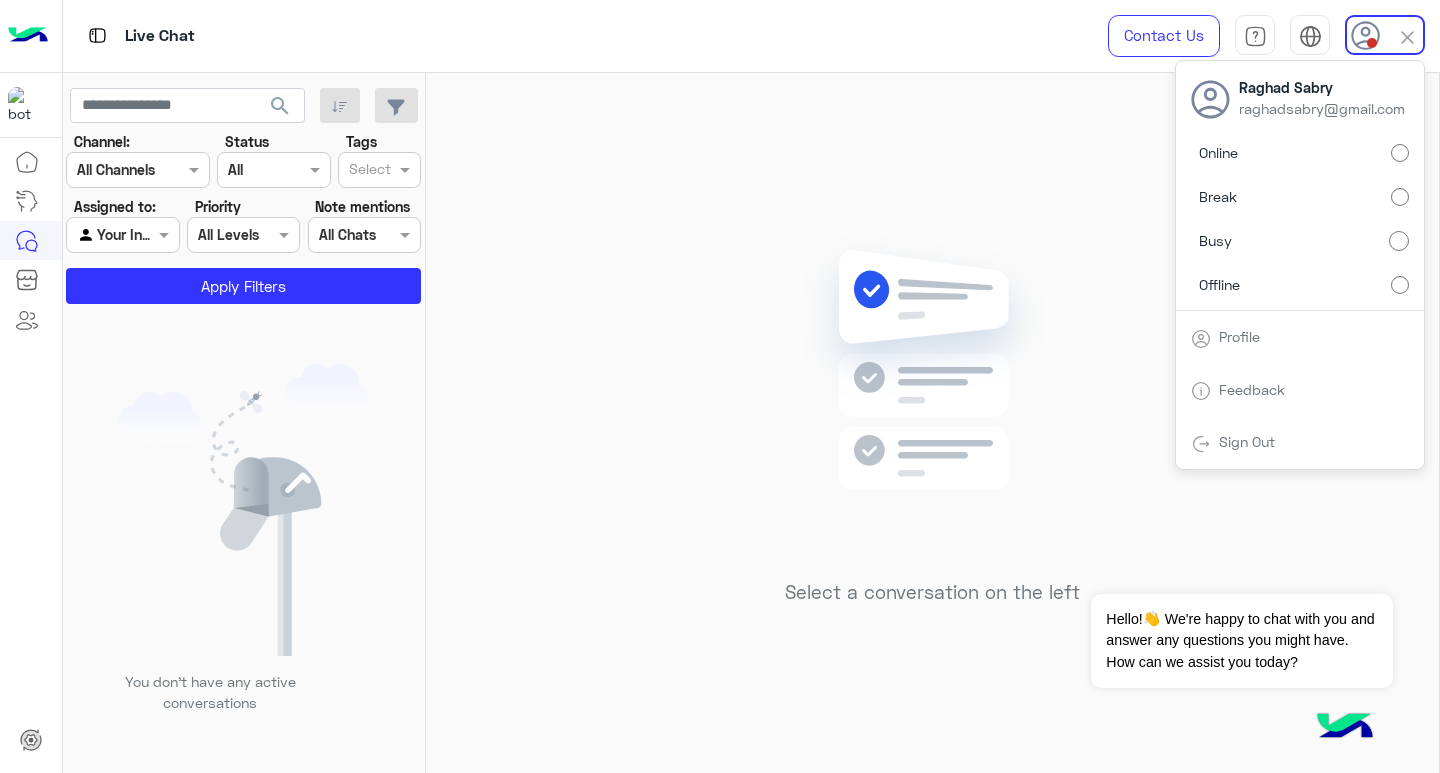 scroll, scrollTop: 0, scrollLeft: 0, axis: both 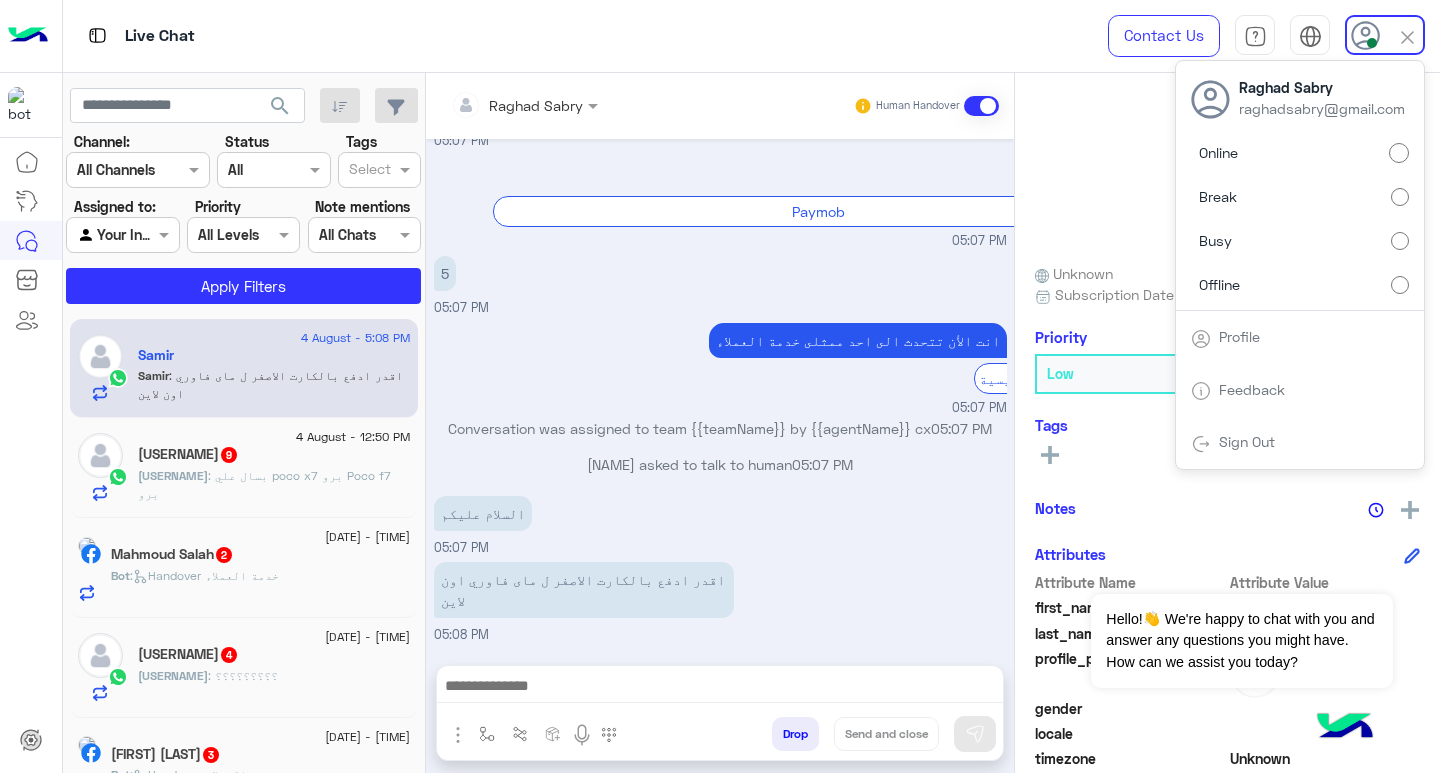 click on "السلام عليكم [TIME]" at bounding box center (720, 524) 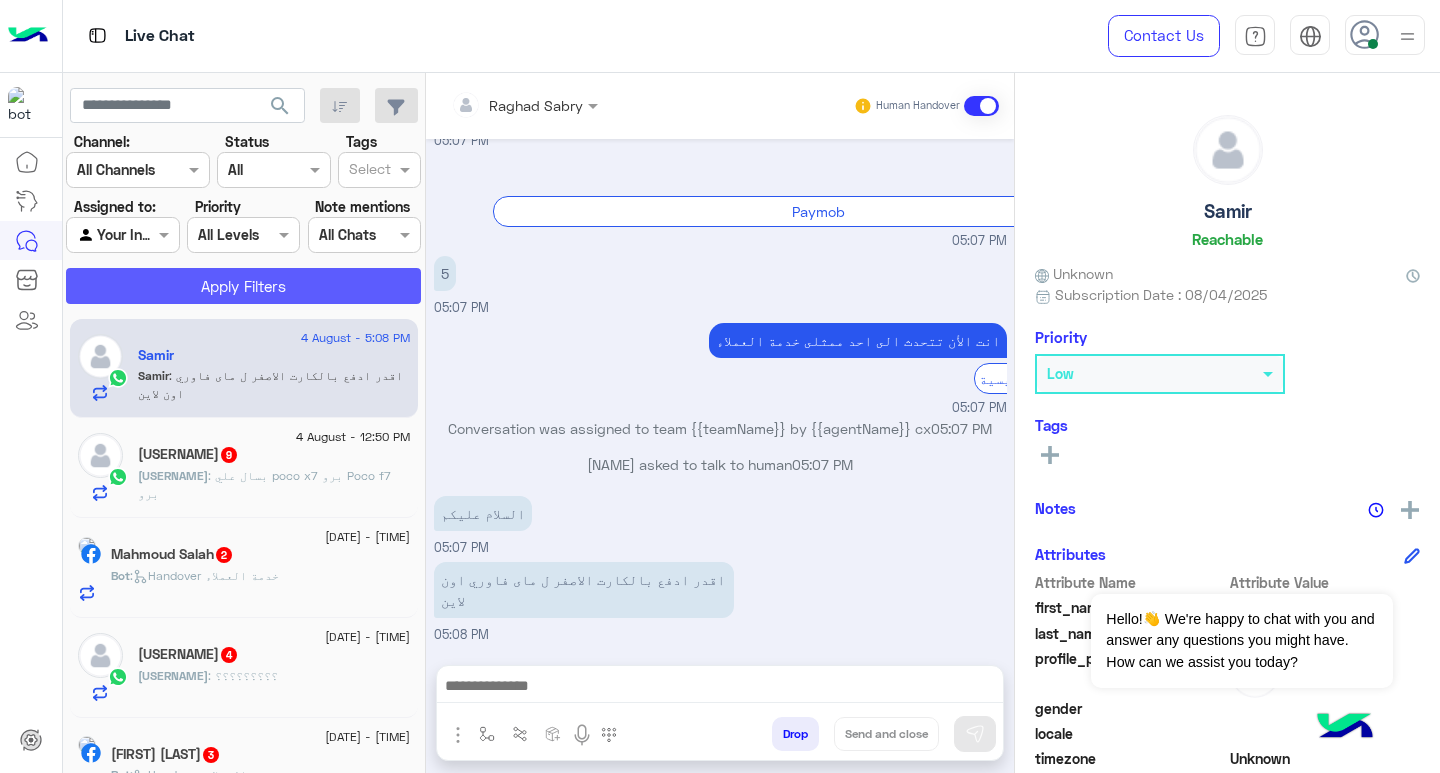 click on "Apply Filters" 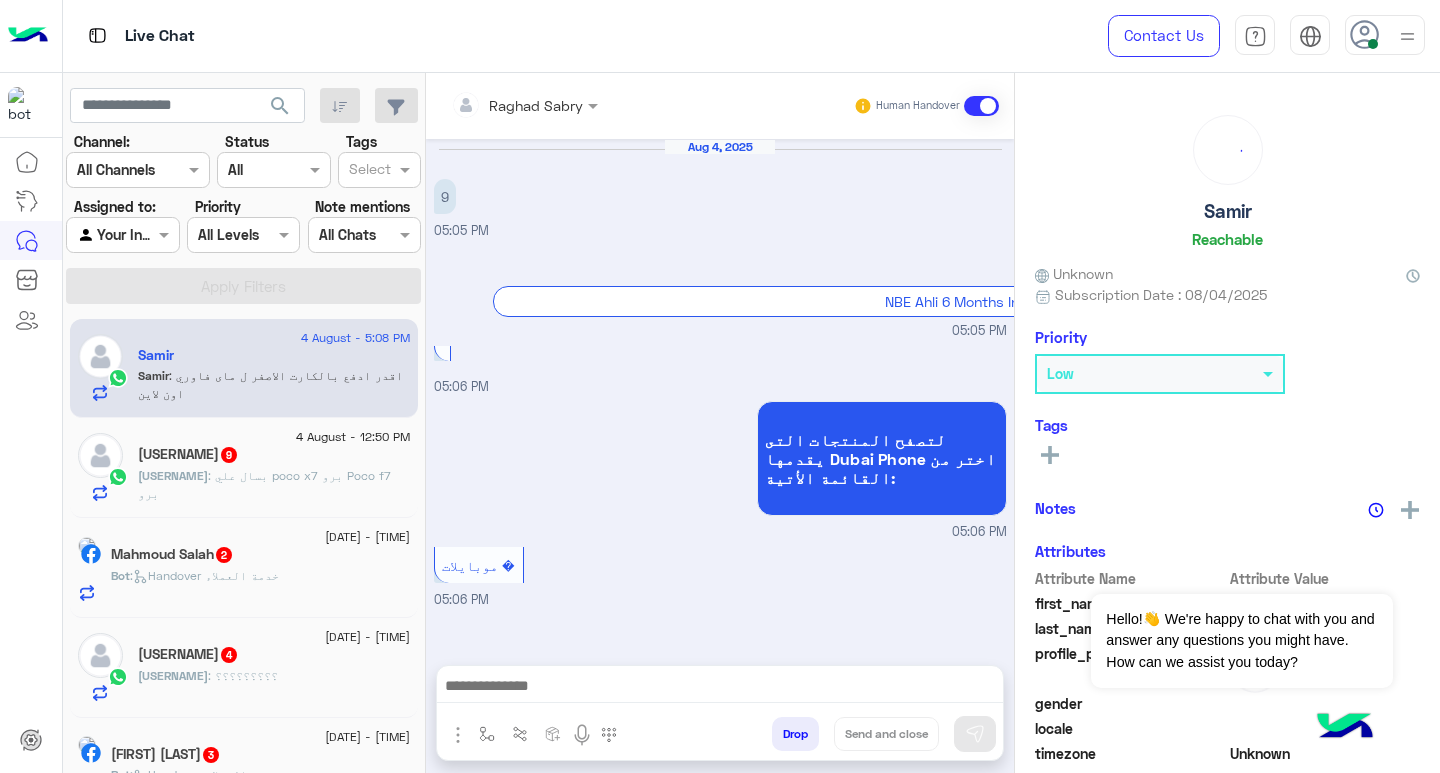 scroll, scrollTop: 1561, scrollLeft: 0, axis: vertical 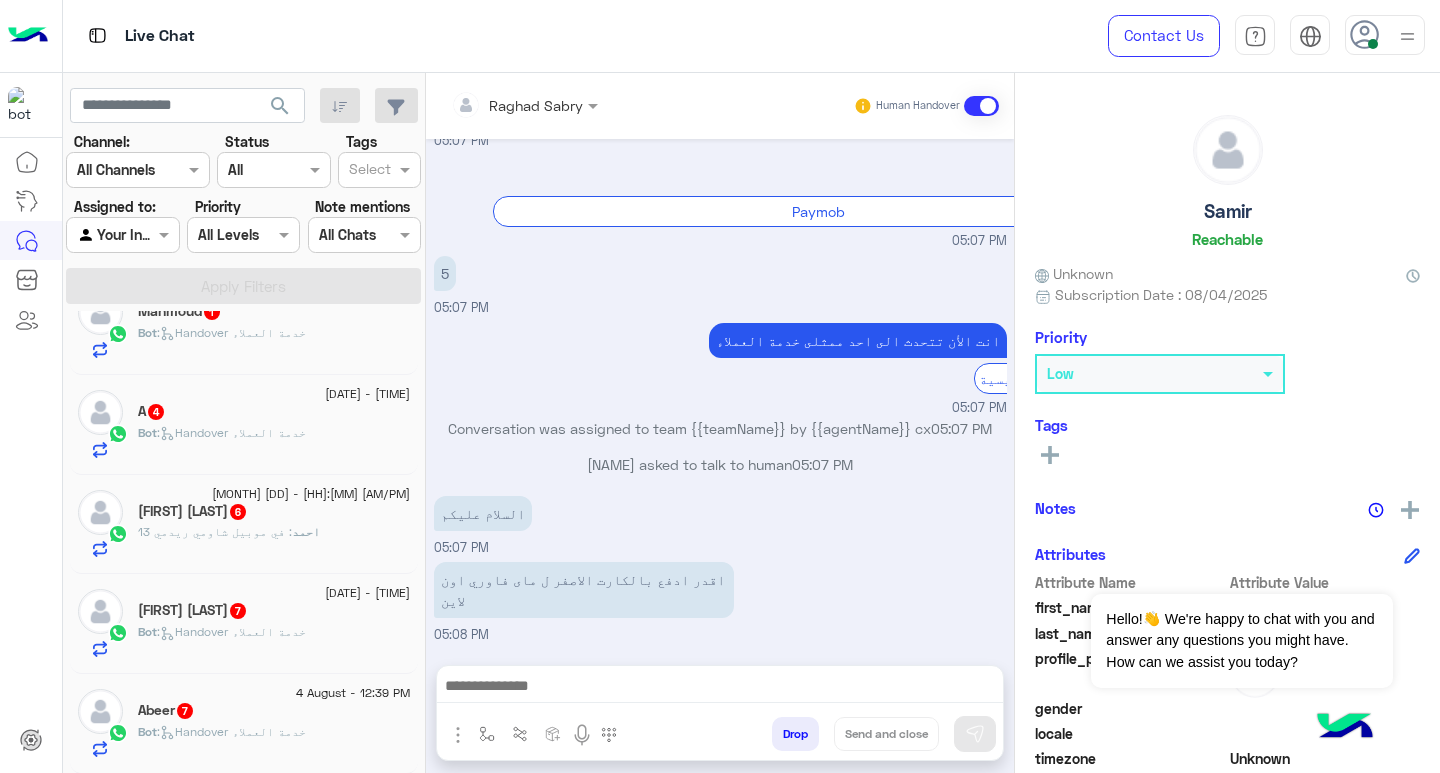 click on "[FIRST] 7" 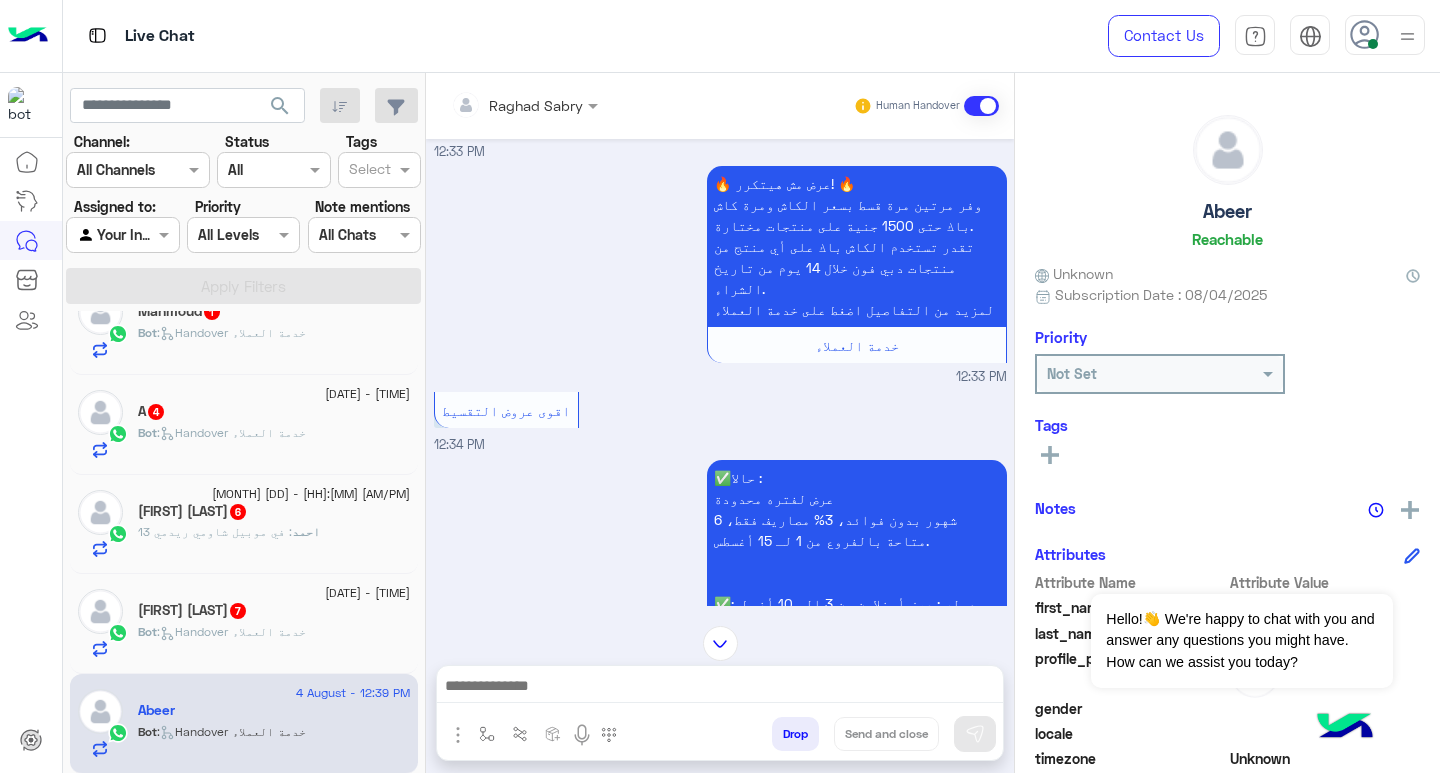 scroll, scrollTop: 0, scrollLeft: 0, axis: both 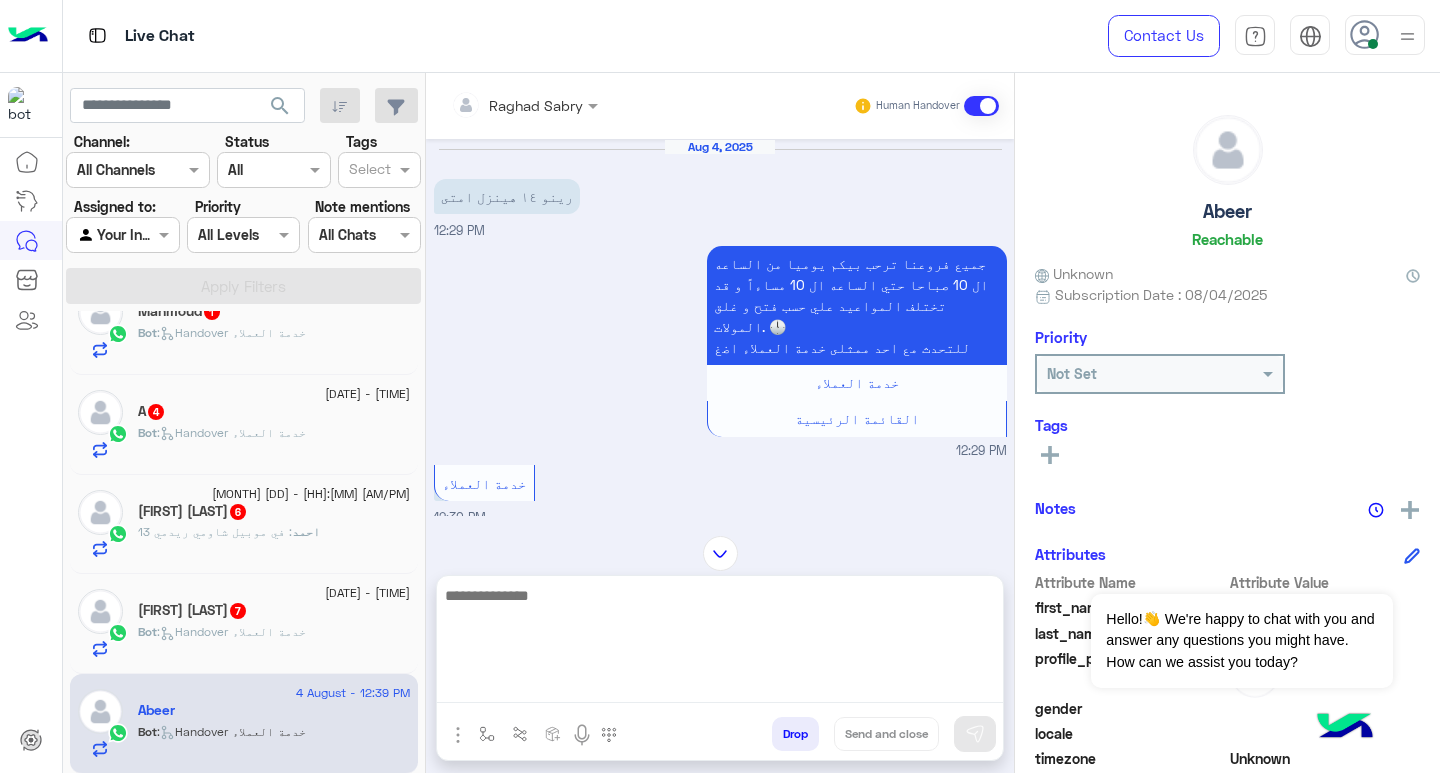 click at bounding box center [720, 643] 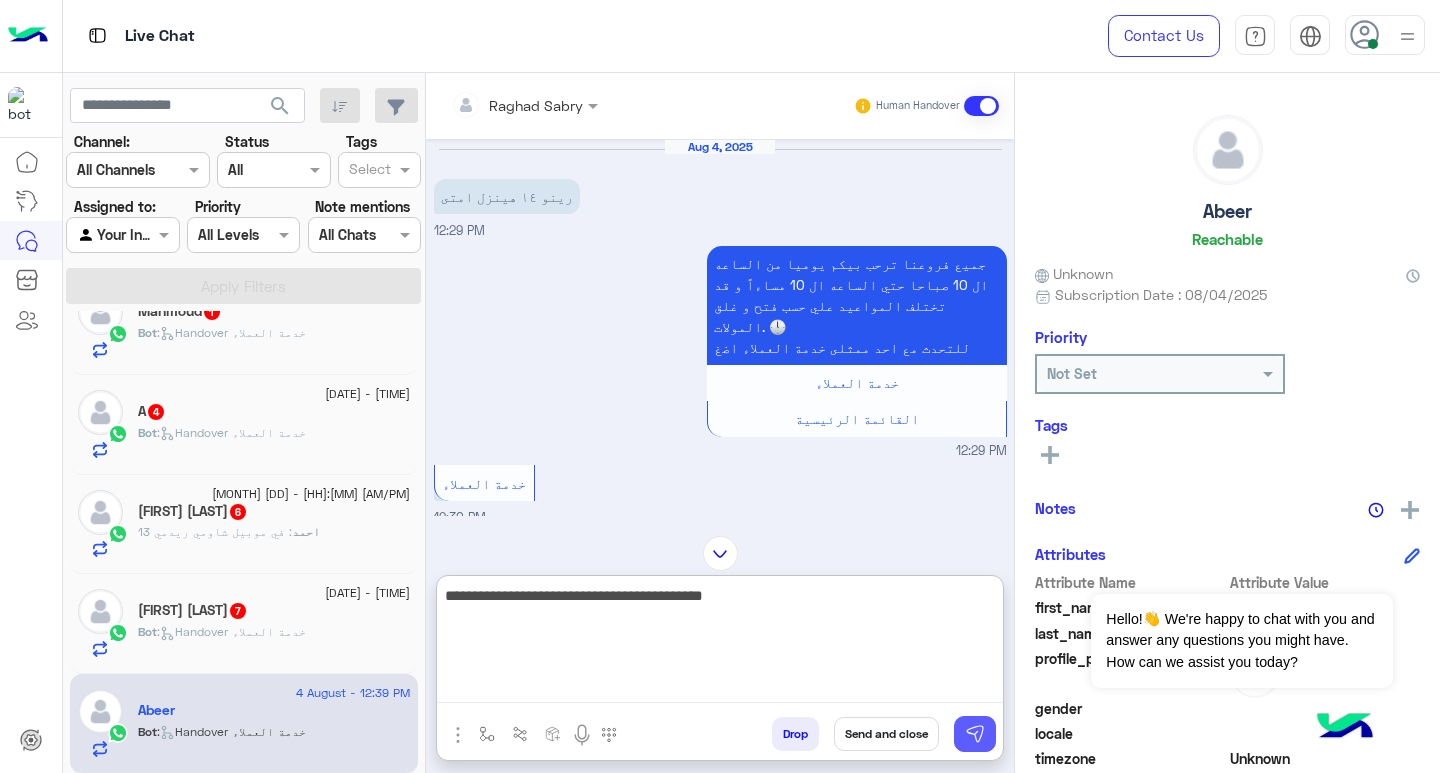type on "**********" 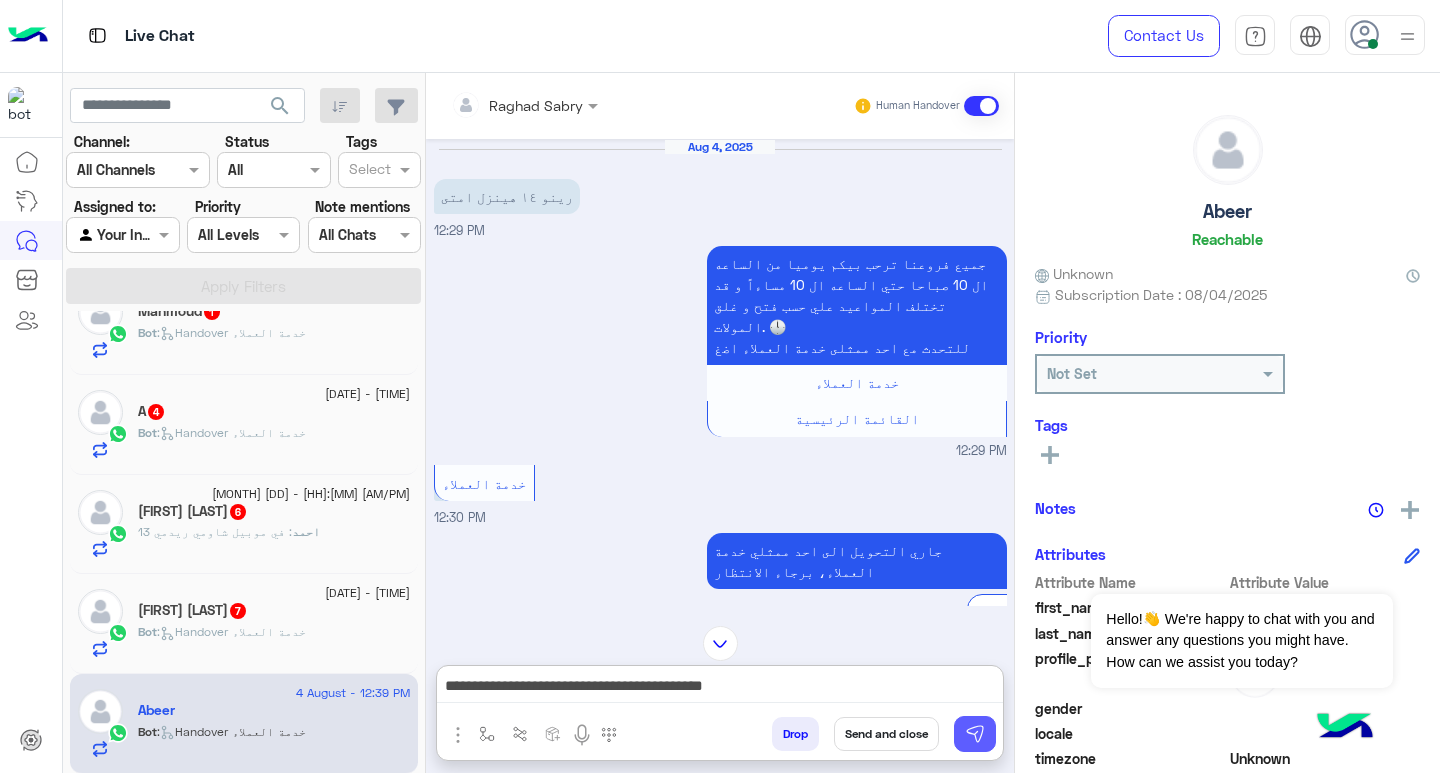 click at bounding box center (975, 734) 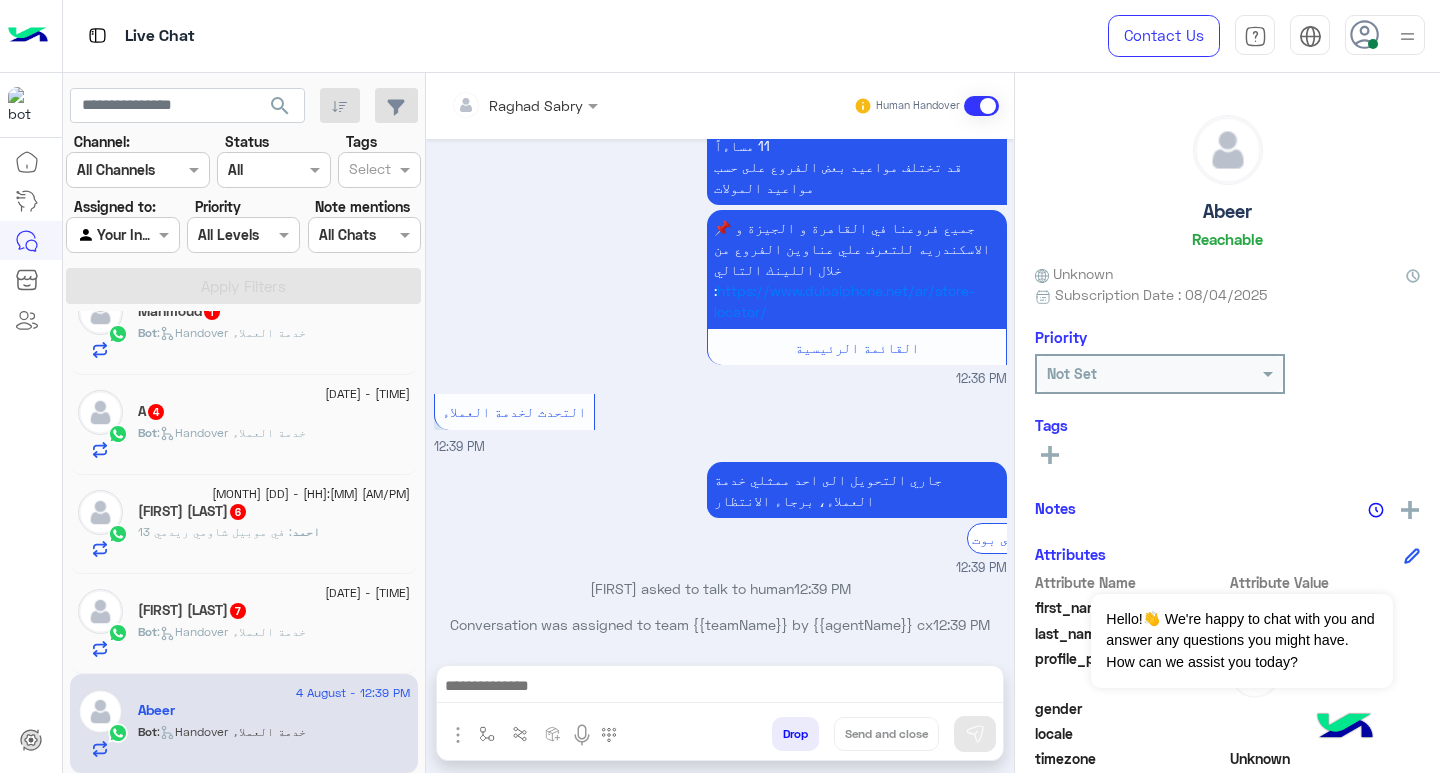 scroll, scrollTop: 2146, scrollLeft: 0, axis: vertical 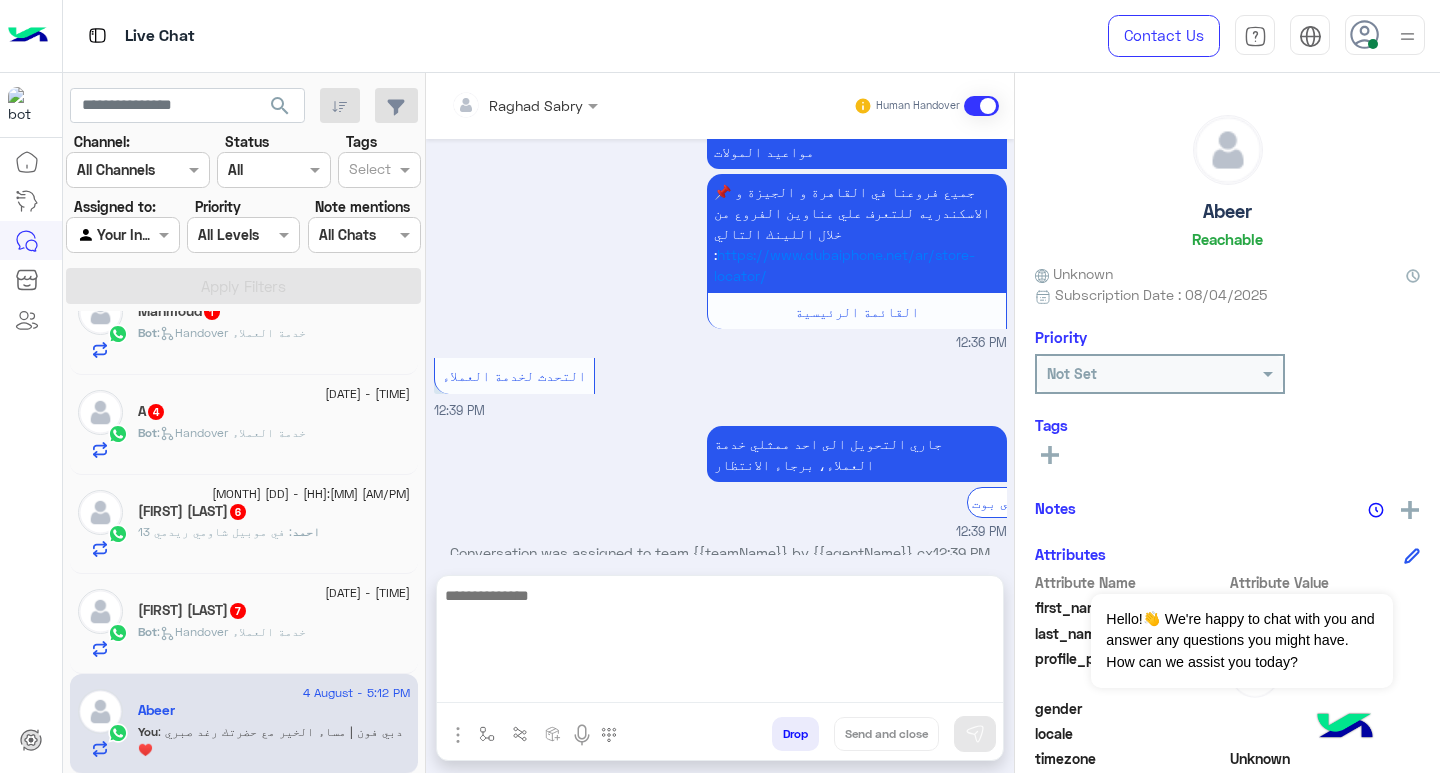 click at bounding box center (720, 643) 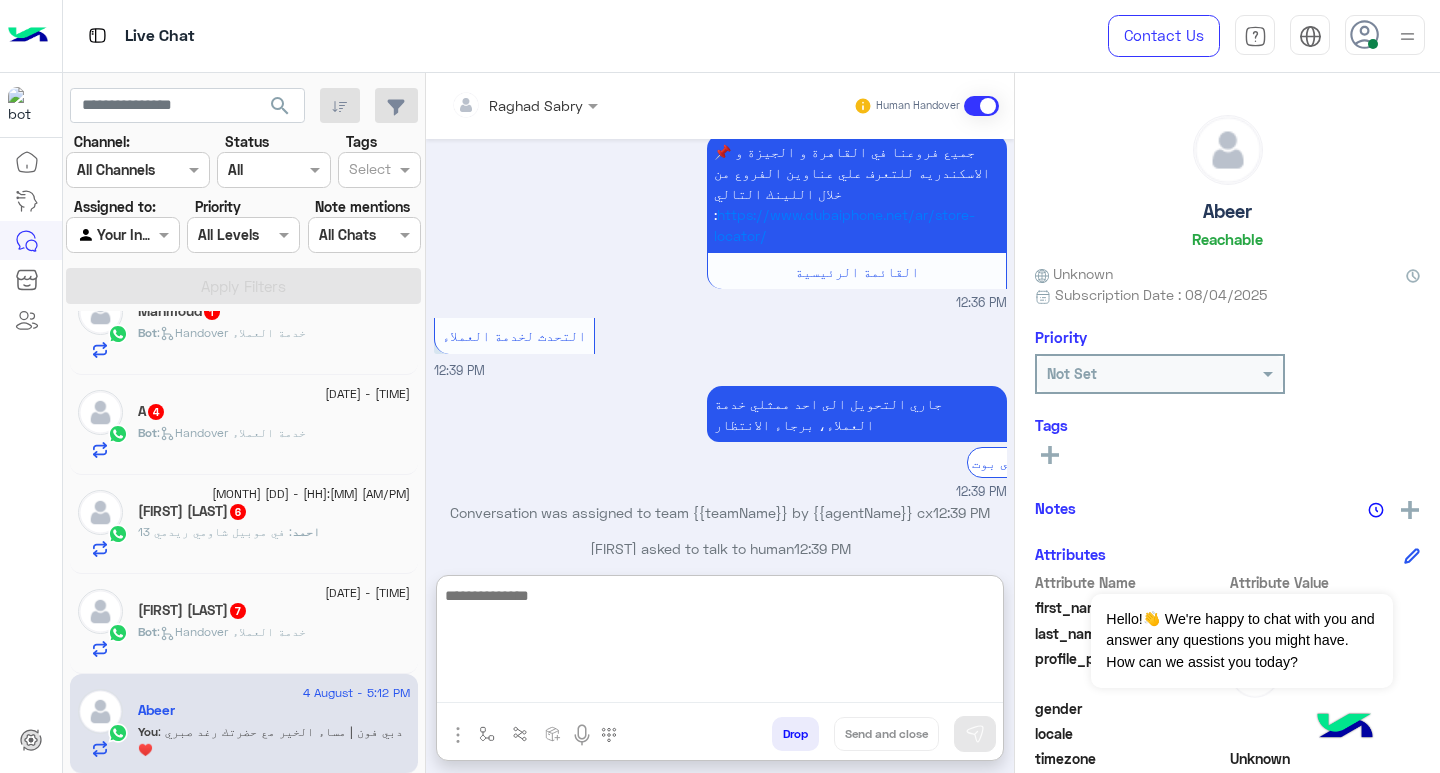 paste on "**********" 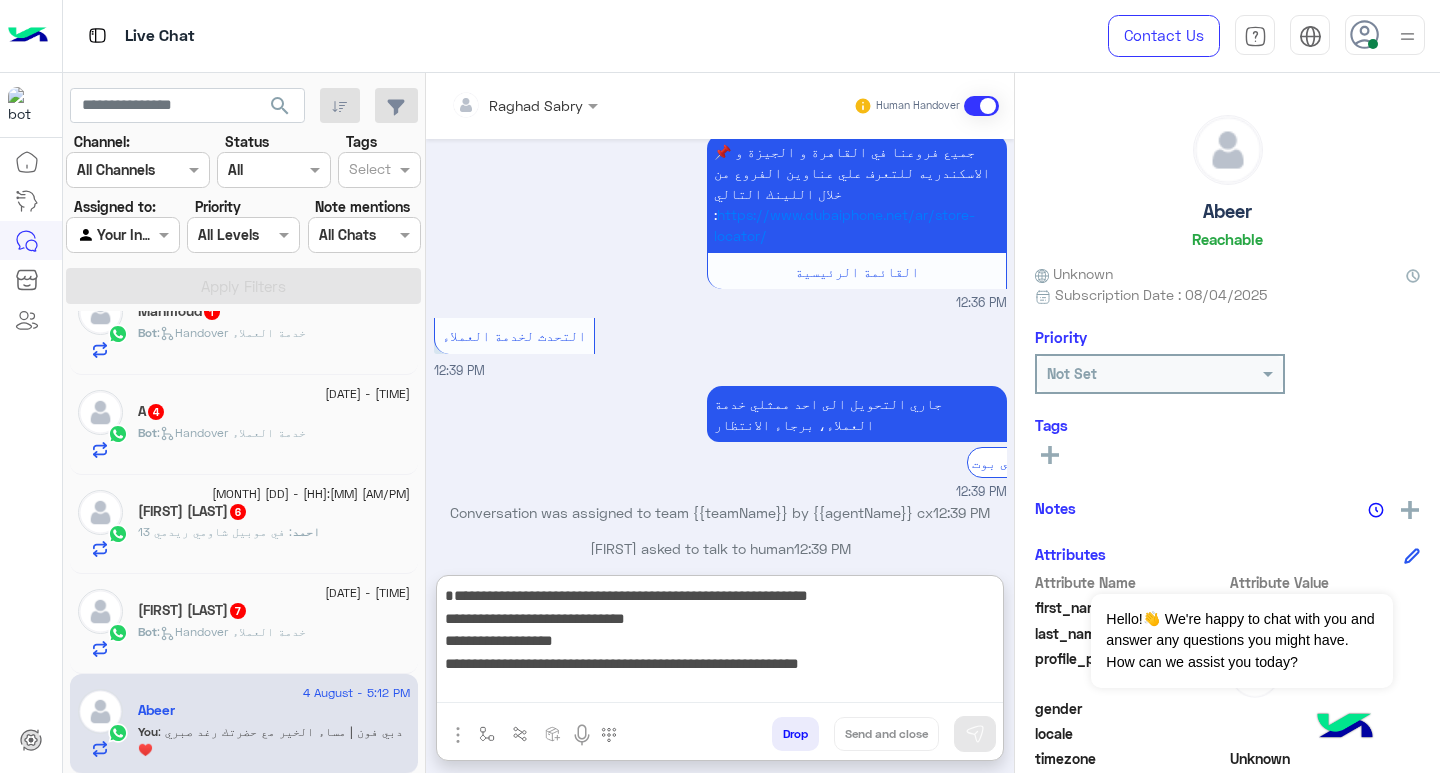 scroll, scrollTop: 0, scrollLeft: 0, axis: both 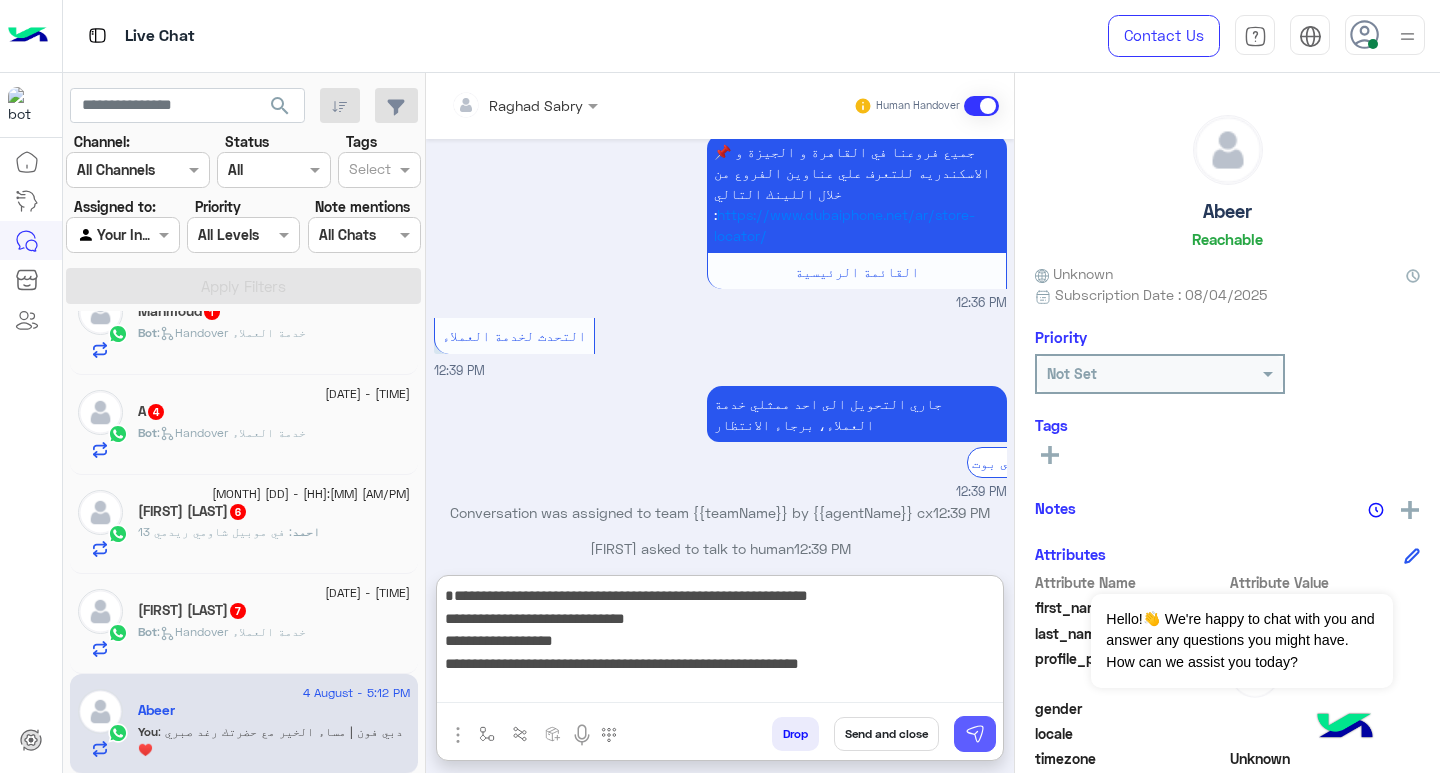 type on "**********" 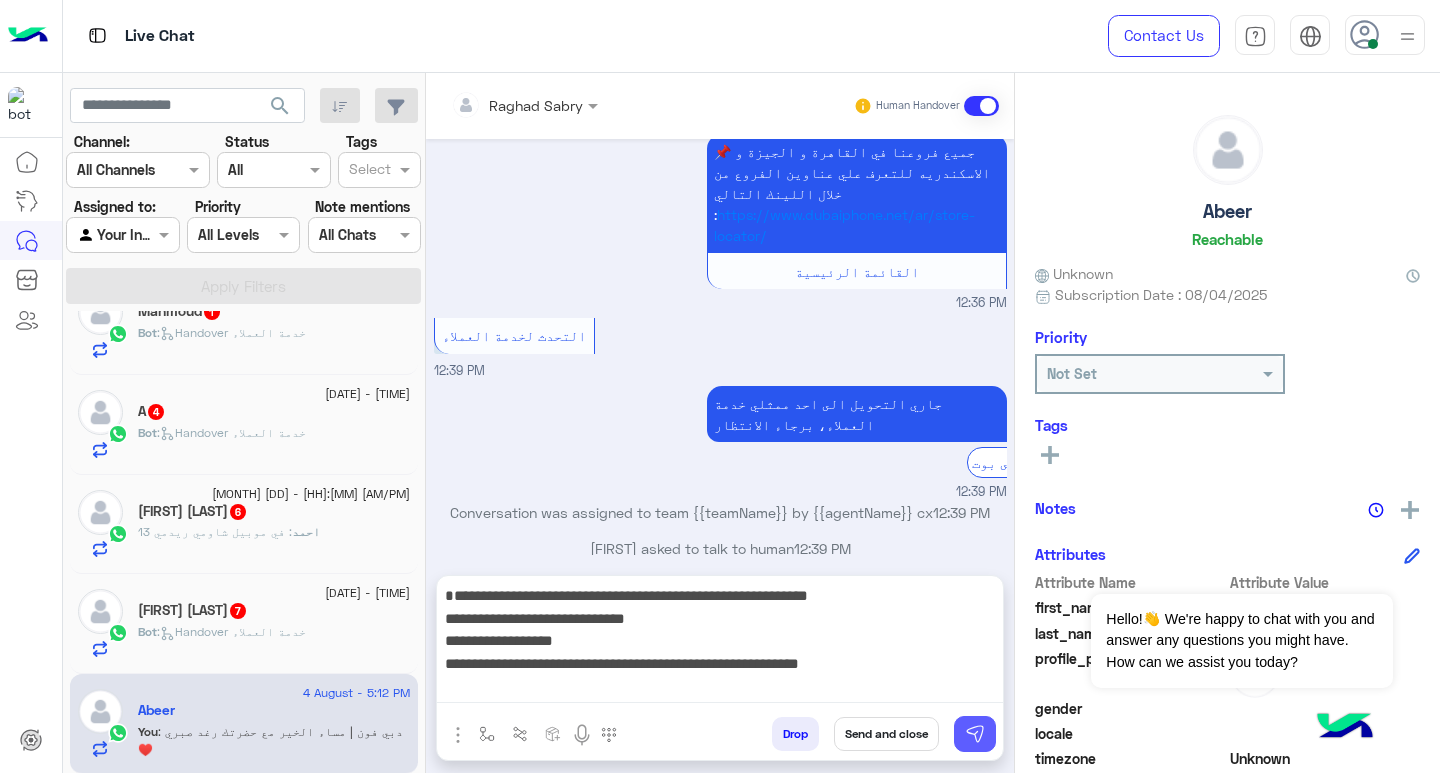 click at bounding box center (975, 734) 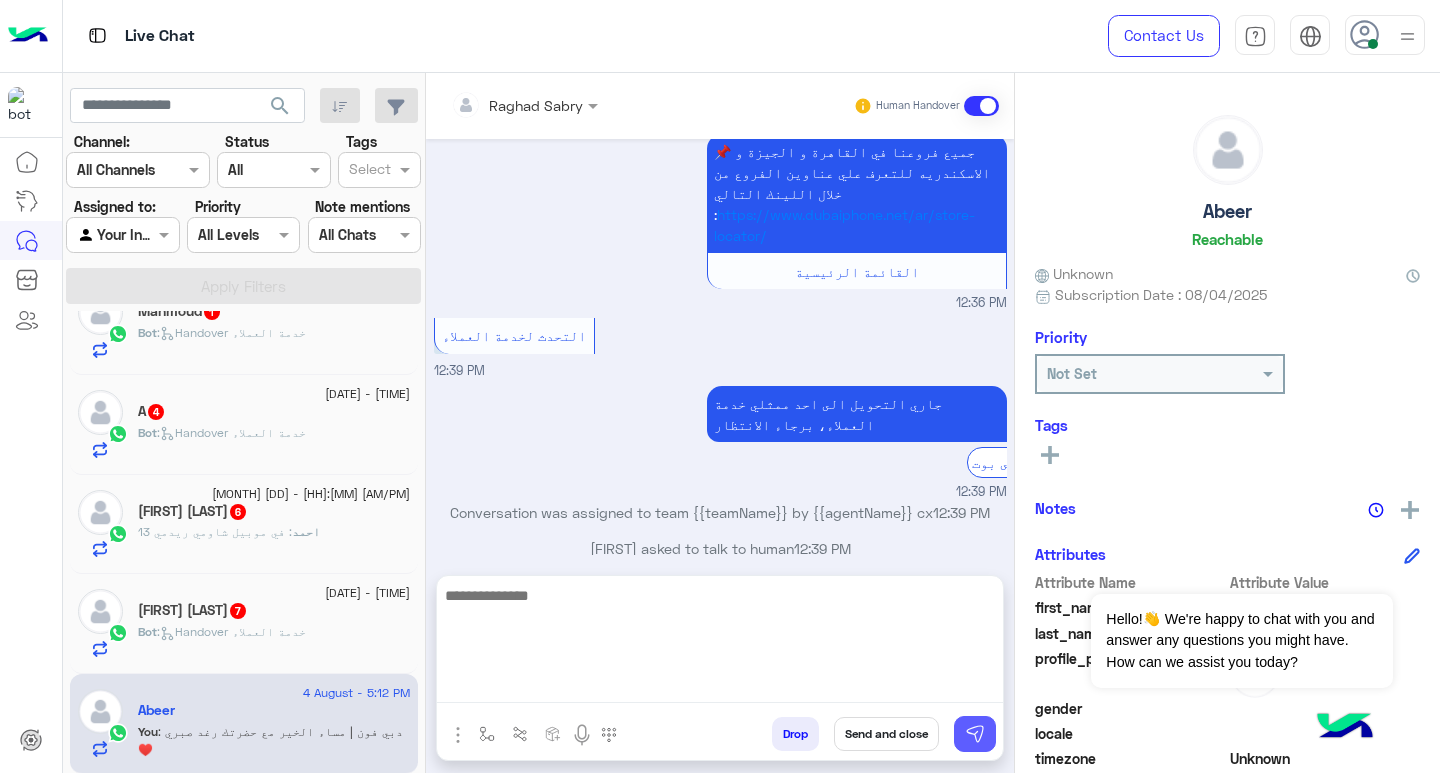 scroll, scrollTop: 2315, scrollLeft: 0, axis: vertical 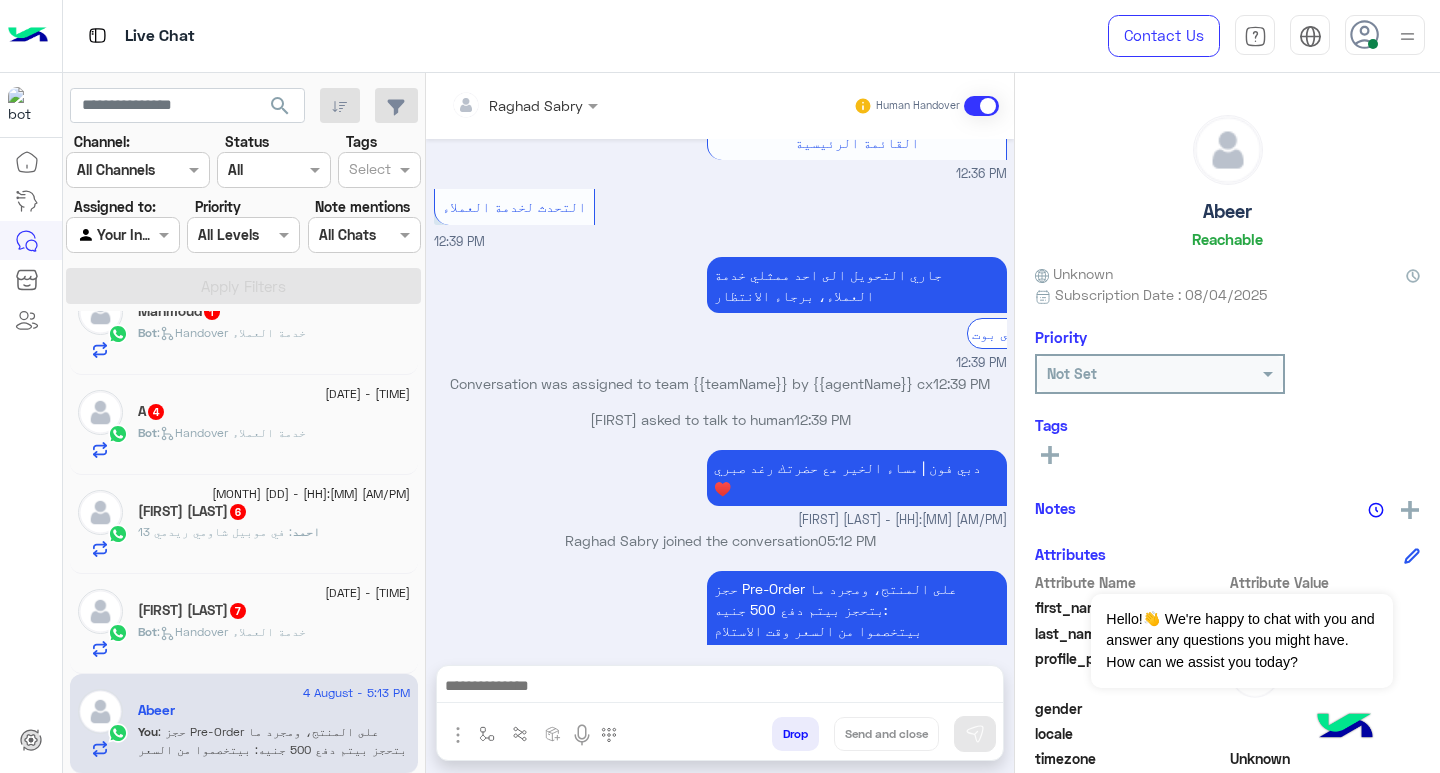 click at bounding box center [720, 688] 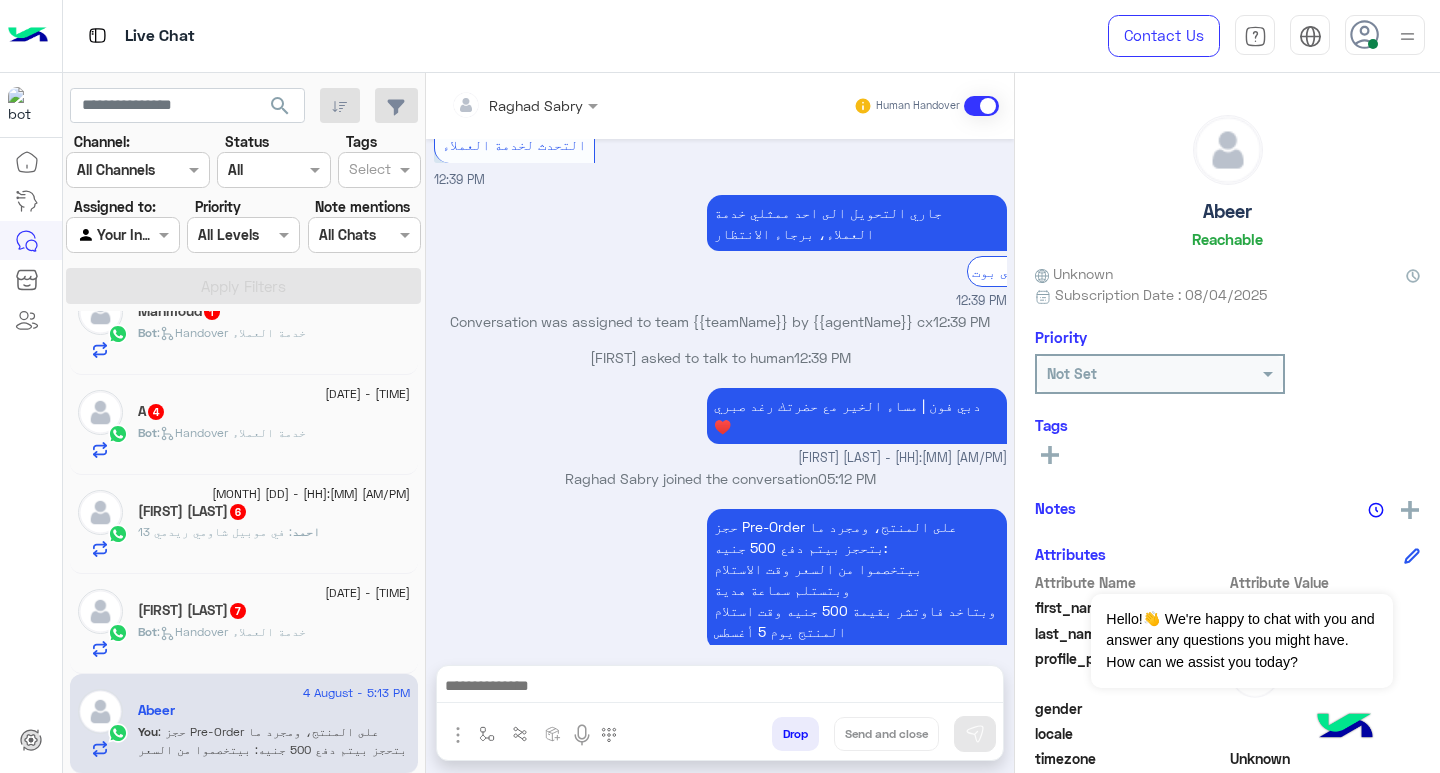 paste on "**********" 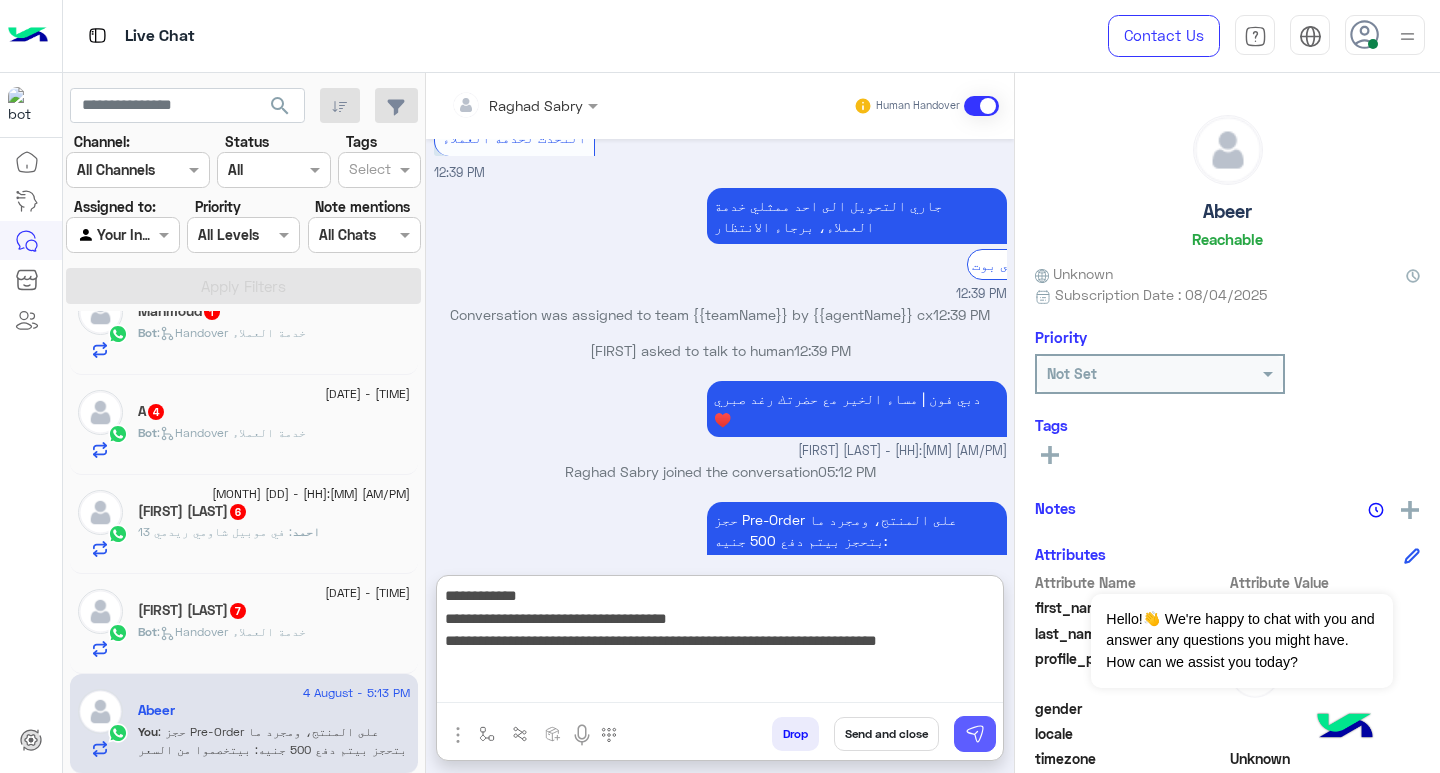 type on "**********" 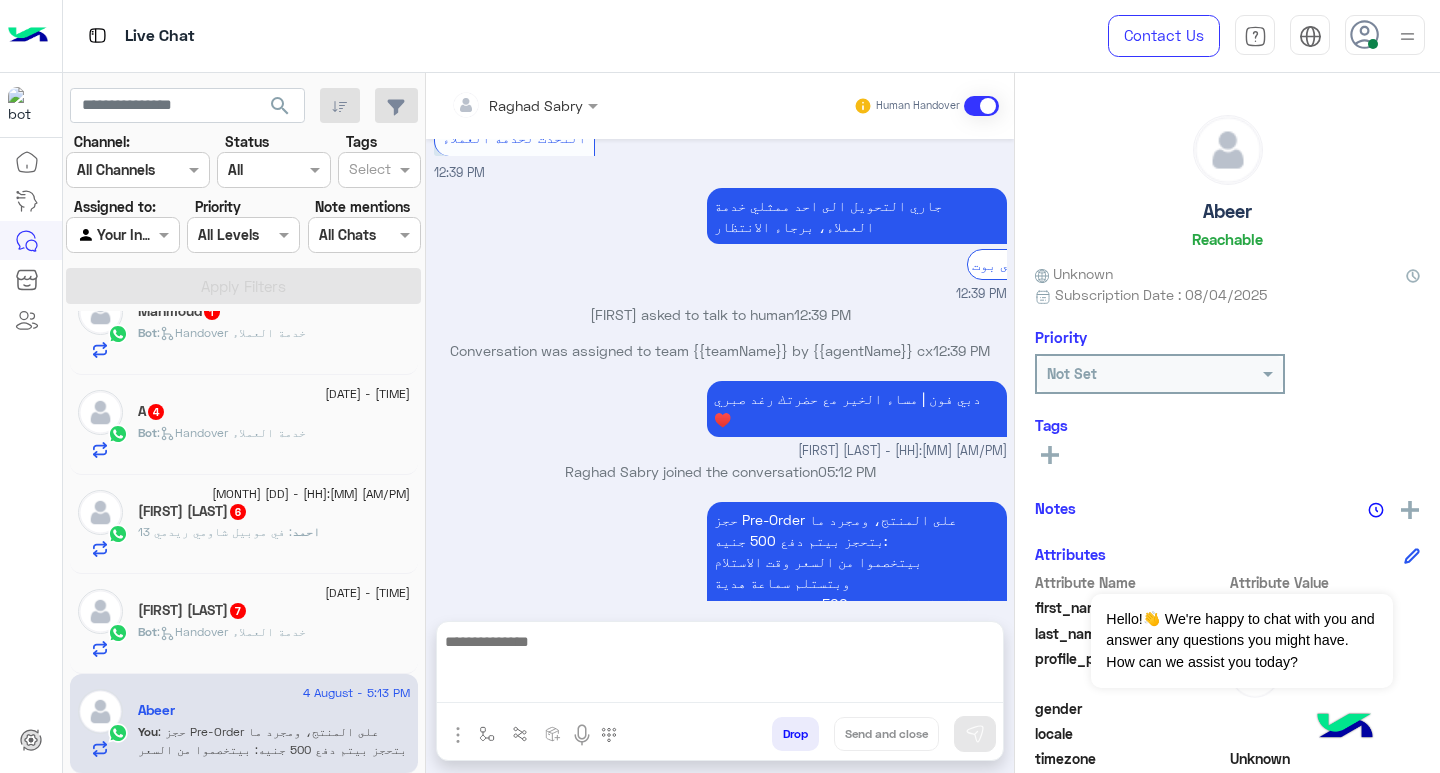 scroll, scrollTop: 2441, scrollLeft: 0, axis: vertical 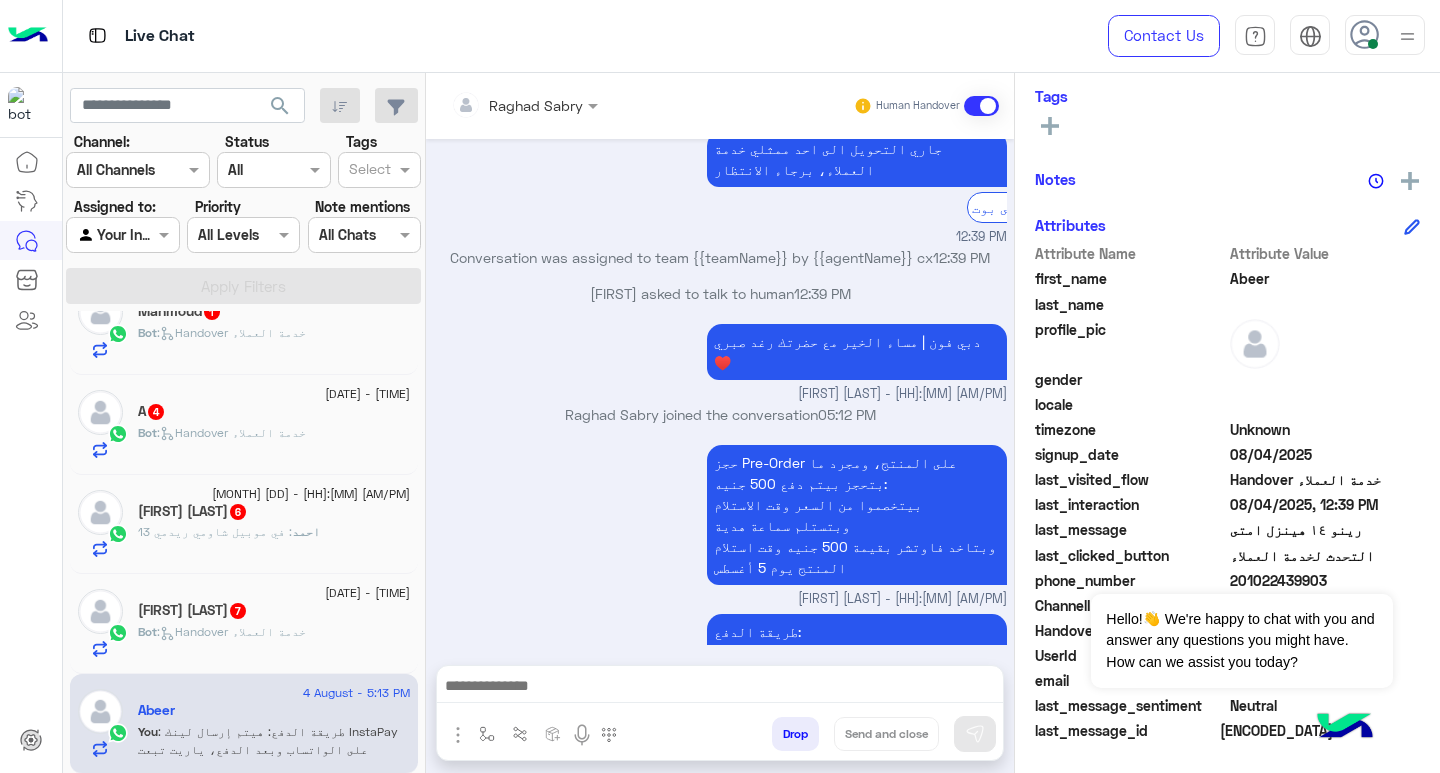 click at bounding box center (720, 688) 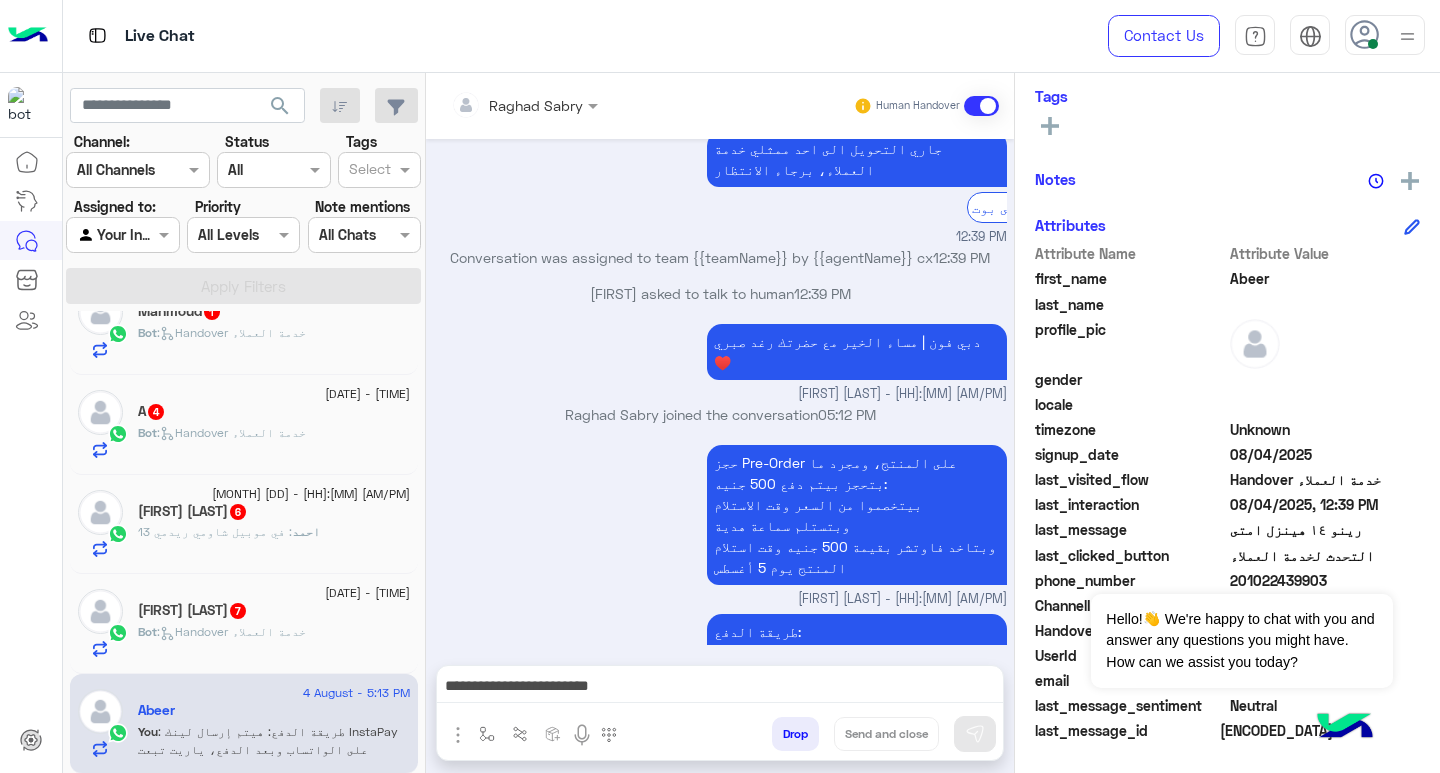 scroll, scrollTop: 2503, scrollLeft: 0, axis: vertical 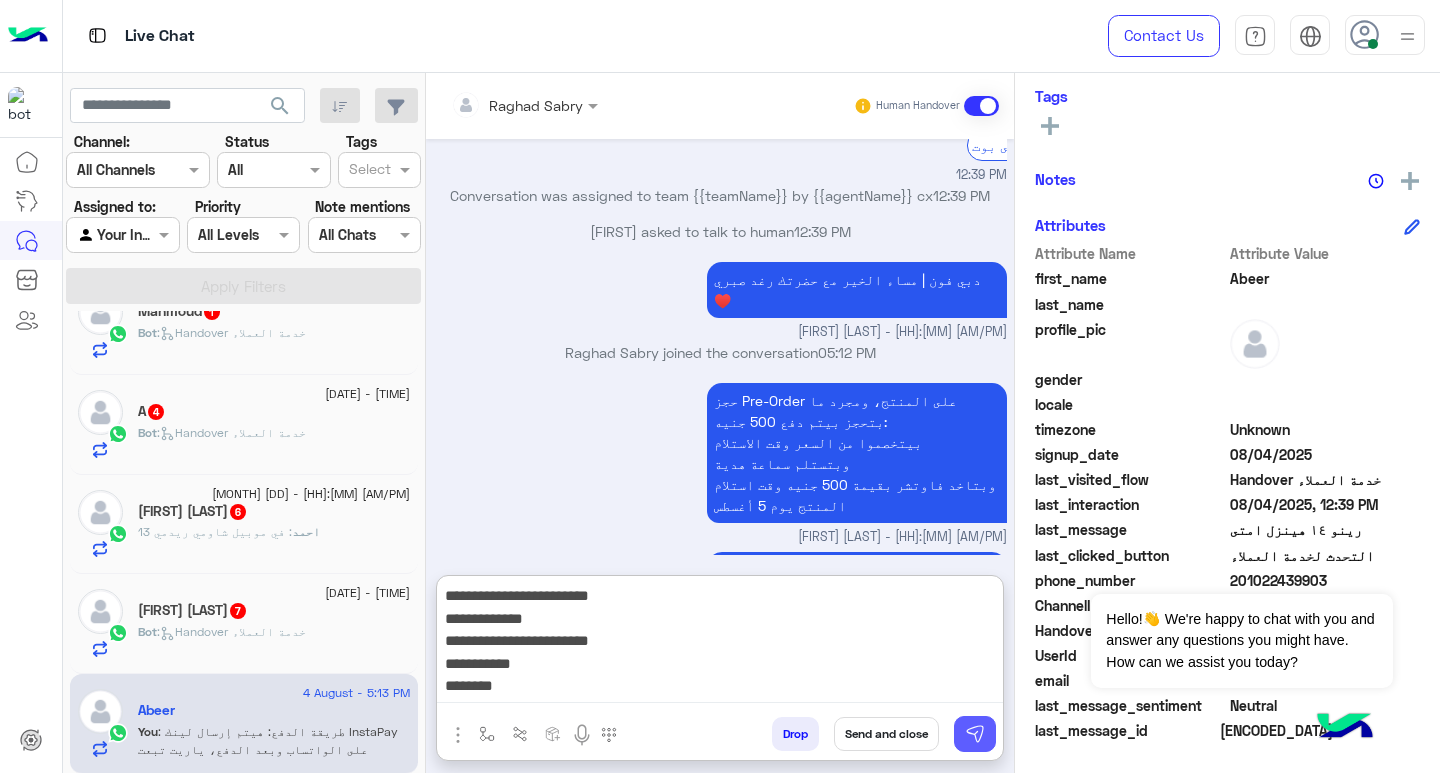 type on "**********" 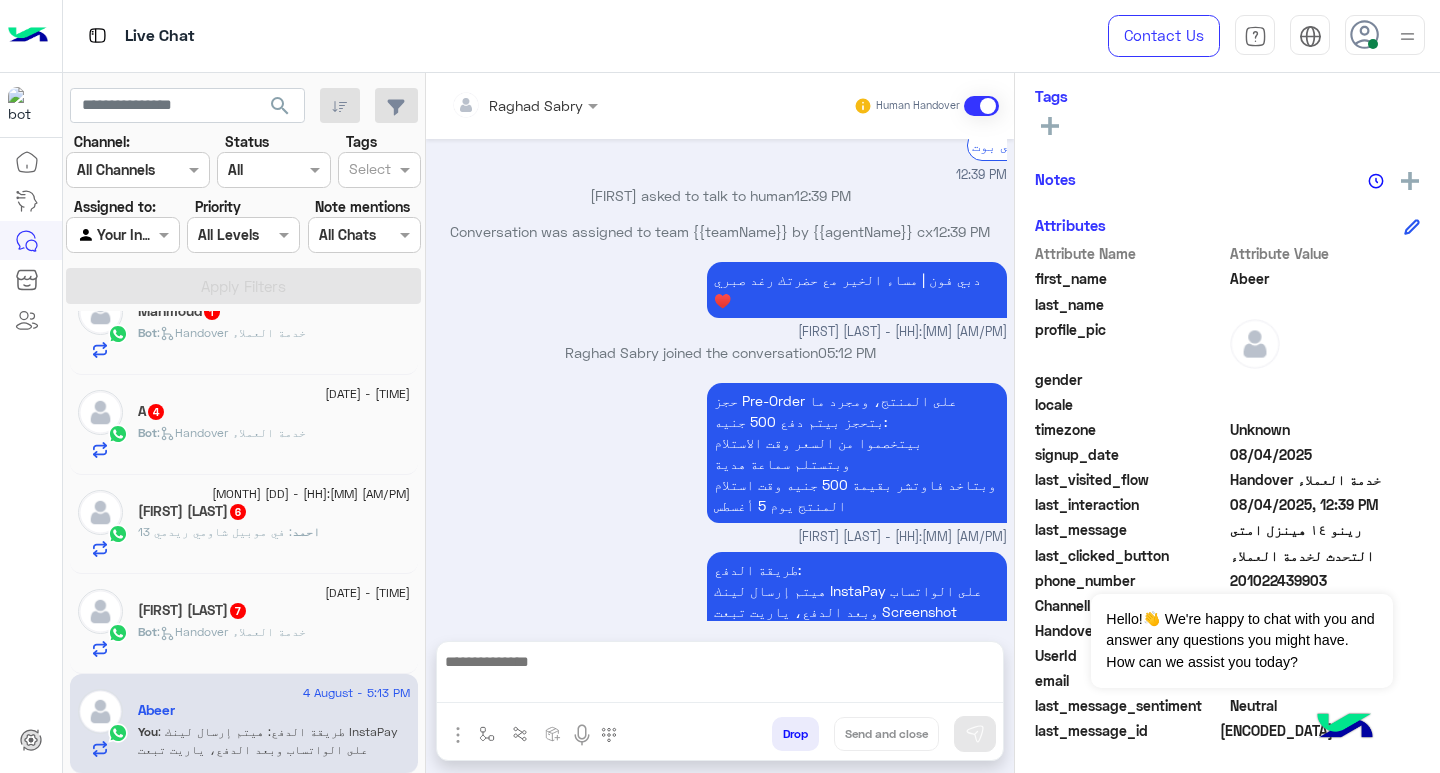 scroll, scrollTop: 2589, scrollLeft: 0, axis: vertical 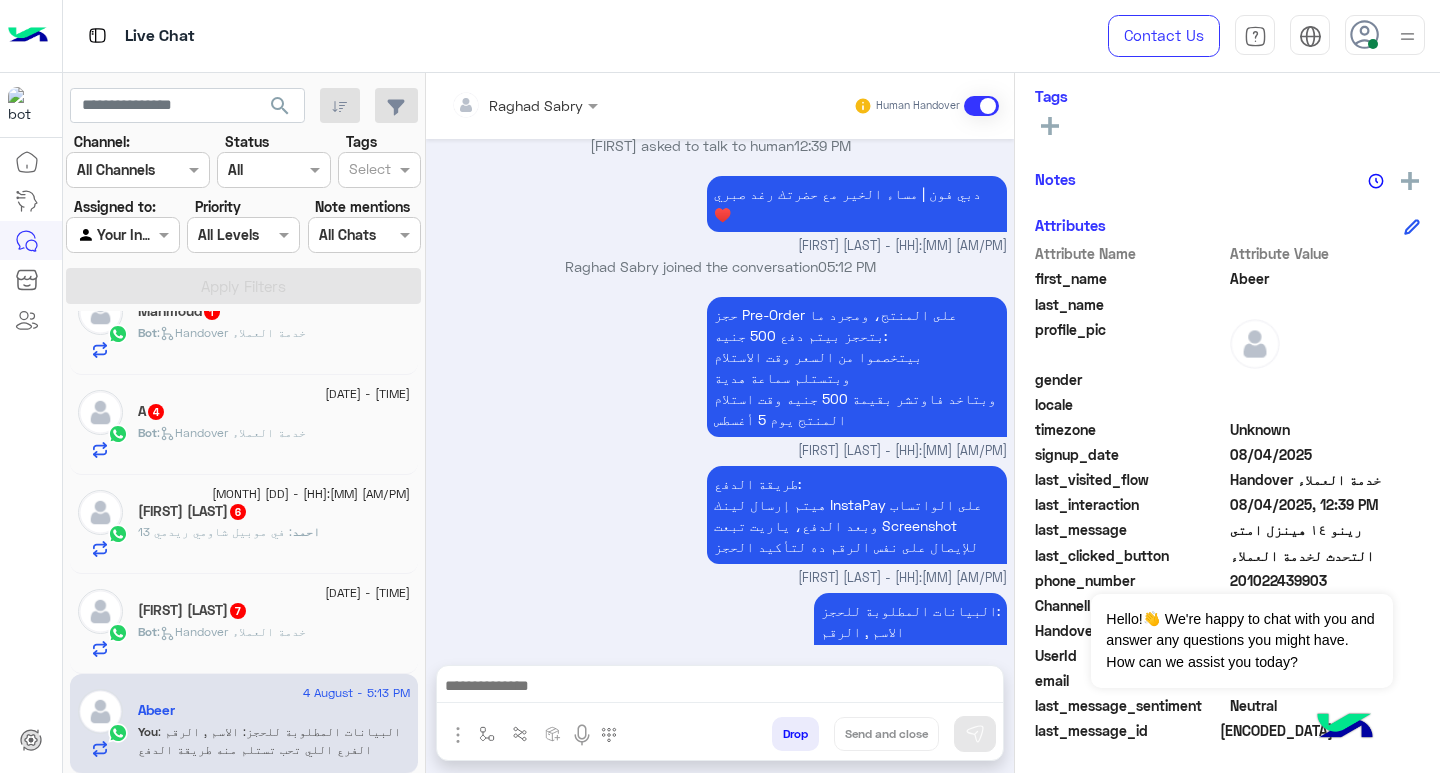 click on "4 August - 12:43 PM [NAME] 7 Bot : Handover خدمة العملاء" 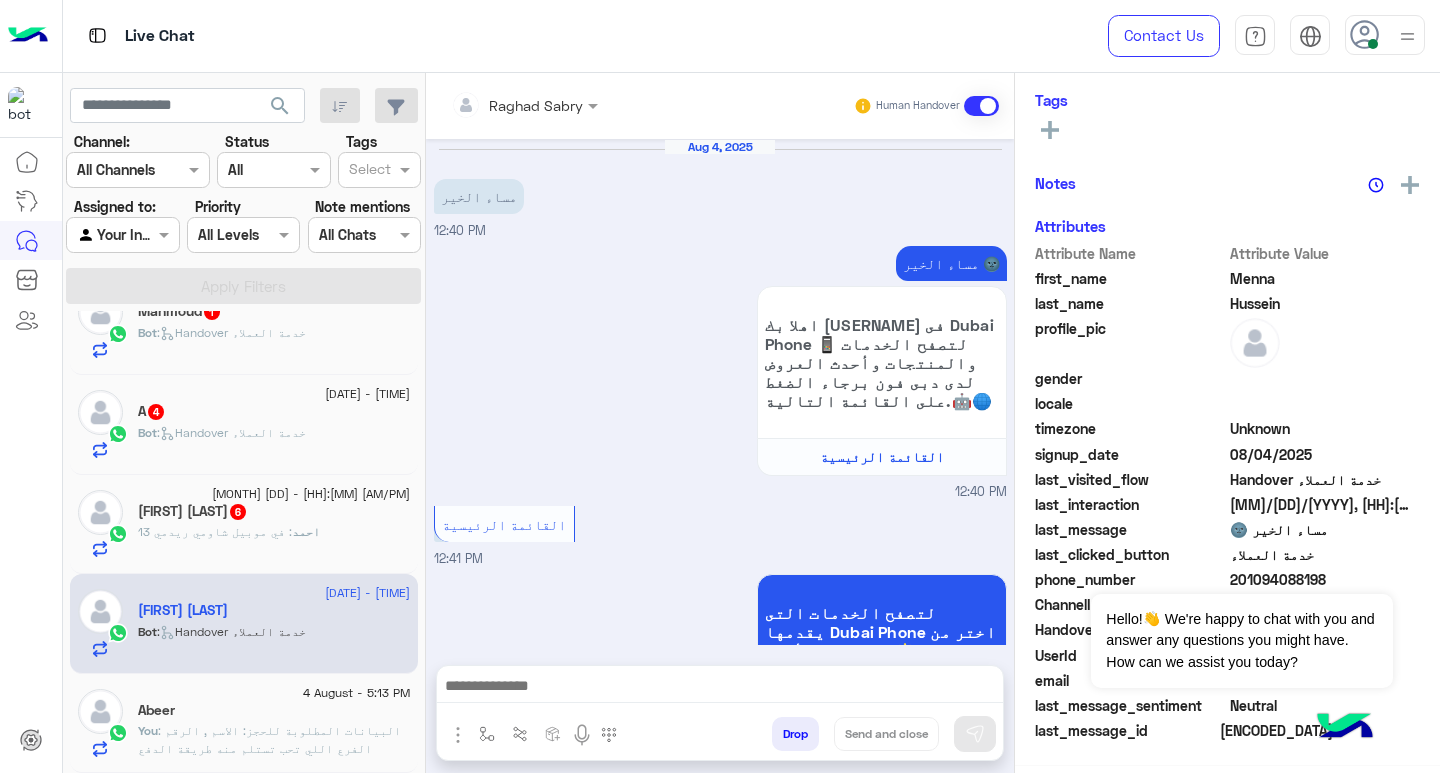 scroll, scrollTop: 325, scrollLeft: 0, axis: vertical 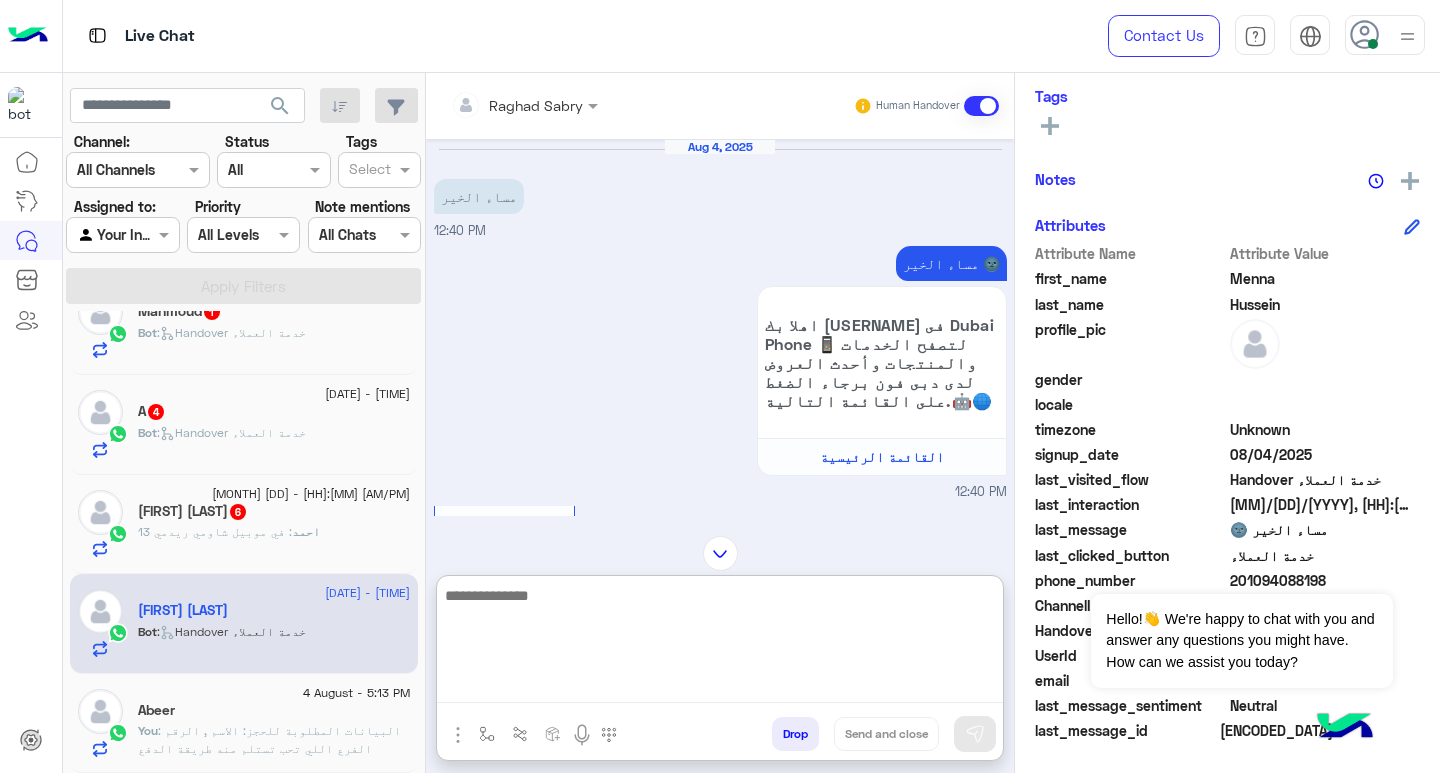 paste on "**********" 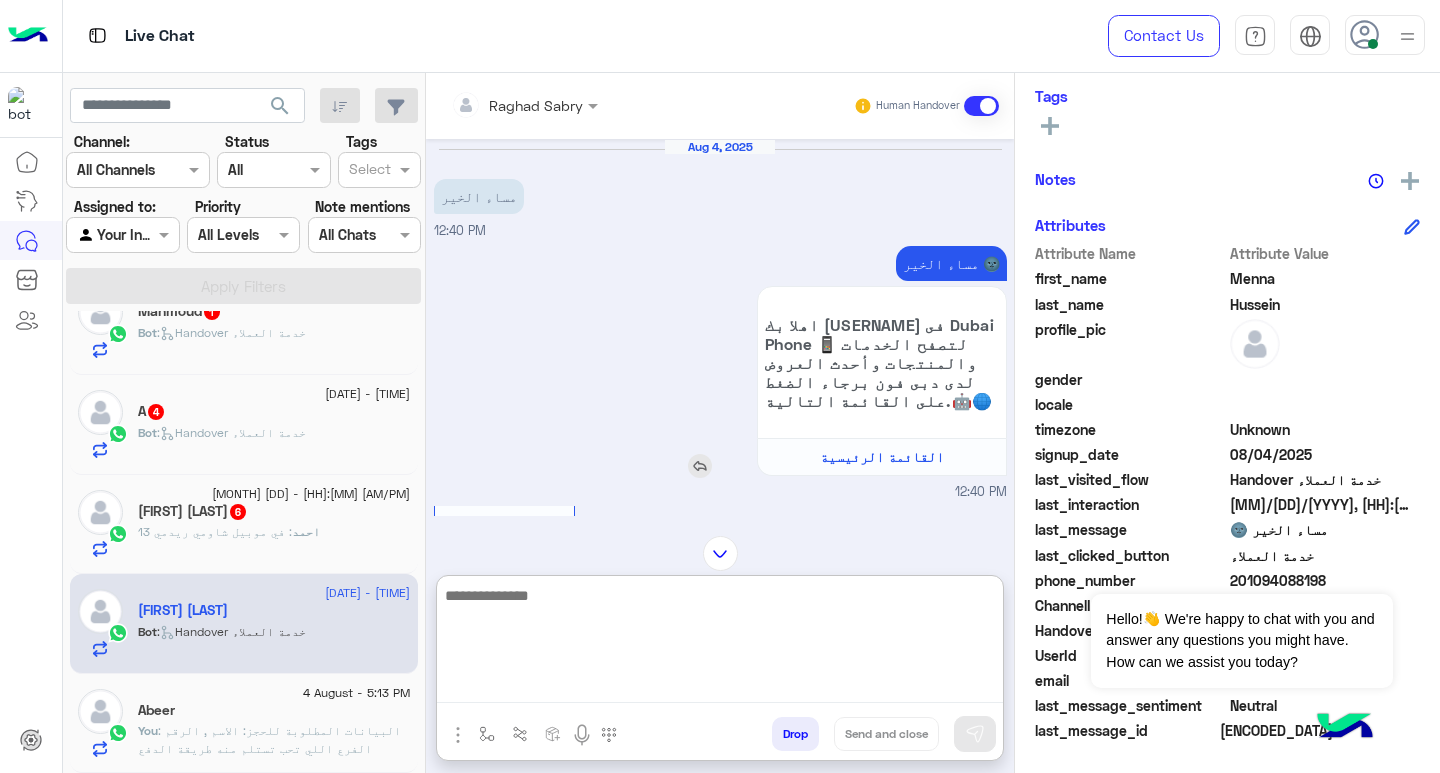 type on "**********" 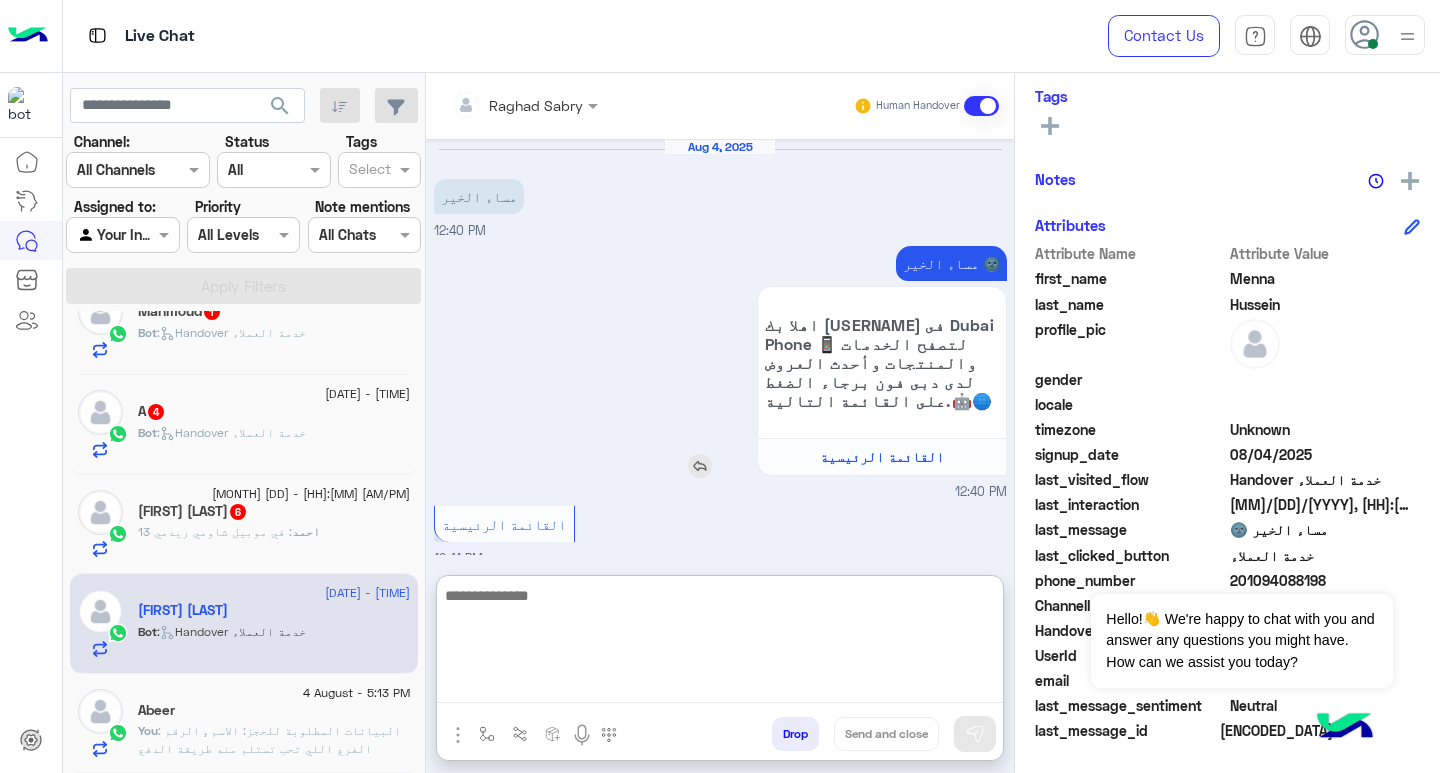 scroll, scrollTop: 2235, scrollLeft: 0, axis: vertical 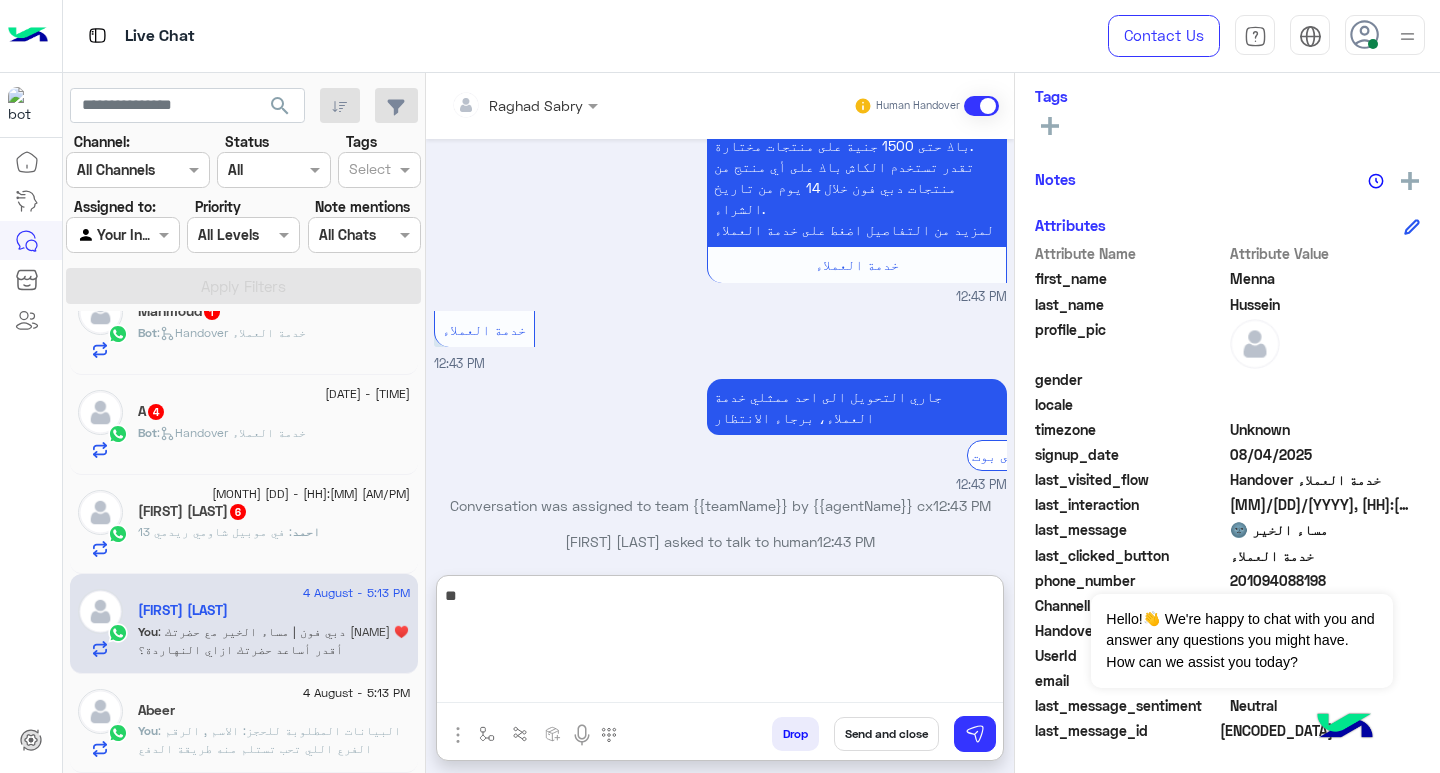 type on "*" 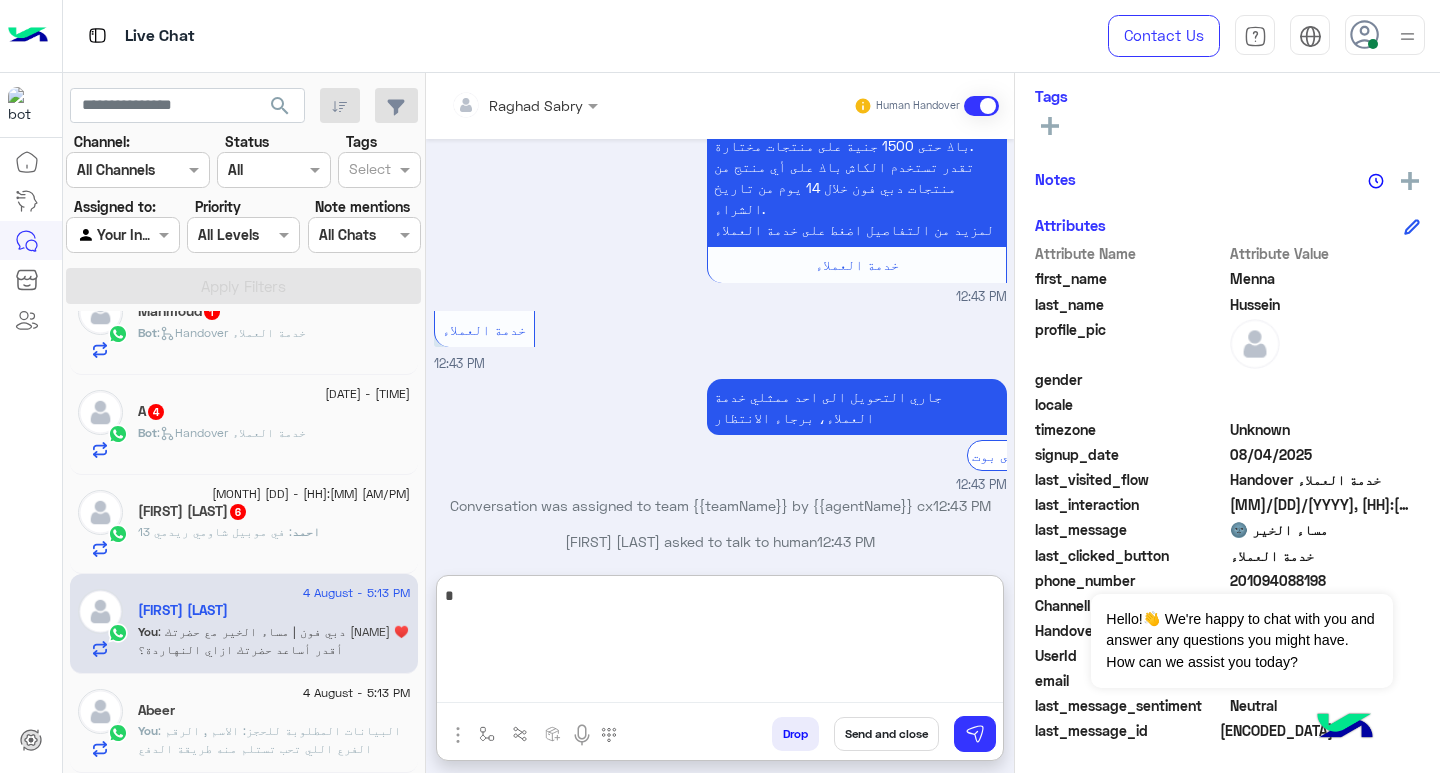scroll, scrollTop: 2271, scrollLeft: 0, axis: vertical 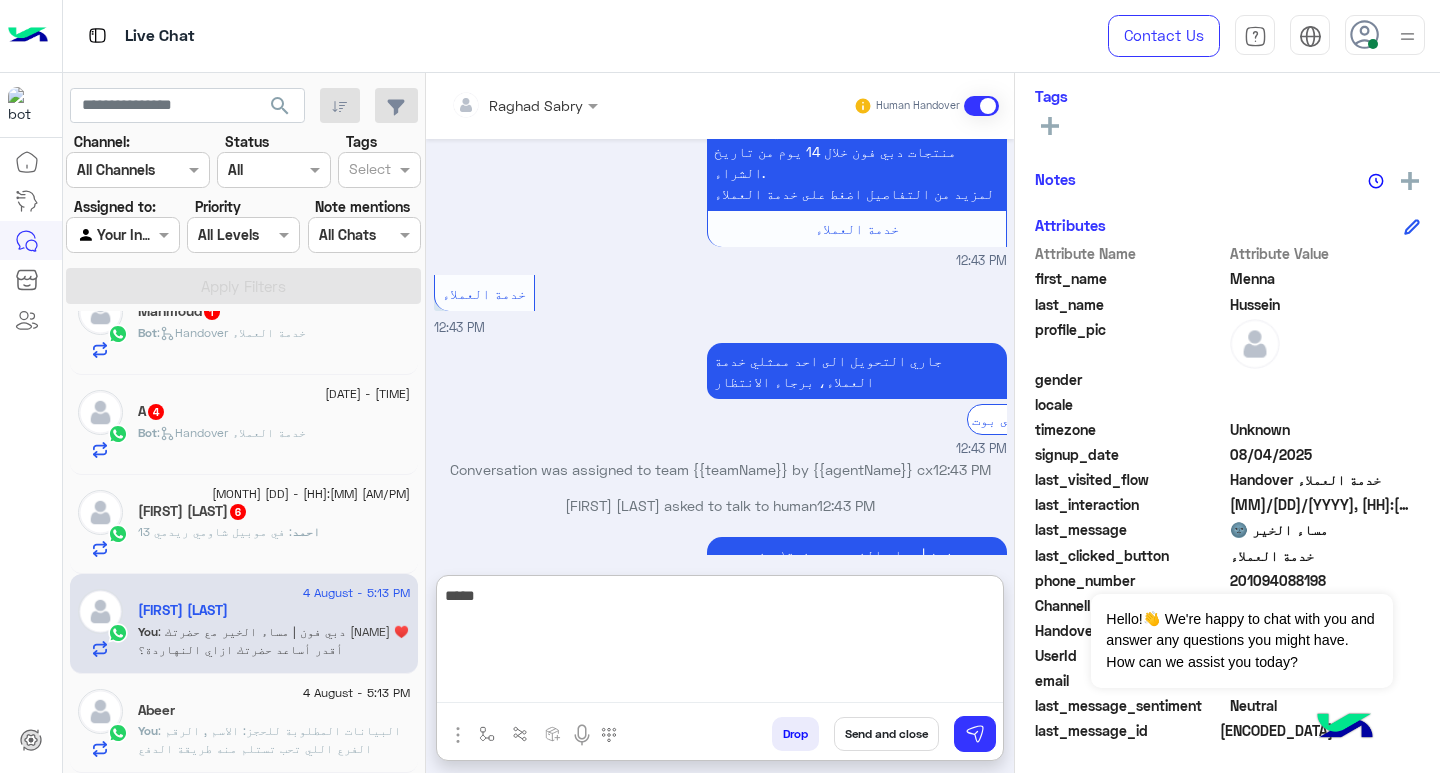 type on "*****" 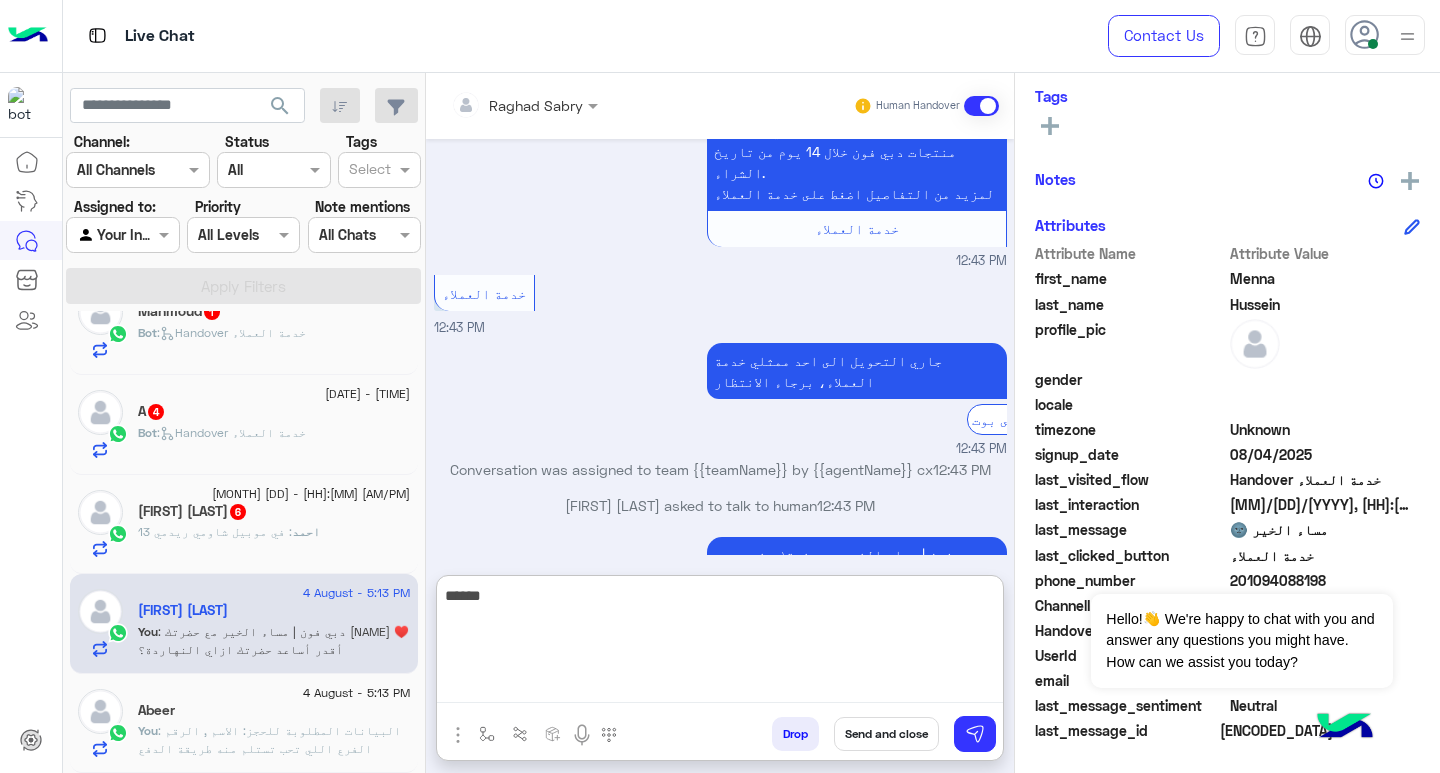 drag, startPoint x: 944, startPoint y: 594, endPoint x: 1081, endPoint y: 595, distance: 137.00365 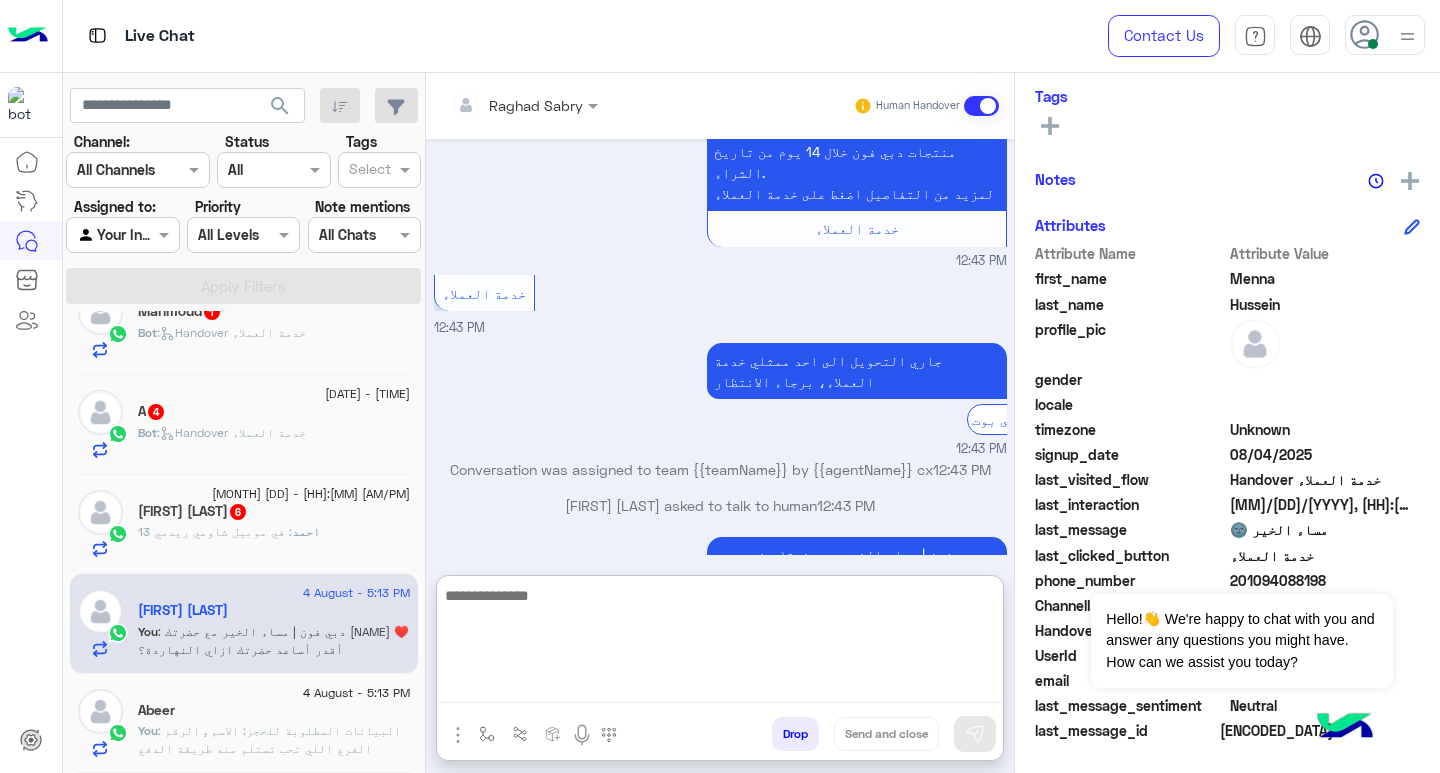 click on "[FIRST] : في موبيل شاومي ريدمي 13" 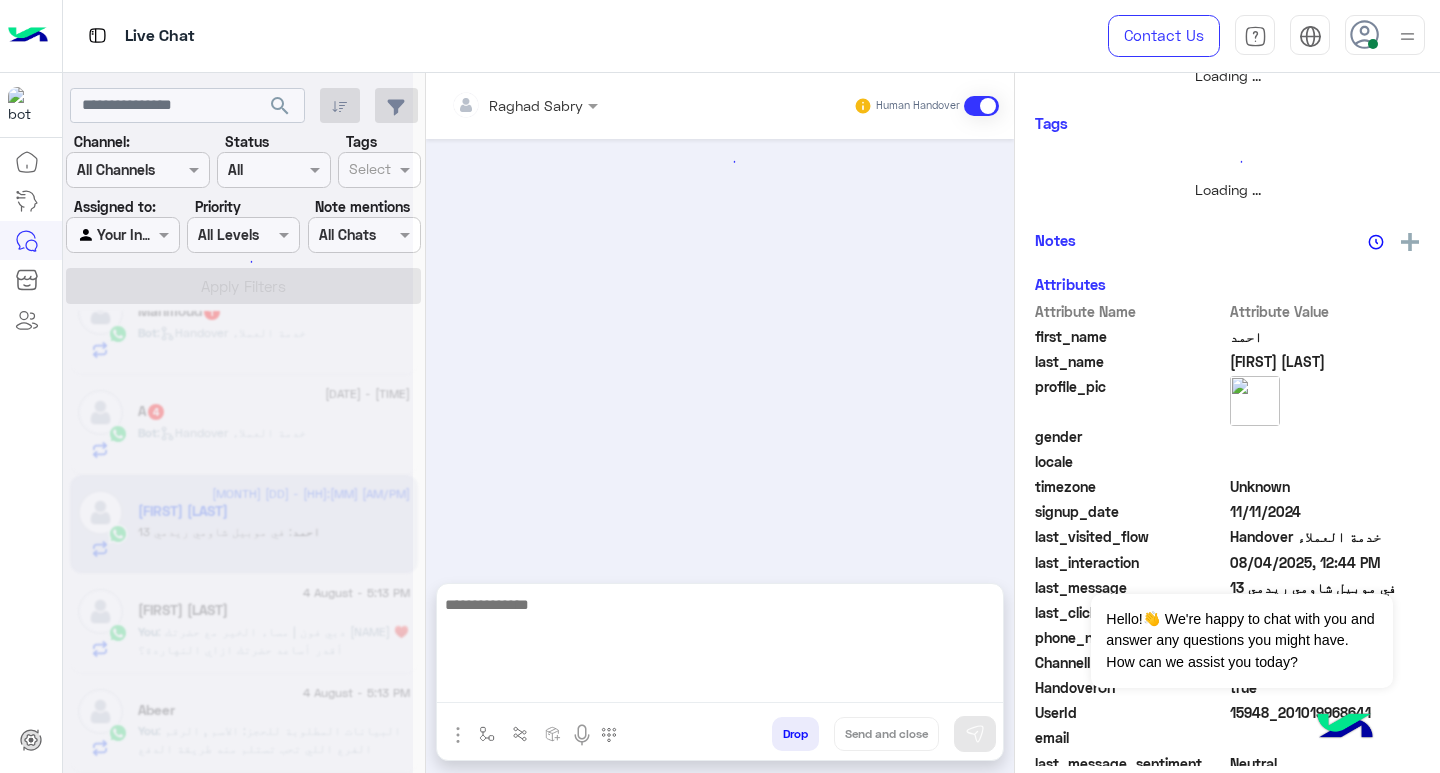 scroll, scrollTop: 0, scrollLeft: 0, axis: both 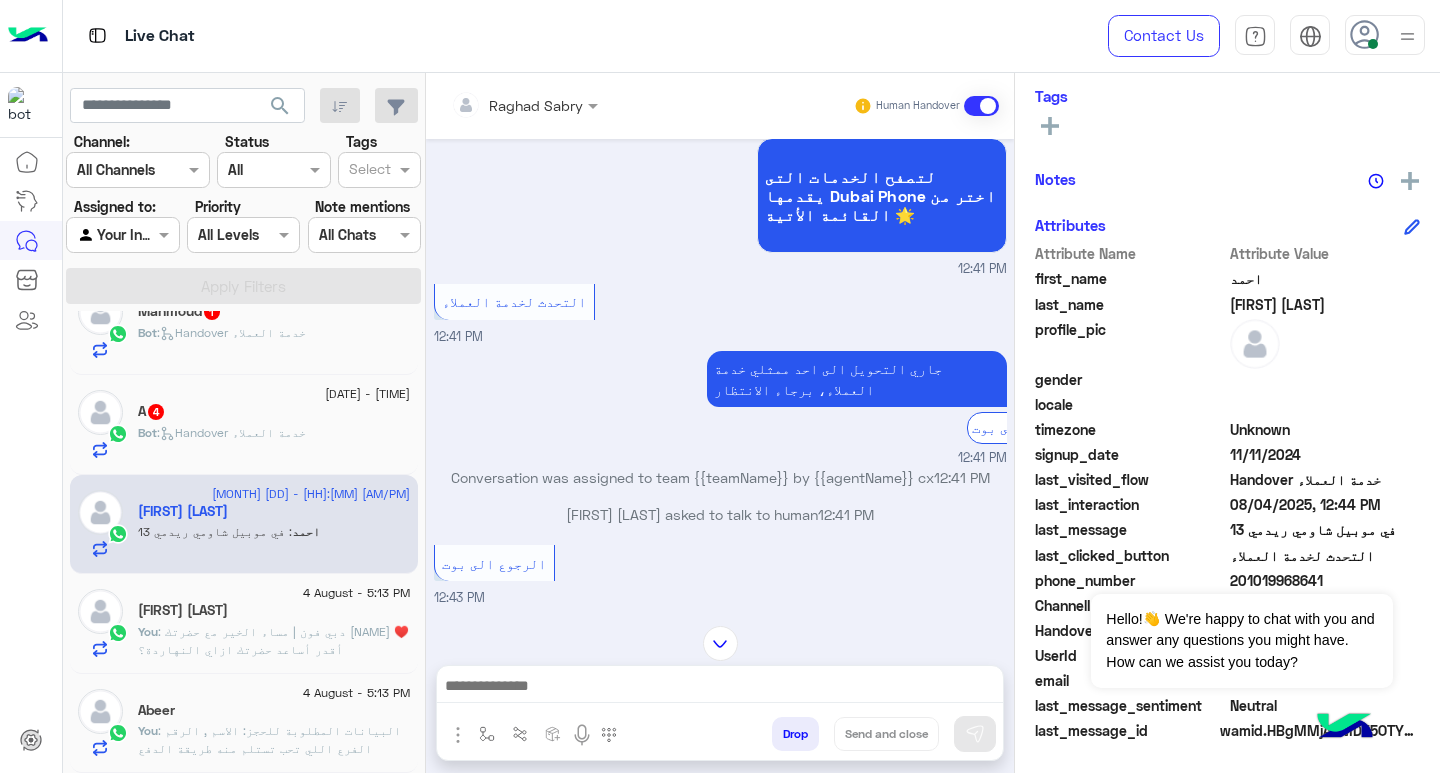 click on ":   Handover خدمة العملاء" 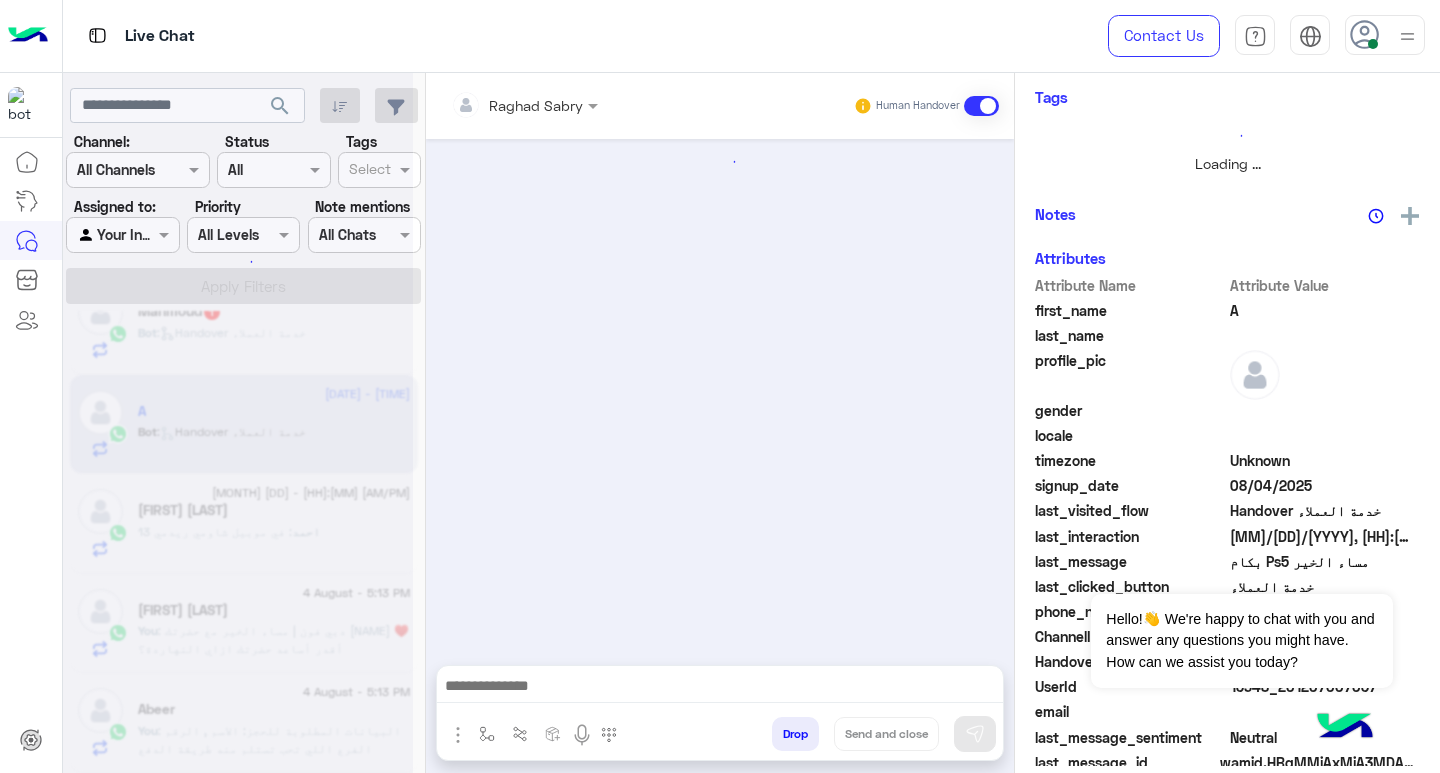 scroll, scrollTop: 325, scrollLeft: 0, axis: vertical 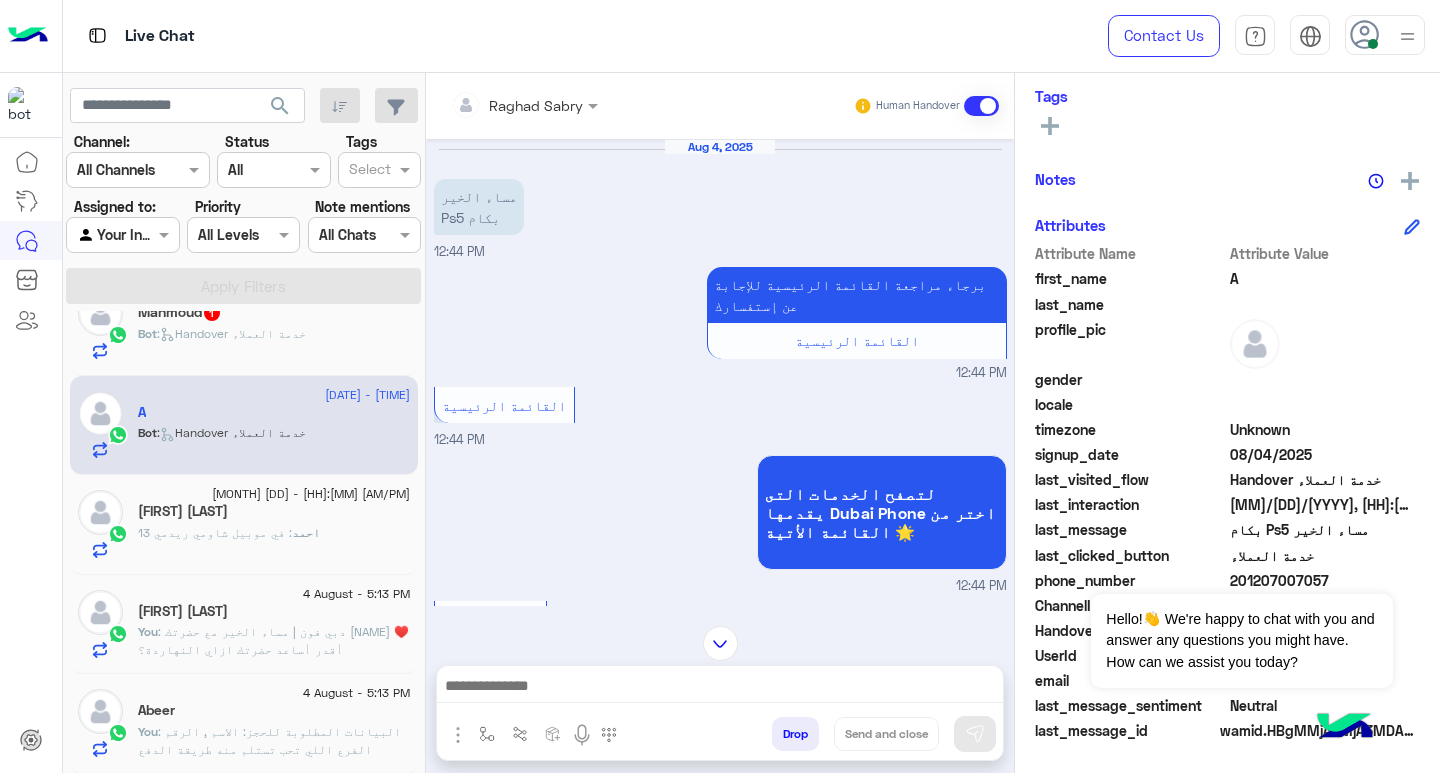 click at bounding box center (720, 688) 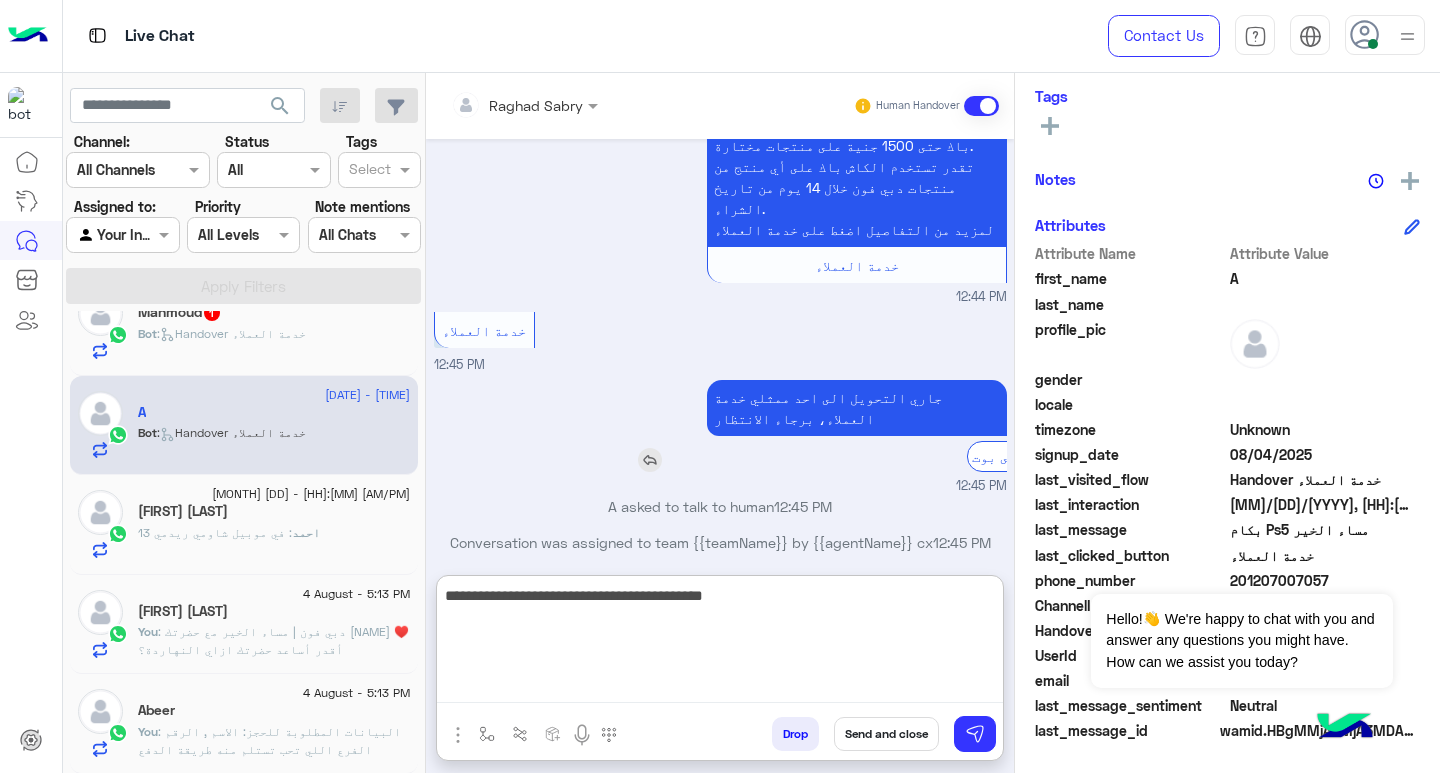 scroll, scrollTop: 0, scrollLeft: 0, axis: both 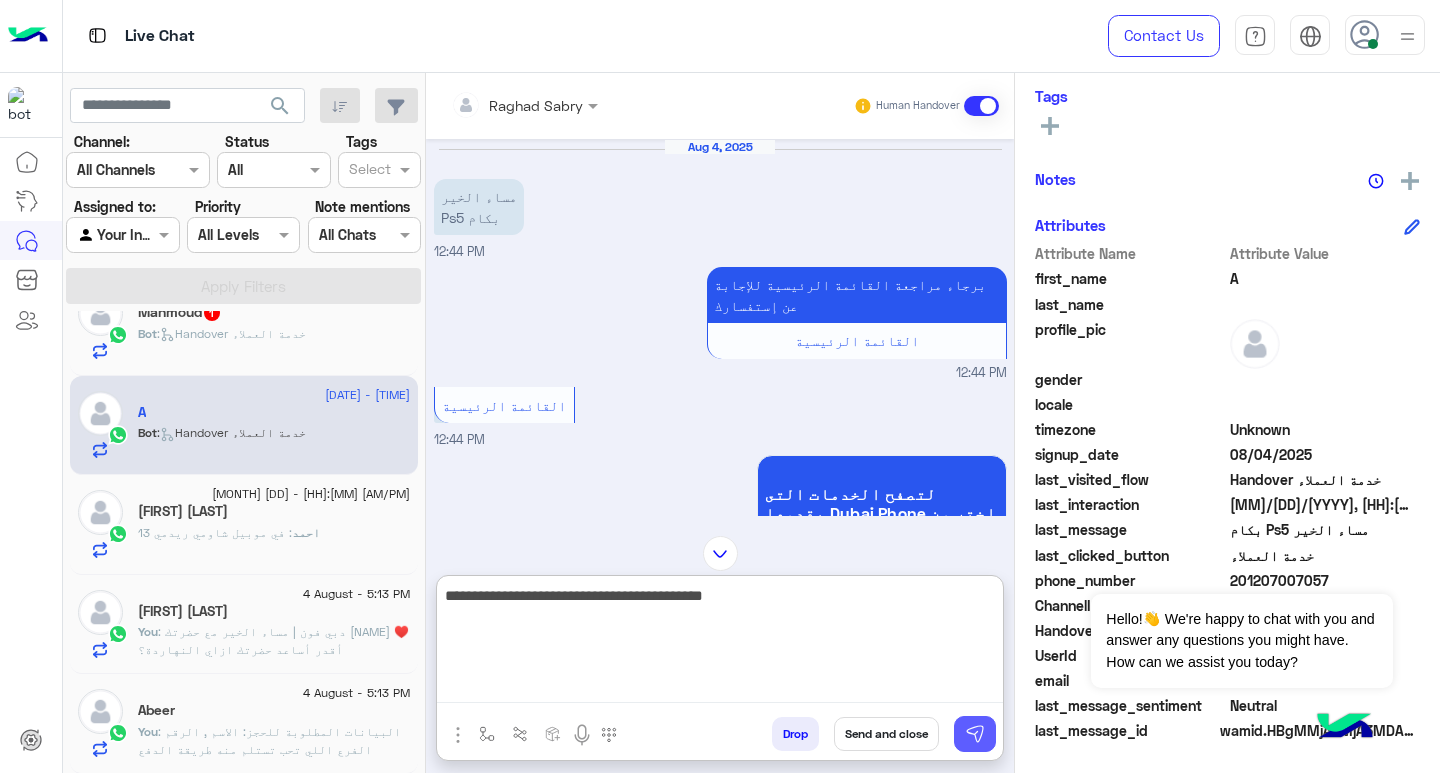 type on "**********" 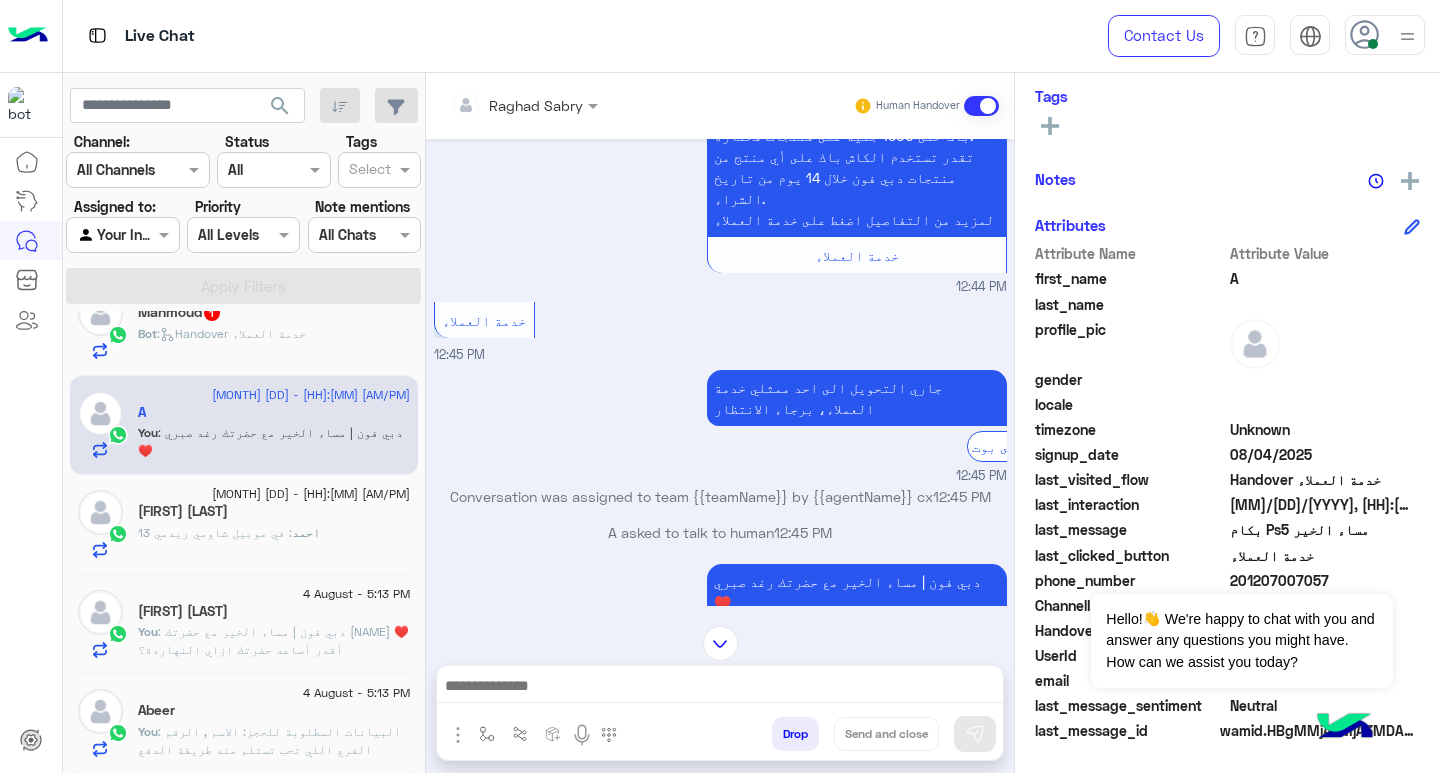 scroll, scrollTop: 0, scrollLeft: 0, axis: both 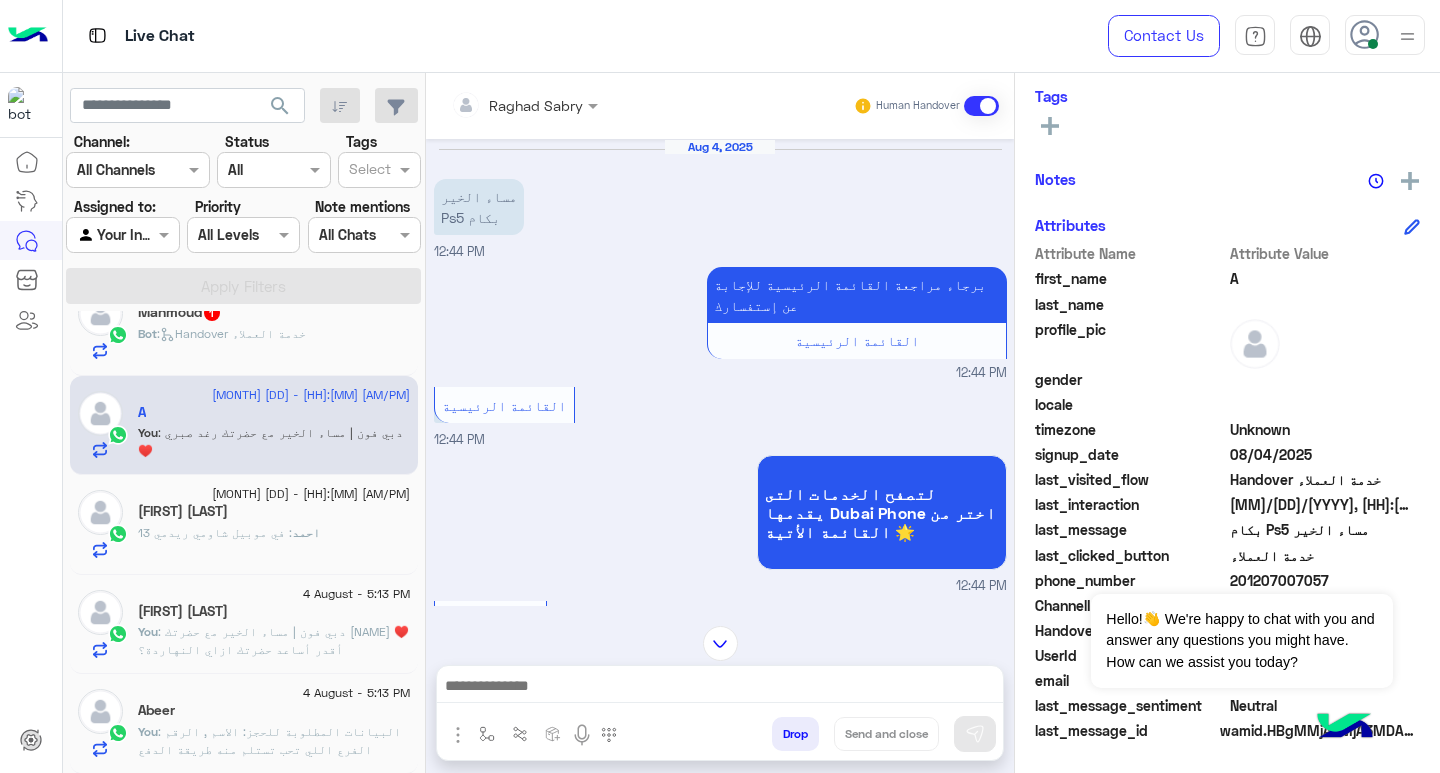 drag, startPoint x: 948, startPoint y: 695, endPoint x: 950, endPoint y: 705, distance: 10.198039 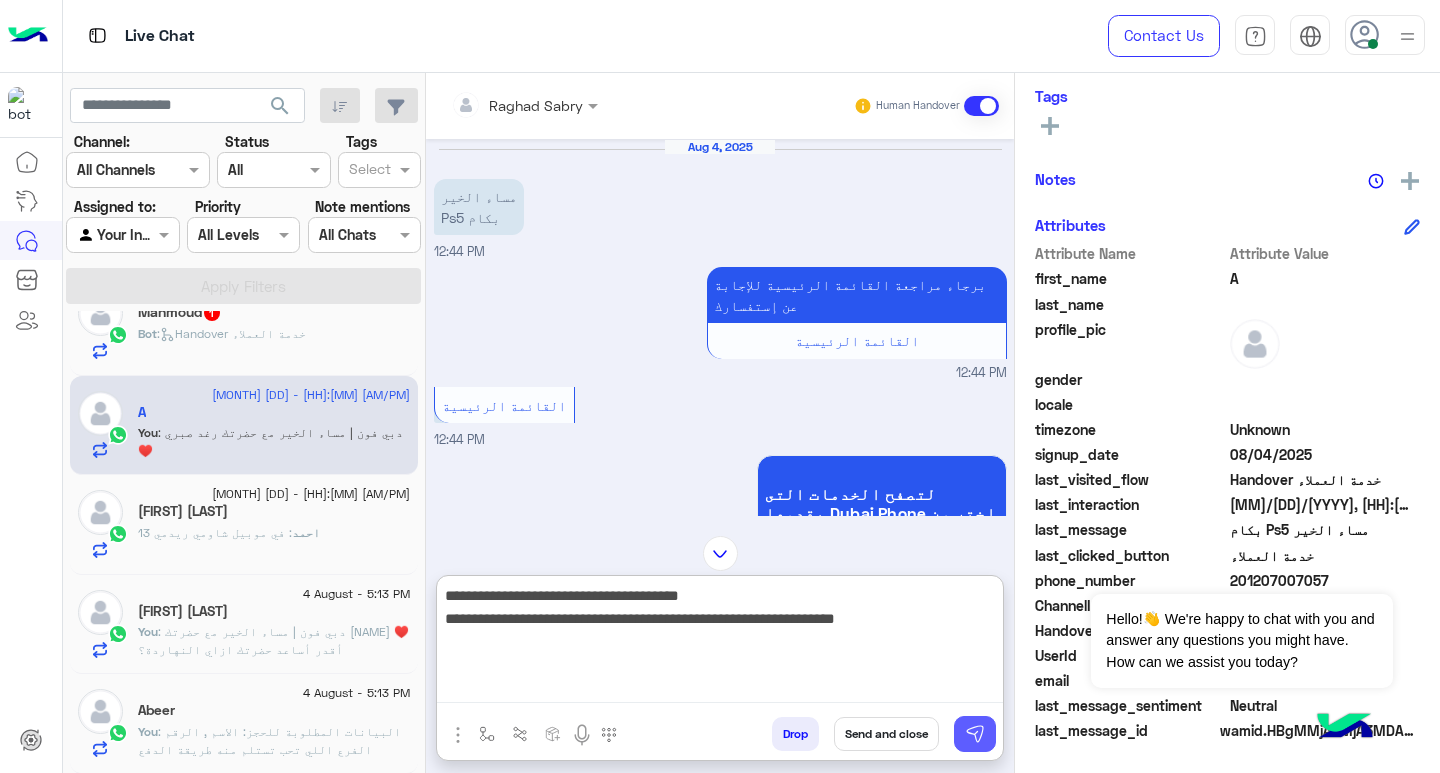 type on "**********" 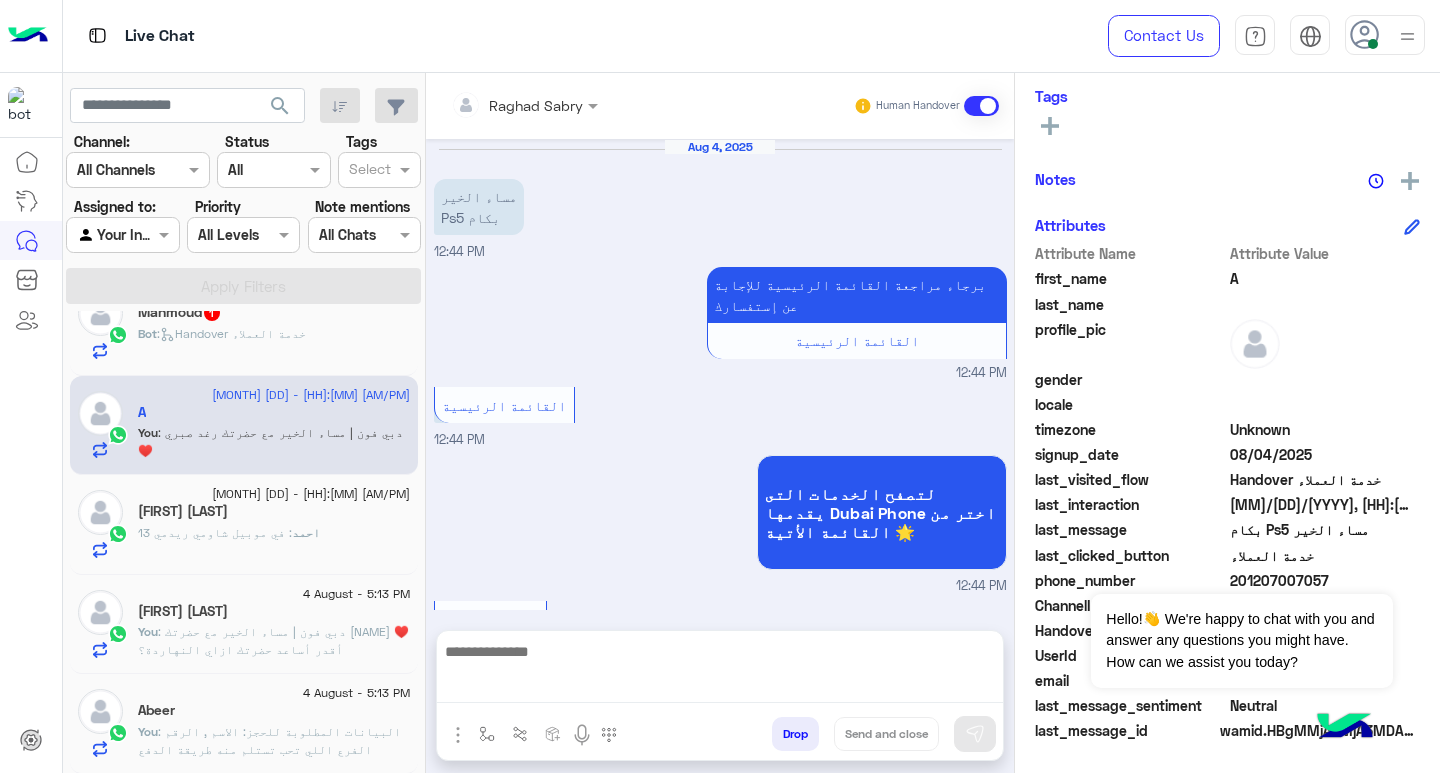 scroll, scrollTop: 698, scrollLeft: 0, axis: vertical 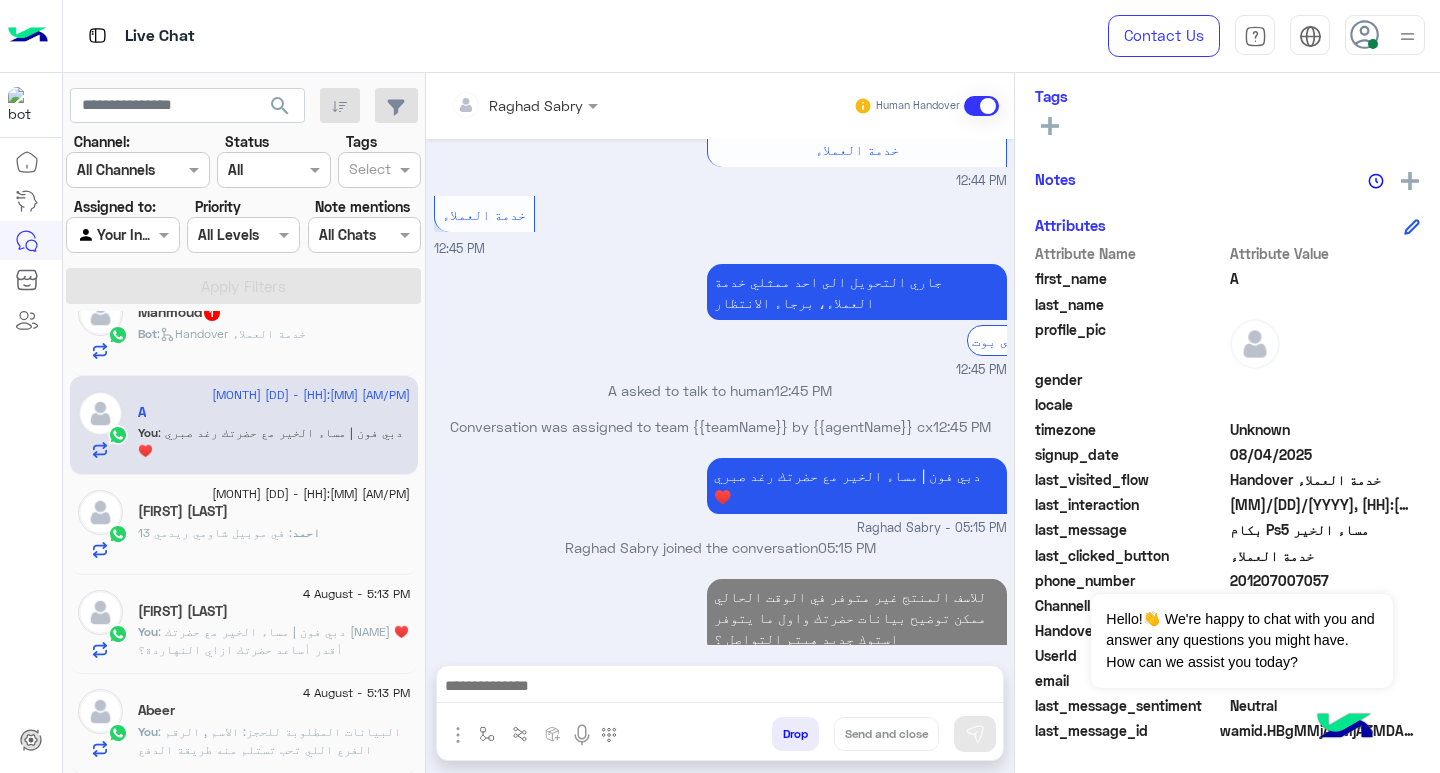 click on ": في موبيل شاومي ريدمي 13" 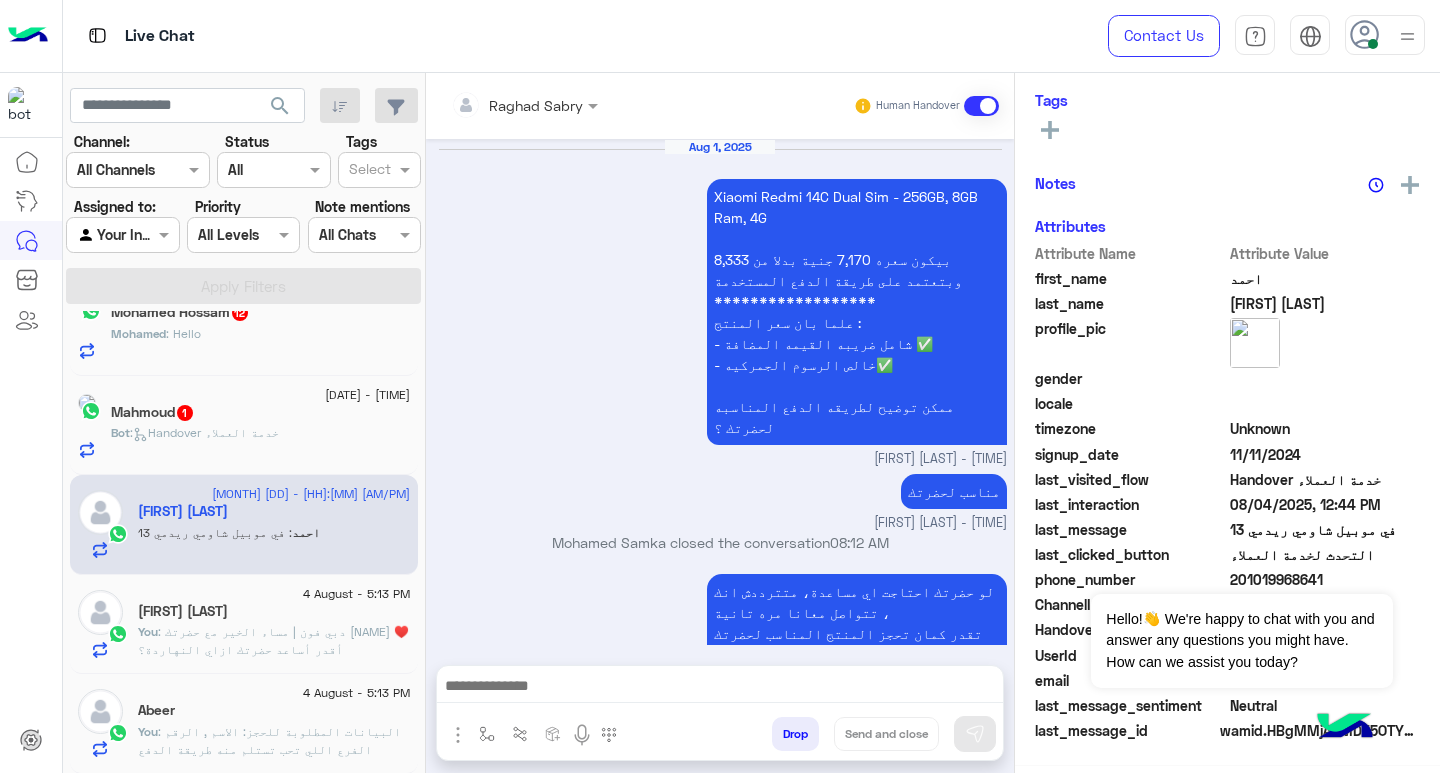scroll, scrollTop: 325, scrollLeft: 0, axis: vertical 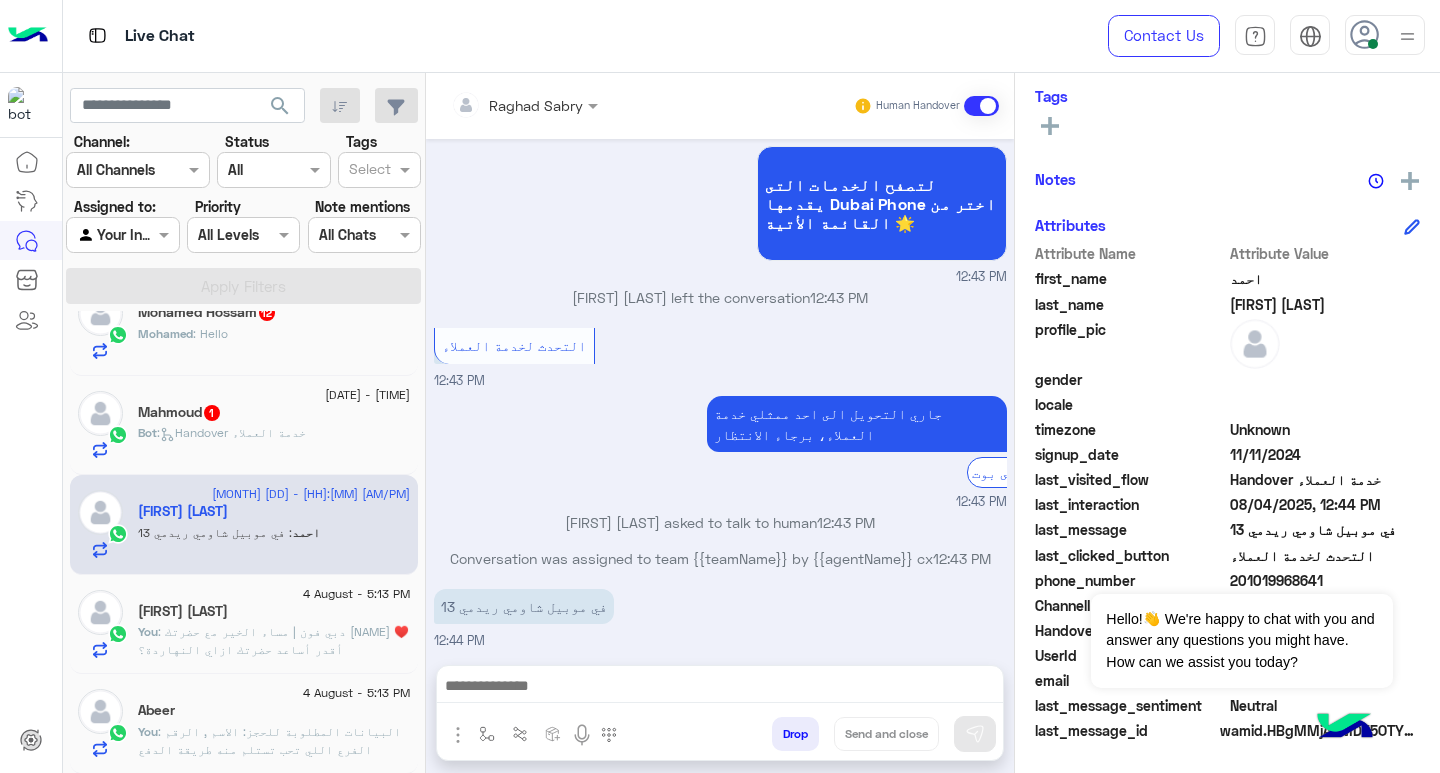 click at bounding box center [720, 688] 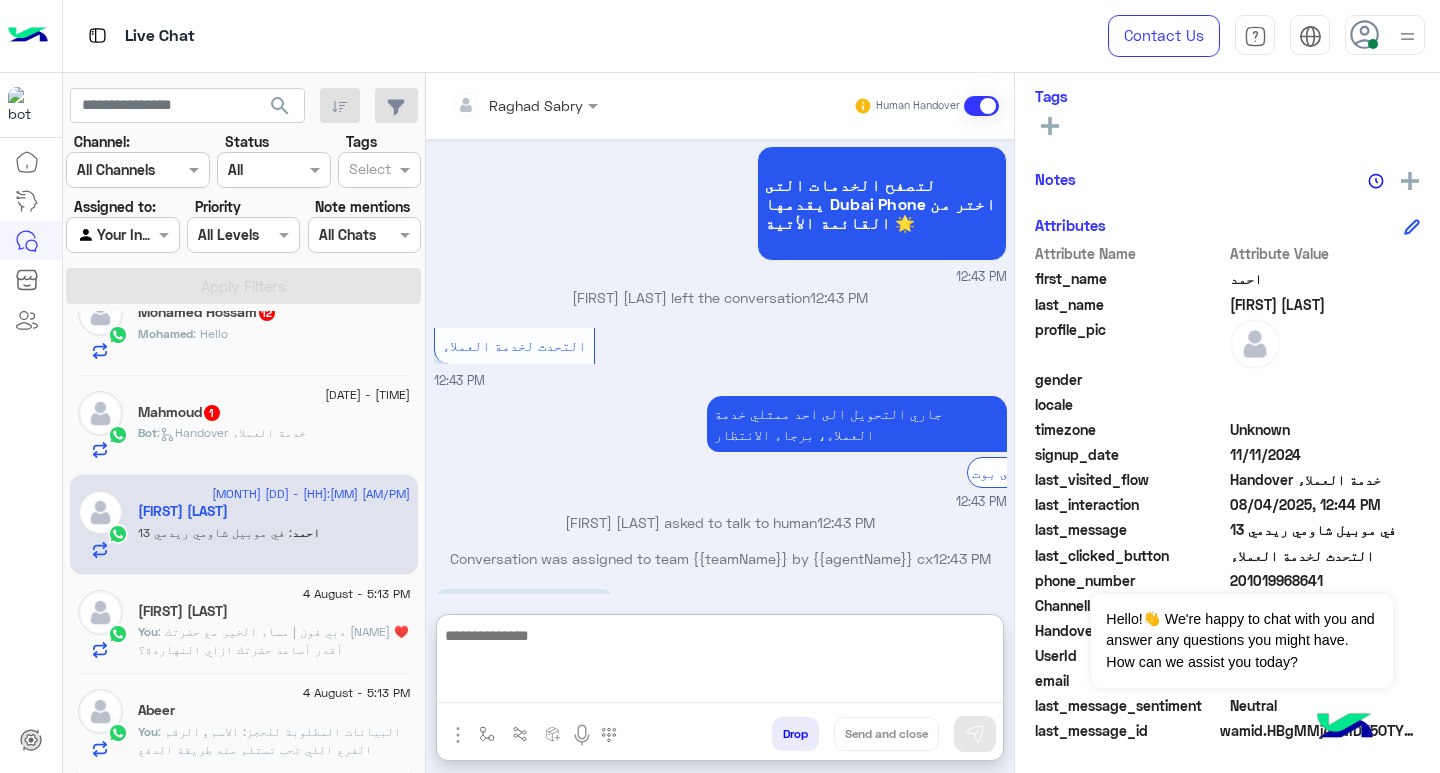 paste on "**********" 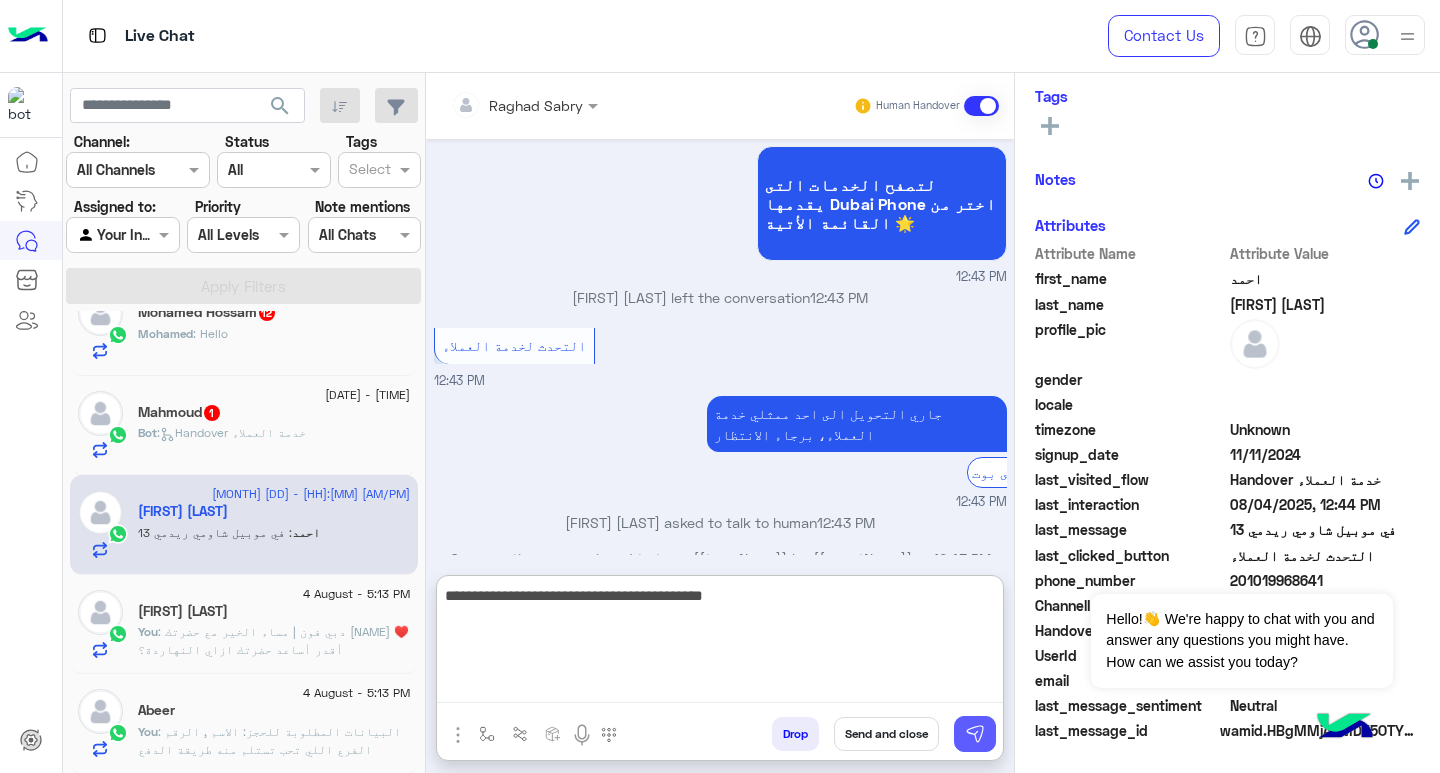 type on "**********" 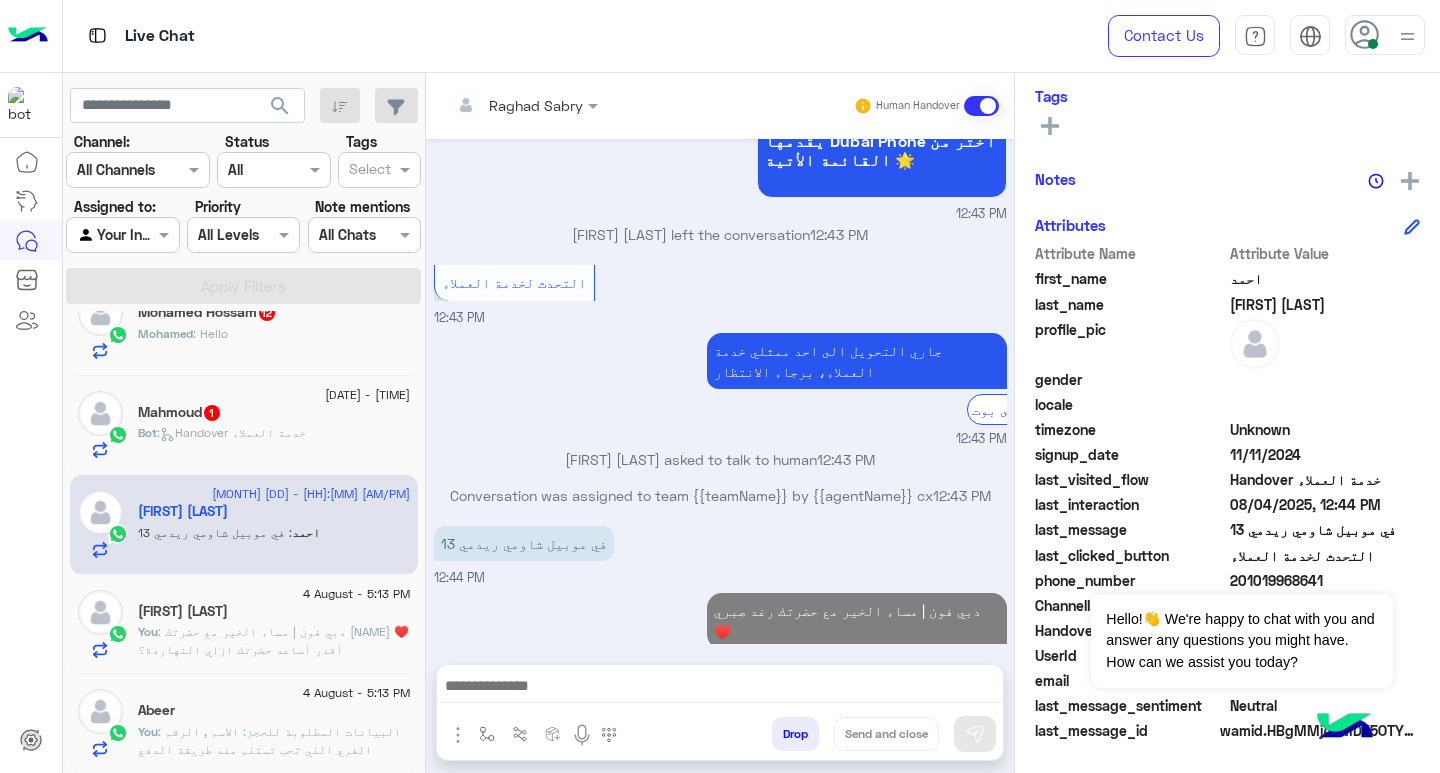 scroll, scrollTop: 1733, scrollLeft: 0, axis: vertical 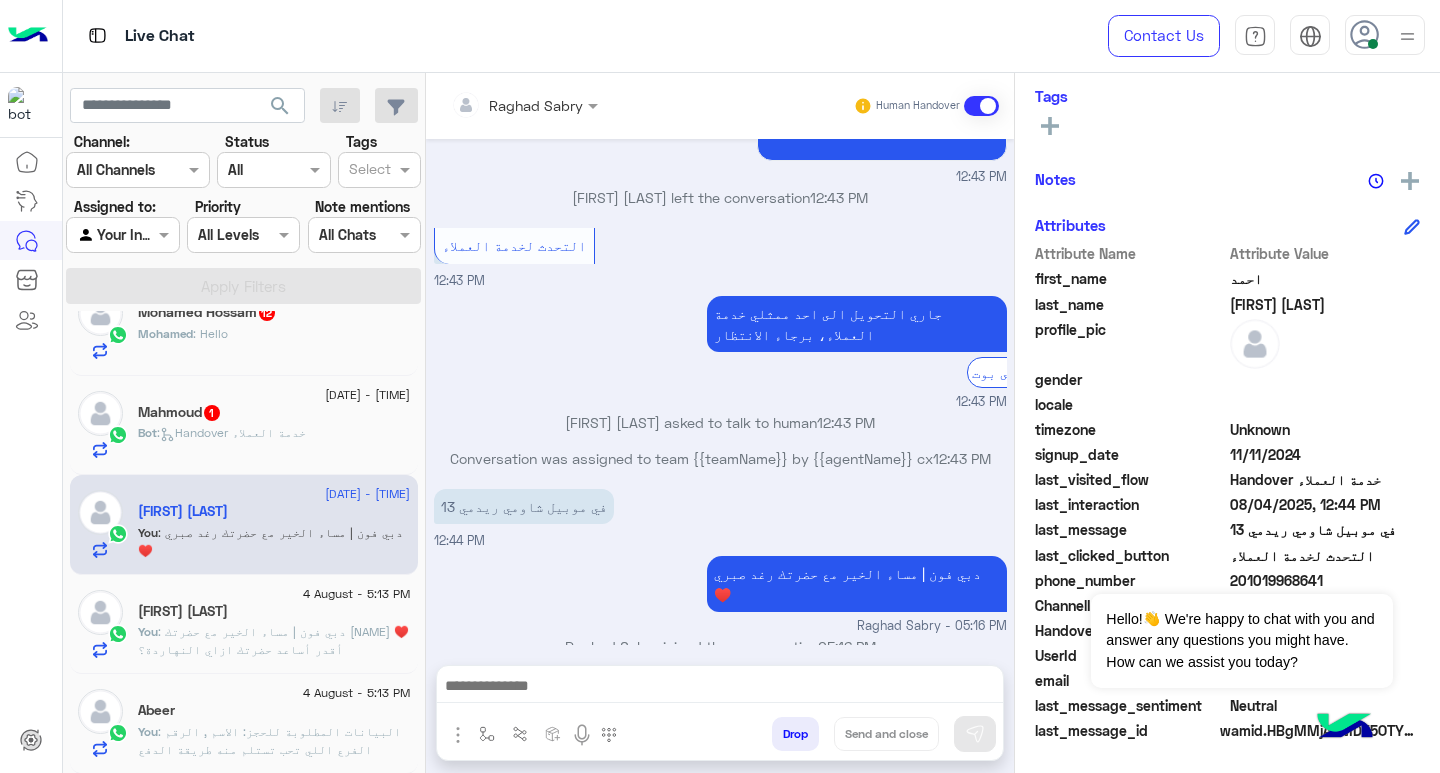 click at bounding box center [720, 688] 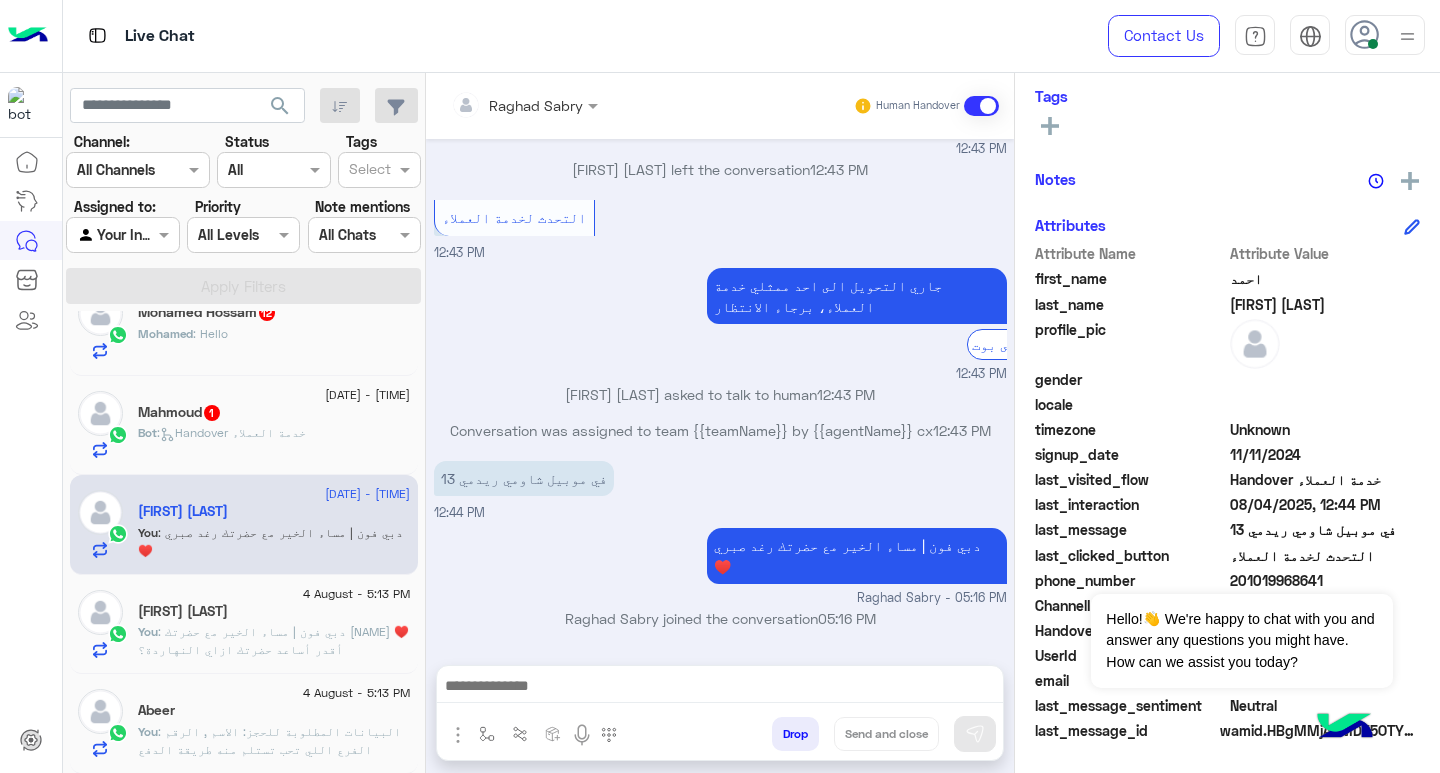 paste on "**********" 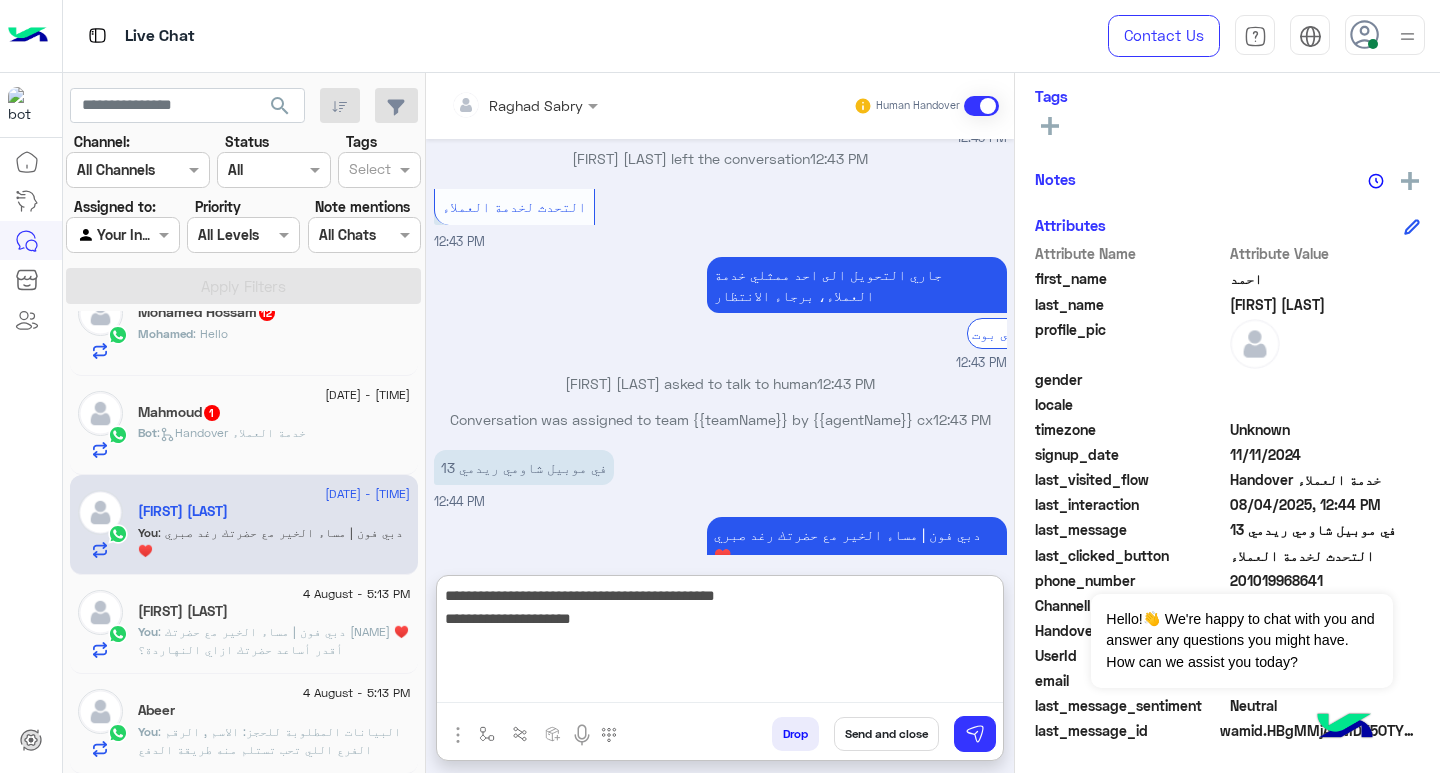 click on "**********" at bounding box center [720, 643] 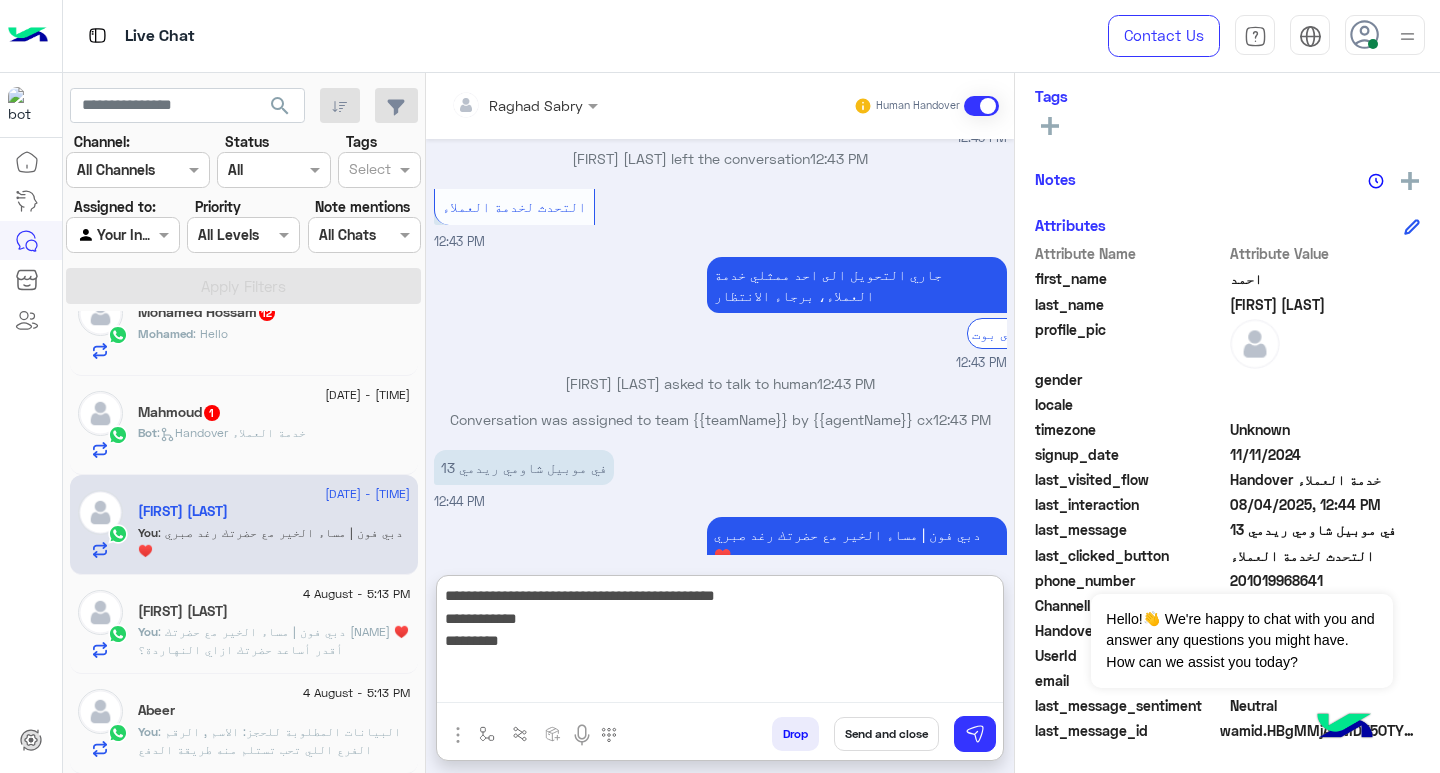 click on "**********" at bounding box center [720, 643] 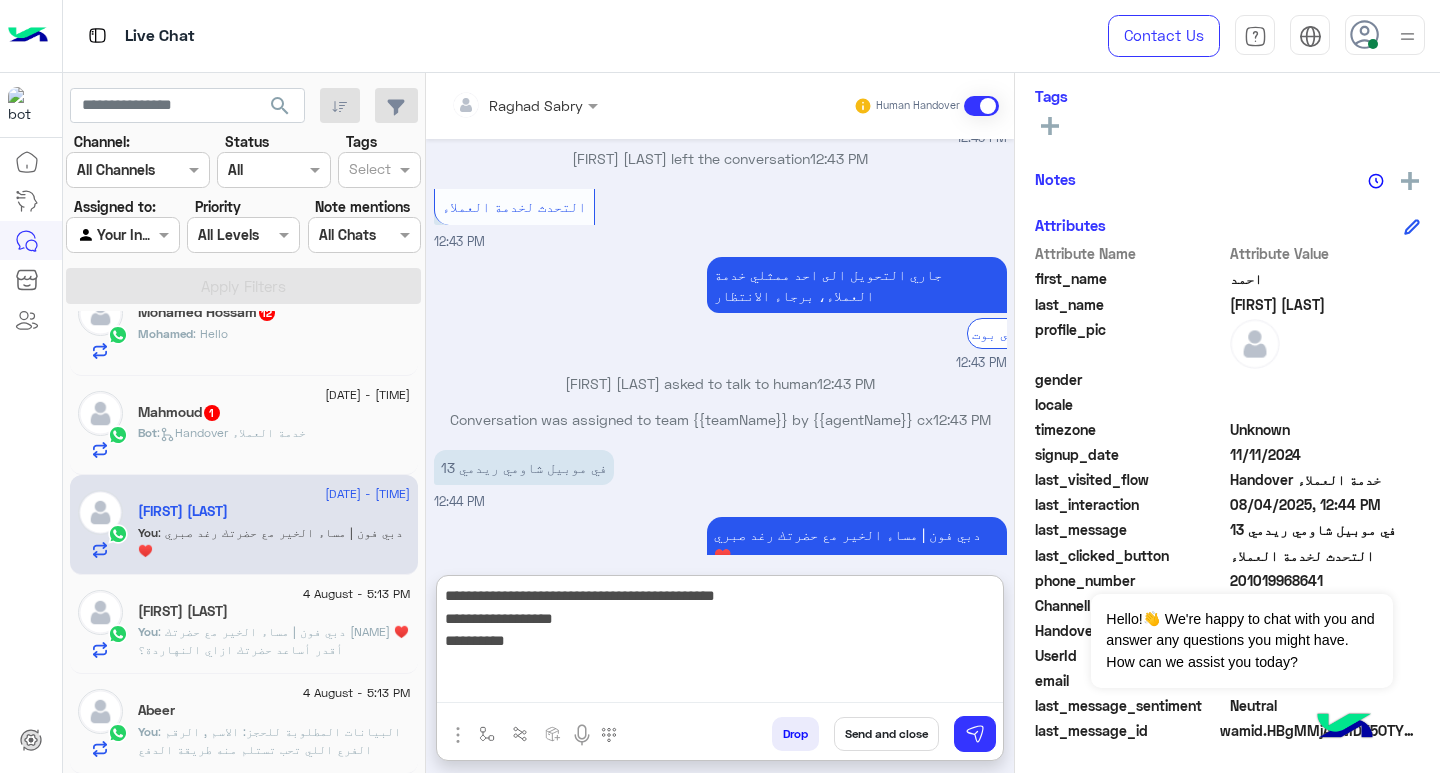 click on "**********" at bounding box center (720, 643) 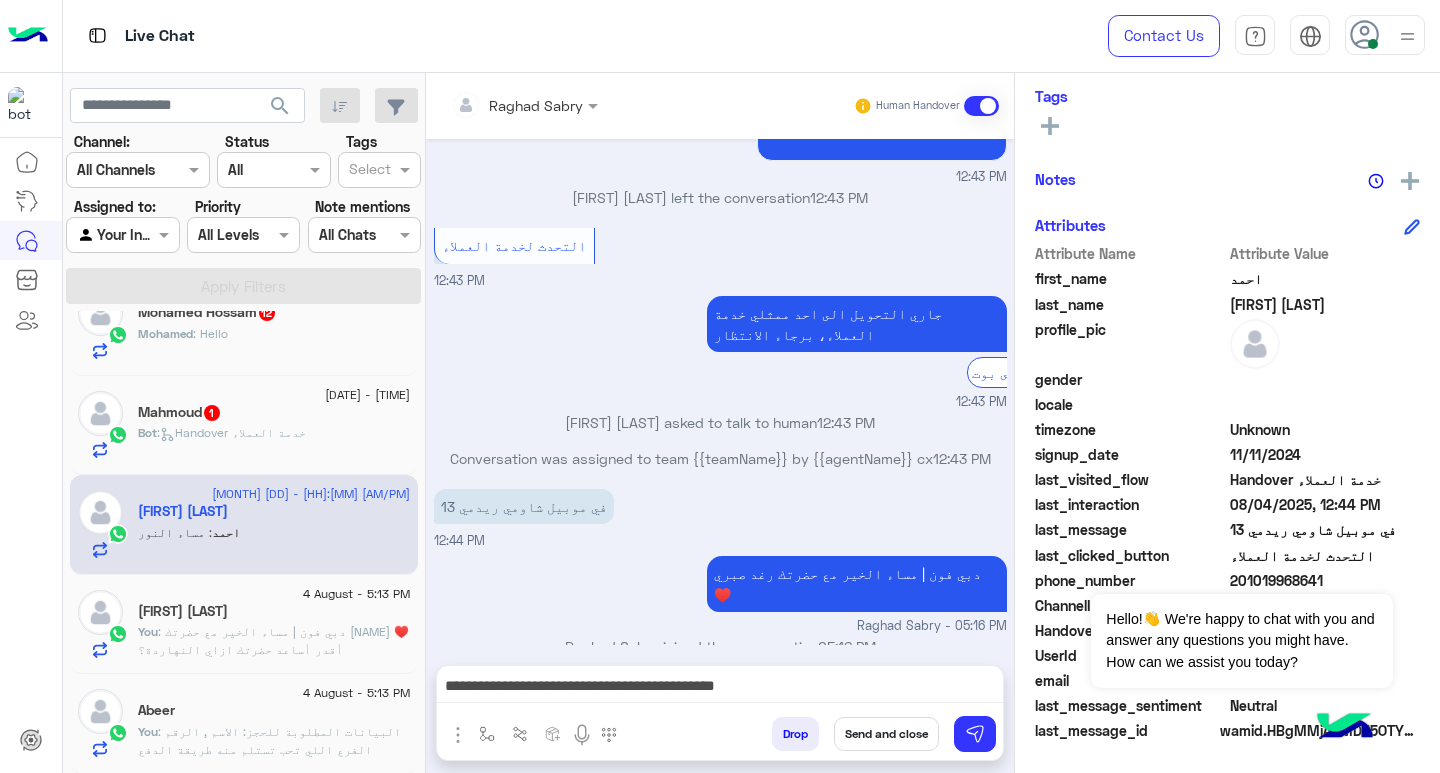 scroll, scrollTop: 1836, scrollLeft: 0, axis: vertical 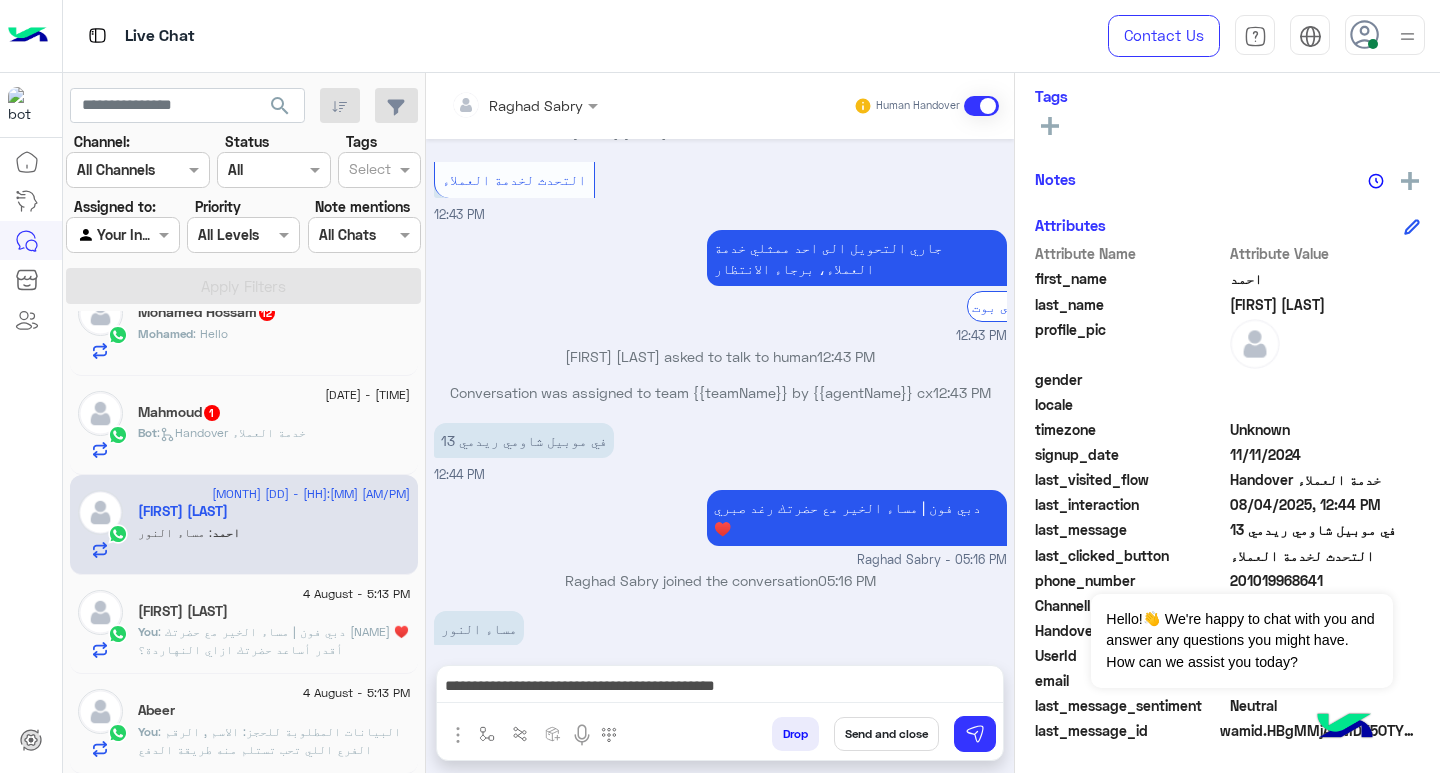 drag, startPoint x: 833, startPoint y: 680, endPoint x: 778, endPoint y: 686, distance: 55.326305 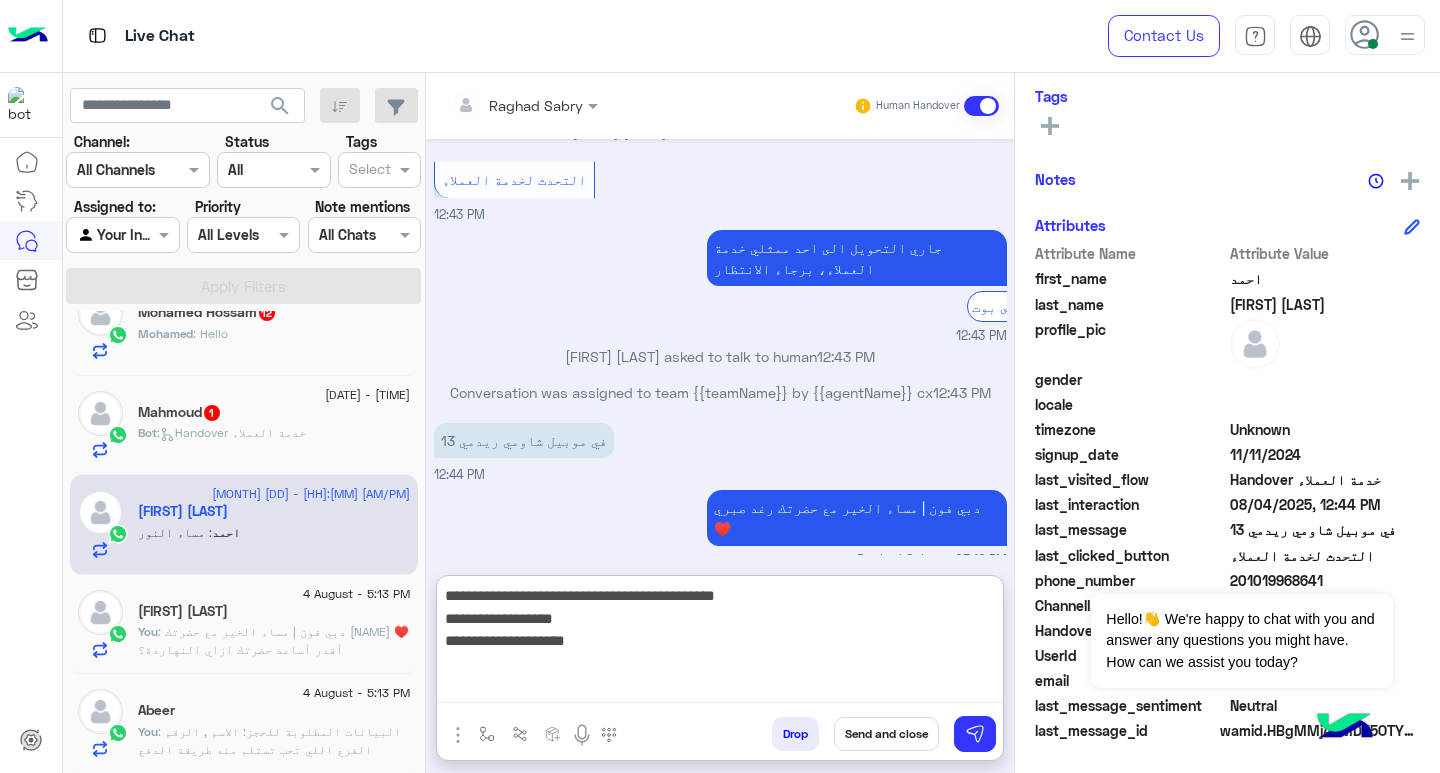click on "**********" at bounding box center (720, 643) 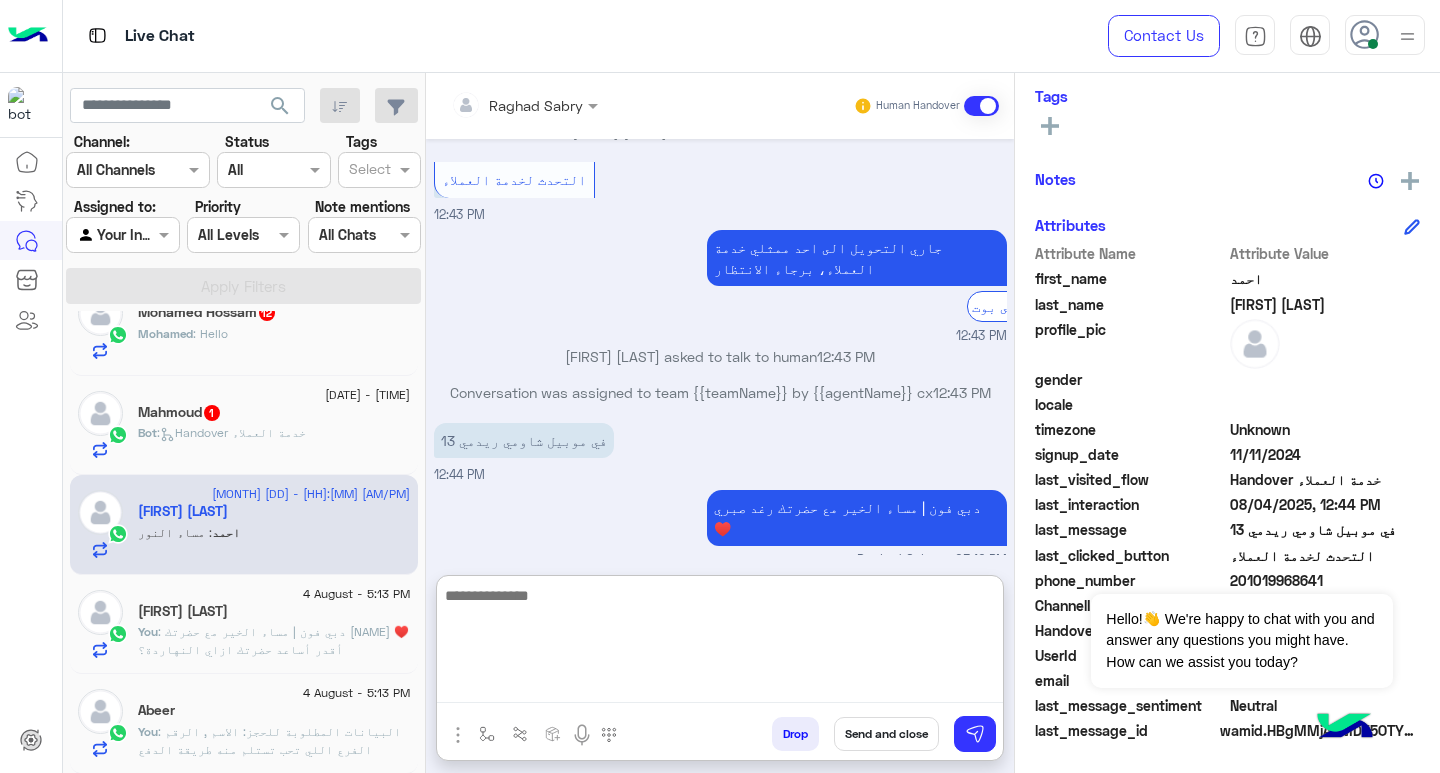 scroll, scrollTop: 0, scrollLeft: 0, axis: both 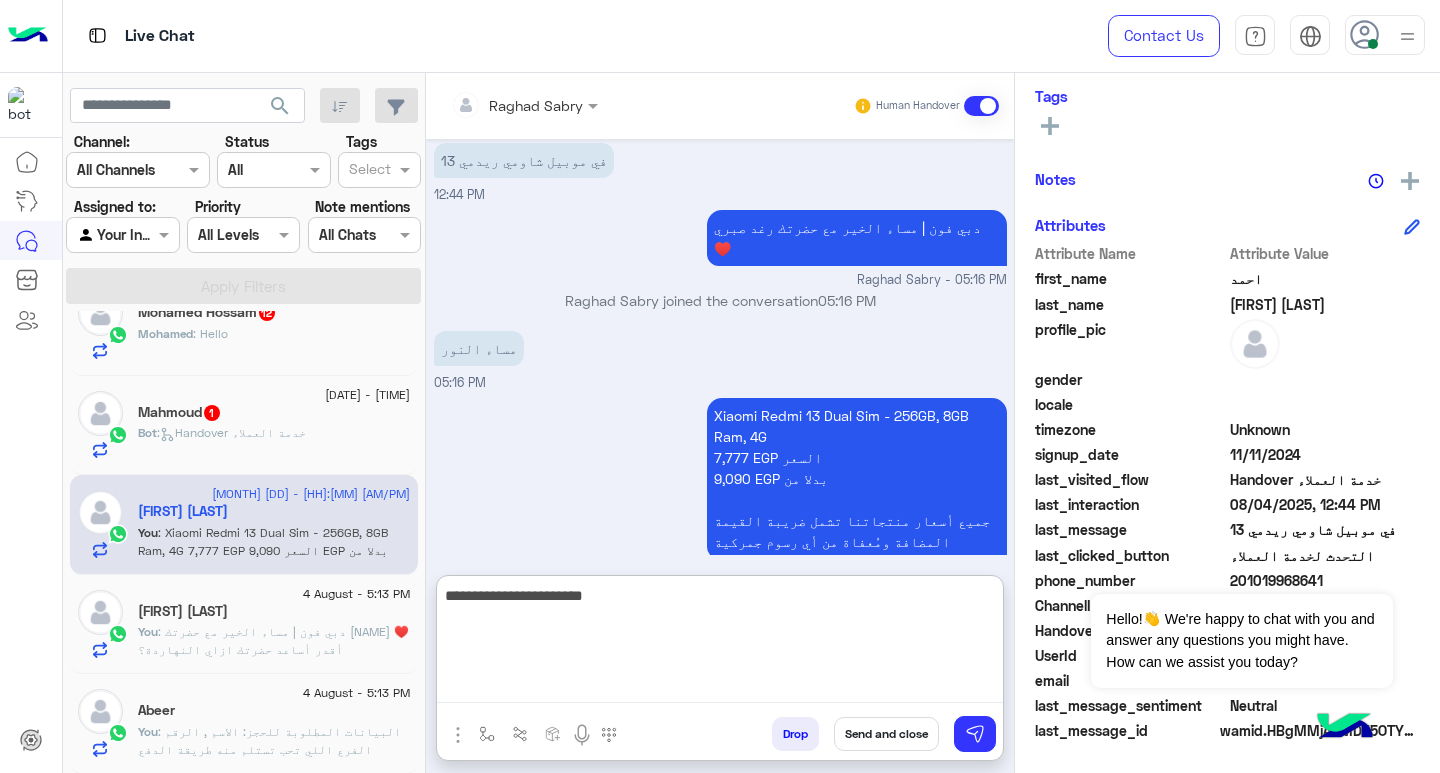 type on "**********" 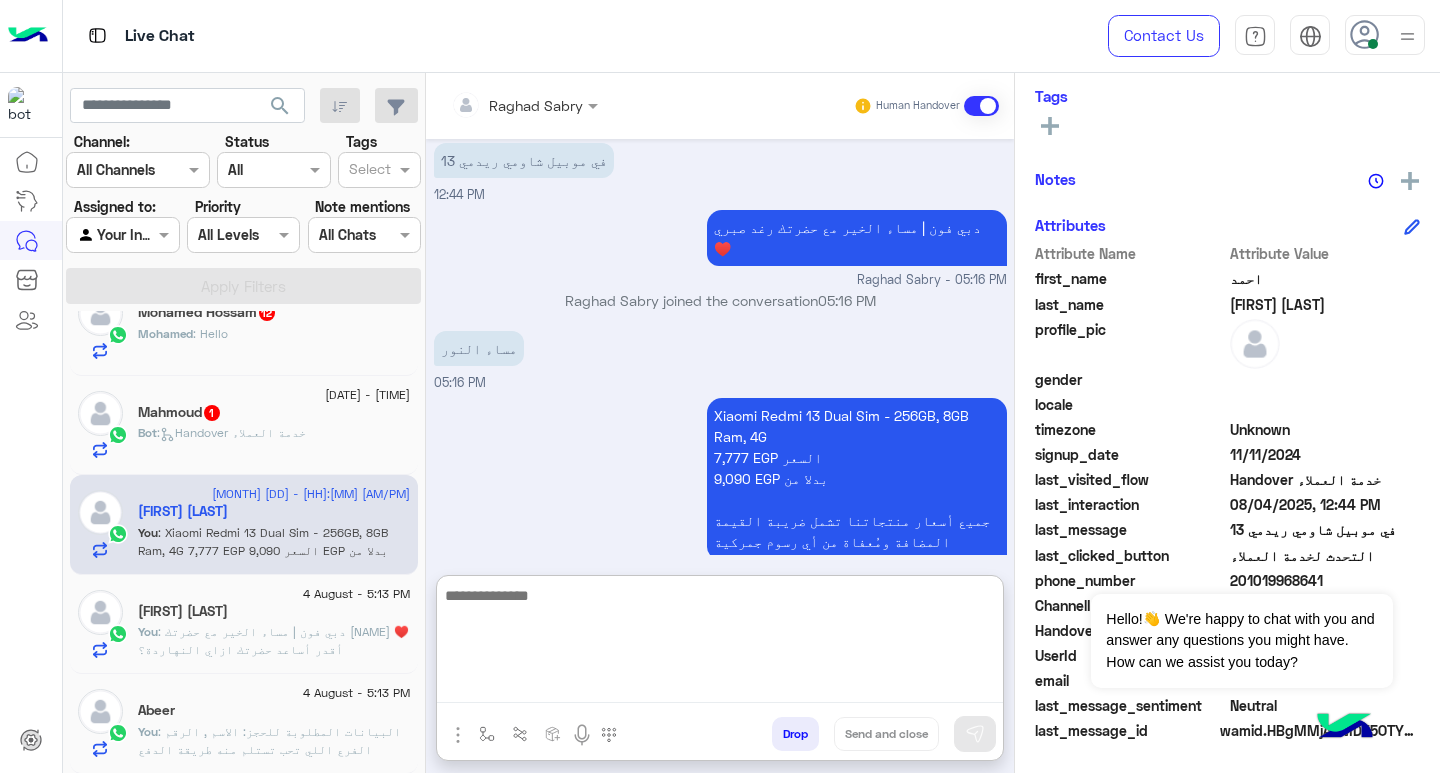 scroll, scrollTop: 2180, scrollLeft: 0, axis: vertical 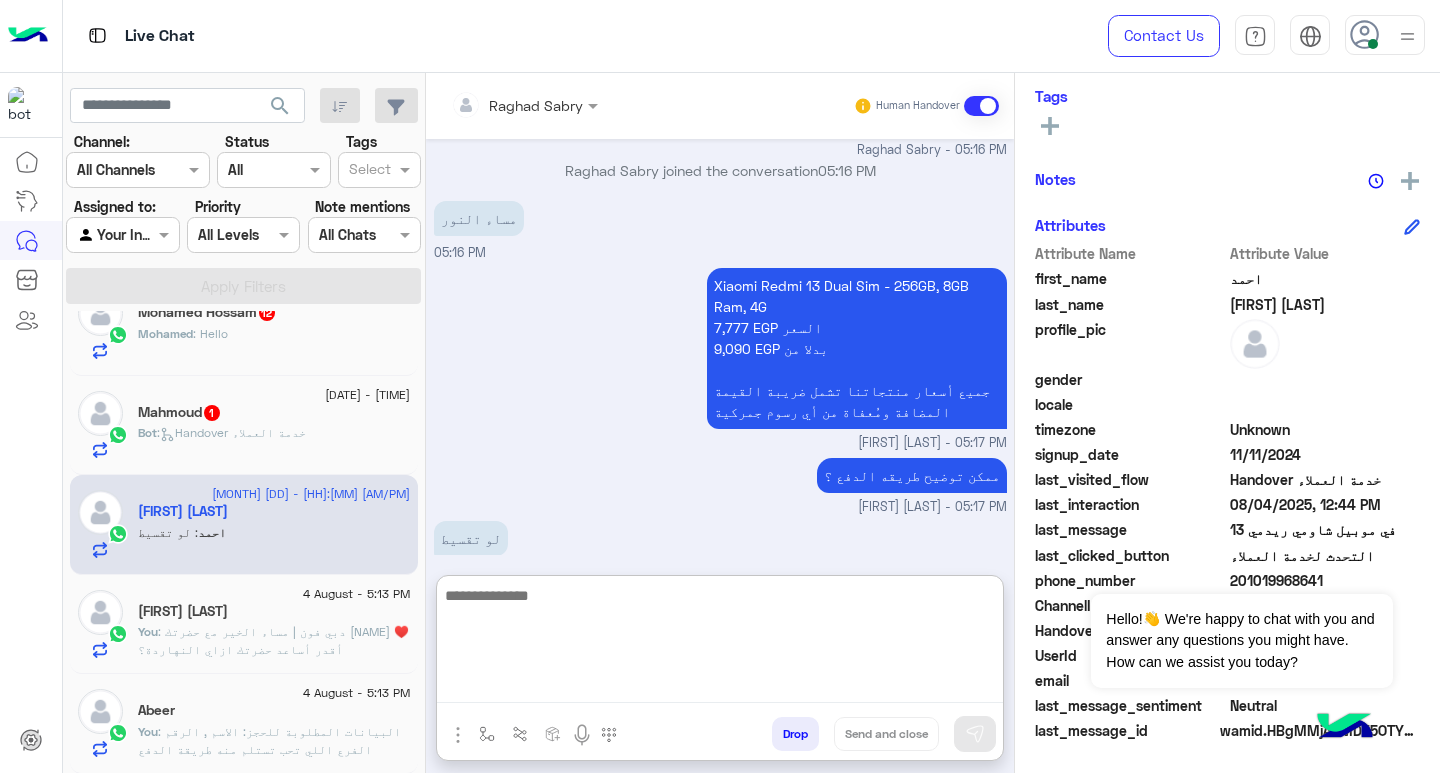 click at bounding box center (720, 643) 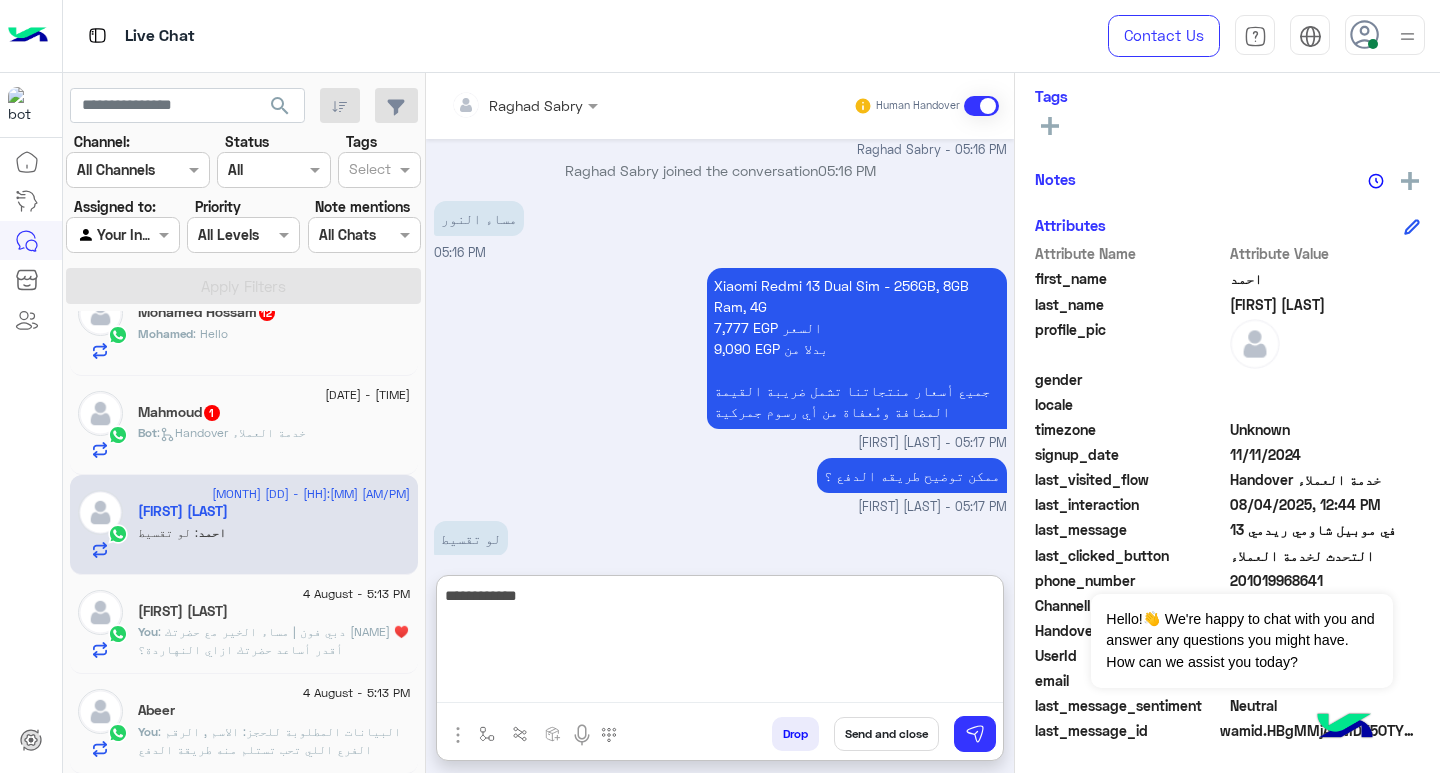 type on "**********" 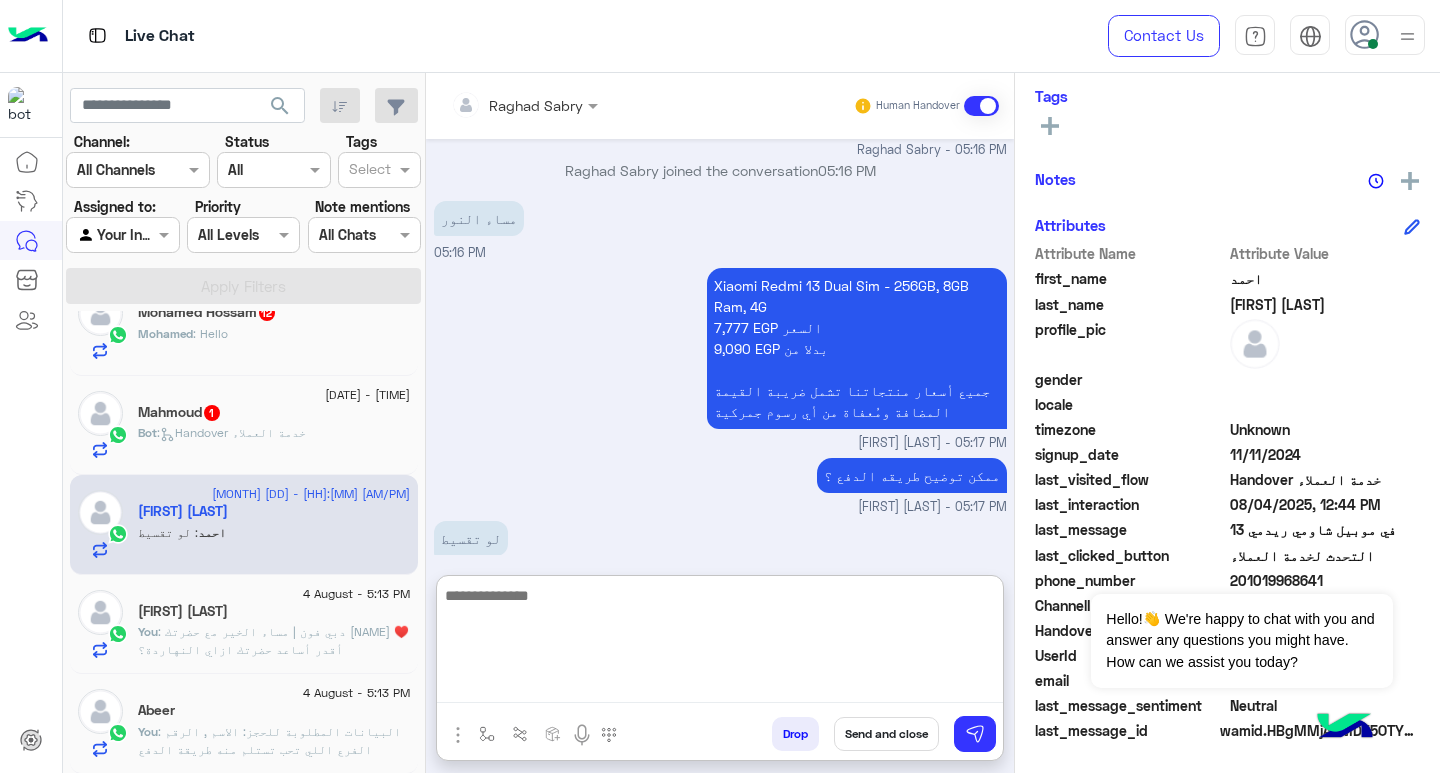 scroll, scrollTop: 2310, scrollLeft: 0, axis: vertical 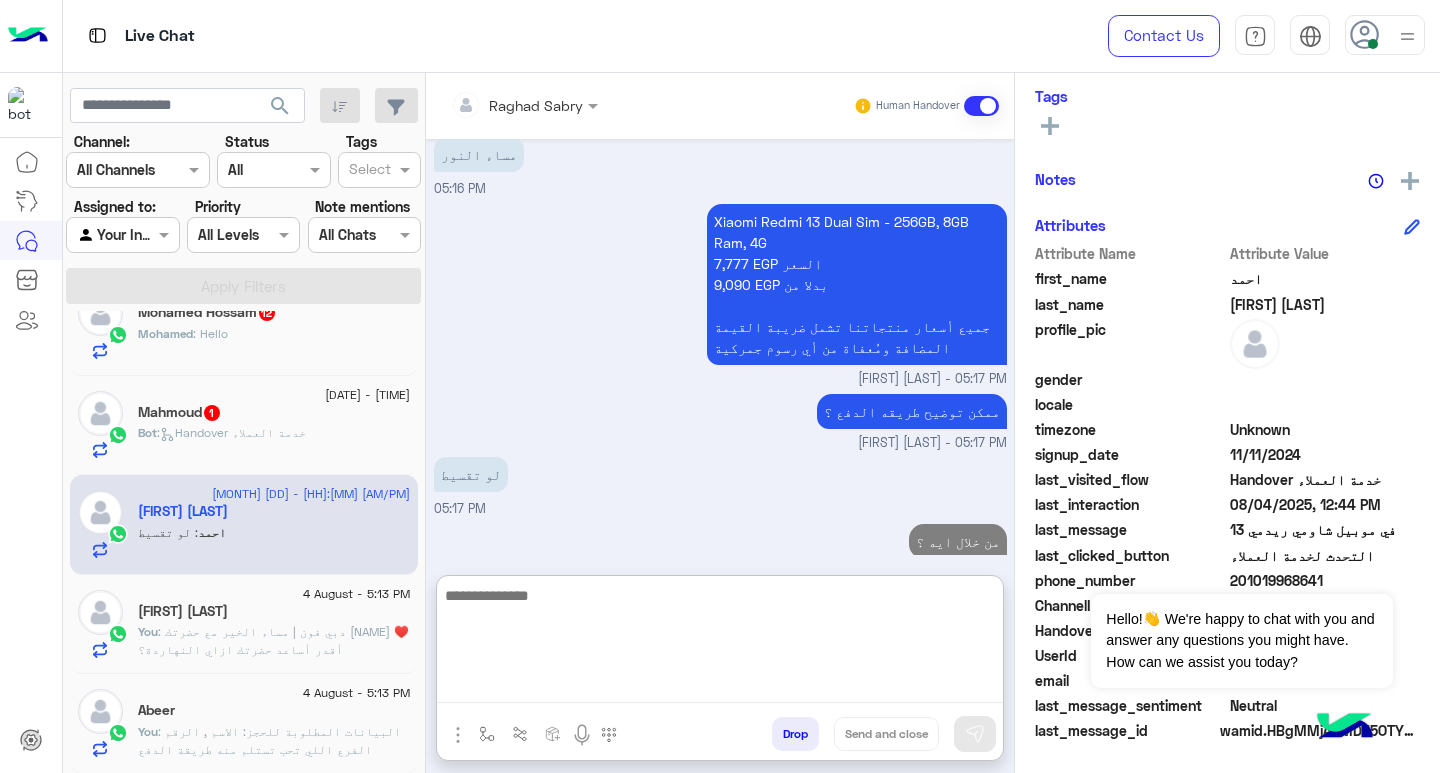 click on "[DATE] - [TIME]" 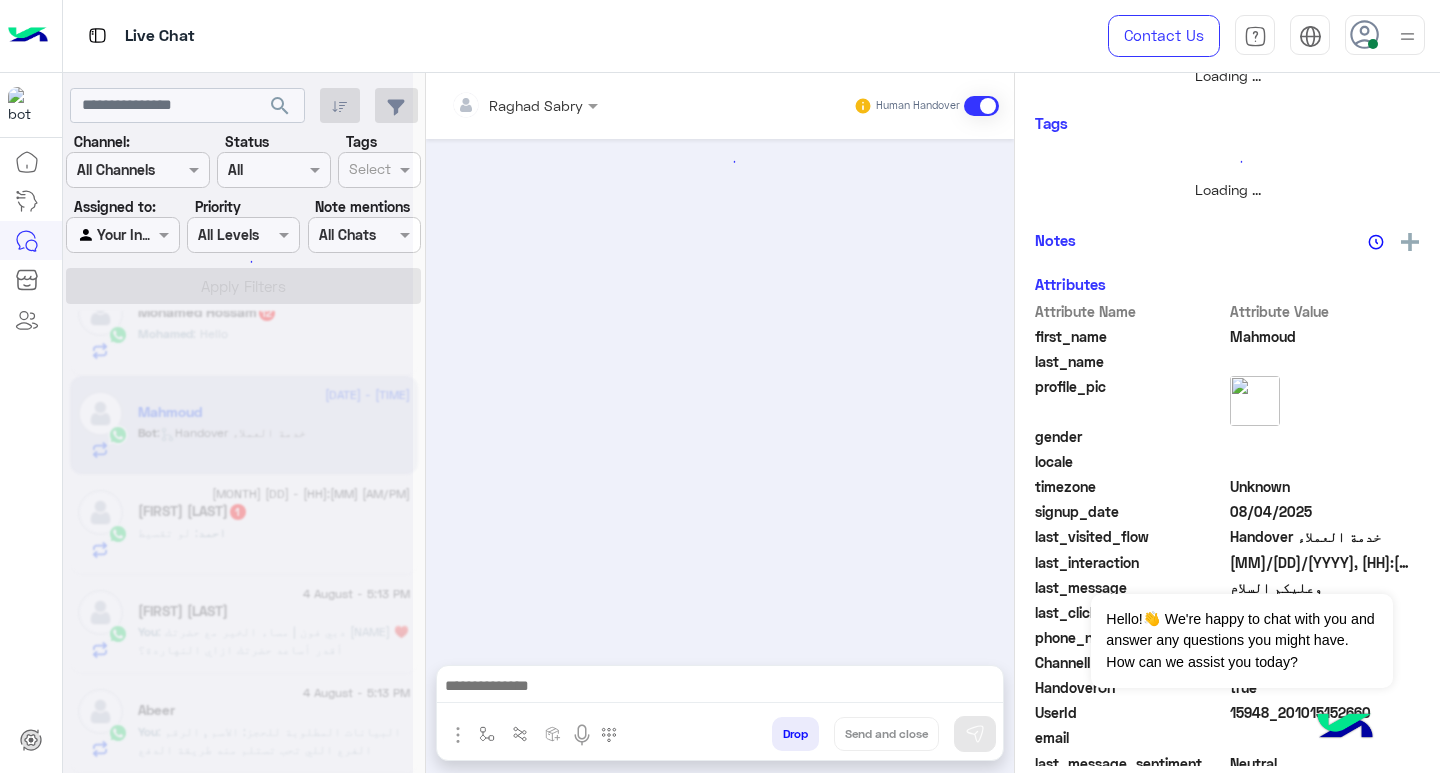 scroll, scrollTop: 0, scrollLeft: 0, axis: both 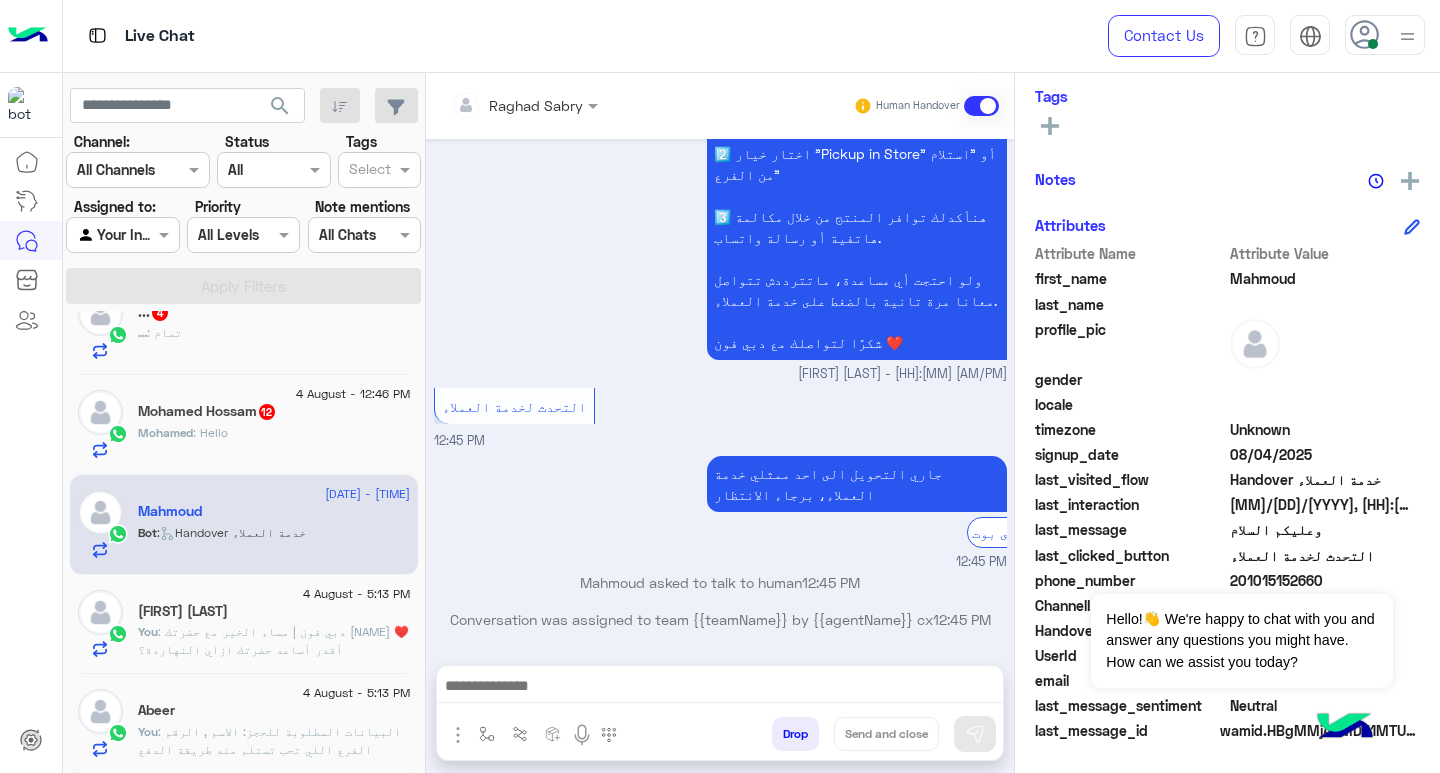 click at bounding box center (720, 688) 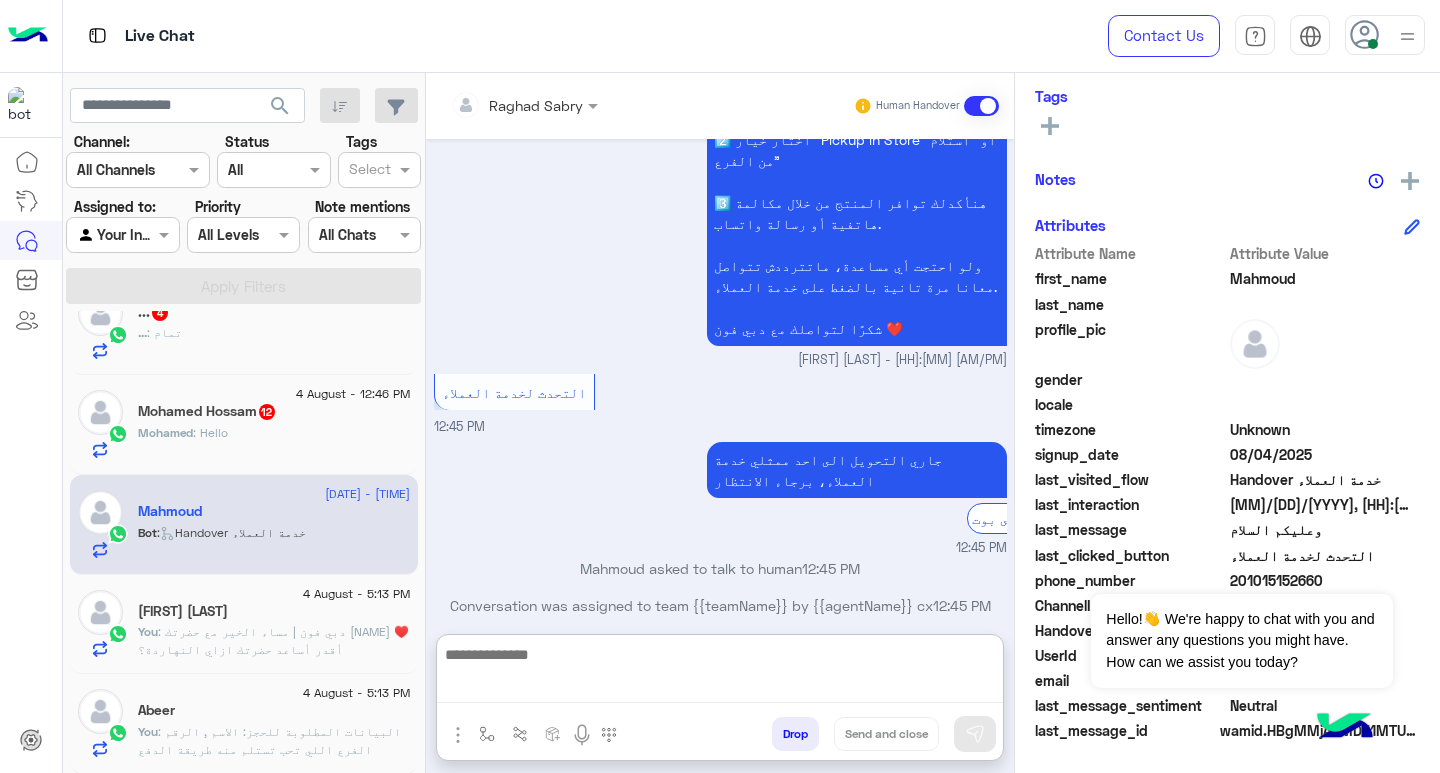 paste on "**********" 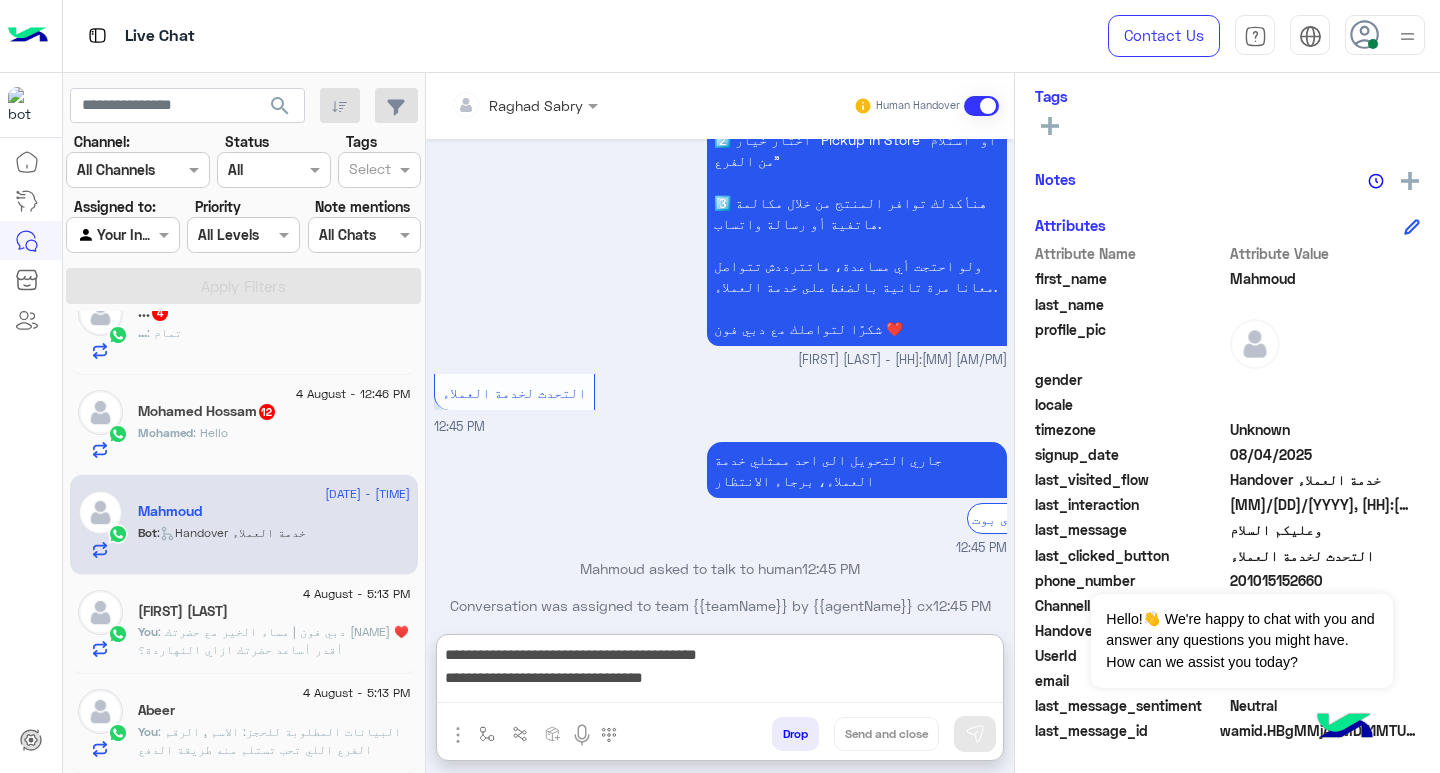 scroll, scrollTop: 0, scrollLeft: 0, axis: both 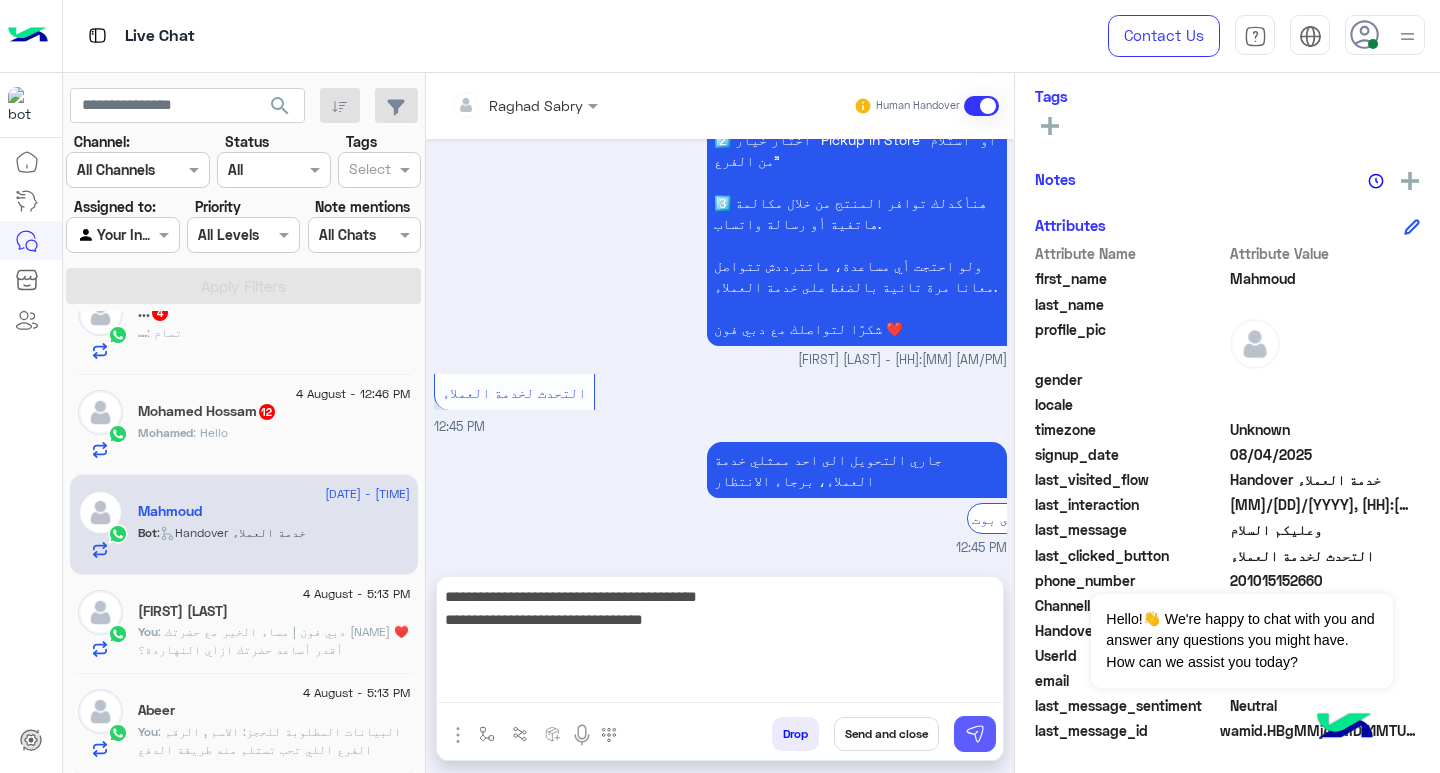 click at bounding box center (975, 734) 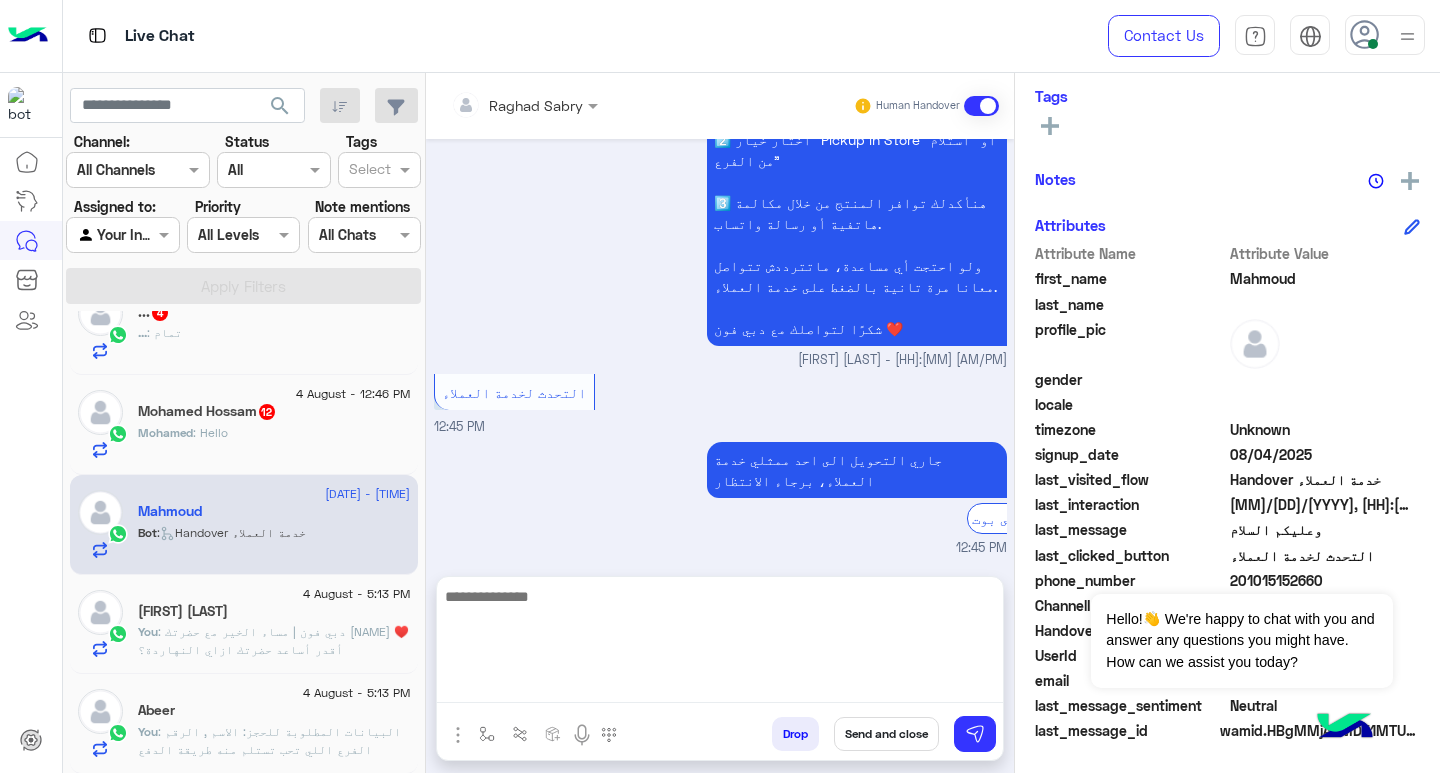 scroll, scrollTop: 1459, scrollLeft: 0, axis: vertical 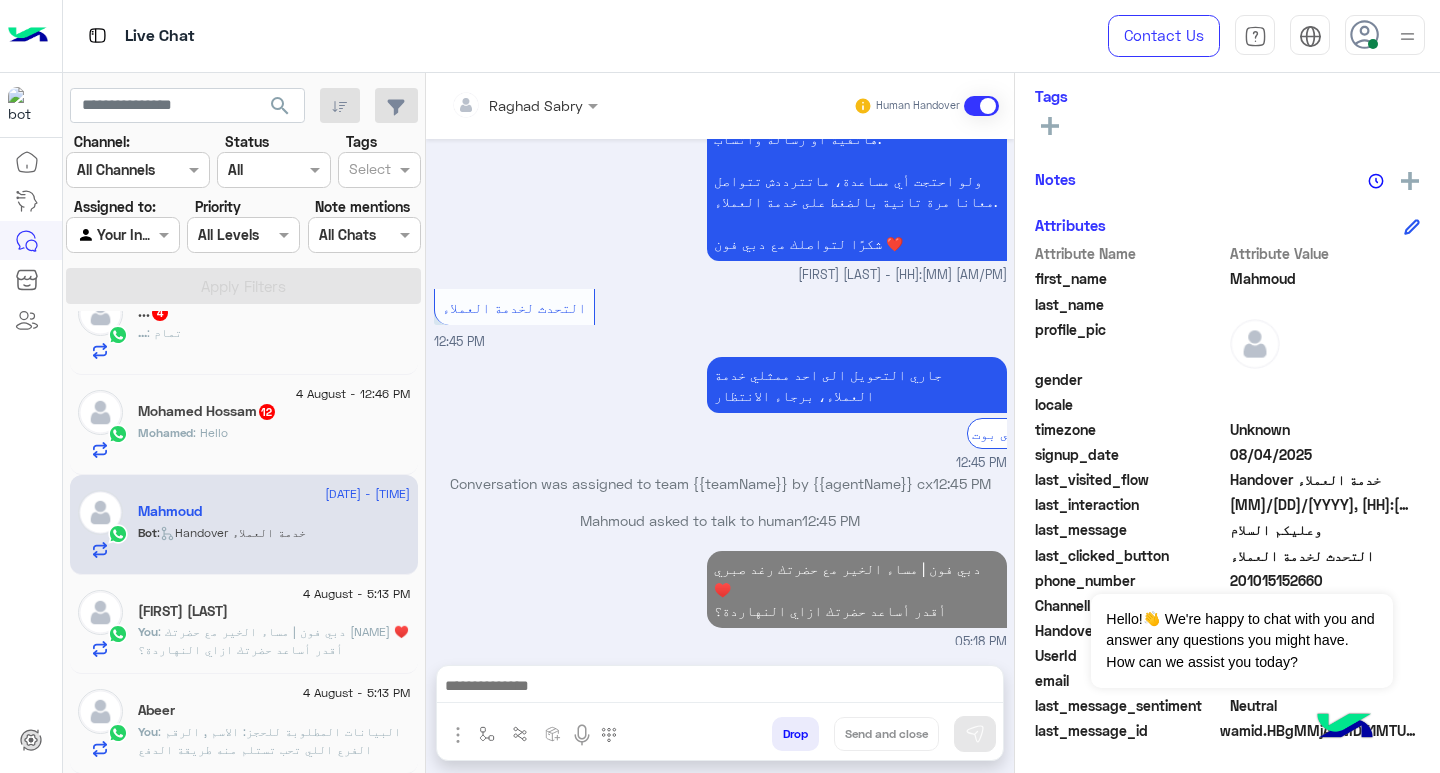 drag, startPoint x: 204, startPoint y: 385, endPoint x: 217, endPoint y: 385, distance: 13 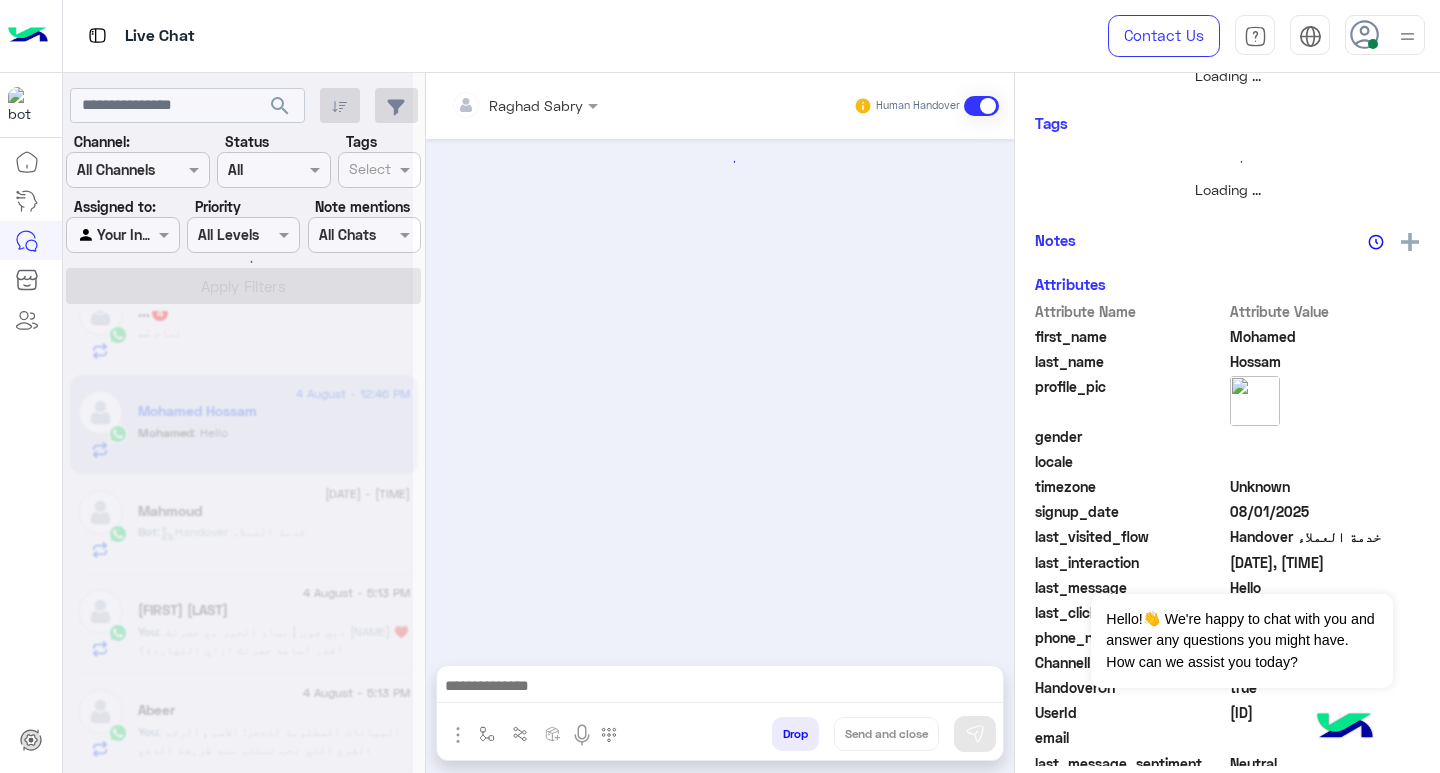 scroll, scrollTop: 355, scrollLeft: 0, axis: vertical 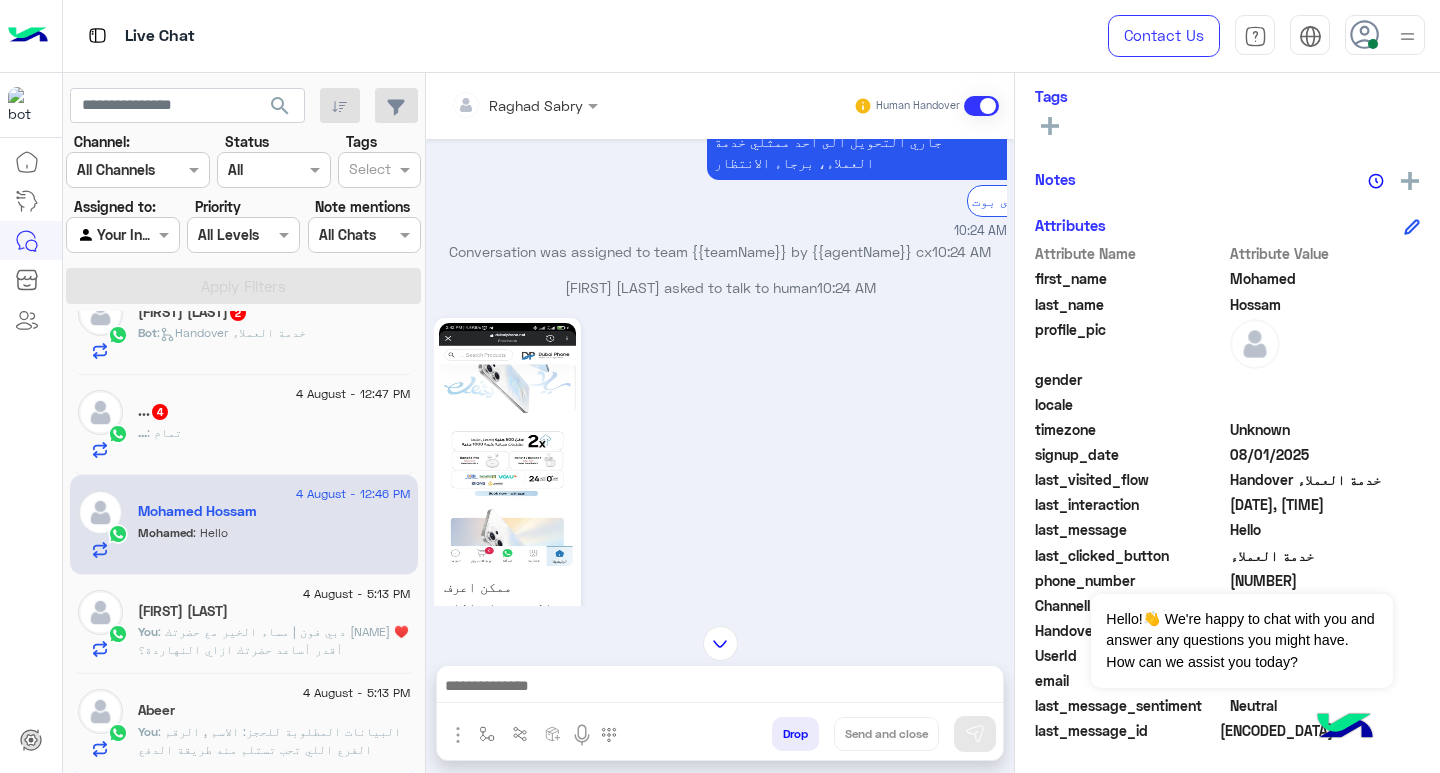 click 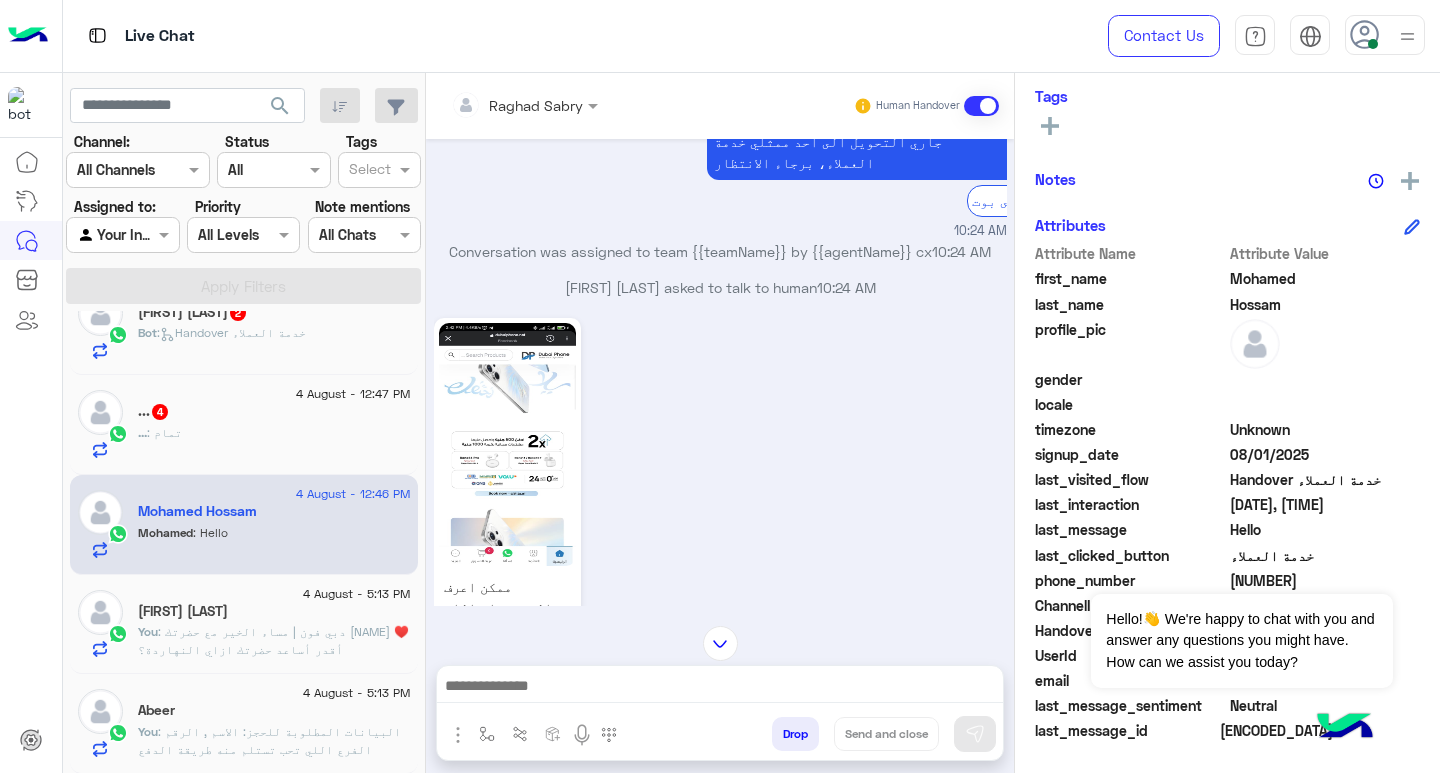 scroll, scrollTop: 2722, scrollLeft: 0, axis: vertical 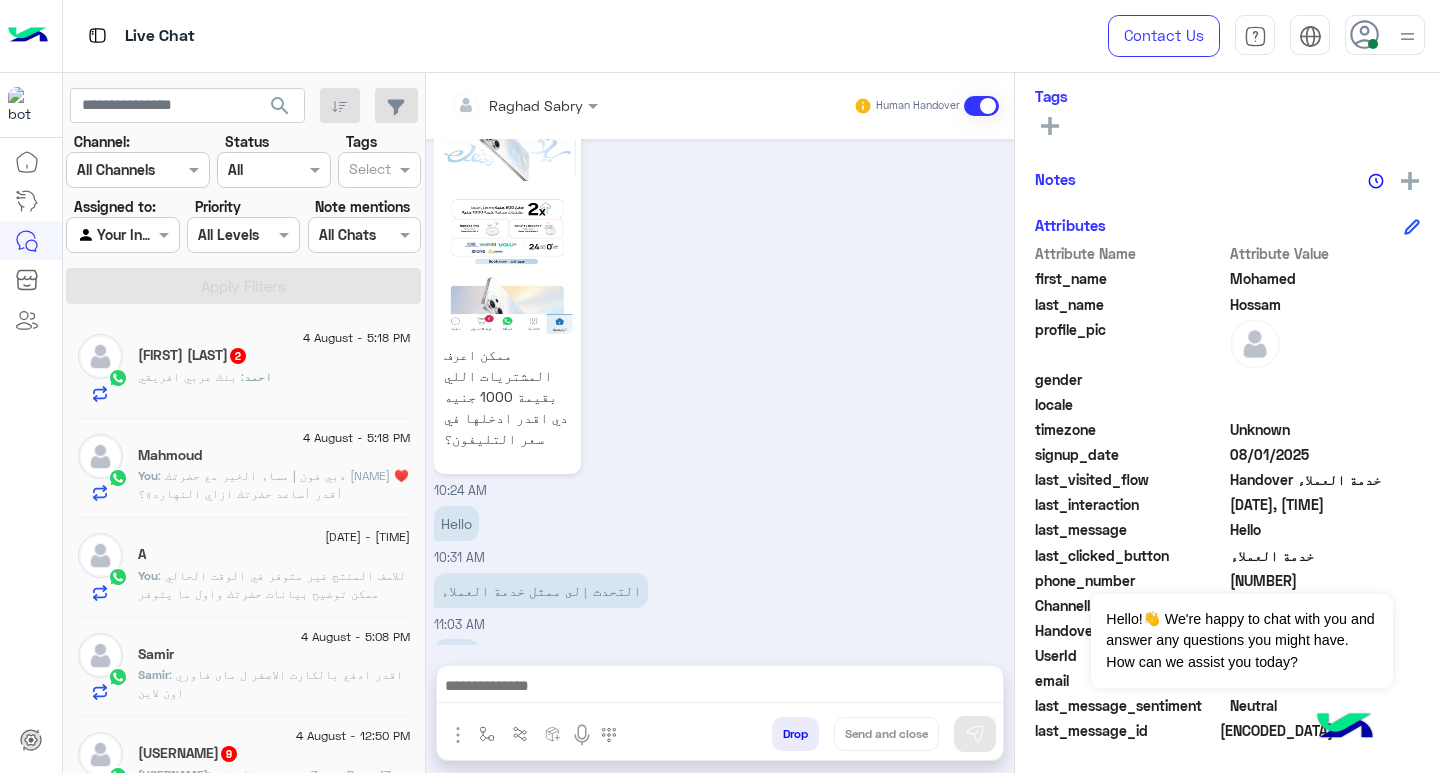click on "احمد" 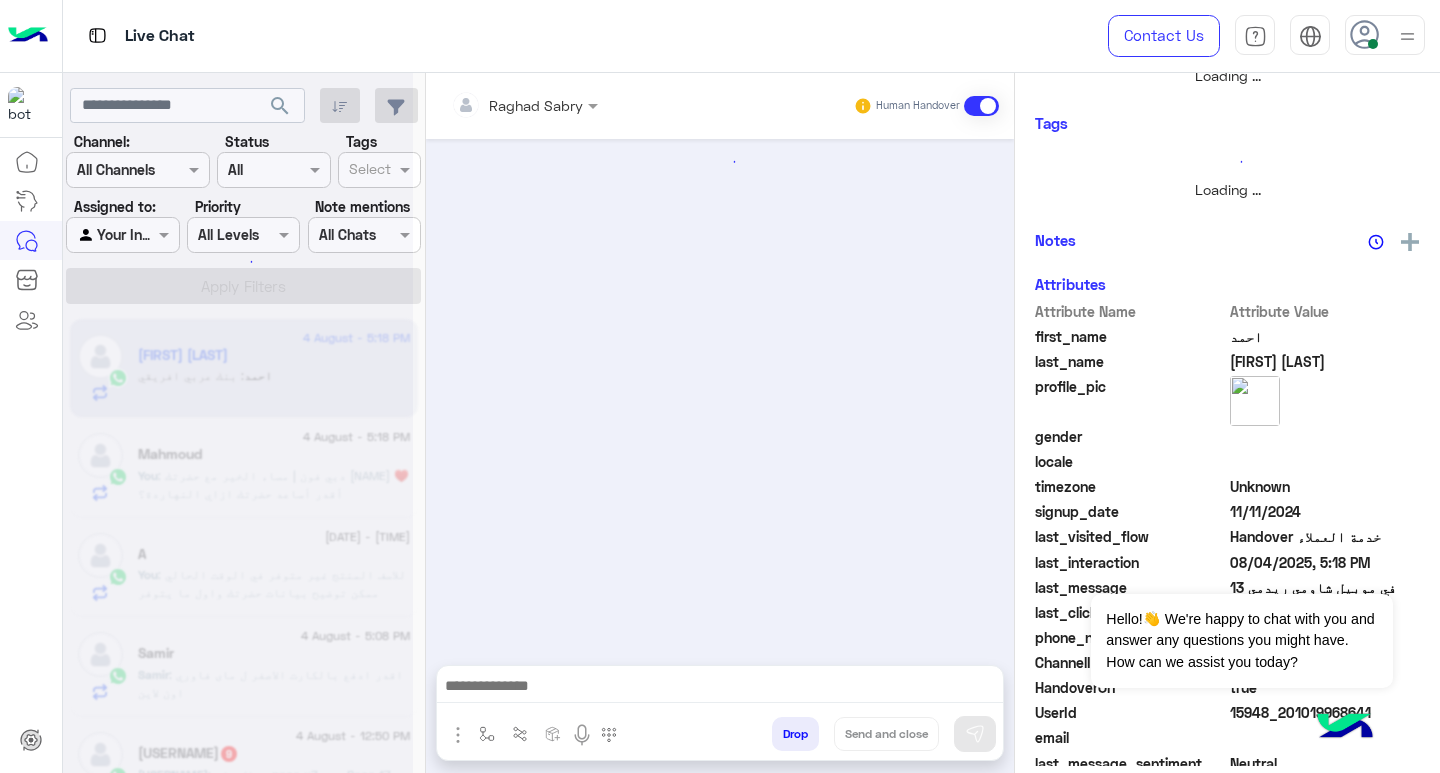 scroll, scrollTop: 355, scrollLeft: 0, axis: vertical 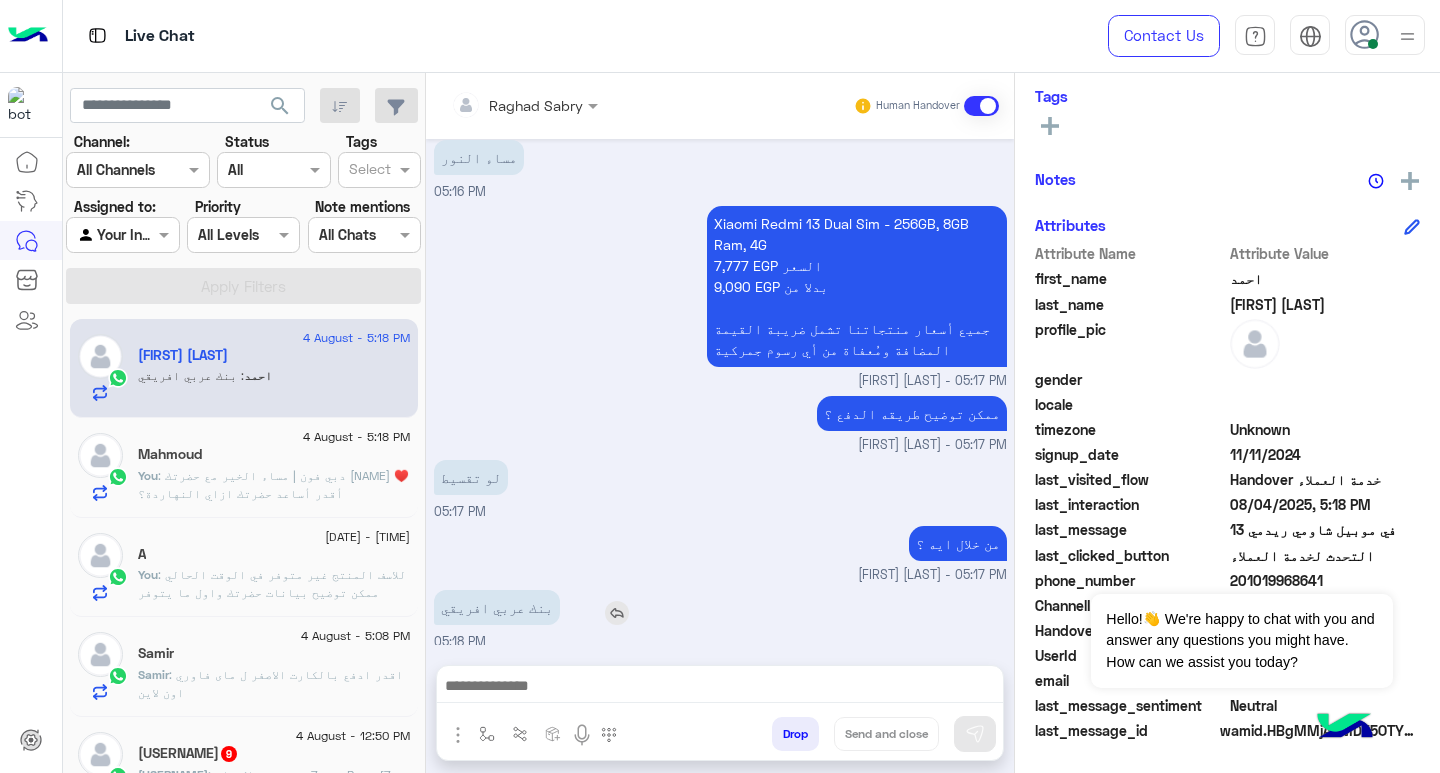click on "بنك عربي افريقي" at bounding box center (497, 607) 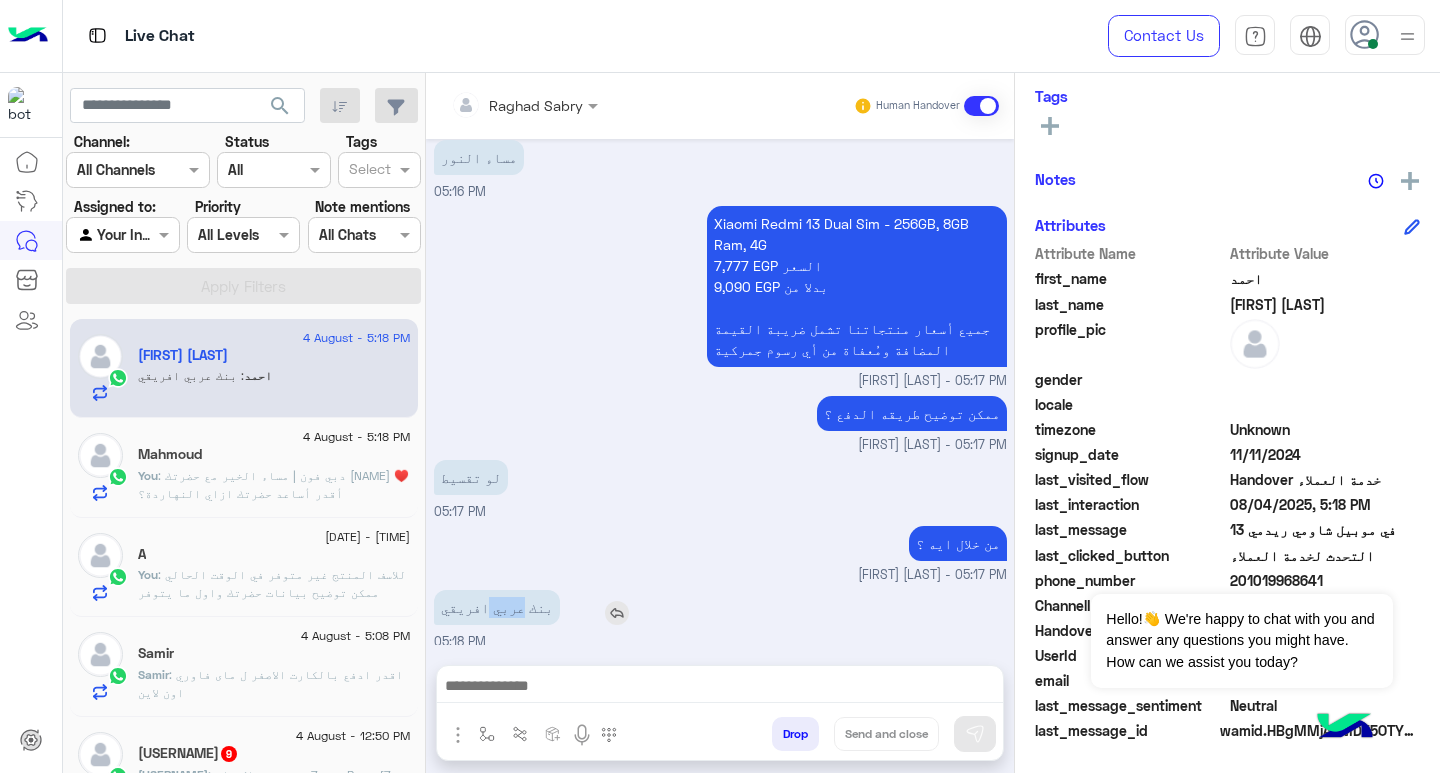 click on "بنك عربي افريقي" at bounding box center (497, 607) 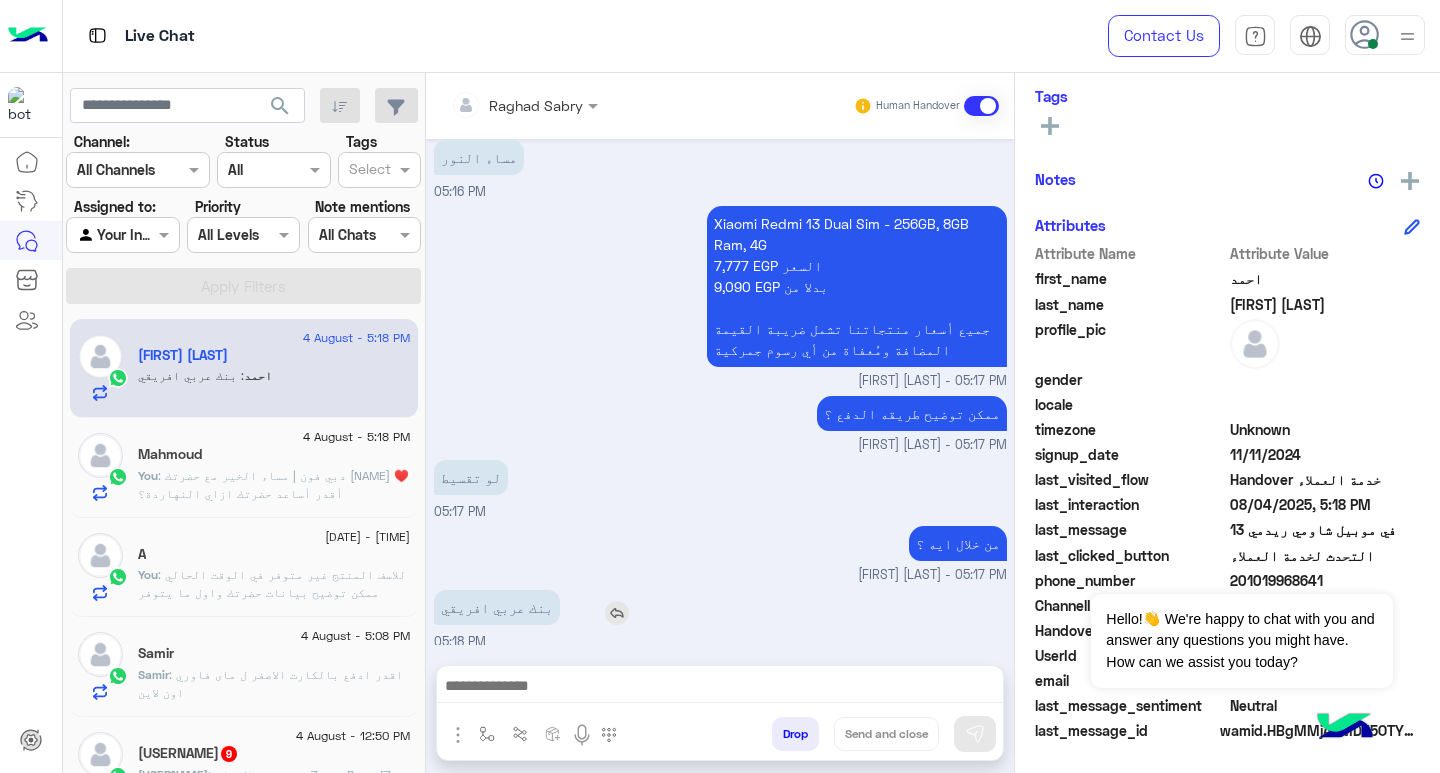 click on "بنك عربي افريقي" at bounding box center (497, 607) 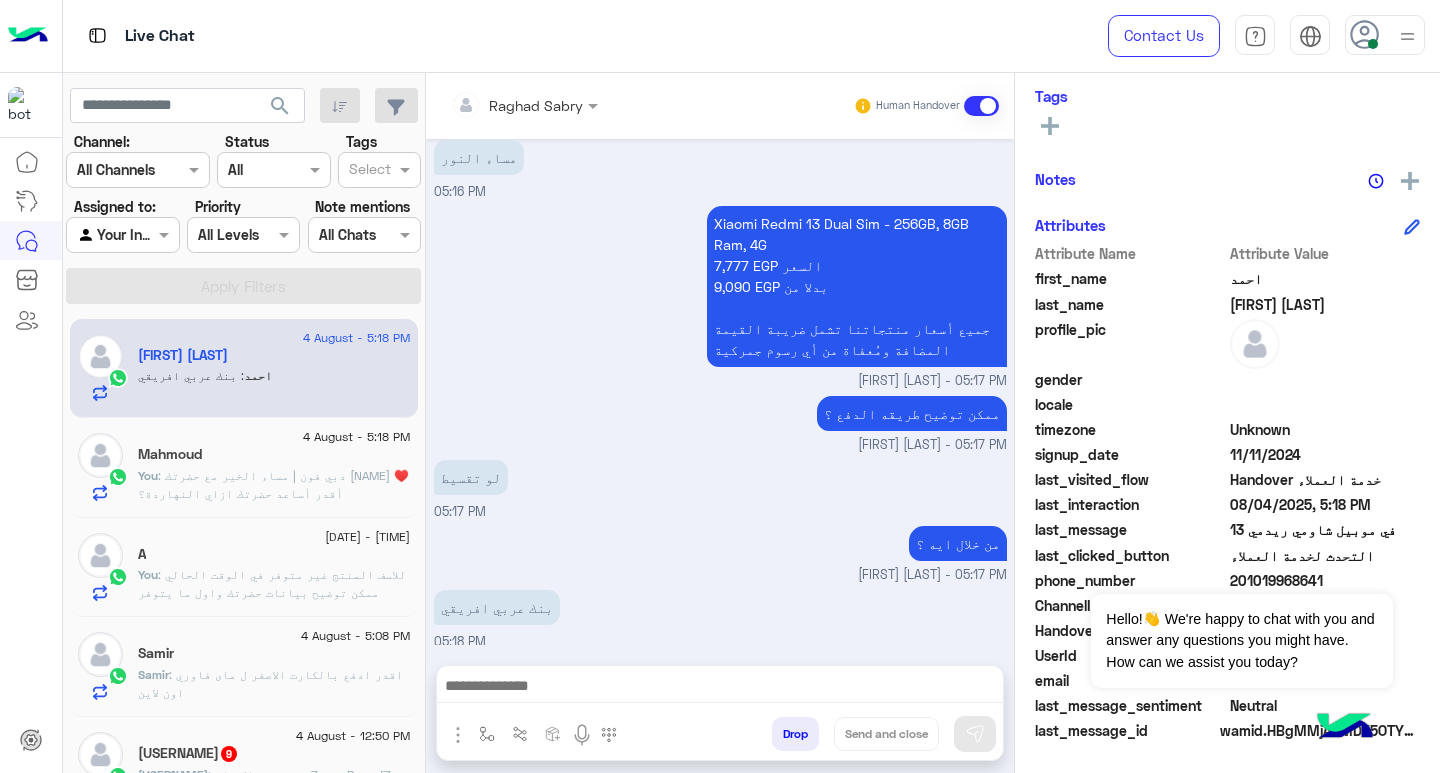 copy 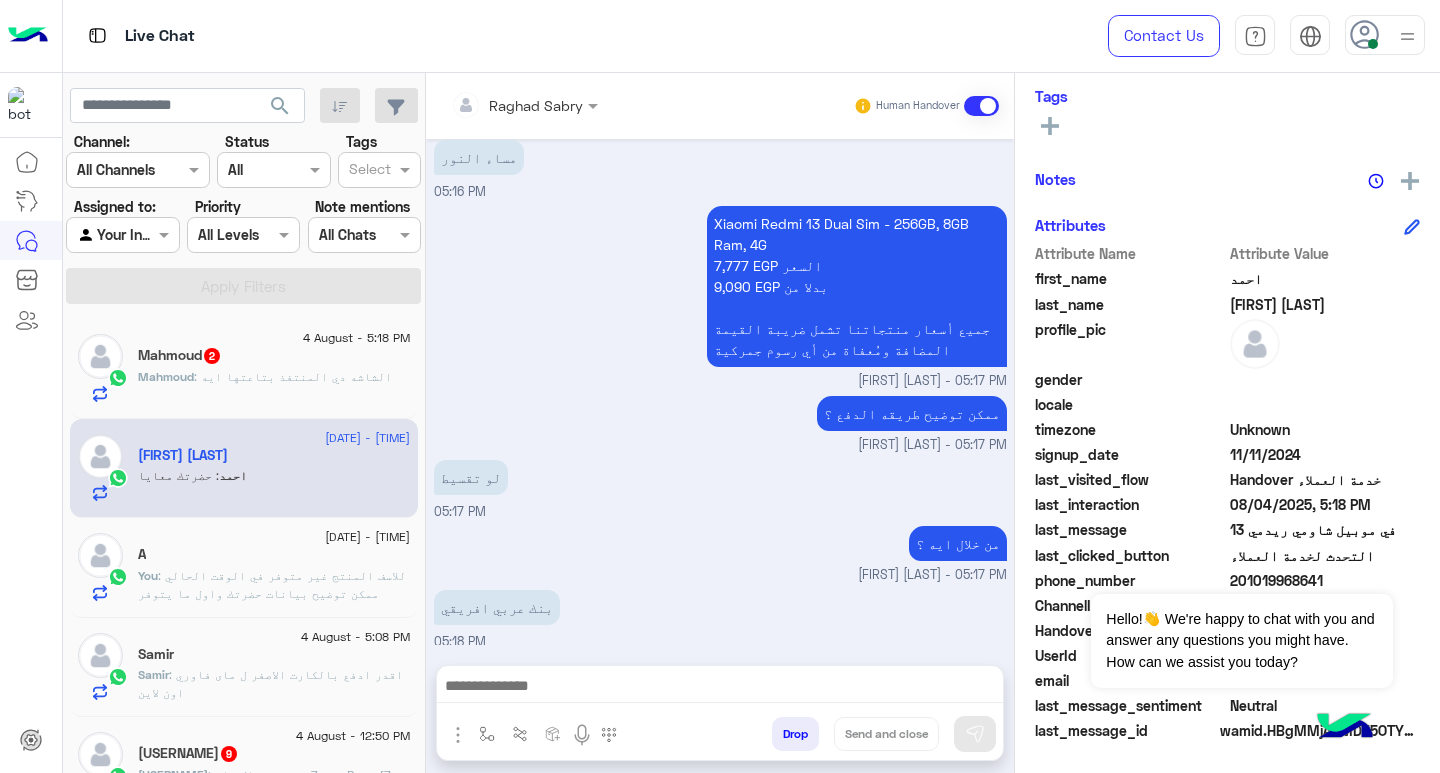 scroll, scrollTop: 1067, scrollLeft: 0, axis: vertical 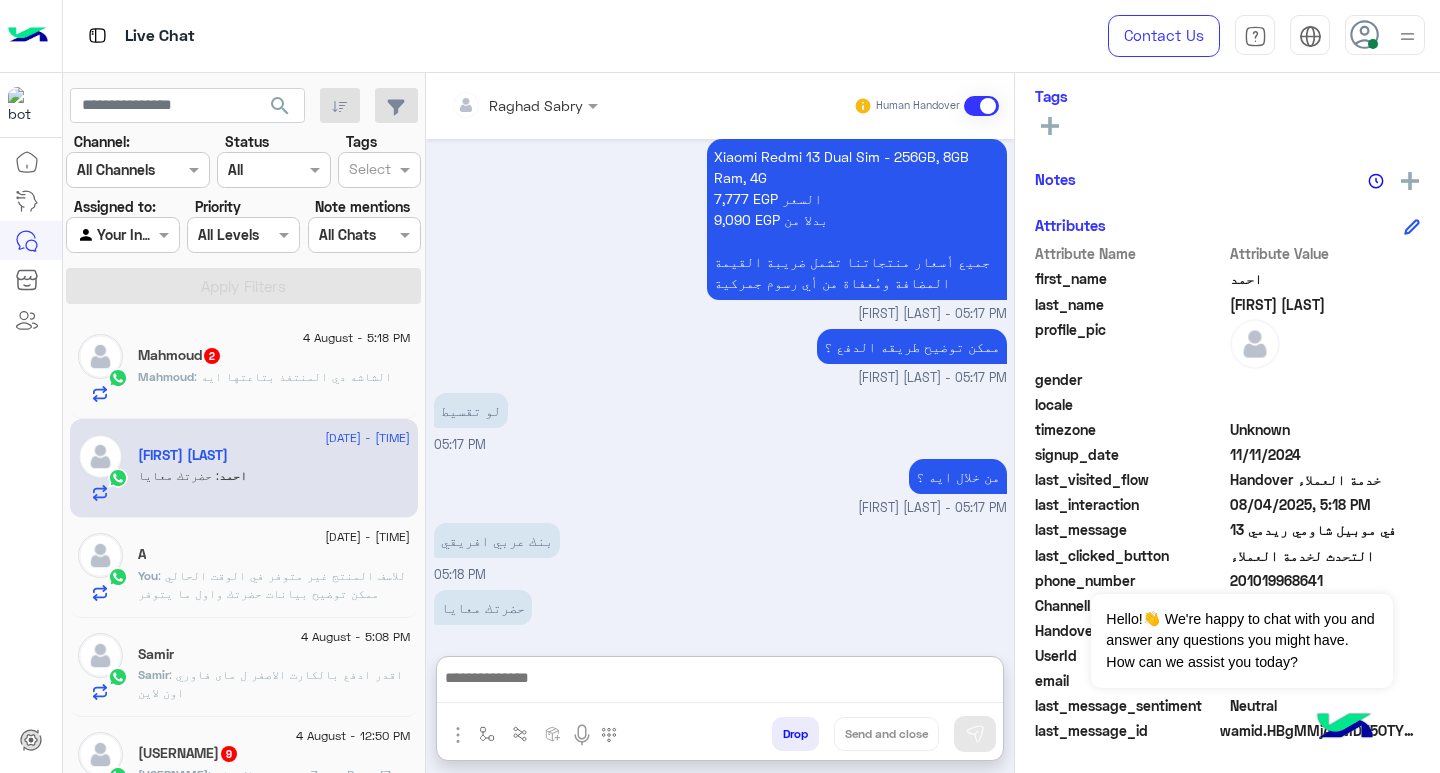 click at bounding box center [720, 684] 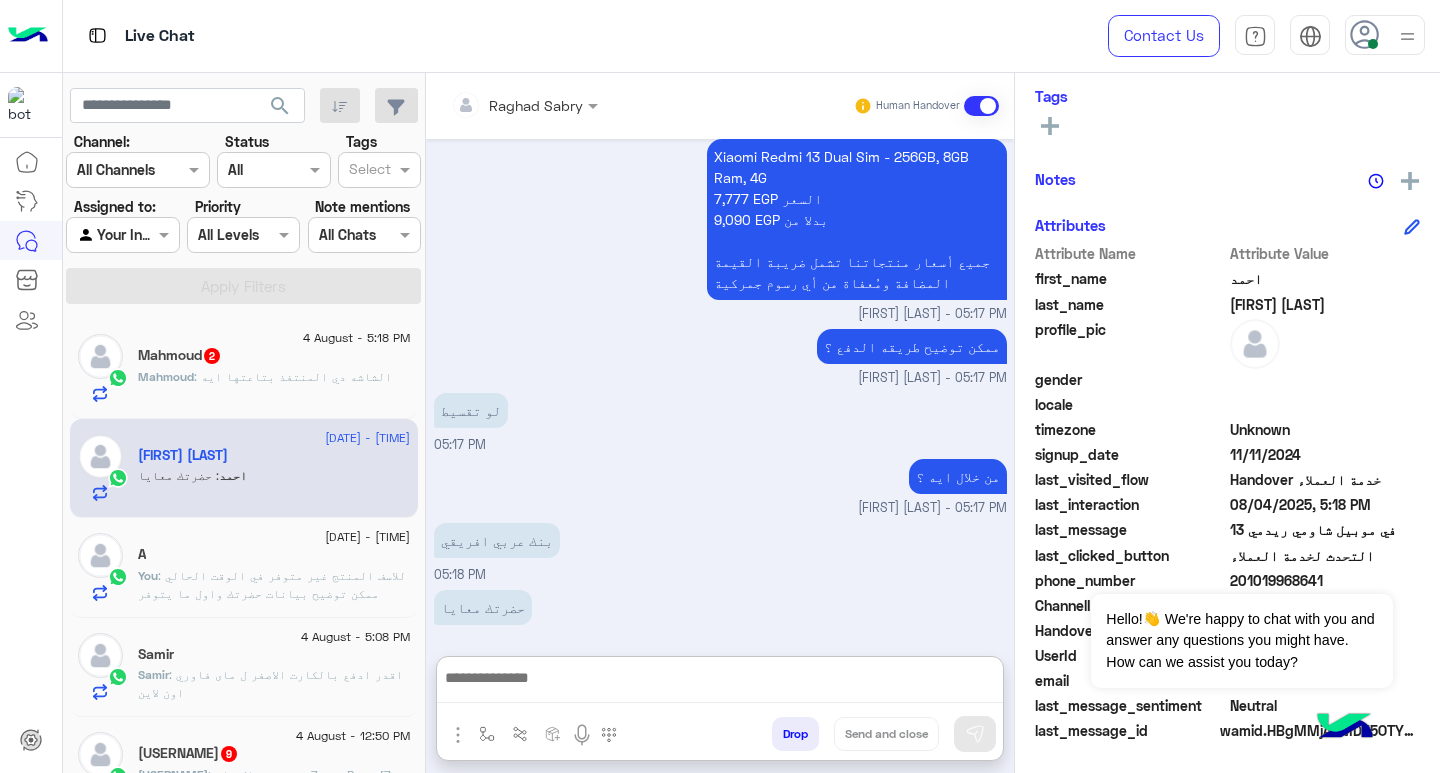 paste on "**********" 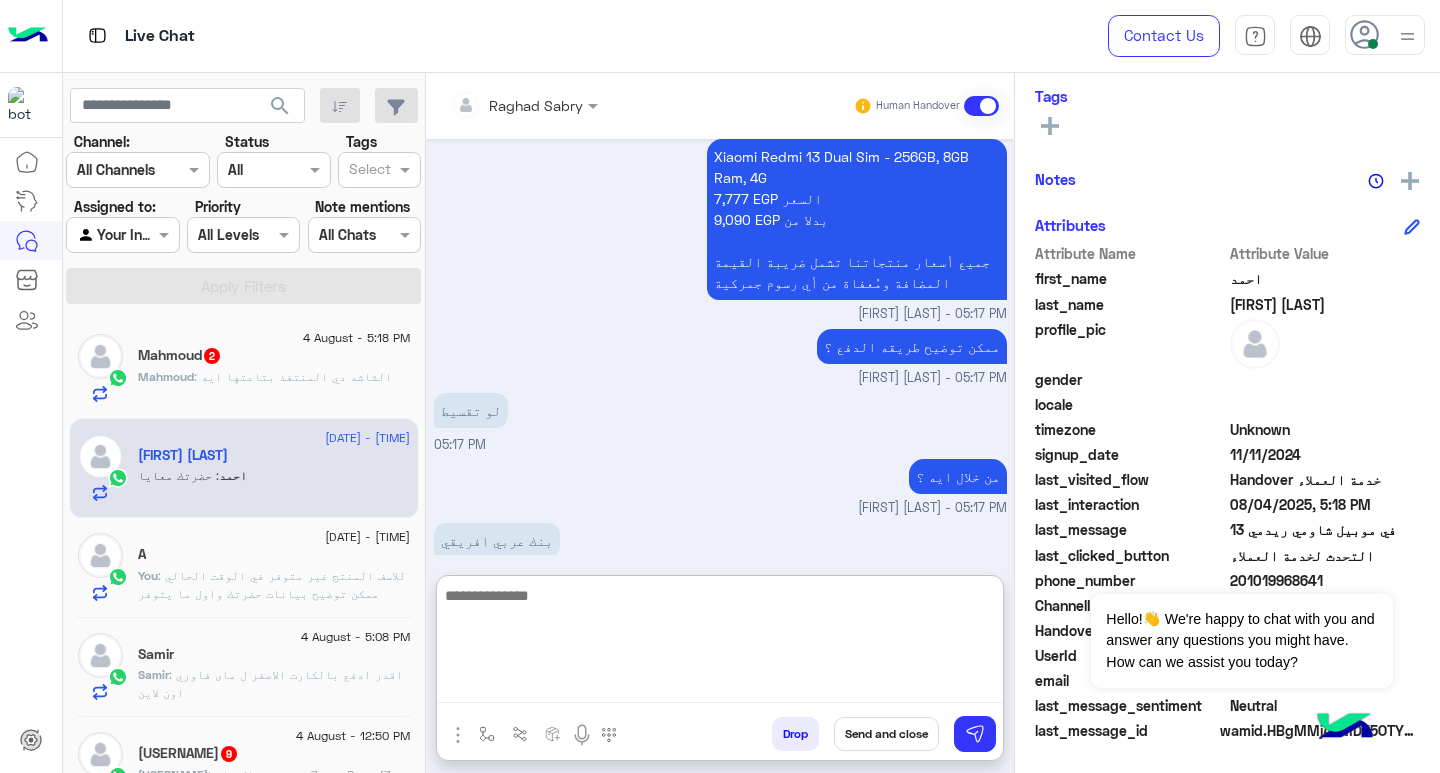 scroll, scrollTop: 1263, scrollLeft: 0, axis: vertical 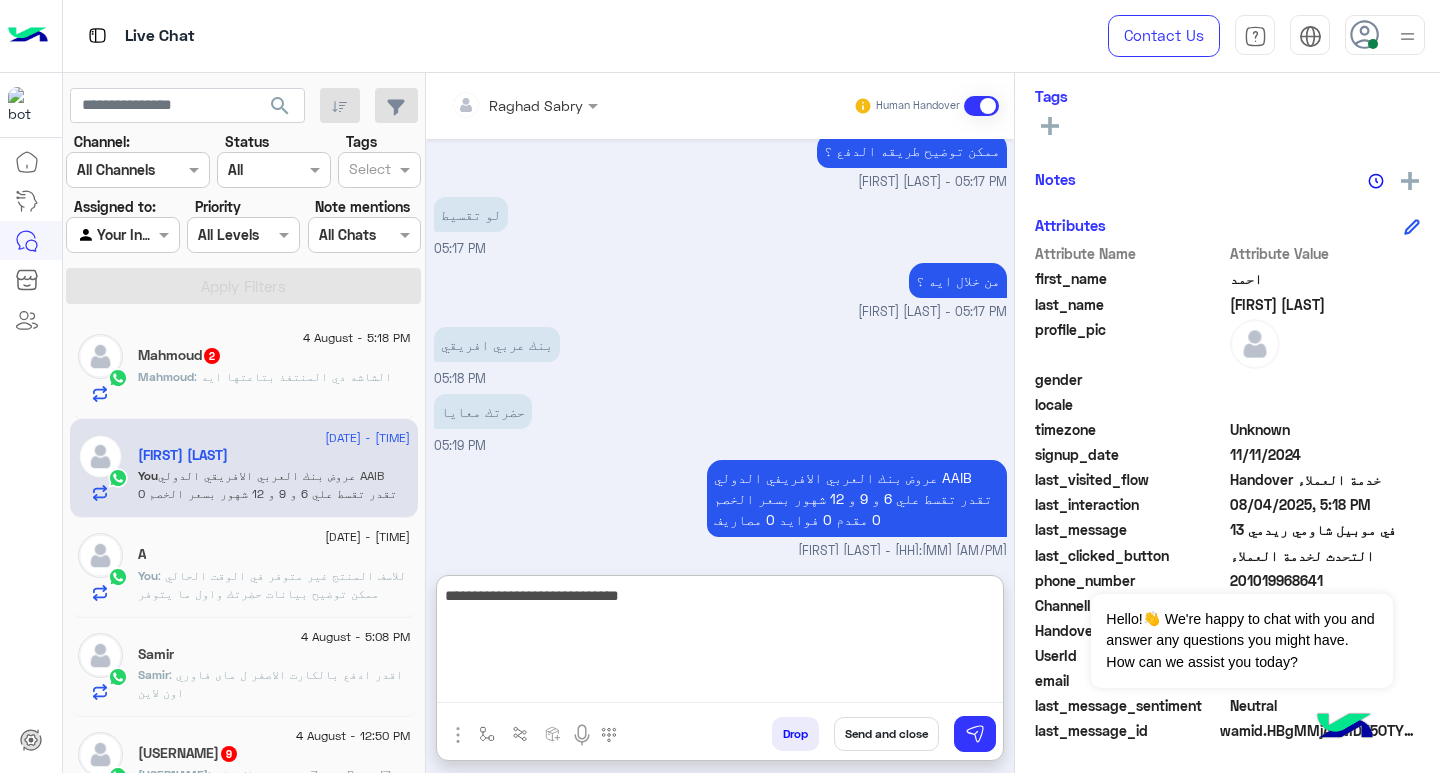 type on "**********" 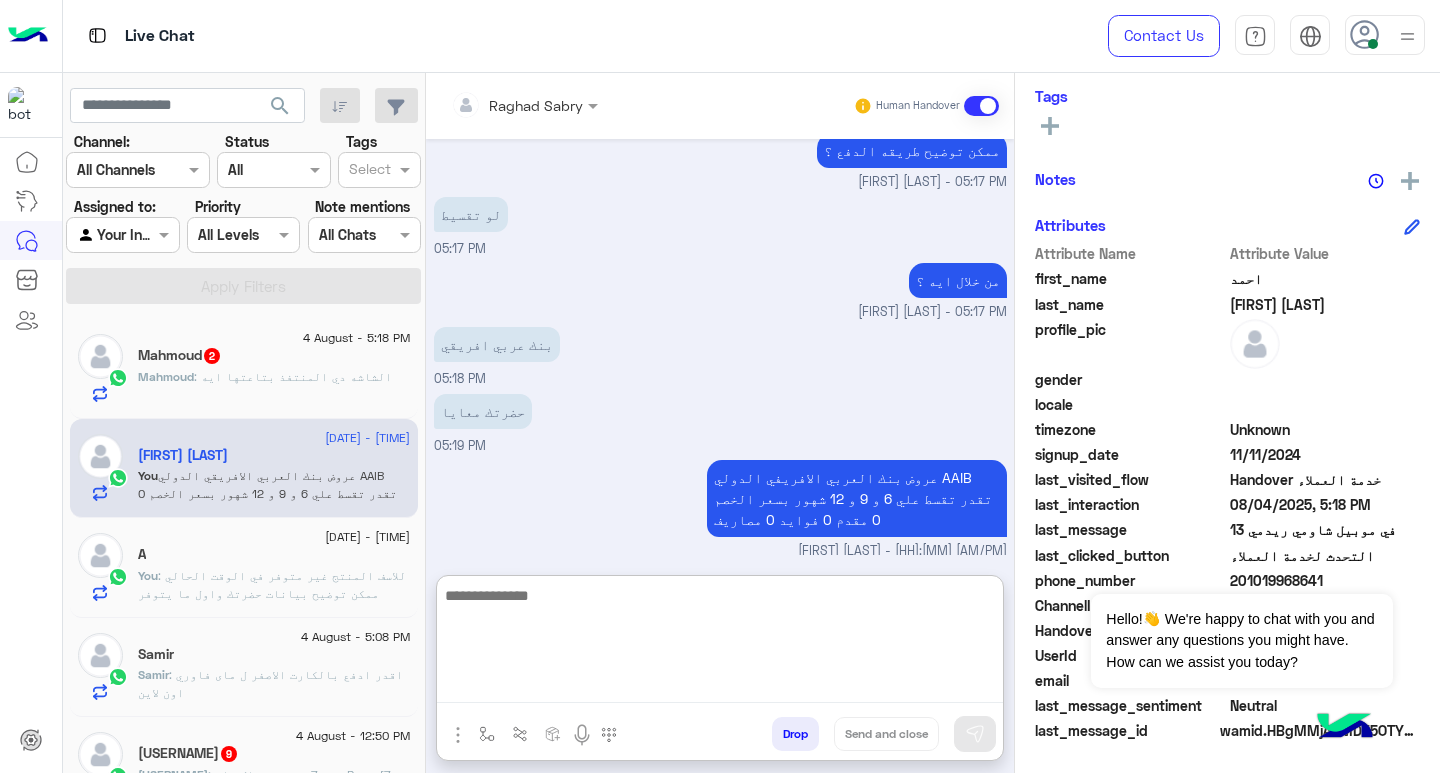 scroll, scrollTop: 1326, scrollLeft: 0, axis: vertical 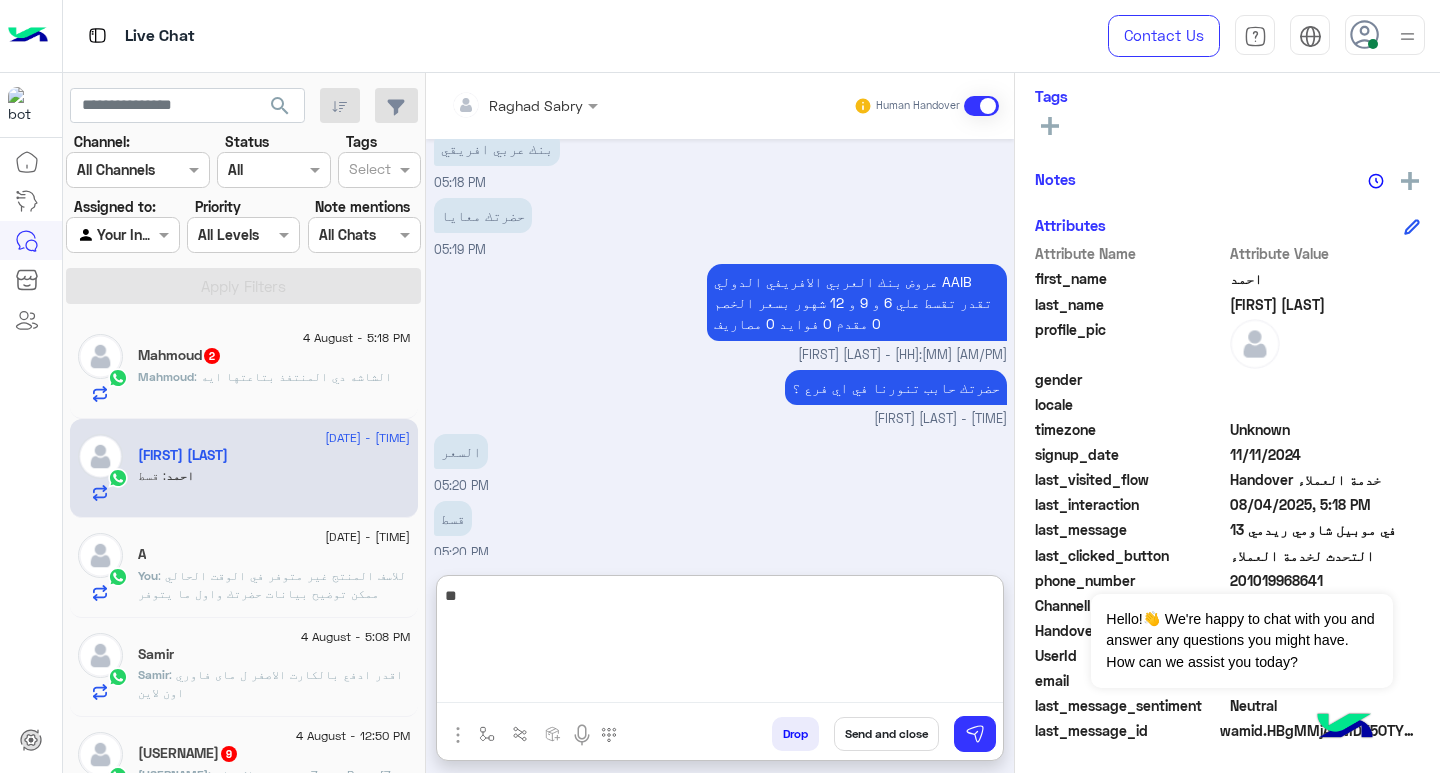 type on "*" 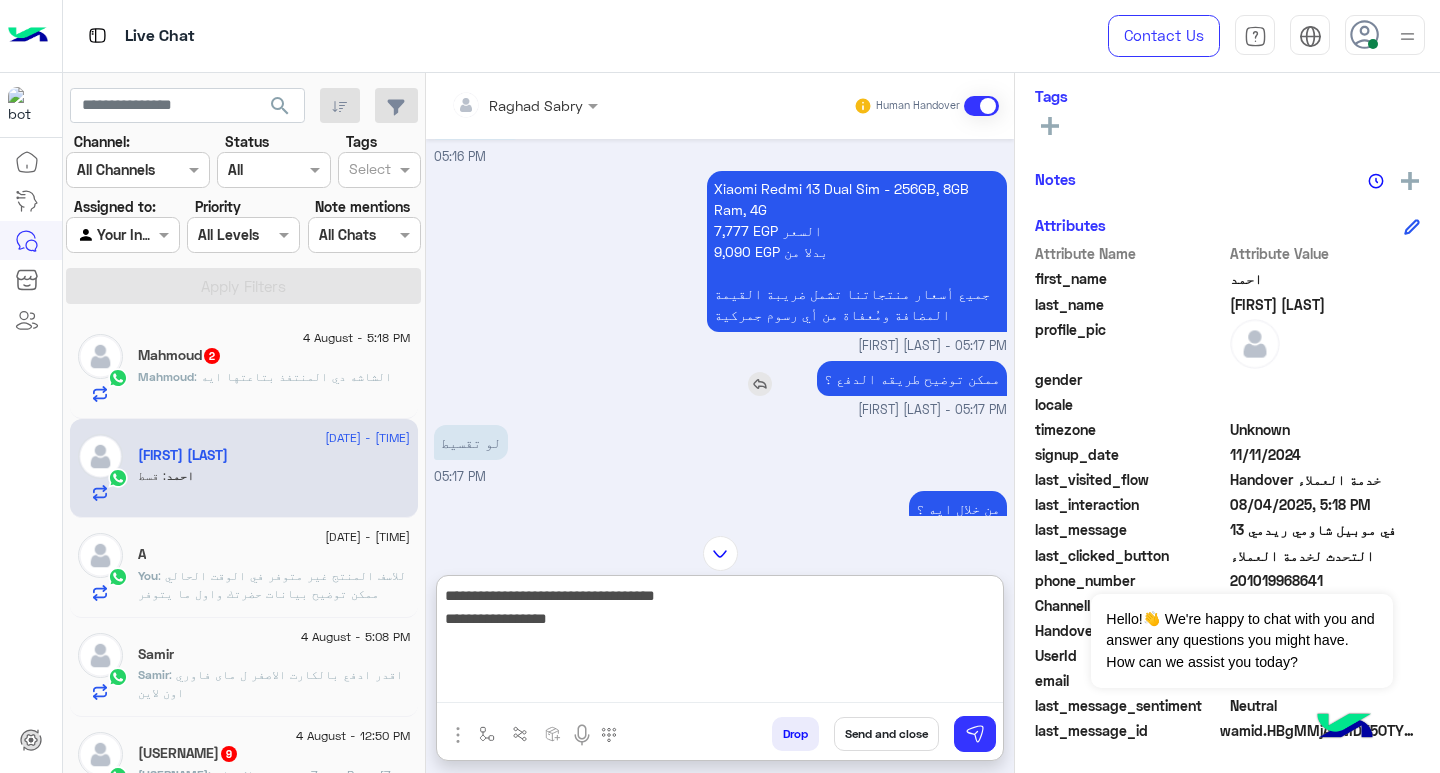 scroll, scrollTop: 992, scrollLeft: 0, axis: vertical 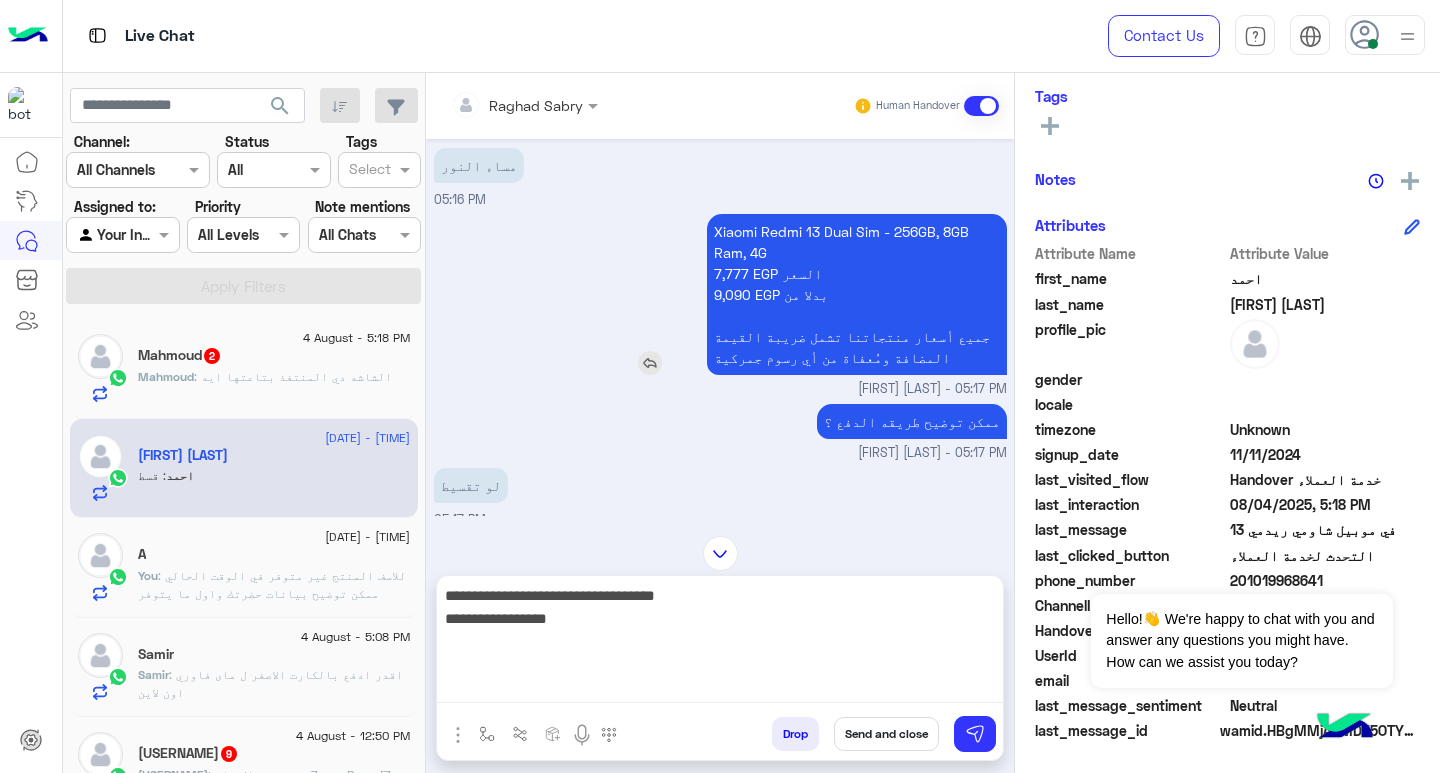 click on "Xiaomi Redmi 13 Dual Sim - 256GB, 8GB Ram, 4G 7,777 EGP   السعر  9,090 EGP بدلا من  جميع أسعار منتجاتنا تشمل ضريبة القيمة المضافة ومُعفاة من أي رسوم جمركية" at bounding box center (857, 294) 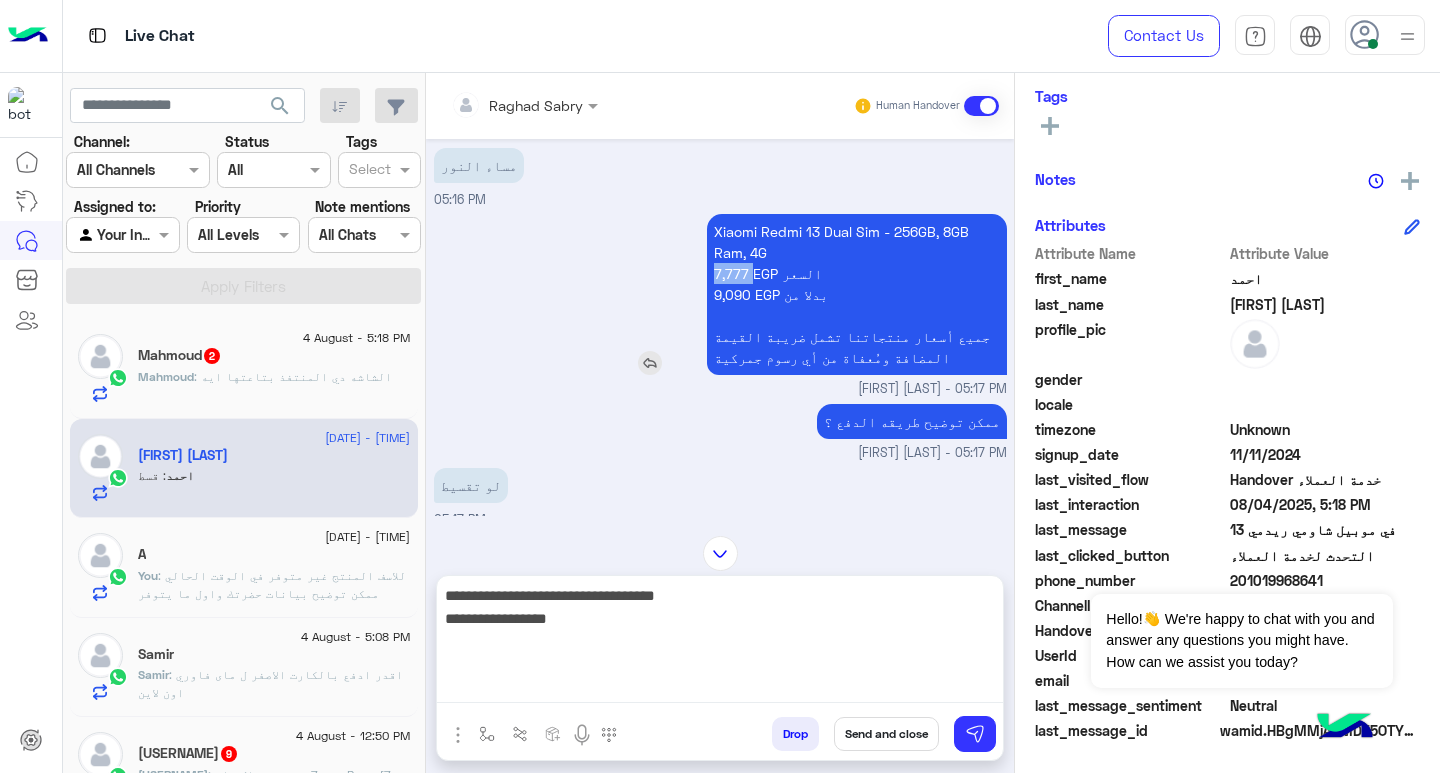 click on "Xiaomi Redmi 13 Dual Sim - 256GB, 8GB Ram, 4G 7,777 EGP   السعر  9,090 EGP بدلا من  جميع أسعار منتجاتنا تشمل ضريبة القيمة المضافة ومُعفاة من أي رسوم جمركية" at bounding box center (857, 294) 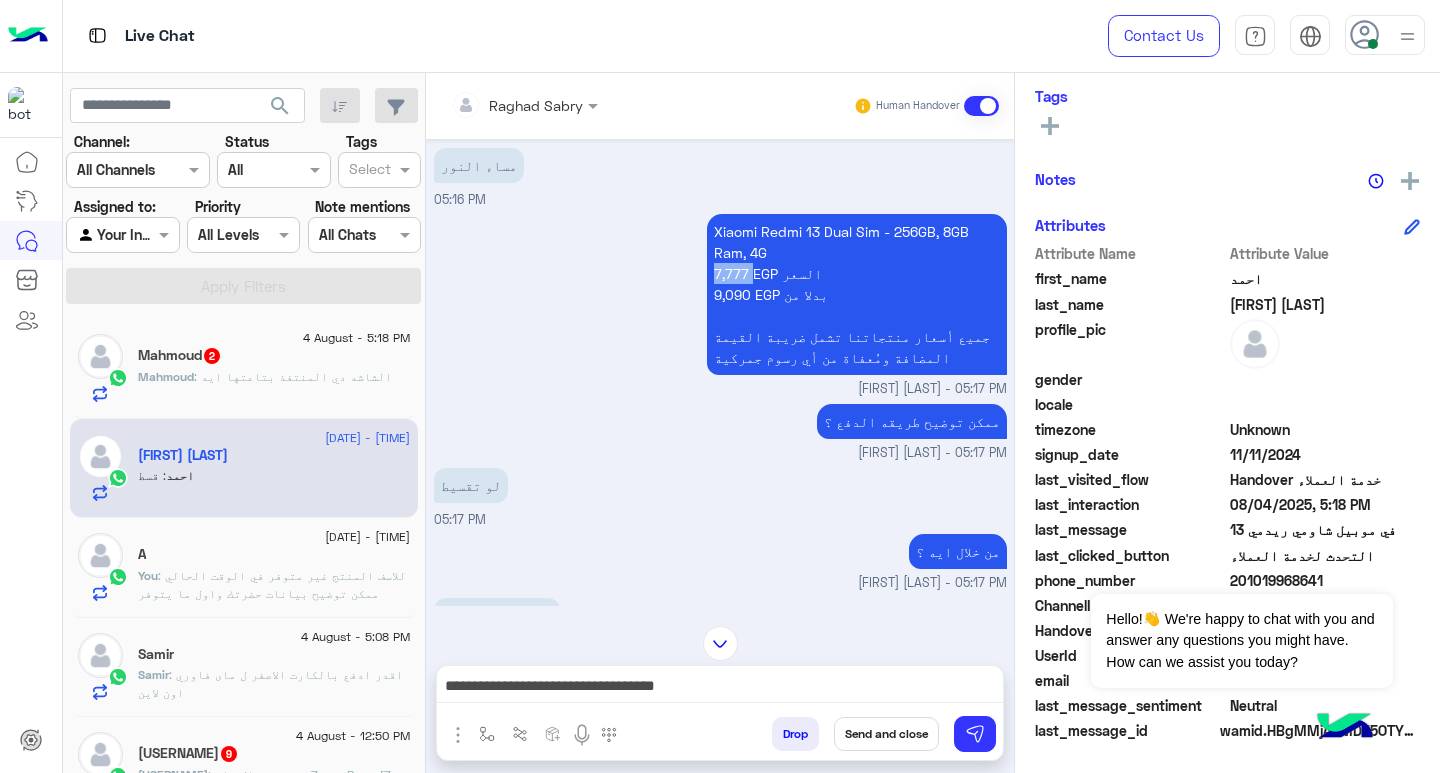 copy on "7,777" 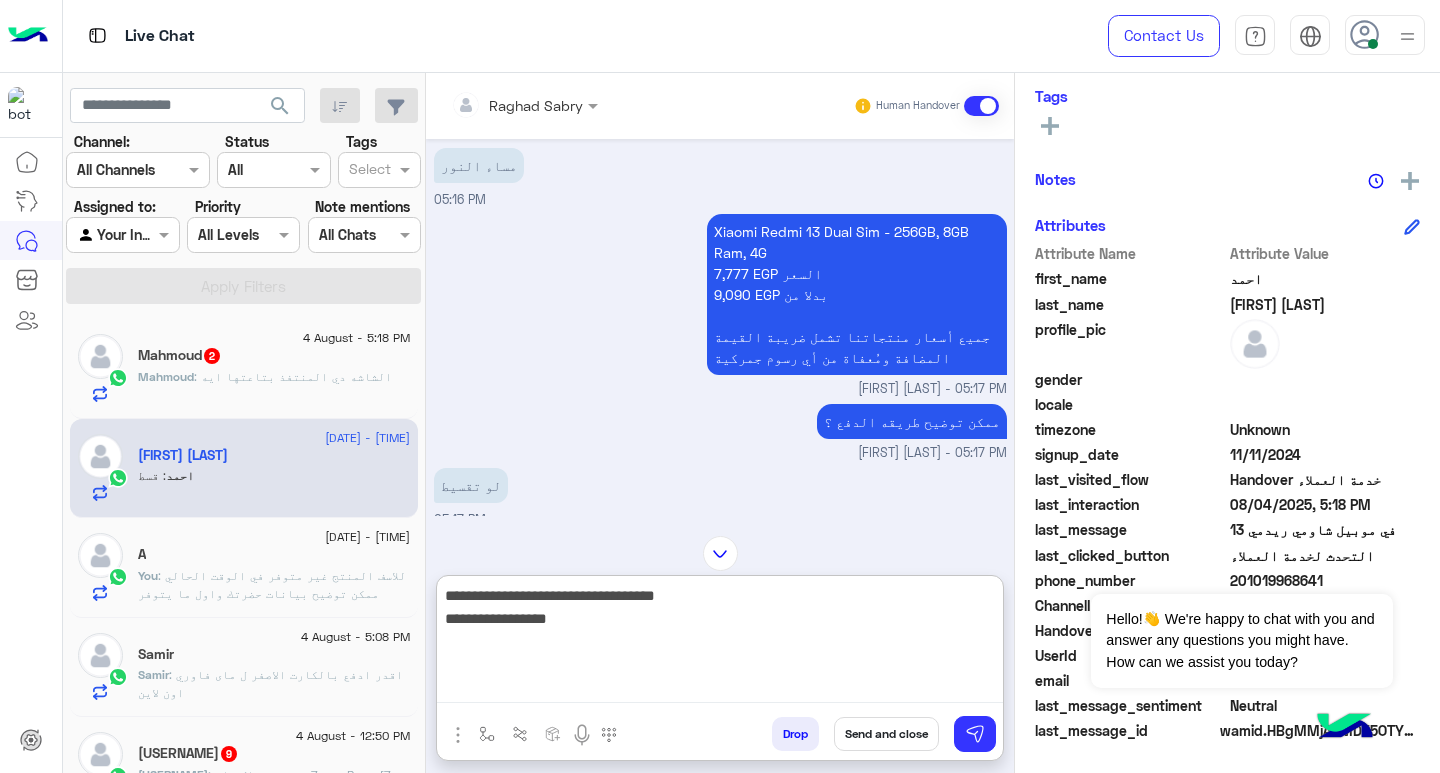 click on "**********" at bounding box center [720, 643] 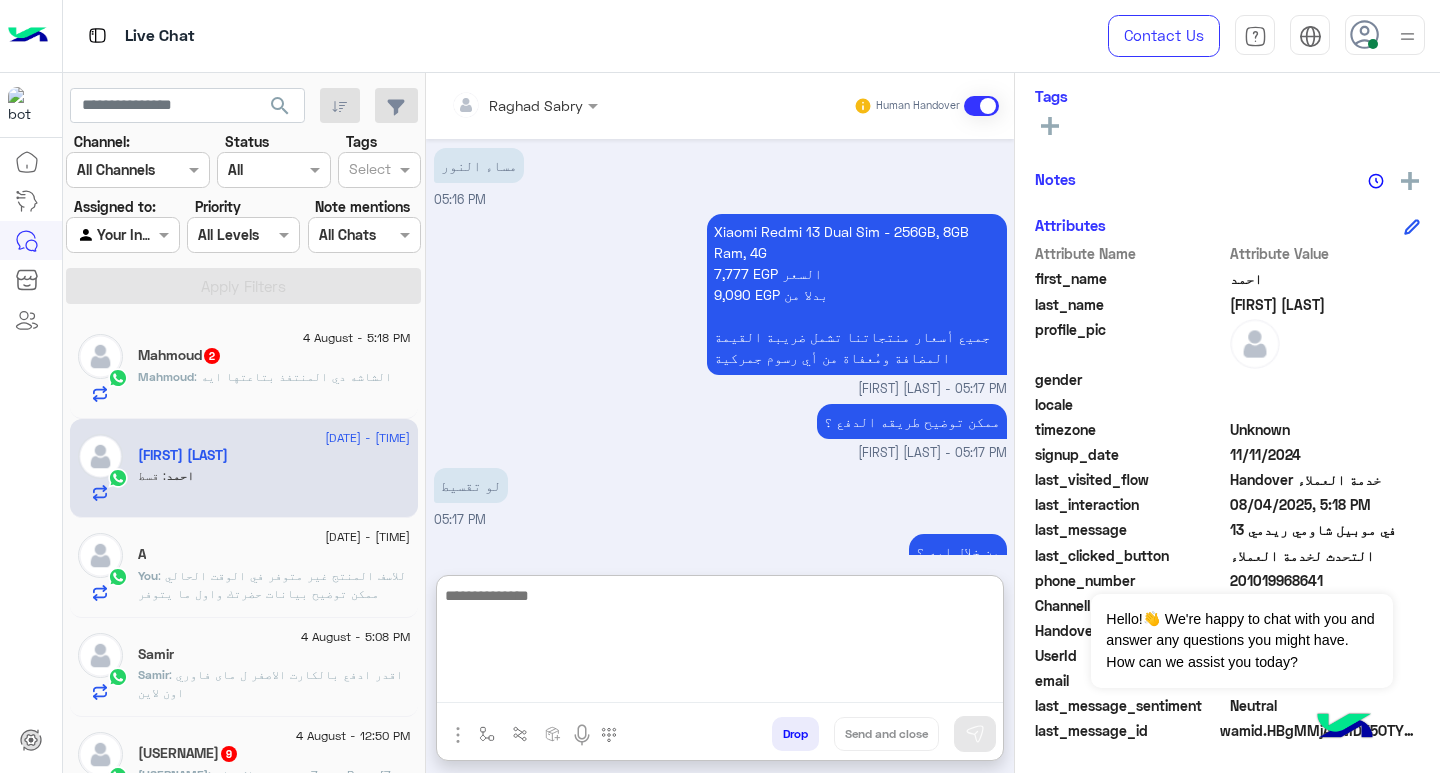 scroll, scrollTop: 1544, scrollLeft: 0, axis: vertical 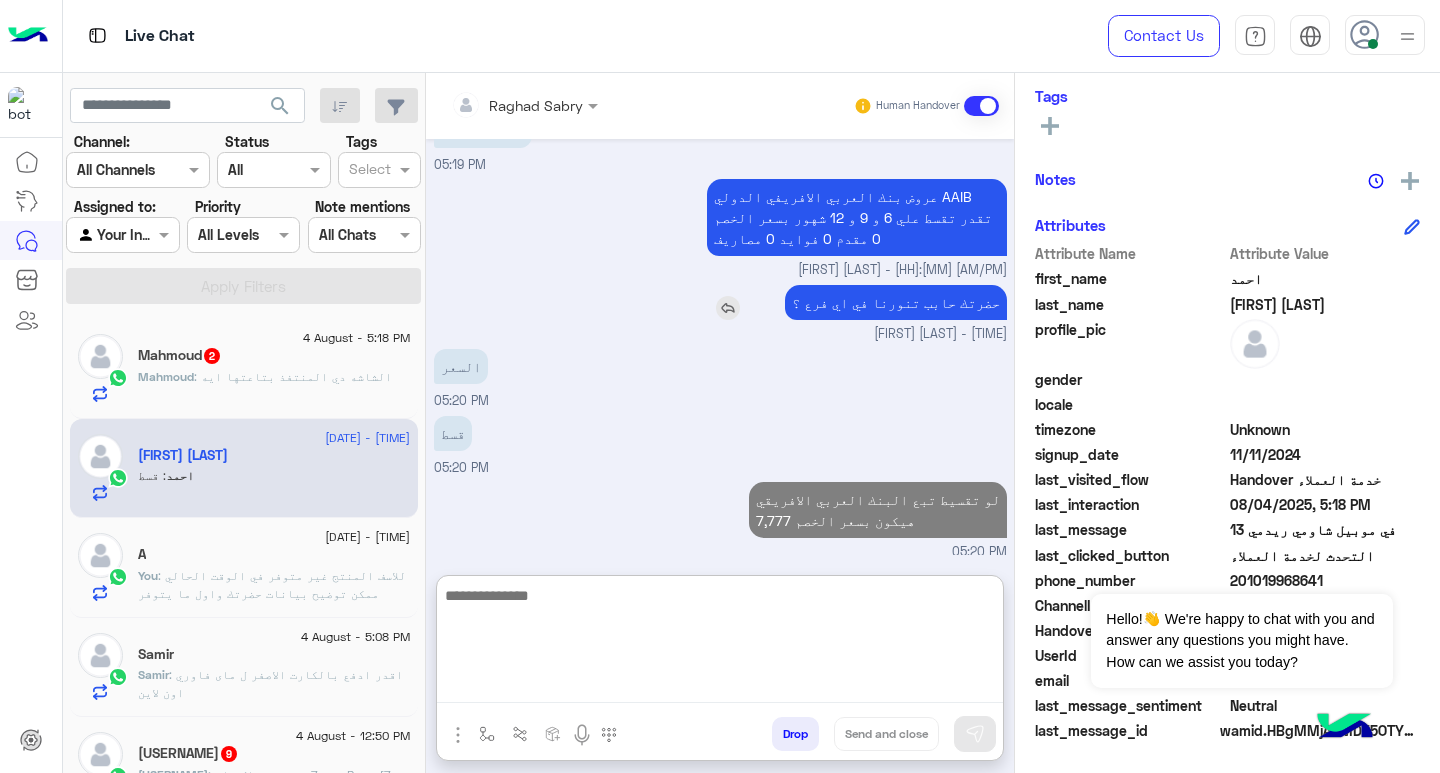 click at bounding box center [728, 308] 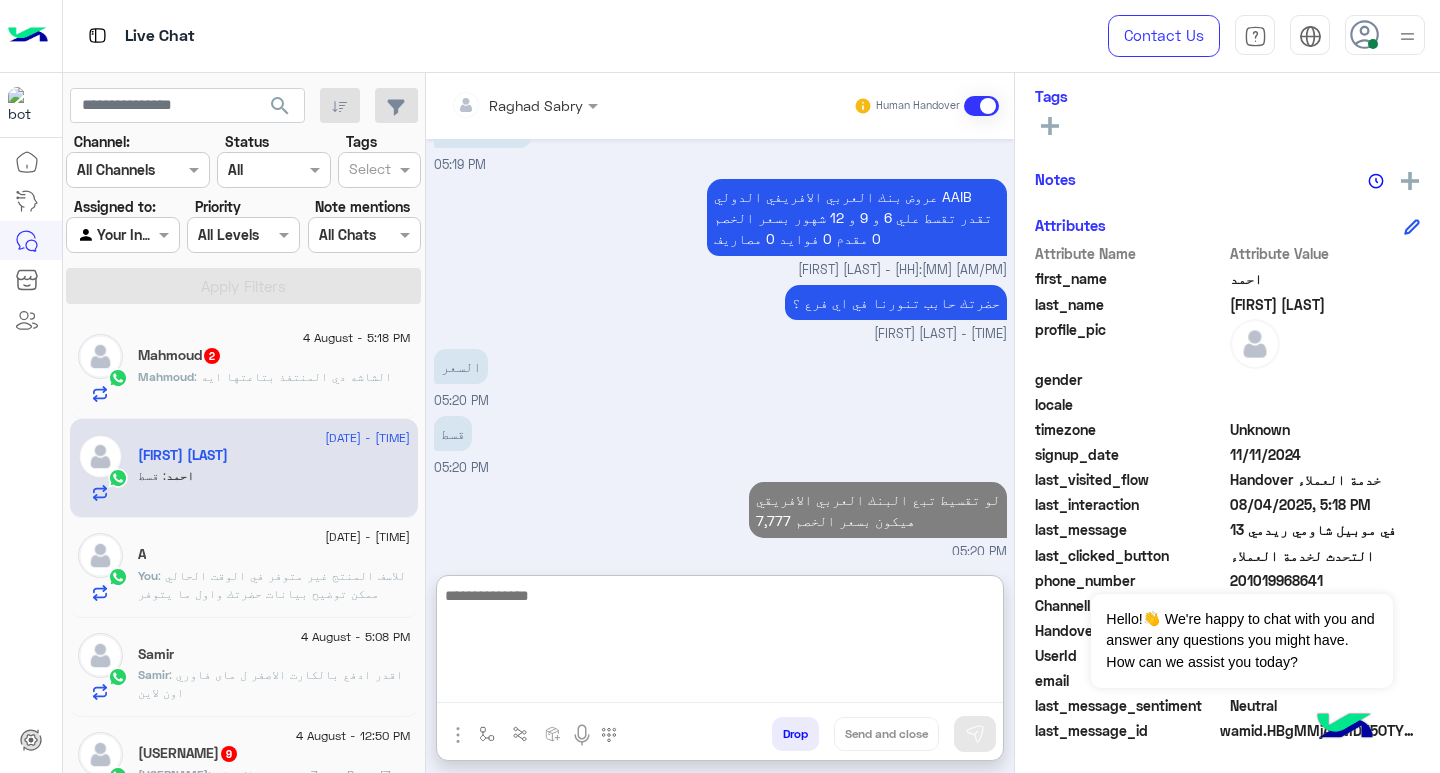 scroll, scrollTop: 1544, scrollLeft: 0, axis: vertical 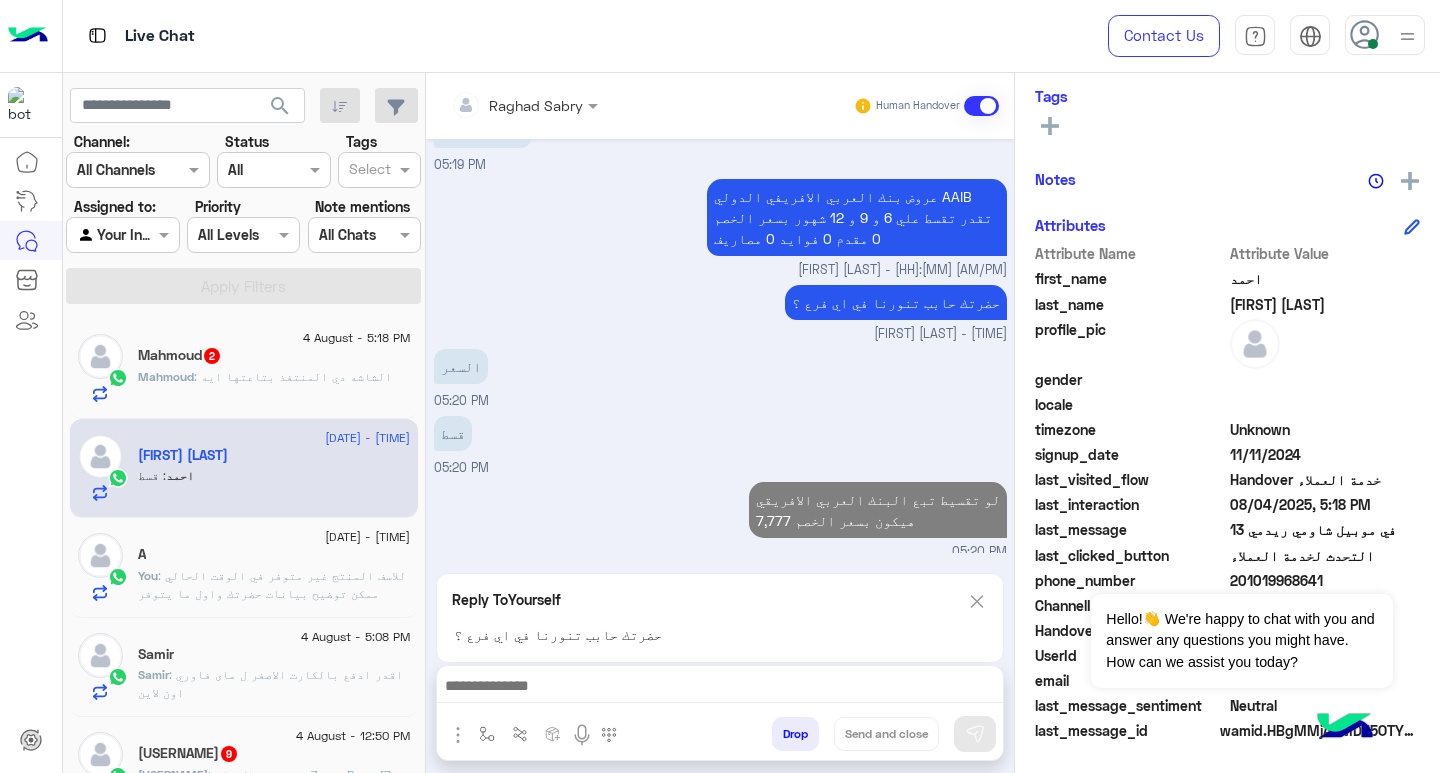 click at bounding box center [720, 688] 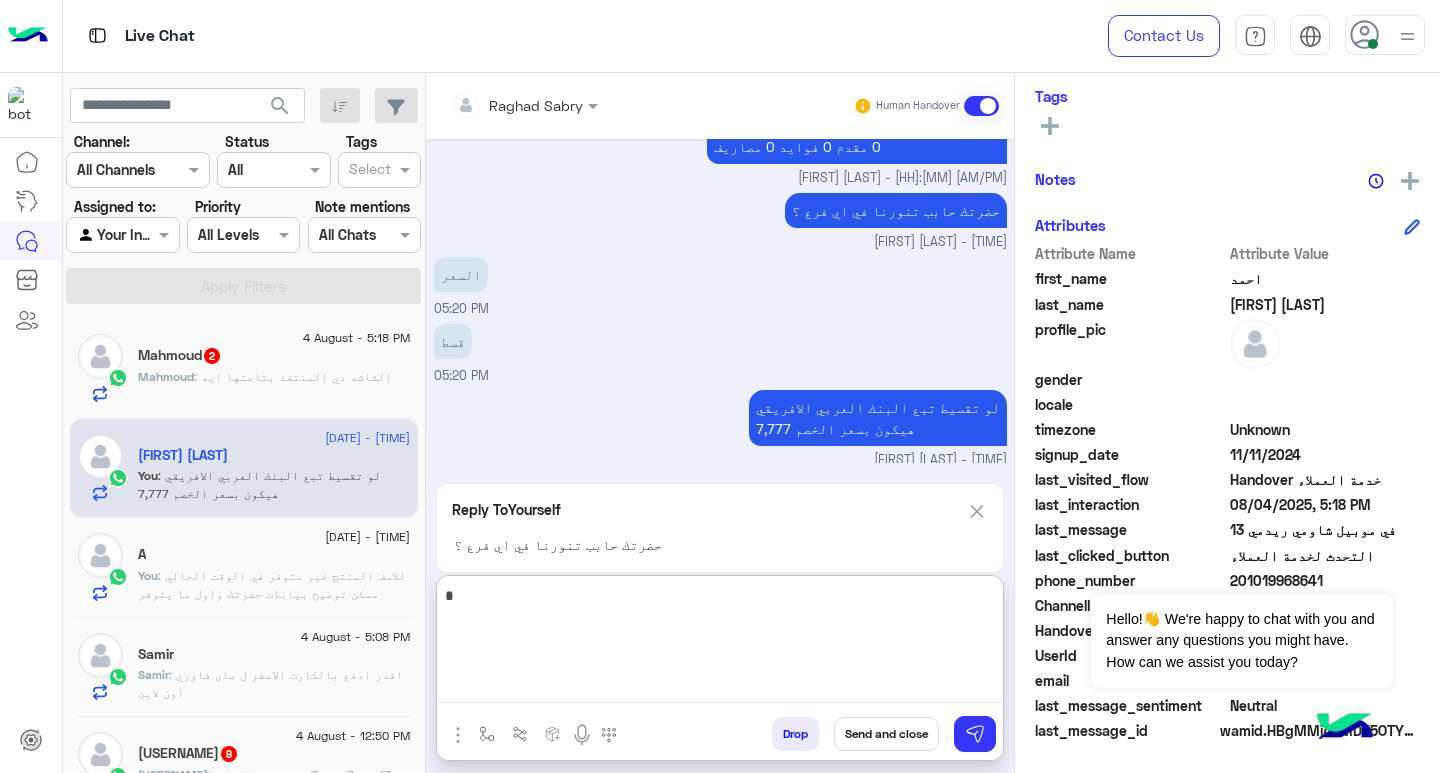 type on "**" 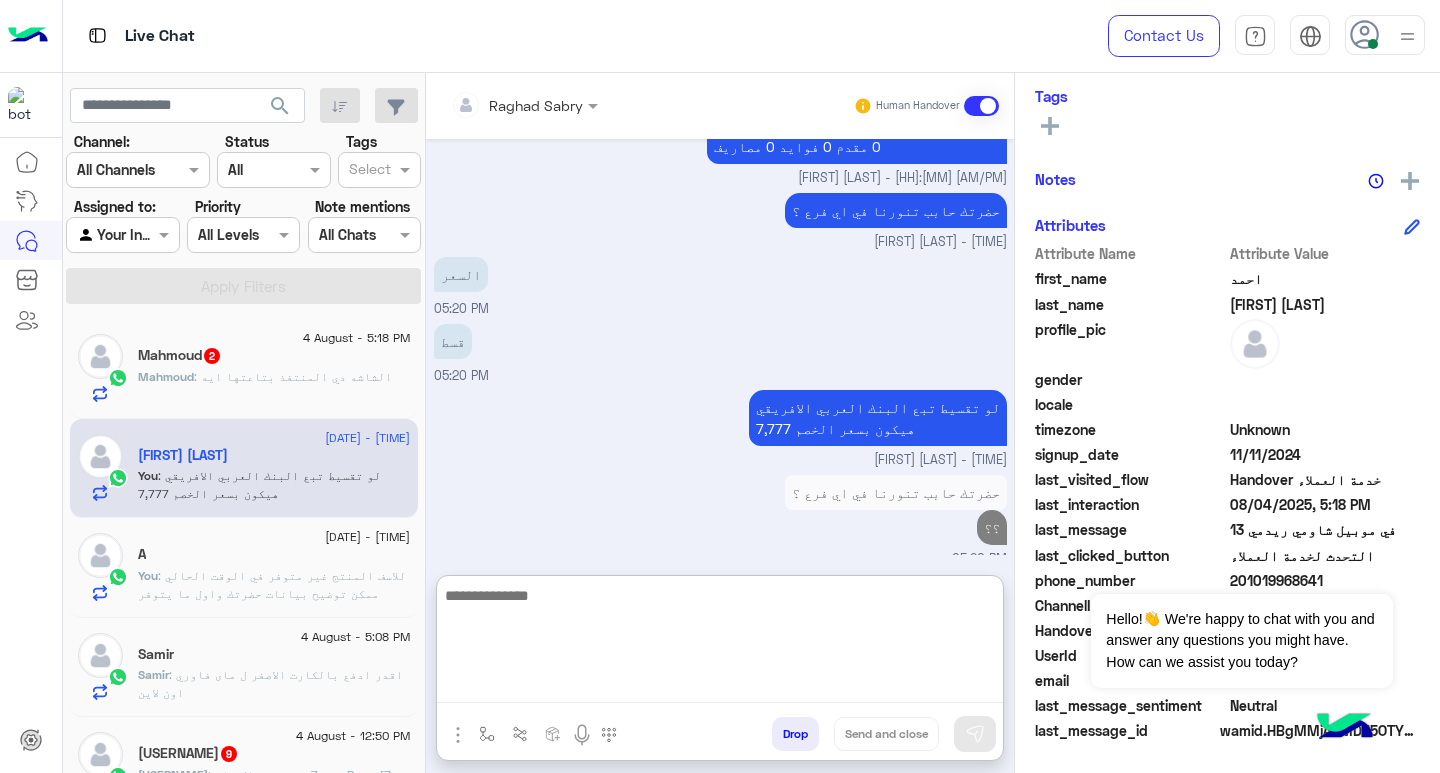 scroll, scrollTop: 1643, scrollLeft: 0, axis: vertical 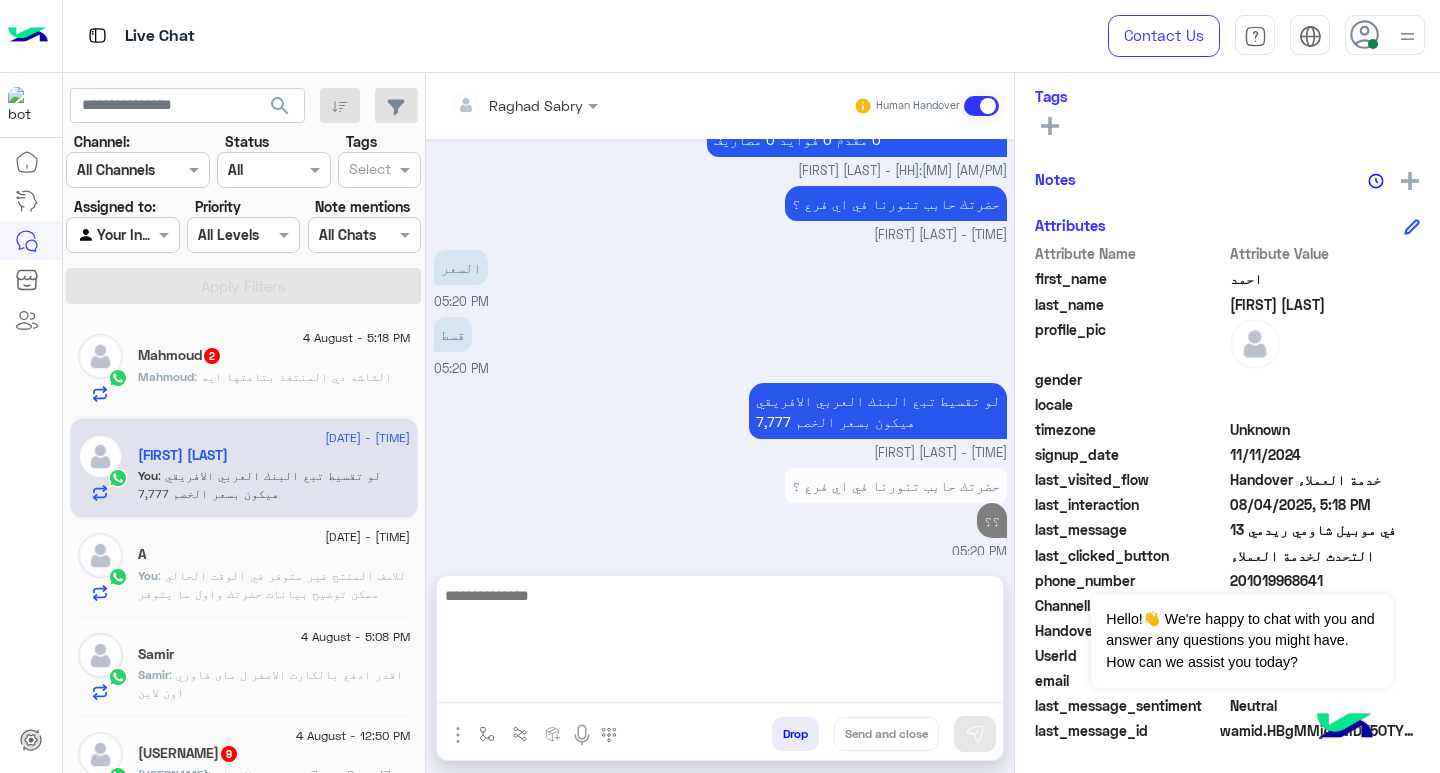 click on "[FIRST] : الشاشه دي المنتفذ بتاعتها ايه" 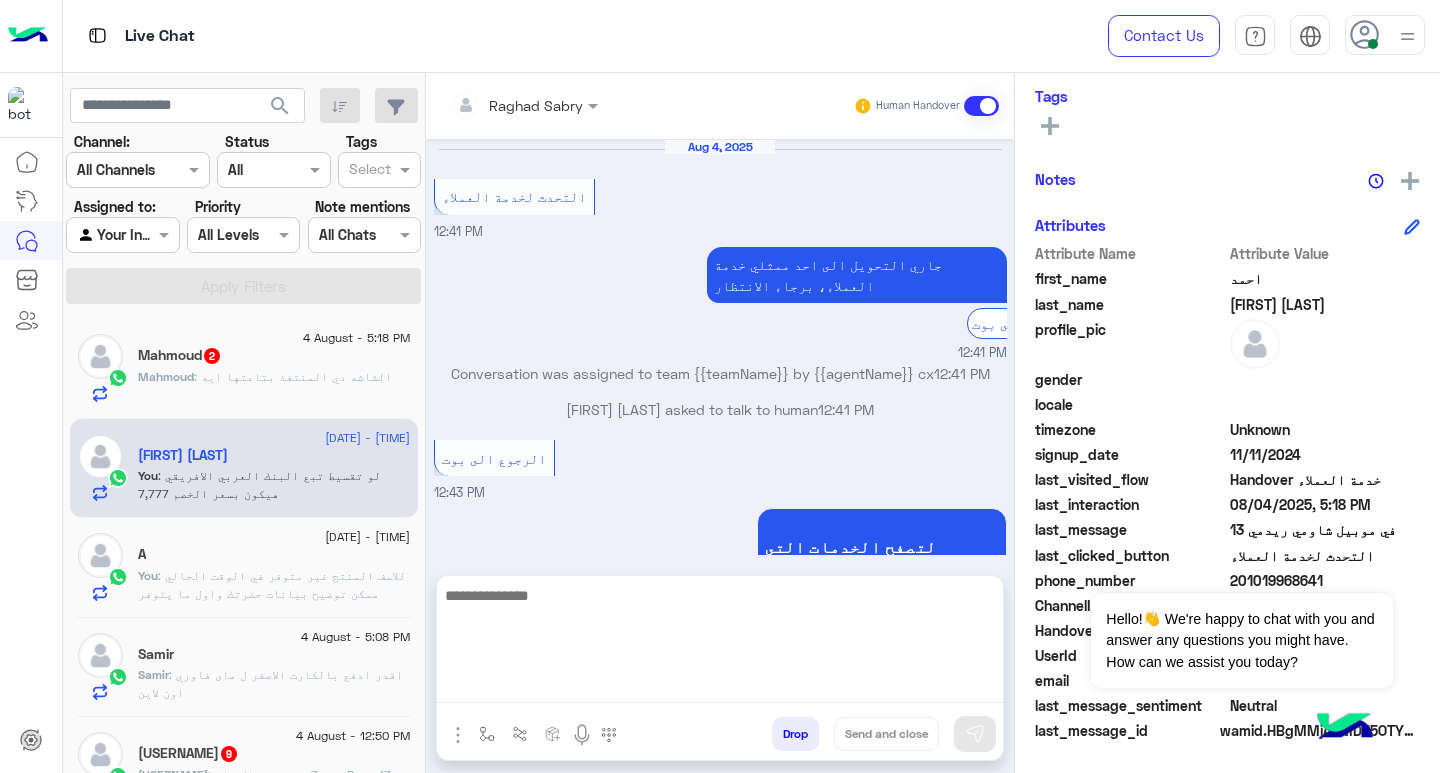 scroll, scrollTop: 355, scrollLeft: 0, axis: vertical 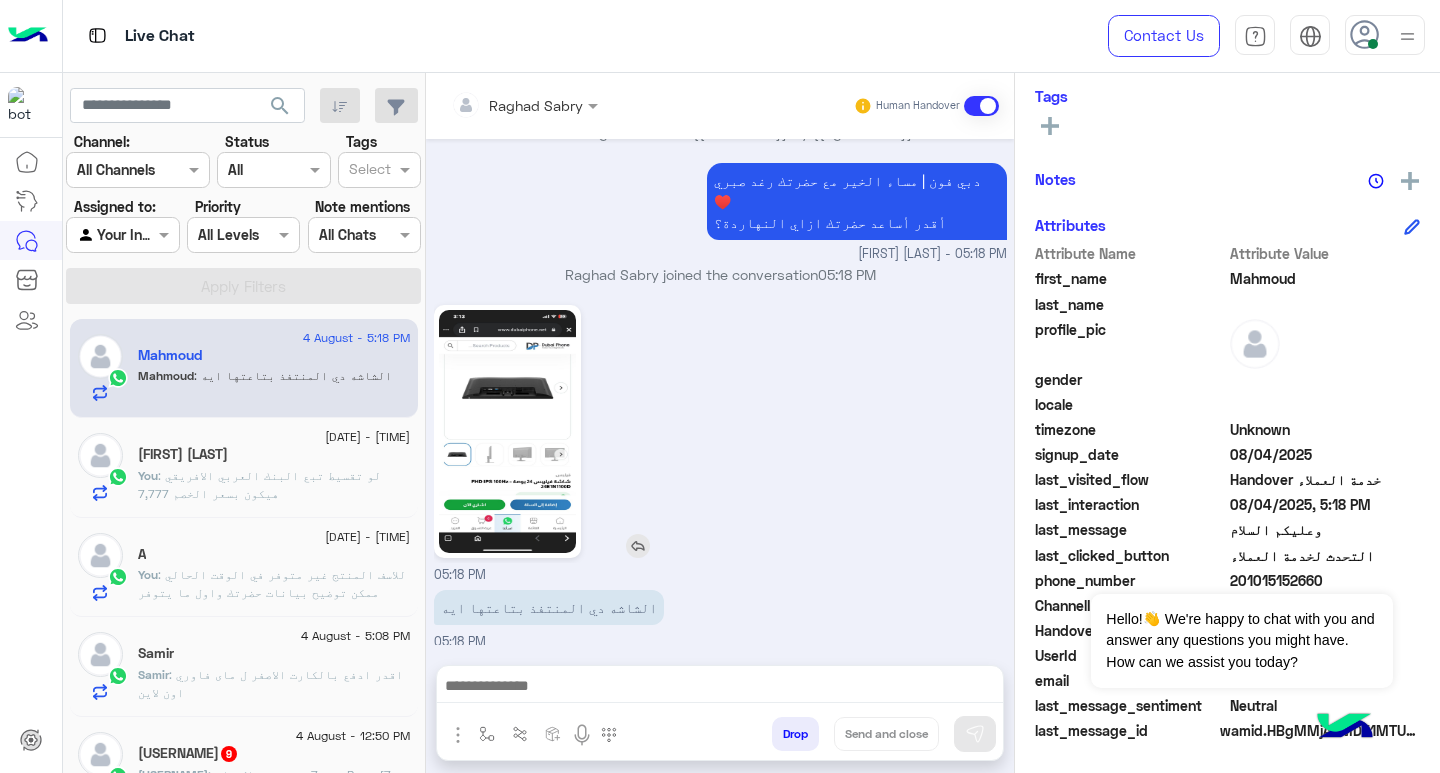 click 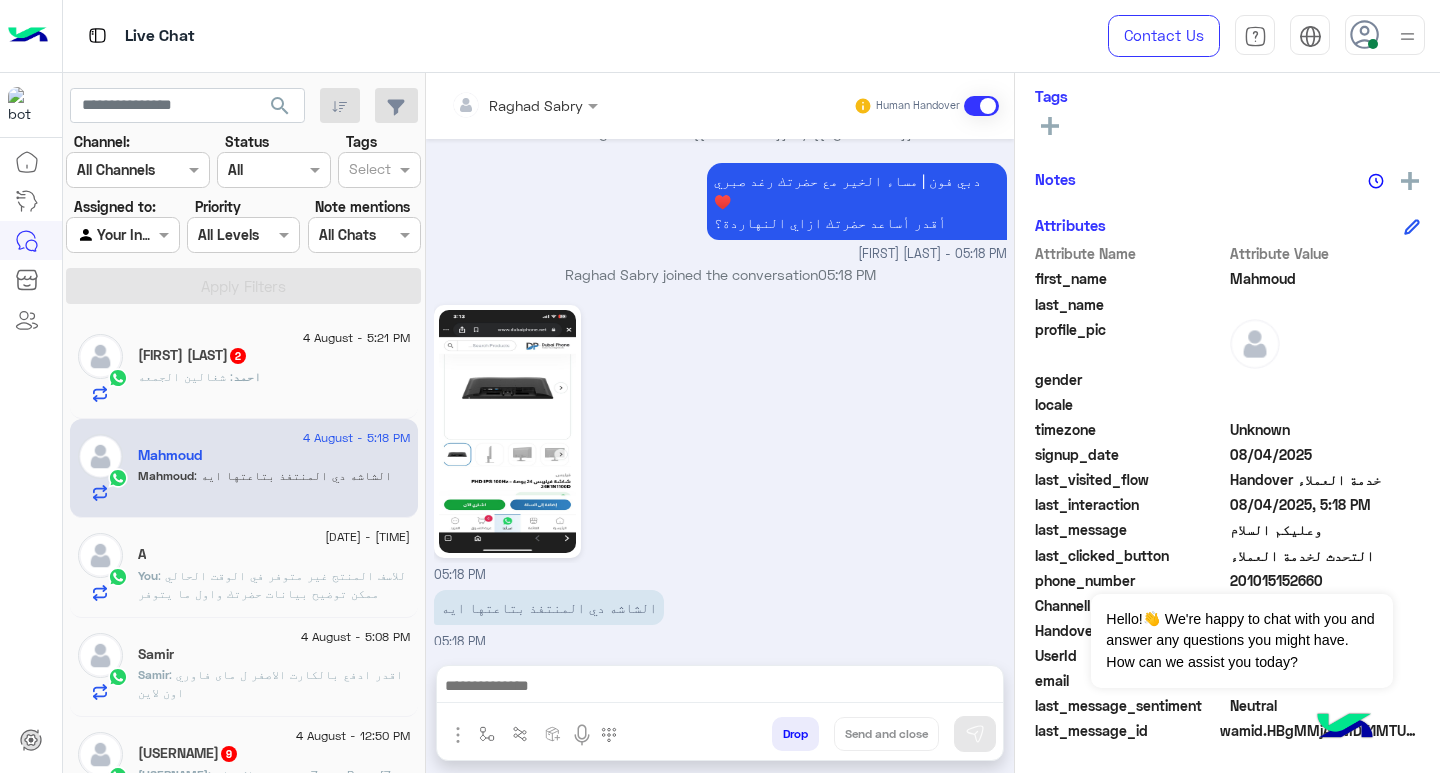 scroll, scrollTop: 1846, scrollLeft: 0, axis: vertical 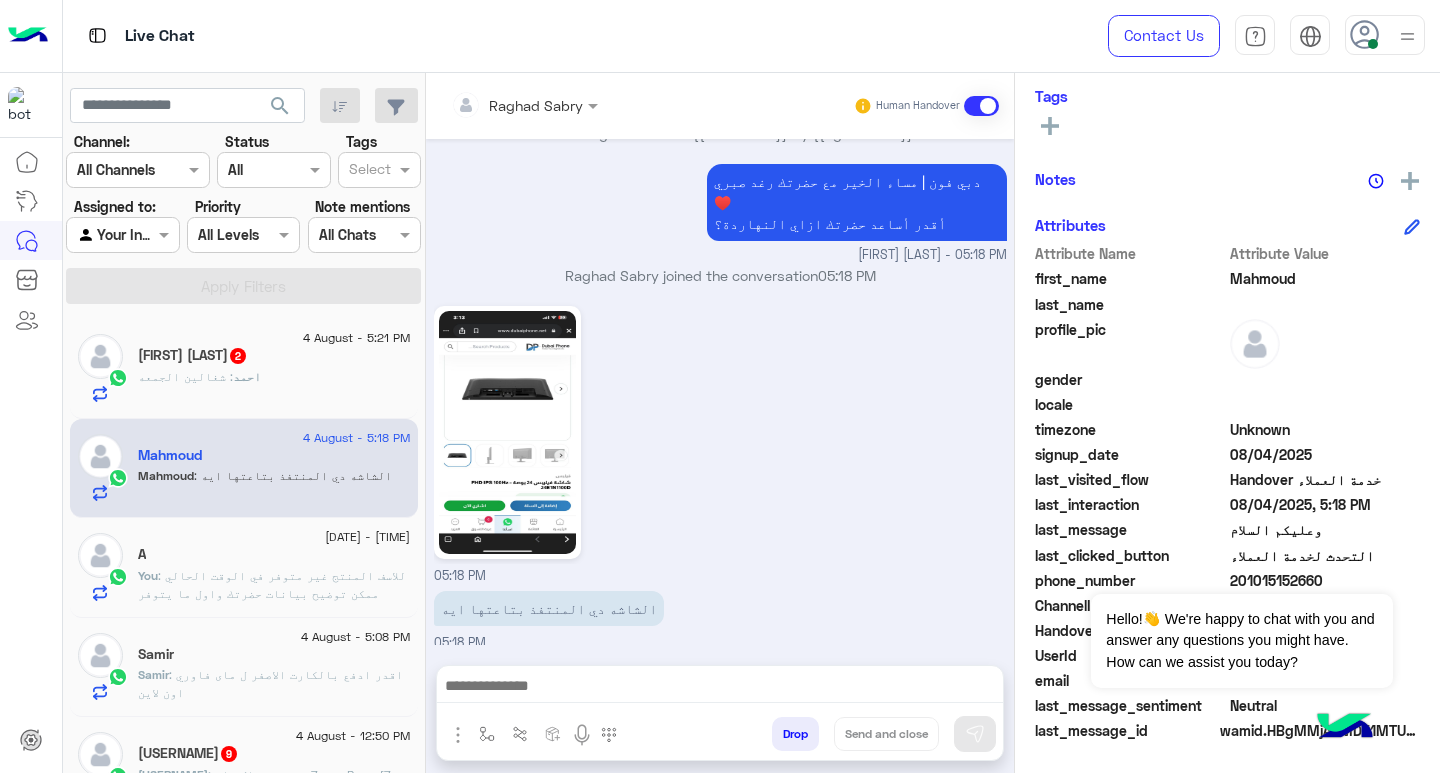 drag, startPoint x: 888, startPoint y: 464, endPoint x: 869, endPoint y: 470, distance: 19.924858 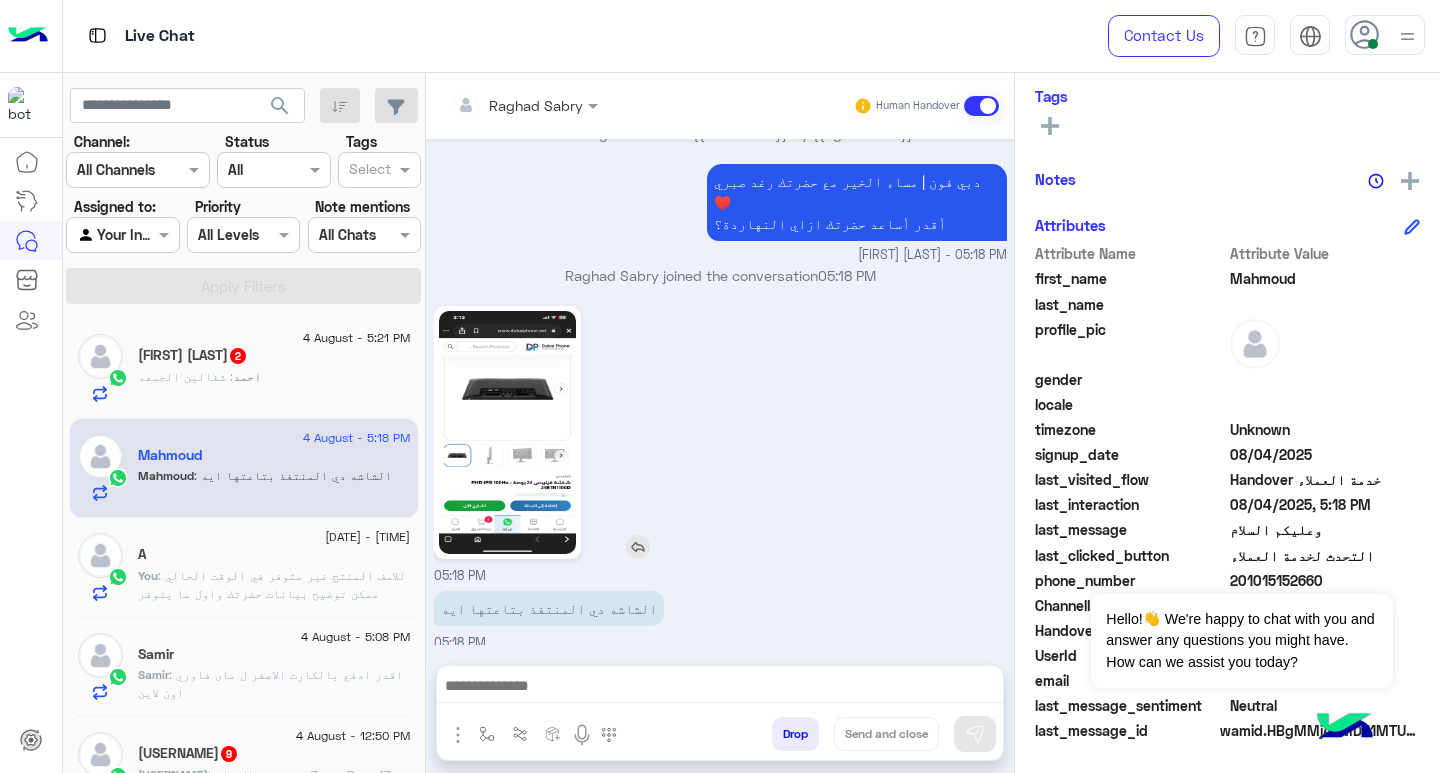 click 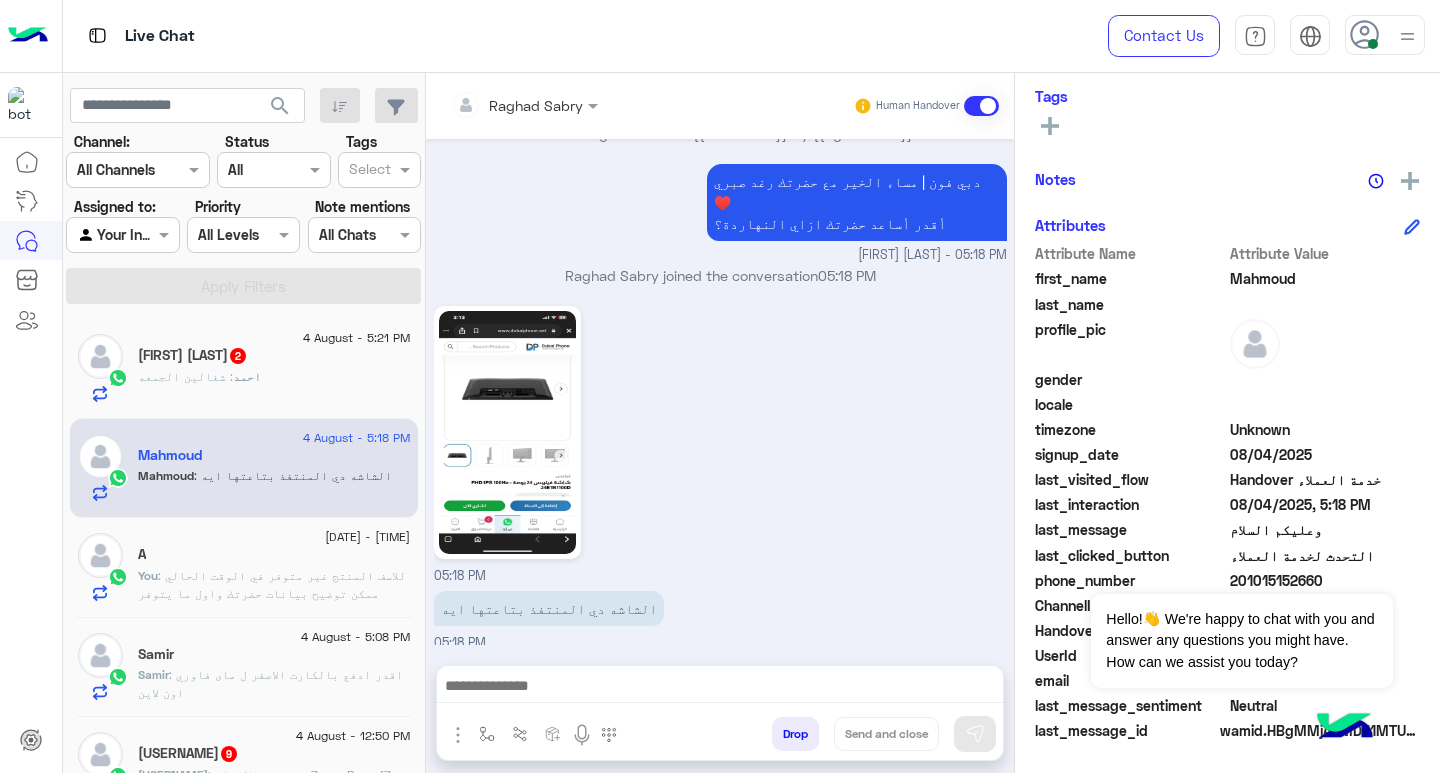 scroll, scrollTop: 0, scrollLeft: 0, axis: both 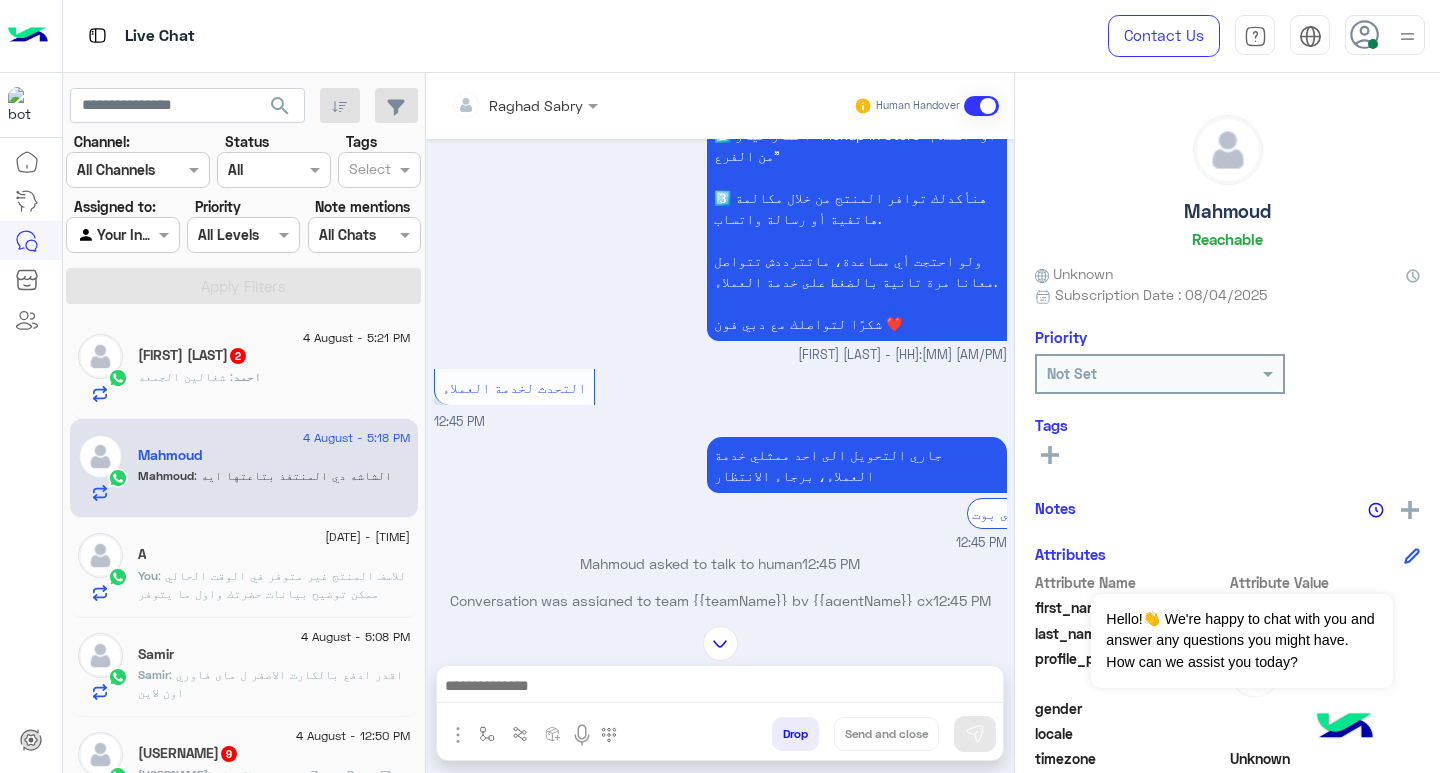 click on "[FIRST] [LAST]  2" 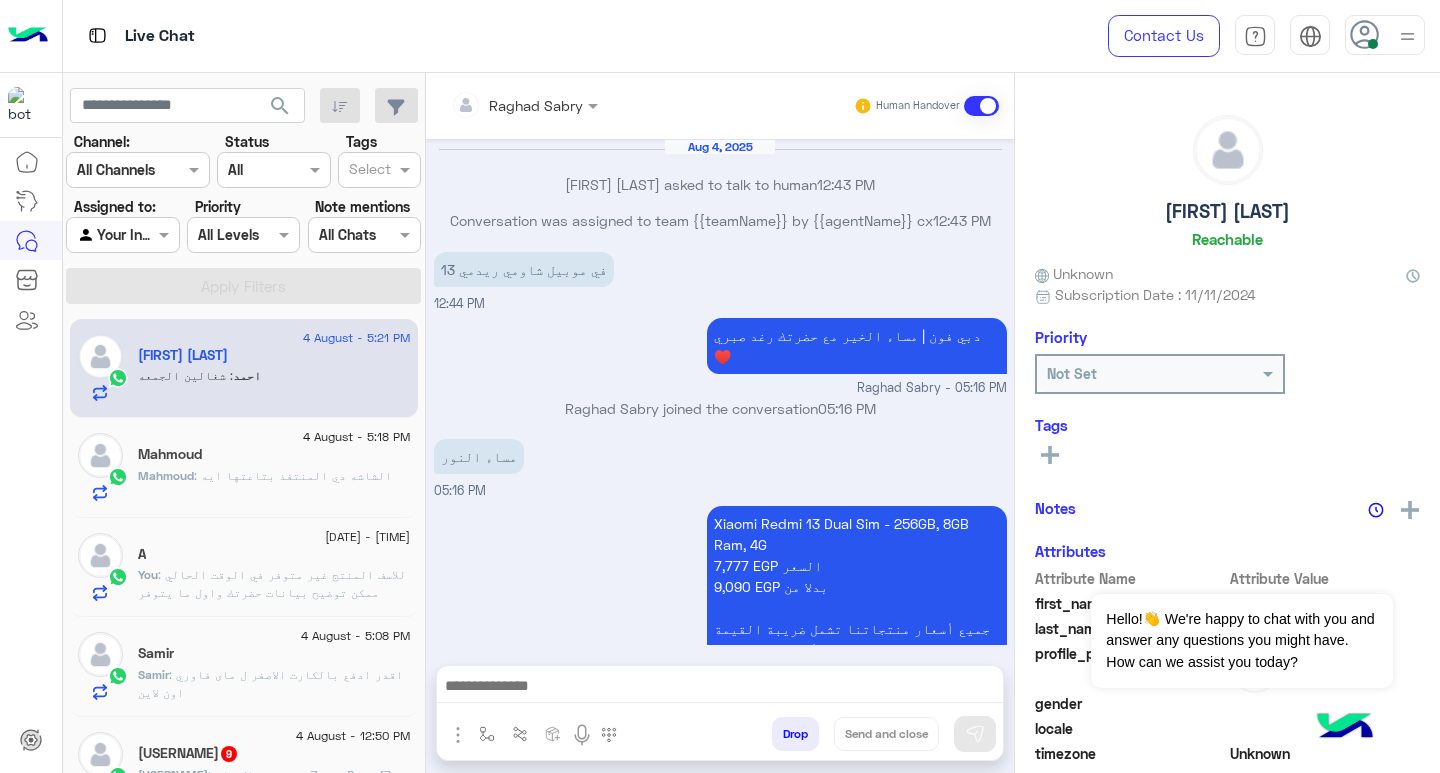 scroll, scrollTop: 972, scrollLeft: 0, axis: vertical 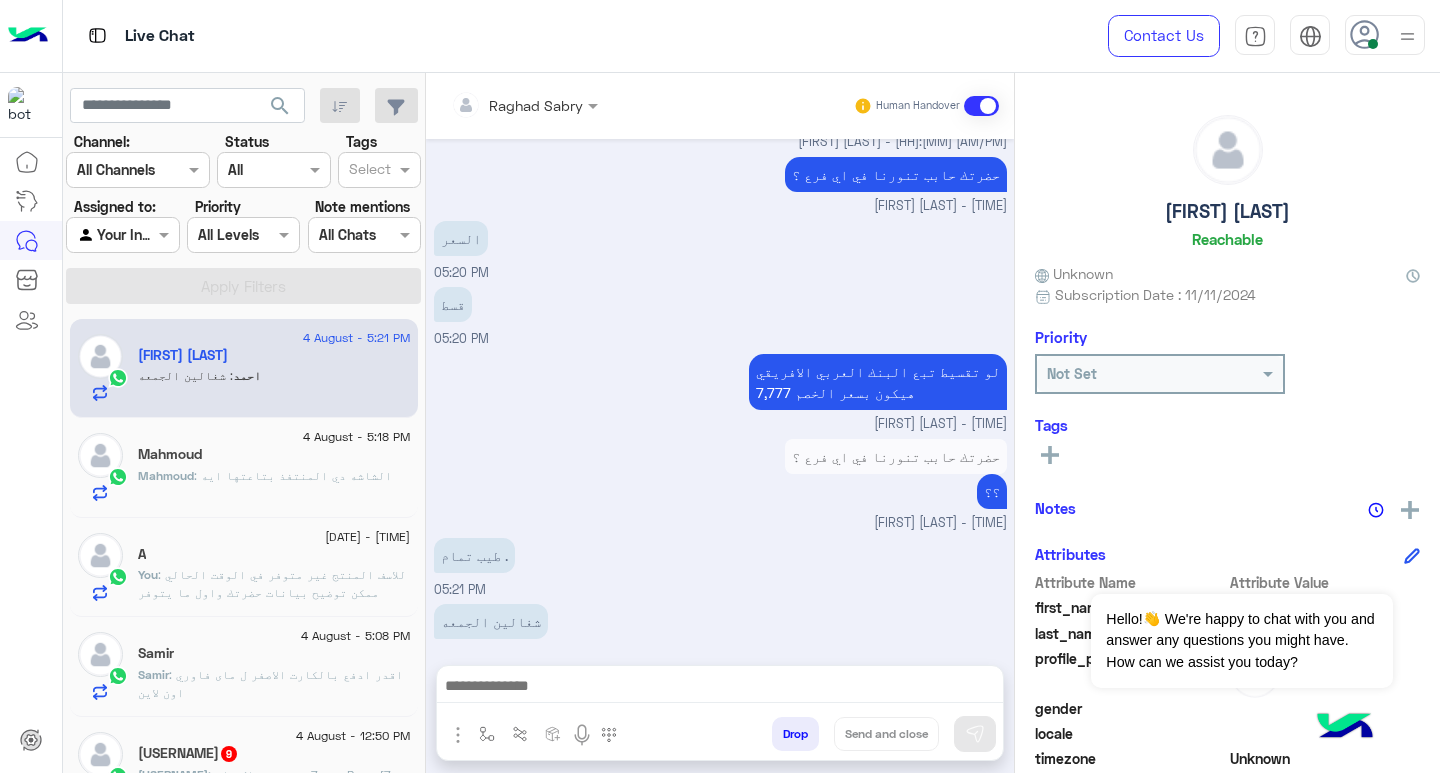 click at bounding box center (720, 688) 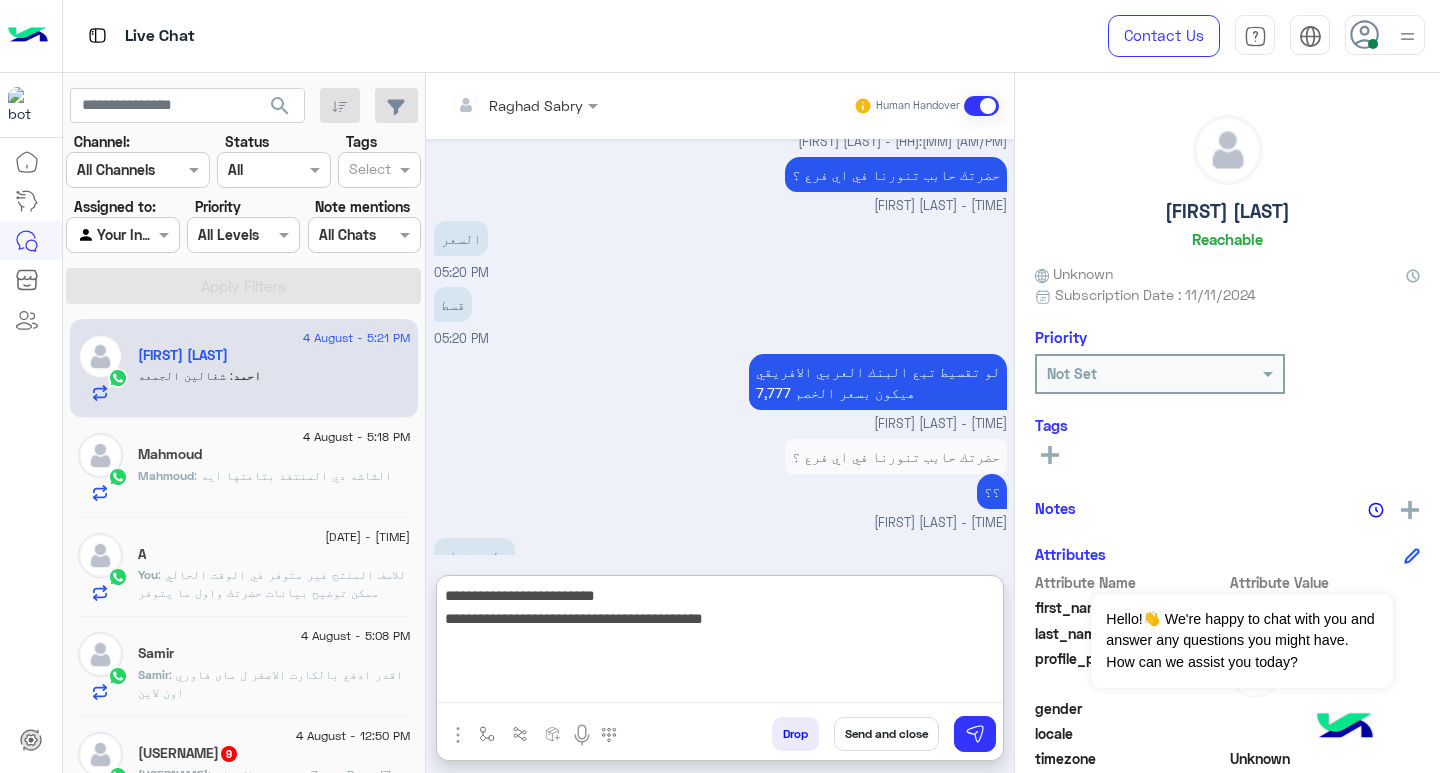type on "**********" 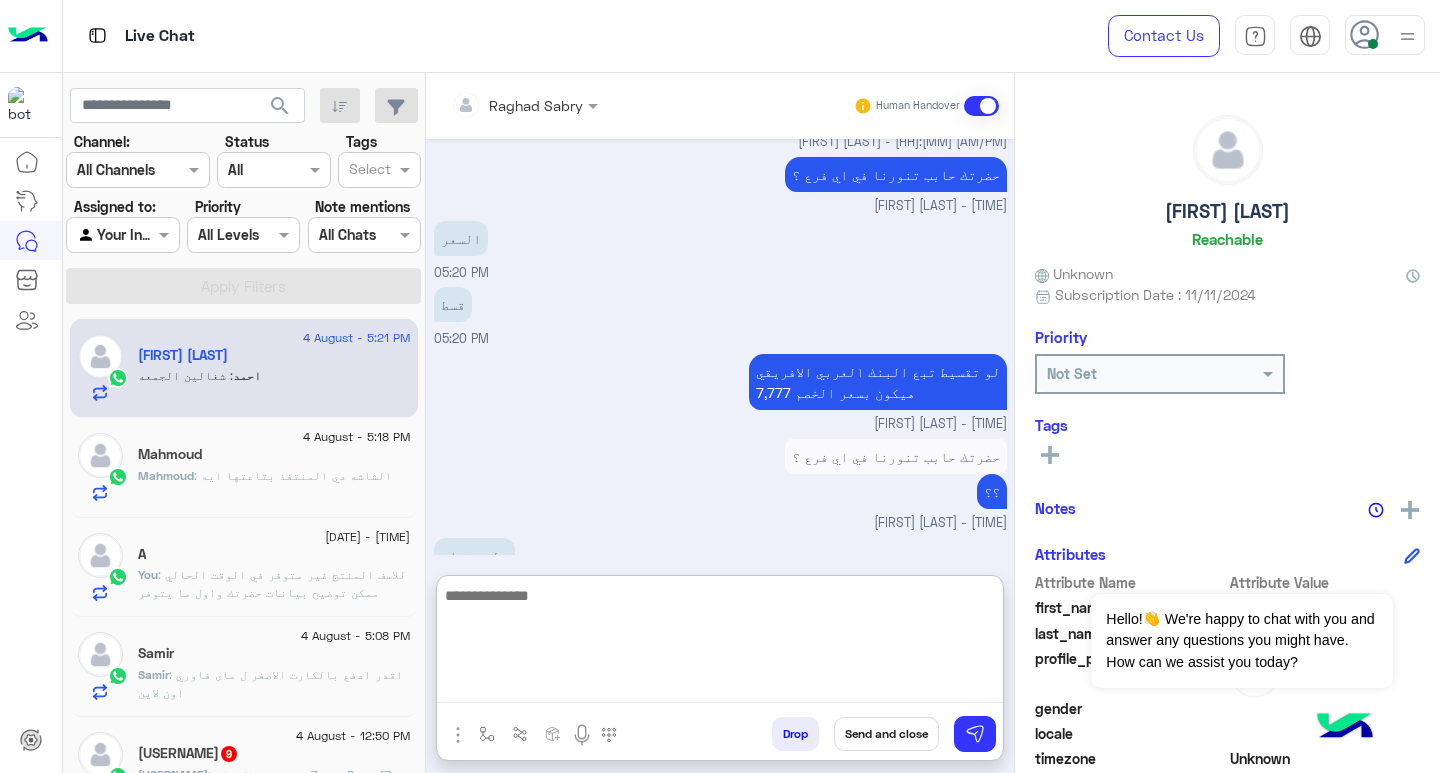scroll, scrollTop: 1147, scrollLeft: 0, axis: vertical 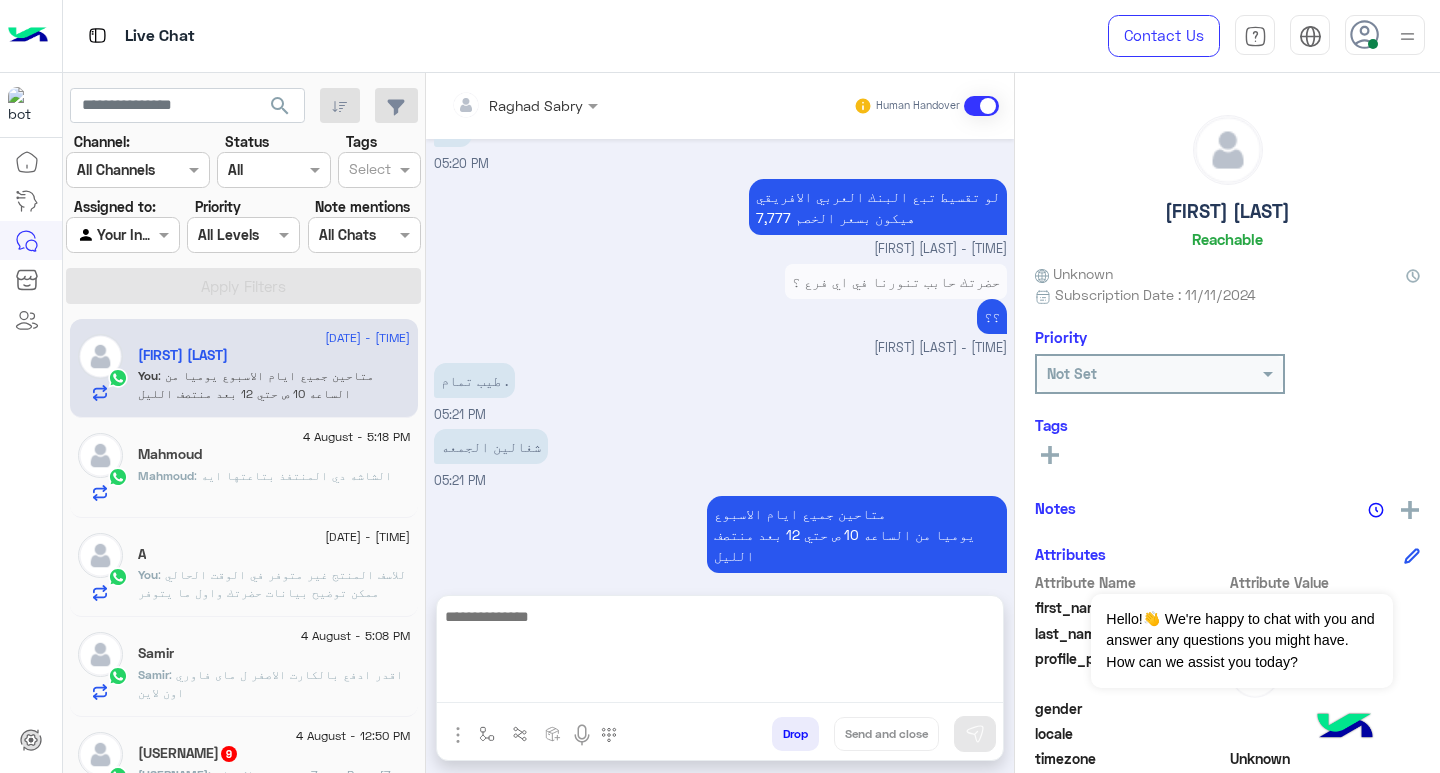 click on "[FIRST] : الشاشه دي المنتفذ بتاعتها ايه" 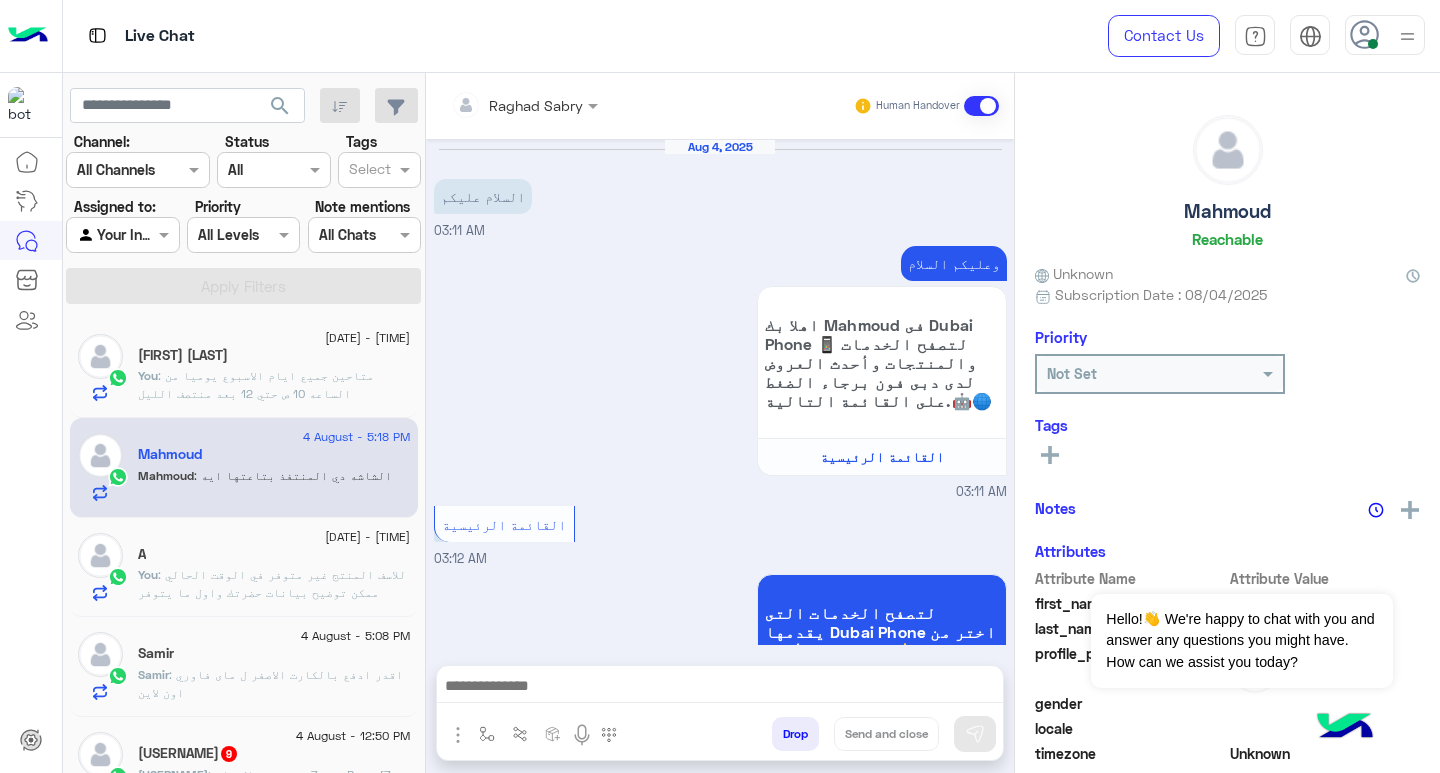 scroll, scrollTop: 1847, scrollLeft: 0, axis: vertical 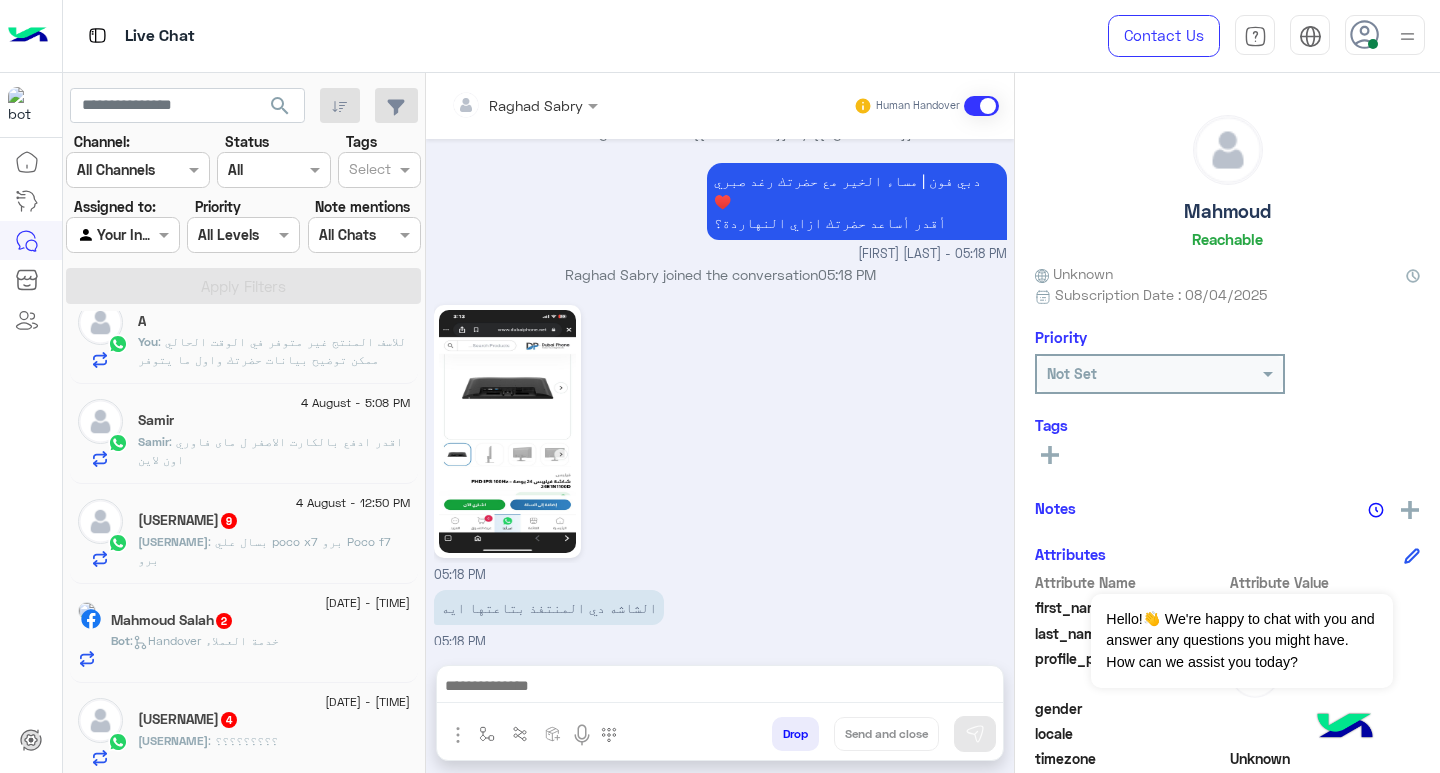 click on ": بسال علي poco x7 برو
Poco f7 برو" 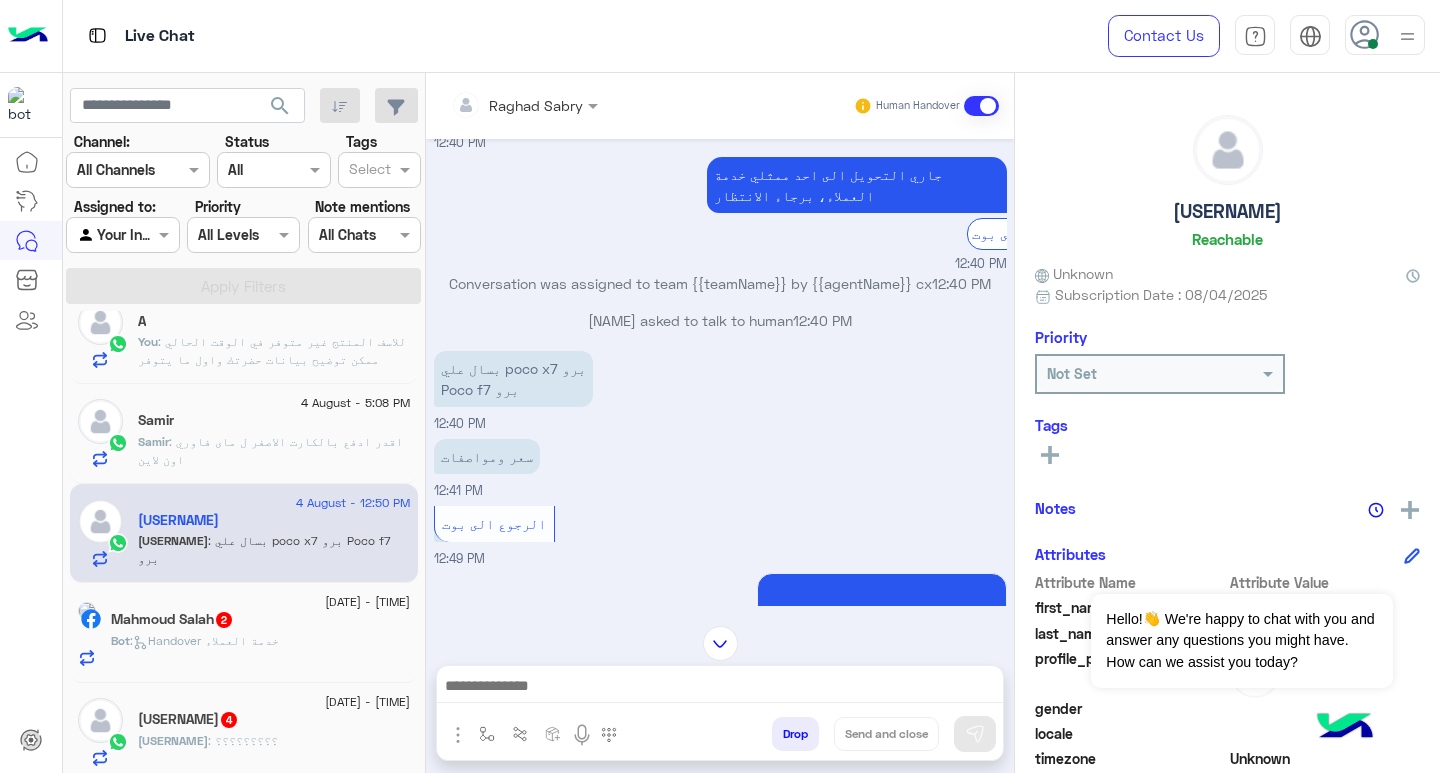 scroll, scrollTop: 611, scrollLeft: 0, axis: vertical 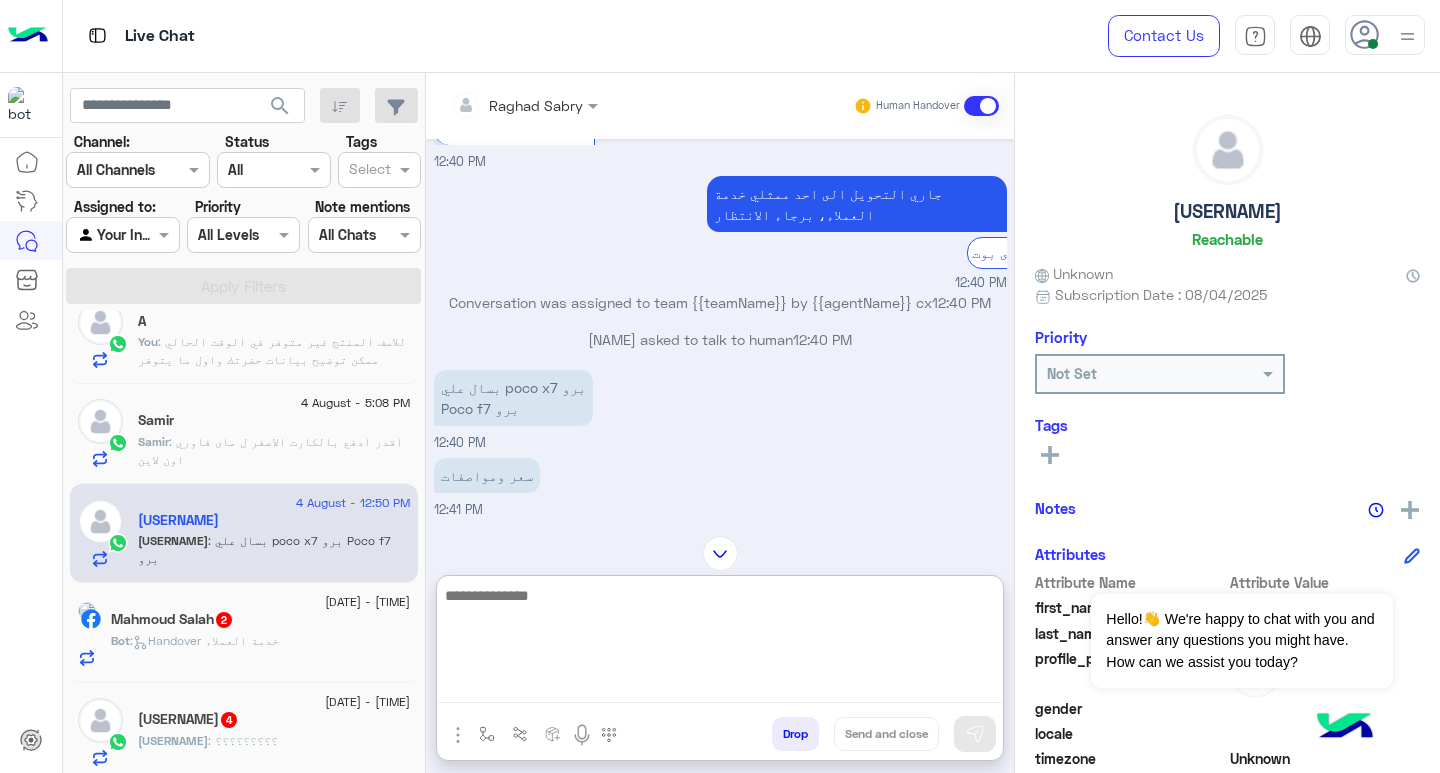 paste on "**********" 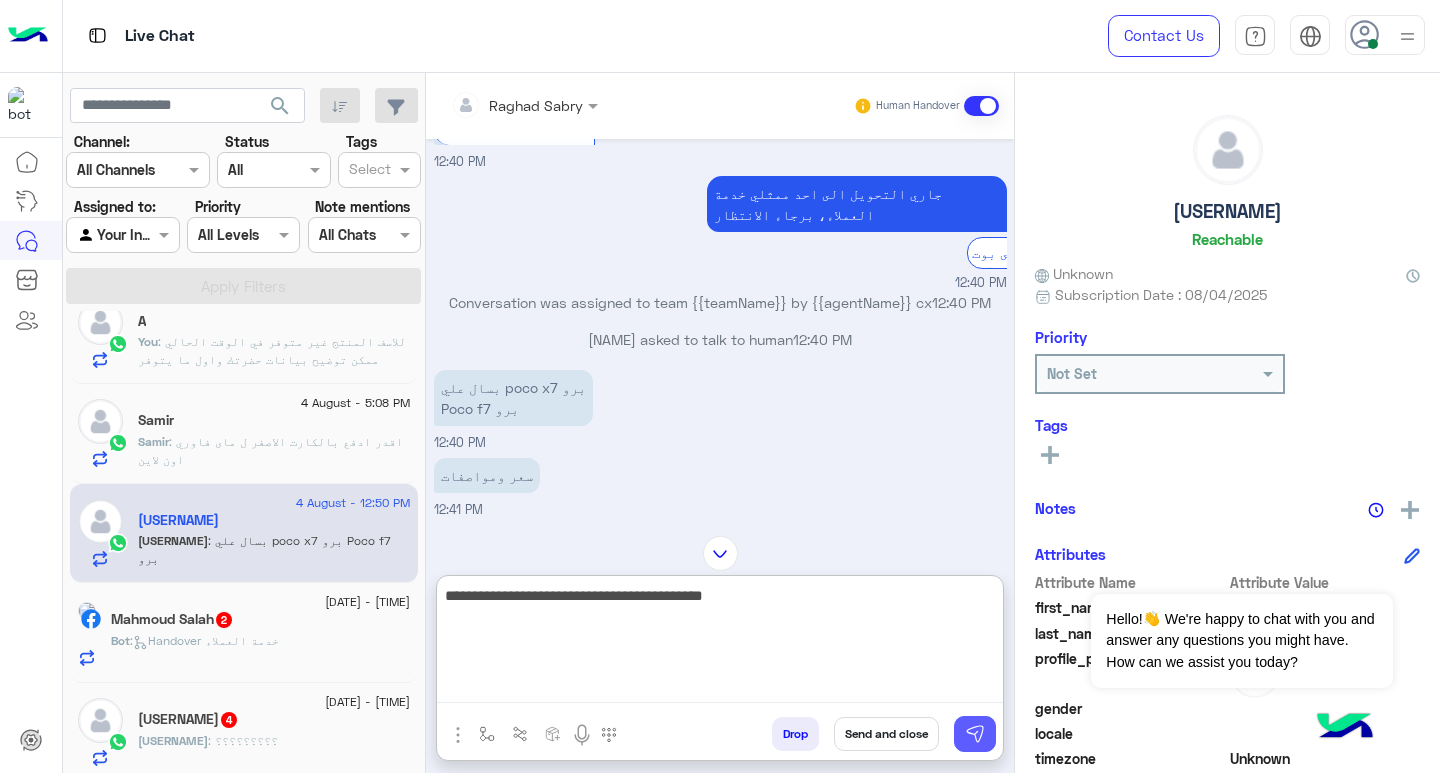 type on "**********" 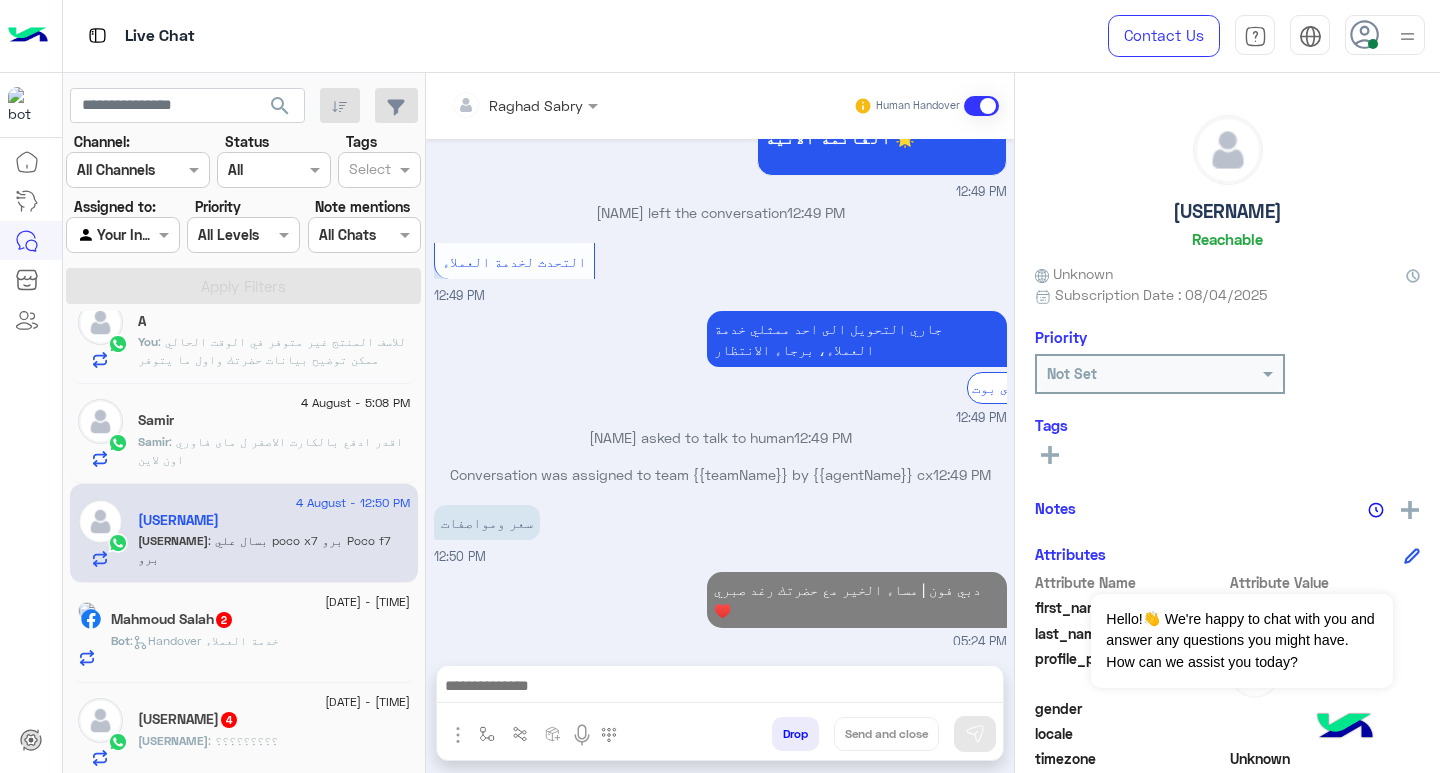 scroll, scrollTop: 1178, scrollLeft: 0, axis: vertical 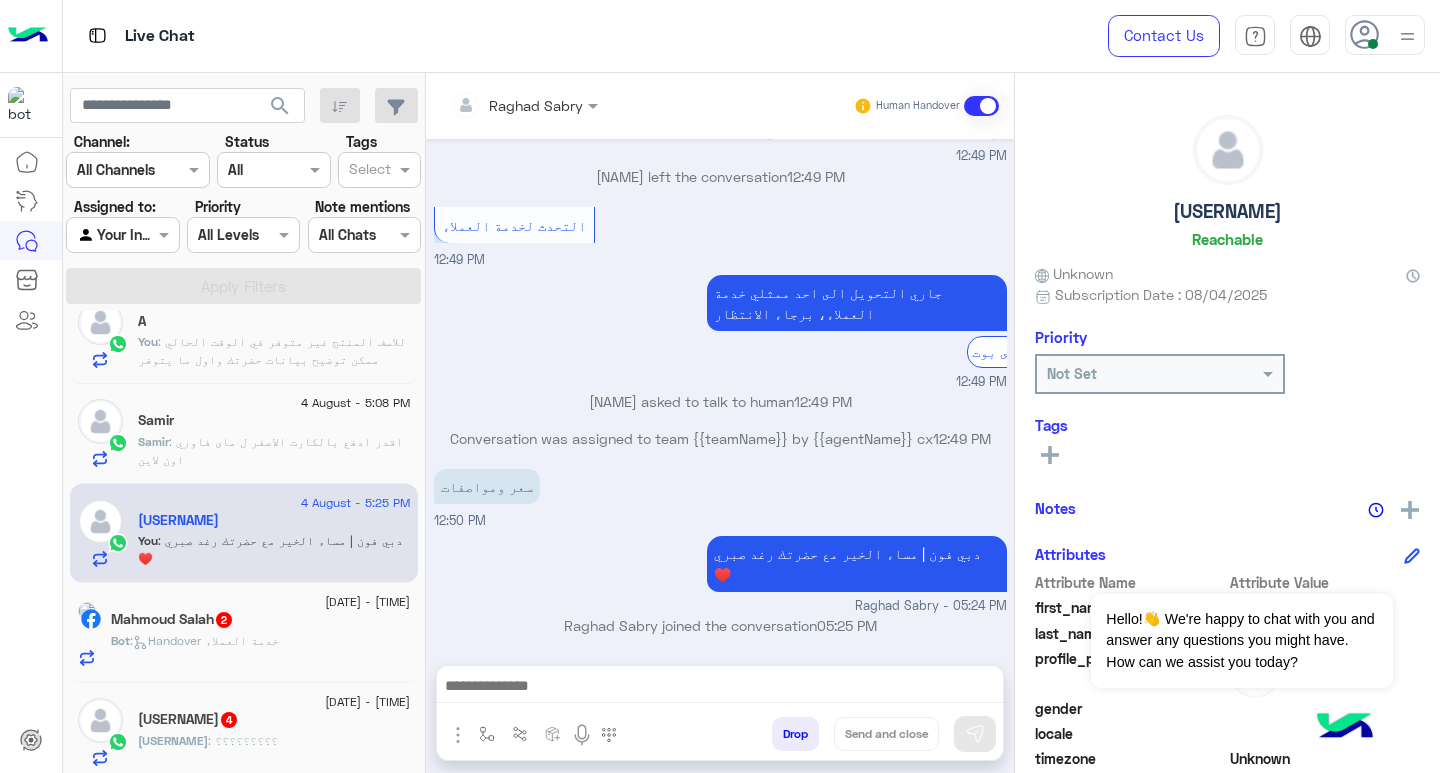 click at bounding box center (720, 688) 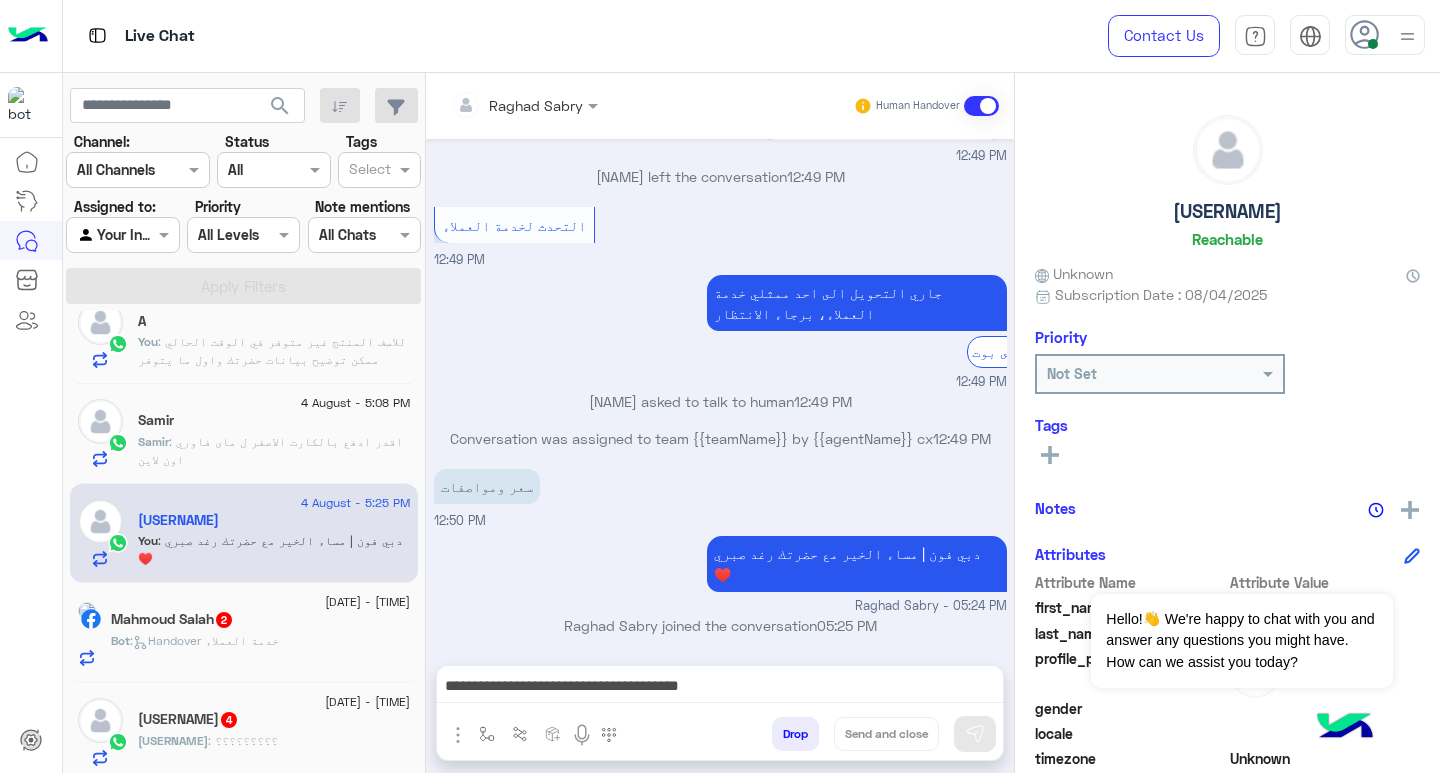 scroll, scrollTop: 1218, scrollLeft: 0, axis: vertical 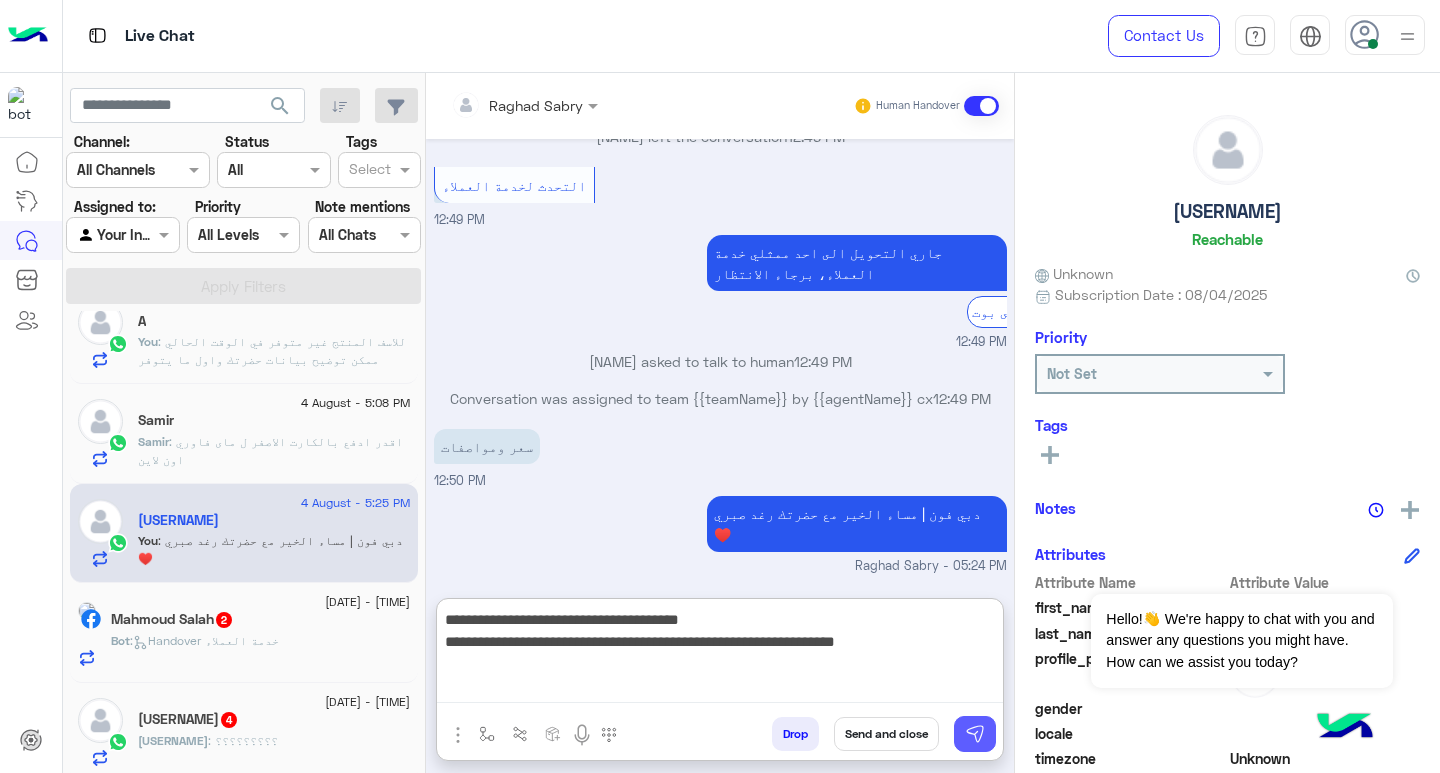 type on "**********" 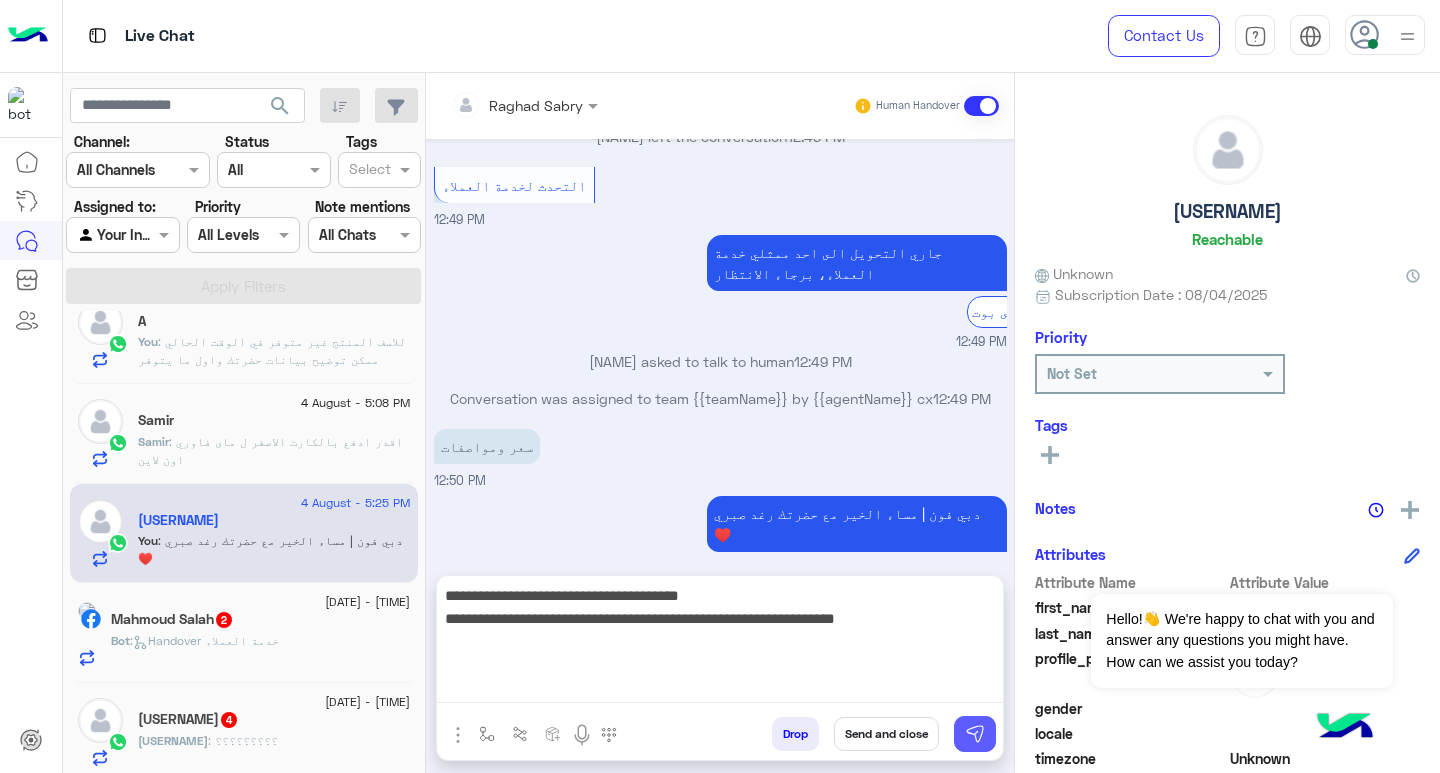 click at bounding box center [975, 734] 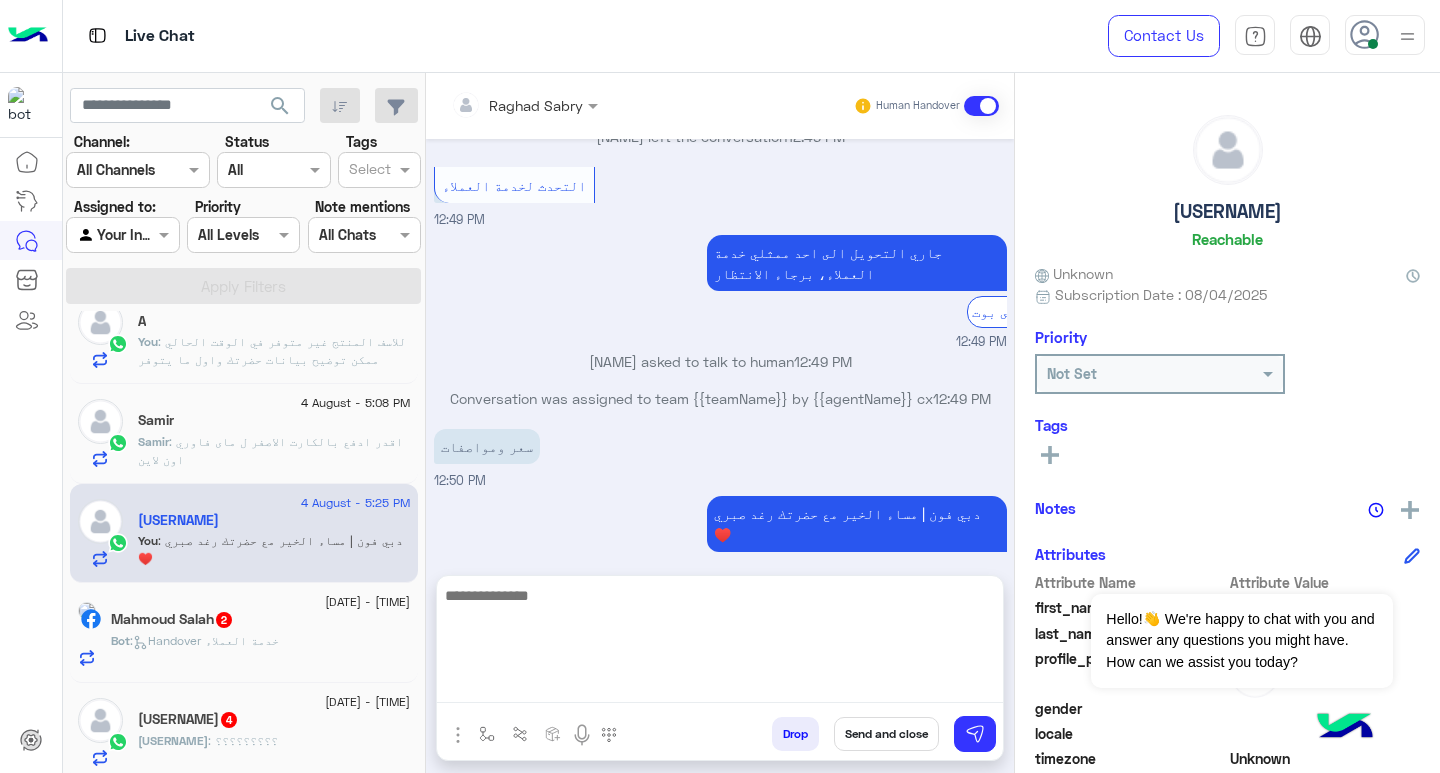 scroll, scrollTop: 1284, scrollLeft: 0, axis: vertical 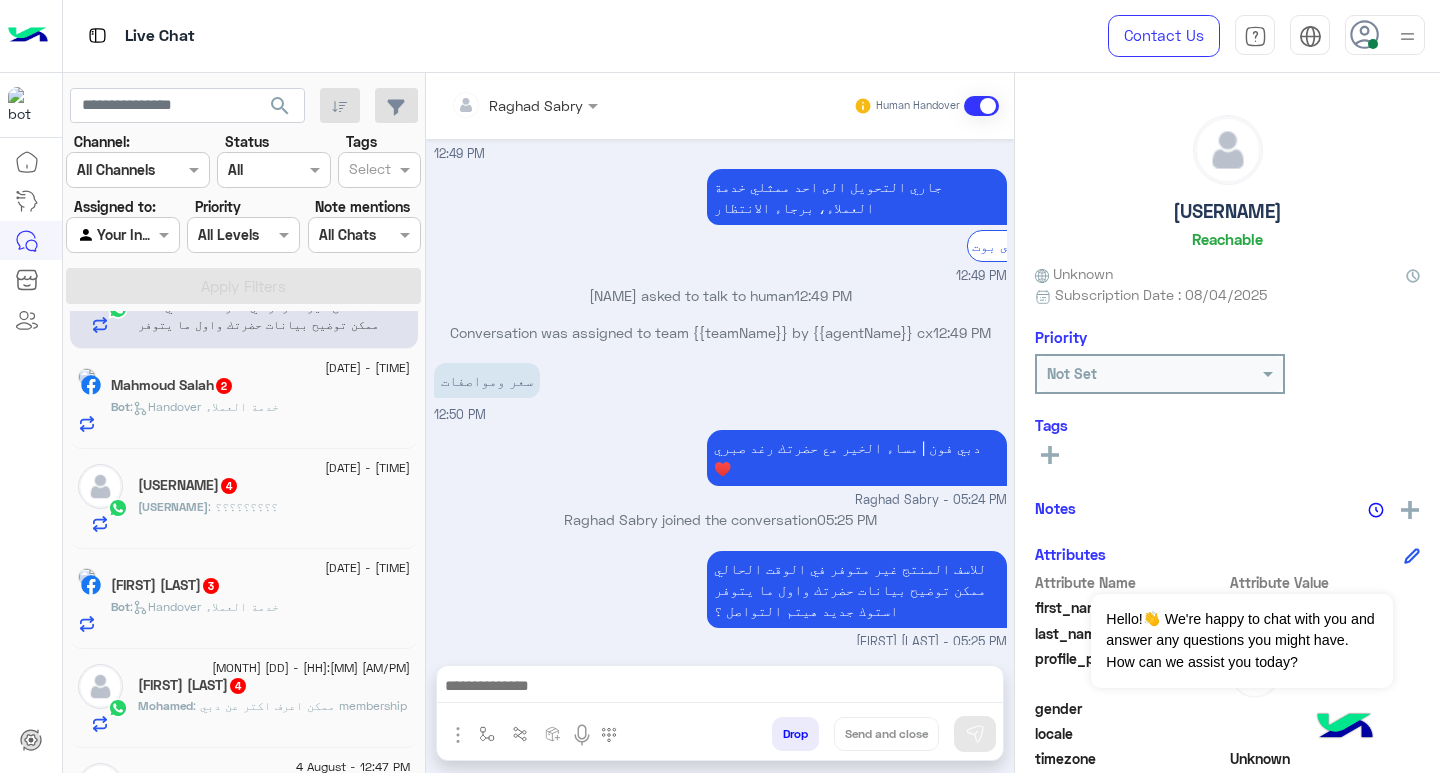 click on "[FIRST] [LAST] 2" 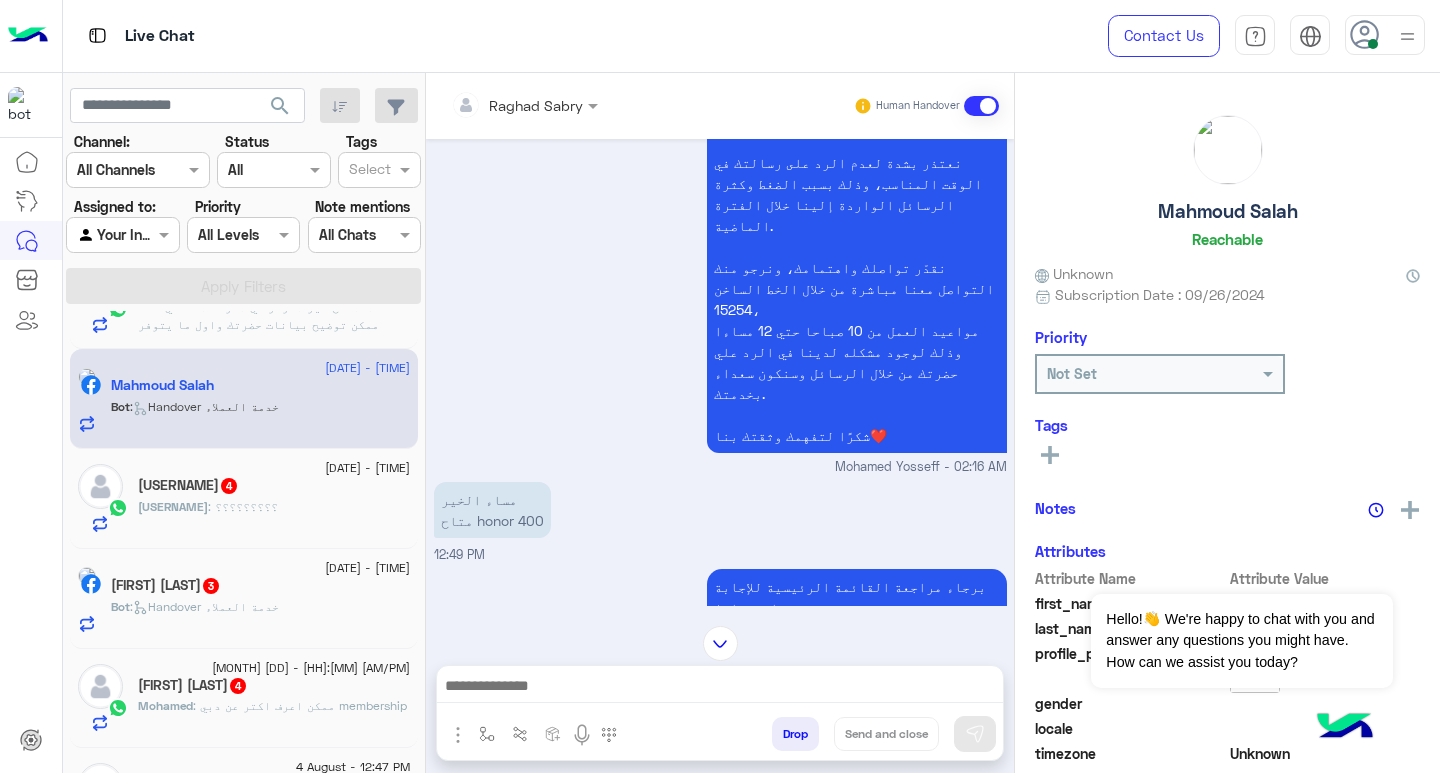 scroll, scrollTop: 1558, scrollLeft: 0, axis: vertical 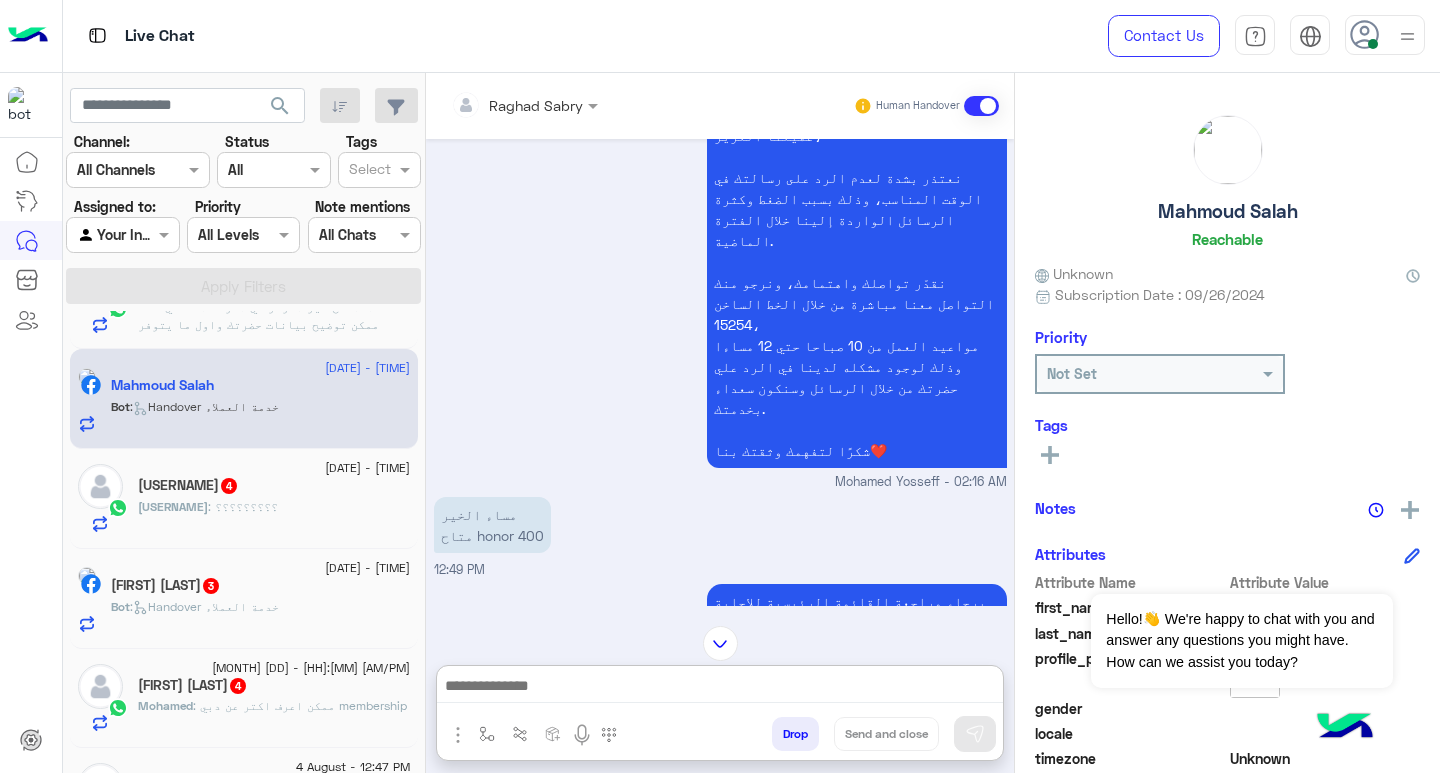 click at bounding box center (720, 688) 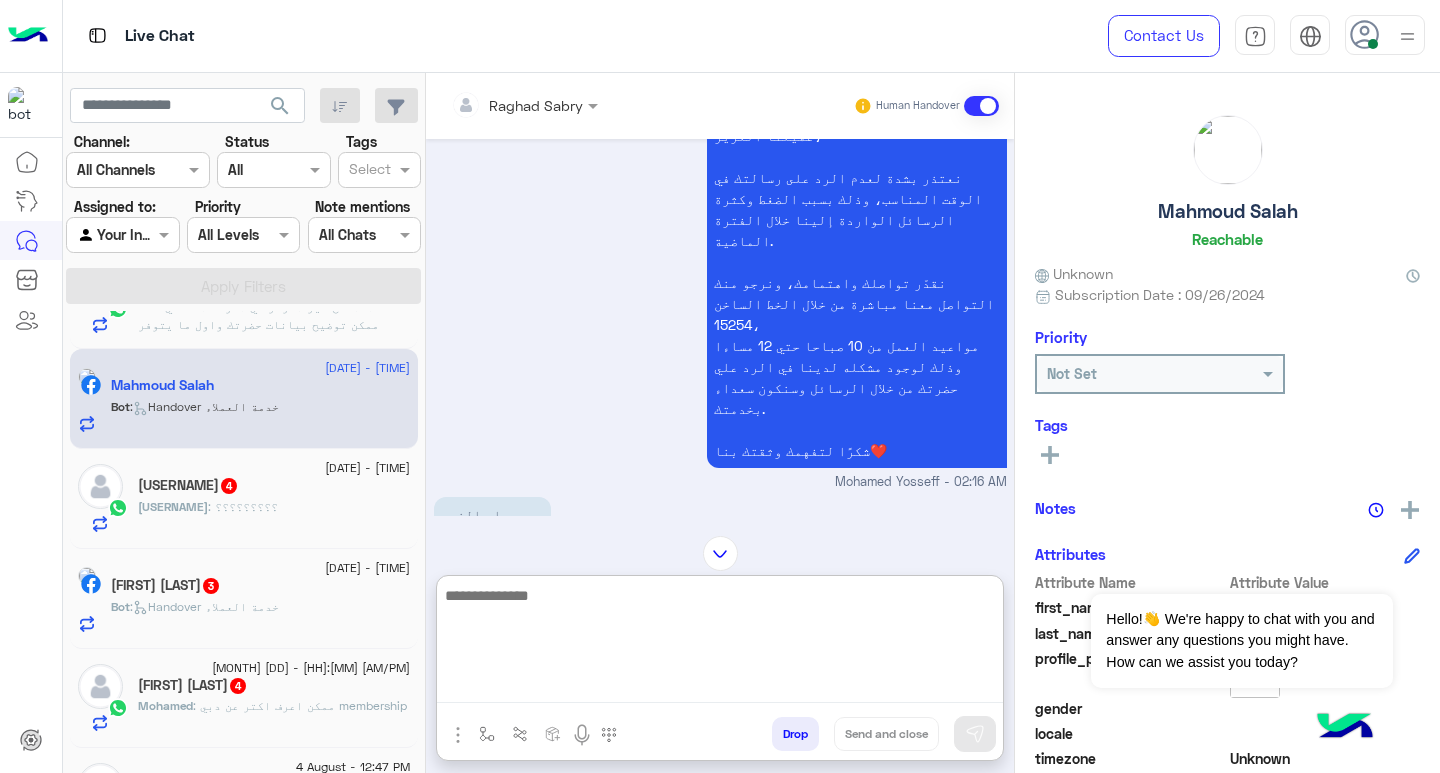 paste on "**********" 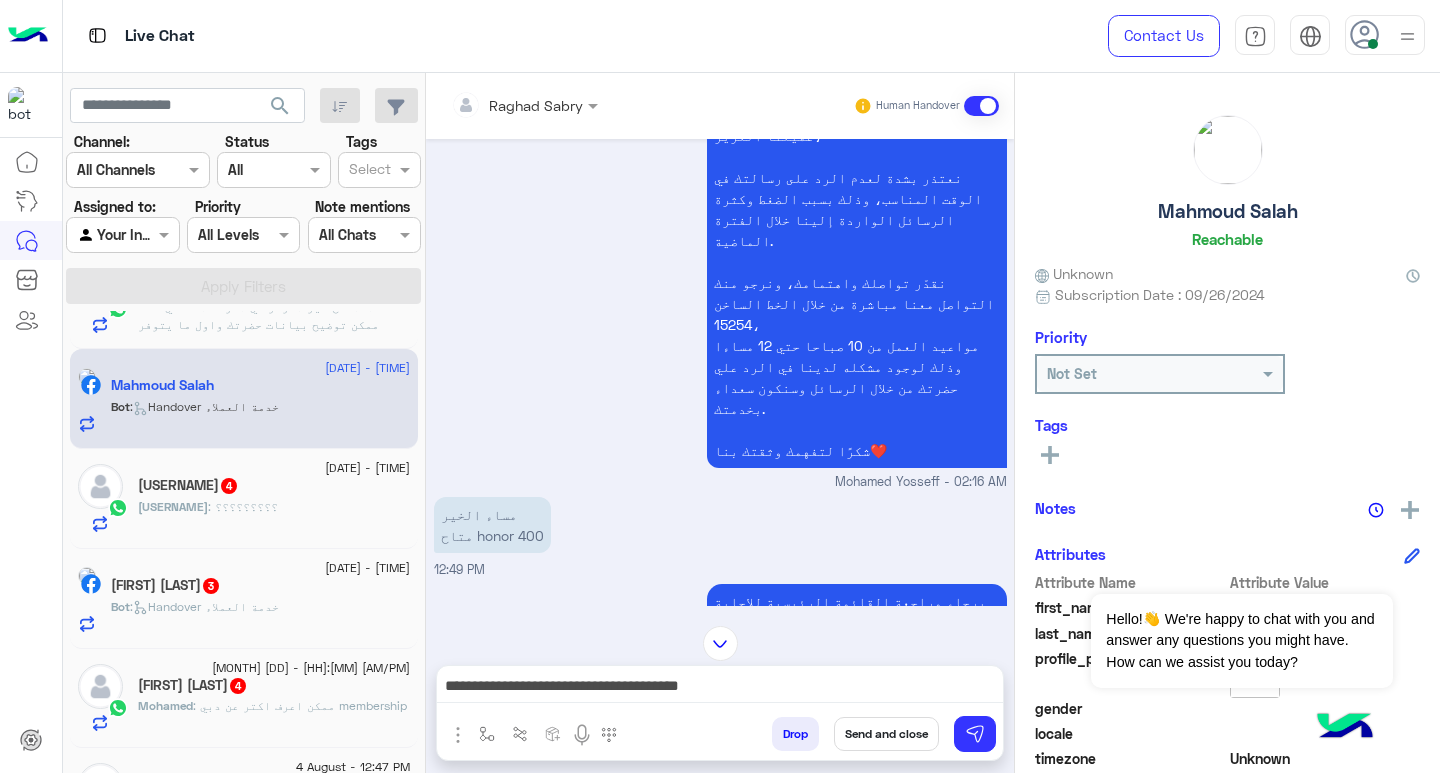 click on "**********" at bounding box center (720, 691) 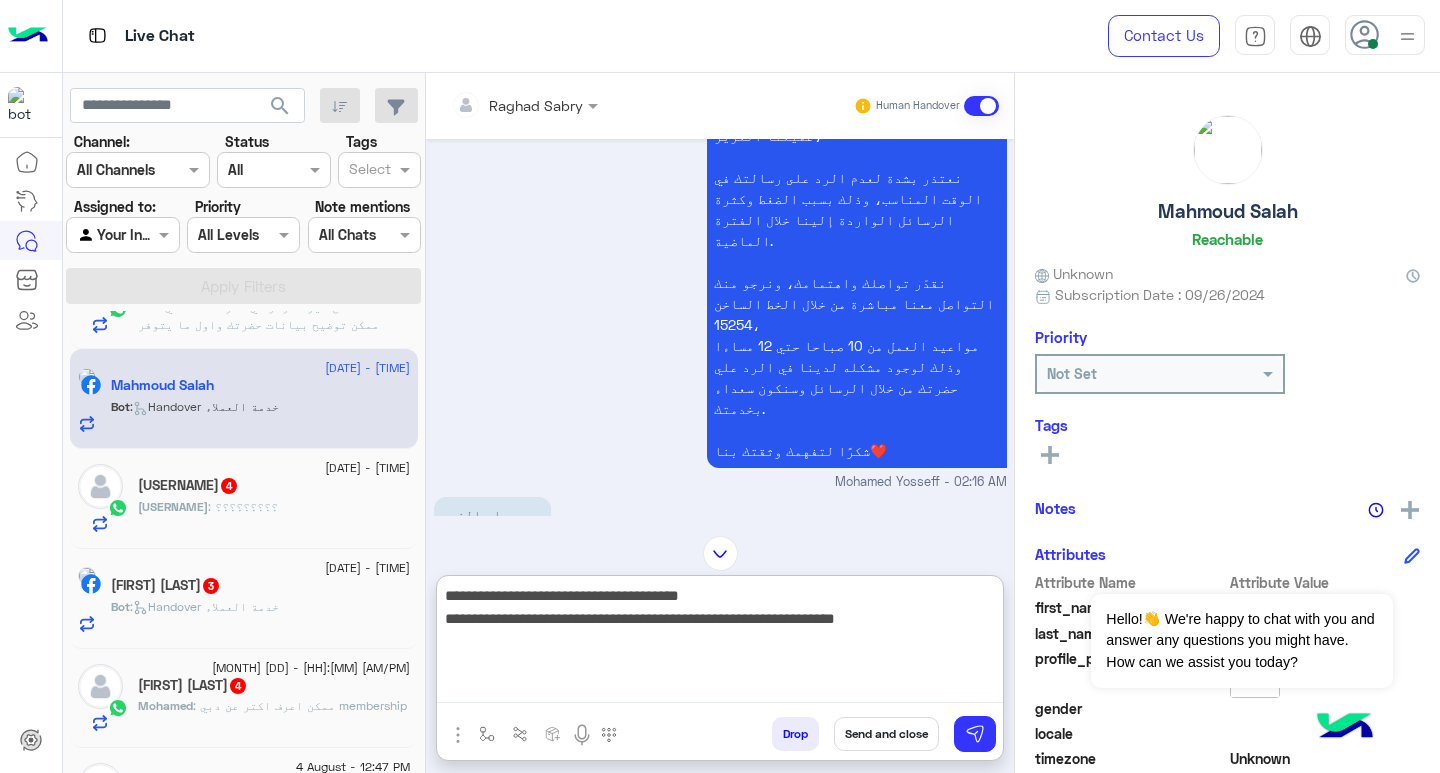drag, startPoint x: 527, startPoint y: 608, endPoint x: 1130, endPoint y: 535, distance: 607.40265 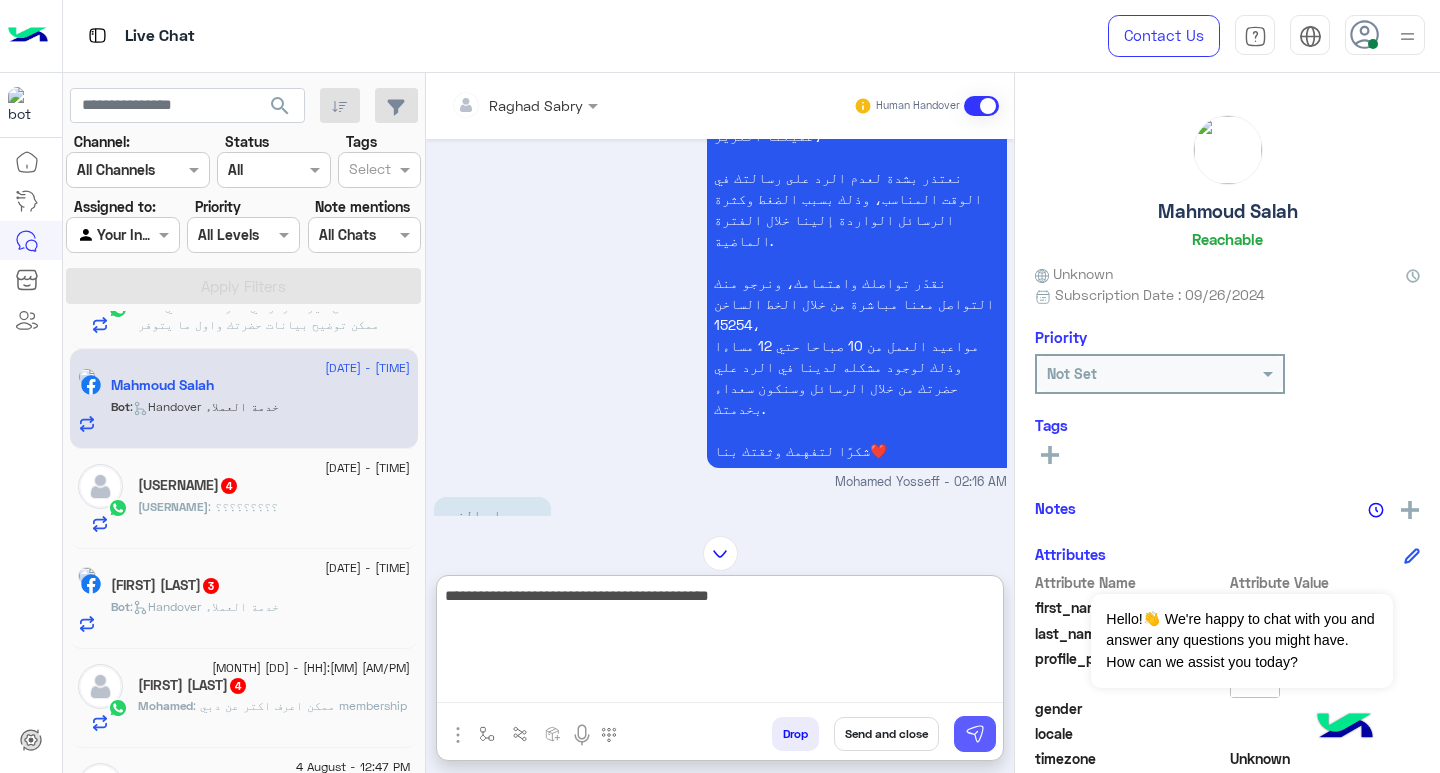 type on "**********" 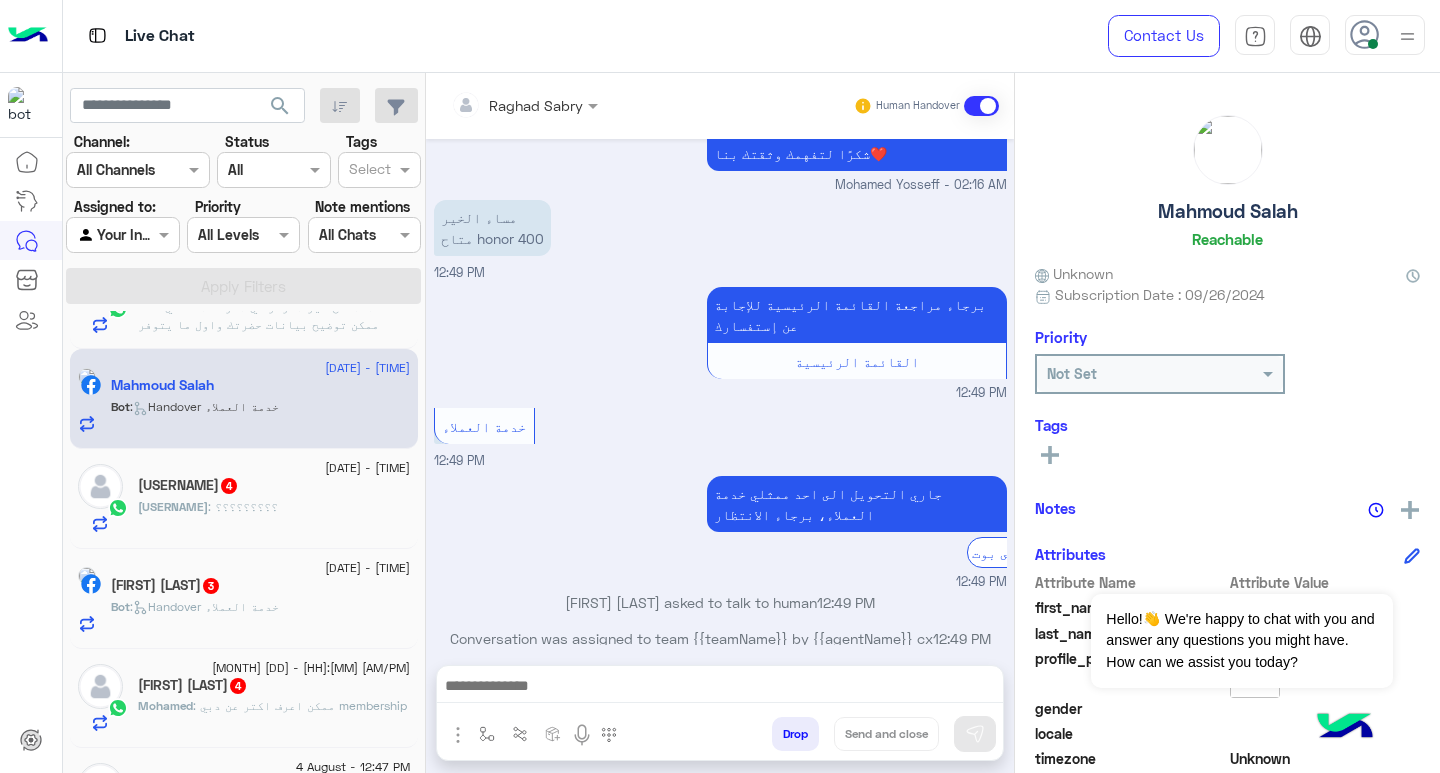 scroll, scrollTop: 1891, scrollLeft: 0, axis: vertical 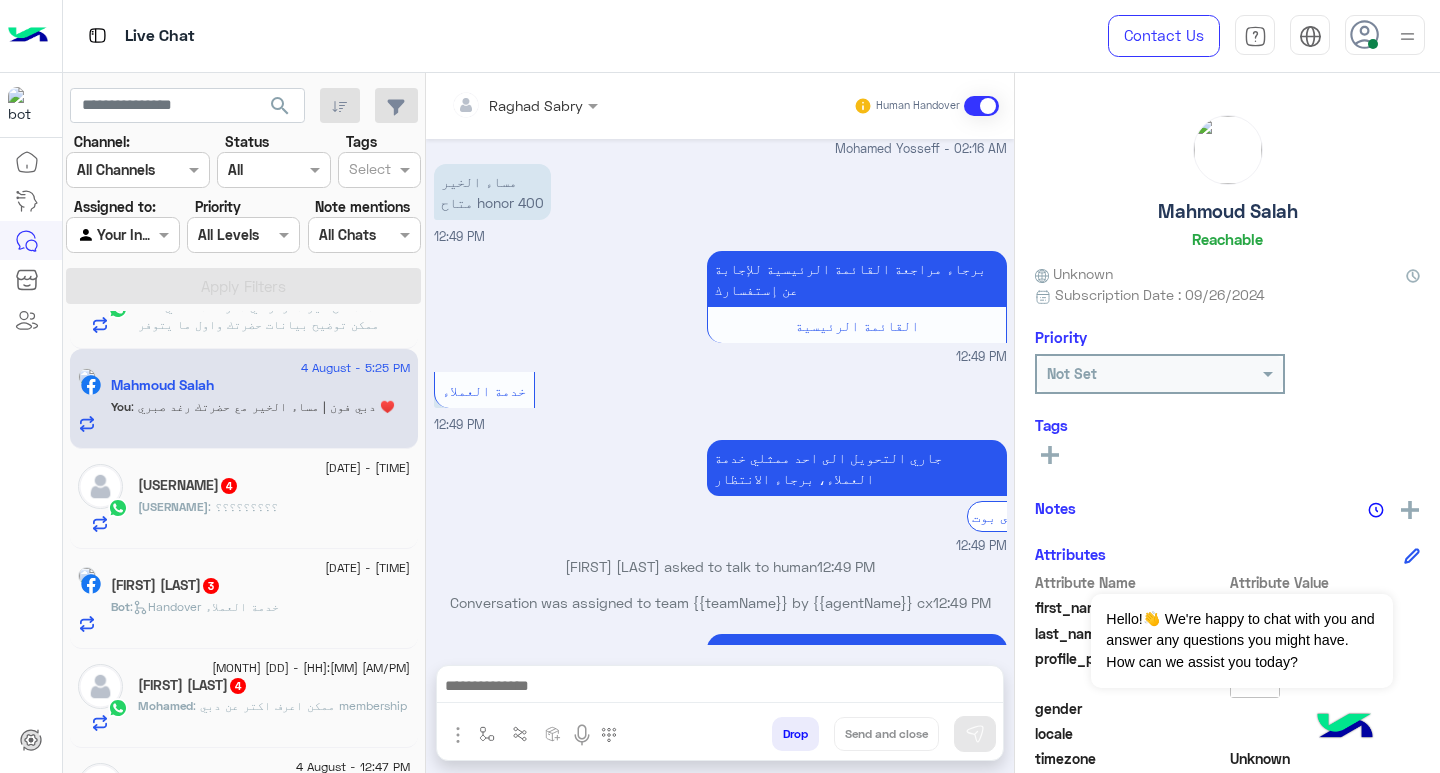 click at bounding box center (720, 688) 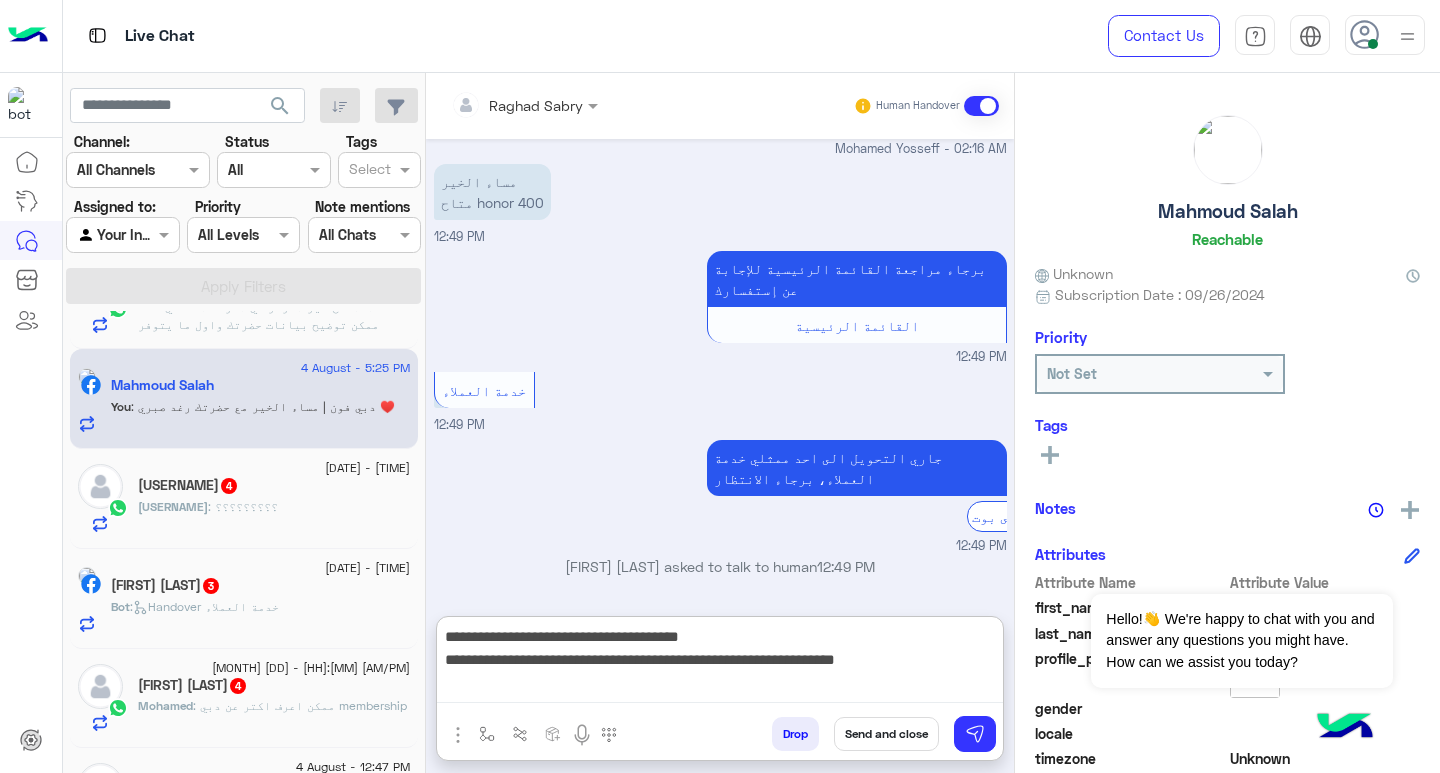 scroll, scrollTop: 1924, scrollLeft: 0, axis: vertical 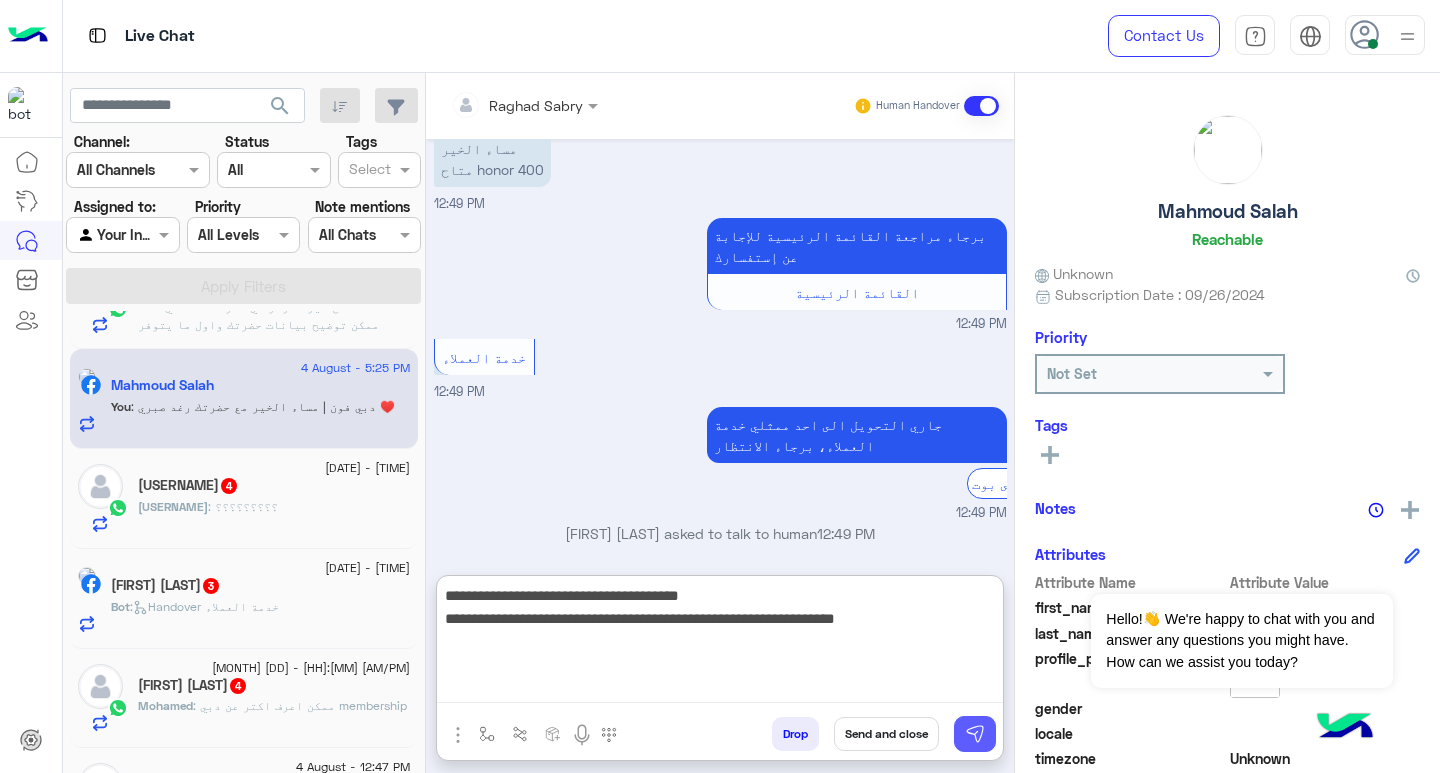 type on "**********" 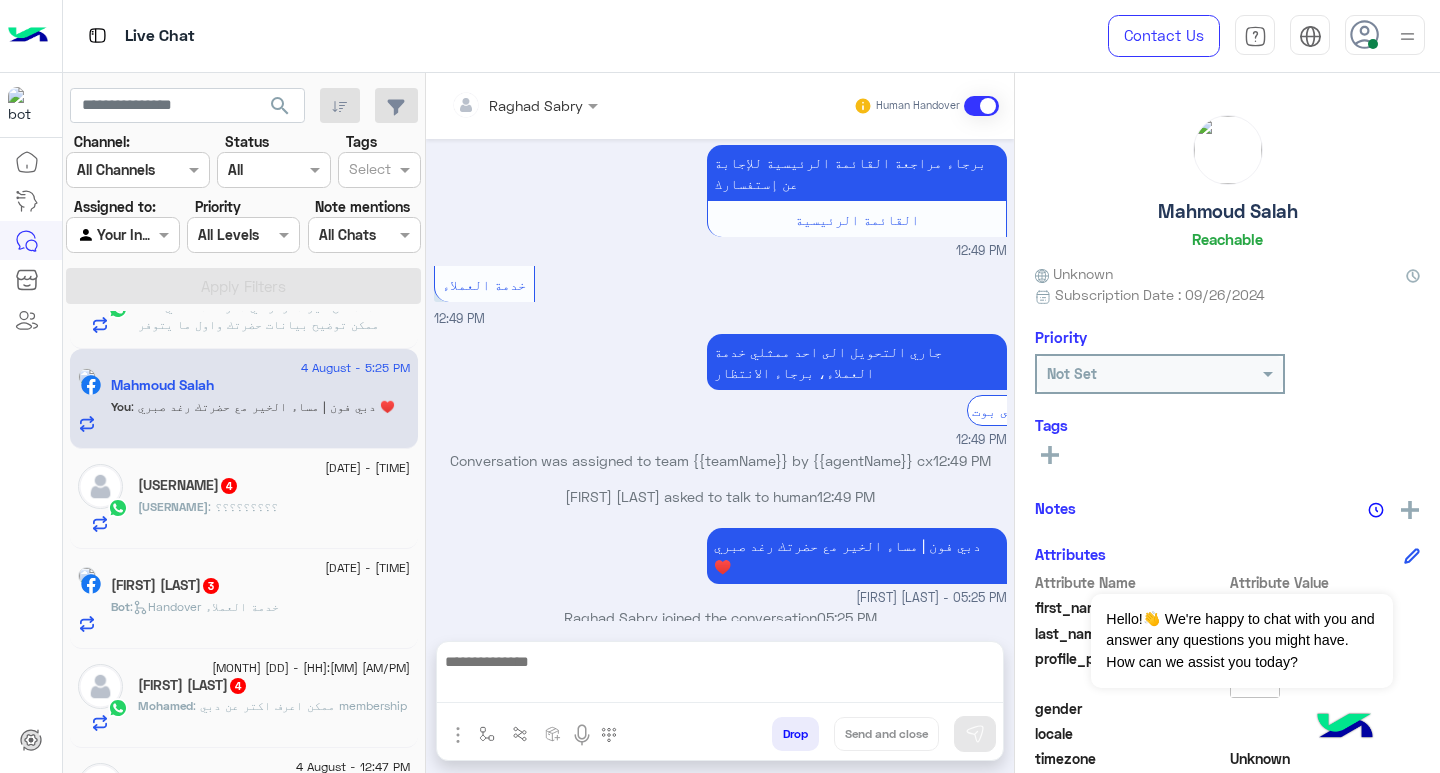 scroll, scrollTop: 1997, scrollLeft: 0, axis: vertical 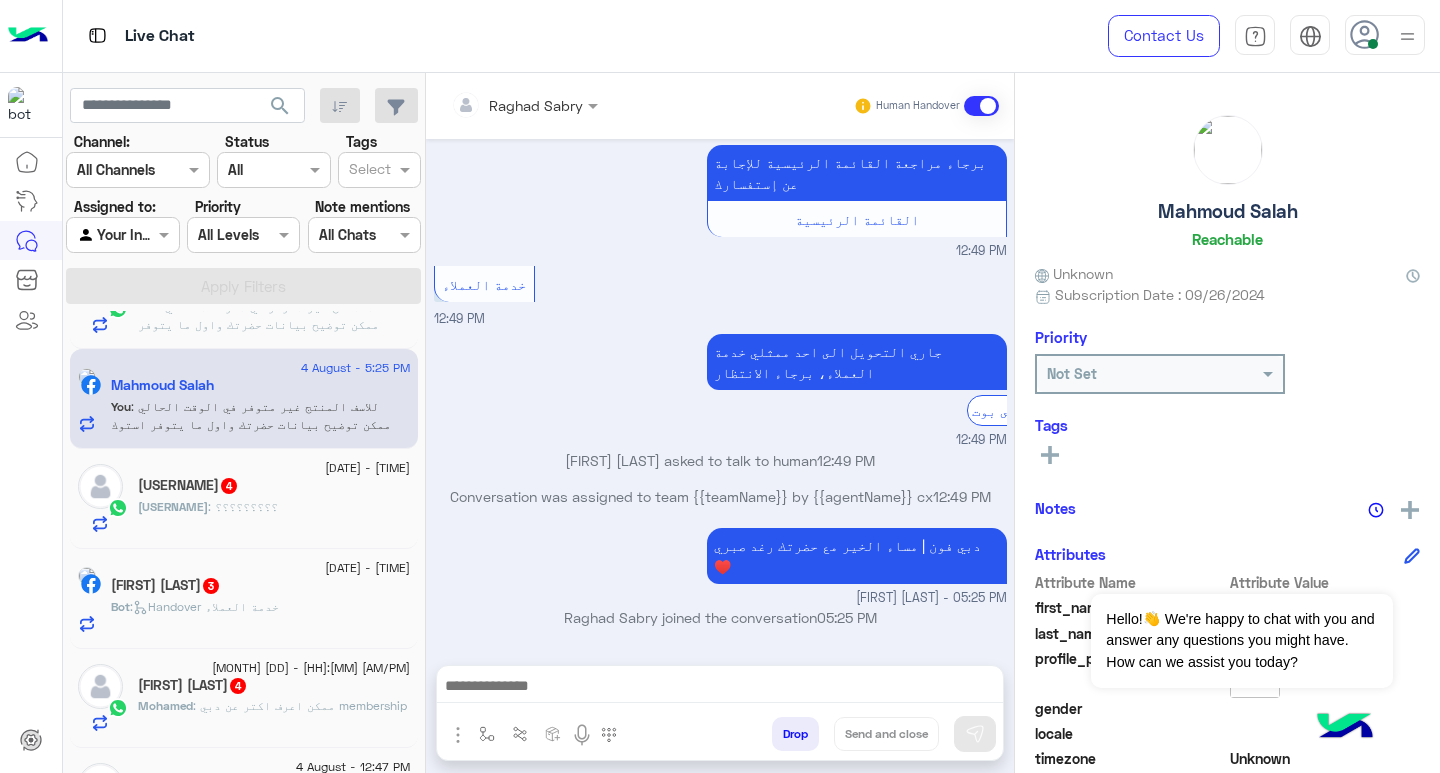 click on "[USERNAME] : ؟؟؟؟؟؟؟؟؟" 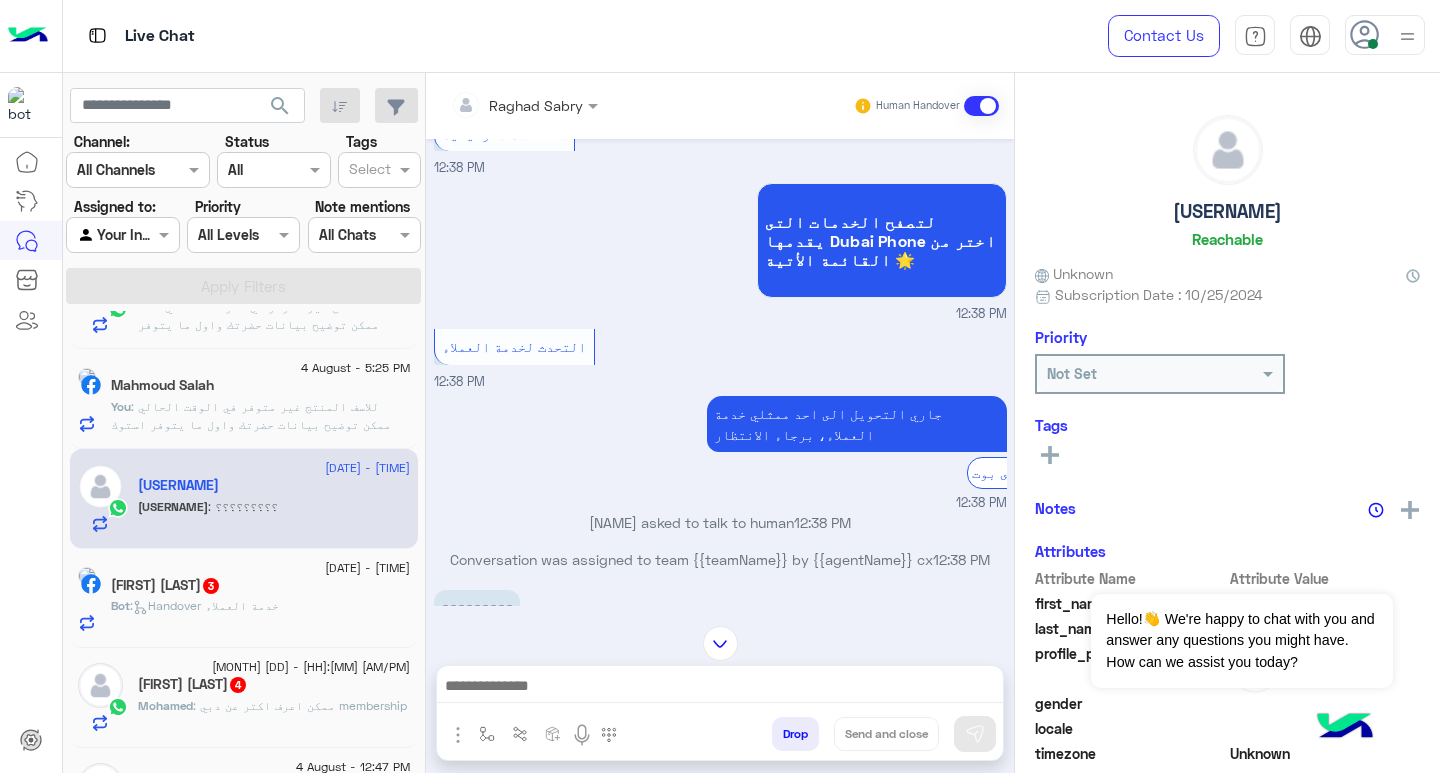scroll, scrollTop: 899, scrollLeft: 0, axis: vertical 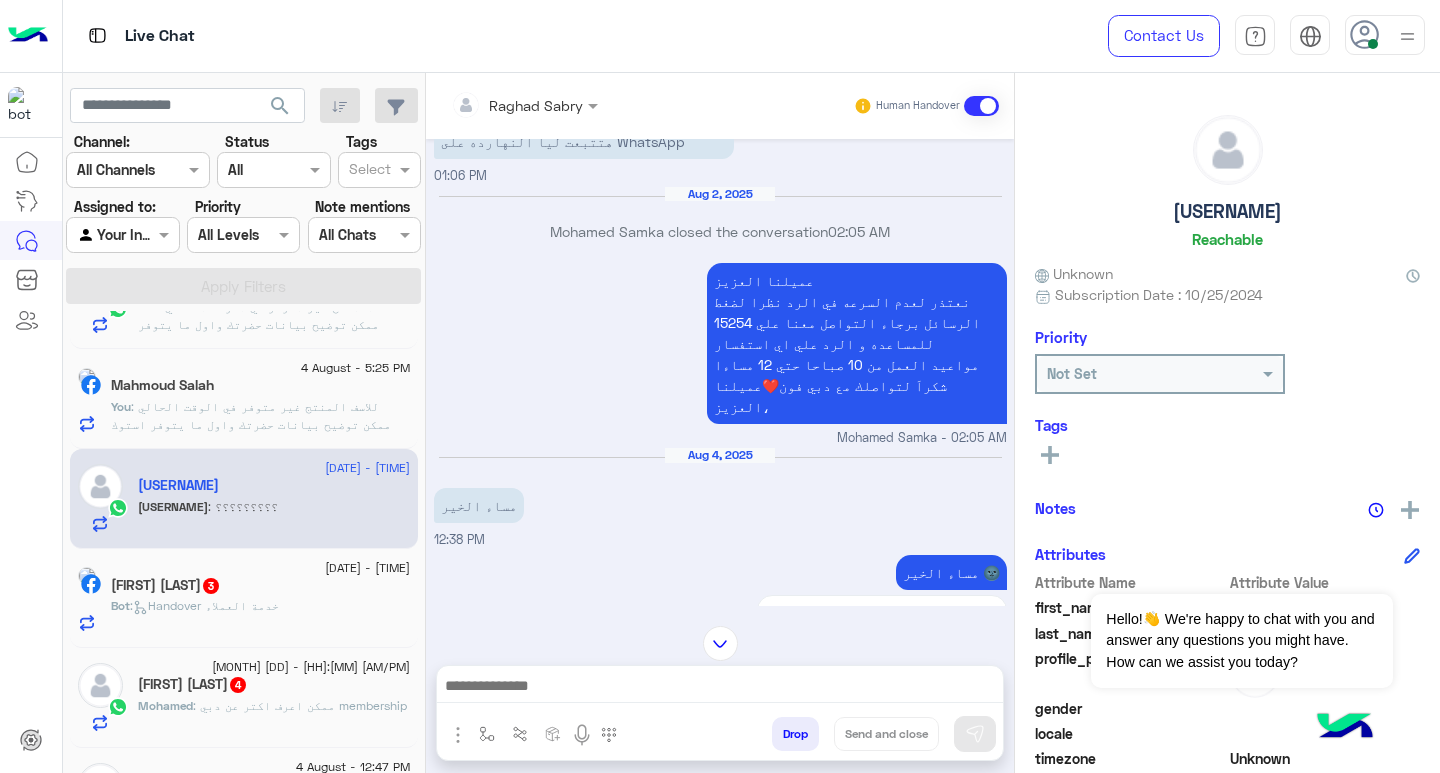 click at bounding box center [720, 688] 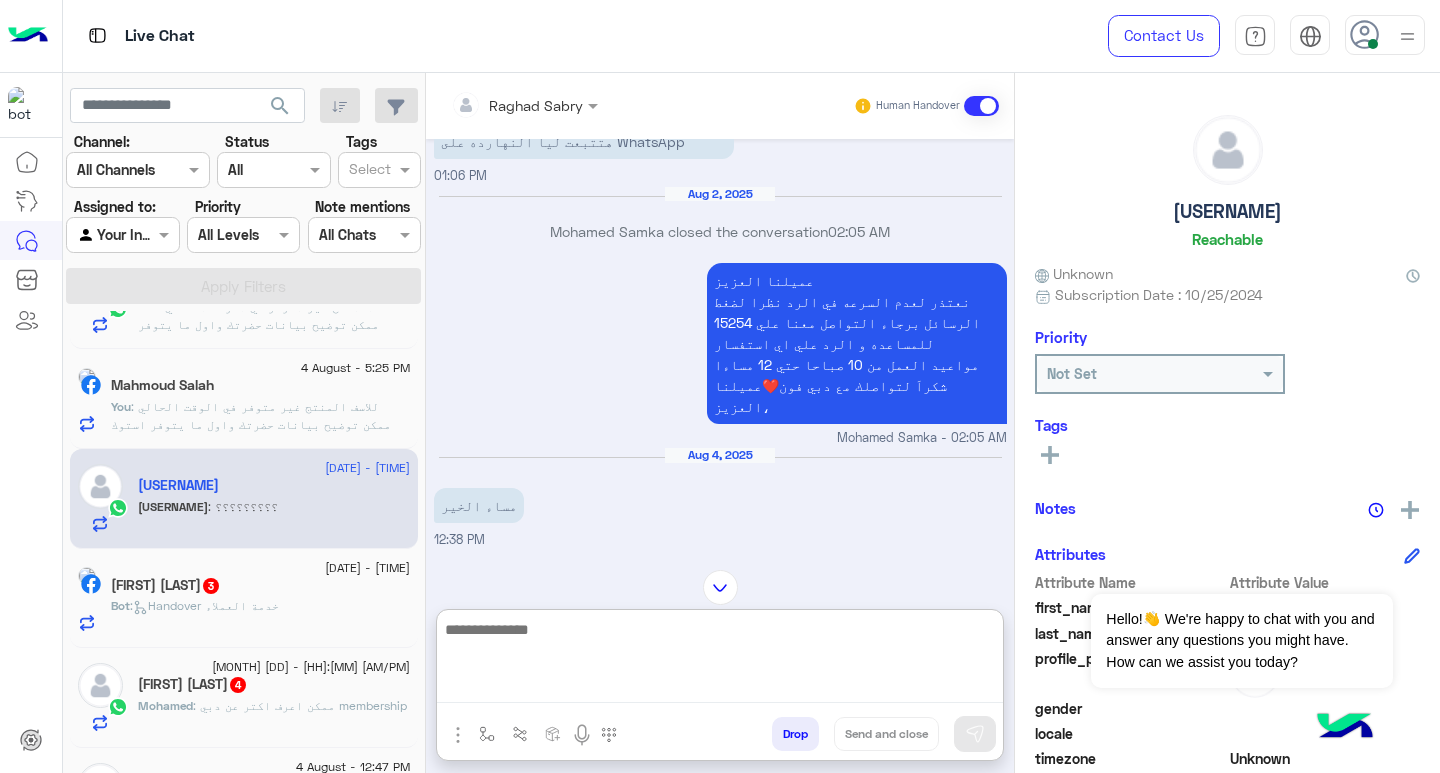 paste on "**********" 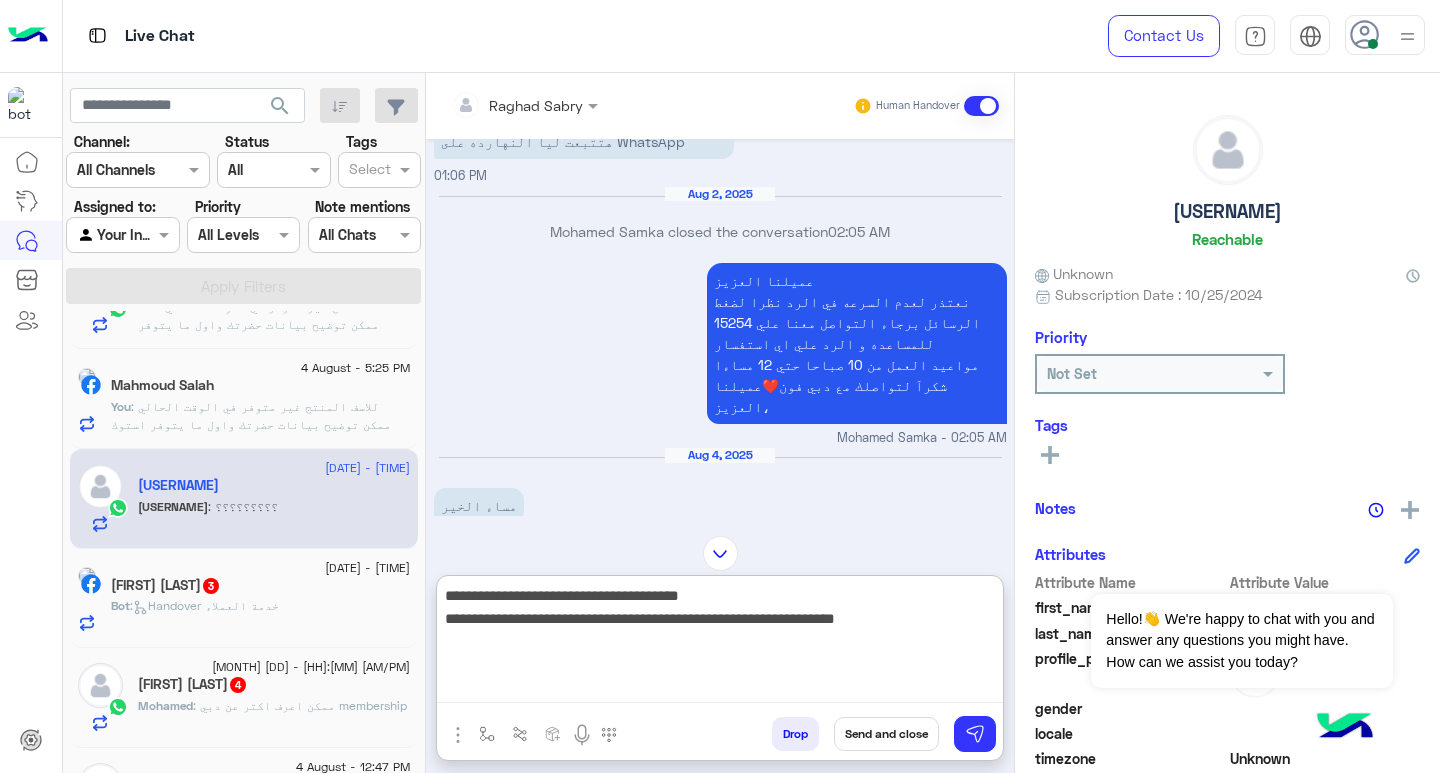 drag, startPoint x: 535, startPoint y: 625, endPoint x: 1076, endPoint y: 583, distance: 542.62787 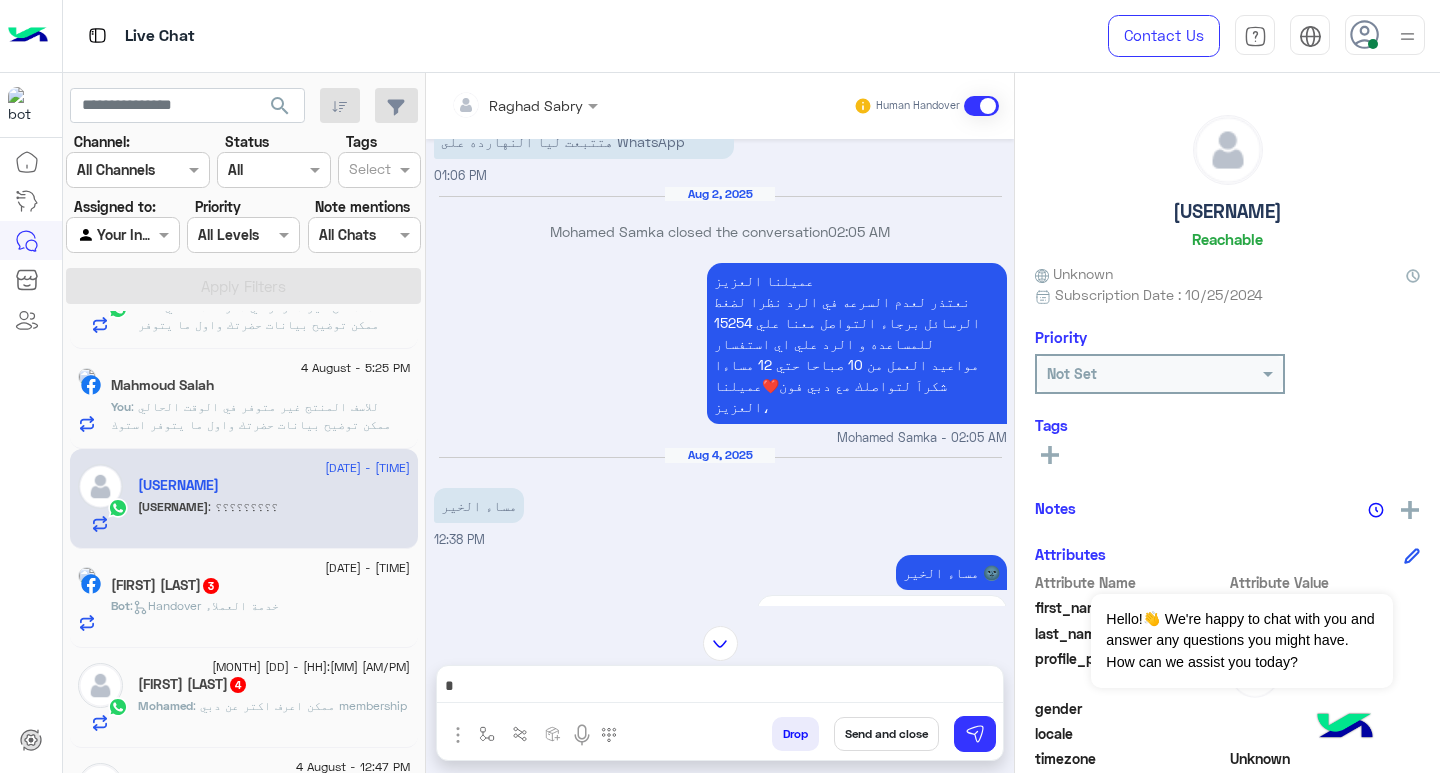 click at bounding box center (720, 688) 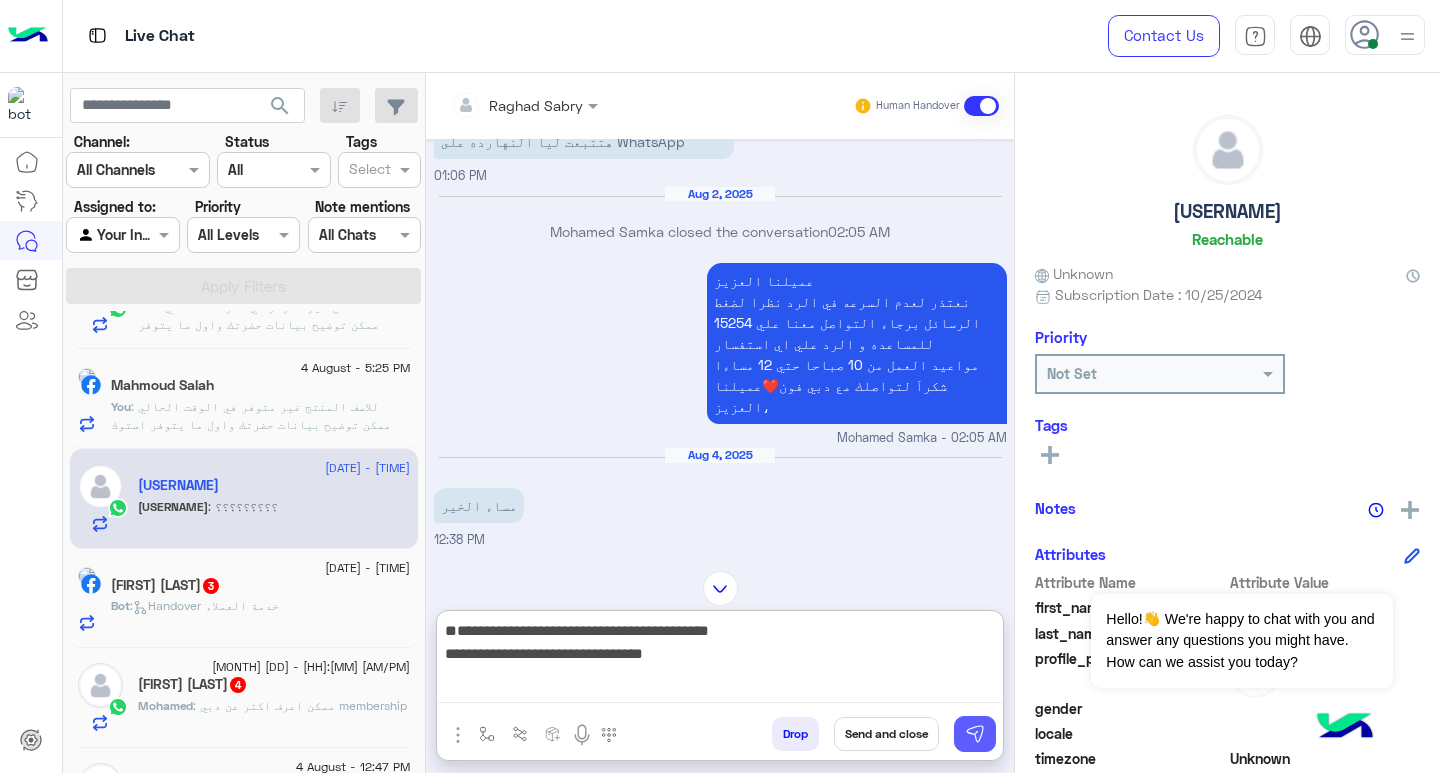 scroll, scrollTop: 0, scrollLeft: 0, axis: both 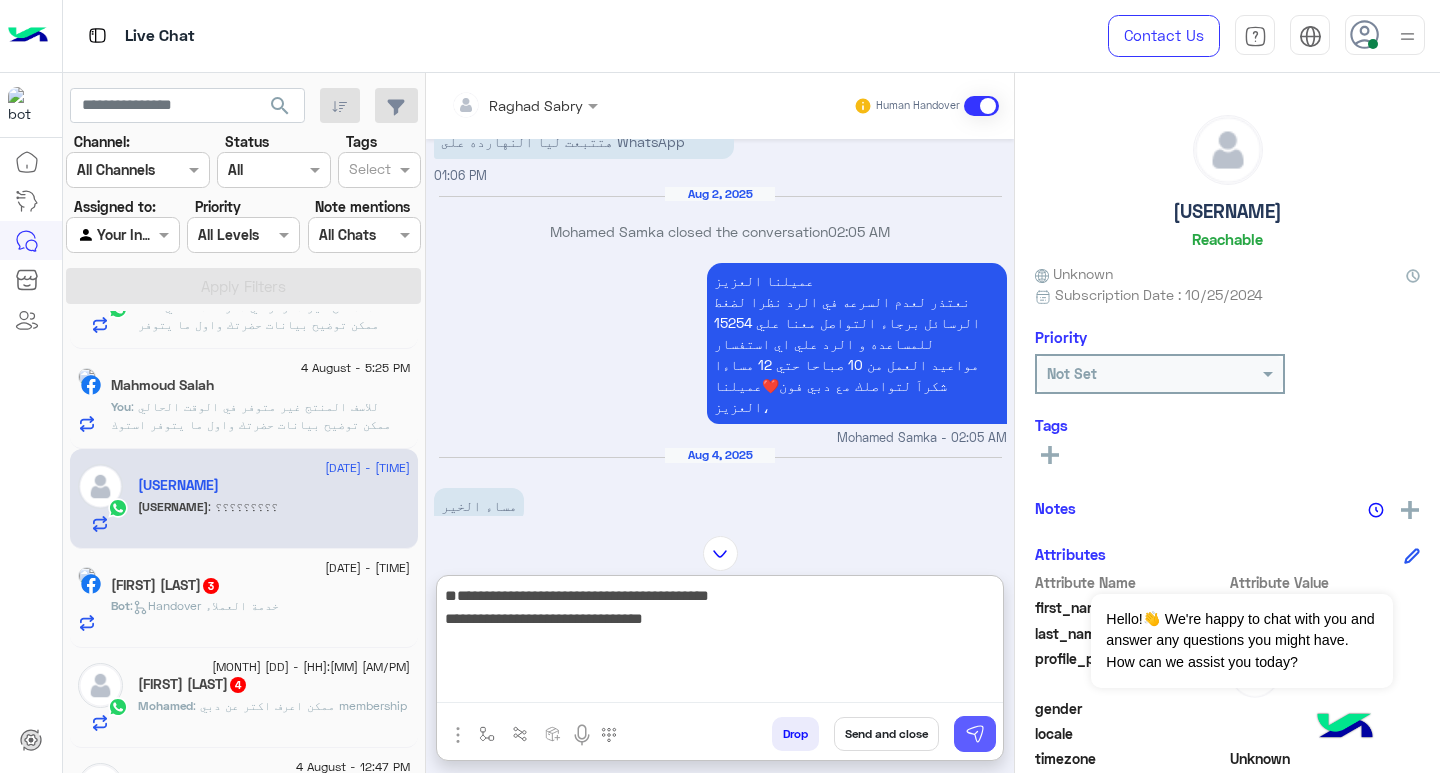 type on "**********" 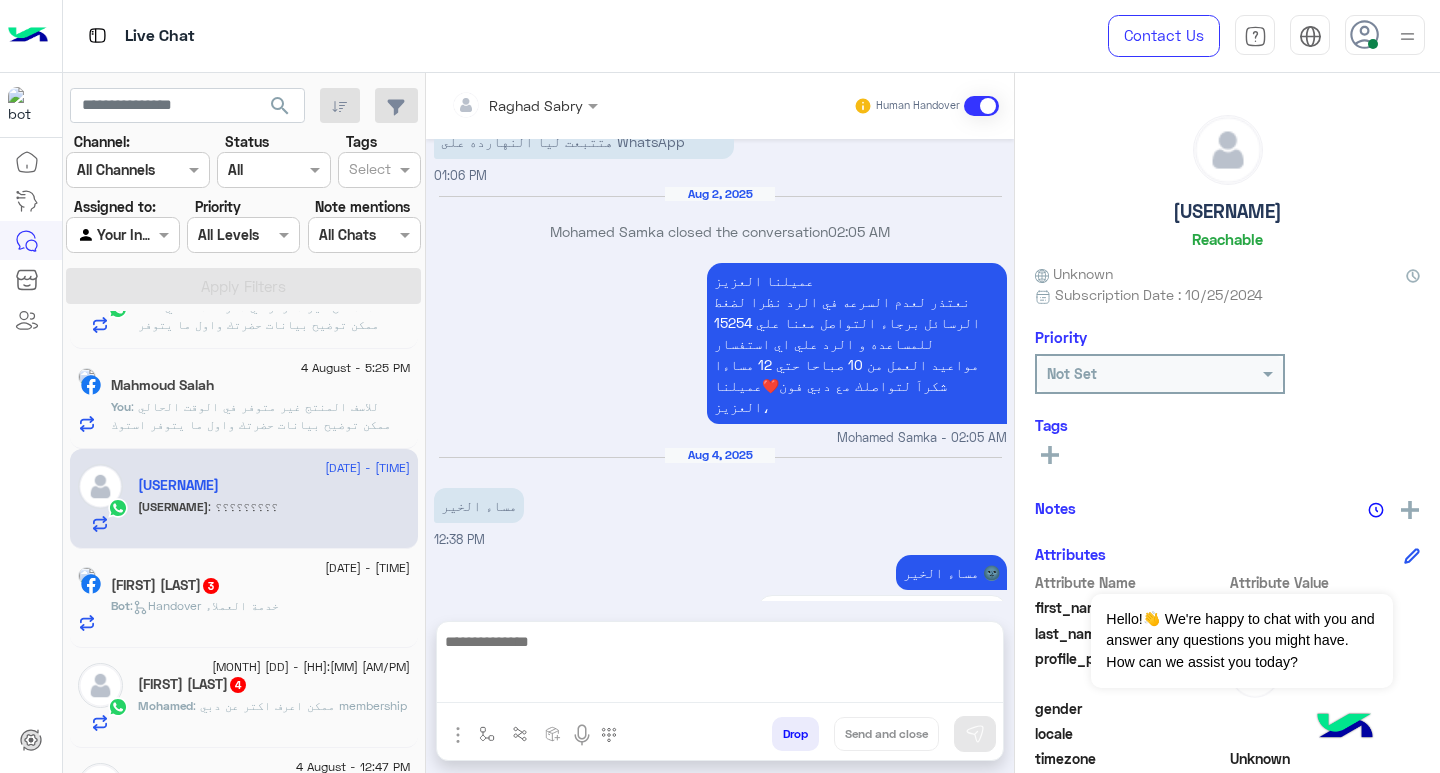 scroll, scrollTop: 1684, scrollLeft: 0, axis: vertical 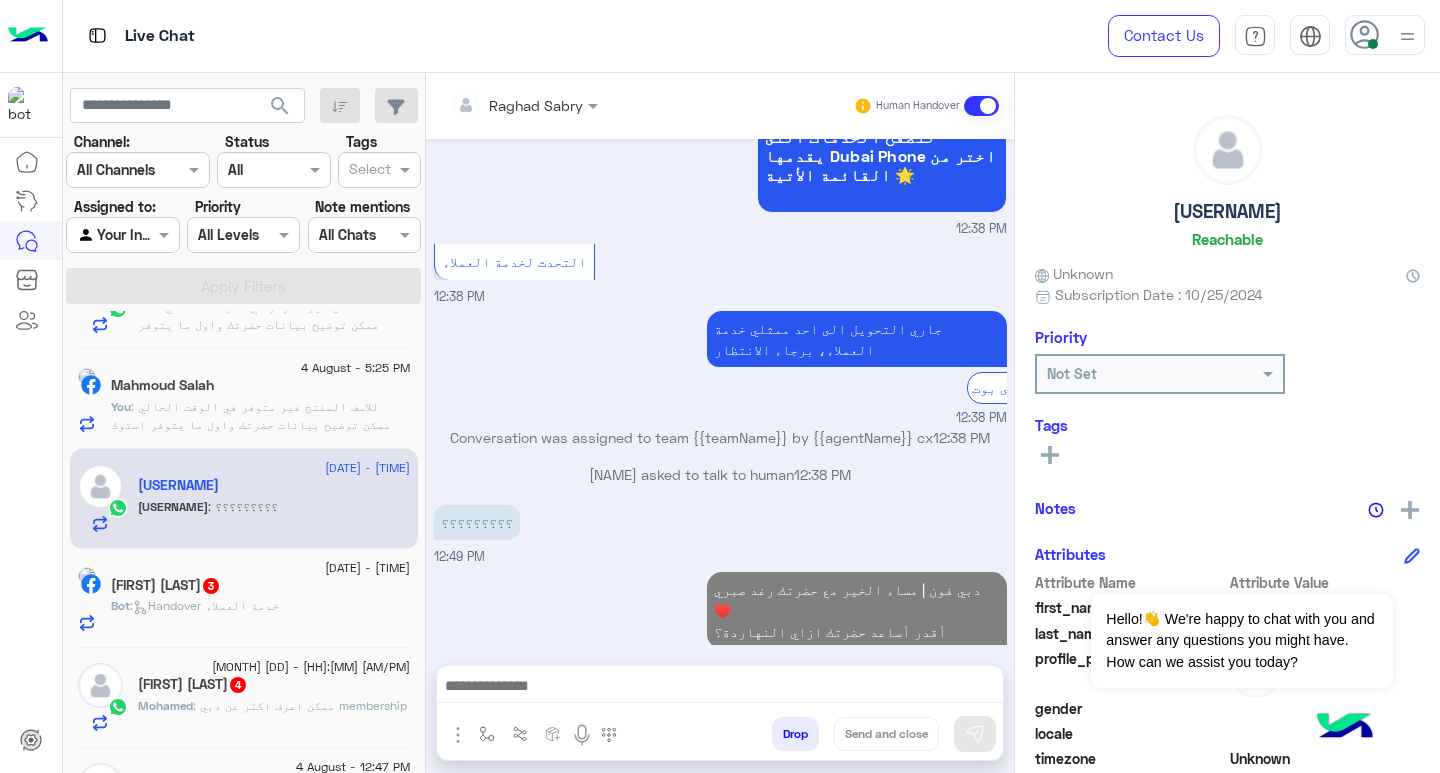 click on "[FIRST] [LAST] 3" 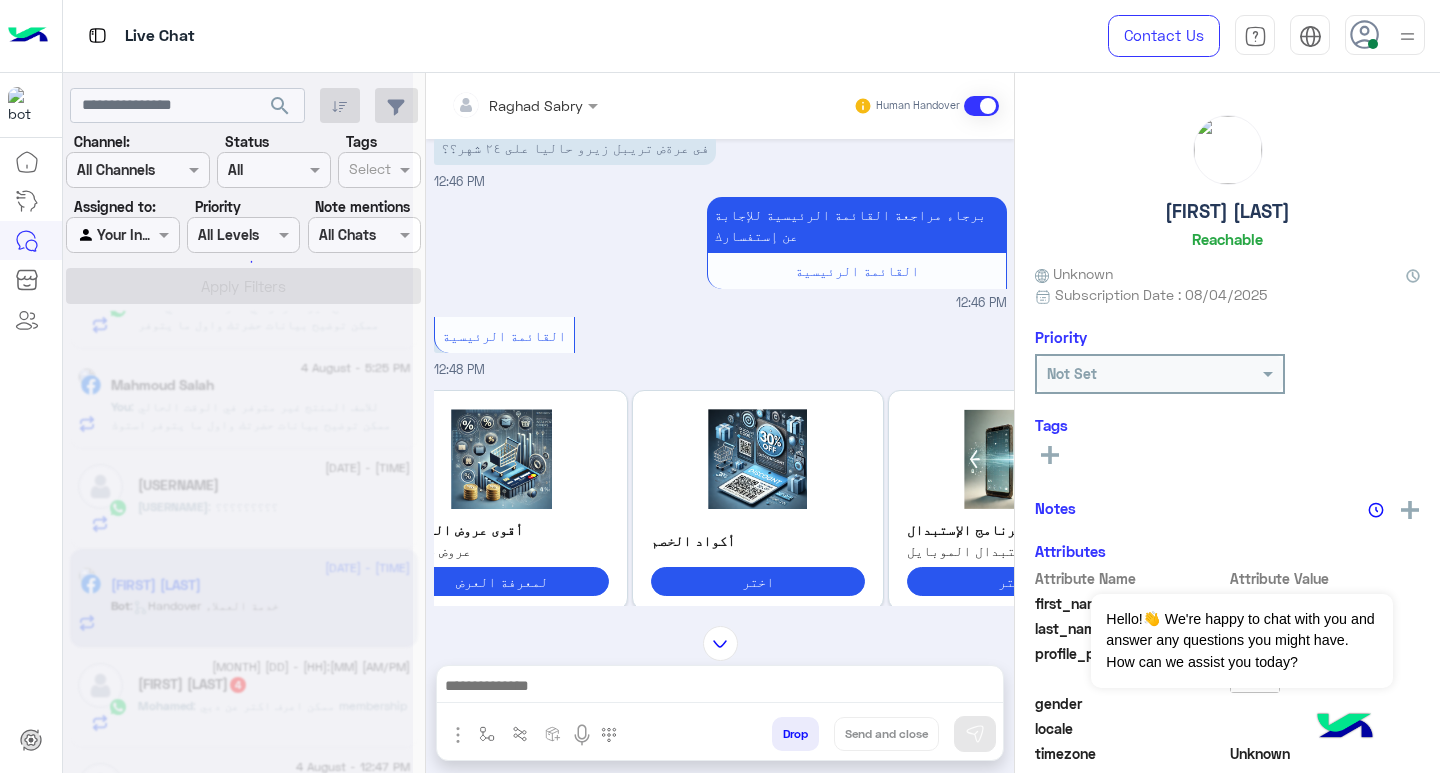 scroll, scrollTop: 0, scrollLeft: 0, axis: both 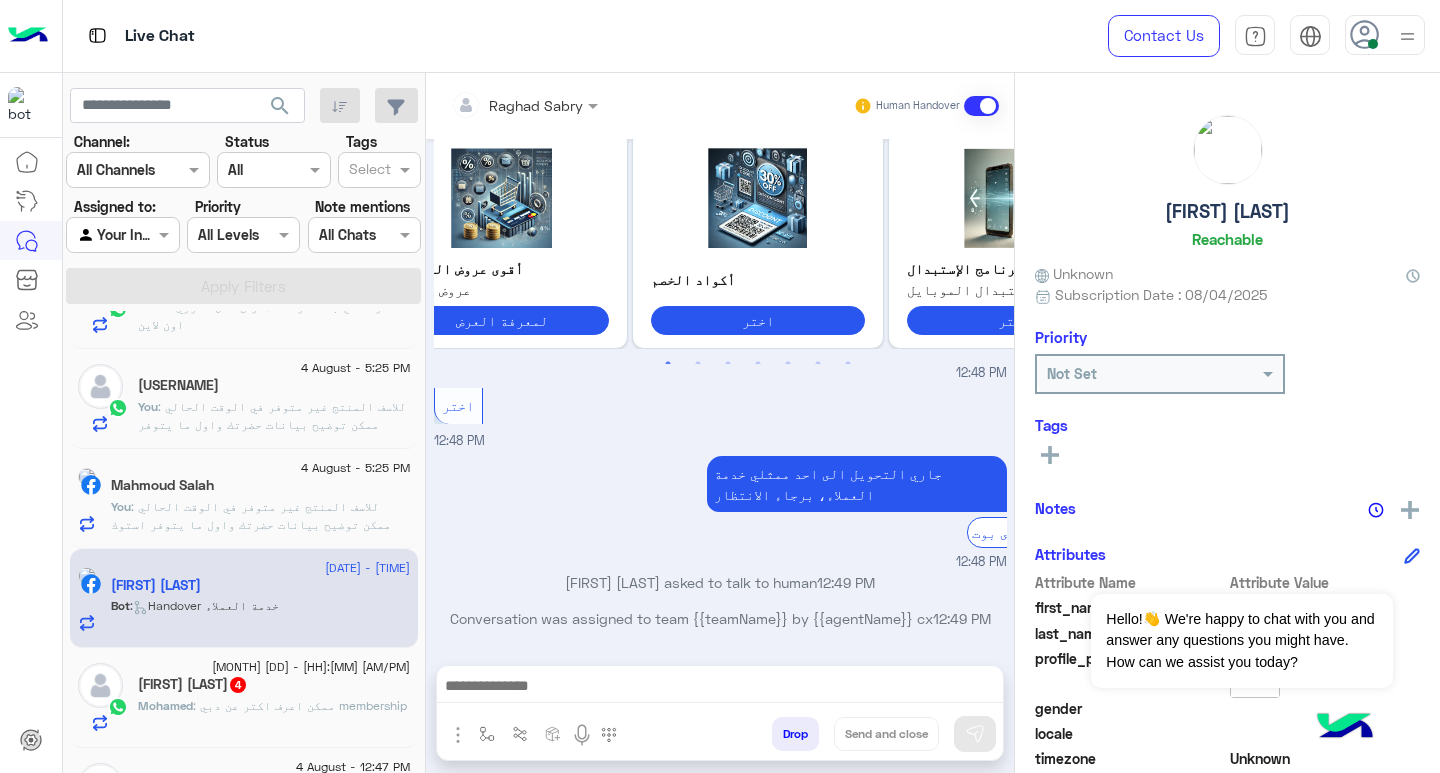 click at bounding box center [720, 688] 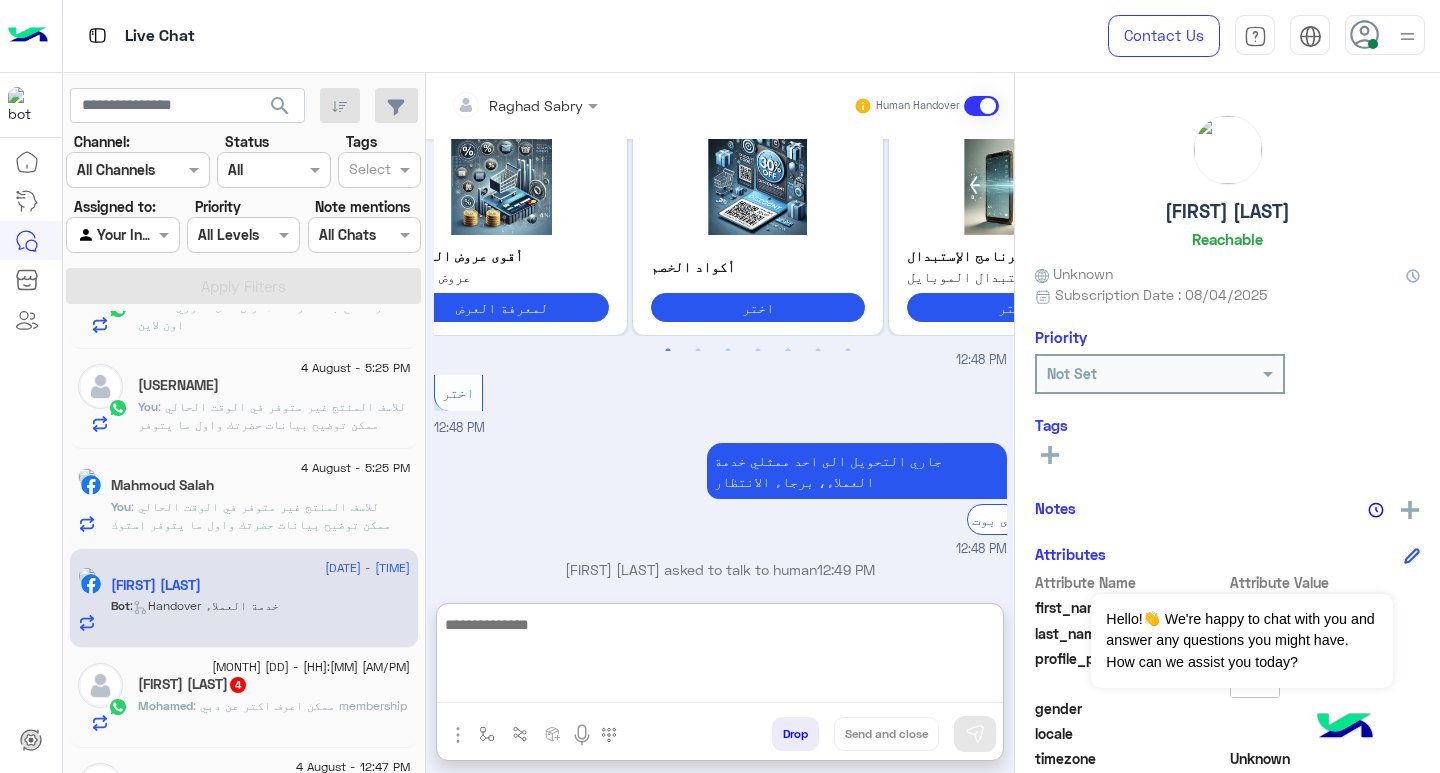 paste on "**********" 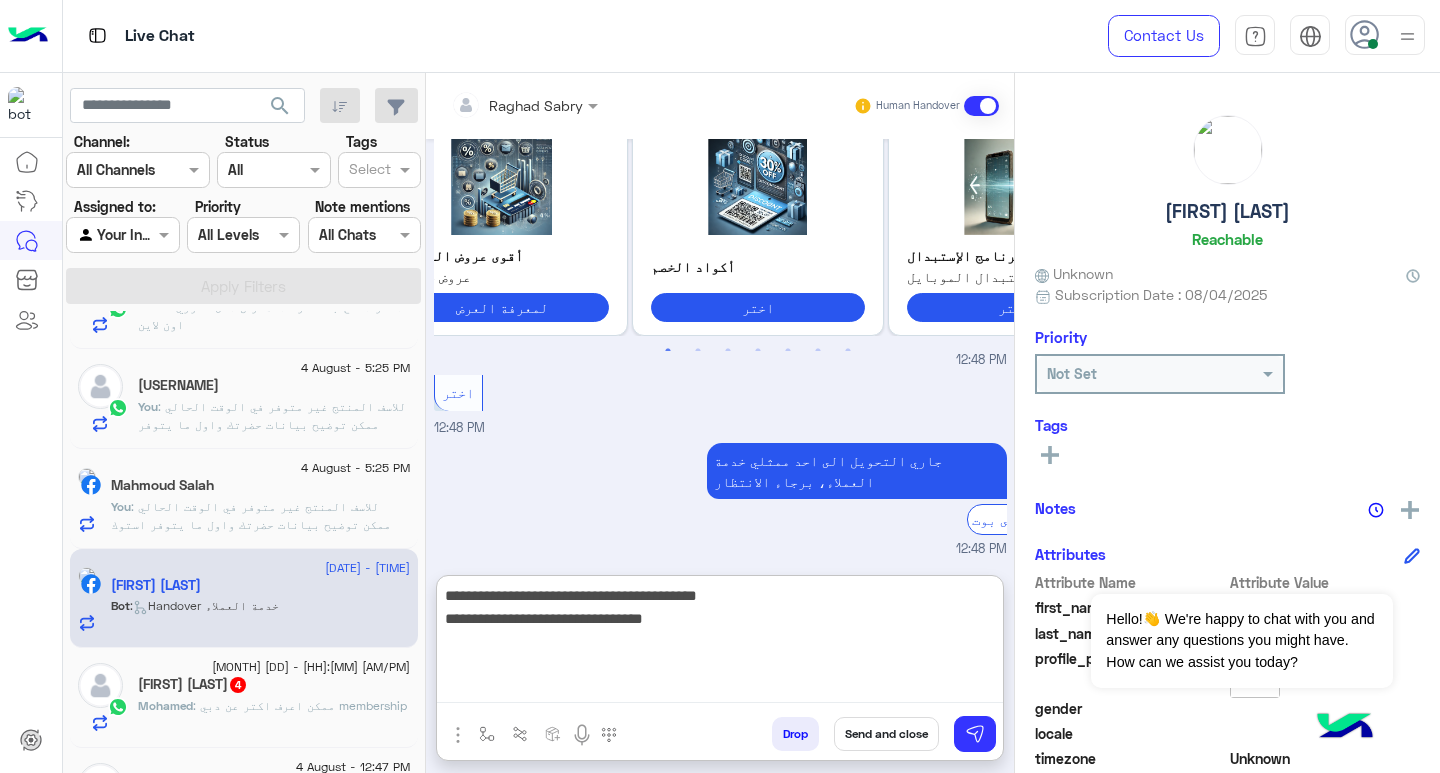 click on "**********" at bounding box center [720, 643] 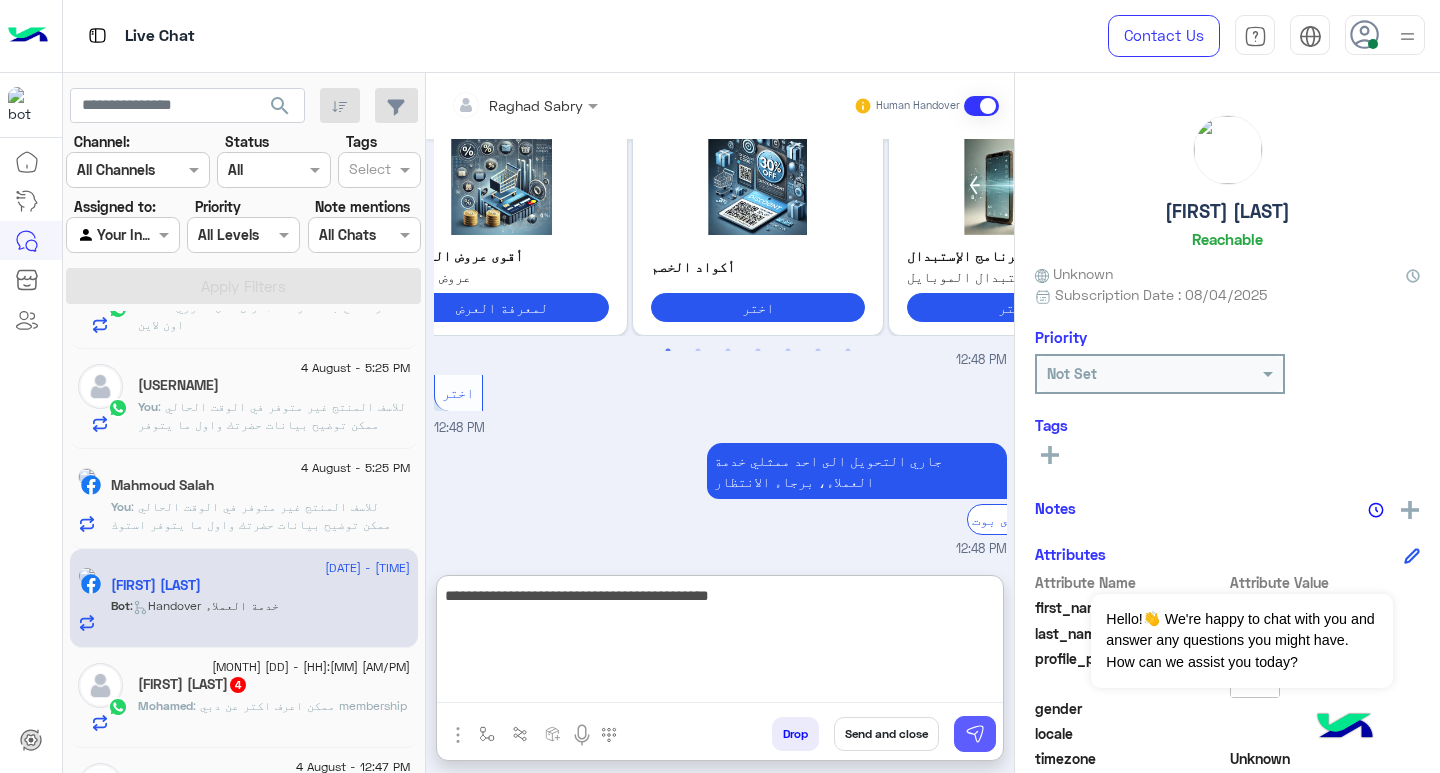 type on "**********" 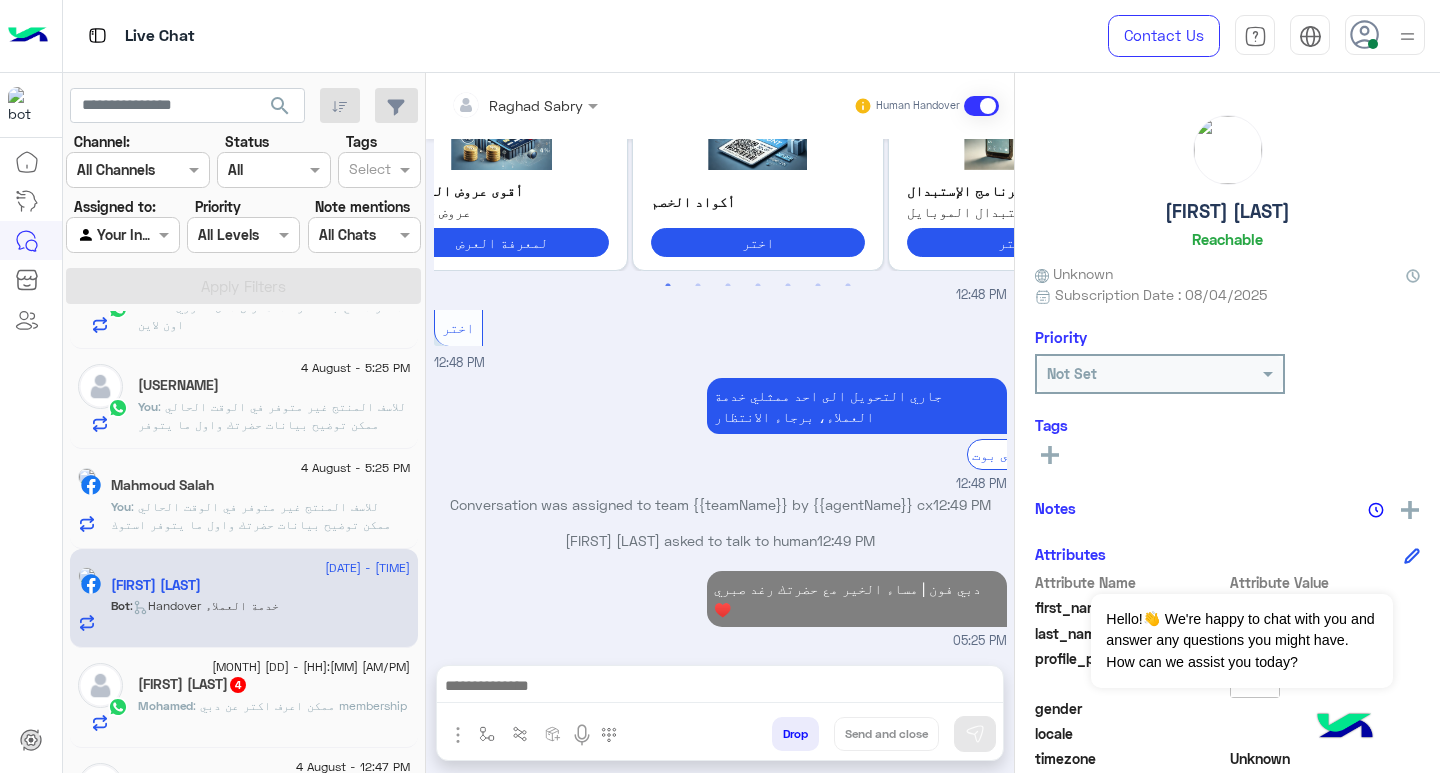 click at bounding box center [720, 688] 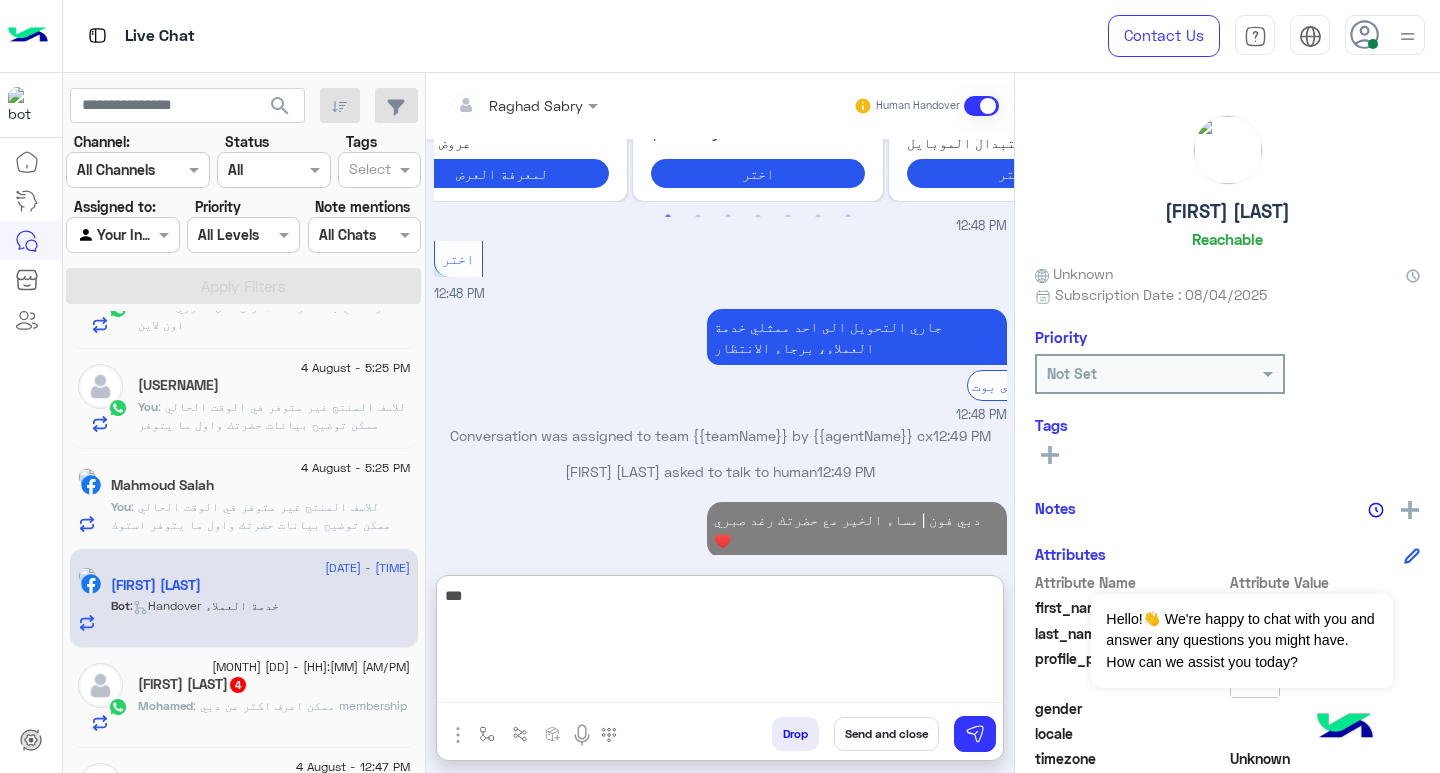 scroll, scrollTop: 514, scrollLeft: 0, axis: vertical 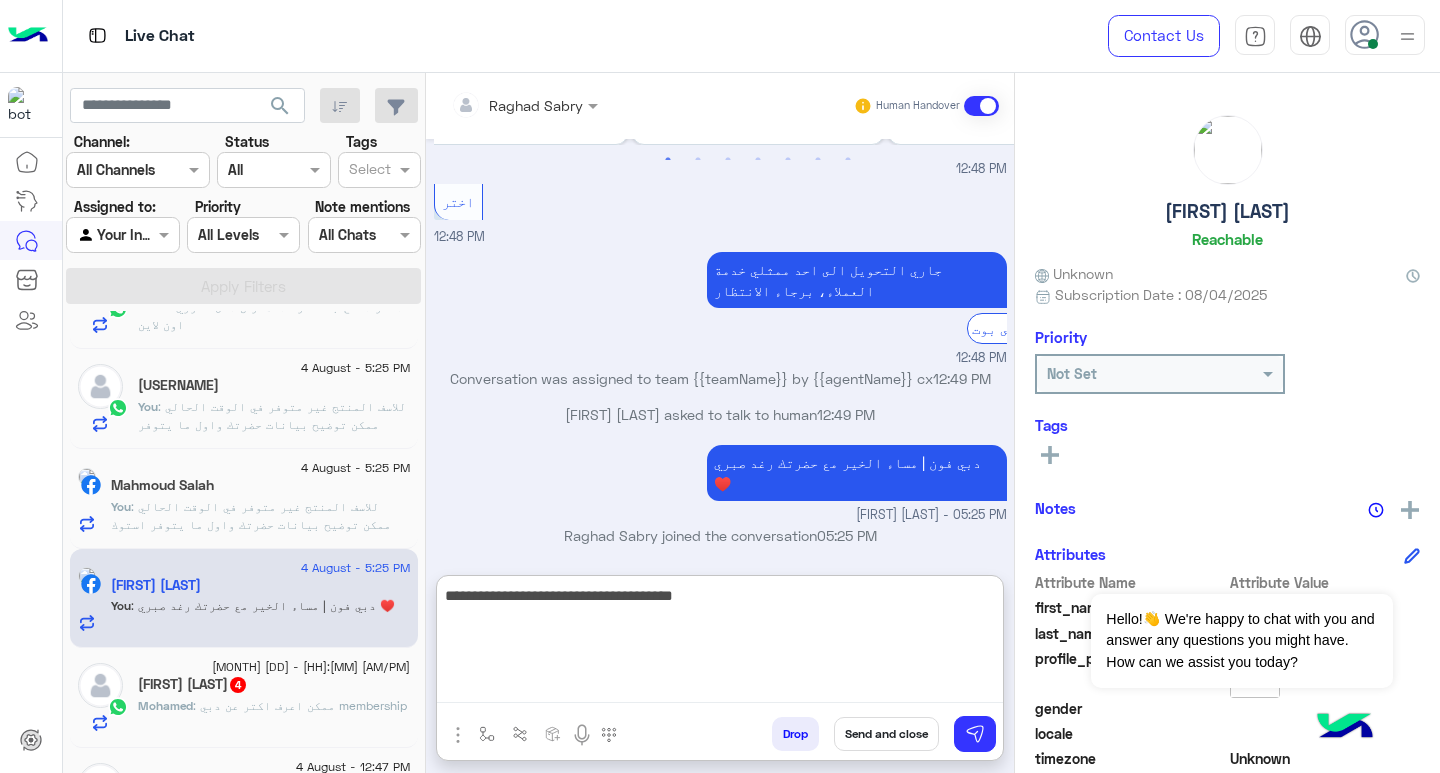 type on "**********" 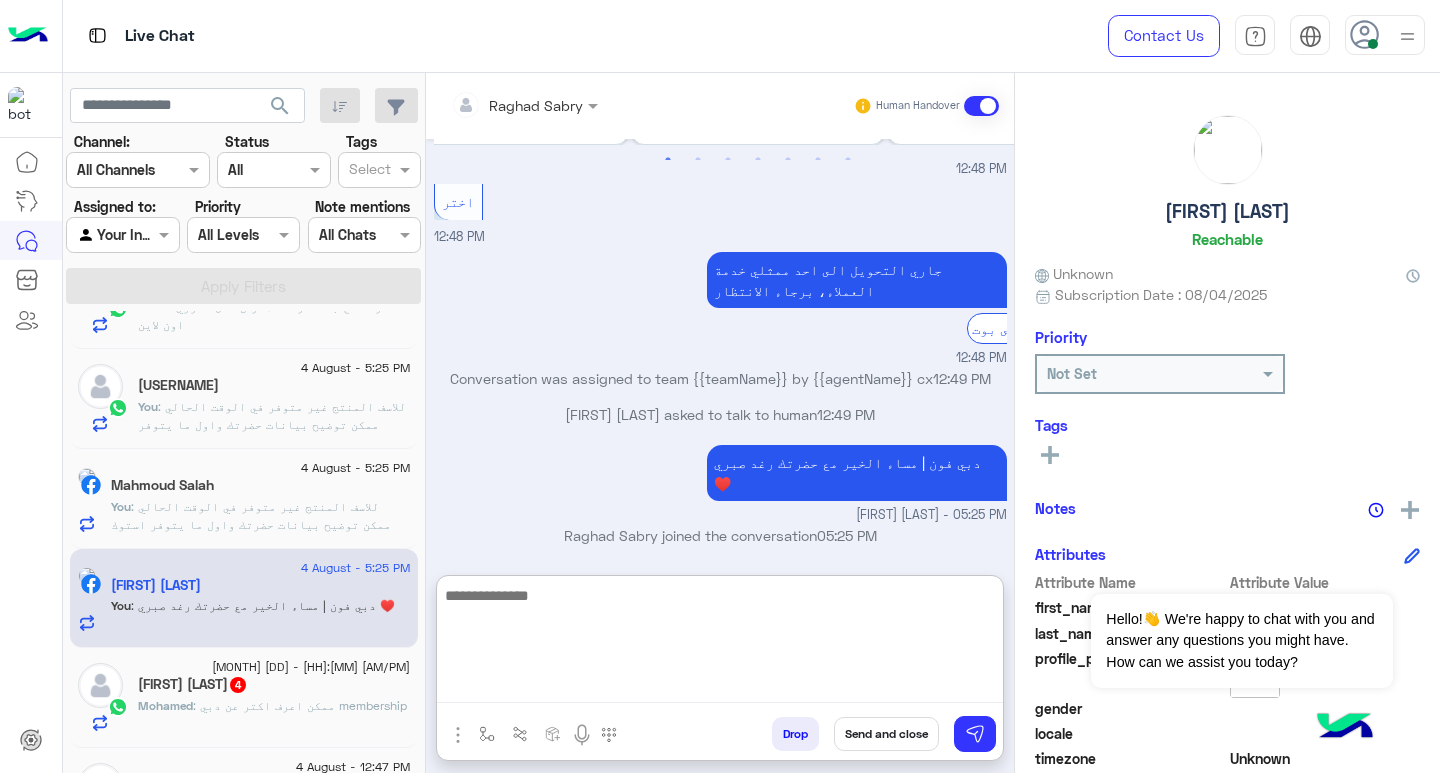 scroll, scrollTop: 578, scrollLeft: 0, axis: vertical 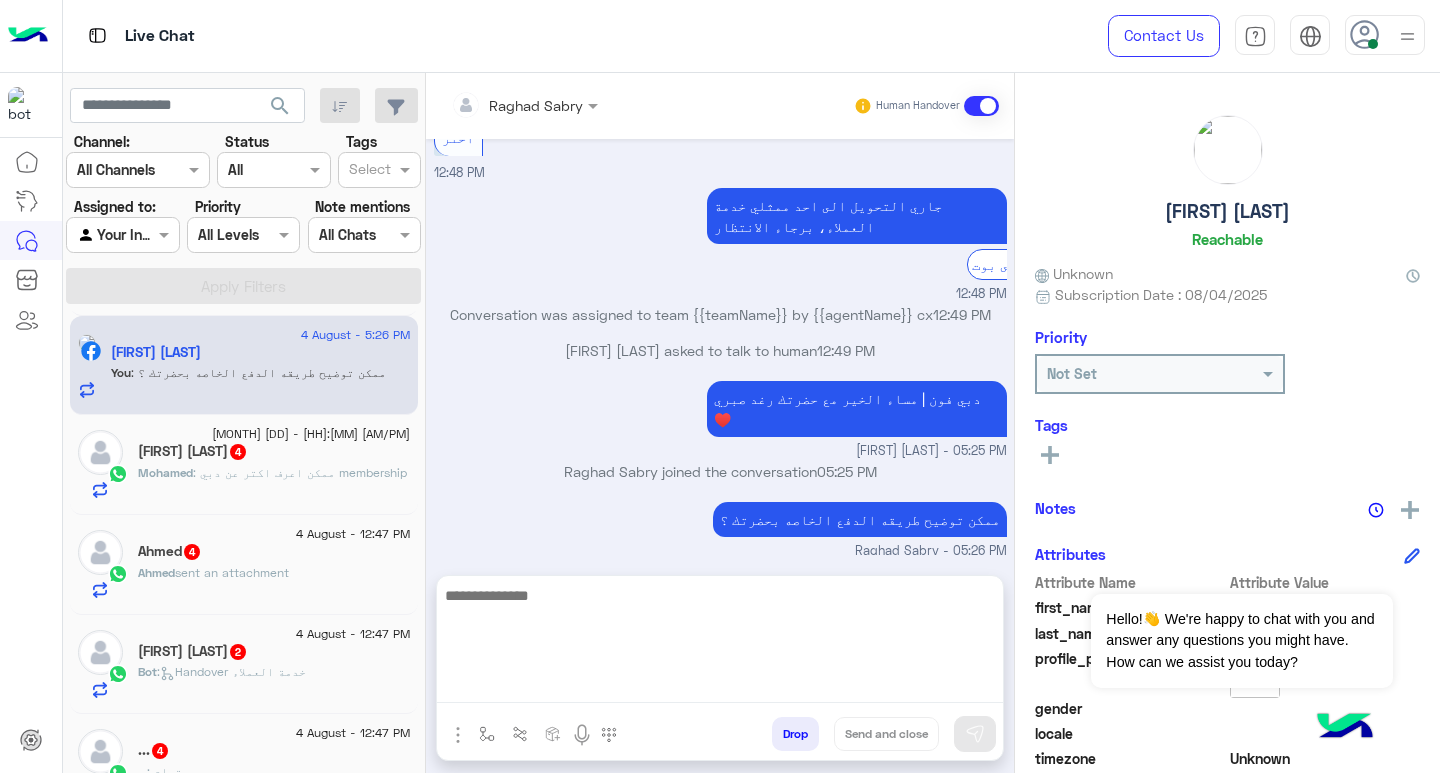 click on "[NAME] : ممكن اعرف اكتر عن دبي membership" 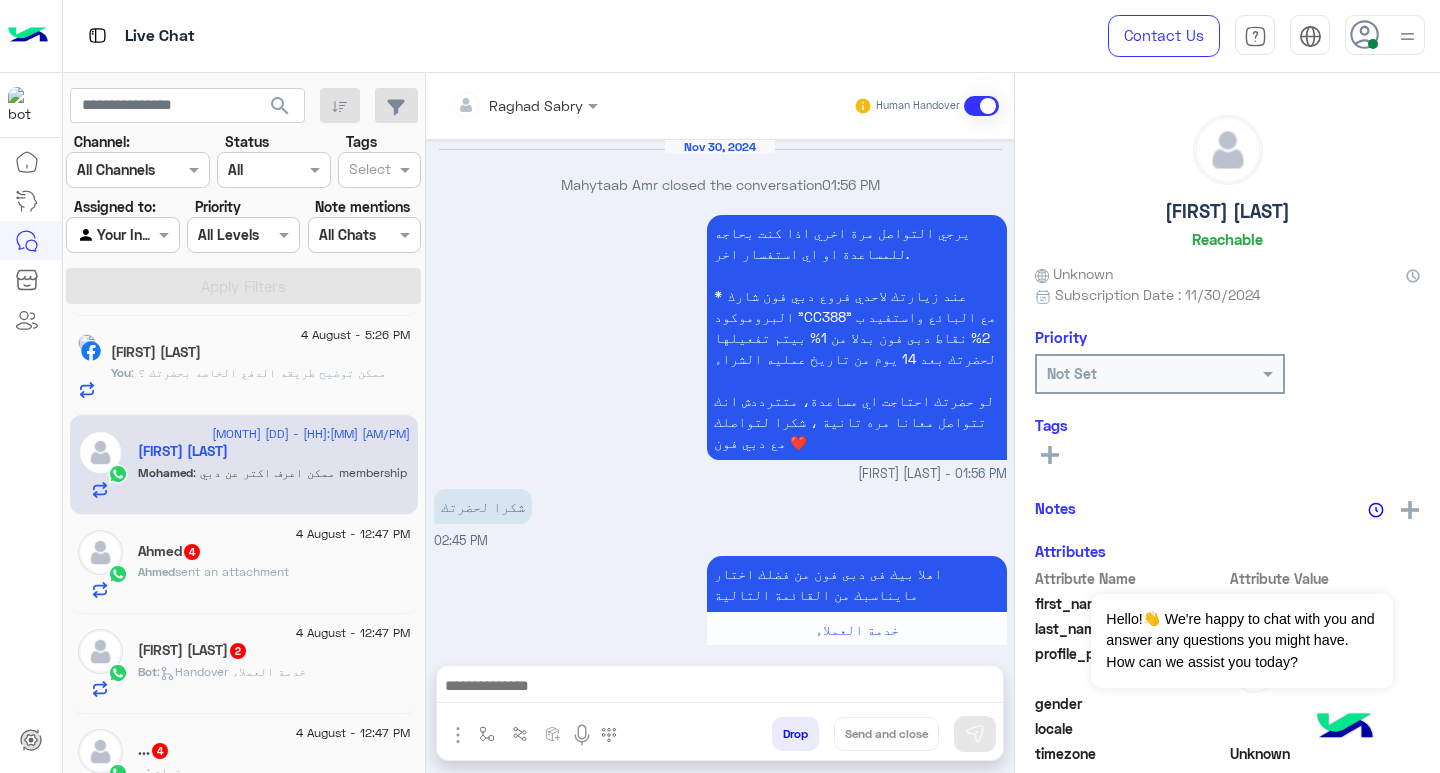 scroll, scrollTop: 1463, scrollLeft: 0, axis: vertical 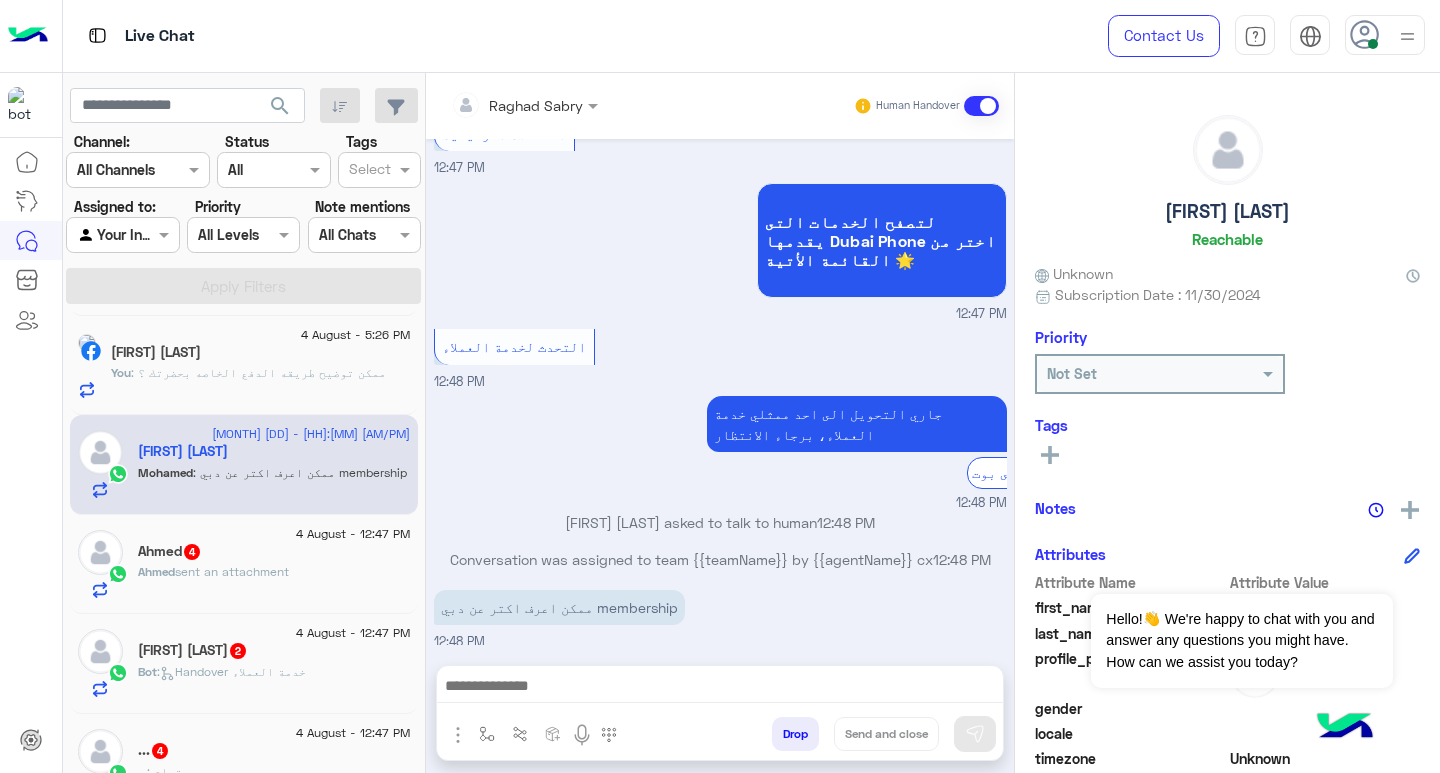 click on "[NAME] 4" 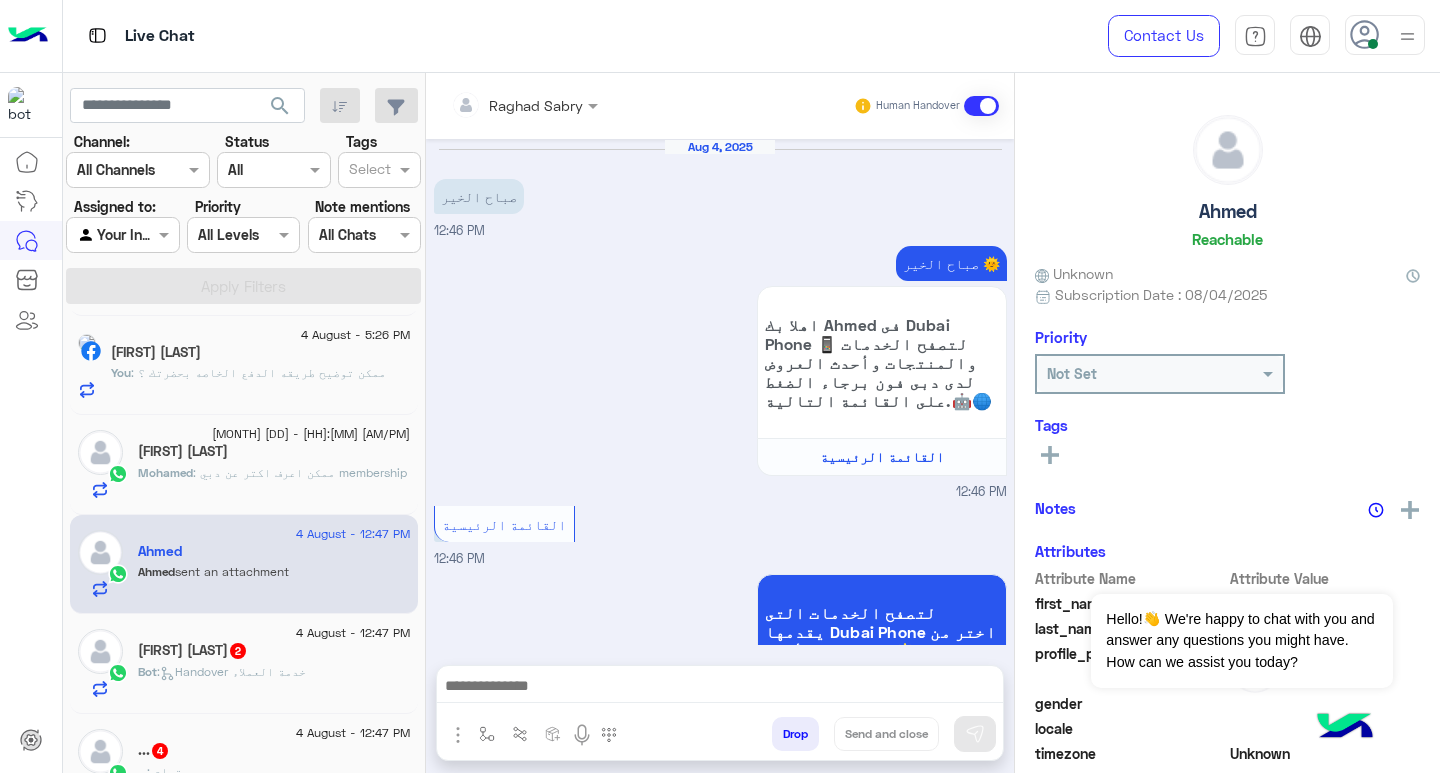 scroll, scrollTop: 674, scrollLeft: 0, axis: vertical 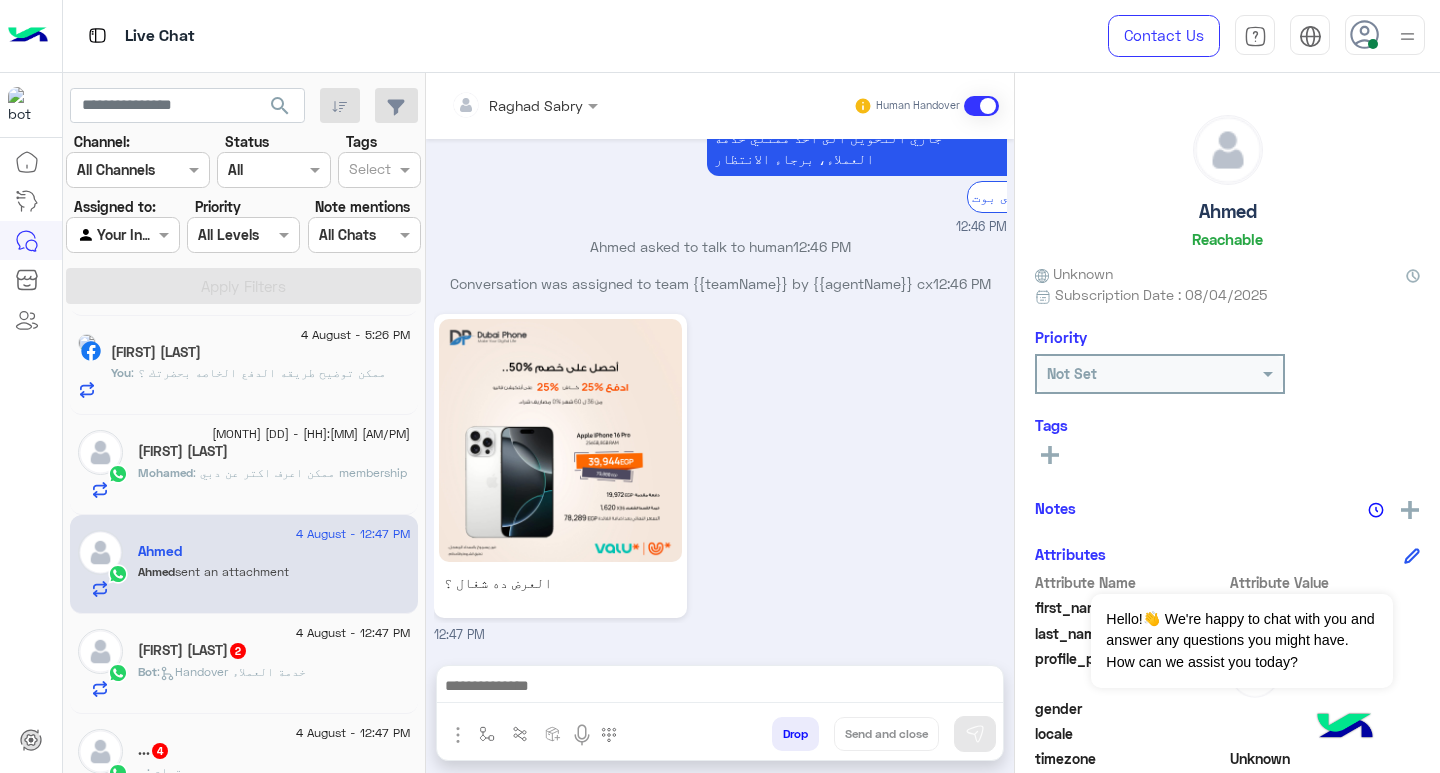 paste on "**********" 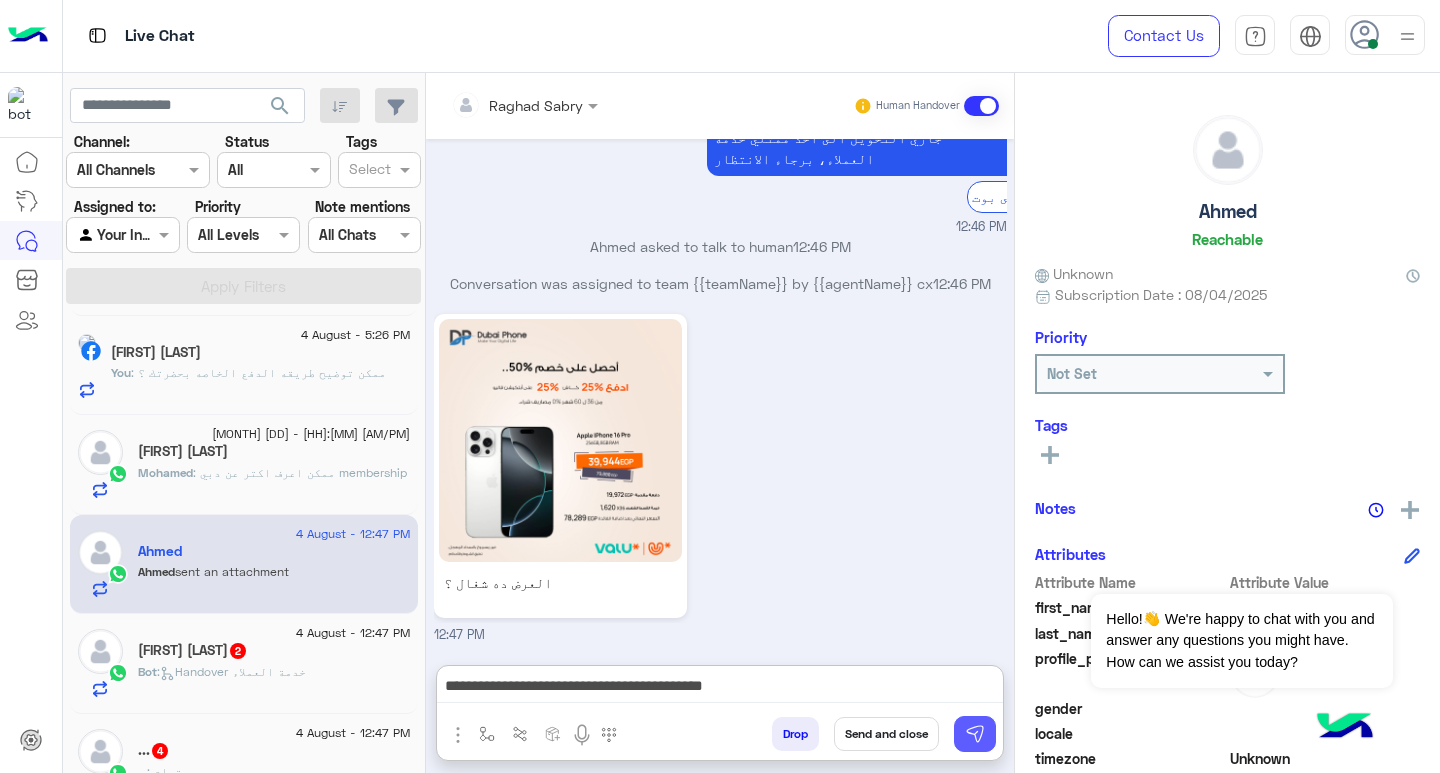 scroll, scrollTop: 0, scrollLeft: 0, axis: both 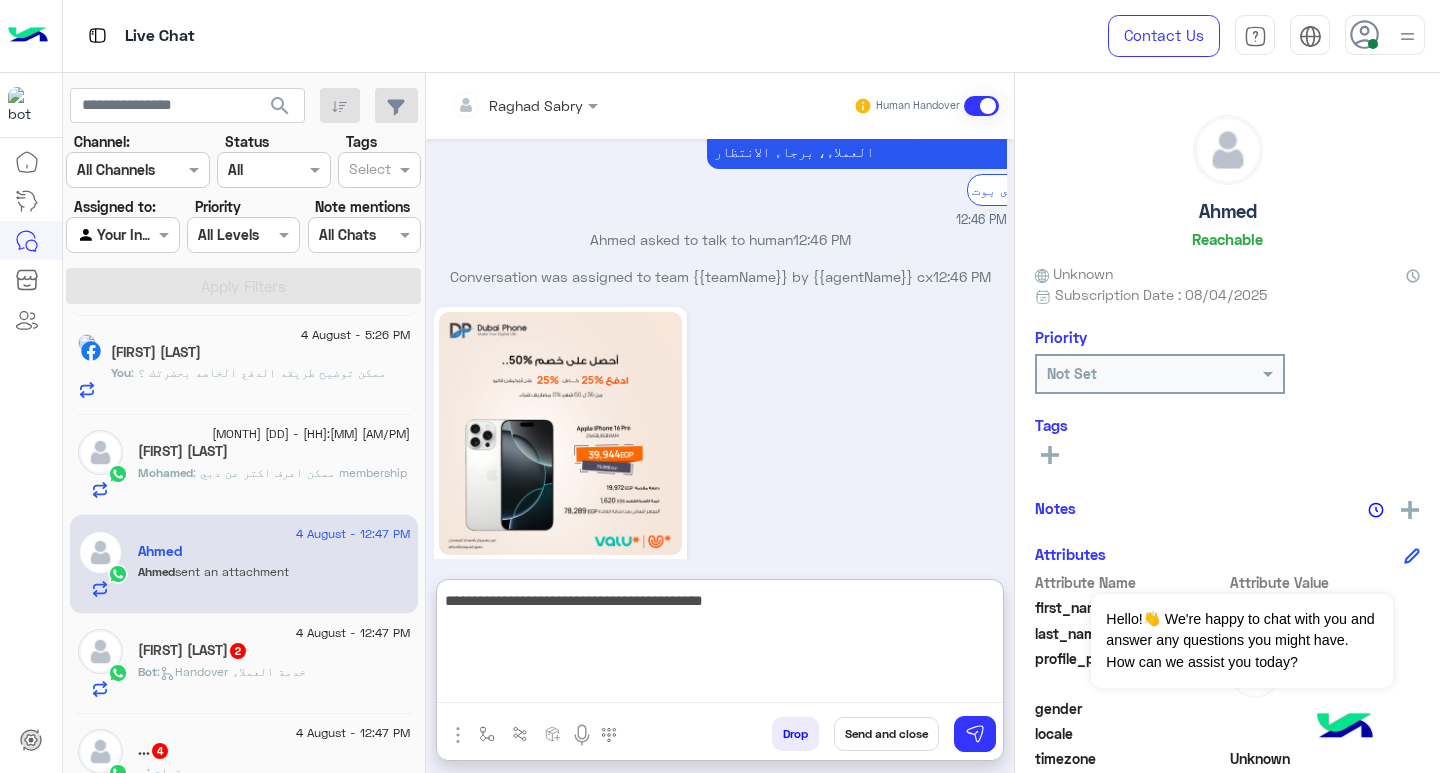 type on "**********" 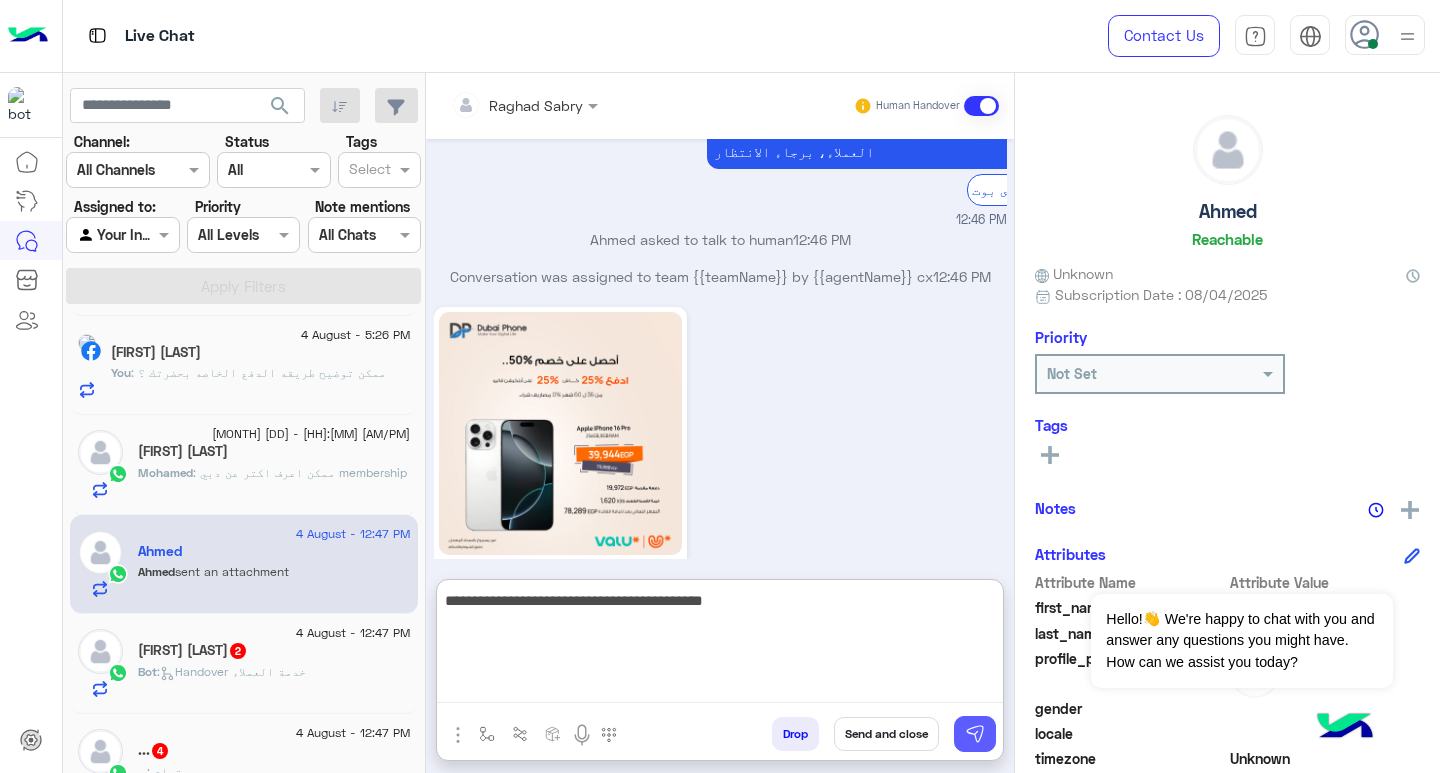 click at bounding box center (975, 734) 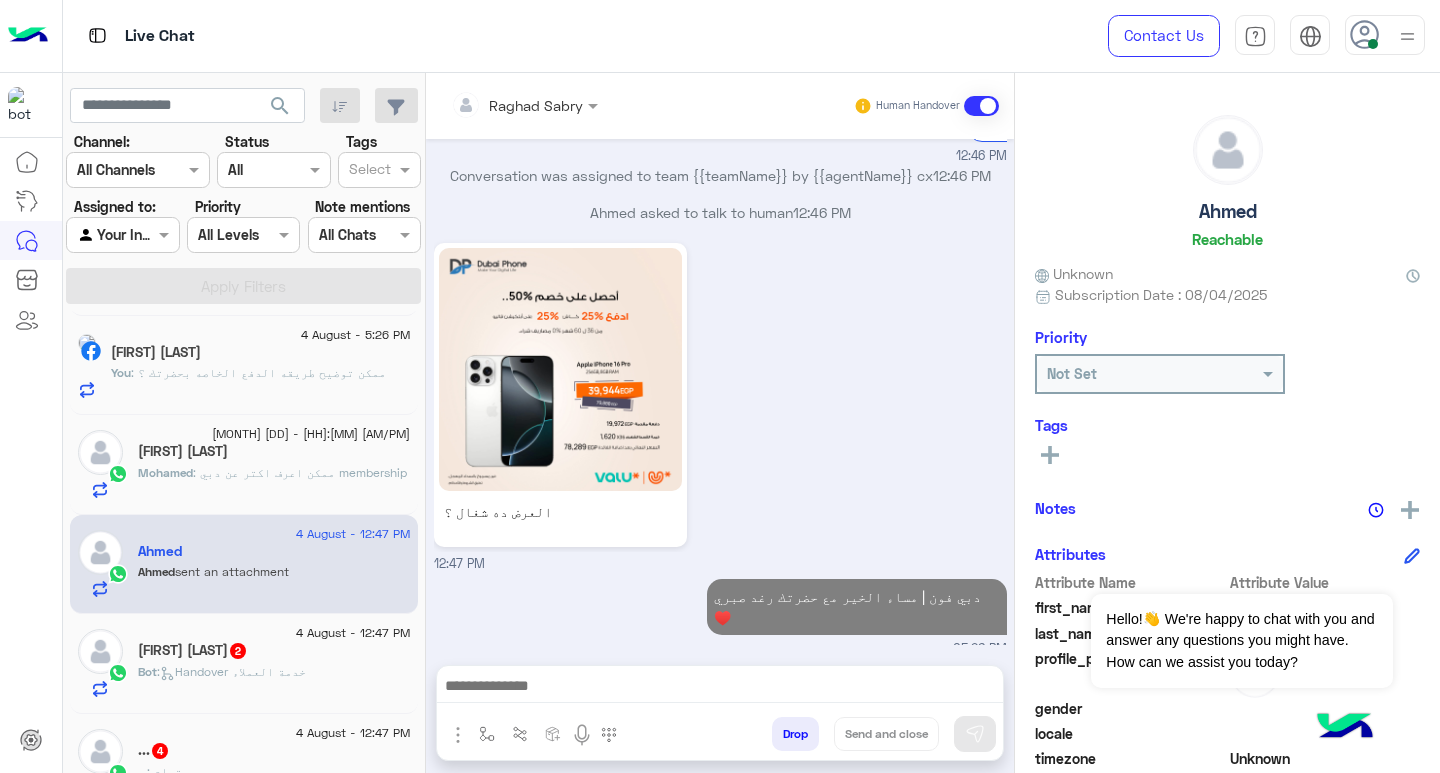 click at bounding box center (720, 688) 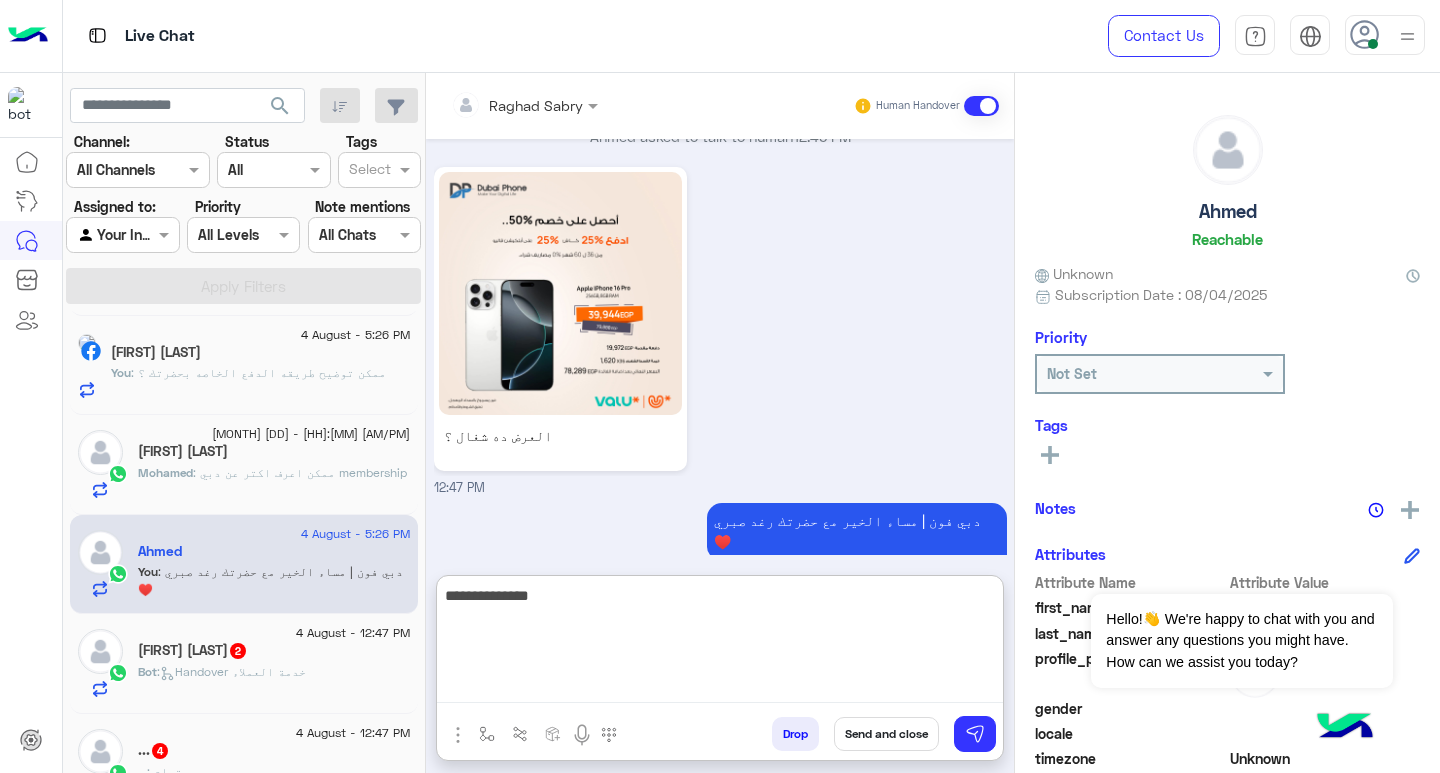 scroll, scrollTop: 865, scrollLeft: 0, axis: vertical 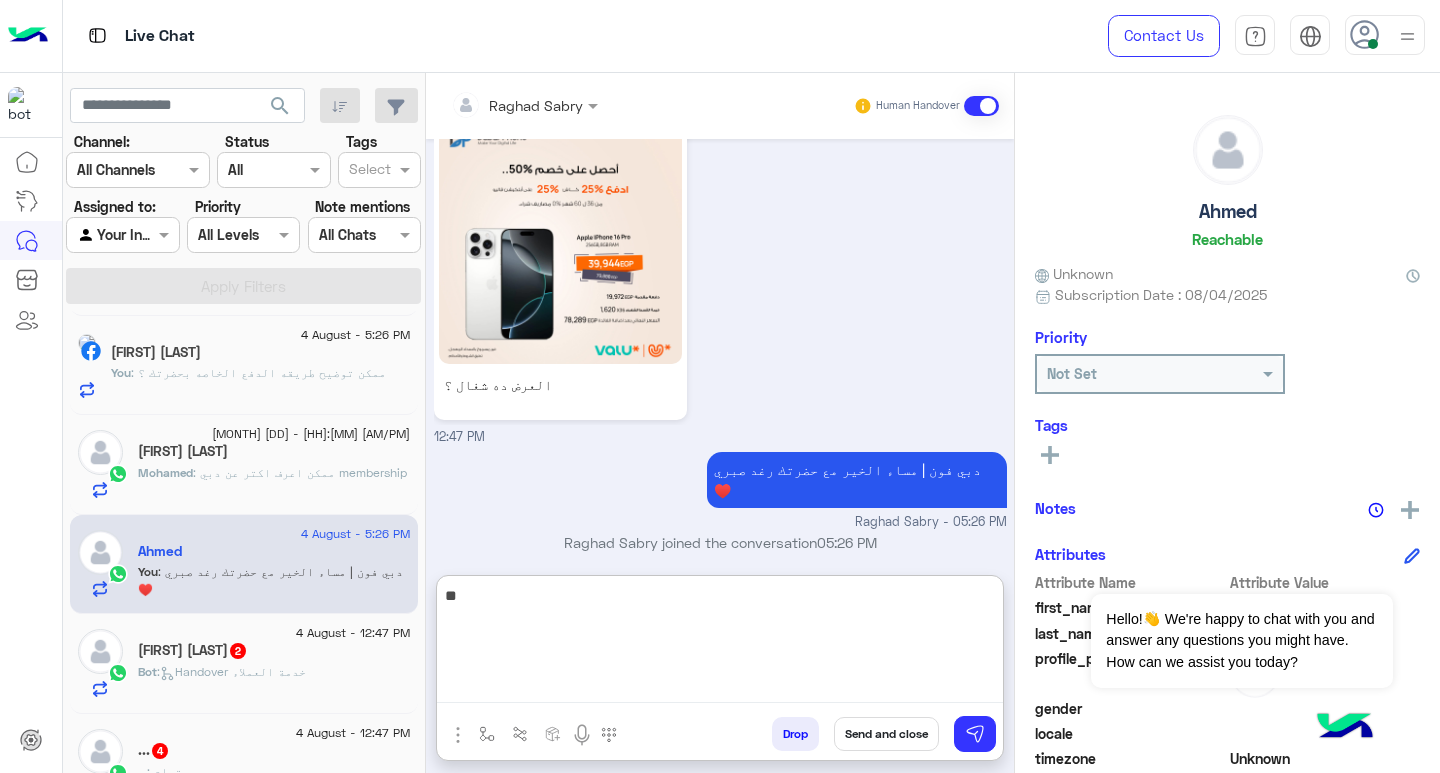type on "*" 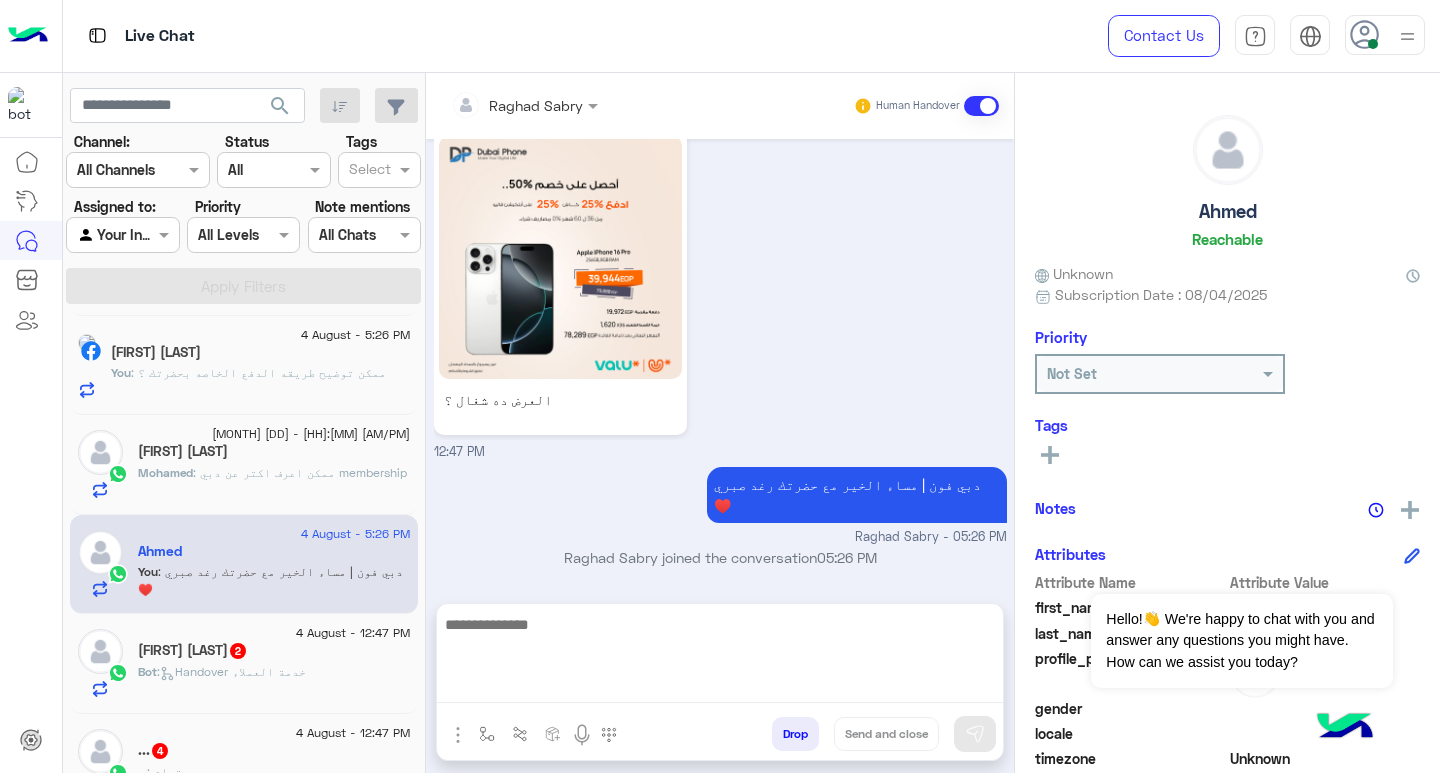 scroll, scrollTop: 775, scrollLeft: 0, axis: vertical 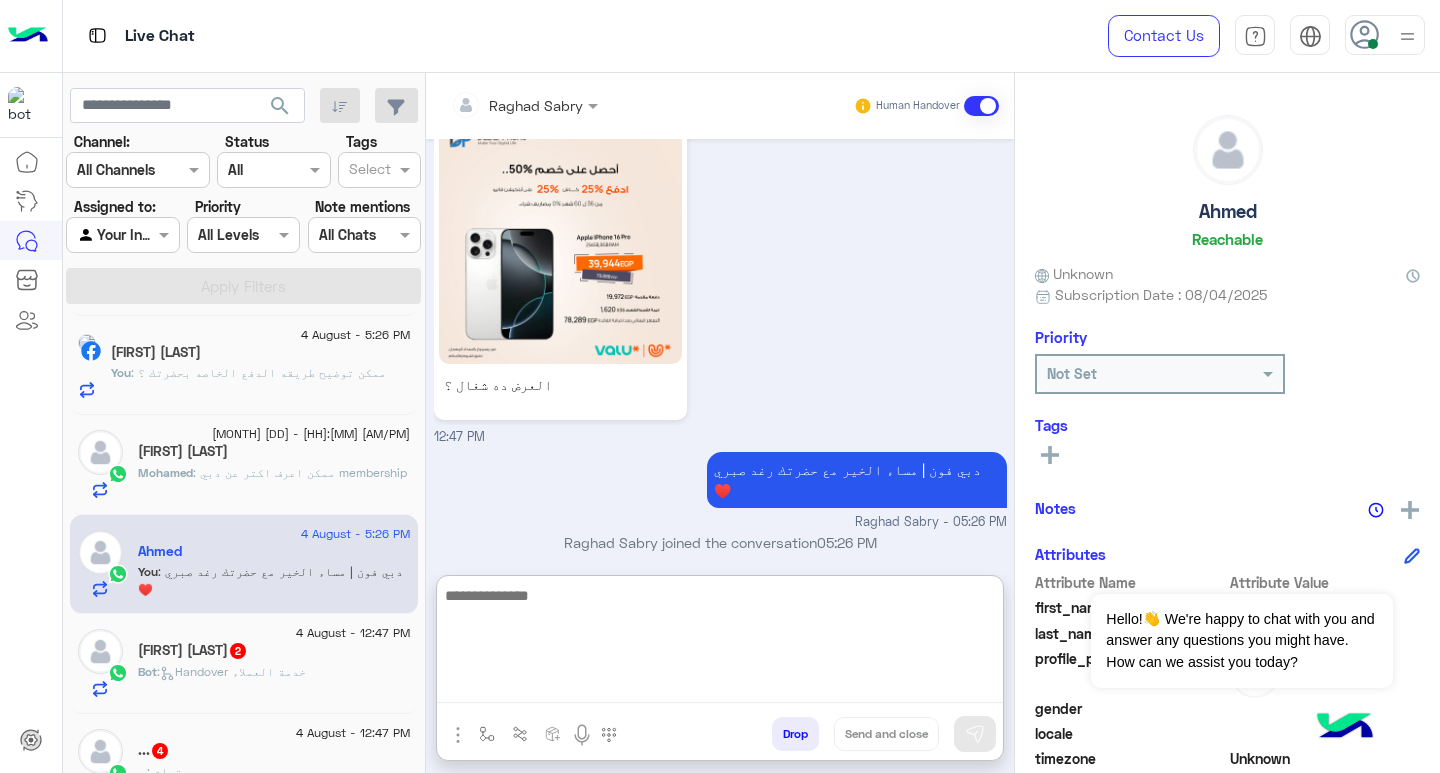click at bounding box center [720, 643] 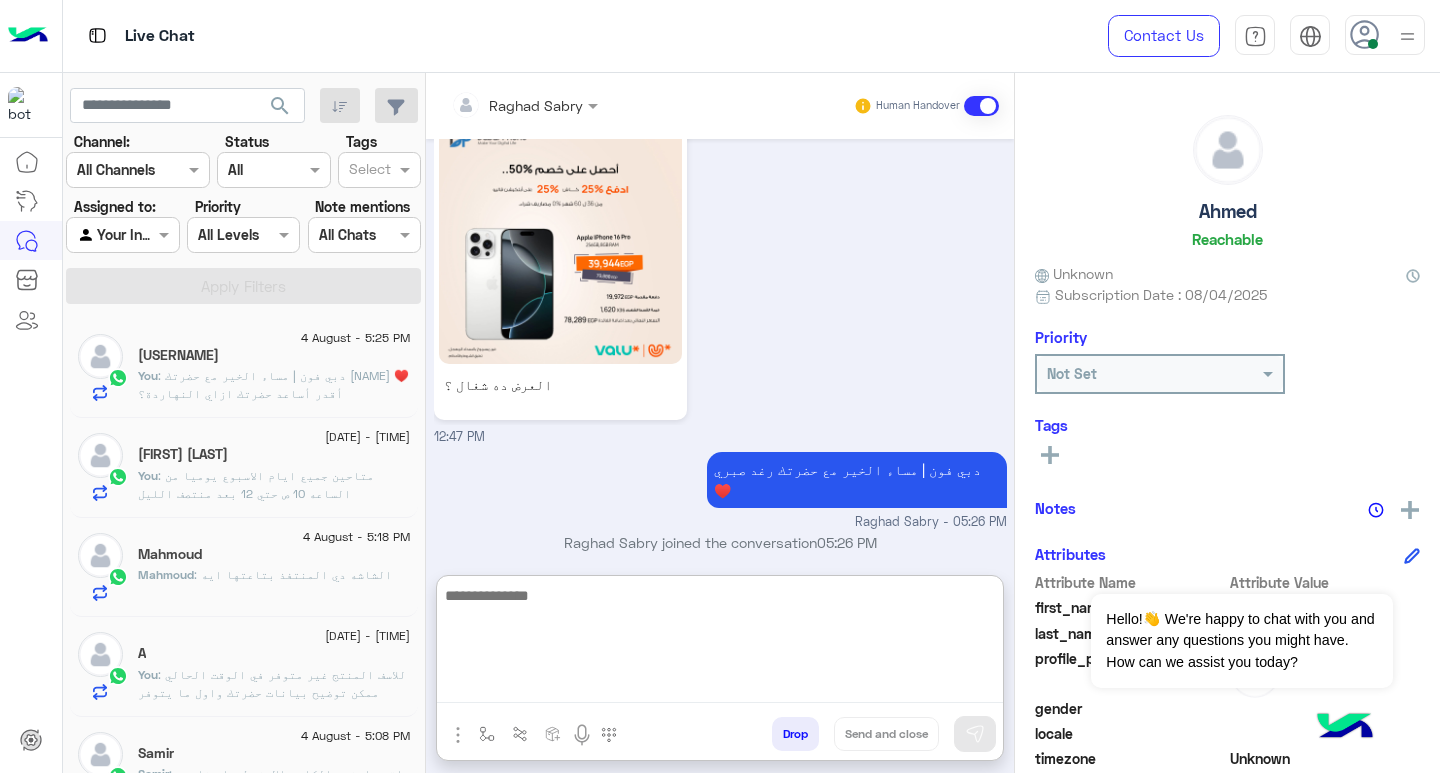 click on "Mahmoud" 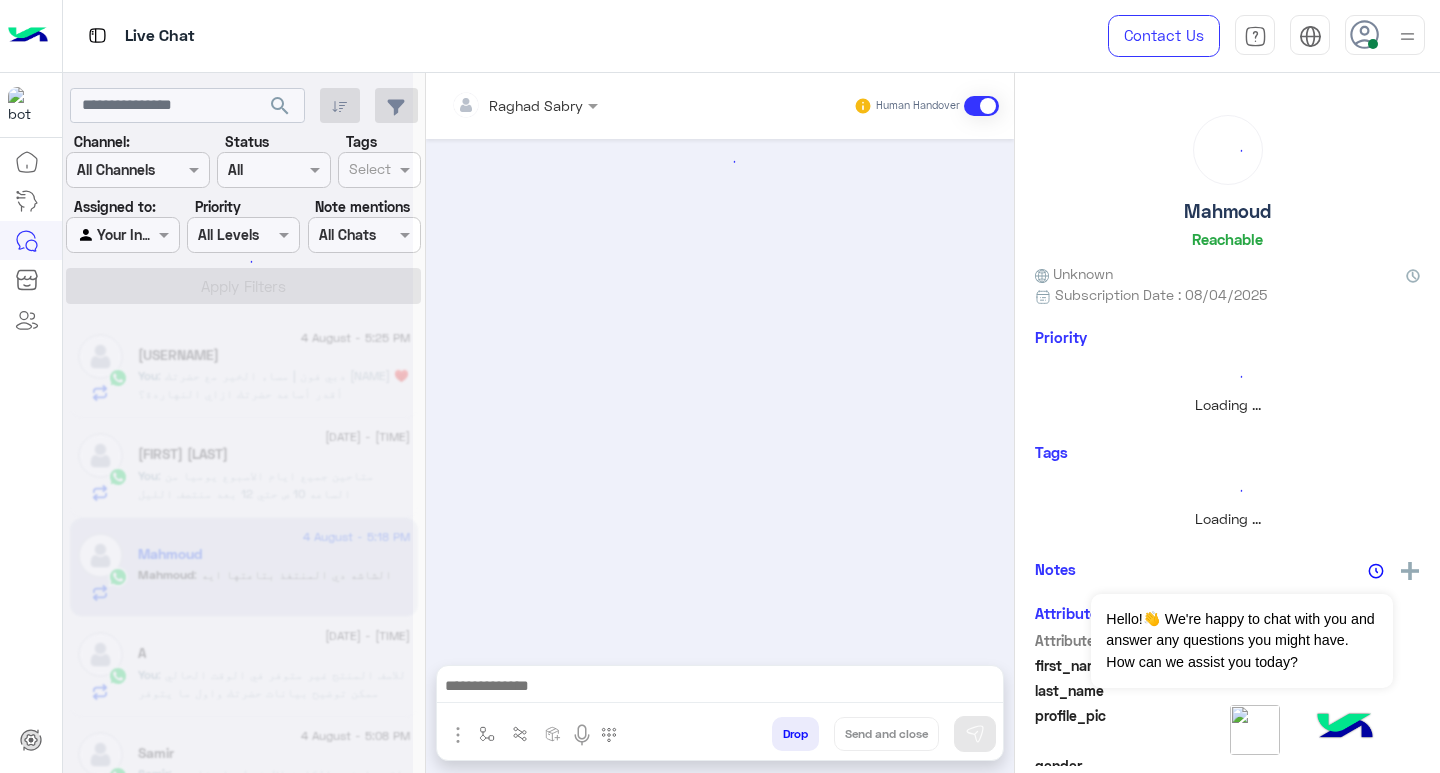 scroll, scrollTop: 0, scrollLeft: 0, axis: both 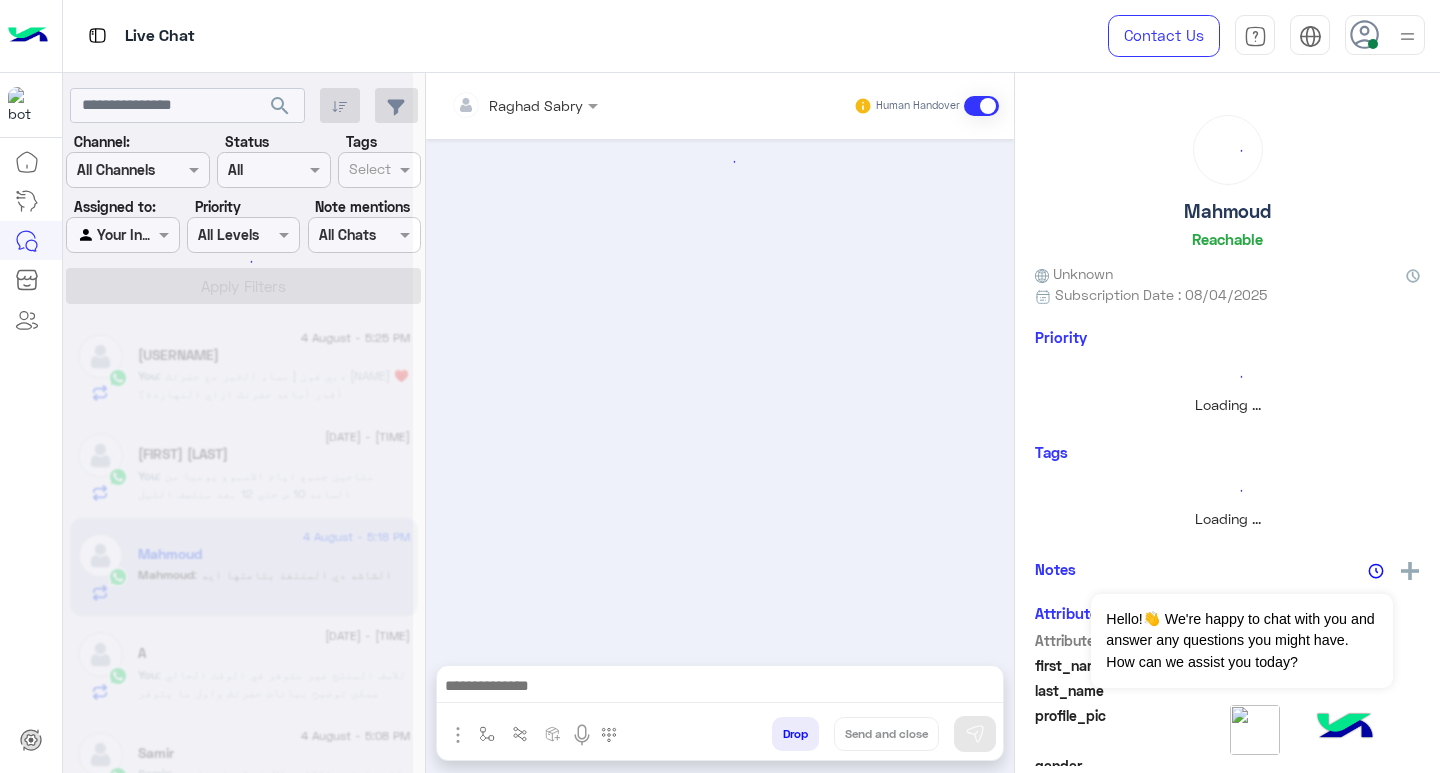 click at bounding box center [720, 688] 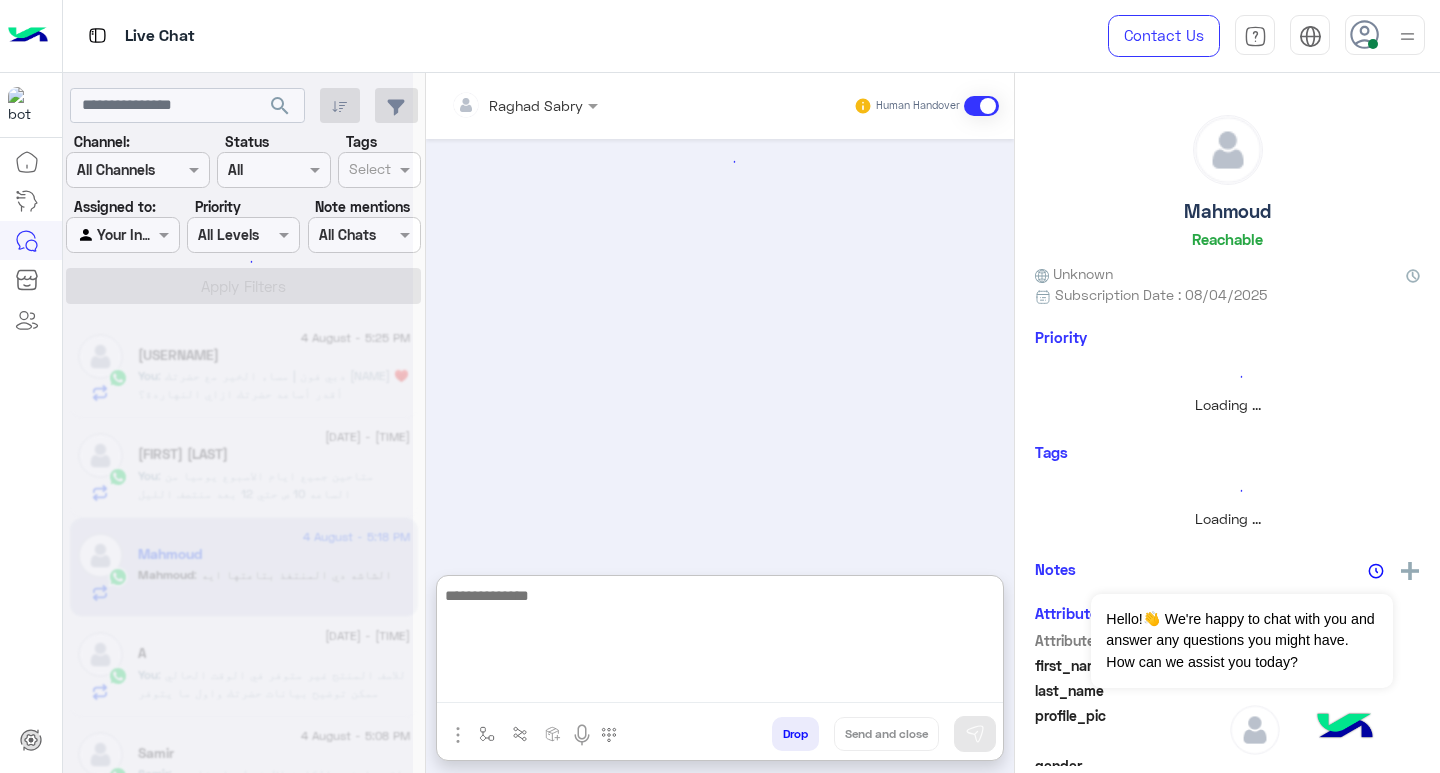 paste on "**********" 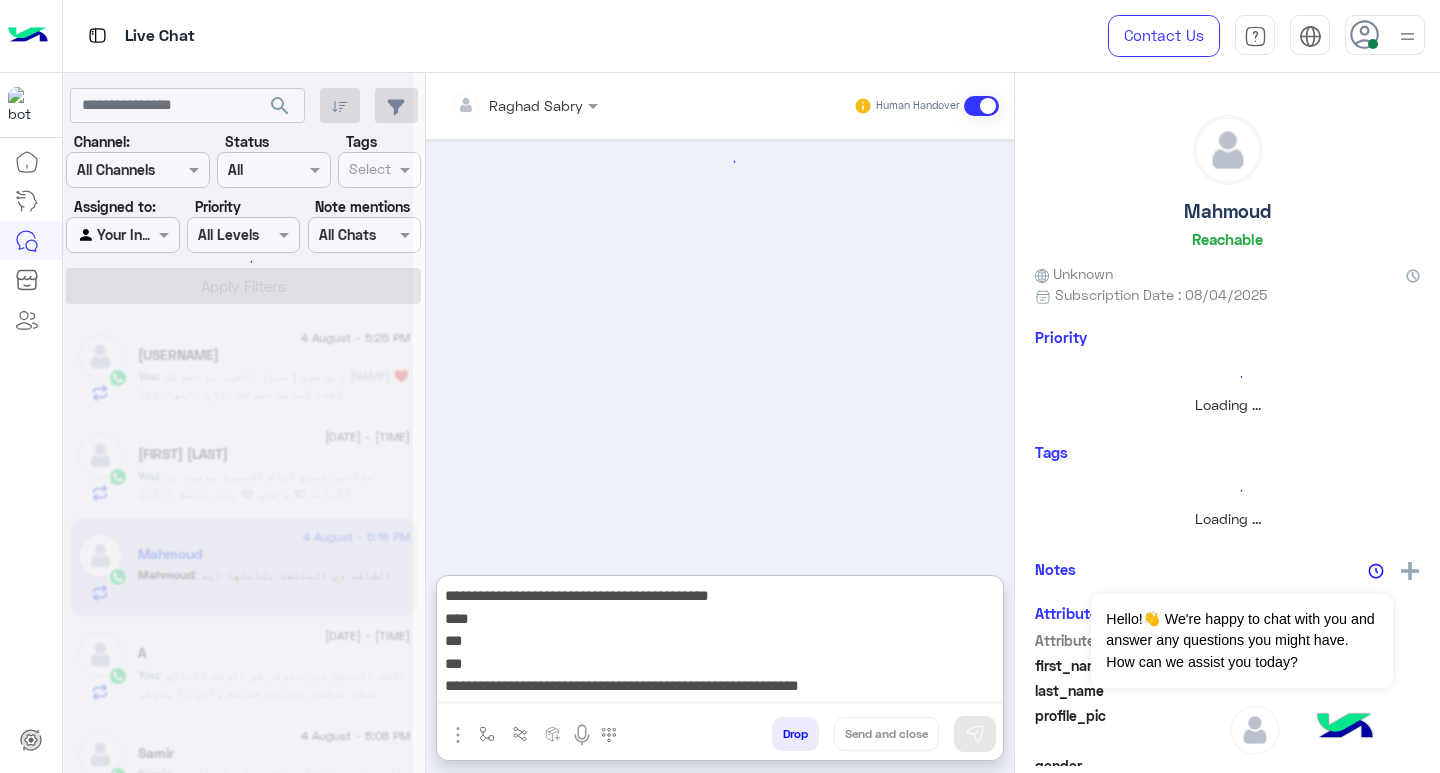 scroll, scrollTop: 39, scrollLeft: 0, axis: vertical 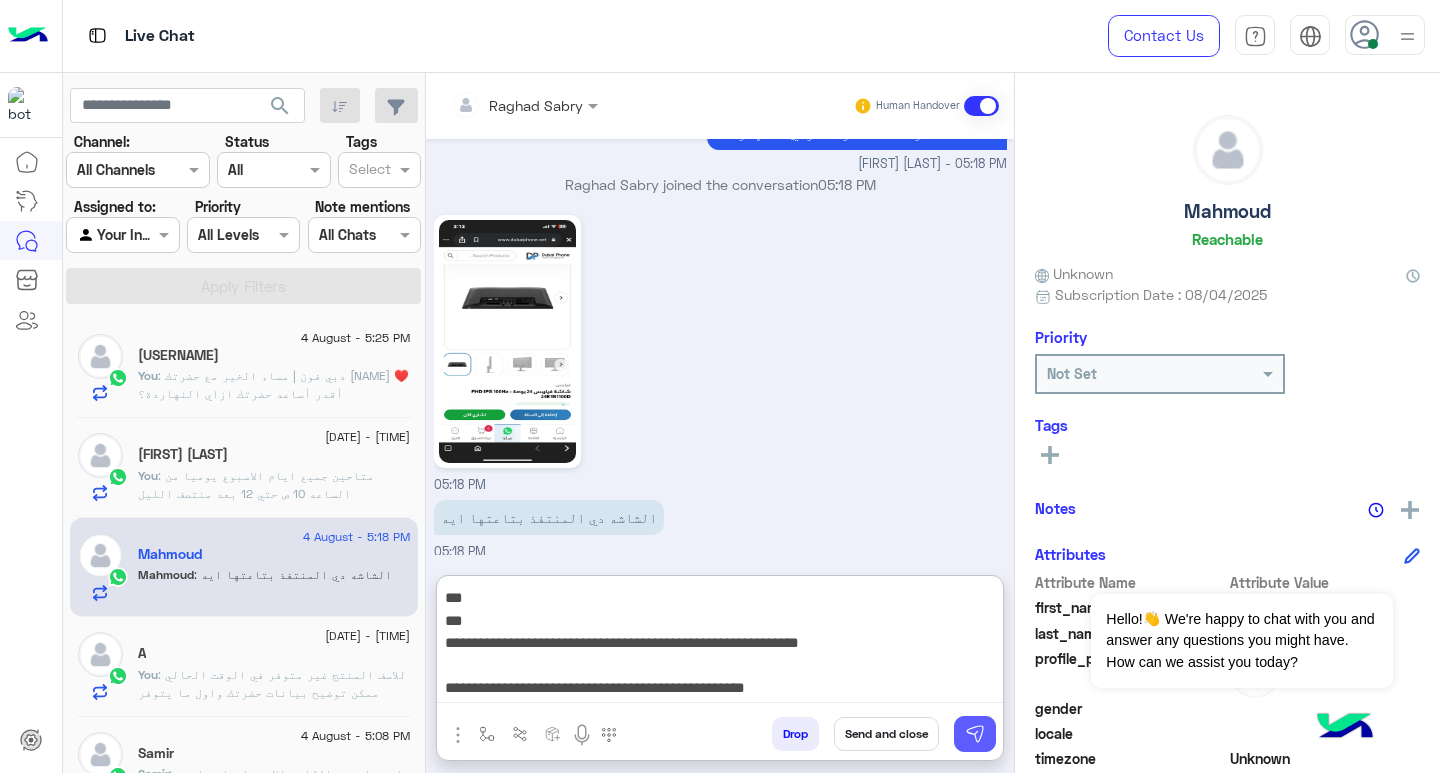 type on "**********" 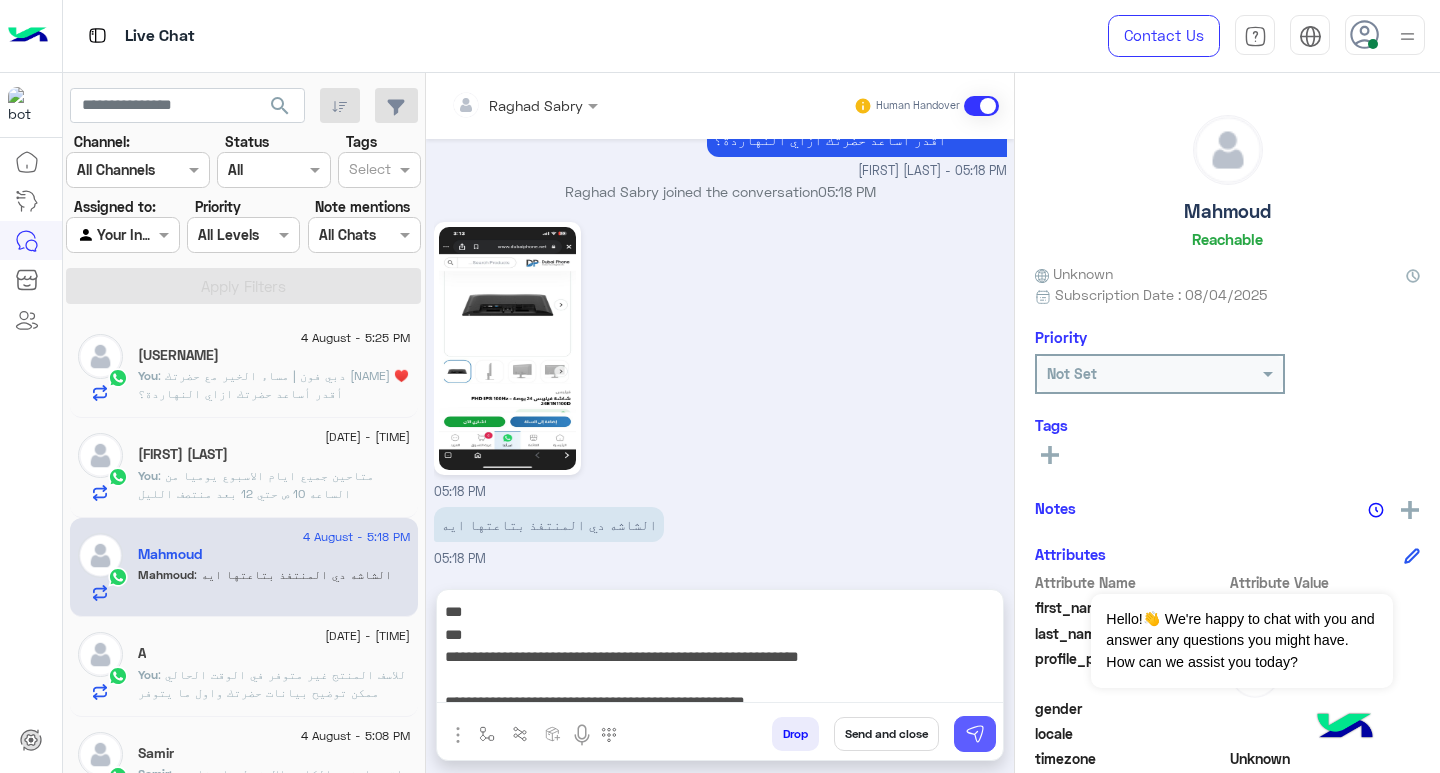 click at bounding box center [975, 734] 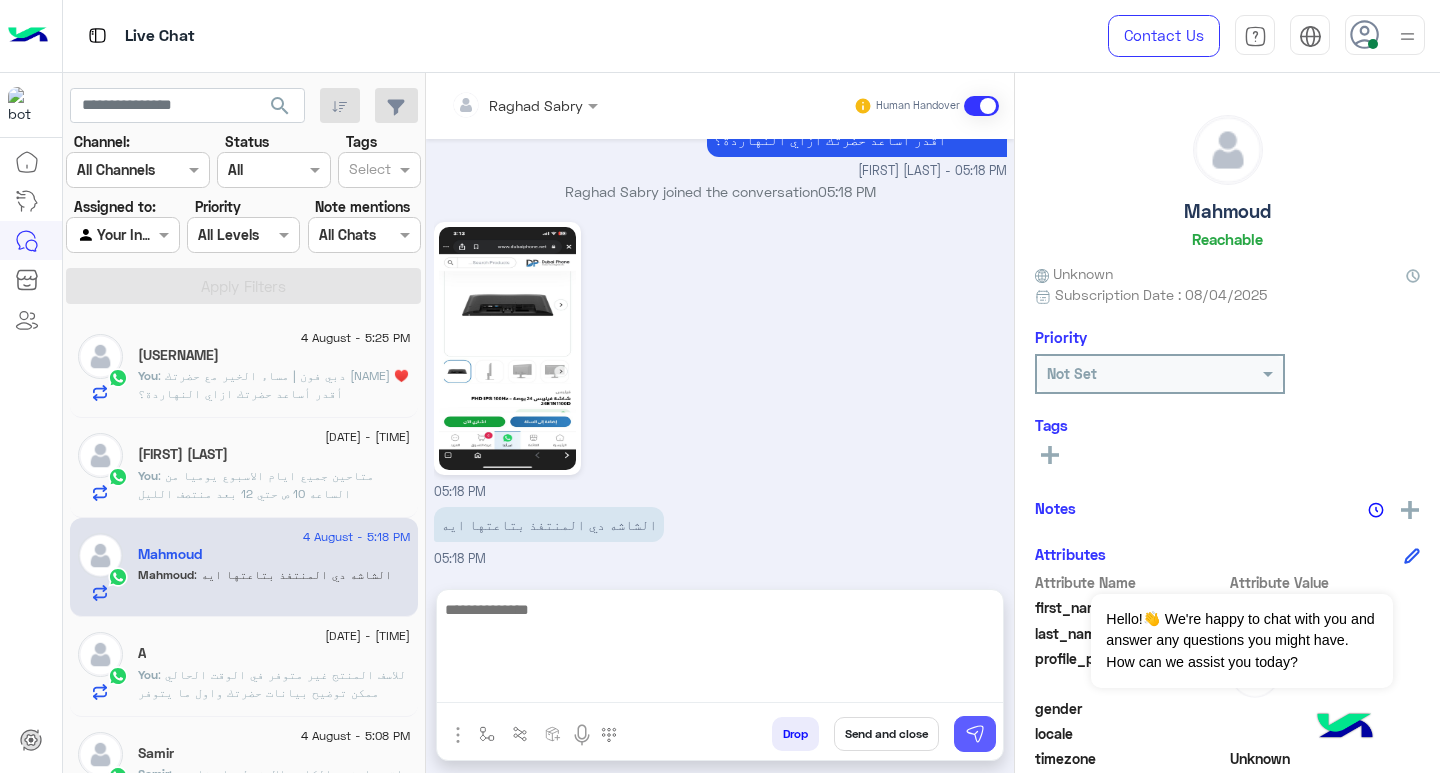 scroll, scrollTop: 2079, scrollLeft: 0, axis: vertical 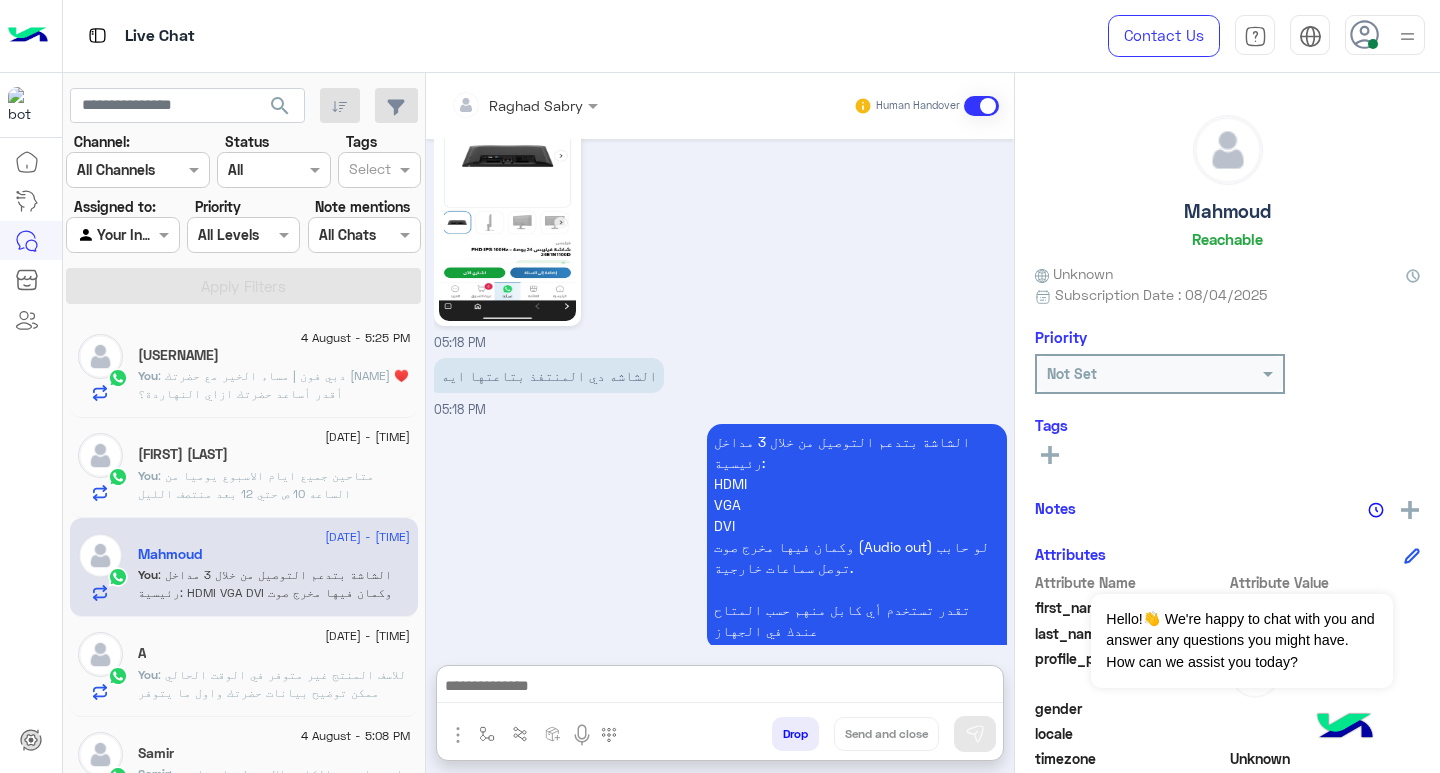 click at bounding box center (720, 688) 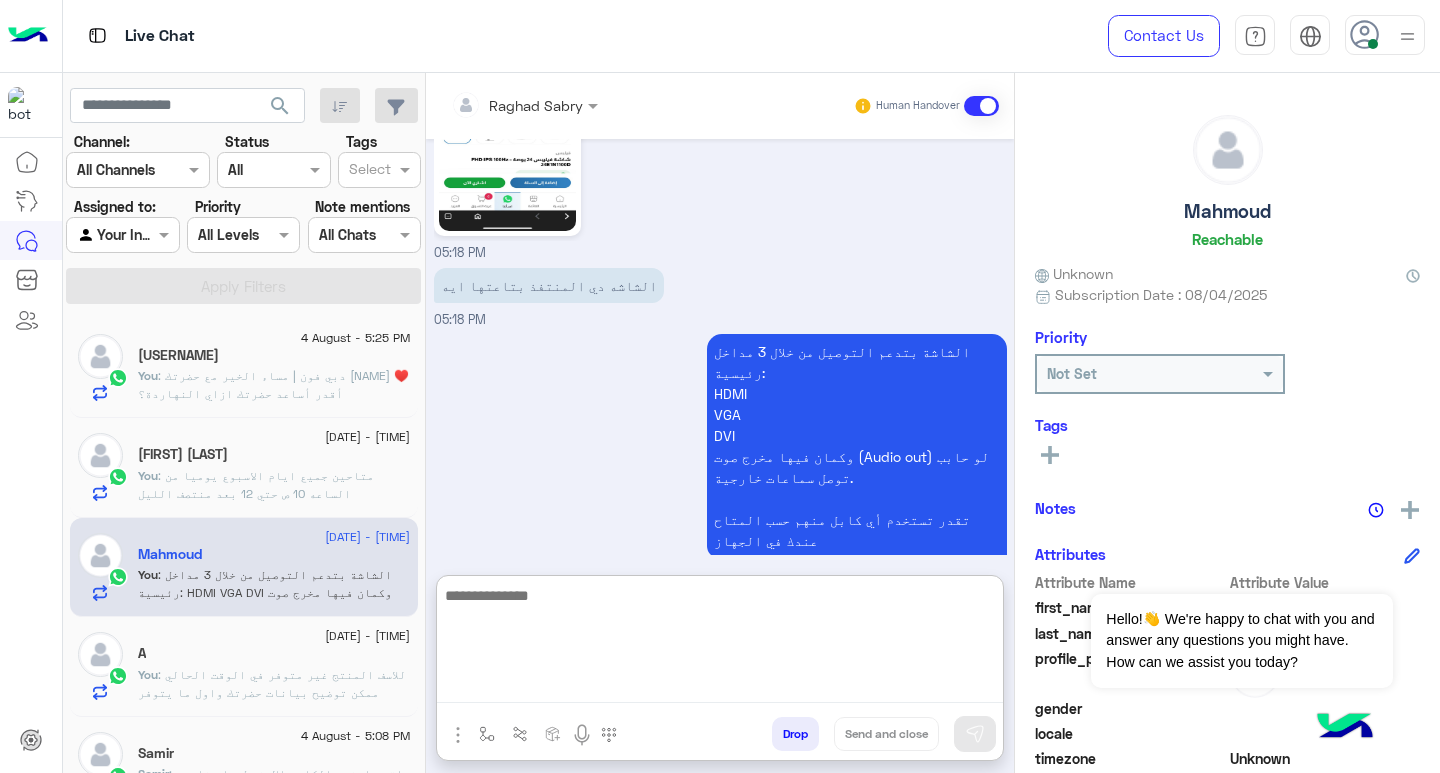 scroll, scrollTop: 2168, scrollLeft: 0, axis: vertical 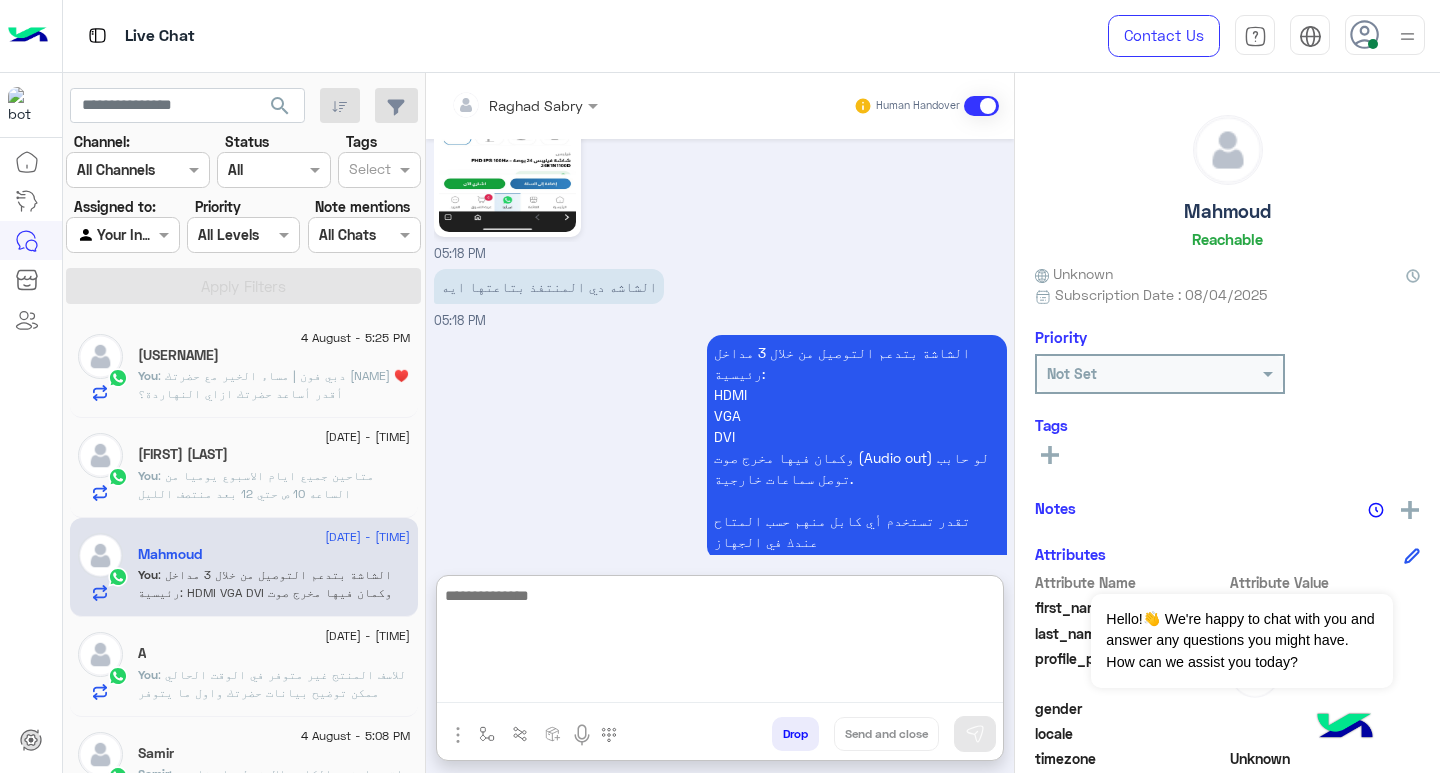 click at bounding box center (720, 643) 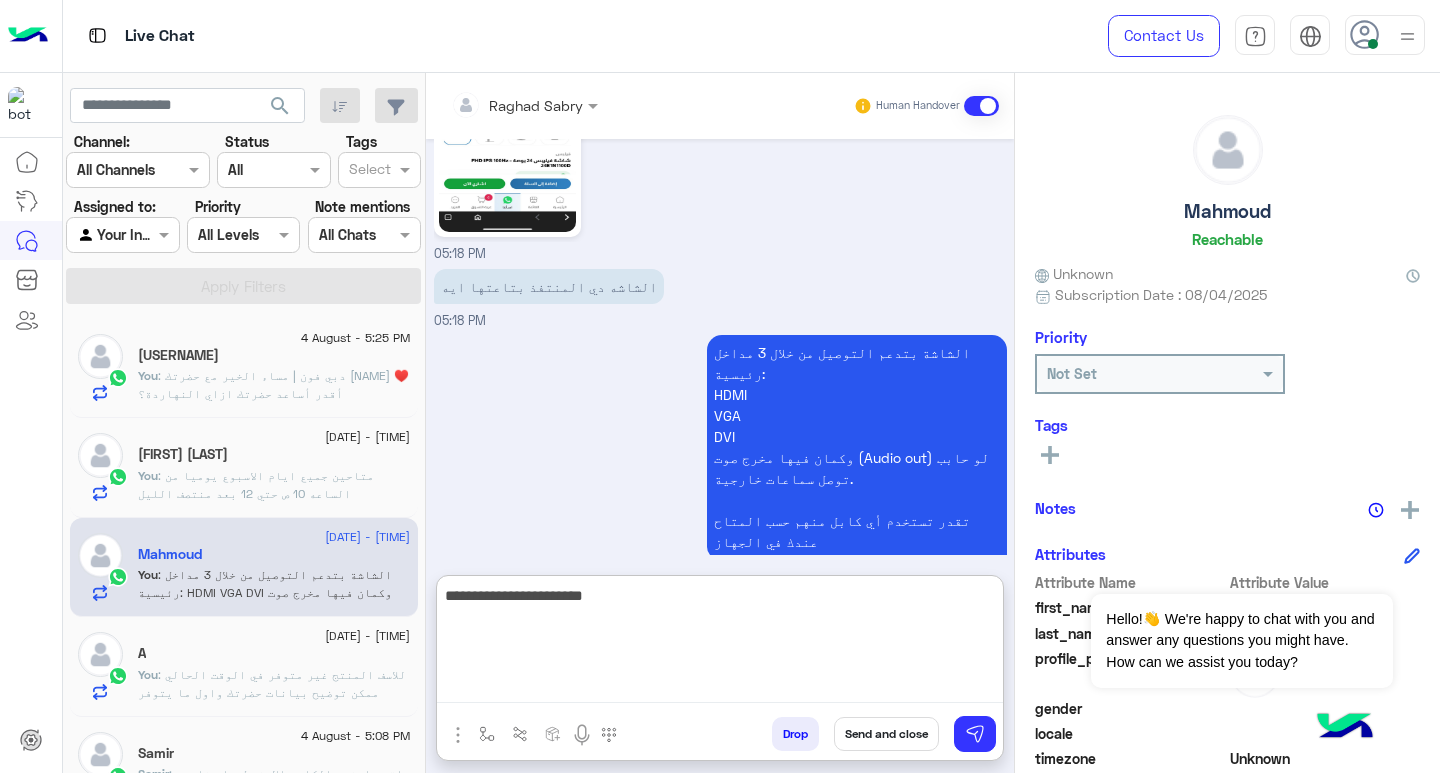 type on "**********" 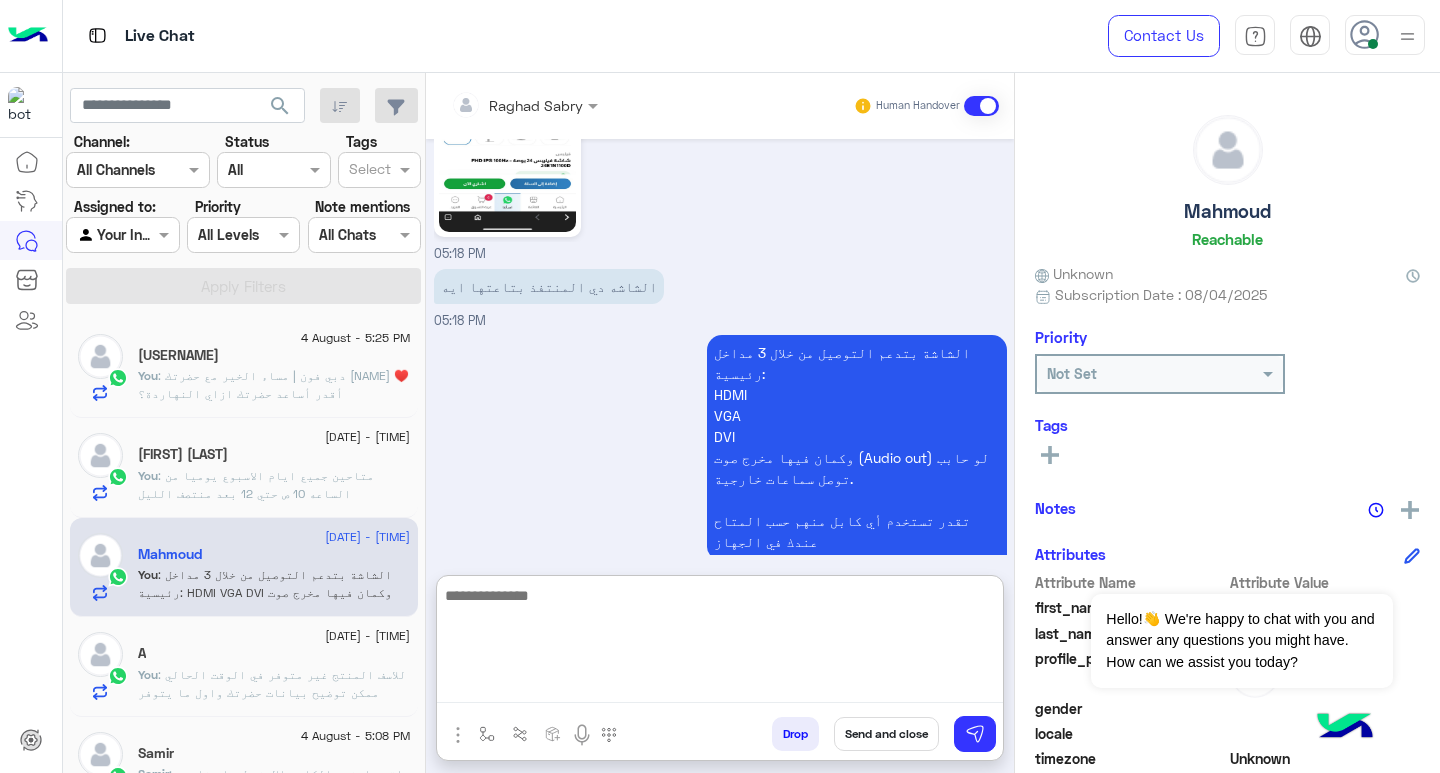 scroll, scrollTop: 2232, scrollLeft: 0, axis: vertical 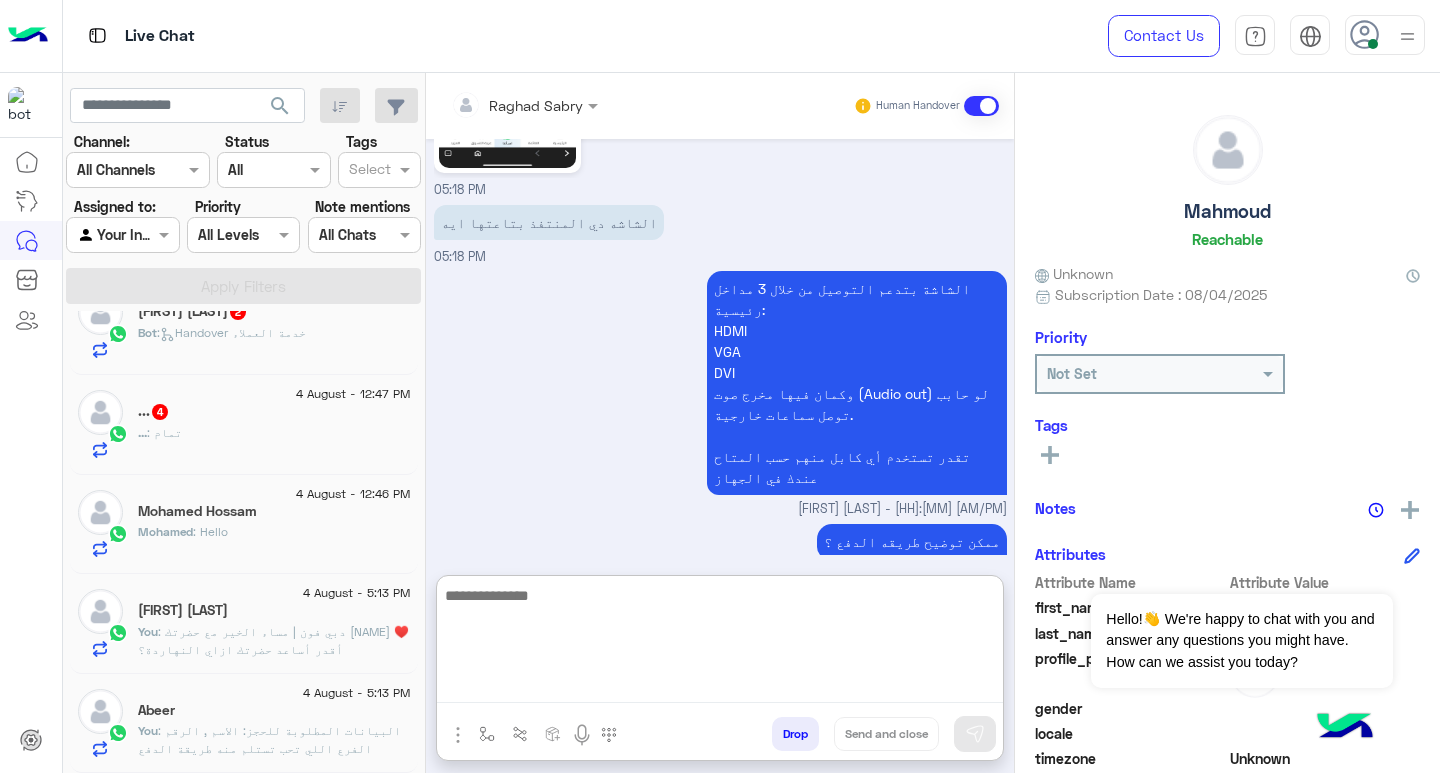 click on ": البيانات المطلوبة للحجز:
الاسم , الرقم
الفرع اللي تحب تستلم منه
طريقة الدفع
واللون ؟" 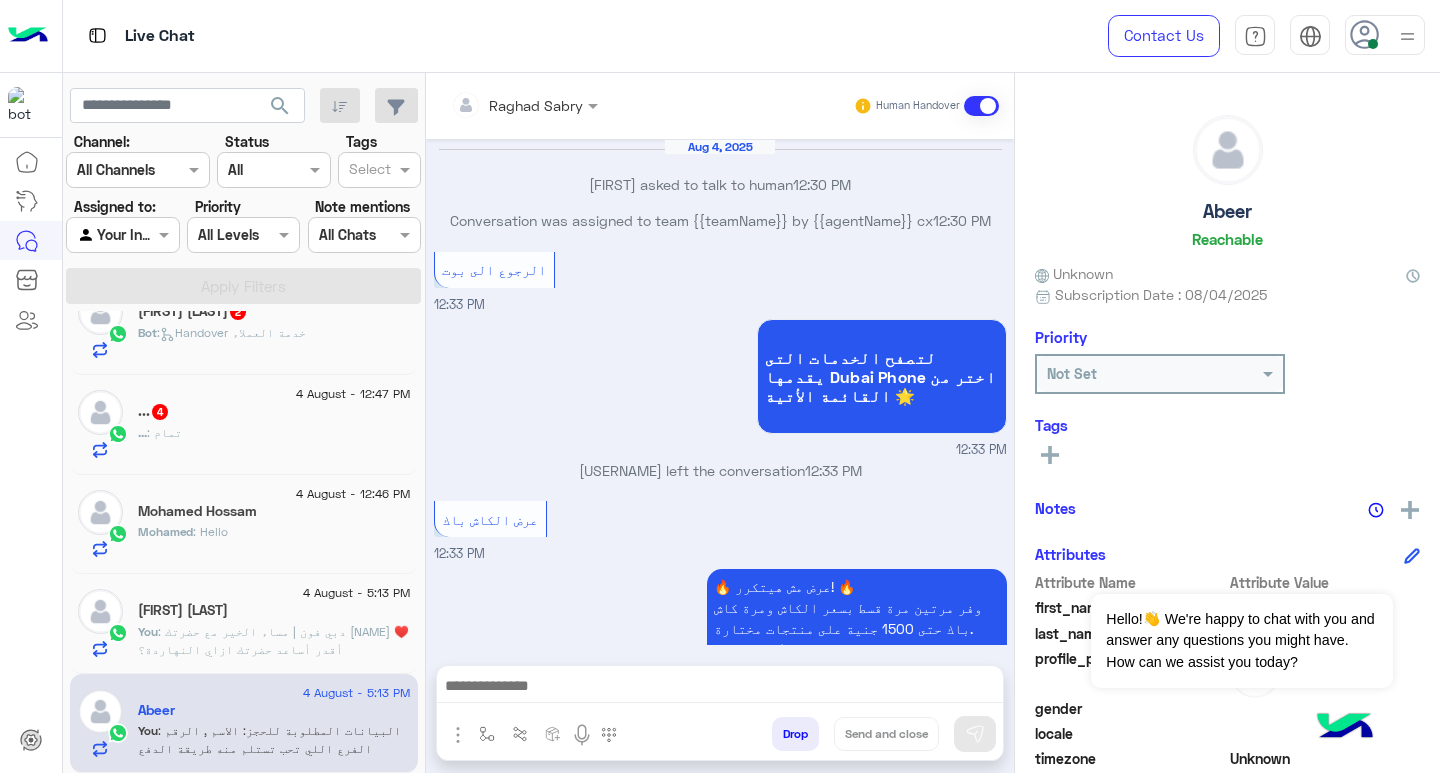 scroll, scrollTop: 2128, scrollLeft: 0, axis: vertical 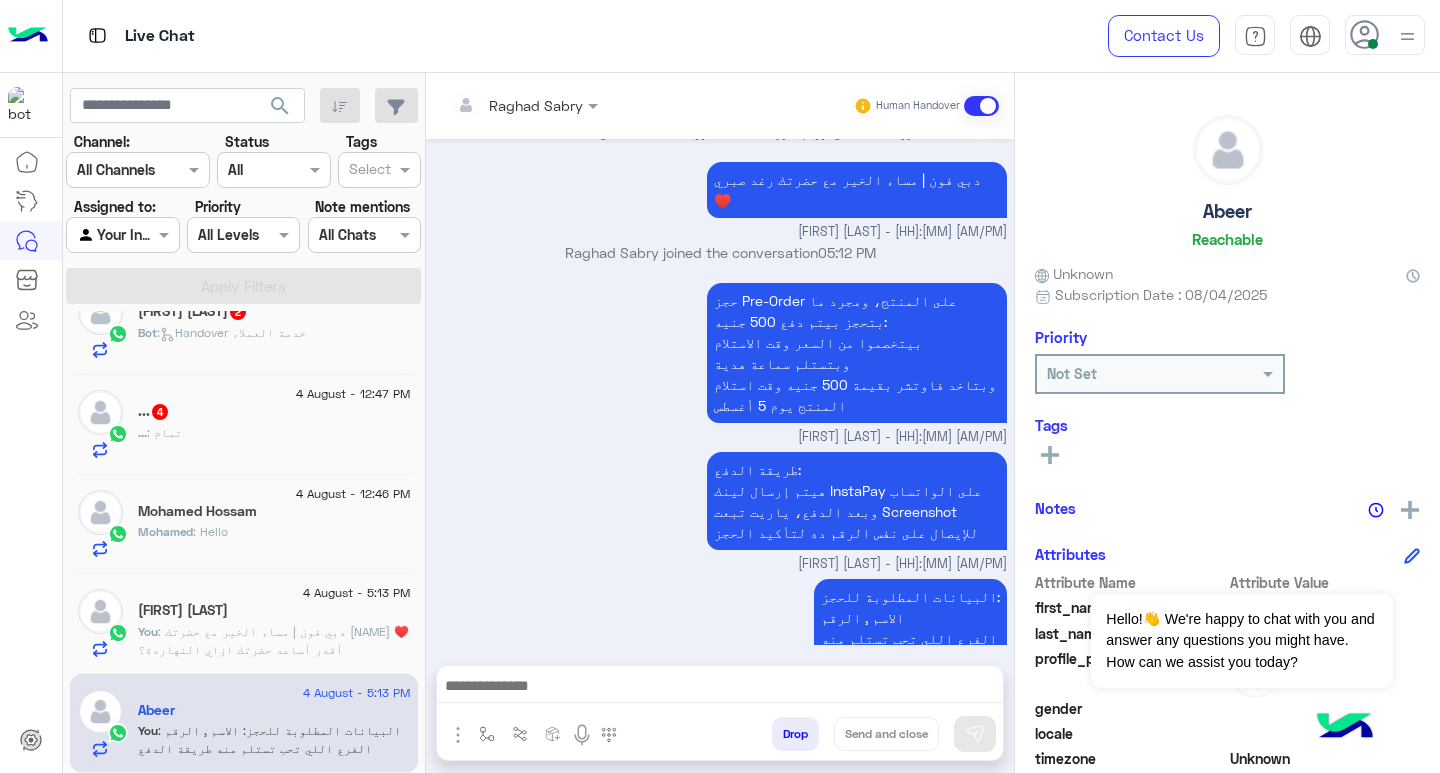 click at bounding box center [720, 688] 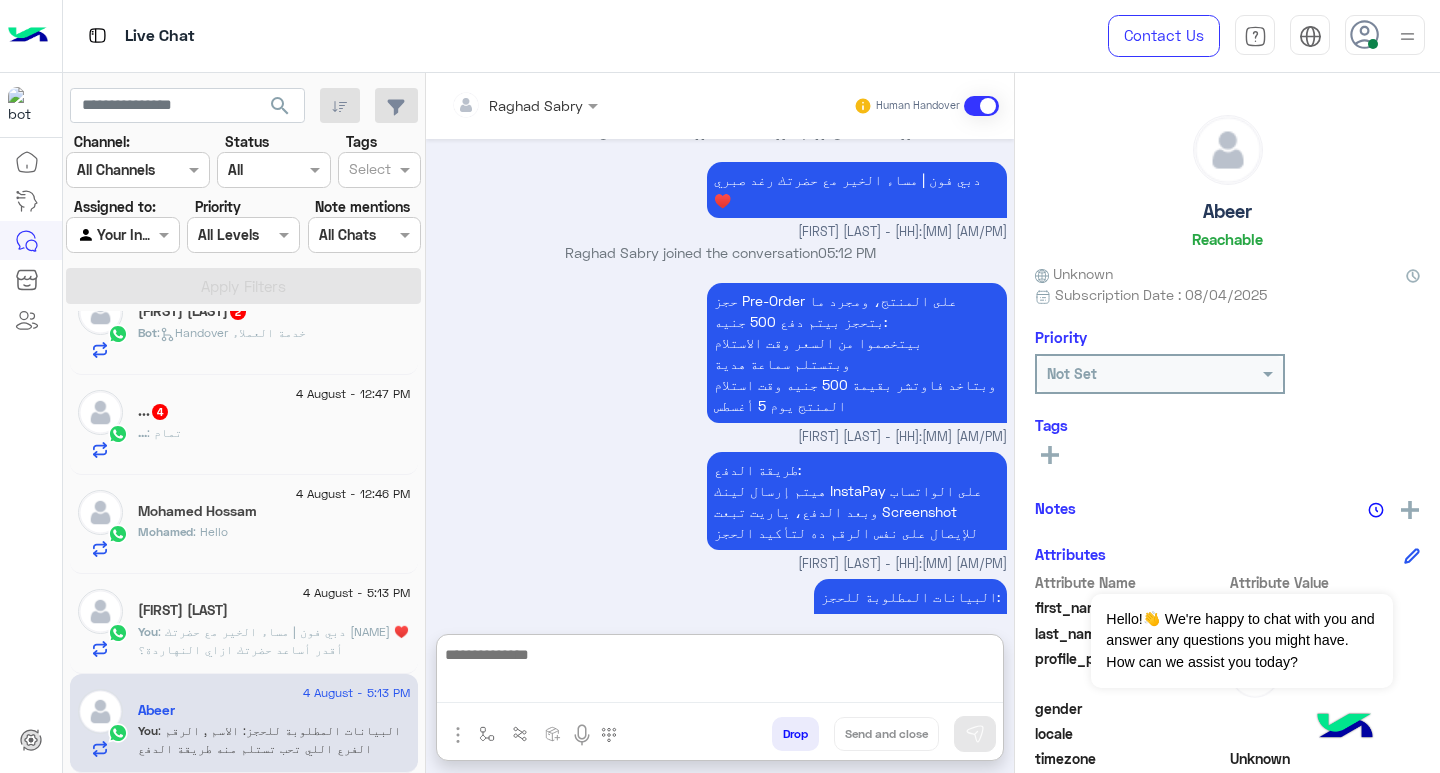 paste on "**********" 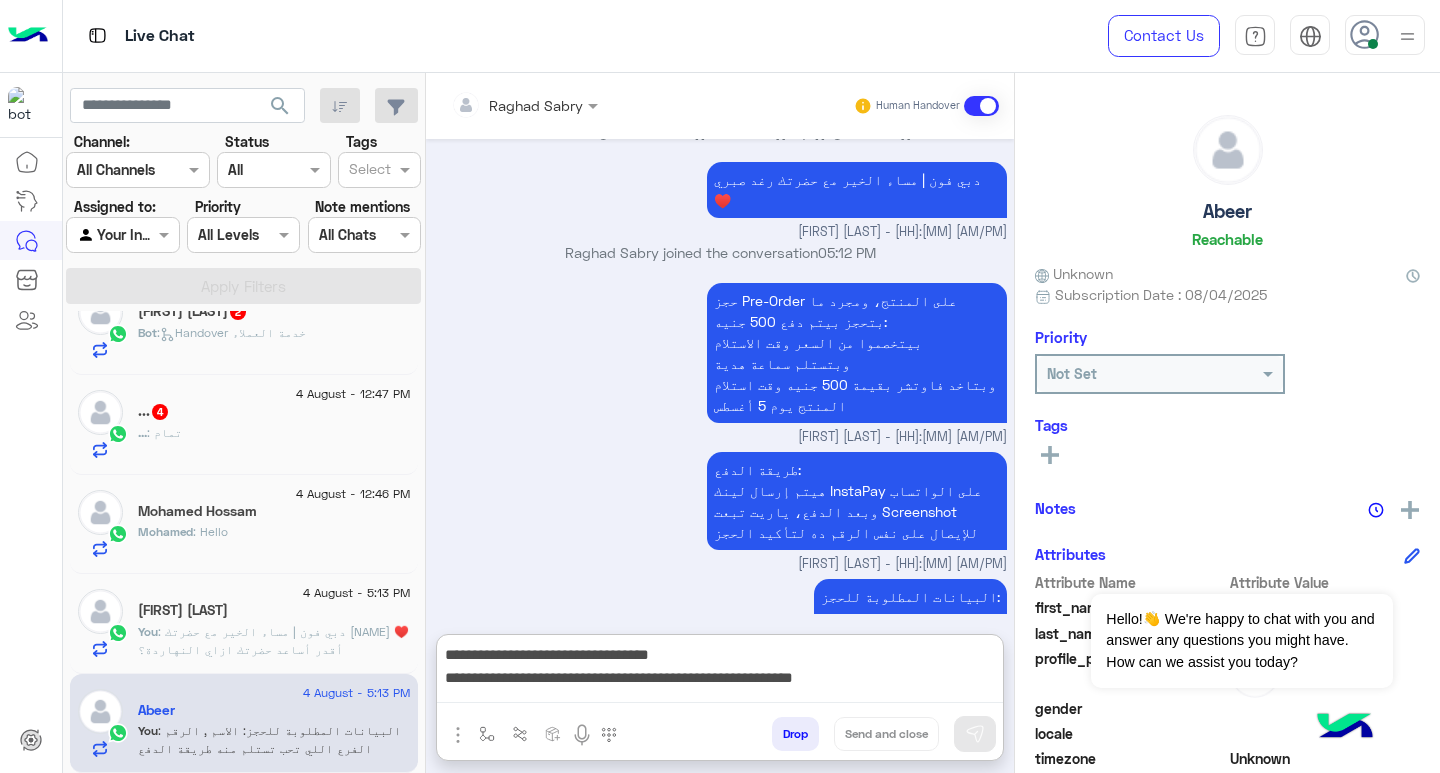 scroll, scrollTop: 155, scrollLeft: 0, axis: vertical 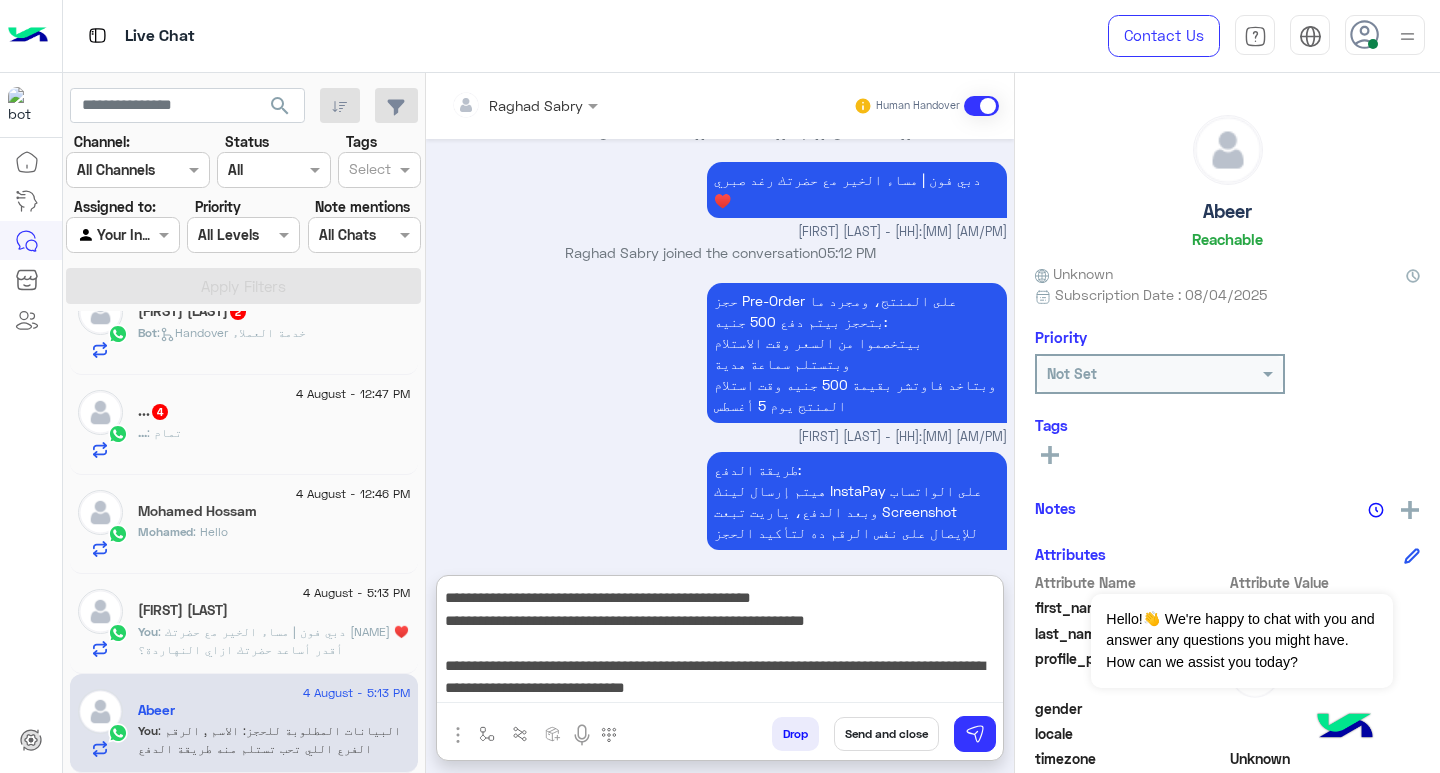 type on "**********" 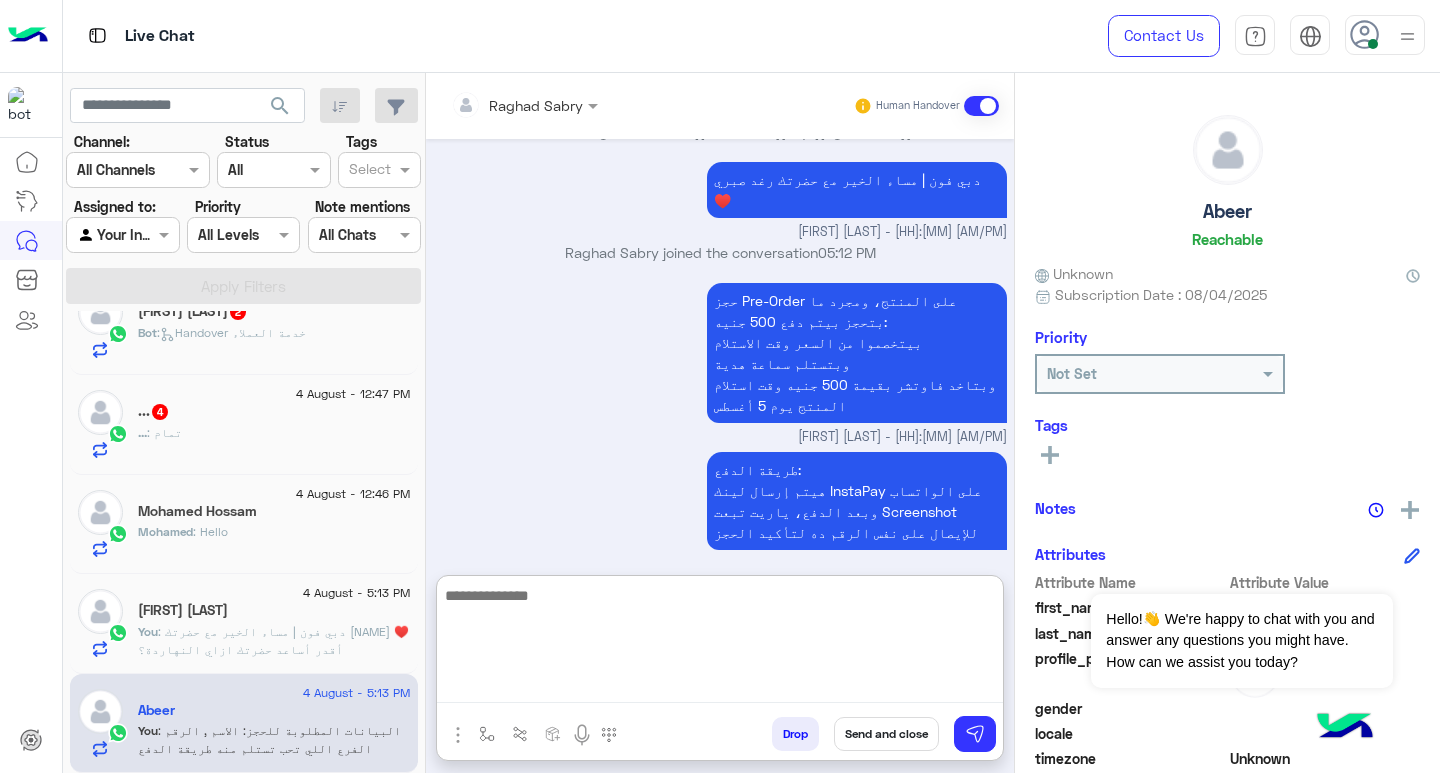 scroll, scrollTop: 0, scrollLeft: 0, axis: both 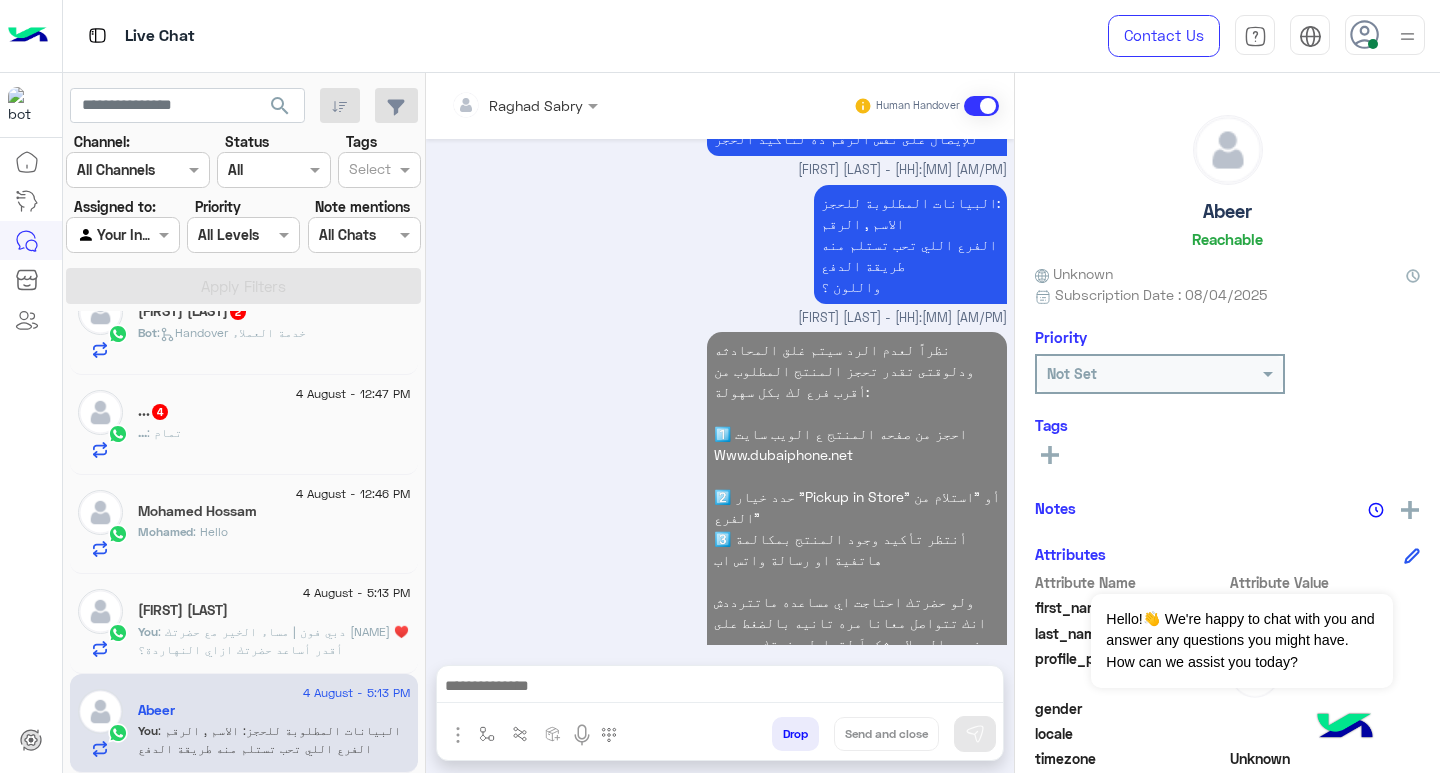 click on ": دبي فون | مساء الخير مع حضرتك [NAME] ♥️
أقدر أساعد حضرتك ازاي النهاردة؟" 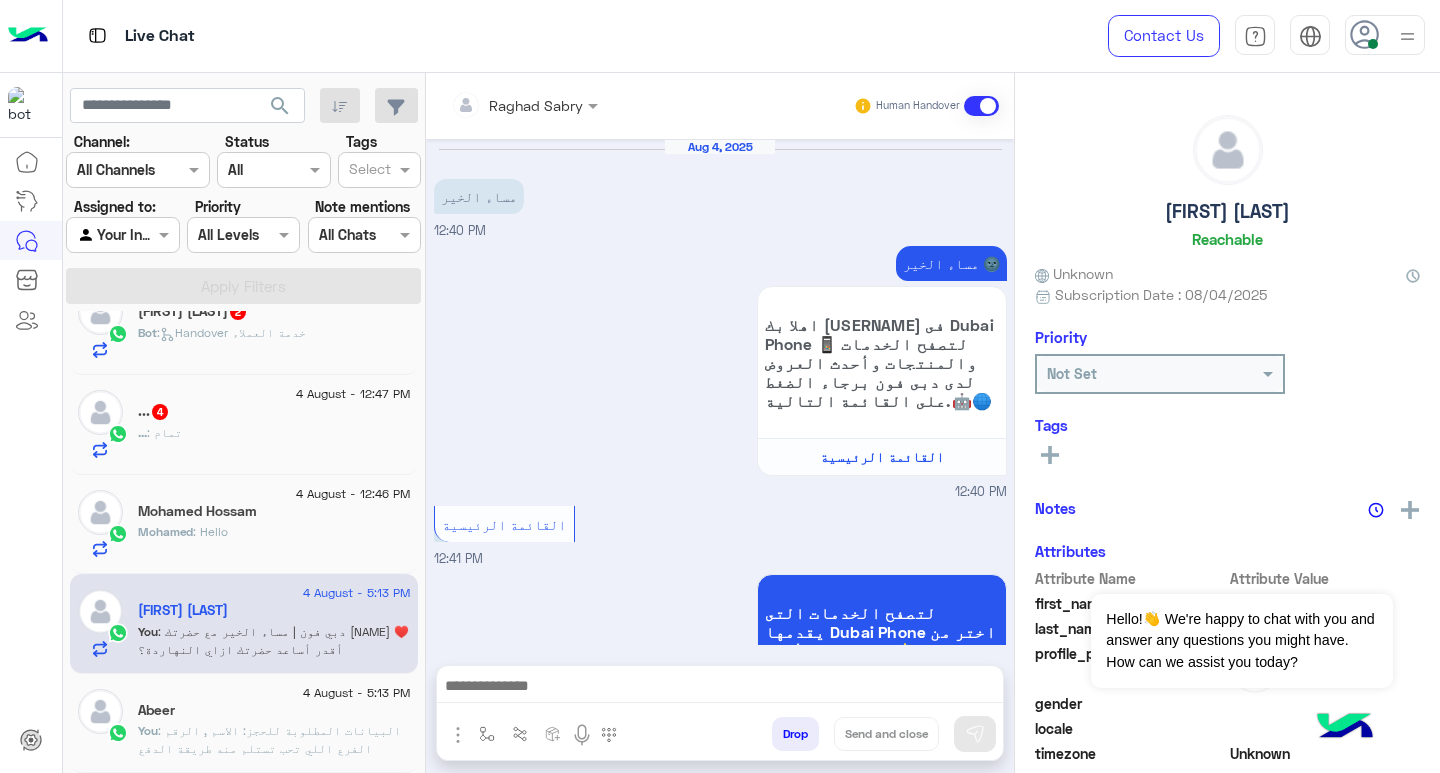 scroll, scrollTop: 2181, scrollLeft: 0, axis: vertical 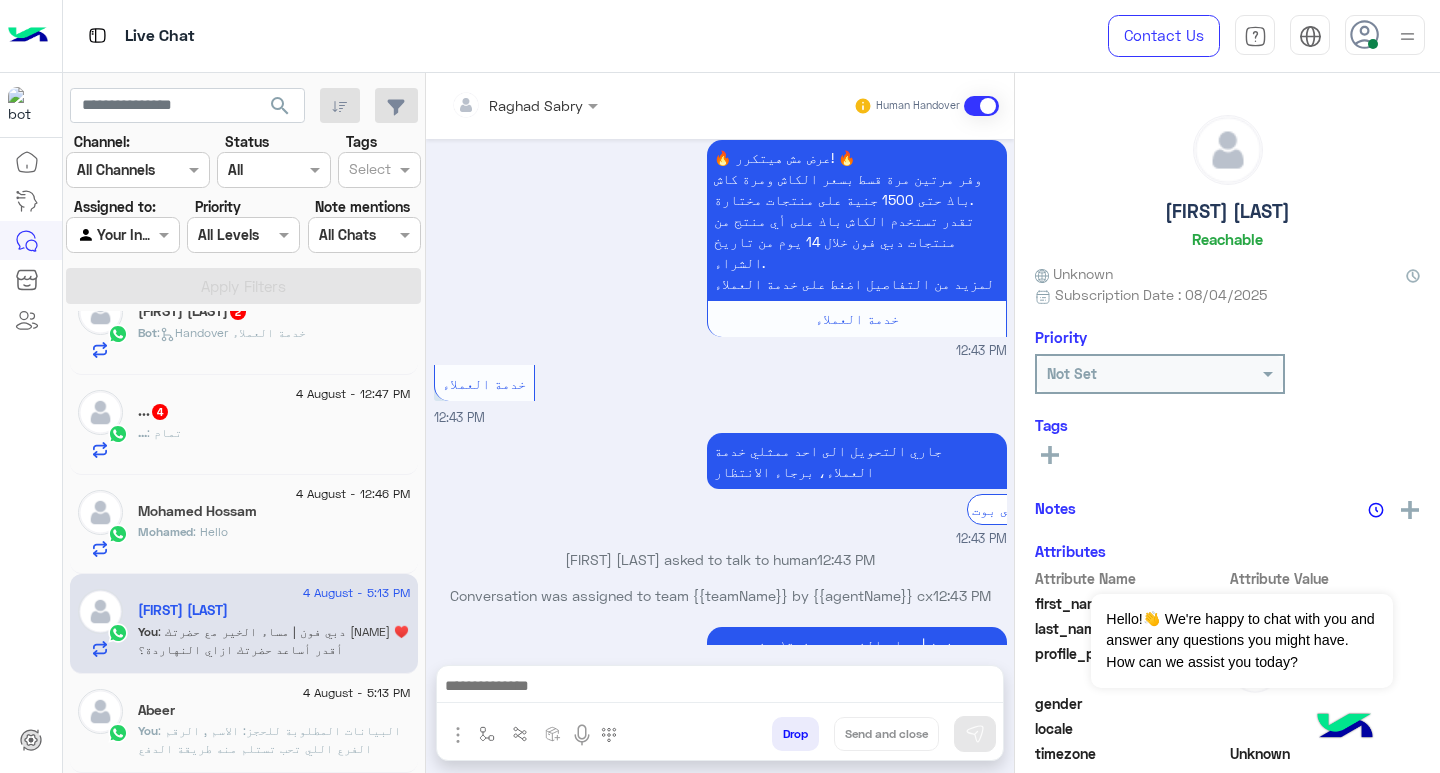 click at bounding box center (720, 688) 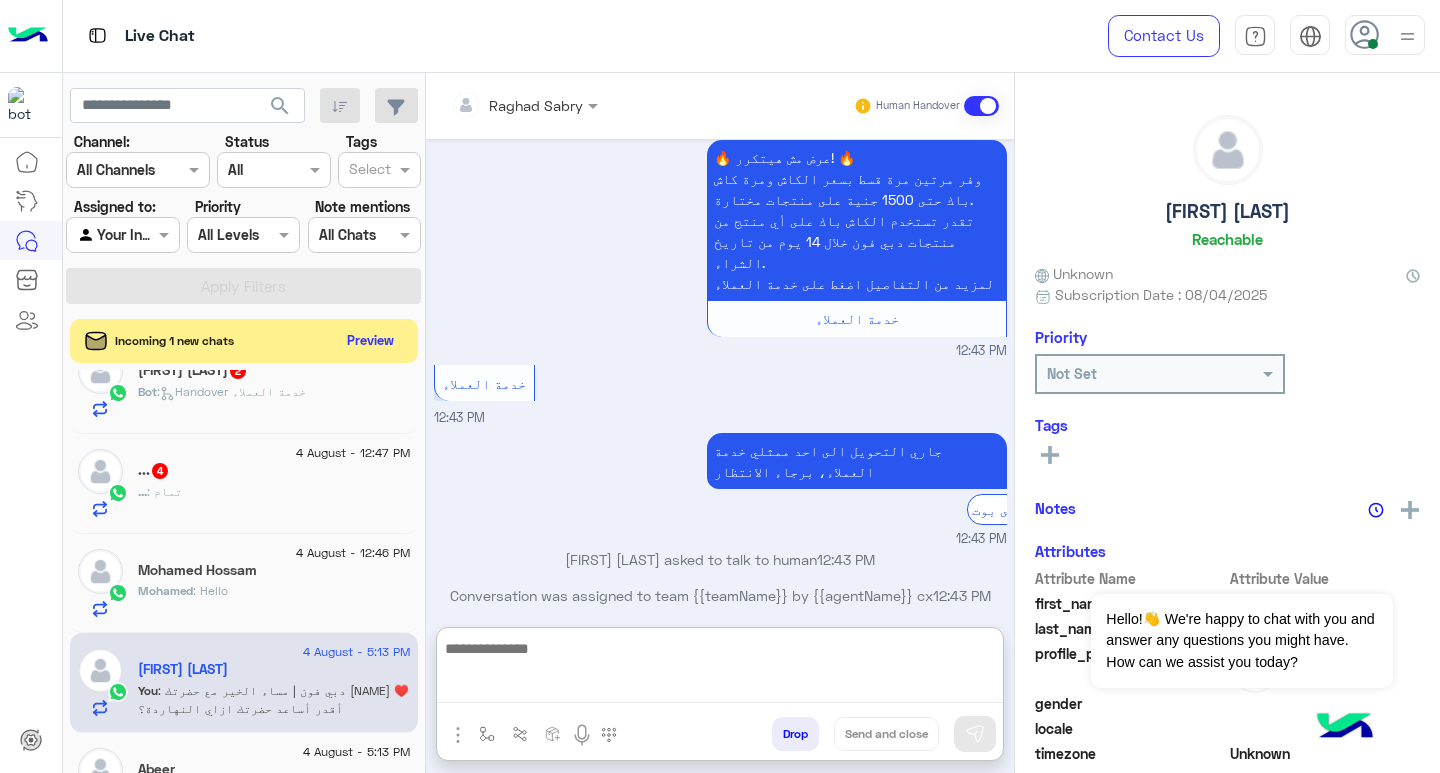 paste on "**********" 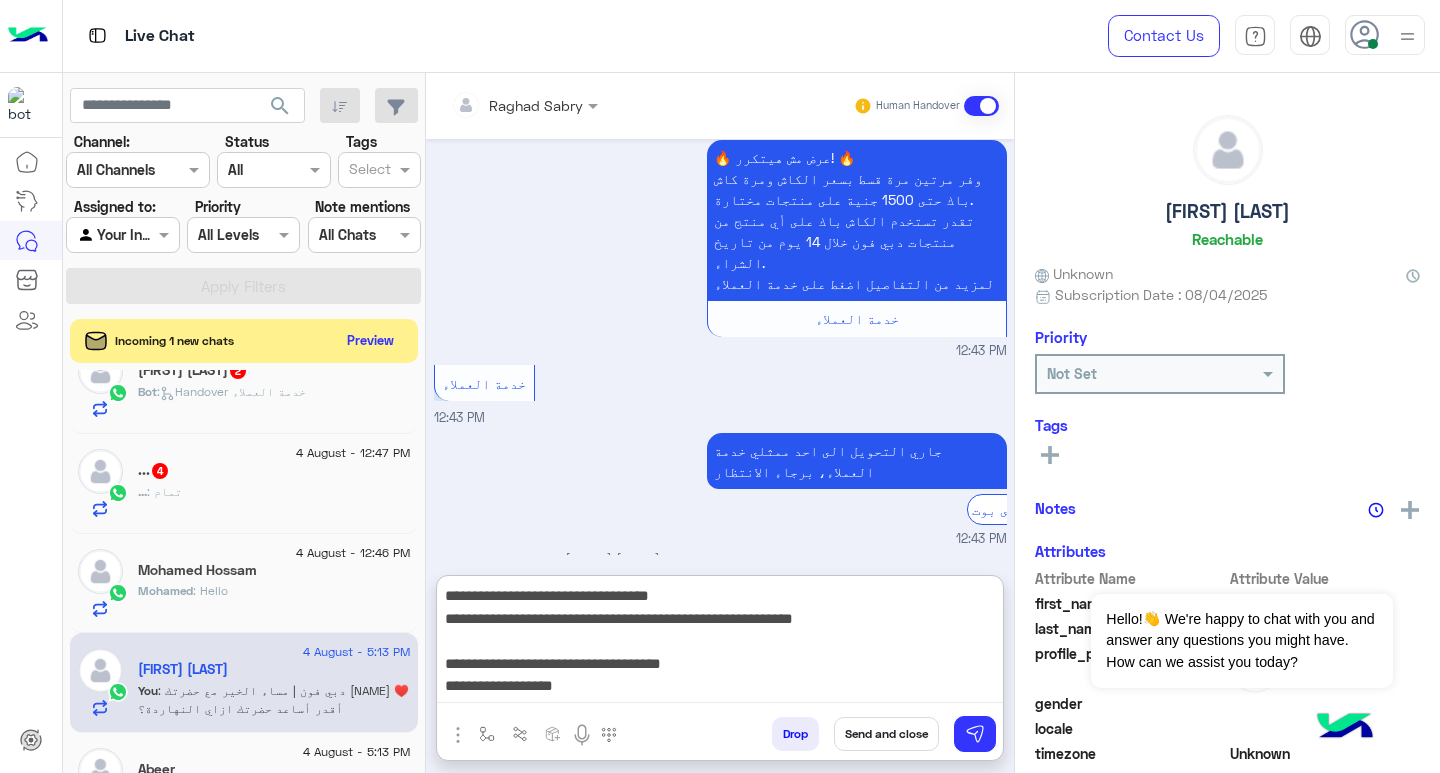 scroll, scrollTop: 155, scrollLeft: 0, axis: vertical 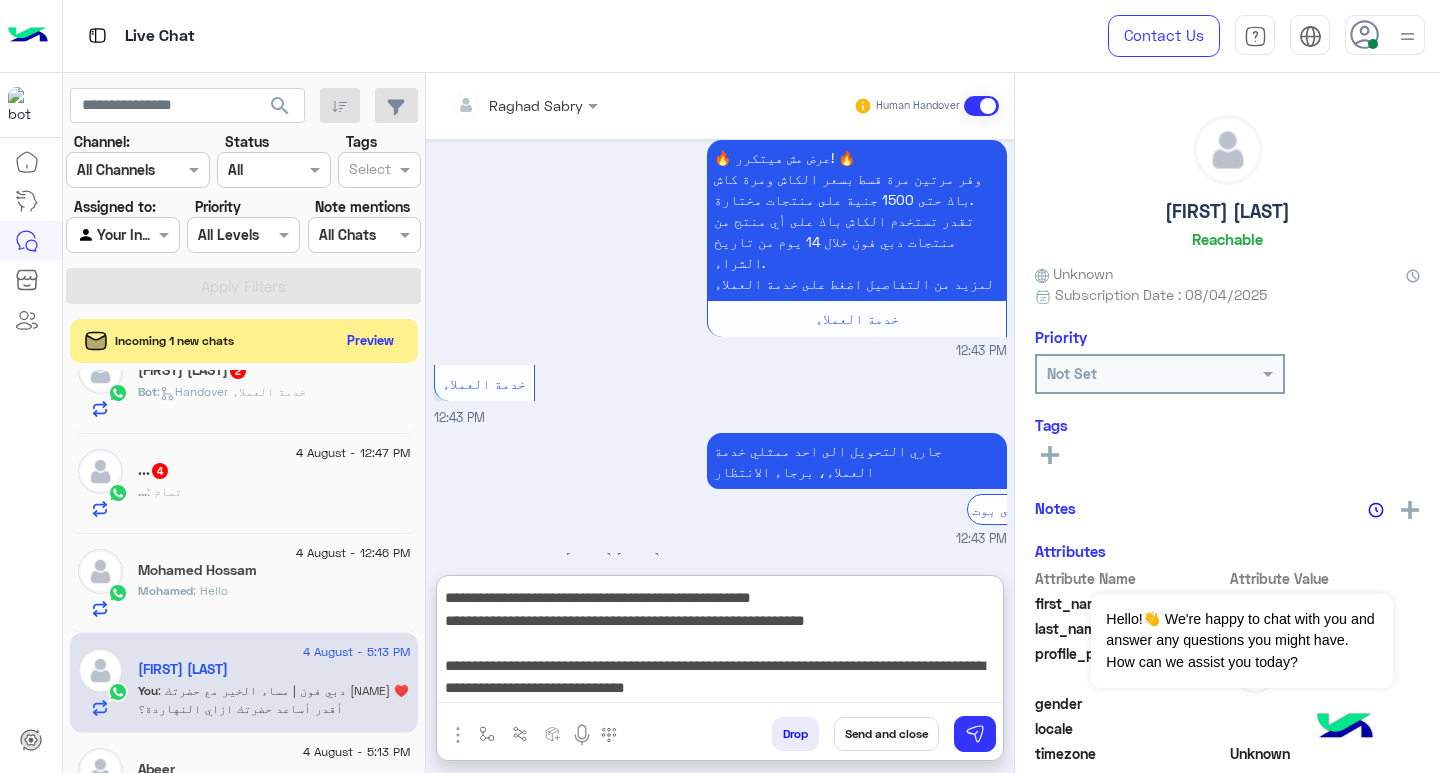 type on "**********" 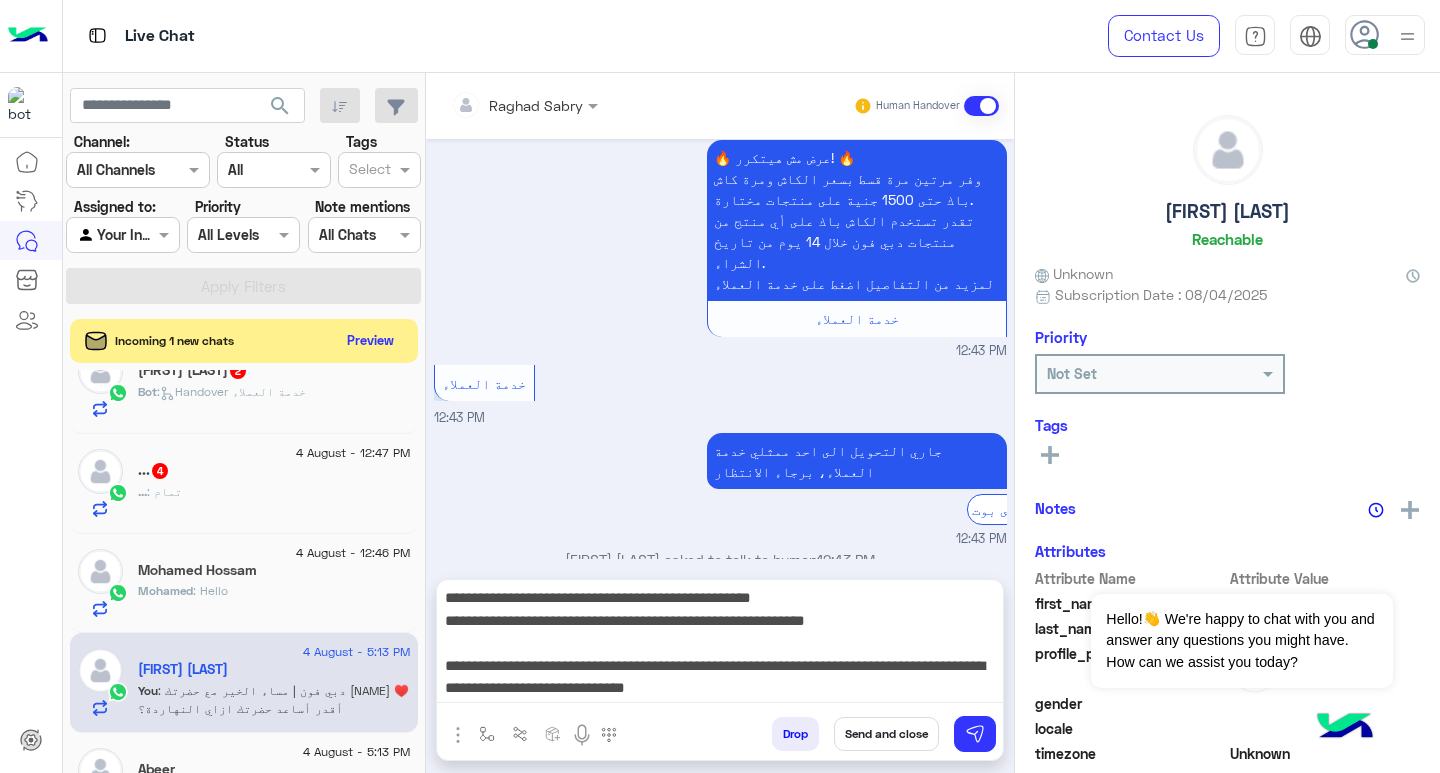 click on "Send and close" at bounding box center [886, 734] 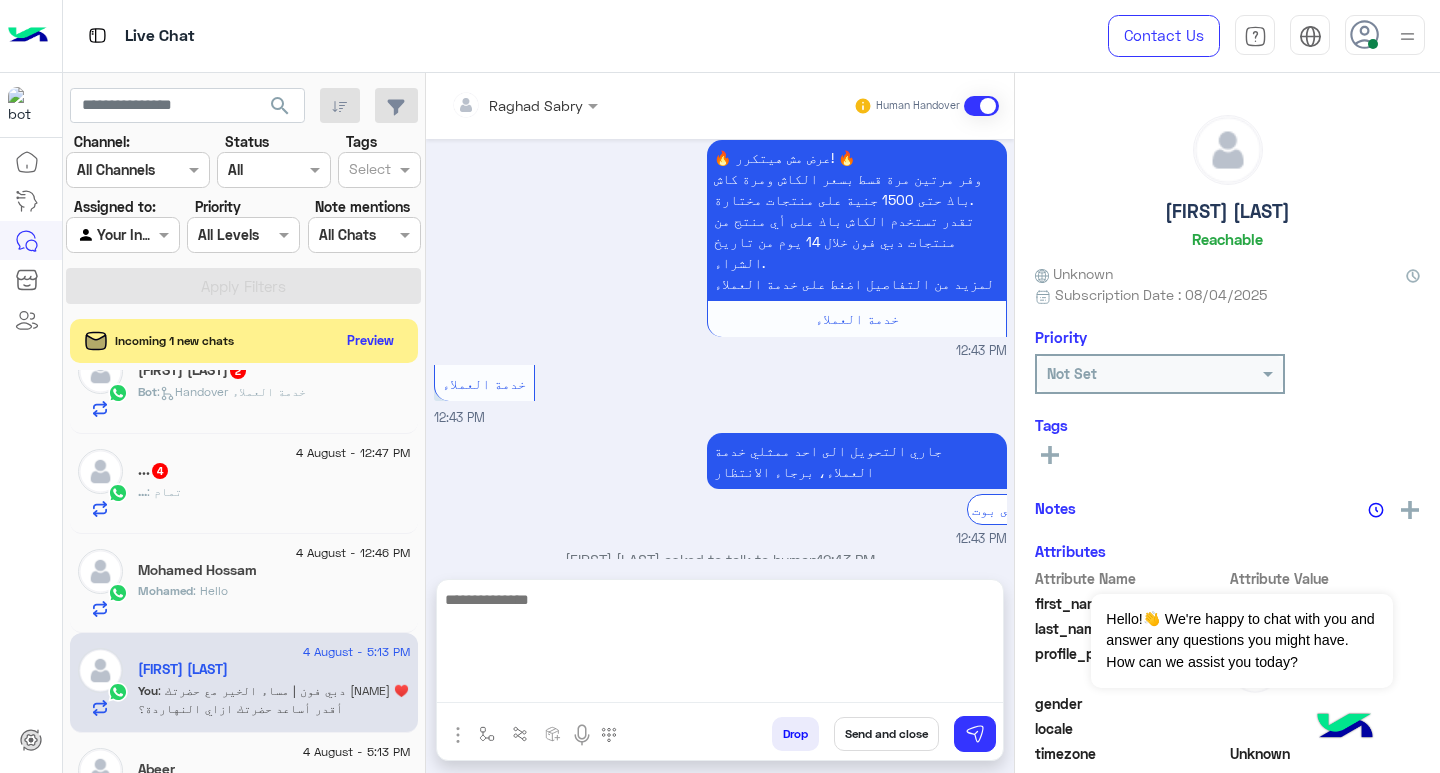 scroll, scrollTop: 0, scrollLeft: 0, axis: both 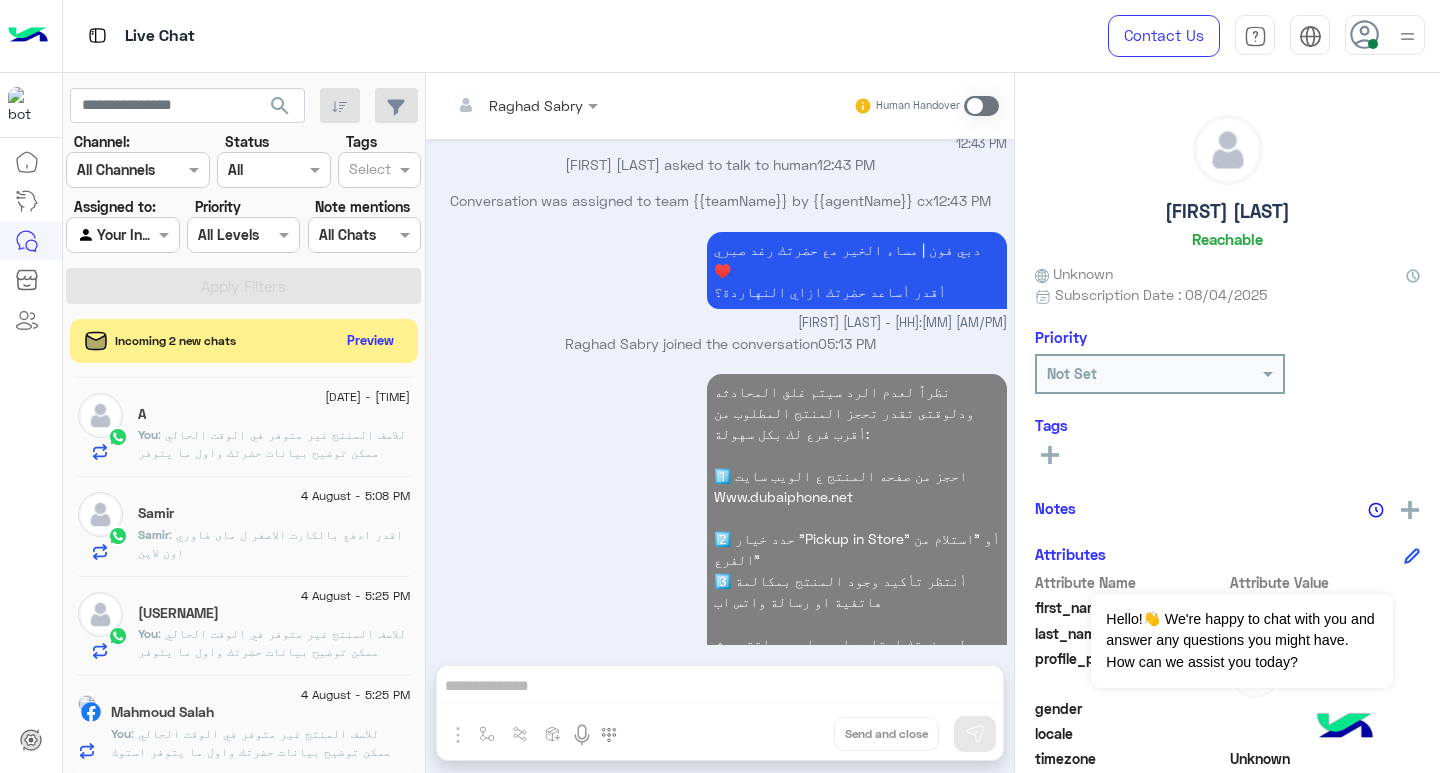 click on ": اقدر ادفع بالكارت الاصفر ل ماى فاوري اون لاين" 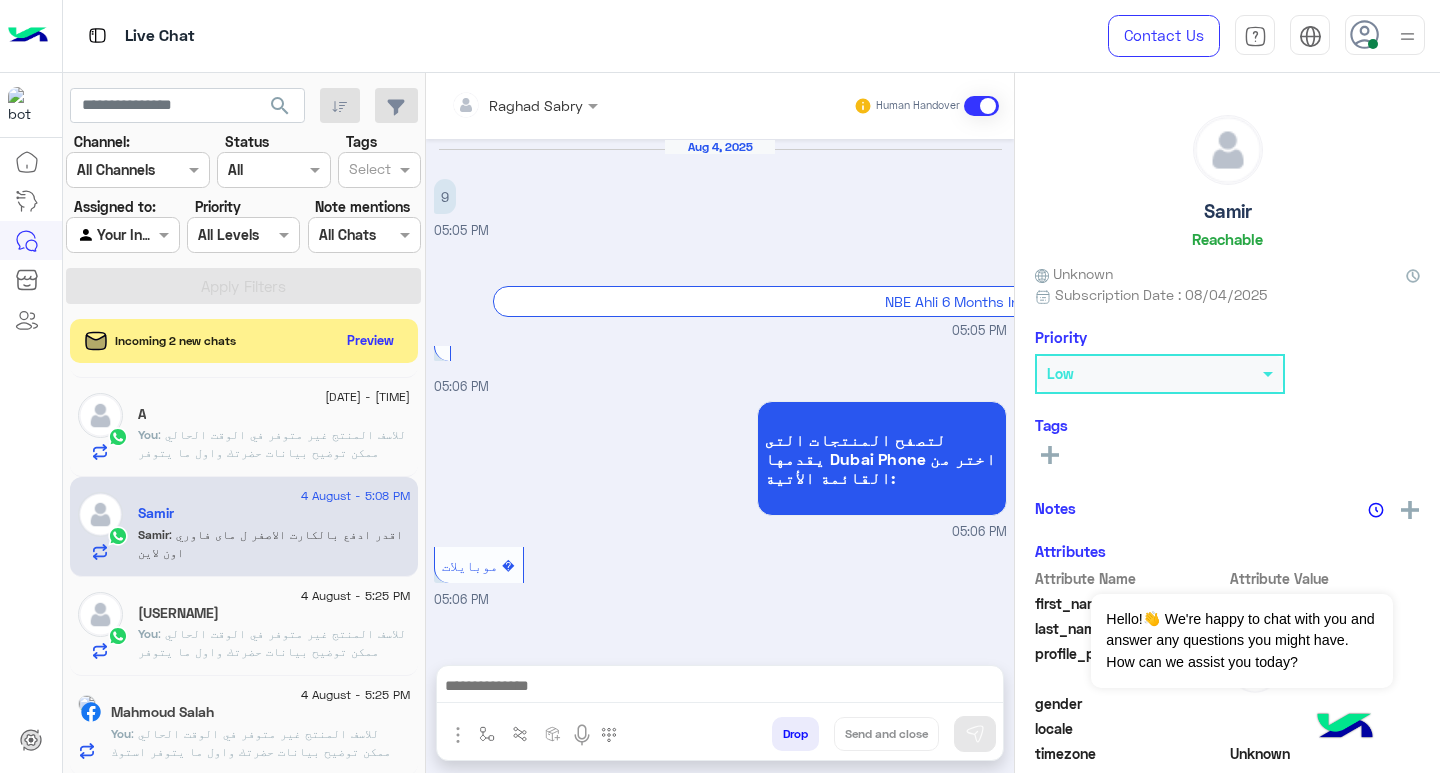 scroll, scrollTop: 1561, scrollLeft: 0, axis: vertical 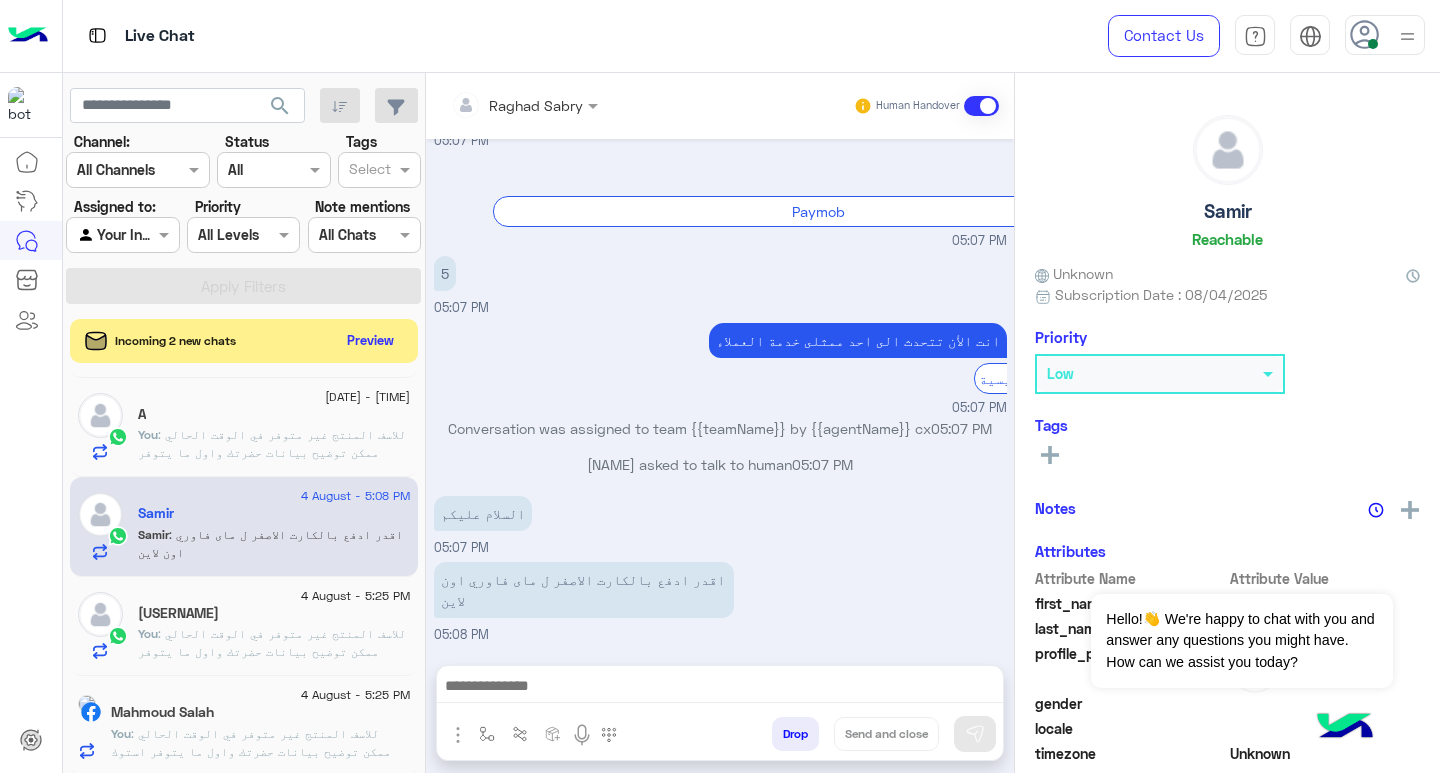 click on ": للاسف المنتج غير متوفر في الوقت الحالي
ممكن توضيح بيانات حضرتك واول ما يتوفر استوك جديد هيتم التواصل ؟" 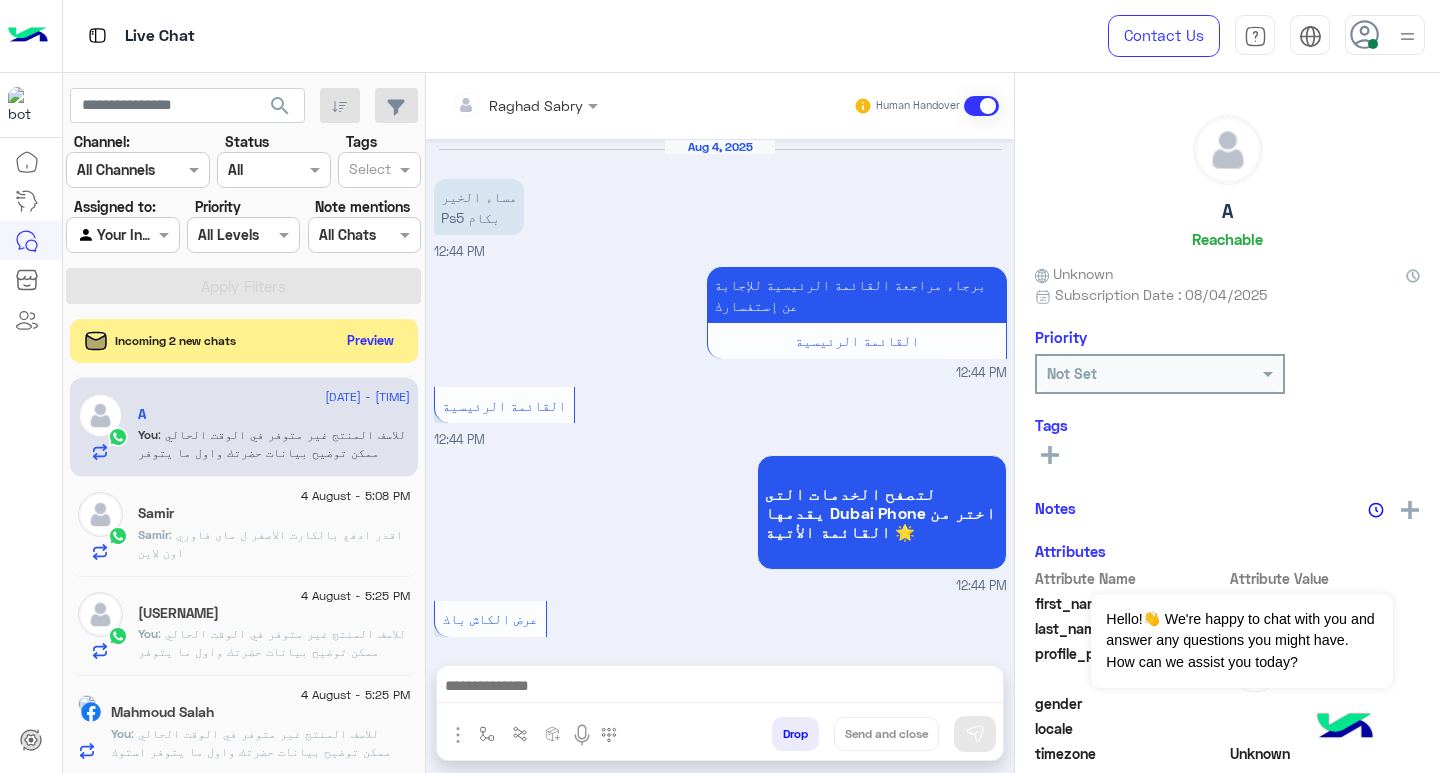 scroll, scrollTop: 698, scrollLeft: 0, axis: vertical 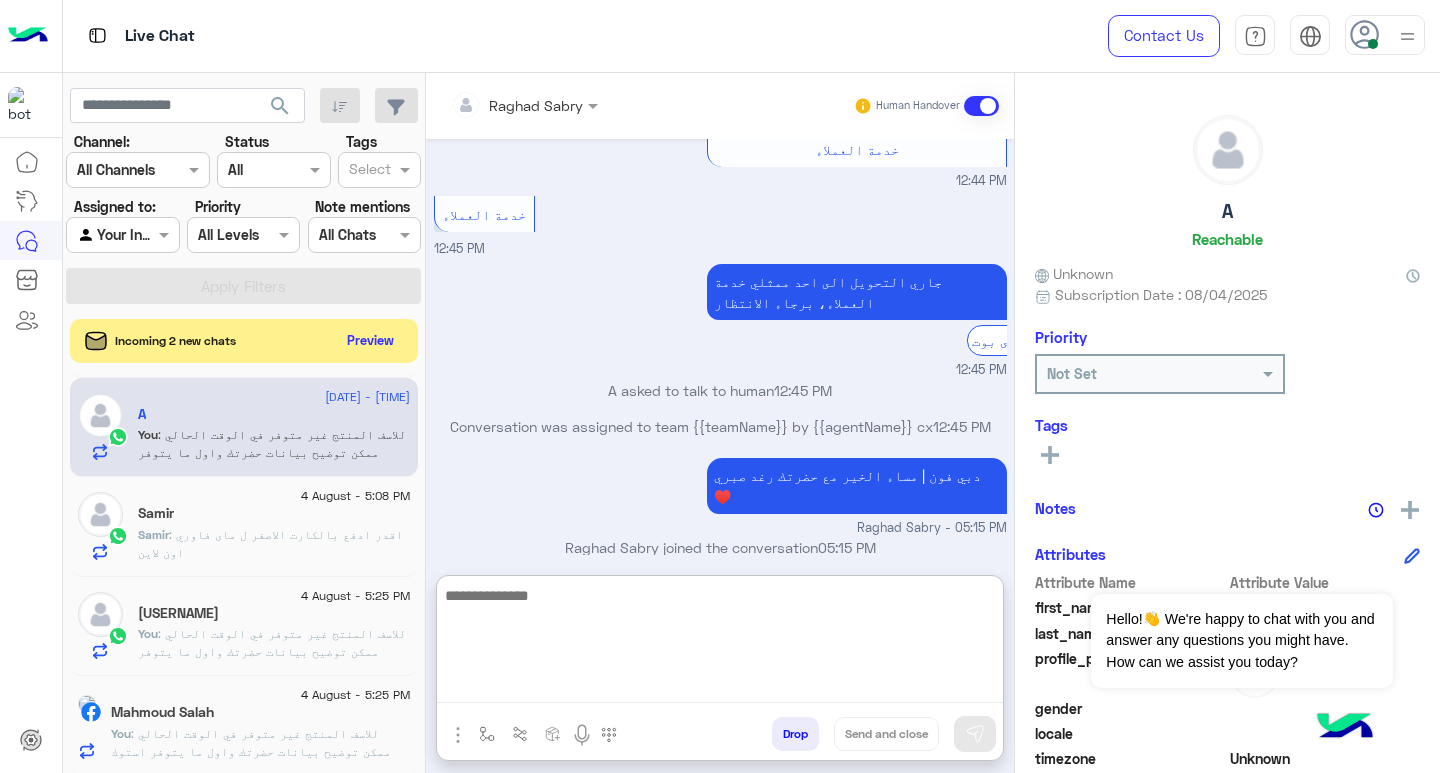 paste on "**********" 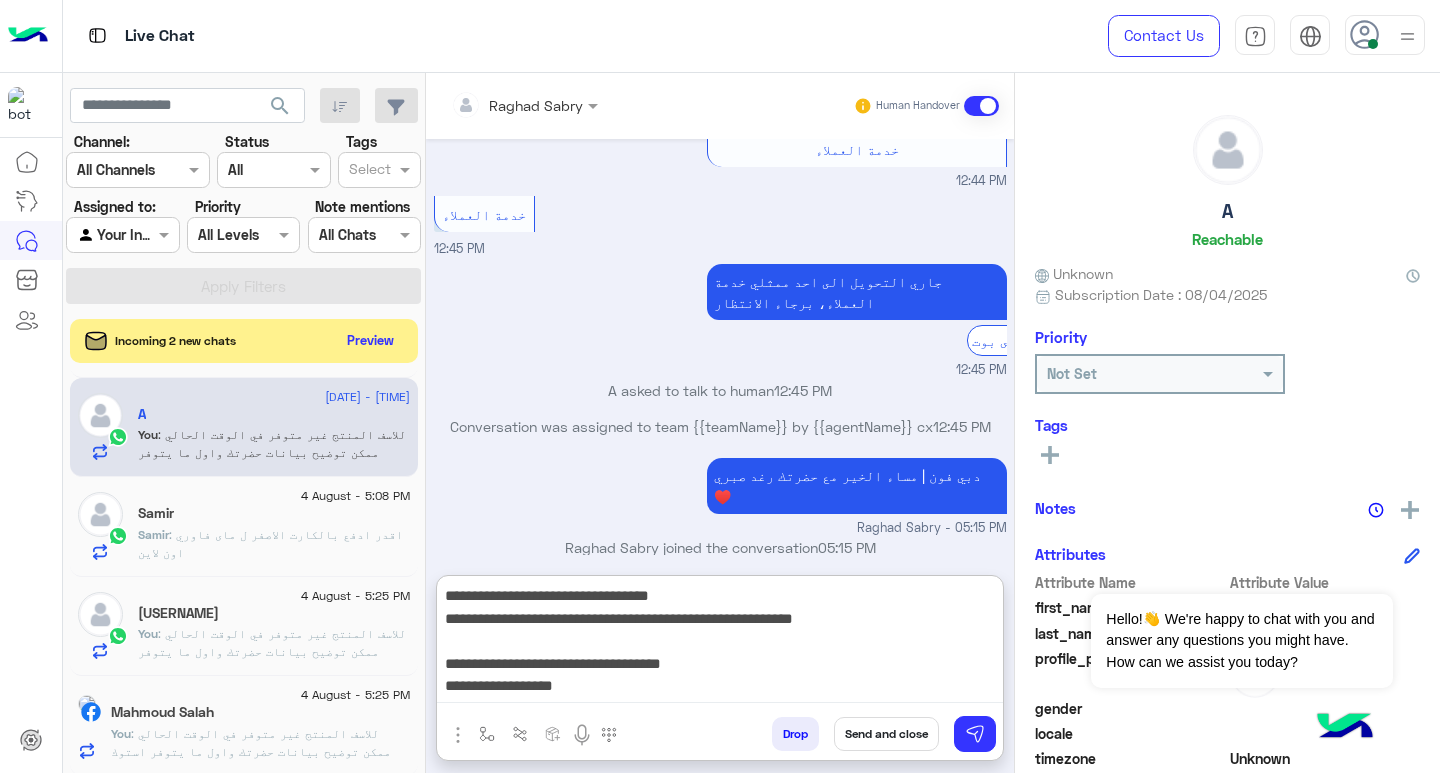 scroll, scrollTop: 151, scrollLeft: 0, axis: vertical 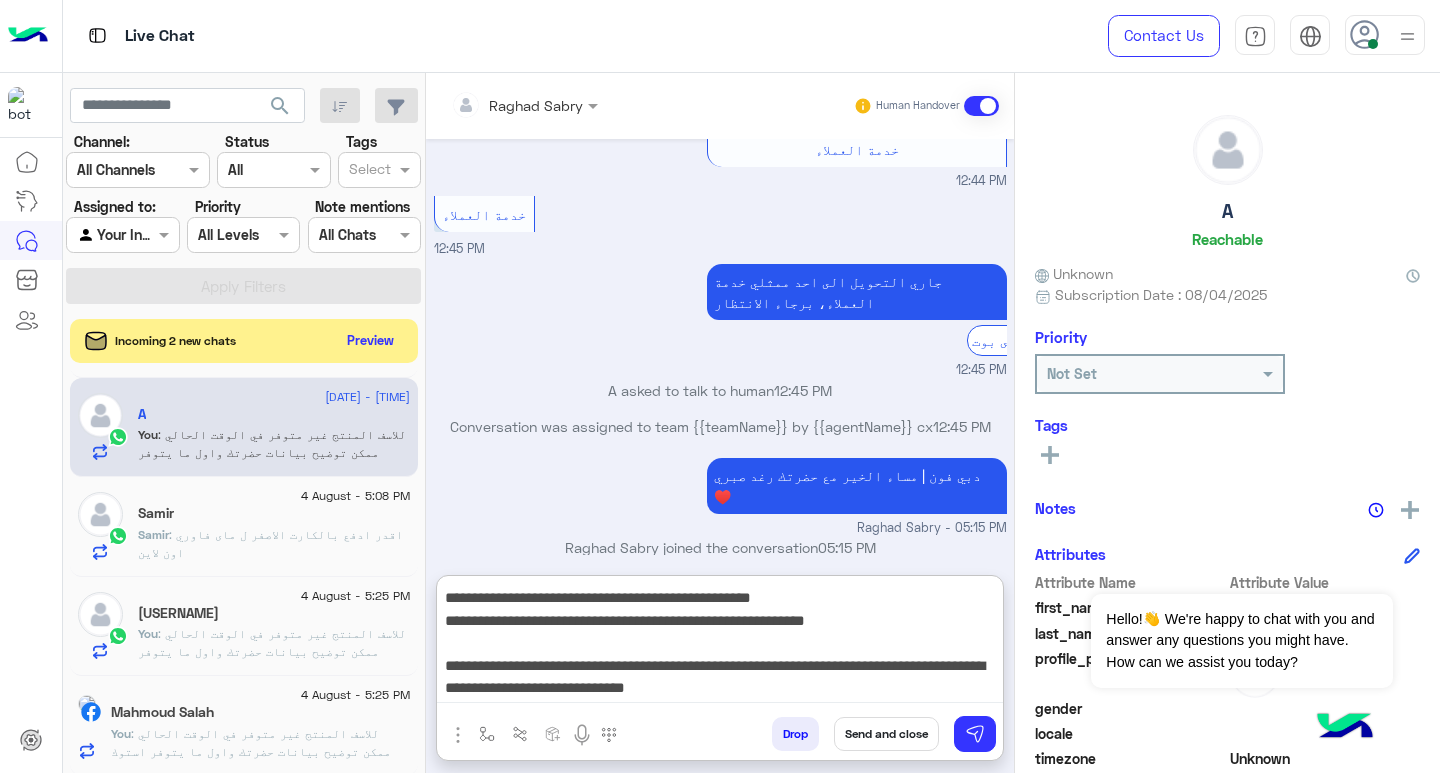type on "**********" 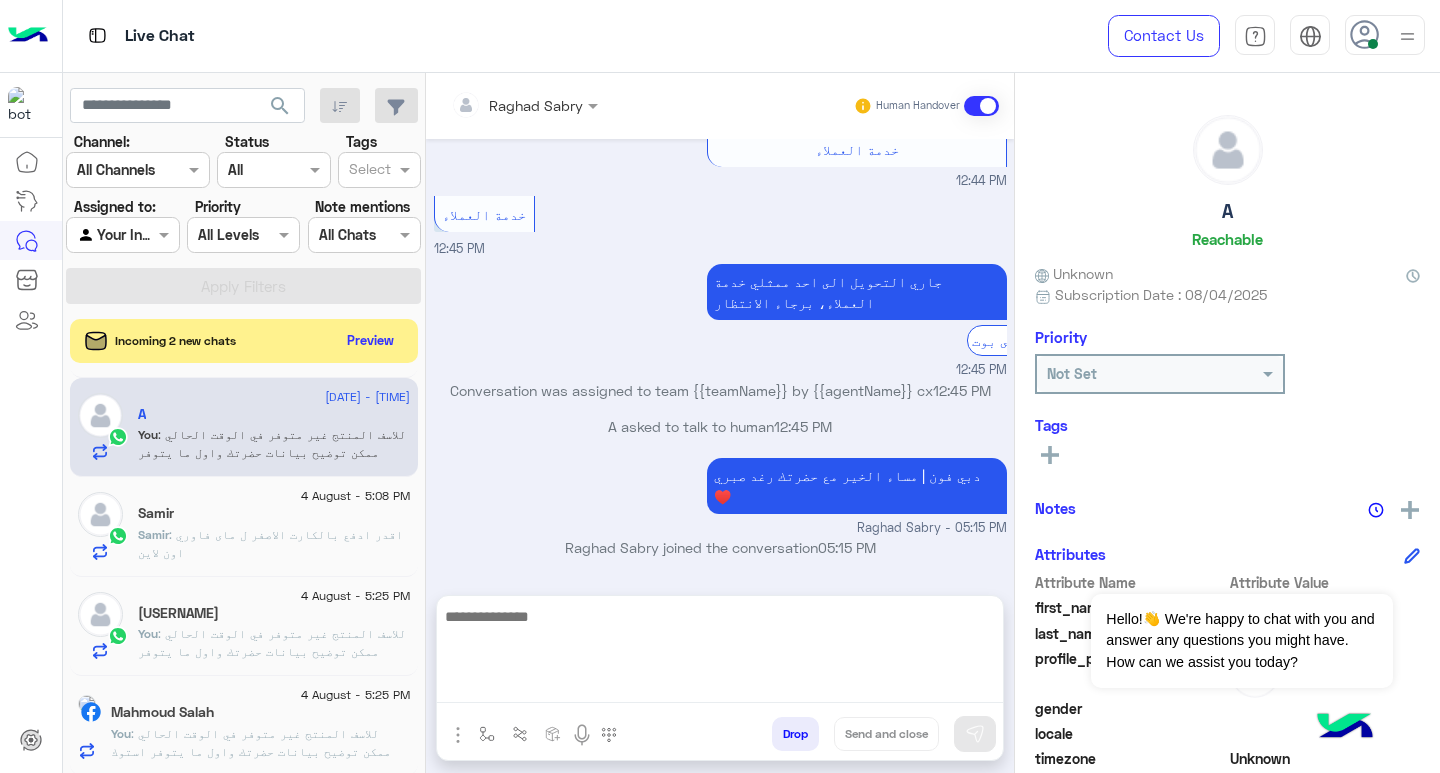 scroll, scrollTop: 0, scrollLeft: 0, axis: both 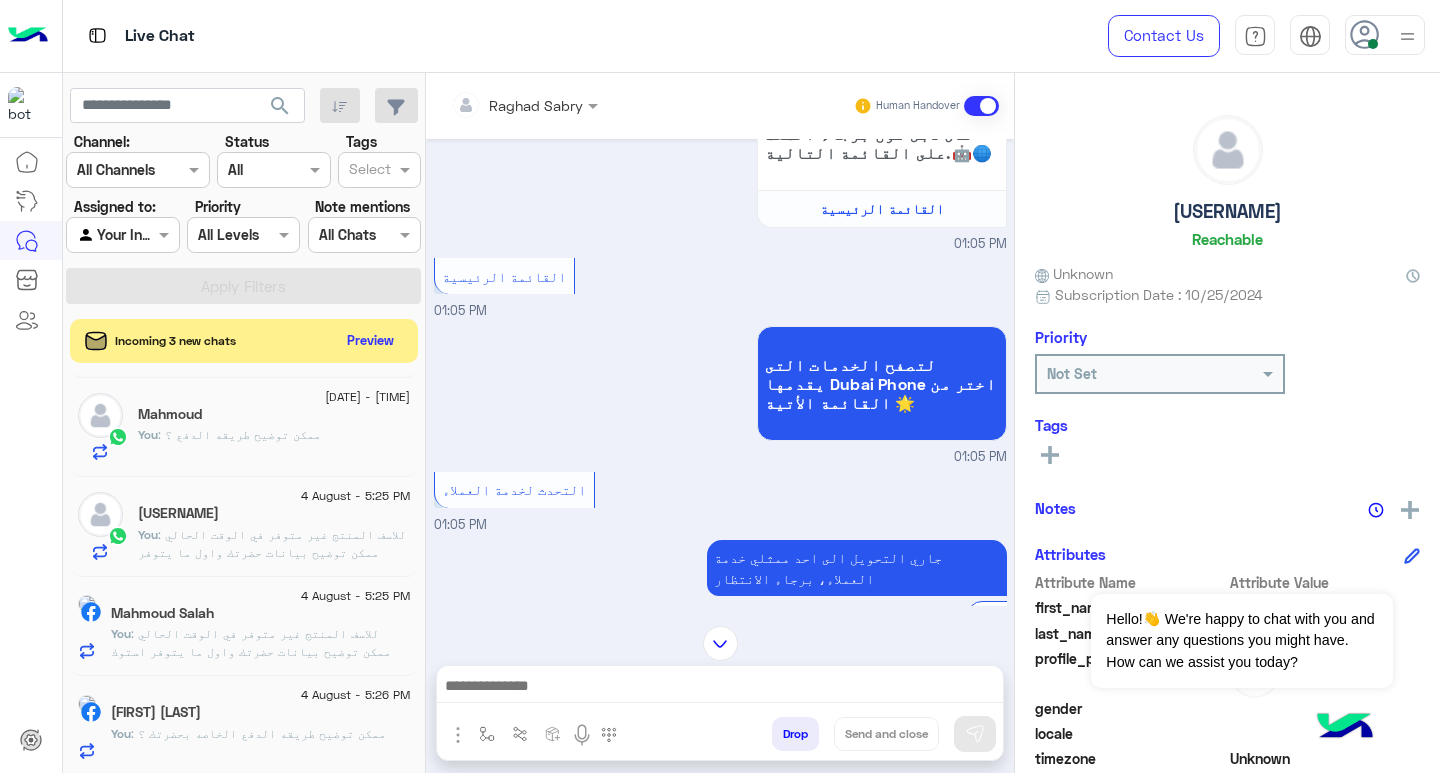 click on "Mahmoud" 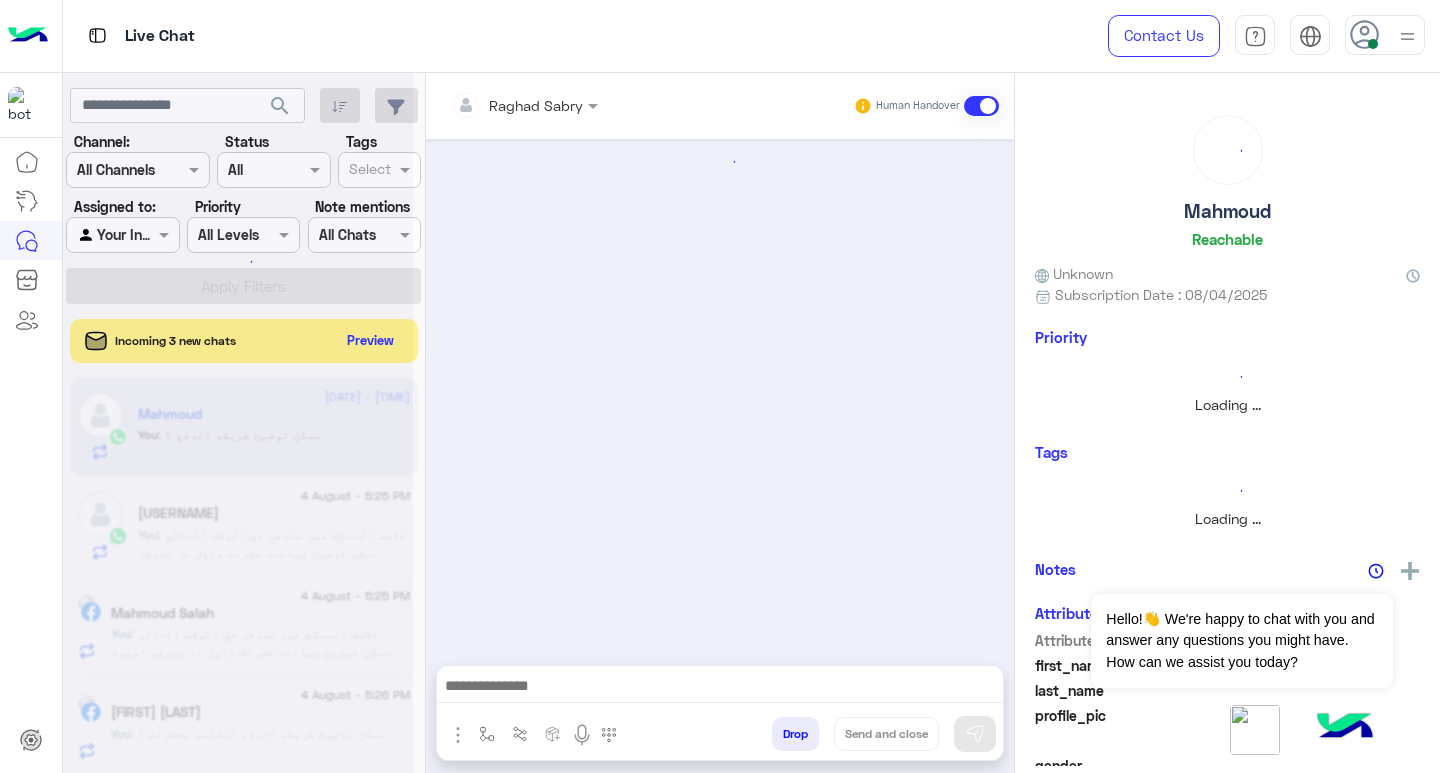 scroll, scrollTop: 0, scrollLeft: 0, axis: both 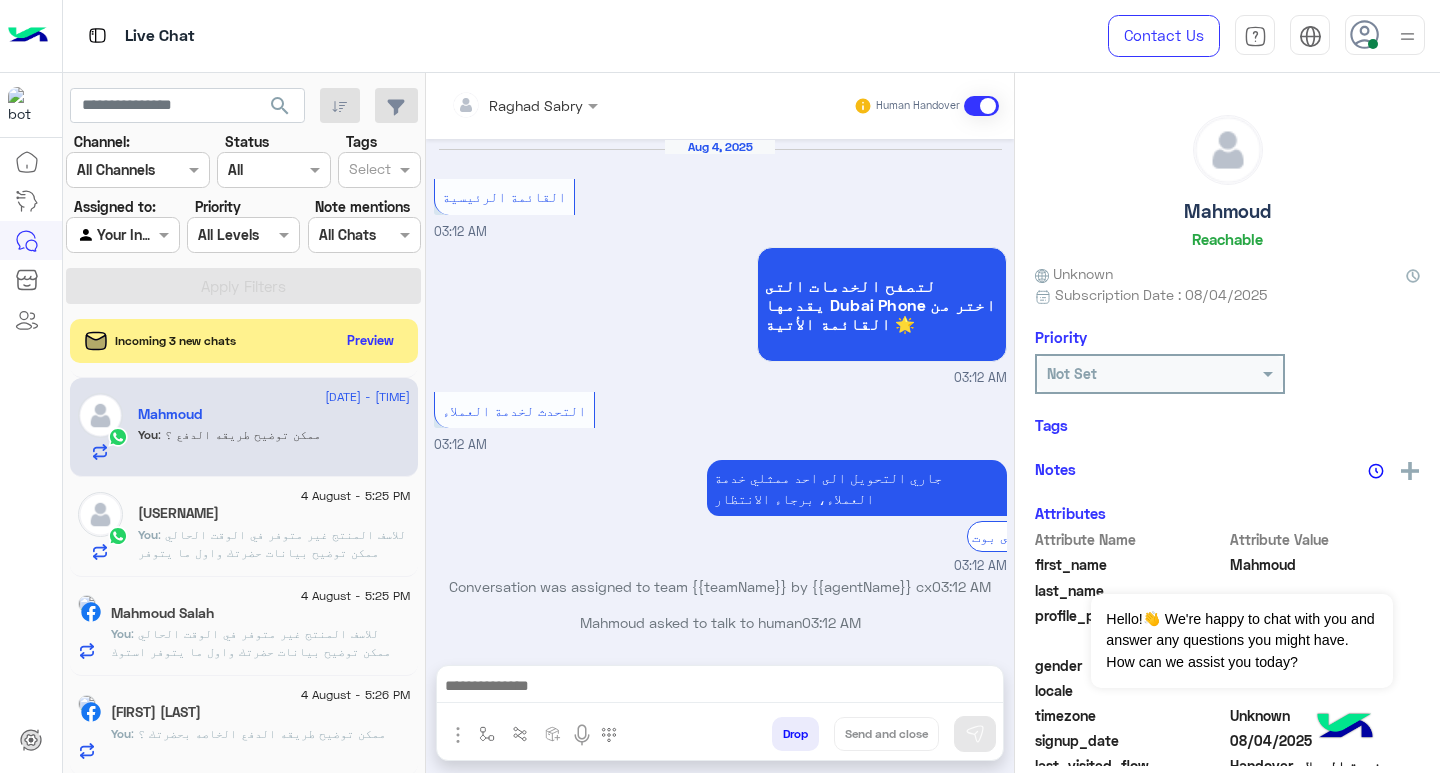 click on ": للاسف المنتج غير متوفر في الوقت الحالي
ممكن توضيح بيانات حضرتك واول ما يتوفر استوك جديد هيتم التواصل ؟" 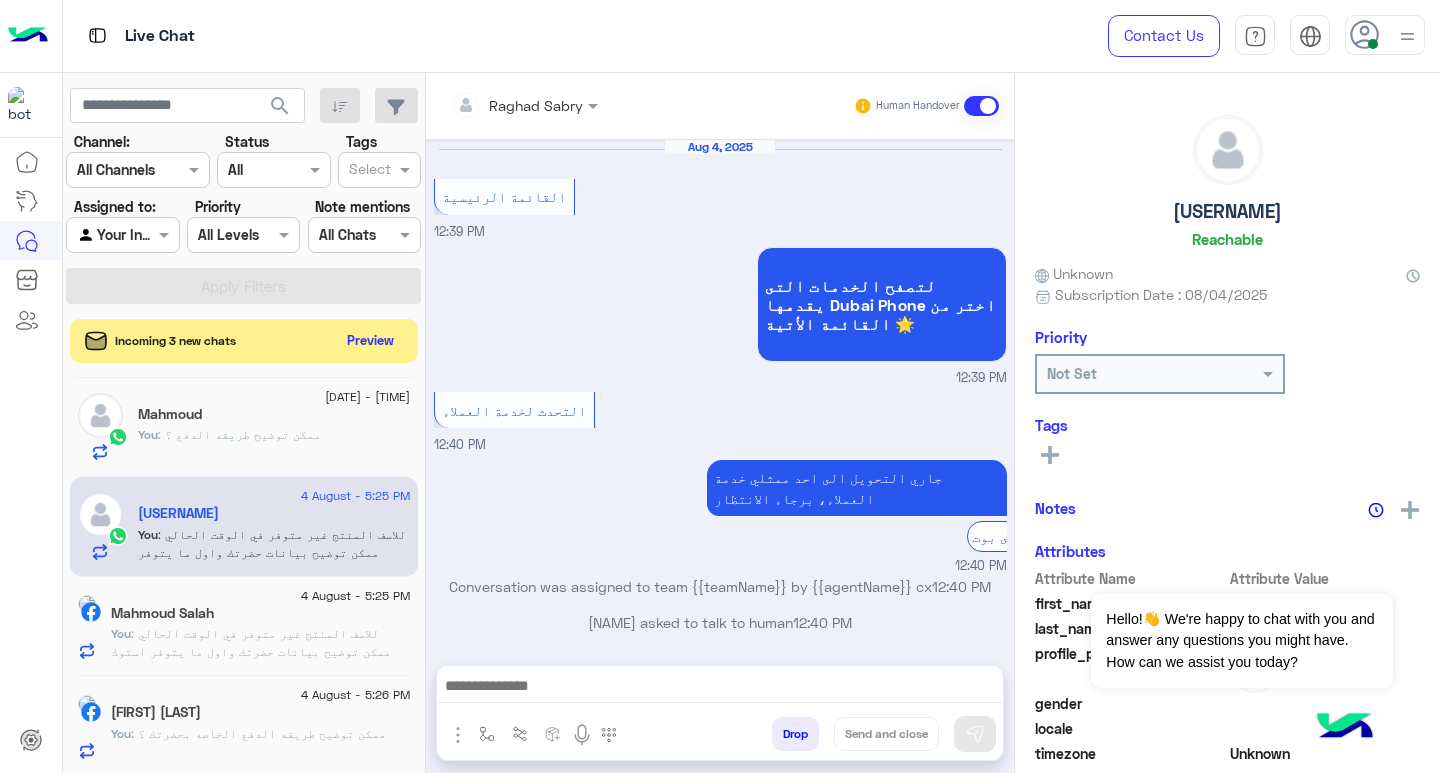 scroll, scrollTop: 978, scrollLeft: 0, axis: vertical 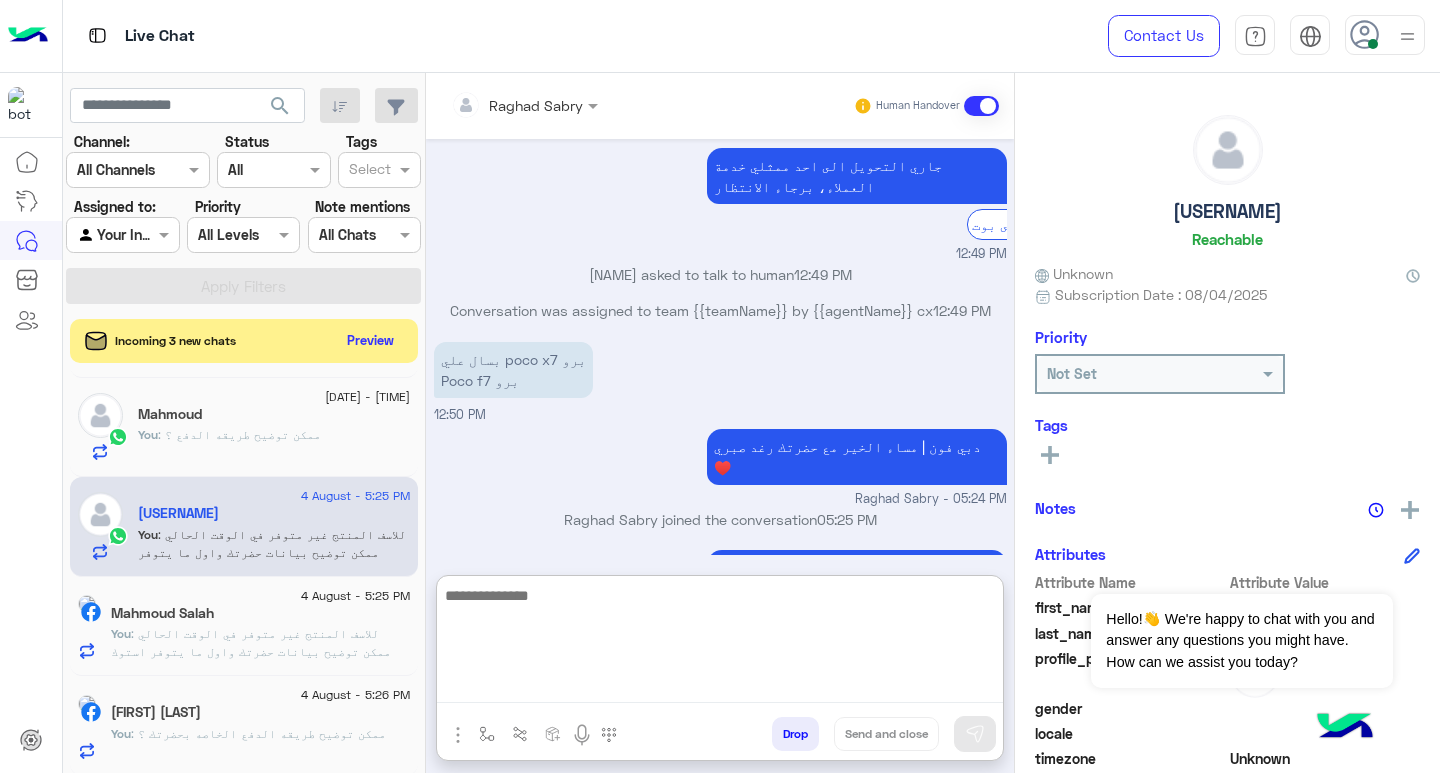 paste on "**********" 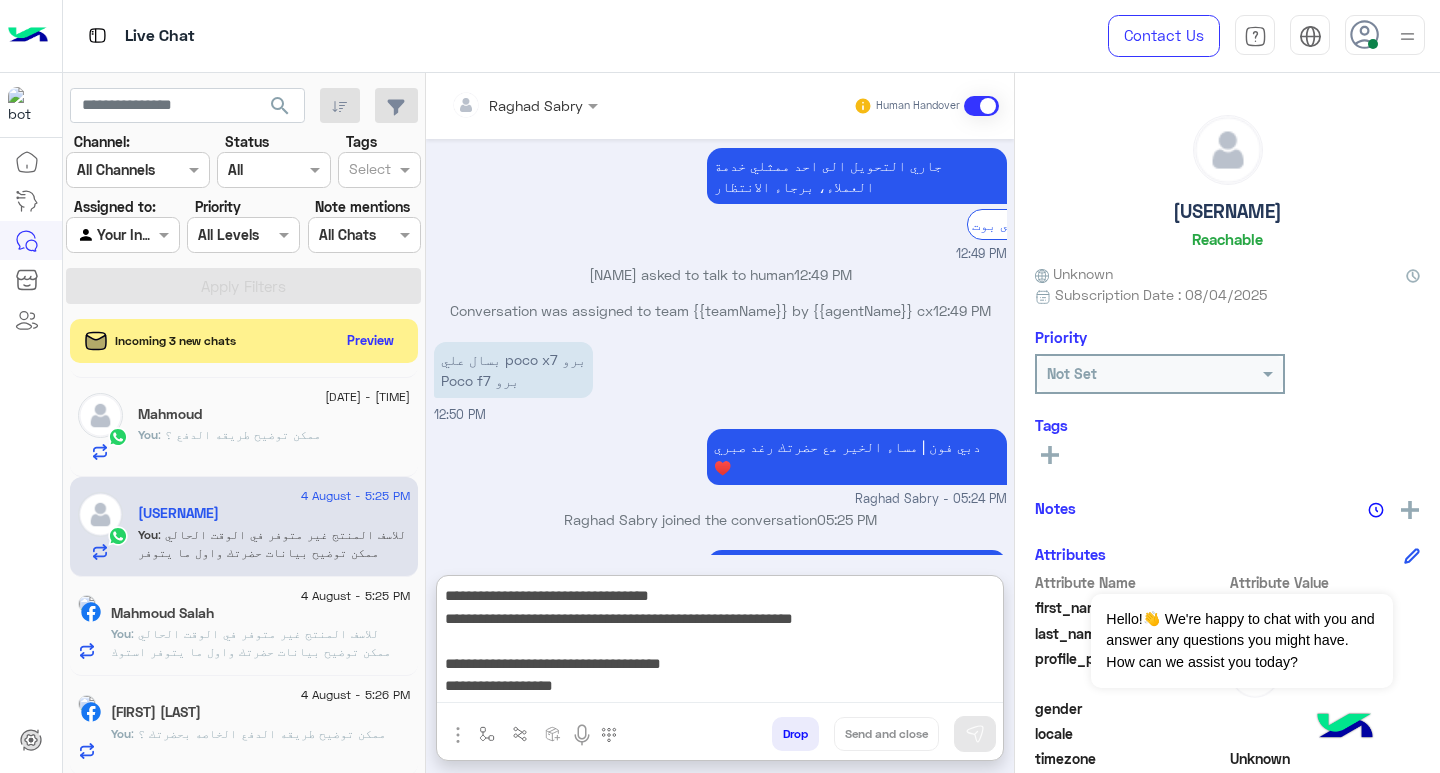 scroll, scrollTop: 151, scrollLeft: 0, axis: vertical 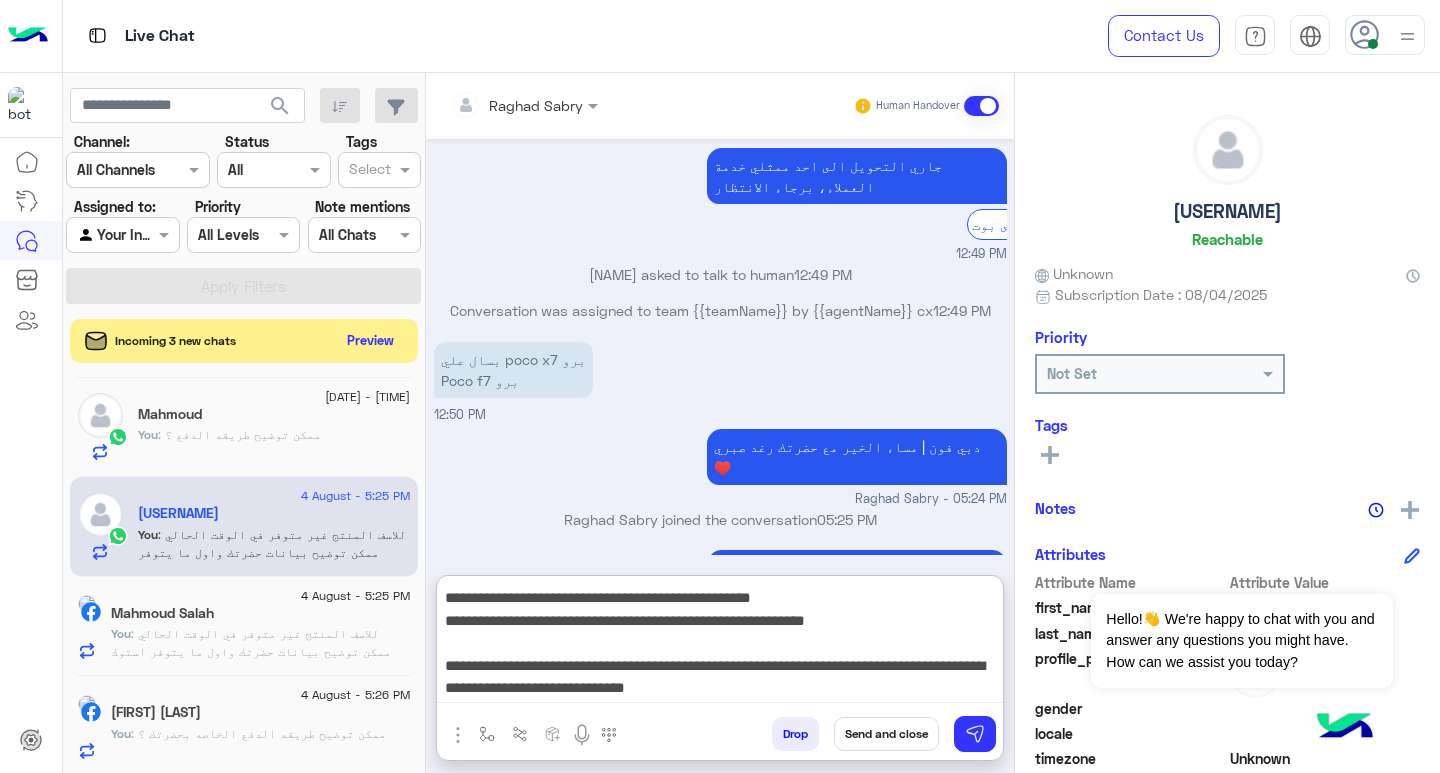 type on "**********" 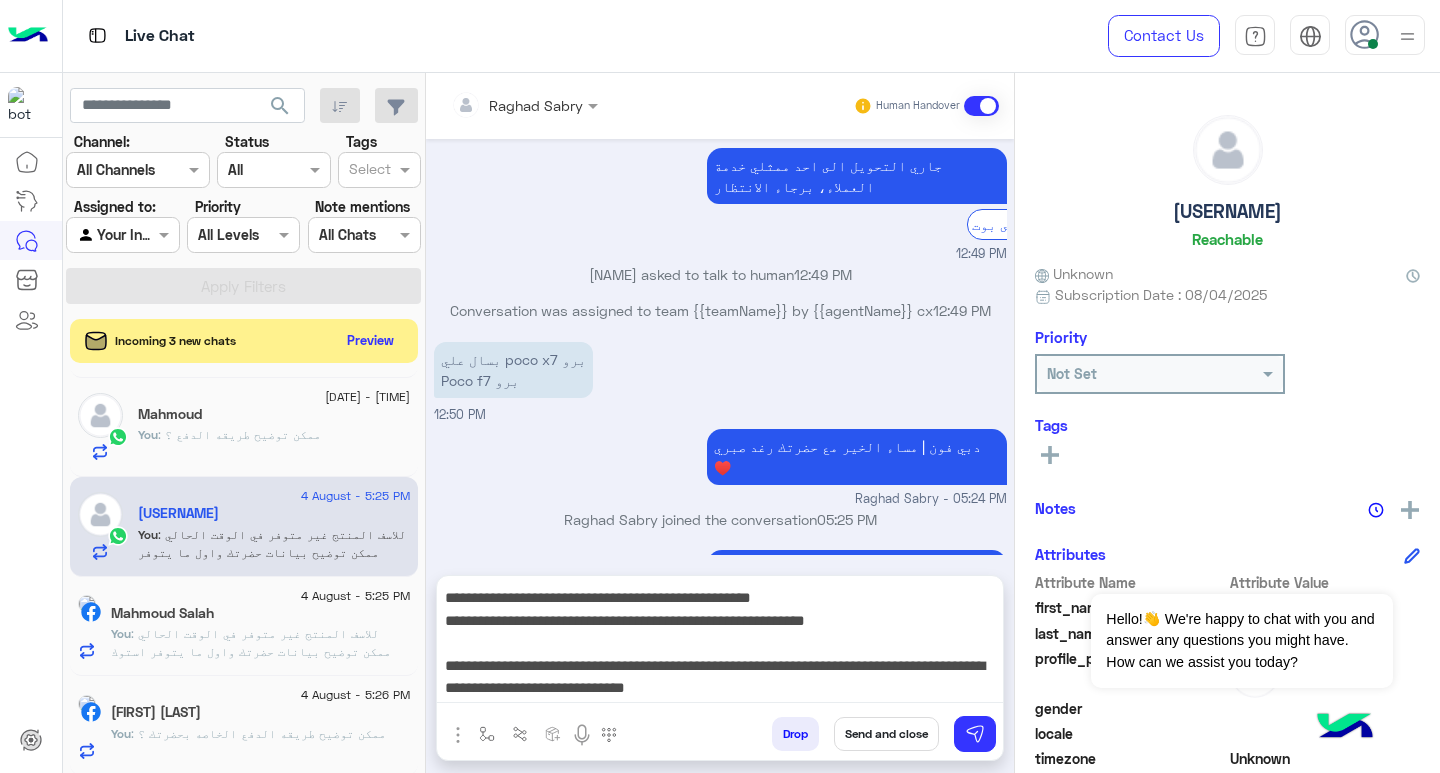 click on "Send and close" at bounding box center (886, 734) 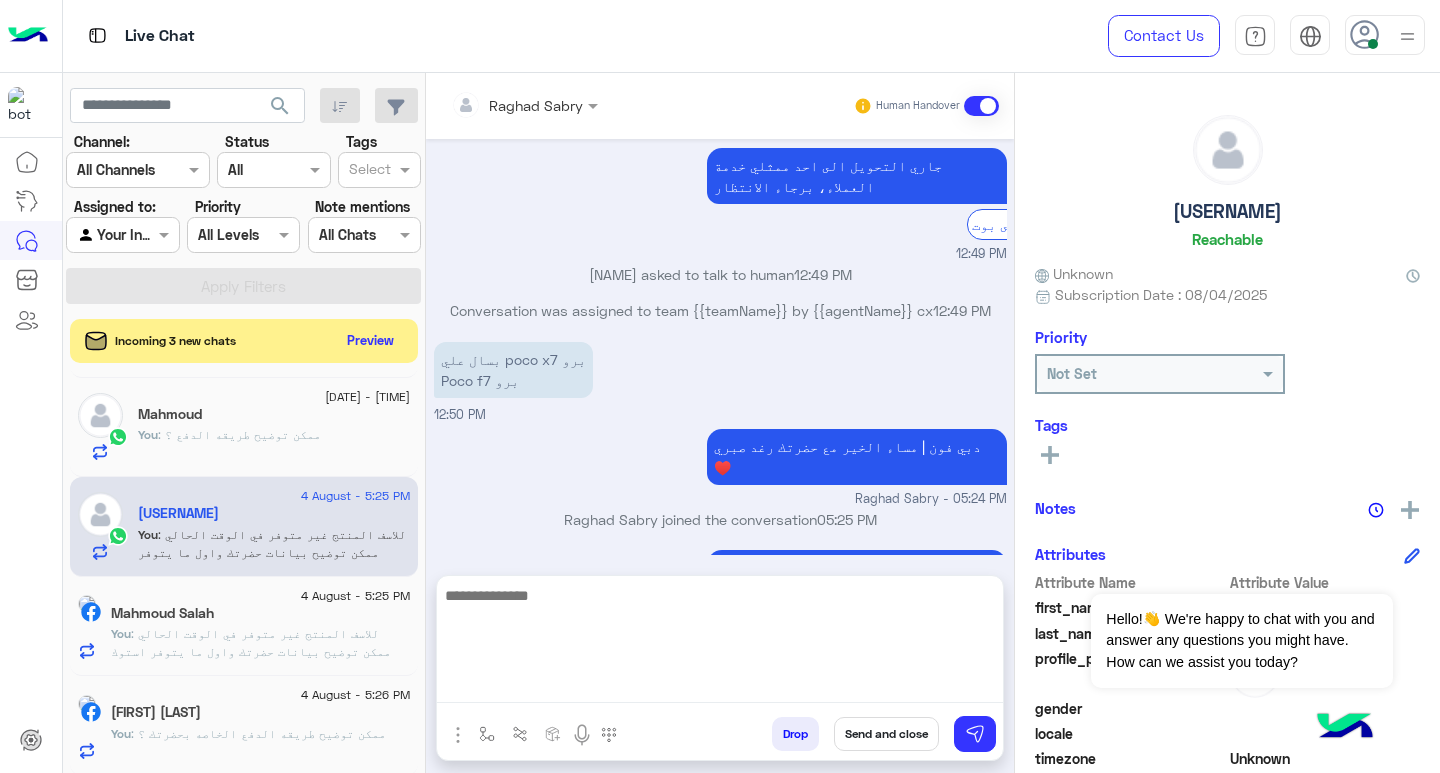 scroll, scrollTop: 0, scrollLeft: 0, axis: both 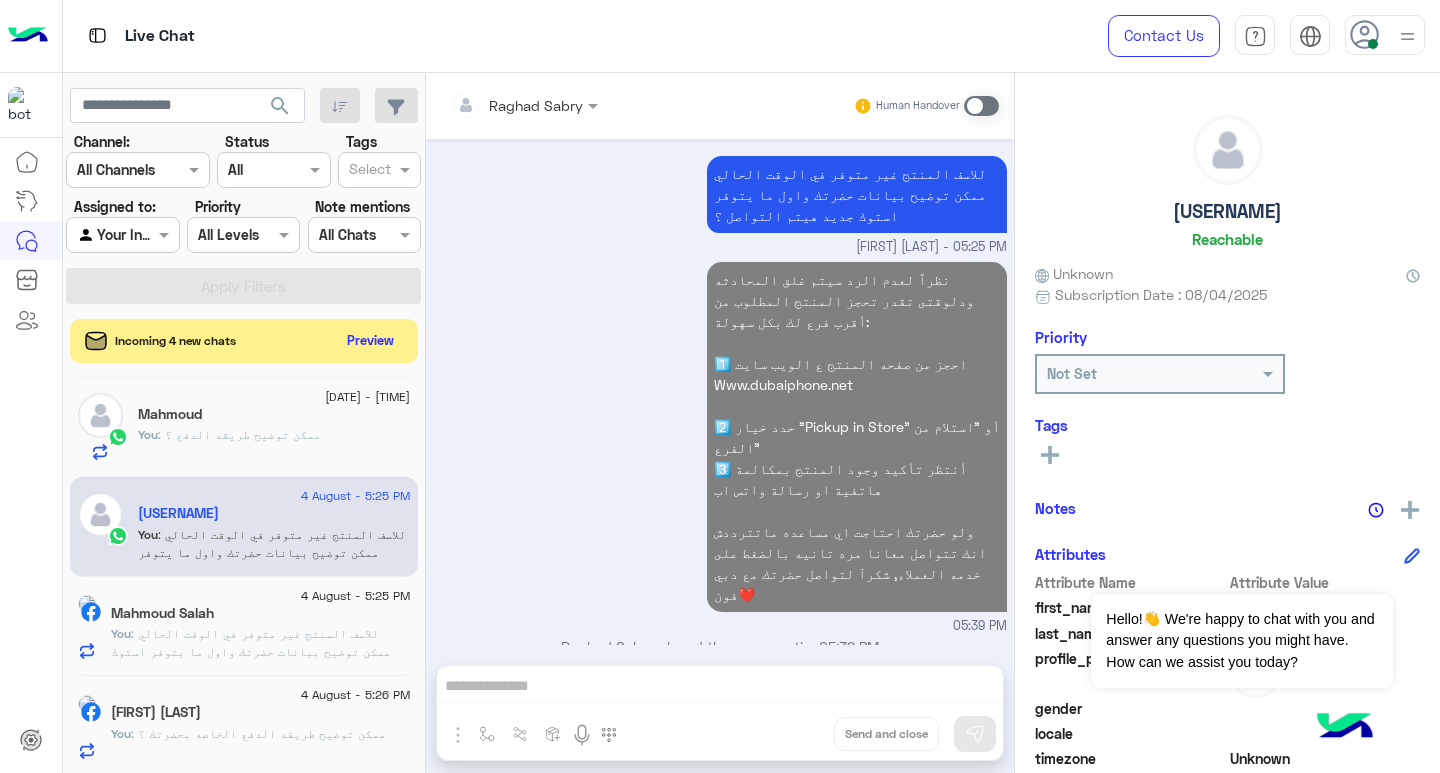 click on ": للاسف المنتج غير متوفر في الوقت الحالي
ممكن توضيح بيانات حضرتك واول ما يتوفر استوك جديد هيتم التواصل ؟" 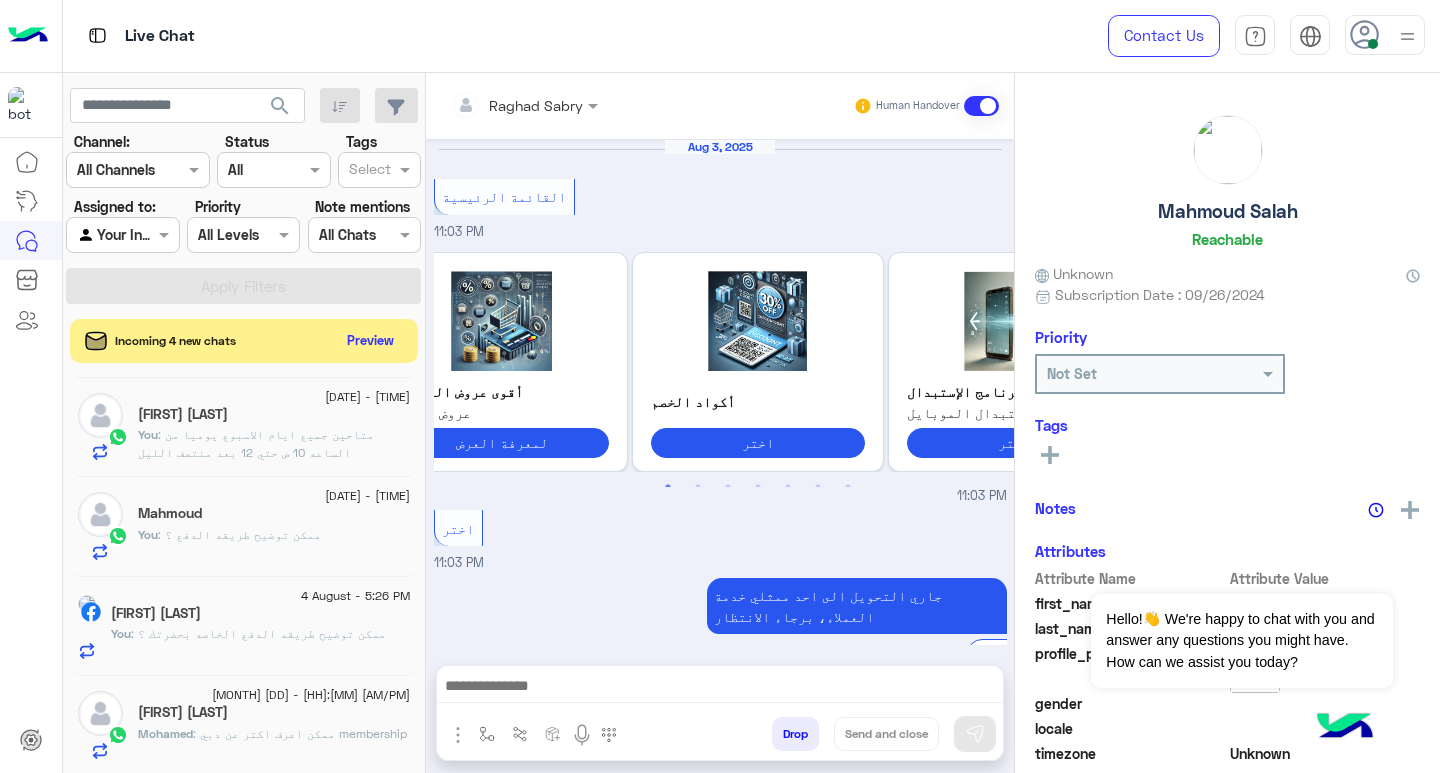 scroll, scrollTop: 1395, scrollLeft: 0, axis: vertical 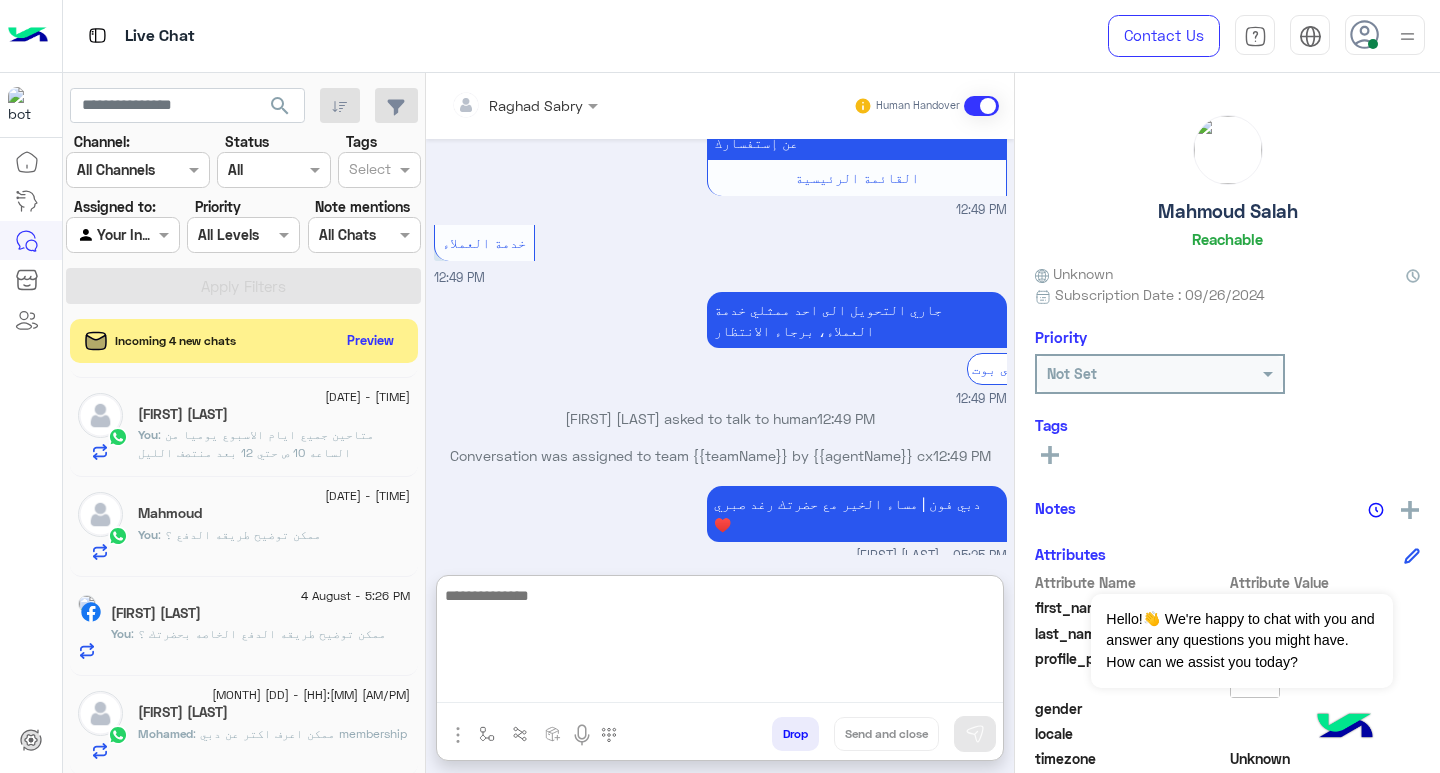 paste on "**********" 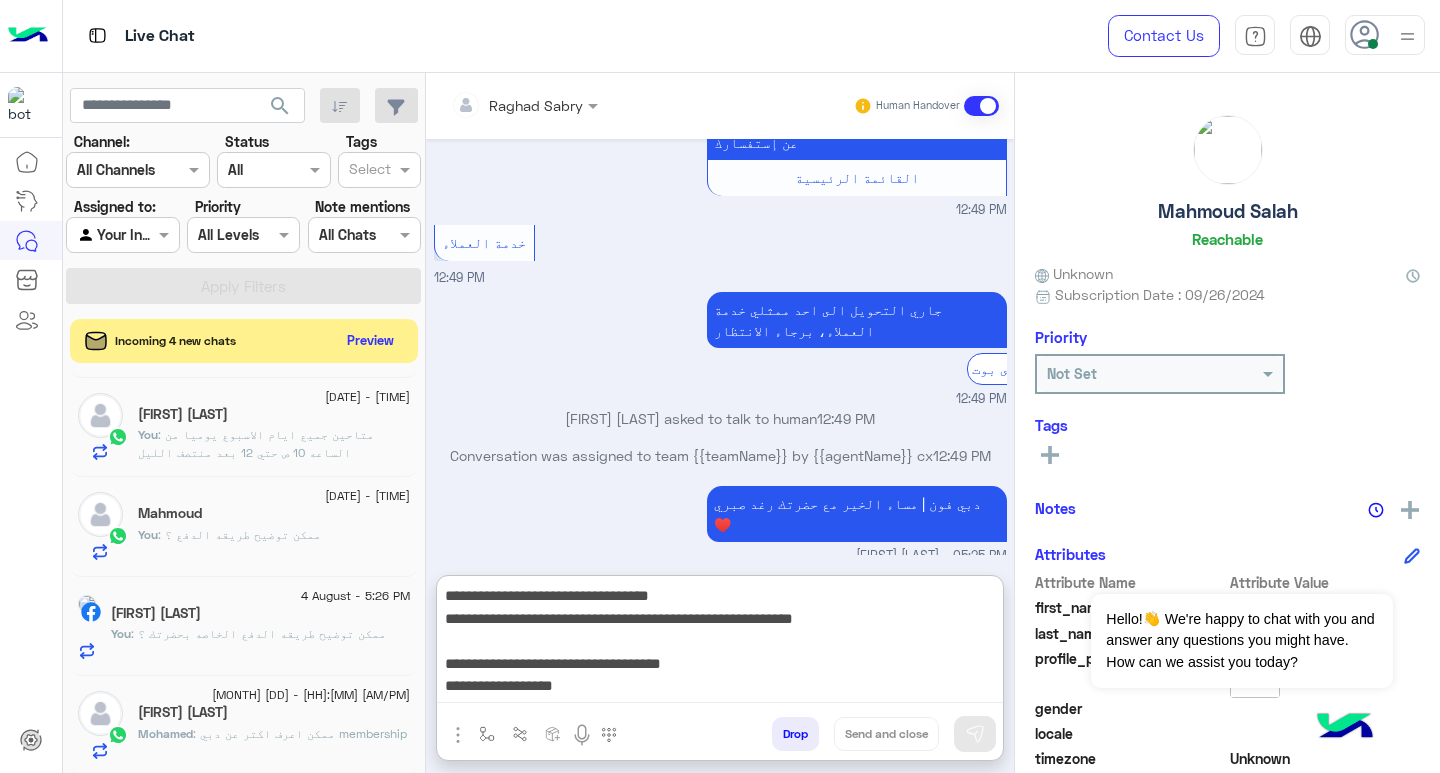 scroll, scrollTop: 151, scrollLeft: 0, axis: vertical 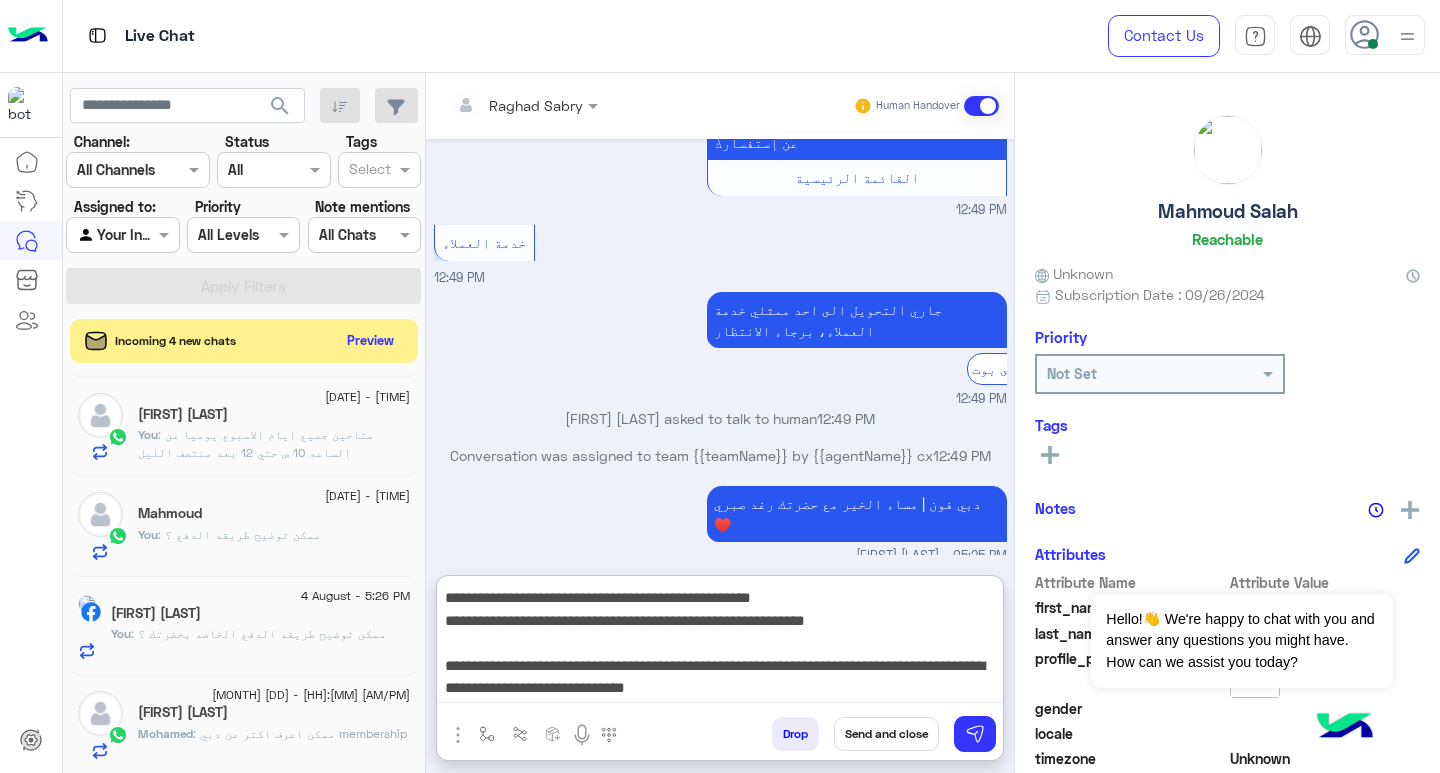 type on "**********" 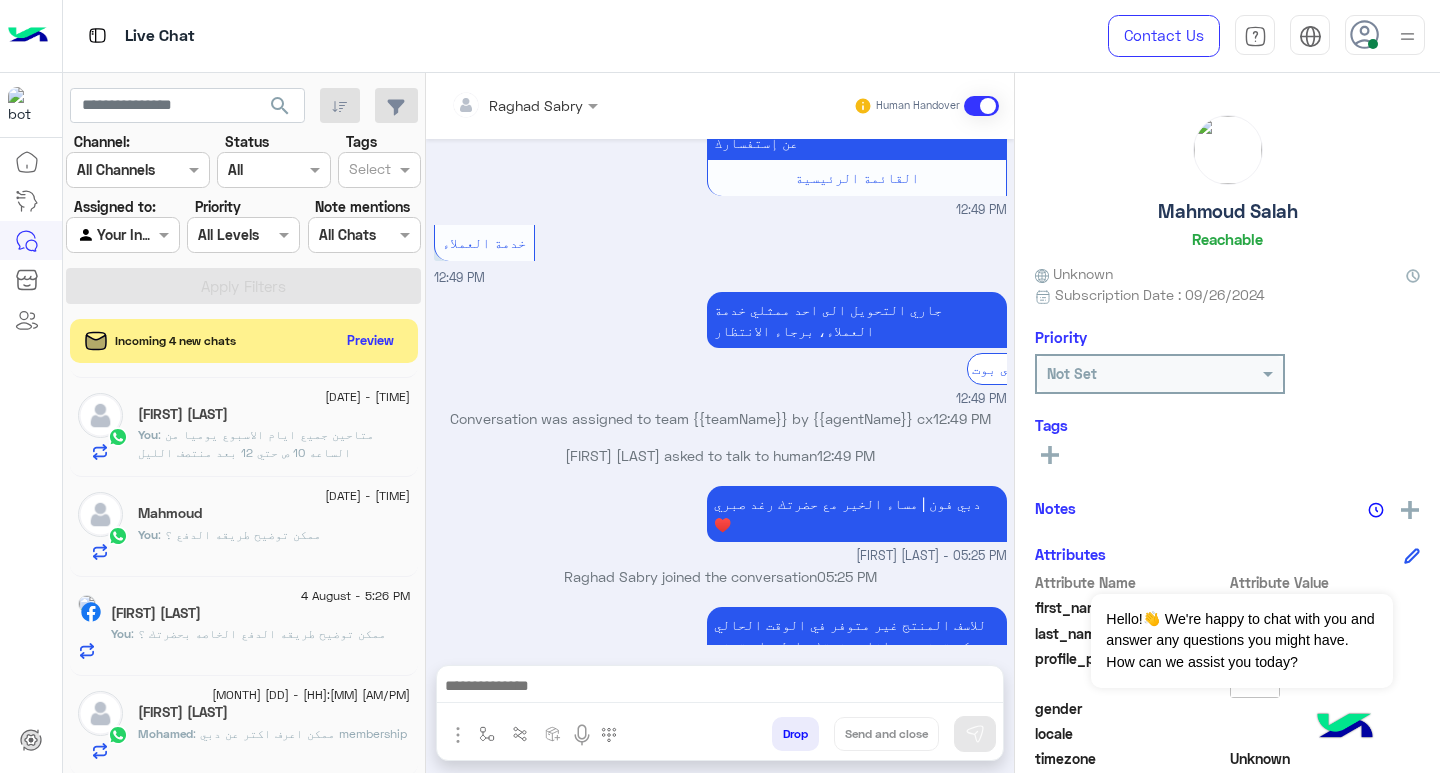 scroll, scrollTop: 0, scrollLeft: 0, axis: both 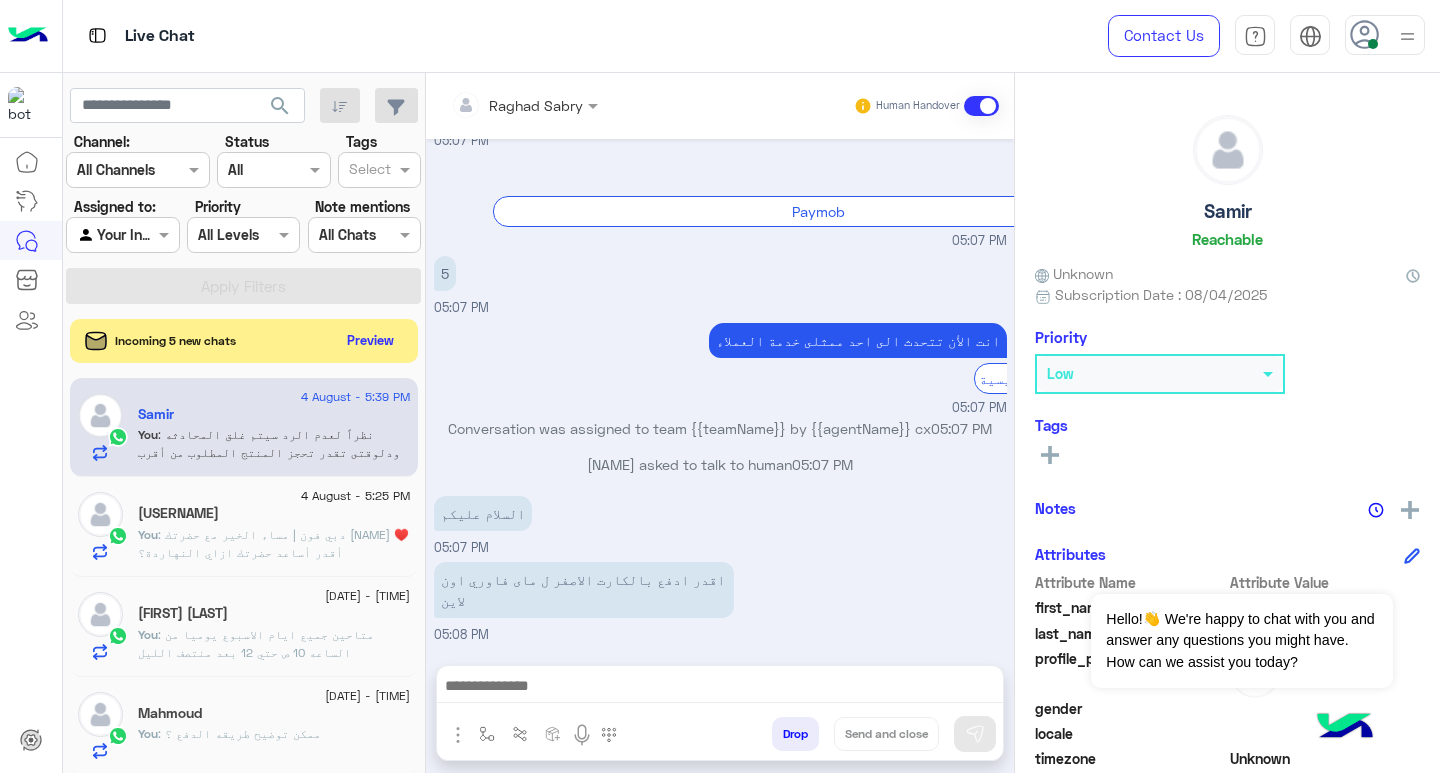 click on ":
دبي فون | مساء الخير مع حضرتك [NAME] ♥️
أقدر أساعد حضرتك ازاي النهاردة؟" 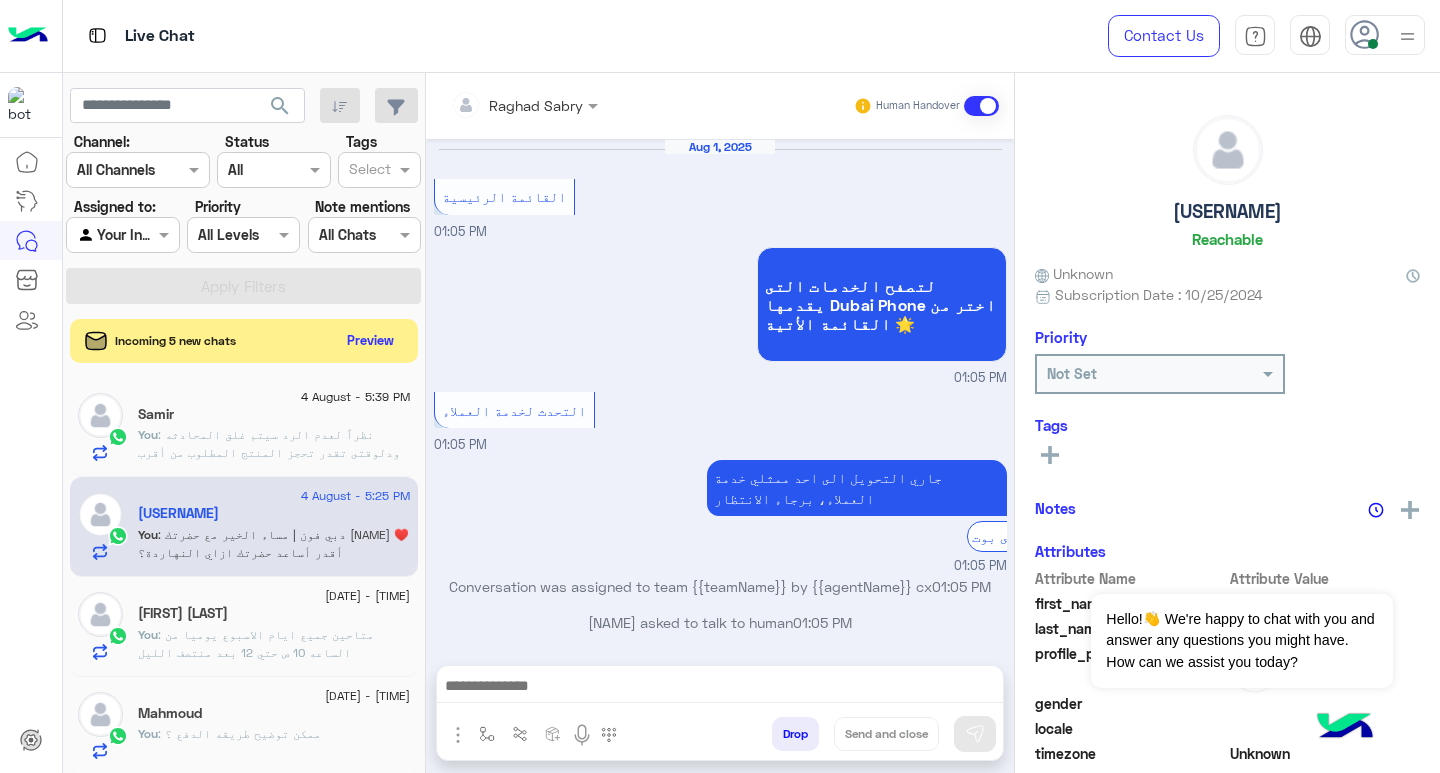 scroll, scrollTop: 1393, scrollLeft: 0, axis: vertical 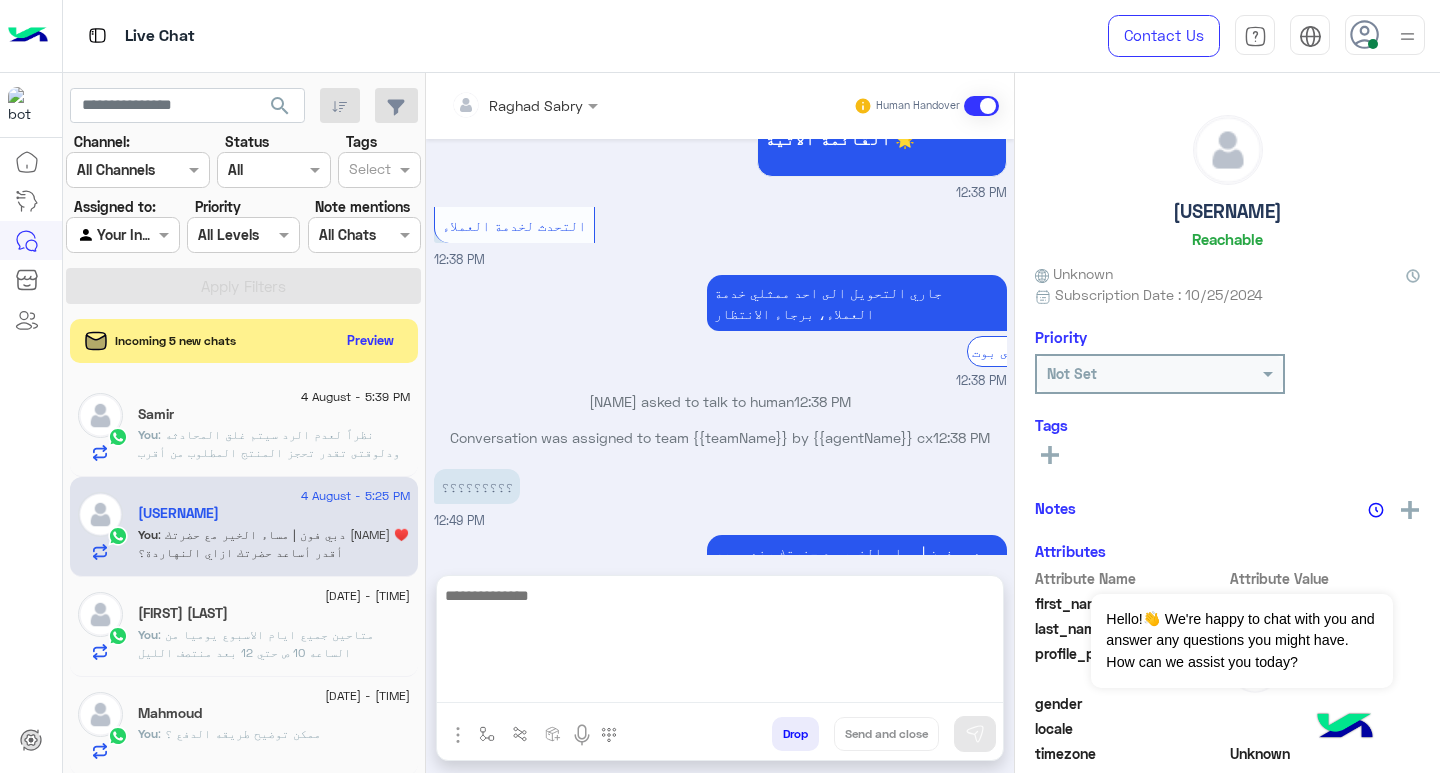 drag, startPoint x: 764, startPoint y: 687, endPoint x: 655, endPoint y: 461, distance: 250.91234 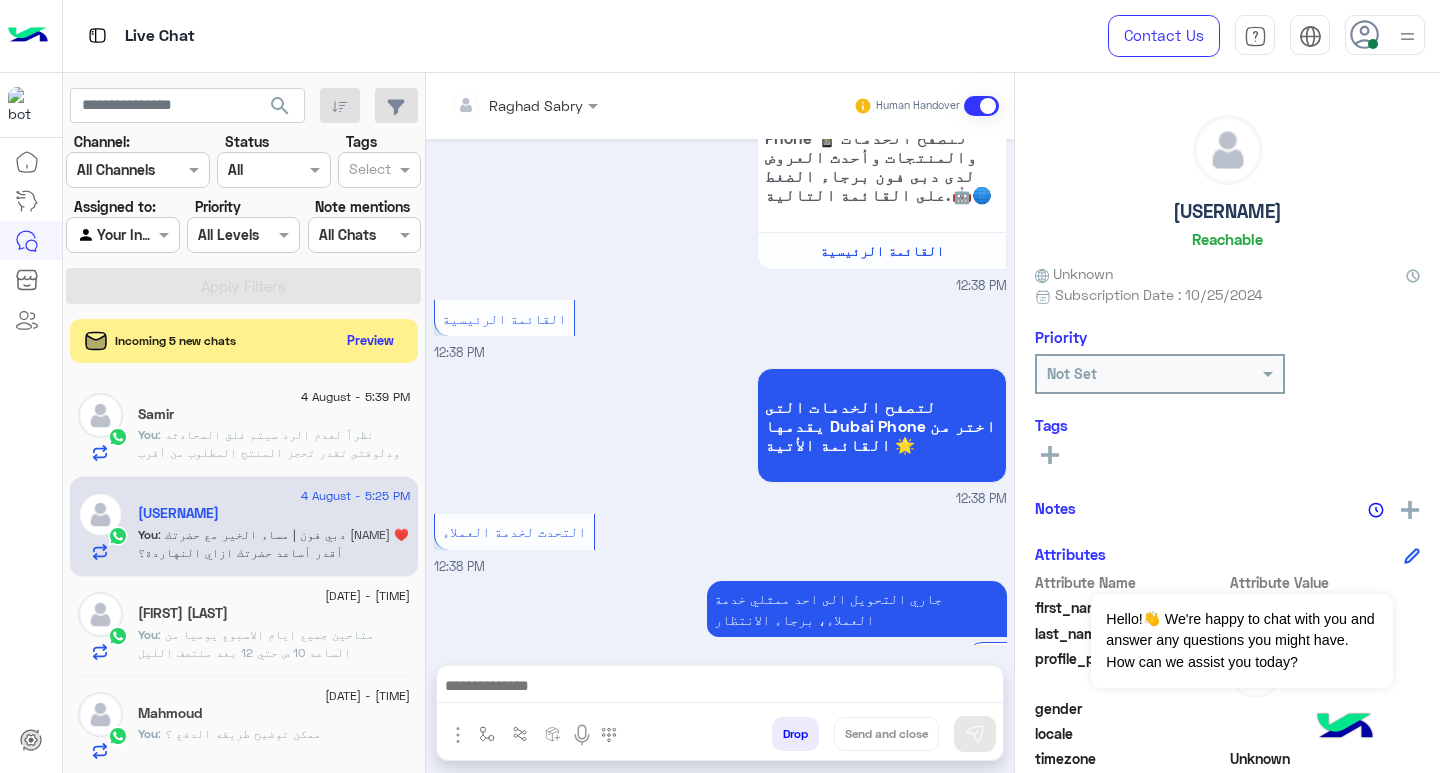 scroll, scrollTop: 3711, scrollLeft: 0, axis: vertical 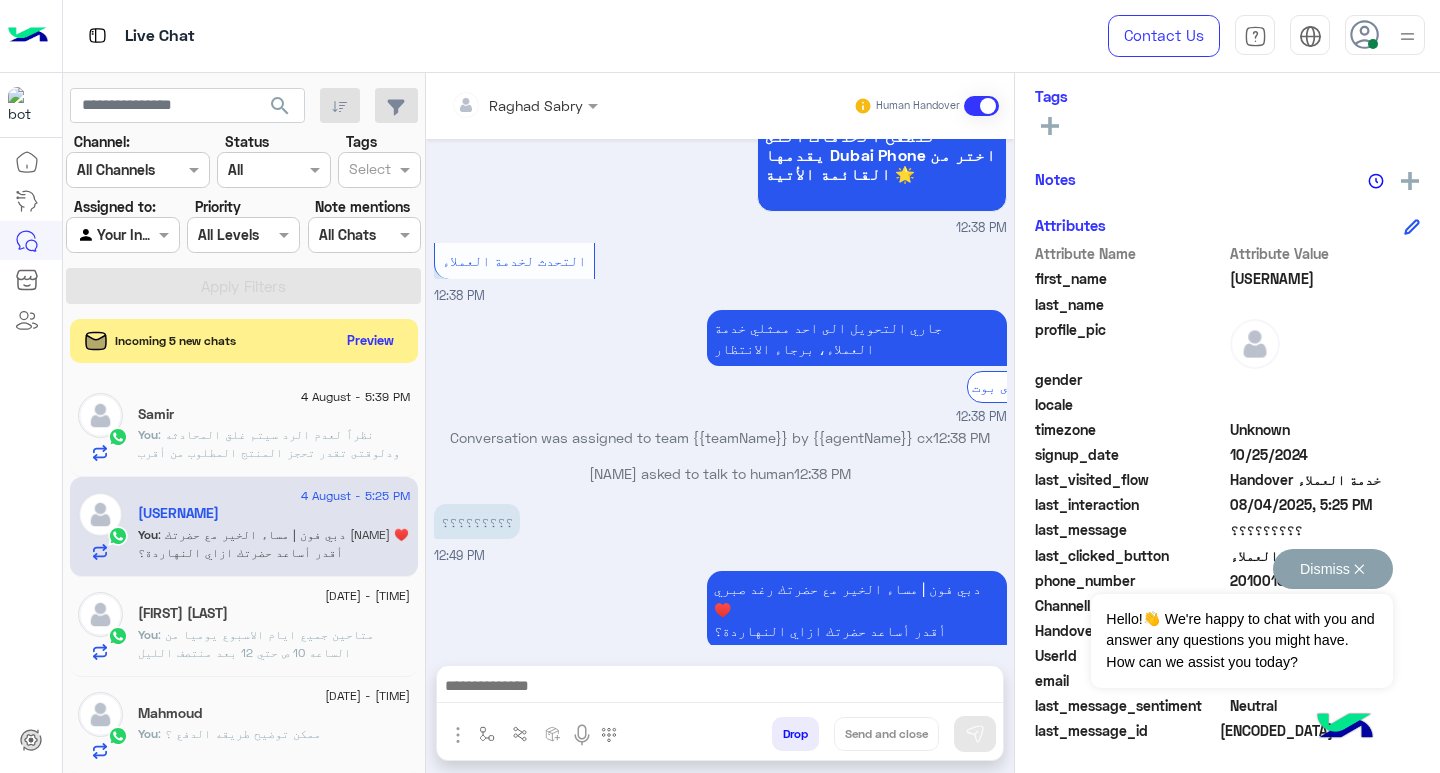 click on "Dismiss ✕" at bounding box center (1333, 569) 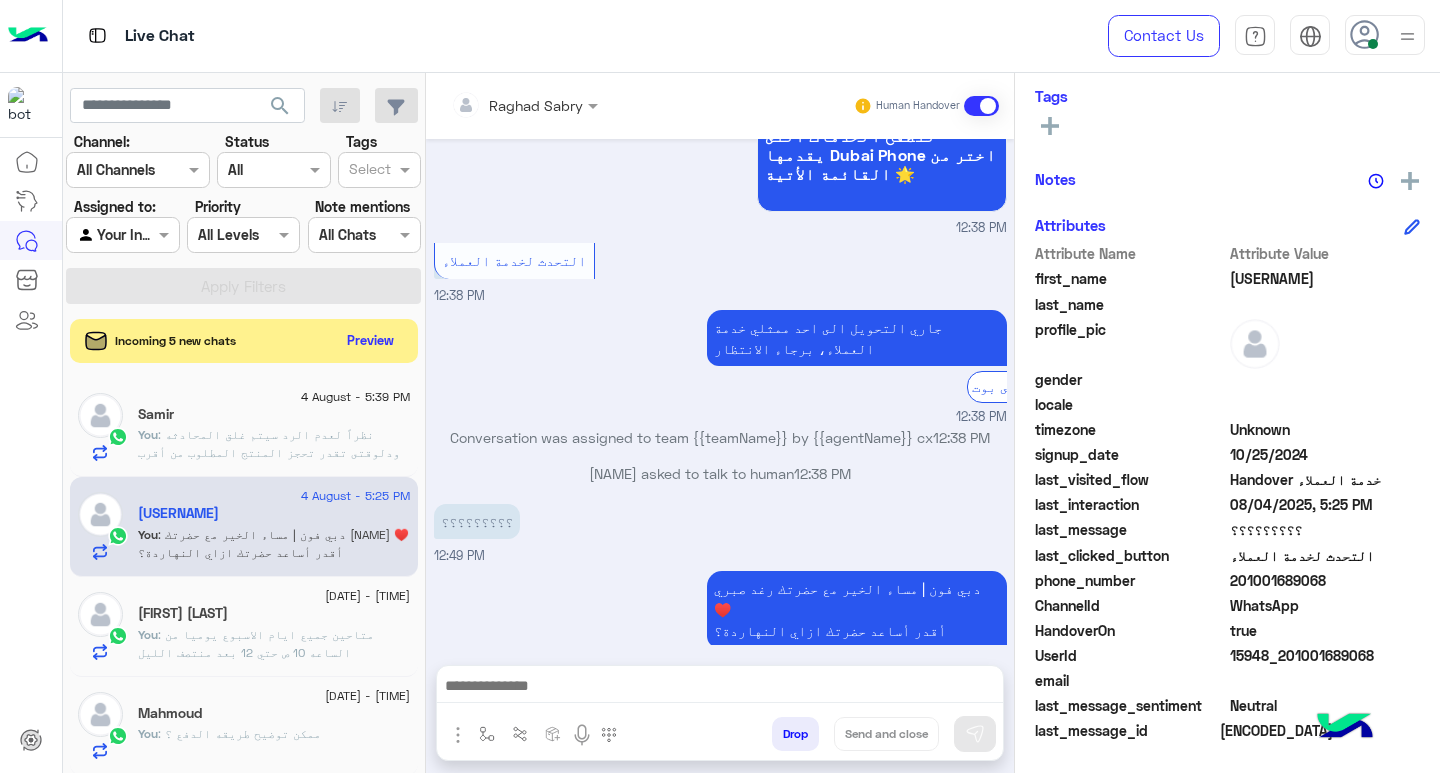 click on "201001689068" 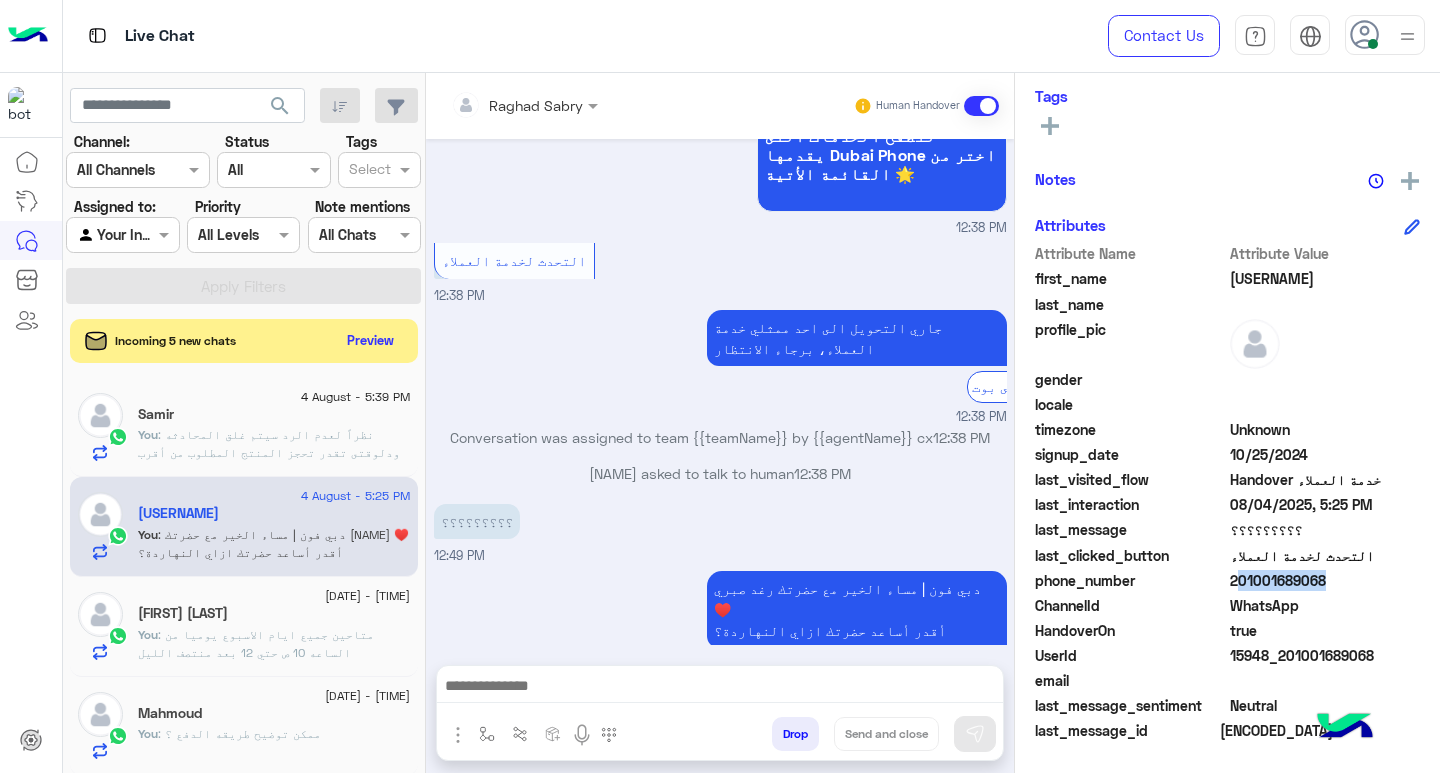 click on "201001689068" 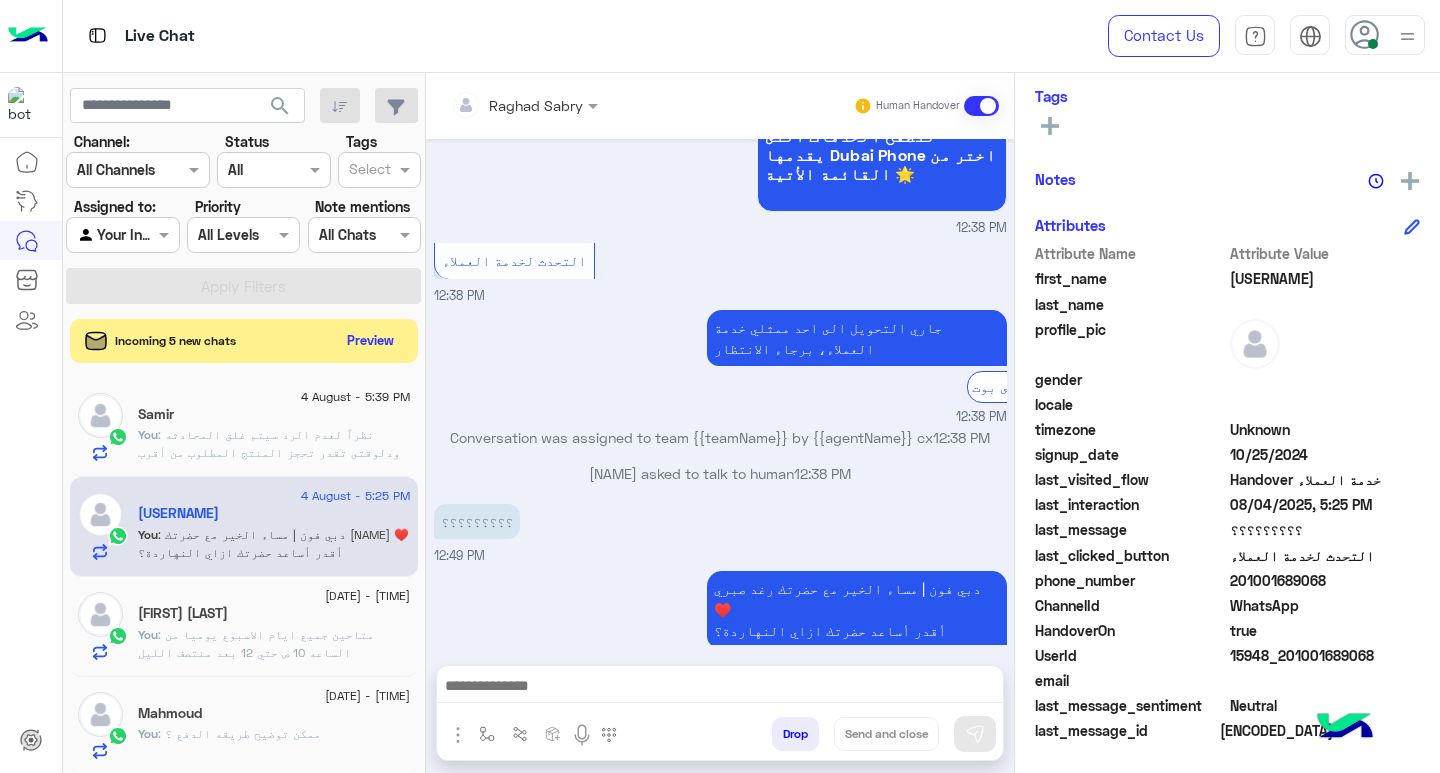 click at bounding box center [720, 688] 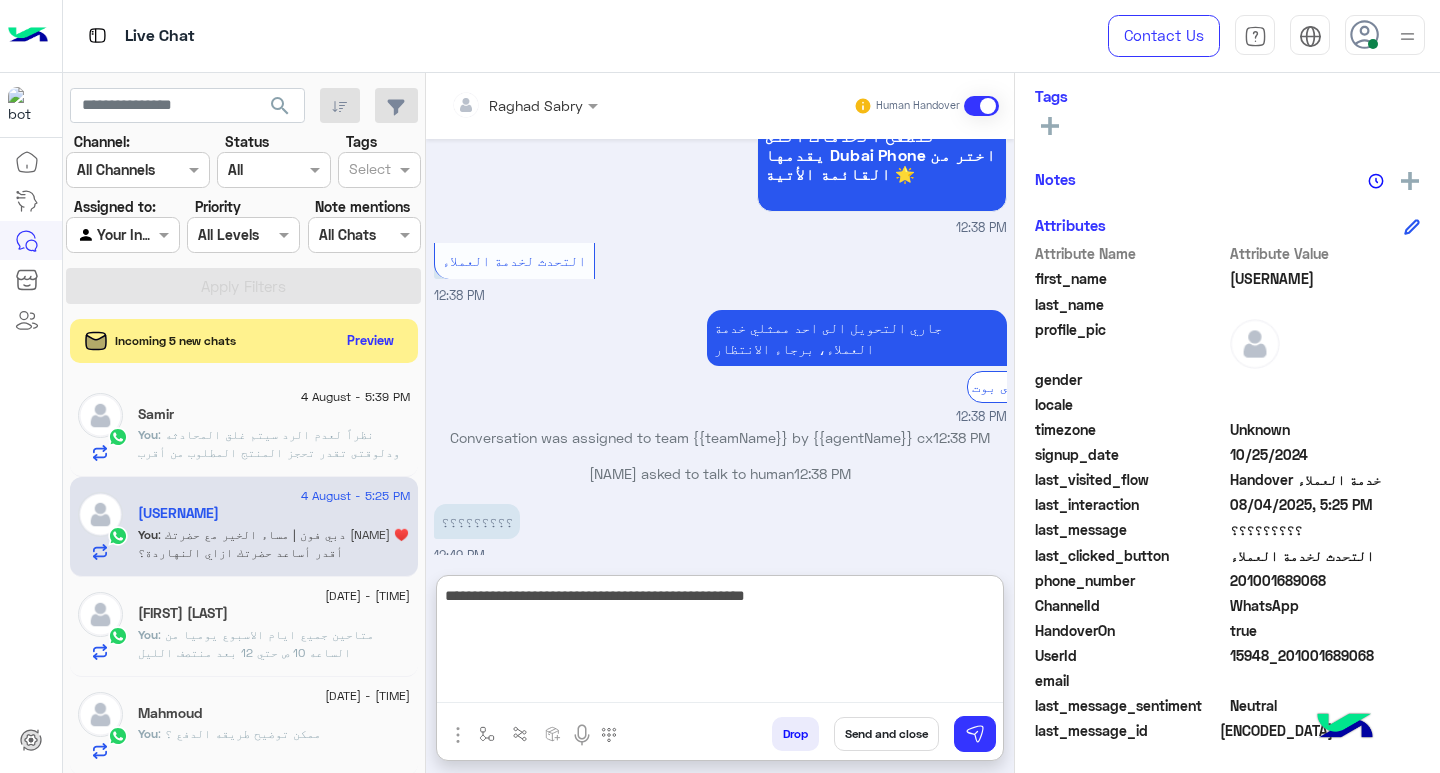 type on "**********" 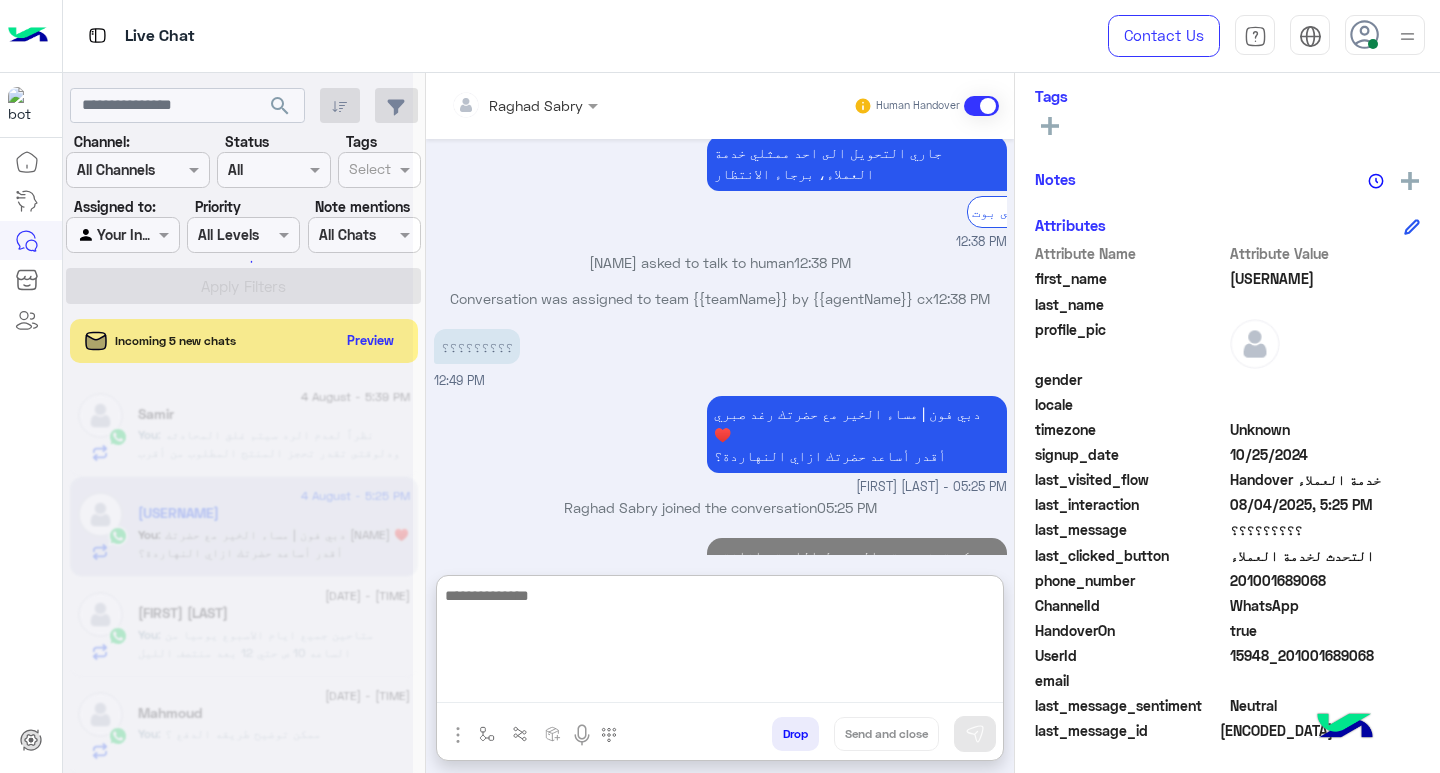 scroll, scrollTop: 3886, scrollLeft: 0, axis: vertical 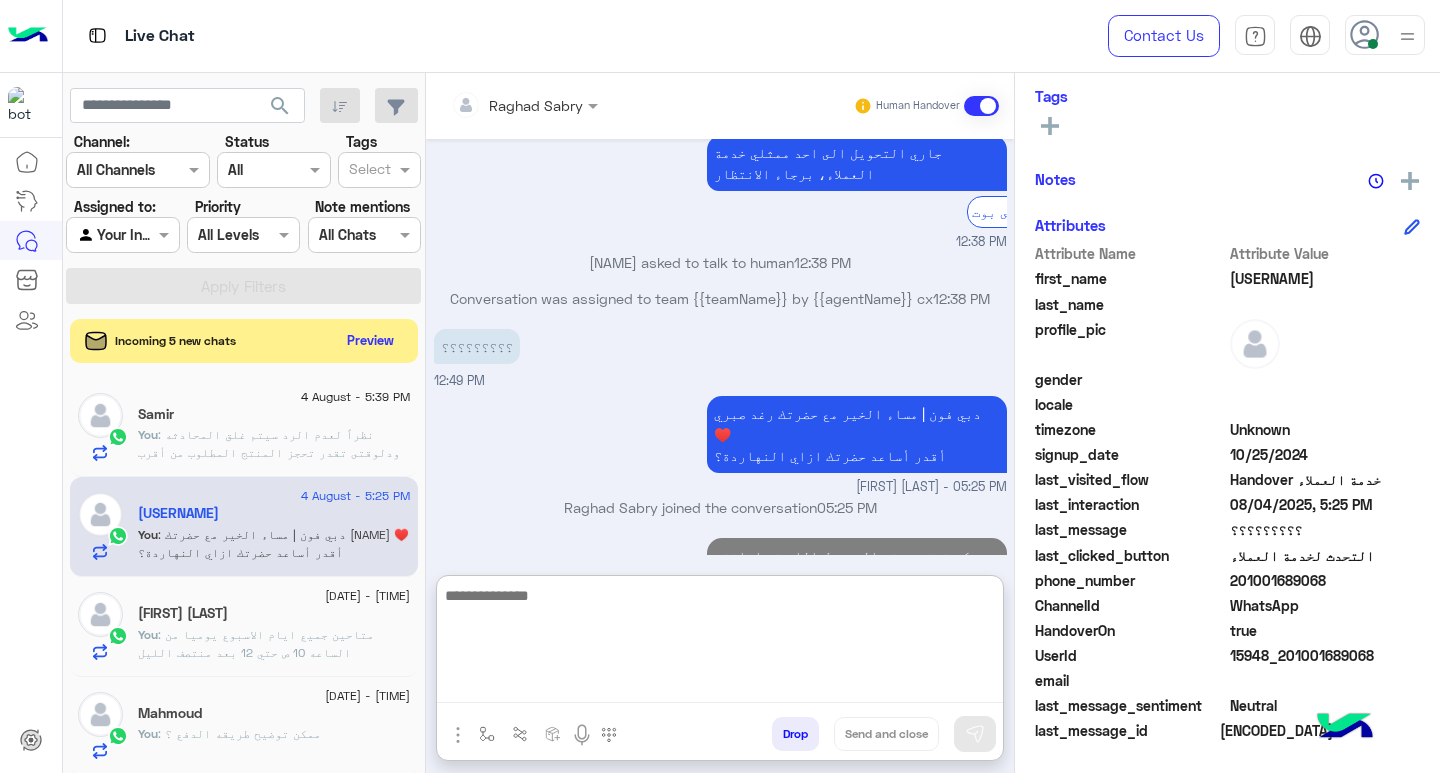 click on ": متاحين جميع ايام الاسبوع
يوميا من الساعه 10 ص حتي 12 بعد منتصف الليل" 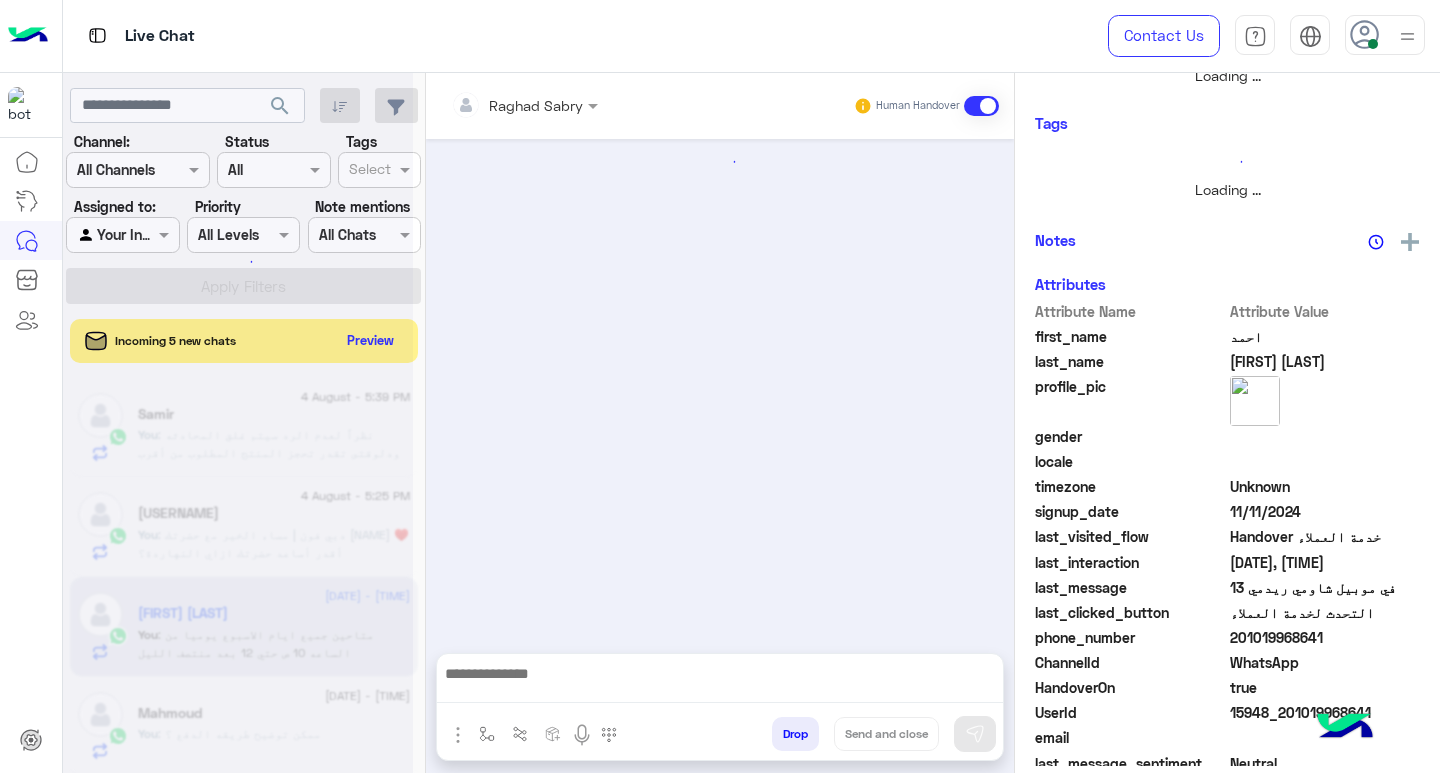 scroll, scrollTop: 0, scrollLeft: 0, axis: both 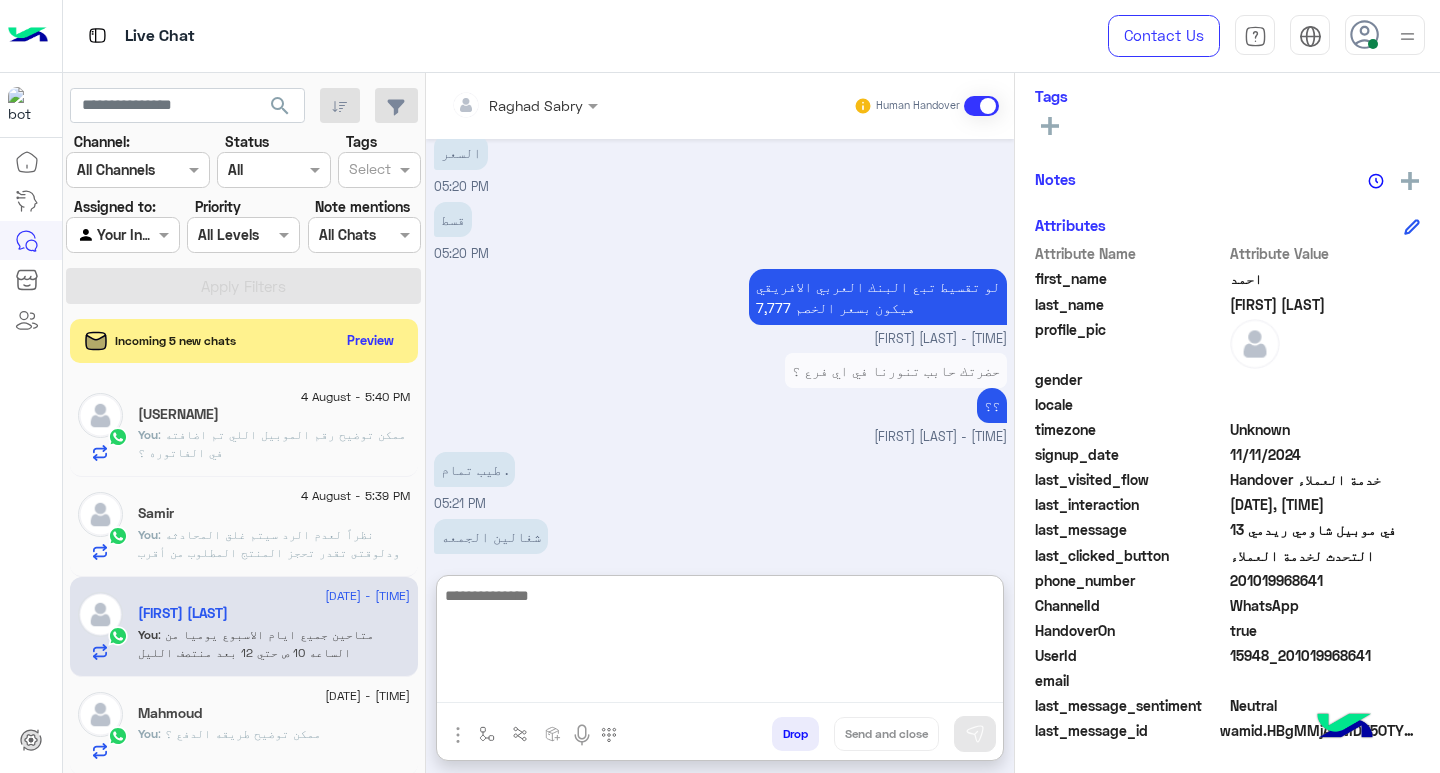paste on "**********" 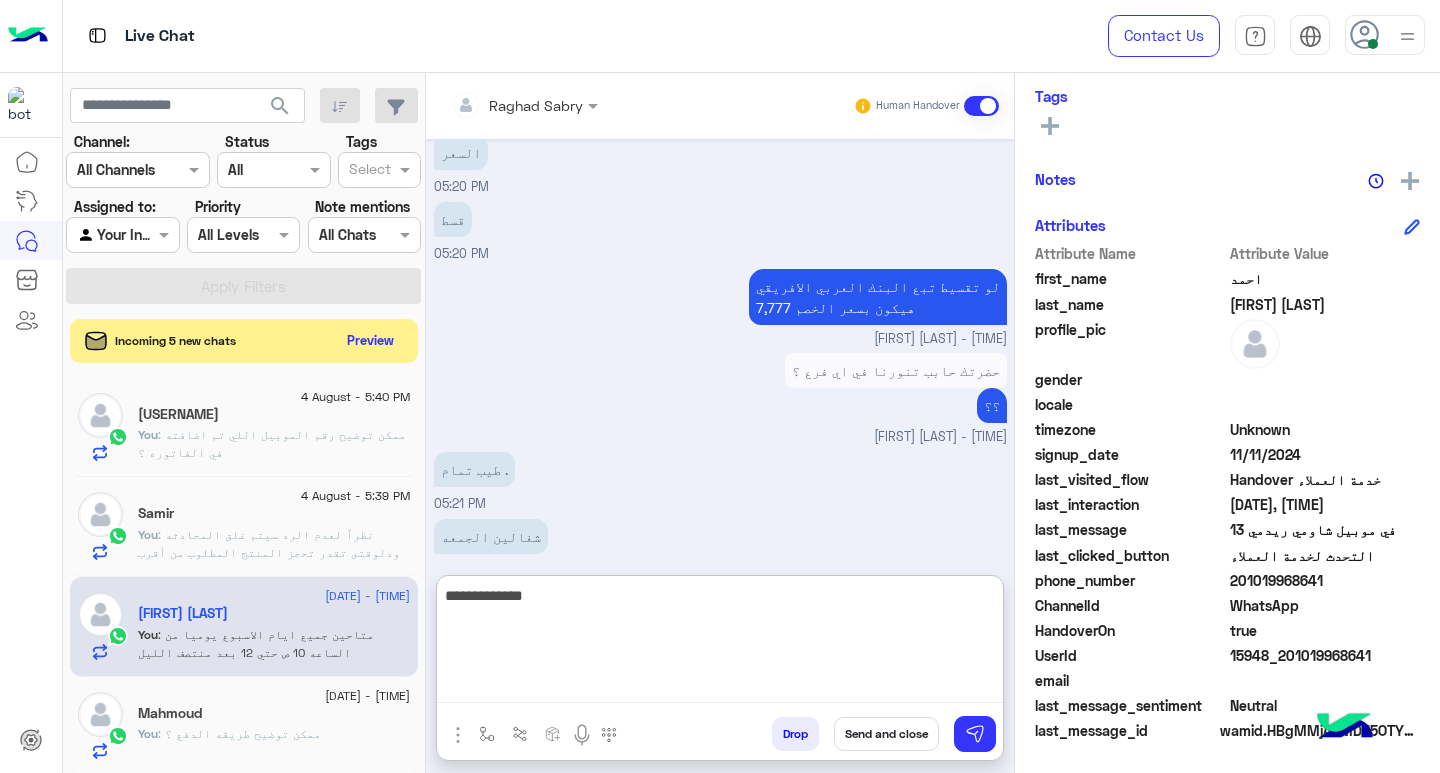 click on "**********" at bounding box center (720, 643) 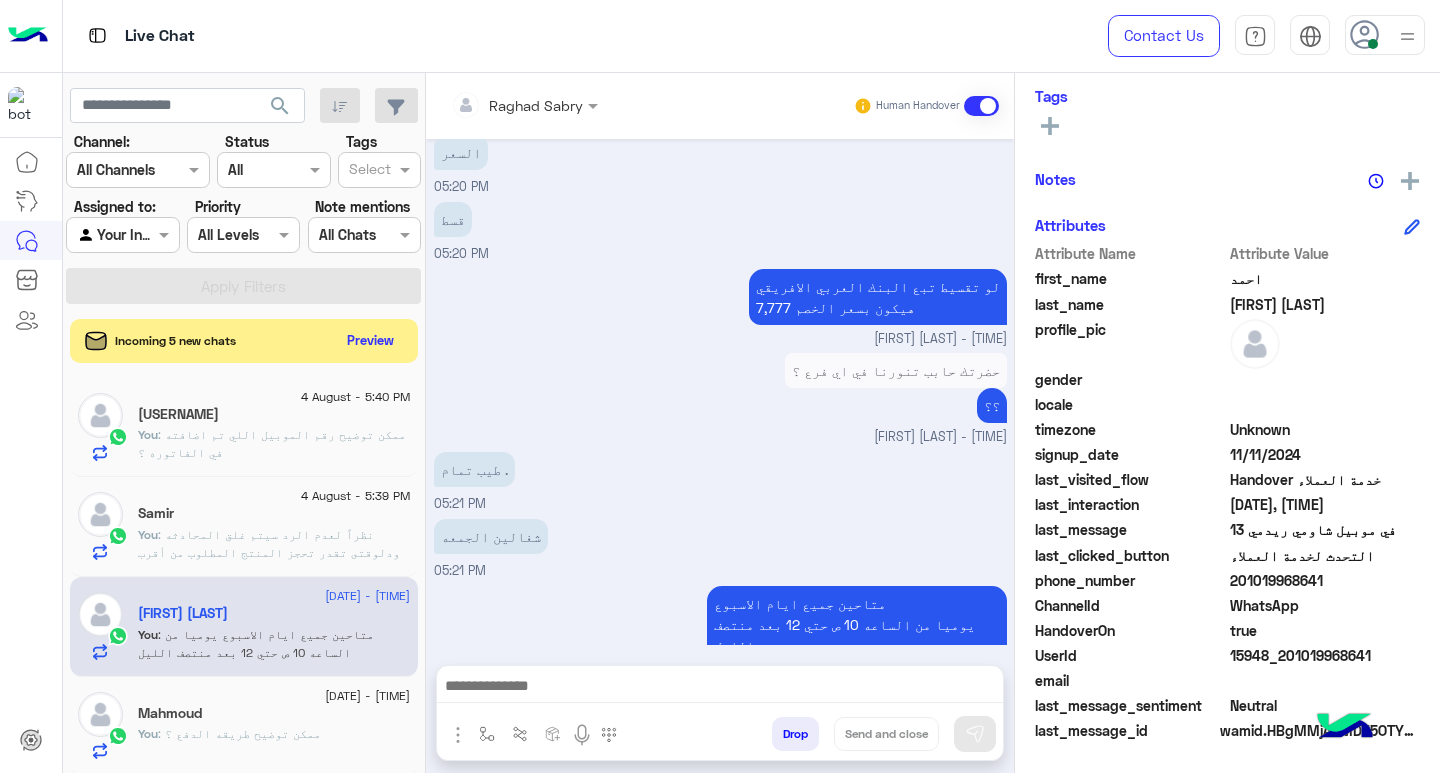paste on "**********" 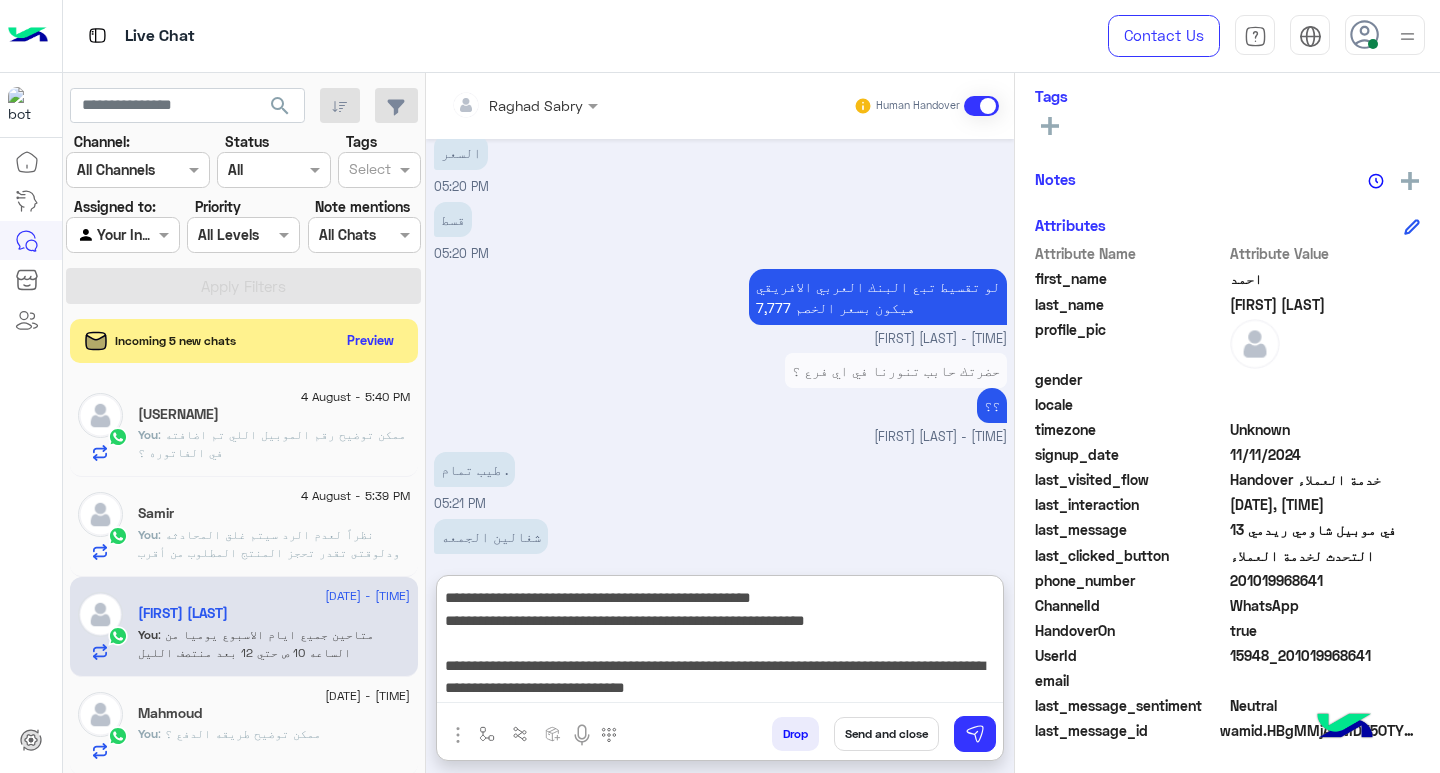 scroll, scrollTop: 155, scrollLeft: 0, axis: vertical 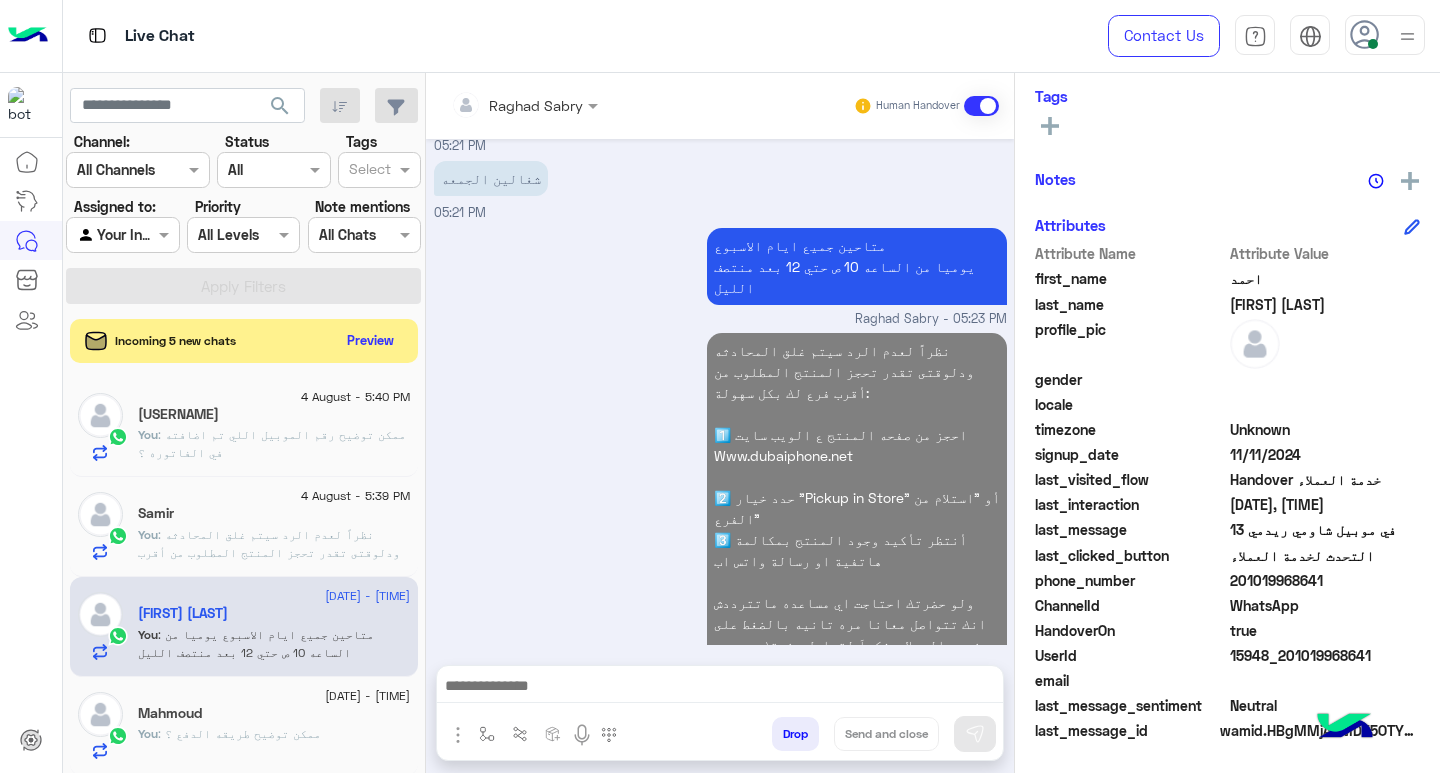 click on "Mahmoud" 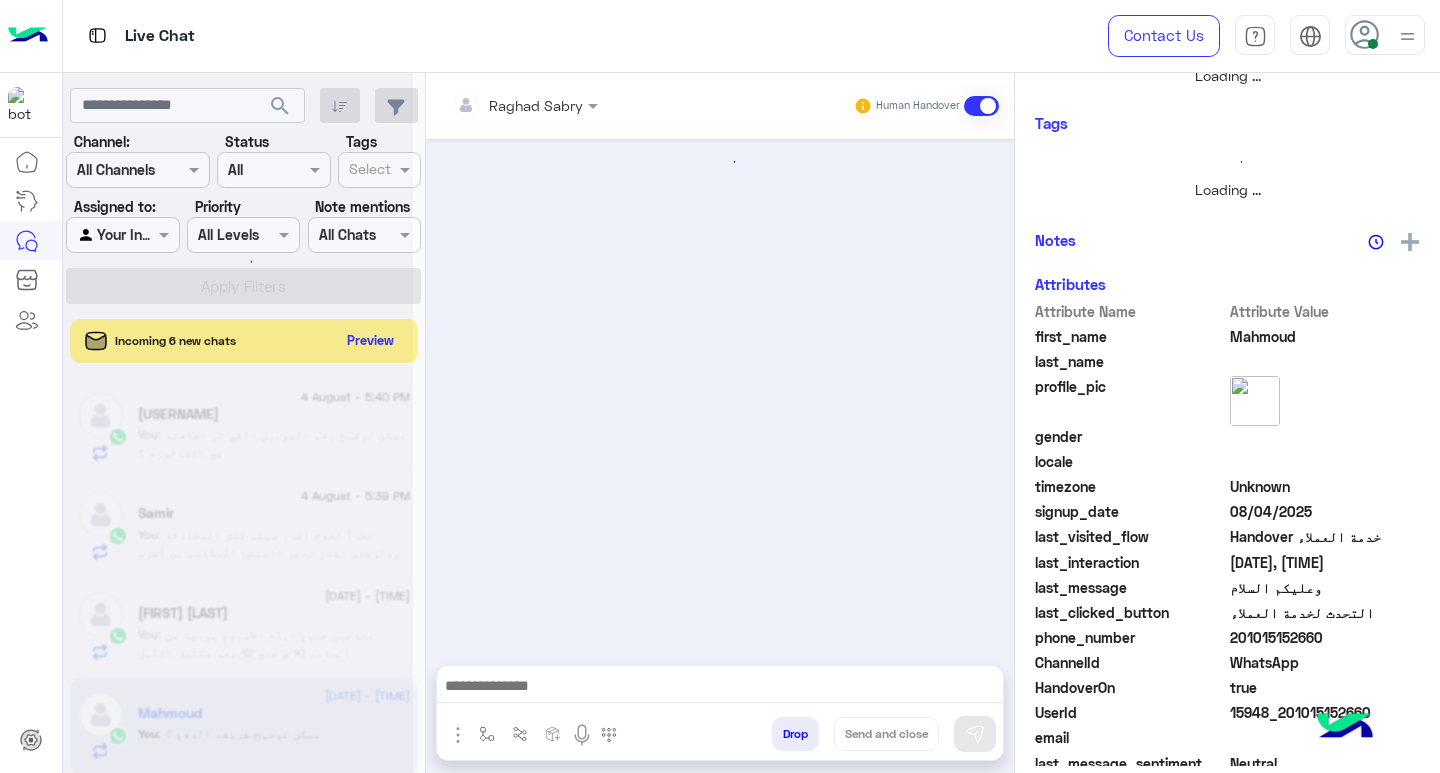 scroll, scrollTop: 355, scrollLeft: 0, axis: vertical 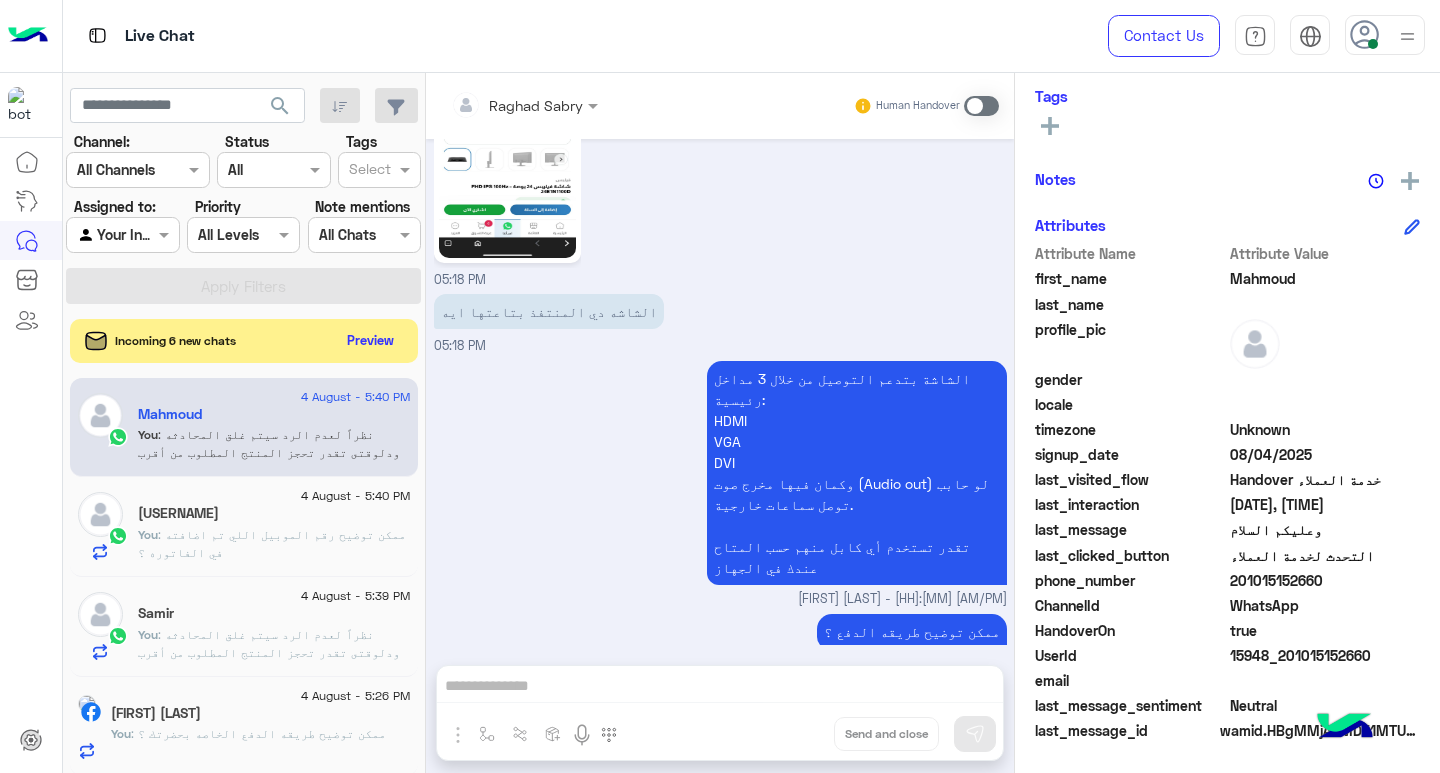 click on ": ممكن توضيح رقم الموبيل اللي تم اضافته في الفاتوره ؟" 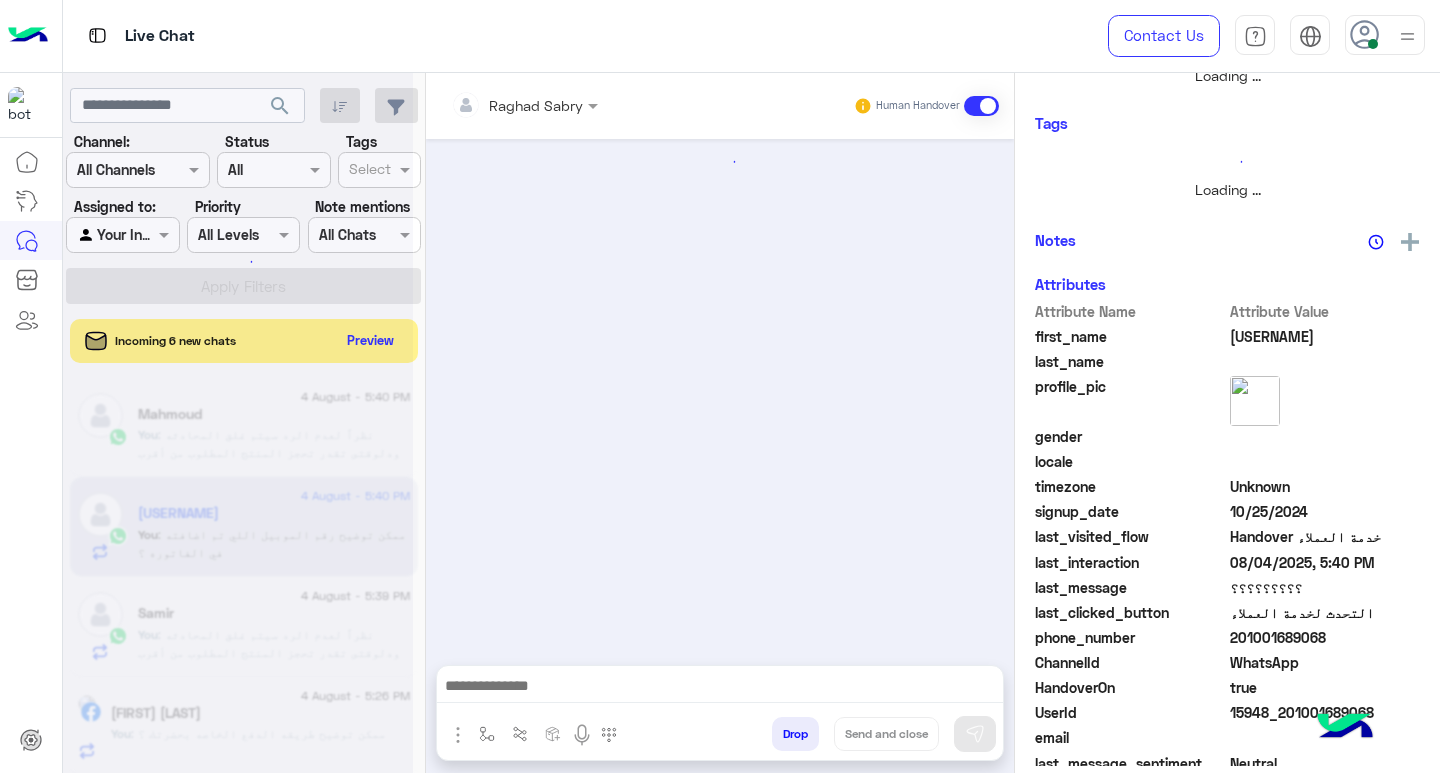 scroll, scrollTop: 355, scrollLeft: 0, axis: vertical 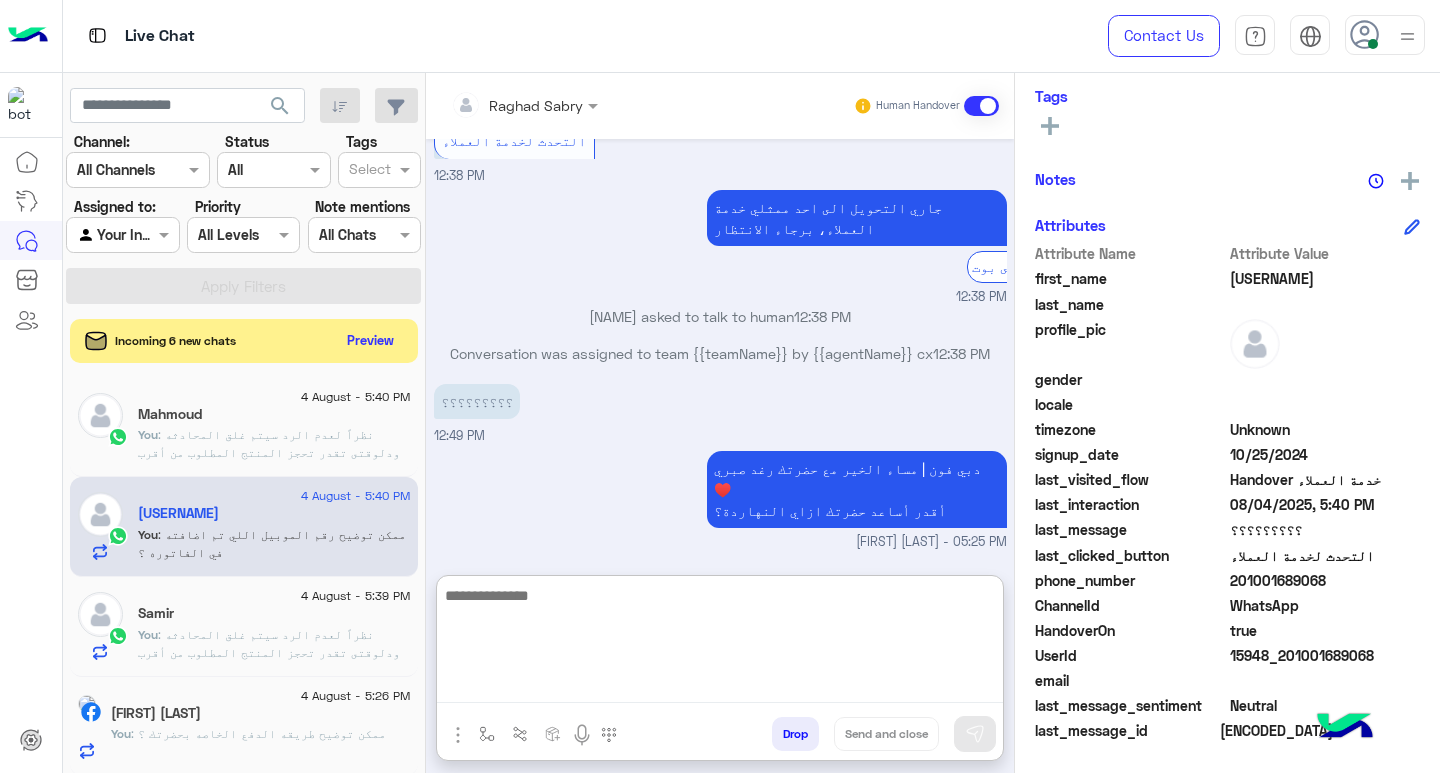 paste on "**********" 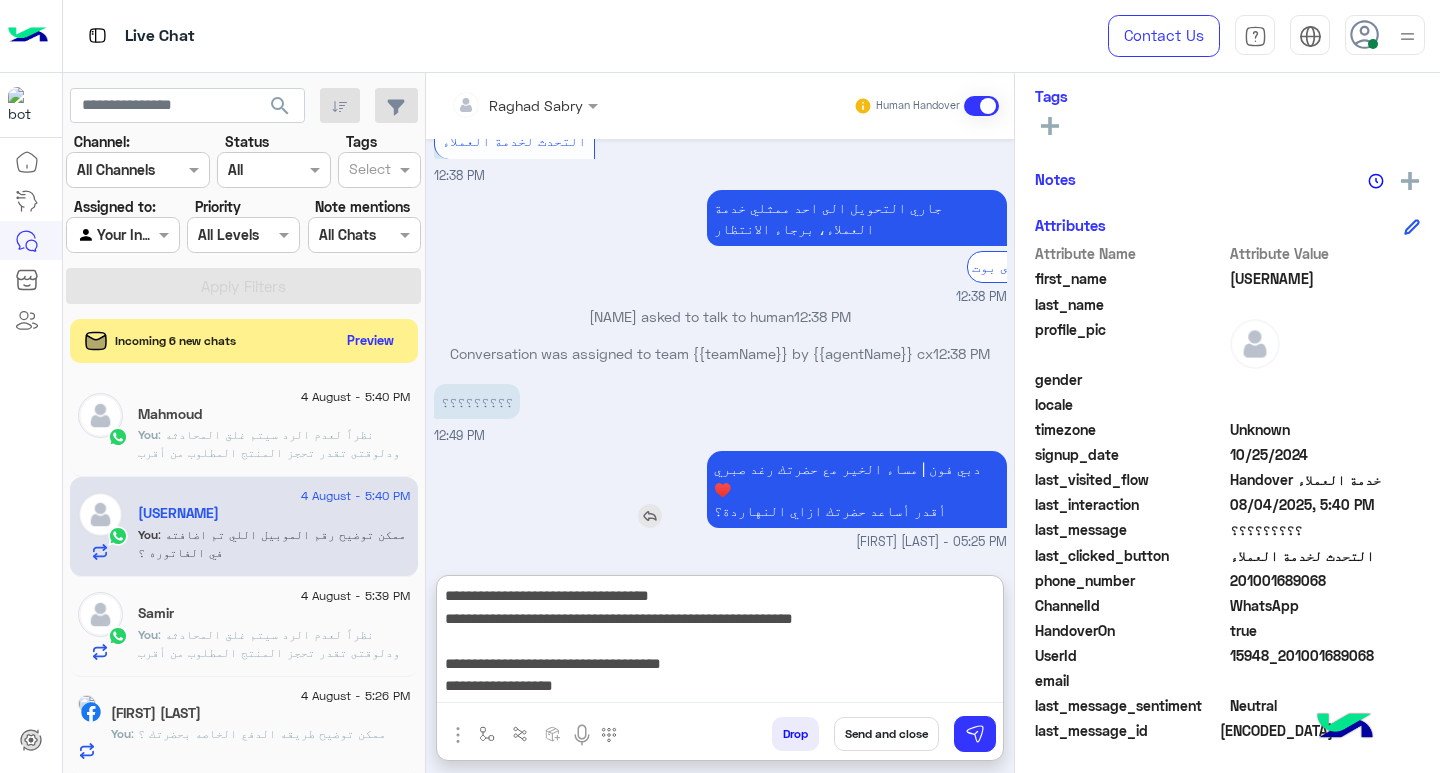 scroll, scrollTop: 151, scrollLeft: 0, axis: vertical 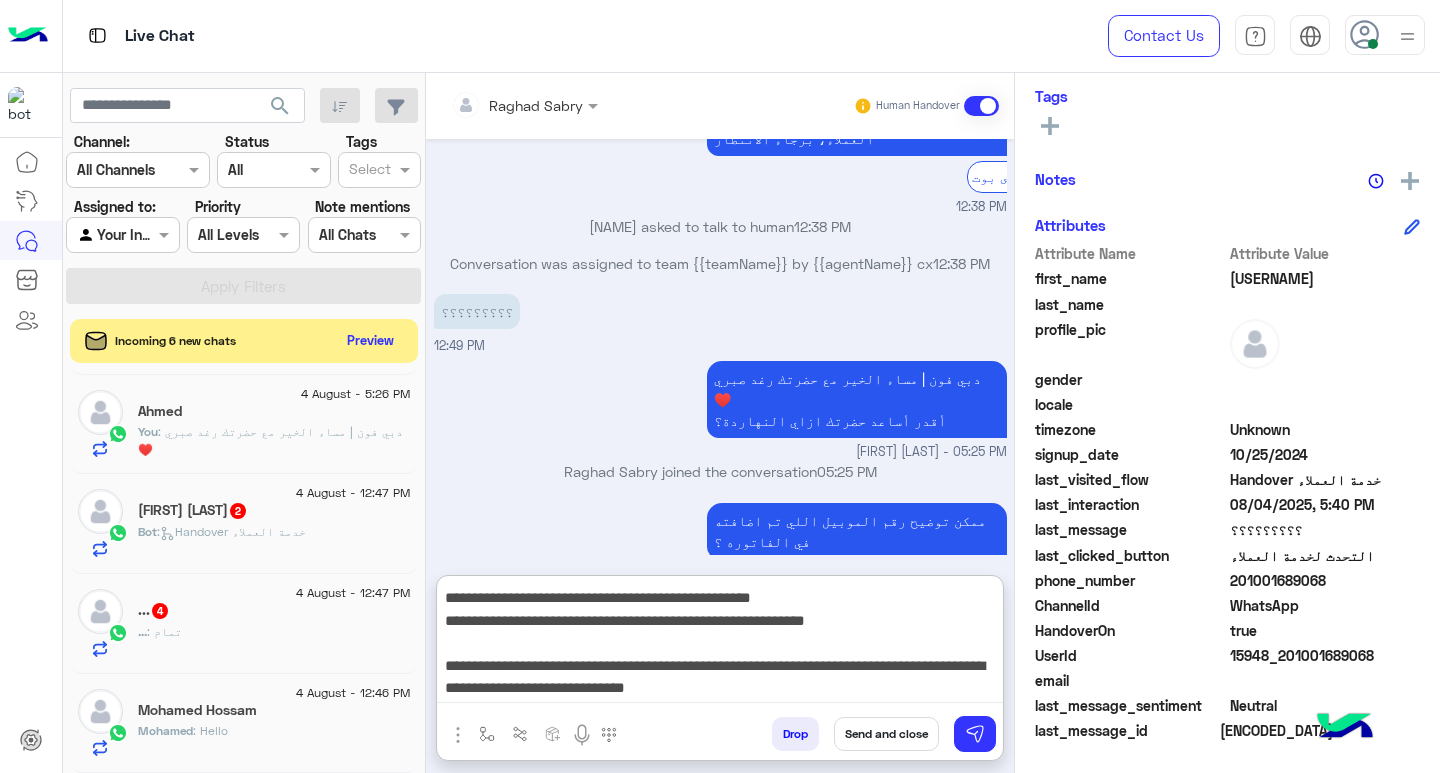 type on "**********" 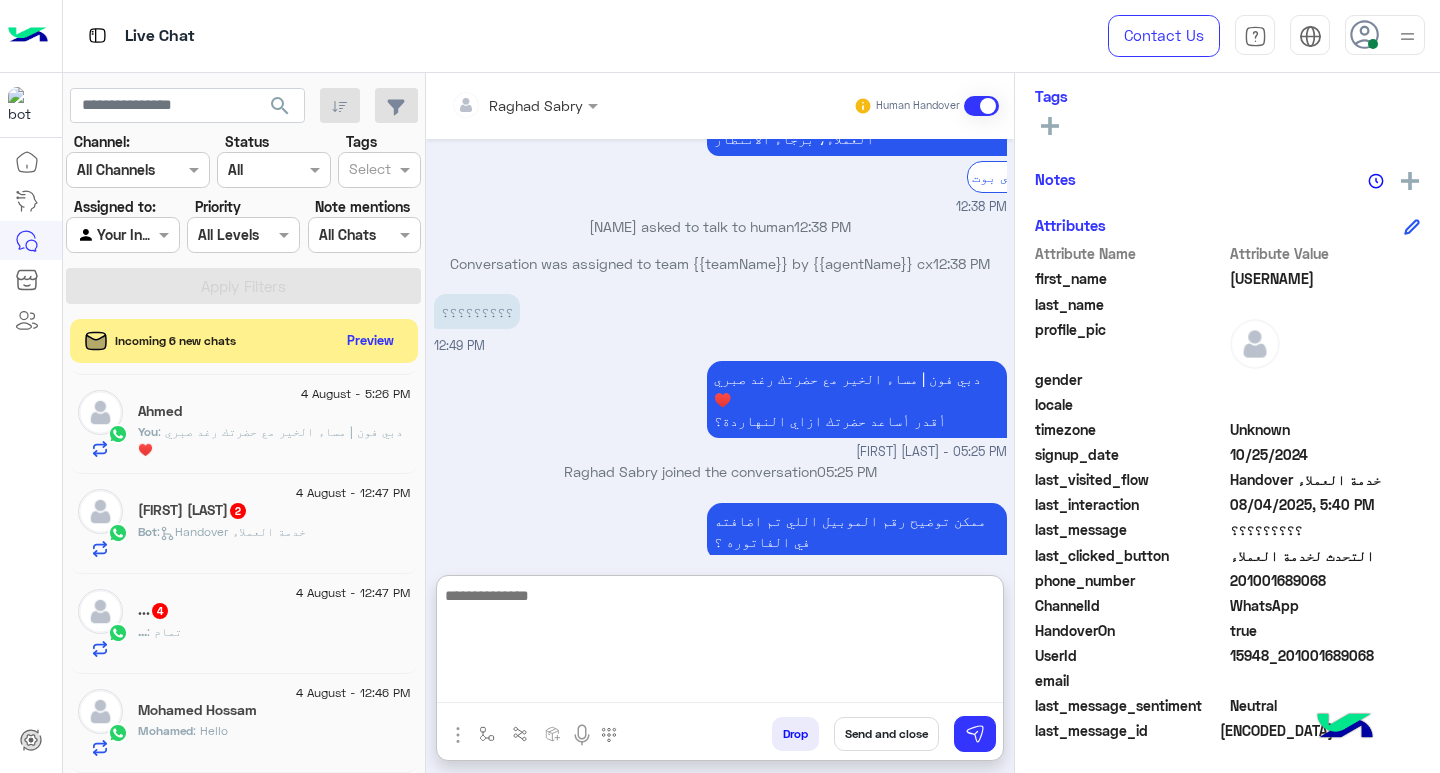 scroll, scrollTop: 0, scrollLeft: 0, axis: both 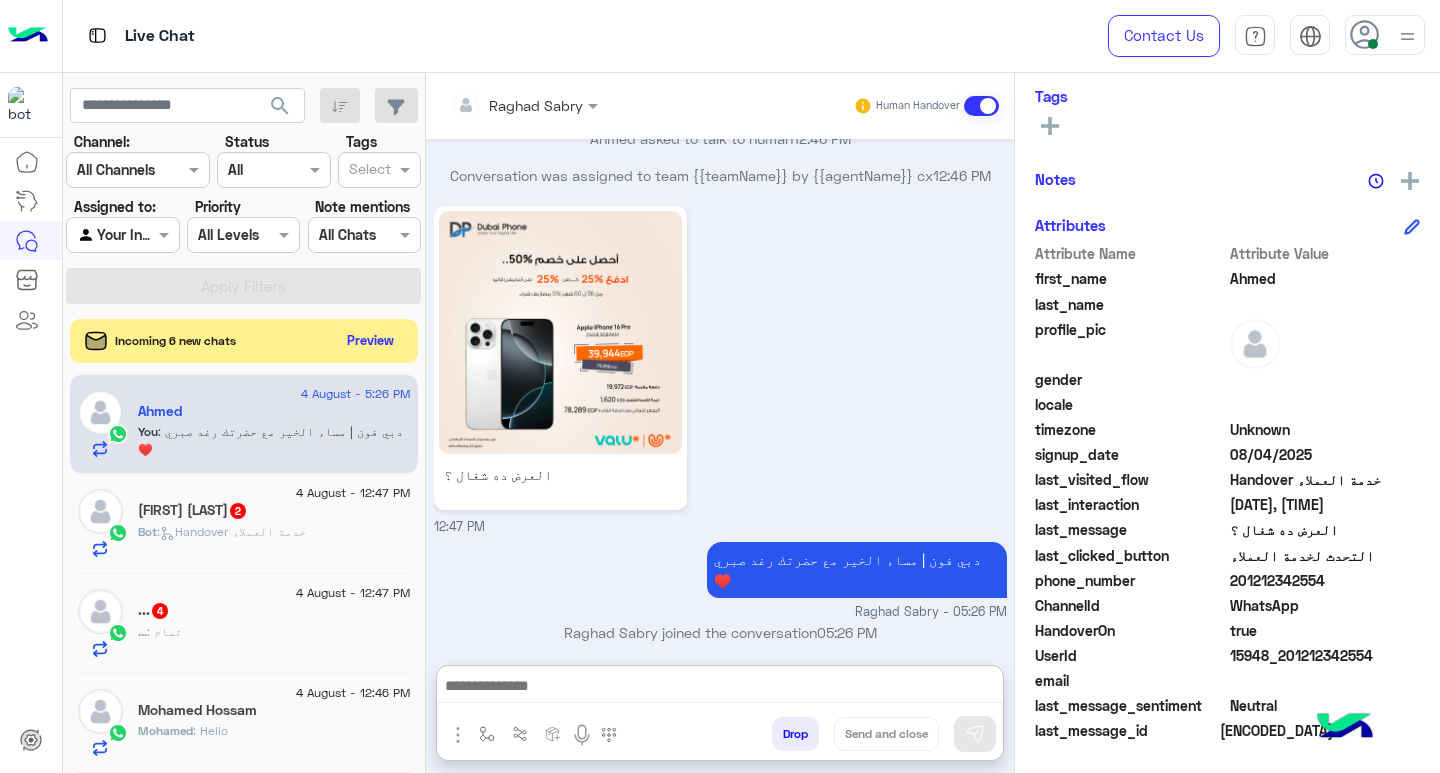 click at bounding box center [720, 688] 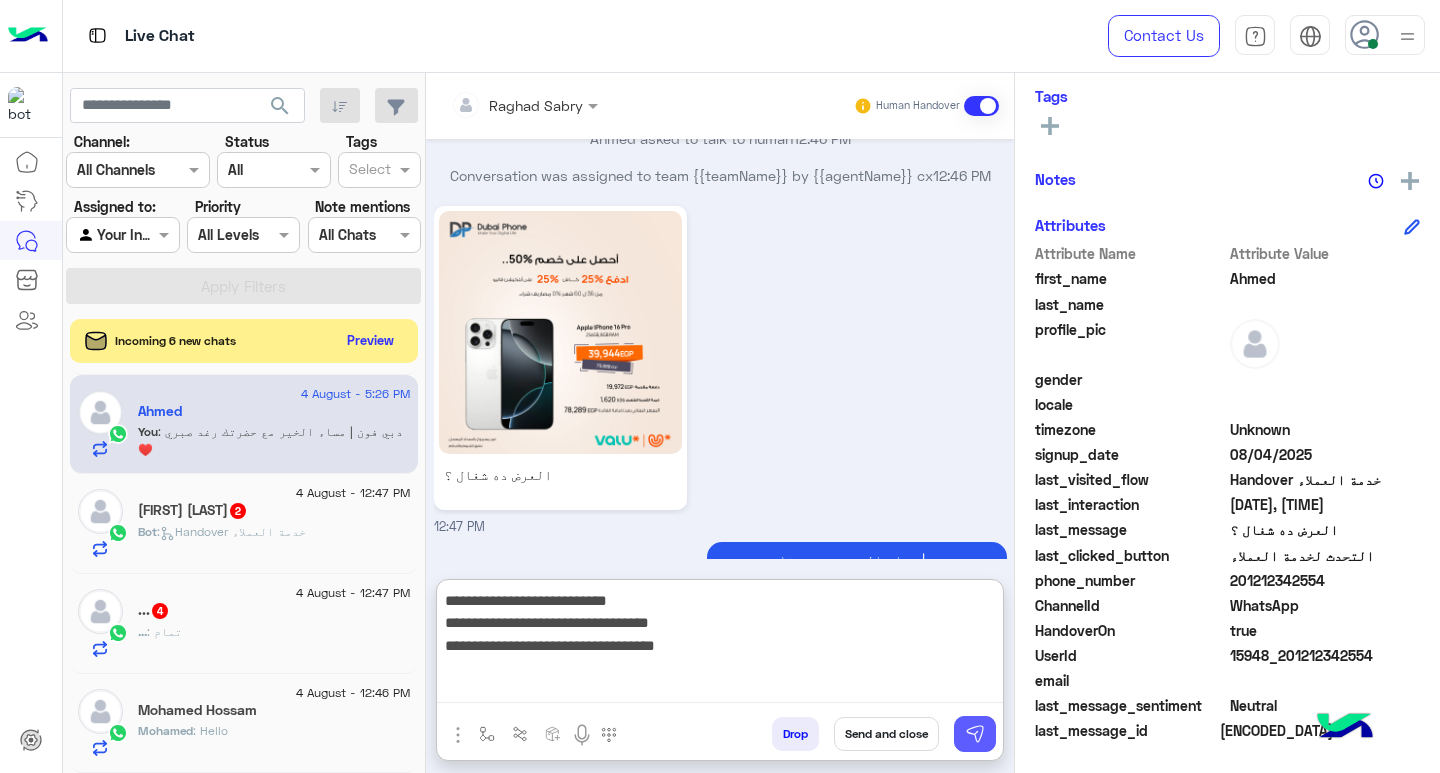 scroll, scrollTop: 0, scrollLeft: 0, axis: both 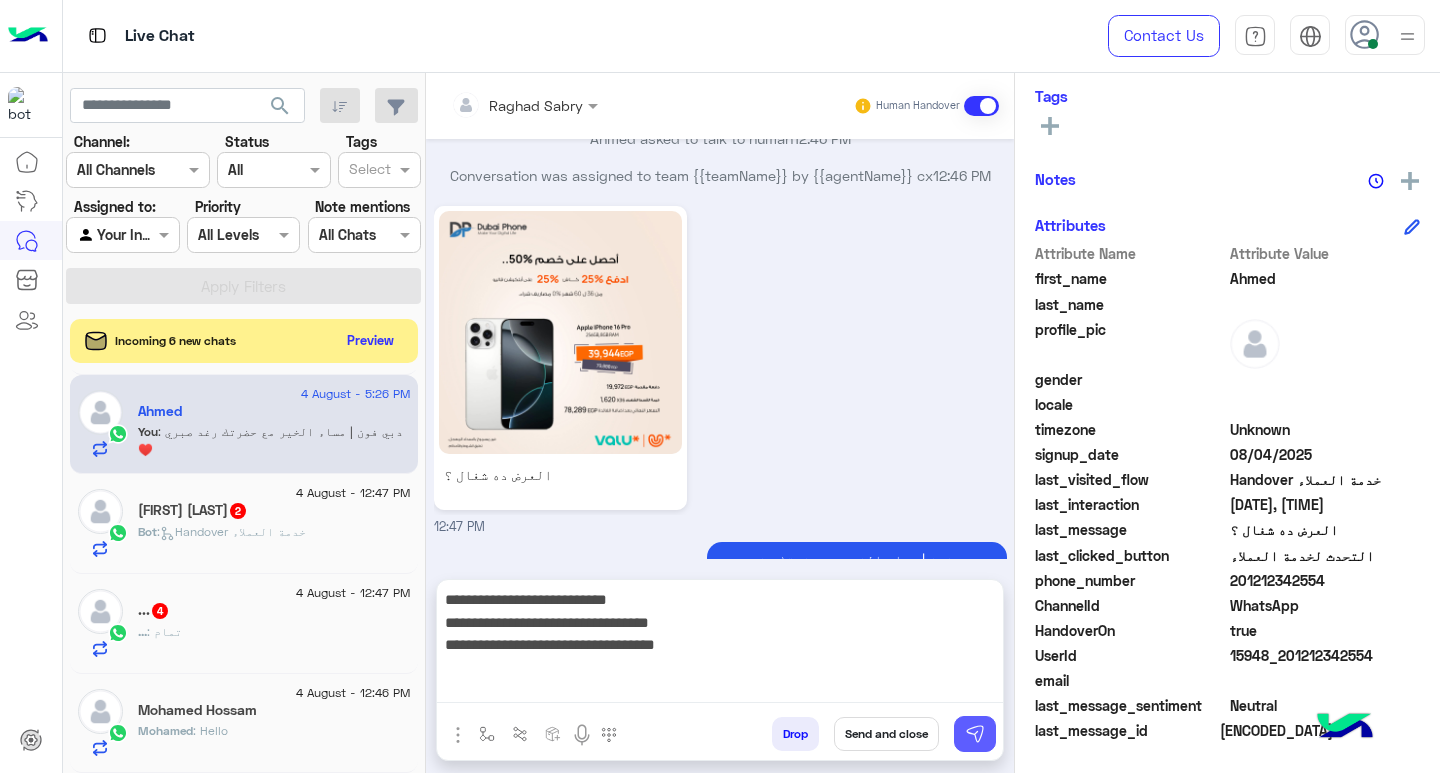 click at bounding box center [975, 734] 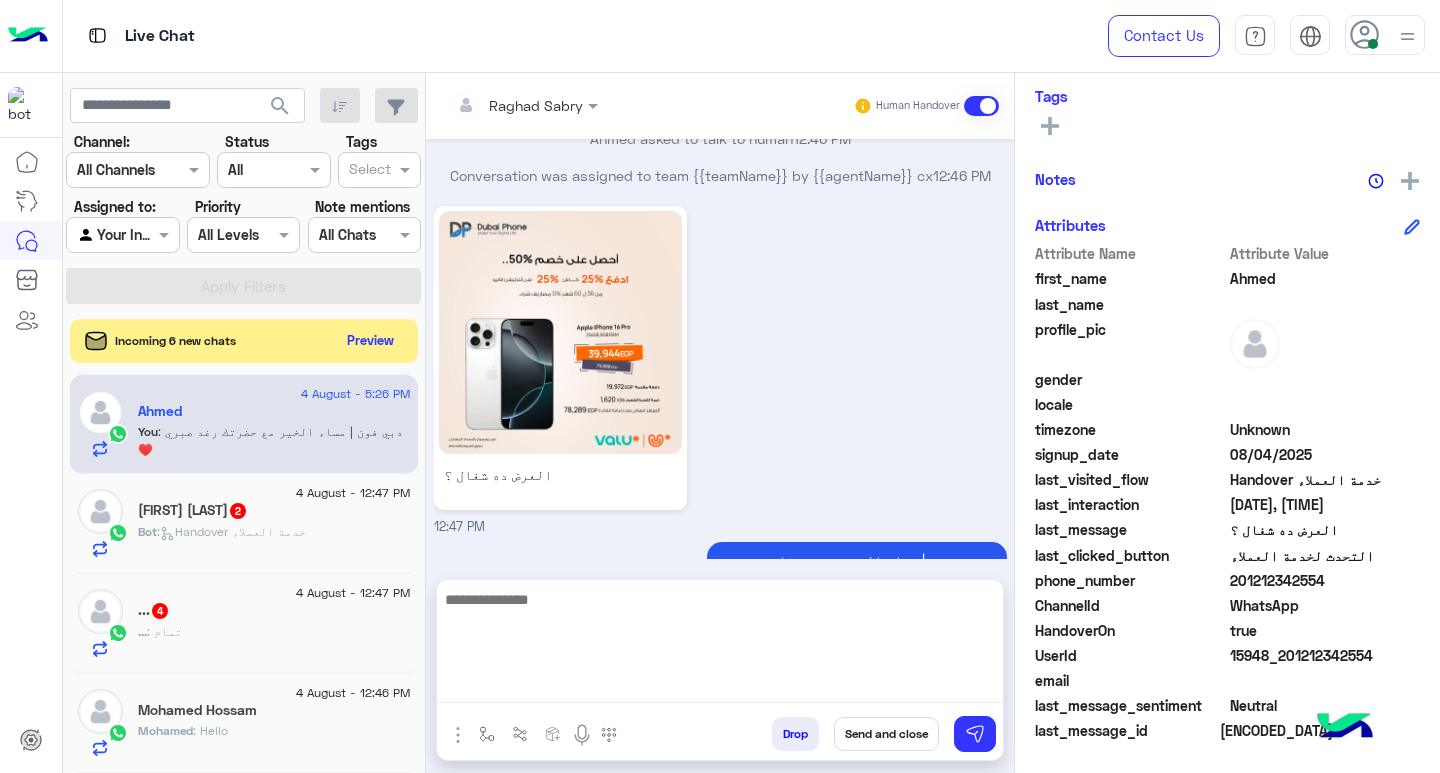 scroll, scrollTop: 880, scrollLeft: 0, axis: vertical 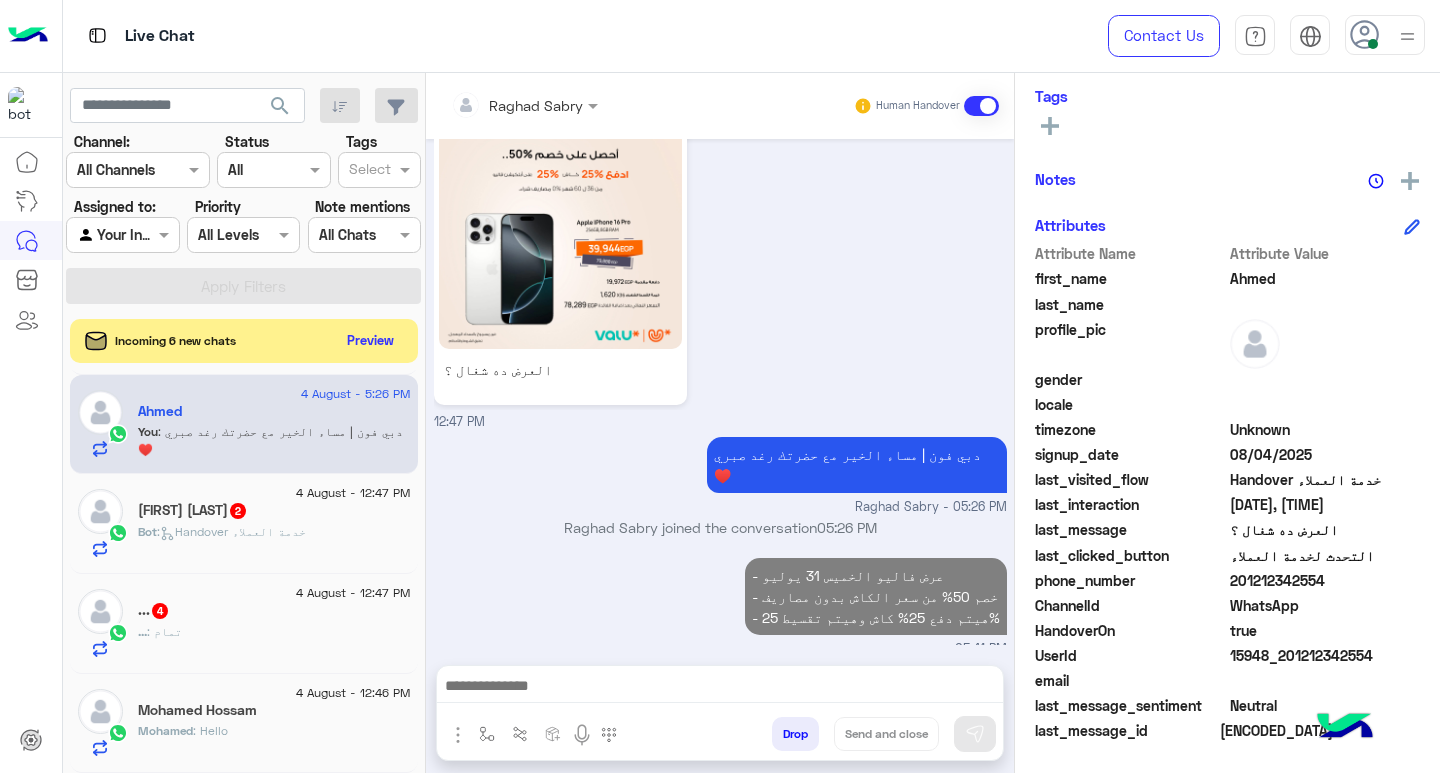 click at bounding box center (720, 691) 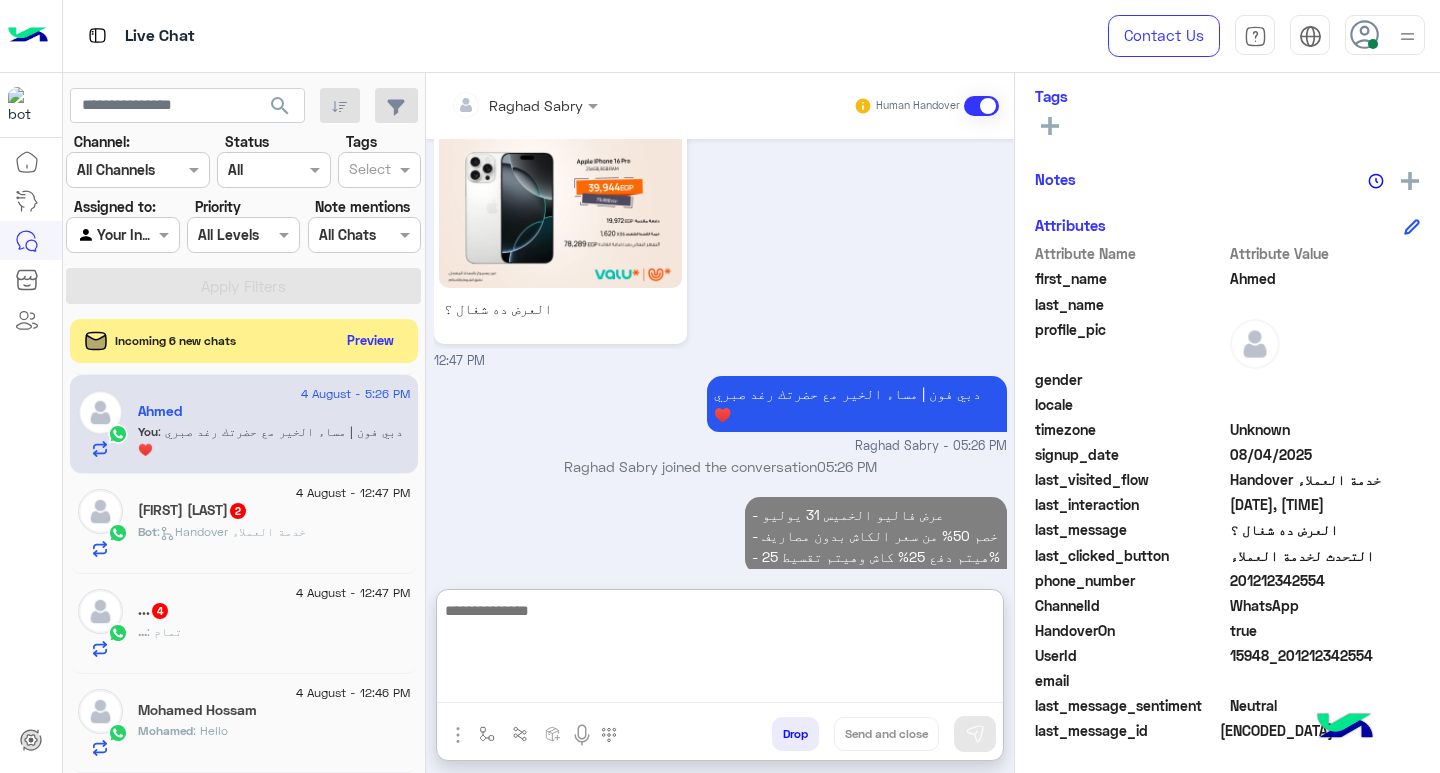 scroll, scrollTop: 970, scrollLeft: 0, axis: vertical 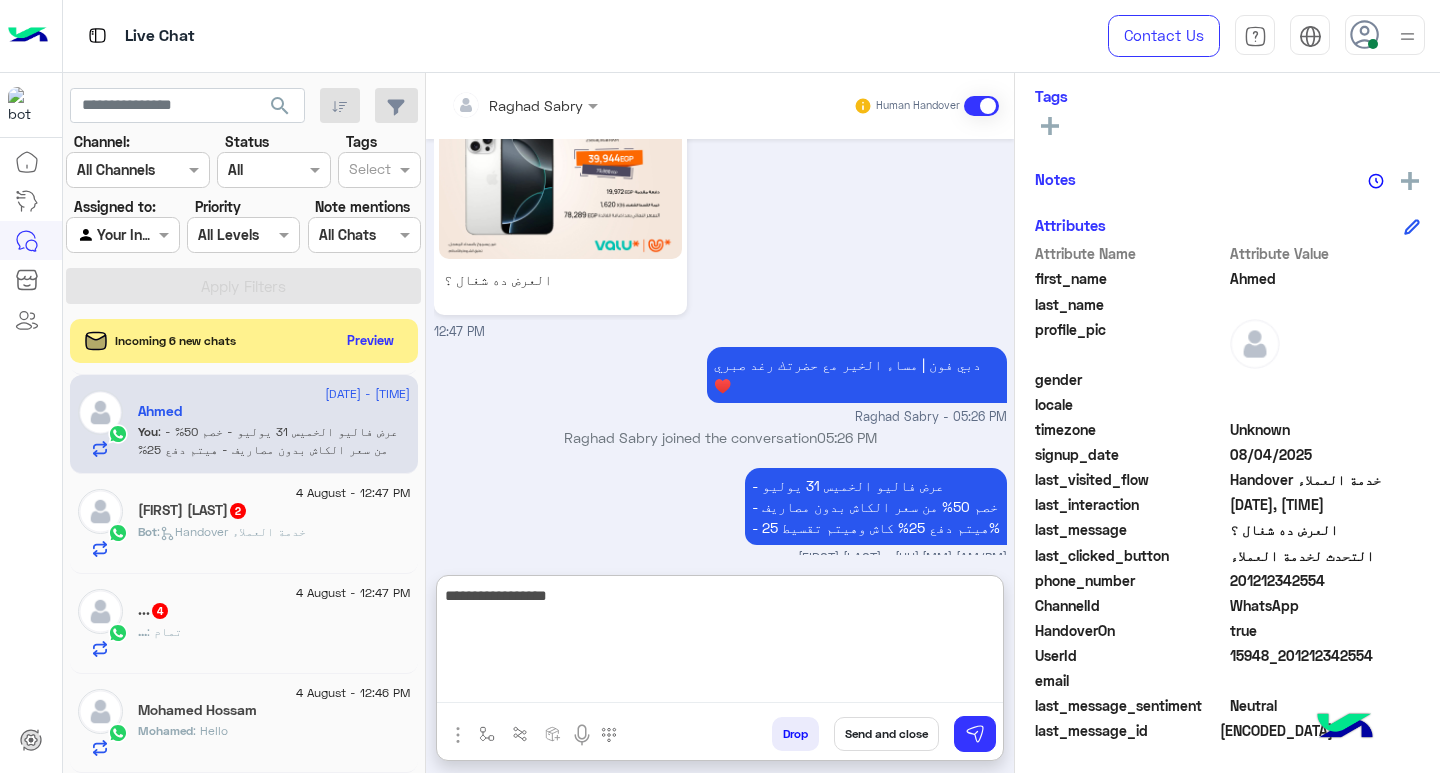 type on "**********" 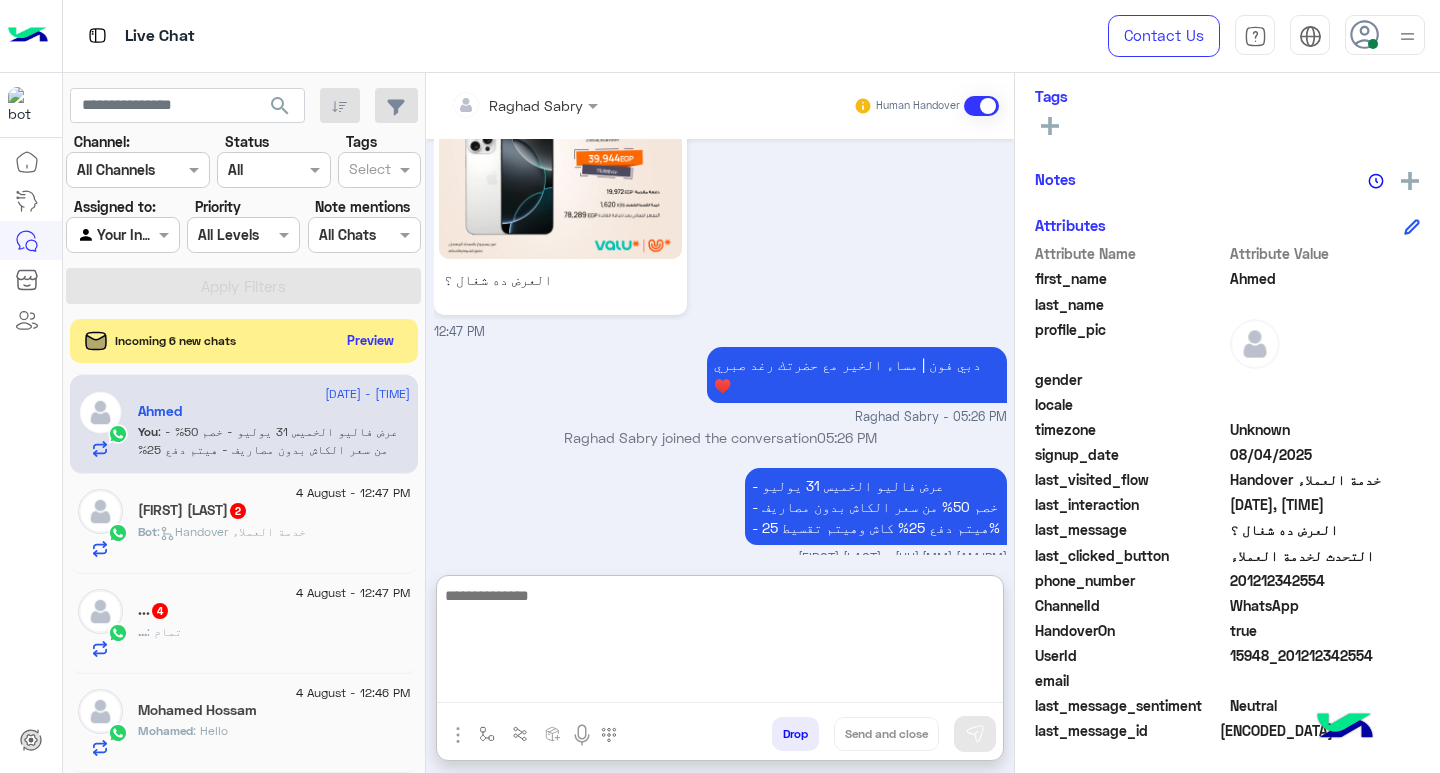 scroll, scrollTop: 1034, scrollLeft: 0, axis: vertical 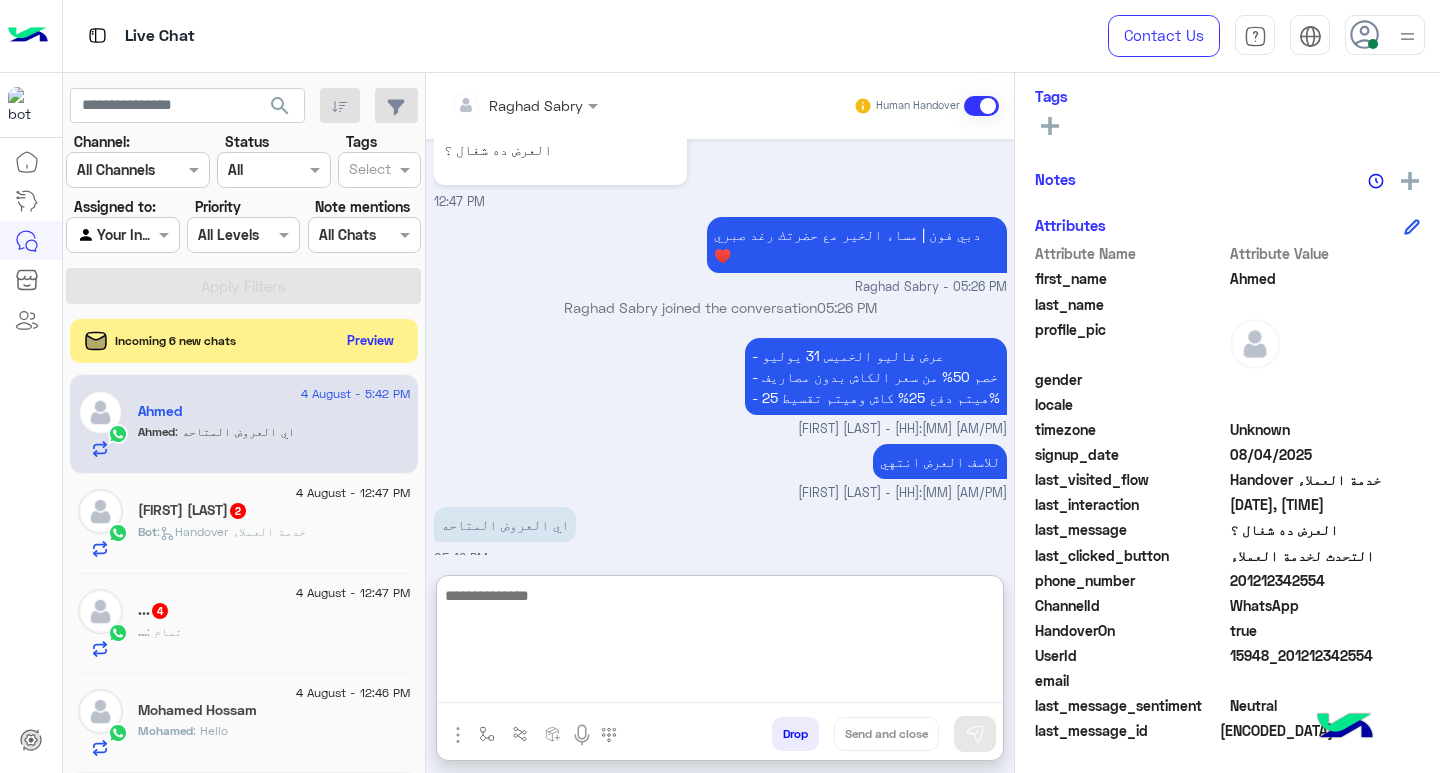 click at bounding box center [720, 643] 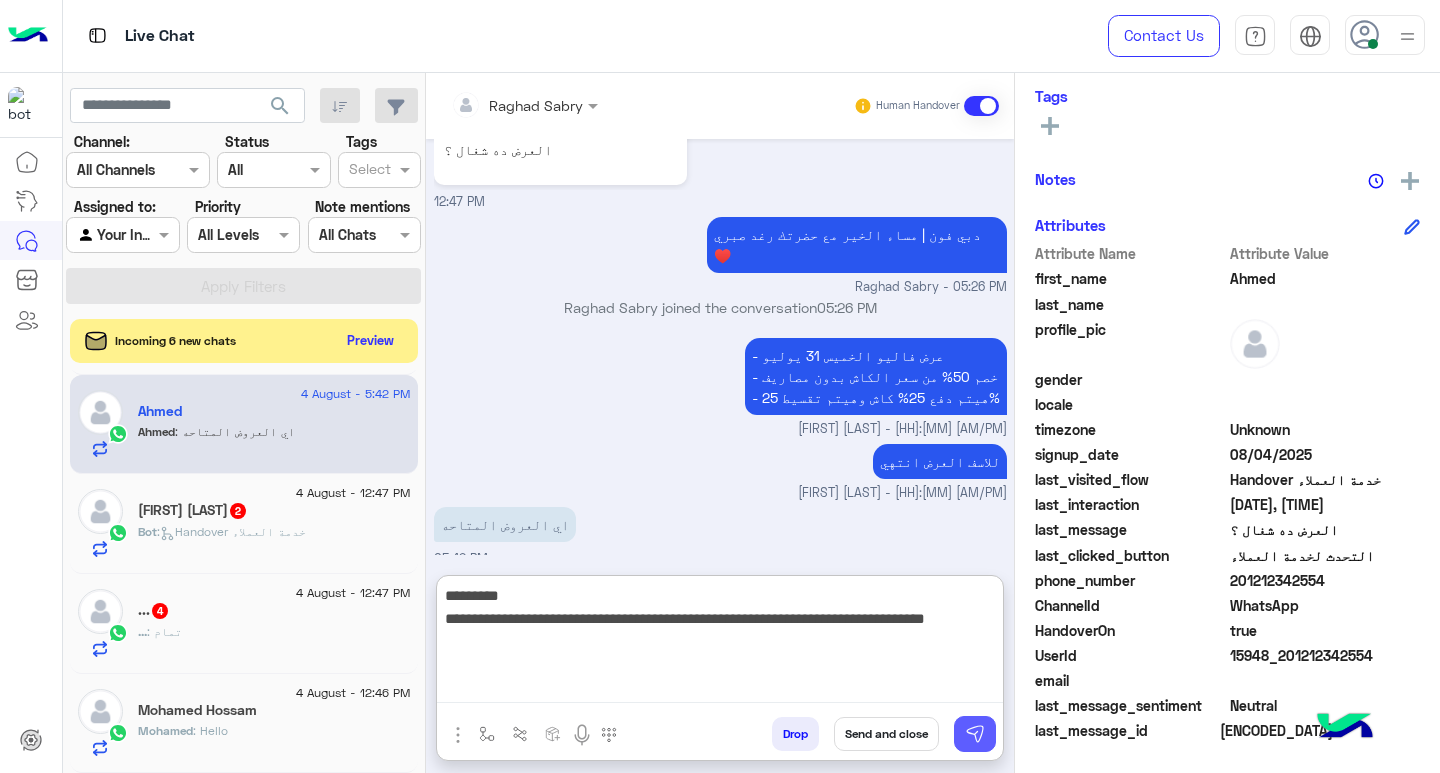 type on "**********" 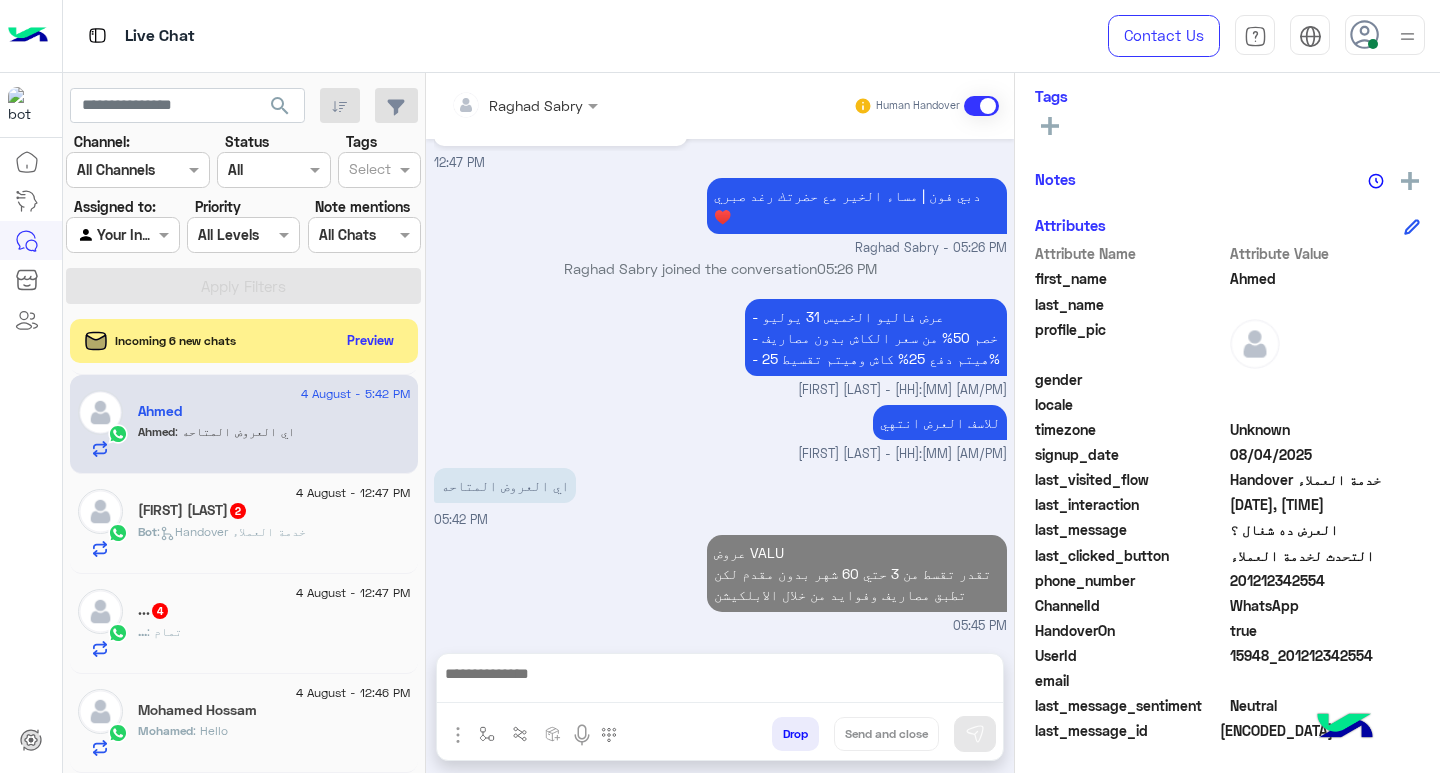 scroll, scrollTop: 1116, scrollLeft: 0, axis: vertical 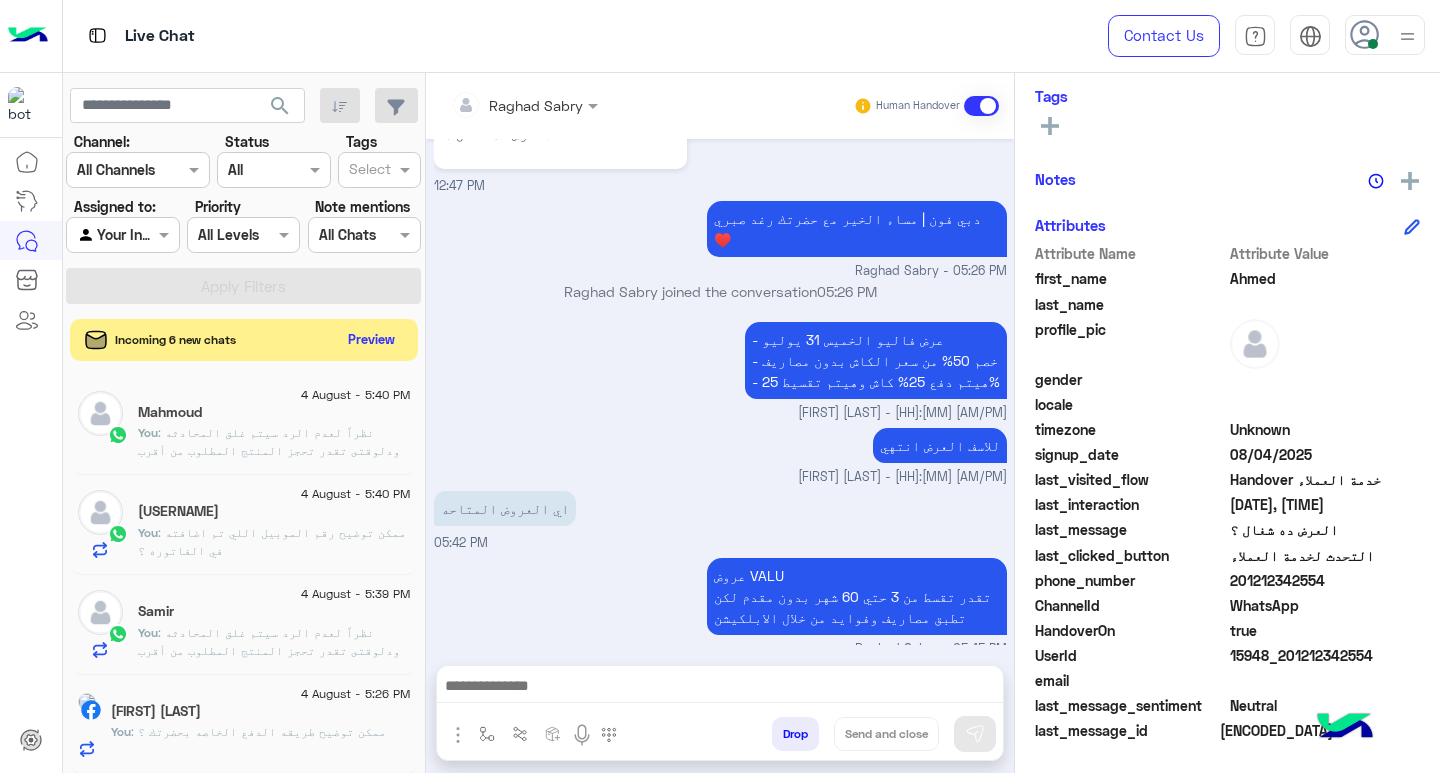 click on "Preview" 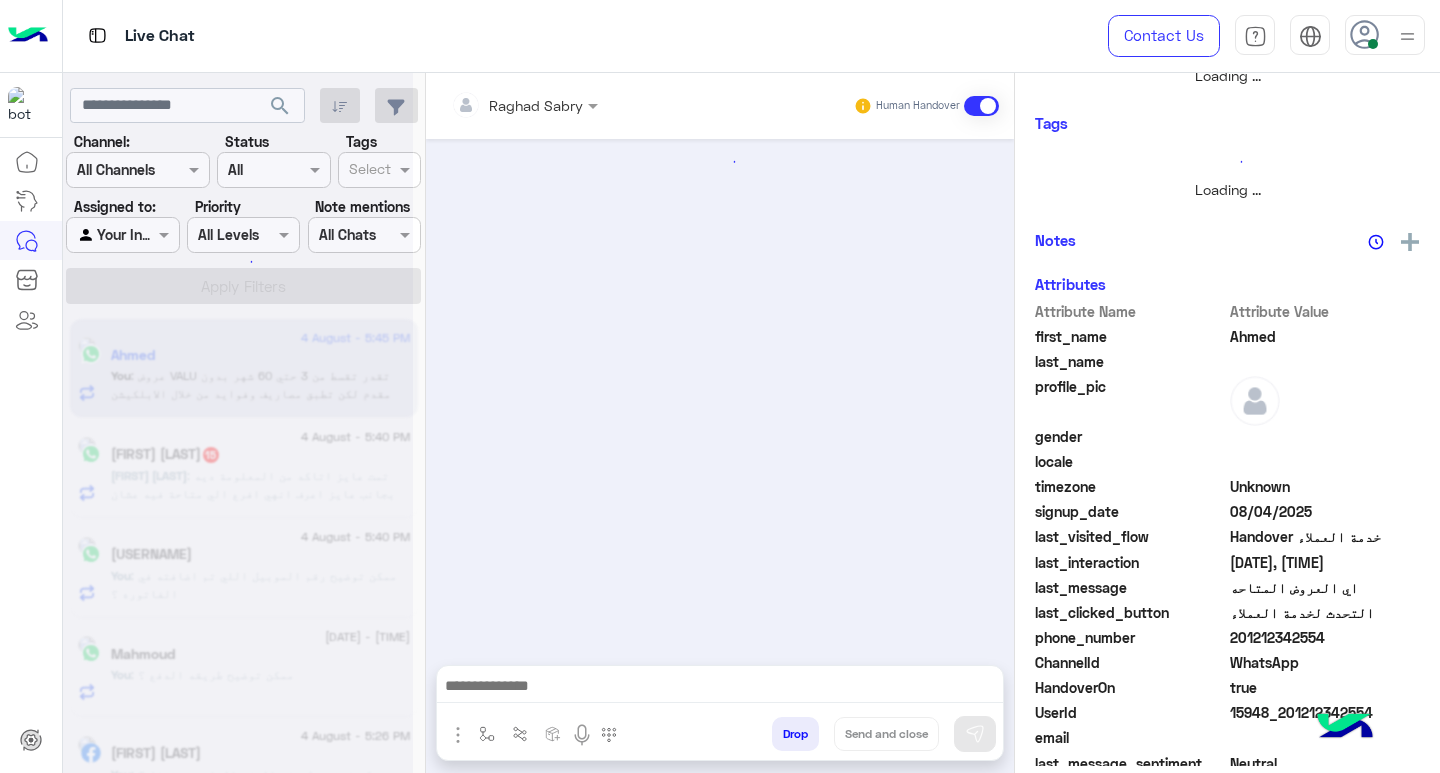 scroll, scrollTop: 355, scrollLeft: 0, axis: vertical 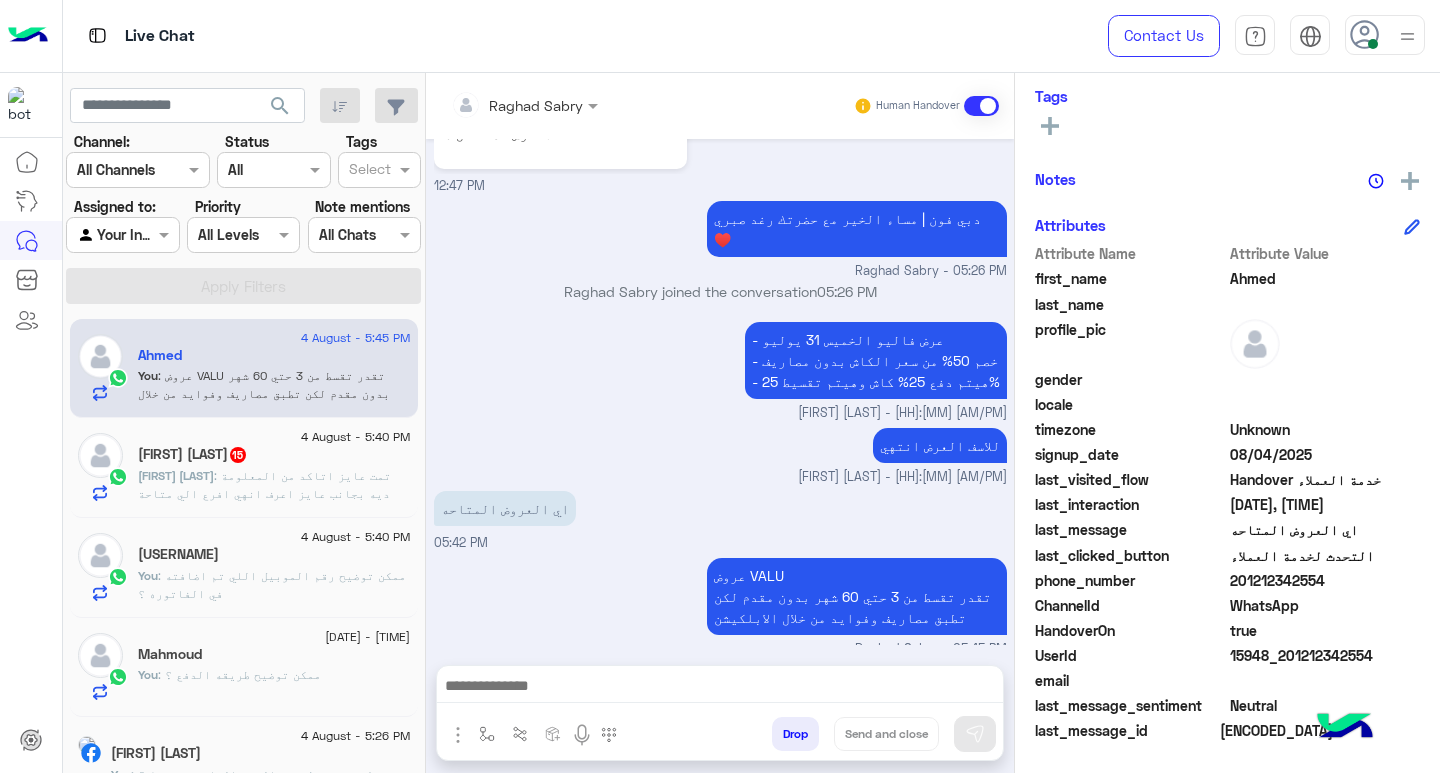 click on ": تمت عايز اتاكد من المعلومة ديه بجانب عايز اعرف انهي افرع الي متاحة فيه عشان مش متواجد في الفرع بتاع الف مسكن" 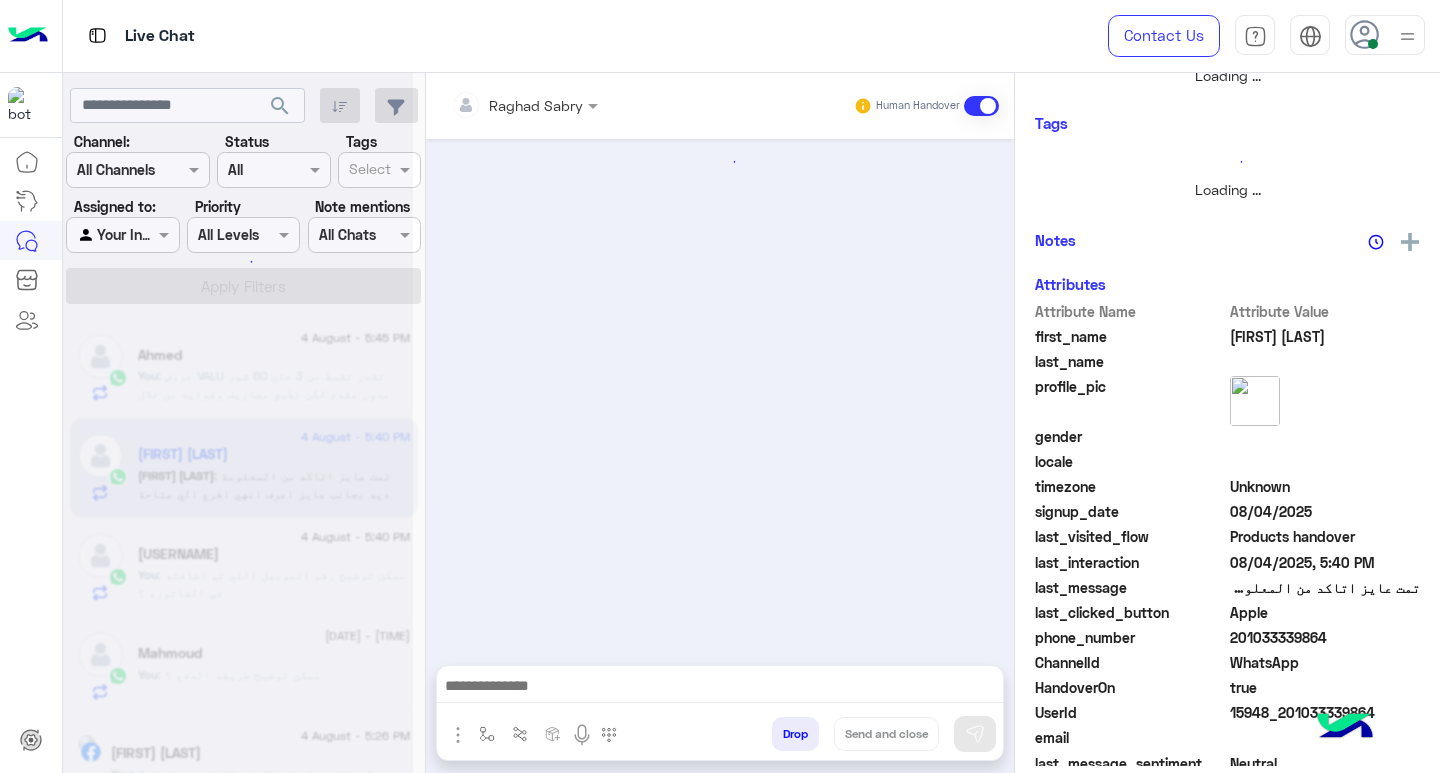 scroll, scrollTop: 355, scrollLeft: 0, axis: vertical 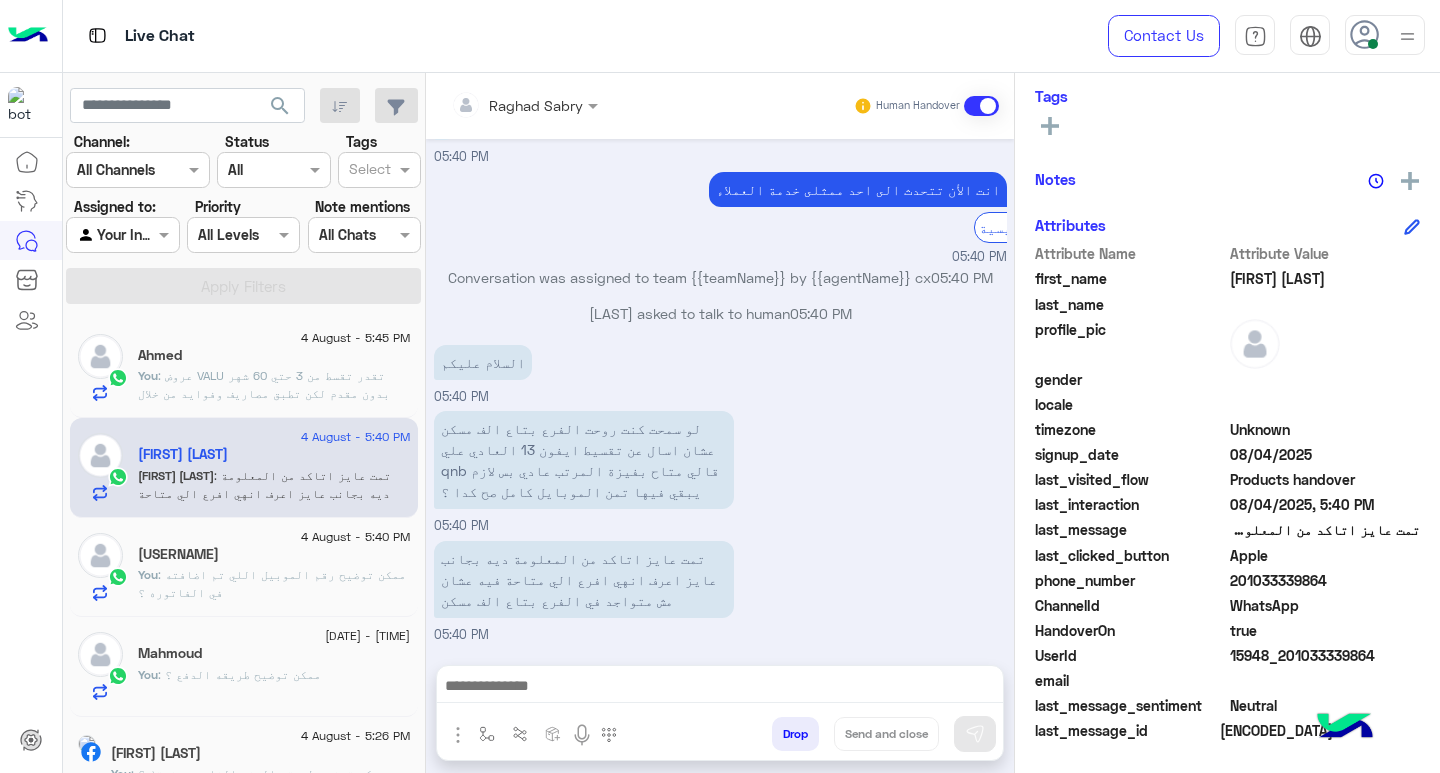 click at bounding box center (720, 688) 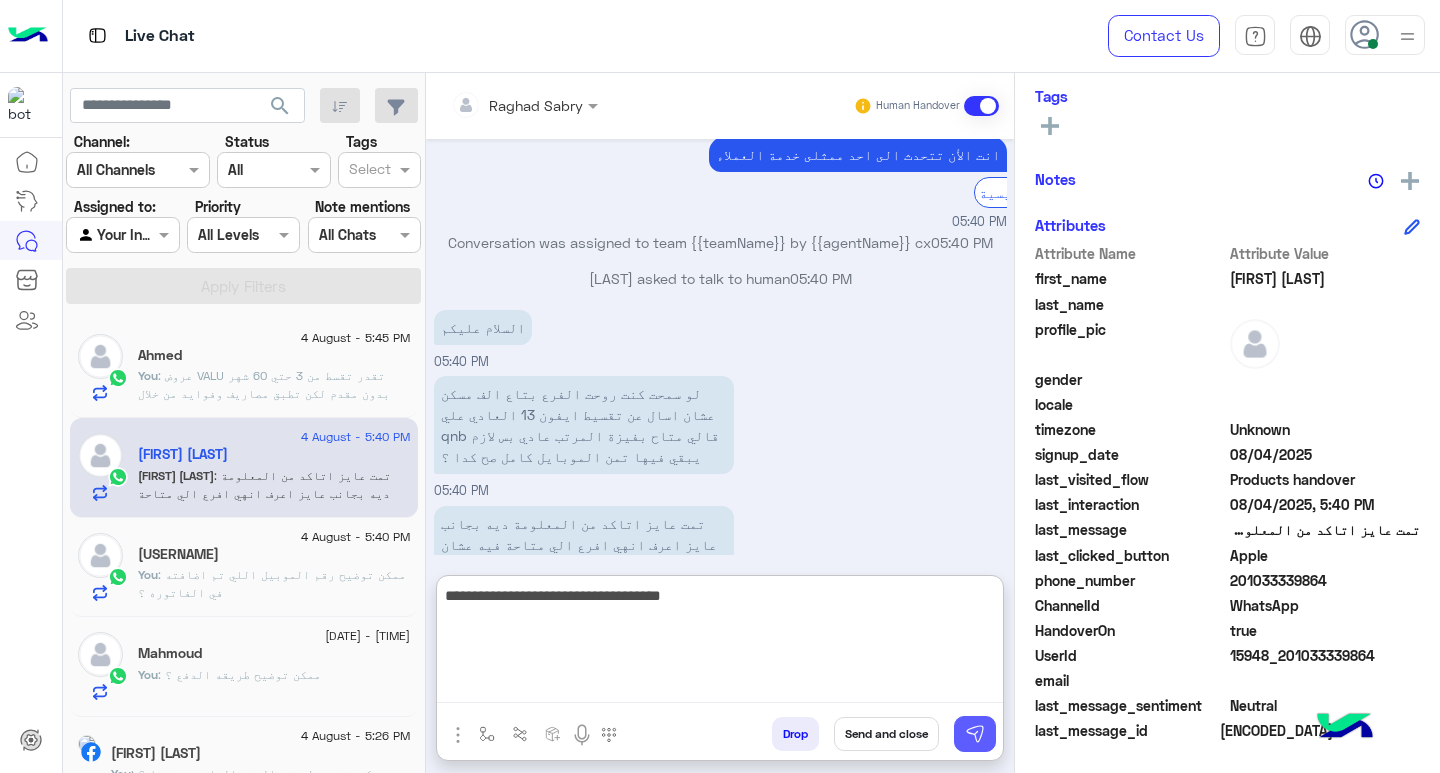 type on "**********" 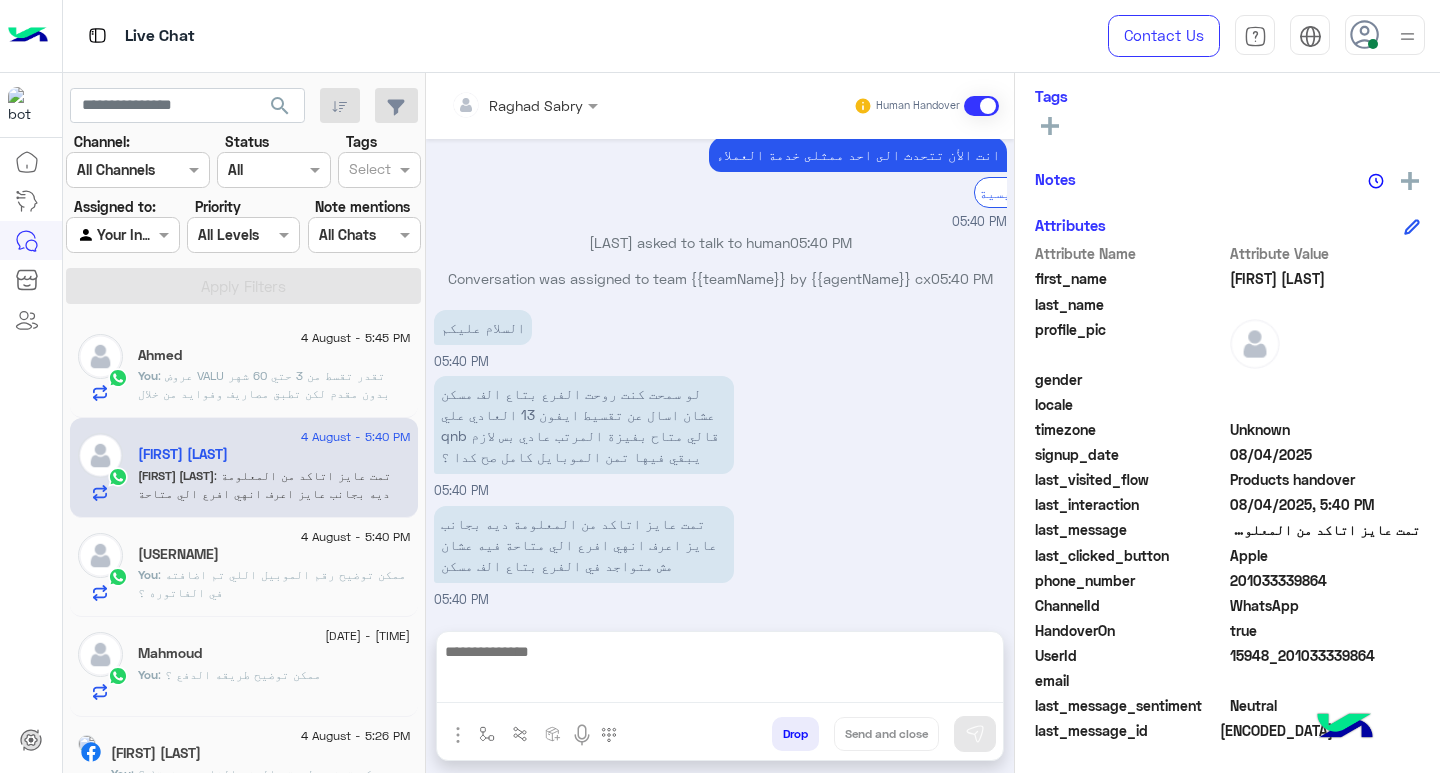 scroll, scrollTop: 1611, scrollLeft: 0, axis: vertical 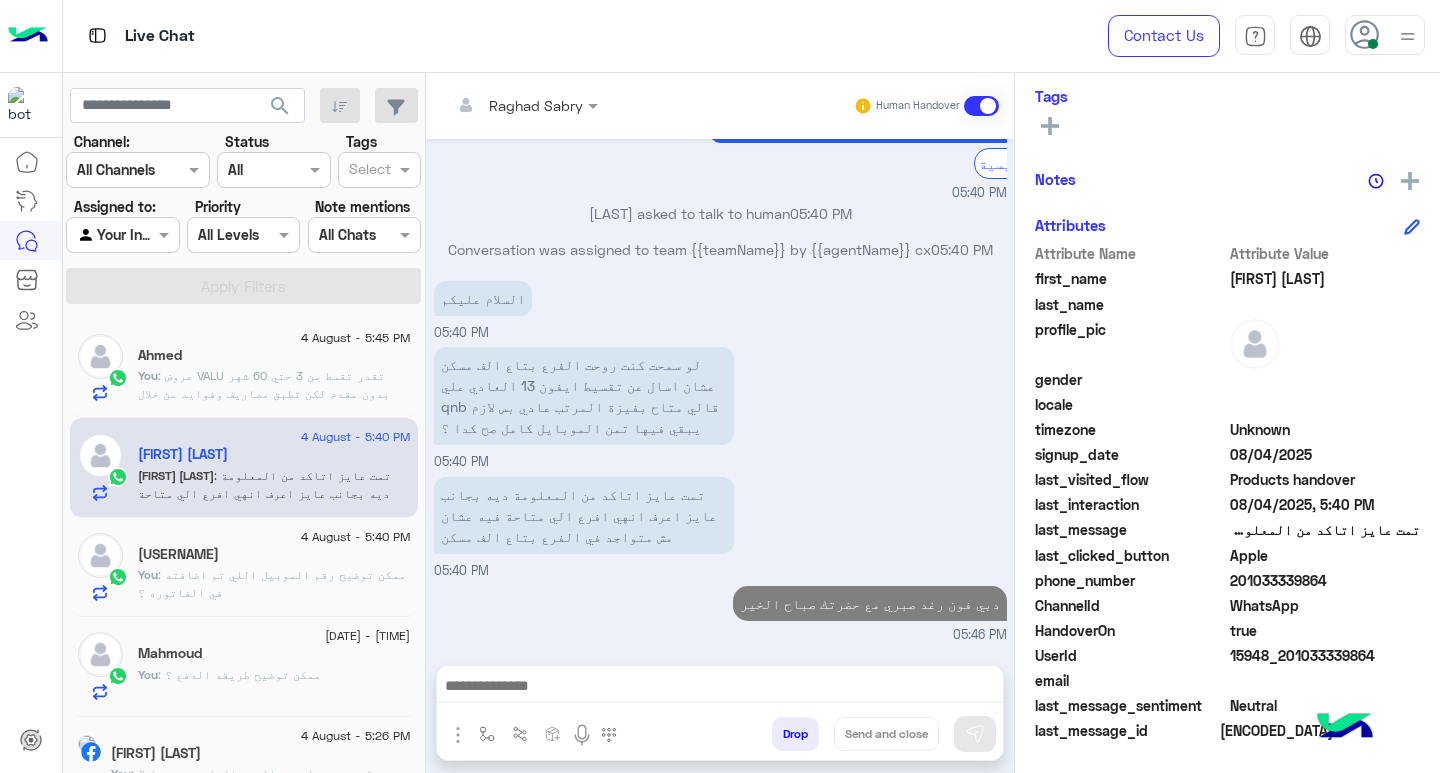 click at bounding box center (720, 688) 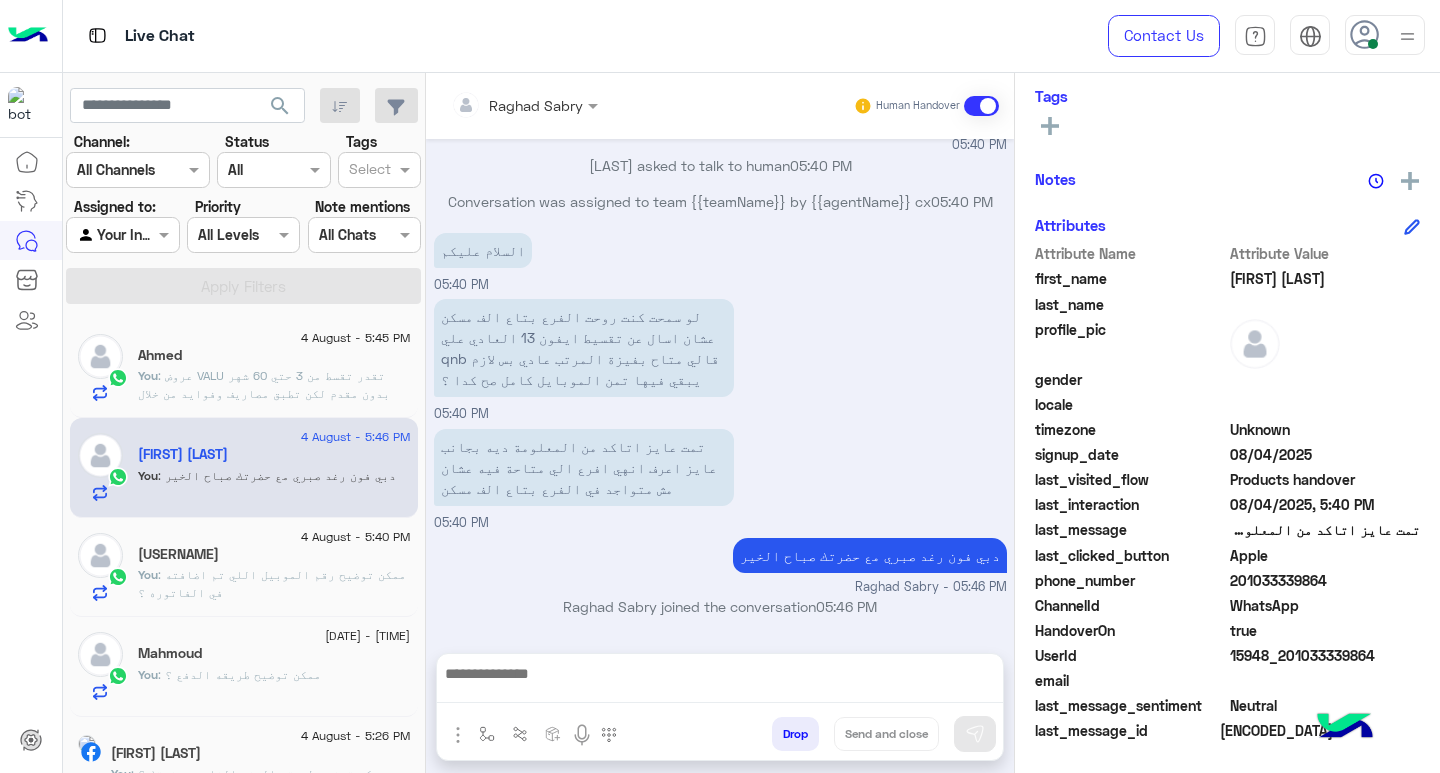 scroll, scrollTop: 1647, scrollLeft: 0, axis: vertical 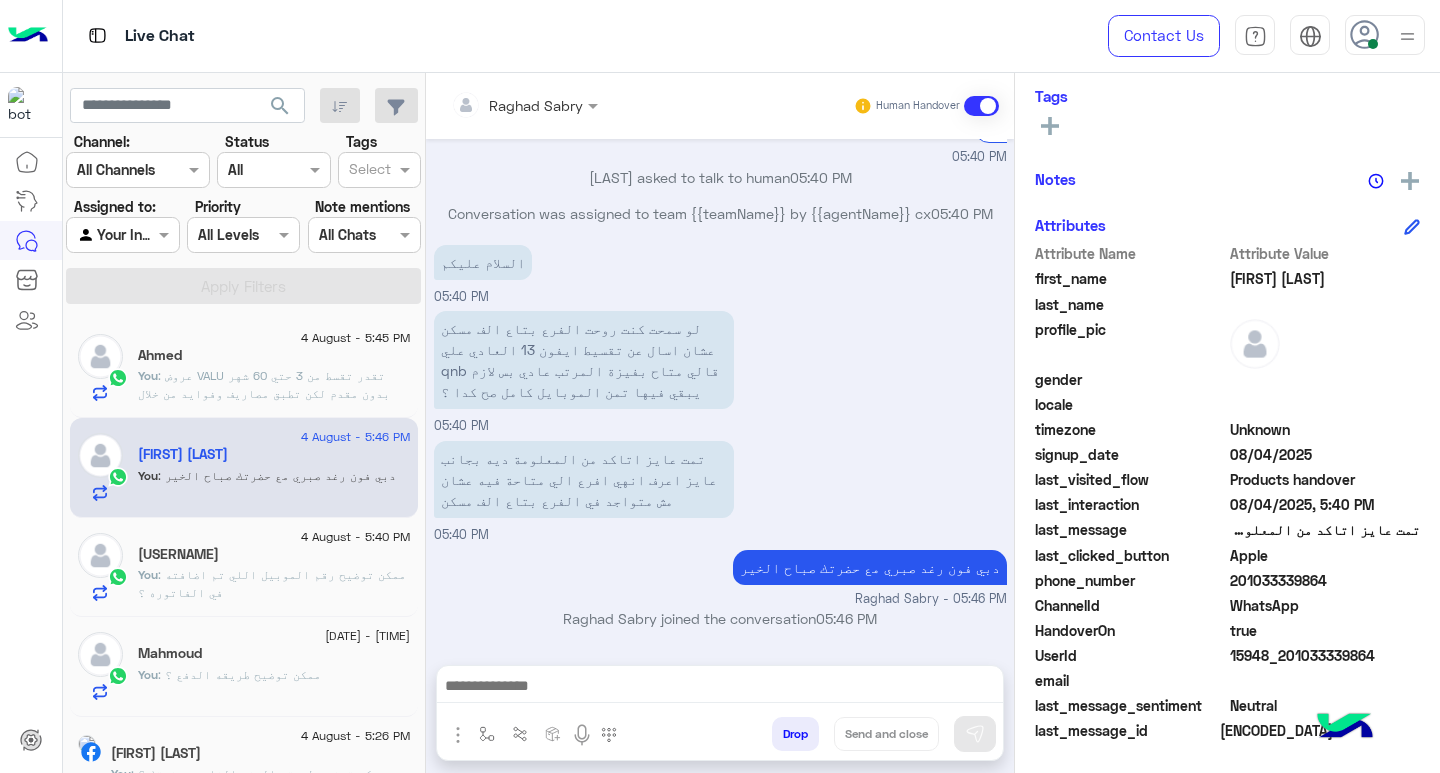 click at bounding box center [720, 688] 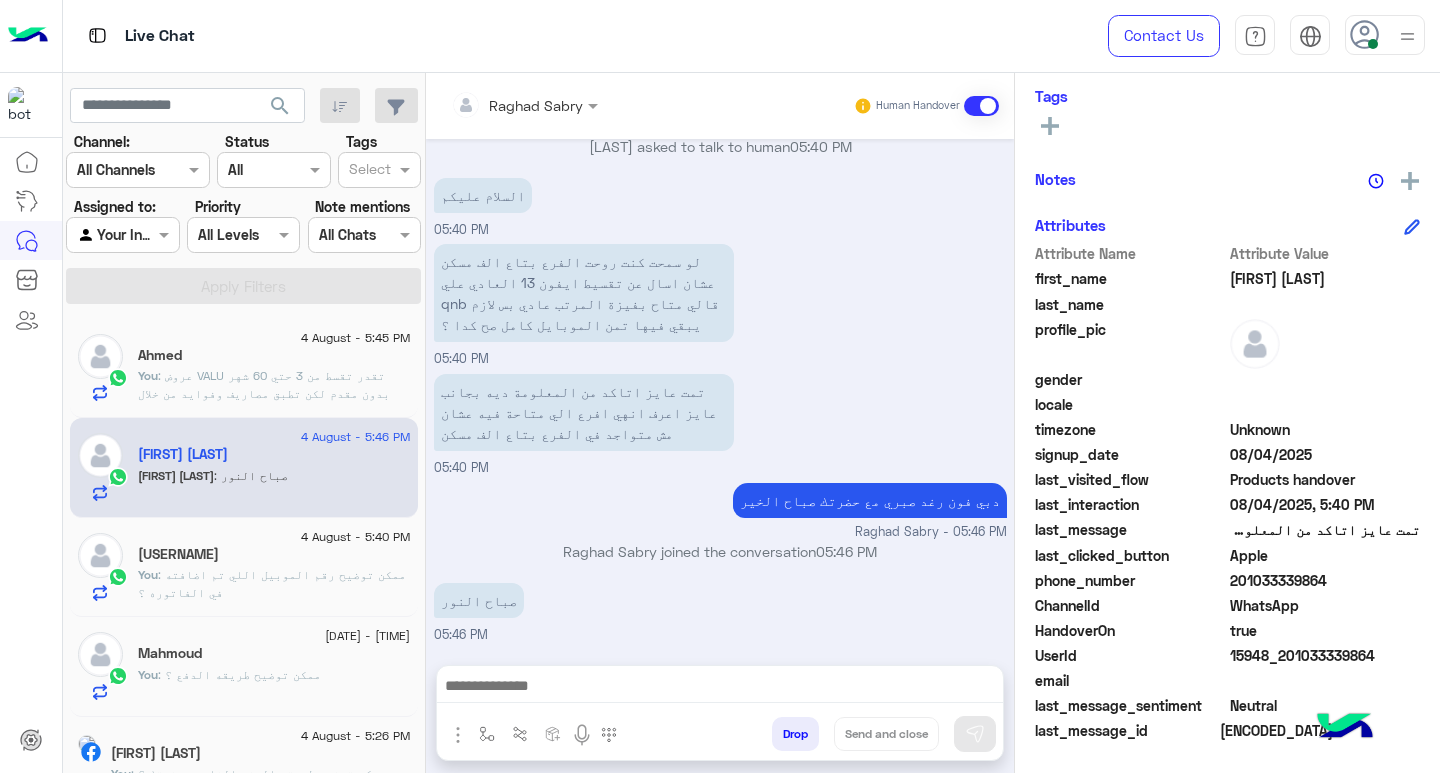 click at bounding box center (720, 688) 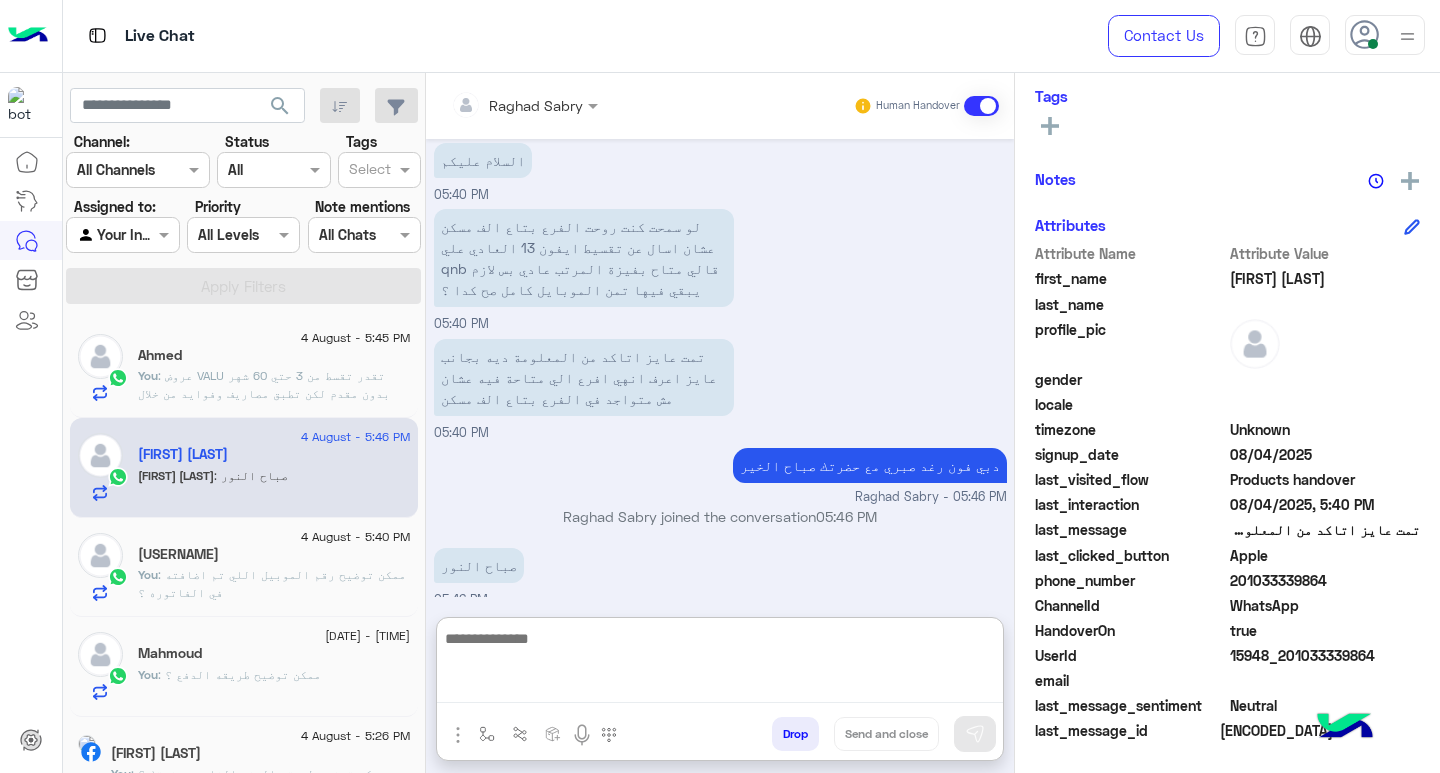 paste on "**********" 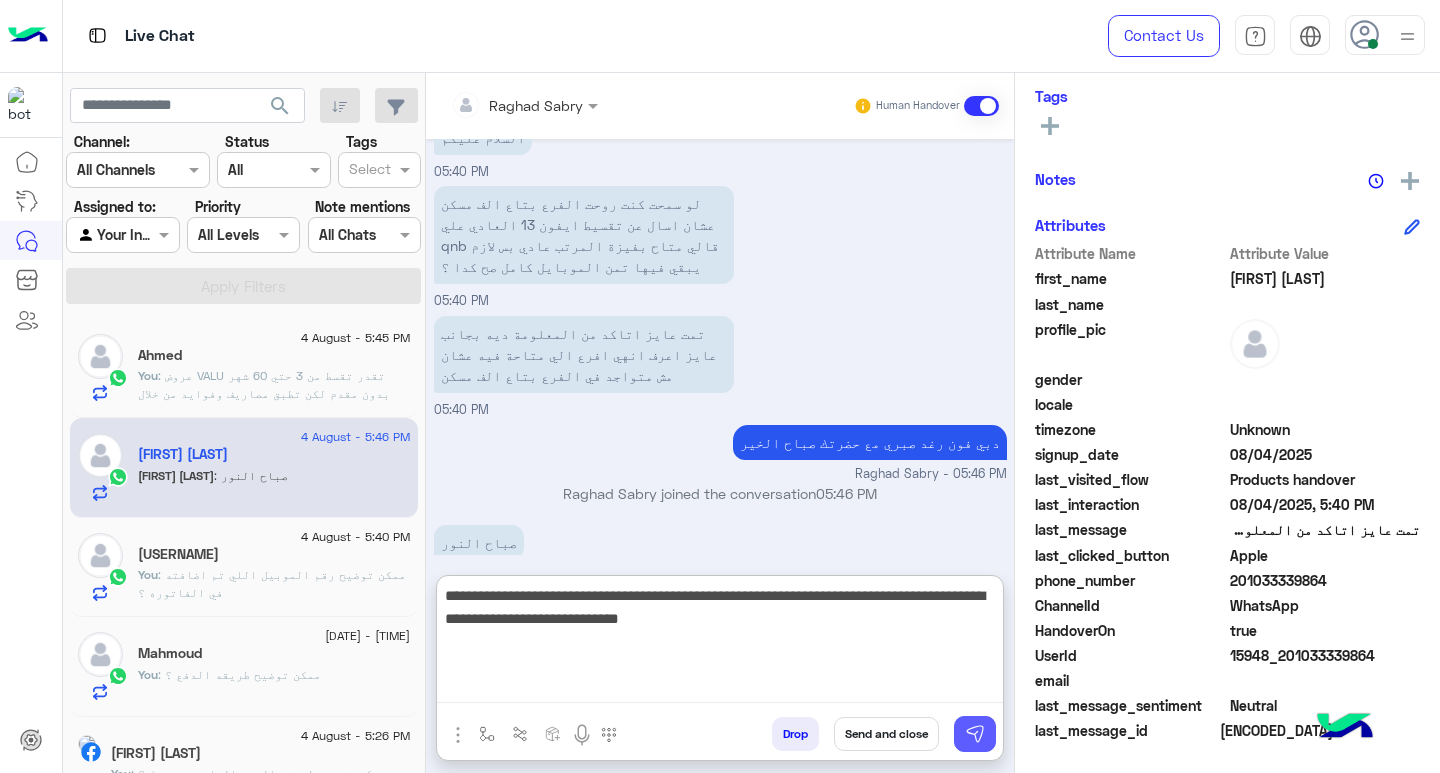 type on "**********" 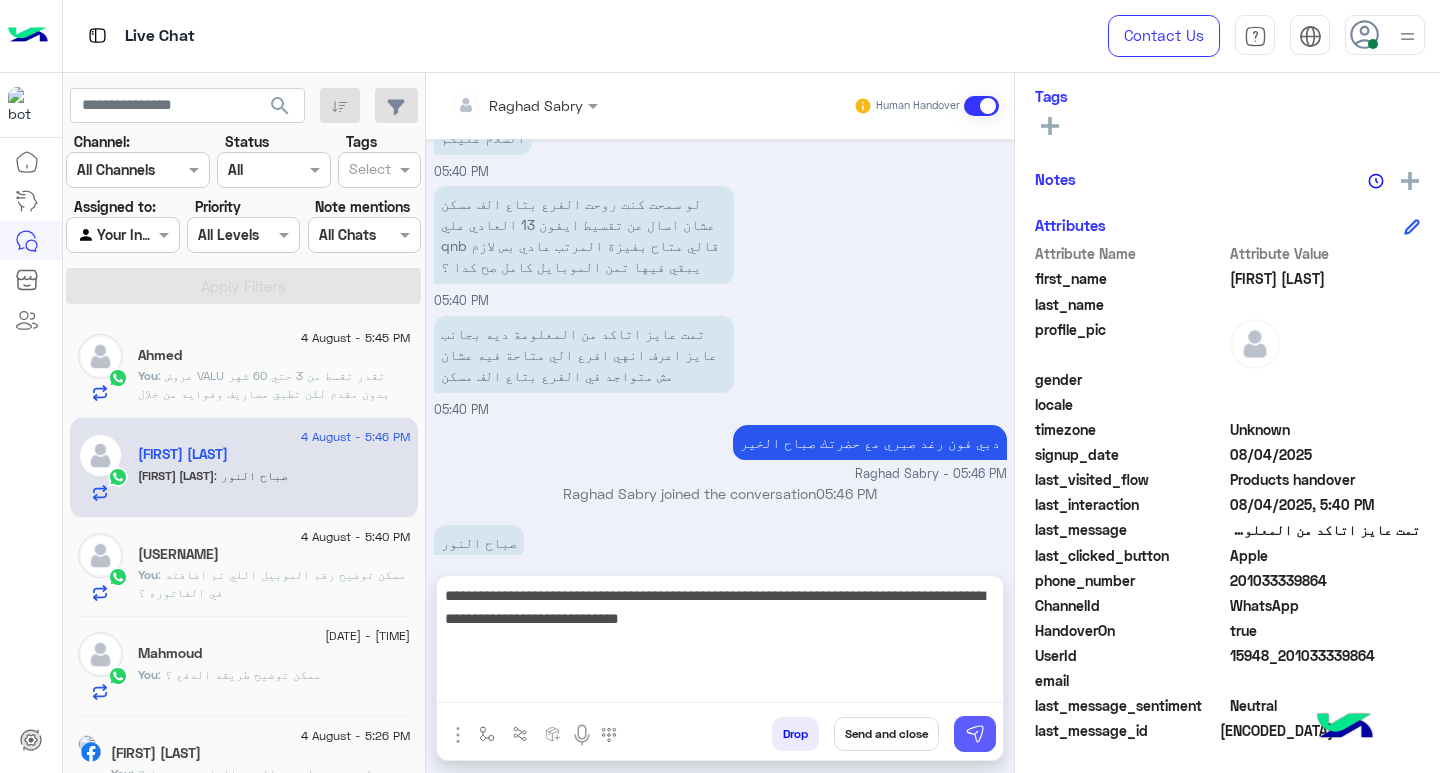 click at bounding box center [975, 734] 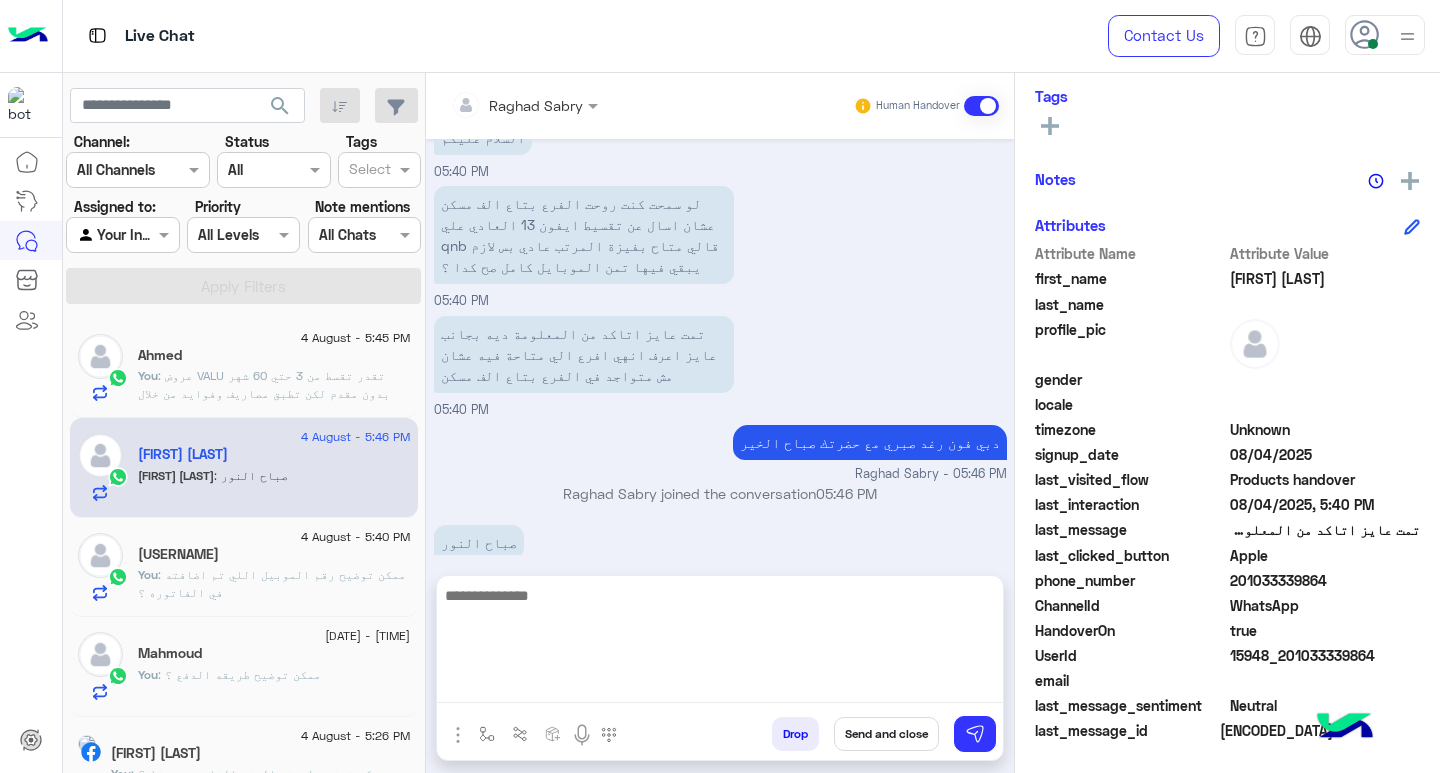 scroll, scrollTop: 1820, scrollLeft: 0, axis: vertical 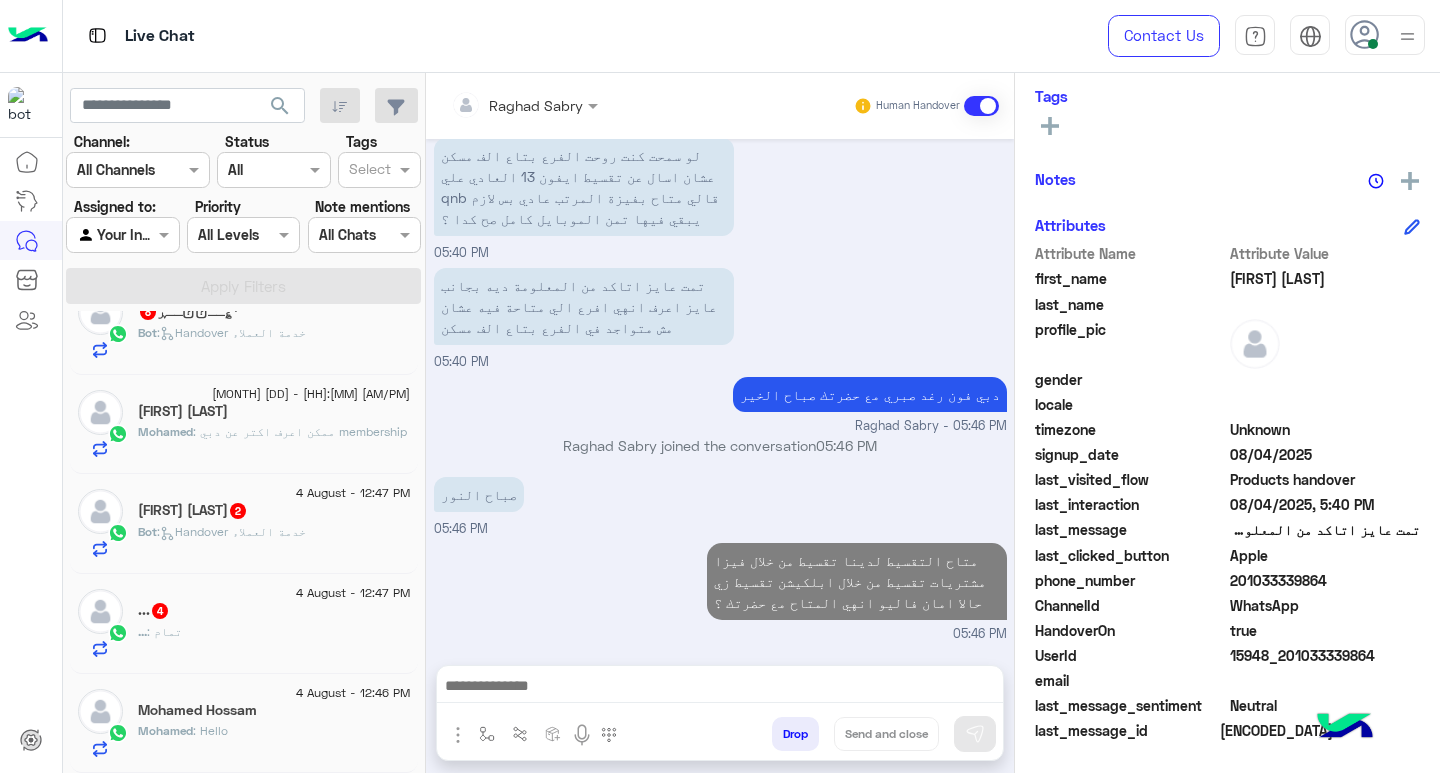 click on "...   4" 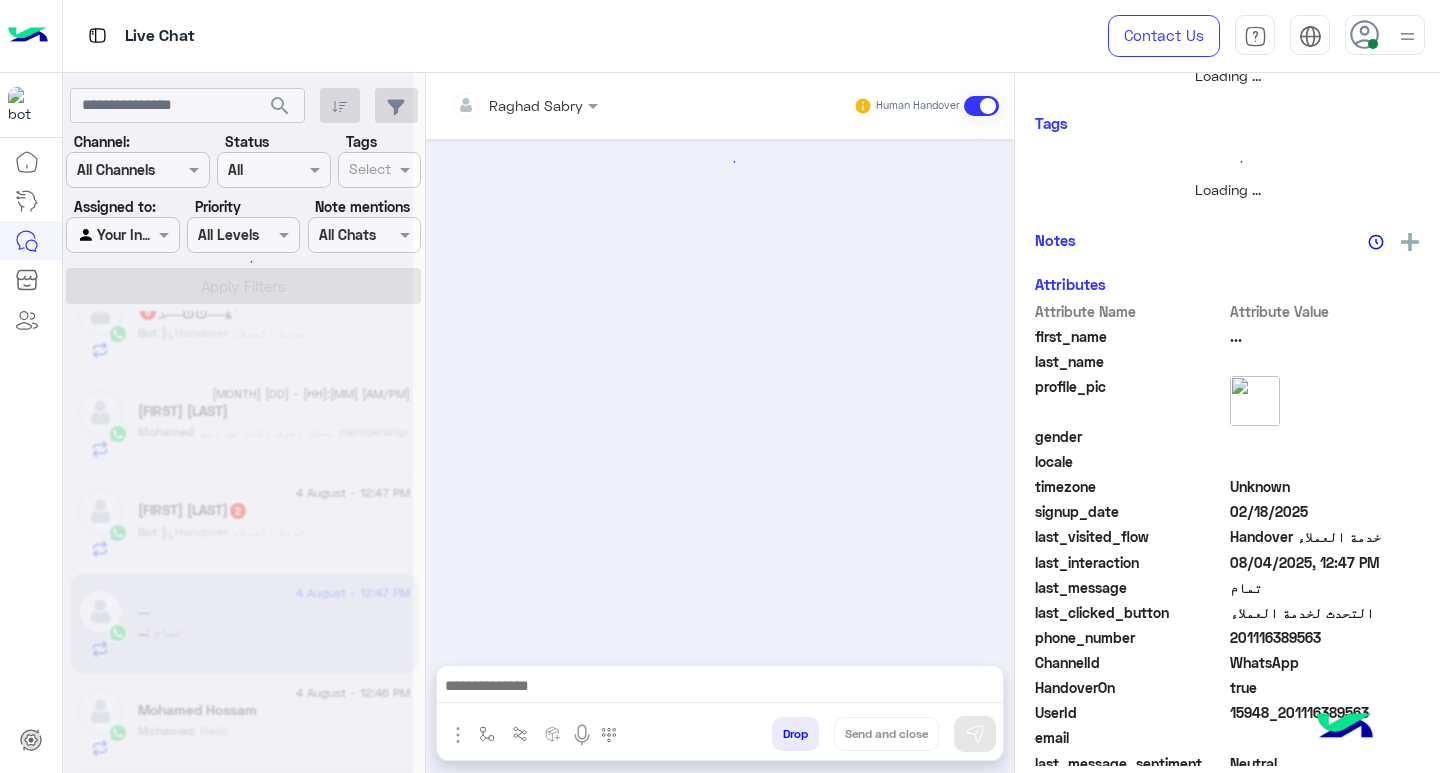 scroll, scrollTop: 355, scrollLeft: 0, axis: vertical 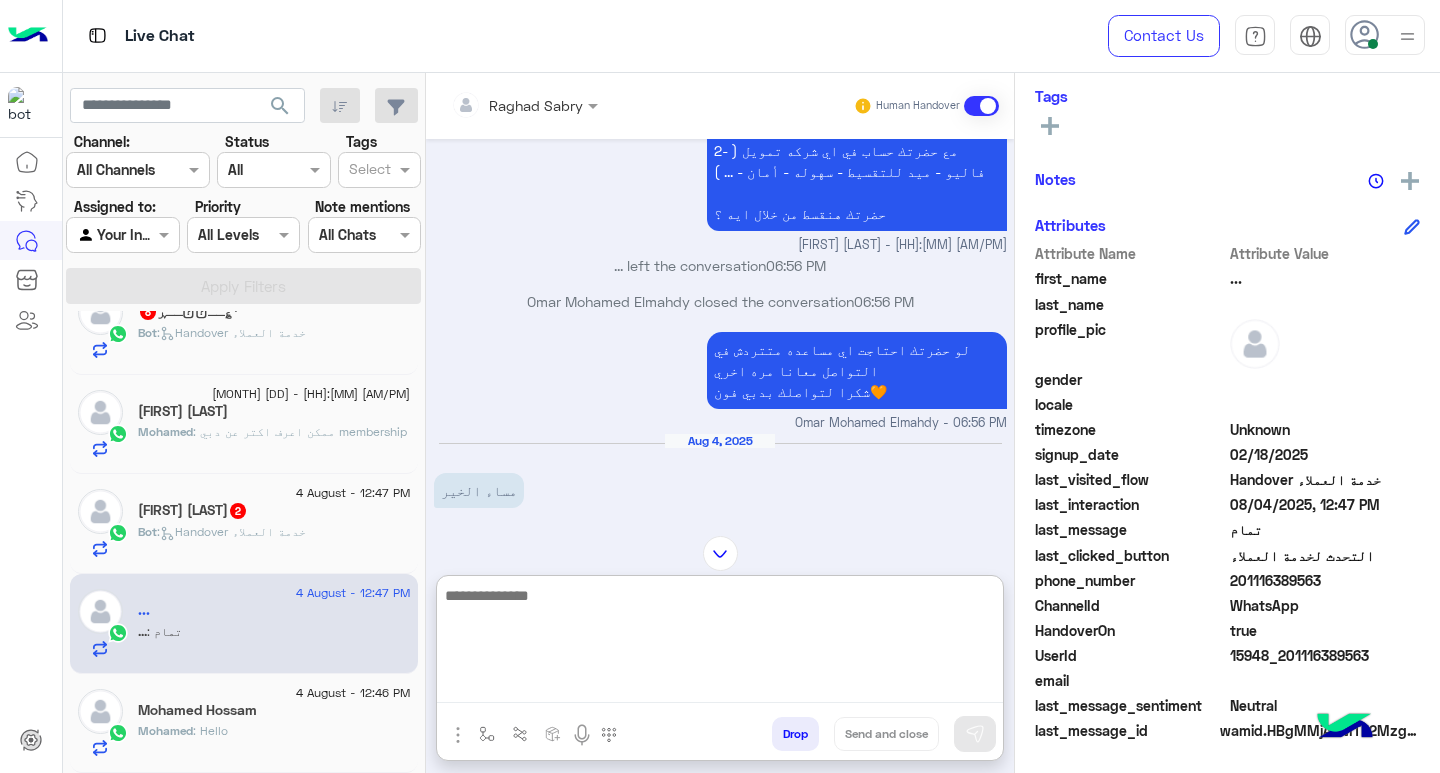 paste on "**********" 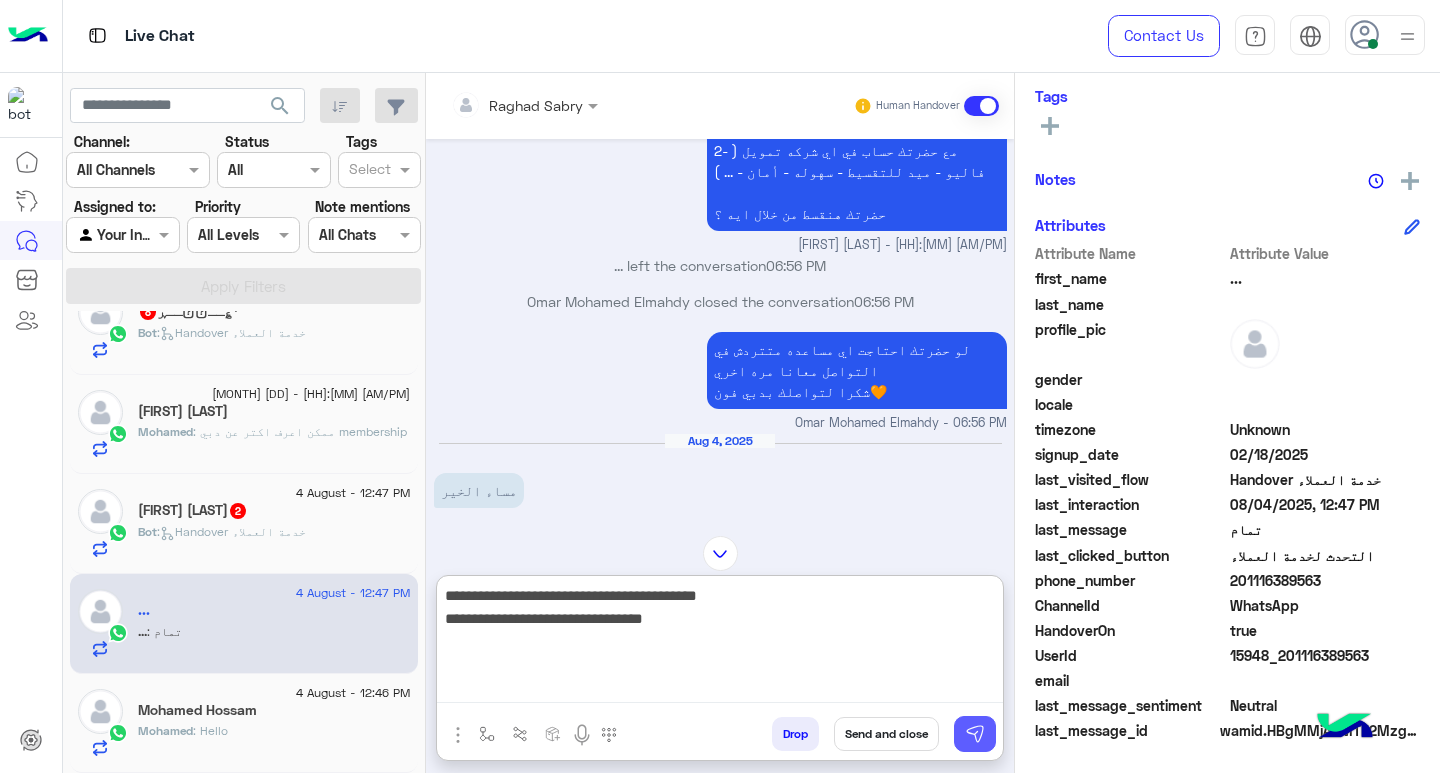 type on "**********" 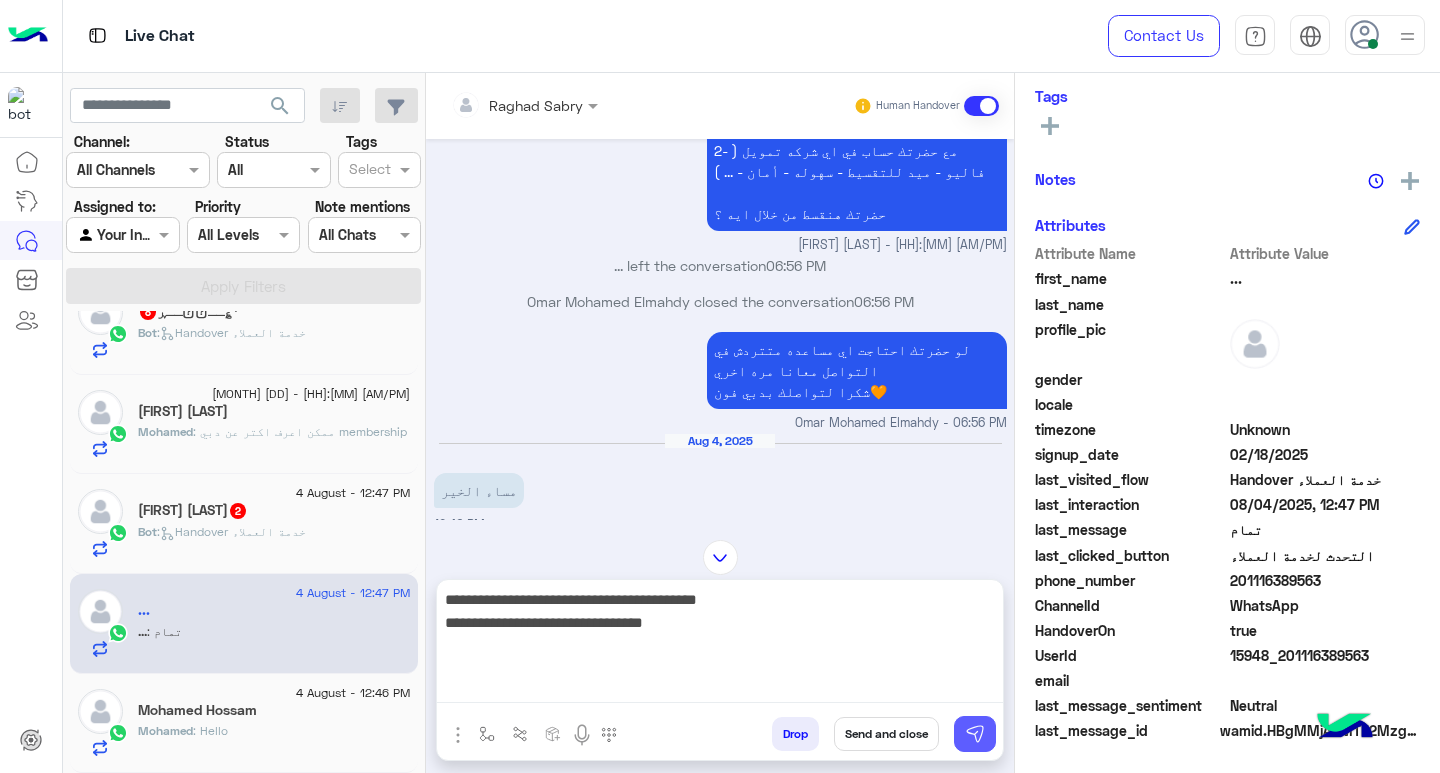 click at bounding box center (975, 734) 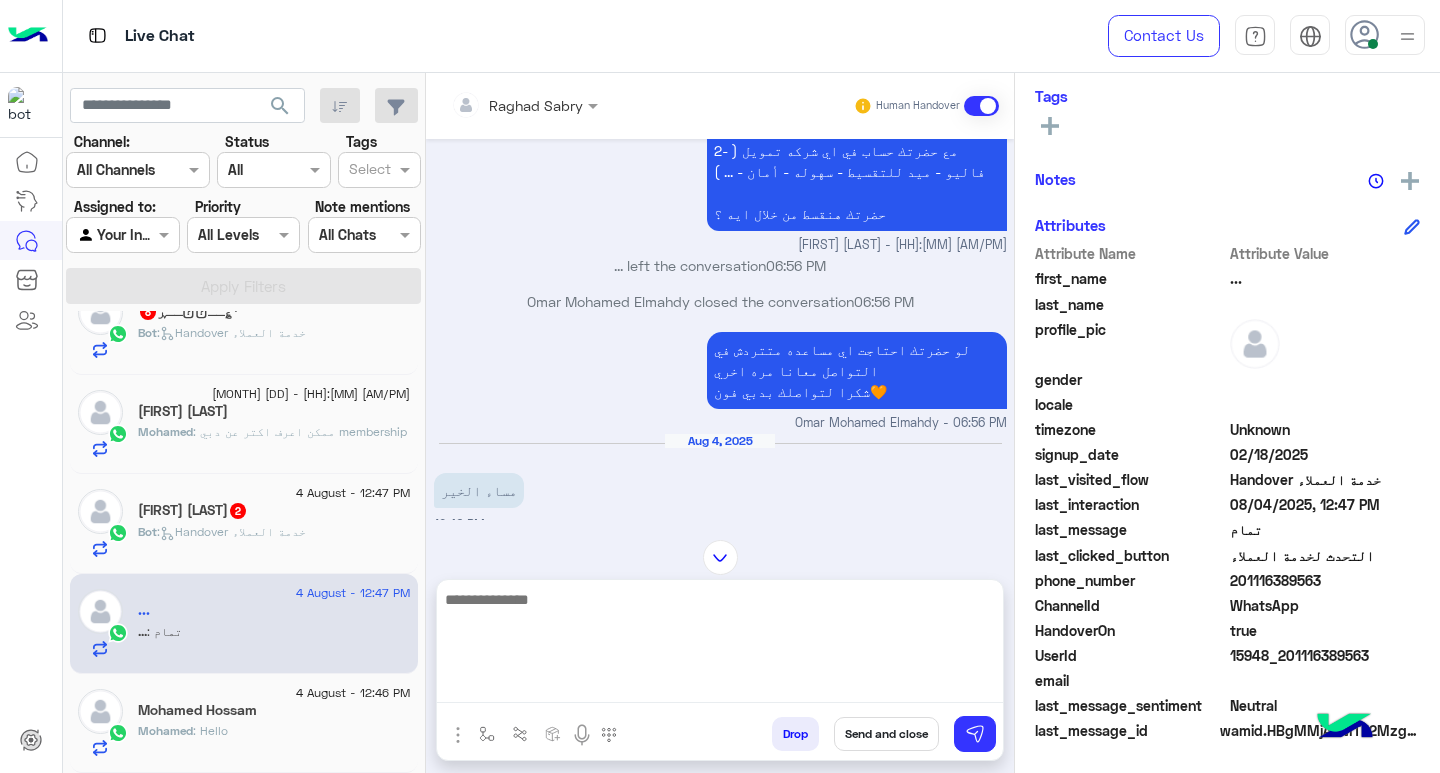 scroll, scrollTop: 1418, scrollLeft: 0, axis: vertical 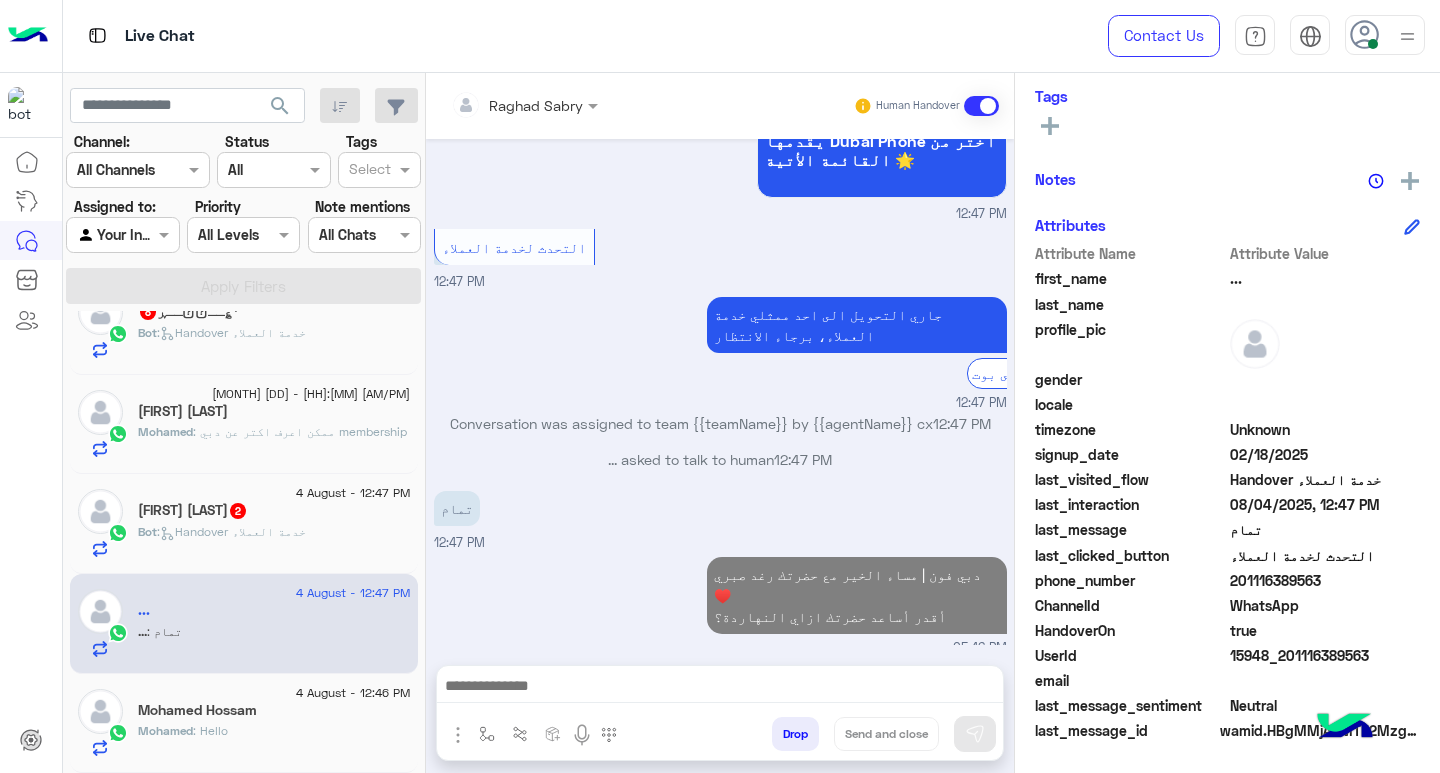 click on "Bot :   Handover خدمة العملاء" 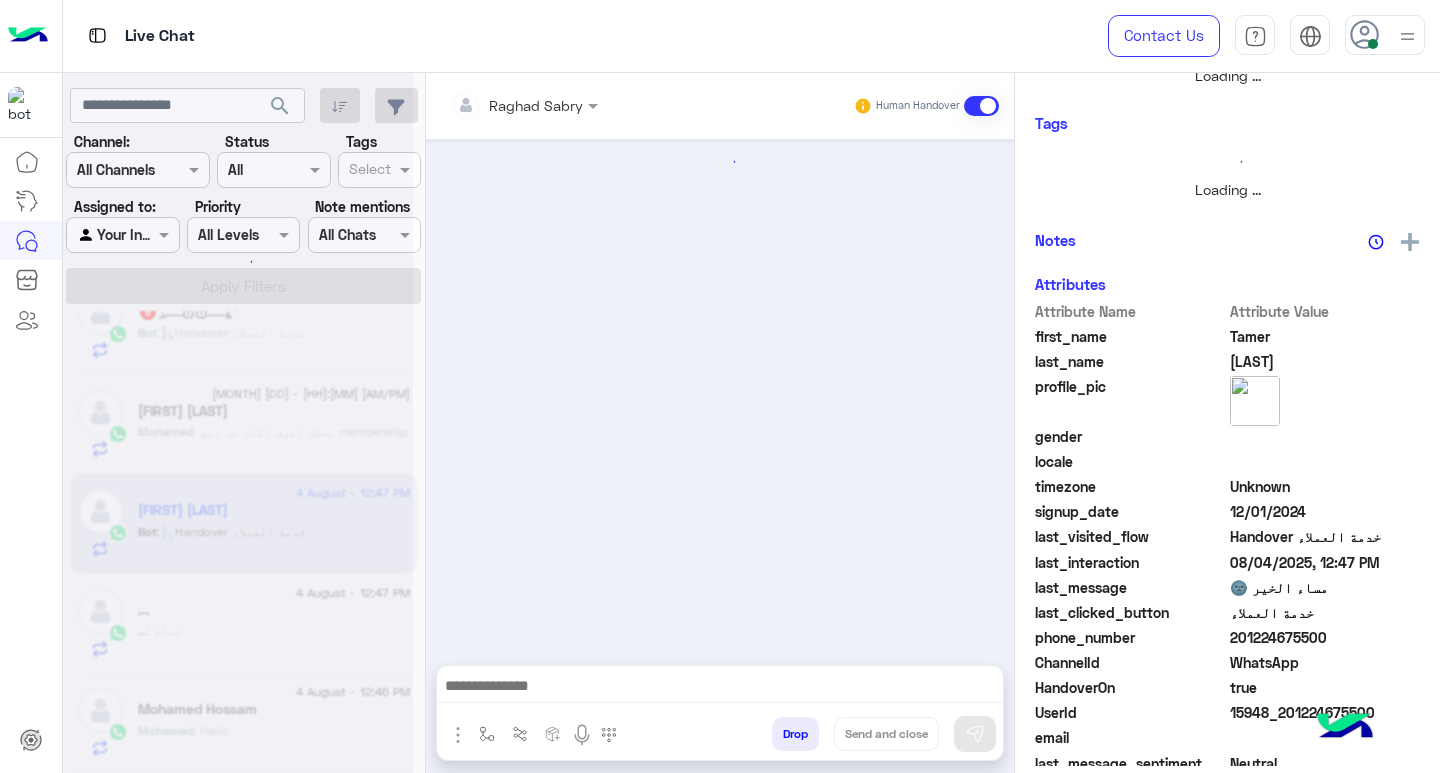scroll, scrollTop: 355, scrollLeft: 0, axis: vertical 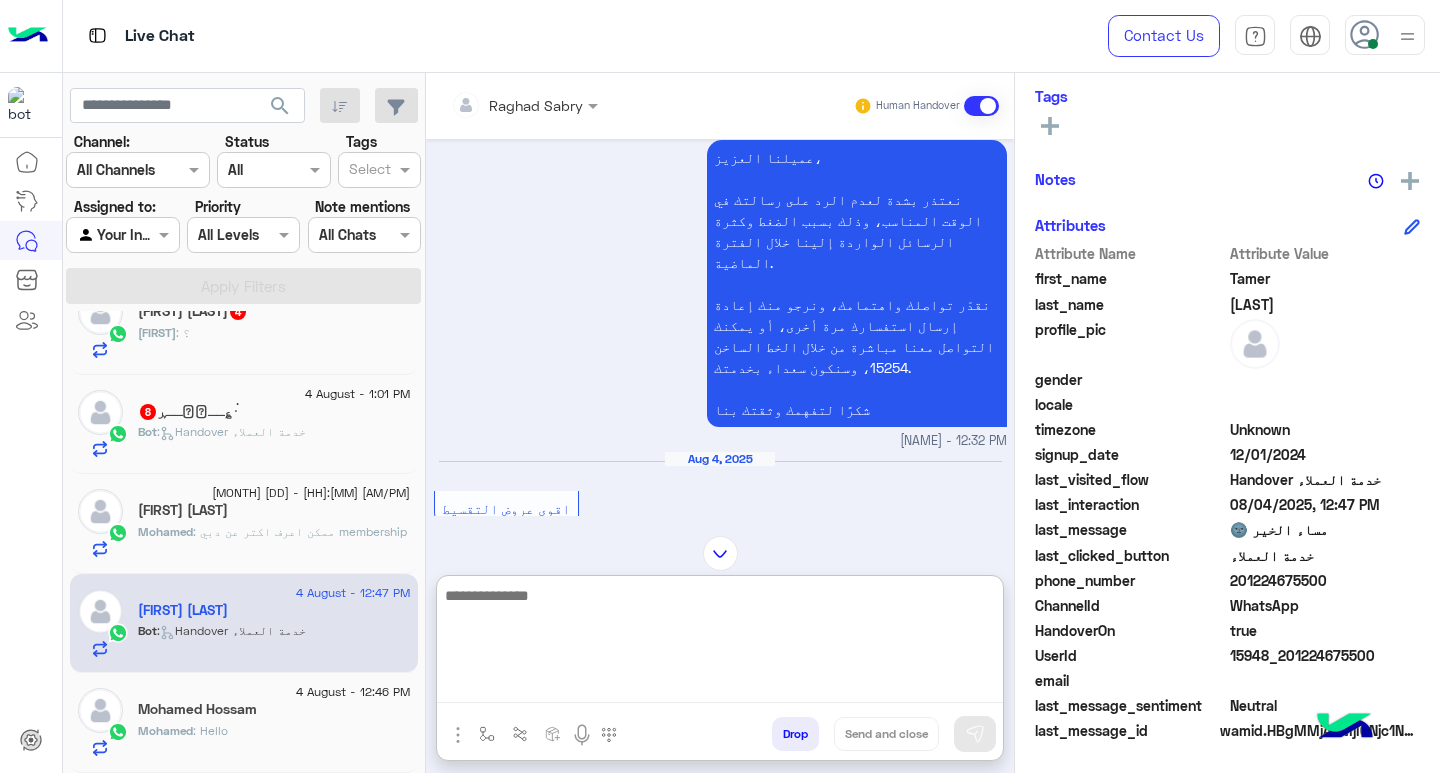 paste on "**********" 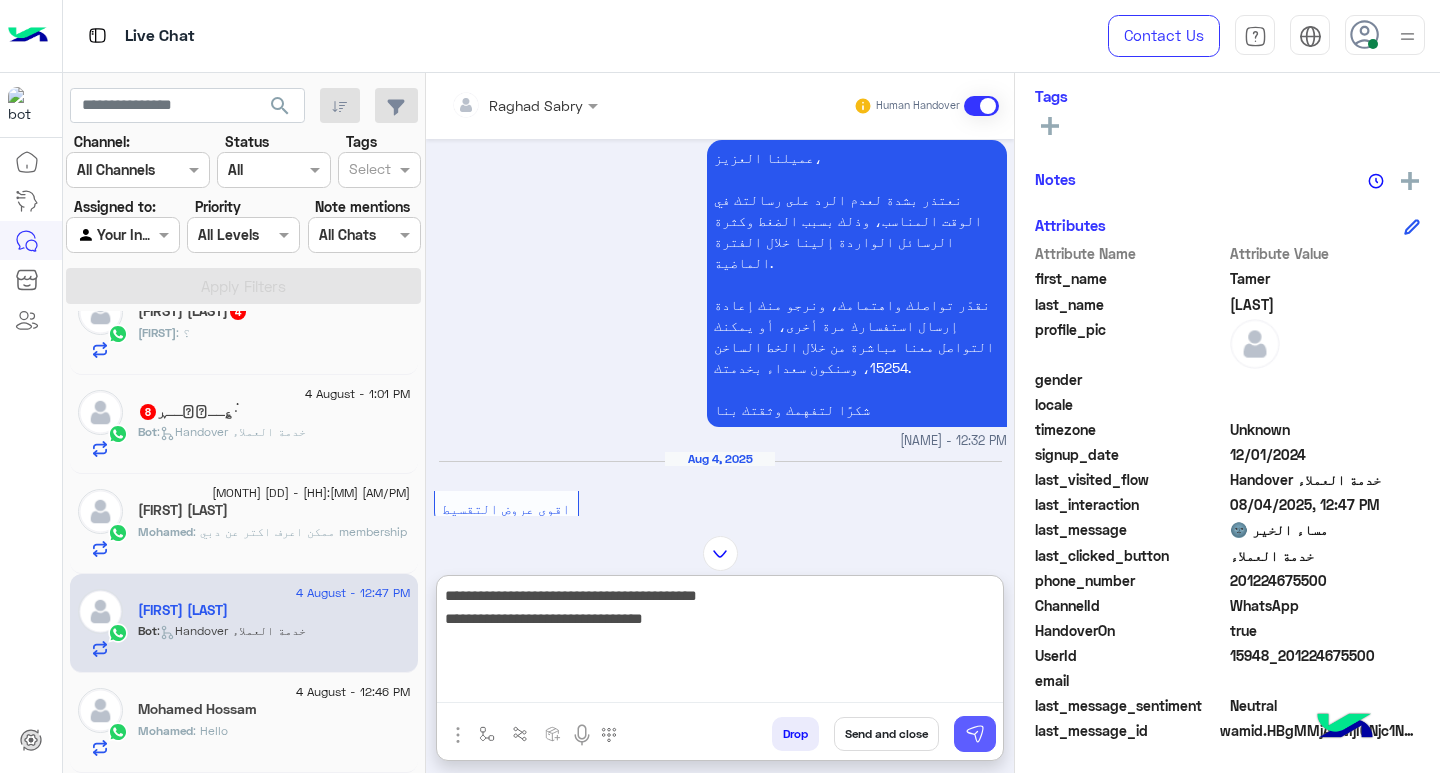 type on "**********" 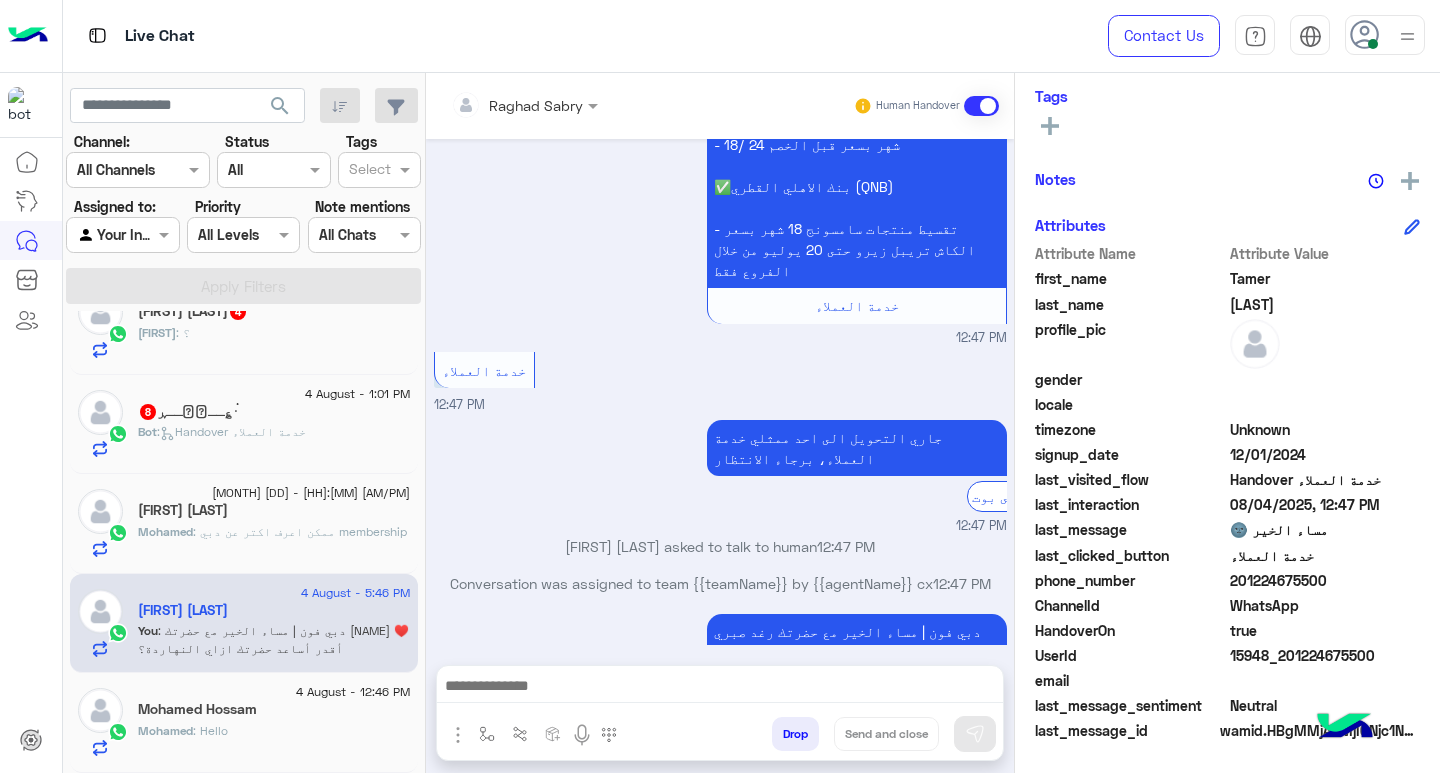 scroll, scrollTop: 2614, scrollLeft: 0, axis: vertical 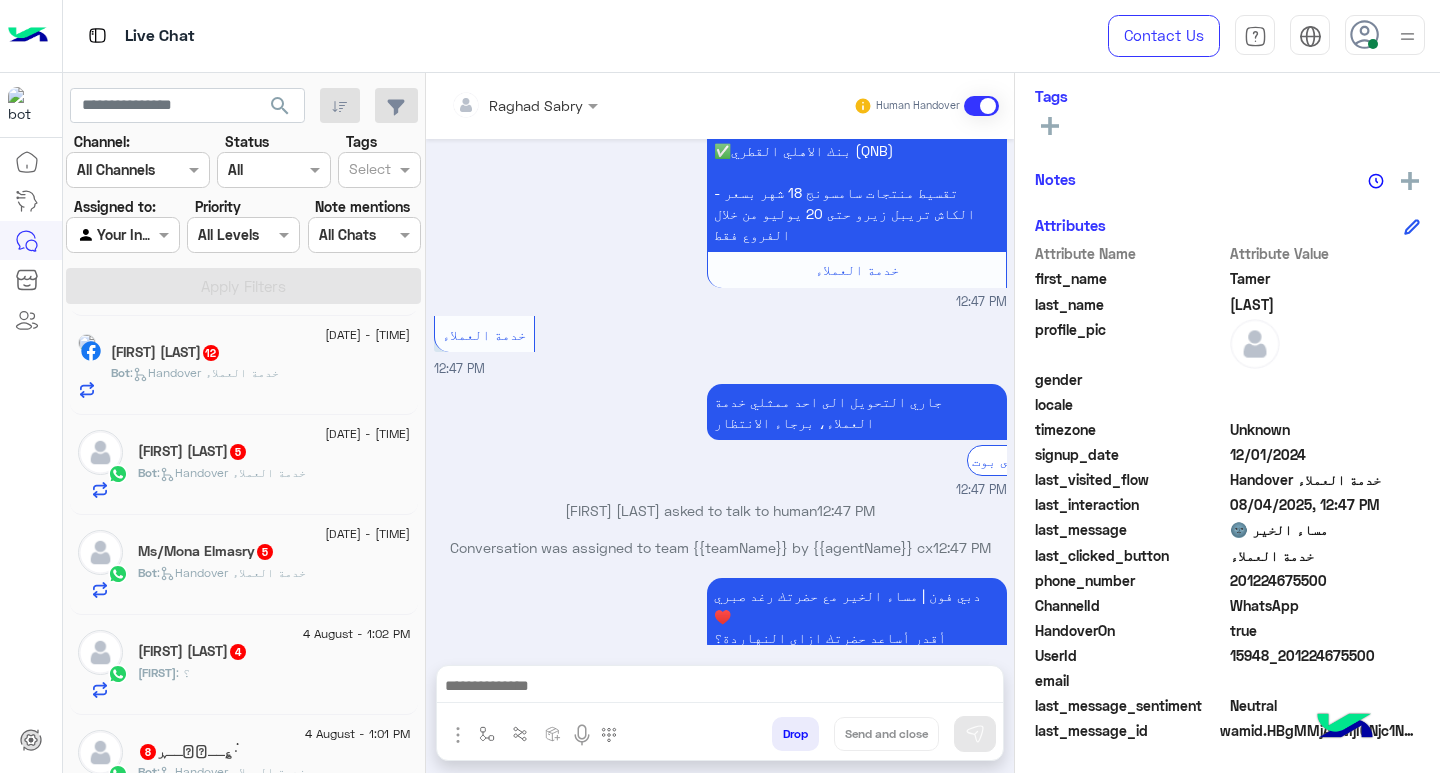 click on "[FIRST] [LAST]  12" 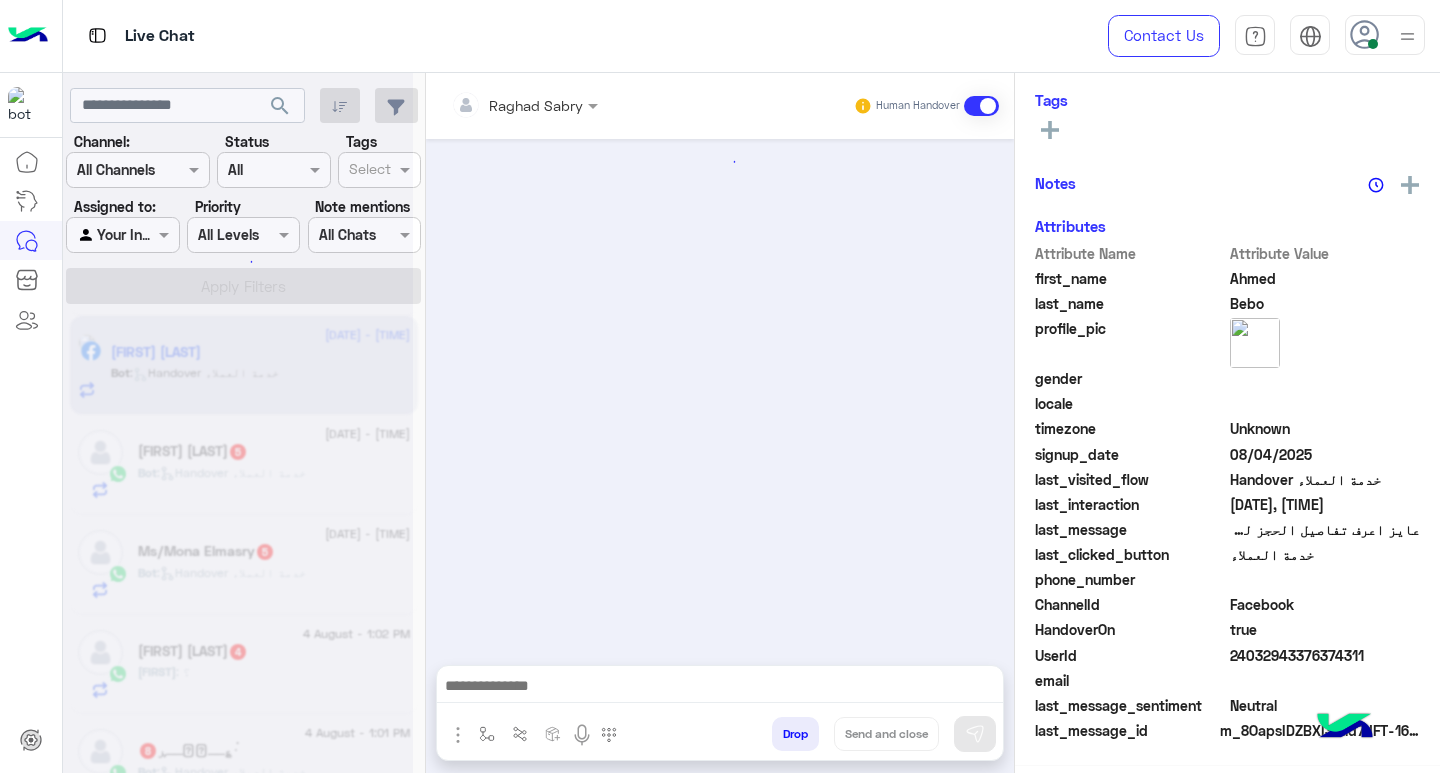 scroll, scrollTop: 325, scrollLeft: 0, axis: vertical 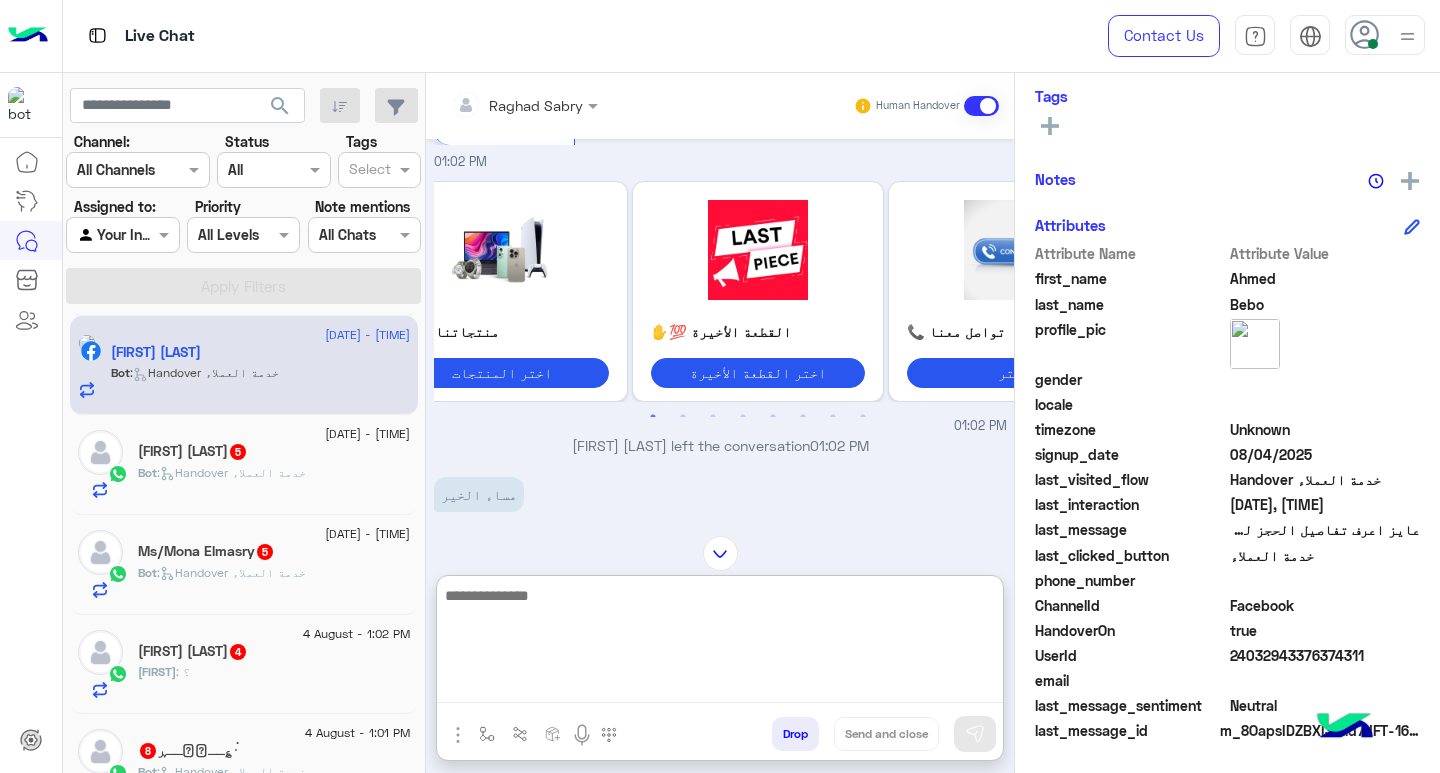 paste on "**********" 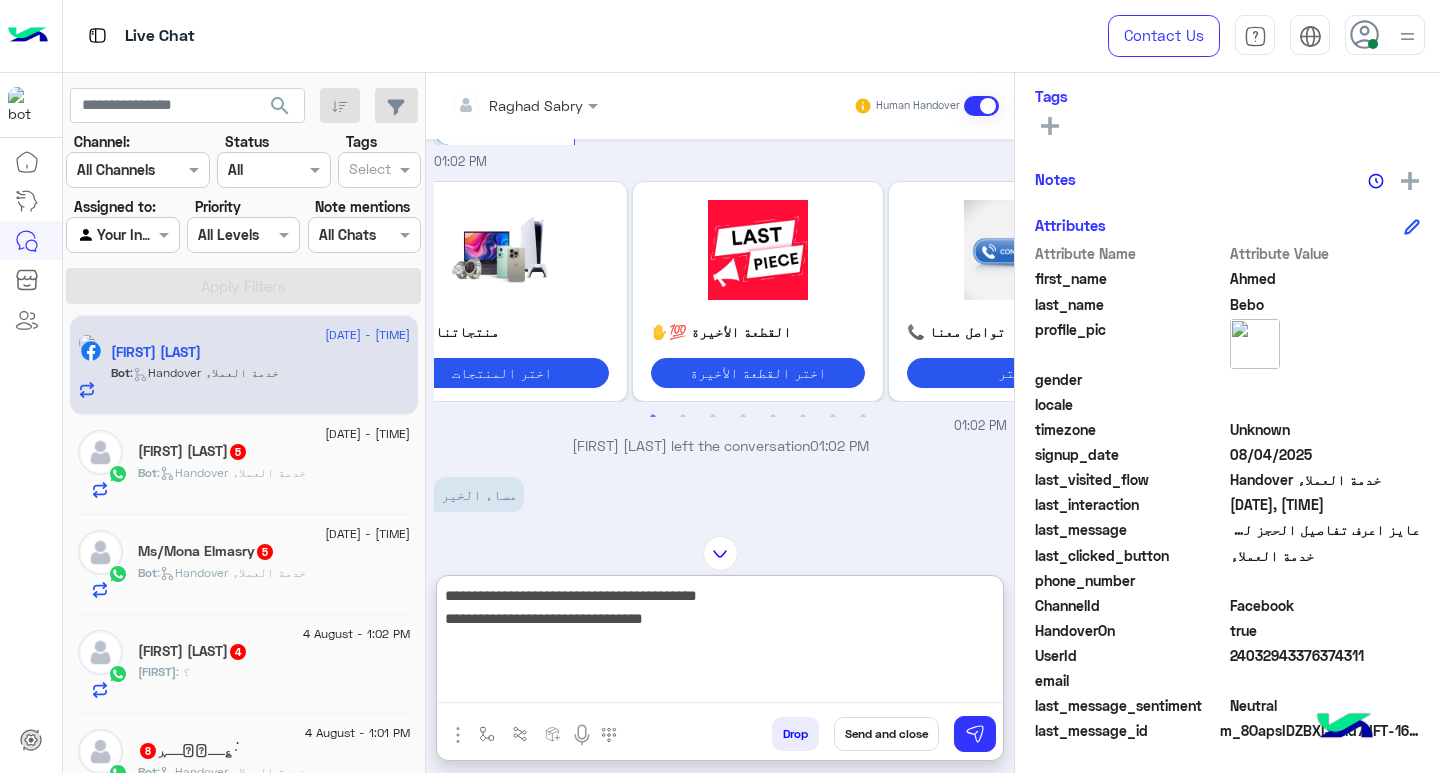 scroll, scrollTop: 1, scrollLeft: 0, axis: vertical 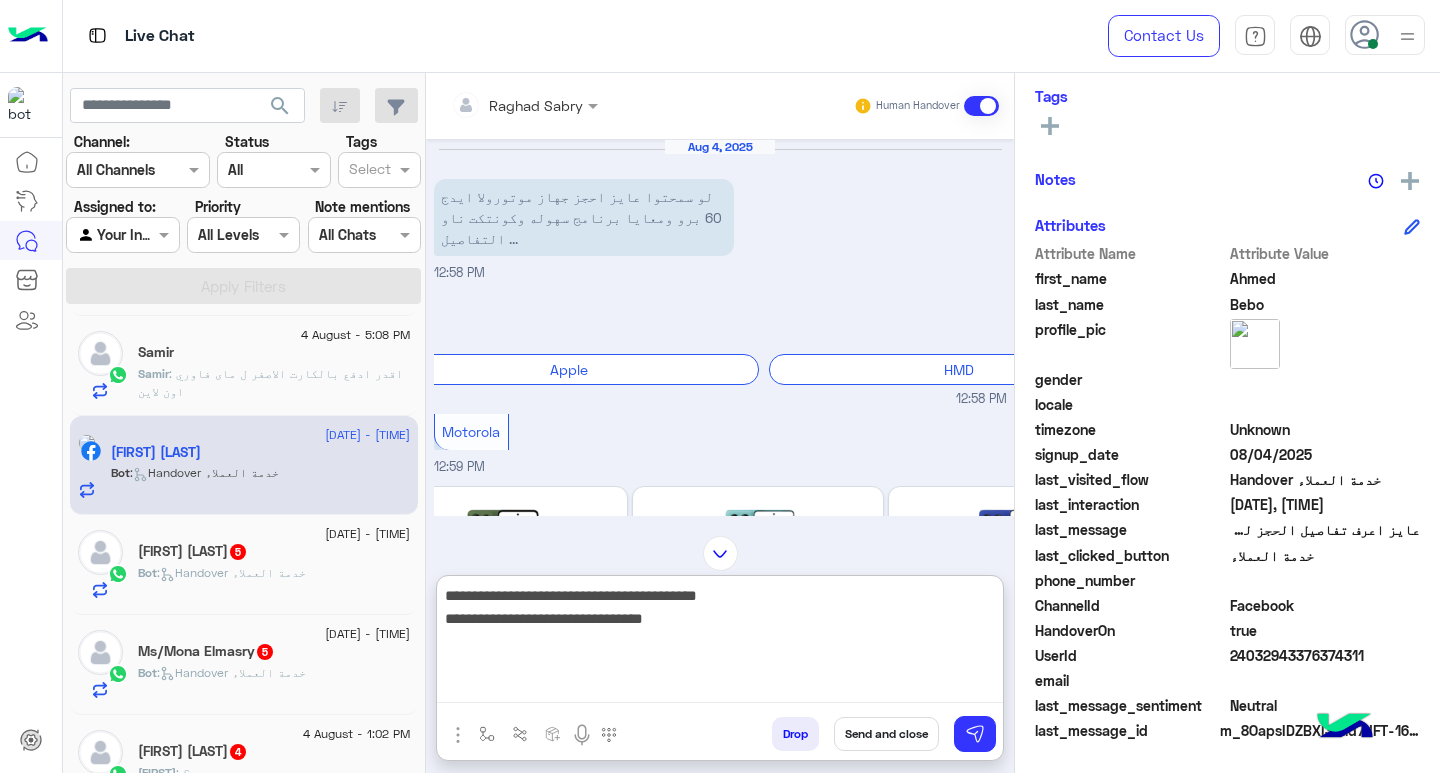 click on "**********" at bounding box center [720, 643] 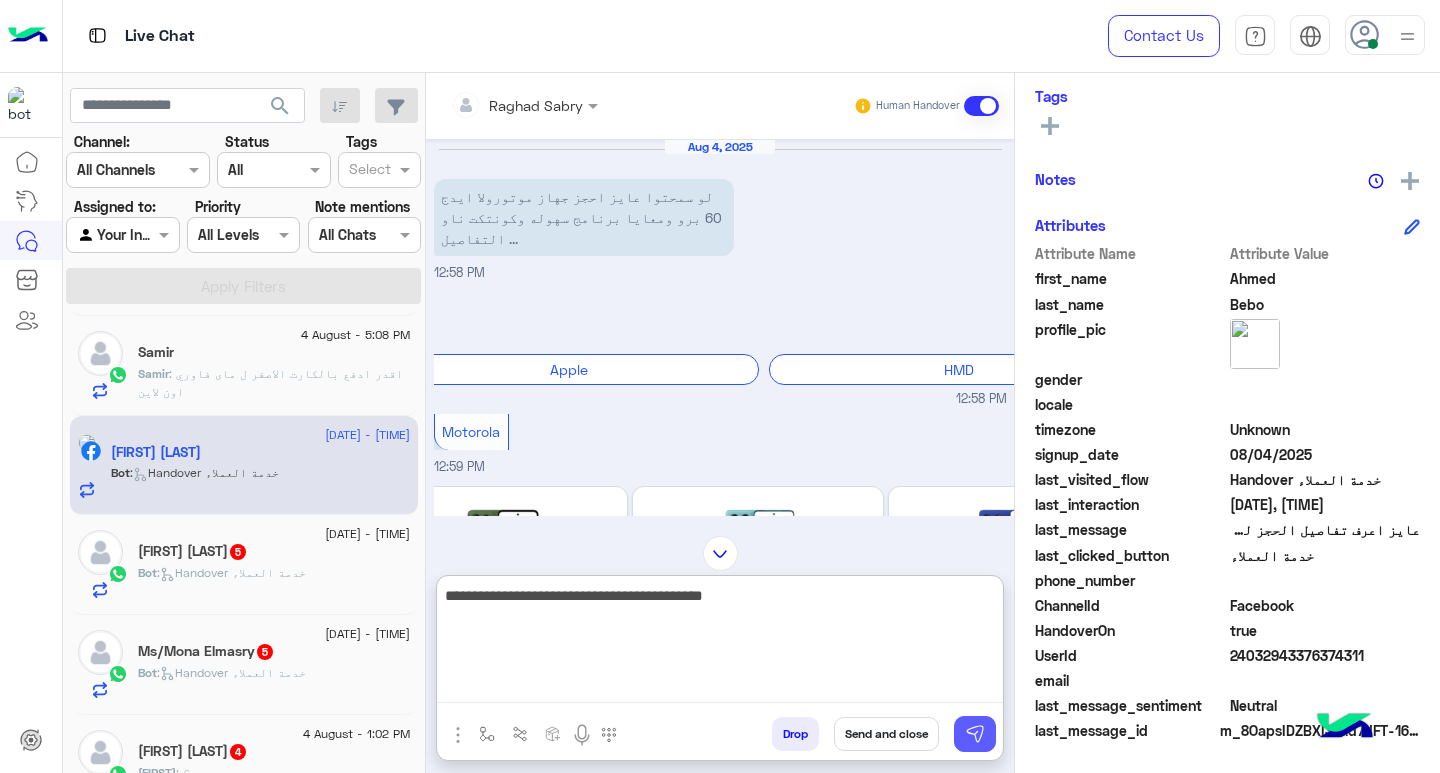 type on "**********" 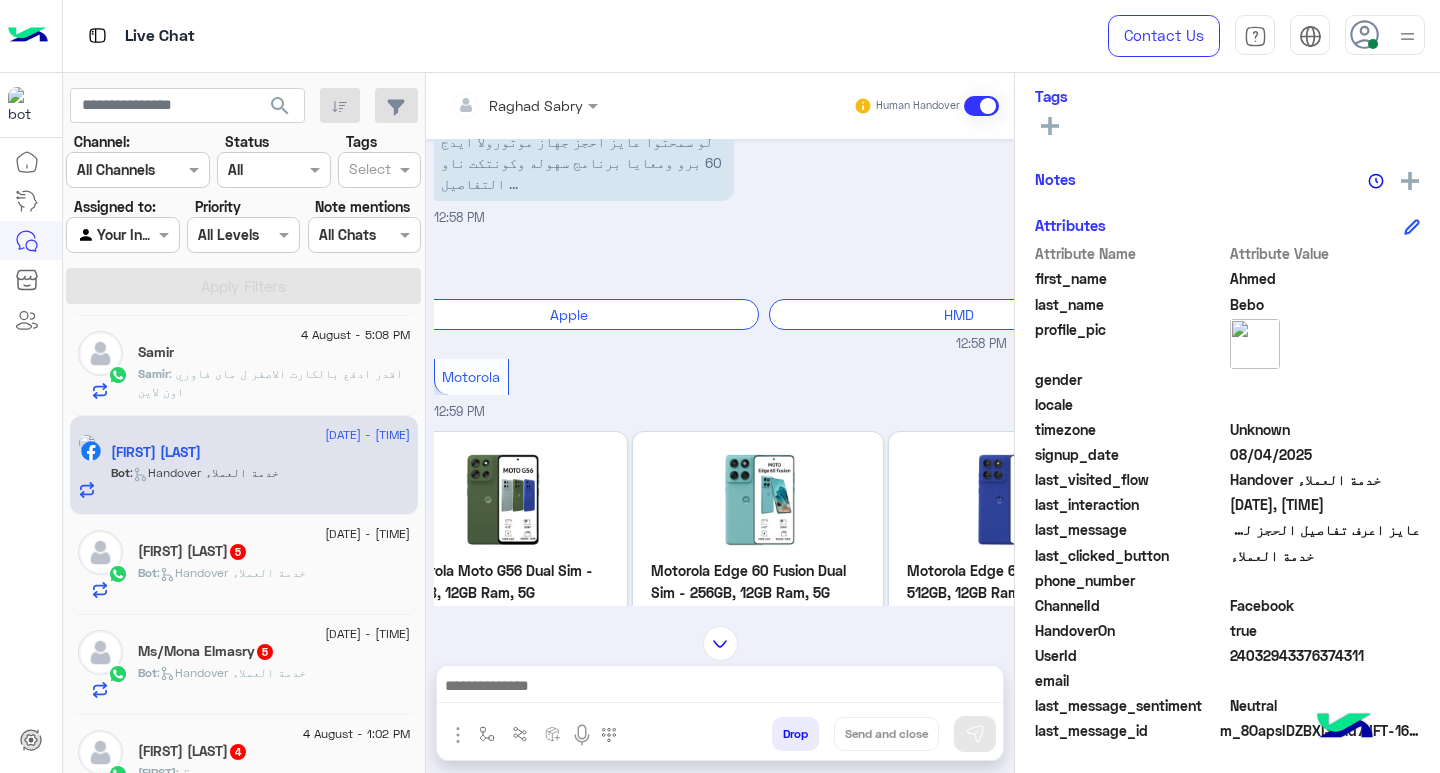 scroll, scrollTop: 2354, scrollLeft: 0, axis: vertical 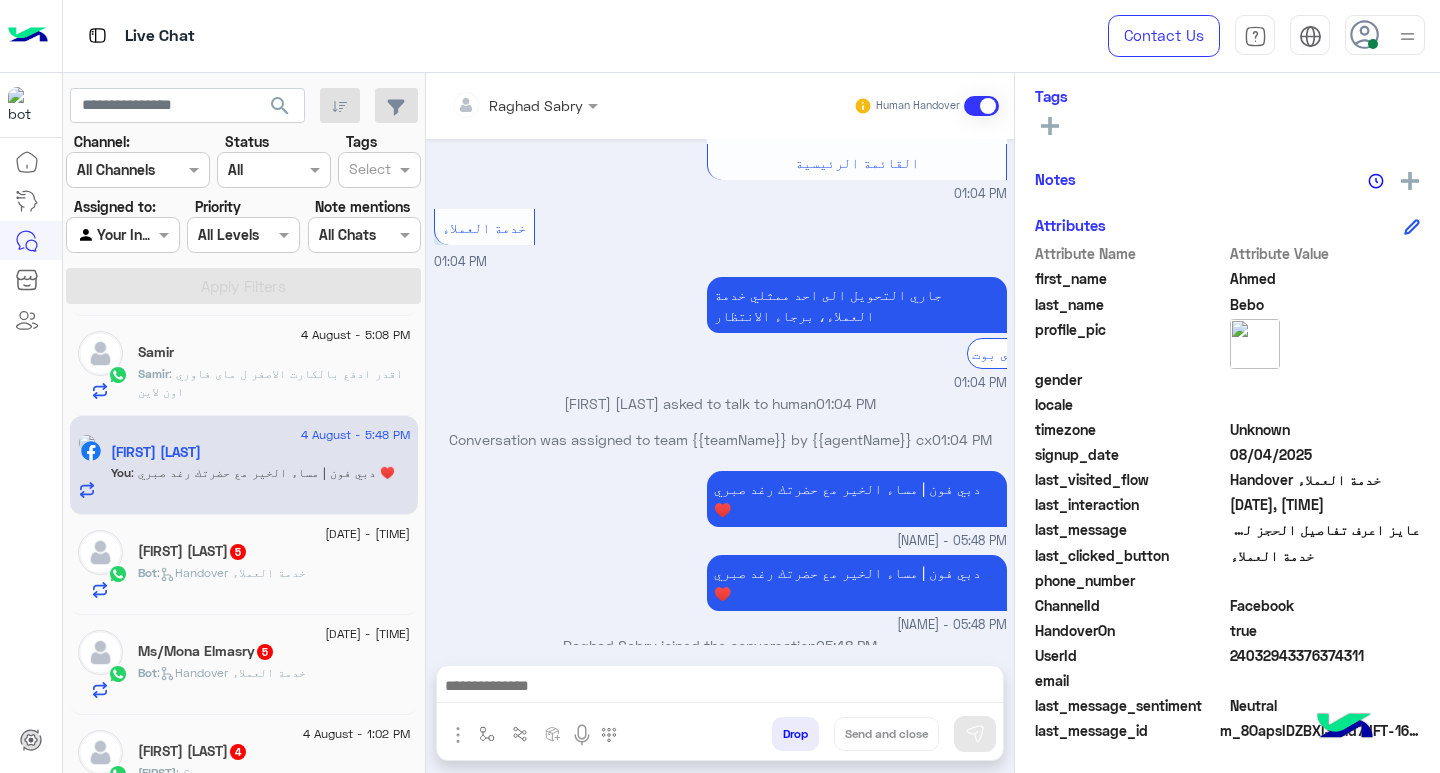 click at bounding box center (720, 688) 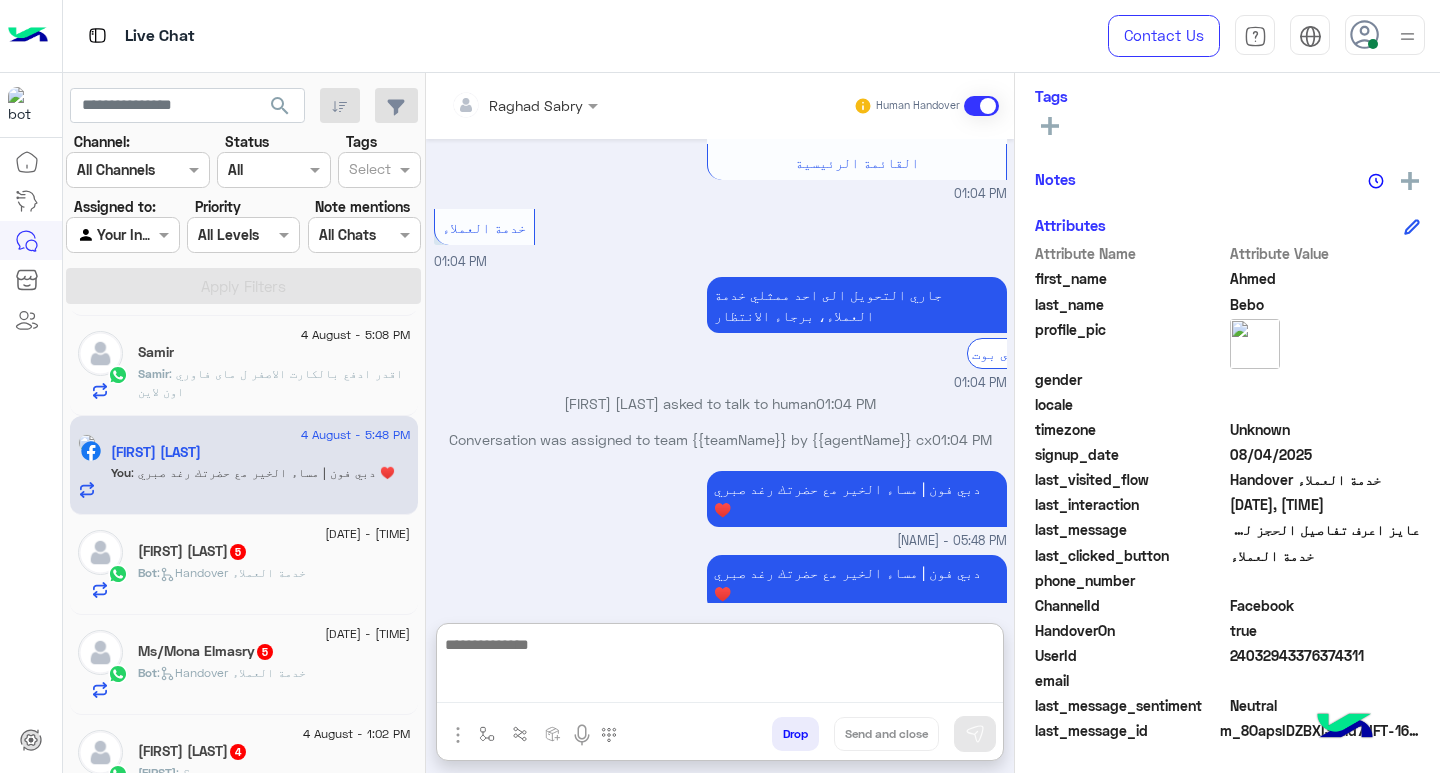 paste on "**********" 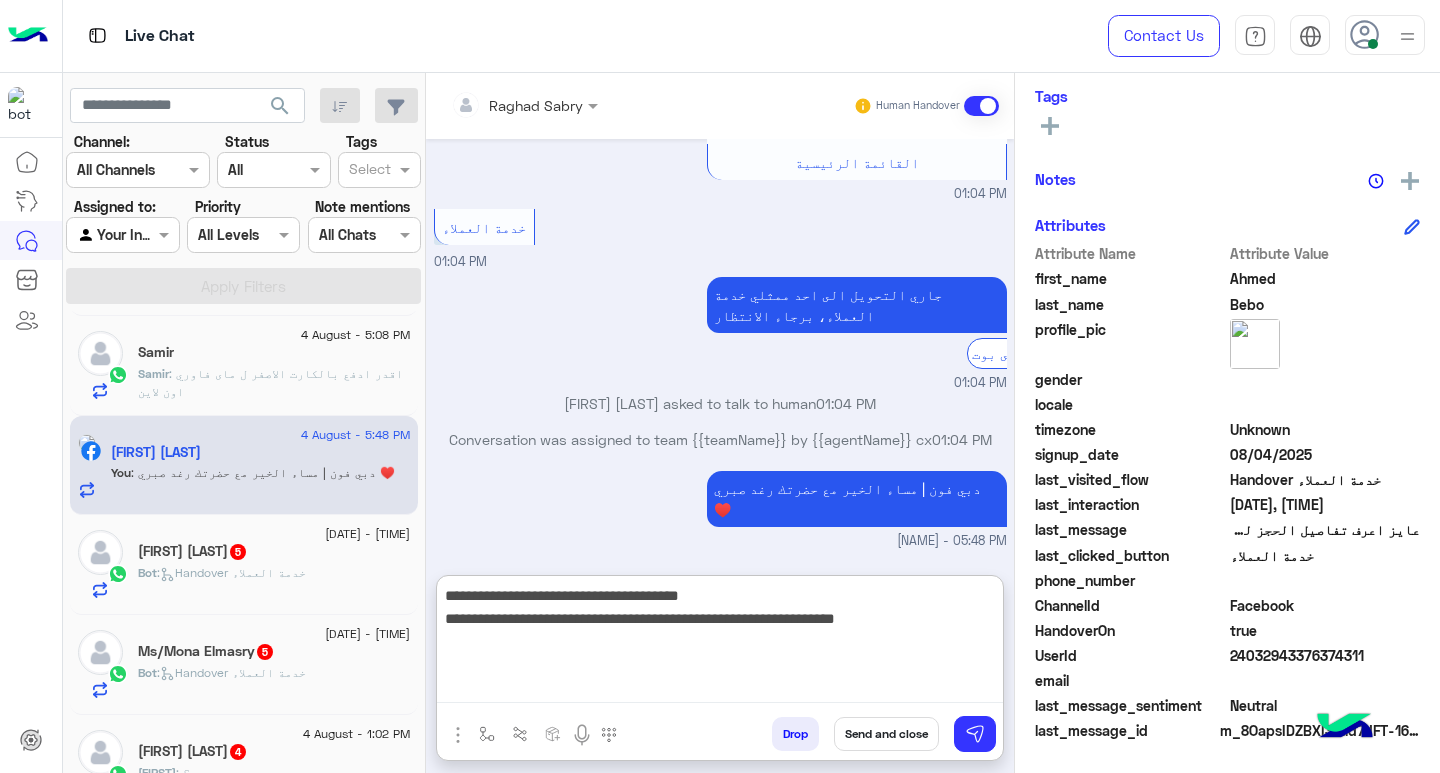 click on "**********" at bounding box center (720, 643) 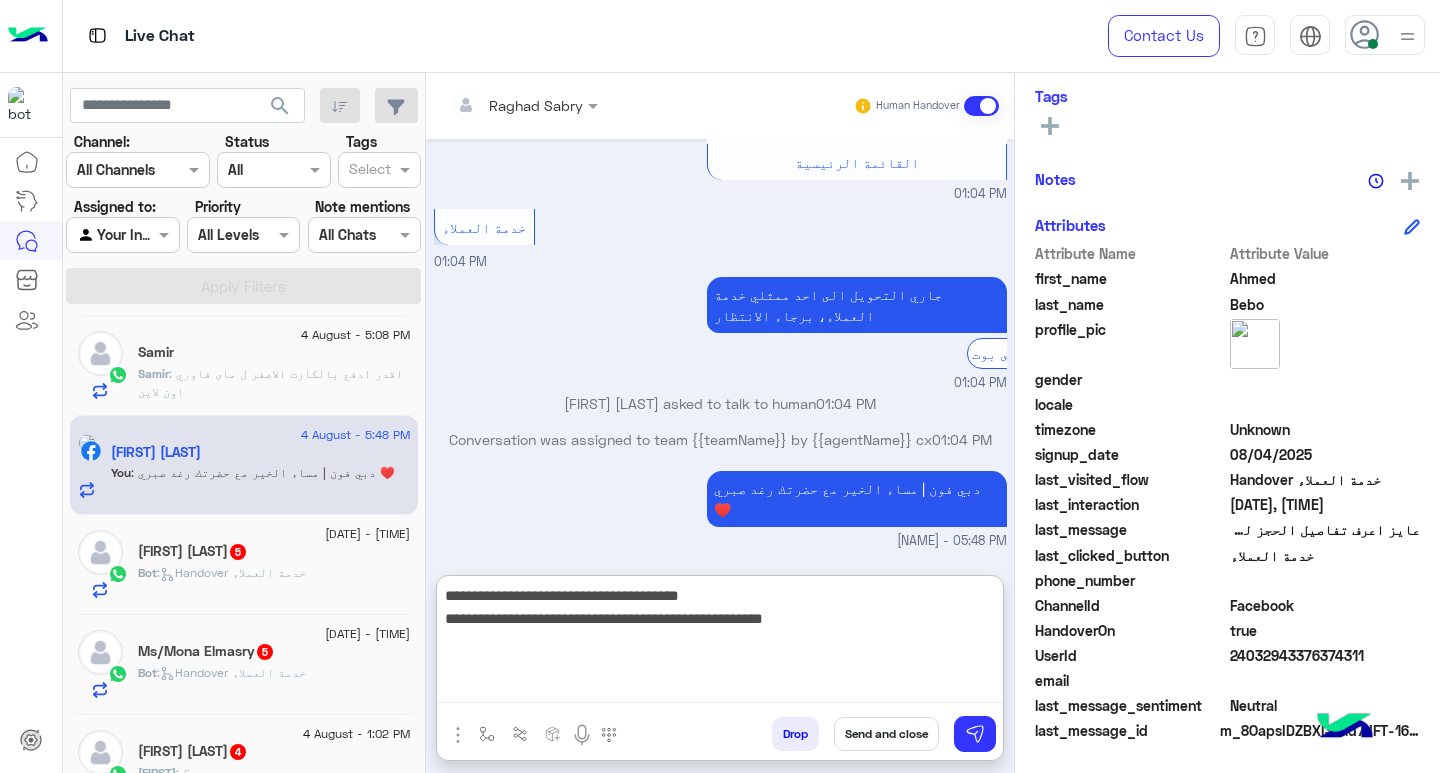 type on "**********" 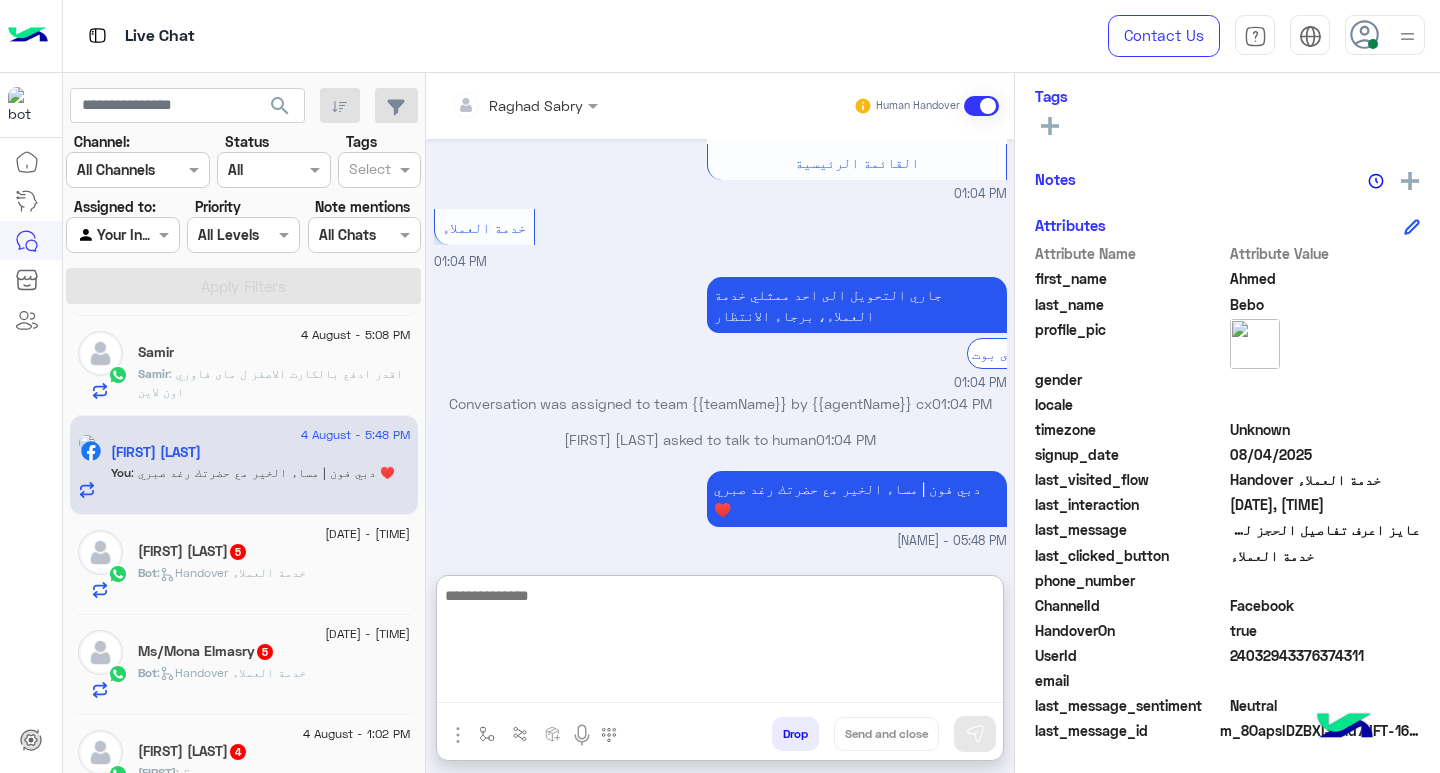 scroll, scrollTop: 2550, scrollLeft: 0, axis: vertical 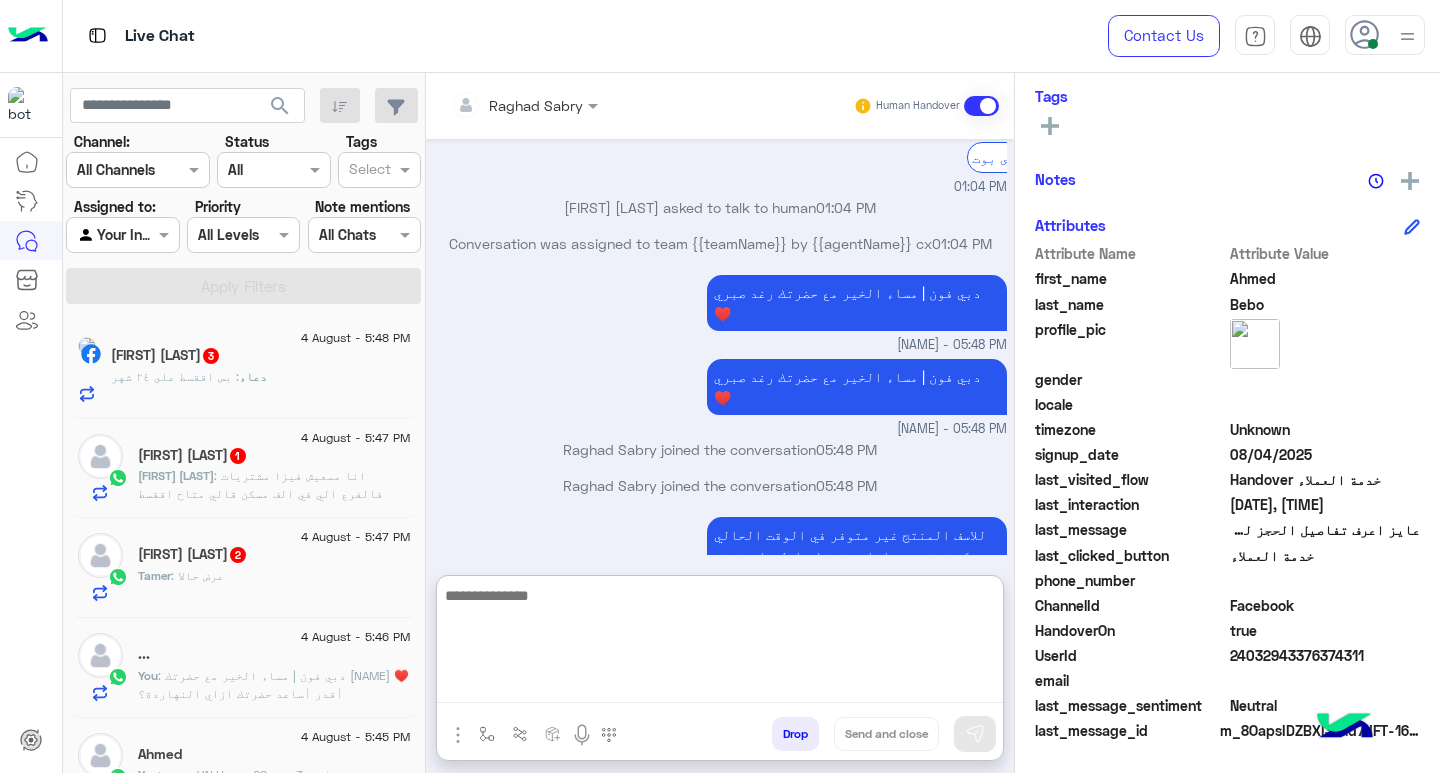 click on ": بس اققسط على ٢٤ شهر" 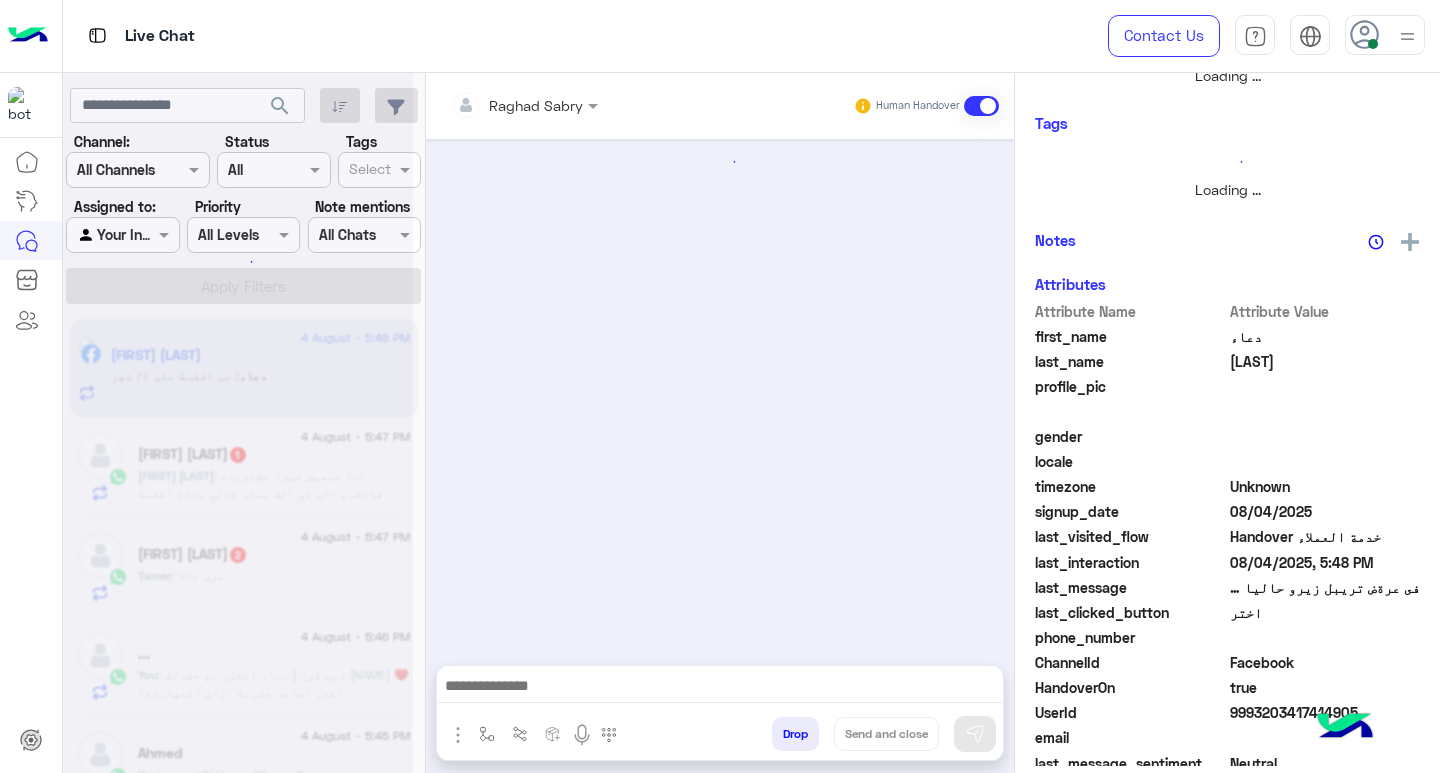 scroll, scrollTop: 0, scrollLeft: 0, axis: both 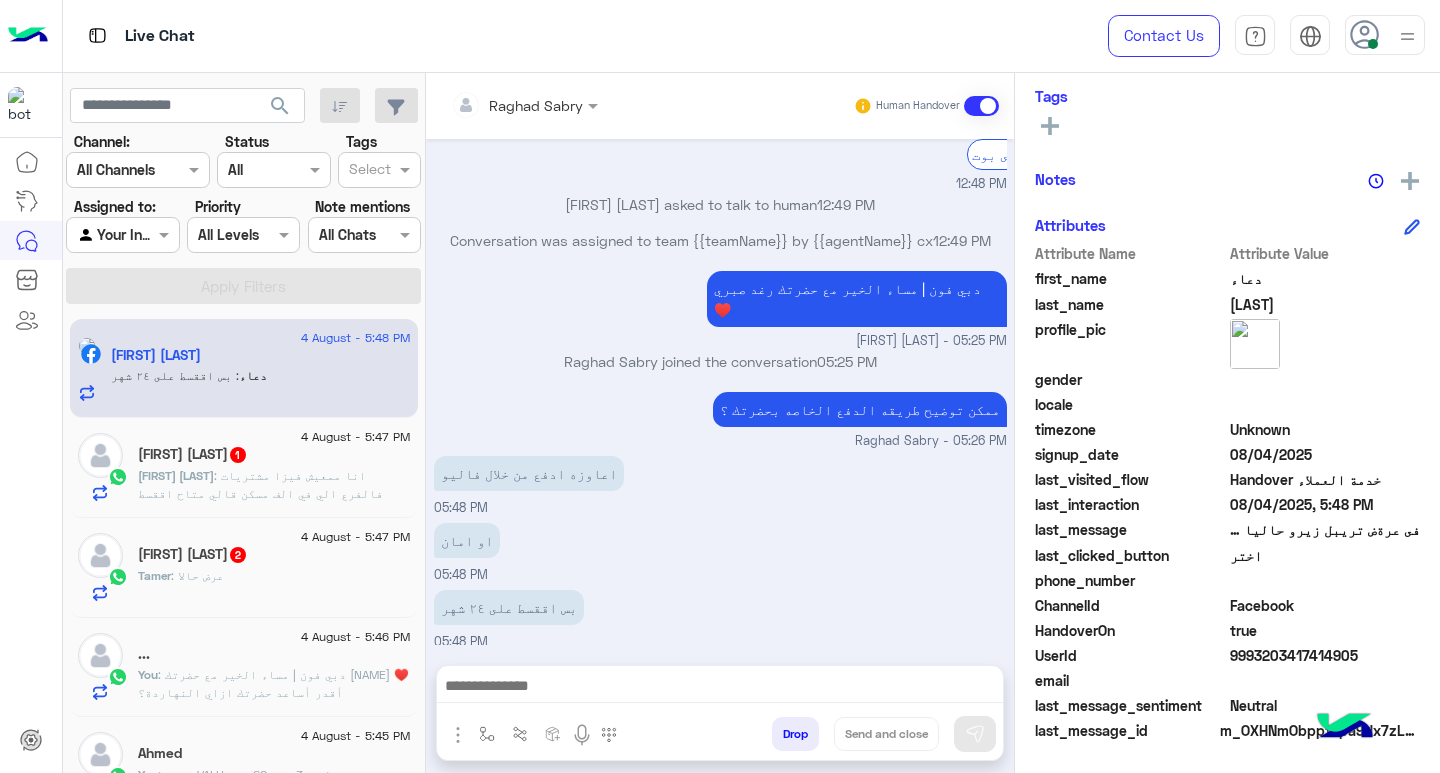 paste on "**********" 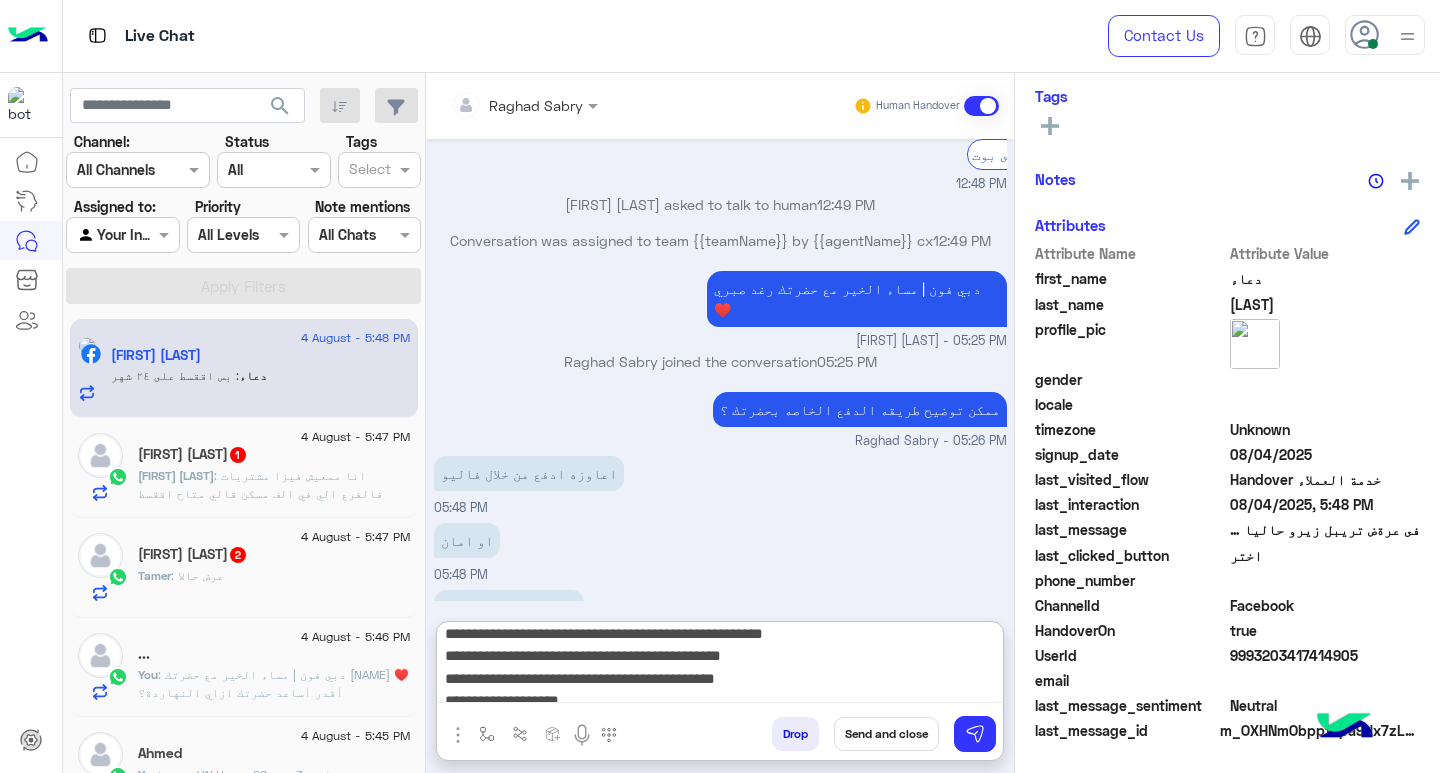 scroll, scrollTop: 20, scrollLeft: 0, axis: vertical 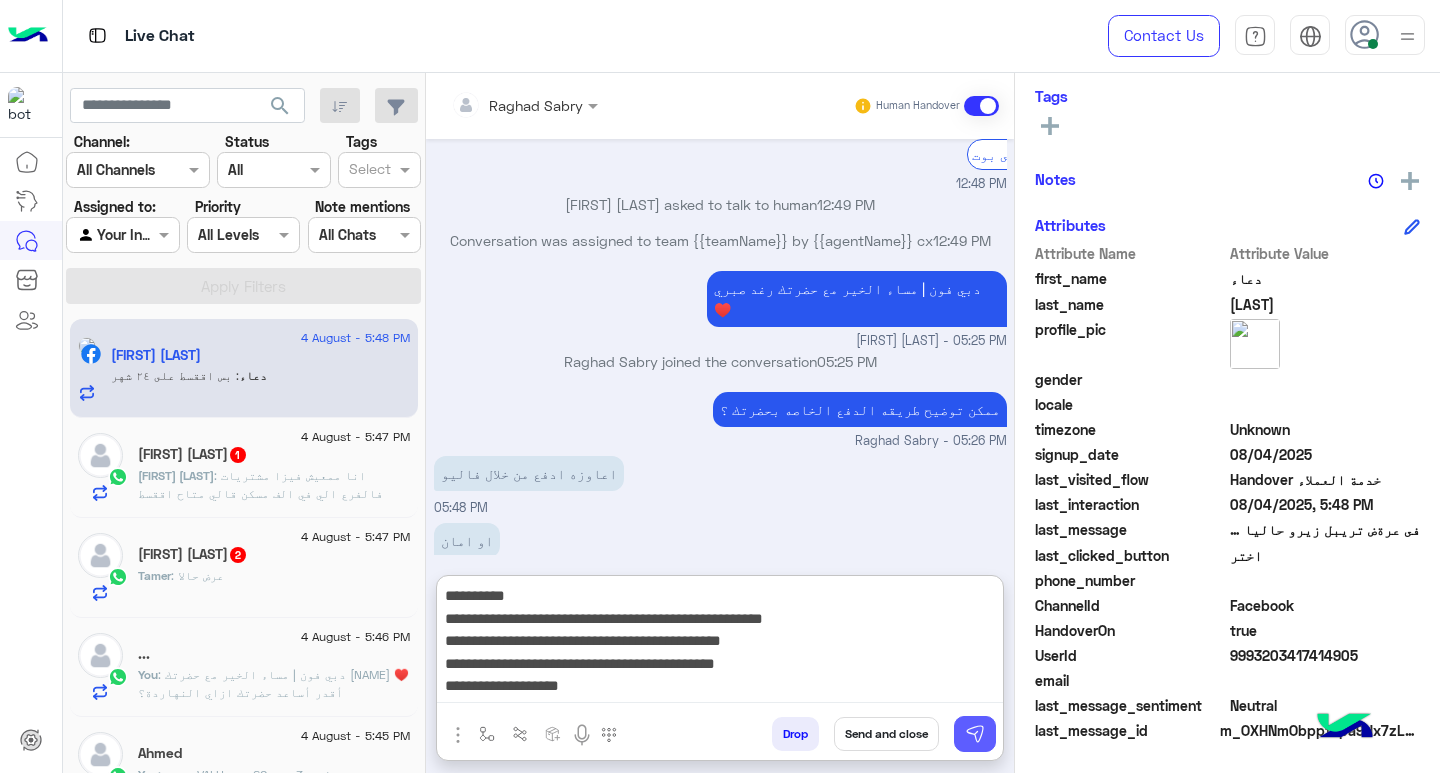 type on "**********" 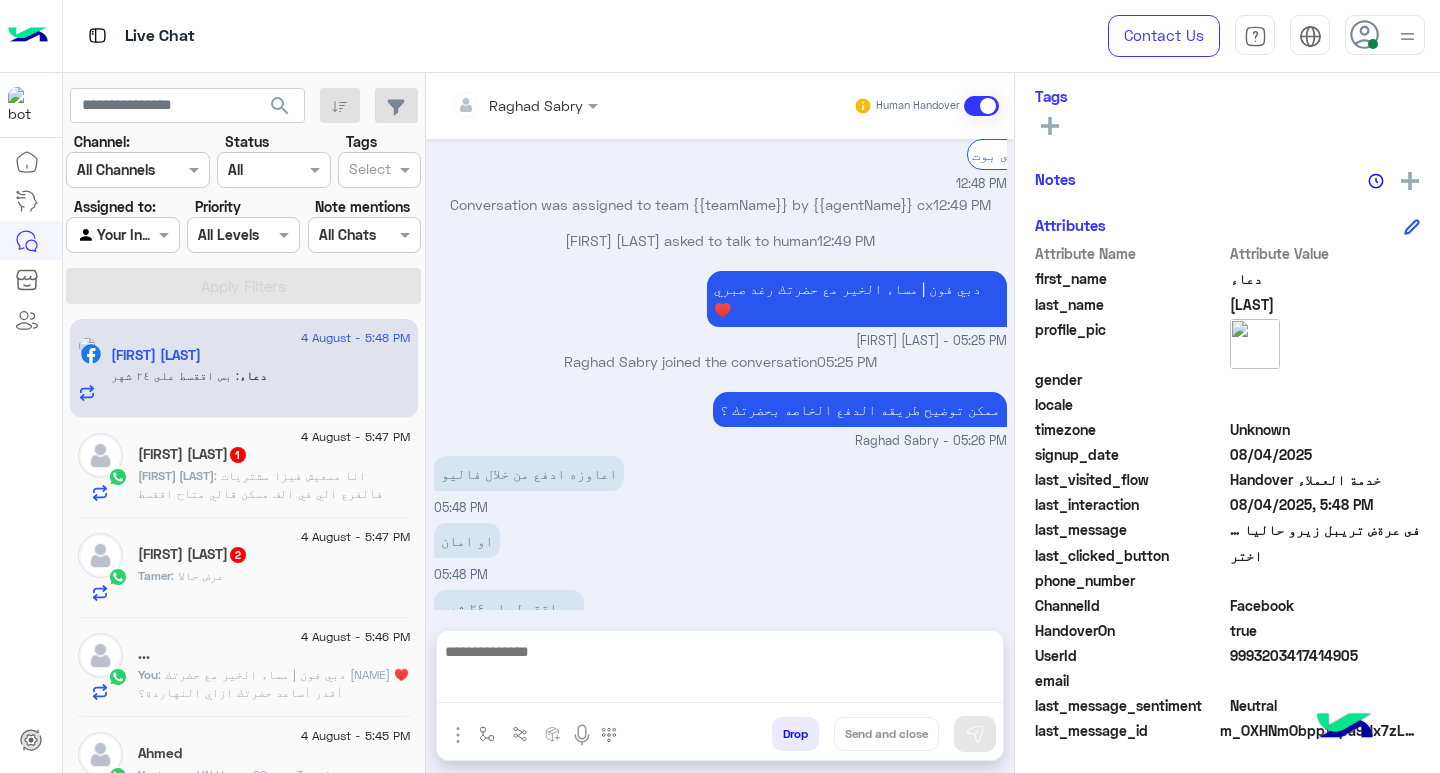 scroll, scrollTop: 0, scrollLeft: 0, axis: both 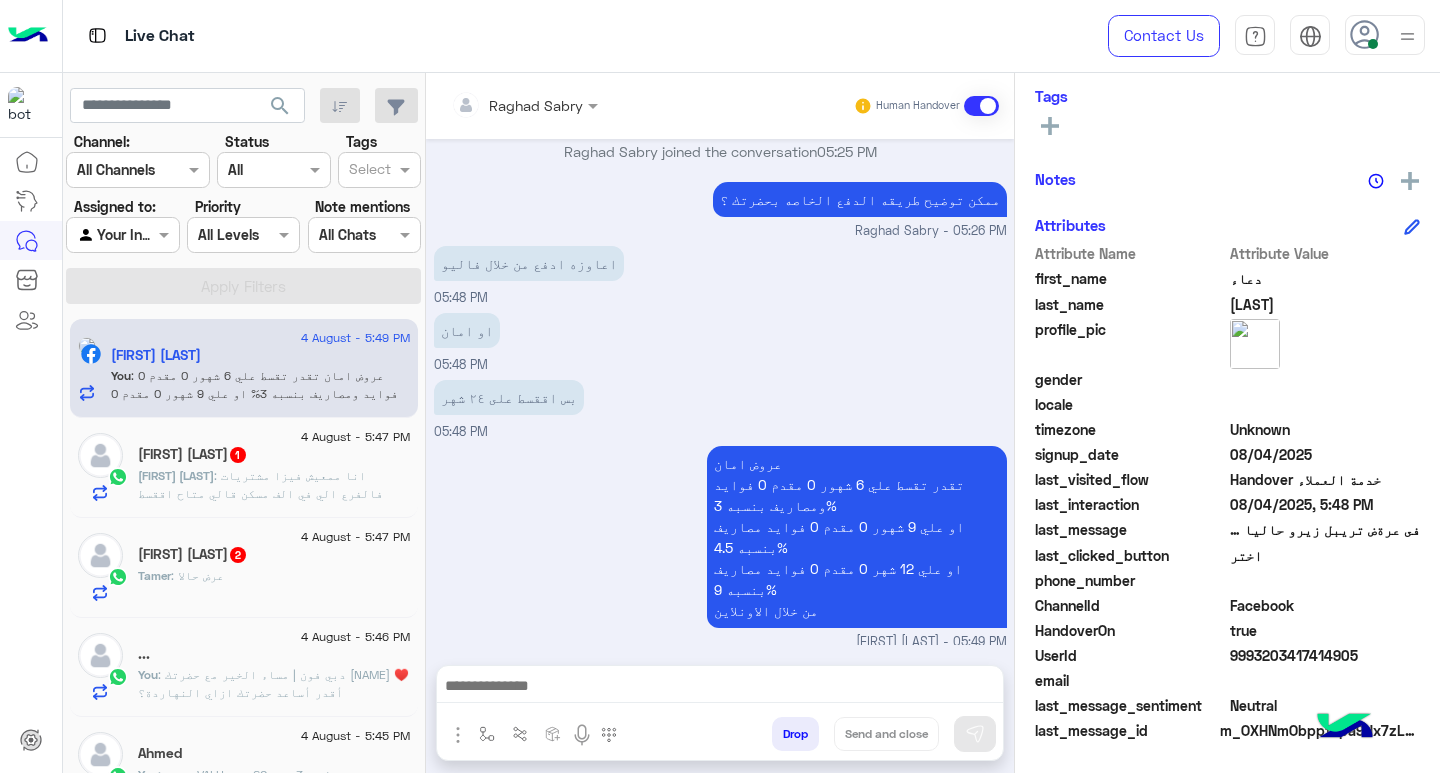 click at bounding box center [720, 688] 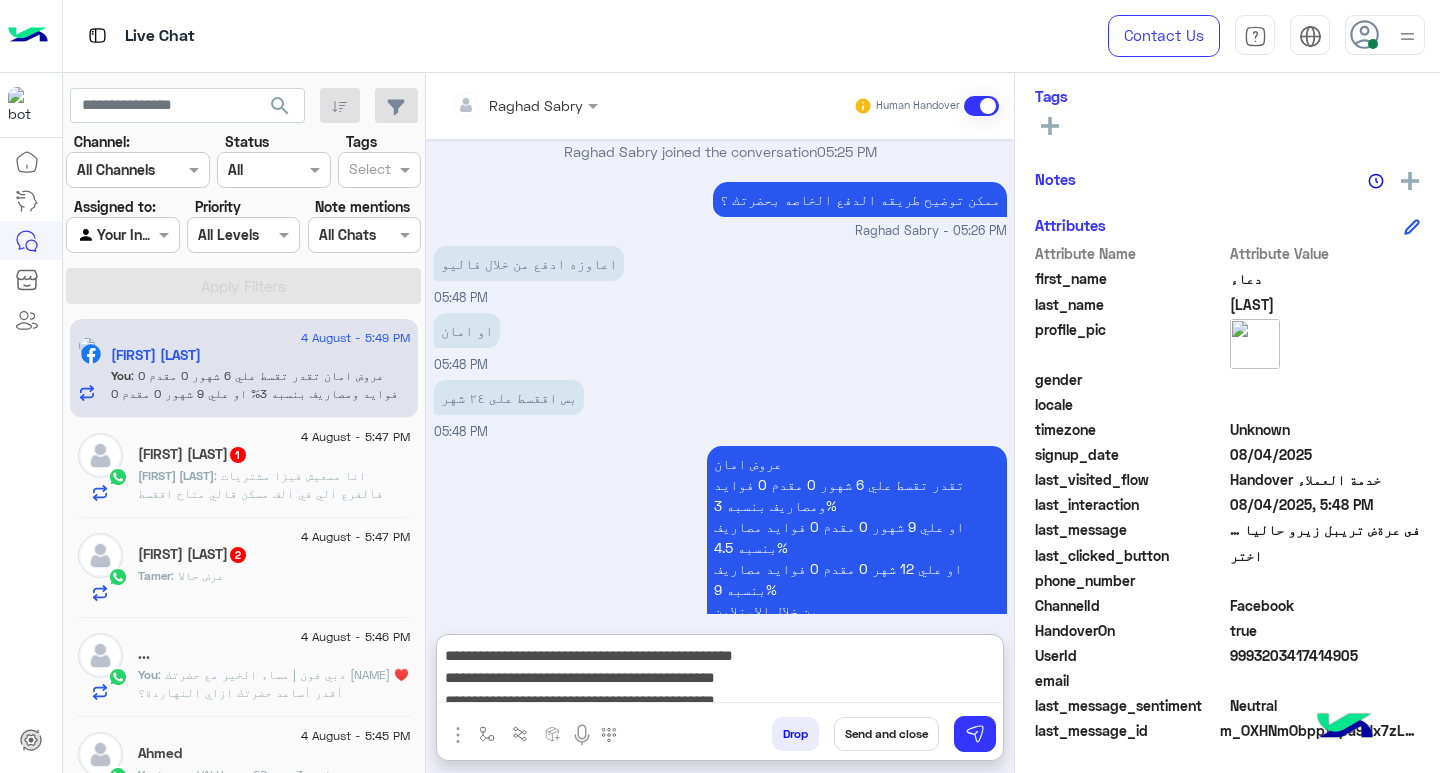 scroll, scrollTop: 951, scrollLeft: 0, axis: vertical 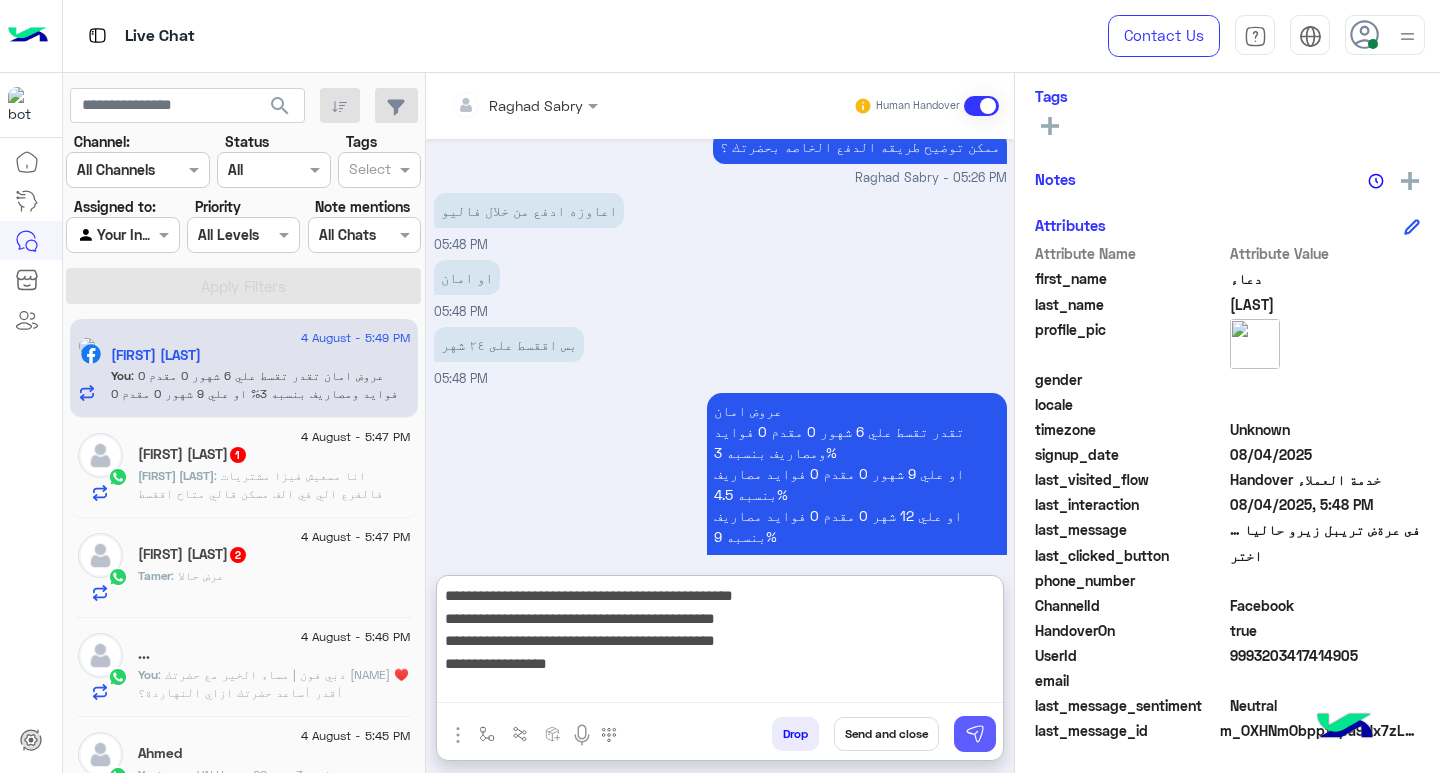 type on "**********" 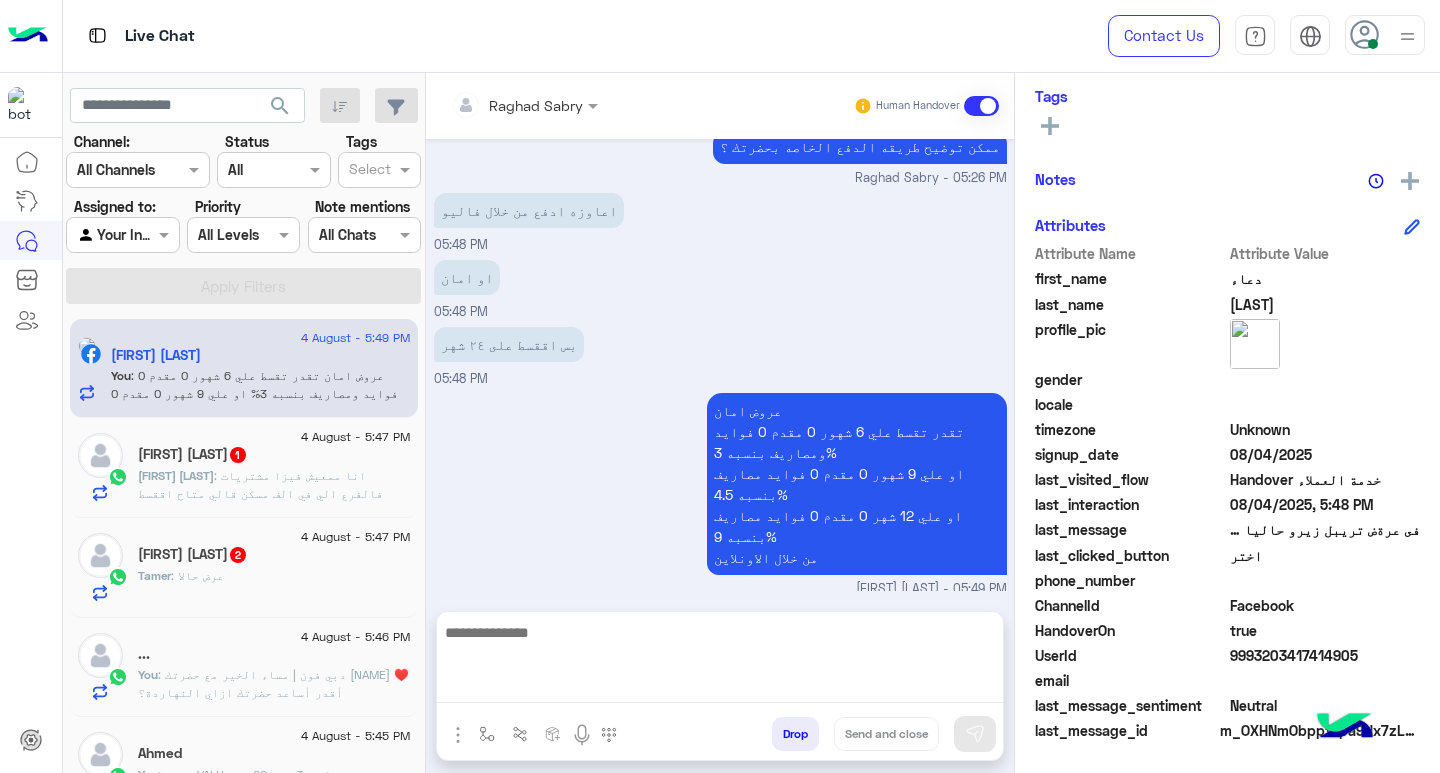 scroll, scrollTop: 1088, scrollLeft: 0, axis: vertical 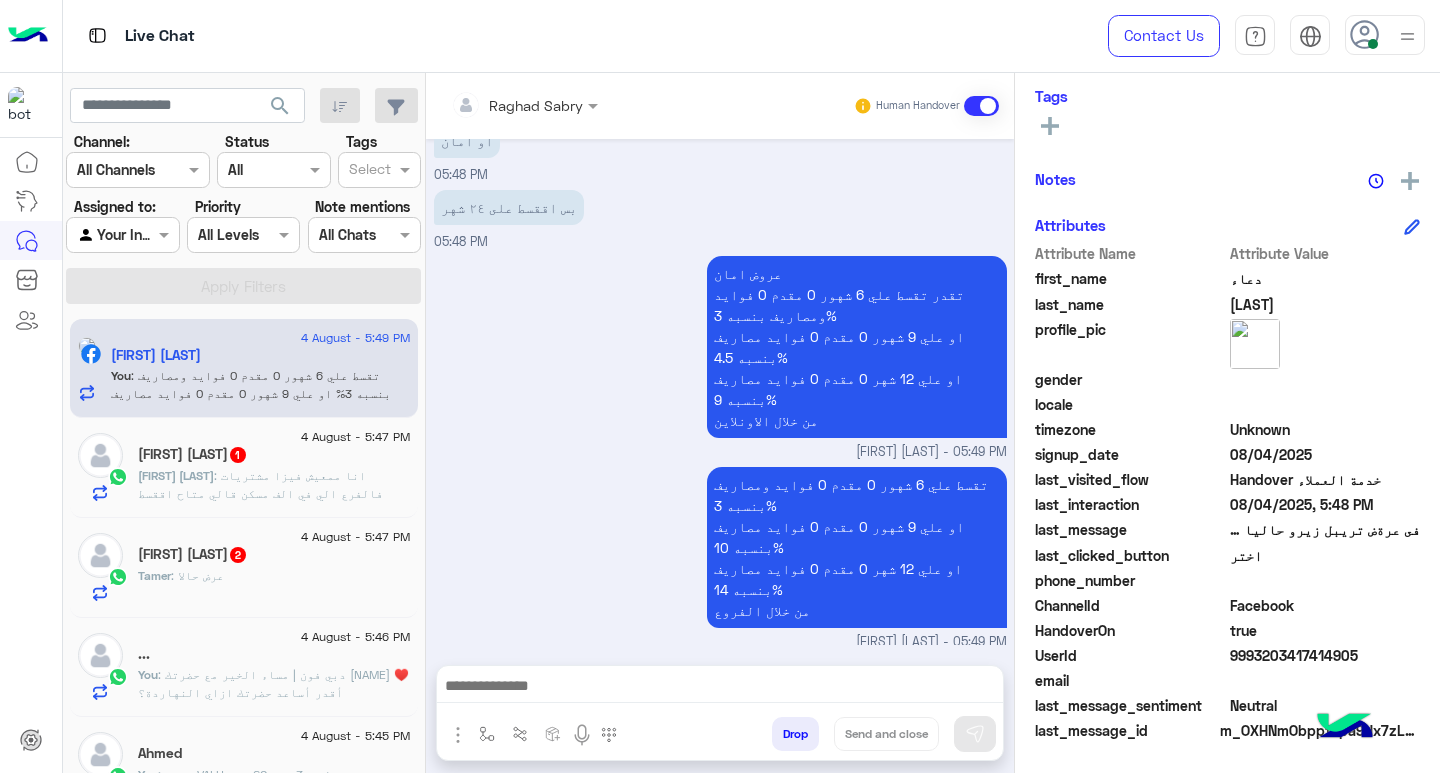 click on "تقسط علي 6 شهور 0 مقدم 0 فوايد ومصاريف بنسبه 3% او علي 9 شهور 0 مقدم 0 فوايد مصاريف بنسبه 10% او علي 12 شهر 0 مقدم 0 فوايد مصاريف بنسبه 14% من خلال الفروع [FIRST] [LAST] - [TIME]" at bounding box center [720, 557] 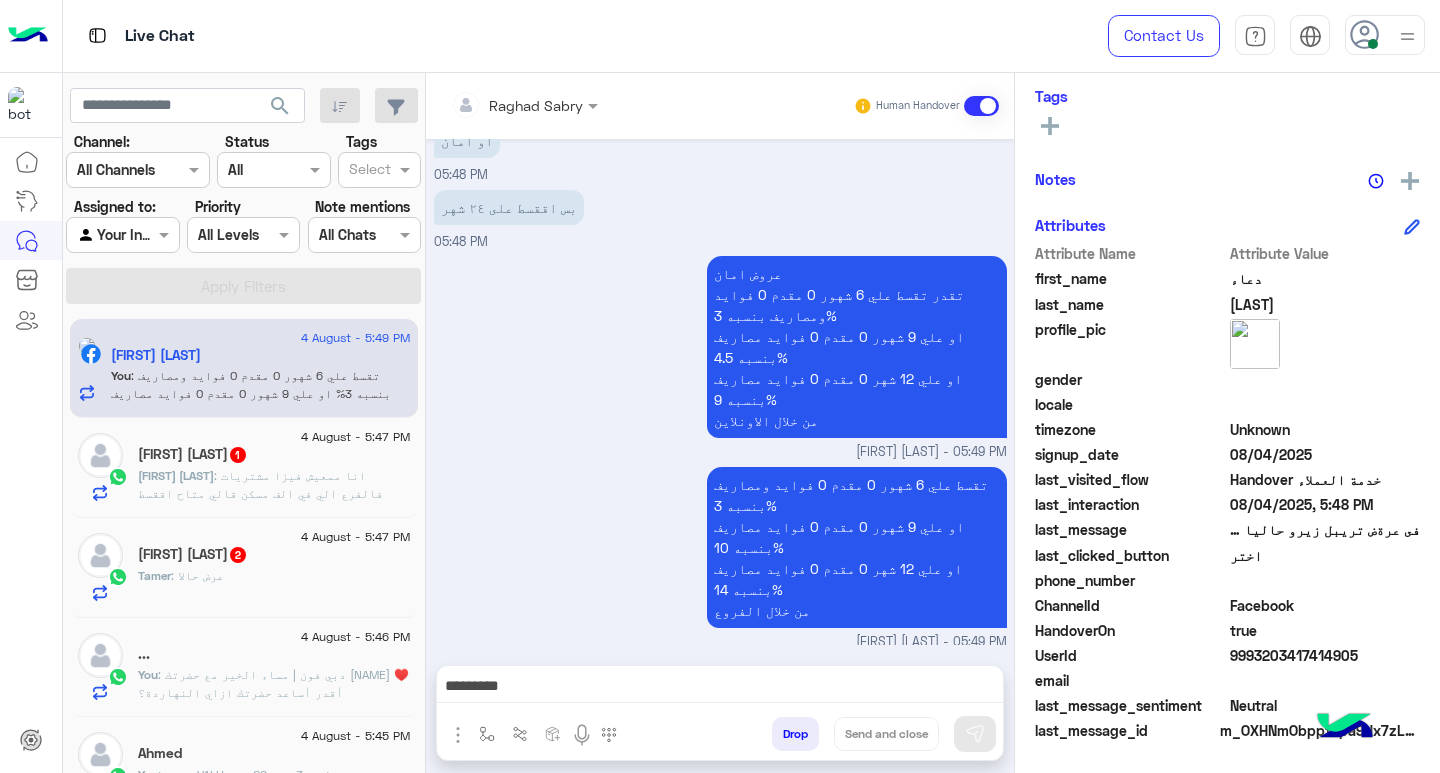 scroll, scrollTop: 1141, scrollLeft: 0, axis: vertical 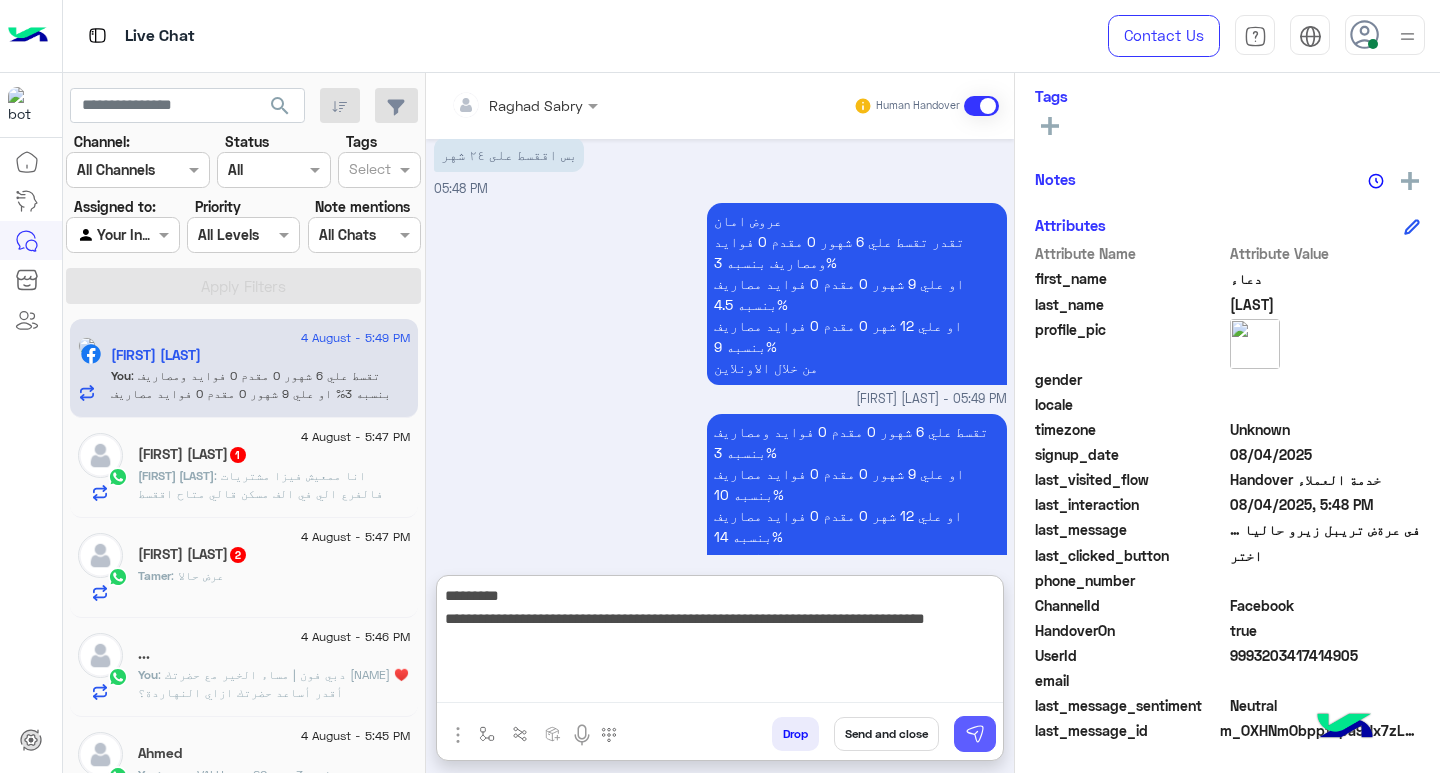 type on "**********" 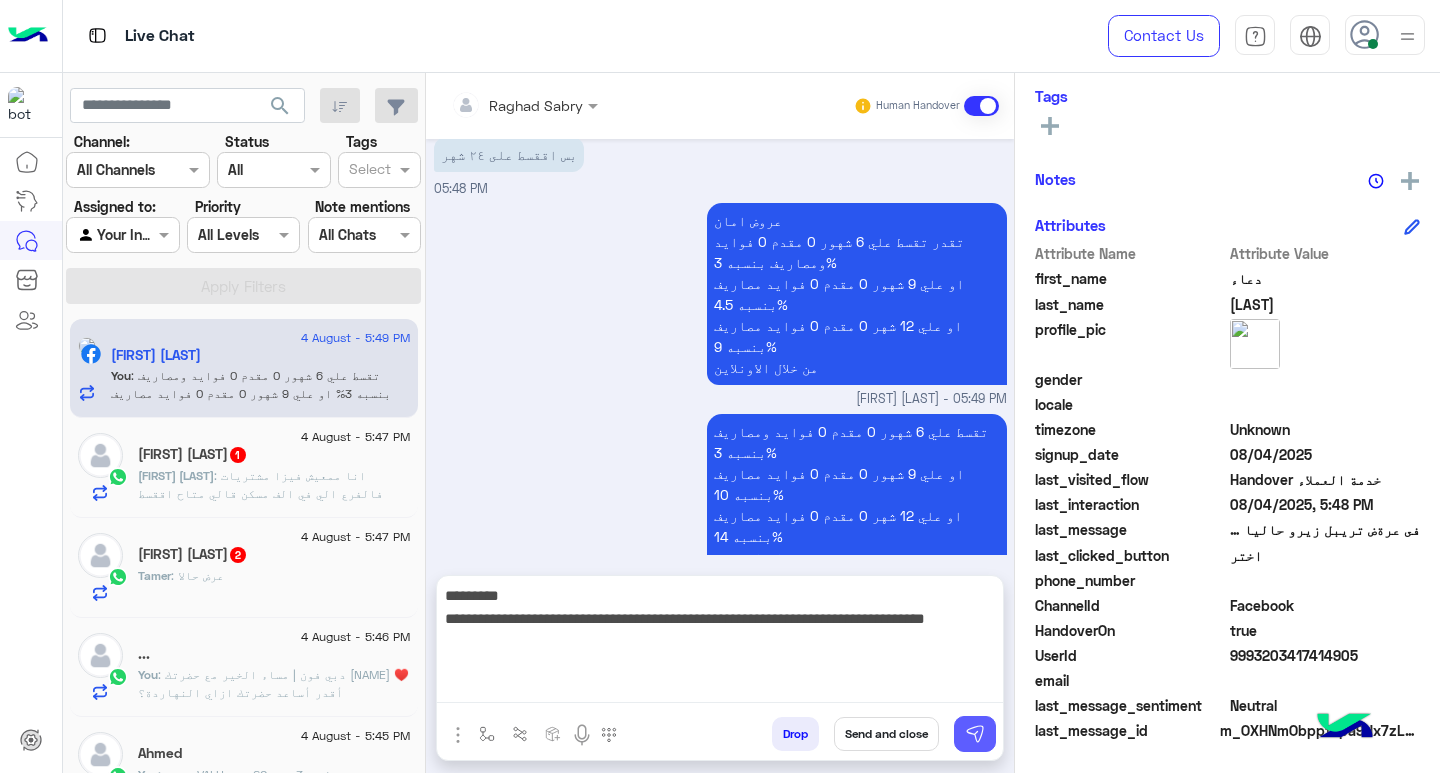 click at bounding box center [975, 734] 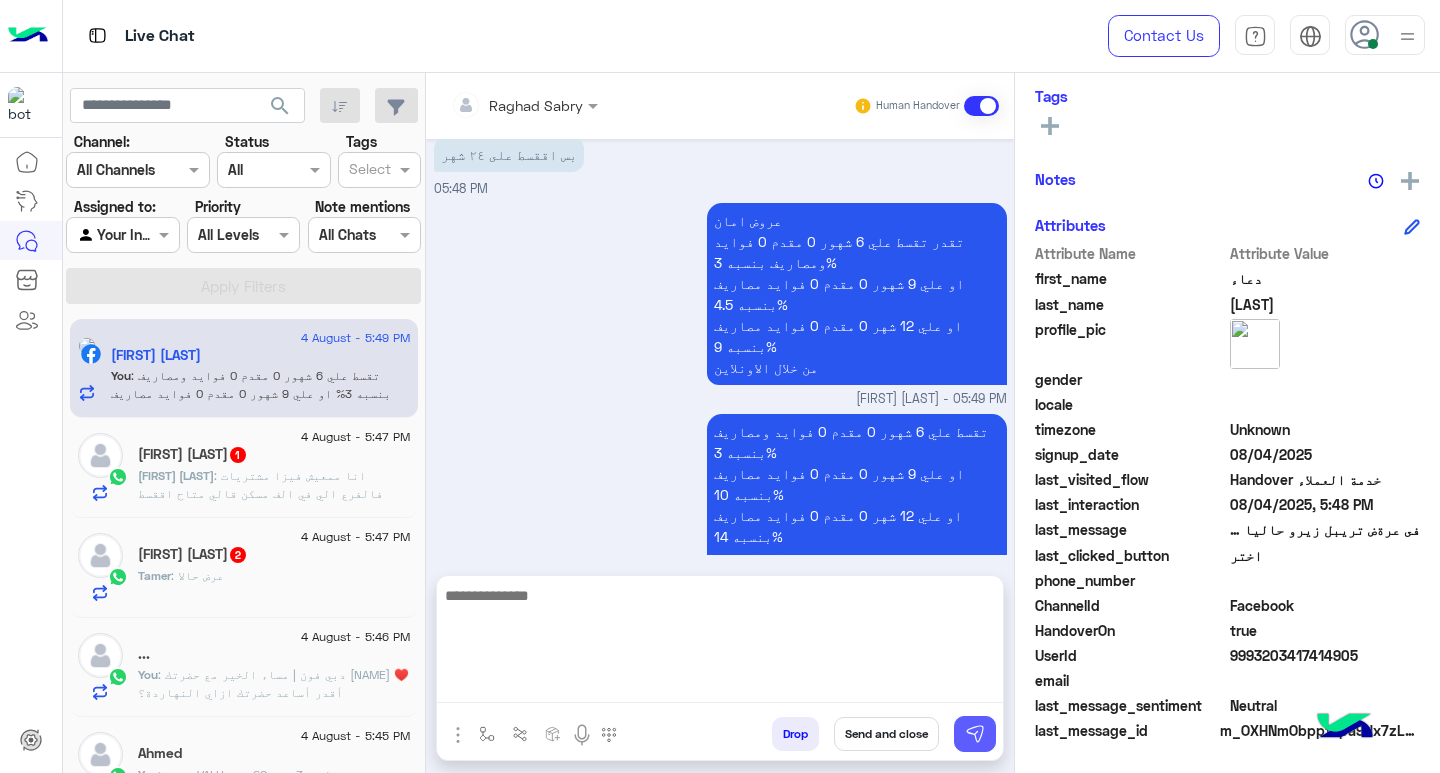 scroll, scrollTop: 1194, scrollLeft: 0, axis: vertical 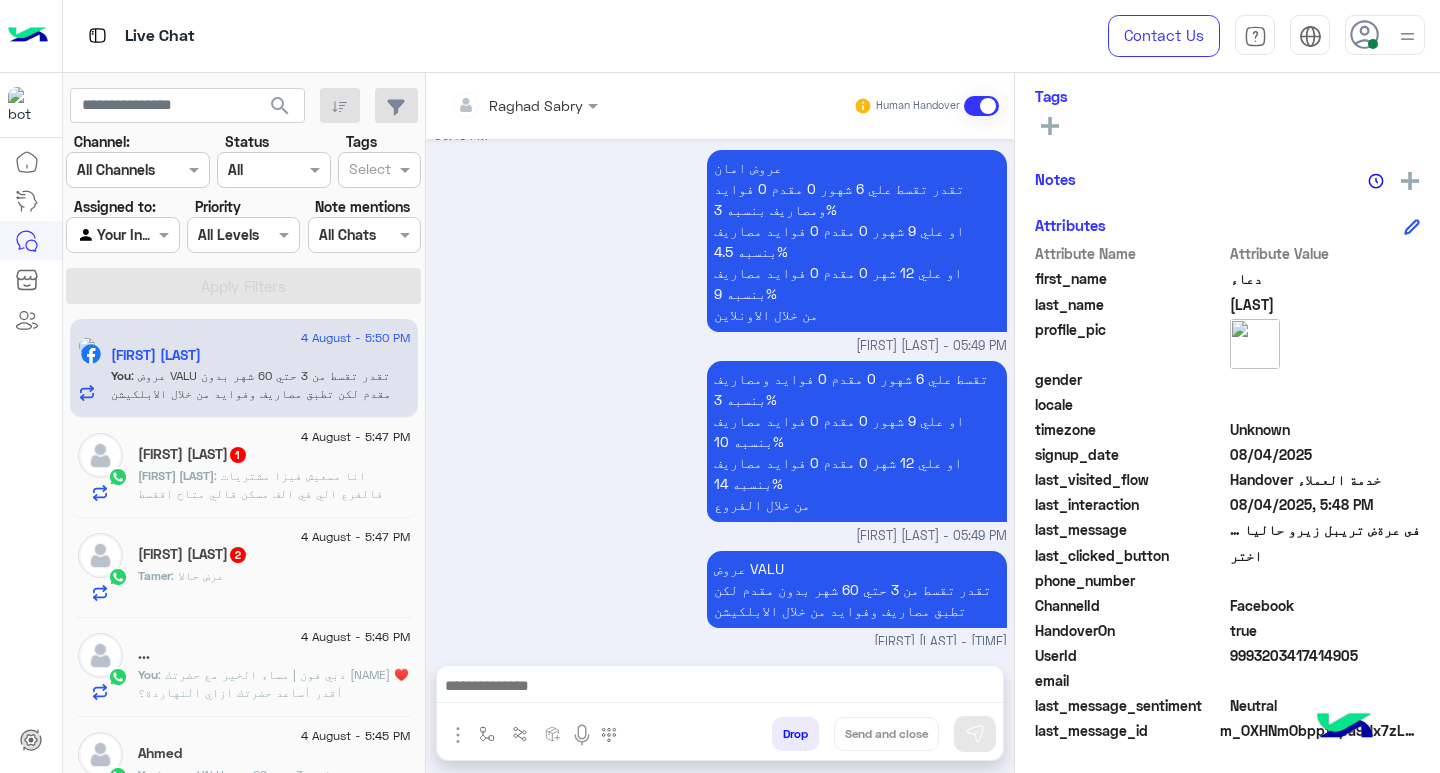 click on ": انا ممعيش فيزا مشتريات فالفرع الي في الف مسكن قالي متاح اققسط بفيزة المرتبات عادي بس لازم المبلغ كامل بتاع الموبايل يبقي موجود جوا الفيزا ده صح ؟" 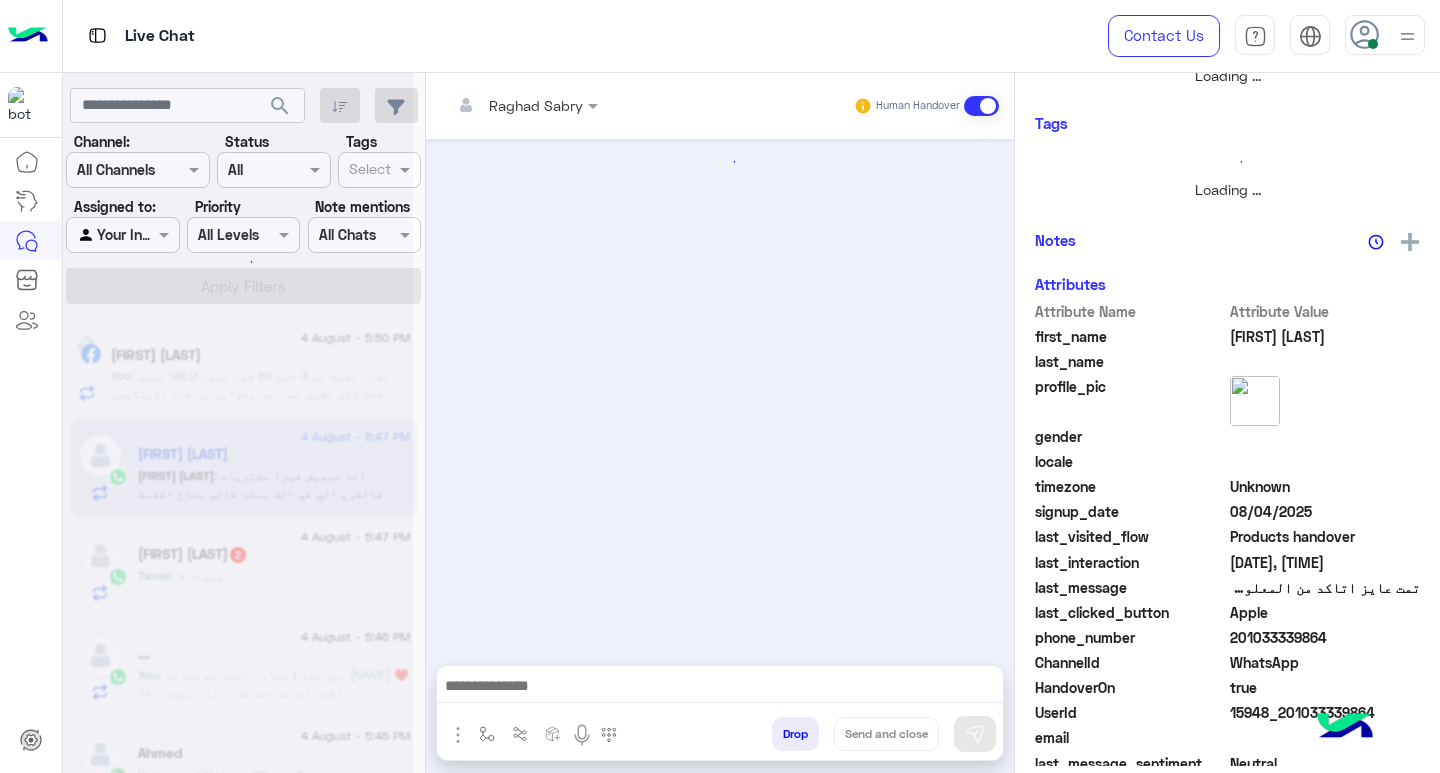 scroll, scrollTop: 355, scrollLeft: 0, axis: vertical 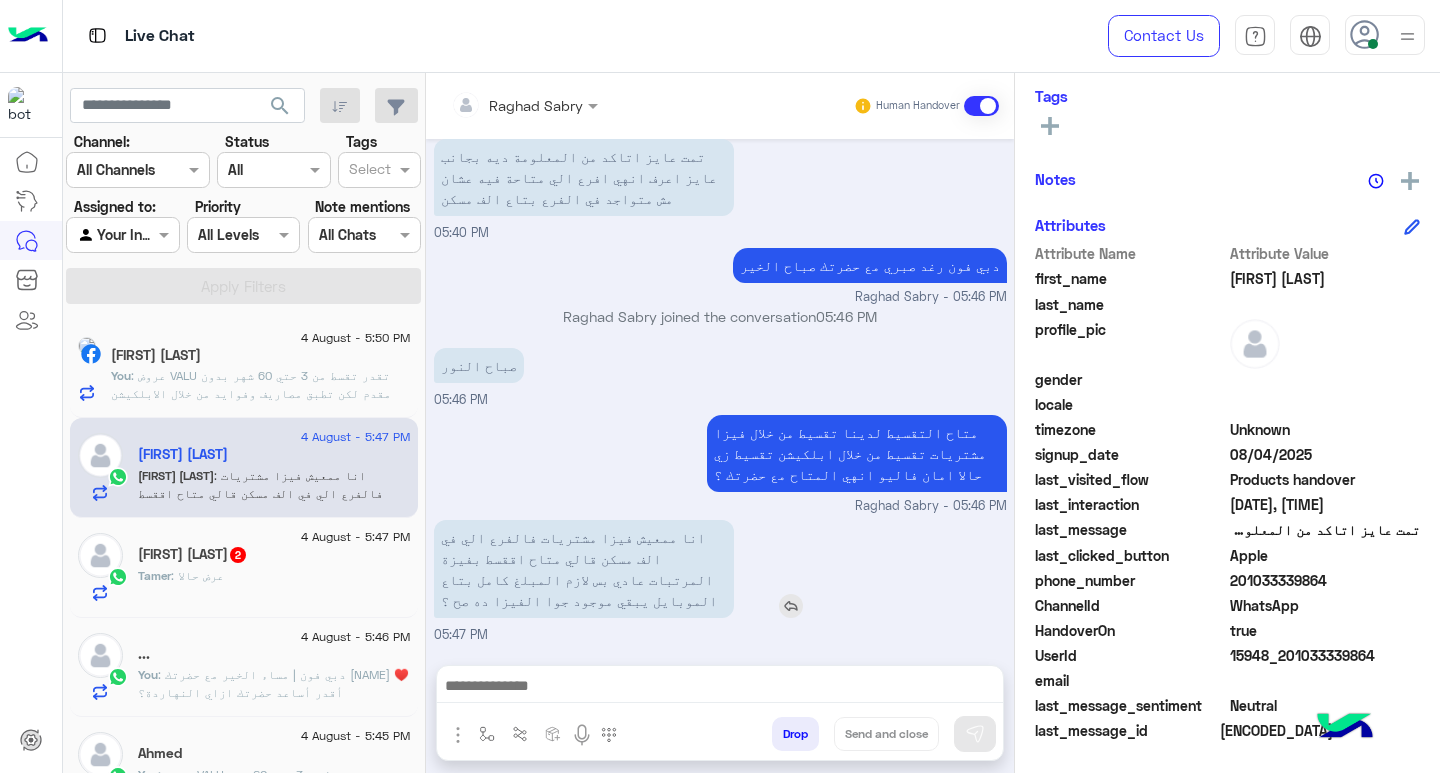 click at bounding box center (791, 606) 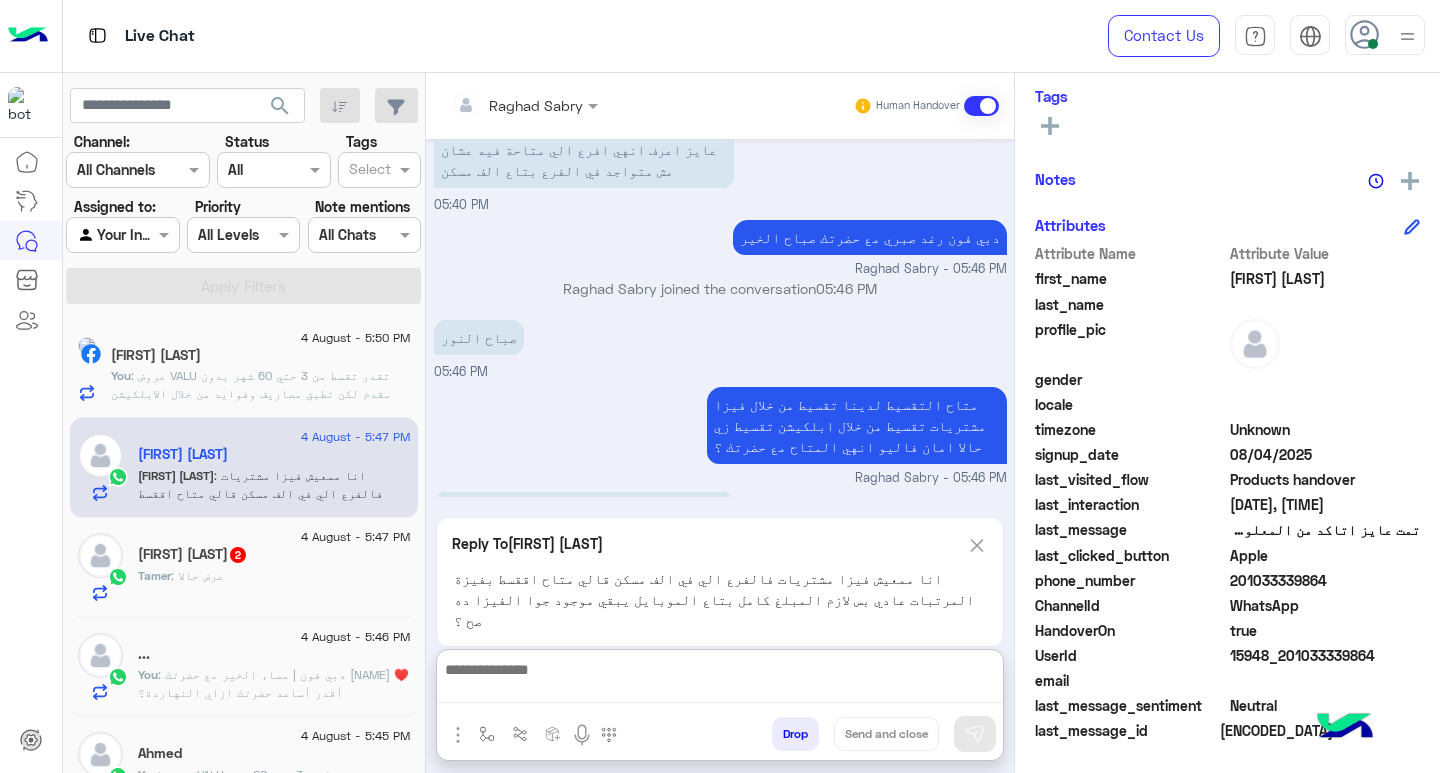 click at bounding box center (720, 680) 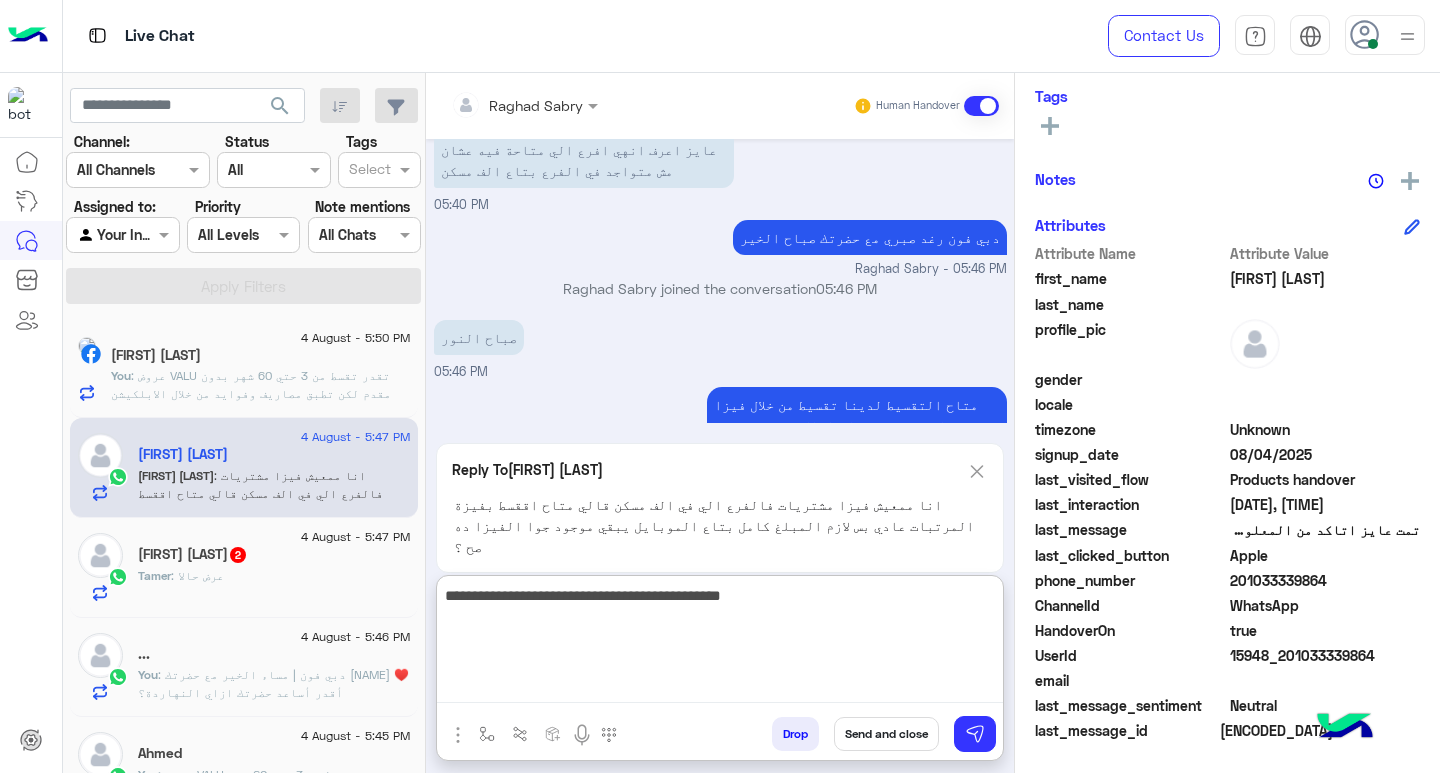 type on "**********" 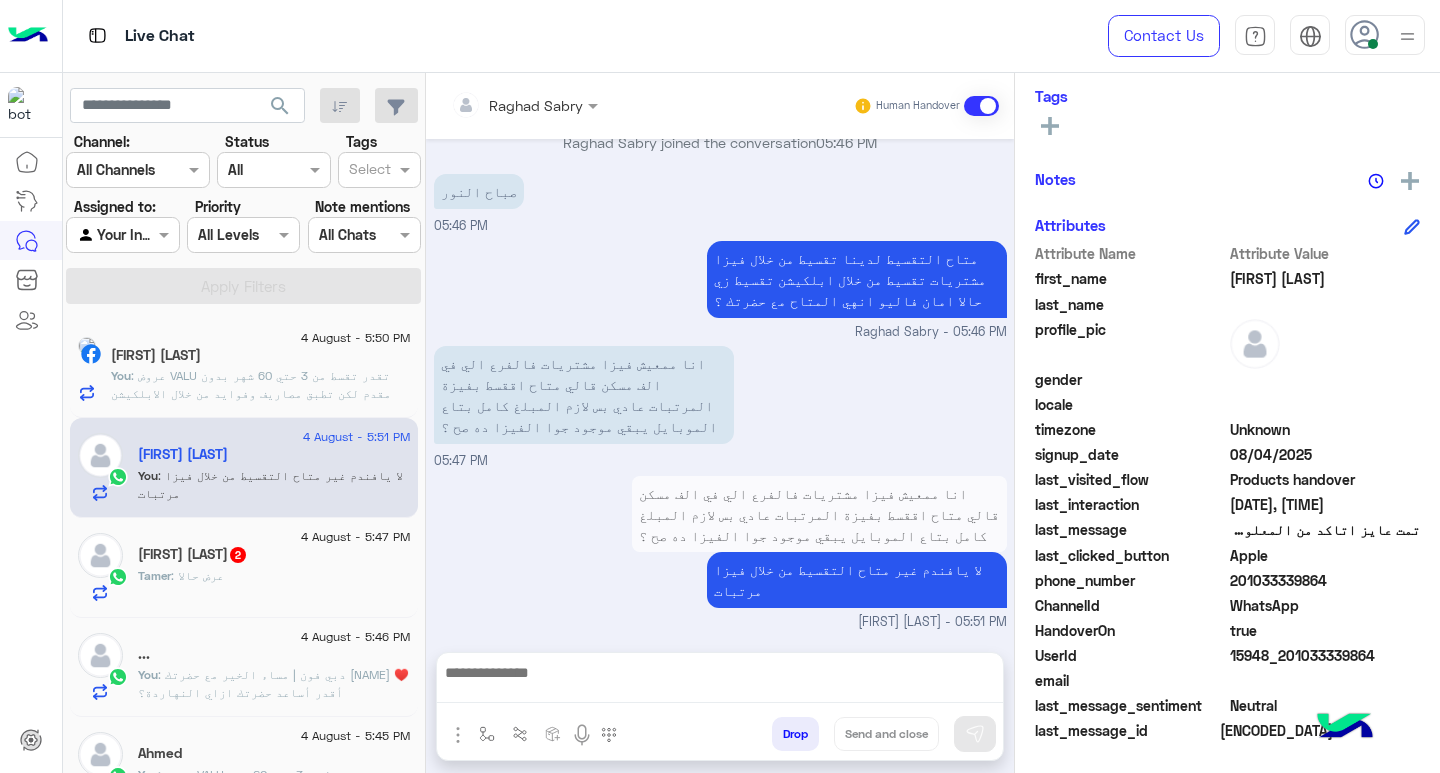 scroll, scrollTop: 1555, scrollLeft: 0, axis: vertical 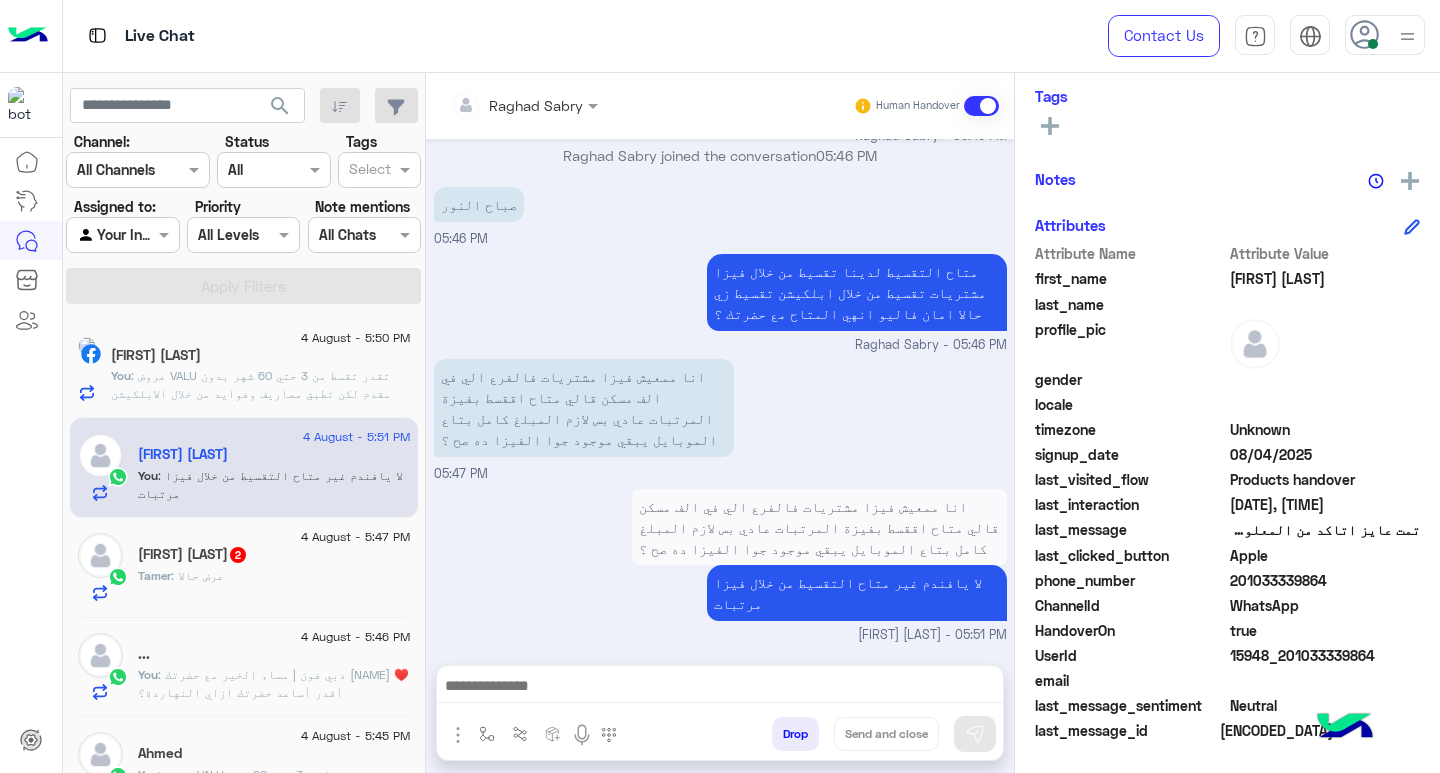 click at bounding box center (720, 688) 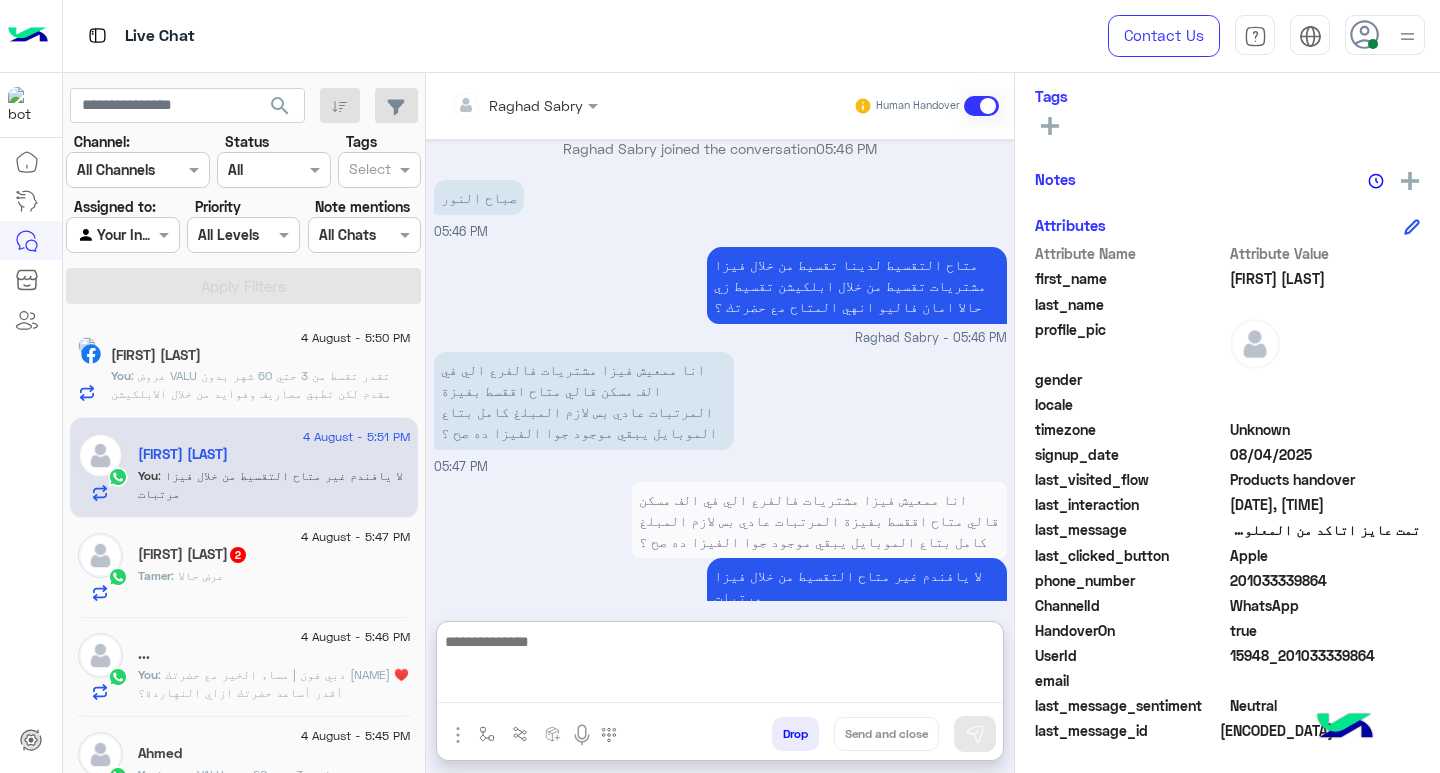 paste on "**********" 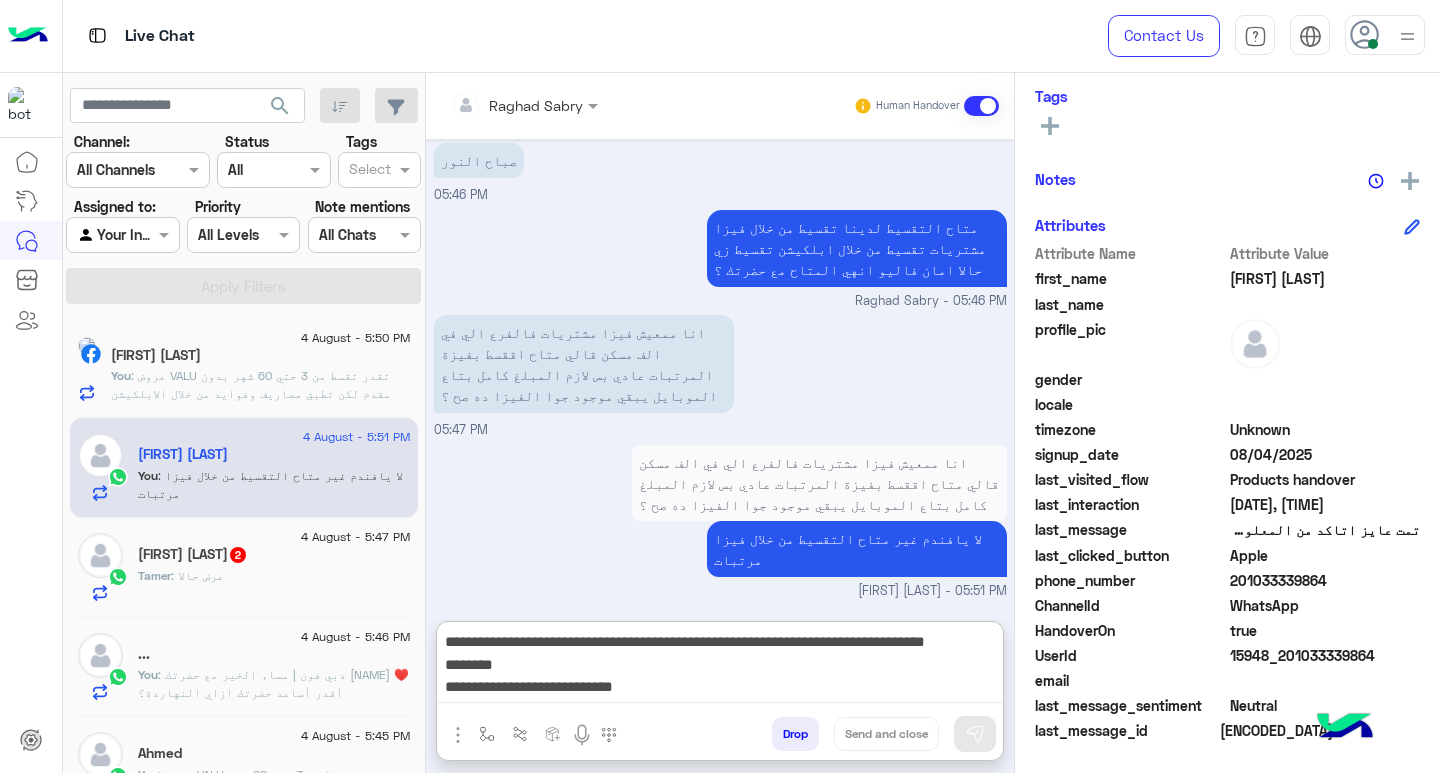 scroll, scrollTop: 112, scrollLeft: 0, axis: vertical 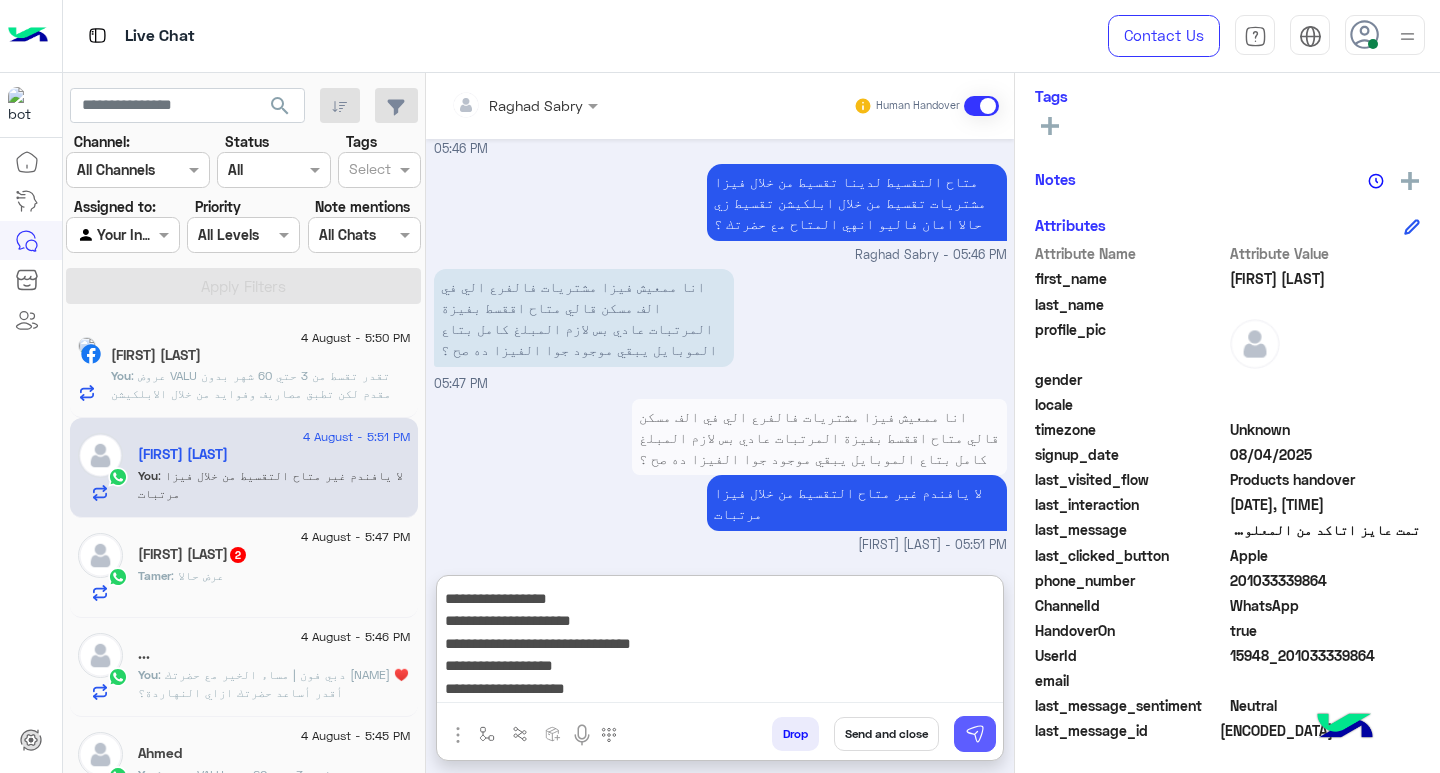 type on "**********" 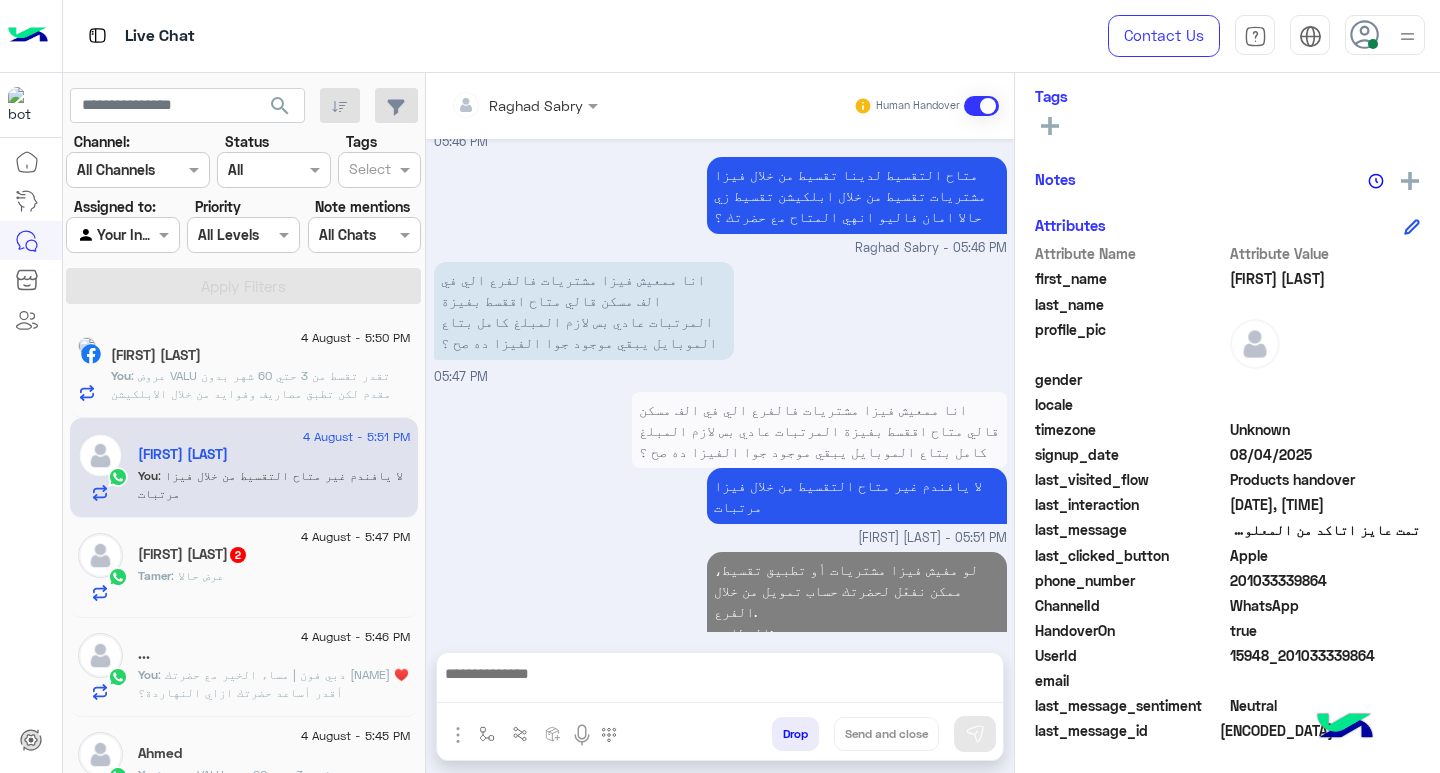 scroll, scrollTop: 1798, scrollLeft: 0, axis: vertical 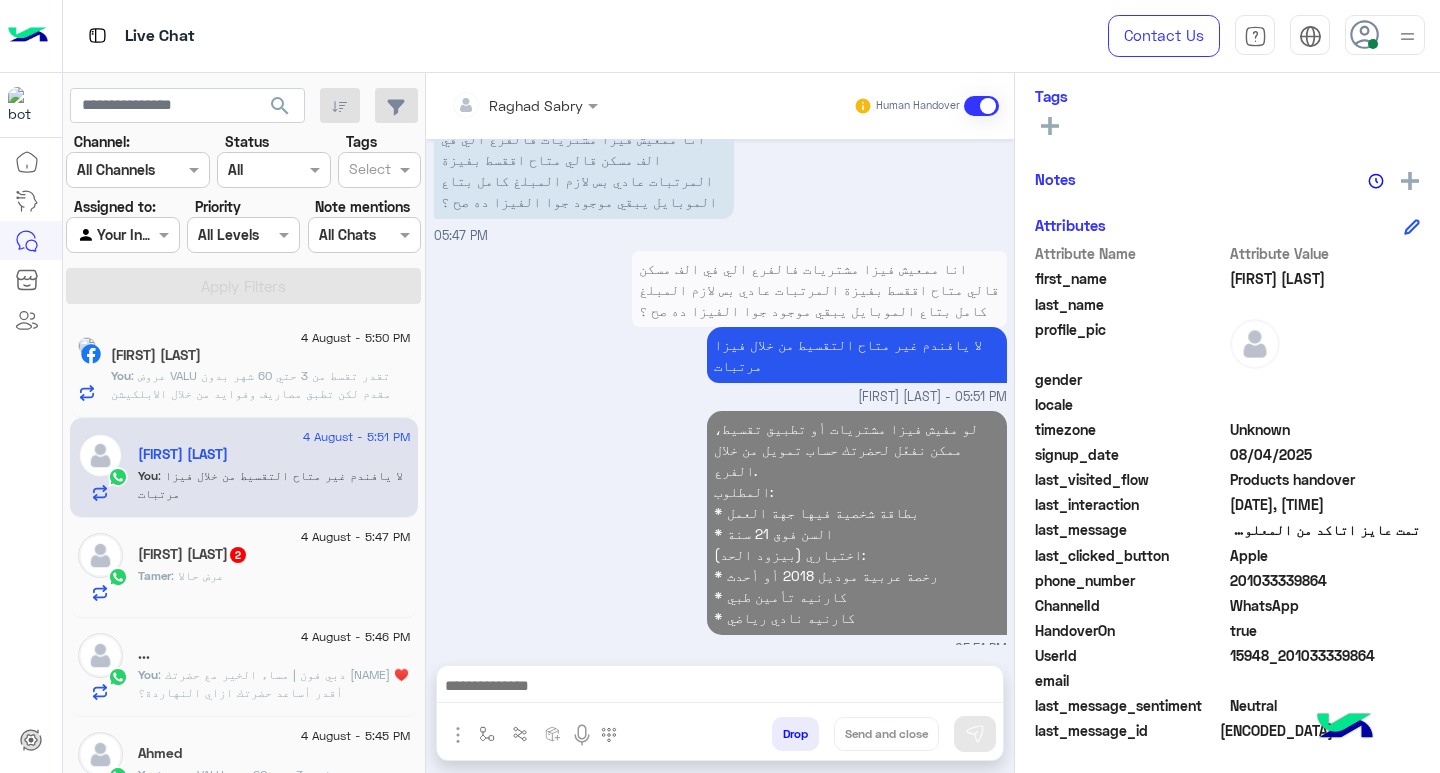 click on ": عرض حالا" 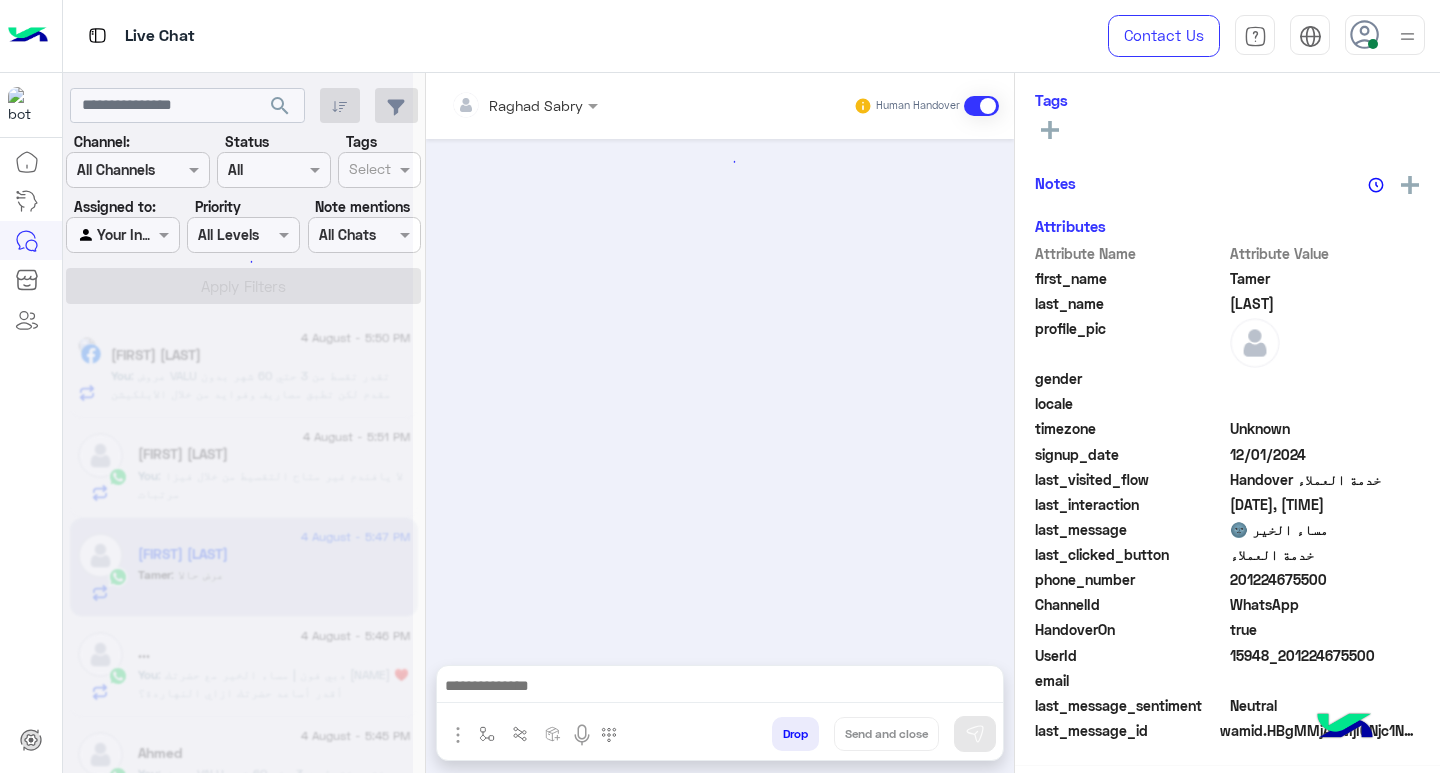 scroll, scrollTop: 325, scrollLeft: 0, axis: vertical 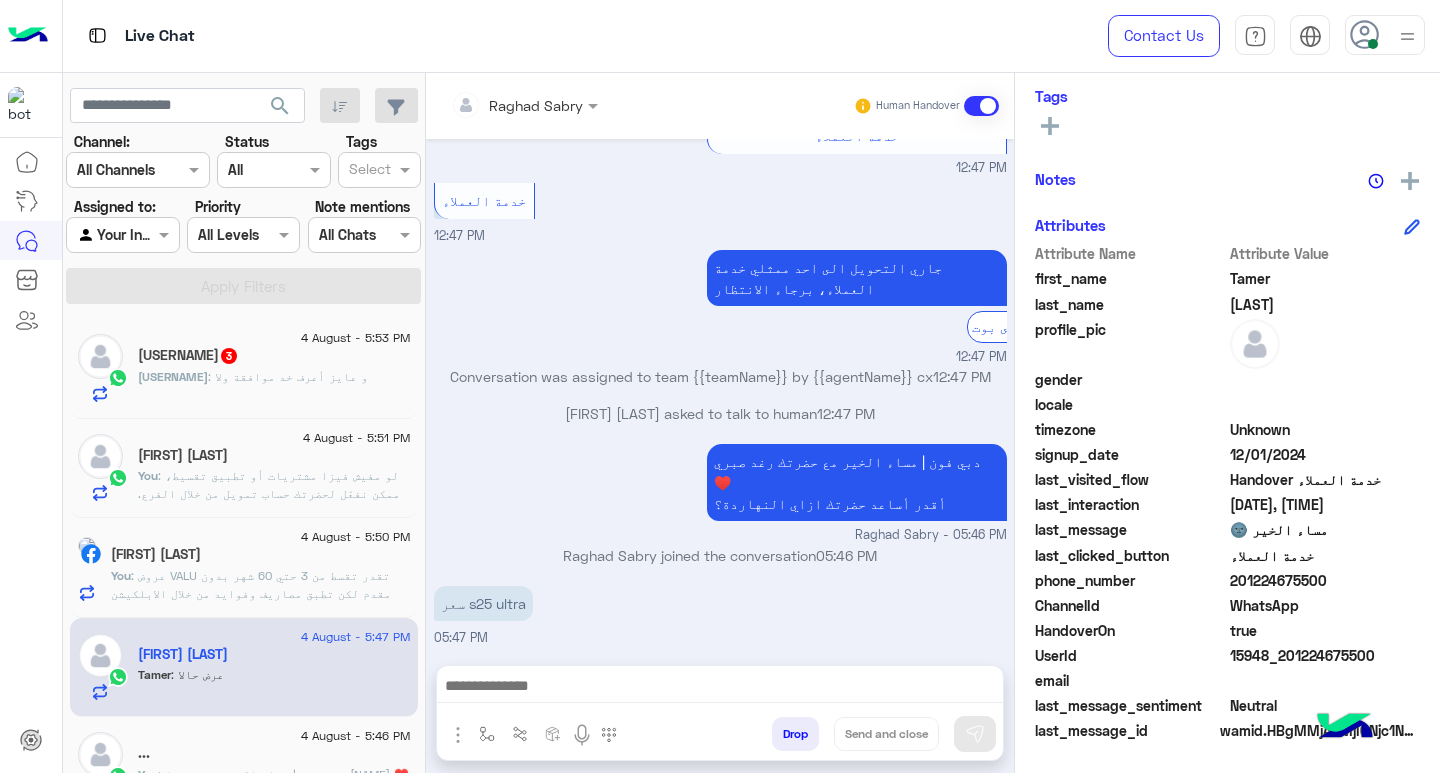 click at bounding box center (720, 688) 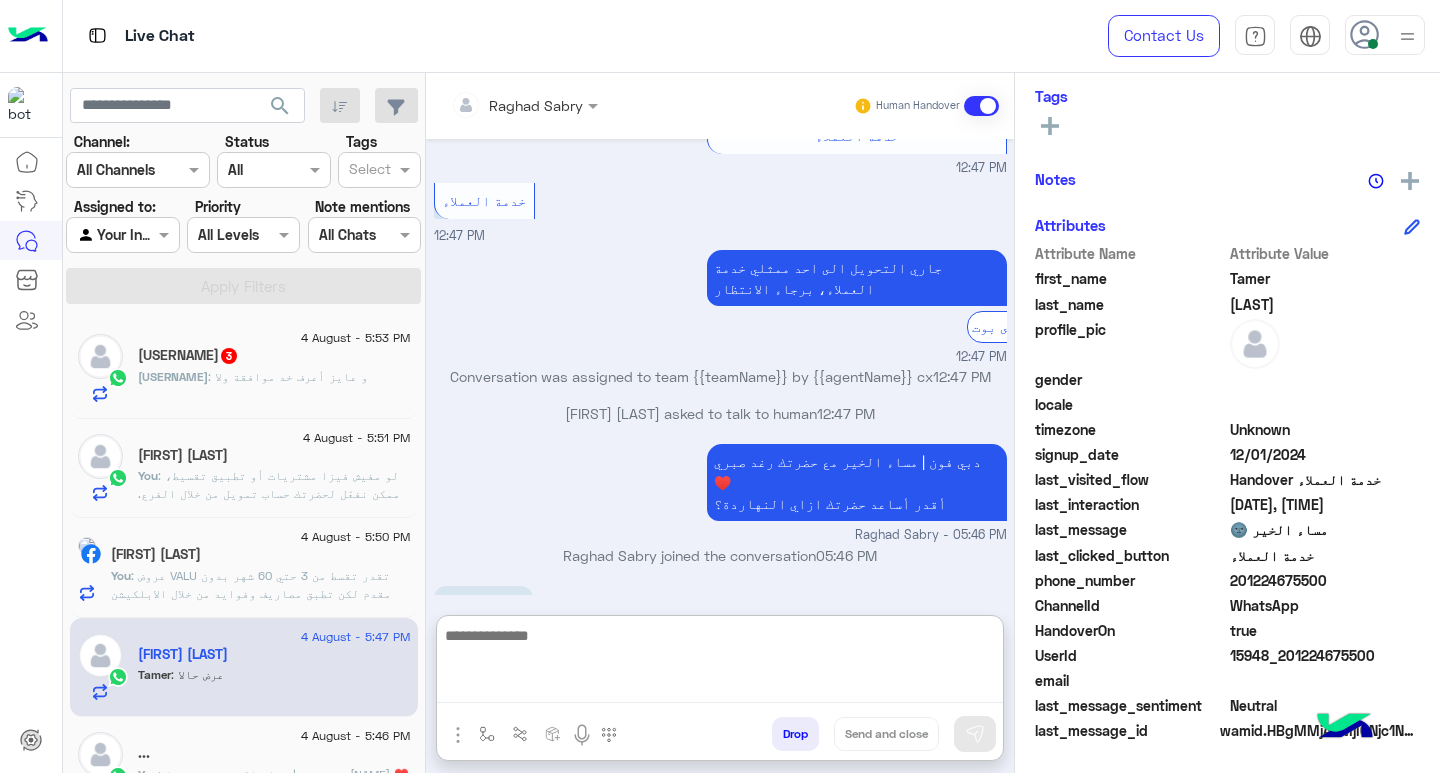 paste on "**********" 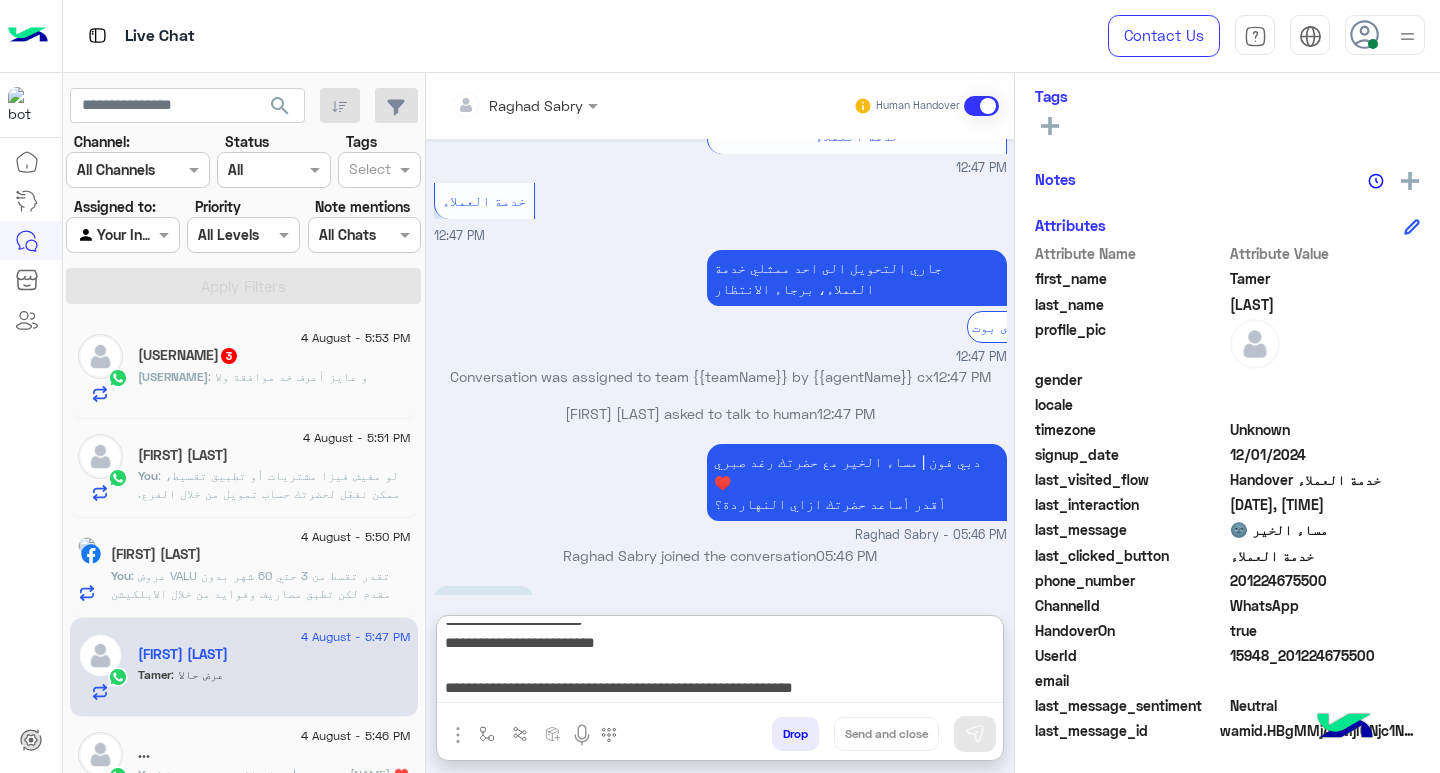 scroll, scrollTop: 133, scrollLeft: 0, axis: vertical 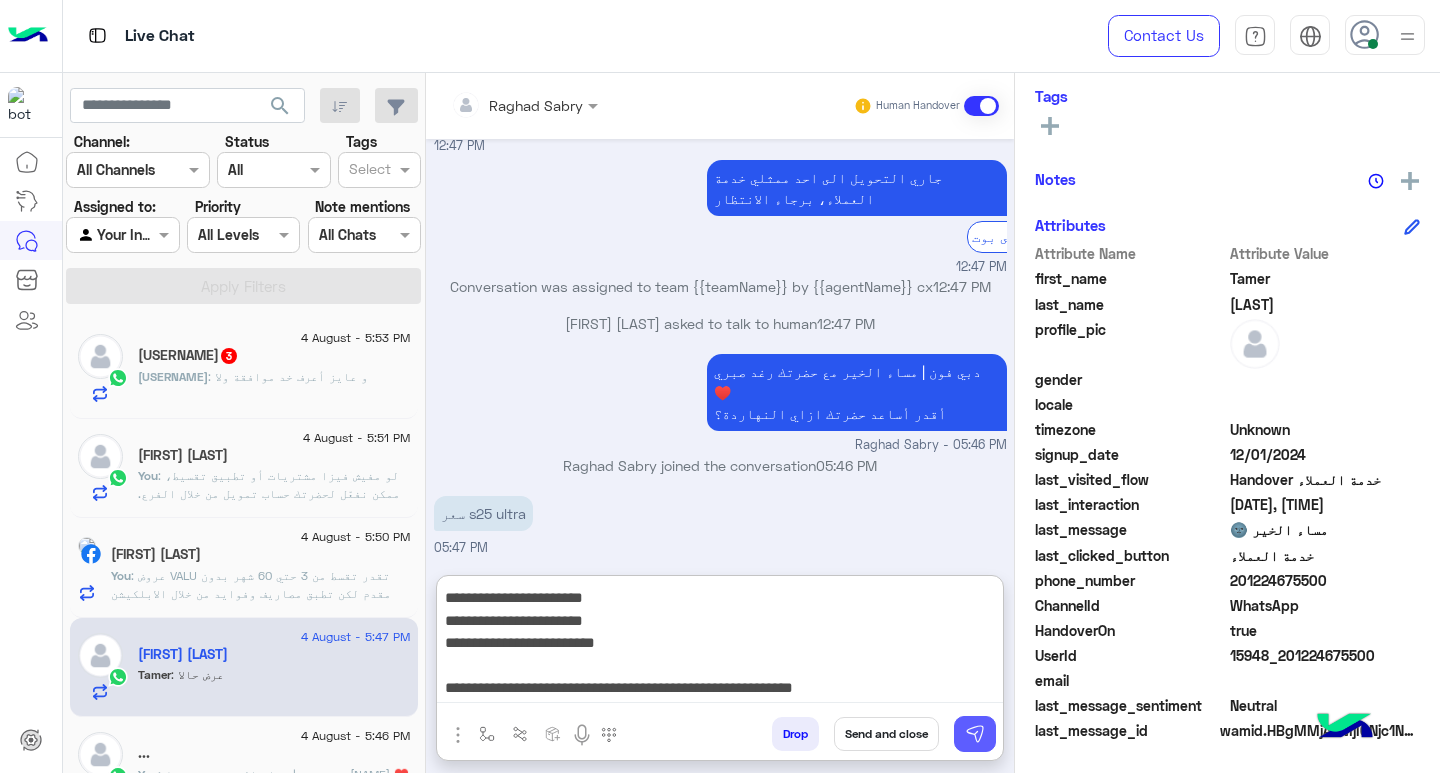 type on "**********" 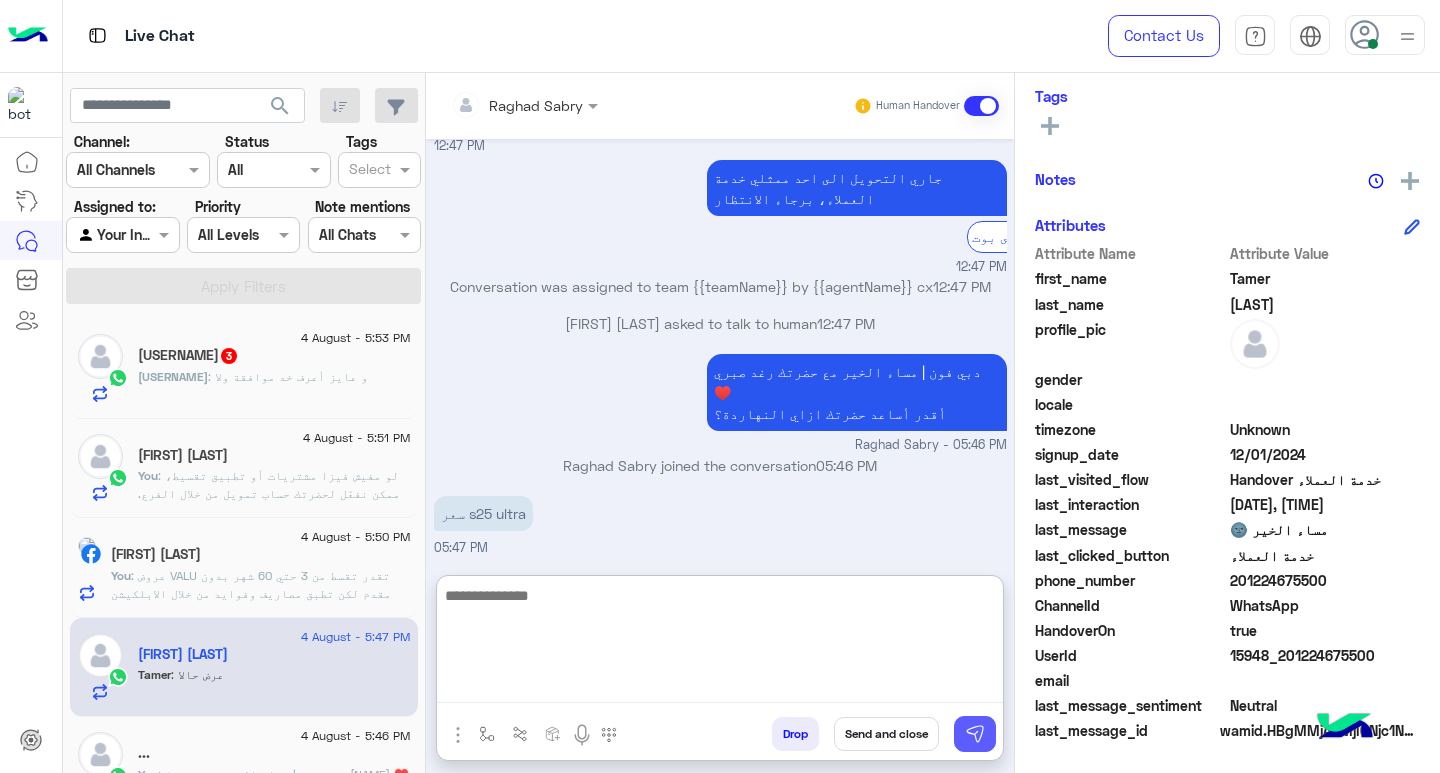 scroll, scrollTop: 2387, scrollLeft: 0, axis: vertical 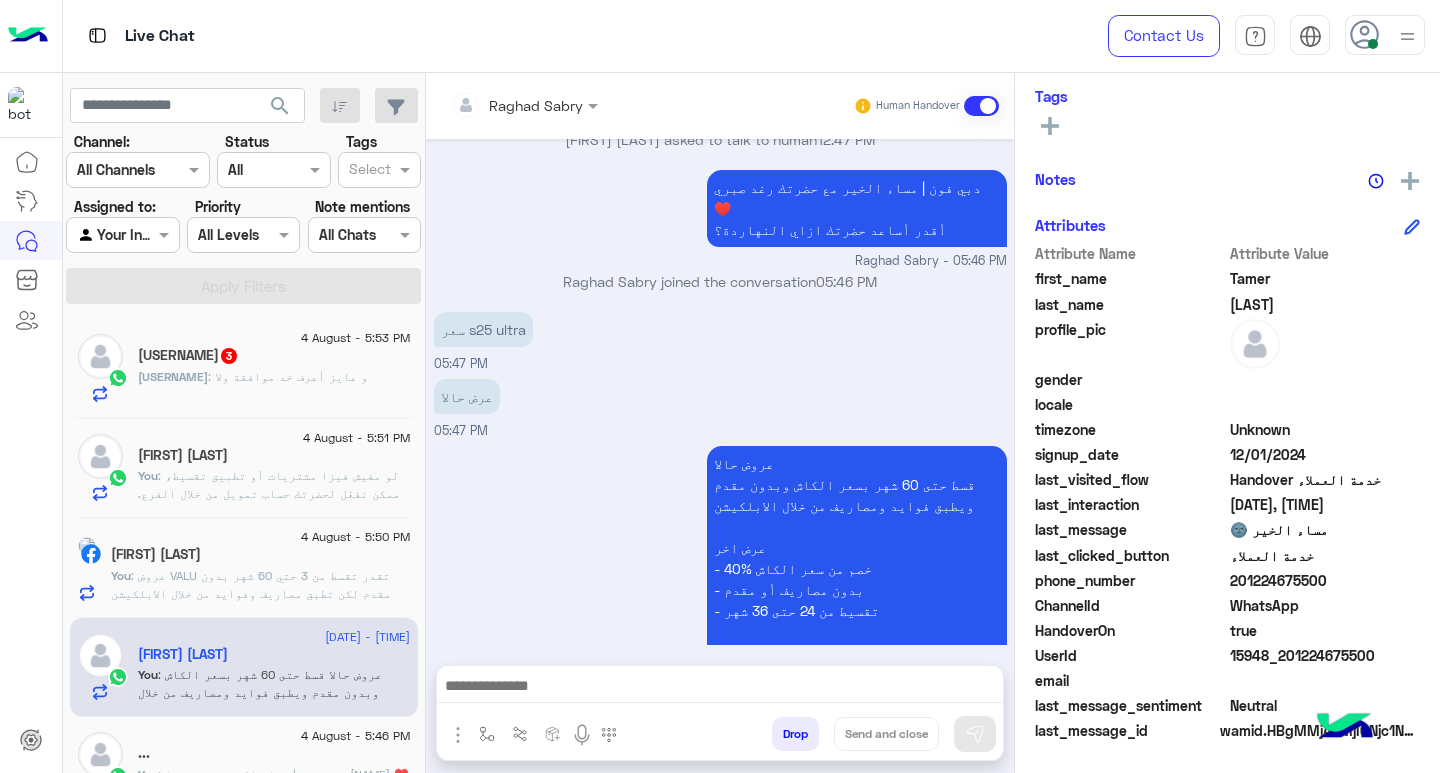click at bounding box center [720, 688] 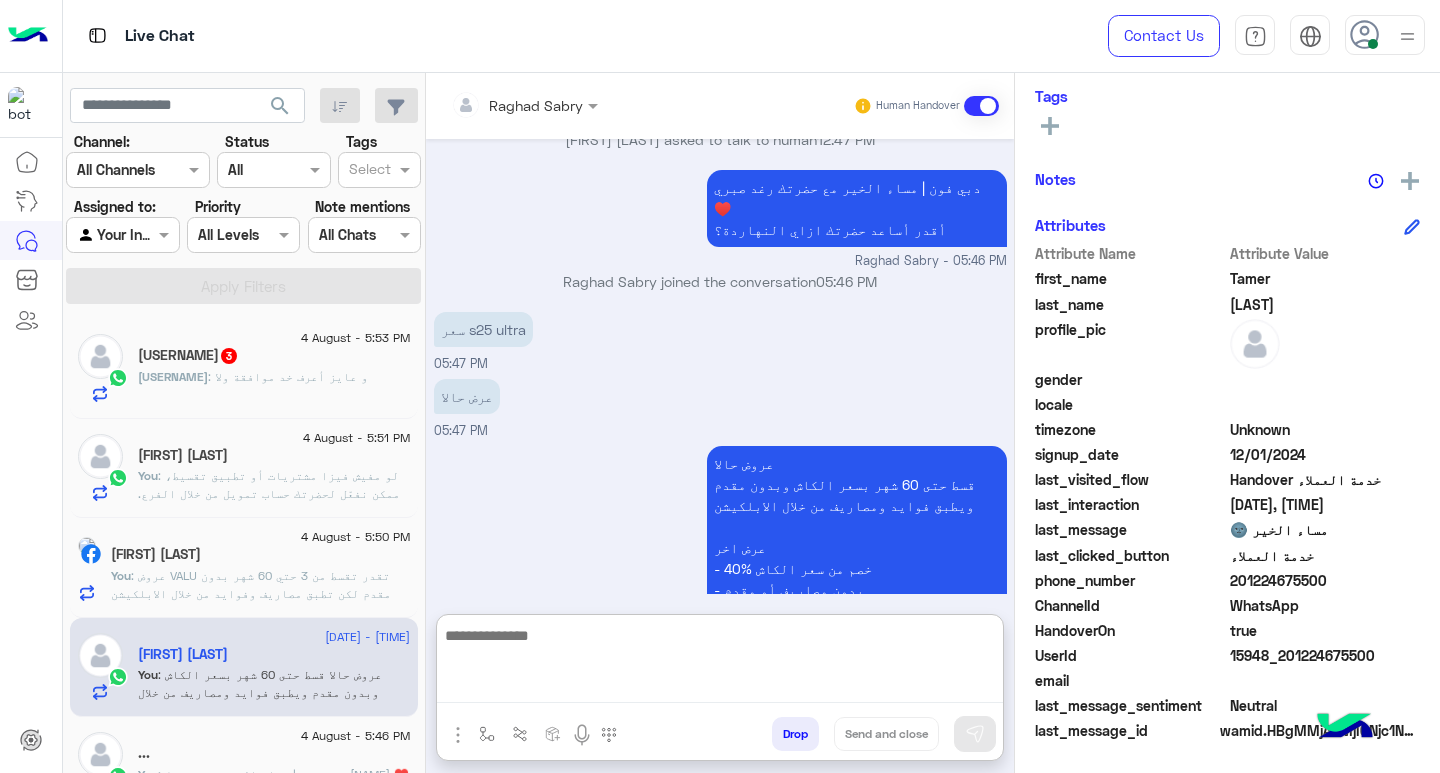 scroll, scrollTop: 2448, scrollLeft: 0, axis: vertical 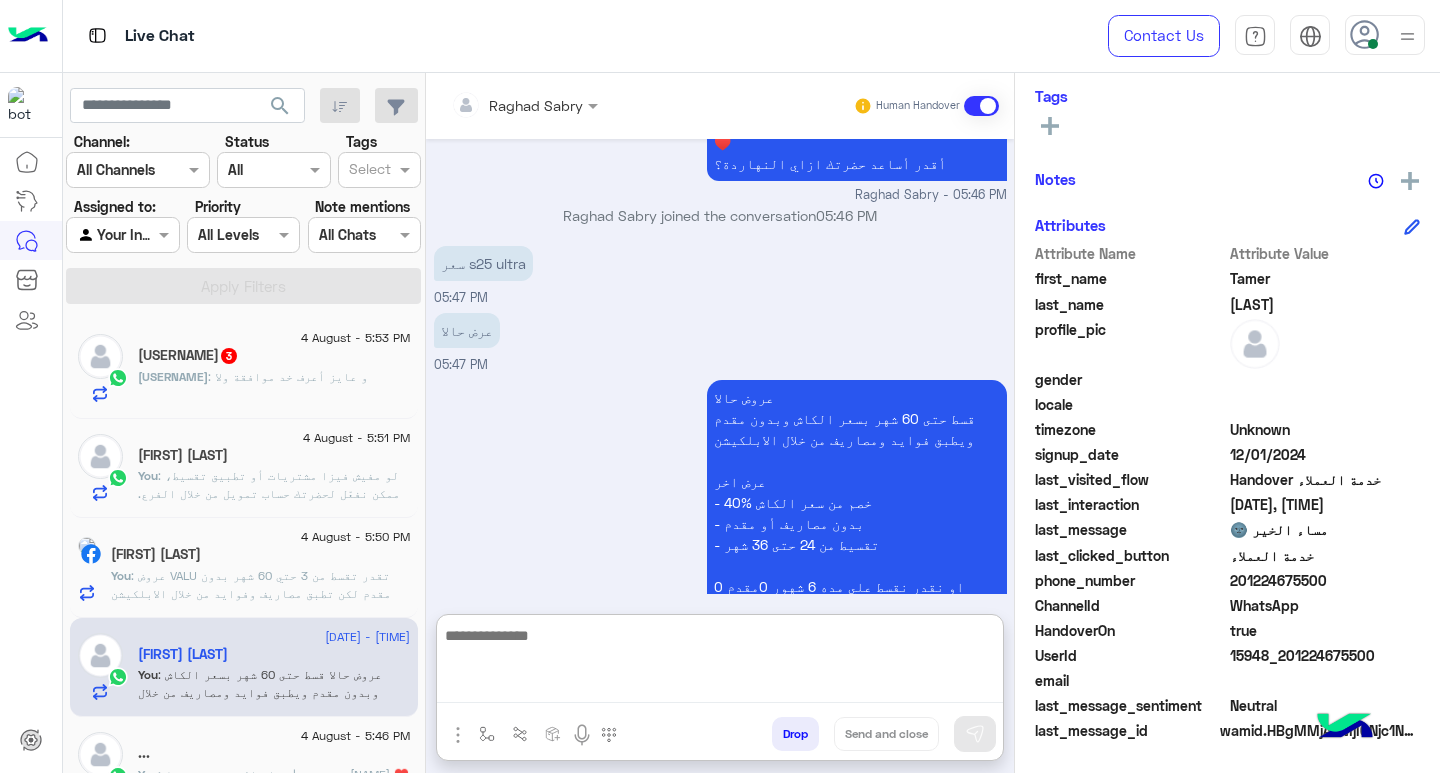 paste on "**********" 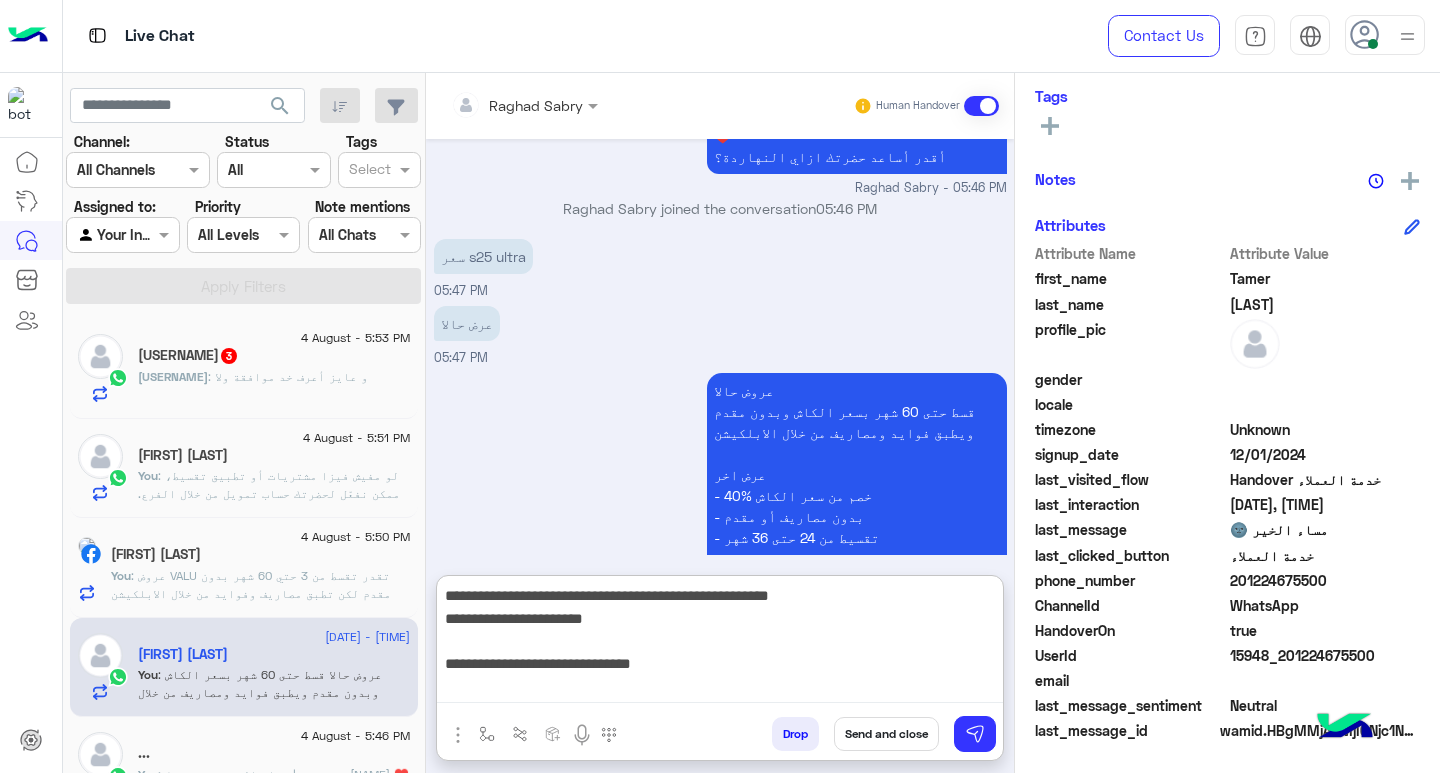 click on "**********" at bounding box center [720, 643] 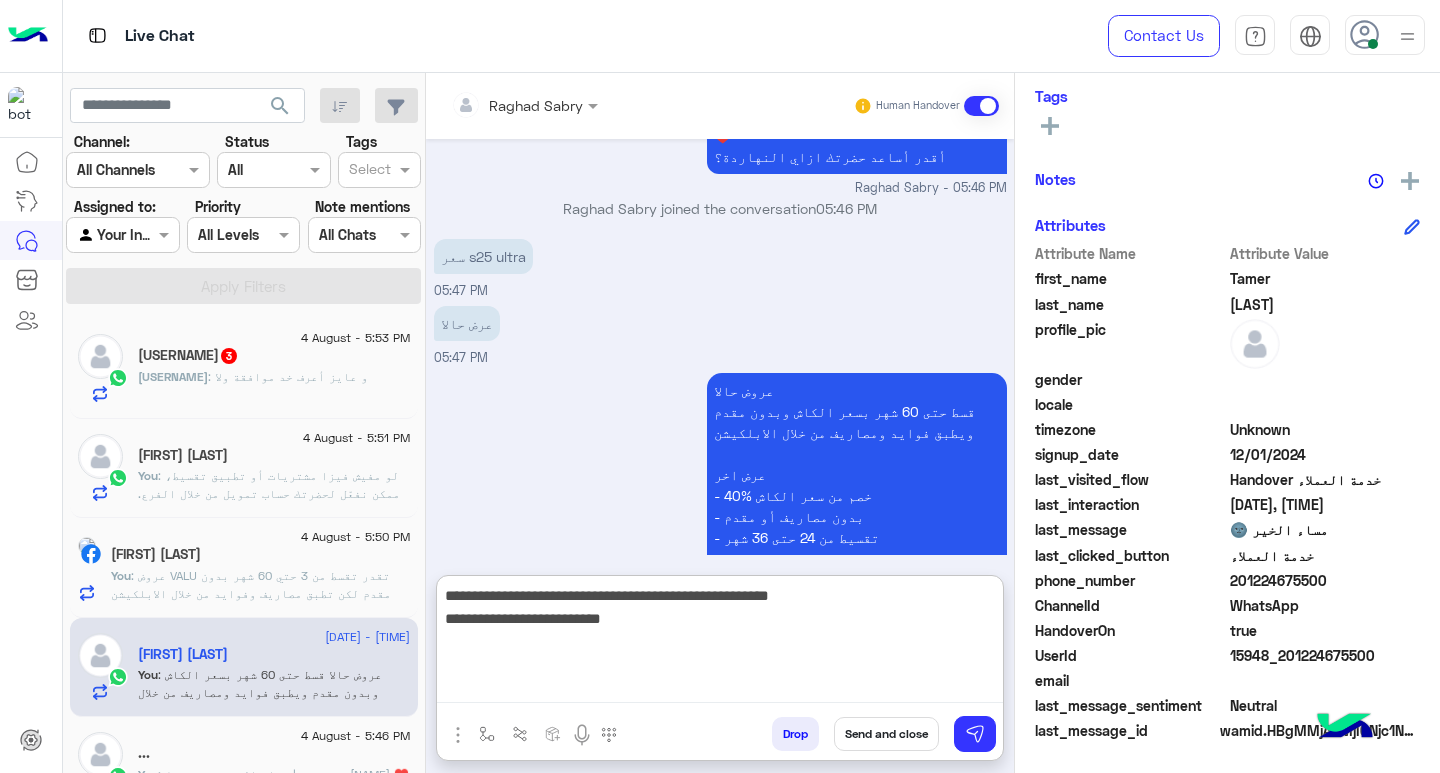 click on "**********" at bounding box center [720, 643] 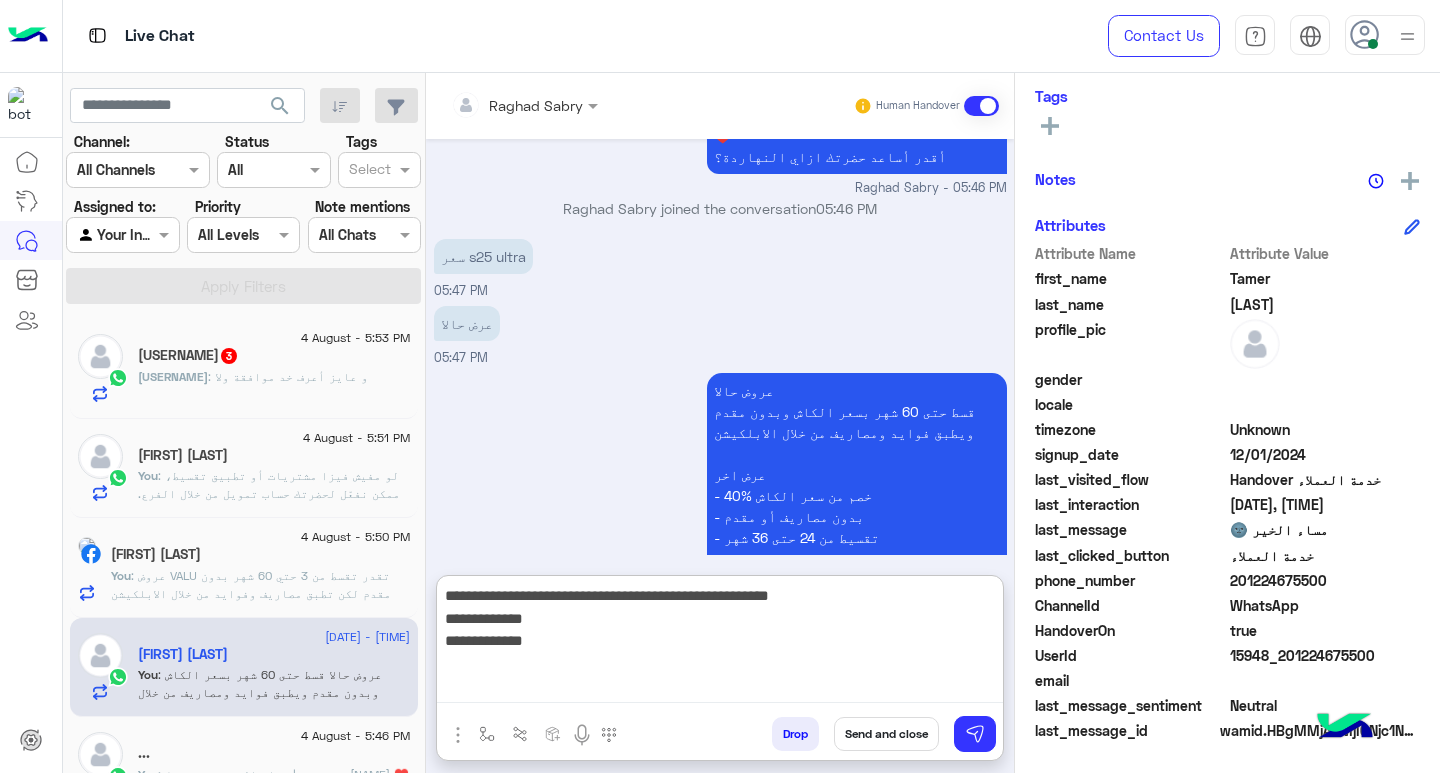 click on "**********" at bounding box center [720, 643] 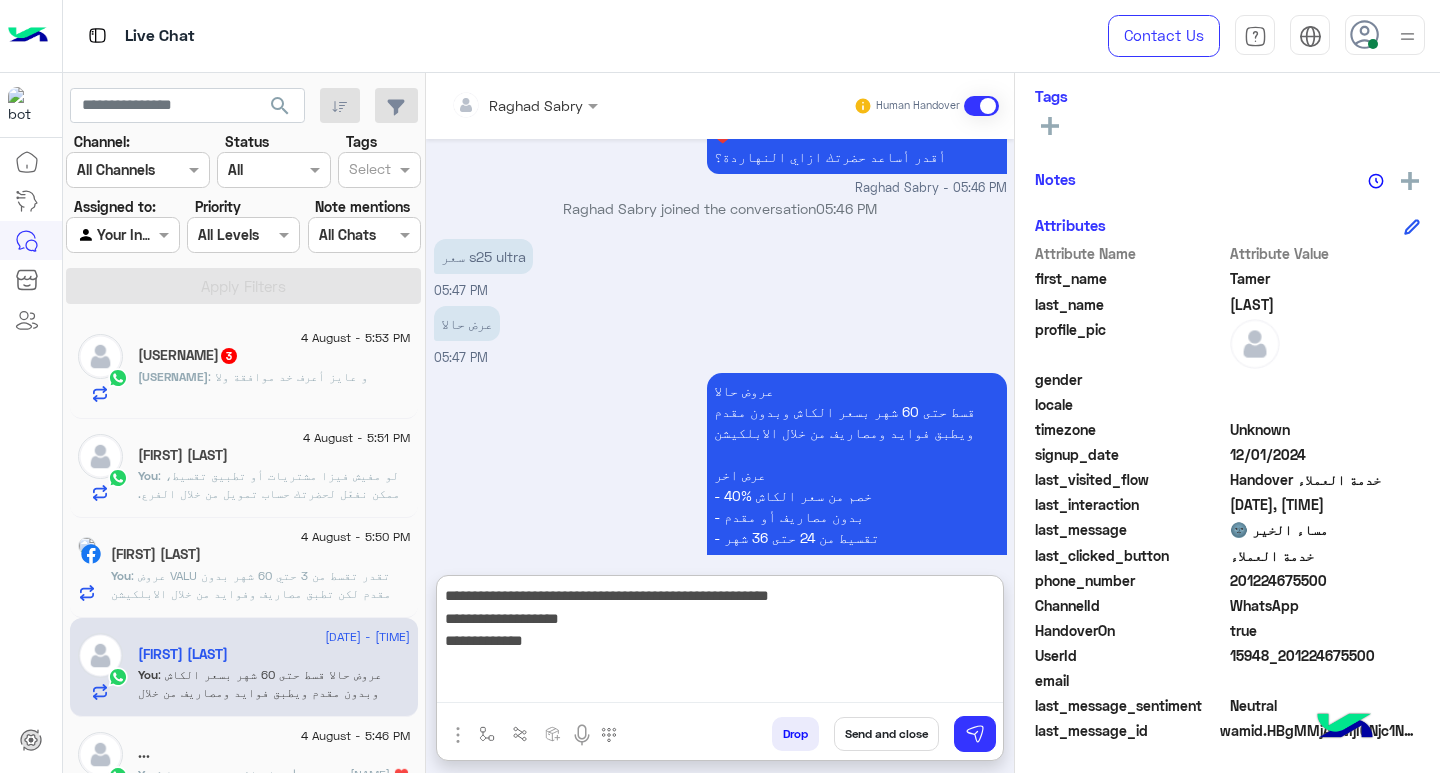 click on "**********" at bounding box center (720, 643) 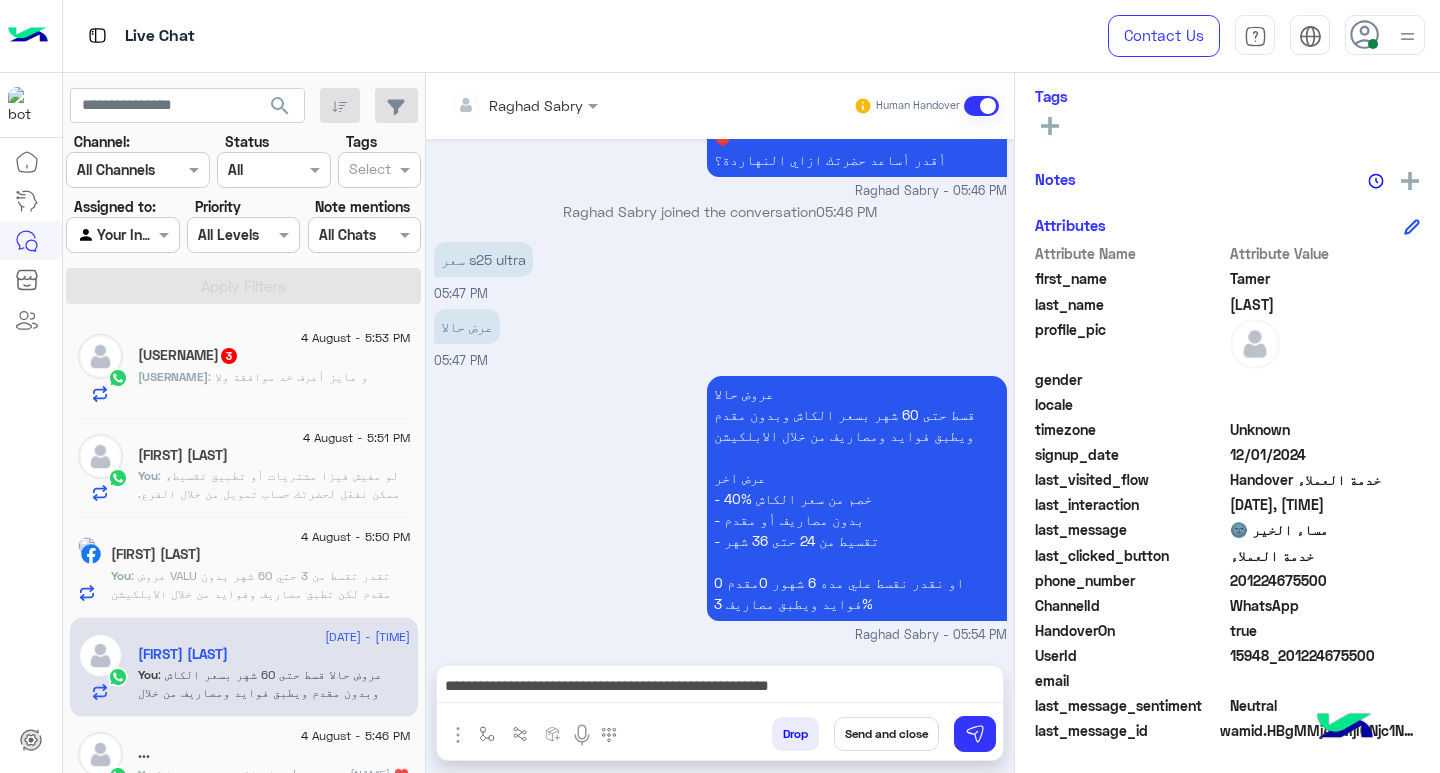 scroll, scrollTop: 2375, scrollLeft: 0, axis: vertical 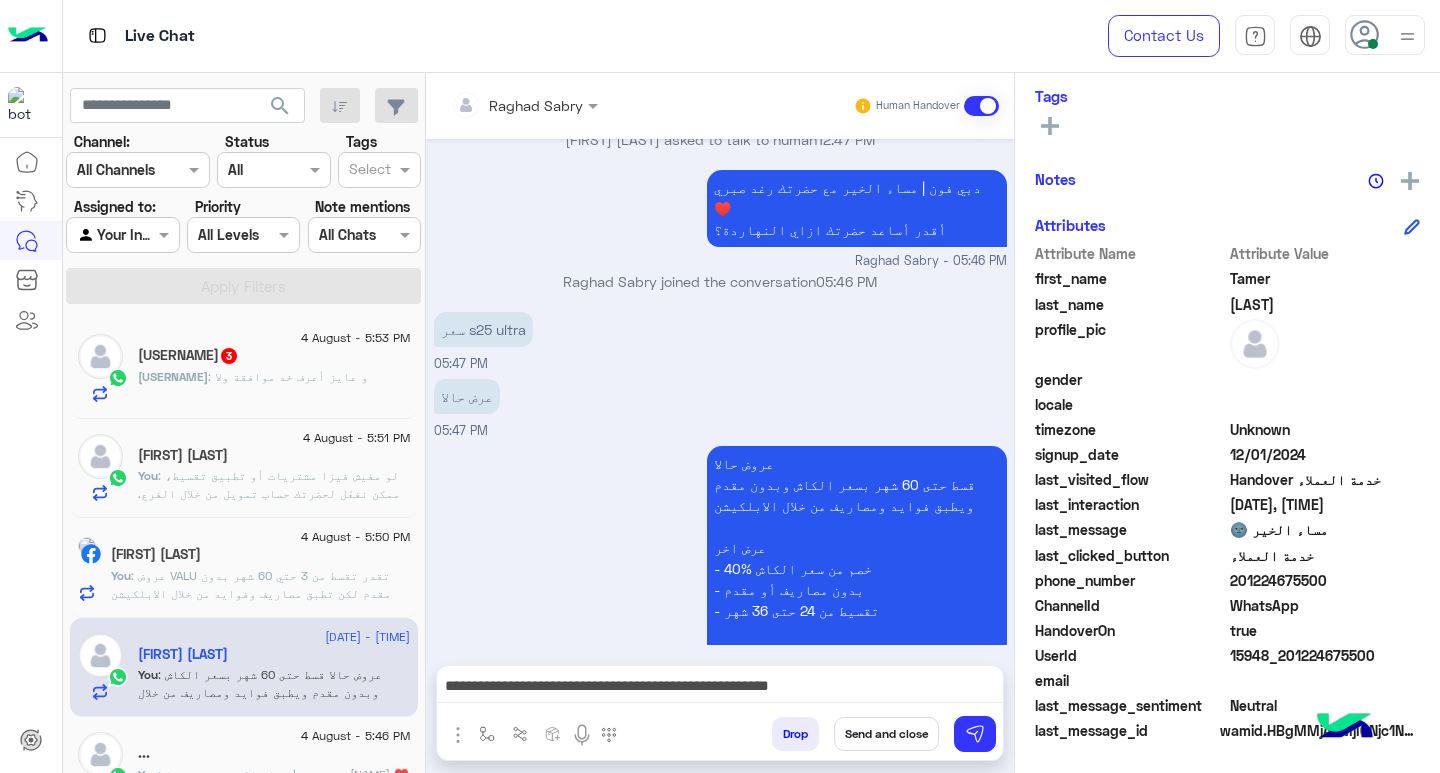 click on "**********" at bounding box center [720, 688] 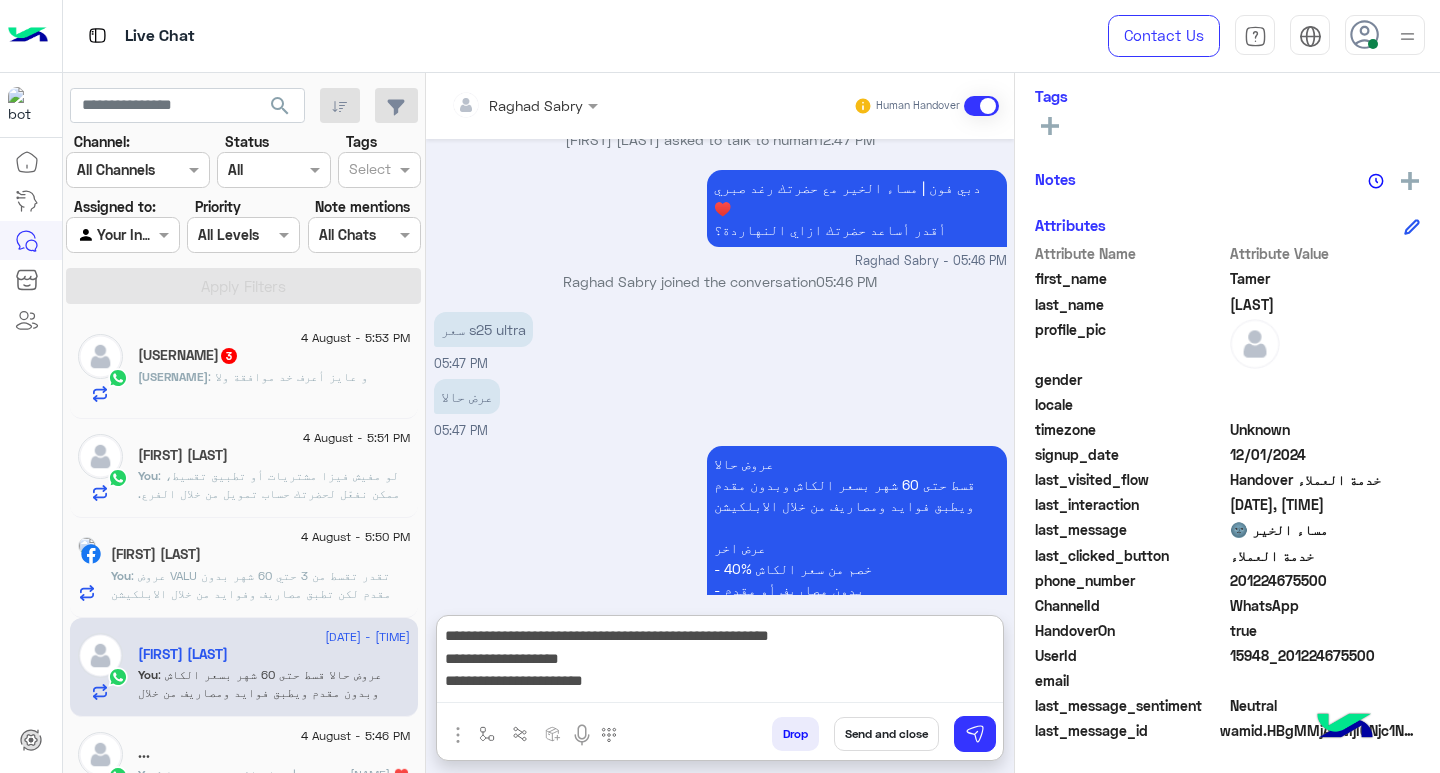 scroll, scrollTop: 2448, scrollLeft: 0, axis: vertical 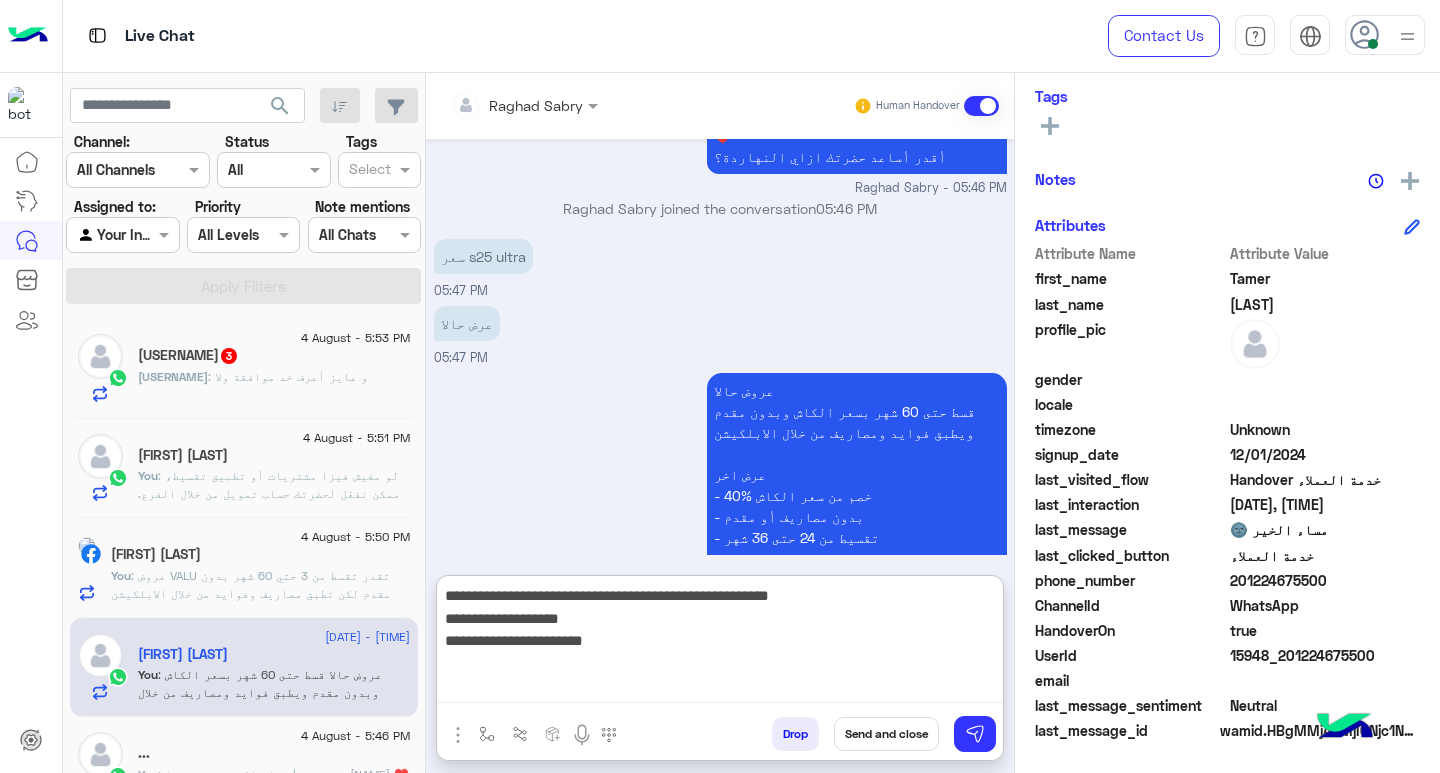 click on "**********" at bounding box center (720, 643) 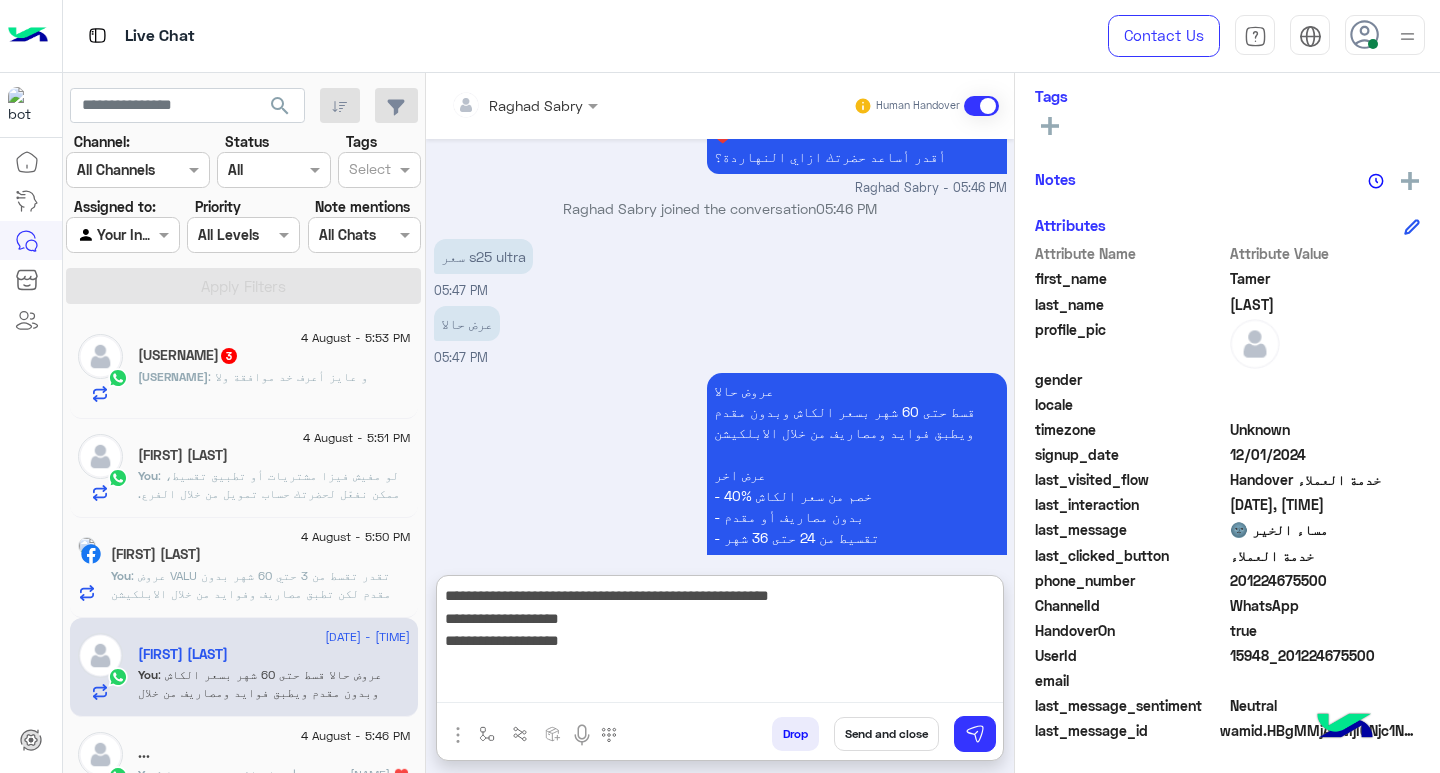 scroll, scrollTop: 16, scrollLeft: 0, axis: vertical 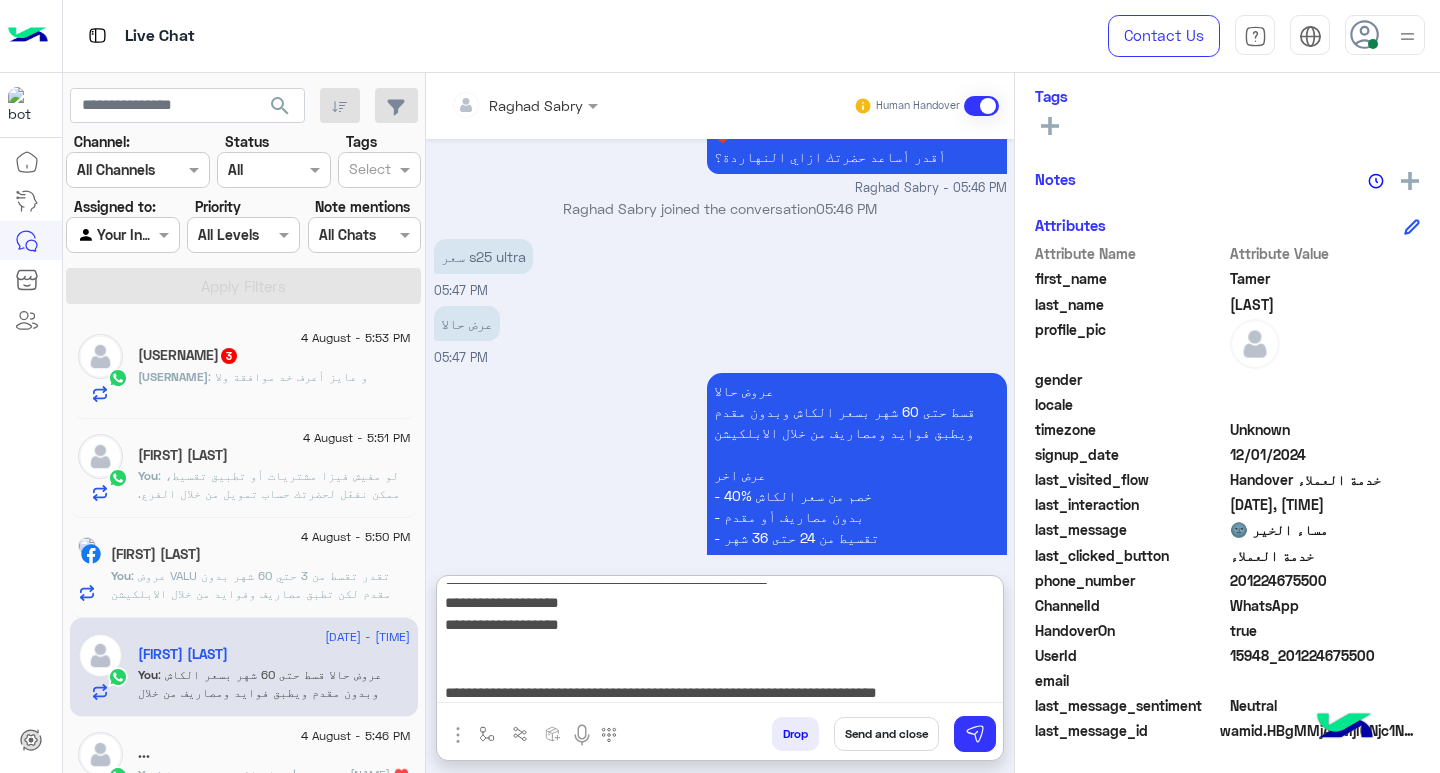 click on "**********" at bounding box center (720, 643) 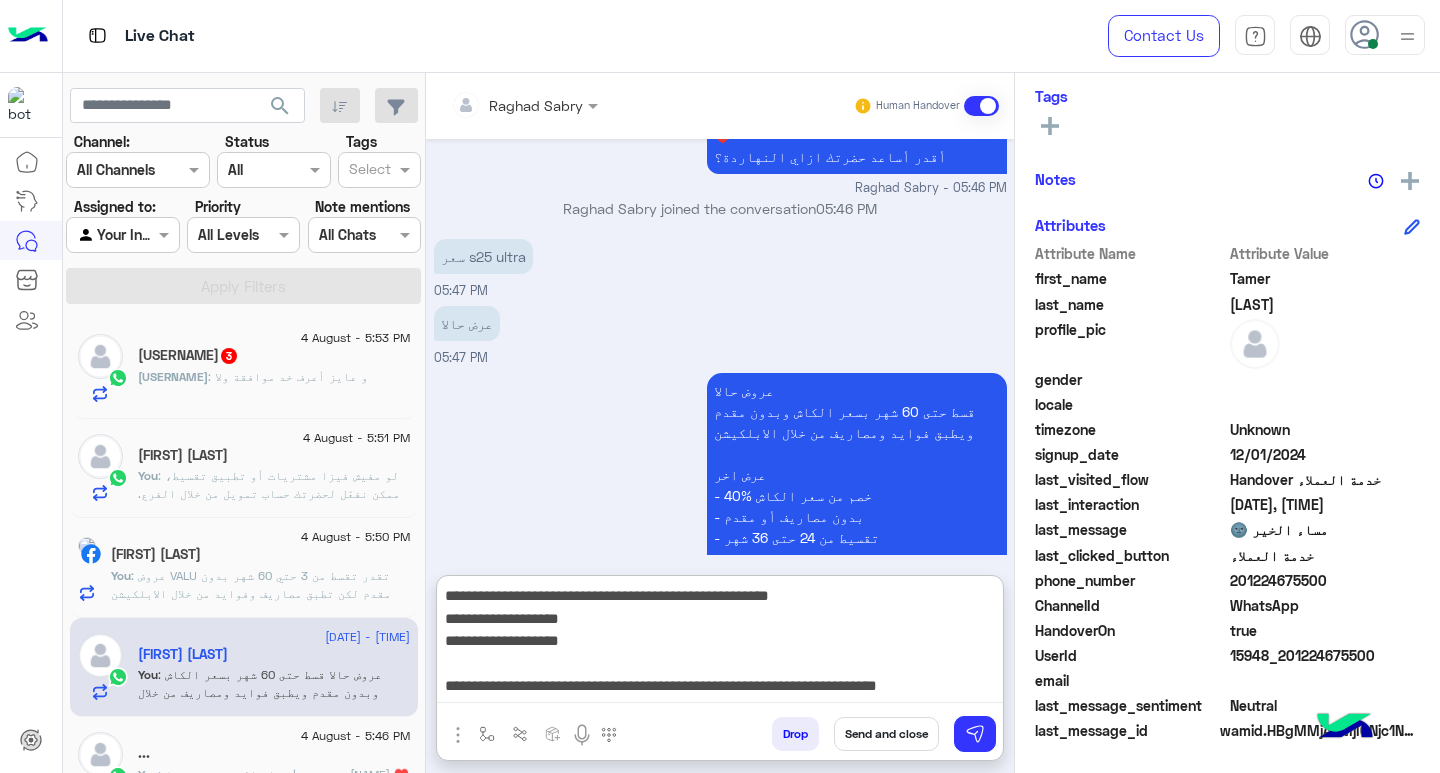 scroll, scrollTop: 0, scrollLeft: 0, axis: both 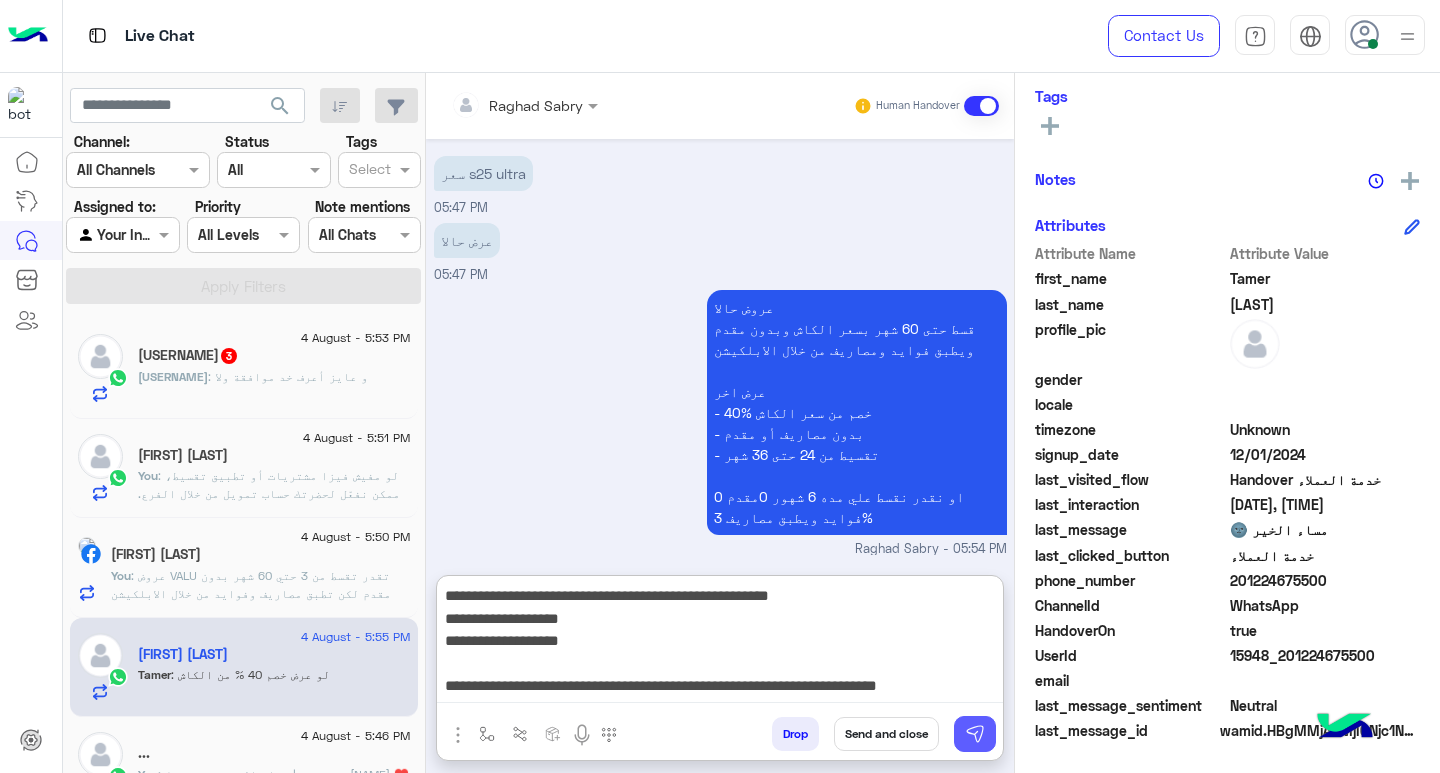 type on "**********" 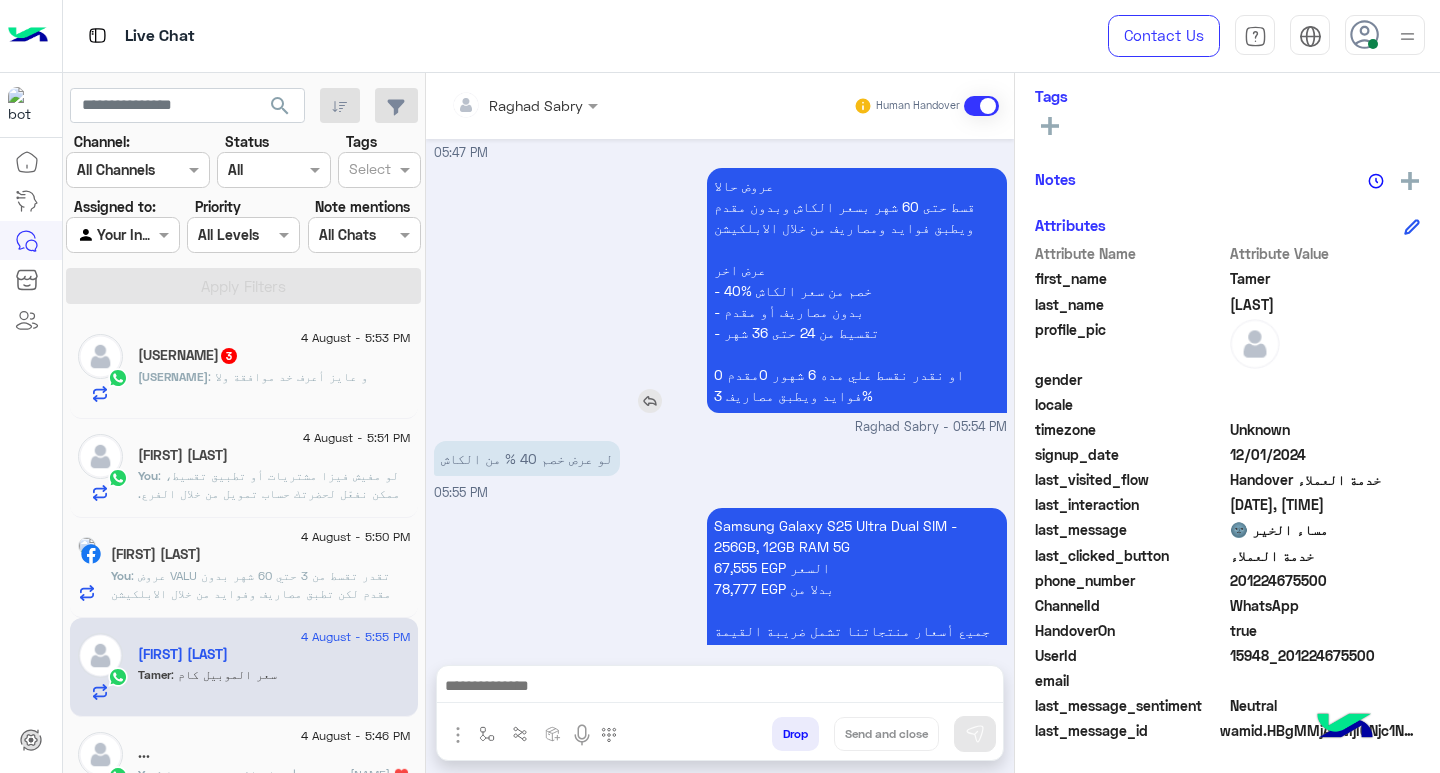 scroll, scrollTop: 2697, scrollLeft: 0, axis: vertical 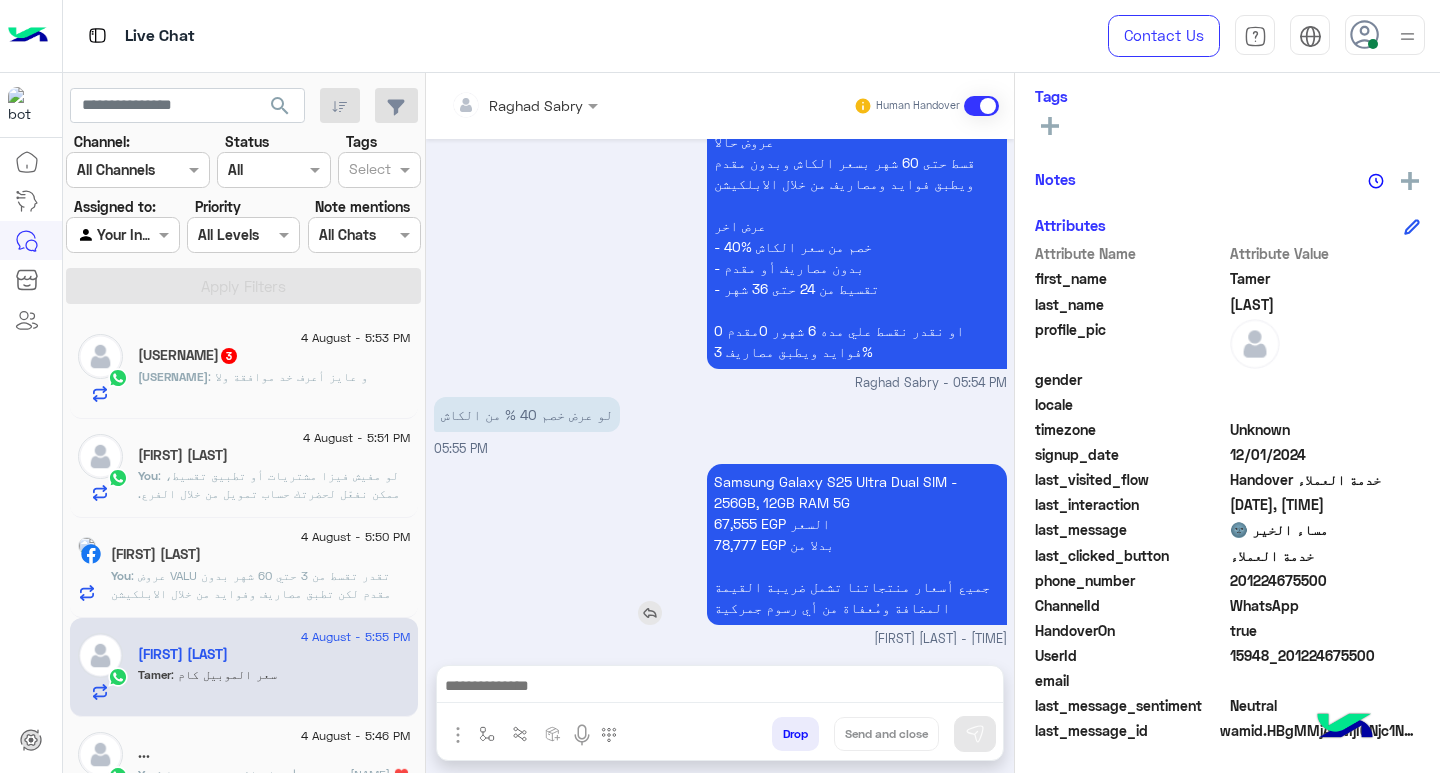 click on "Samsung Galaxy S25 Ultra Dual SIM - 256GB, 12GB RAM 5G 67,555 EGP   السعر  78,777 EGP بدلا من   جميع أسعار منتجاتنا تشمل ضريبة القيمة المضافة ومُعفاة من أي رسوم جمركية" at bounding box center (857, 544) 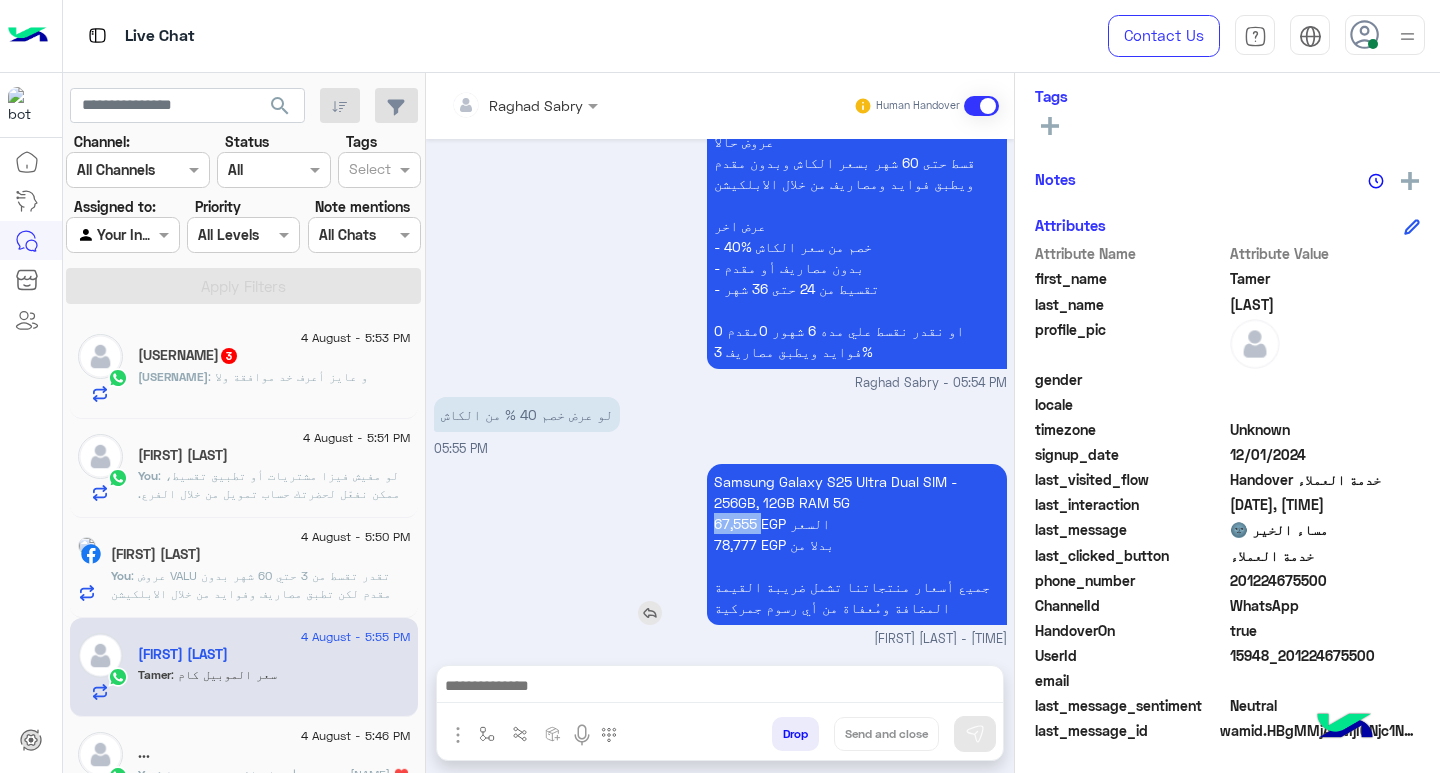 click on "Samsung Galaxy S25 Ultra Dual SIM - 256GB, 12GB RAM 5G 67,555 EGP   السعر  78,777 EGP بدلا من   جميع أسعار منتجاتنا تشمل ضريبة القيمة المضافة ومُعفاة من أي رسوم جمركية" at bounding box center (857, 544) 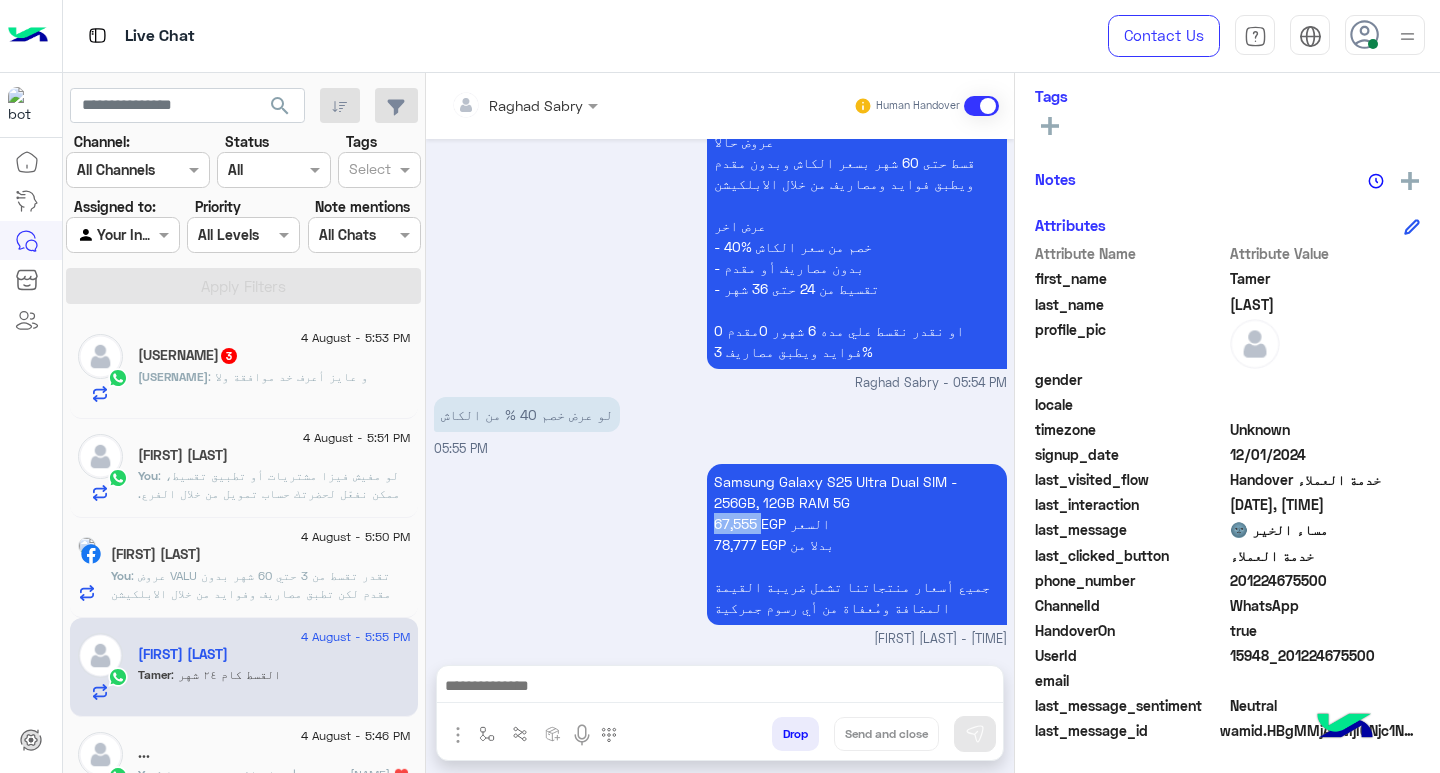 scroll, scrollTop: 2765, scrollLeft: 0, axis: vertical 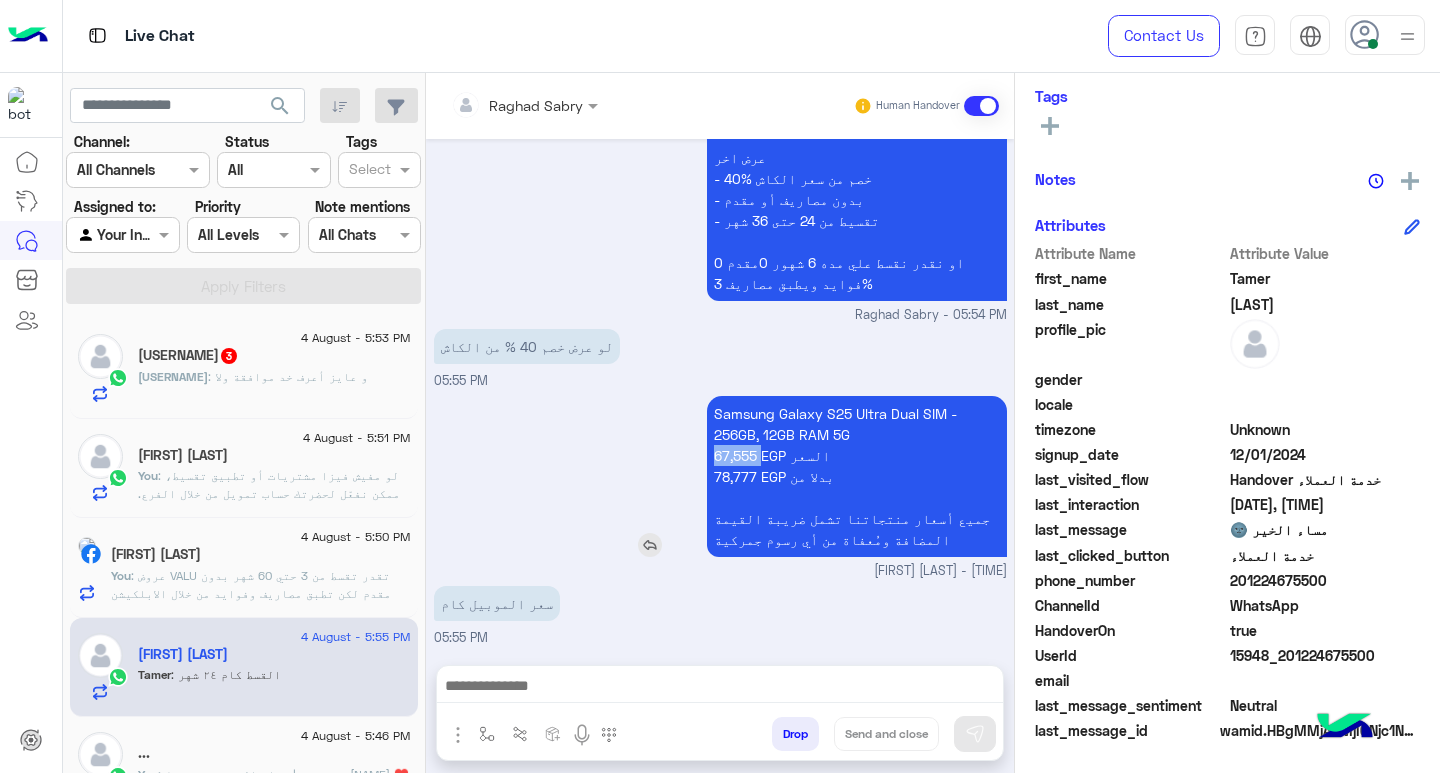 copy on "67,555" 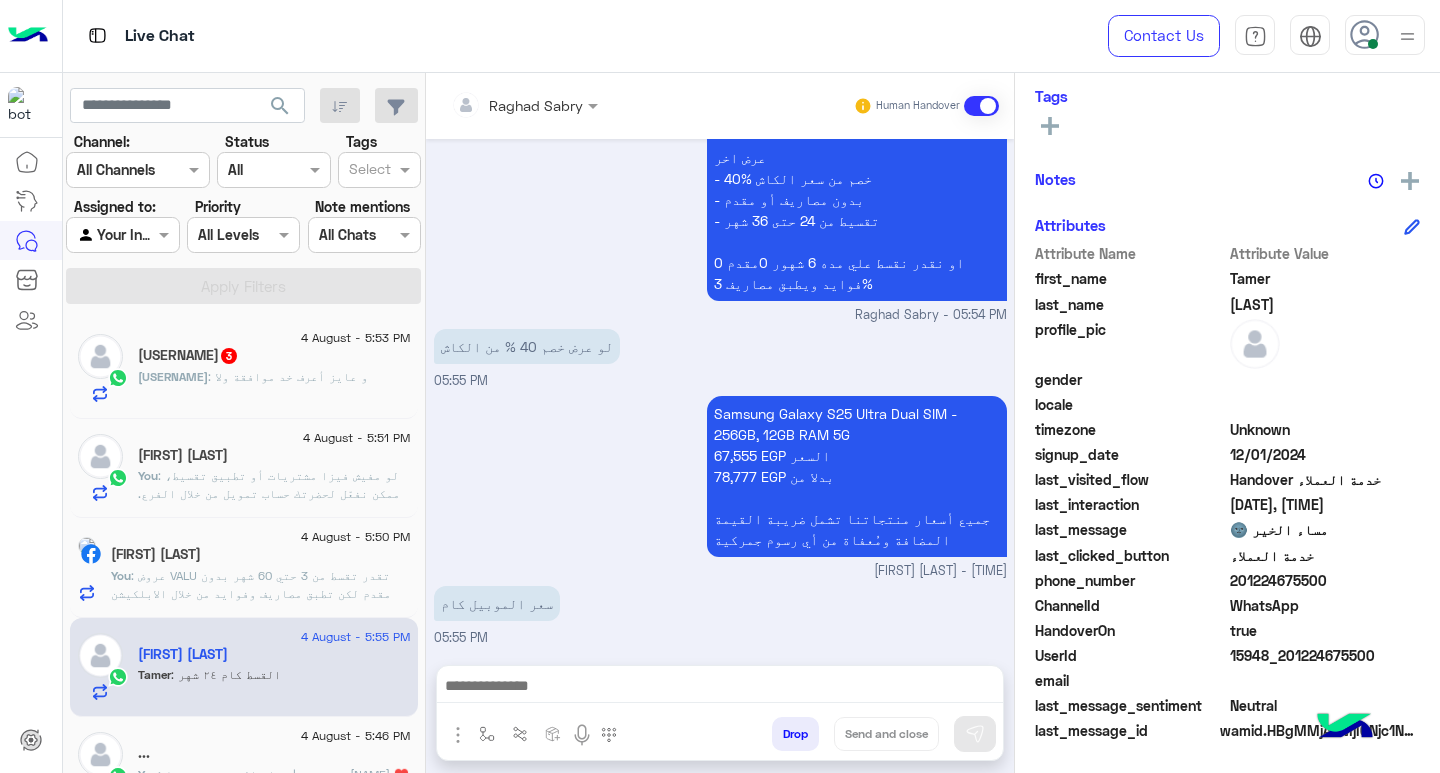 click at bounding box center (720, 688) 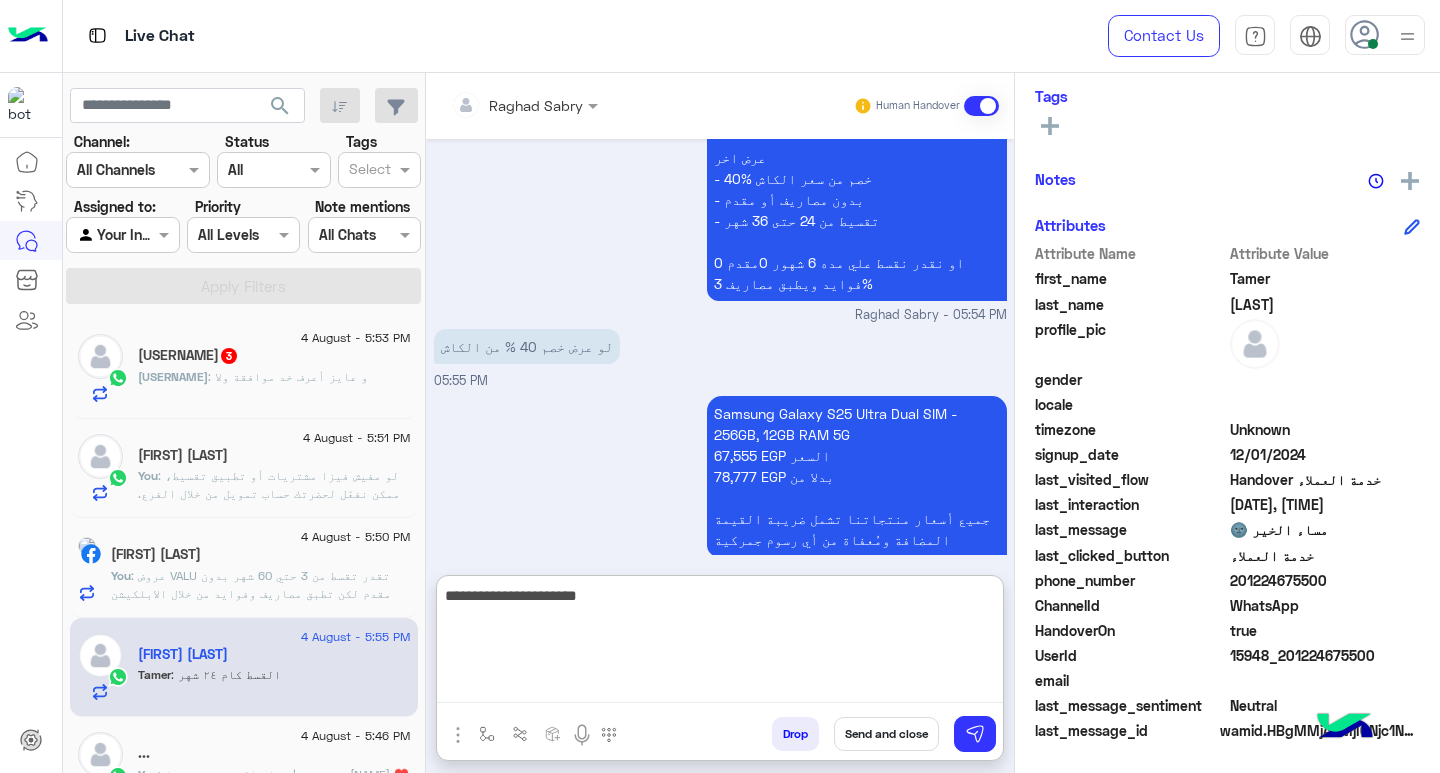 paste on "******" 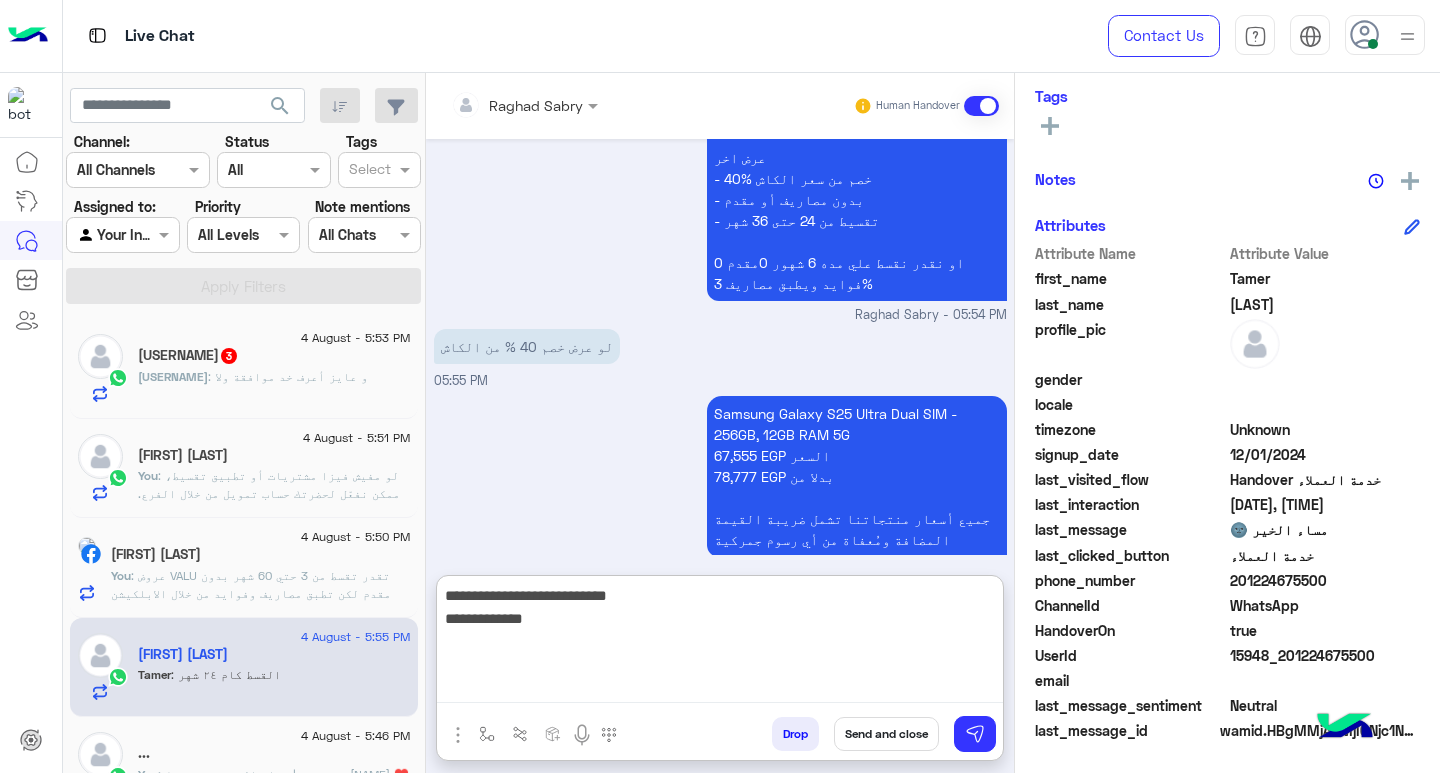 paste on "*******" 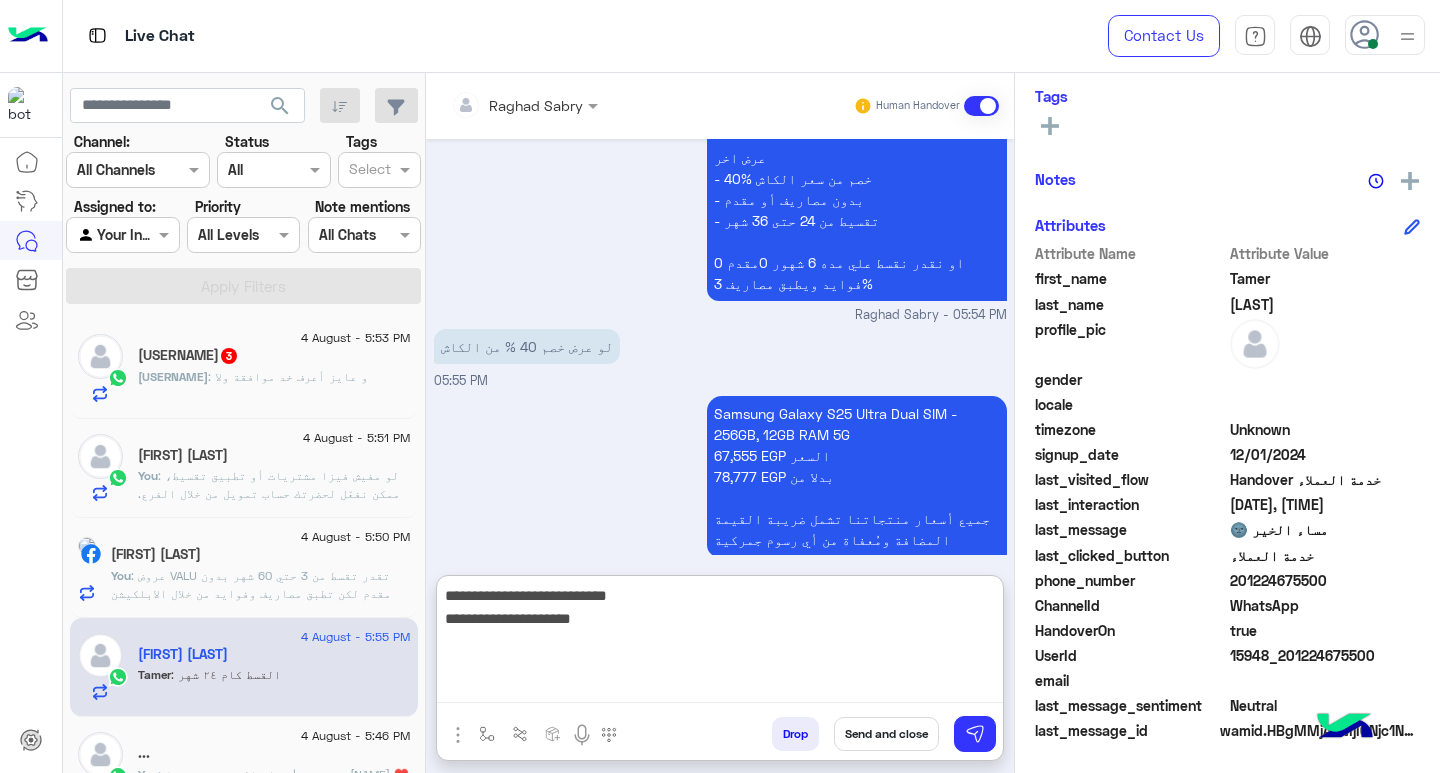 click on "**********" at bounding box center [720, 643] 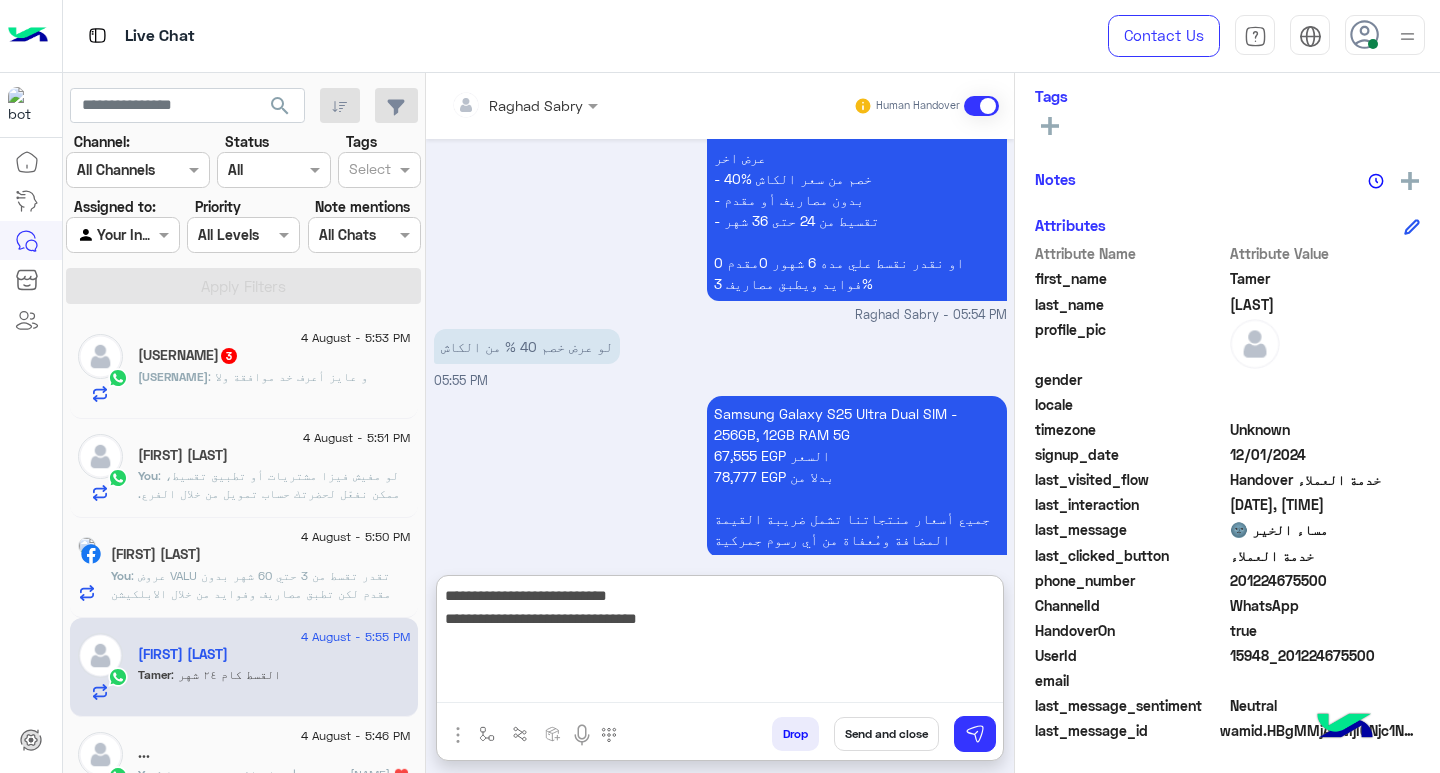 type on "**********" 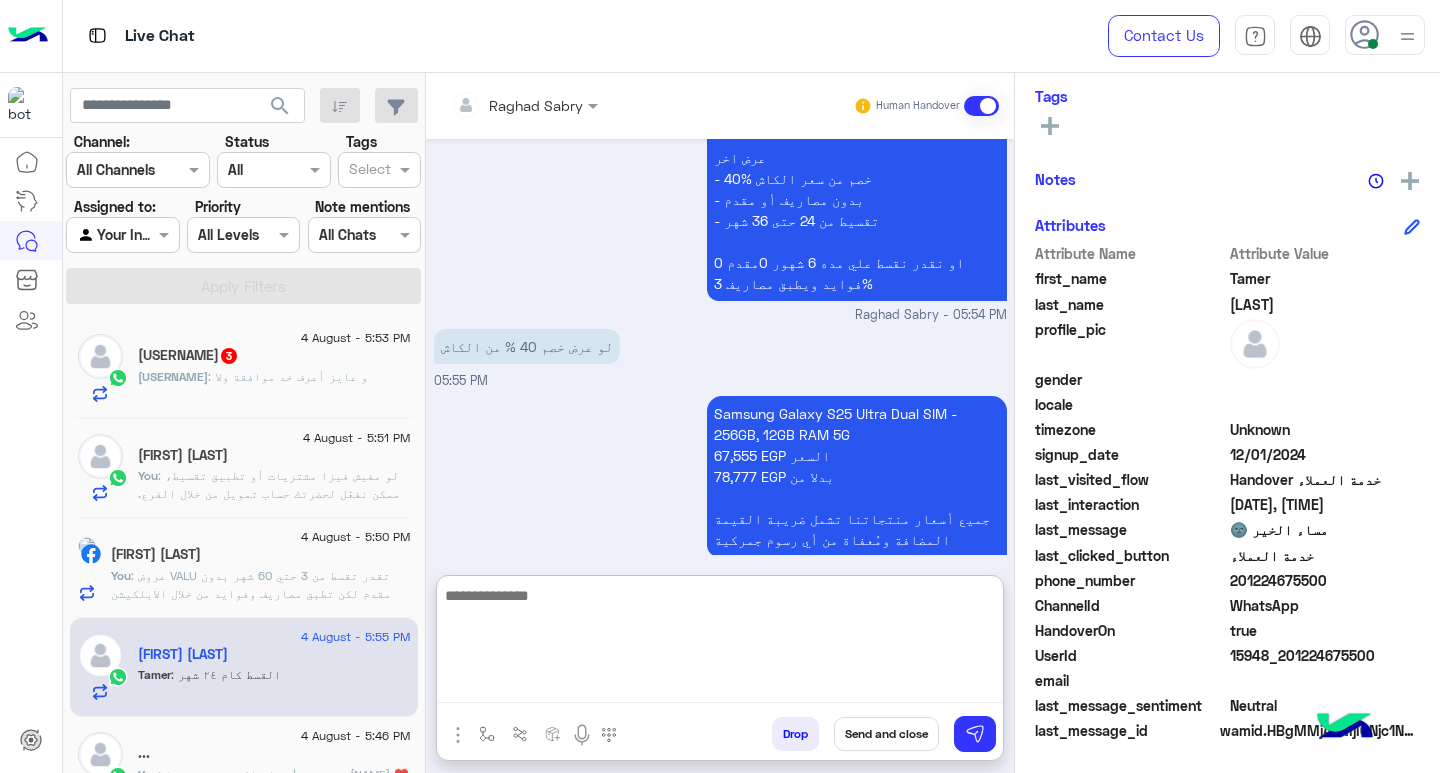 scroll, scrollTop: 2939, scrollLeft: 0, axis: vertical 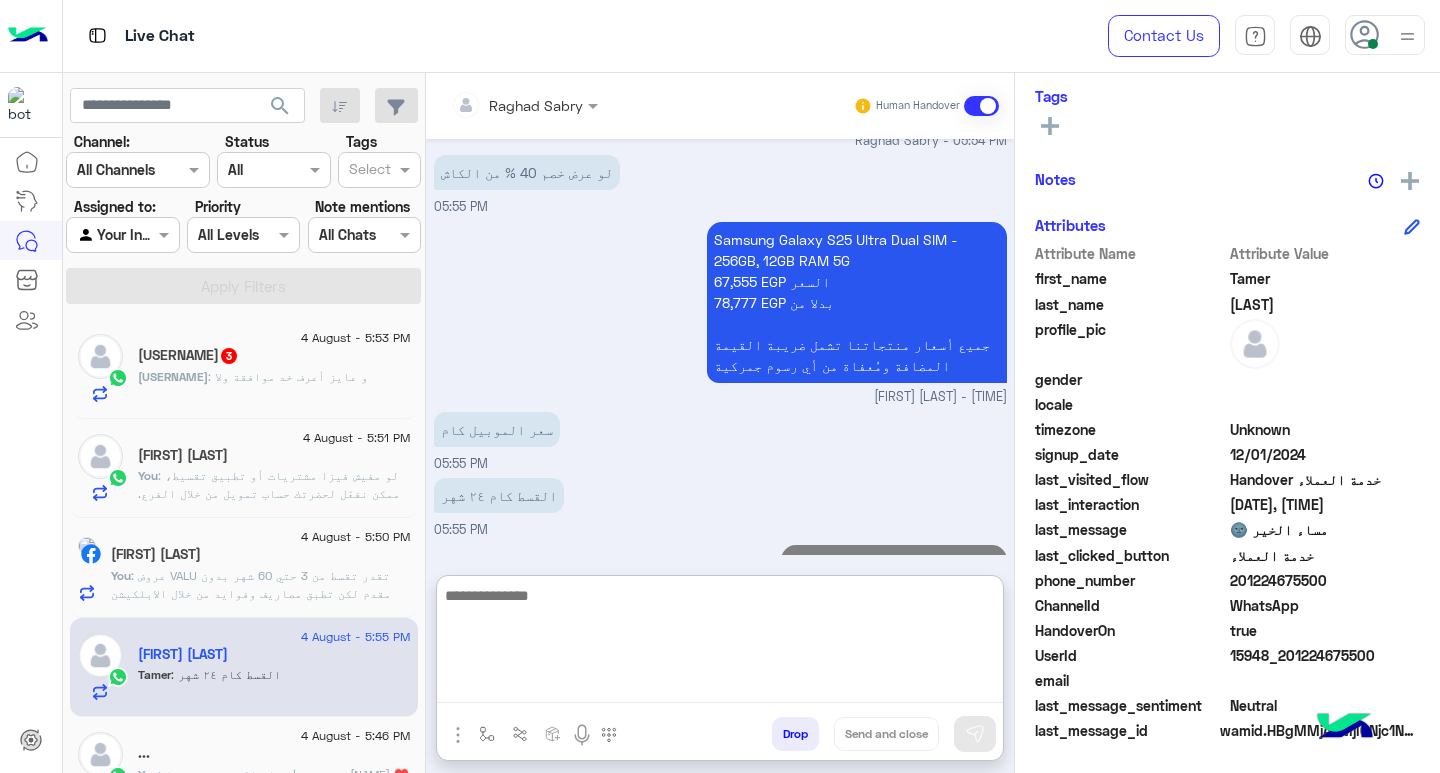 click on "4 August - 5:53 PM" 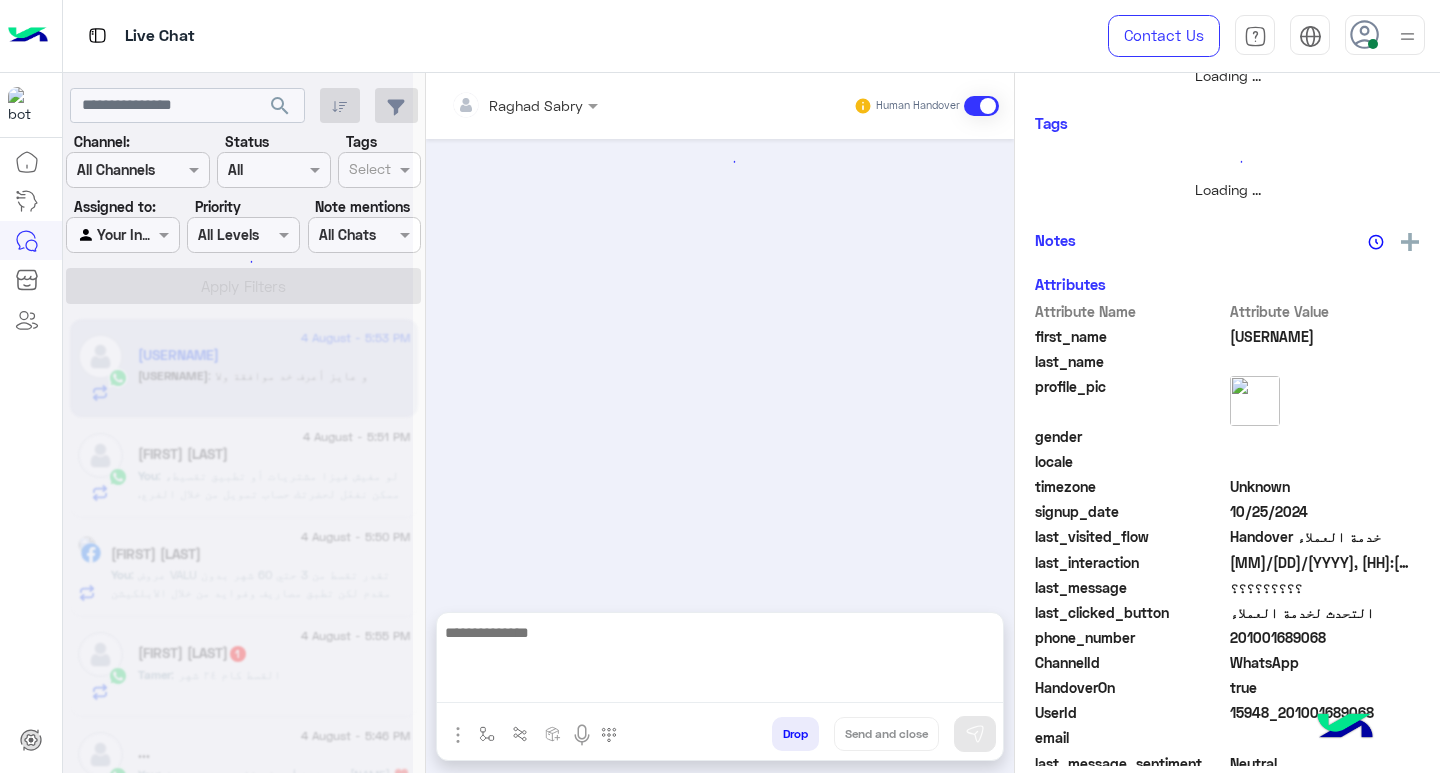scroll, scrollTop: 0, scrollLeft: 0, axis: both 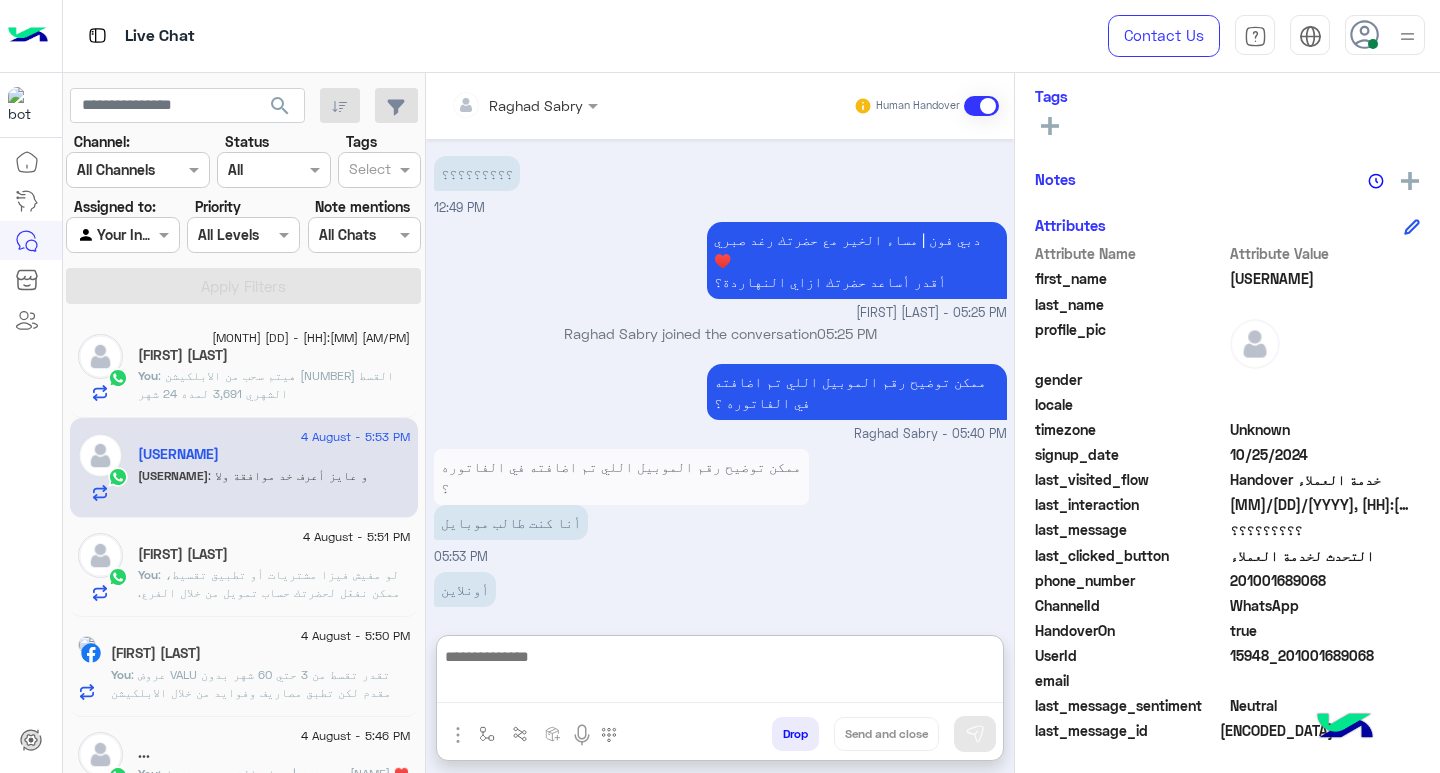 click at bounding box center (720, 673) 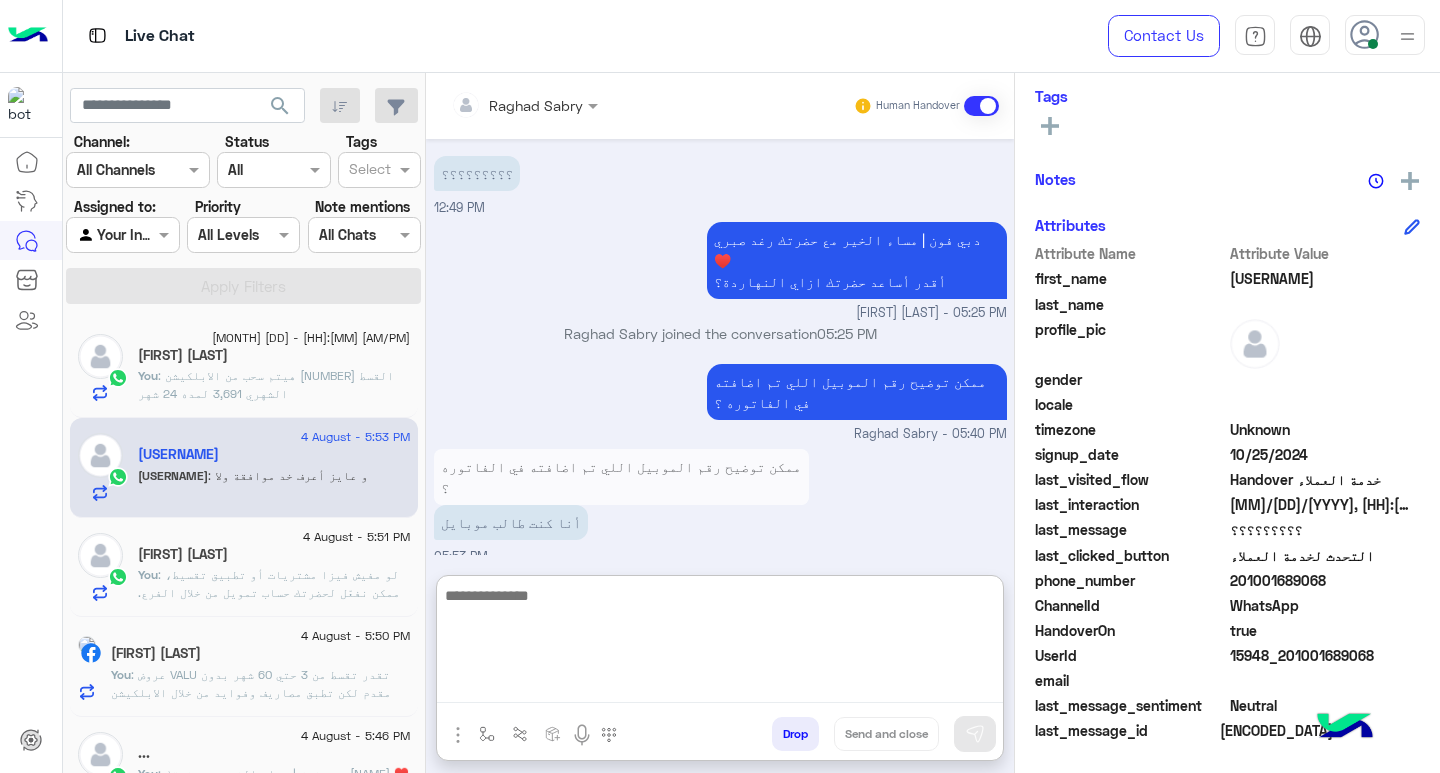 scroll, scrollTop: 1393, scrollLeft: 0, axis: vertical 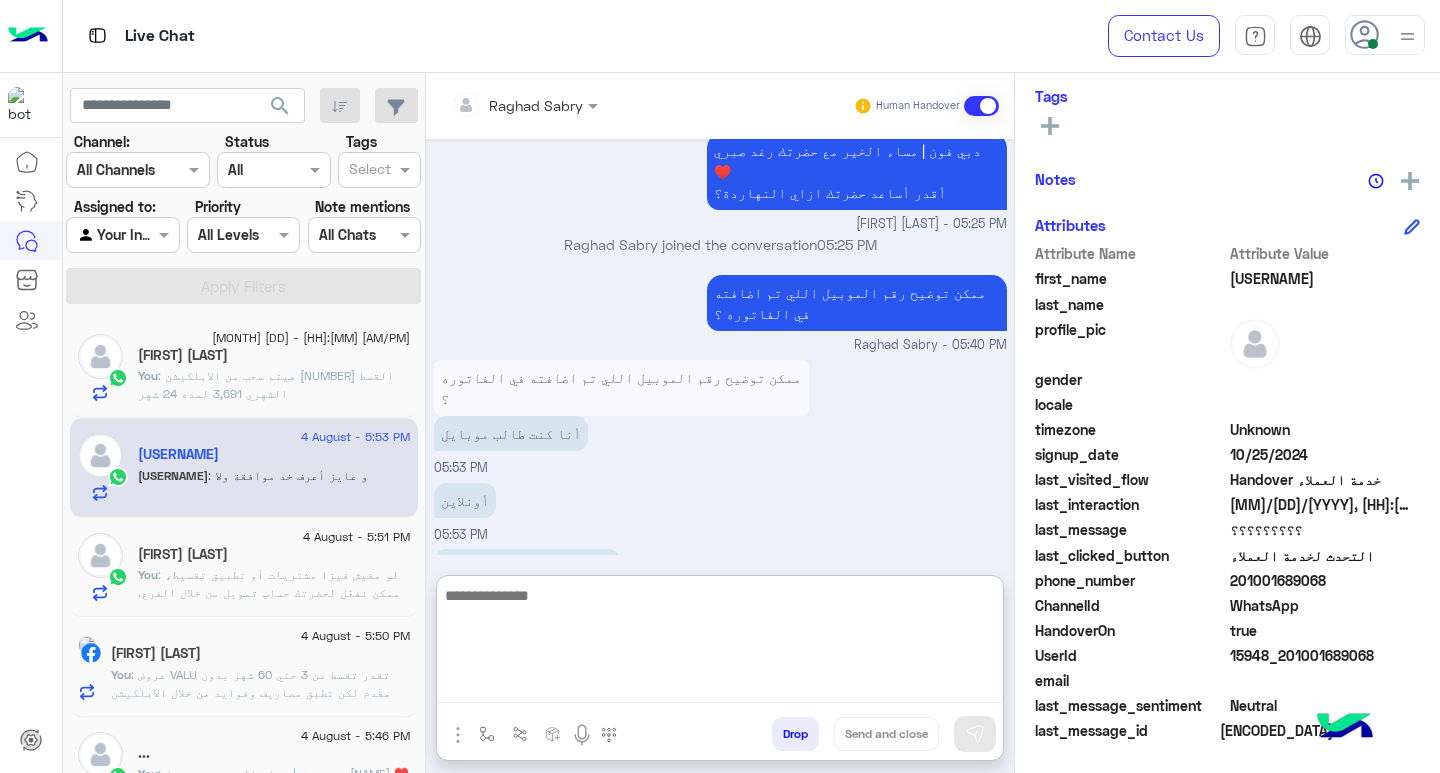 click at bounding box center [720, 643] 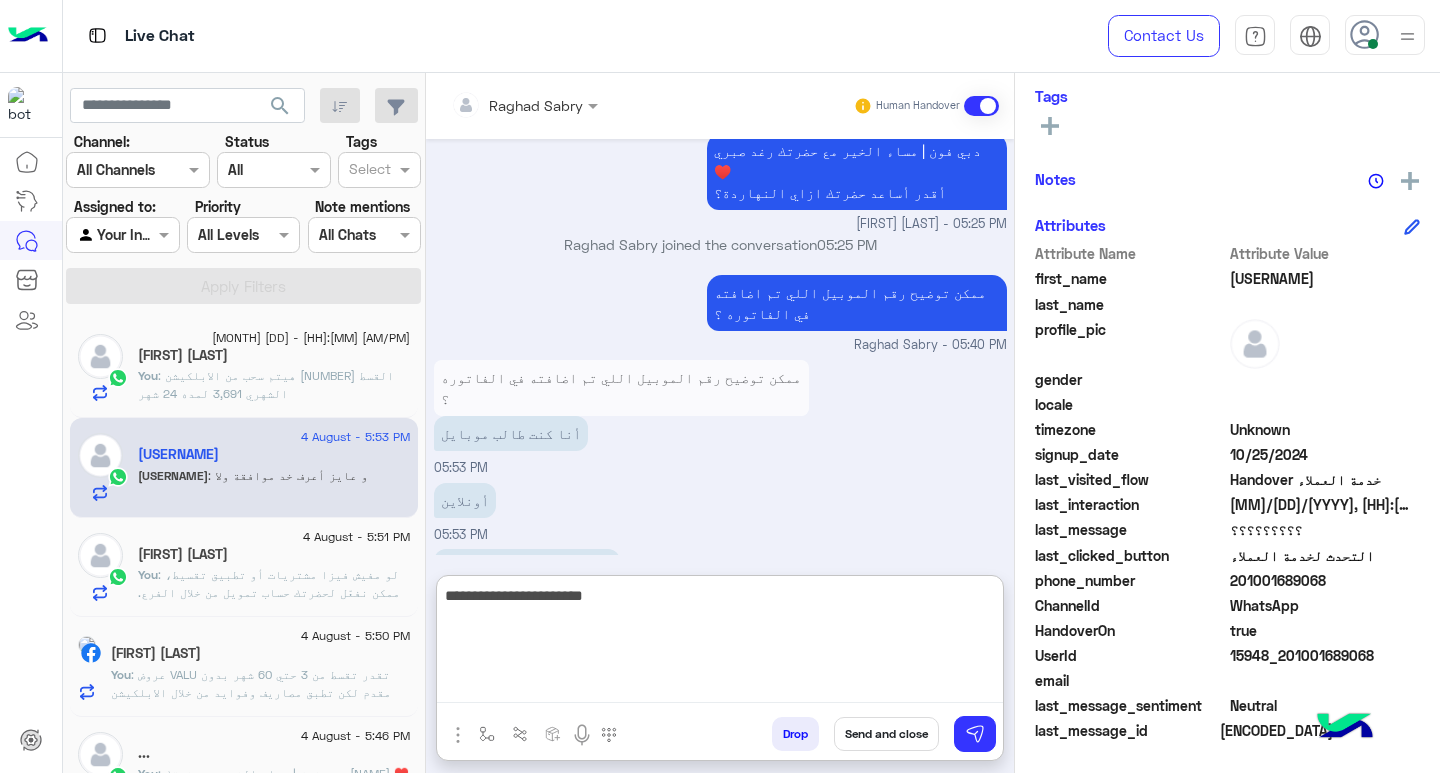 type on "**********" 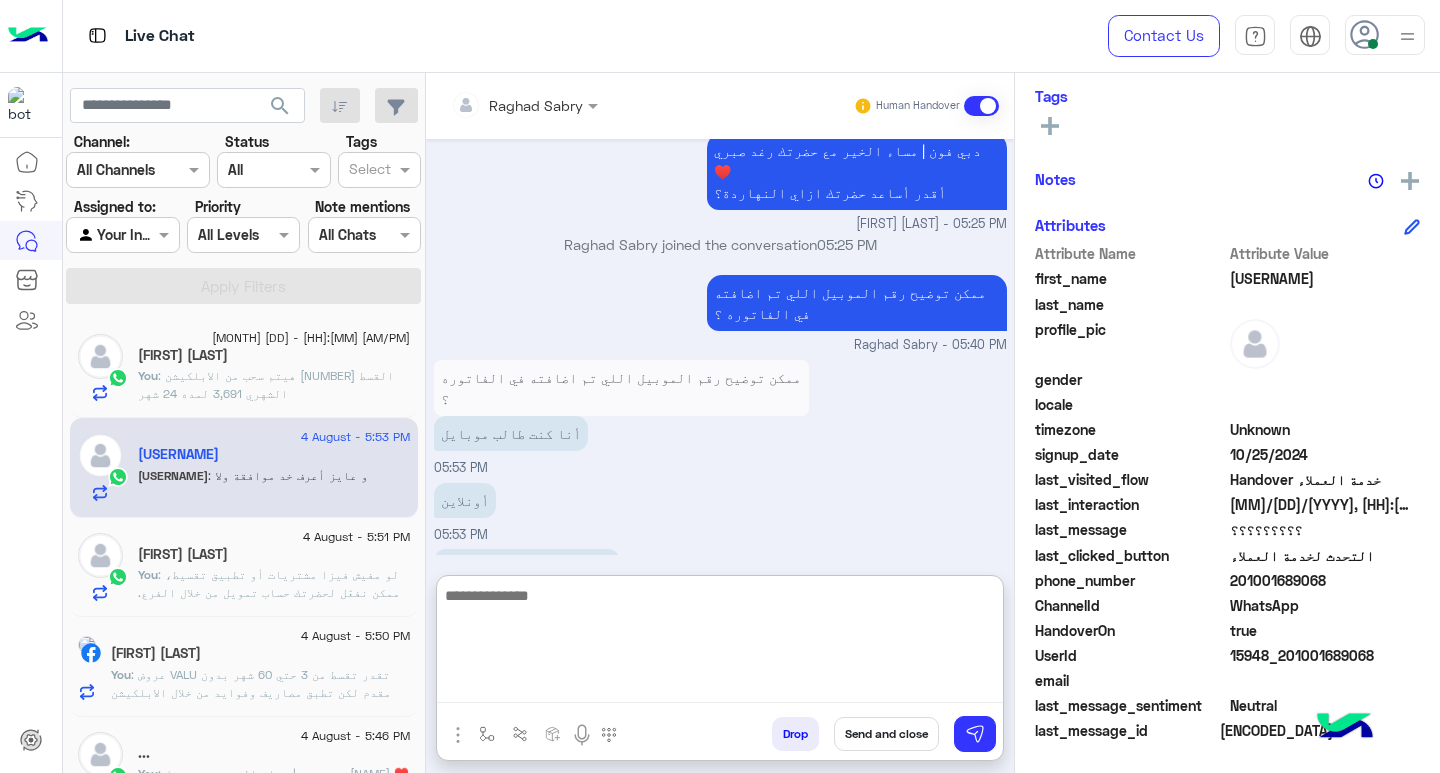 scroll, scrollTop: 1457, scrollLeft: 0, axis: vertical 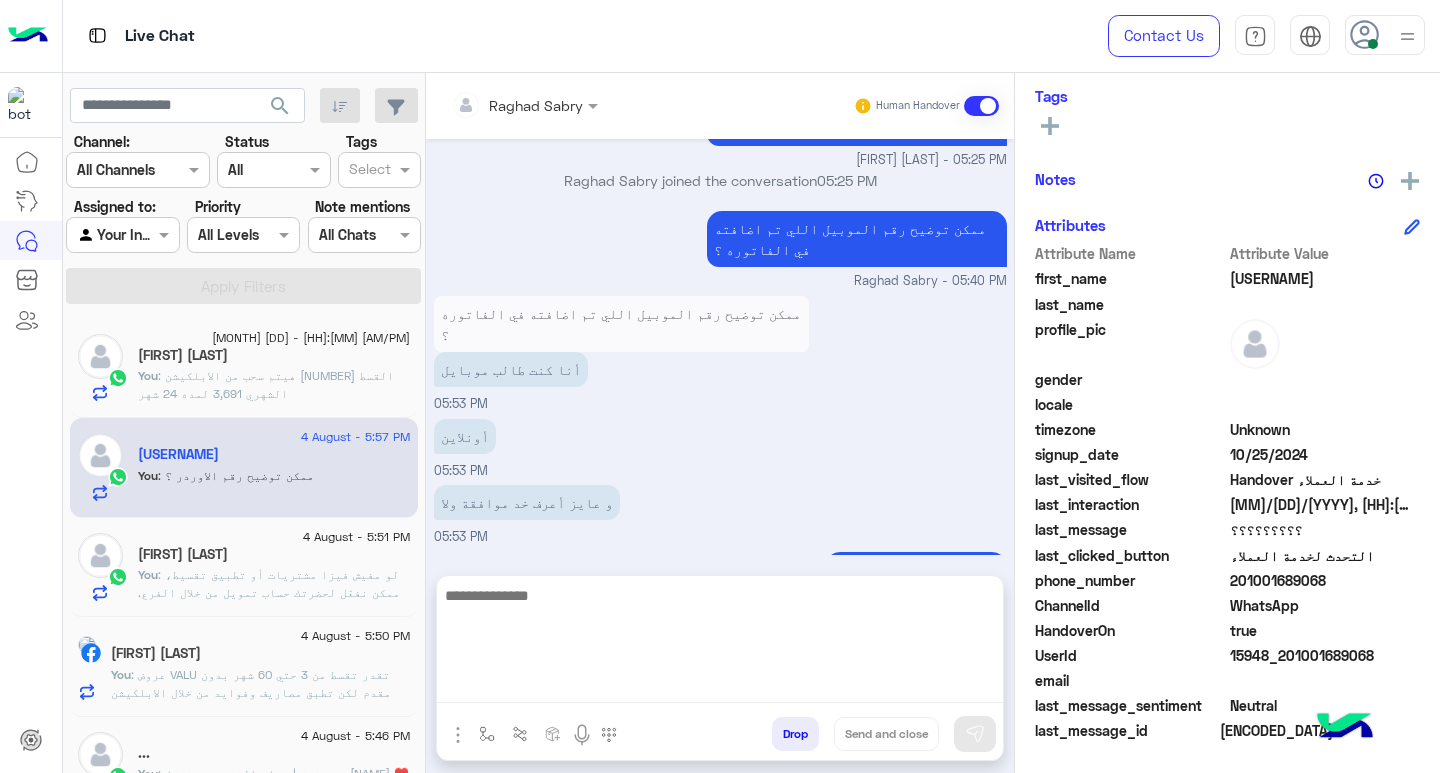 click on ": لو مفيش فيزا مشتريات أو تطبيق تقسيط، ممكن نفعّل لحضرتك حساب تمويل من خلال الفرع.
المطلوب:
* بطاقة شخصية فيها جهة العمل
* السن فوق 21 سنة
اختياري (بيزود الحد):
* رخصة عربية موديل 2018 أو أحدث
* كارنيه تأمين طبي
* كارنيه نادي رياضي" 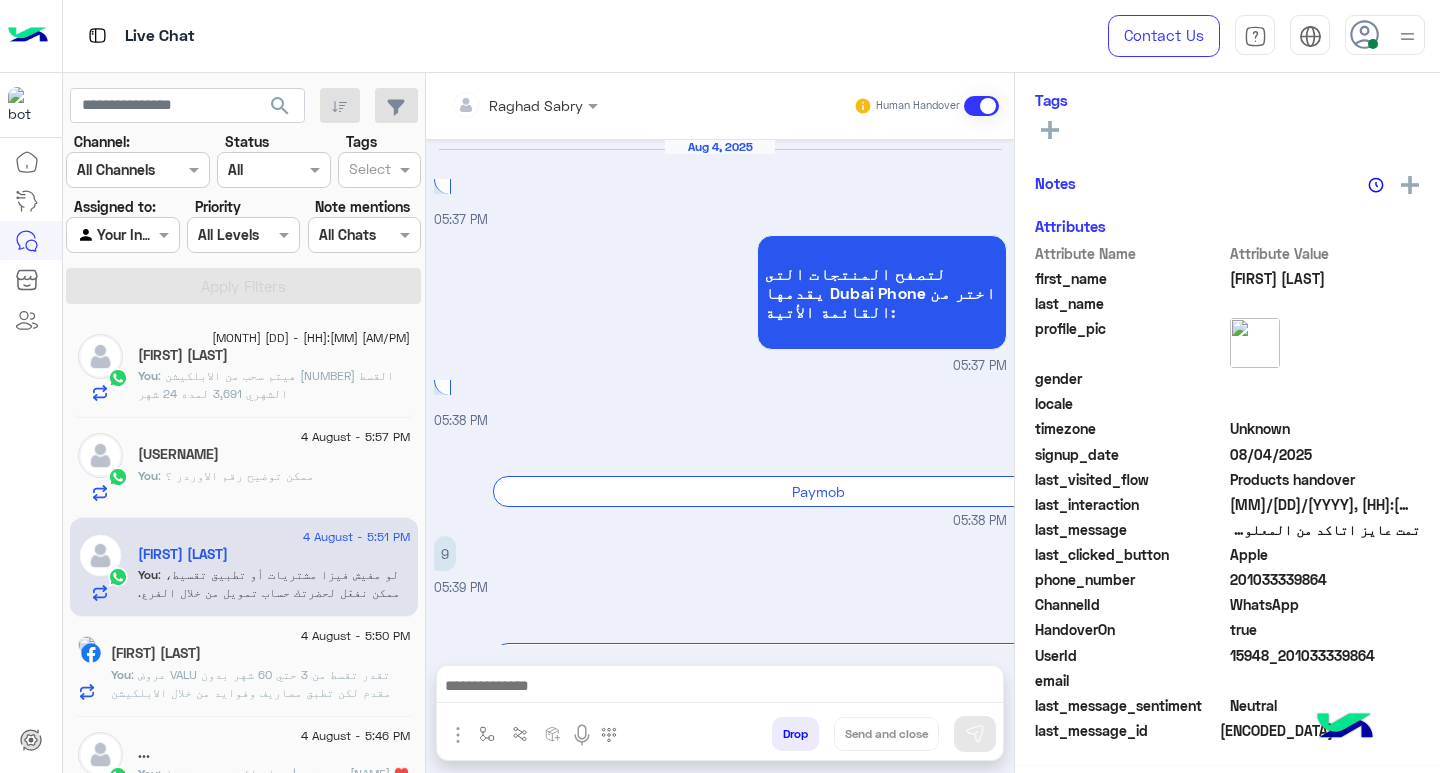 scroll, scrollTop: 325, scrollLeft: 0, axis: vertical 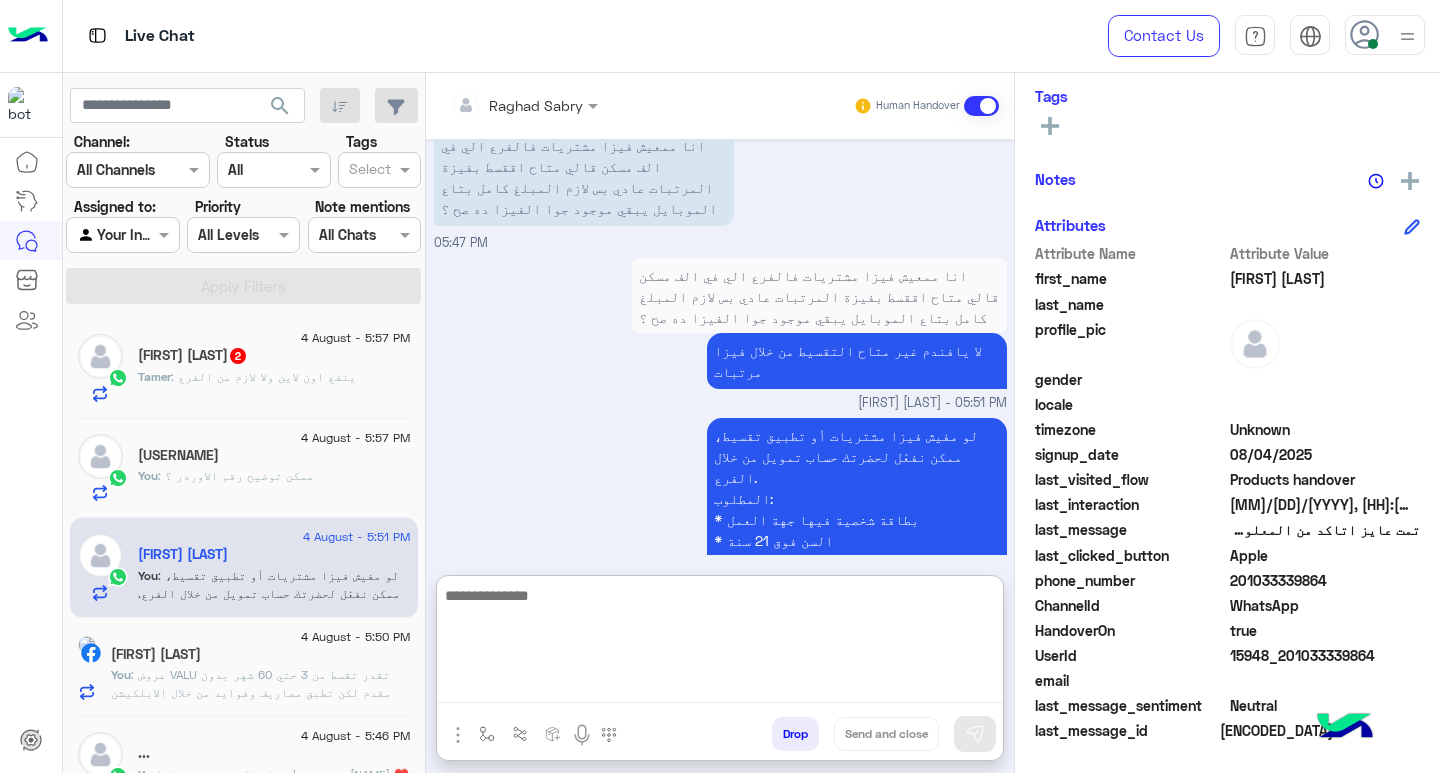 paste on "**********" 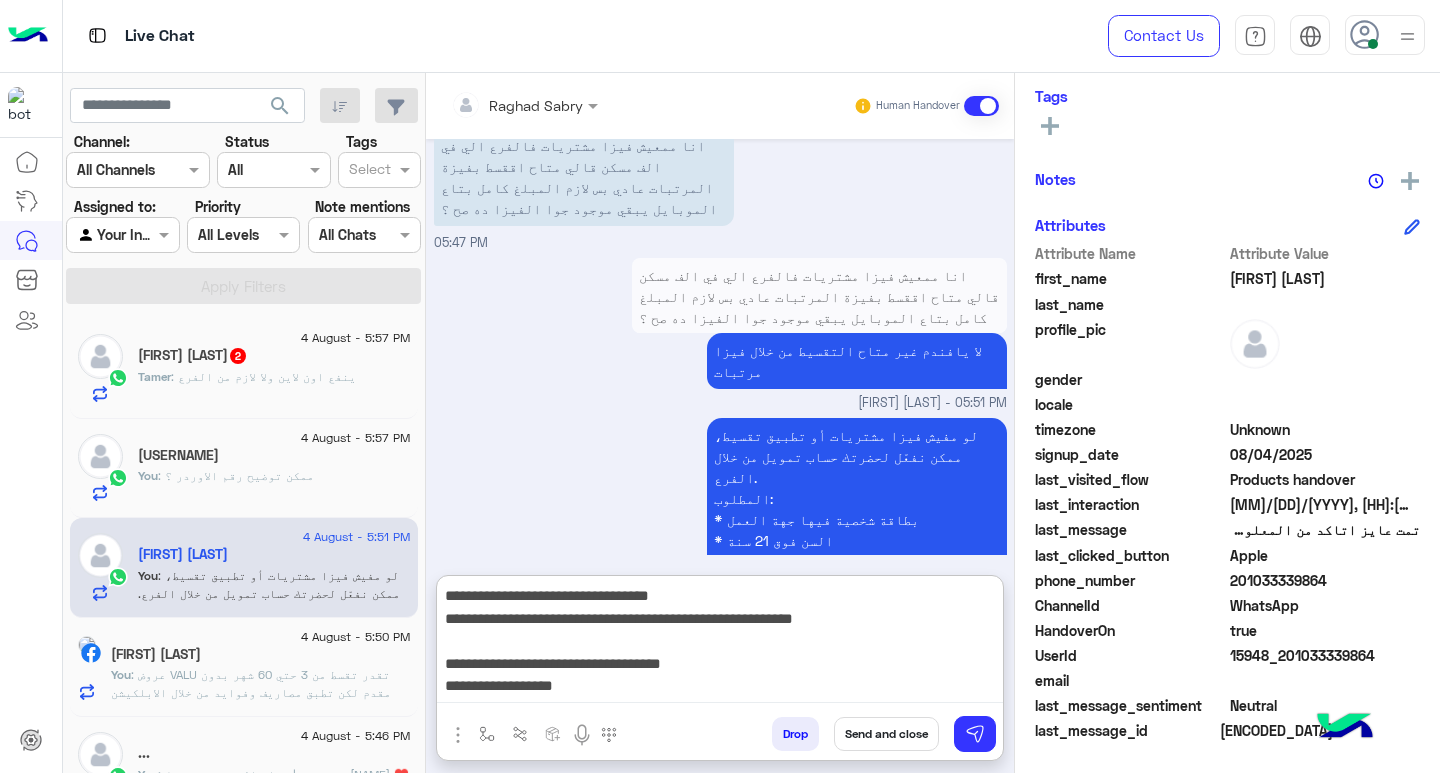 scroll, scrollTop: 151, scrollLeft: 0, axis: vertical 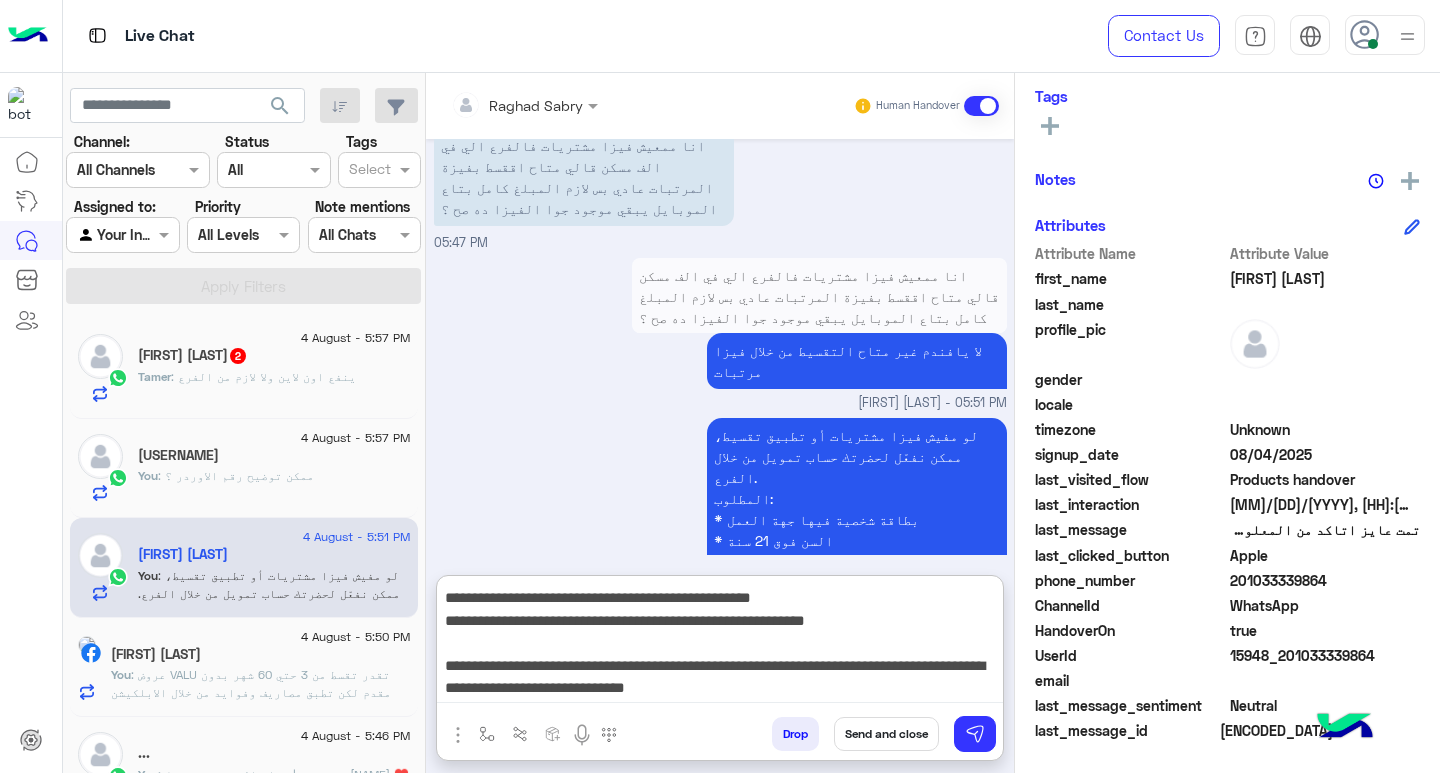 type on "**********" 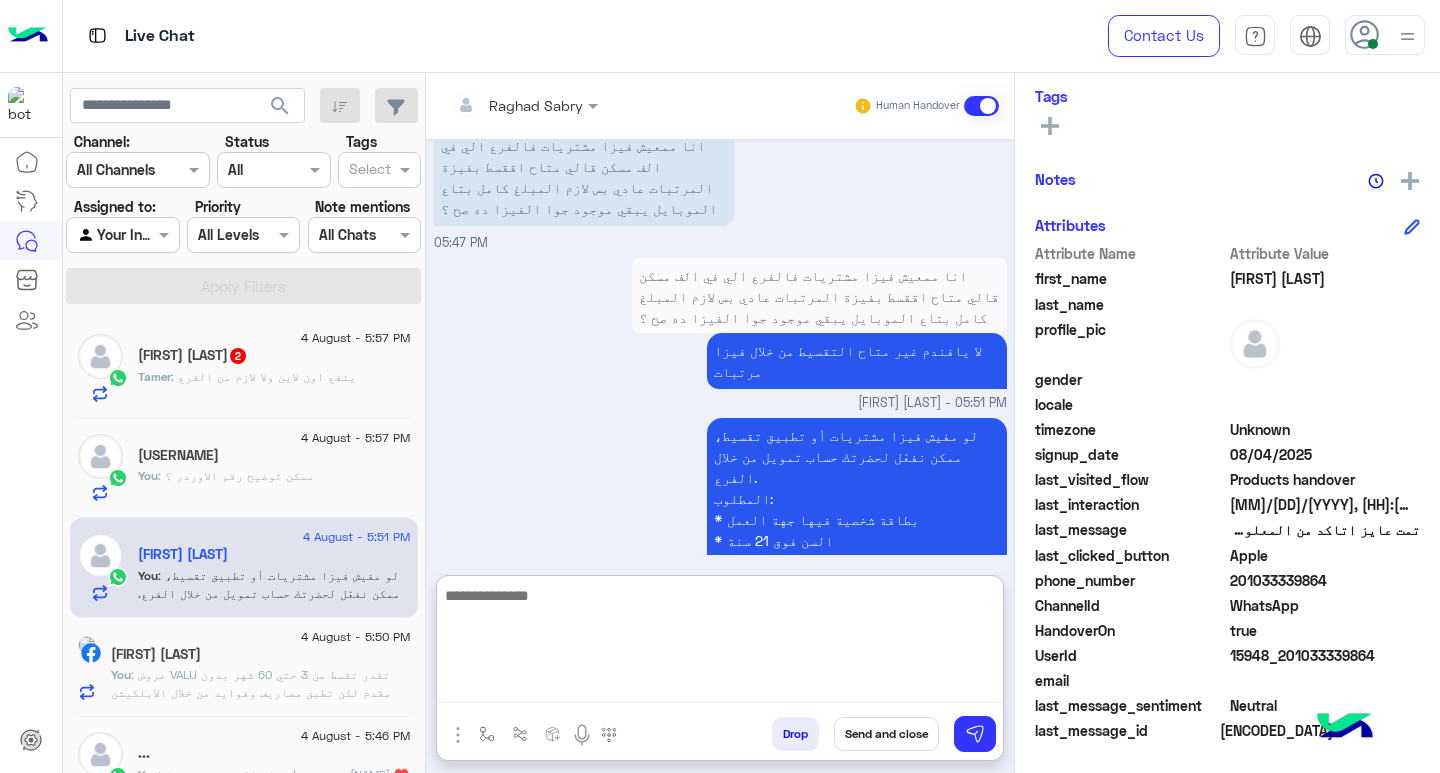 scroll, scrollTop: 0, scrollLeft: 0, axis: both 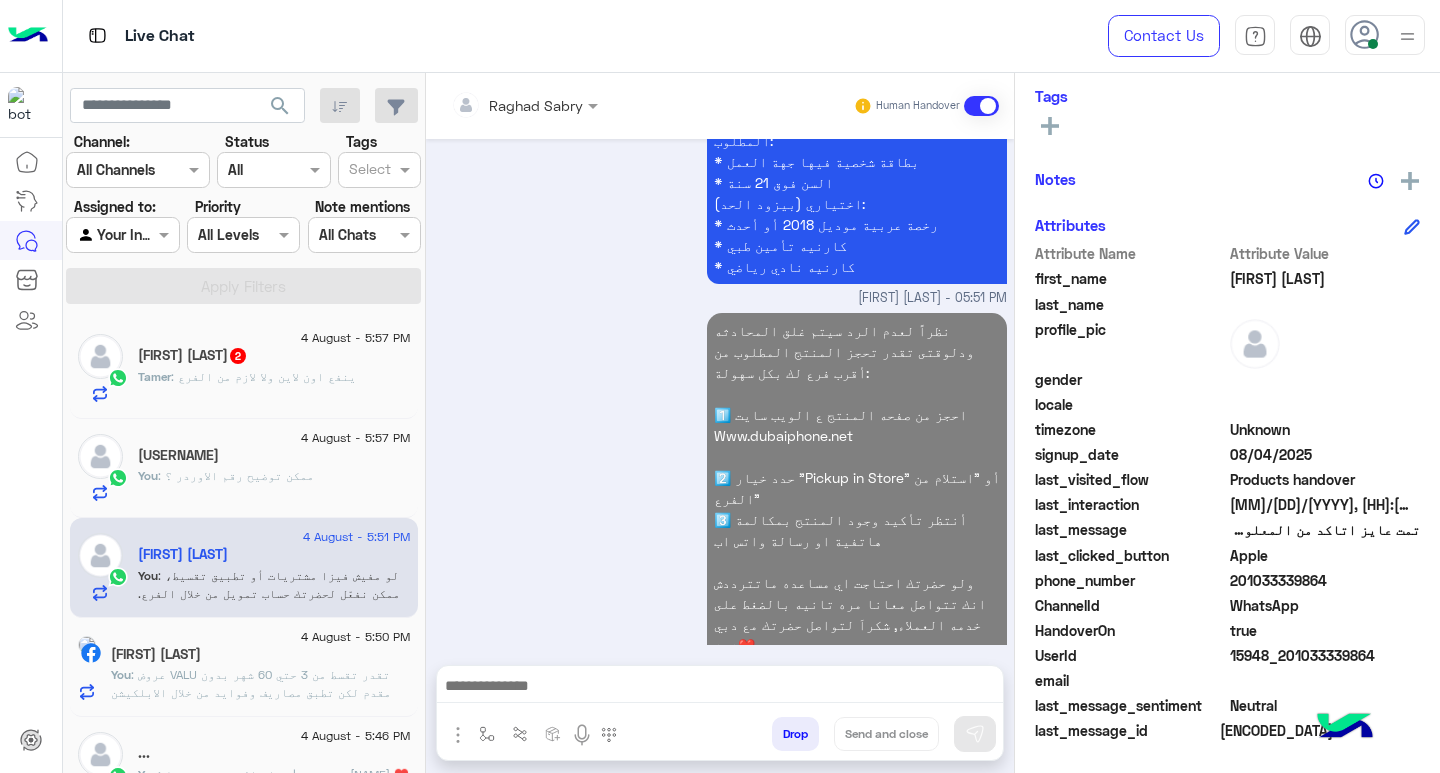 click on "You : ممكن توضيح رقم الاوردر ؟" 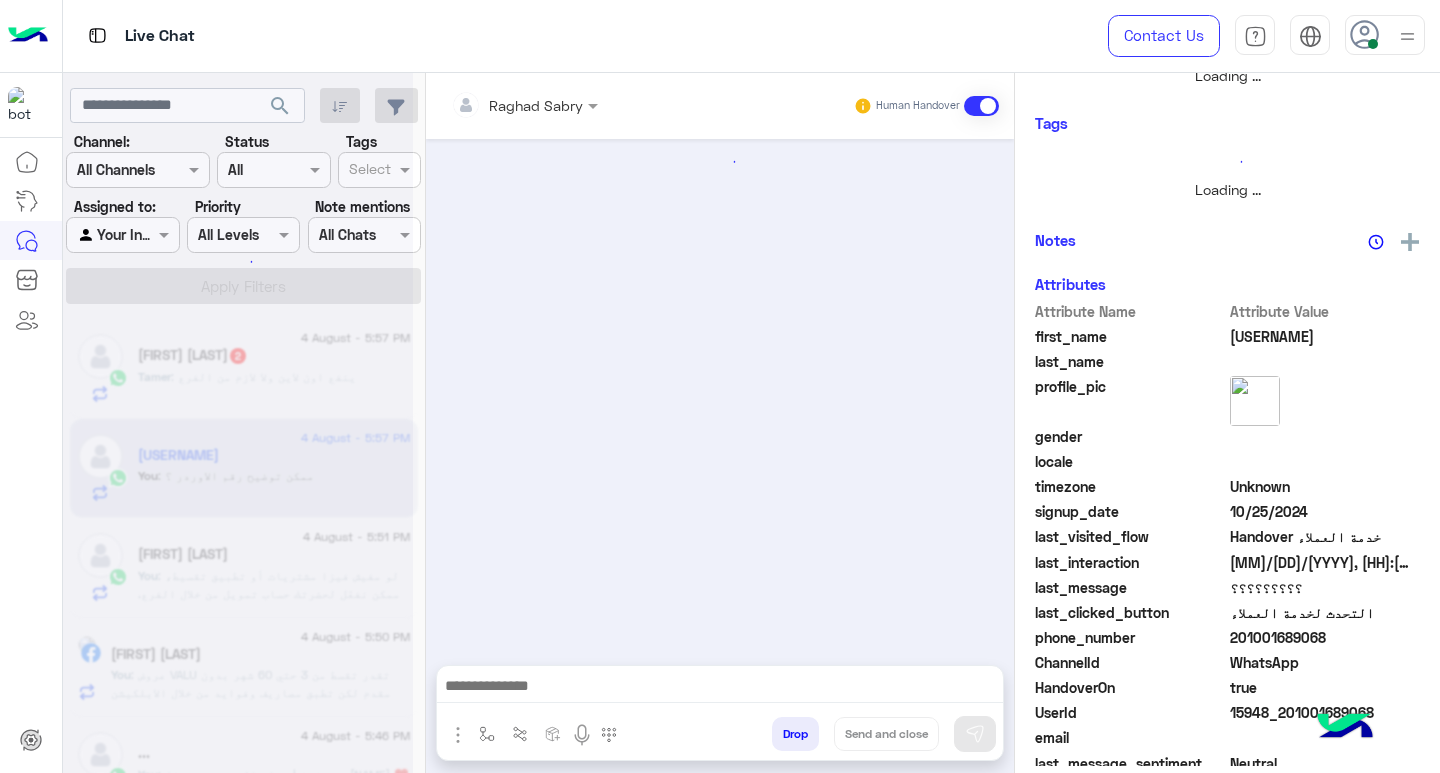 scroll, scrollTop: 355, scrollLeft: 0, axis: vertical 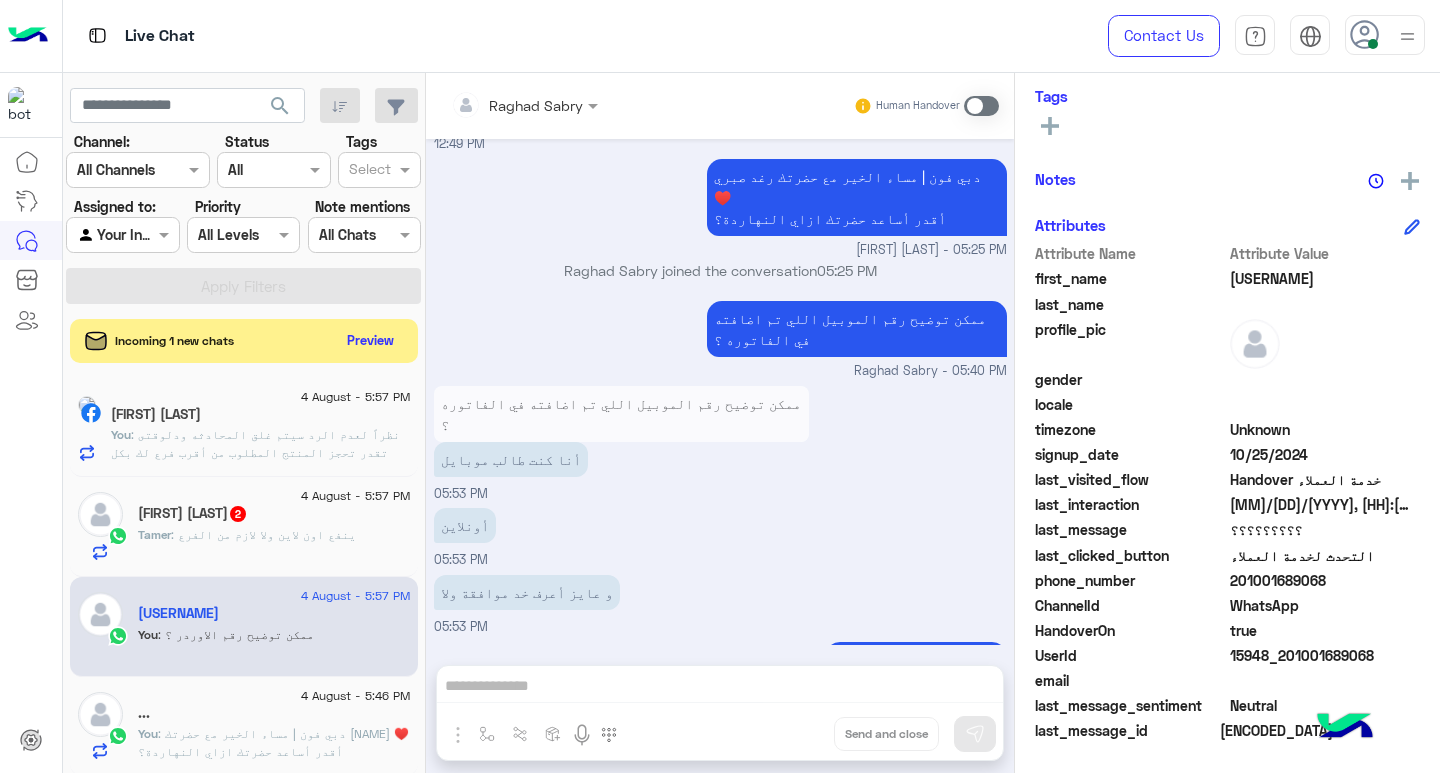 drag, startPoint x: 895, startPoint y: 680, endPoint x: 300, endPoint y: 429, distance: 645.7755 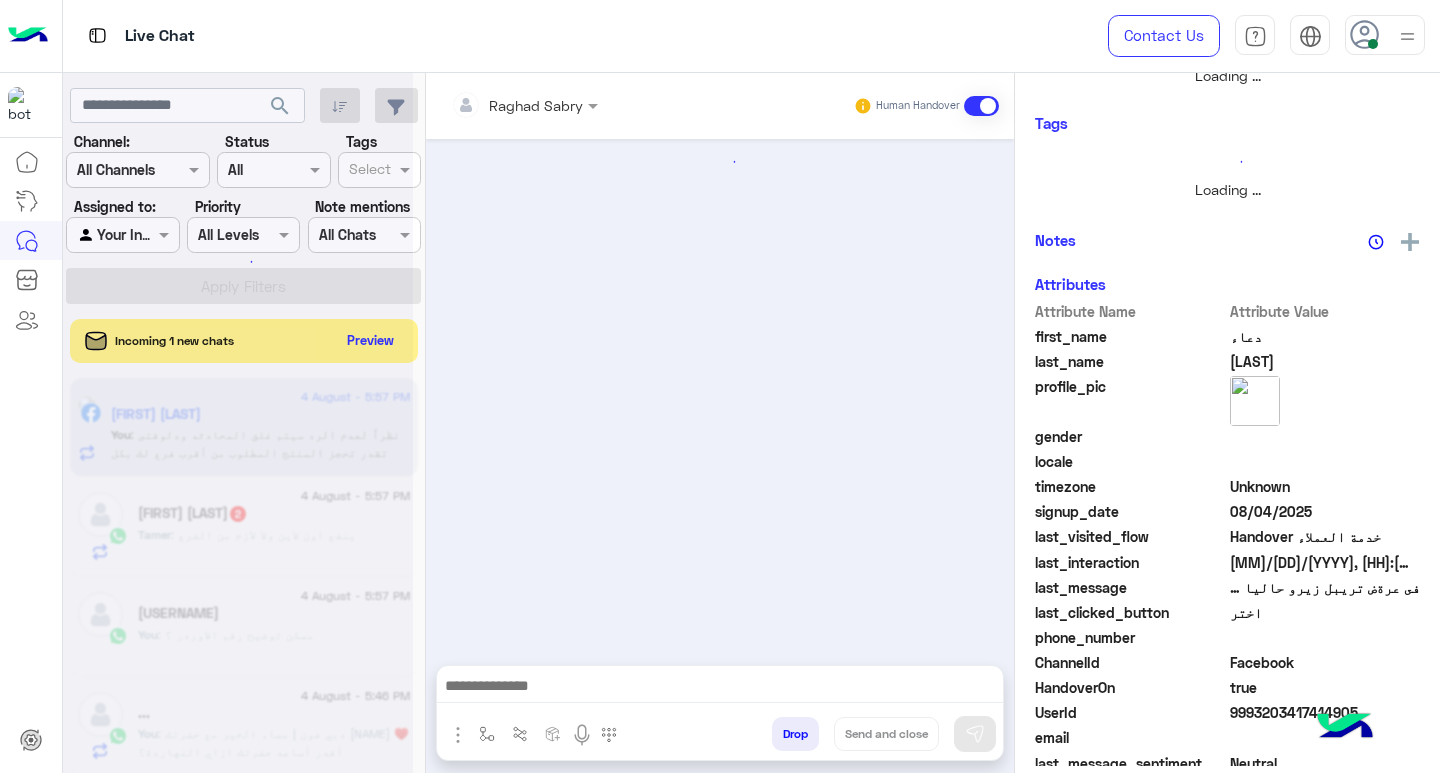 scroll, scrollTop: 355, scrollLeft: 0, axis: vertical 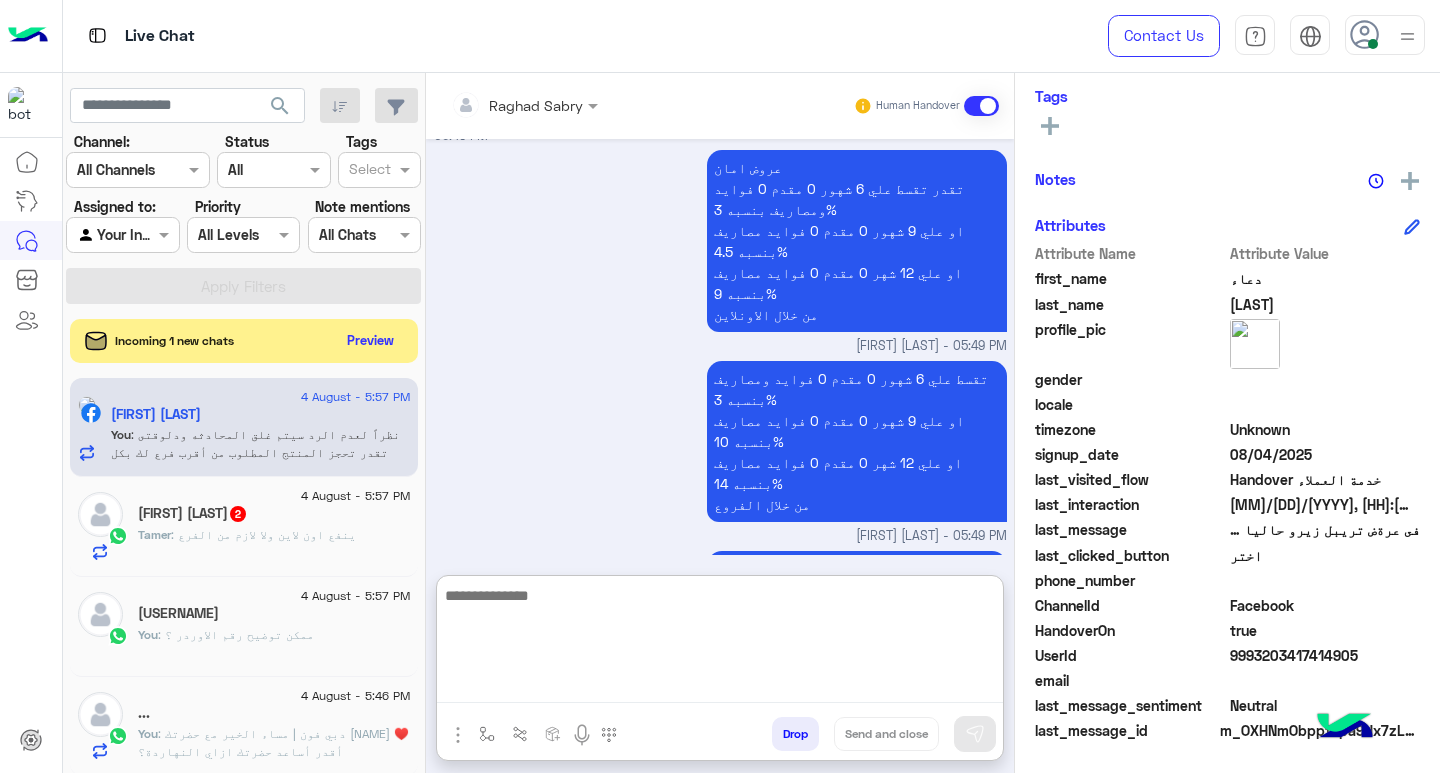 drag, startPoint x: 830, startPoint y: 683, endPoint x: 667, endPoint y: 501, distance: 244.3215 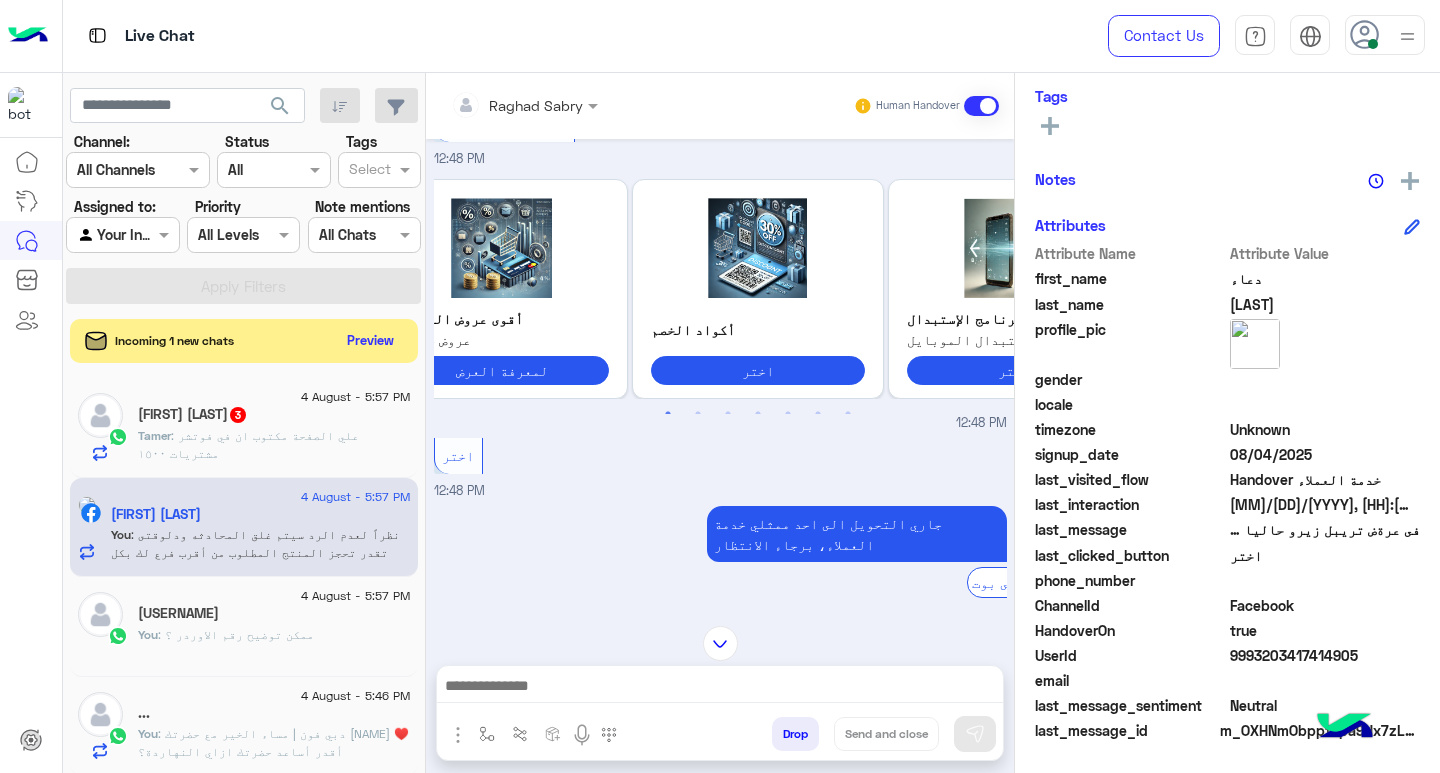 scroll, scrollTop: 0, scrollLeft: 0, axis: both 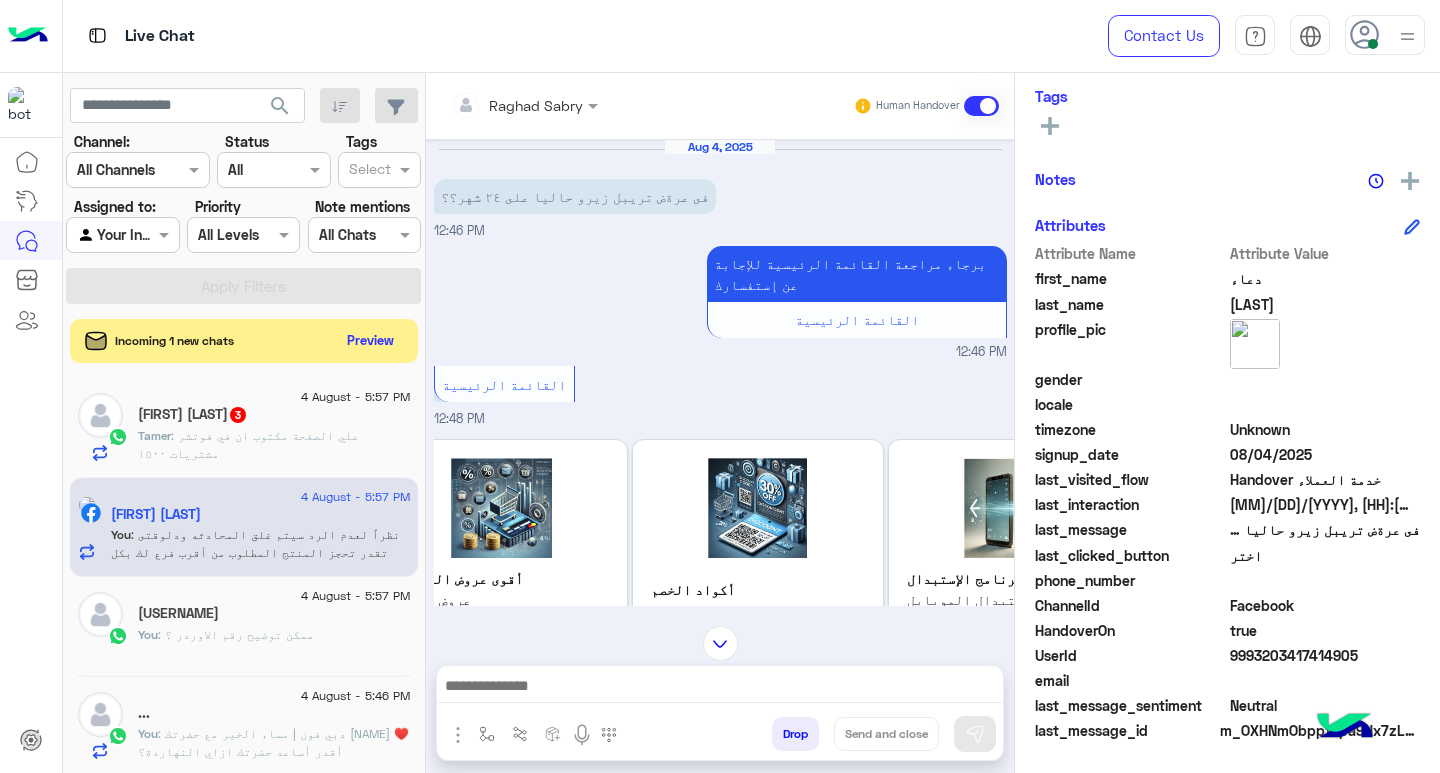 click at bounding box center (720, 688) 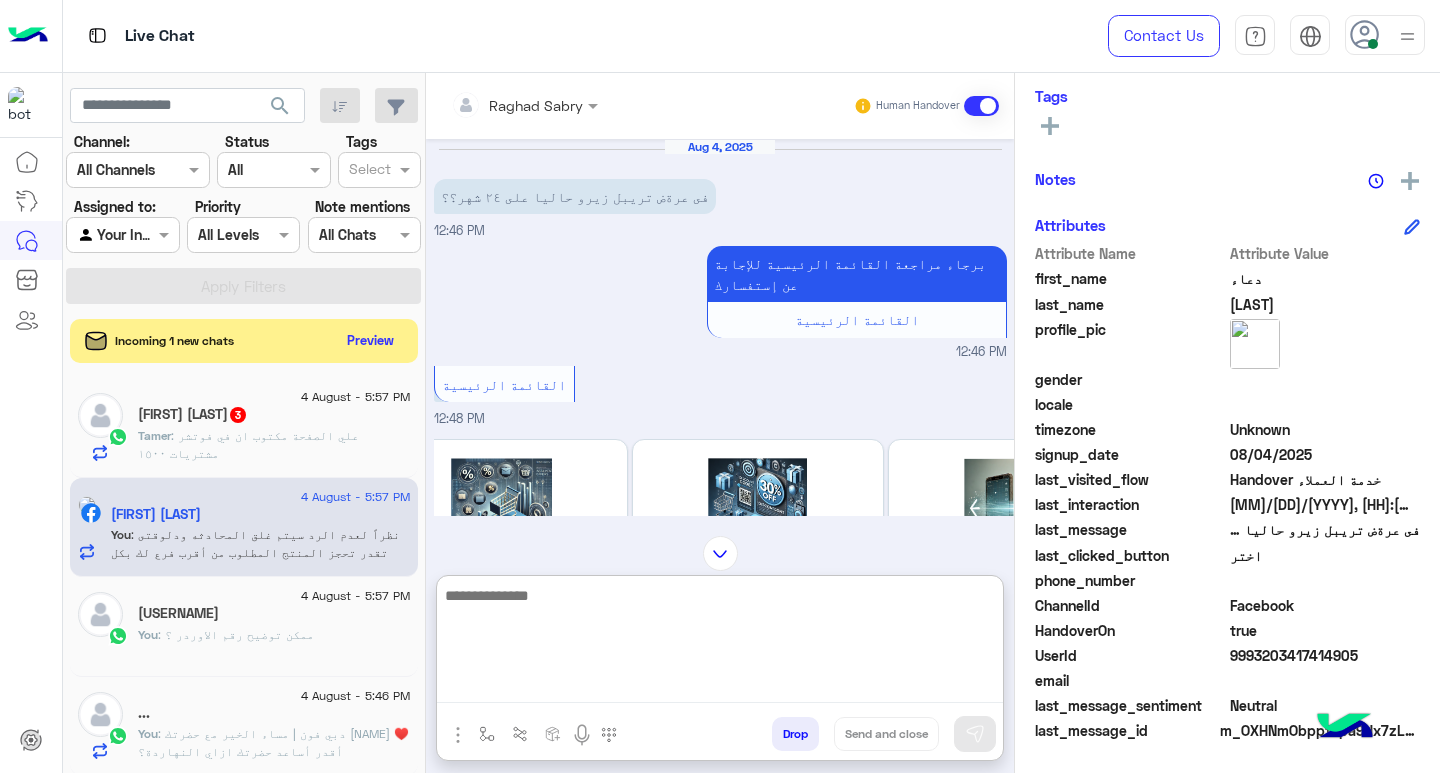 click at bounding box center [720, 643] 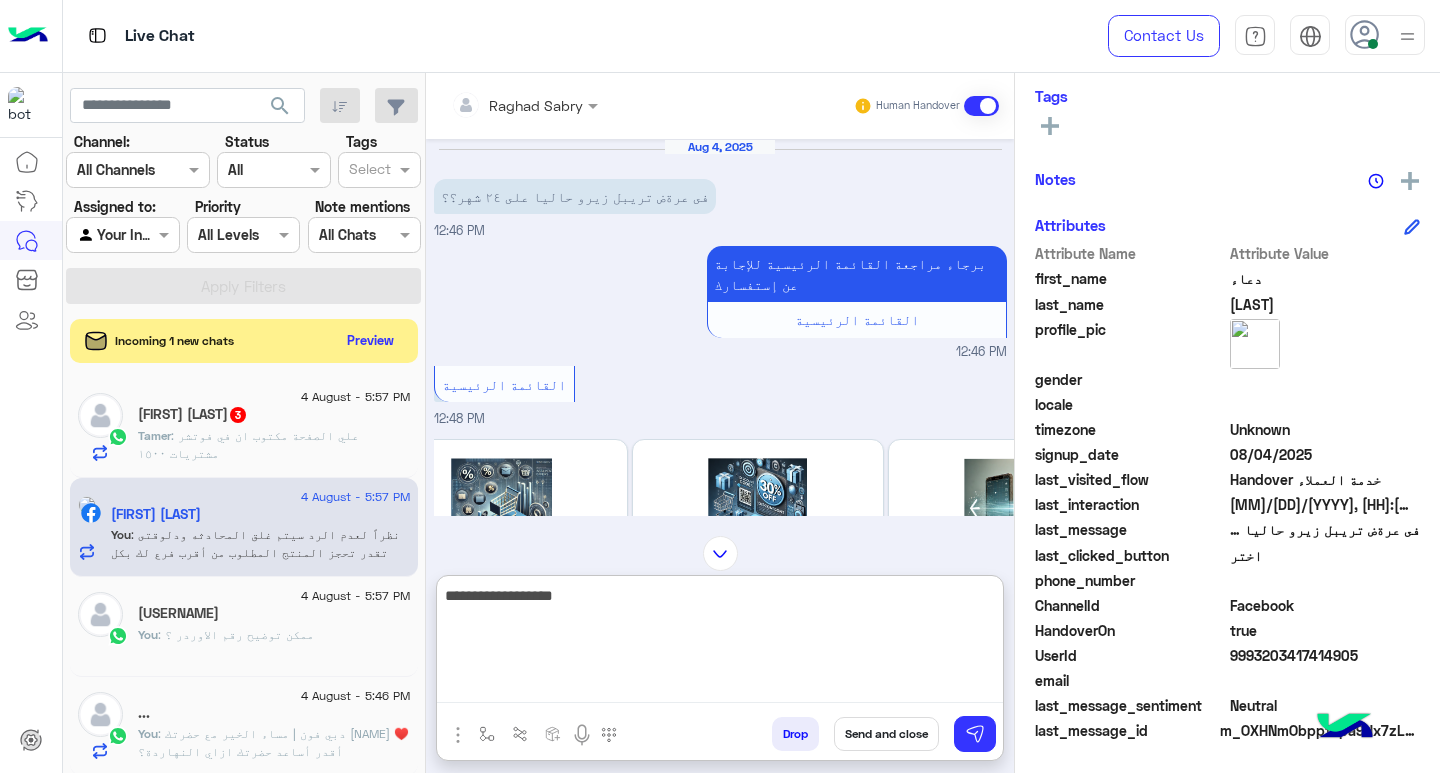 type on "**********" 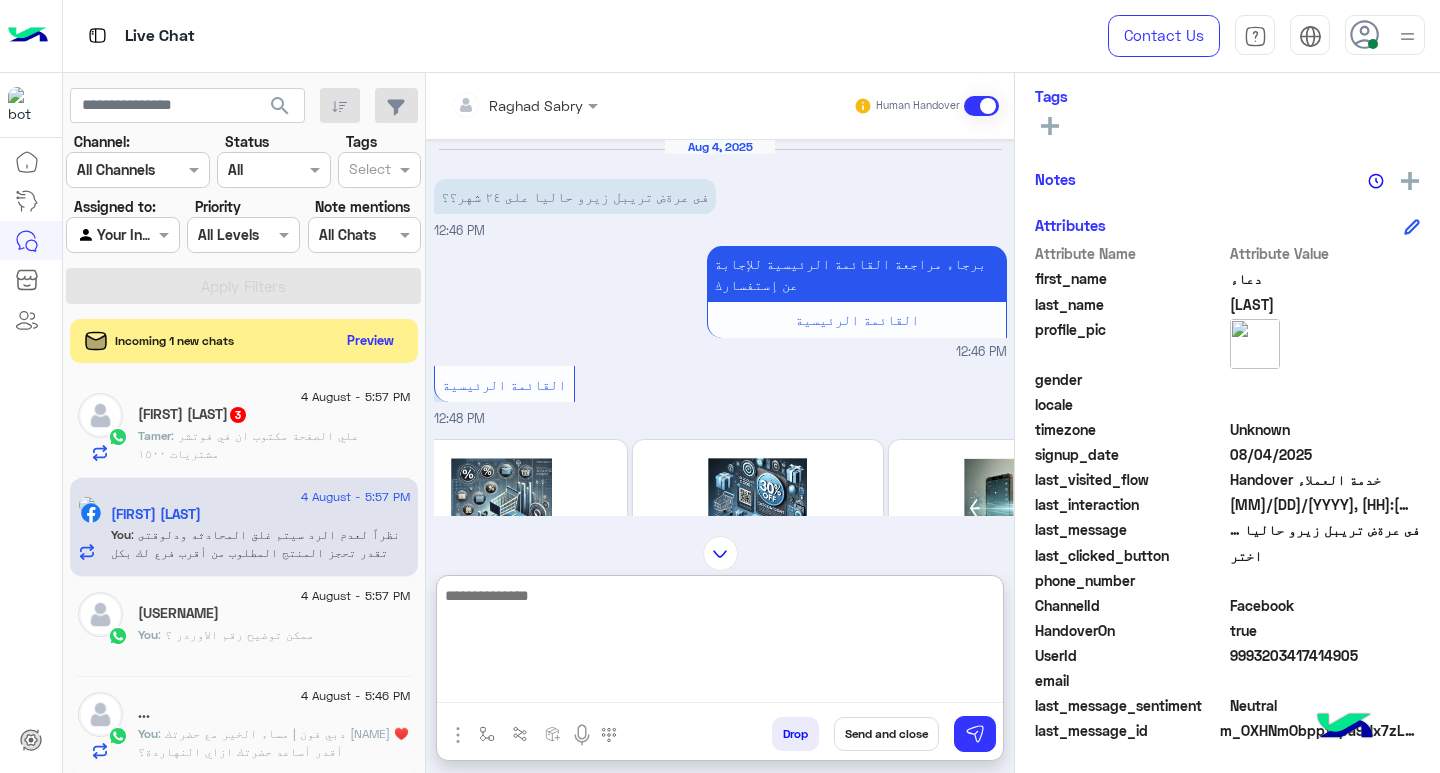 scroll, scrollTop: 1348, scrollLeft: 0, axis: vertical 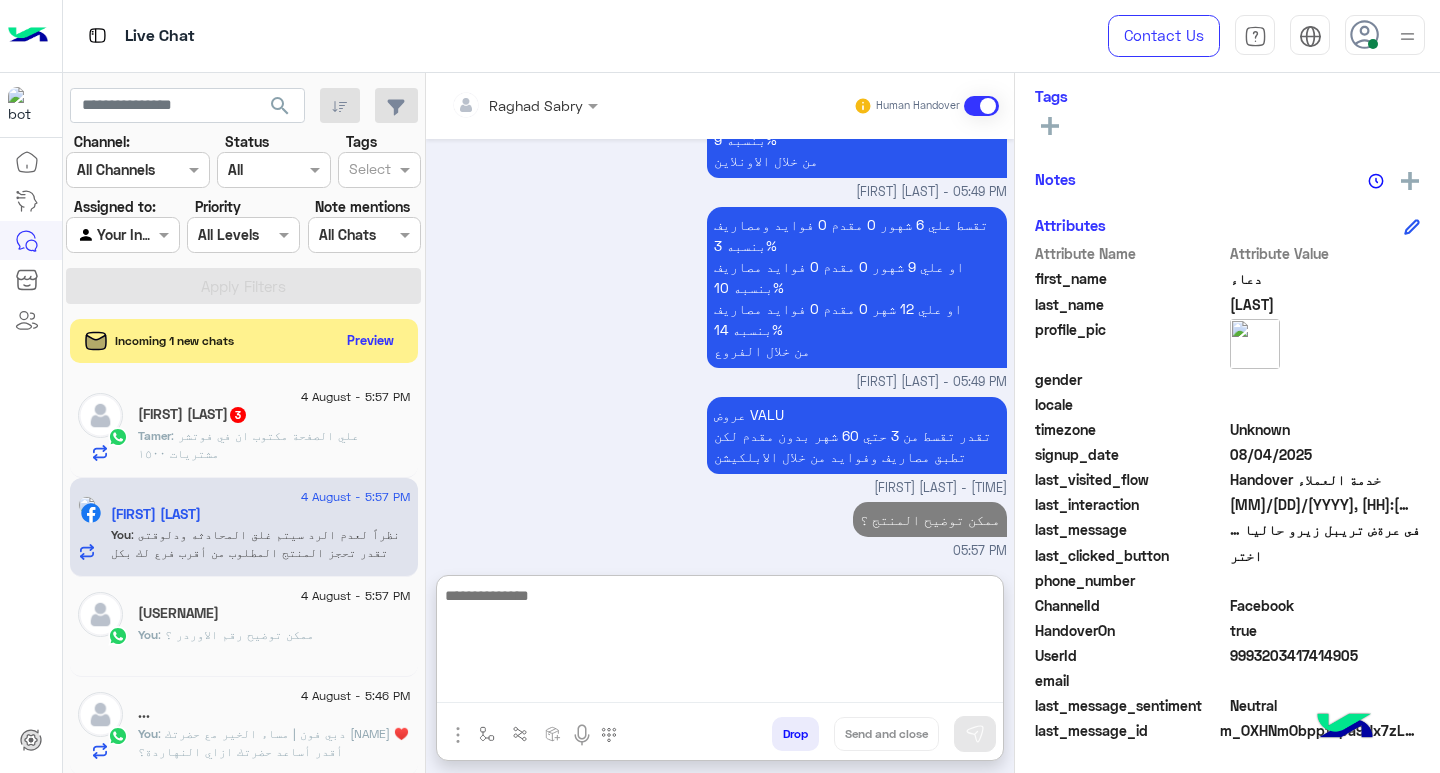 click on "[FIRST] [LAST] 3" 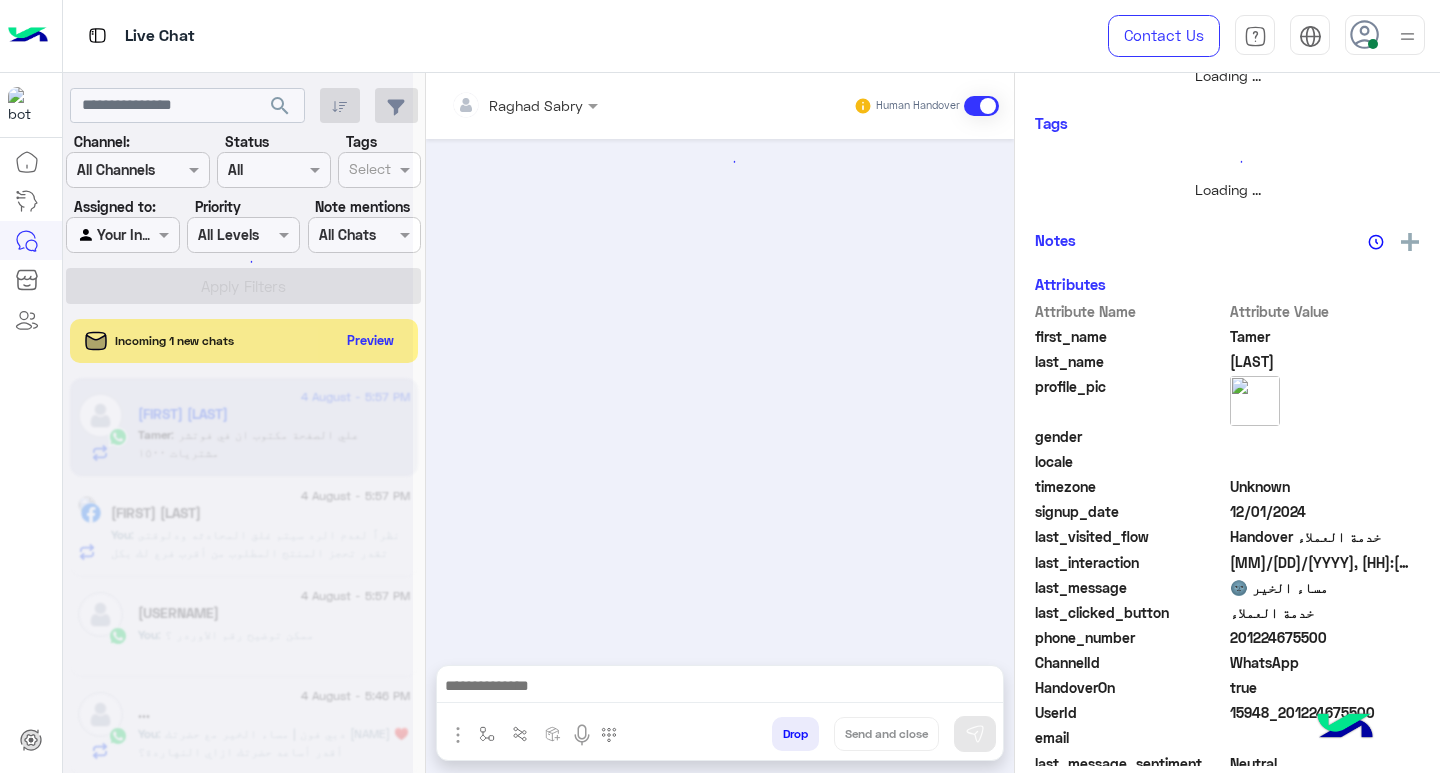 scroll, scrollTop: 0, scrollLeft: 0, axis: both 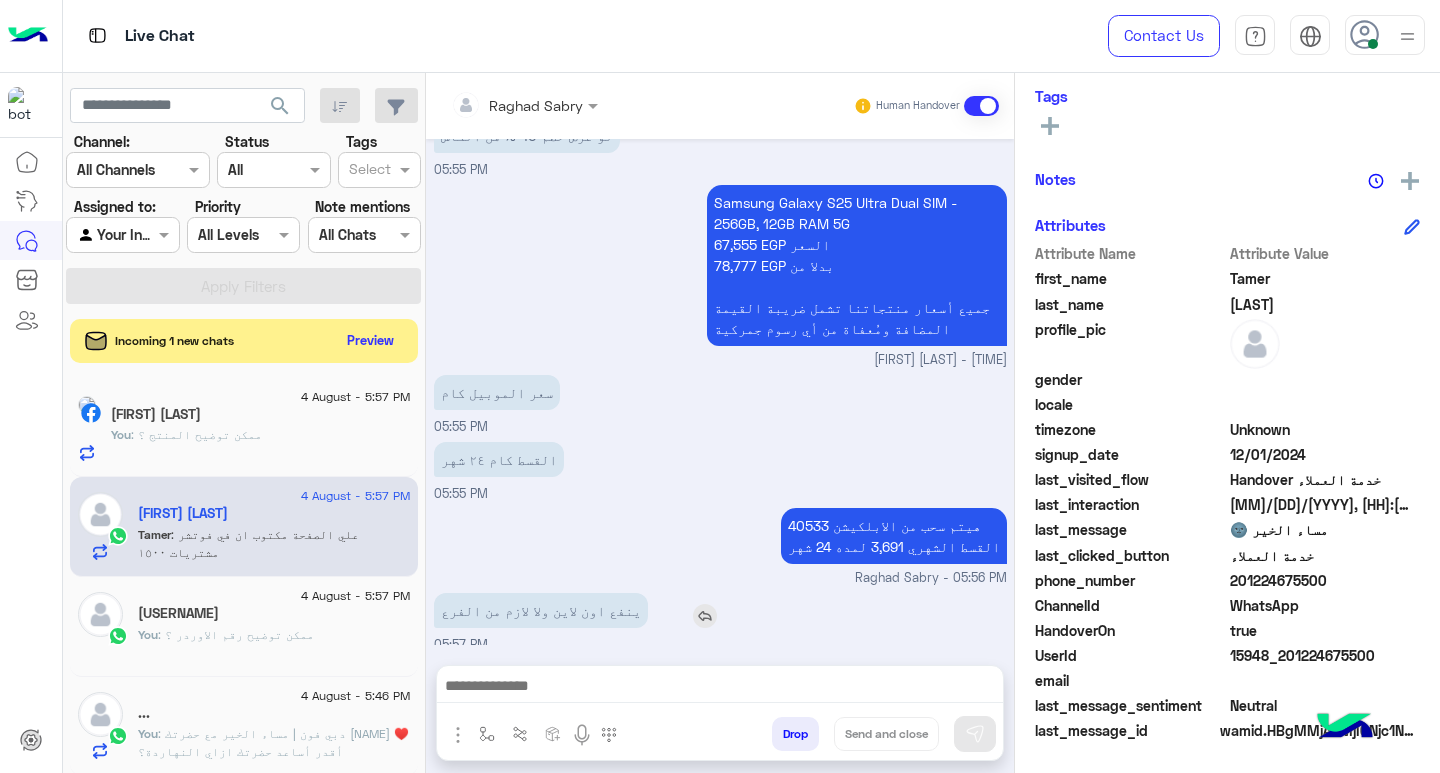 click at bounding box center (705, 616) 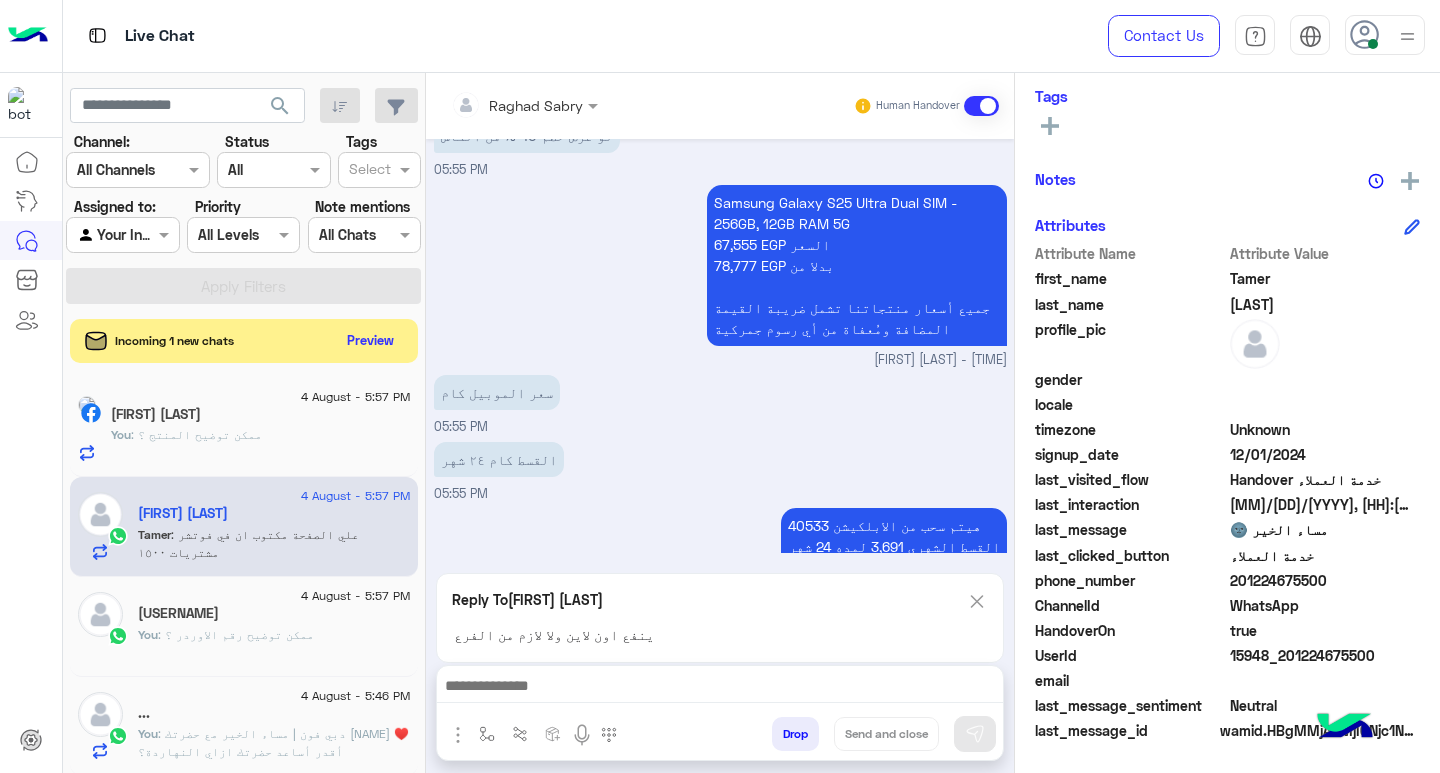 click at bounding box center [720, 688] 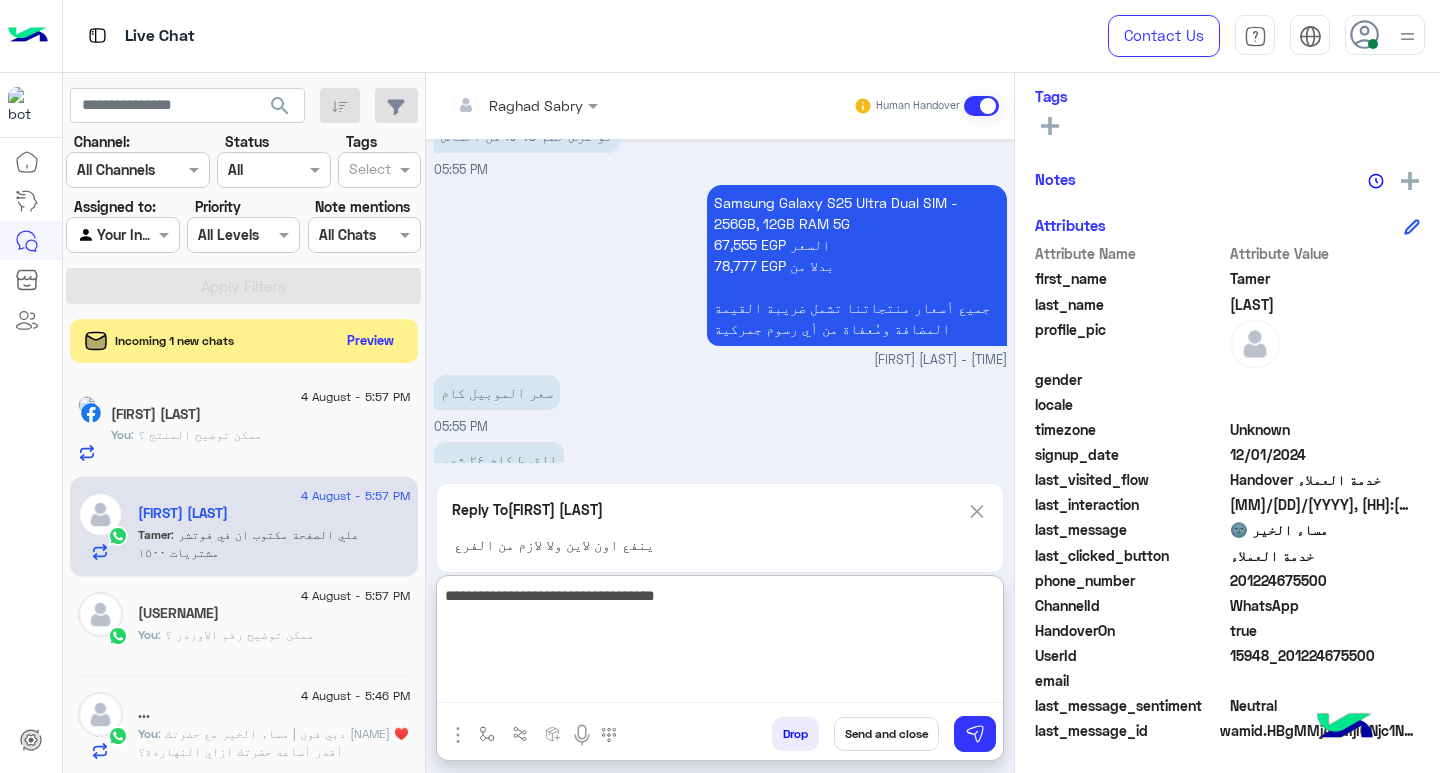 type on "**********" 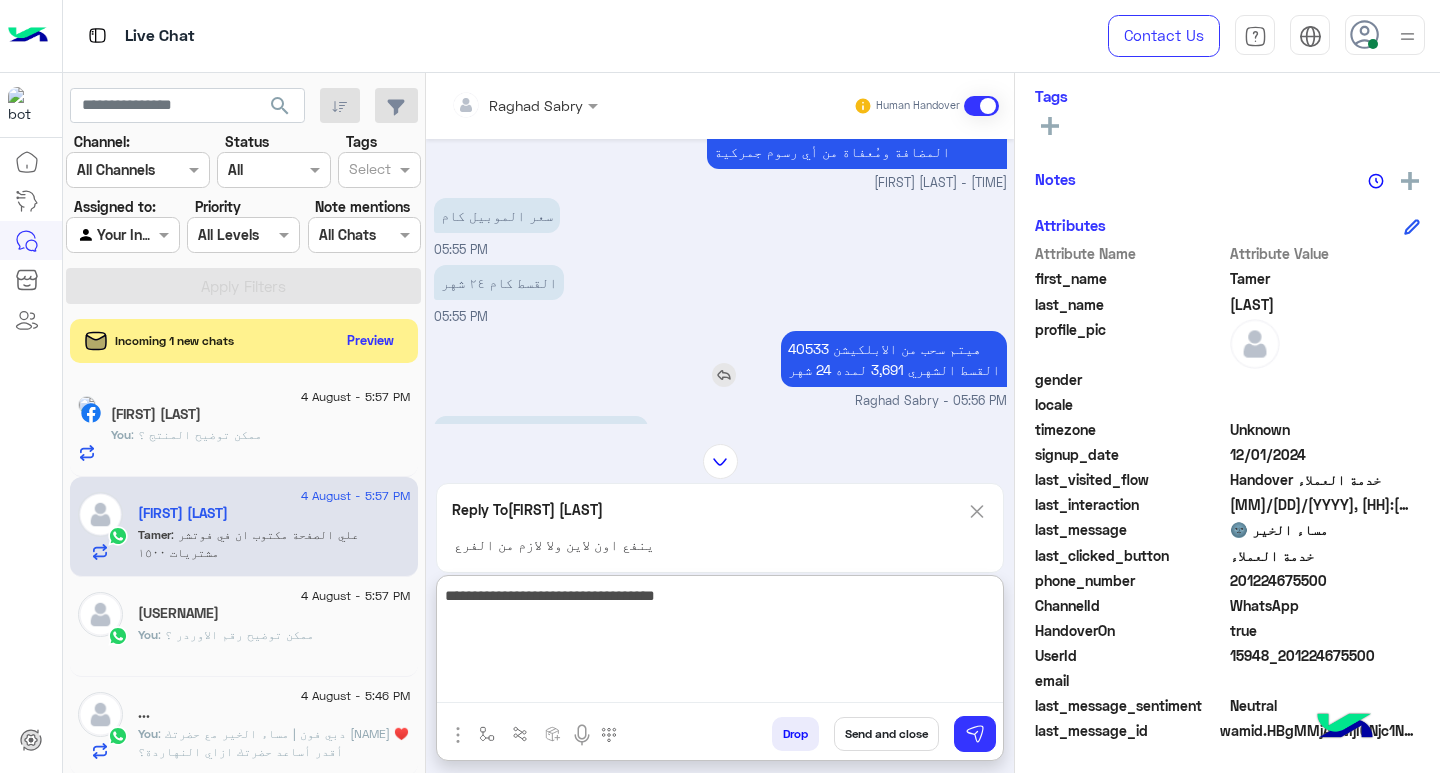scroll, scrollTop: 2319, scrollLeft: 0, axis: vertical 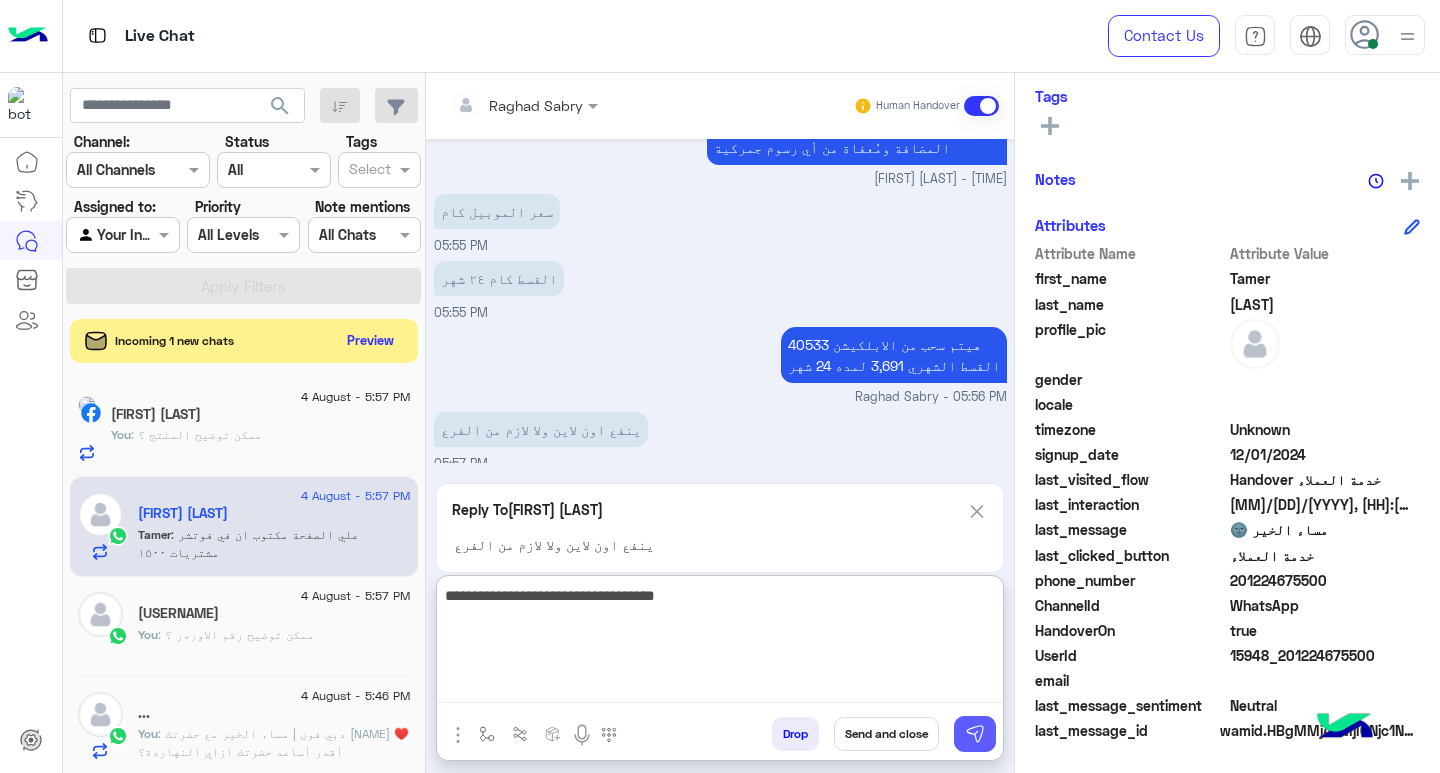 click at bounding box center [975, 734] 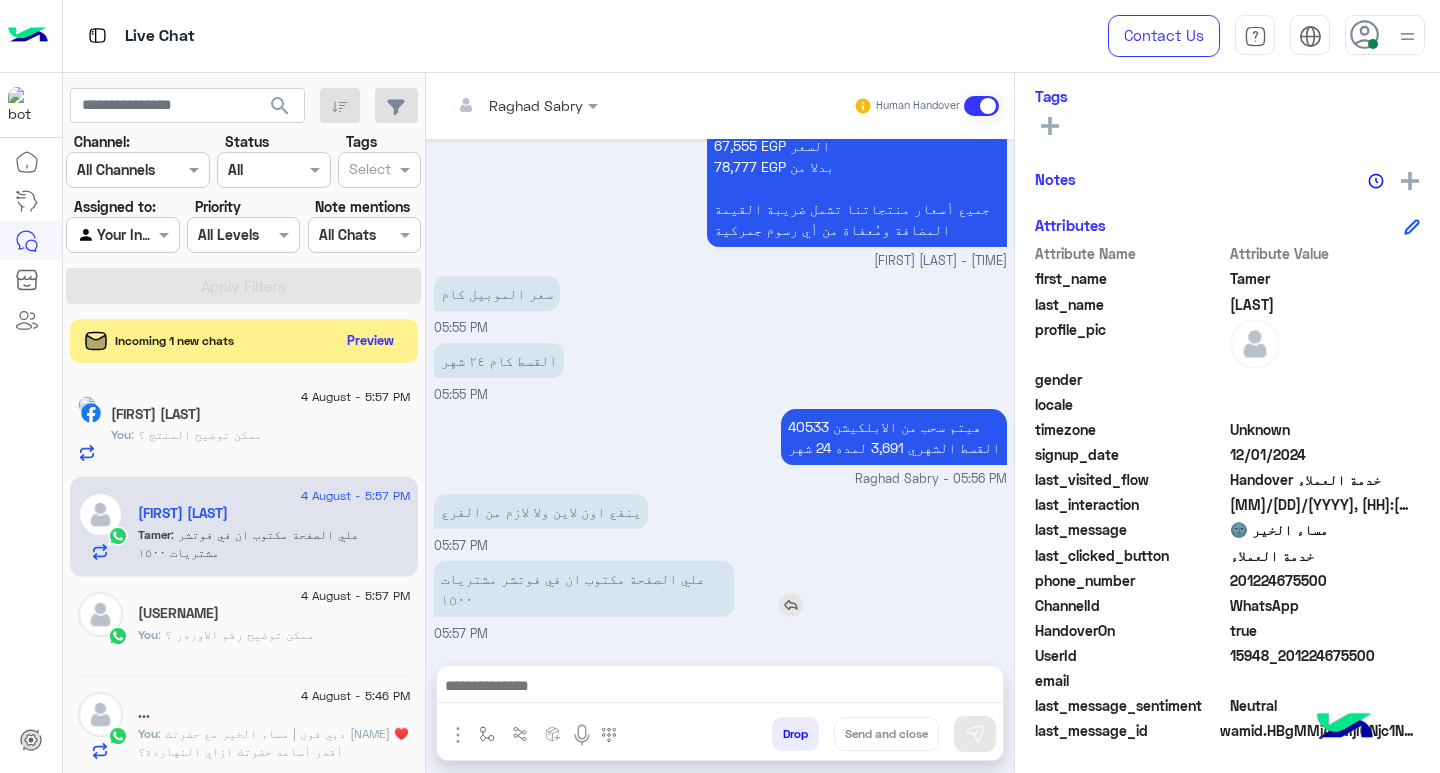 click at bounding box center [791, 605] 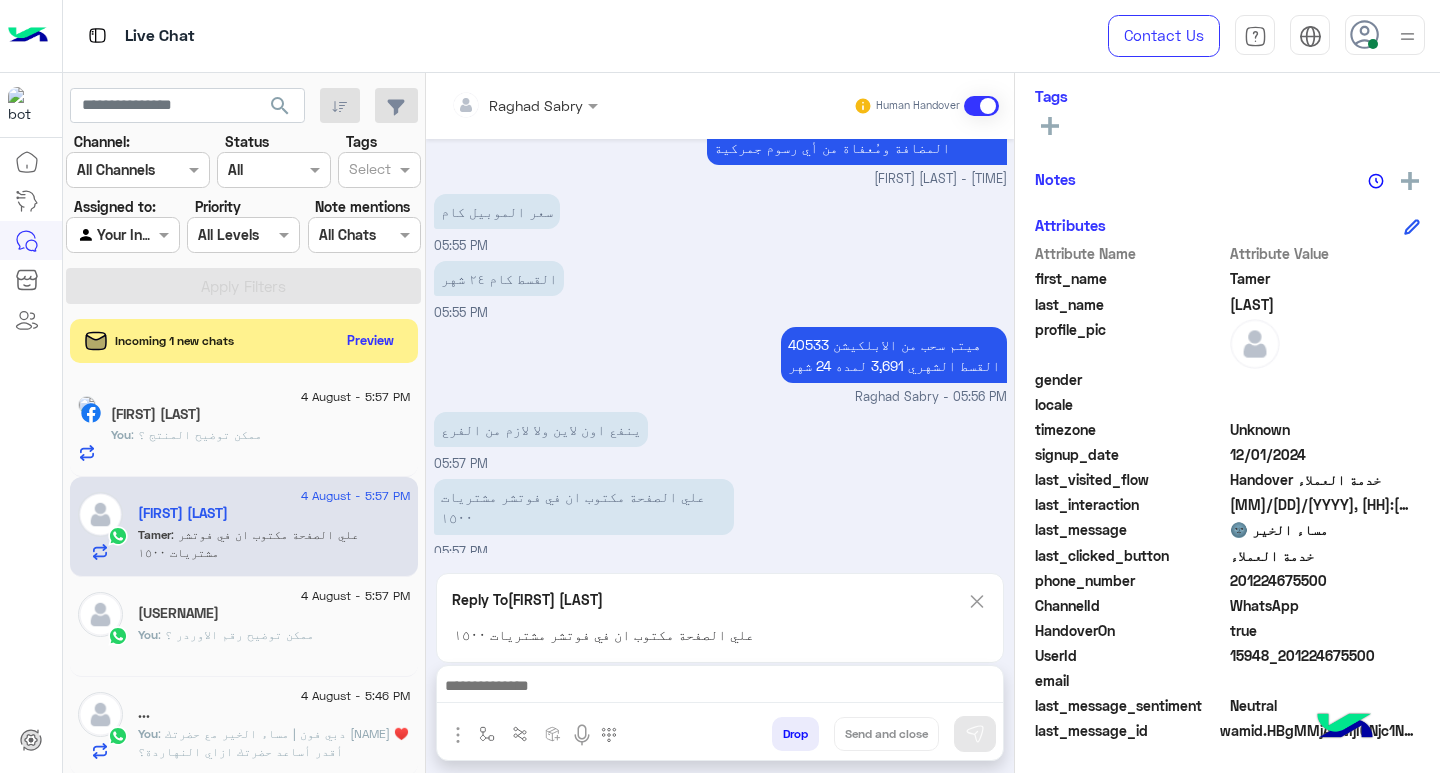 click at bounding box center (720, 688) 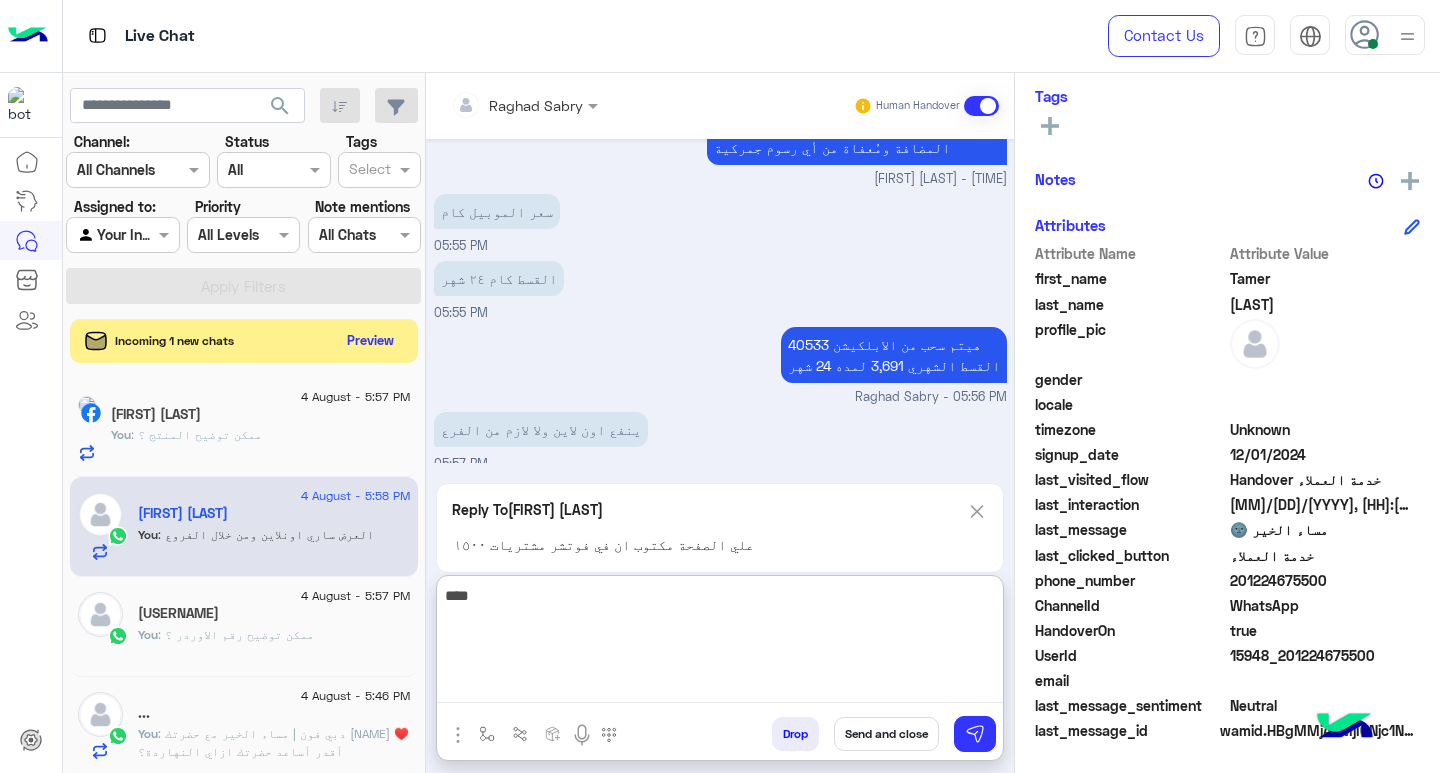 scroll, scrollTop: 2419, scrollLeft: 0, axis: vertical 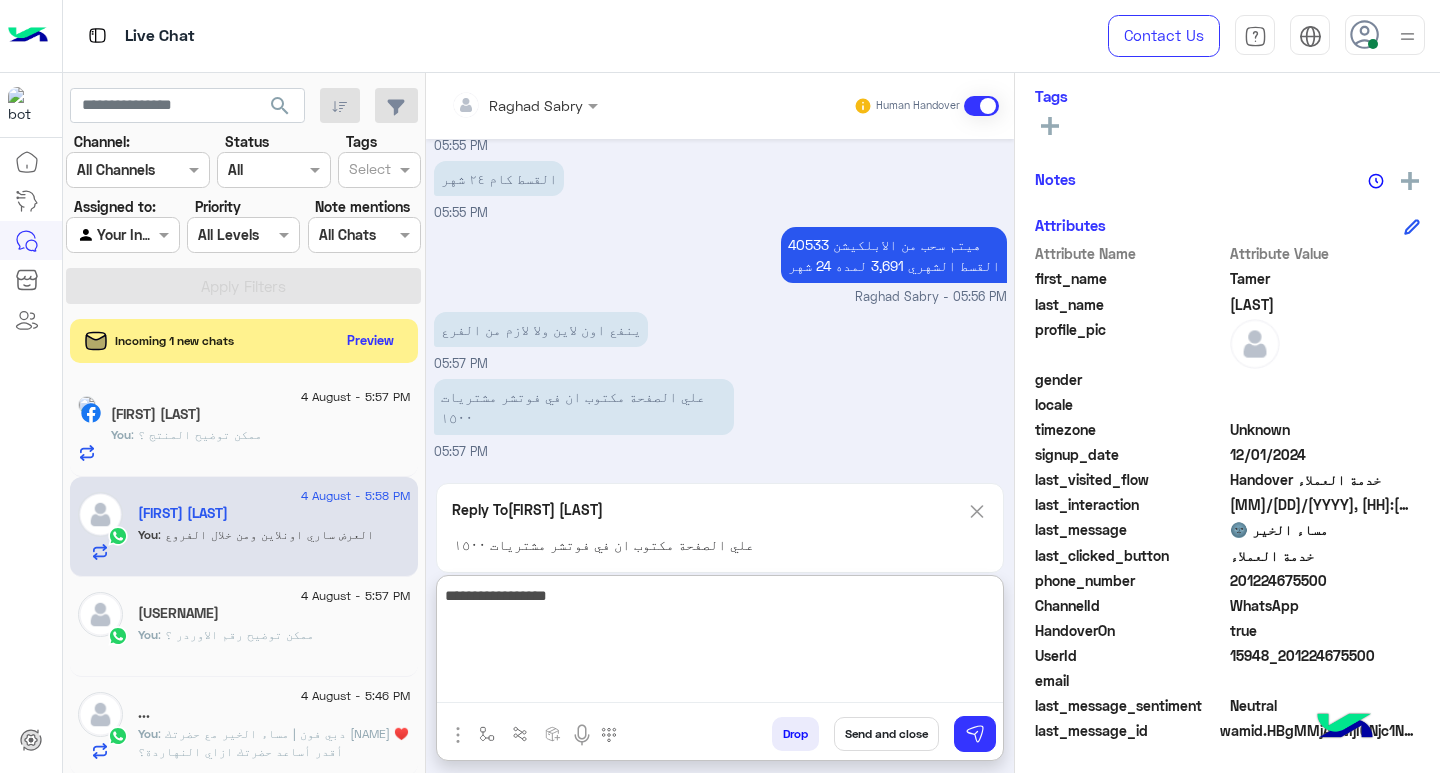 type on "**********" 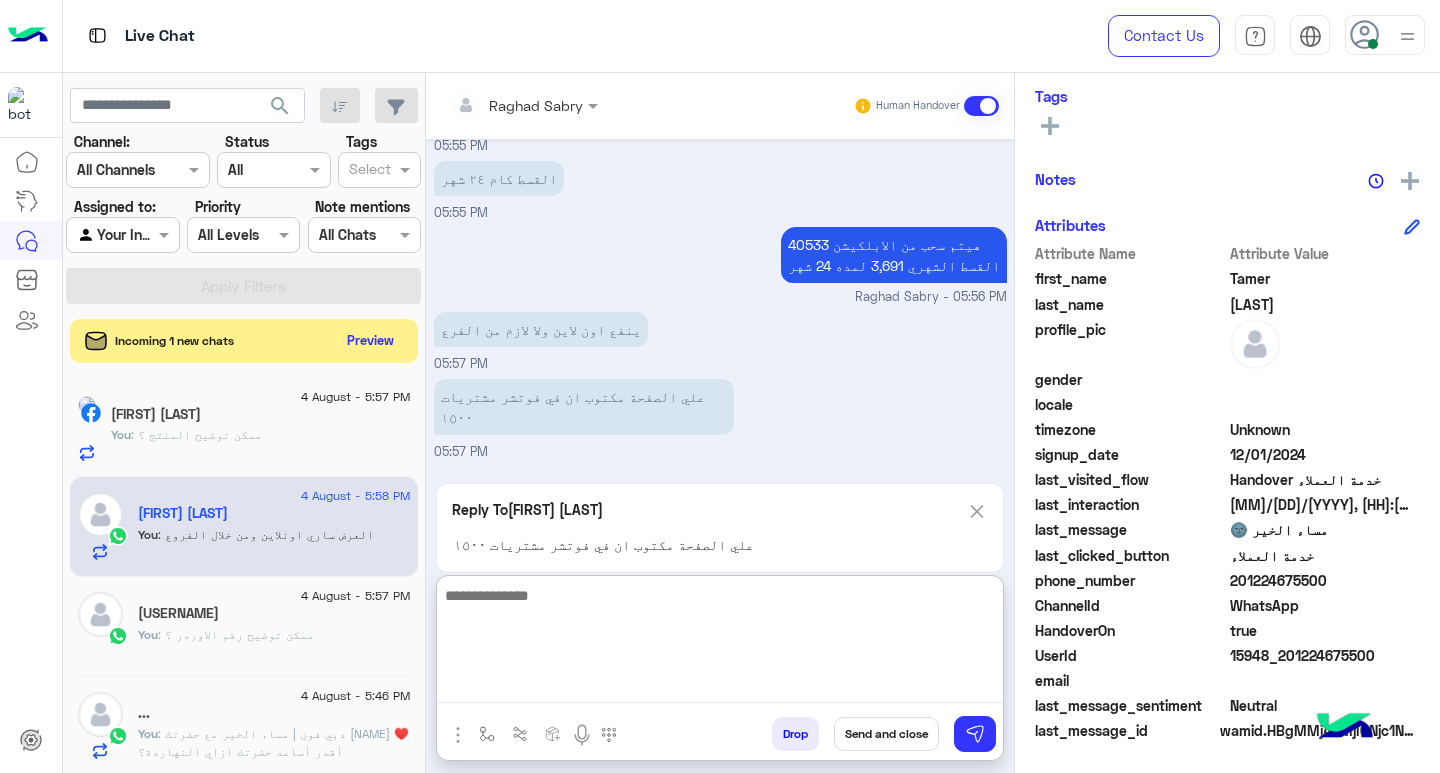 scroll, scrollTop: 2425, scrollLeft: 0, axis: vertical 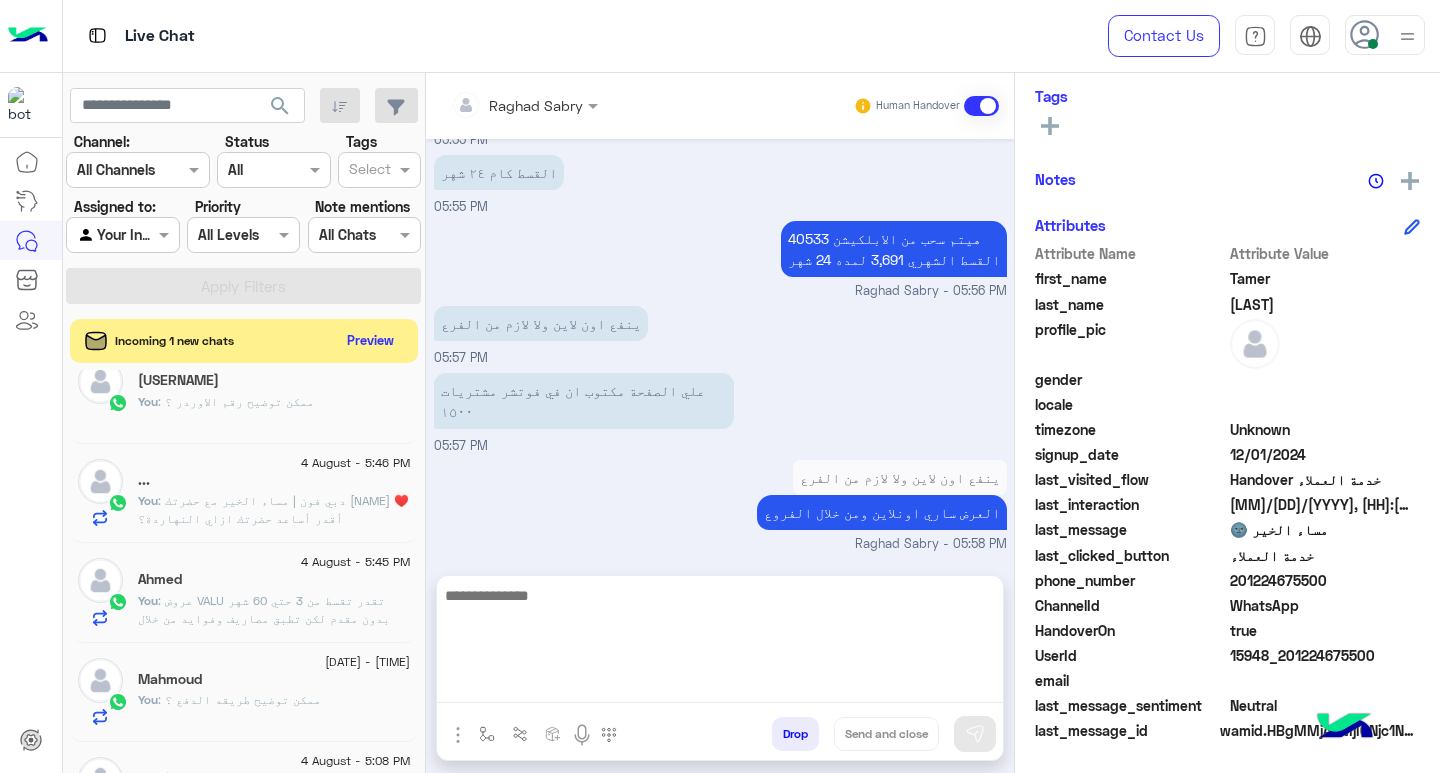 click on ": عروض VALU
تقدر تقسط من 3 حتي  60 شهر بدون مقدم لكن تطبق مصاريف وفوايد من خلال الابلكيشن" 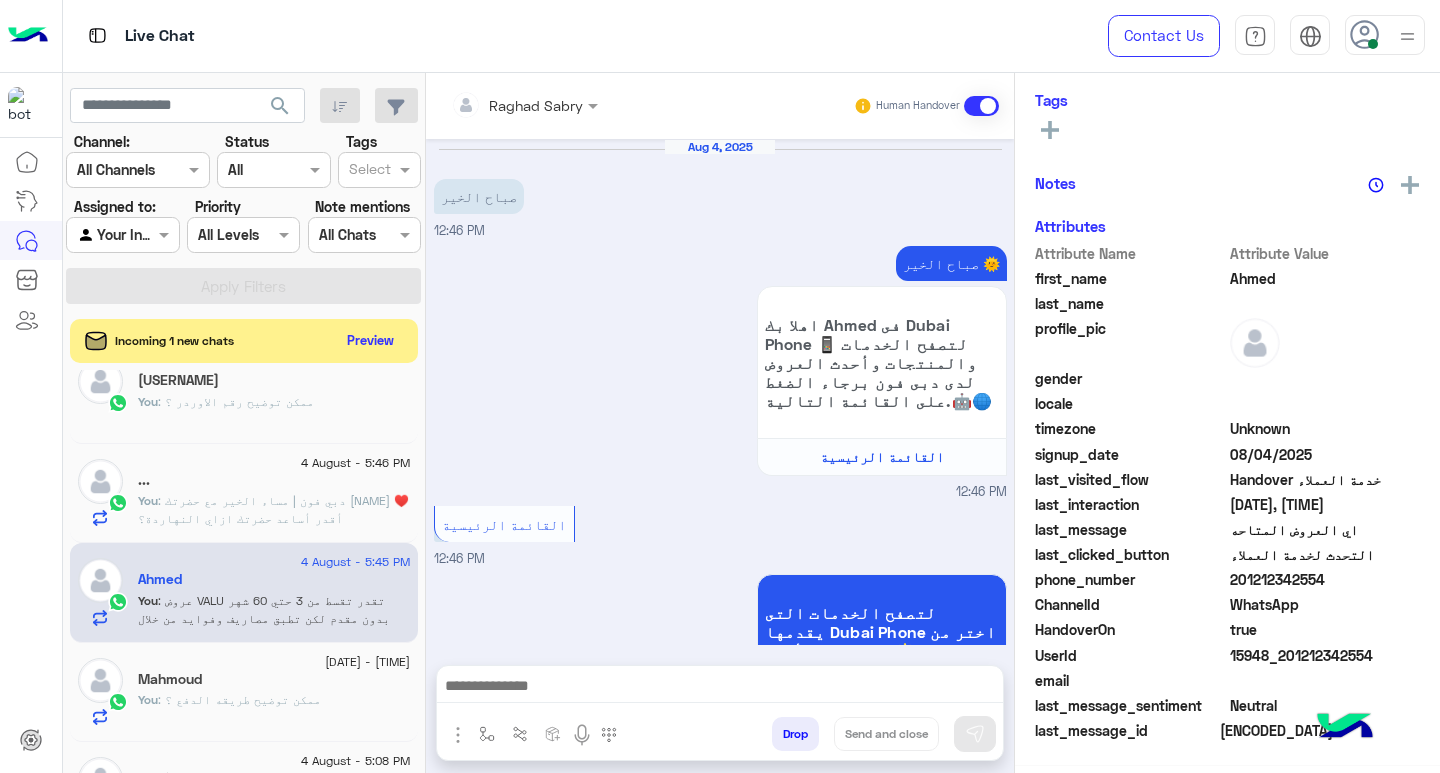scroll, scrollTop: 325, scrollLeft: 0, axis: vertical 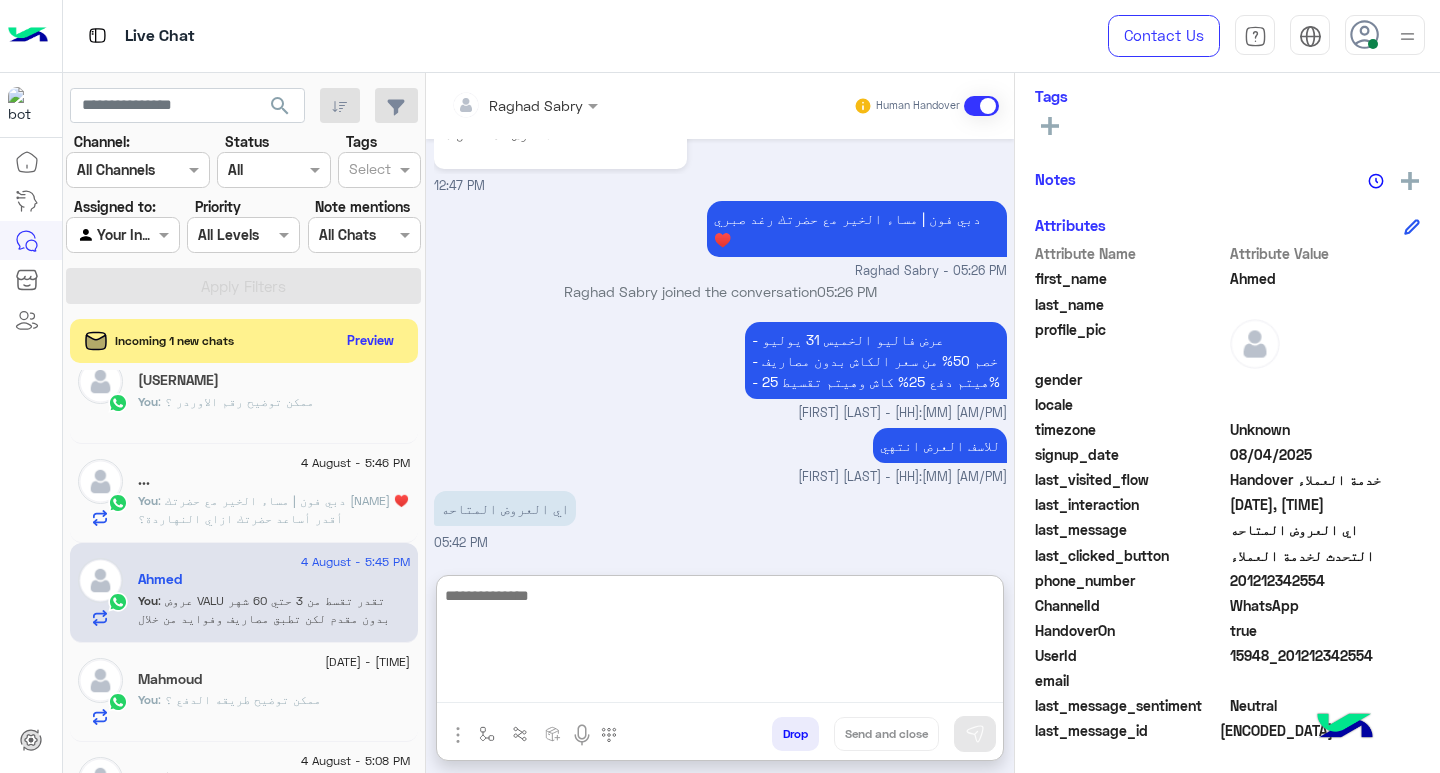 paste on "**********" 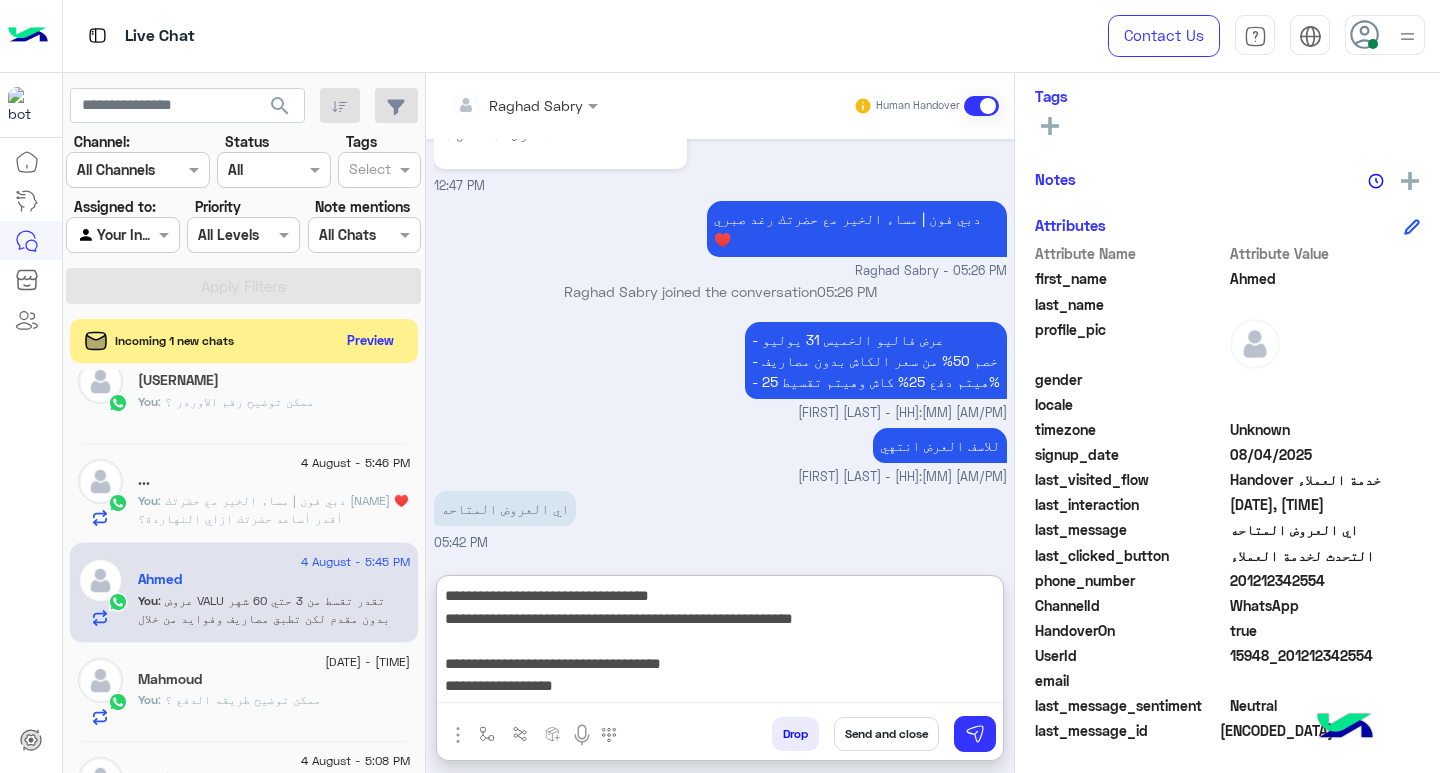 scroll, scrollTop: 151, scrollLeft: 0, axis: vertical 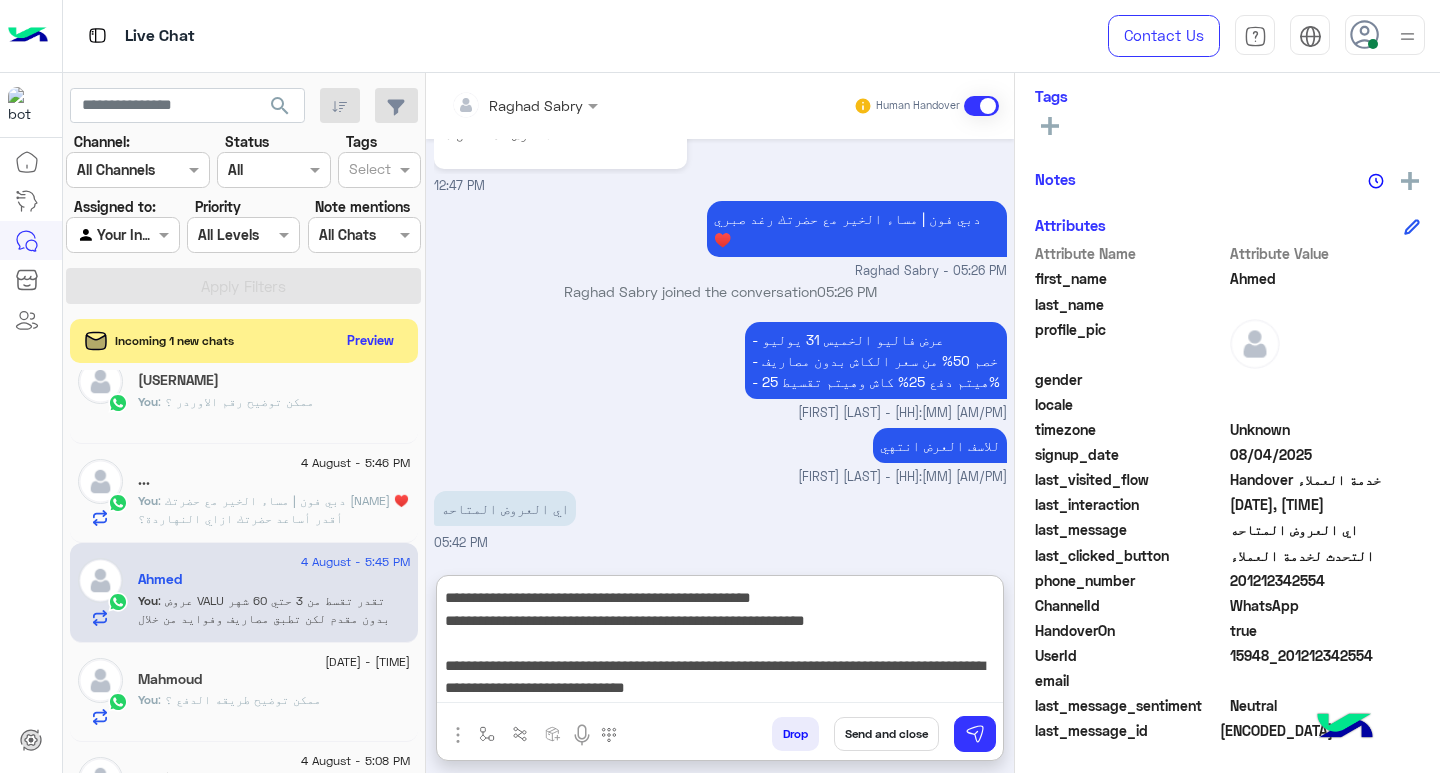 type on "**********" 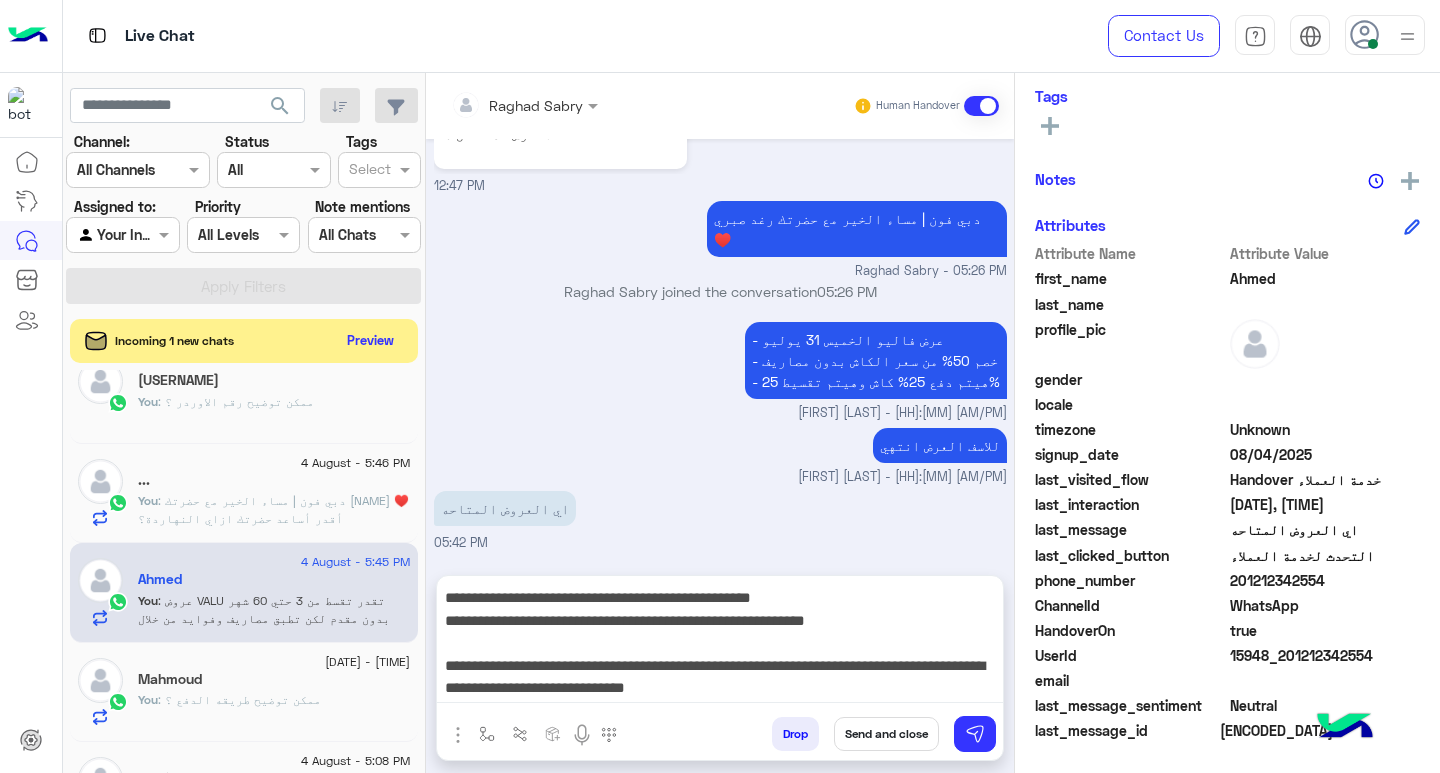 click on "Send and close" at bounding box center [886, 734] 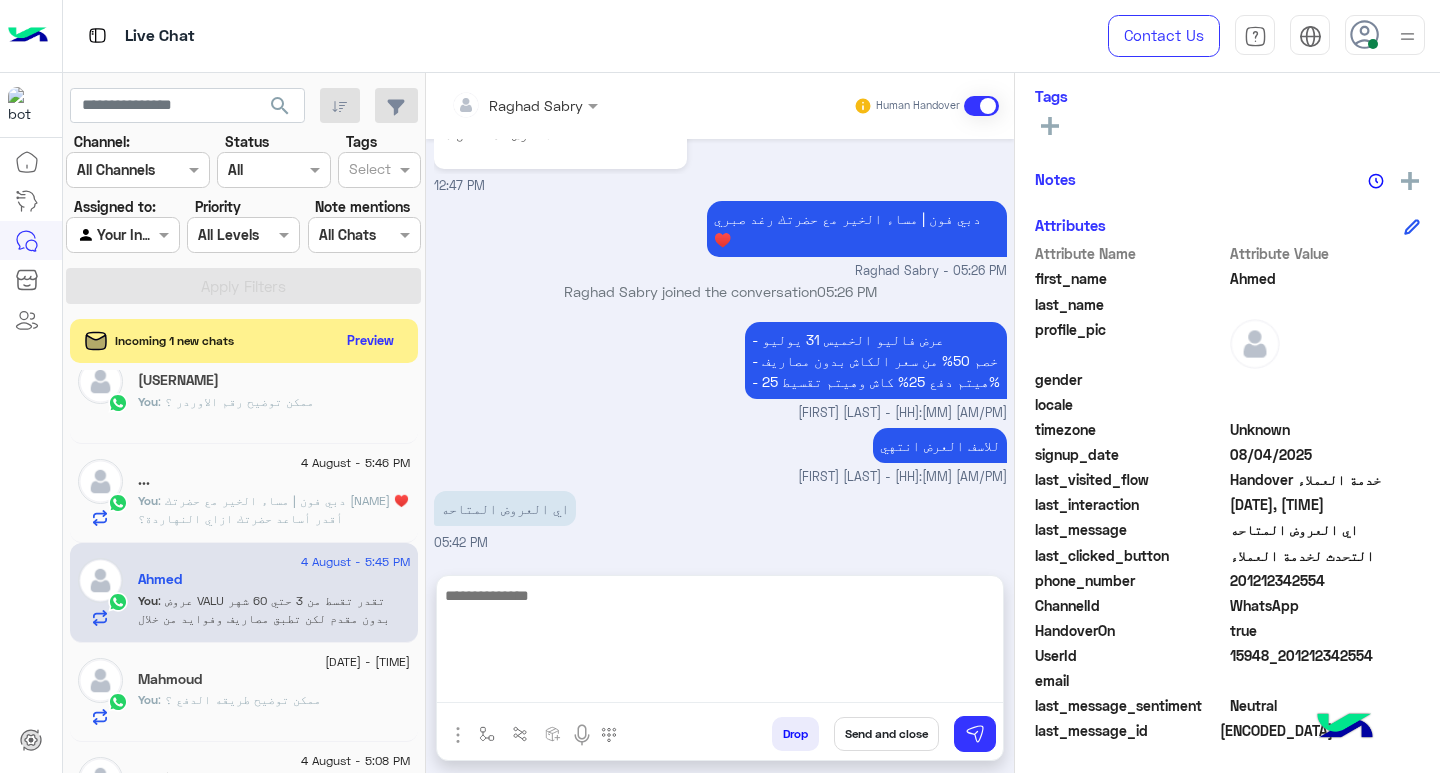 scroll, scrollTop: 0, scrollLeft: 0, axis: both 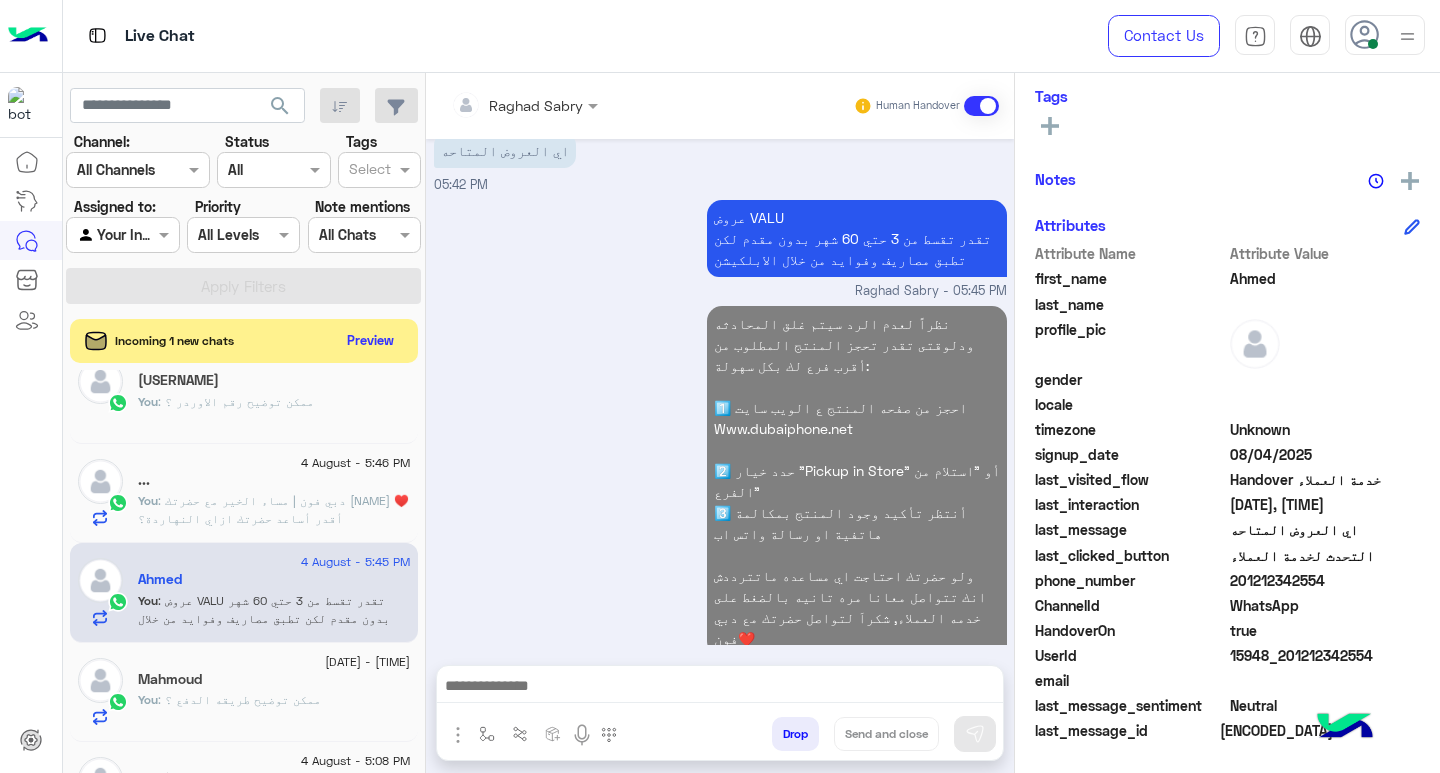 click on ": دبي فون | مساء الخير مع حضرتك [NAME] ♥️
أقدر أساعد حضرتك ازاي النهاردة؟" 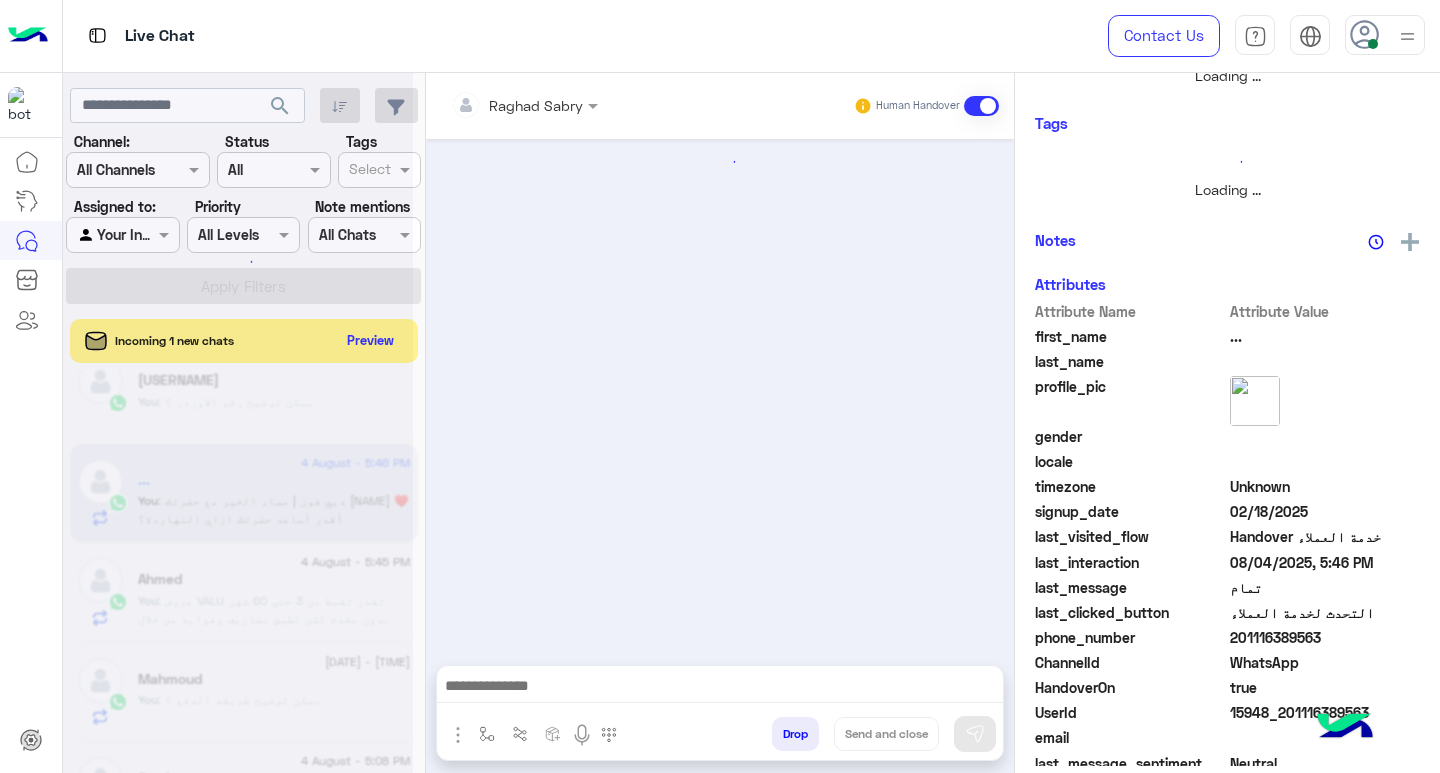 scroll, scrollTop: 355, scrollLeft: 0, axis: vertical 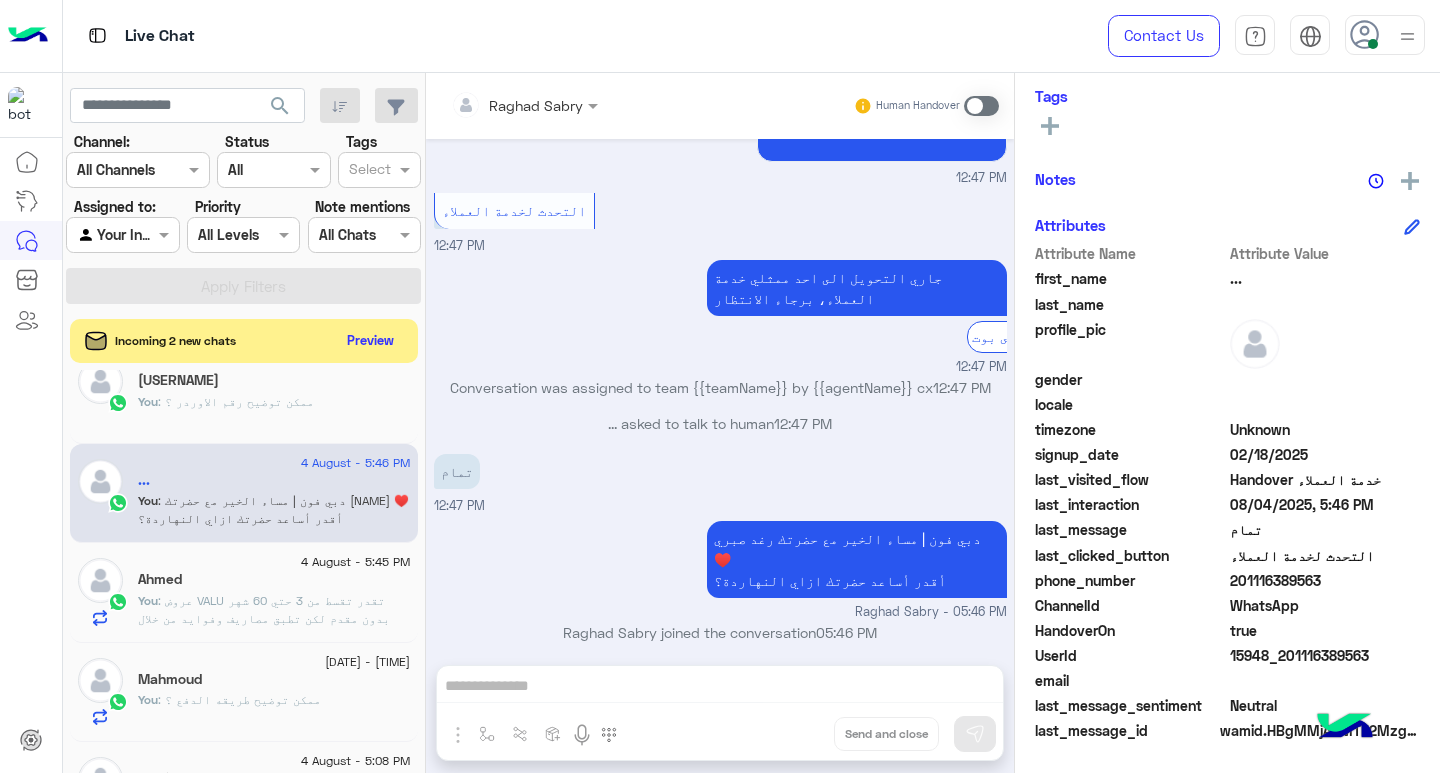 click at bounding box center [981, 106] 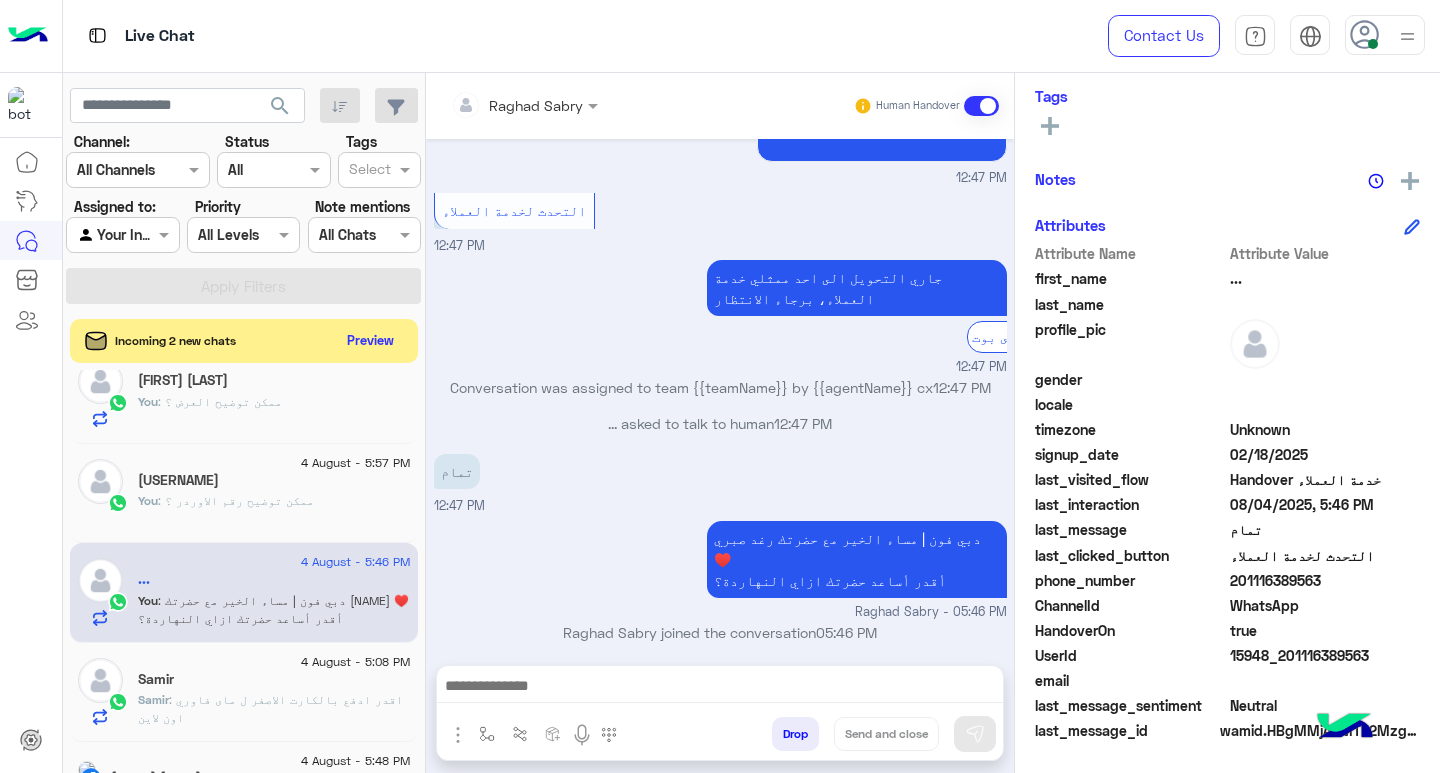 scroll, scrollTop: 1360, scrollLeft: 0, axis: vertical 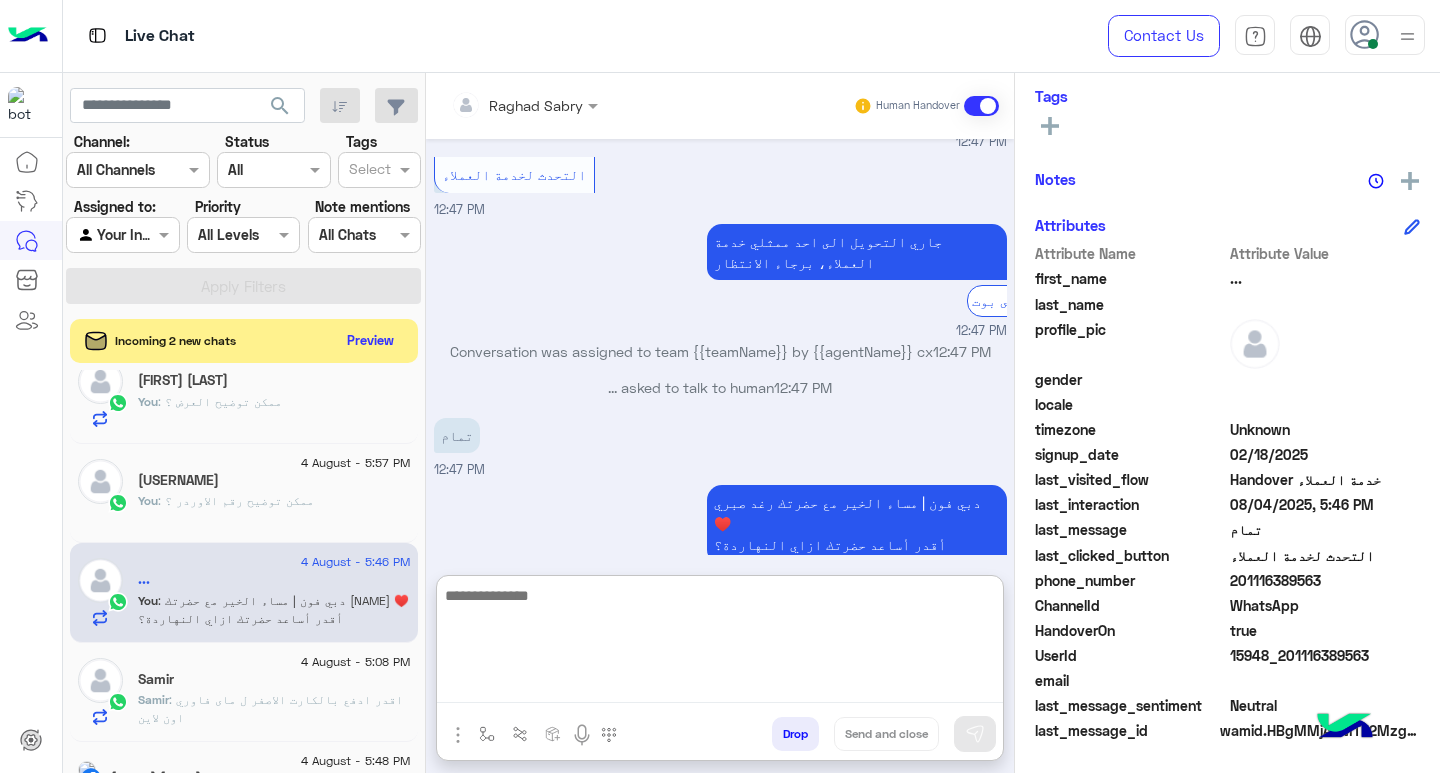 paste on "**********" 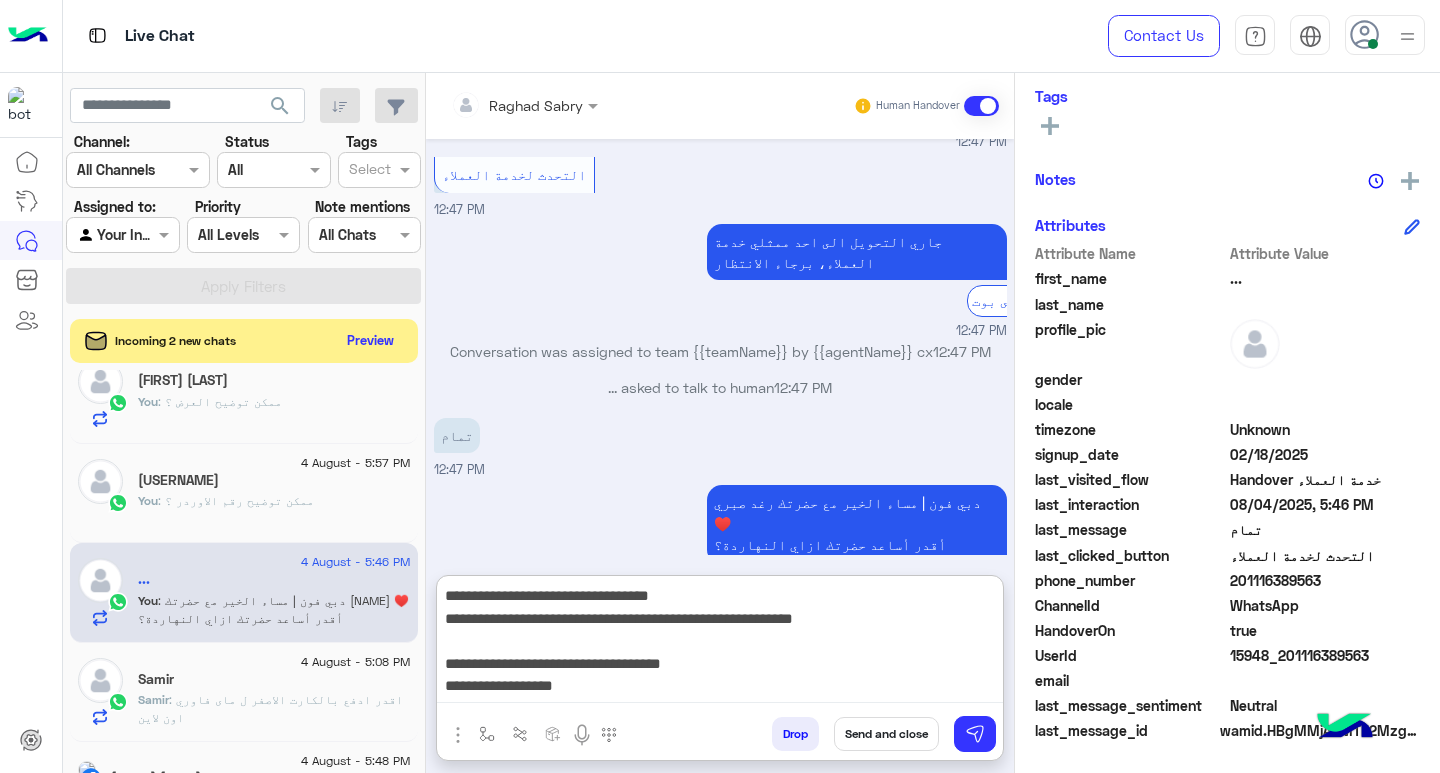 scroll, scrollTop: 151, scrollLeft: 0, axis: vertical 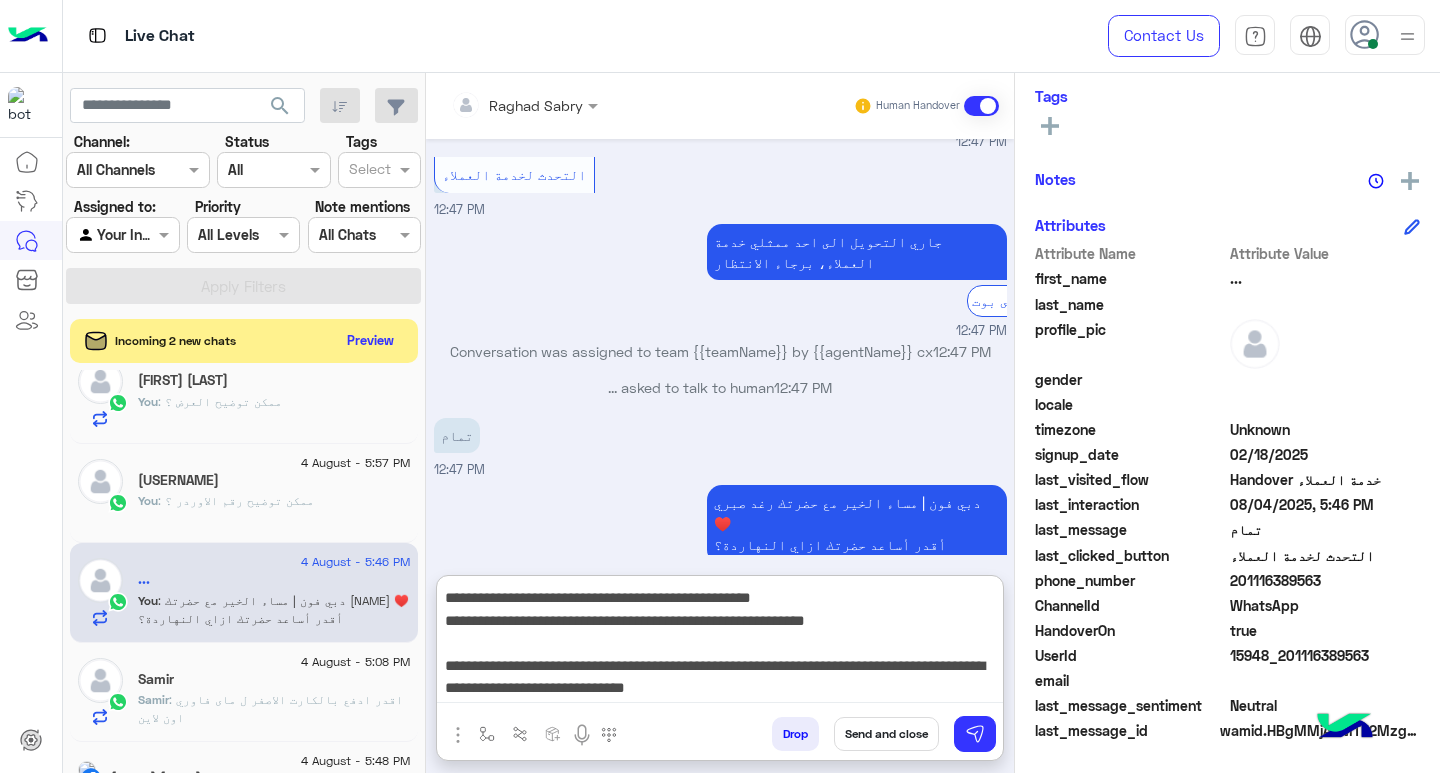 type on "**********" 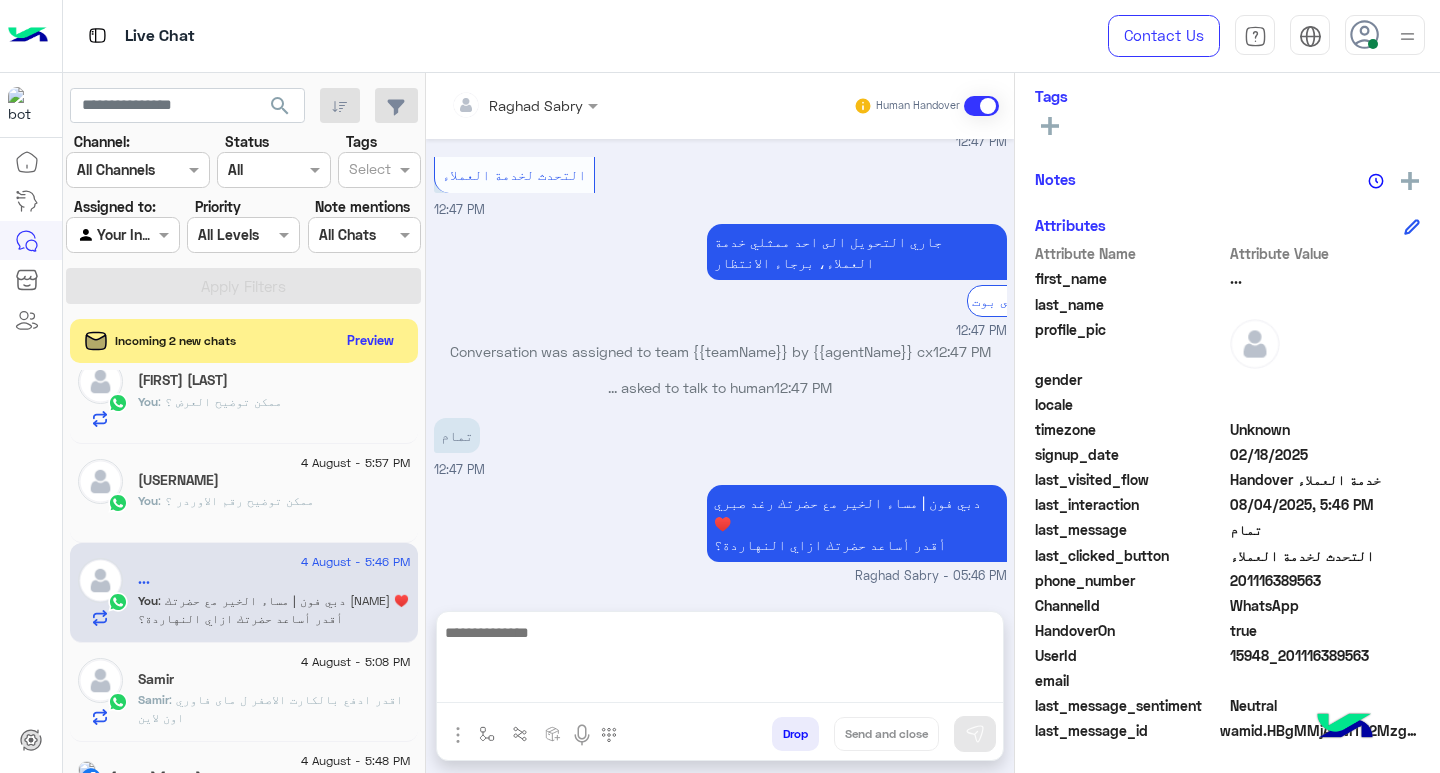 scroll, scrollTop: 0, scrollLeft: 0, axis: both 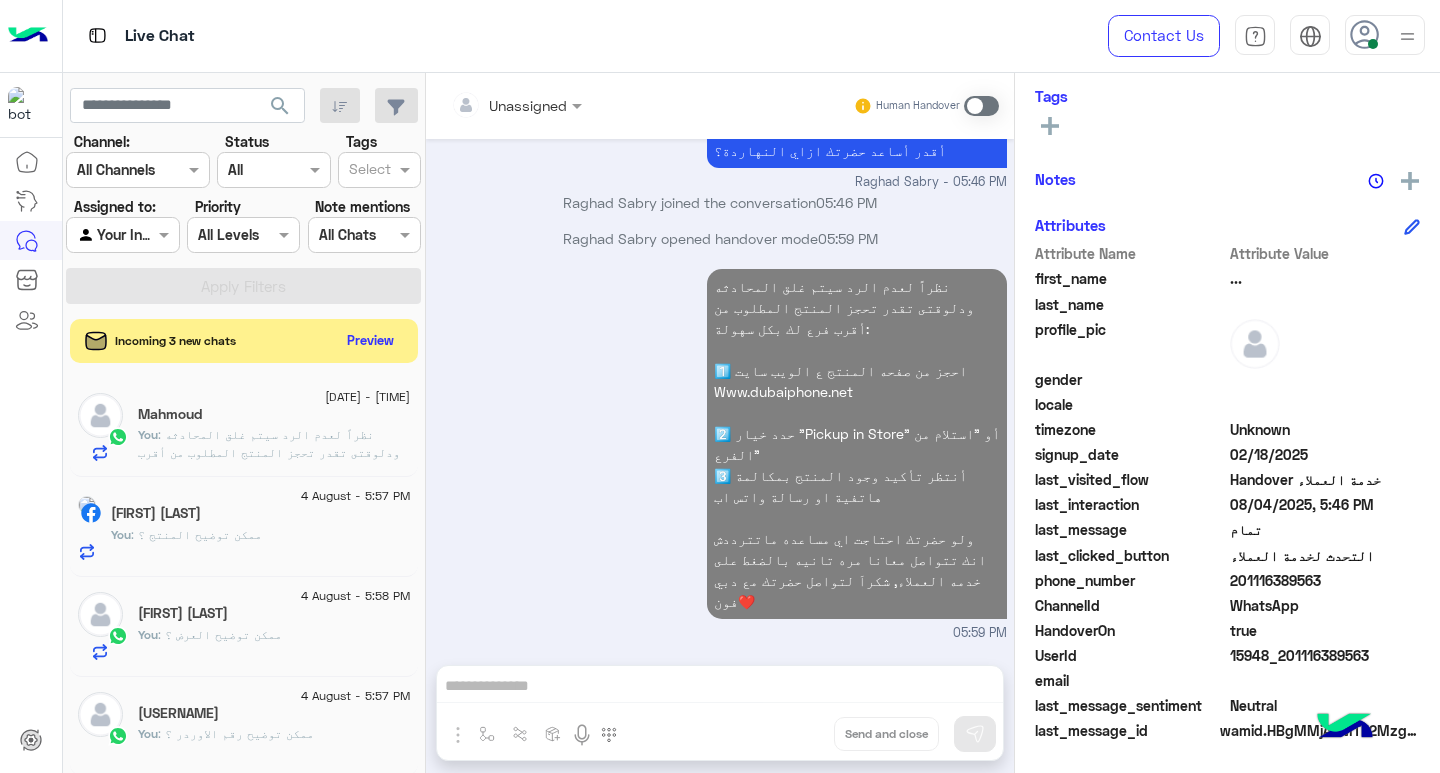 click on "You  : ممكن توضيح المنتج ؟" 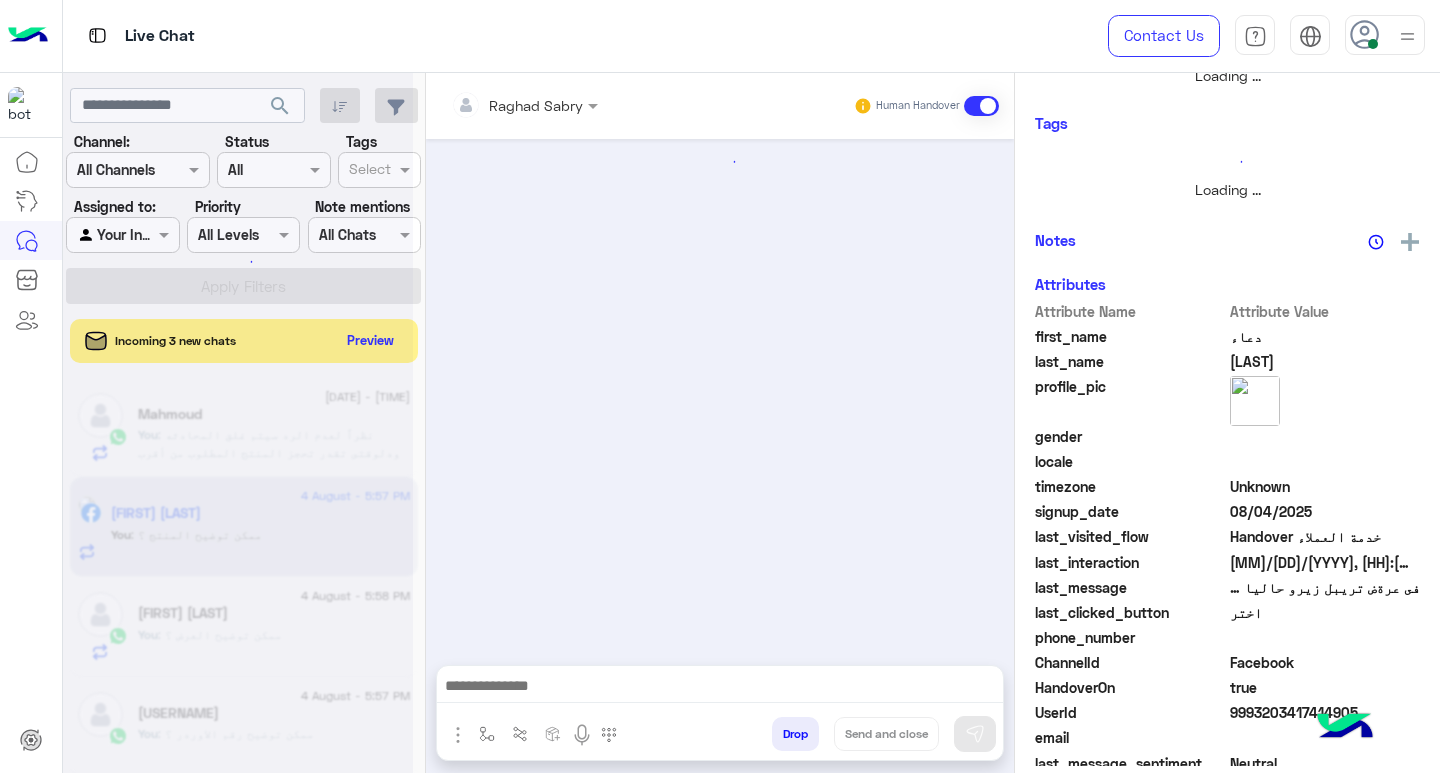 scroll, scrollTop: 355, scrollLeft: 0, axis: vertical 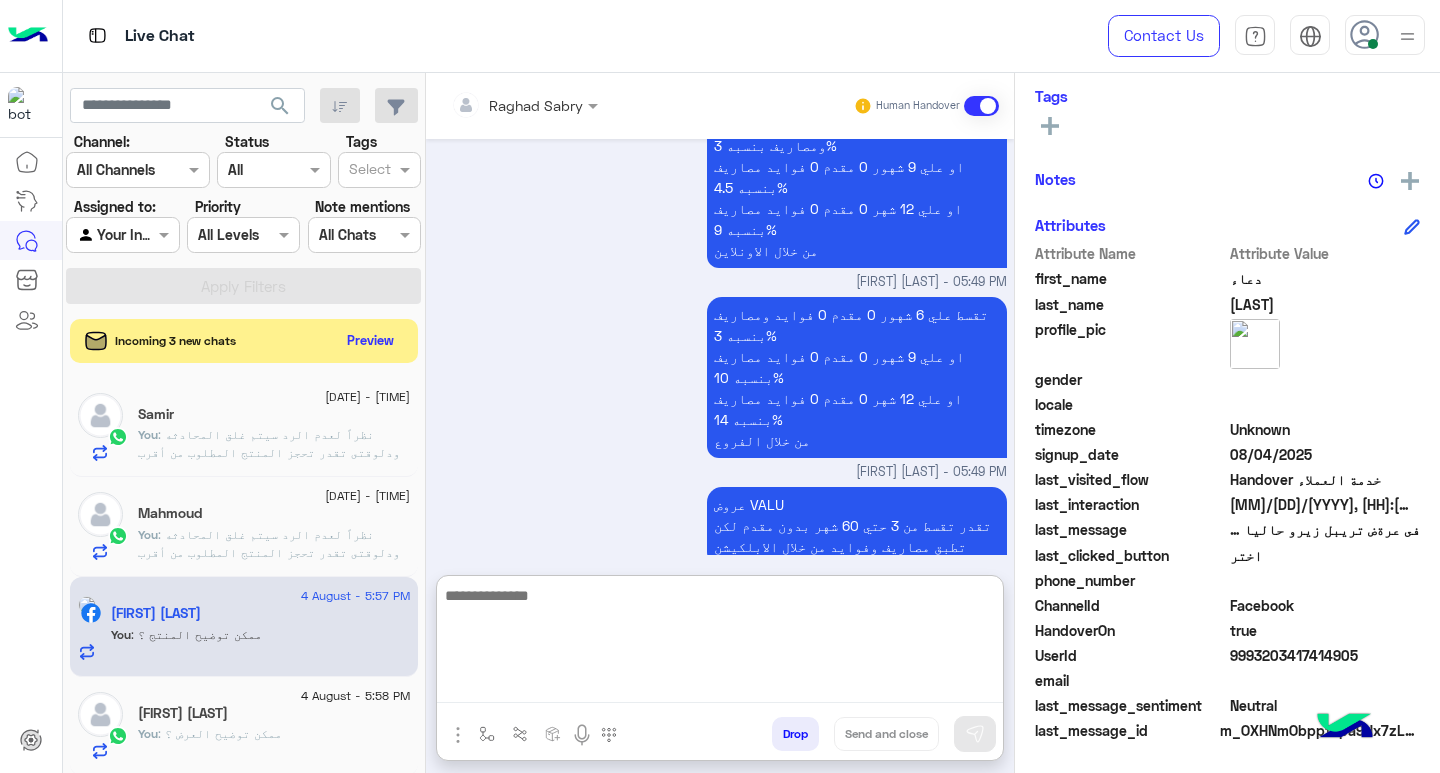 paste on "**********" 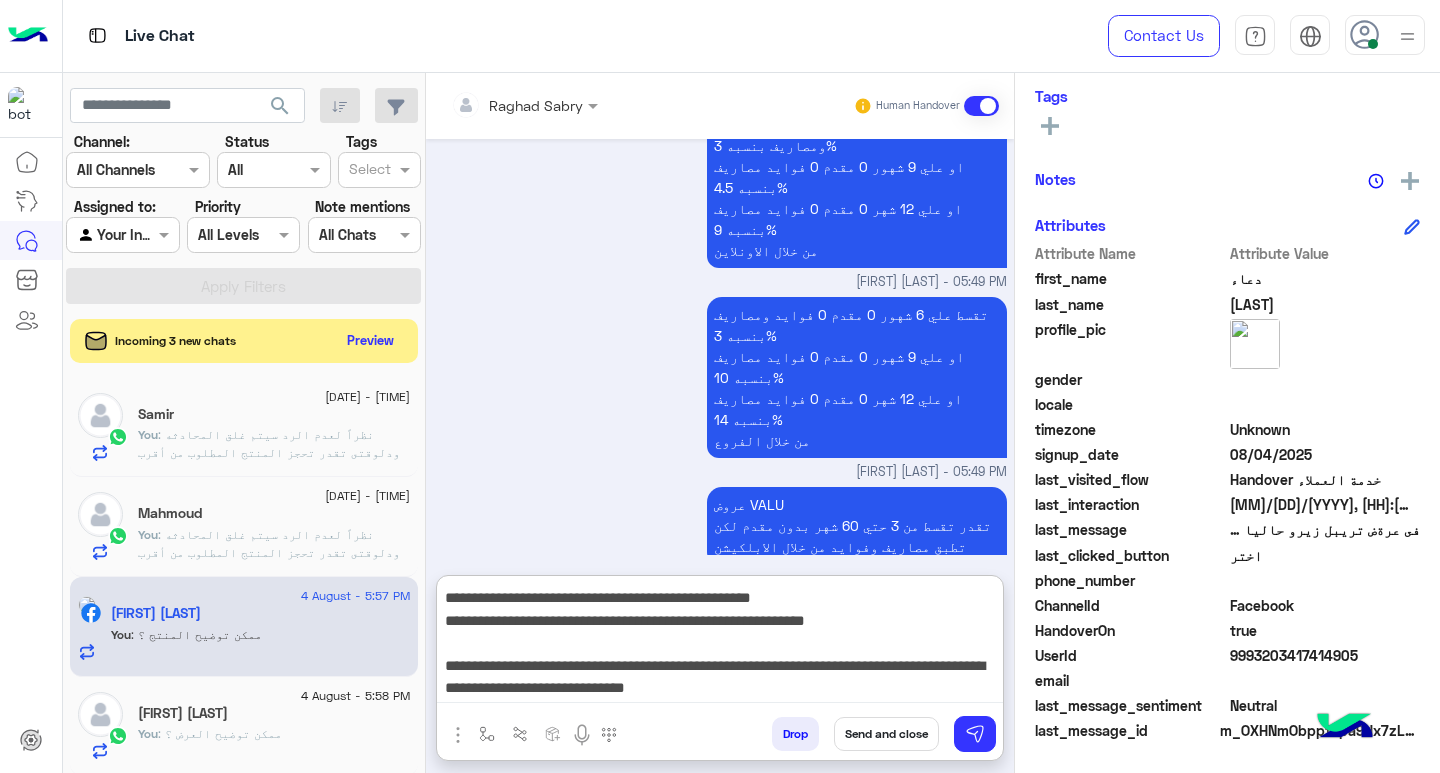 scroll, scrollTop: 0, scrollLeft: 0, axis: both 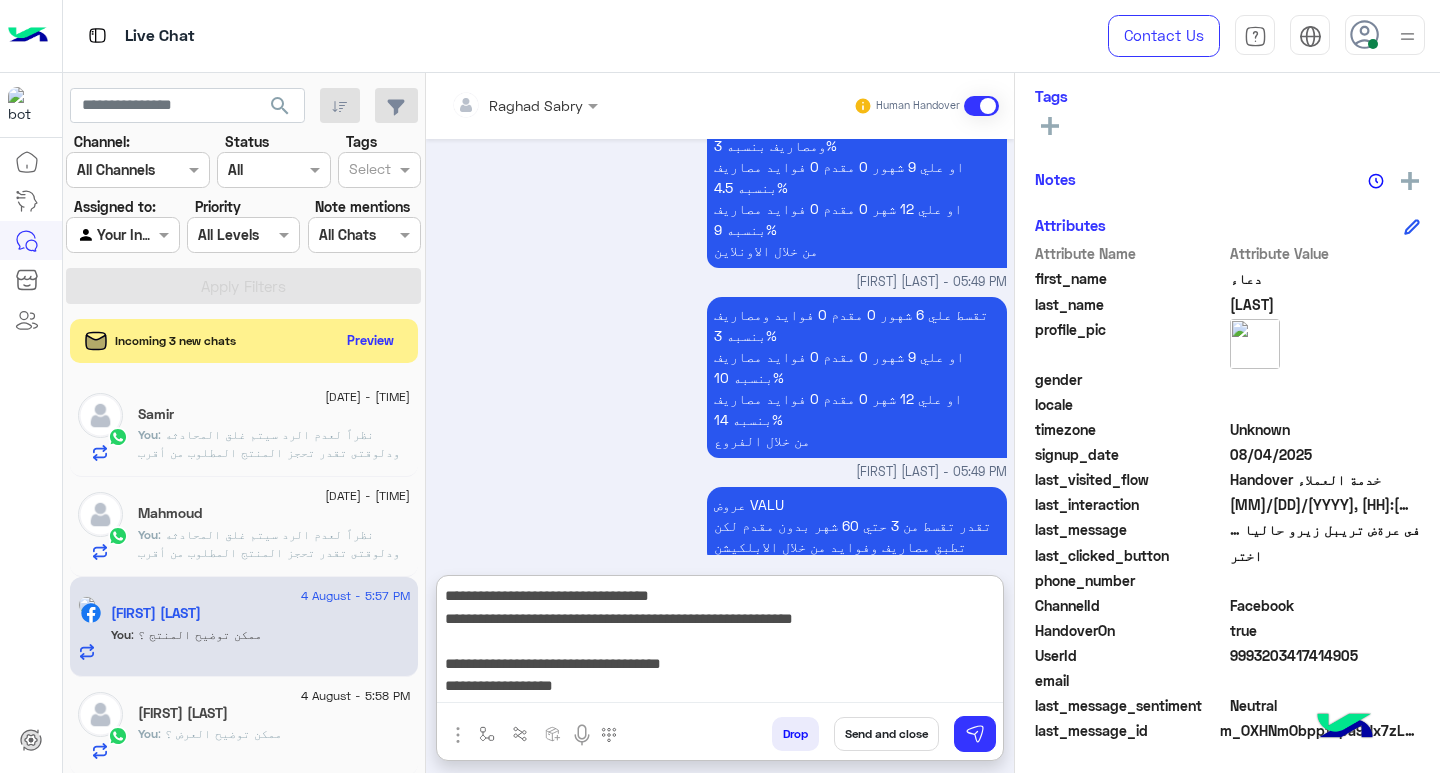 type on "**********" 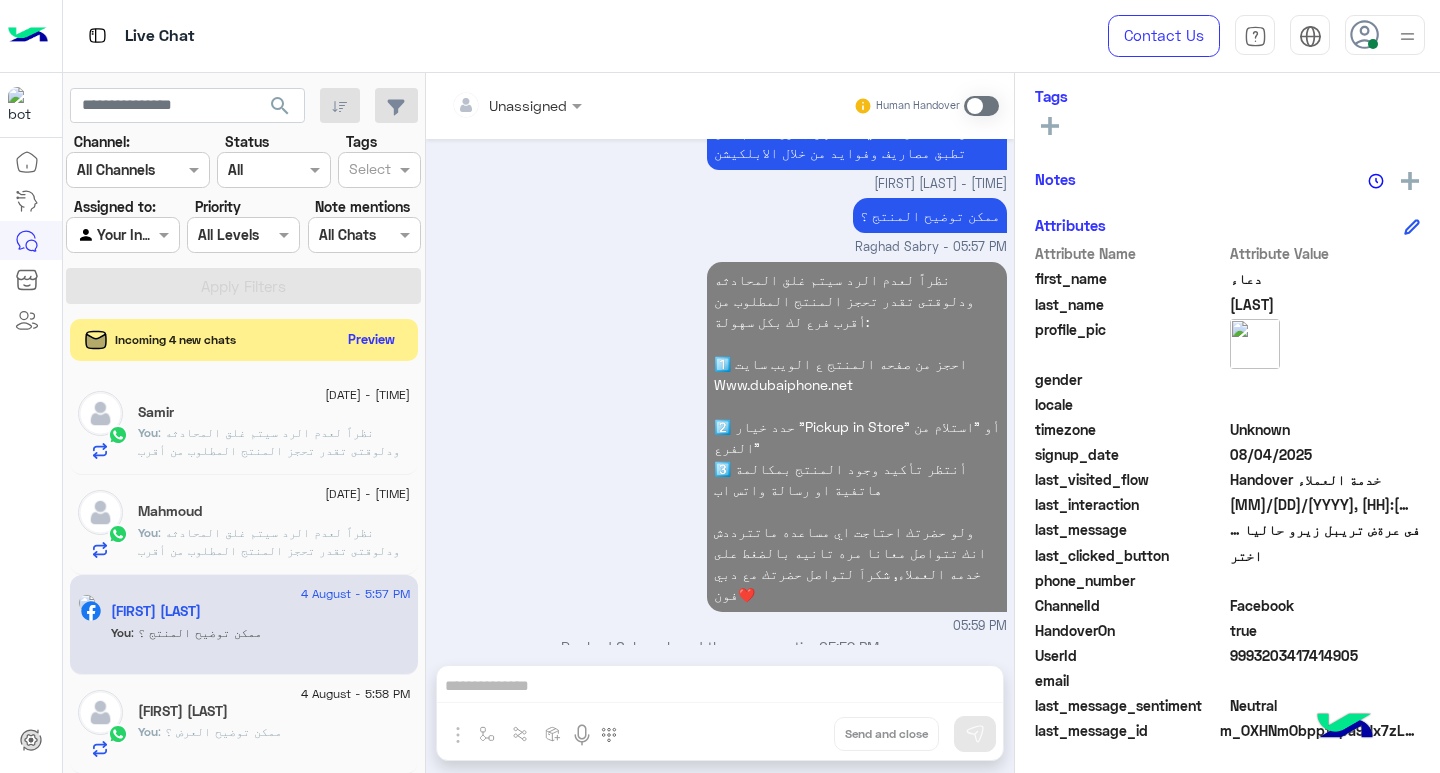 click on "Preview" 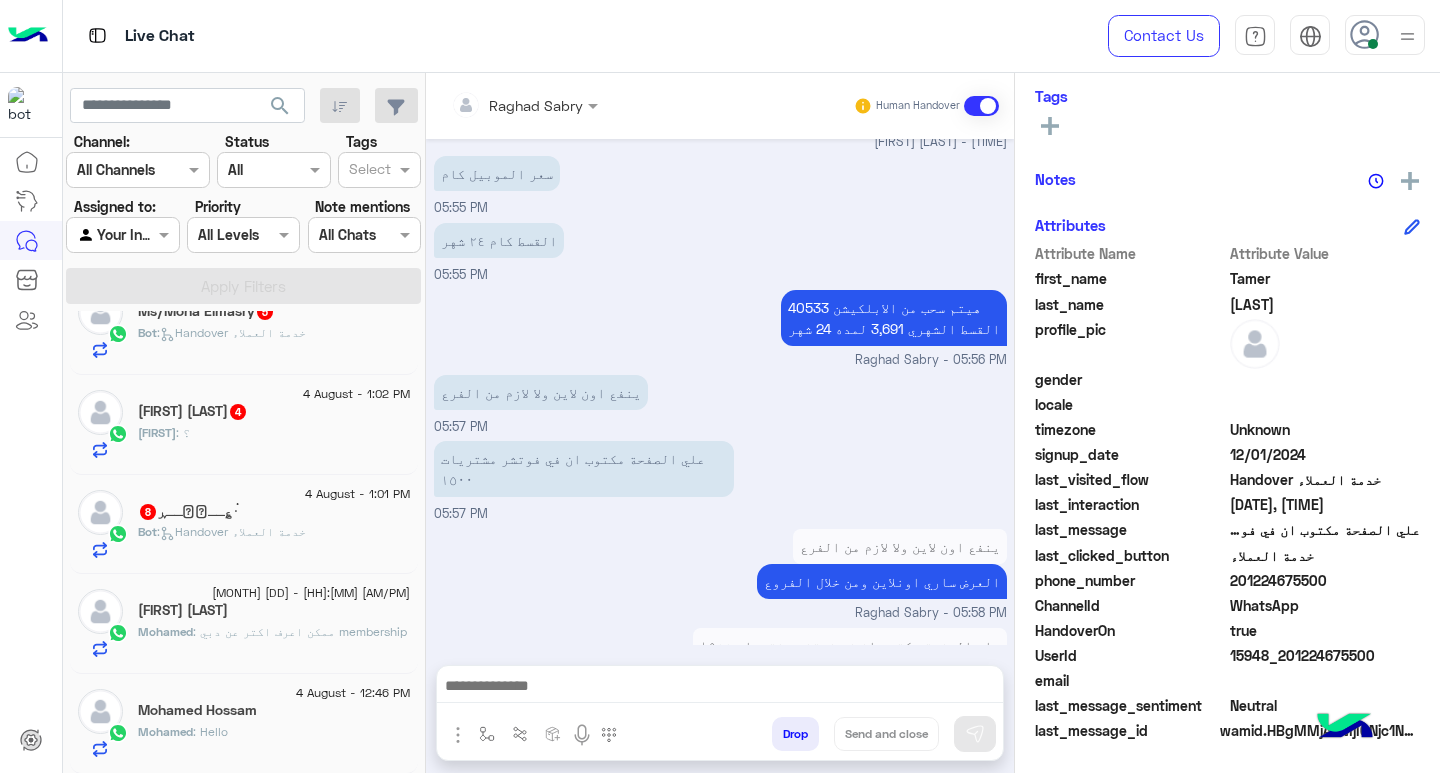click on "Mohamed Hossam" 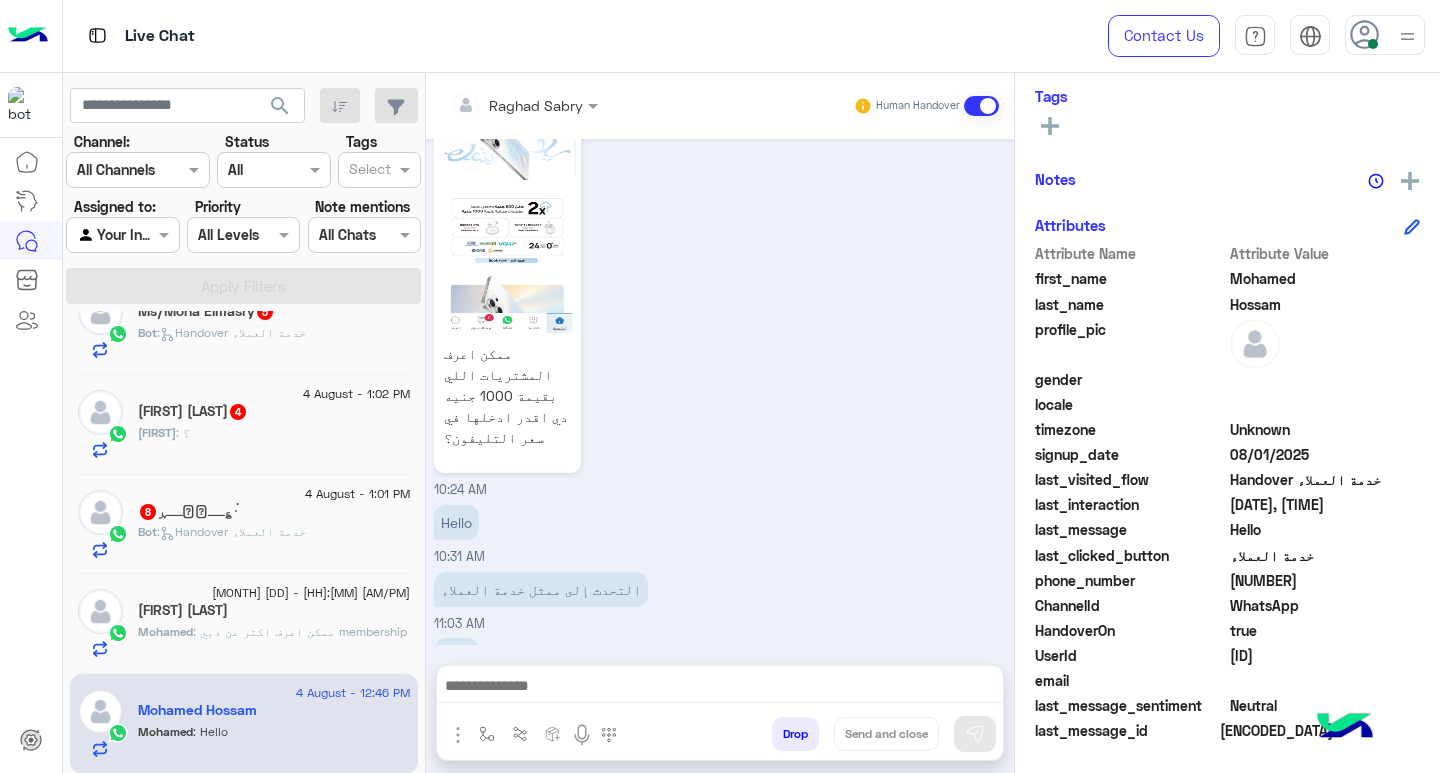 click on ":   Handover خدمة العملاء" 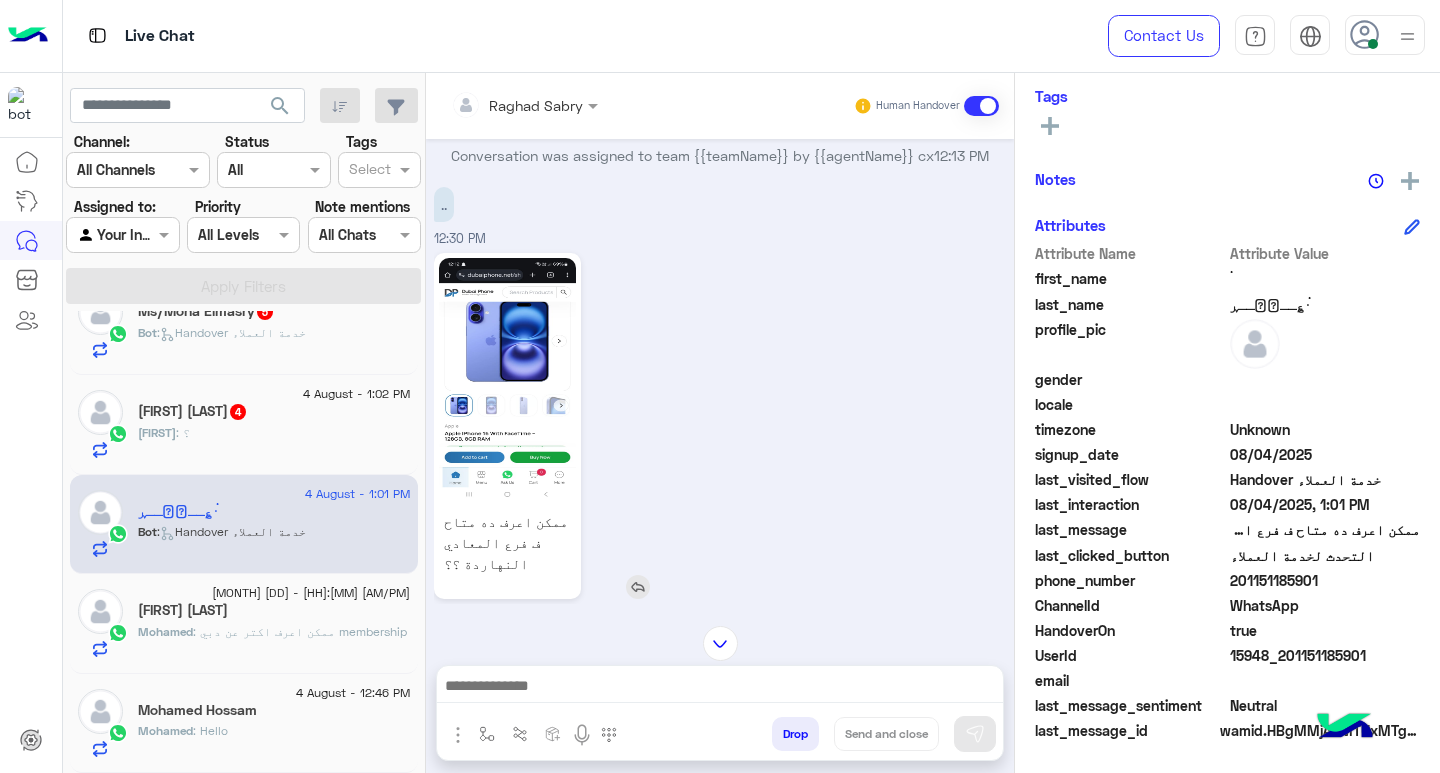 click 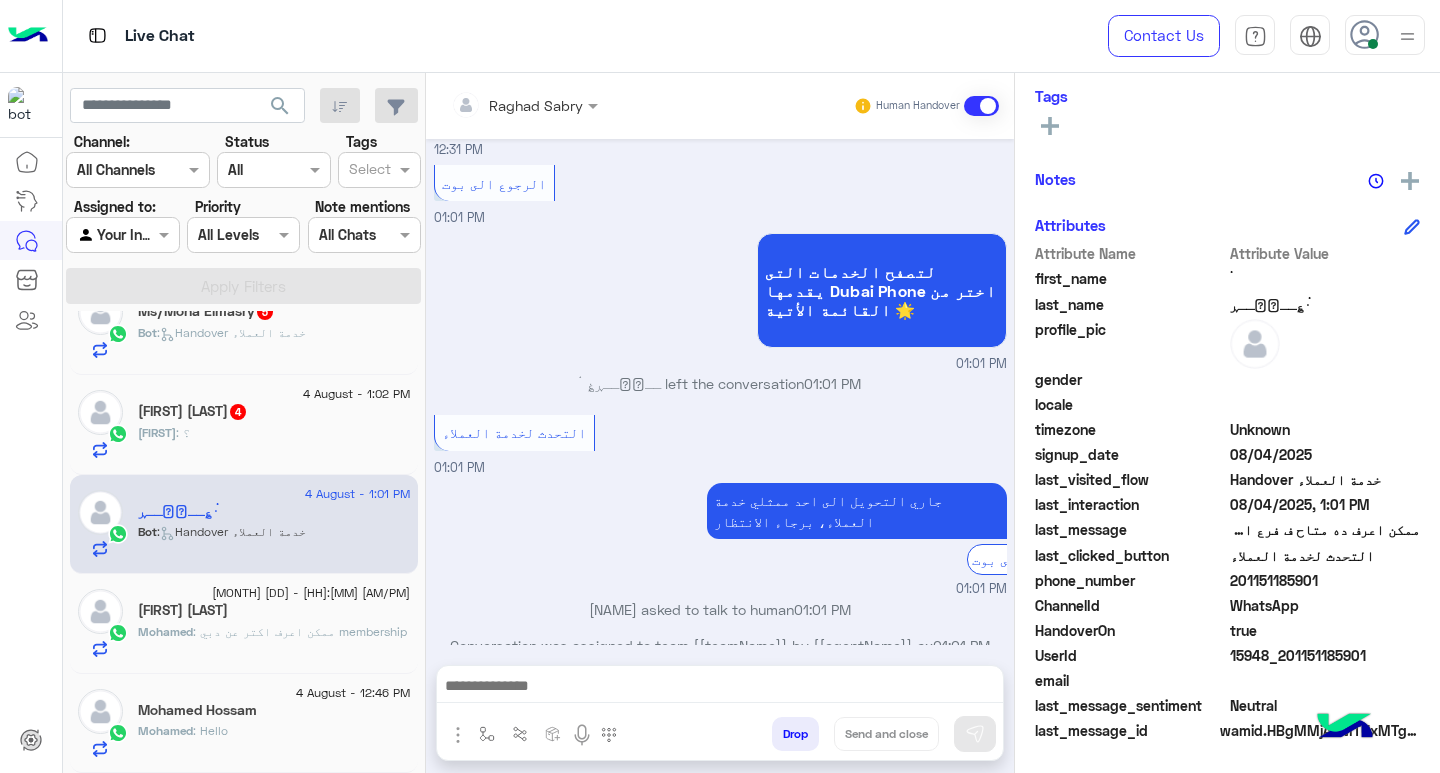 click at bounding box center (720, 688) 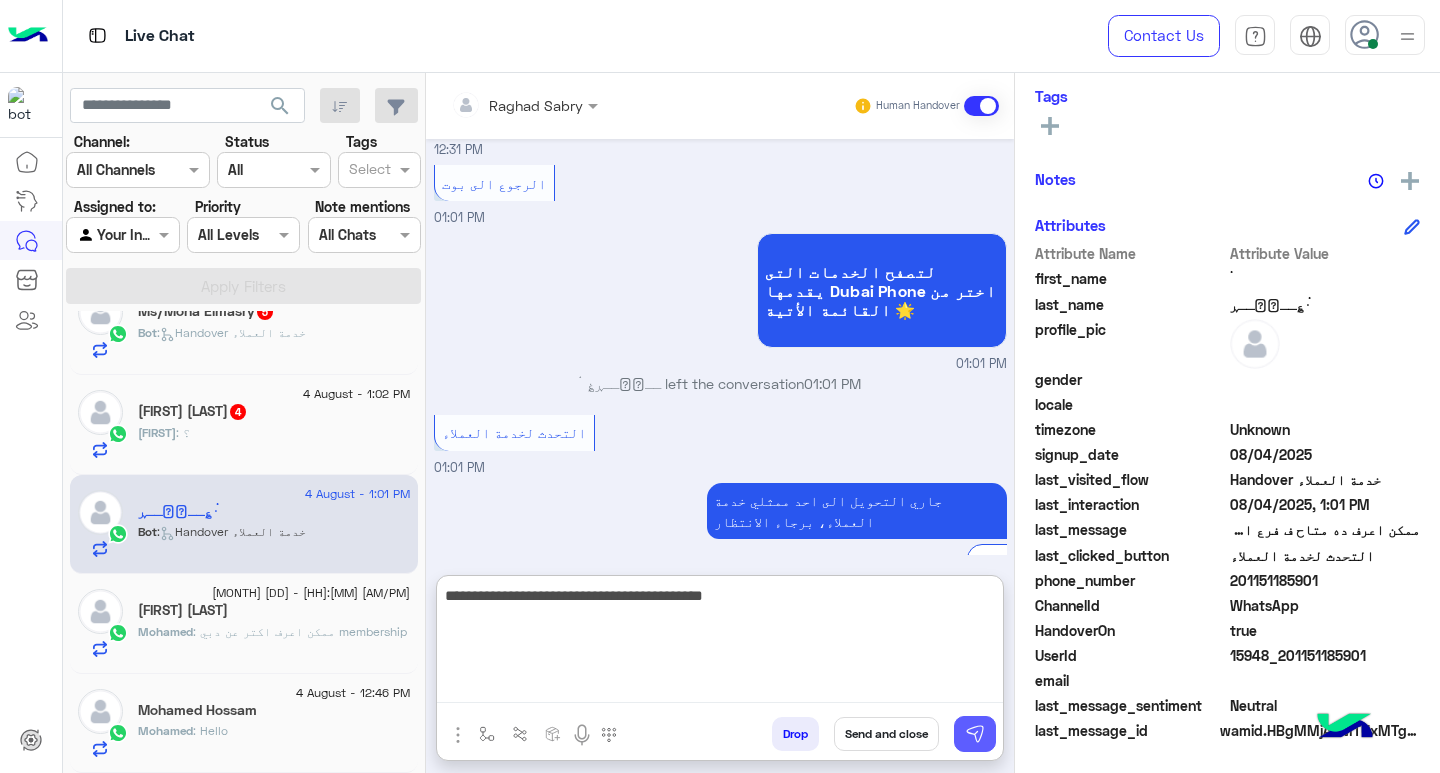 type on "**********" 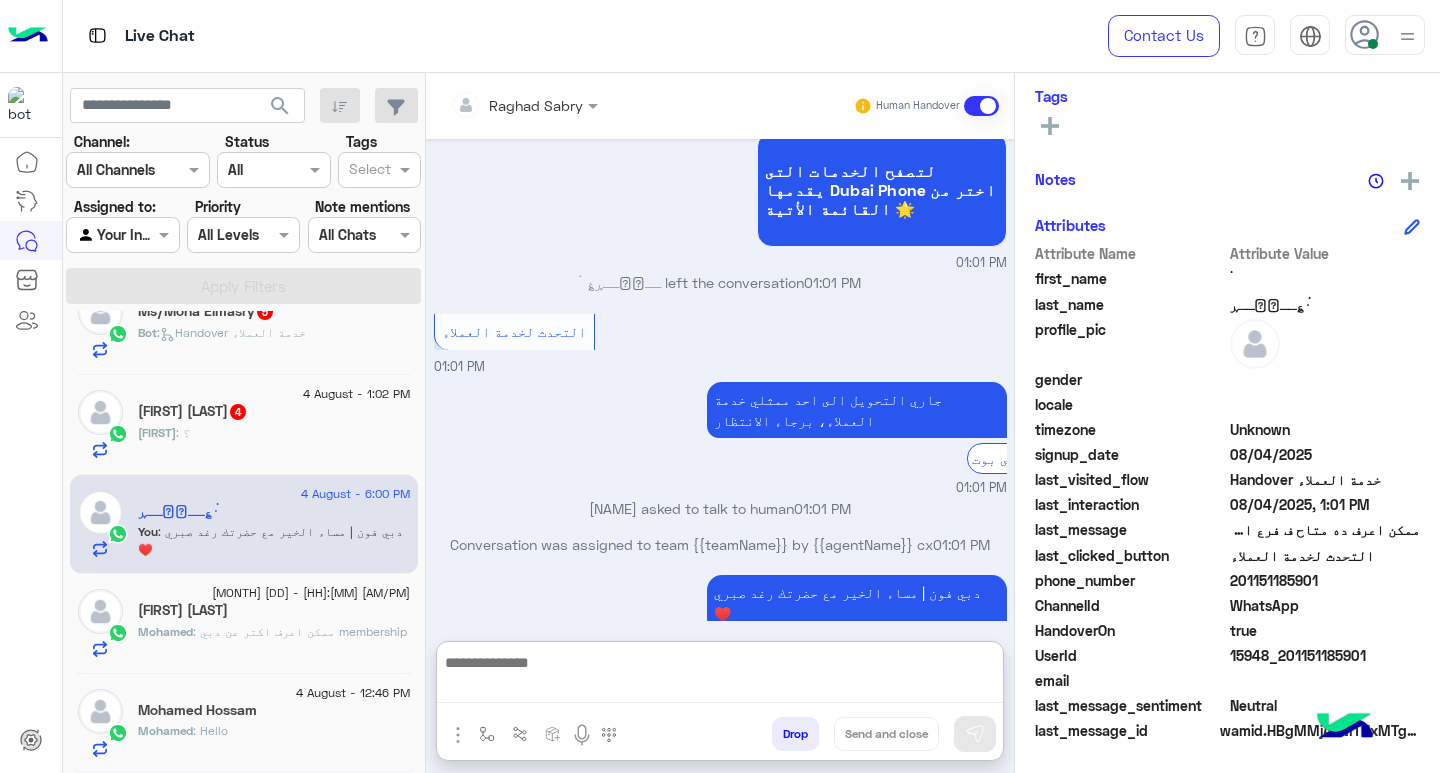 click at bounding box center (720, 676) 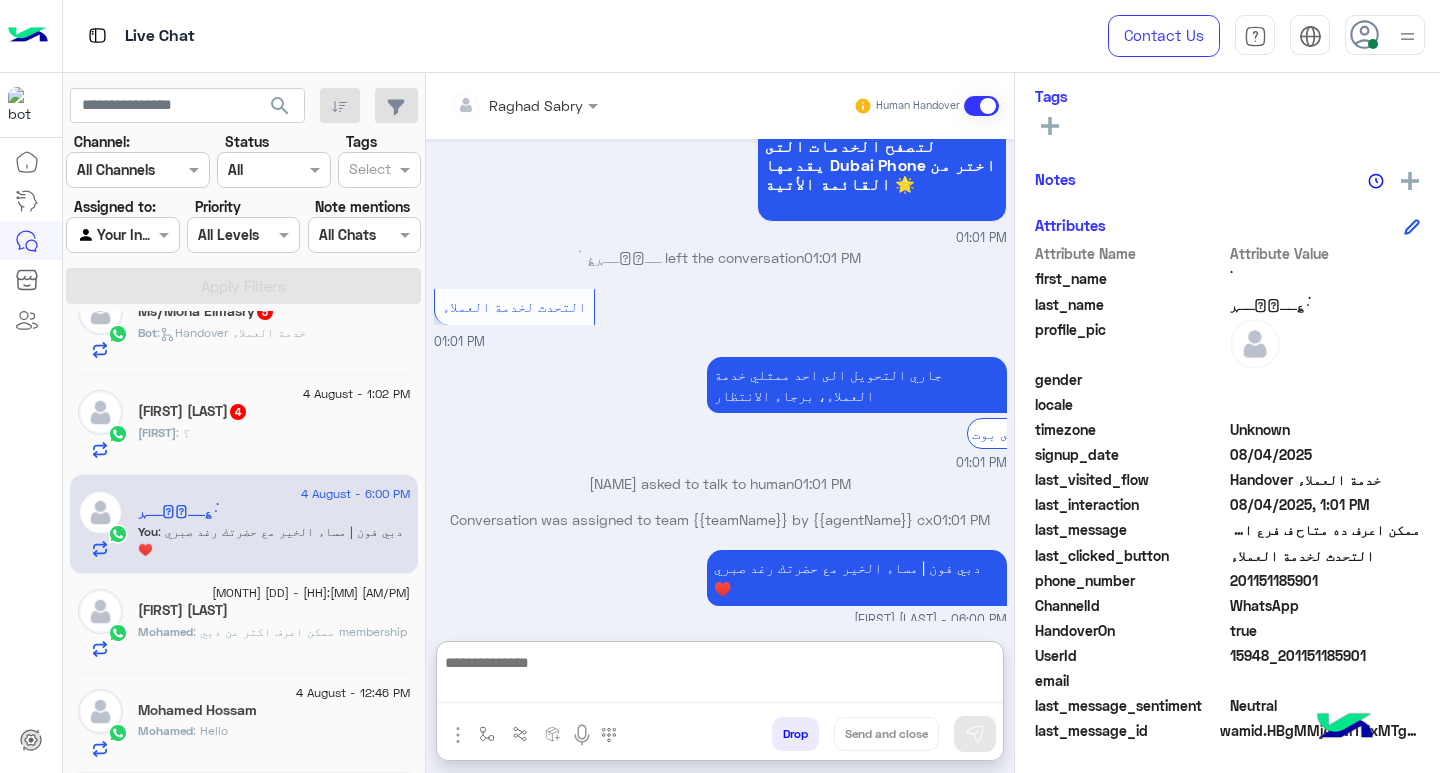 paste on "**********" 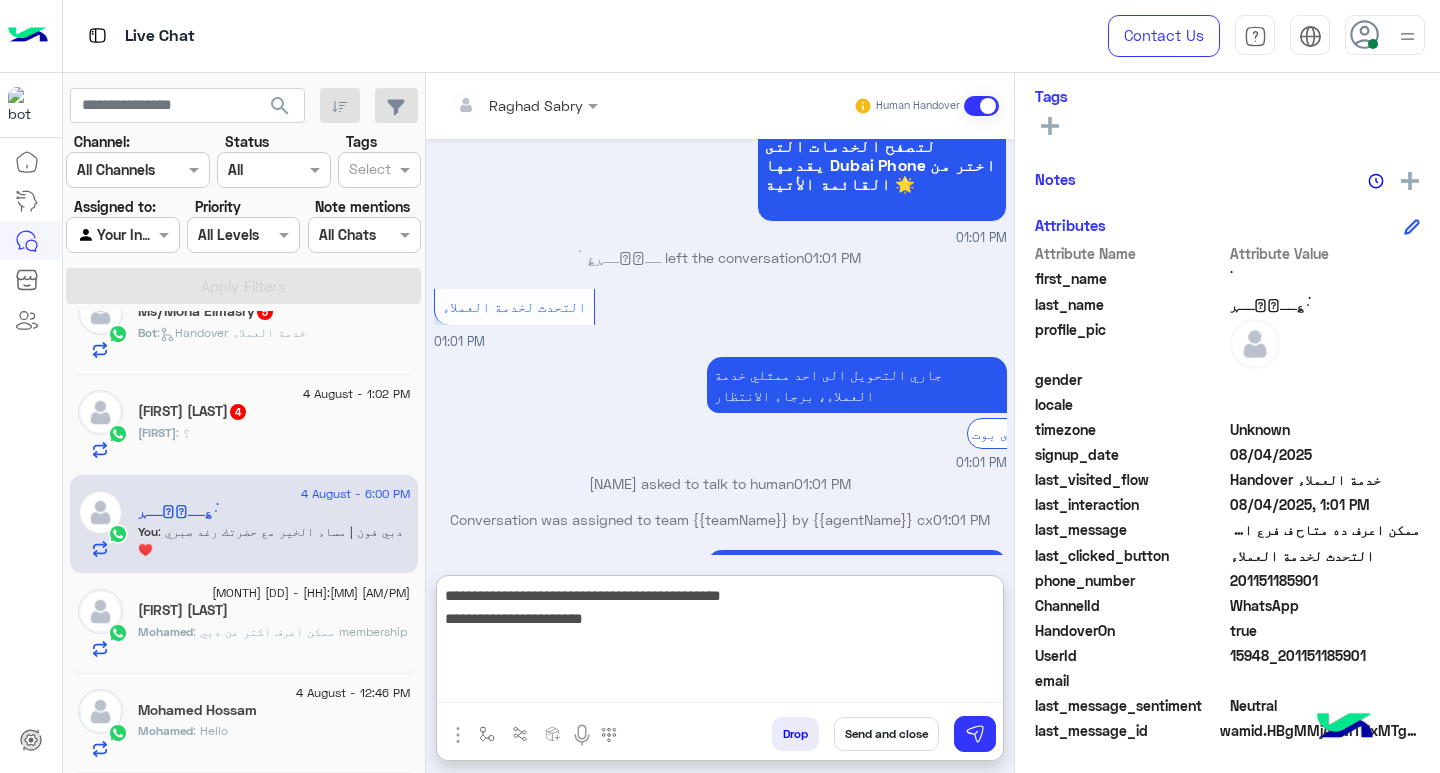 click on "**********" at bounding box center (720, 643) 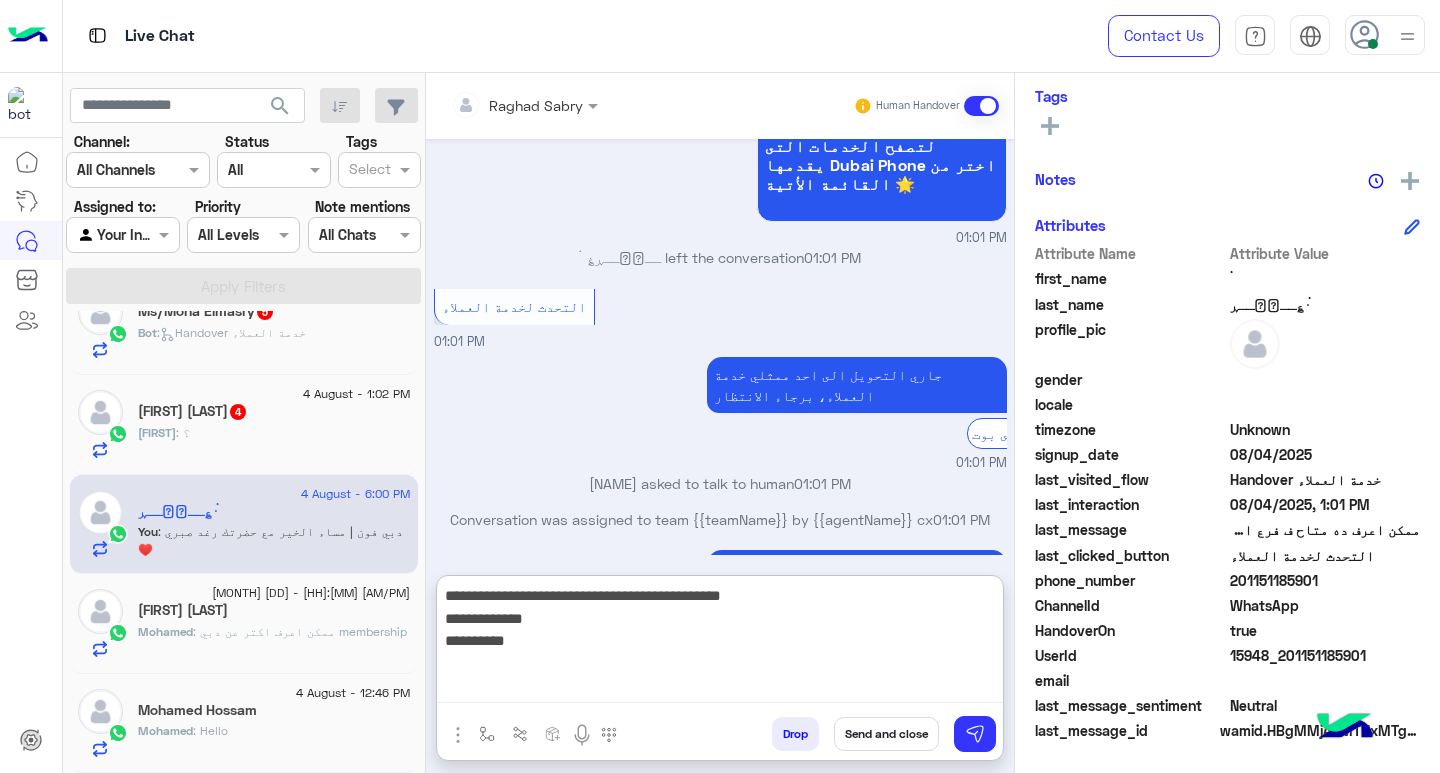 click on "**********" at bounding box center (720, 643) 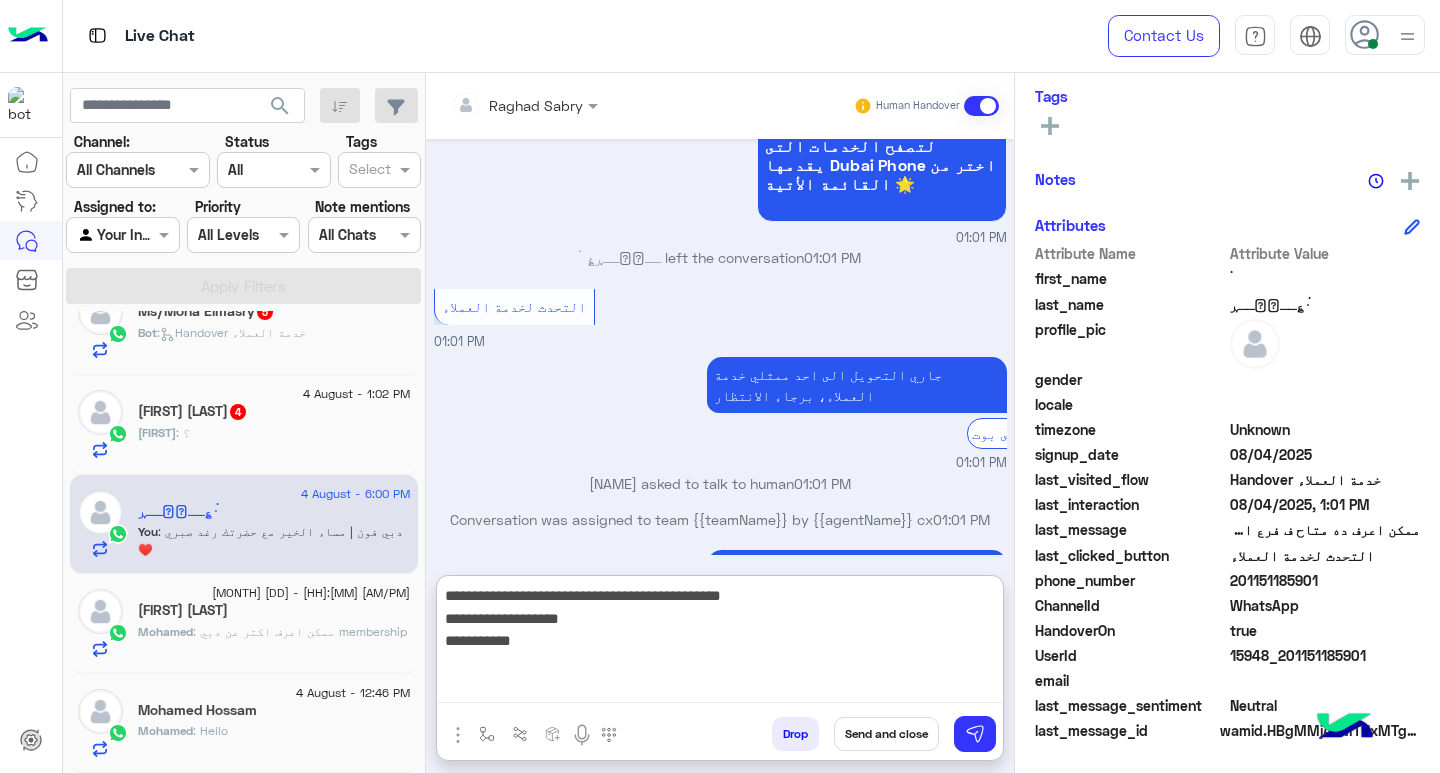 click on "**********" at bounding box center [720, 643] 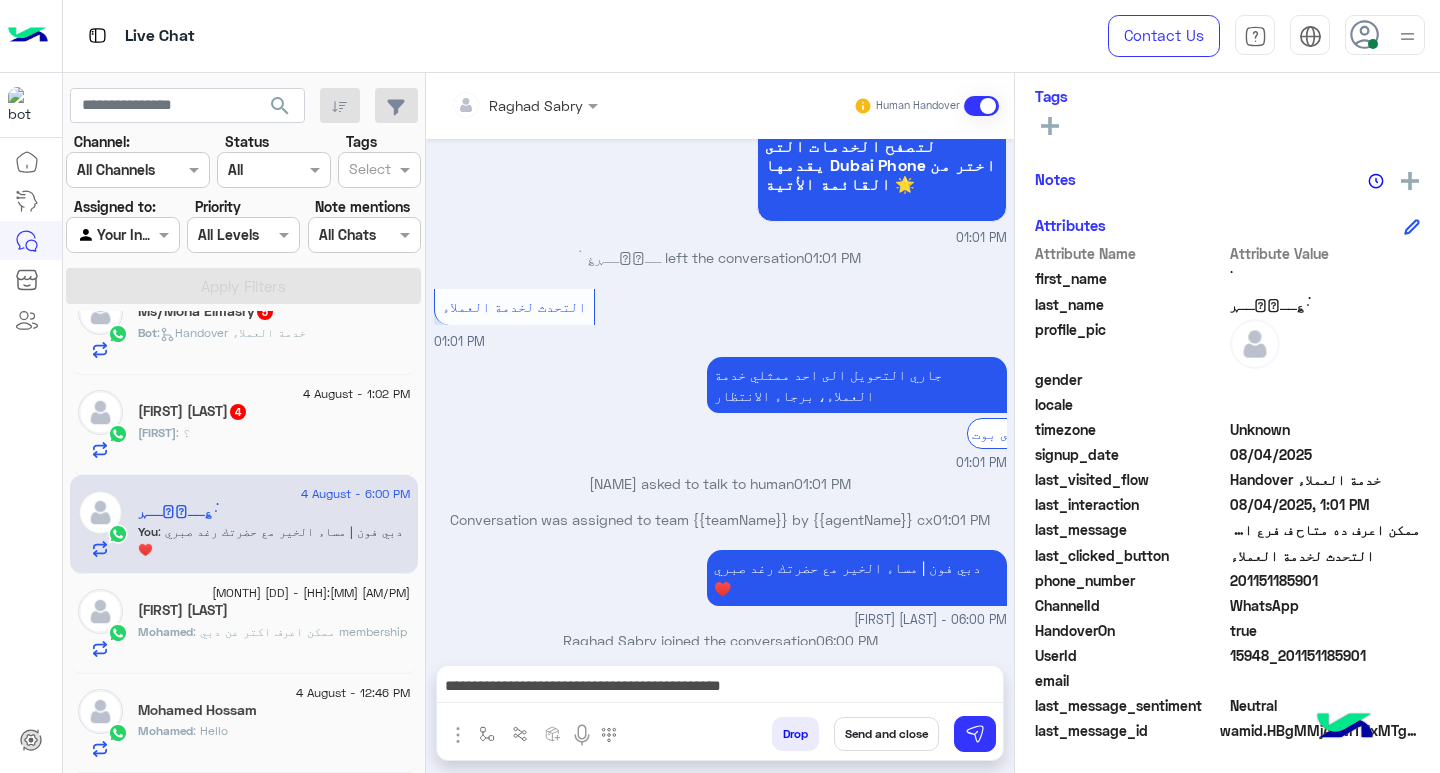 scroll, scrollTop: 2006, scrollLeft: 0, axis: vertical 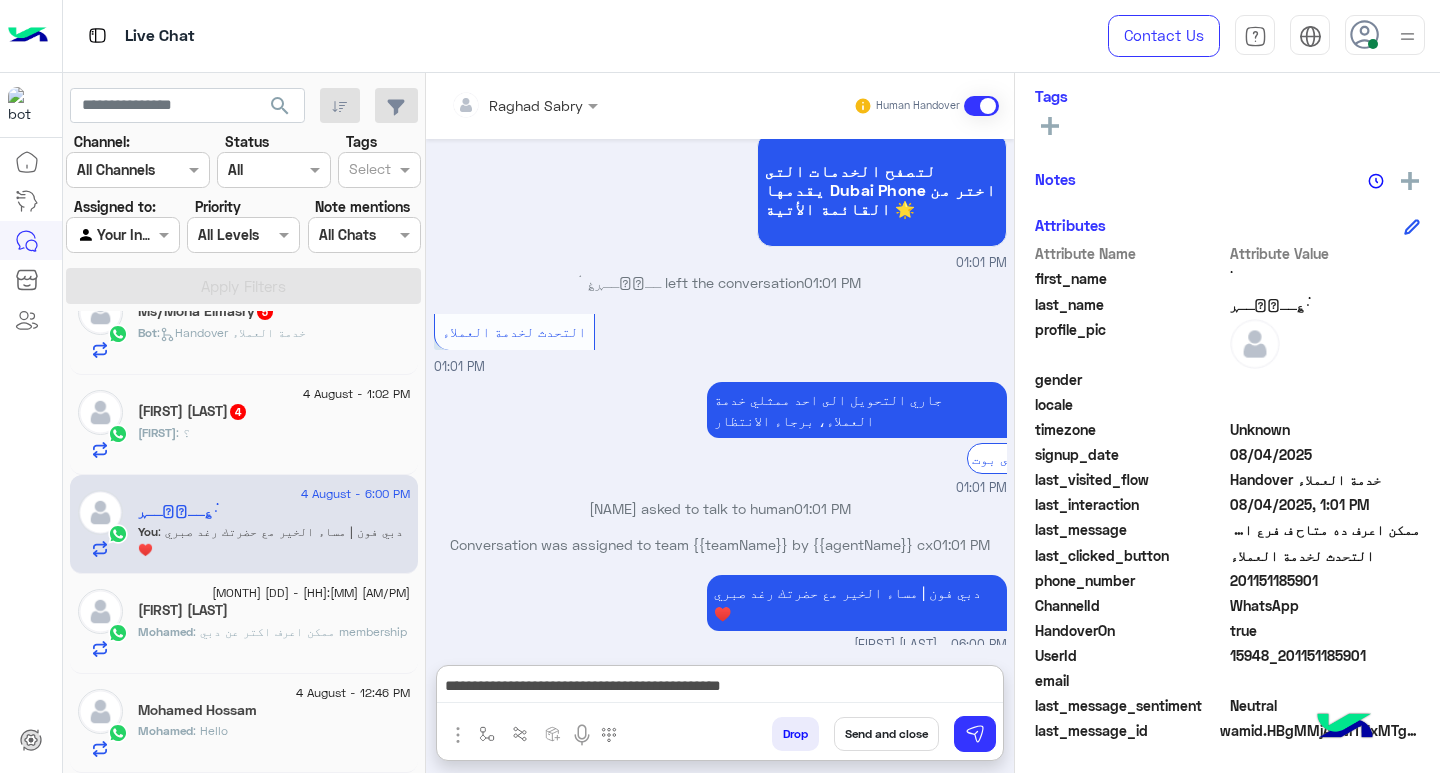 click on "**********" at bounding box center (720, 688) 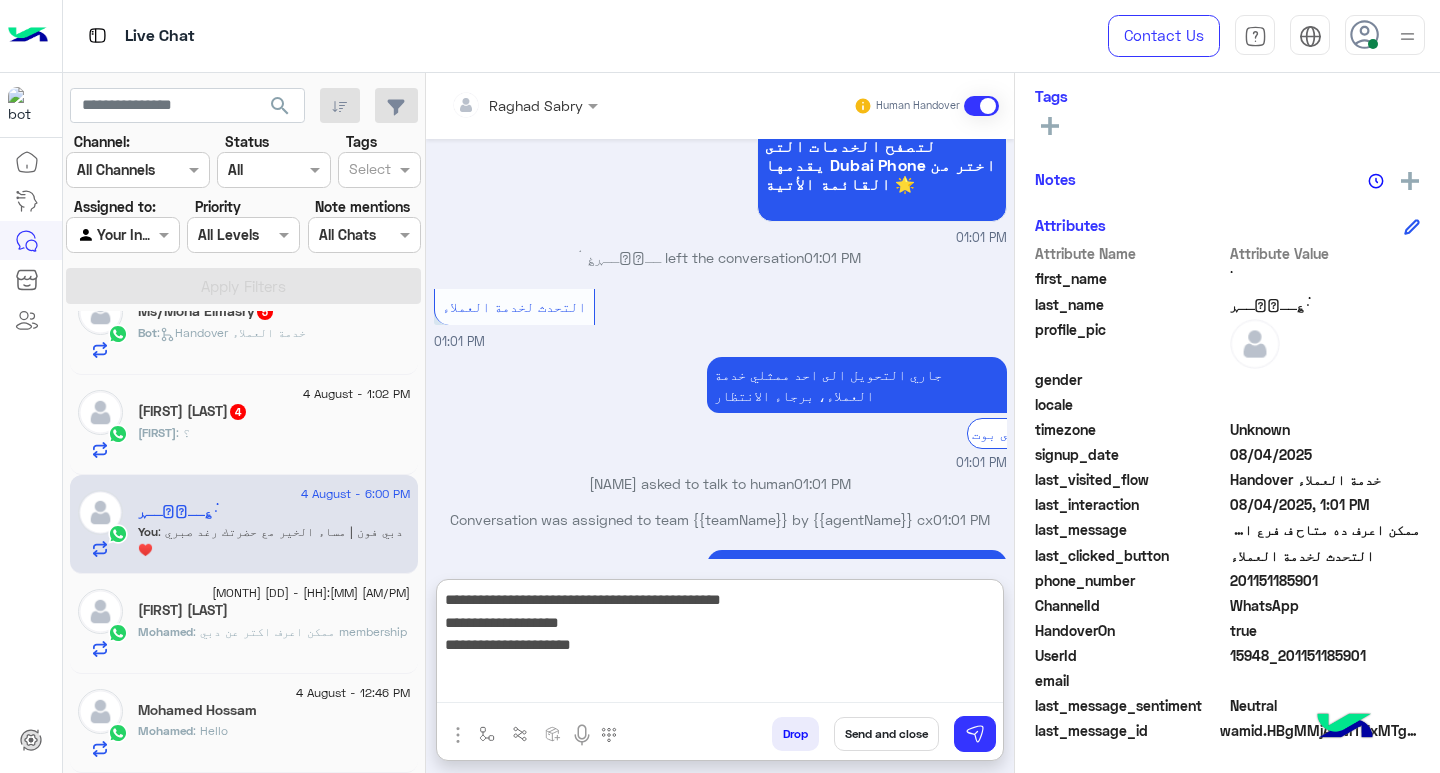 click on "**********" at bounding box center [720, 645] 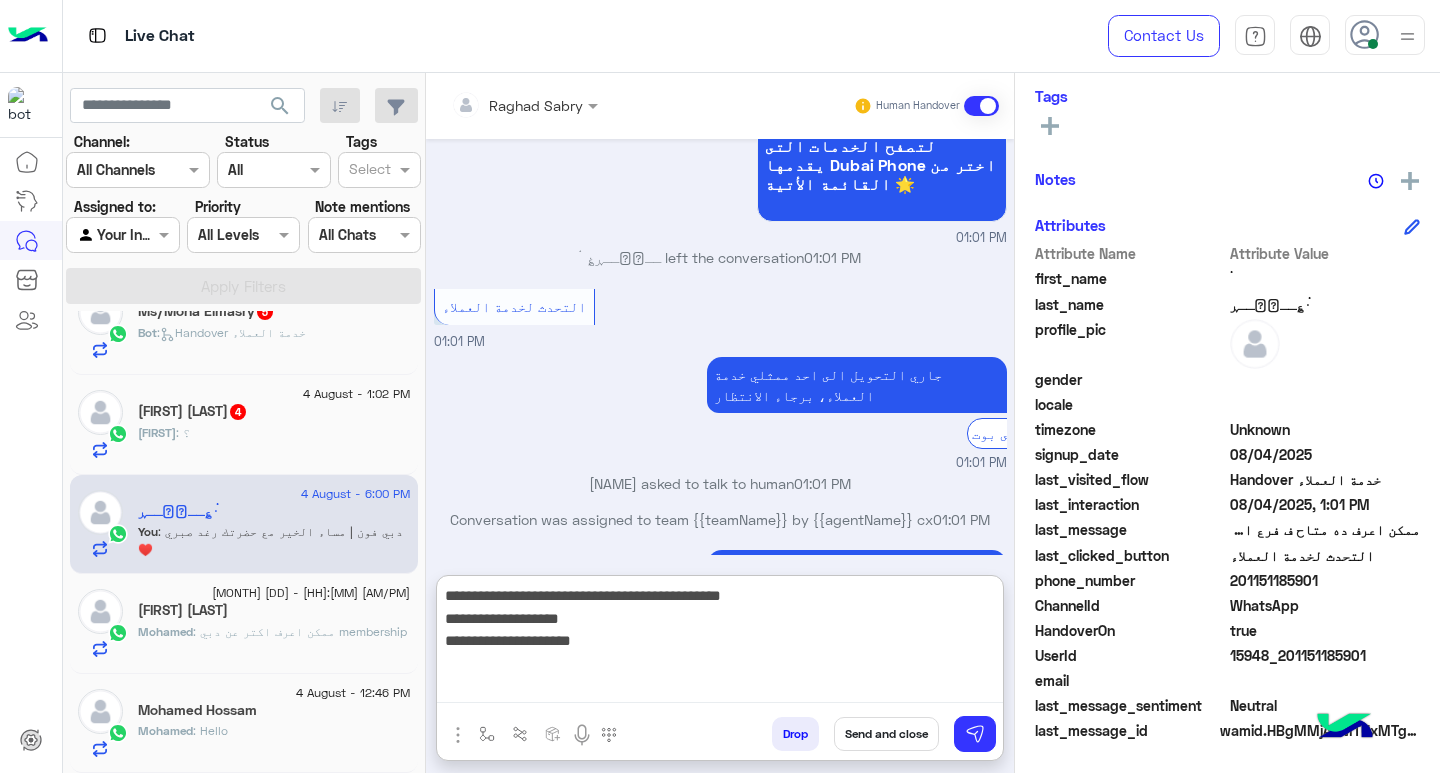 paste on "**********" 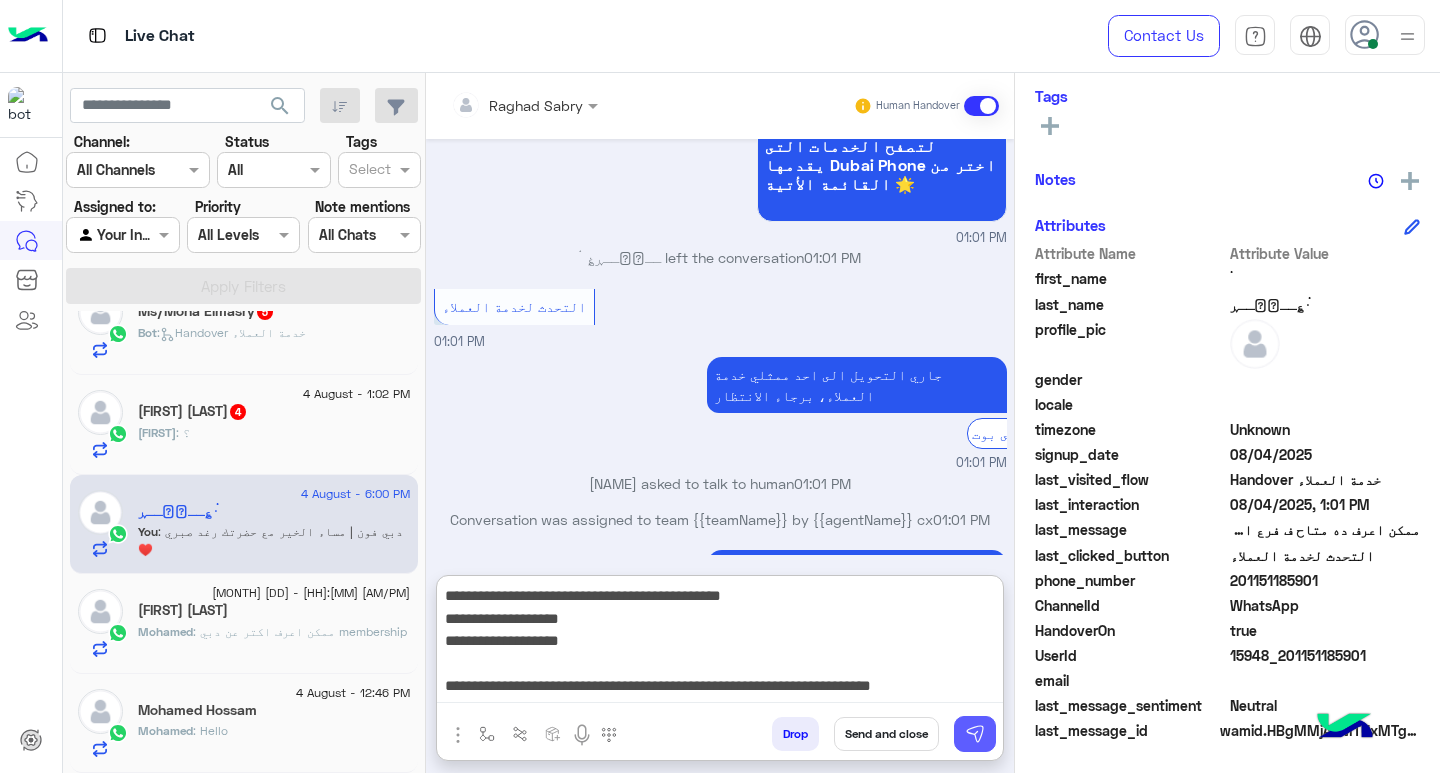 type on "**********" 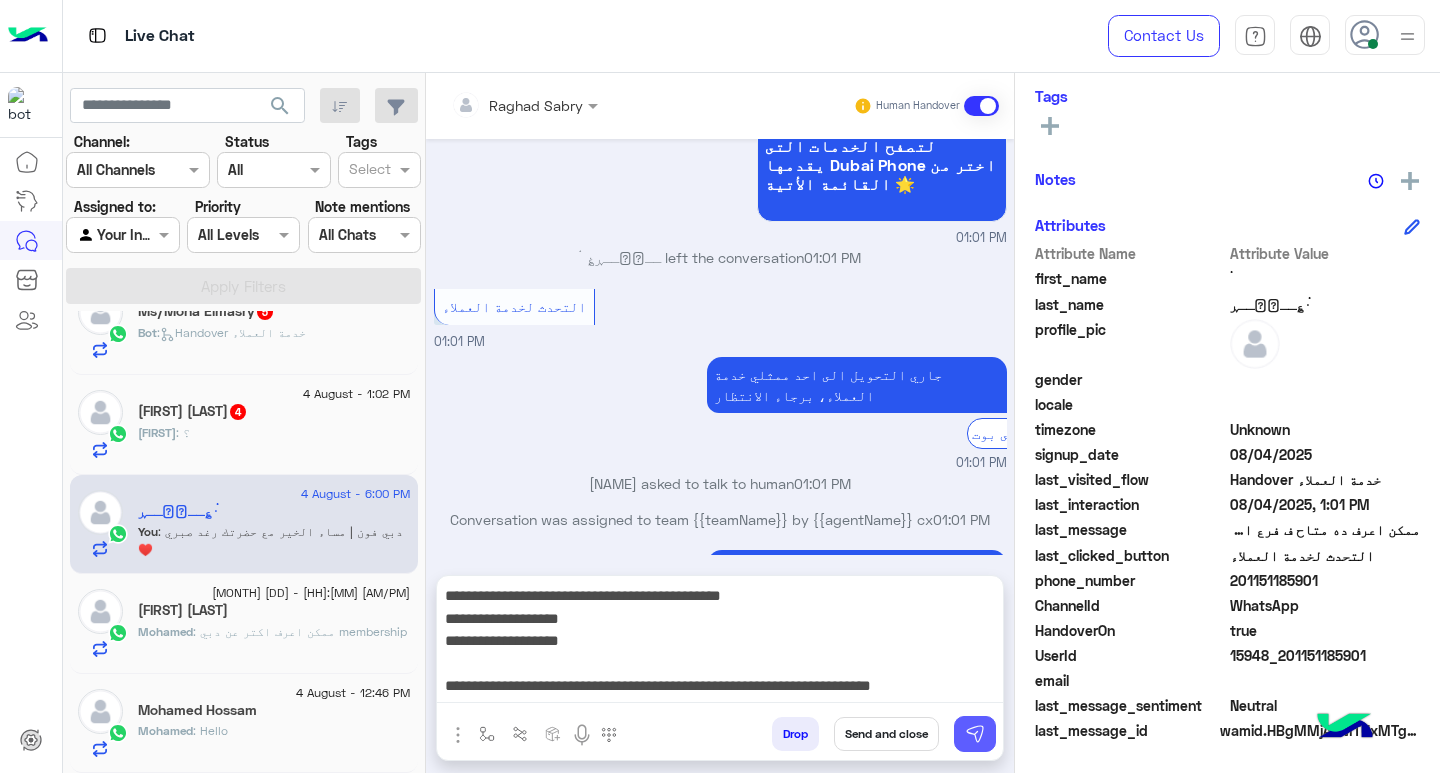 click at bounding box center [975, 734] 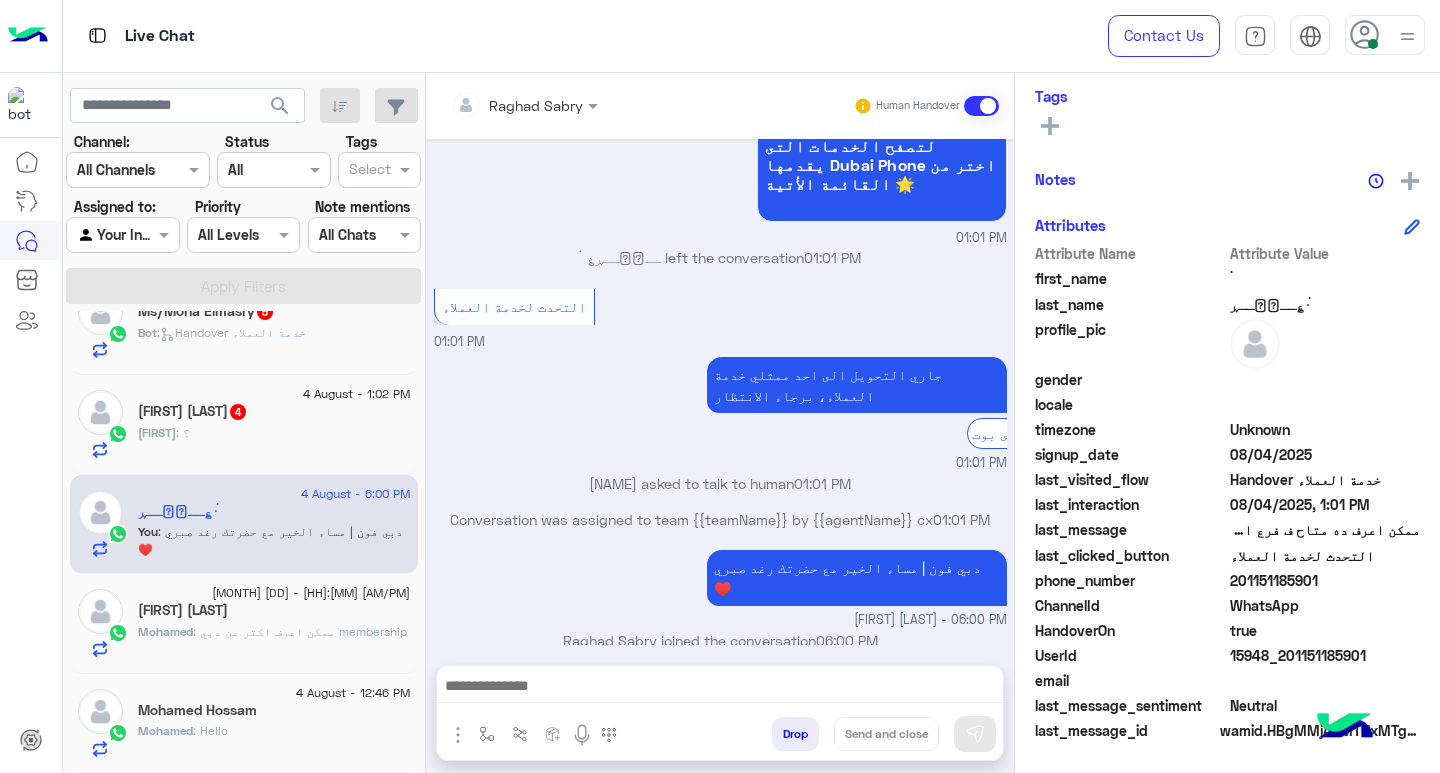 scroll, scrollTop: 2196, scrollLeft: 0, axis: vertical 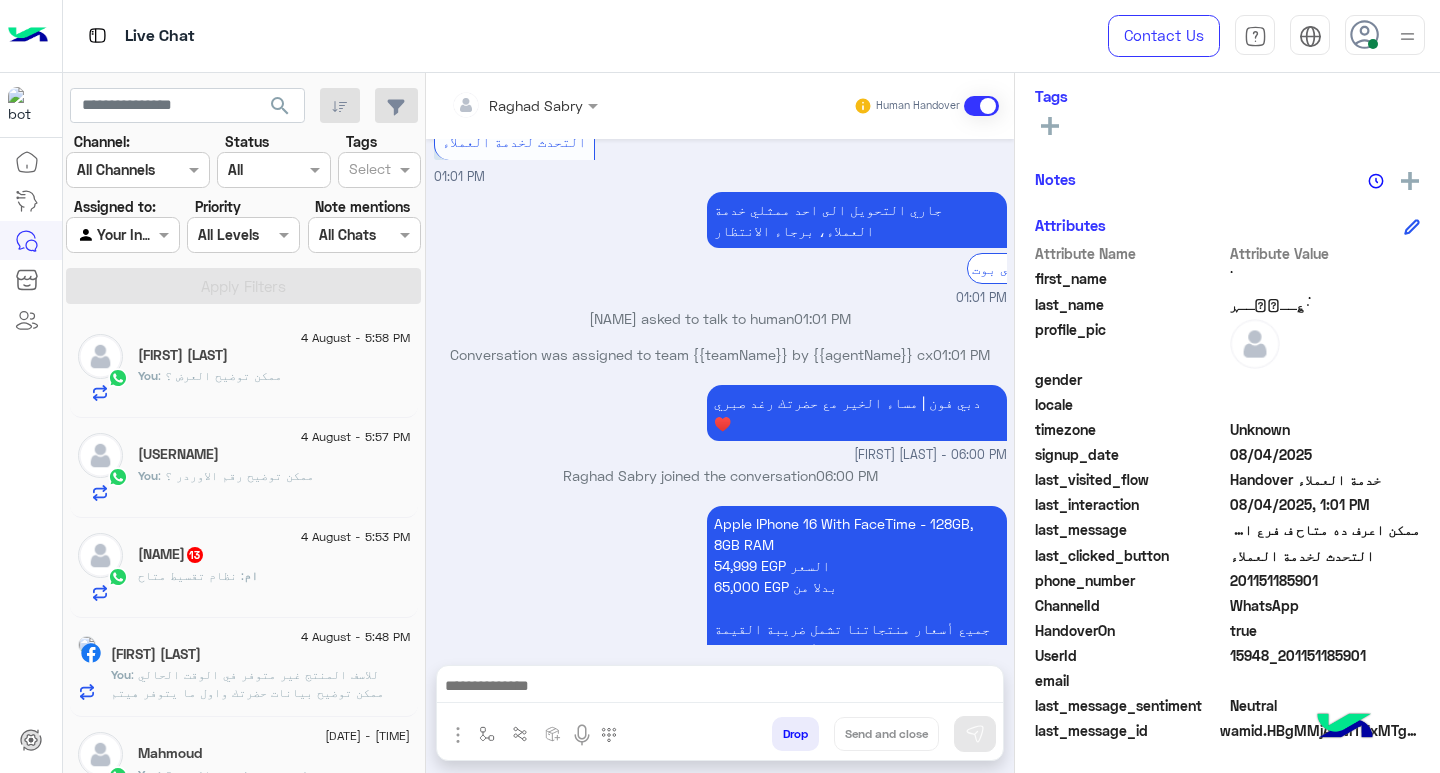 click on "[TITLE] : نظام تقسيط متاح" 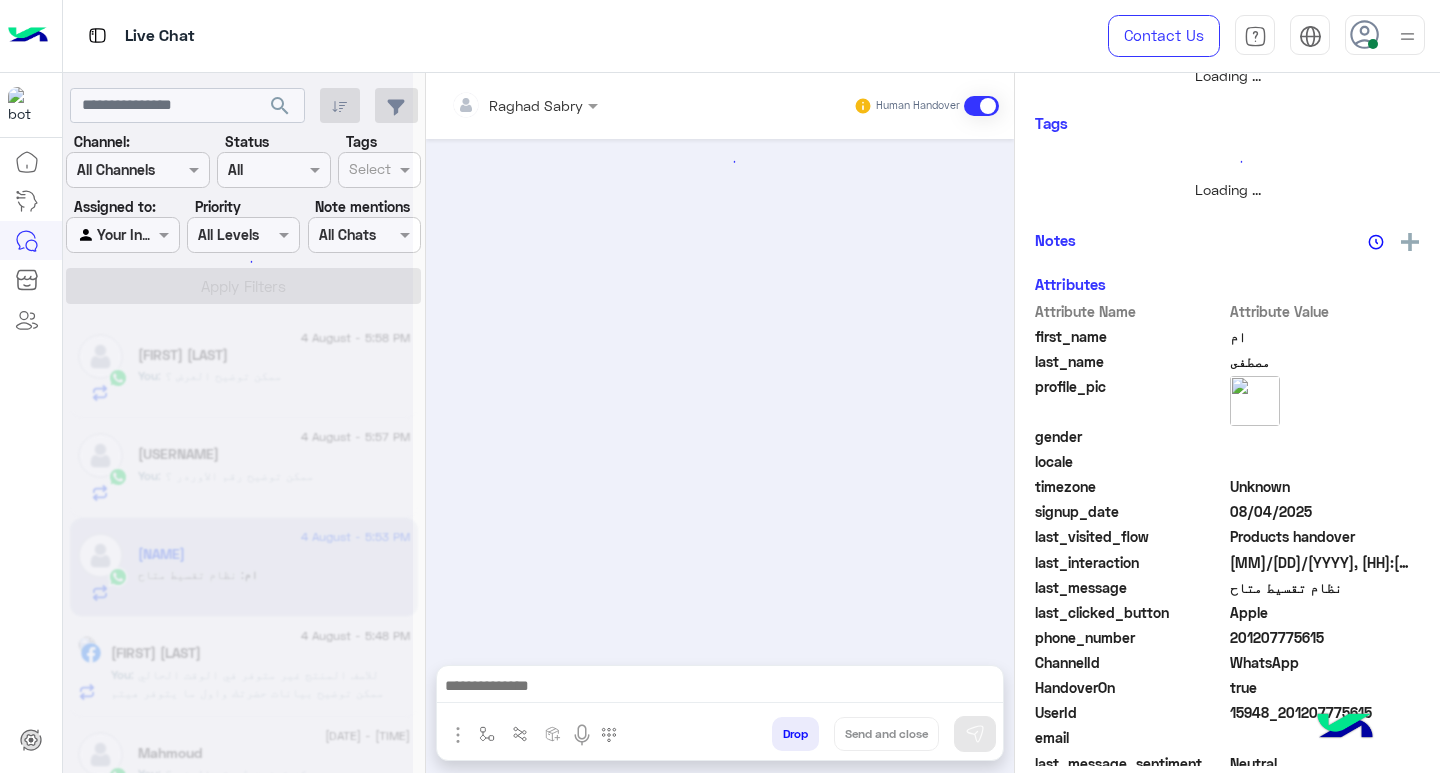 scroll, scrollTop: 355, scrollLeft: 0, axis: vertical 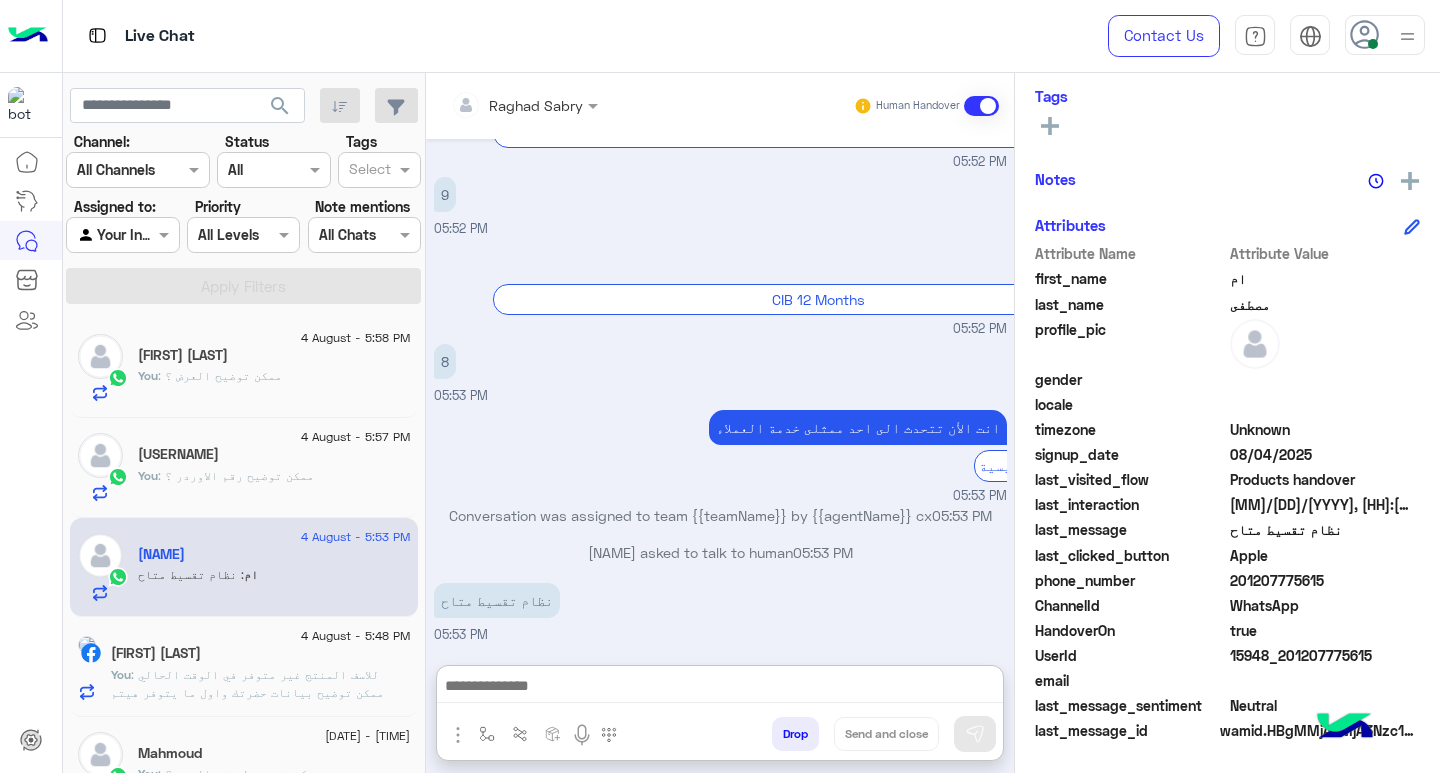 click at bounding box center (720, 688) 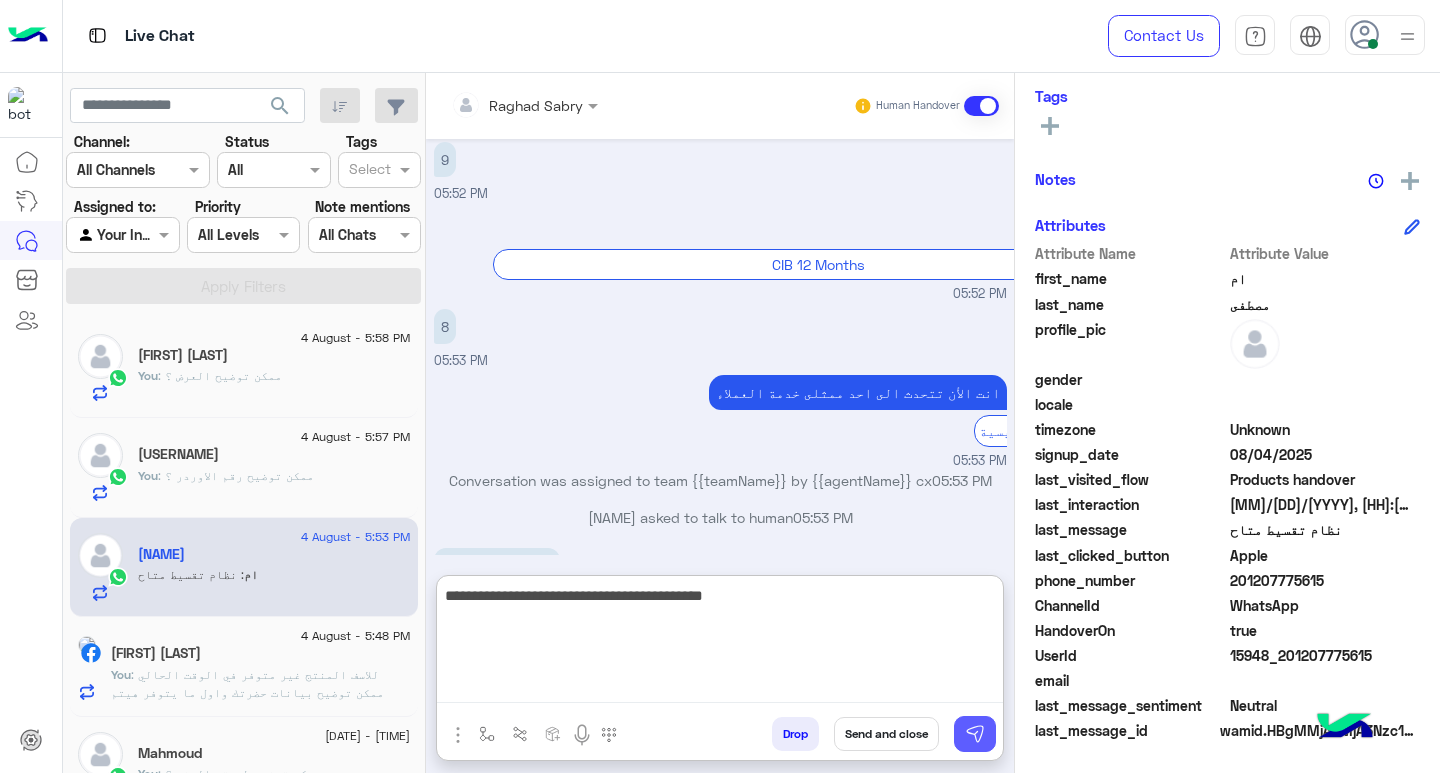 type on "**********" 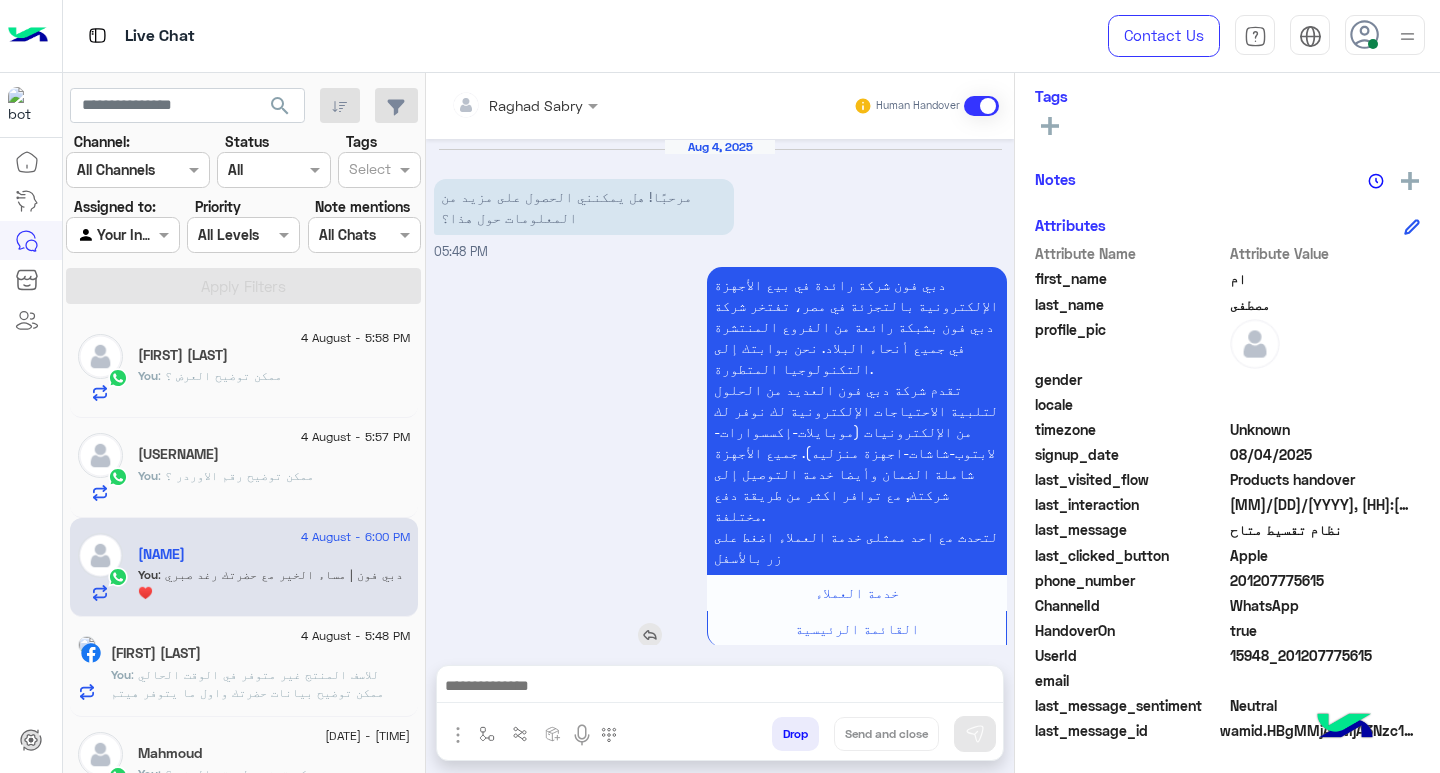 scroll, scrollTop: 2800, scrollLeft: 0, axis: vertical 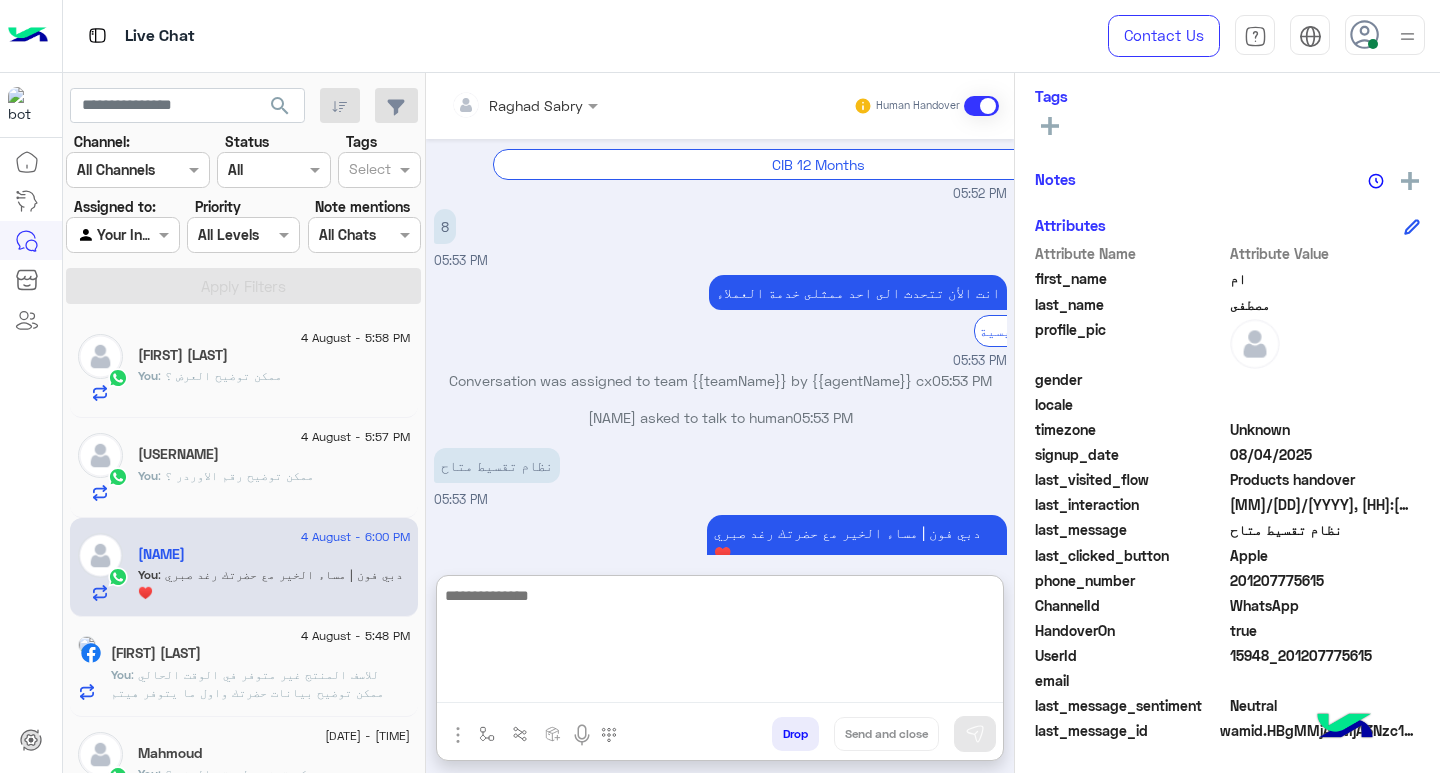 paste on "**********" 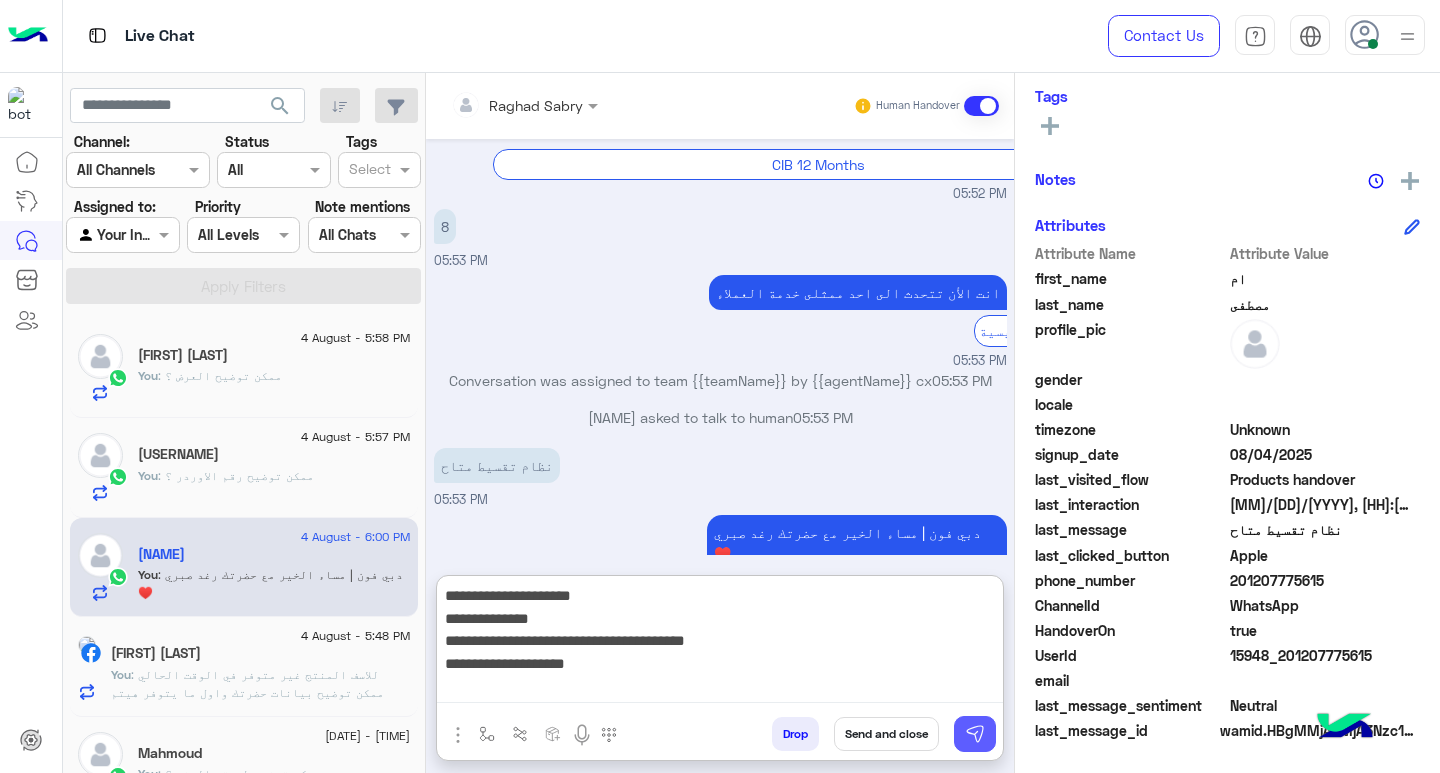 type on "**********" 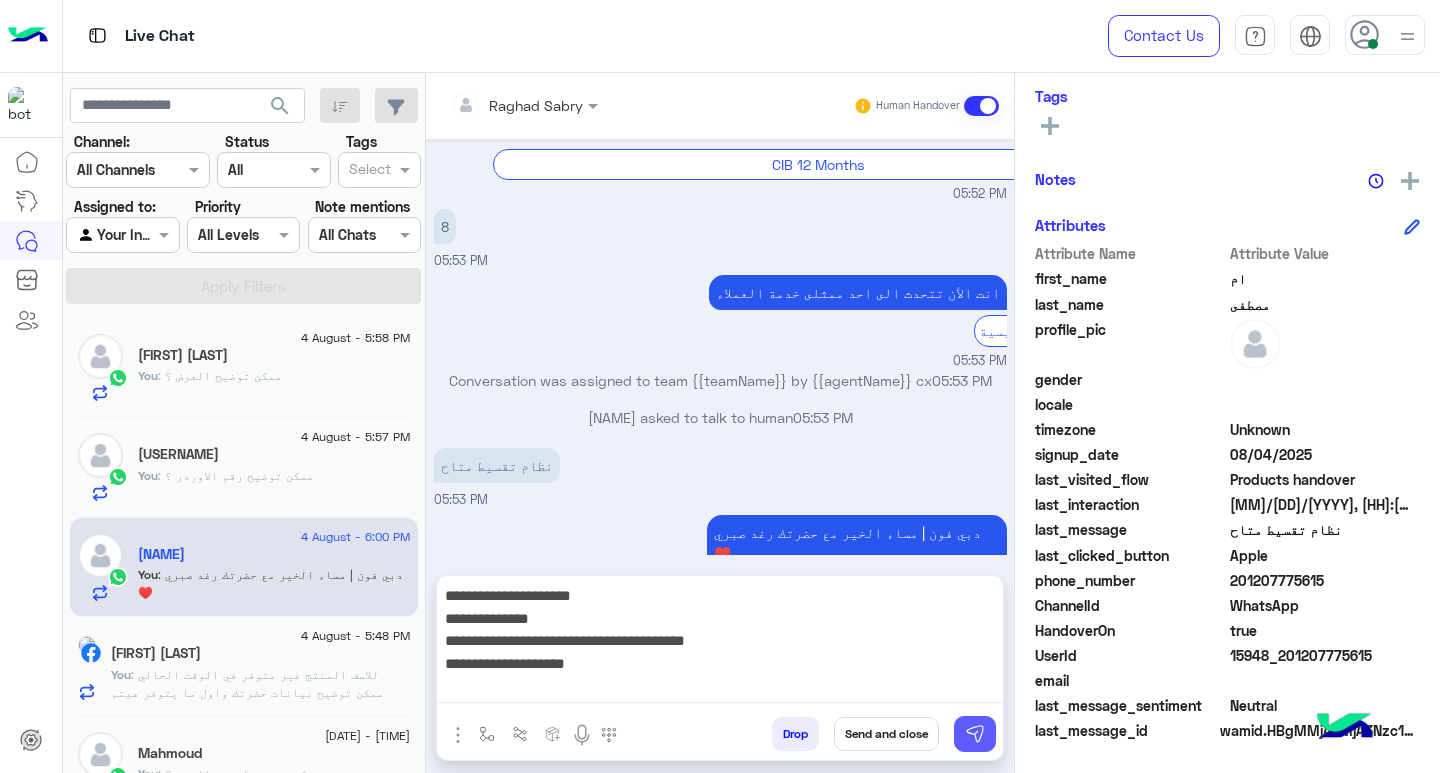 click at bounding box center [975, 734] 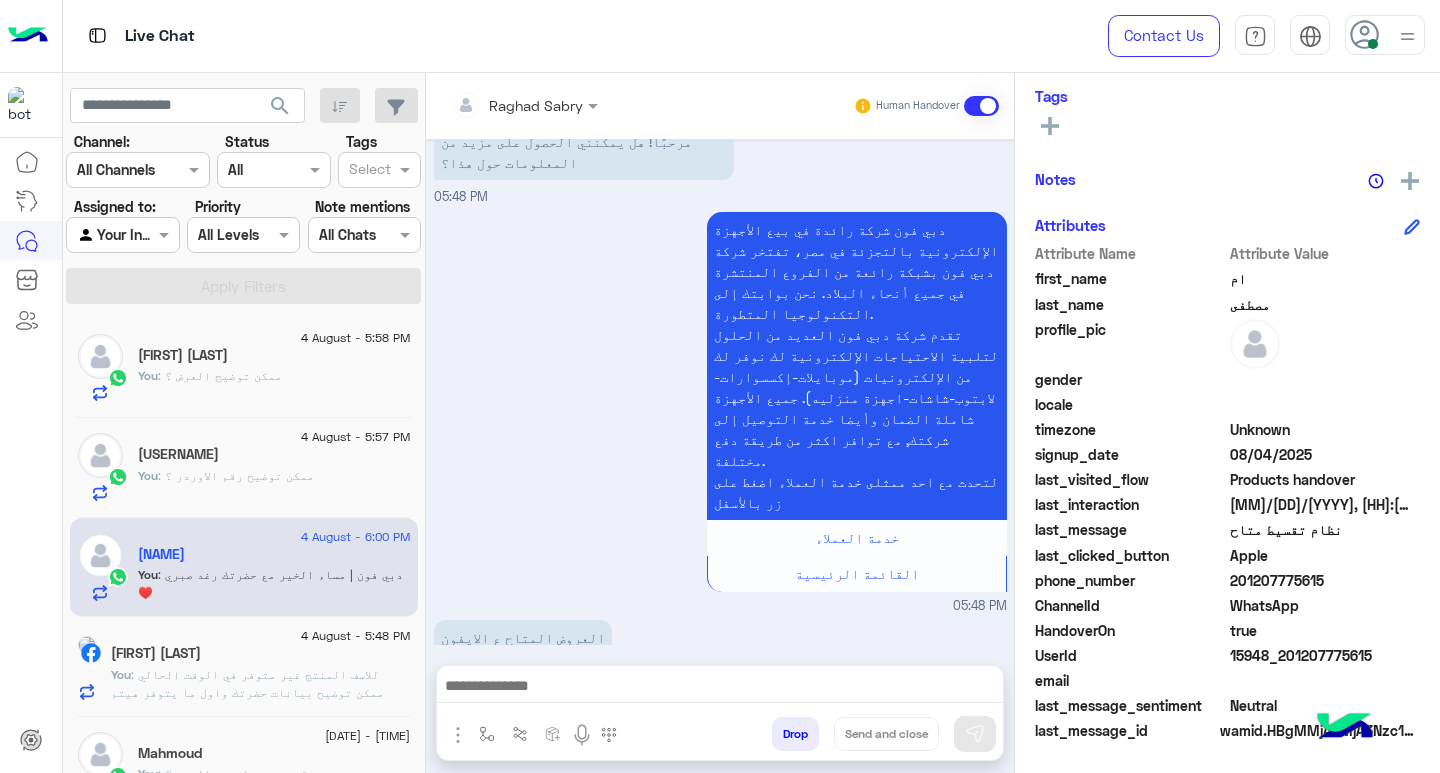 scroll, scrollTop: 3027, scrollLeft: 0, axis: vertical 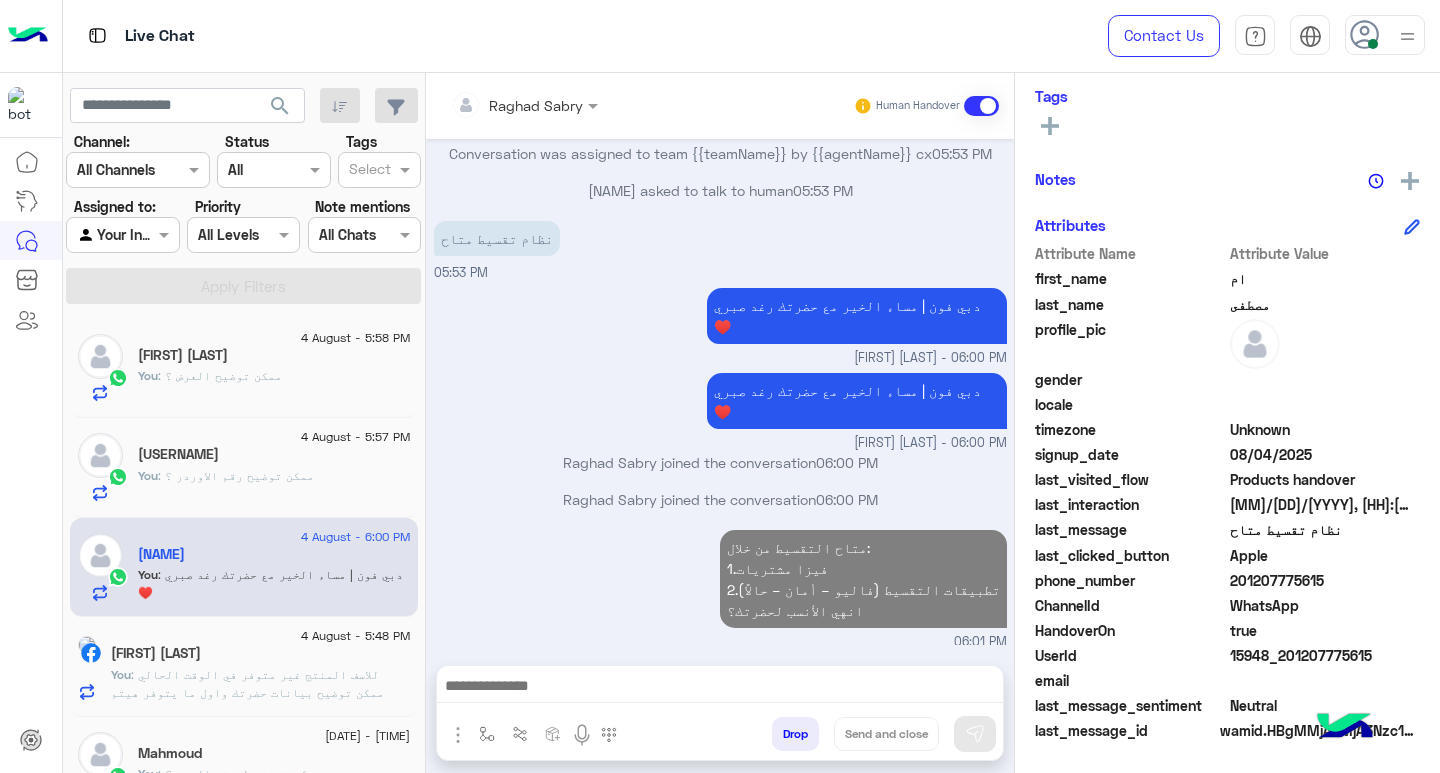 click on "[FIRST] [LAST]" 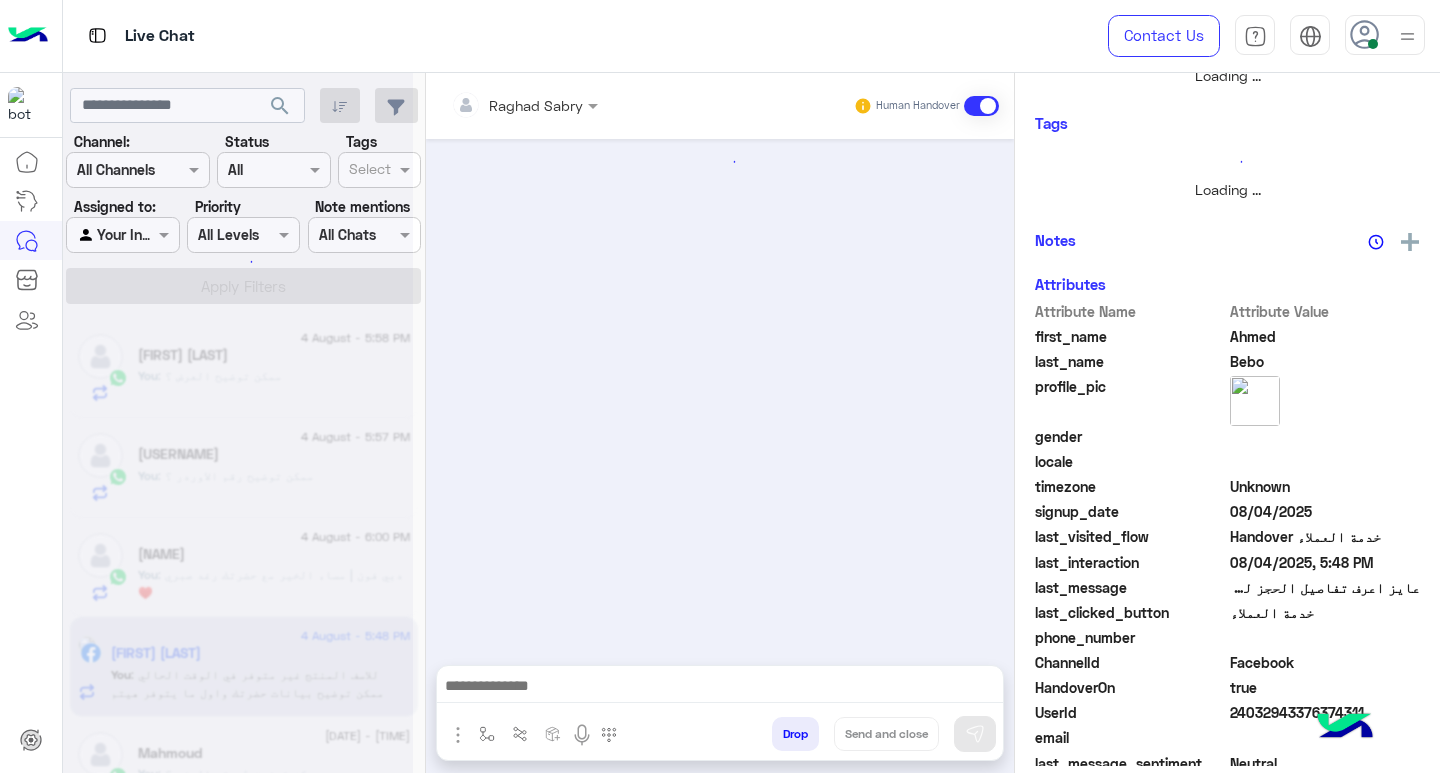 scroll, scrollTop: 355, scrollLeft: 0, axis: vertical 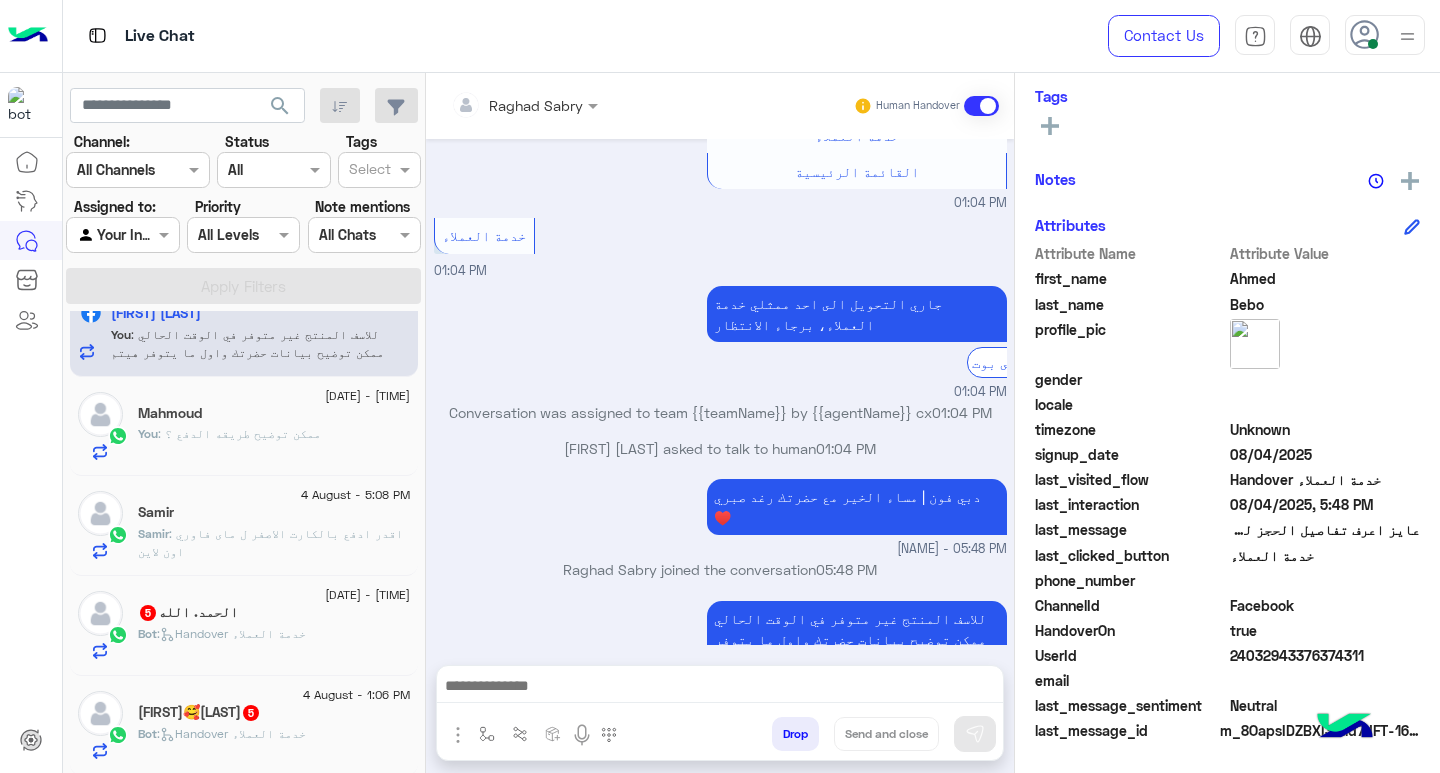 click on "[FULL_NAME] 5" 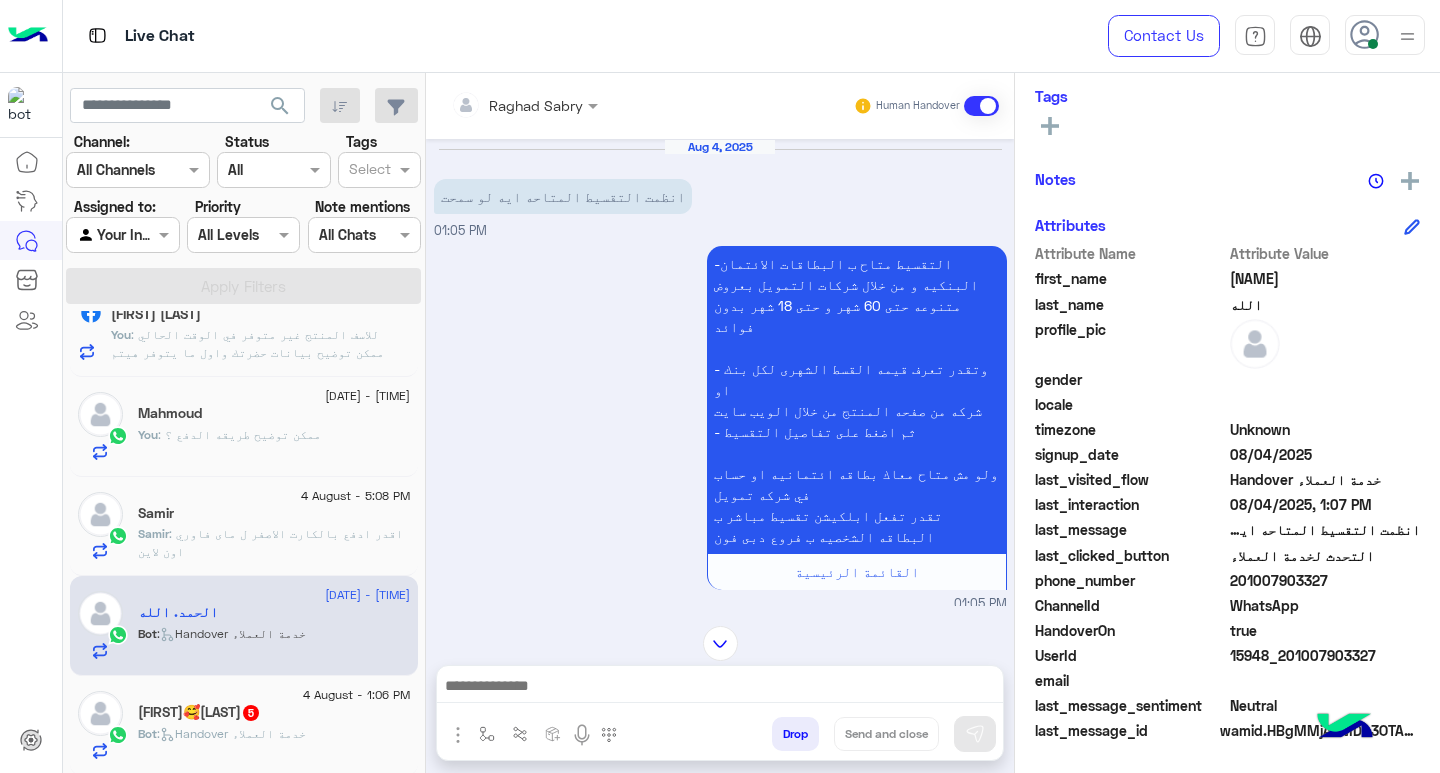 click at bounding box center (720, 688) 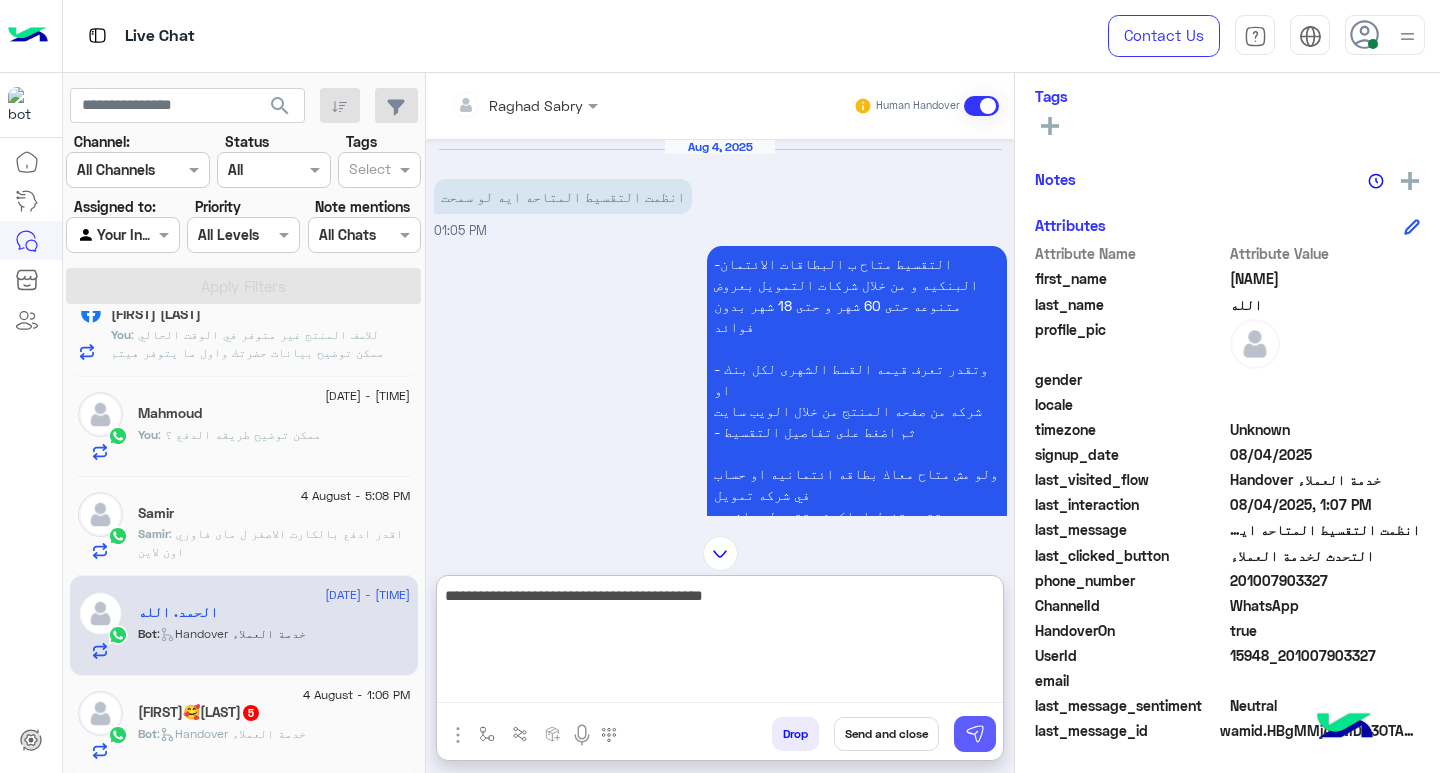 type on "**********" 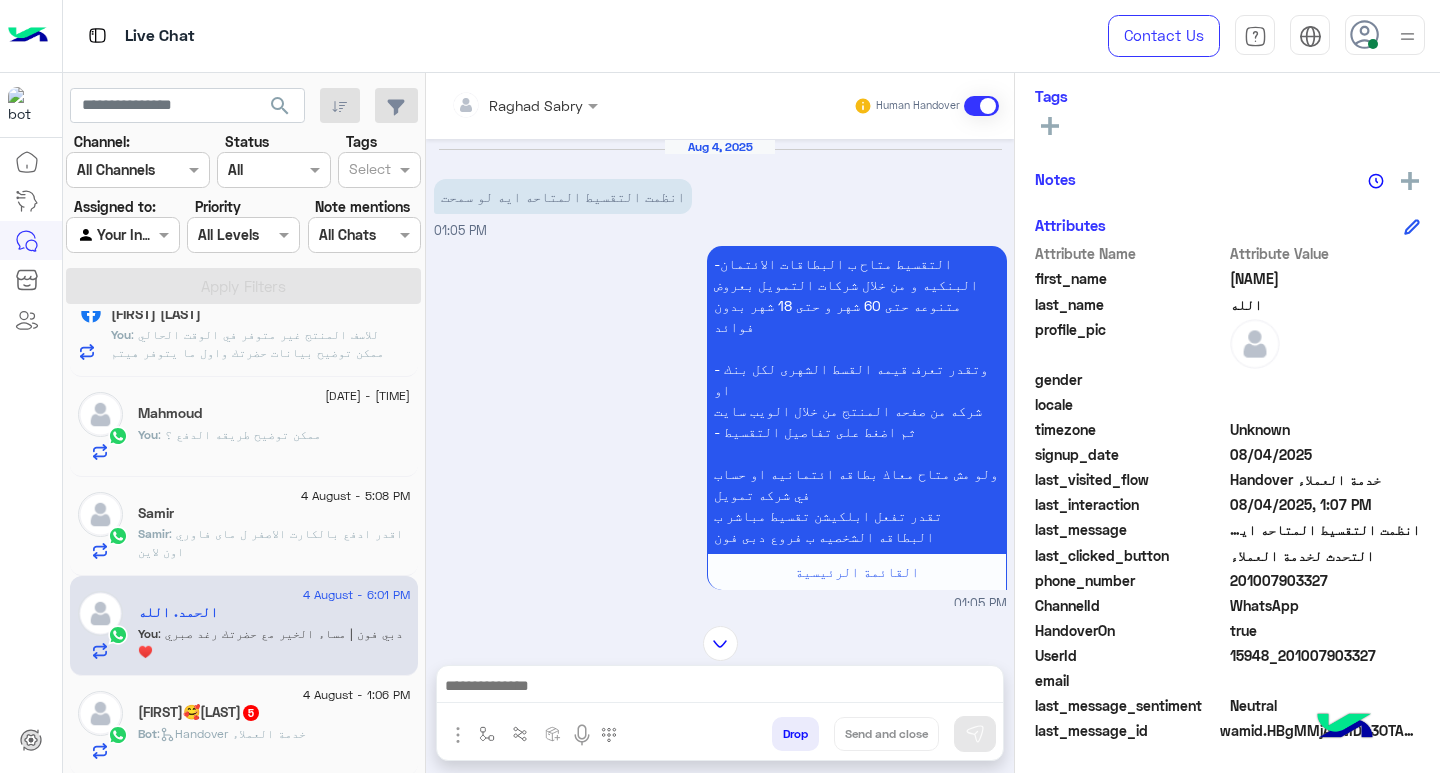 click at bounding box center (720, 688) 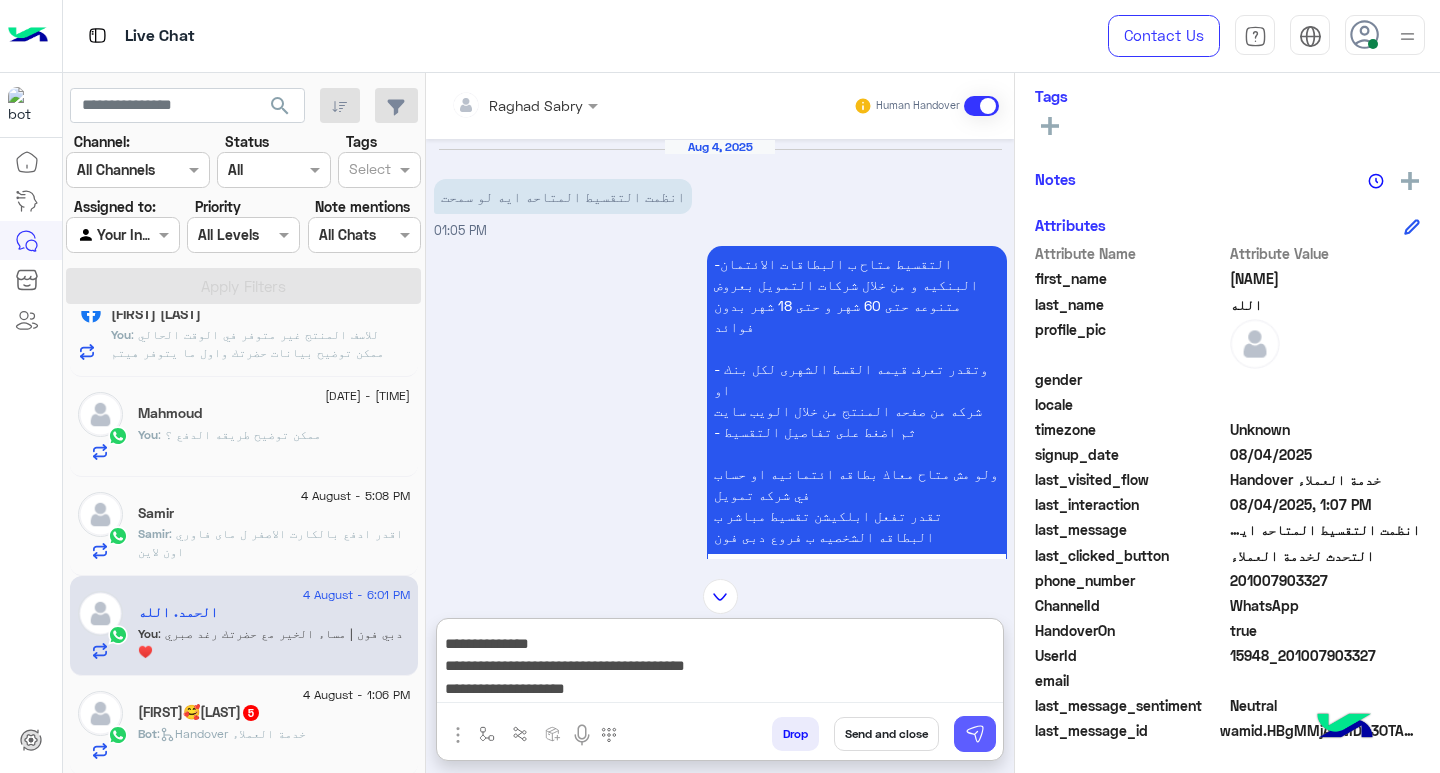 scroll, scrollTop: 20, scrollLeft: 0, axis: vertical 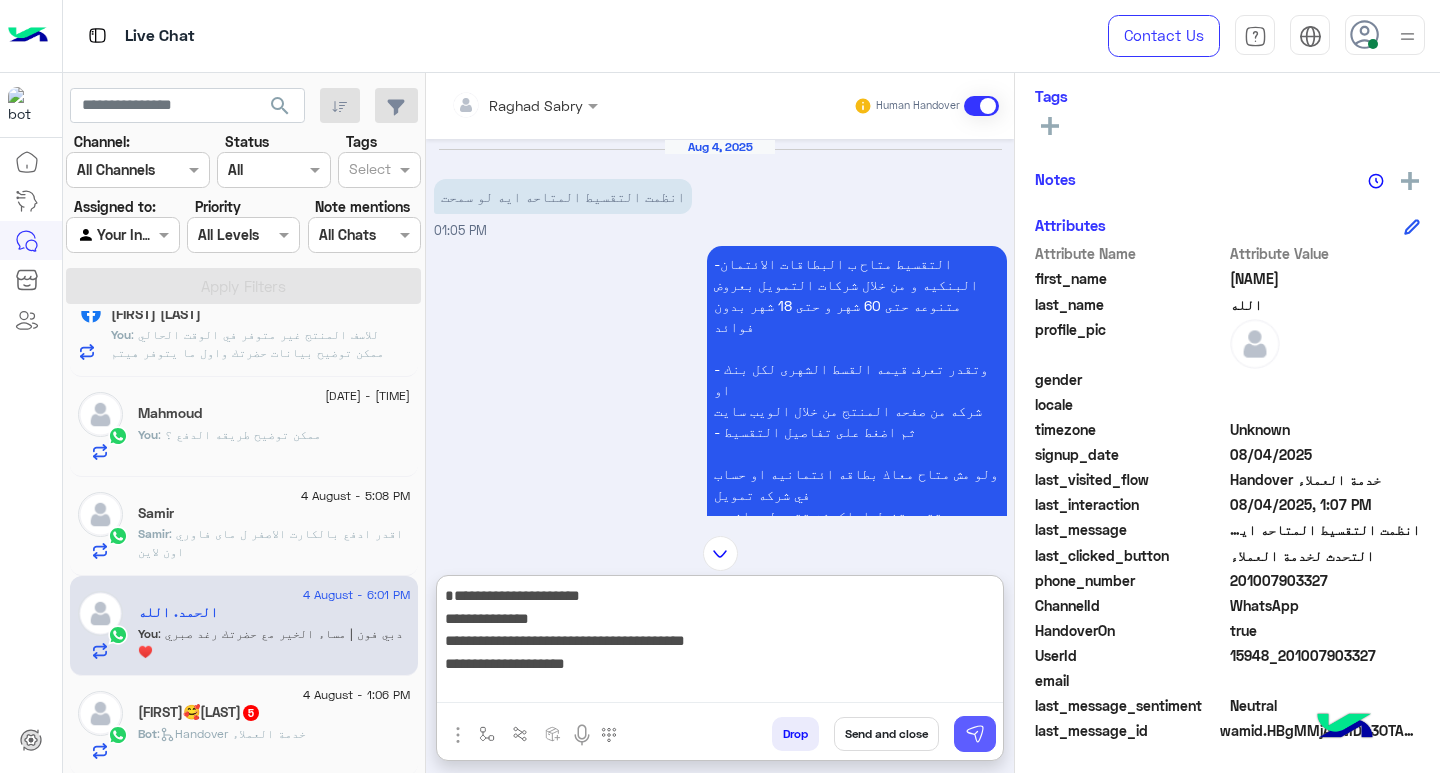 type on "**********" 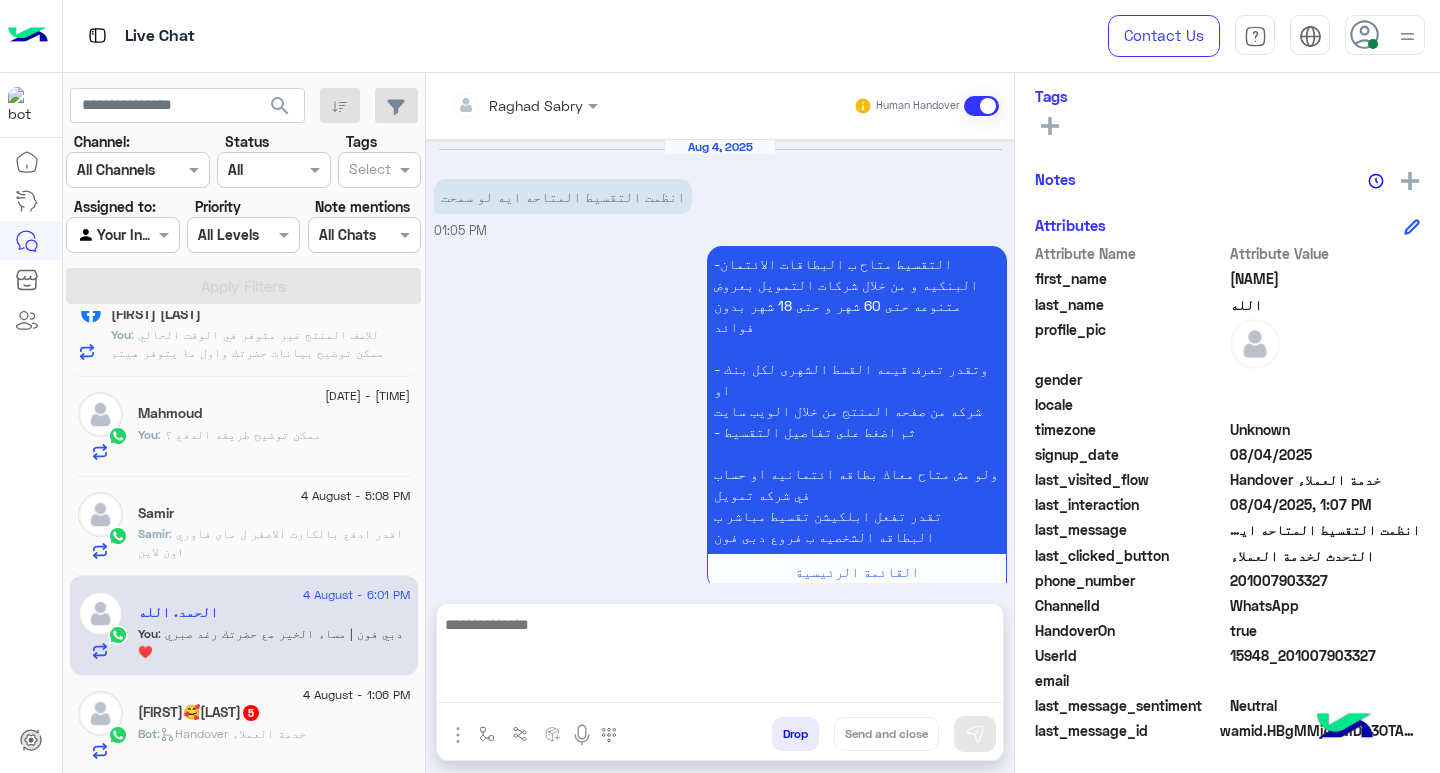 scroll, scrollTop: 0, scrollLeft: 0, axis: both 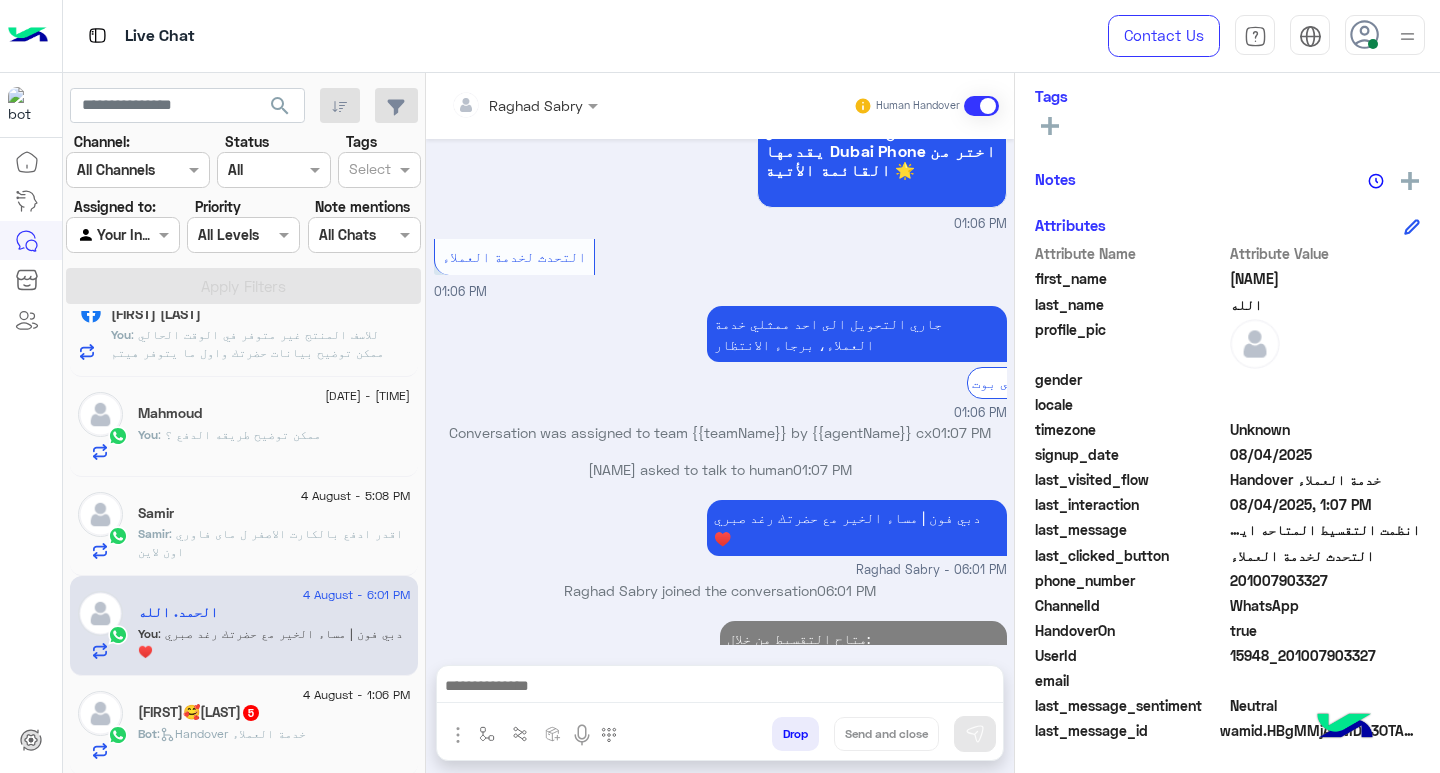click on "5" 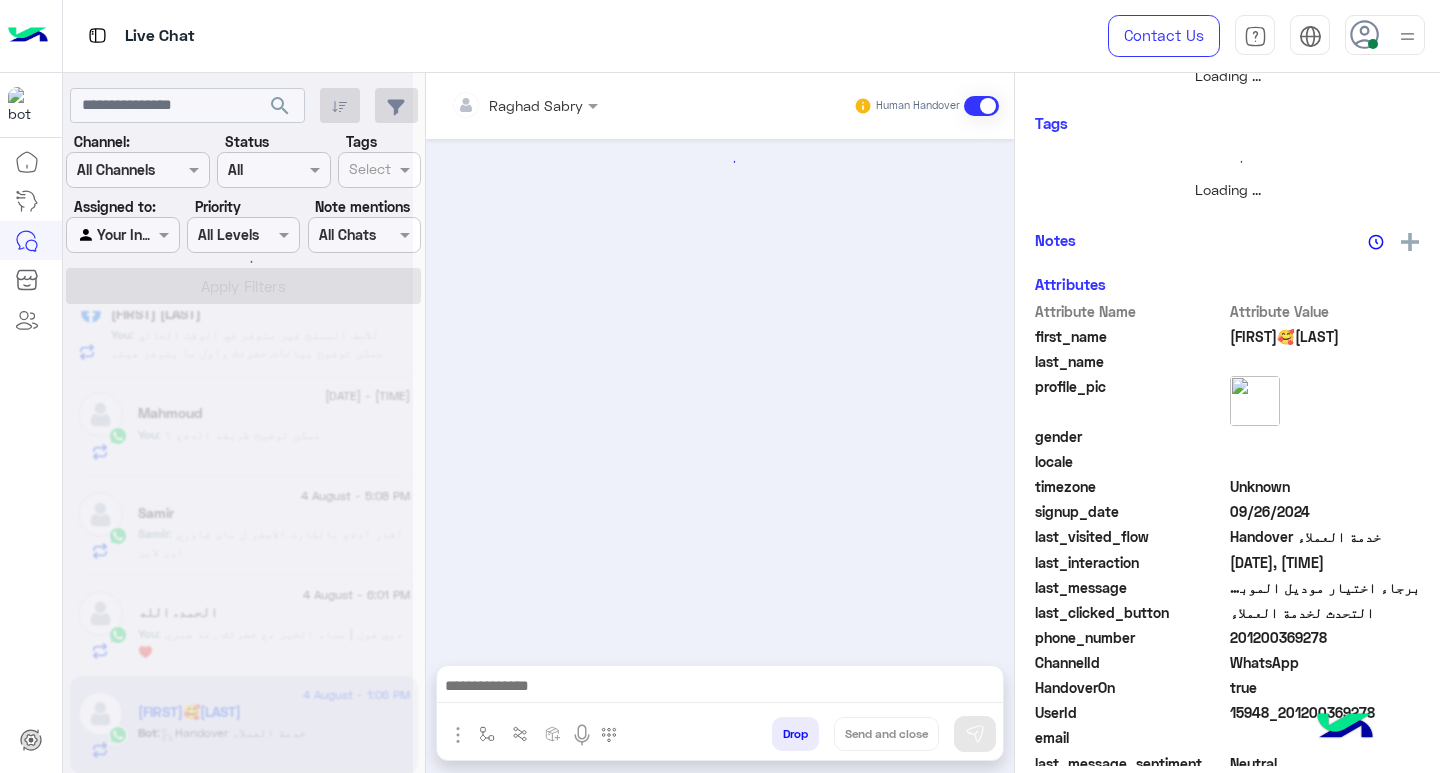 scroll, scrollTop: 355, scrollLeft: 0, axis: vertical 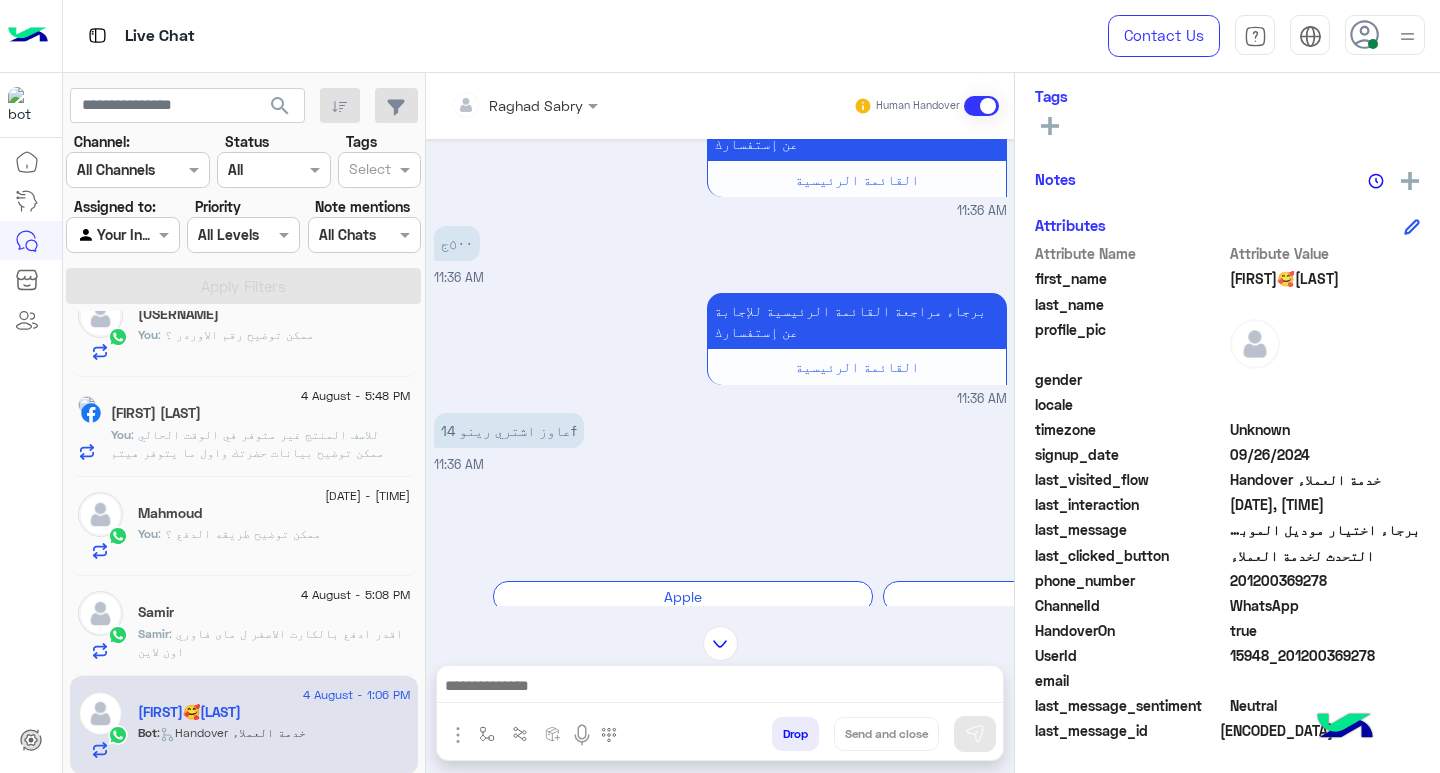 click at bounding box center (720, 688) 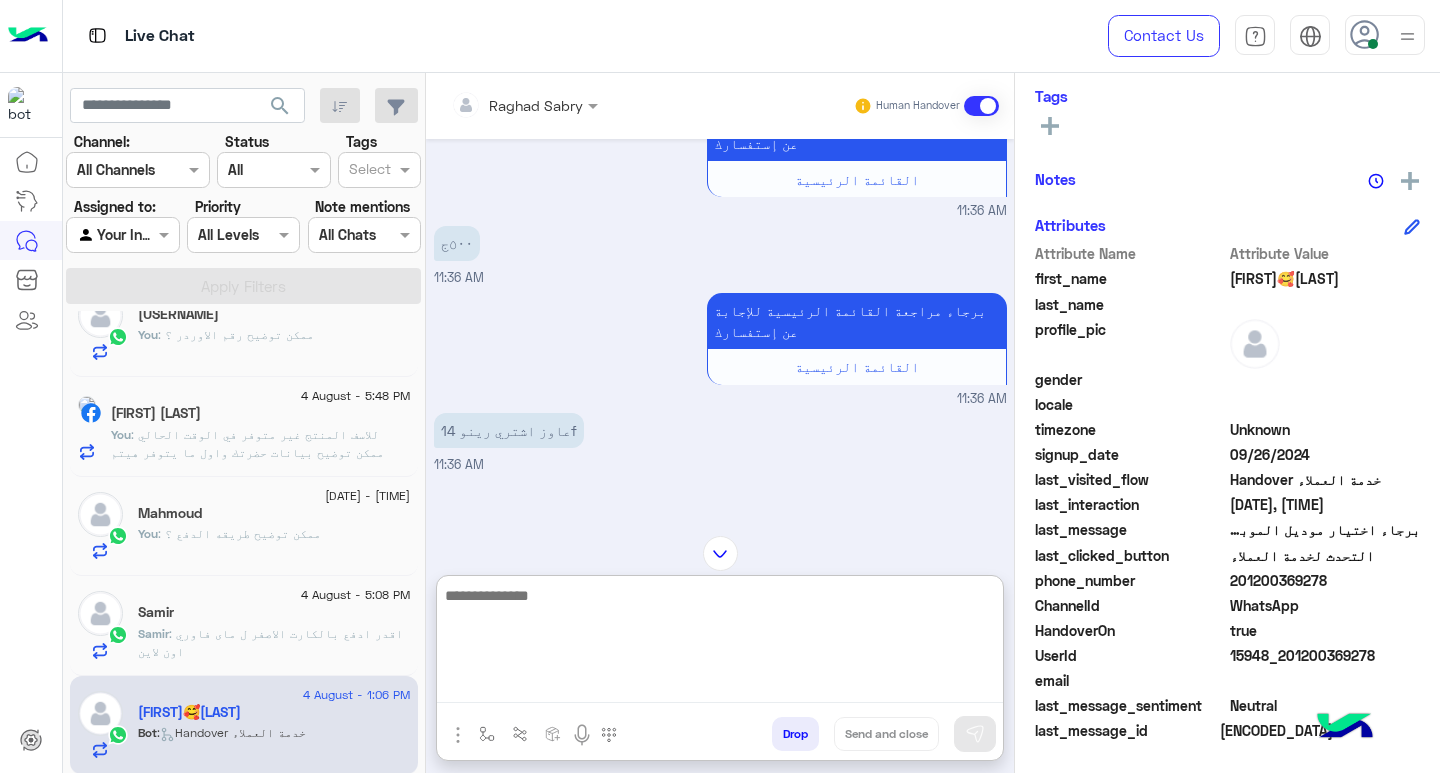 paste on "**********" 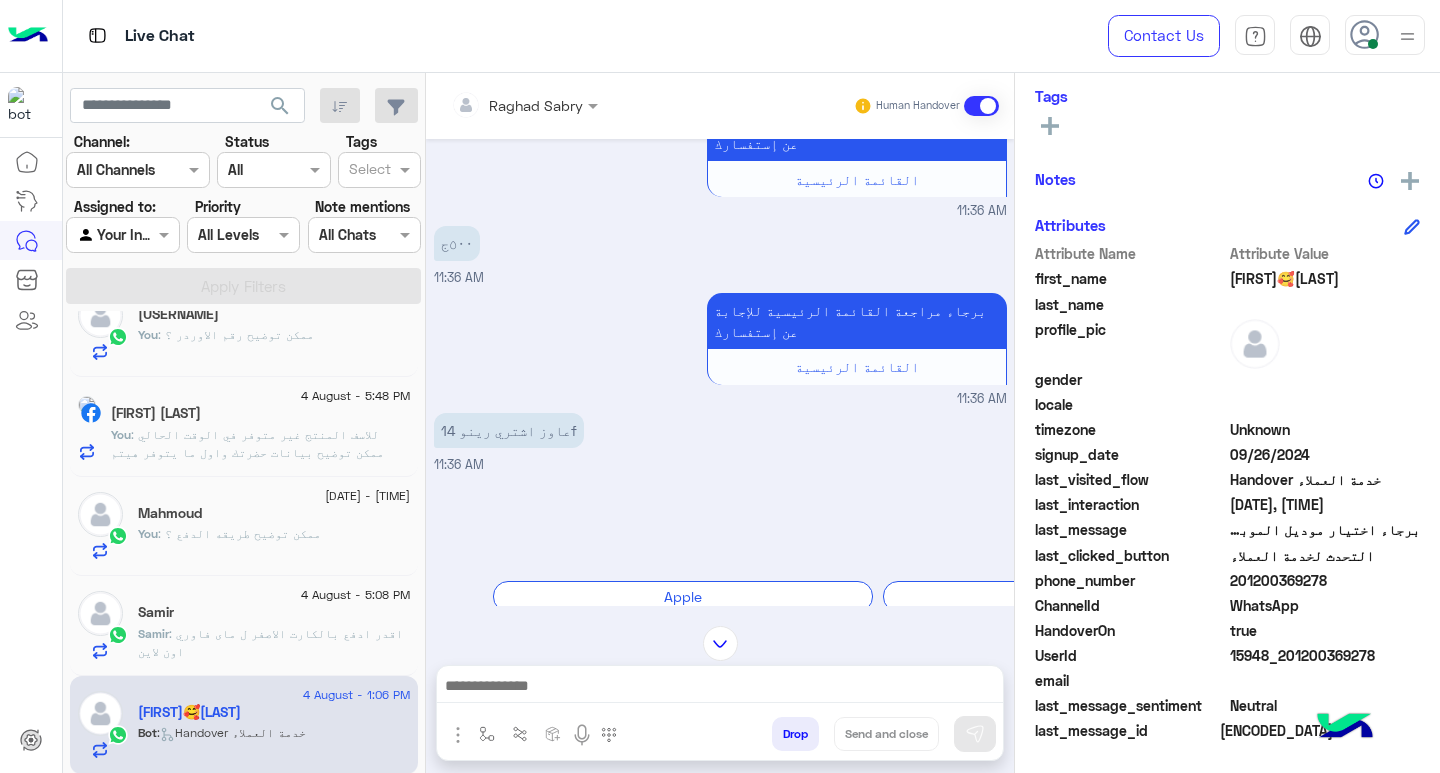 click at bounding box center [720, 688] 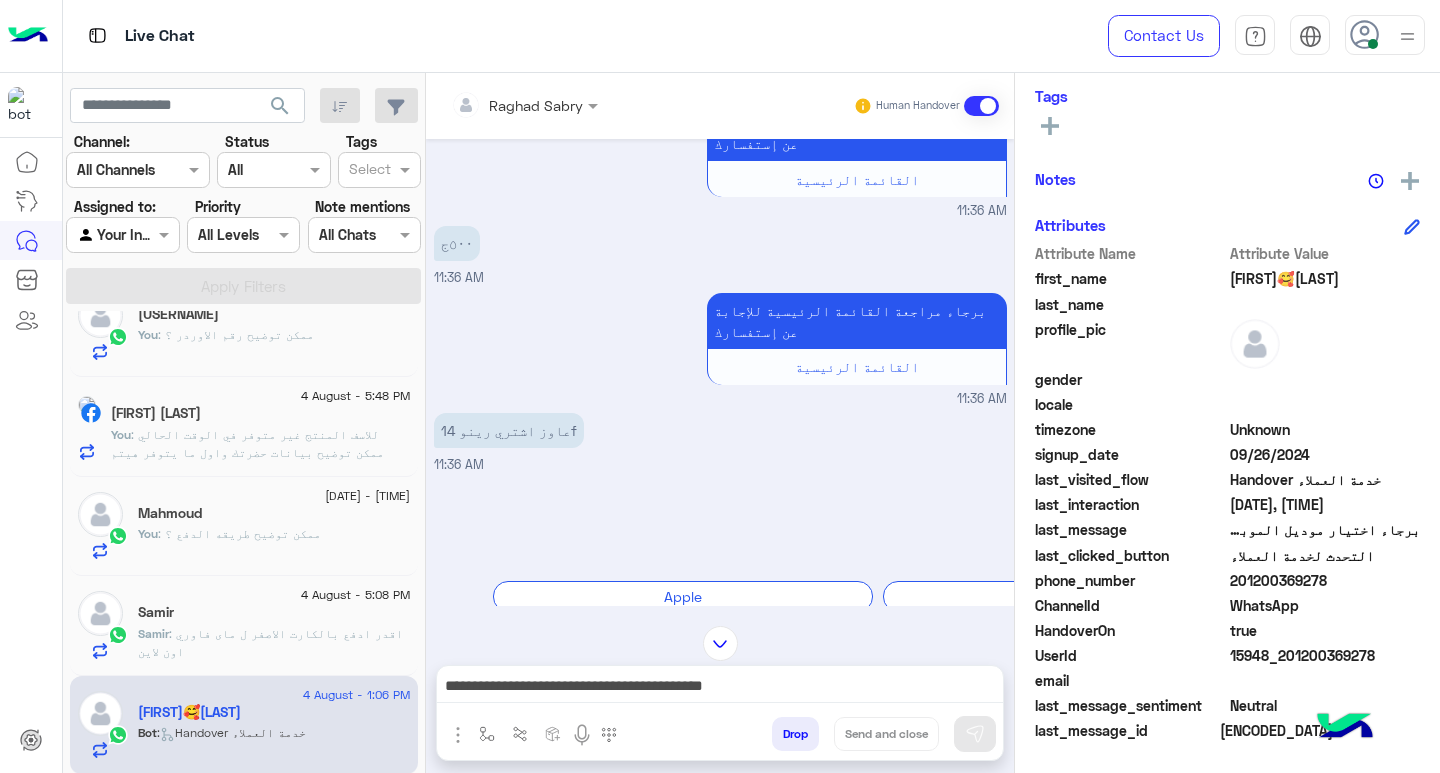 scroll, scrollTop: 0, scrollLeft: 0, axis: both 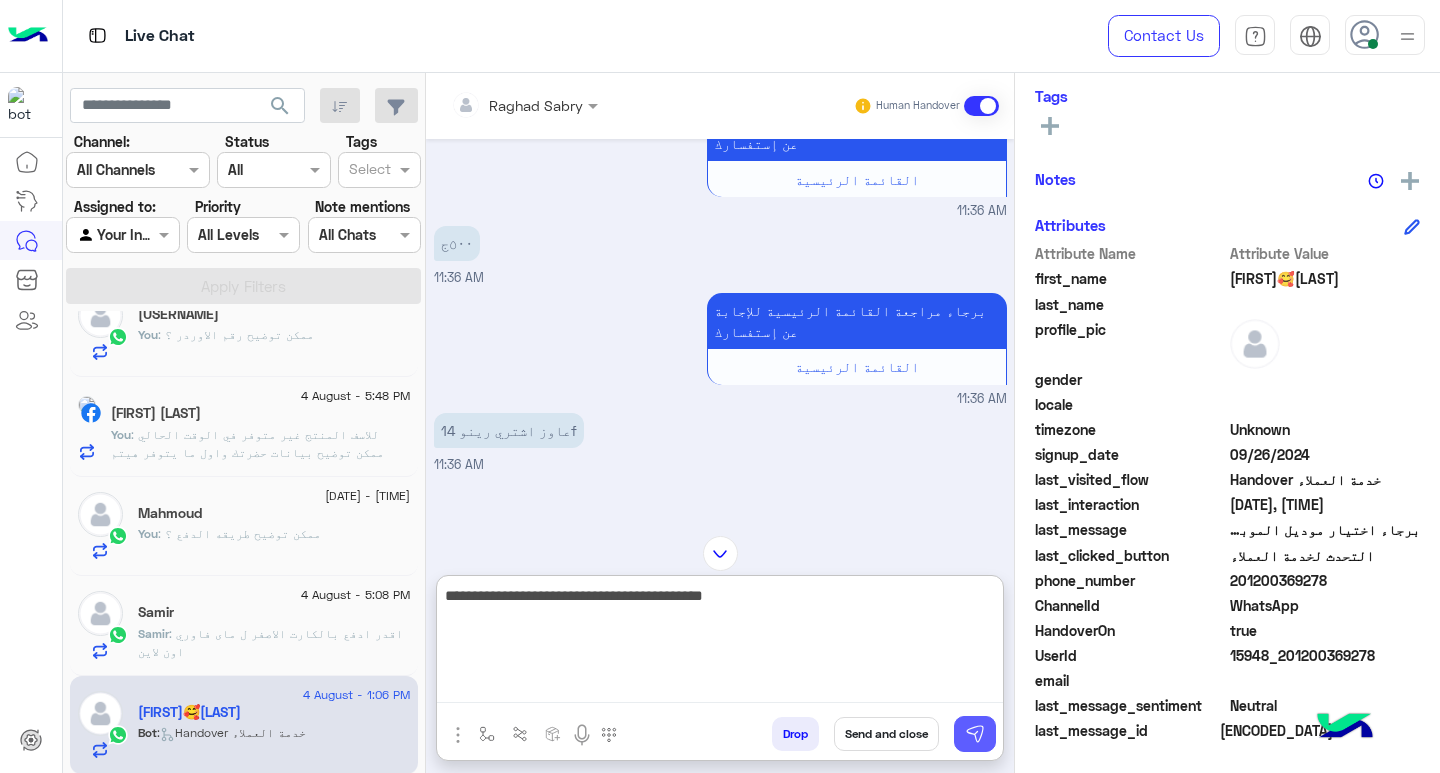 type on "**********" 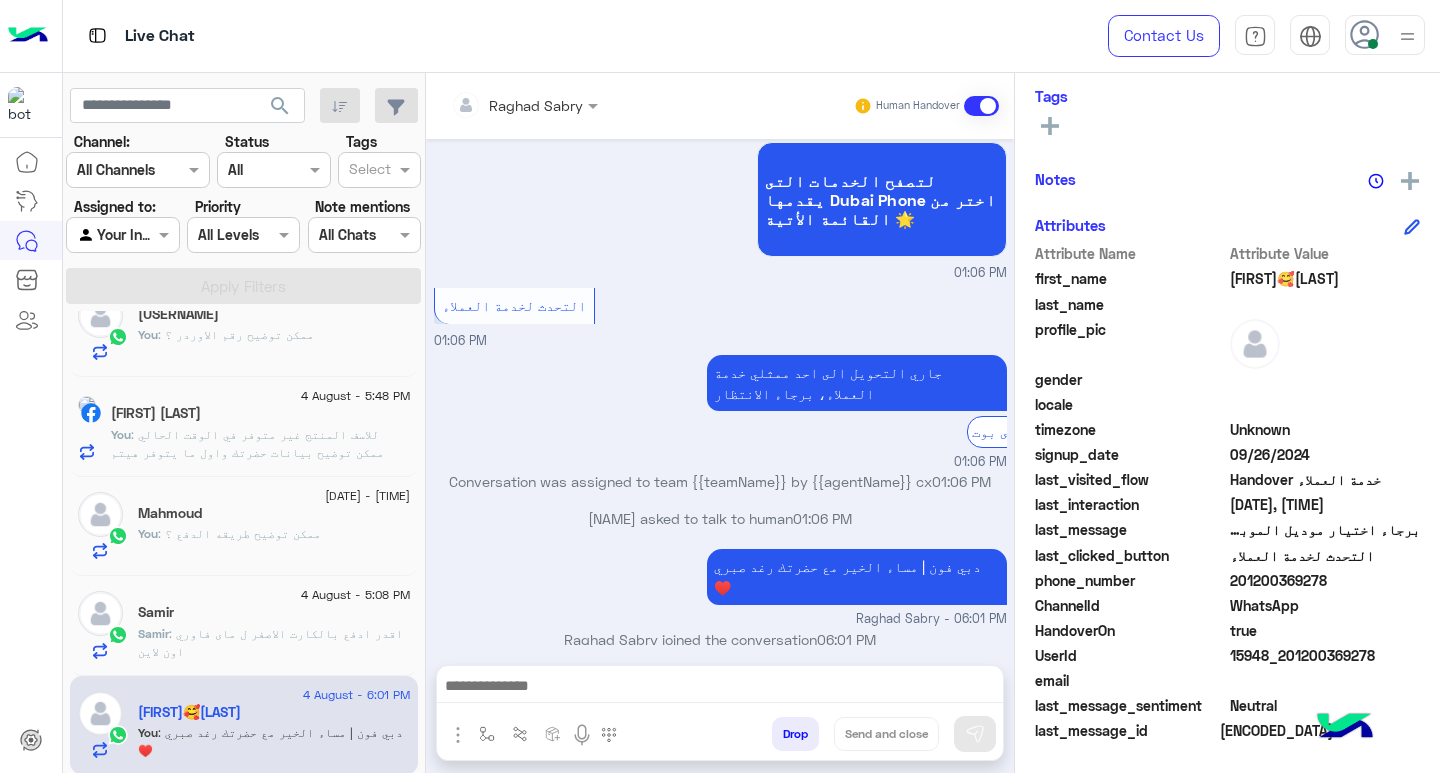 click on "دبي فون | مساء  الخير مع حضرتك رغد صبري ♥️" at bounding box center [800, -1233] 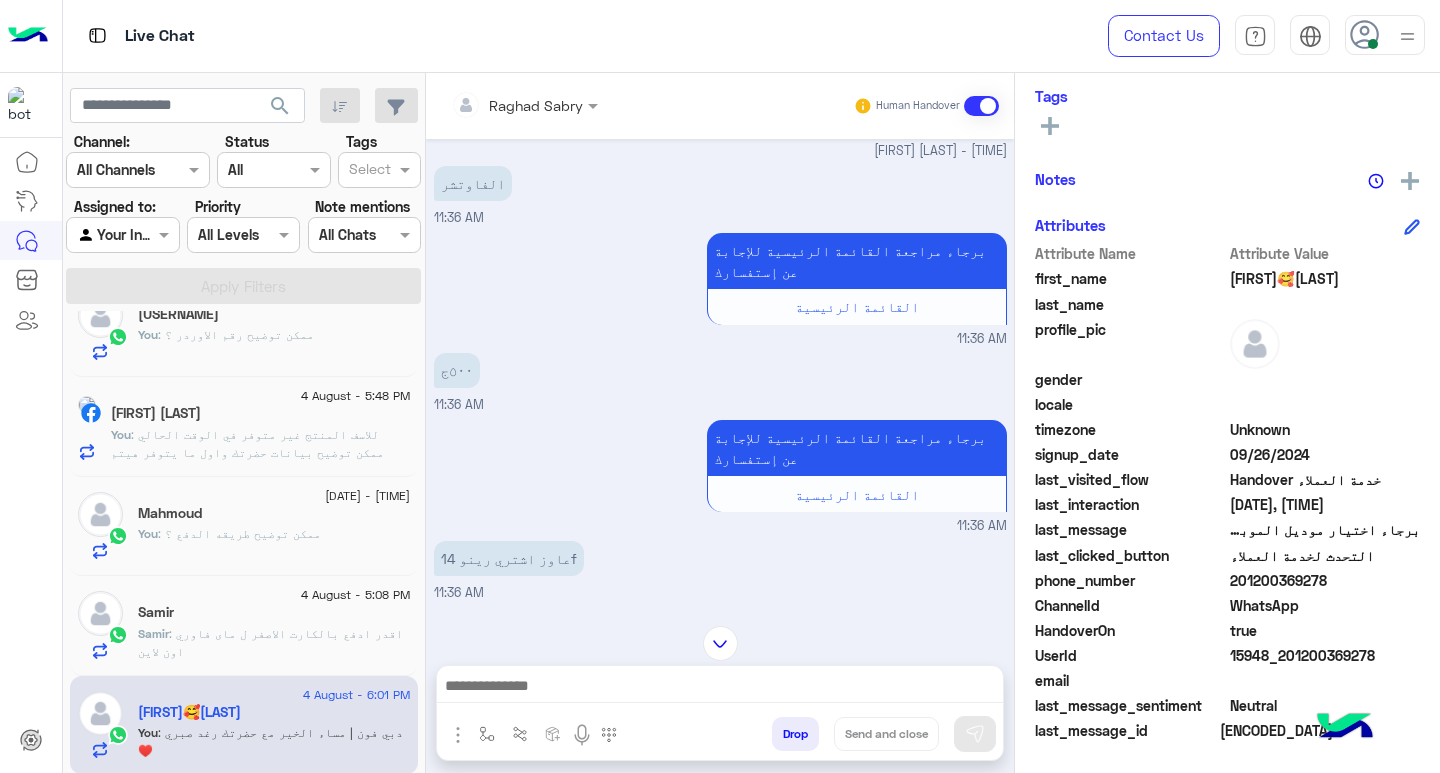 scroll, scrollTop: 2779, scrollLeft: 0, axis: vertical 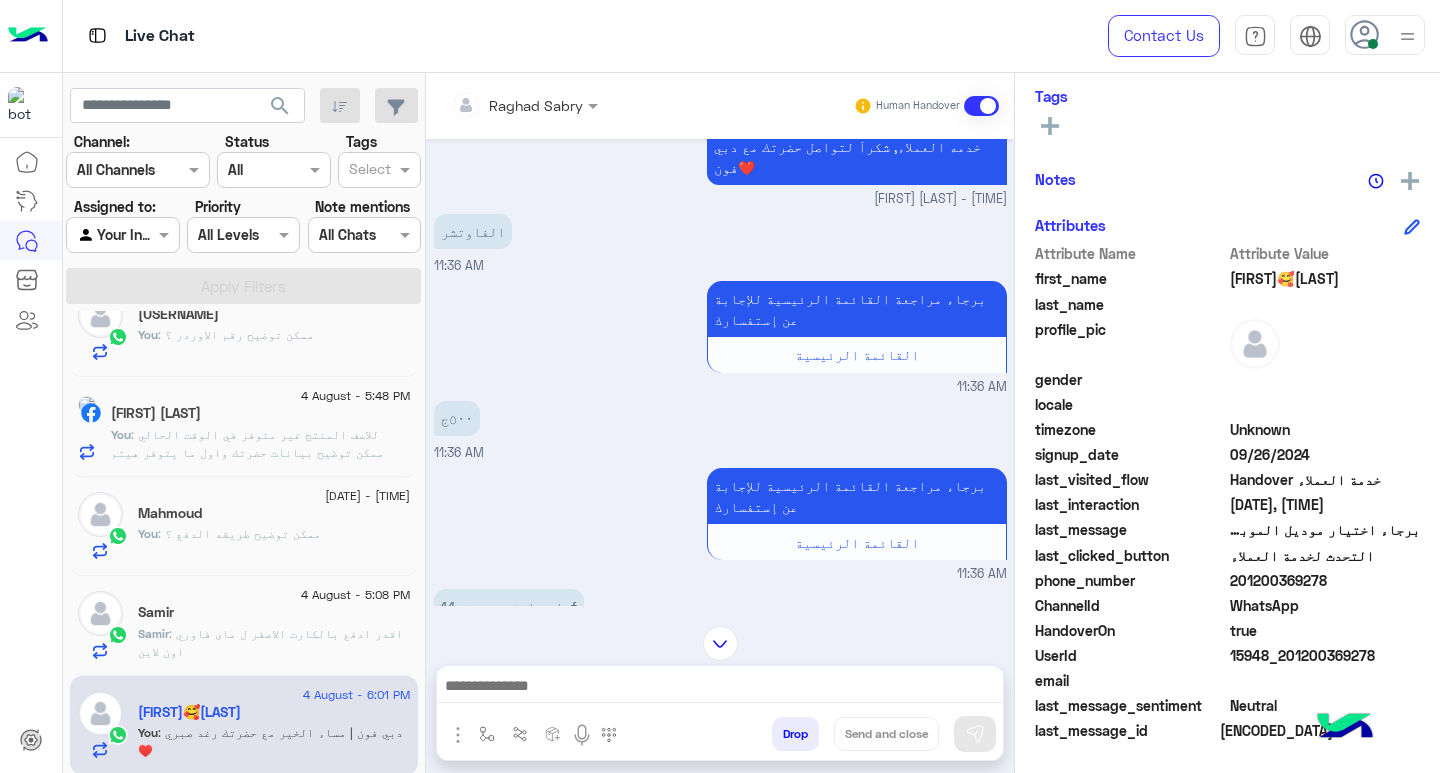 click at bounding box center [720, 688] 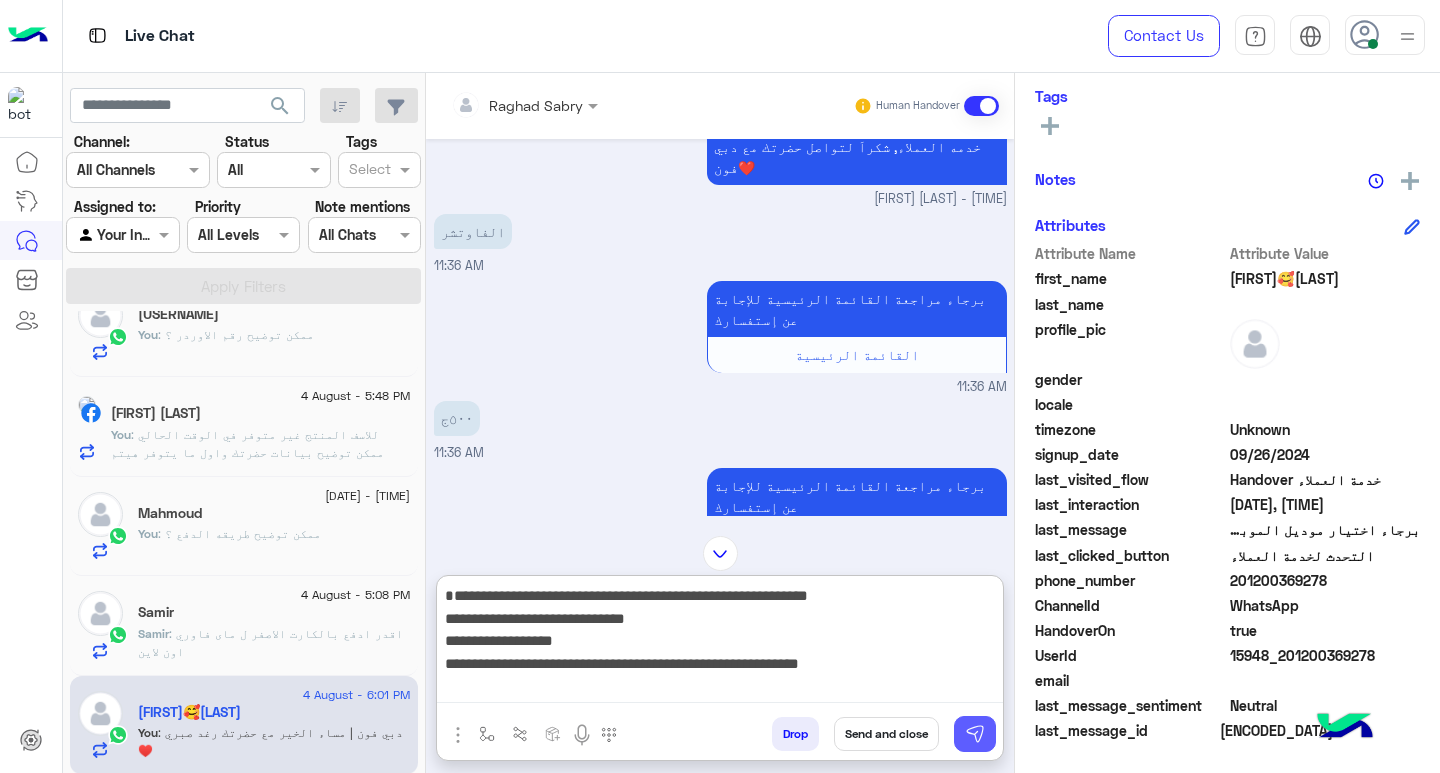 scroll, scrollTop: 0, scrollLeft: 0, axis: both 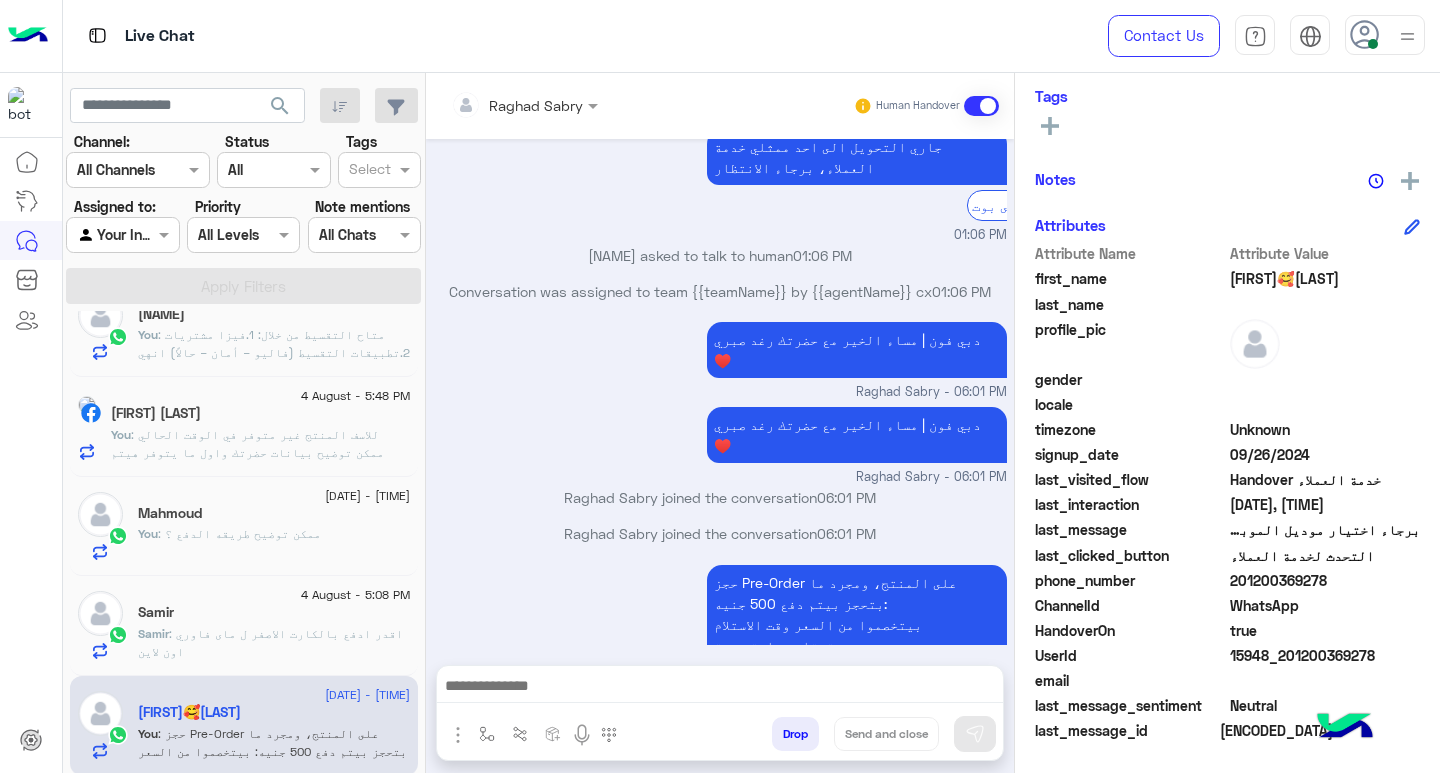 click at bounding box center (720, 688) 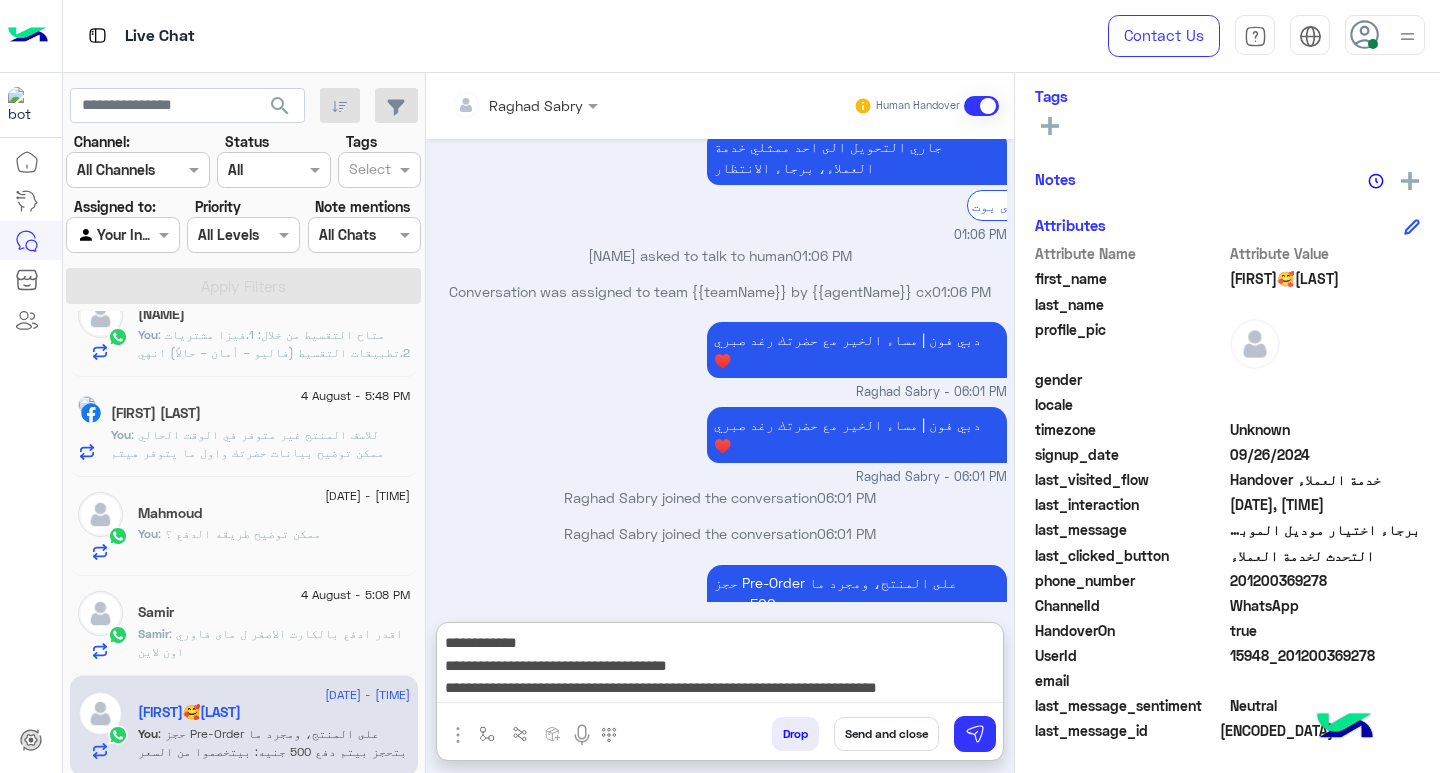scroll, scrollTop: 0, scrollLeft: 0, axis: both 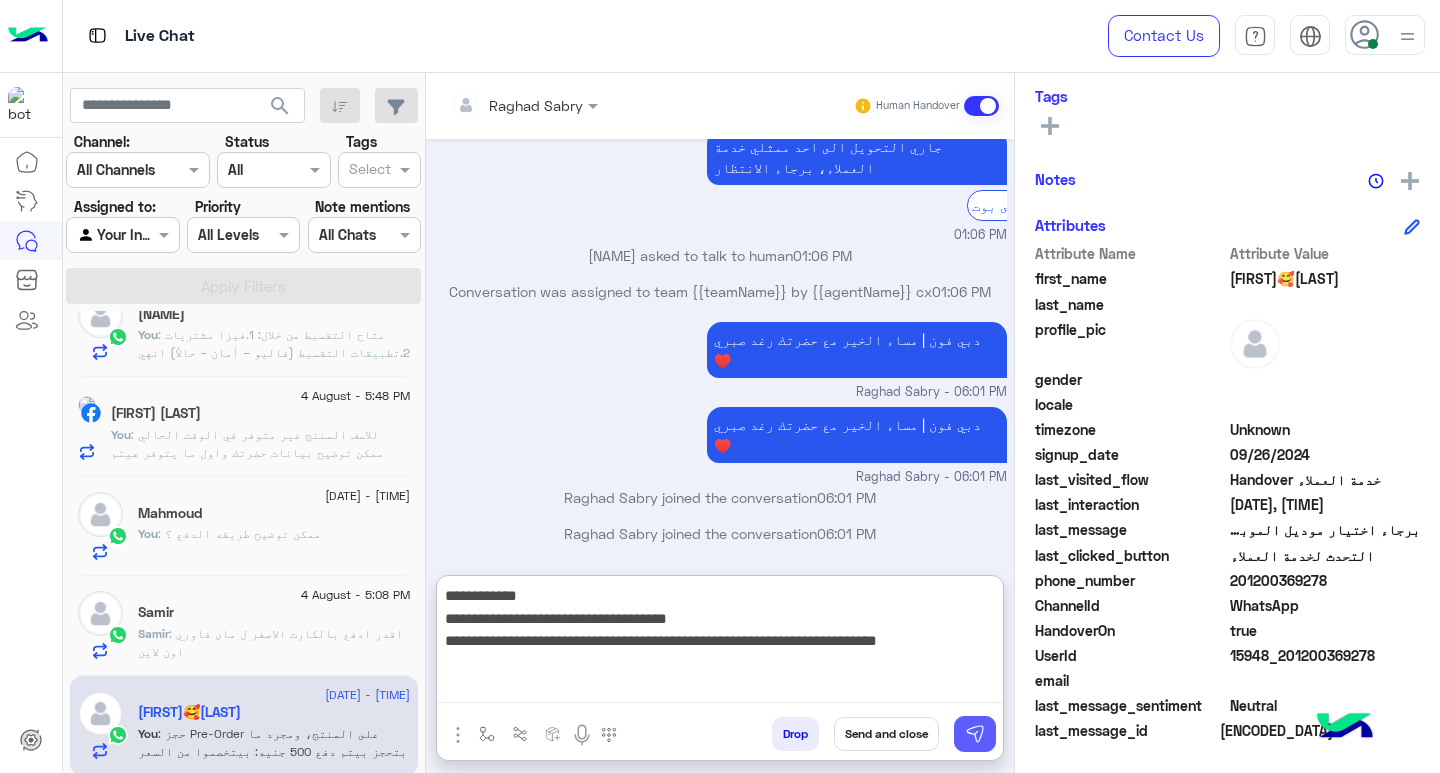 type on "**********" 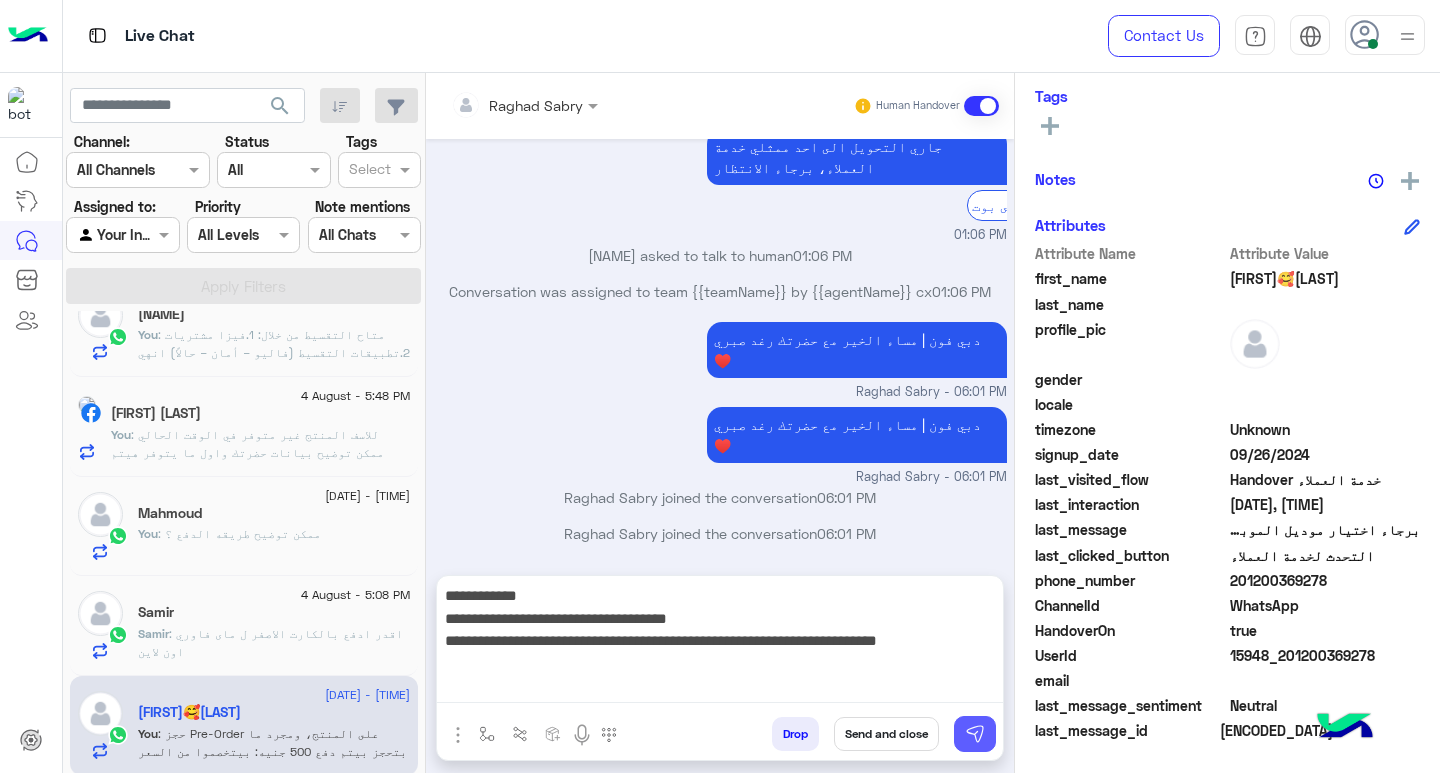 click at bounding box center (975, 734) 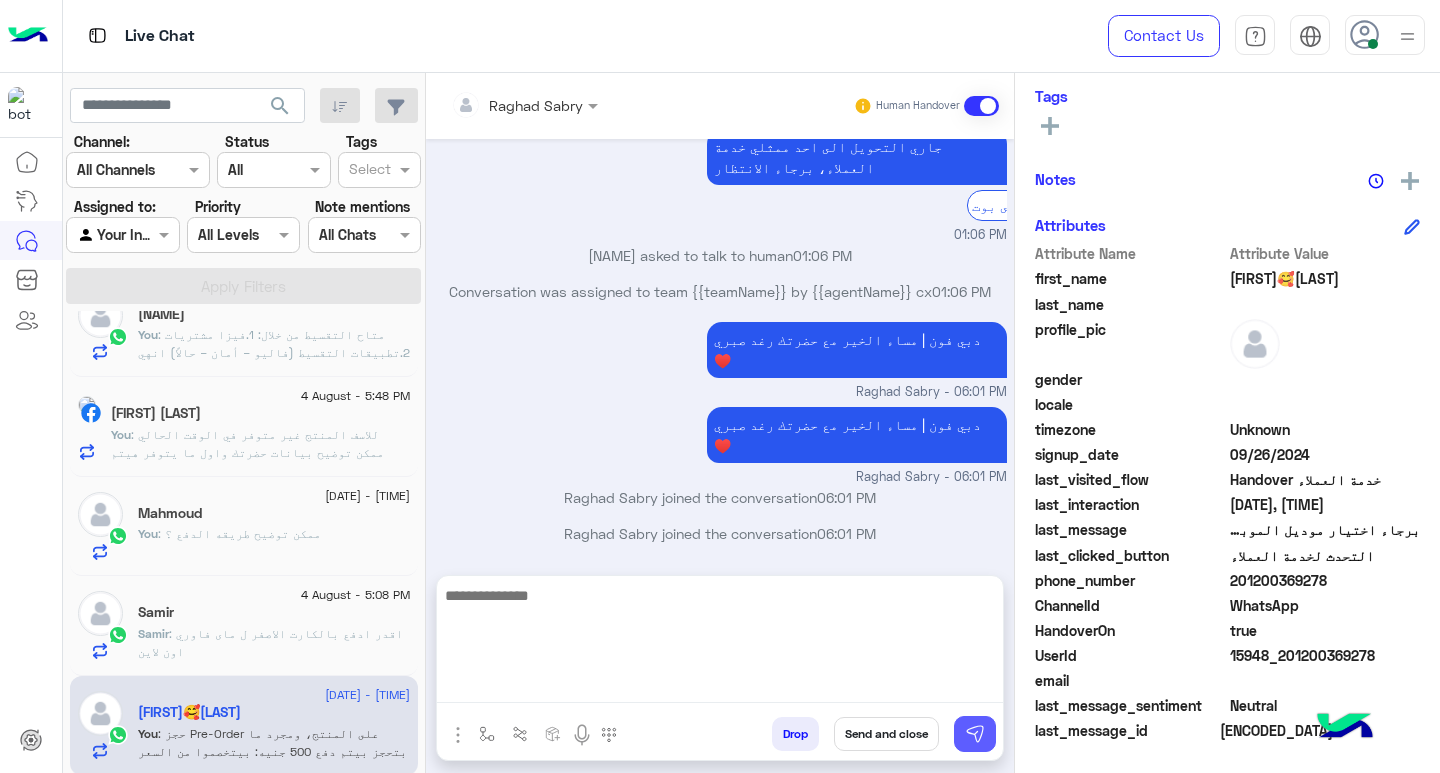 scroll, scrollTop: 3875, scrollLeft: 0, axis: vertical 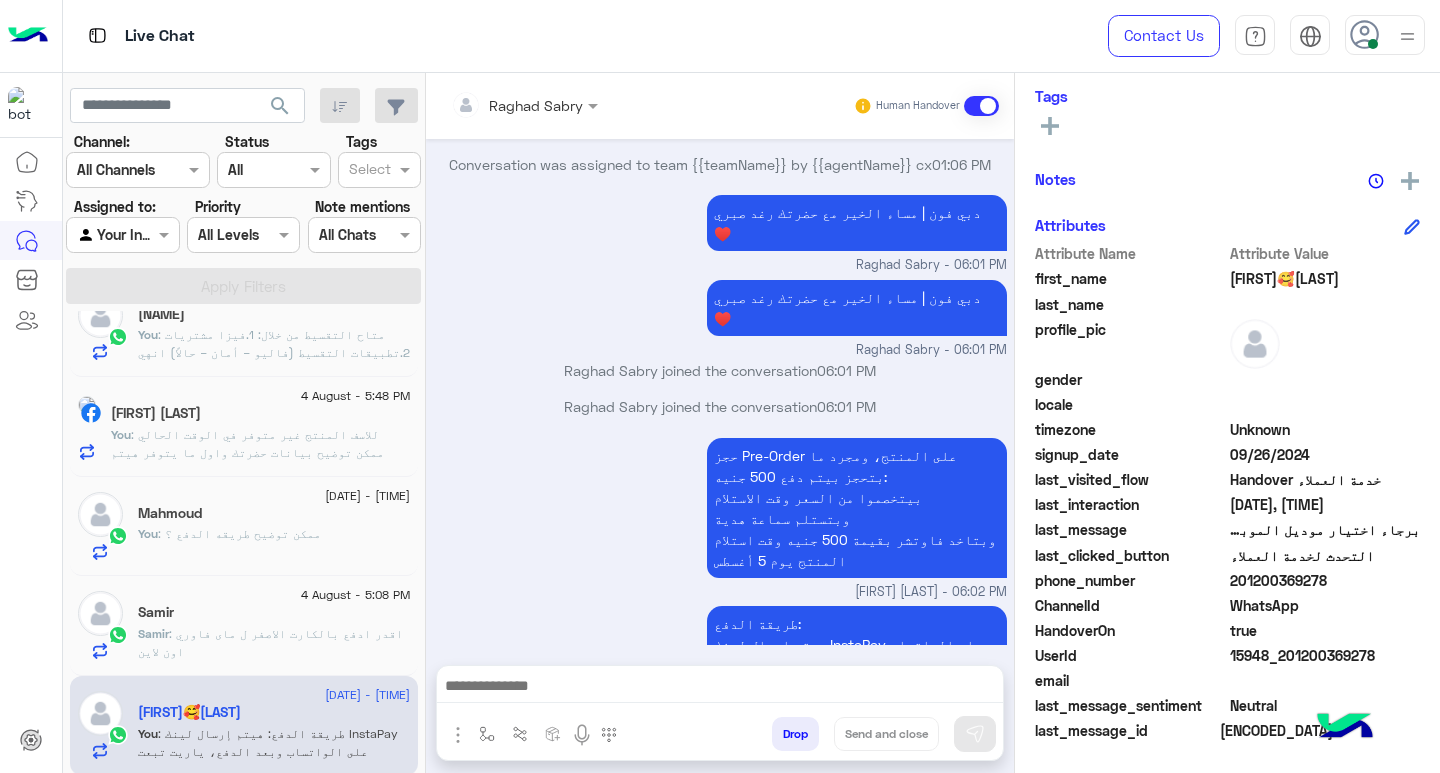 click at bounding box center [720, 688] 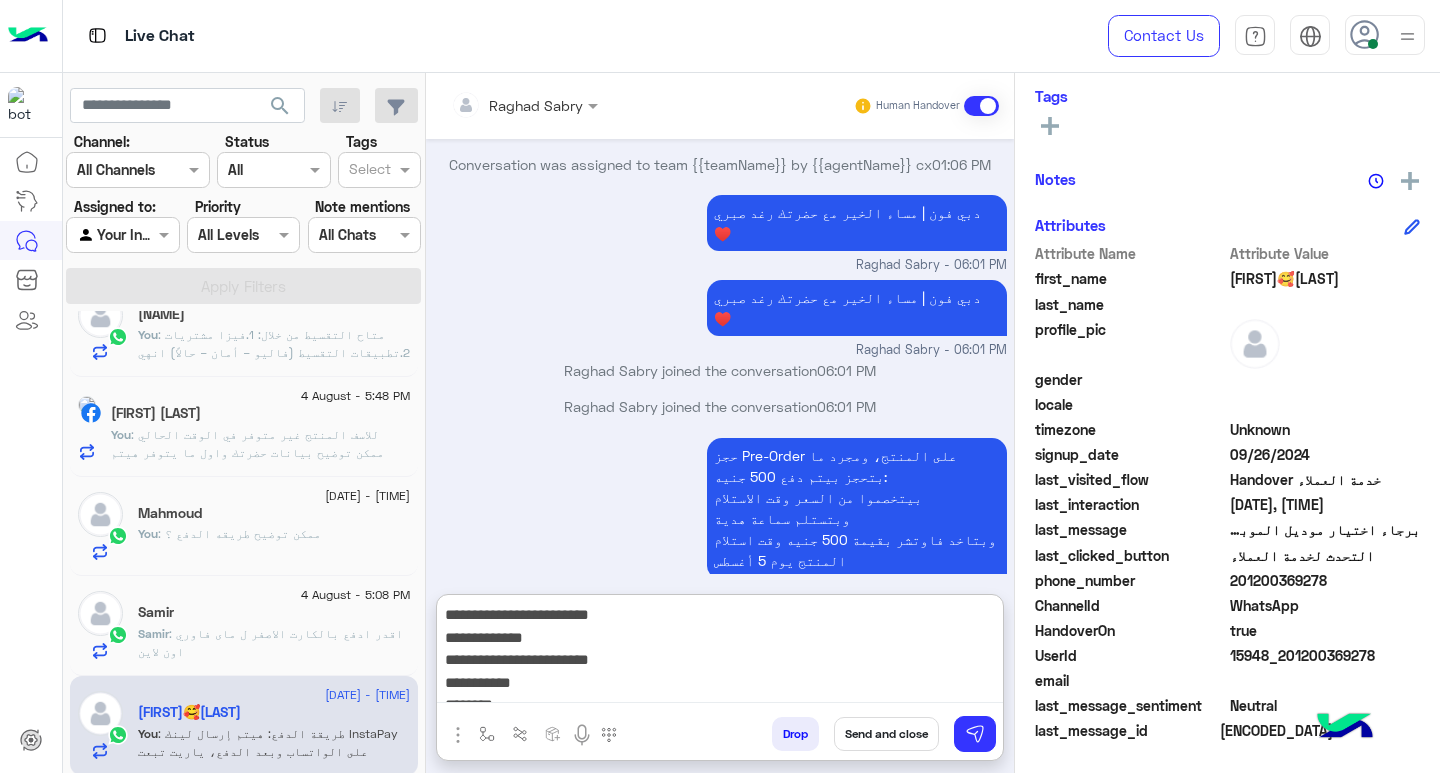 scroll, scrollTop: 3951, scrollLeft: 0, axis: vertical 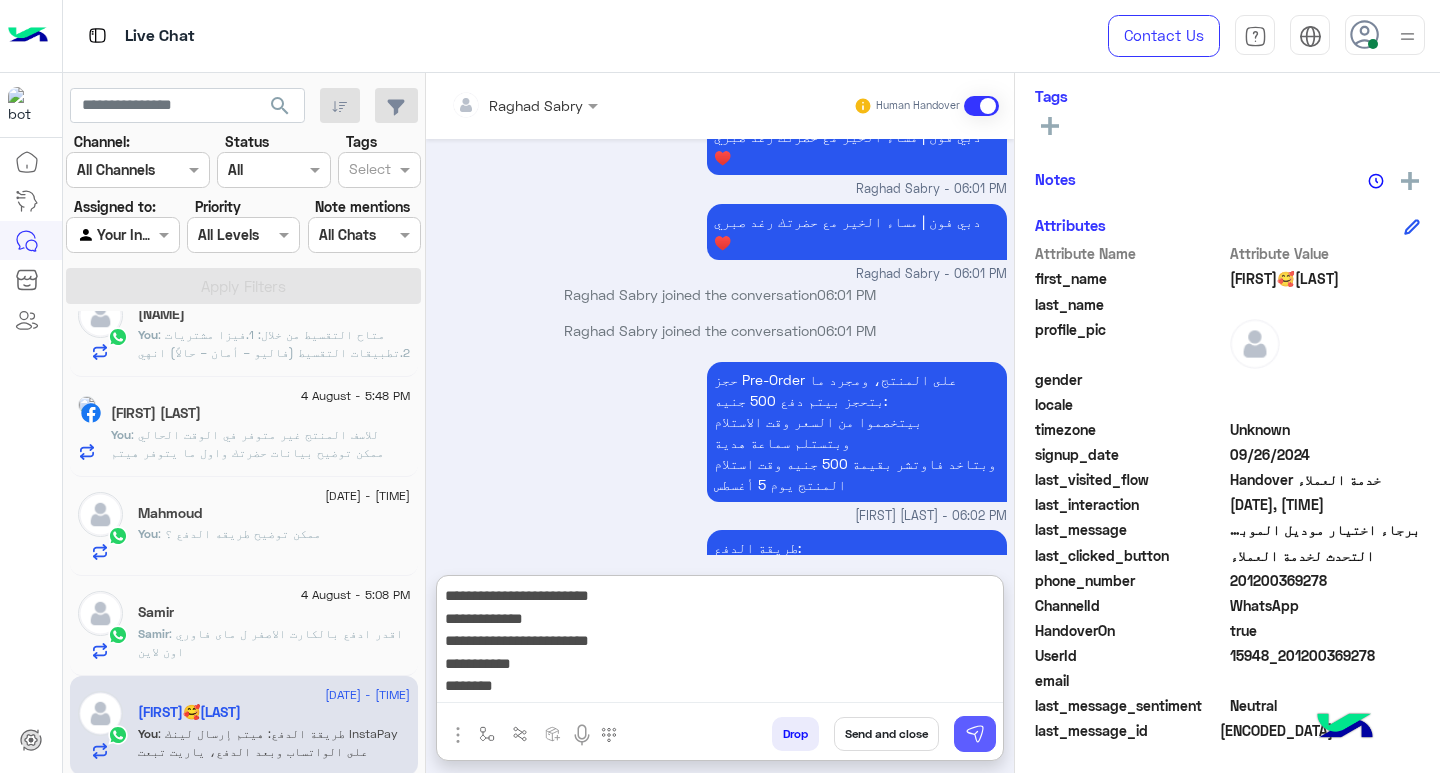 type on "**********" 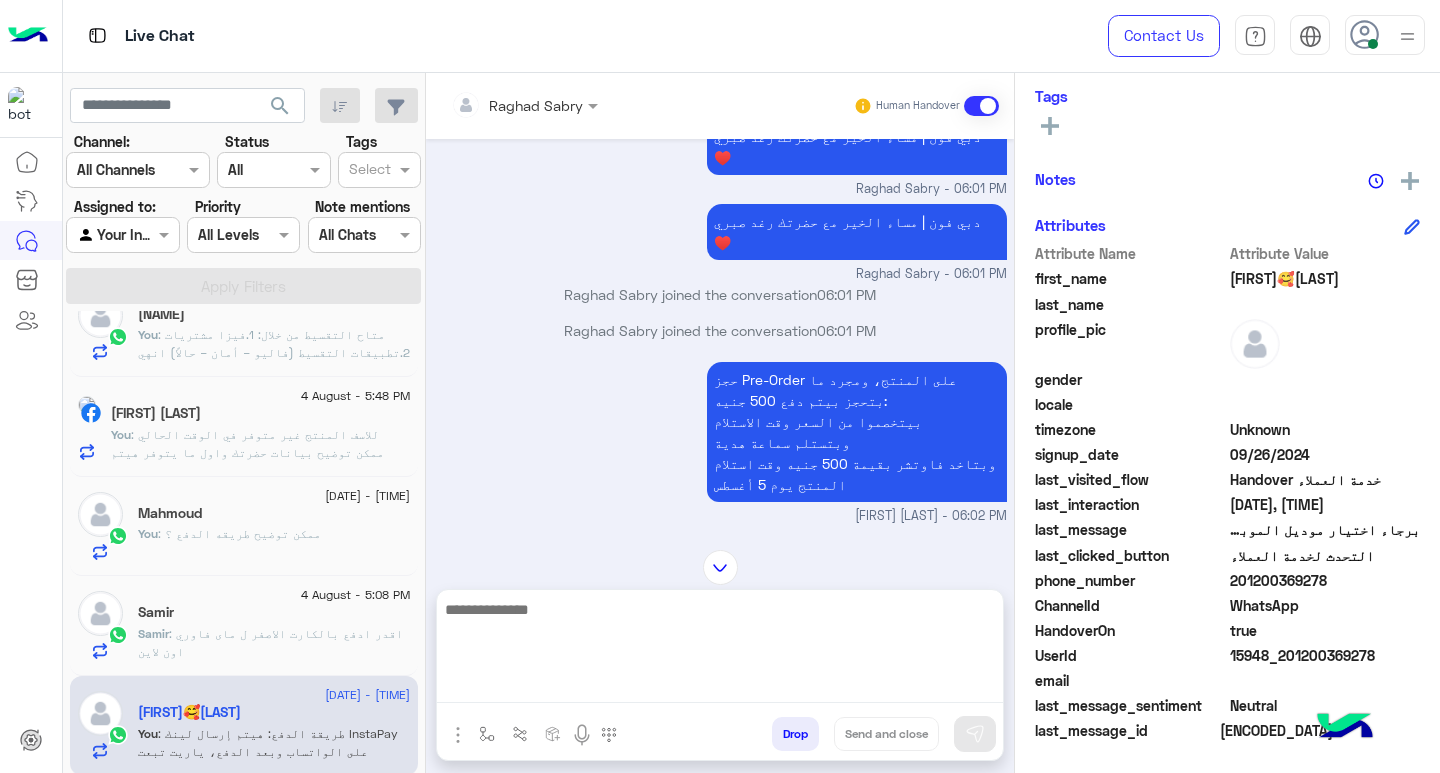 scroll, scrollTop: 4022, scrollLeft: 0, axis: vertical 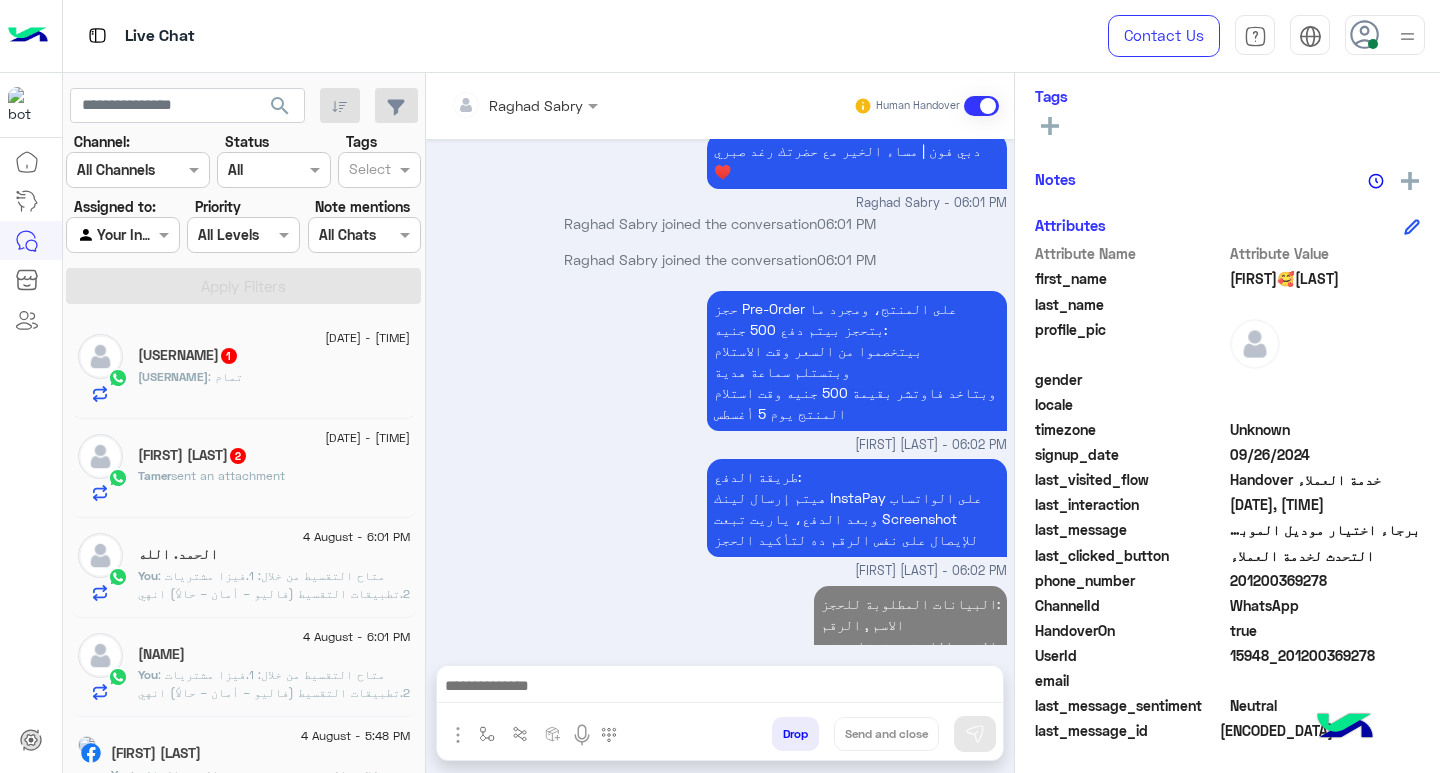 click on "[USERNAME] : تمام" 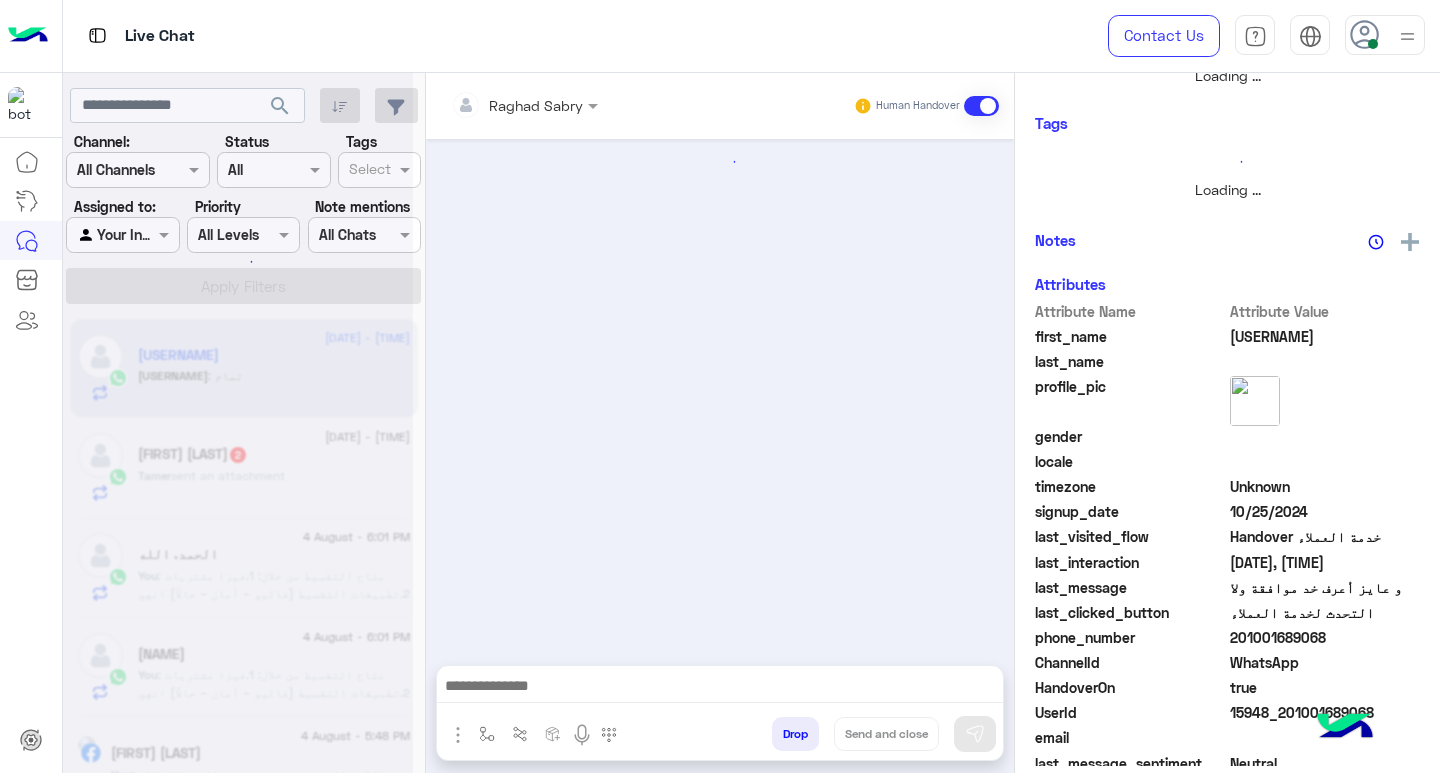 scroll, scrollTop: 355, scrollLeft: 0, axis: vertical 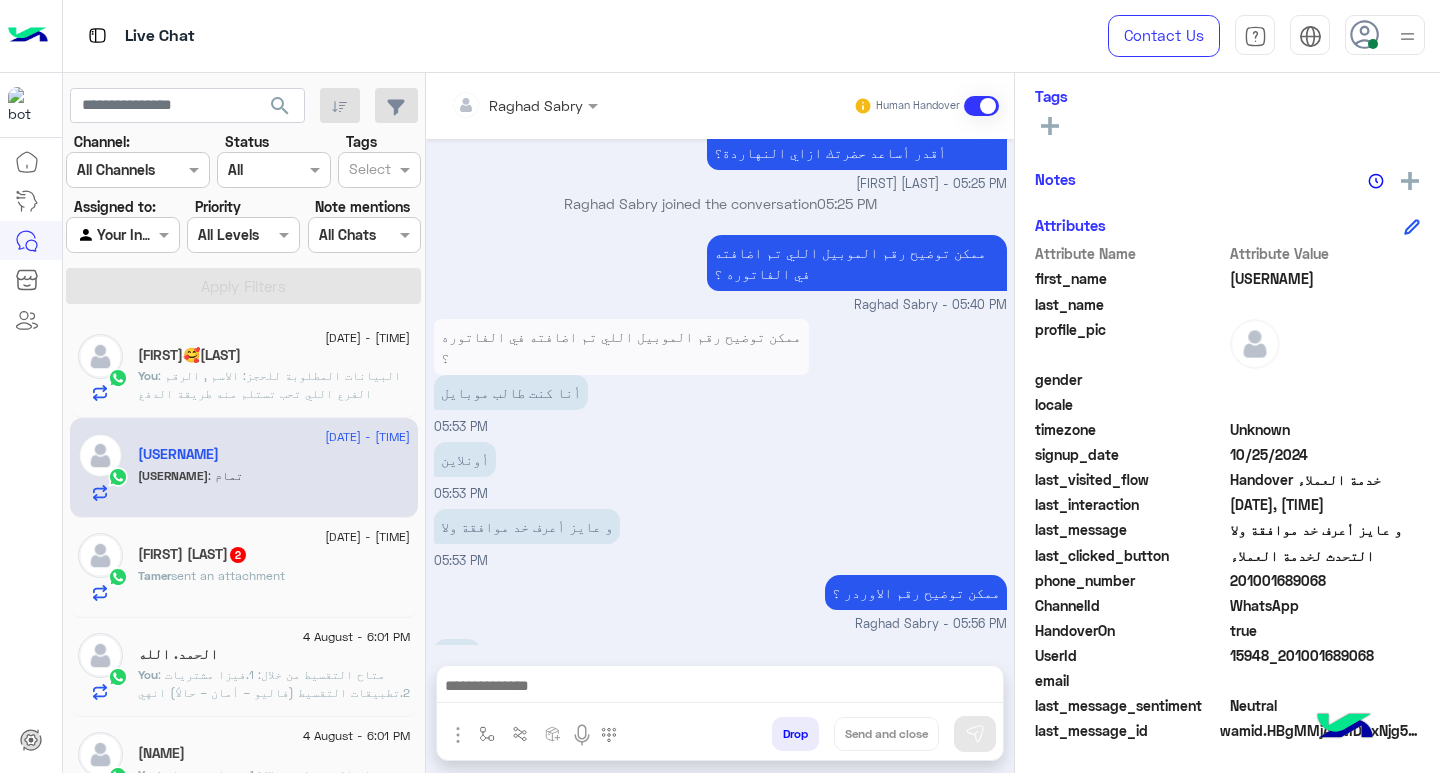 click on "[FIRST] sent an attachment" 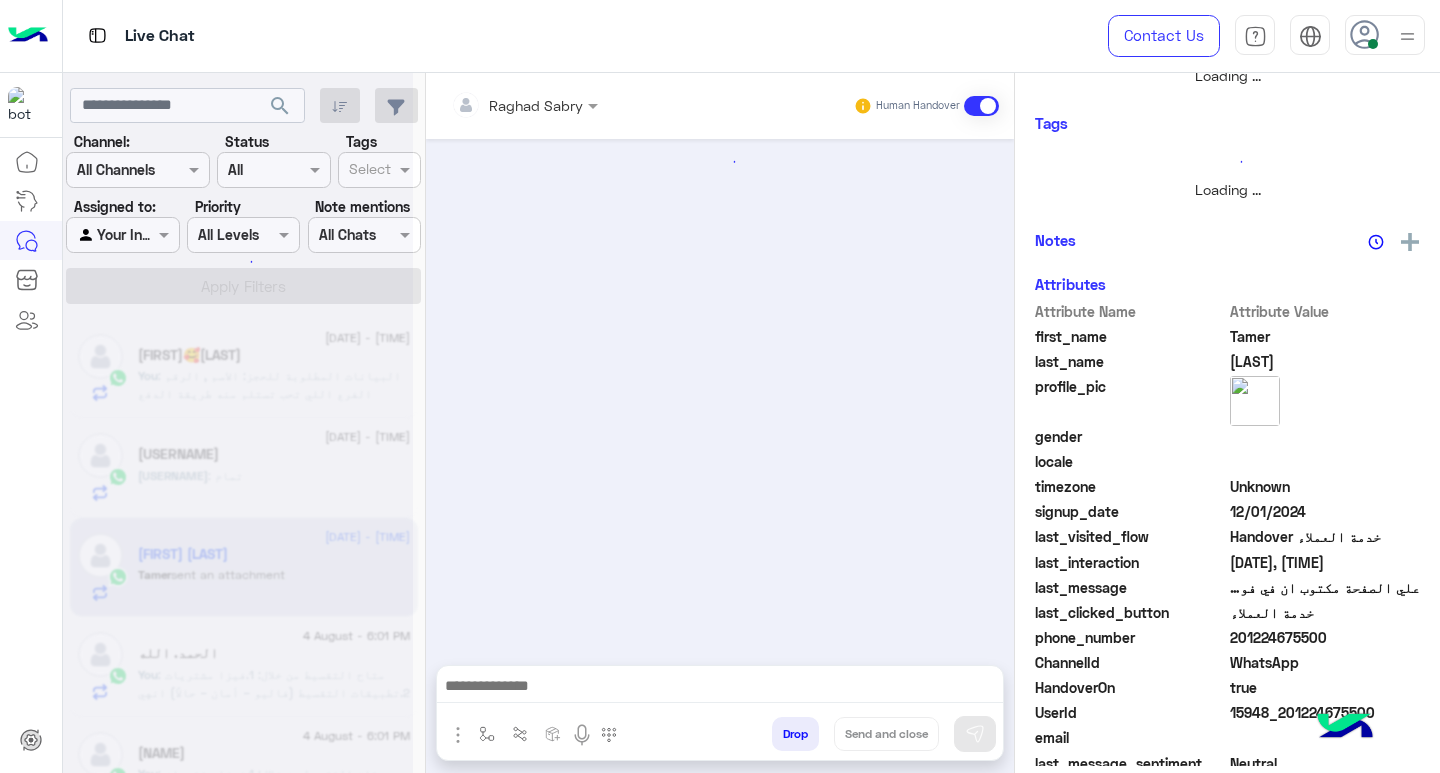 scroll, scrollTop: 355, scrollLeft: 0, axis: vertical 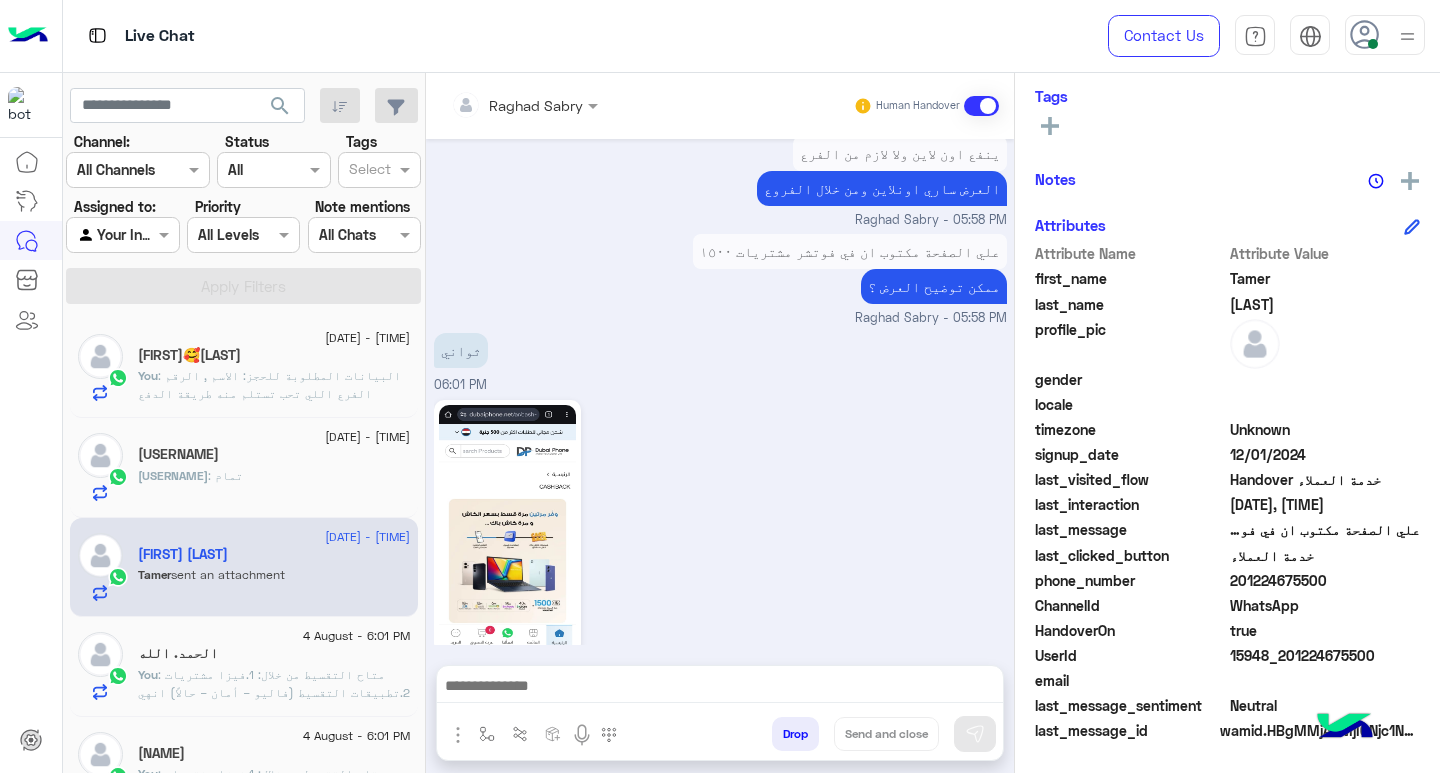 click on "[USERNAME] : تمام" 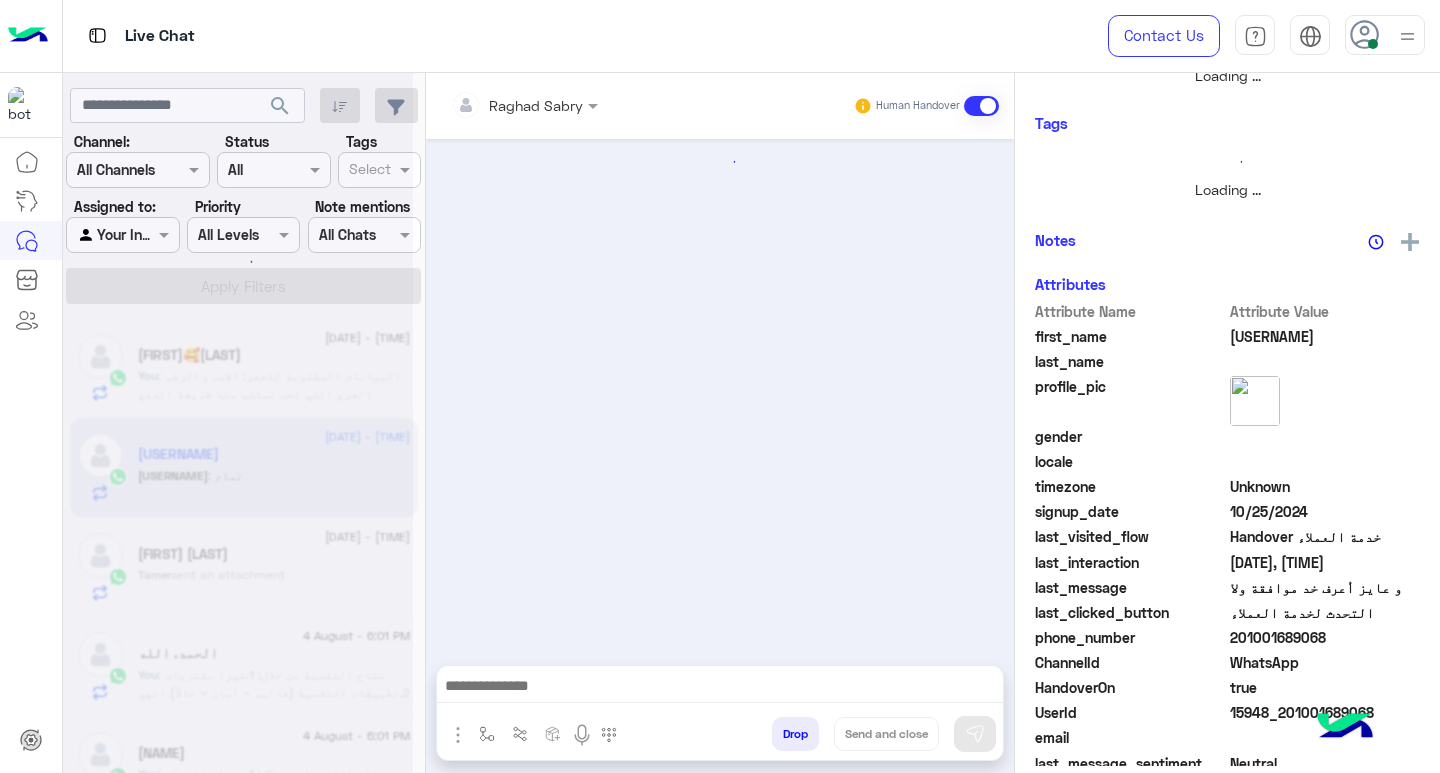 scroll, scrollTop: 355, scrollLeft: 0, axis: vertical 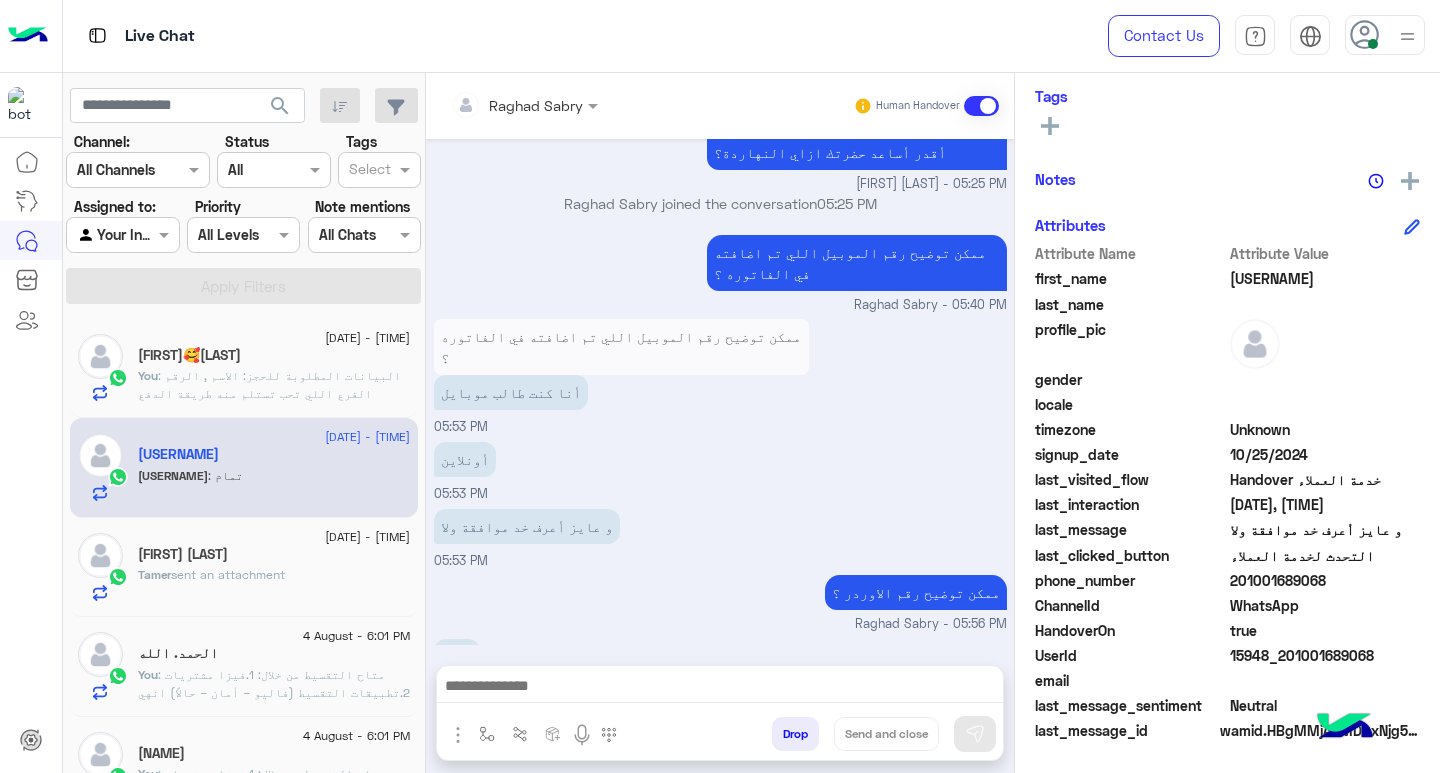 click on ": البيانات المطلوبة للحجز:
الاسم , الرقم
الفرع اللي تحب تستلم منه
طريقة الدفع
واللون ؟" 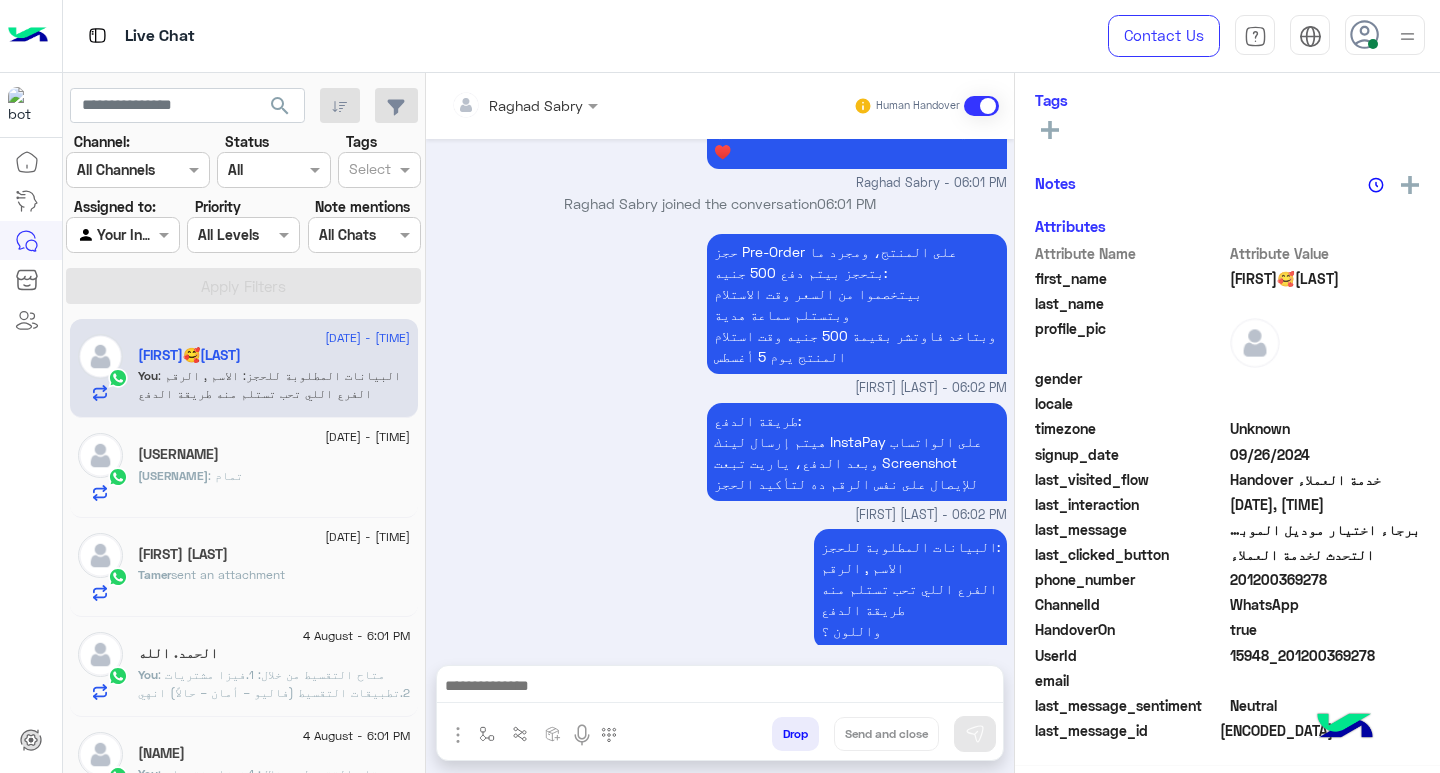 click on "[DATE] - [TIME]" 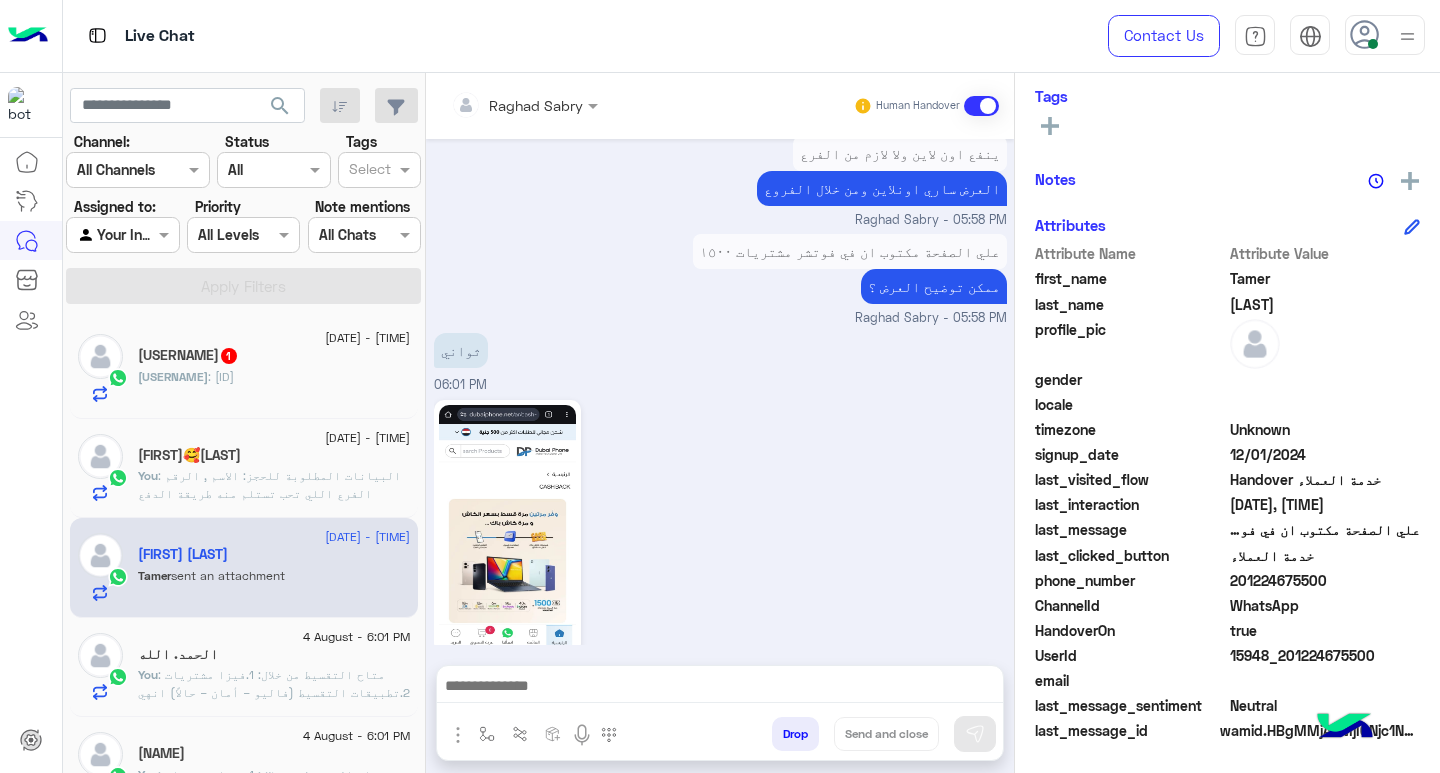 click on "[NAME] : W1328225" 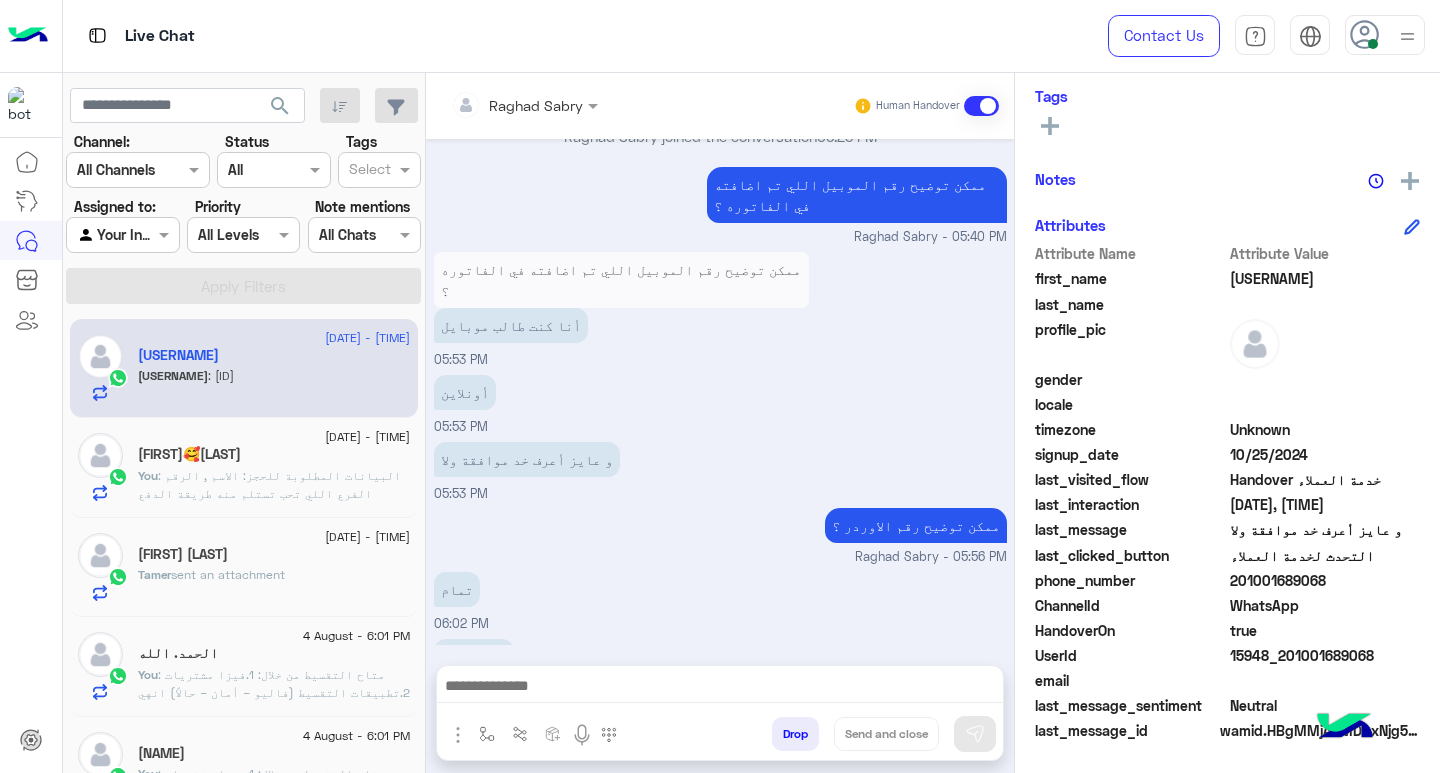 click on "W1328225" at bounding box center (474, 656) 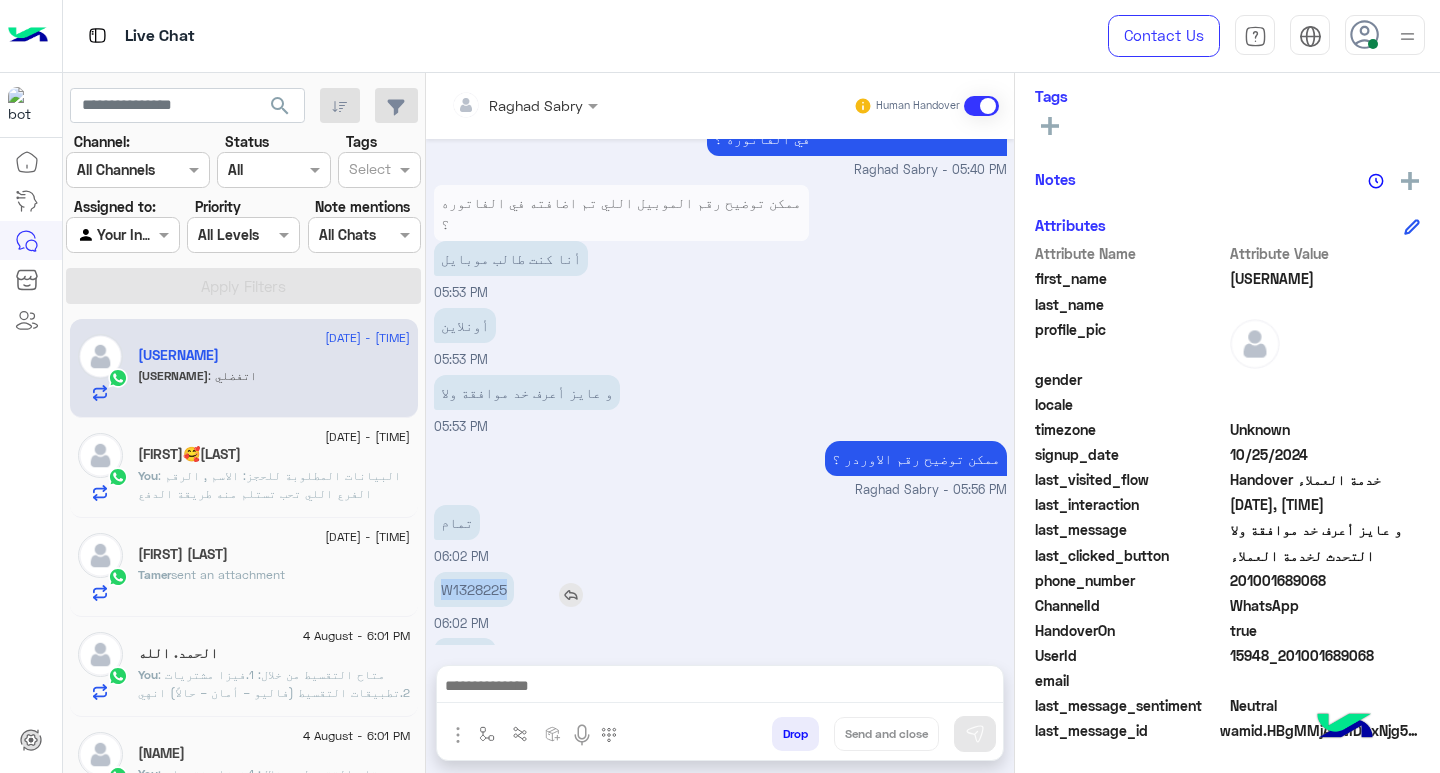 copy on "W1328225" 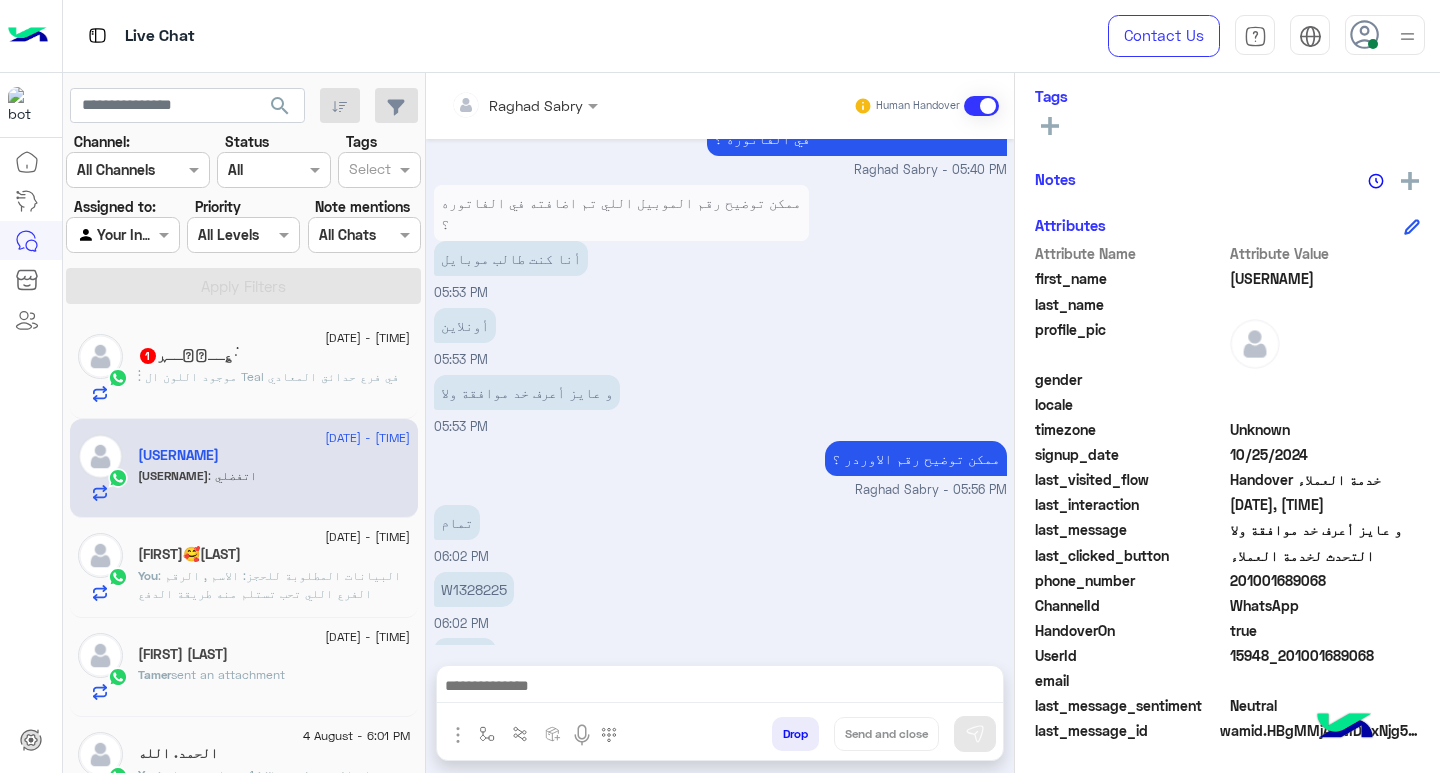 click on ": موجود اللون ال Teal في فرع حدائق المعادي" 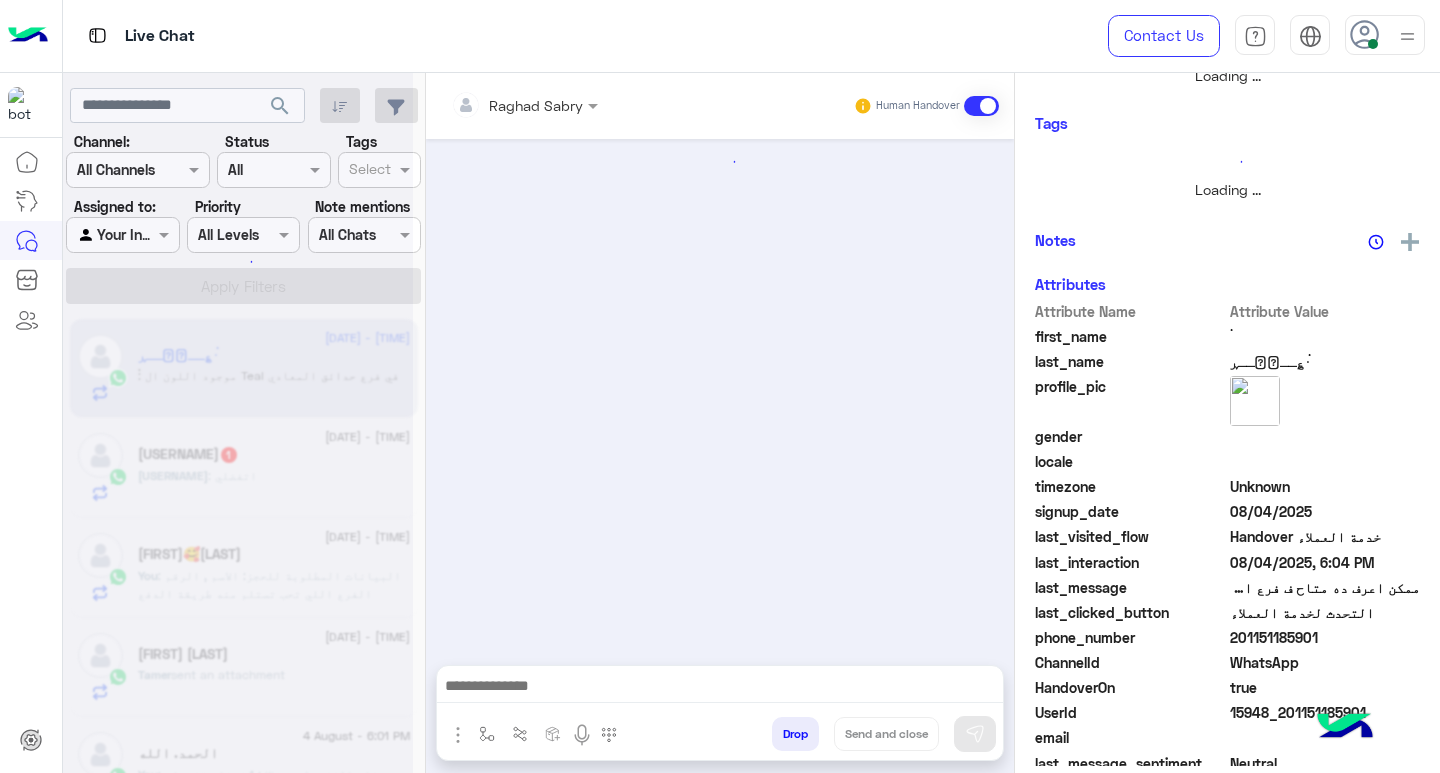 scroll, scrollTop: 355, scrollLeft: 0, axis: vertical 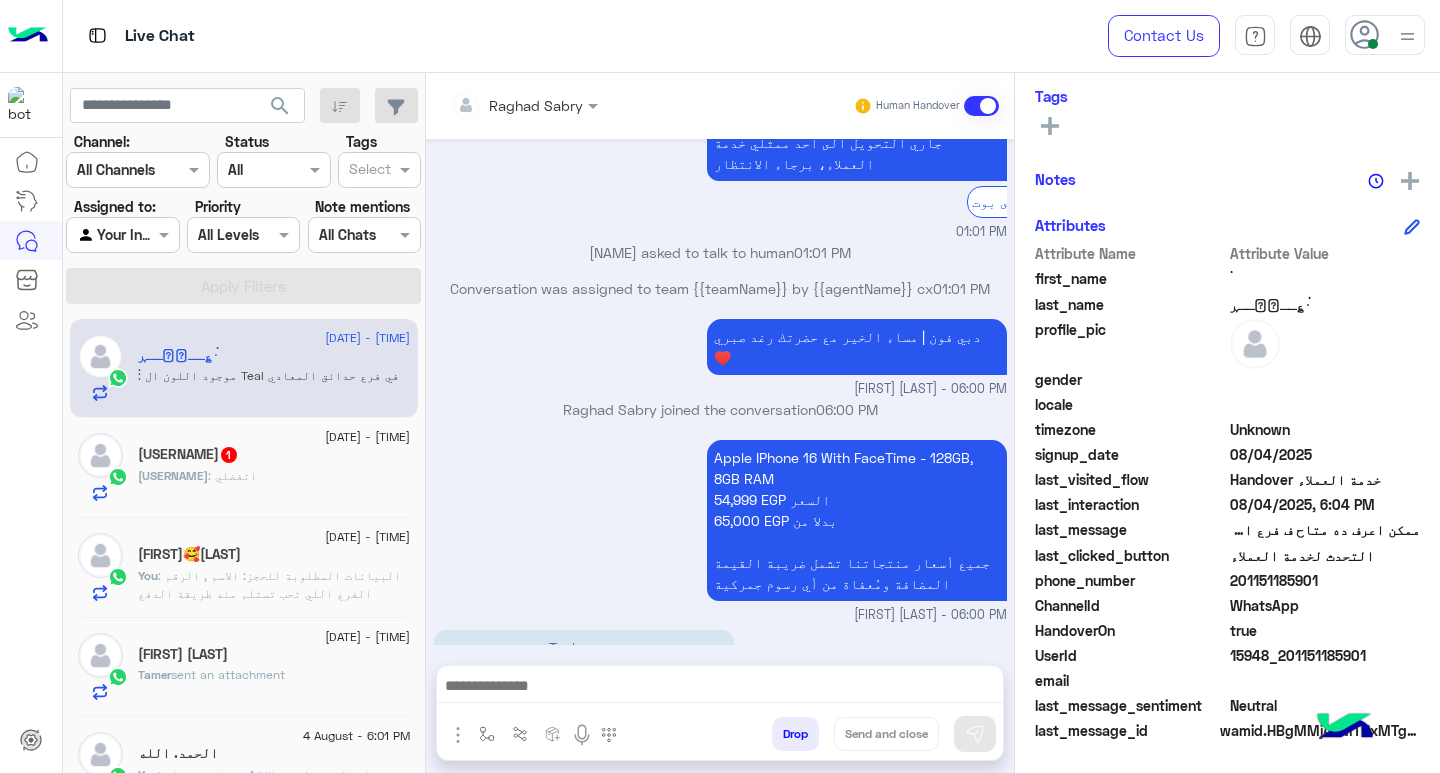 click on "[USERNAME]  1" 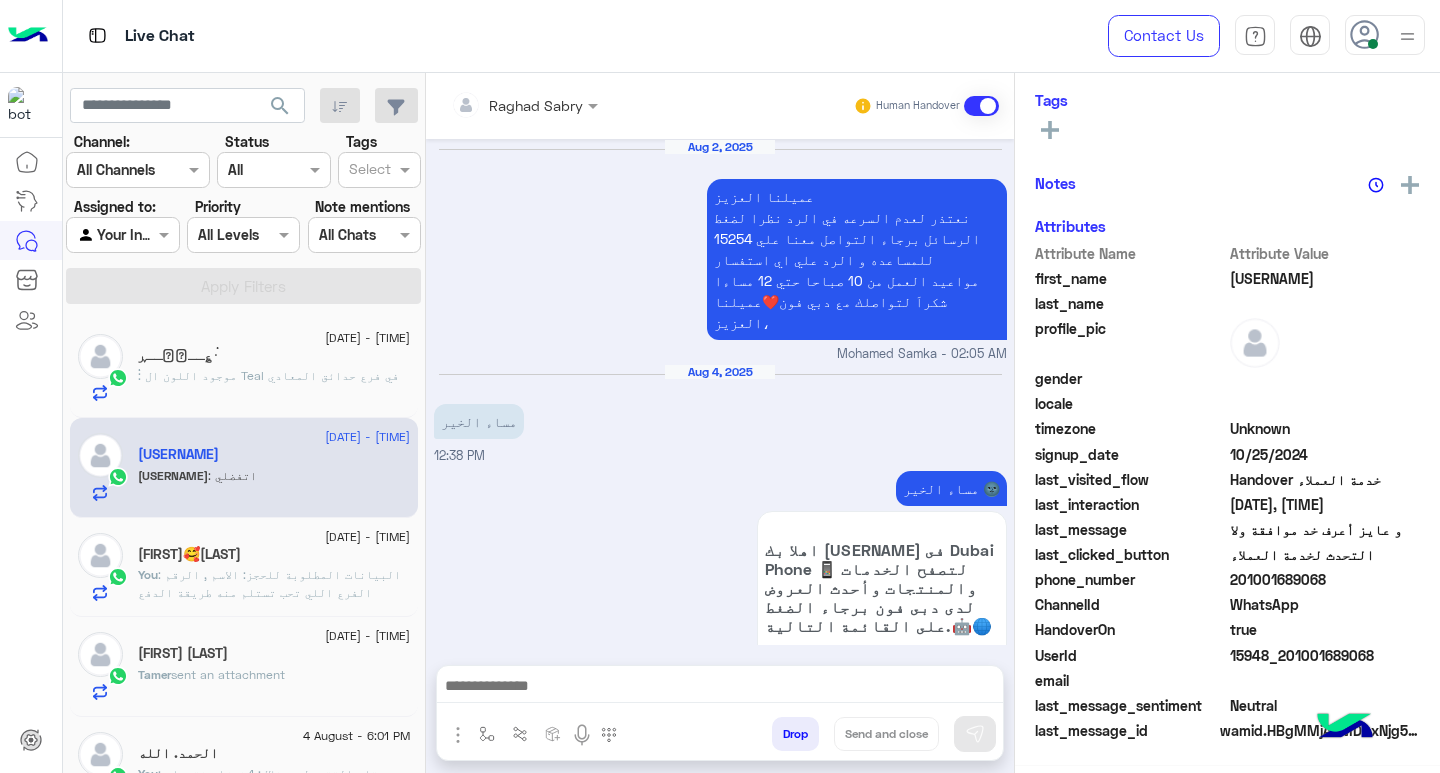 scroll, scrollTop: 325, scrollLeft: 0, axis: vertical 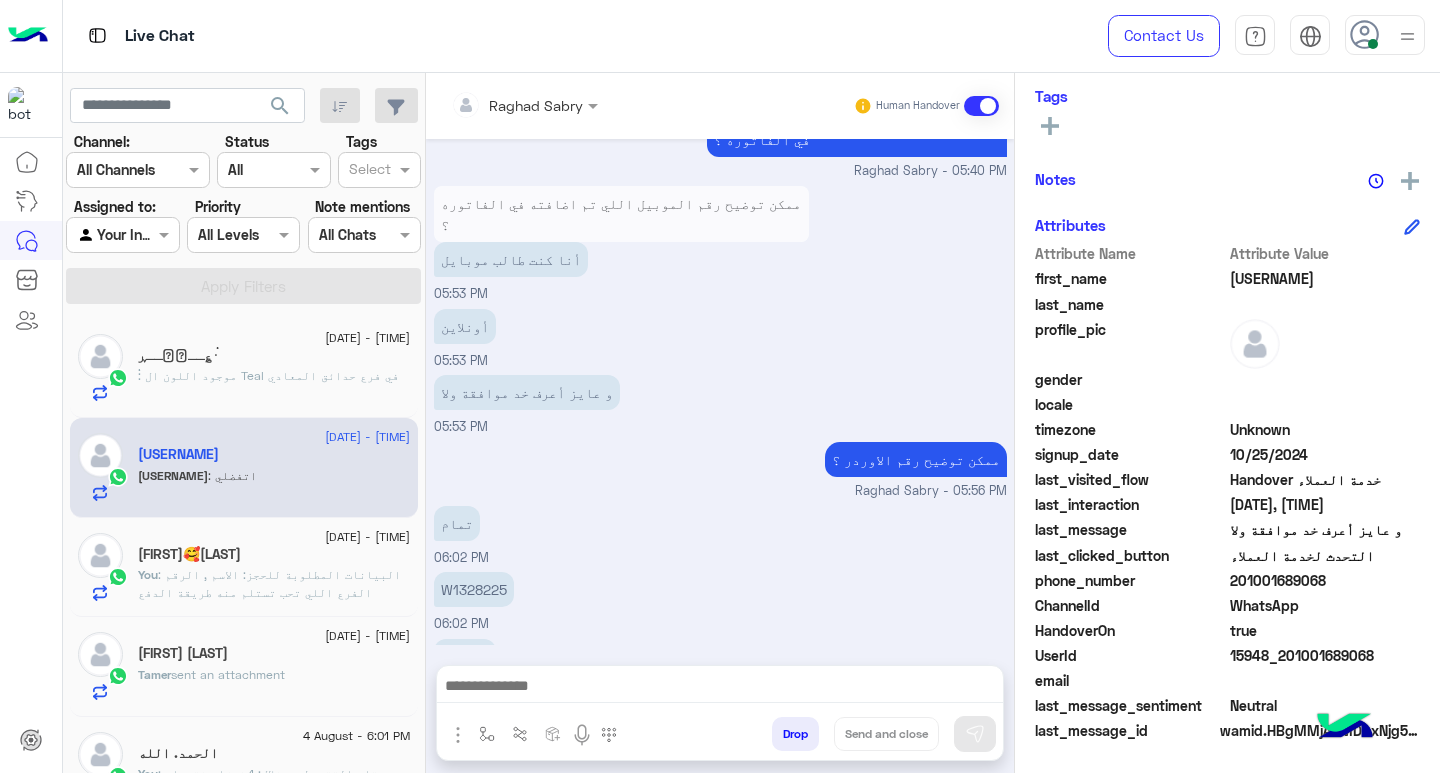 click at bounding box center (720, 688) 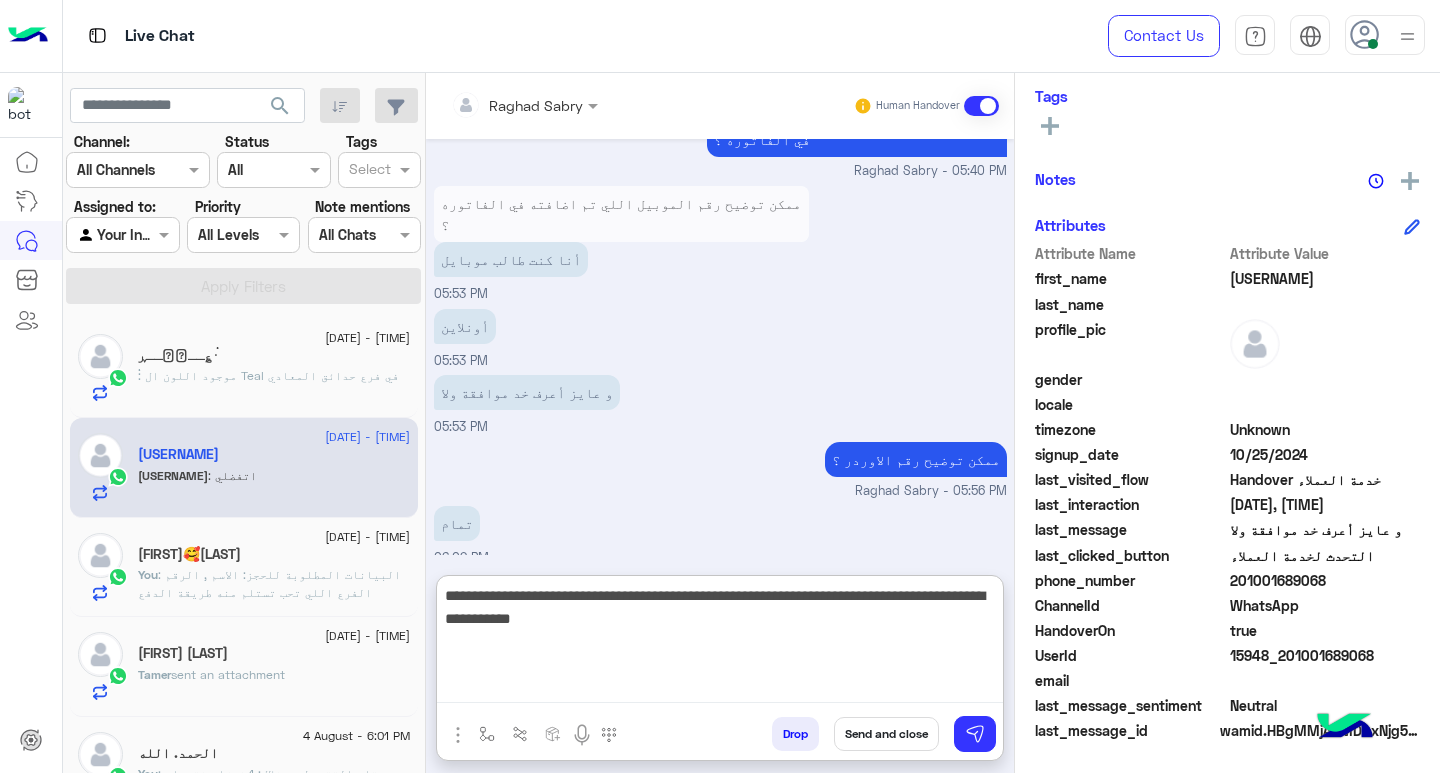 type on "**********" 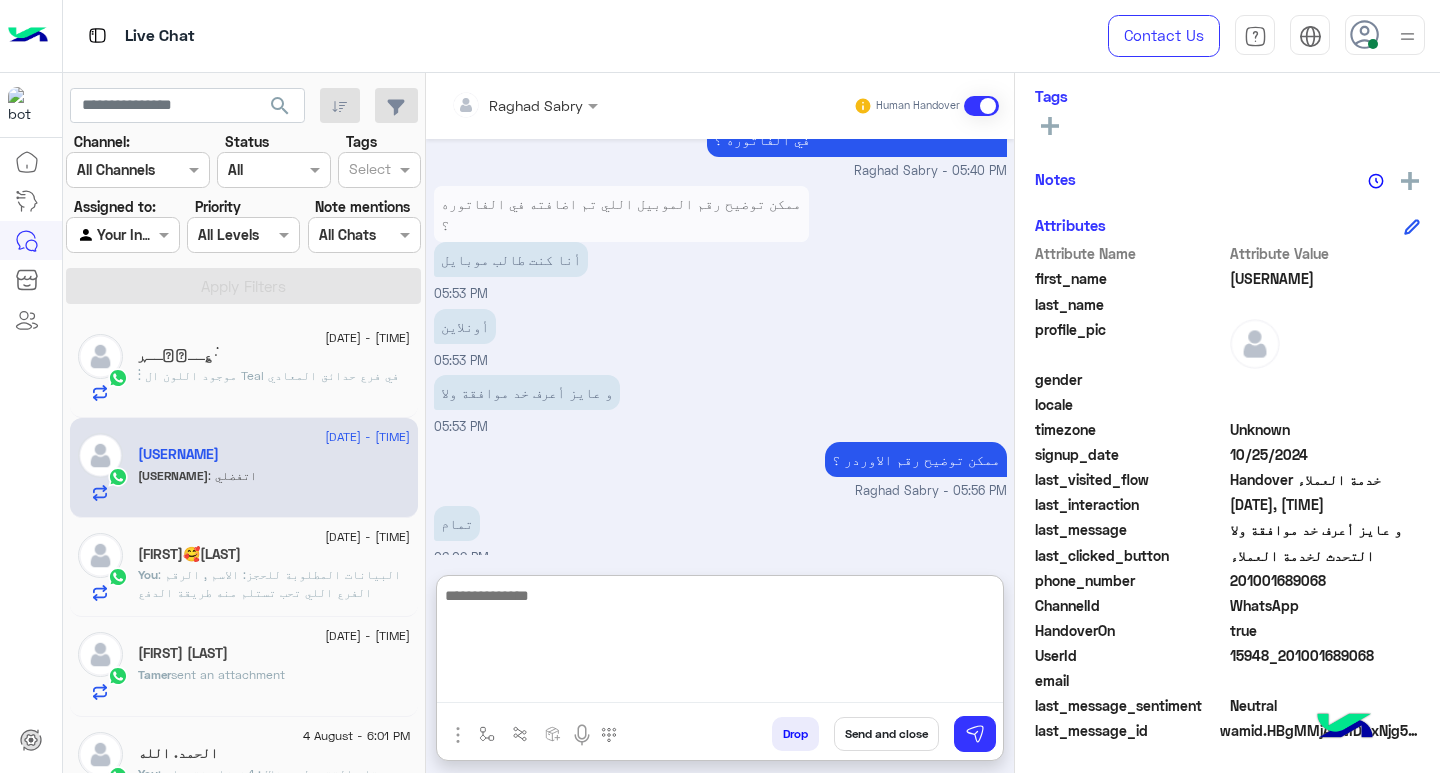 scroll, scrollTop: 1510, scrollLeft: 0, axis: vertical 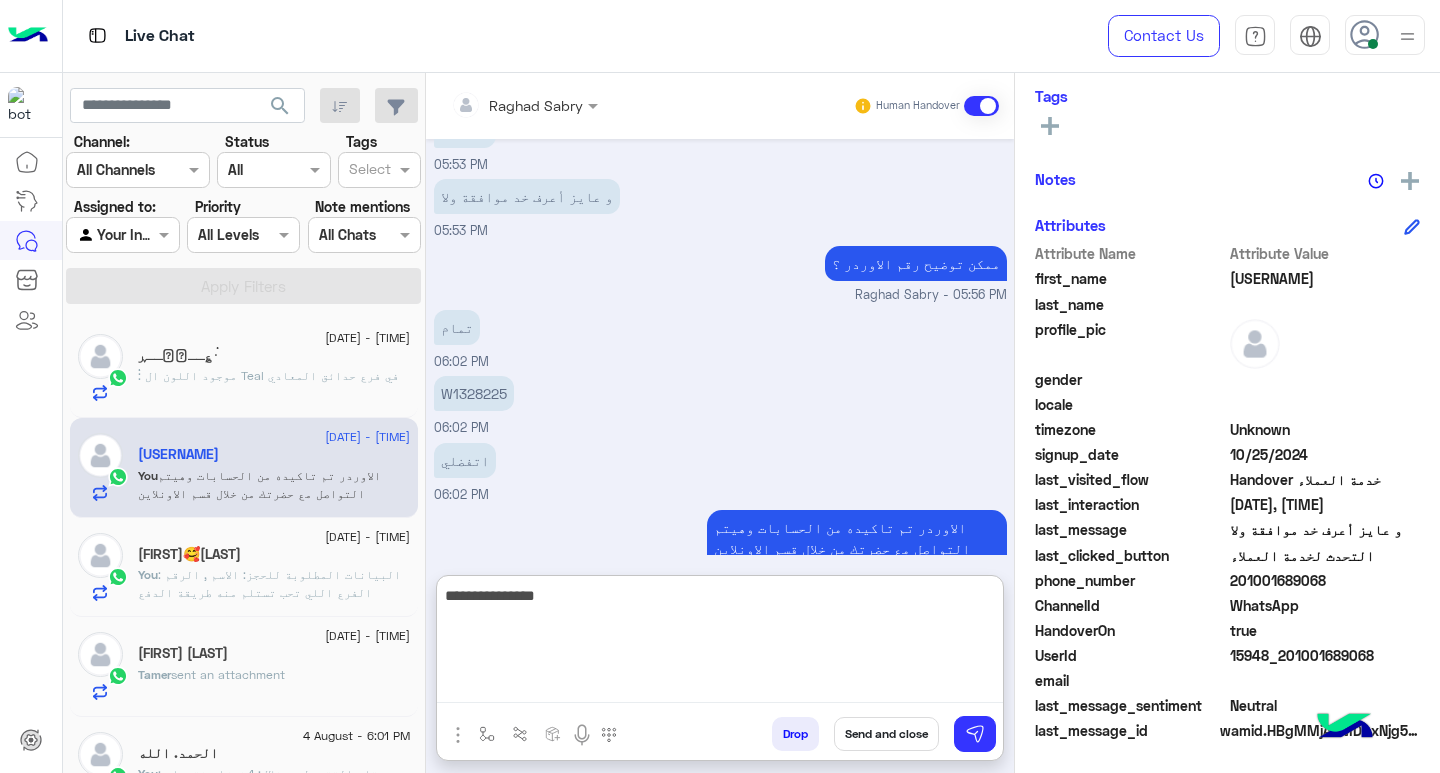 type on "**********" 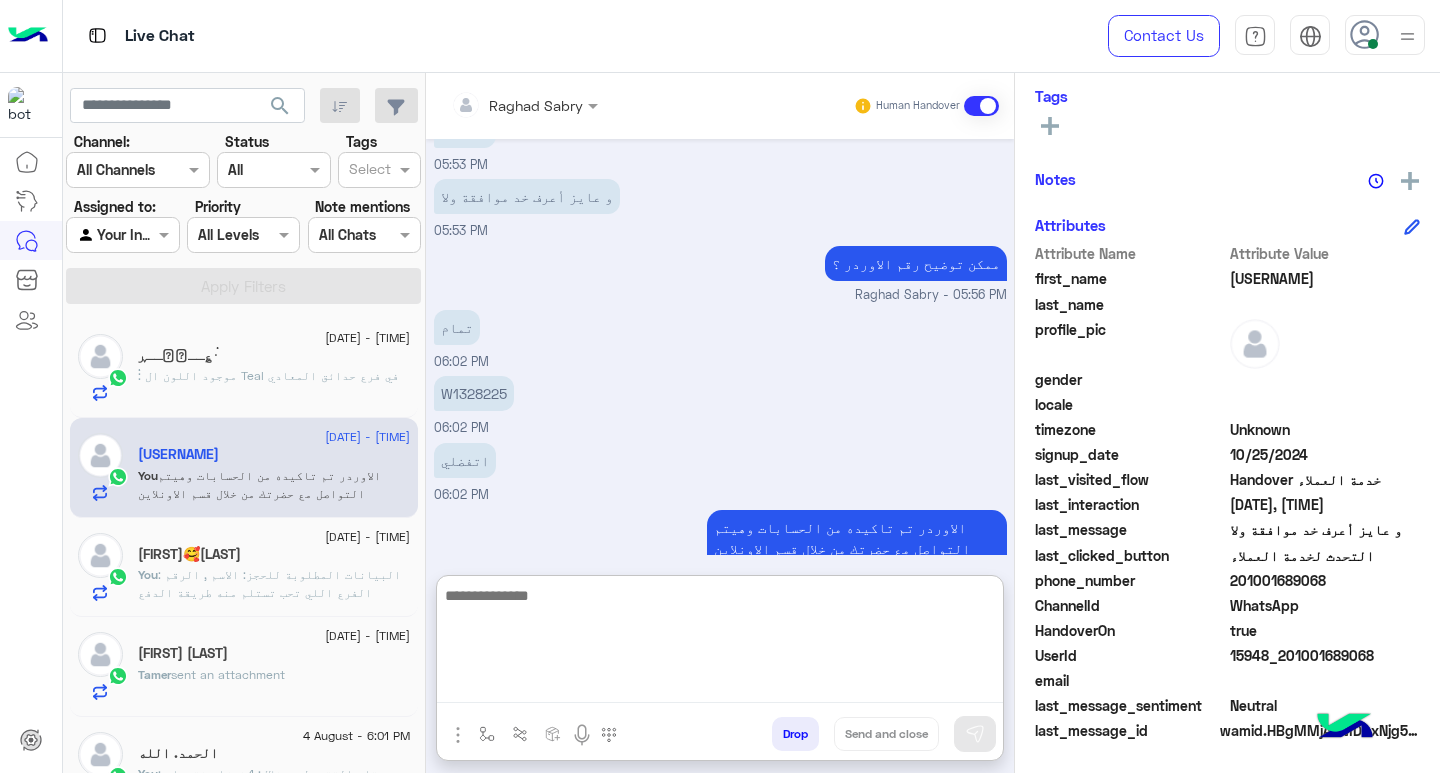 scroll, scrollTop: 1574, scrollLeft: 0, axis: vertical 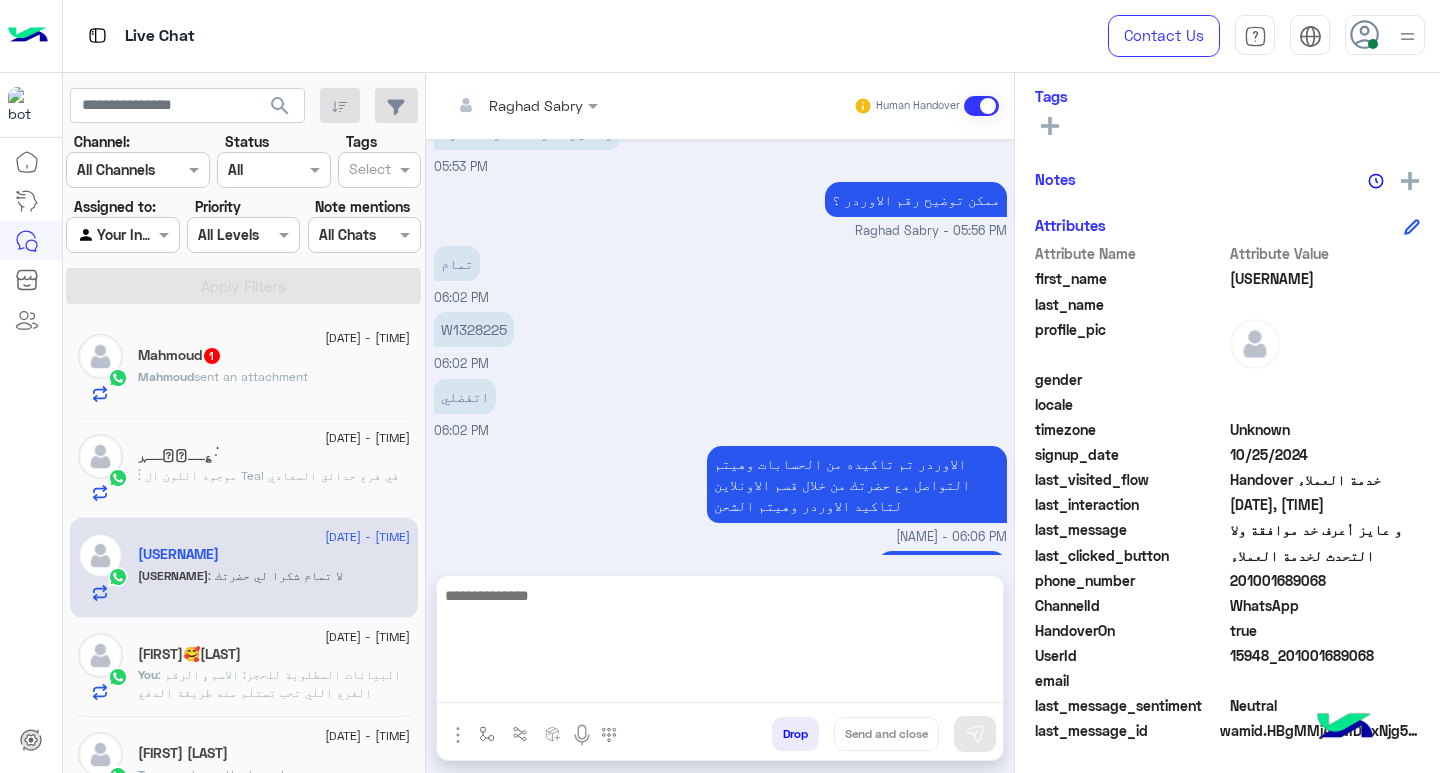 click on "sent an attachment" 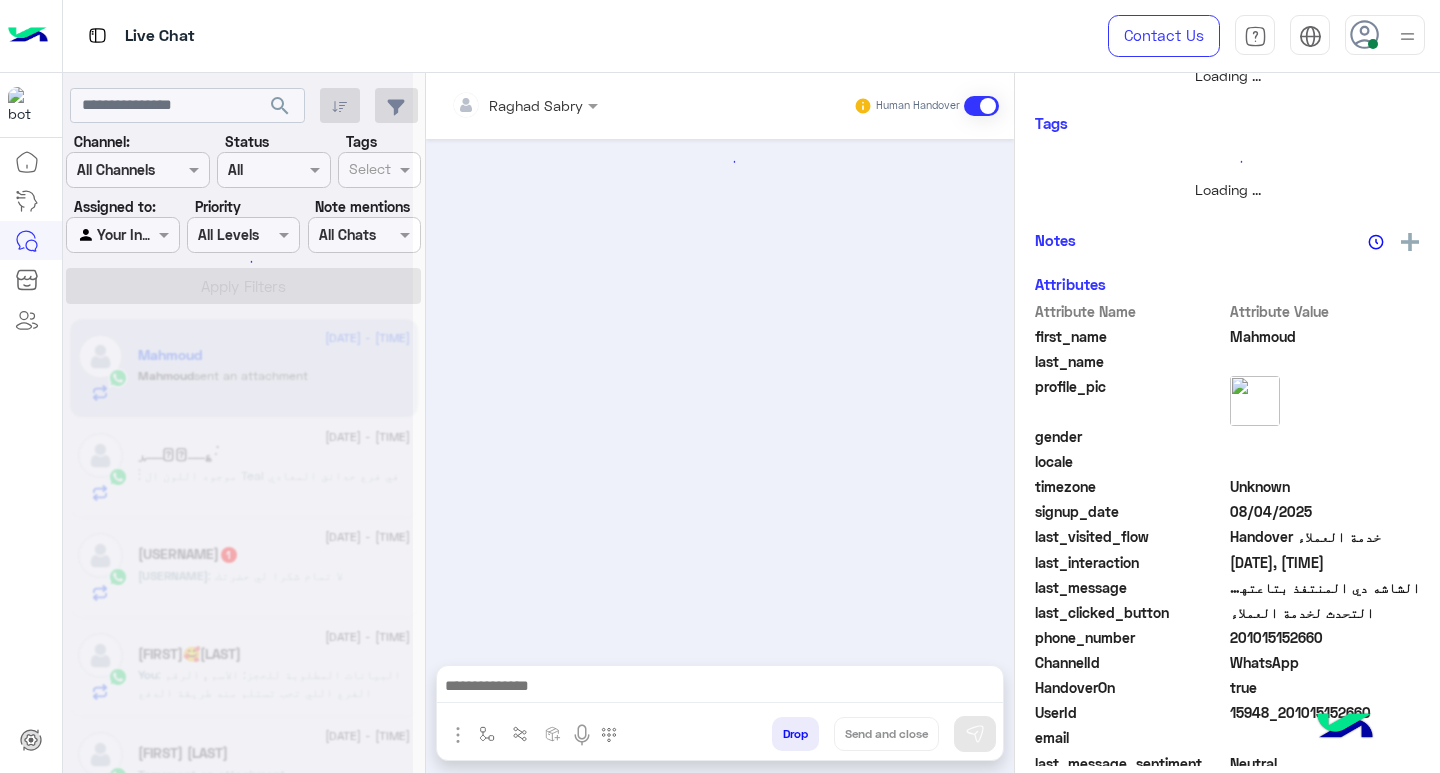 scroll, scrollTop: 355, scrollLeft: 0, axis: vertical 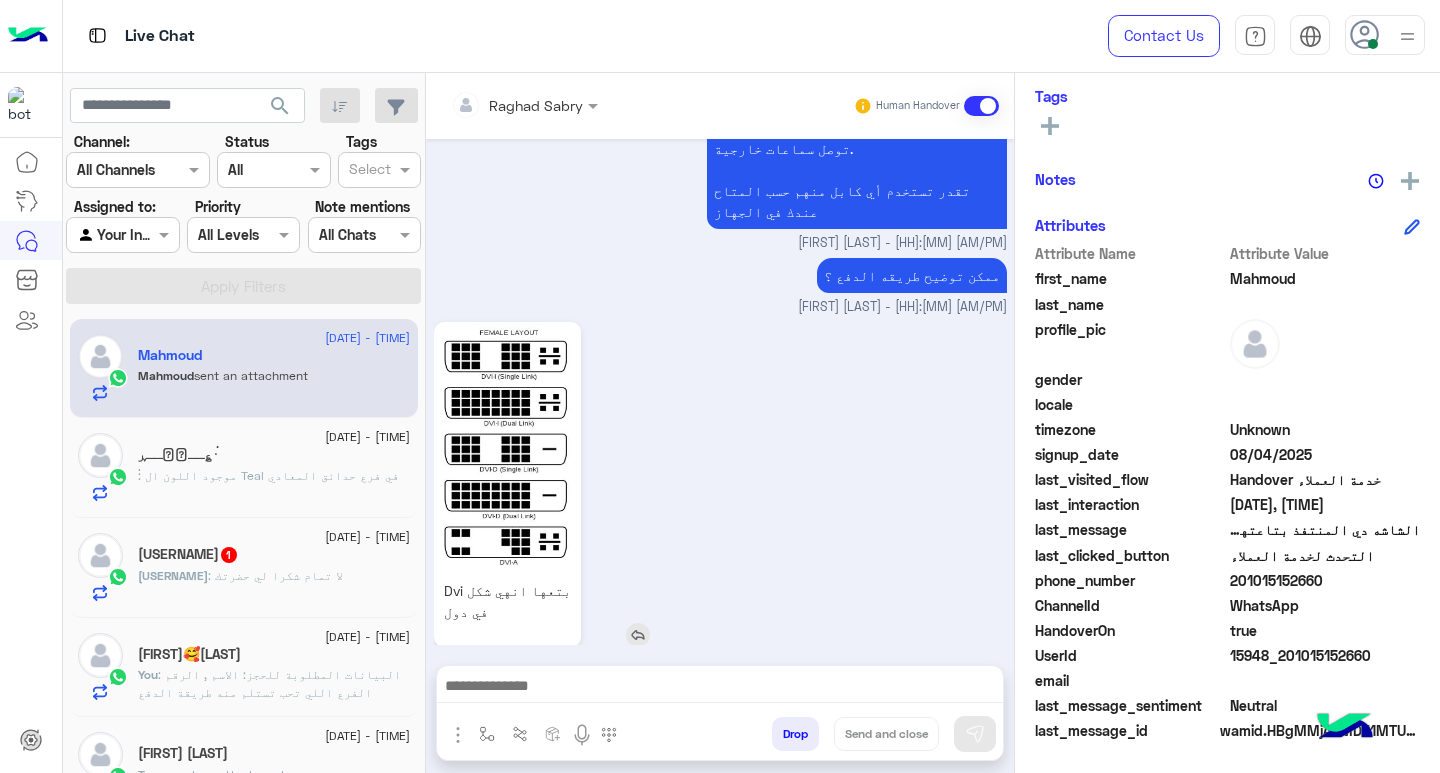 click 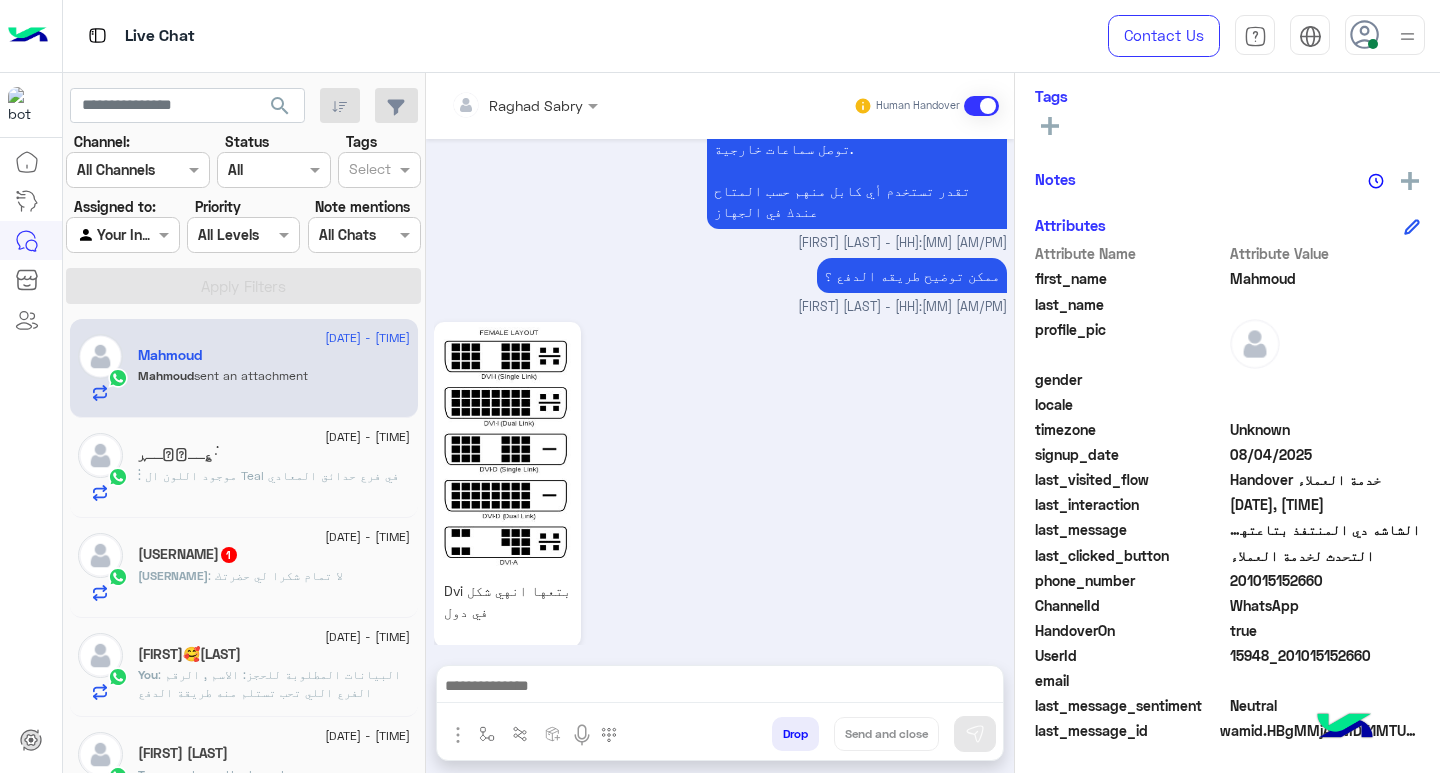 paste on "**********" 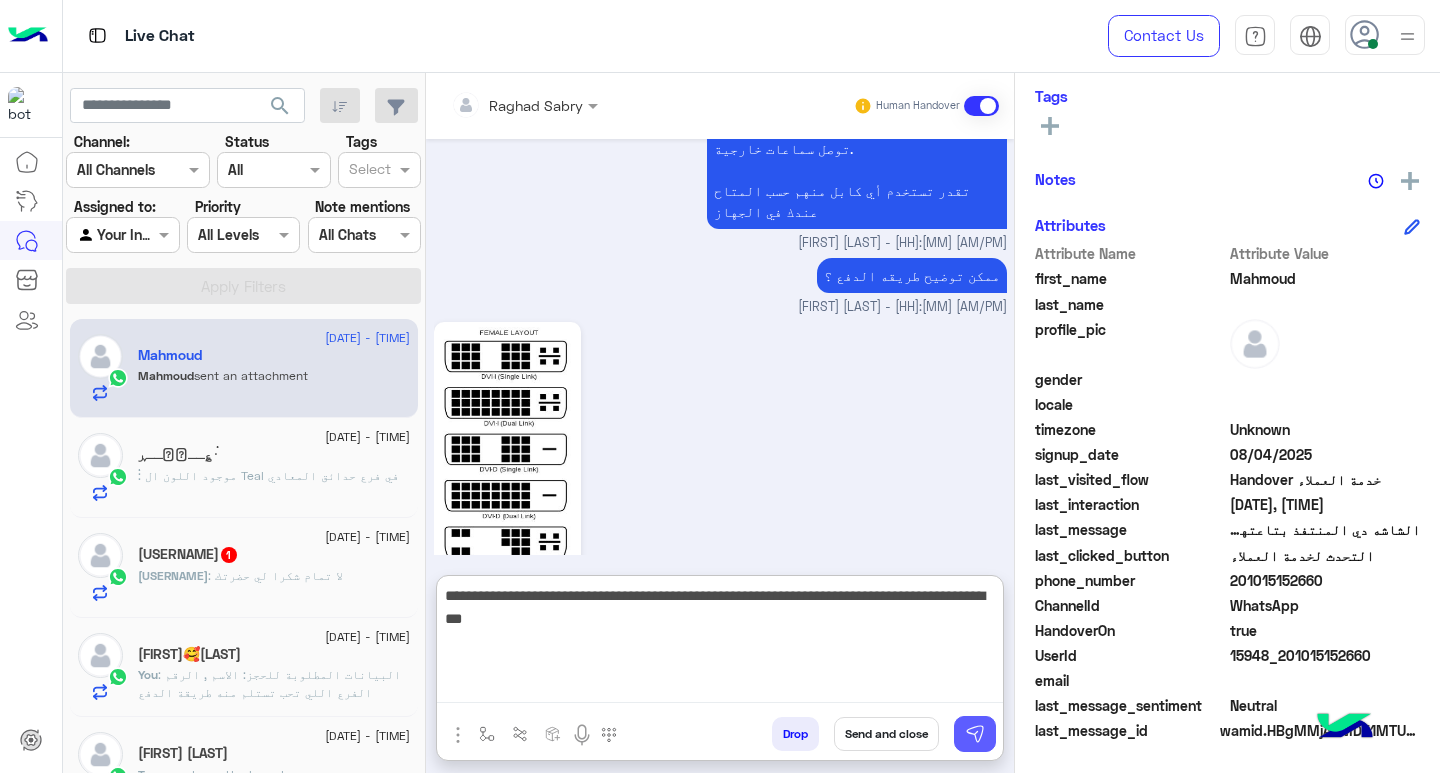 type on "**********" 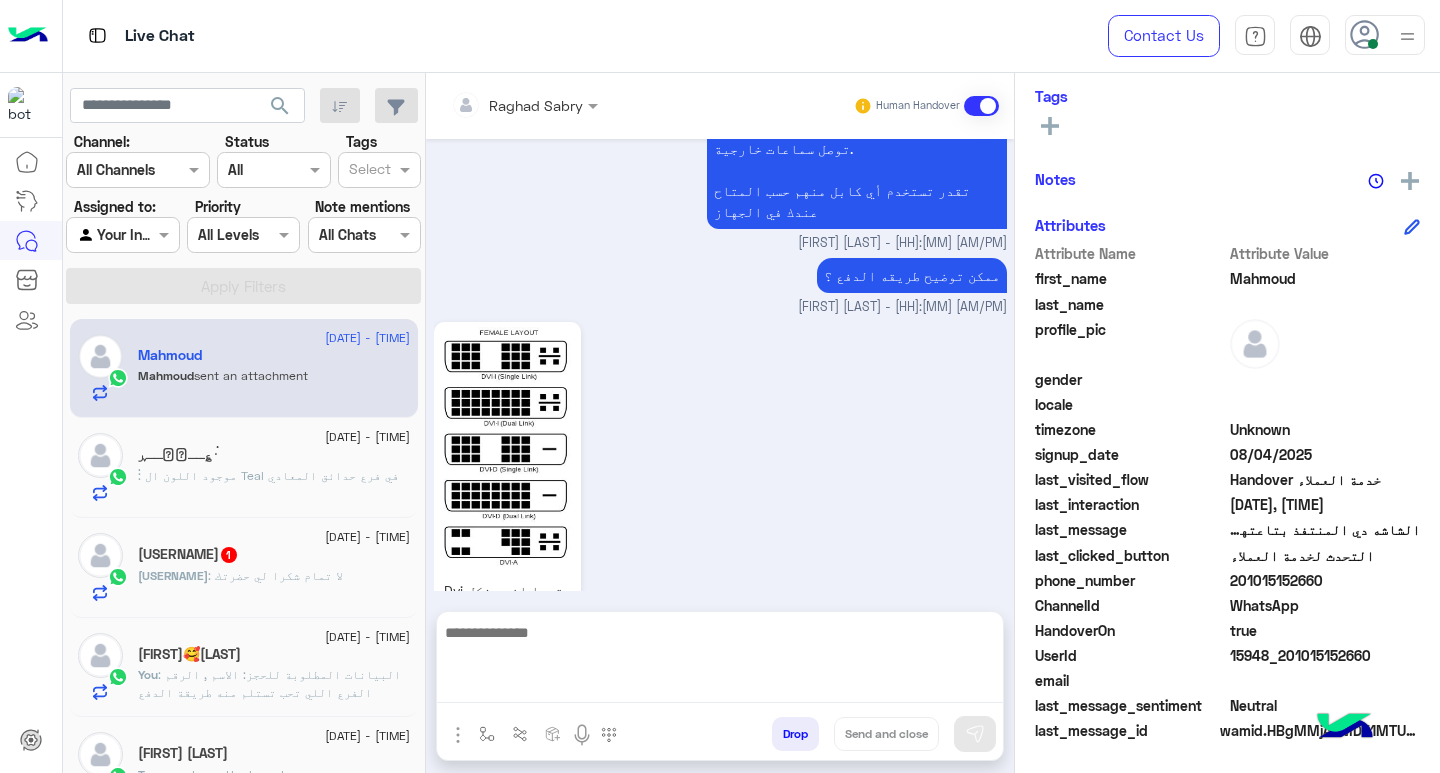 scroll, scrollTop: 2210, scrollLeft: 0, axis: vertical 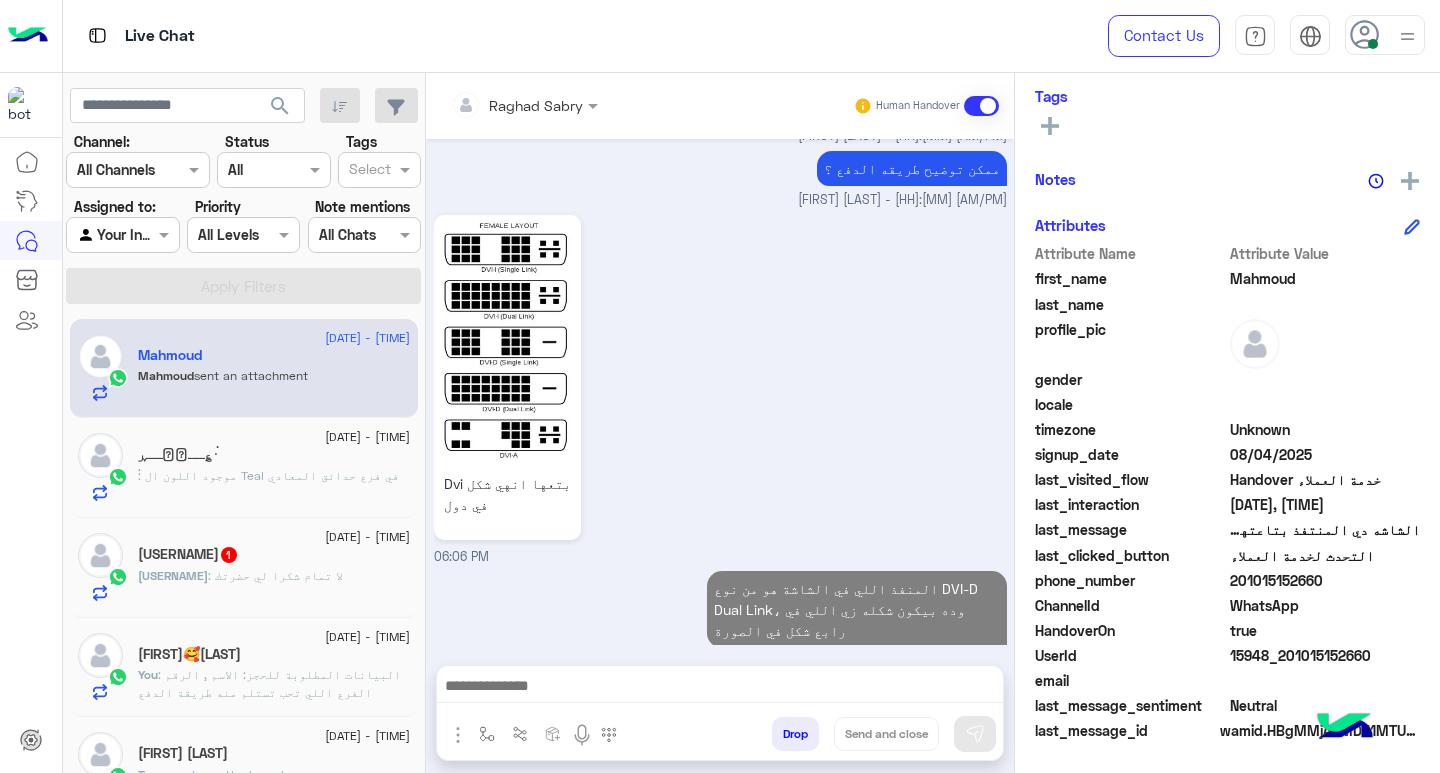 click on "[NAME] : لا تمام شكرا لي حضرتك" 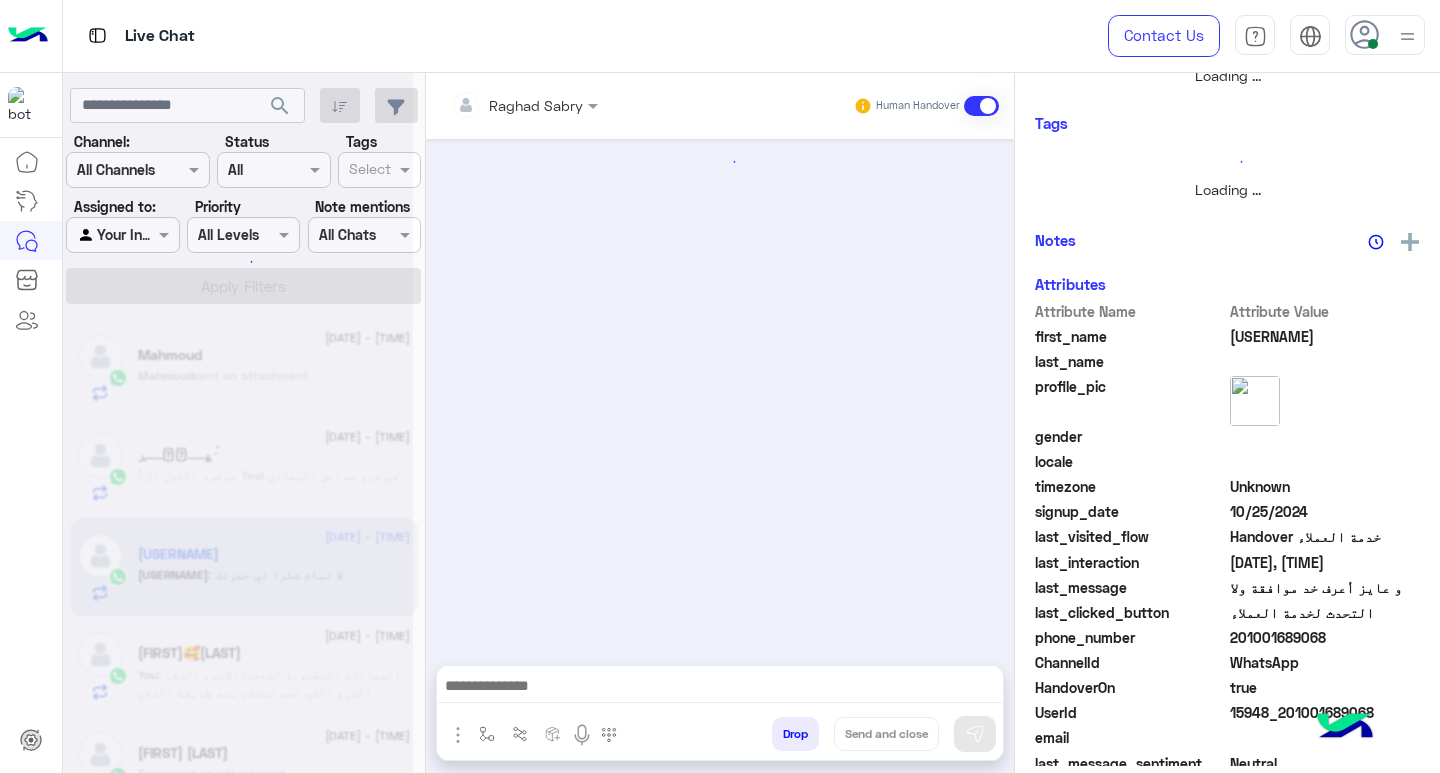 scroll, scrollTop: 355, scrollLeft: 0, axis: vertical 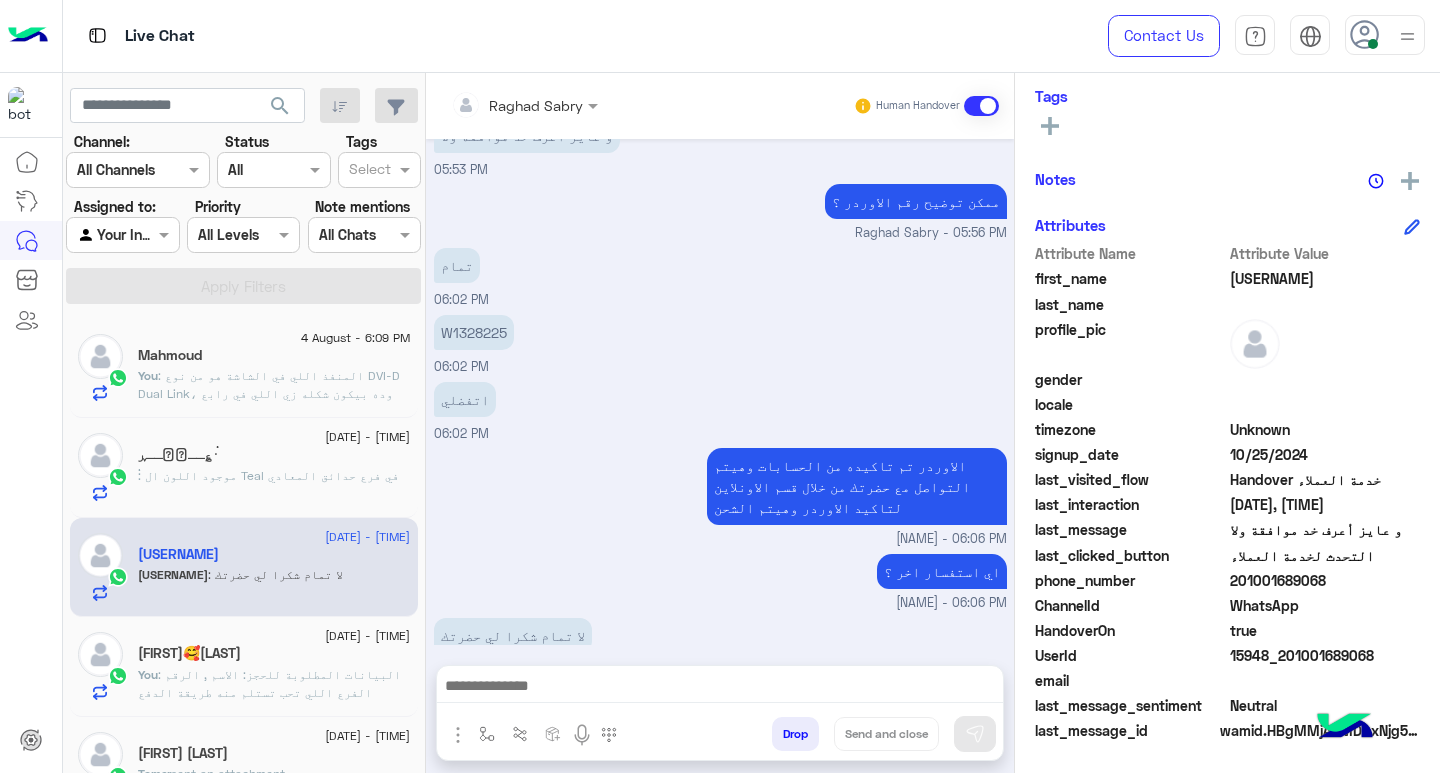 drag, startPoint x: 812, startPoint y: 685, endPoint x: 835, endPoint y: 698, distance: 26.41969 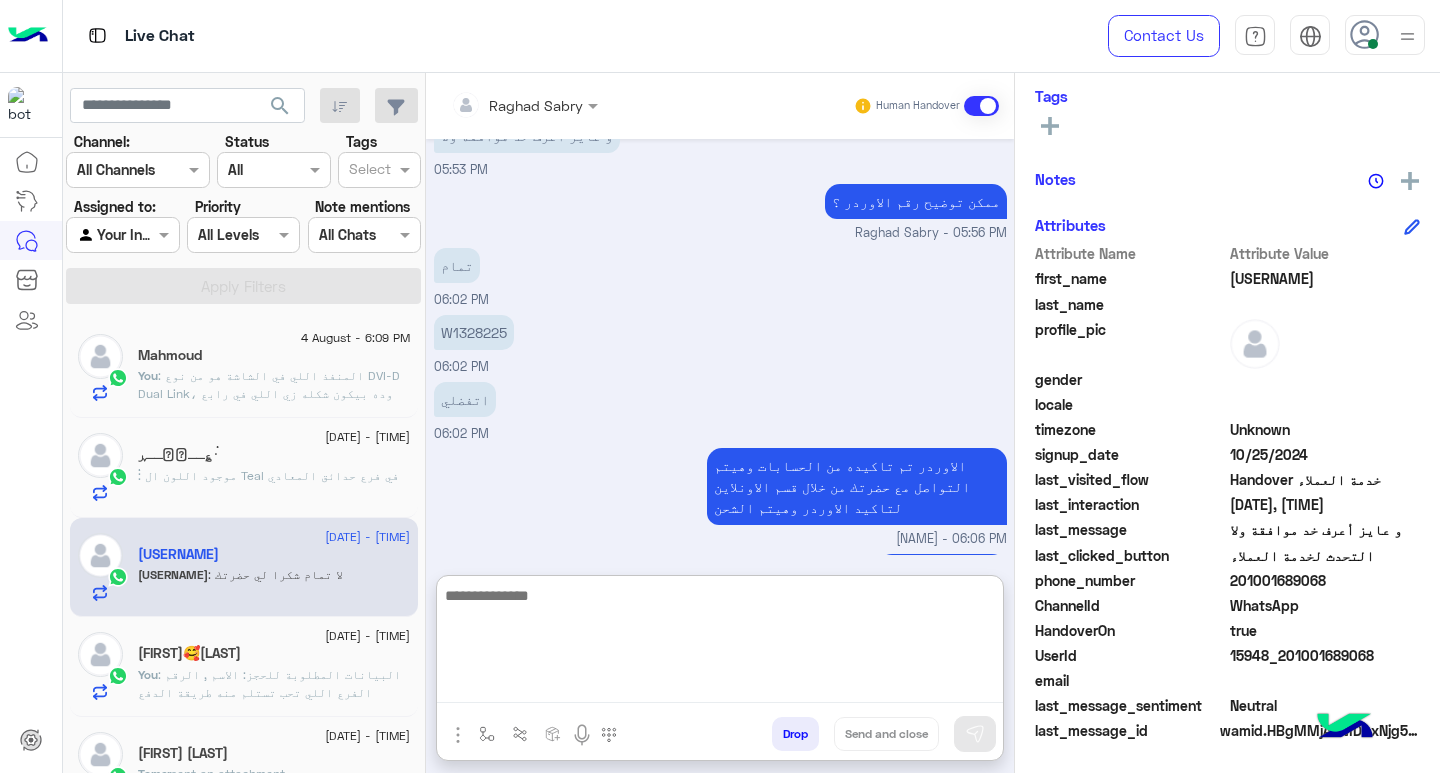 scroll, scrollTop: 0, scrollLeft: 0, axis: both 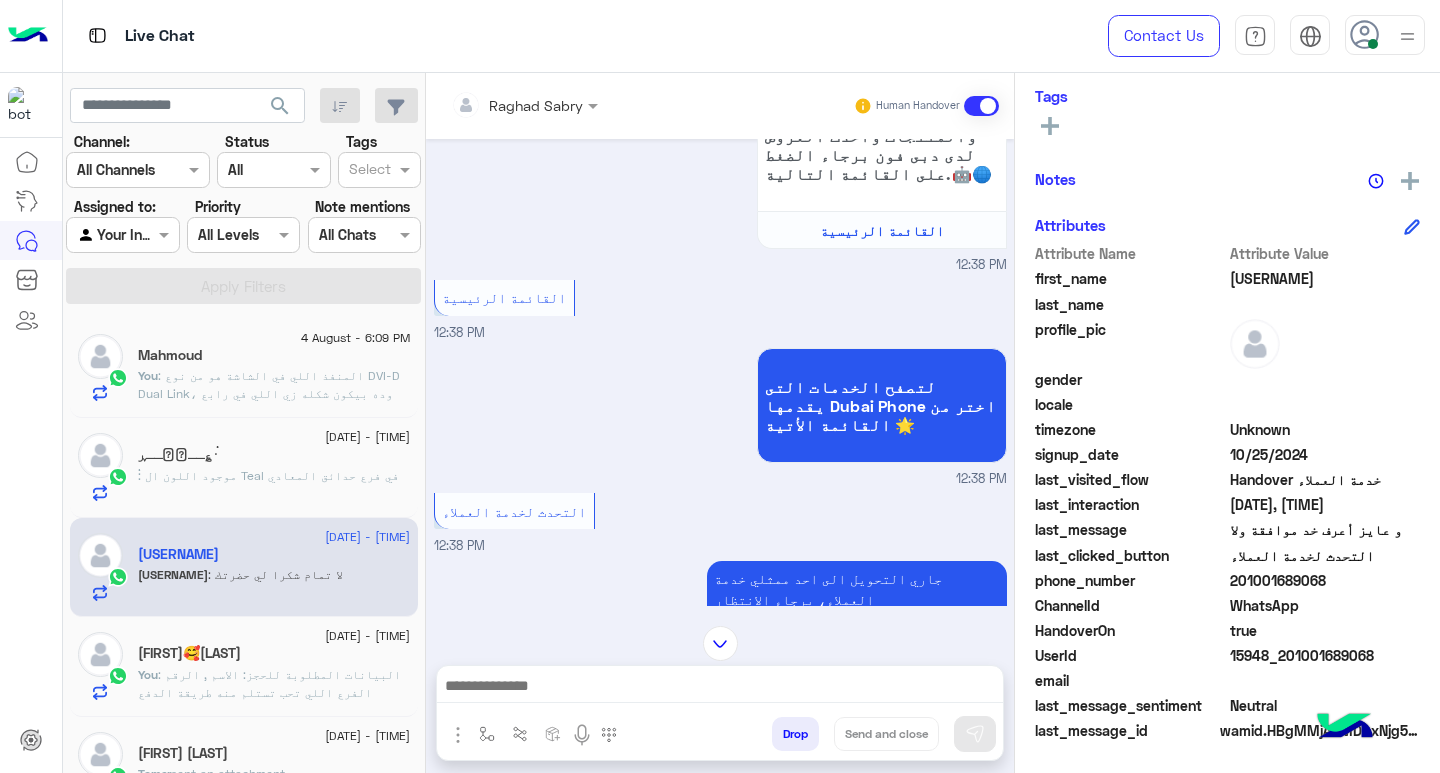 click at bounding box center [720, 688] 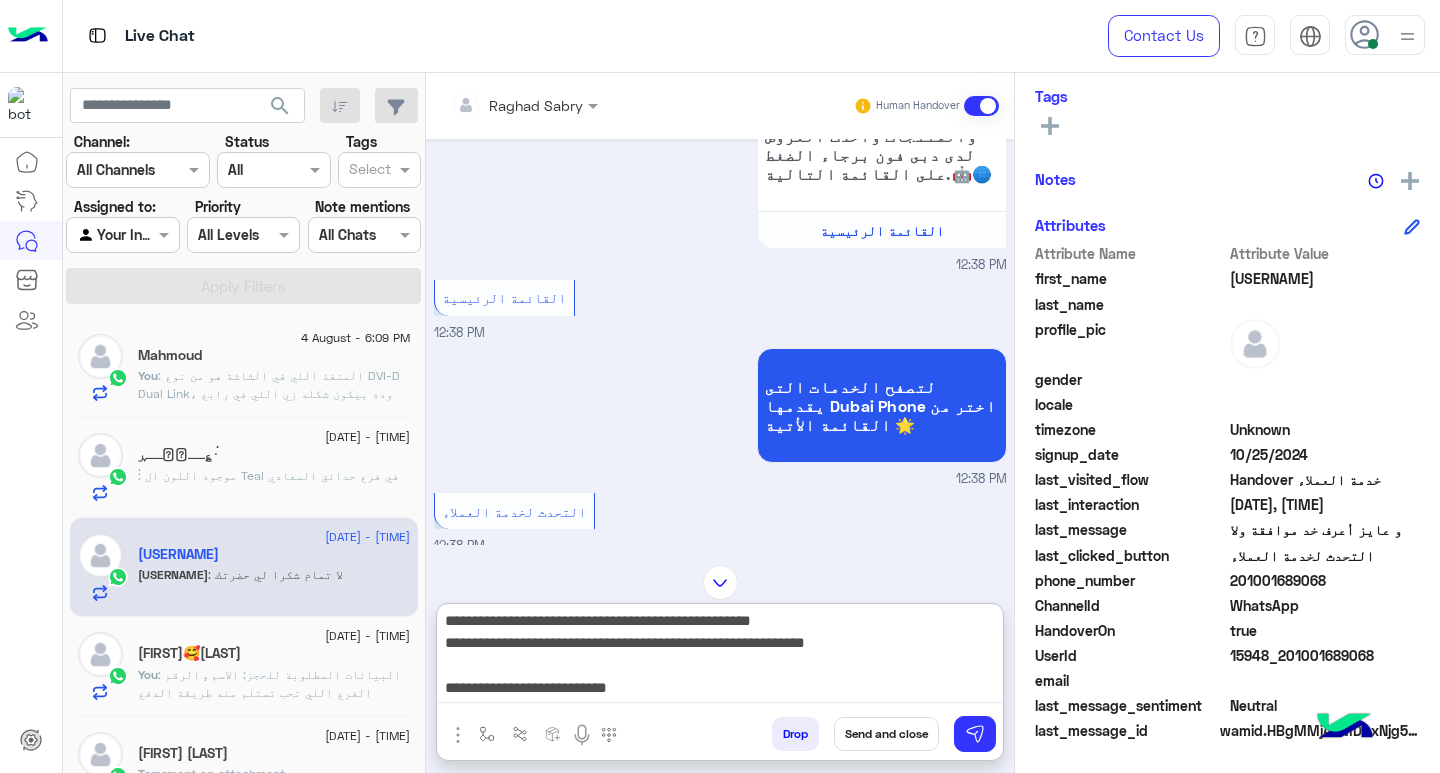 scroll, scrollTop: 133, scrollLeft: 0, axis: vertical 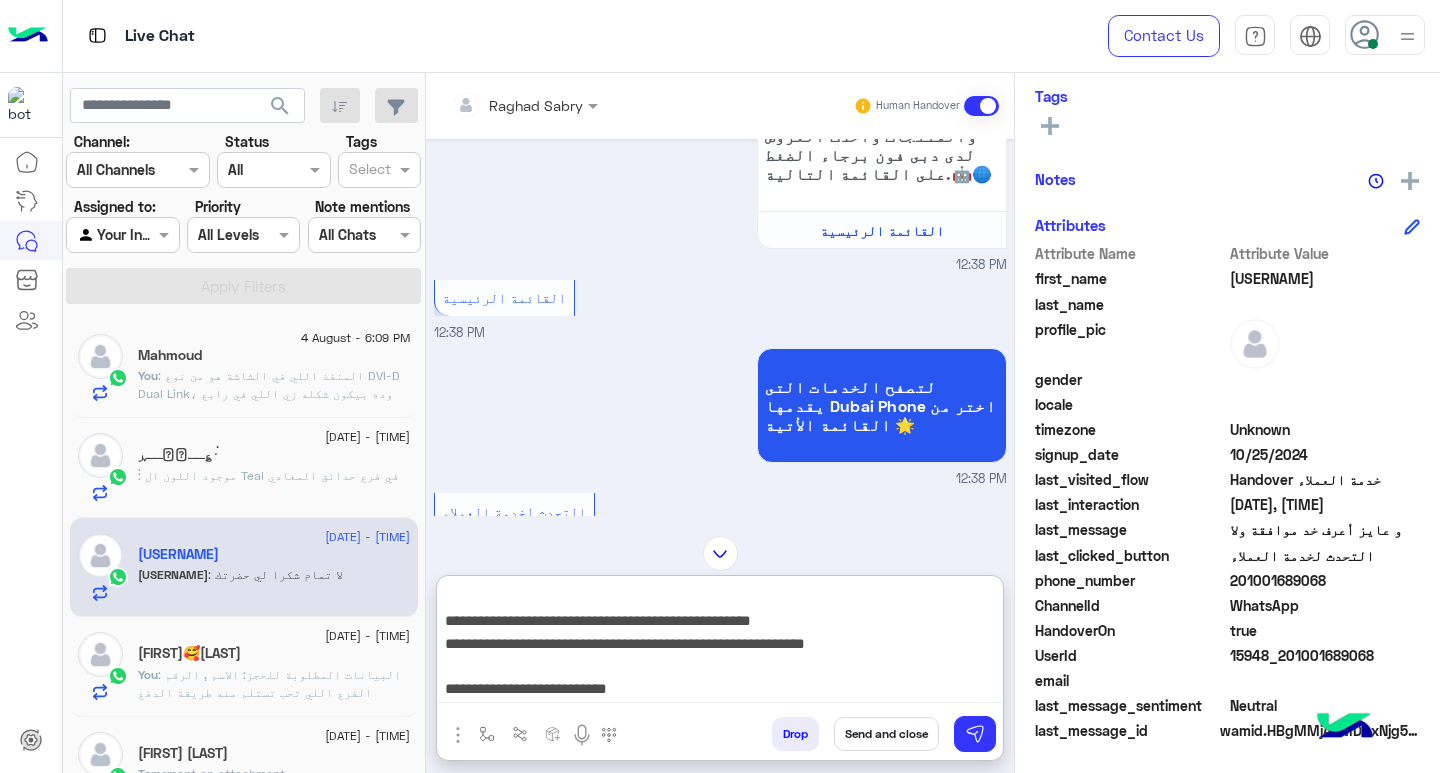 type on "**********" 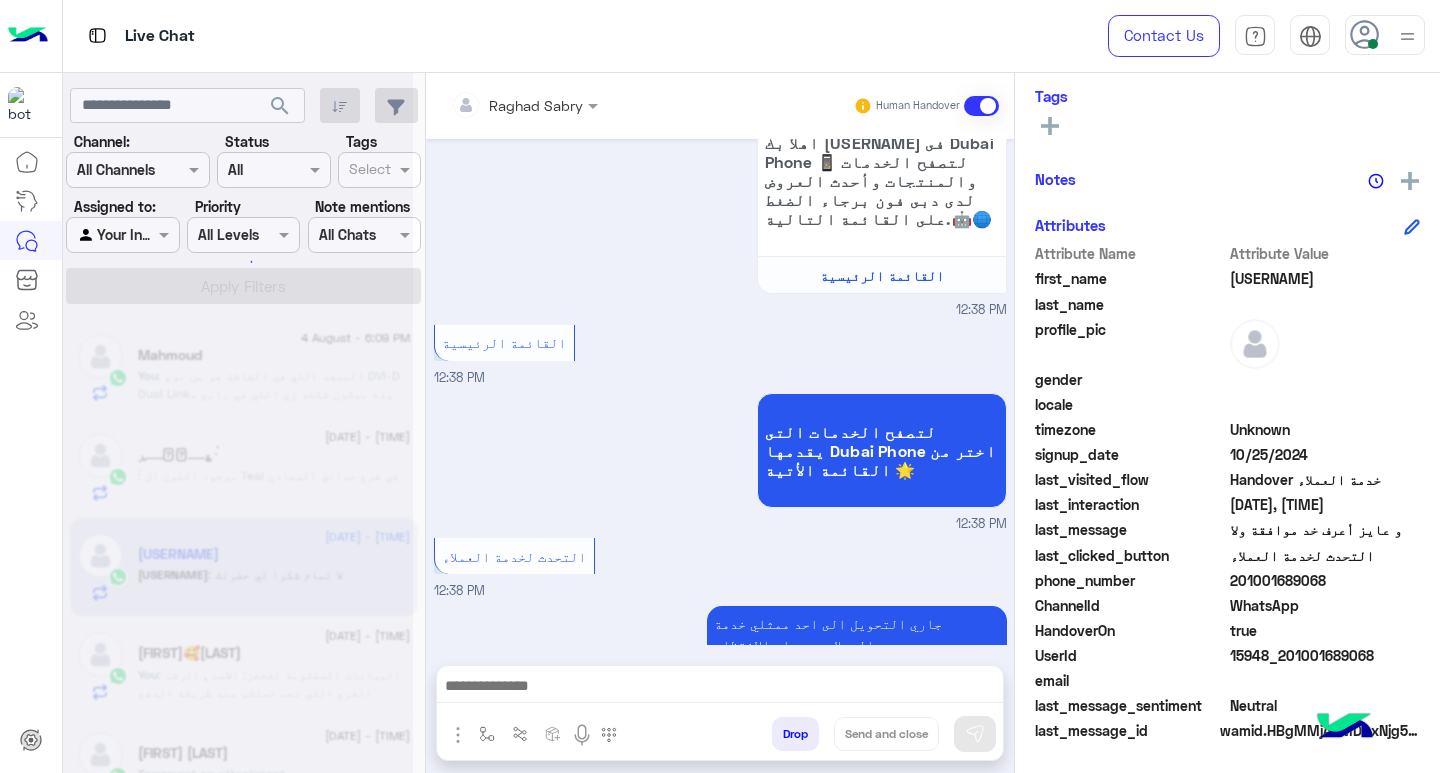 scroll, scrollTop: 0, scrollLeft: 0, axis: both 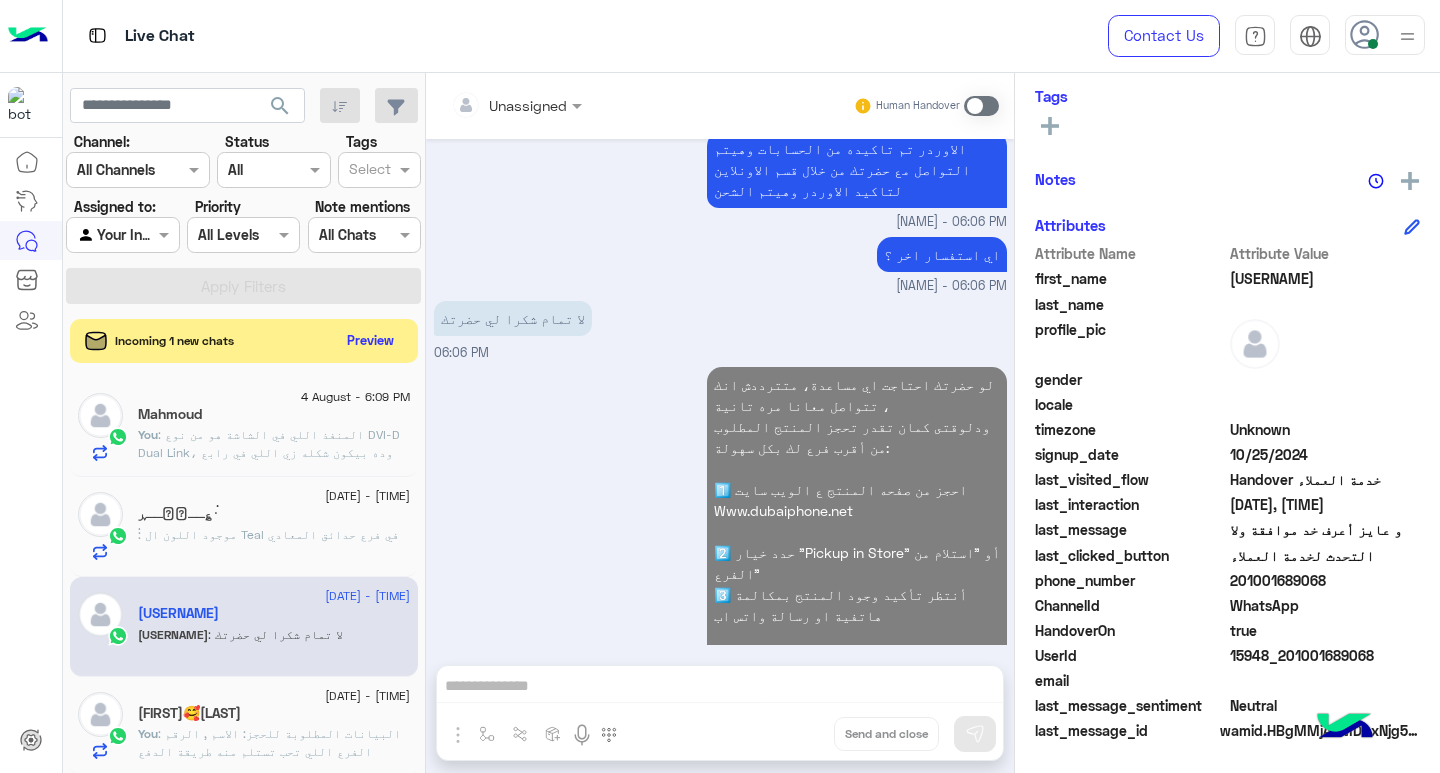 click on "ۛ ۛ ּ؏ــمۭــڕ" 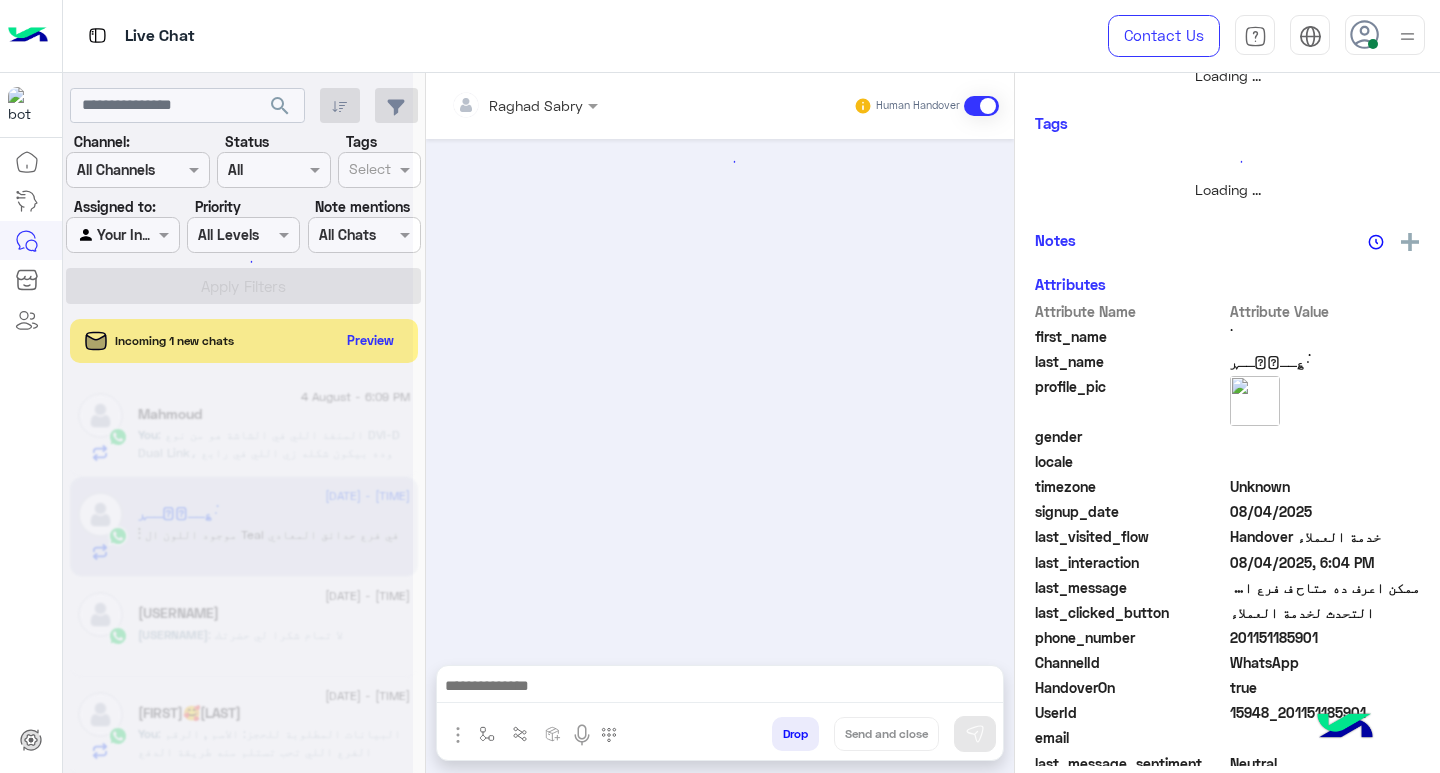 scroll, scrollTop: 355, scrollLeft: 0, axis: vertical 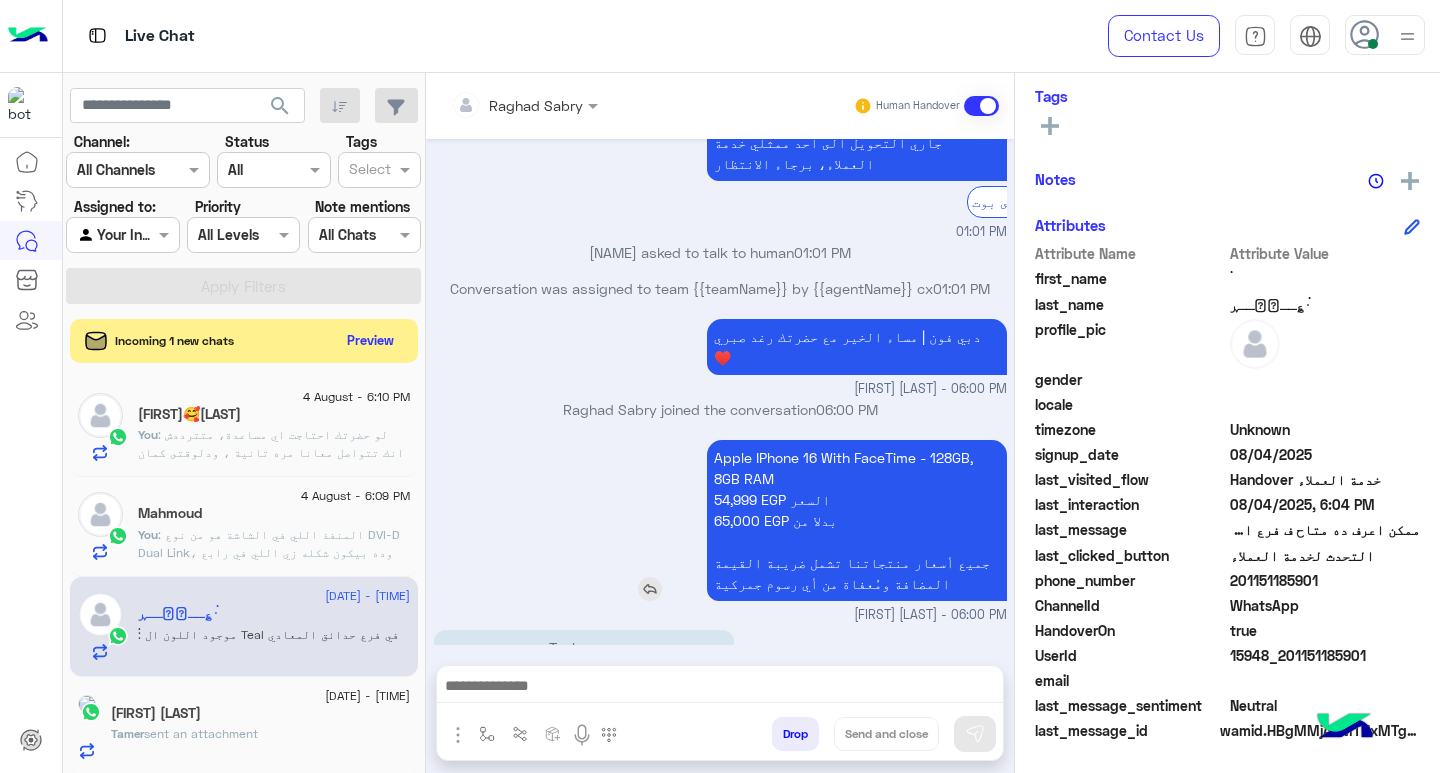 click on "Apple IPhone 16 With FaceTime - 128GB, 8GB RAM 54,999 EGP   السعر  65,000 EGP بدلا من  جميع أسعار منتجاتنا تشمل ضريبة القيمة المضافة ومُعفاة من أي رسوم جمركية" at bounding box center (857, 520) 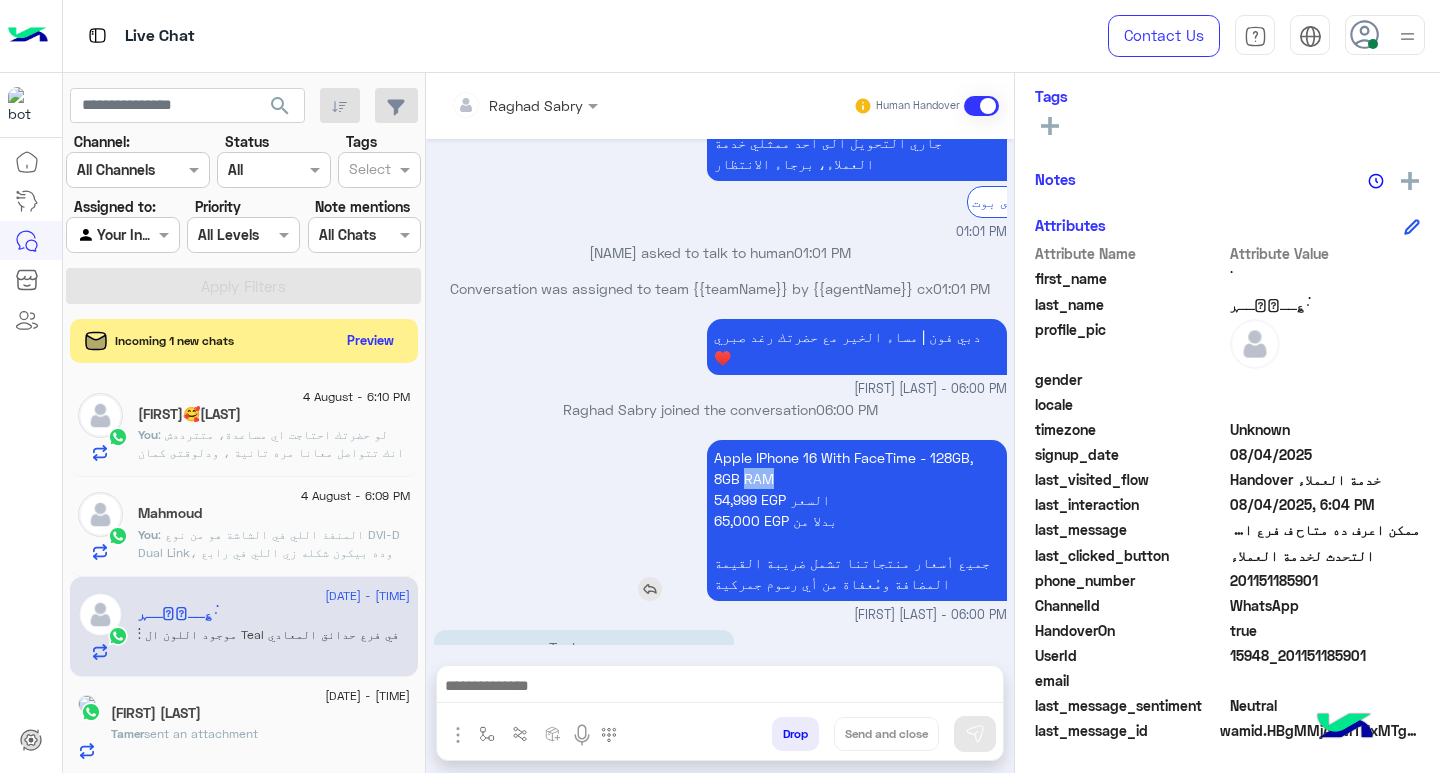 click on "Apple IPhone 16 With FaceTime - 128GB, 8GB RAM 54,999 EGP   السعر  65,000 EGP بدلا من  جميع أسعار منتجاتنا تشمل ضريبة القيمة المضافة ومُعفاة من أي رسوم جمركية" at bounding box center [857, 520] 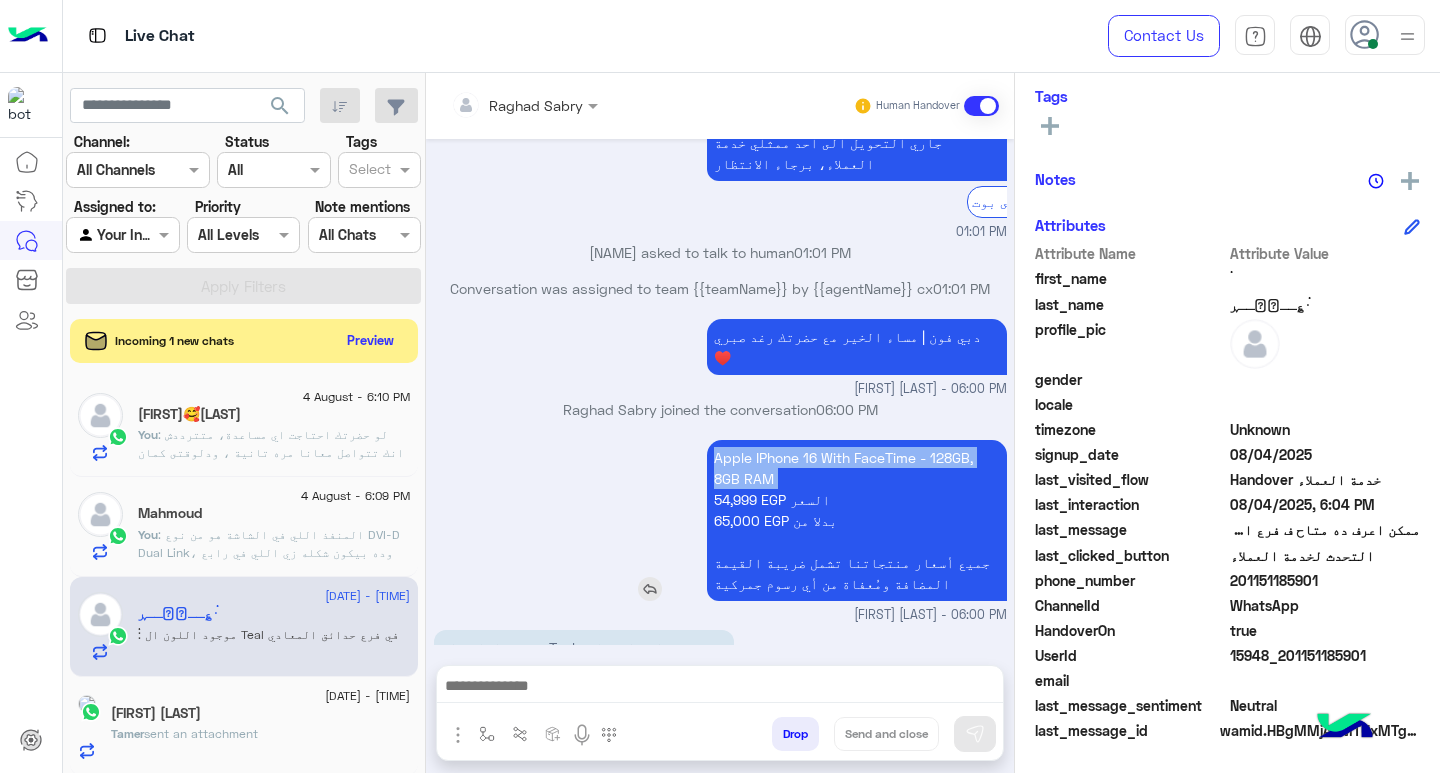 click on "Apple IPhone 16 With FaceTime - 128GB, 8GB RAM 54,999 EGP   السعر  65,000 EGP بدلا من  جميع أسعار منتجاتنا تشمل ضريبة القيمة المضافة ومُعفاة من أي رسوم جمركية" at bounding box center [857, 520] 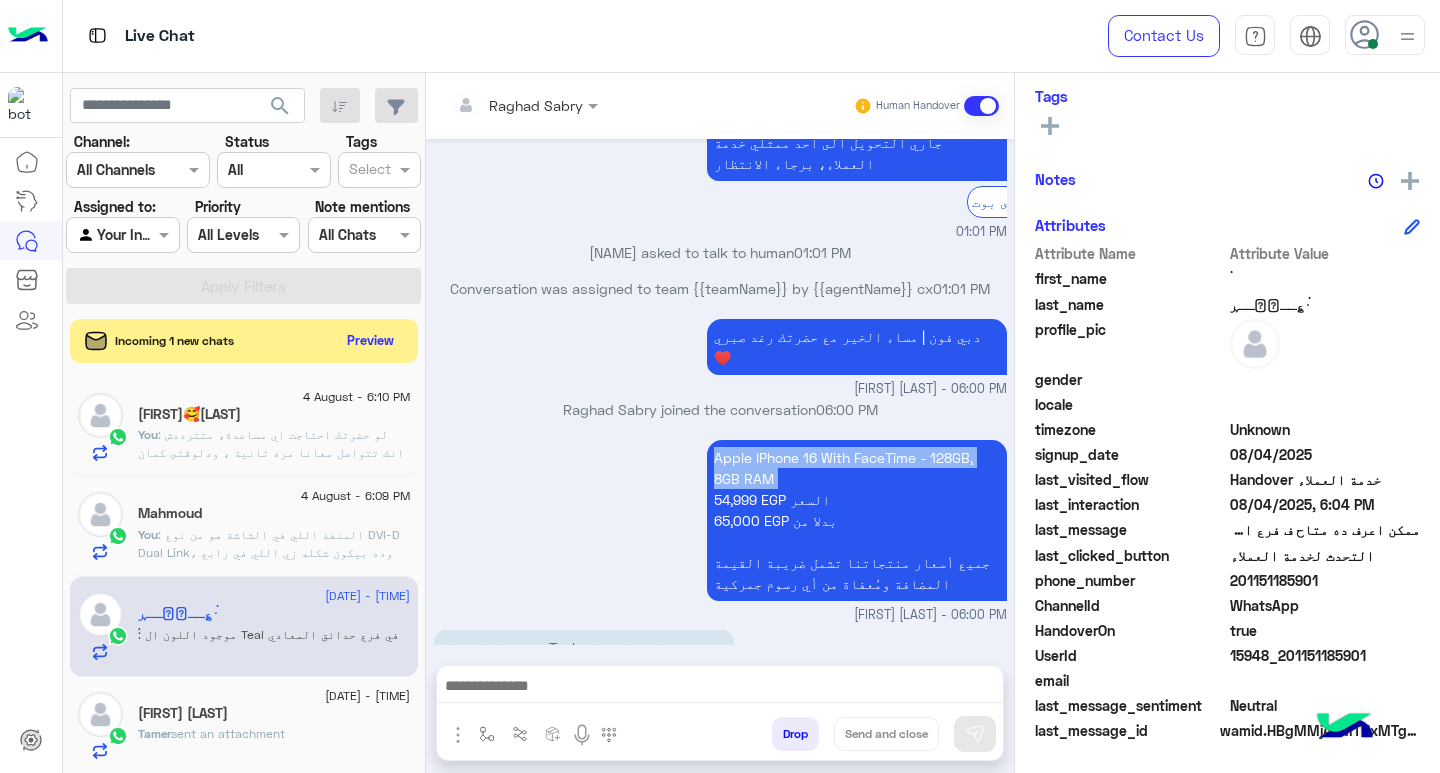 click at bounding box center (720, 688) 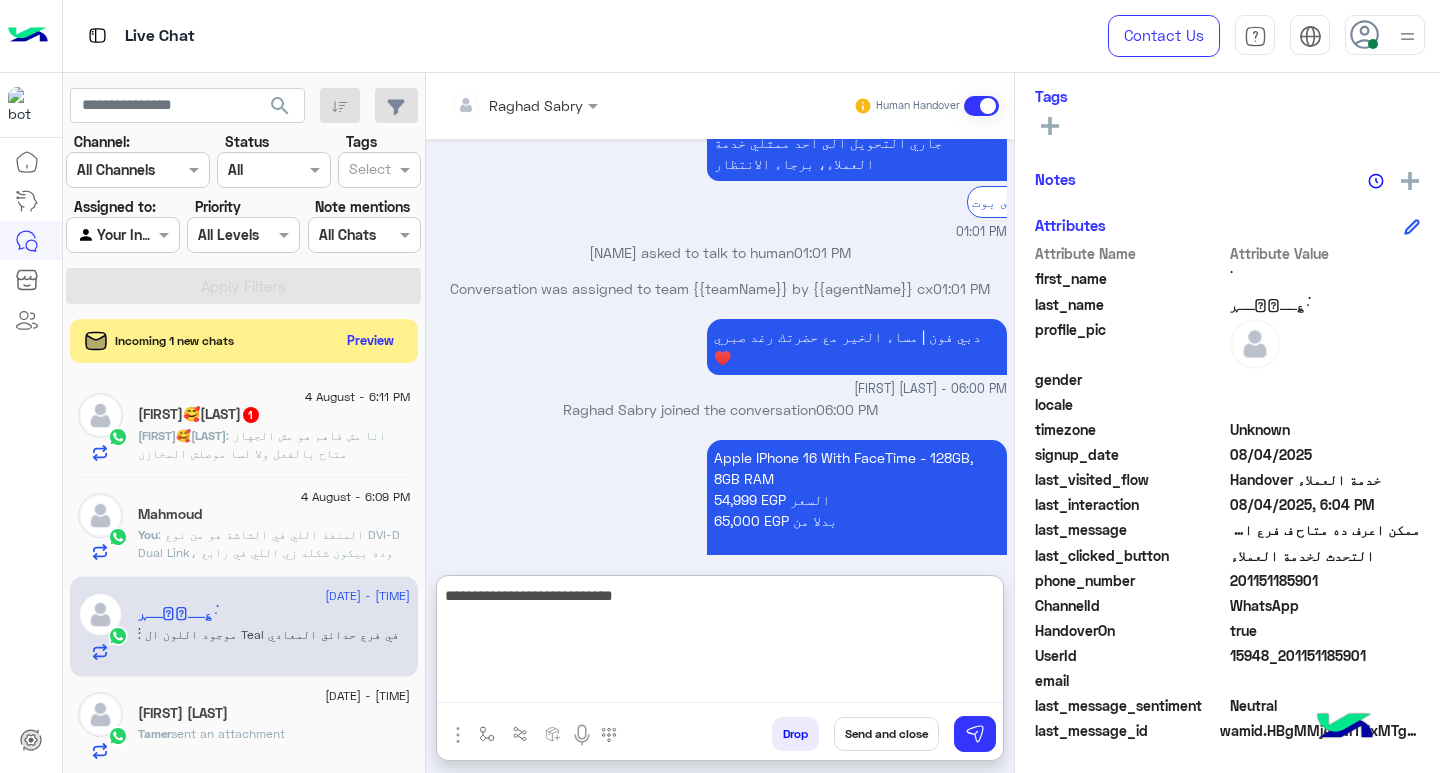 type on "**********" 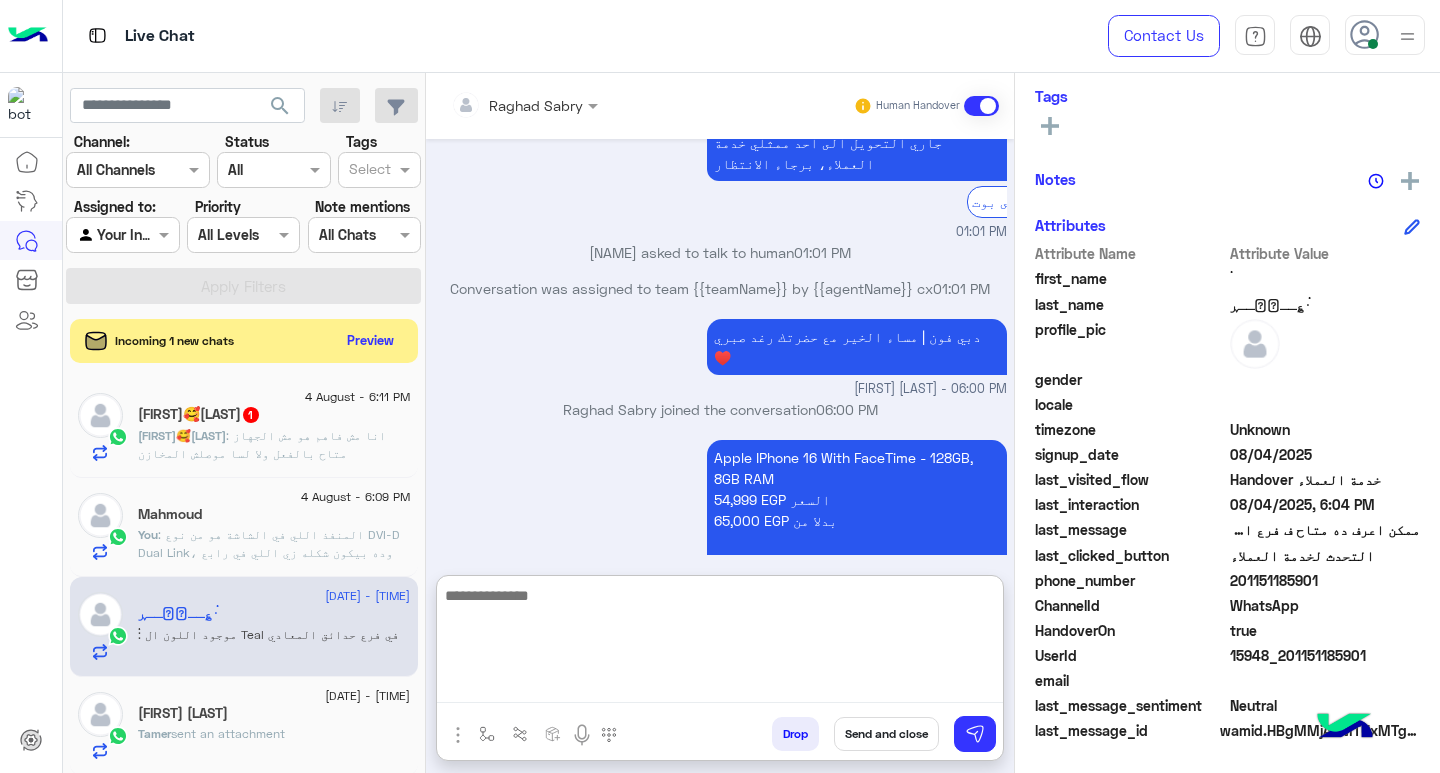 scroll, scrollTop: 1685, scrollLeft: 0, axis: vertical 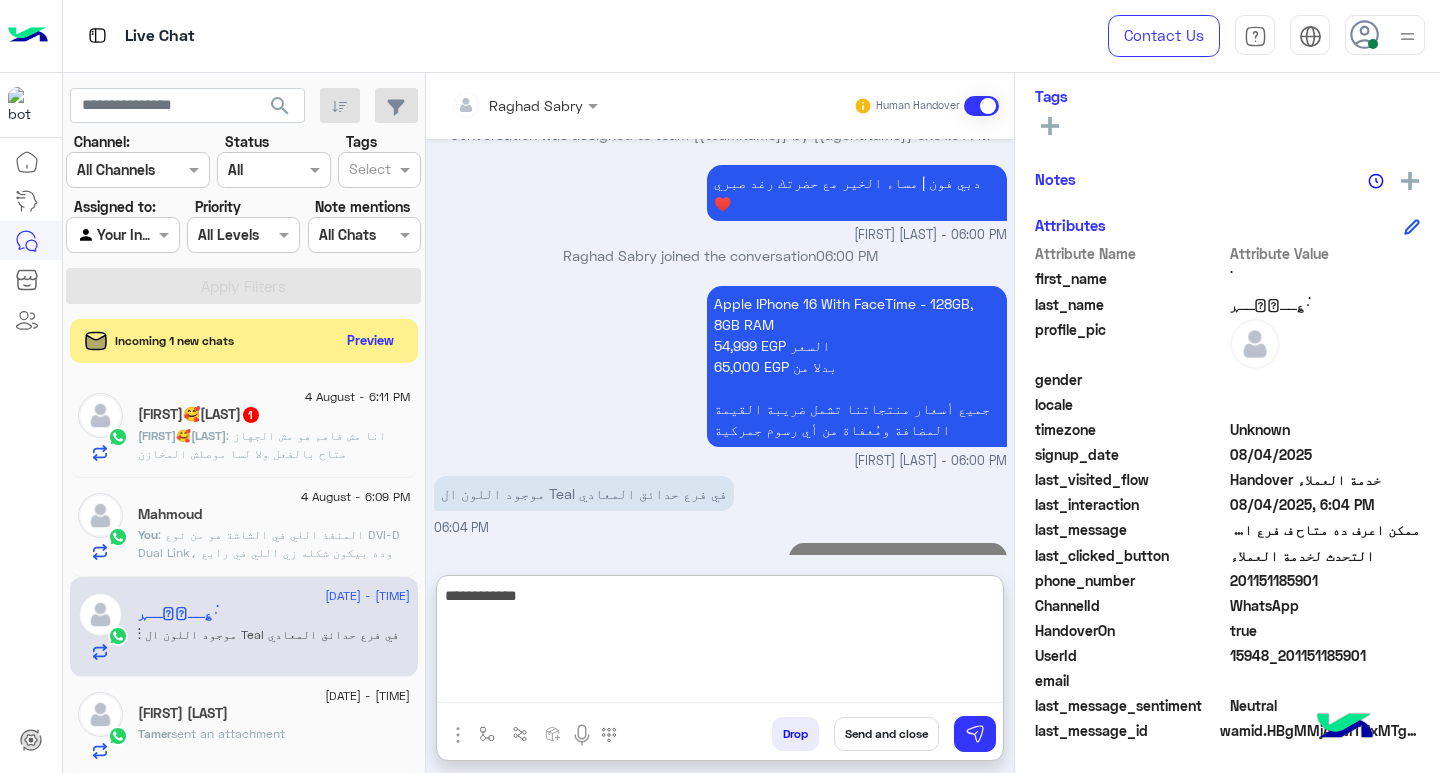 type on "**********" 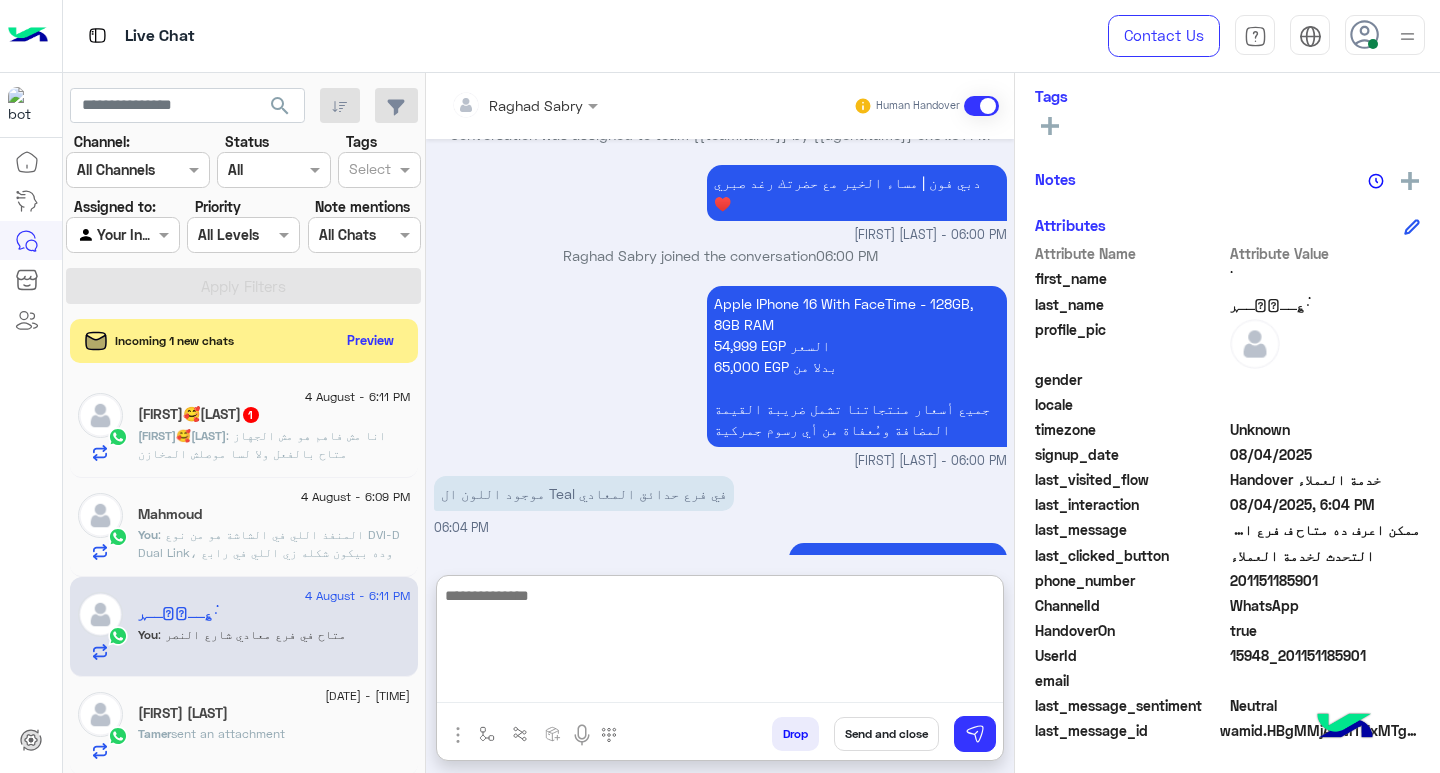 scroll, scrollTop: 1749, scrollLeft: 0, axis: vertical 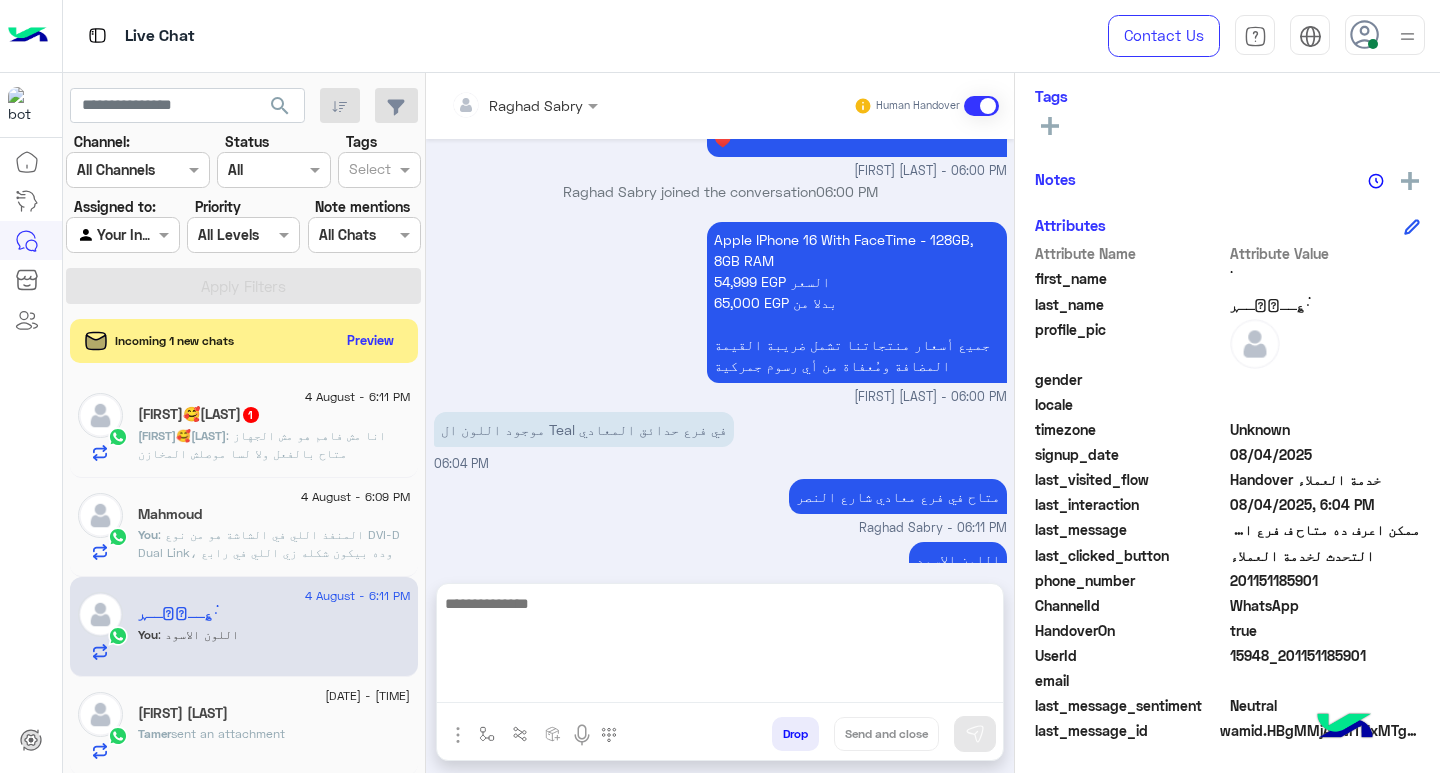 click on ": انا مش فاهم هو مش الجهاز متاح بالفعل ولا لسا موصلش المخازن" 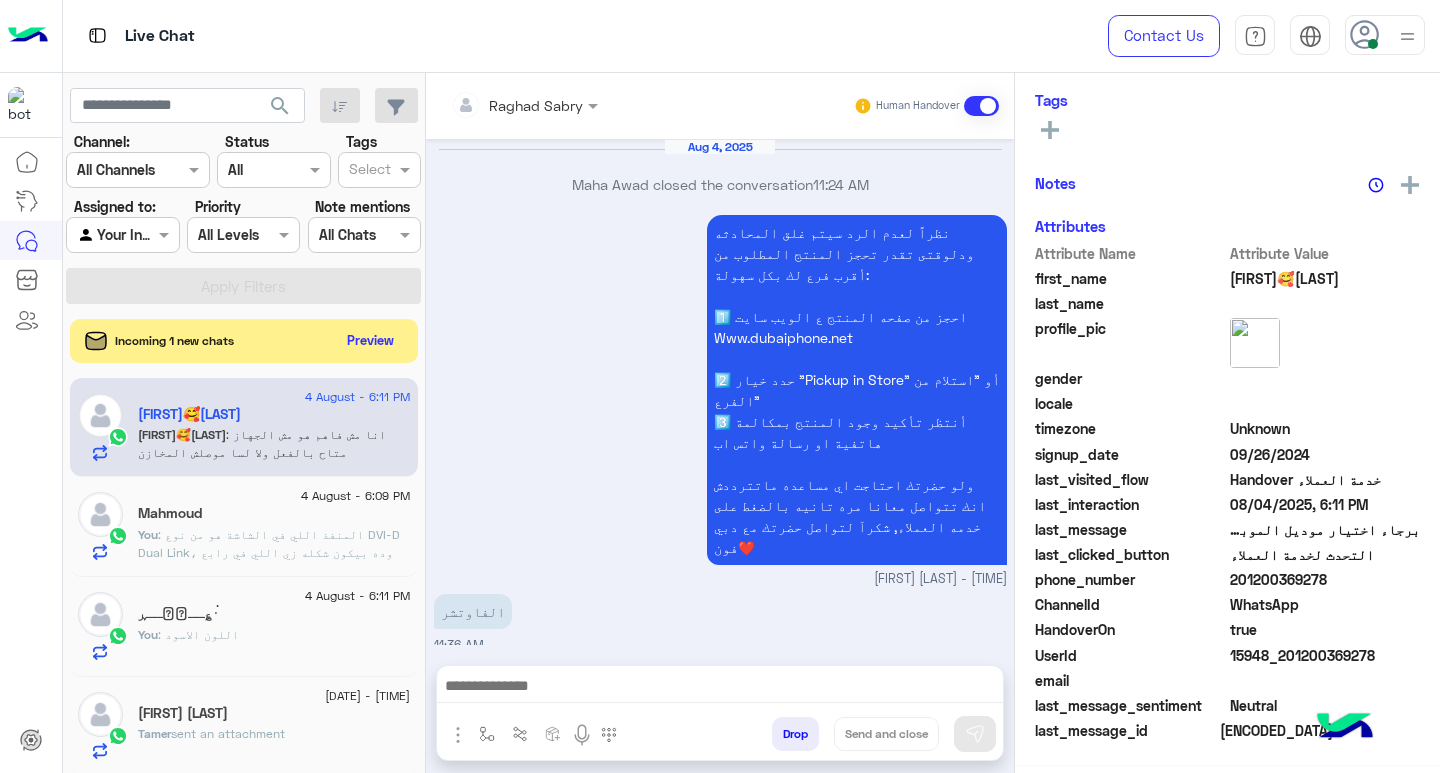 scroll, scrollTop: 325, scrollLeft: 0, axis: vertical 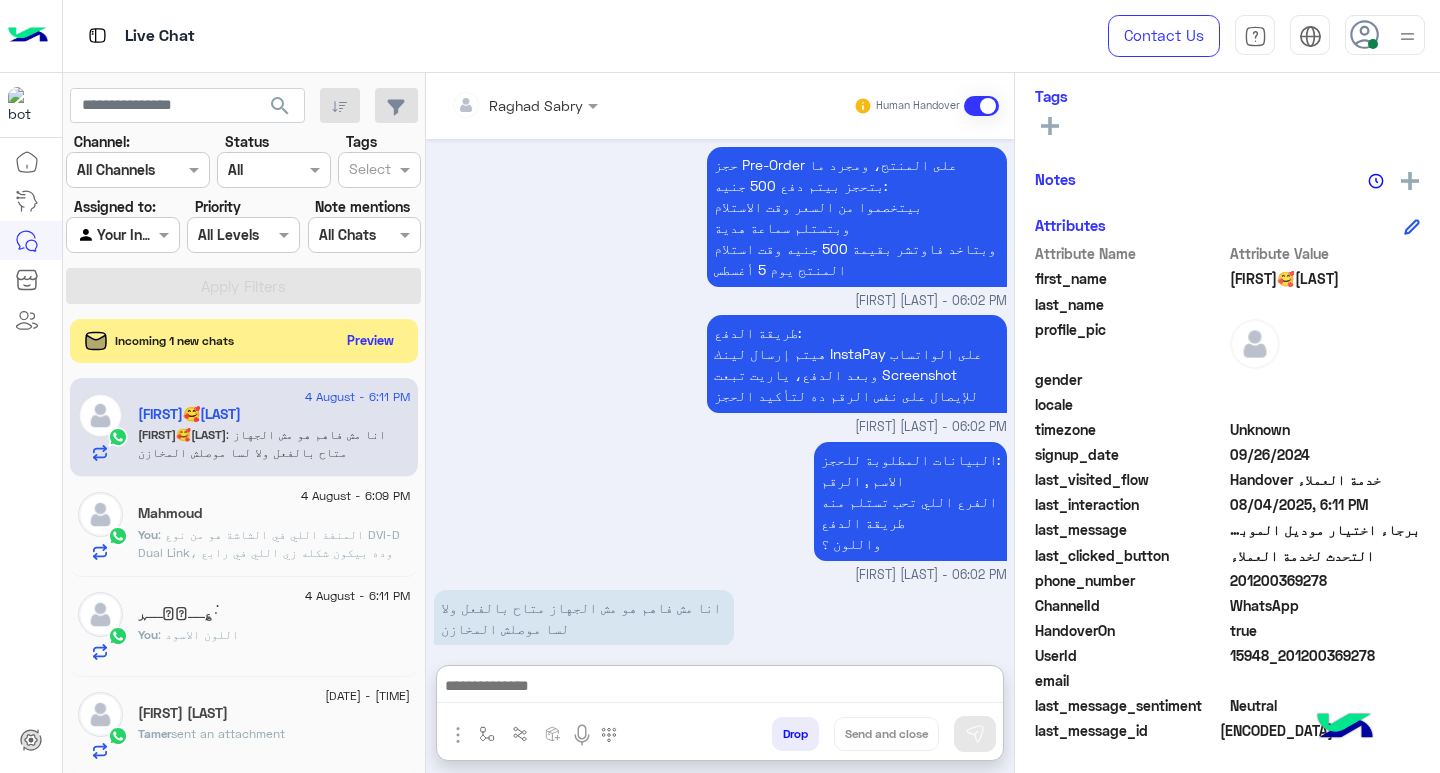 click at bounding box center (720, 688) 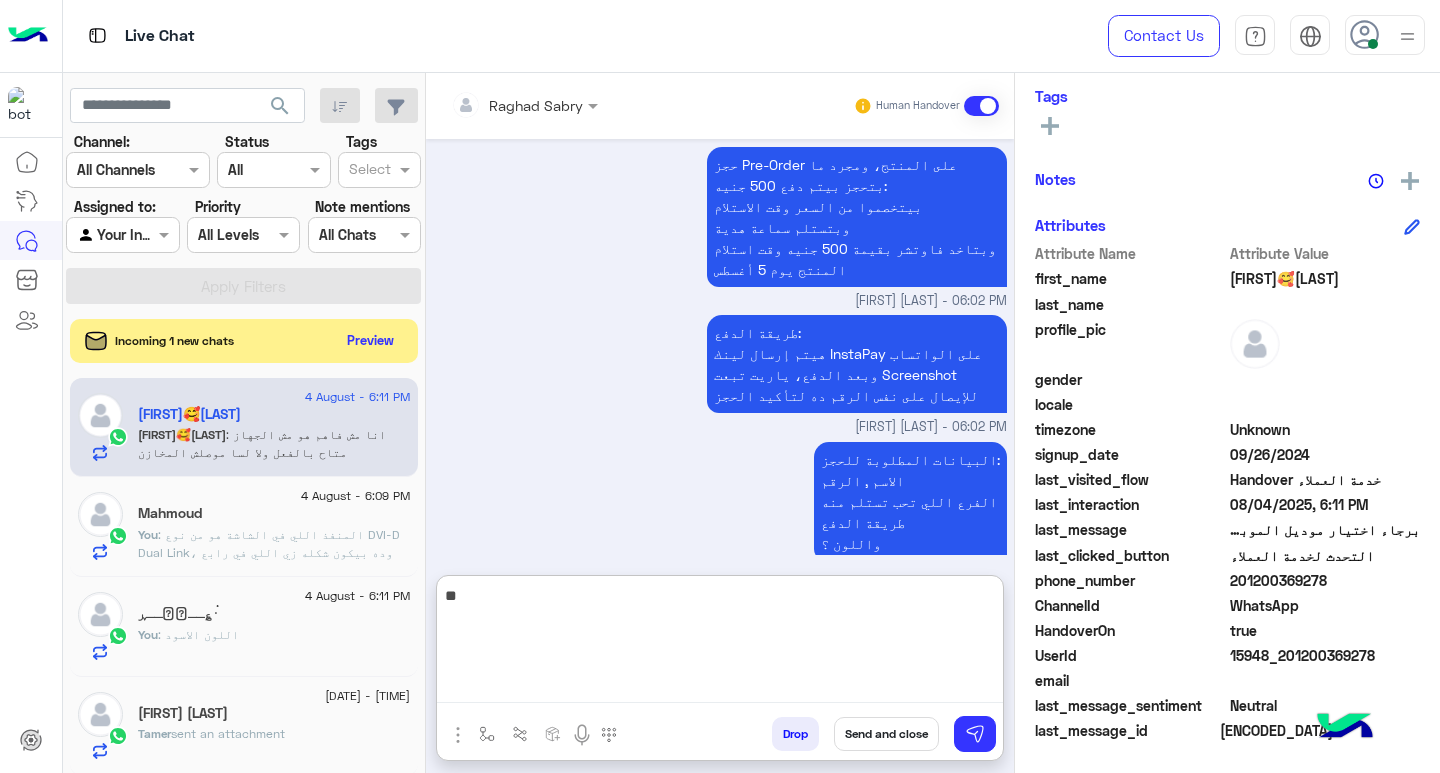 type on "*" 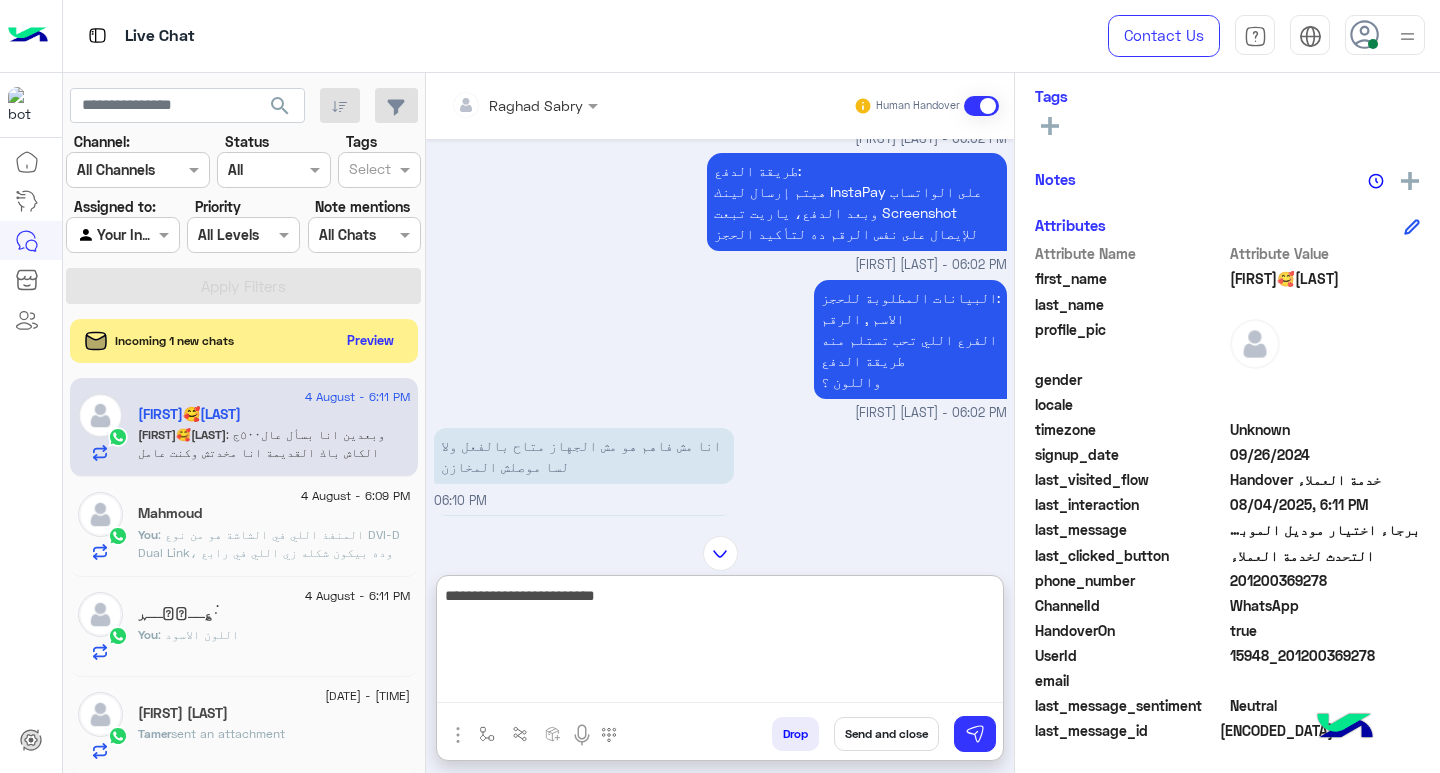 scroll, scrollTop: 1823, scrollLeft: 0, axis: vertical 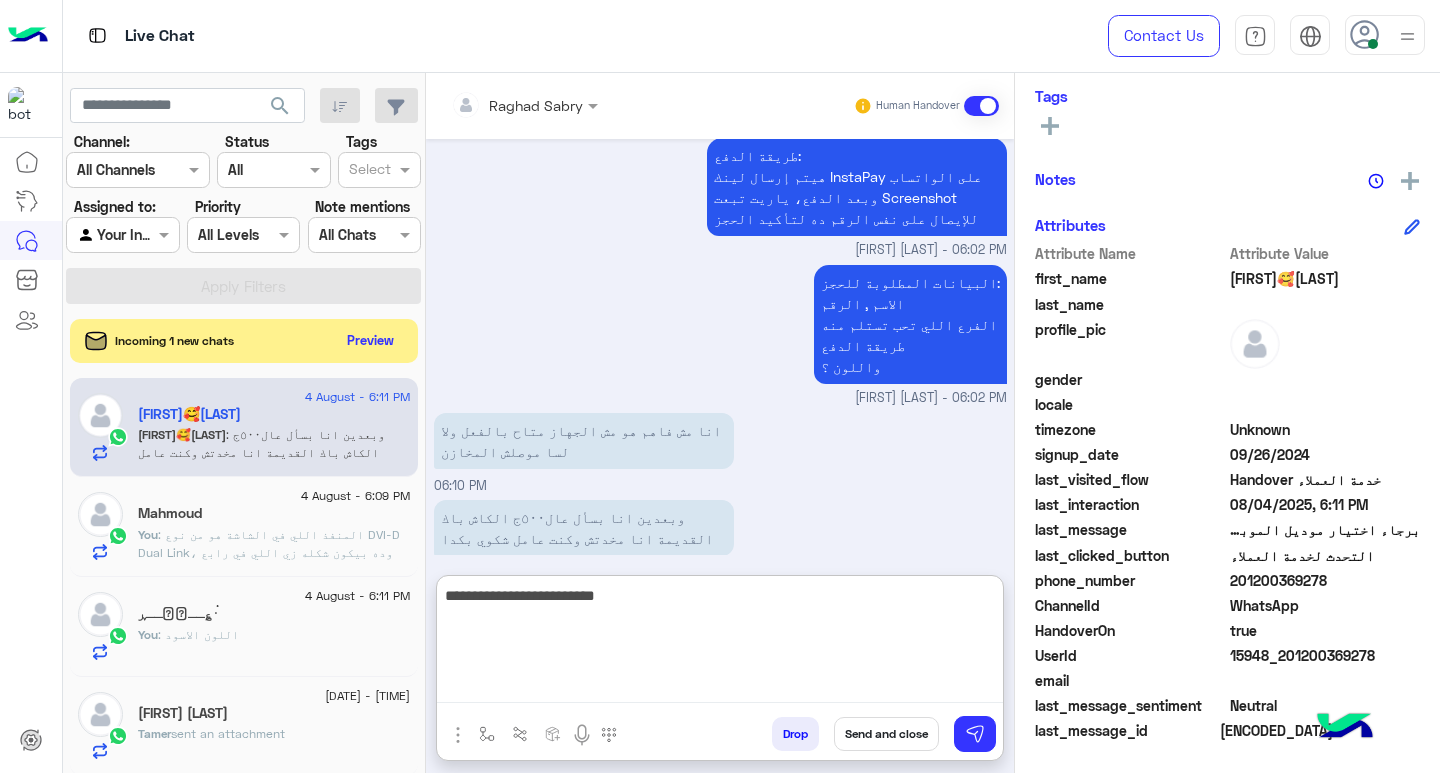 click on "**********" at bounding box center (720, 643) 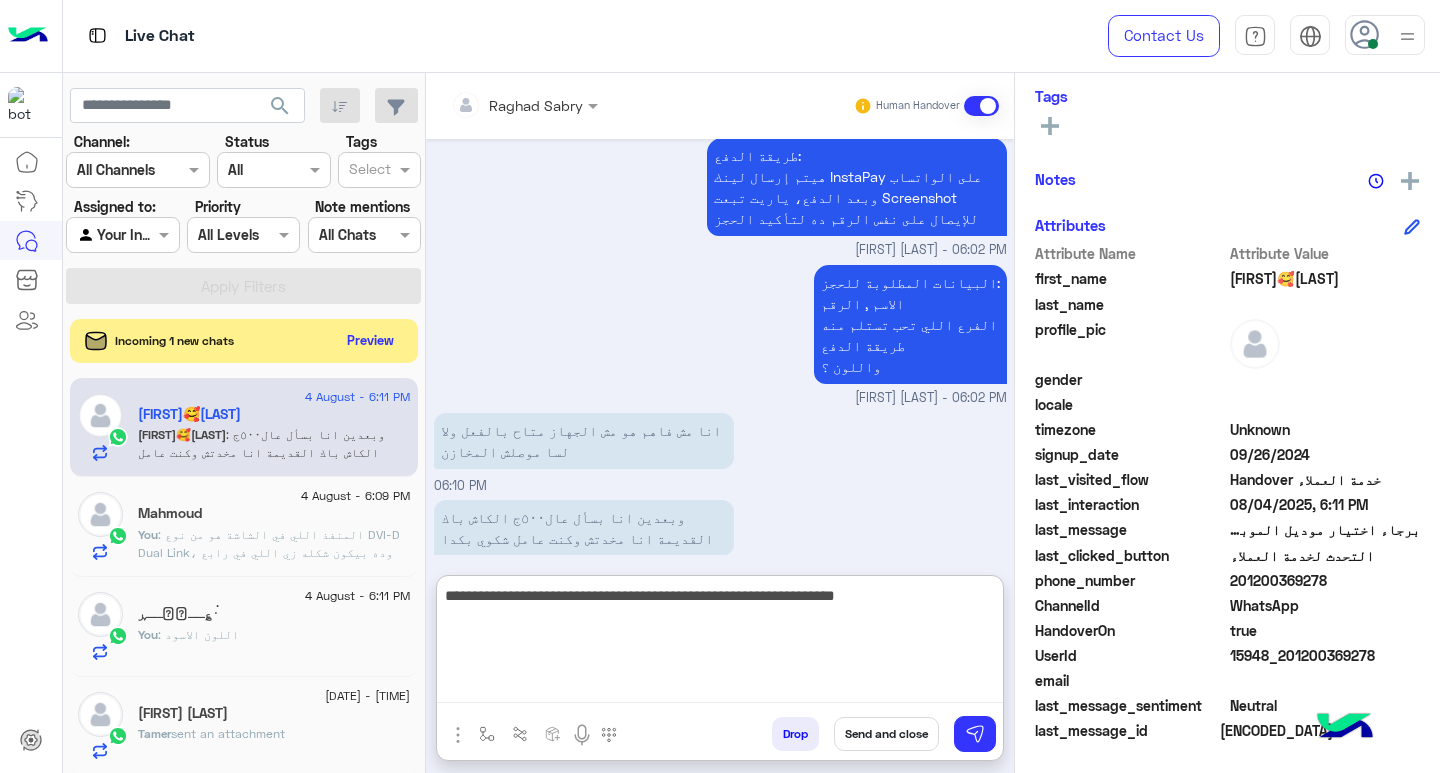 type on "**********" 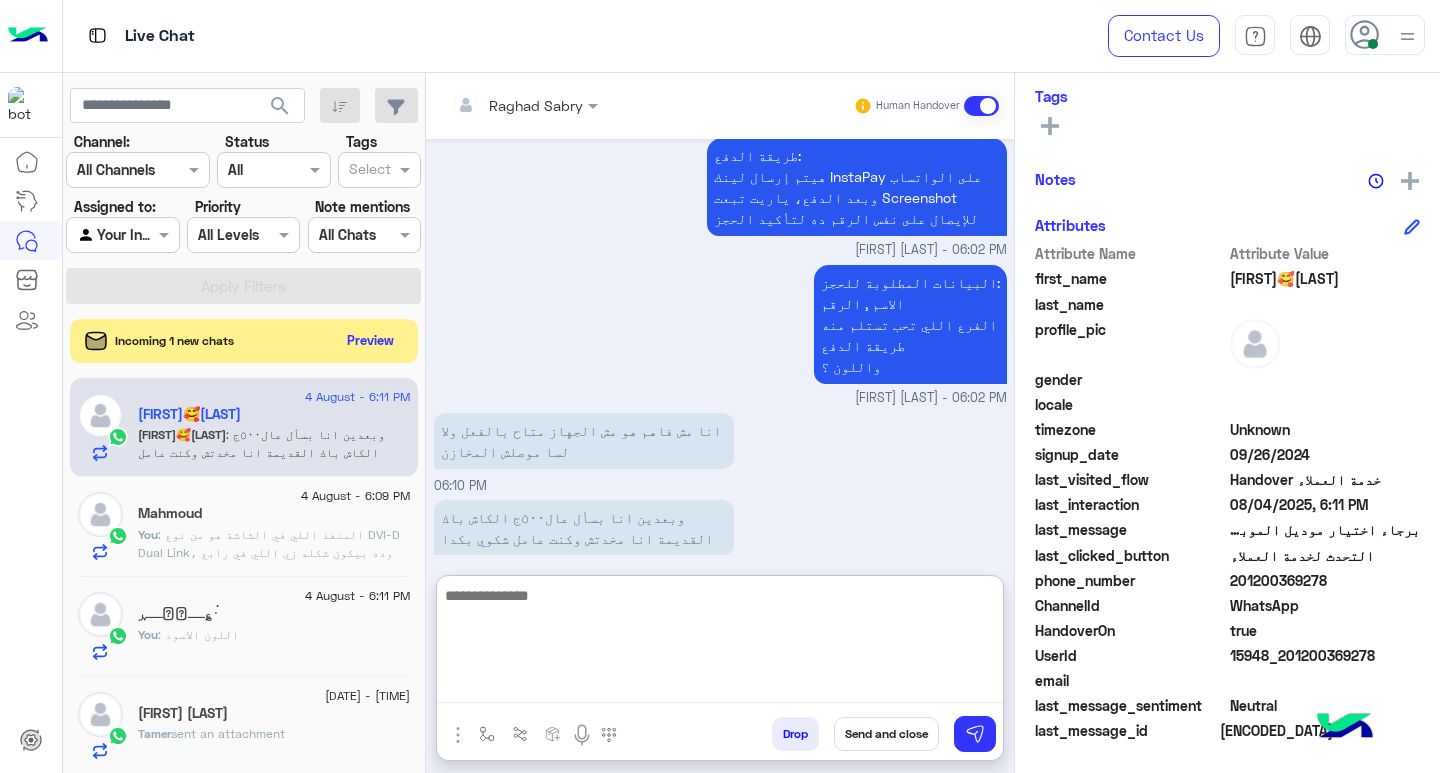 scroll, scrollTop: 1908, scrollLeft: 0, axis: vertical 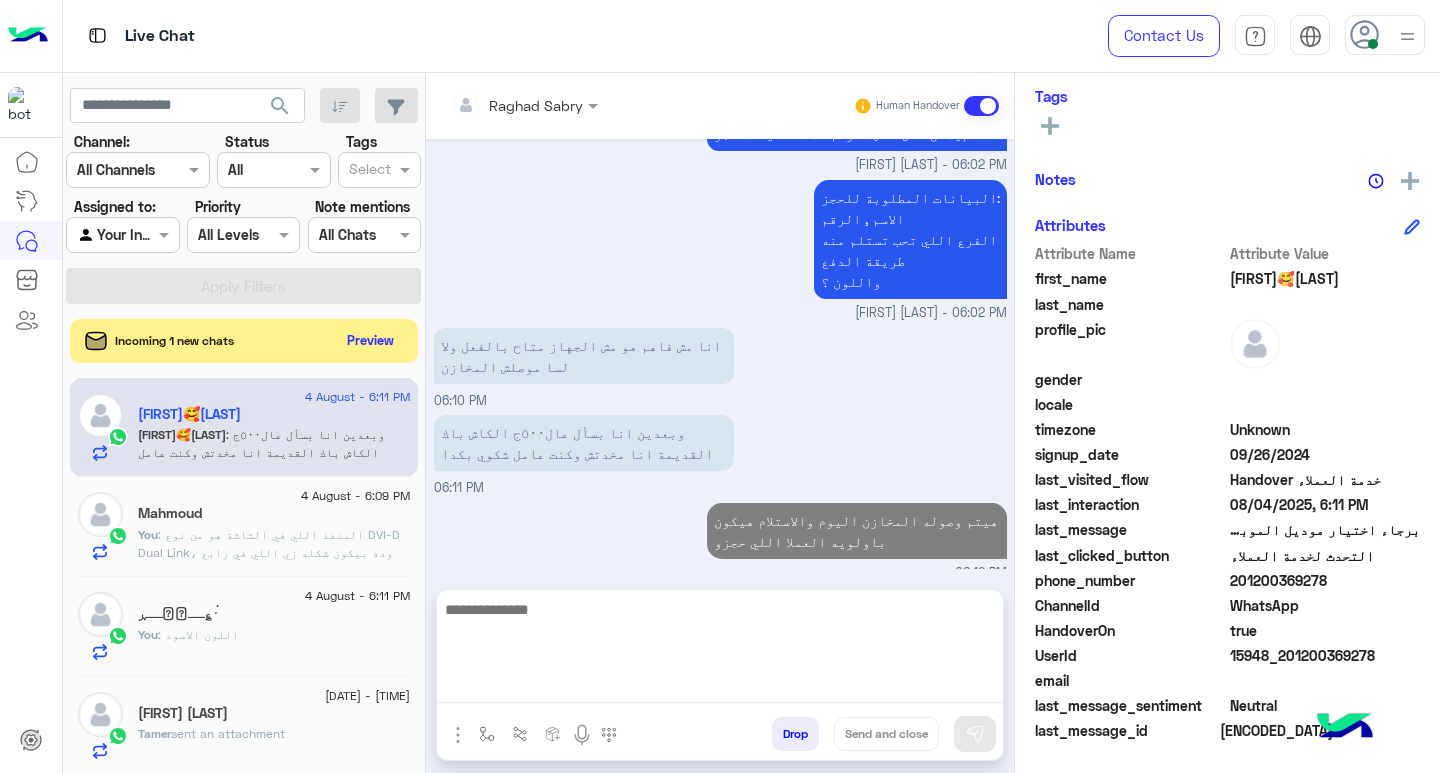 click on ": المنفذ اللي في الشاشة هو من نوع DVI-D Dual Link، وده بيكون شكله زي اللي في رابع شكل في الصورة" 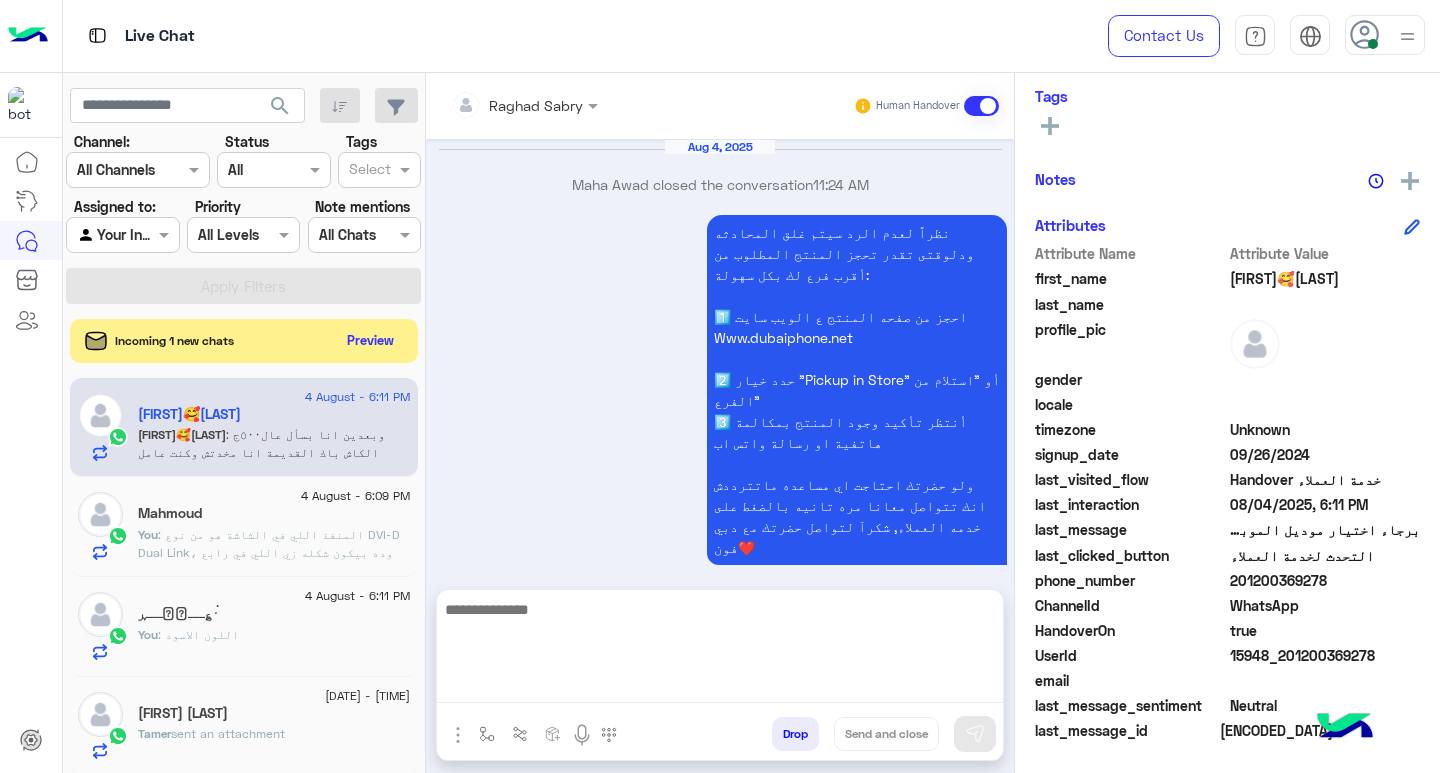scroll, scrollTop: 355, scrollLeft: 0, axis: vertical 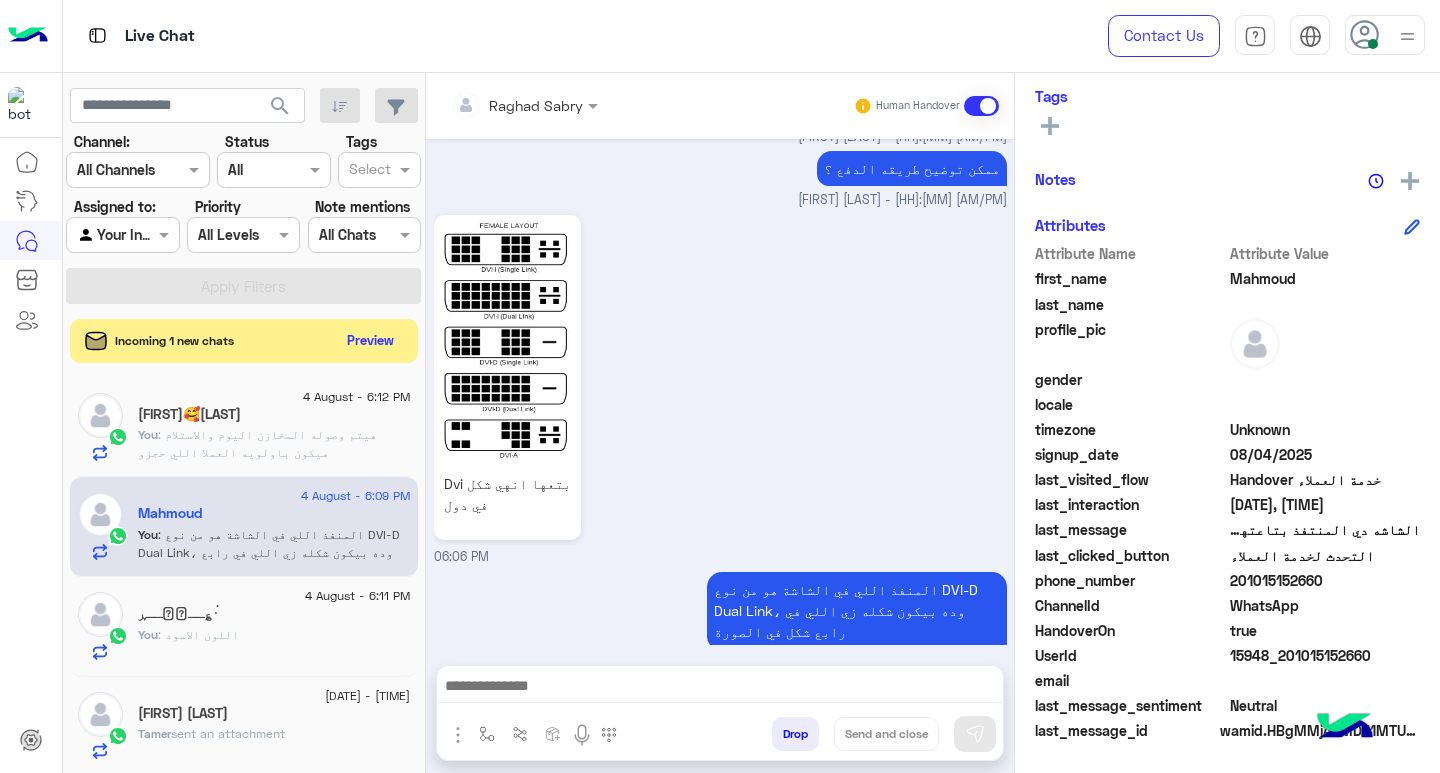 click on "ۛ ۛ ּ؏ــمۭــڕ" 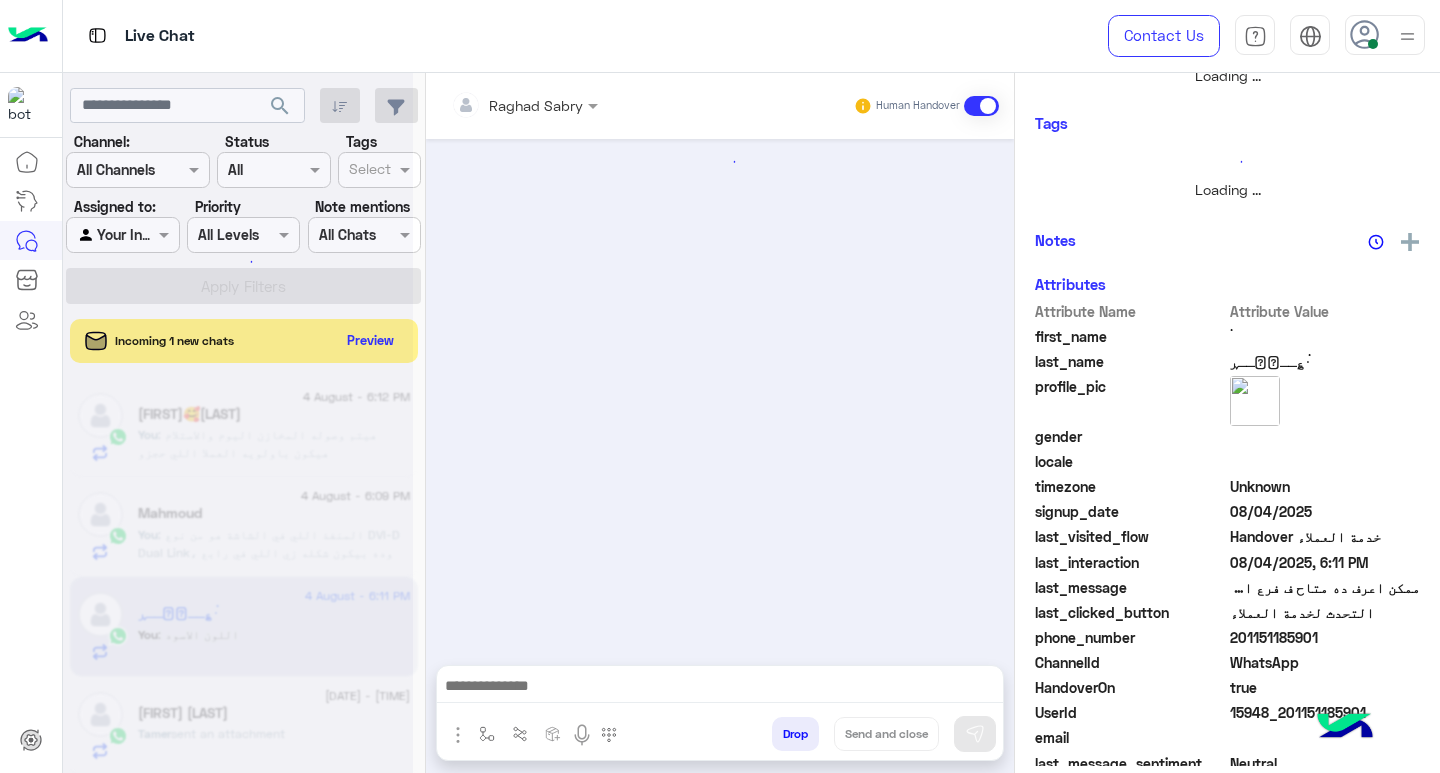 scroll, scrollTop: 355, scrollLeft: 0, axis: vertical 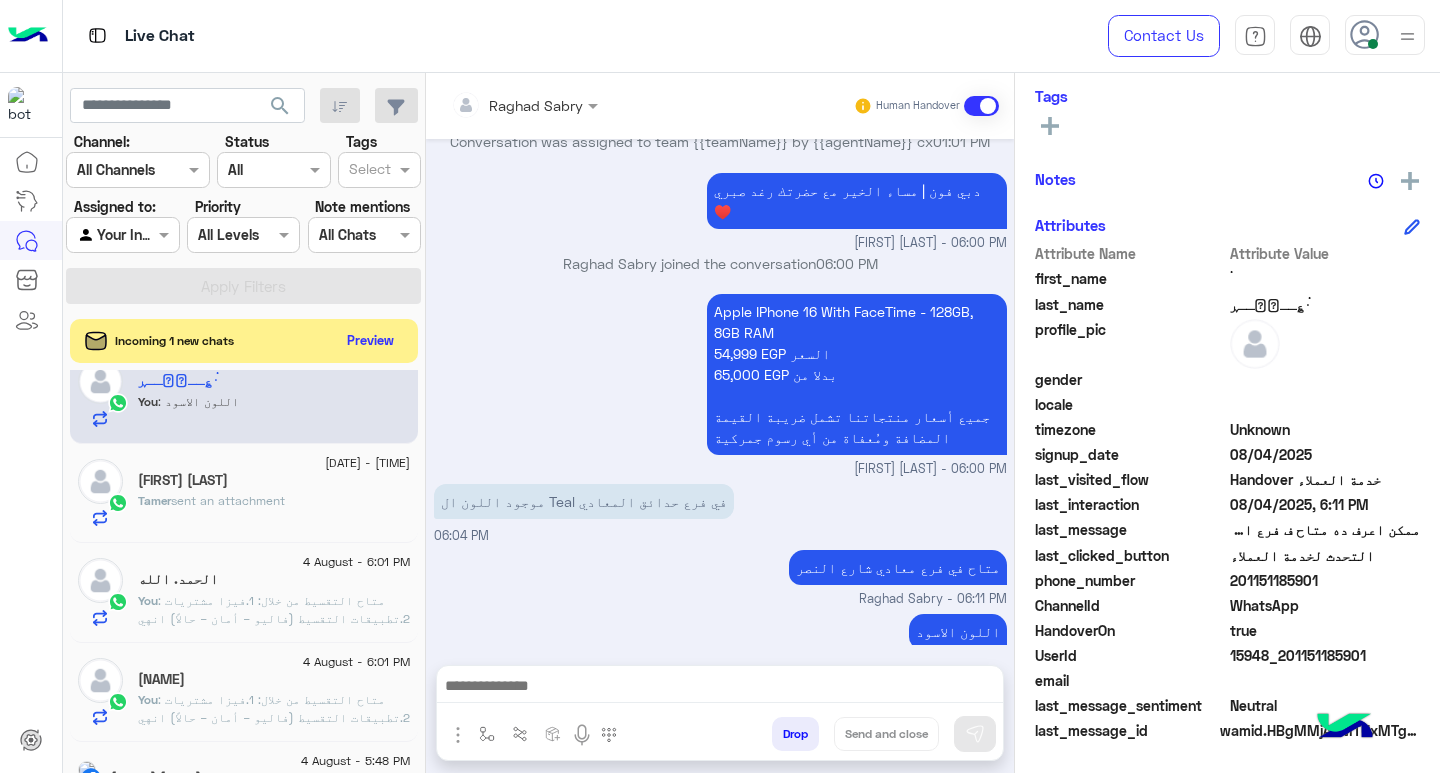 click on "sent an attachment" 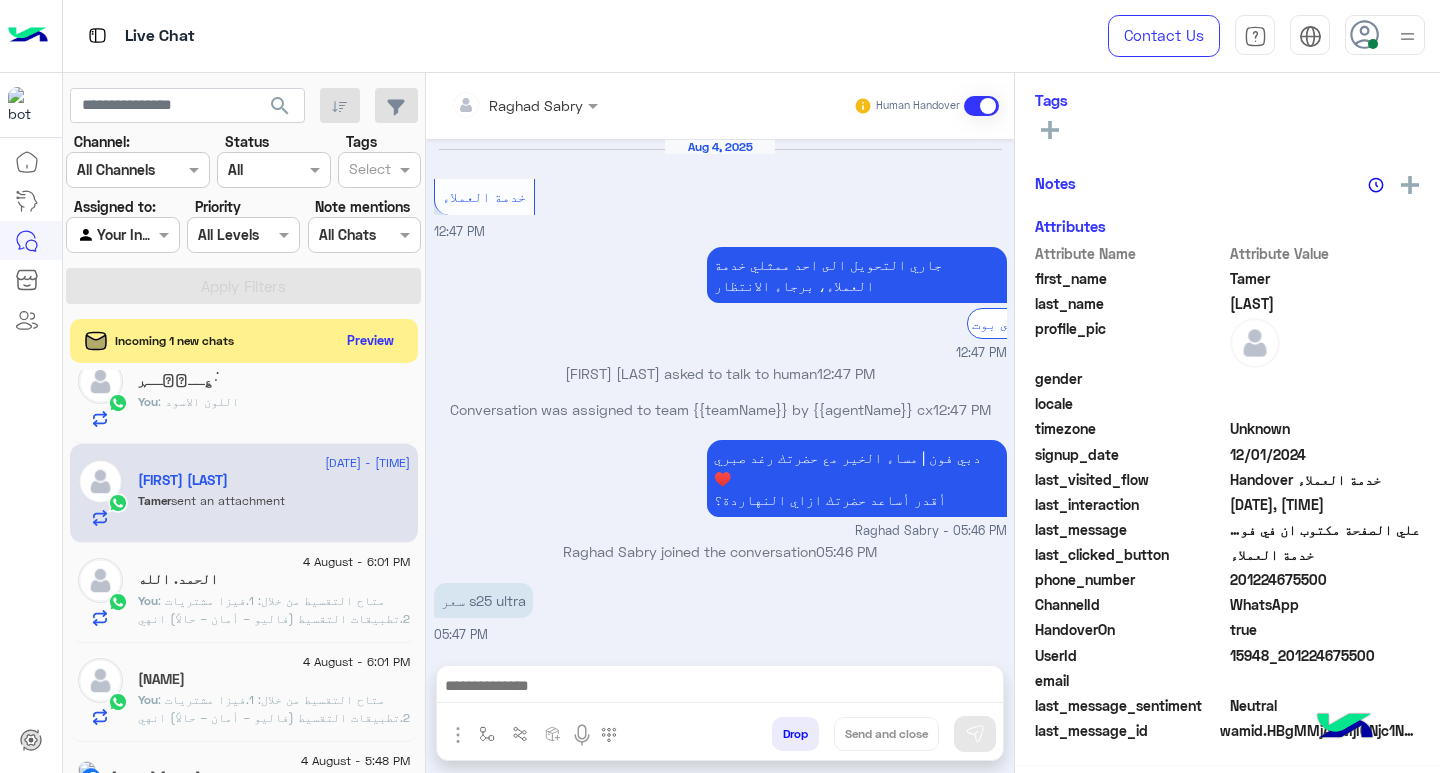 scroll, scrollTop: 325, scrollLeft: 0, axis: vertical 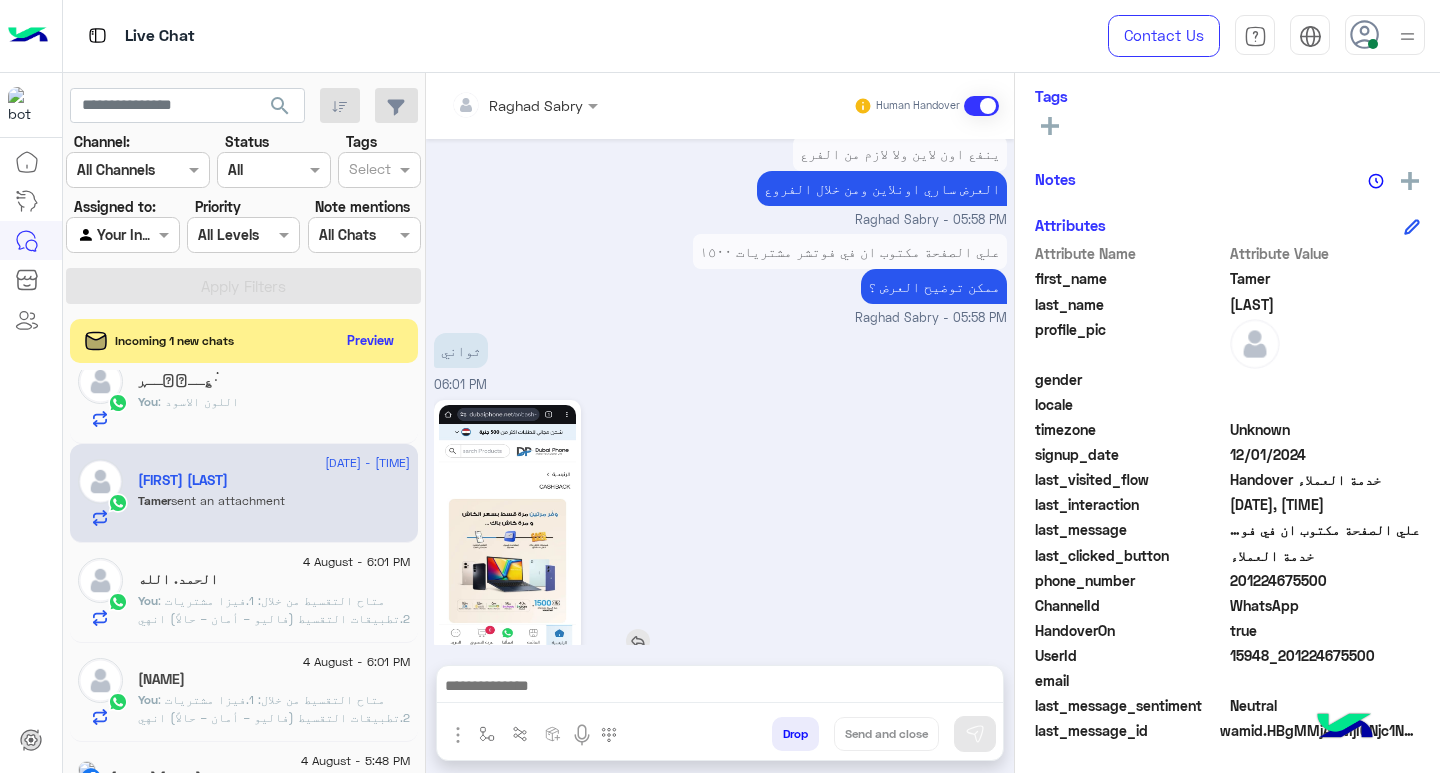 click 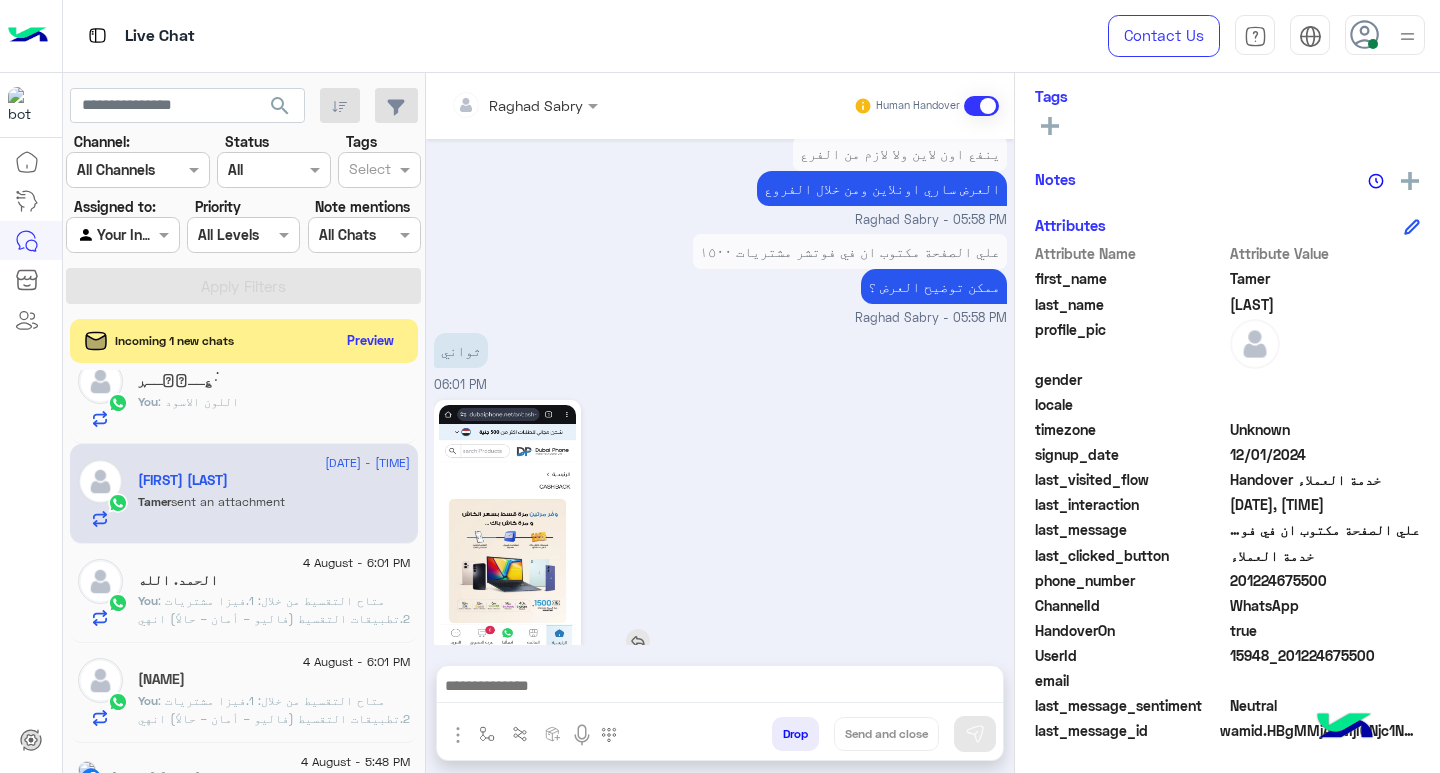click 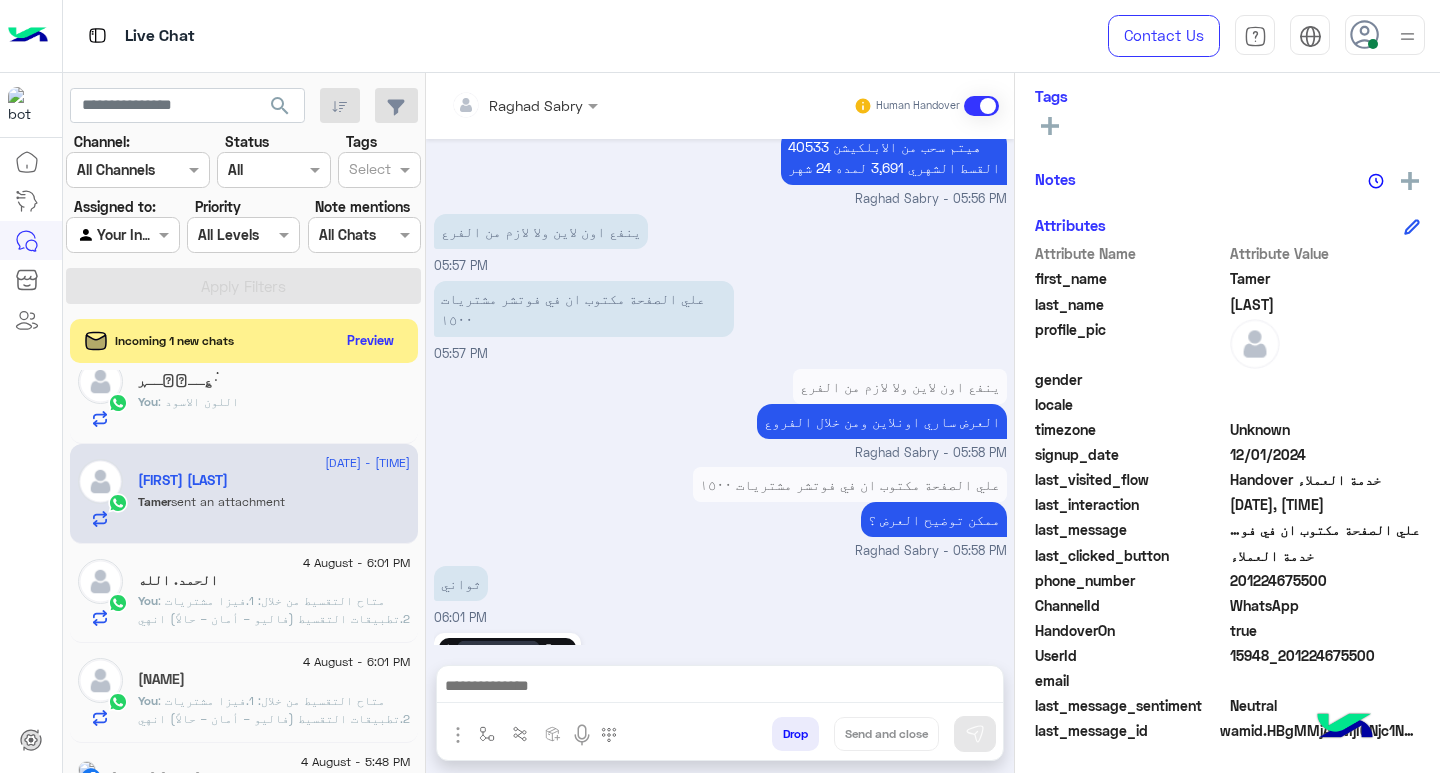 scroll, scrollTop: 1482, scrollLeft: 0, axis: vertical 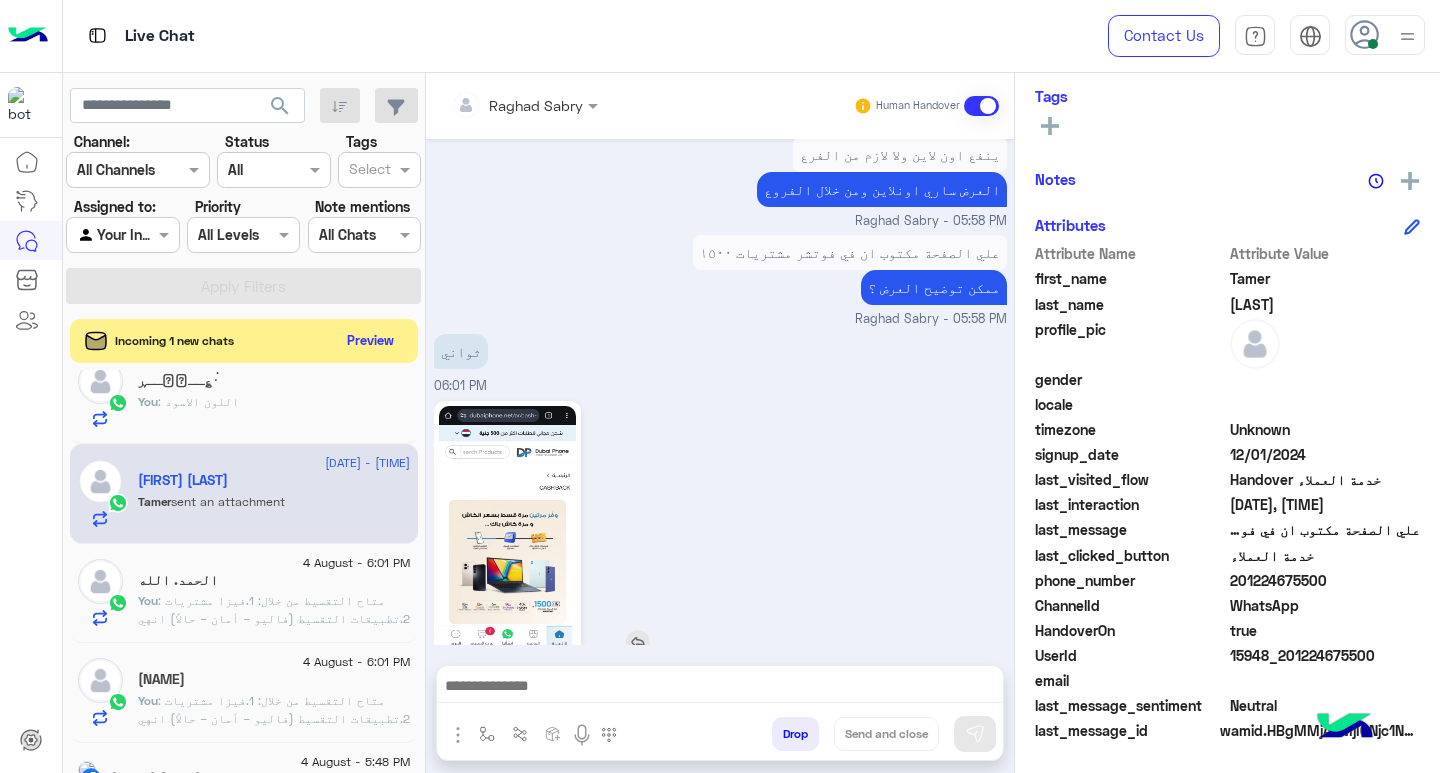 click at bounding box center [638, 642] 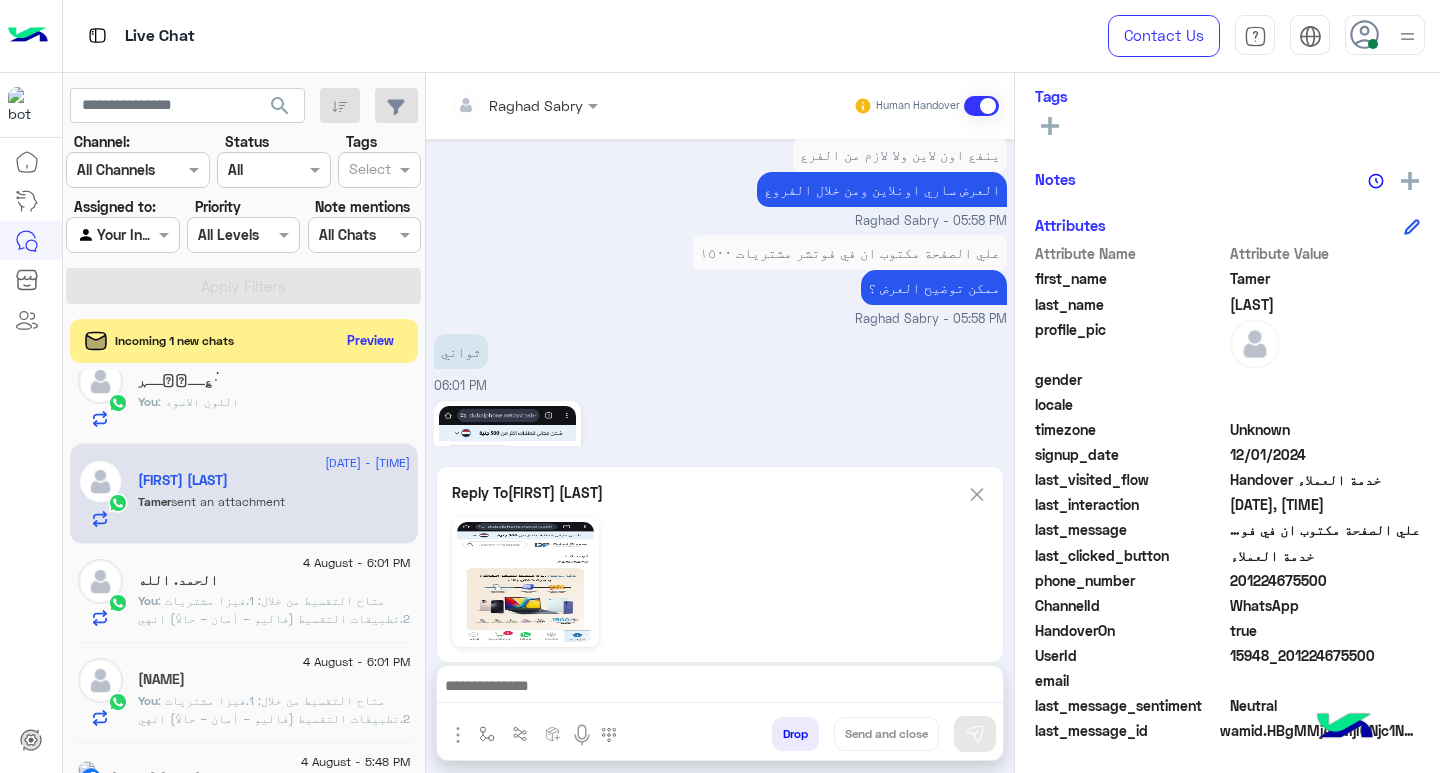 click at bounding box center (720, 688) 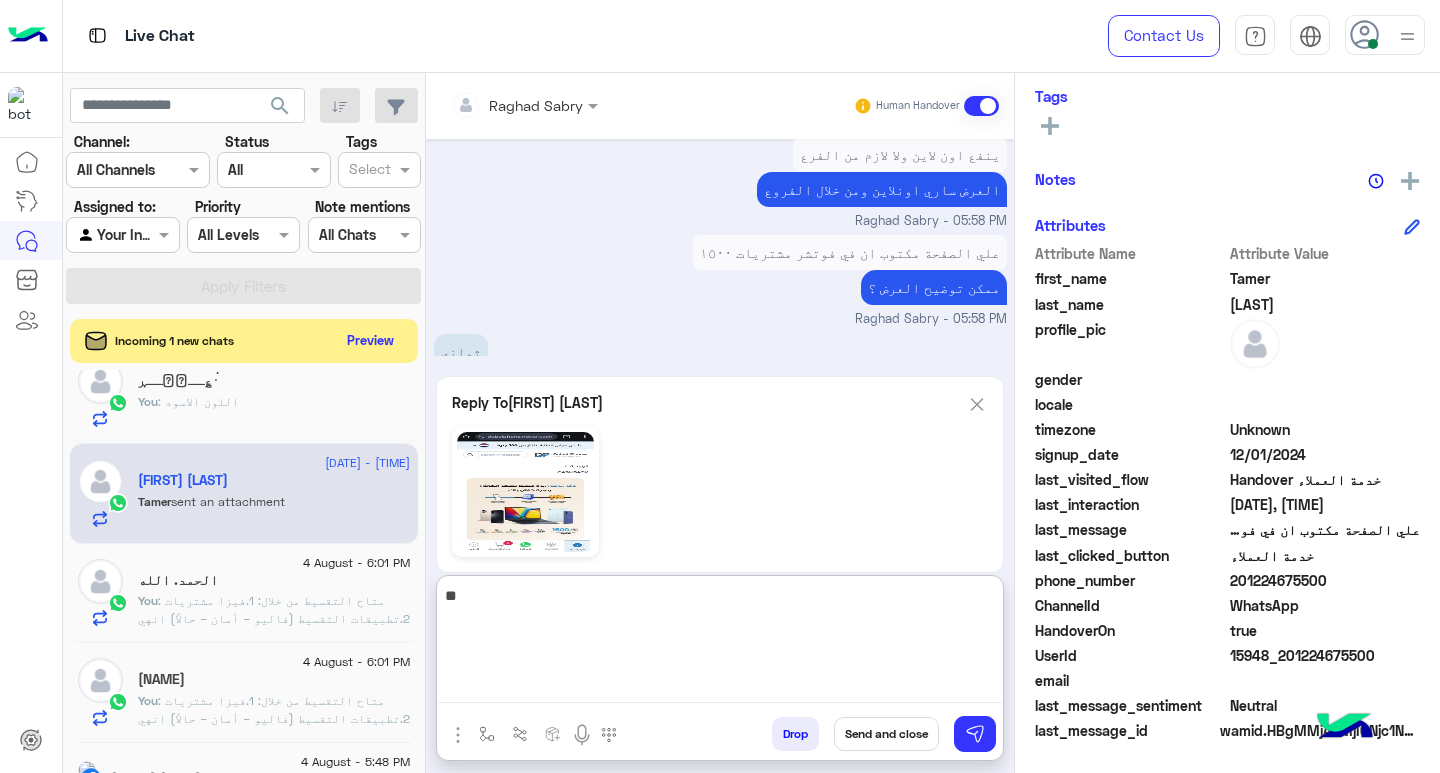 type on "*" 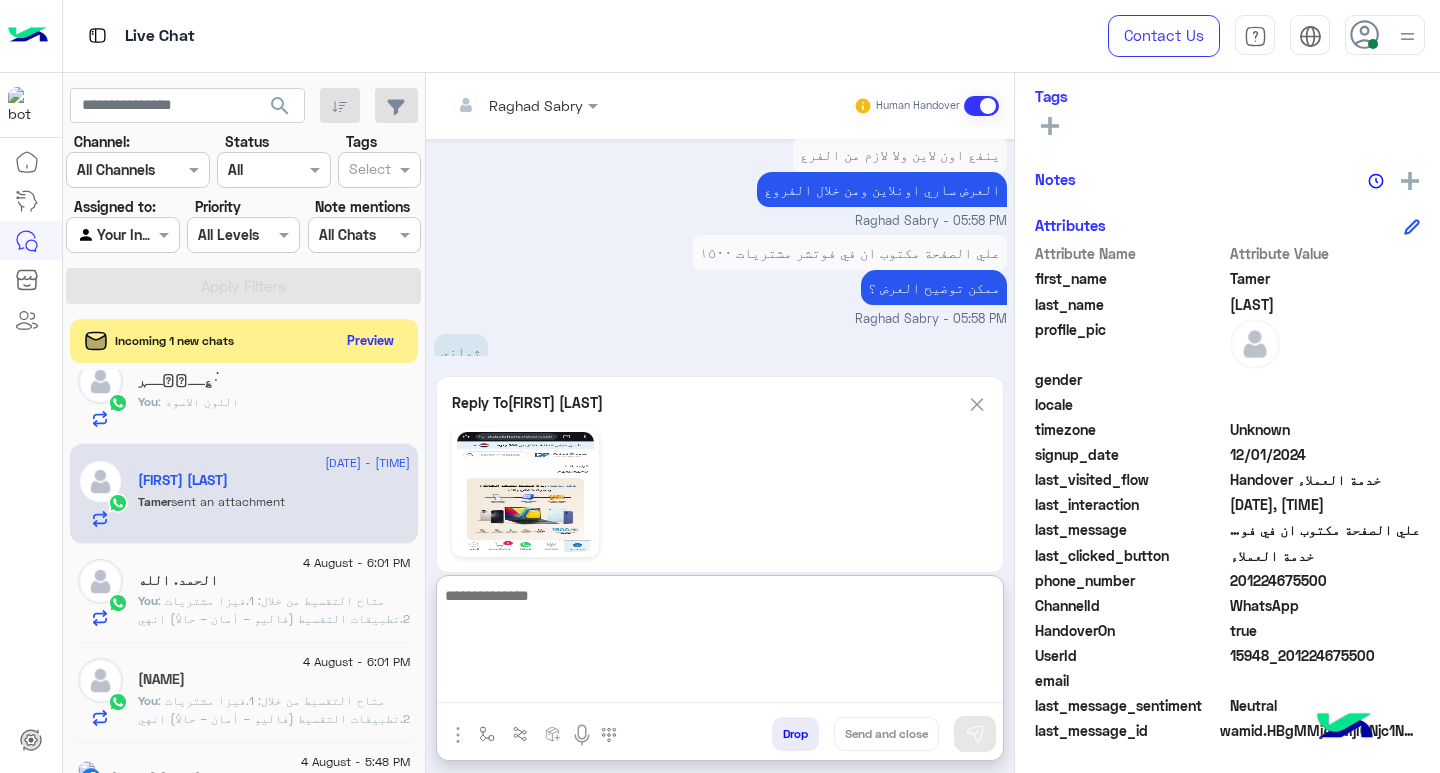 click at bounding box center [977, 404] 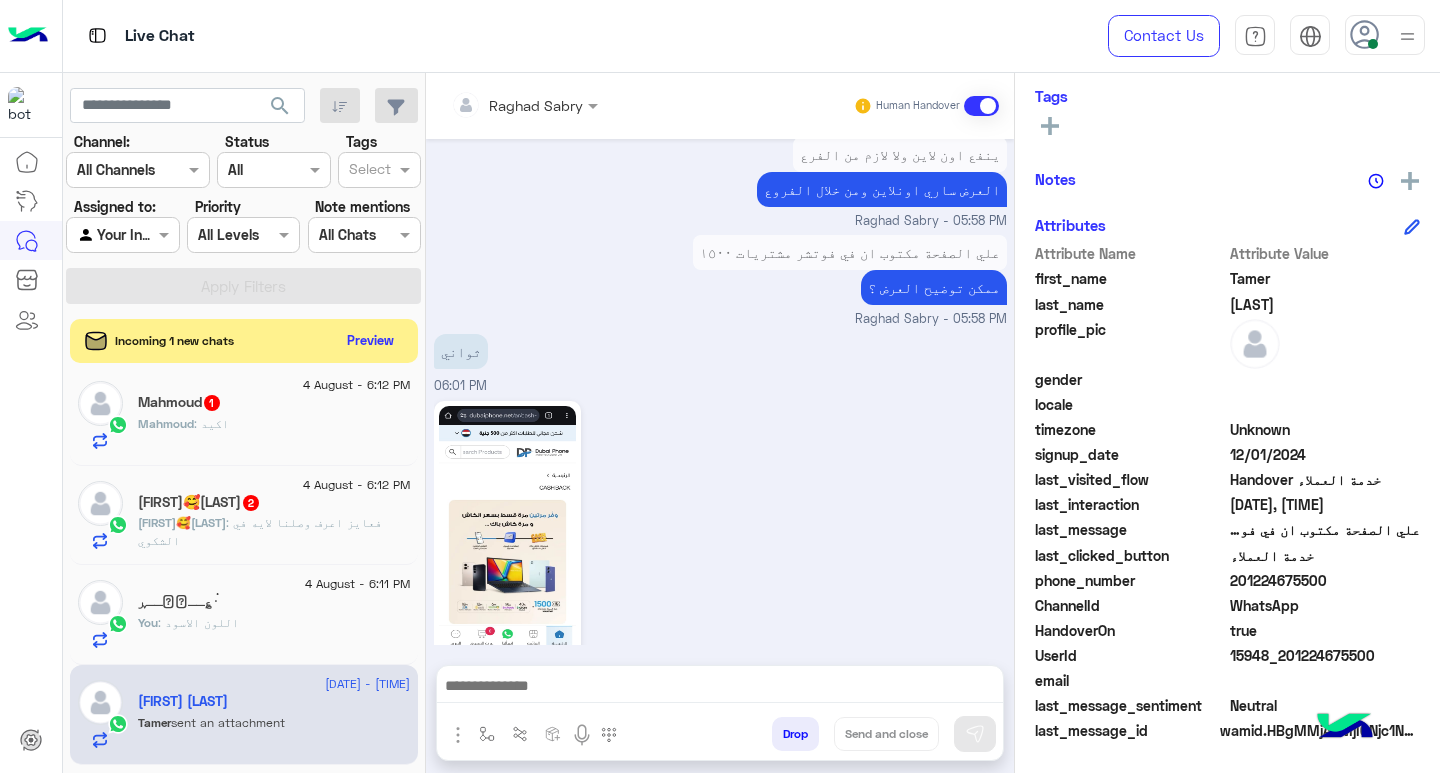 scroll, scrollTop: 0, scrollLeft: 0, axis: both 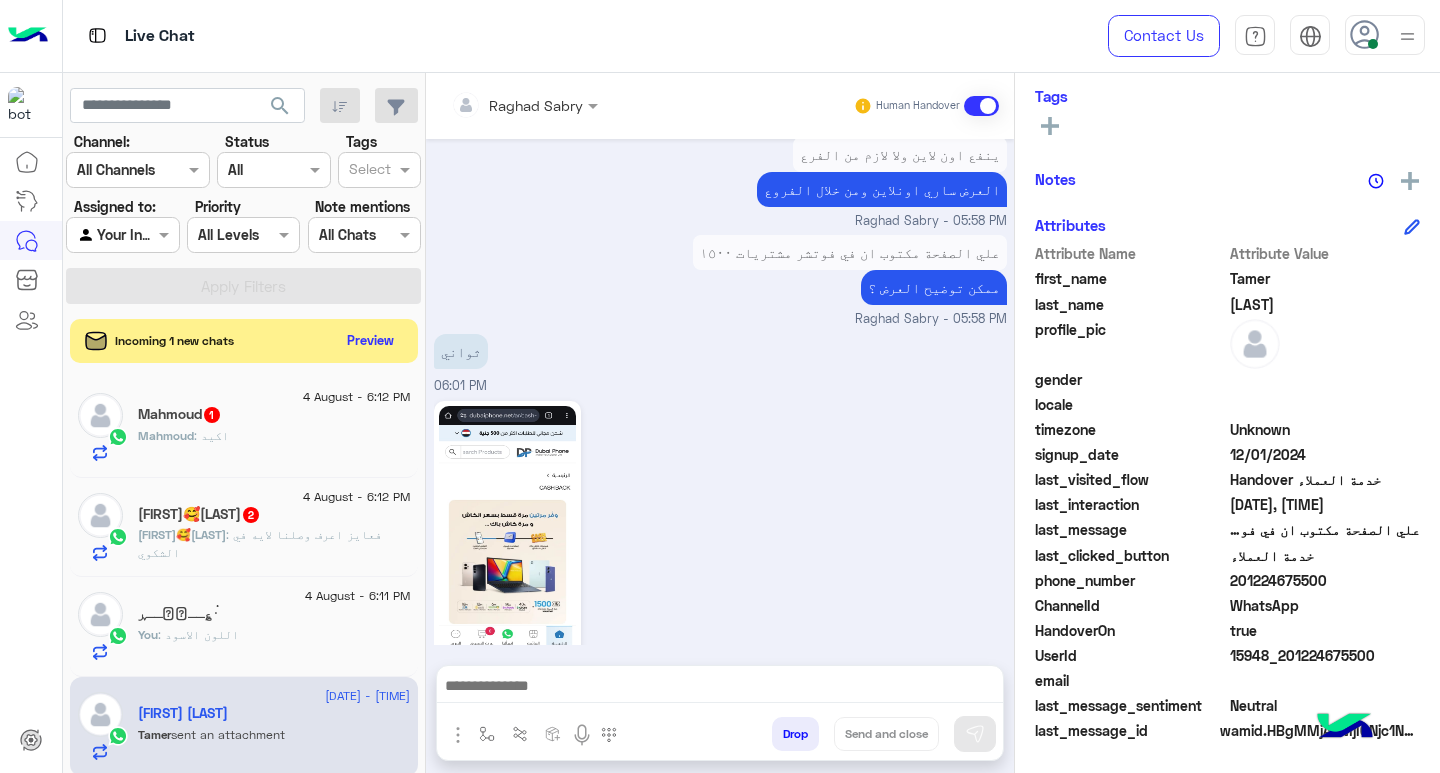 click on "[FIRST] : اكيد" 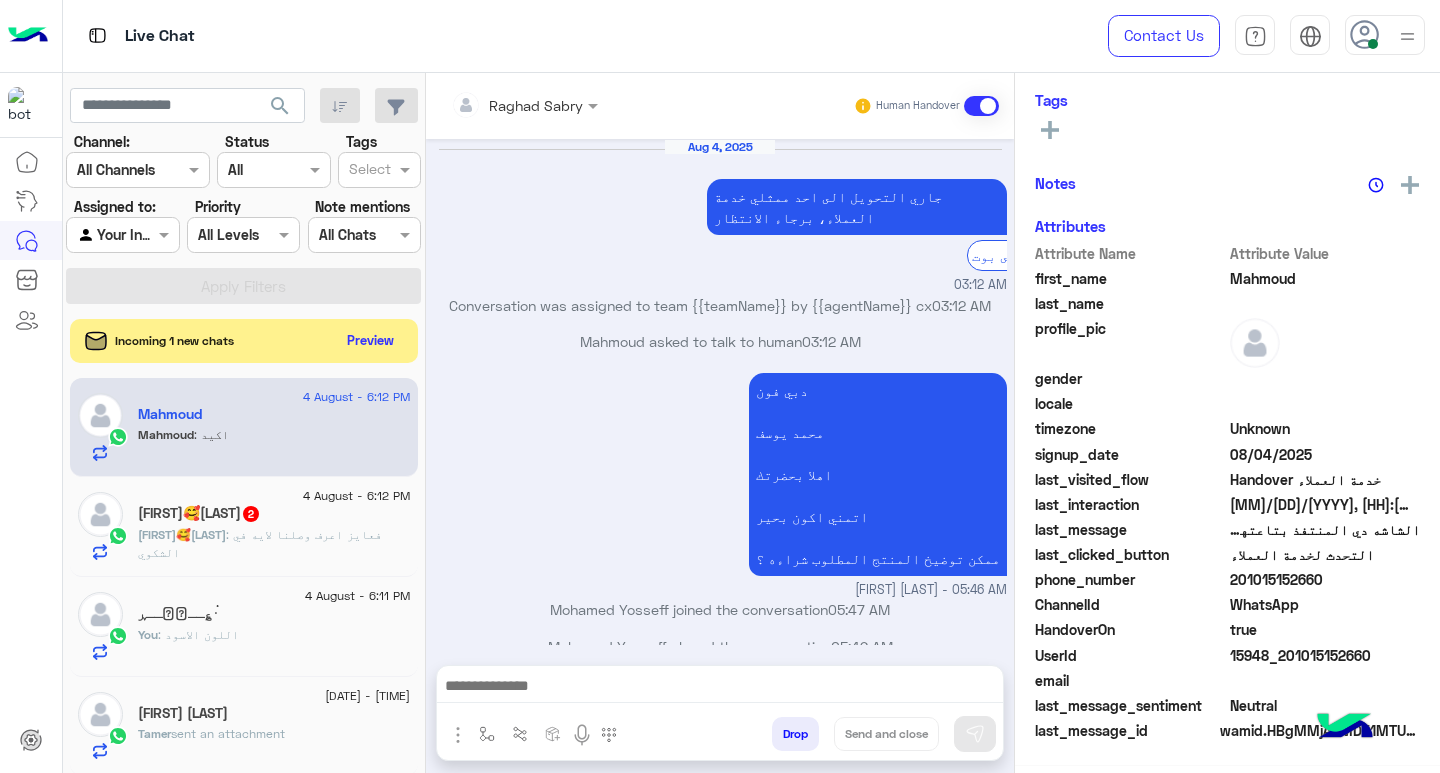 scroll, scrollTop: 325, scrollLeft: 0, axis: vertical 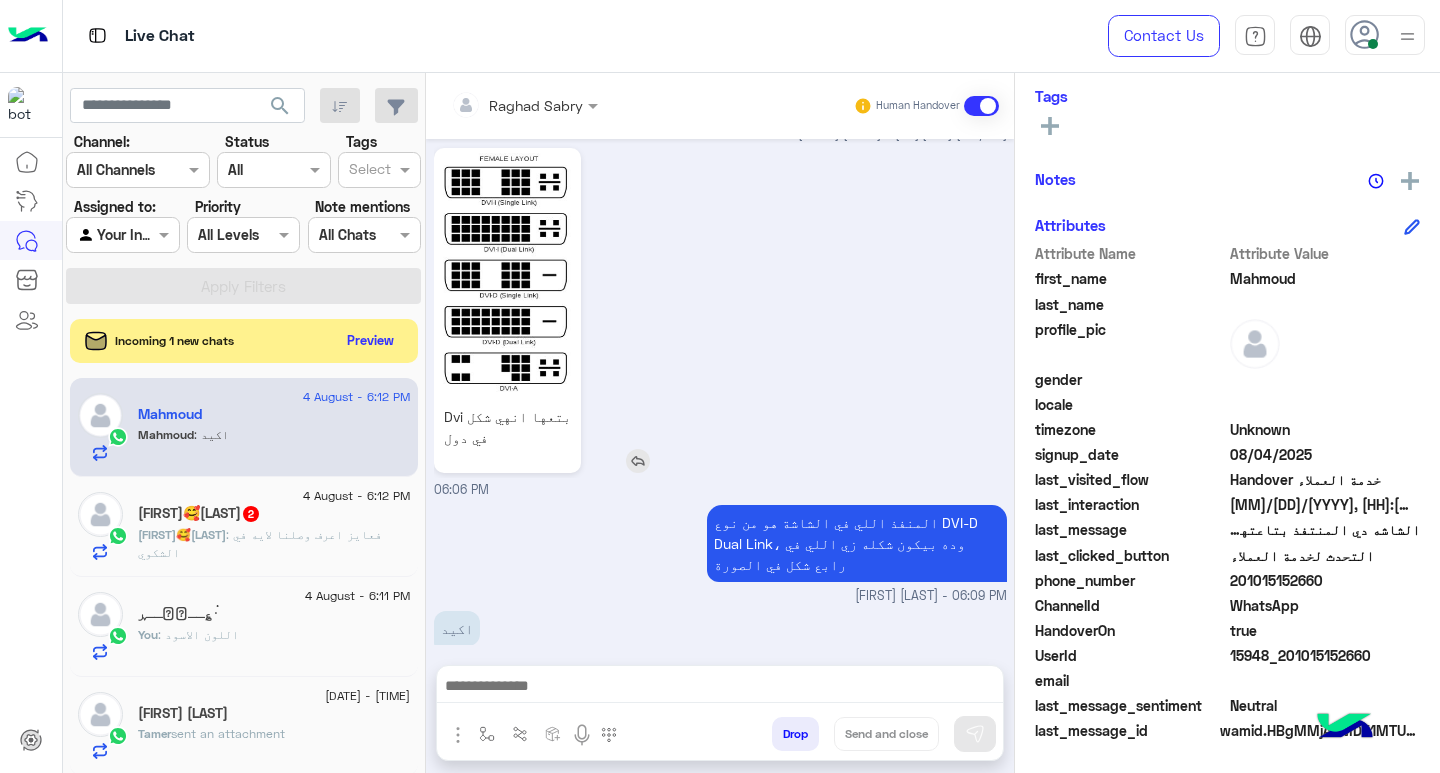 click 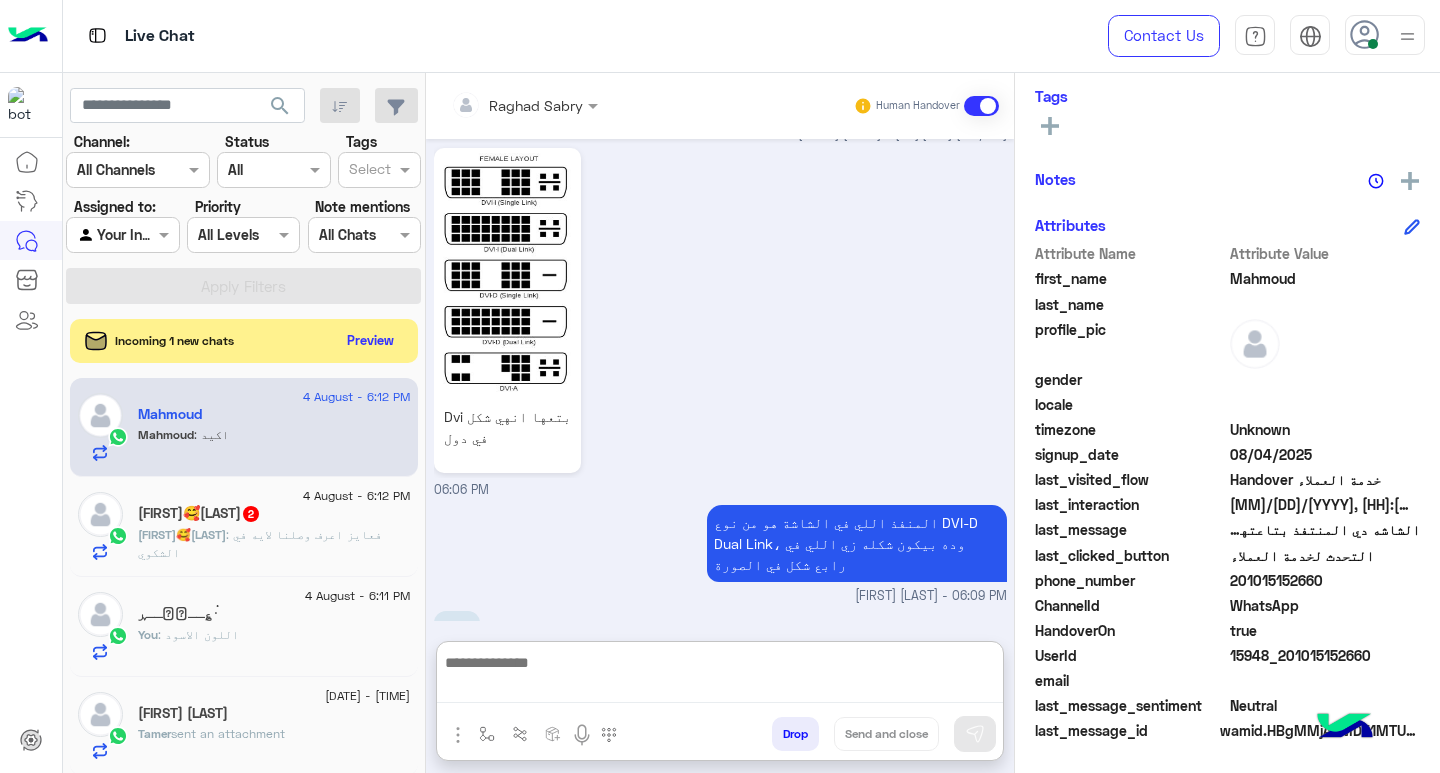 click at bounding box center [720, 676] 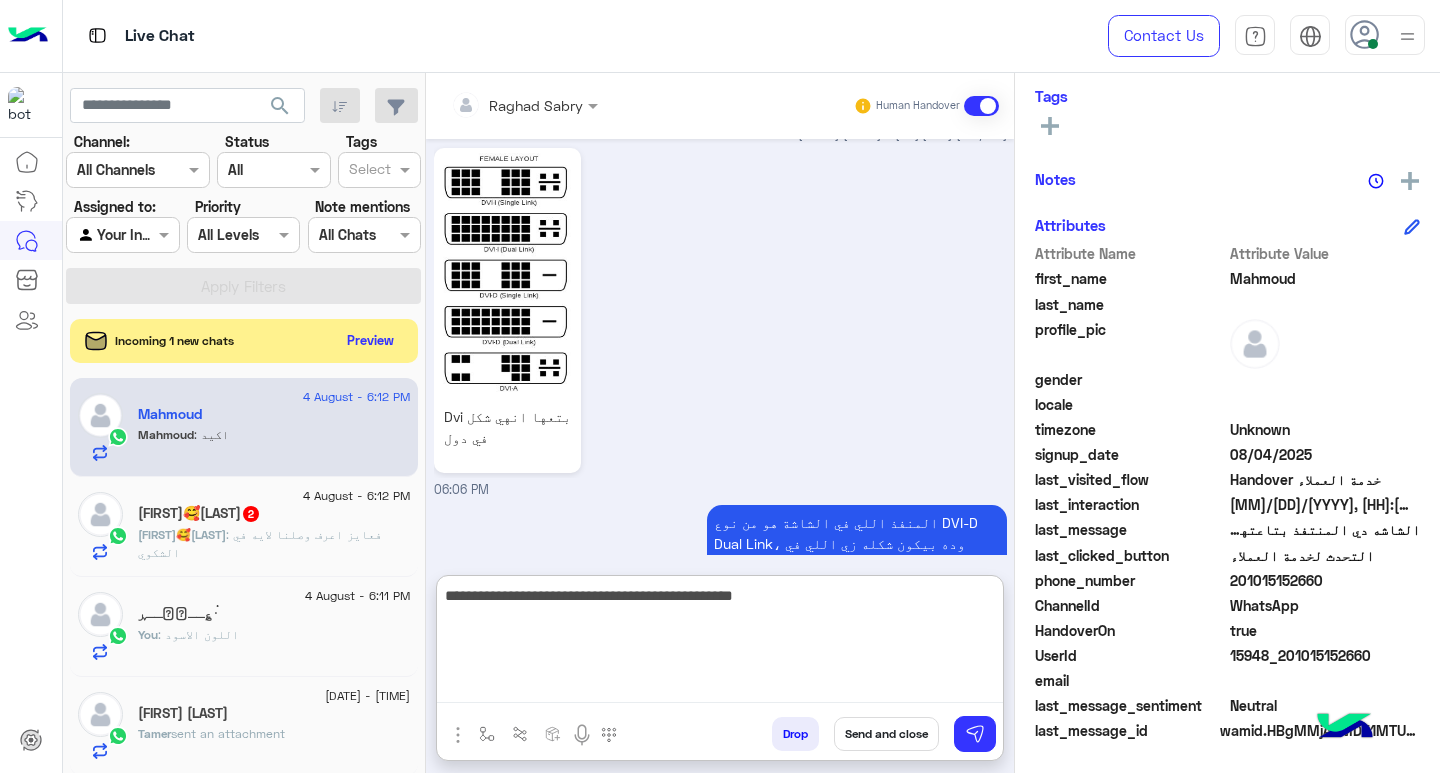 type on "**********" 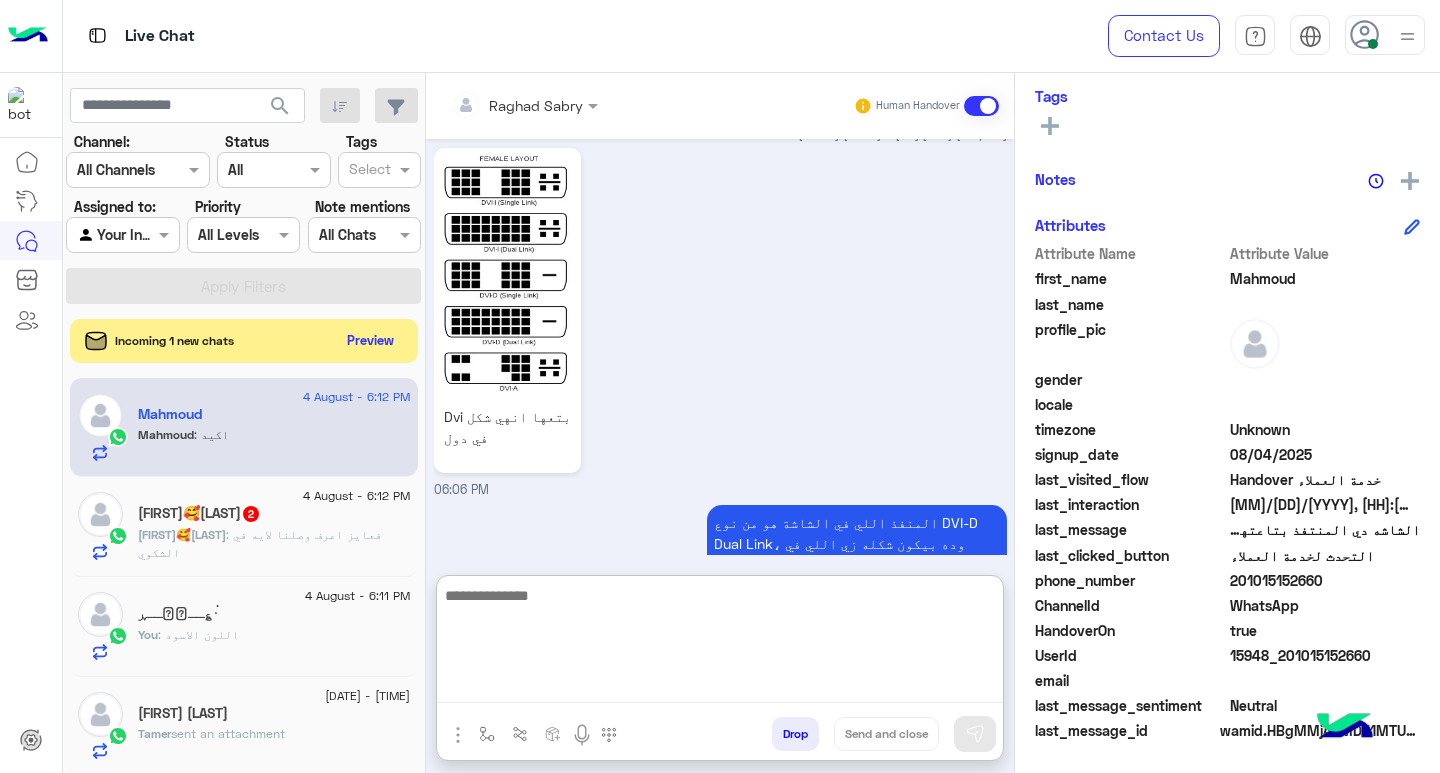scroll, scrollTop: 2238, scrollLeft: 0, axis: vertical 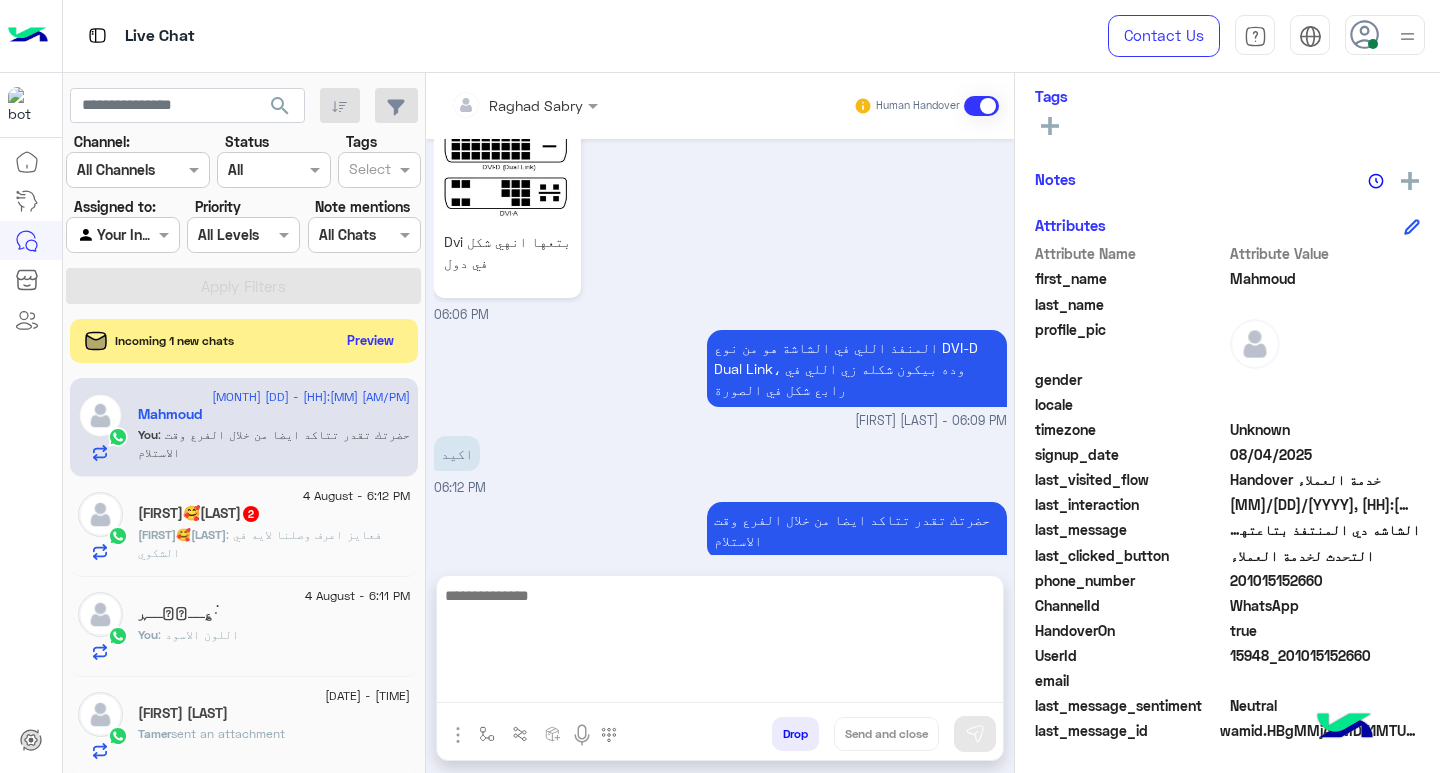 click on ": فعايز اعرف وصلنا لايه في الشكوي" 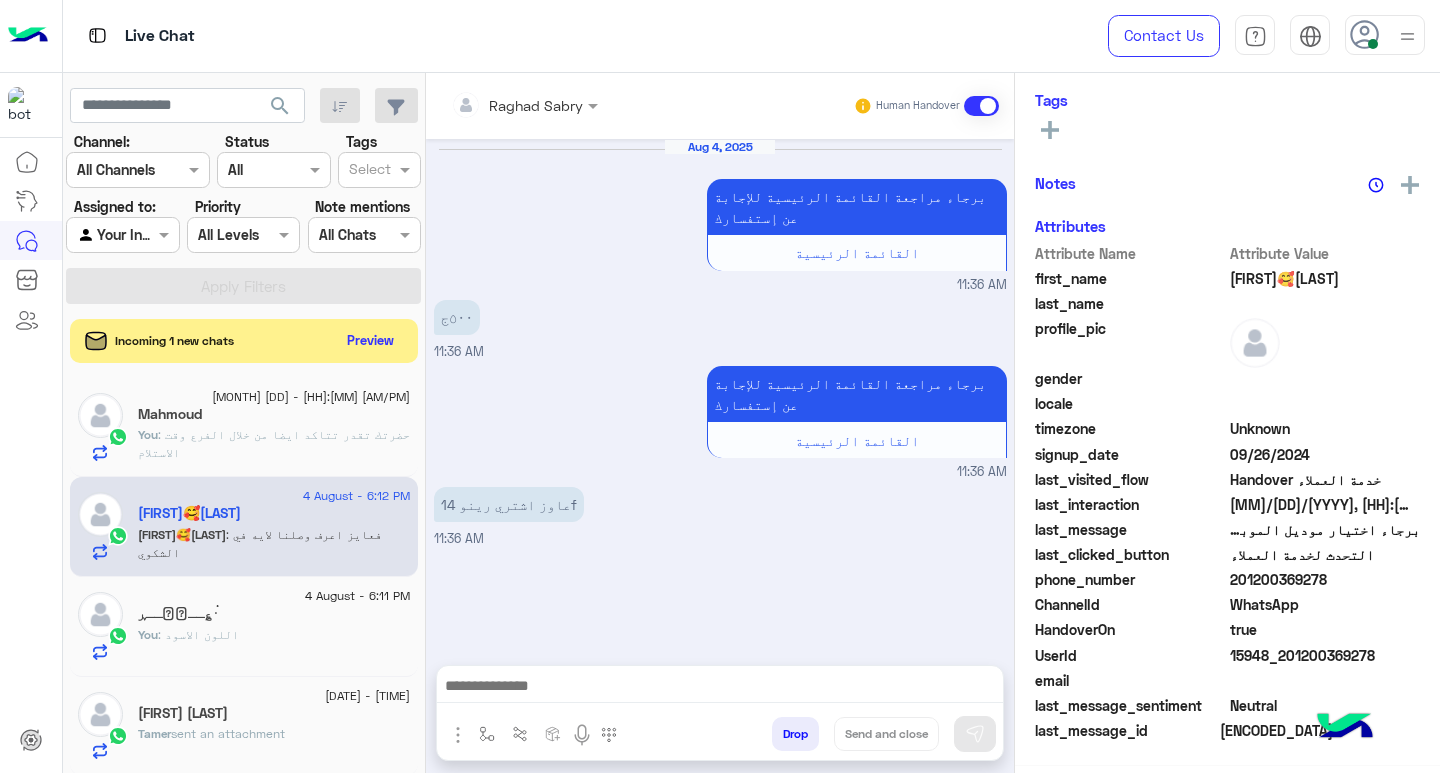 scroll, scrollTop: 325, scrollLeft: 0, axis: vertical 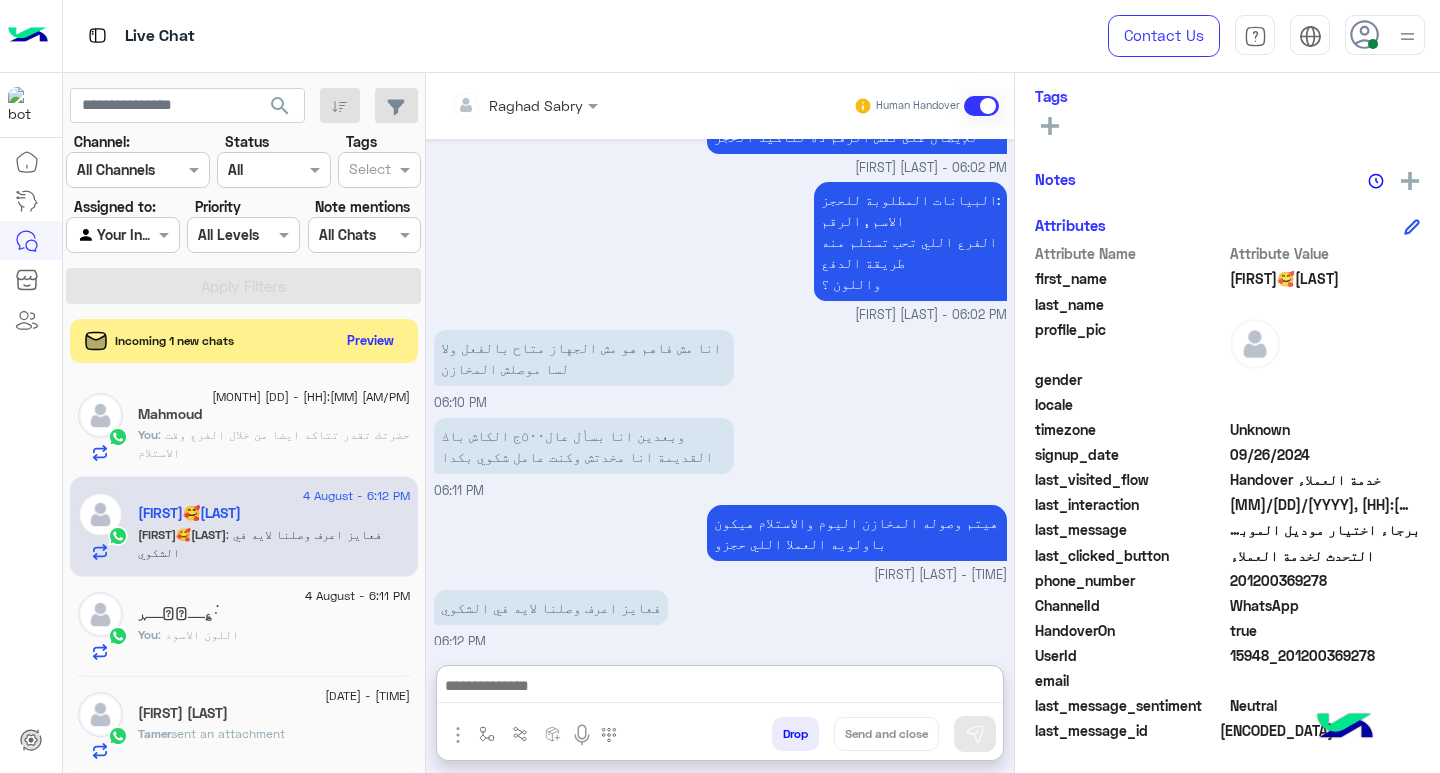 click at bounding box center [720, 688] 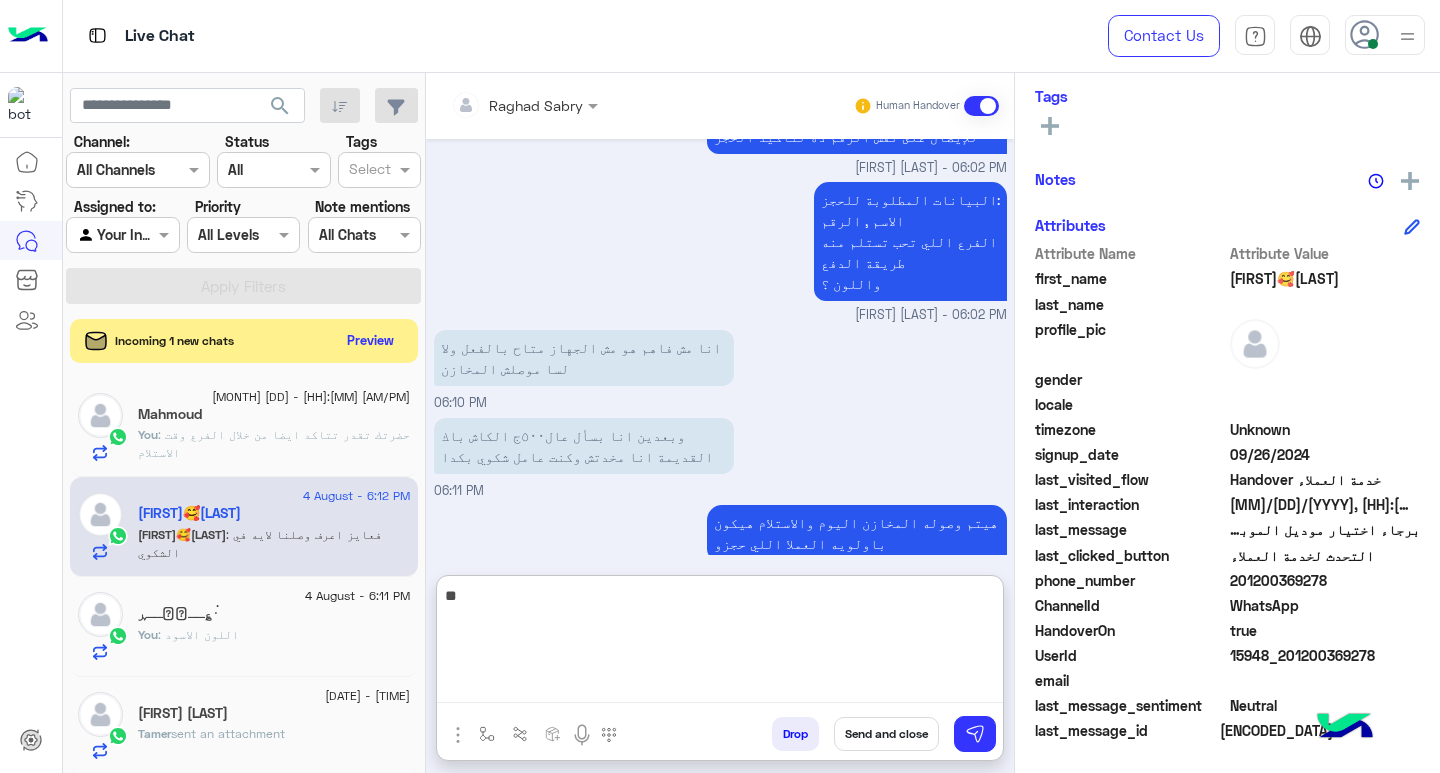 type on "*" 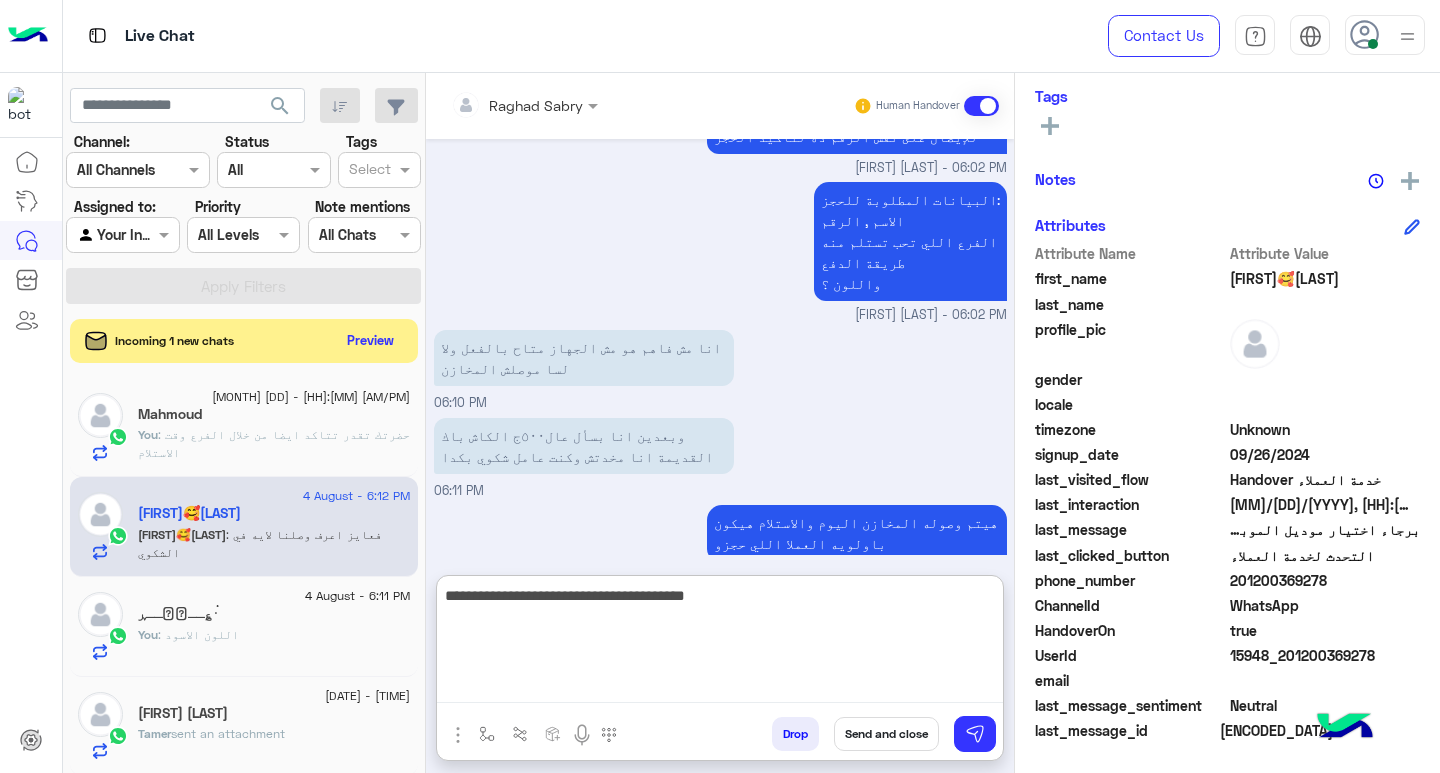 type on "**********" 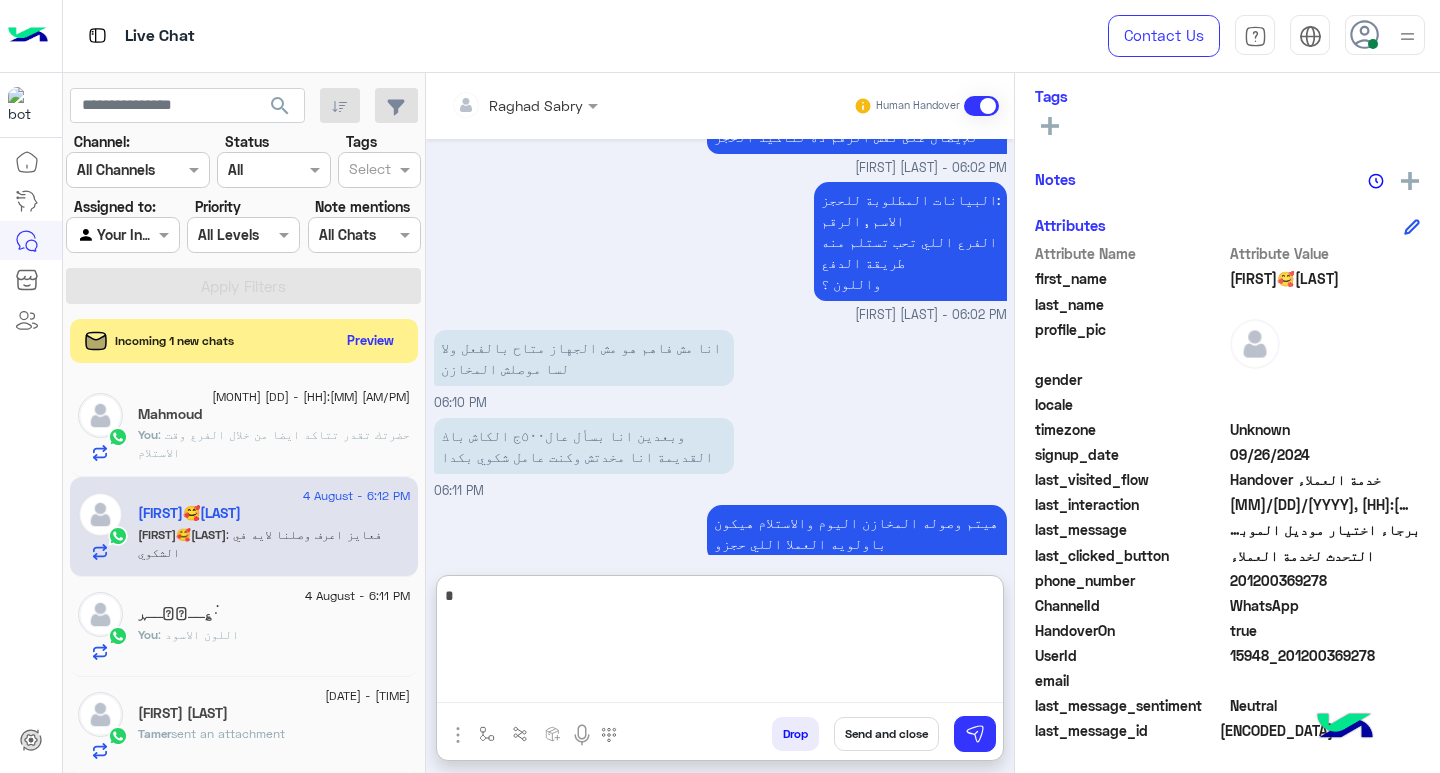 scroll, scrollTop: 1599, scrollLeft: 0, axis: vertical 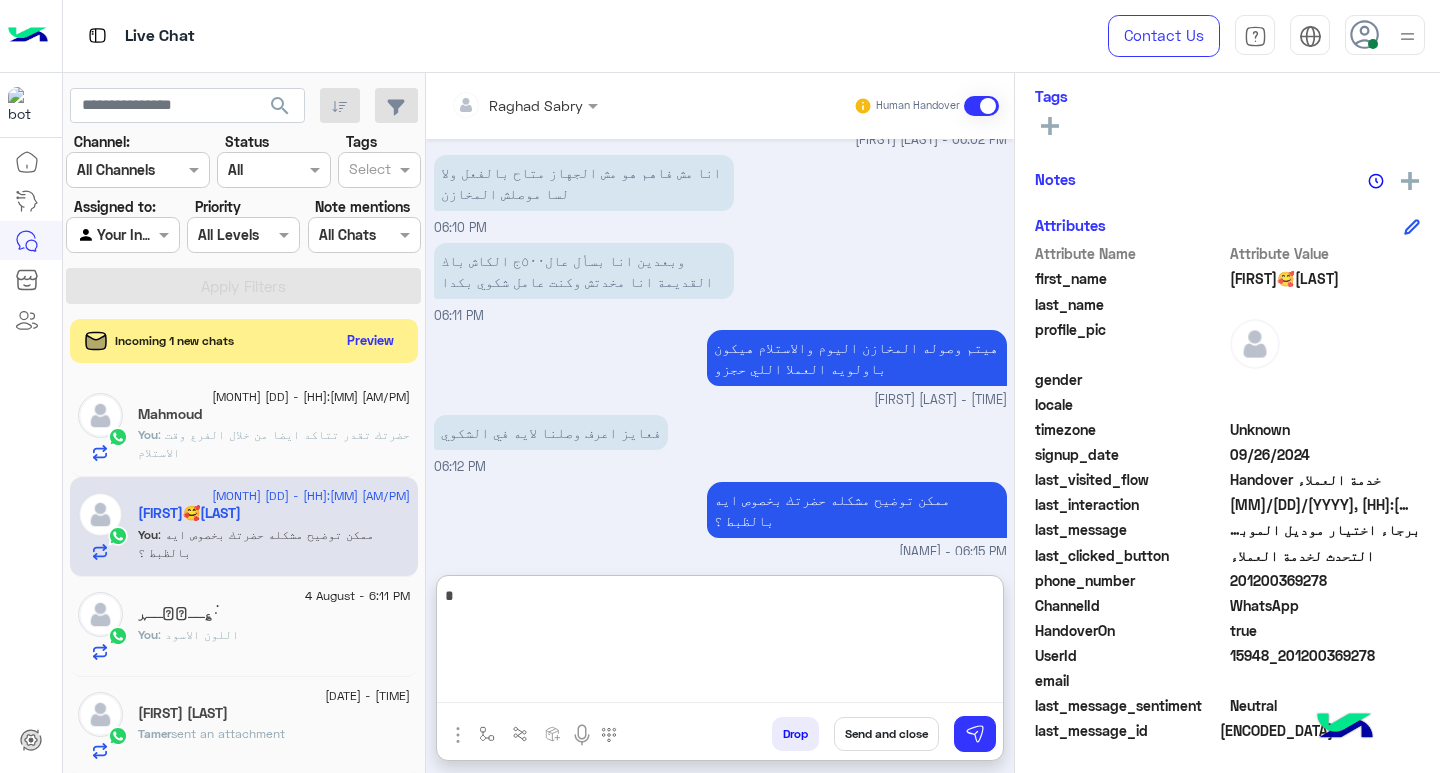 click on "You  : اللون الاسود" 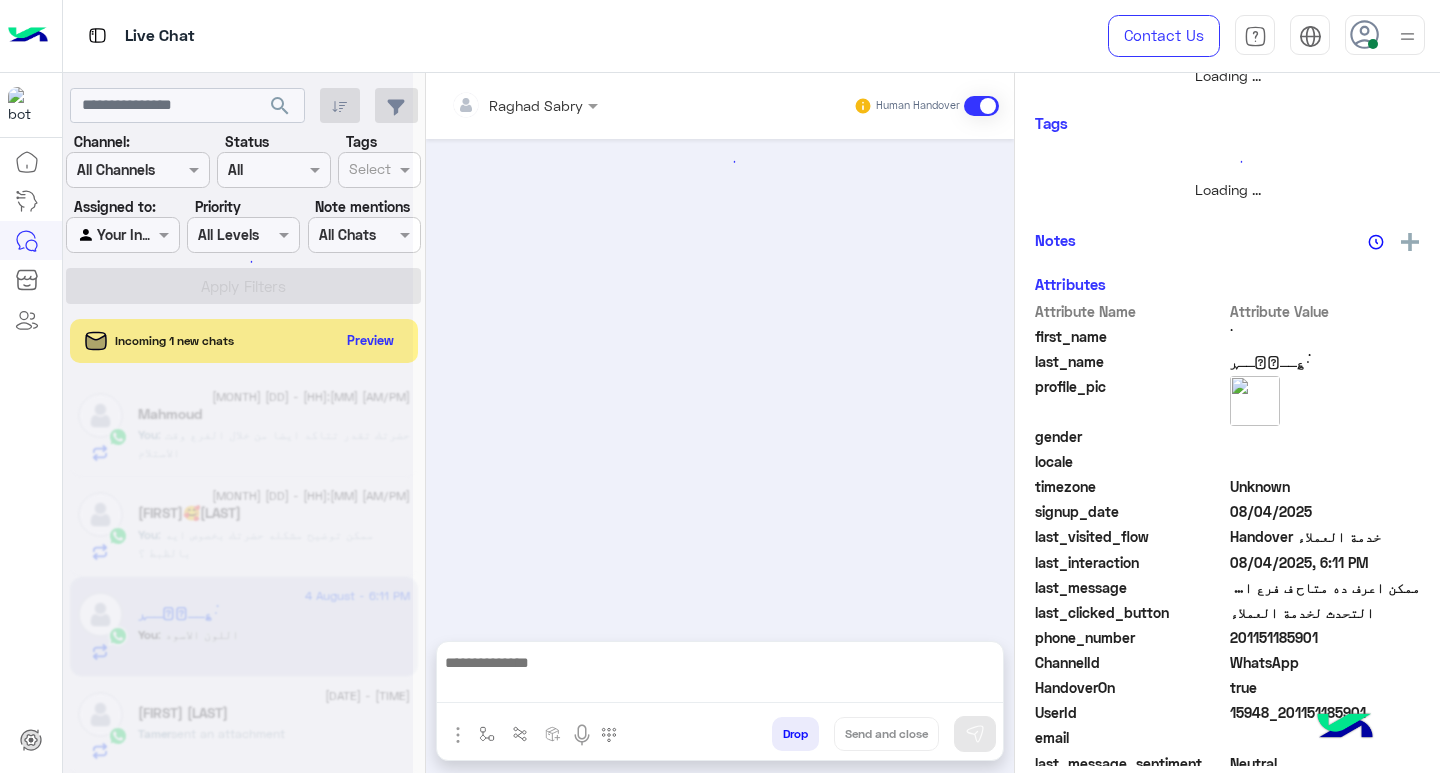 scroll, scrollTop: 0, scrollLeft: 0, axis: both 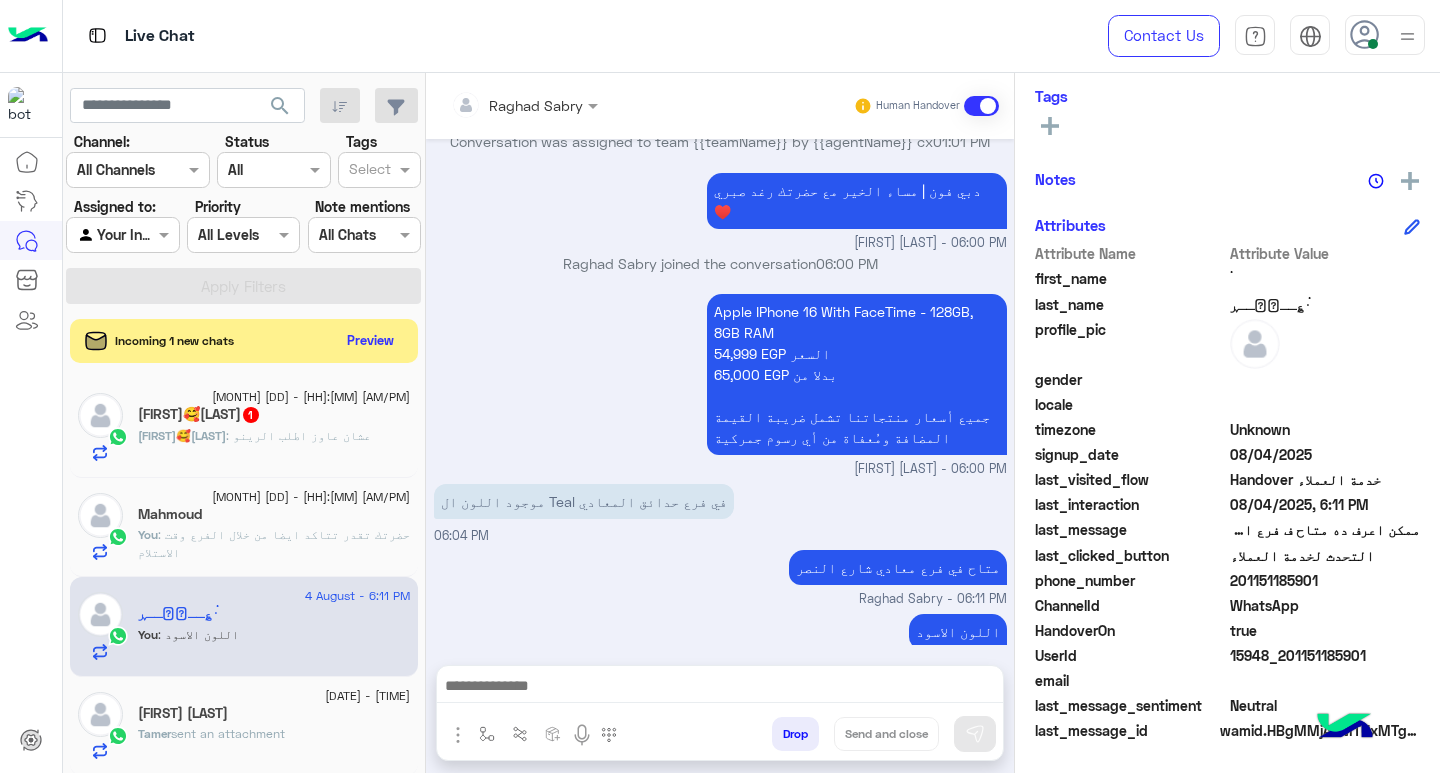 paste on "**********" 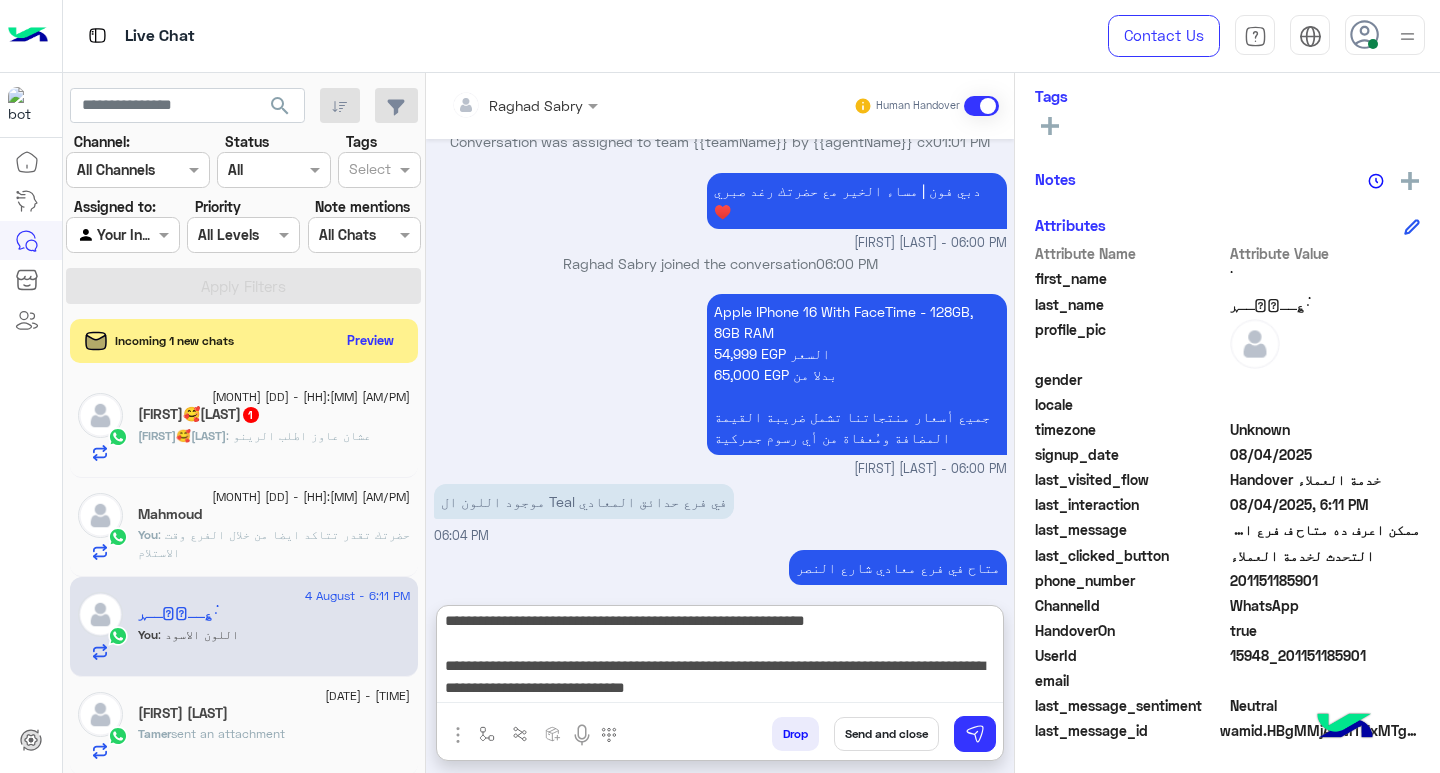 scroll, scrollTop: 155, scrollLeft: 0, axis: vertical 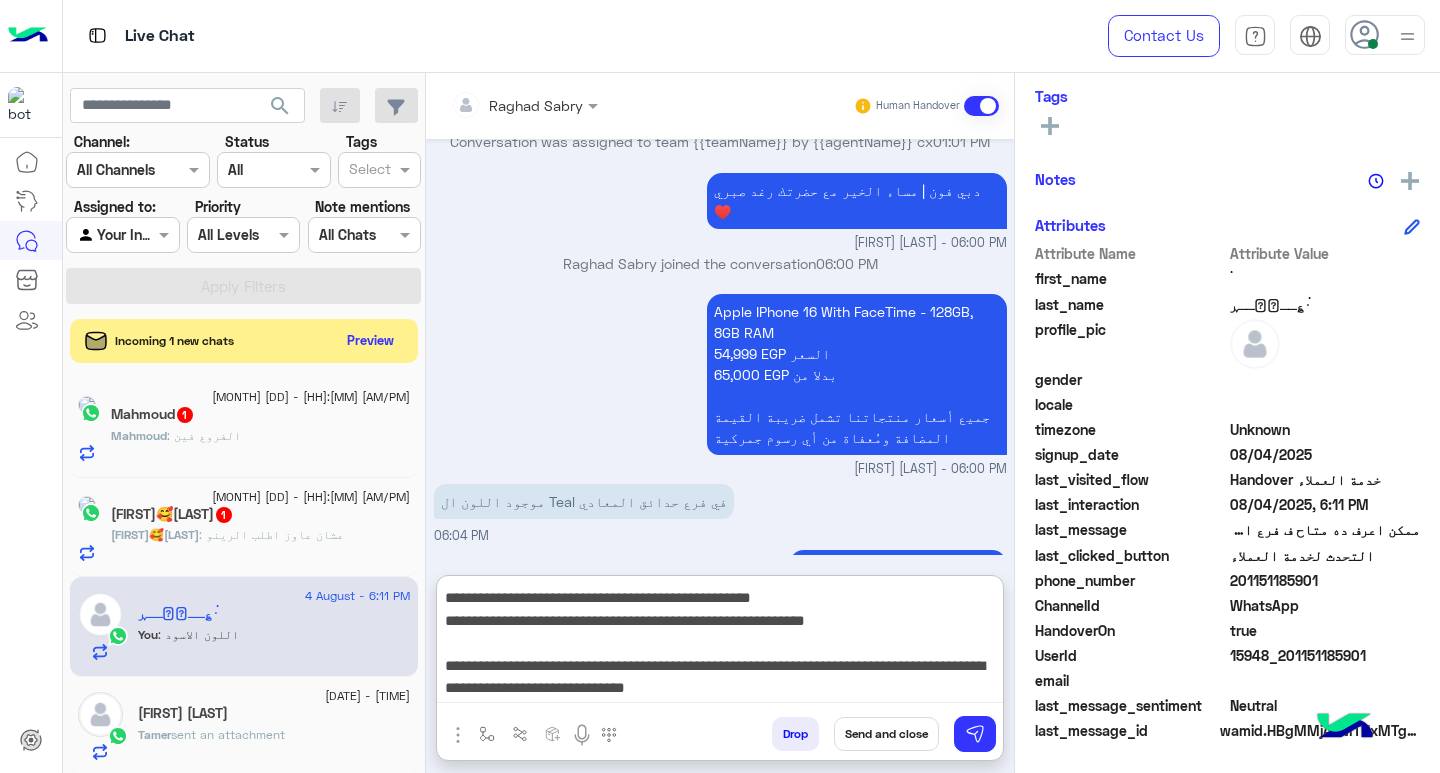 type on "**********" 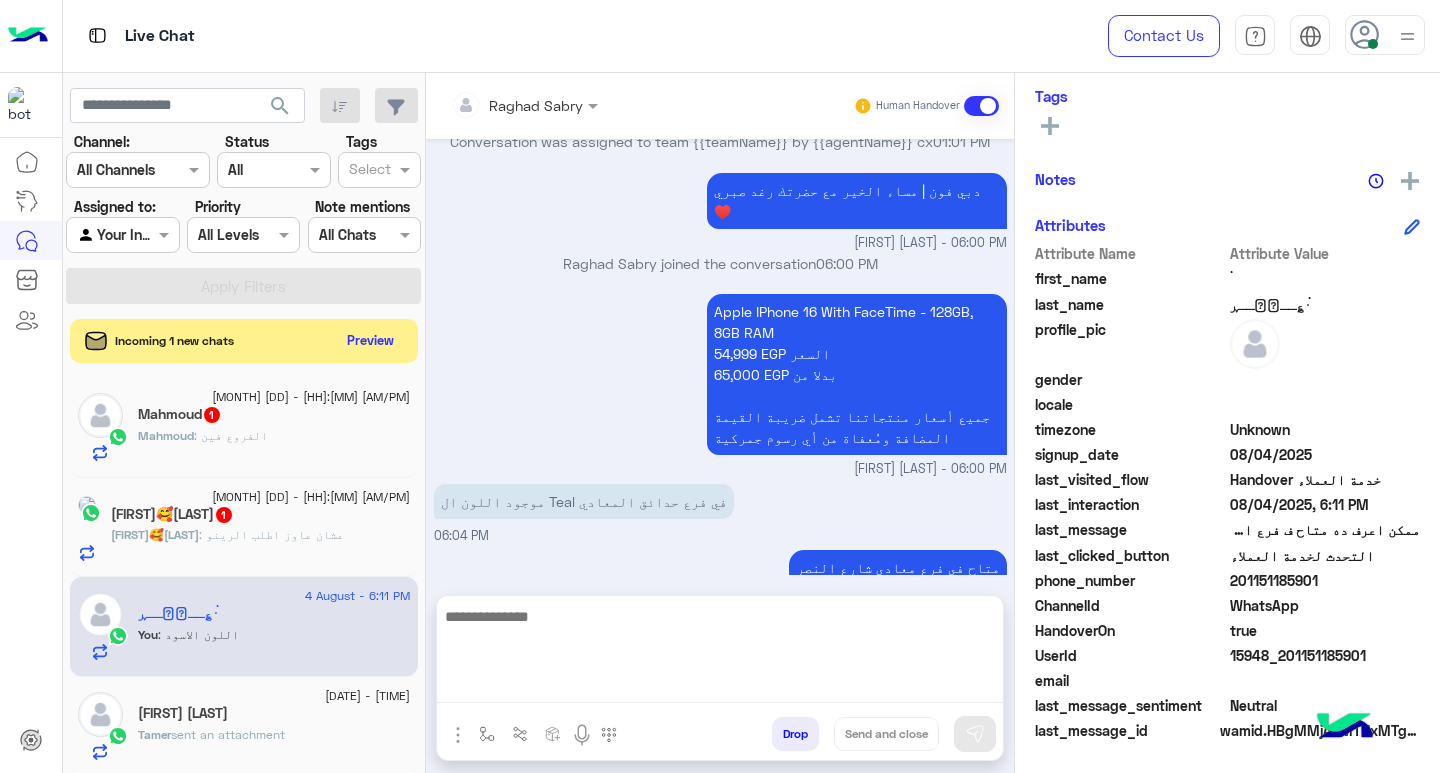 scroll, scrollTop: 0, scrollLeft: 0, axis: both 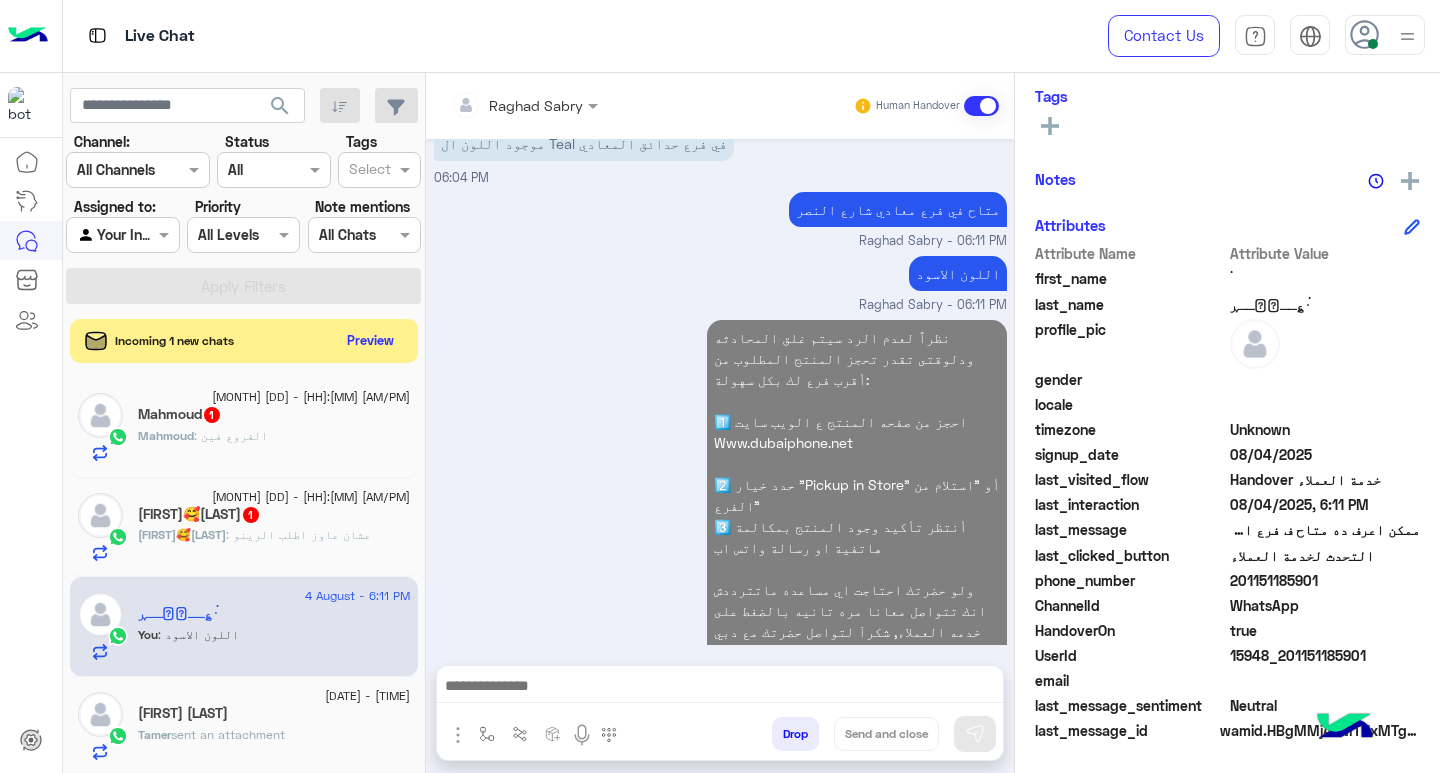 click on "[FIRST] : الفروع فين" 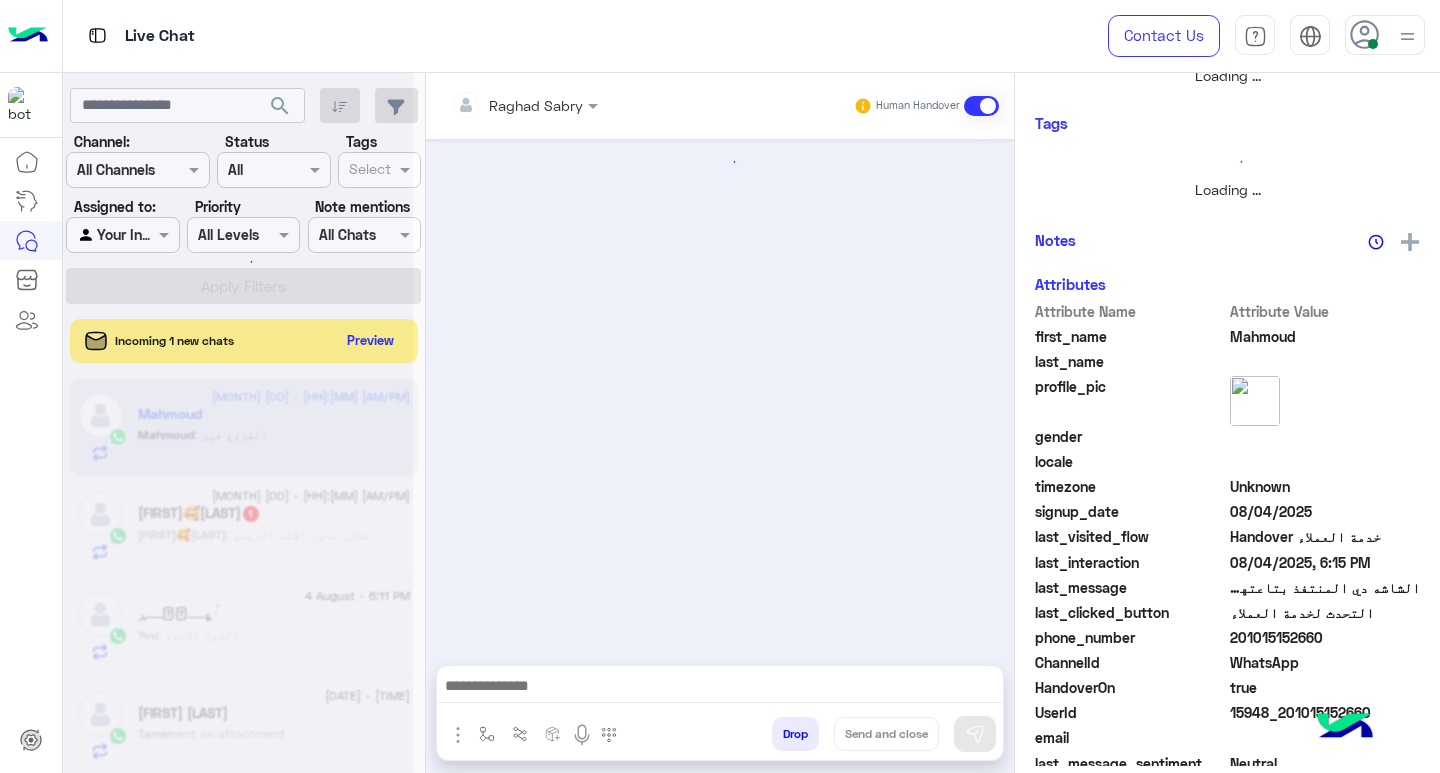 scroll, scrollTop: 355, scrollLeft: 0, axis: vertical 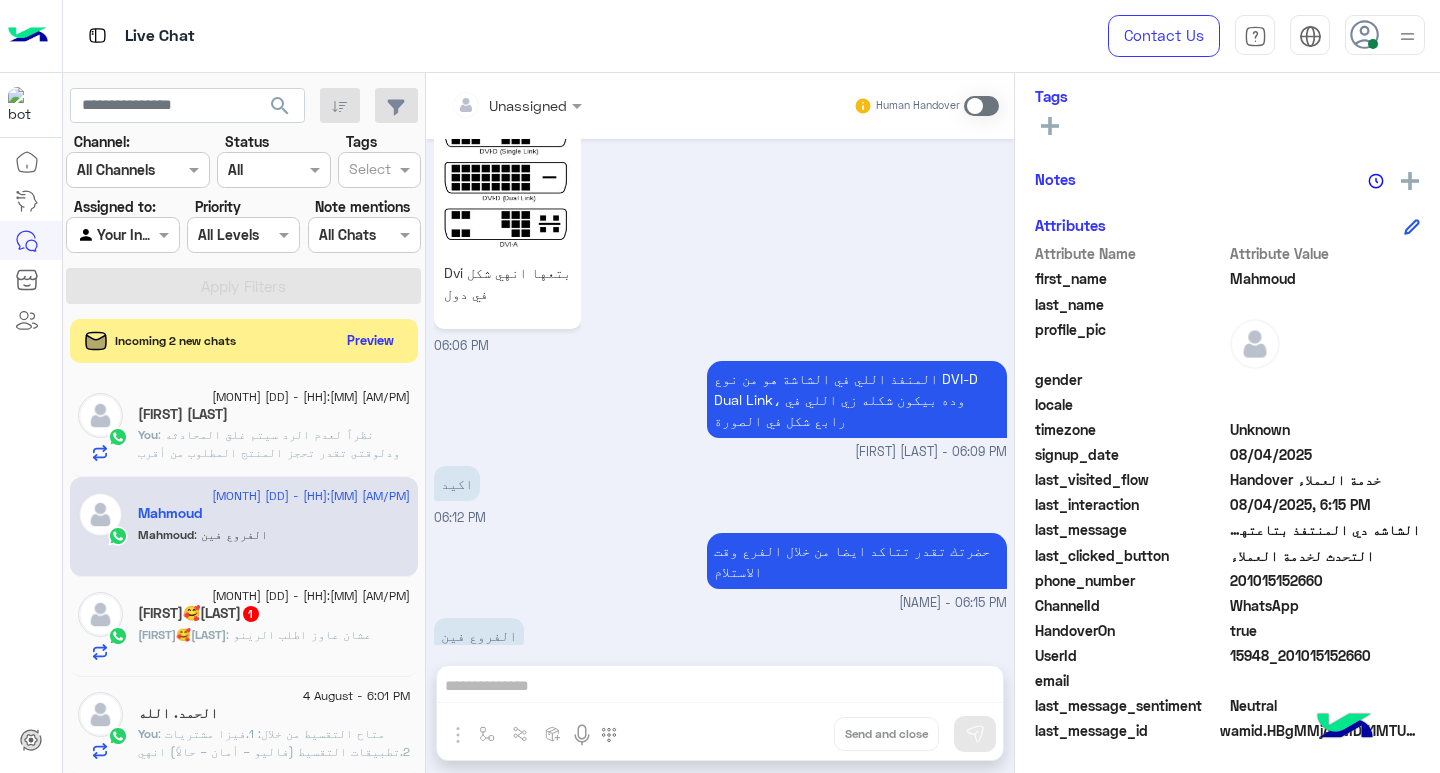 click on "Unassigned Human Handover     Aug 4, 2025   Conversation was assigned to team {{teamName}} by {{agentName}} cx   03:12 AM      دبي فون  محمد يوسف     اهلا بحضرتك   اتمني اكون بحير  ممكن توضيخ المنتج المطلوب شراءه ؟  [FIRST] [LAST] -  05:46 AM   [FIRST] [LAST] joined the conversation   05:47 AM       [FIRST] [LAST] closed the conversation   05:49 AM      *********نظراً لعدم الرد، سيتم غلق المحادثة مؤقتاً.  لحين الرد  دلوقتي تقدر تحجز المنتج المطلوب بكل سهولة من أقرب فرع ليك: 1️⃣ احجز المنتج من صفحة المنتج على موقعنا الإلكتروني: 🌐 www.dubaiphone.net 2️⃣ اختار خيار "Pickup in Store" أو "استلام من الفرع" 3️⃣ هنأكدلك توافر المنتج من خلال مكالمة هاتفية أو رسالة واتساب. شكرًا لتواصلك مع دبي فون ❤️   12:45 PM" at bounding box center [720, 427] 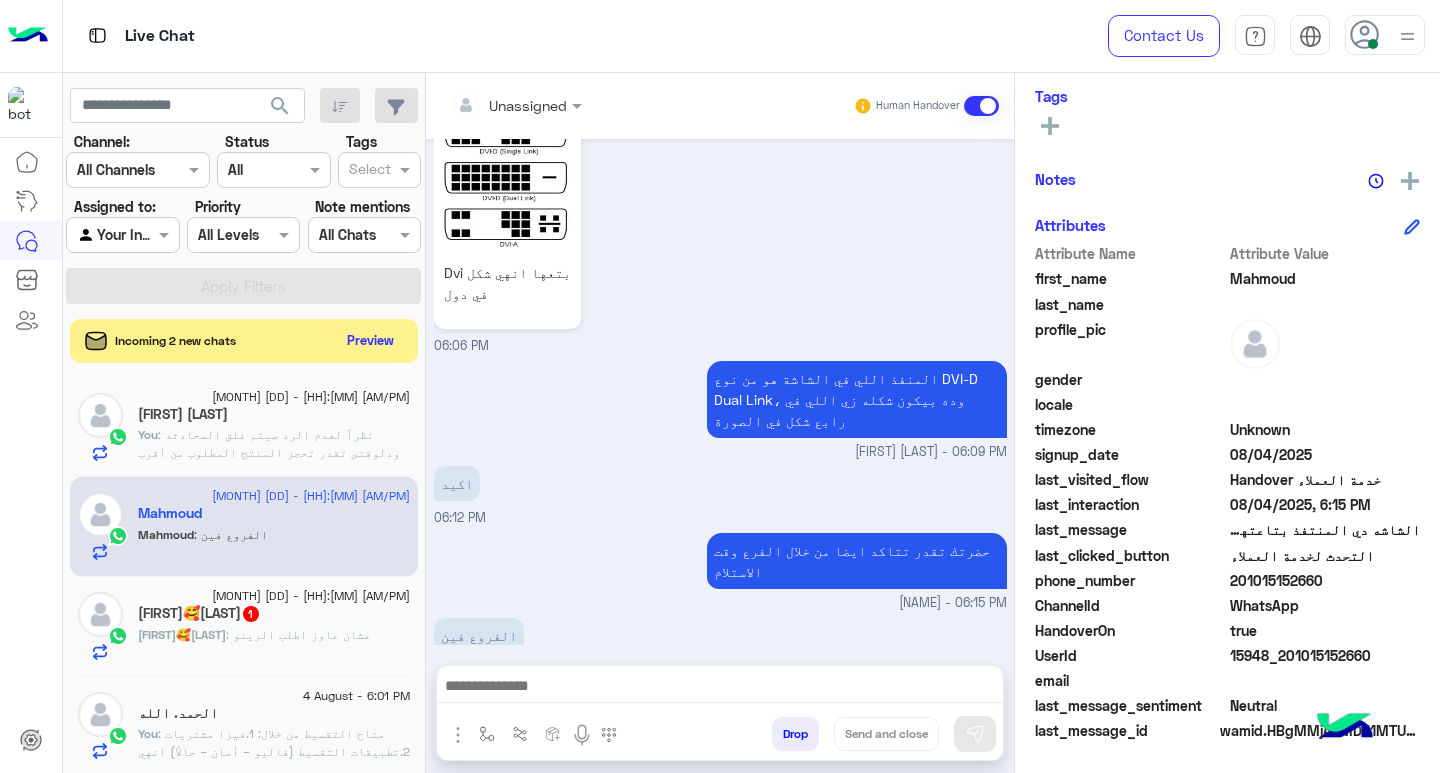 scroll, scrollTop: 2086, scrollLeft: 0, axis: vertical 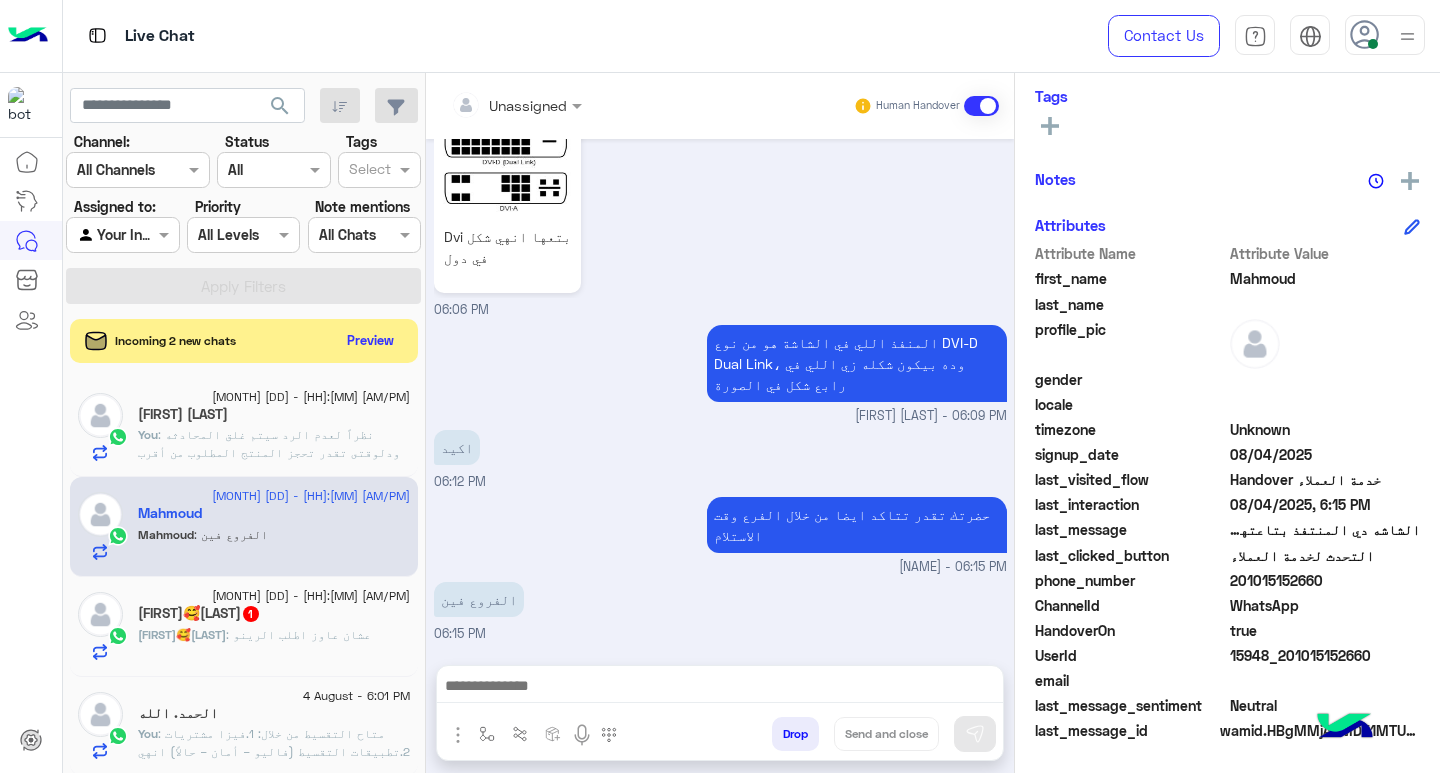 click at bounding box center (720, 688) 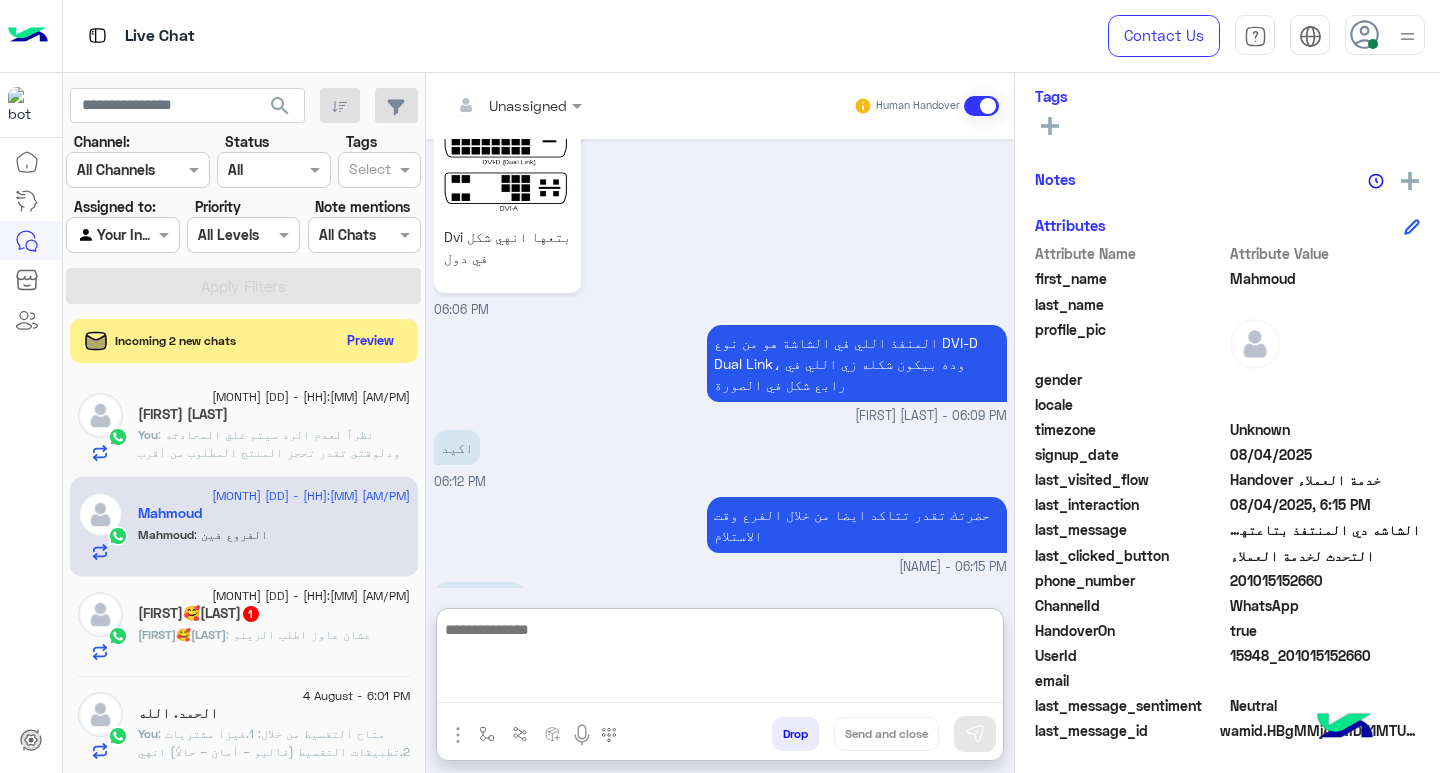 paste on "**********" 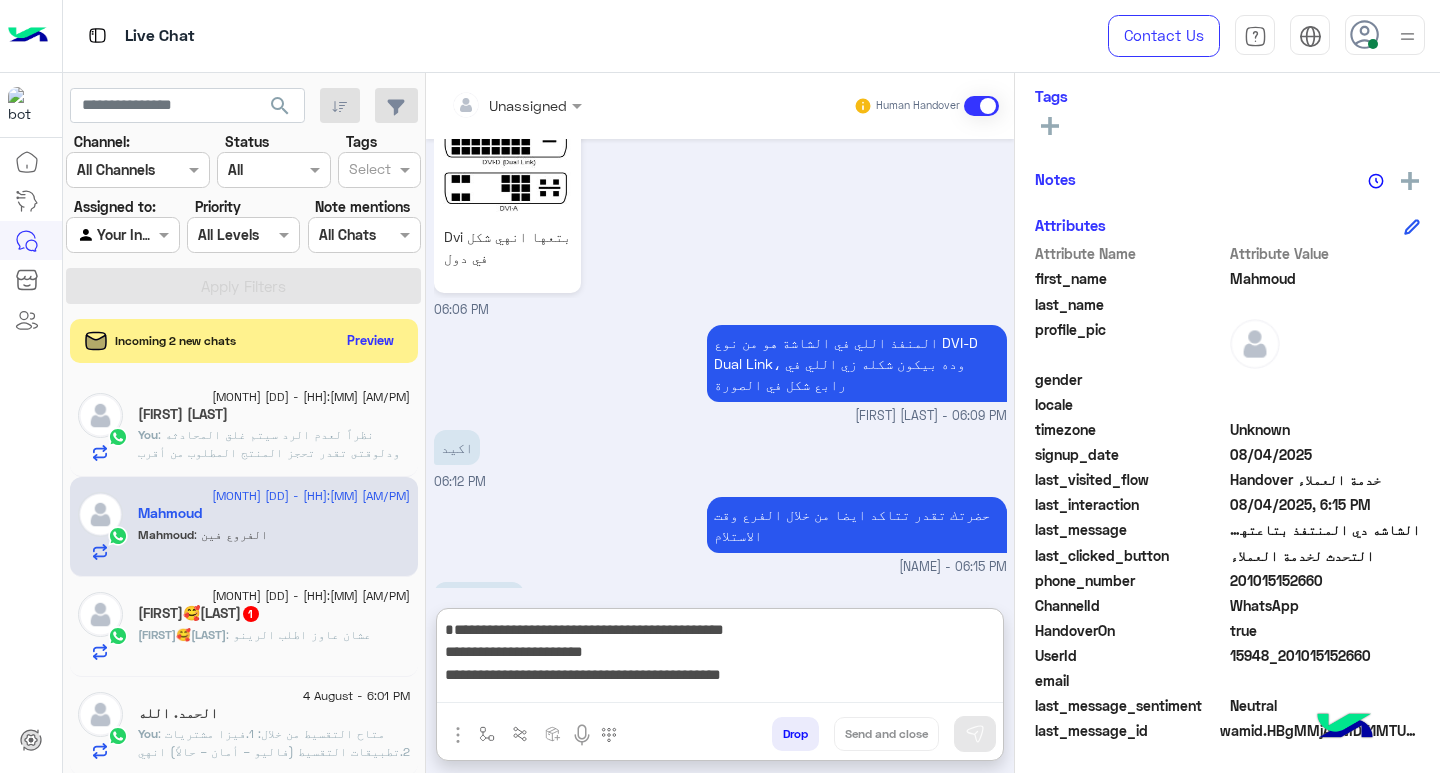 scroll, scrollTop: 0, scrollLeft: 0, axis: both 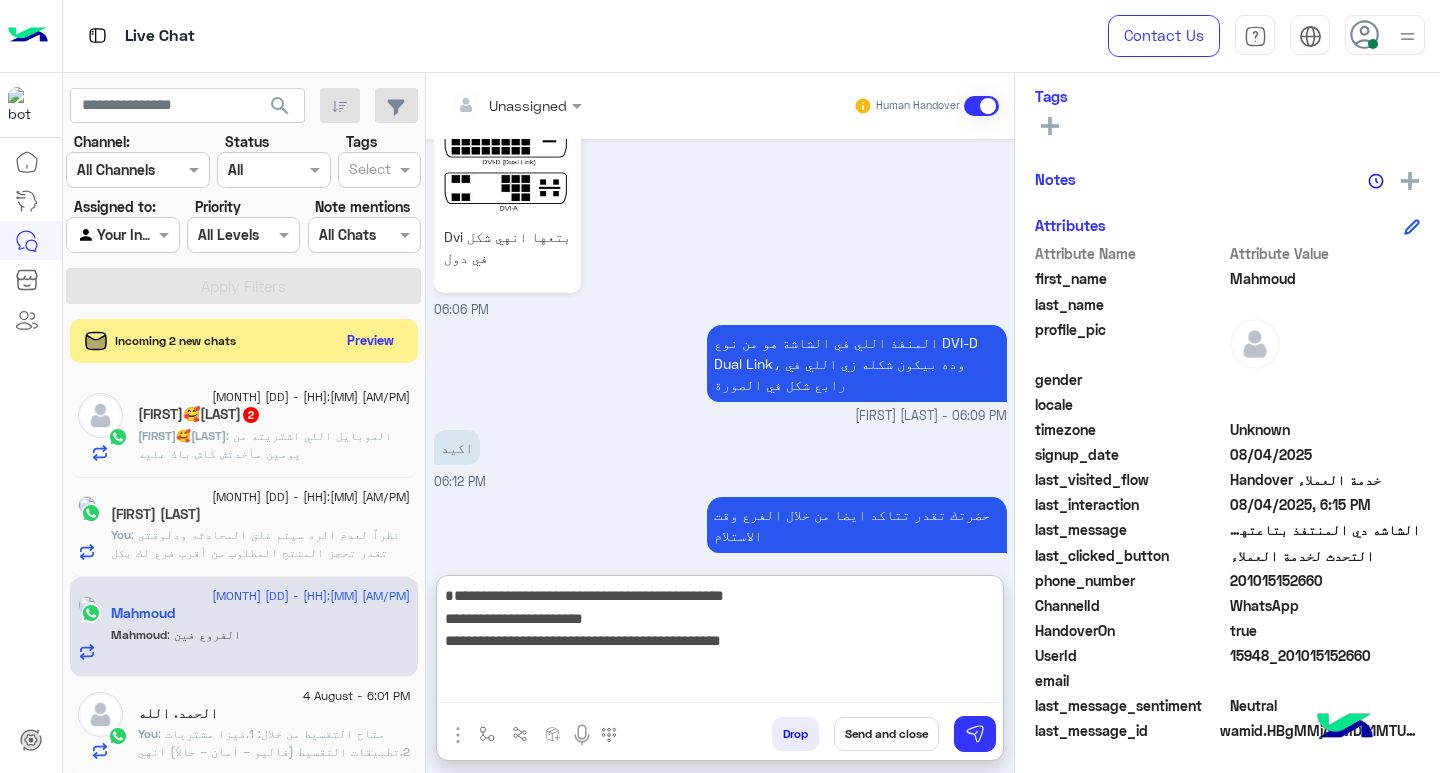 type on "**********" 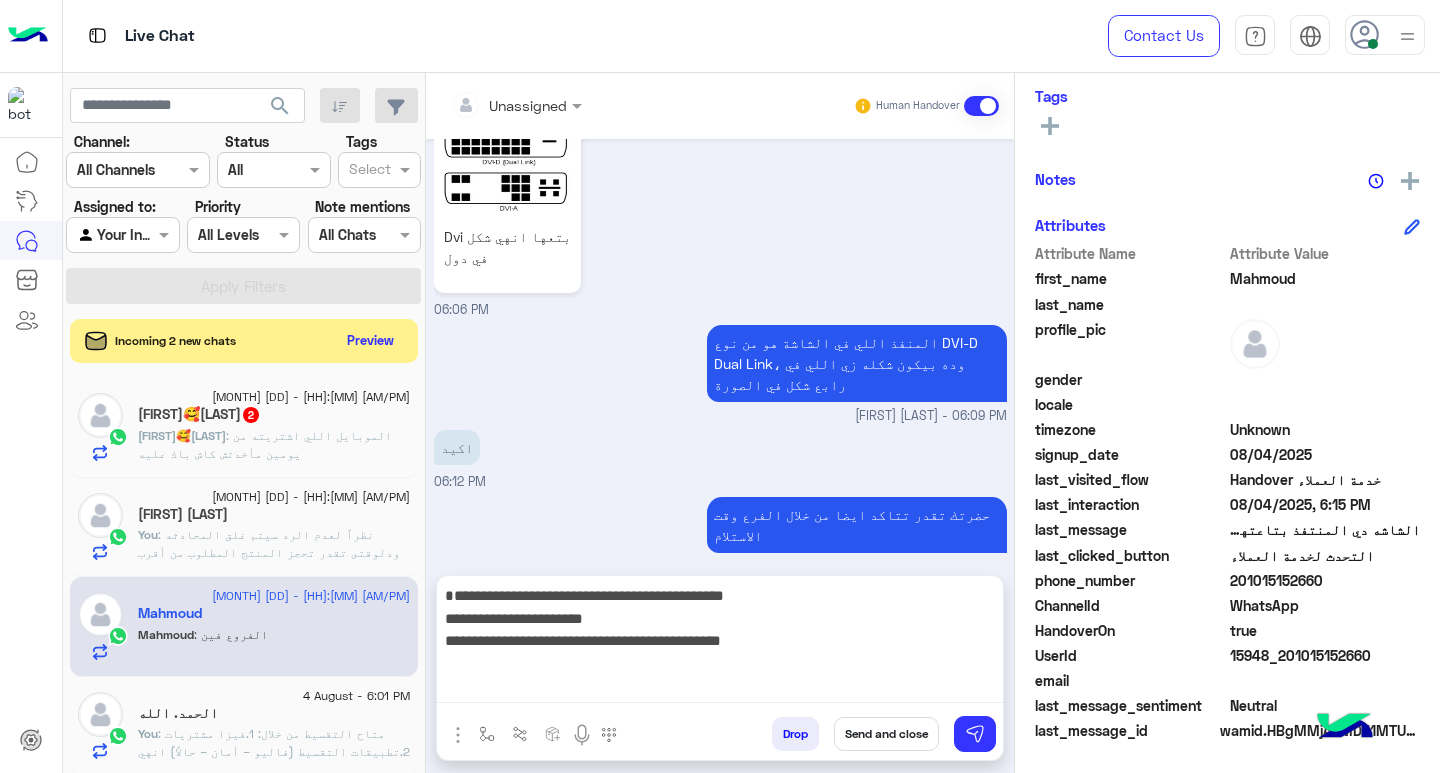 click on "Send and close" at bounding box center (886, 734) 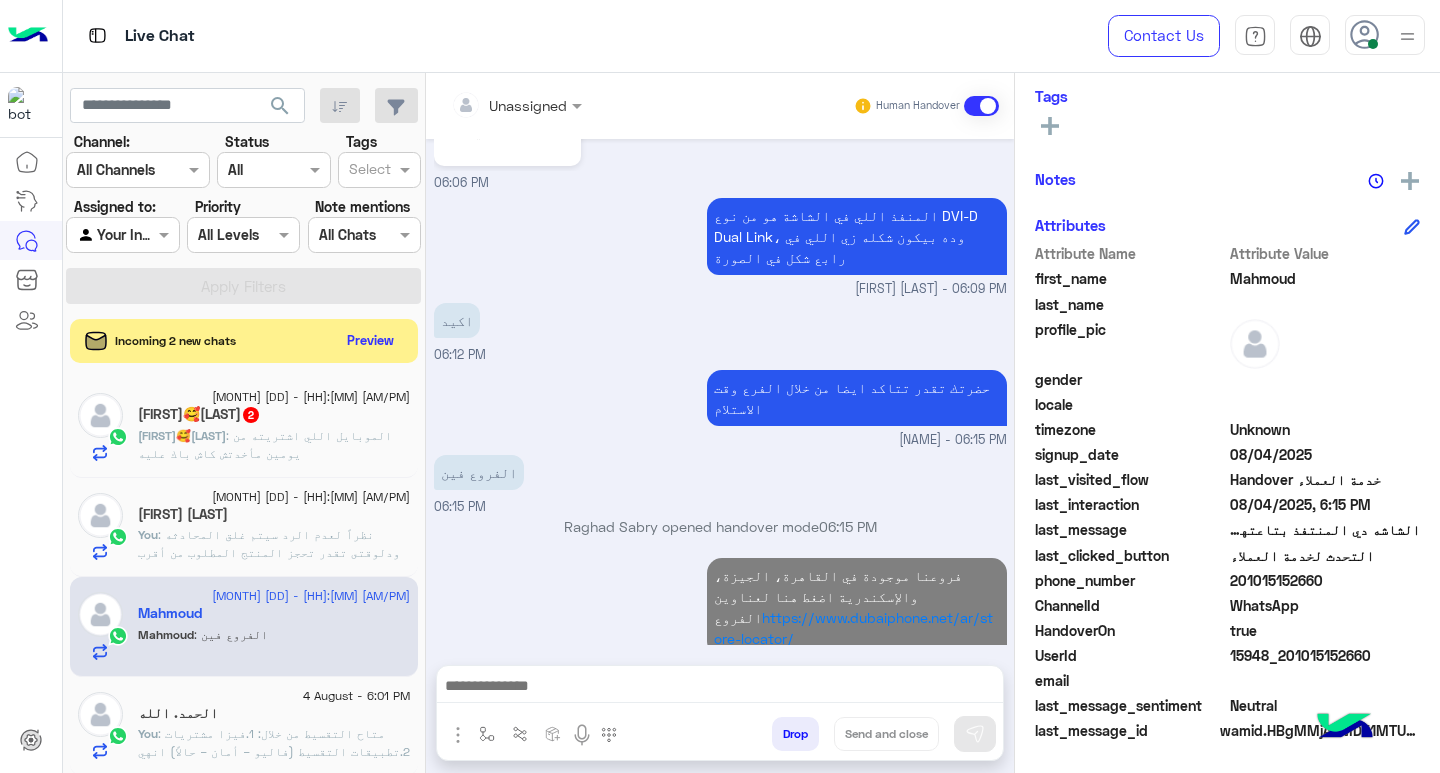 scroll, scrollTop: 2249, scrollLeft: 0, axis: vertical 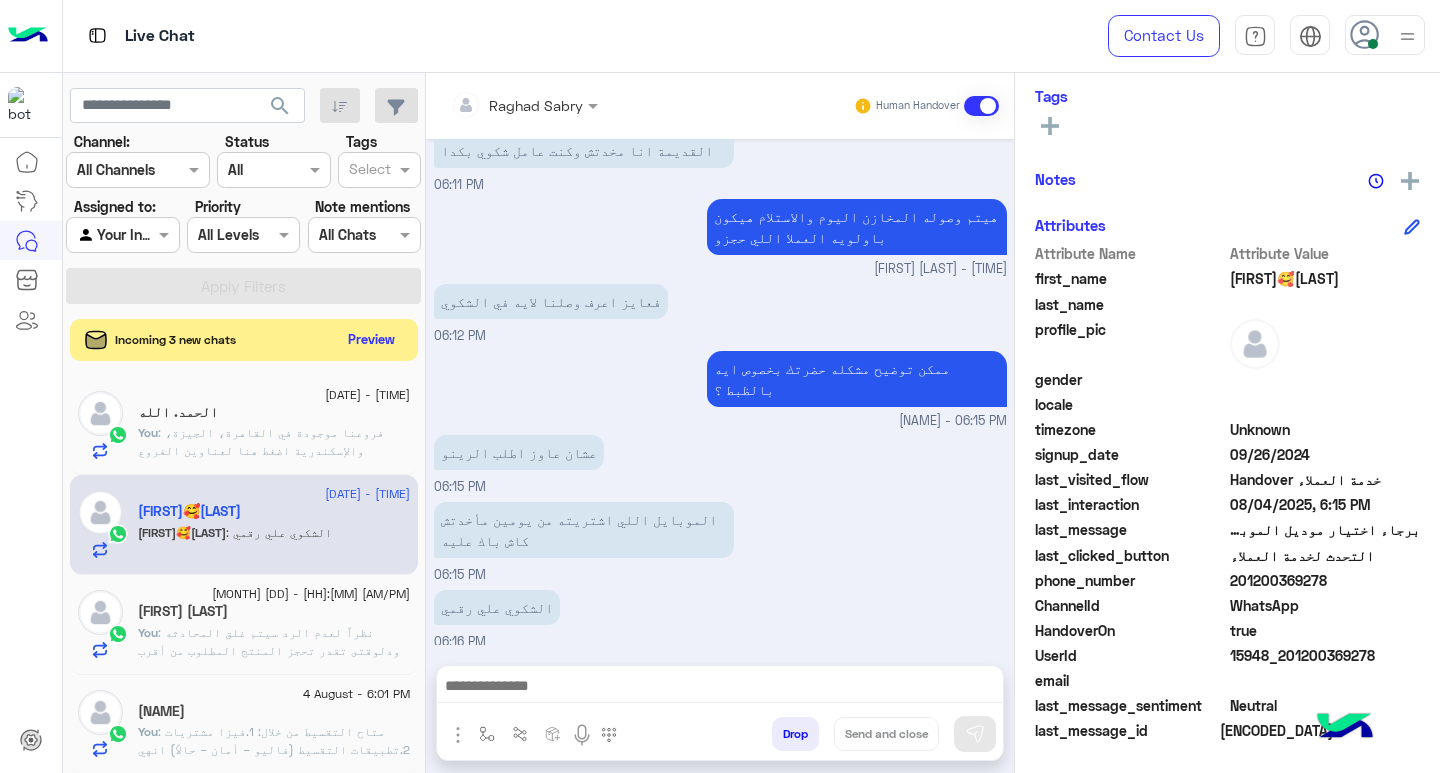 click on "Preview" 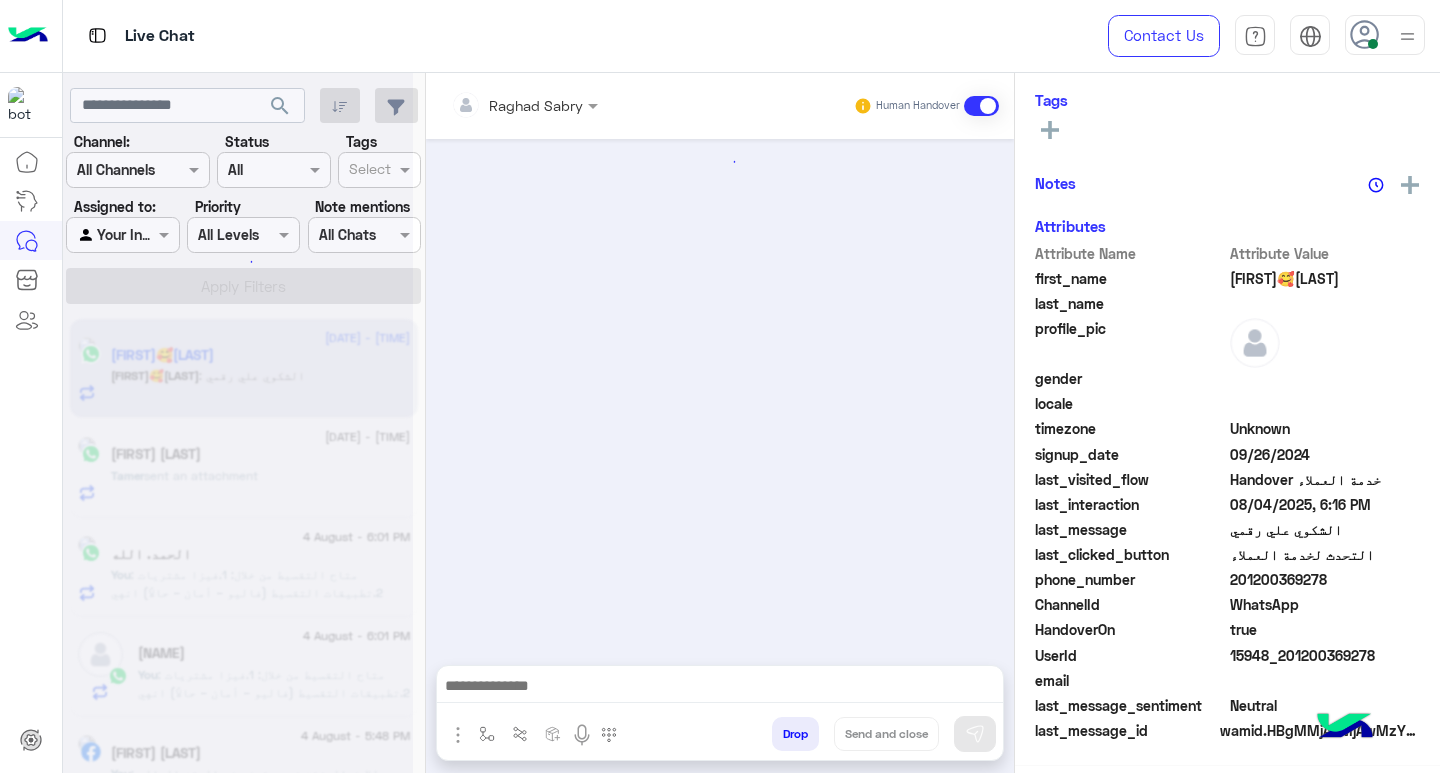 scroll, scrollTop: 325, scrollLeft: 0, axis: vertical 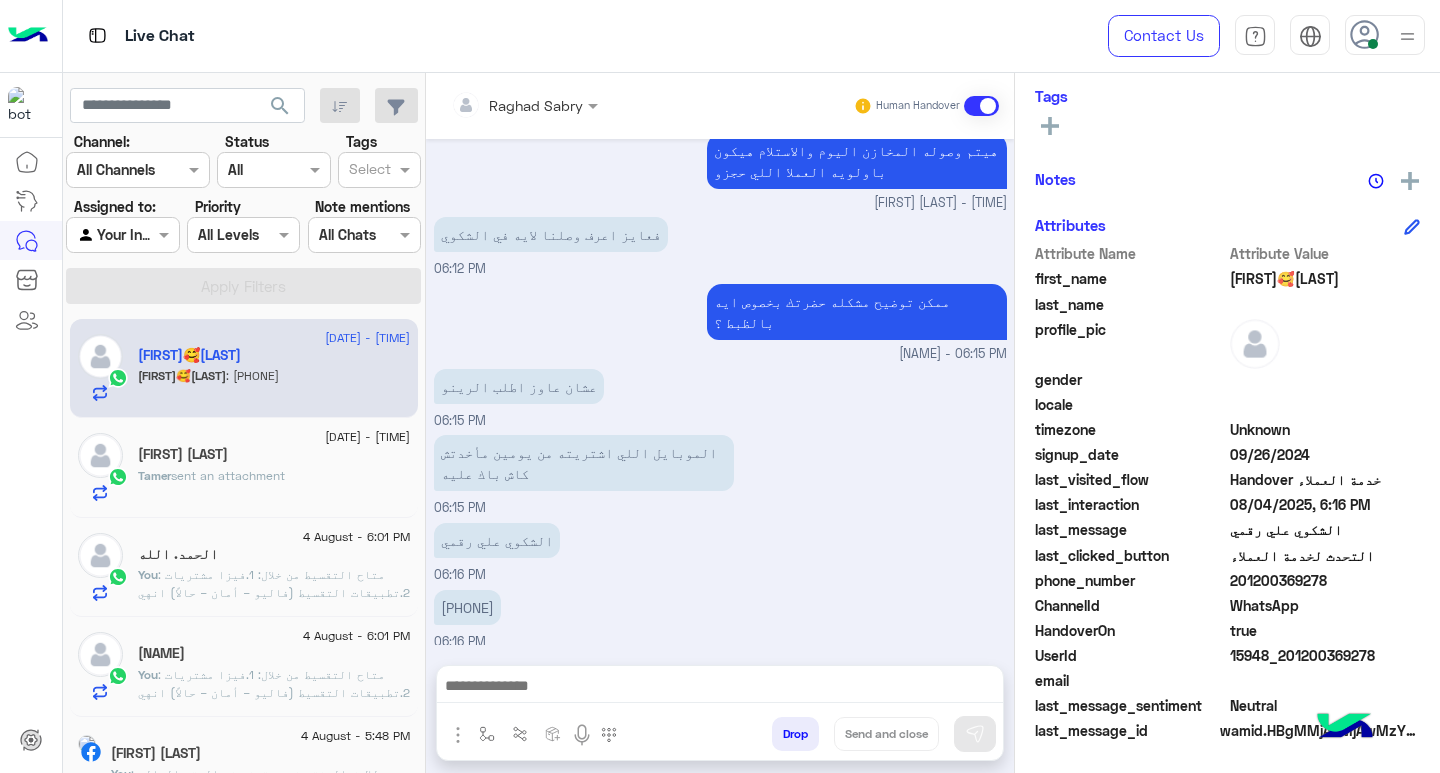 click on "201200369278" 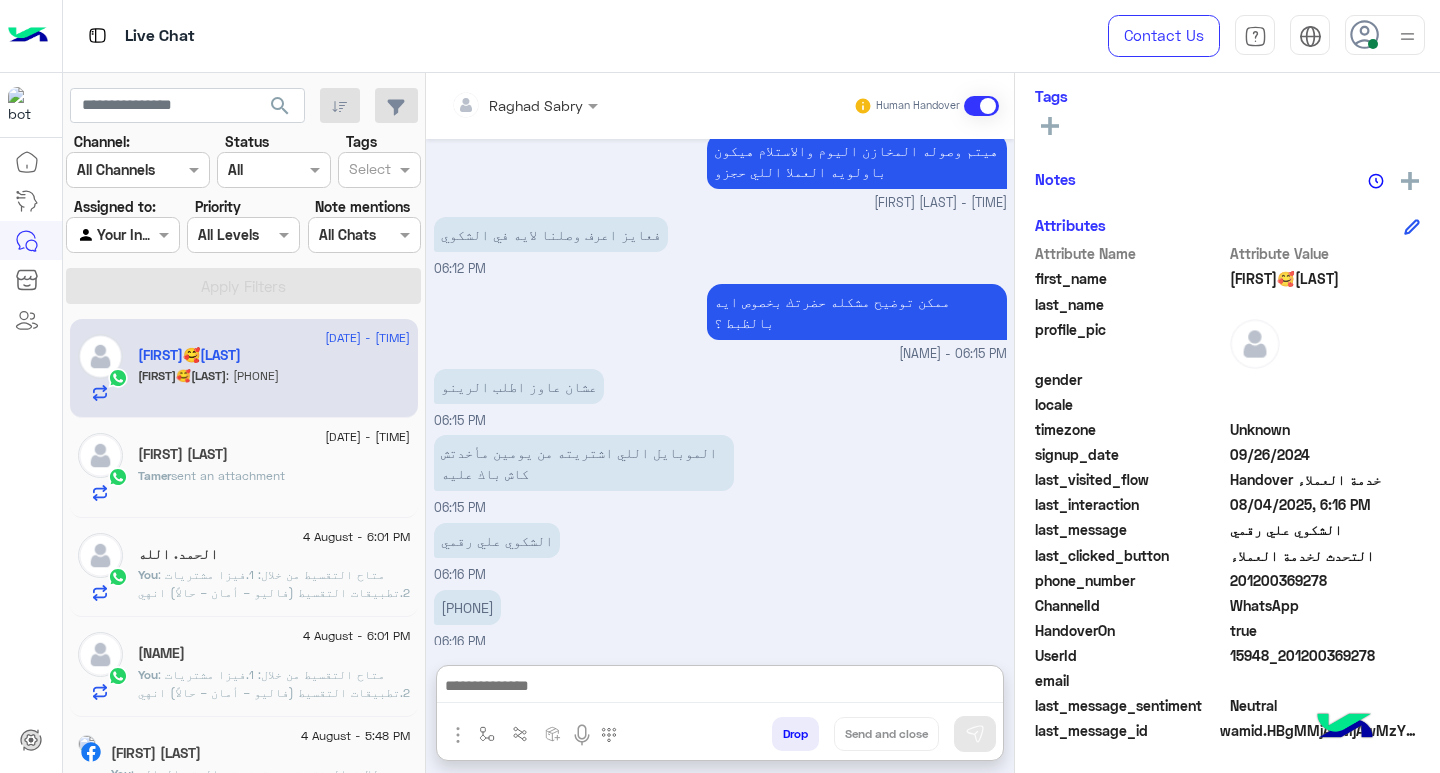 click at bounding box center [720, 688] 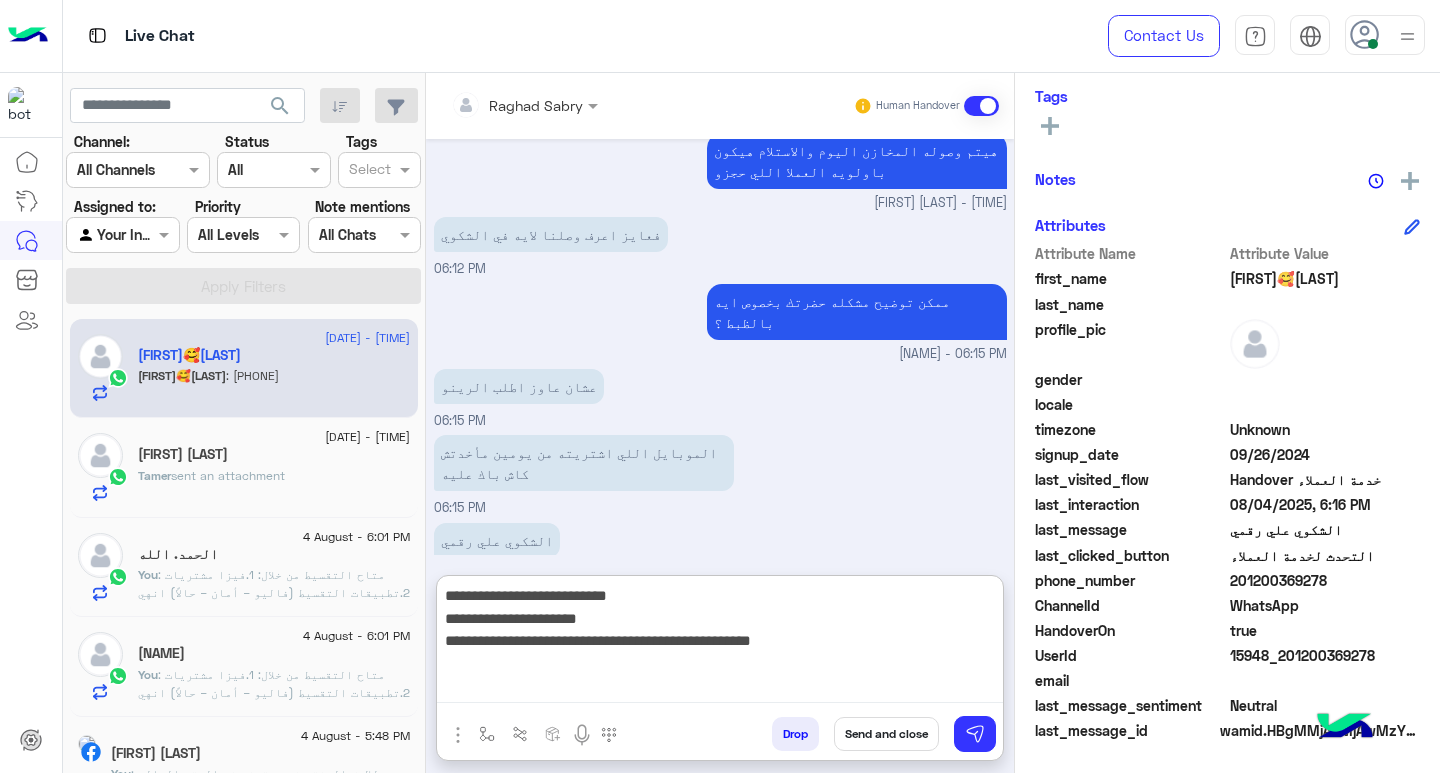 click on "**********" at bounding box center [720, 643] 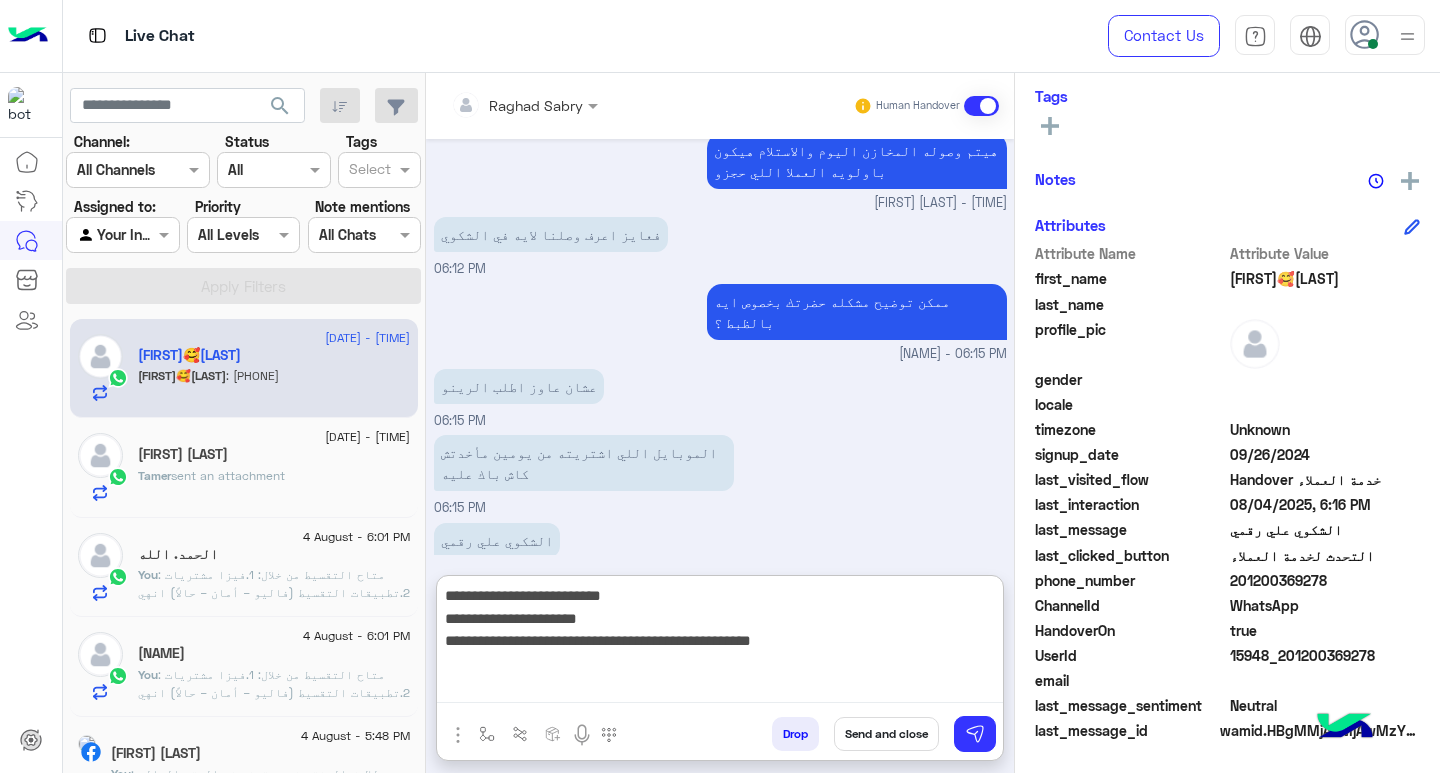 click on "**********" at bounding box center [720, 643] 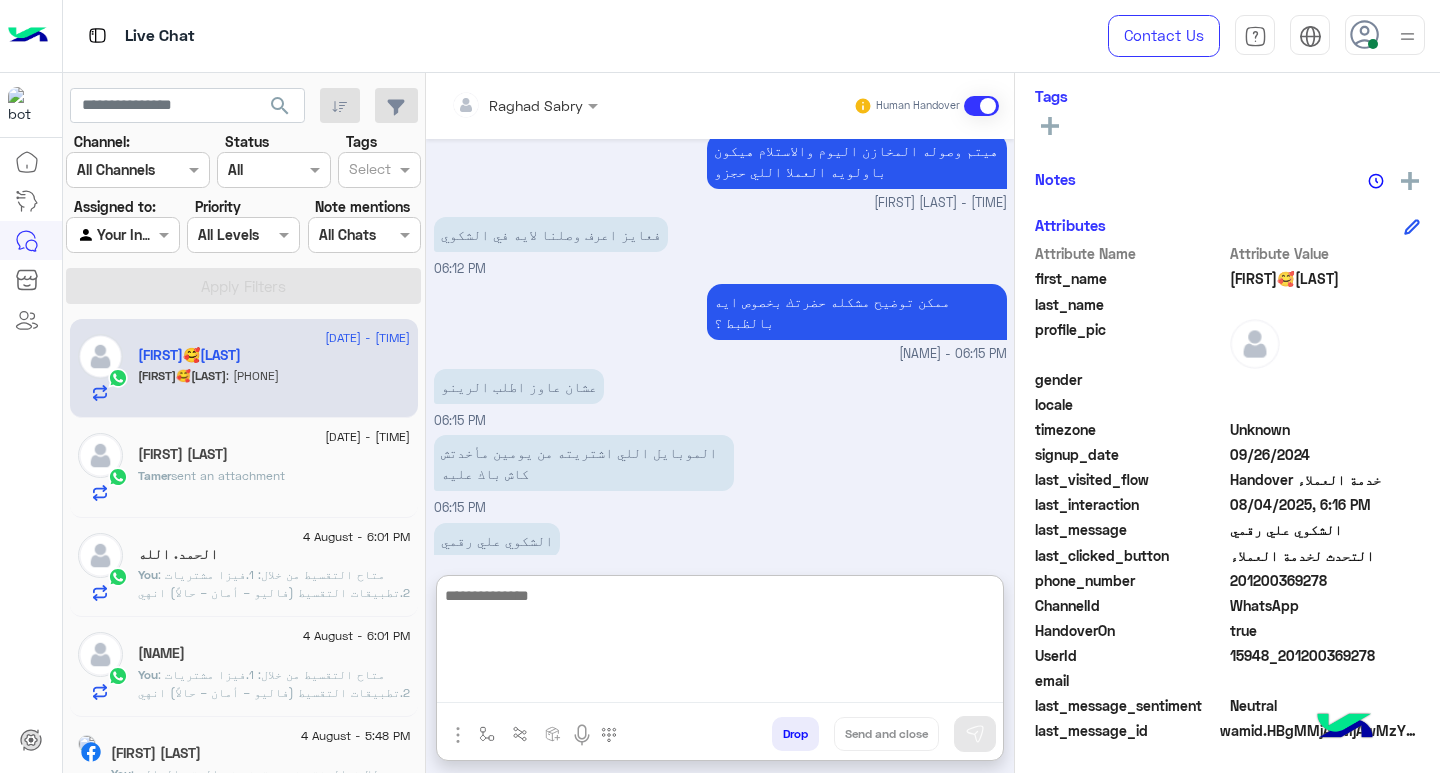 scroll, scrollTop: 1639, scrollLeft: 0, axis: vertical 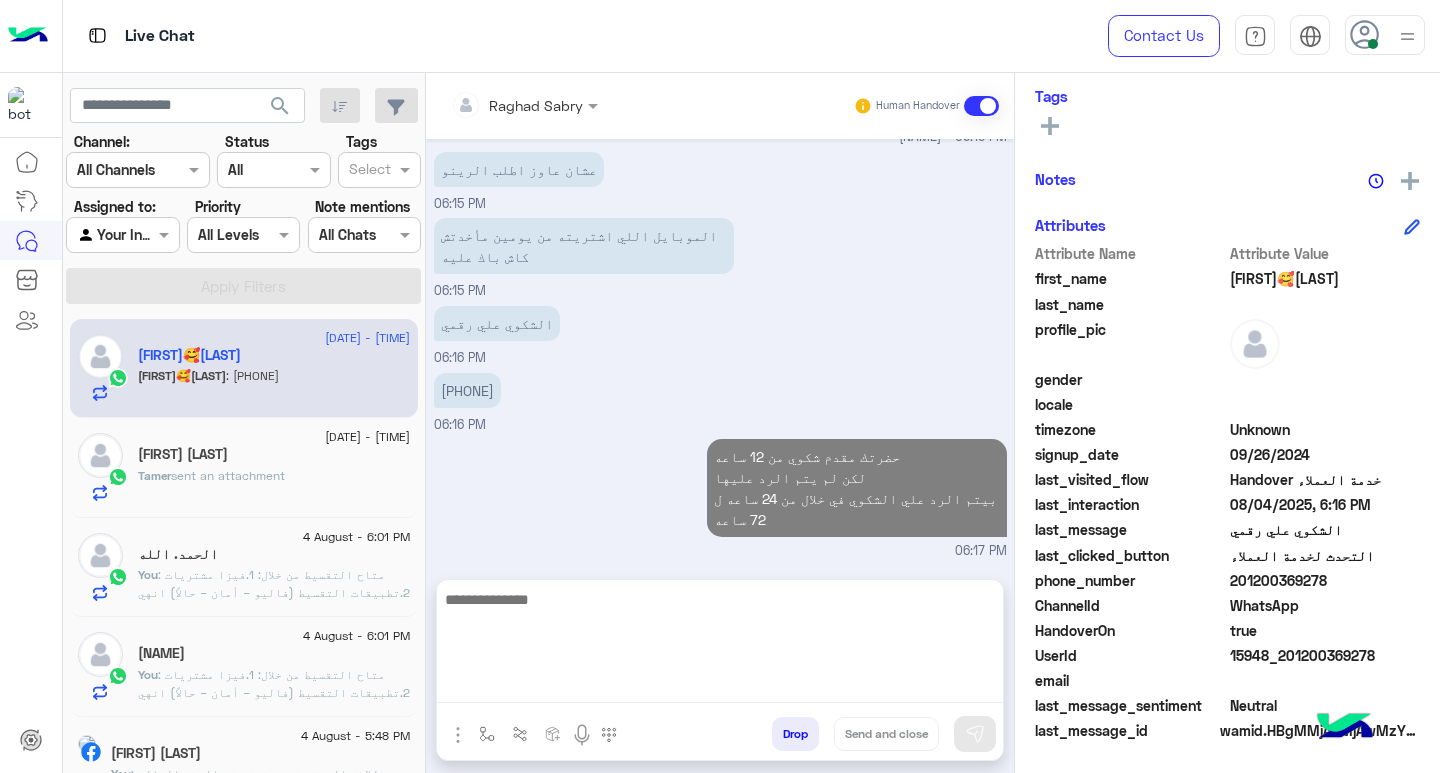click on "[FIRST] [LAST]" 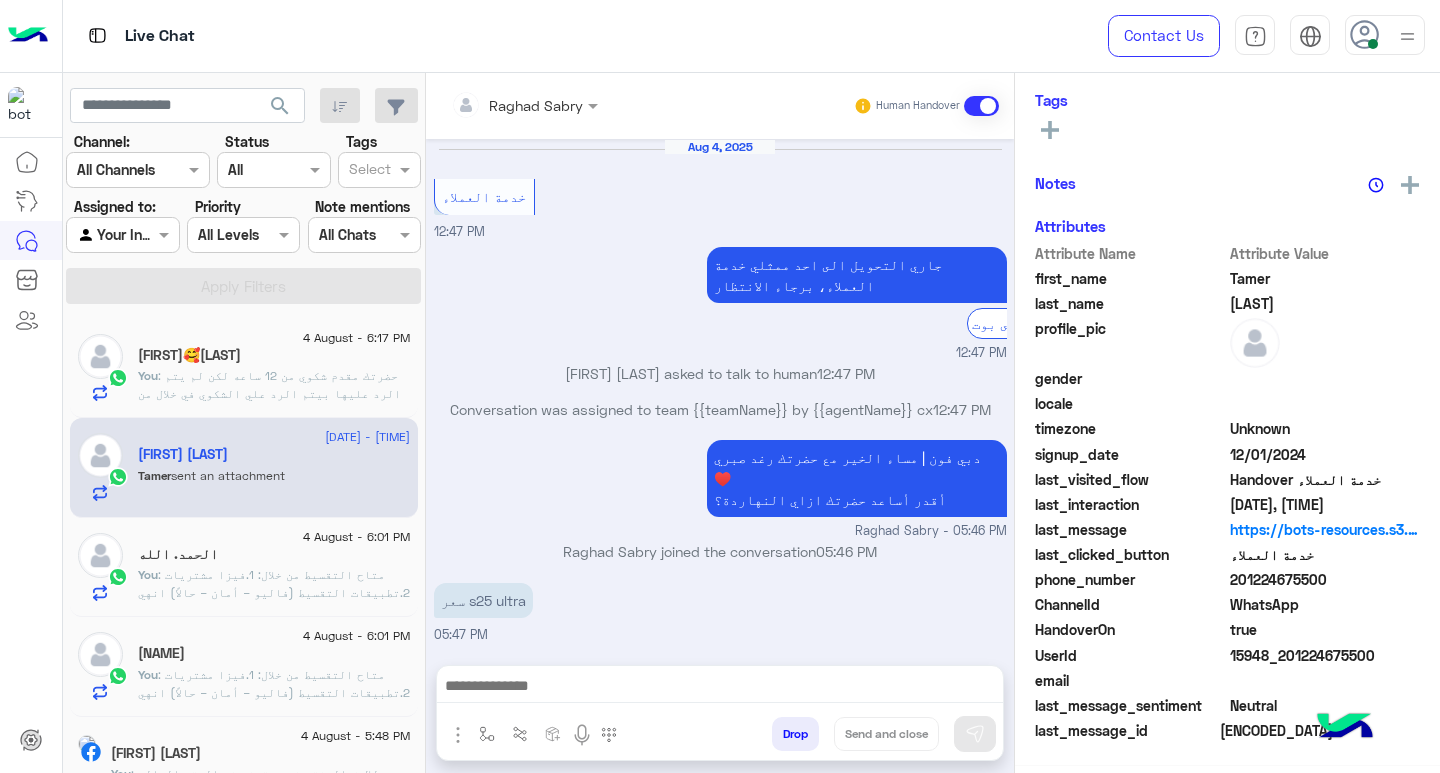 scroll, scrollTop: 325, scrollLeft: 0, axis: vertical 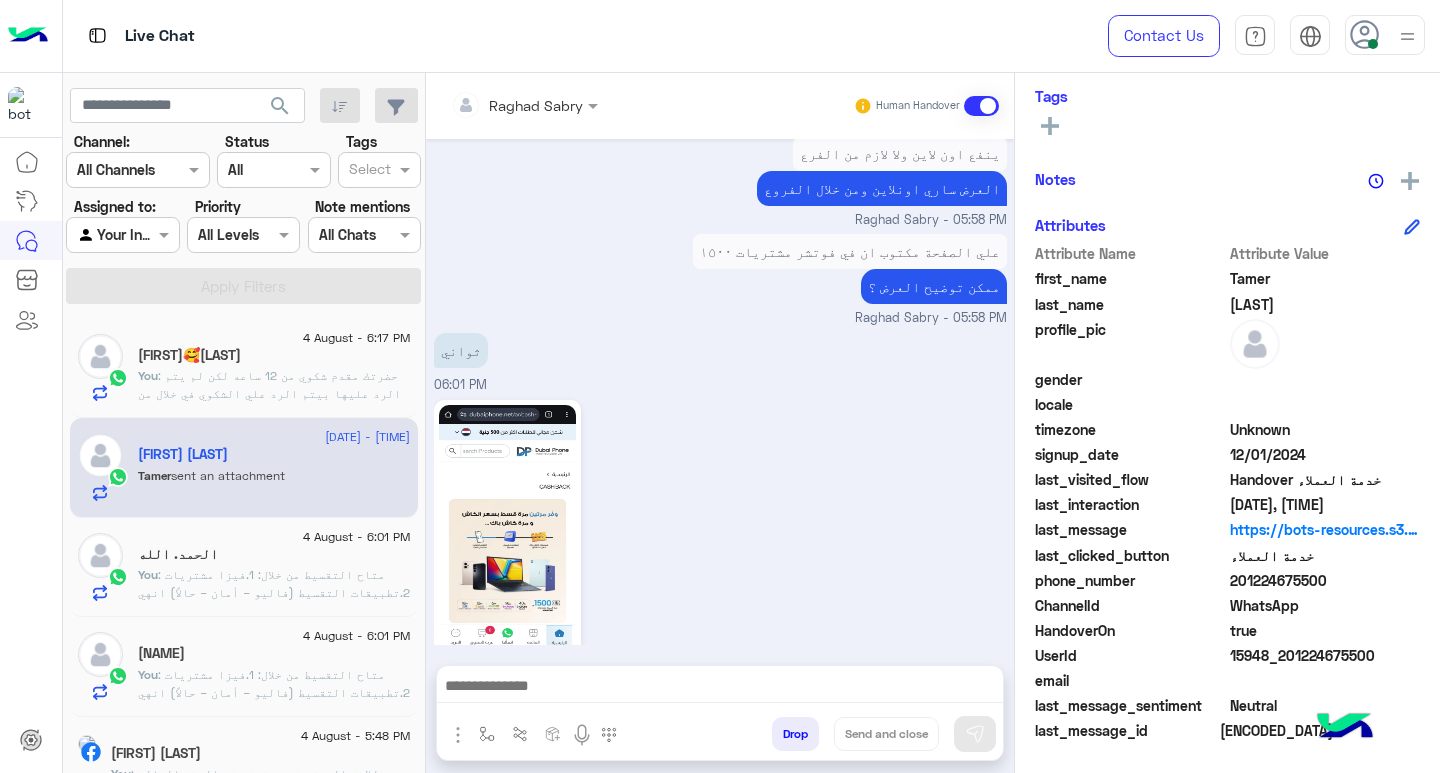 click on "الحمد. الله" 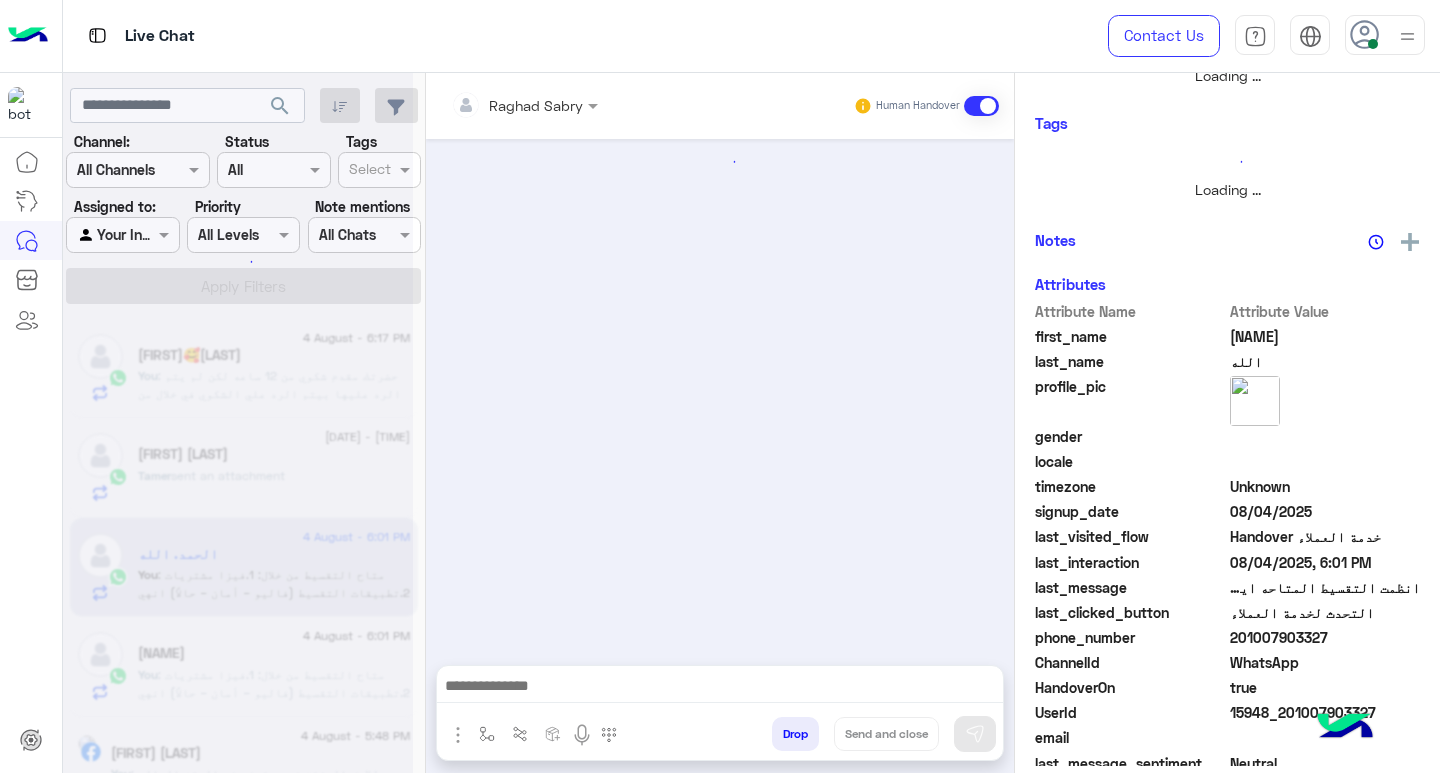 scroll, scrollTop: 355, scrollLeft: 0, axis: vertical 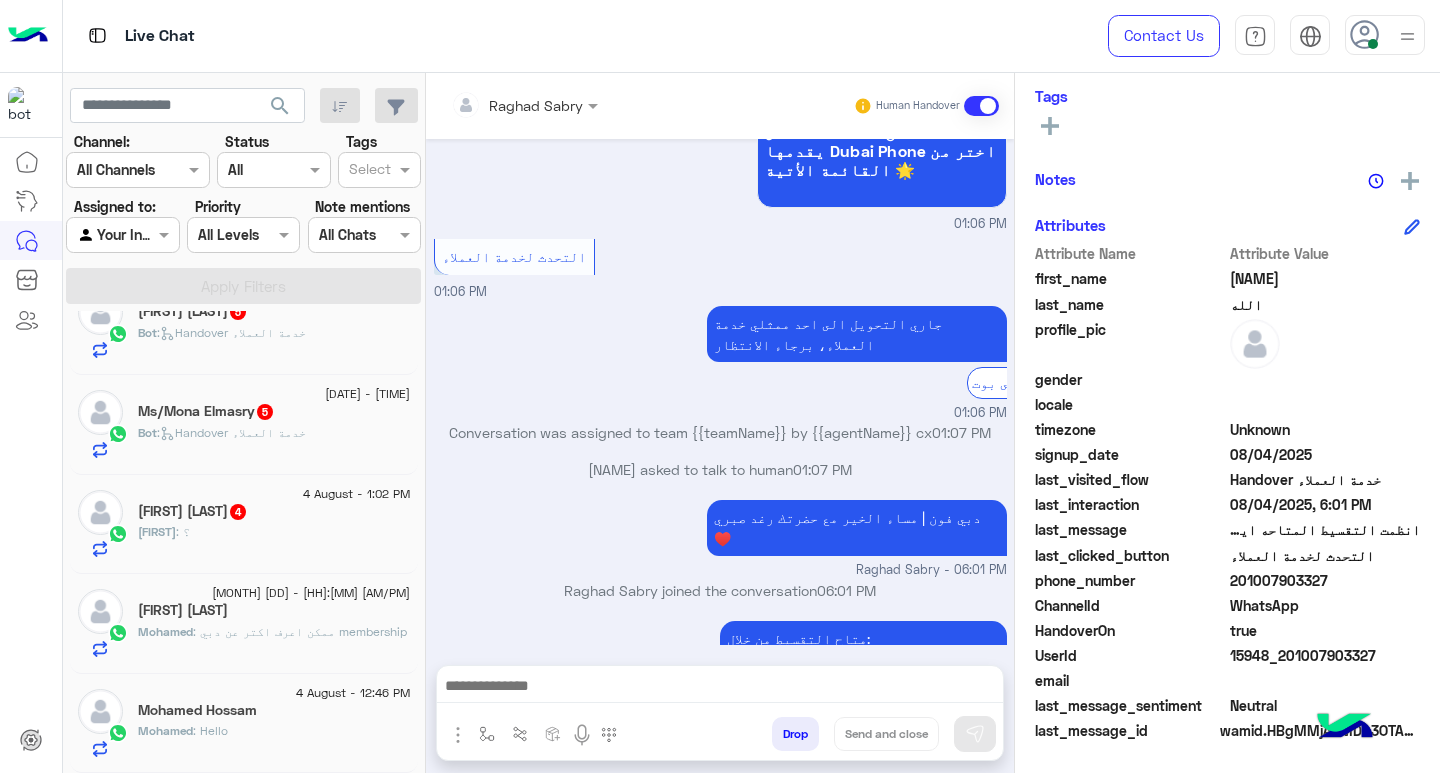 click on "[FIRST] : Hello" 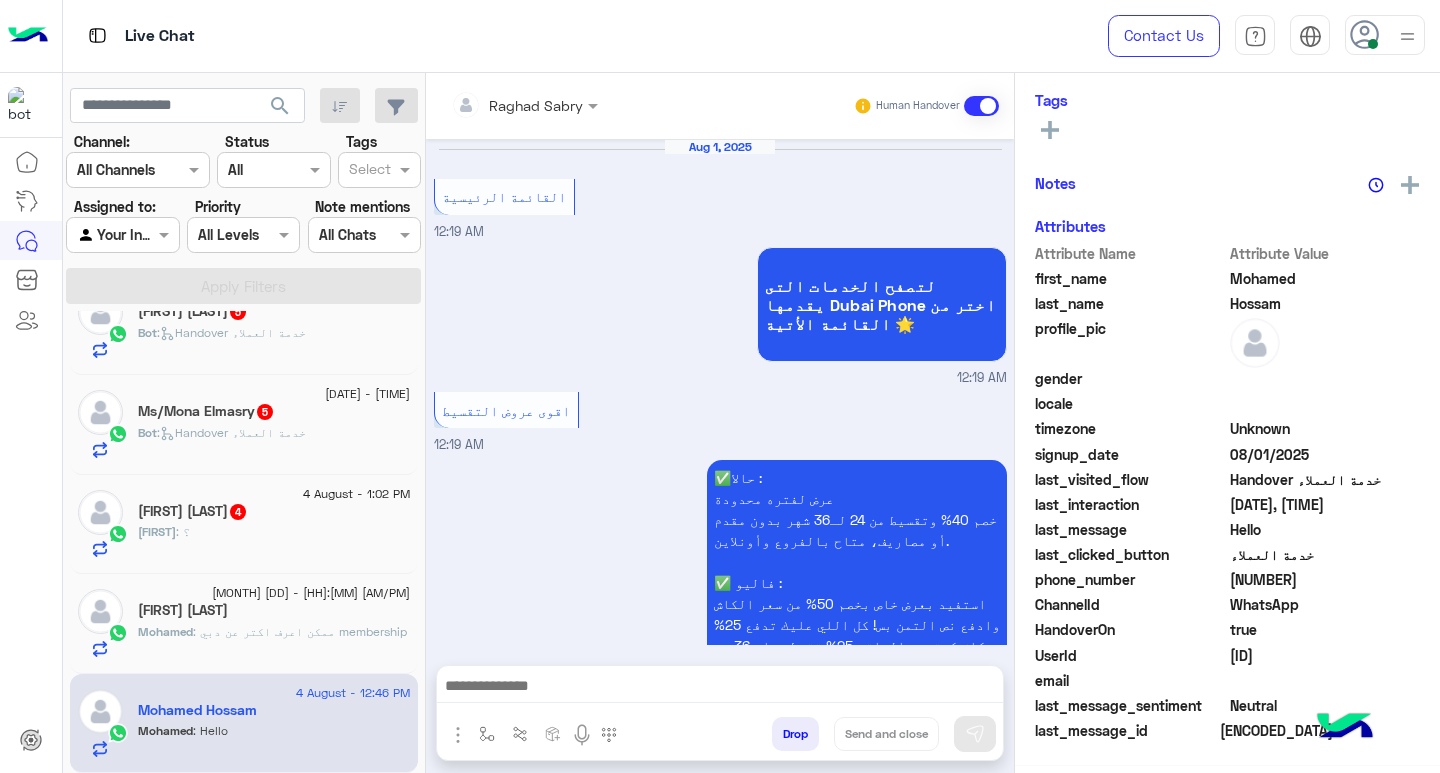 scroll, scrollTop: 325, scrollLeft: 0, axis: vertical 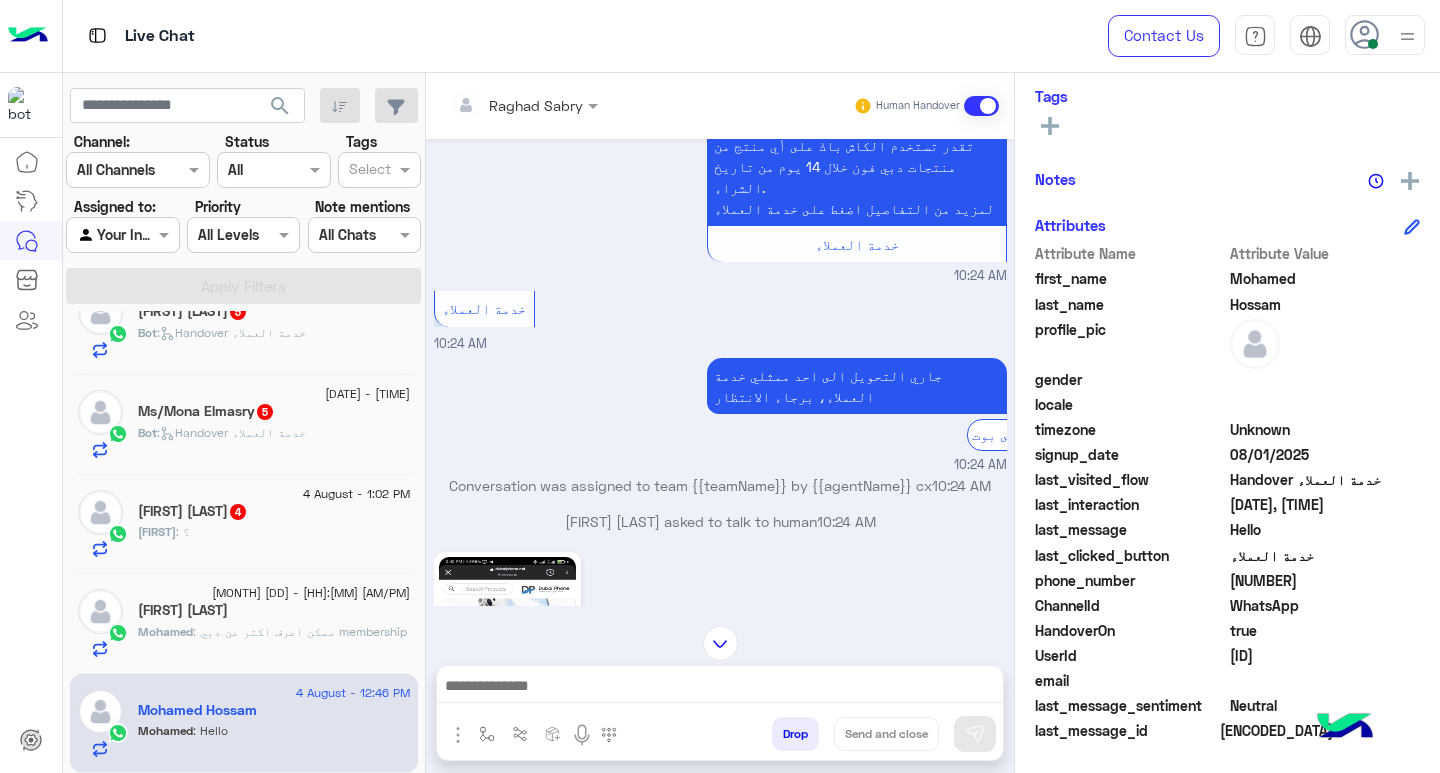 click on "[FIRST] : ؟" 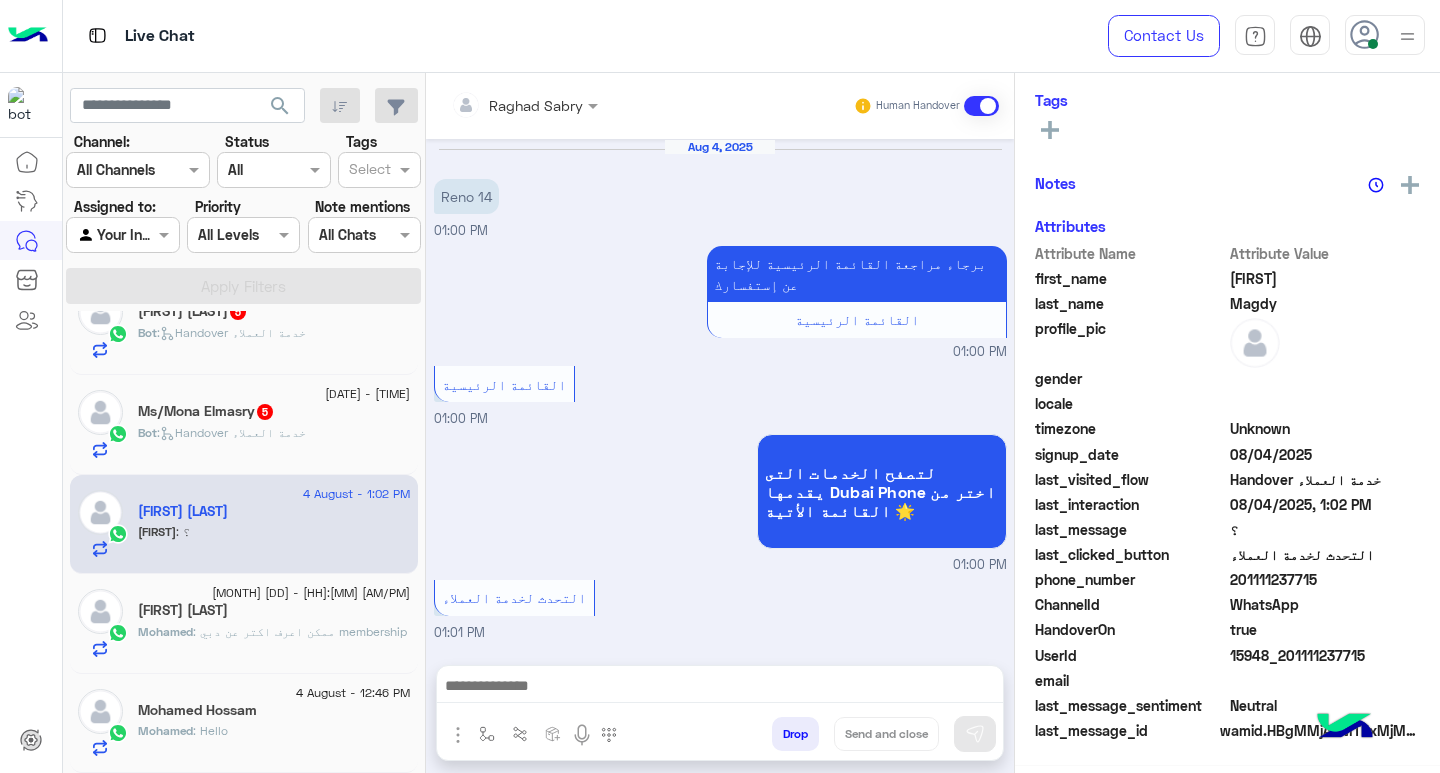 scroll, scrollTop: 325, scrollLeft: 0, axis: vertical 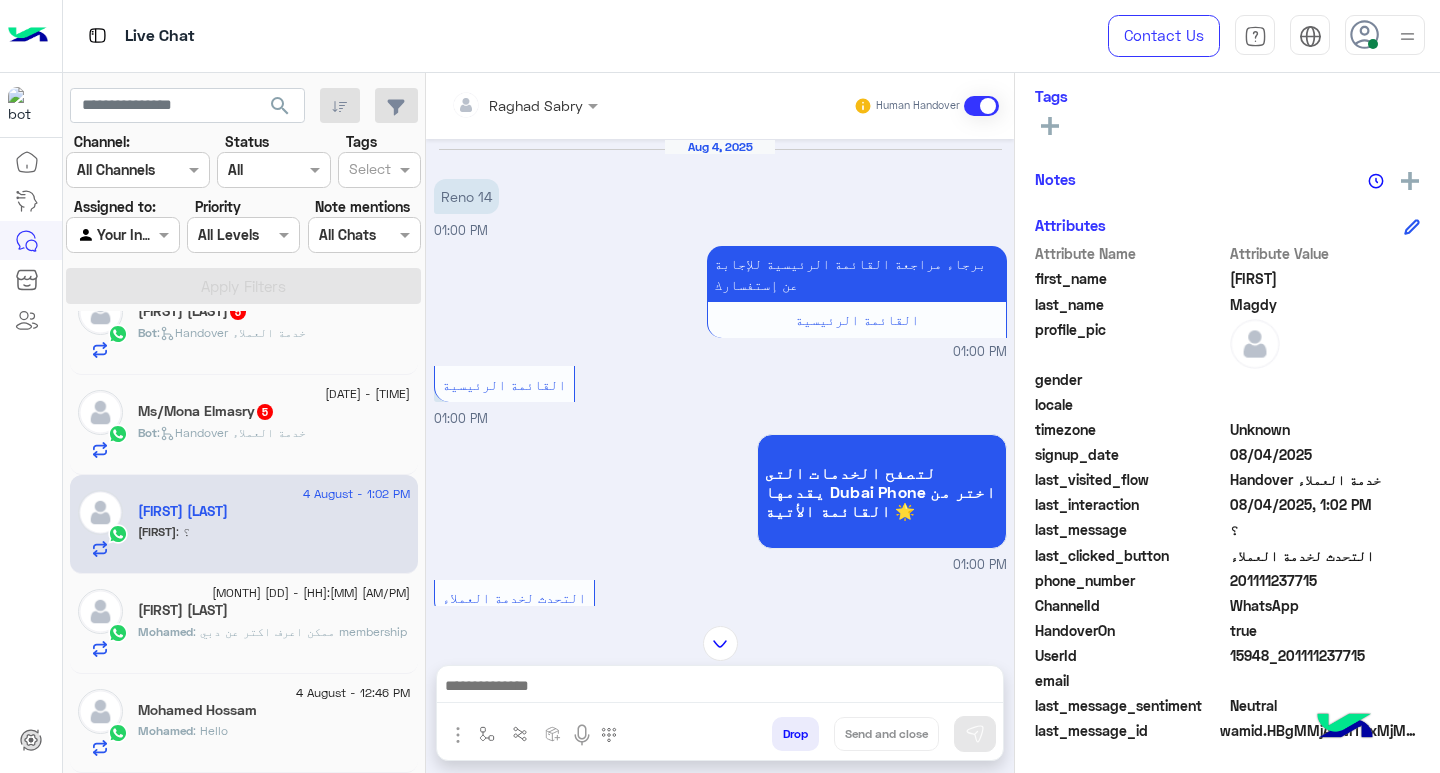 click at bounding box center [720, 688] 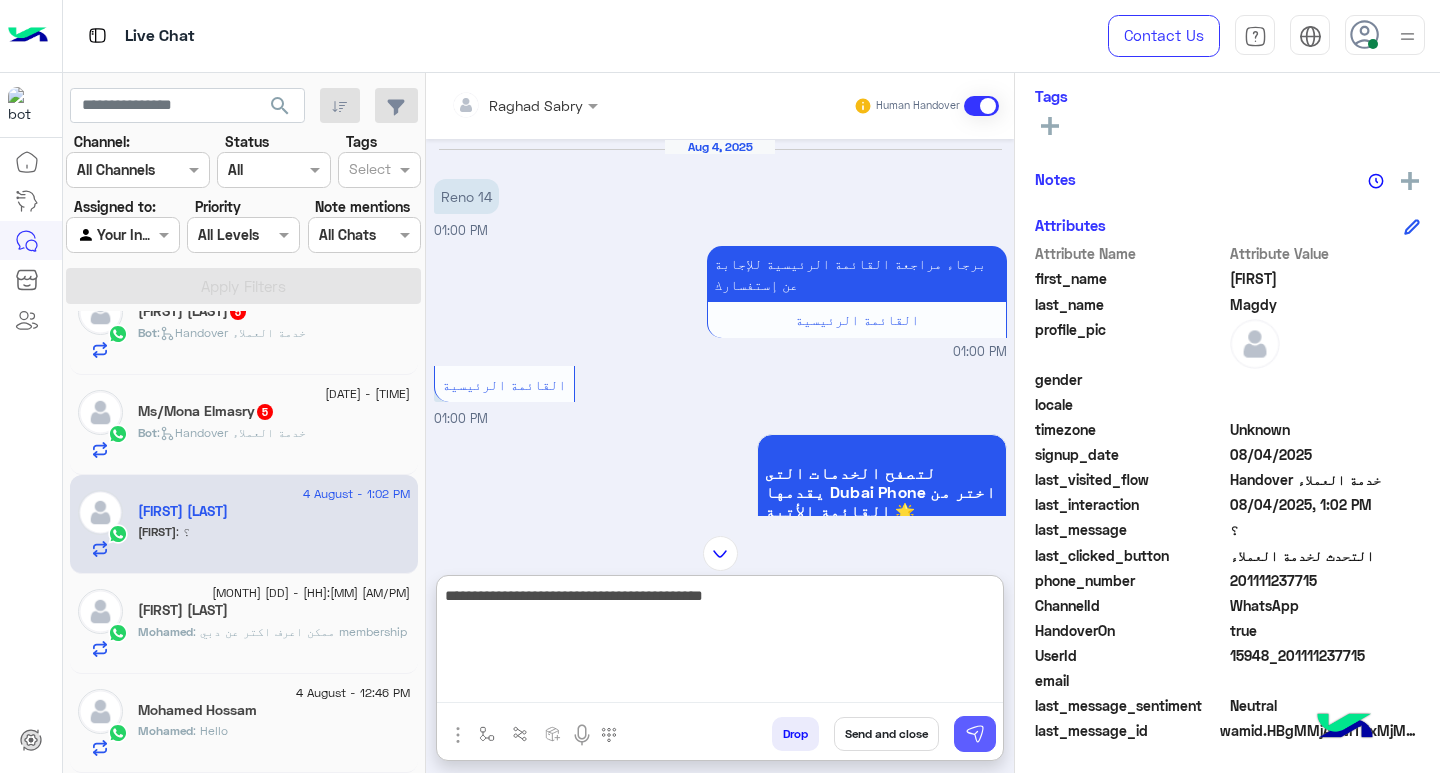 type on "**********" 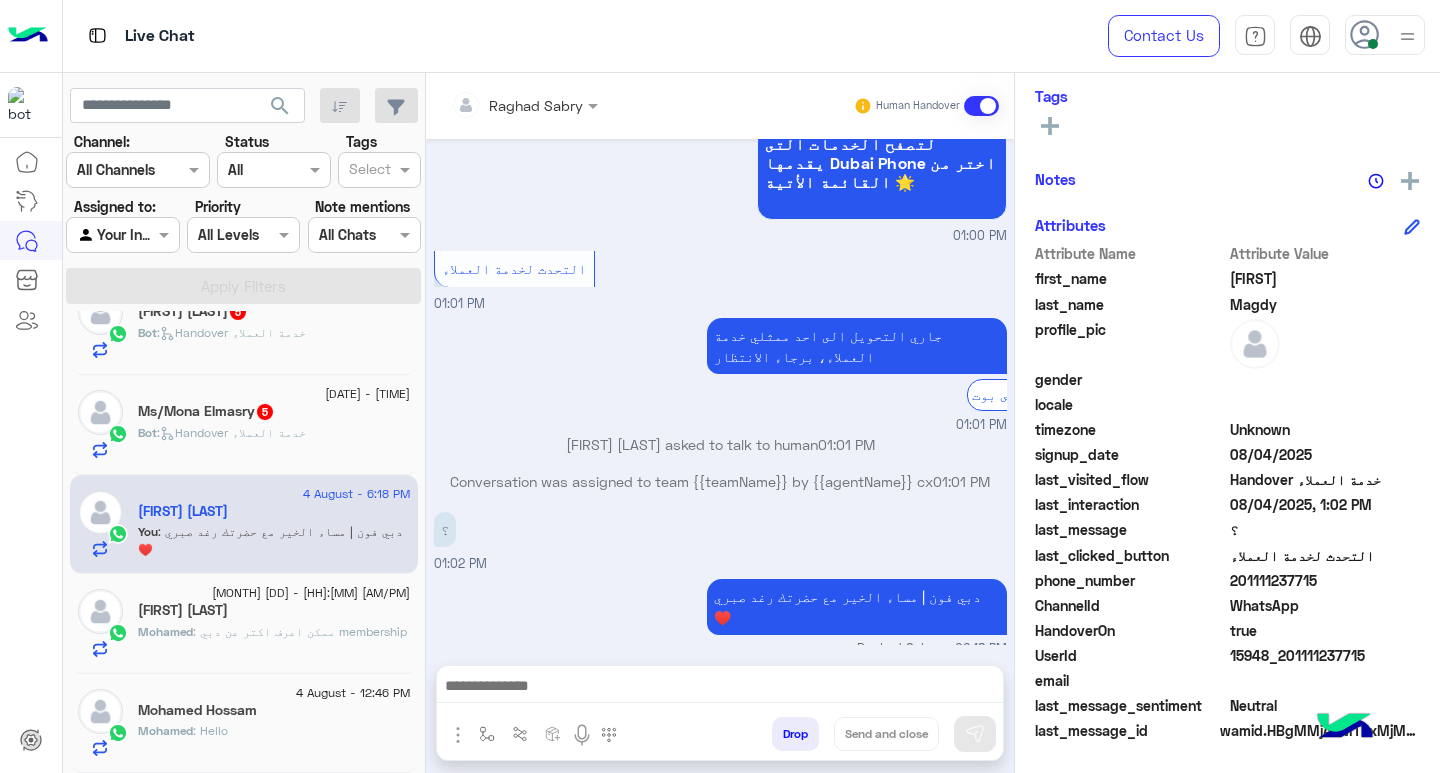 scroll, scrollTop: 366, scrollLeft: 0, axis: vertical 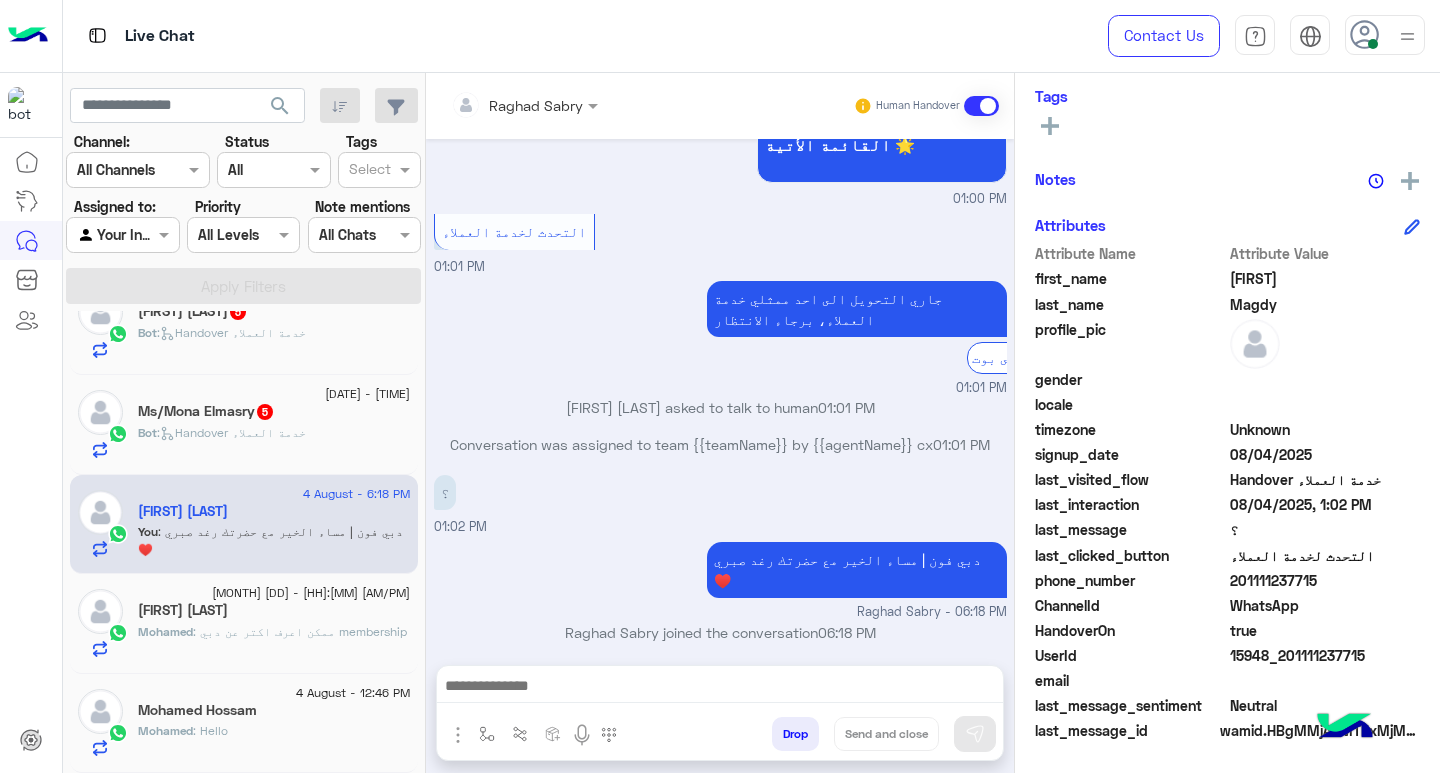 click at bounding box center (720, 688) 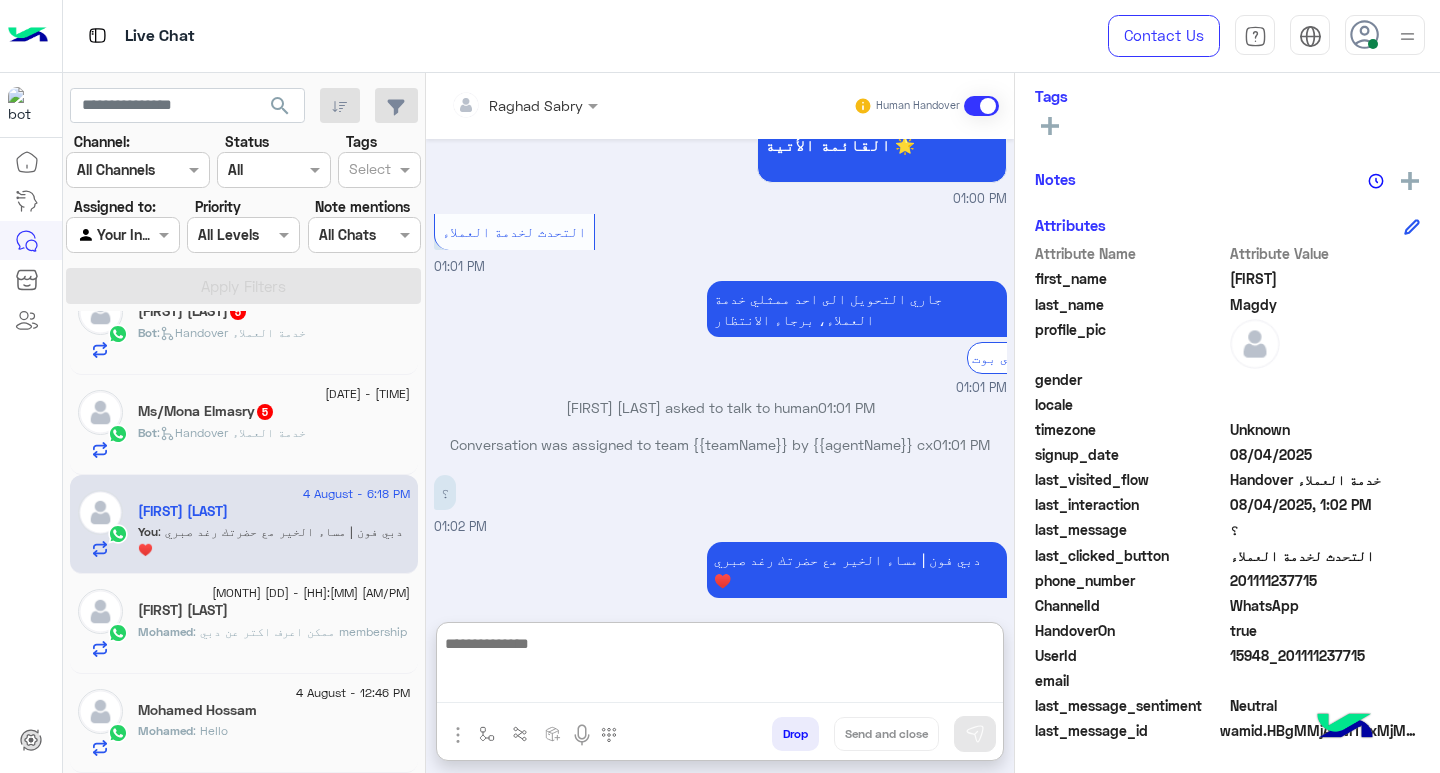 paste on "**********" 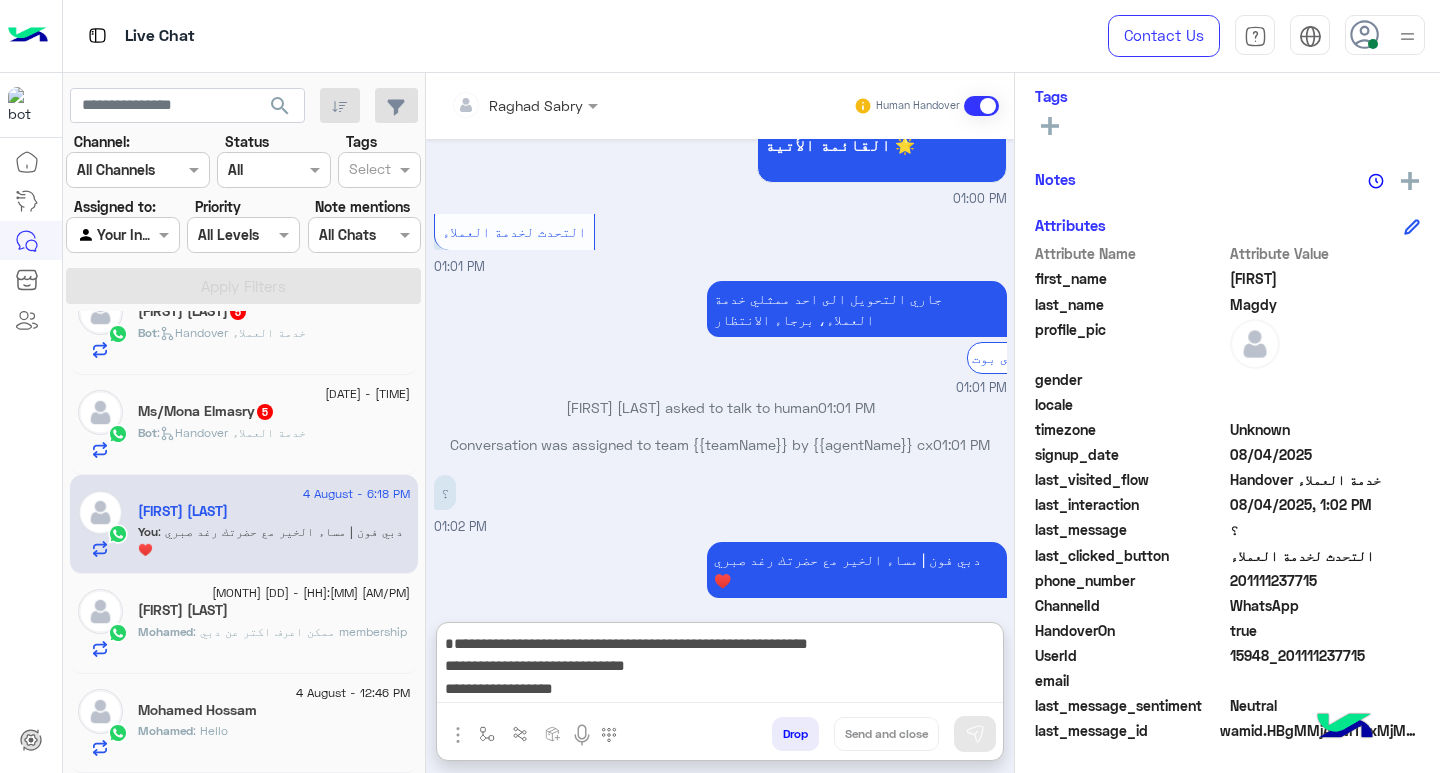 scroll, scrollTop: 390, scrollLeft: 0, axis: vertical 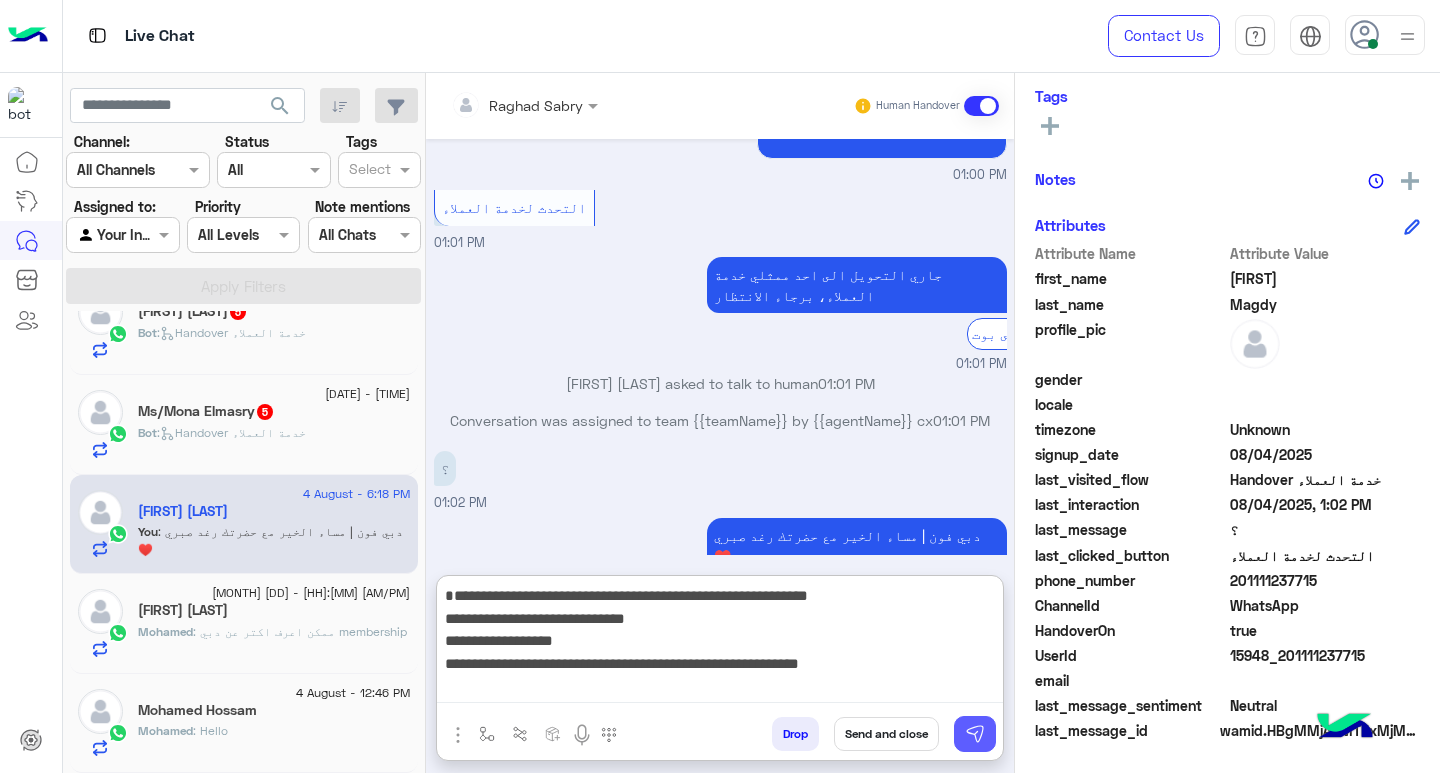 type on "**********" 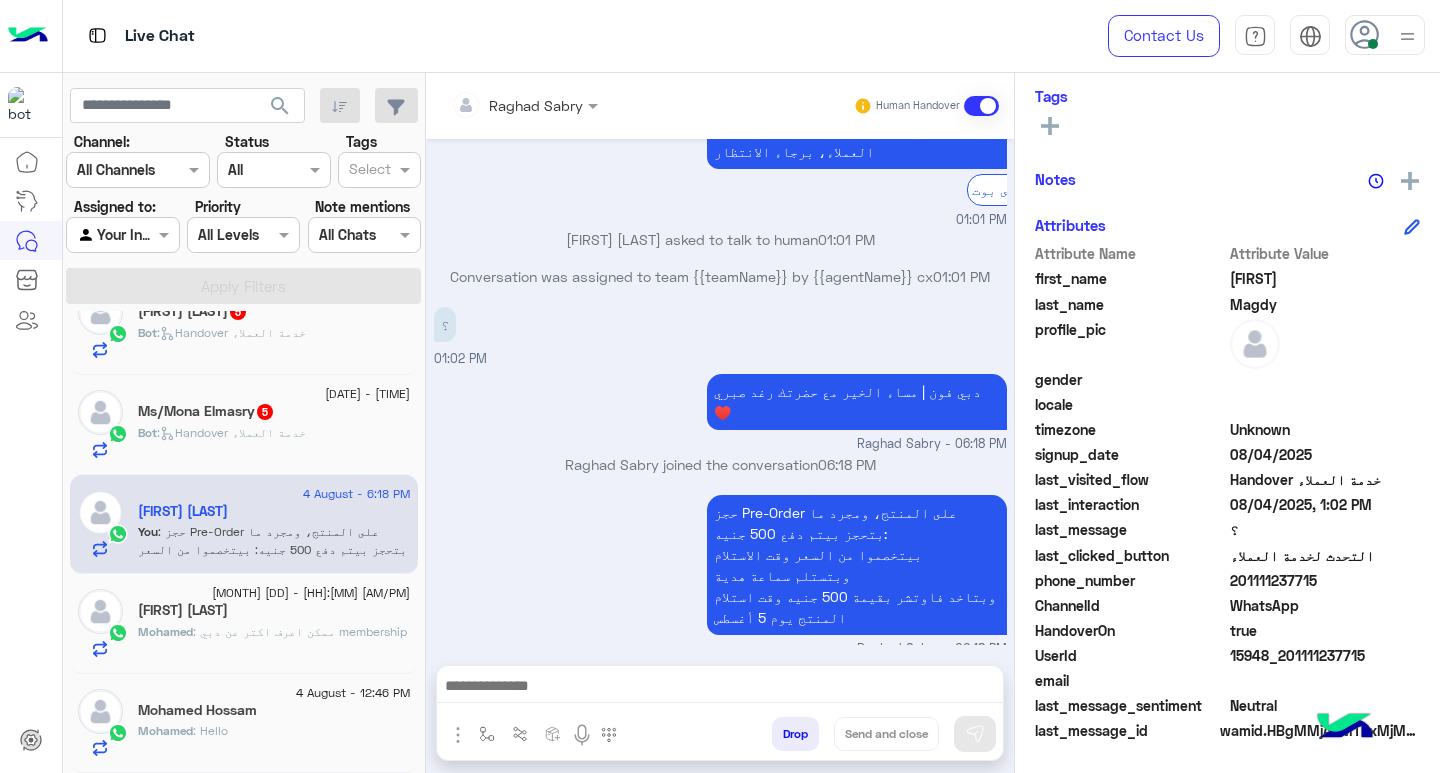 drag, startPoint x: 915, startPoint y: 675, endPoint x: 927, endPoint y: 683, distance: 14.422205 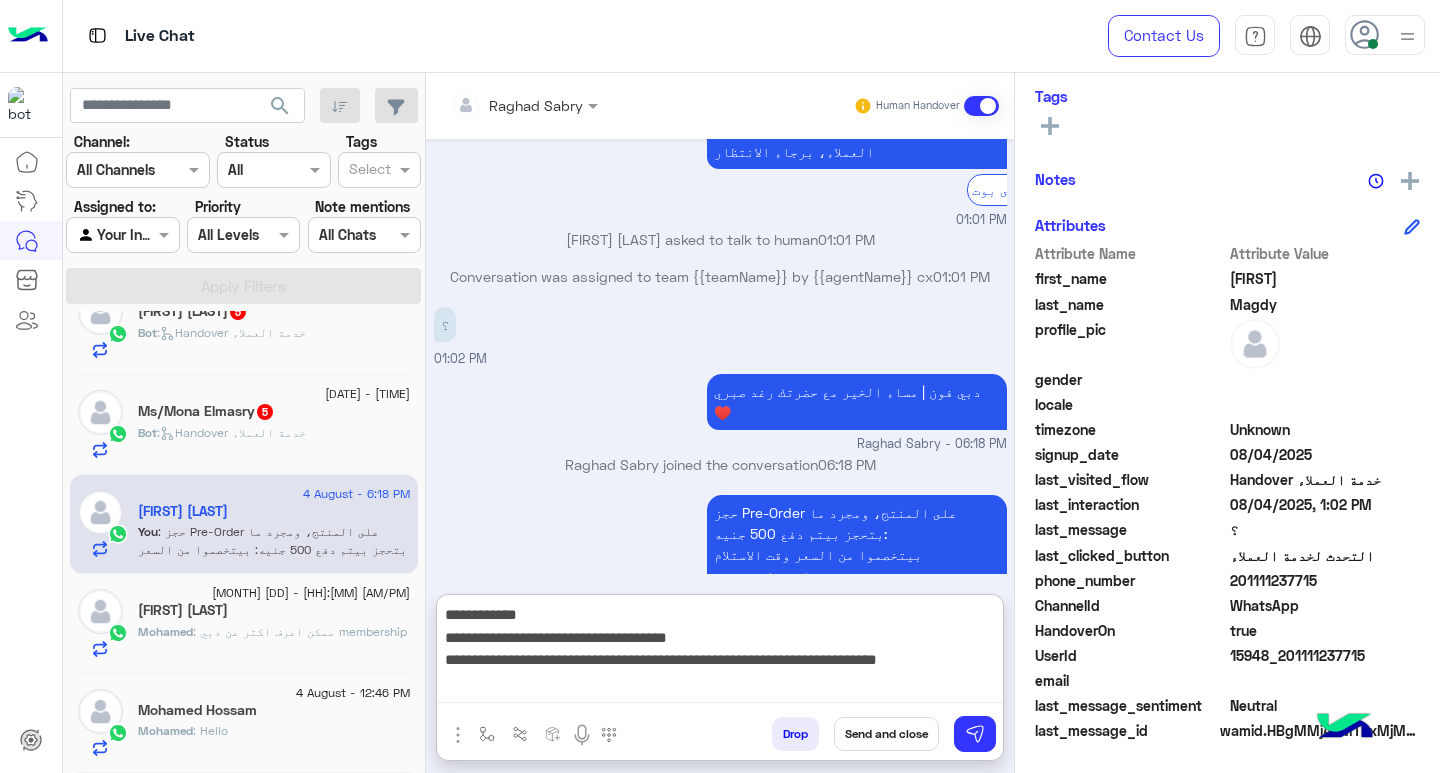 scroll, scrollTop: 610, scrollLeft: 0, axis: vertical 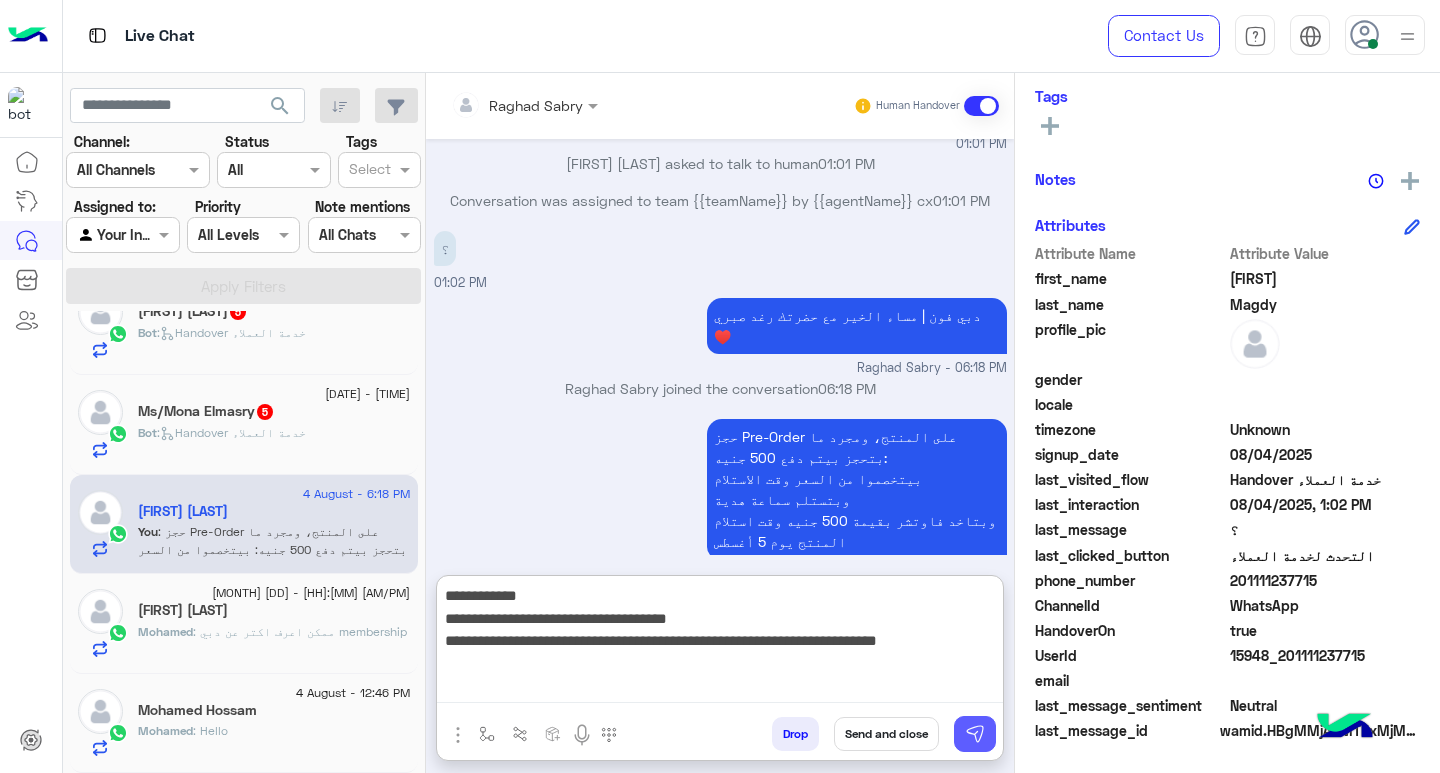 type on "**********" 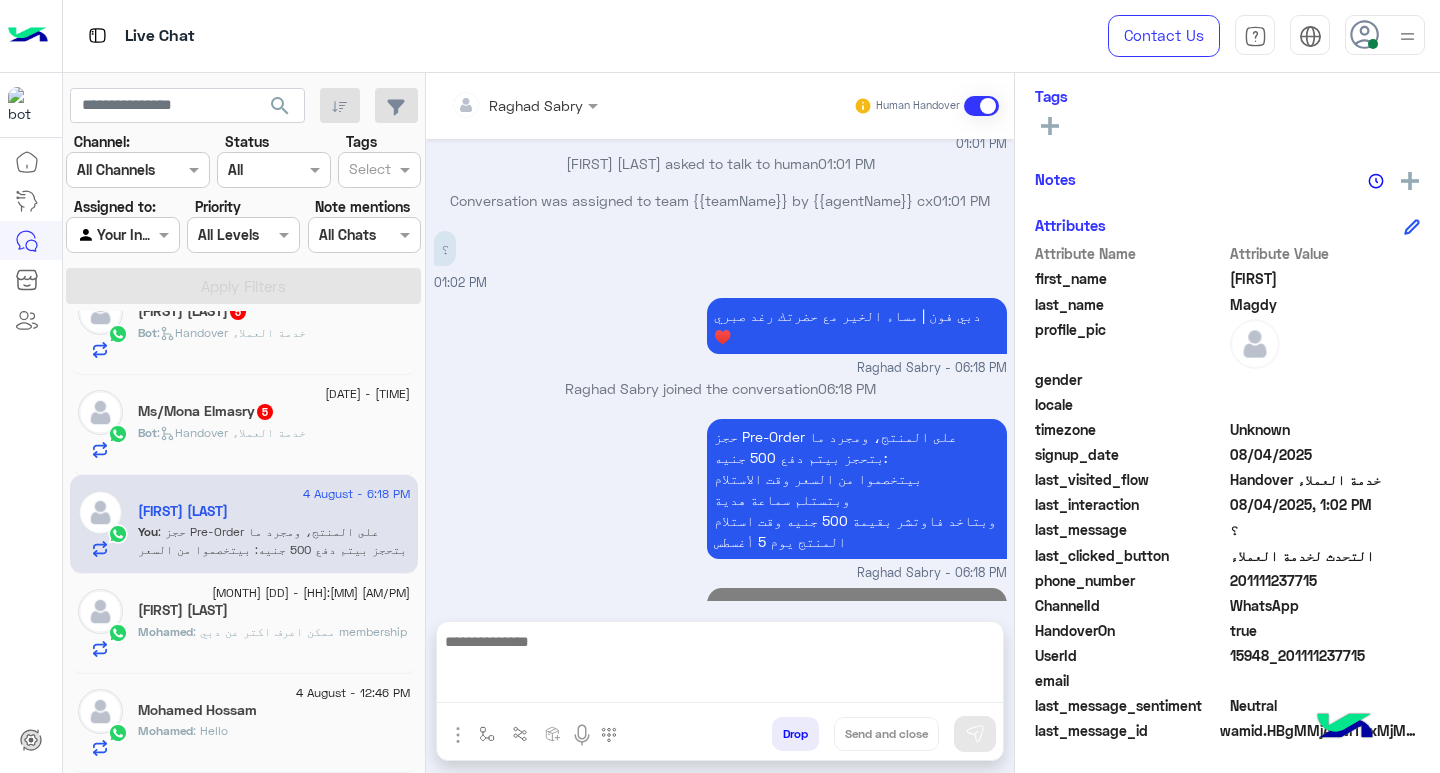 scroll, scrollTop: 661, scrollLeft: 0, axis: vertical 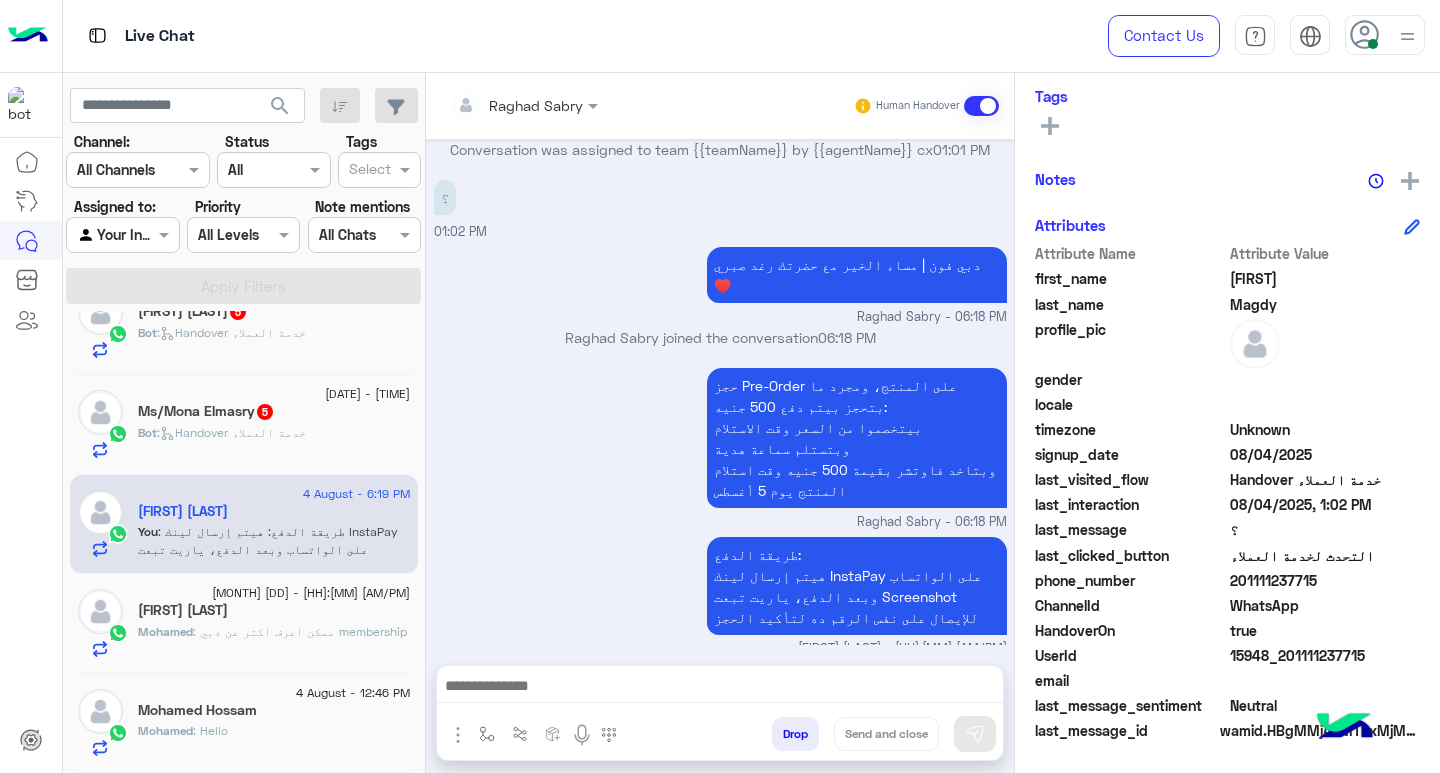 paste on "**********" 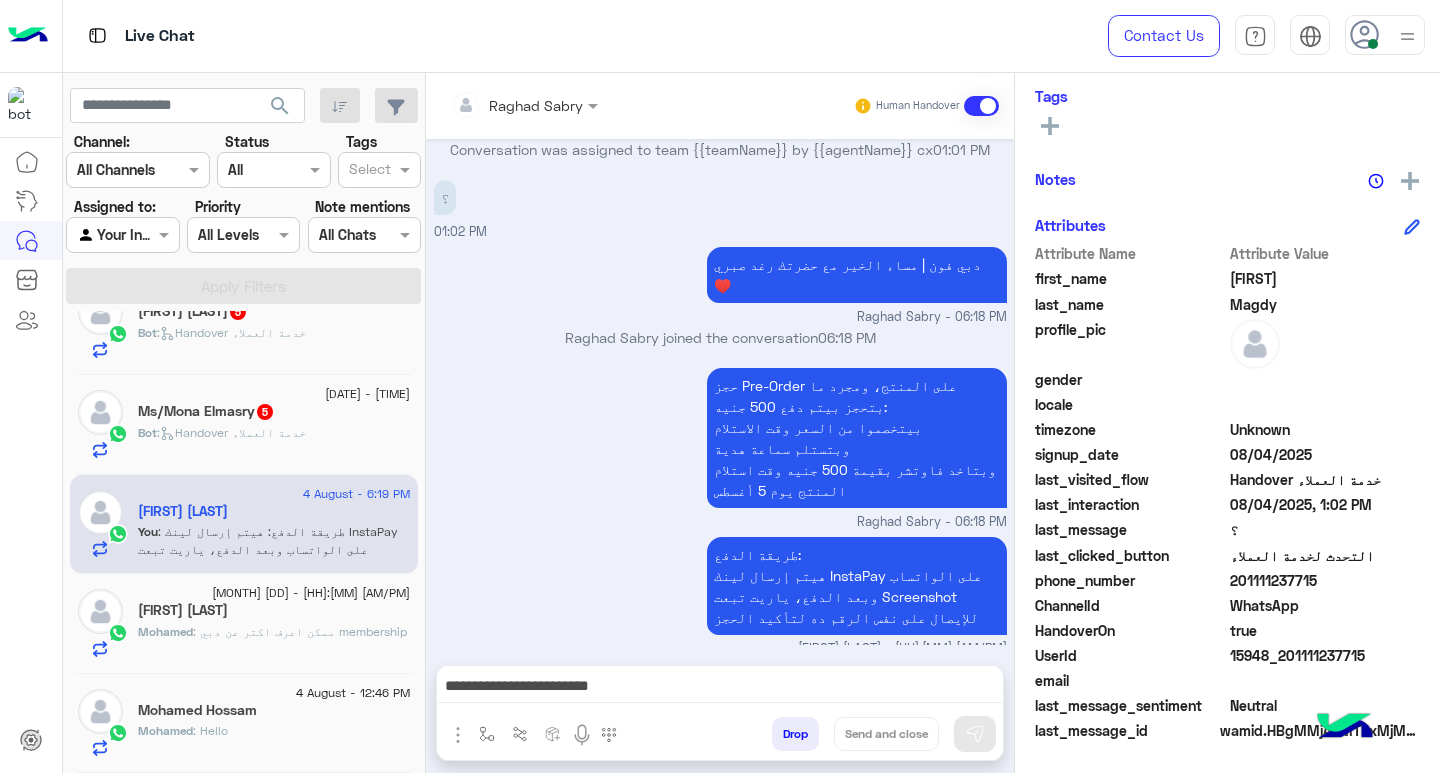 click on "**********" at bounding box center [720, 688] 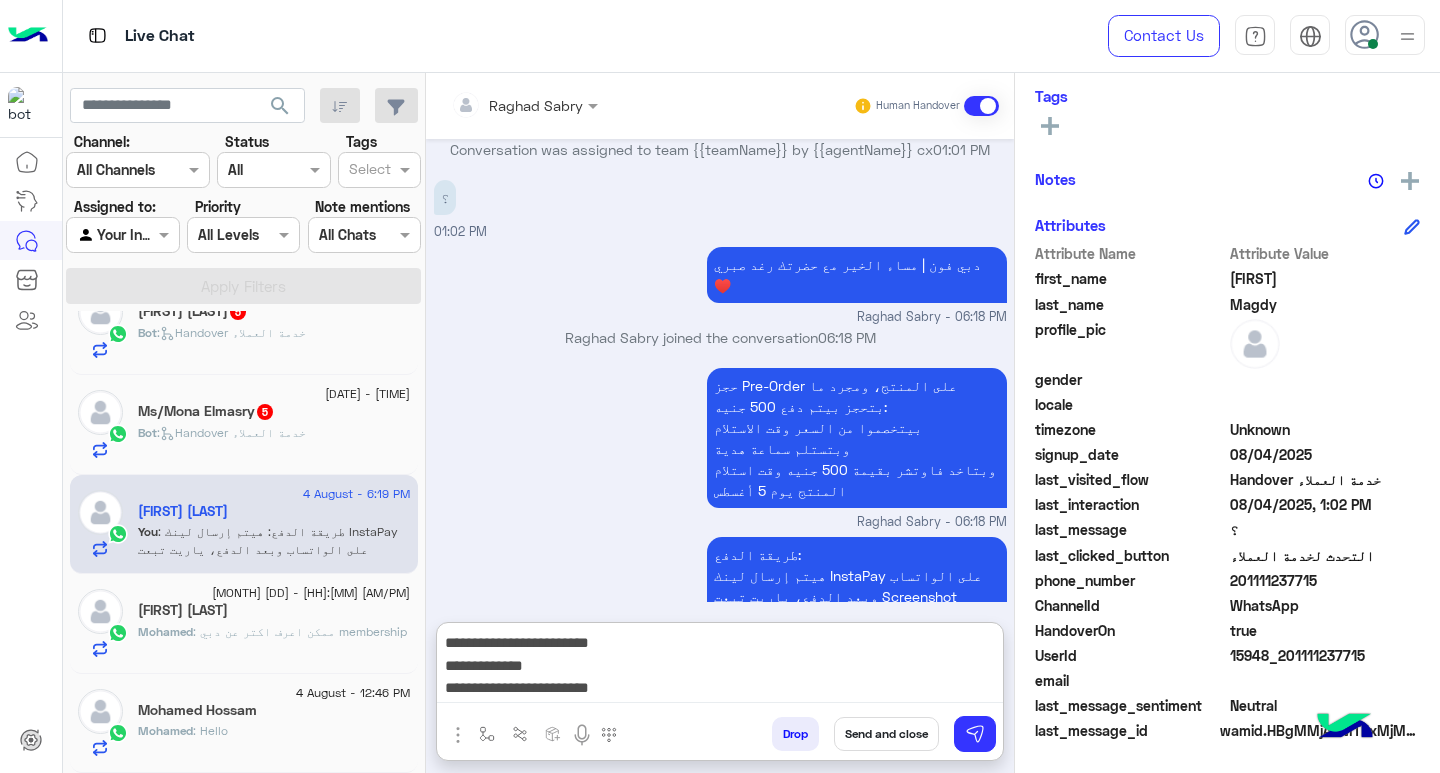 scroll, scrollTop: 27, scrollLeft: 0, axis: vertical 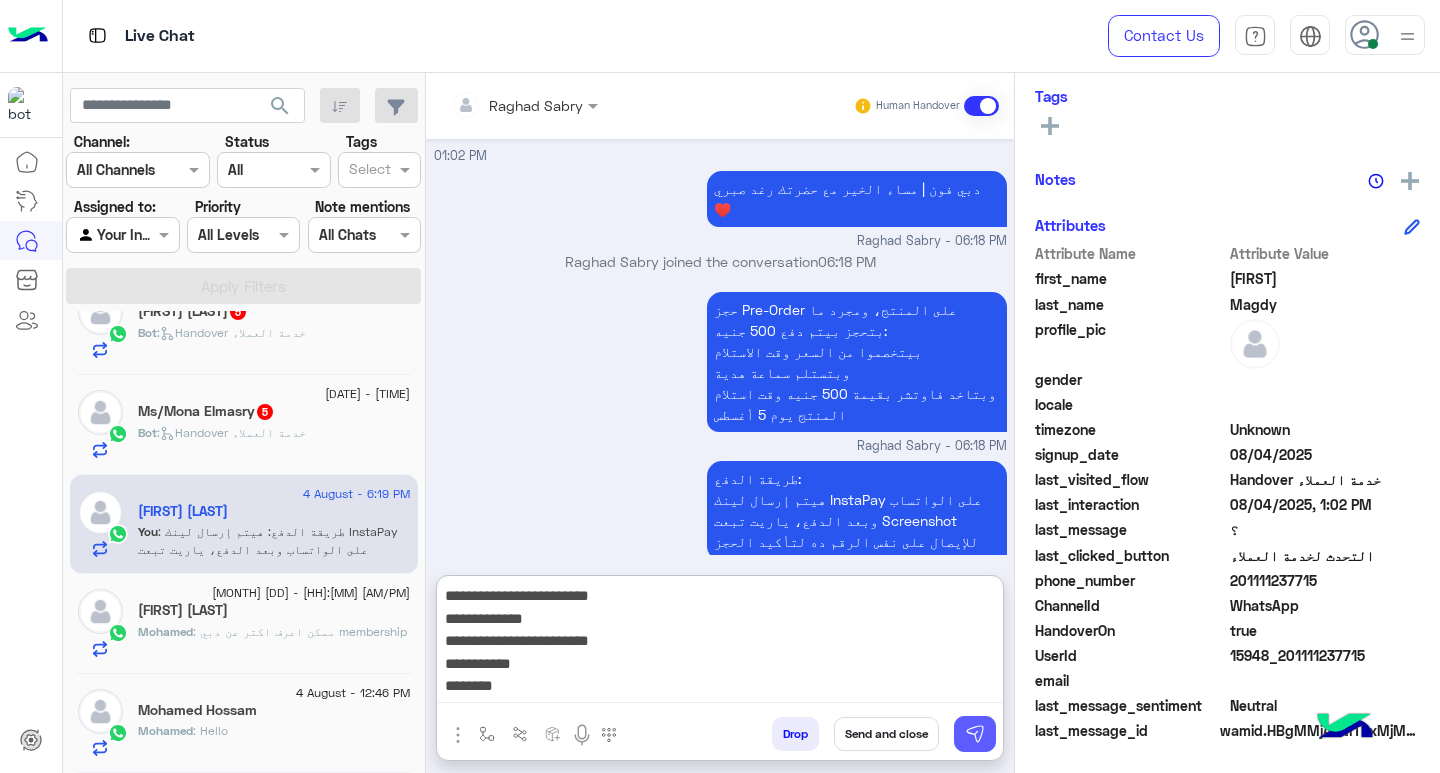 type on "**********" 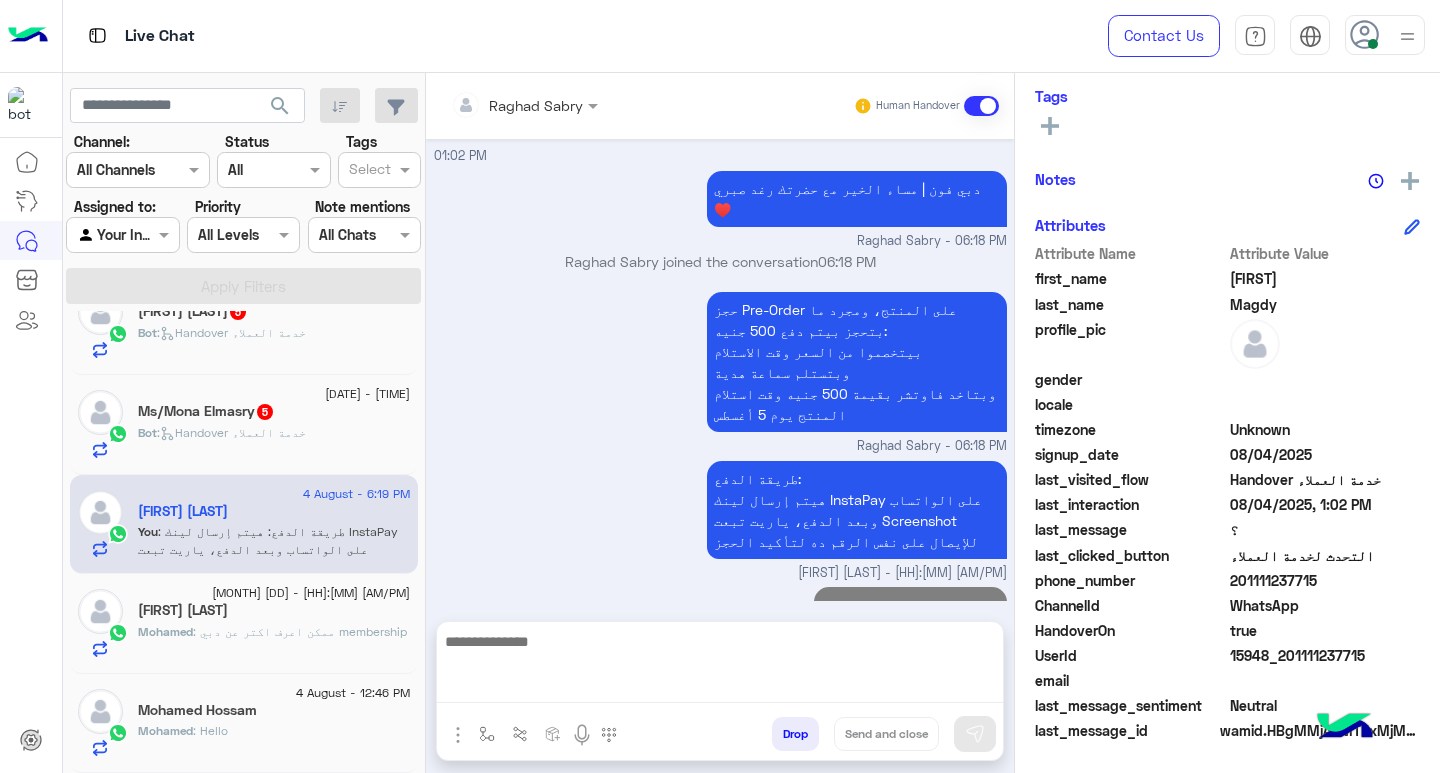 scroll, scrollTop: 809, scrollLeft: 0, axis: vertical 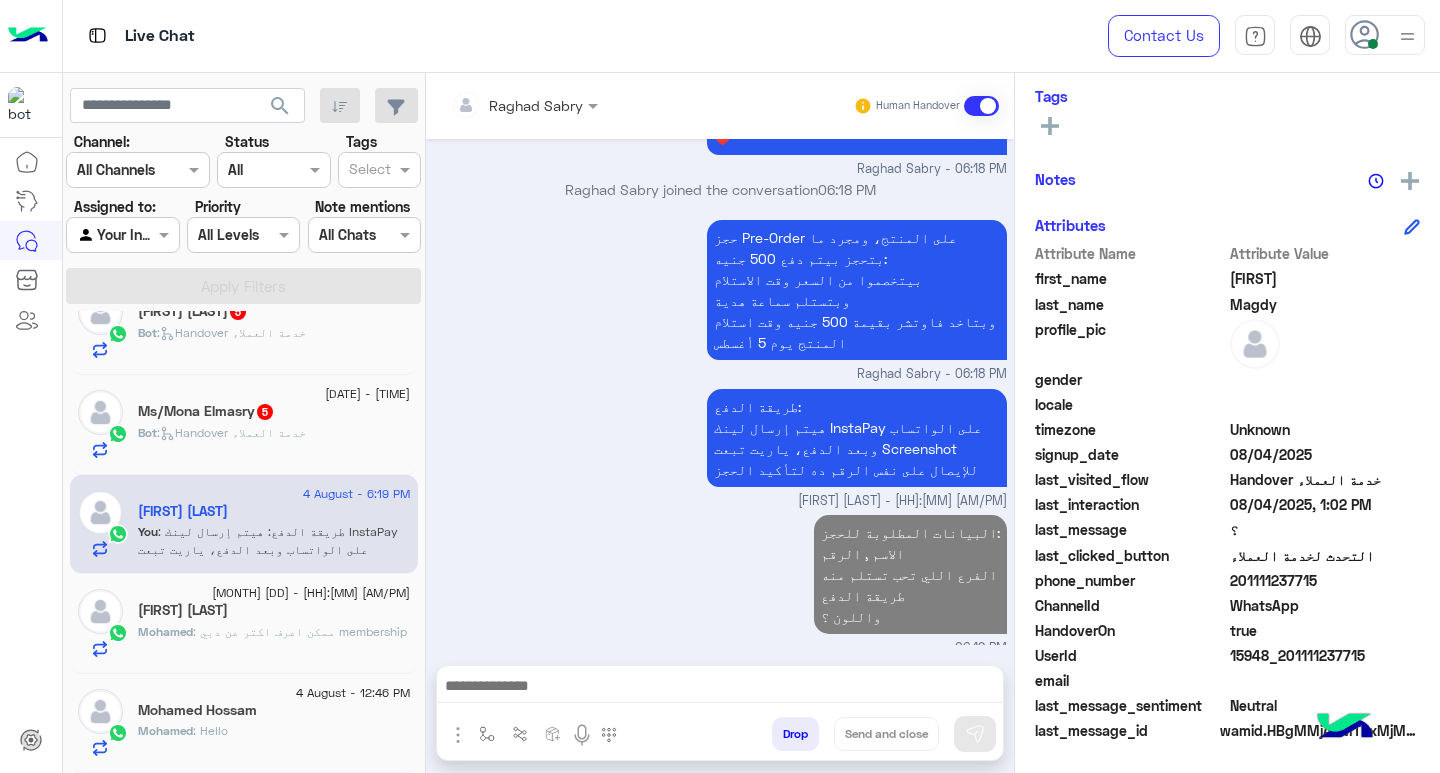 click on ":   Handover خدمة العملاء" 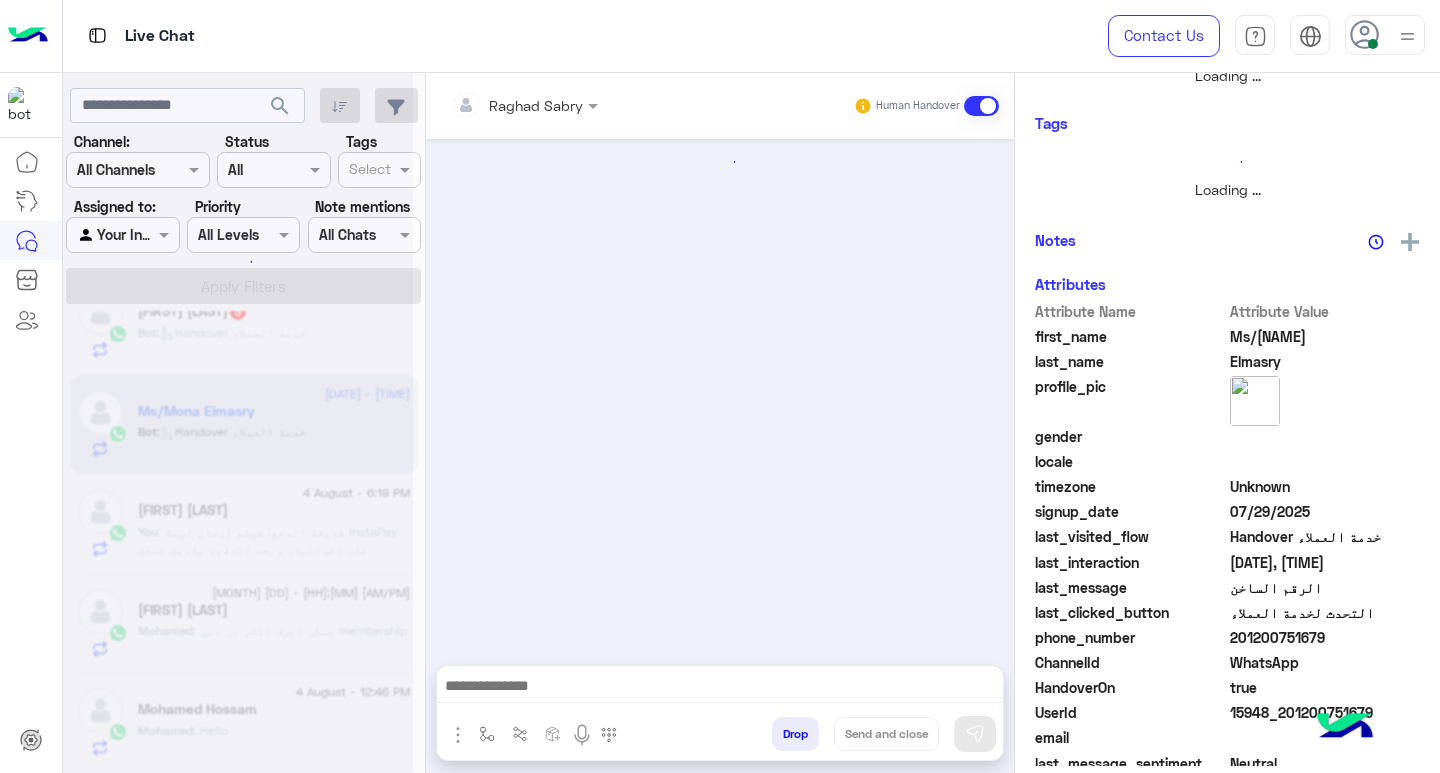 scroll, scrollTop: 355, scrollLeft: 0, axis: vertical 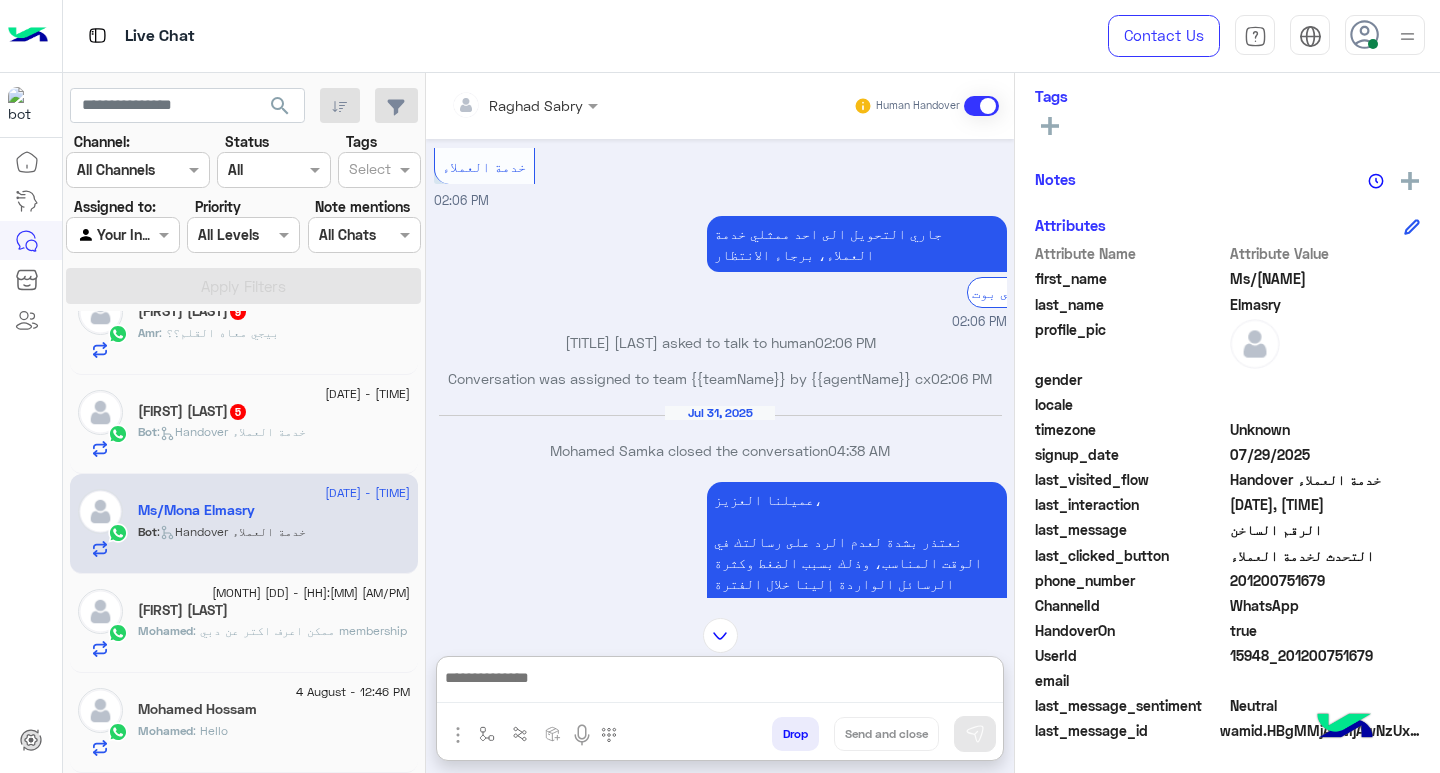 click at bounding box center (720, 684) 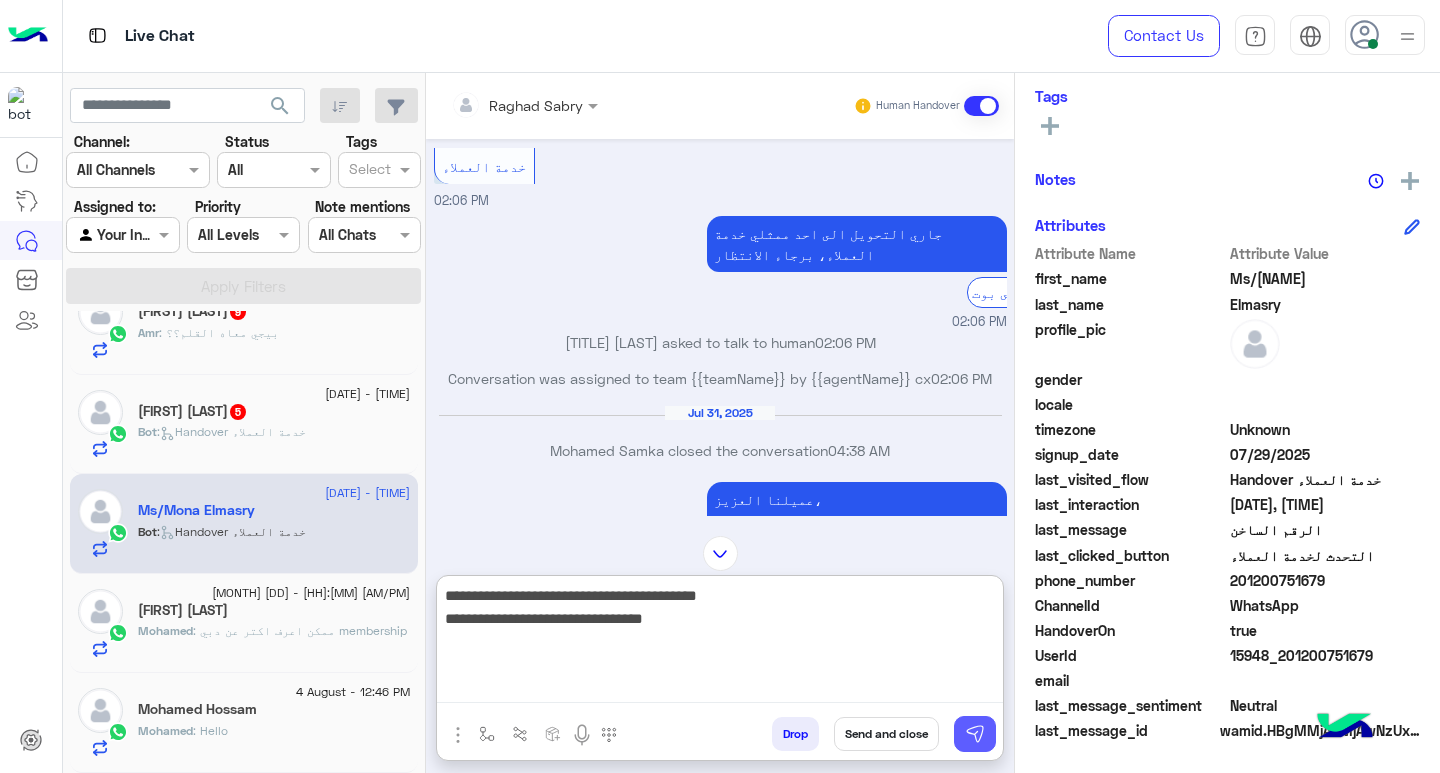 type on "**********" 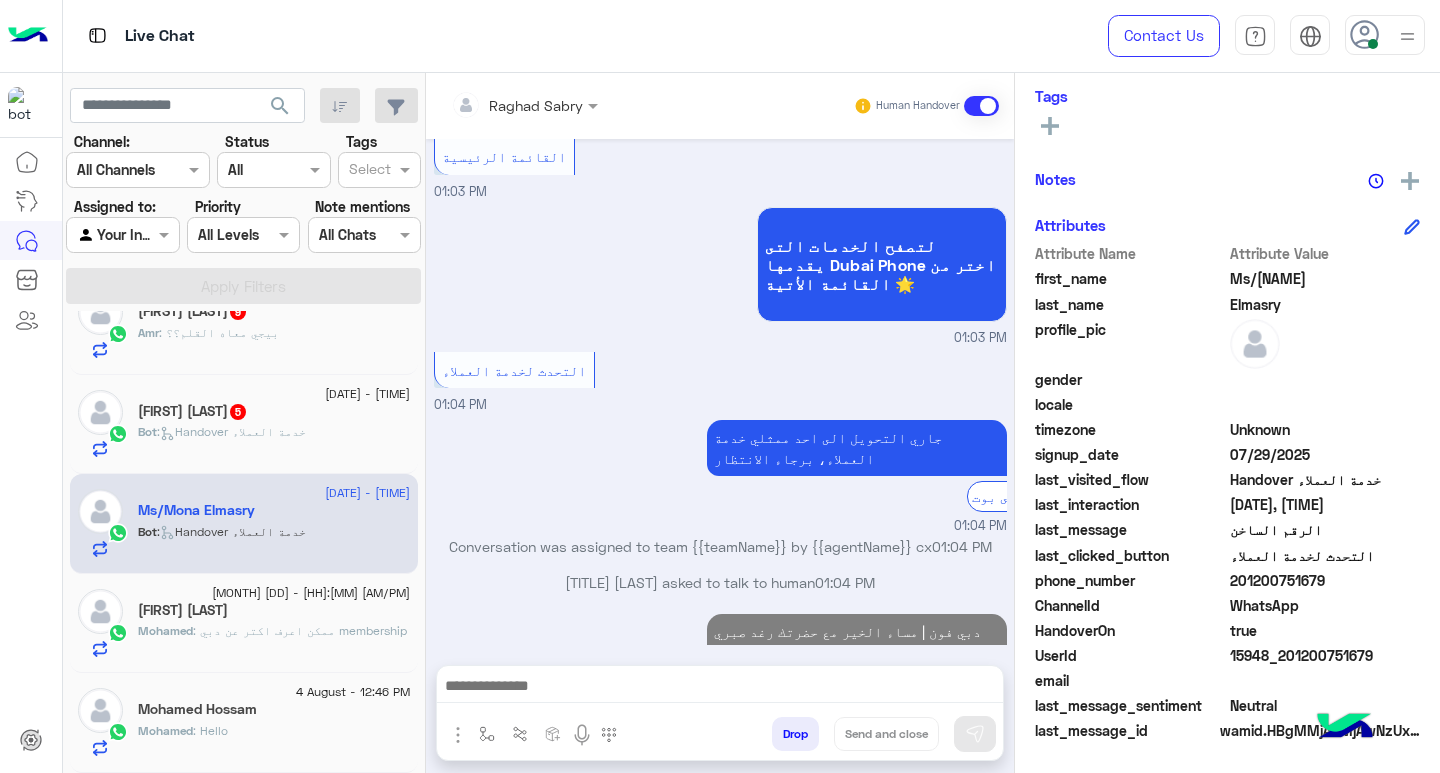 click on "[FIRST] [LAST]  5" 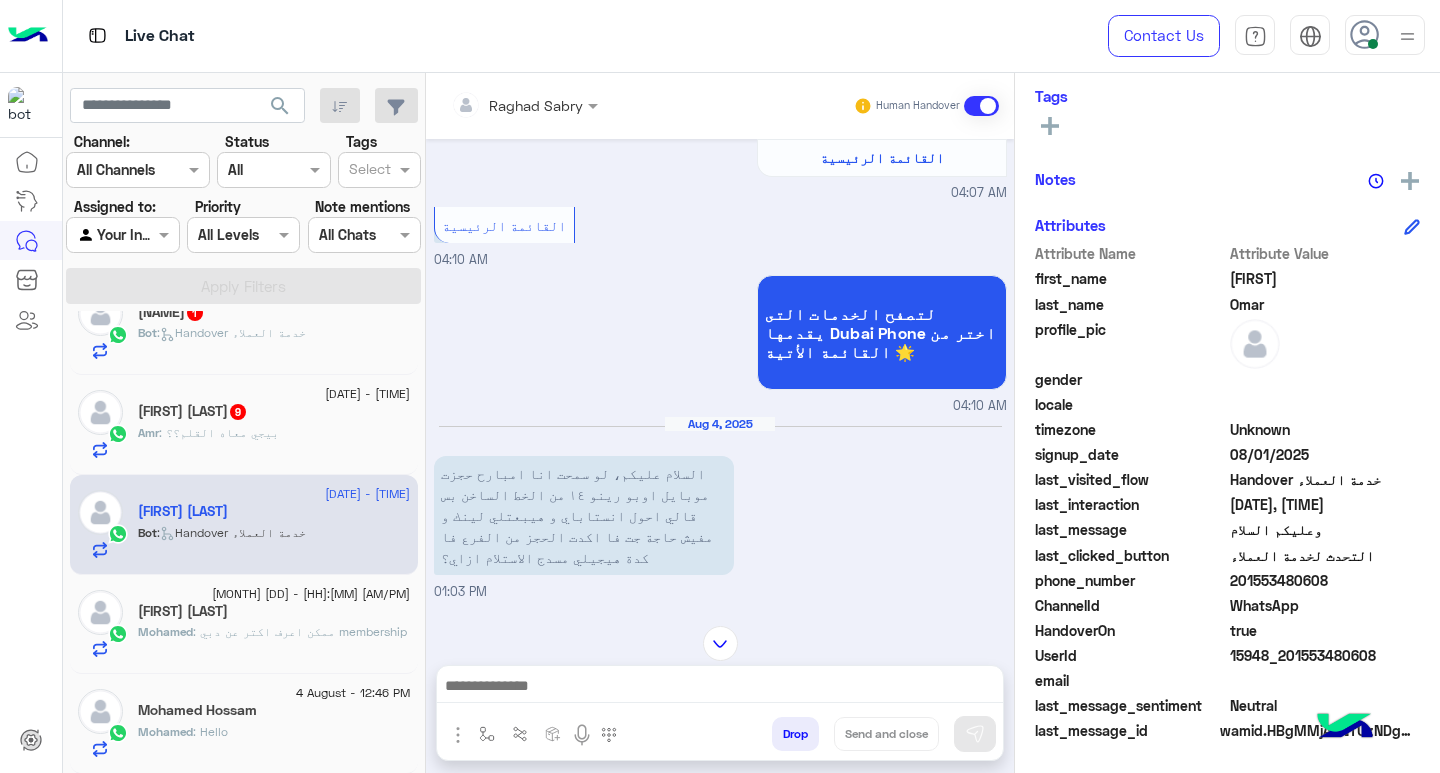 click on "[FIRST] : بيجي معاه القلم؟؟" 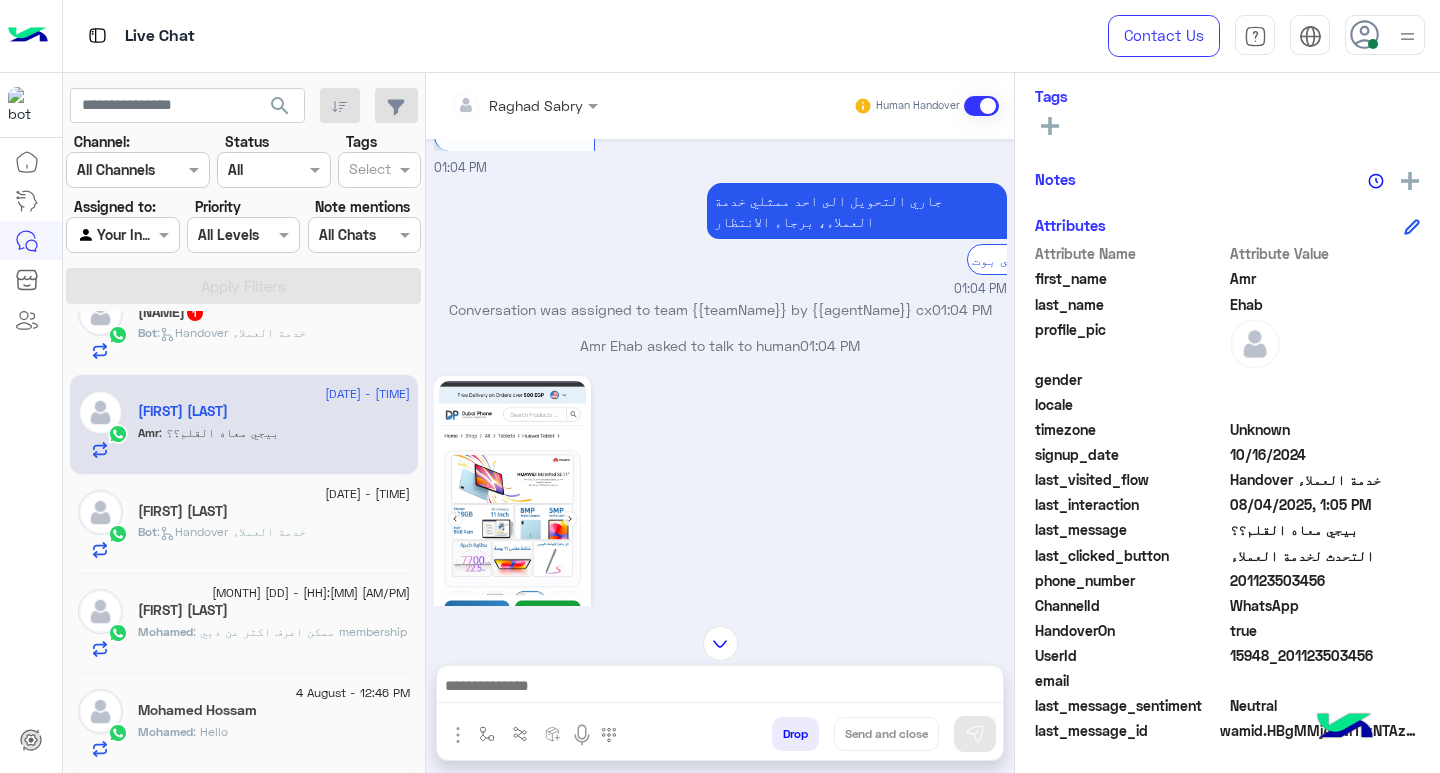 click 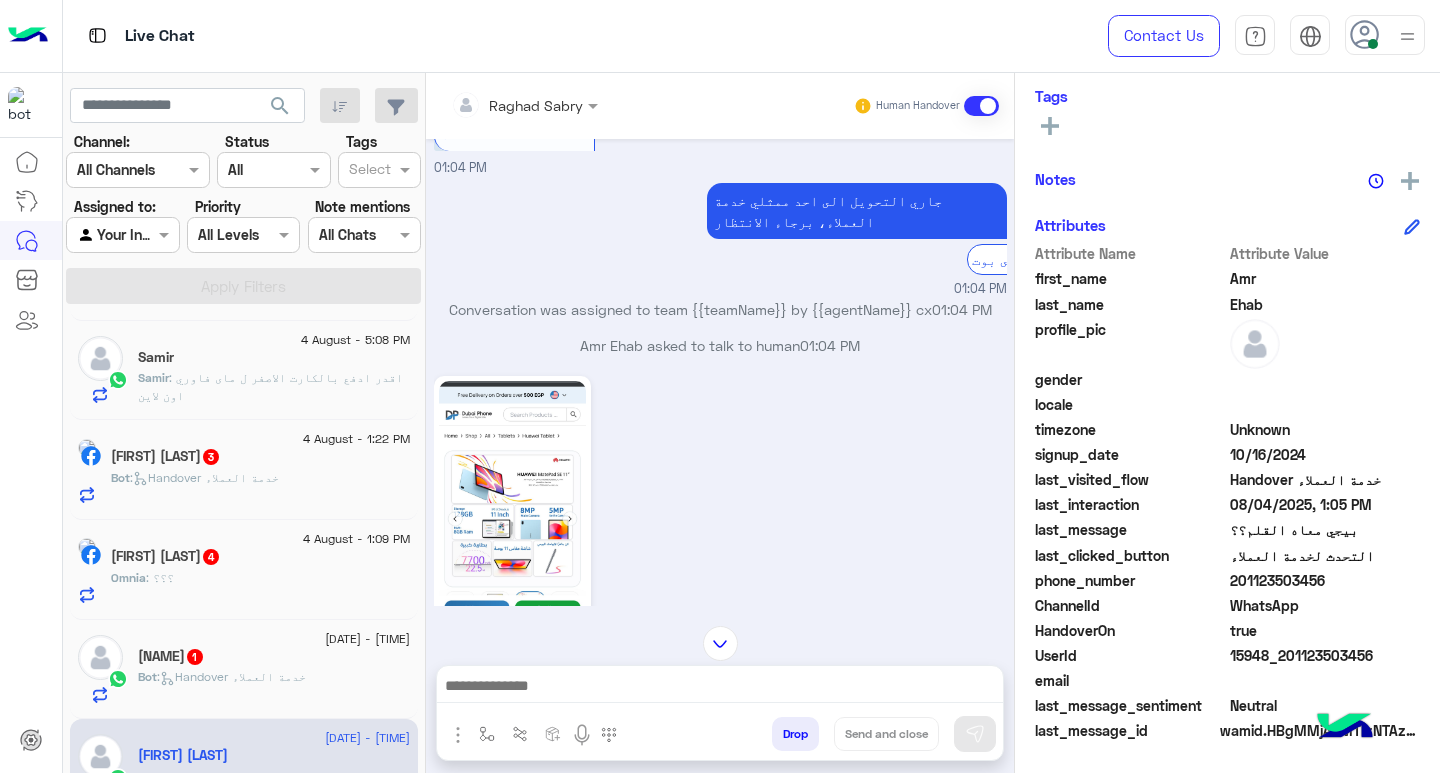 scroll, scrollTop: 700, scrollLeft: 0, axis: vertical 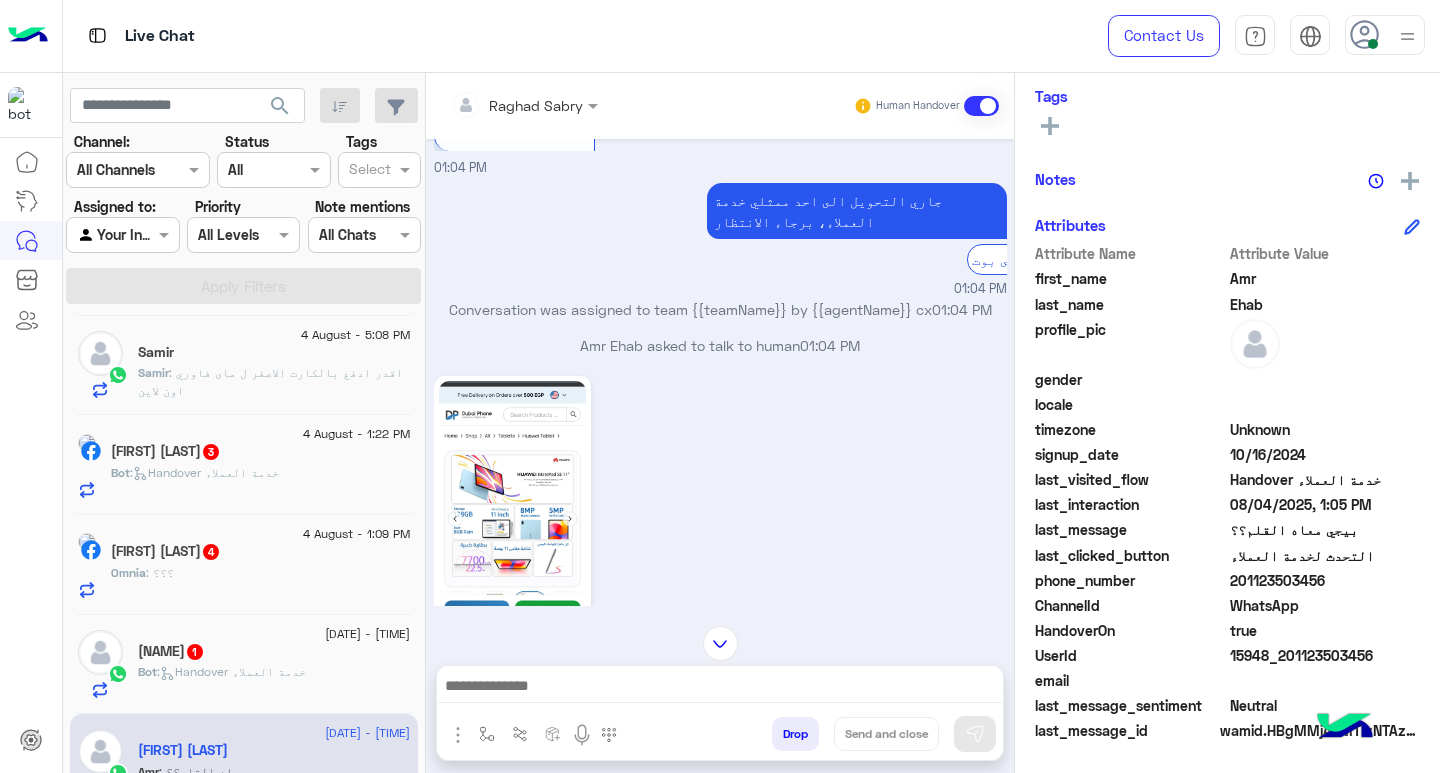 click on "Bot :   Handover خدمة العملاء" 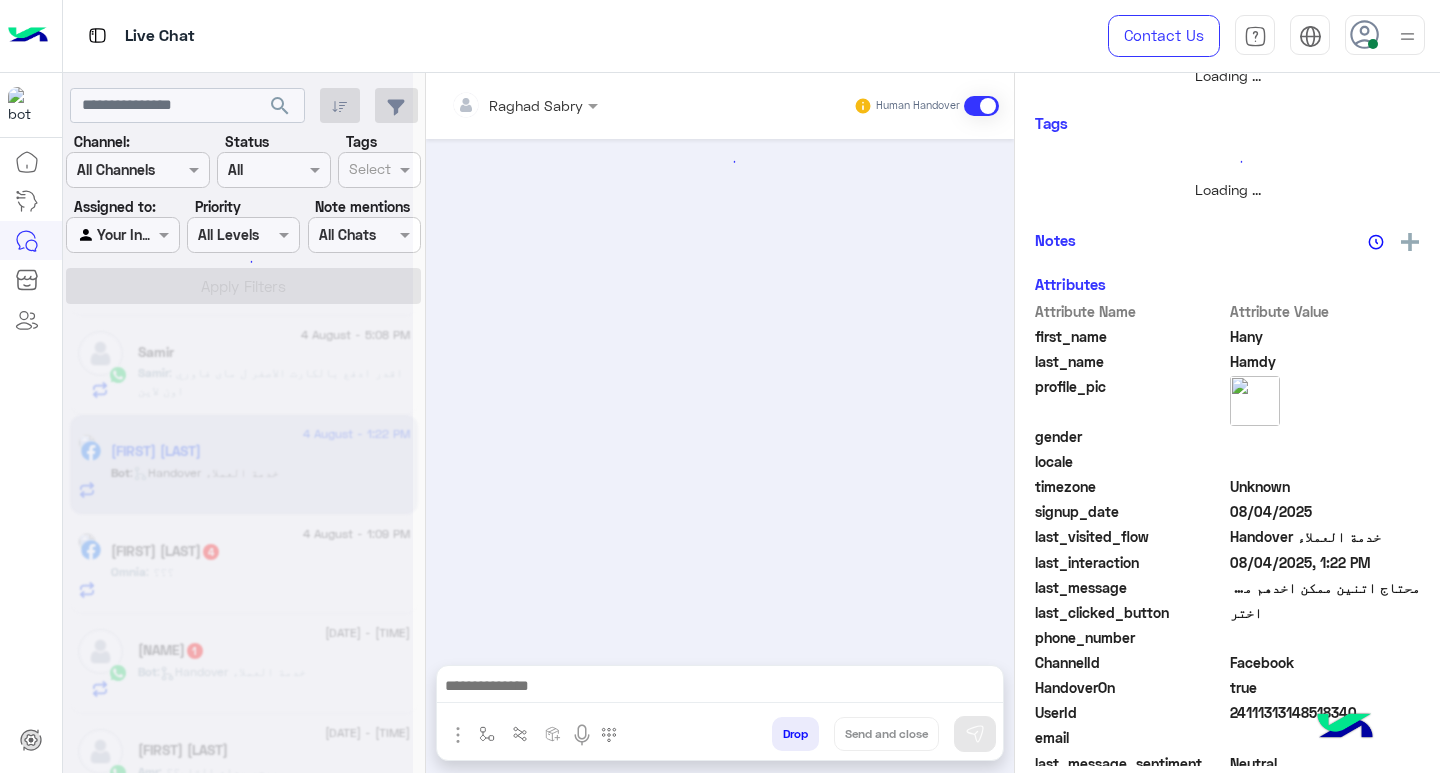 scroll, scrollTop: 355, scrollLeft: 0, axis: vertical 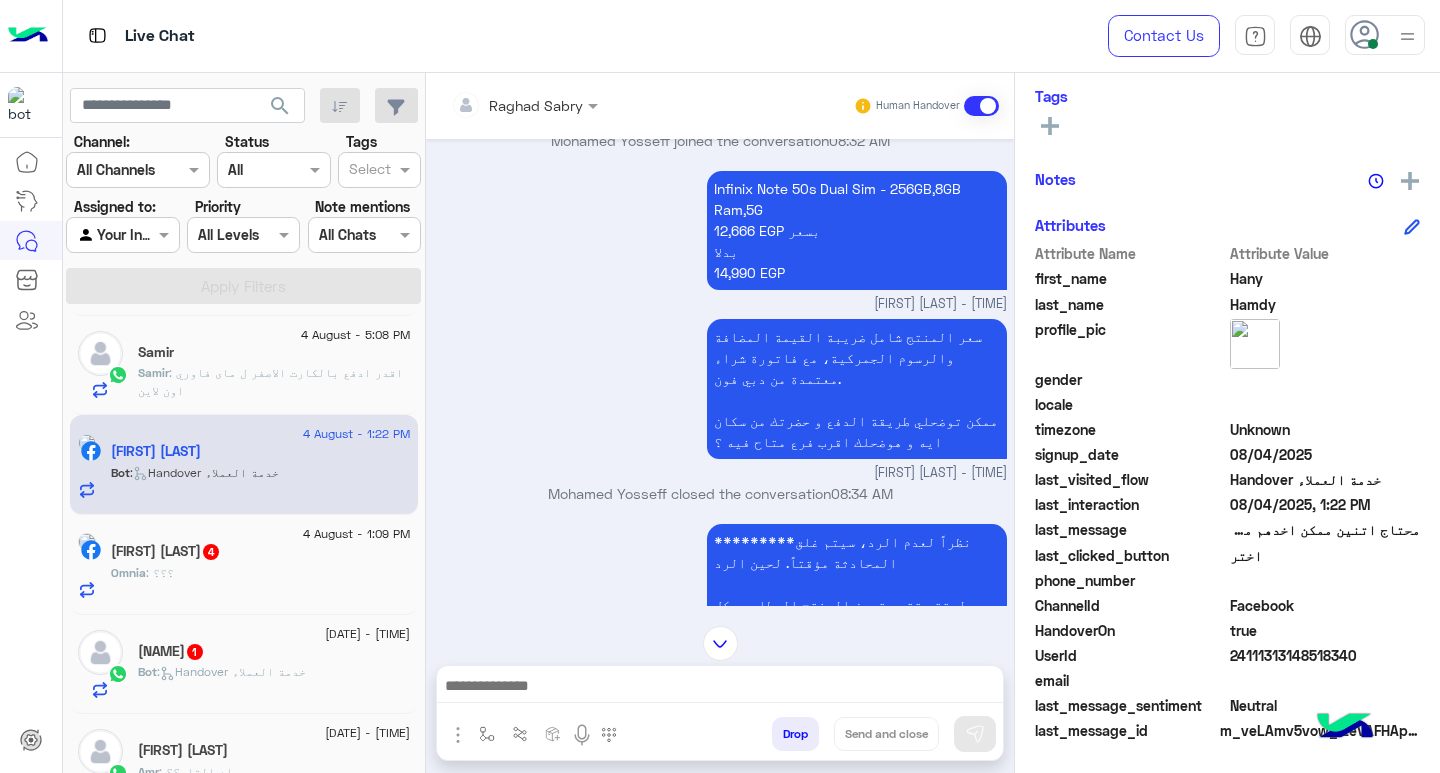 click on "Infinix Note 50s Dual Sim - 256GB,8GB Ram,5G 12,666 EGP بسعر بدلا 14,990 EGP" at bounding box center (857, 230) 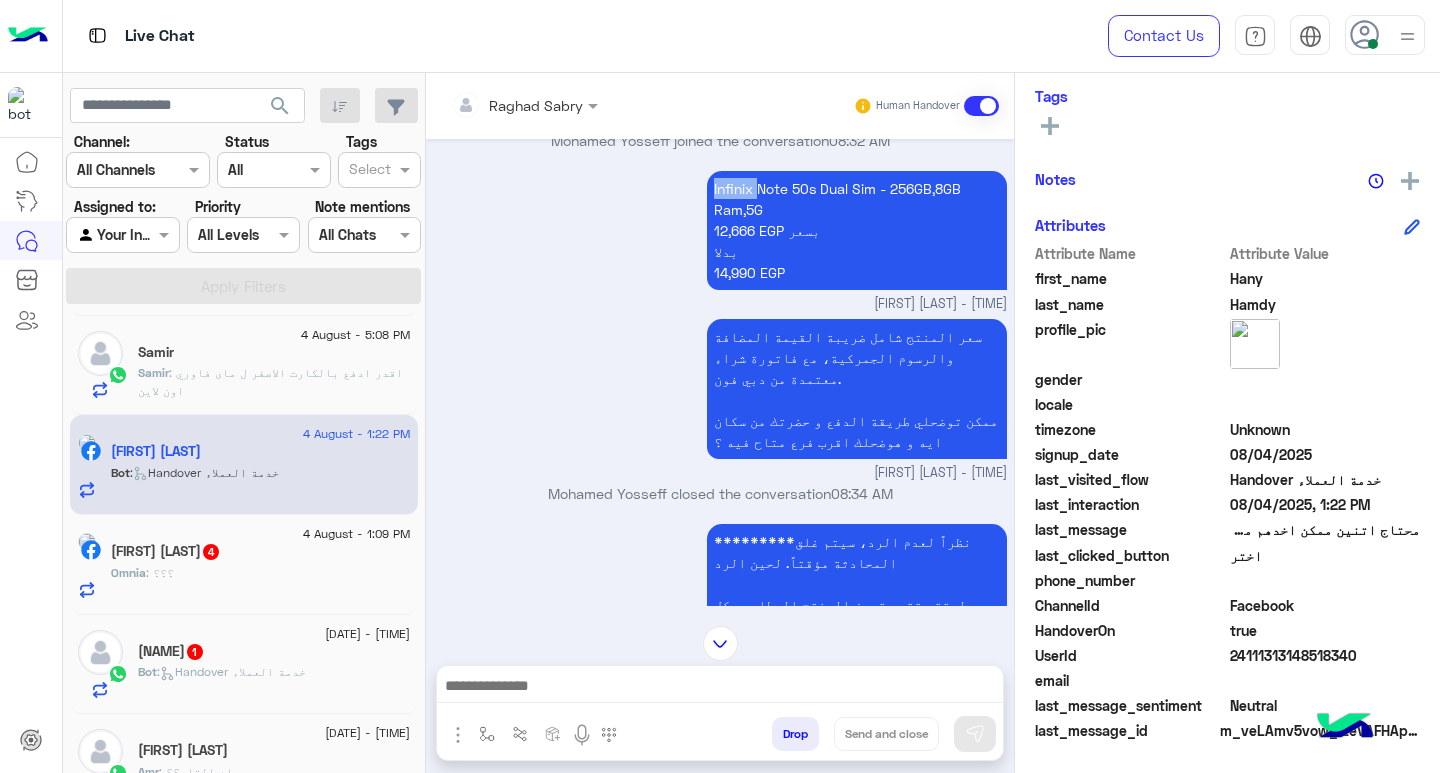 click on "Infinix Note 50s Dual Sim - 256GB,8GB Ram,5G 12,666 EGP بسعر بدلا 14,990 EGP" at bounding box center [857, 230] 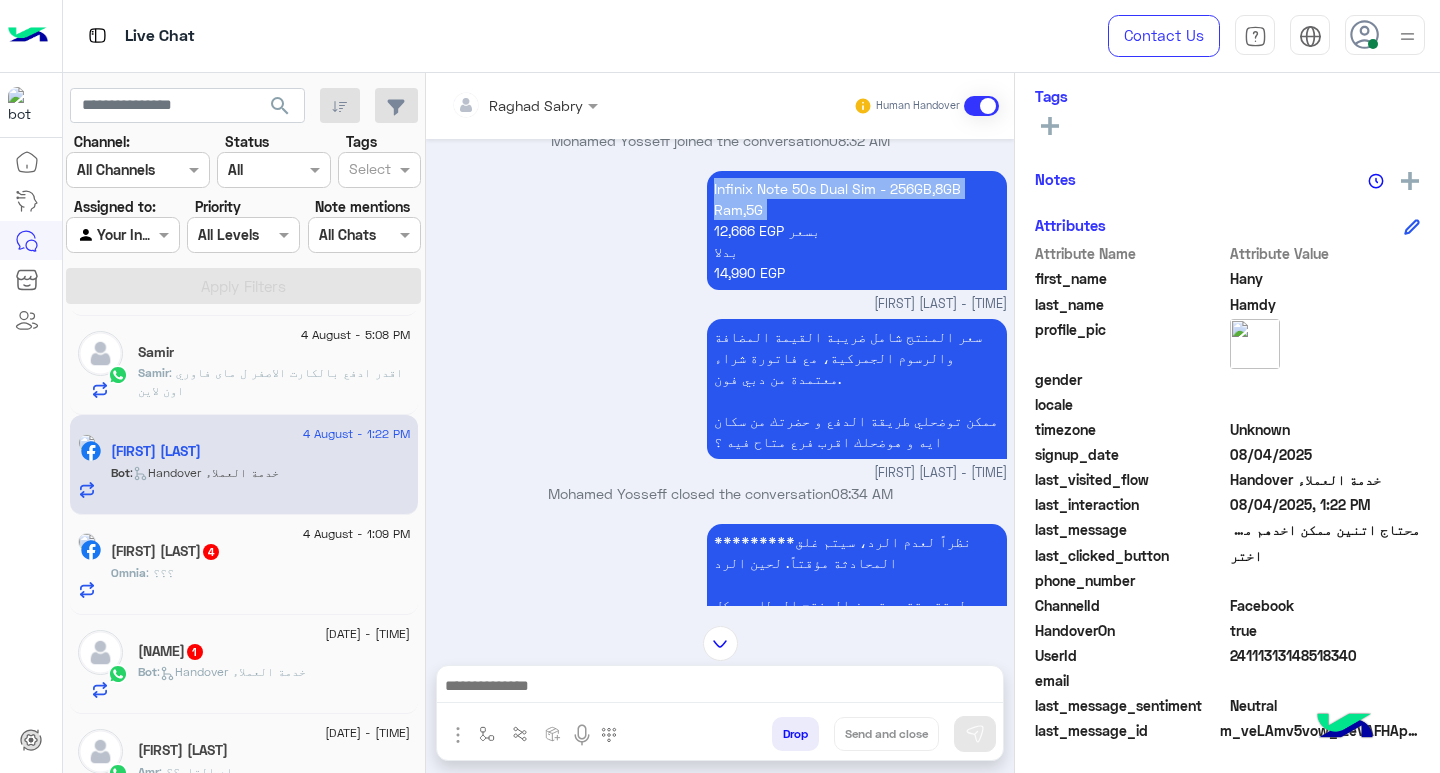 click on "Infinix Note 50s Dual Sim - 256GB,8GB Ram,5G 12,666 EGP بسعر بدلا 14,990 EGP" at bounding box center (857, 230) 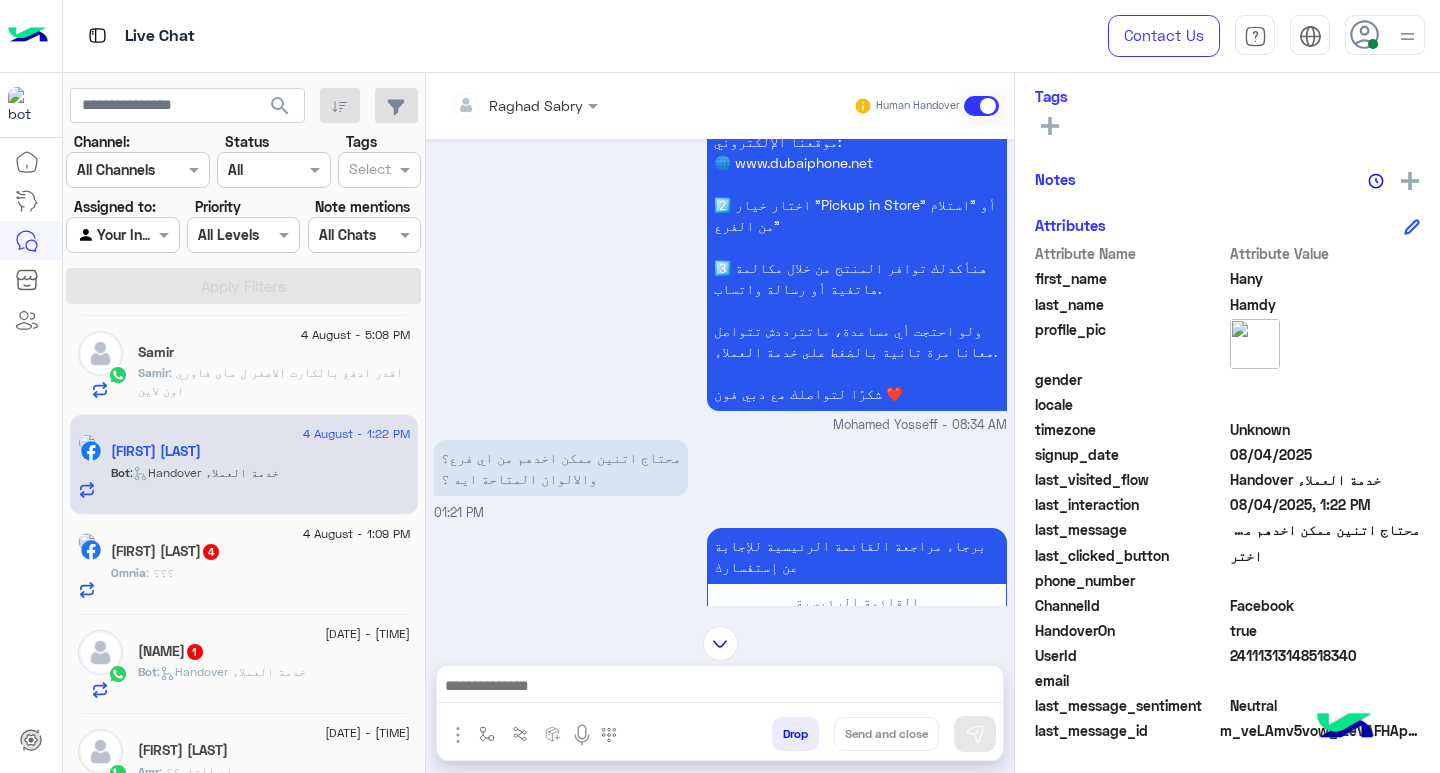 scroll, scrollTop: 1546, scrollLeft: 0, axis: vertical 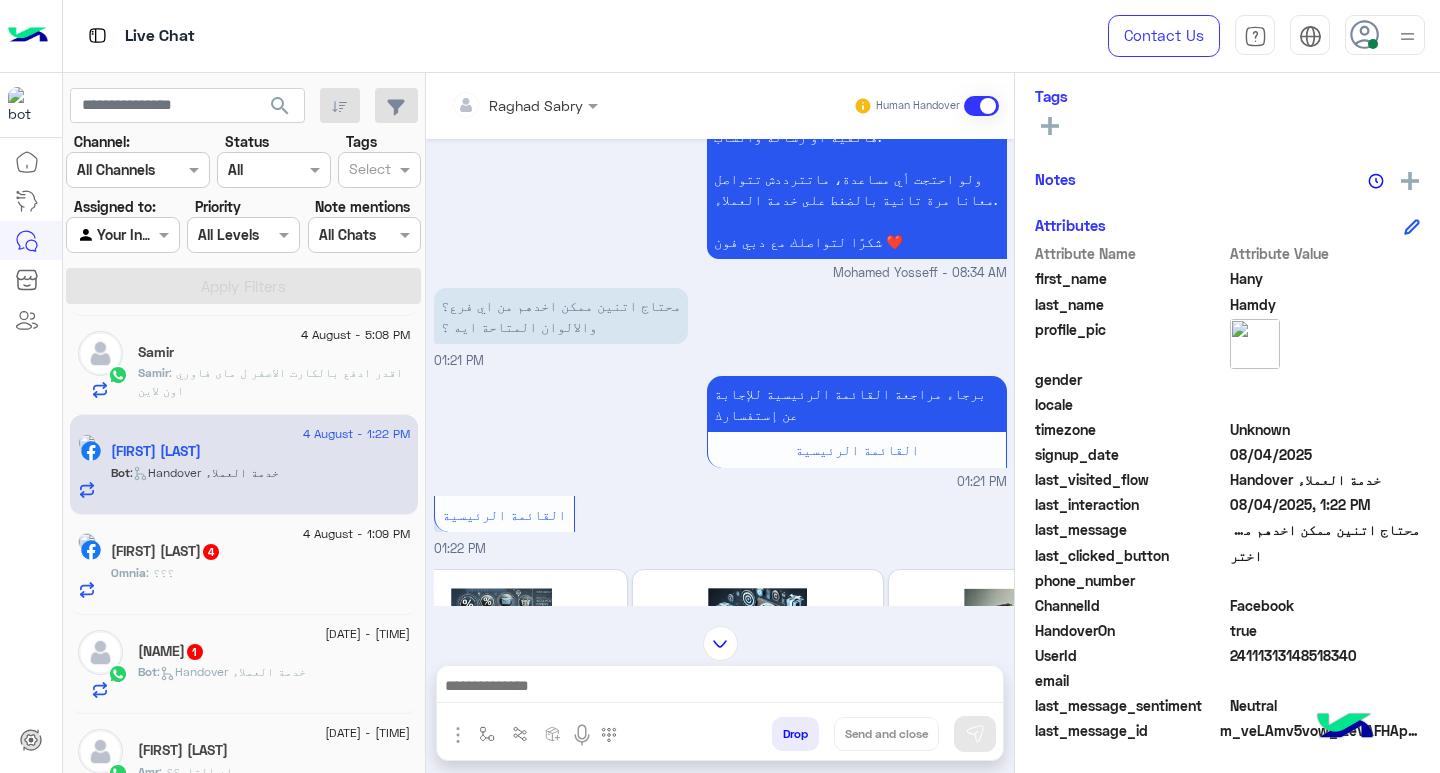 paste on "**********" 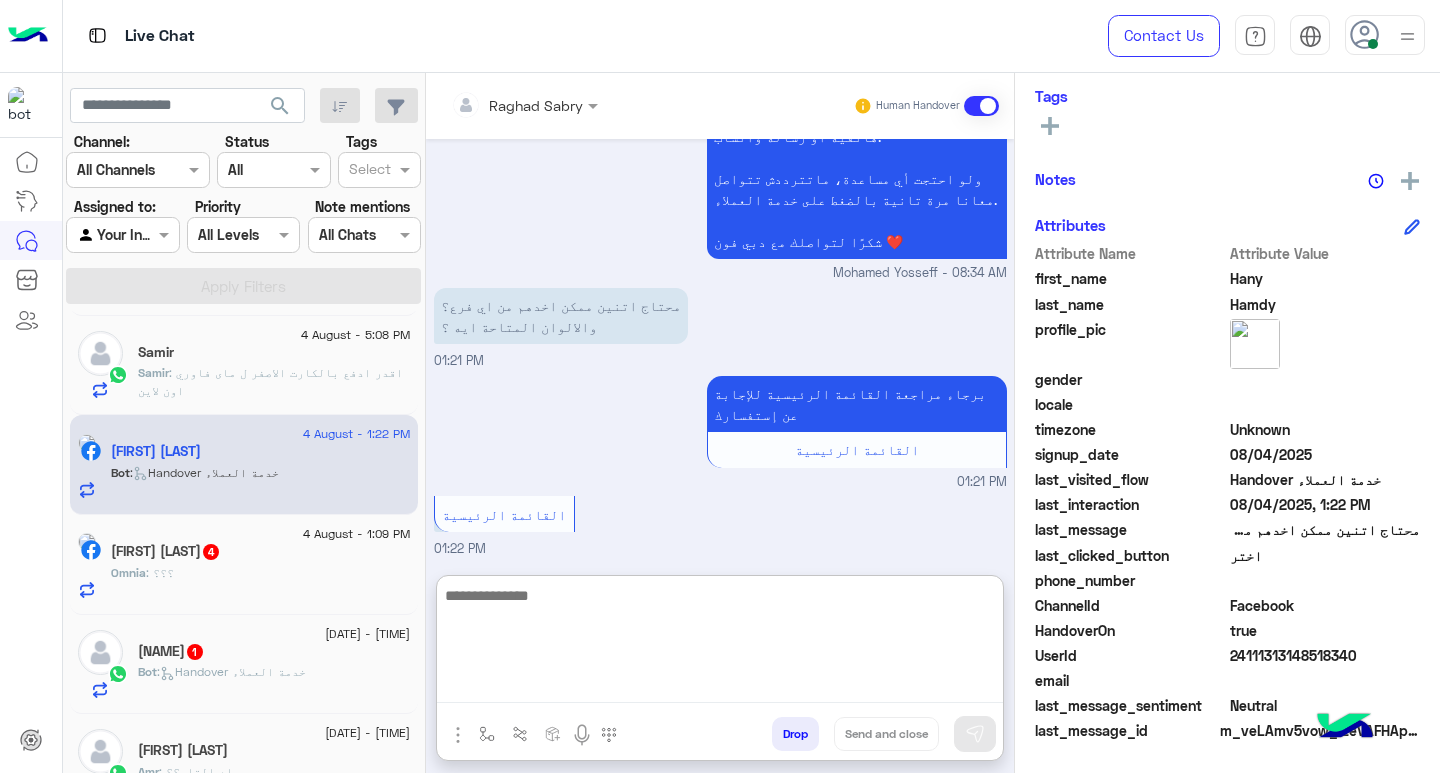 scroll, scrollTop: 2168, scrollLeft: 0, axis: vertical 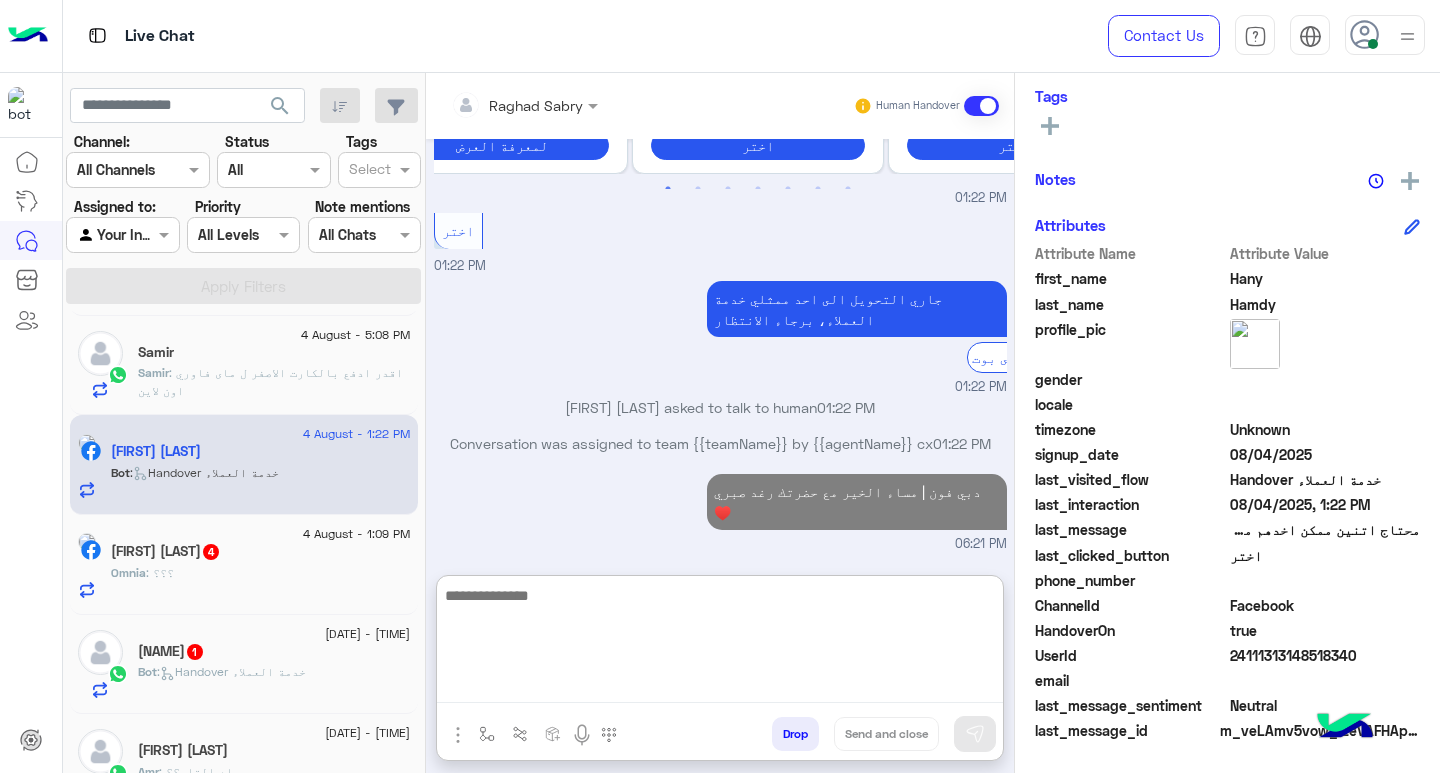 type on "*" 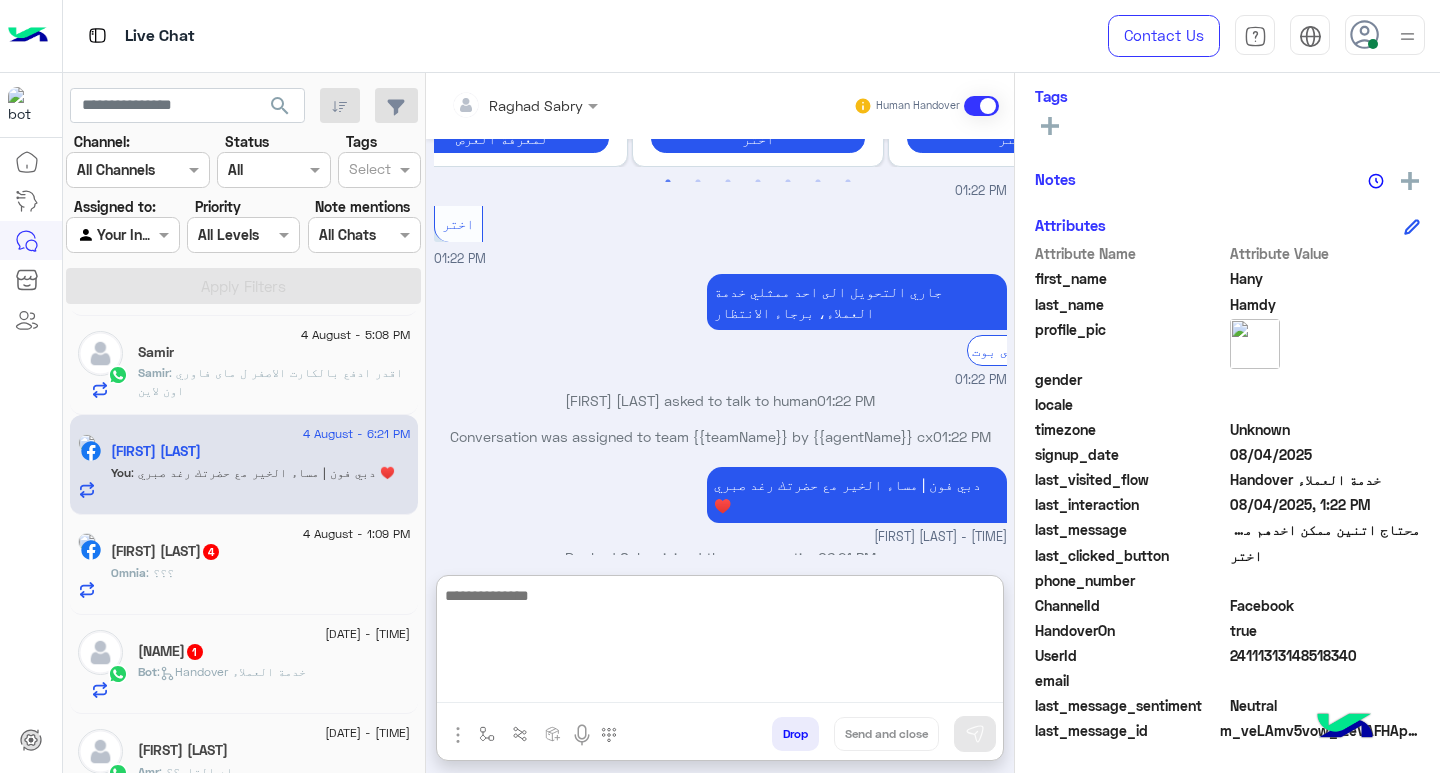 scroll, scrollTop: 2204, scrollLeft: 0, axis: vertical 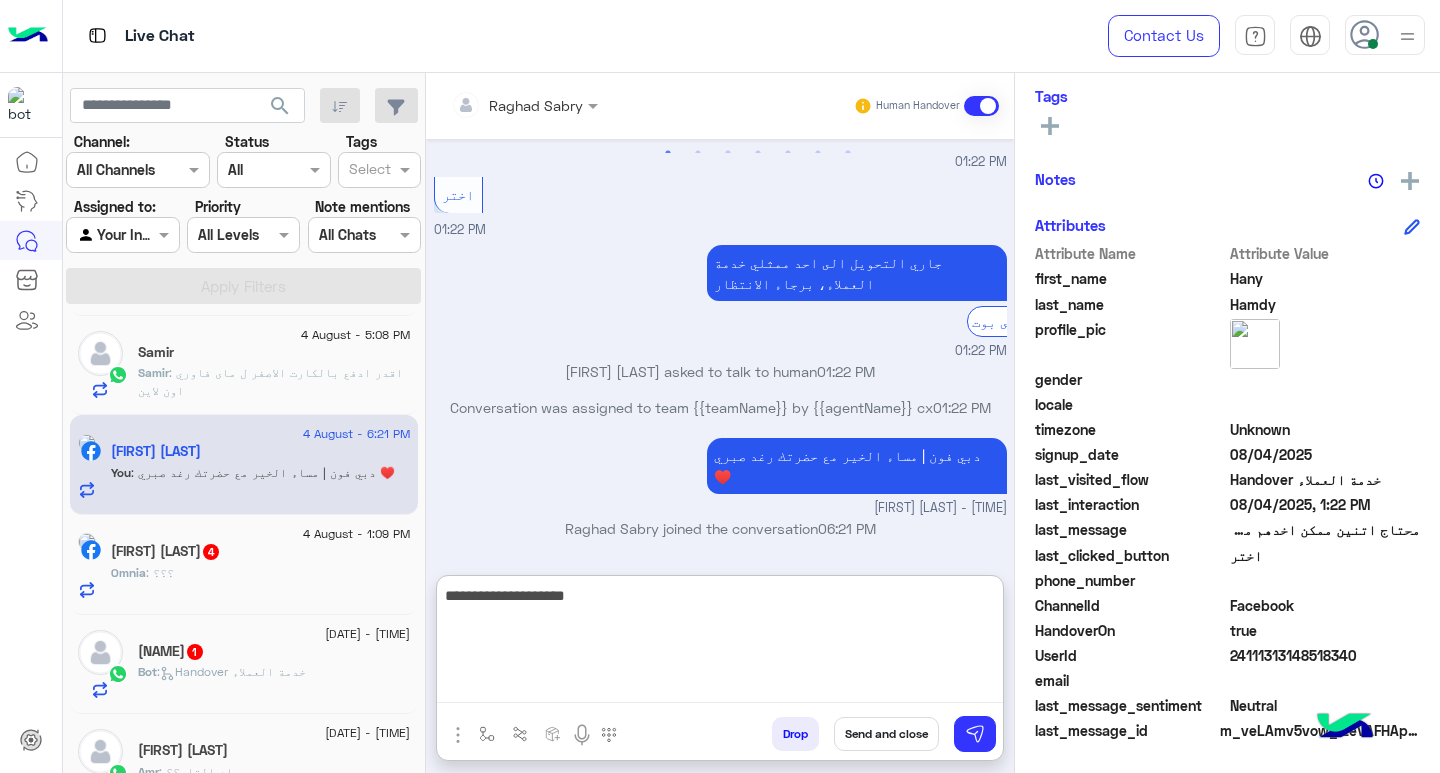 type on "**********" 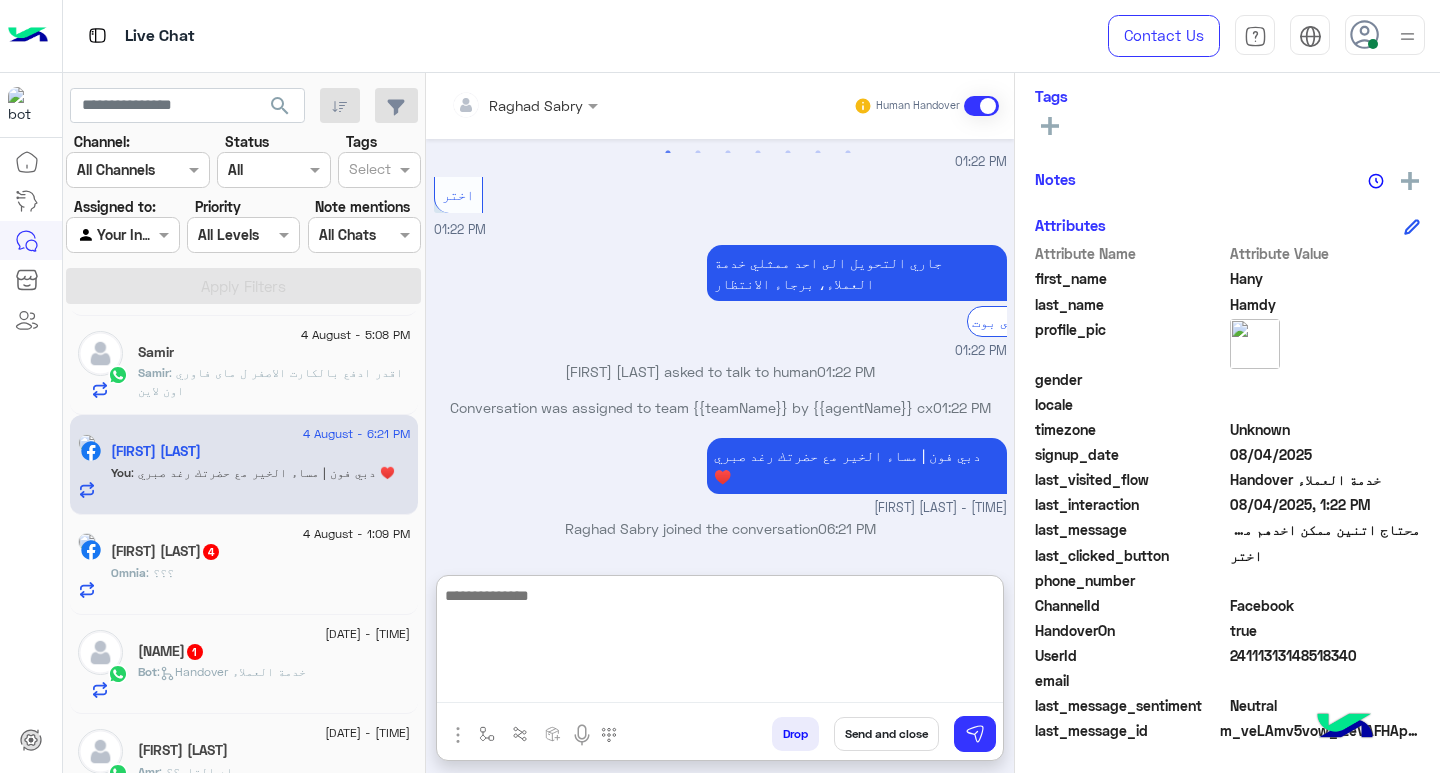 scroll, scrollTop: 2268, scrollLeft: 0, axis: vertical 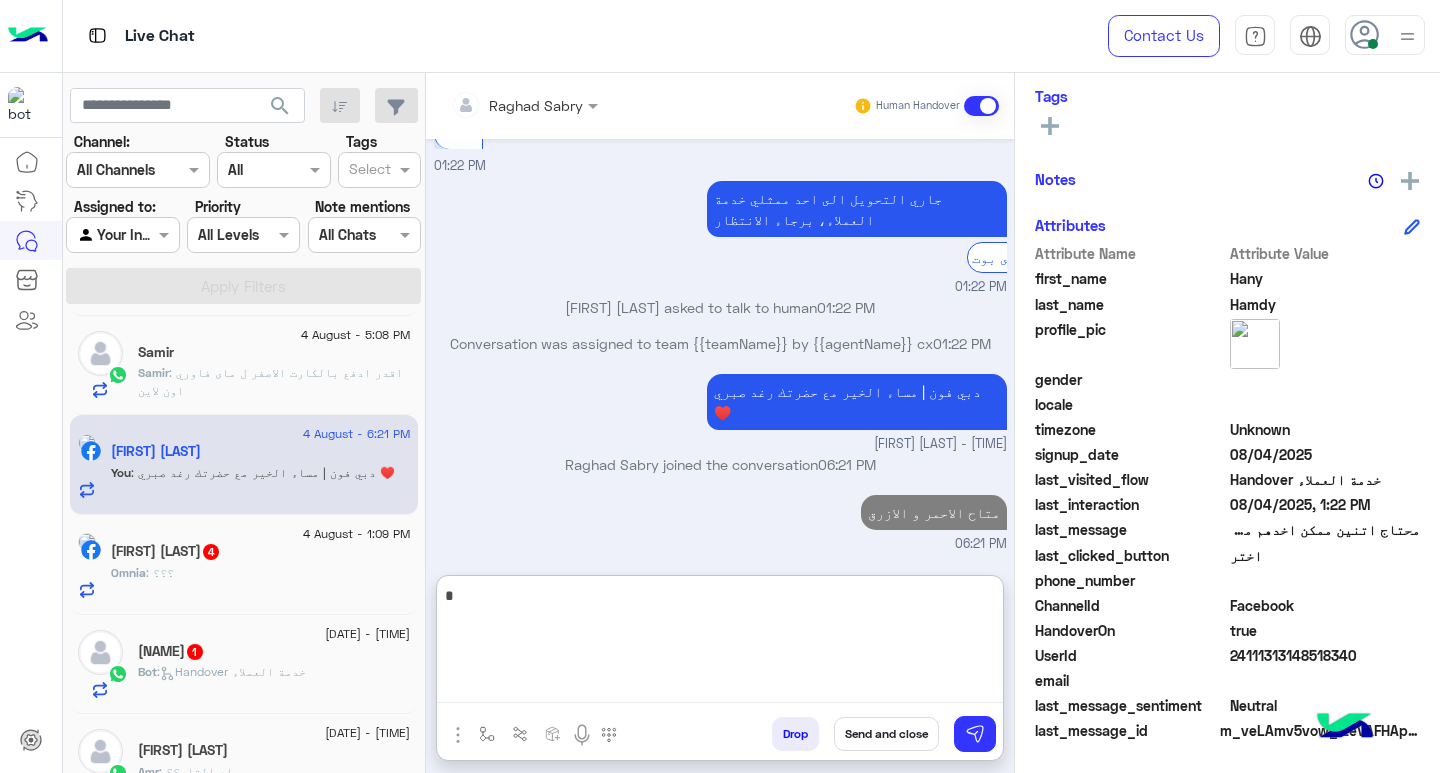 type on "*" 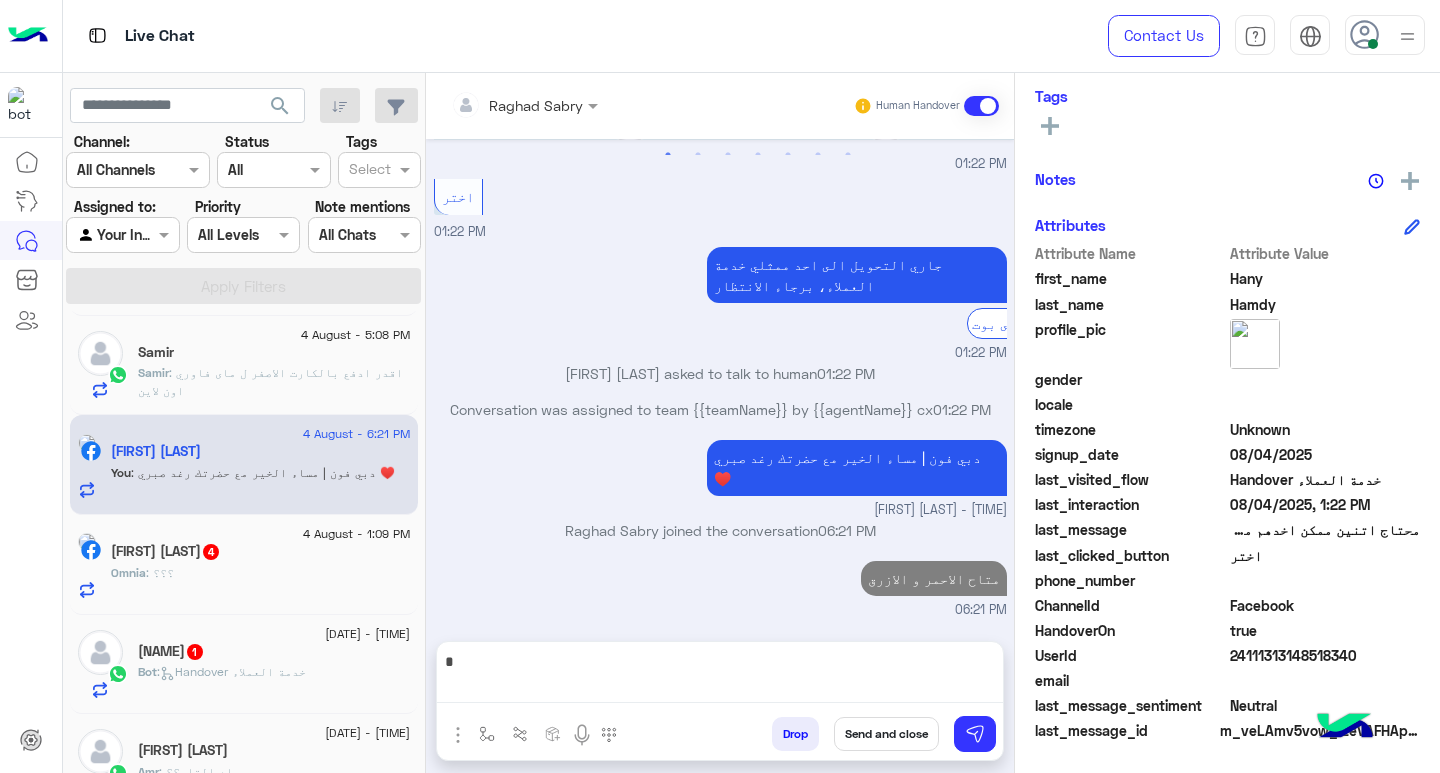scroll, scrollTop: 2178, scrollLeft: 0, axis: vertical 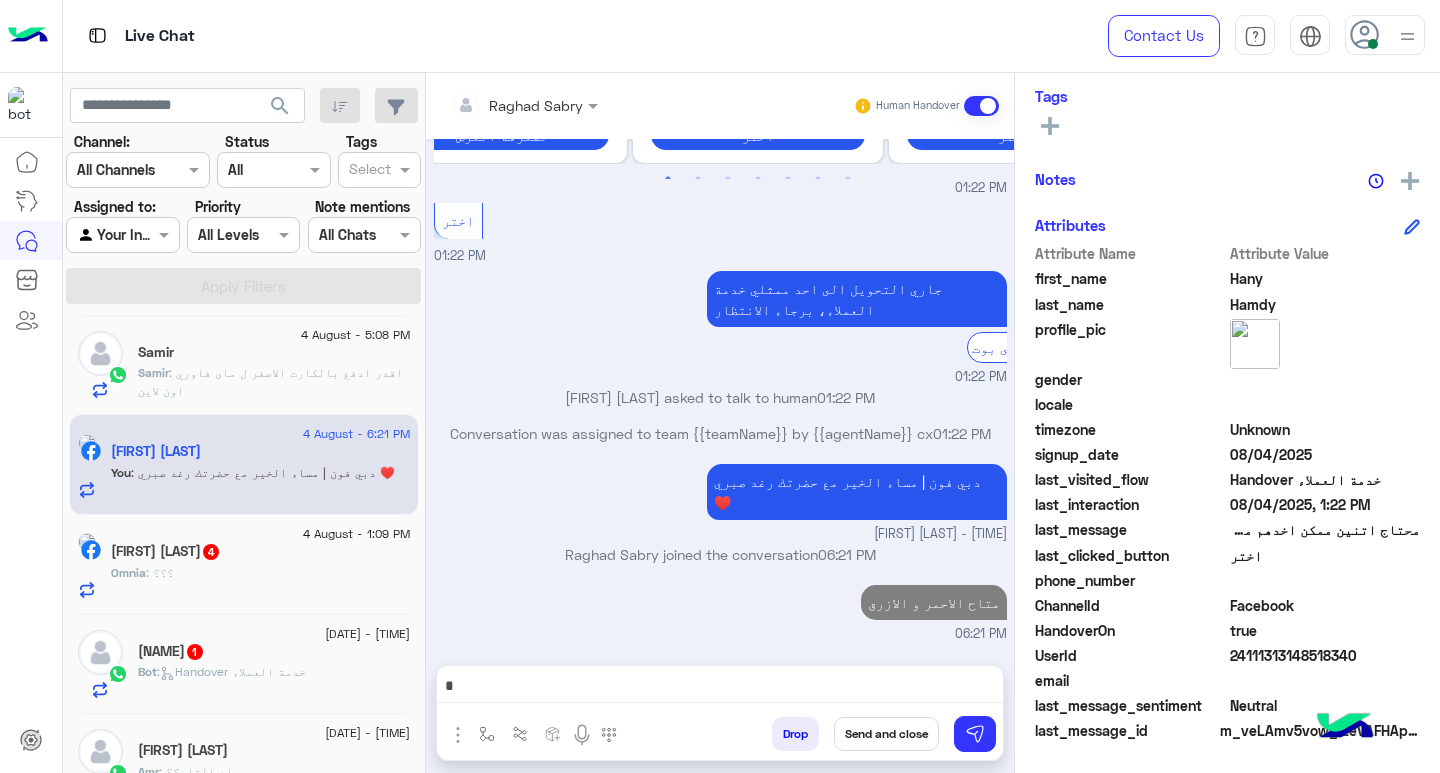 click on "*" at bounding box center (720, 688) 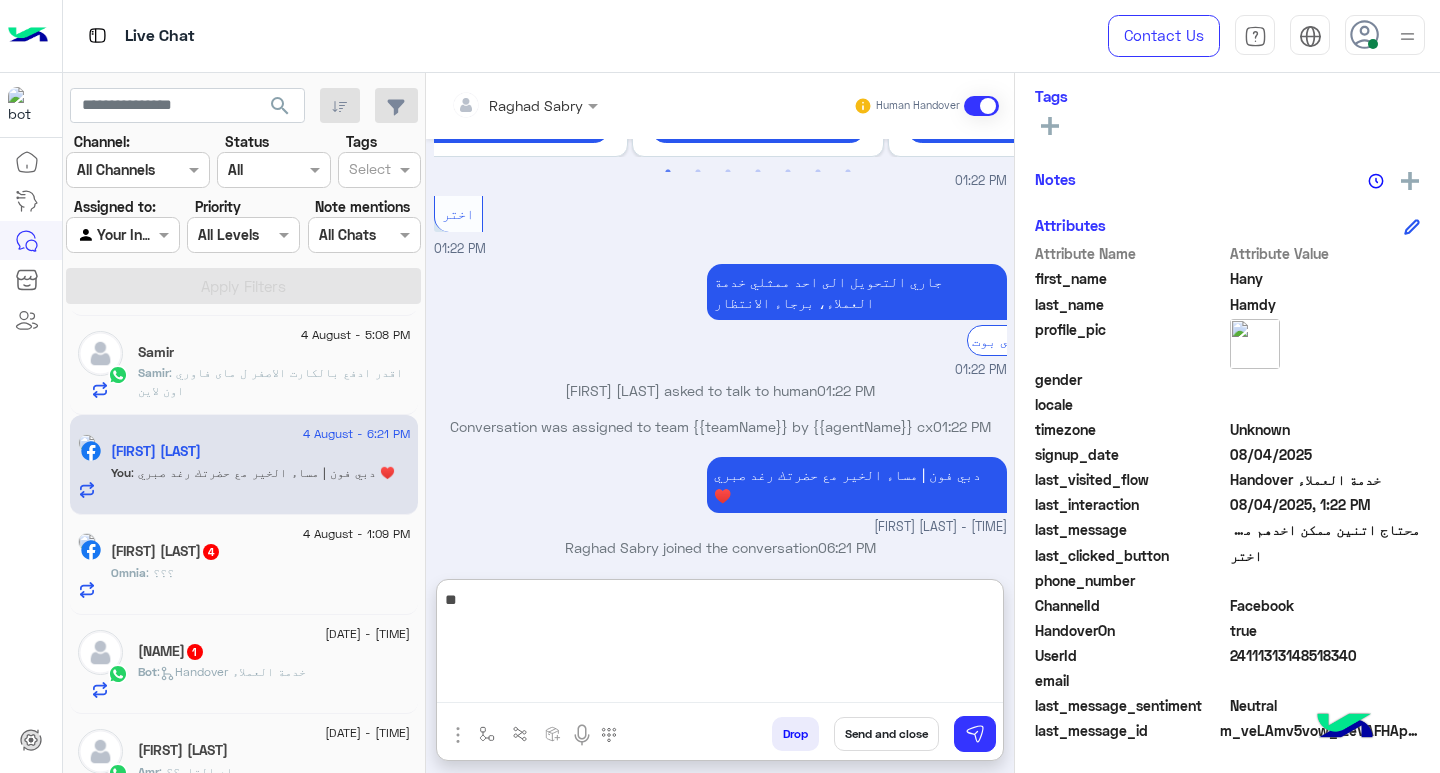 scroll, scrollTop: 2268, scrollLeft: 0, axis: vertical 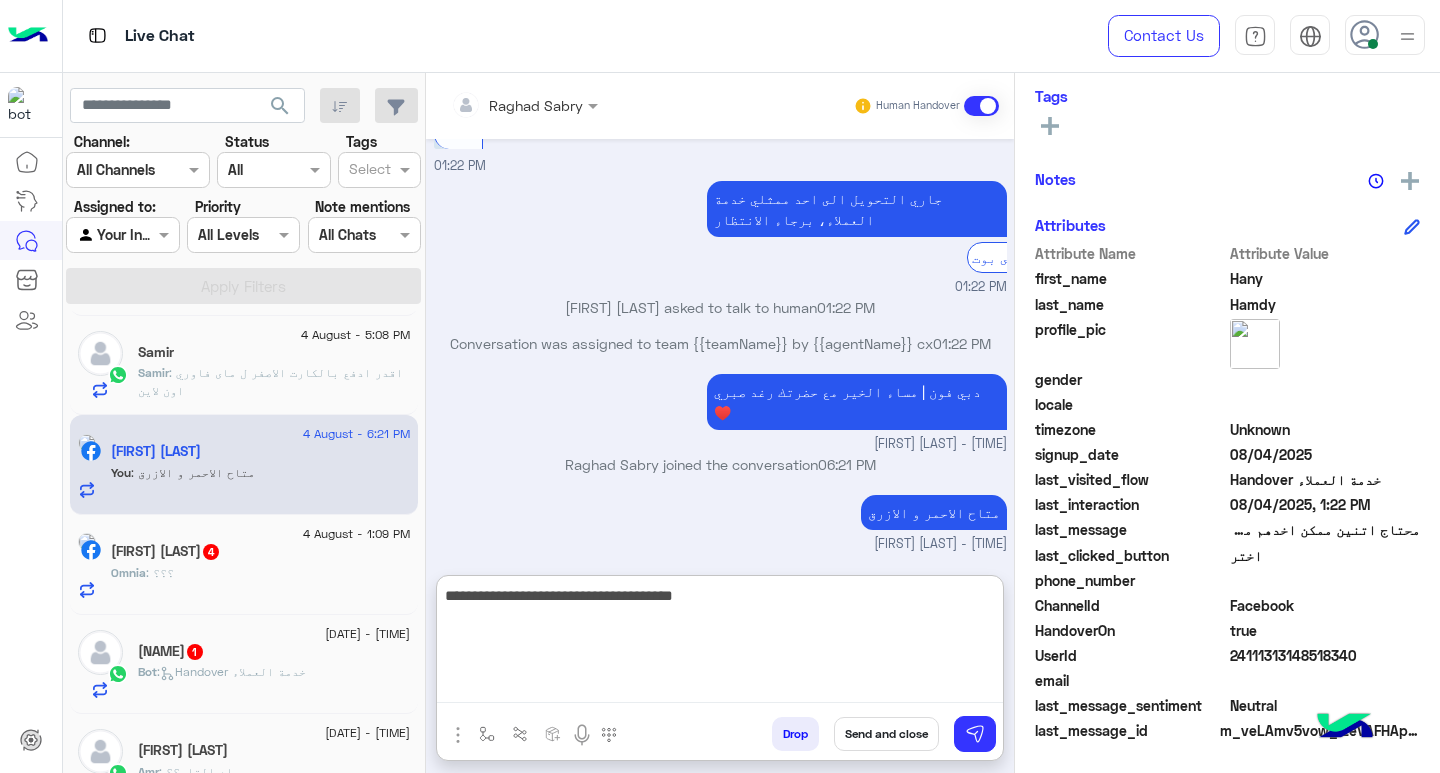 type on "**********" 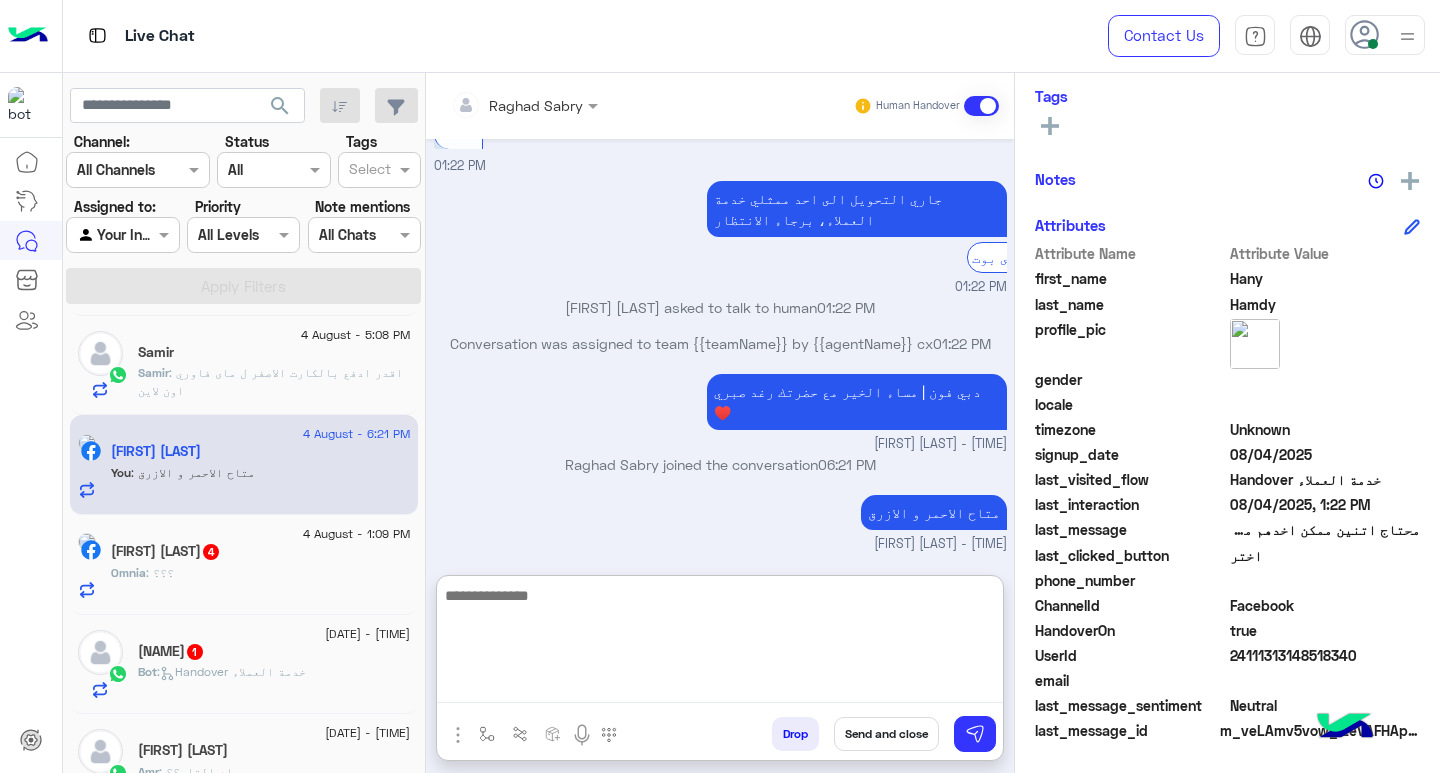 scroll, scrollTop: 2331, scrollLeft: 0, axis: vertical 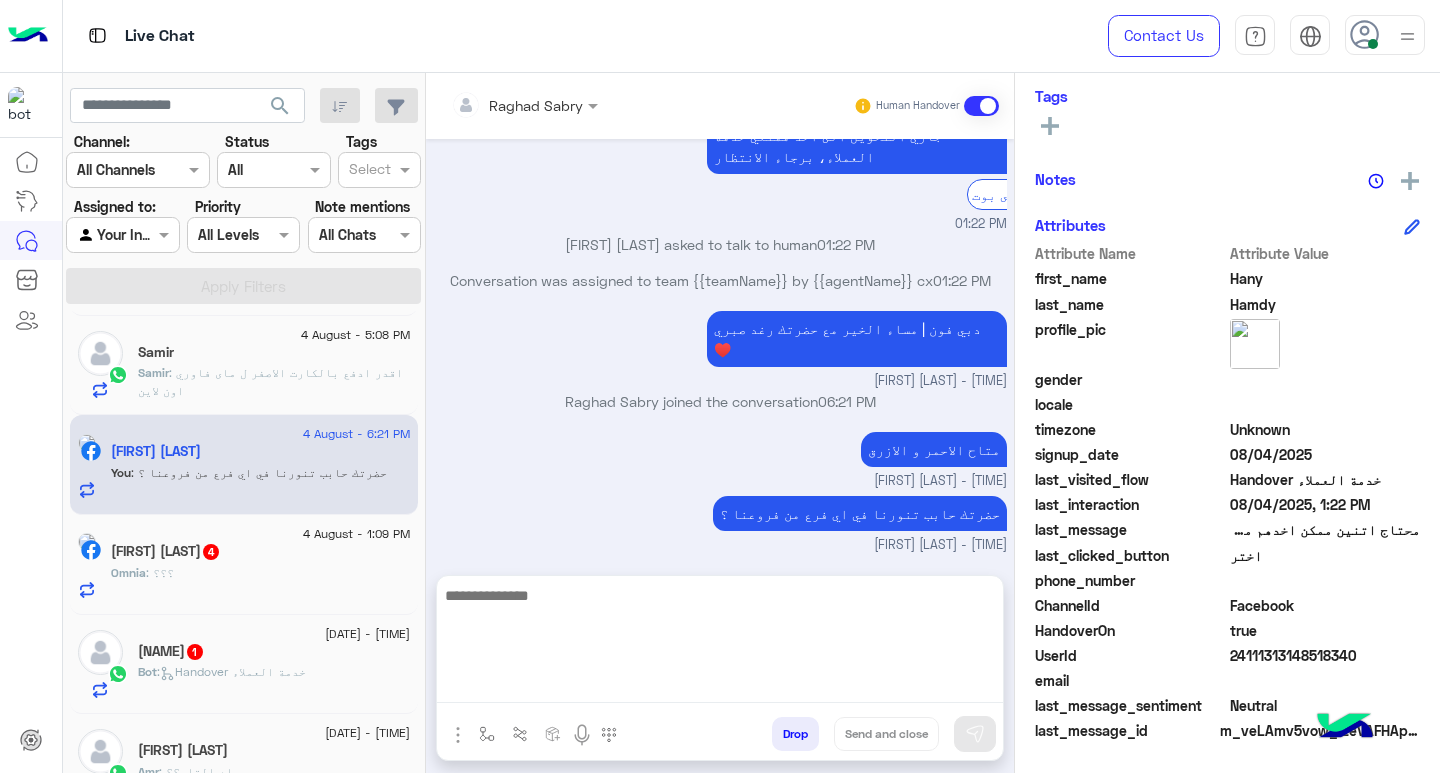 click on "Omnia : ؟؟؟" 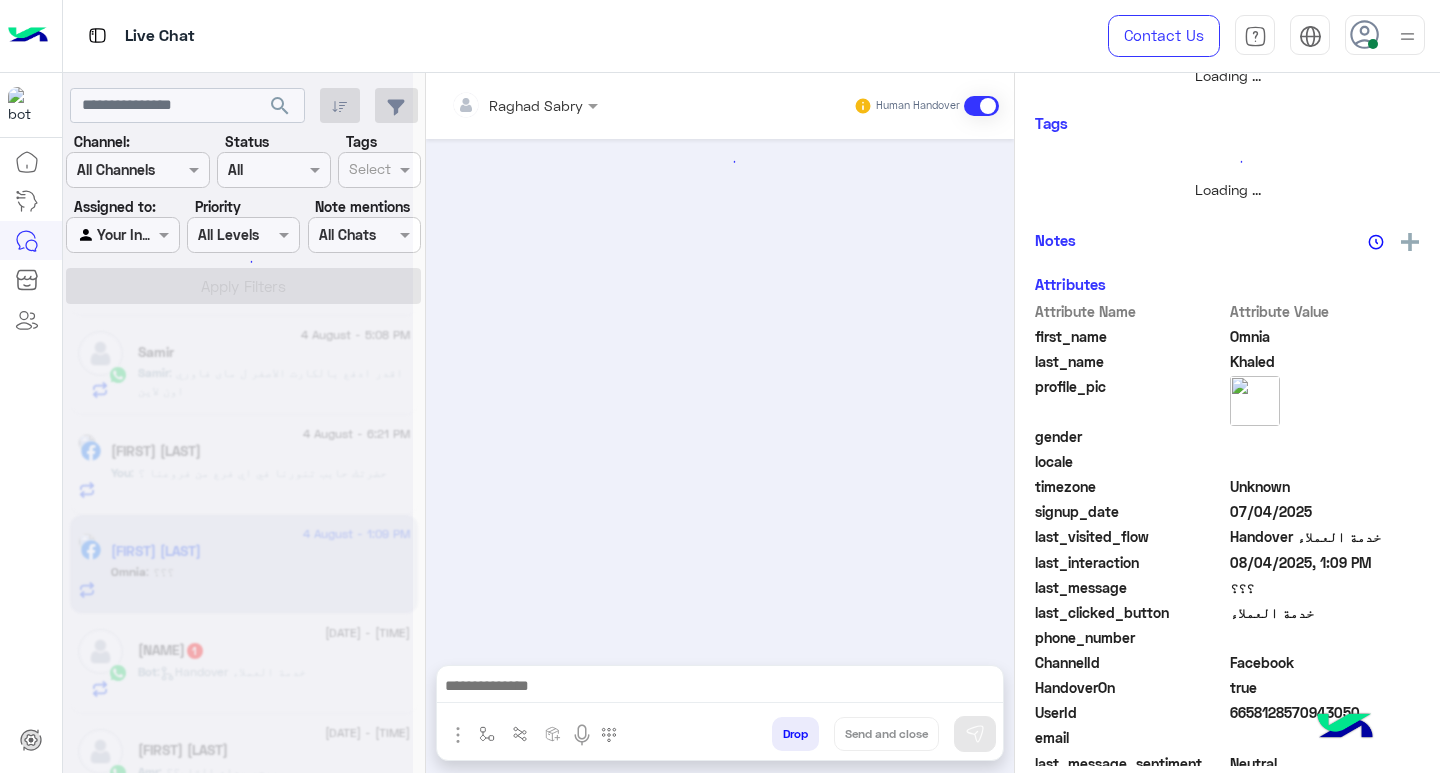 scroll, scrollTop: 0, scrollLeft: 0, axis: both 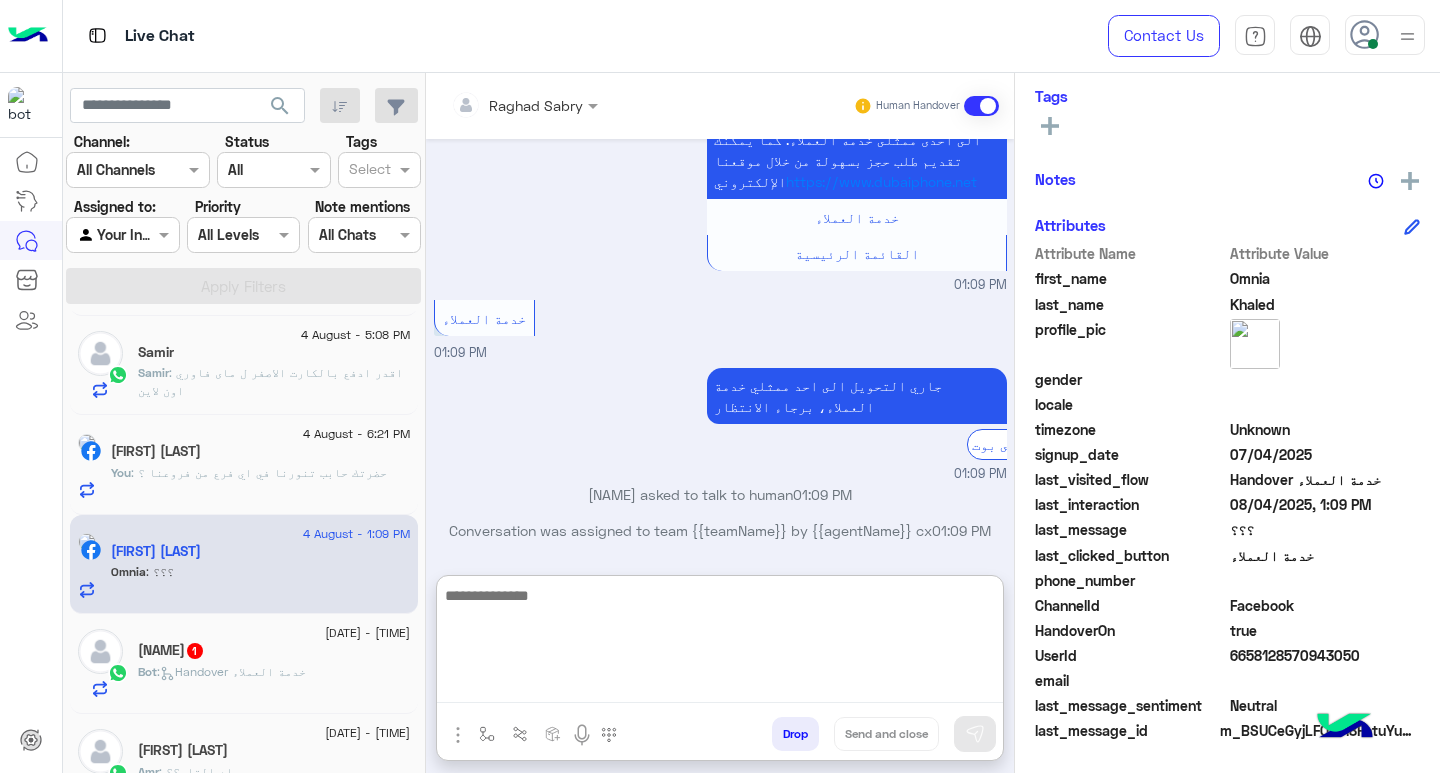paste on "**********" 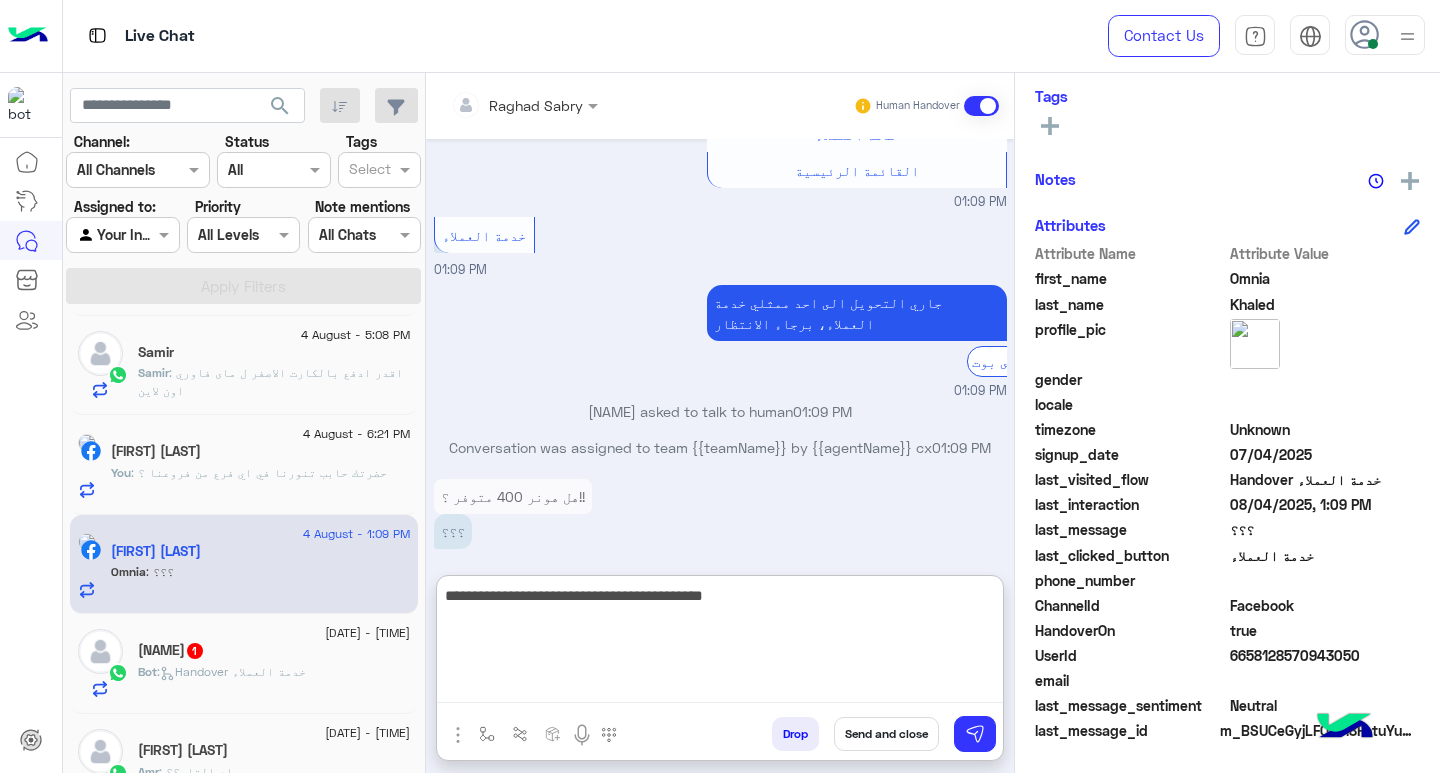 scroll, scrollTop: 1612, scrollLeft: 0, axis: vertical 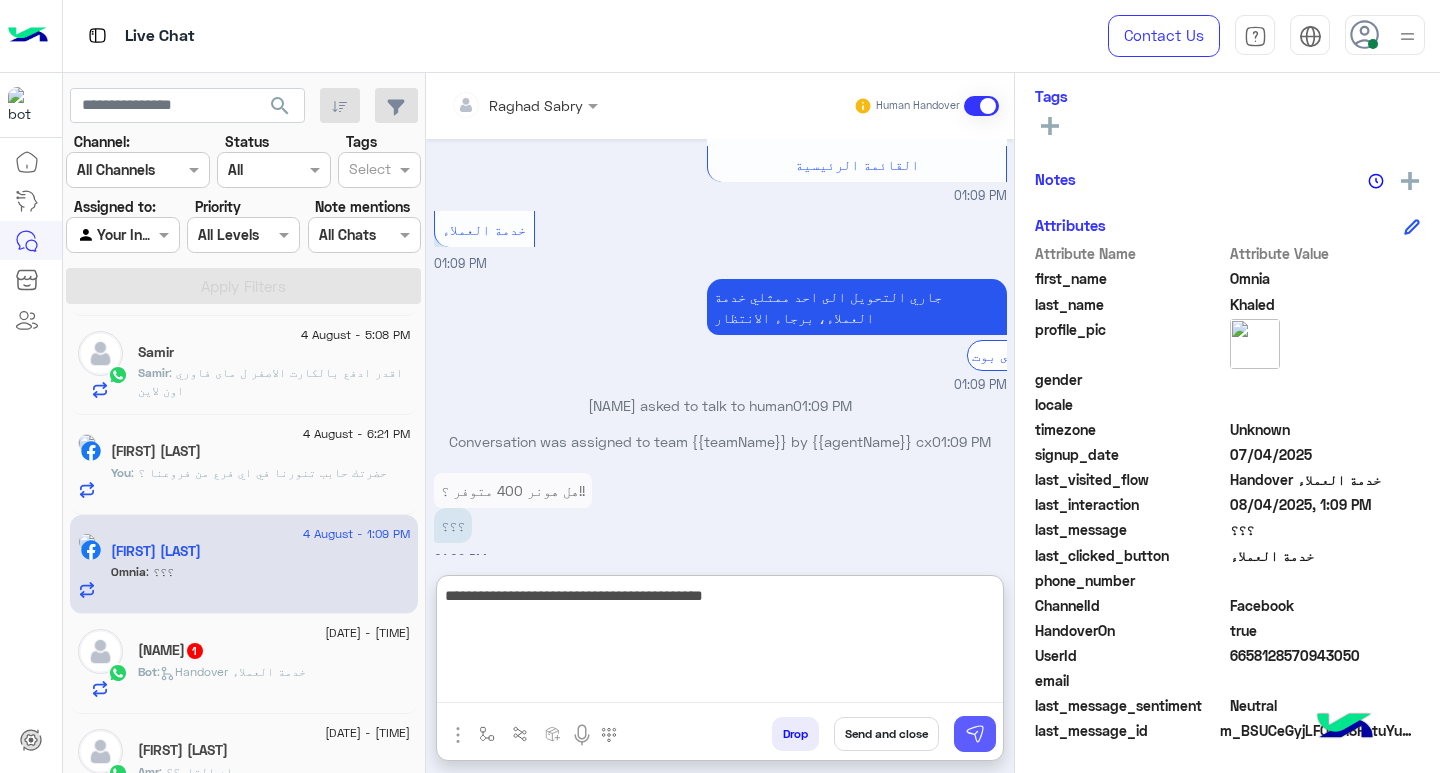 type on "**********" 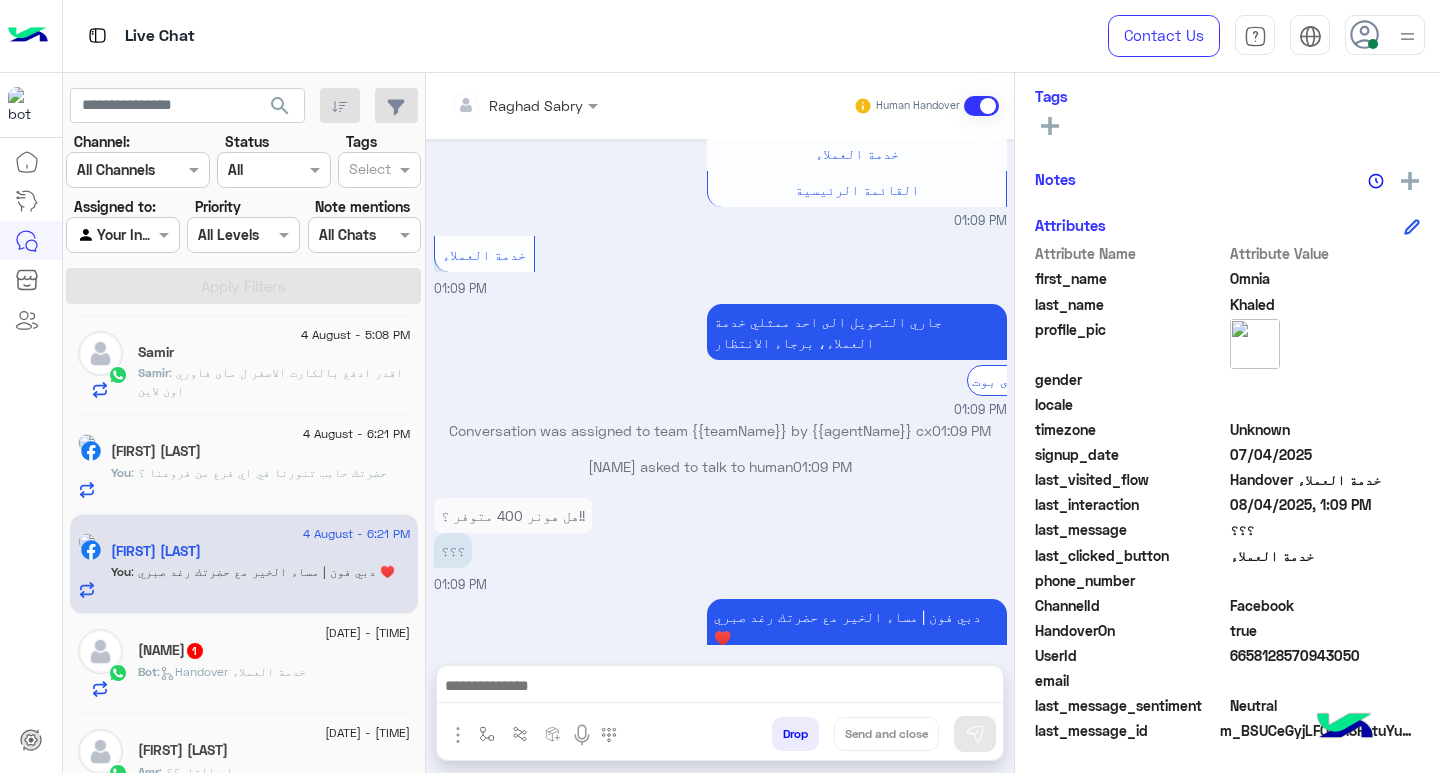 scroll, scrollTop: 1623, scrollLeft: 0, axis: vertical 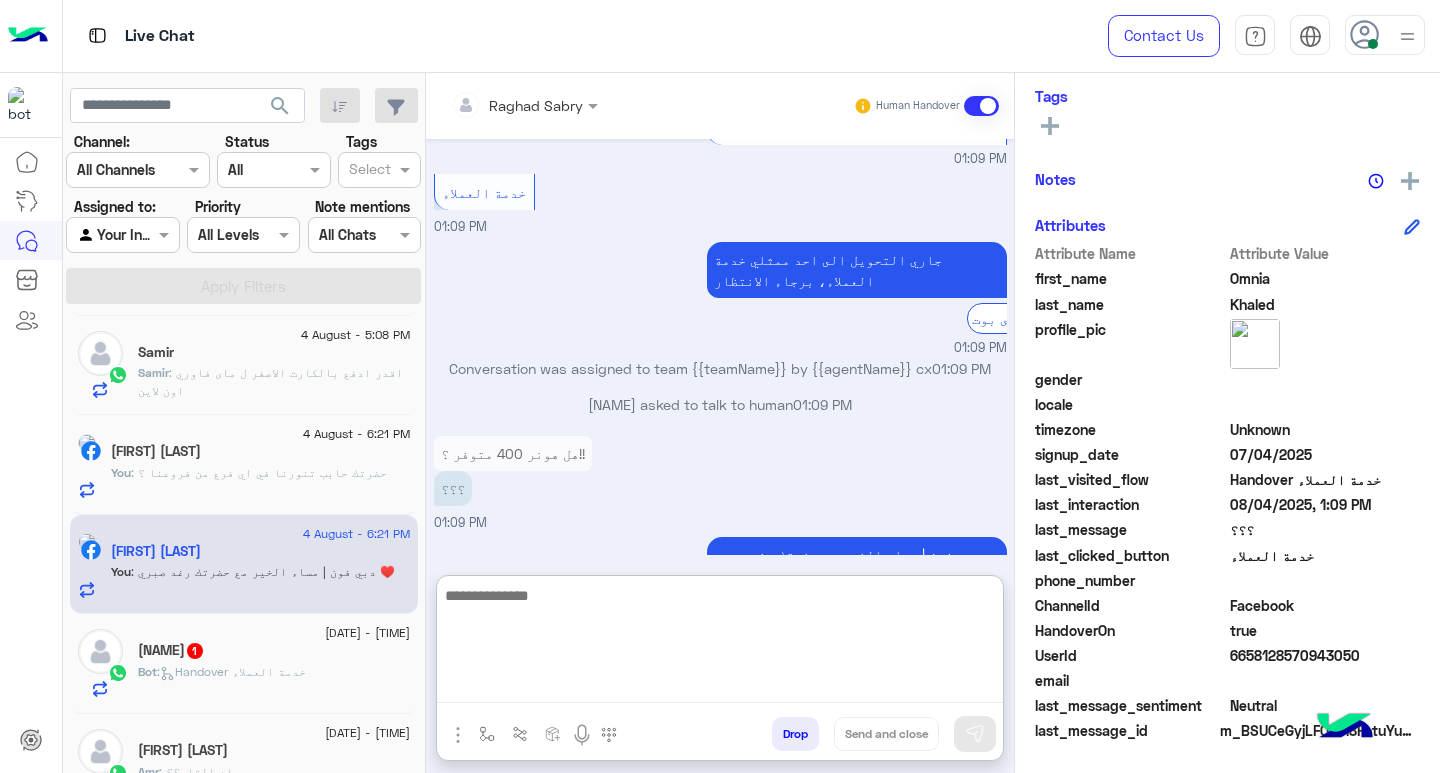 paste on "**********" 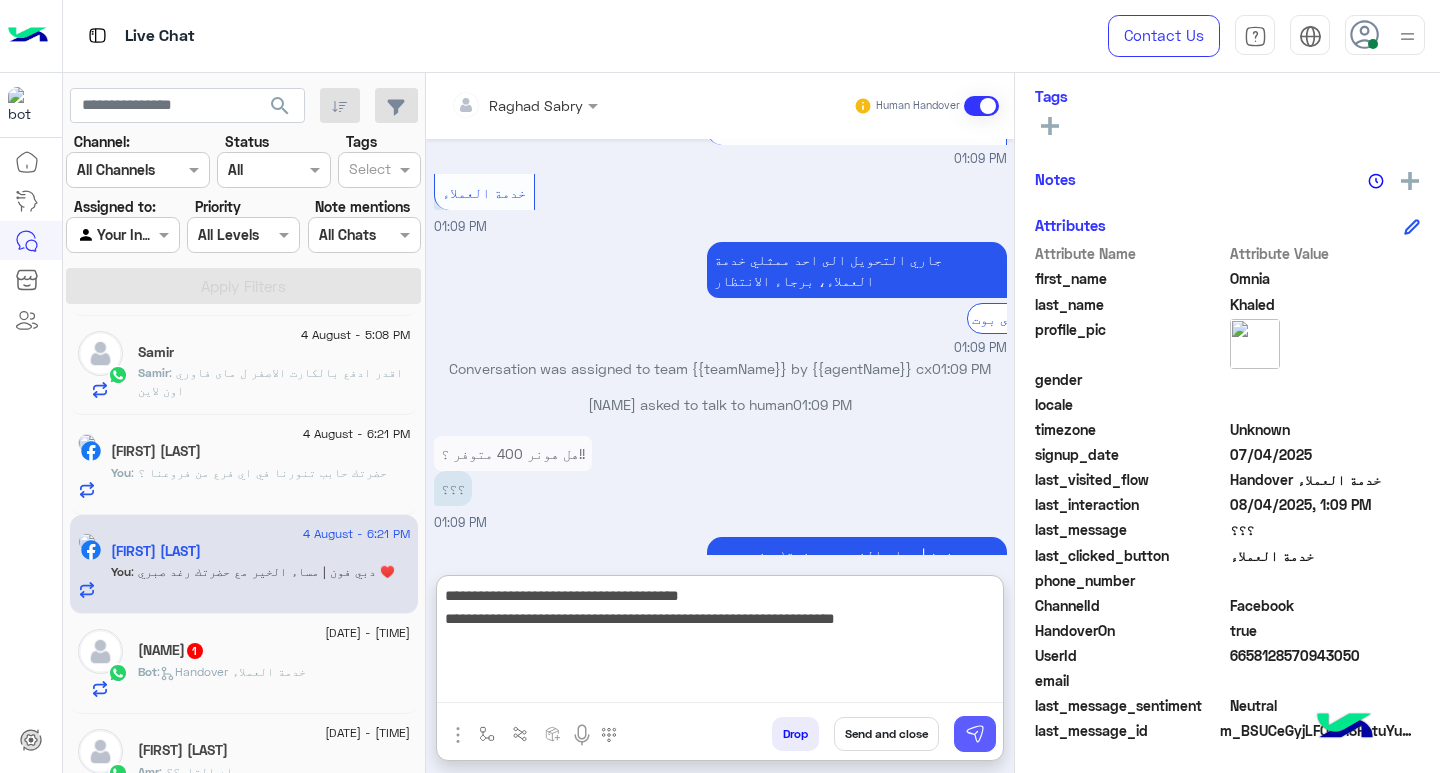 type on "**********" 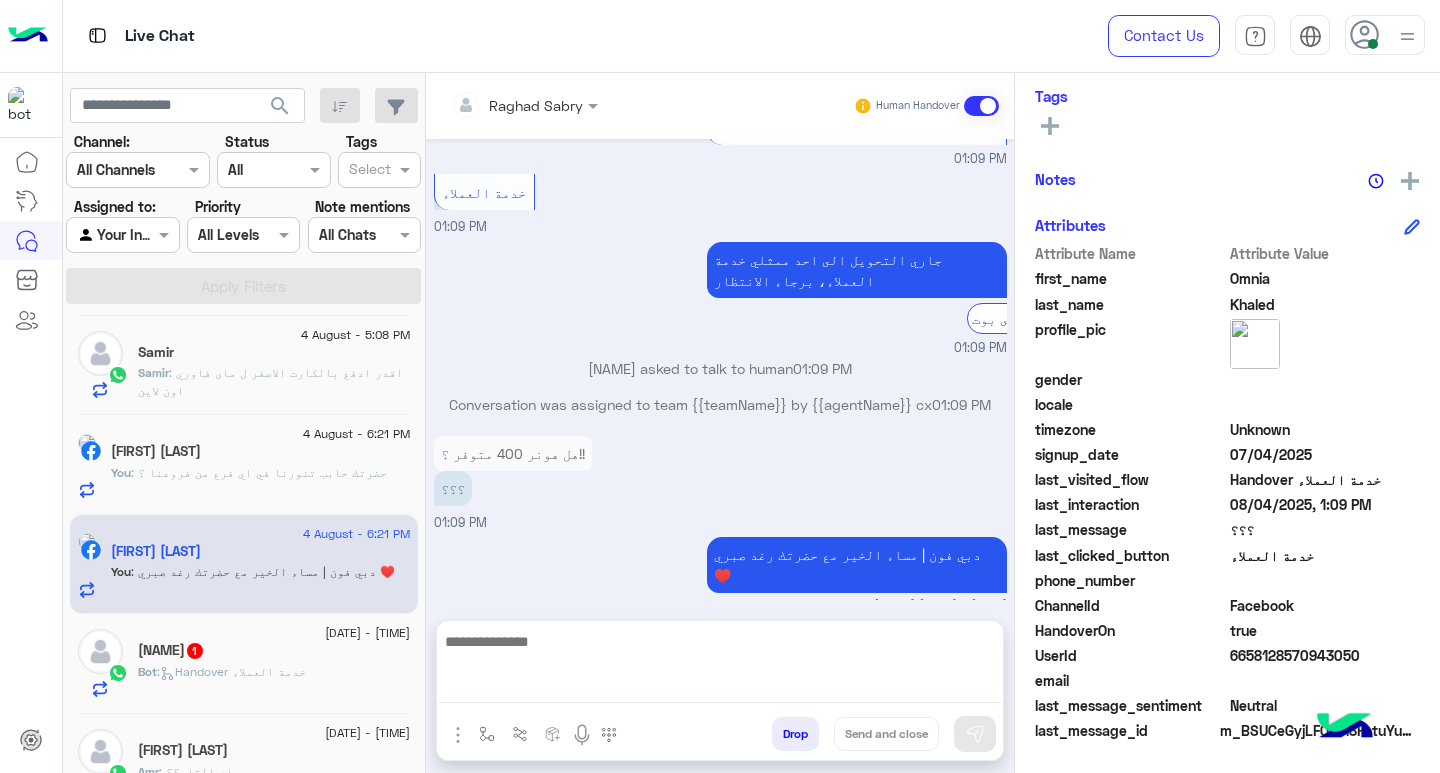 scroll, scrollTop: 1729, scrollLeft: 0, axis: vertical 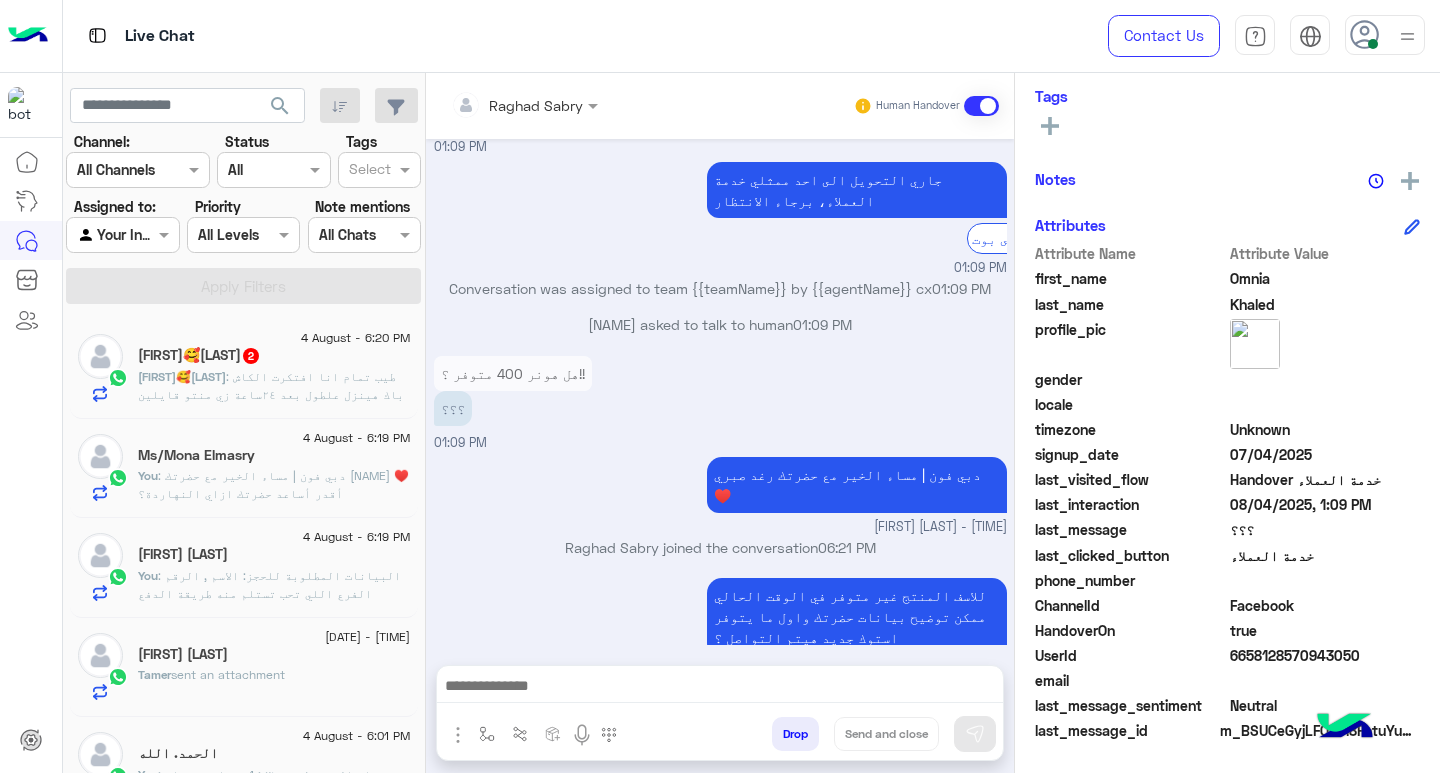 click on "[FIRST]🥰[LAST]   2" 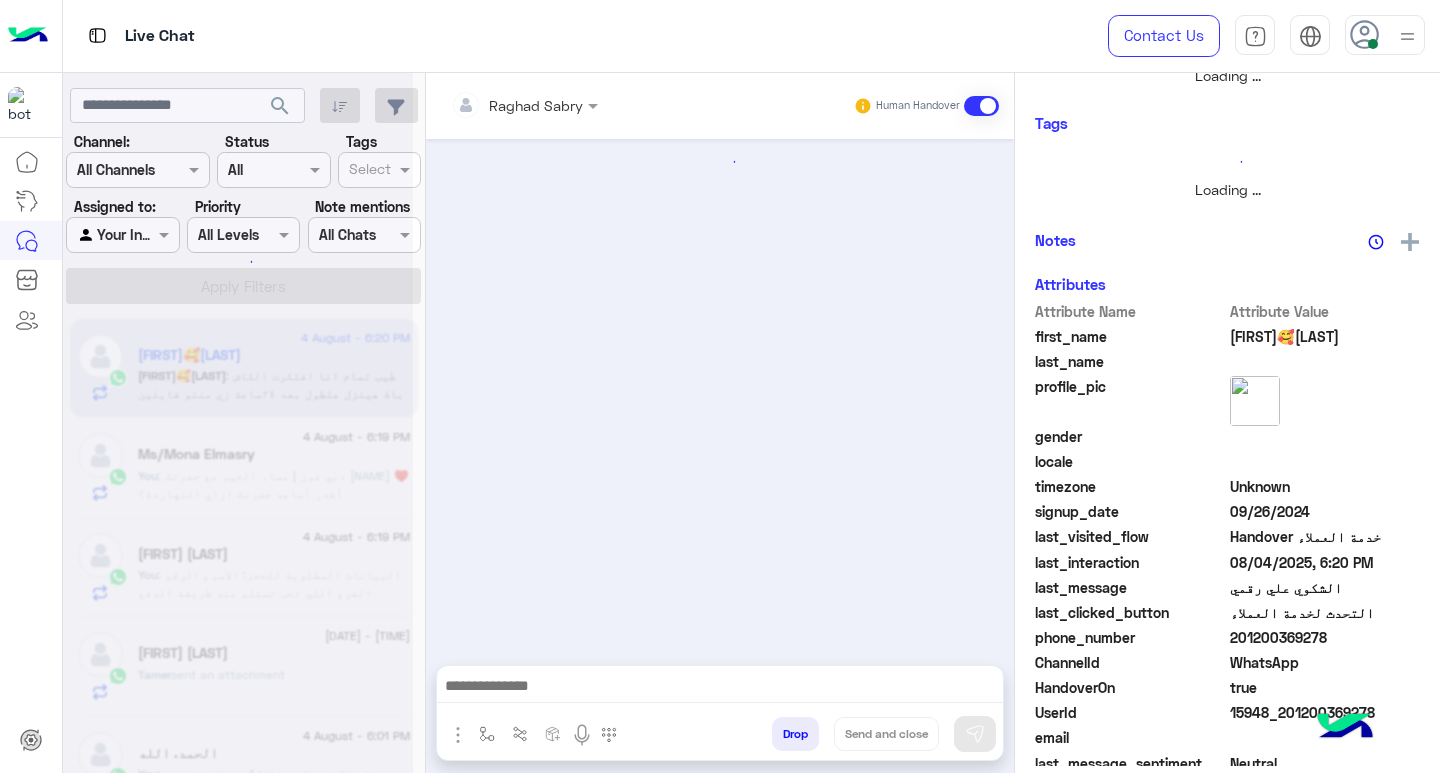 scroll, scrollTop: 355, scrollLeft: 0, axis: vertical 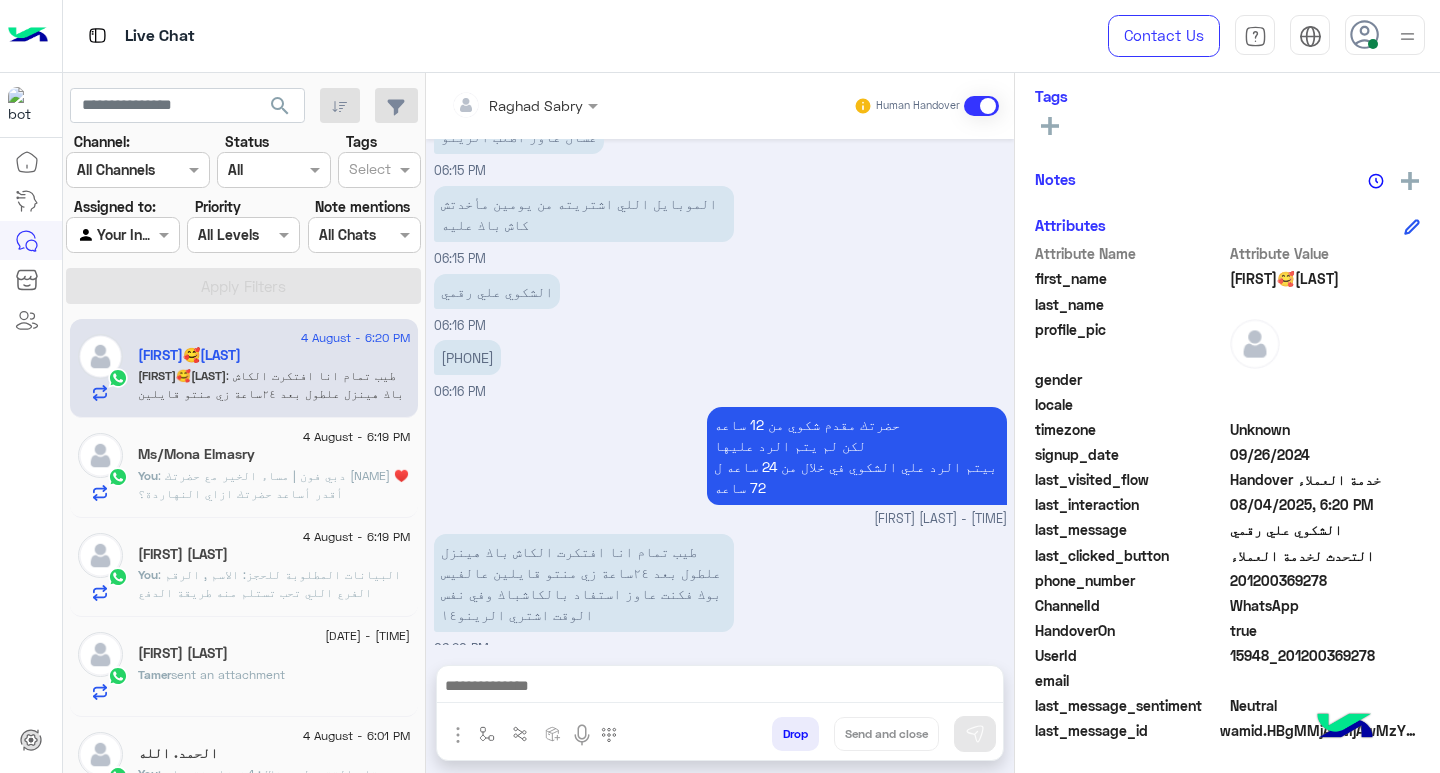 click at bounding box center (720, 688) 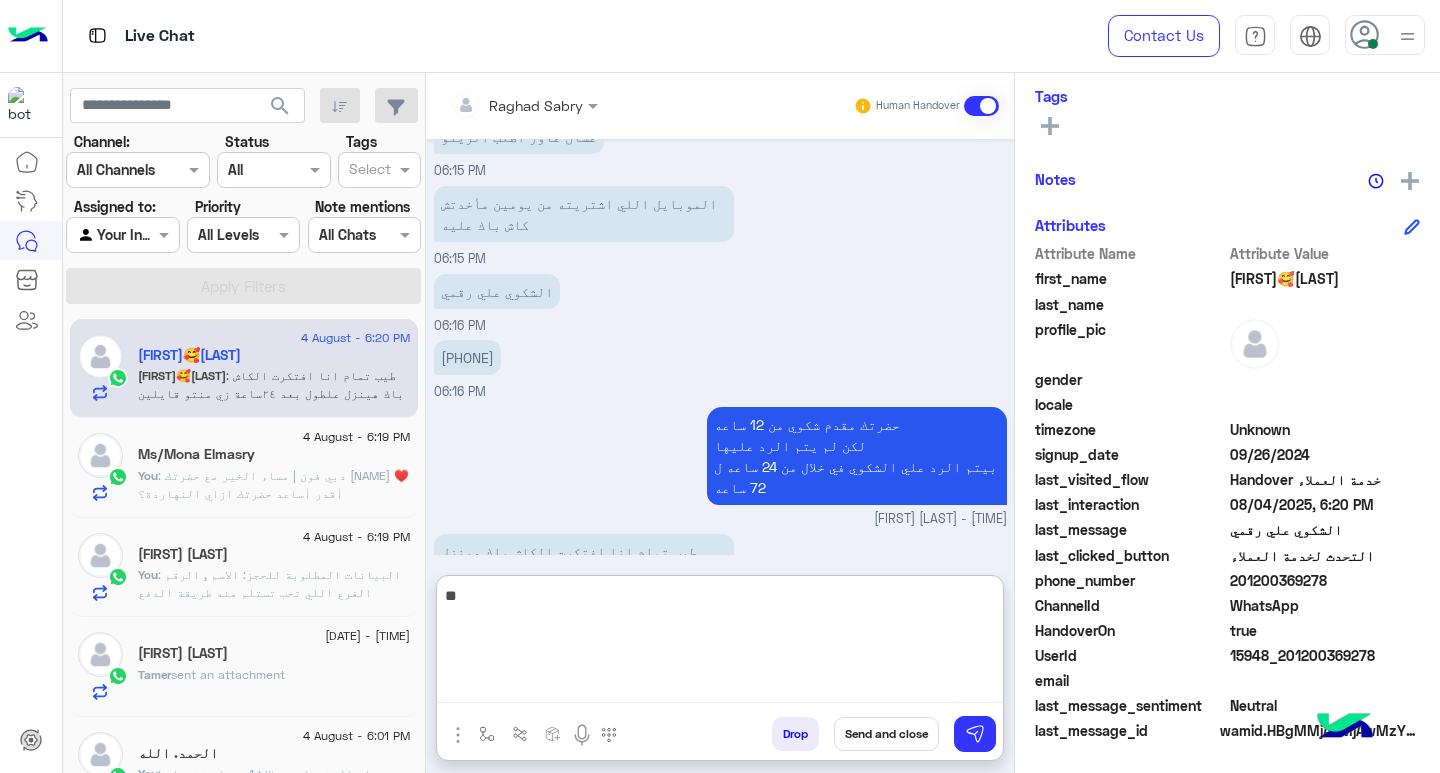 type on "*" 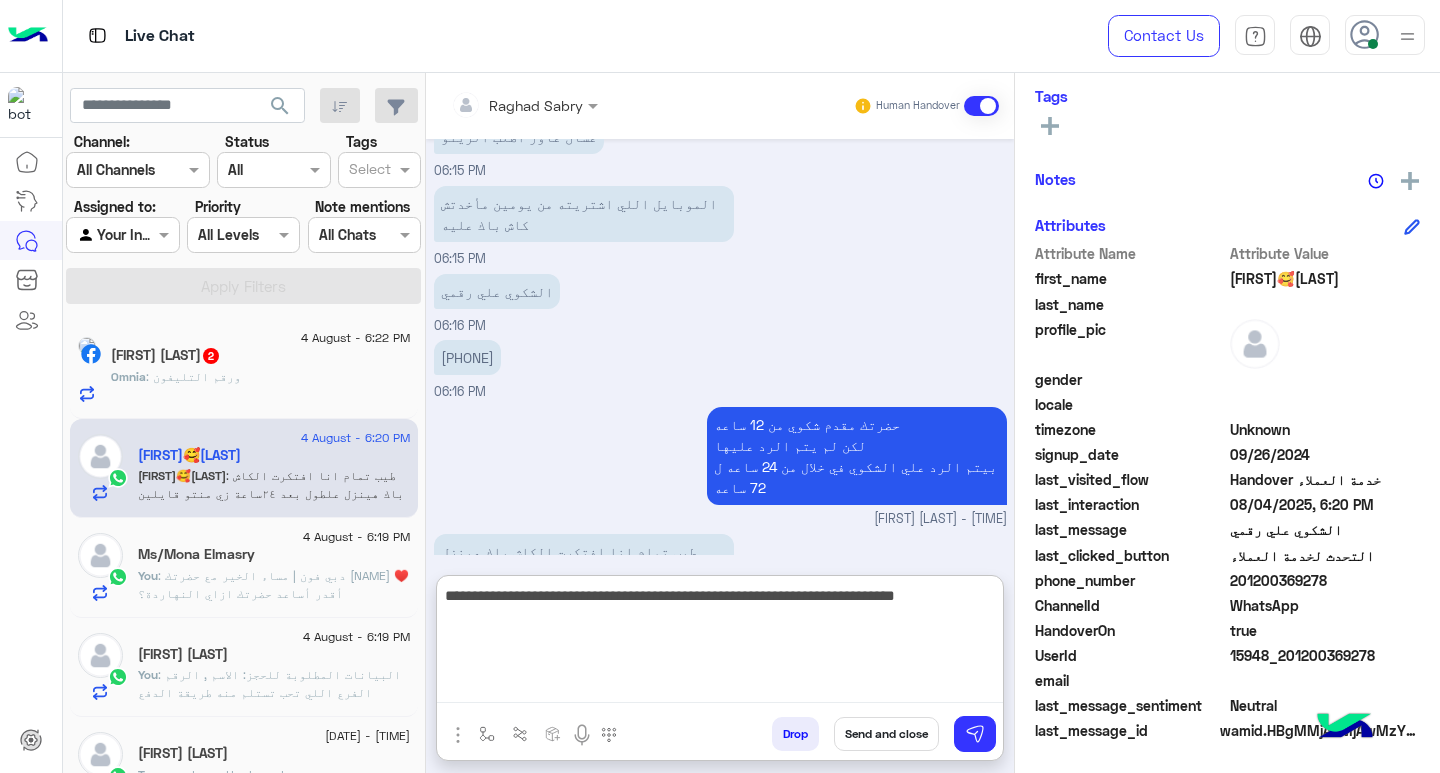 type on "**********" 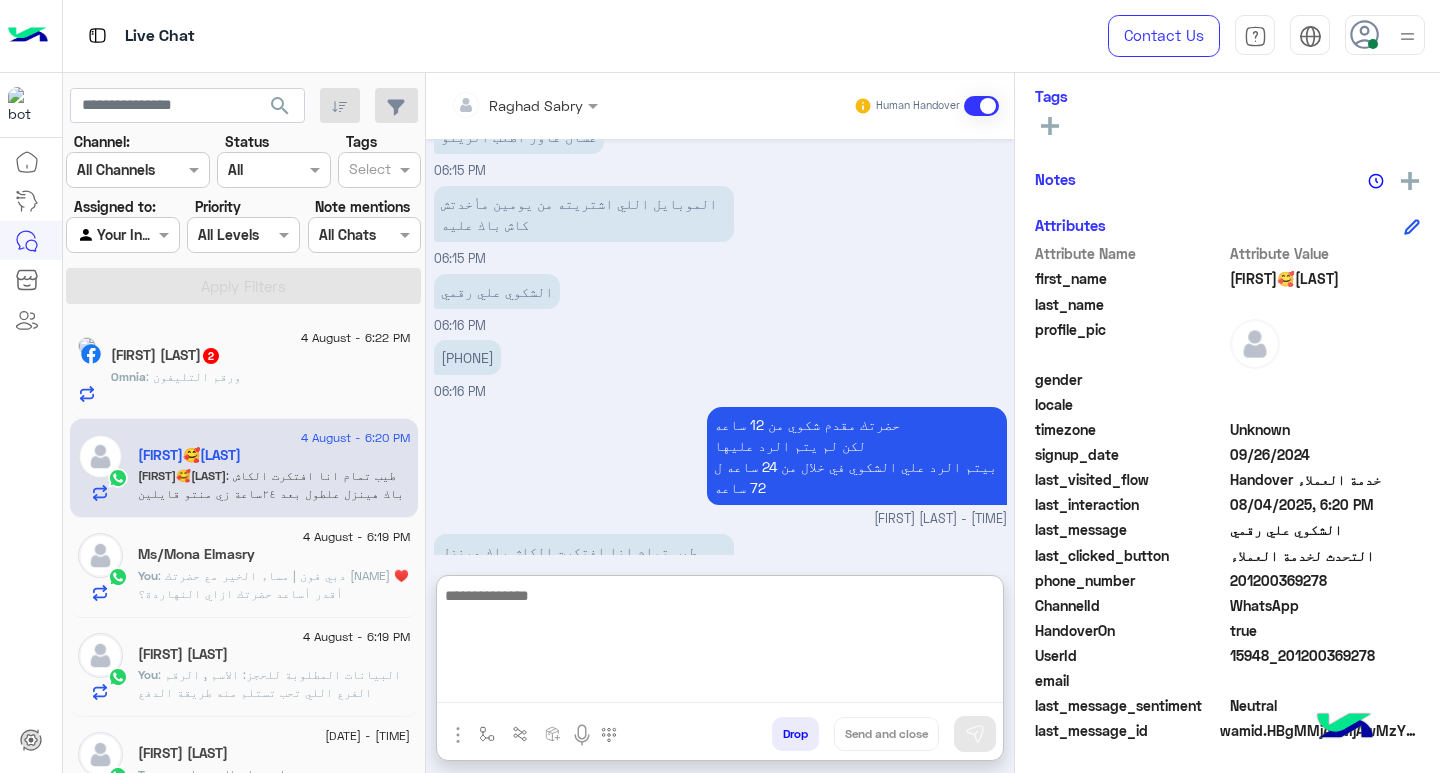 scroll, scrollTop: 1472, scrollLeft: 0, axis: vertical 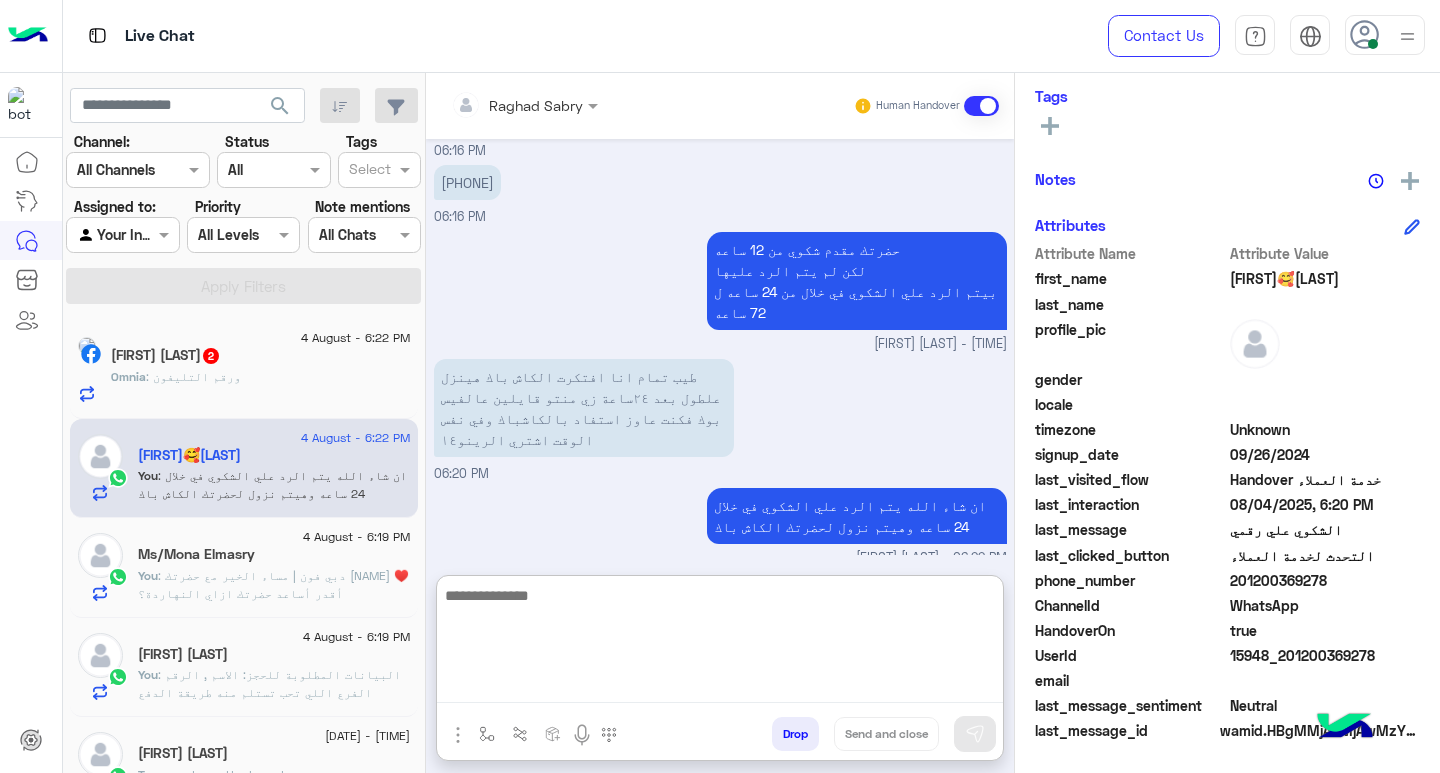 click on "Omnia : [PHONE]" 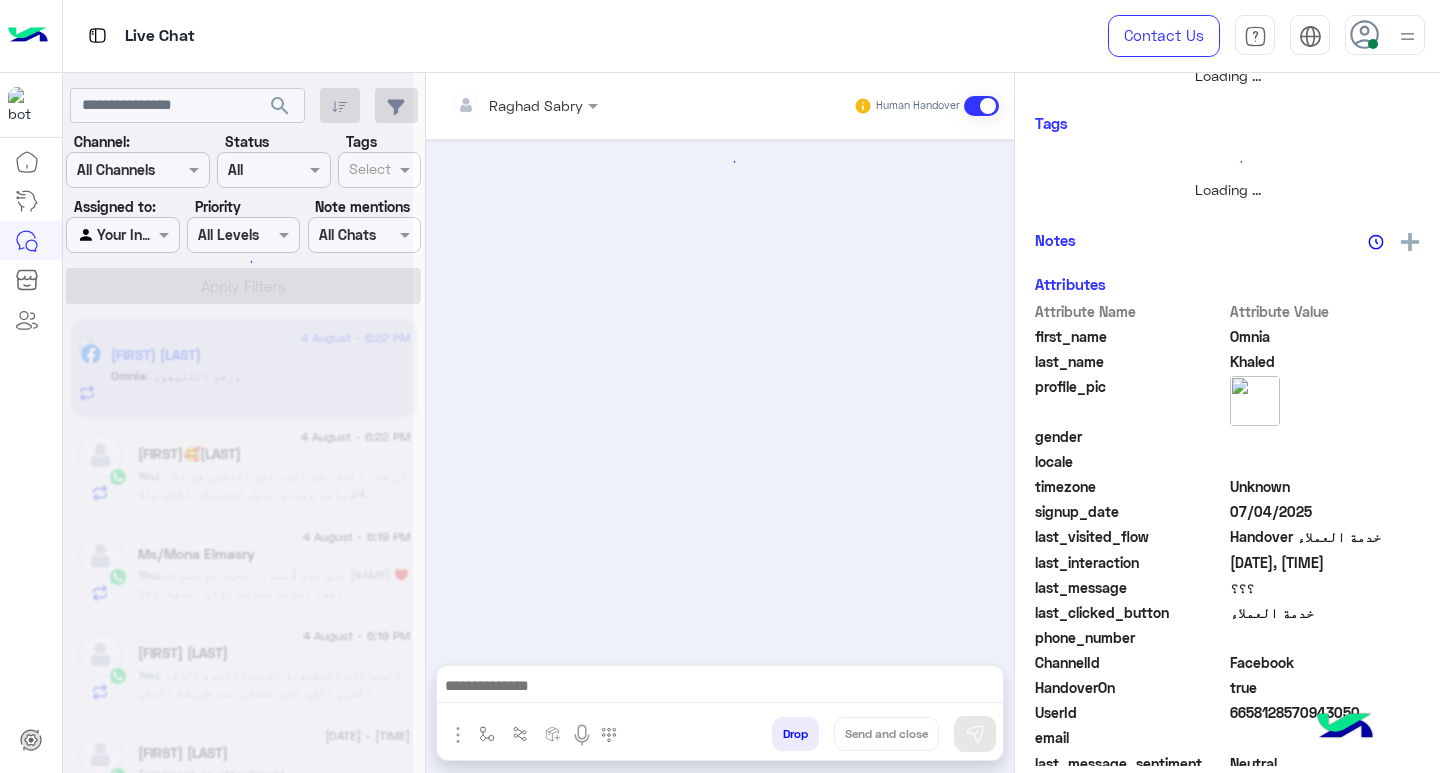 scroll, scrollTop: 0, scrollLeft: 0, axis: both 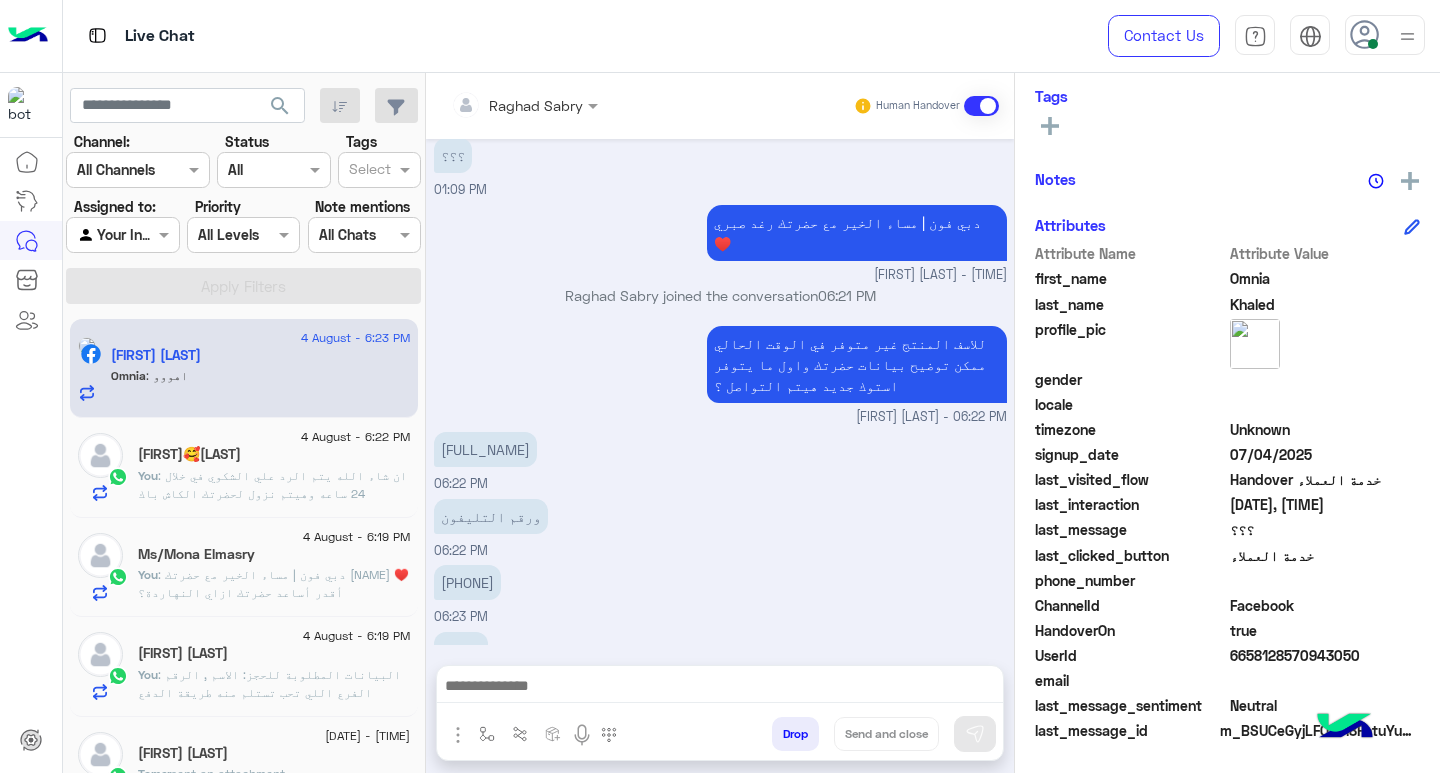 click at bounding box center [720, 688] 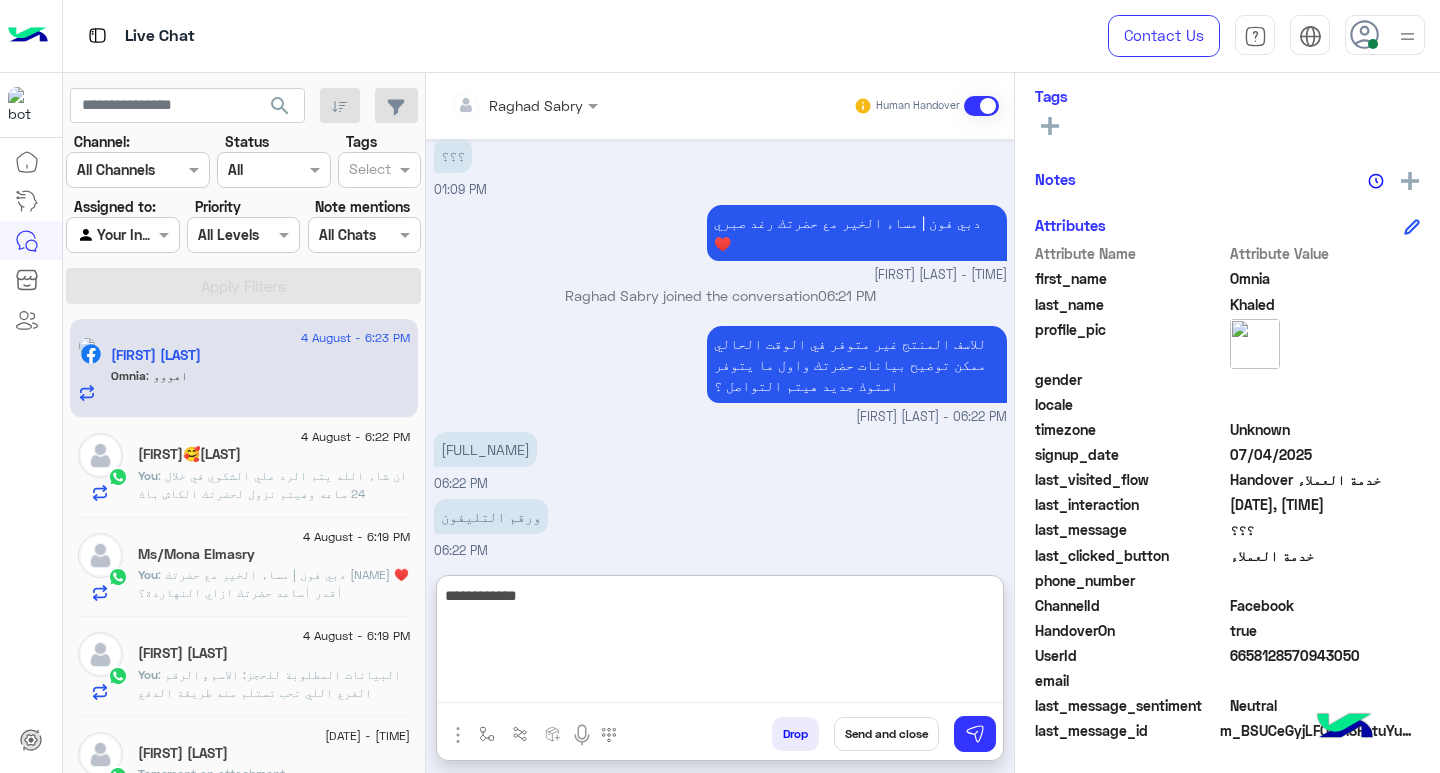 type on "**********" 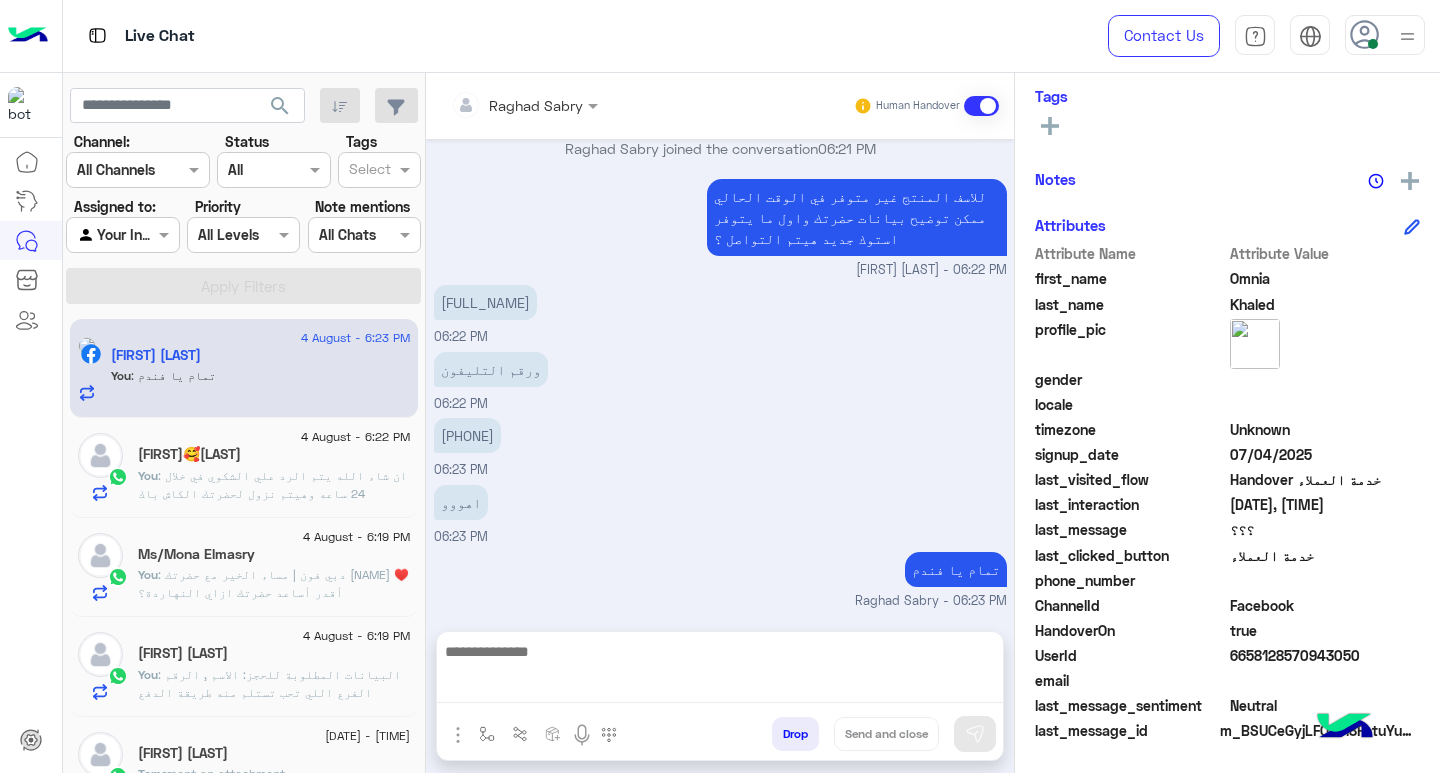 scroll, scrollTop: 1640, scrollLeft: 0, axis: vertical 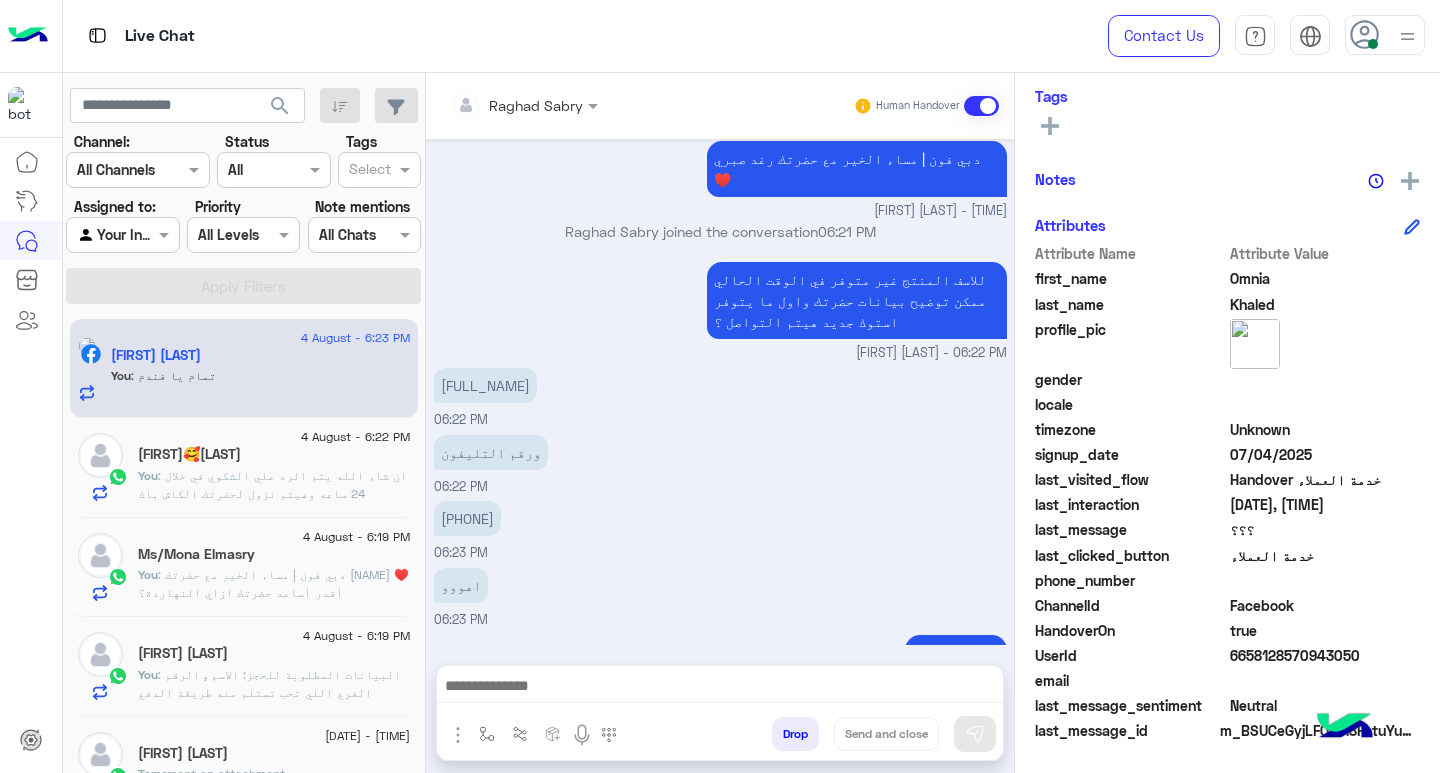 click at bounding box center (720, 688) 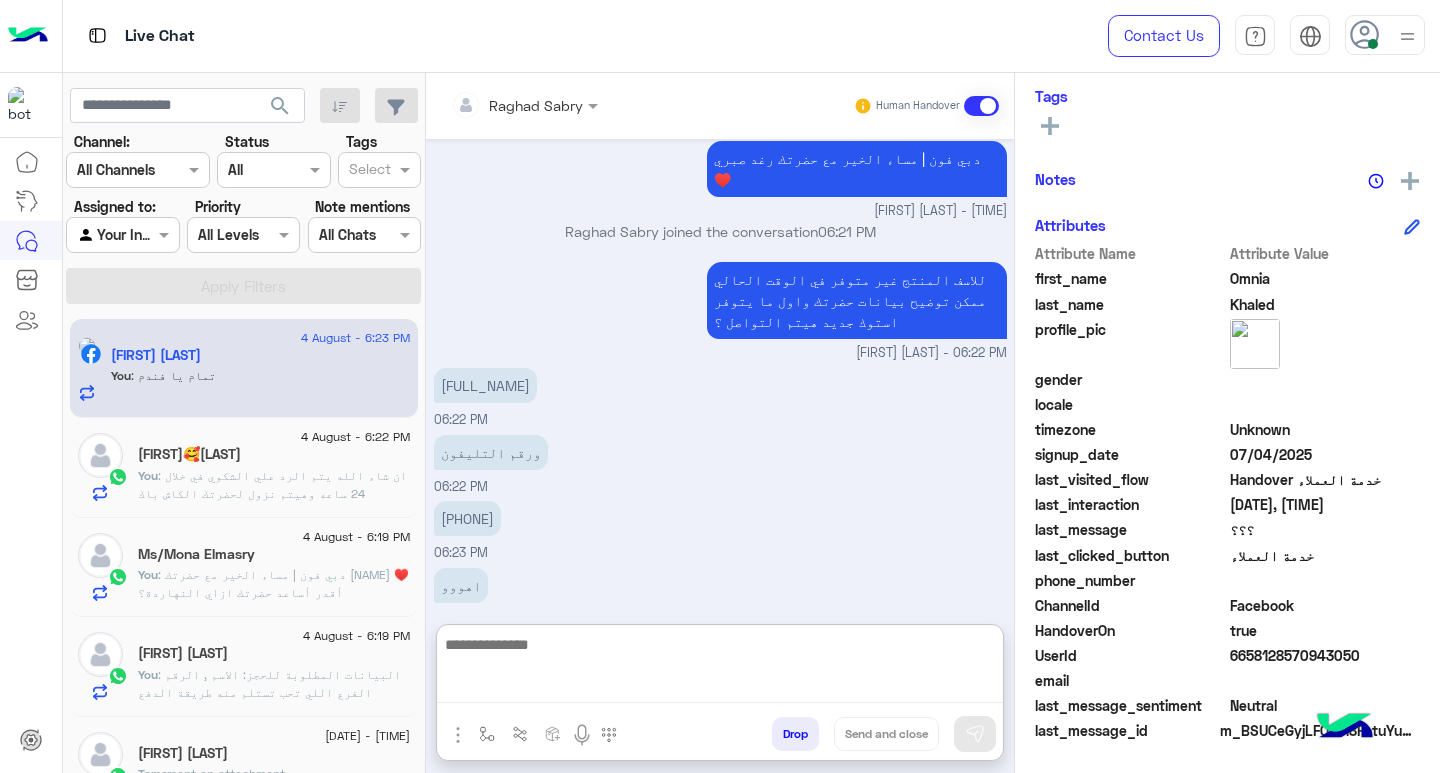 paste on "**********" 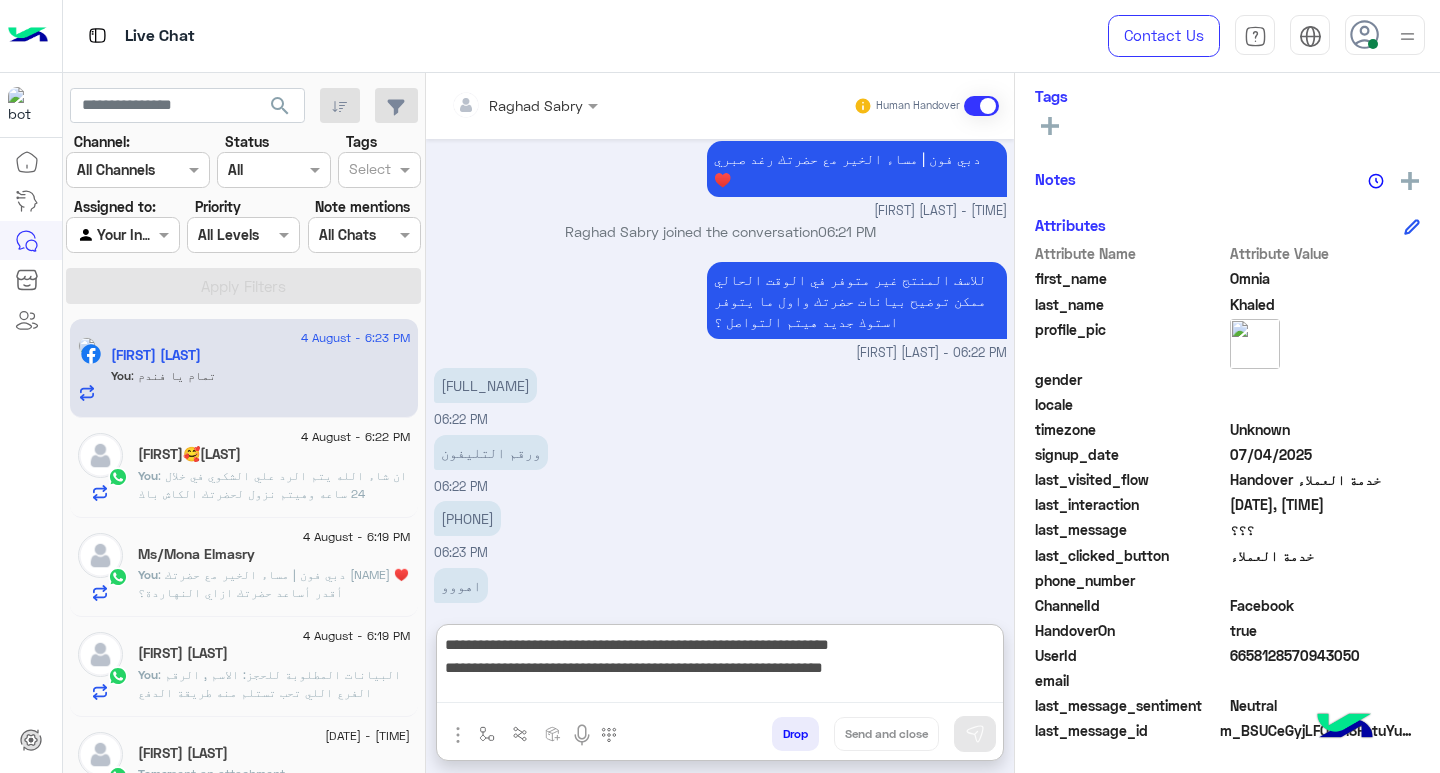 scroll, scrollTop: 1729, scrollLeft: 0, axis: vertical 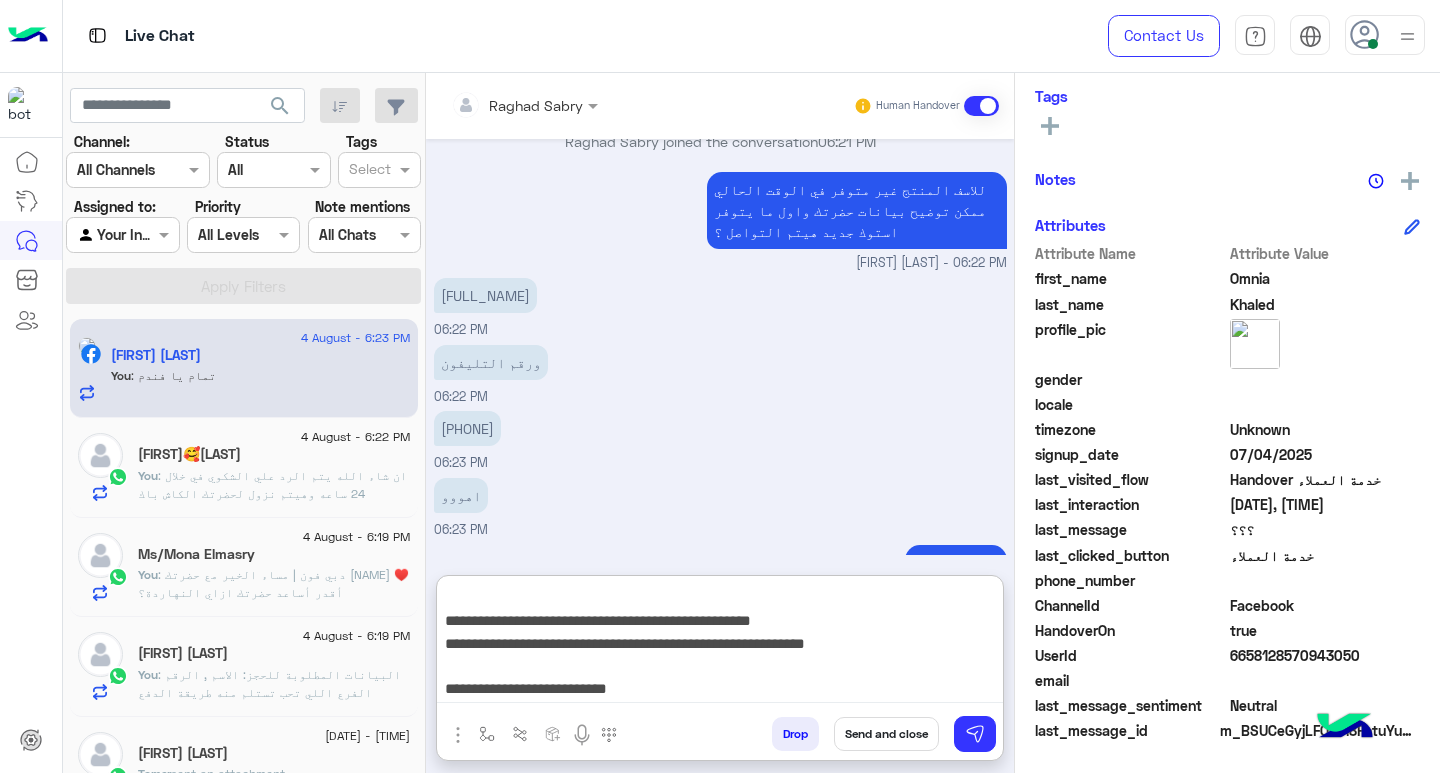 type on "**********" 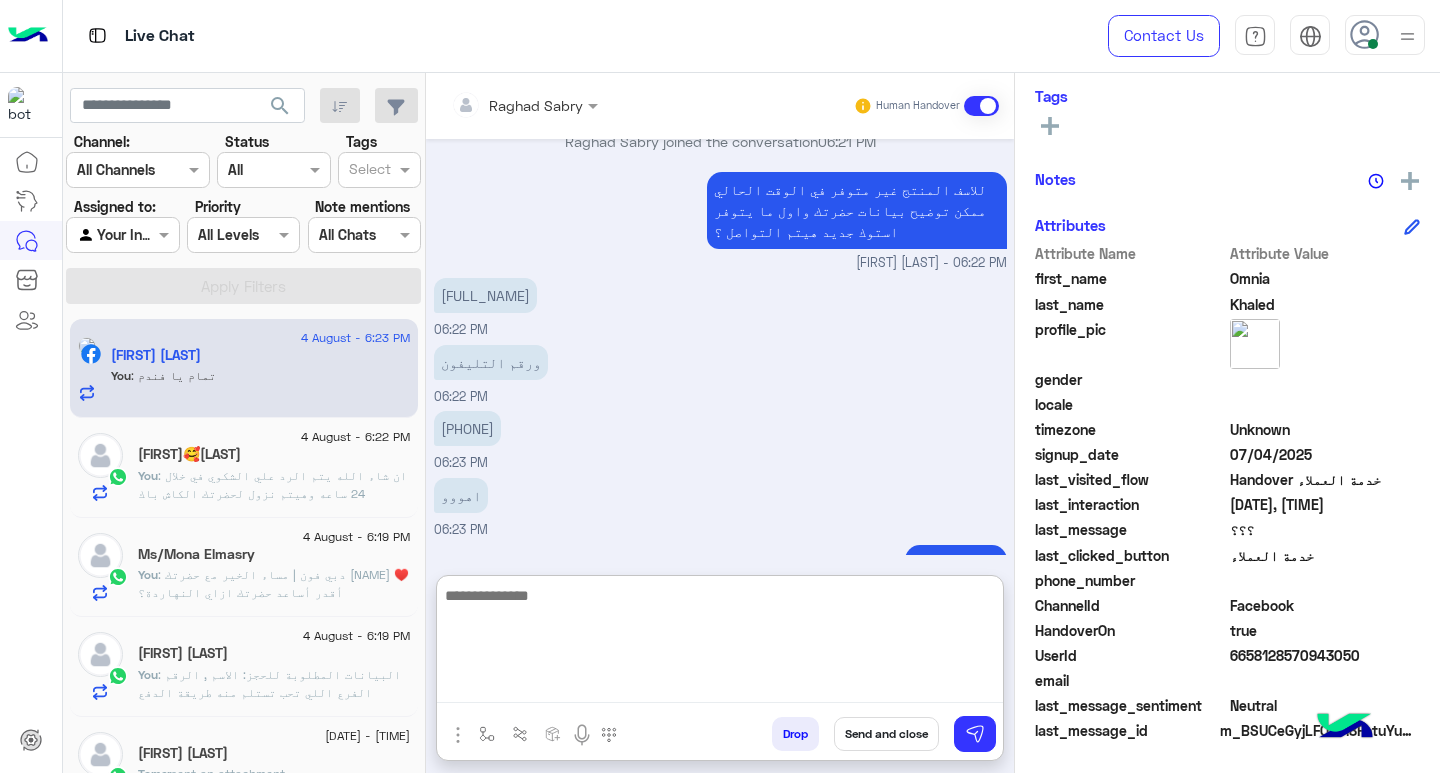 scroll, scrollTop: 2001, scrollLeft: 0, axis: vertical 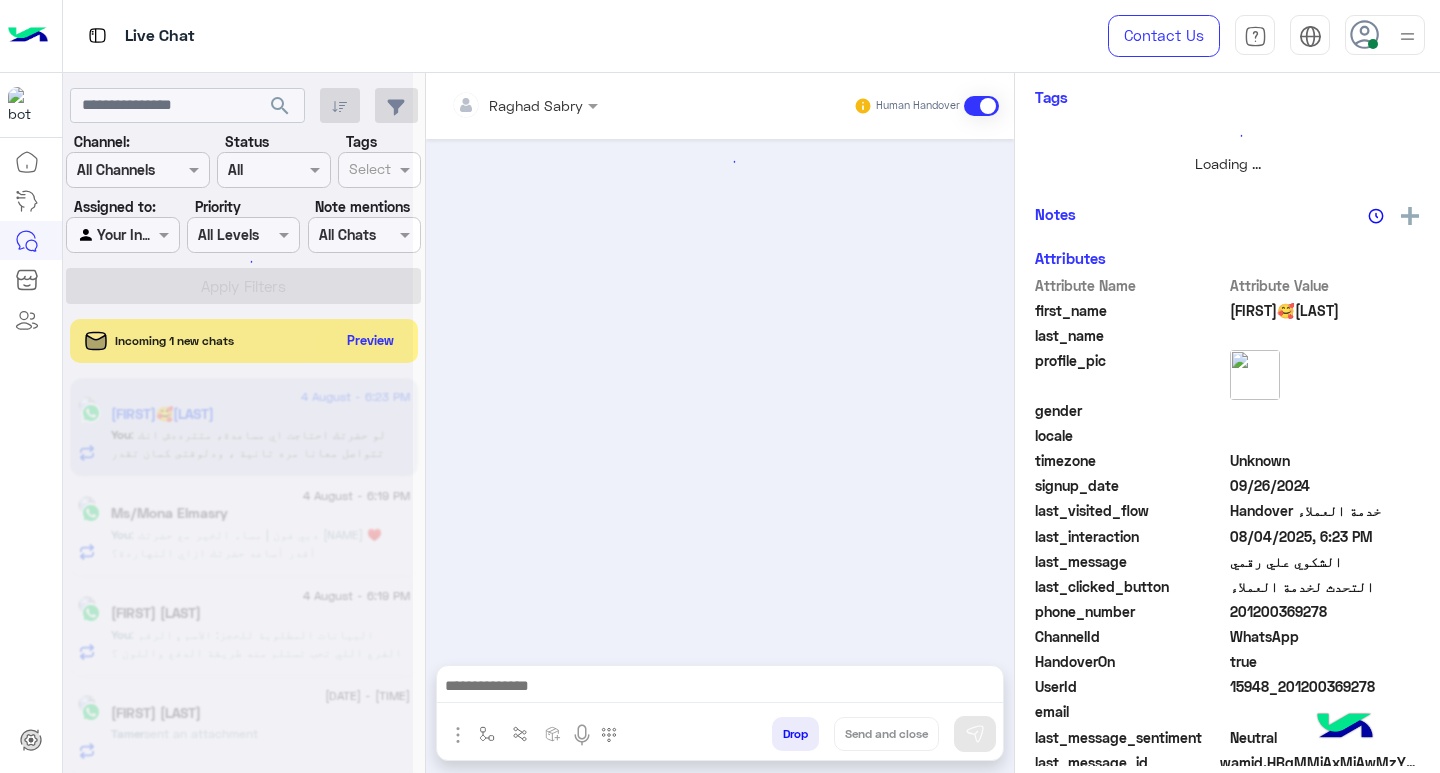 click 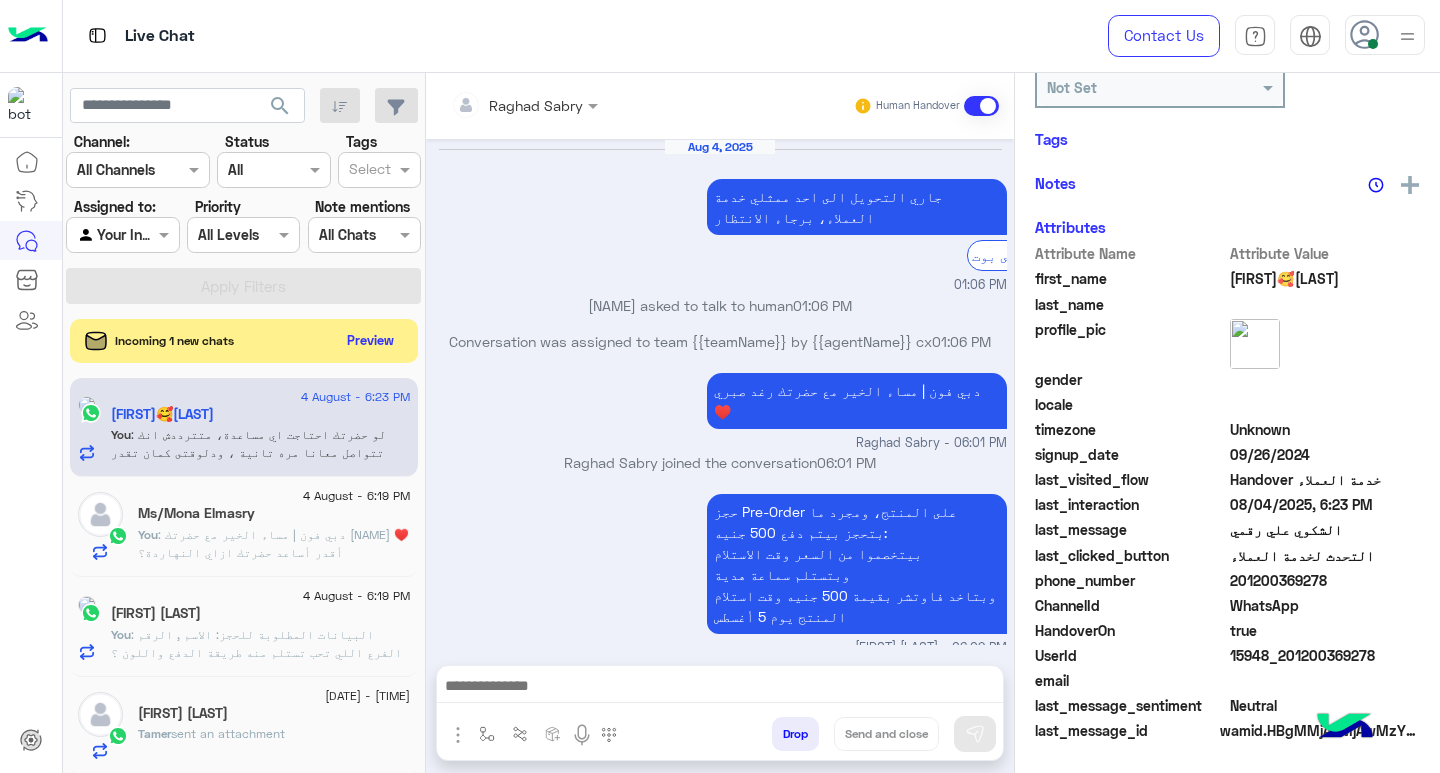 scroll, scrollTop: 325, scrollLeft: 0, axis: vertical 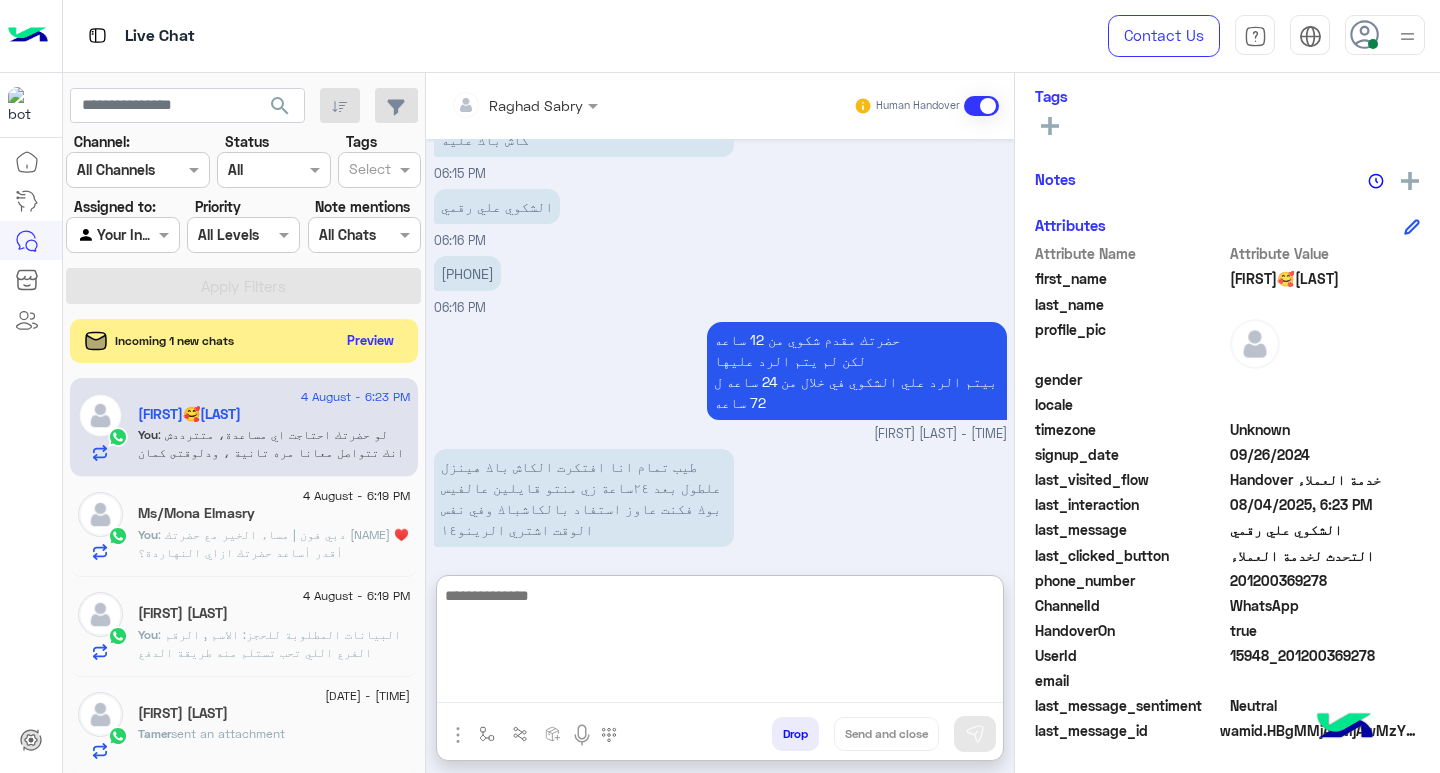 paste on "**********" 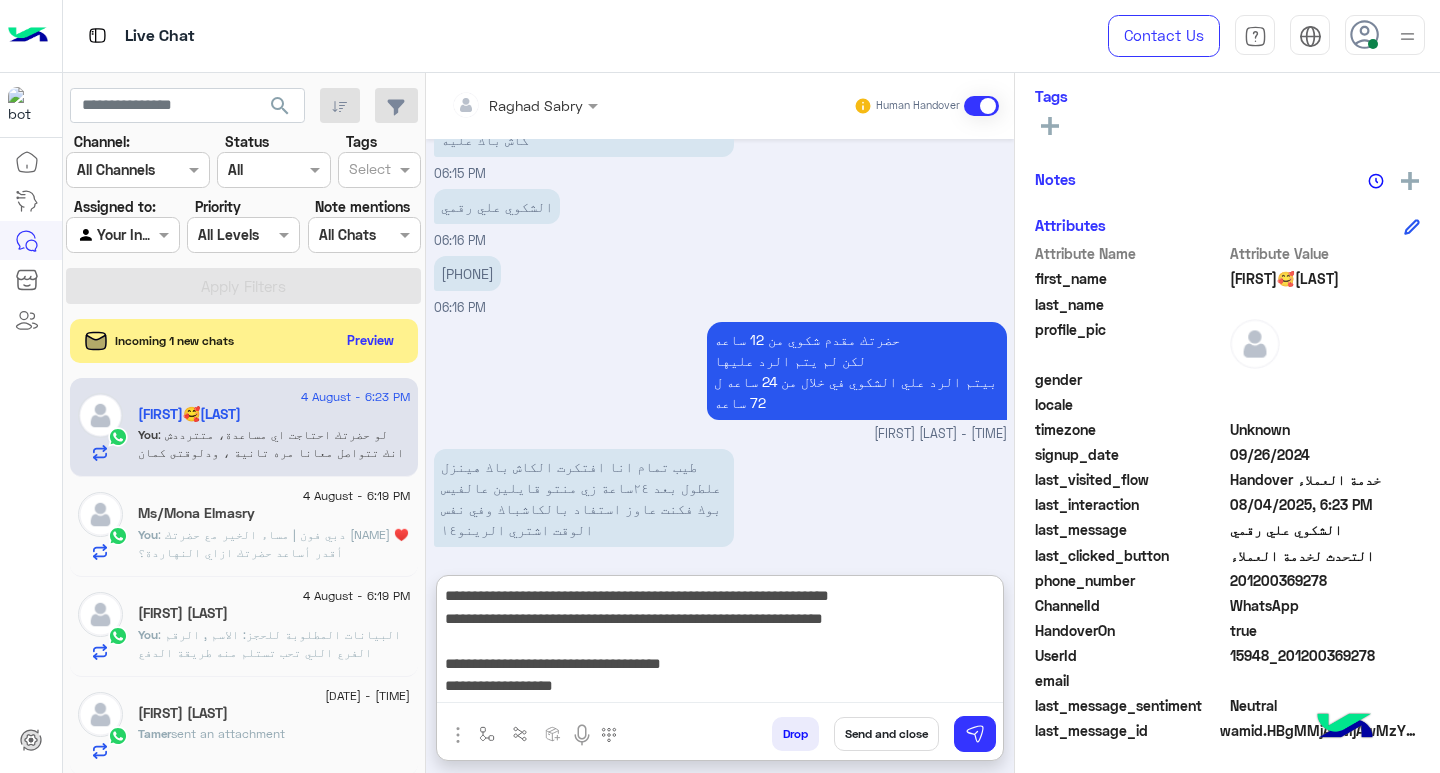 scroll, scrollTop: 129, scrollLeft: 0, axis: vertical 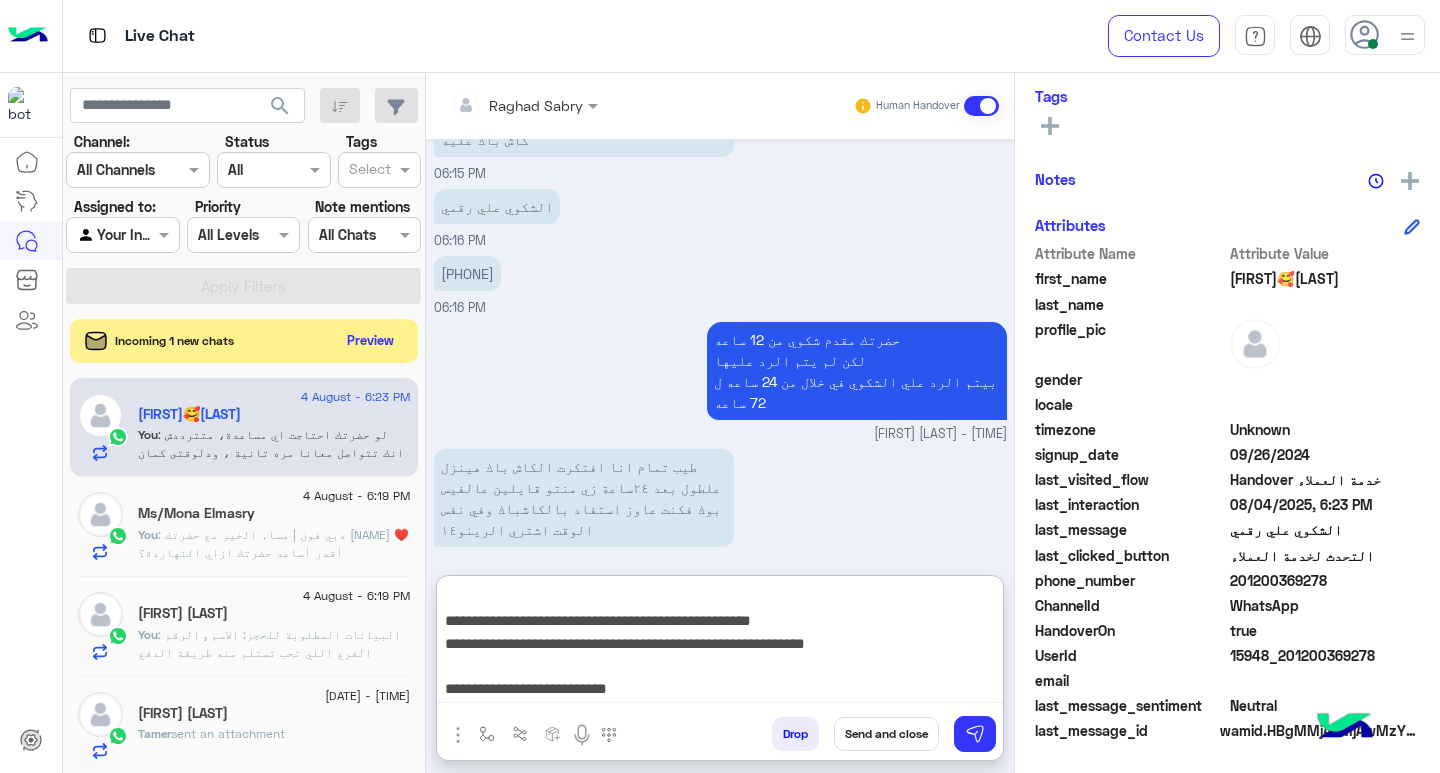 type on "**********" 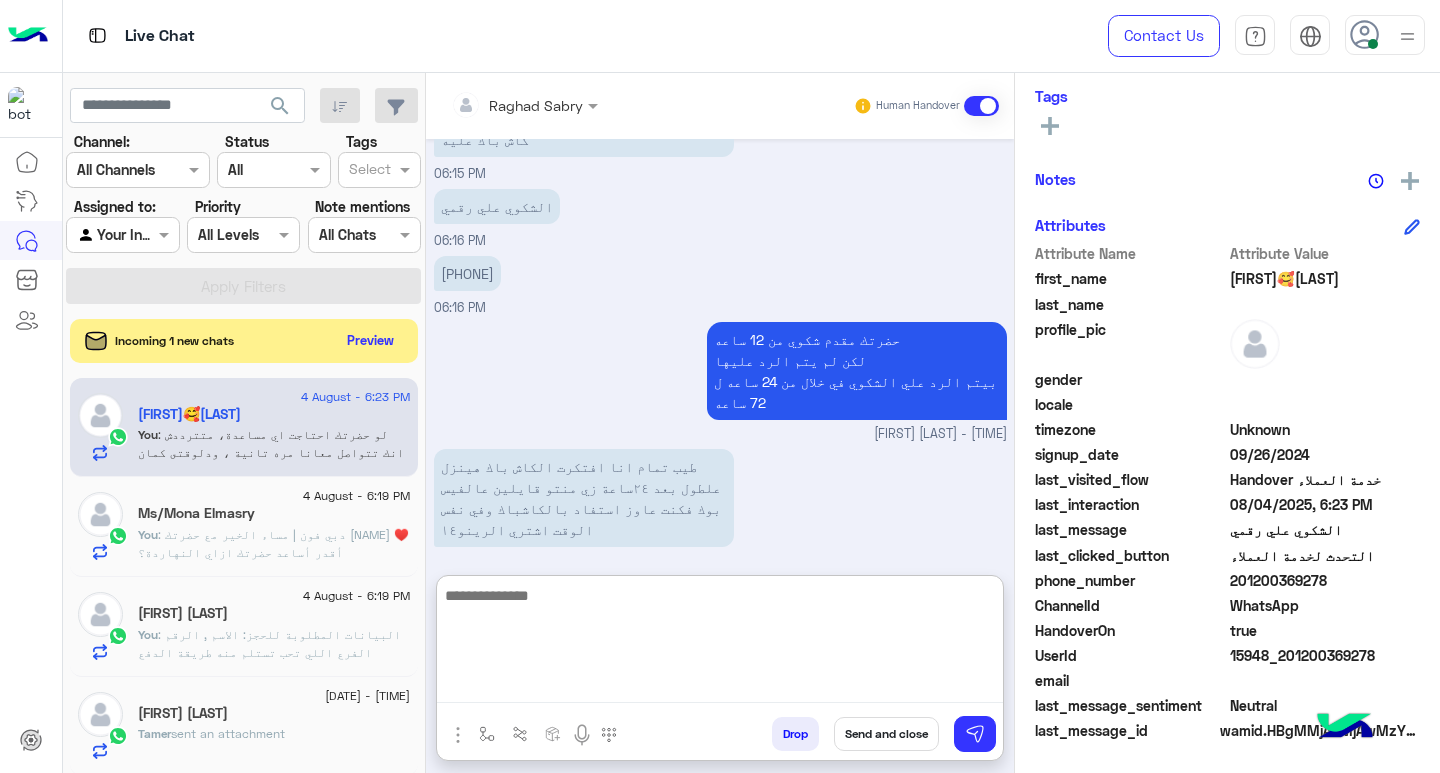 scroll, scrollTop: 0, scrollLeft: 0, axis: both 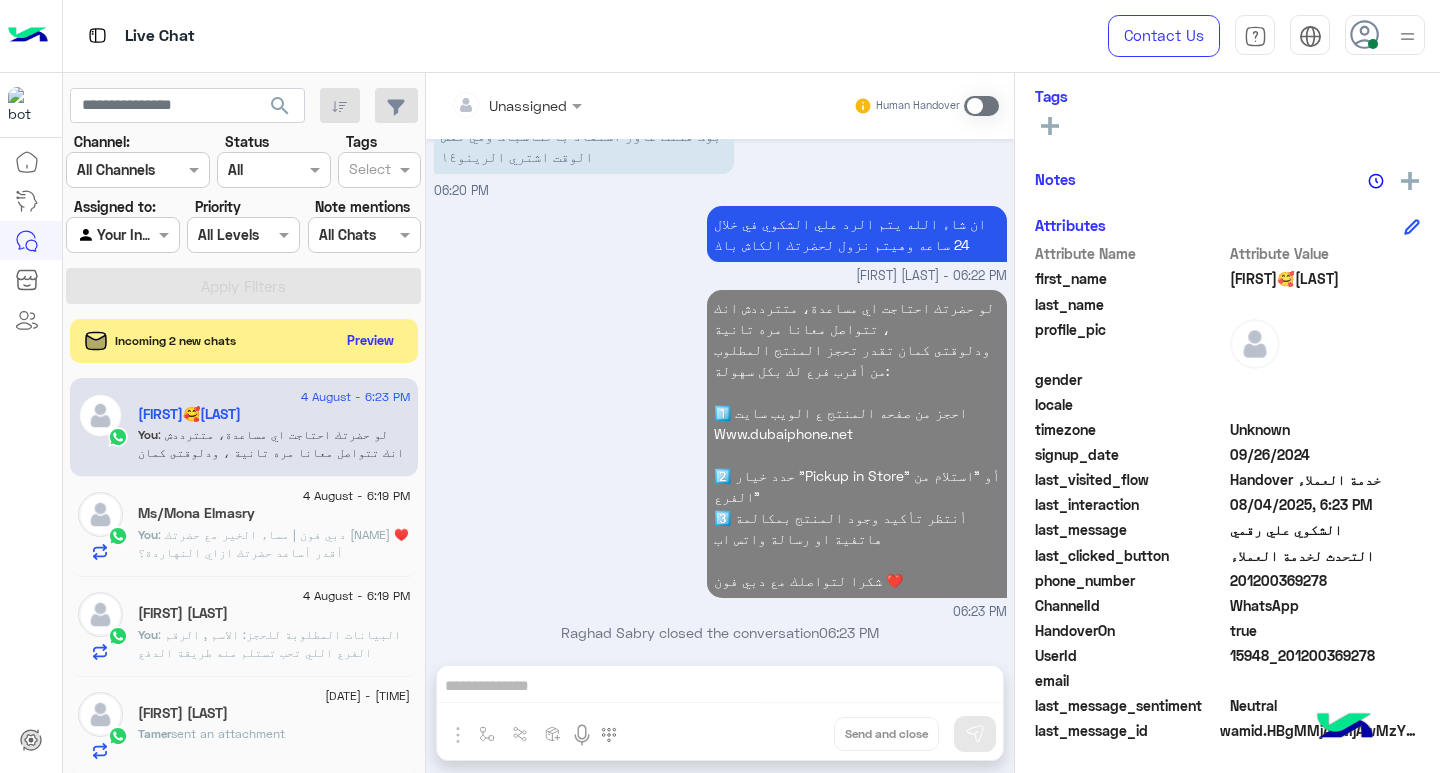click on ": دبي فون | مساء الخير مع حضرتك [NAME] ♥️
أقدر أساعد حضرتك ازاي النهاردة؟" 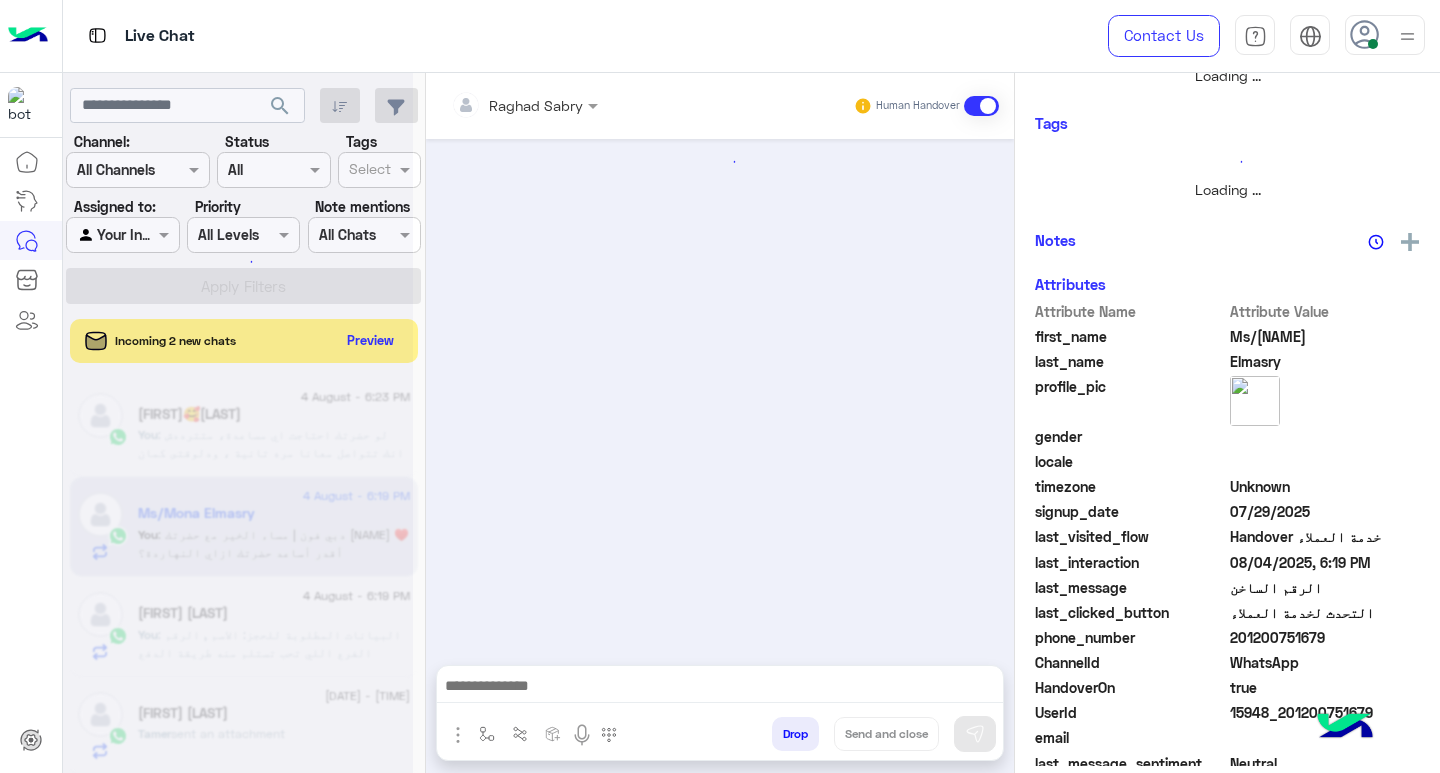 scroll, scrollTop: 355, scrollLeft: 0, axis: vertical 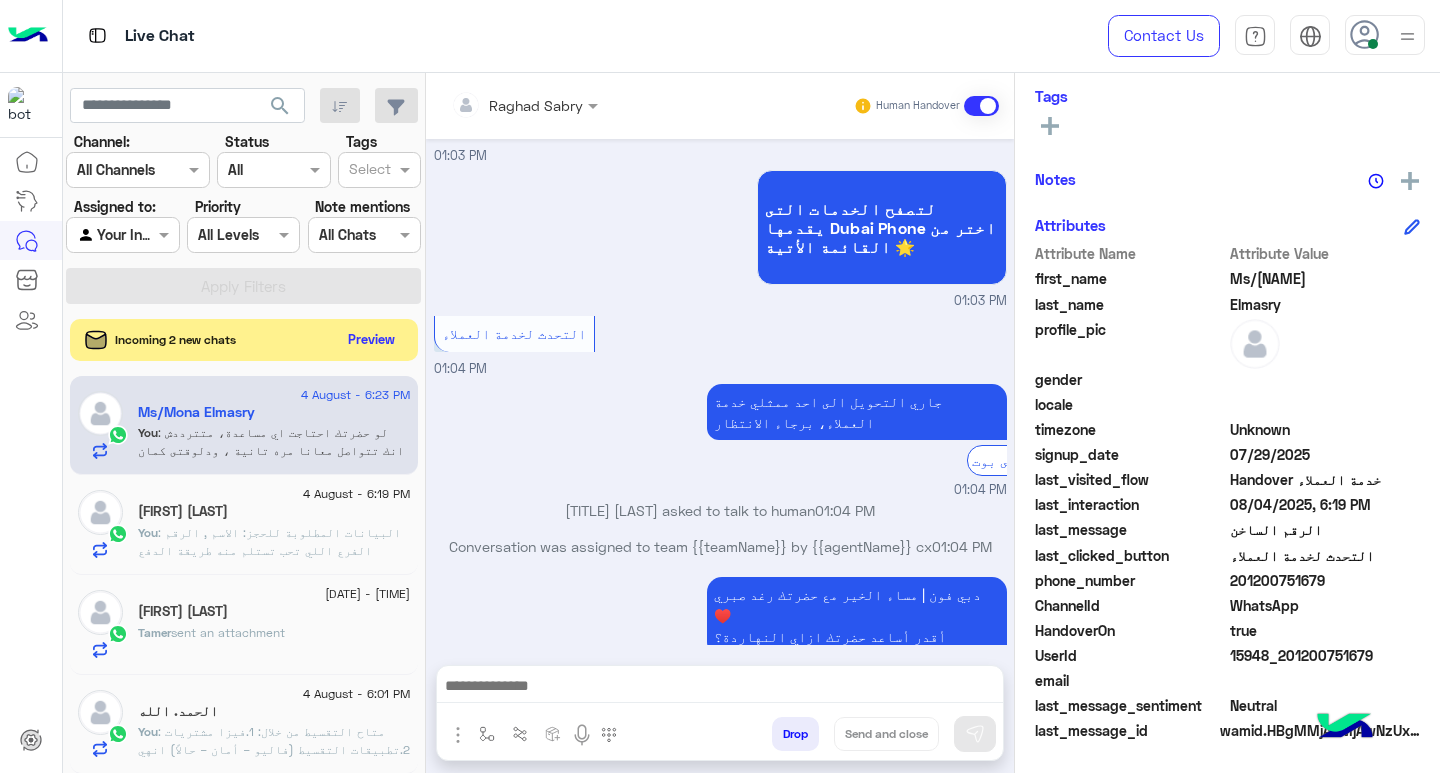 click on "Preview" 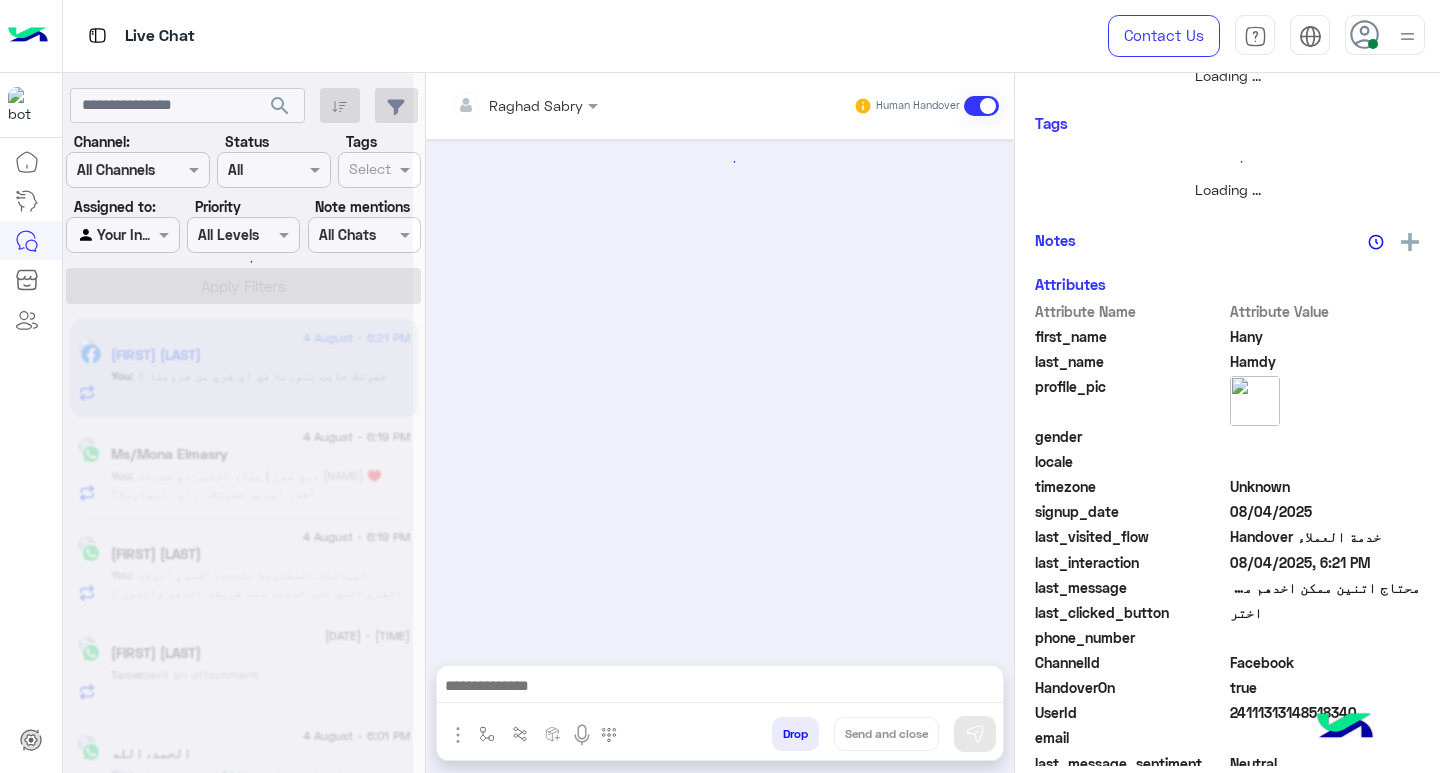 scroll, scrollTop: 355, scrollLeft: 0, axis: vertical 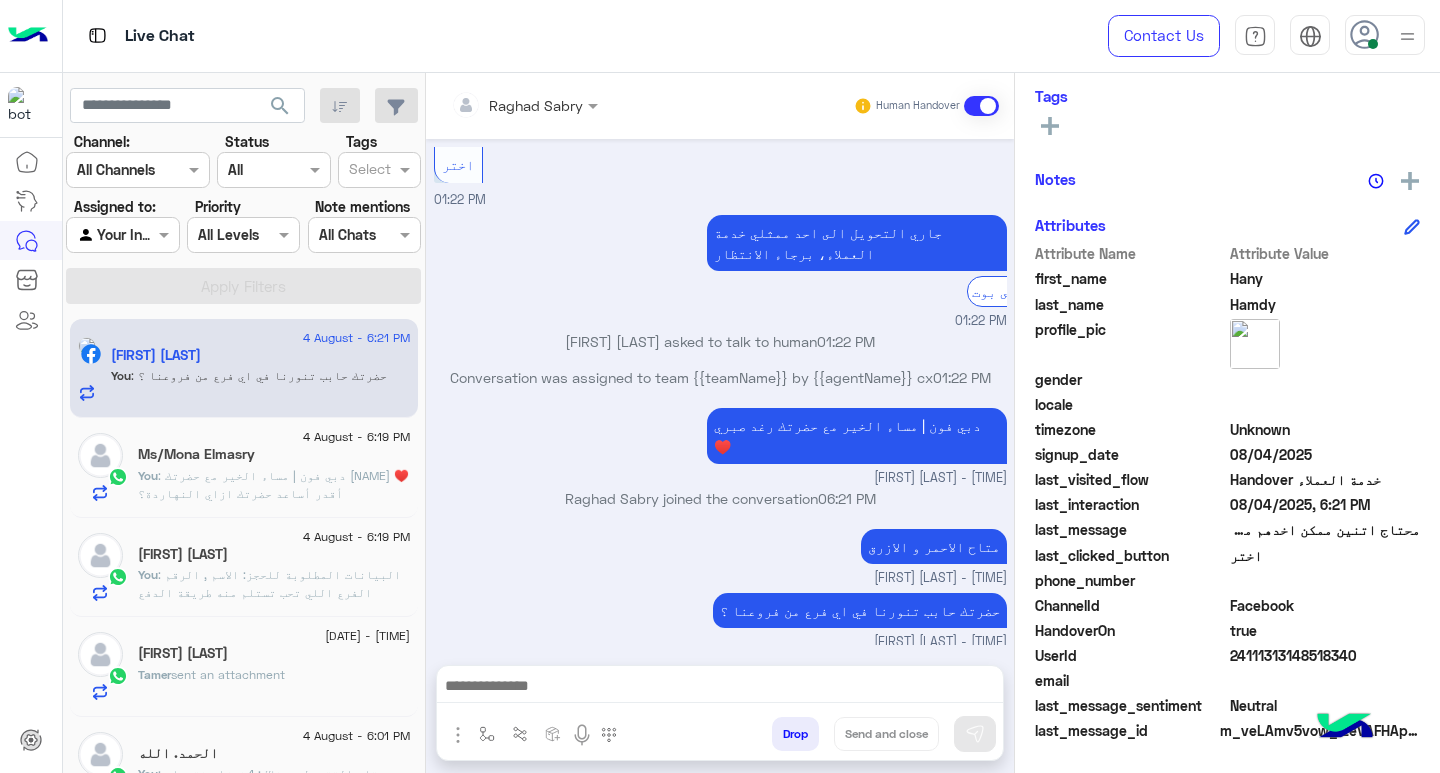 click on ": البيانات المطلوبة للحجز:
الاسم , الرقم
الفرع اللي تحب تستلم منه
طريقة الدفع
واللون ؟" 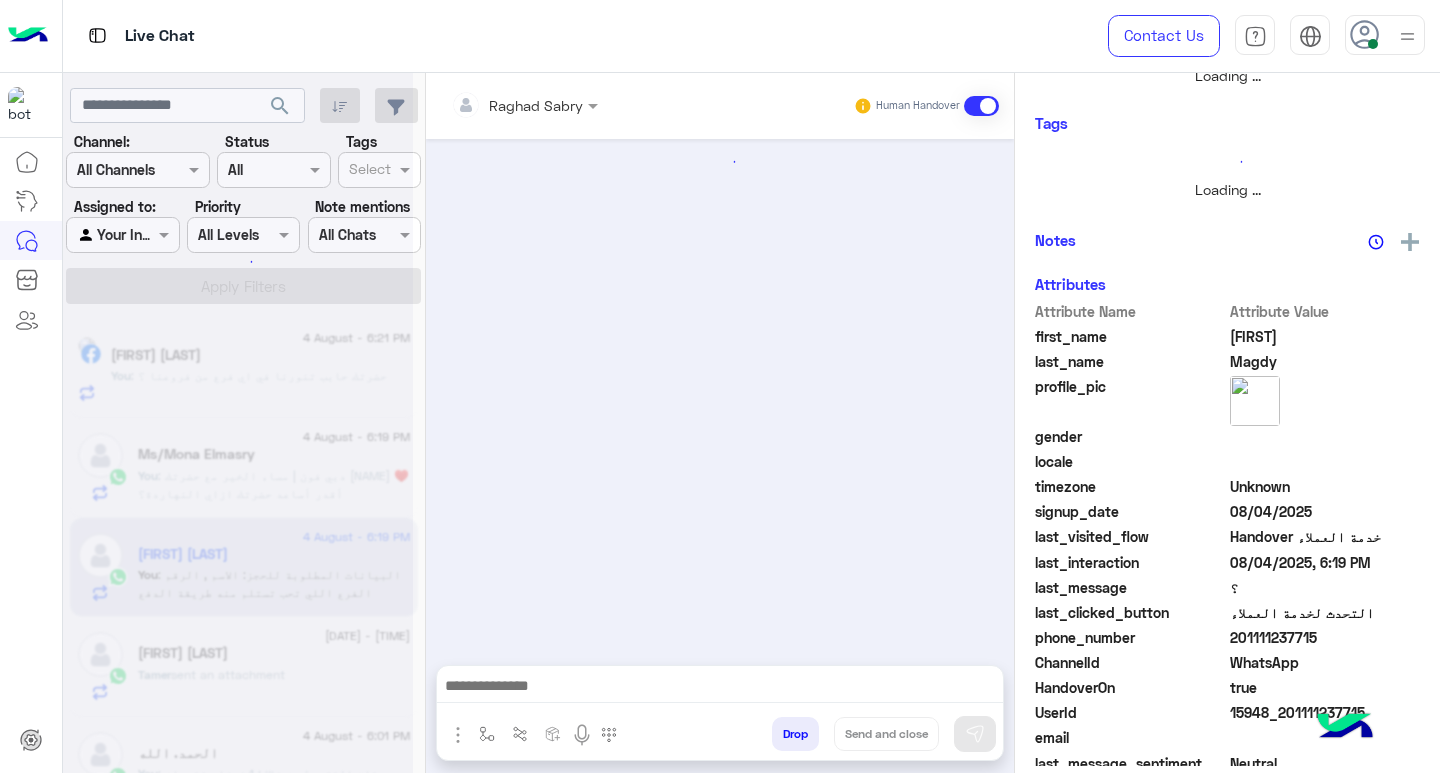 scroll, scrollTop: 355, scrollLeft: 0, axis: vertical 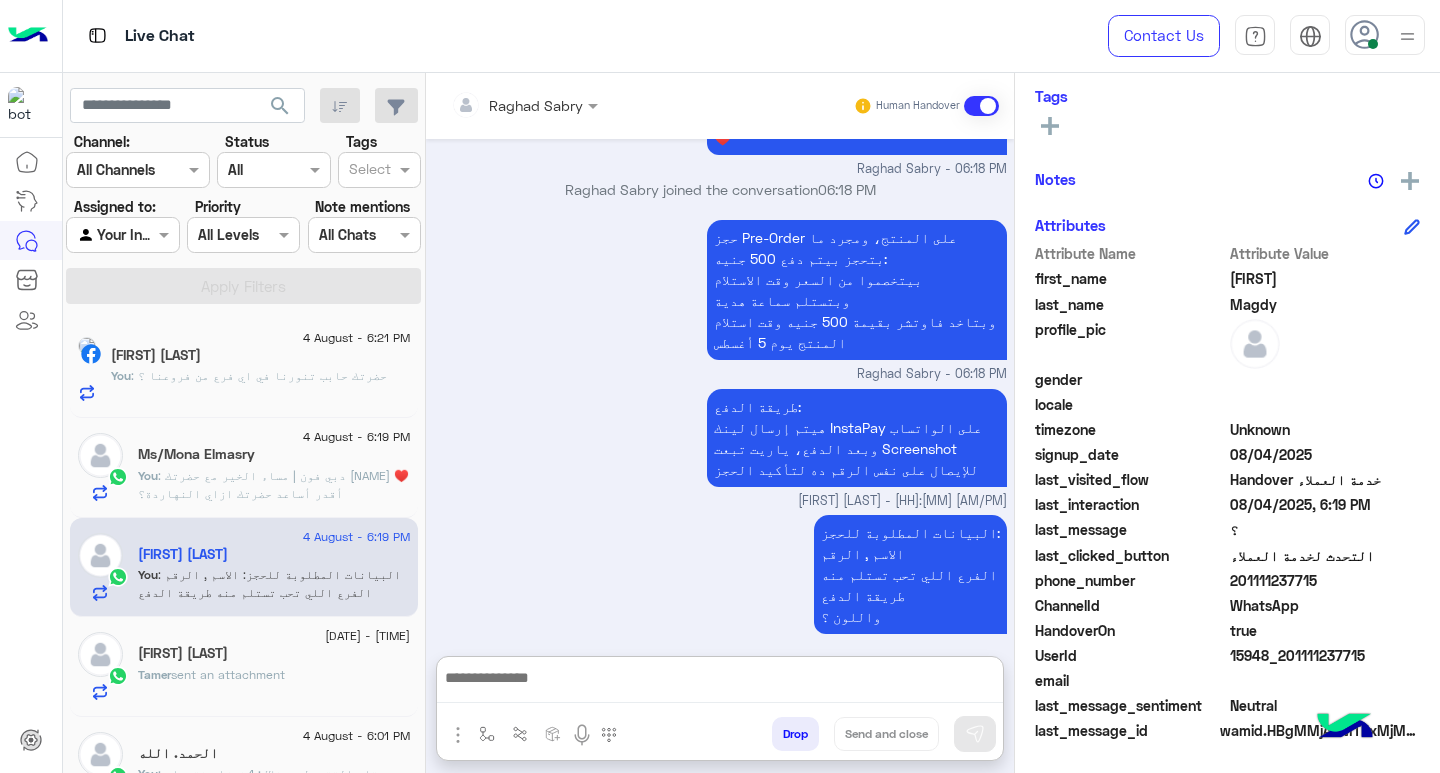 click at bounding box center [720, 684] 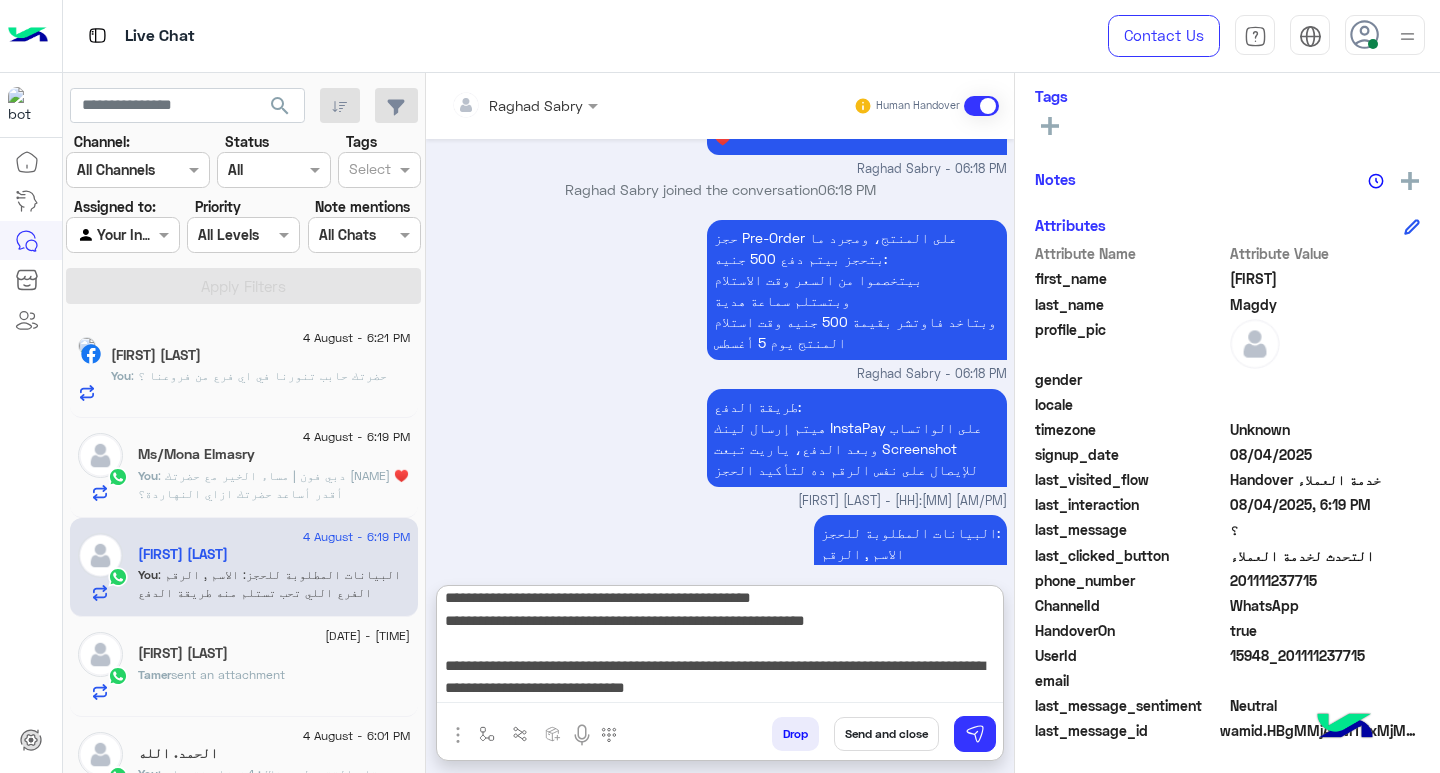 scroll, scrollTop: 155, scrollLeft: 0, axis: vertical 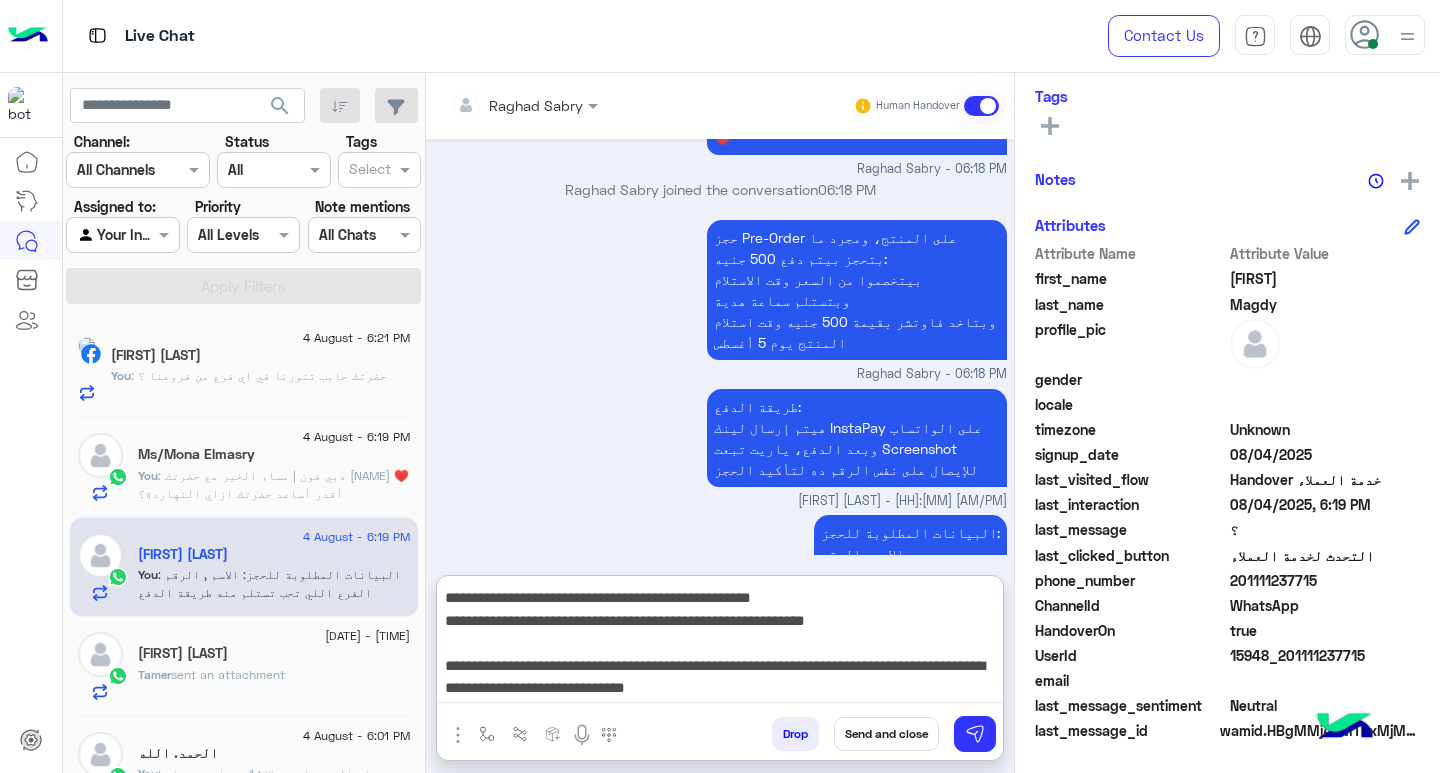 type on "**********" 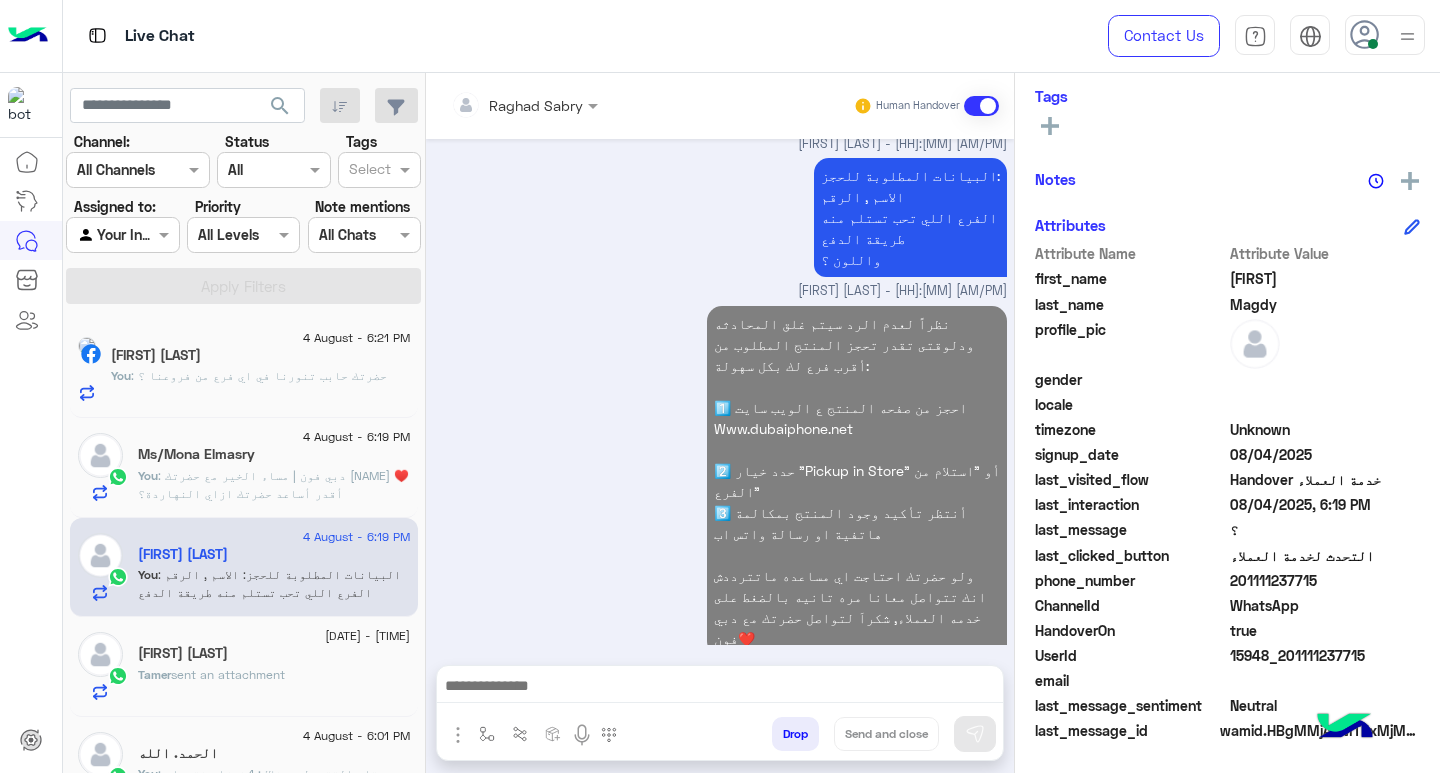 click on "[FIRST] [LAST] Human Handover Aug 4, 2025   Ms/Mona Elmasry   You  : دبي فون | مساء  الخير مع حضرتك رغد صبري ♥️
أقدر أساعد حضرتك ازاي النهاردة؟" 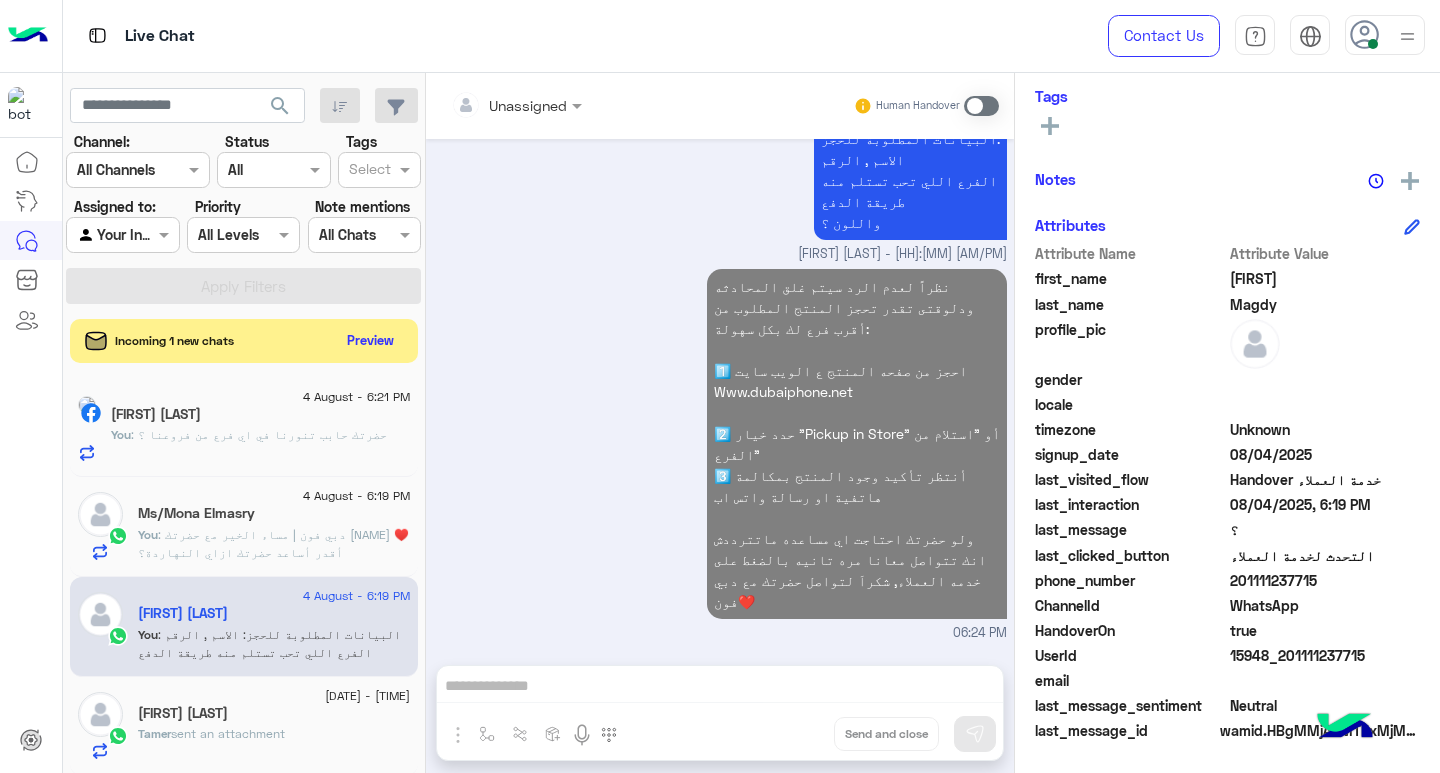 click on ": دبي فون | مساء الخير مع حضرتك [NAME] ♥️
أقدر أساعد حضرتك ازاي النهاردة؟" 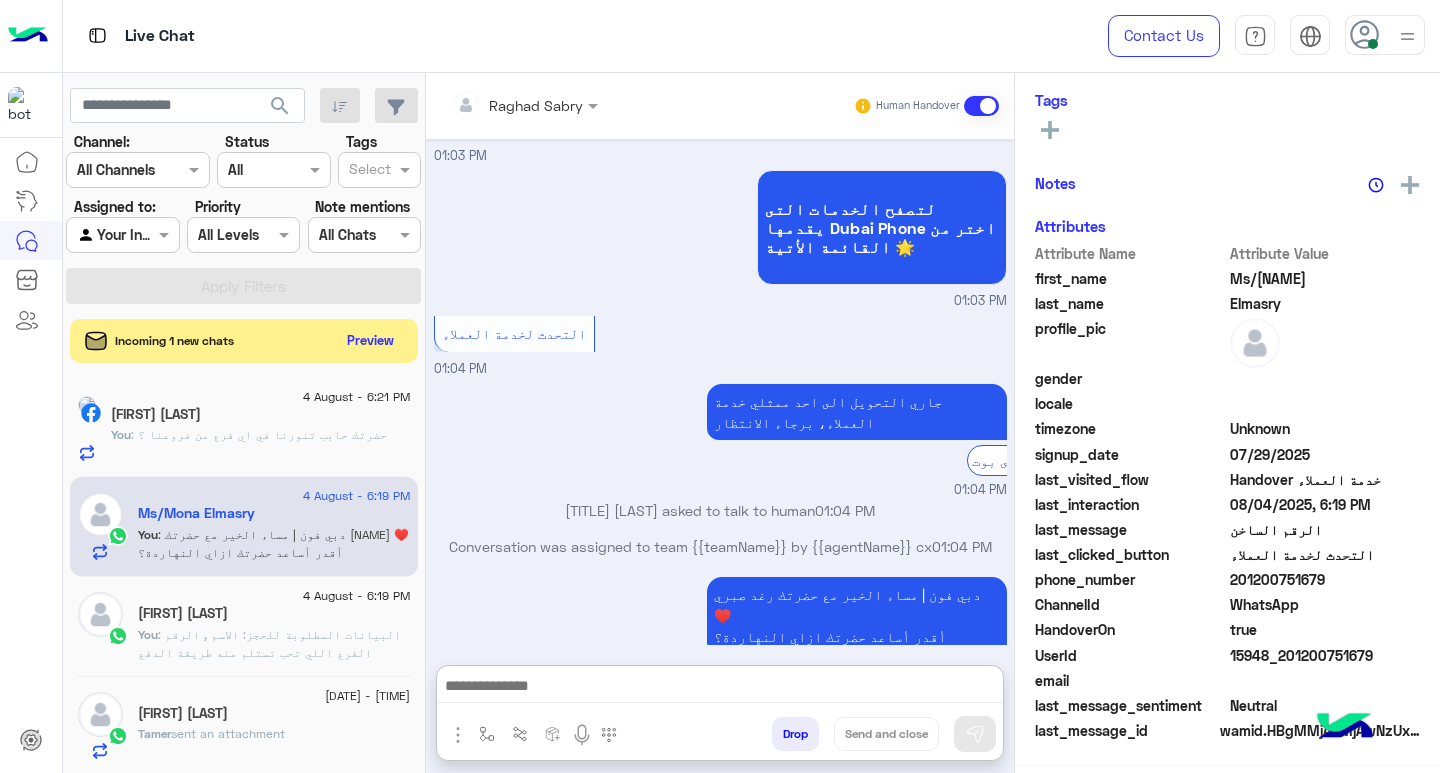 click at bounding box center [720, 688] 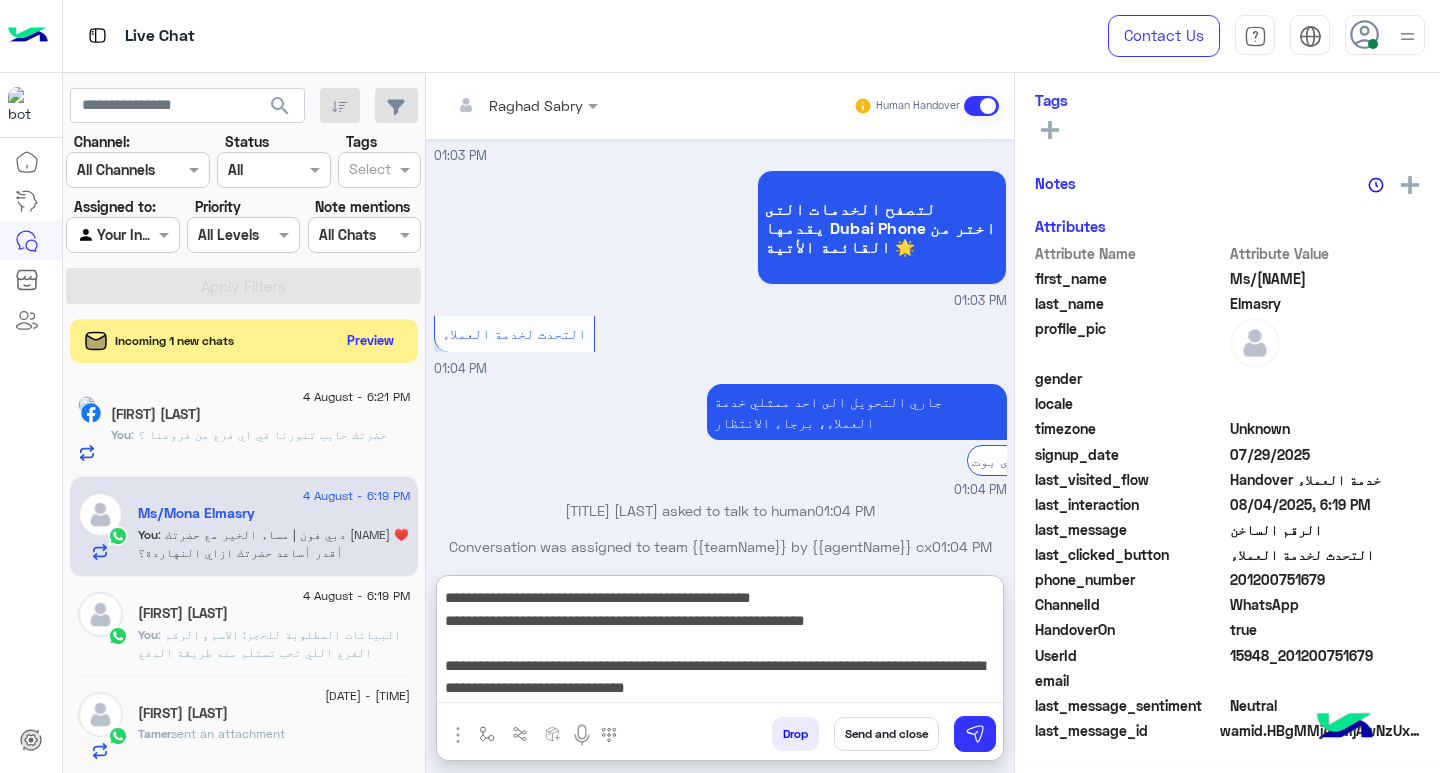 type on "**********" 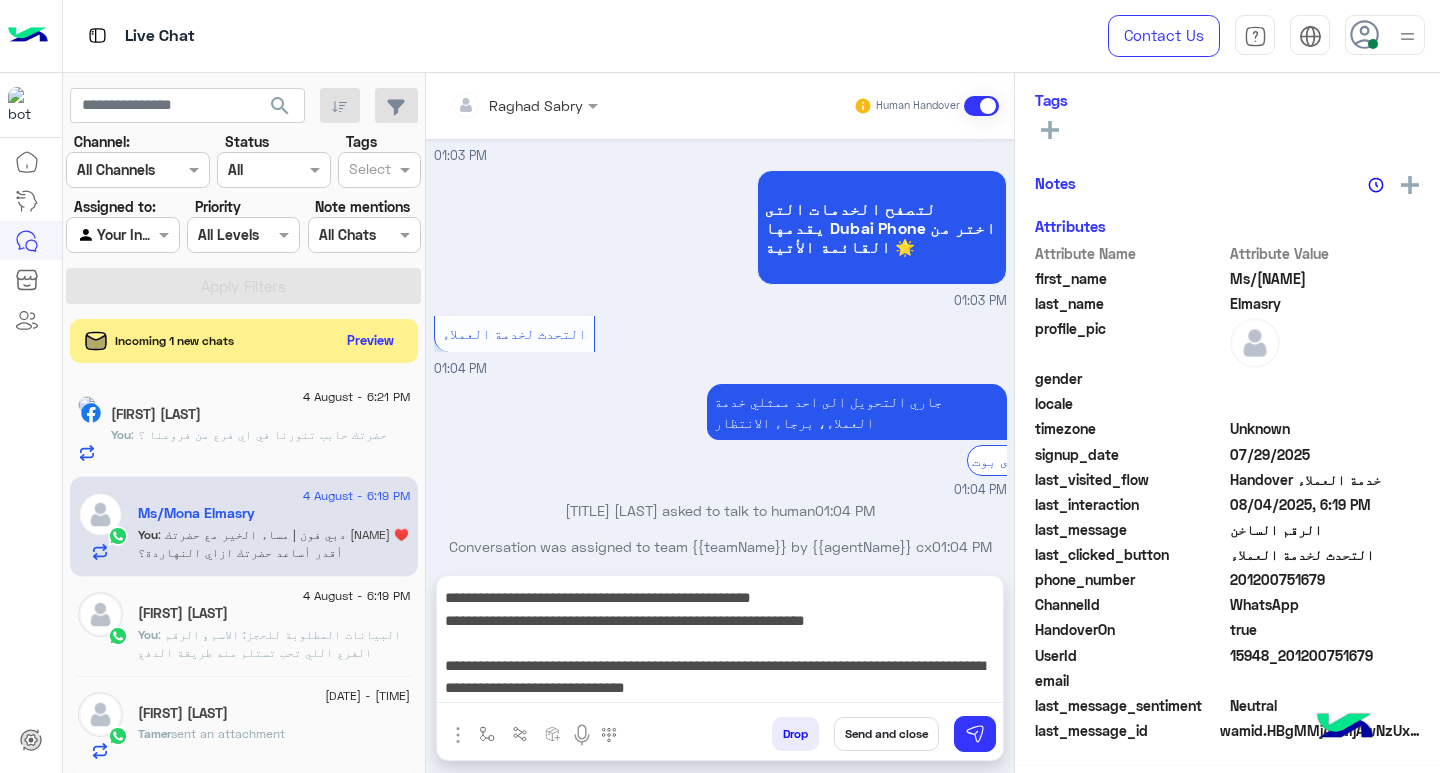 click on "Send and close" at bounding box center [886, 734] 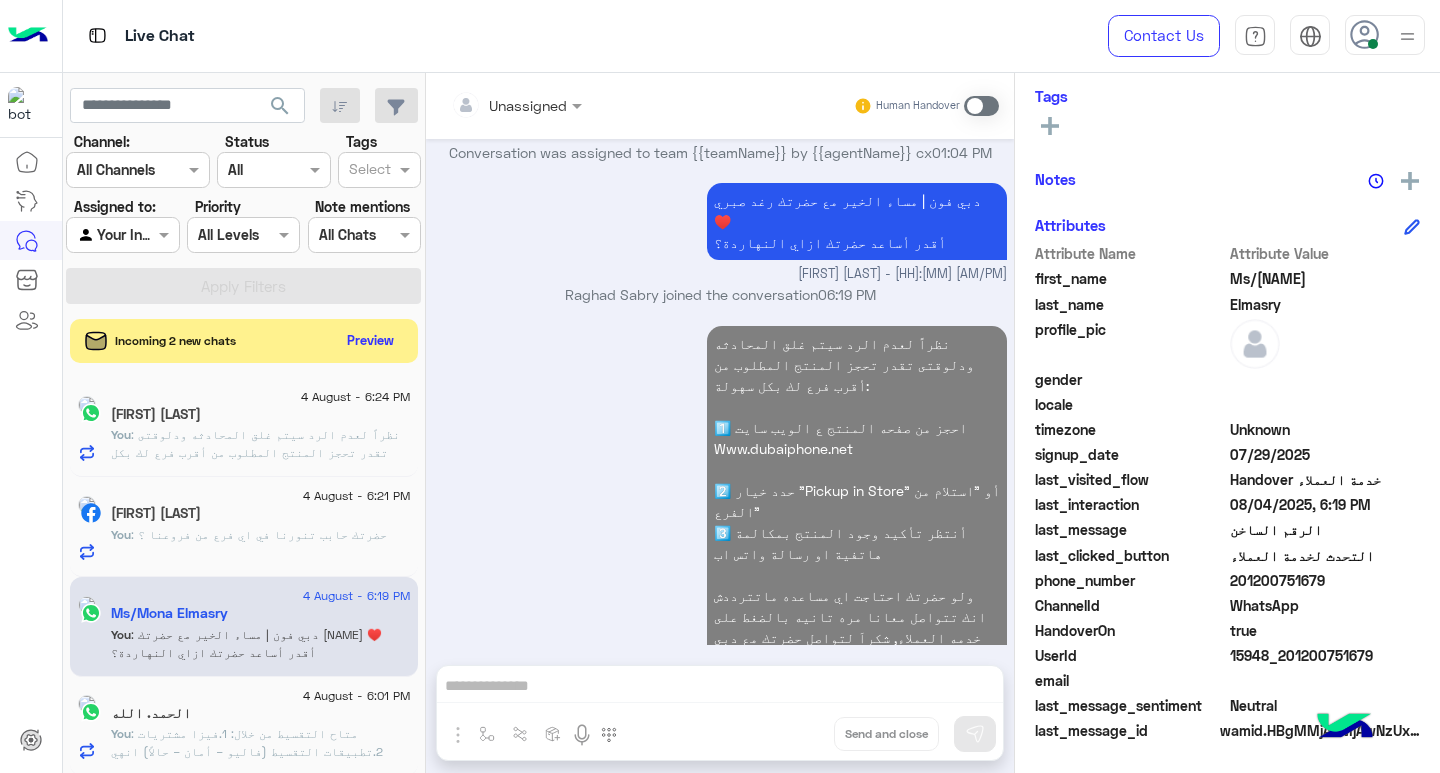 click on ": دبي فون | مساء الخير مع حضرتك [NAME] ♥️
أقدر أساعد حضرتك ازاي النهاردة؟" 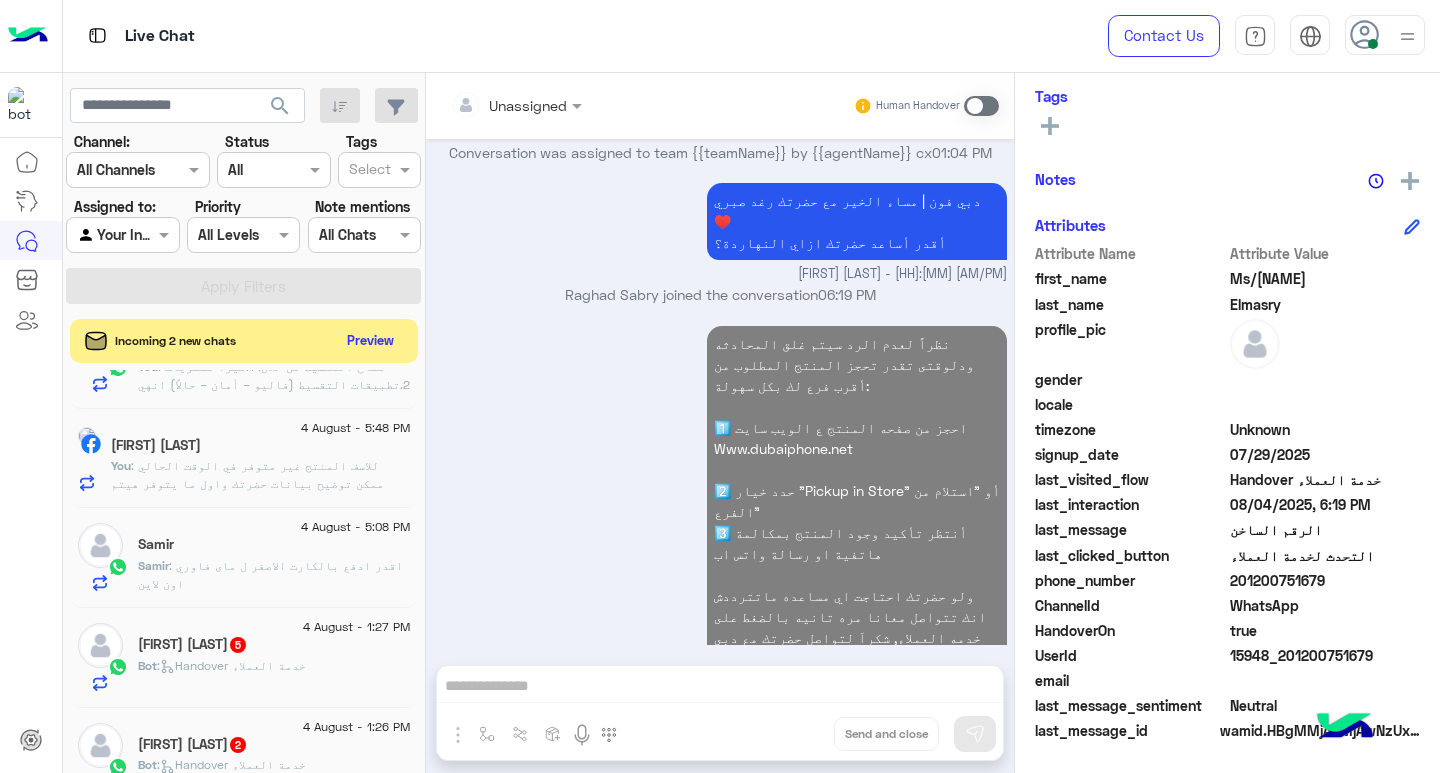 click on "You  : للاسف المنتج غير متوفر في الوقت الحالي
ممكن توضيح بيانات حضرتك واول ما يتوفر هيتم التواصل ؟" 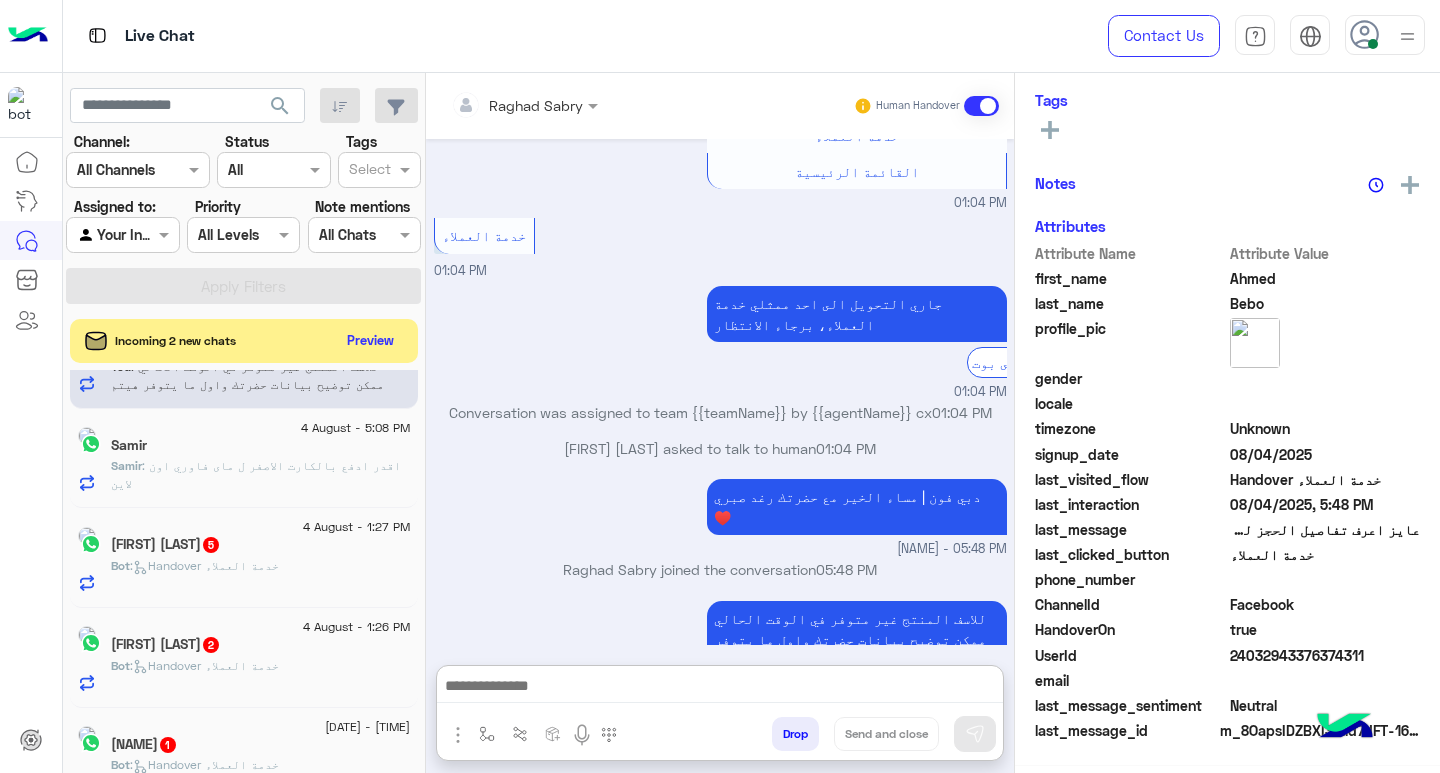 click at bounding box center [720, 688] 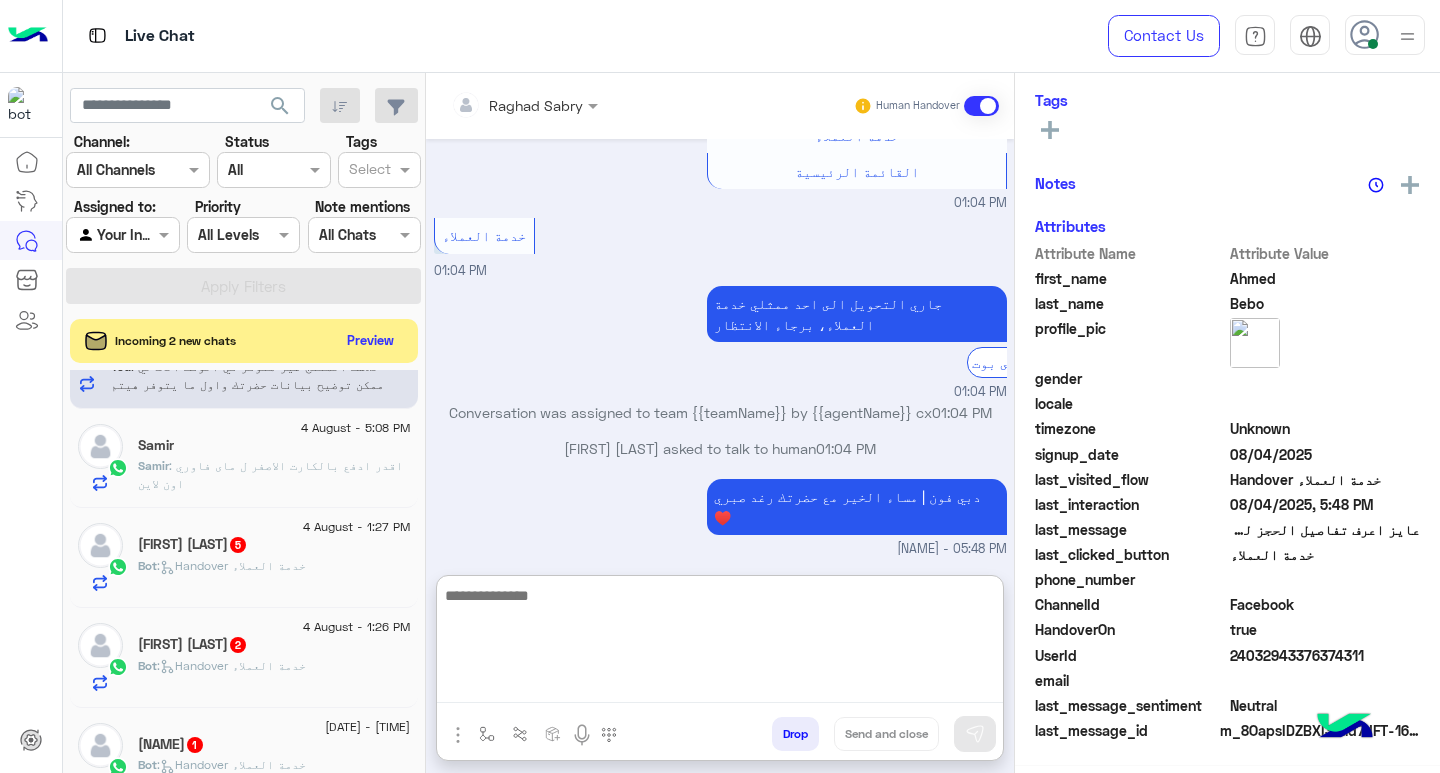 paste on "**********" 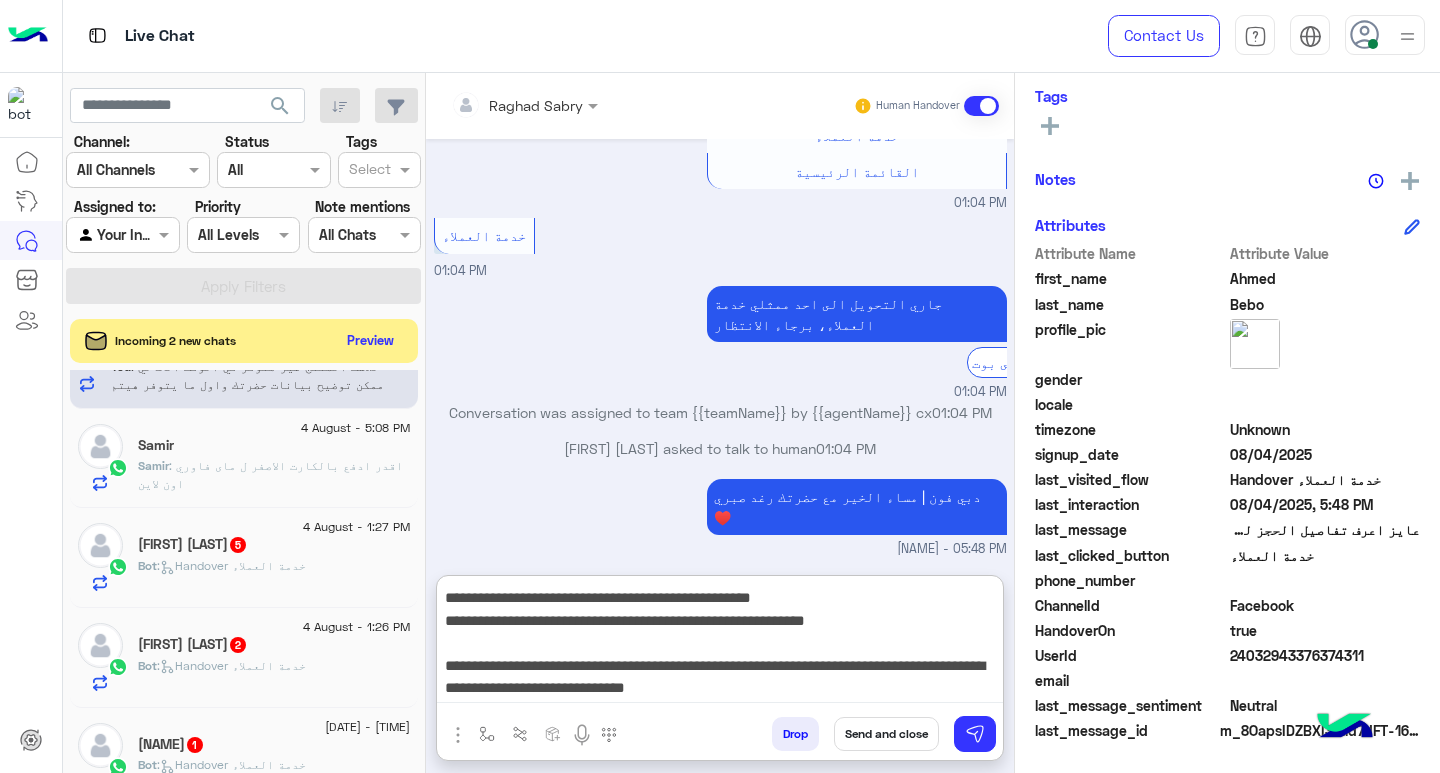 type on "**********" 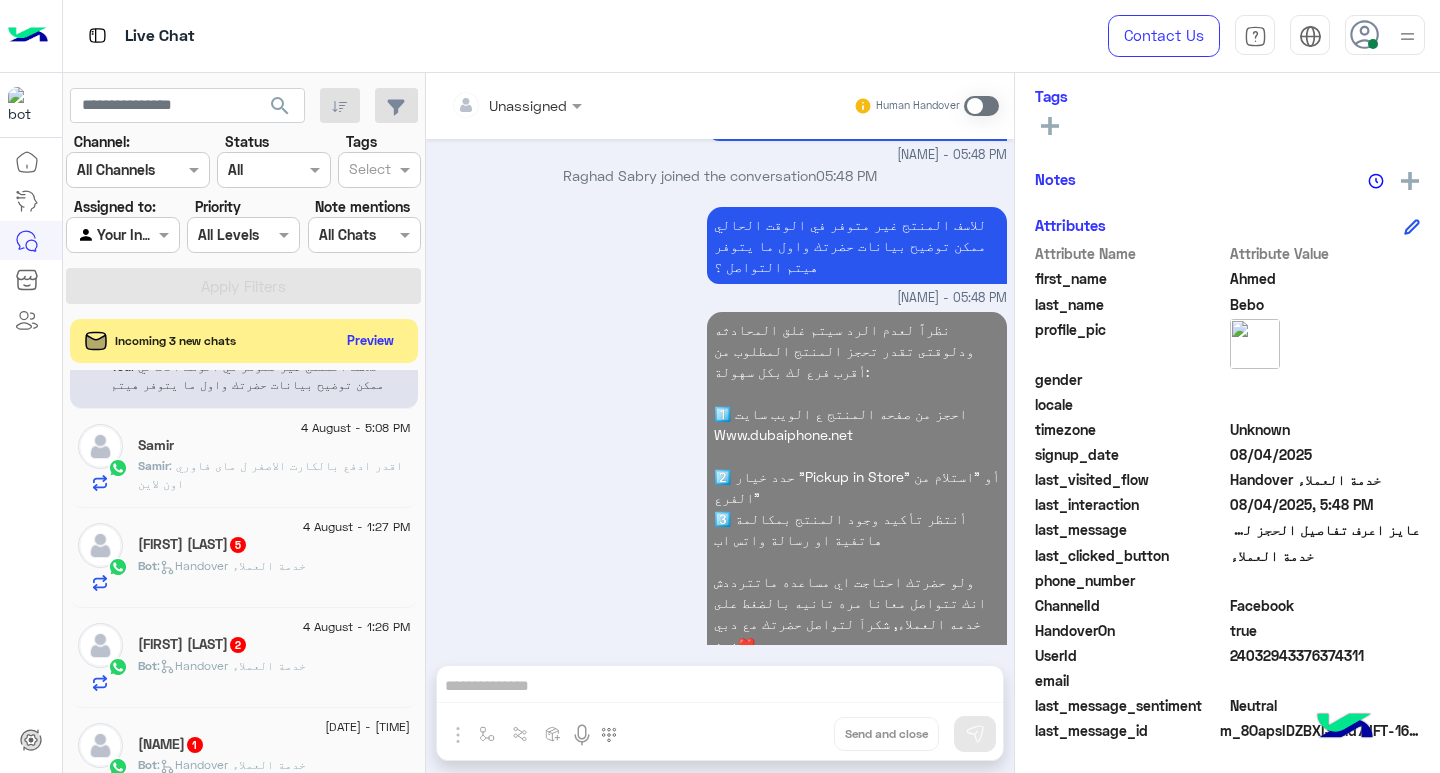 click on ": اقدر ادفع بالكارت الاصفر ل ماى فاوري اون لاين" 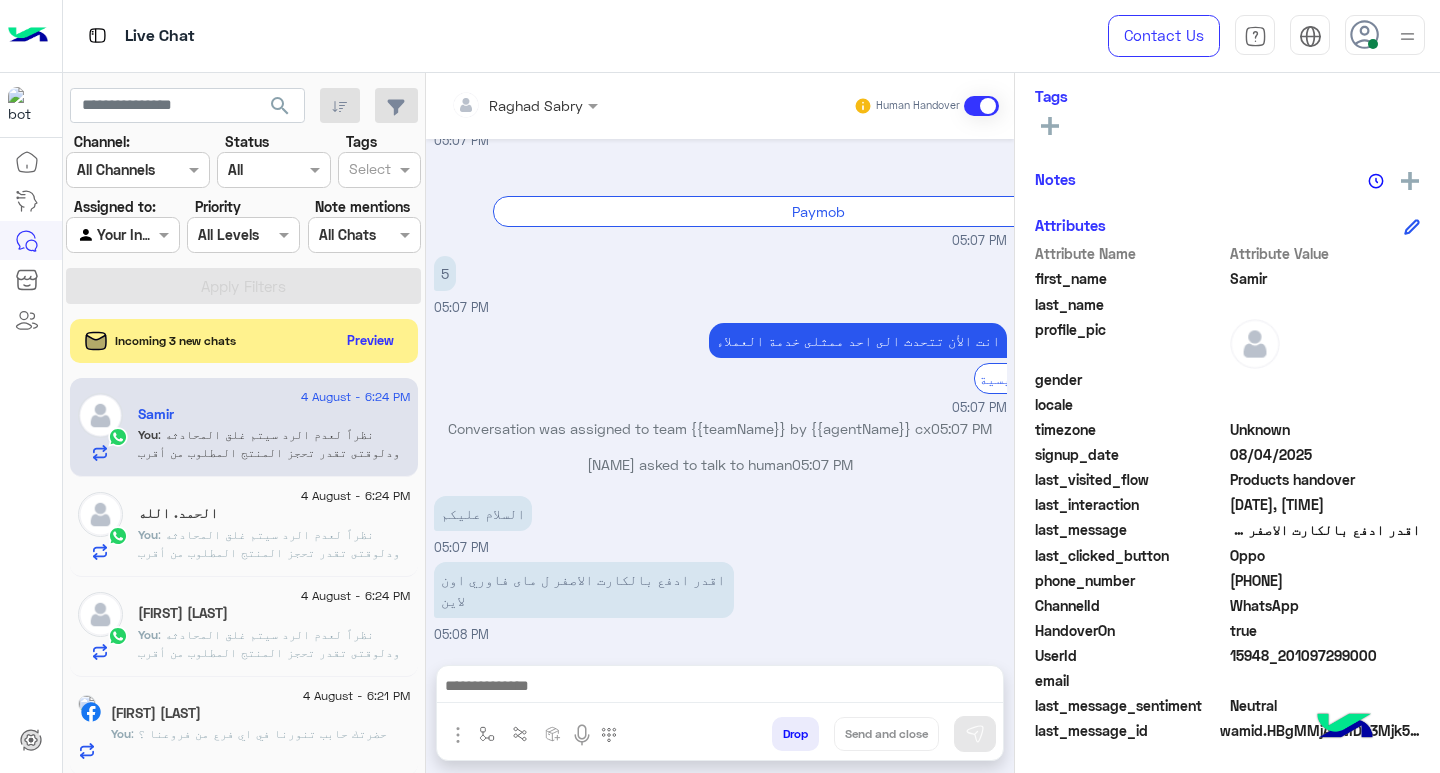 click on "الحمد. الله" 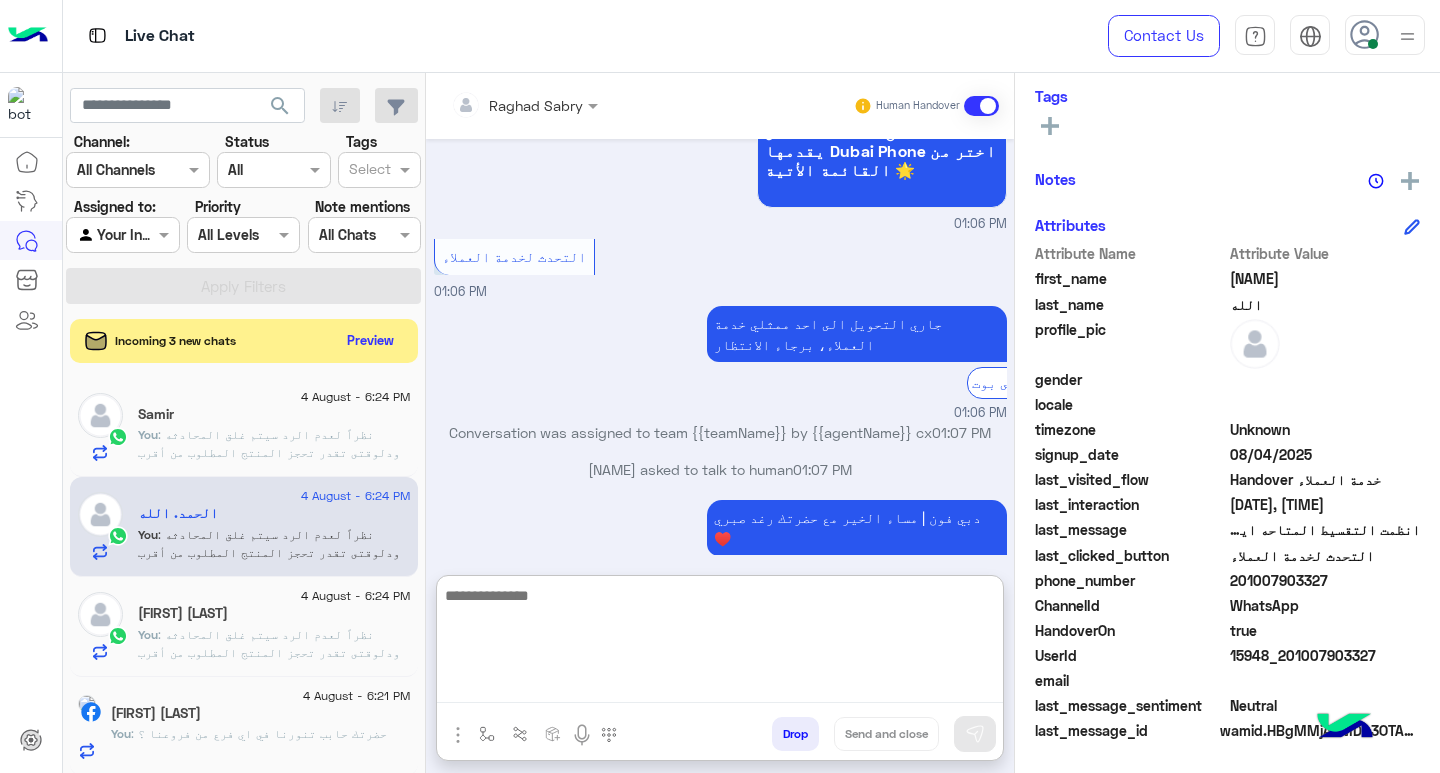 paste on "**********" 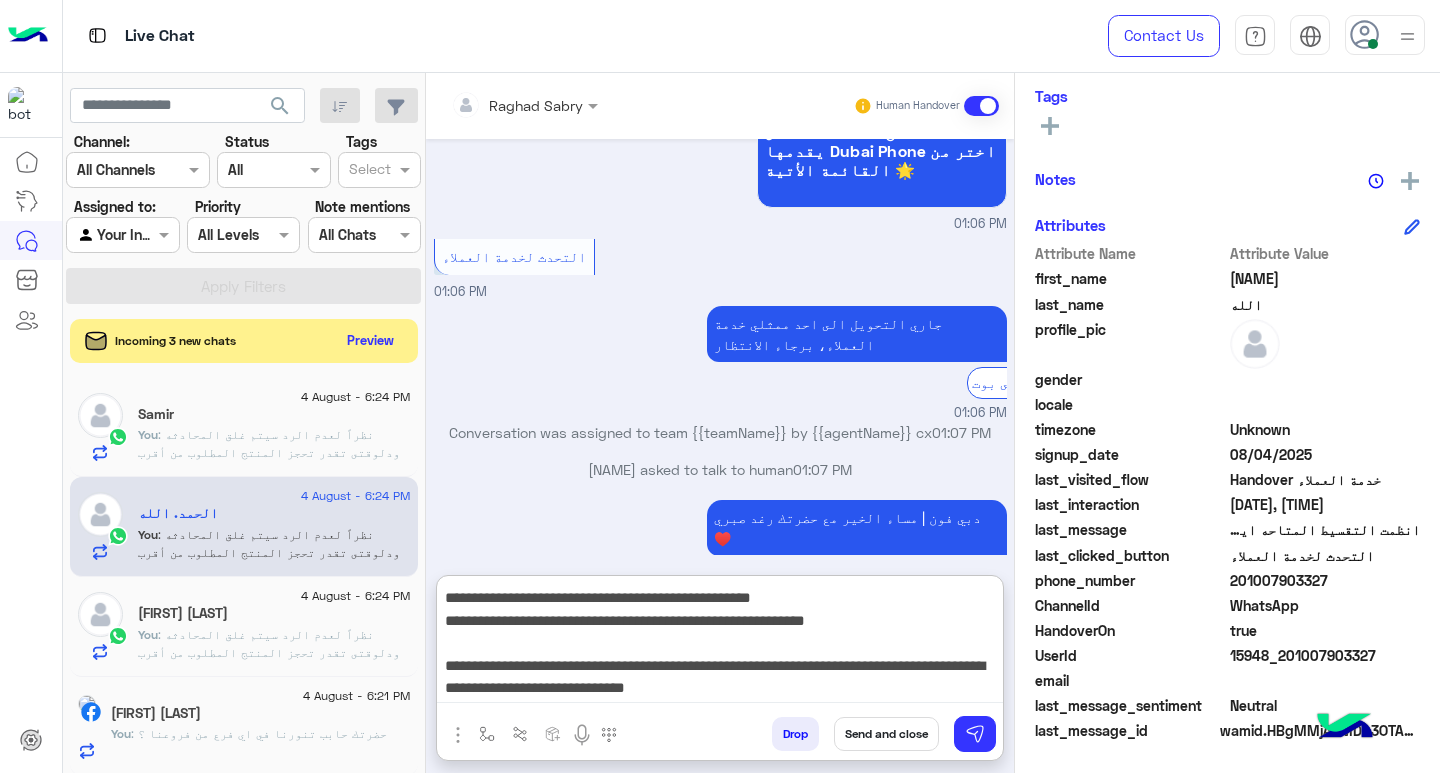 type on "**********" 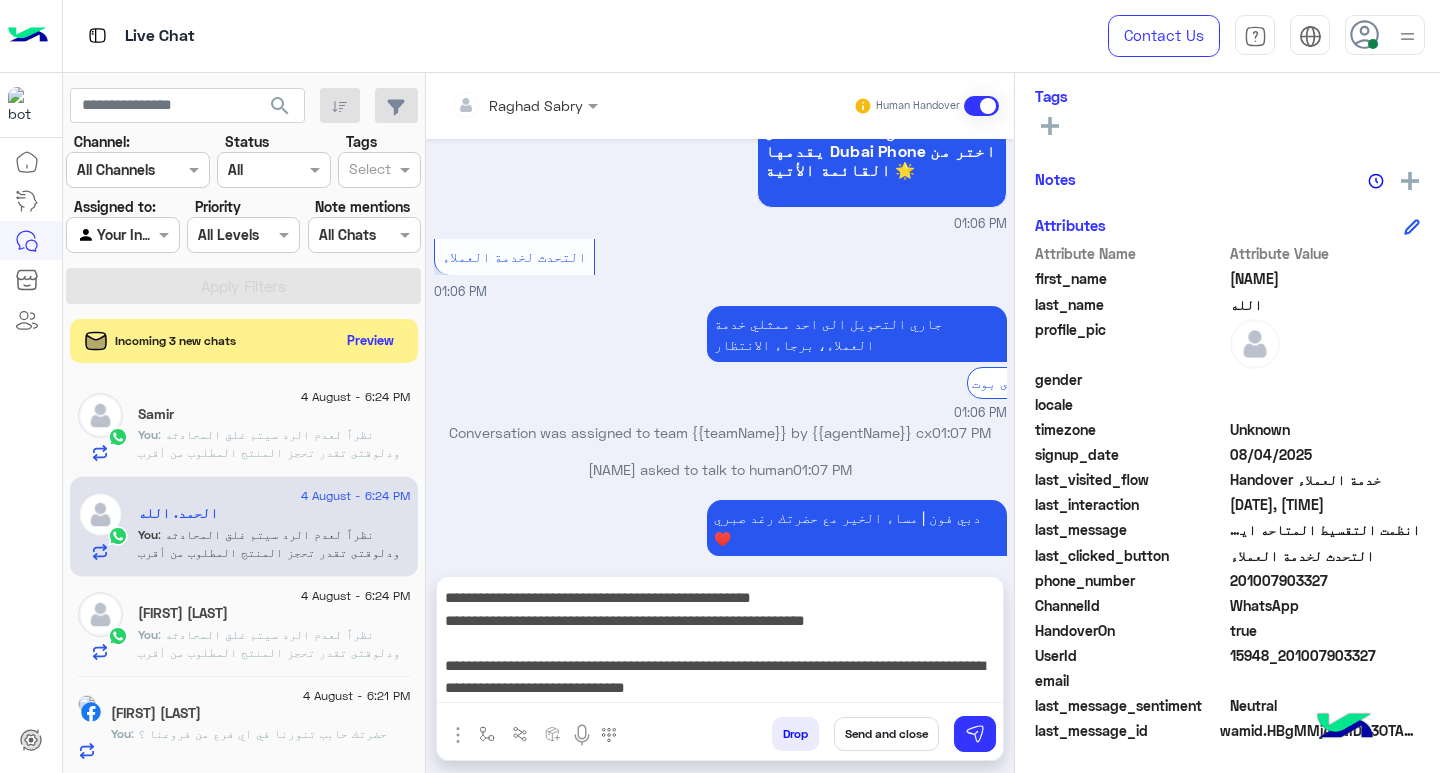 click on "Send and close" at bounding box center [886, 734] 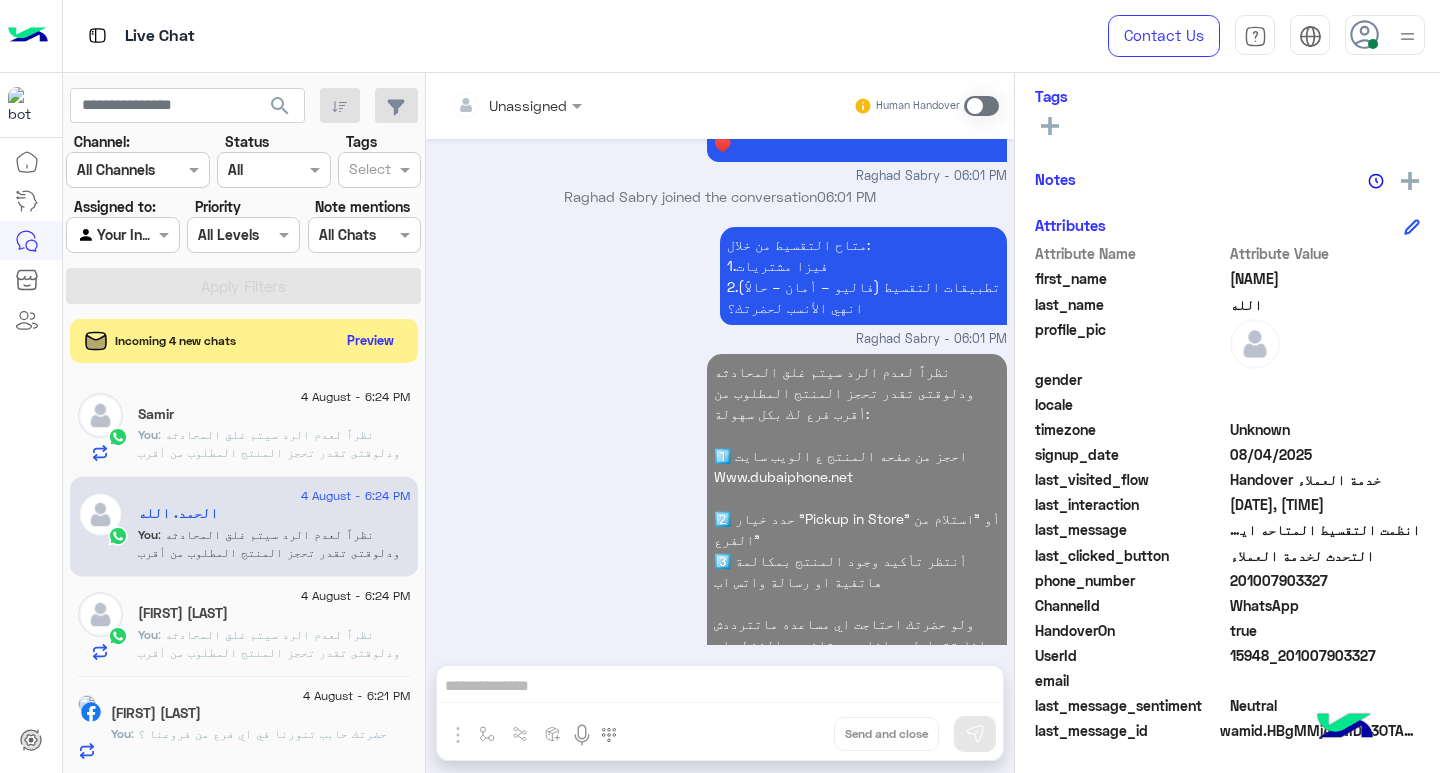 click on ": نظراً لعدم الرد سيتم غلق المحادثه
ودلوقتى تقدر تحجز المنتج المطلوب من أقرب فرع لك بكل سهولة:
1️⃣ احجز من صفحه المنتج ع الويب سايت
Www.dubaiphone.net
2️⃣ حدد خيار "Pickup in Store" أو "استلام من الفرع"
3️⃣ أنتظر تأكيد وجود المنتج  بمكالمة هاتفية او رسالة واتس اب
ولو حضرتك احتاجت اي مساعده ماتترددش انك تتواصل معانا مره تانيه بالضغط على خدمه العملاء, شكراَ لتواصل حضرتك مع دبي فون❤️" 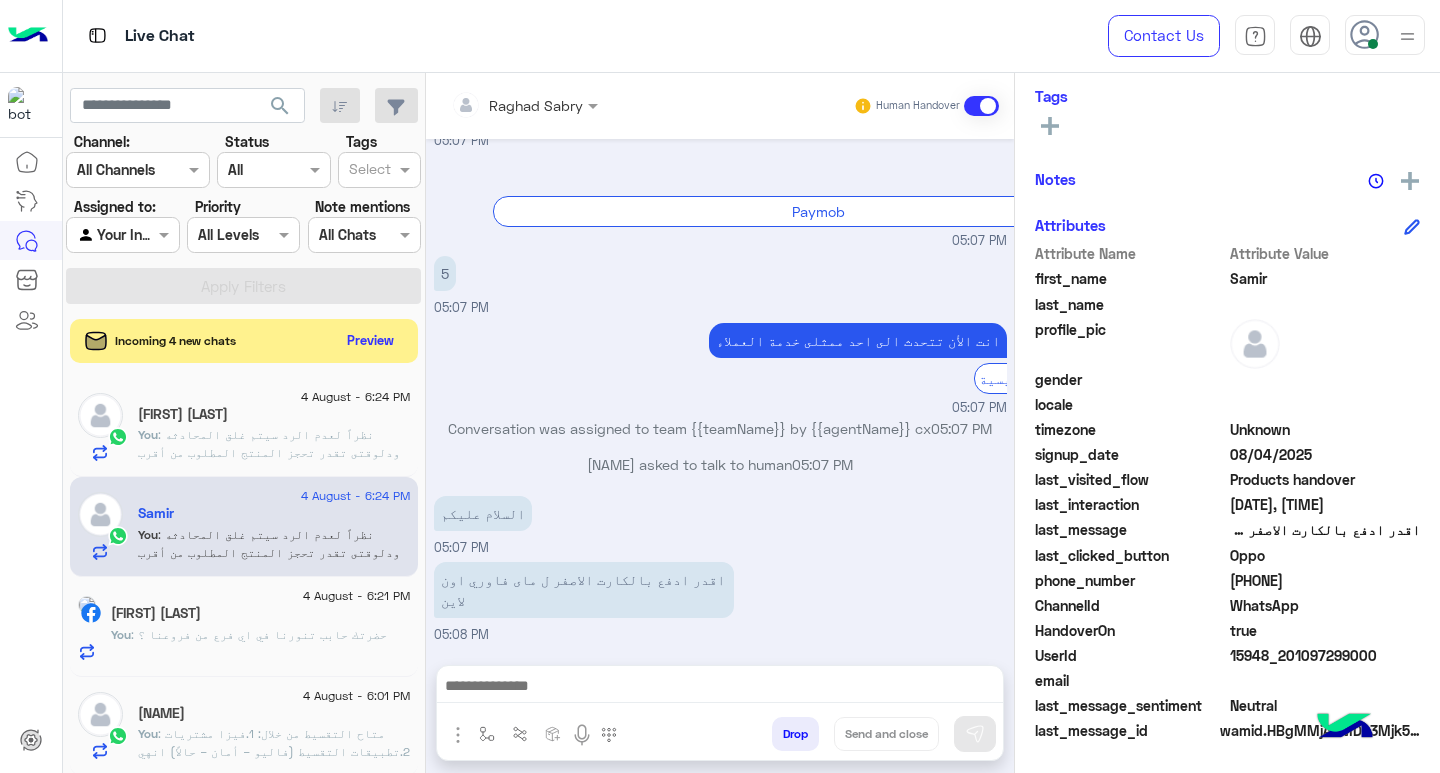 click on "[FIRST] [LAST]" 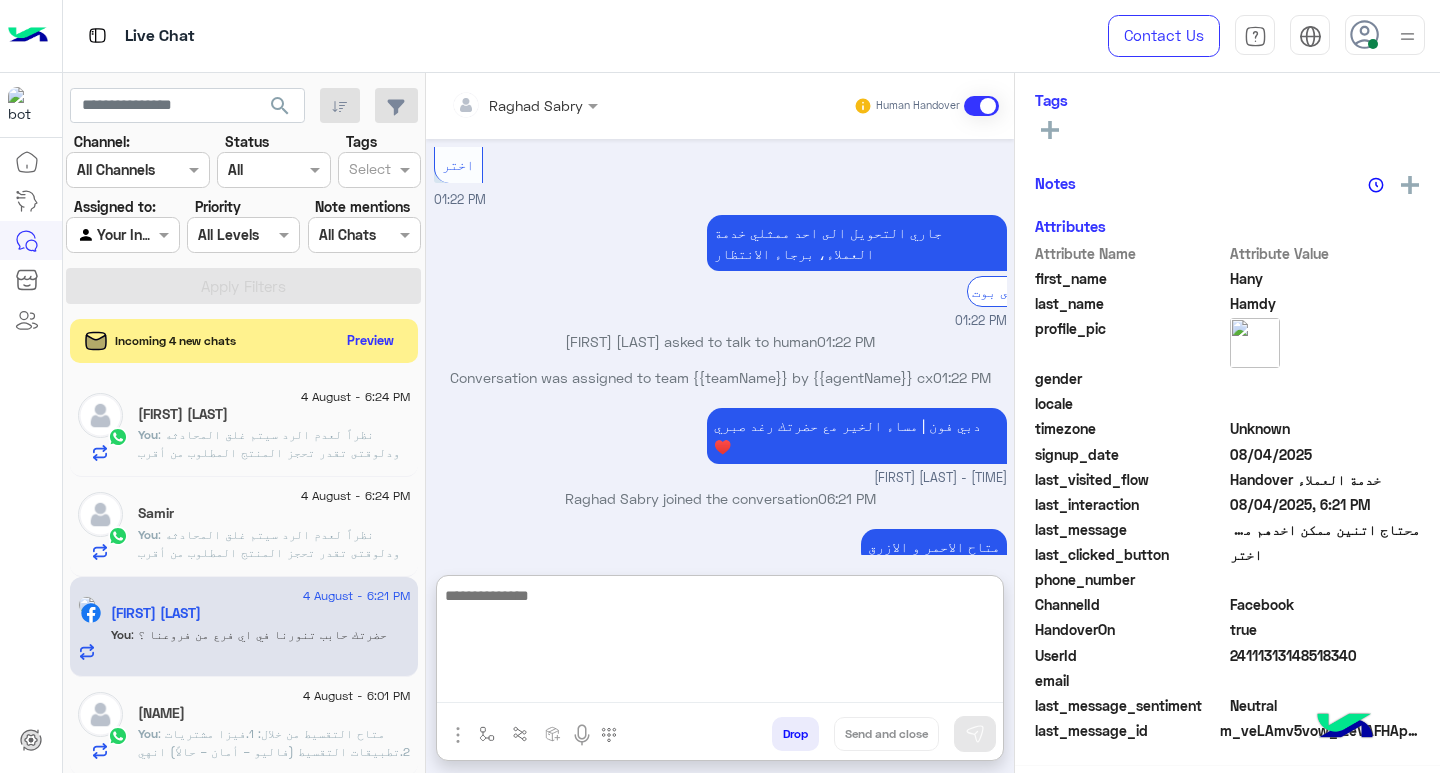 paste on "**********" 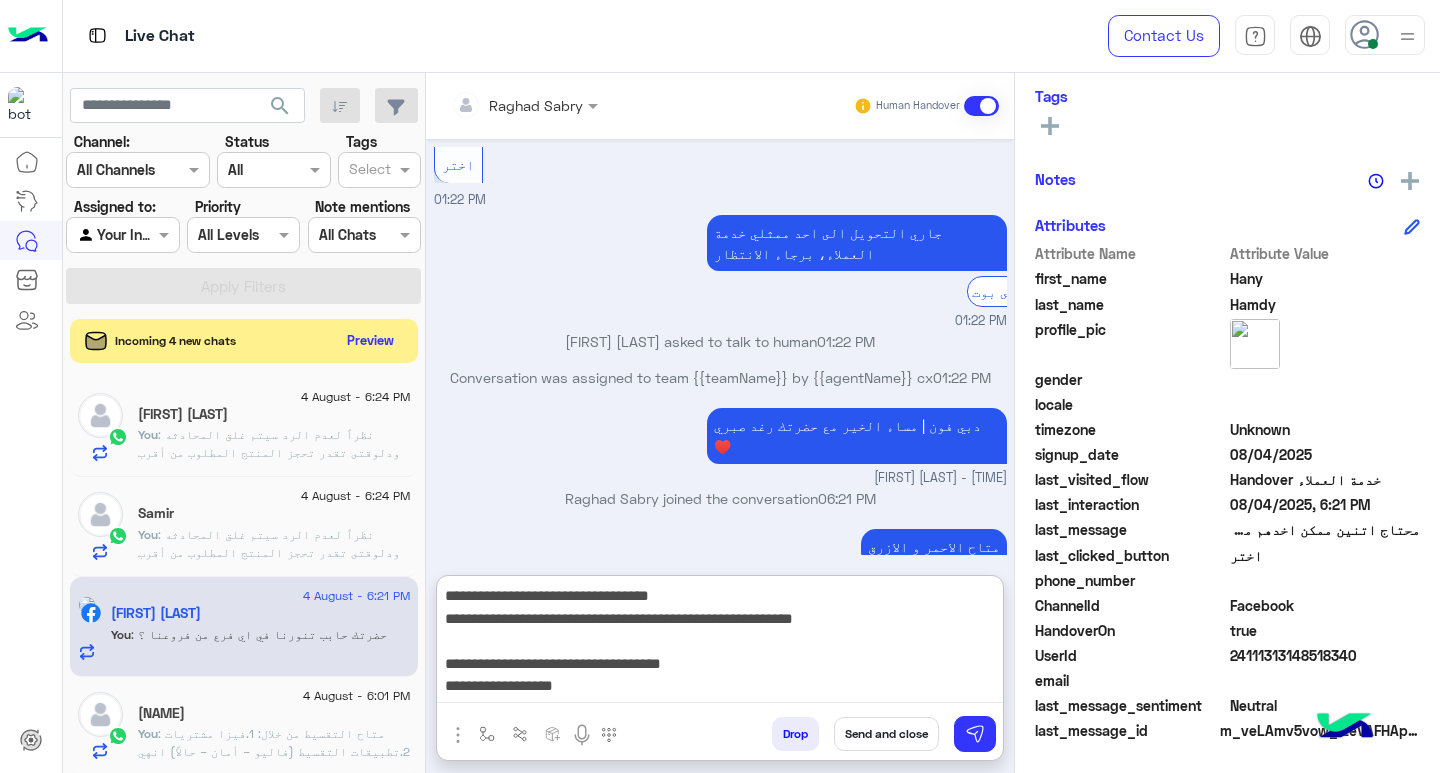 type on "**********" 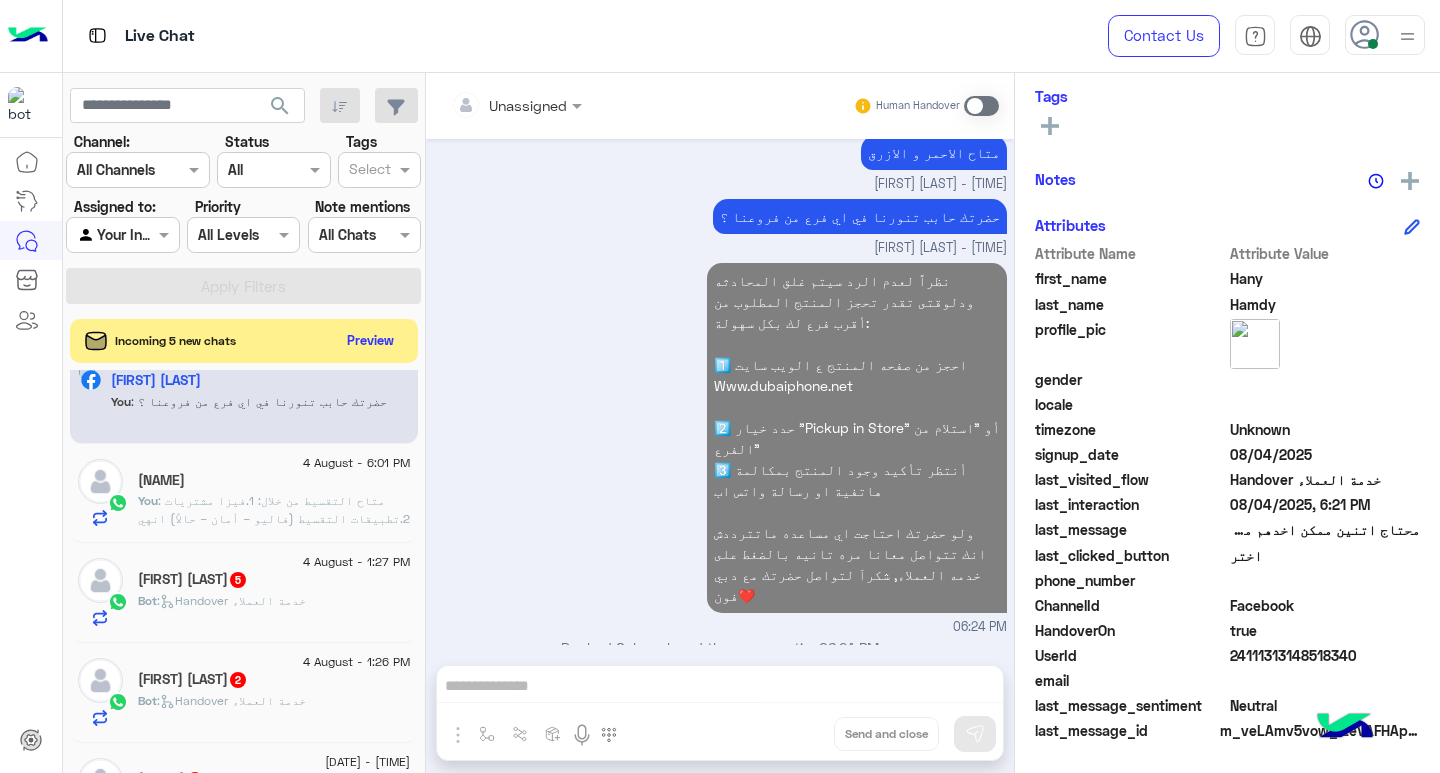 click on "You  : متاح التقسيط من خلال:
1.فيزا مشتريات
2.تطبيقات التقسيط (فاليو – أمان – حالاً)
انهي الأنسب لحضرتك؟" 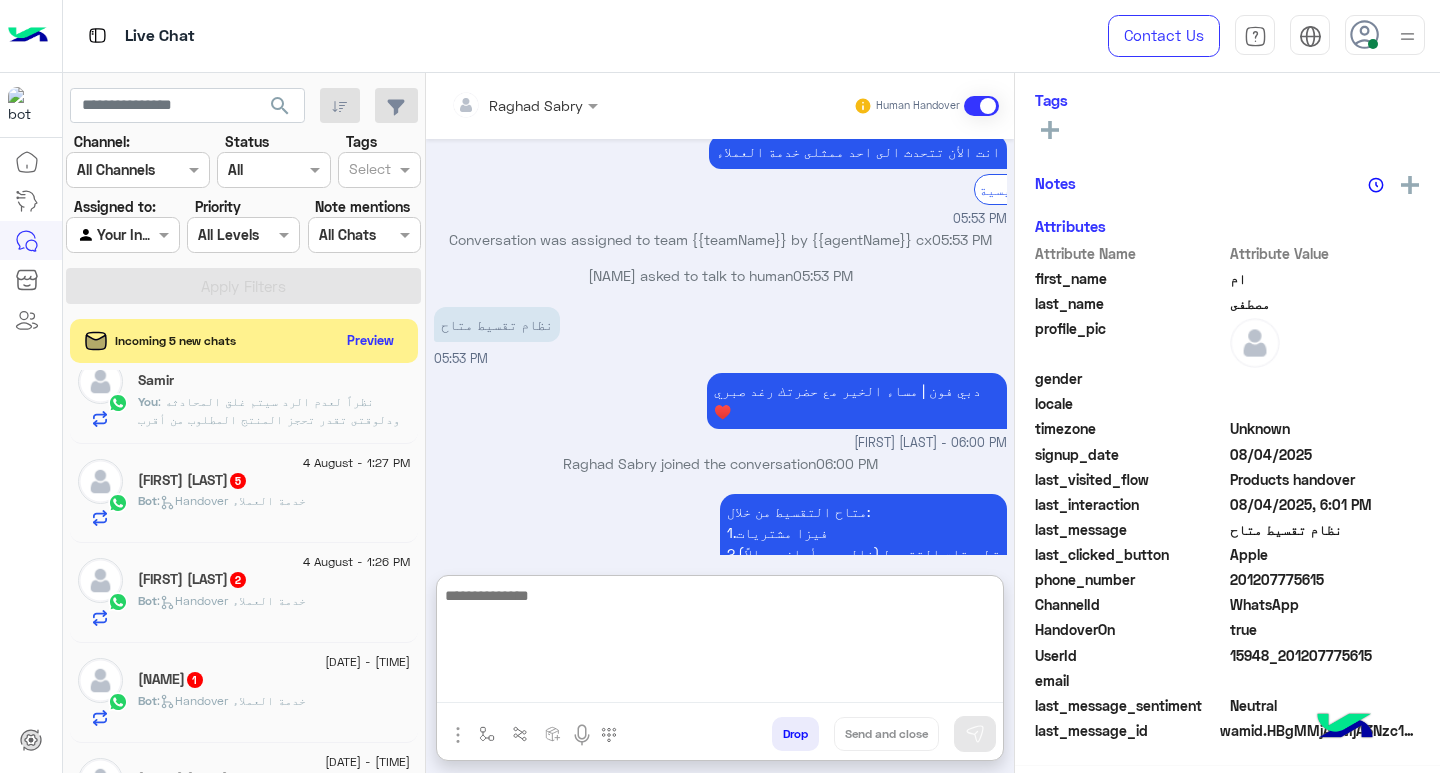 paste on "**********" 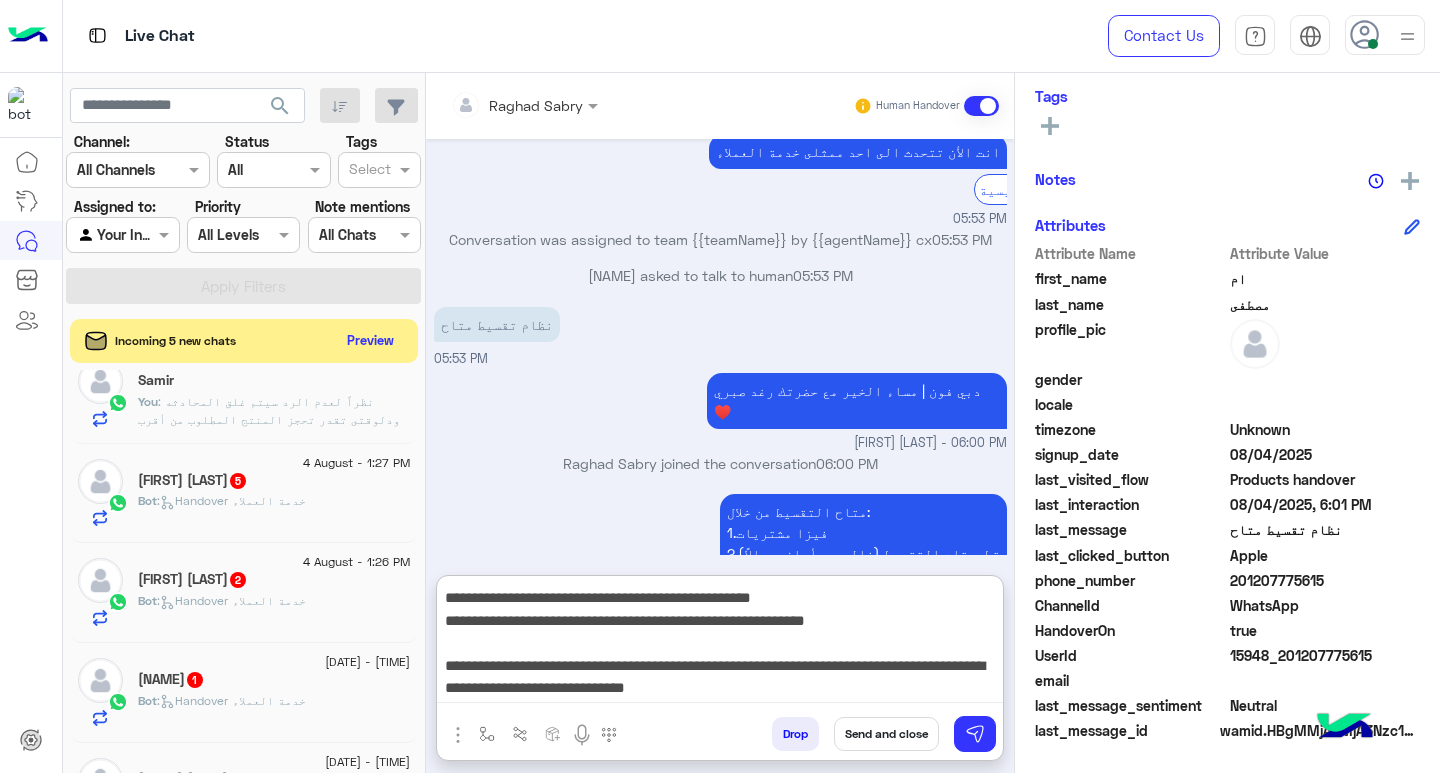 type on "**********" 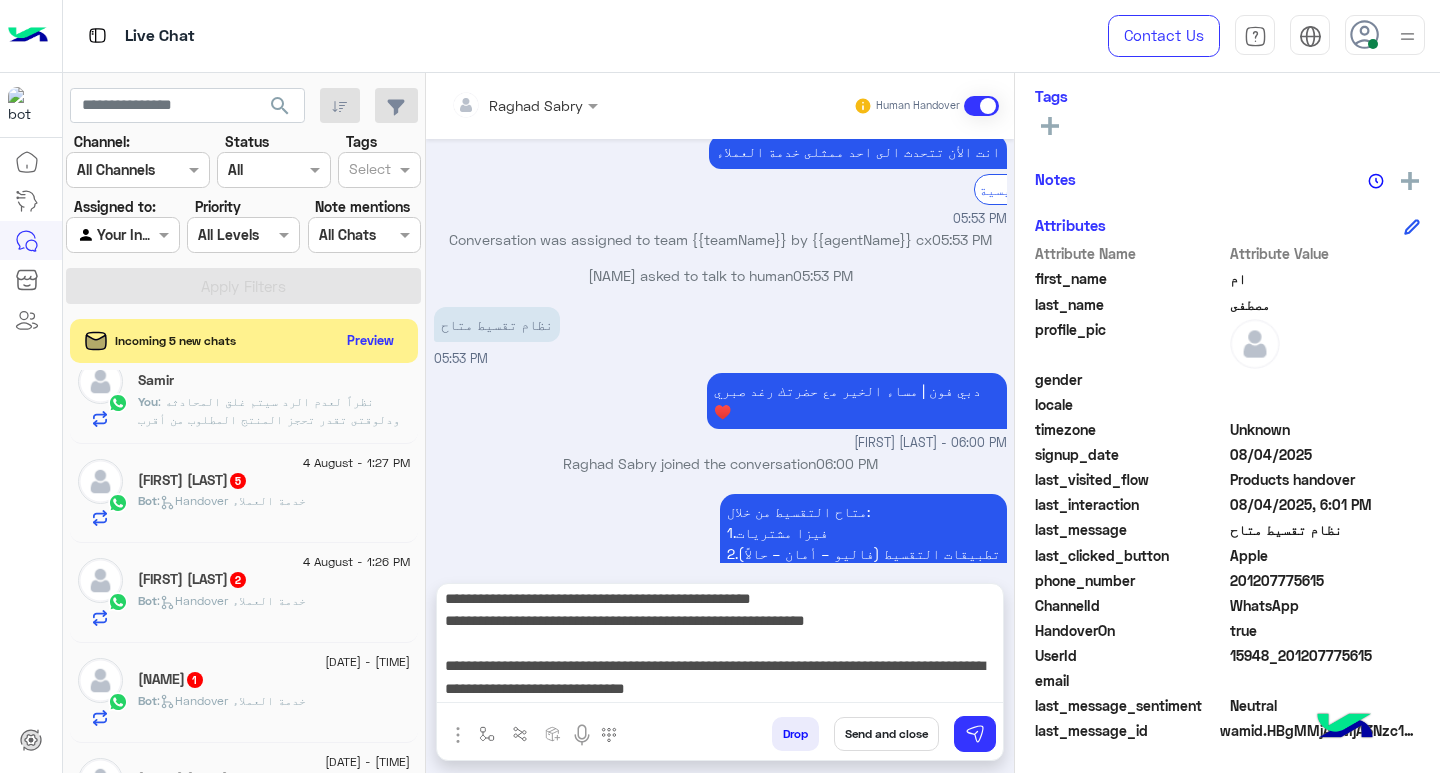click on "Send and close" at bounding box center (886, 734) 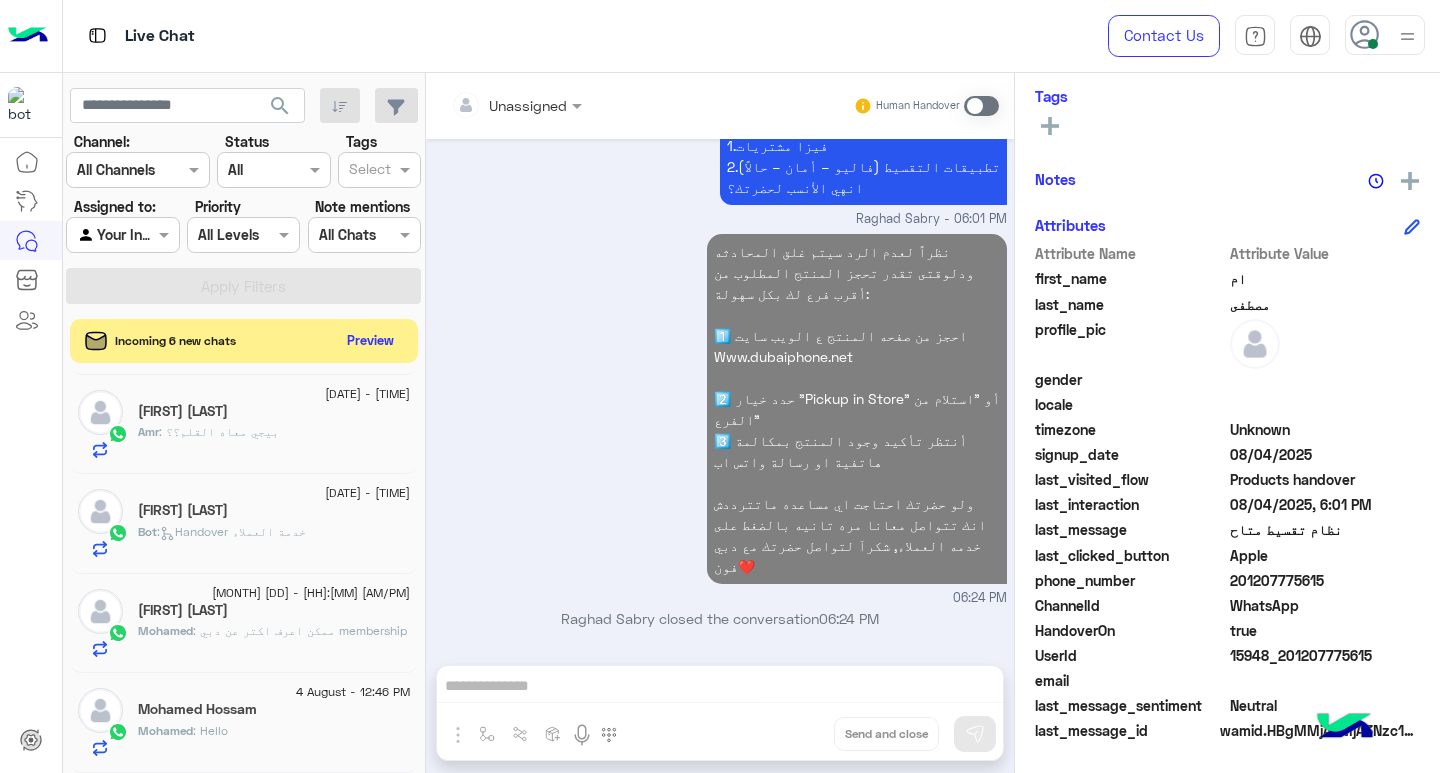 click on "[FIRST] : بيجي معاه القلم؟؟" 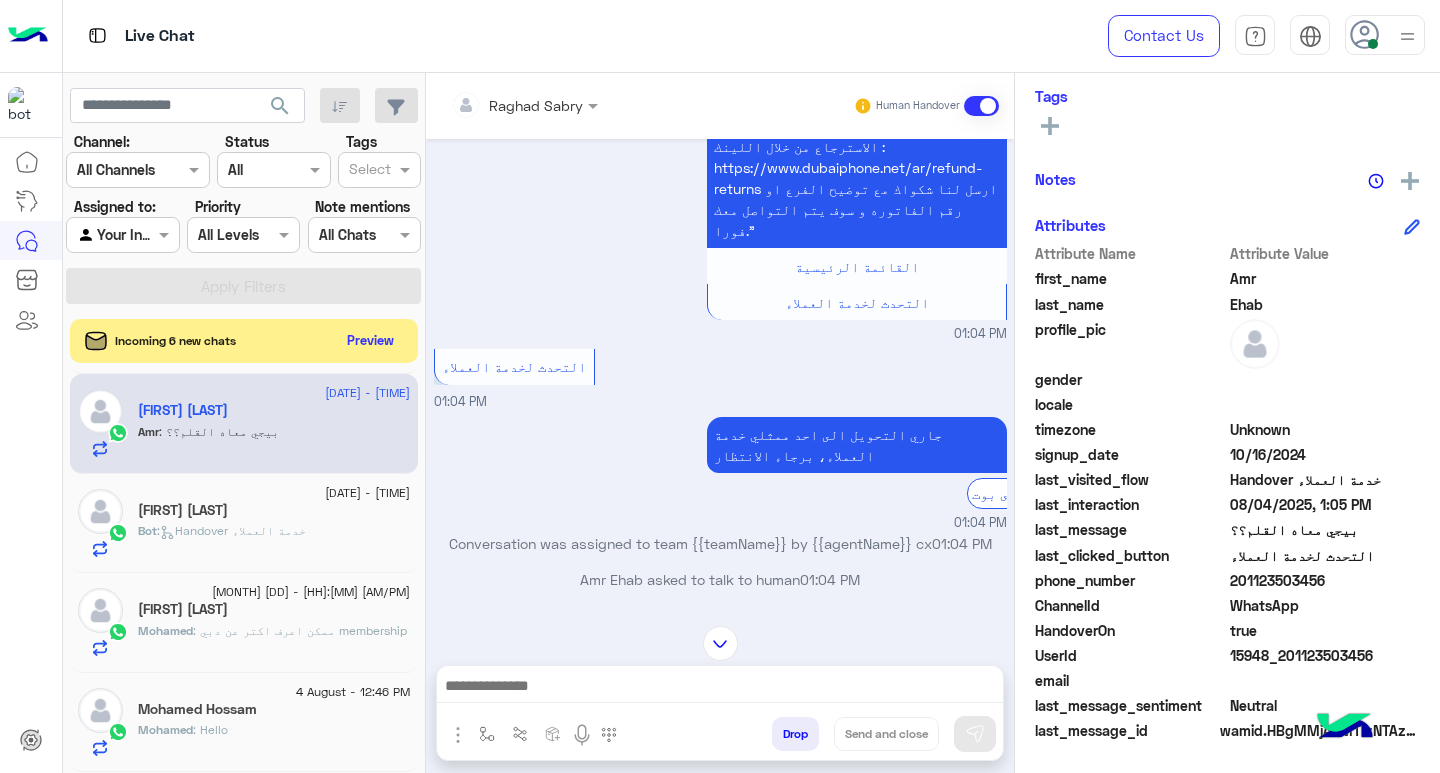 click 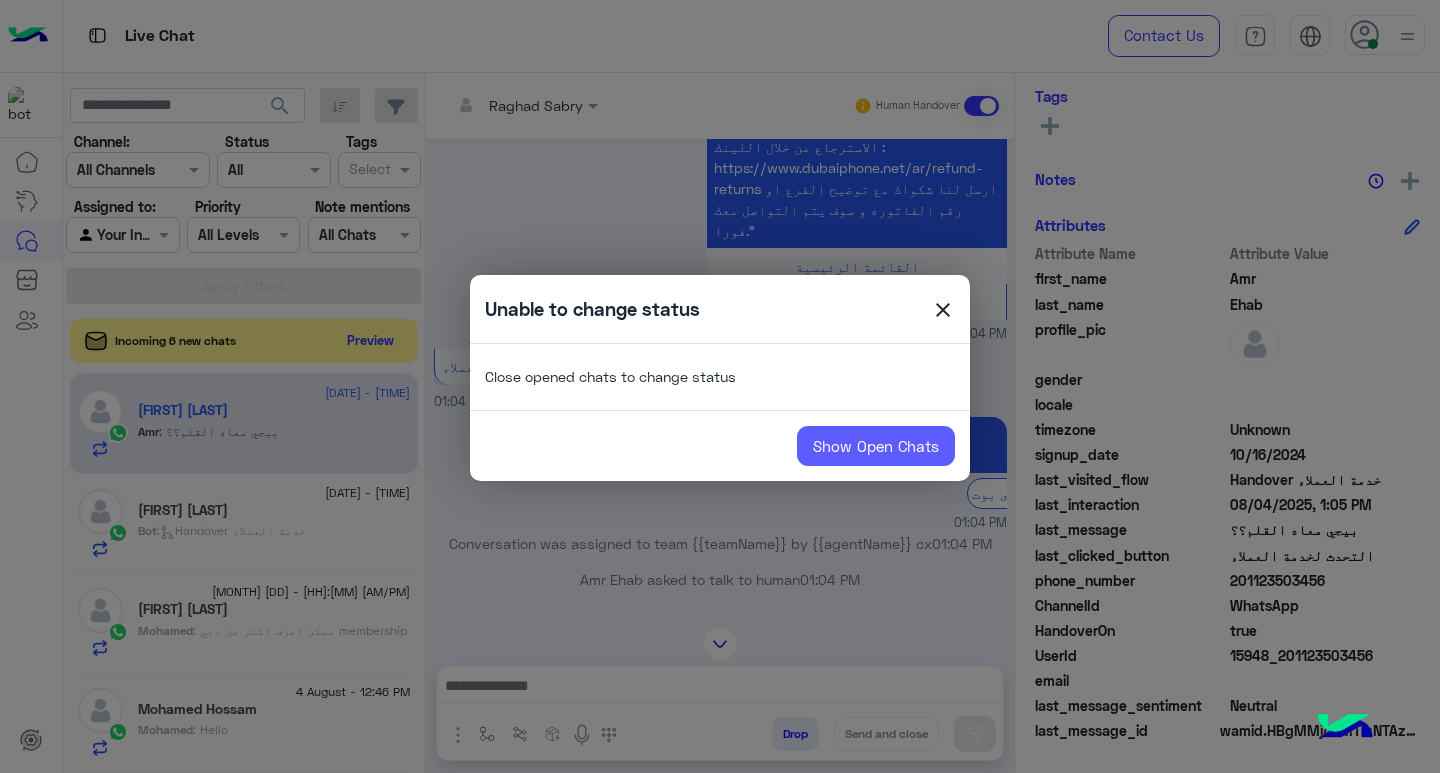 click on "Show Open Chats" 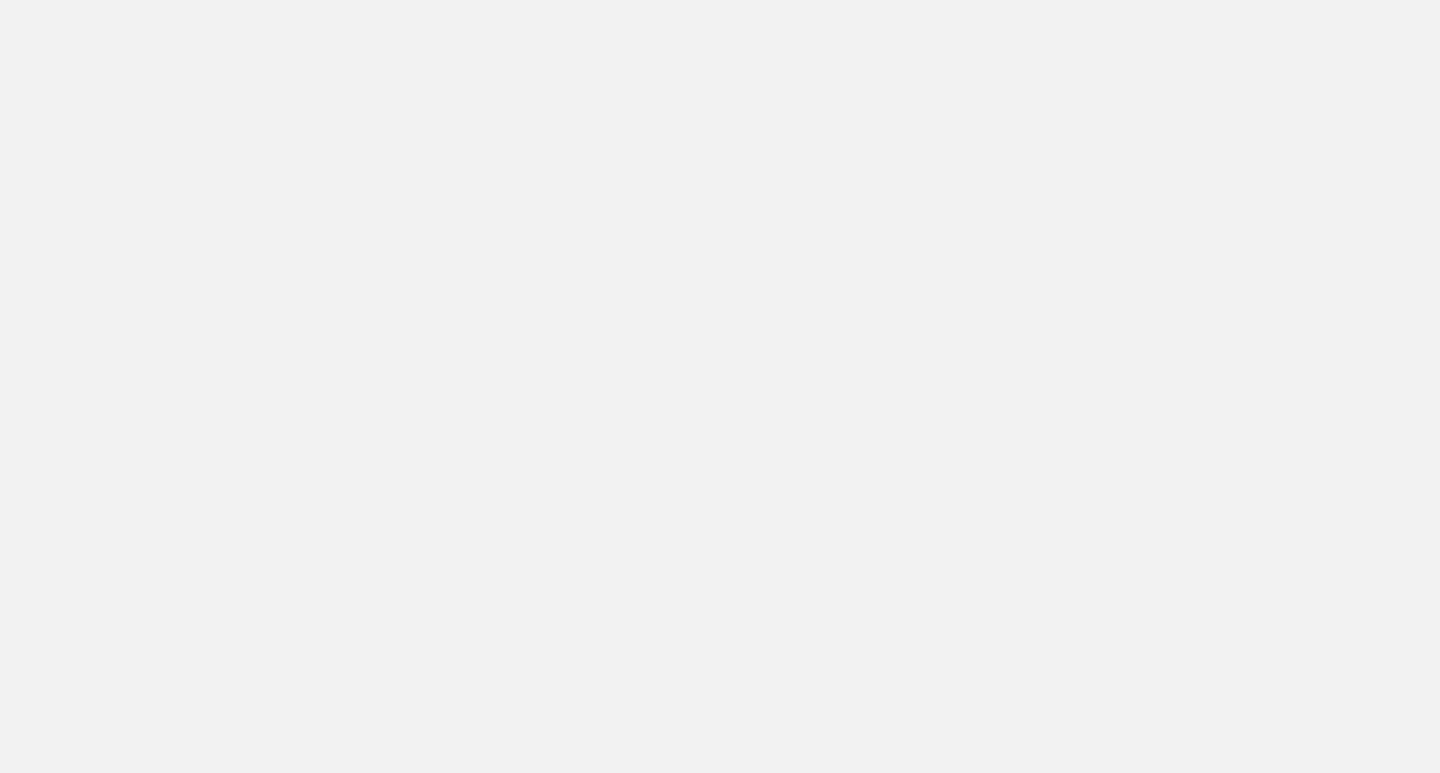 scroll, scrollTop: 0, scrollLeft: 0, axis: both 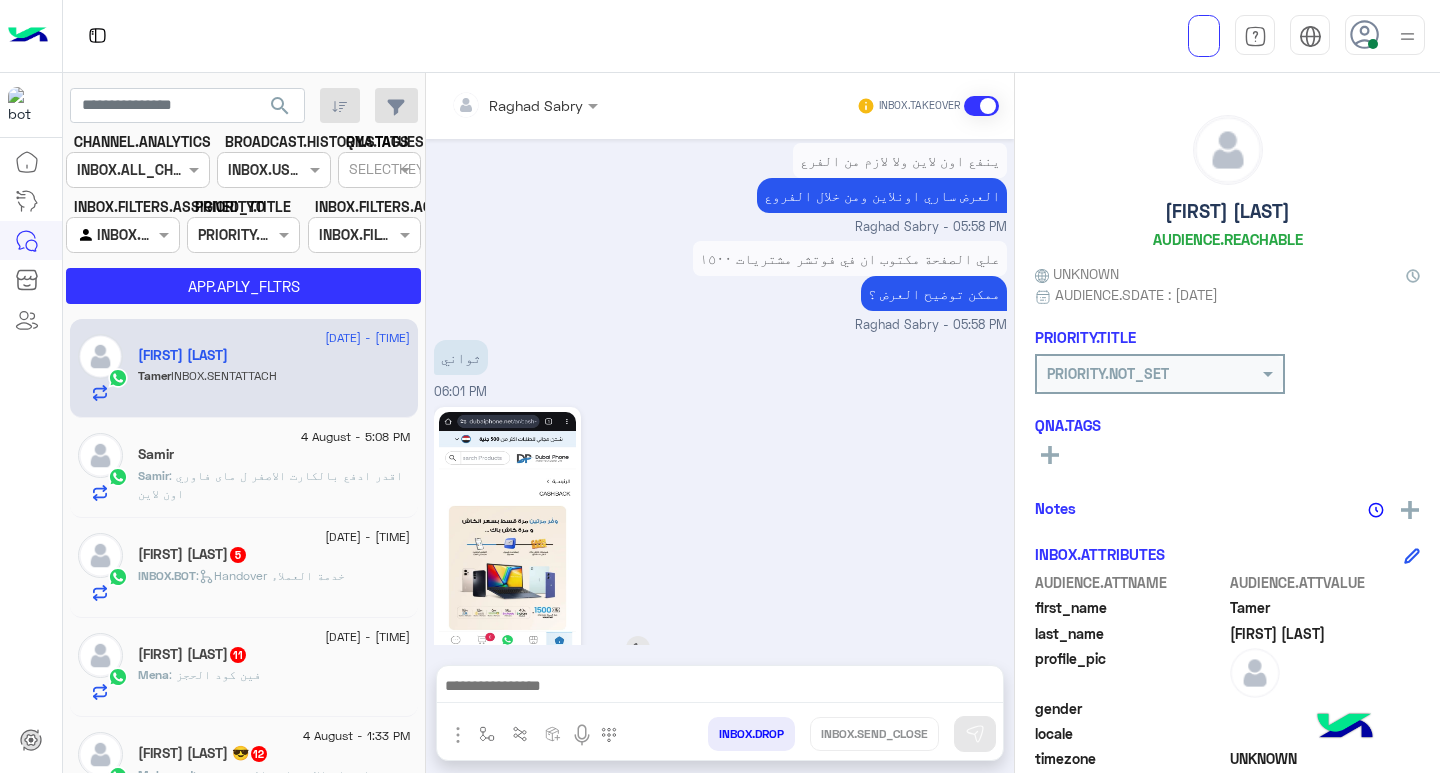 click 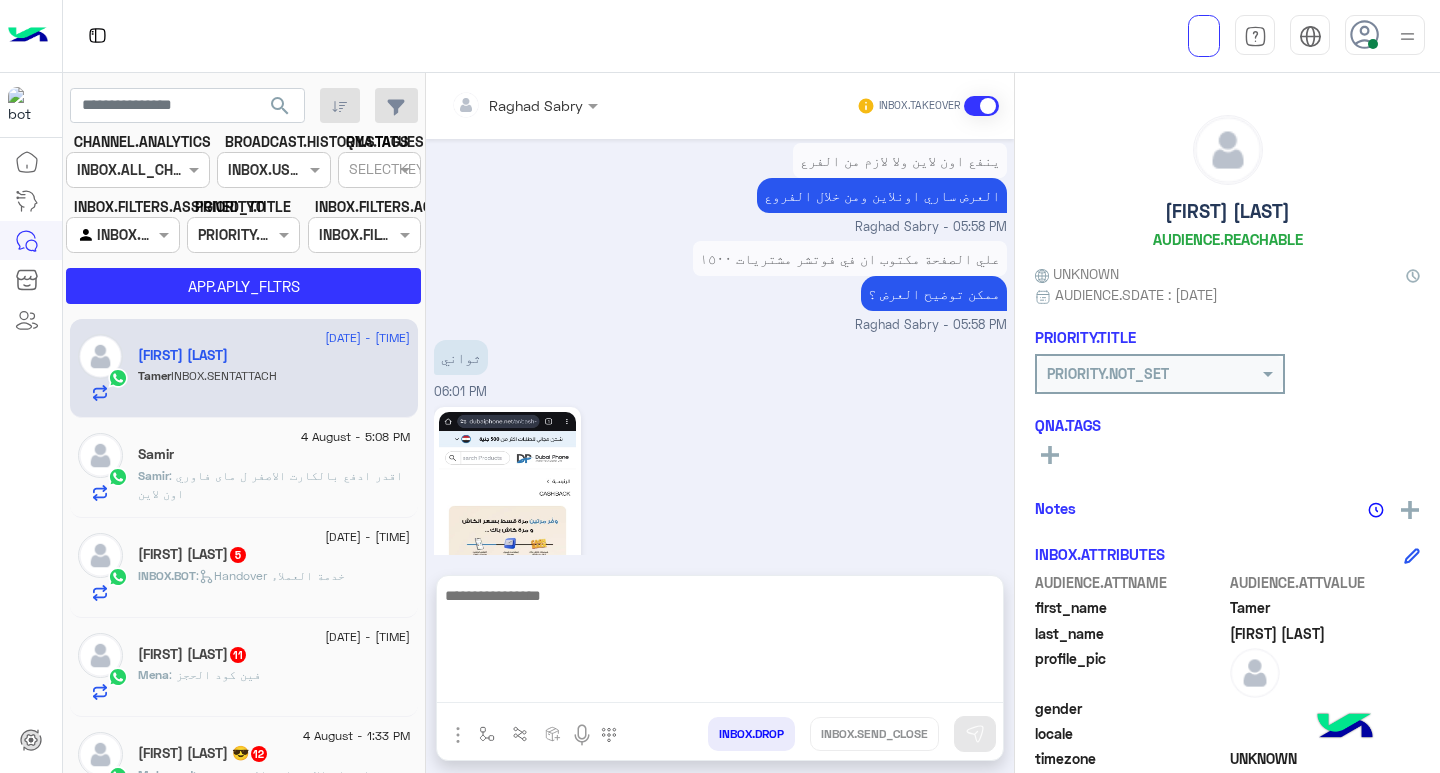 click at bounding box center [720, 643] 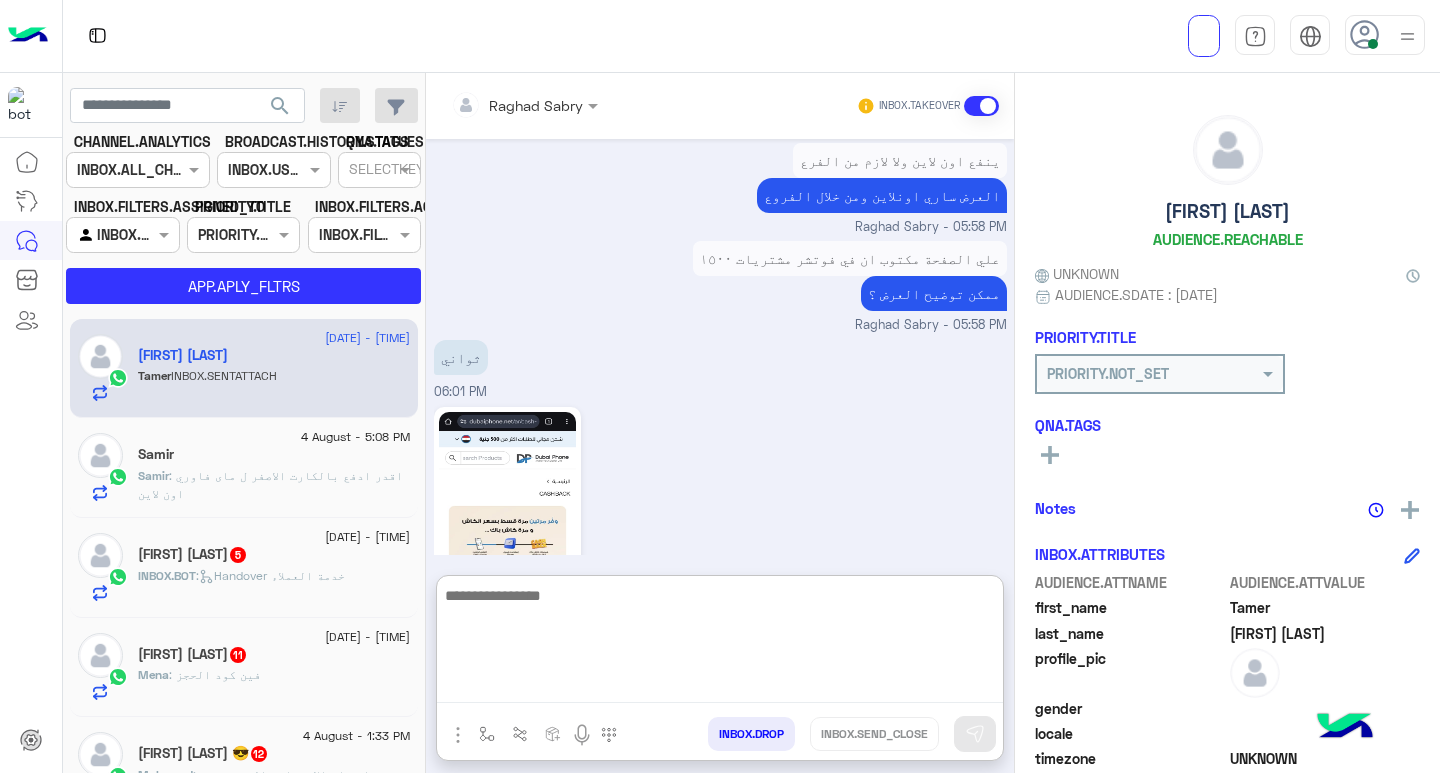 type on "*" 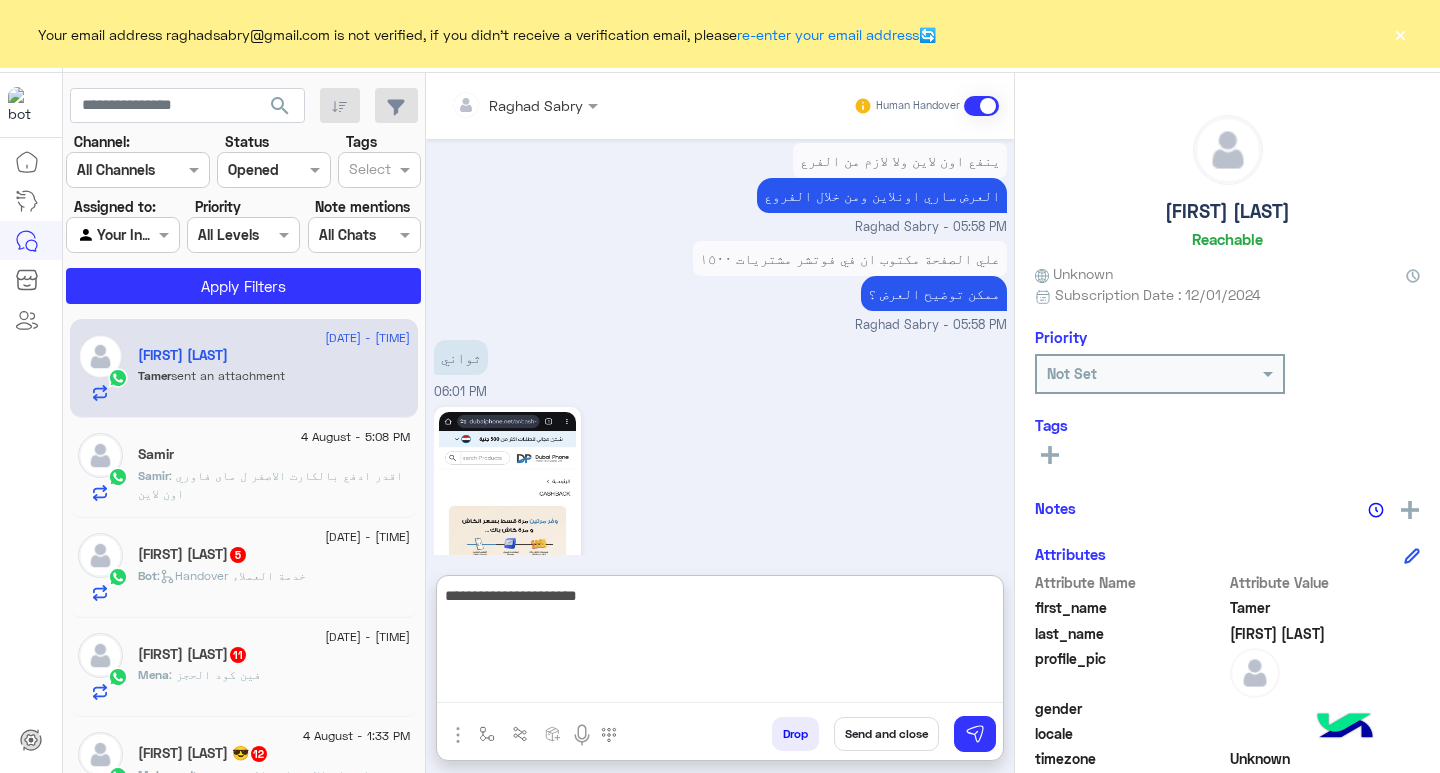 type on "**********" 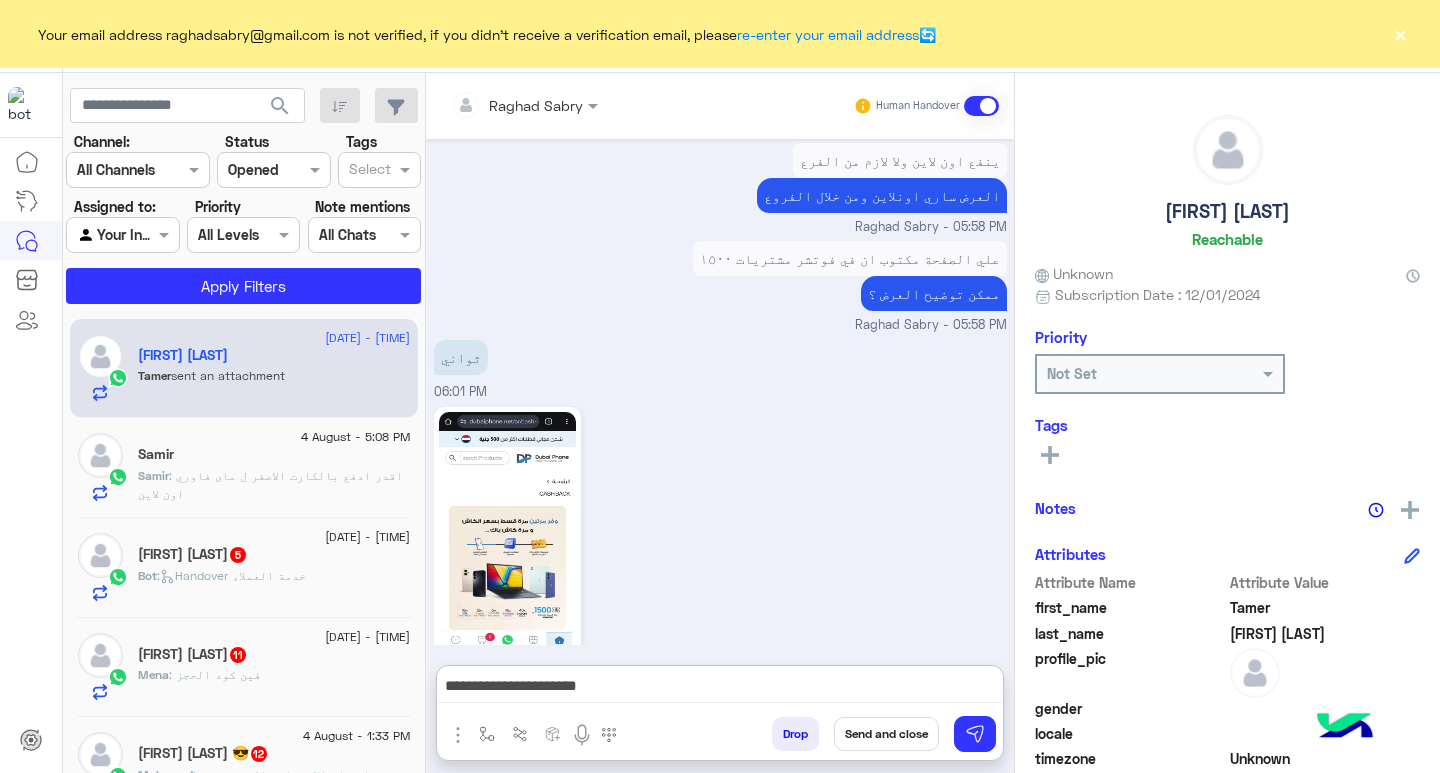 click on "Send and close" at bounding box center [886, 734] 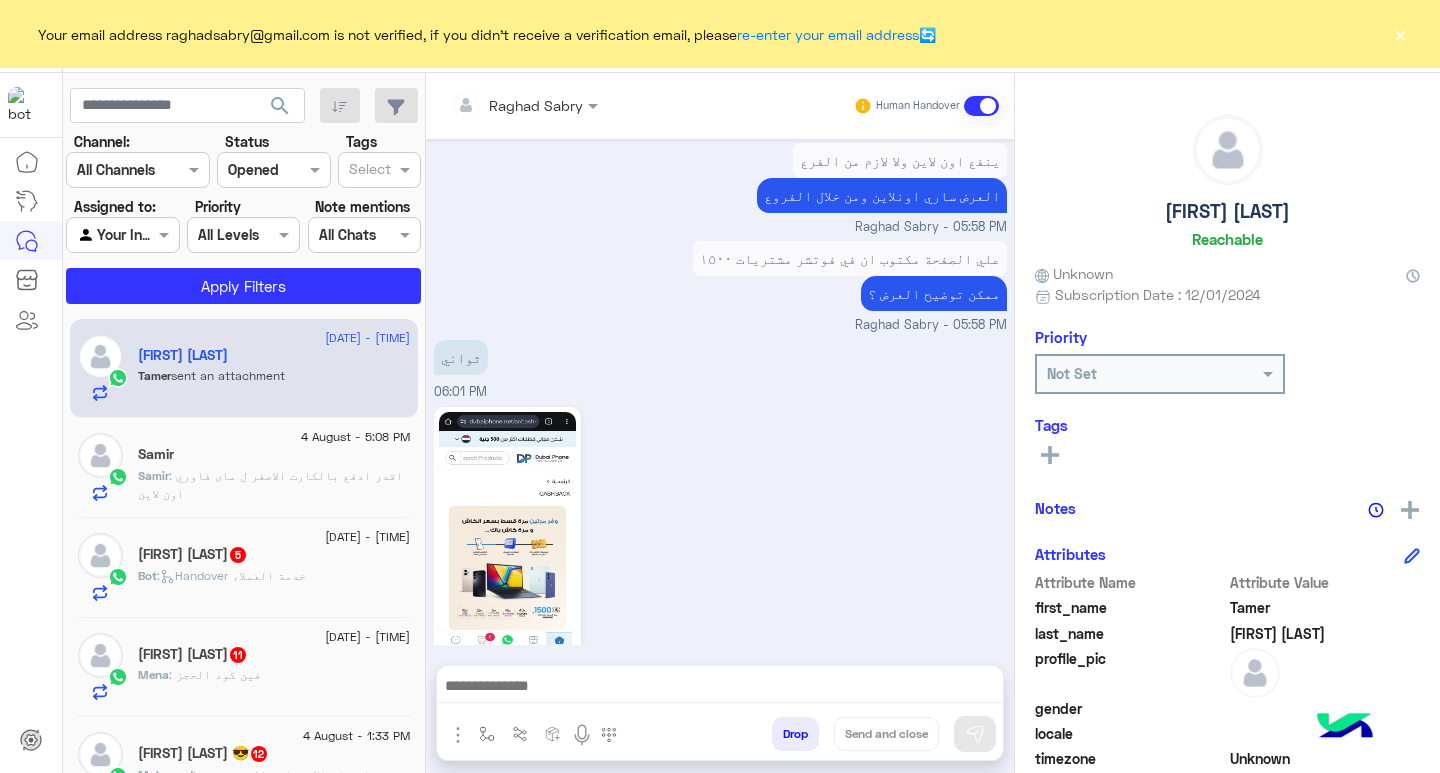 scroll, scrollTop: 1540, scrollLeft: 0, axis: vertical 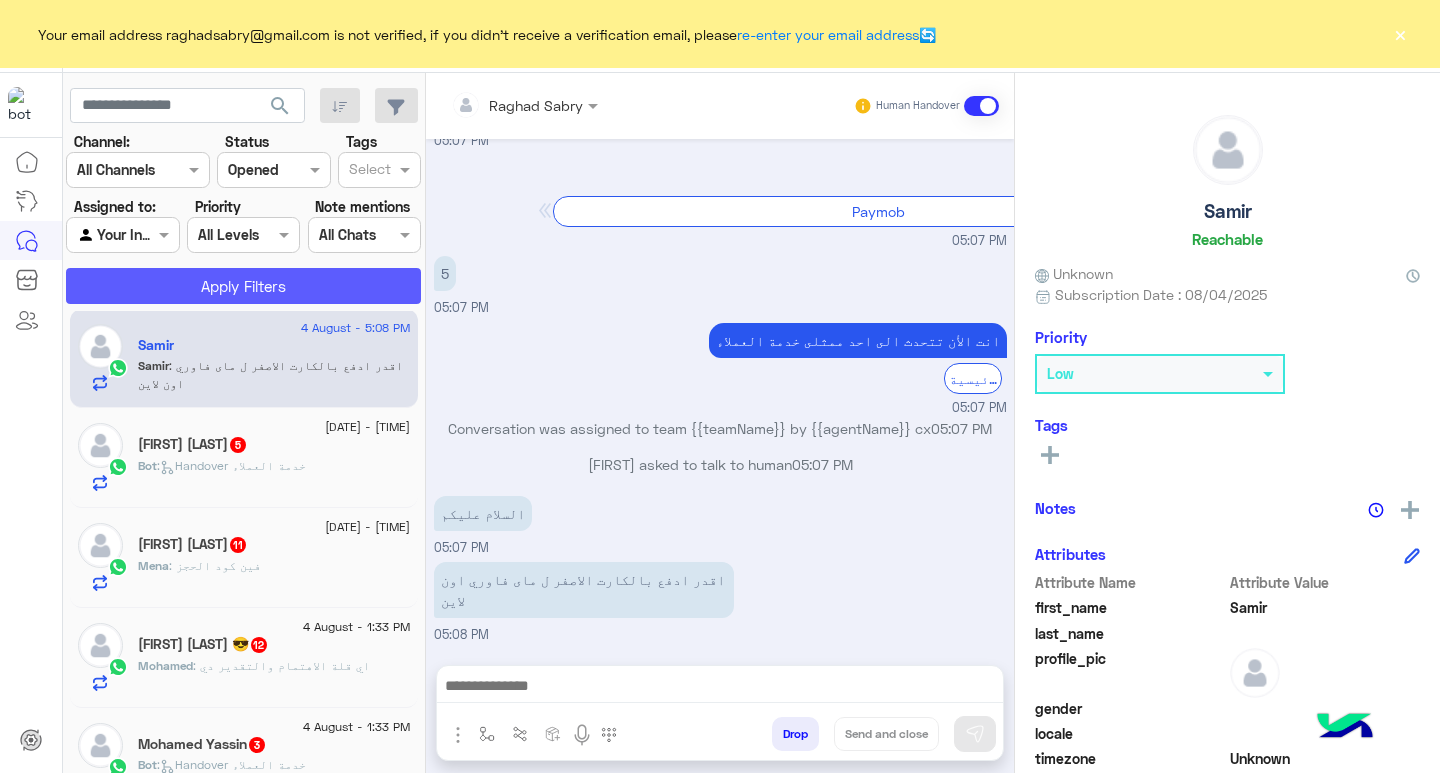 click on "Apply Filters" 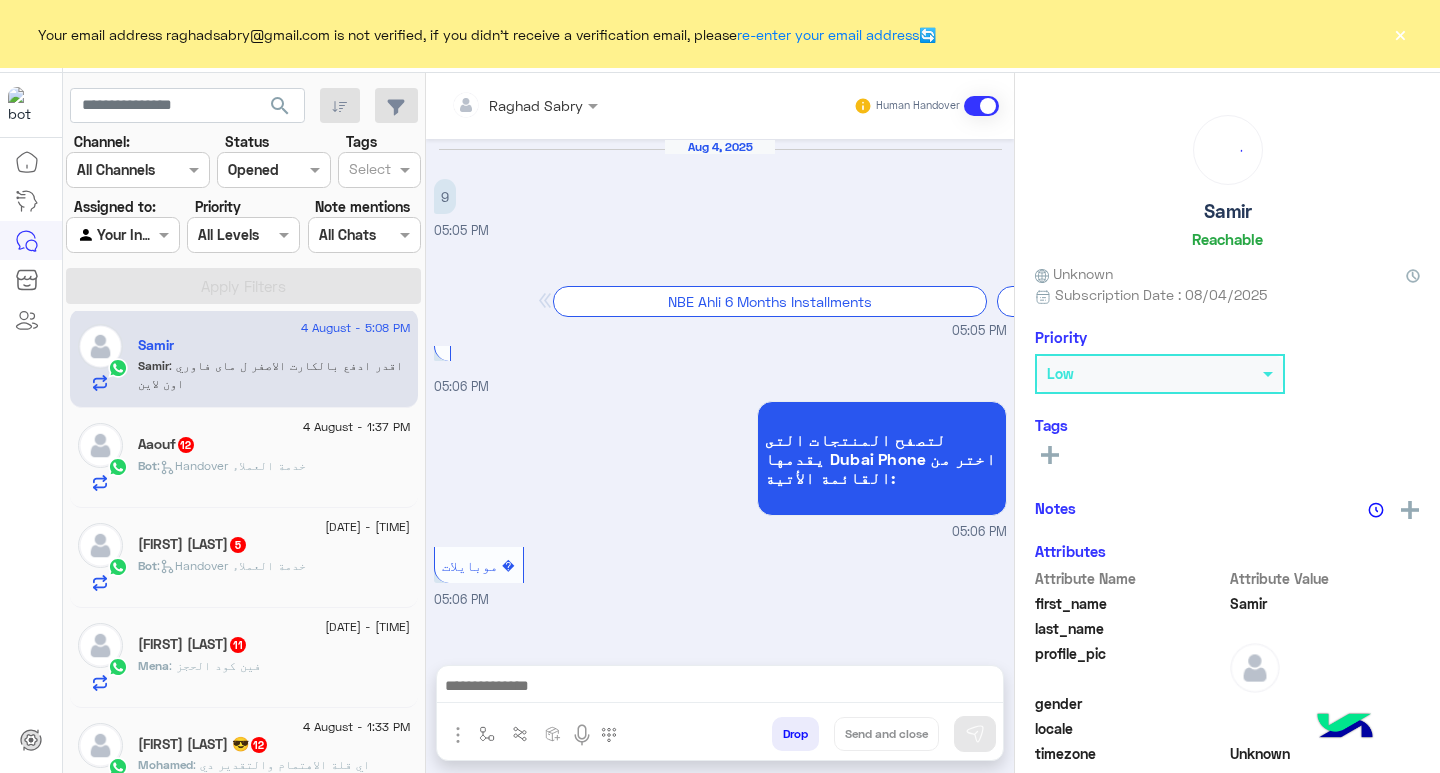scroll, scrollTop: 1540, scrollLeft: 0, axis: vertical 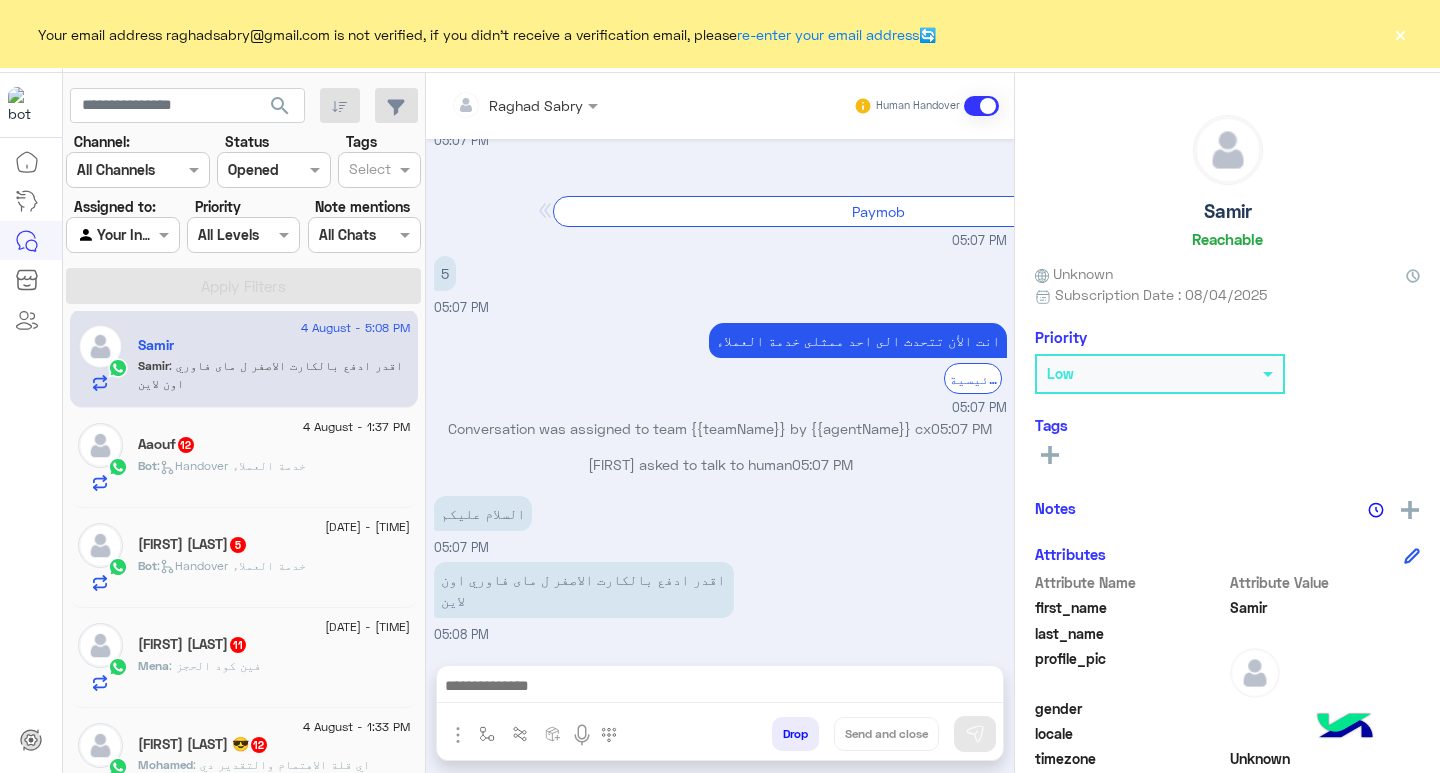 click on "×" 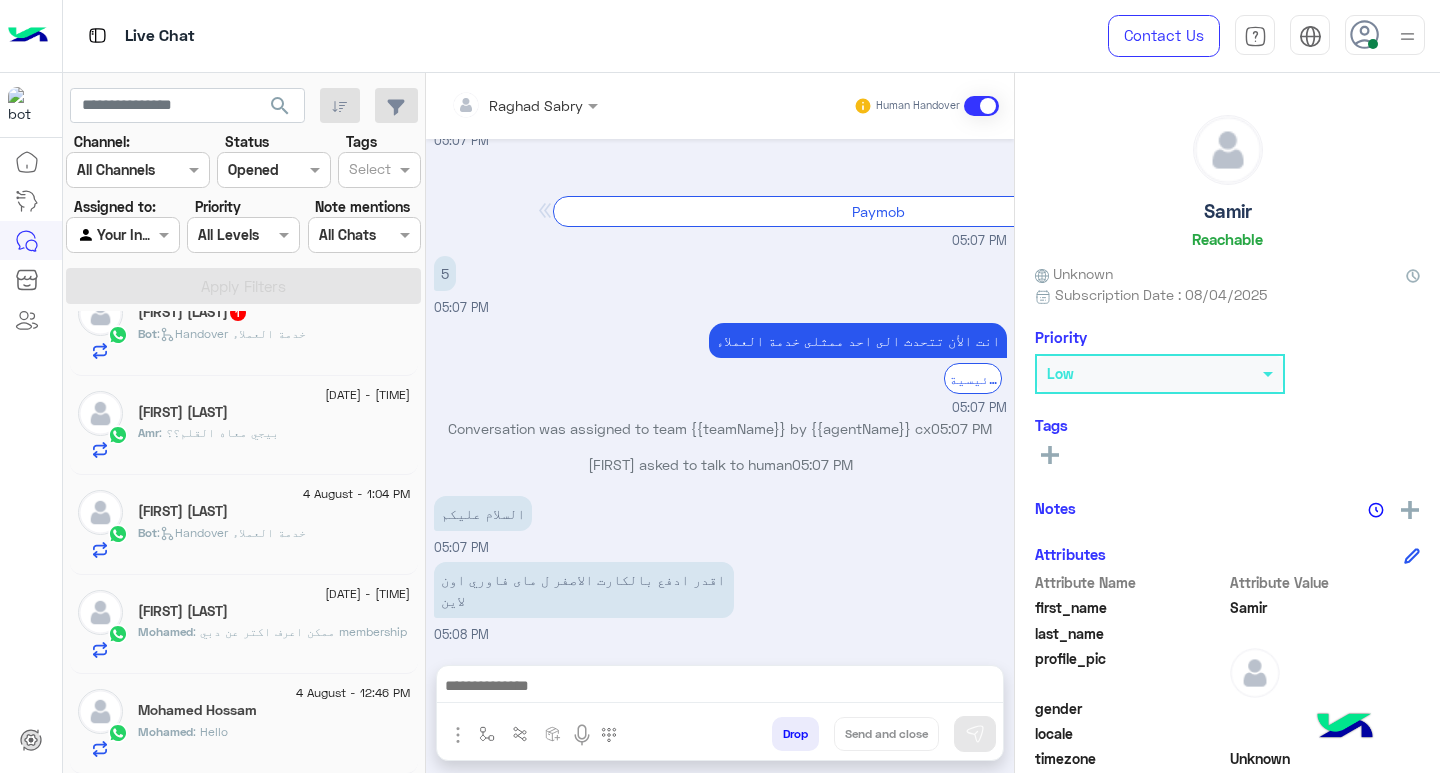 scroll, scrollTop: 10, scrollLeft: 0, axis: vertical 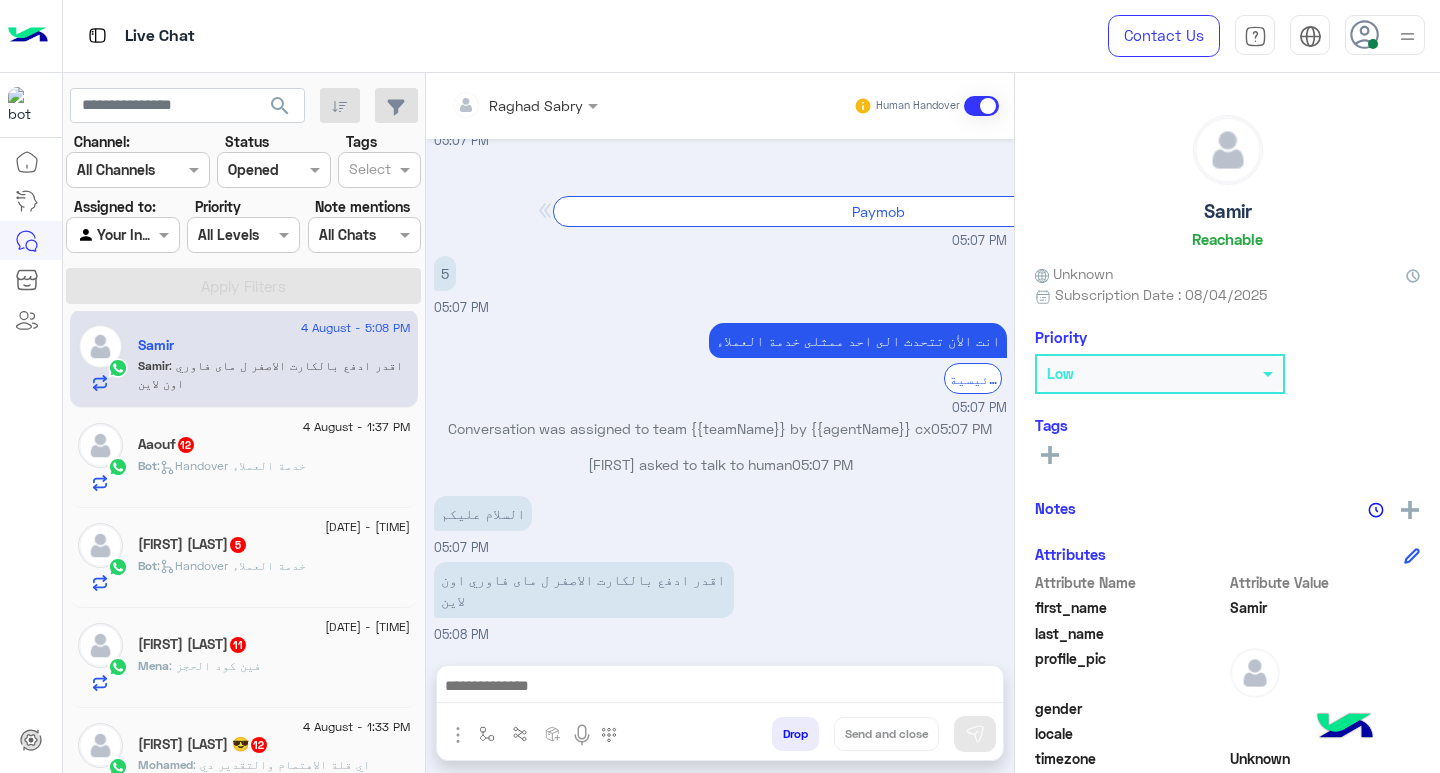 click on "Muhammed Kamel  5" 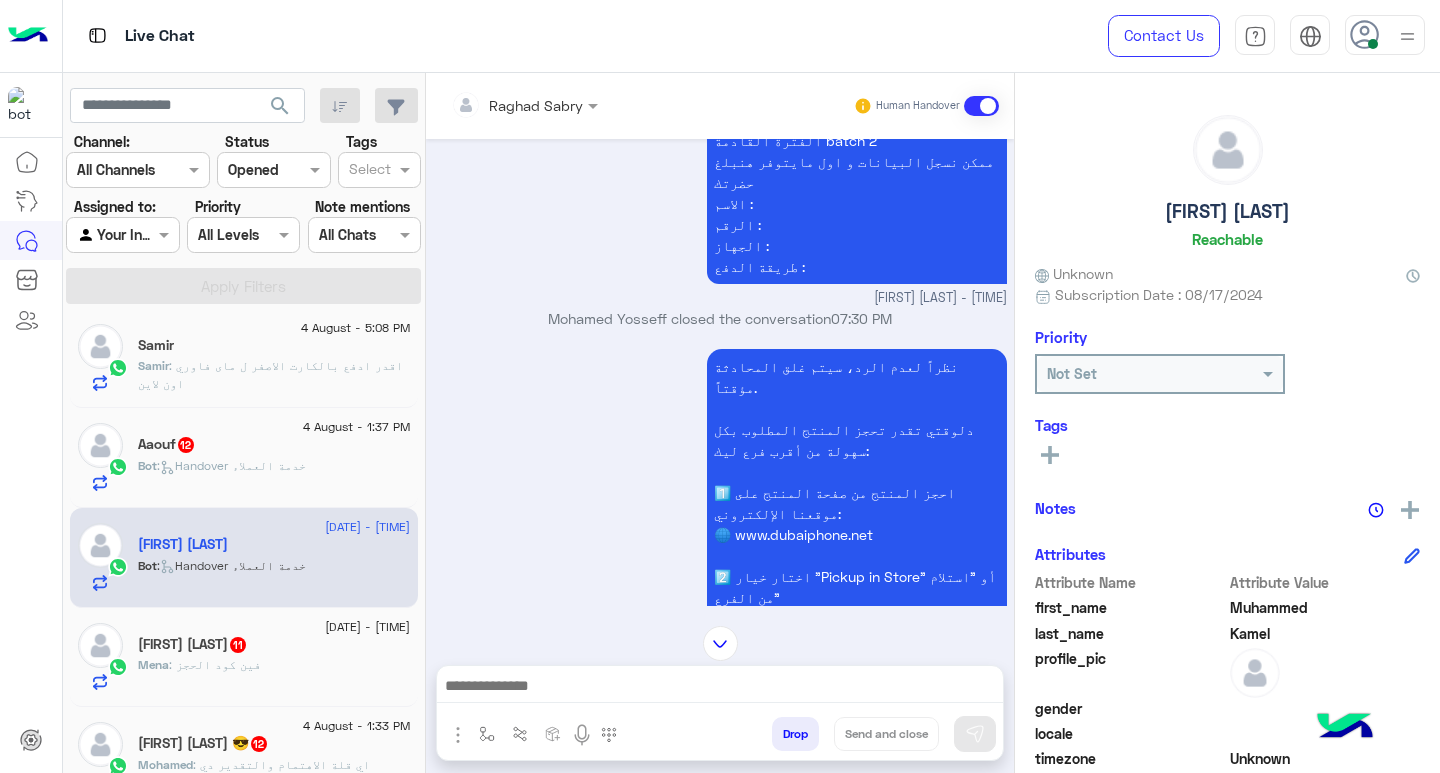 scroll, scrollTop: 1011, scrollLeft: 0, axis: vertical 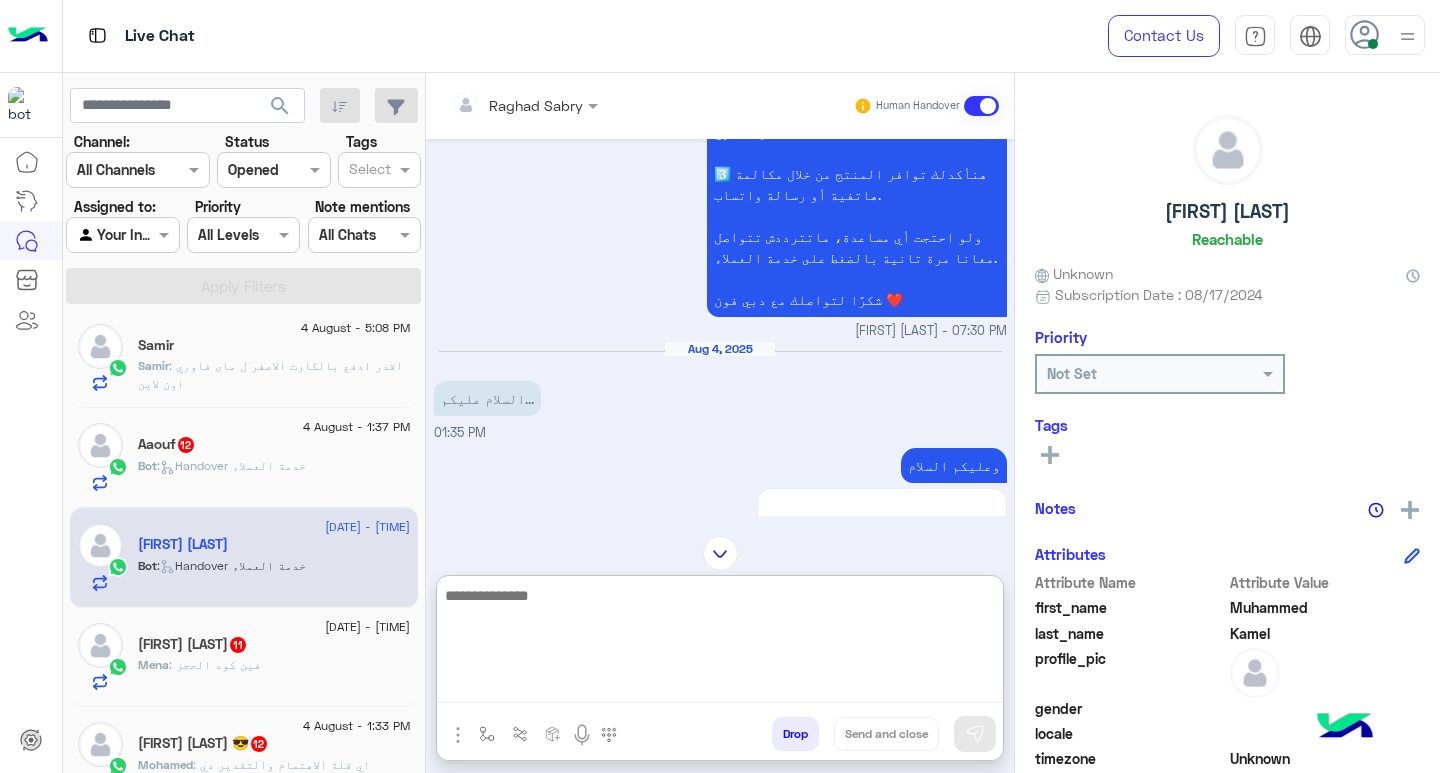 paste on "**********" 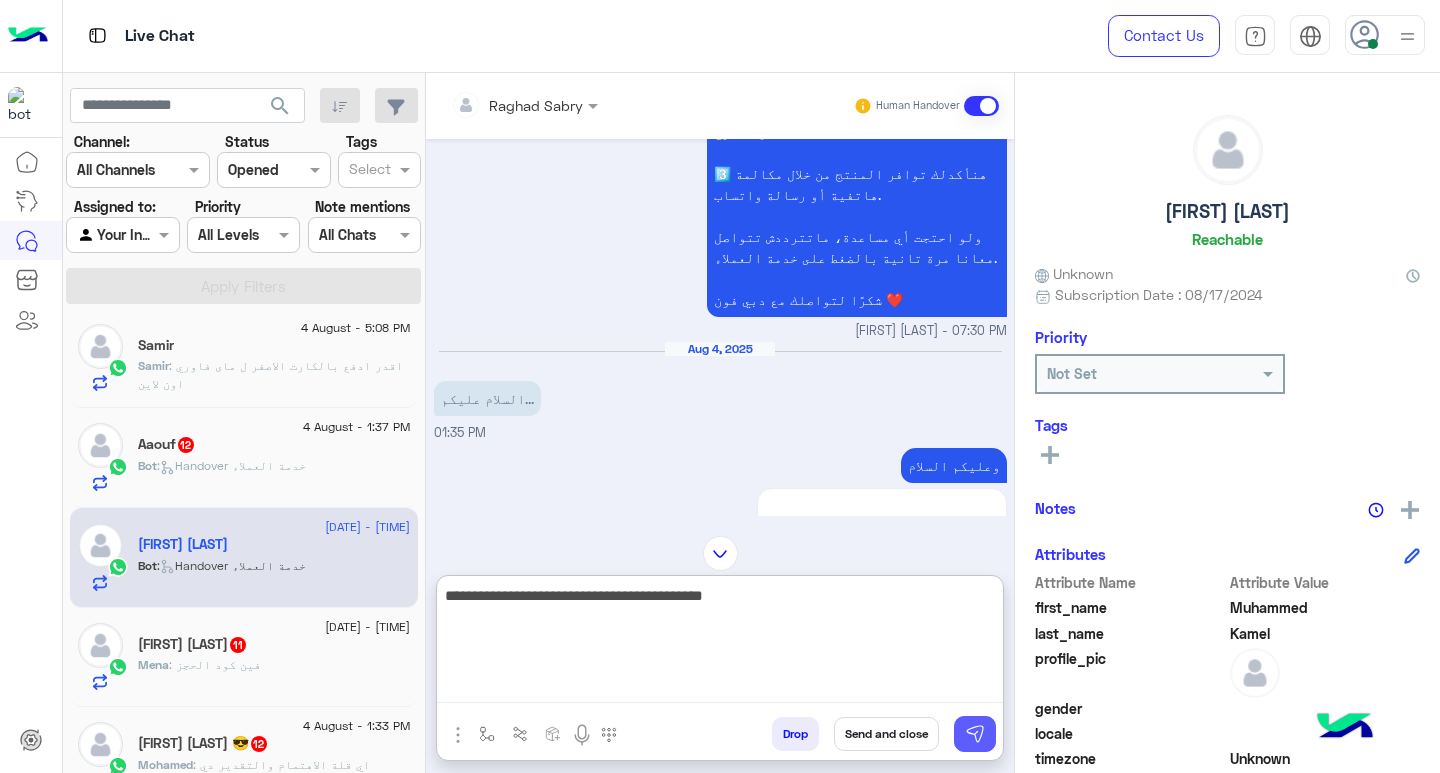 type on "**********" 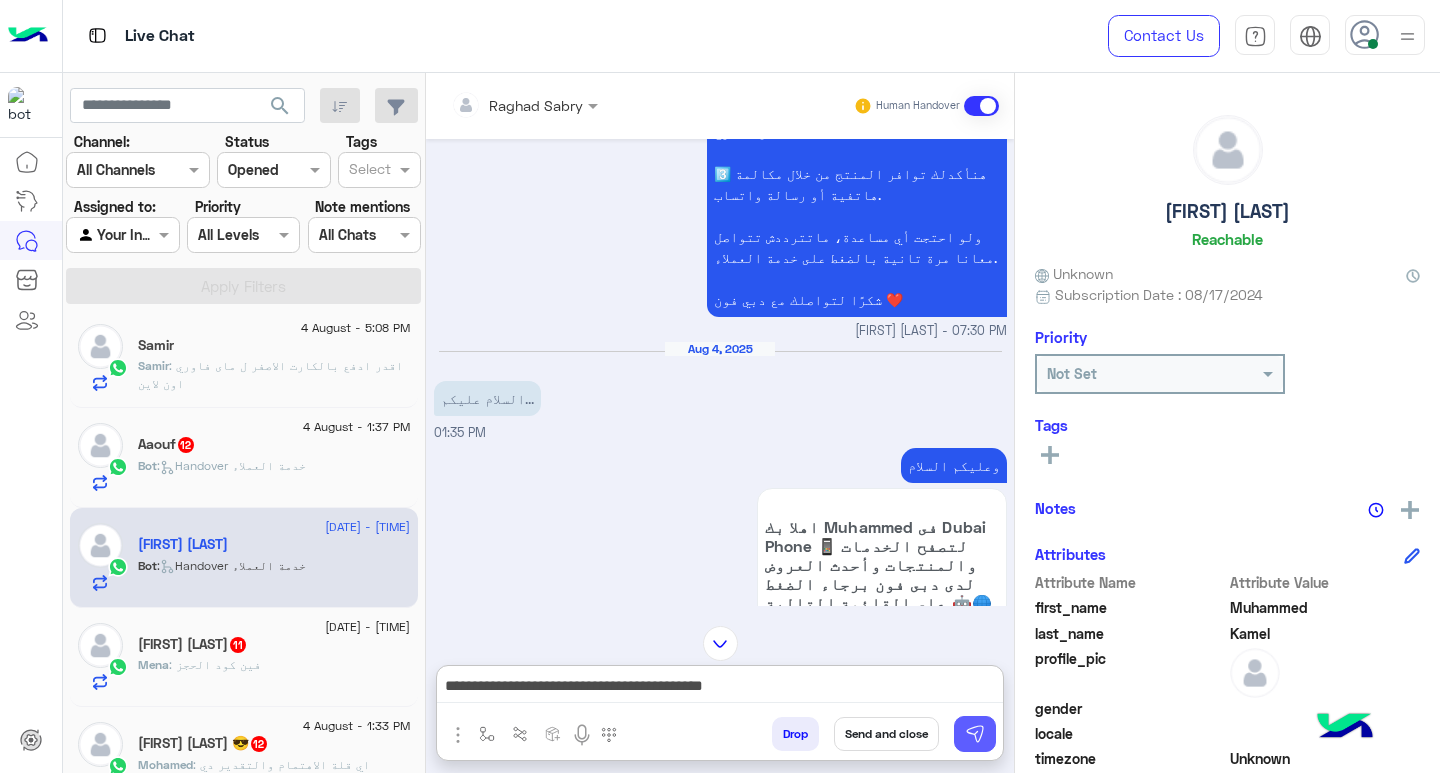 click at bounding box center [975, 734] 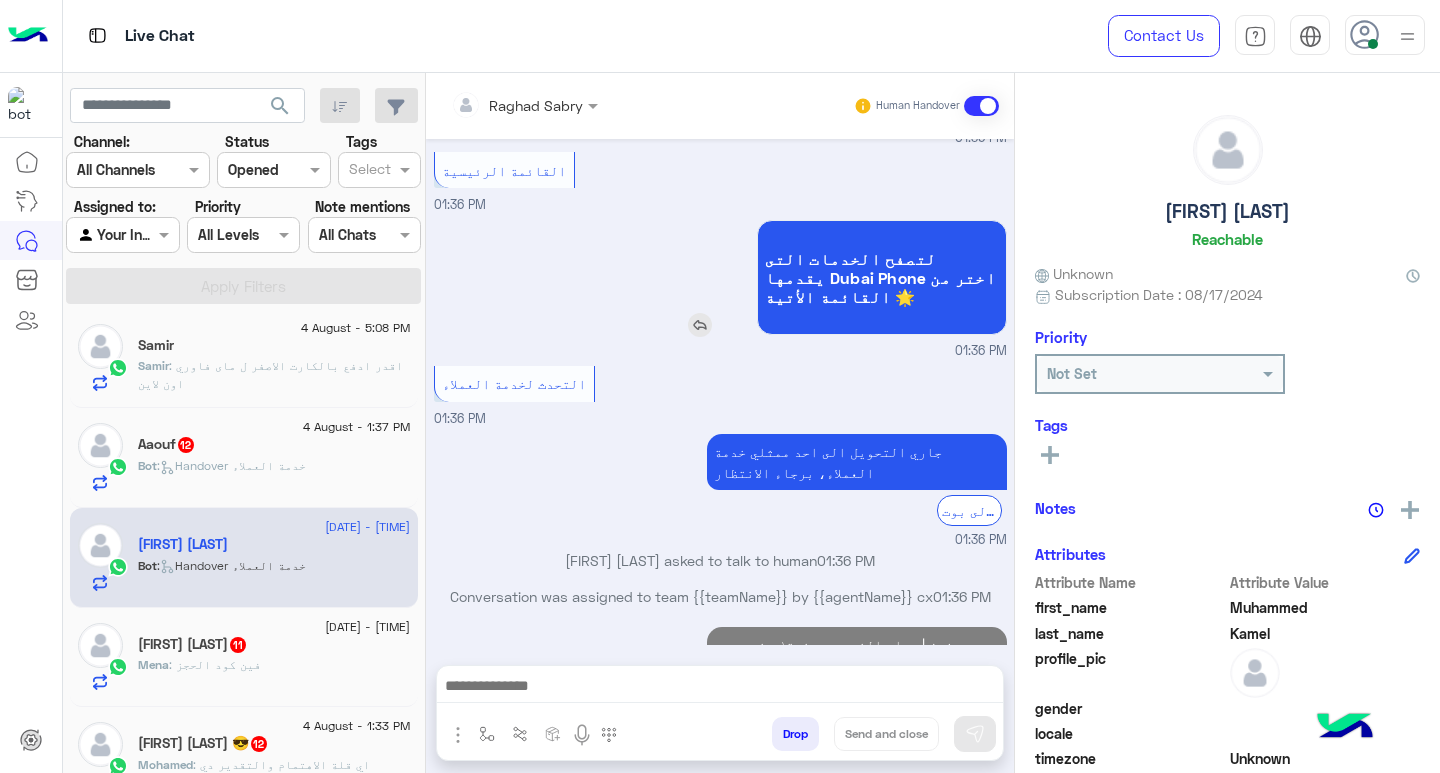 scroll, scrollTop: 2278, scrollLeft: 0, axis: vertical 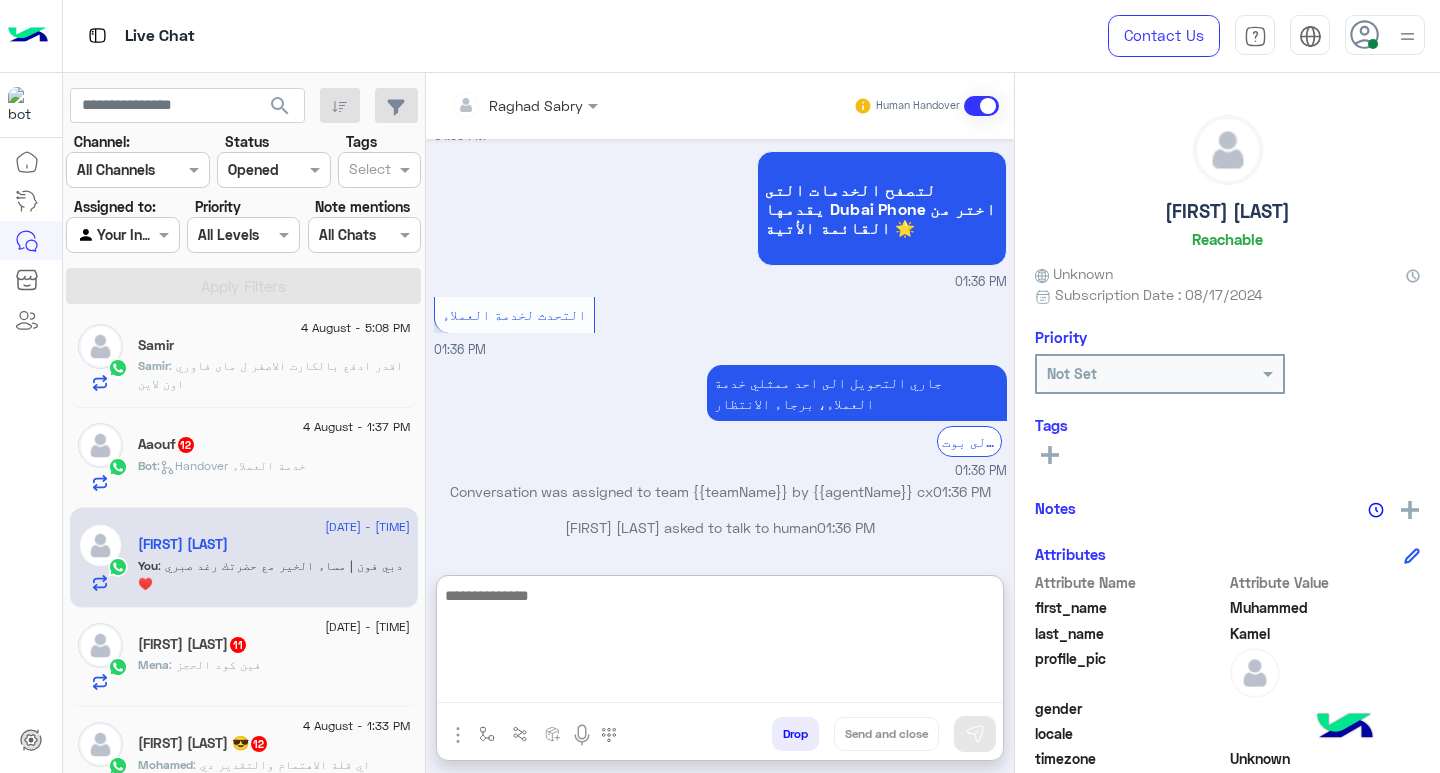 paste on "**********" 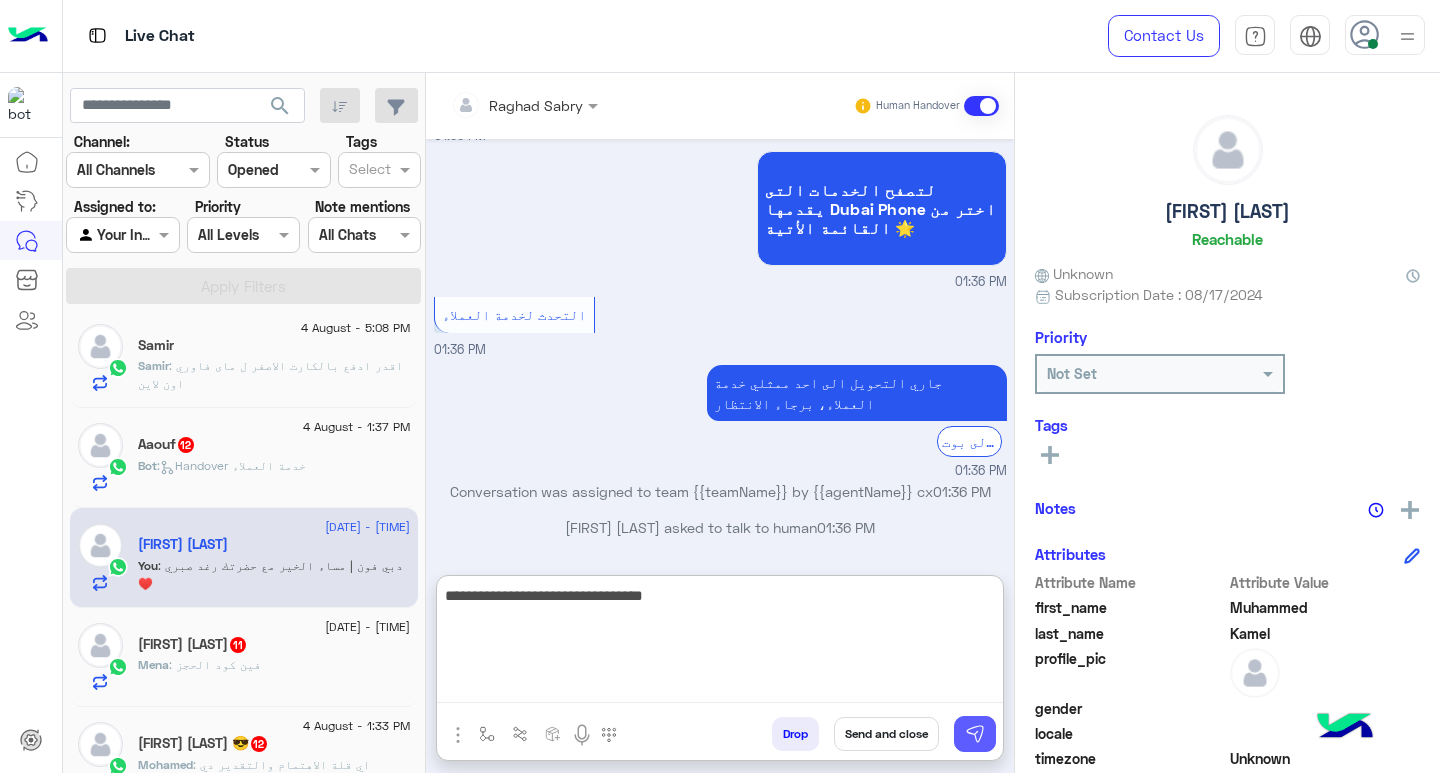 type on "**********" 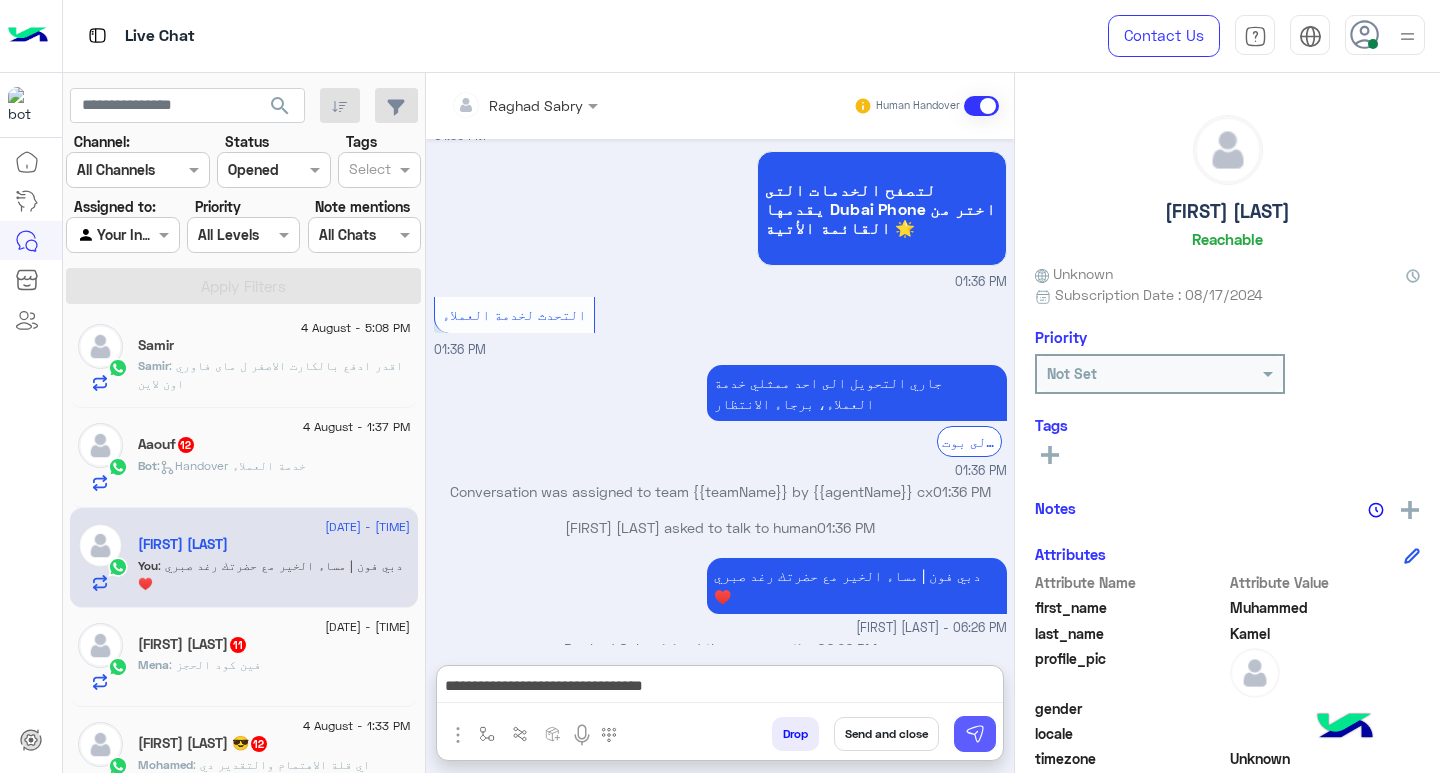 click at bounding box center (975, 734) 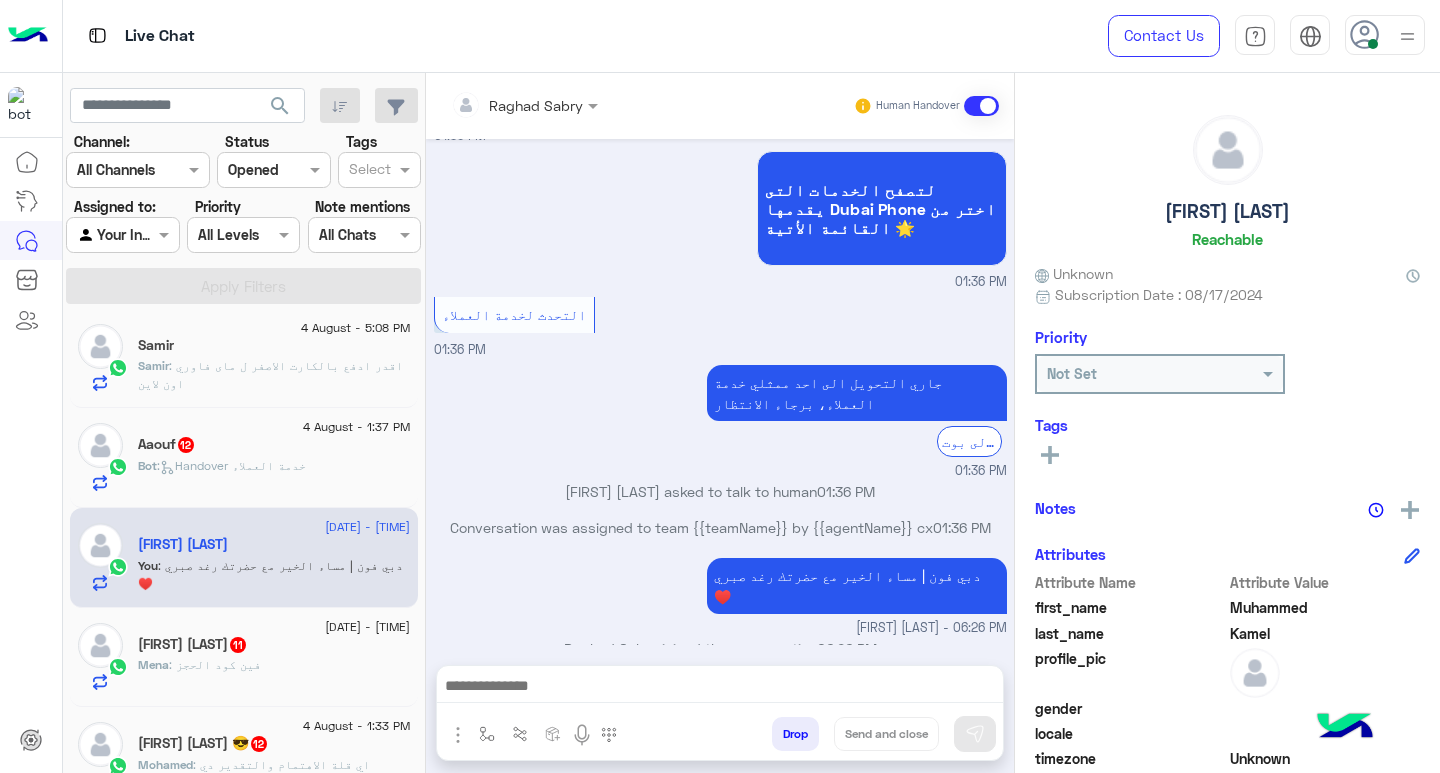 scroll, scrollTop: 2342, scrollLeft: 0, axis: vertical 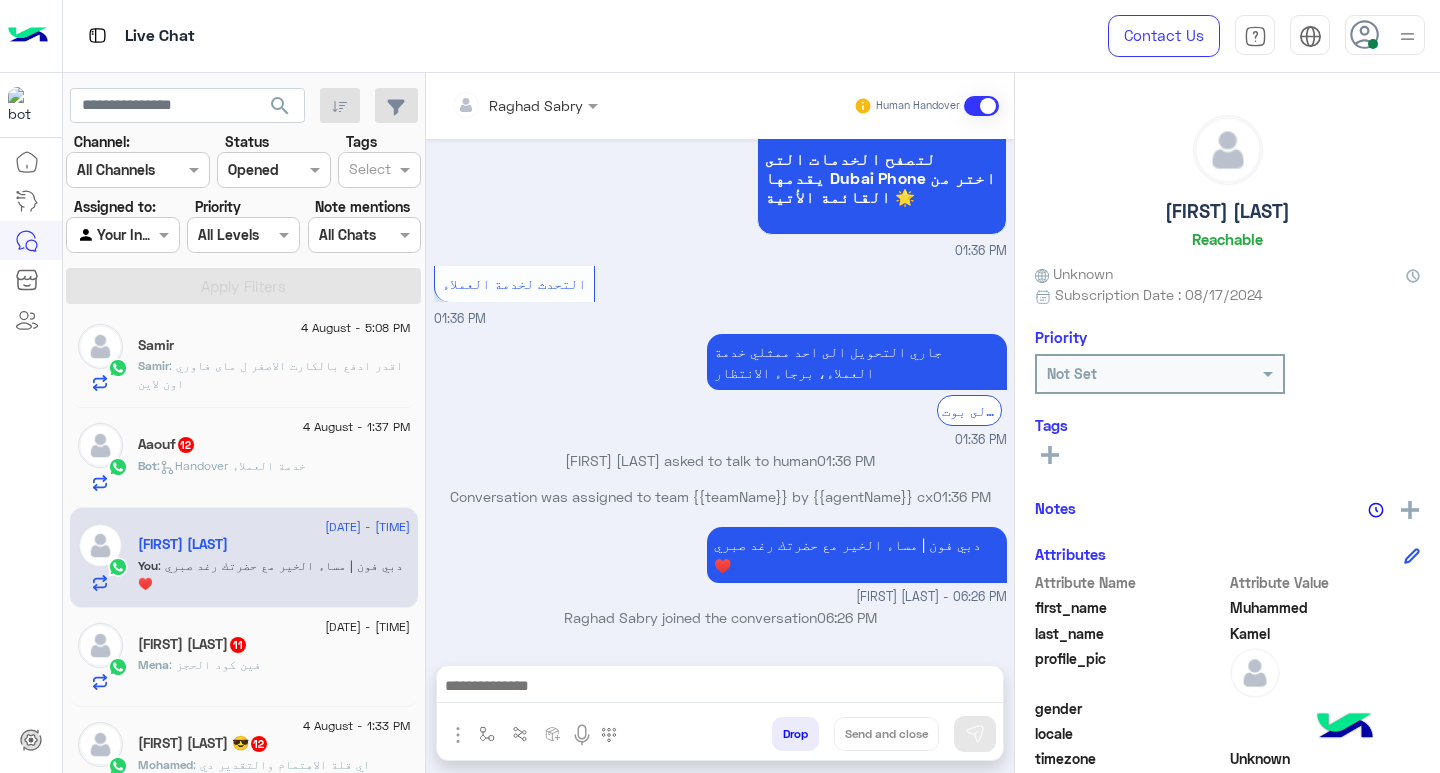 click on ":   Handover خدمة العملاء" 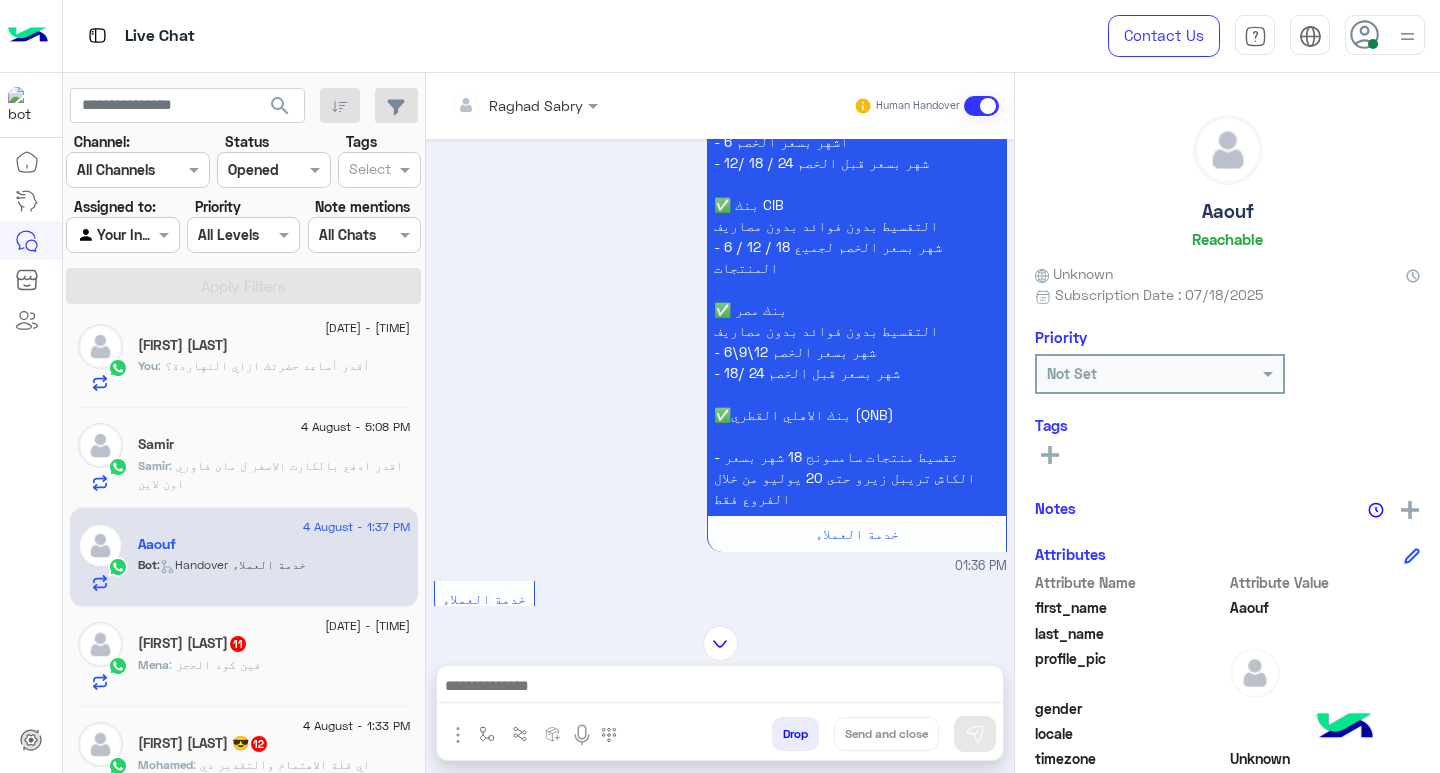 scroll, scrollTop: 2982, scrollLeft: 0, axis: vertical 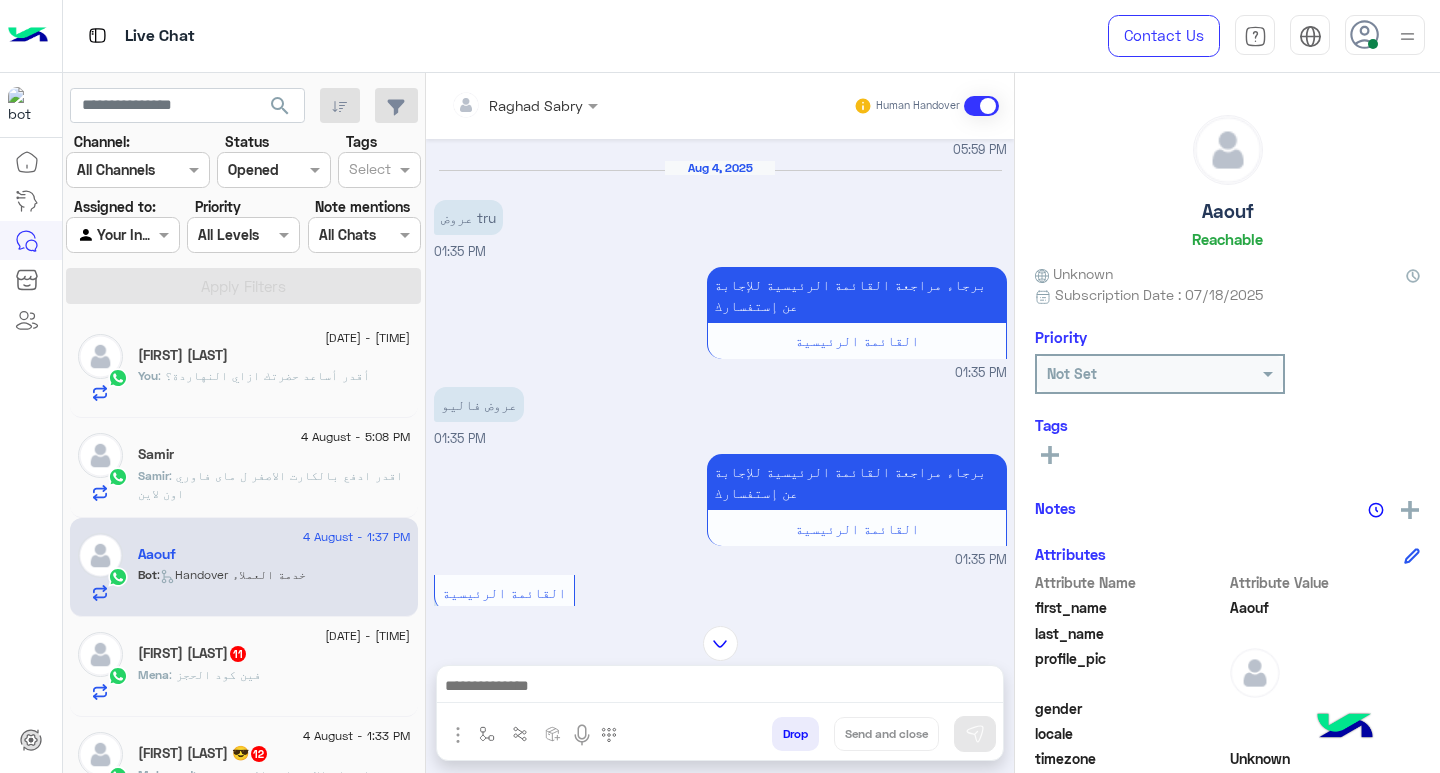 click on ": فين كود الحجز" 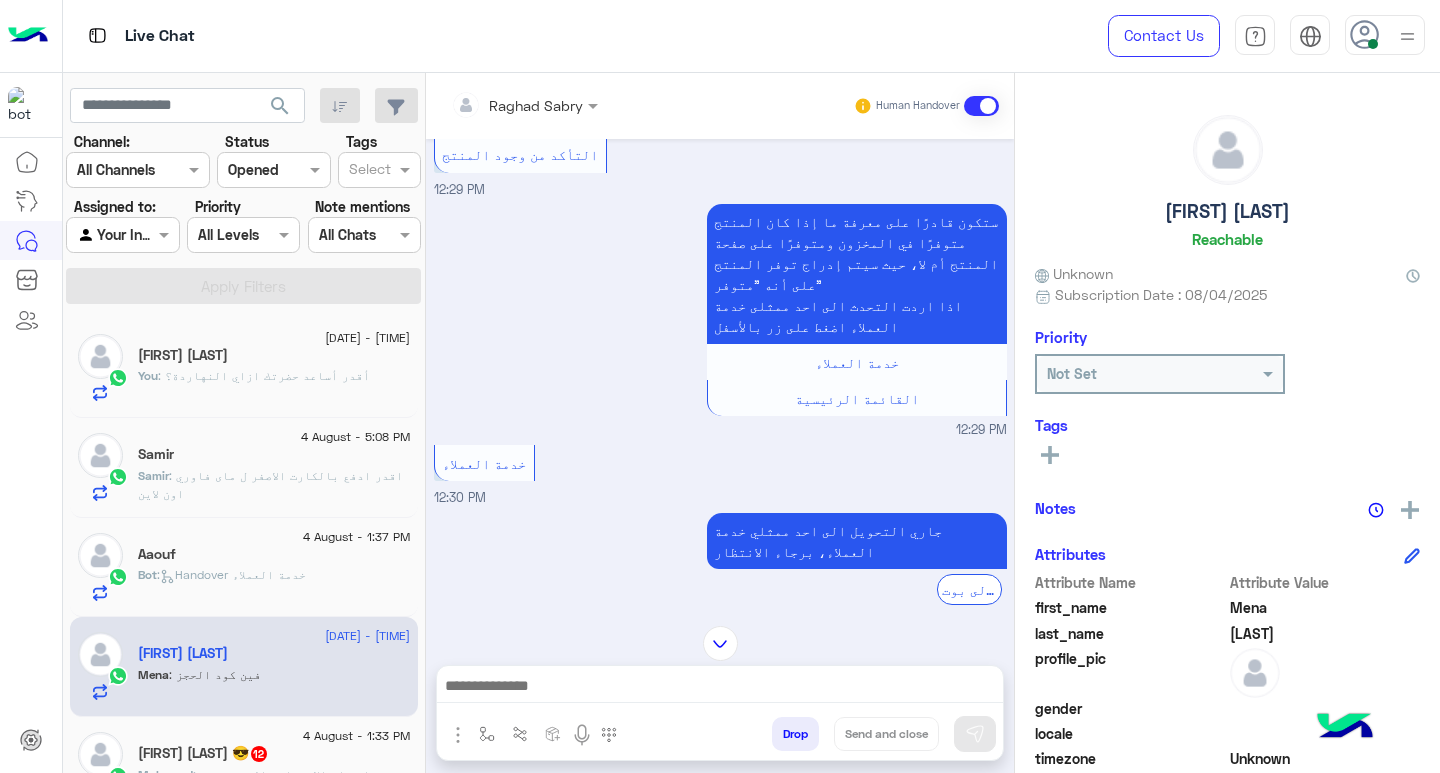 scroll, scrollTop: 421, scrollLeft: 0, axis: vertical 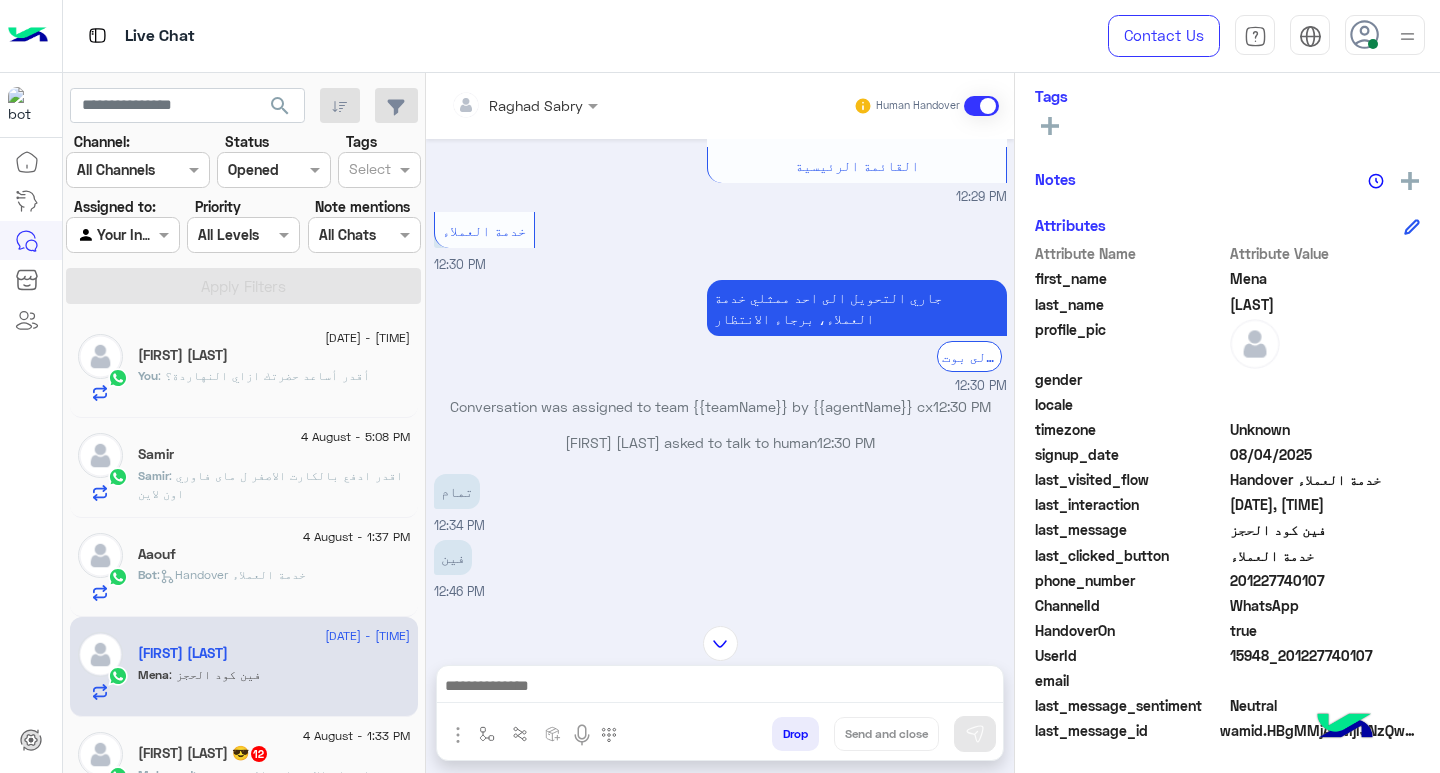 click on "201227740107" 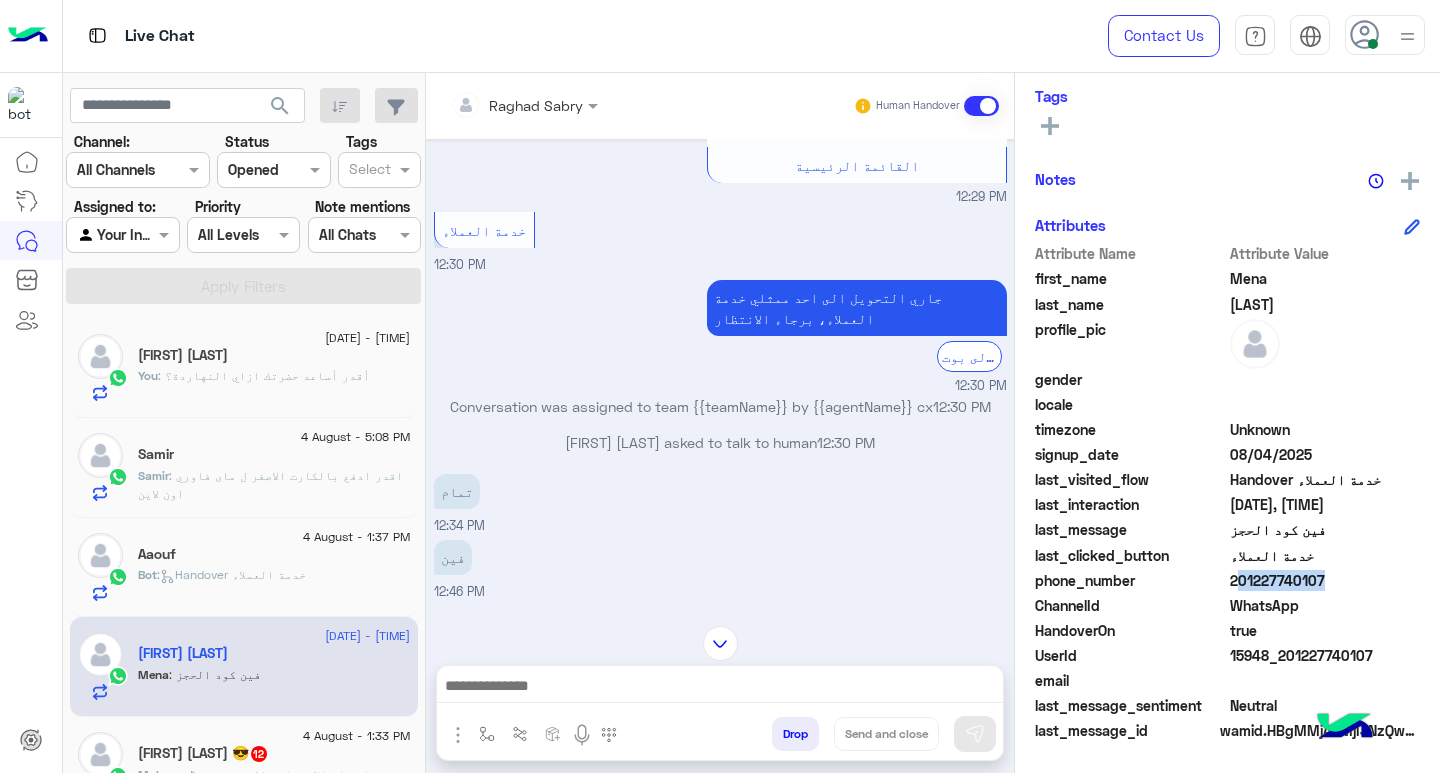 click on "201227740107" 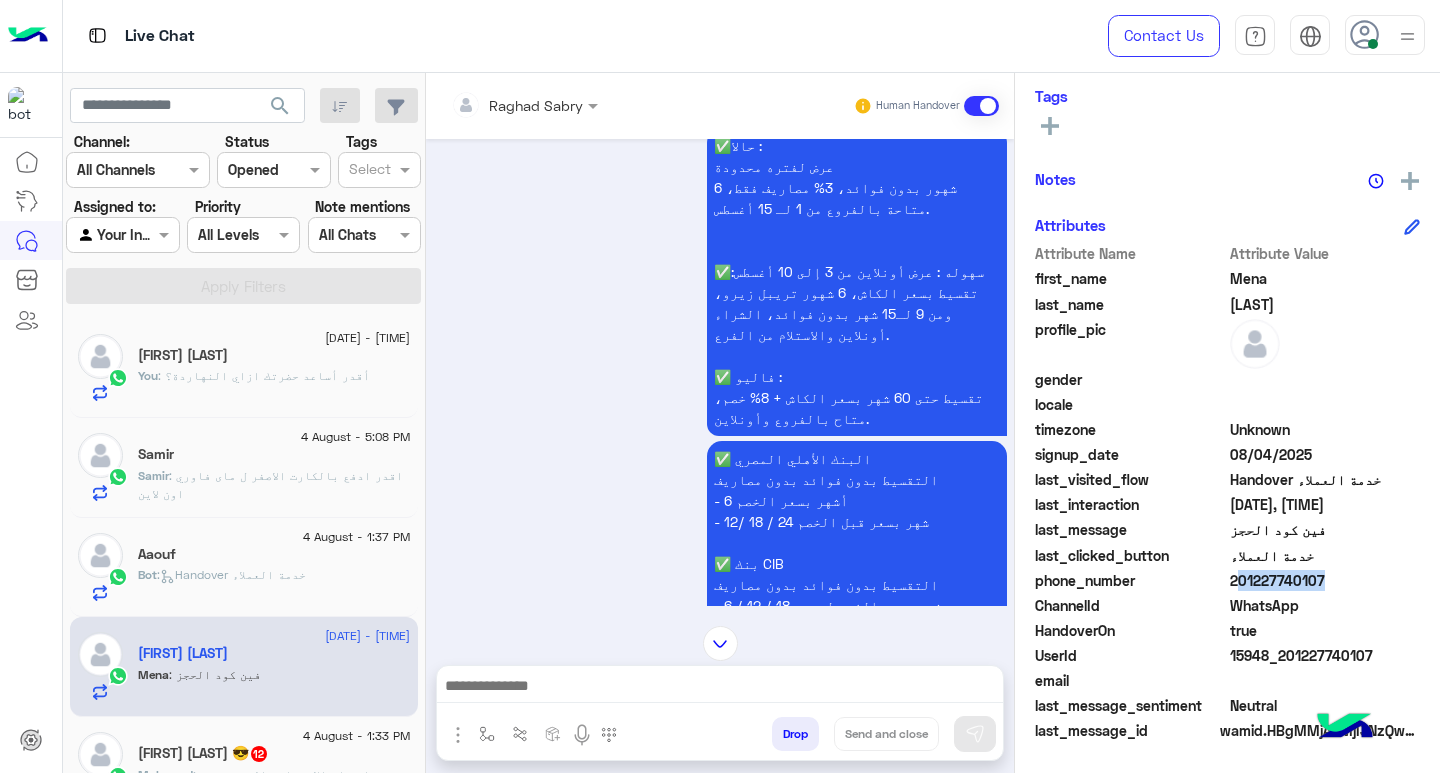 scroll, scrollTop: 2214, scrollLeft: 0, axis: vertical 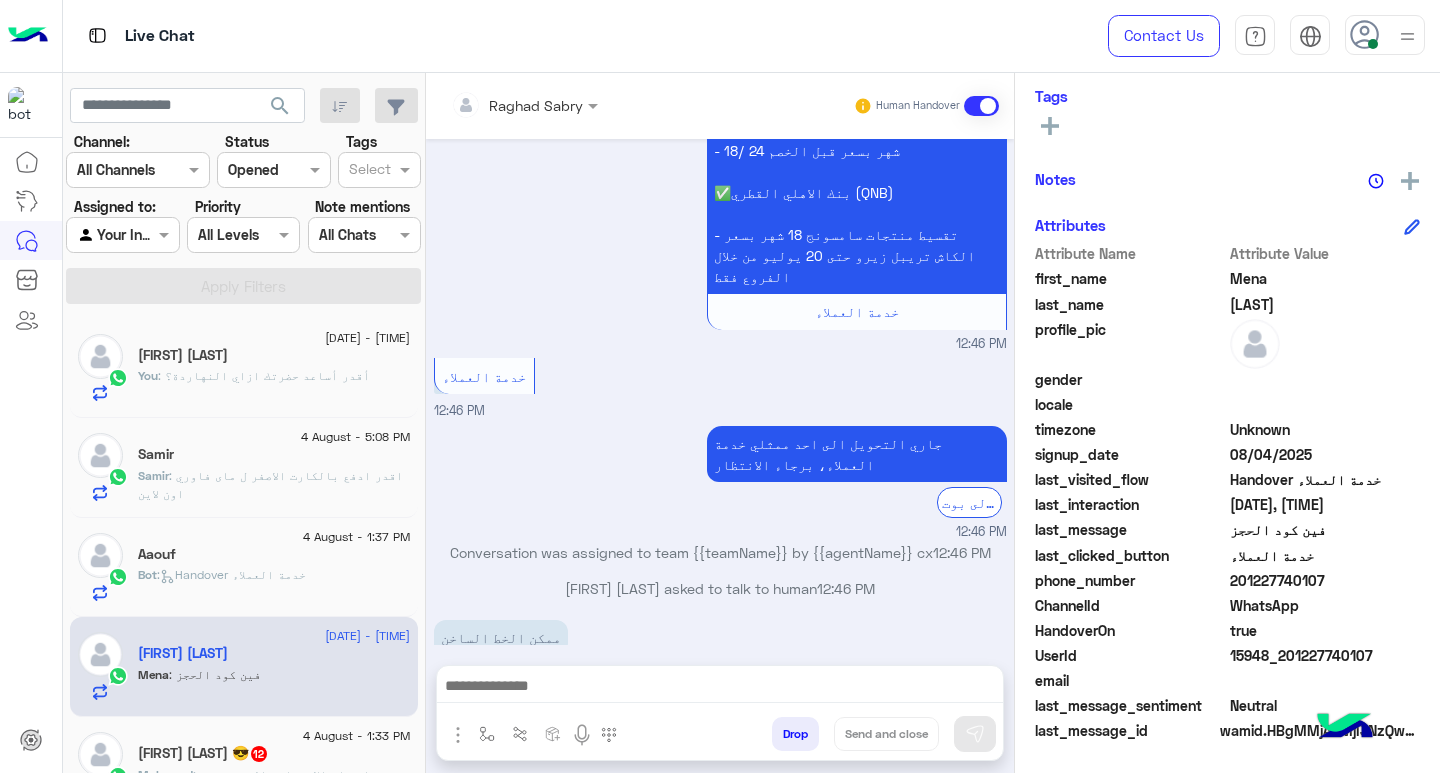 click at bounding box center [720, 691] 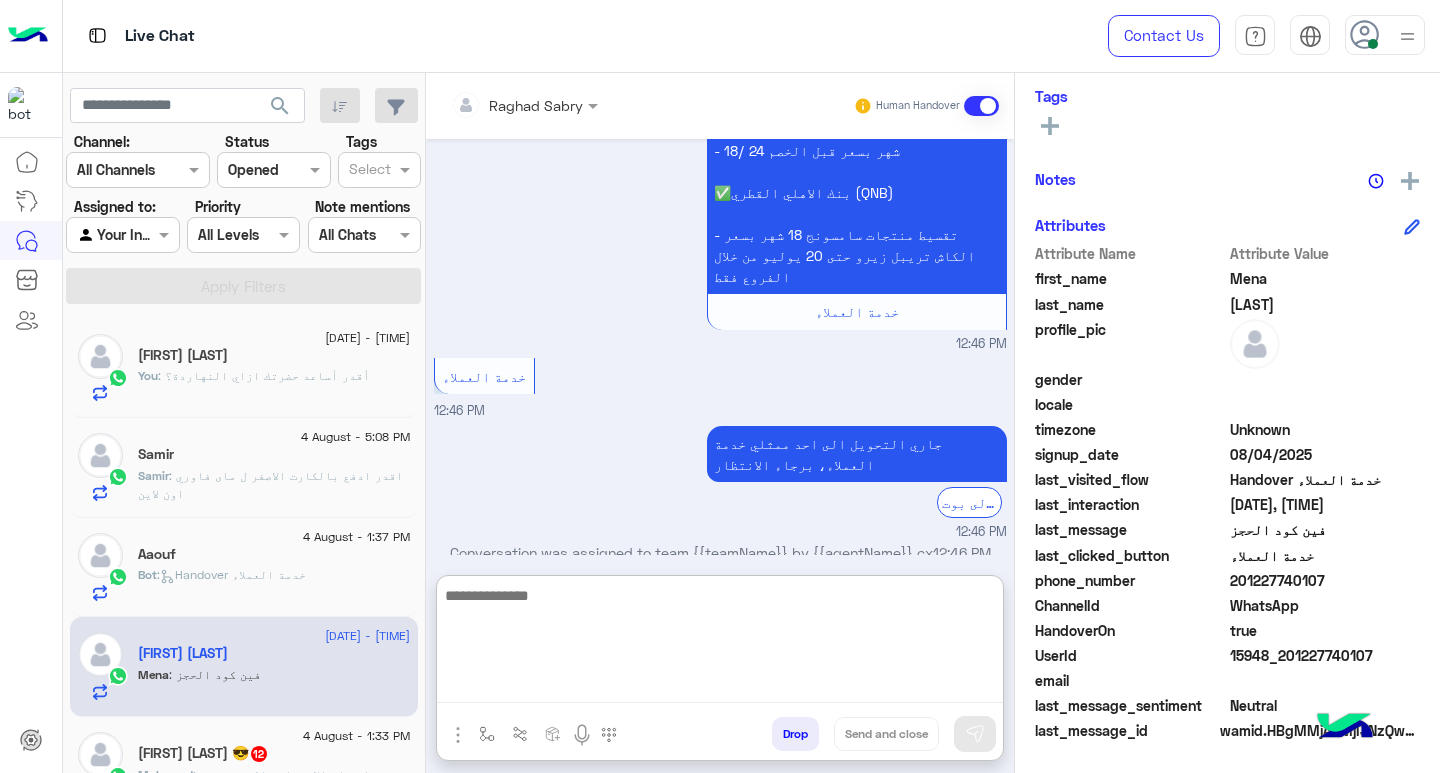 paste on "**********" 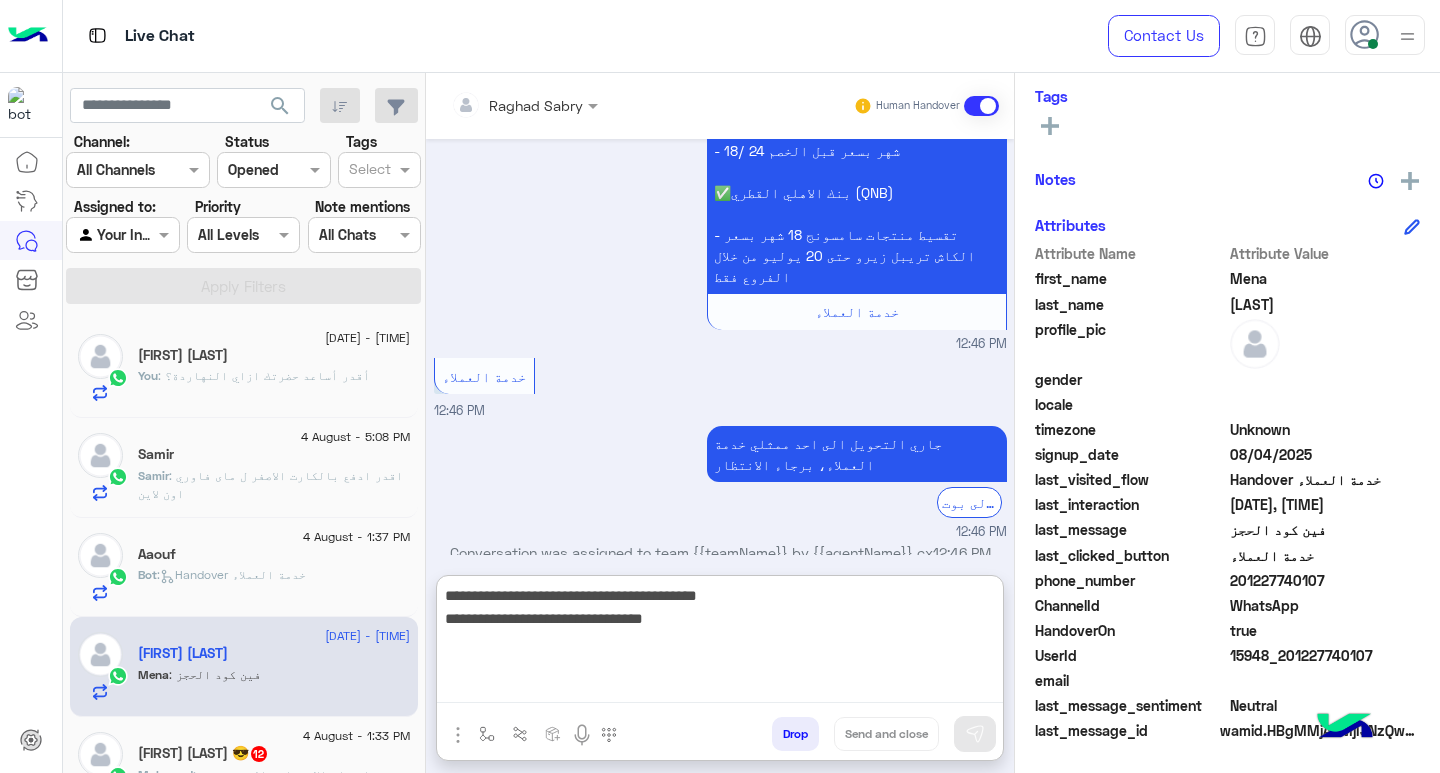 scroll, scrollTop: 0, scrollLeft: 0, axis: both 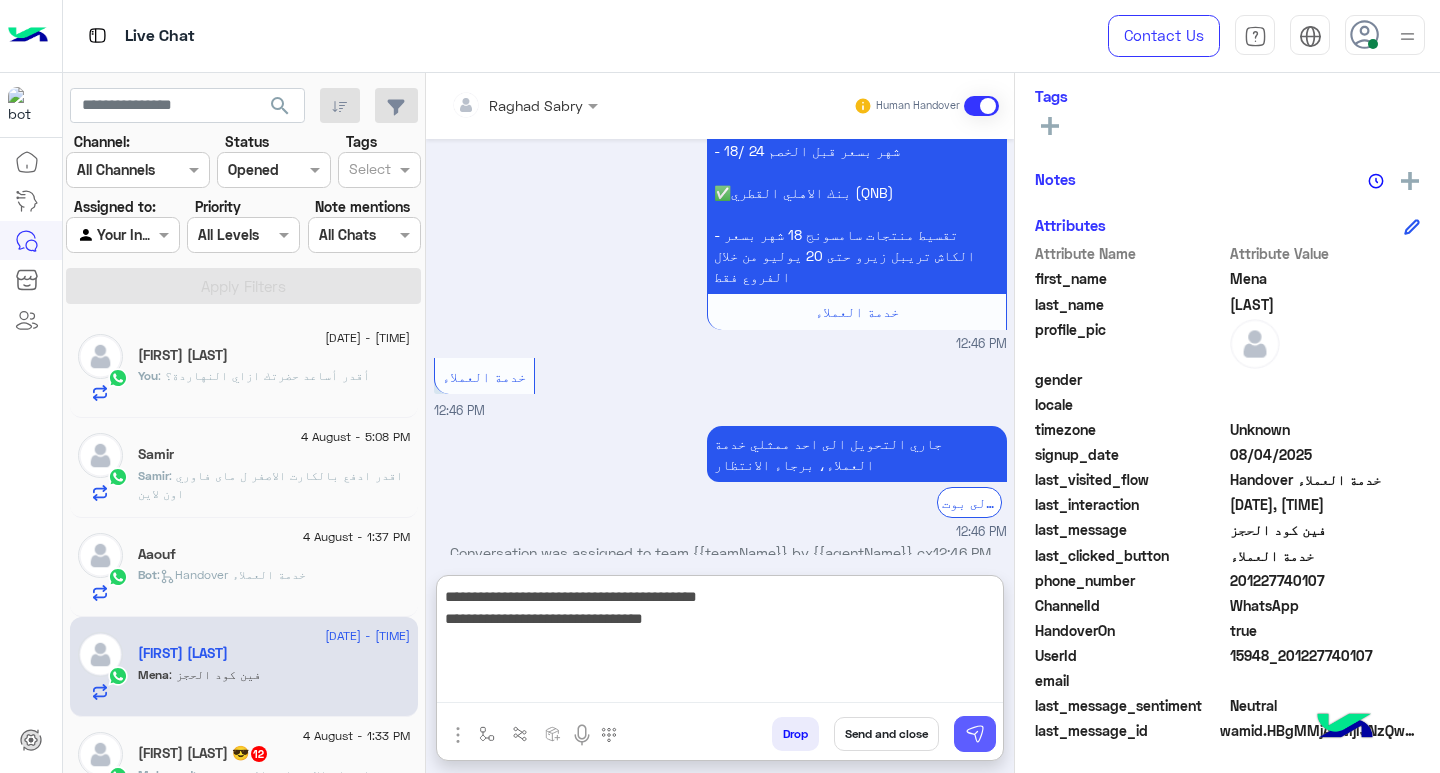 type on "**********" 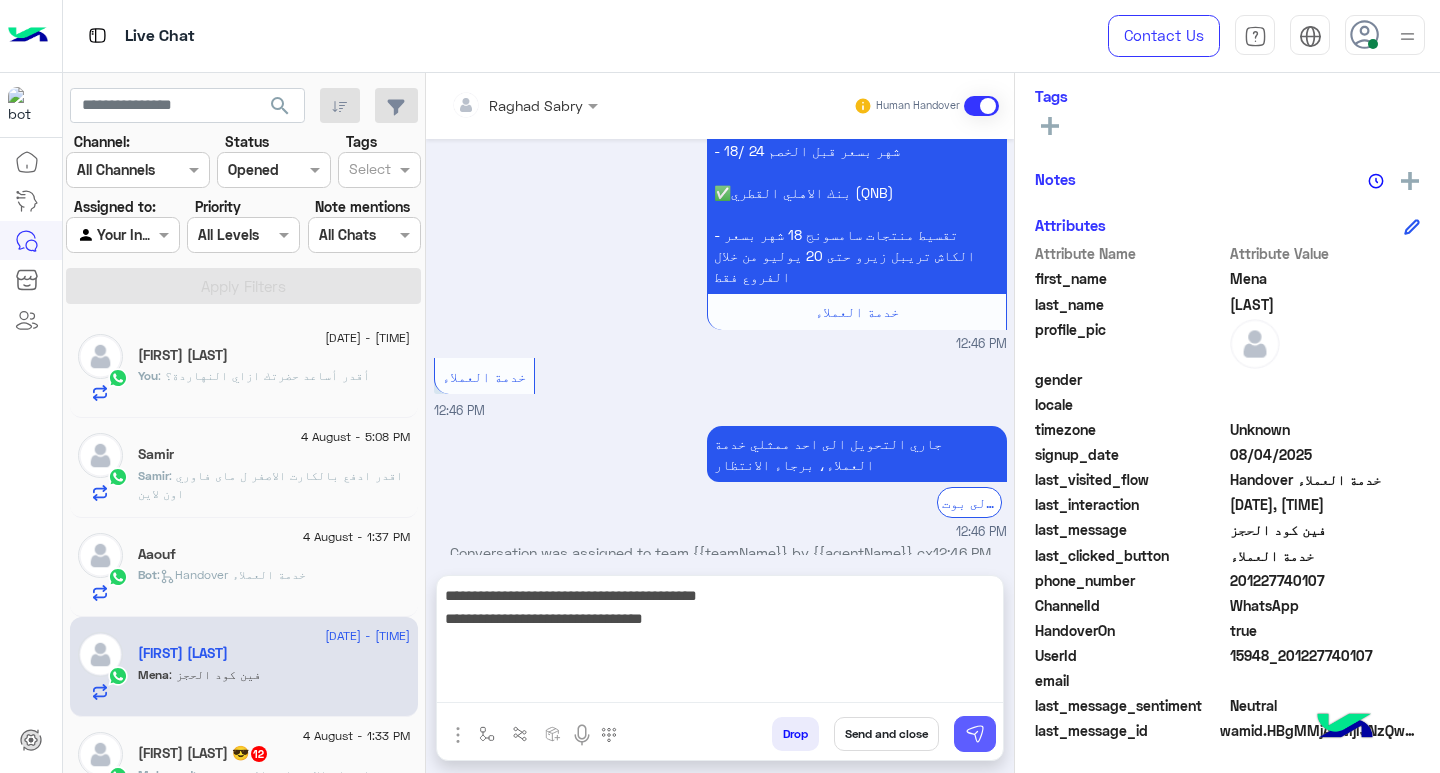 click at bounding box center (975, 734) 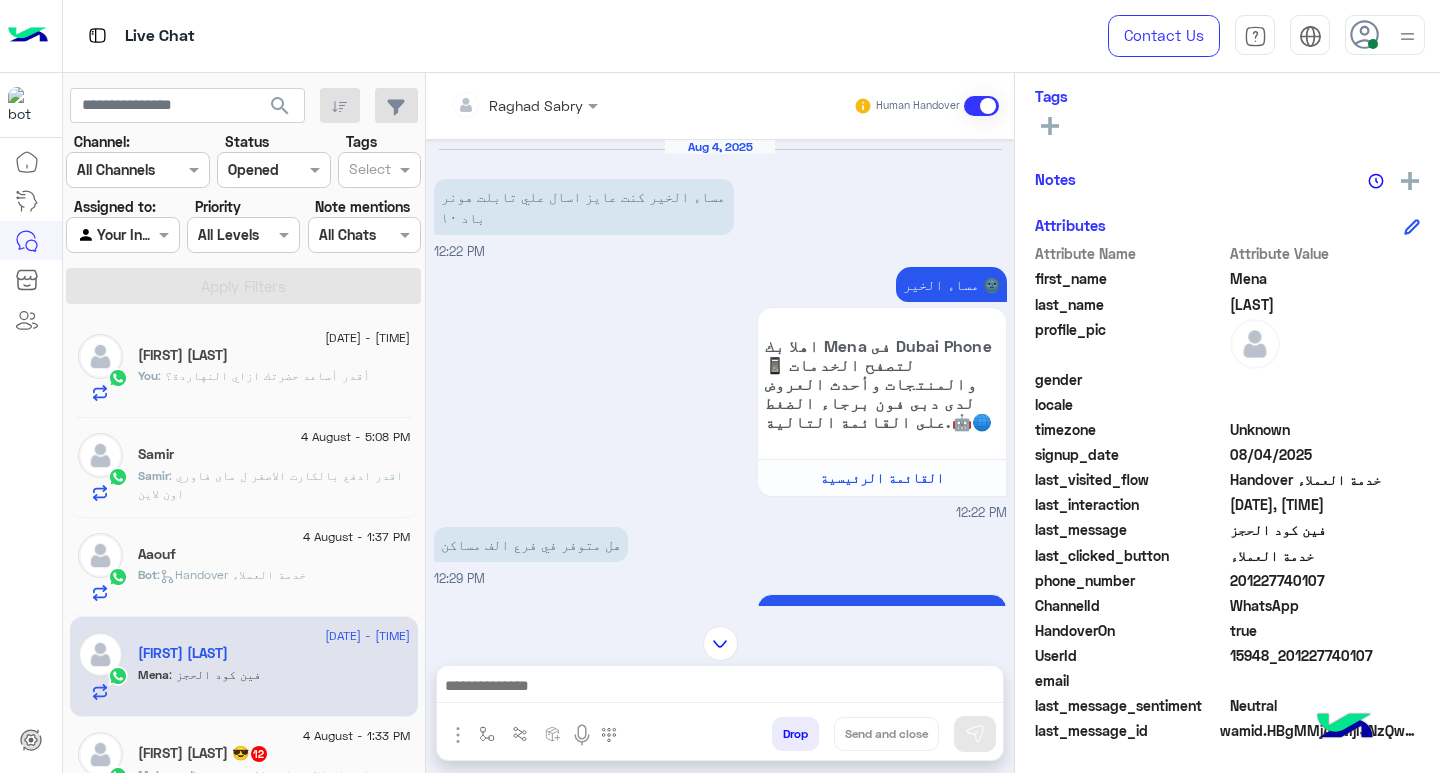 scroll, scrollTop: 2336, scrollLeft: 0, axis: vertical 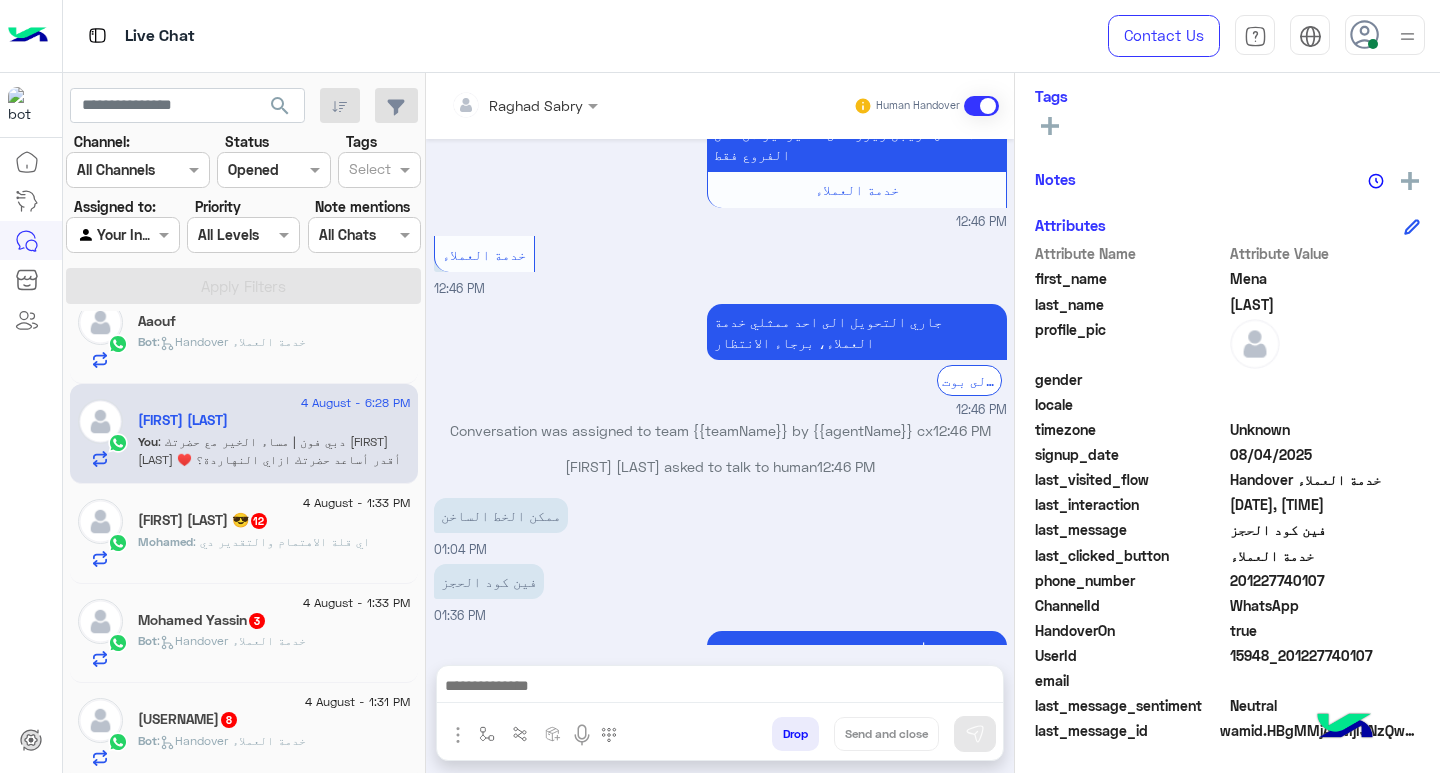 click on ": اي قلة الاهتمام والتقدير دي" 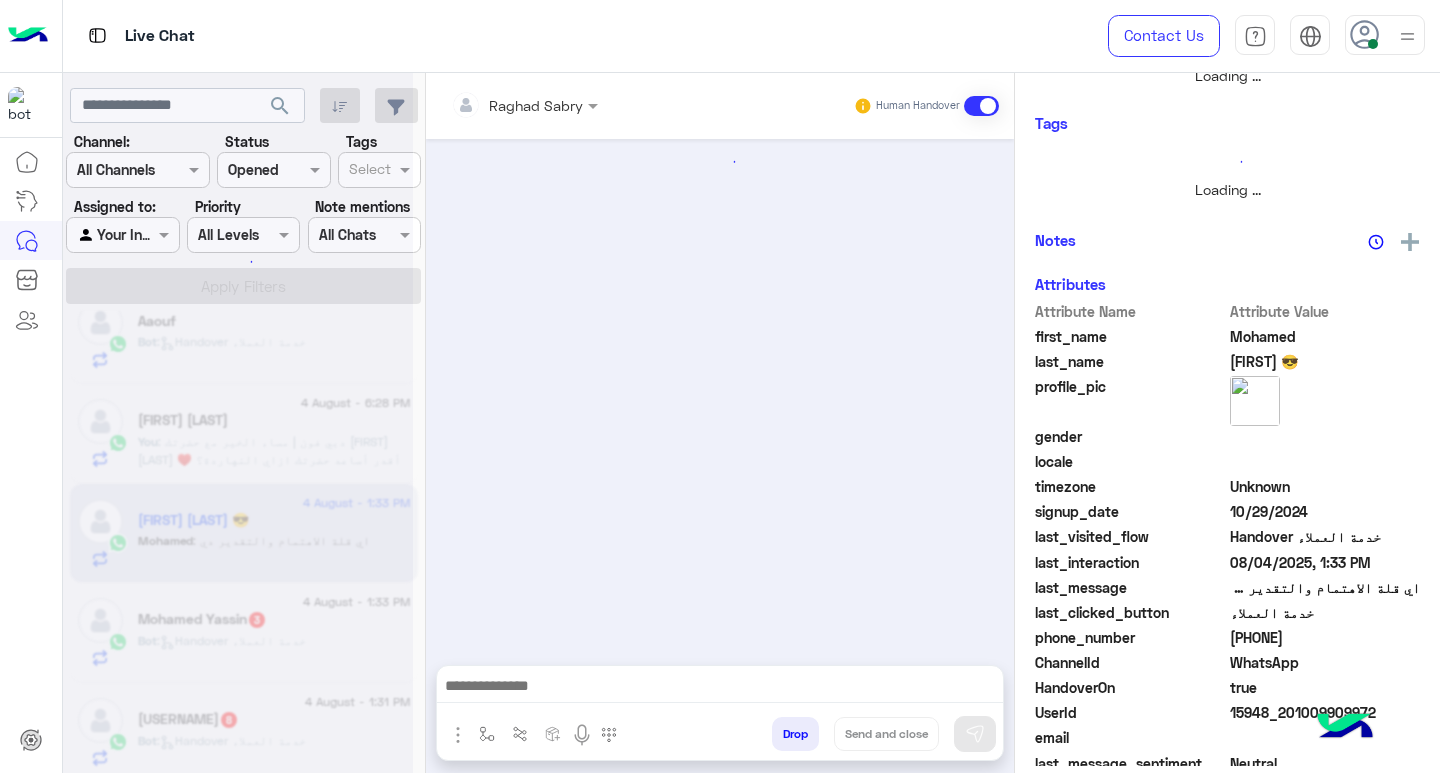 scroll, scrollTop: 355, scrollLeft: 0, axis: vertical 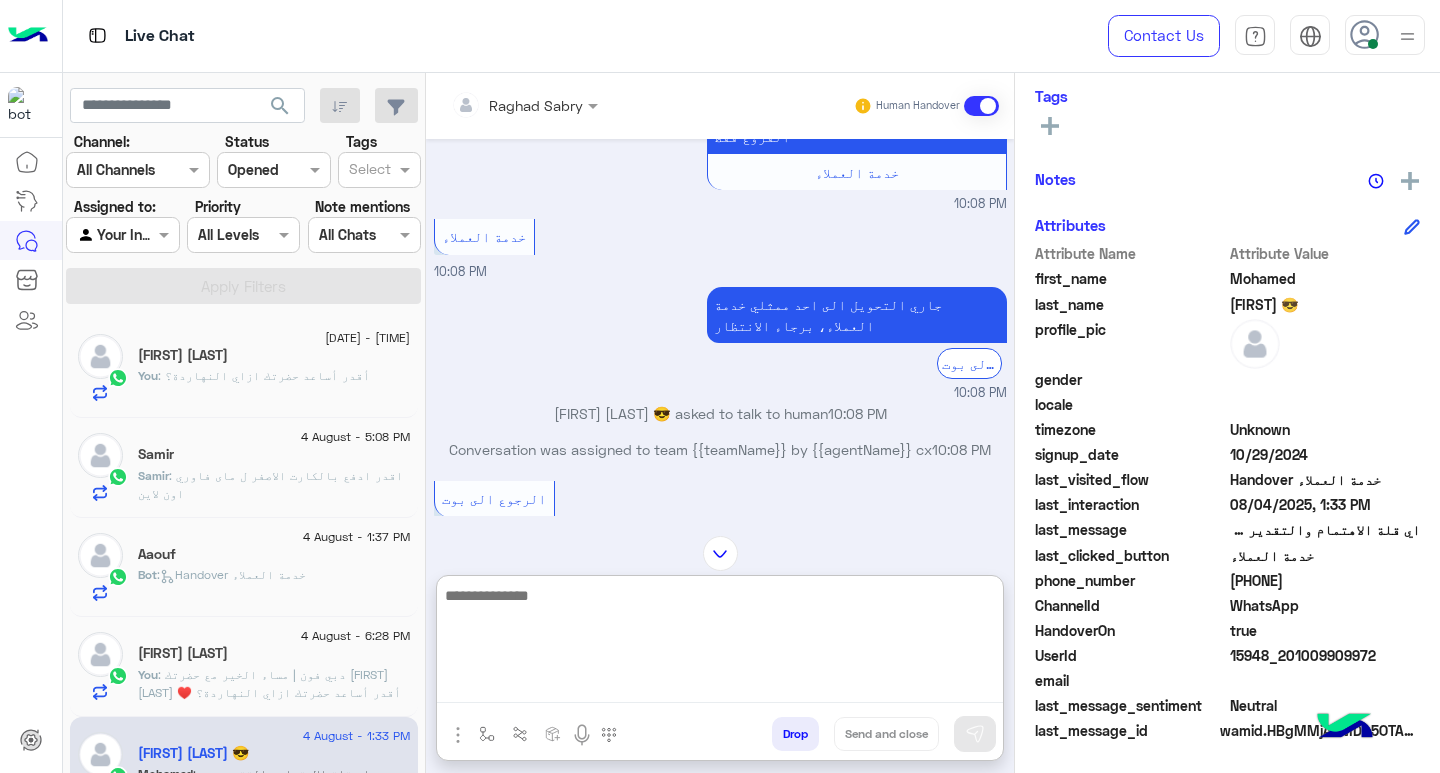 drag, startPoint x: 839, startPoint y: 704, endPoint x: 753, endPoint y: 678, distance: 89.84431 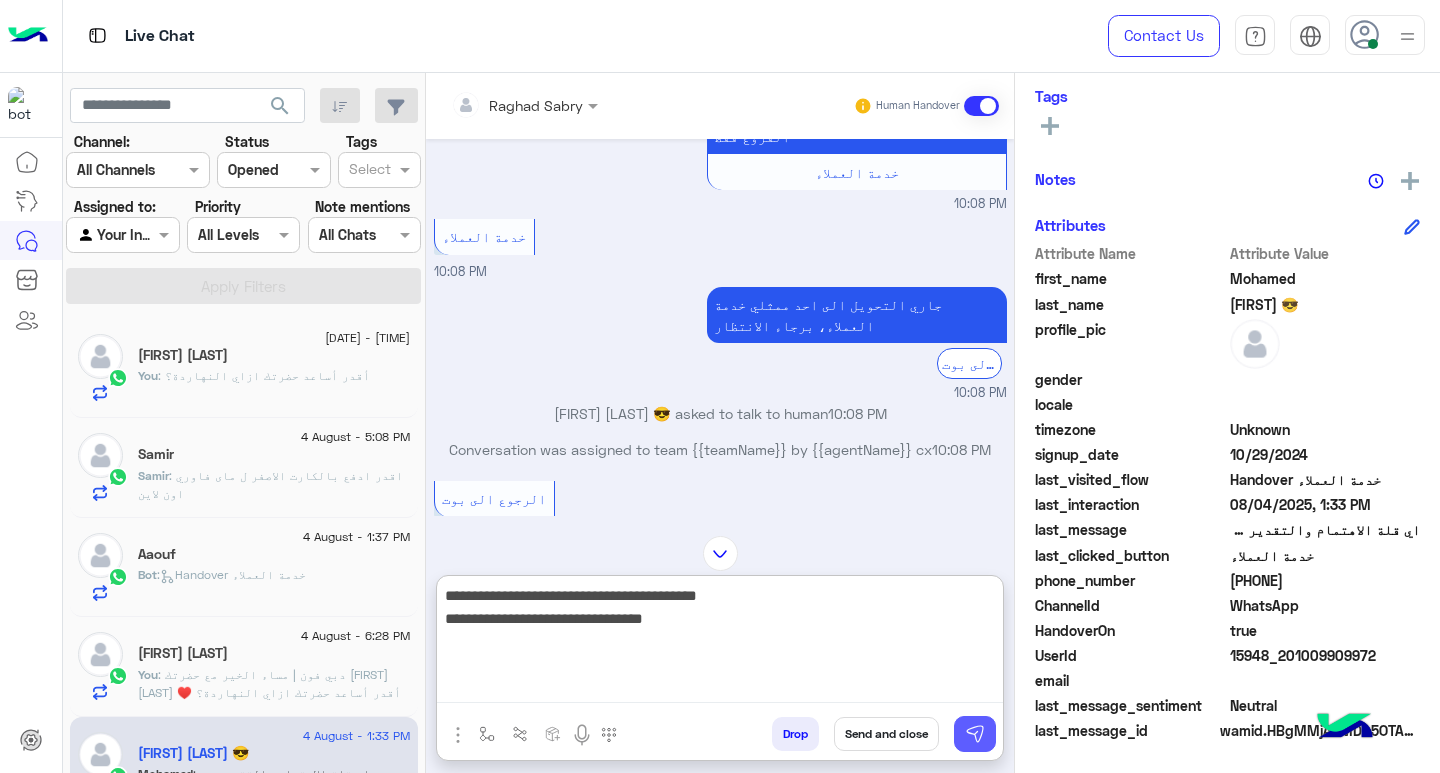 type on "**********" 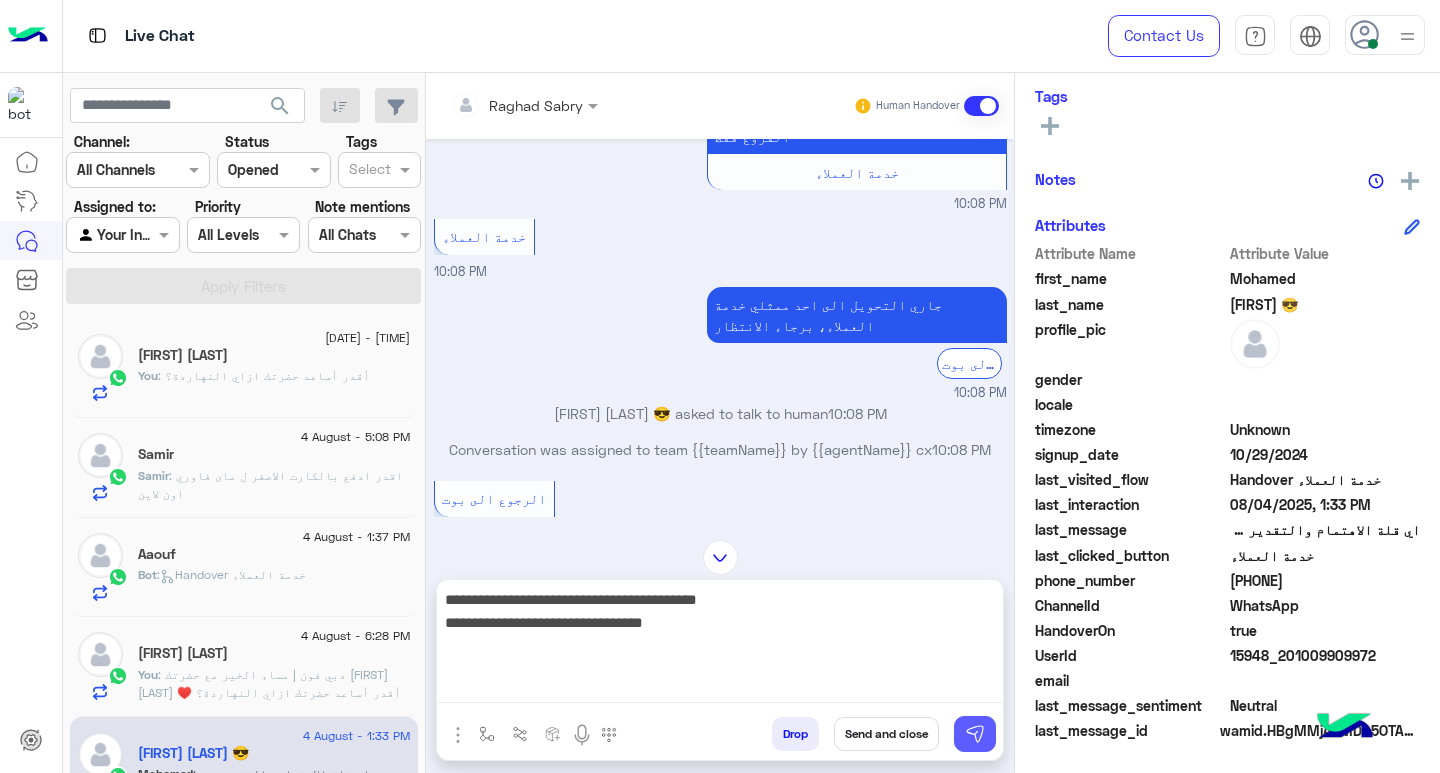 click at bounding box center (975, 734) 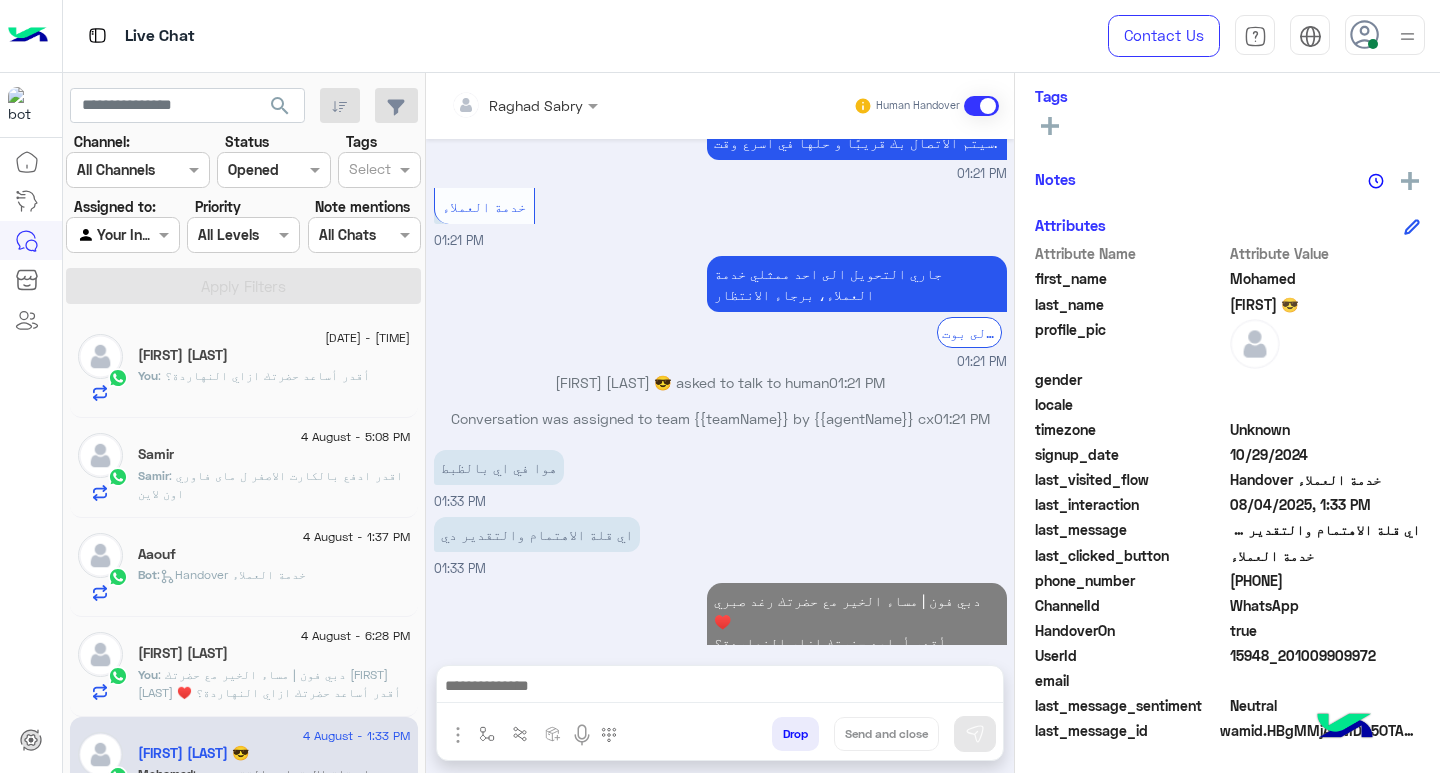 scroll, scrollTop: 4635, scrollLeft: 0, axis: vertical 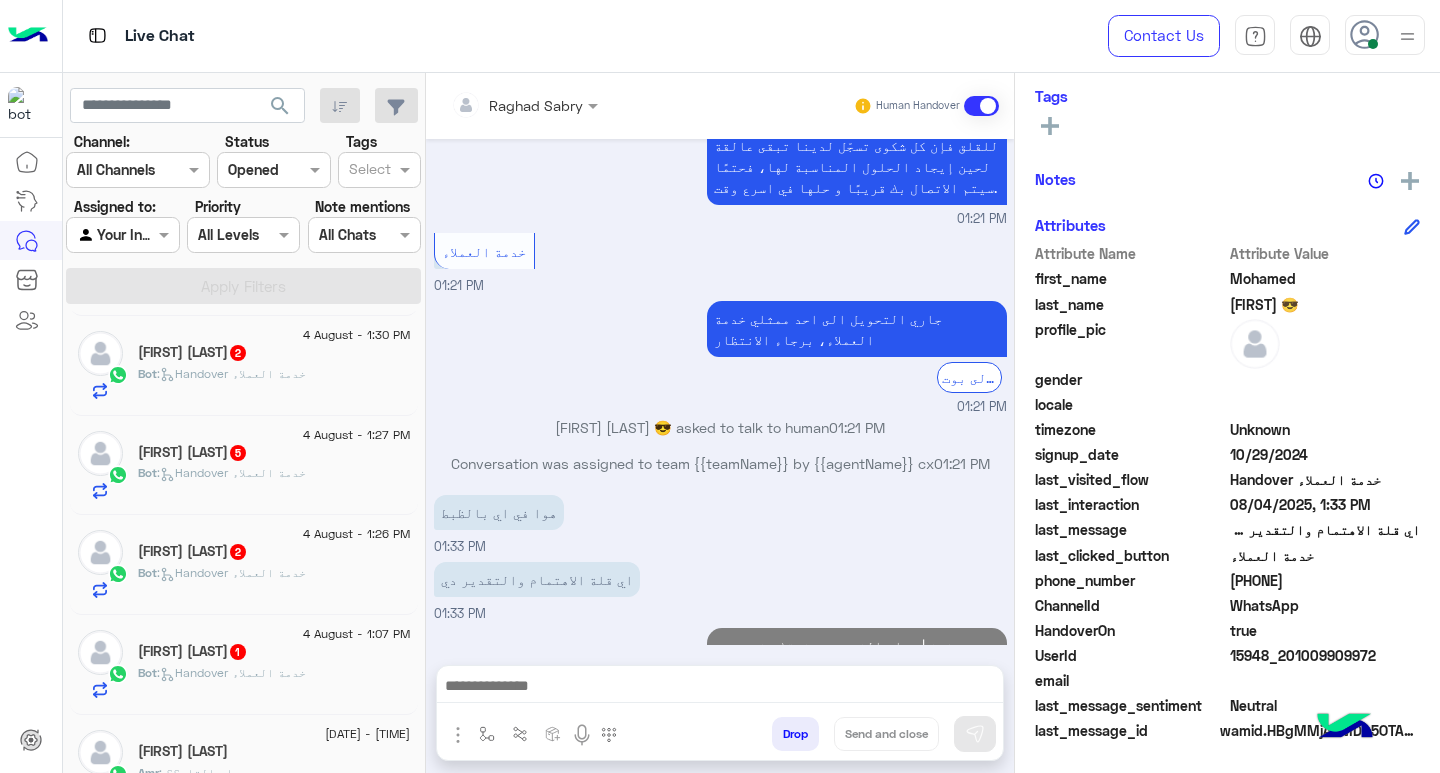 click on "Bot :   Handover خدمة العملاء" 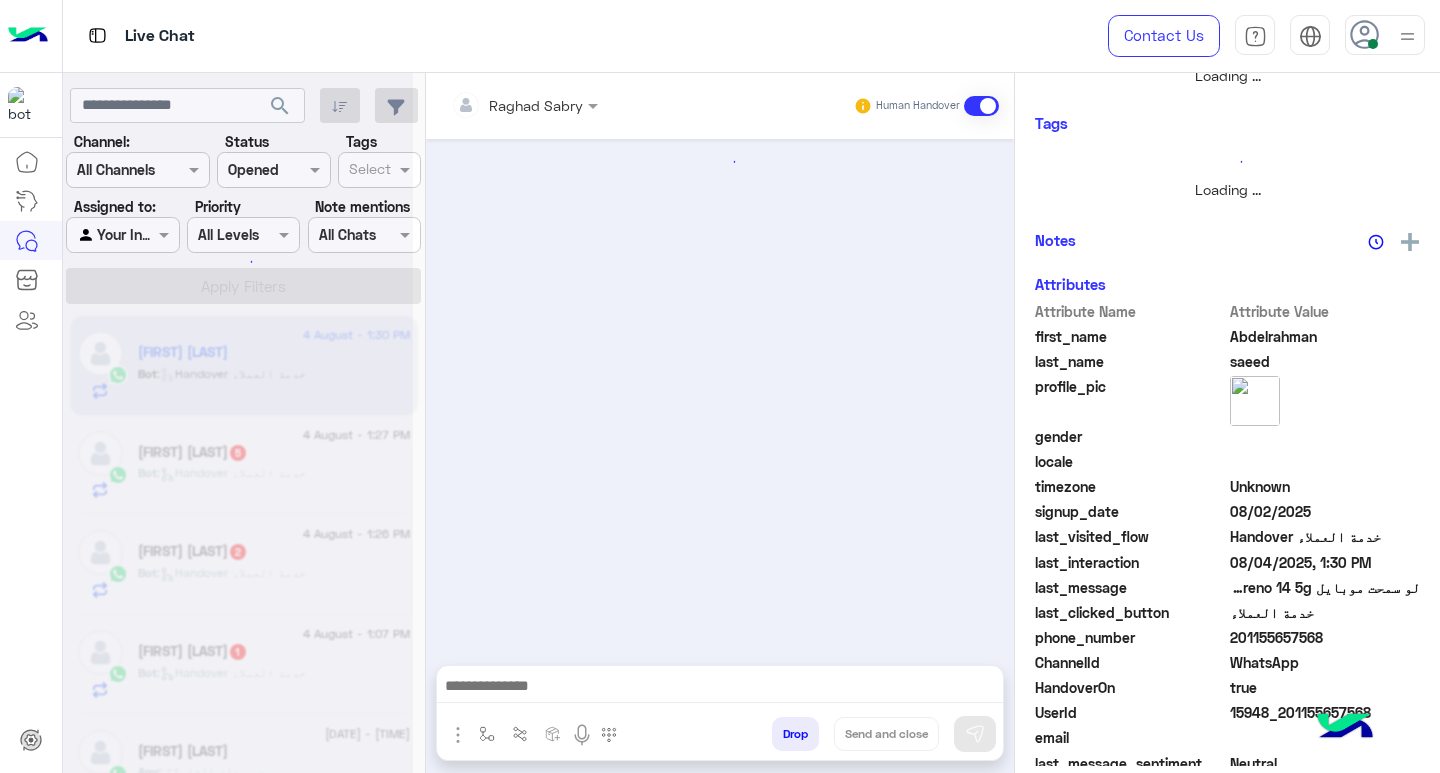 scroll, scrollTop: 355, scrollLeft: 0, axis: vertical 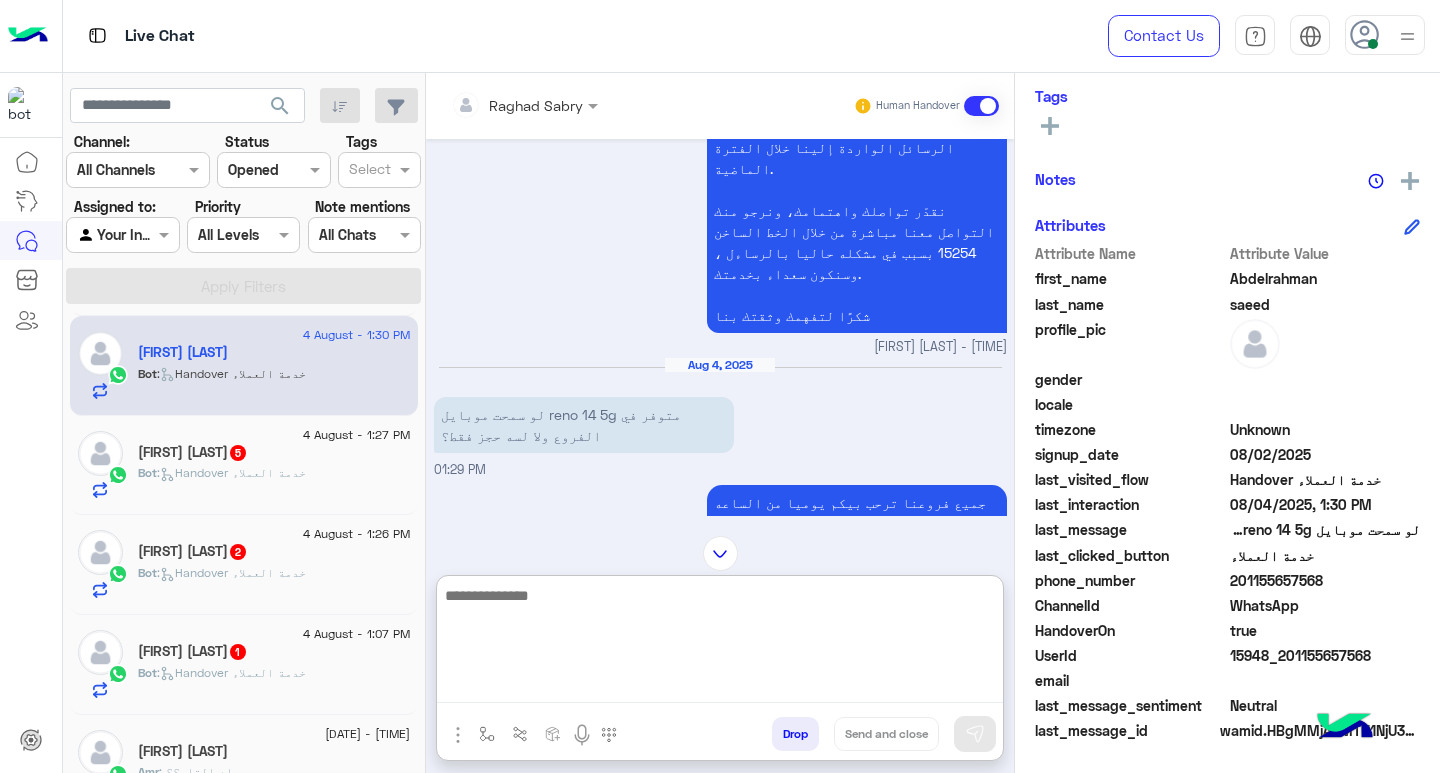 paste on "**********" 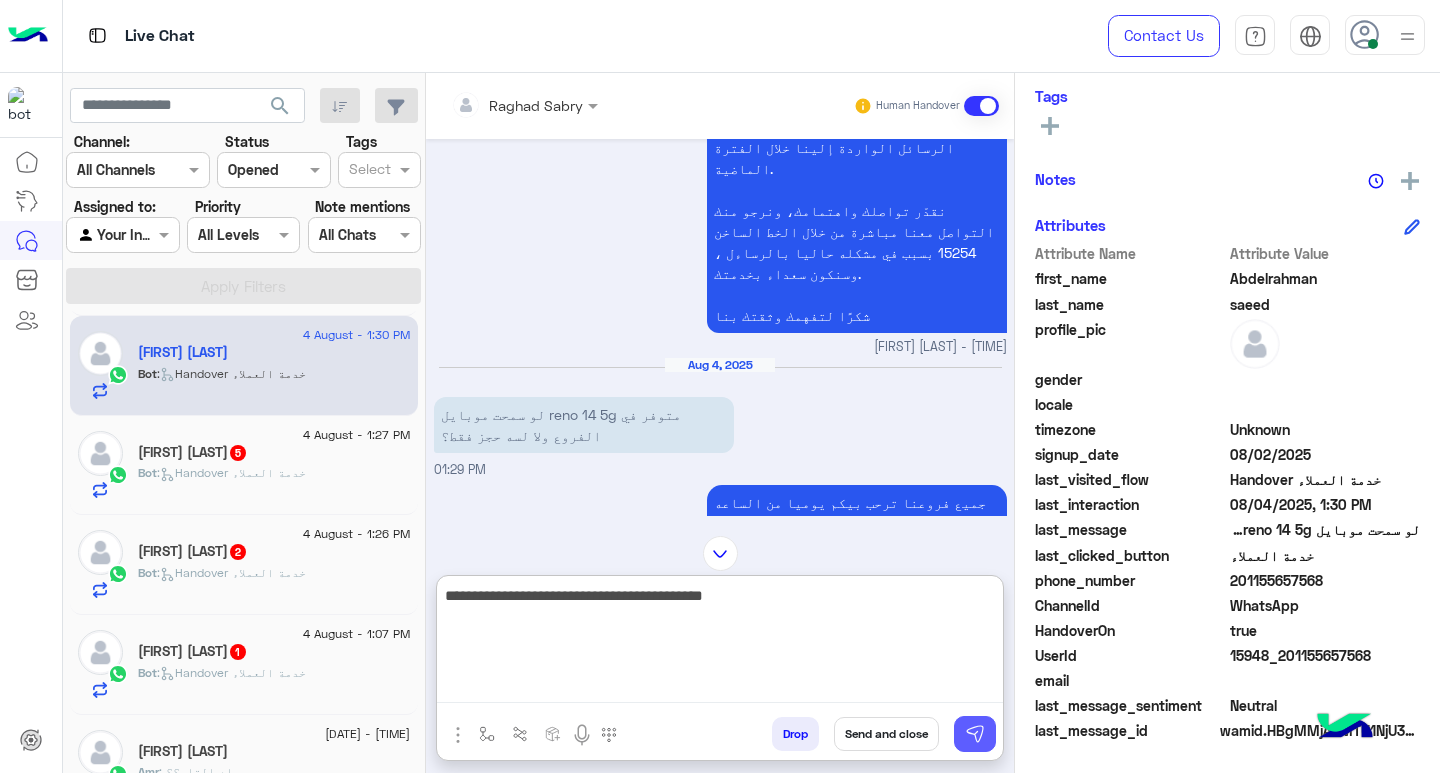type on "**********" 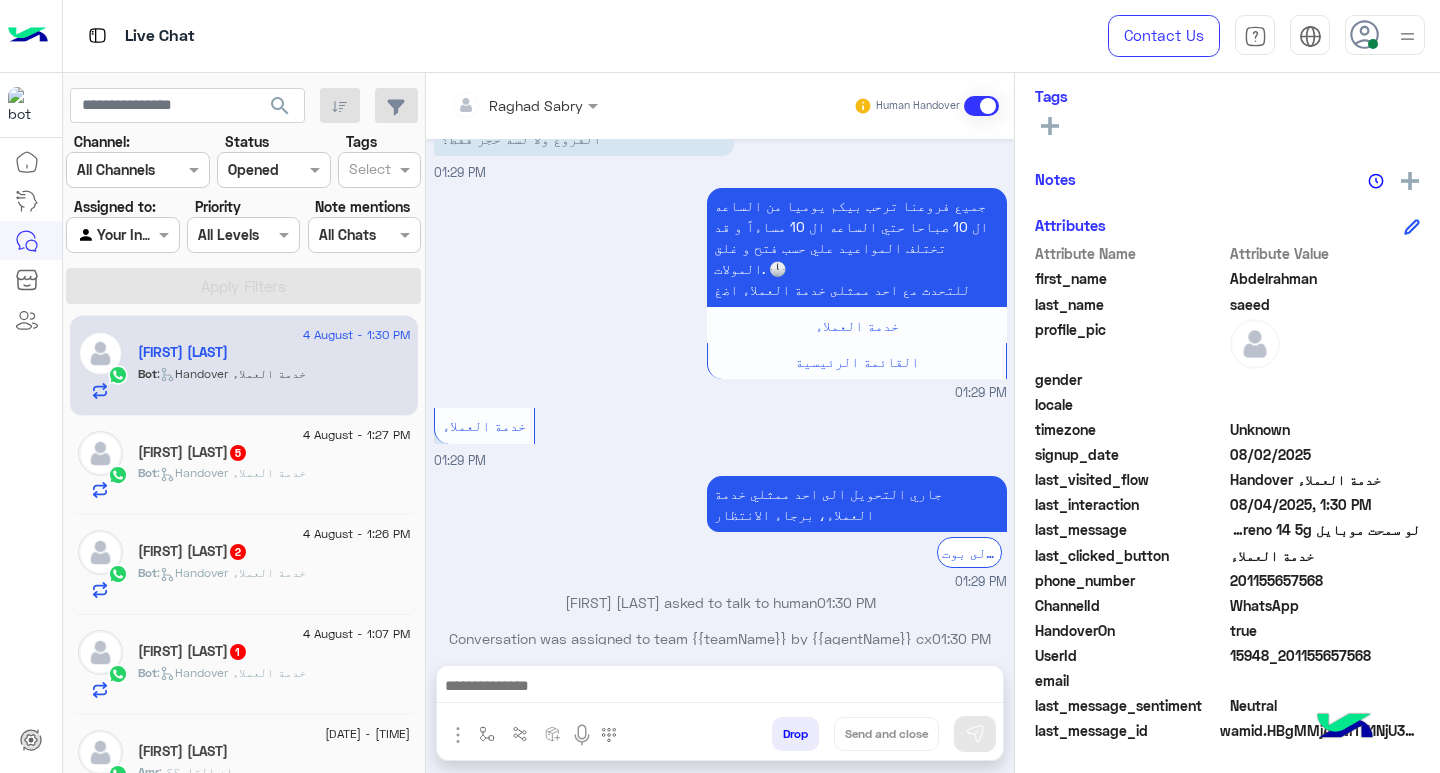 scroll, scrollTop: 1194, scrollLeft: 0, axis: vertical 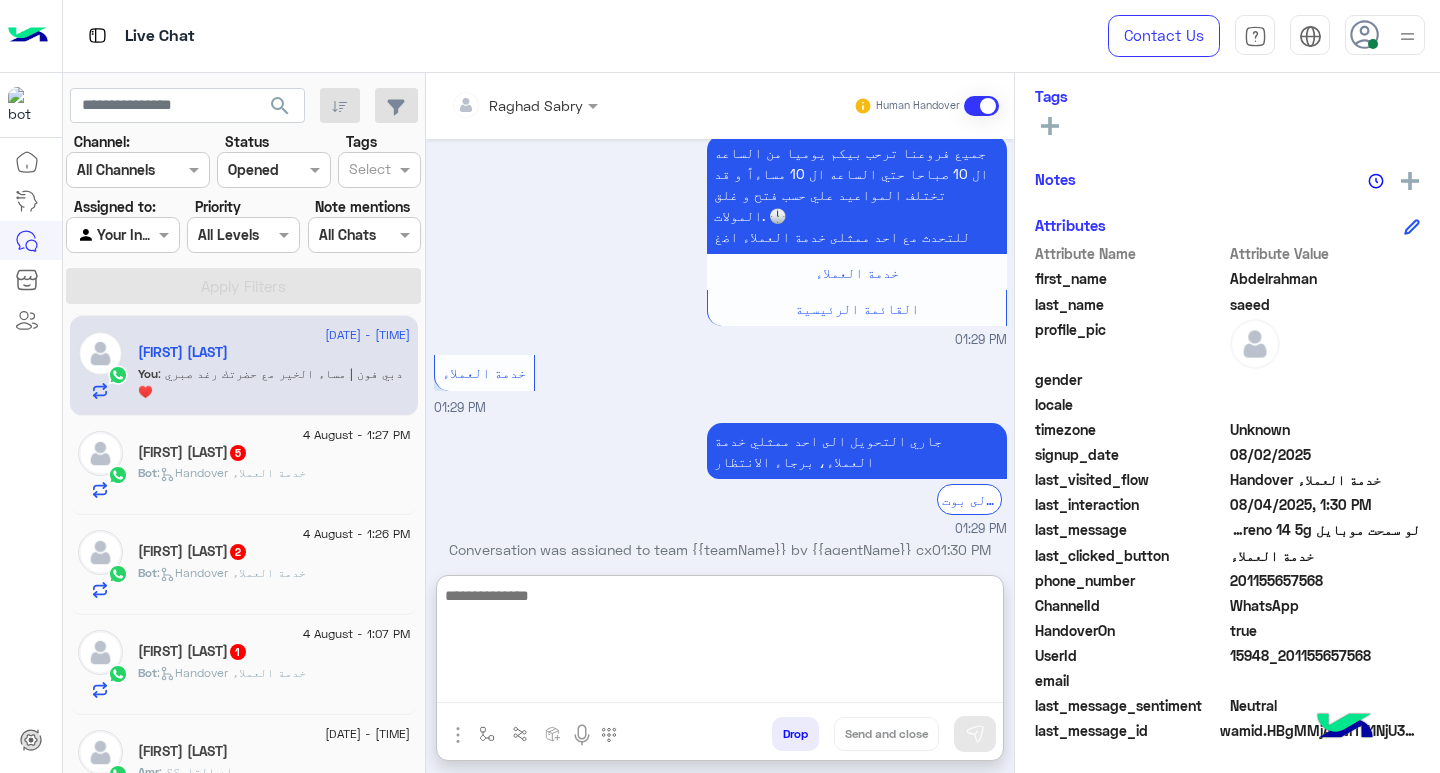 paste on "**********" 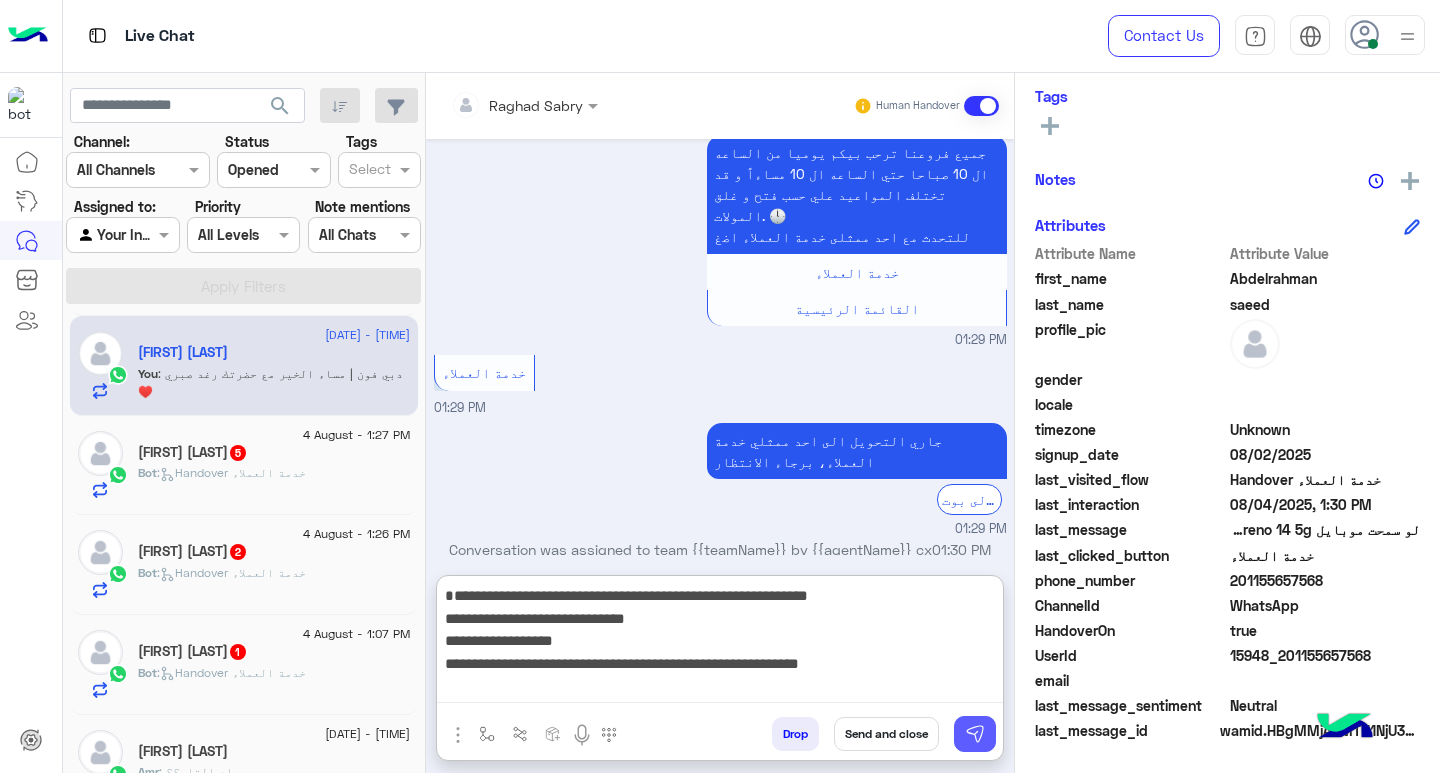 type on "**********" 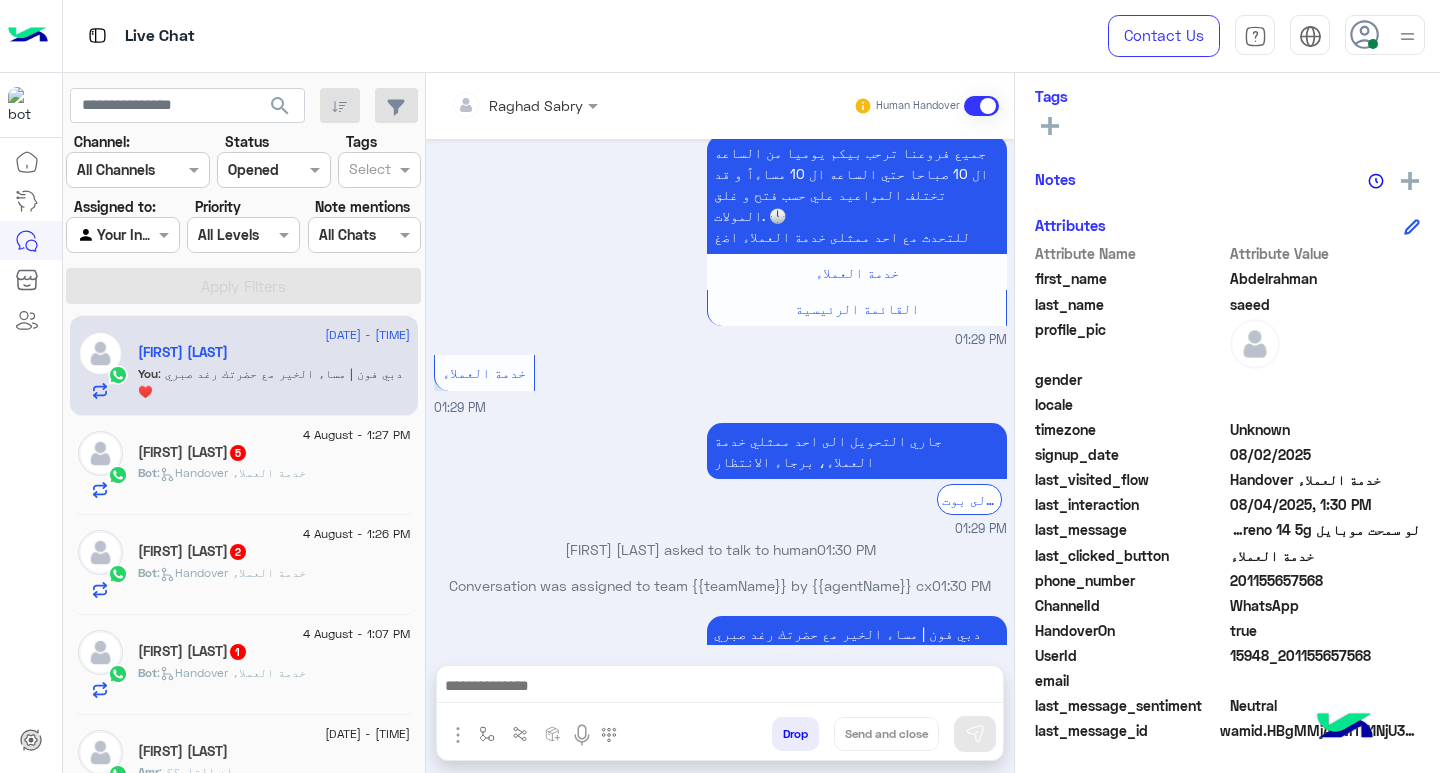 scroll, scrollTop: 1363, scrollLeft: 0, axis: vertical 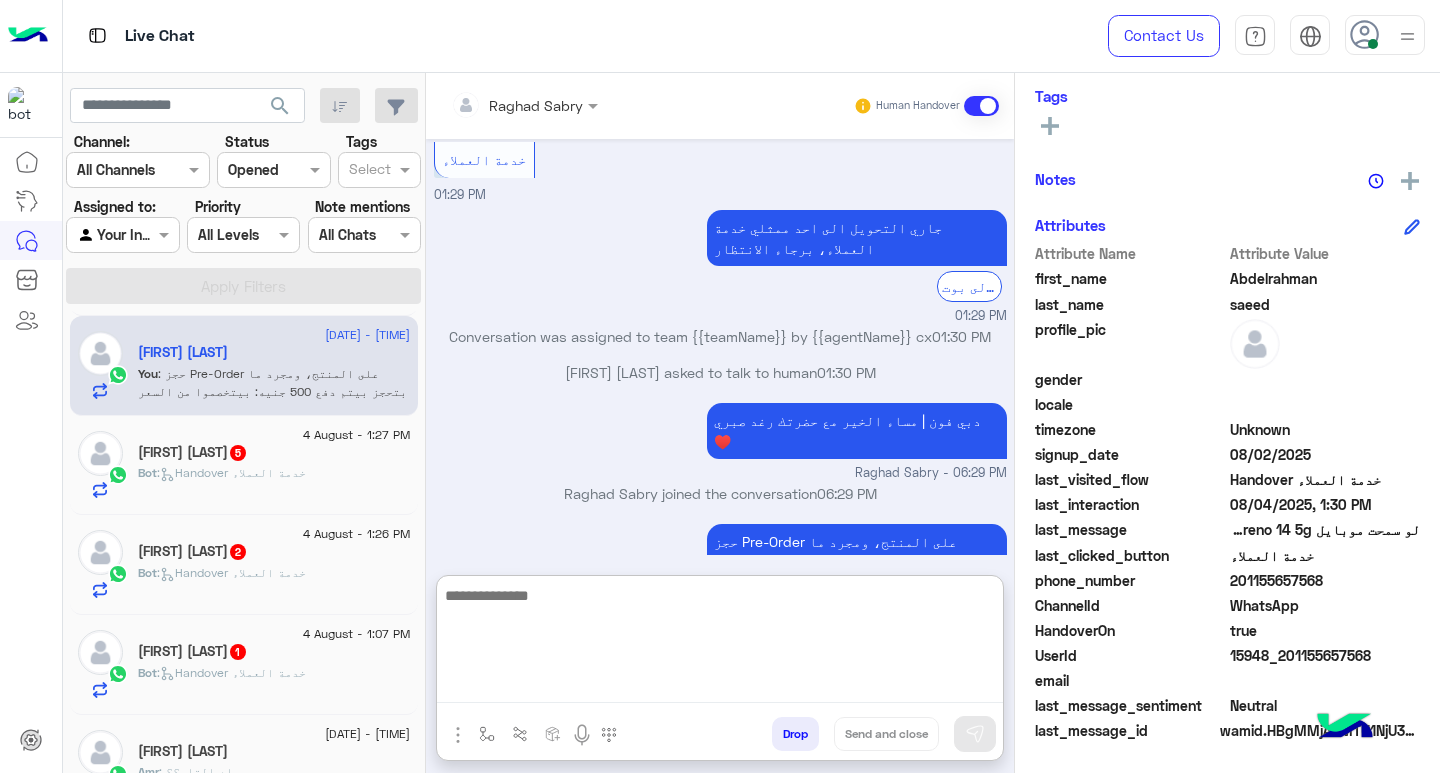 paste on "**********" 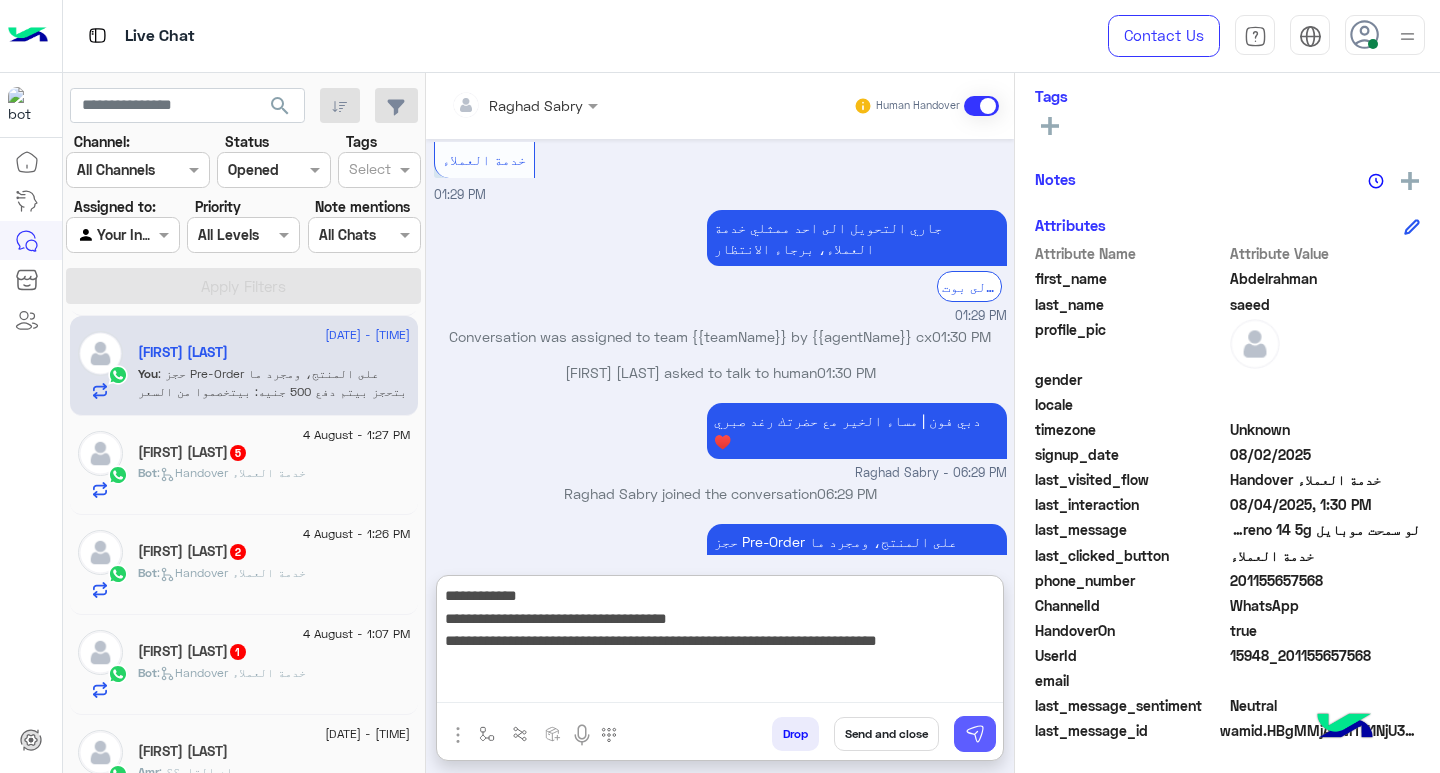 type on "**********" 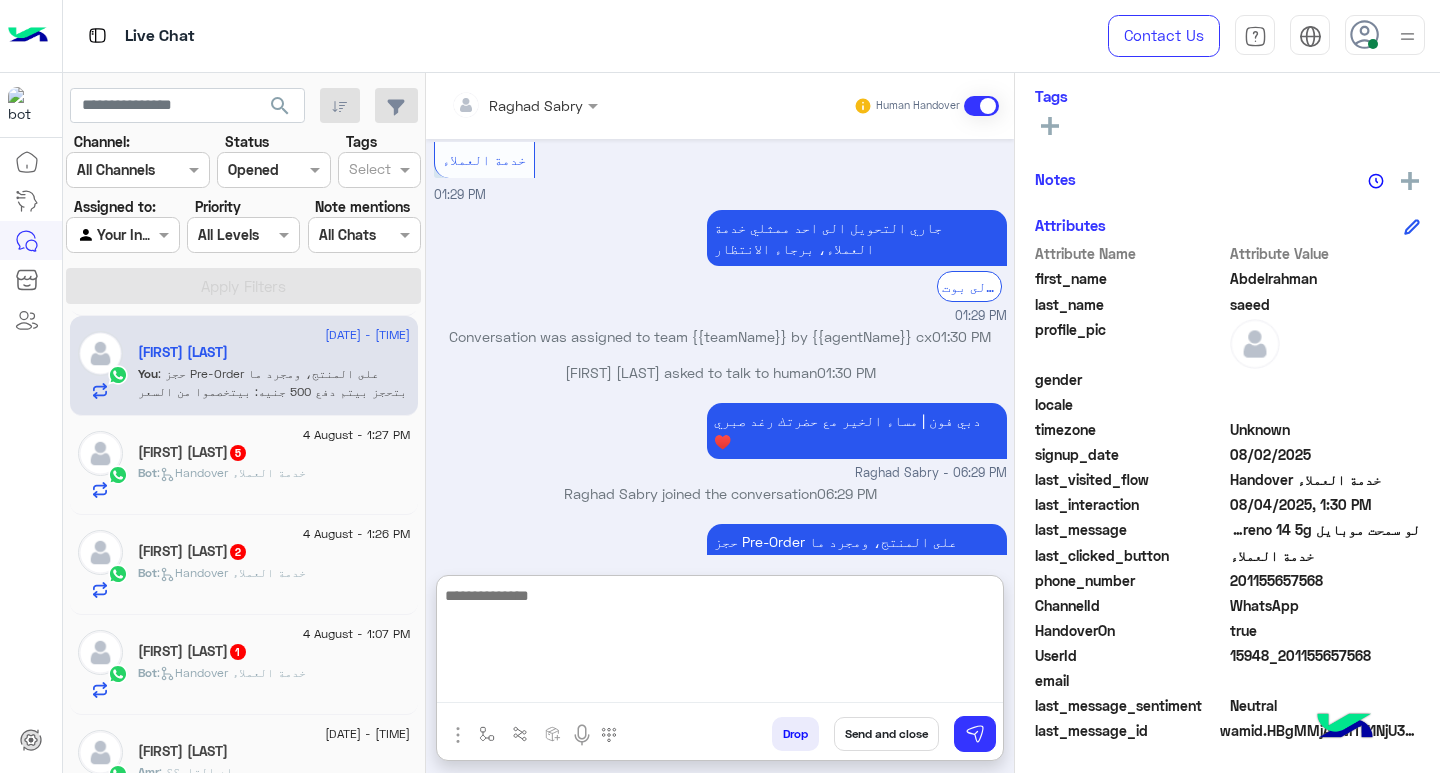 scroll, scrollTop: 1489, scrollLeft: 0, axis: vertical 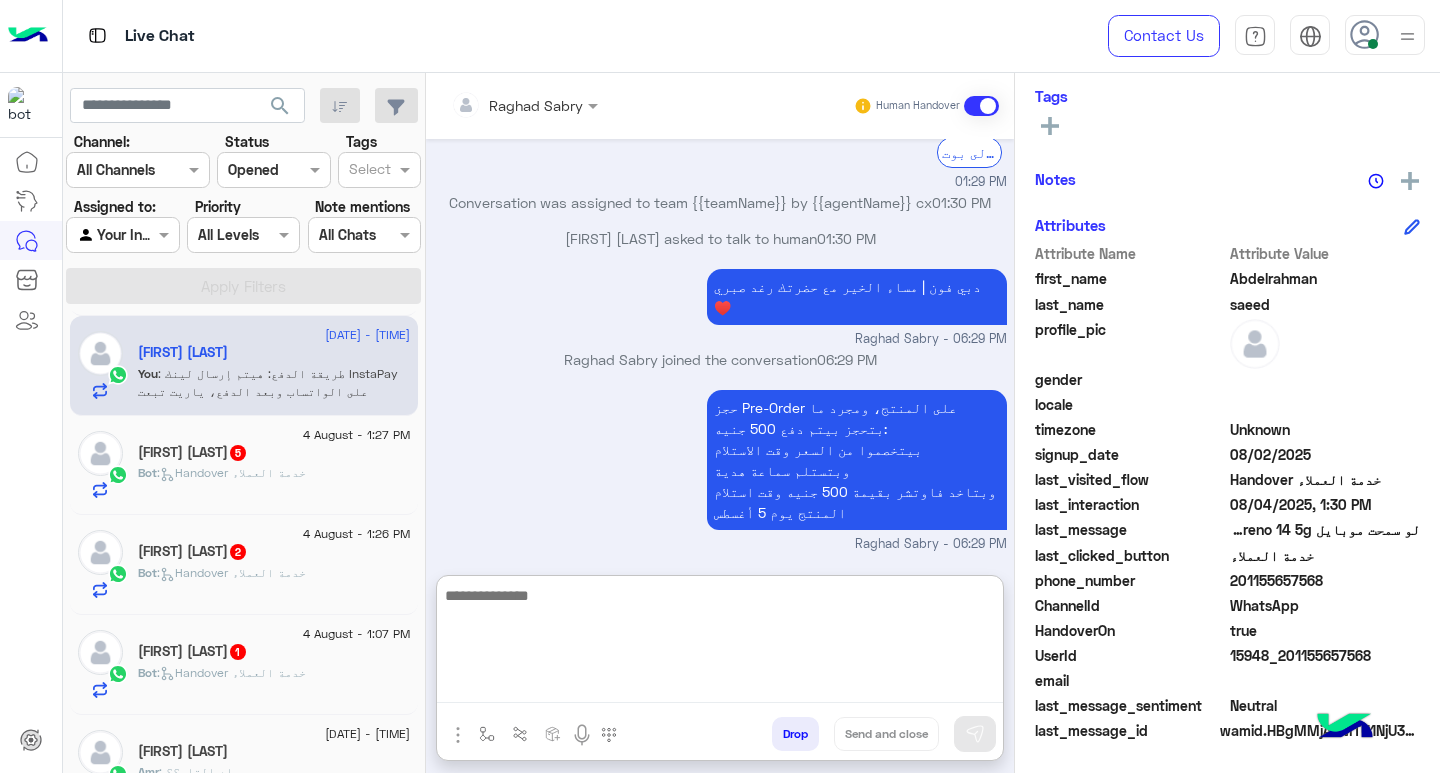 paste on "**********" 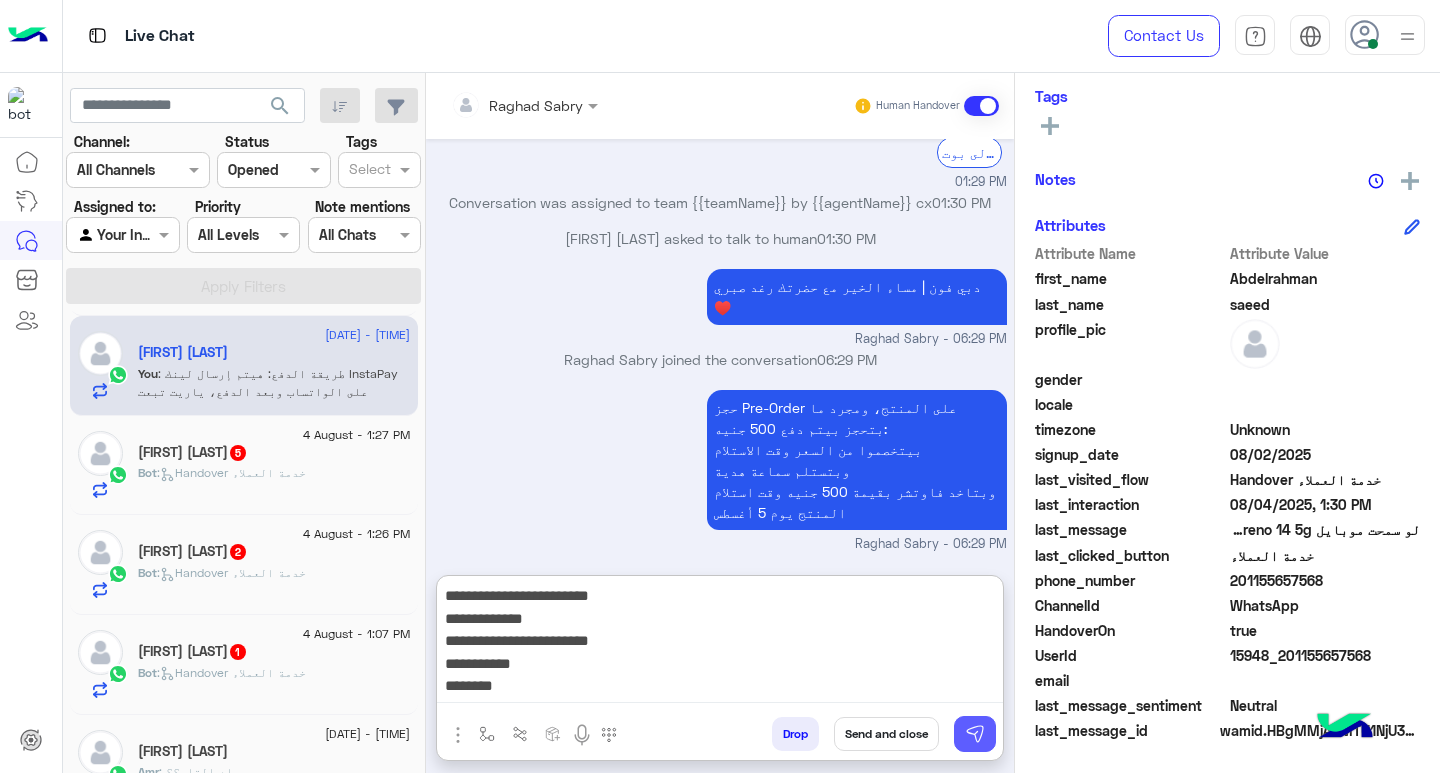 type on "**********" 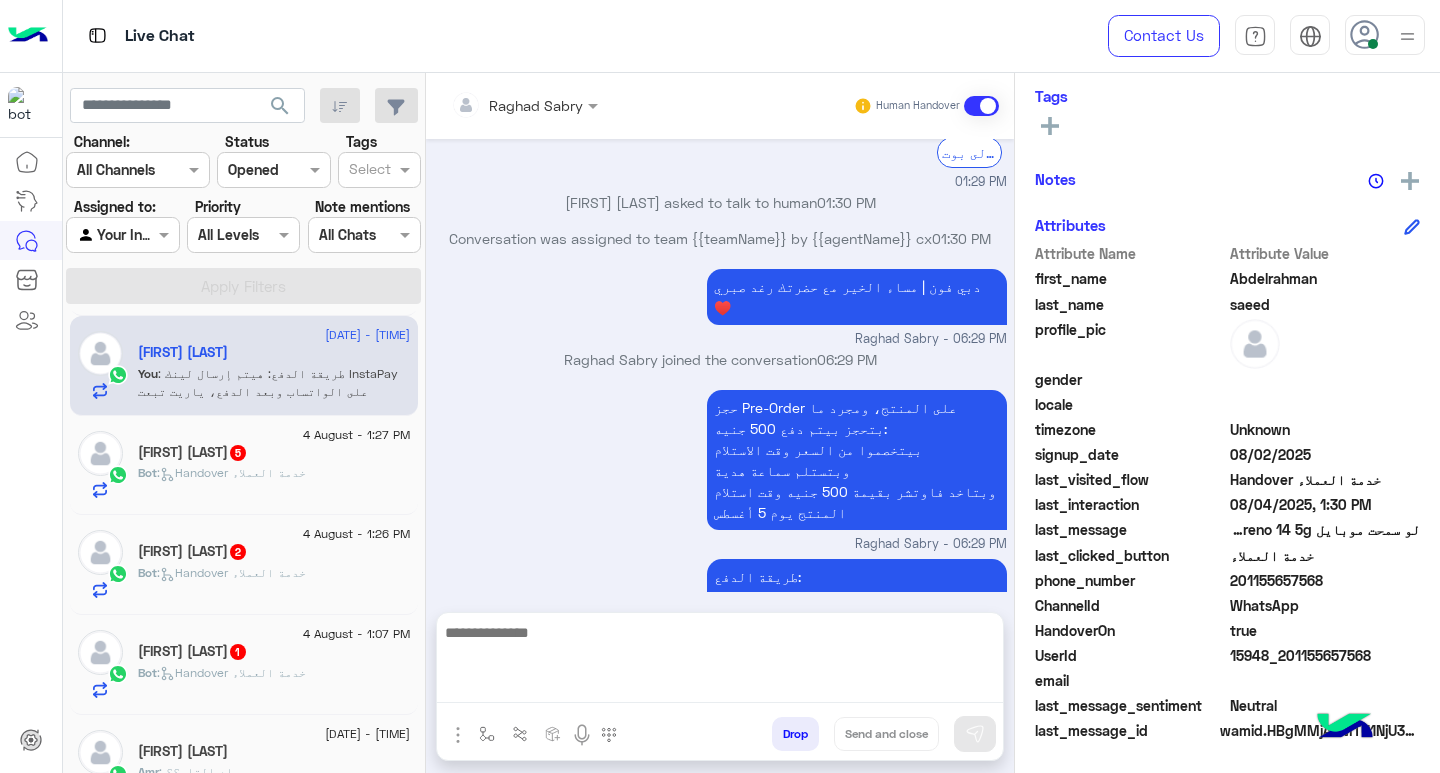 scroll, scrollTop: 1637, scrollLeft: 0, axis: vertical 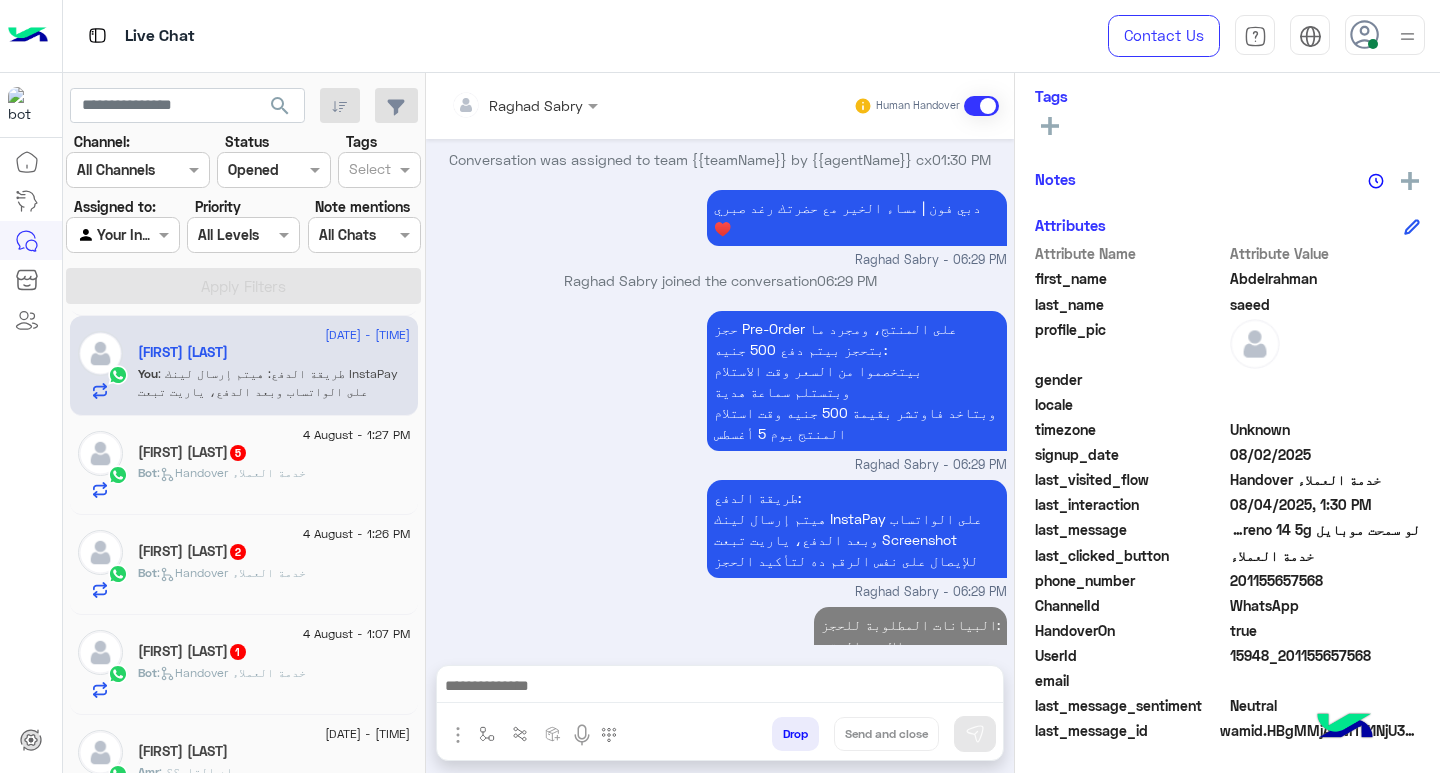 click on ":   Handover خدمة العملاء" 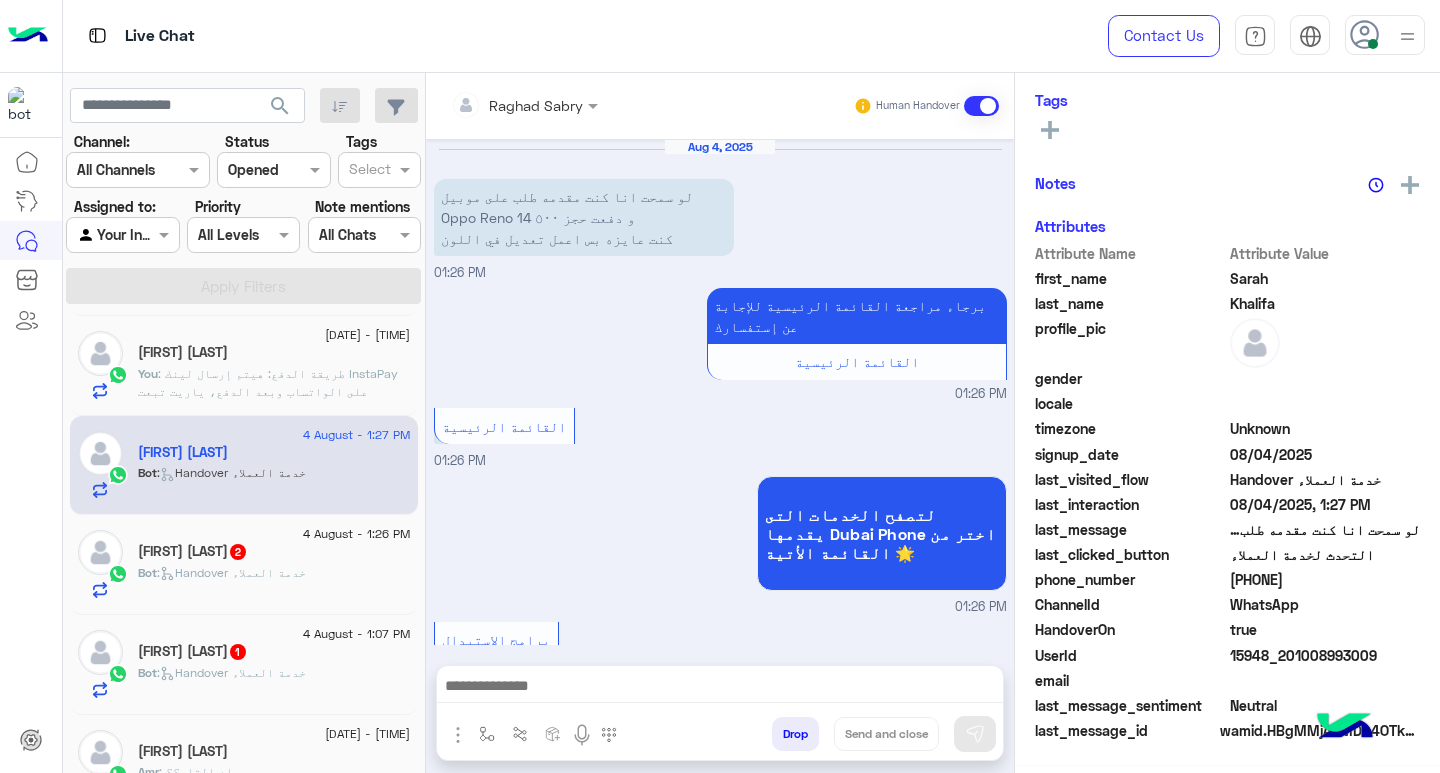 scroll, scrollTop: 325, scrollLeft: 0, axis: vertical 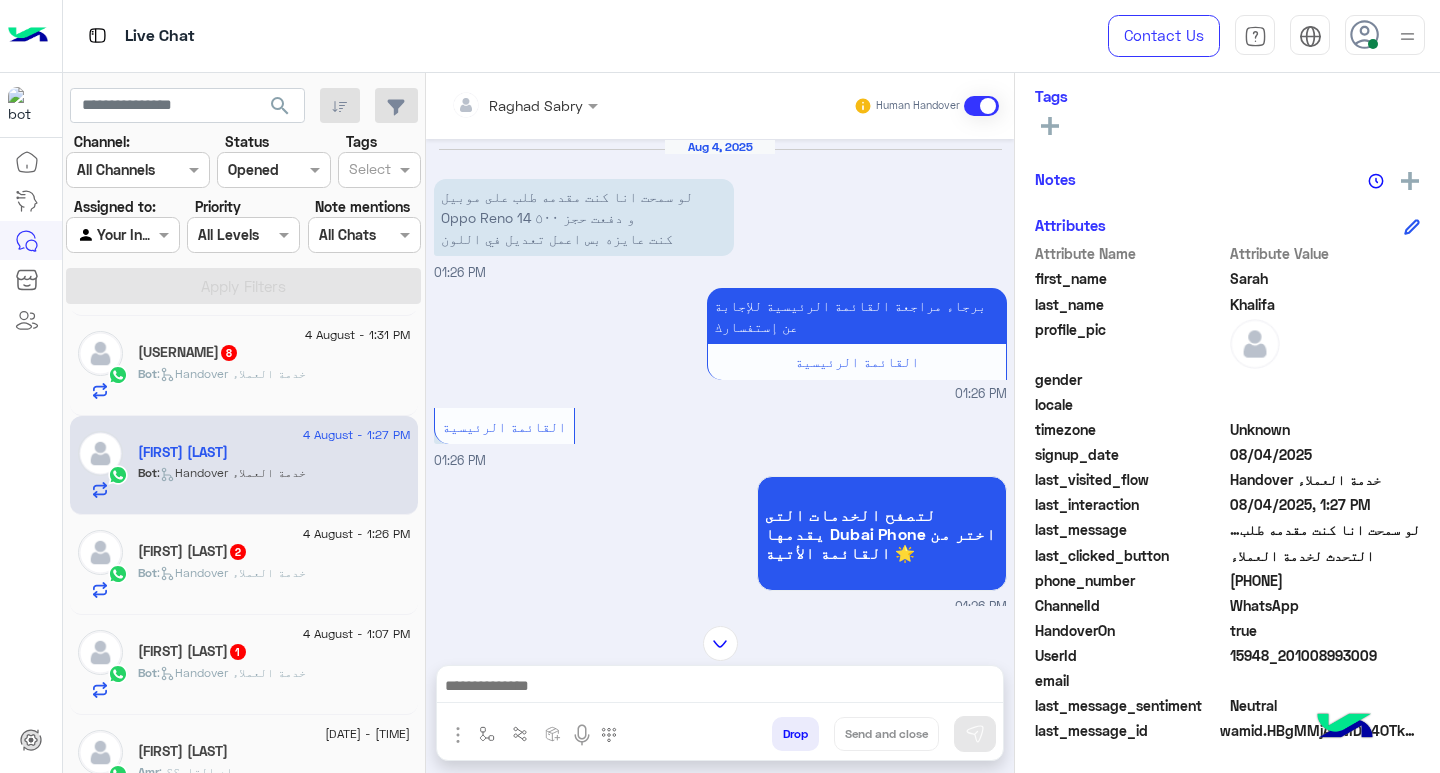 click on ":   Handover خدمة العملاء" 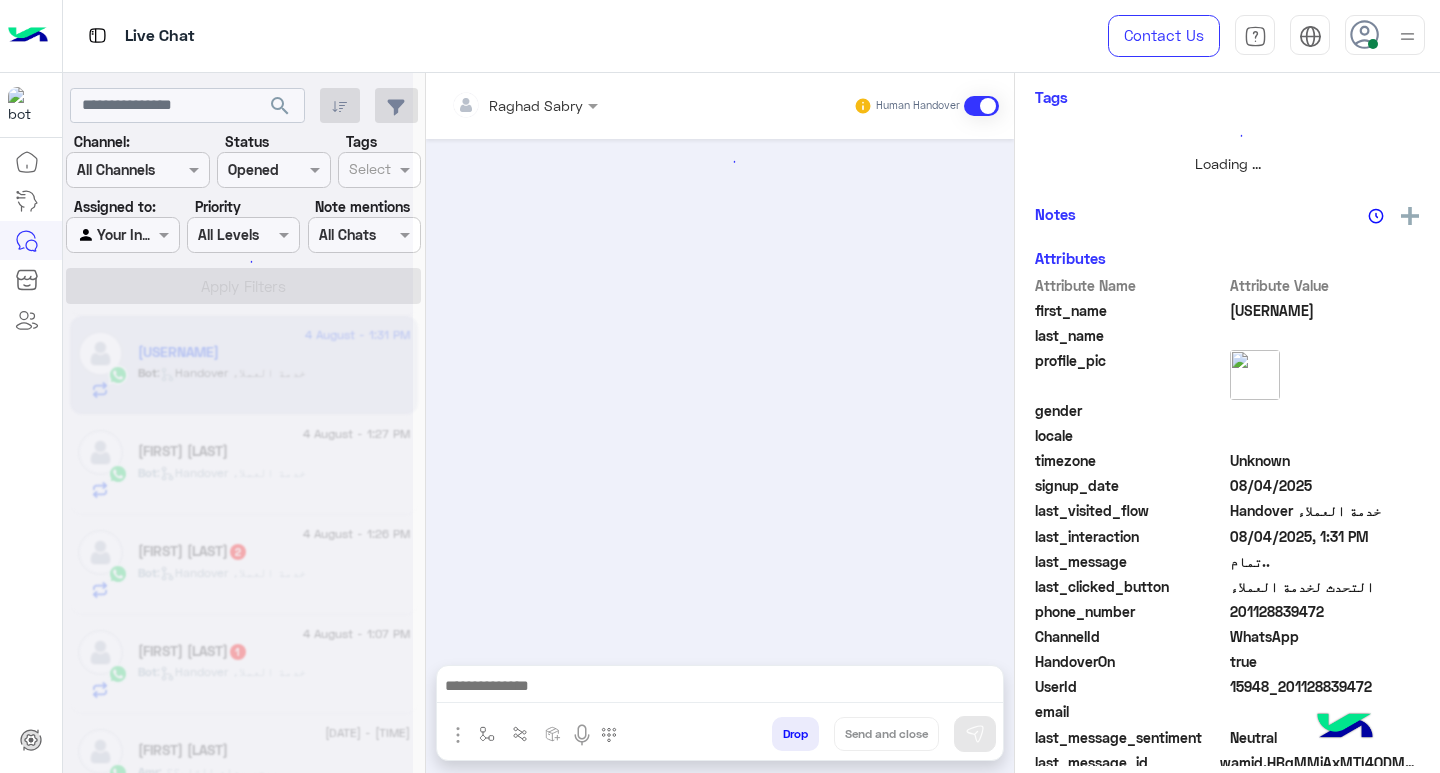 scroll, scrollTop: 325, scrollLeft: 0, axis: vertical 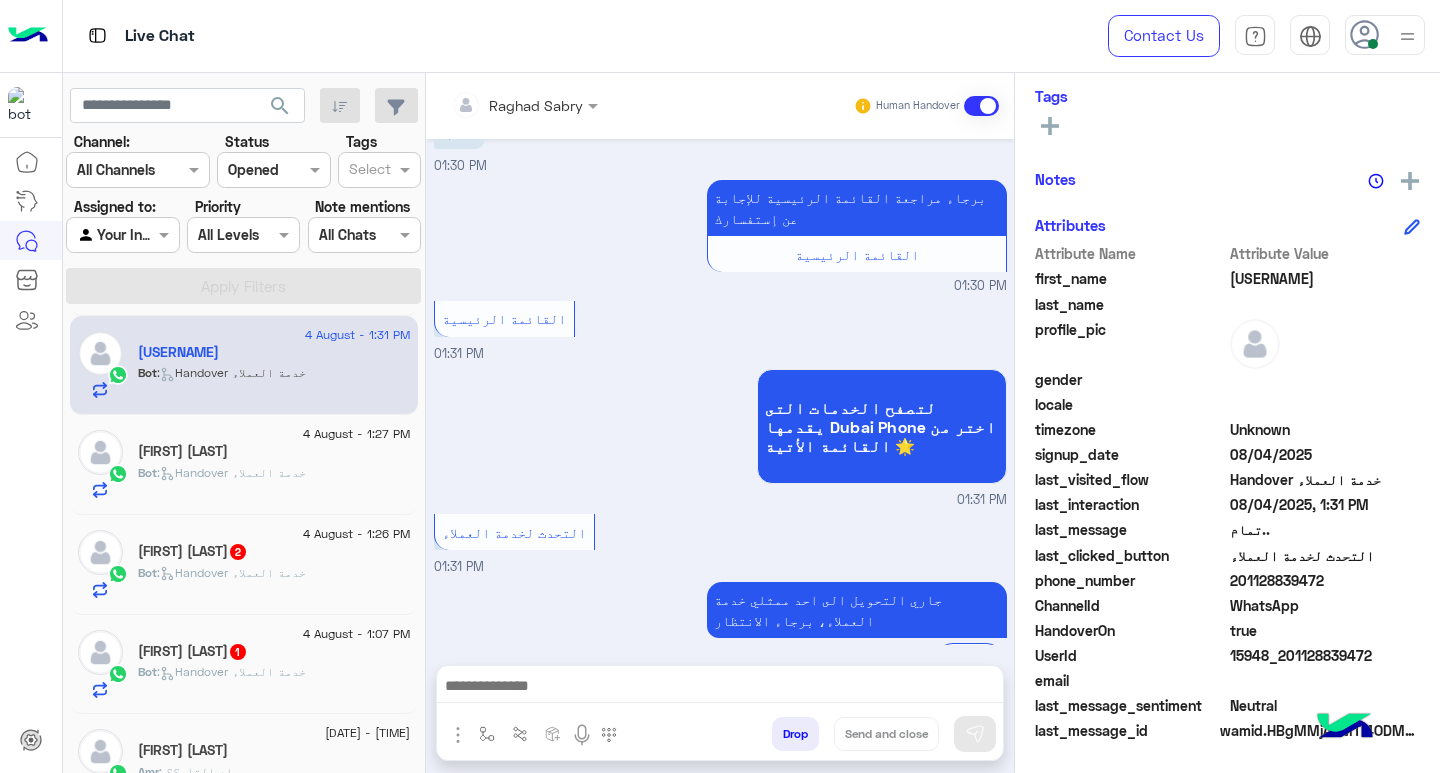 click on "Bot :   Handover خدمة العملاء" 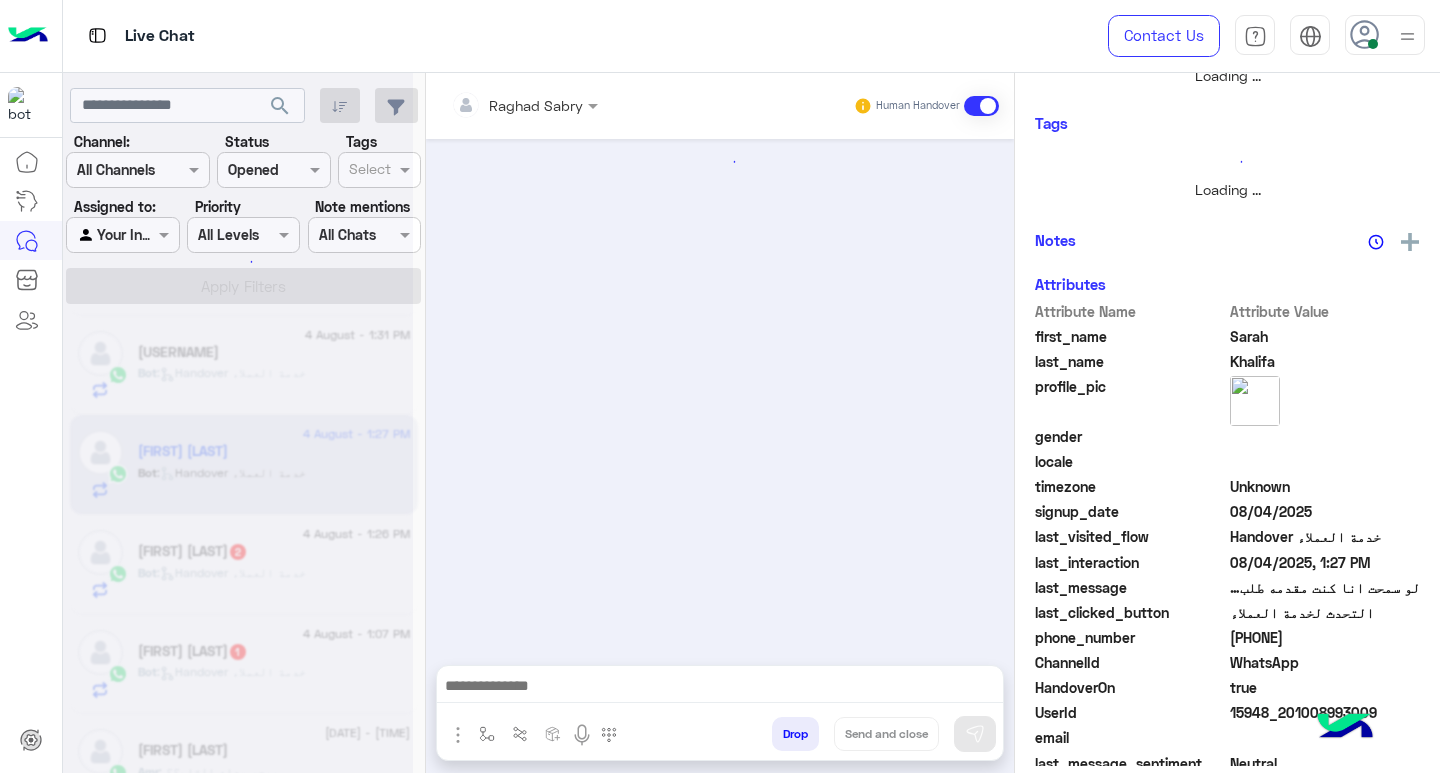 scroll, scrollTop: 355, scrollLeft: 0, axis: vertical 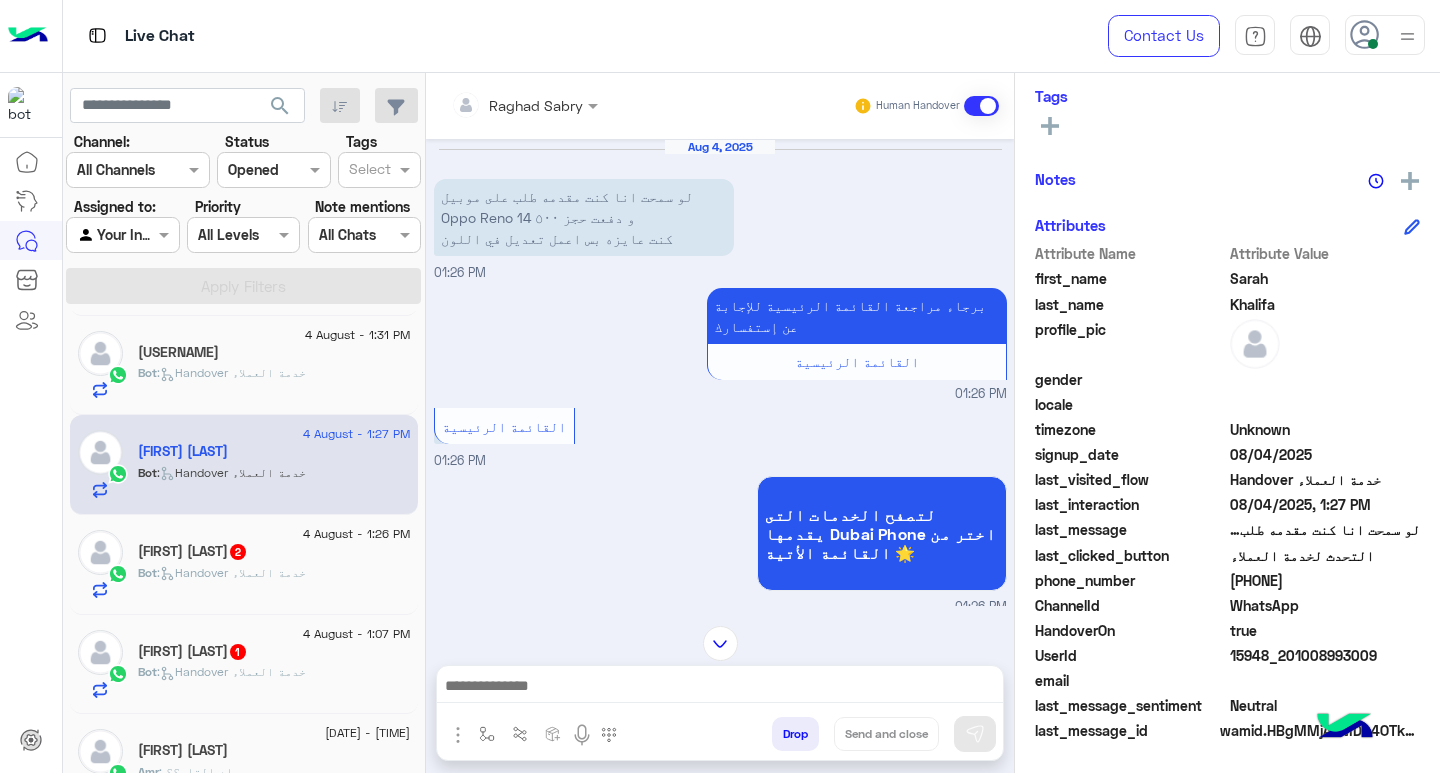 click at bounding box center [720, 688] 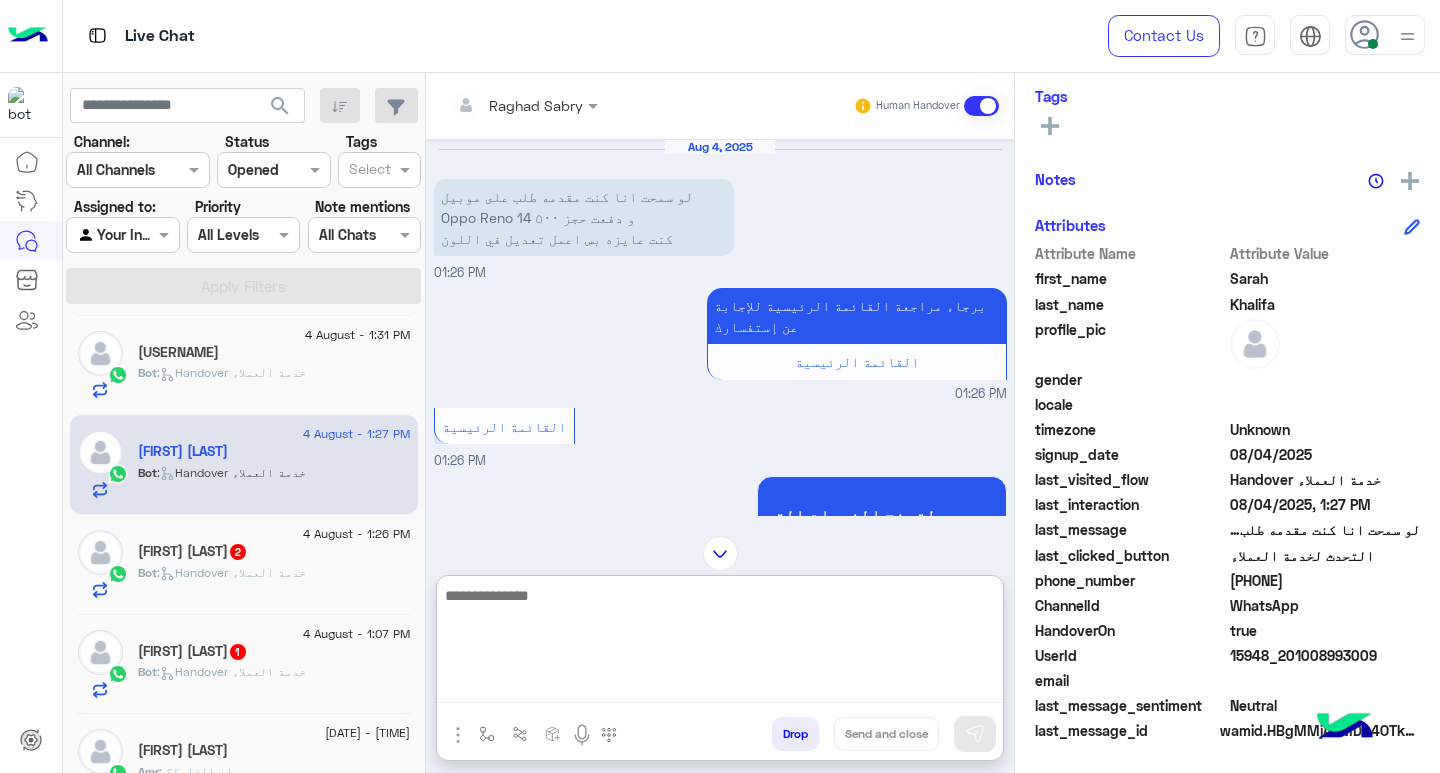 paste on "**********" 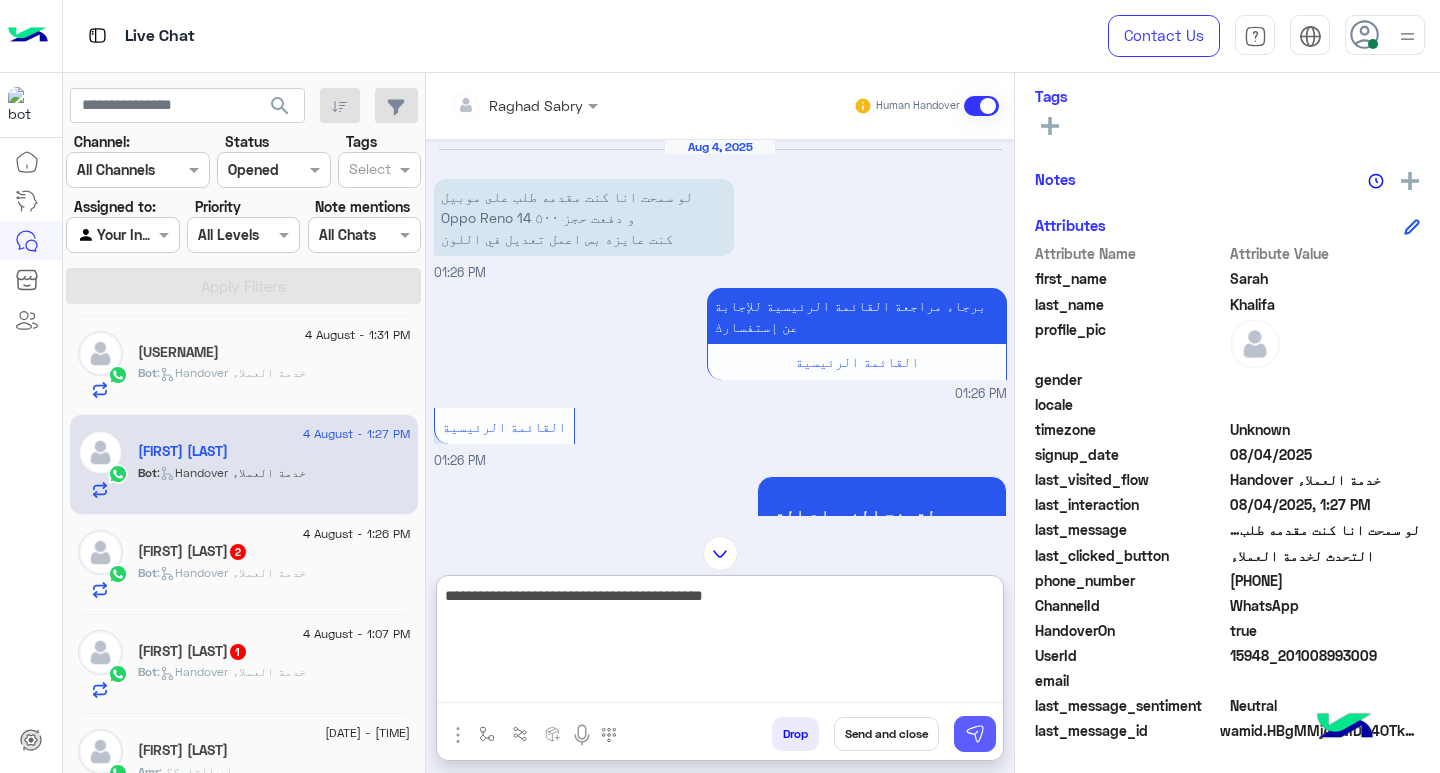type on "**********" 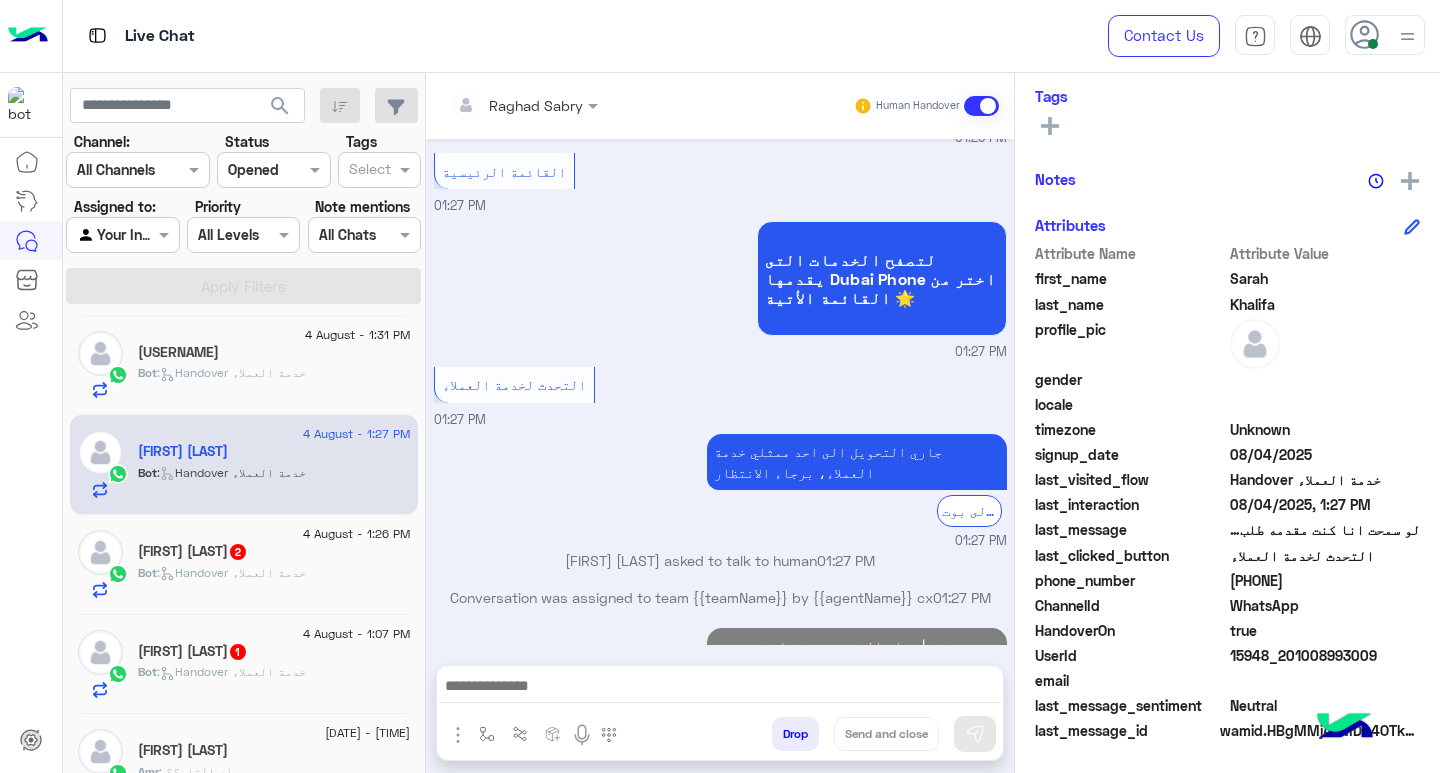 click at bounding box center [720, 688] 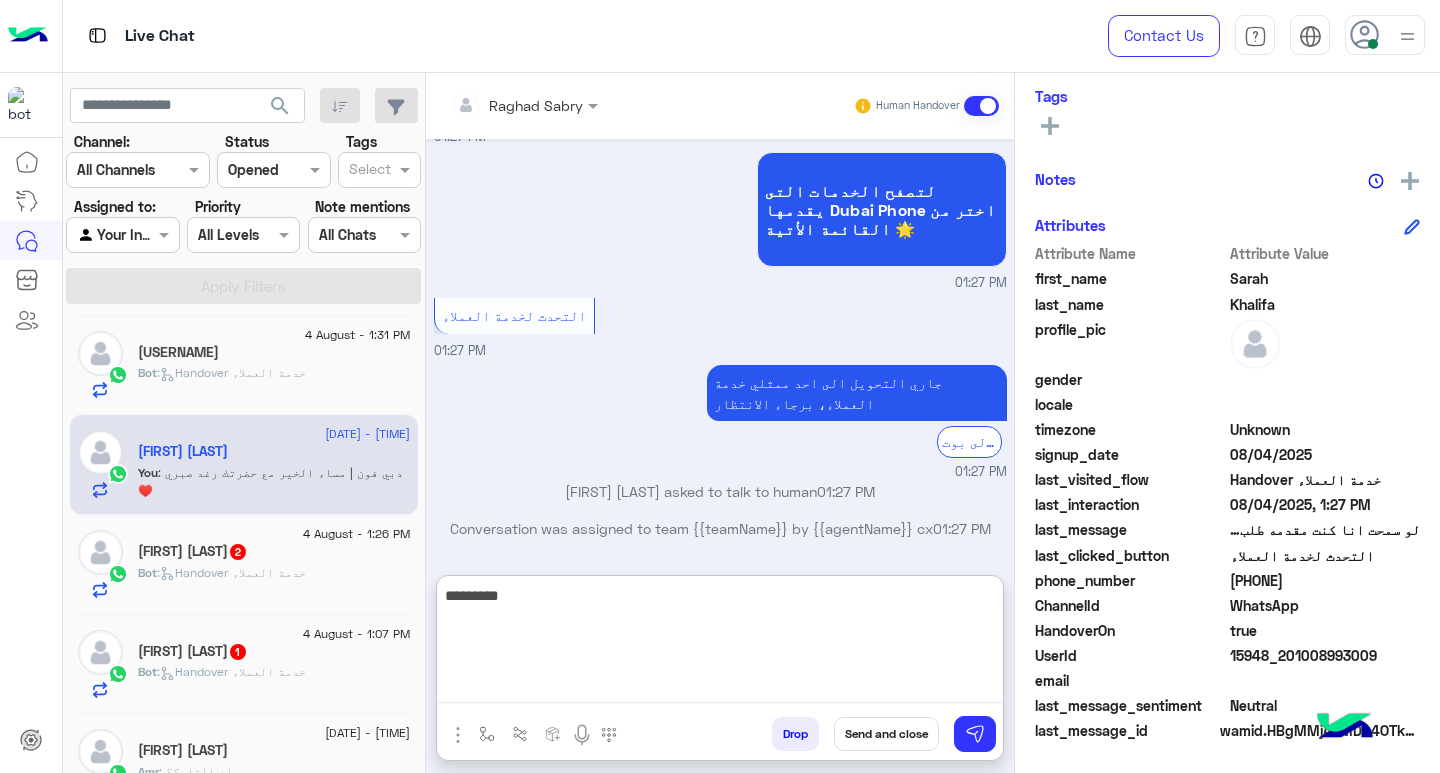 scroll, scrollTop: 952, scrollLeft: 0, axis: vertical 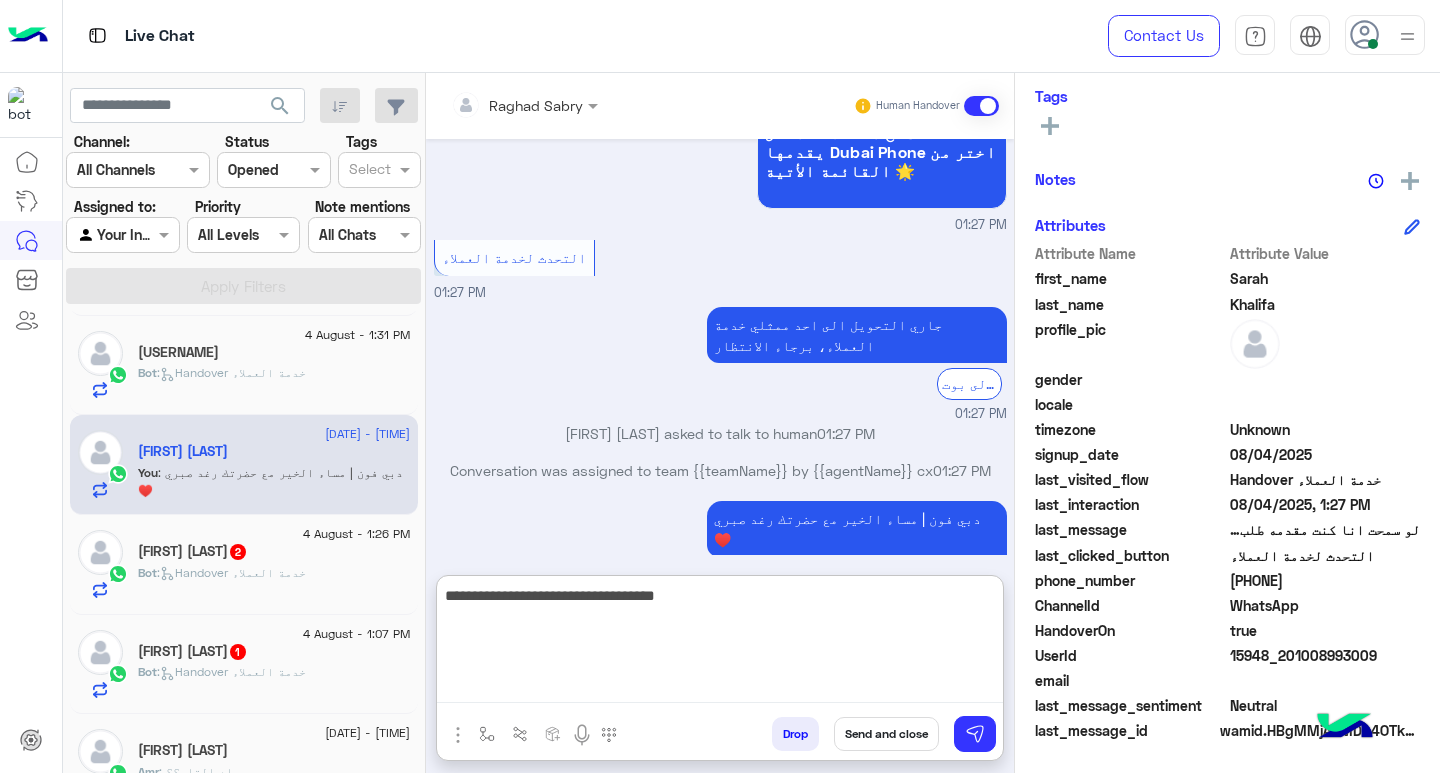 type on "**********" 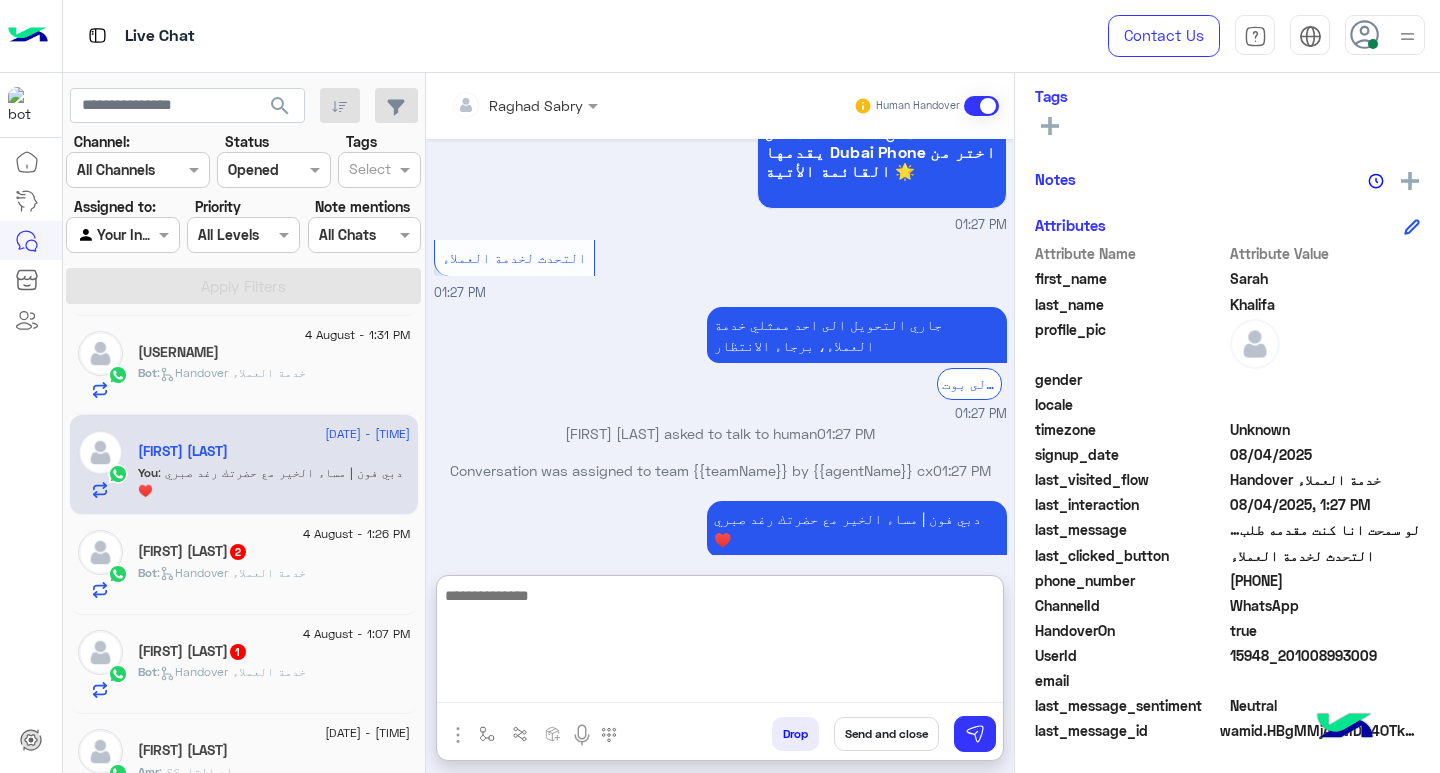 scroll, scrollTop: 1015, scrollLeft: 0, axis: vertical 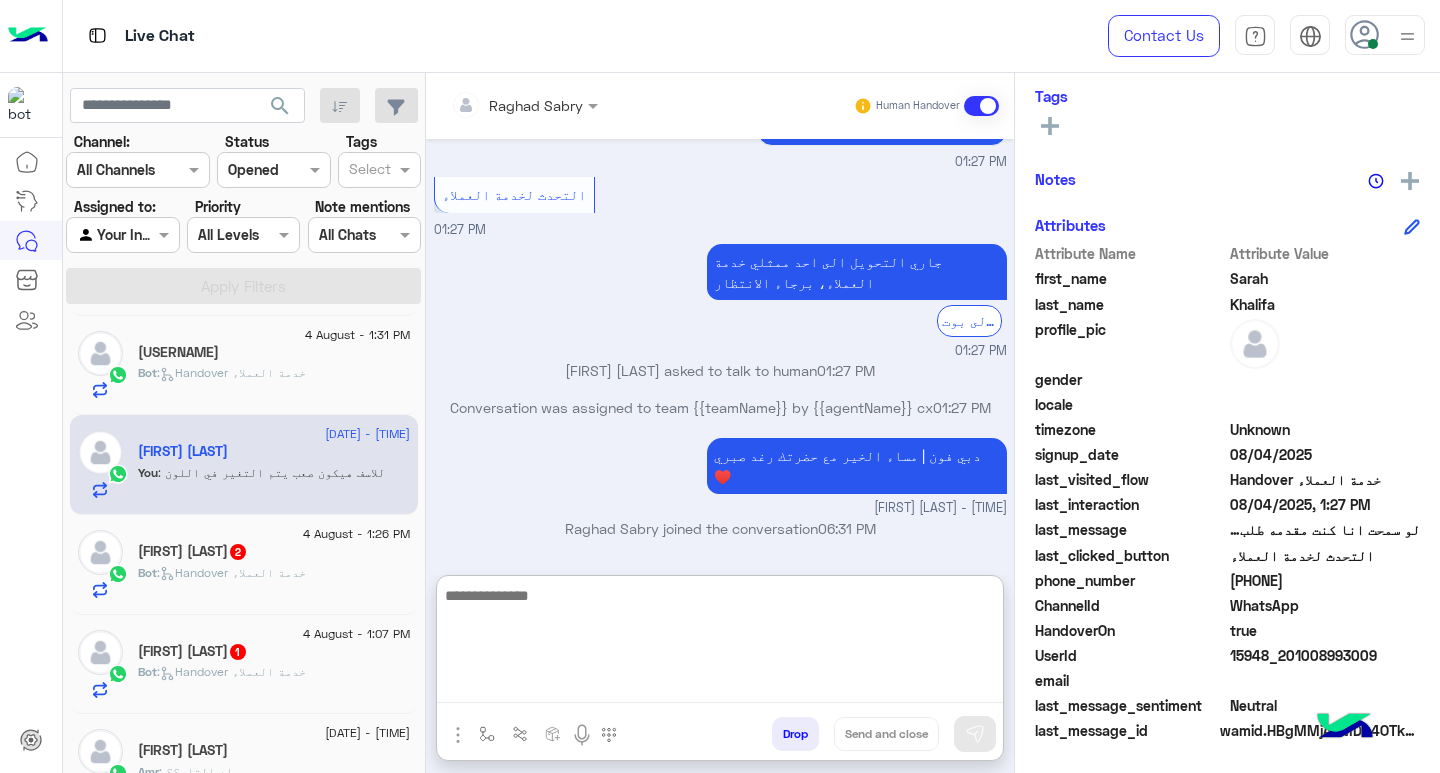 click on "Bot :   Handover خدمة العملاء" 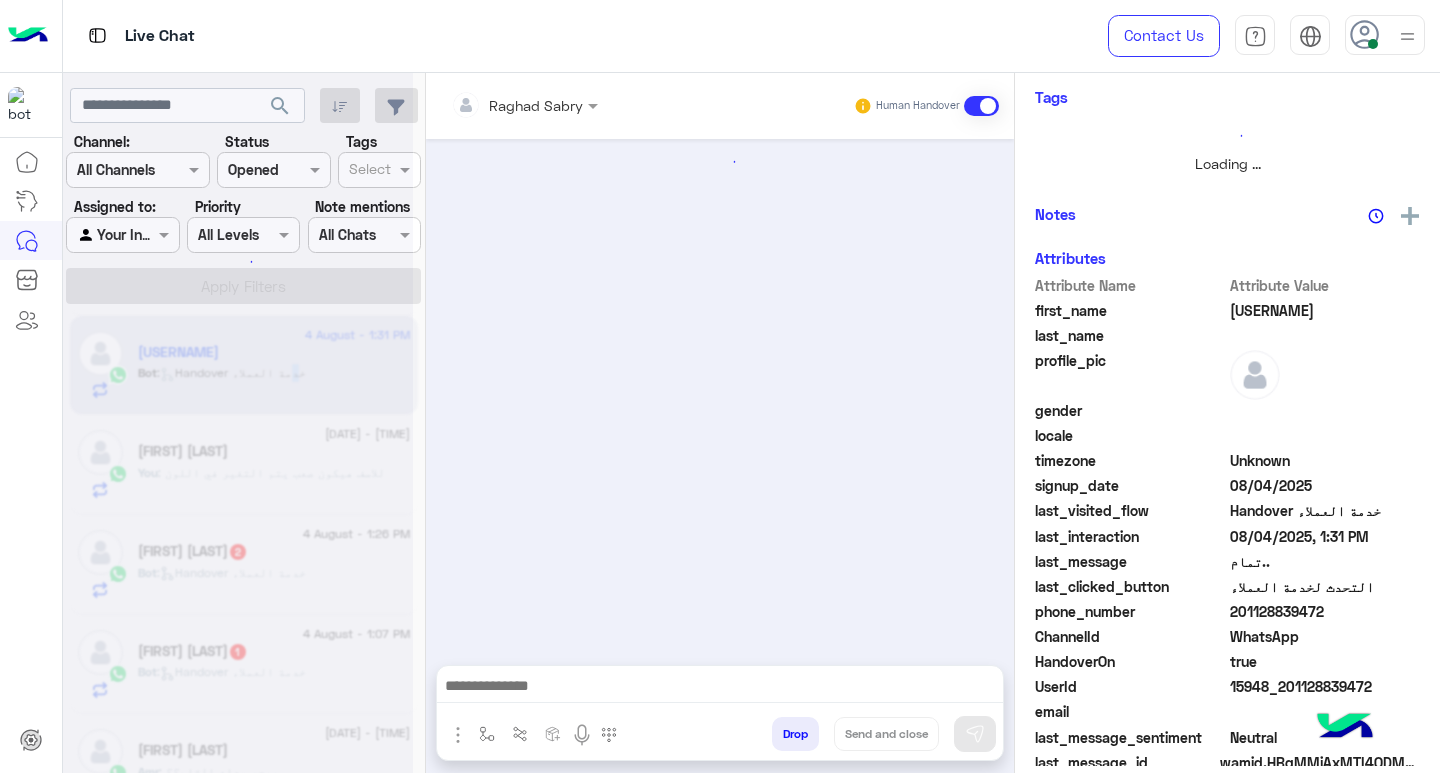 scroll, scrollTop: 325, scrollLeft: 0, axis: vertical 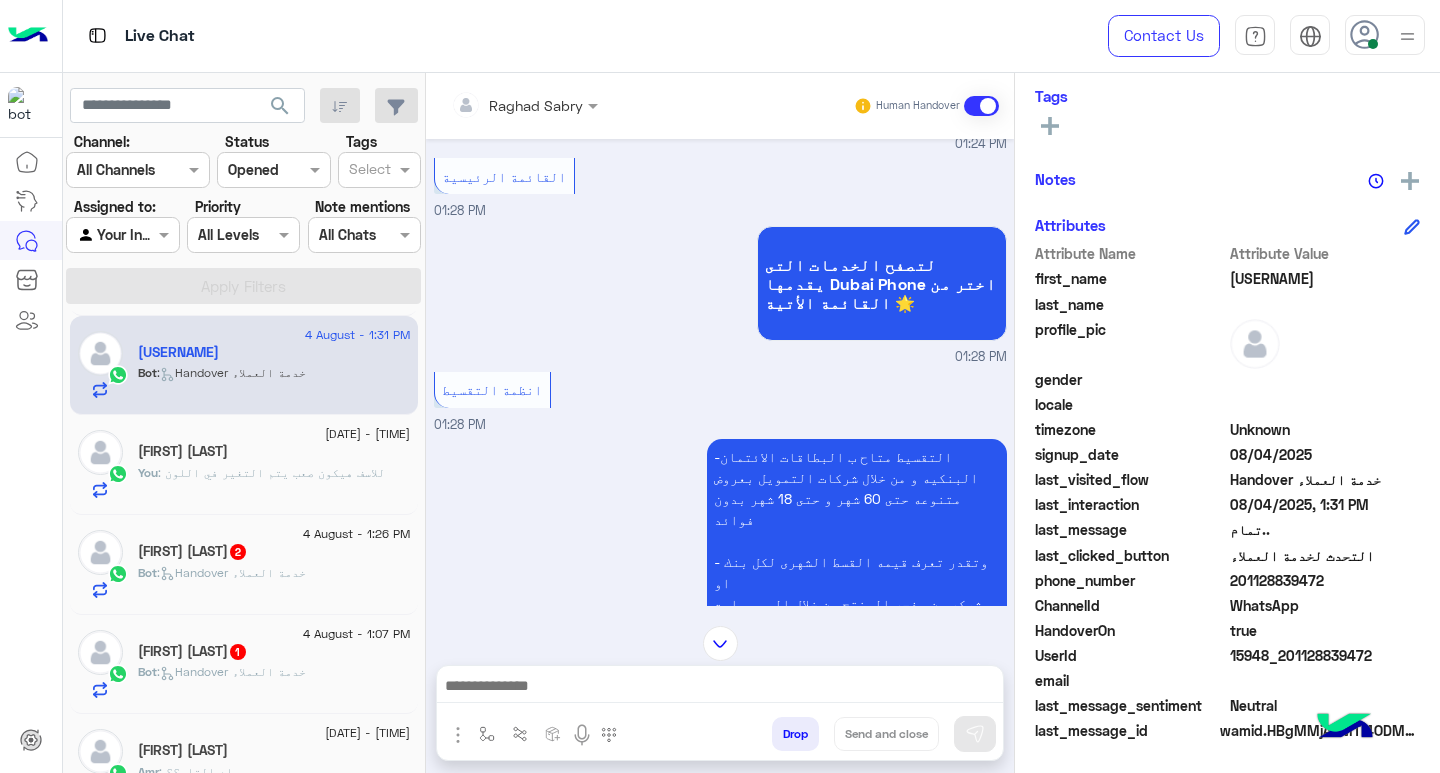 click on "[DATE] - [TIME]" 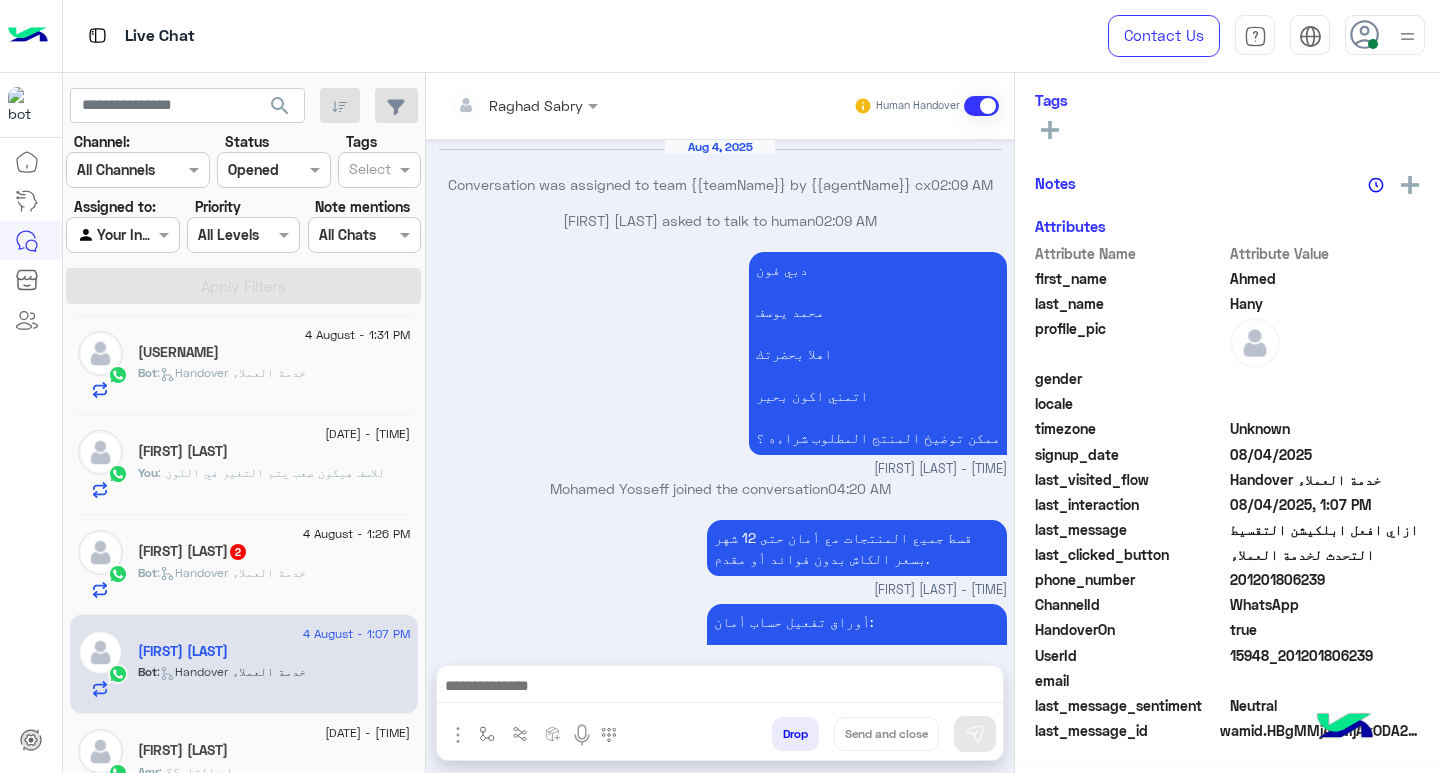 scroll, scrollTop: 325, scrollLeft: 0, axis: vertical 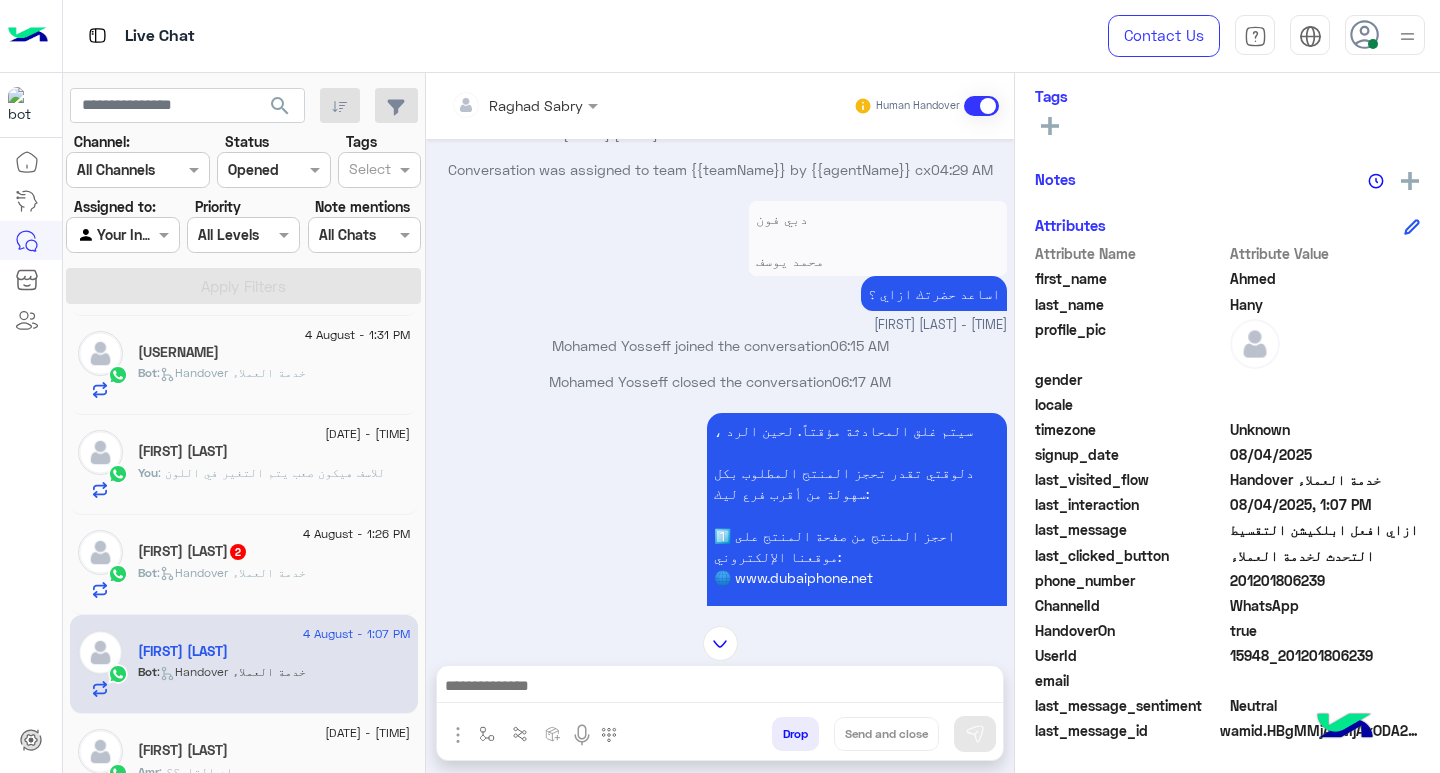 click on ": للاسف هيكون صعب يتم التغير في اللون" 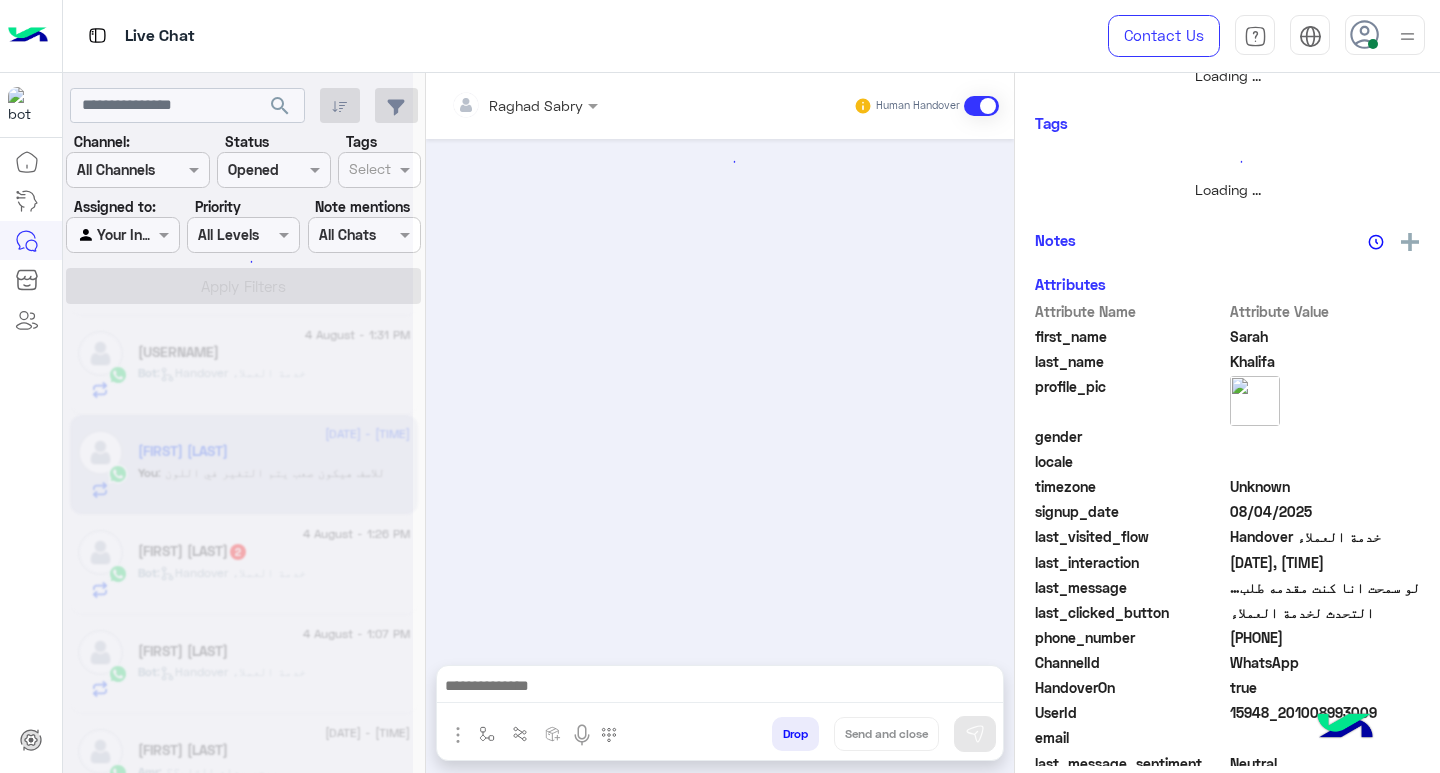 scroll, scrollTop: 355, scrollLeft: 0, axis: vertical 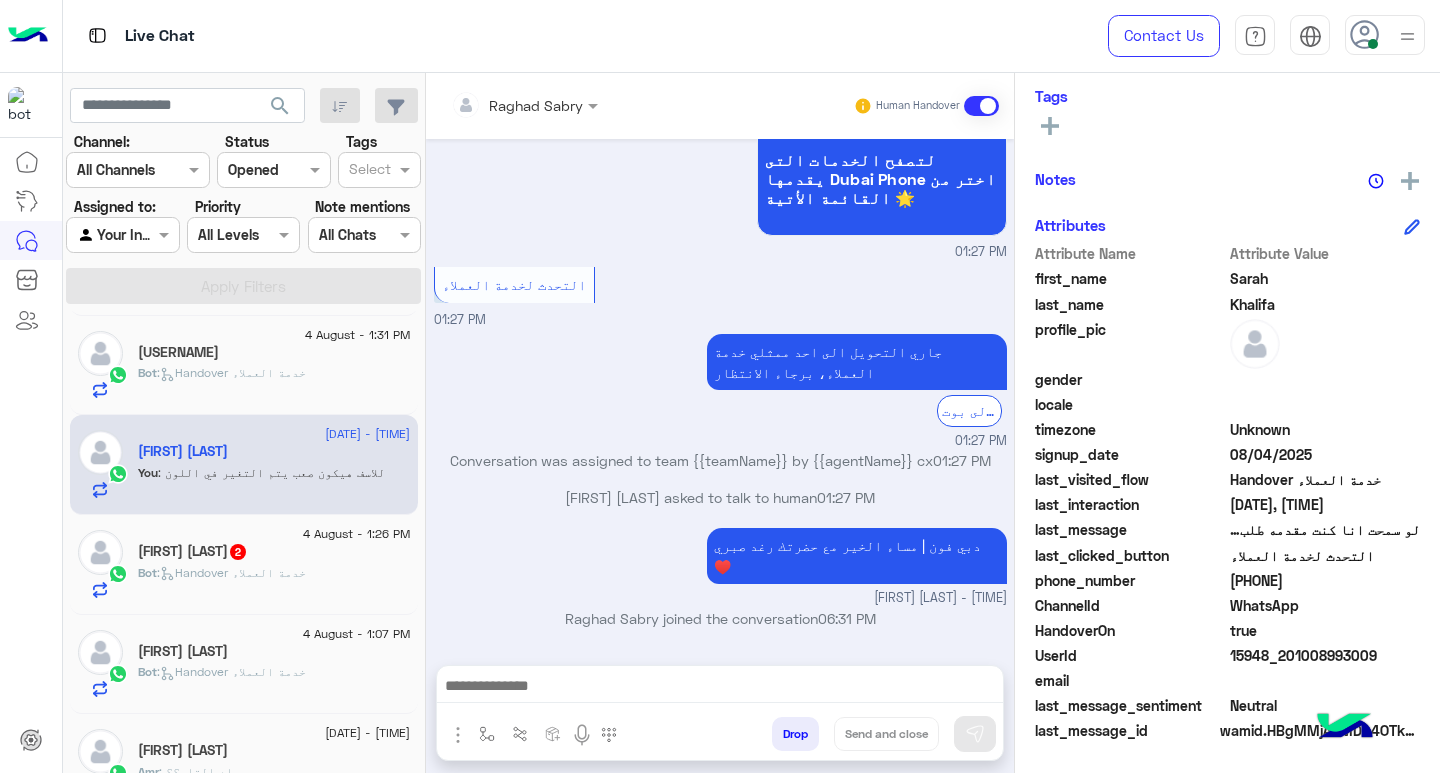 click on ":   Handover خدمة العملاء" 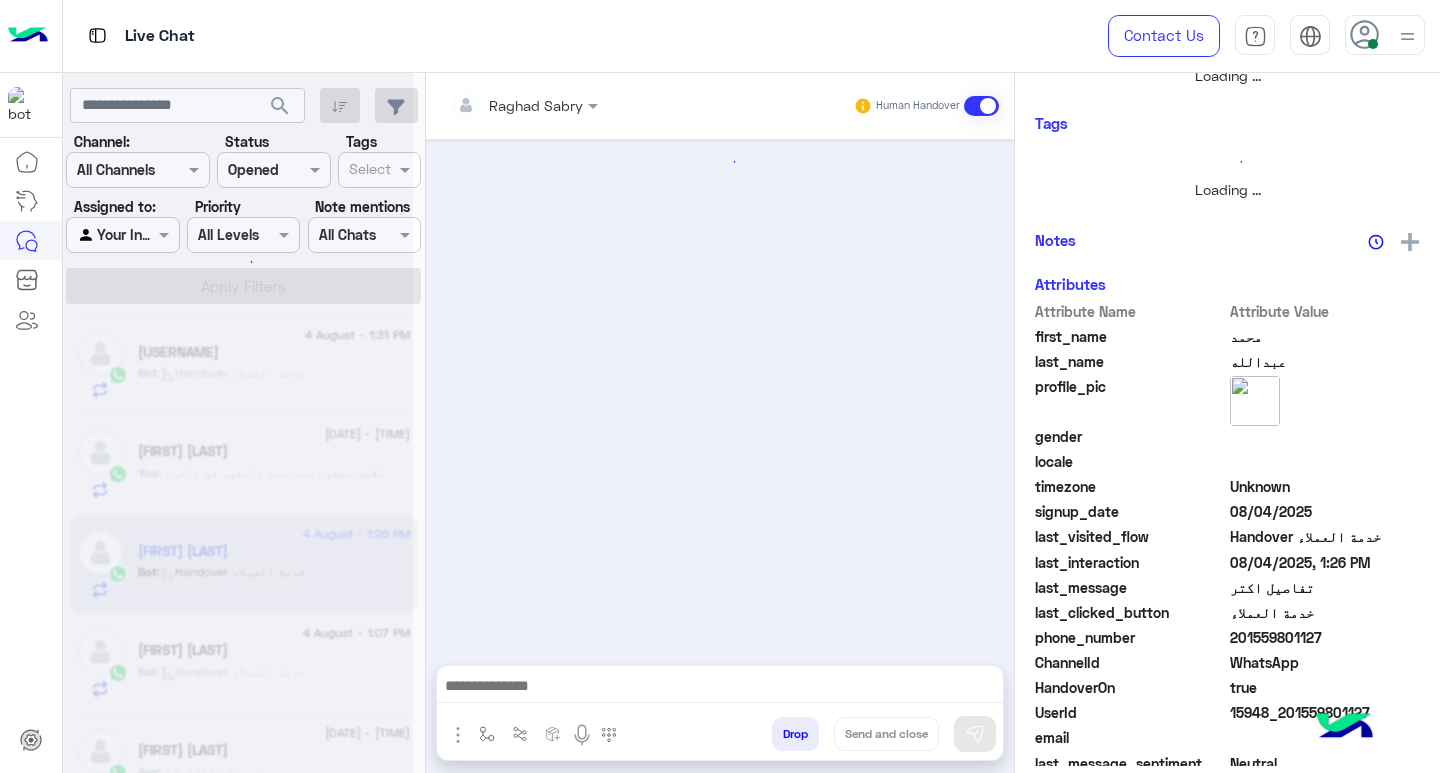 scroll, scrollTop: 355, scrollLeft: 0, axis: vertical 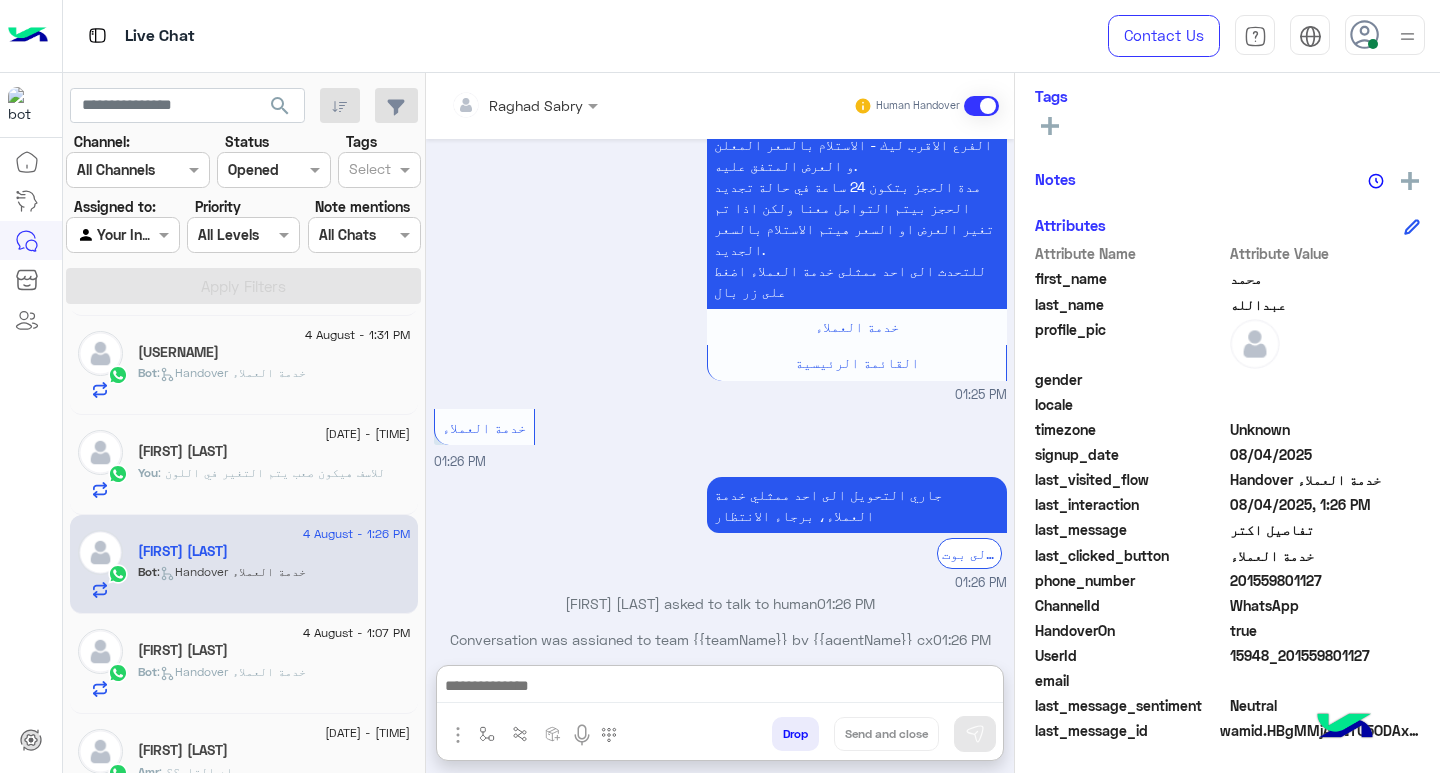 paste on "**********" 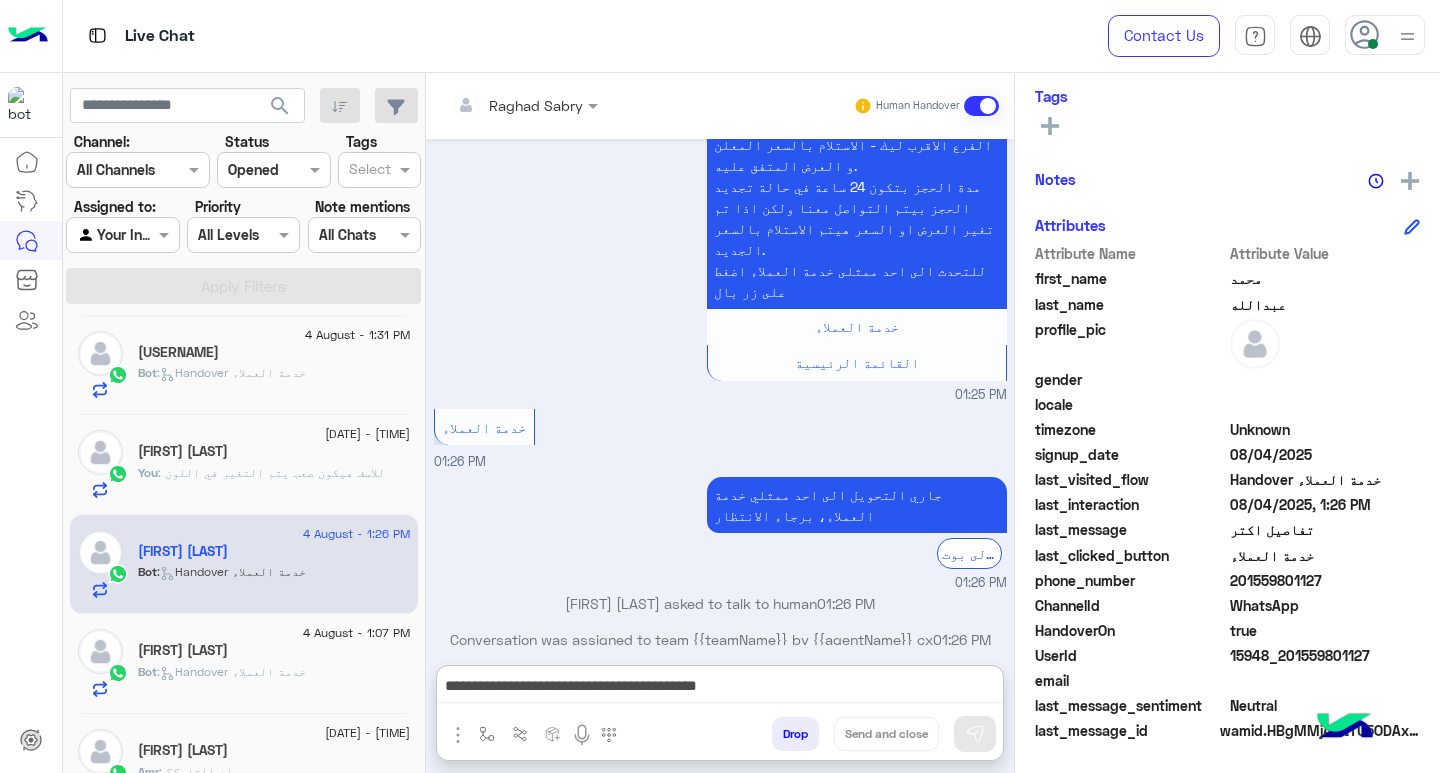 scroll, scrollTop: 0, scrollLeft: 0, axis: both 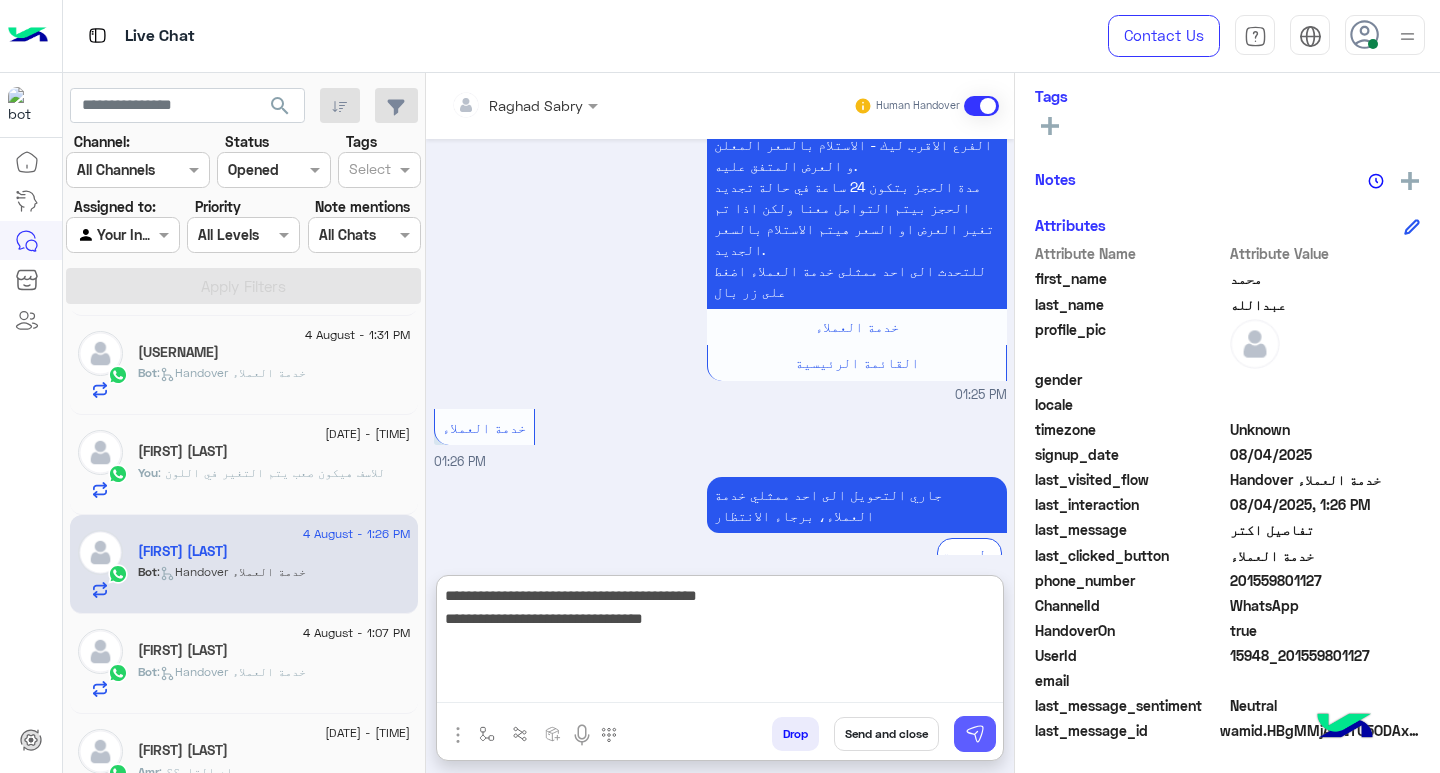 type on "**********" 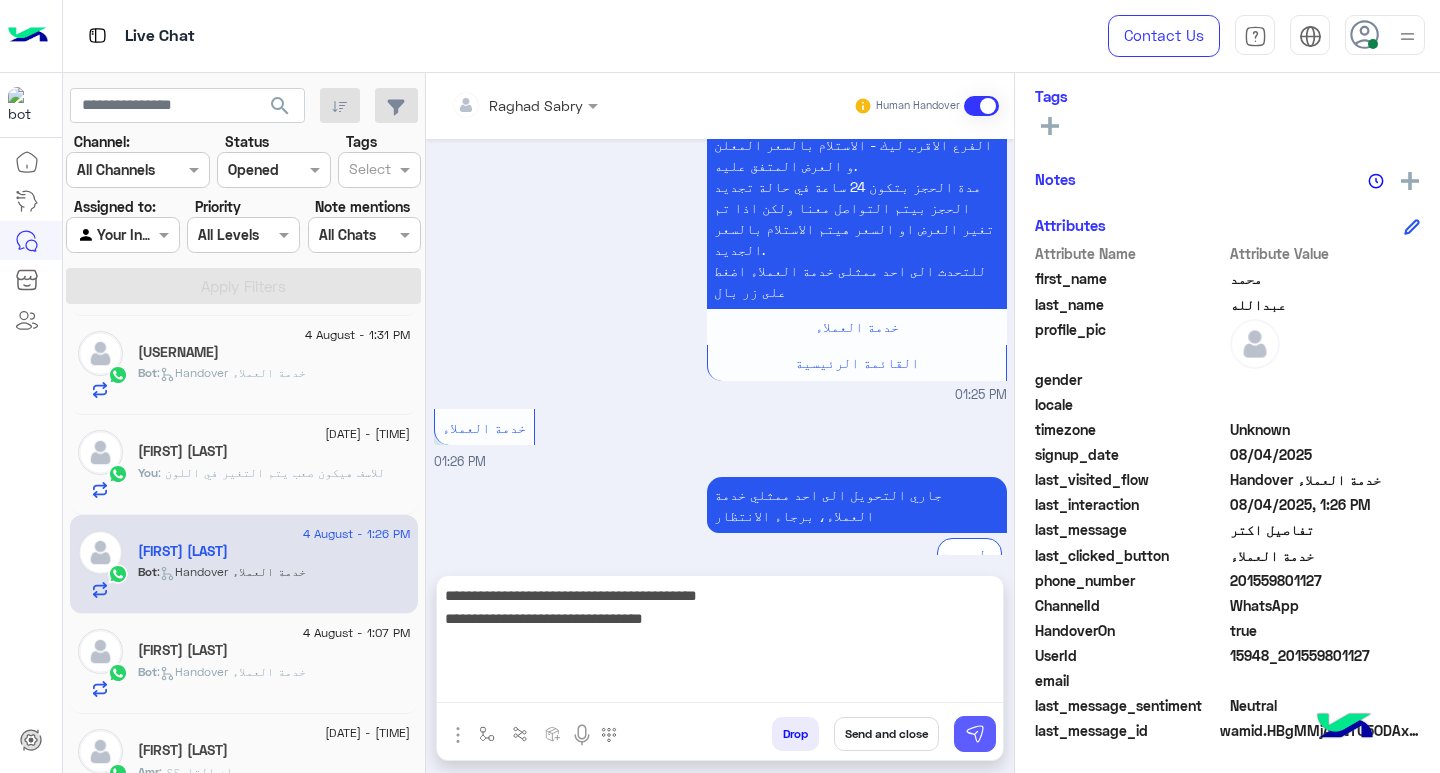 click at bounding box center [975, 734] 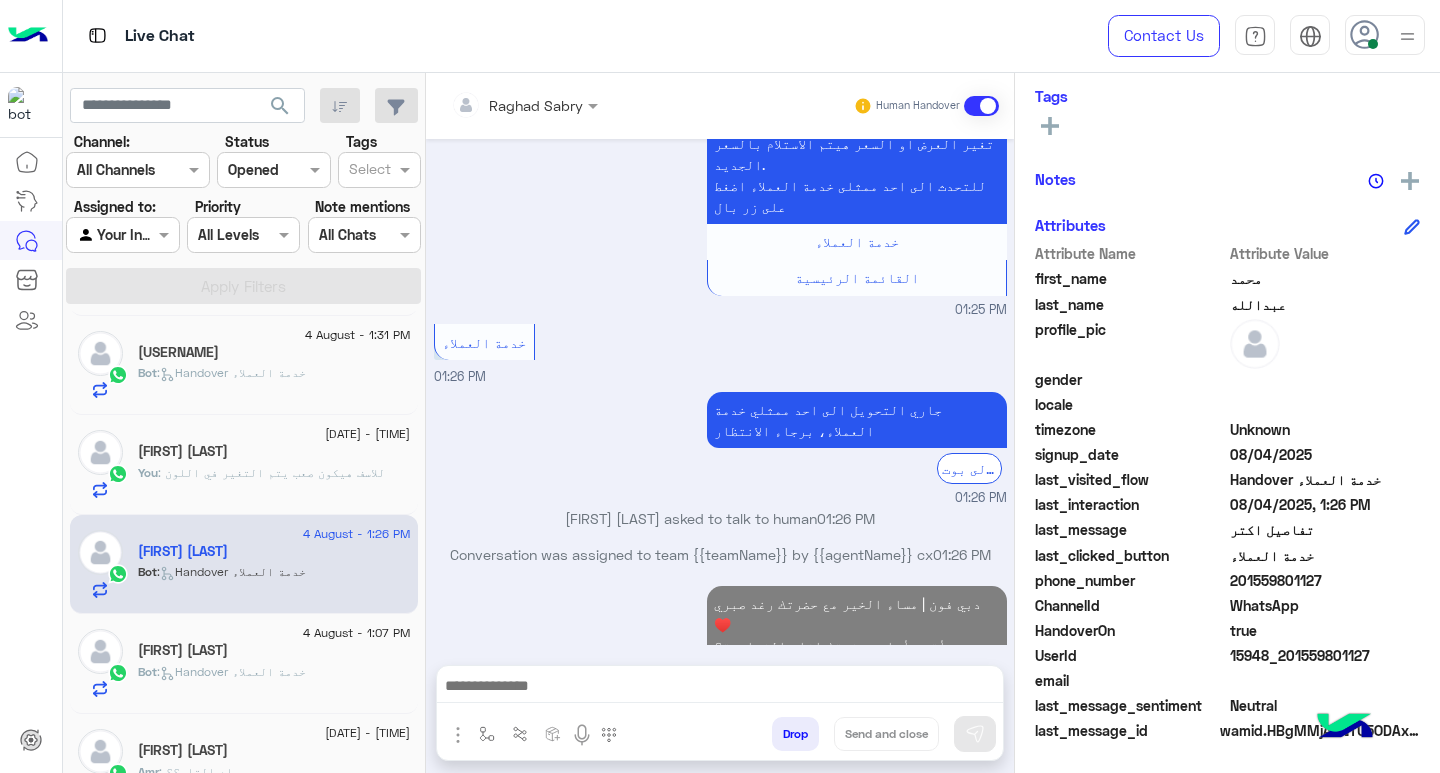 scroll, scrollTop: 261, scrollLeft: 0, axis: vertical 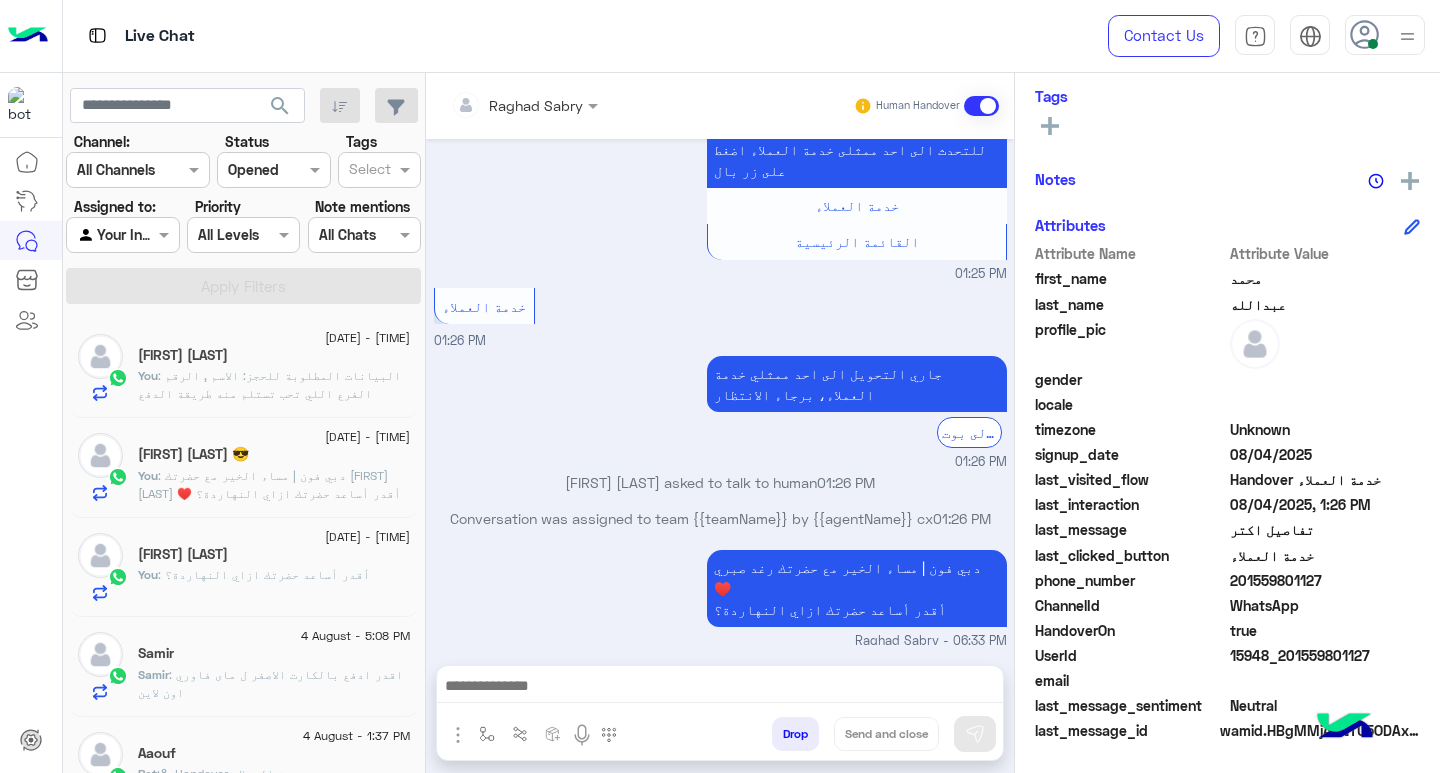 click on "Abdelrahman saeed" 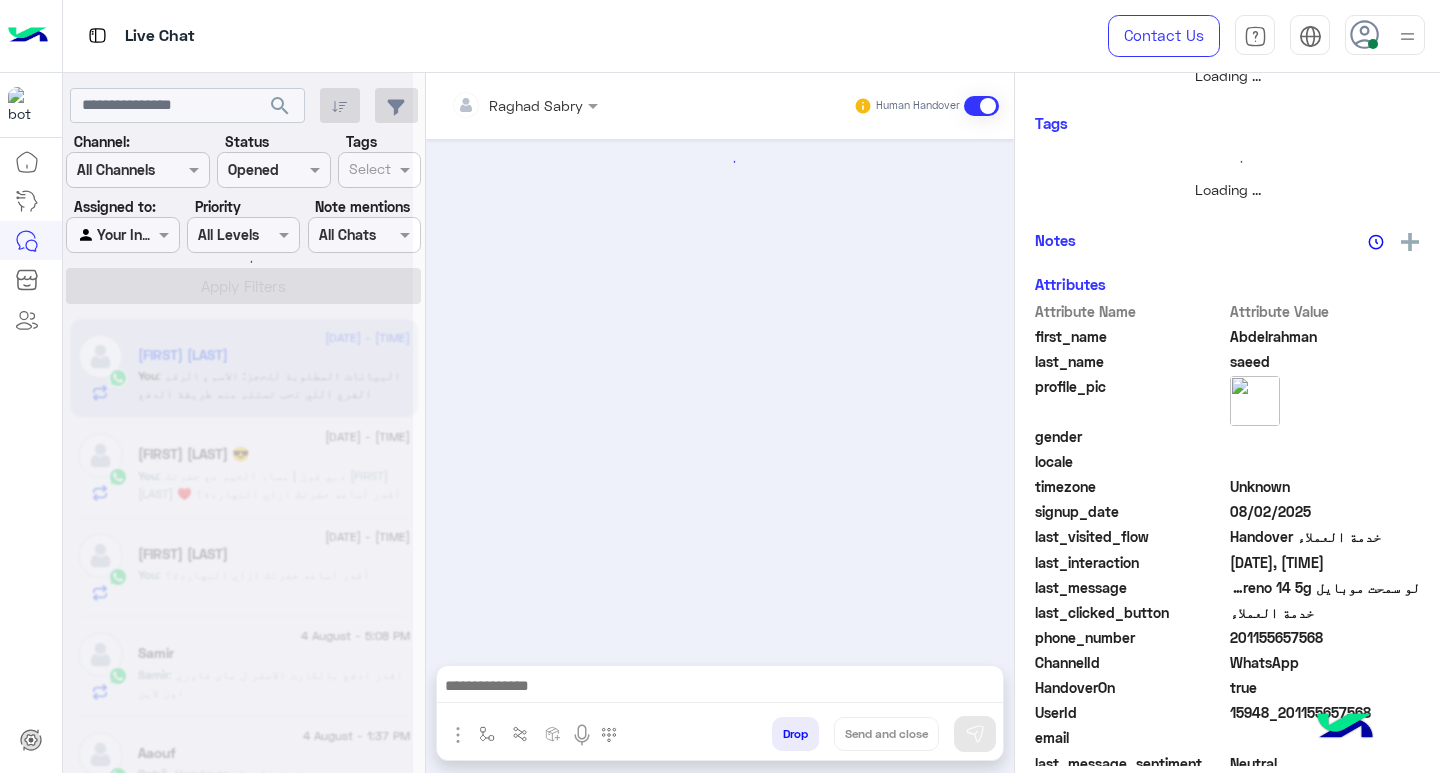 scroll, scrollTop: 355, scrollLeft: 0, axis: vertical 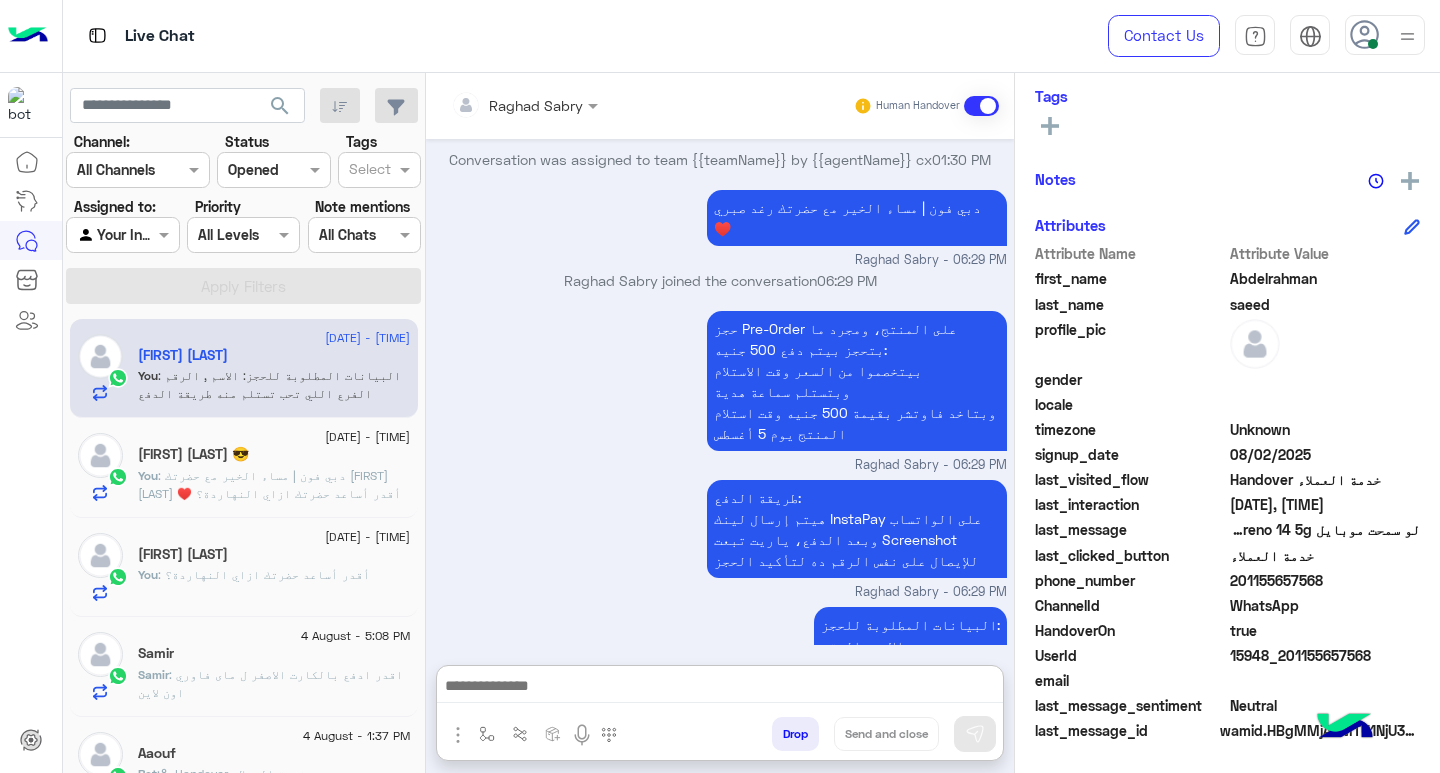 click at bounding box center (720, 688) 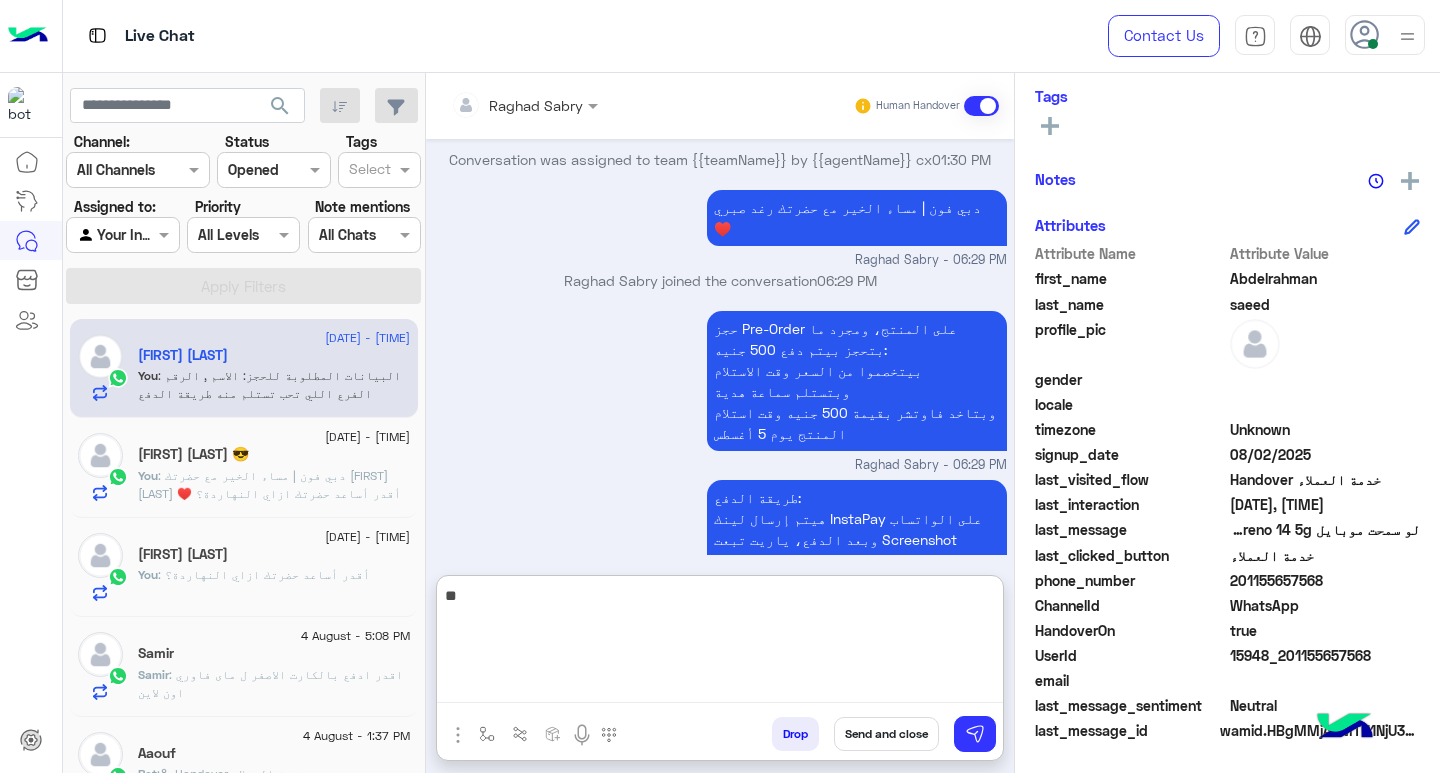 type on "*" 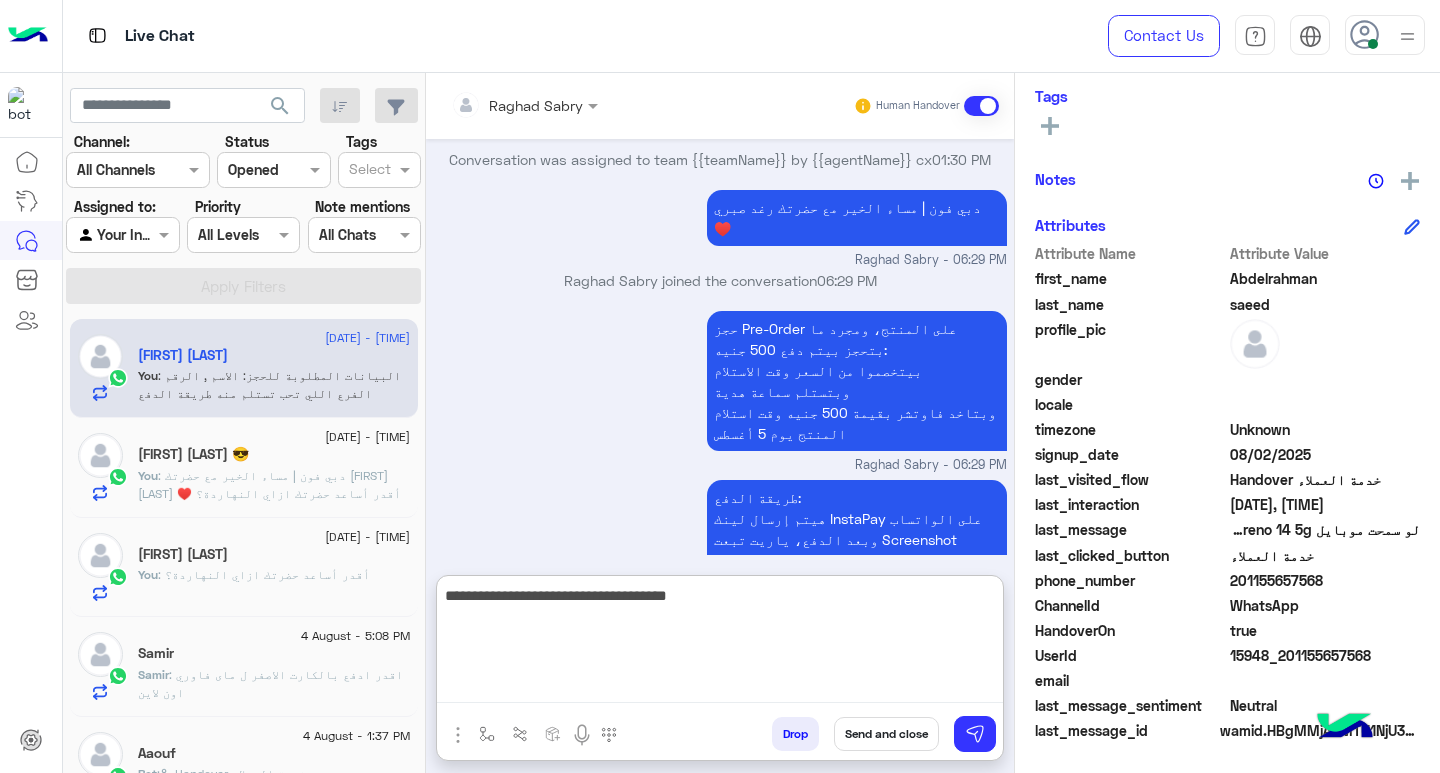type on "**********" 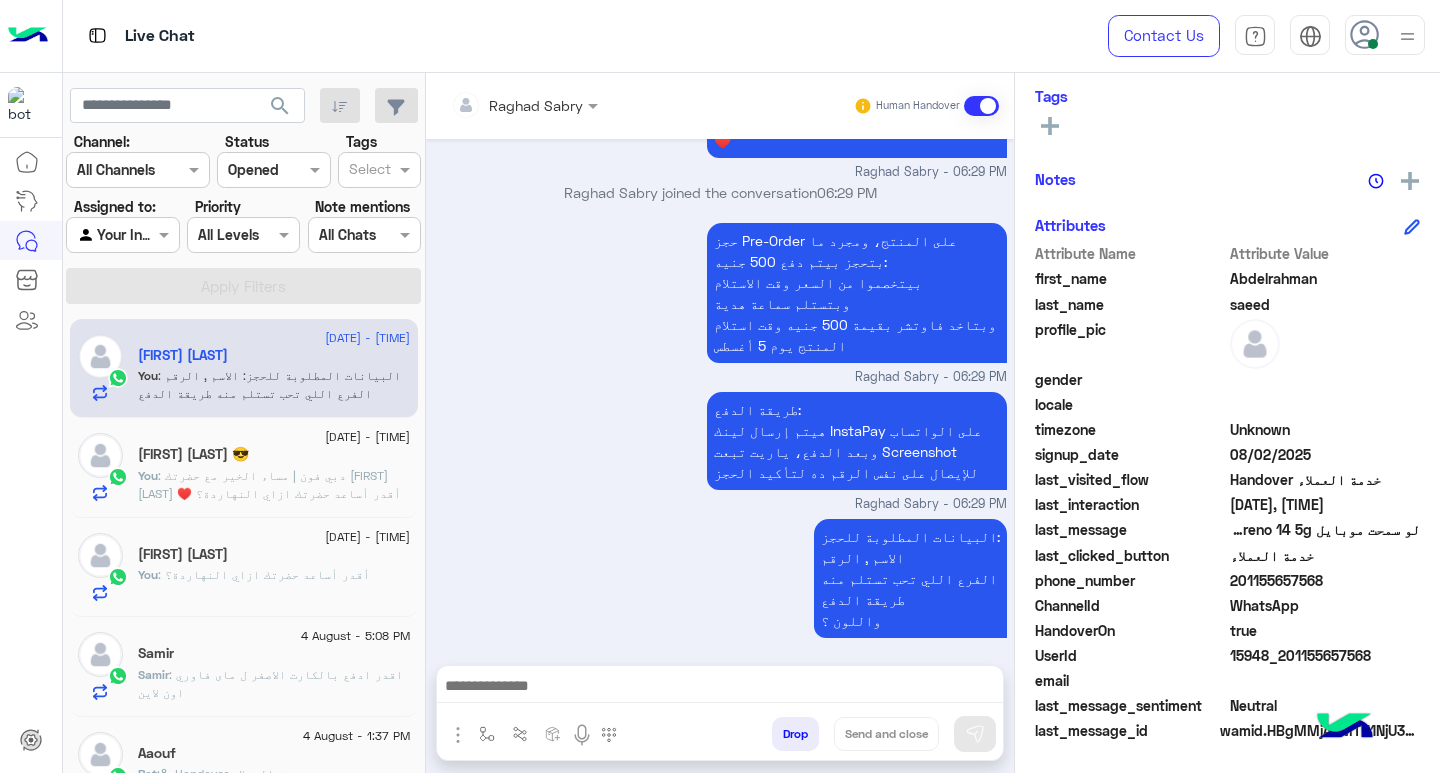scroll, scrollTop: 1701, scrollLeft: 0, axis: vertical 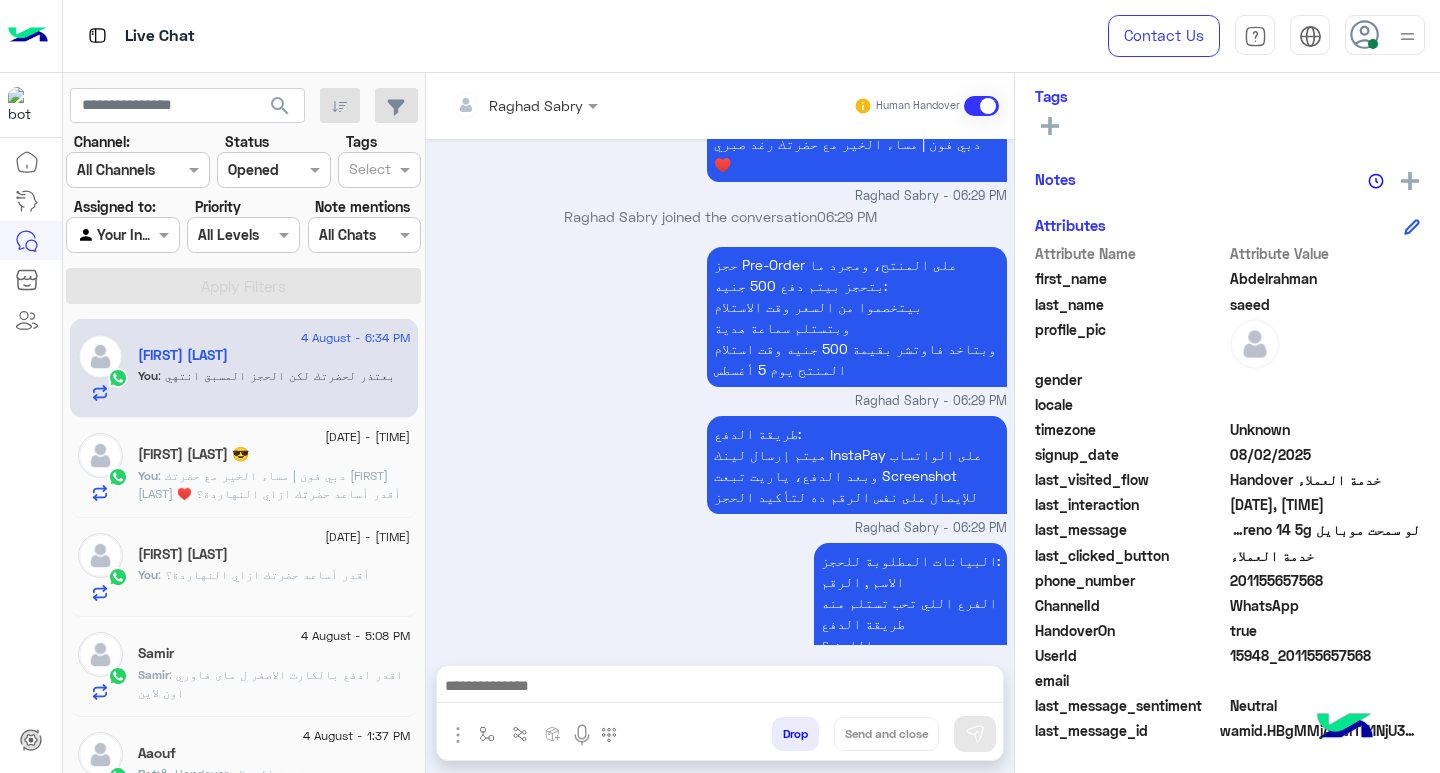 click at bounding box center [720, 688] 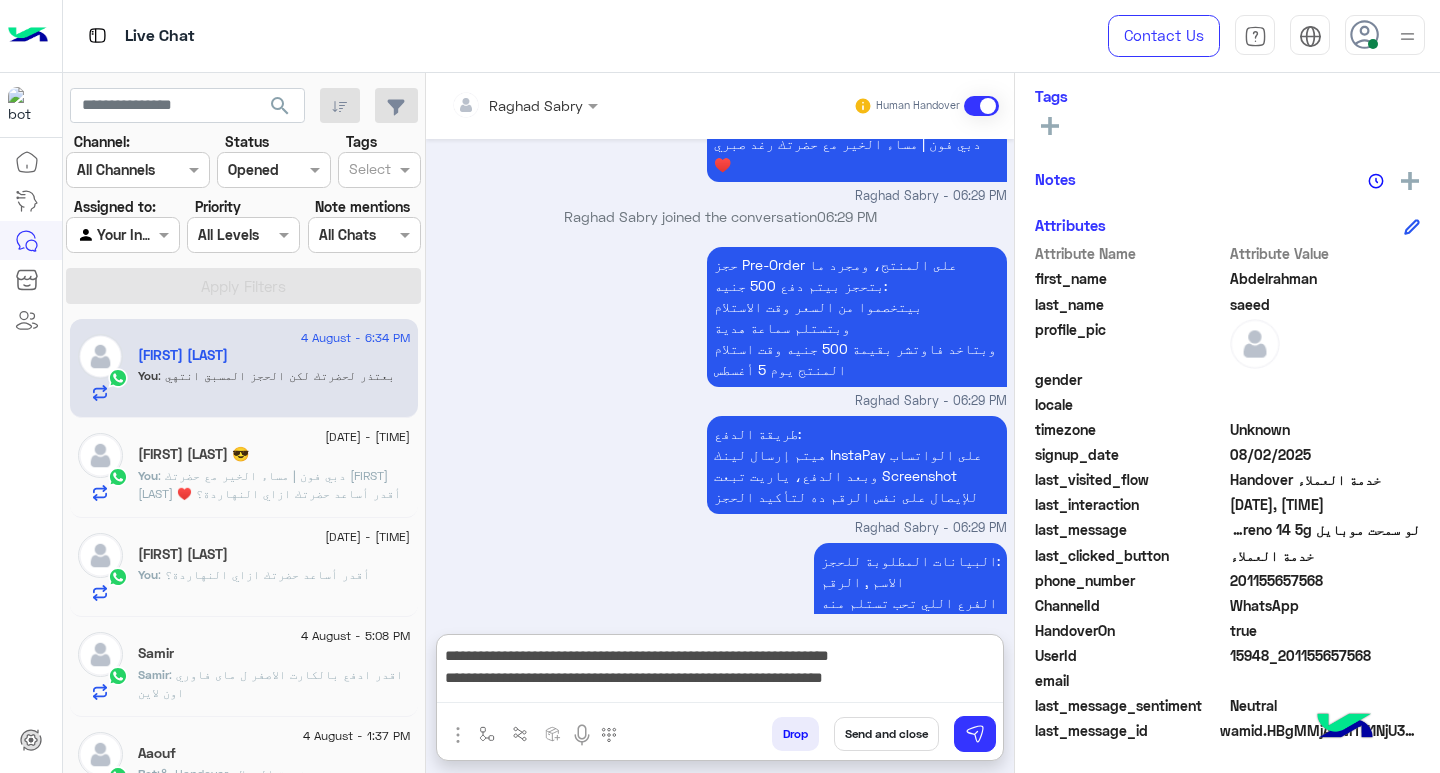 scroll, scrollTop: 1775, scrollLeft: 0, axis: vertical 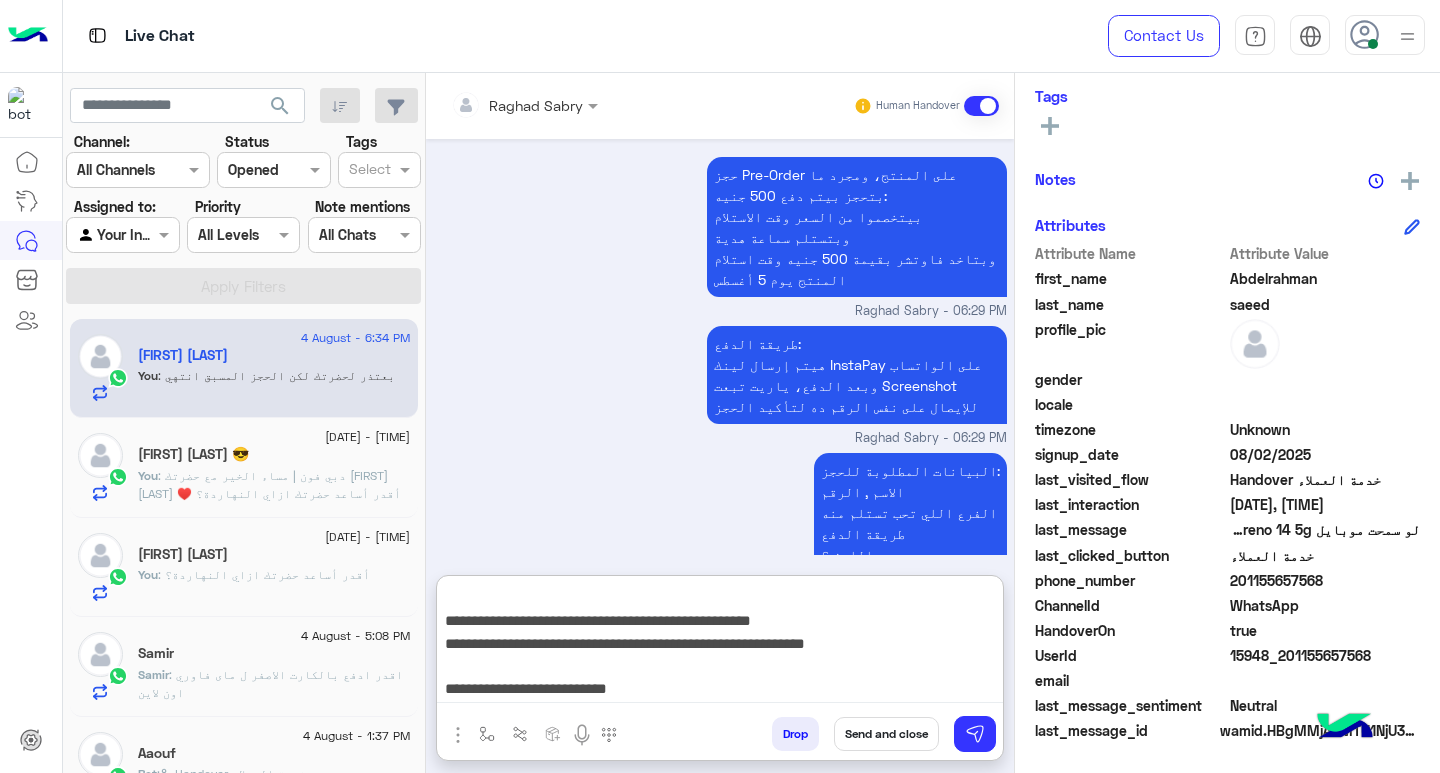 type on "**********" 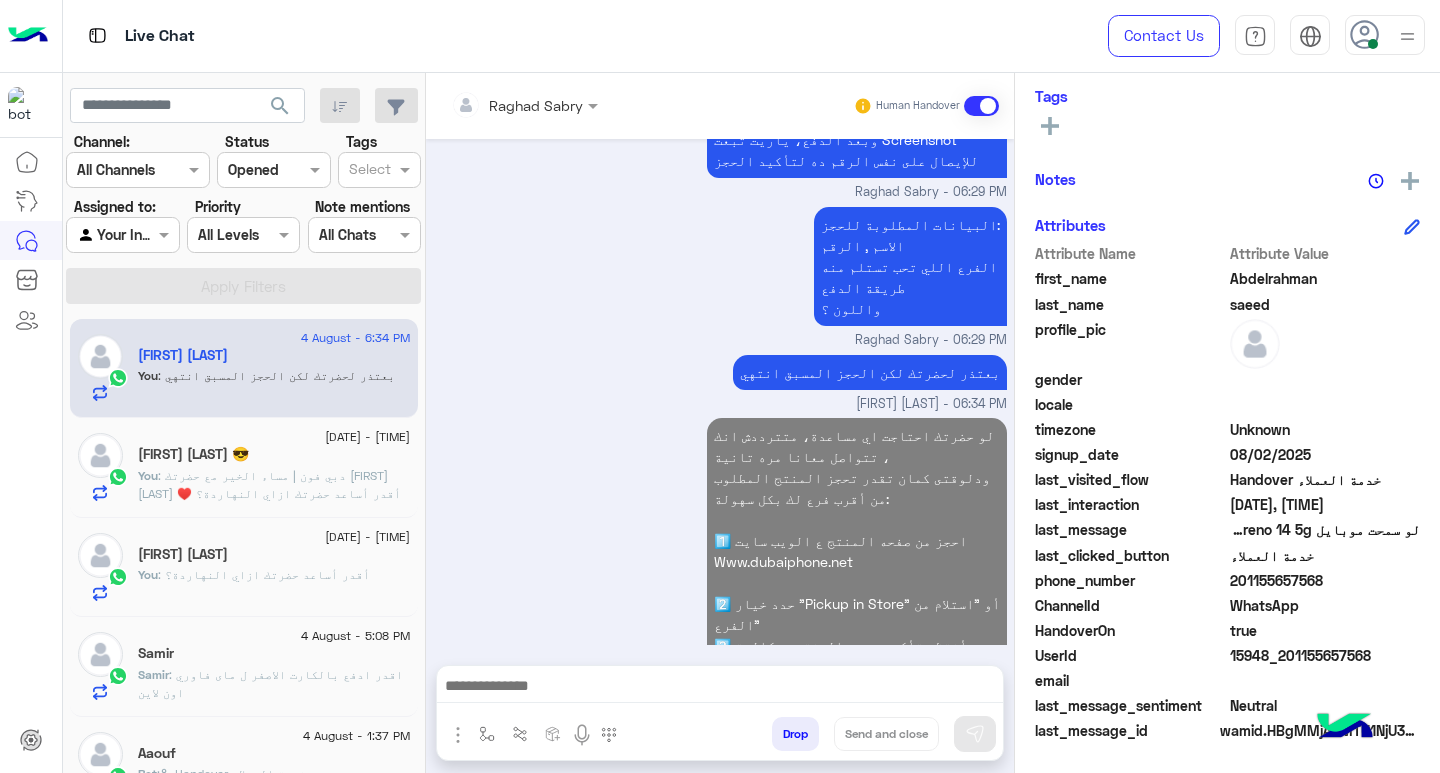 click on ": دبي فون | مساء الخير مع حضرتك [NAME] ♥️
أقدر أساعد حضرتك ازاي النهاردة؟" 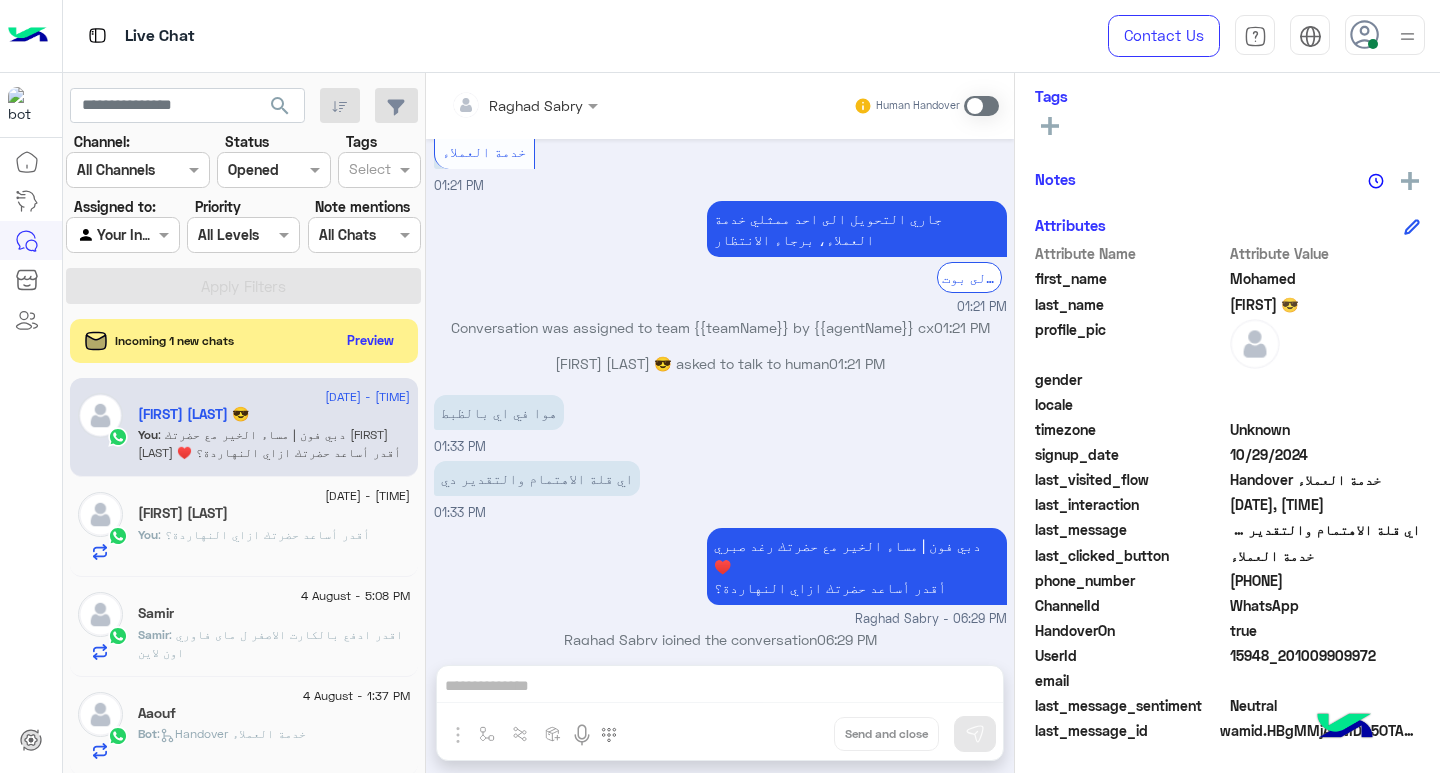 click on "Raghad Sabry Human Handover     Aug 3, 2025   Conversation was assigned to team {{teamName}} by {{agentName}} cx   10:08 PM       الرجوع الى بوت     10:18 PM  لتصفح الخدمات التى يقدمها Dubai Phone اختر من القائمة الأتية 🌟    10:18 PM   Mohamed Qatefi 😎 left the conversation   10:18 PM       Aug 4, 2025   حجز وإستلام منتج    01:20 PM  حجز واستلام المنتج من الفرع بكل سهولة! الآن يمكنك حجز المنتج الذي تريده واستلامه من أقرب فرع لك بكل سهولة: 1️⃣ احجز من صفحه المنتج ع الويب سايت Www.dubaiphone.net 2️⃣ حدد خيار "Pickup in Store" أو "استلام من الفرع" 3️⃣ سوف يتم تأكيد الحجز عبر مكالمة هاتفية او رسالة واتس اب  📍 استمتع بتجربة تسوق أسرع وأكثر راحة مع خدمة الحجز والاستلام من الفروع!    01:20 PM" at bounding box center (720, 427) 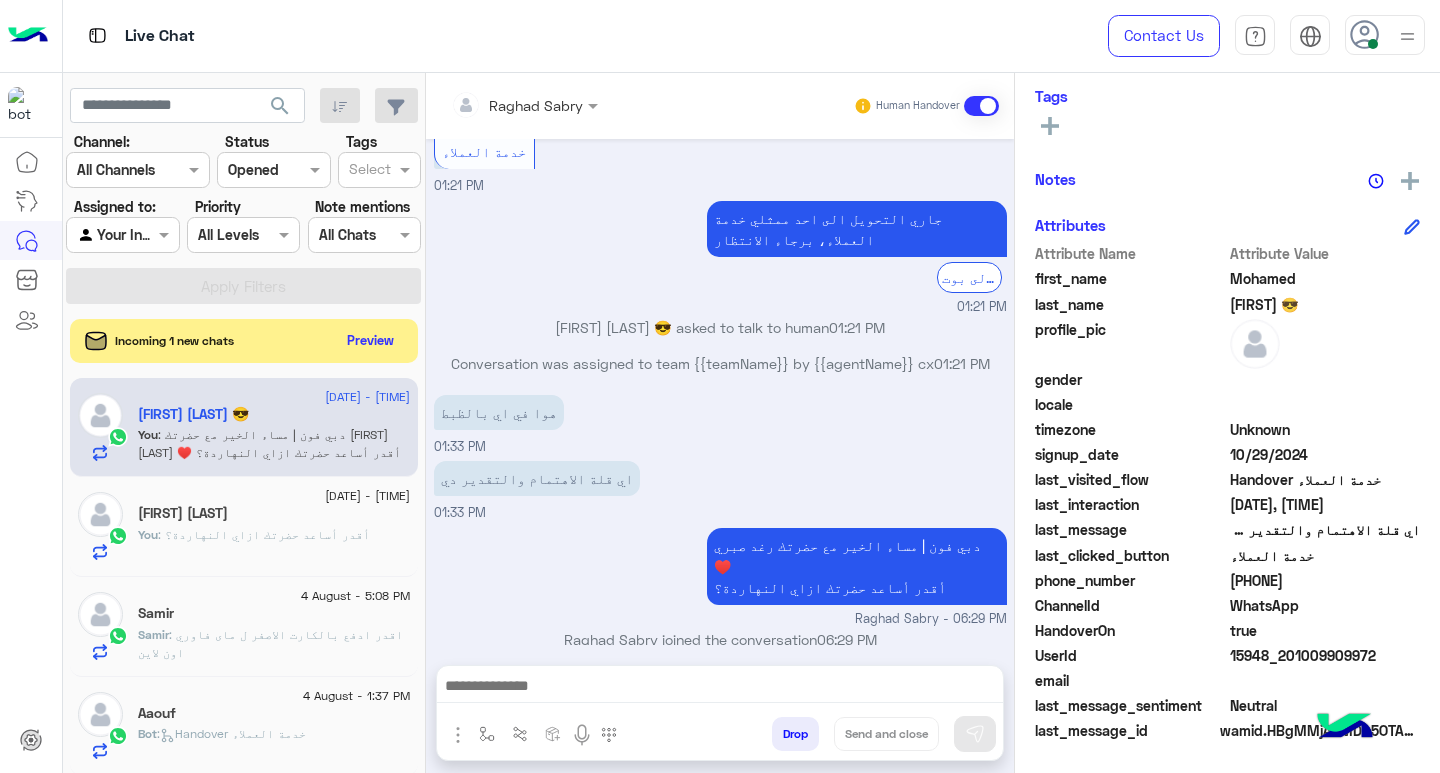 scroll, scrollTop: 2034, scrollLeft: 0, axis: vertical 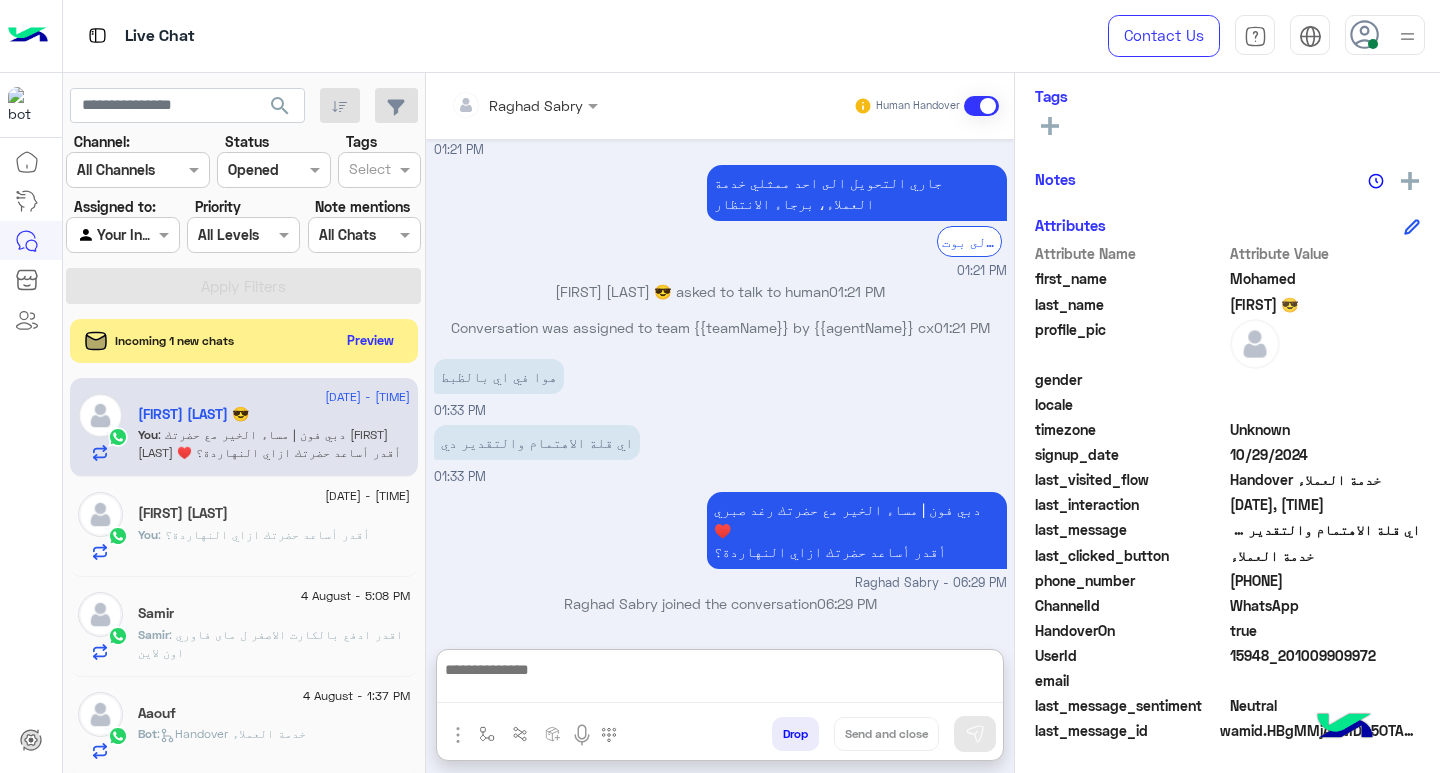 click at bounding box center (720, 680) 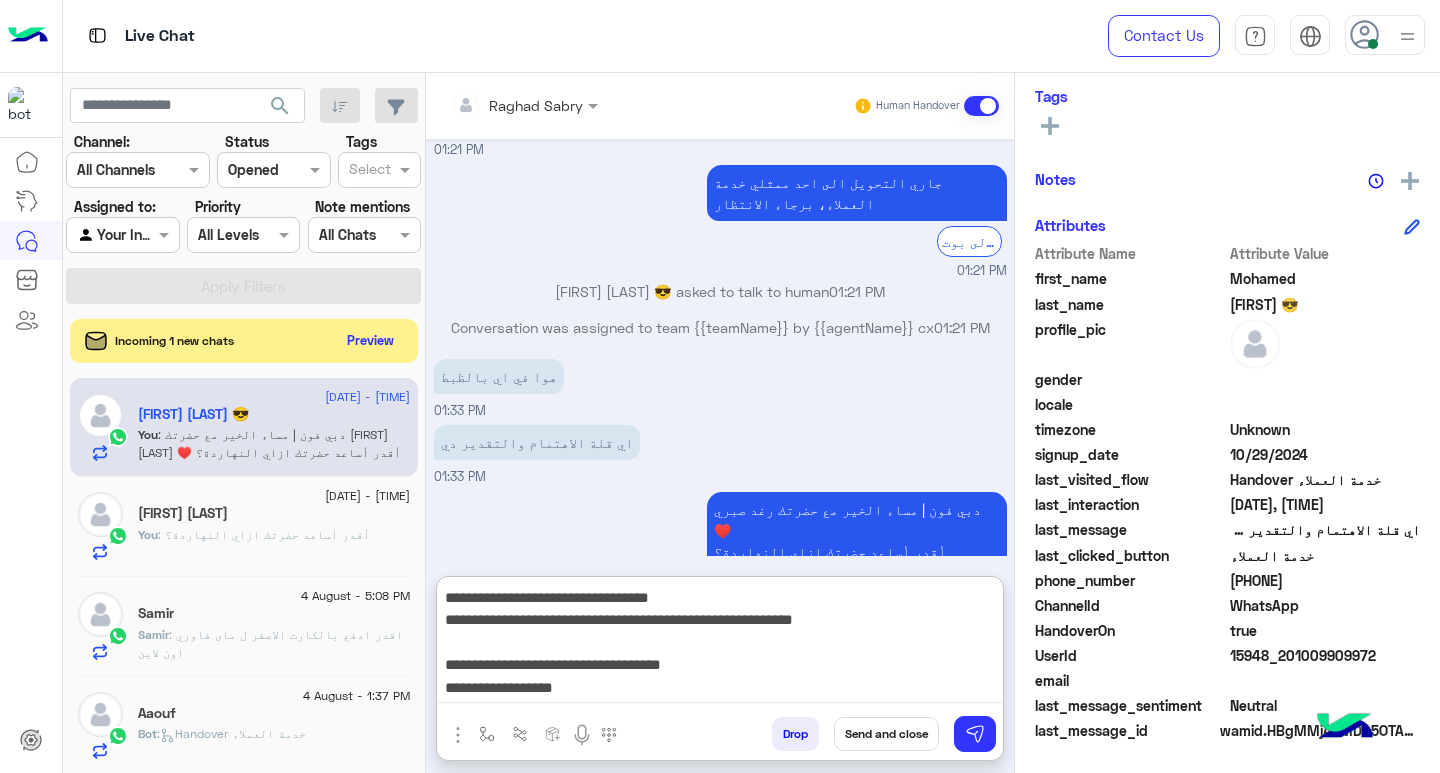 scroll, scrollTop: 155, scrollLeft: 0, axis: vertical 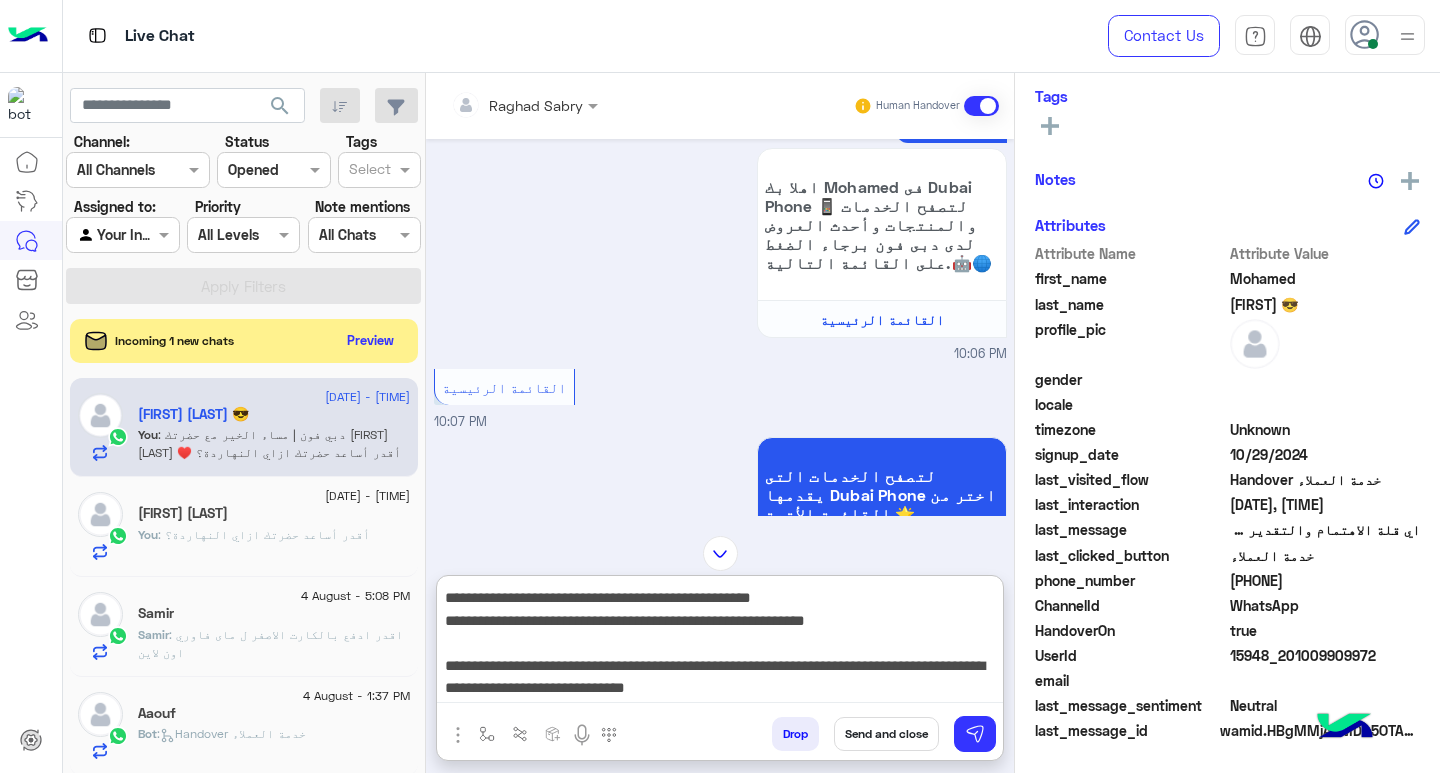 type on "**********" 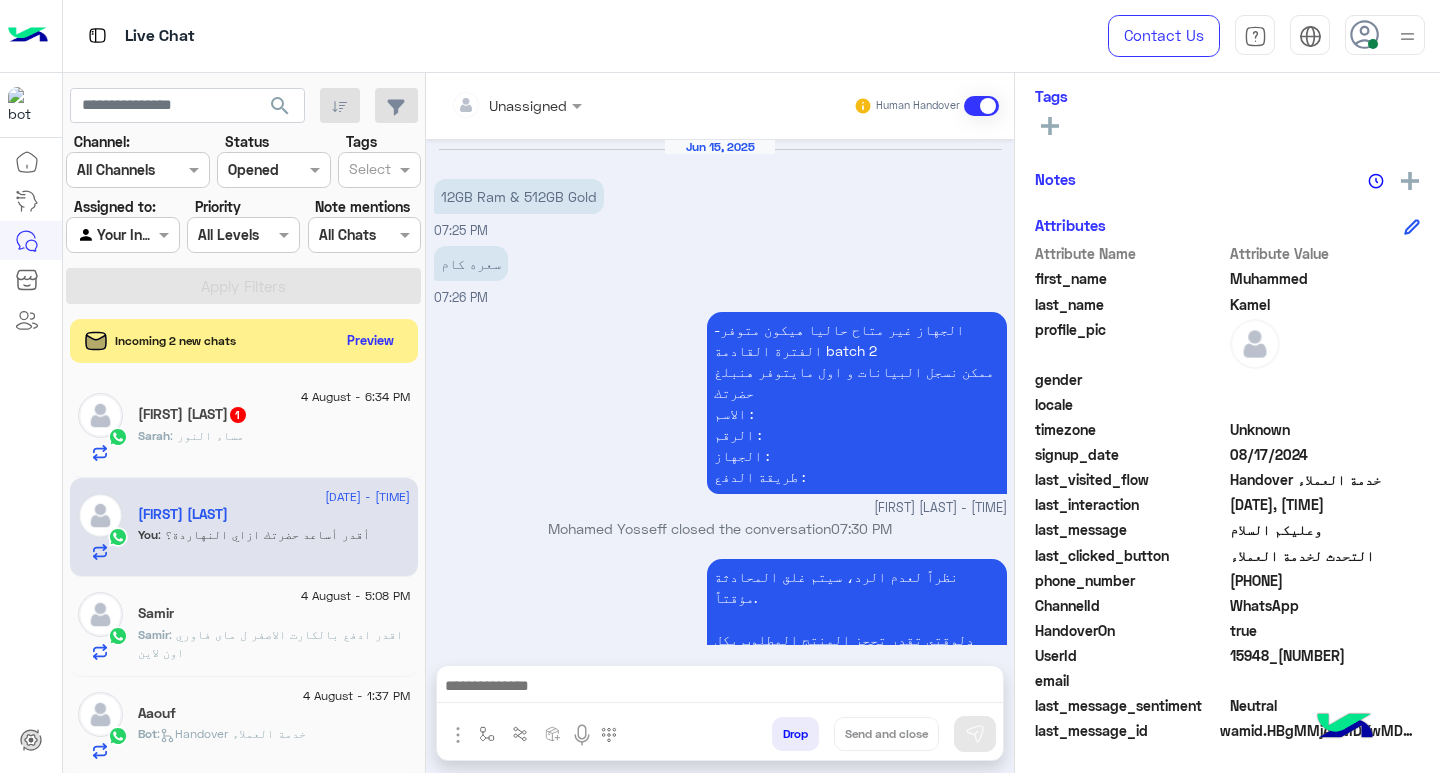 scroll, scrollTop: 2007, scrollLeft: 0, axis: vertical 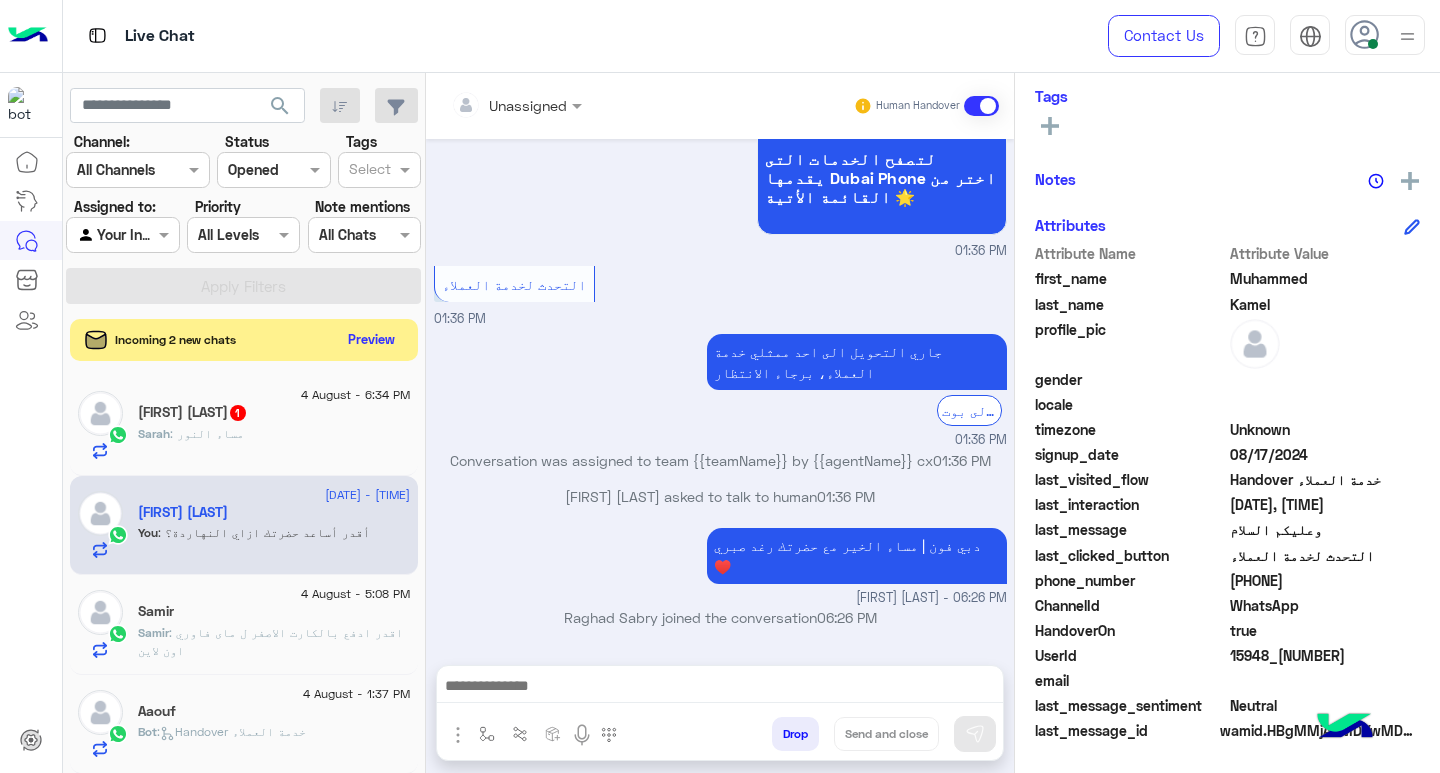 click on "Preview" 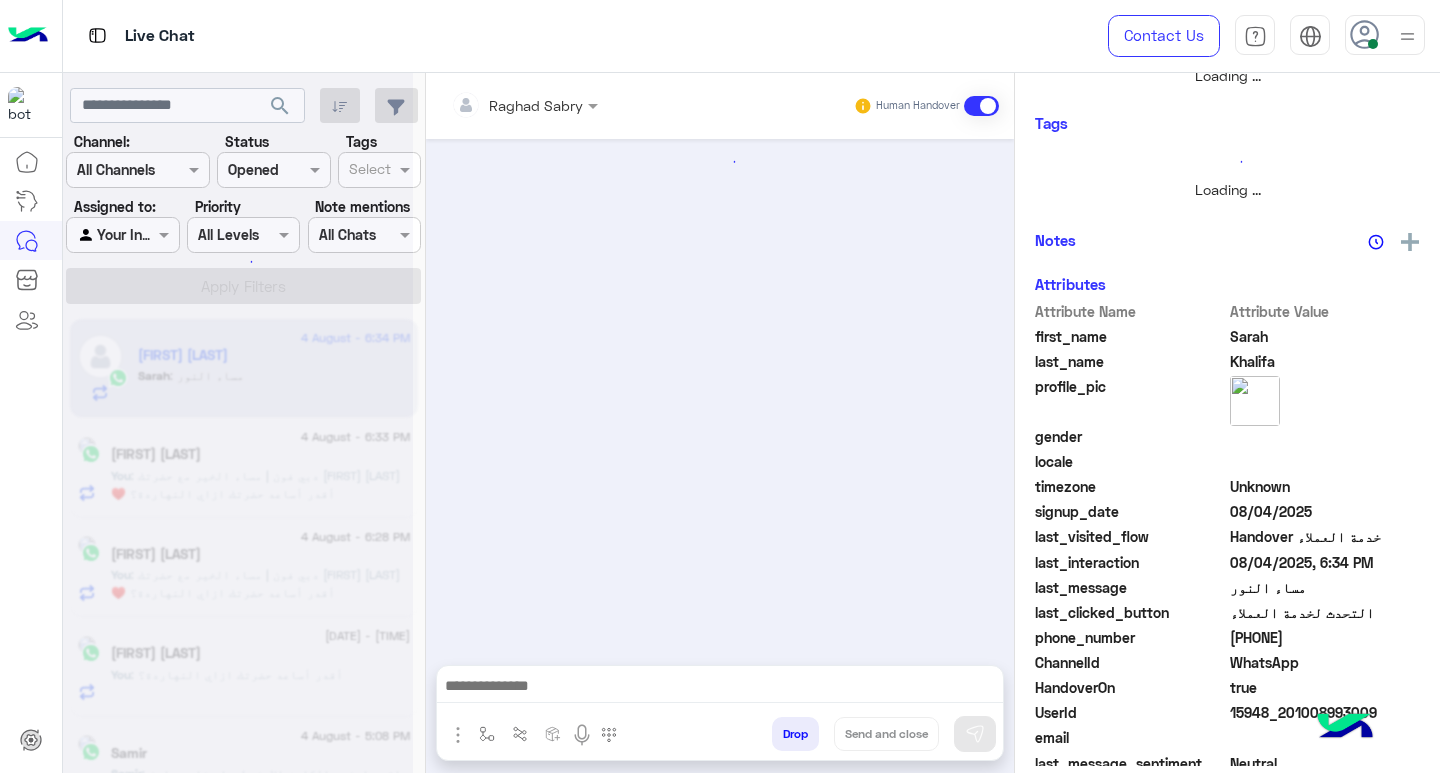 scroll, scrollTop: 355, scrollLeft: 0, axis: vertical 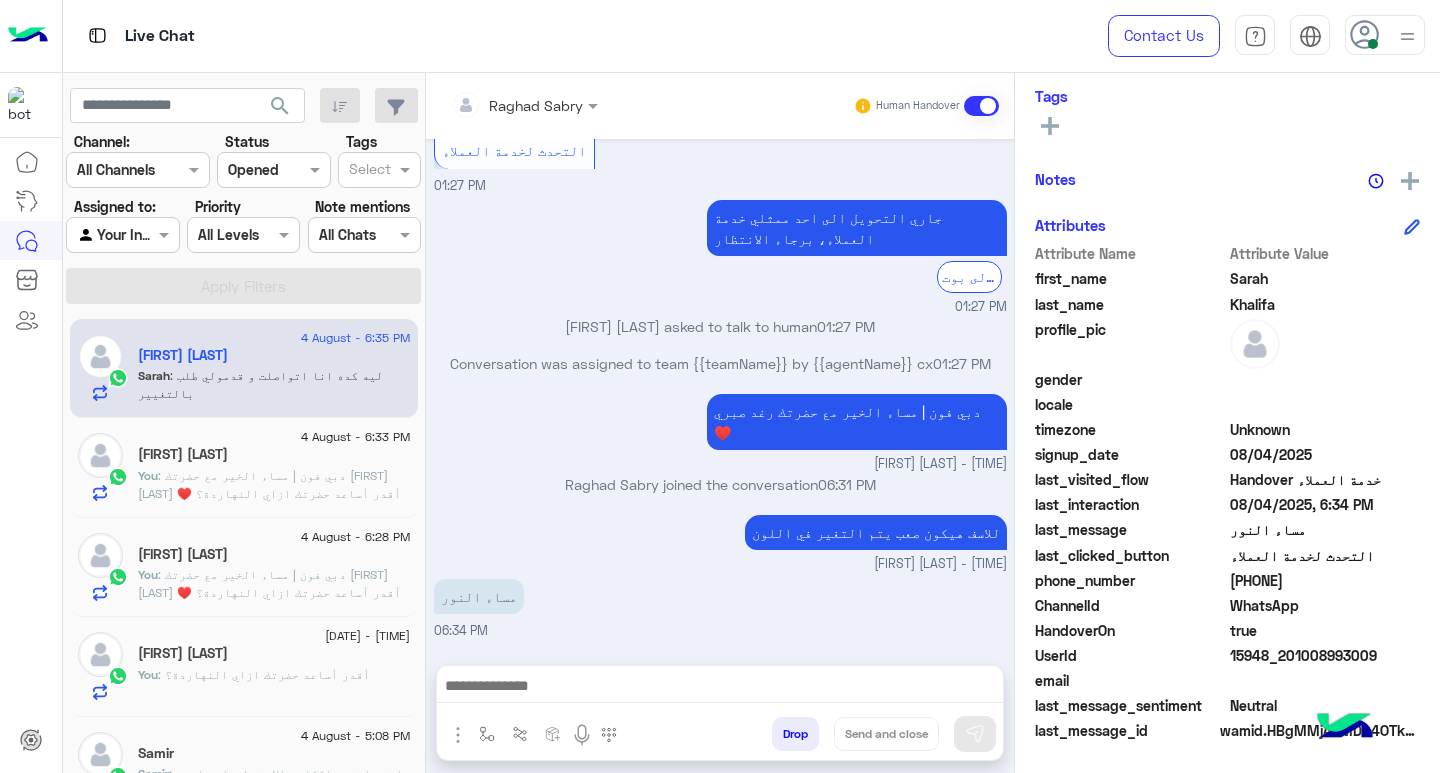drag, startPoint x: 834, startPoint y: 677, endPoint x: 820, endPoint y: 671, distance: 15.231546 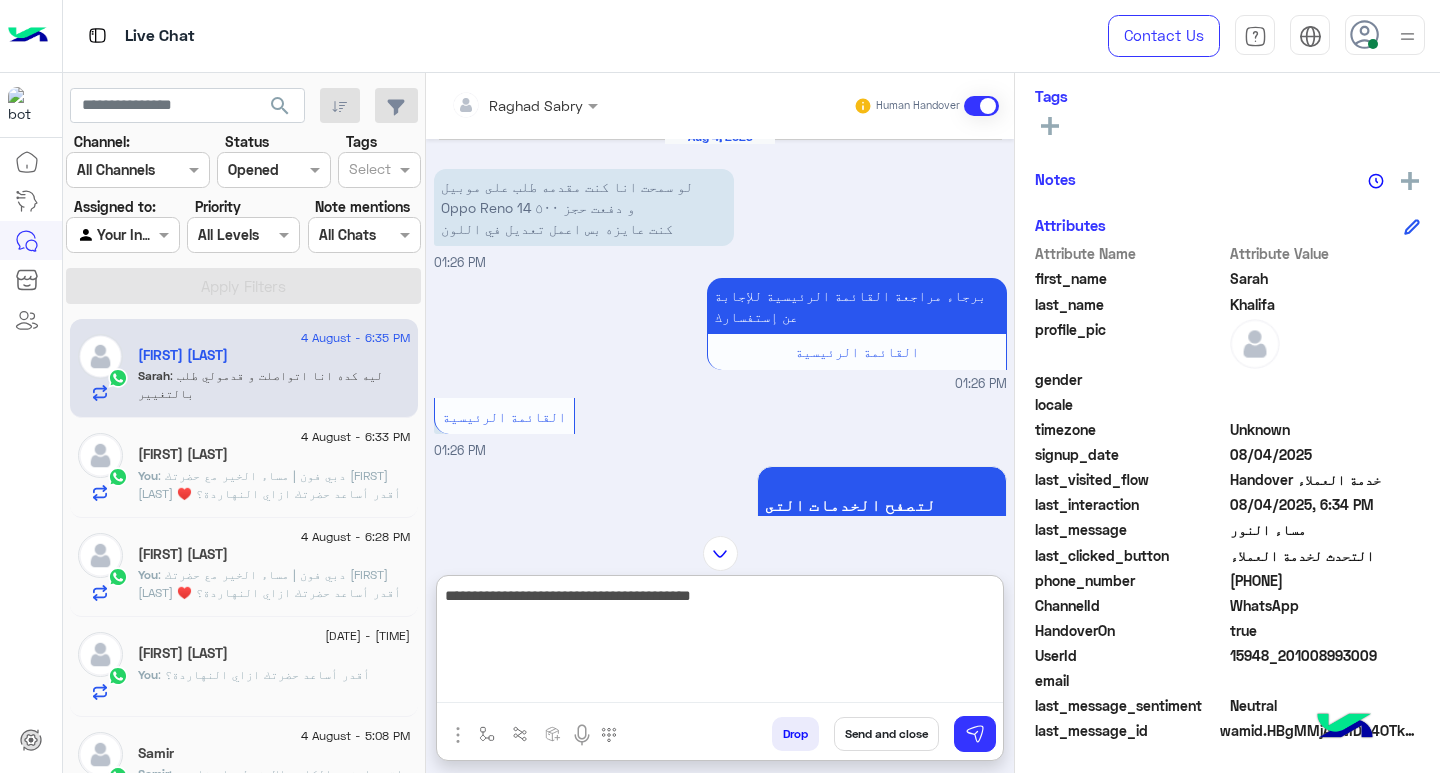 scroll, scrollTop: 0, scrollLeft: 0, axis: both 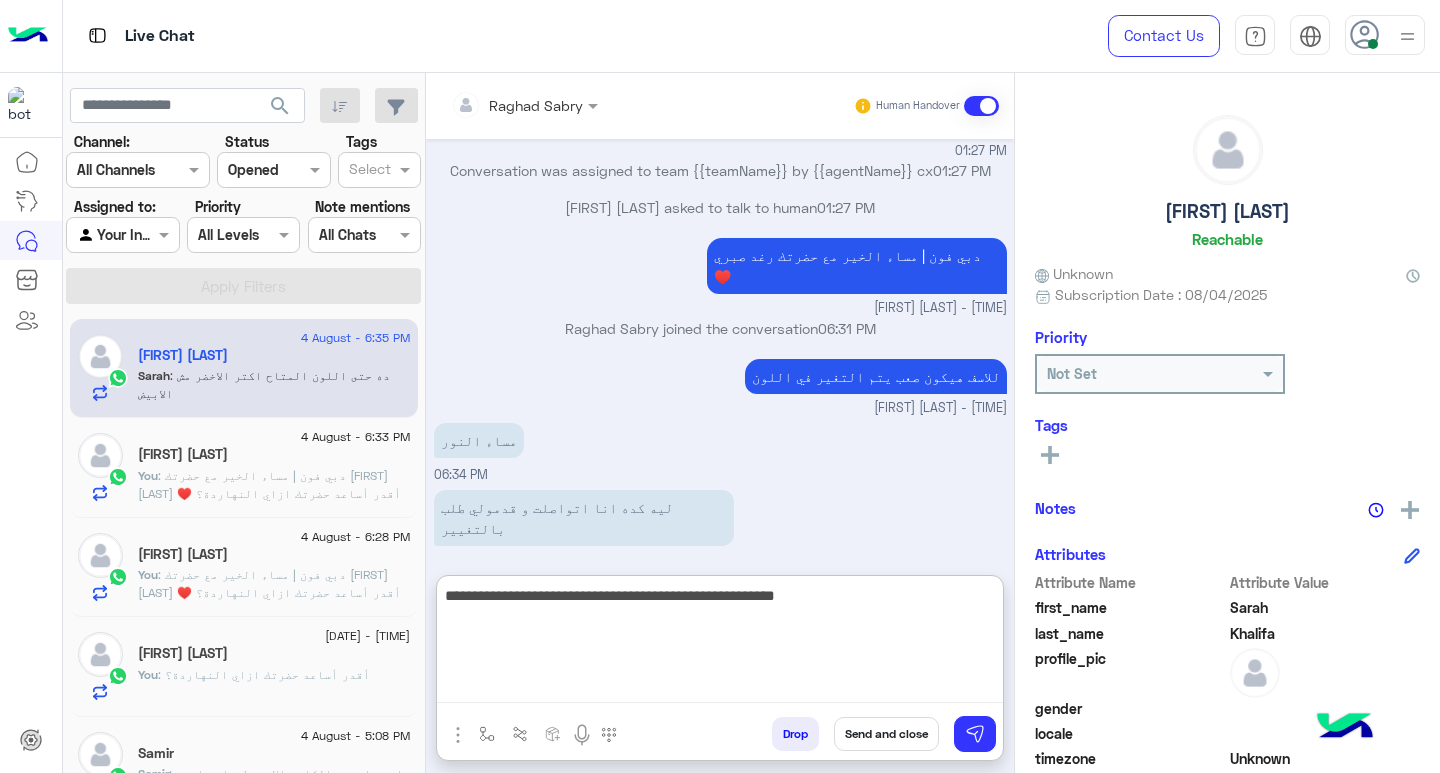 click on "**********" at bounding box center [720, 643] 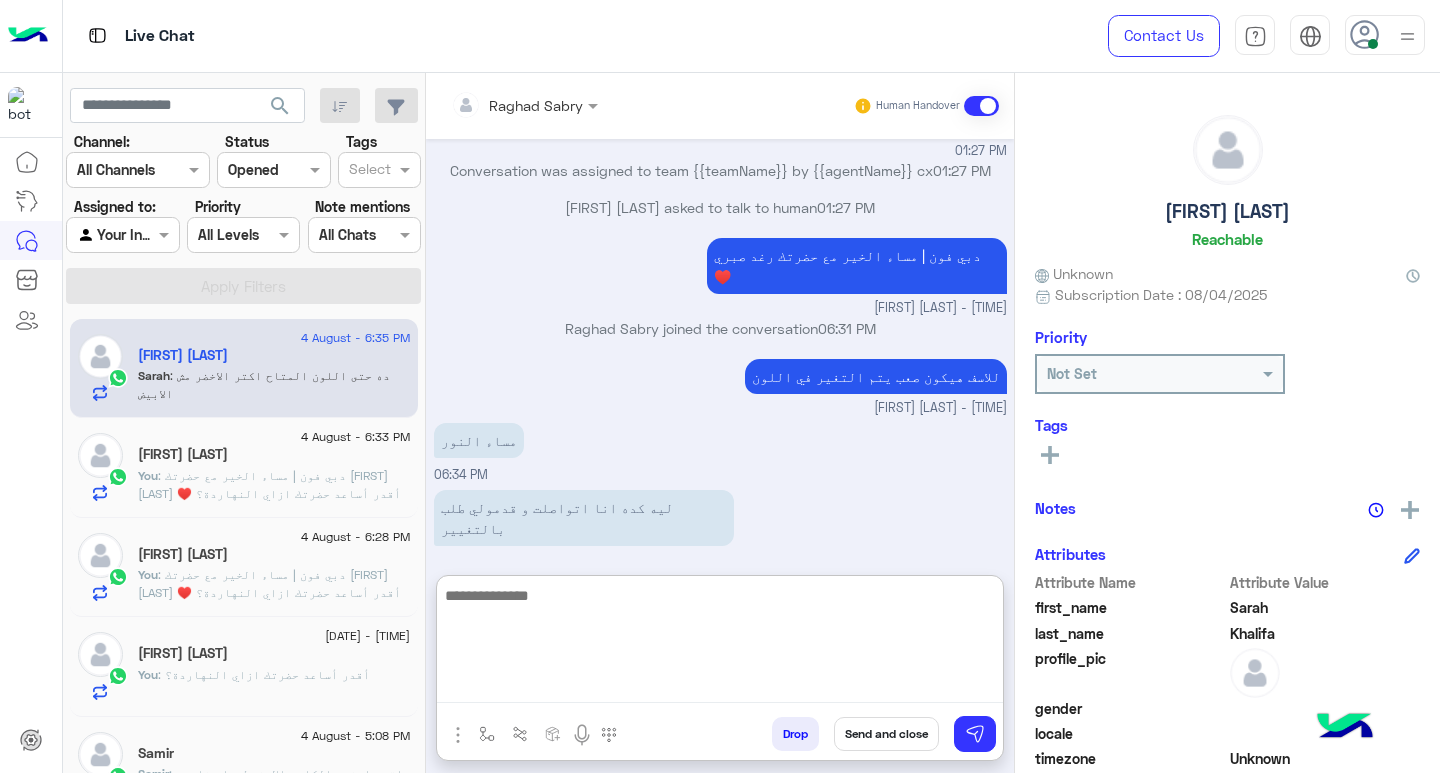 scroll, scrollTop: 1300, scrollLeft: 0, axis: vertical 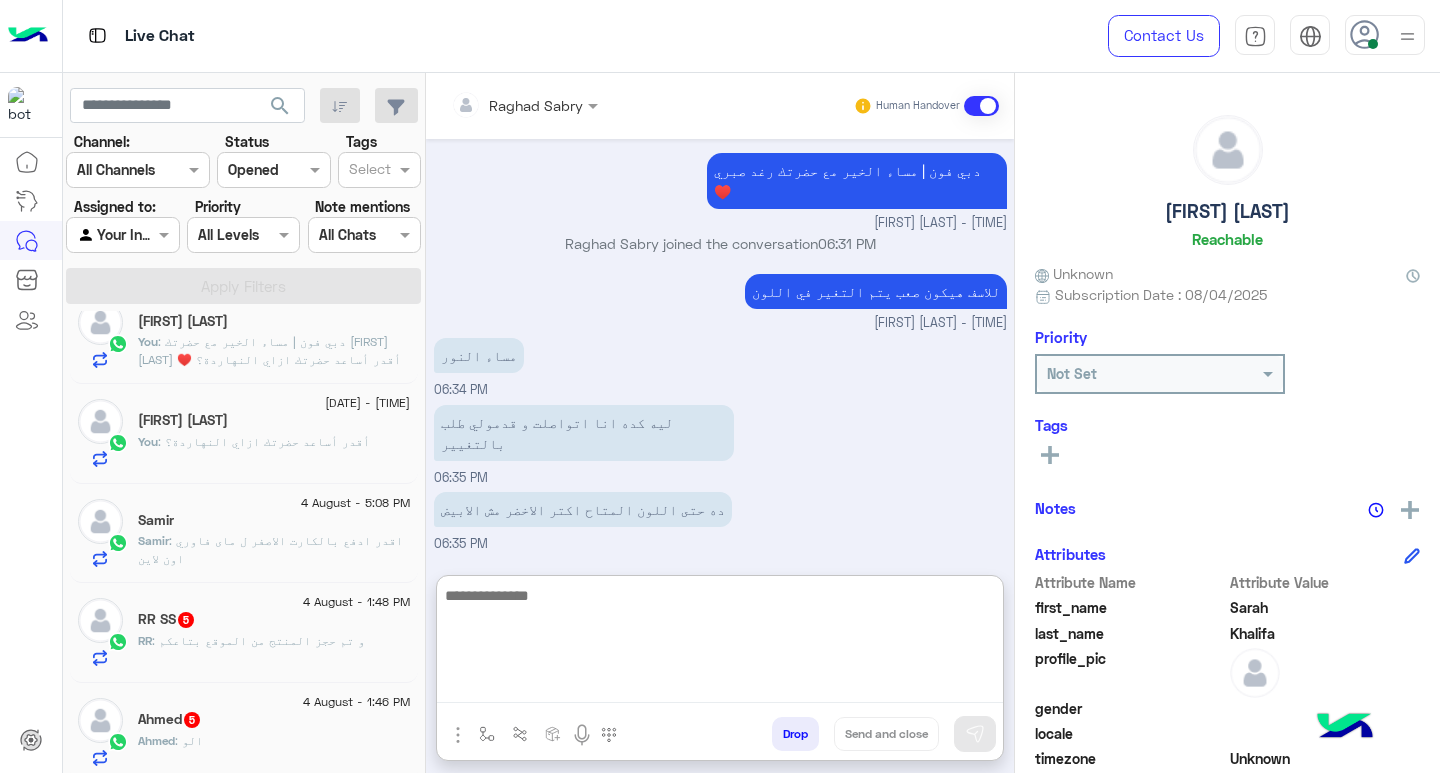 click on "RR  SS  5" 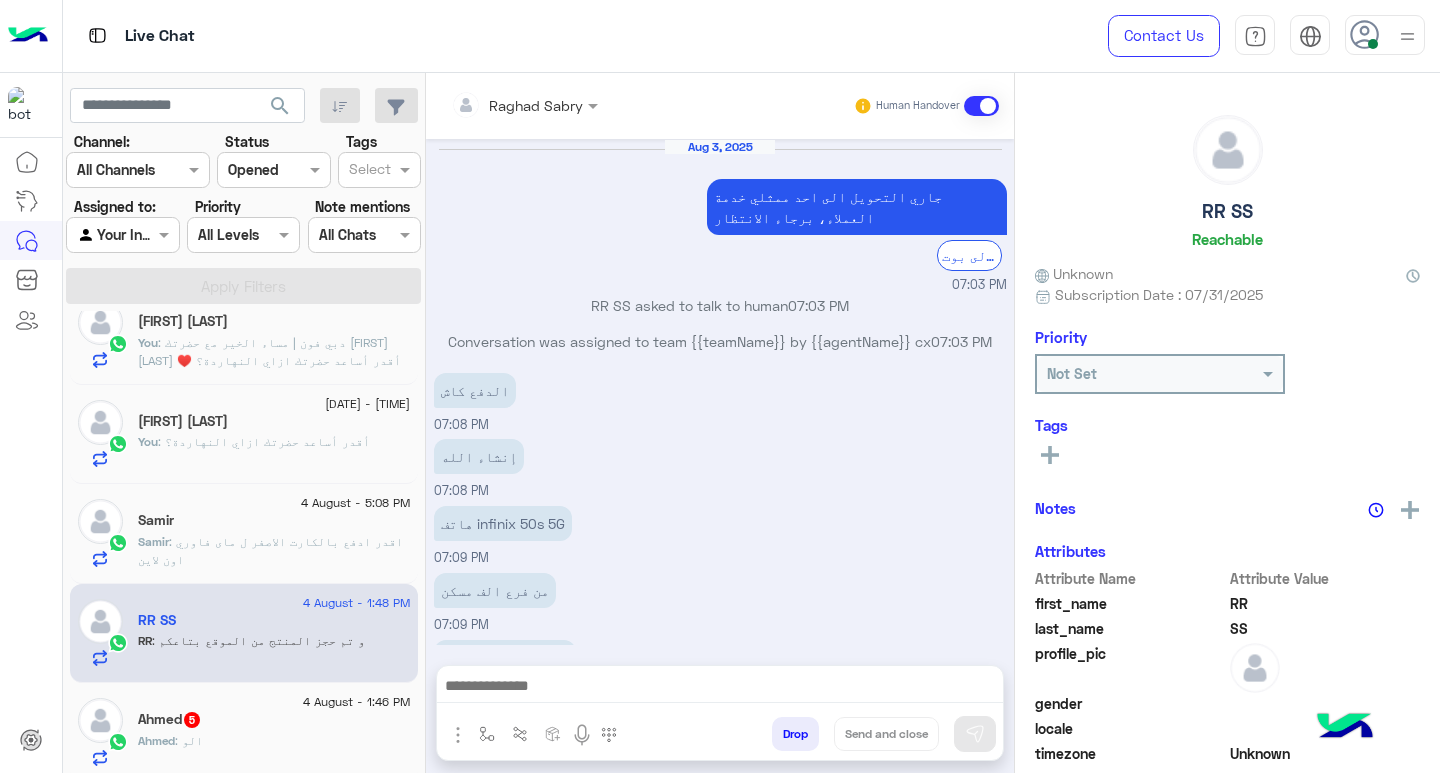 scroll, scrollTop: 1383, scrollLeft: 0, axis: vertical 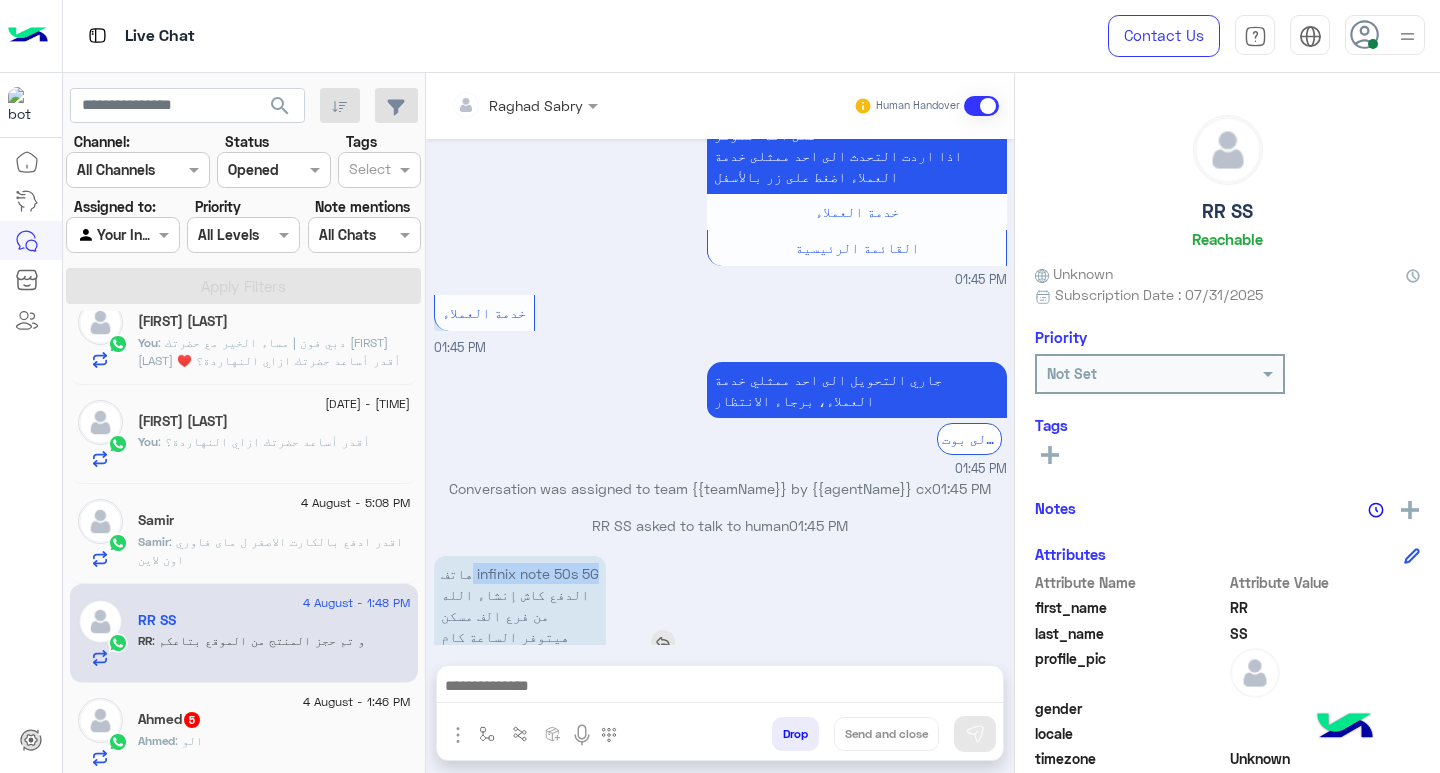 drag, startPoint x: 476, startPoint y: 469, endPoint x: 638, endPoint y: 460, distance: 162.2498 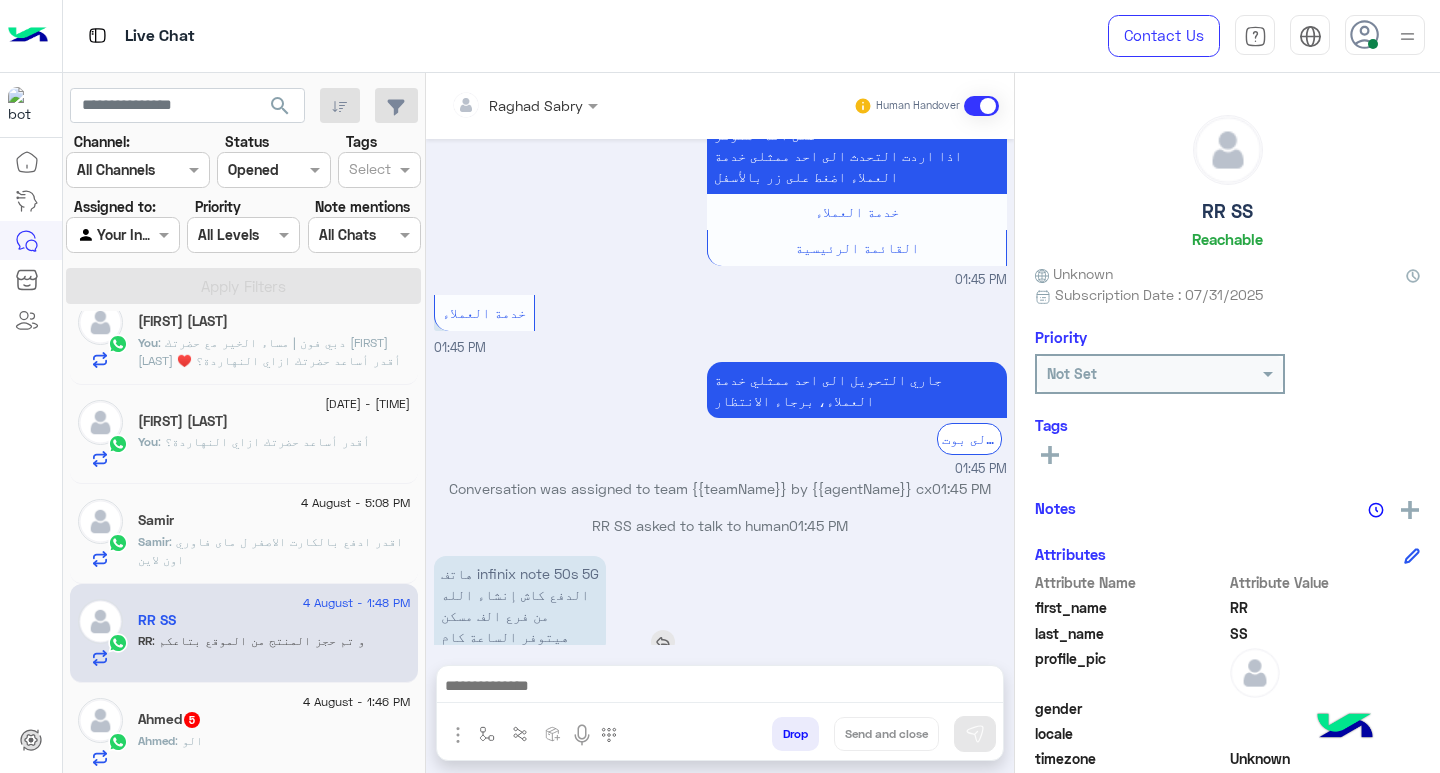 click on "هاتف infinix note 50s 5G الدفع كاش إنشاء الله من فرع الف مسكن هيتوفر الساعة كام" at bounding box center (577, 605) 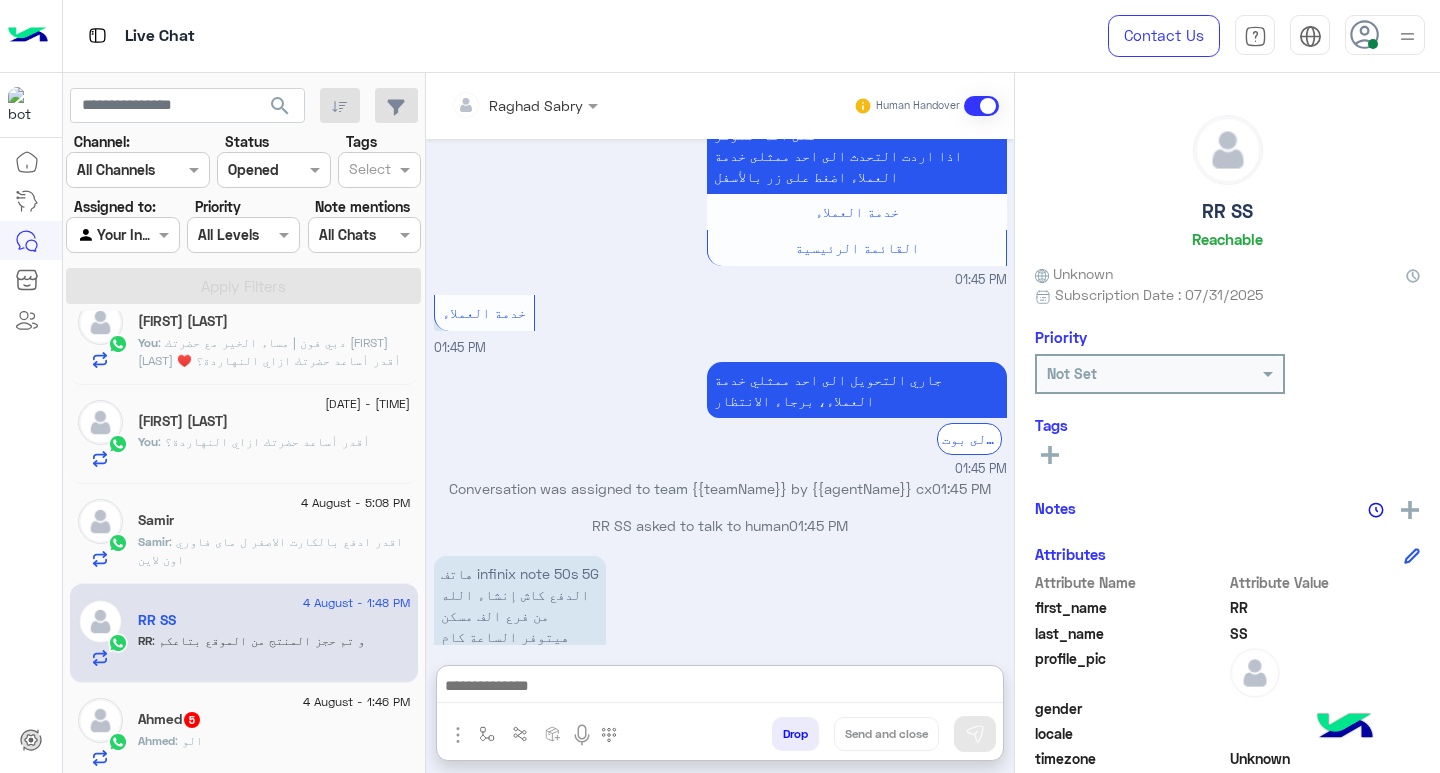 click at bounding box center [720, 688] 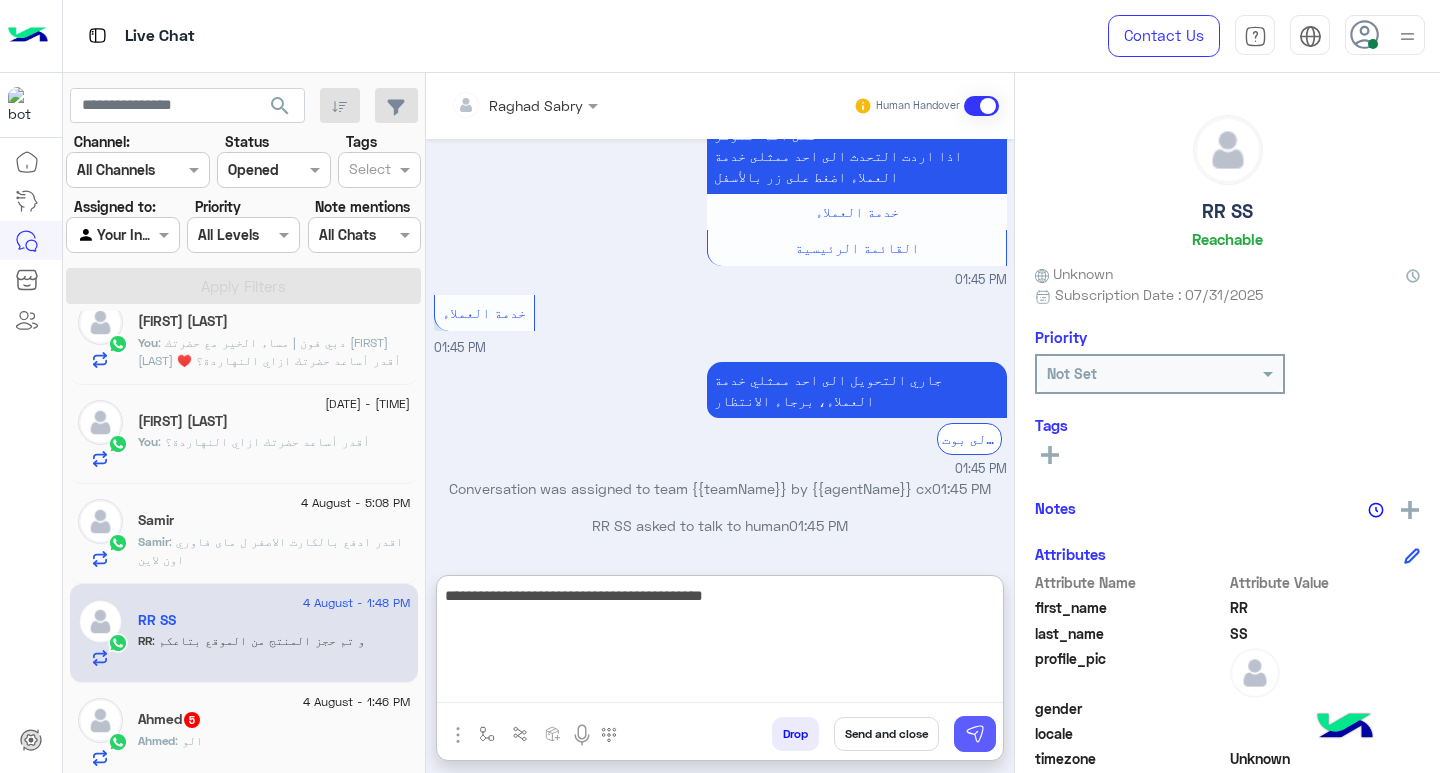 type on "**********" 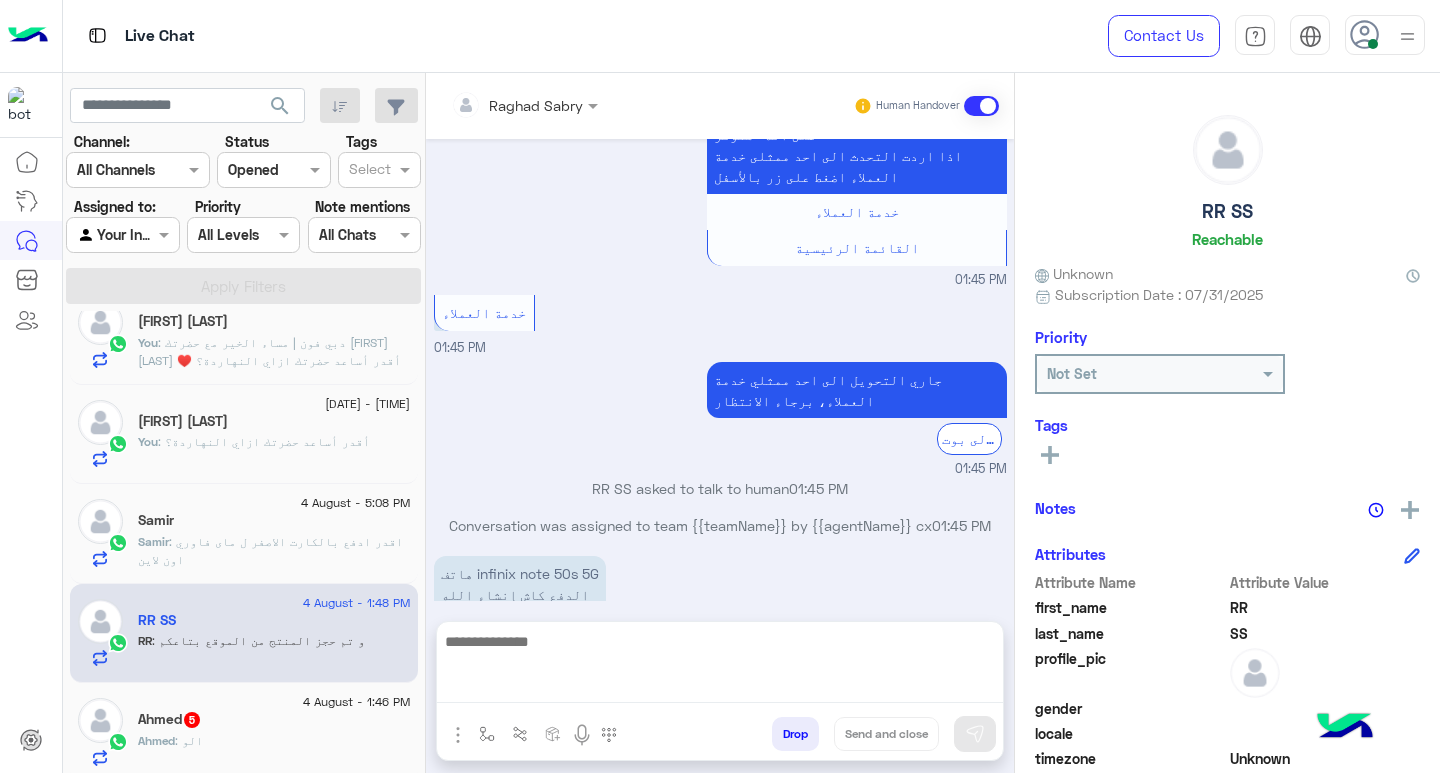 scroll, scrollTop: 1447, scrollLeft: 0, axis: vertical 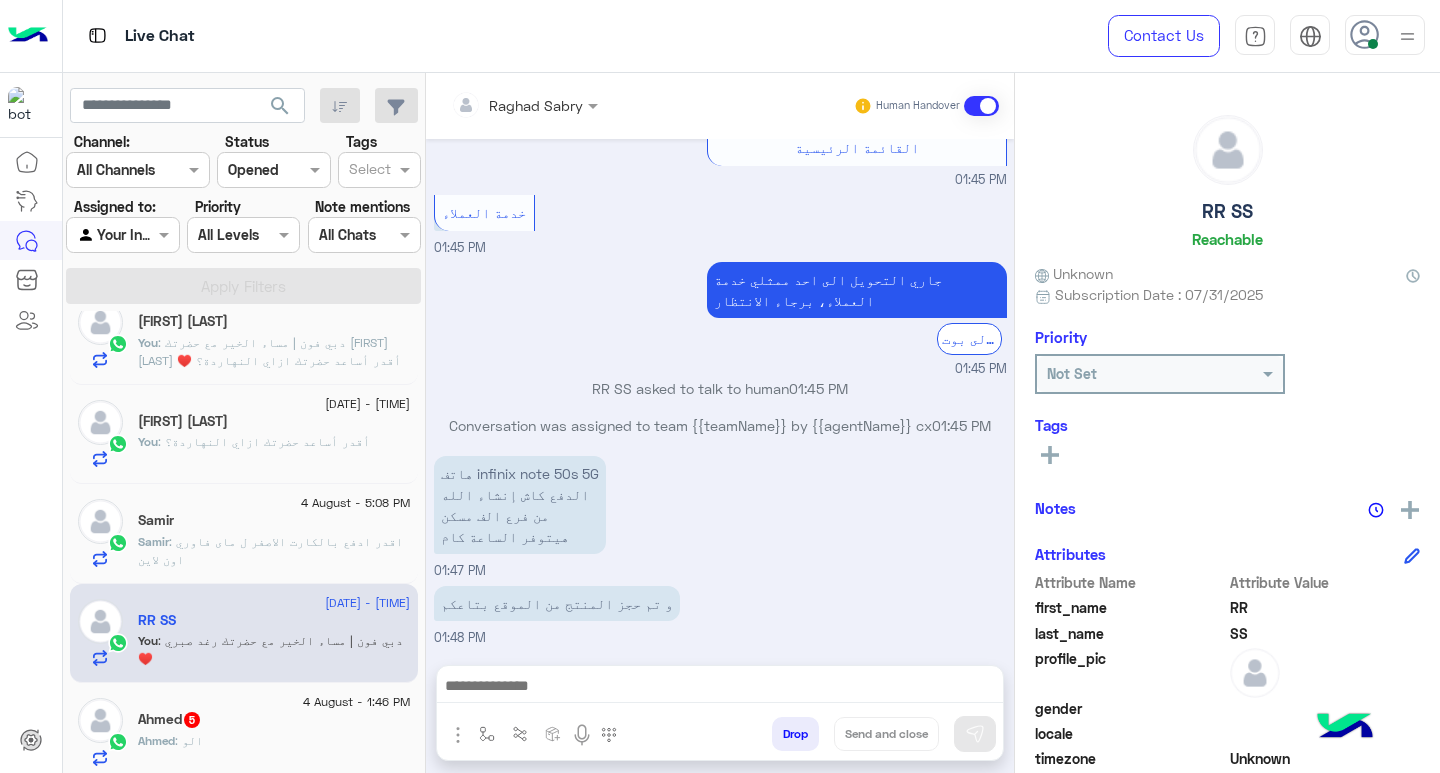 click at bounding box center [720, 688] 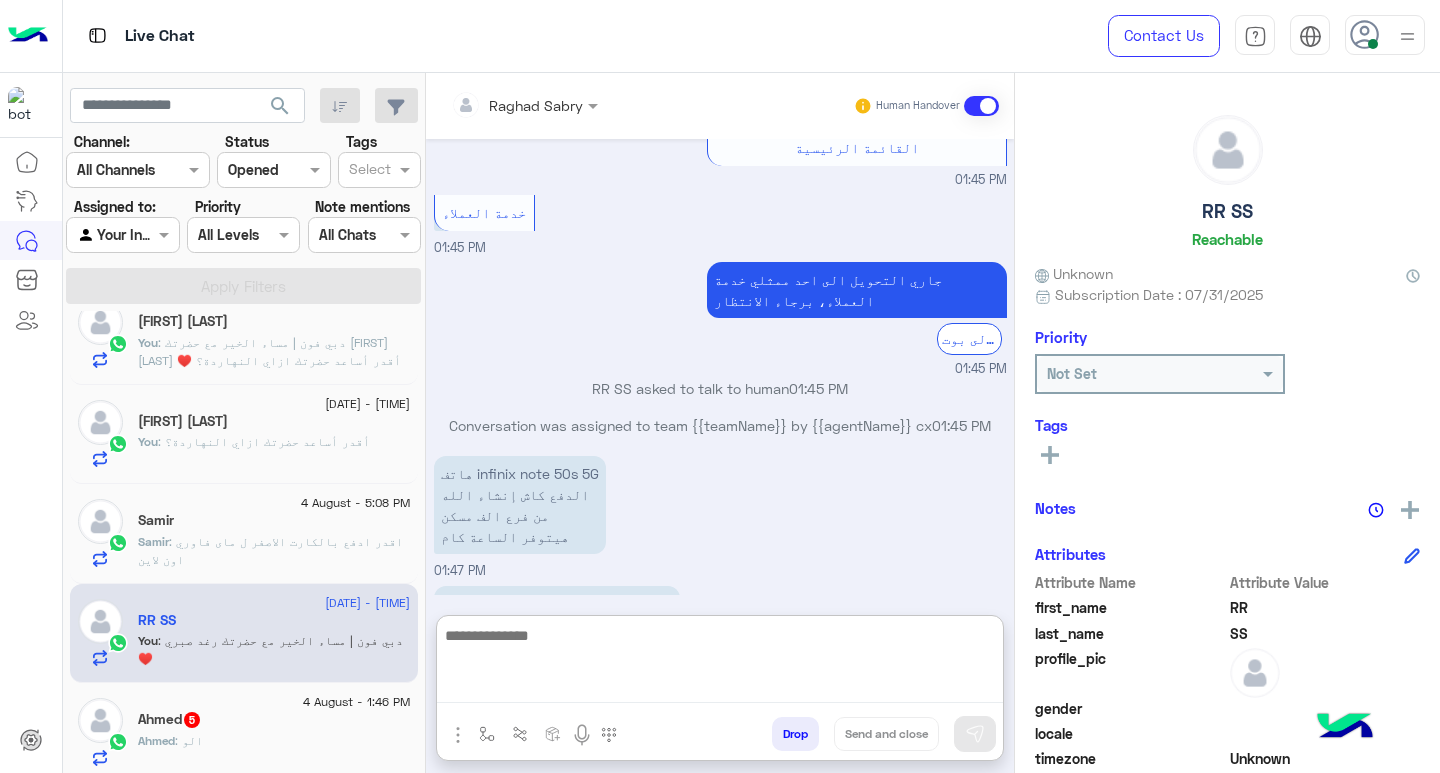 paste on "**********" 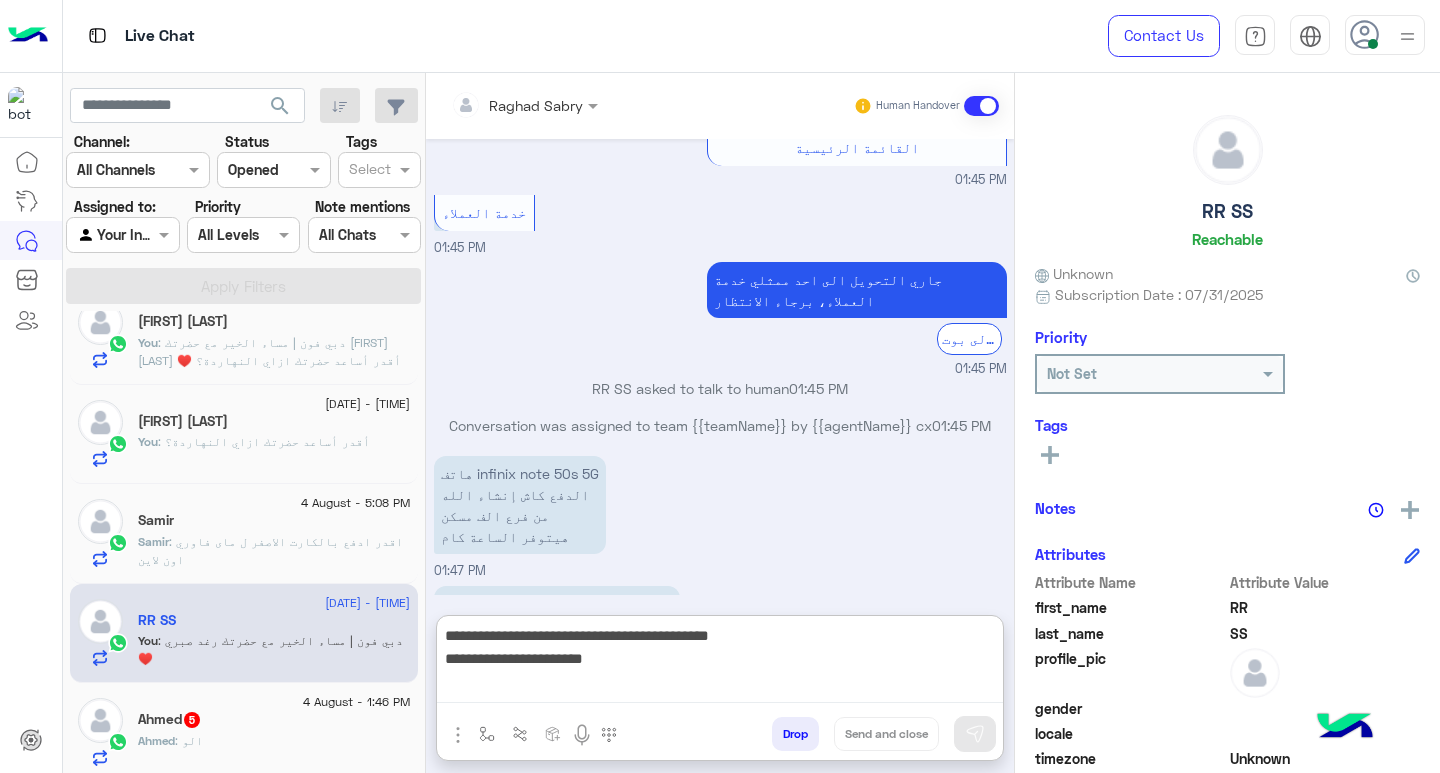 scroll, scrollTop: 1491, scrollLeft: 0, axis: vertical 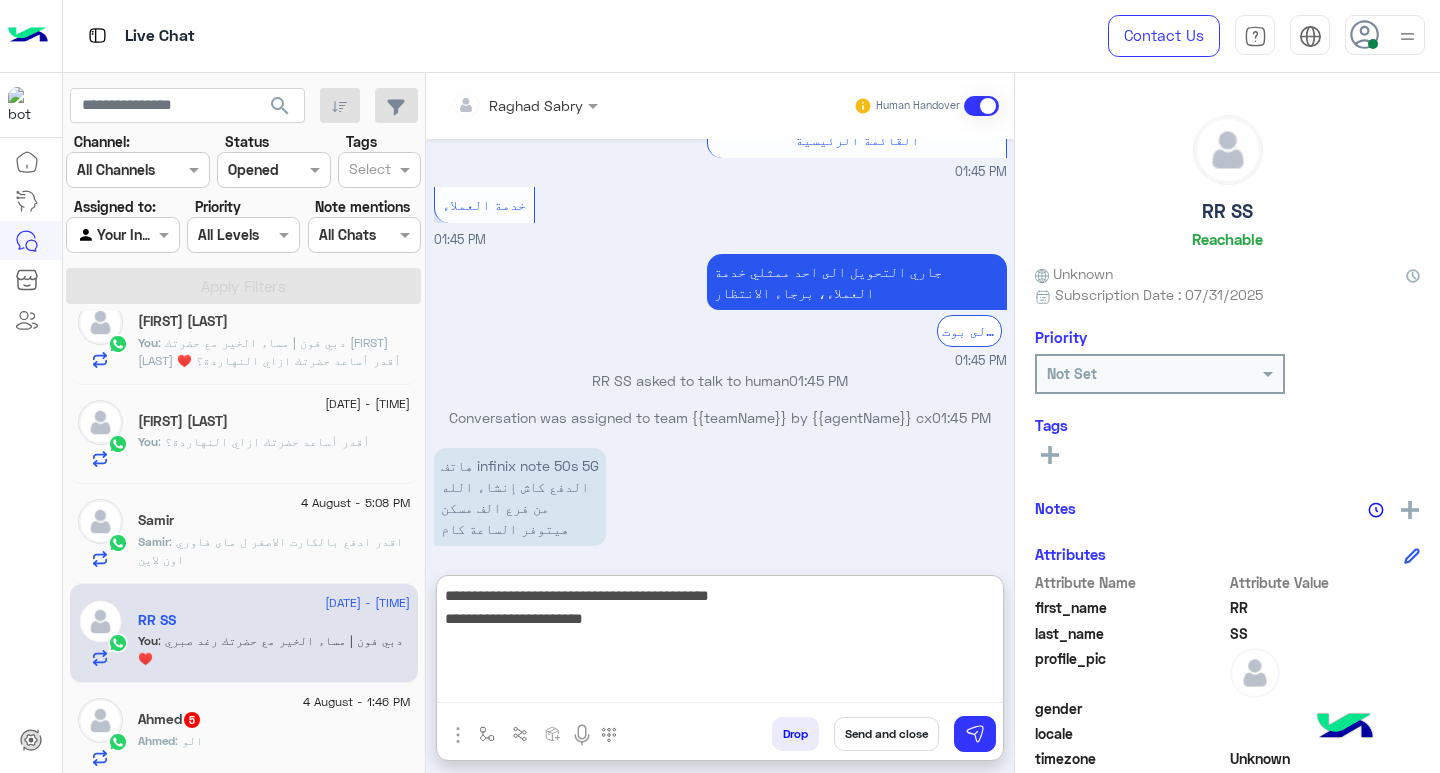 click on "**********" at bounding box center [720, 643] 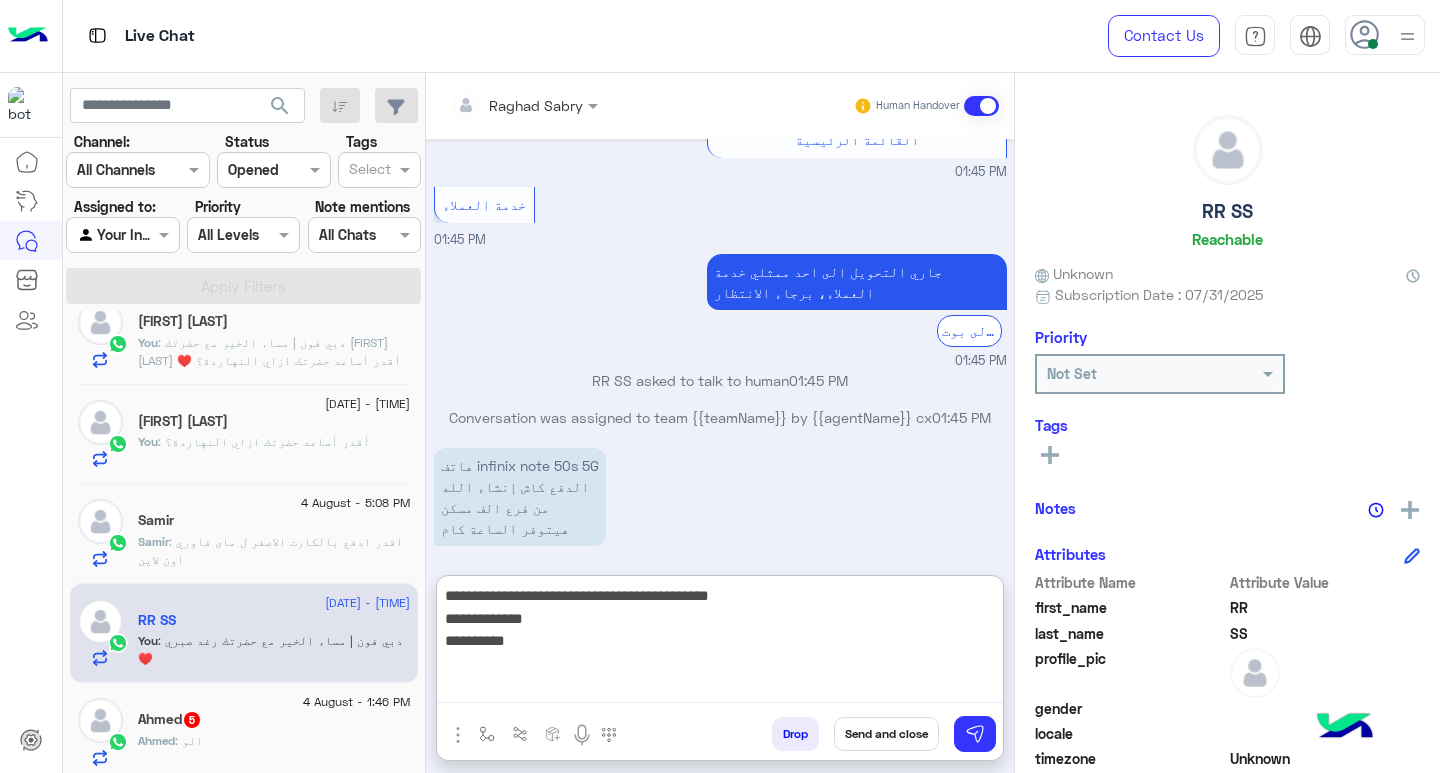 click on "**********" at bounding box center (720, 643) 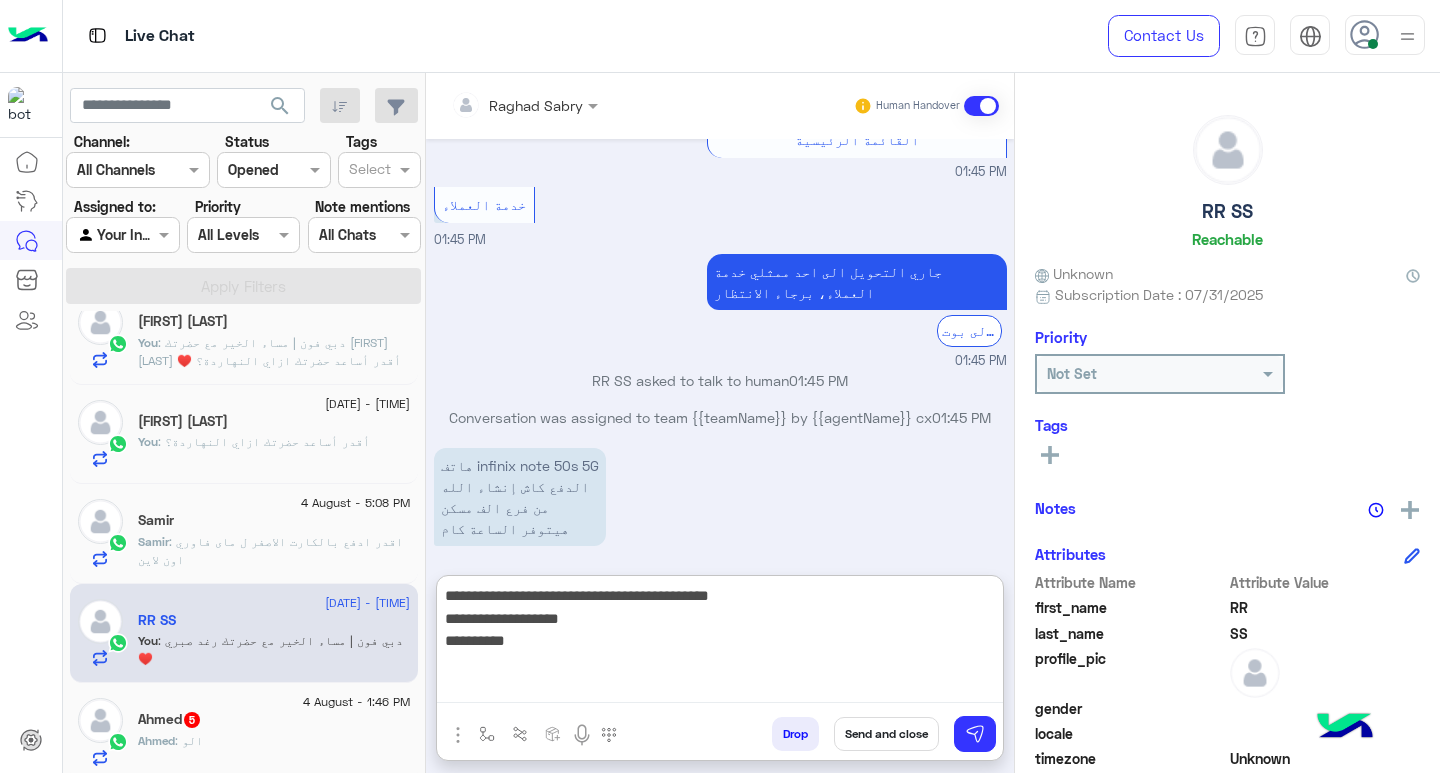 click on "**********" at bounding box center (720, 643) 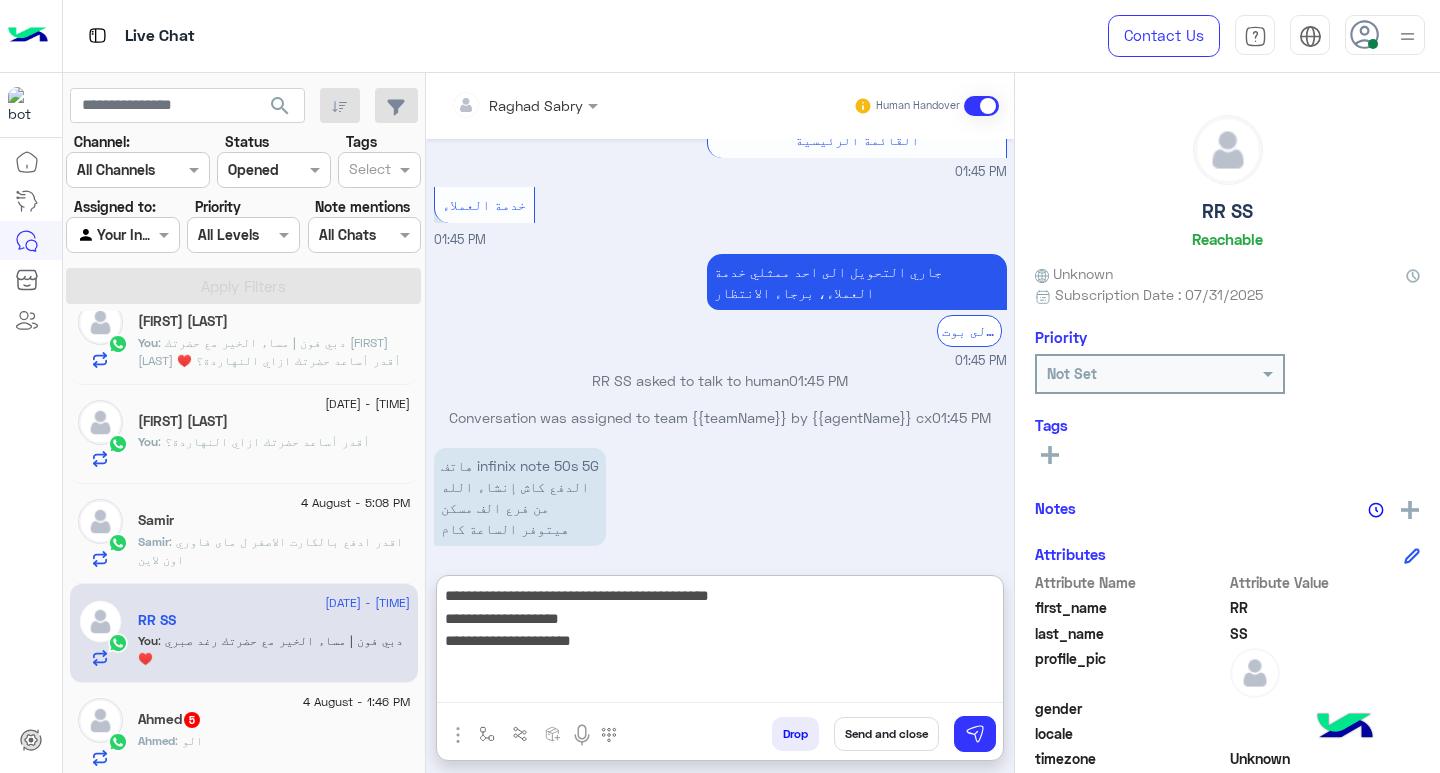 click on "**********" at bounding box center (720, 643) 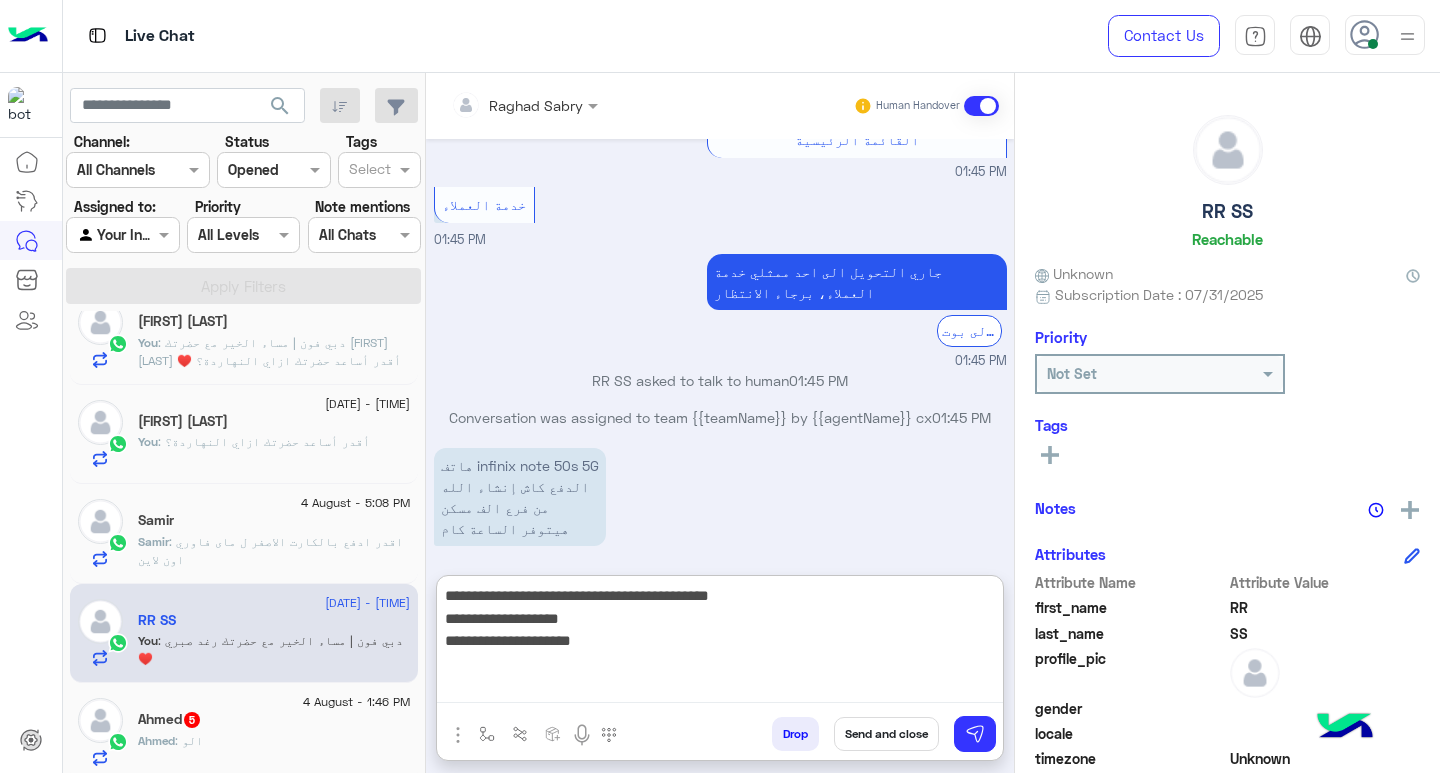 click on "**********" at bounding box center [720, 643] 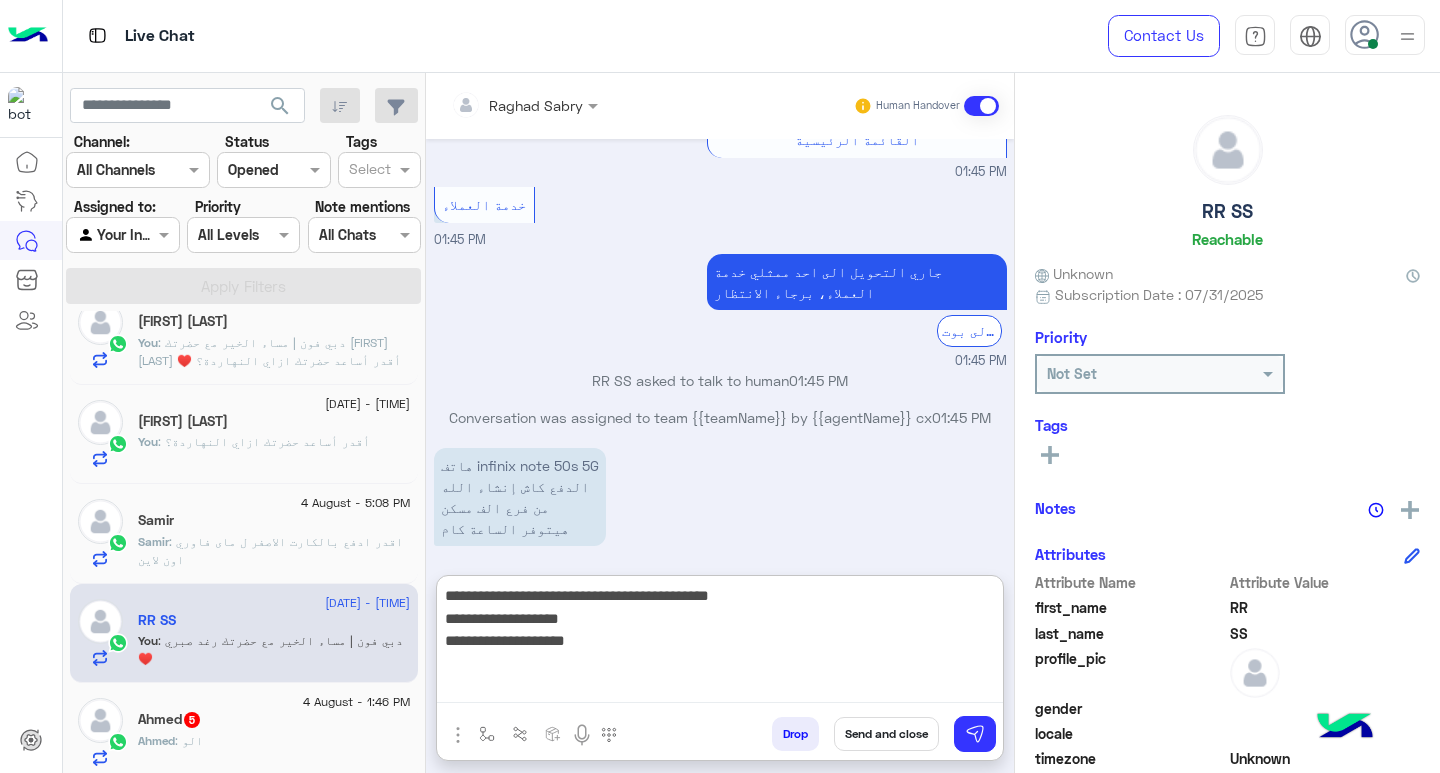 type on "**********" 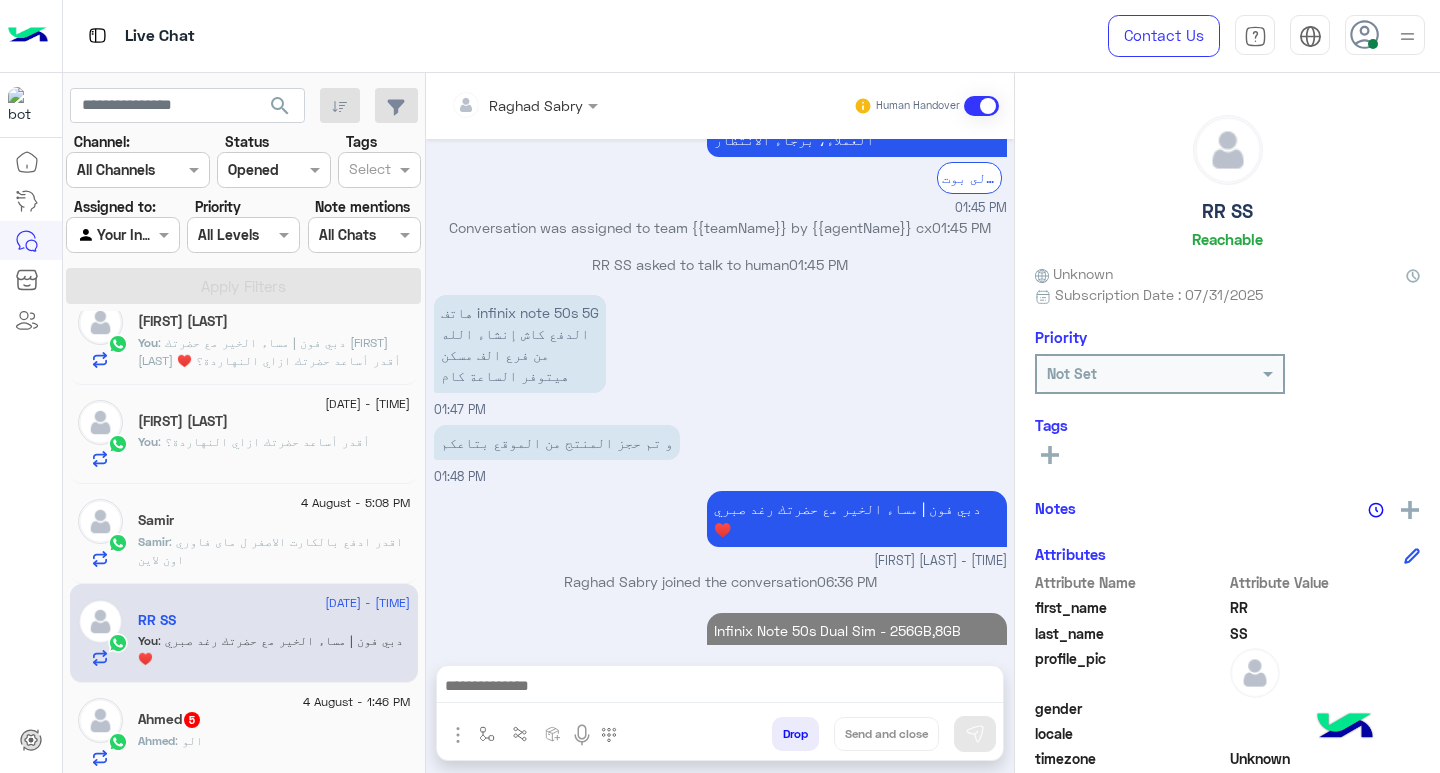 scroll, scrollTop: 1610, scrollLeft: 0, axis: vertical 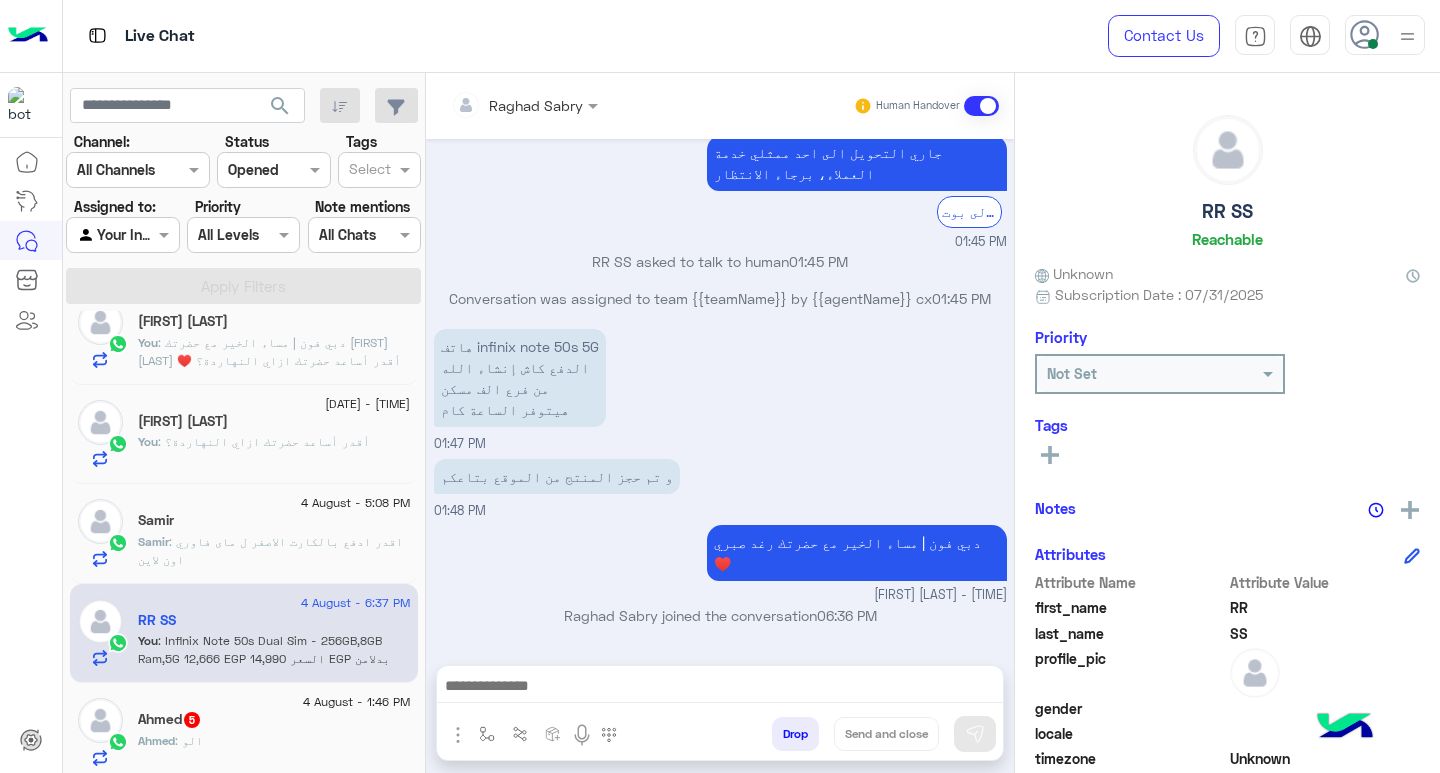click at bounding box center (720, 688) 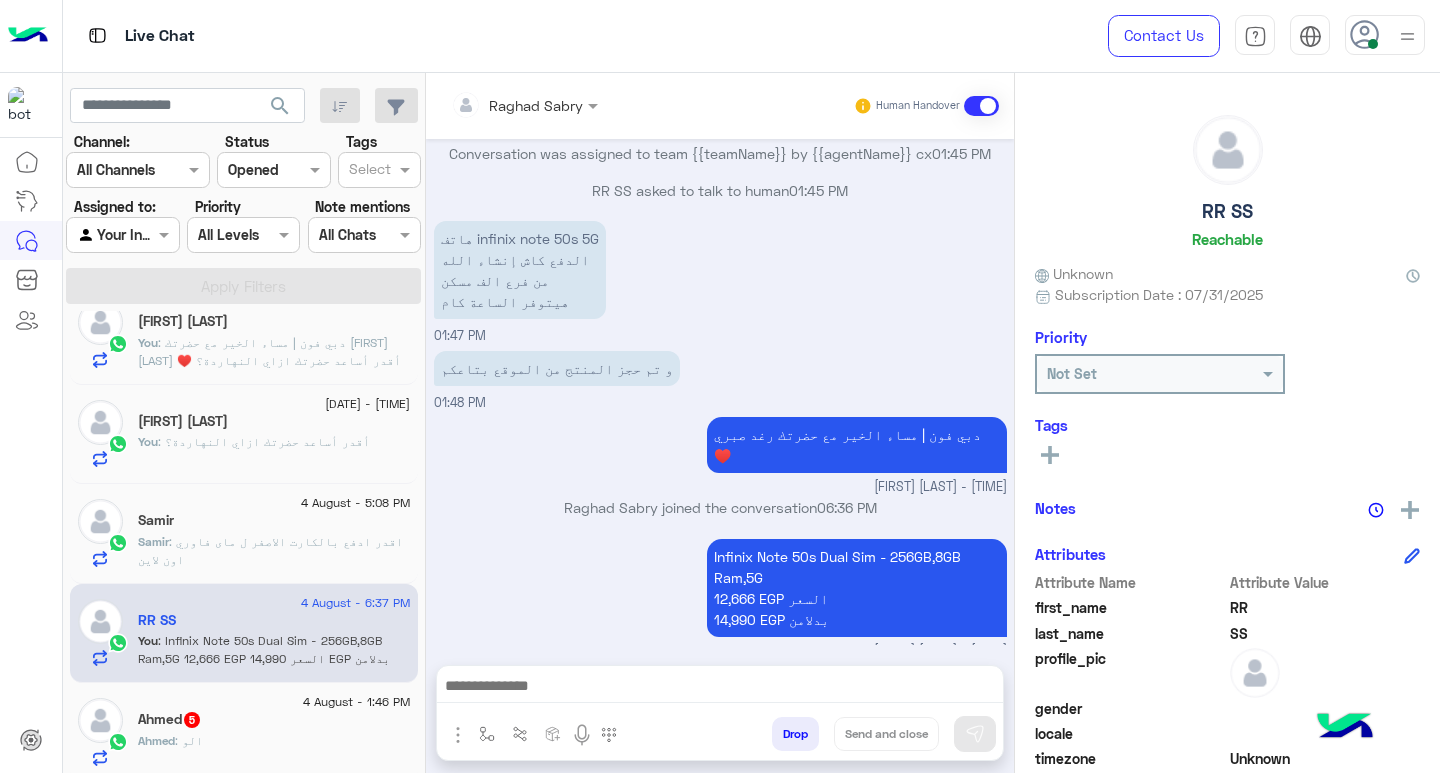 scroll, scrollTop: 1694, scrollLeft: 0, axis: vertical 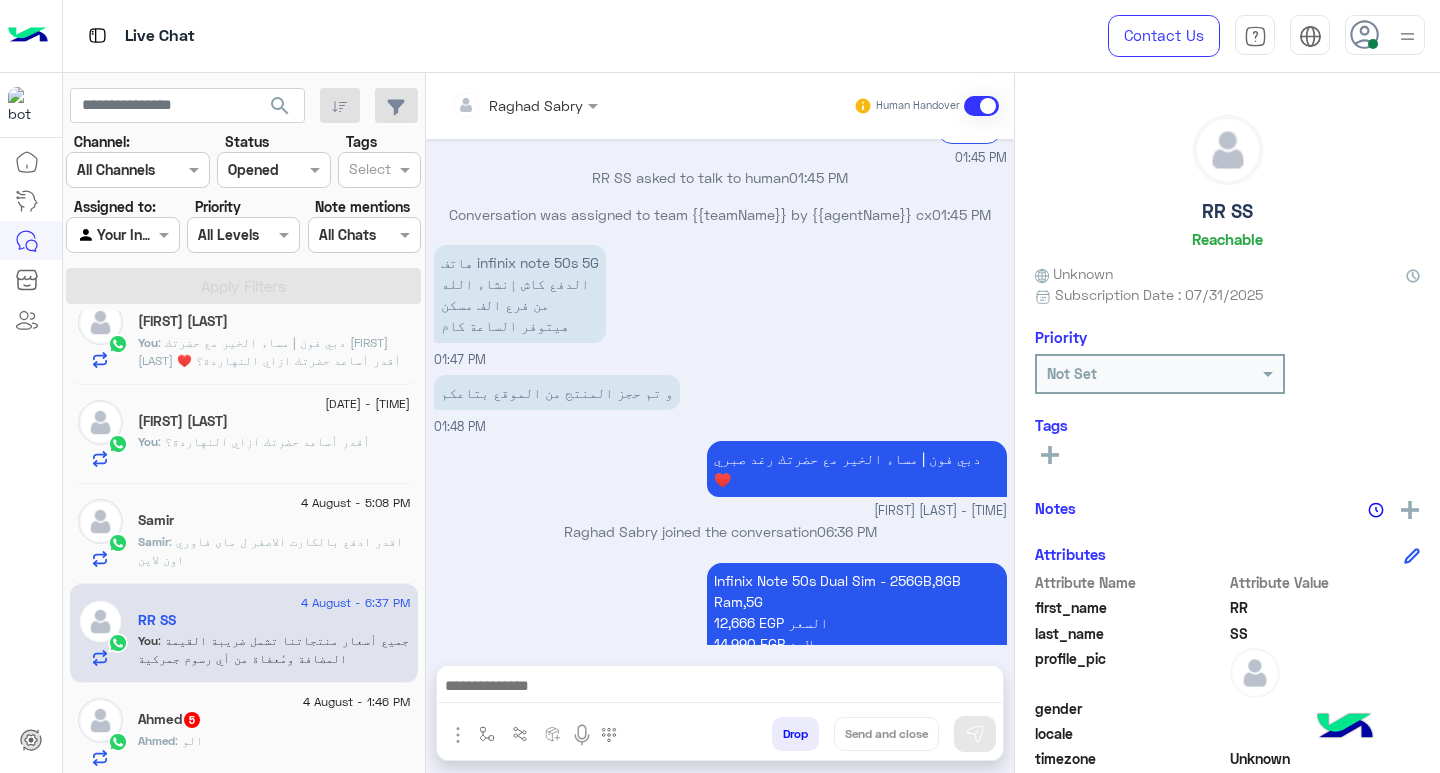 click at bounding box center [720, 688] 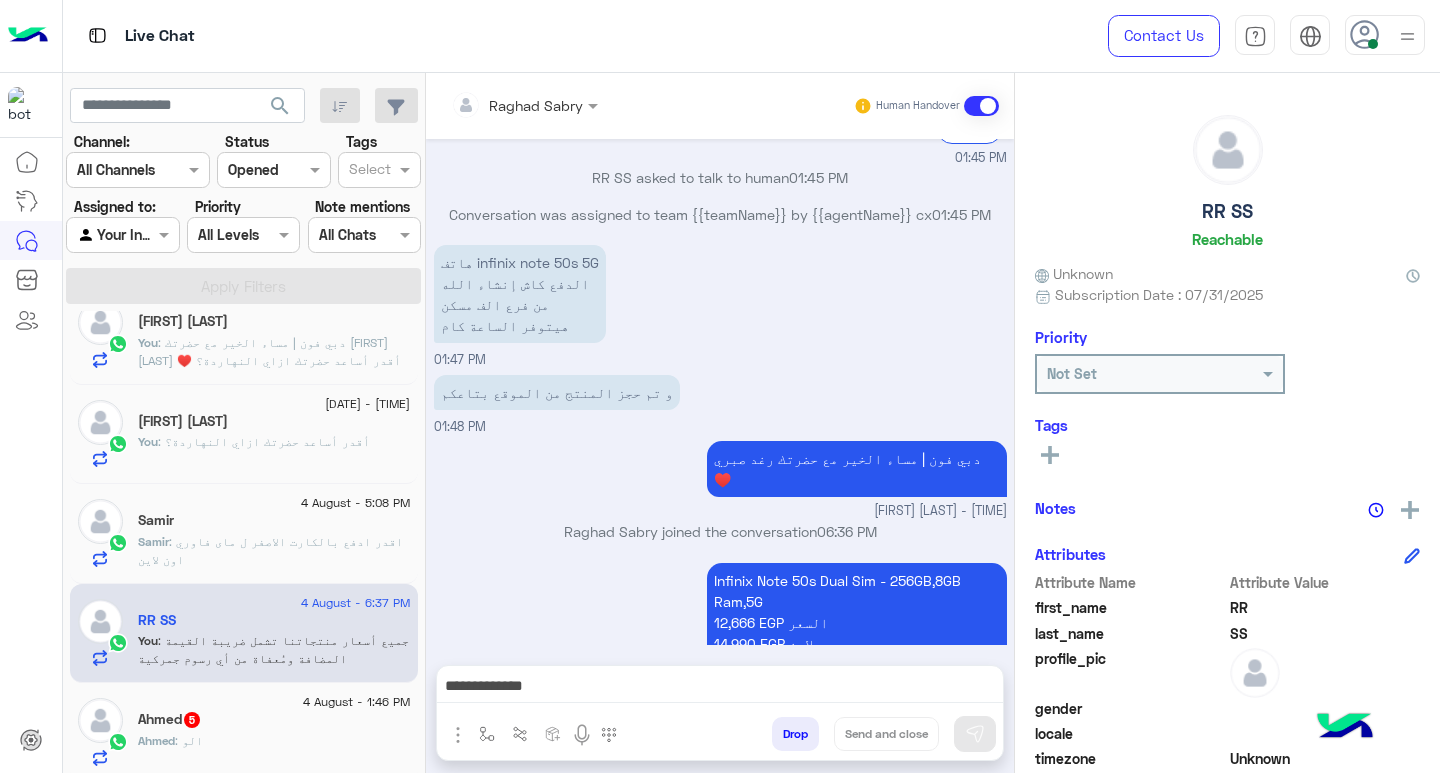 scroll, scrollTop: 1772, scrollLeft: 0, axis: vertical 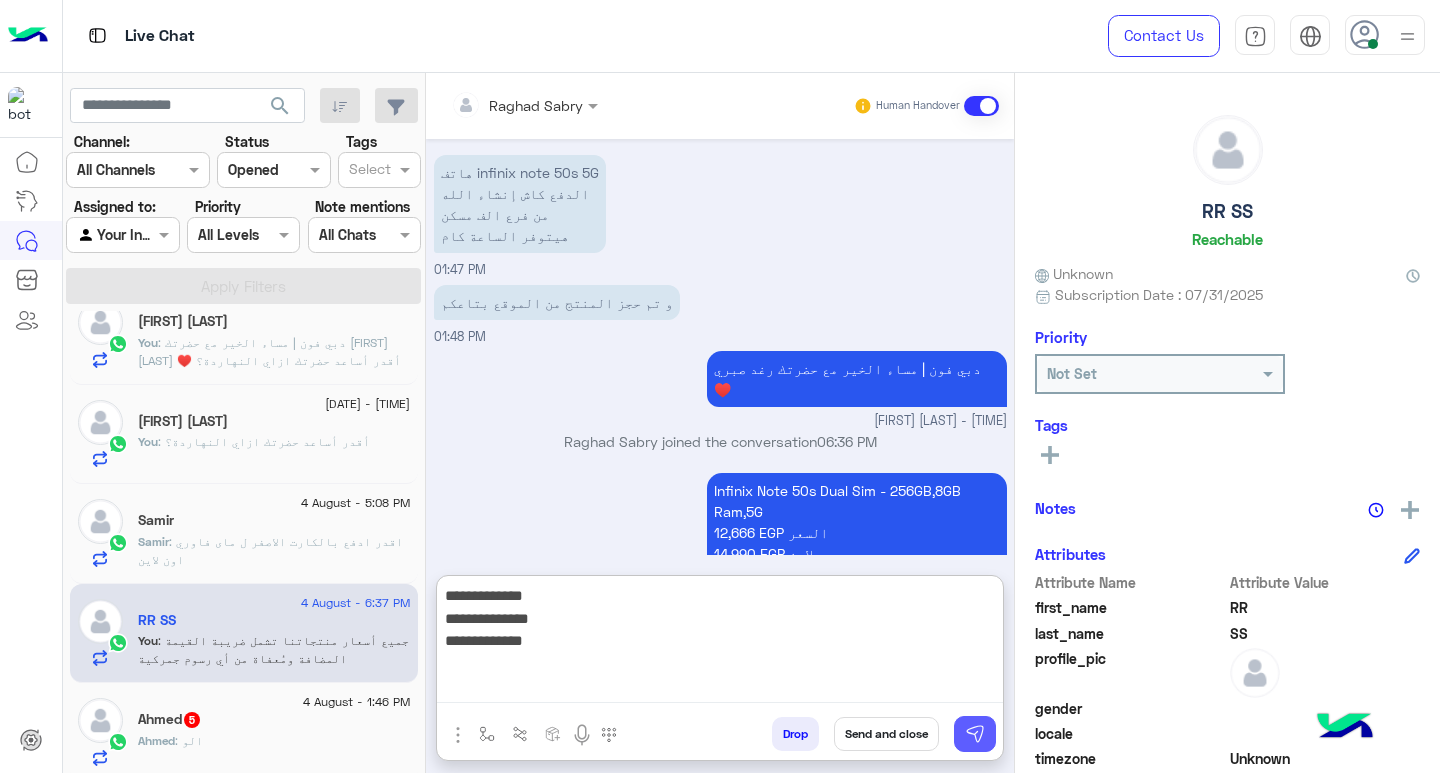 type on "**********" 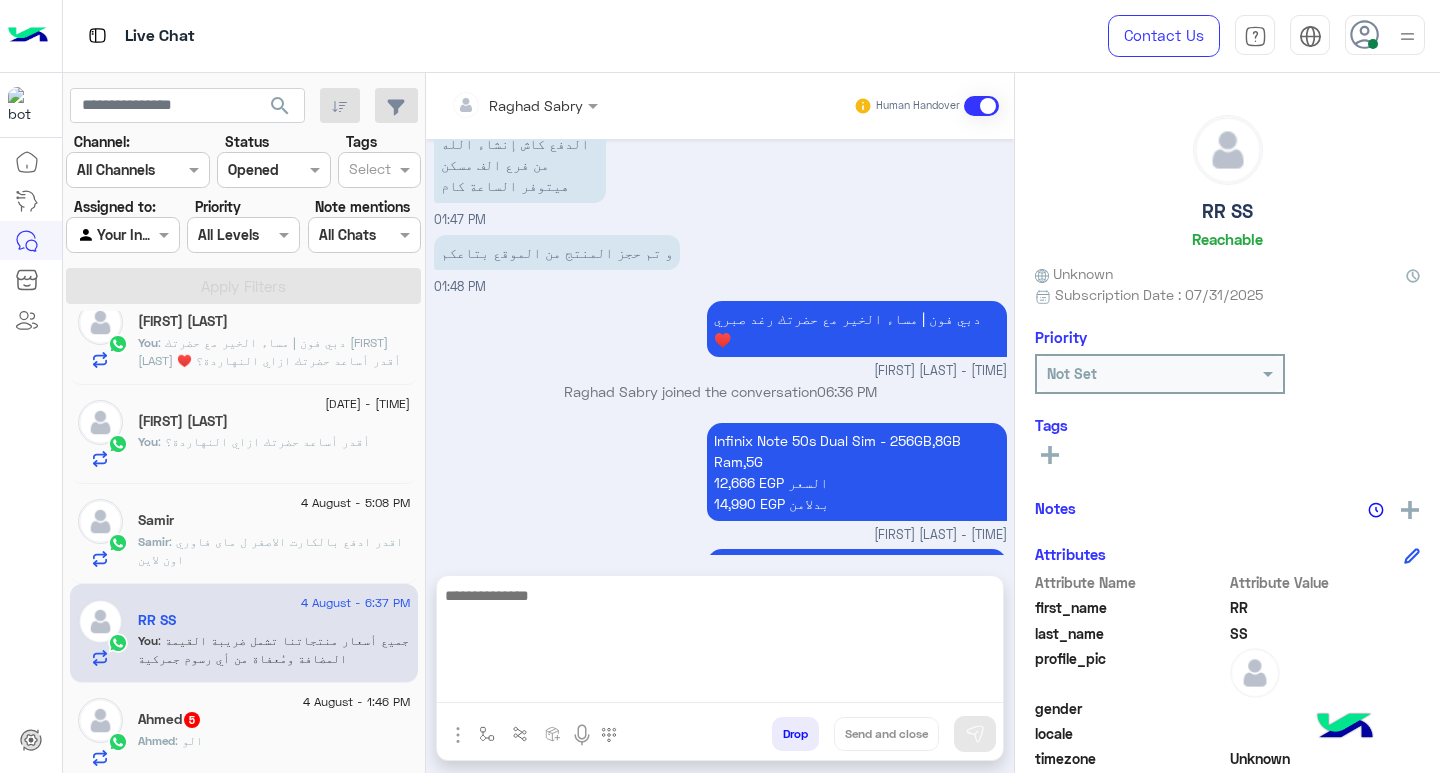 scroll, scrollTop: 1800, scrollLeft: 0, axis: vertical 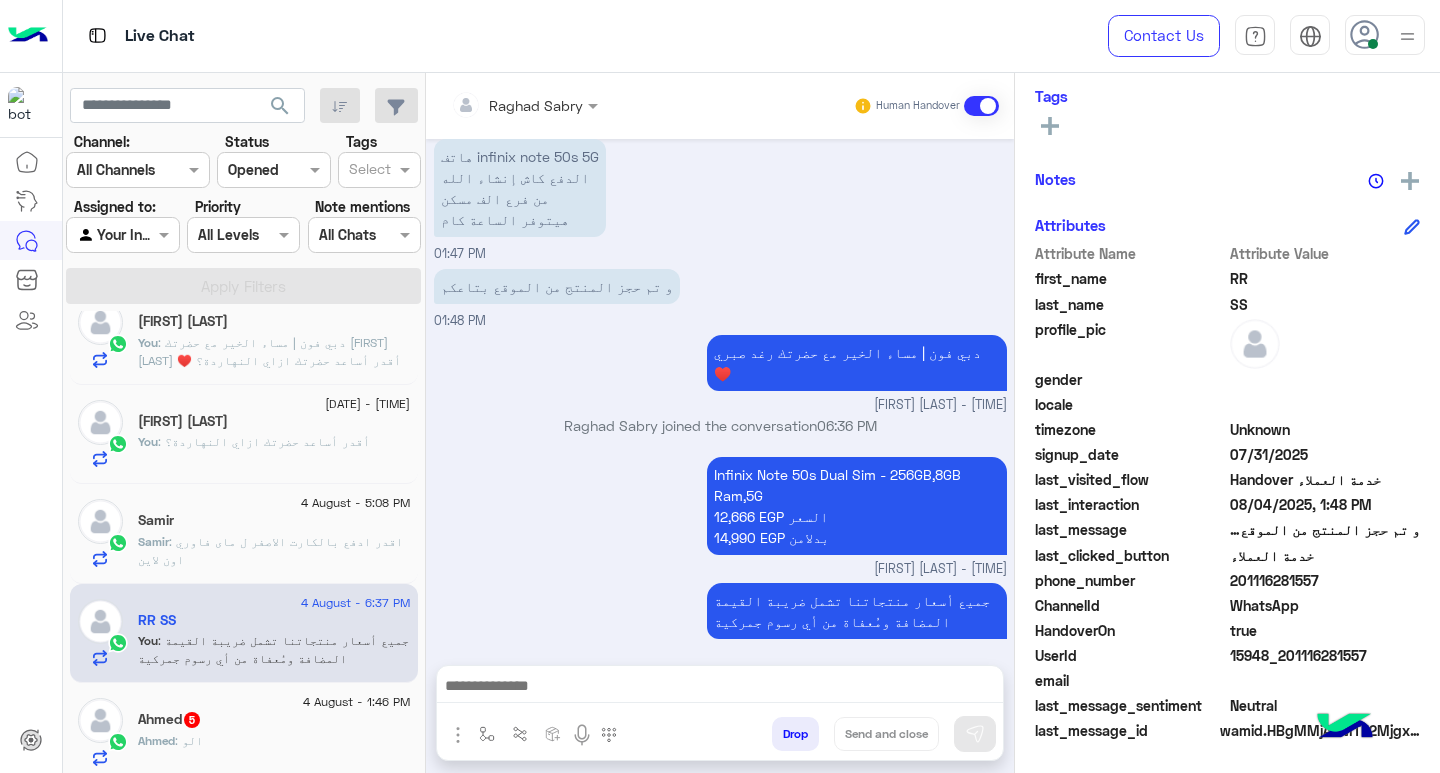 click on "phone_number  201116281557" 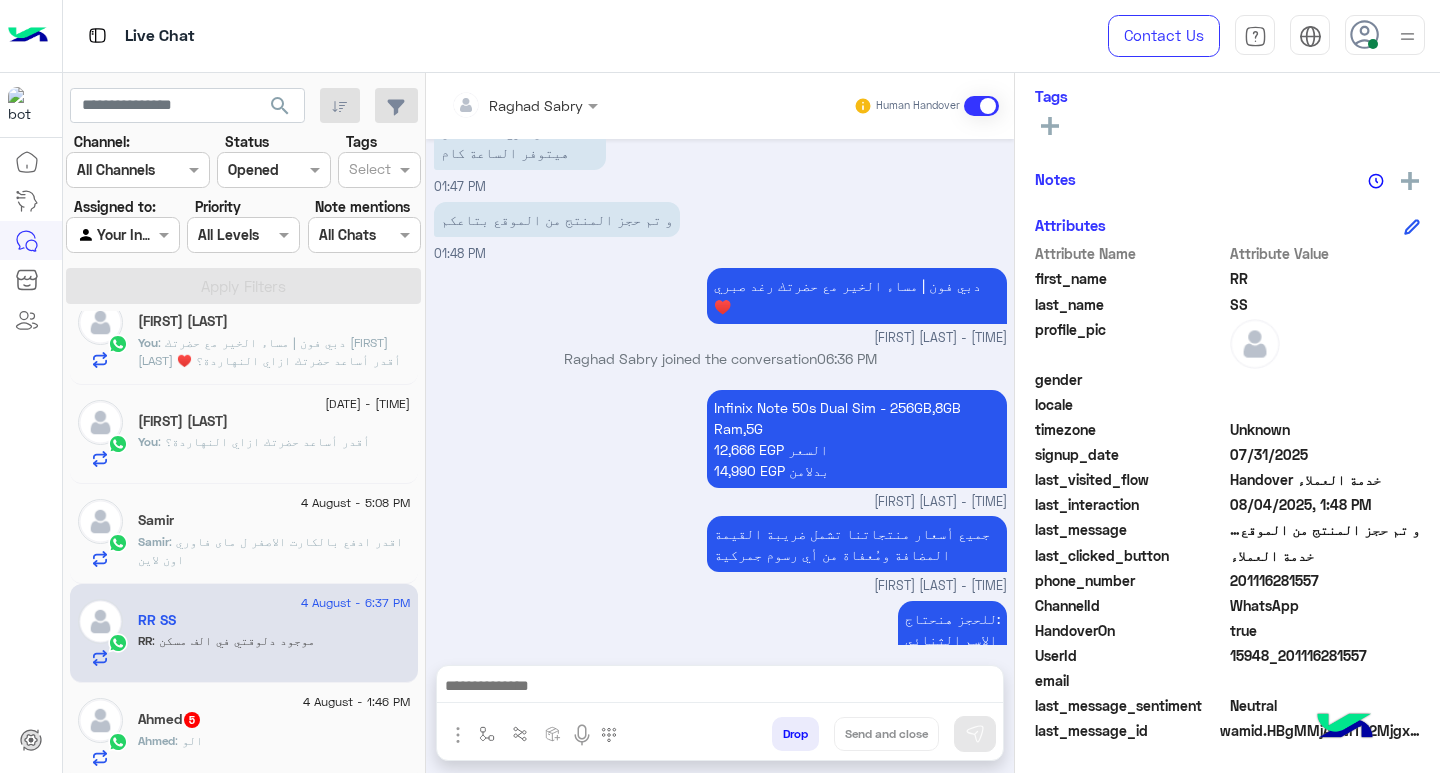scroll, scrollTop: 1866, scrollLeft: 0, axis: vertical 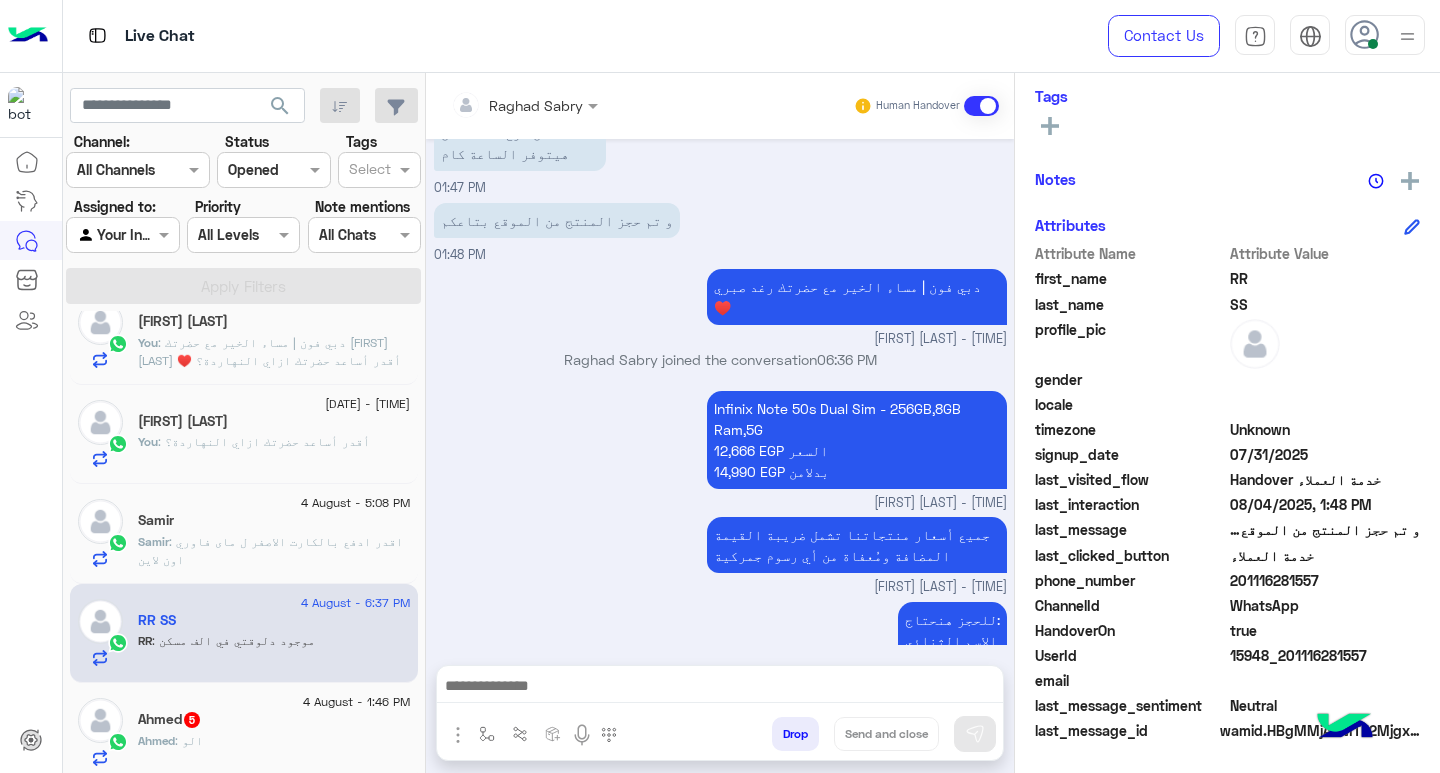 click on "موجود دلوقتي في الف مسكن   06:37 PM" at bounding box center (720, 736) 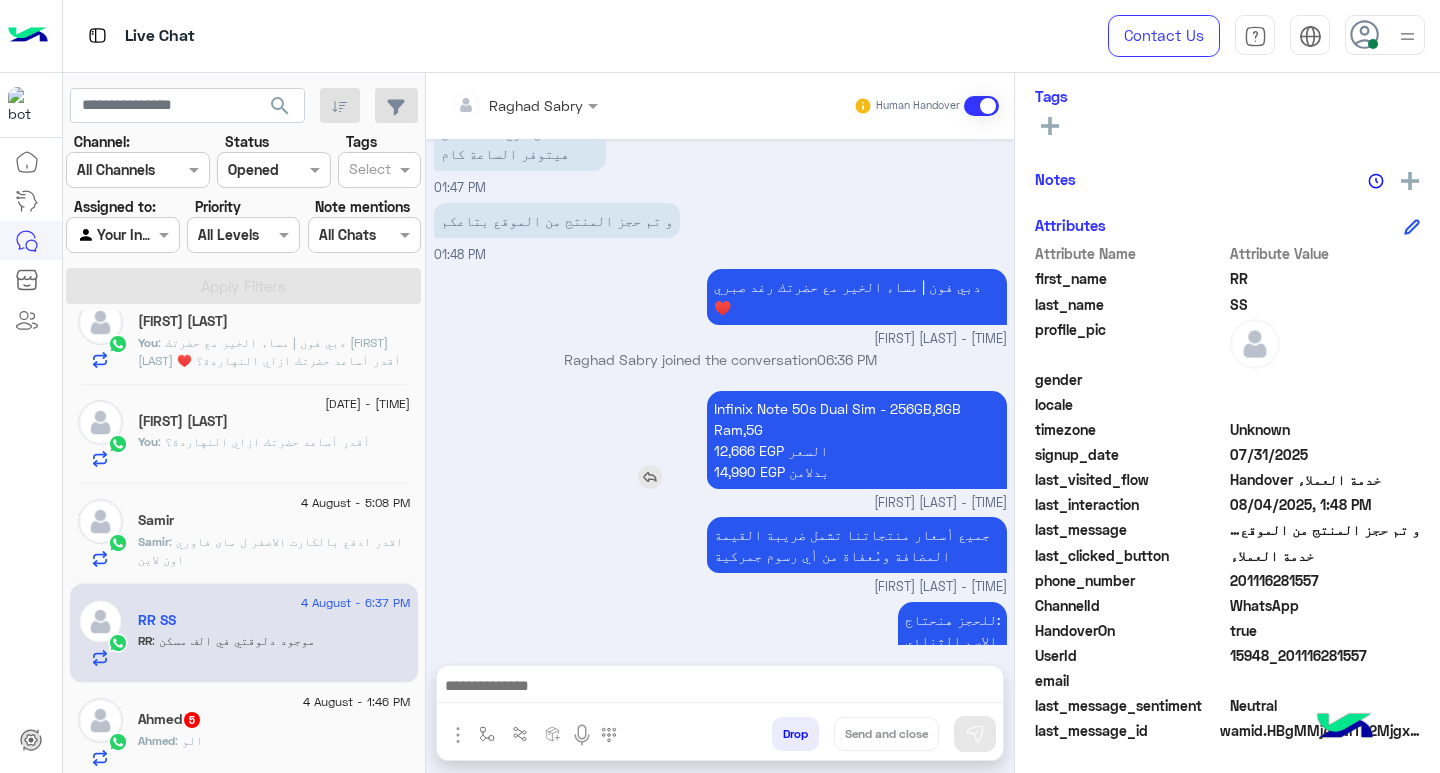 click on "Infinix Note 50s Dual Sim - 256GB,8GB Ram,5G 12,666 EGP   السعر  14,990 EGP بدلامن" at bounding box center [857, 440] 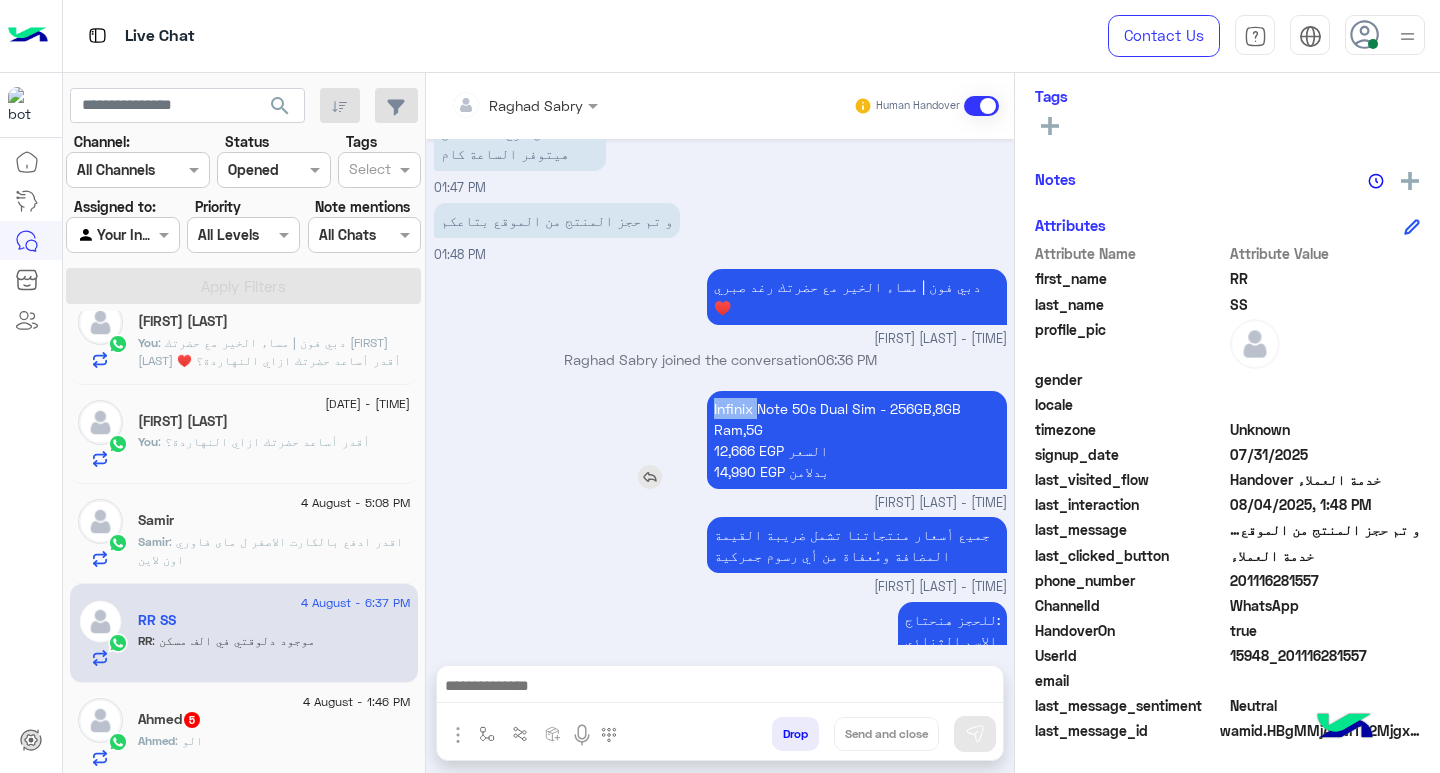 click on "Infinix Note 50s Dual Sim - 256GB,8GB Ram,5G 12,666 EGP   السعر  14,990 EGP بدلامن" at bounding box center (857, 440) 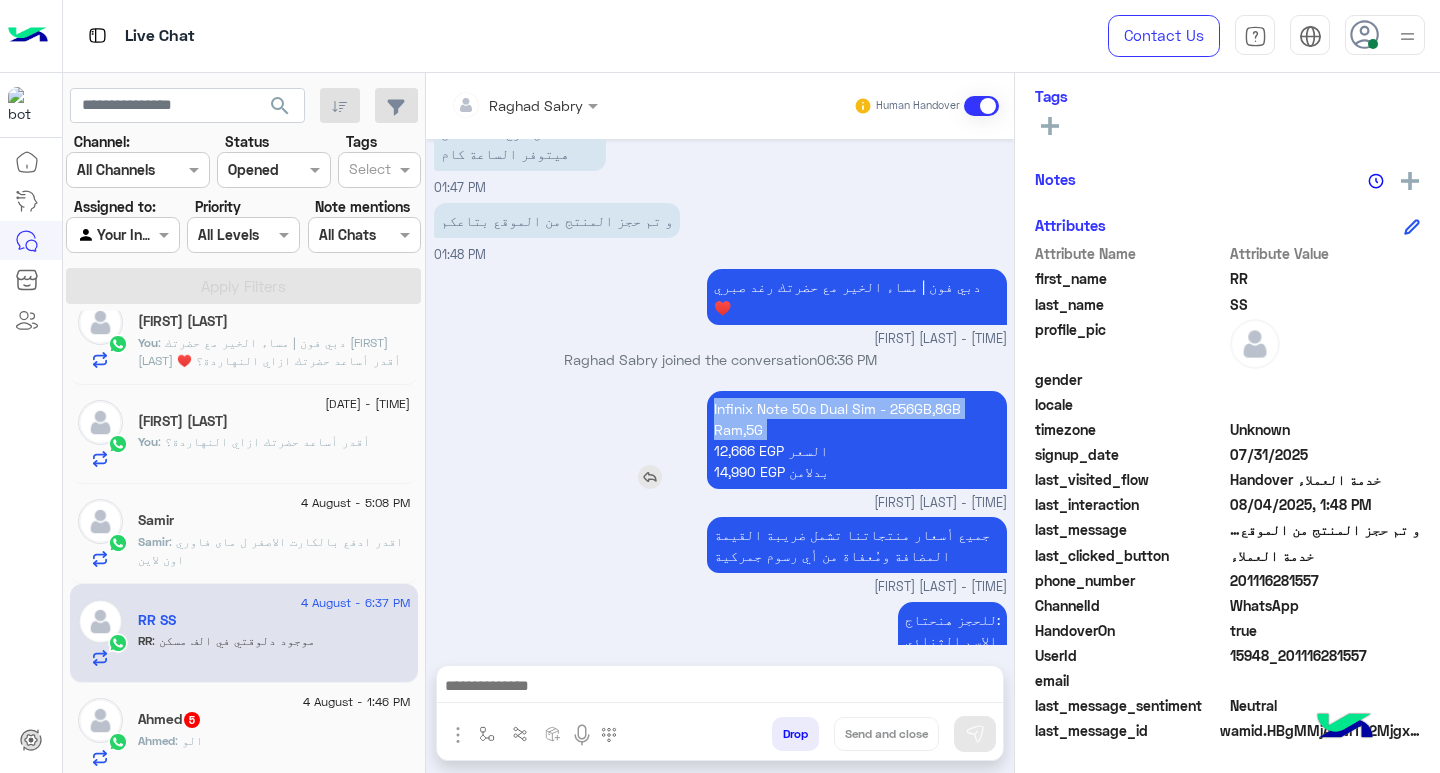 click on "Infinix Note 50s Dual Sim - 256GB,8GB Ram,5G 12,666 EGP   السعر  14,990 EGP بدلامن" at bounding box center [857, 440] 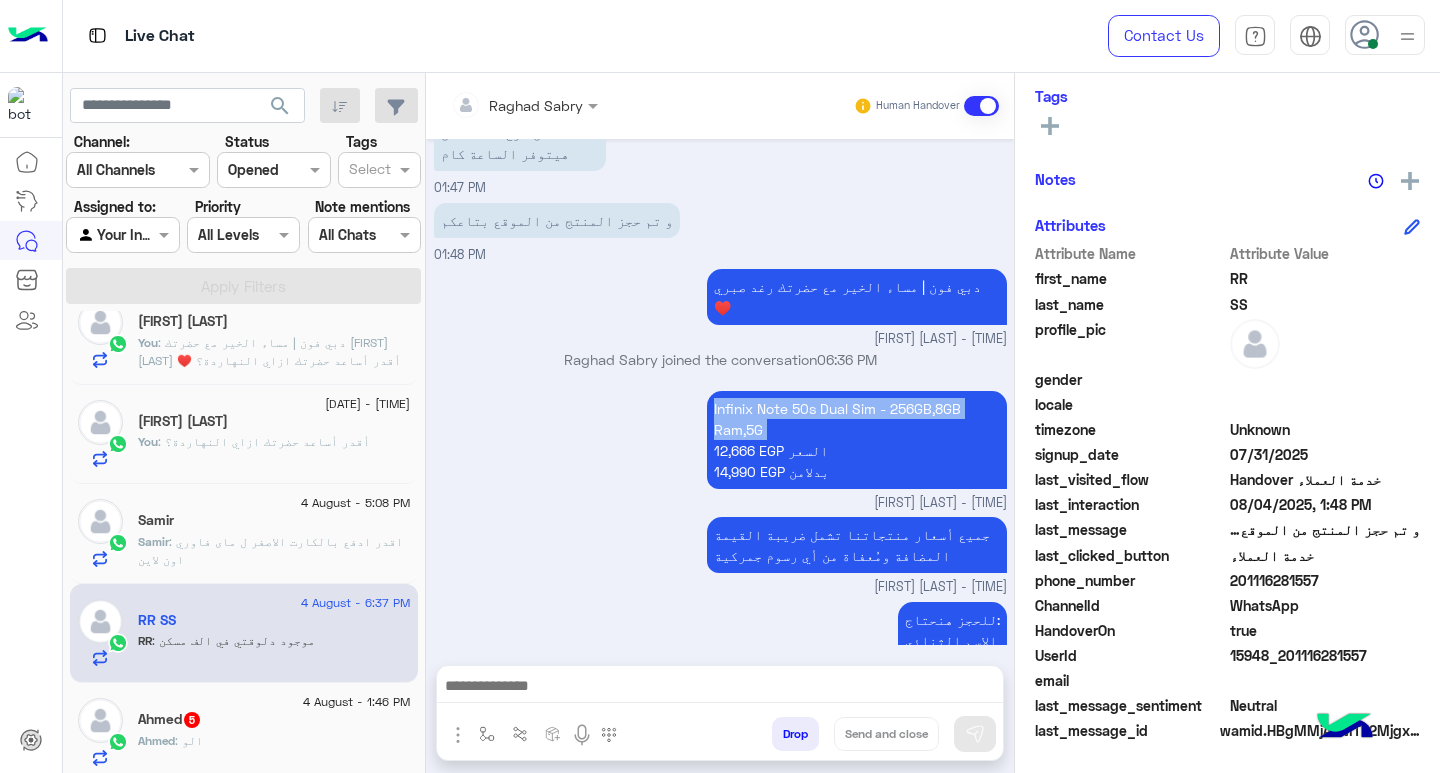 copy on "Infinix Note 50s Dual Sim - 256GB,8GB Ram,5G" 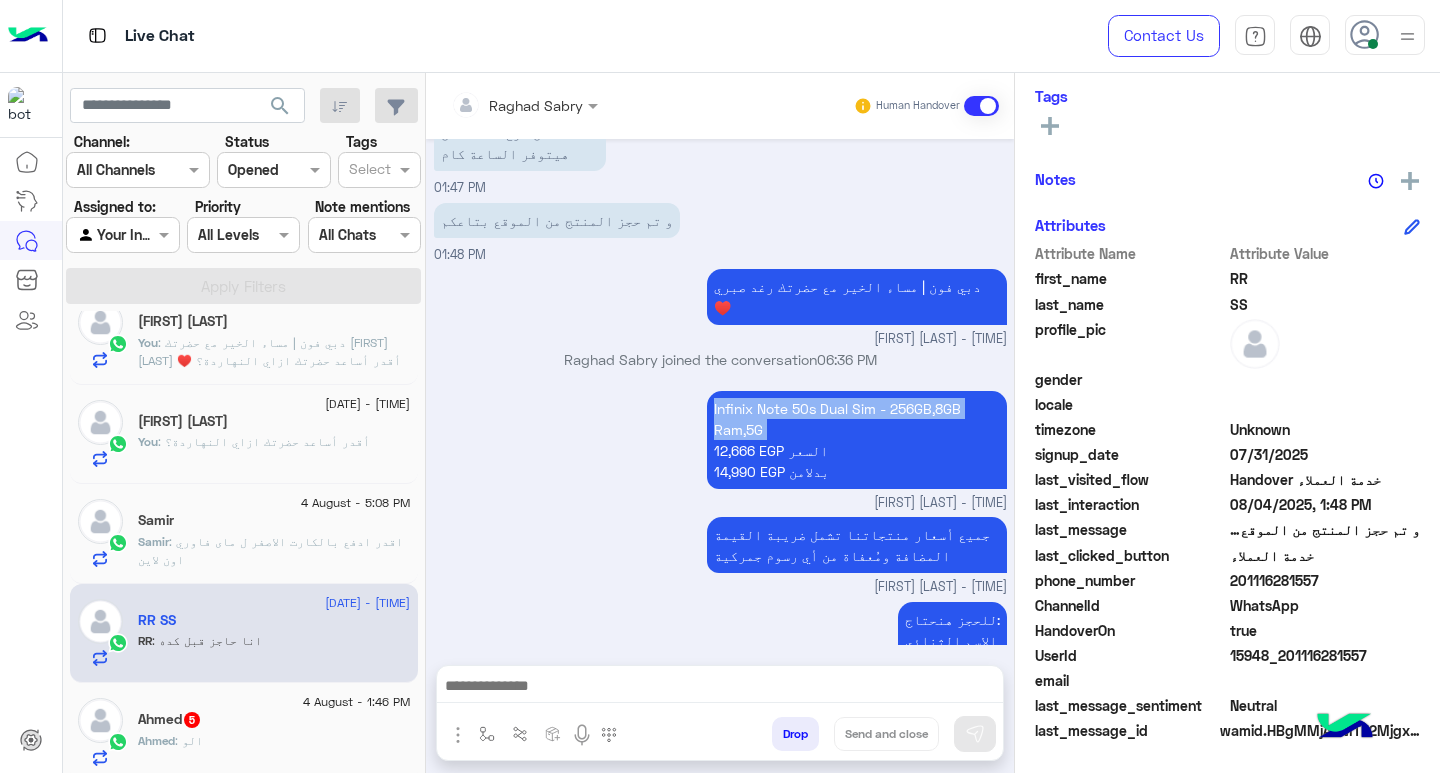 scroll, scrollTop: 1934, scrollLeft: 0, axis: vertical 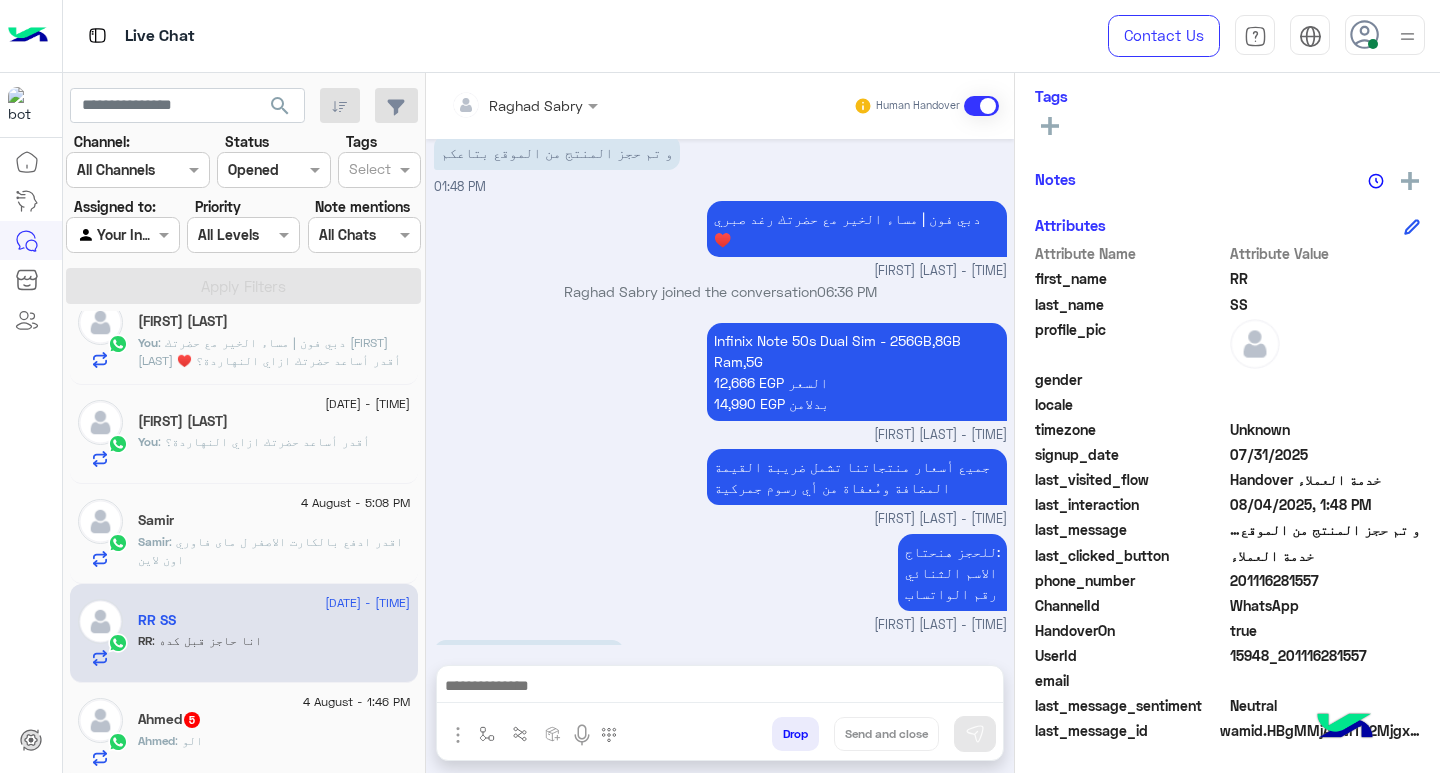 click at bounding box center [720, 688] 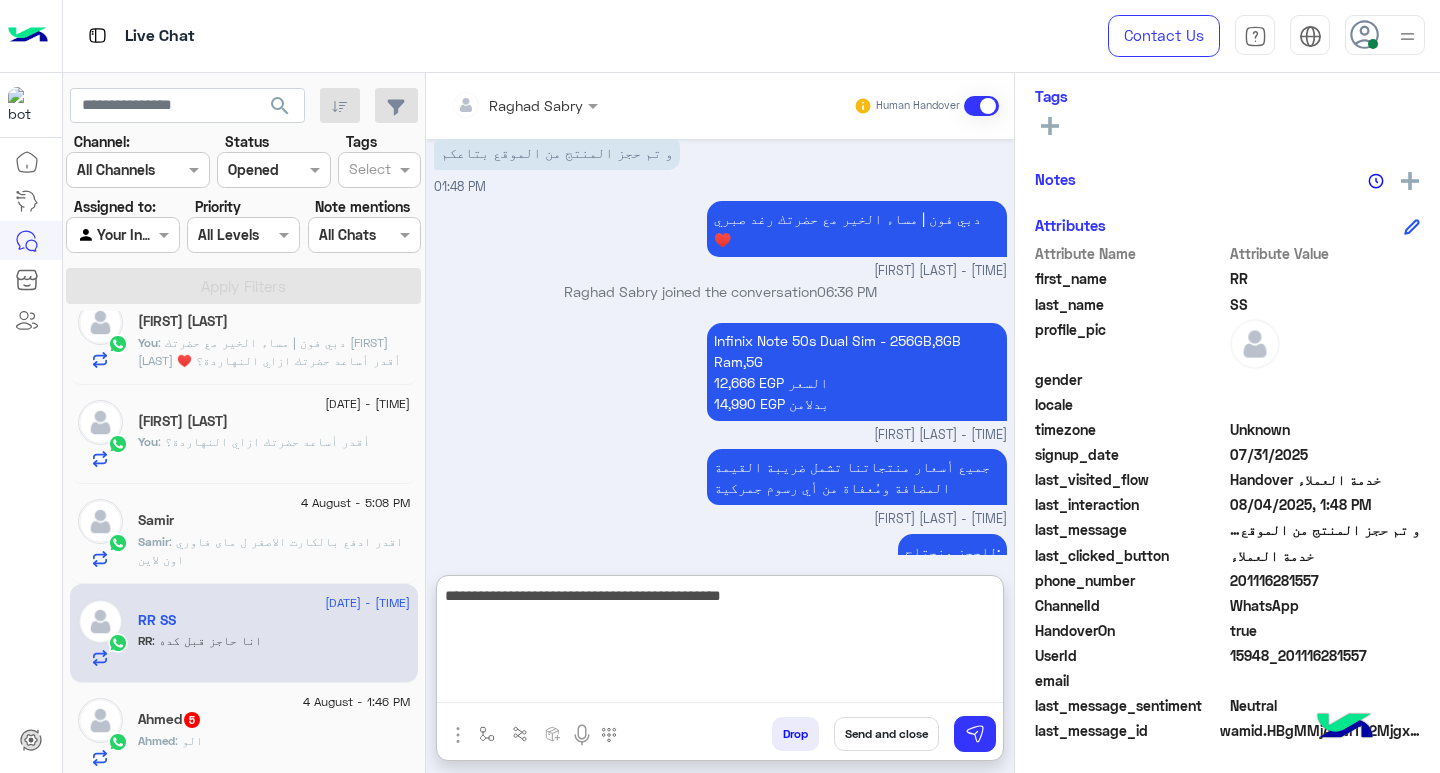 type on "**********" 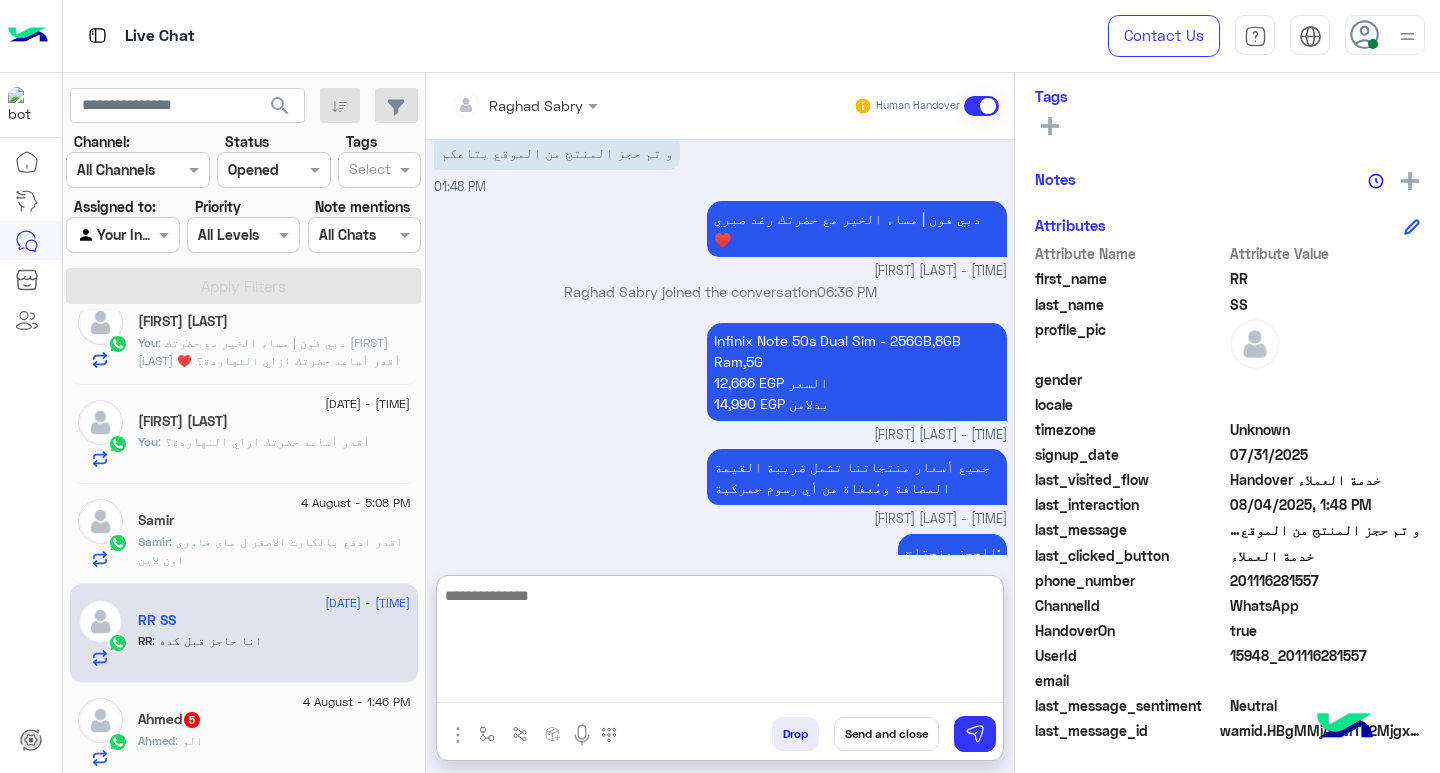 scroll, scrollTop: 2087, scrollLeft: 0, axis: vertical 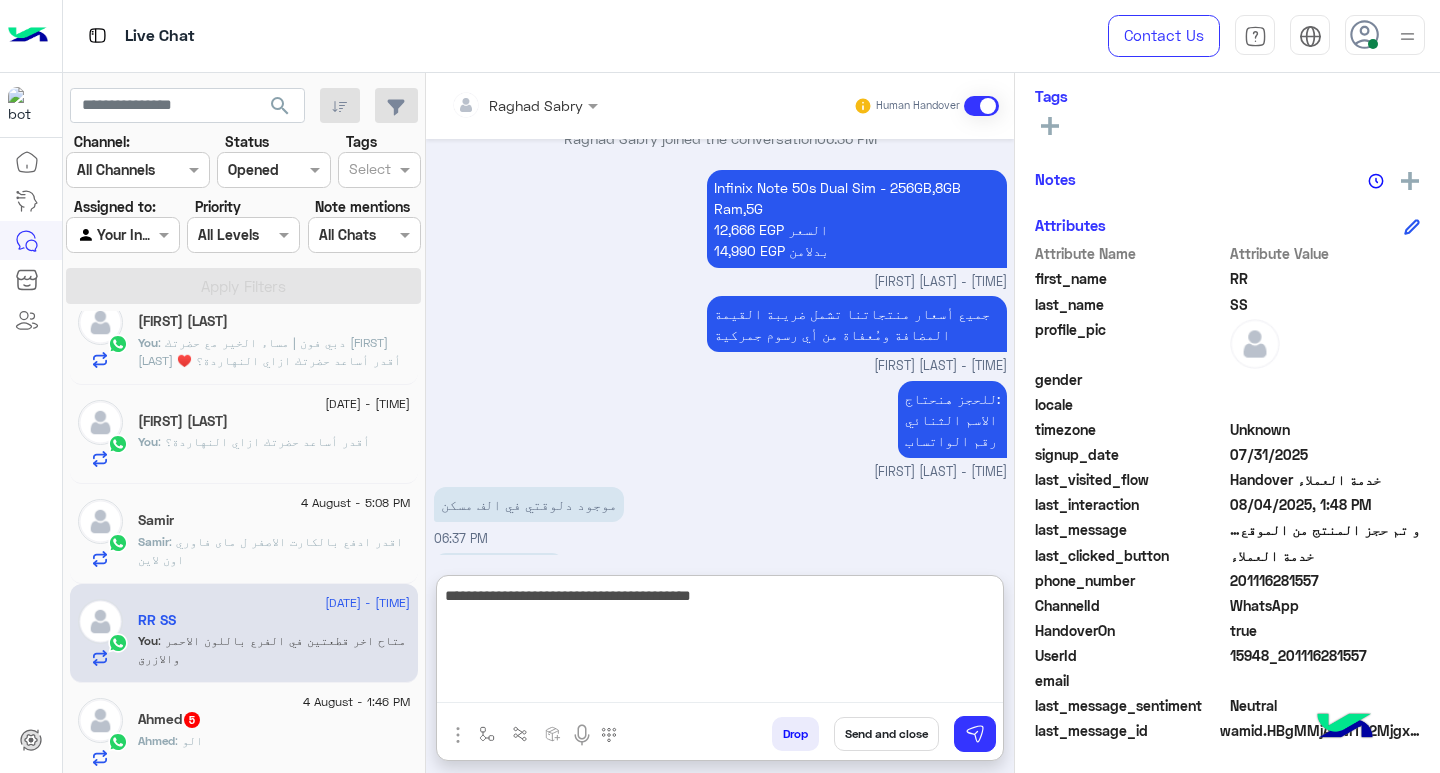 type on "**********" 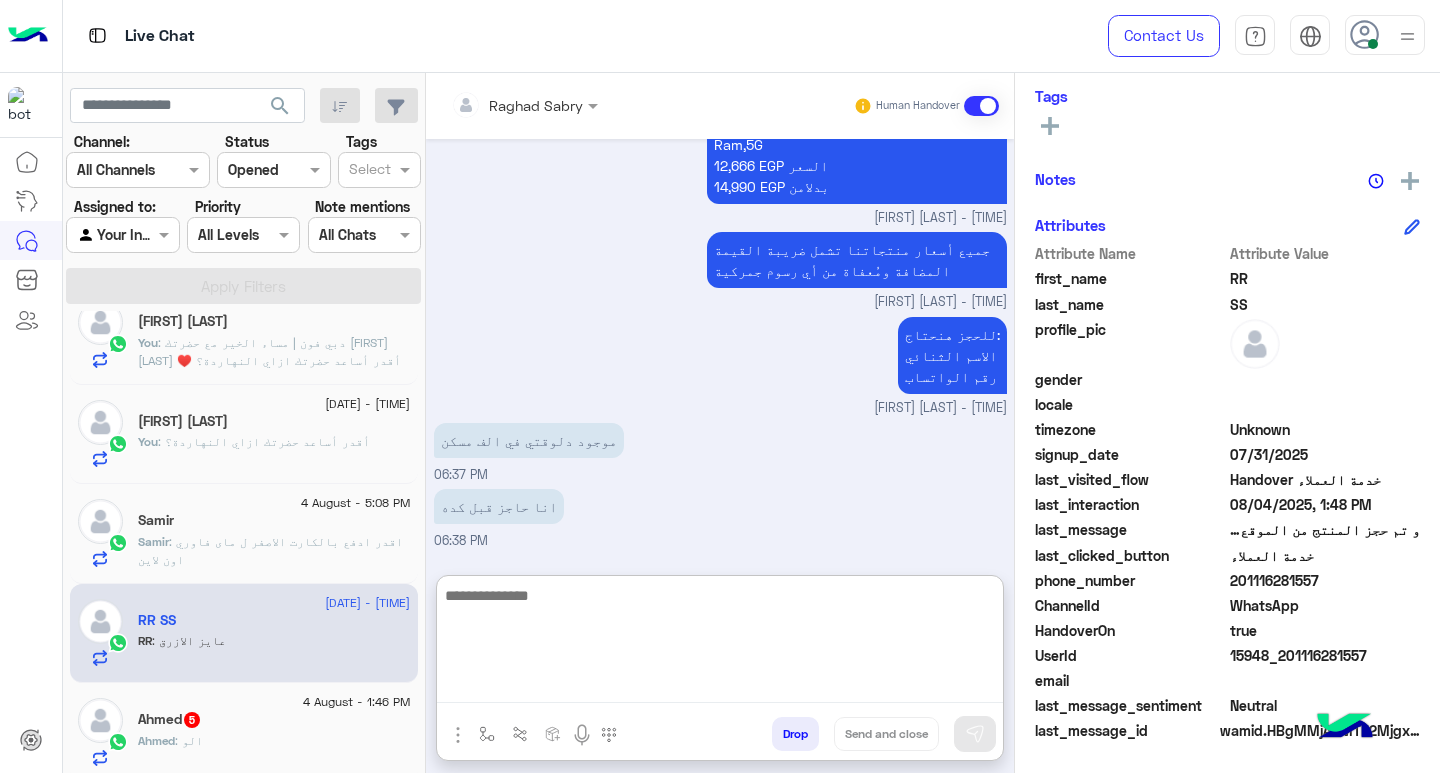 scroll, scrollTop: 2218, scrollLeft: 0, axis: vertical 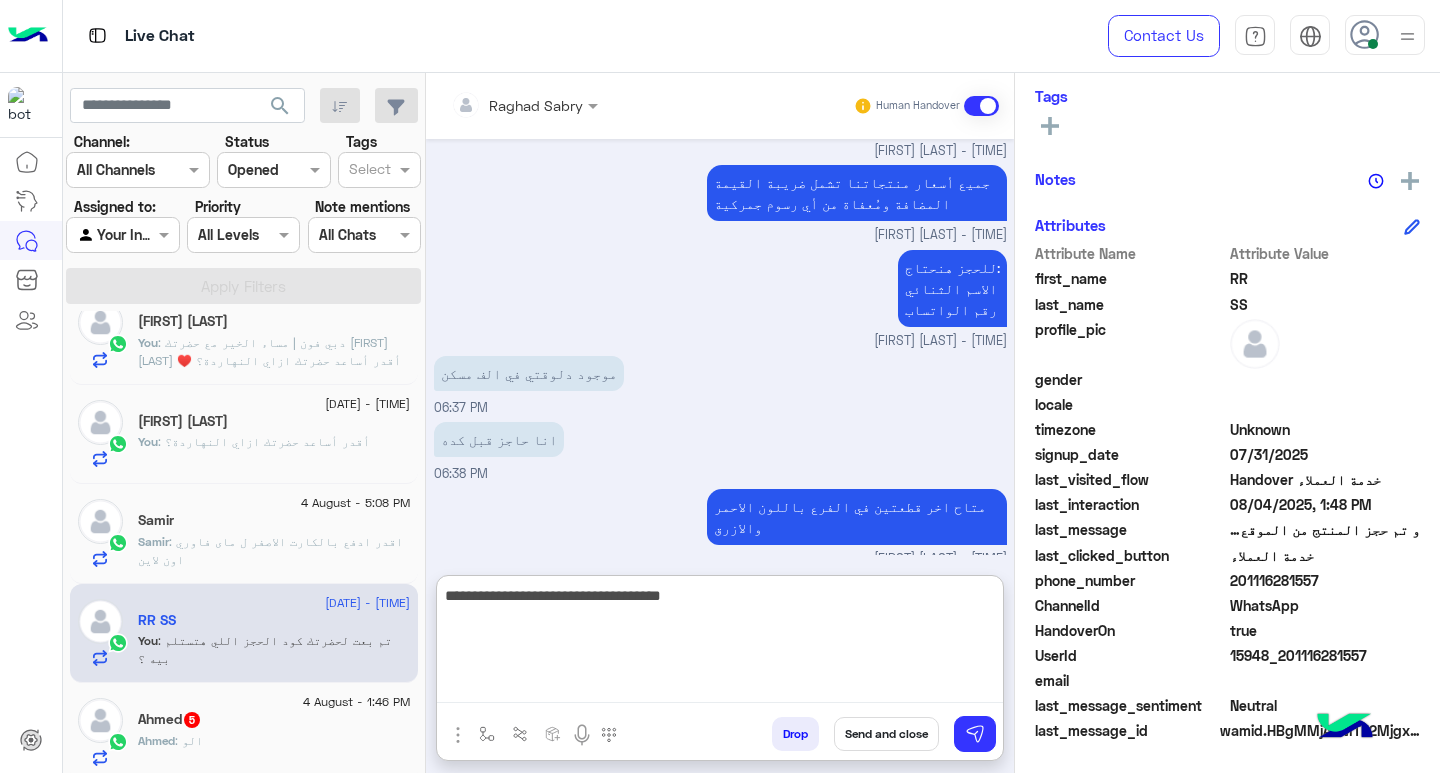 type on "**********" 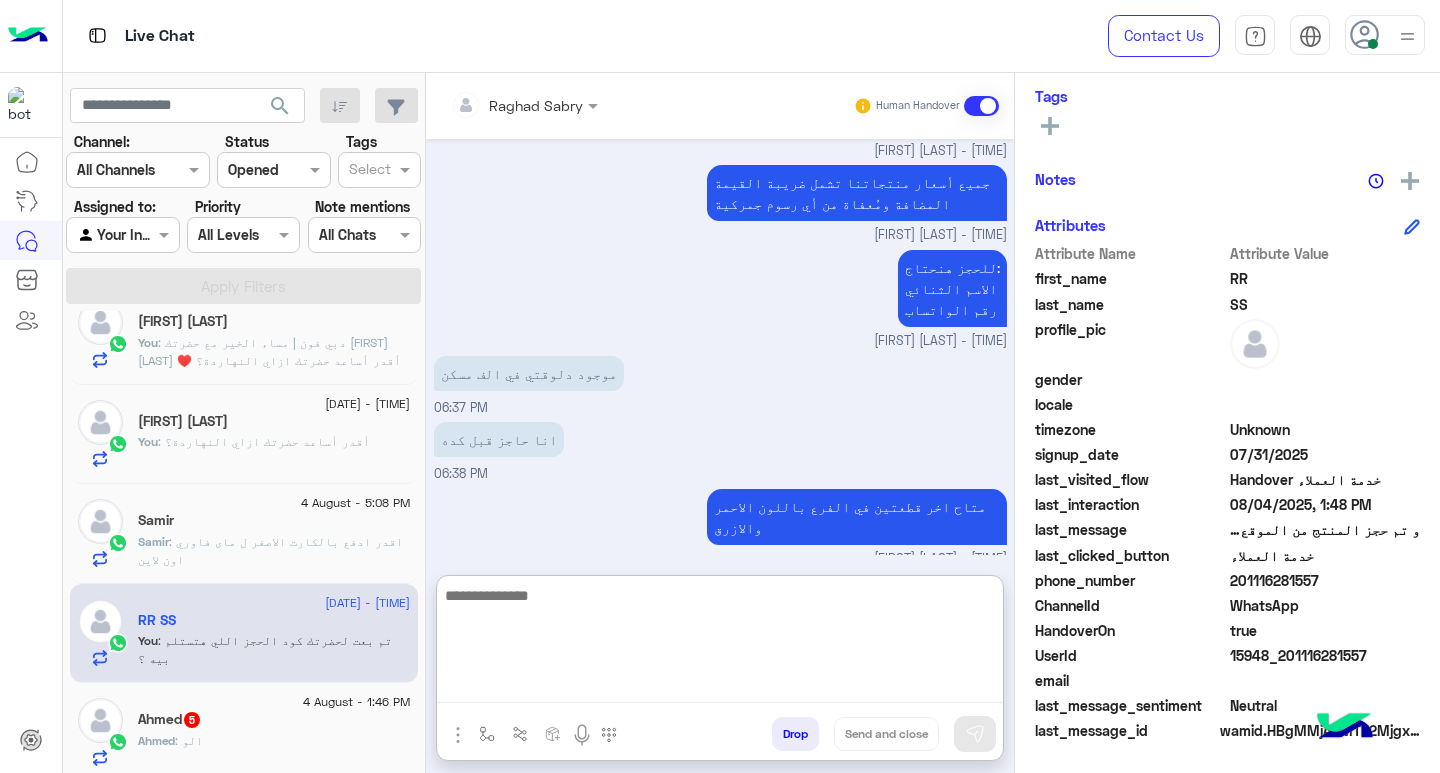 scroll, scrollTop: 2281, scrollLeft: 0, axis: vertical 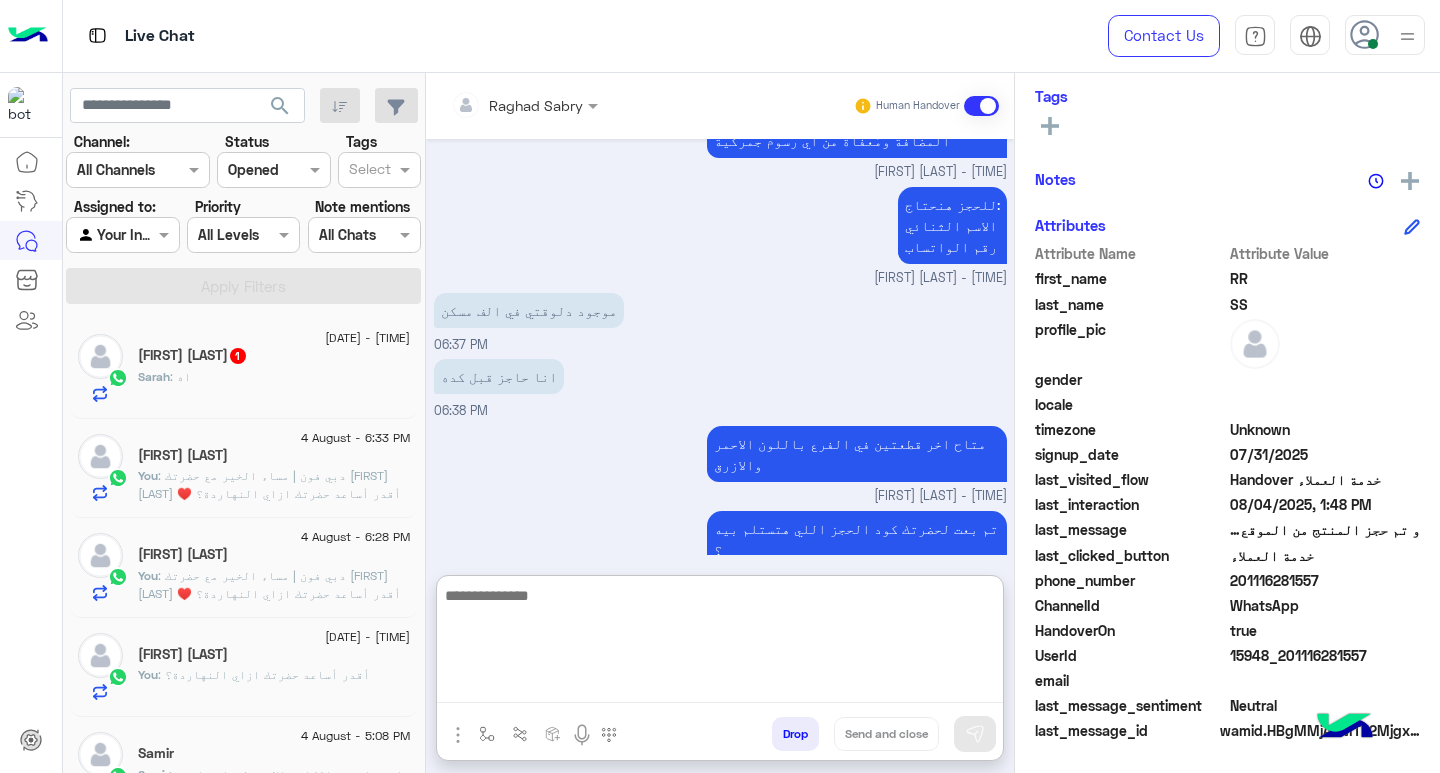 click on "Sarah Khalifa  1" 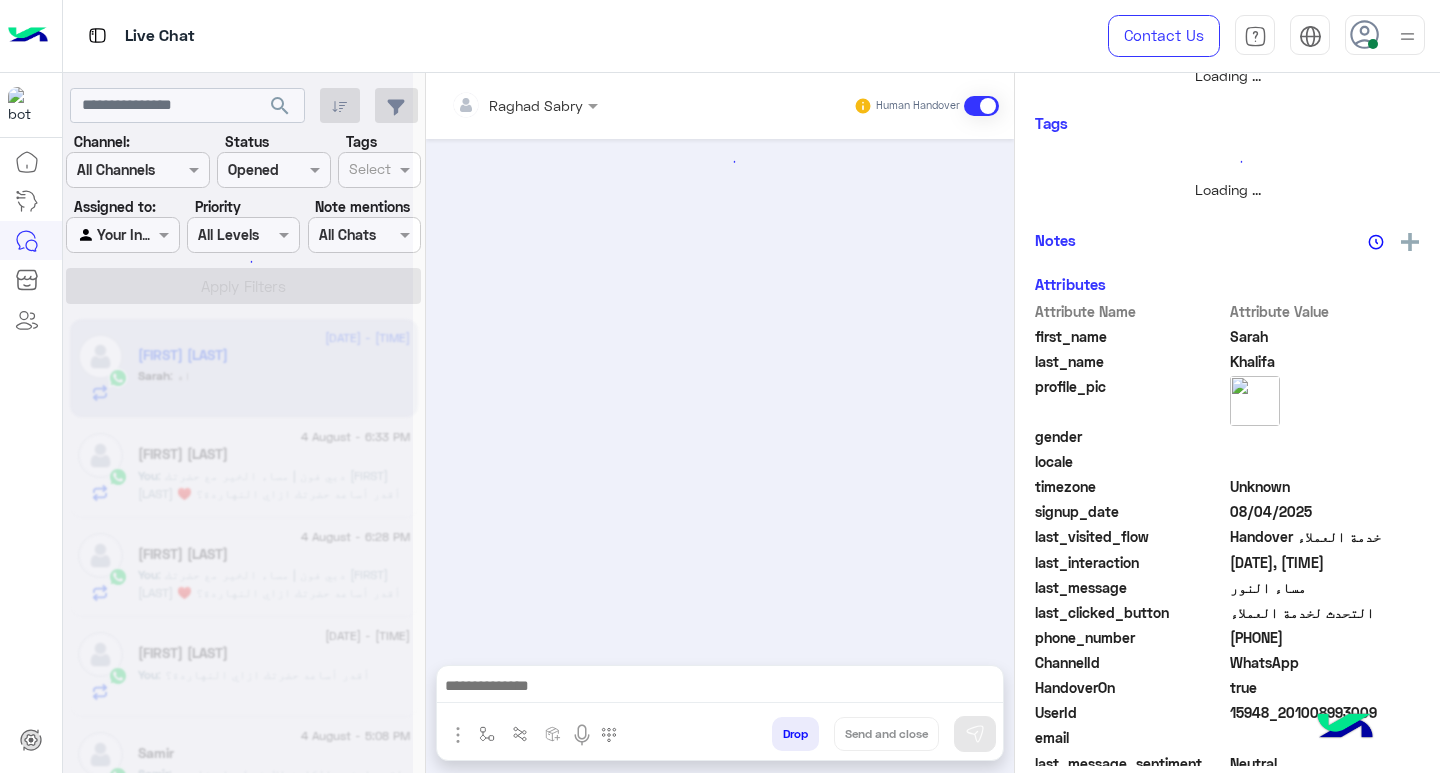 scroll, scrollTop: 0, scrollLeft: 0, axis: both 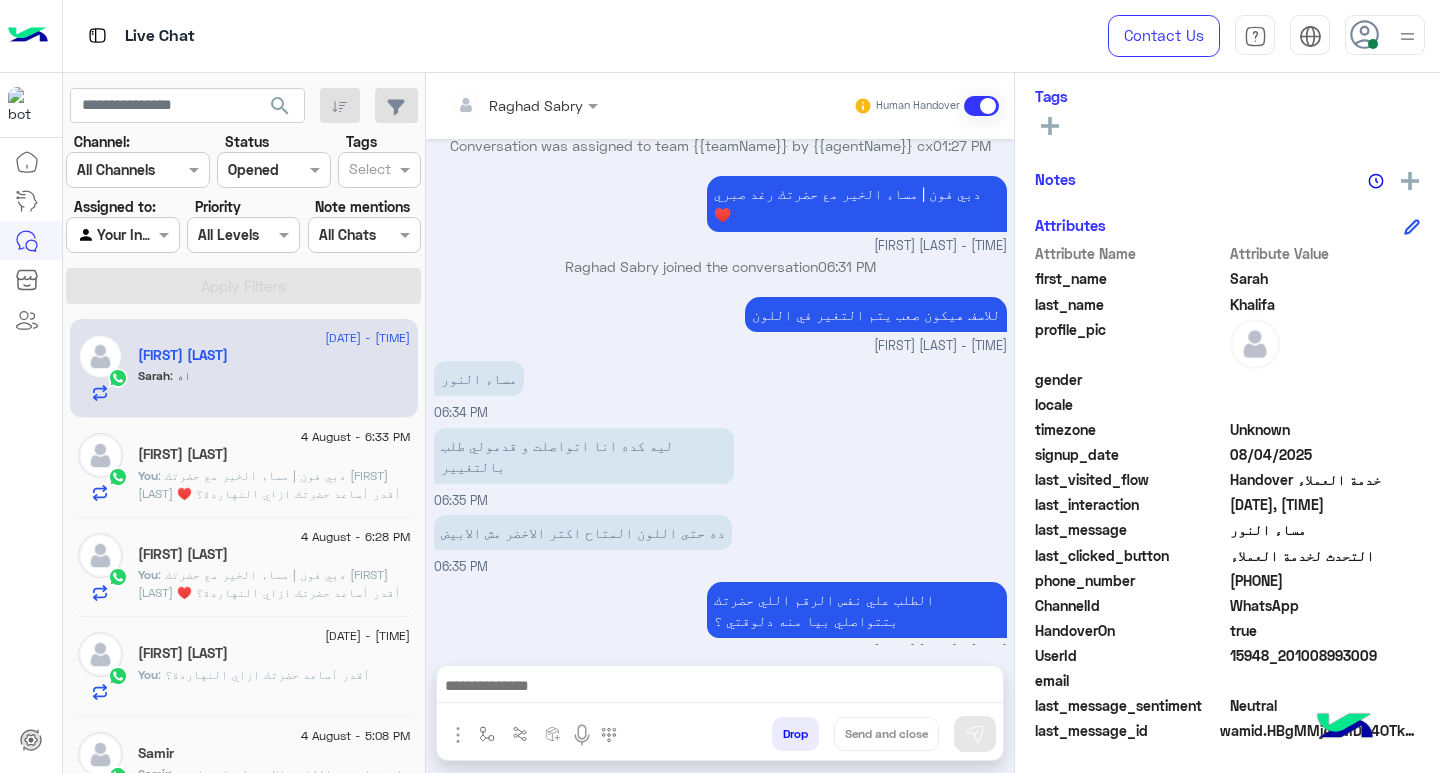 click on "201008993009" 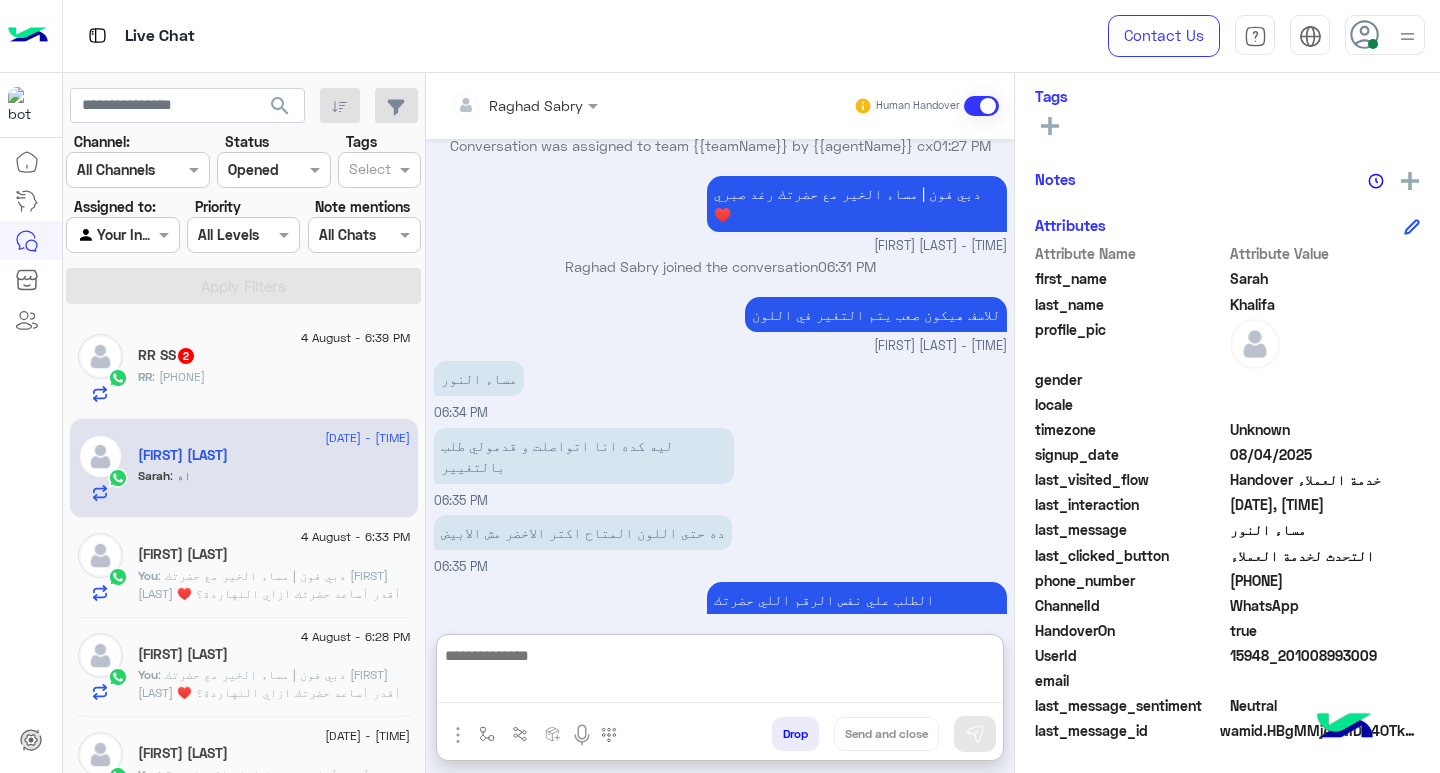 click at bounding box center [720, 673] 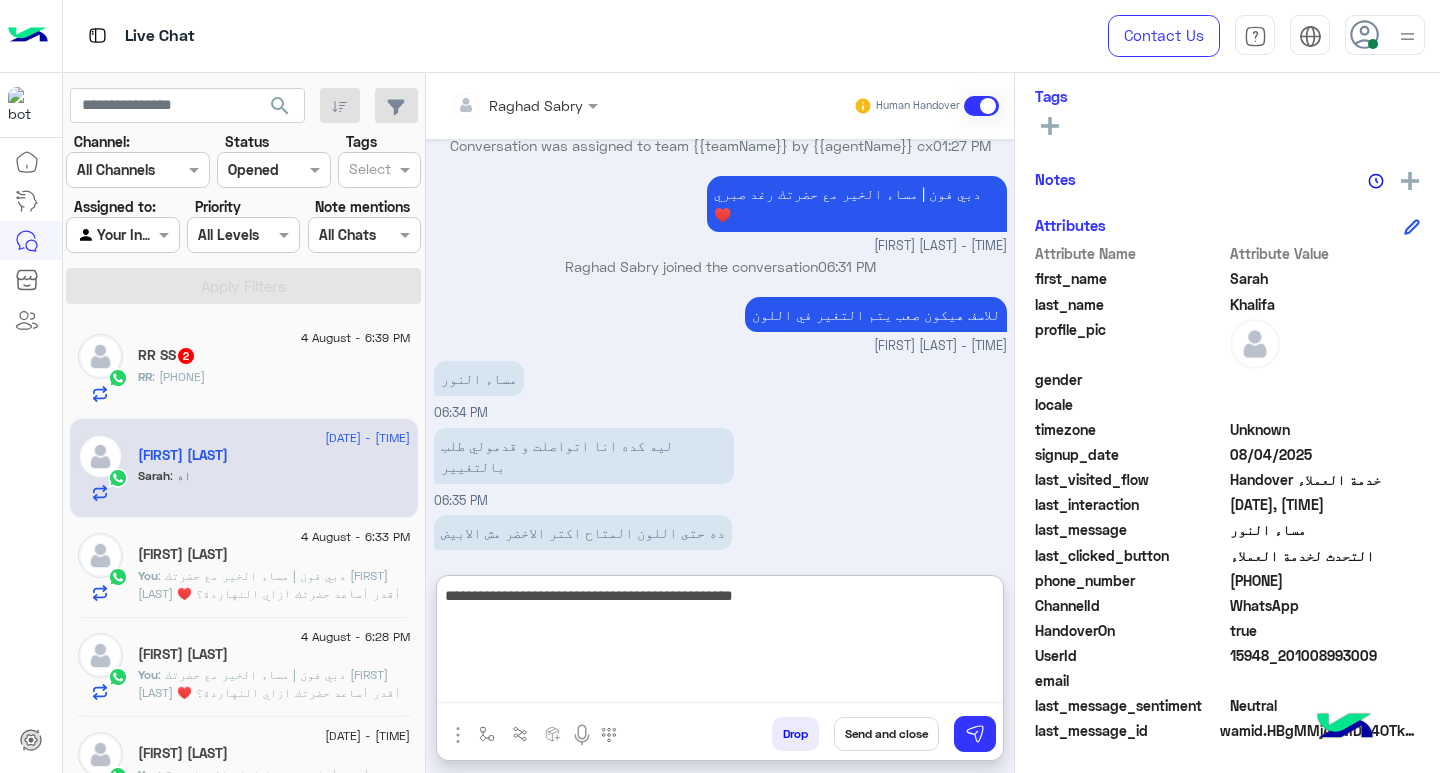 type on "**********" 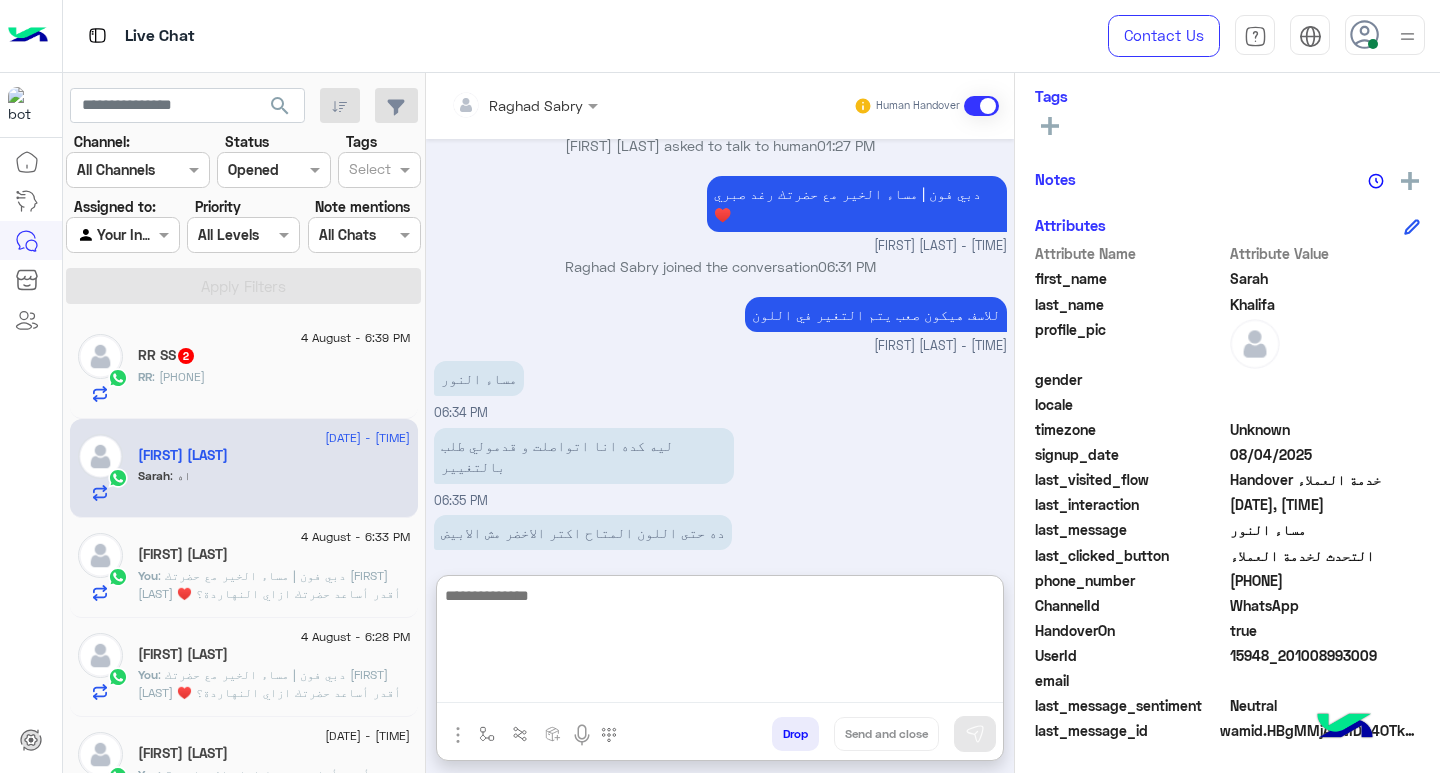 scroll, scrollTop: 1452, scrollLeft: 0, axis: vertical 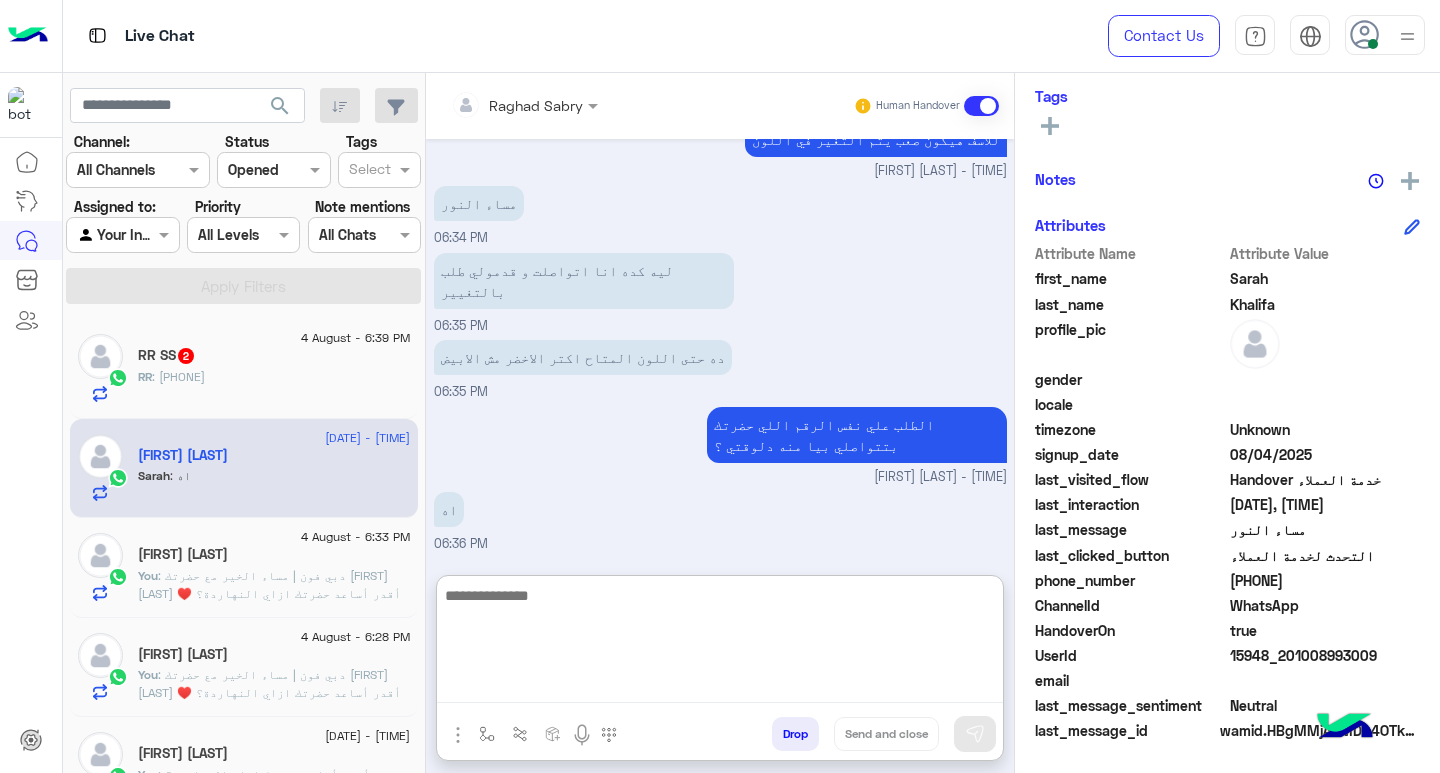 click on "4 August - 6:39 PM  RR  SS  2 RR : 01116281557" 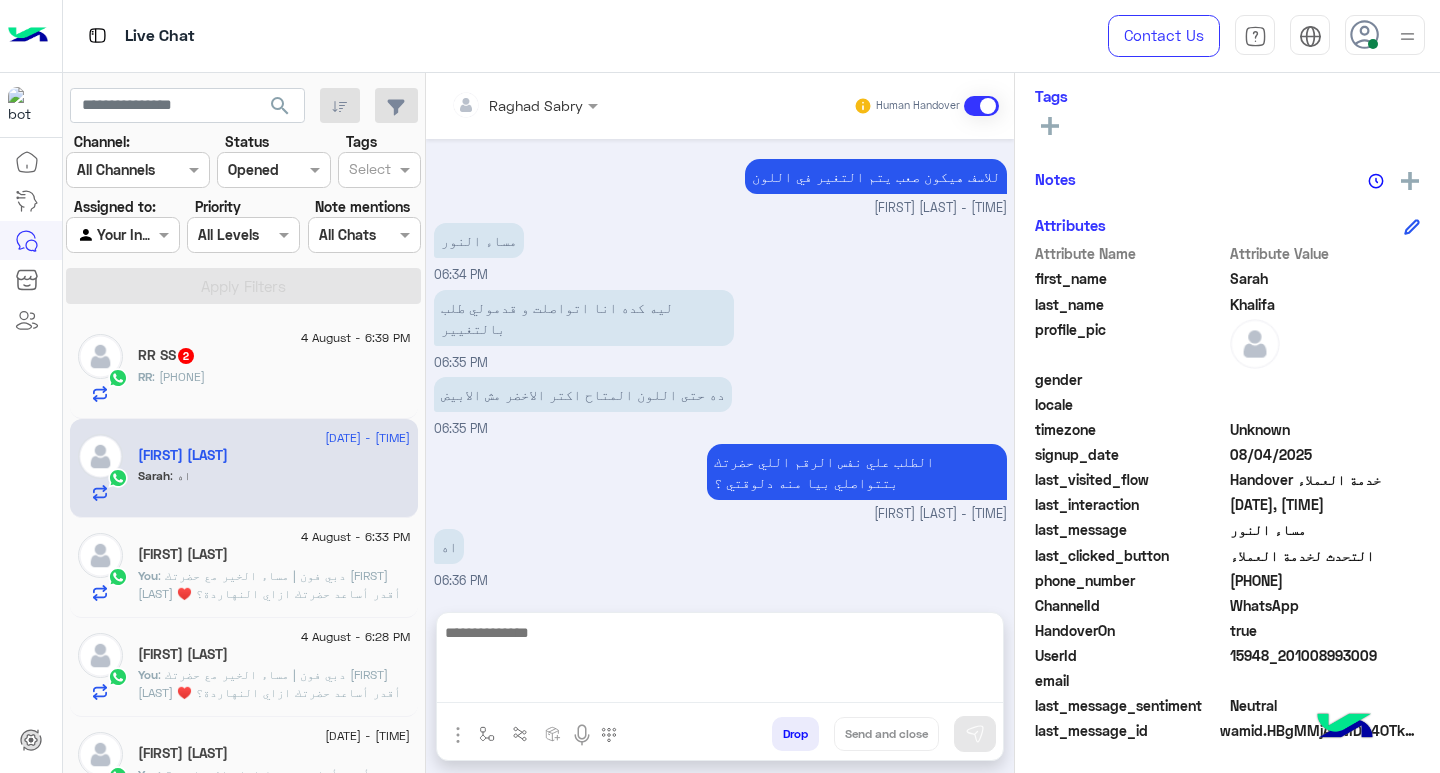 scroll, scrollTop: 1362, scrollLeft: 0, axis: vertical 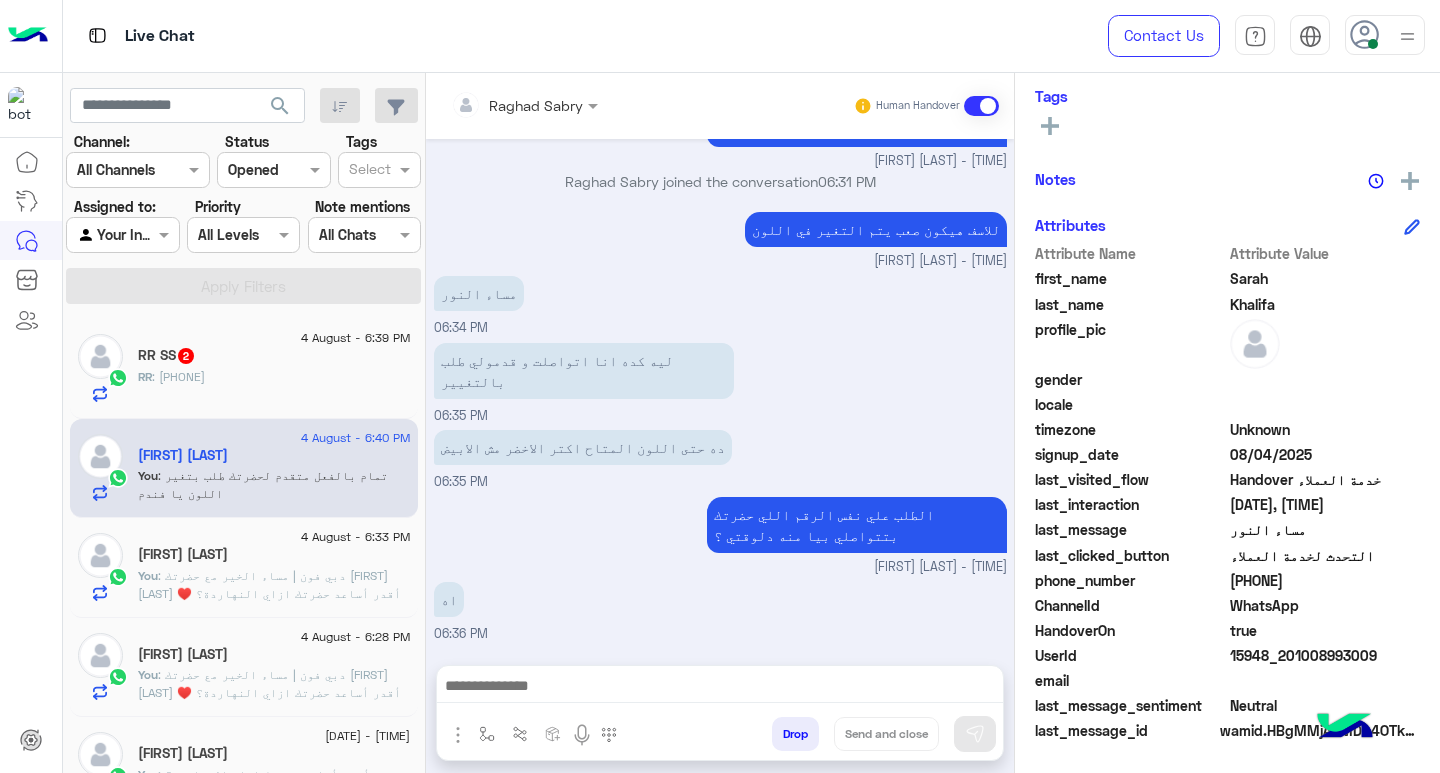 click on "RR : 01116281557" 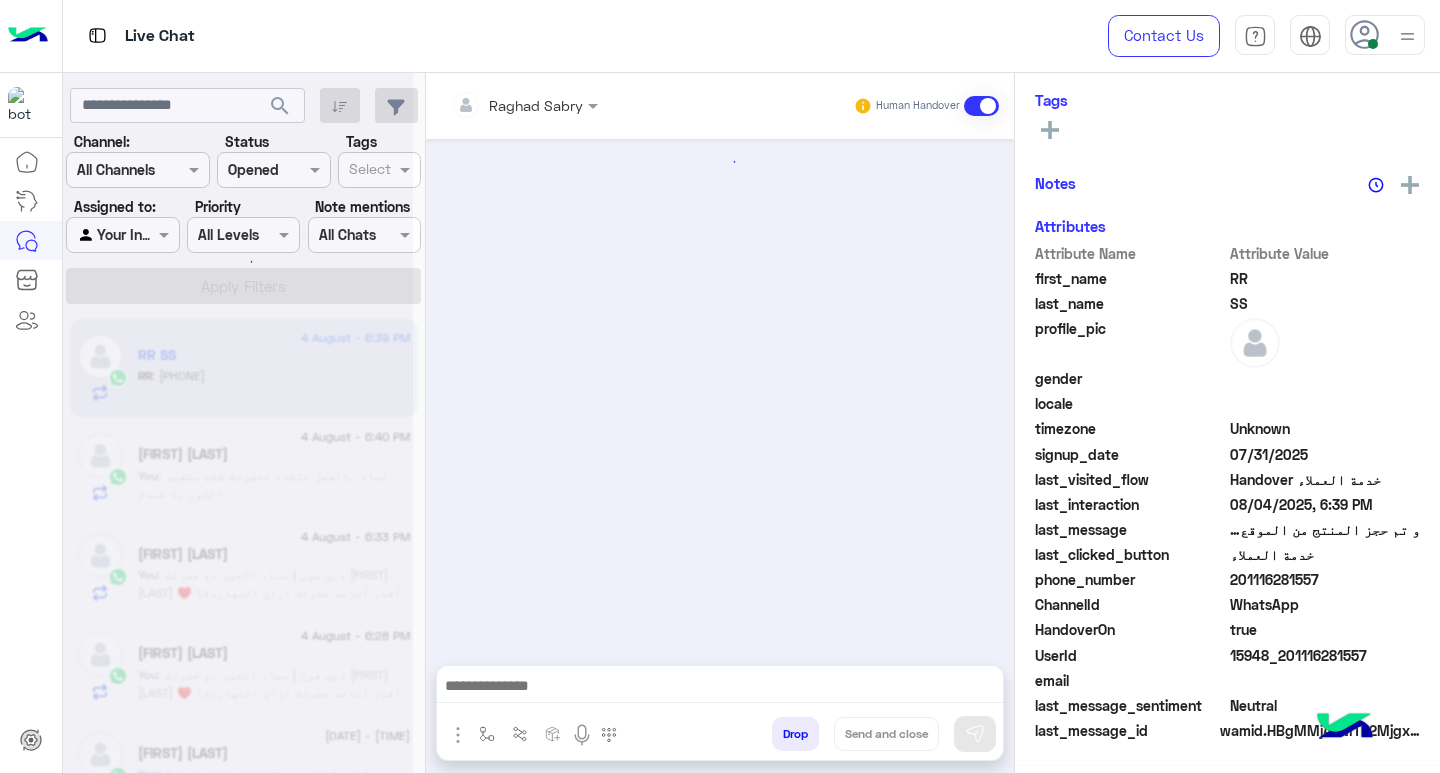 scroll, scrollTop: 325, scrollLeft: 0, axis: vertical 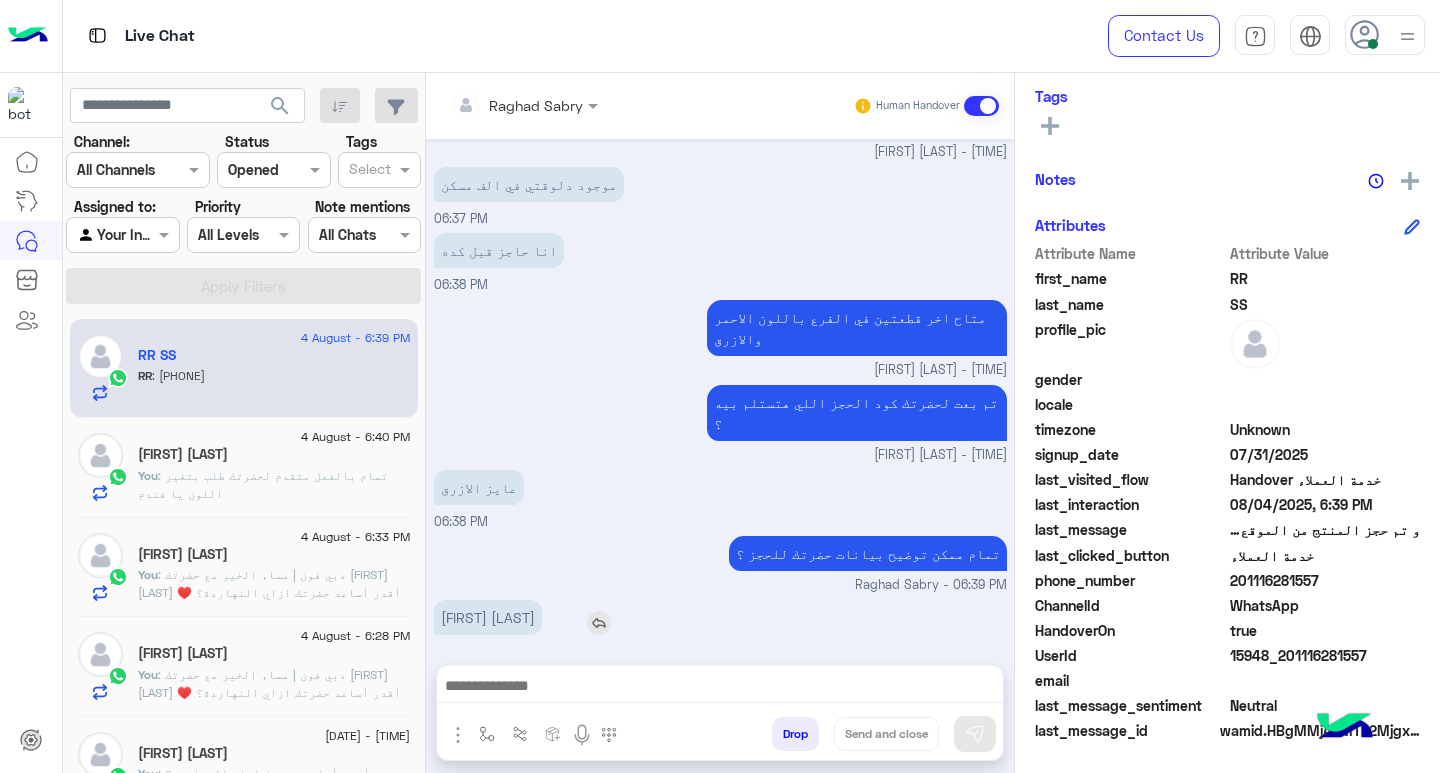 click on "رافت شريف" at bounding box center [488, 617] 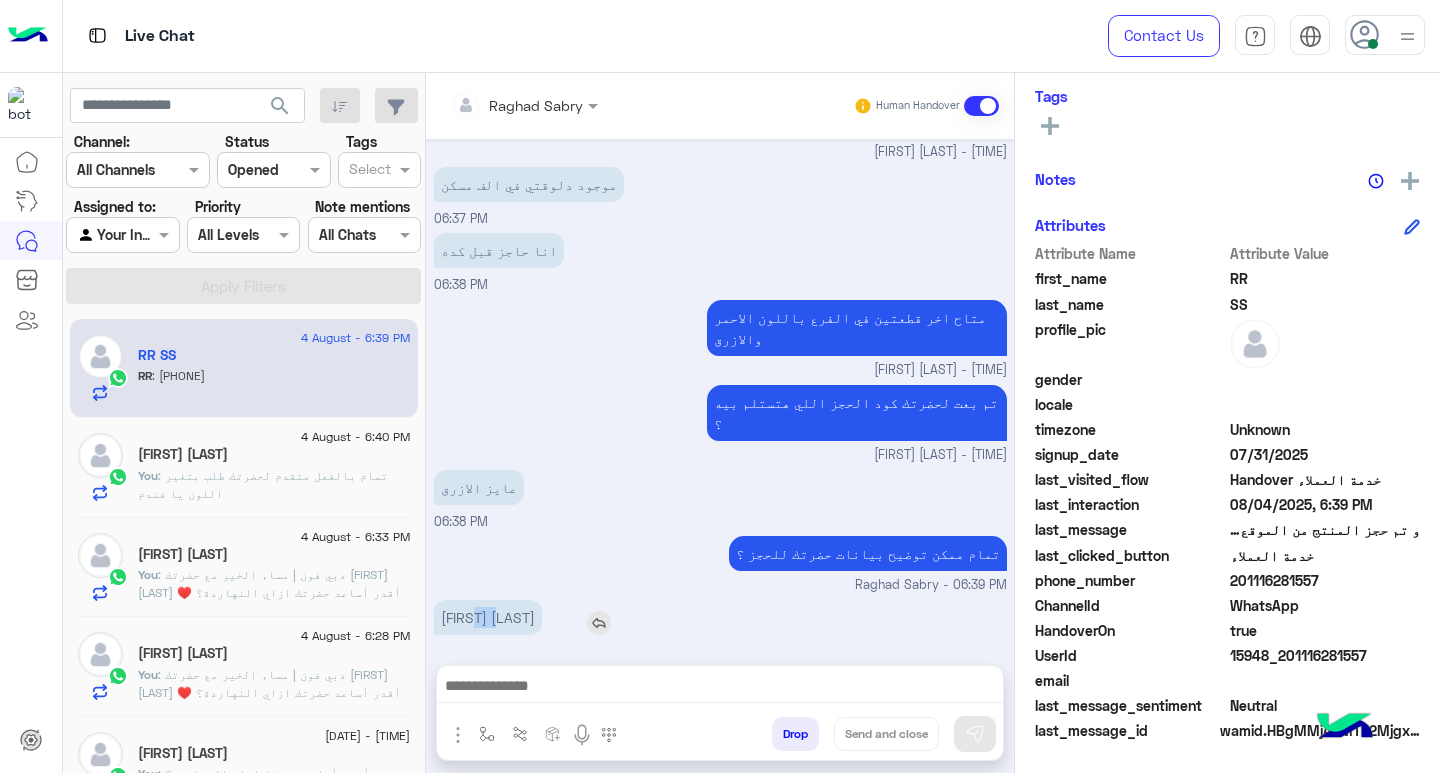click on "رافت شريف" at bounding box center [488, 617] 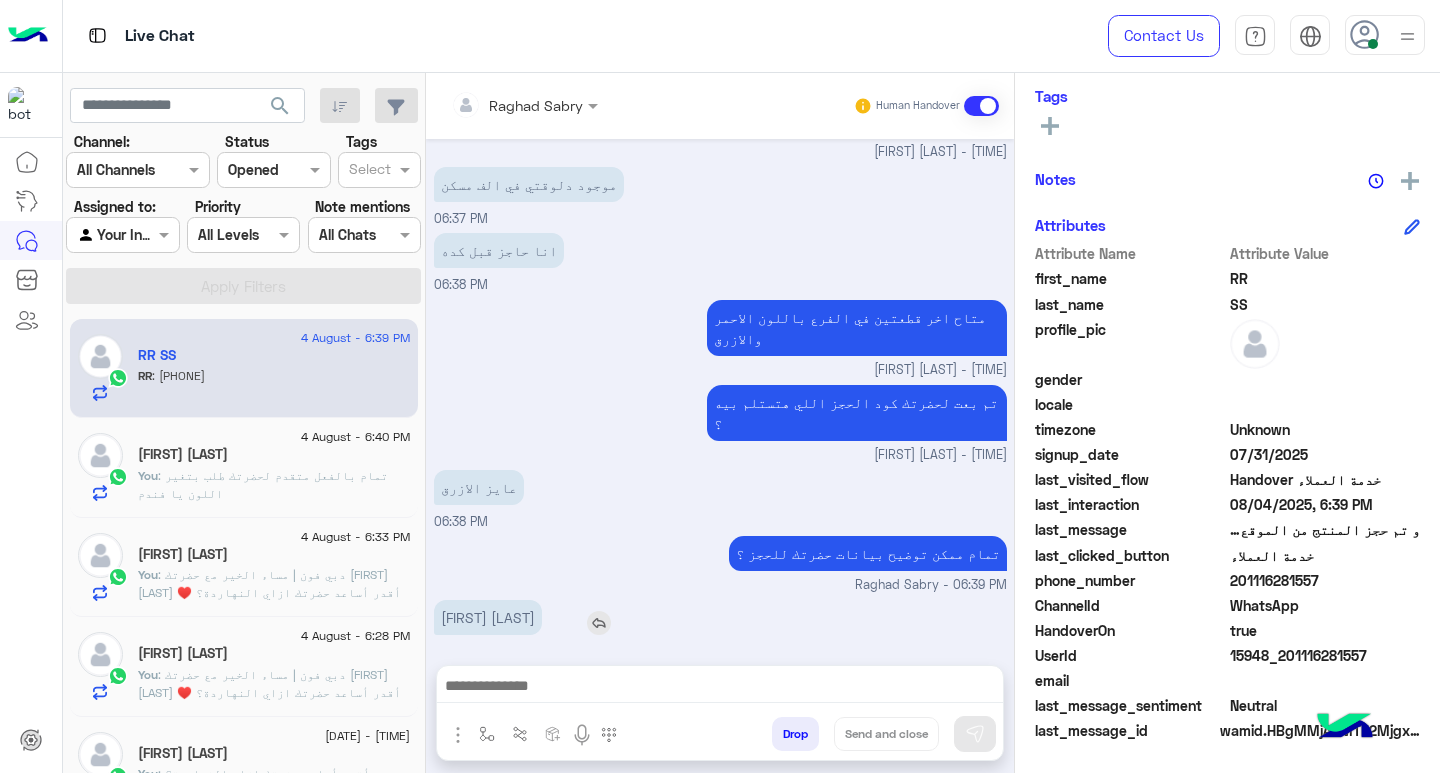 click on "رافت شريف" at bounding box center (488, 617) 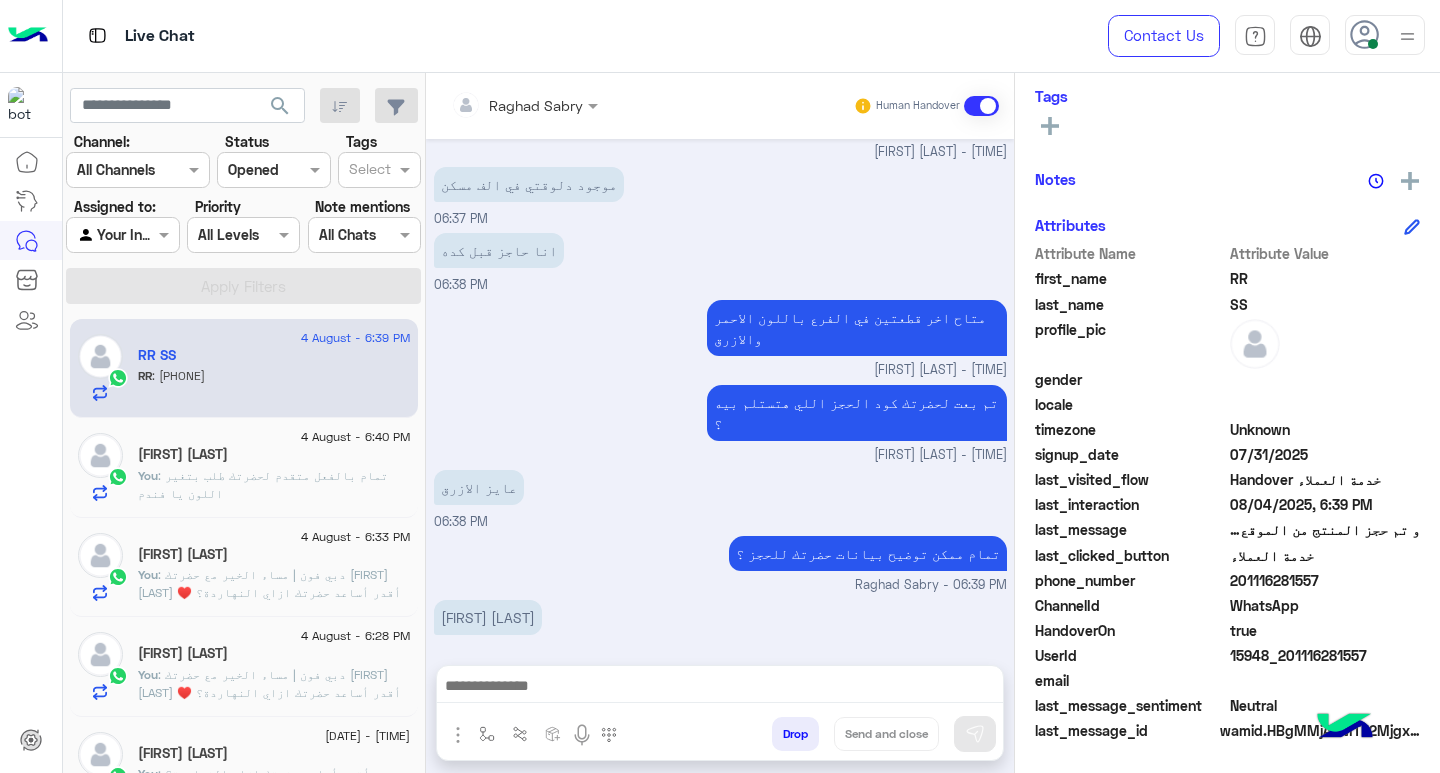 click at bounding box center [720, 688] 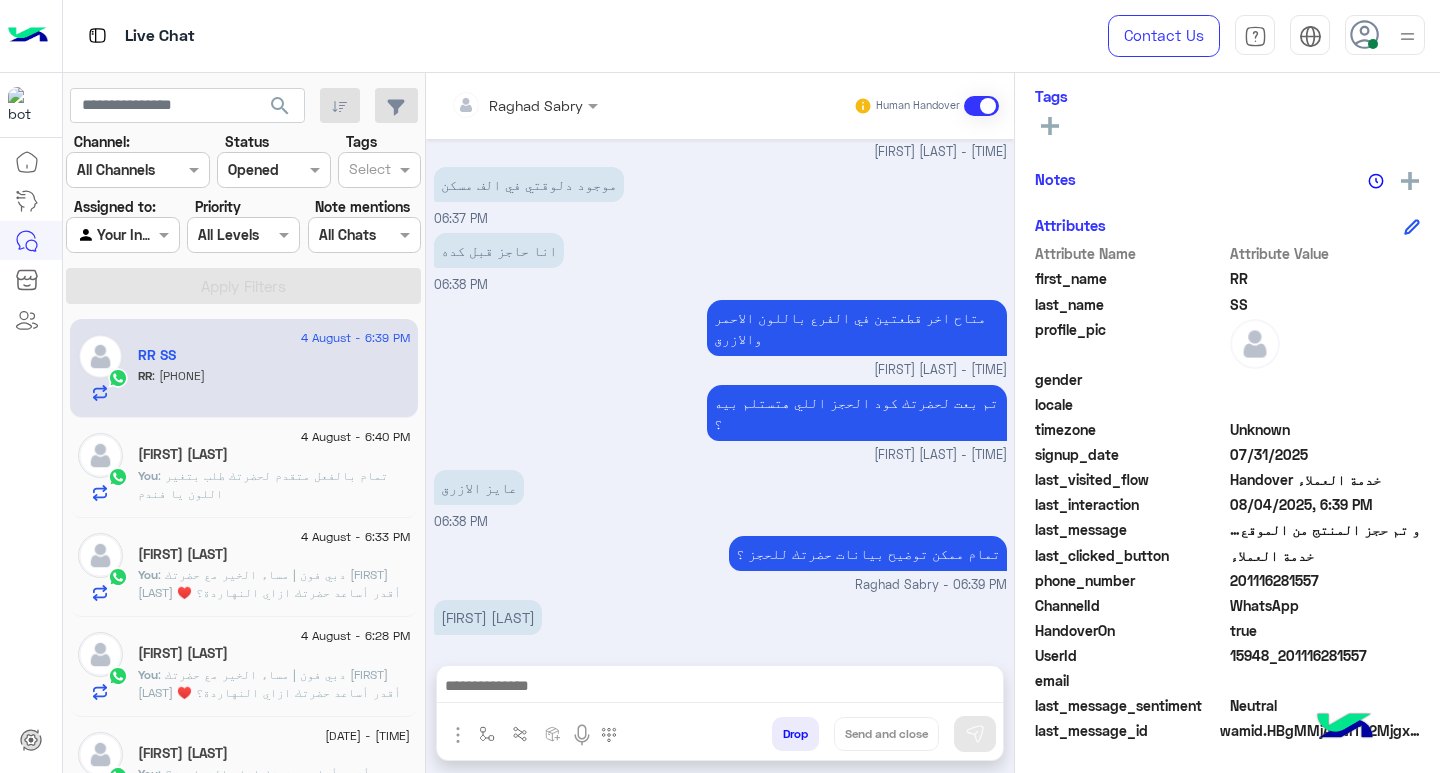 paste on "**********" 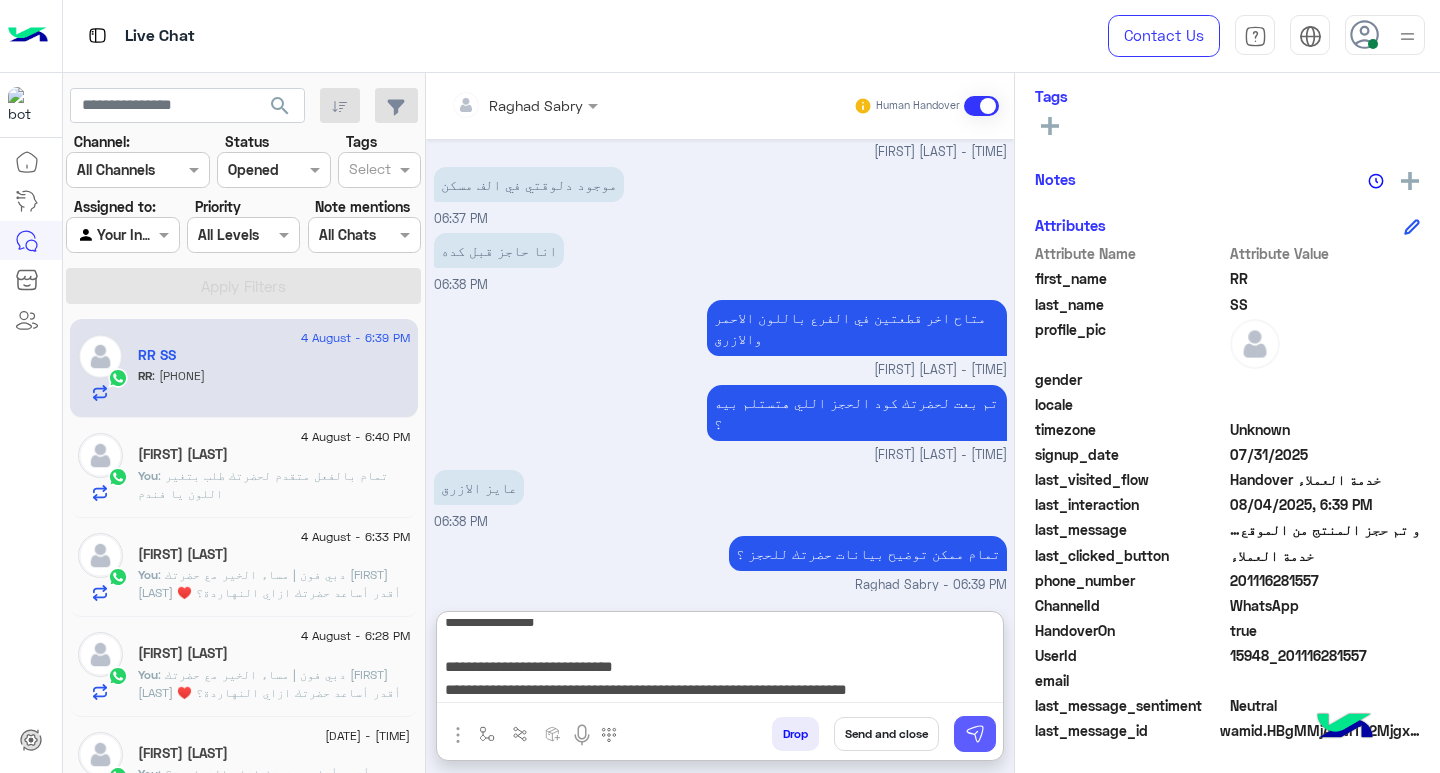 scroll, scrollTop: 0, scrollLeft: 0, axis: both 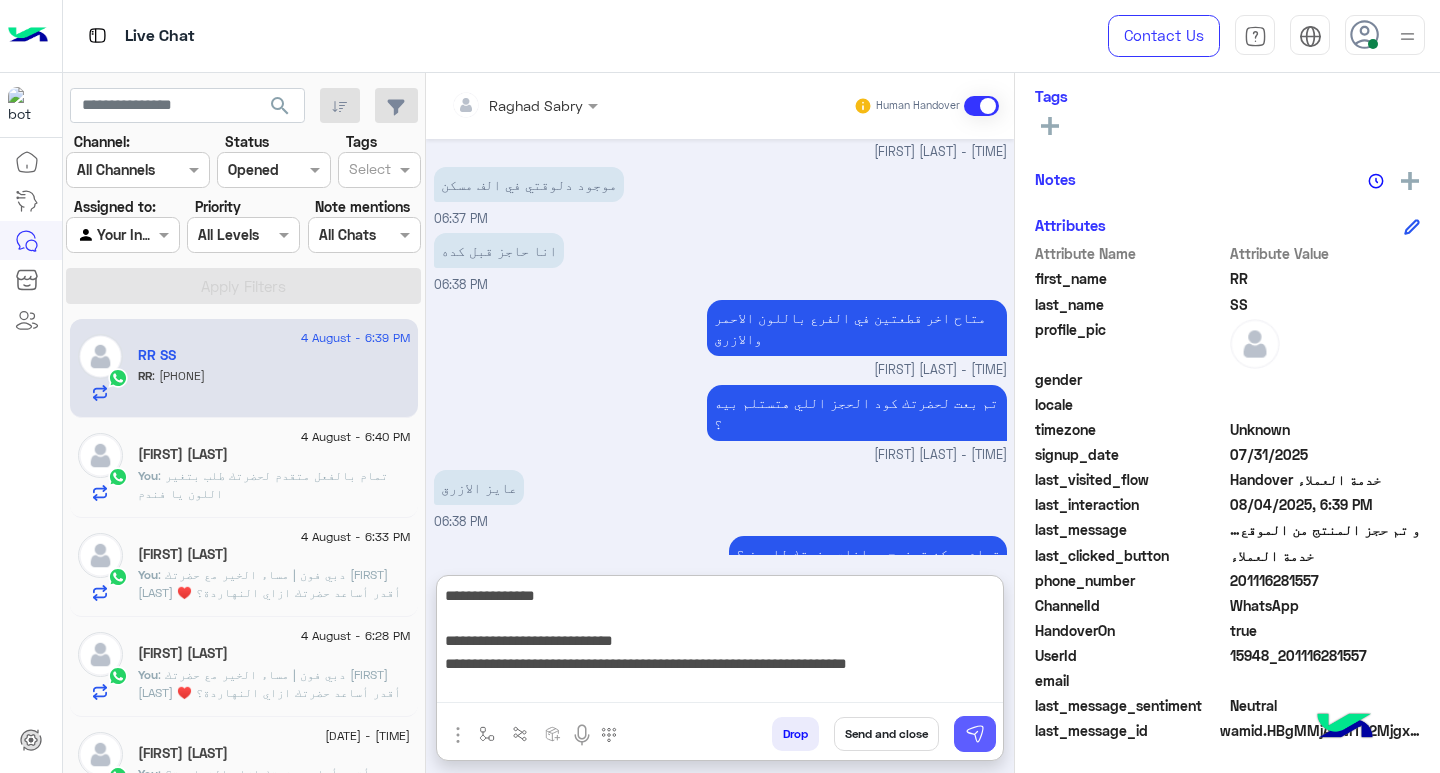 type on "**********" 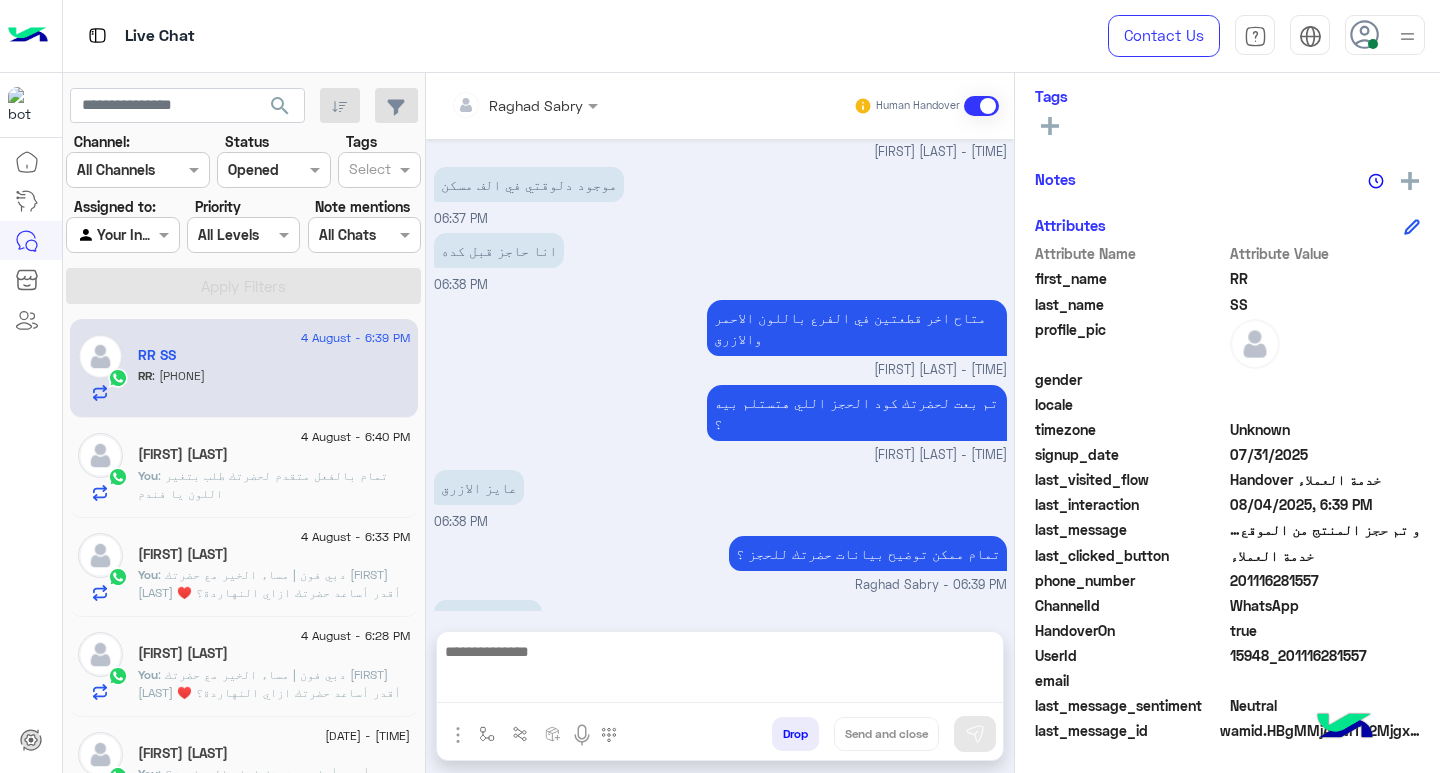 scroll, scrollTop: 1297, scrollLeft: 0, axis: vertical 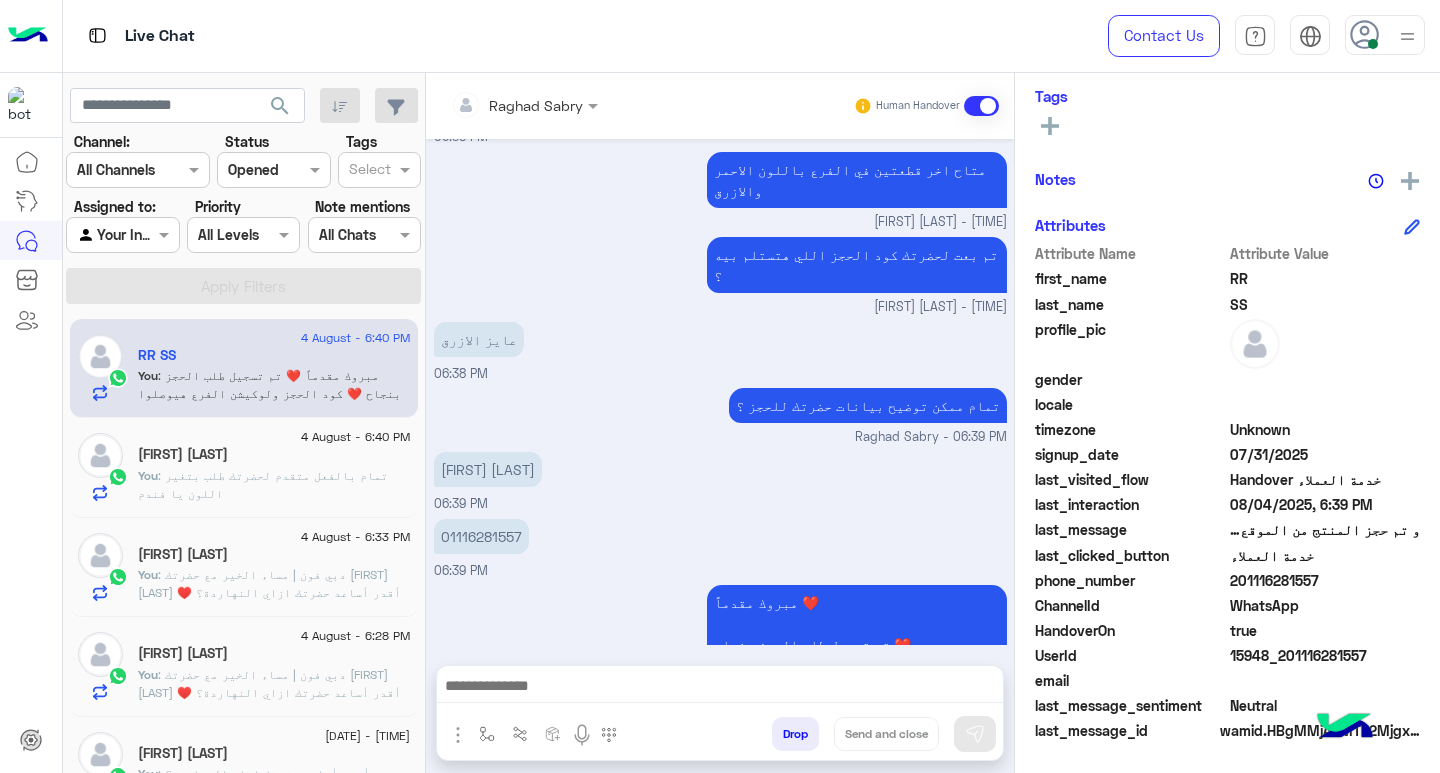 drag, startPoint x: 963, startPoint y: 699, endPoint x: 972, endPoint y: 706, distance: 11.401754 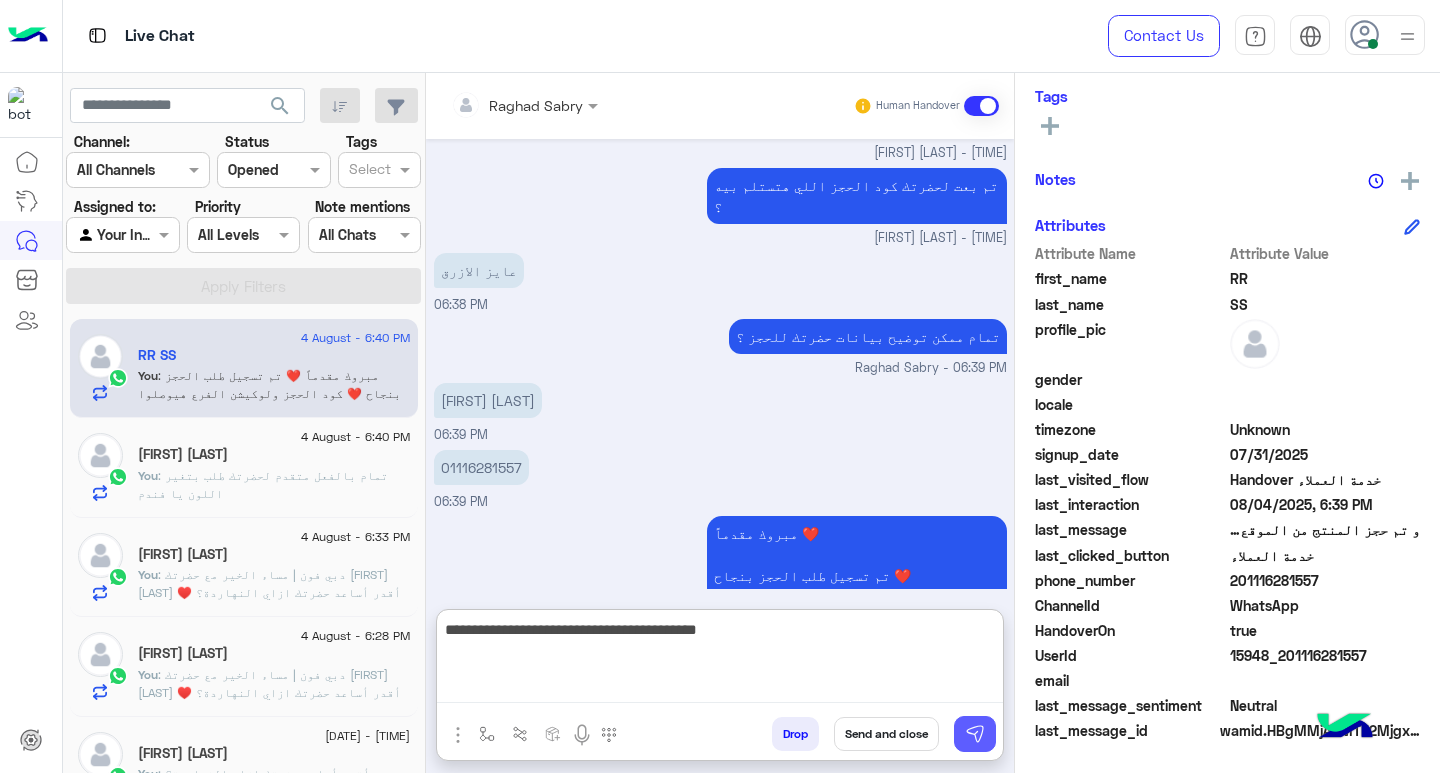 type on "**********" 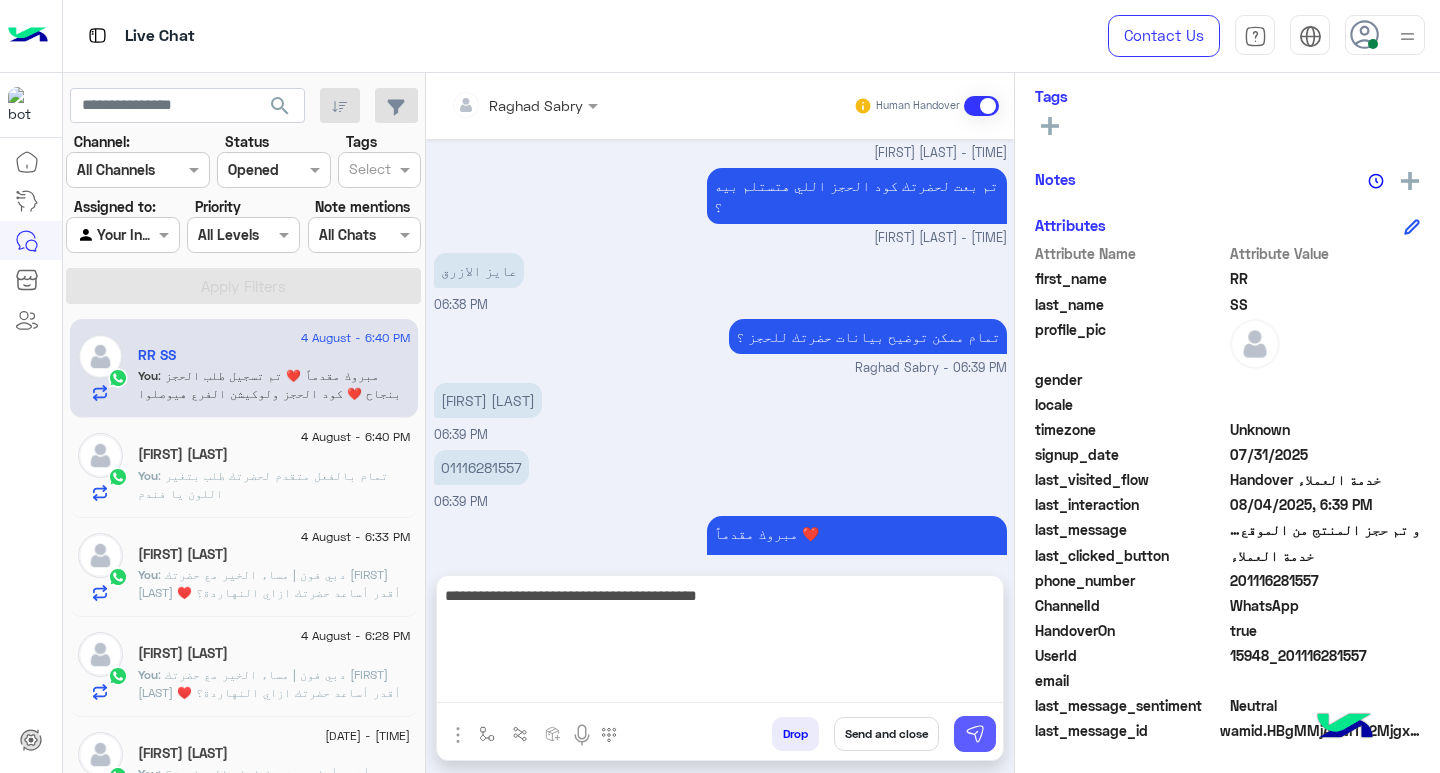 click at bounding box center (975, 734) 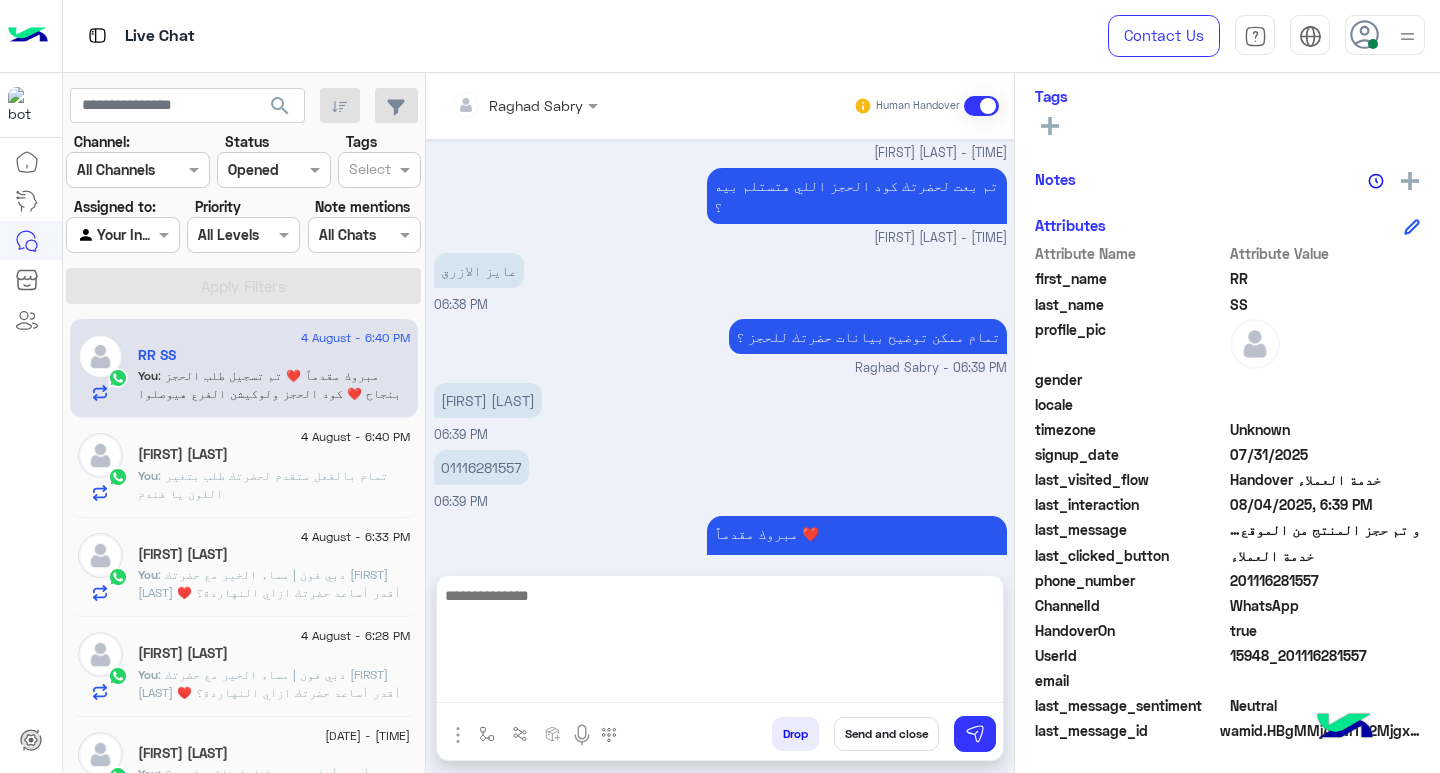 scroll, scrollTop: 1360, scrollLeft: 0, axis: vertical 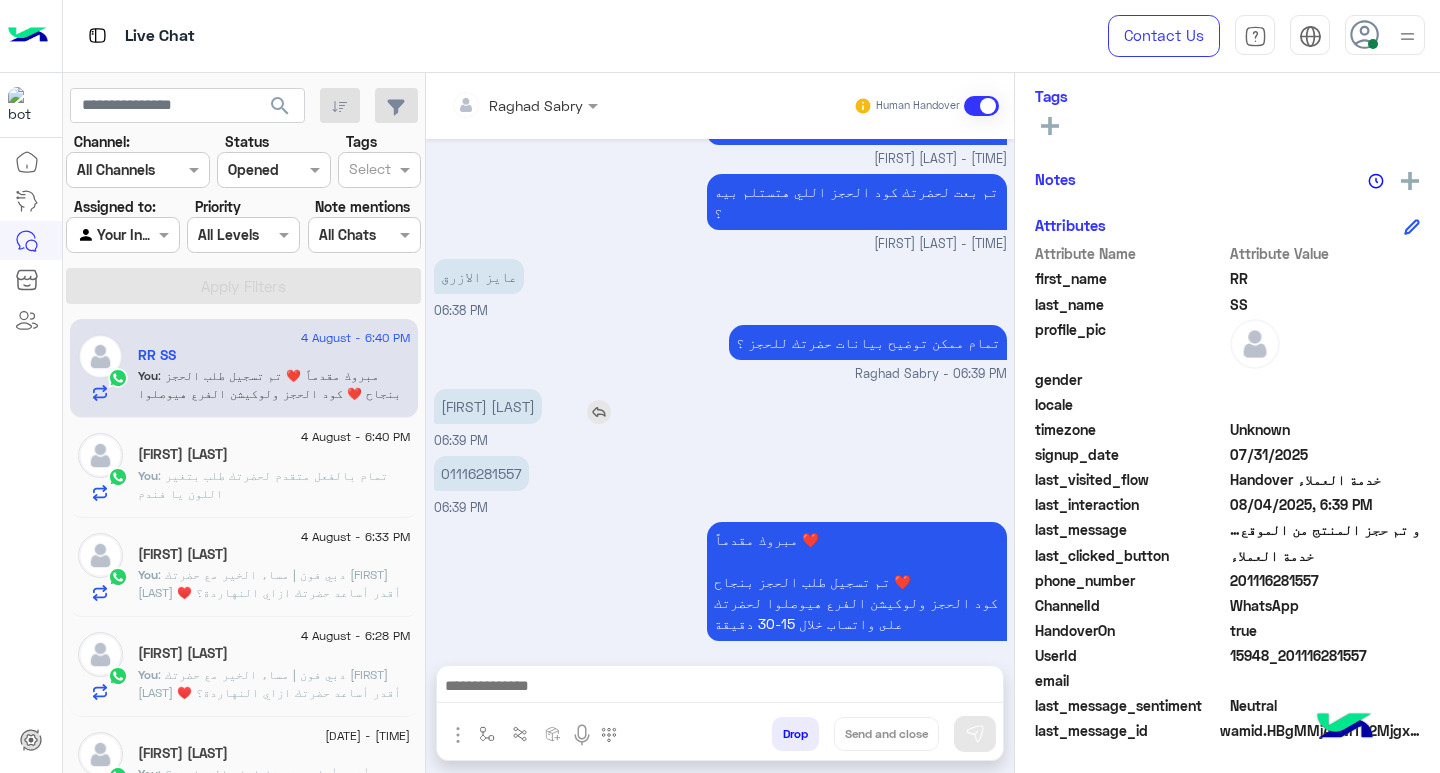 drag, startPoint x: 453, startPoint y: 283, endPoint x: 484, endPoint y: 309, distance: 40.459858 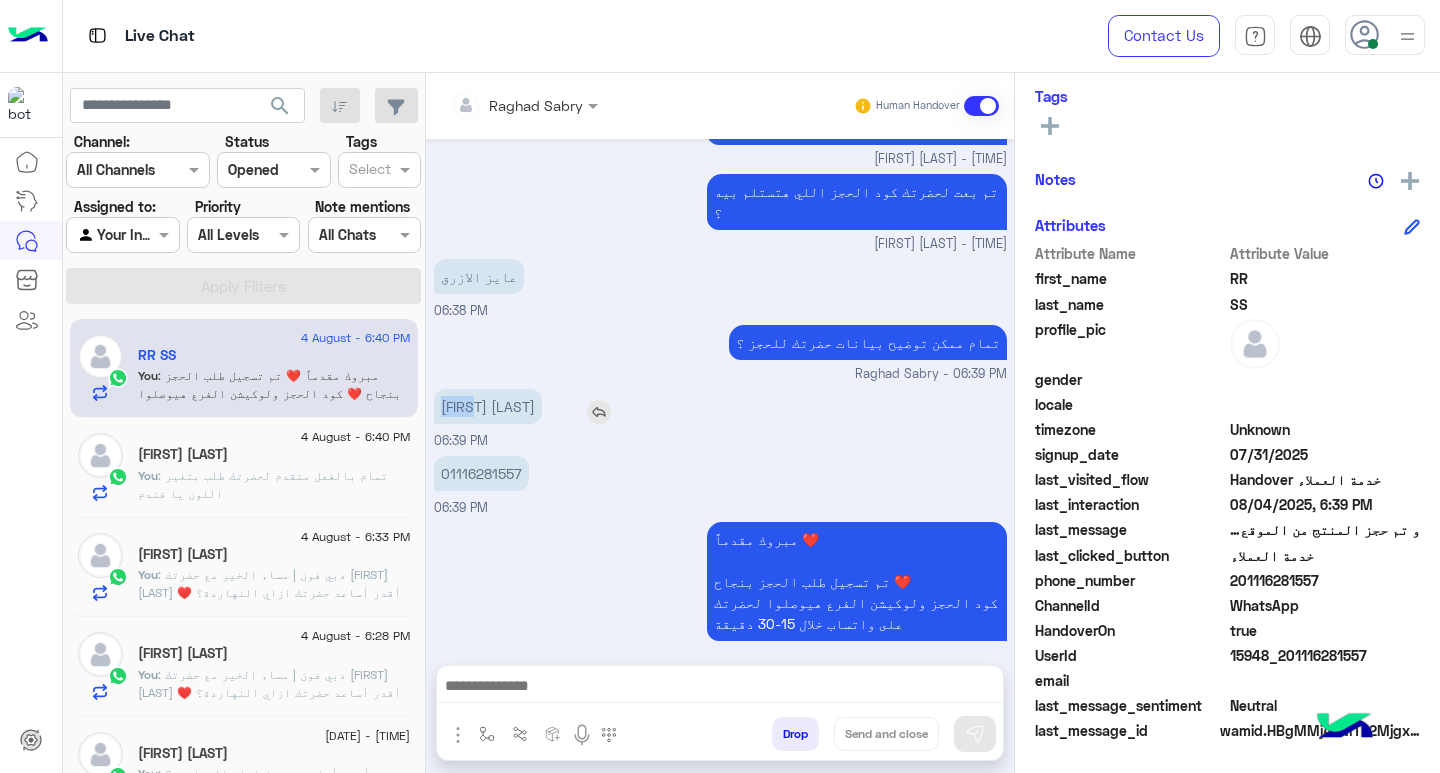 click on "رافت شريف" at bounding box center (488, 406) 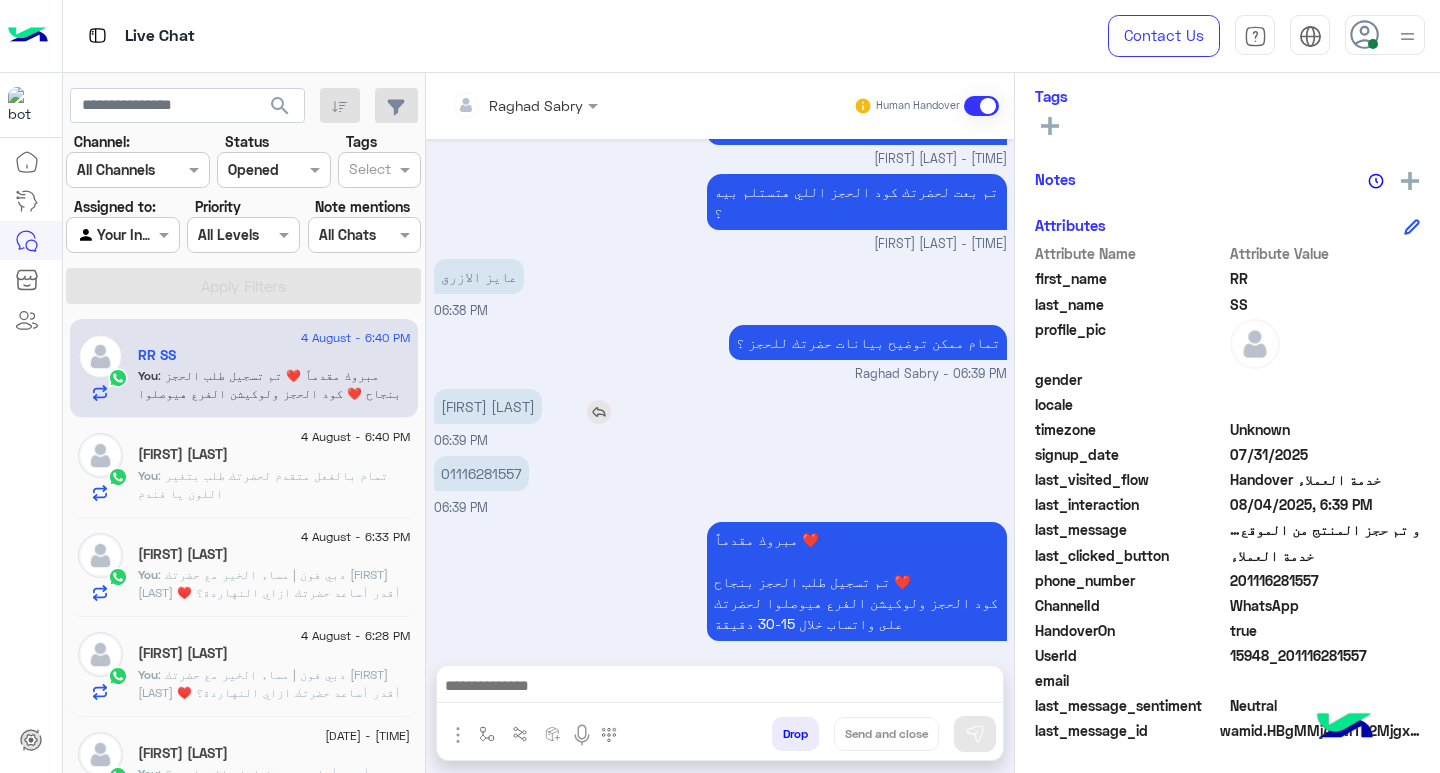 click on "رافت شريف" at bounding box center (488, 406) 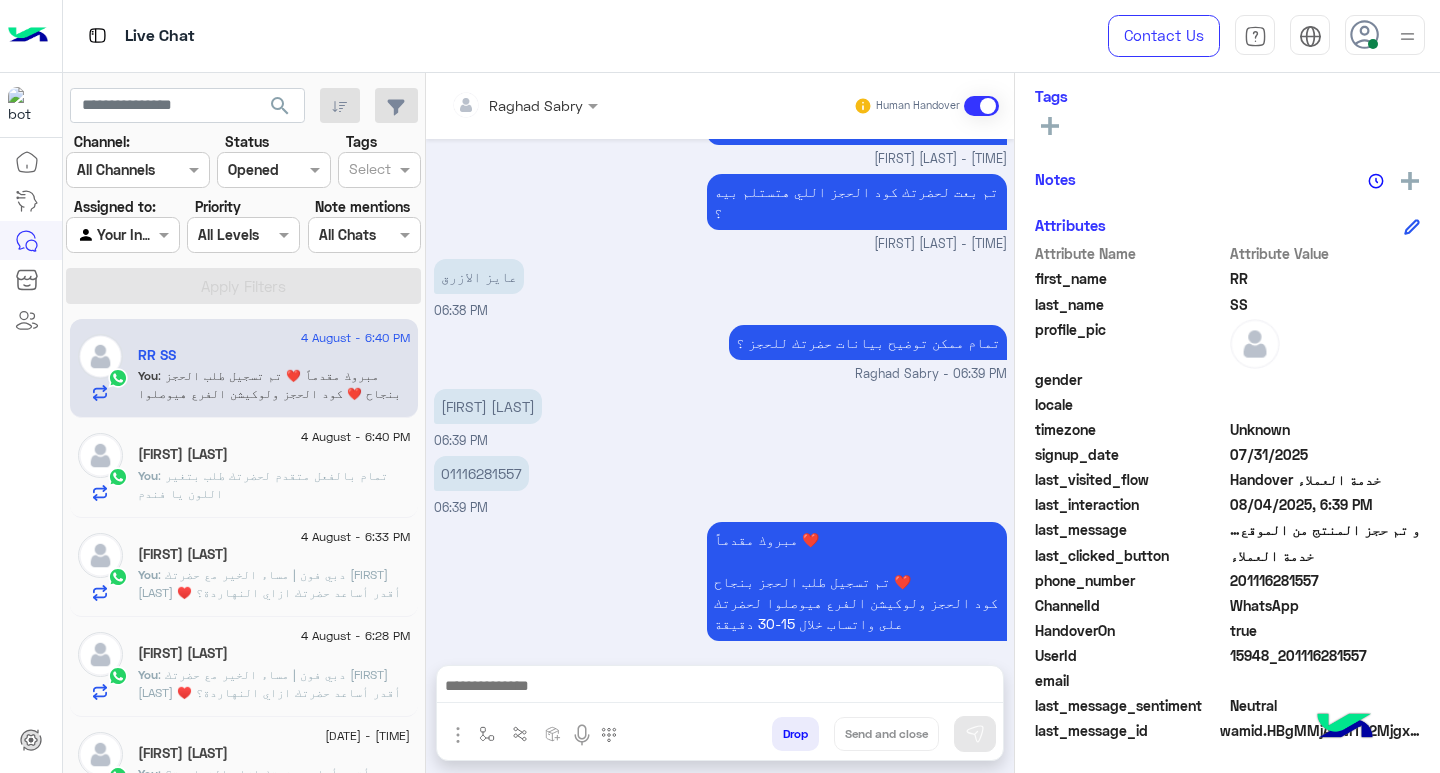 copy 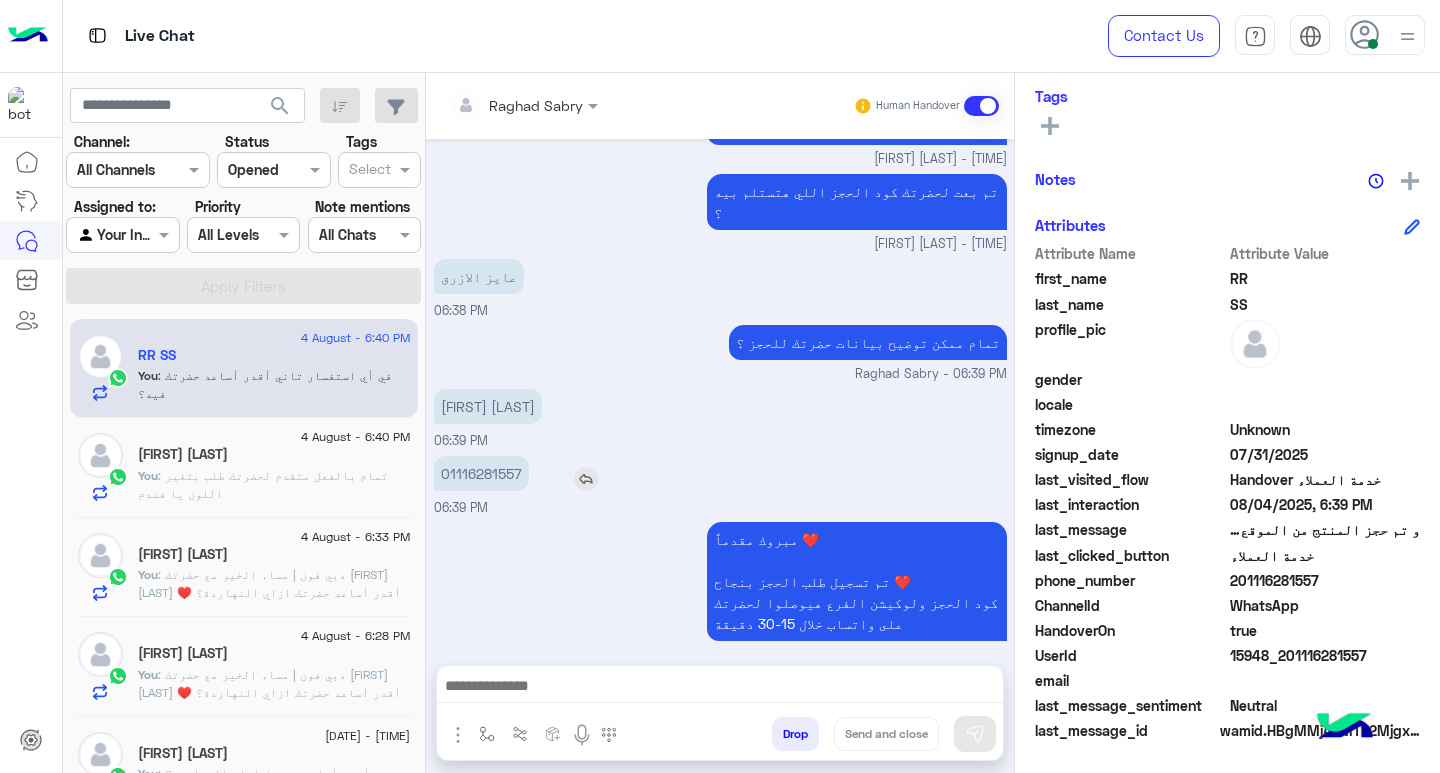 click on "01116281557" at bounding box center (481, 473) 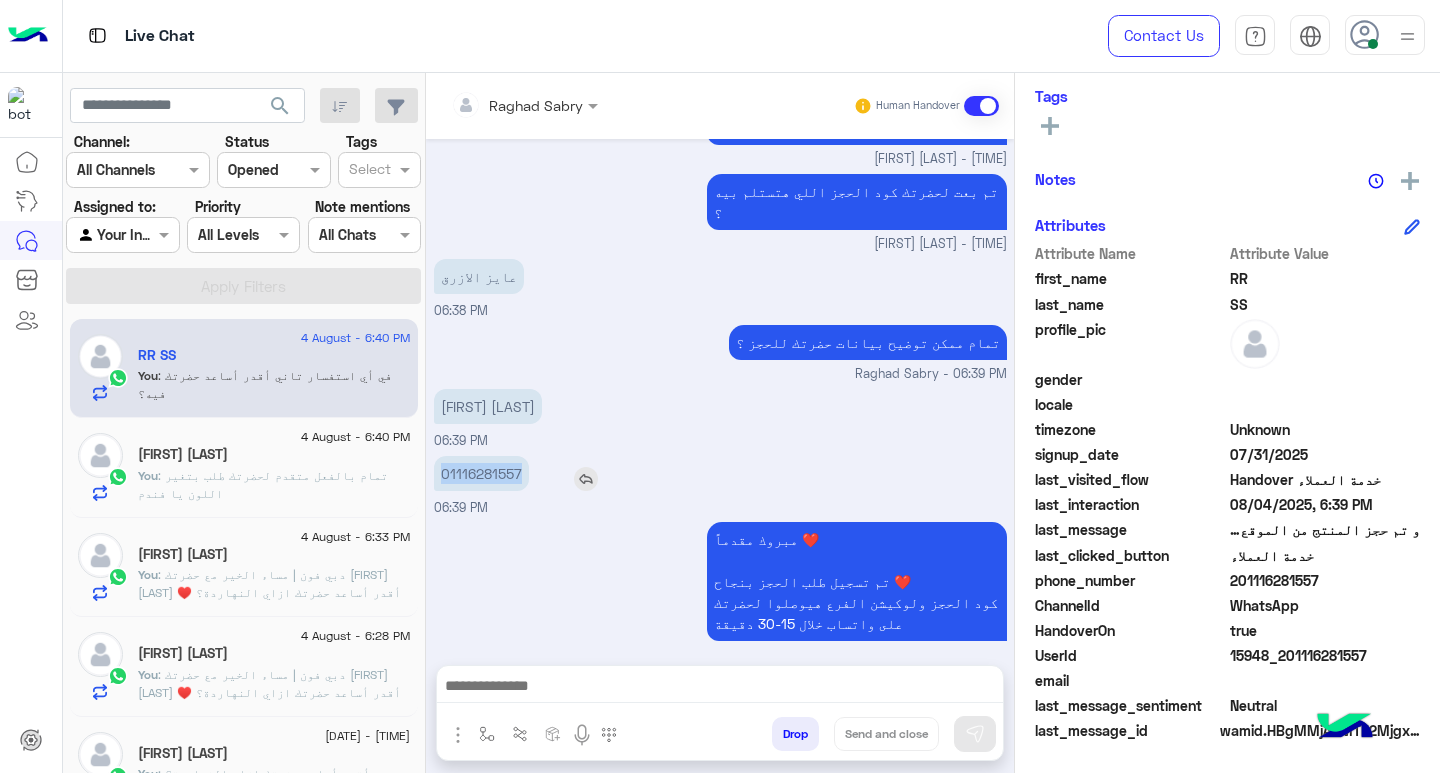 click on "01116281557" at bounding box center (481, 473) 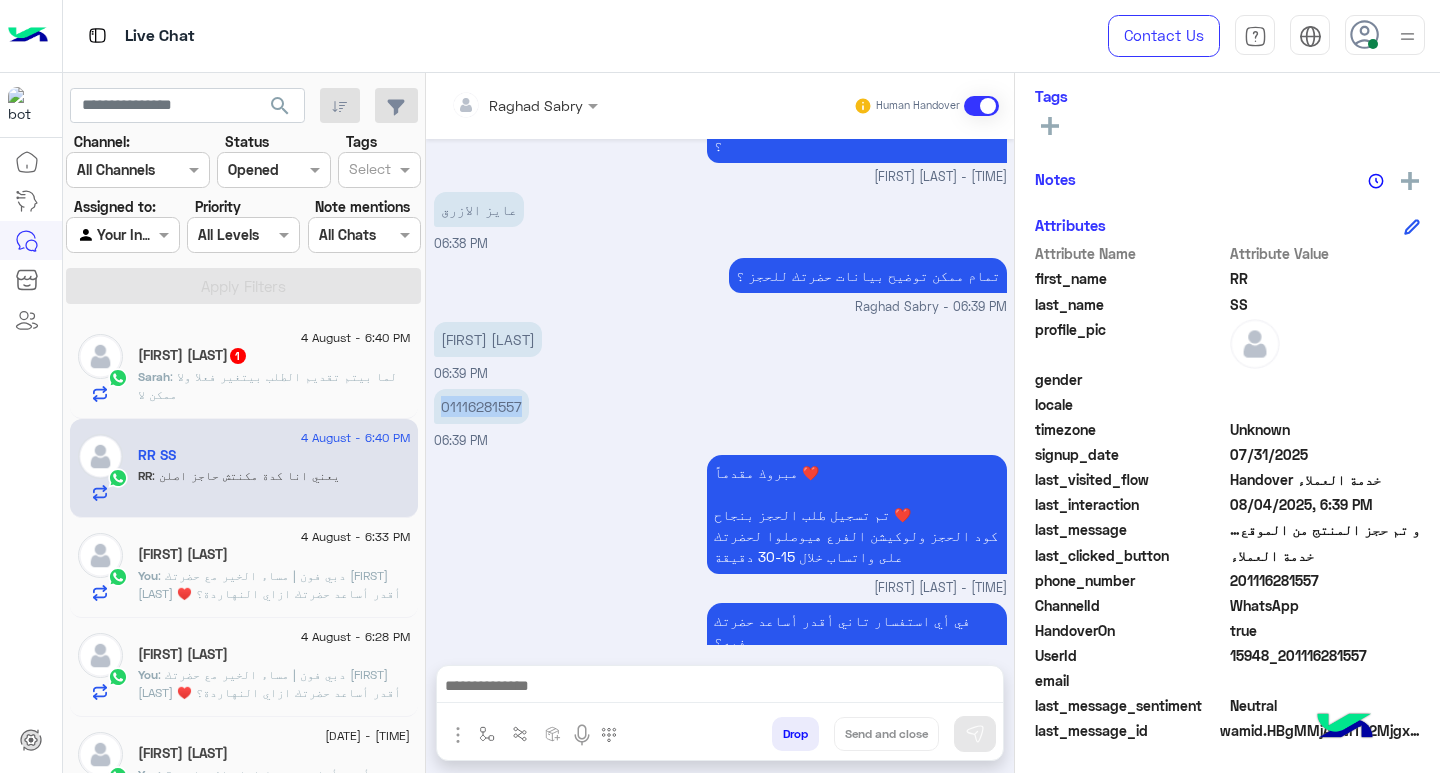scroll, scrollTop: 1426, scrollLeft: 0, axis: vertical 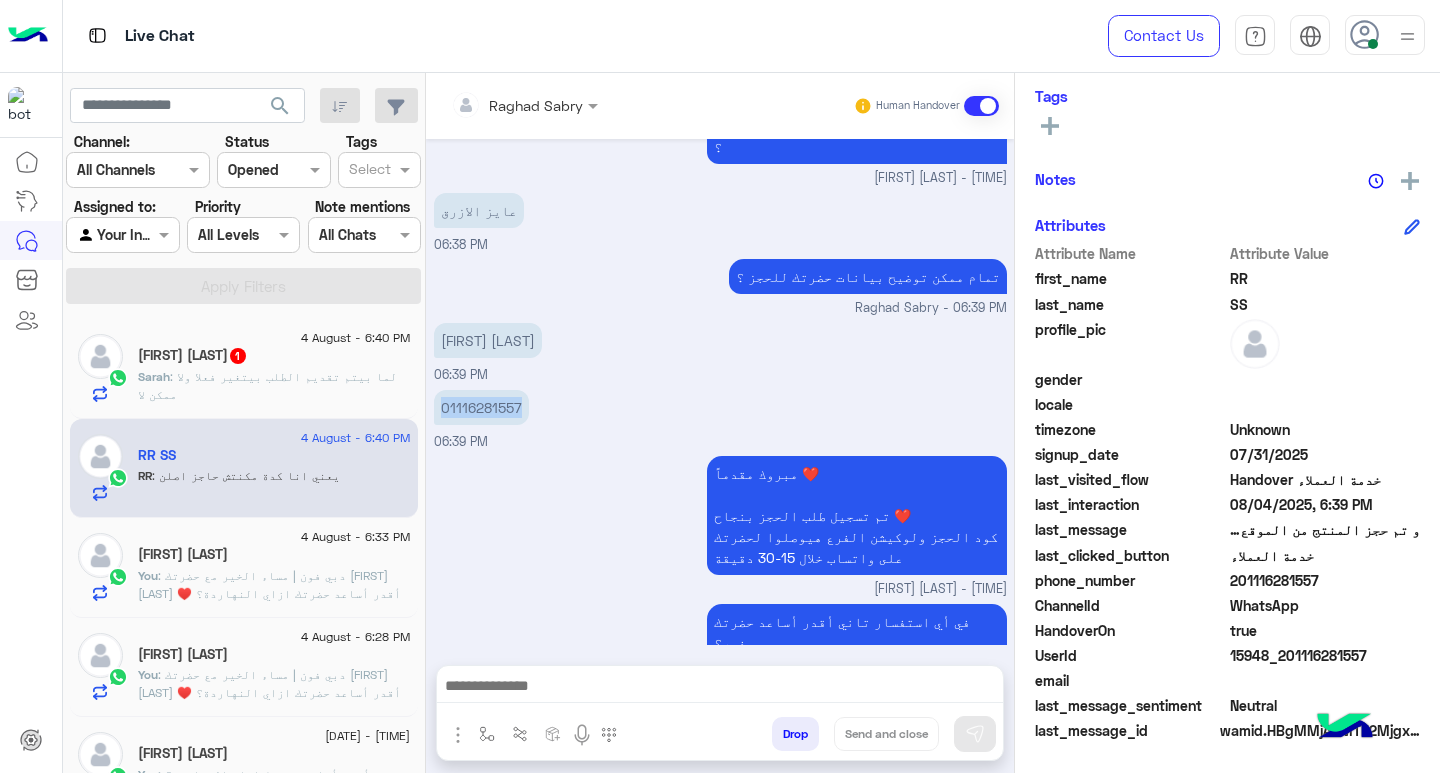 click at bounding box center (709, 712) 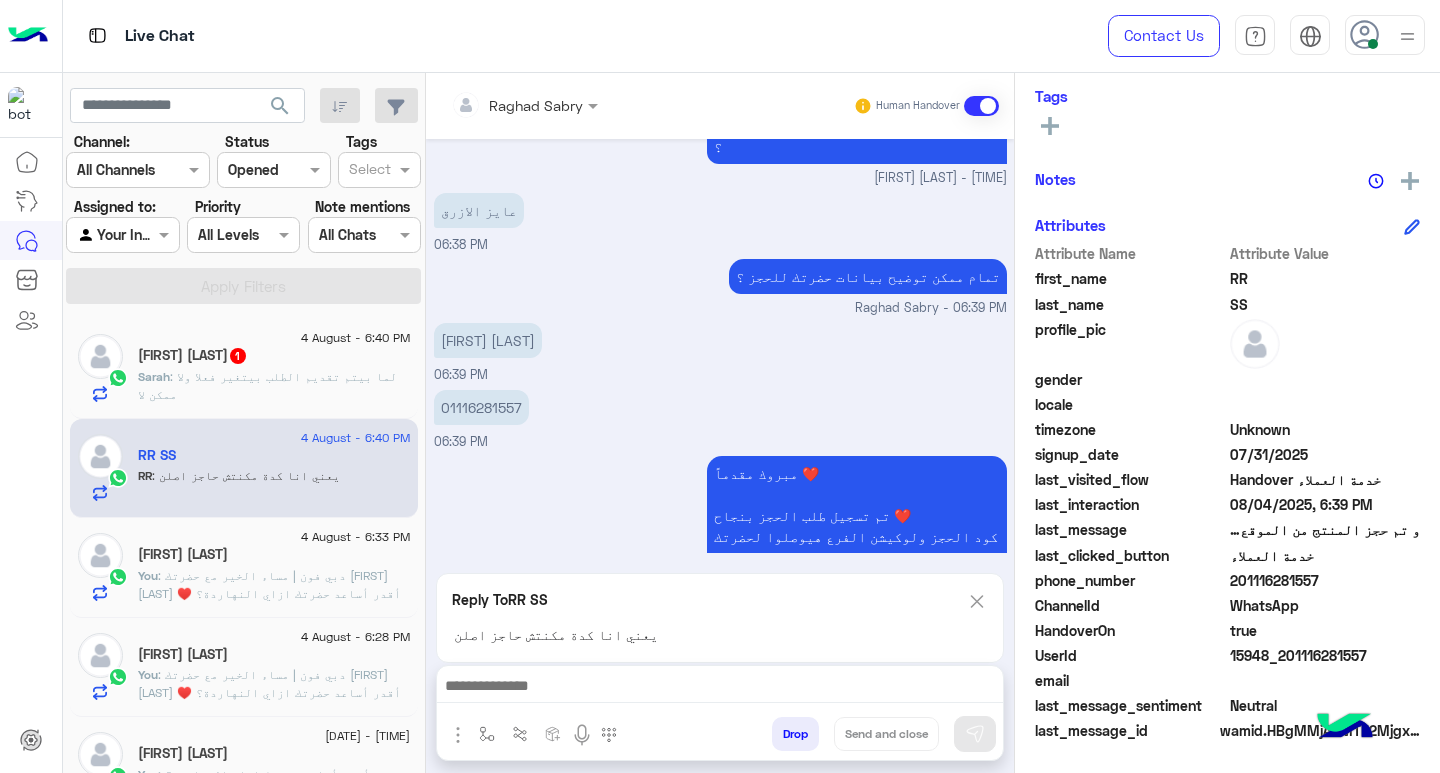 drag, startPoint x: 734, startPoint y: 684, endPoint x: 727, endPoint y: 704, distance: 21.189621 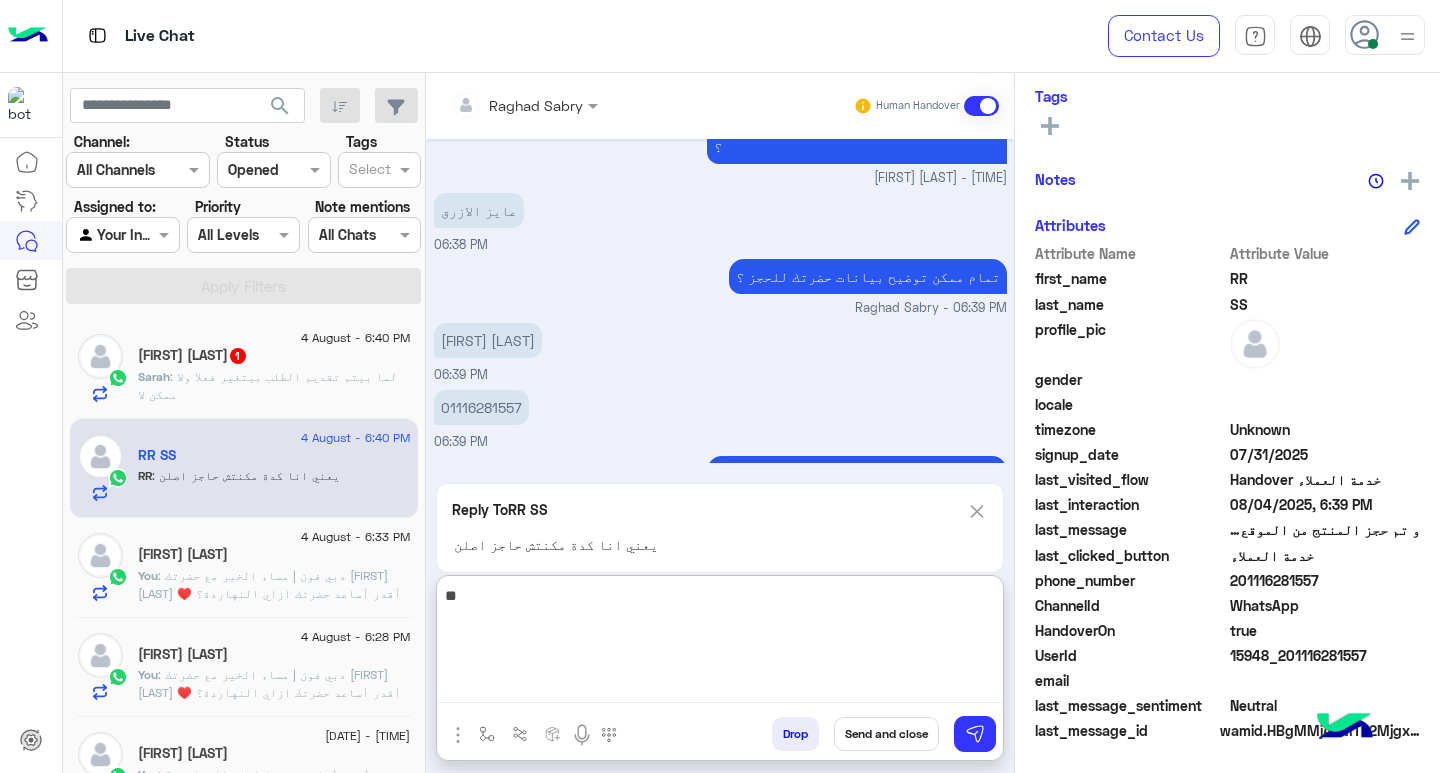 type on "*" 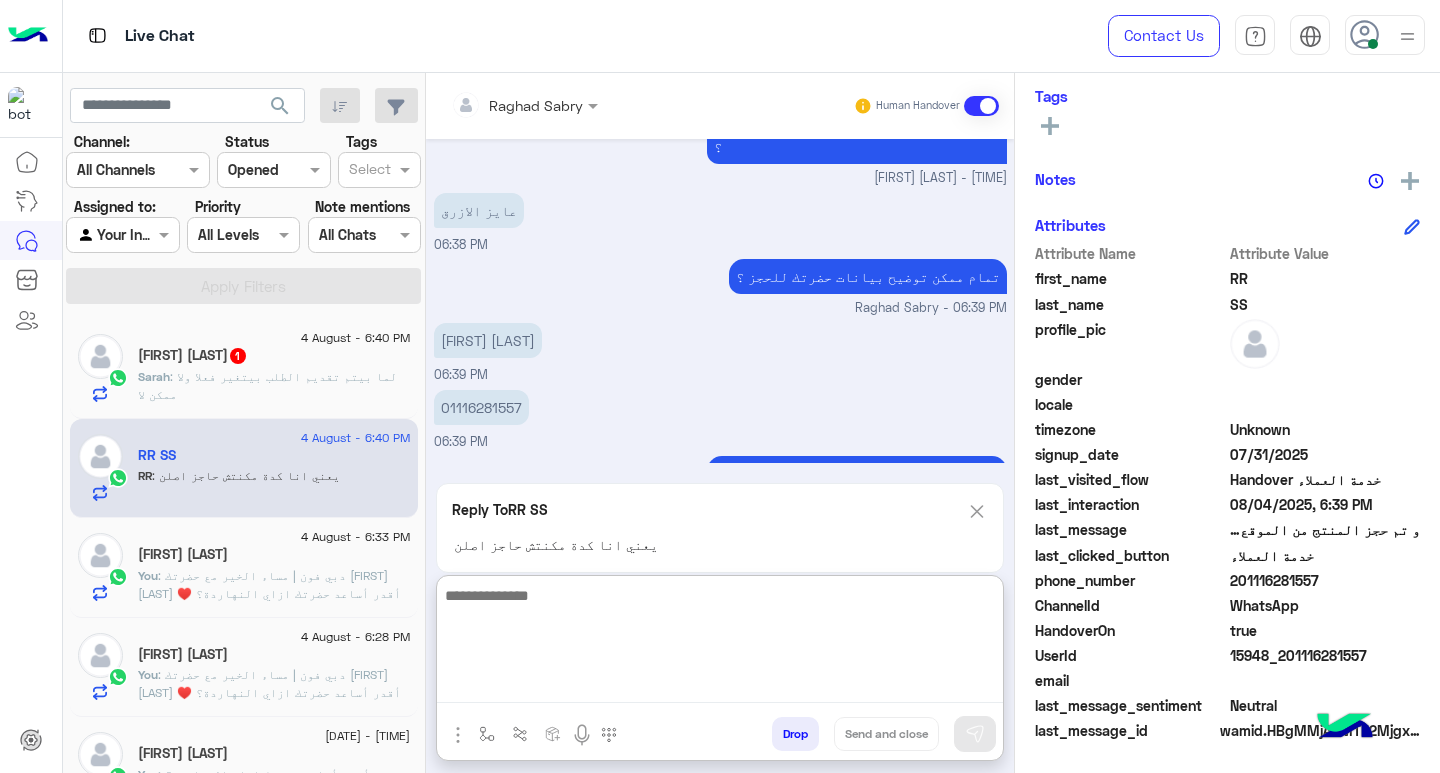 scroll, scrollTop: 1676, scrollLeft: 0, axis: vertical 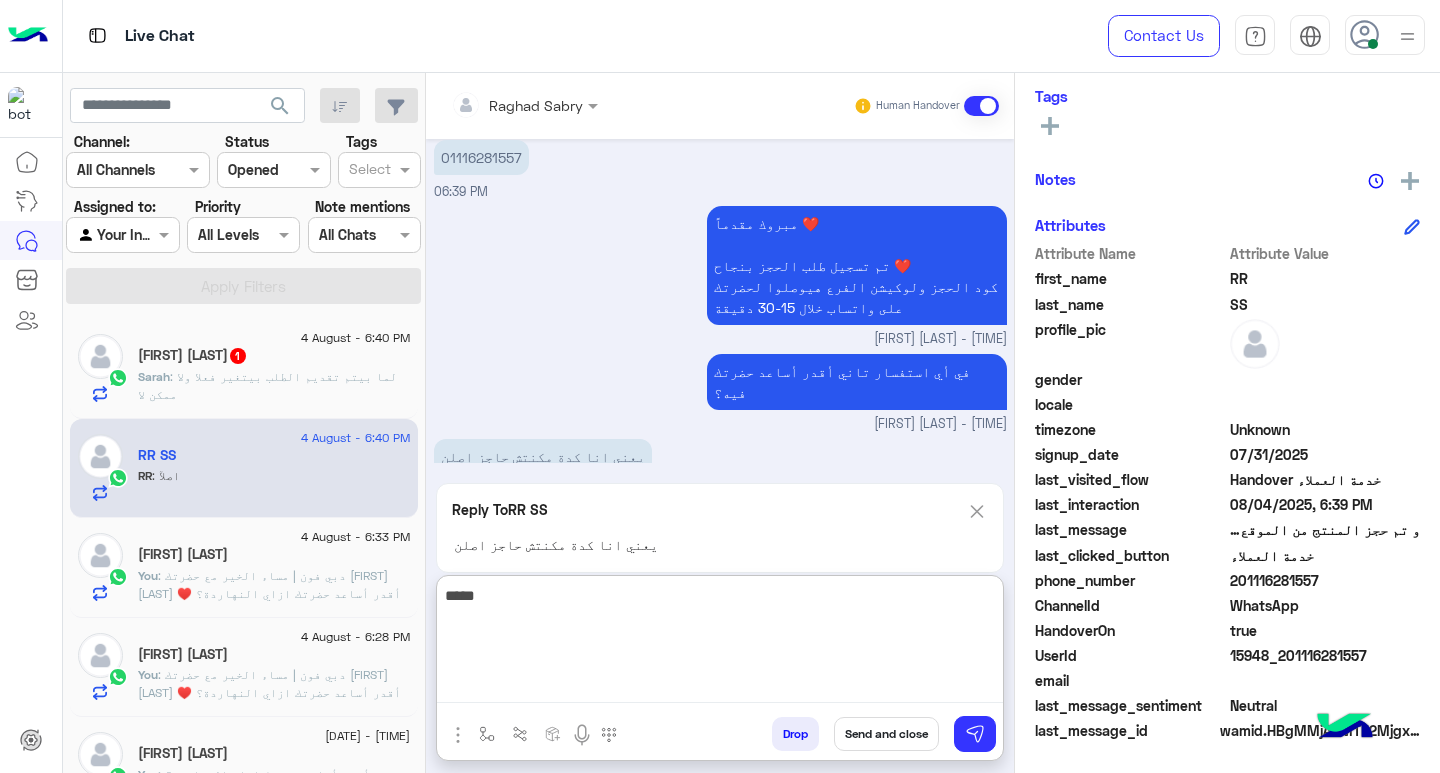type on "*****" 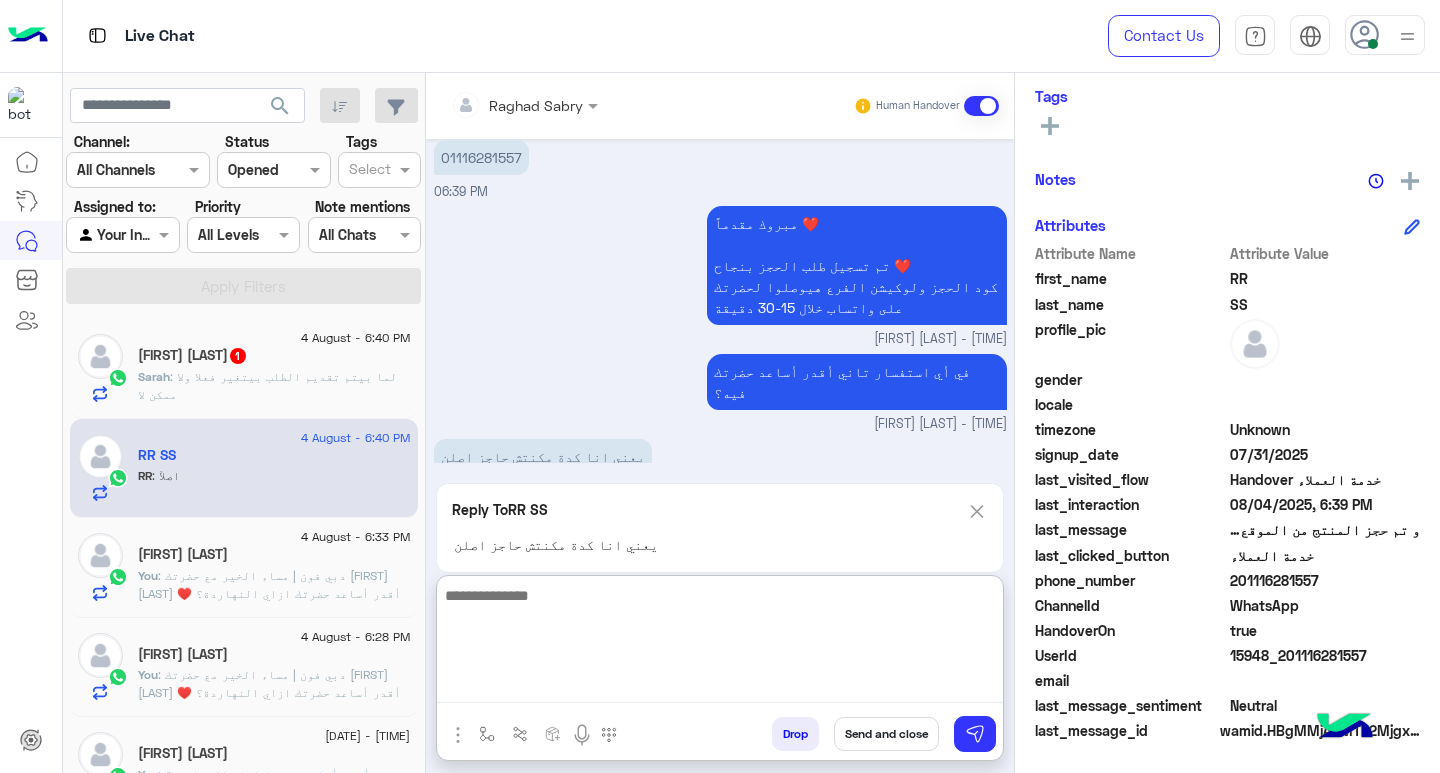 scroll, scrollTop: 1682, scrollLeft: 0, axis: vertical 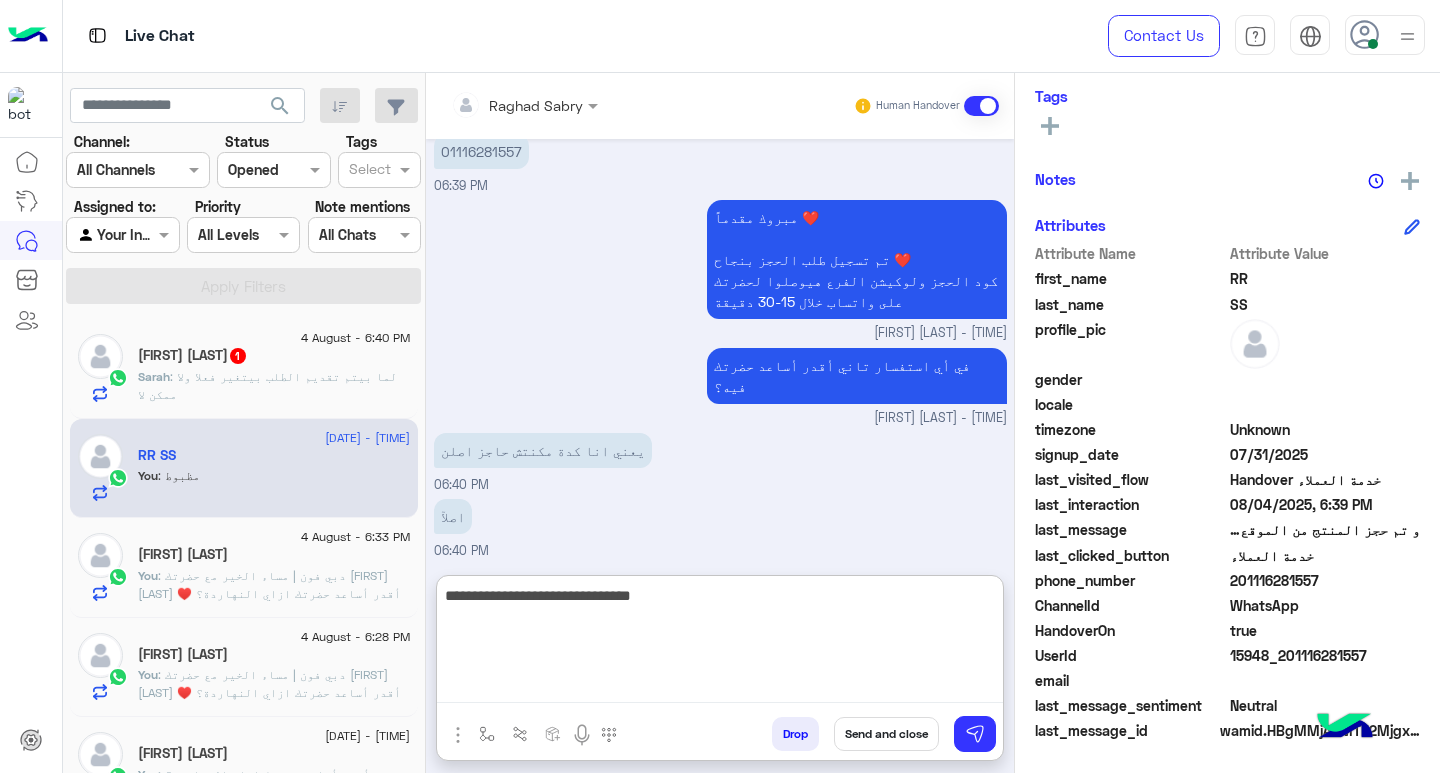type on "**********" 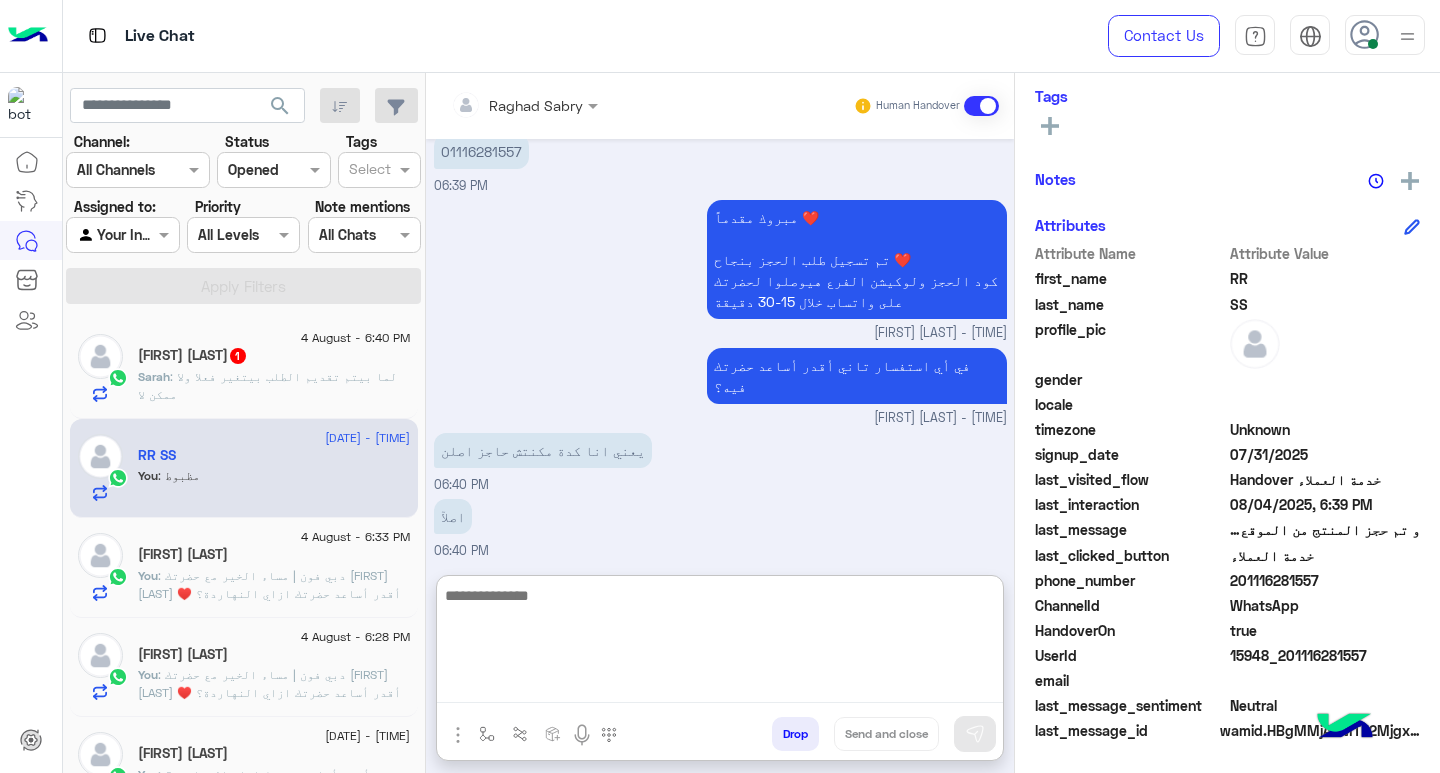 scroll, scrollTop: 1746, scrollLeft: 0, axis: vertical 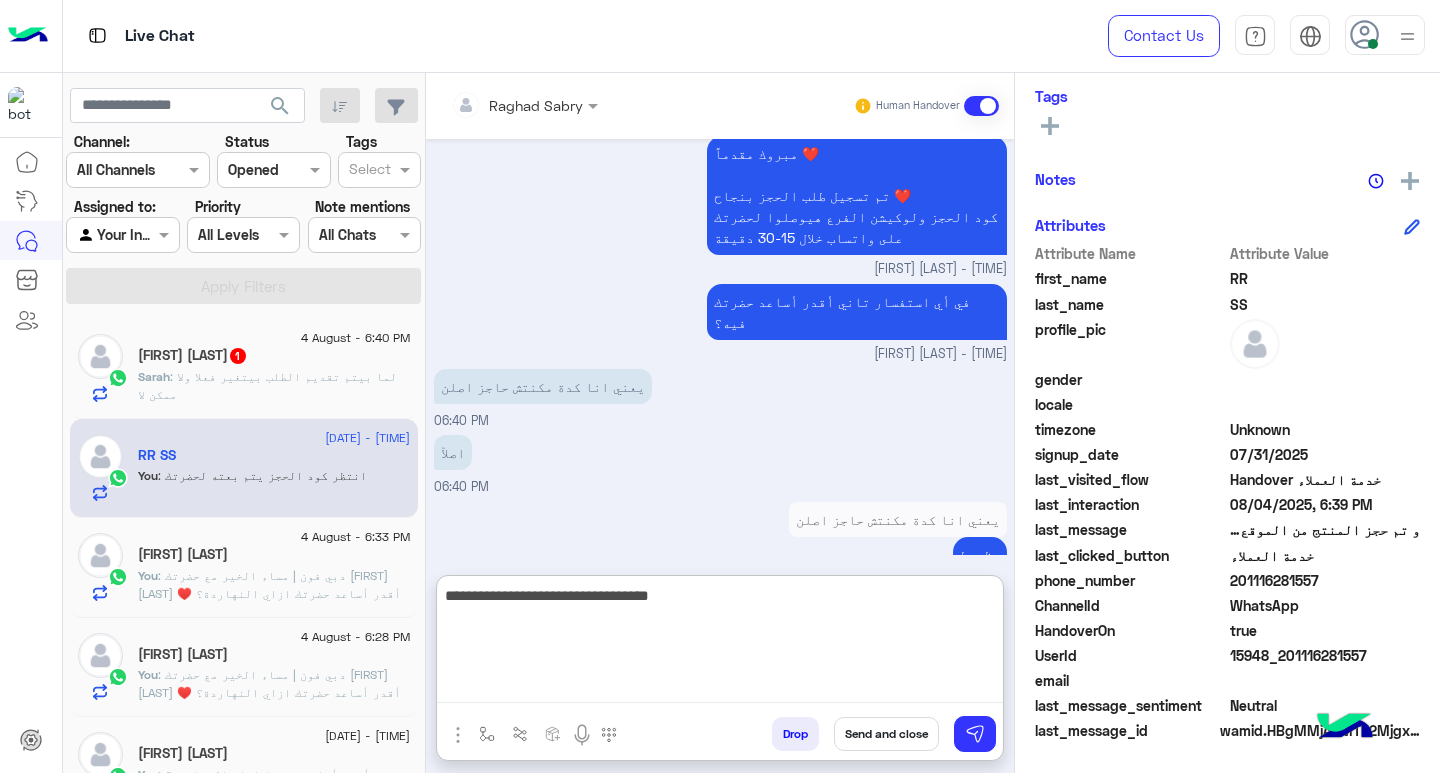 type on "**********" 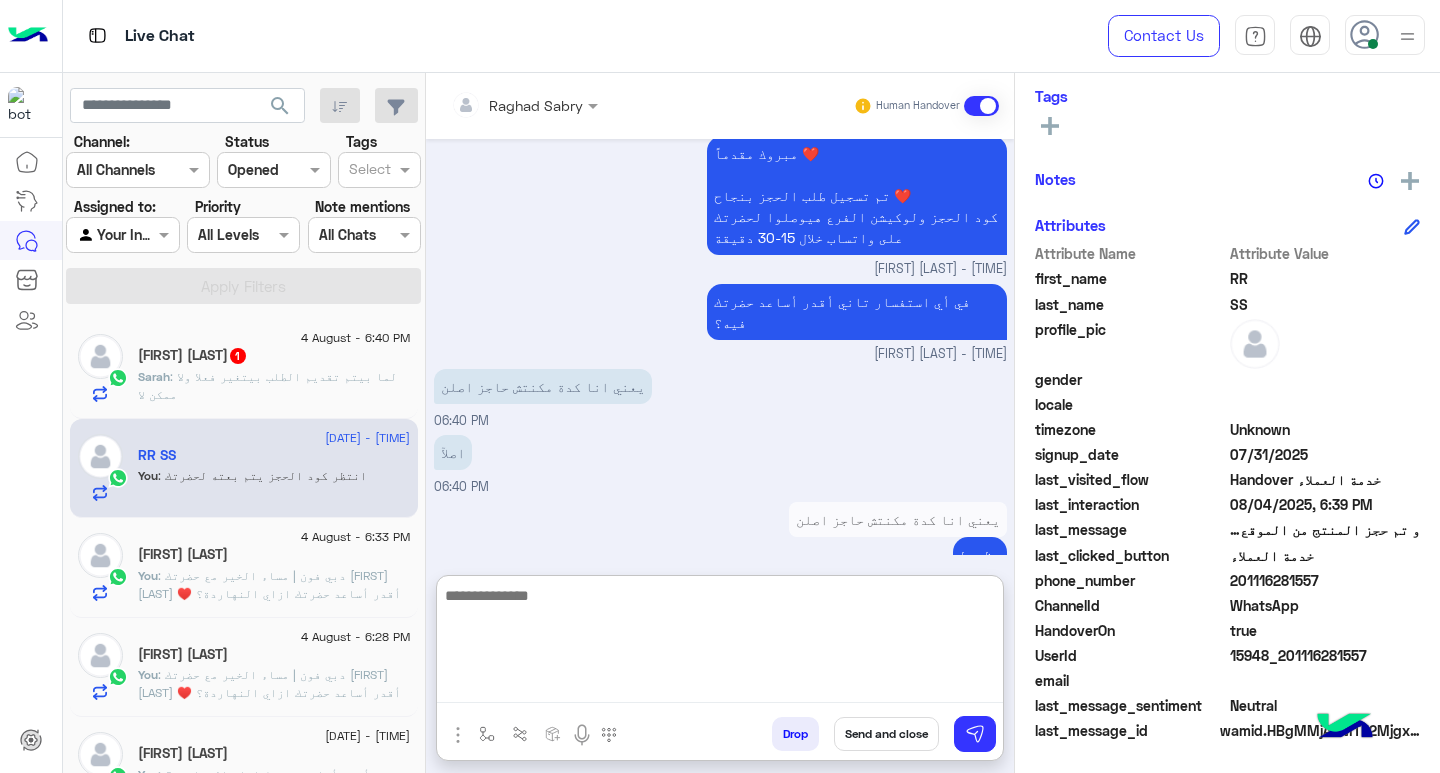 scroll, scrollTop: 1810, scrollLeft: 0, axis: vertical 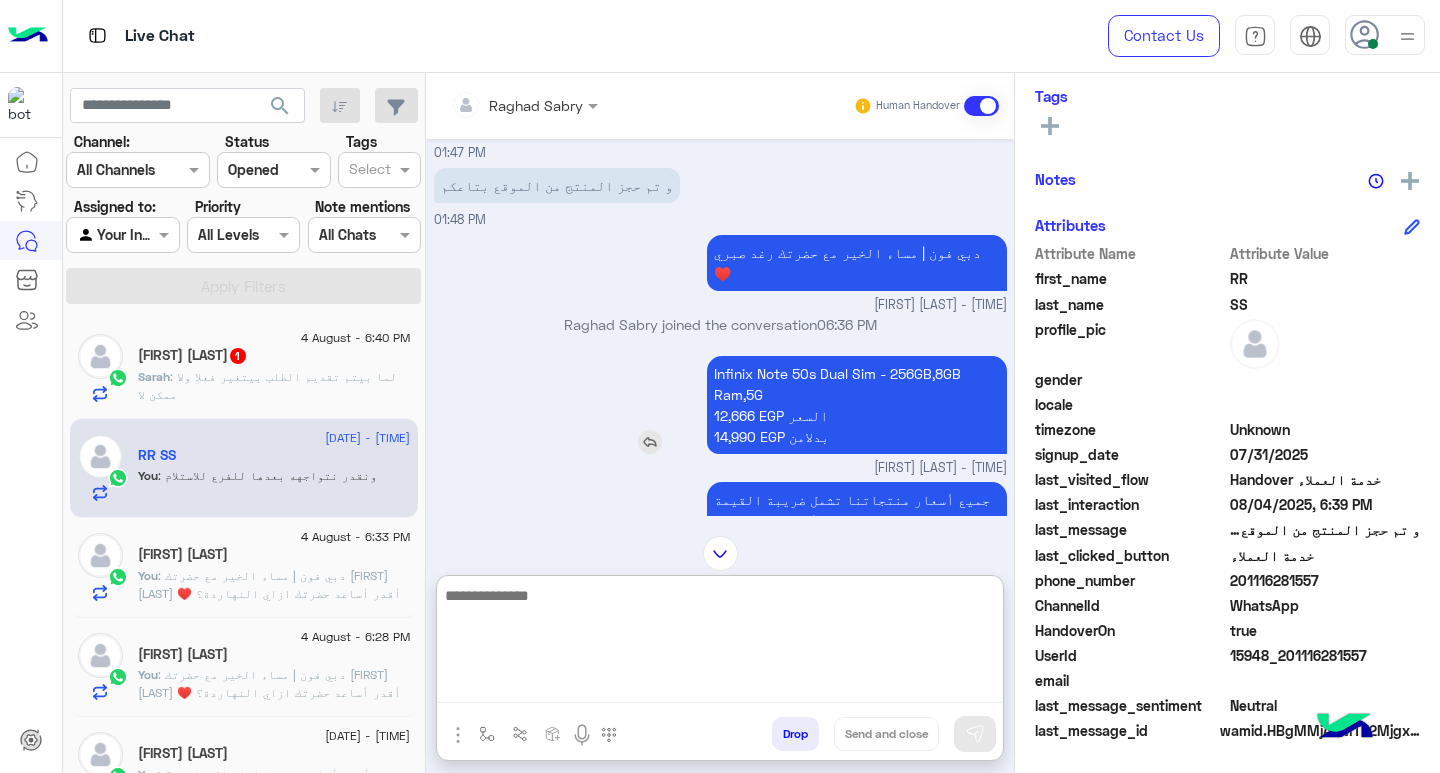 click on "Infinix Note 50s Dual Sim - 256GB,8GB Ram,5G 12,666 EGP   السعر  14,990 EGP بدلامن" at bounding box center [857, 405] 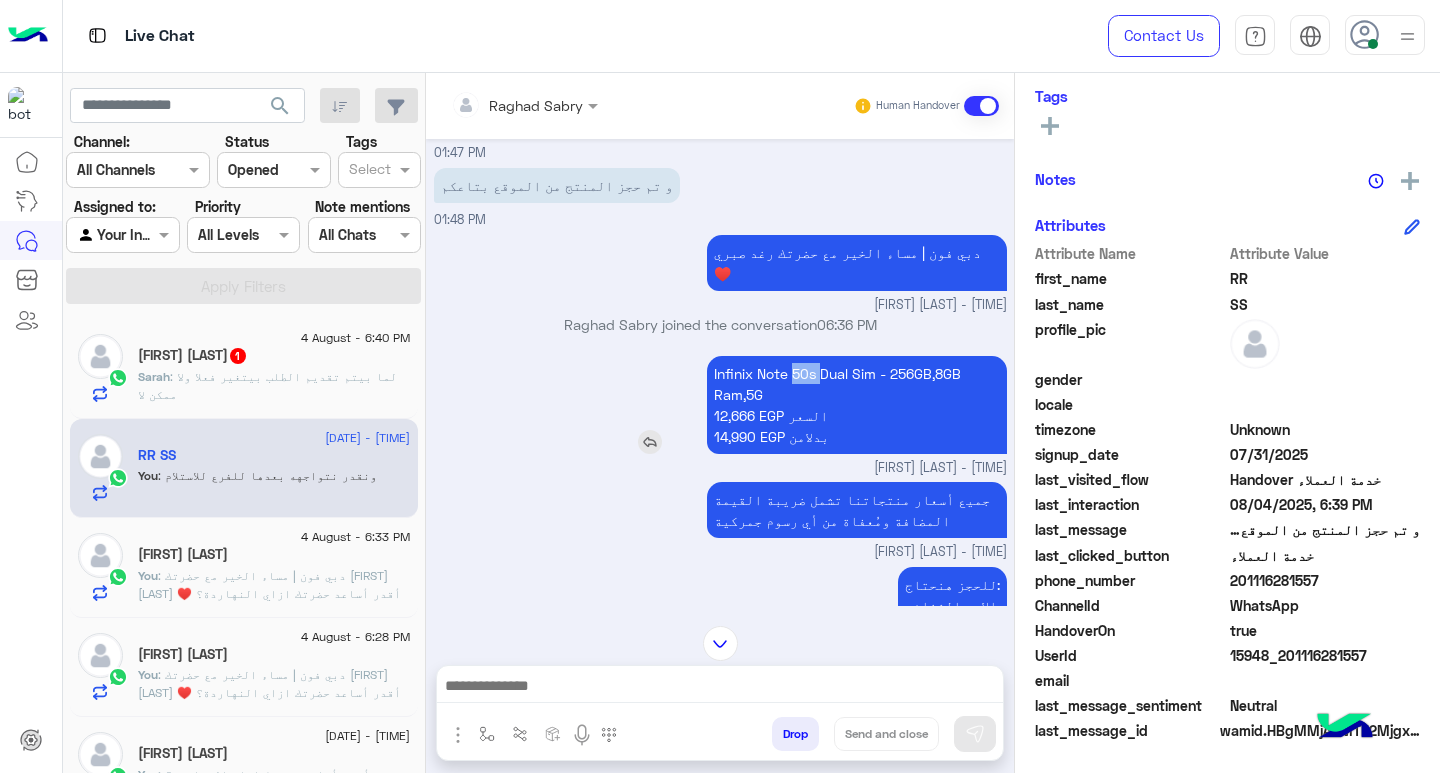 click on "Infinix Note 50s Dual Sim - 256GB,8GB Ram,5G 12,666 EGP   السعر  14,990 EGP بدلامن" at bounding box center (857, 405) 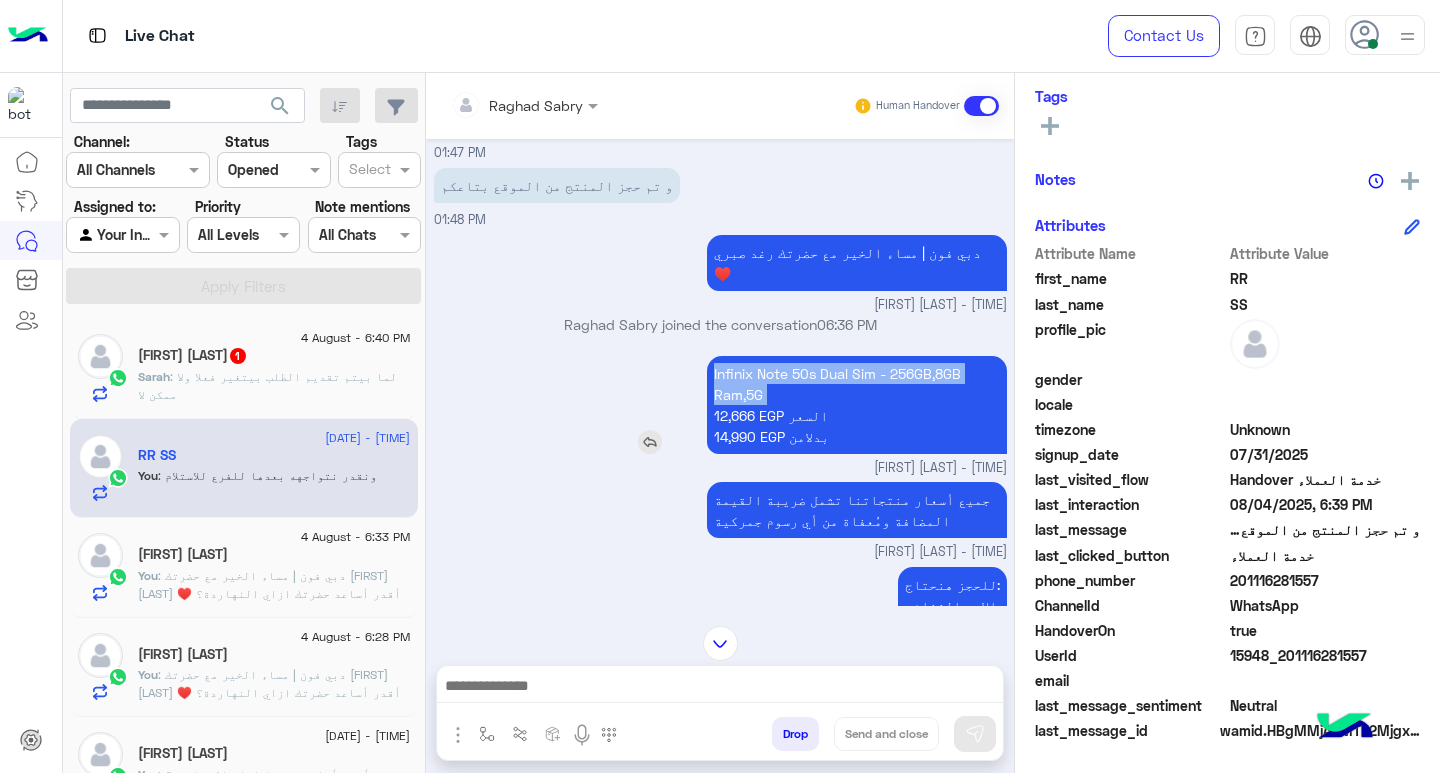 click on "Infinix Note 50s Dual Sim - 256GB,8GB Ram,5G 12,666 EGP   السعر  14,990 EGP بدلامن" at bounding box center (857, 405) 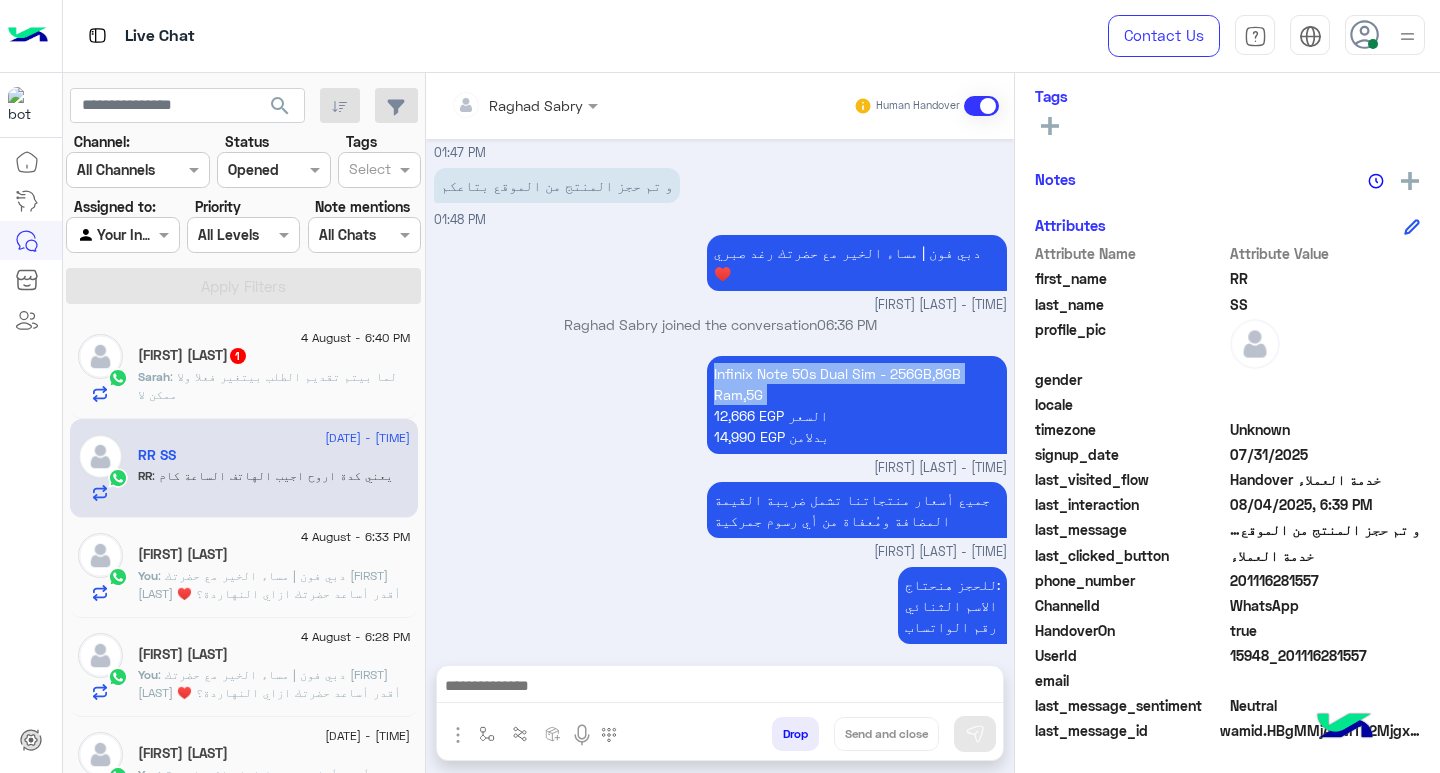 scroll, scrollTop: 1786, scrollLeft: 0, axis: vertical 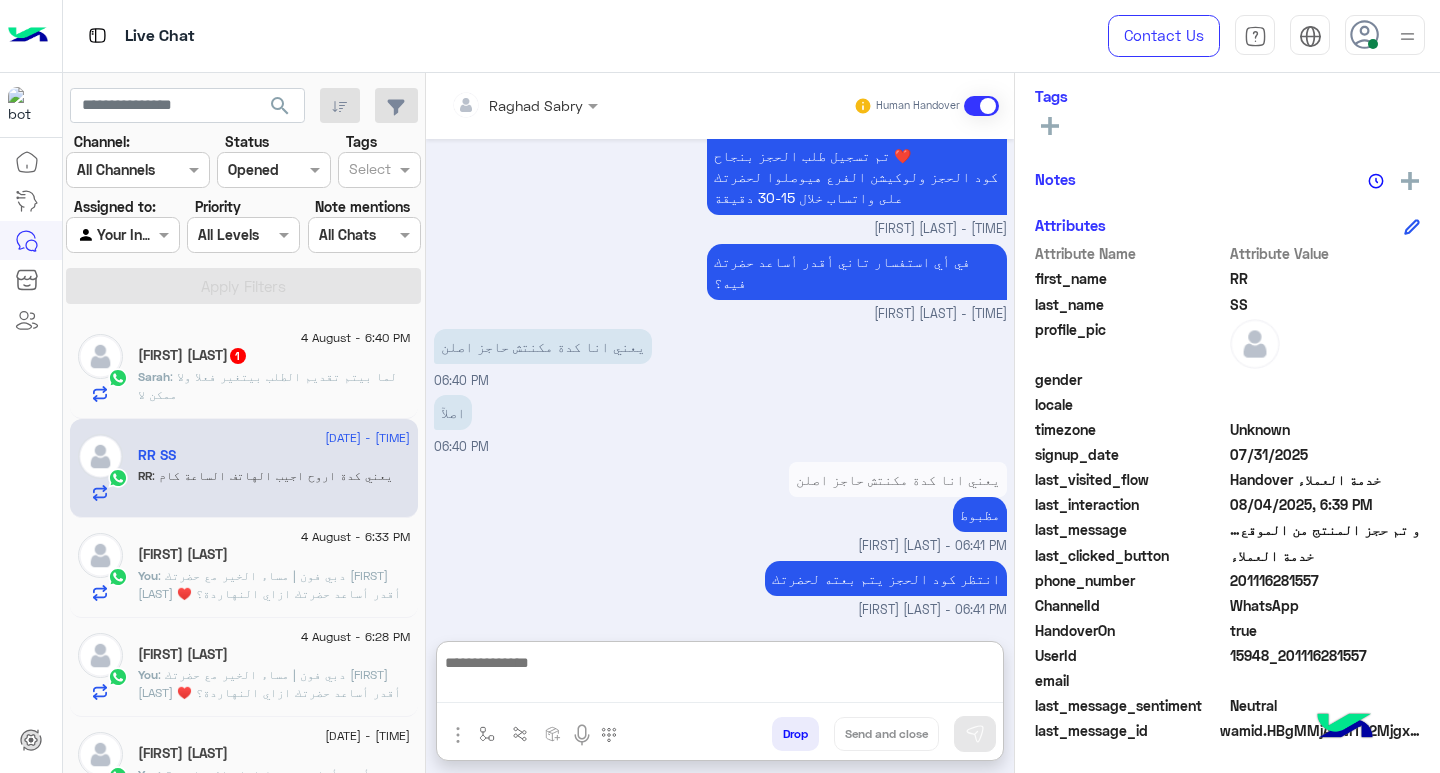 click at bounding box center [720, 676] 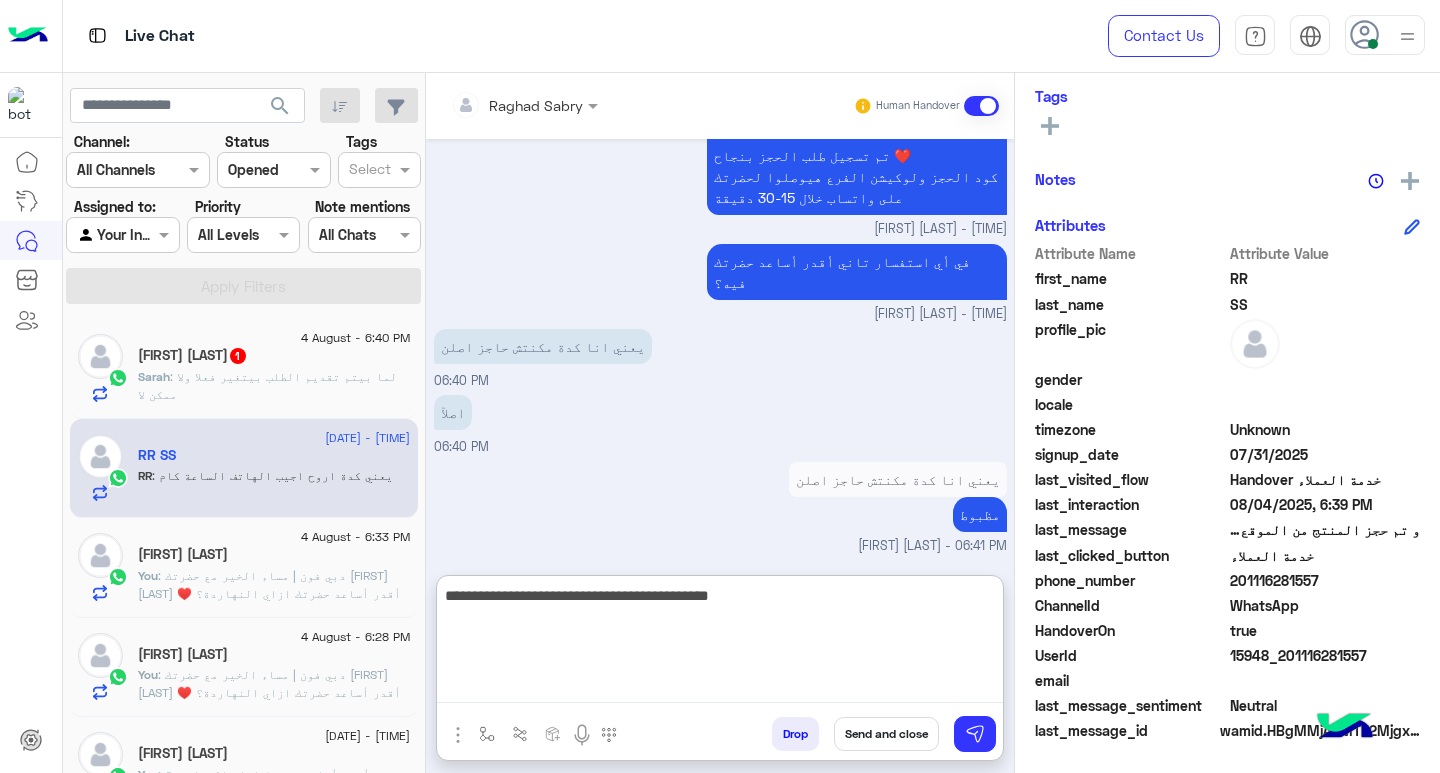 type on "**********" 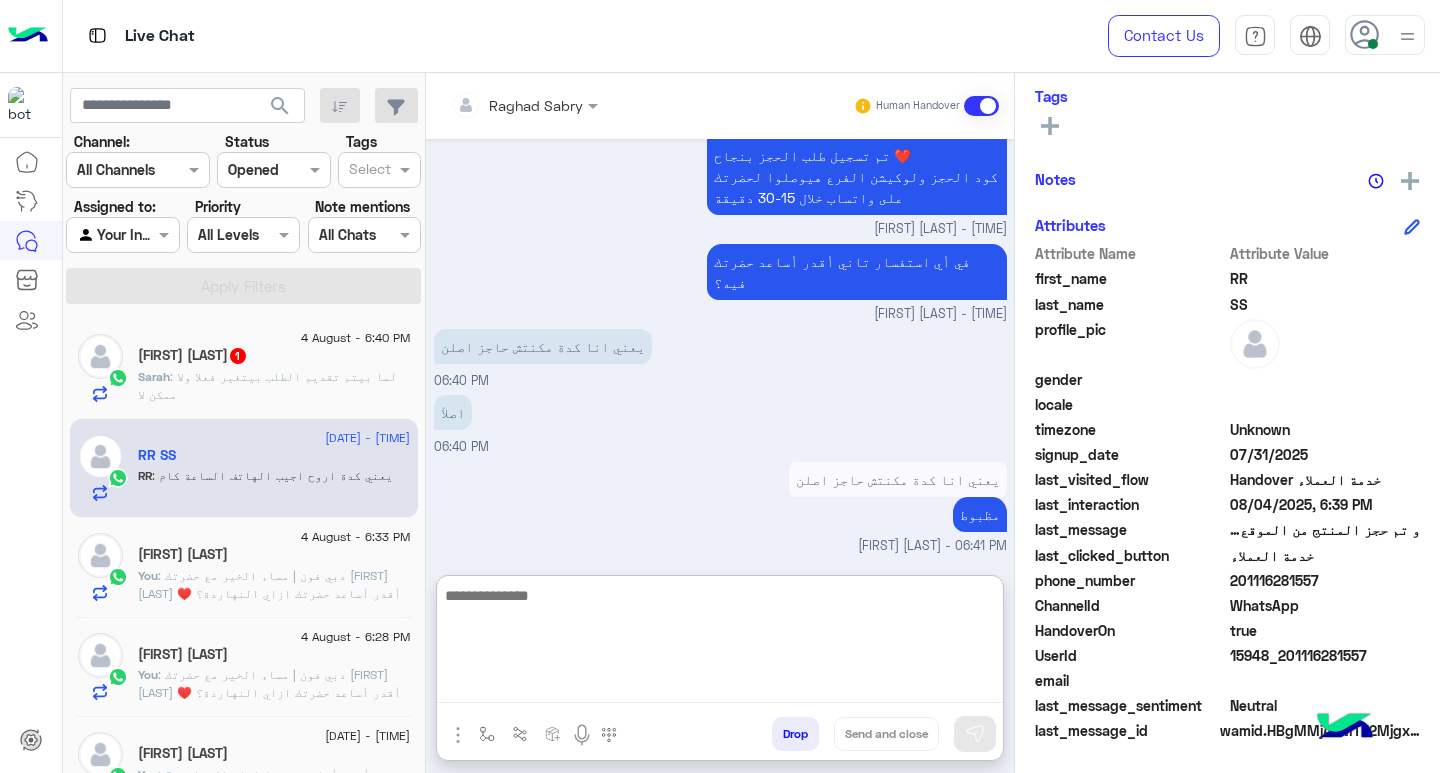 scroll, scrollTop: 1940, scrollLeft: 0, axis: vertical 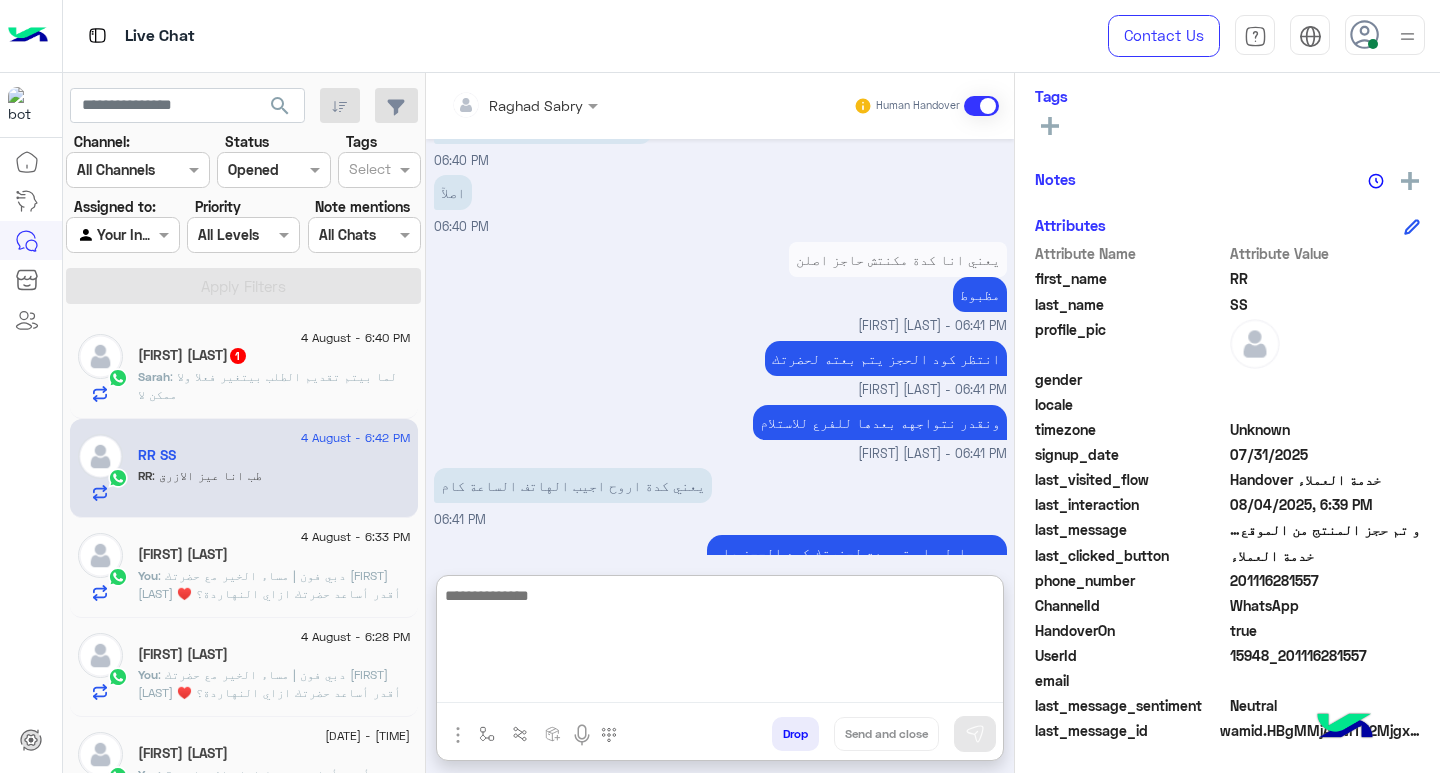 click at bounding box center (720, 643) 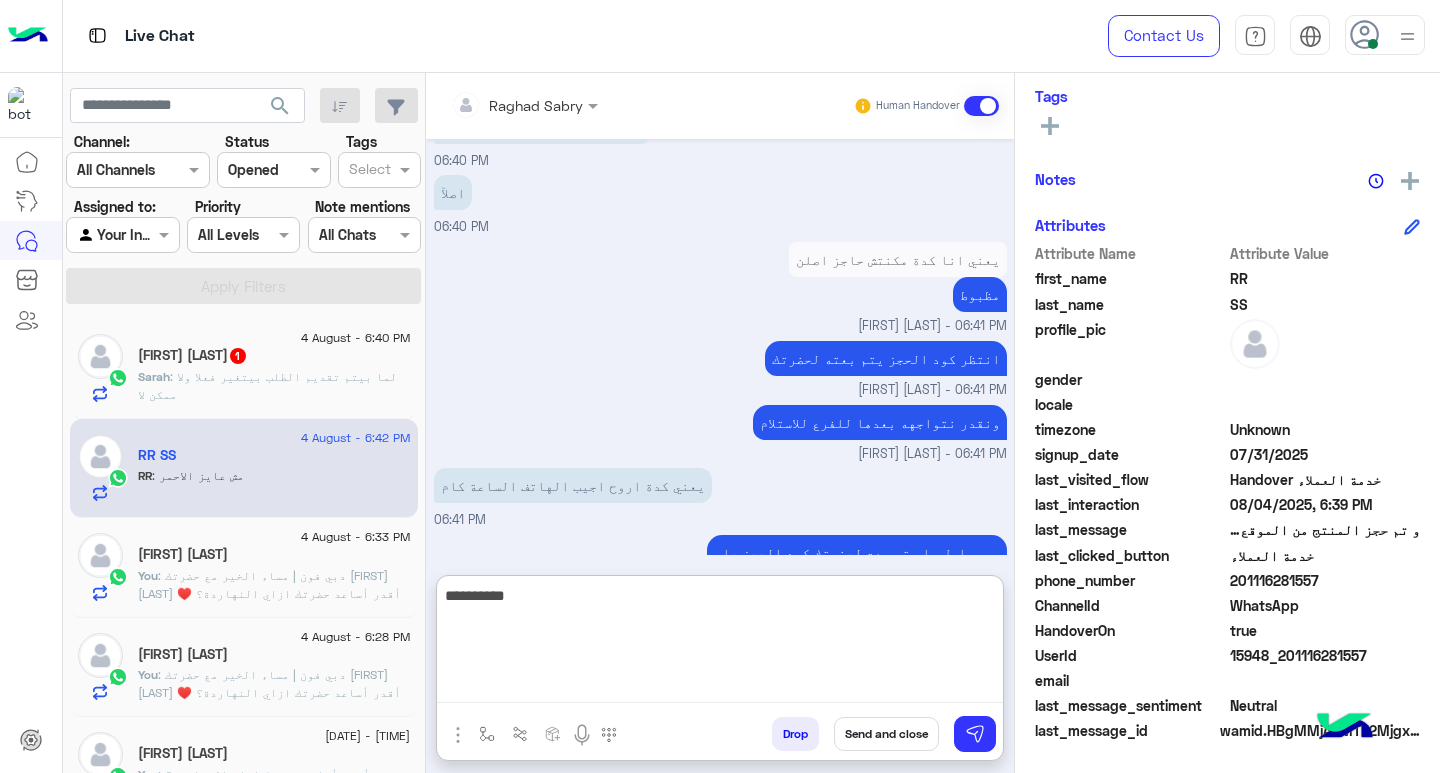 scroll, scrollTop: 2074, scrollLeft: 0, axis: vertical 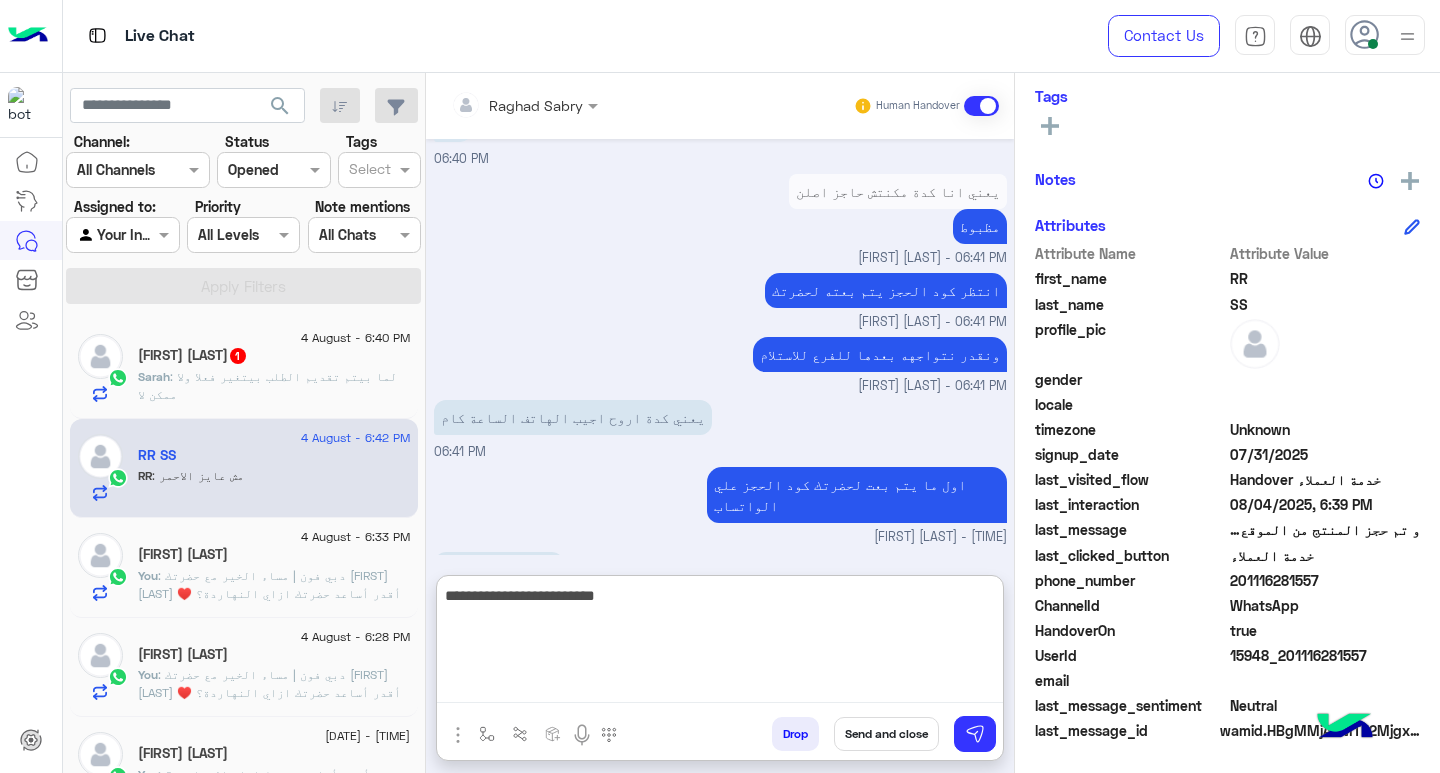 type on "**********" 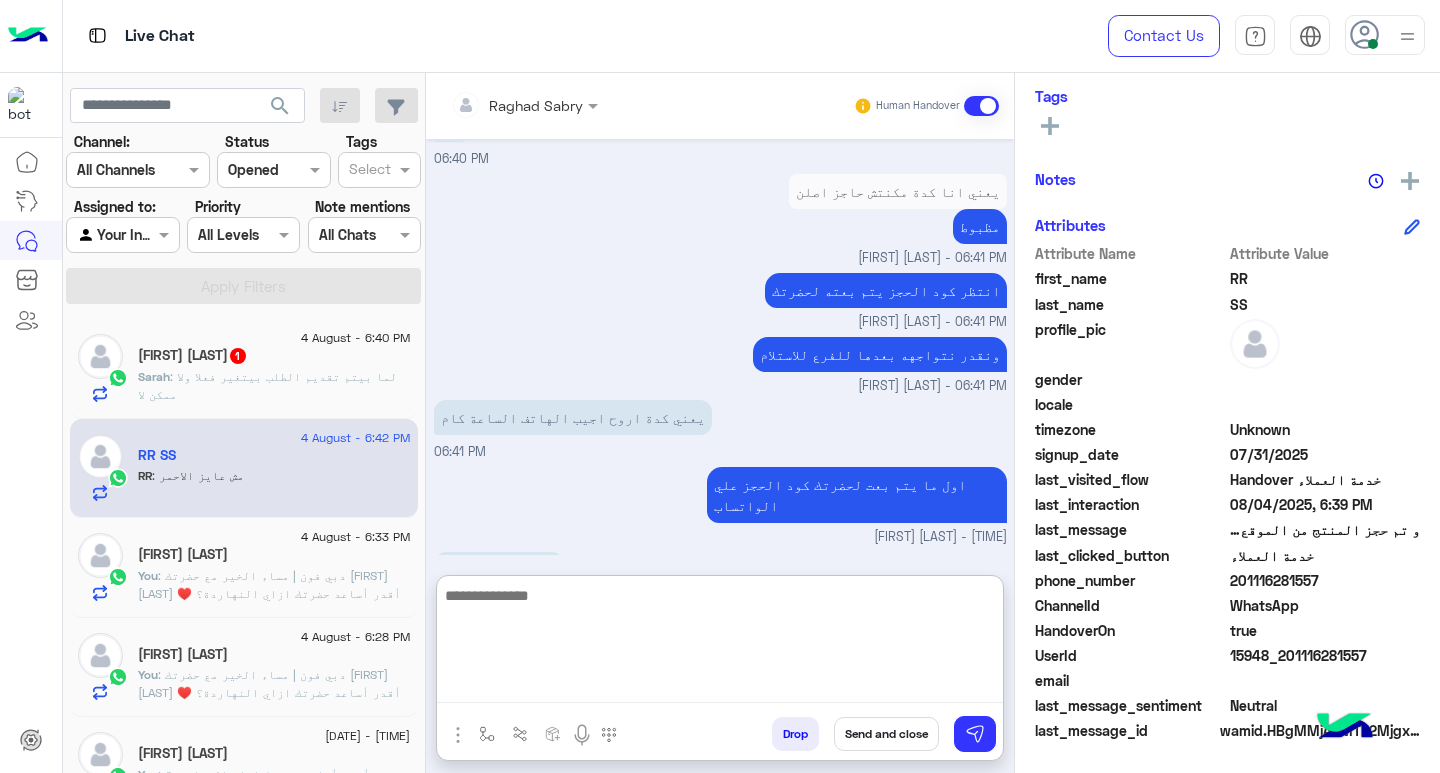 scroll, scrollTop: 2137, scrollLeft: 0, axis: vertical 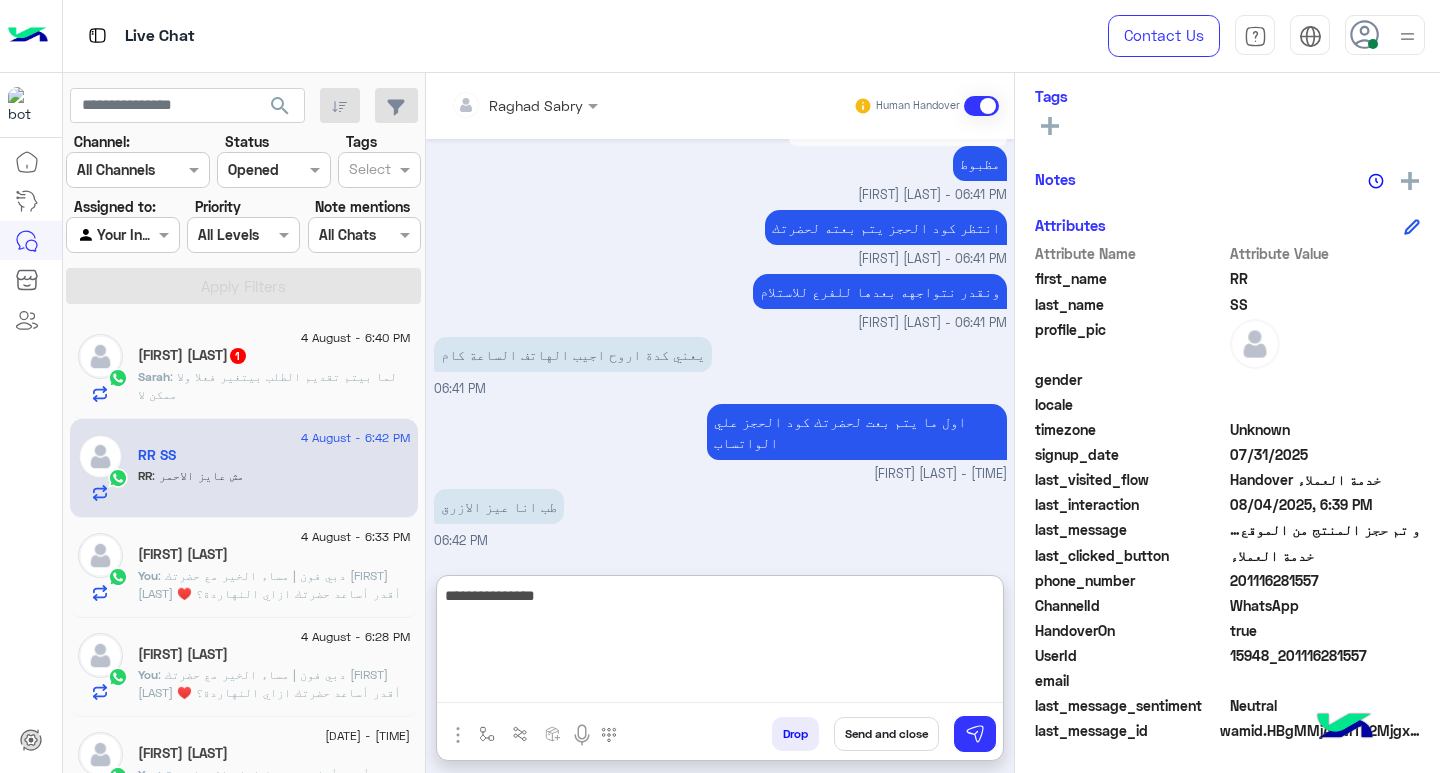 type on "**********" 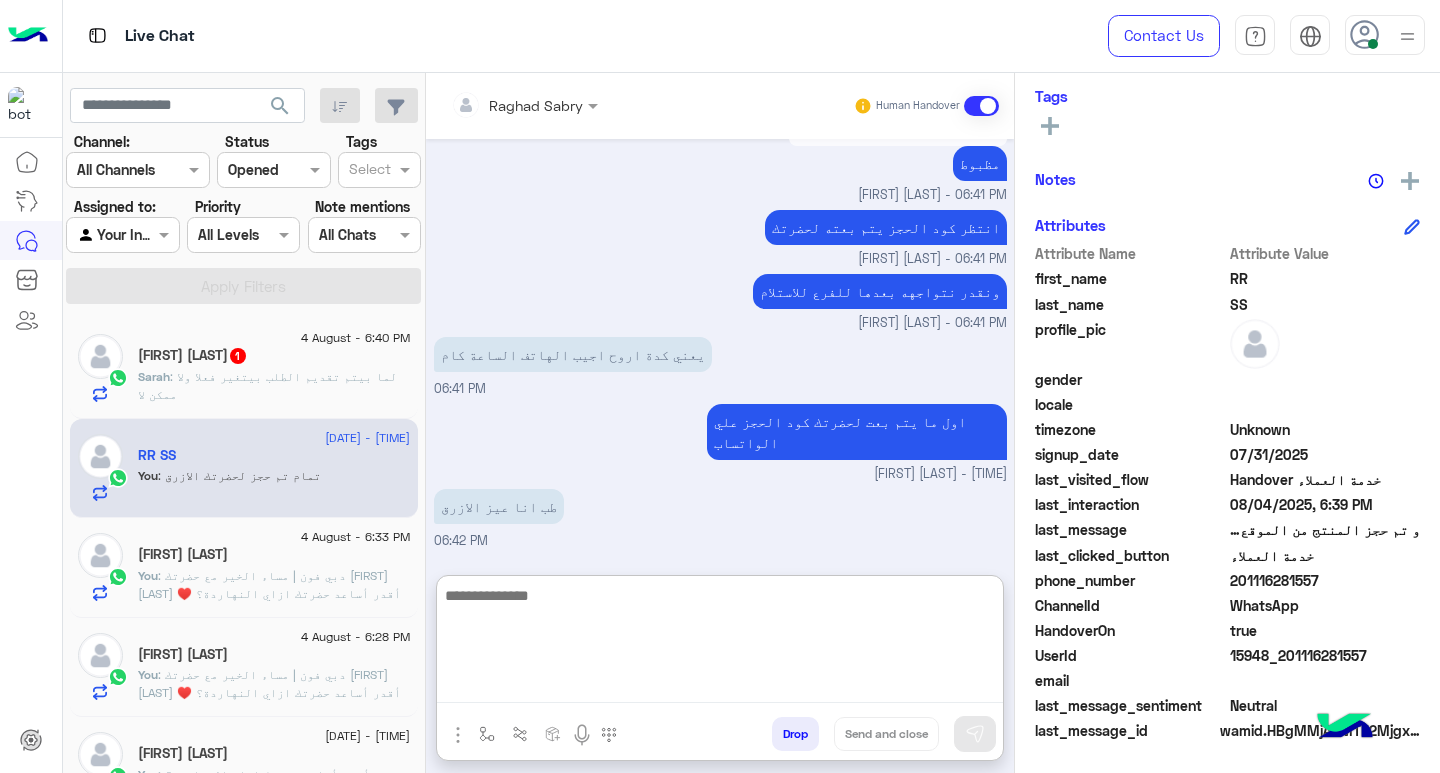 scroll, scrollTop: 2201, scrollLeft: 0, axis: vertical 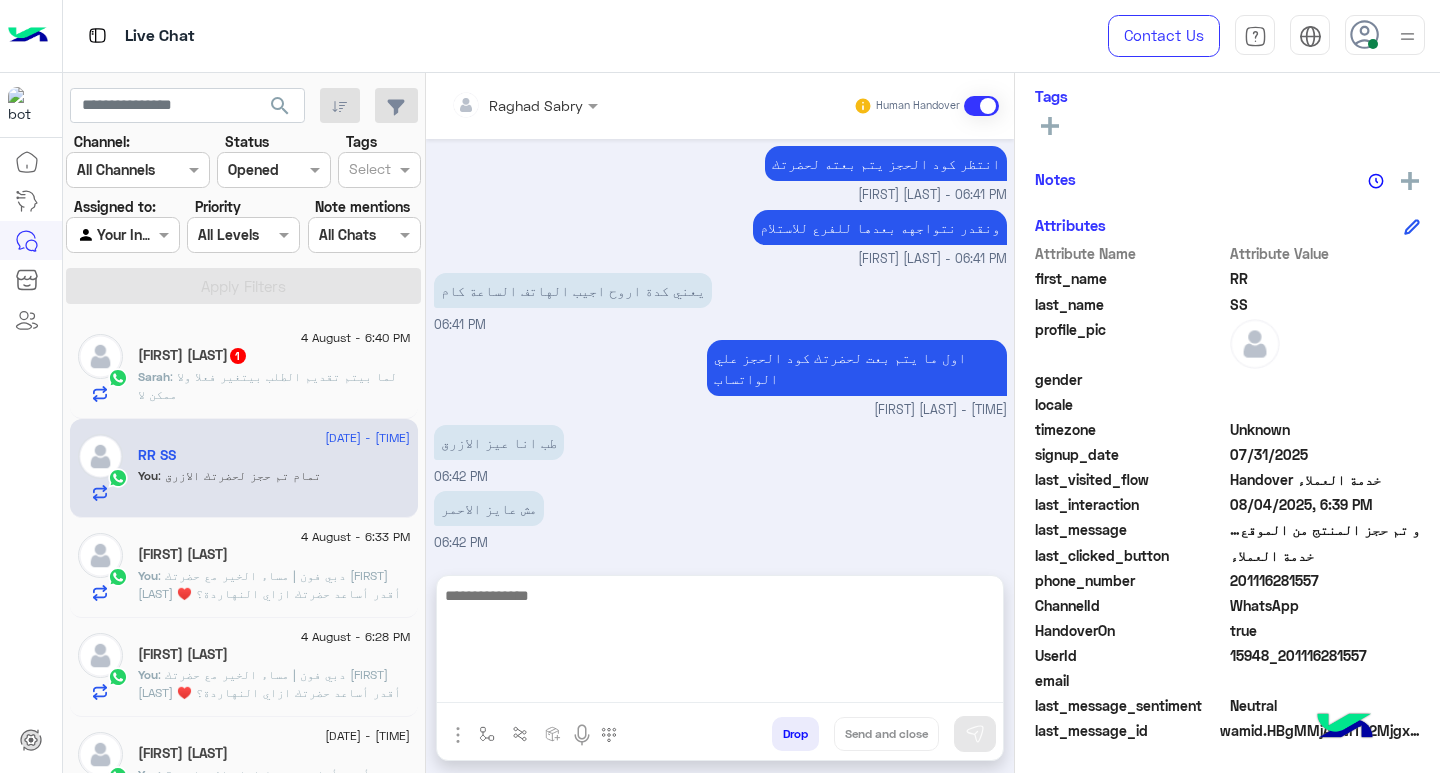 click on "Sarah Khalifa  1" 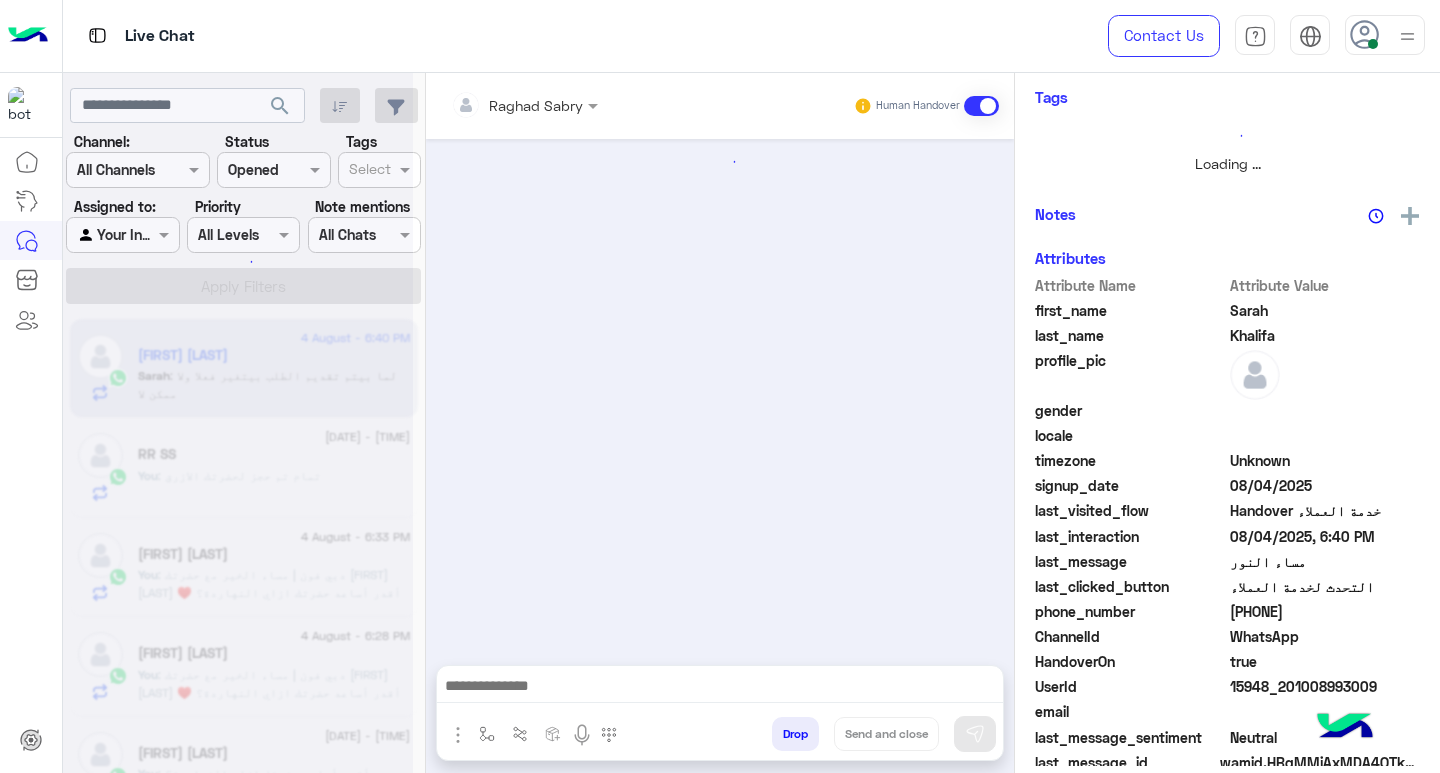 scroll, scrollTop: 325, scrollLeft: 0, axis: vertical 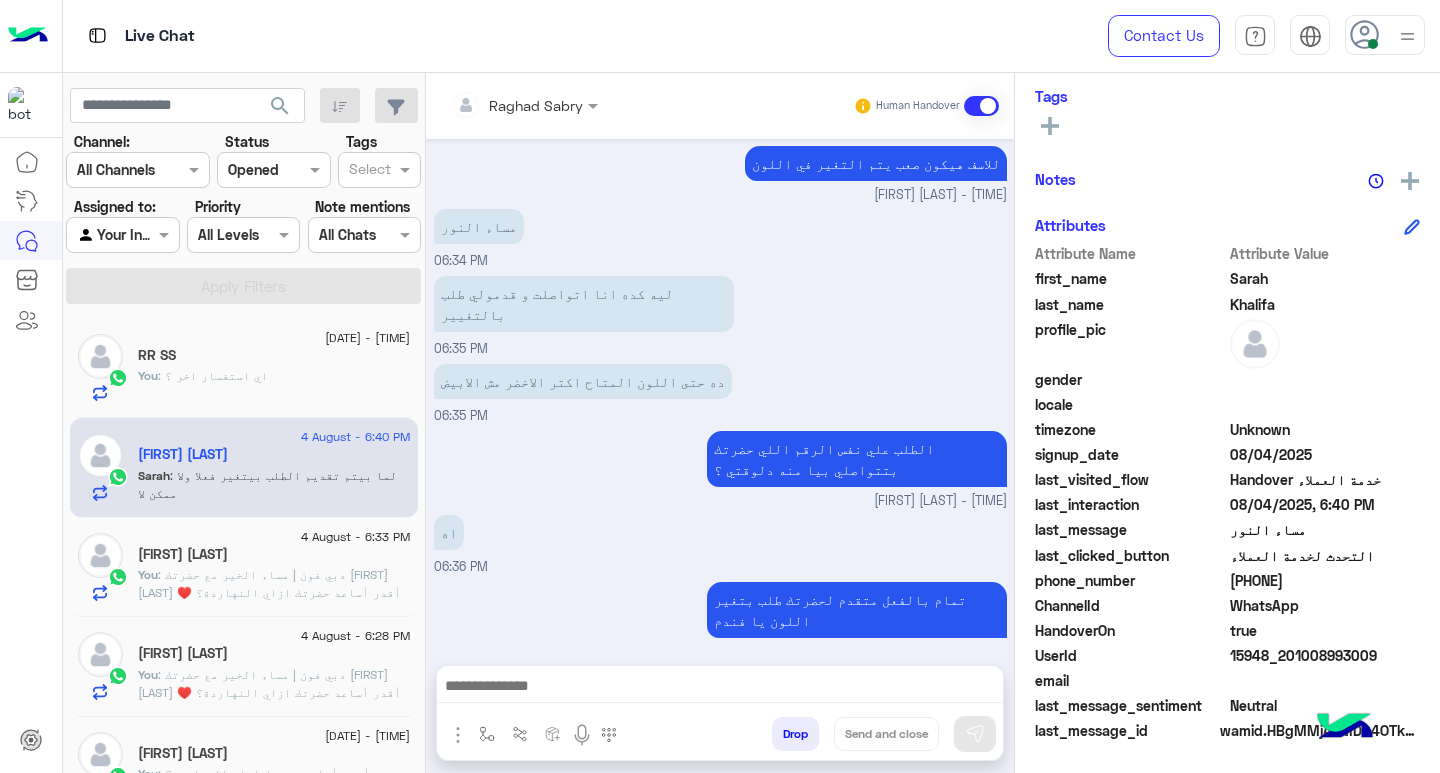click at bounding box center [720, 688] 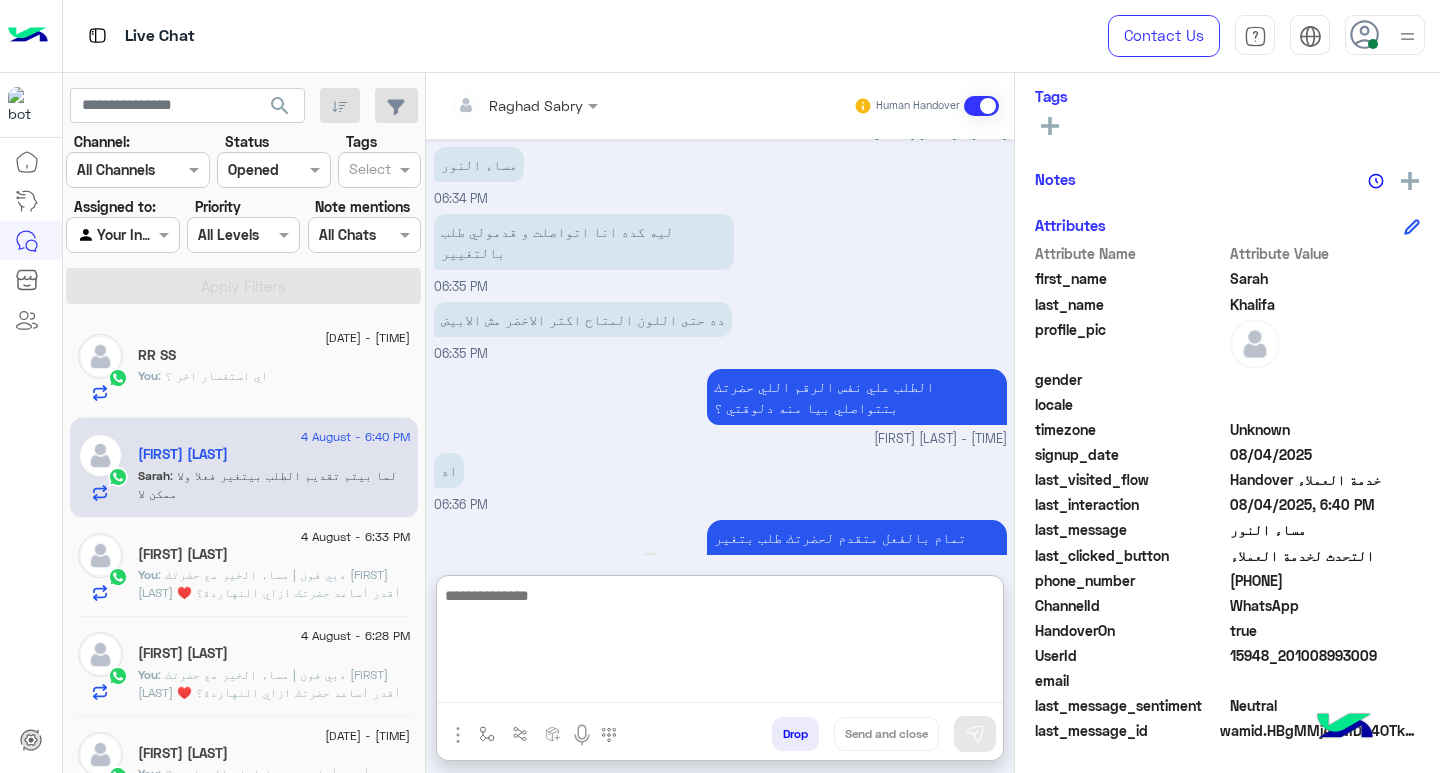 scroll, scrollTop: 1288, scrollLeft: 0, axis: vertical 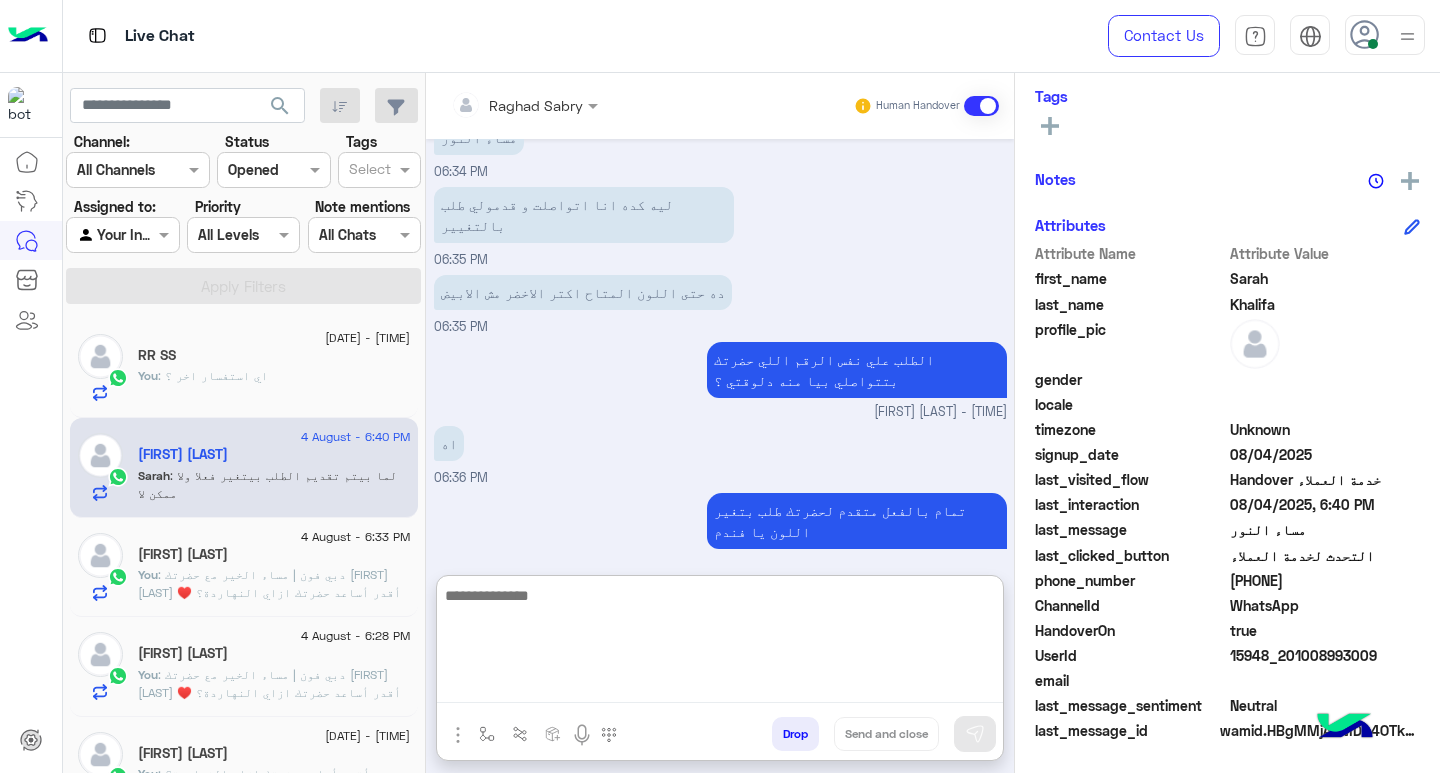 click at bounding box center (720, 643) 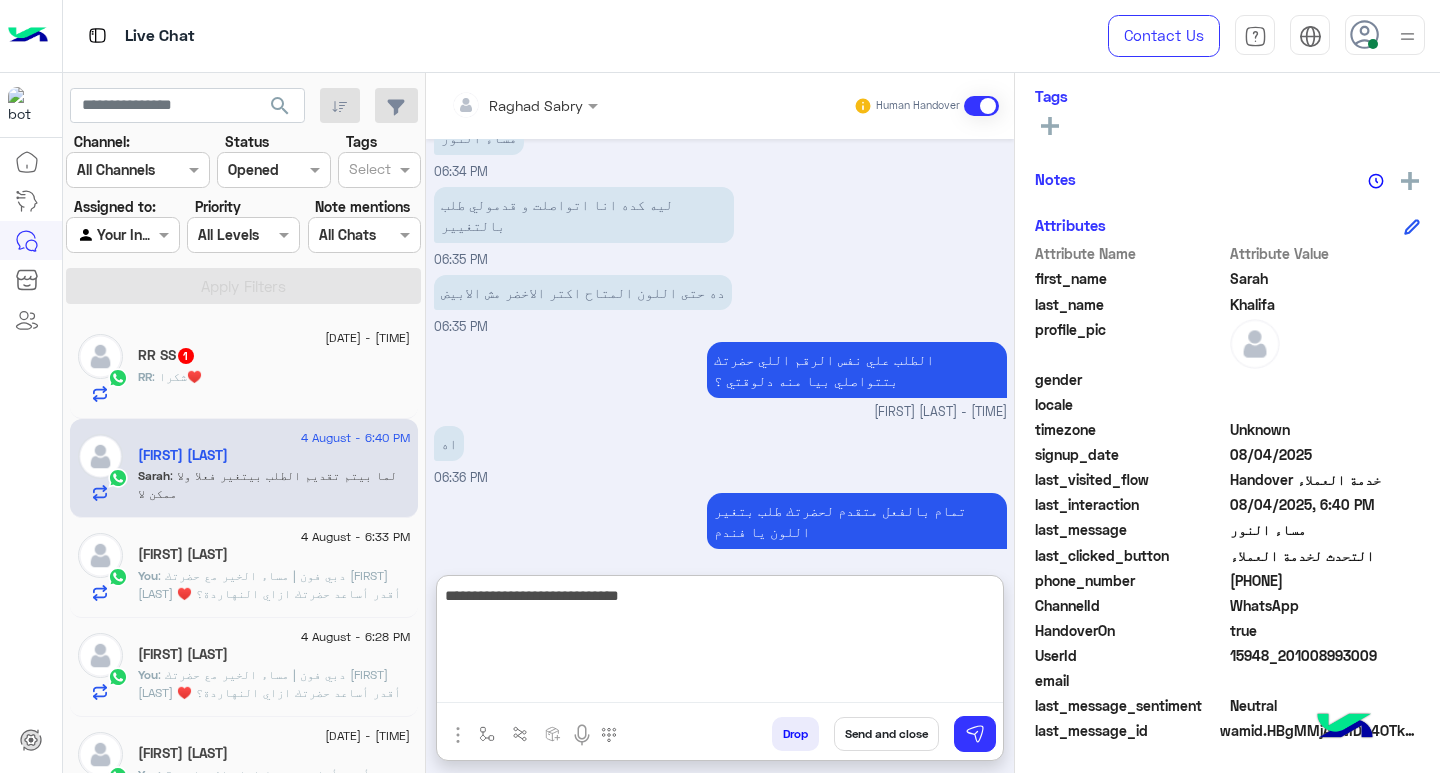 type on "**********" 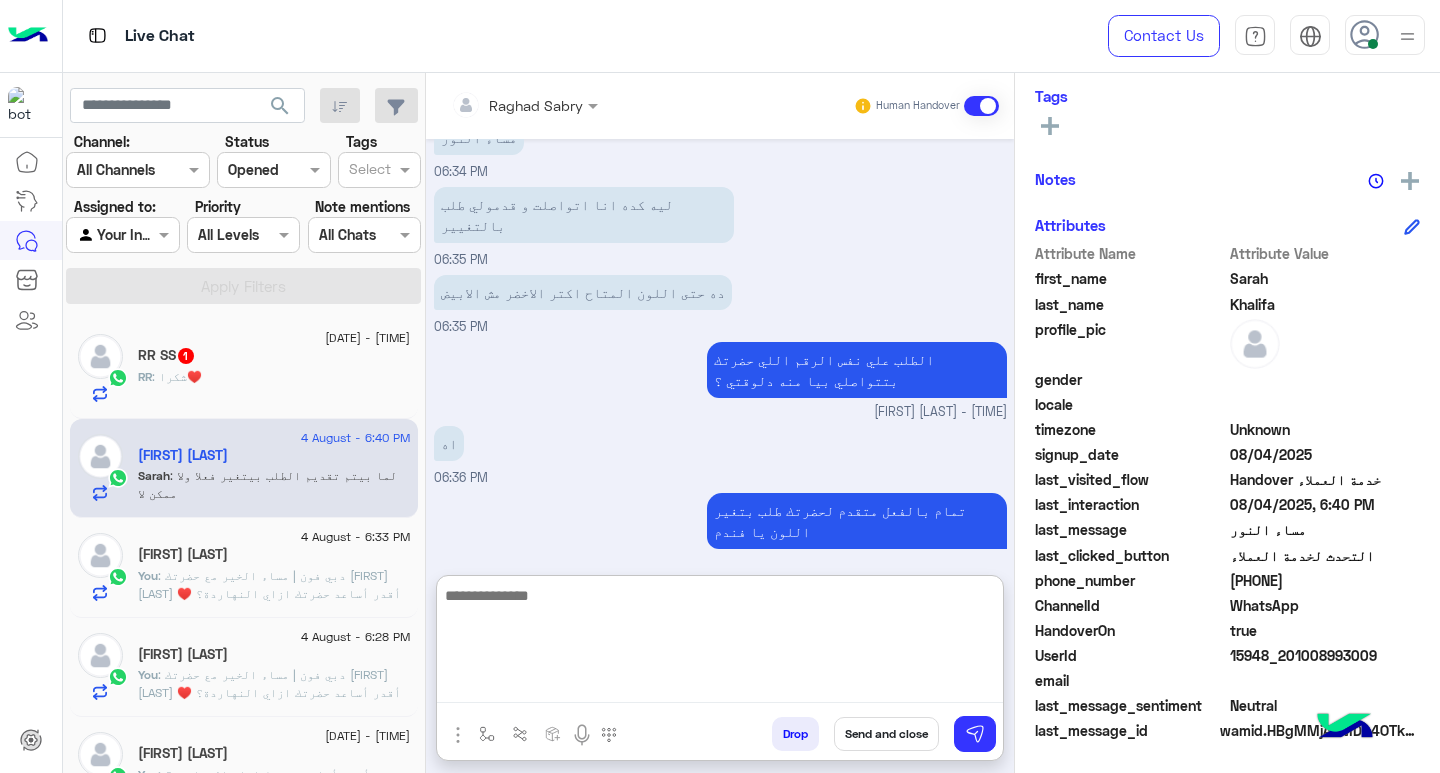 scroll, scrollTop: 1353, scrollLeft: 0, axis: vertical 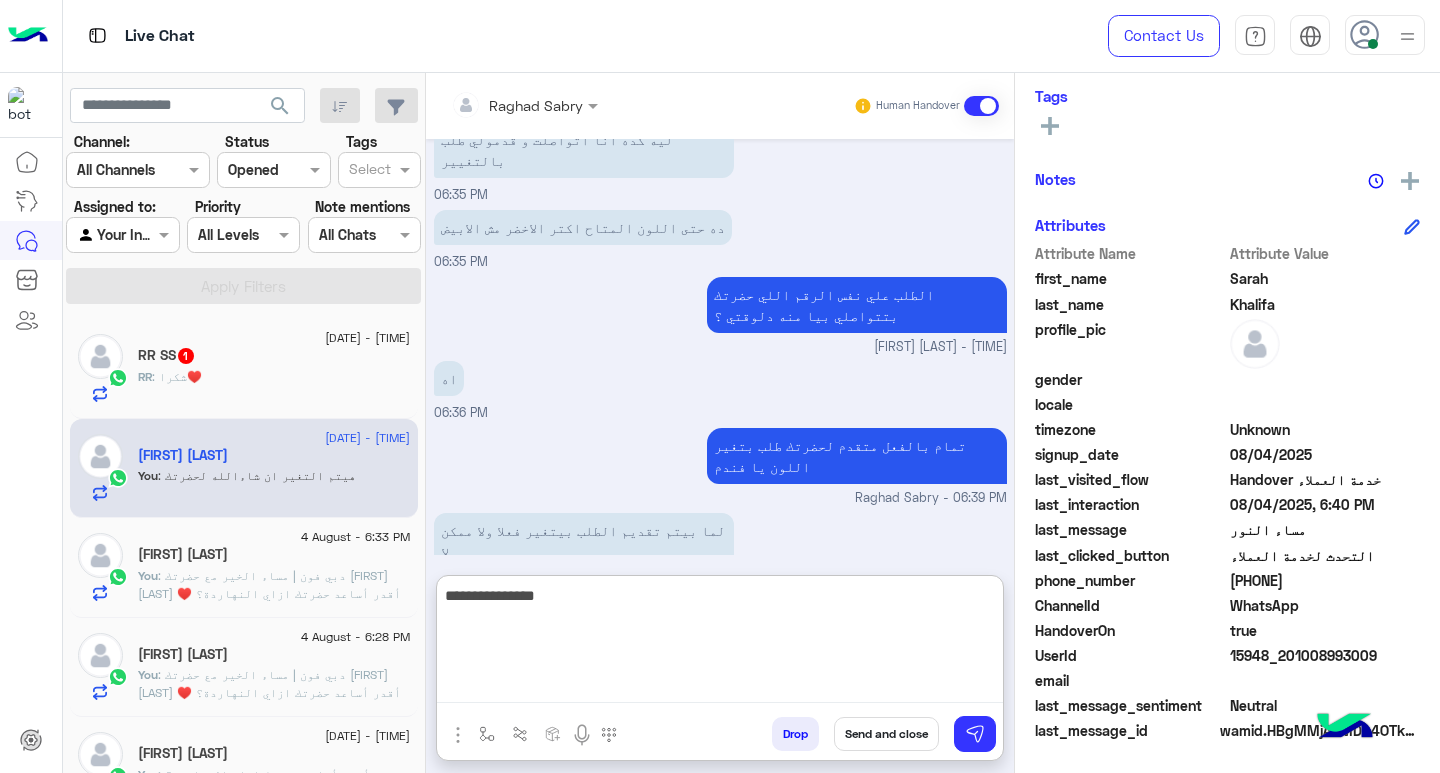 type on "**********" 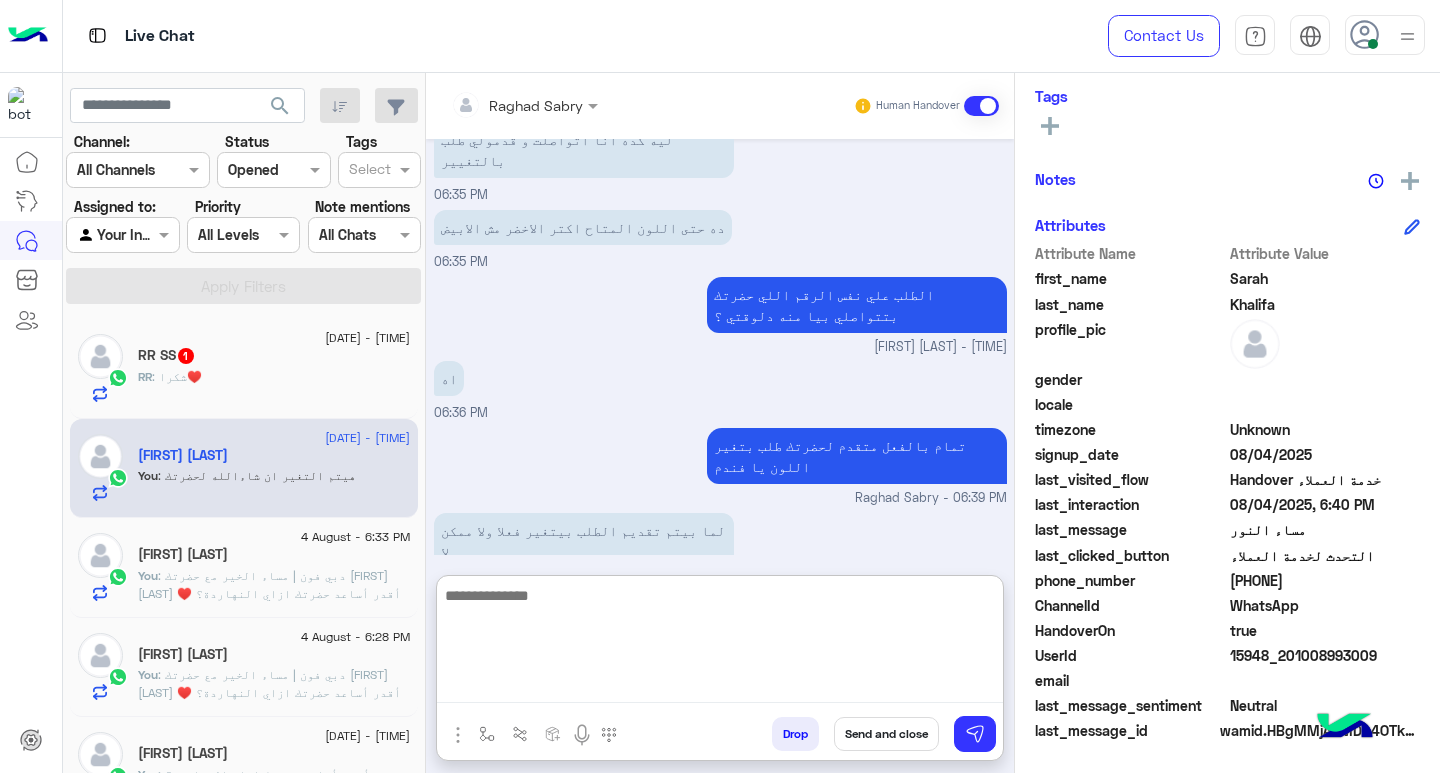 scroll, scrollTop: 1416, scrollLeft: 0, axis: vertical 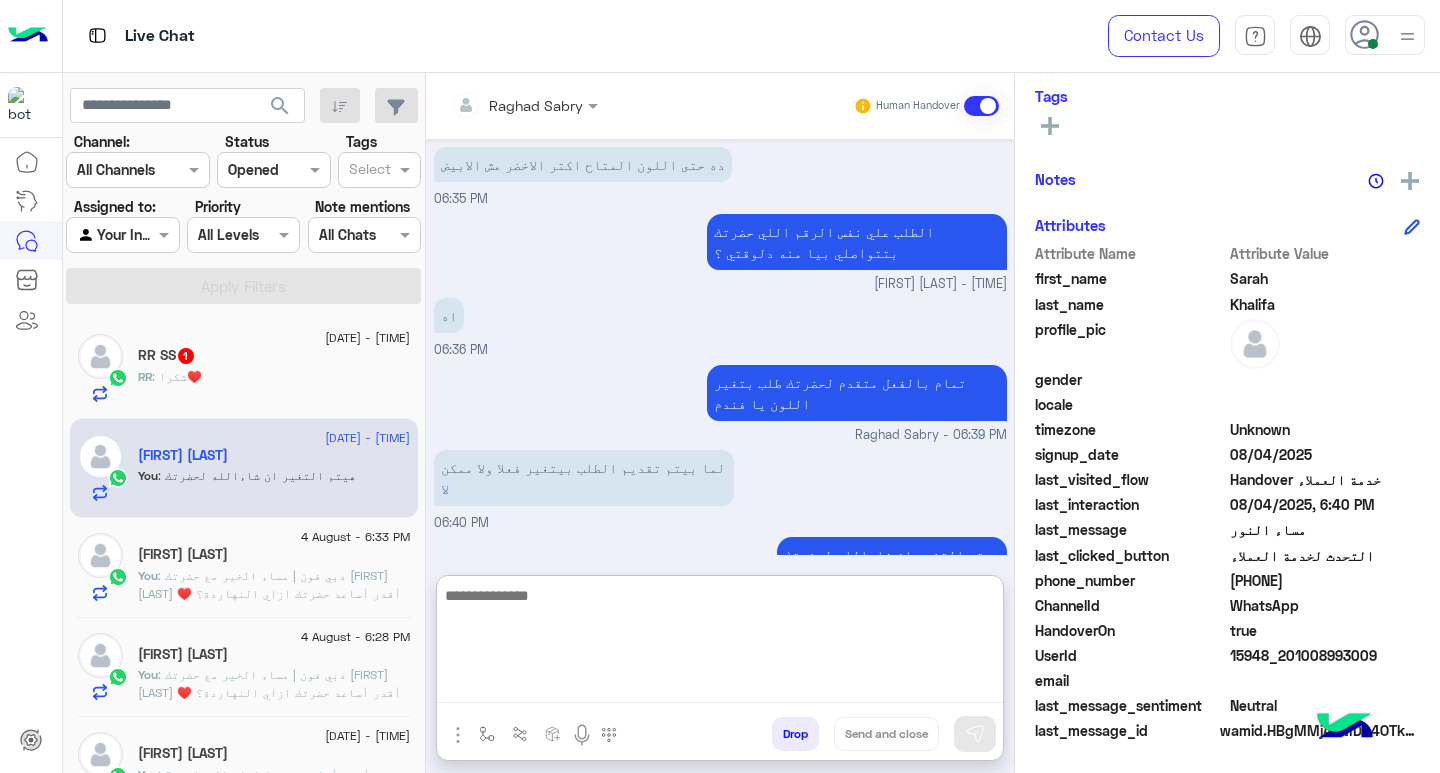click on "RR  SS  1" 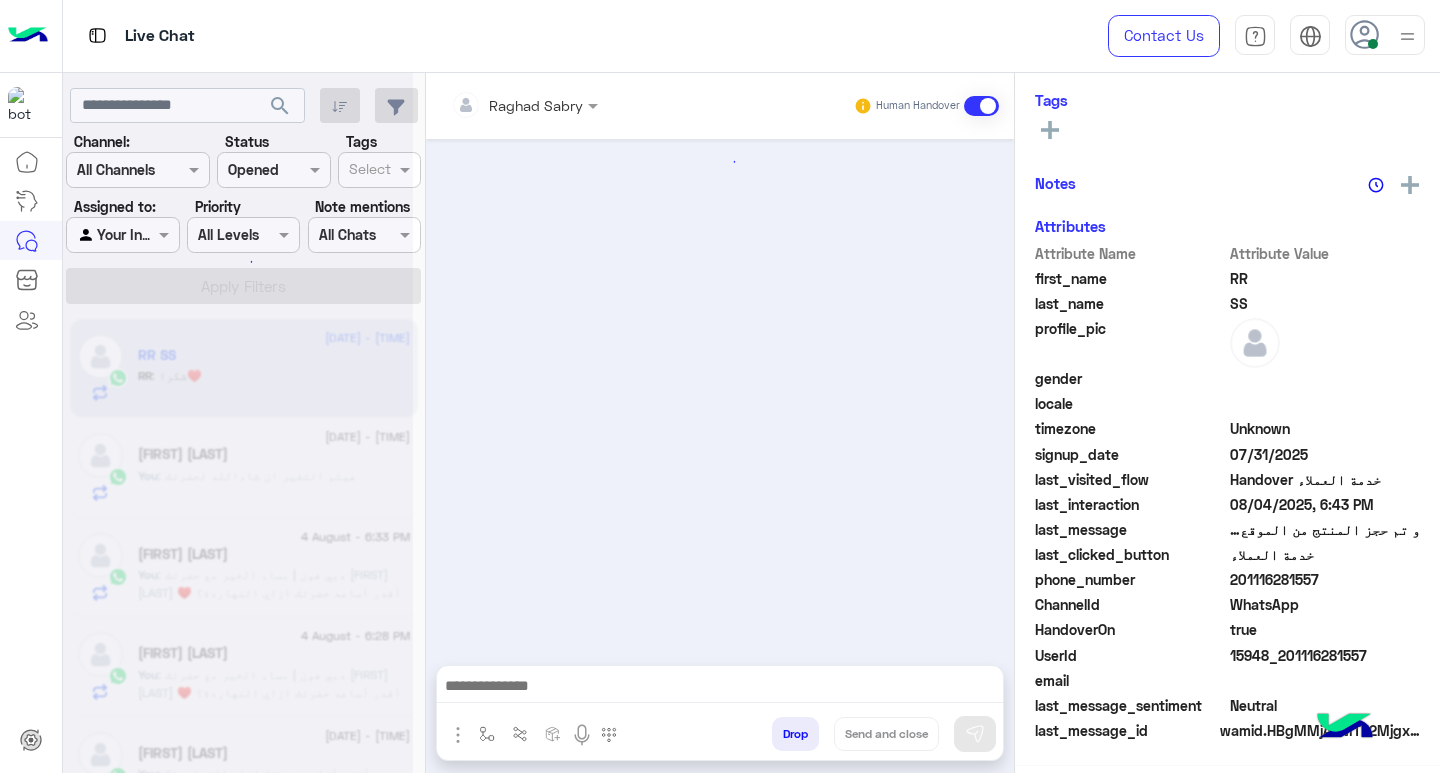 scroll, scrollTop: 325, scrollLeft: 0, axis: vertical 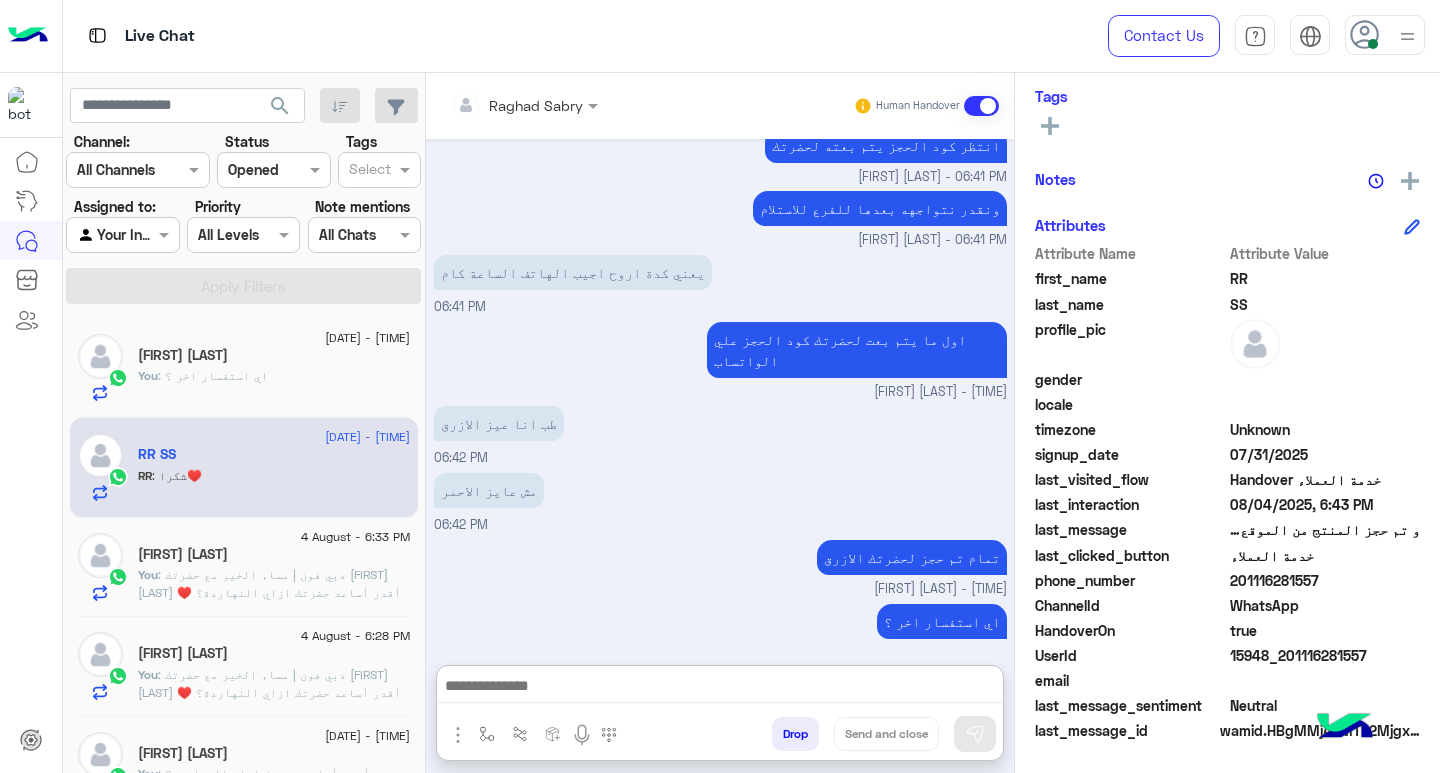 click at bounding box center [720, 688] 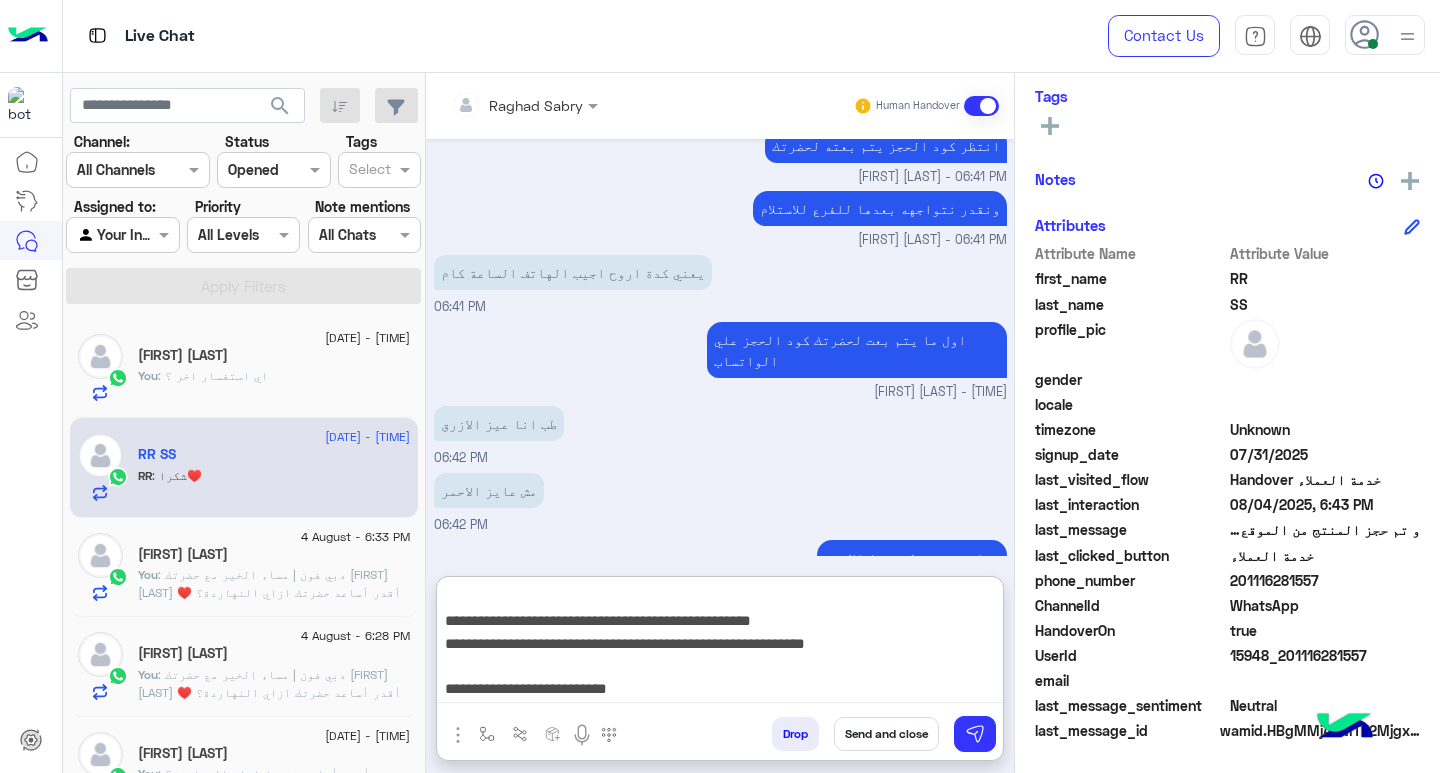 scroll, scrollTop: 133, scrollLeft: 0, axis: vertical 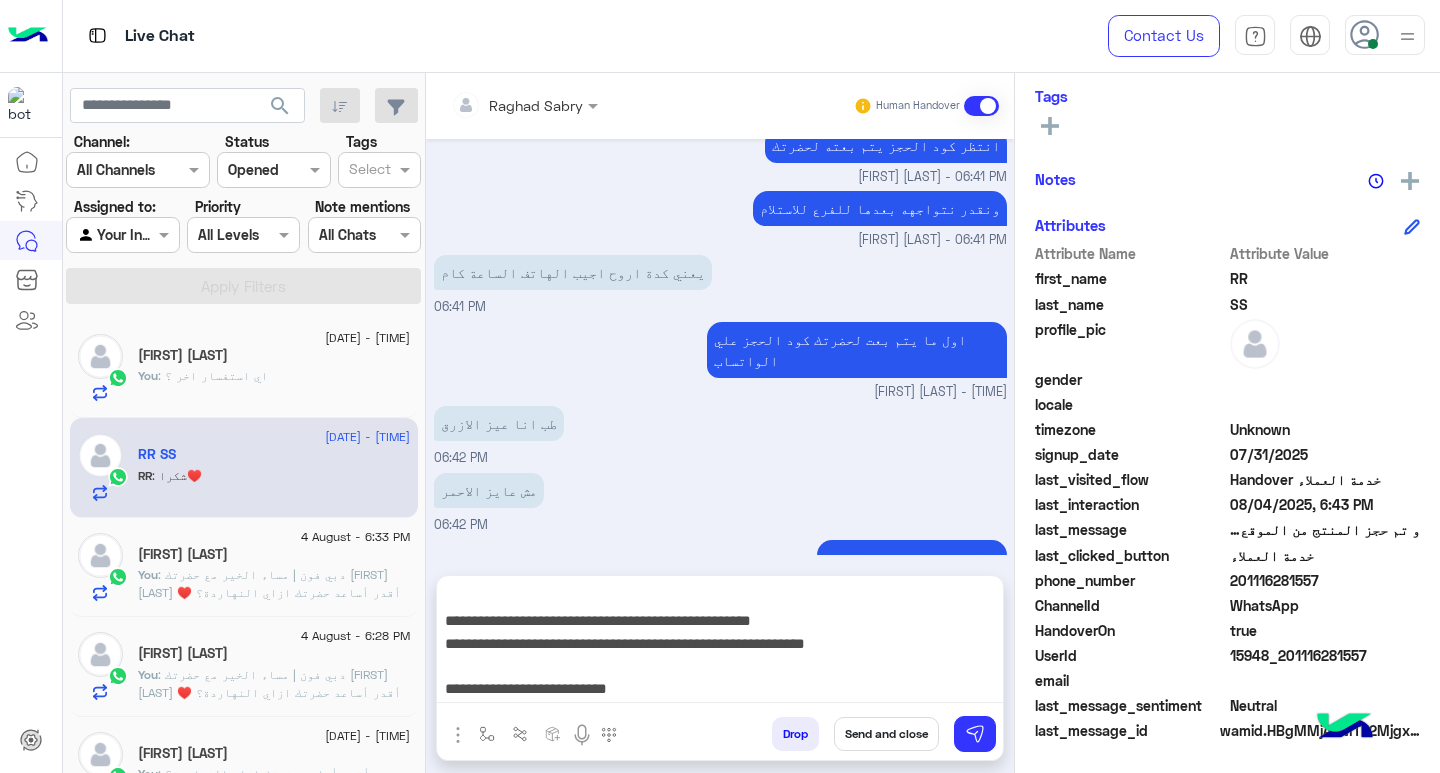 click on "Send and close" at bounding box center [886, 734] 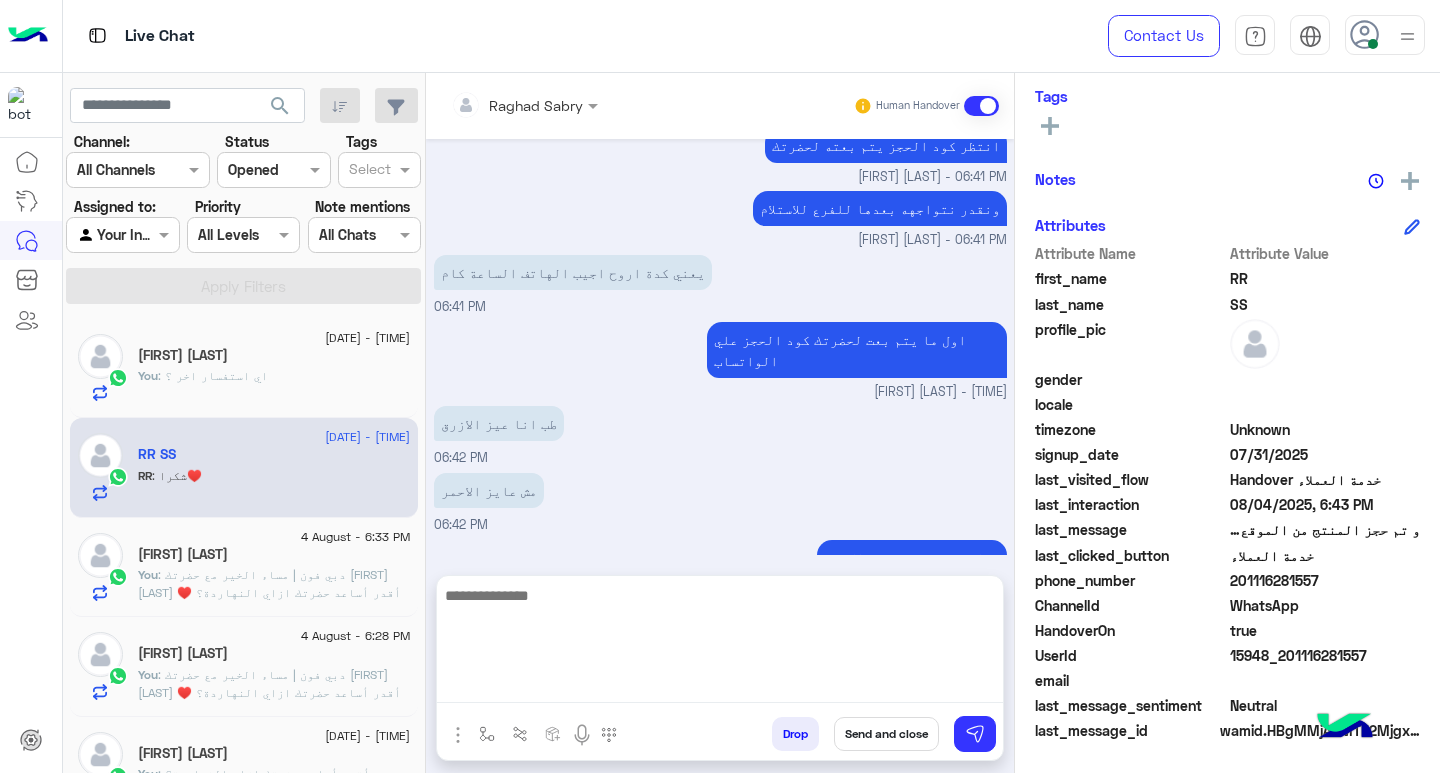 scroll, scrollTop: 0, scrollLeft: 0, axis: both 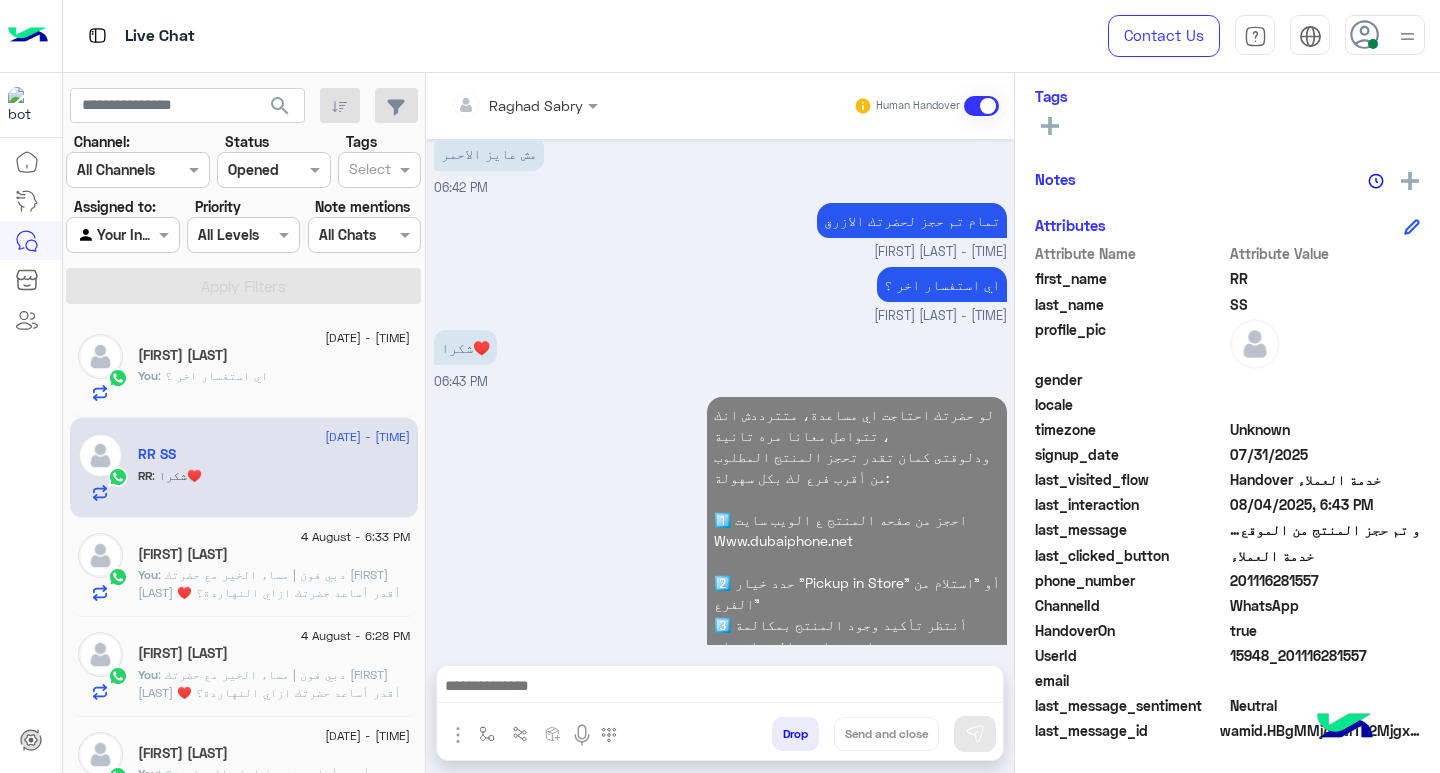 click on "[FIRST] [LAST]" 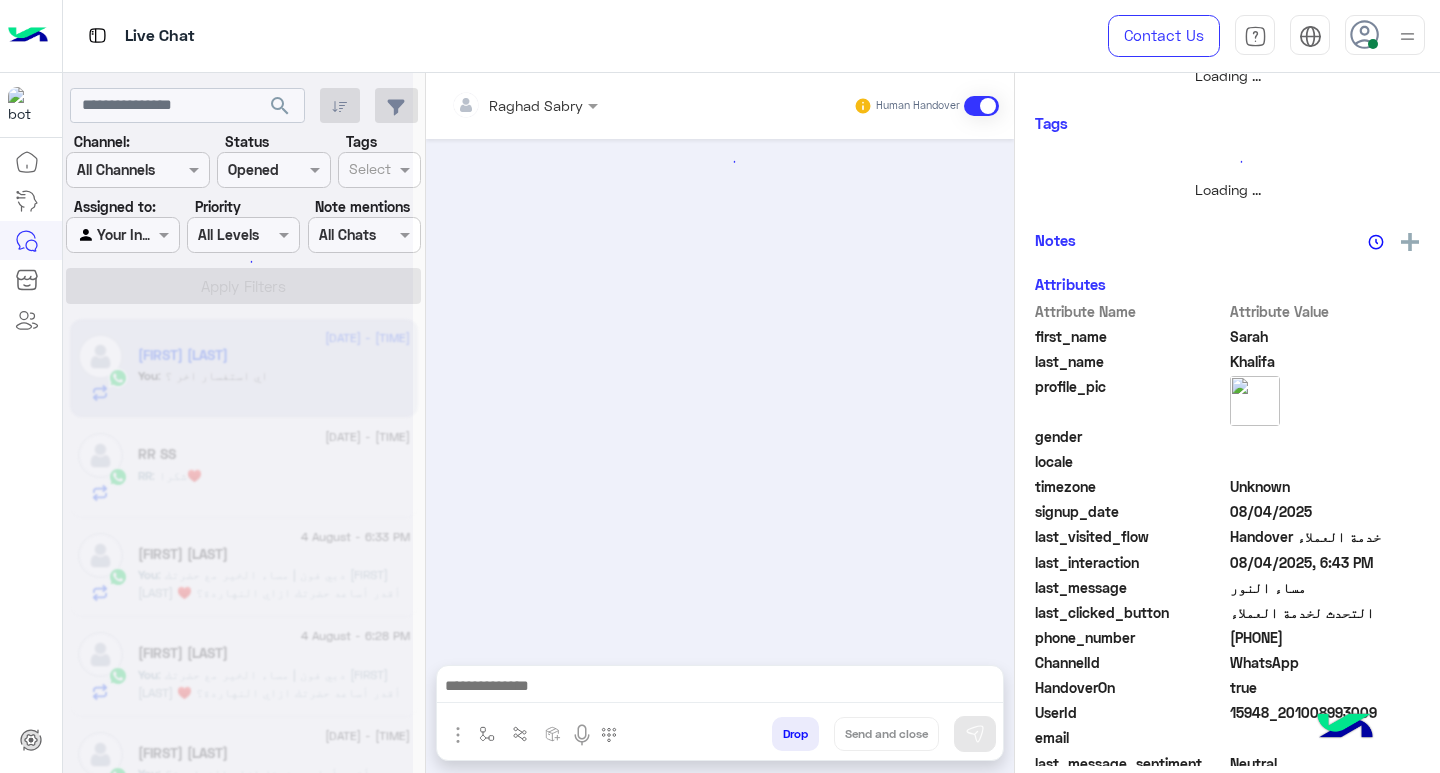 scroll, scrollTop: 355, scrollLeft: 0, axis: vertical 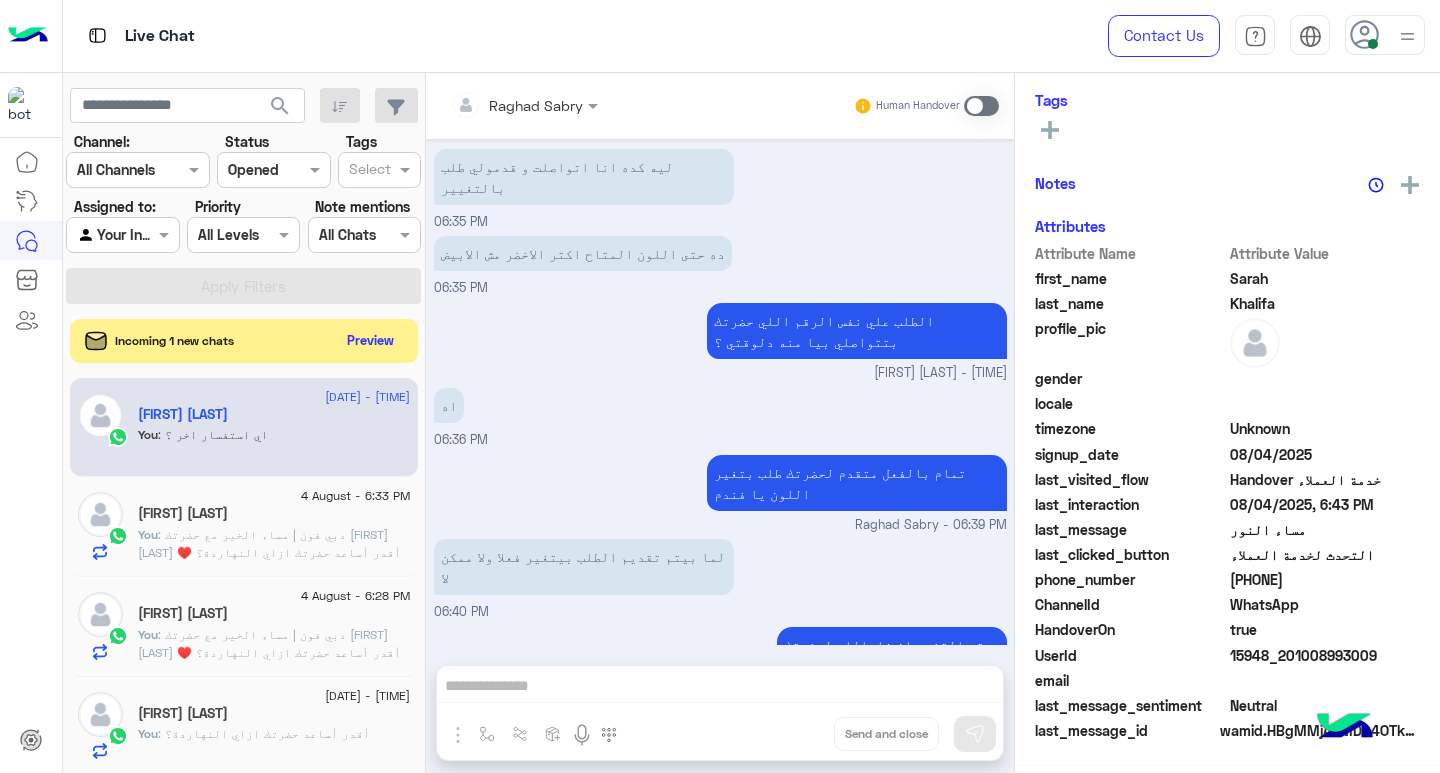 click at bounding box center [981, 106] 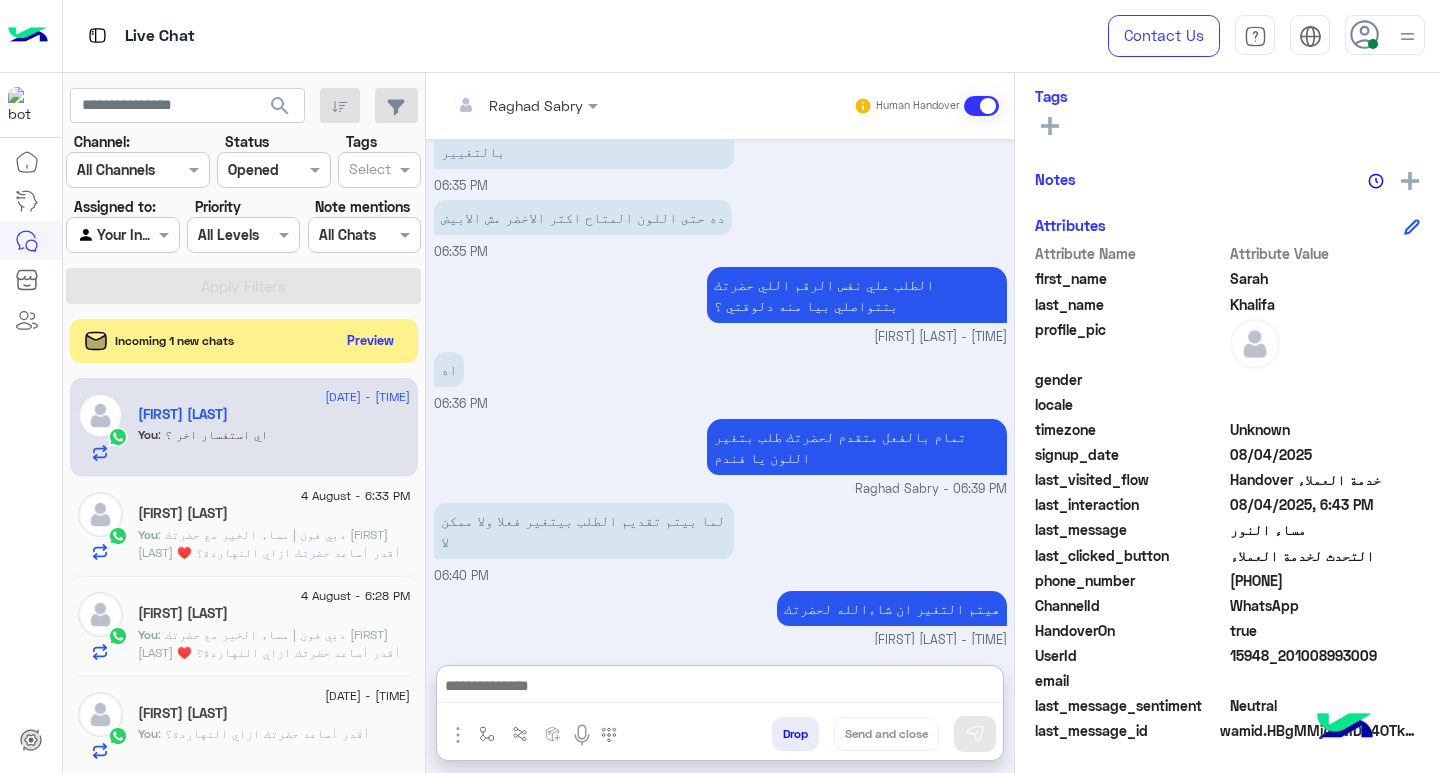 click at bounding box center [720, 688] 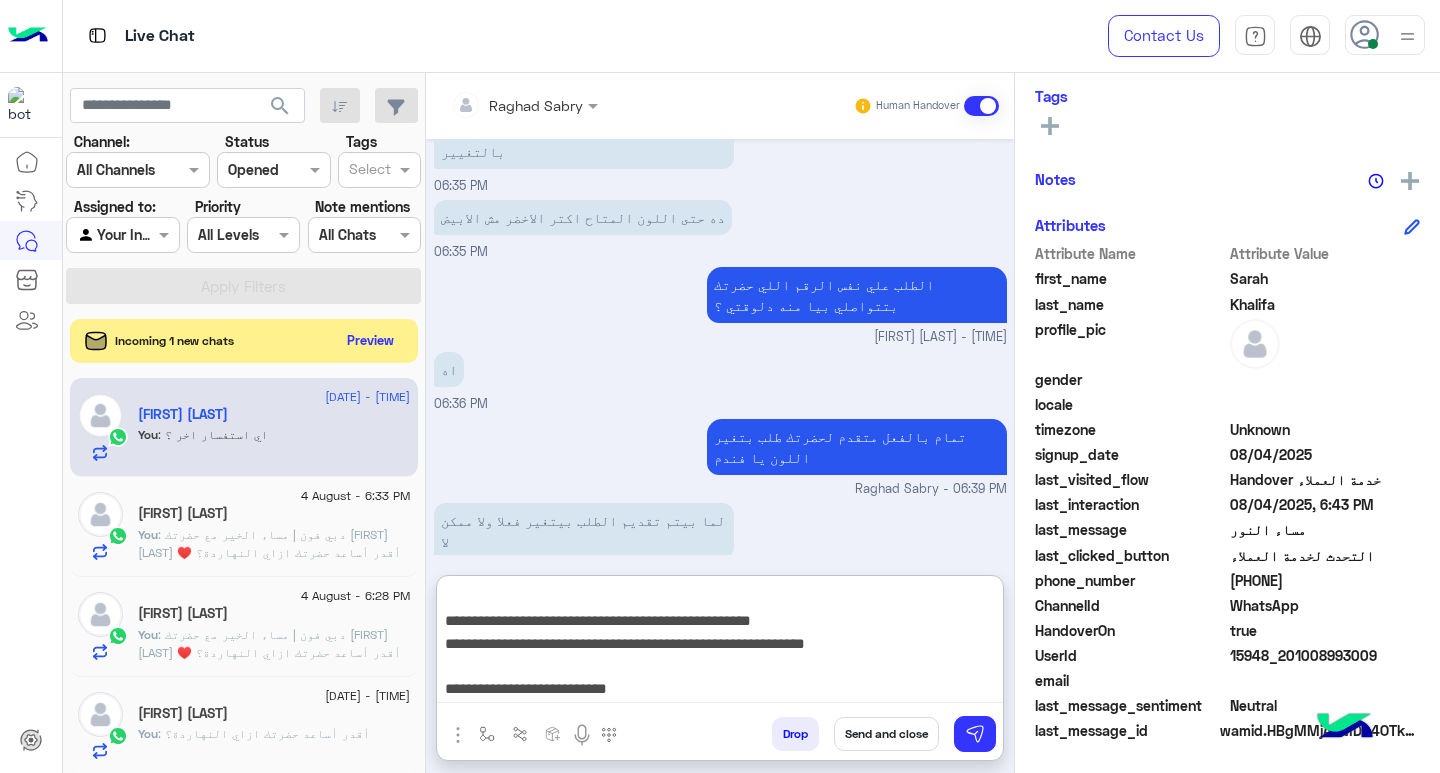 scroll, scrollTop: 0, scrollLeft: 0, axis: both 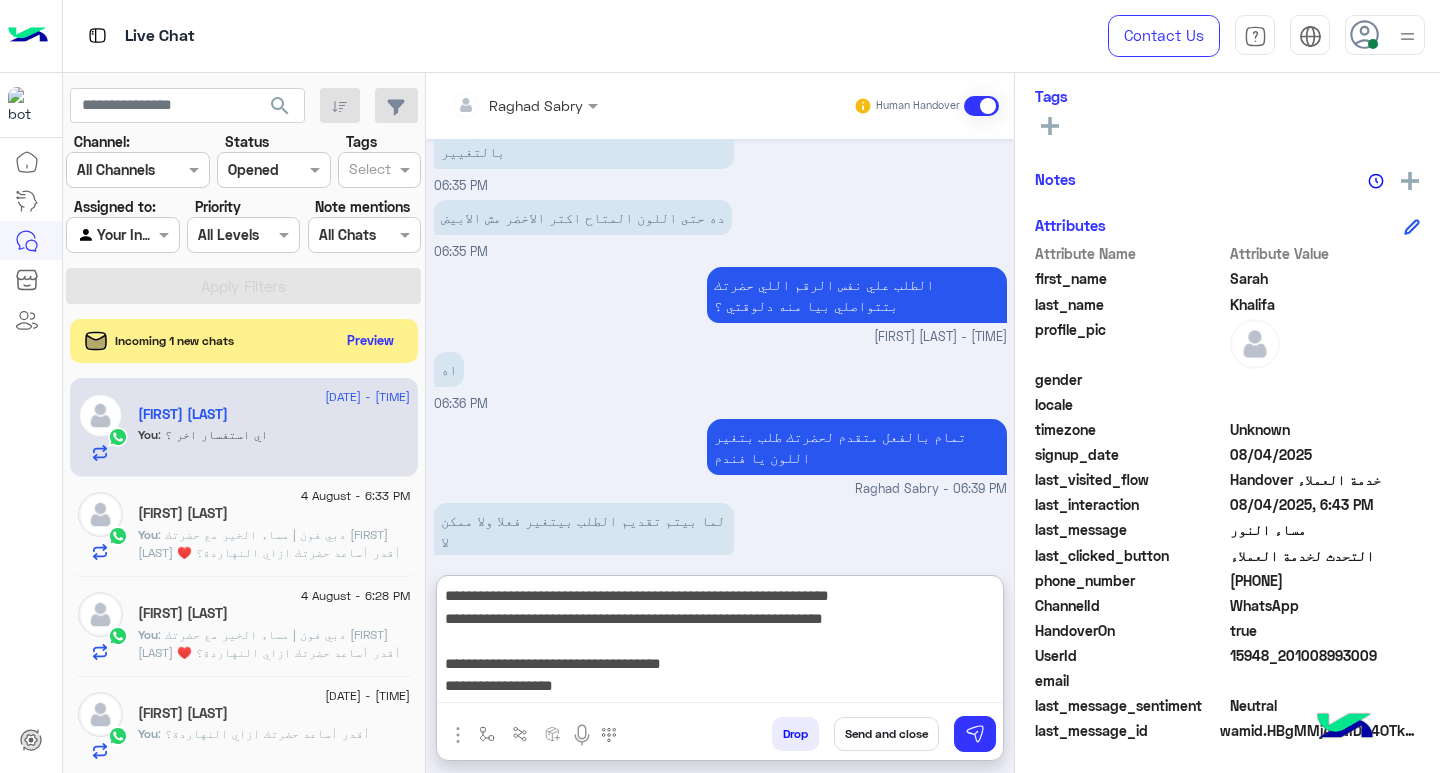 type on "**********" 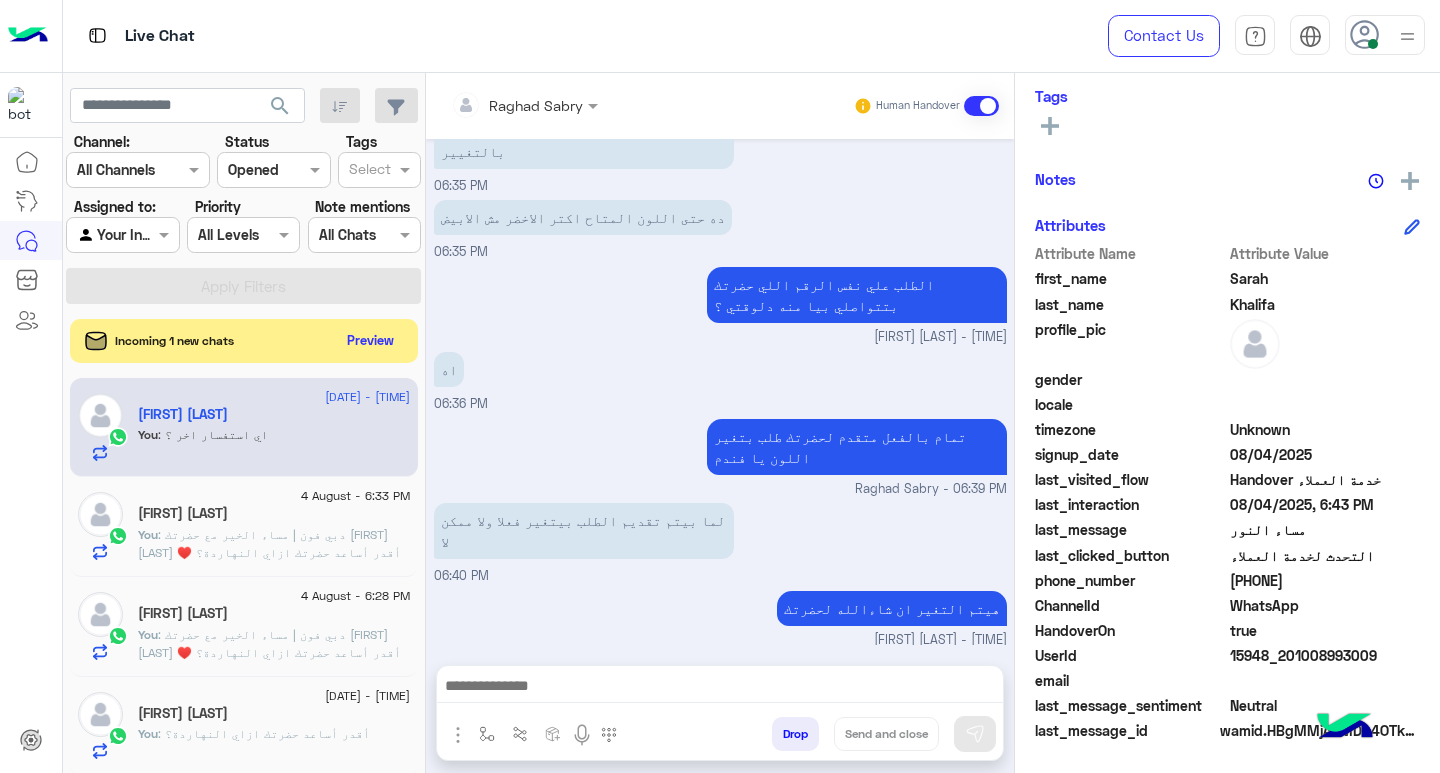 scroll, scrollTop: 1486, scrollLeft: 0, axis: vertical 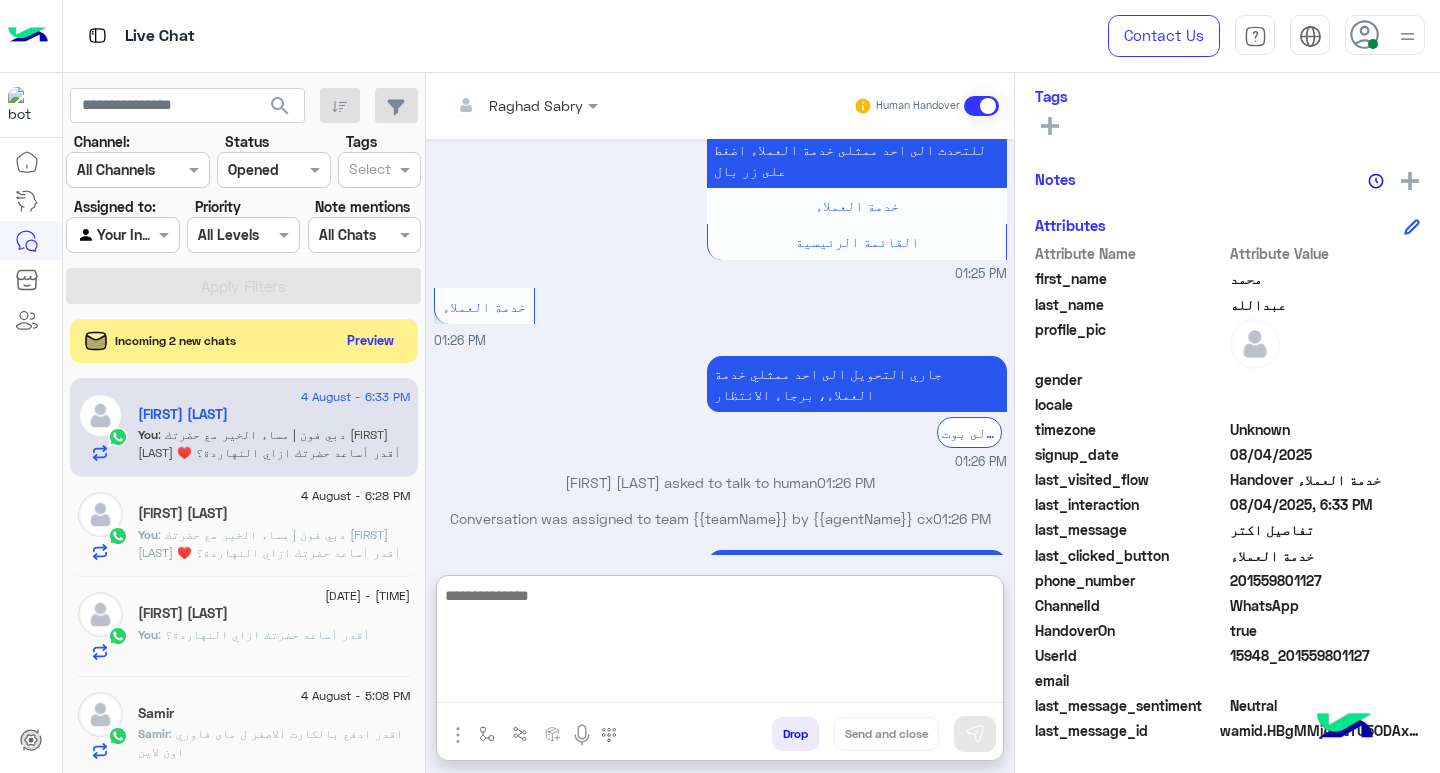 paste on "**********" 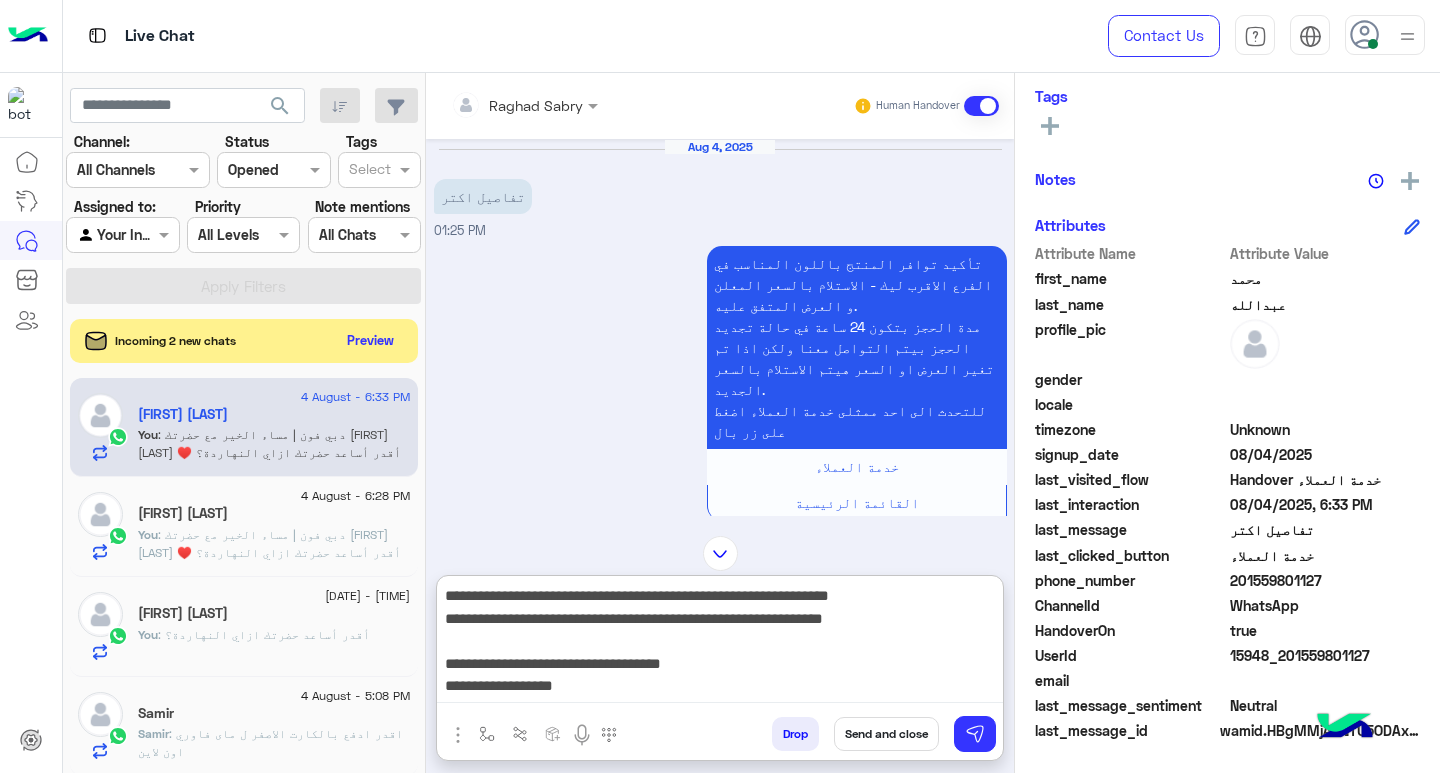 type on "**********" 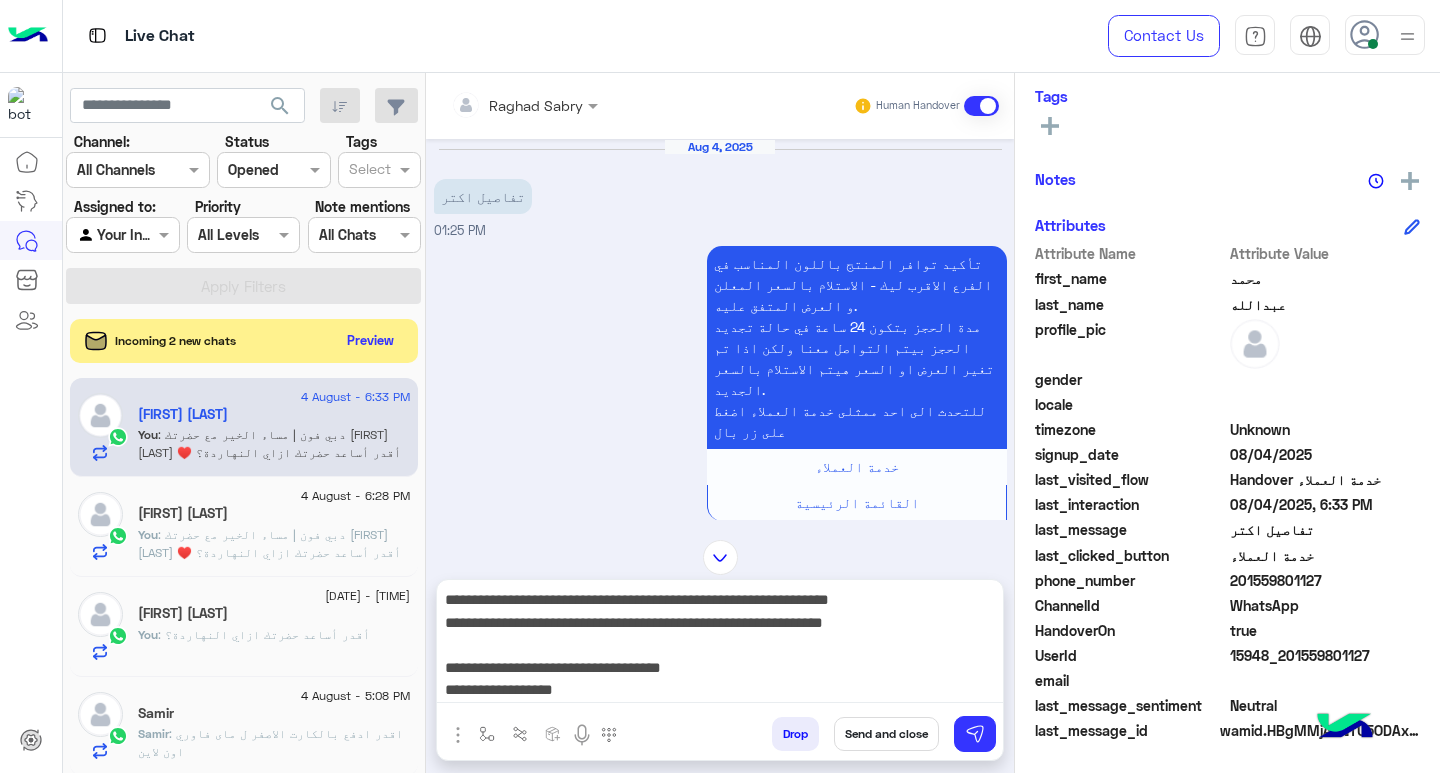 click on "Send and close" at bounding box center (886, 734) 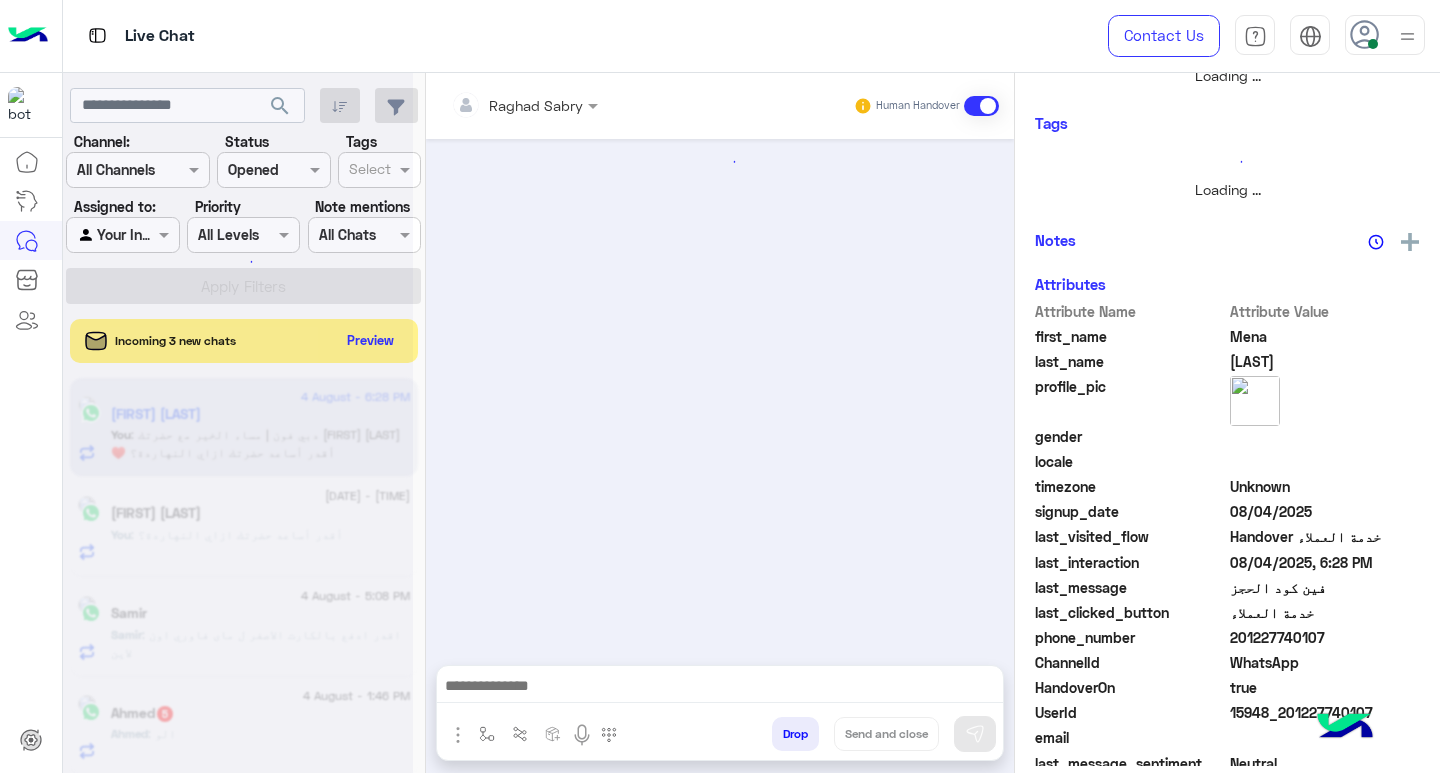 click 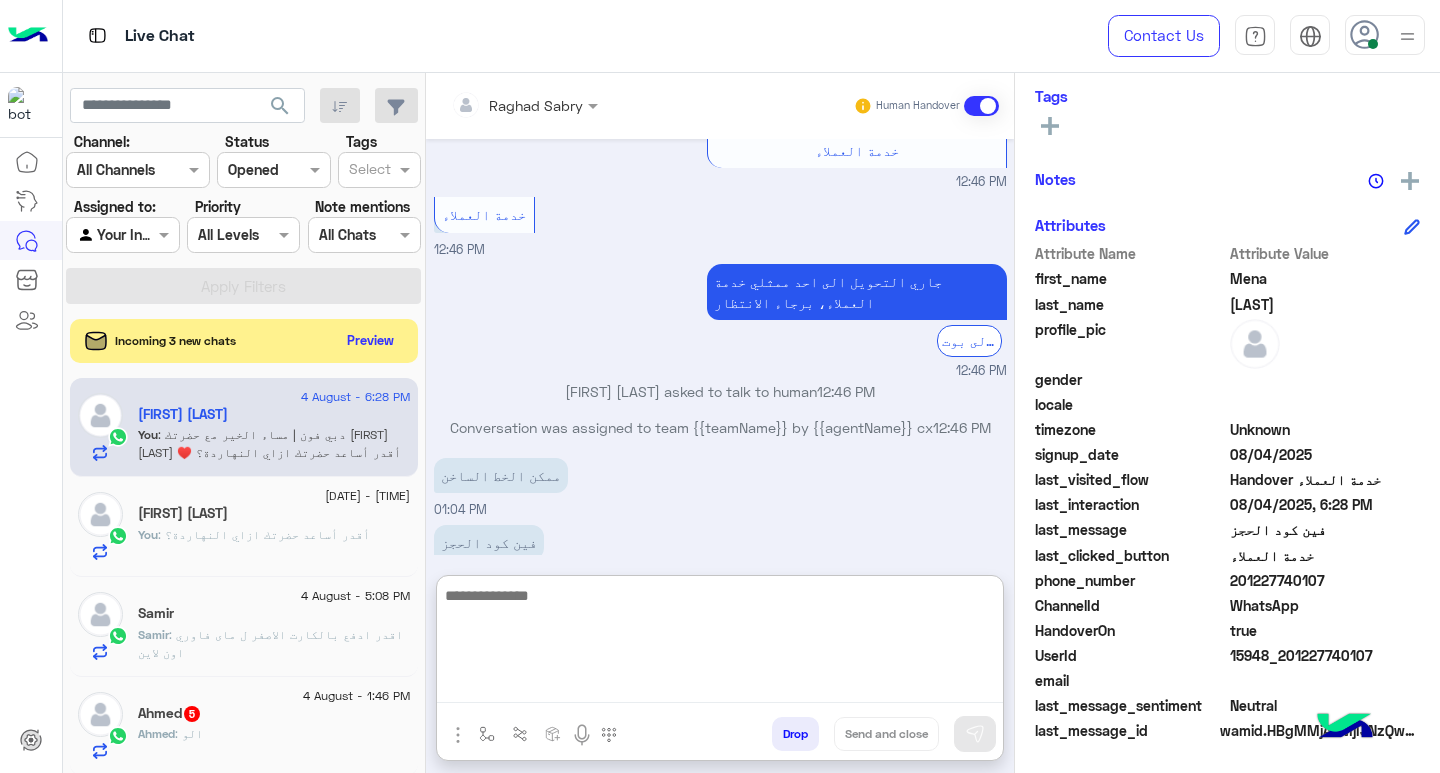 drag, startPoint x: 819, startPoint y: 685, endPoint x: 615, endPoint y: 460, distance: 303.71204 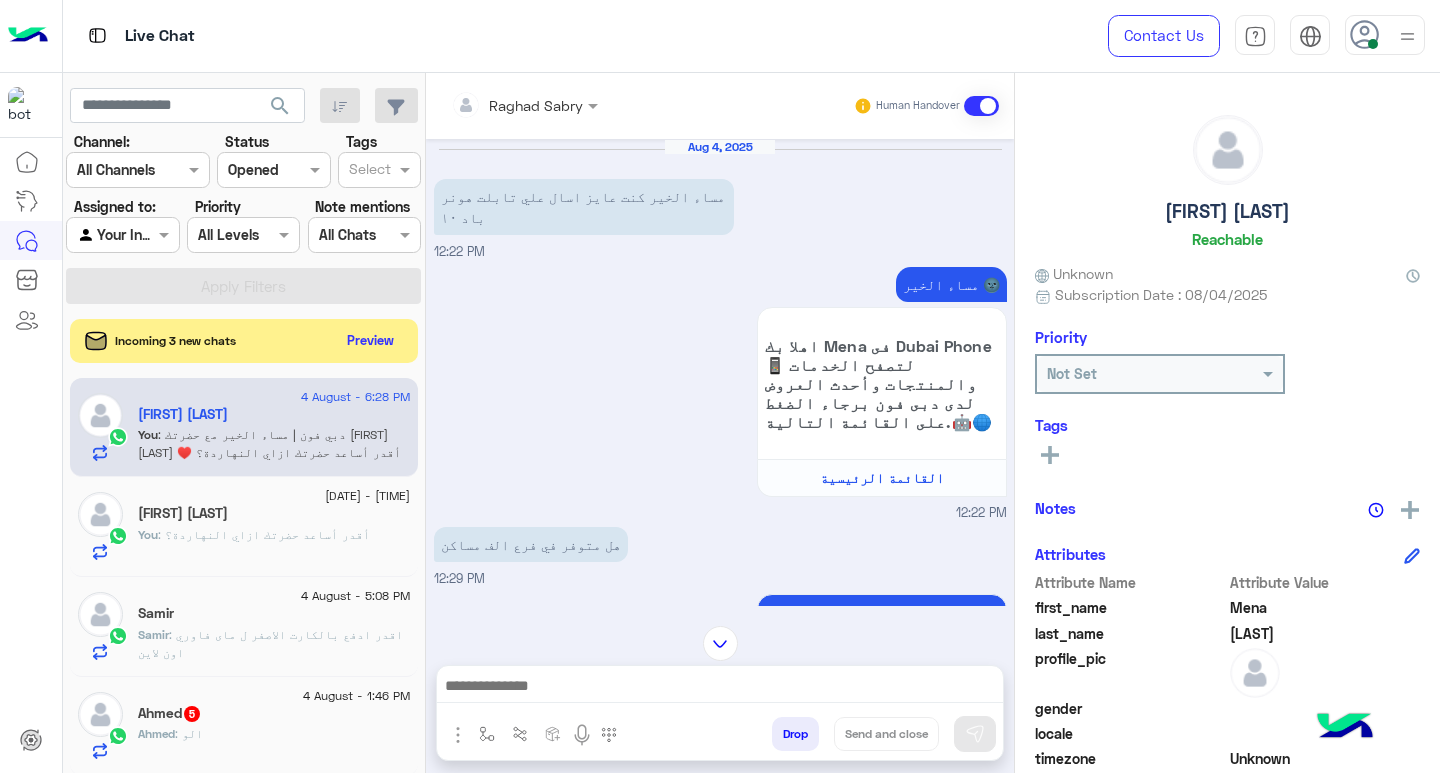 scroll, scrollTop: 544, scrollLeft: 0, axis: vertical 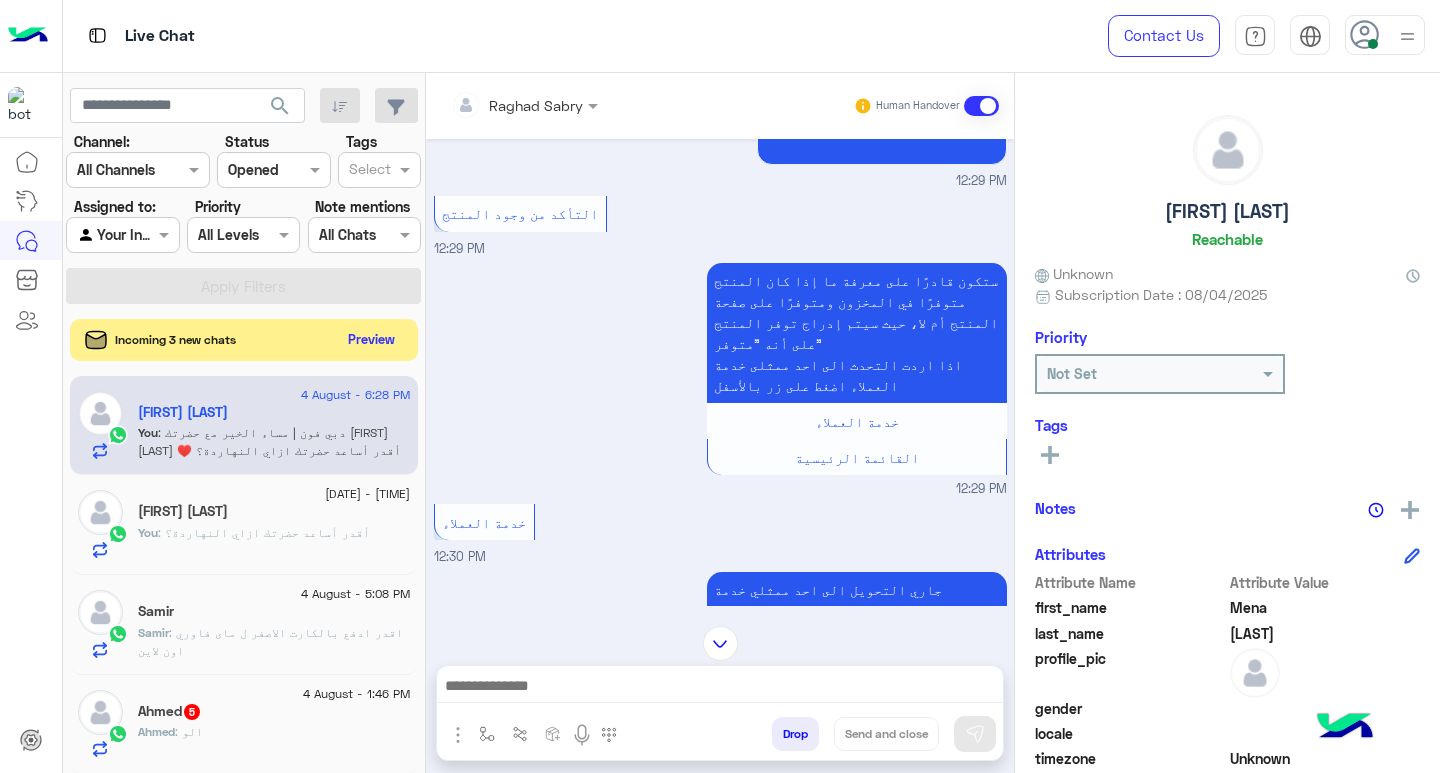 click on "Preview" 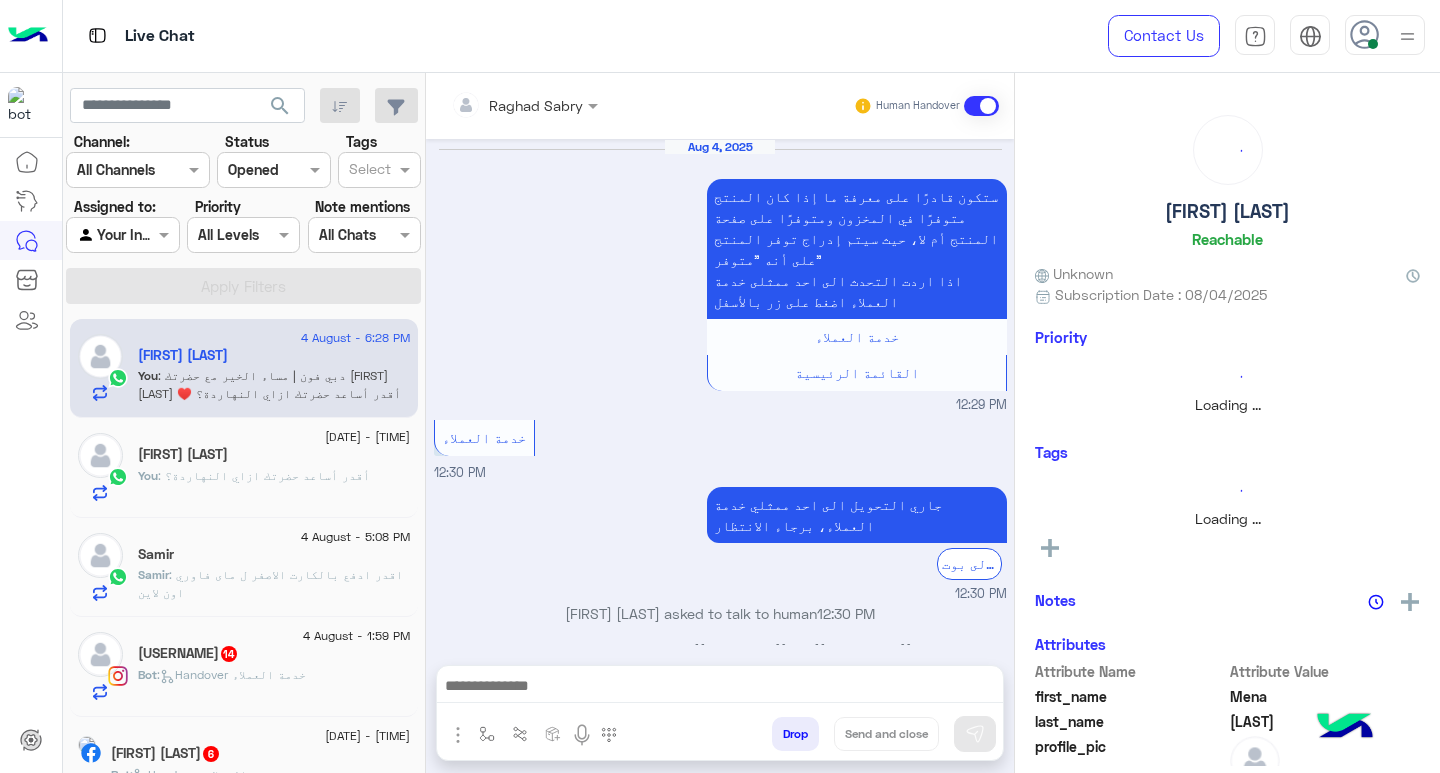 scroll, scrollTop: 1747, scrollLeft: 0, axis: vertical 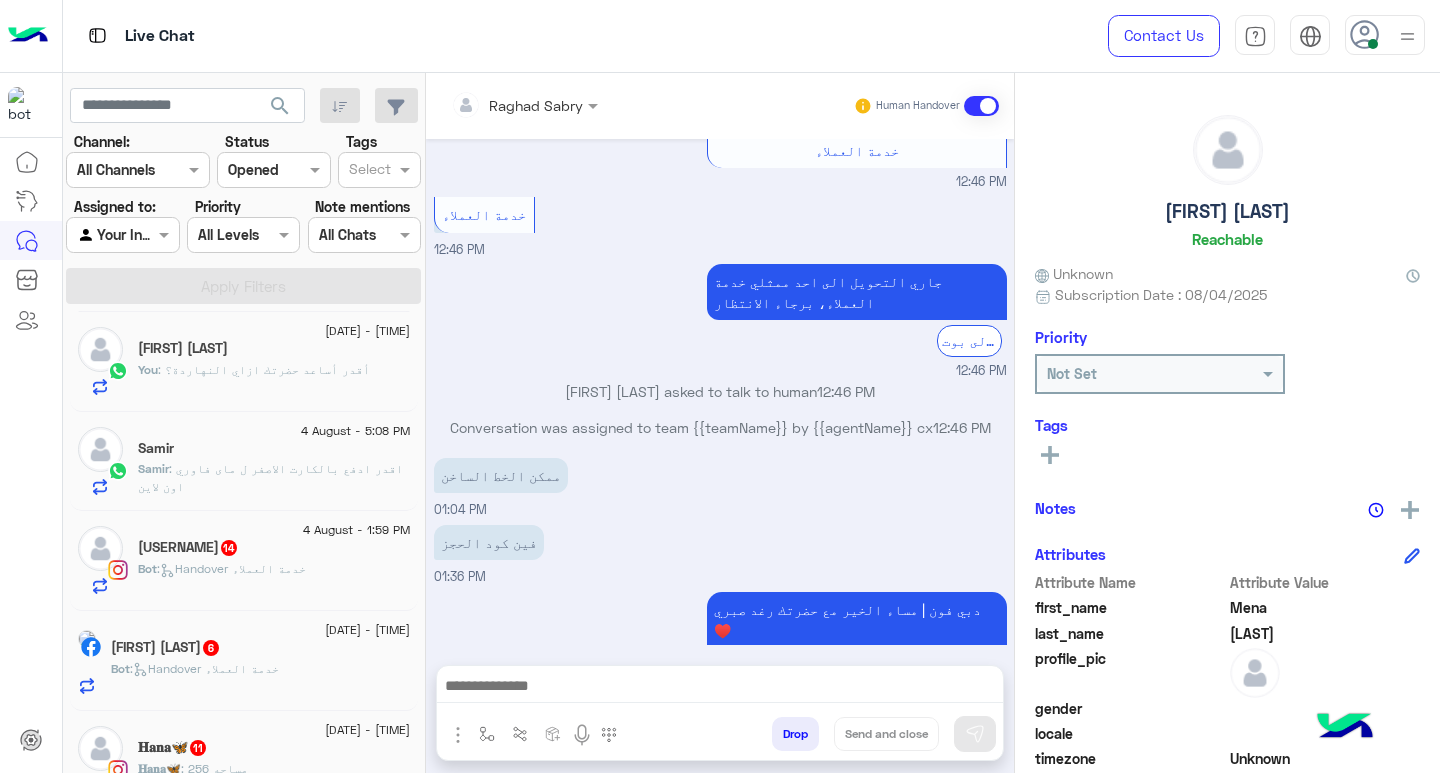 click on "Bot :   Handover خدمة العملاء" 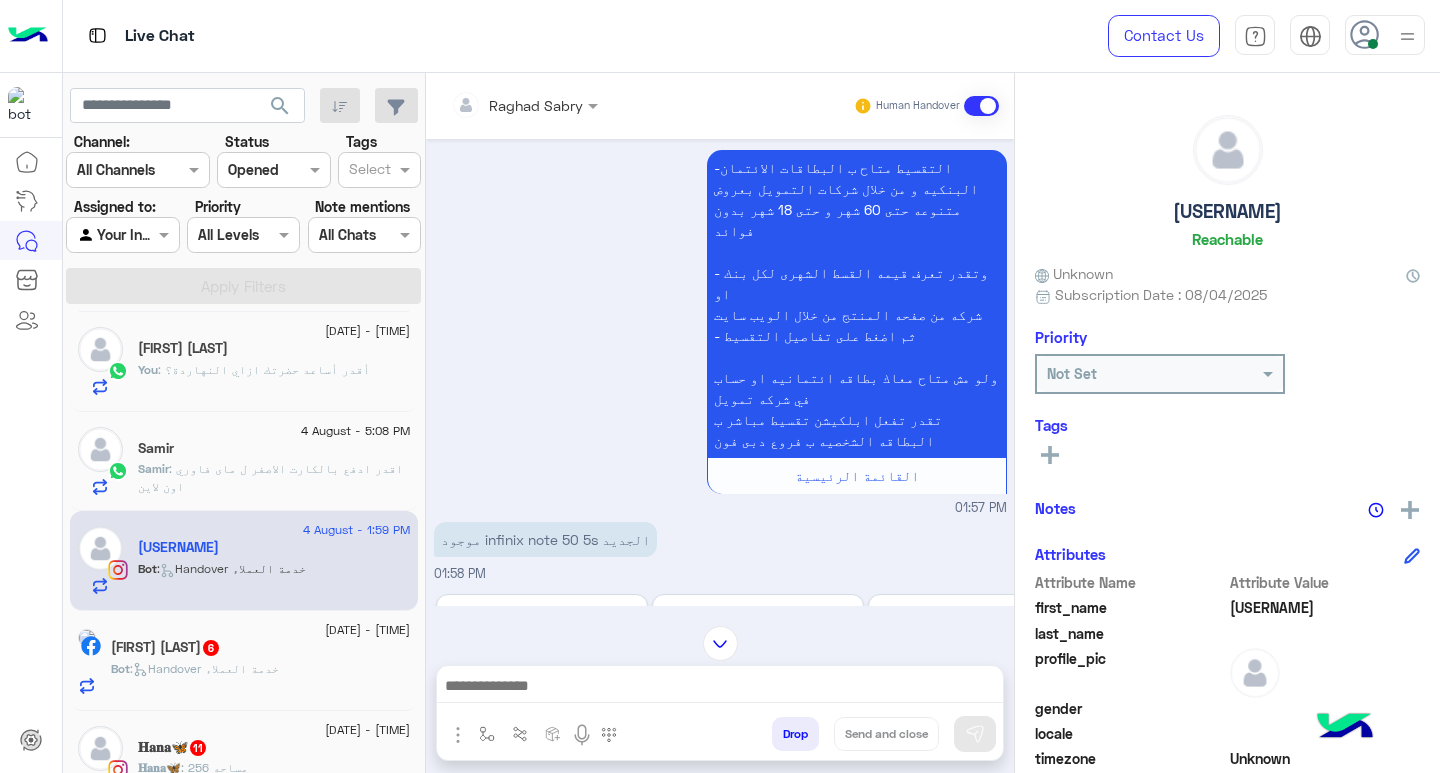 scroll, scrollTop: 1776, scrollLeft: 0, axis: vertical 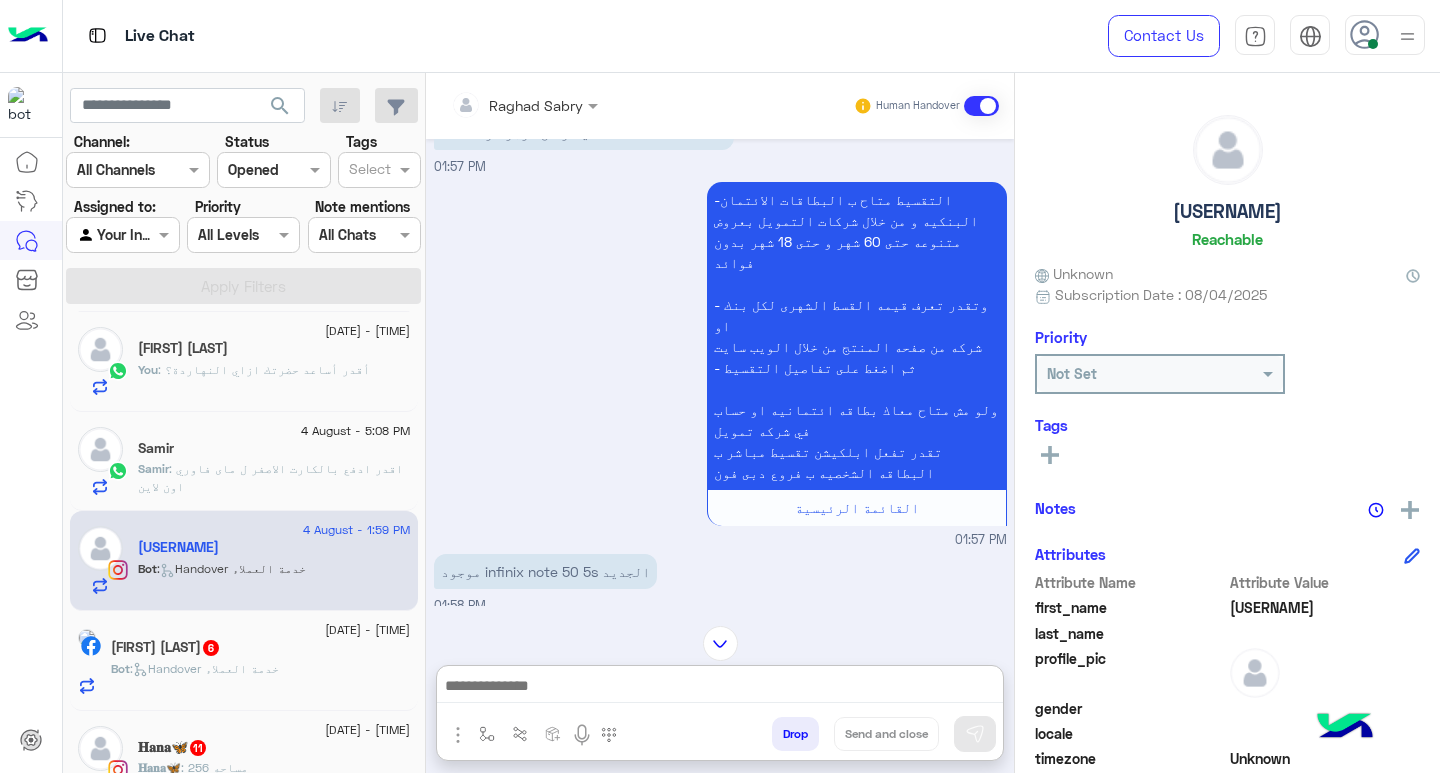 click at bounding box center (720, 688) 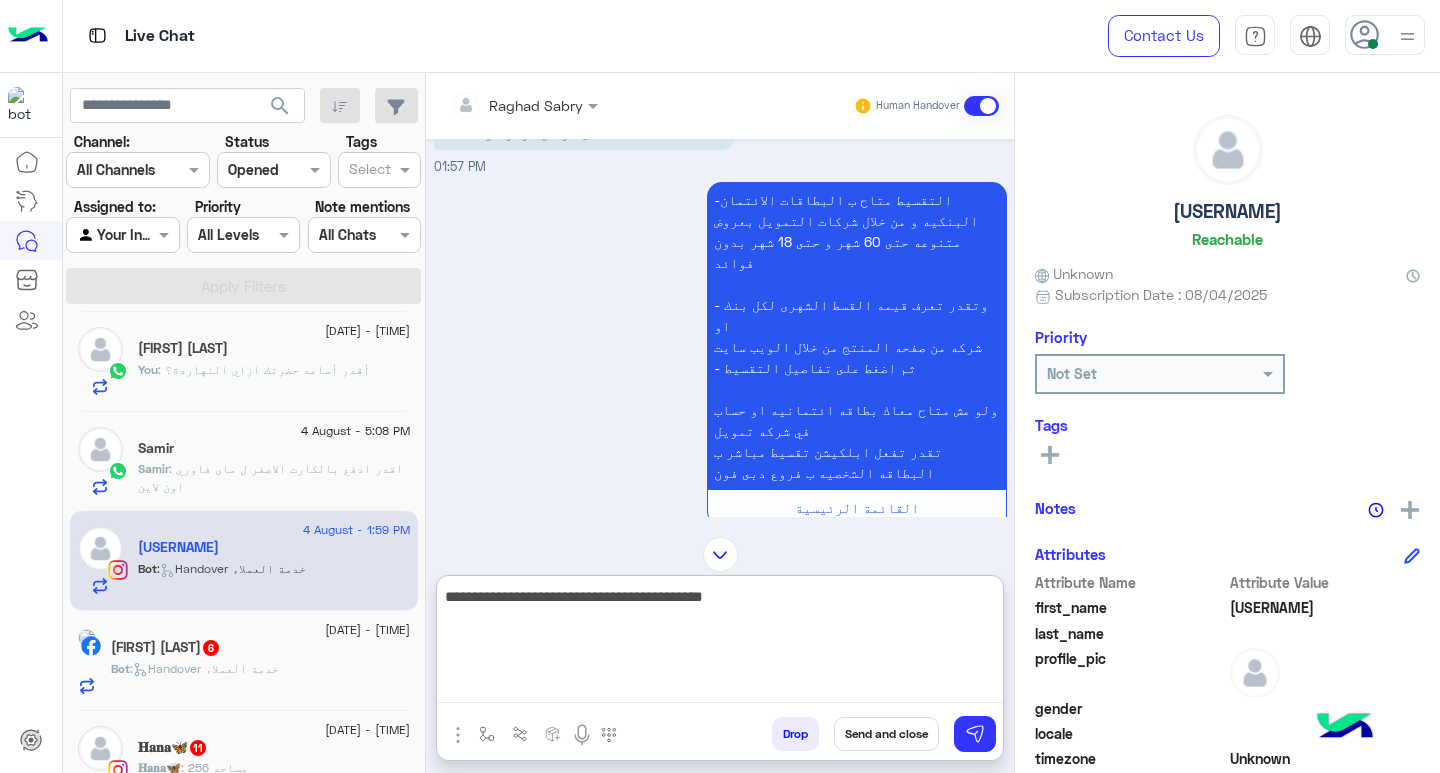 type on "**********" 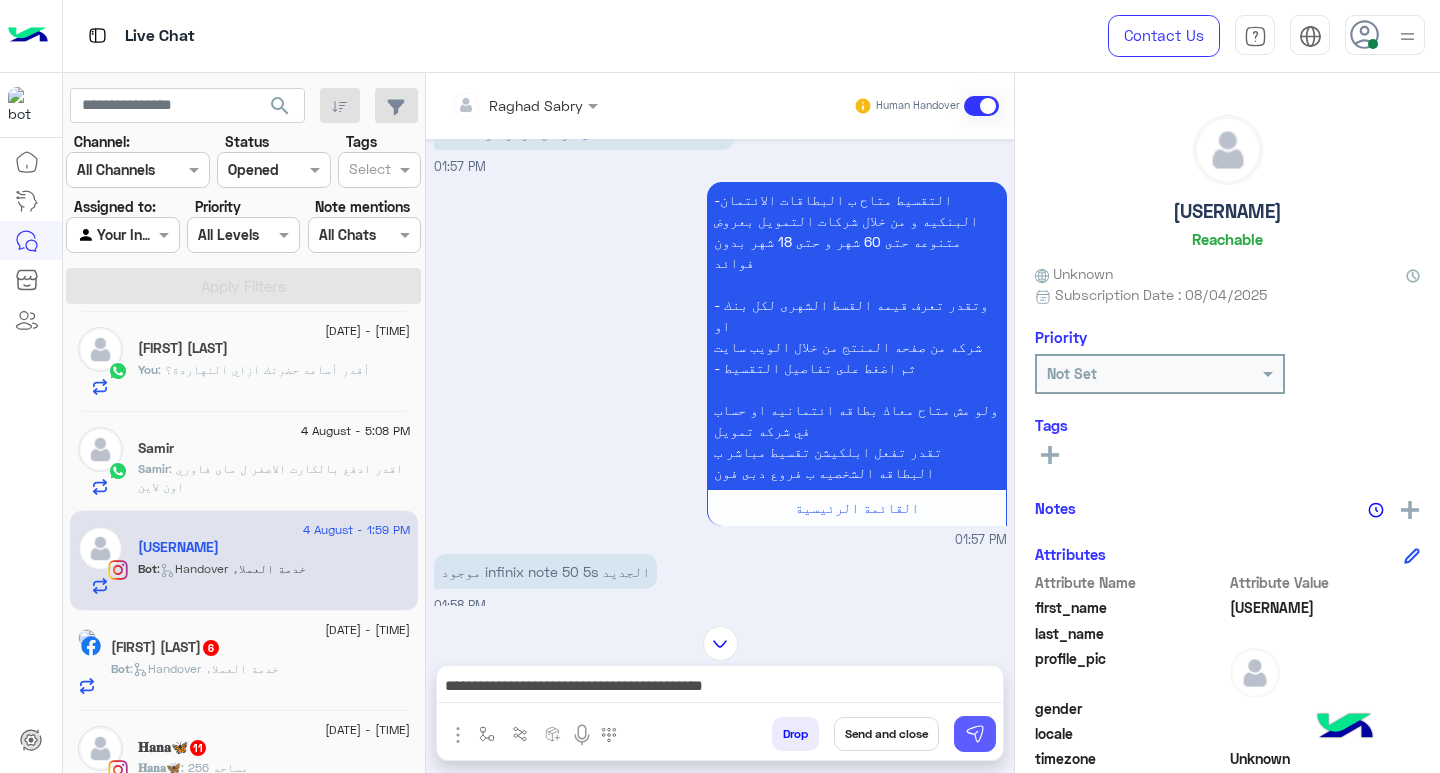 click at bounding box center [975, 734] 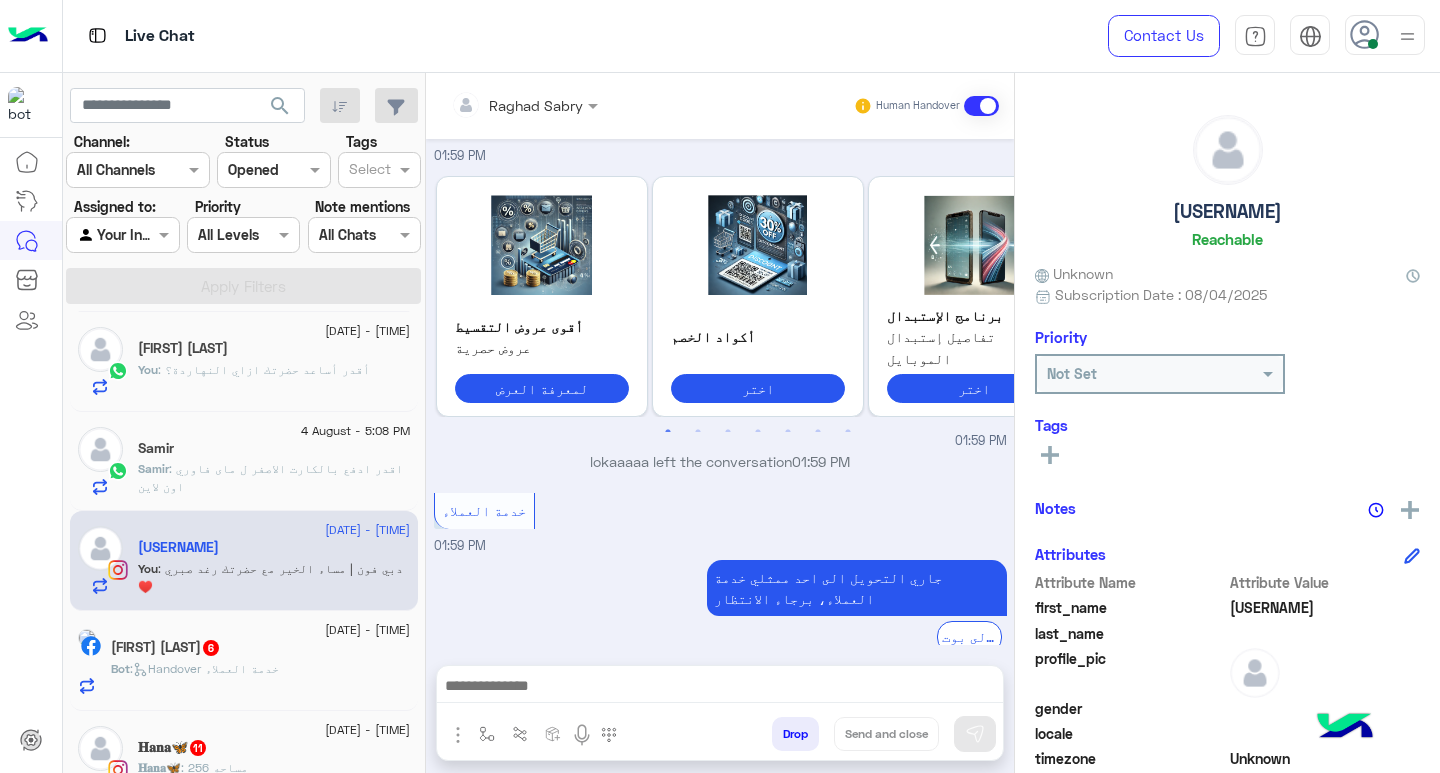 scroll, scrollTop: 3044, scrollLeft: 0, axis: vertical 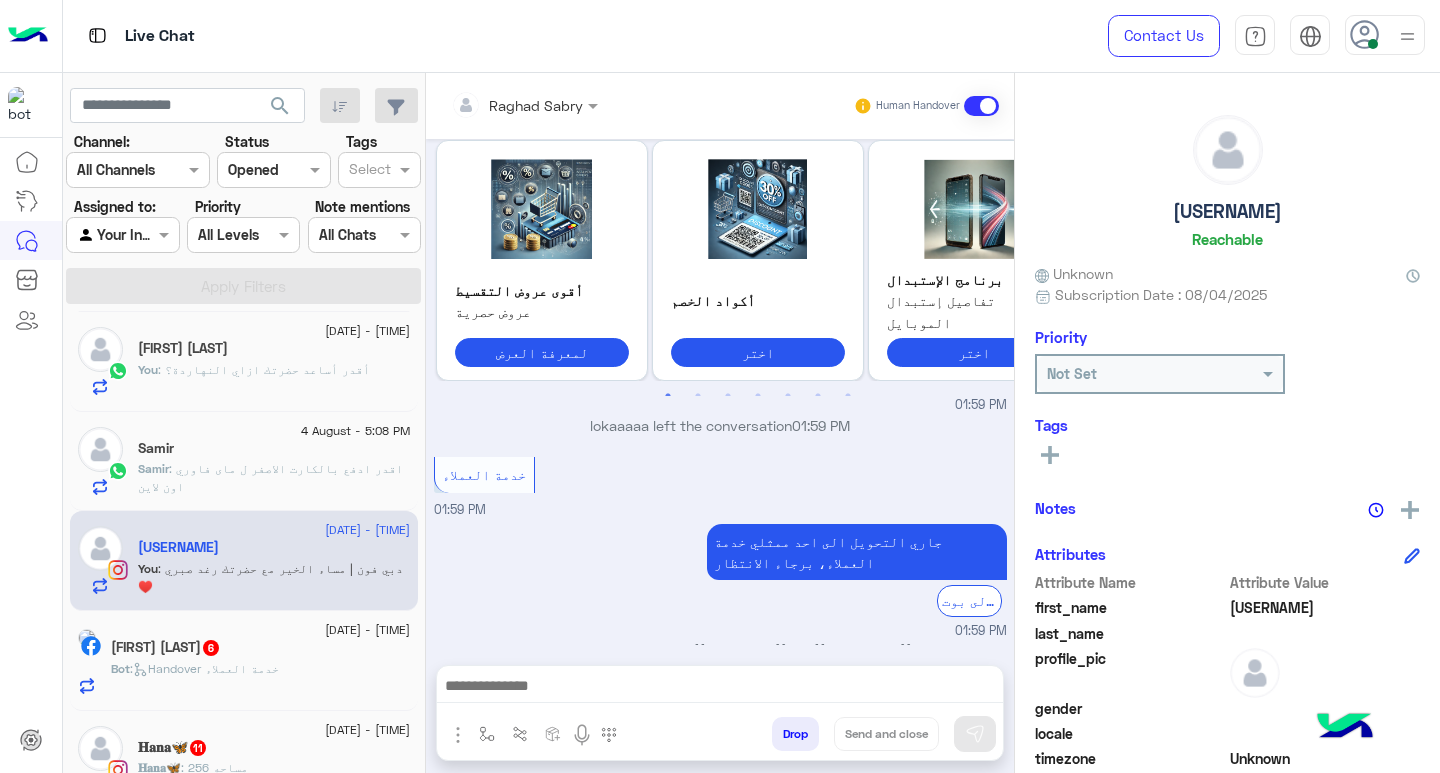 click at bounding box center [720, 688] 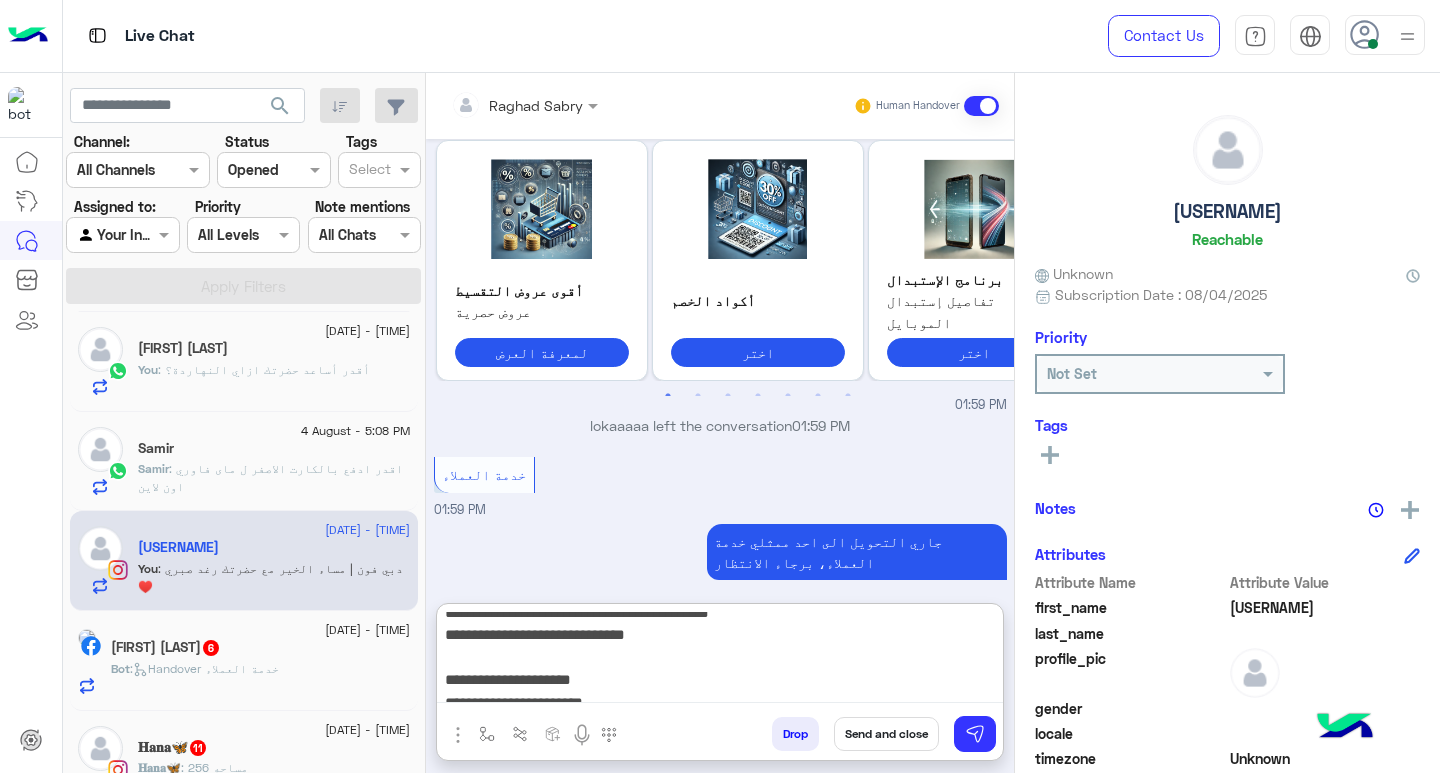scroll, scrollTop: 0, scrollLeft: 0, axis: both 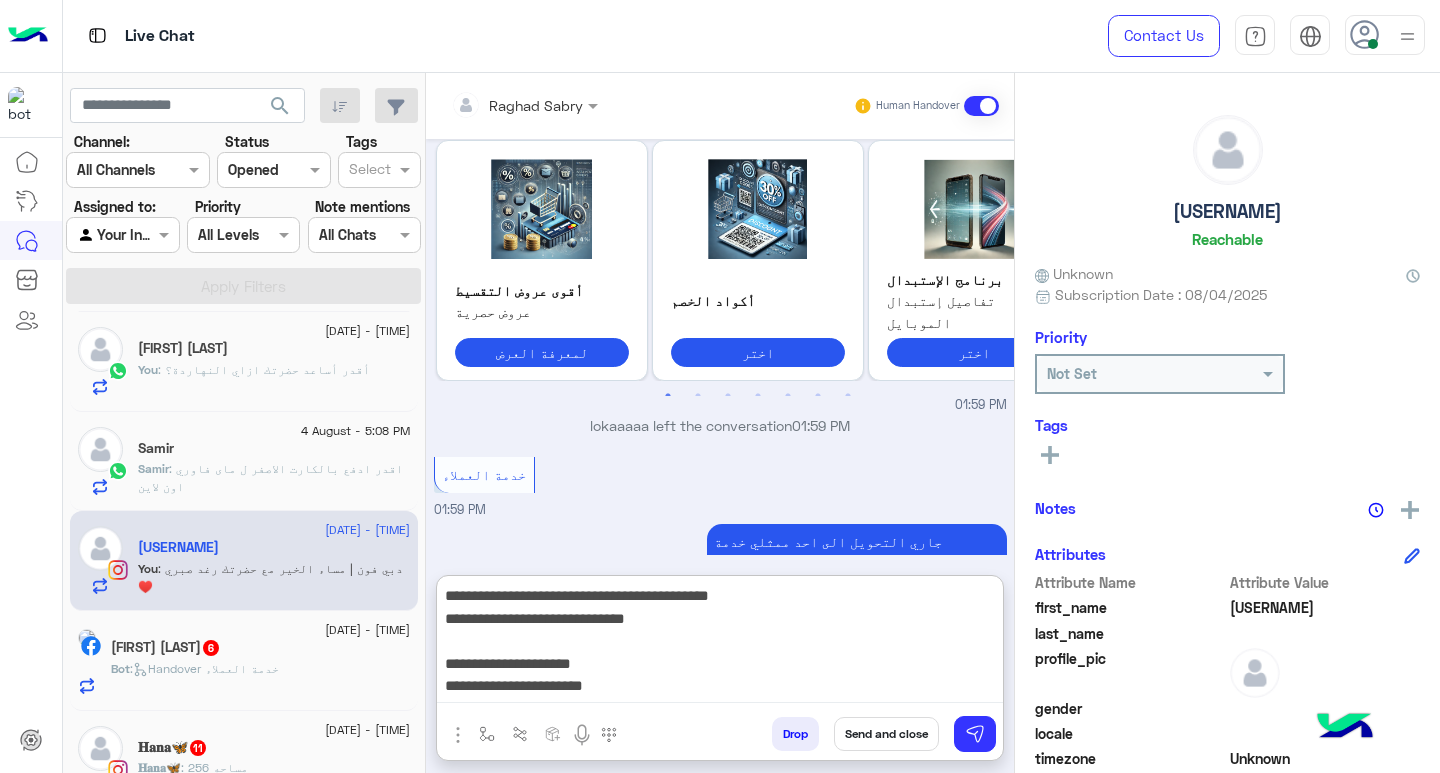 click on "**********" at bounding box center [720, 643] 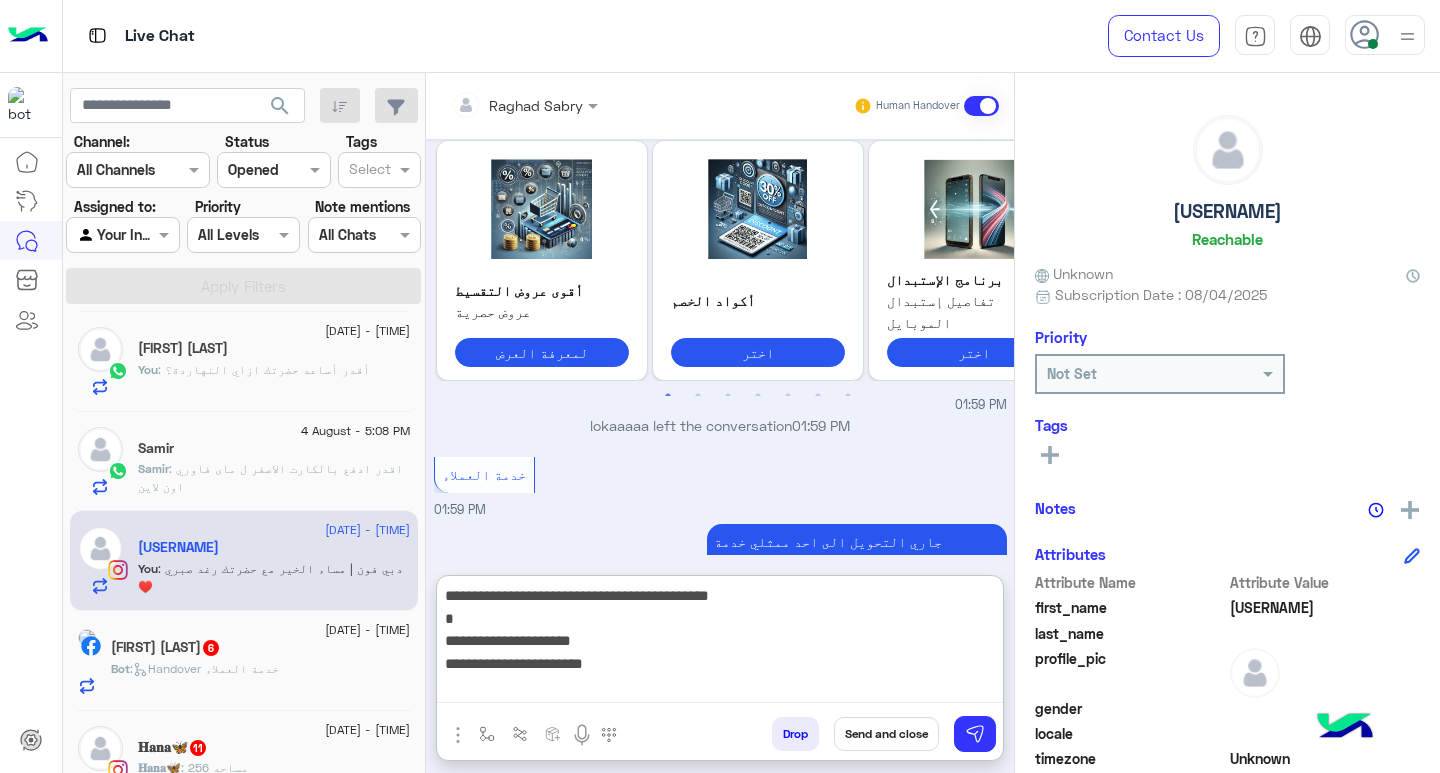drag, startPoint x: 525, startPoint y: 642, endPoint x: 626, endPoint y: 642, distance: 101 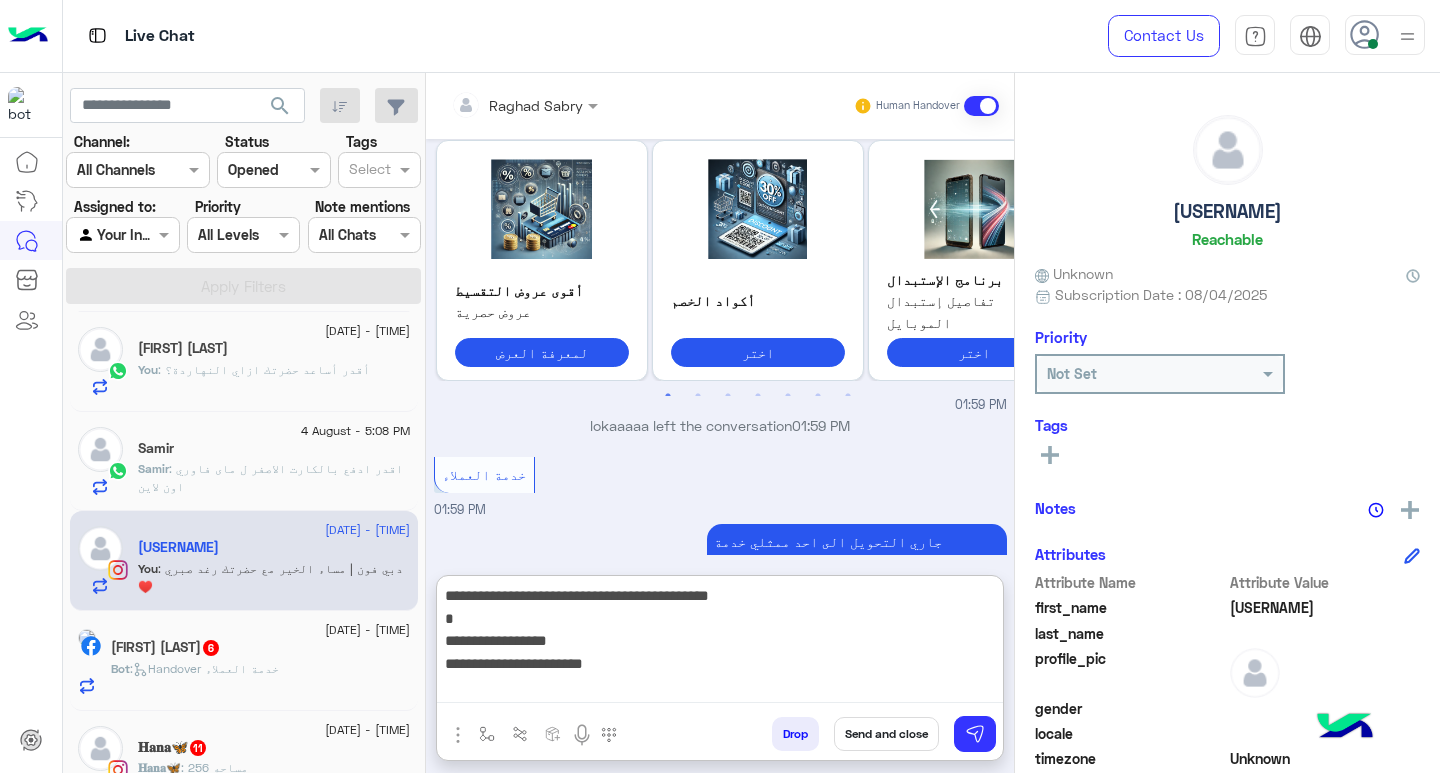 drag, startPoint x: 529, startPoint y: 665, endPoint x: 635, endPoint y: 659, distance: 106.16968 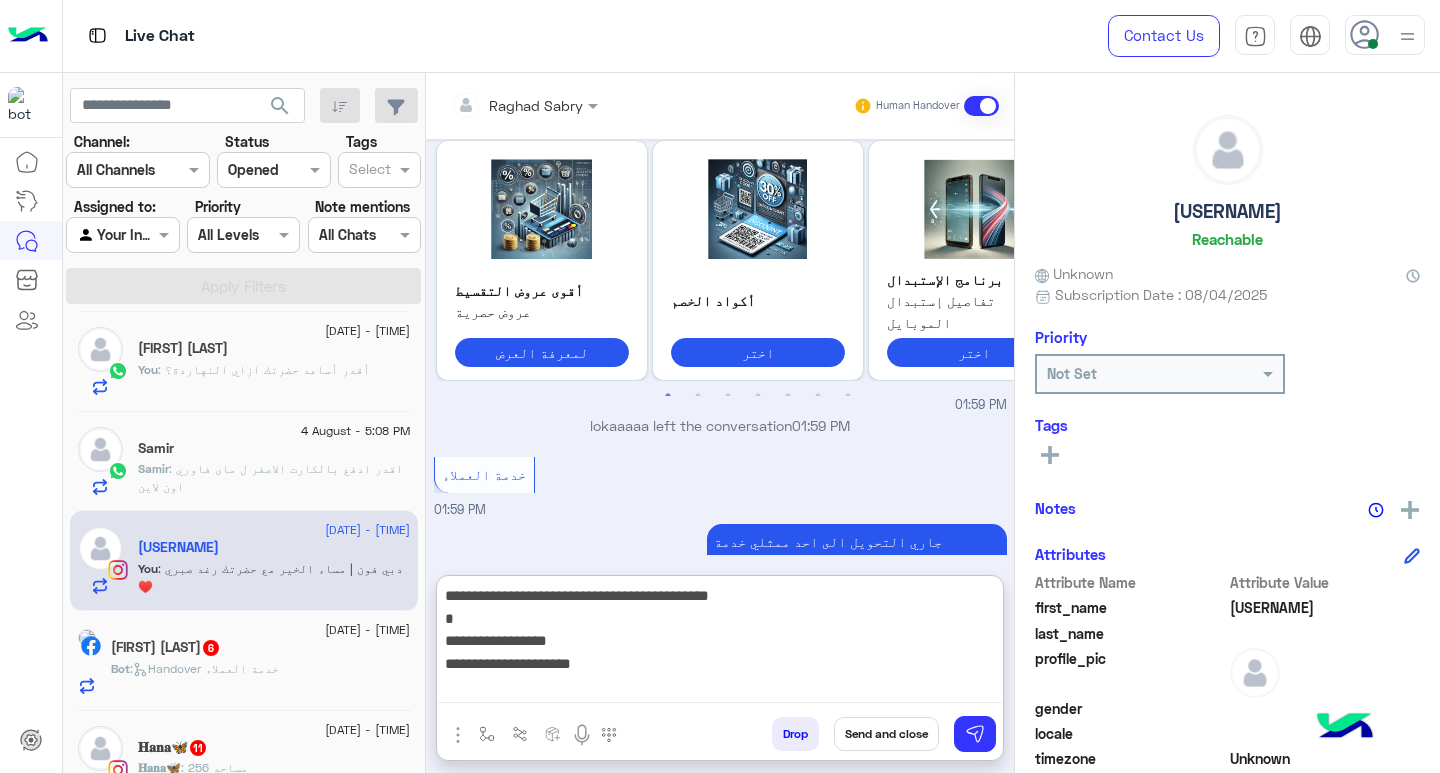 scroll, scrollTop: 16, scrollLeft: 0, axis: vertical 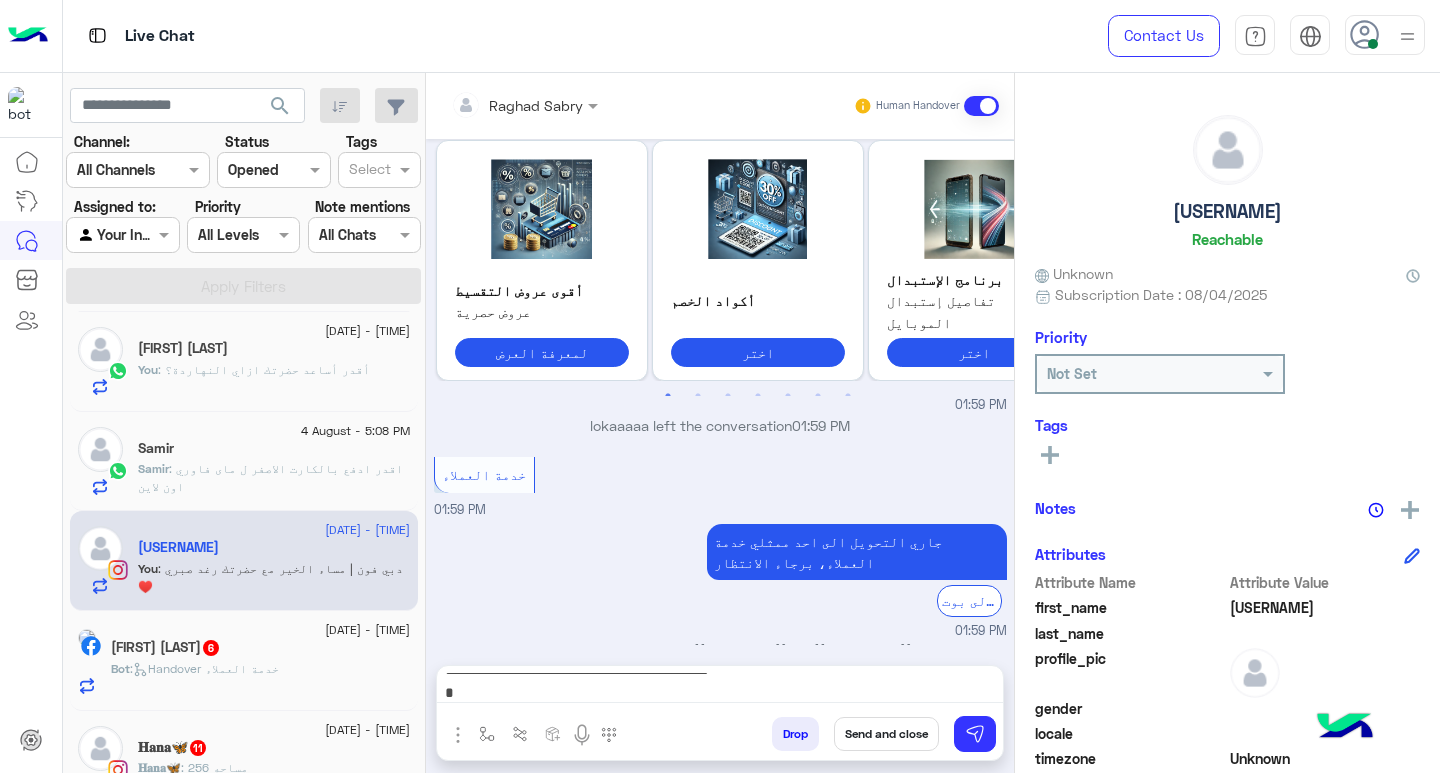 click on "**********" at bounding box center [720, 688] 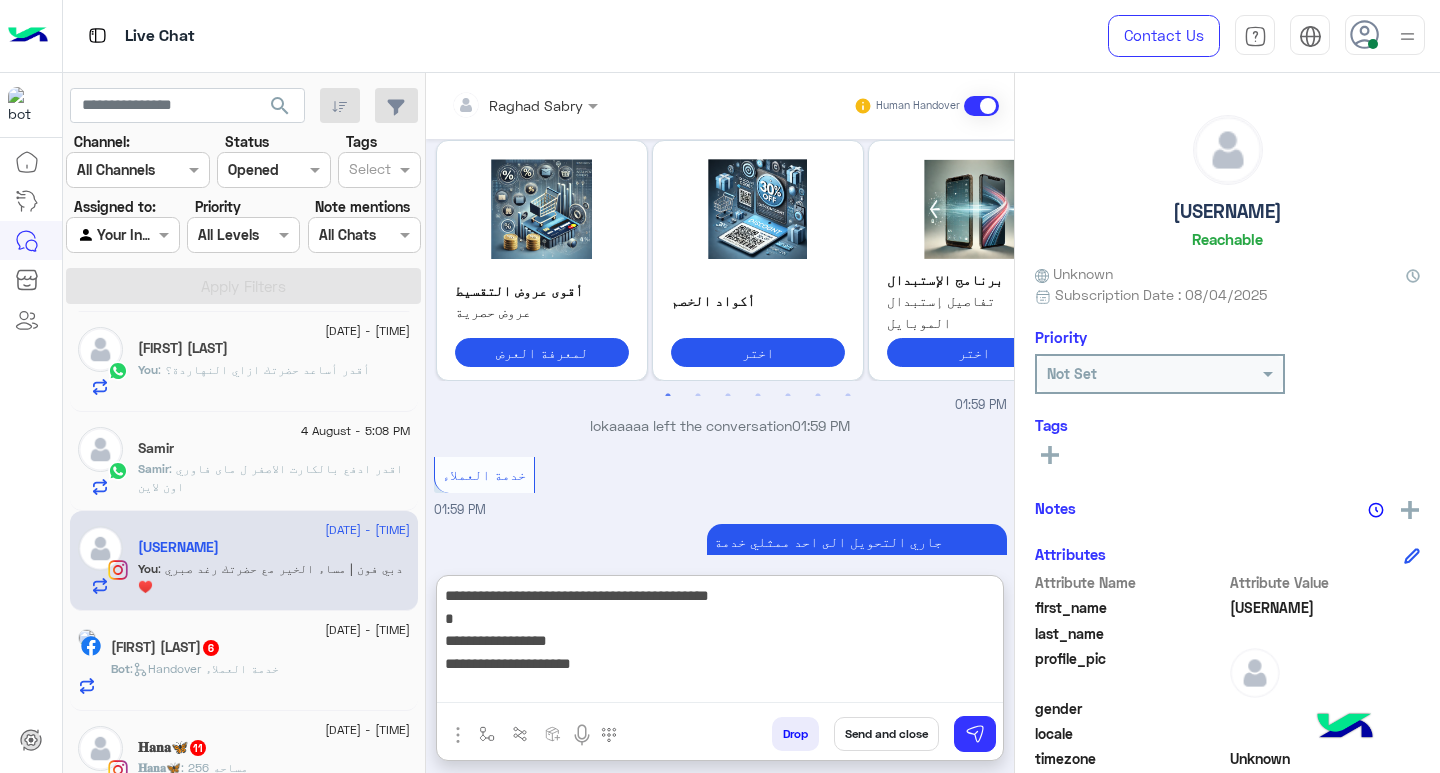 click on "**********" at bounding box center (720, 643) 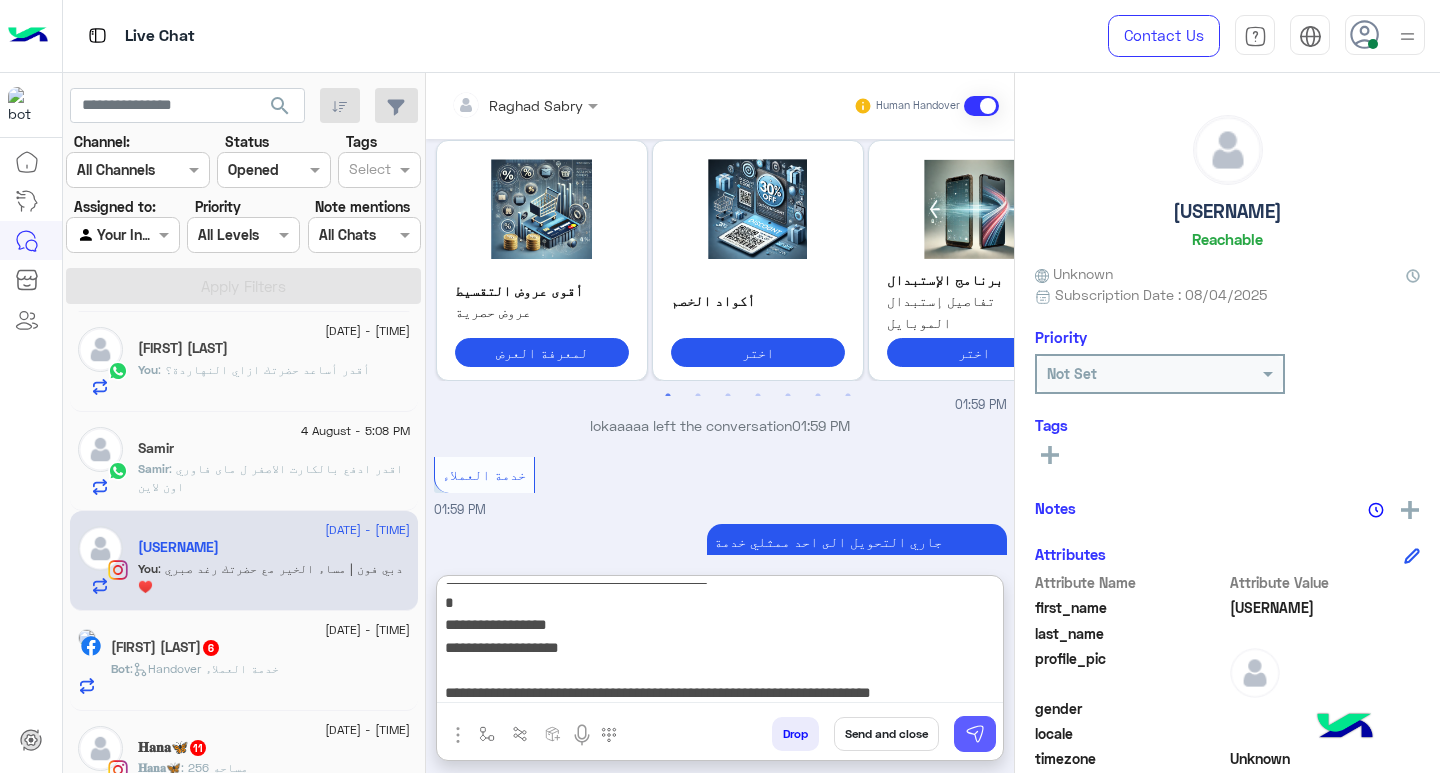 type on "**********" 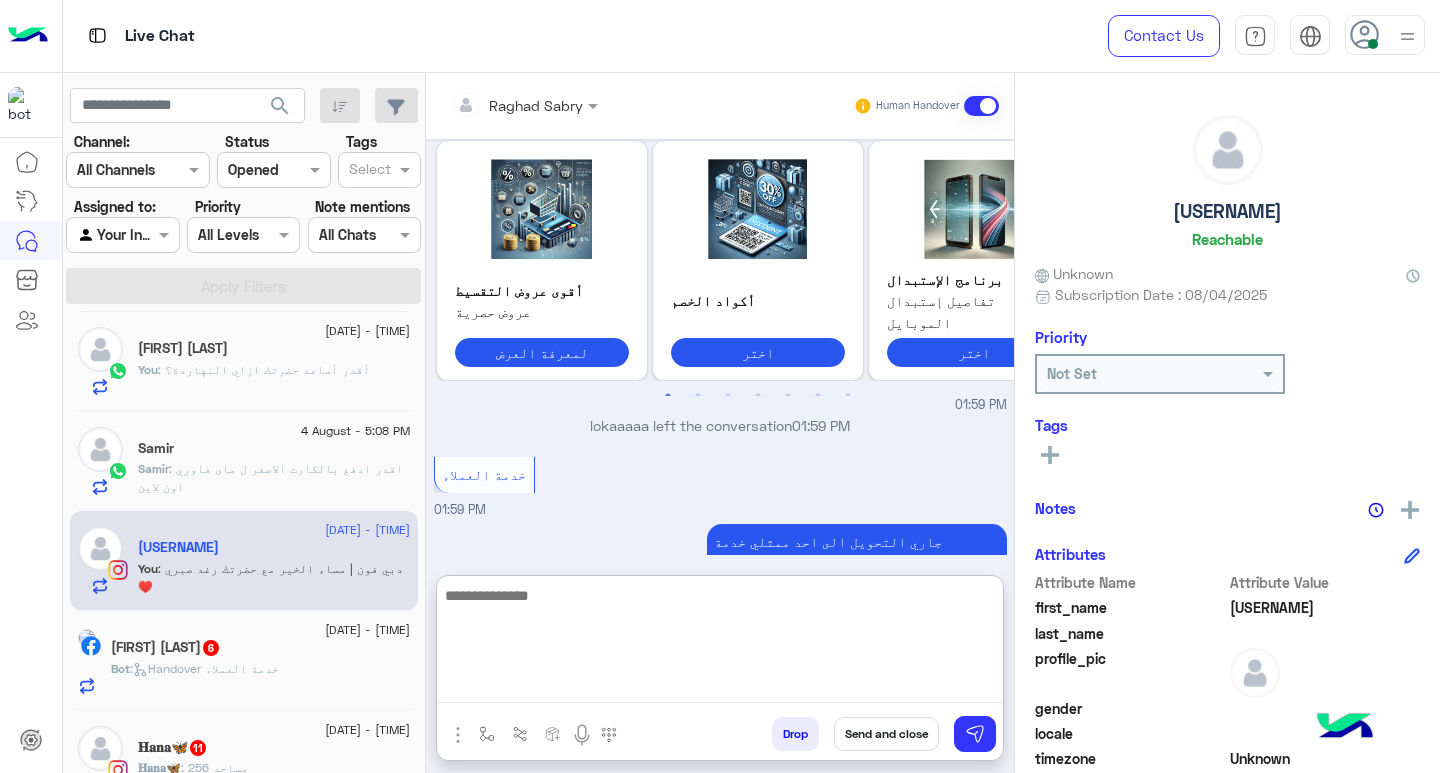 scroll, scrollTop: 0, scrollLeft: 0, axis: both 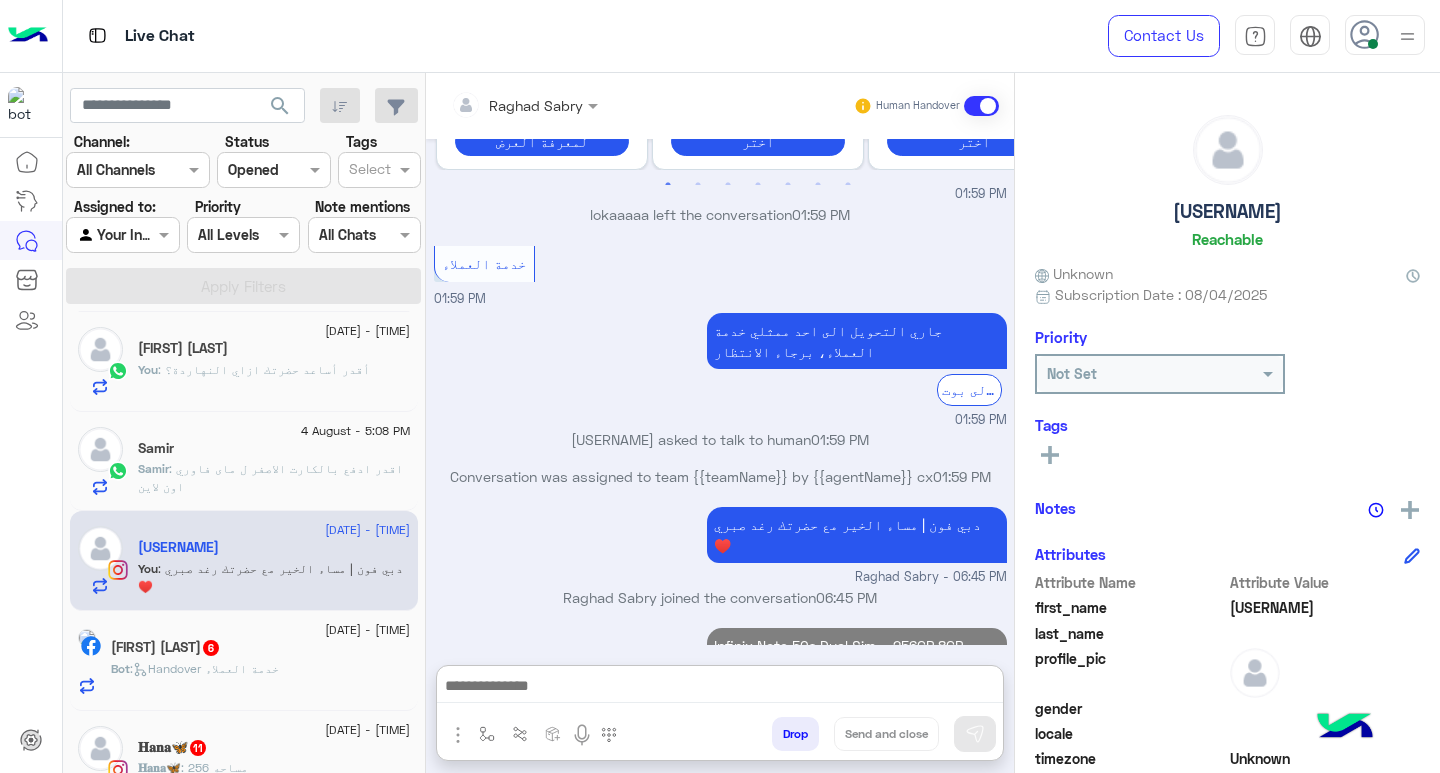 click at bounding box center (720, 688) 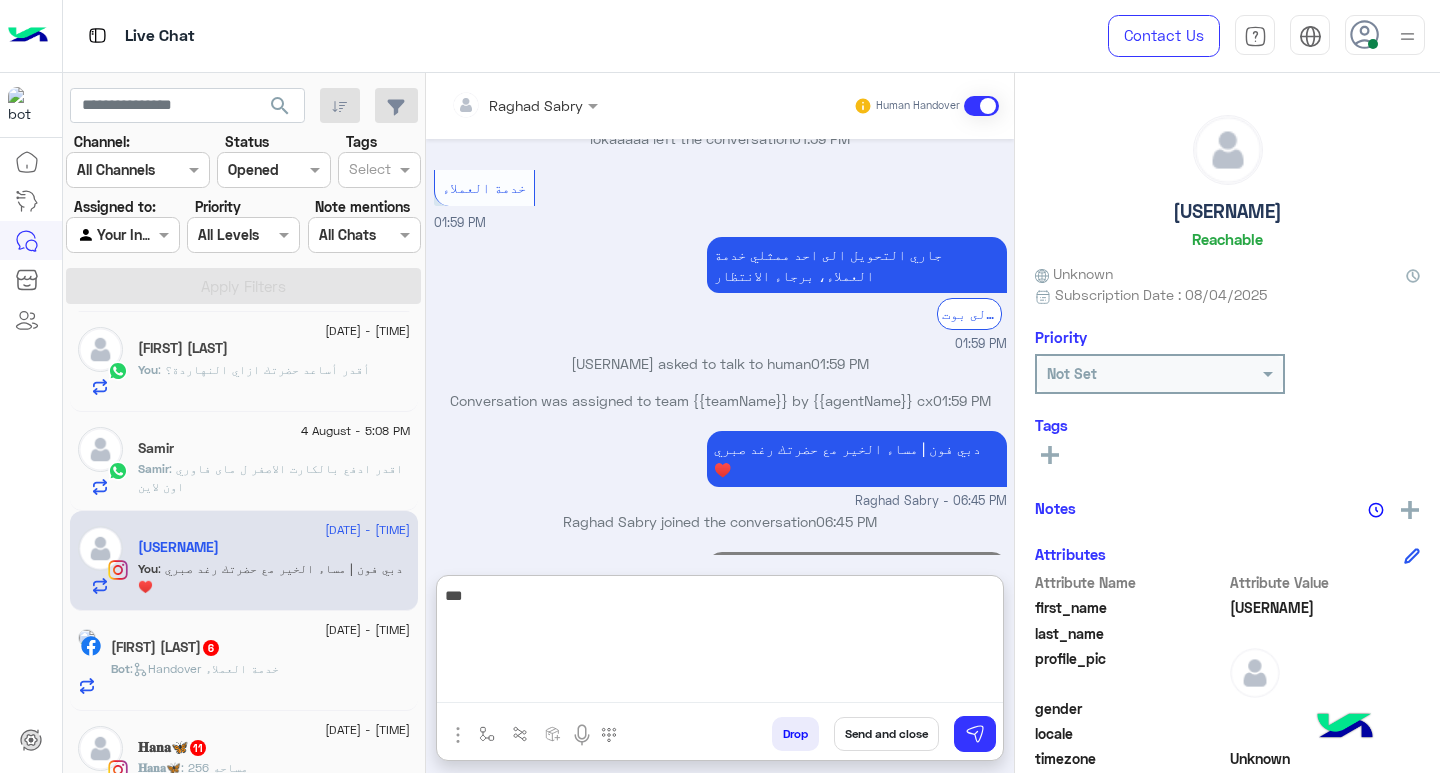 scroll, scrollTop: 3345, scrollLeft: 0, axis: vertical 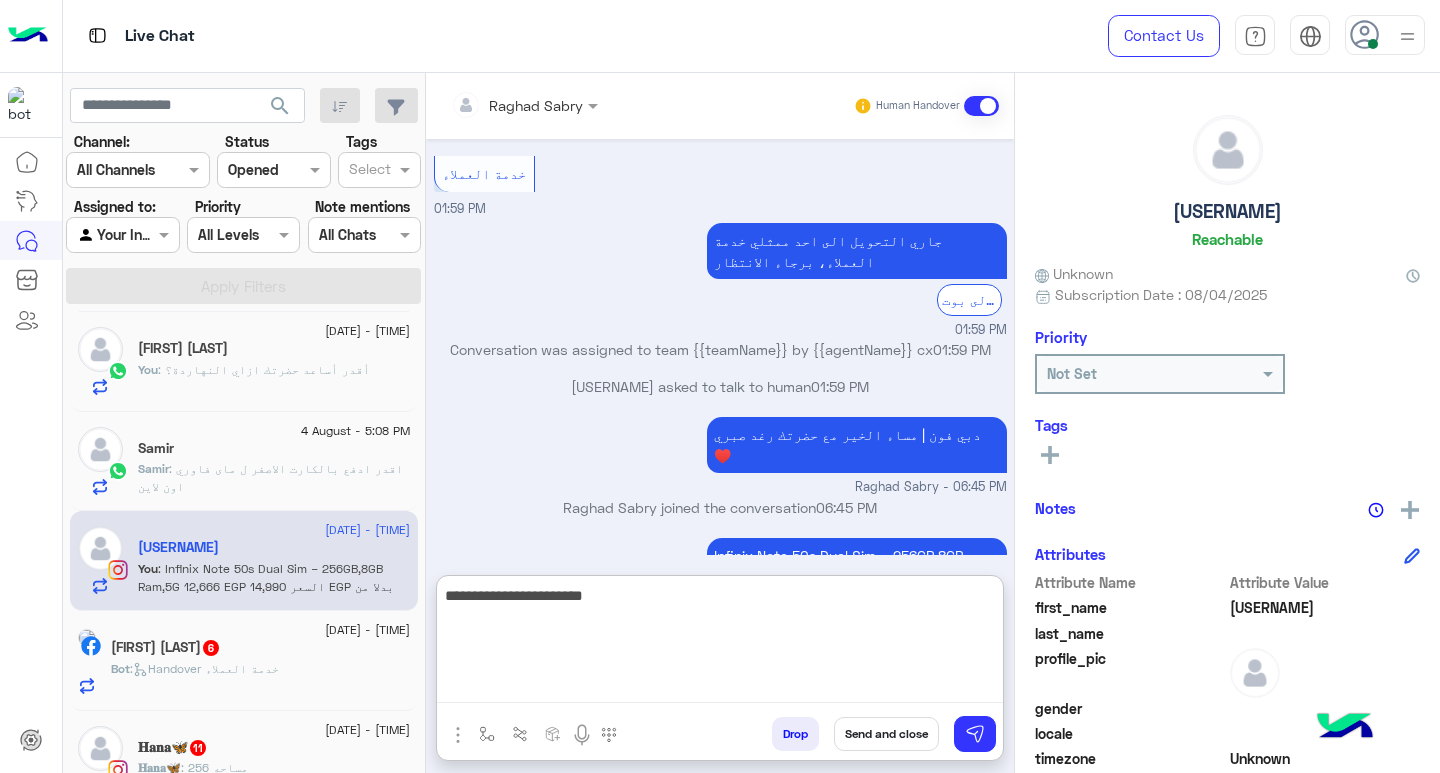 type on "**********" 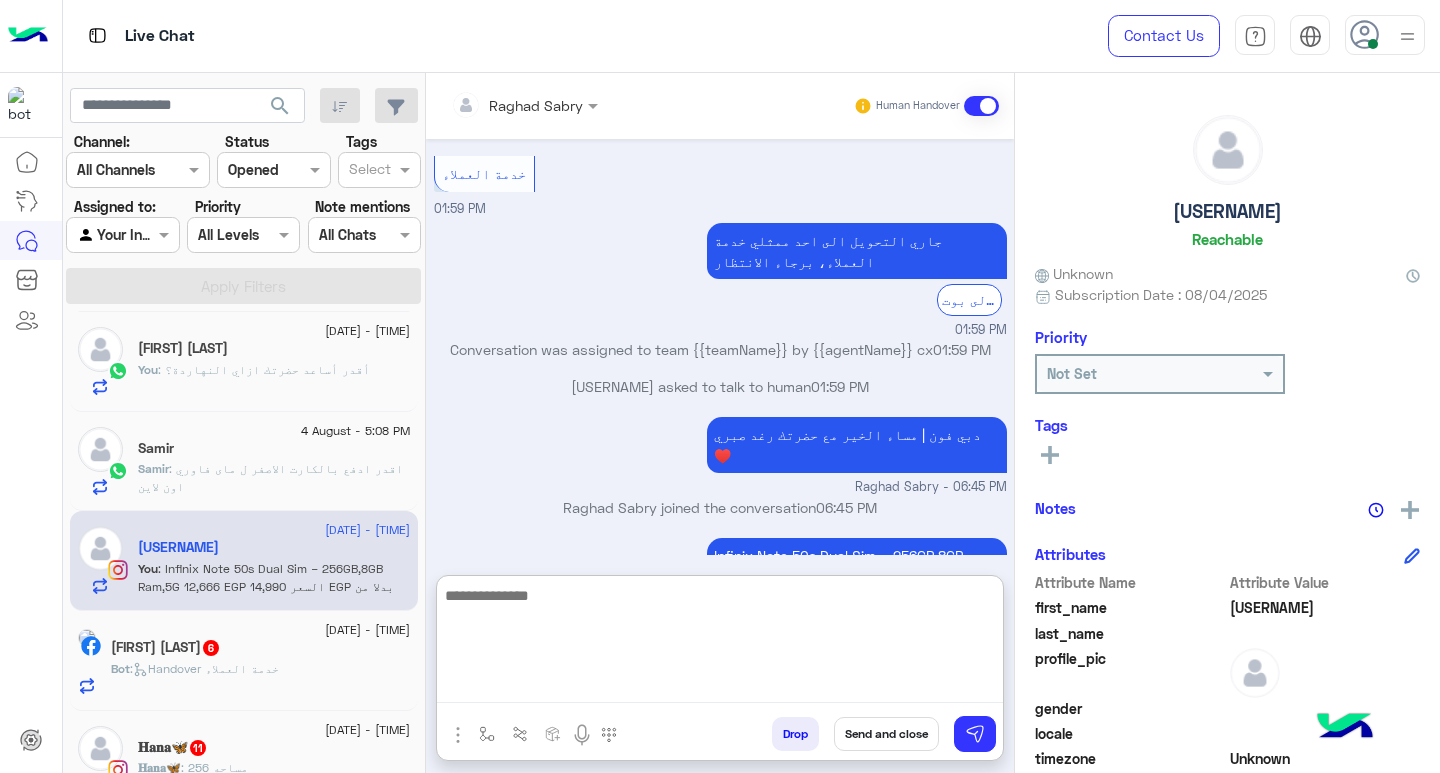 scroll, scrollTop: 3408, scrollLeft: 0, axis: vertical 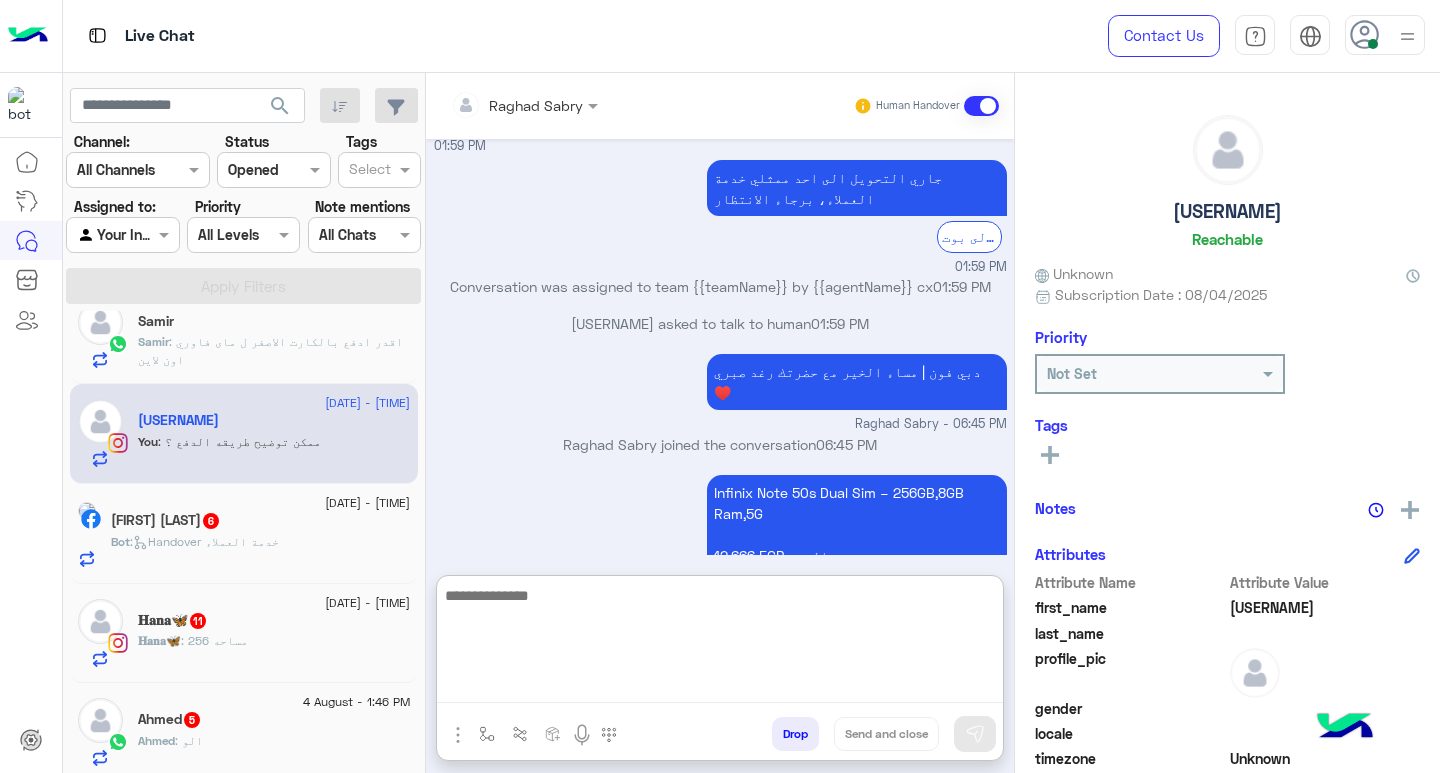 click on "محمد المغربي  6" 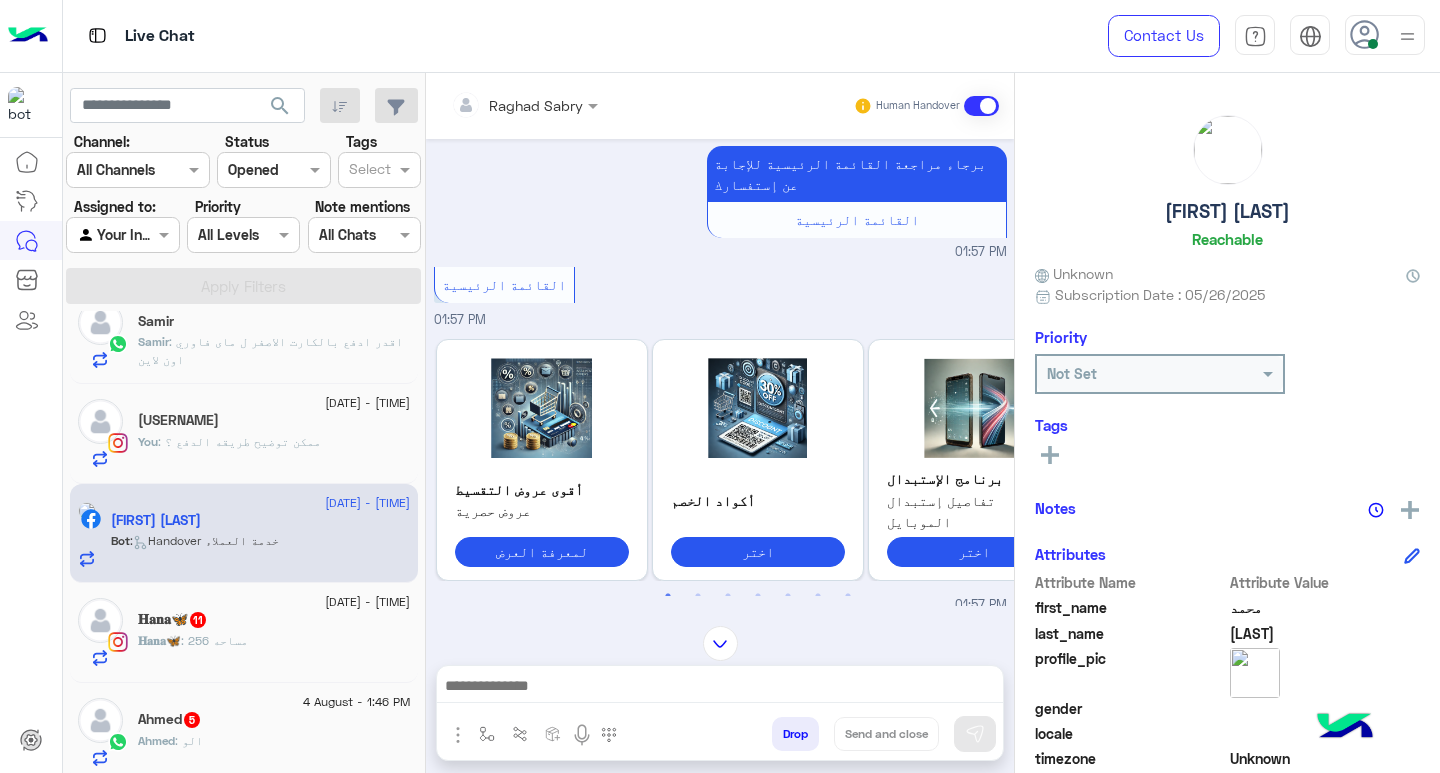scroll, scrollTop: 552, scrollLeft: 0, axis: vertical 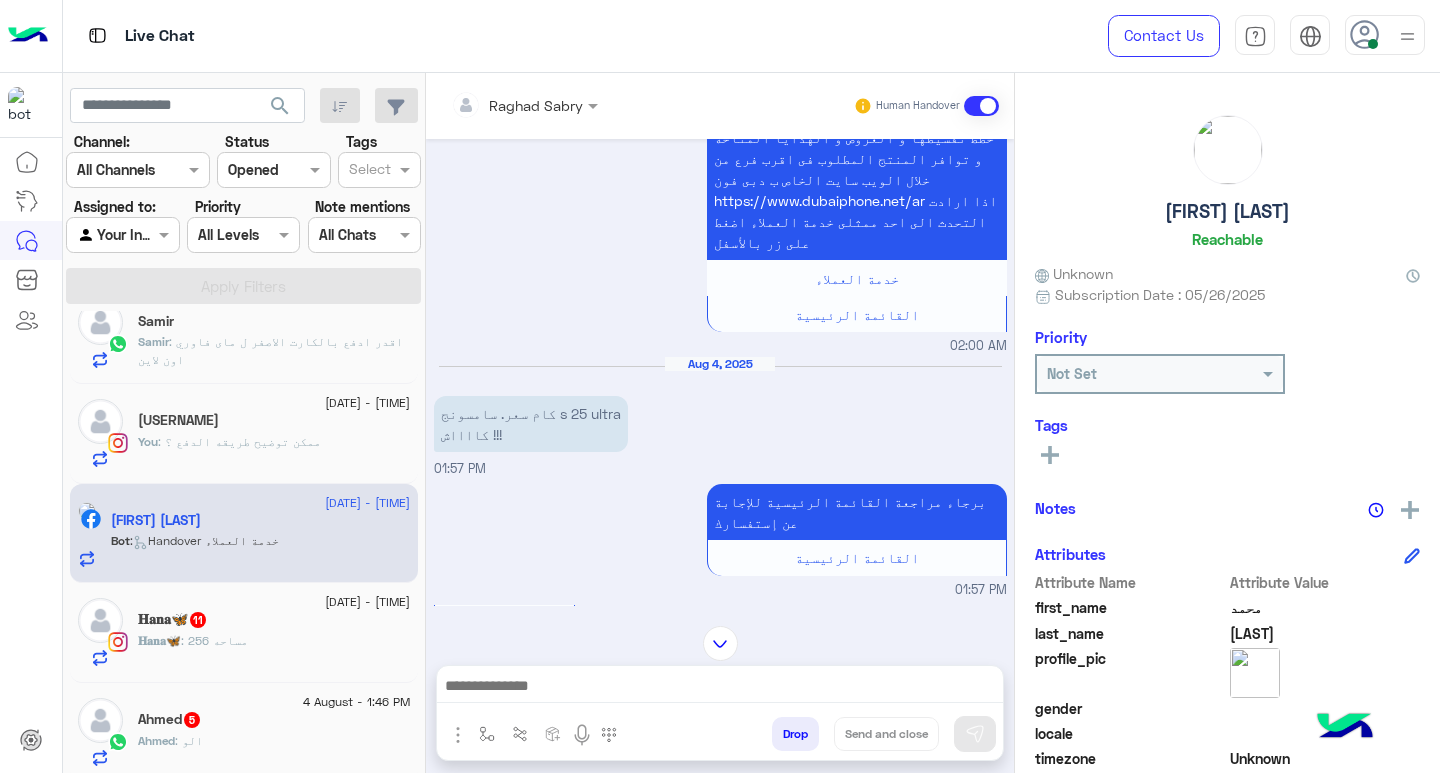 click at bounding box center (720, 688) 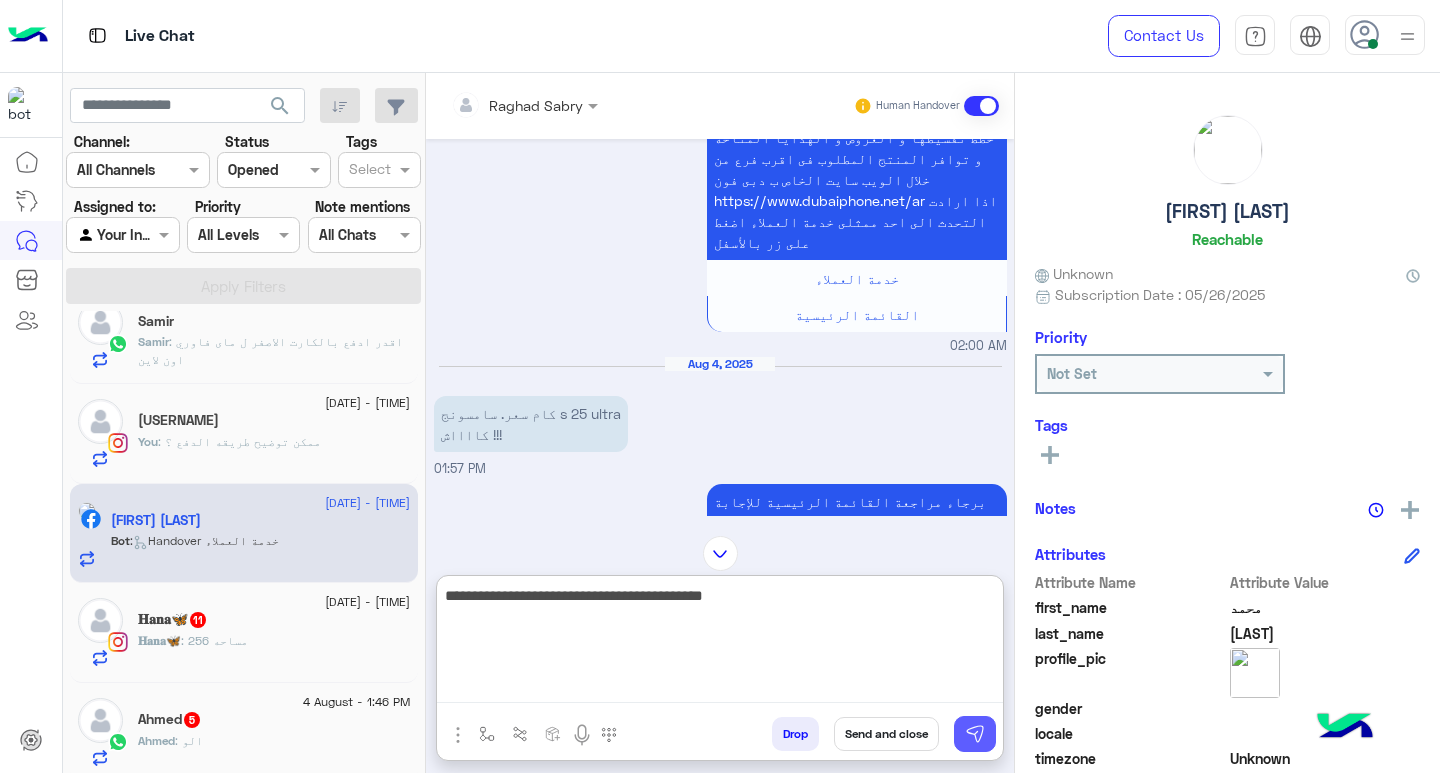 type on "**********" 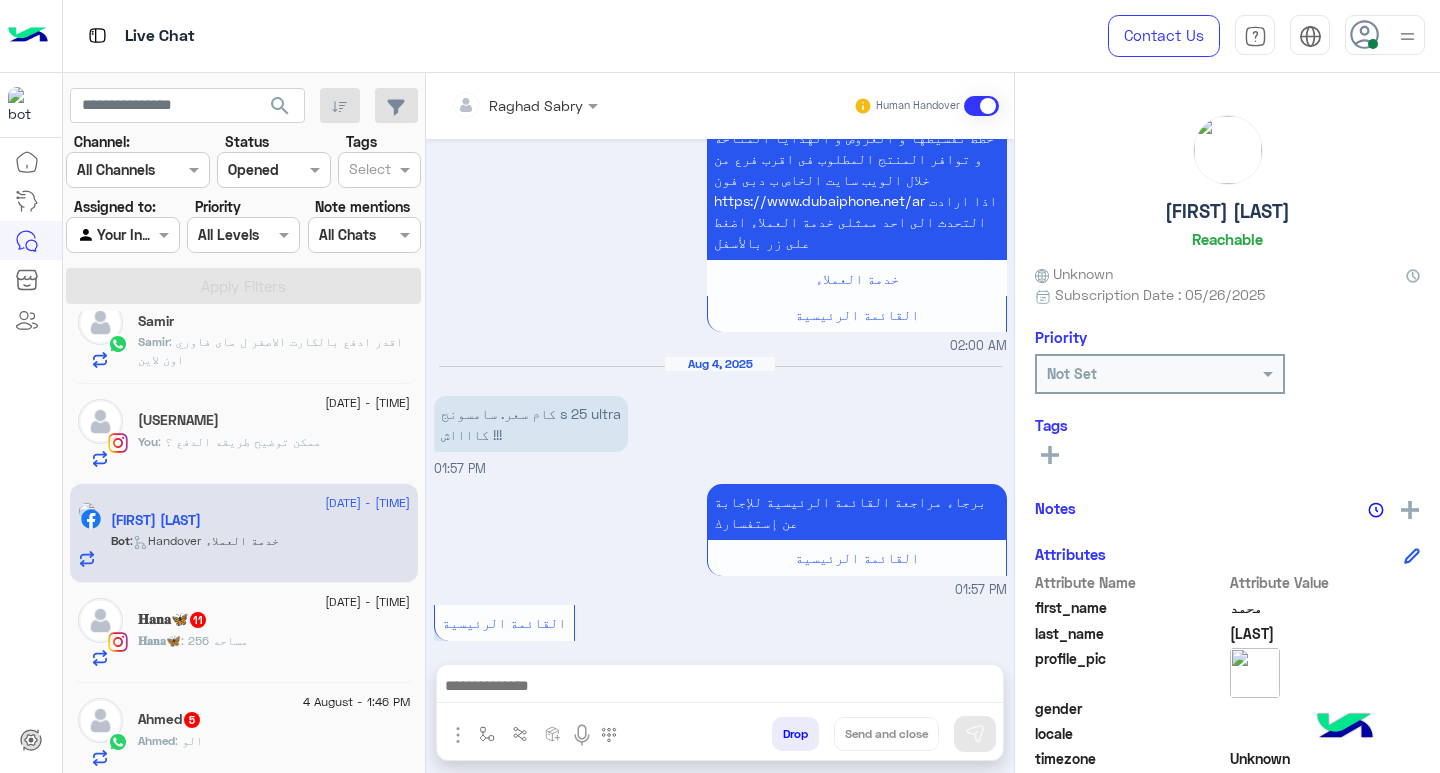 scroll, scrollTop: 1316, scrollLeft: 0, axis: vertical 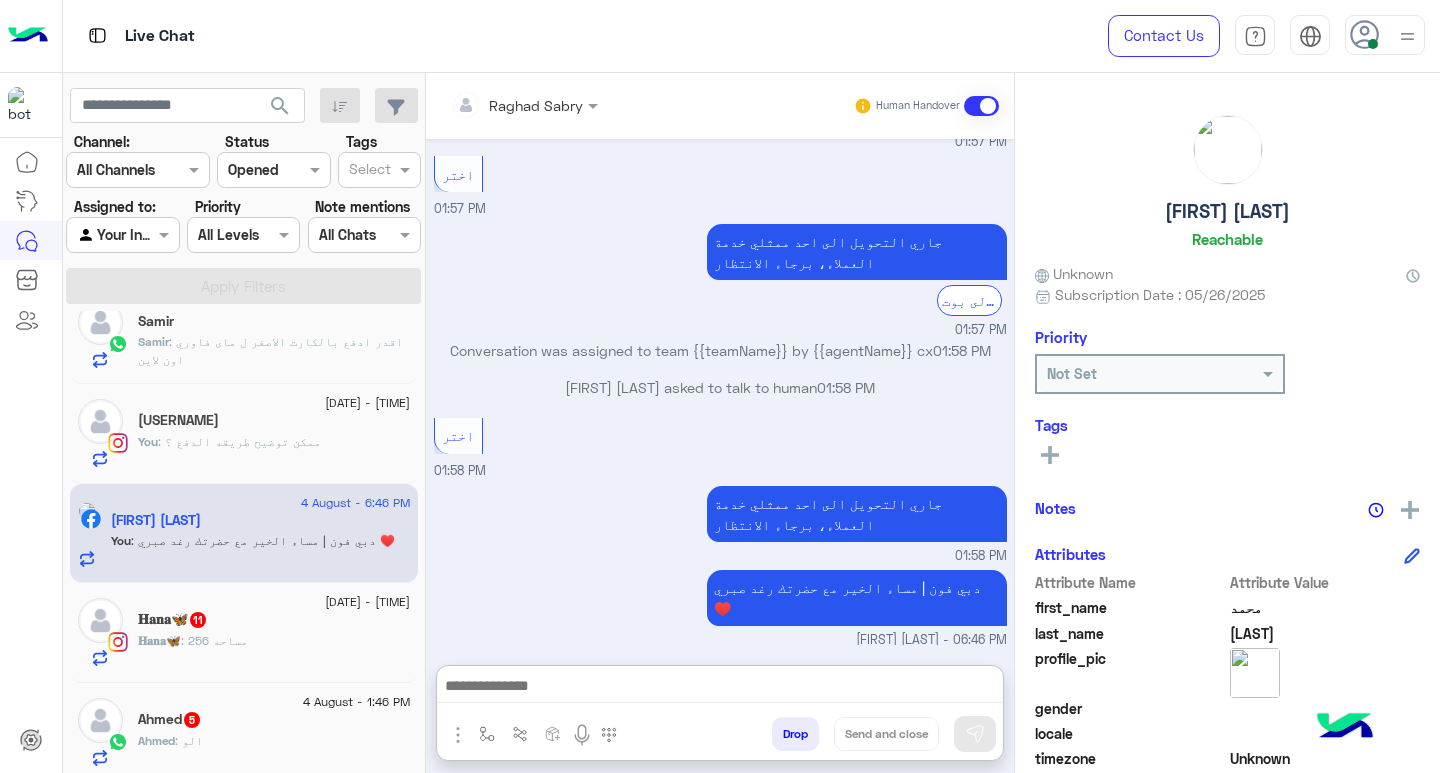 click at bounding box center [720, 688] 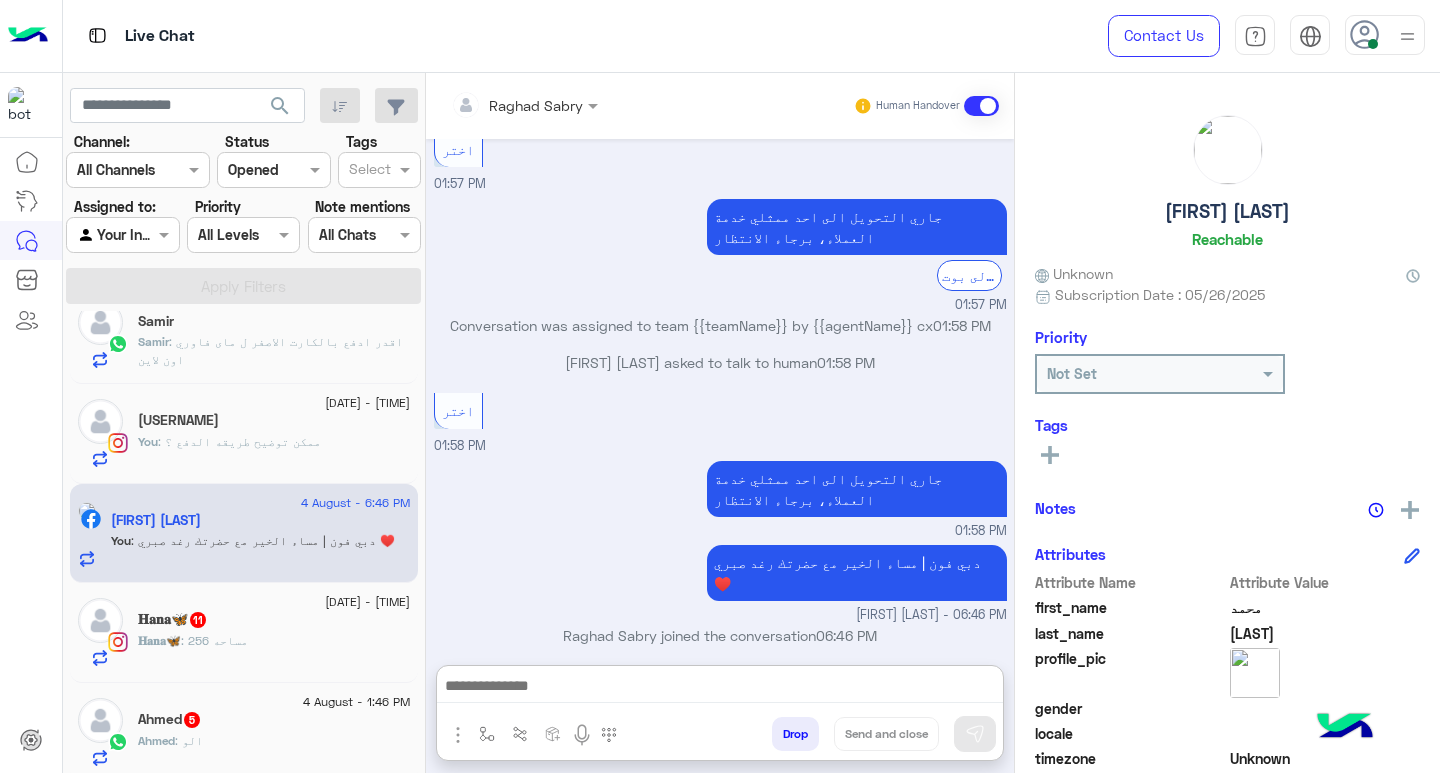 paste on "**********" 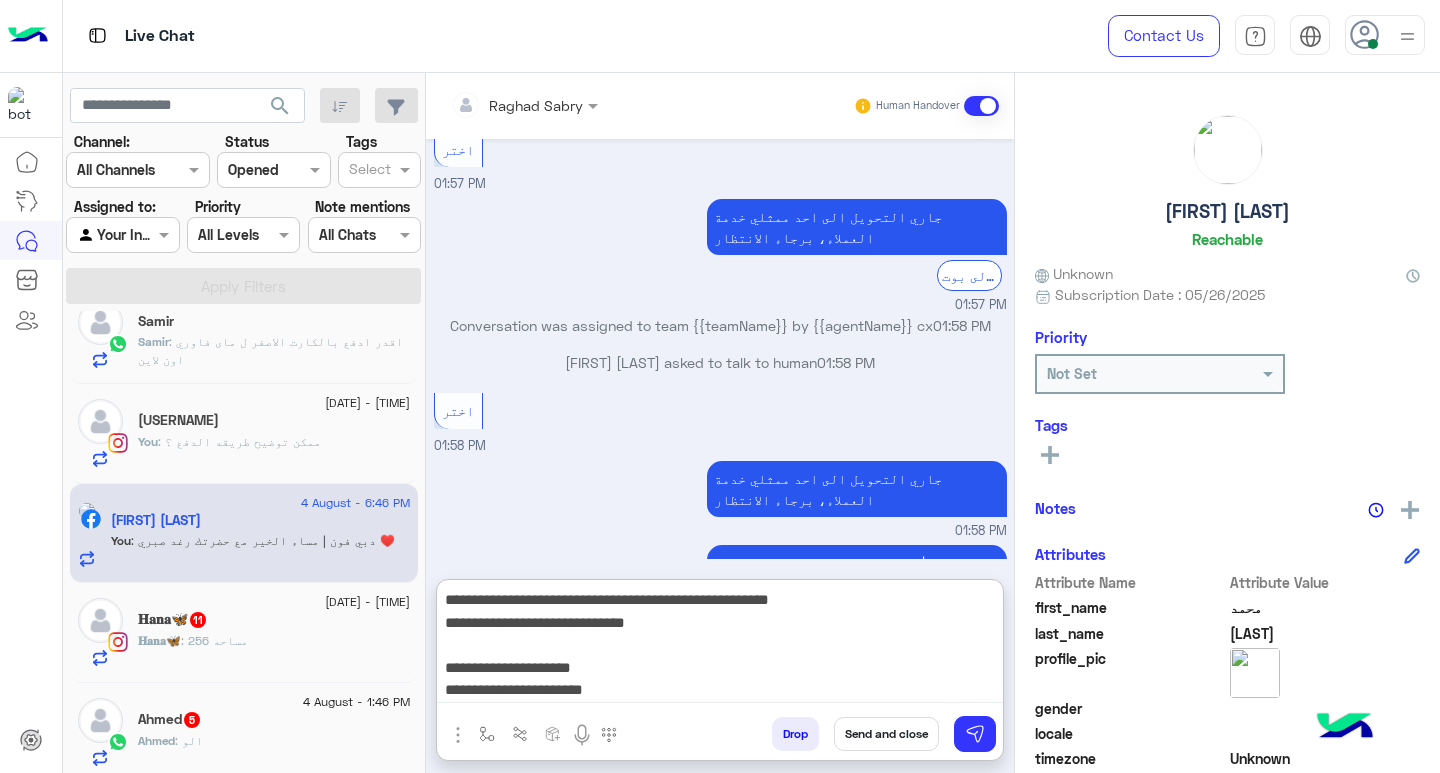 scroll, scrollTop: 0, scrollLeft: 0, axis: both 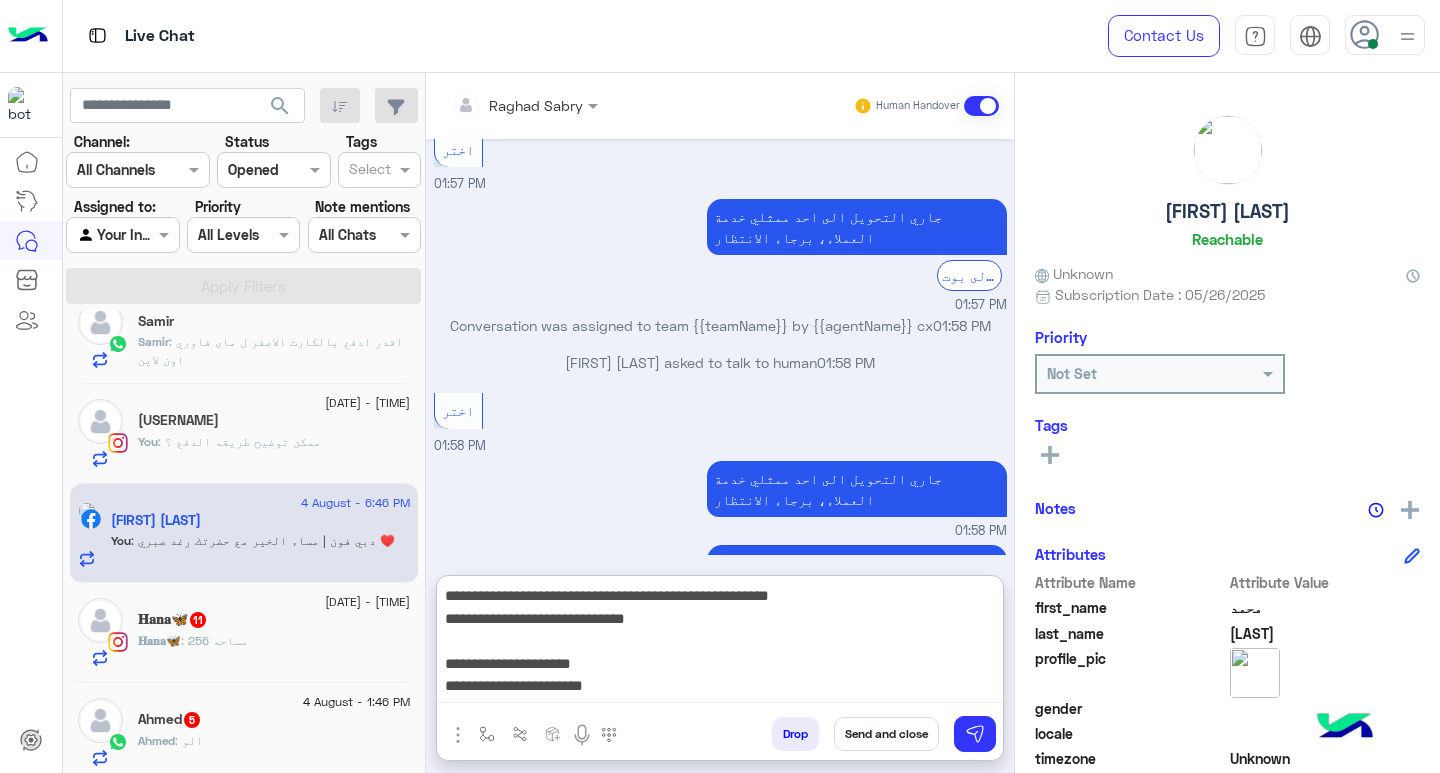 click on "**********" at bounding box center (720, 643) 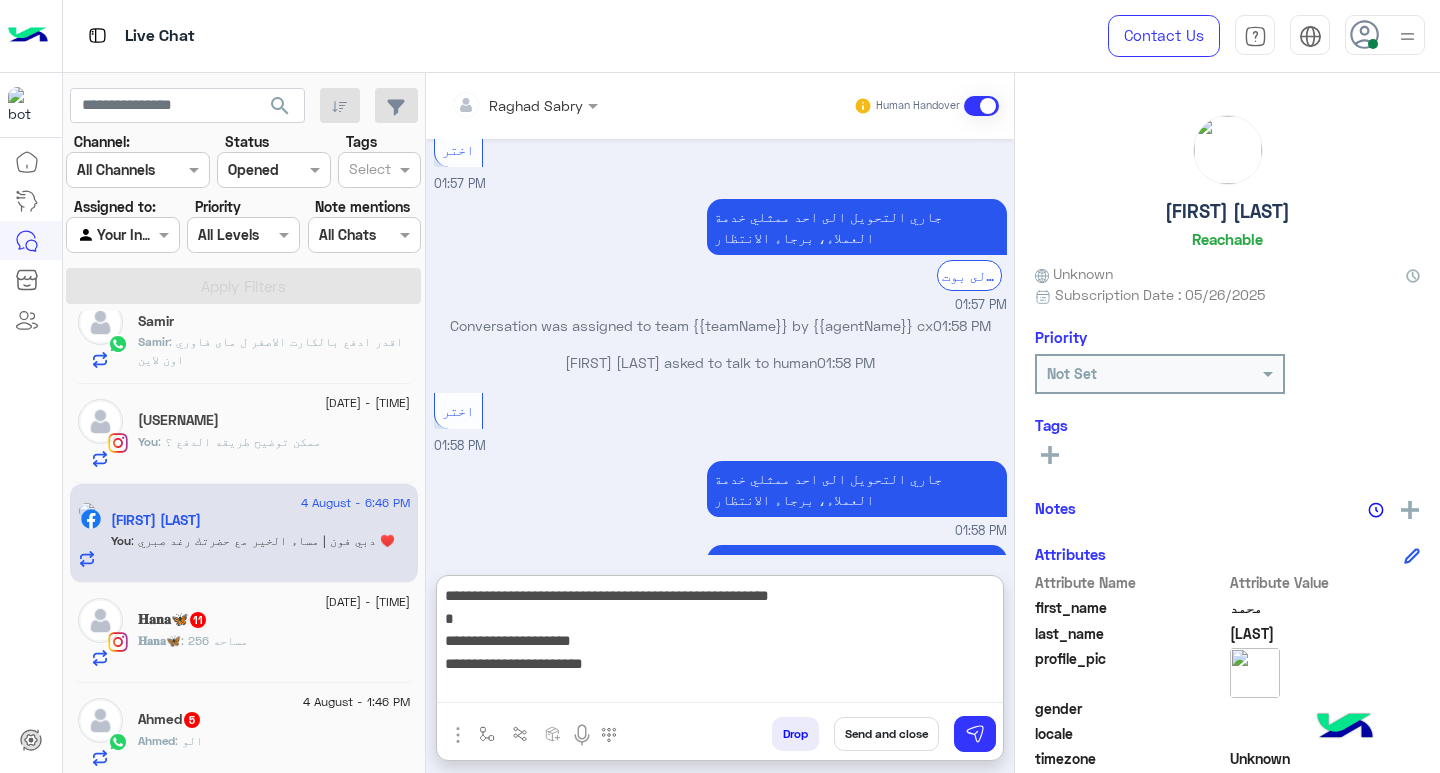 drag, startPoint x: 527, startPoint y: 645, endPoint x: 663, endPoint y: 644, distance: 136.00368 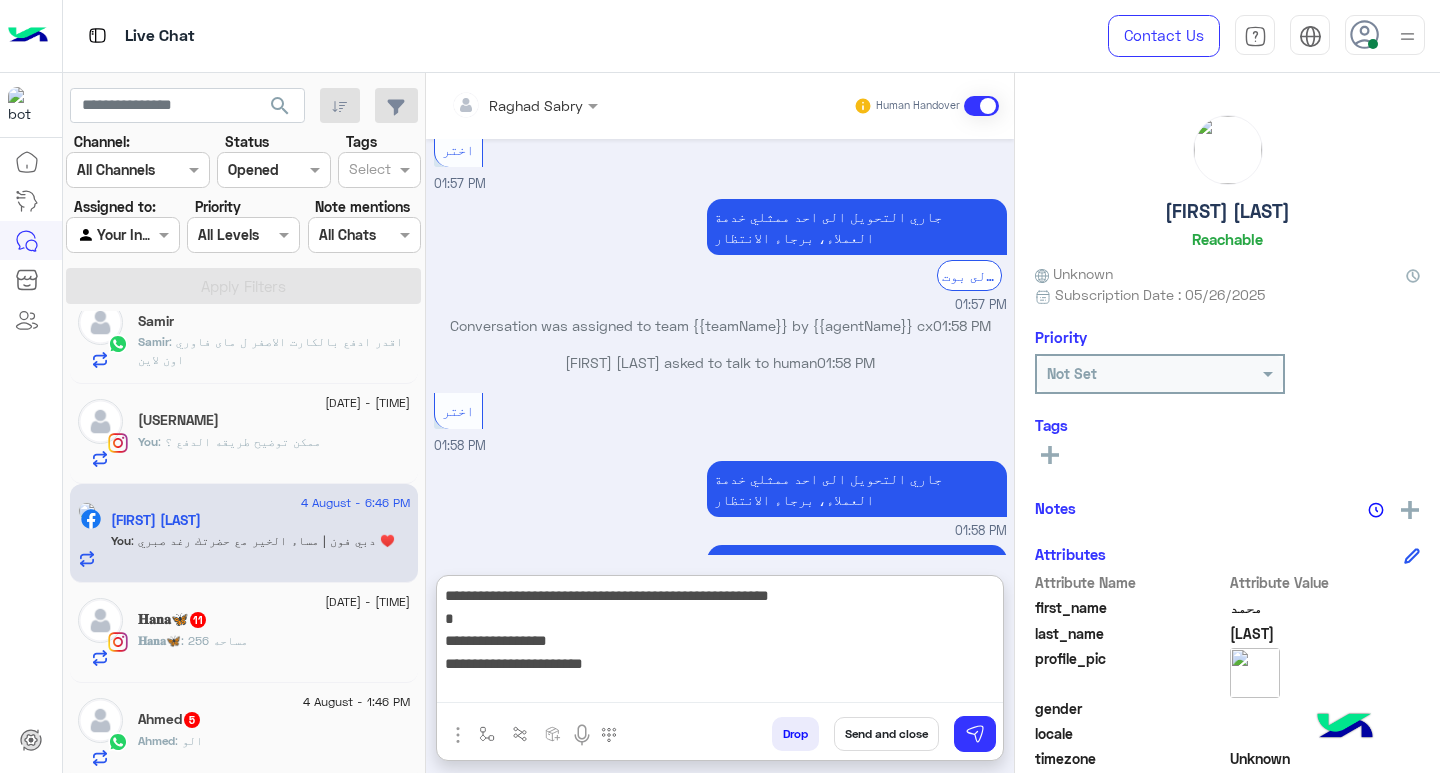 drag, startPoint x: 524, startPoint y: 667, endPoint x: 659, endPoint y: 667, distance: 135 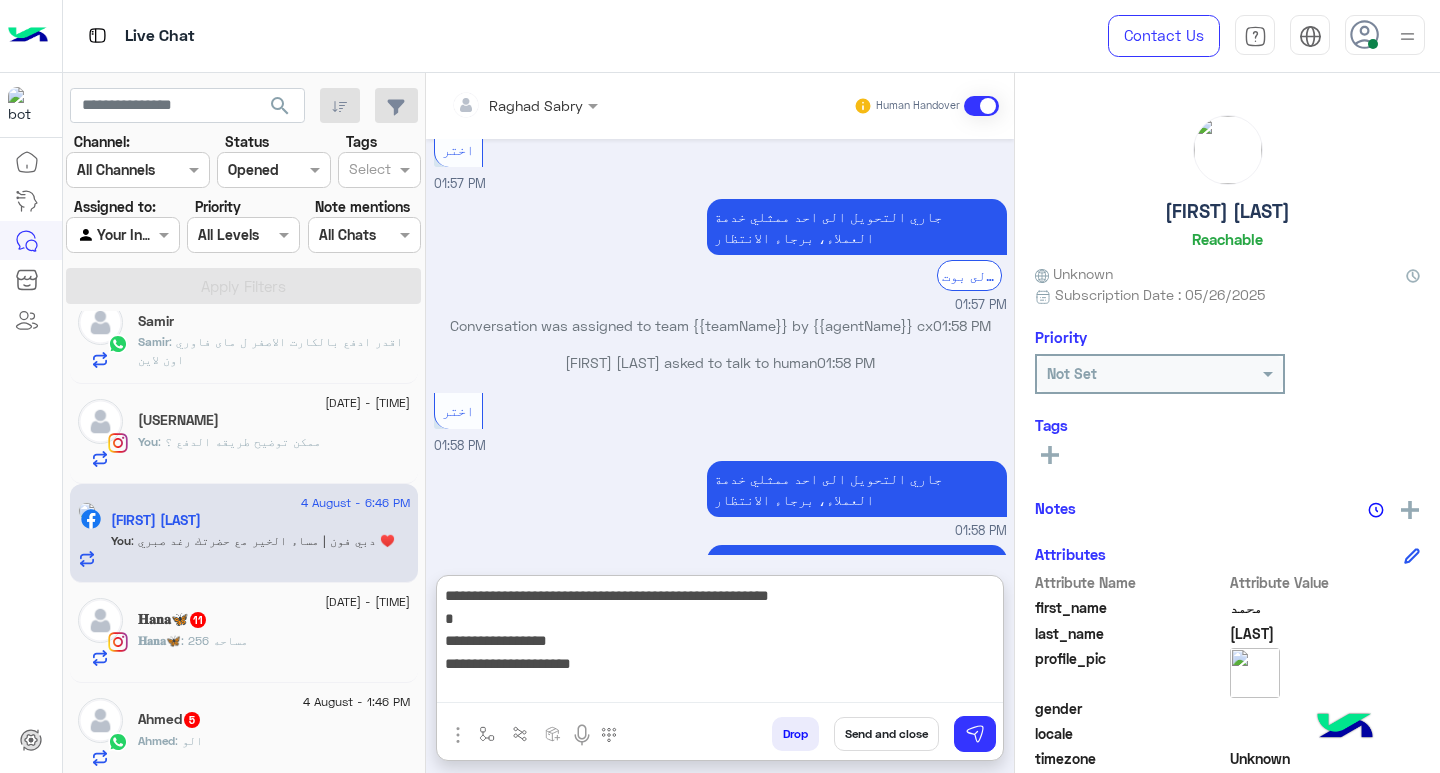 scroll, scrollTop: 16, scrollLeft: 0, axis: vertical 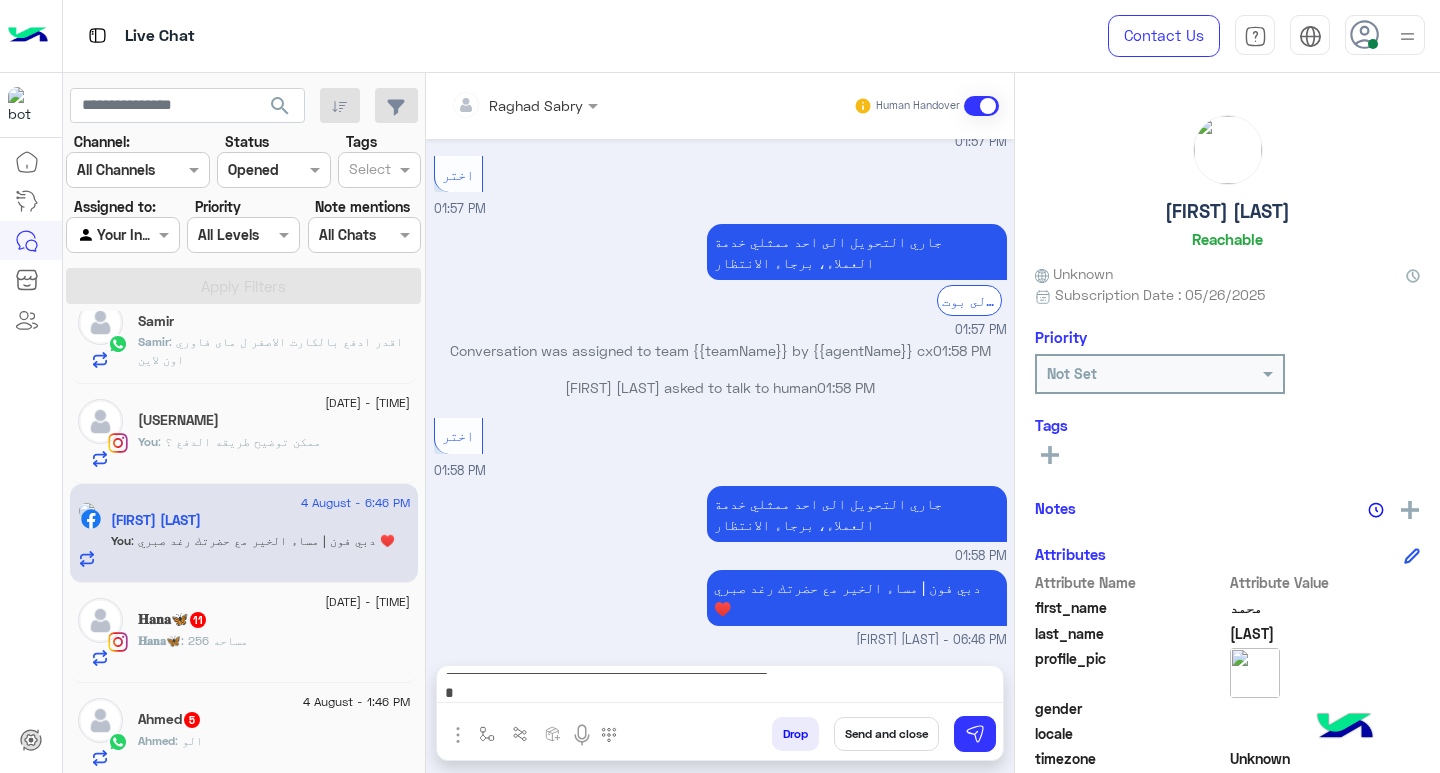 click on "**********" at bounding box center [720, 688] 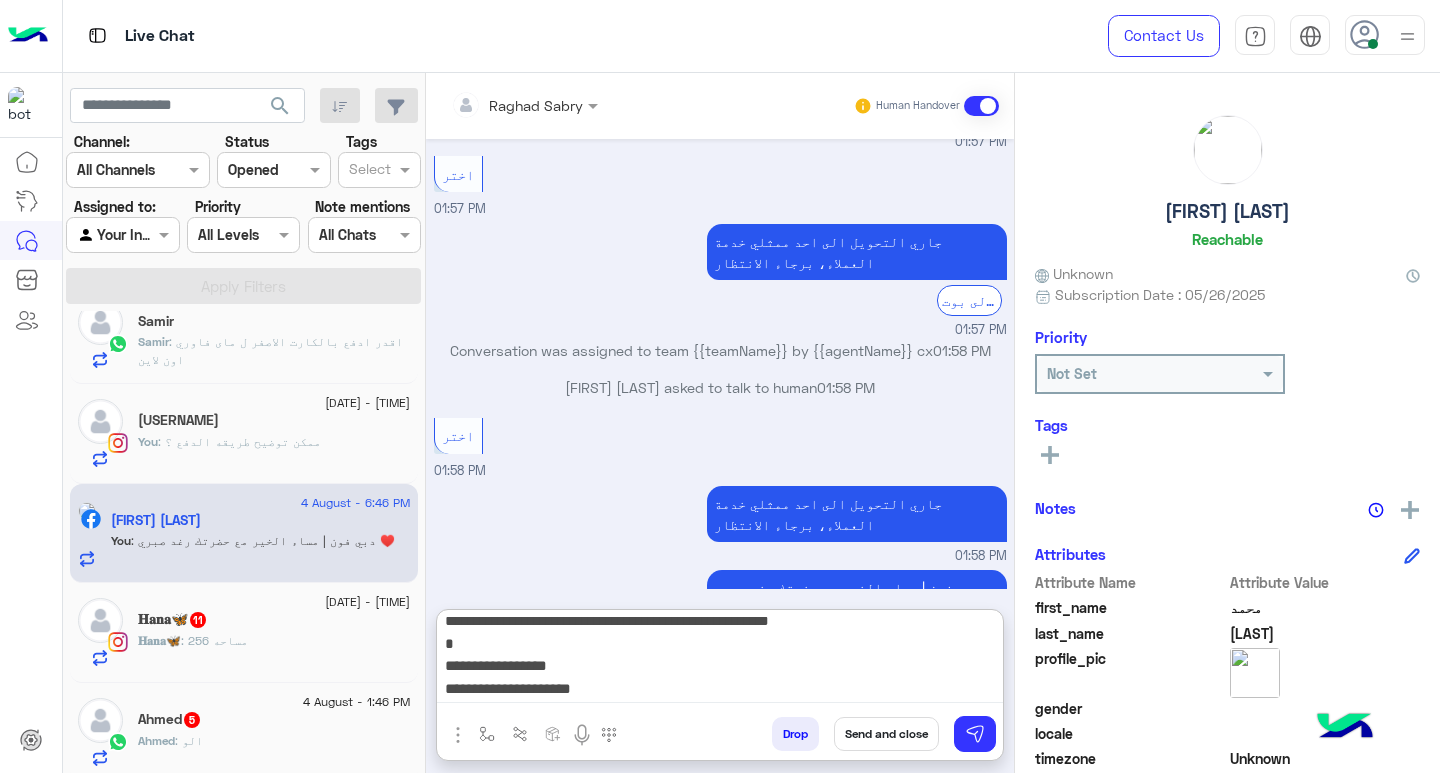 scroll, scrollTop: 1378, scrollLeft: 0, axis: vertical 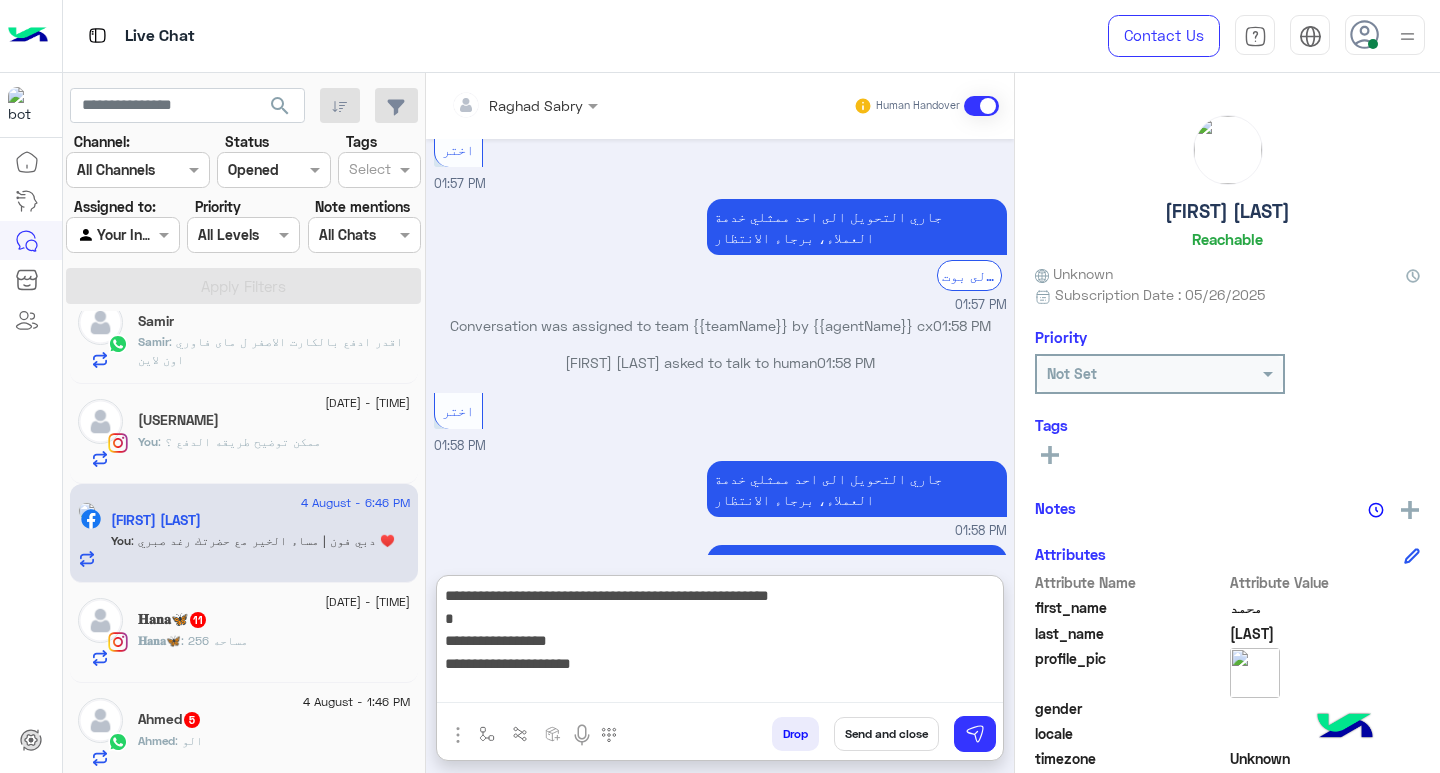 click on "**********" at bounding box center [720, 643] 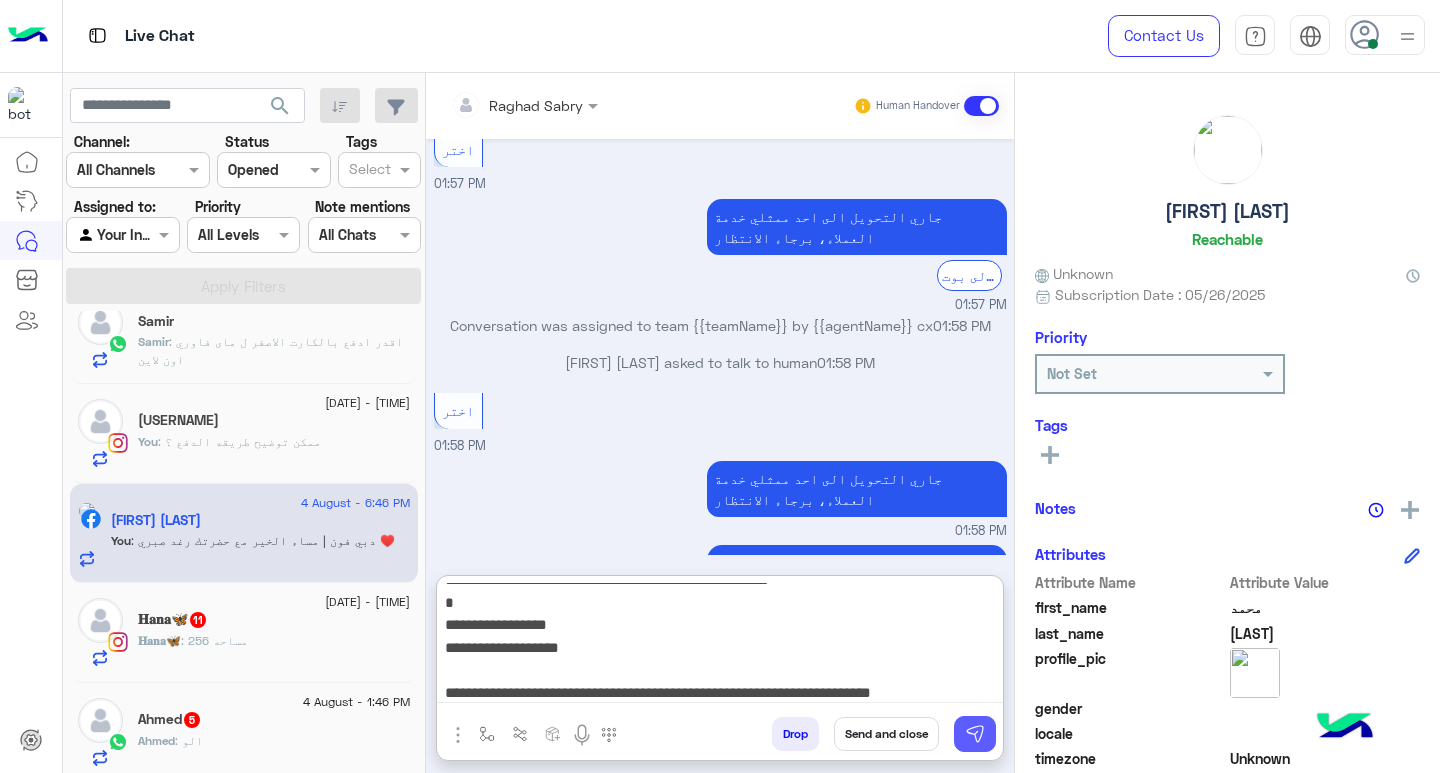type on "**********" 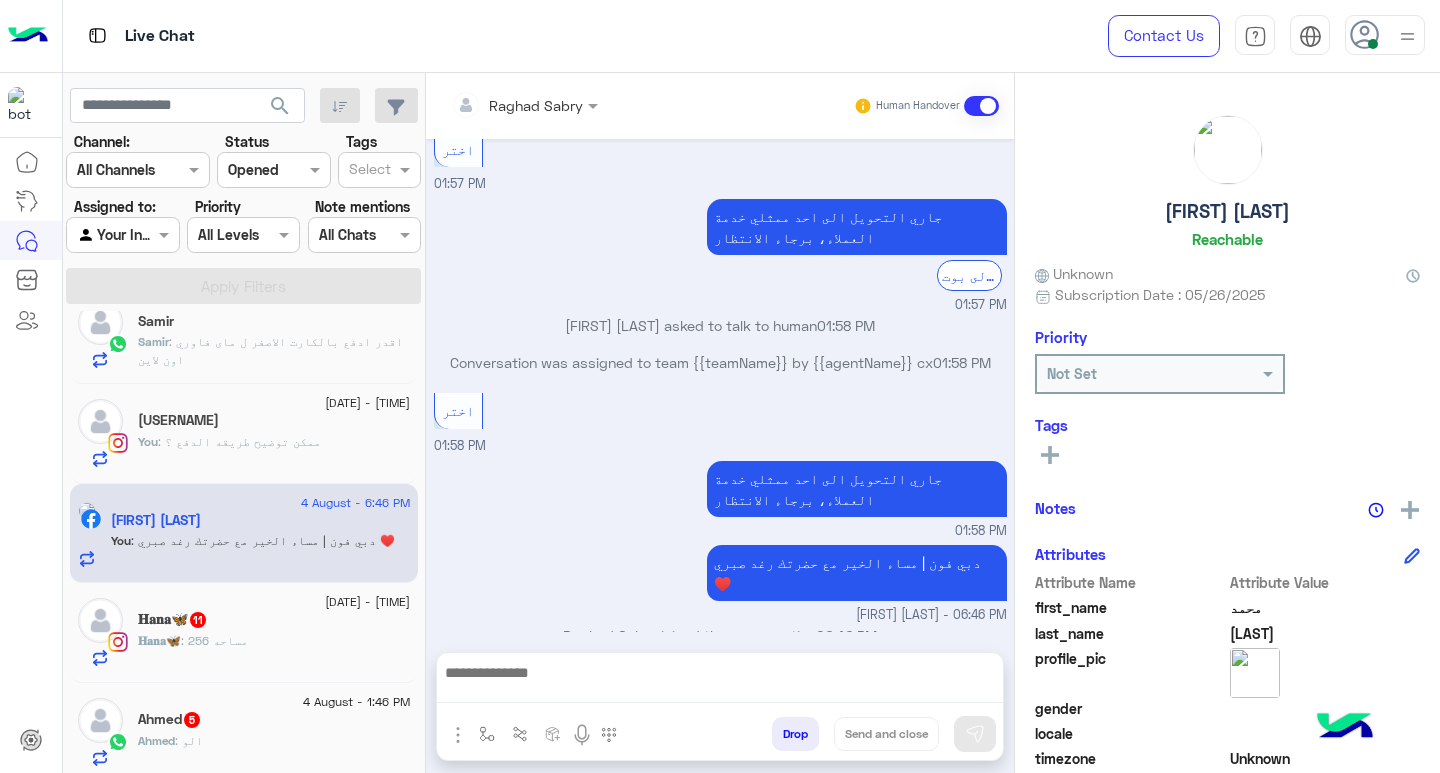 scroll, scrollTop: 0, scrollLeft: 0, axis: both 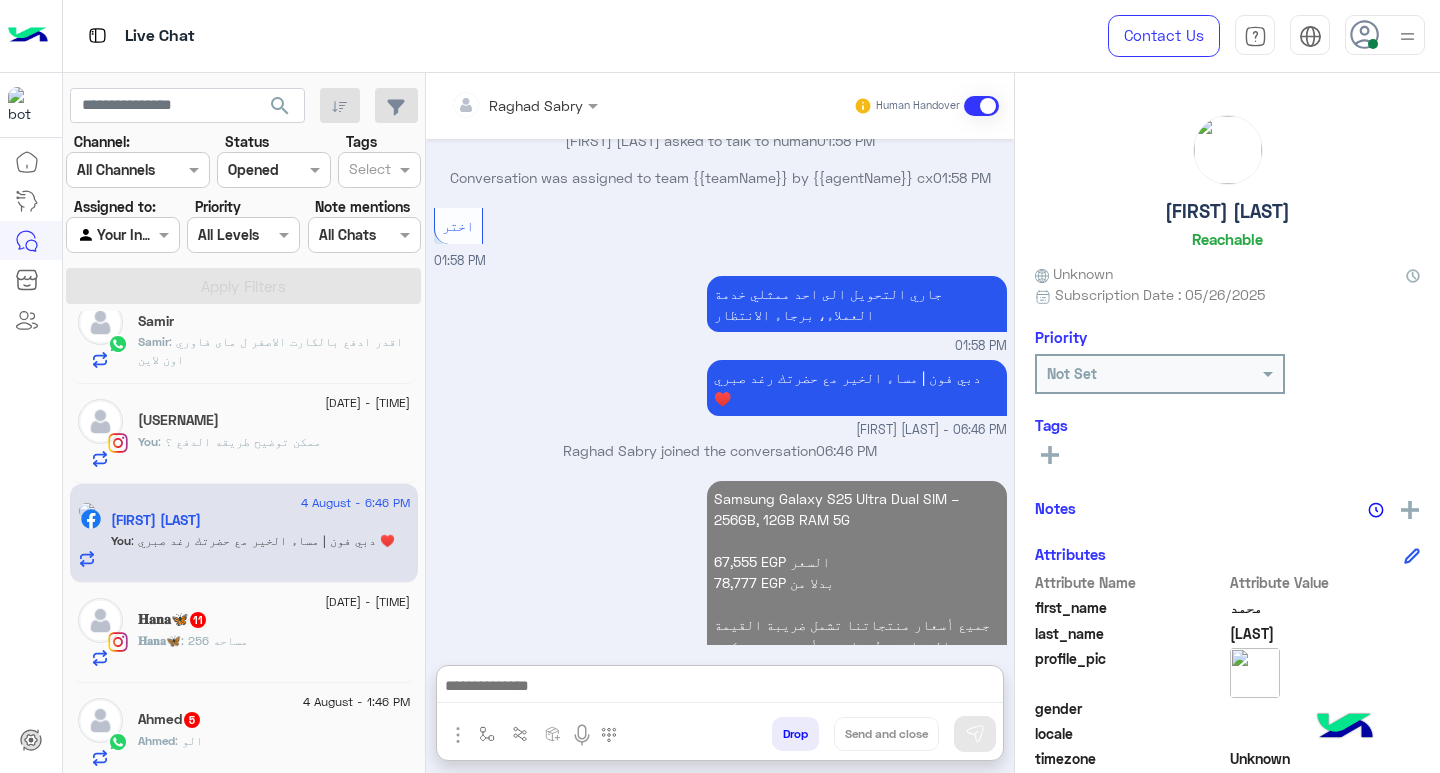 click at bounding box center (720, 688) 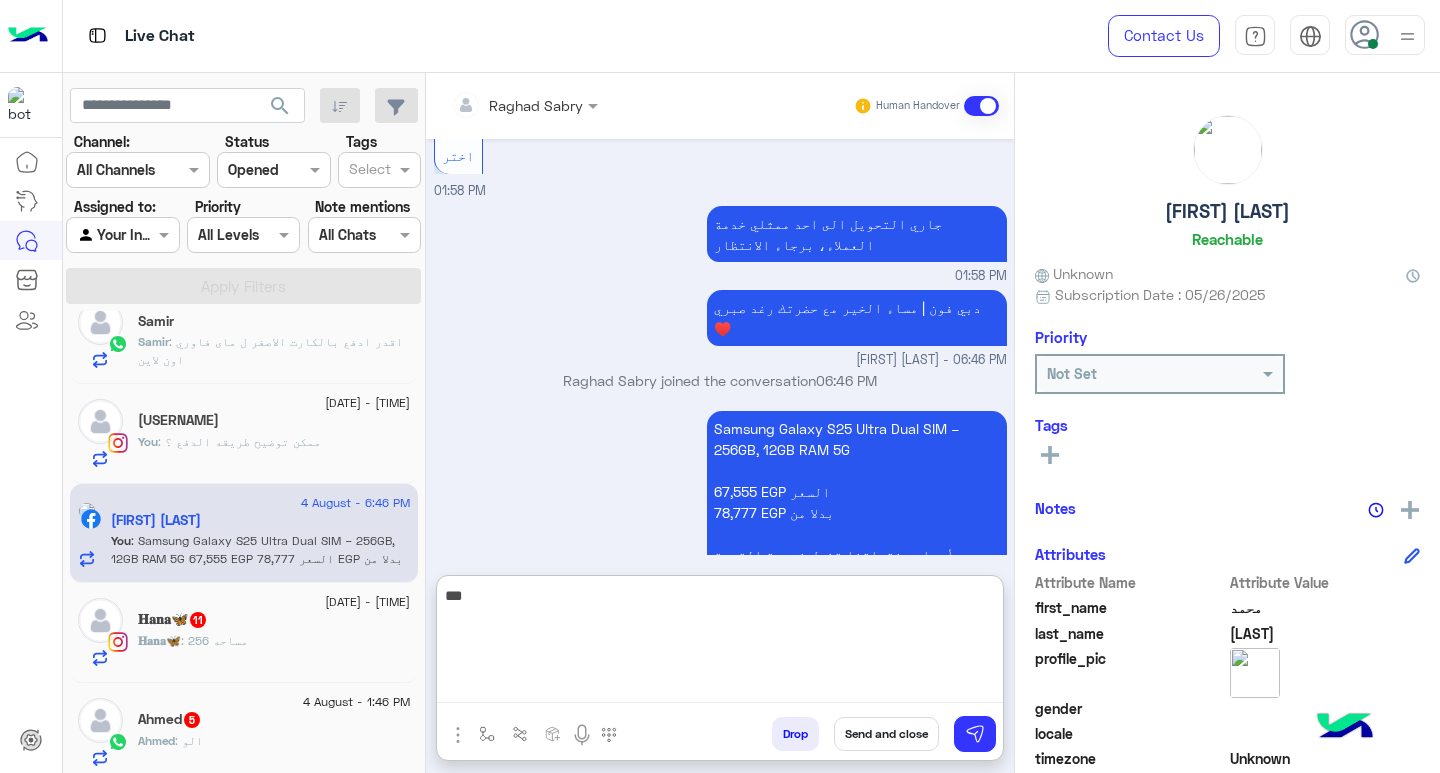 scroll, scrollTop: 1653, scrollLeft: 0, axis: vertical 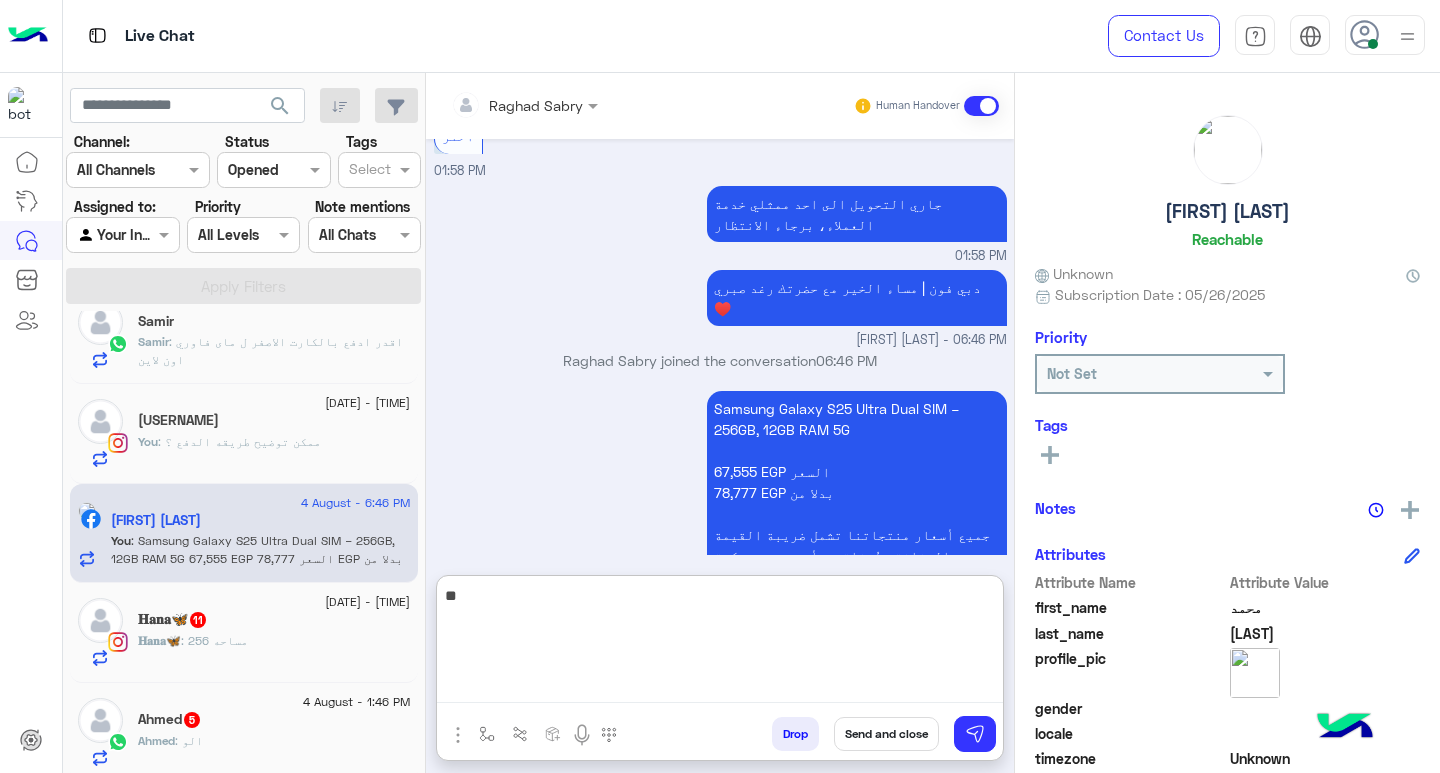 type on "*" 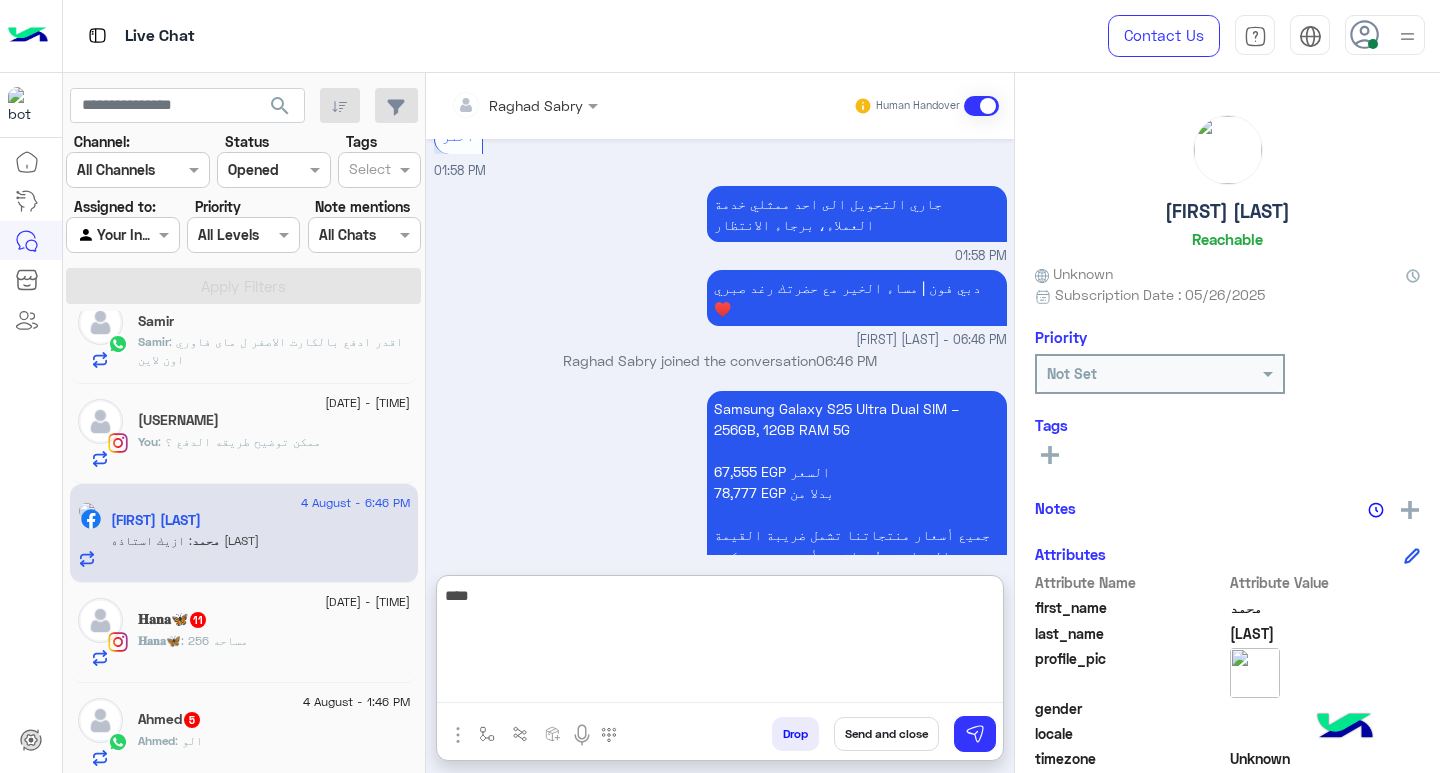 scroll, scrollTop: 1720, scrollLeft: 0, axis: vertical 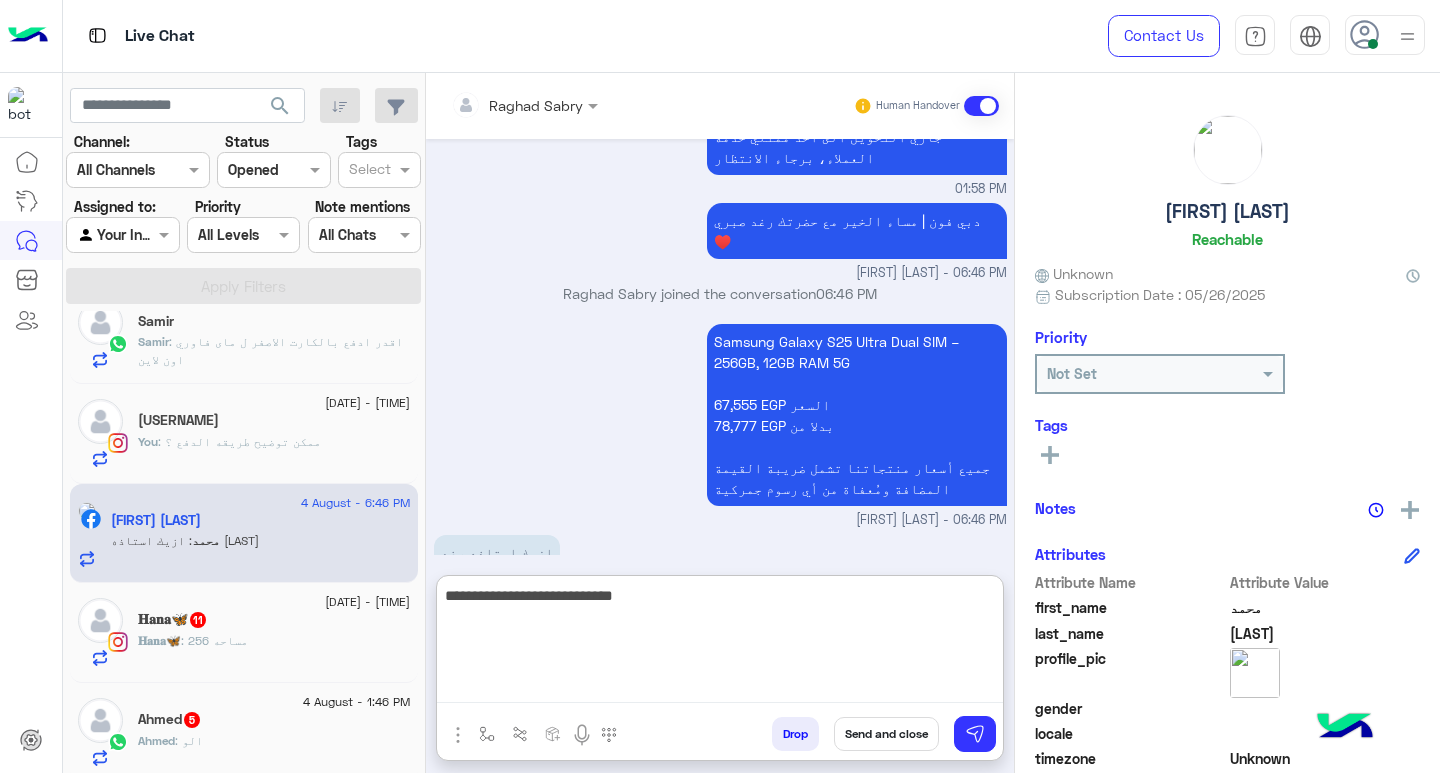 type on "**********" 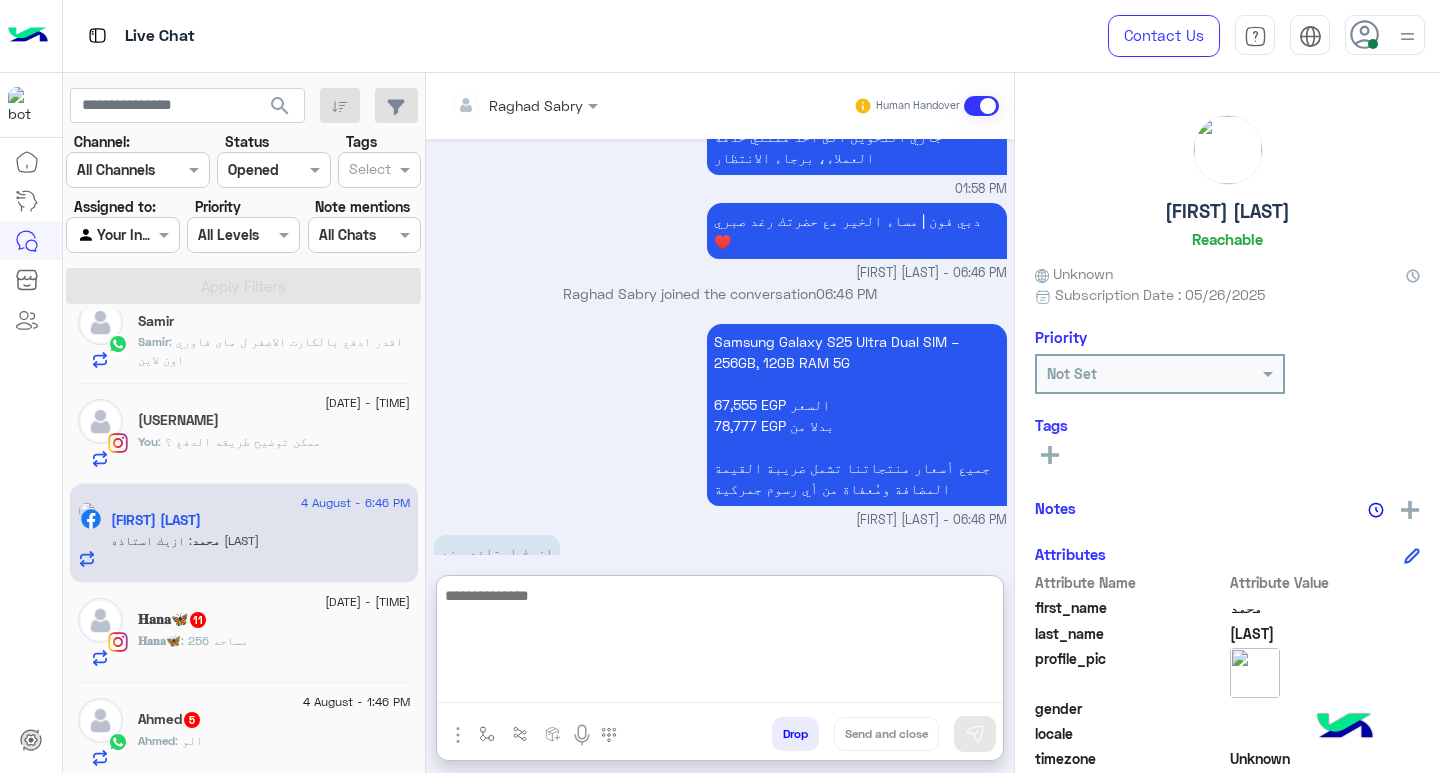 scroll, scrollTop: 1784, scrollLeft: 0, axis: vertical 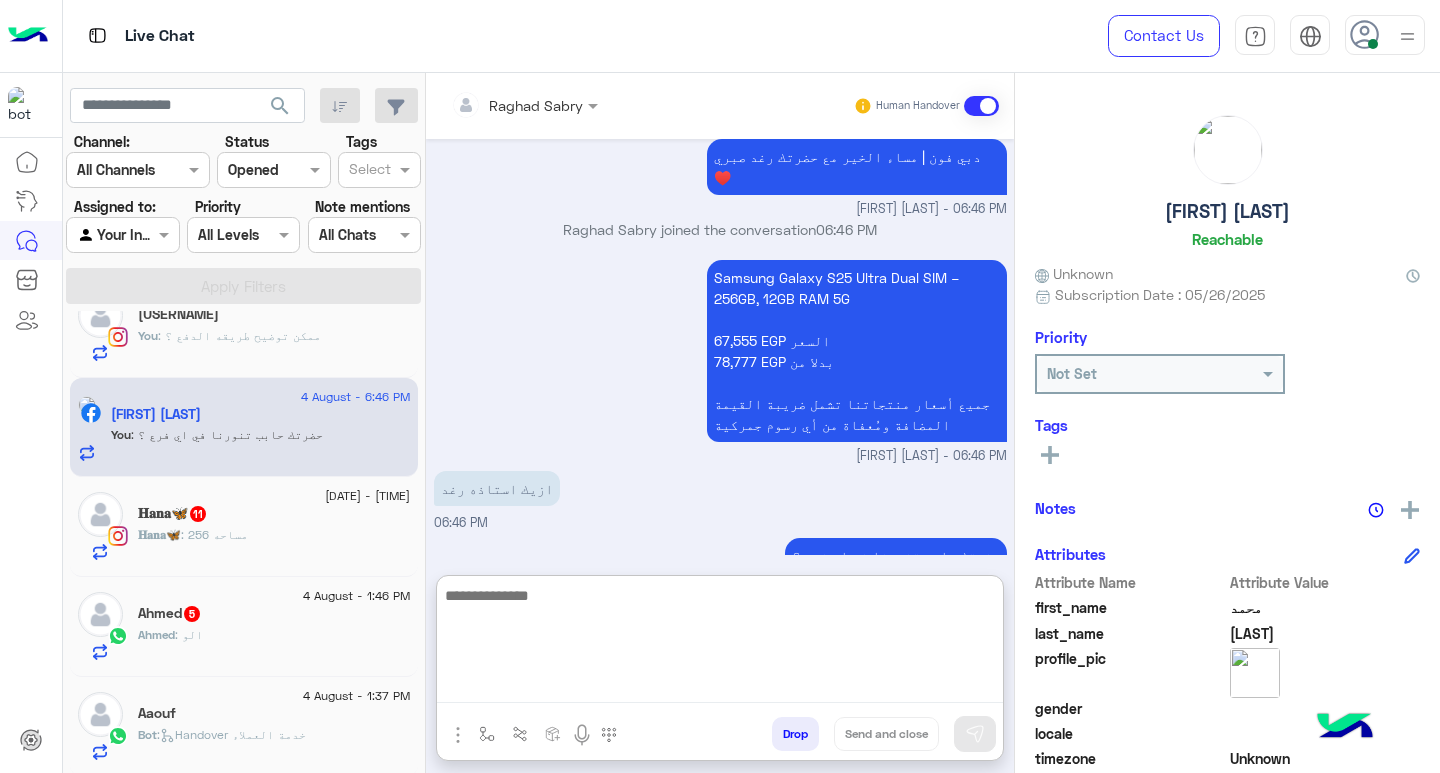 click on "𝐇𝐚𝐧𝐚🦋 : مساحه 256" 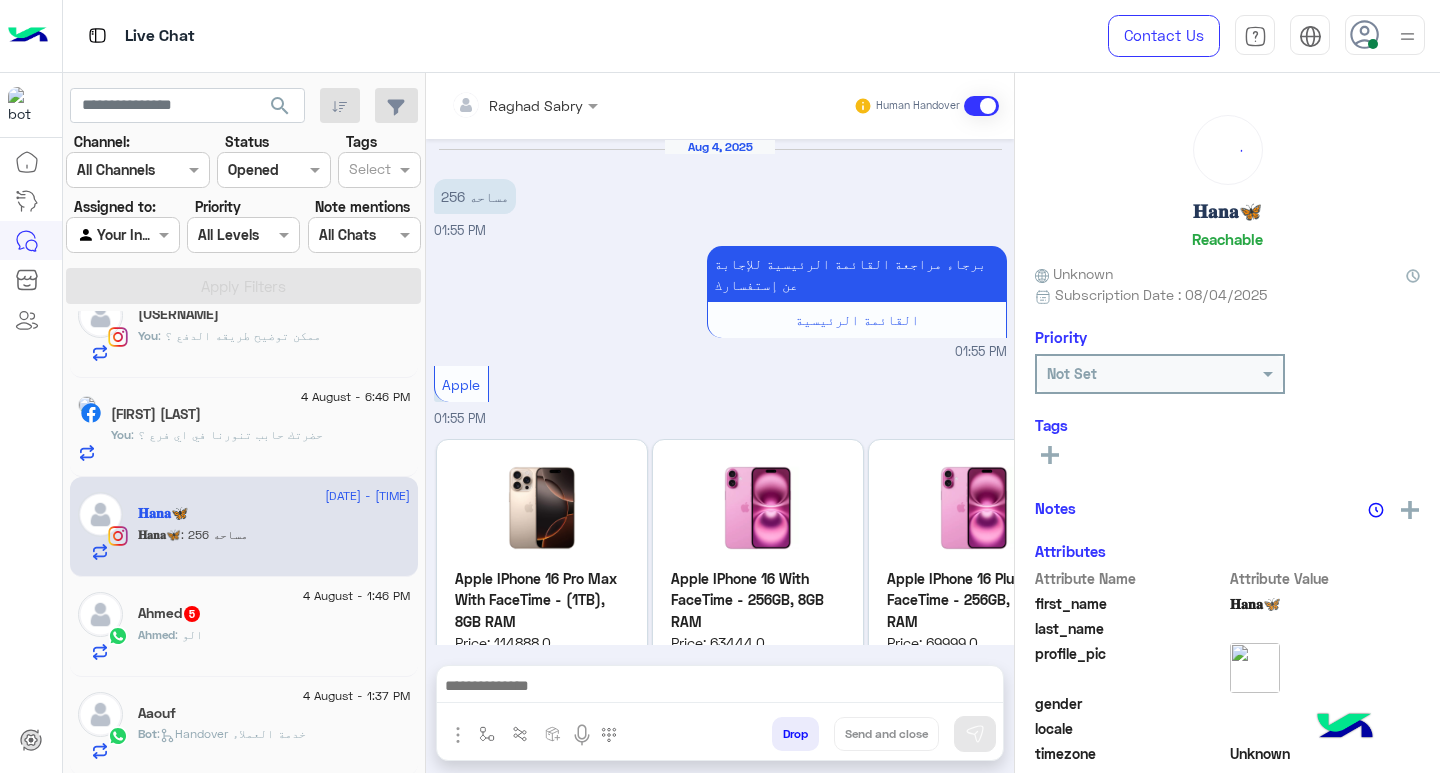 scroll, scrollTop: 2110, scrollLeft: 0, axis: vertical 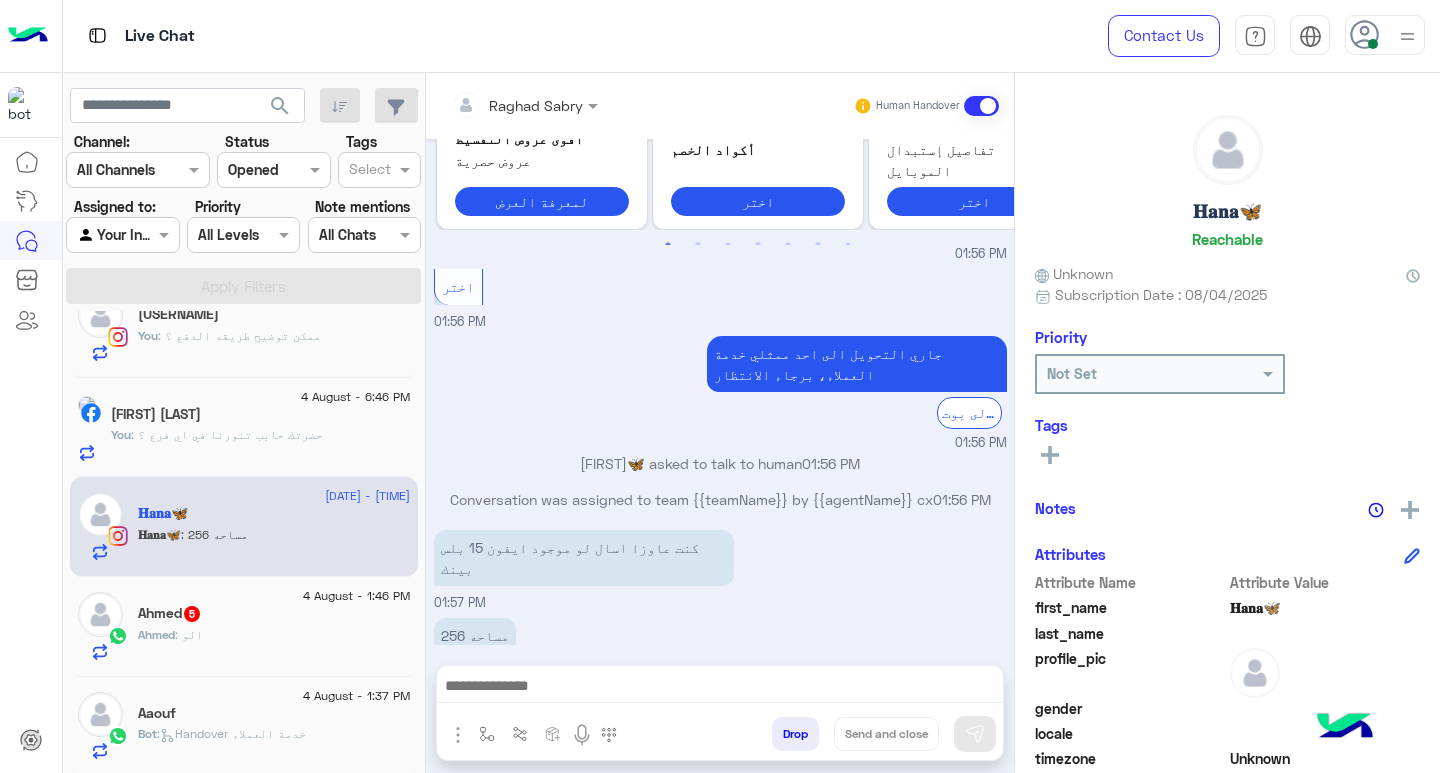 click at bounding box center [720, 688] 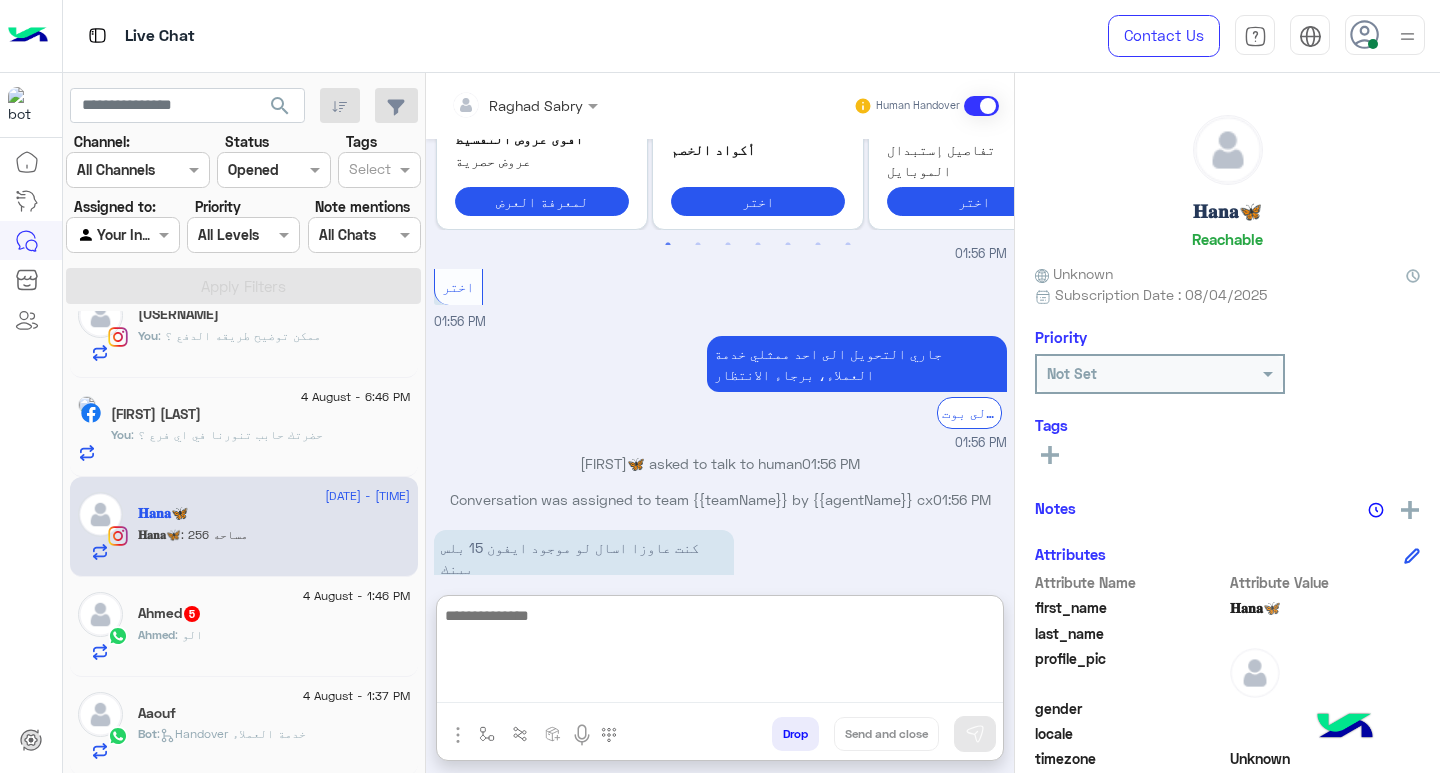 paste on "**********" 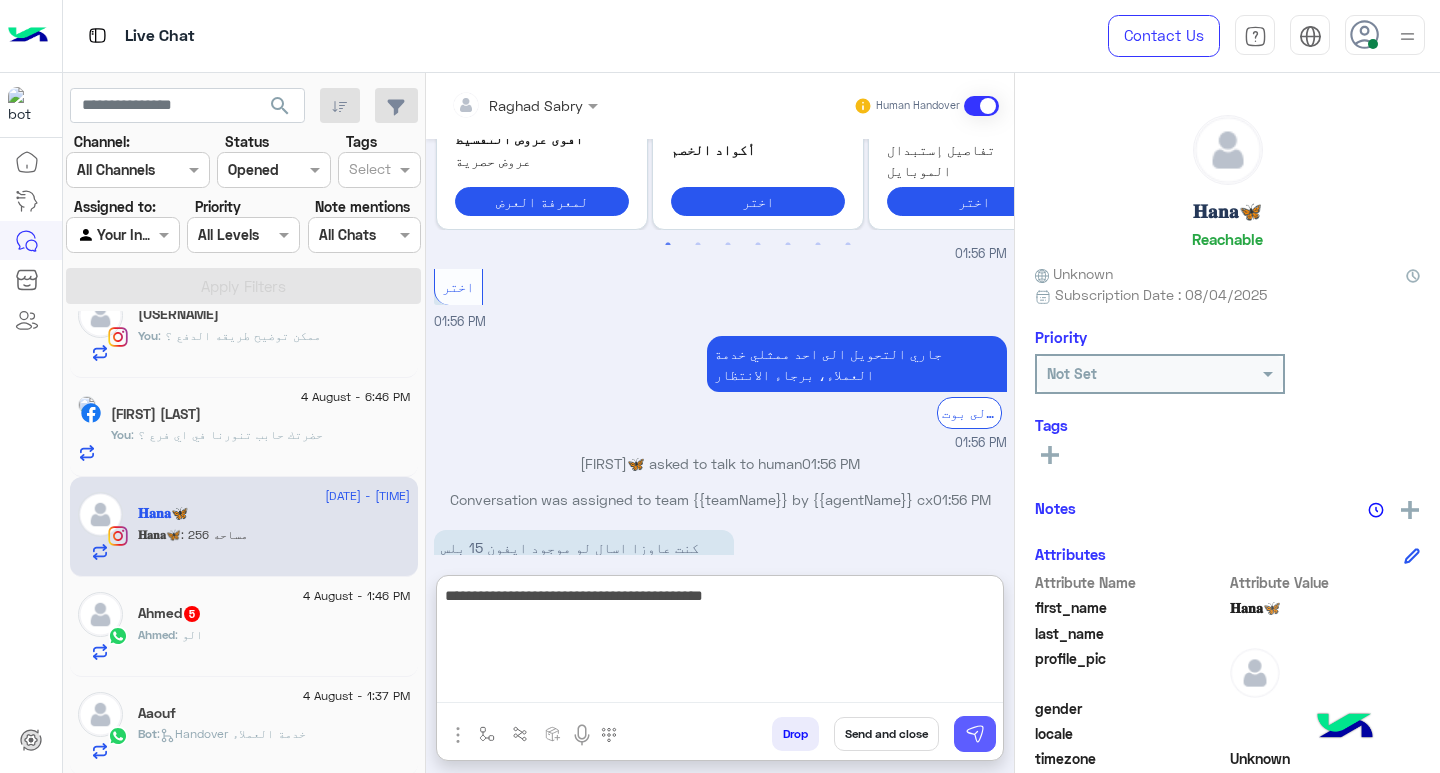 type on "**********" 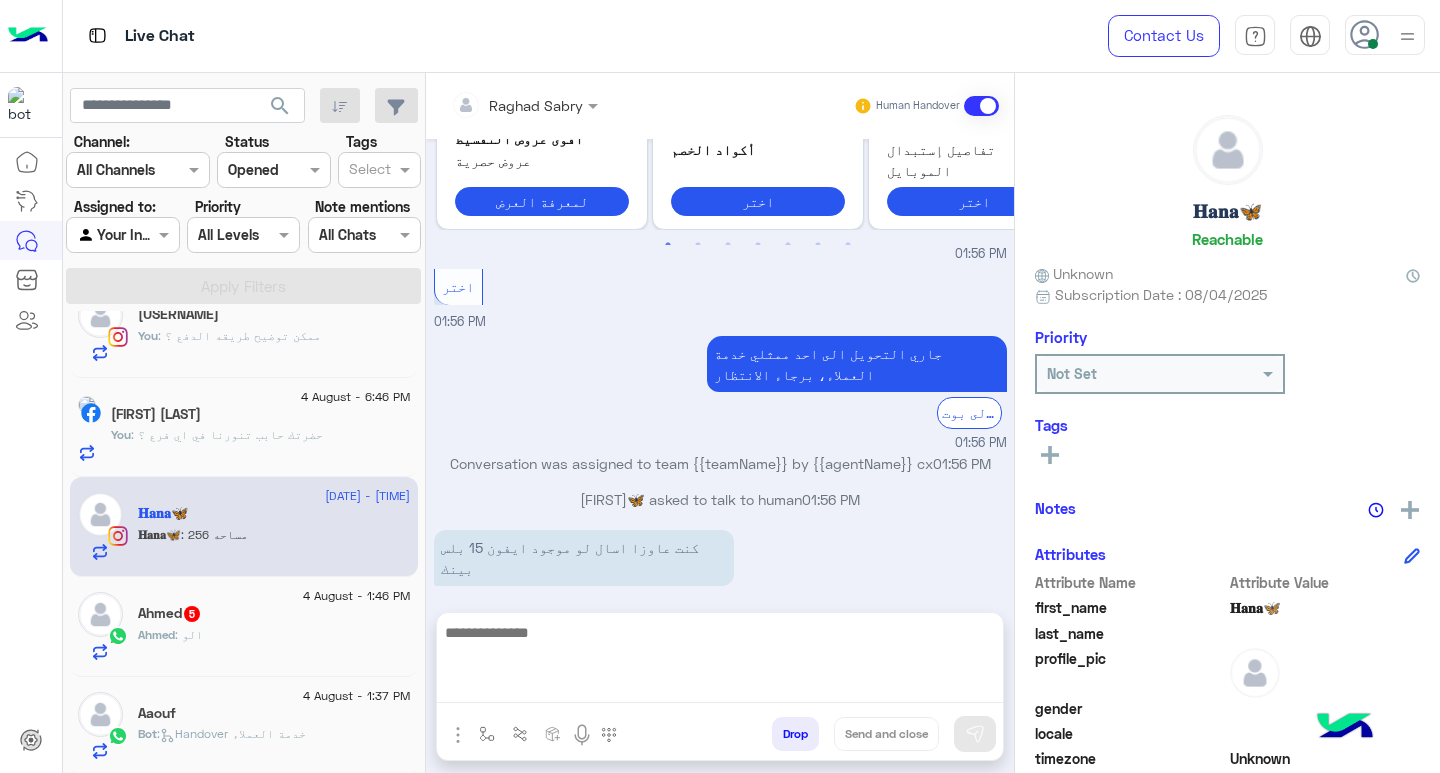 scroll, scrollTop: 2174, scrollLeft: 0, axis: vertical 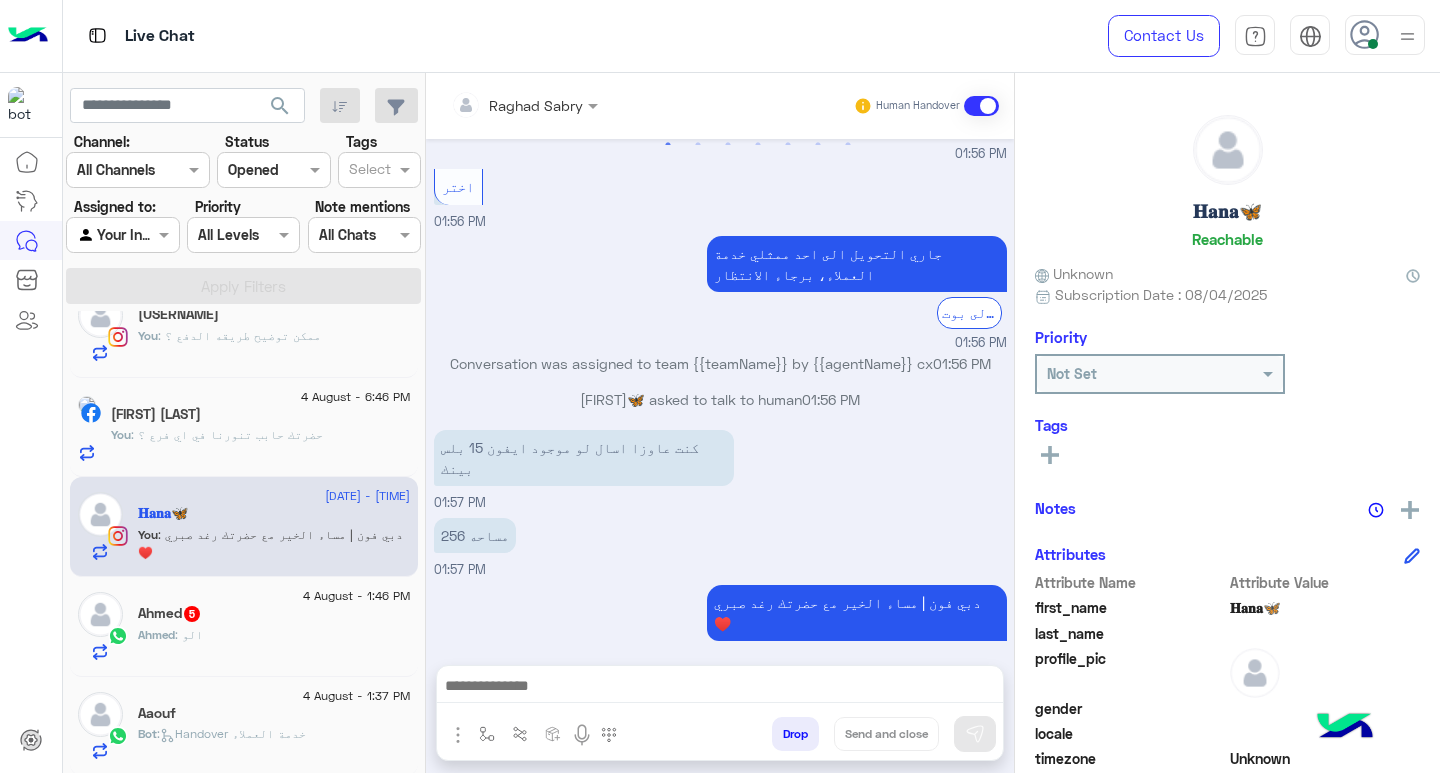 click at bounding box center (720, 688) 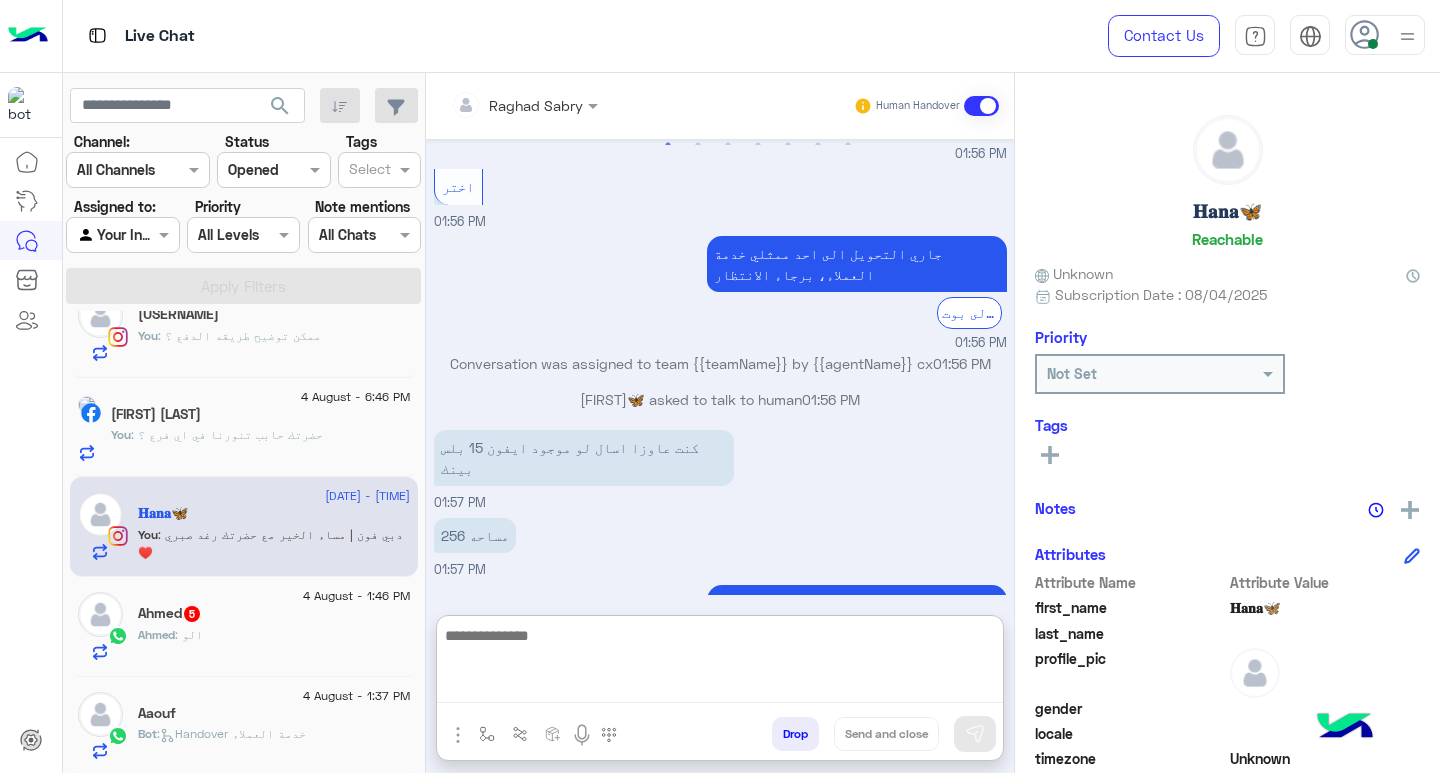 scroll, scrollTop: 2243, scrollLeft: 0, axis: vertical 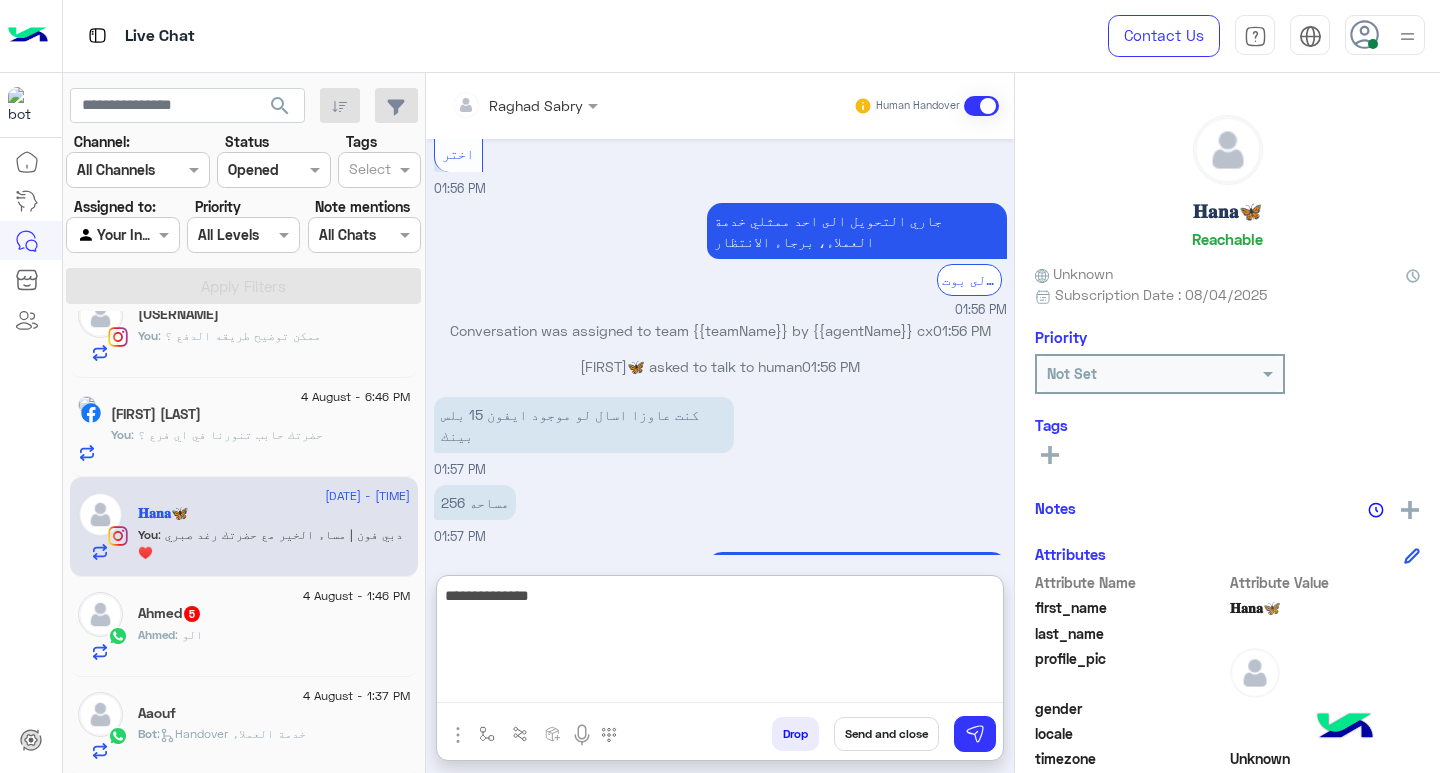 type on "**********" 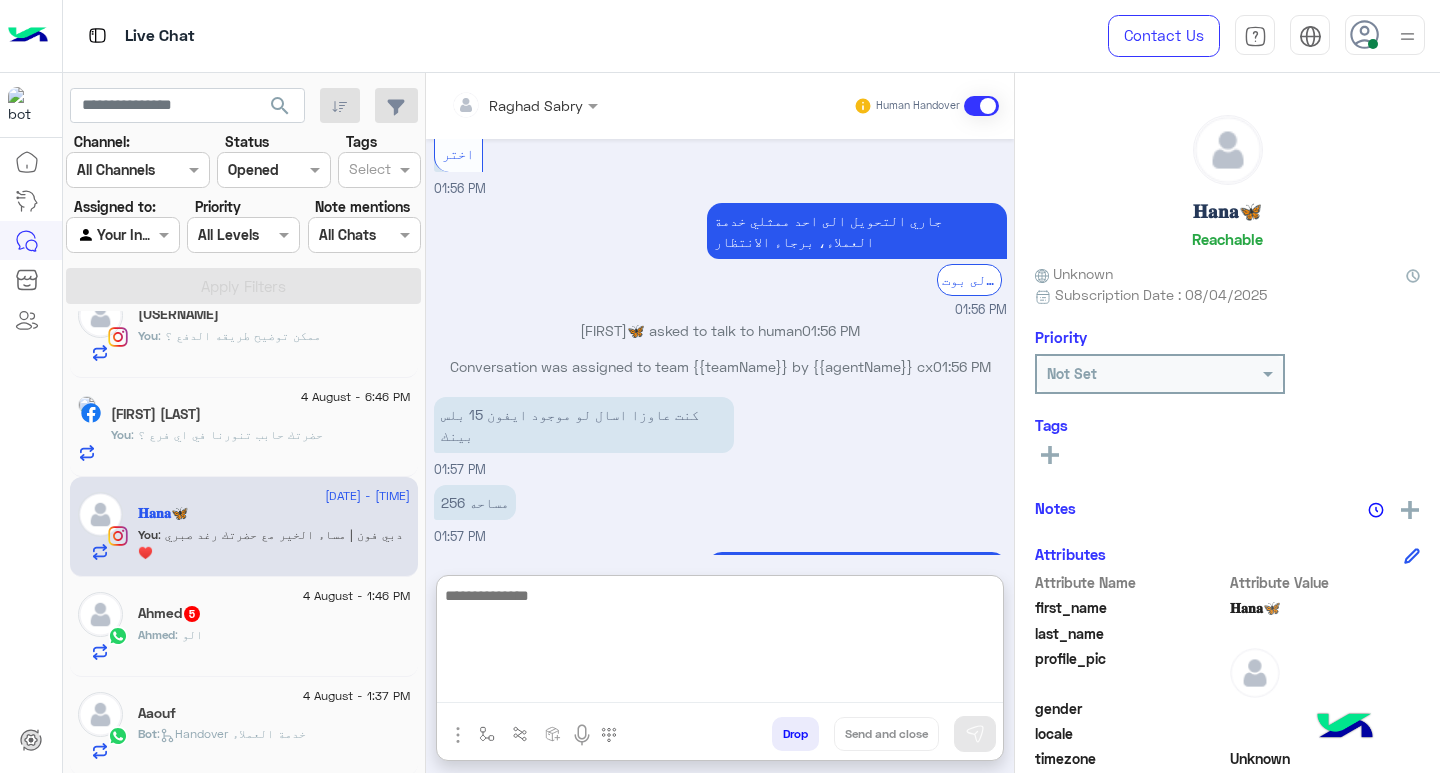 scroll, scrollTop: 2364, scrollLeft: 0, axis: vertical 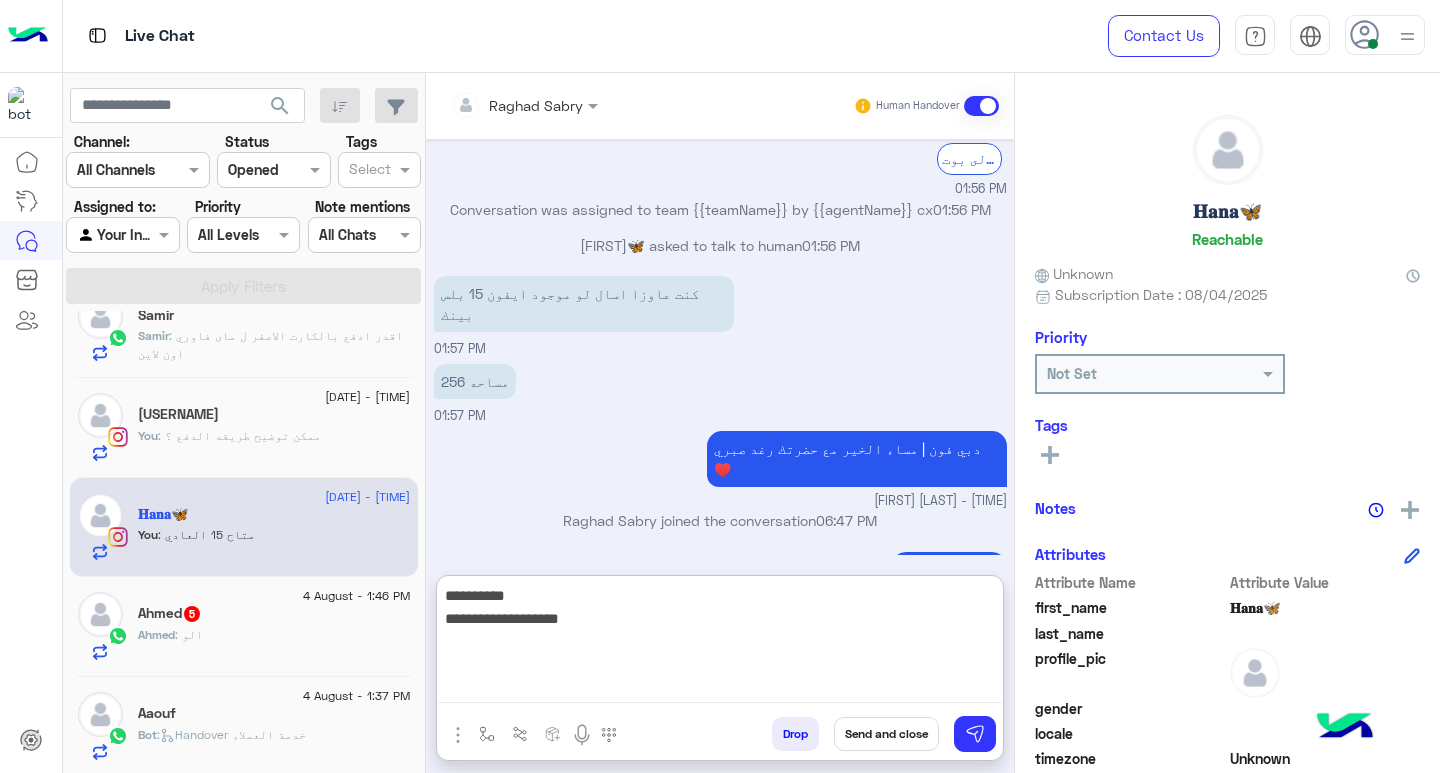 type on "**********" 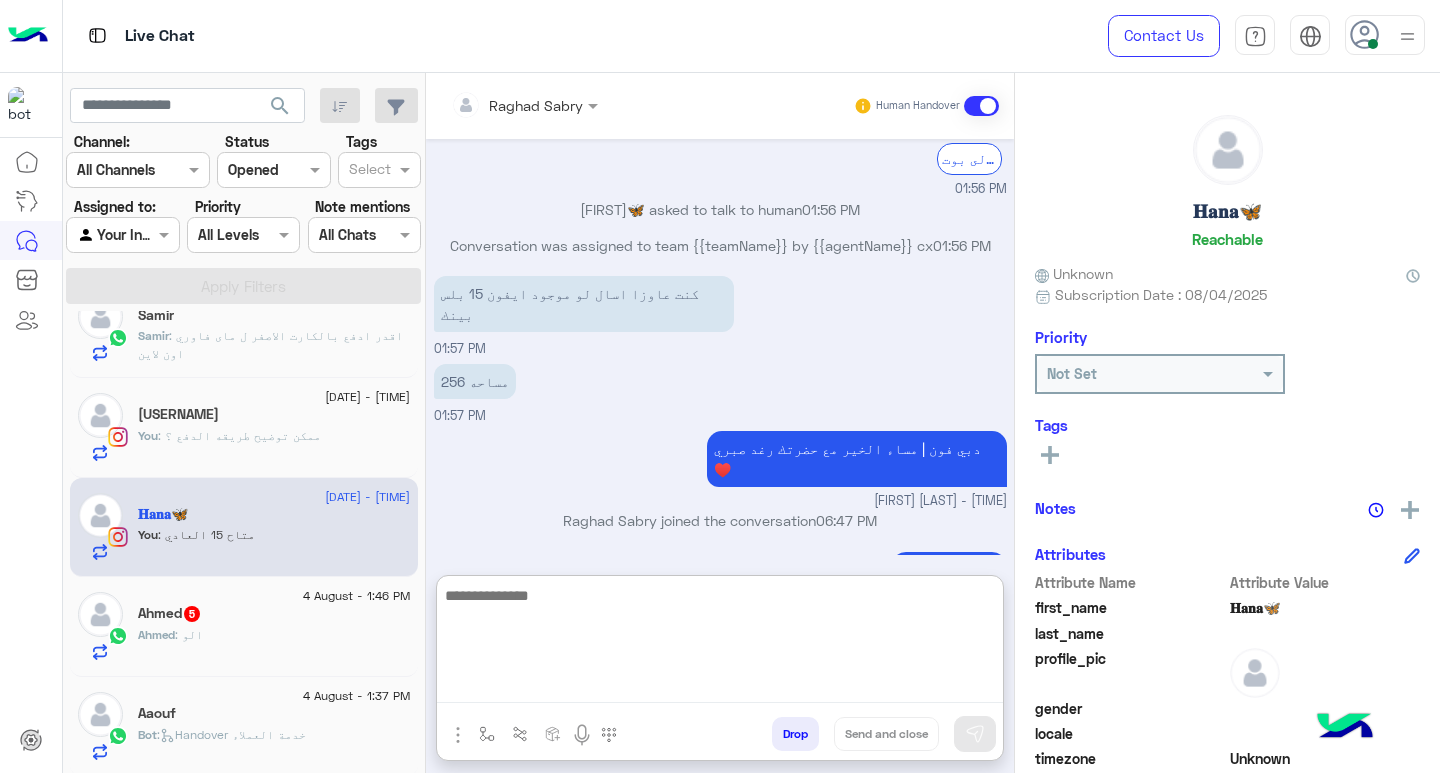 scroll, scrollTop: 2448, scrollLeft: 0, axis: vertical 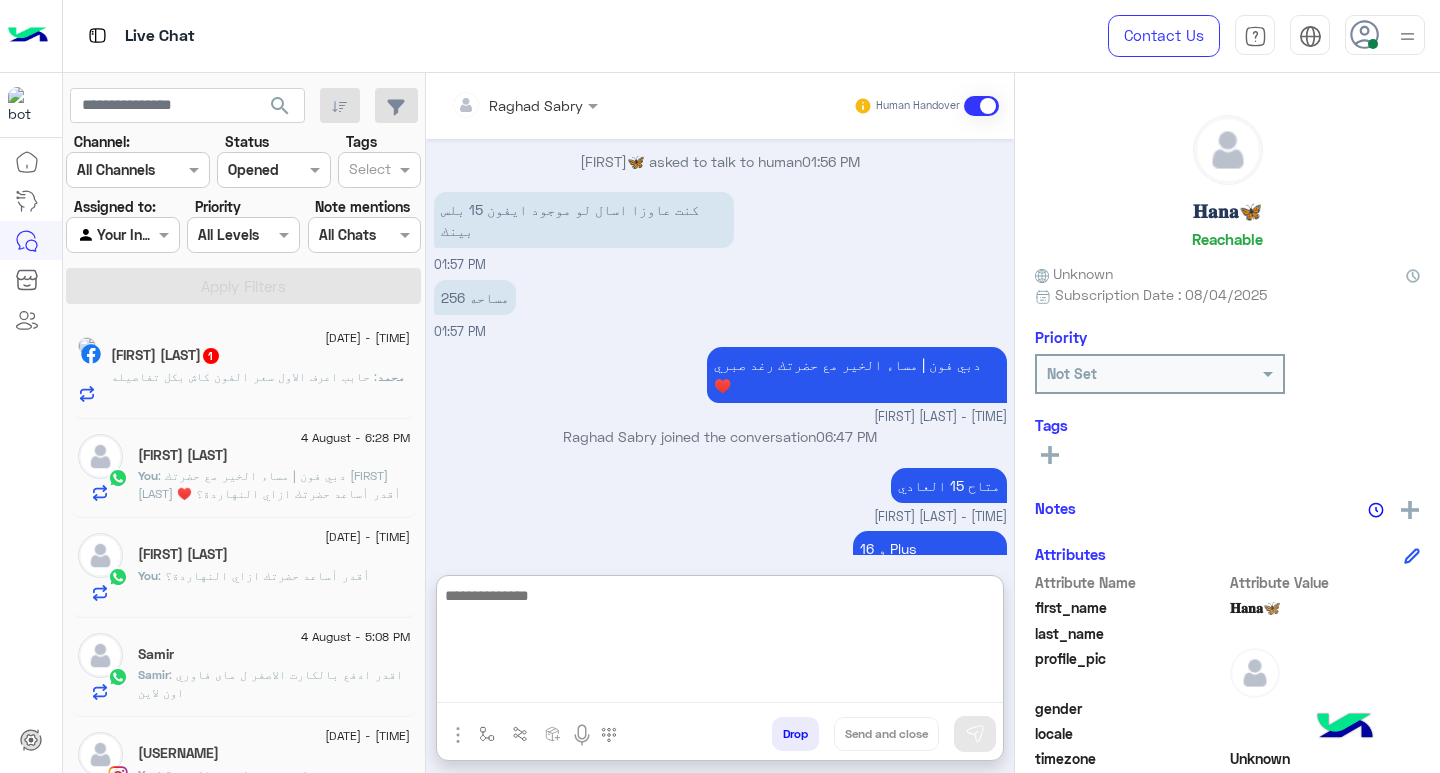 click on "محمد المغربي  1" 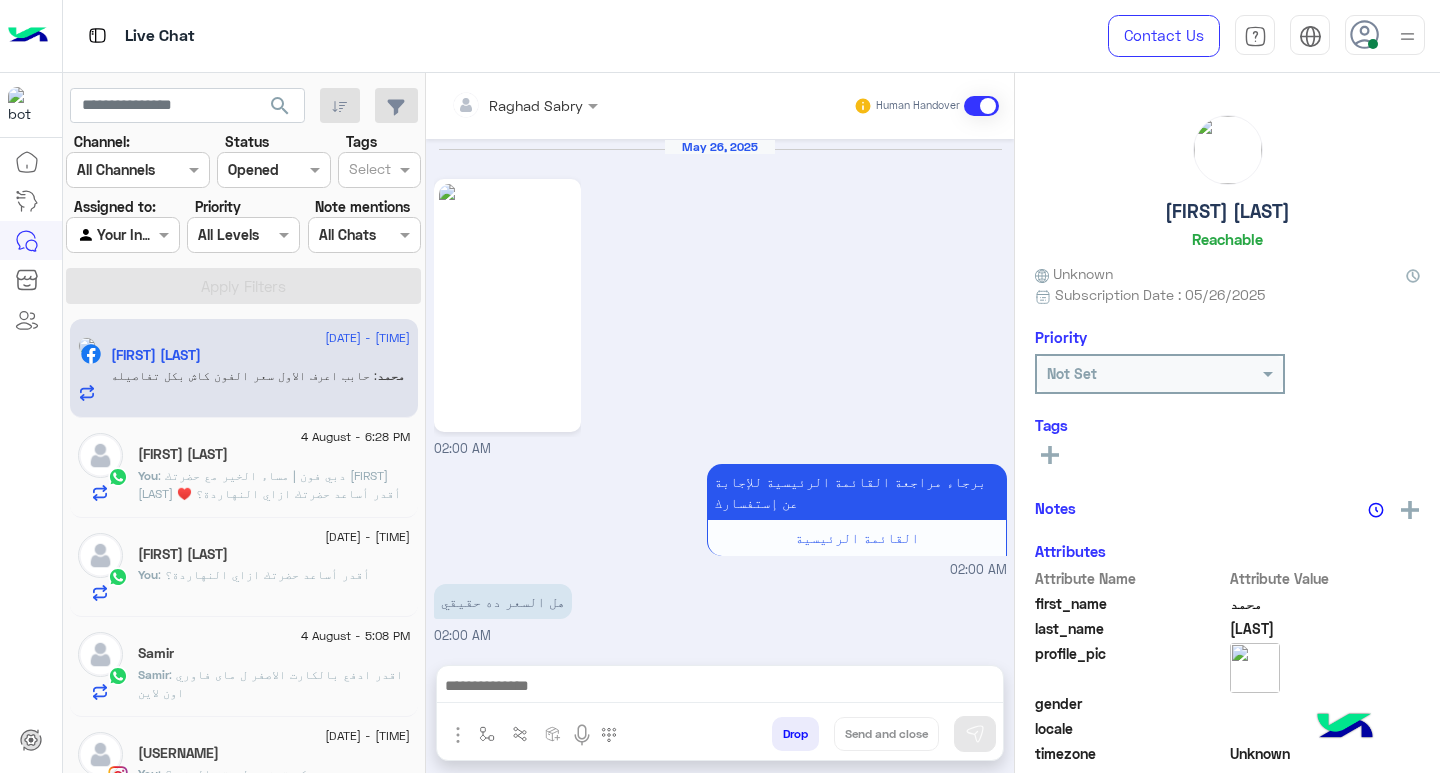 scroll, scrollTop: 1760, scrollLeft: 0, axis: vertical 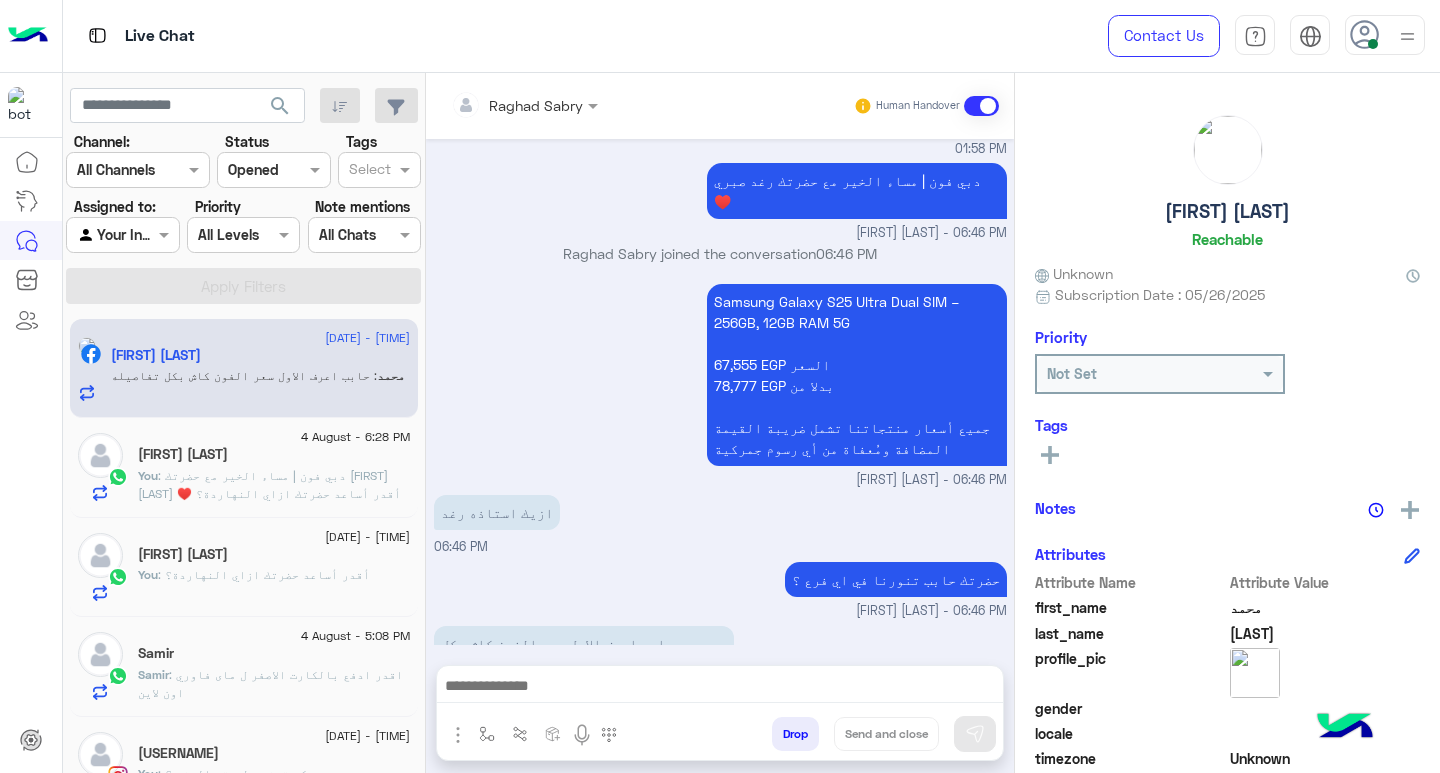 click on "Samsung Galaxy S25 Ultra Dual SIM – 256GB, 12GB RAM 5G   67,555 EGP السعر  78,777 EGP بدلا من  جميع أسعار منتجاتنا تشمل ضريبة القيمة المضافة ومُعفاة من أي رسوم جمركية" at bounding box center [857, 375] 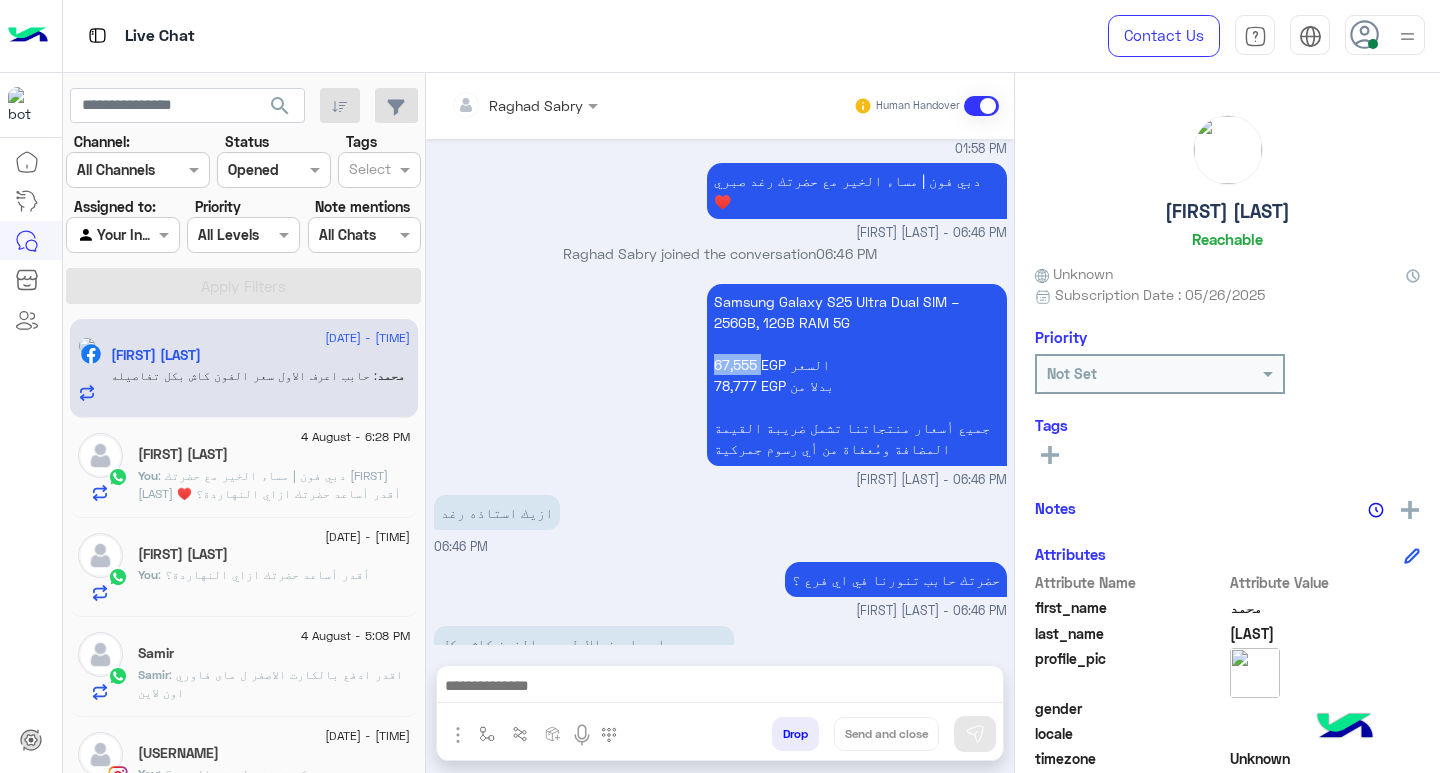 click on "Samsung Galaxy S25 Ultra Dual SIM – 256GB, 12GB RAM 5G   67,555 EGP السعر  78,777 EGP بدلا من  جميع أسعار منتجاتنا تشمل ضريبة القيمة المضافة ومُعفاة من أي رسوم جمركية" at bounding box center (857, 375) 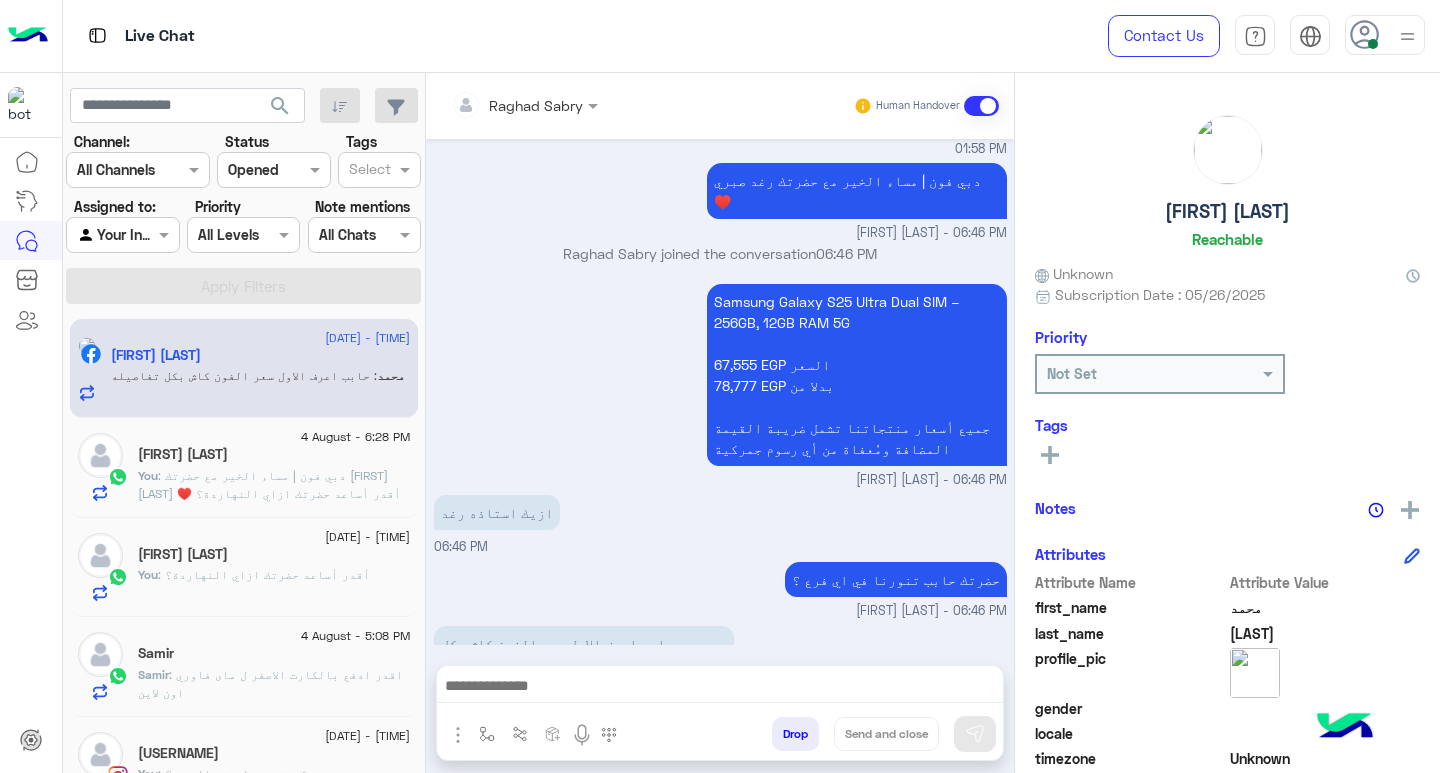 click at bounding box center (720, 688) 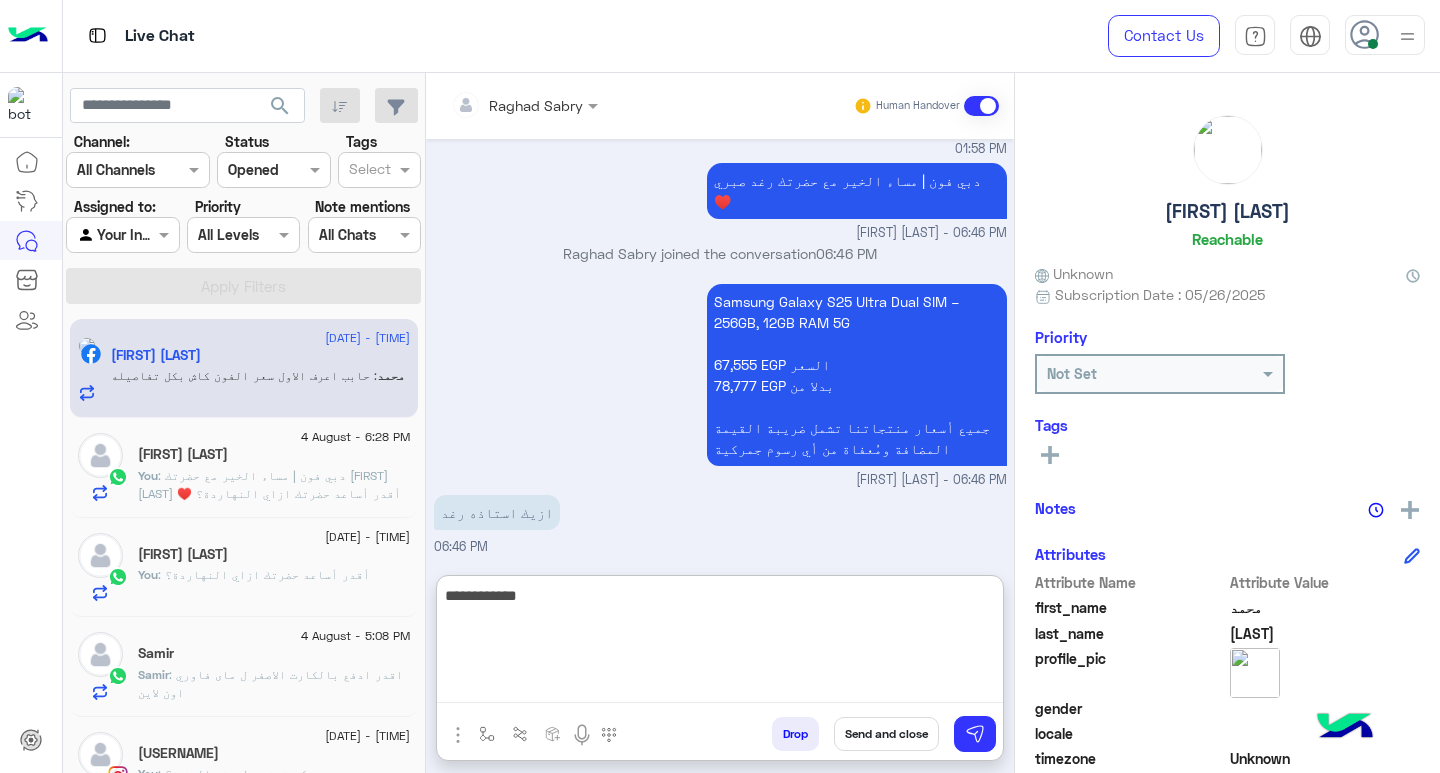paste on "*******" 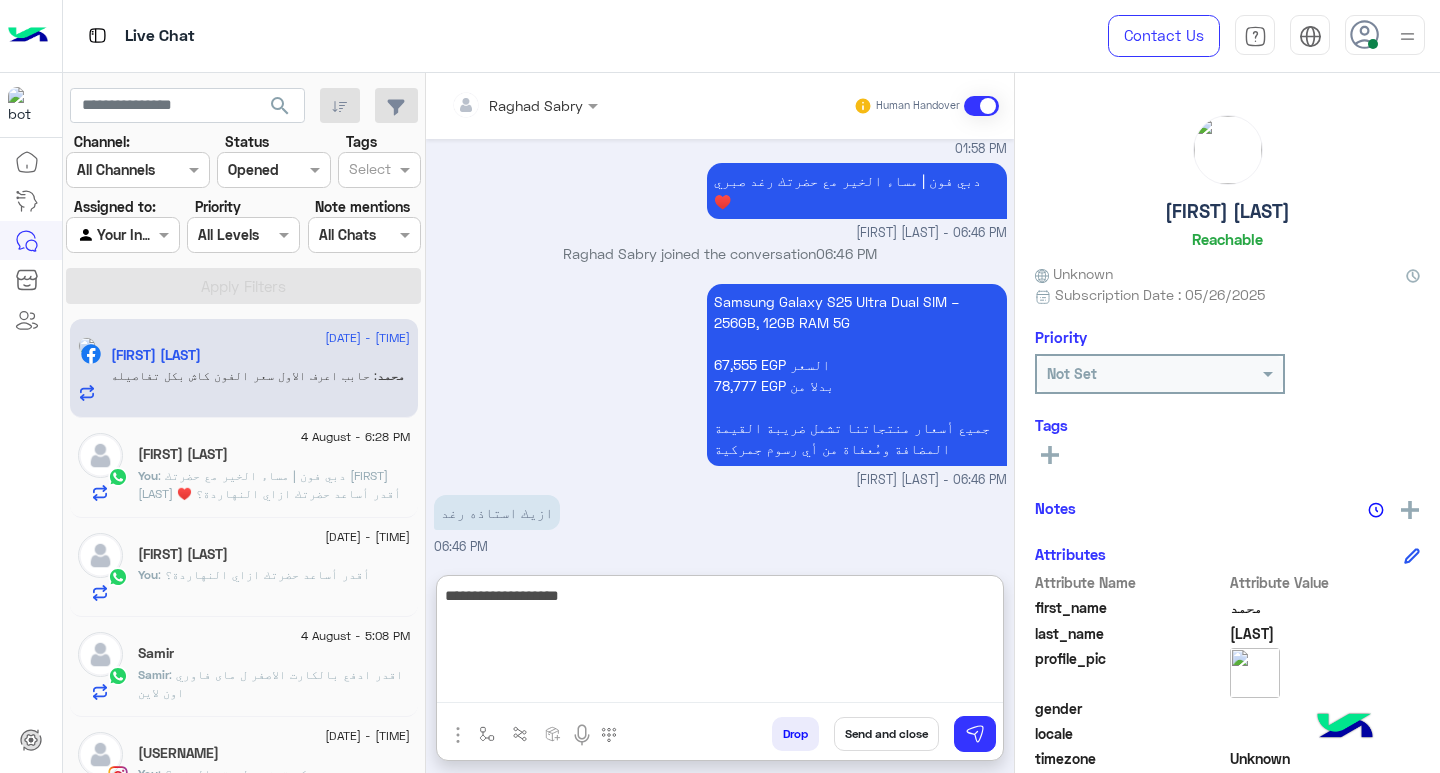 type on "**********" 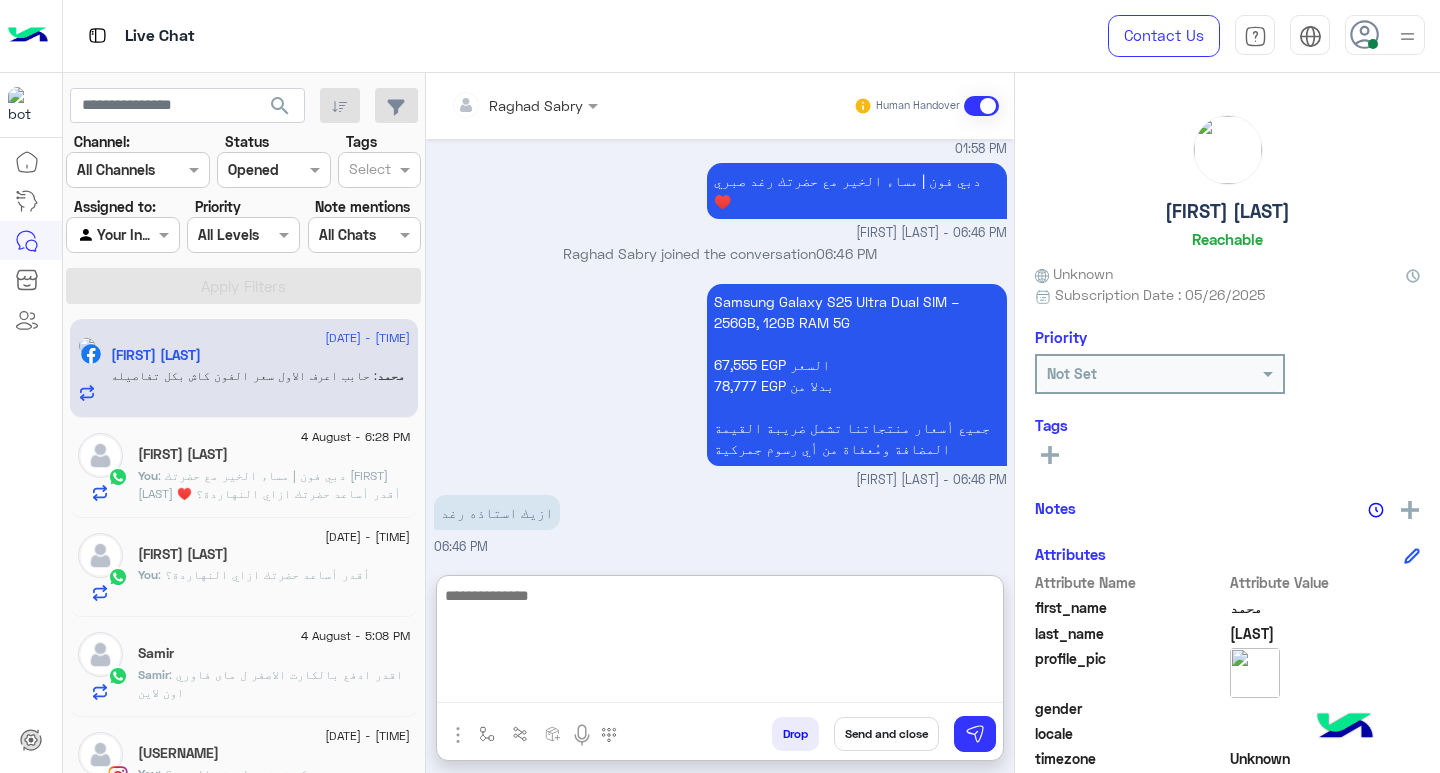 scroll, scrollTop: 1914, scrollLeft: 0, axis: vertical 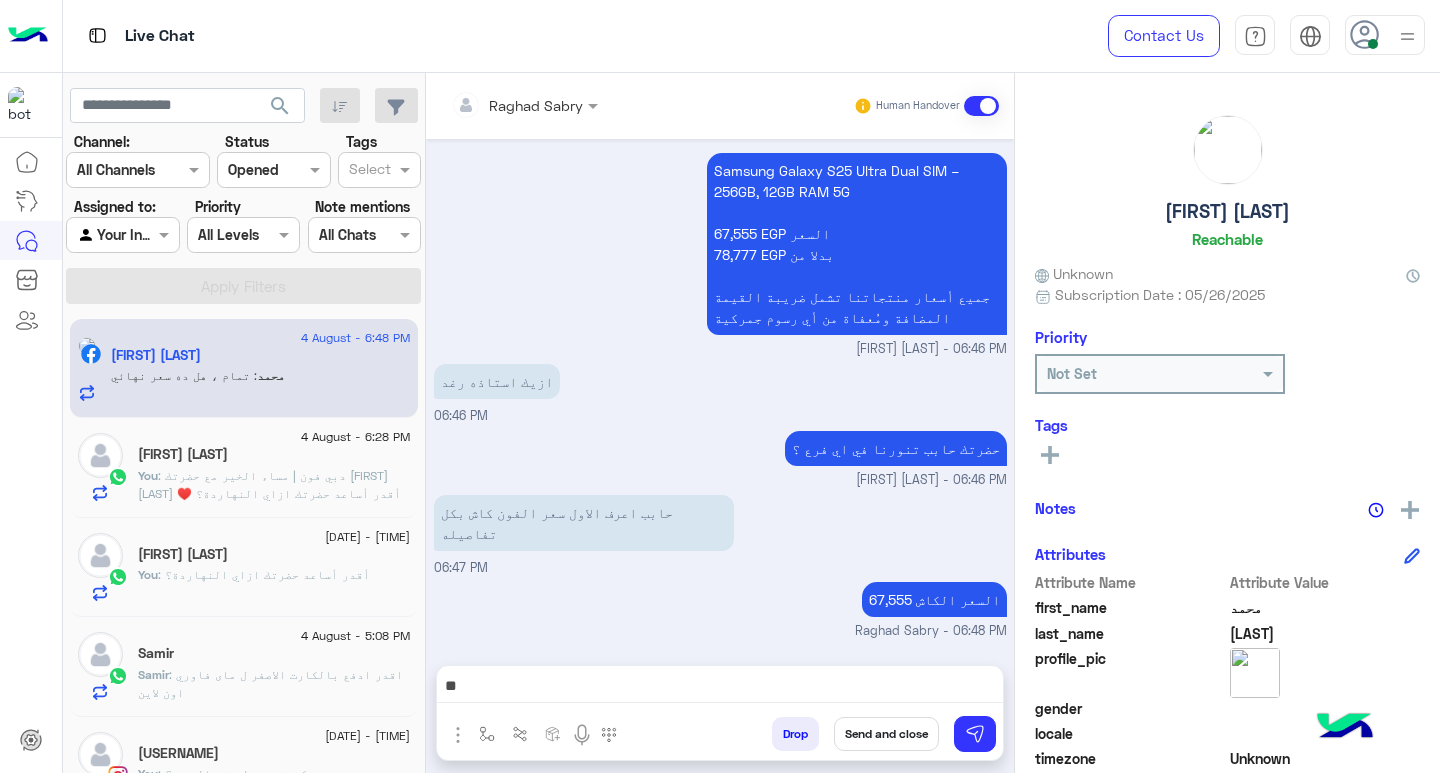 click on "Raghad Sabry -  06:48 PM" at bounding box center [720, 631] 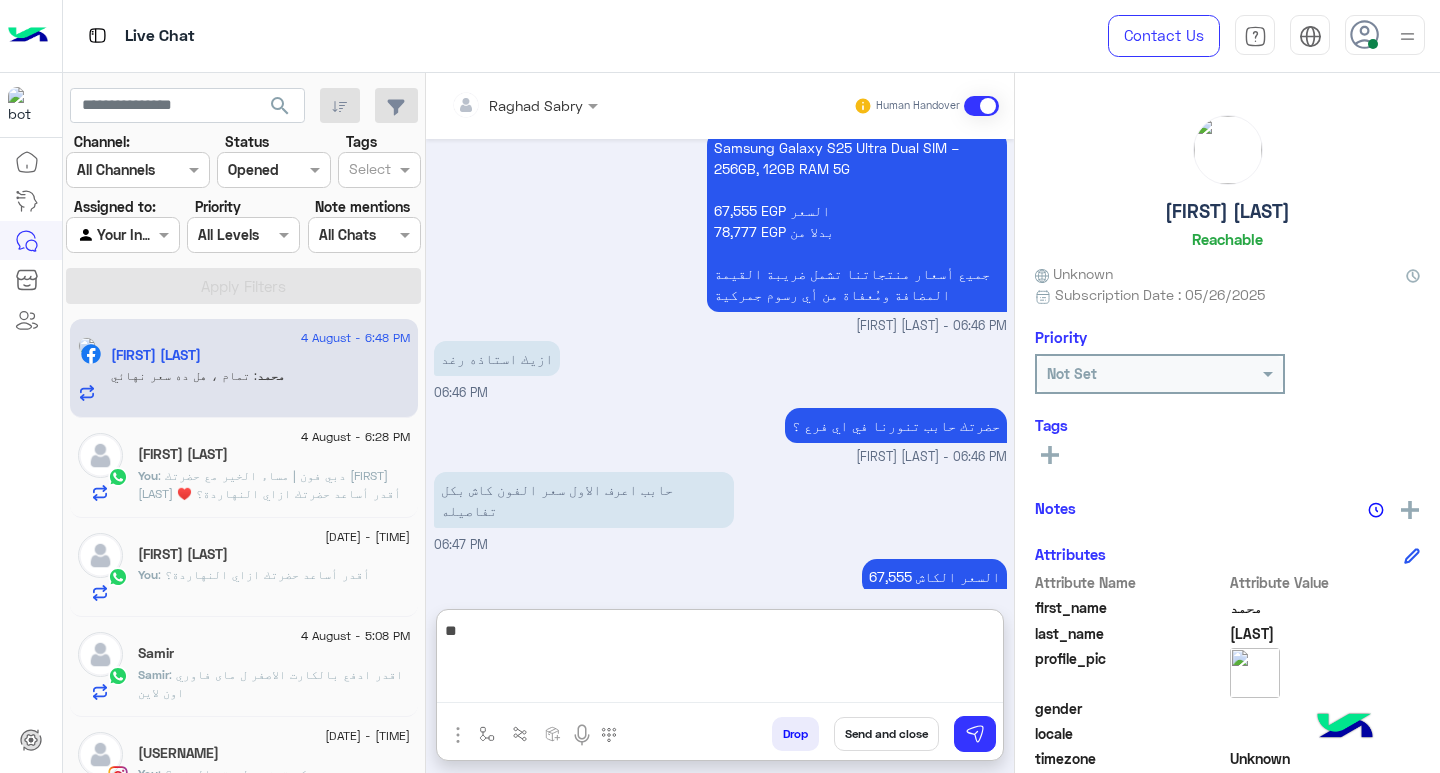 click on "**" at bounding box center (720, 660) 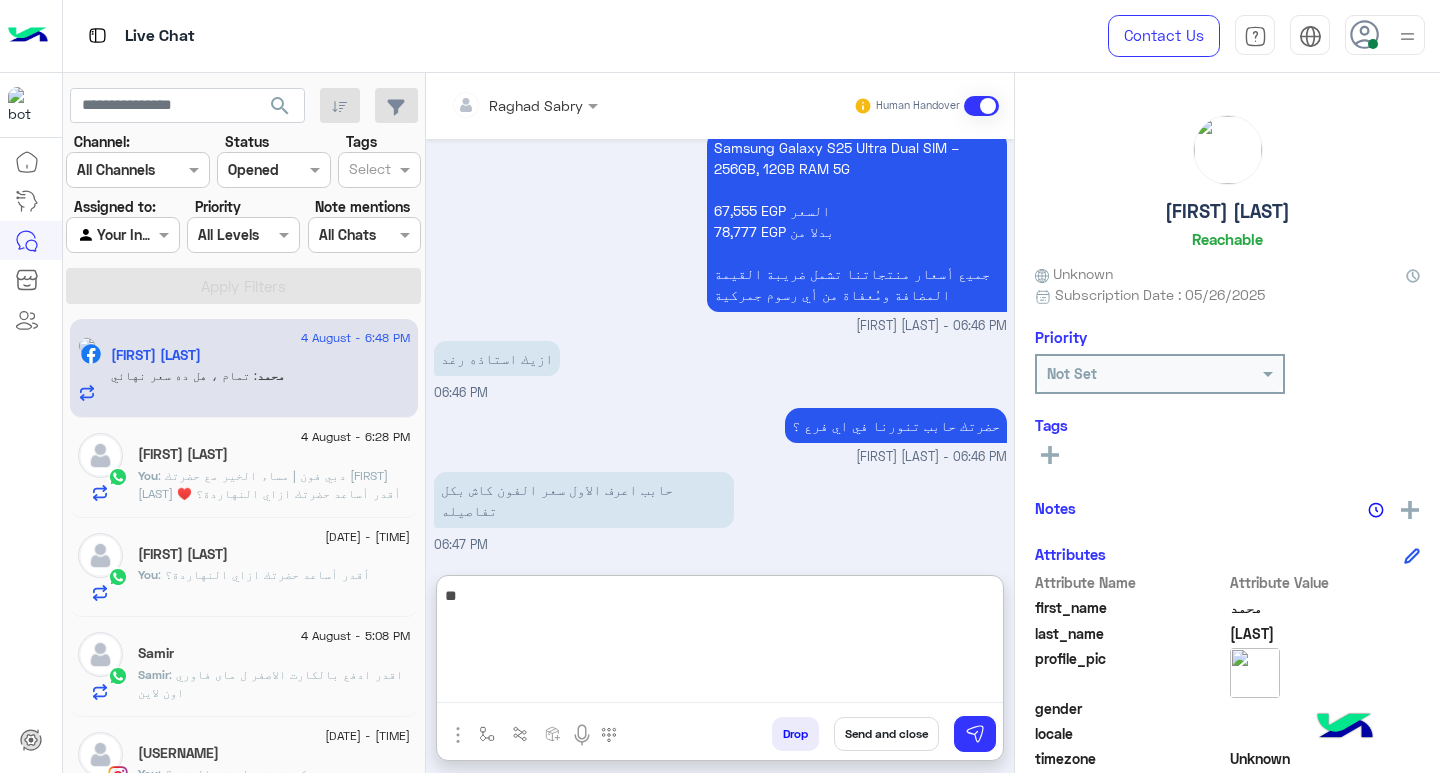 click on "**" at bounding box center (720, 643) 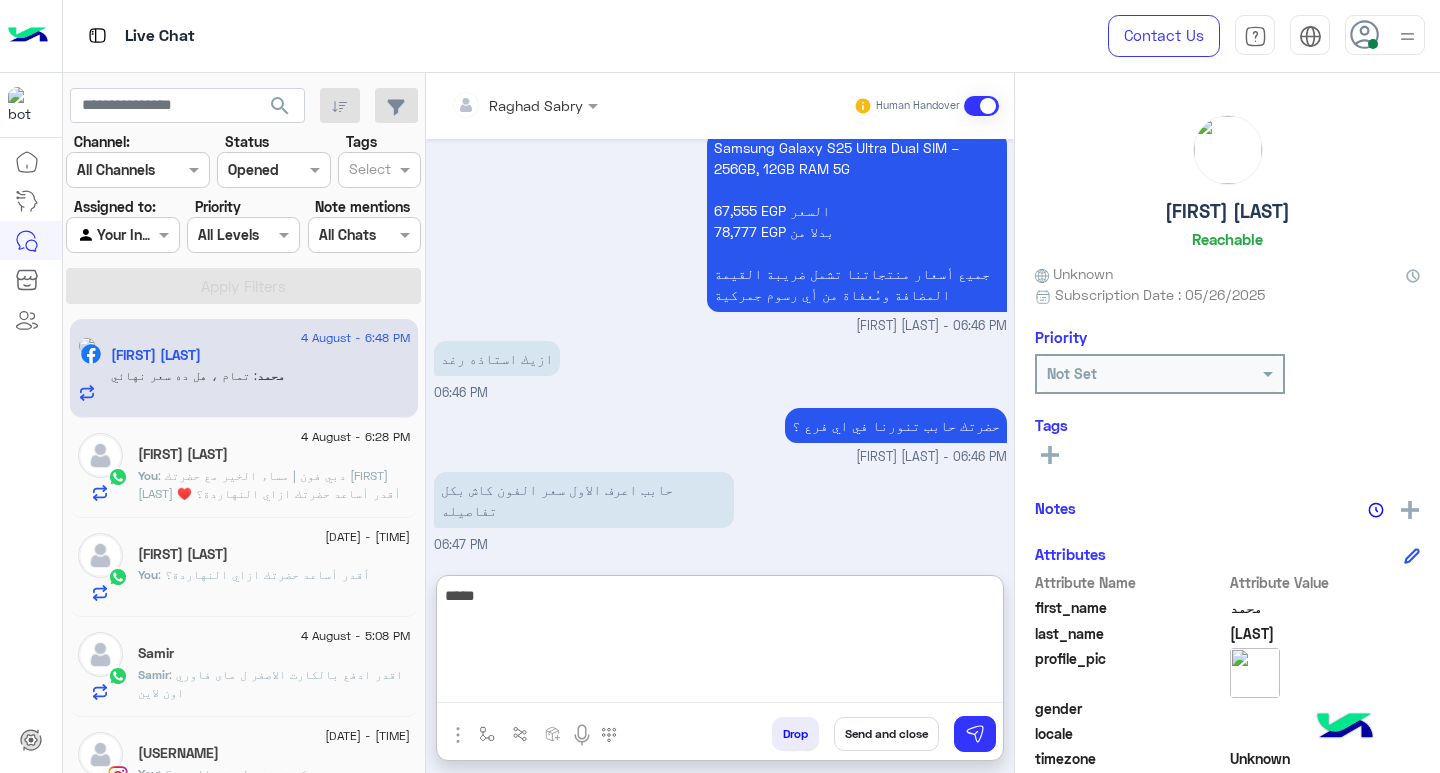 type on "*****" 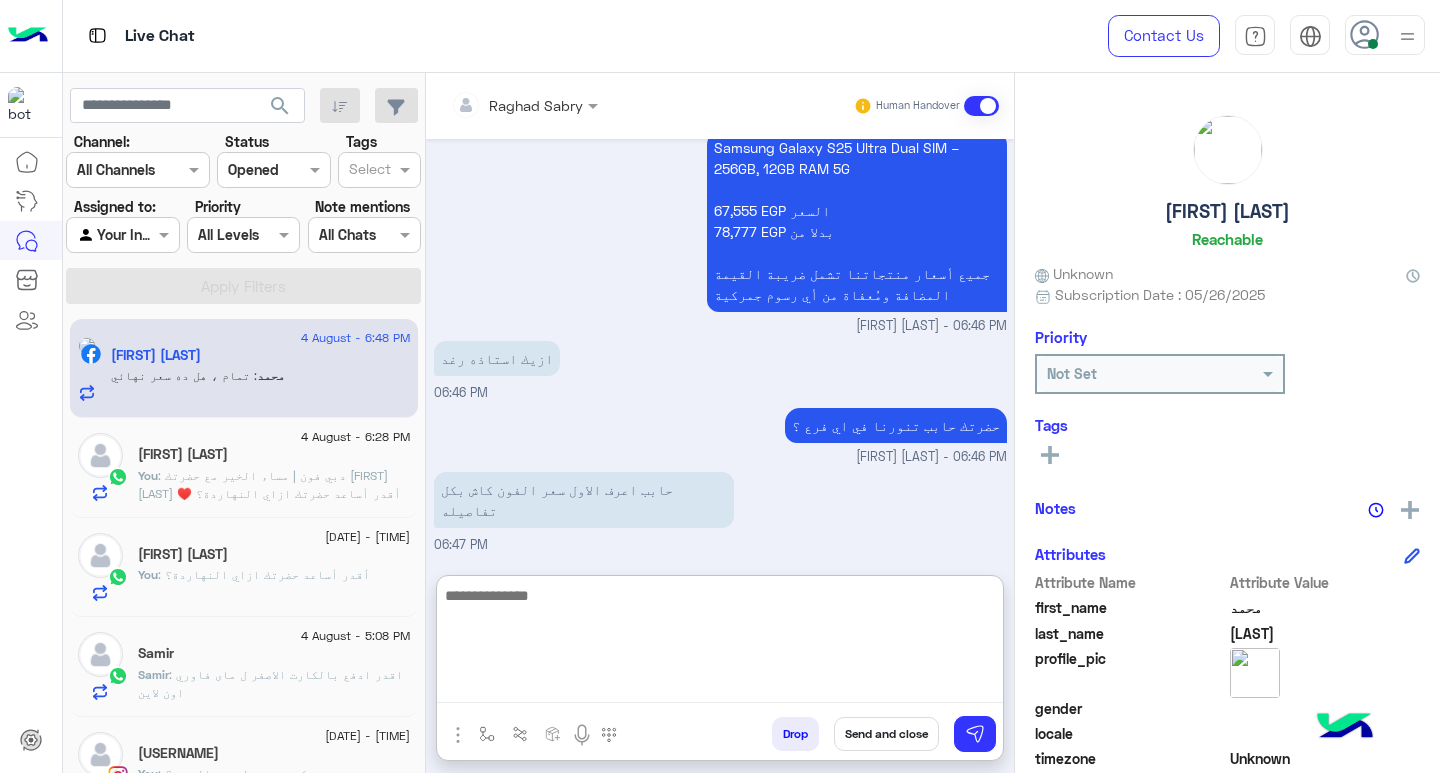 scroll, scrollTop: 2044, scrollLeft: 0, axis: vertical 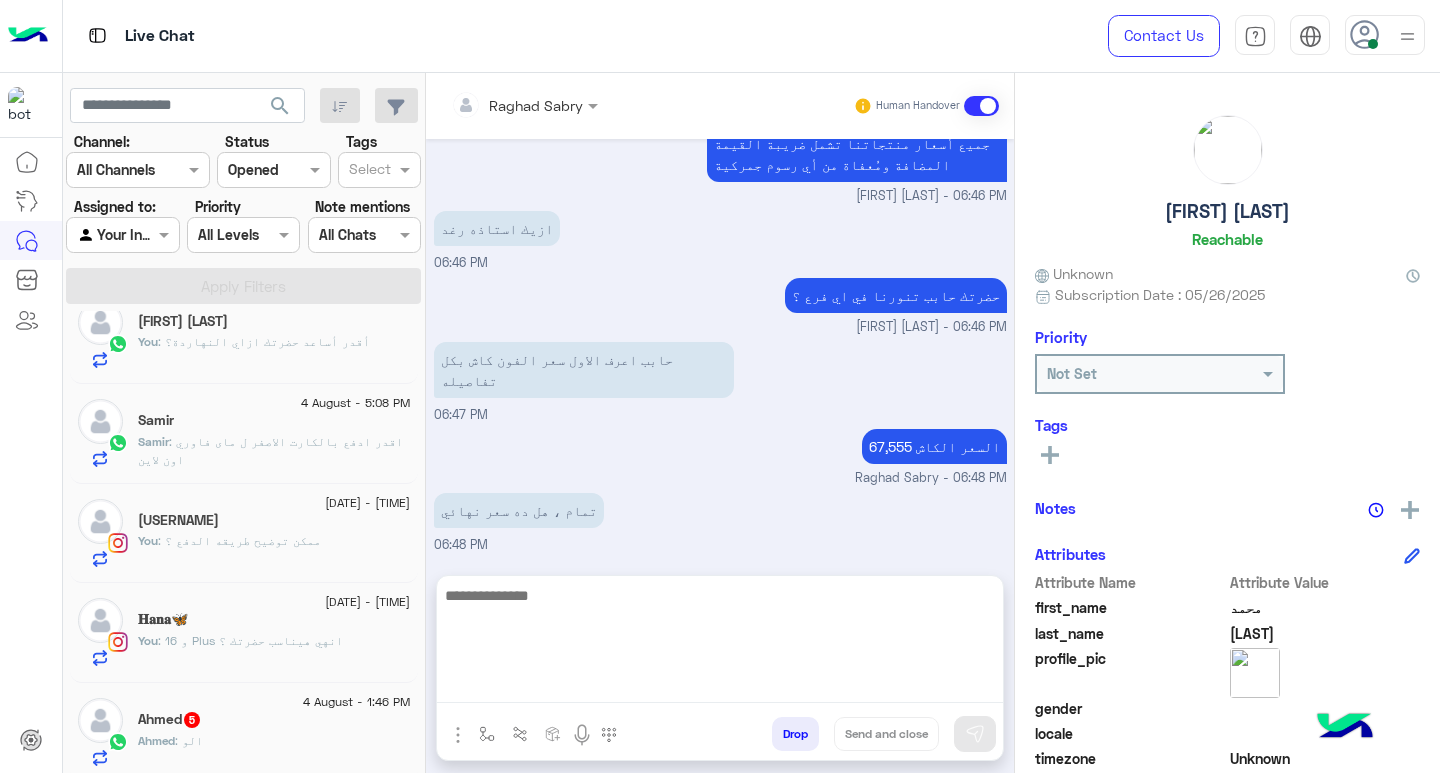click on "Ahmed : الو" 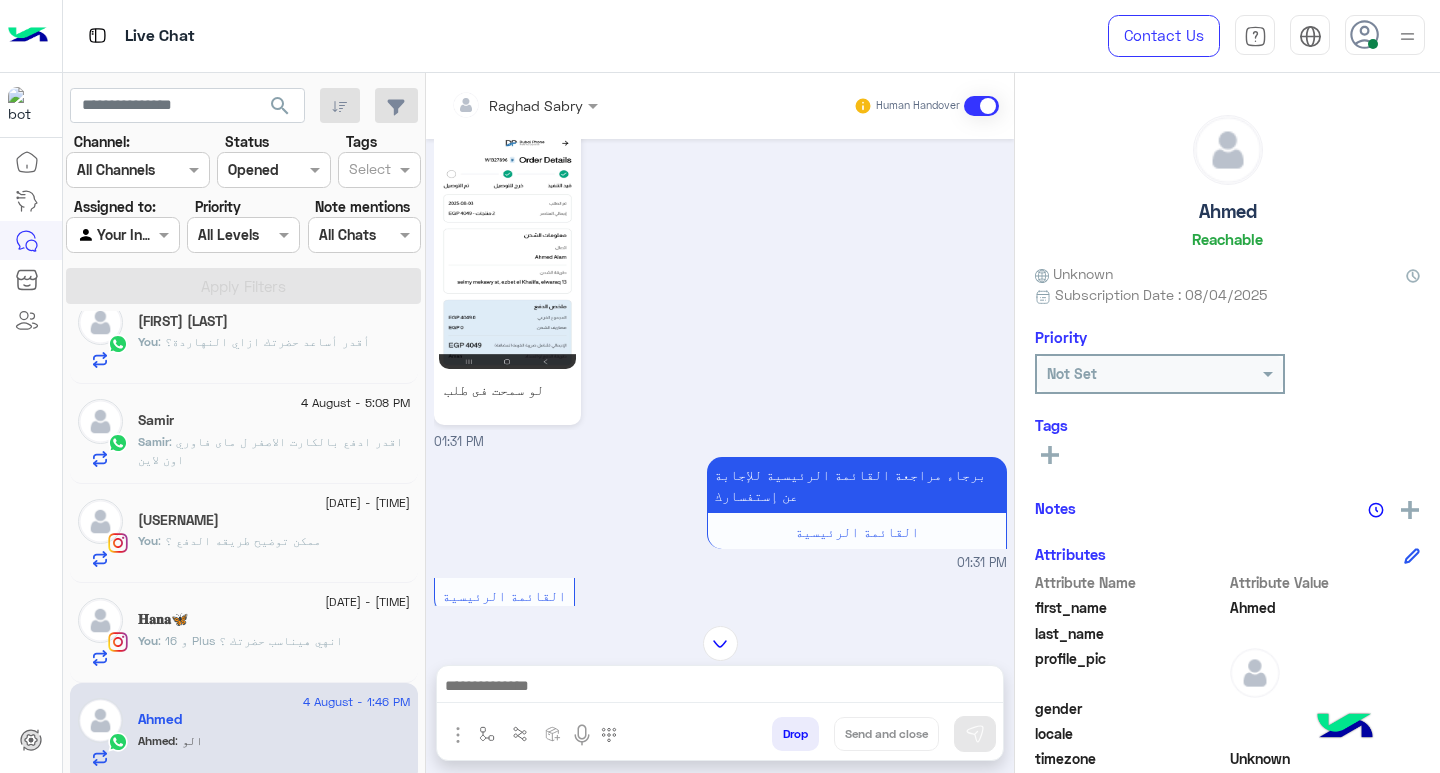 scroll, scrollTop: 422, scrollLeft: 0, axis: vertical 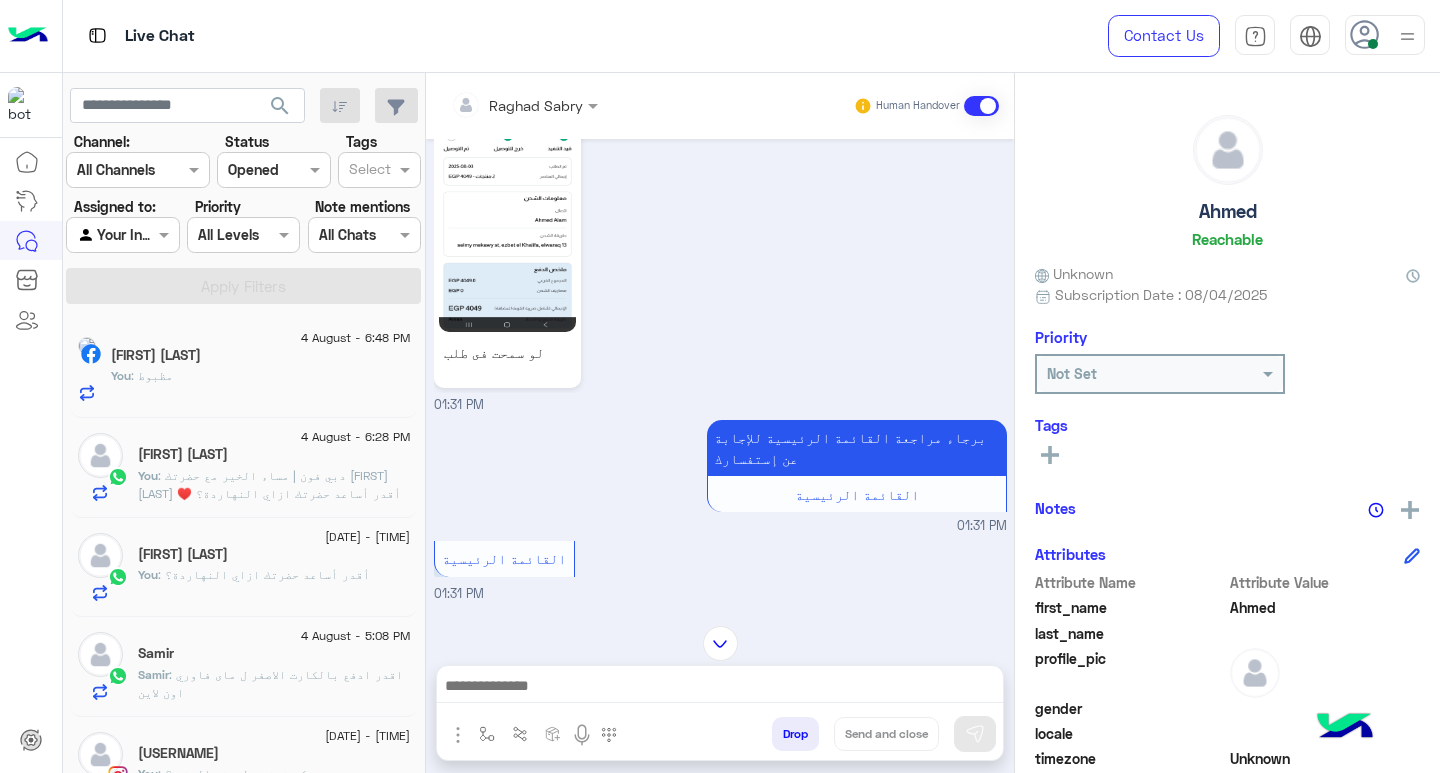click on ": دبي فون | مساء الخير مع حضرتك [NAME] ♥️
أقدر أساعد حضرتك ازاي النهاردة؟" 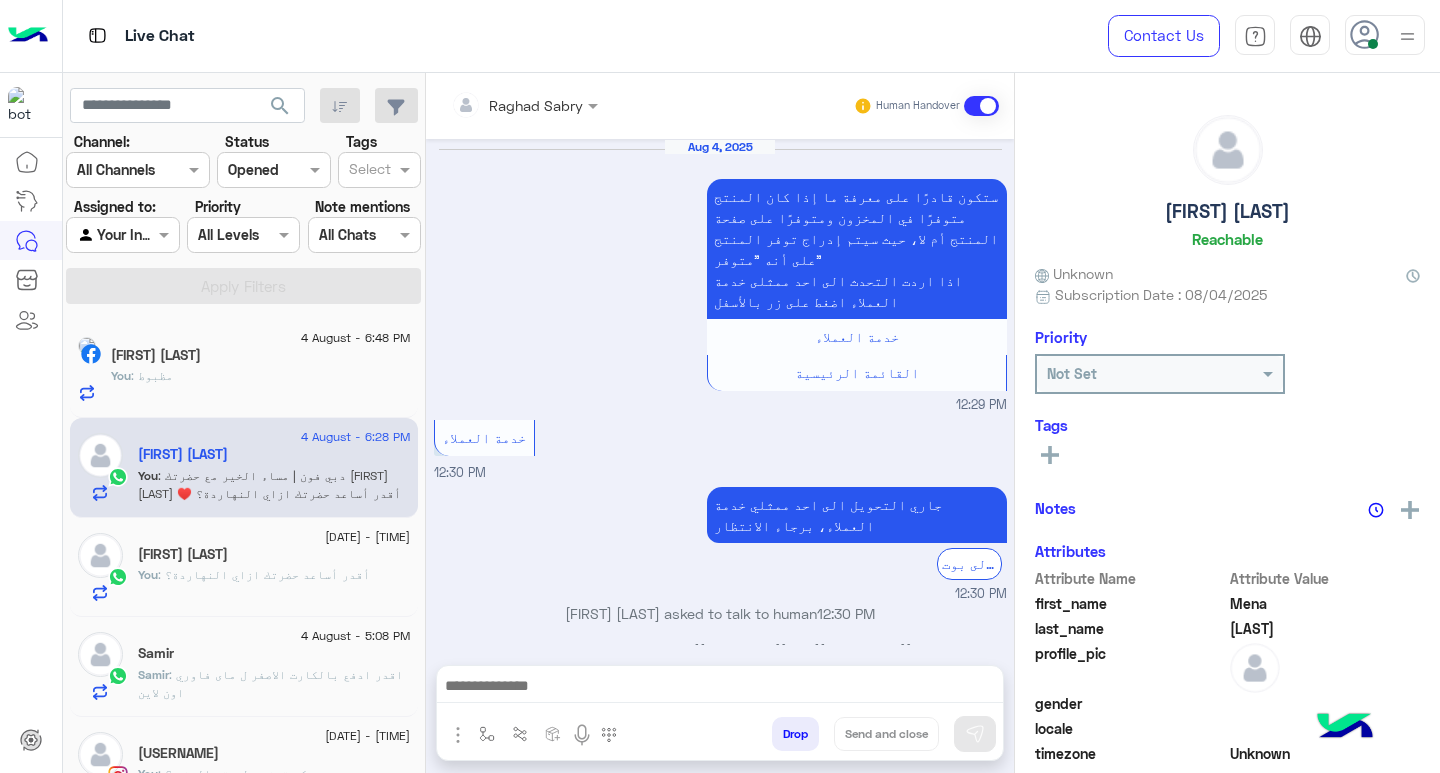 scroll, scrollTop: 1747, scrollLeft: 0, axis: vertical 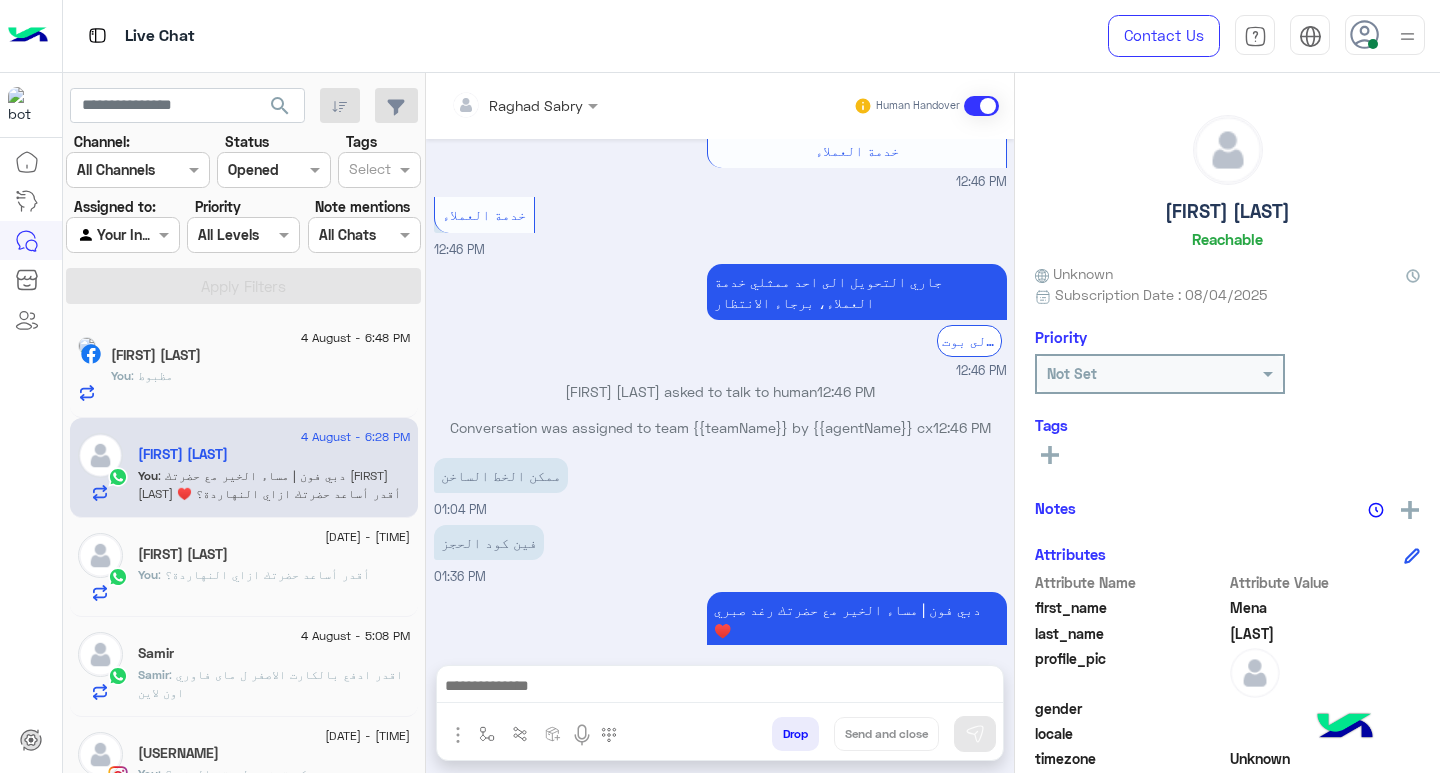 paste on "**********" 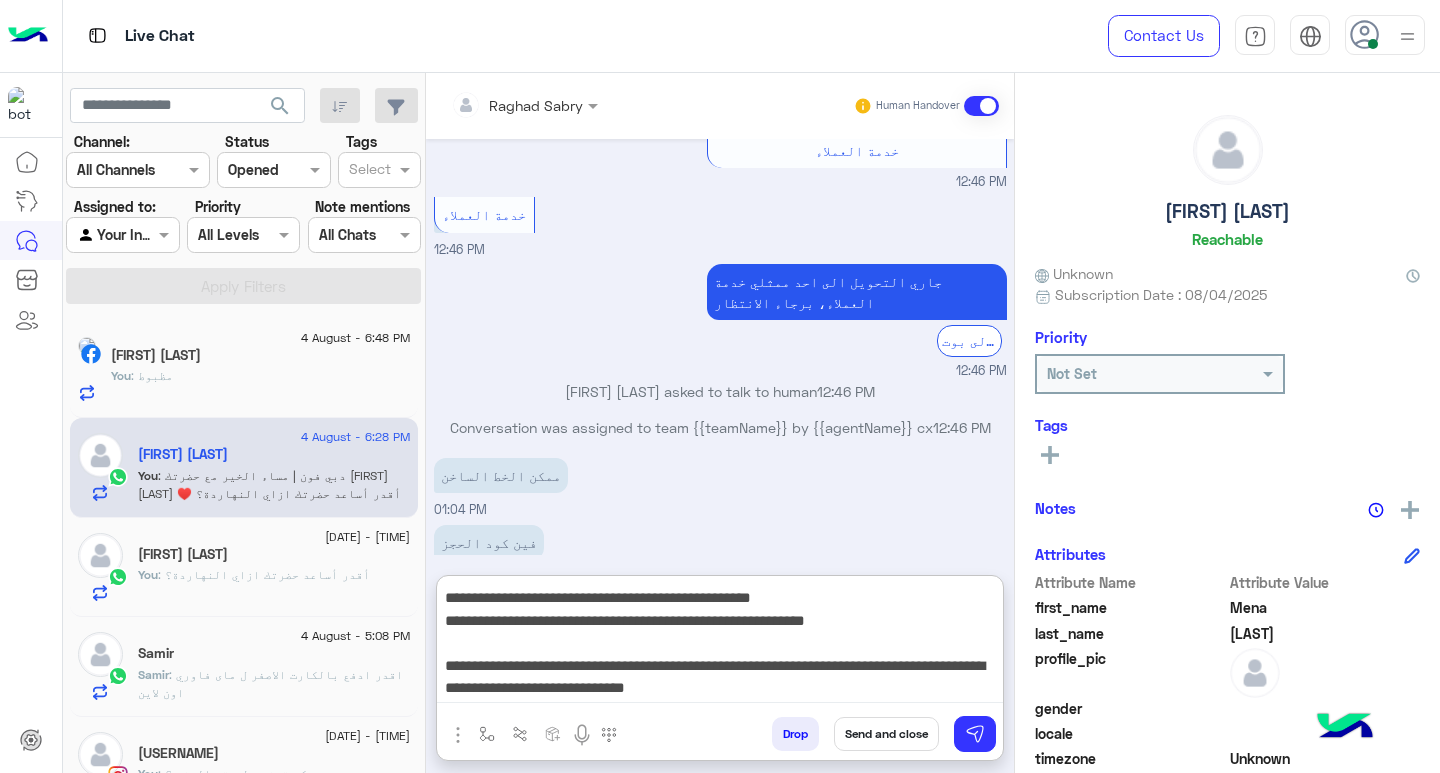 scroll, scrollTop: 155, scrollLeft: 0, axis: vertical 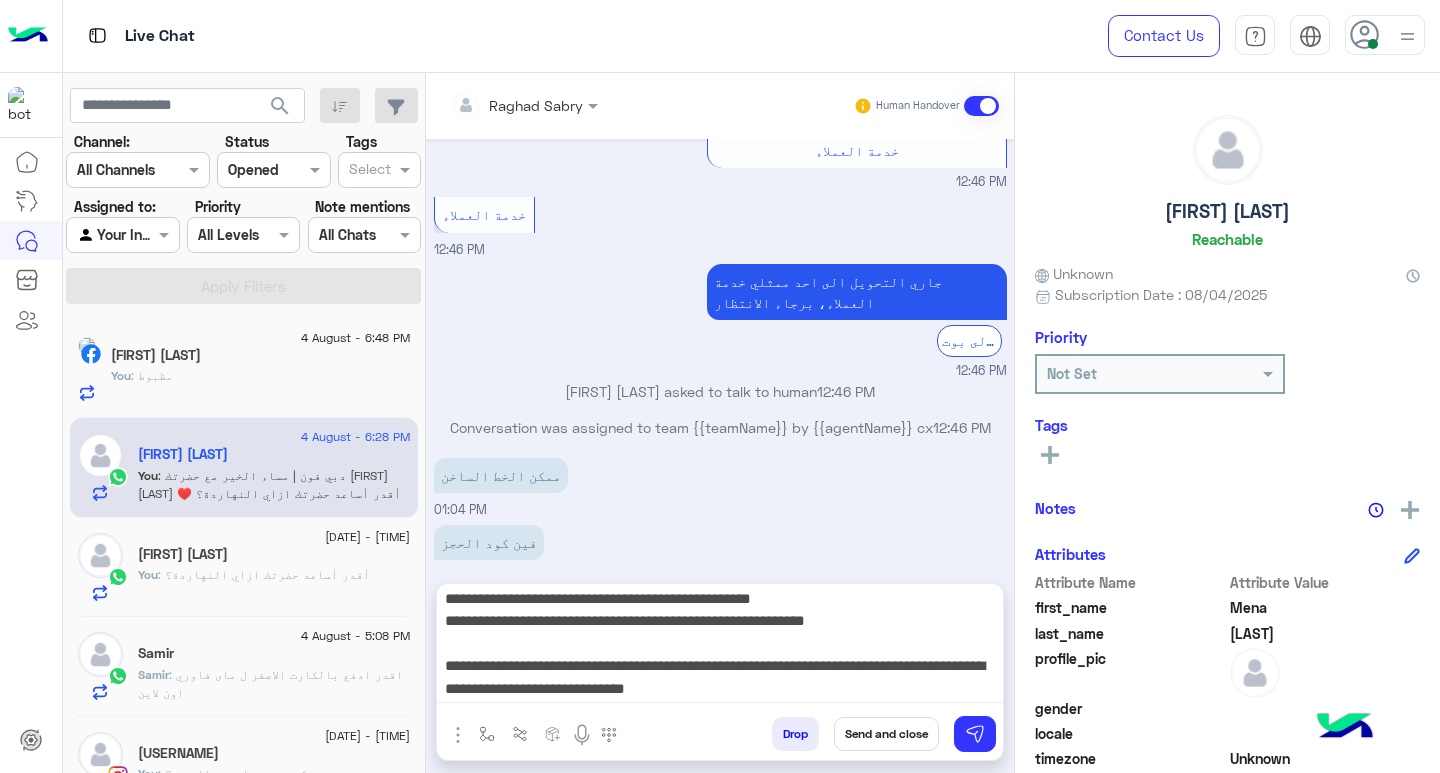 click on "Send and close" at bounding box center (886, 734) 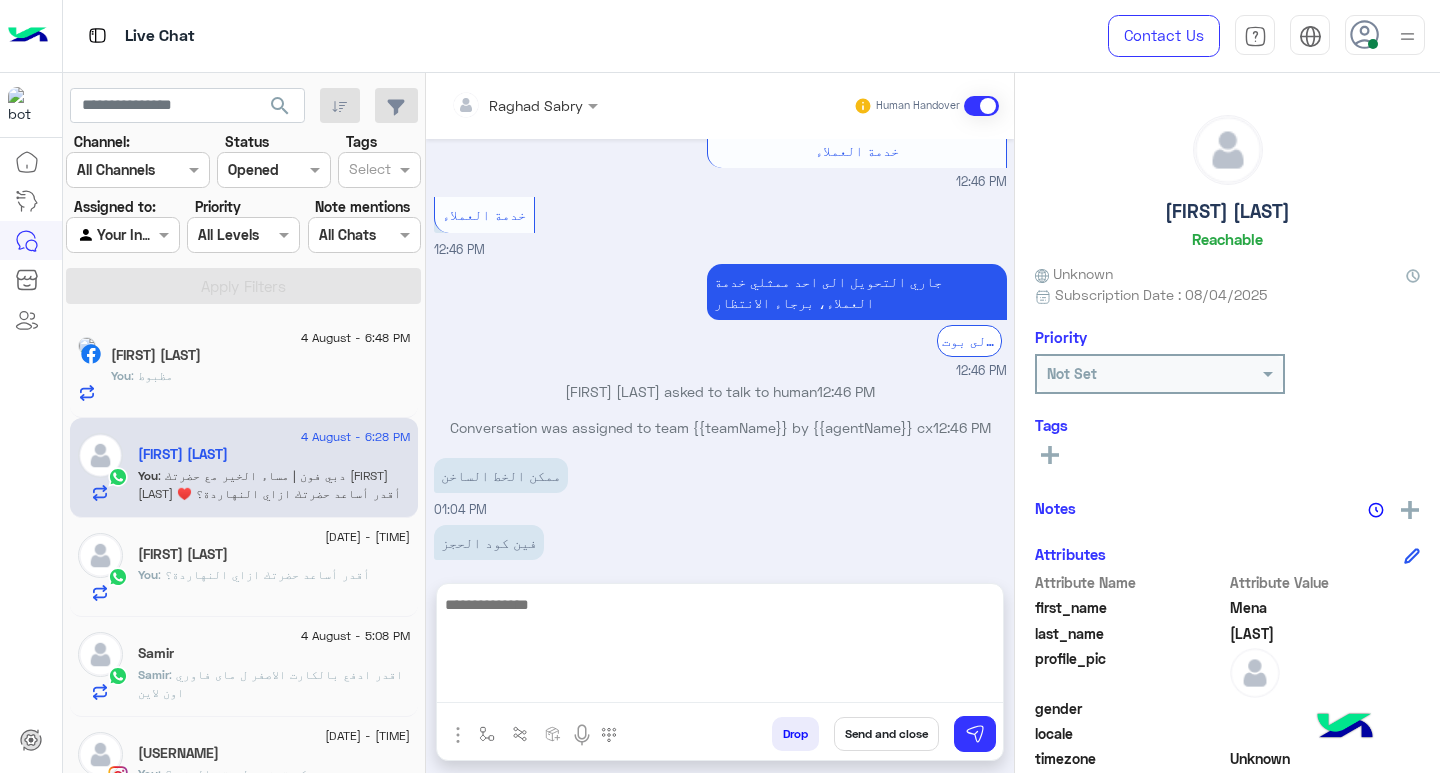 scroll, scrollTop: 0, scrollLeft: 0, axis: both 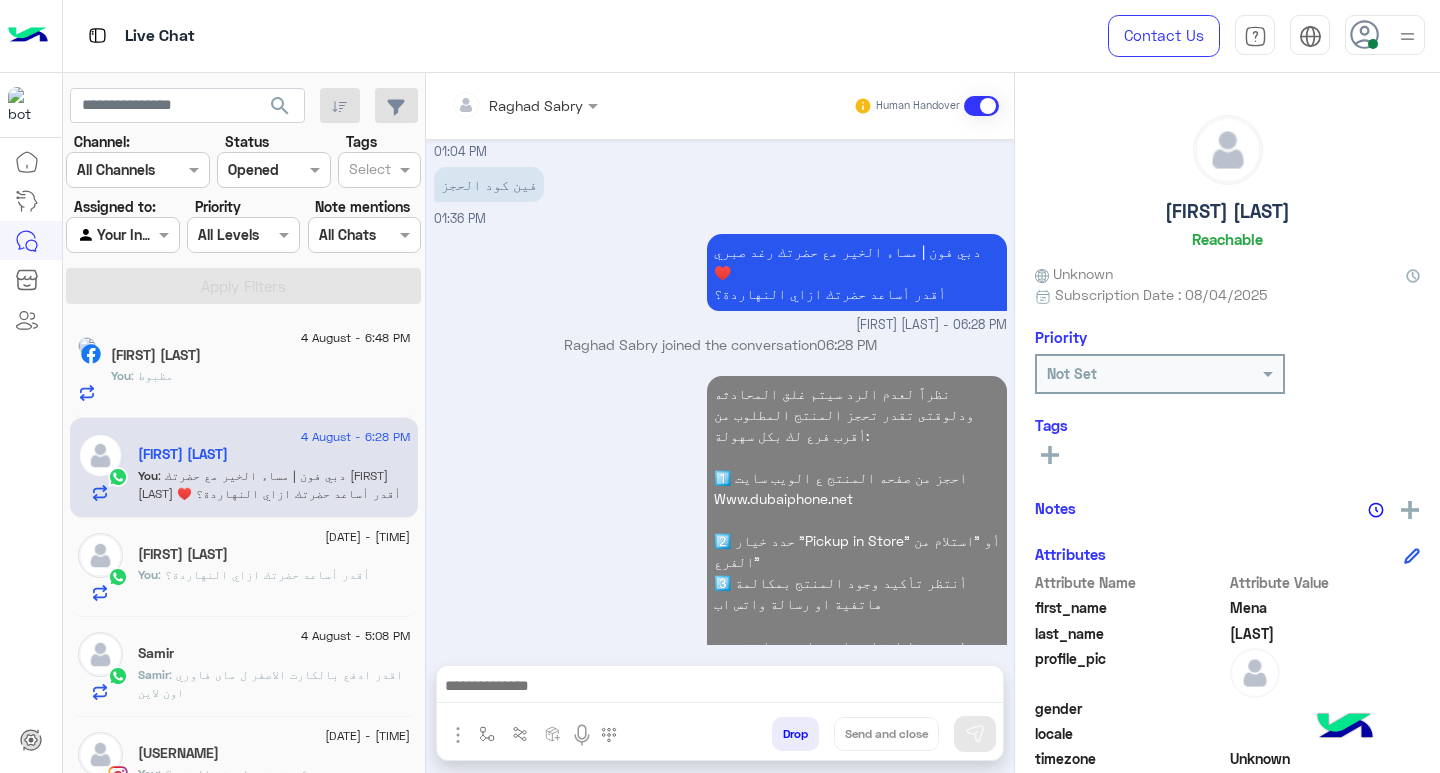 click on ": أقدر أساعد حضرتك ازاي النهاردة؟" 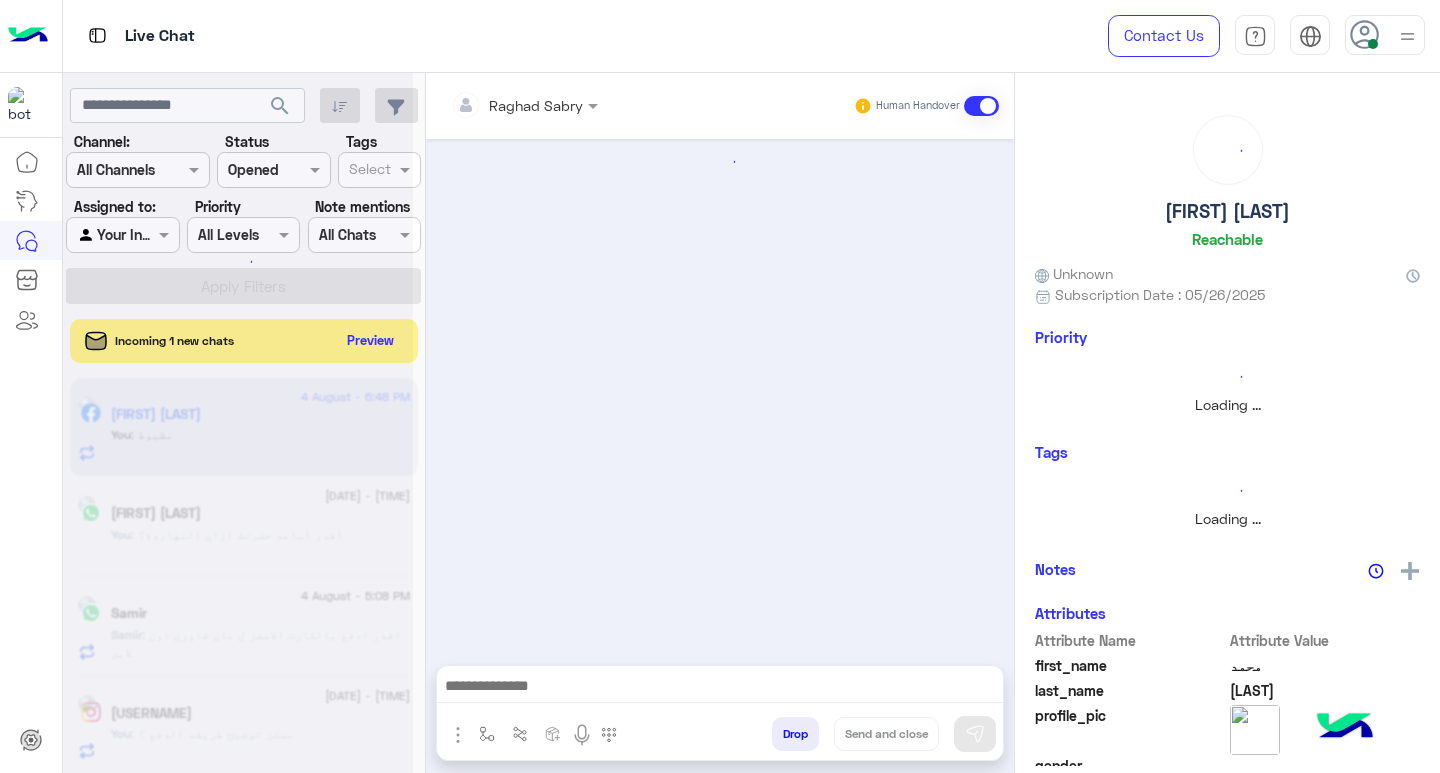 scroll, scrollTop: 0, scrollLeft: 0, axis: both 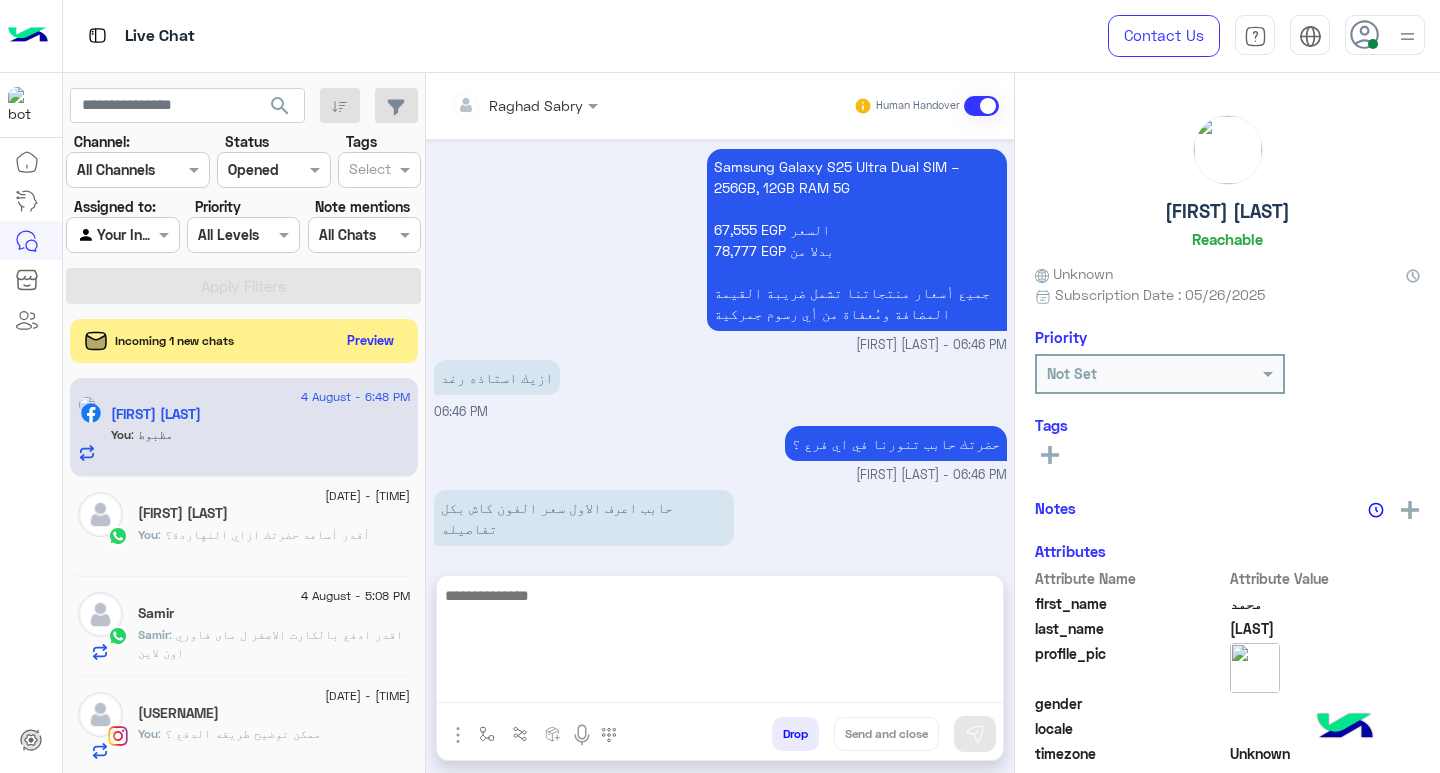 drag, startPoint x: 923, startPoint y: 678, endPoint x: 801, endPoint y: 553, distance: 174.66826 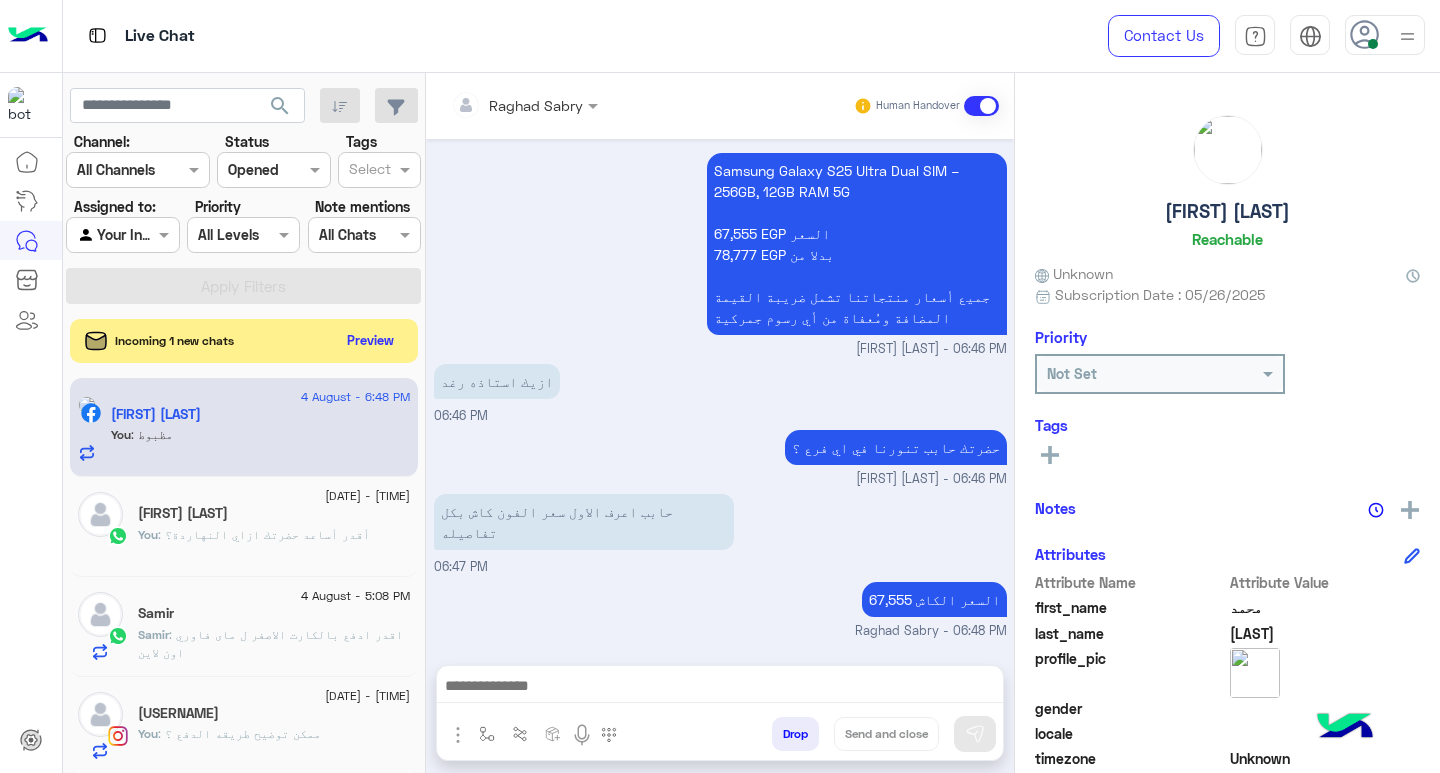 scroll, scrollTop: 3959, scrollLeft: 0, axis: vertical 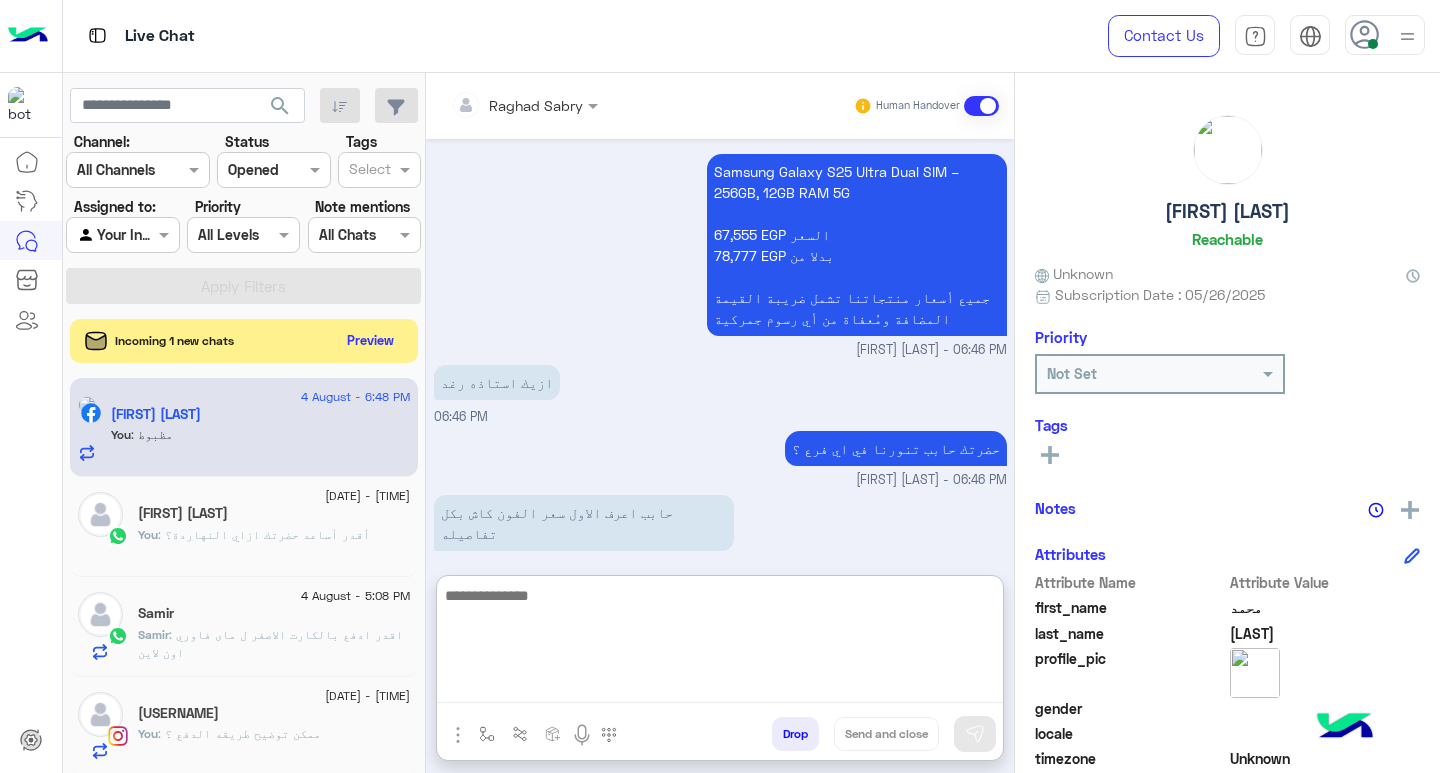 paste on "**********" 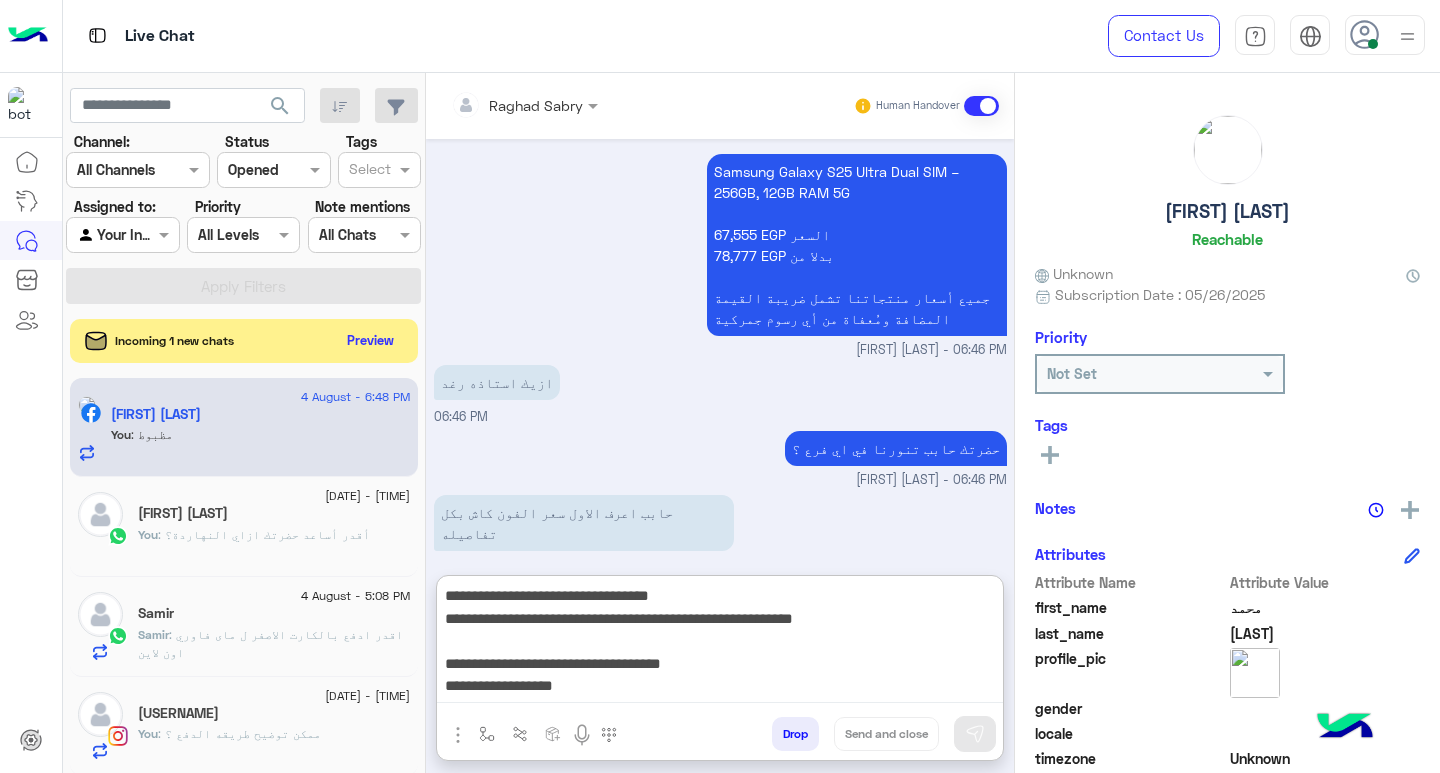 scroll, scrollTop: 151, scrollLeft: 0, axis: vertical 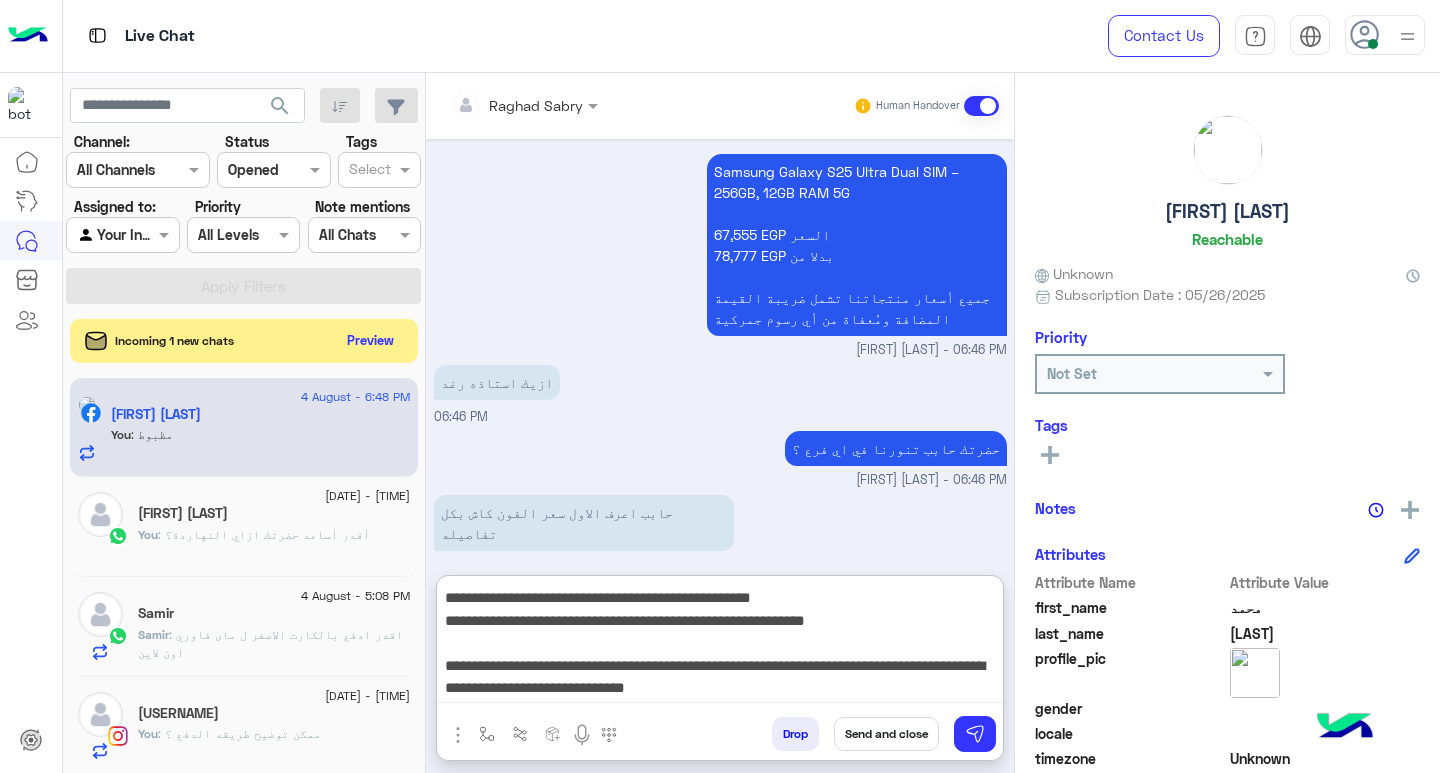type on "**********" 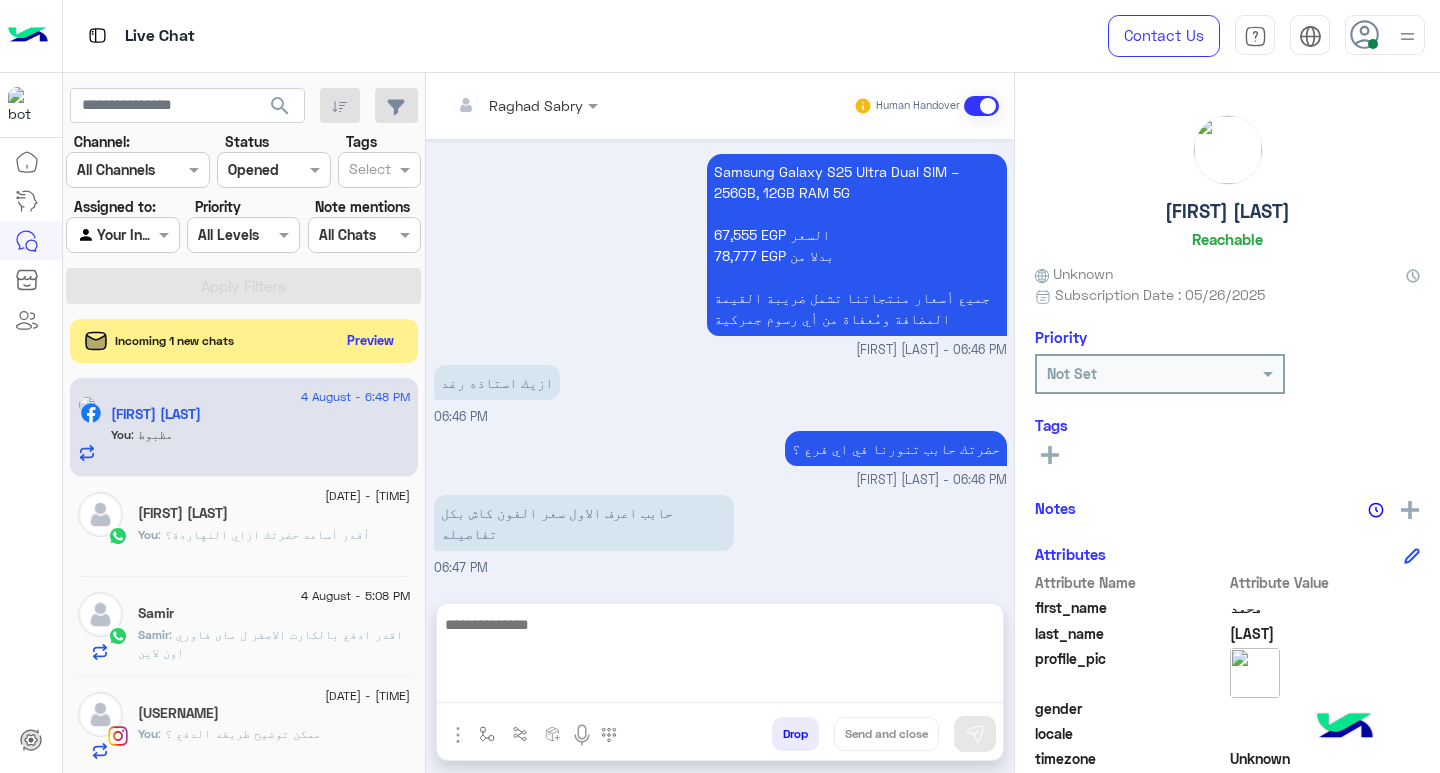 scroll, scrollTop: 0, scrollLeft: 0, axis: both 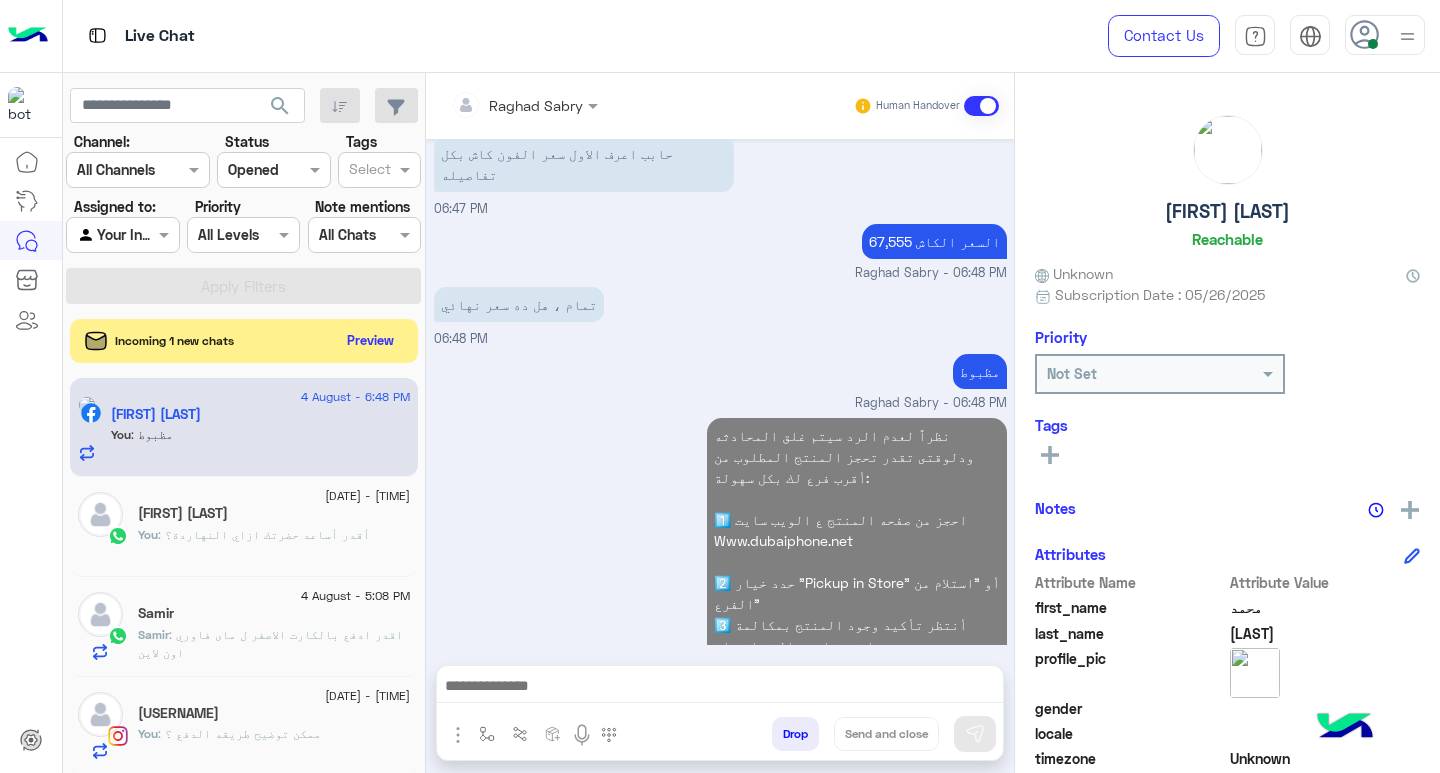 click on ": أقدر أساعد حضرتك ازاي النهاردة؟" 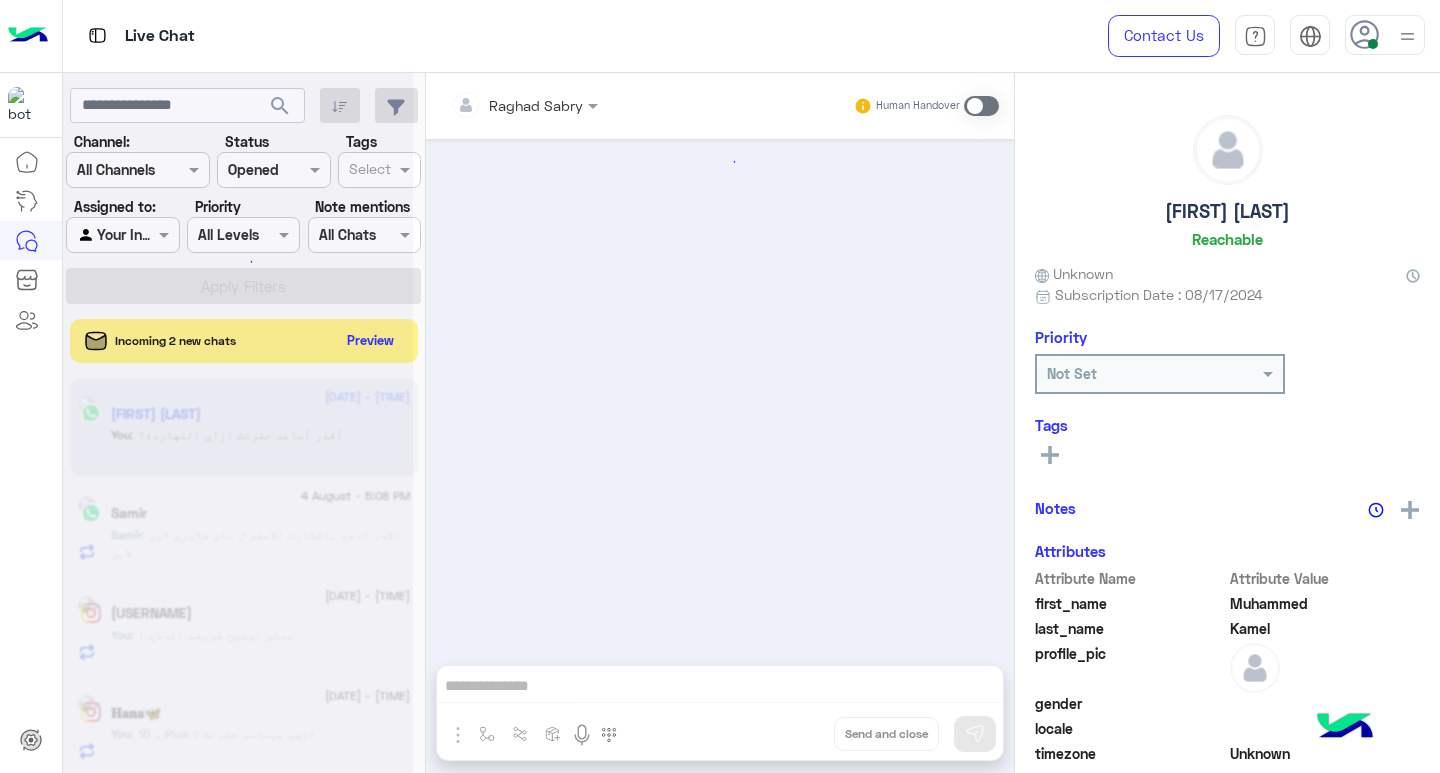 scroll, scrollTop: 0, scrollLeft: 0, axis: both 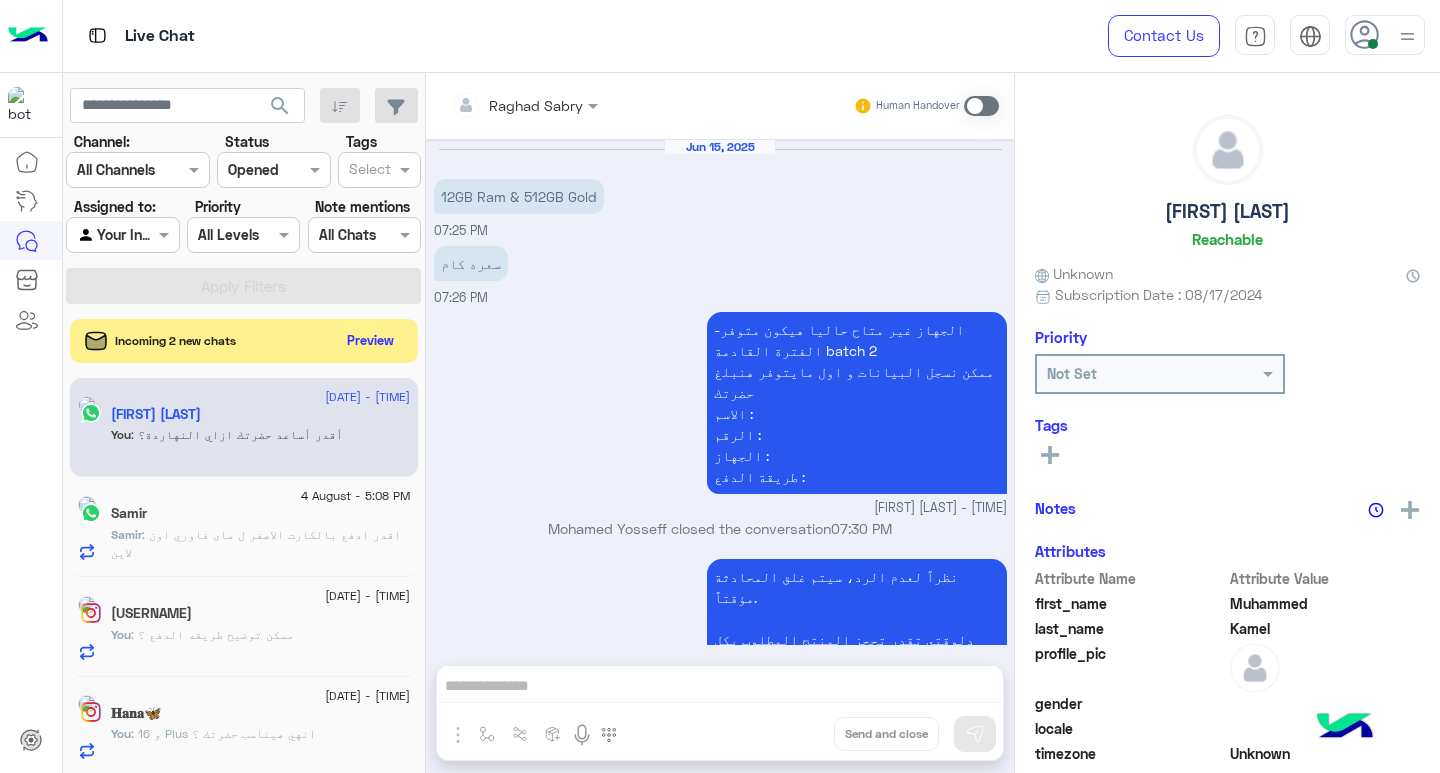 click on "Human Handover" at bounding box center (926, 106) 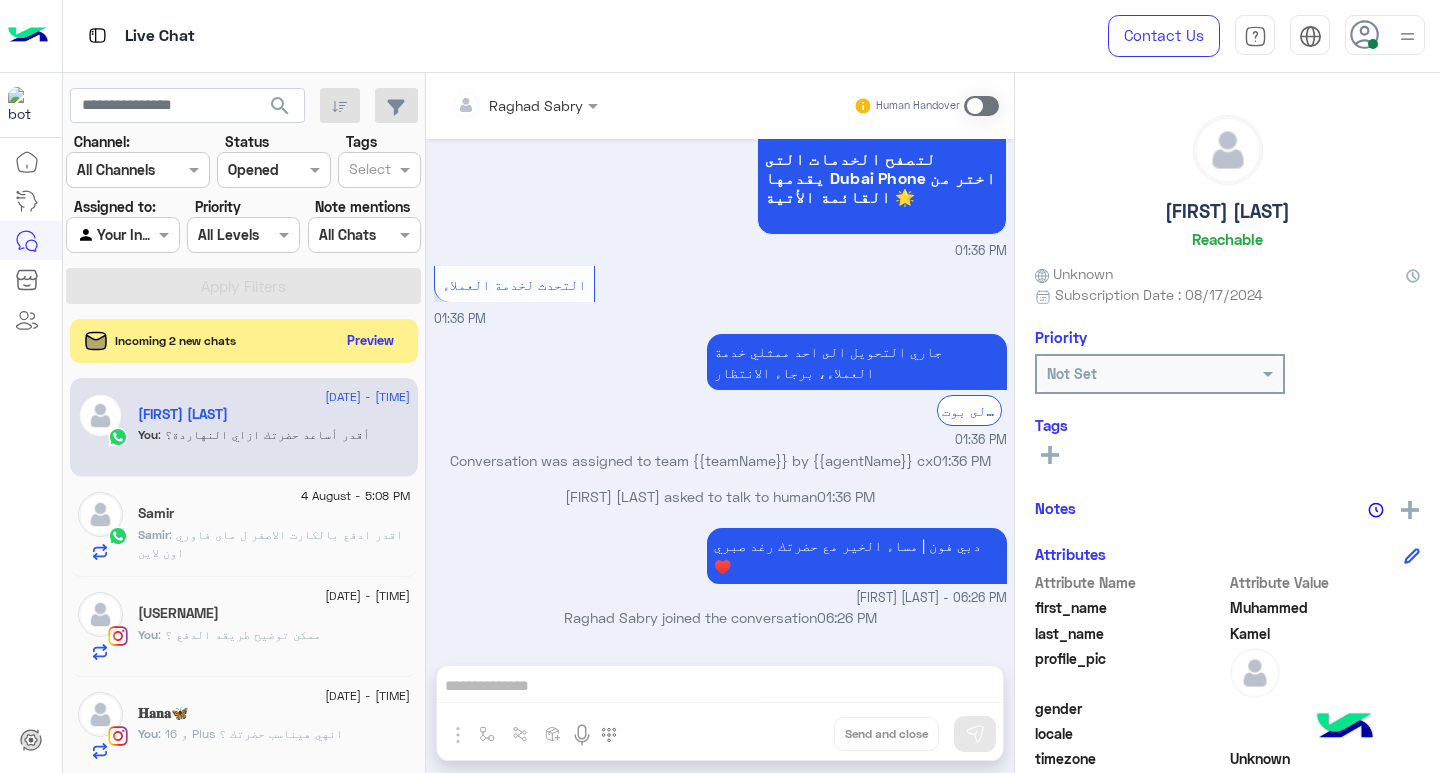 drag, startPoint x: 913, startPoint y: 693, endPoint x: 994, endPoint y: 107, distance: 591.57166 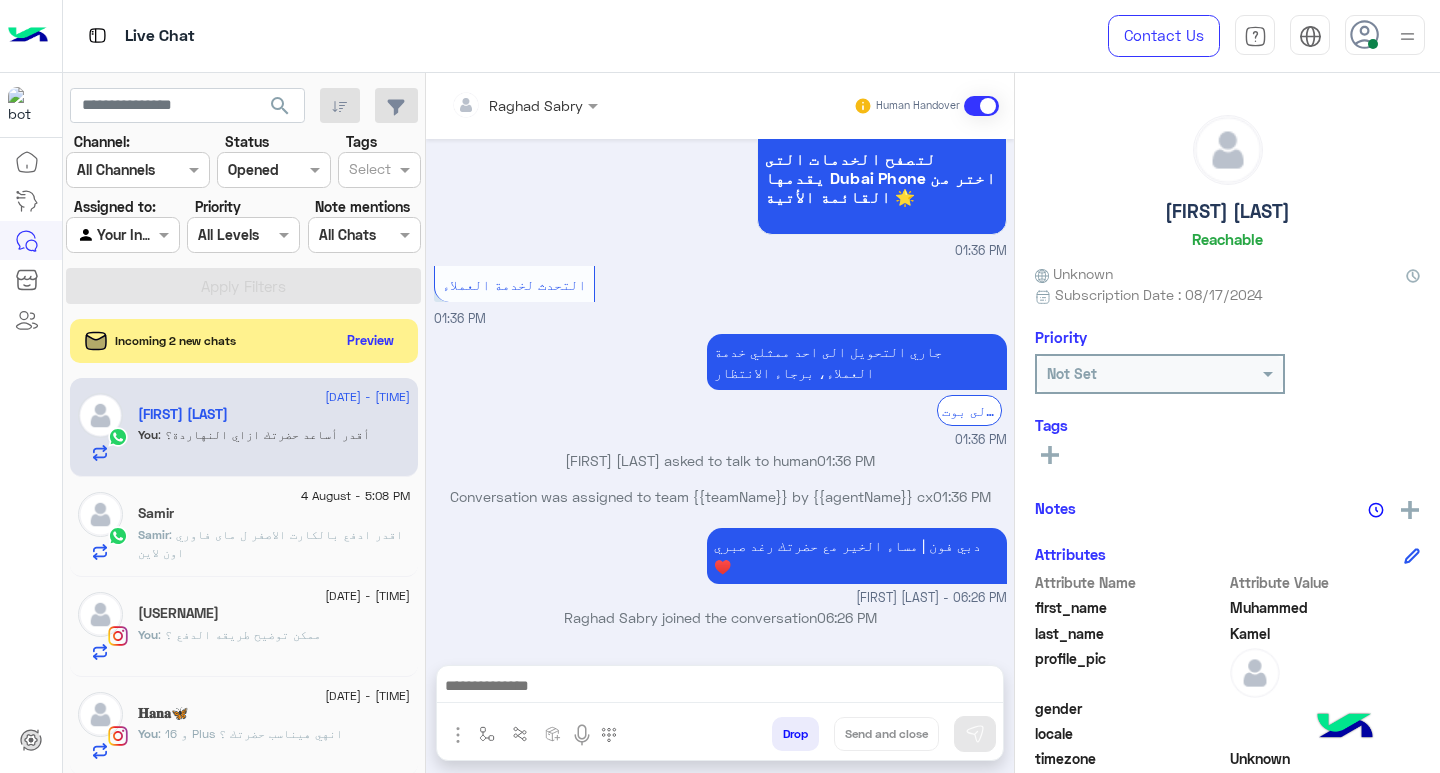 scroll, scrollTop: 2043, scrollLeft: 0, axis: vertical 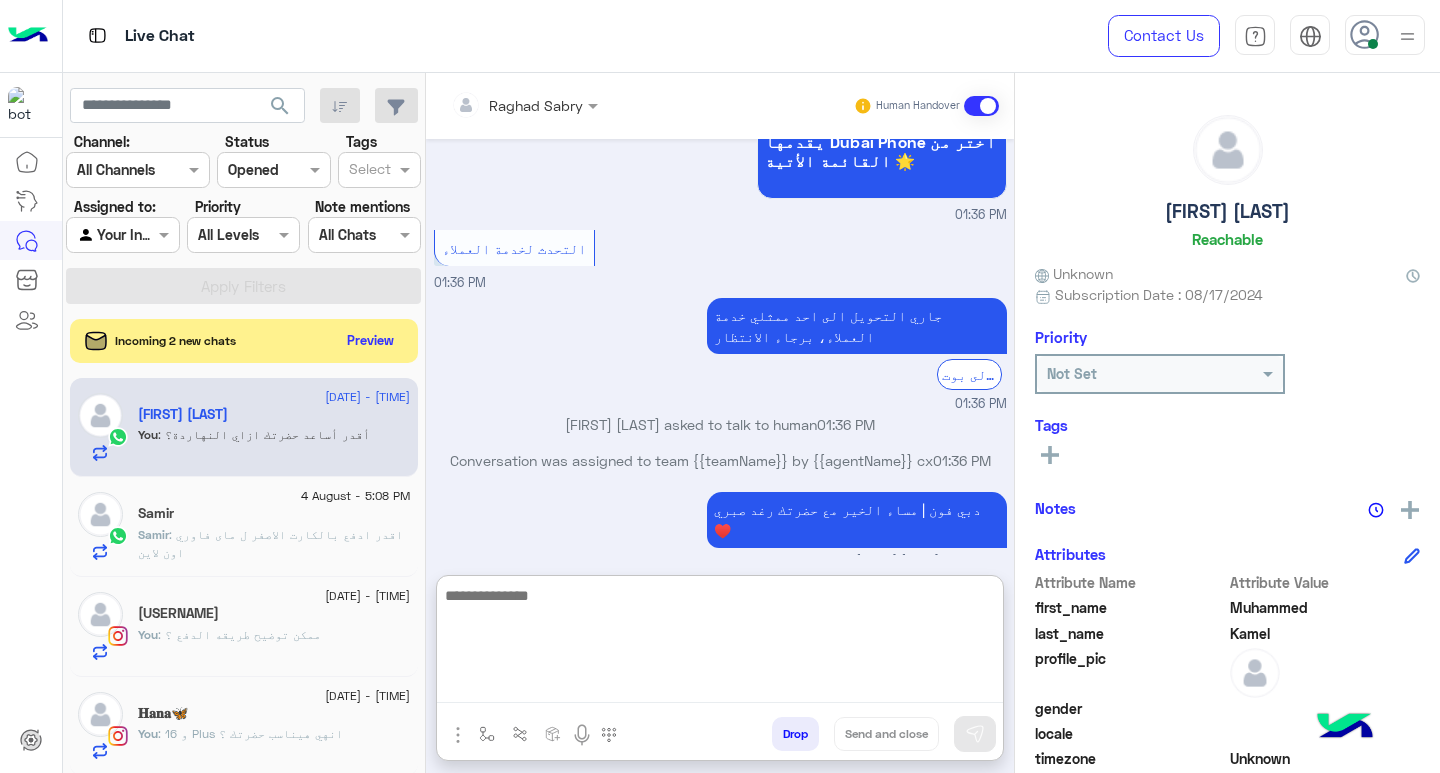 paste on "**********" 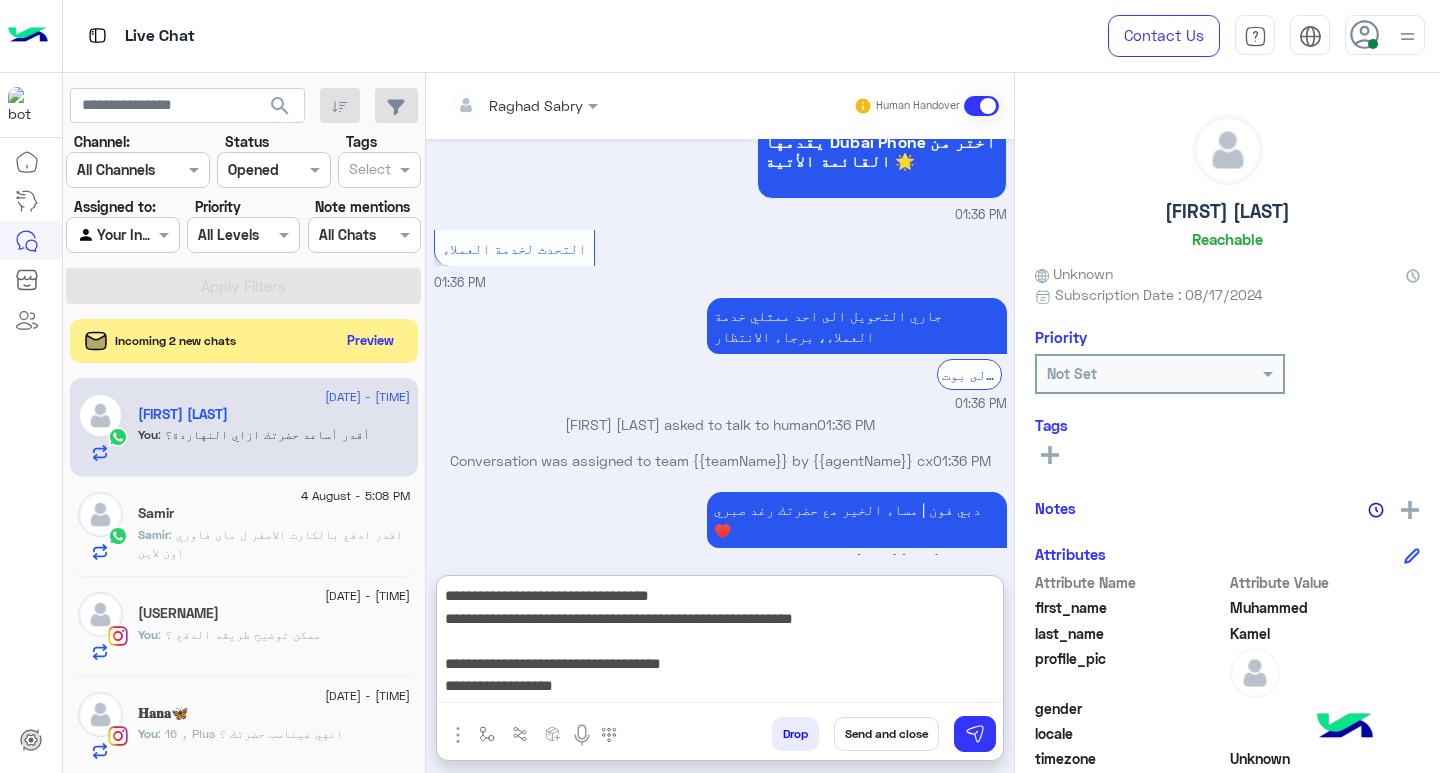 scroll, scrollTop: 151, scrollLeft: 0, axis: vertical 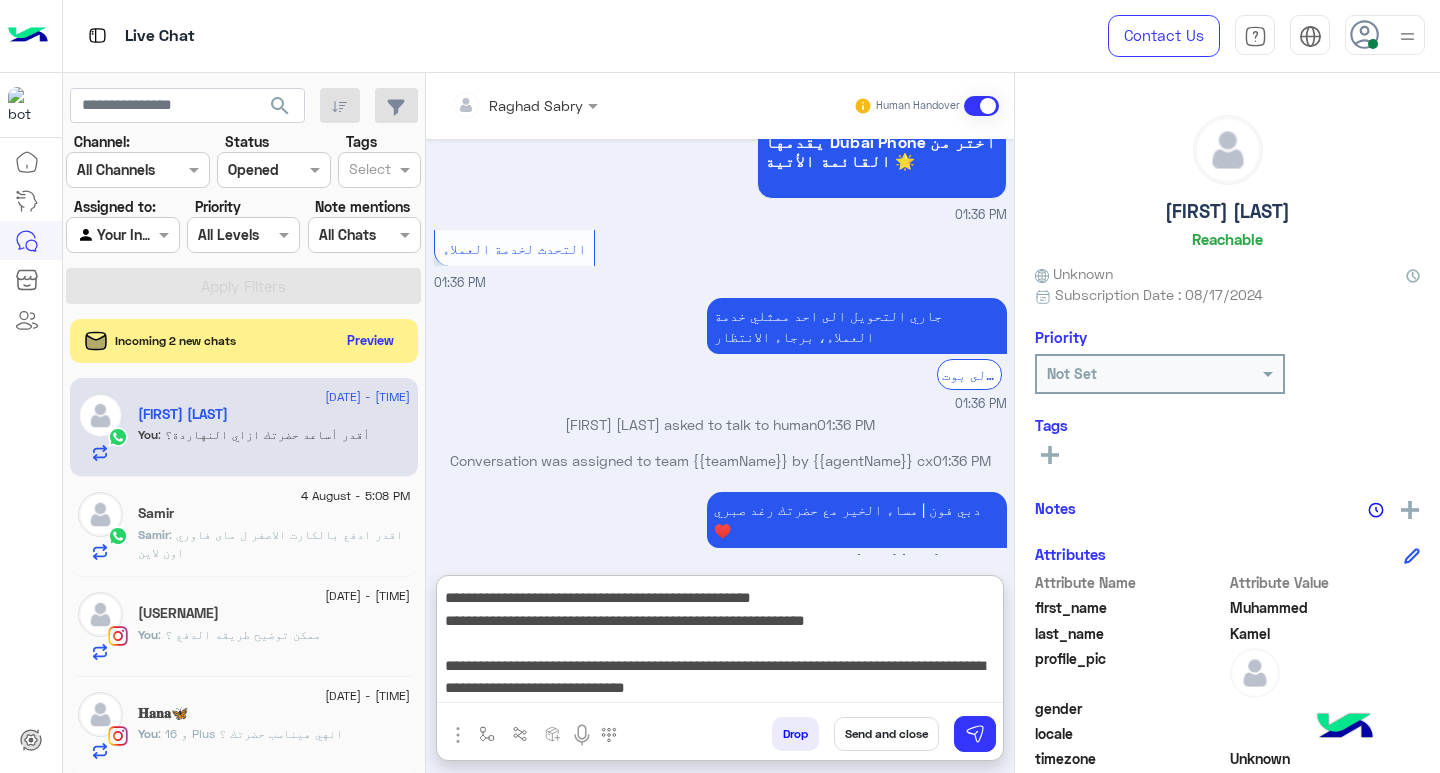 type on "**********" 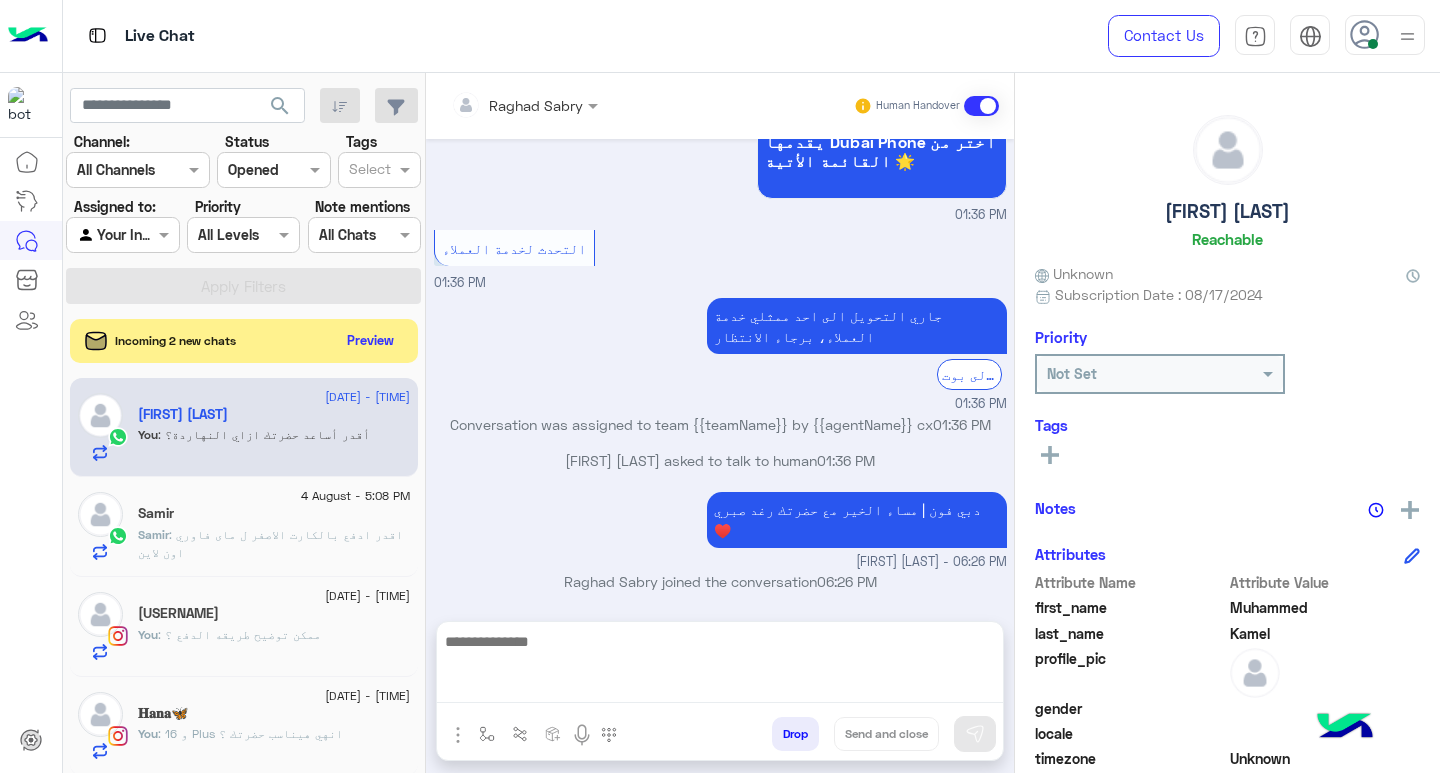 scroll, scrollTop: 0, scrollLeft: 0, axis: both 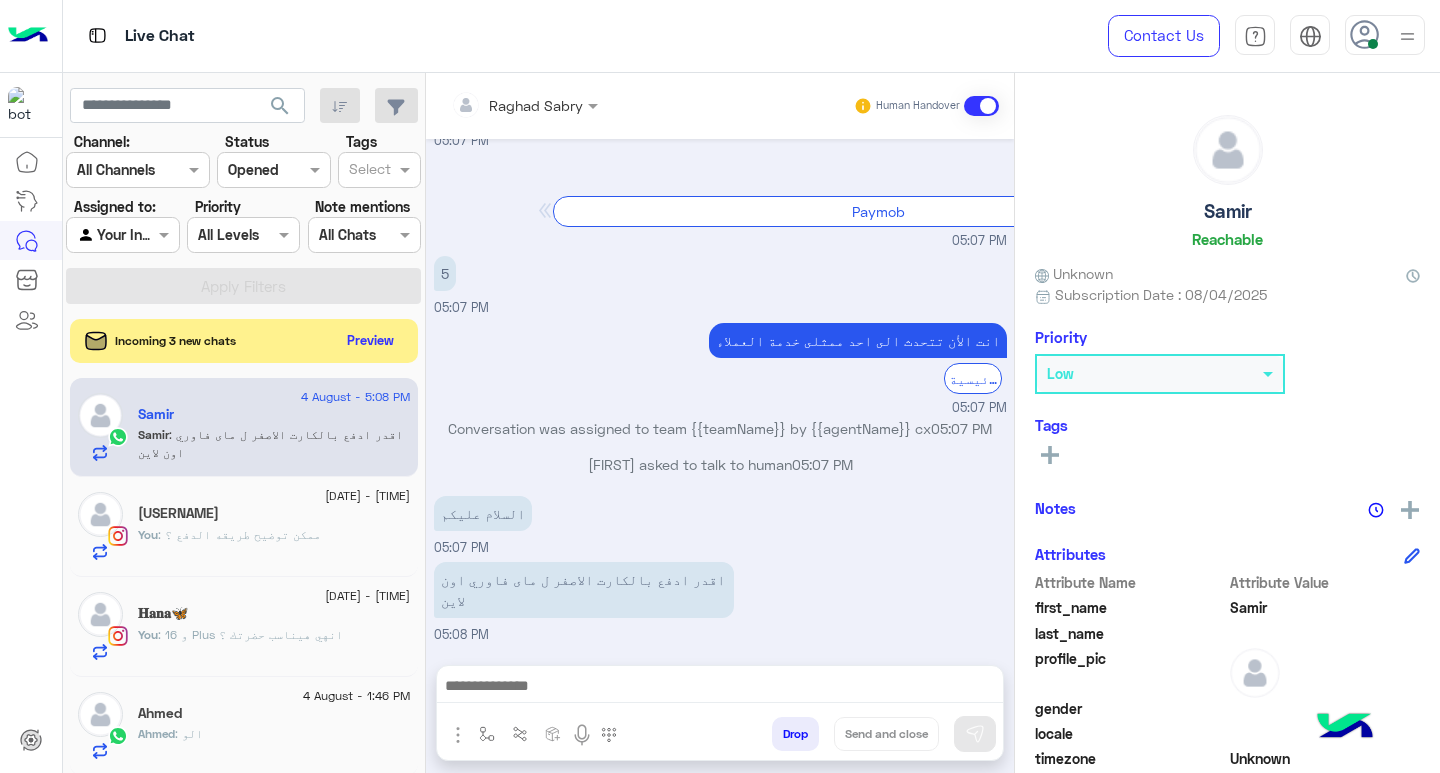 click on "lokaaaaa" 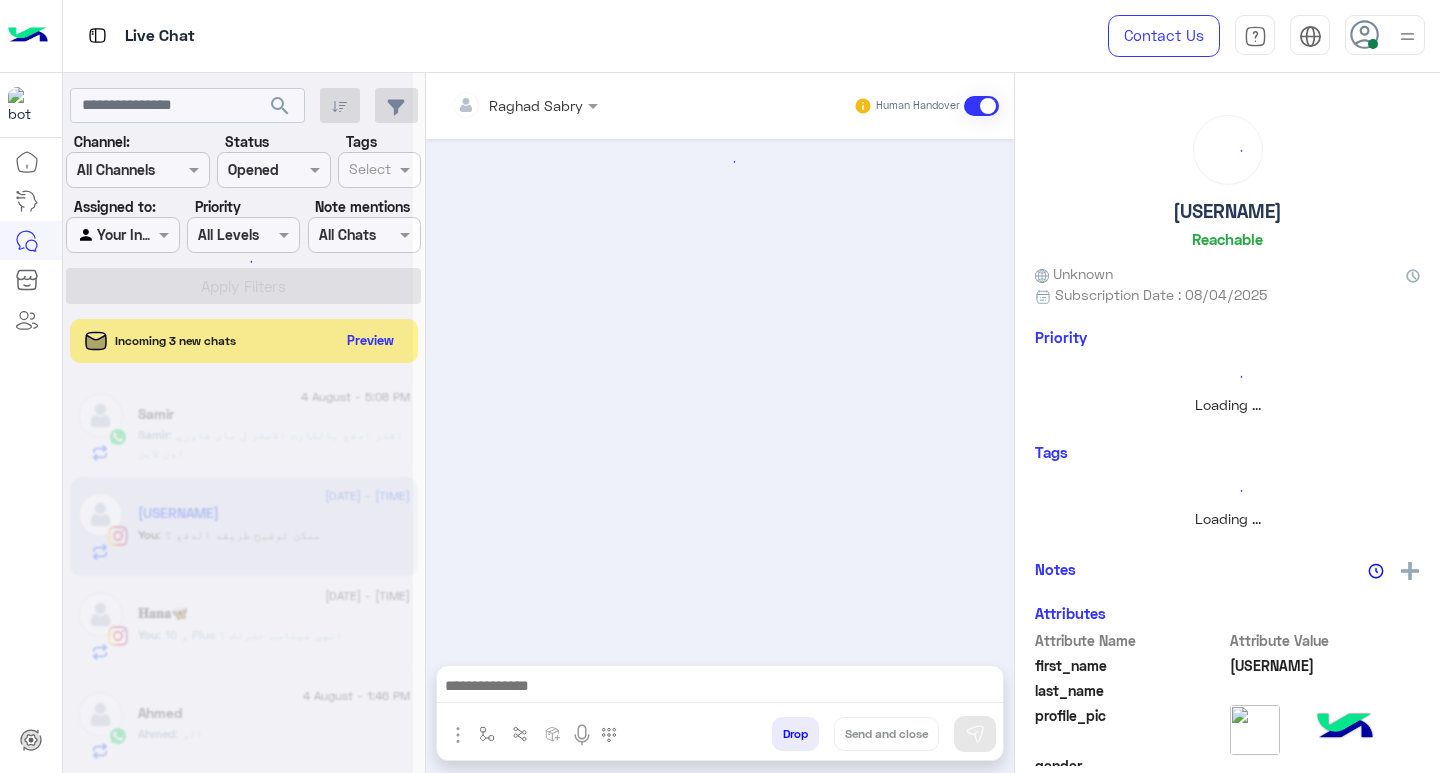 scroll, scrollTop: 0, scrollLeft: 0, axis: both 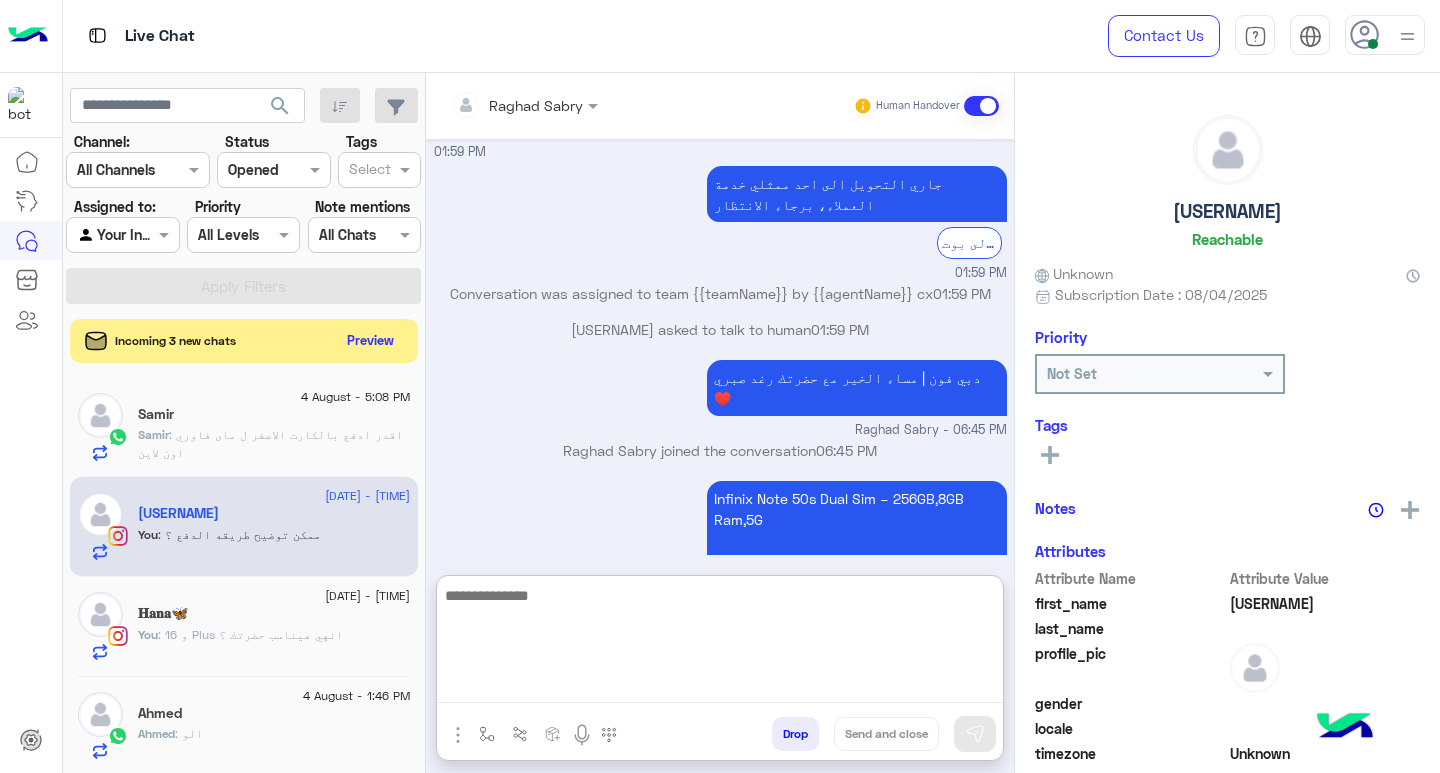 paste on "**********" 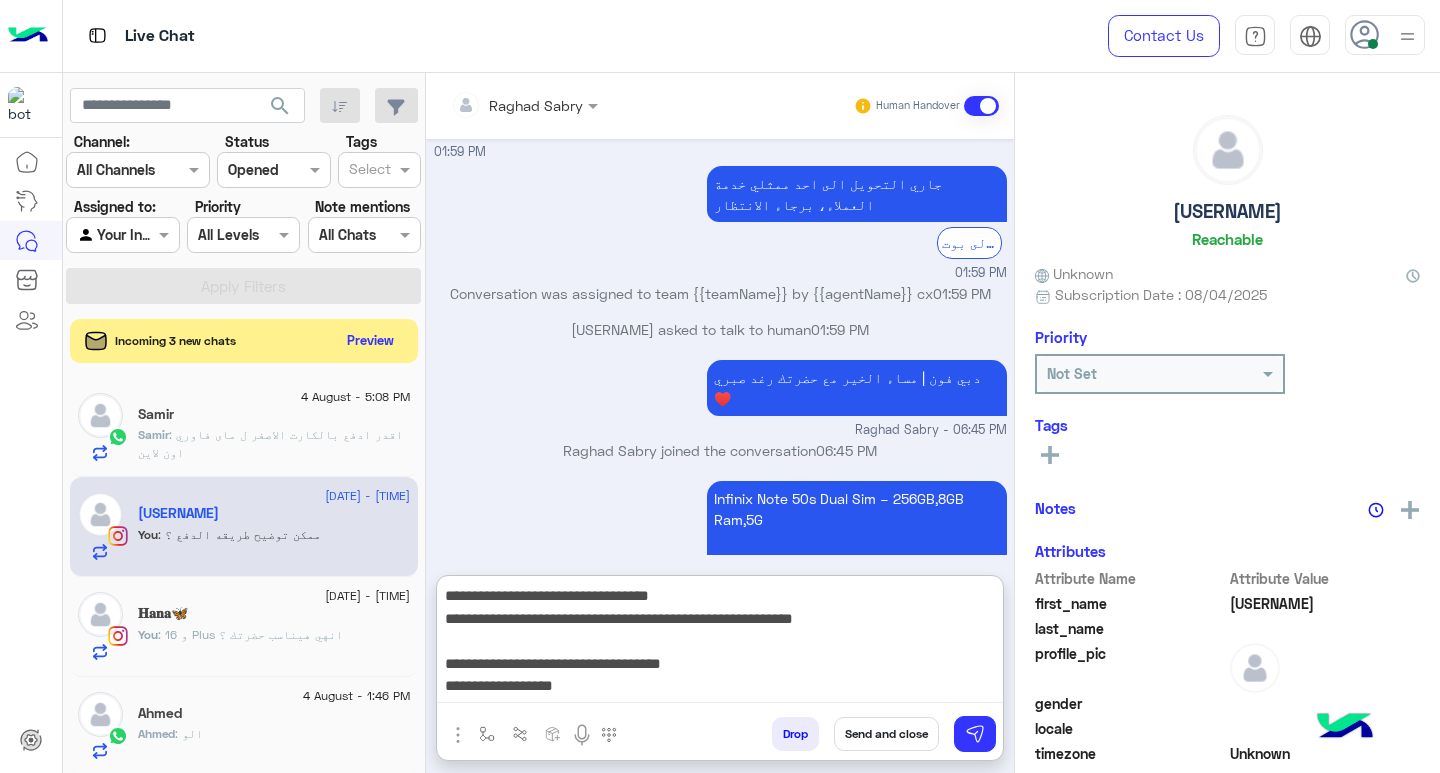 scroll, scrollTop: 151, scrollLeft: 0, axis: vertical 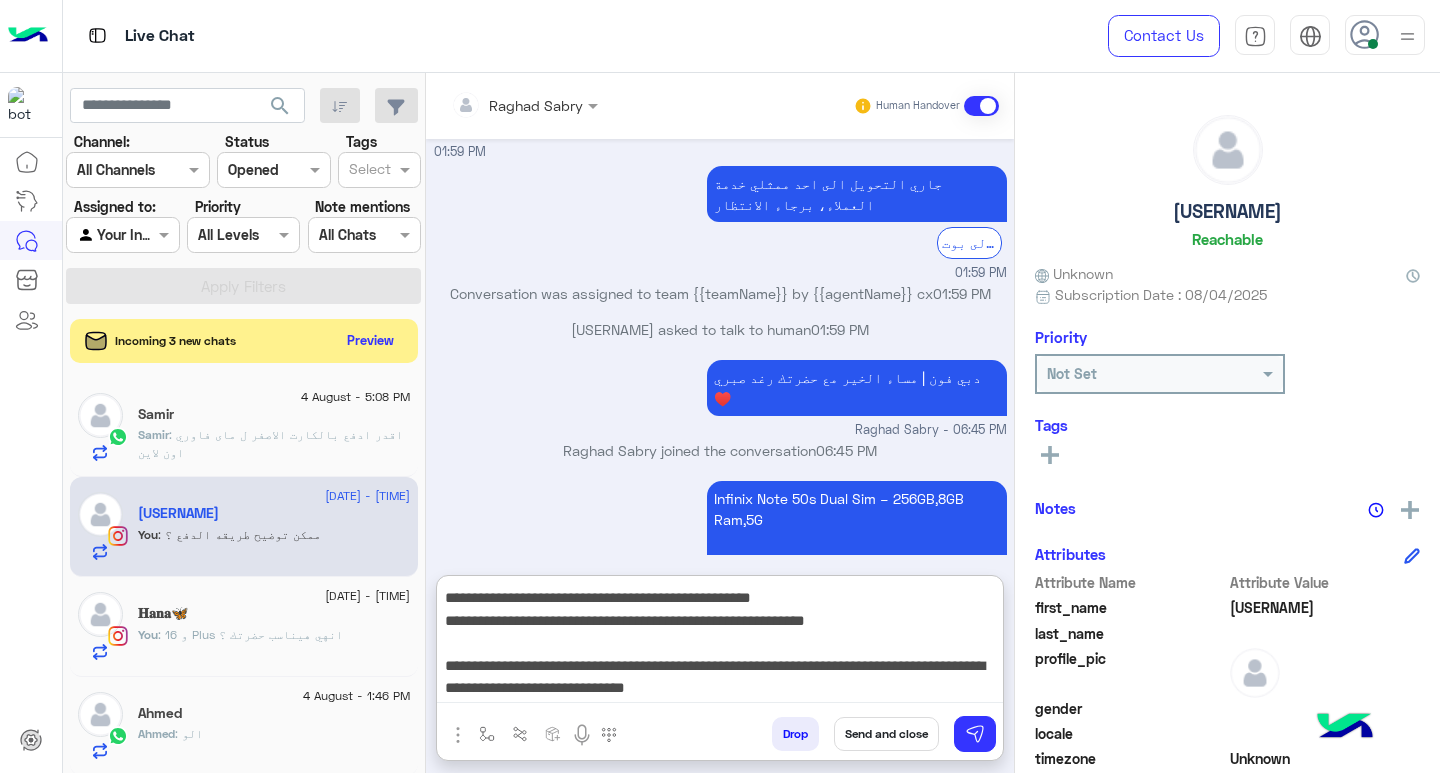 type on "**********" 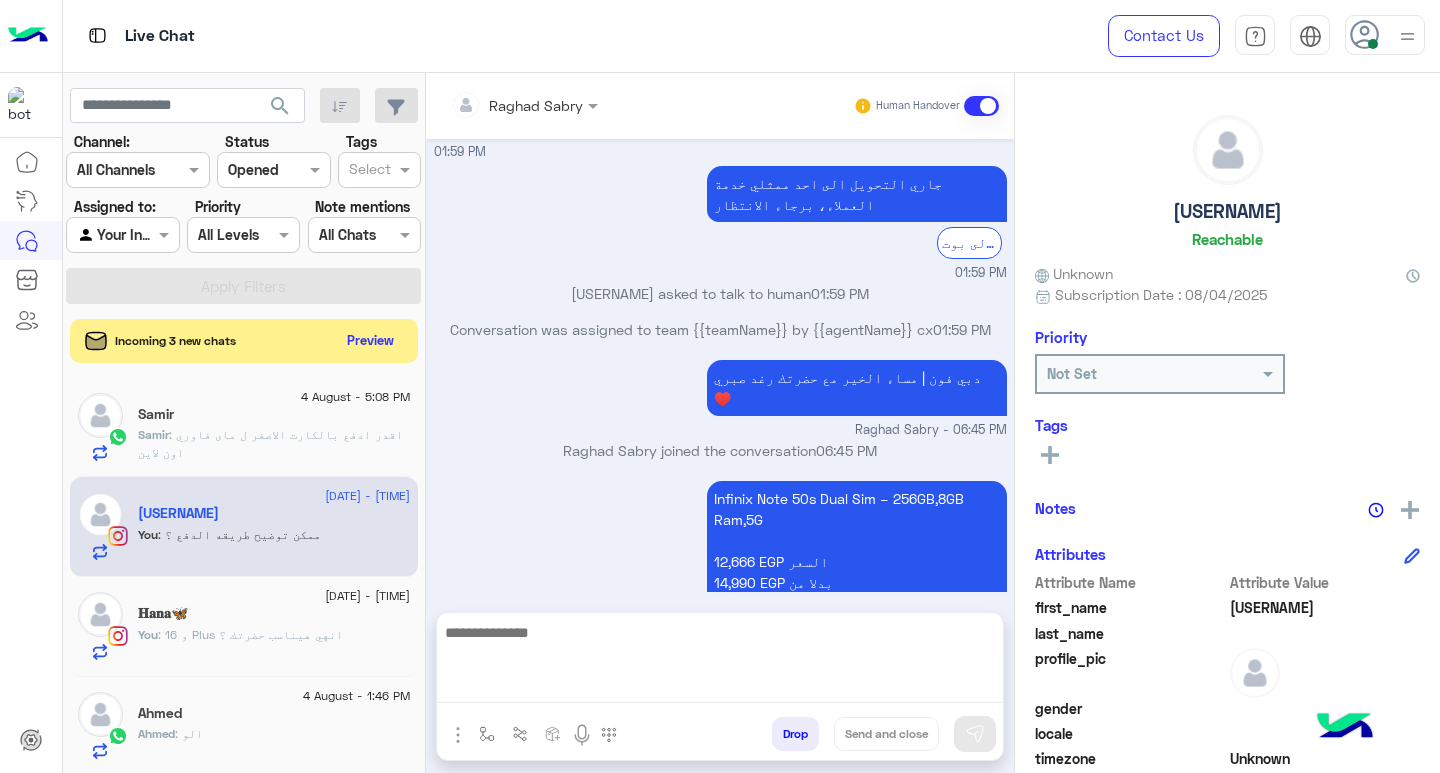scroll, scrollTop: 0, scrollLeft: 0, axis: both 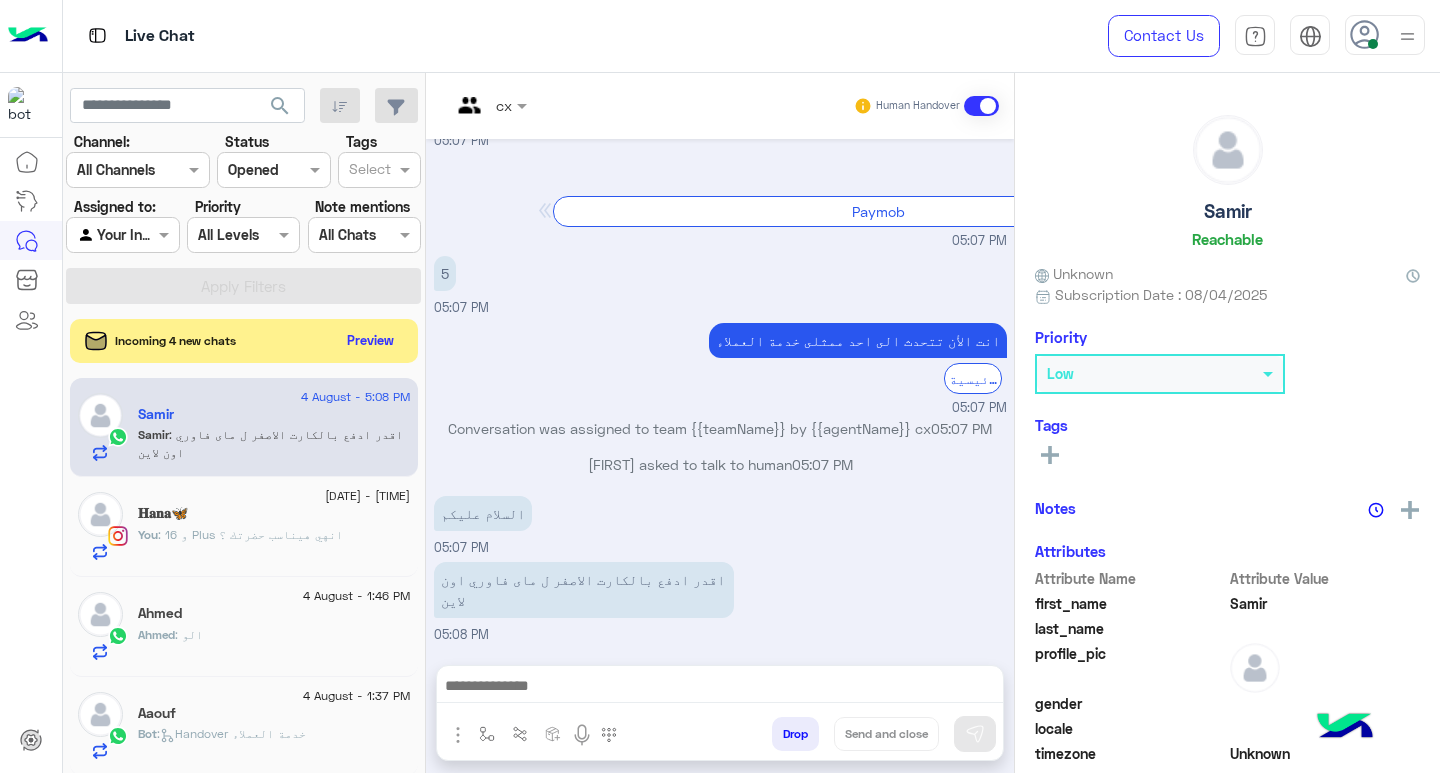 click on ": و 16 Plus
انهي هيناسب حضرتك ؟" 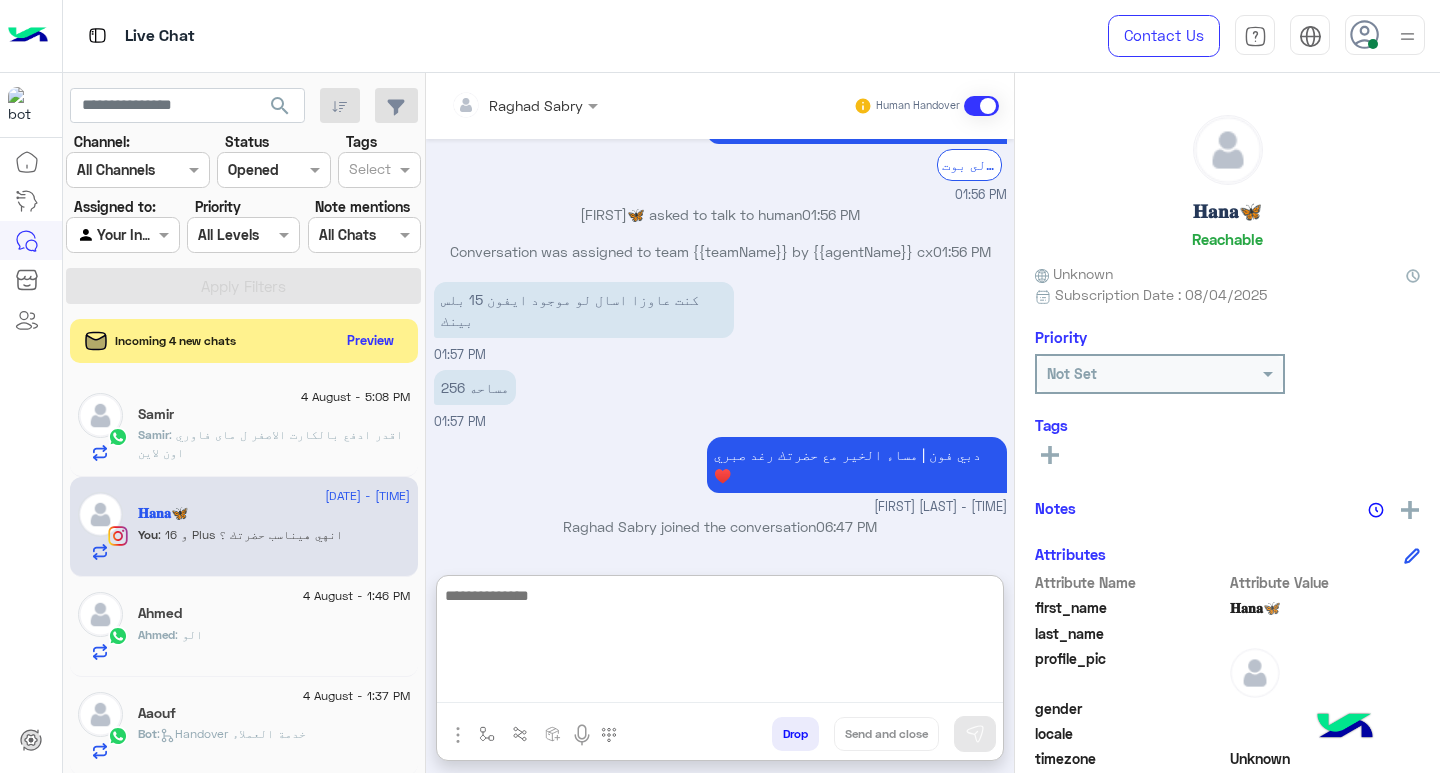paste on "**********" 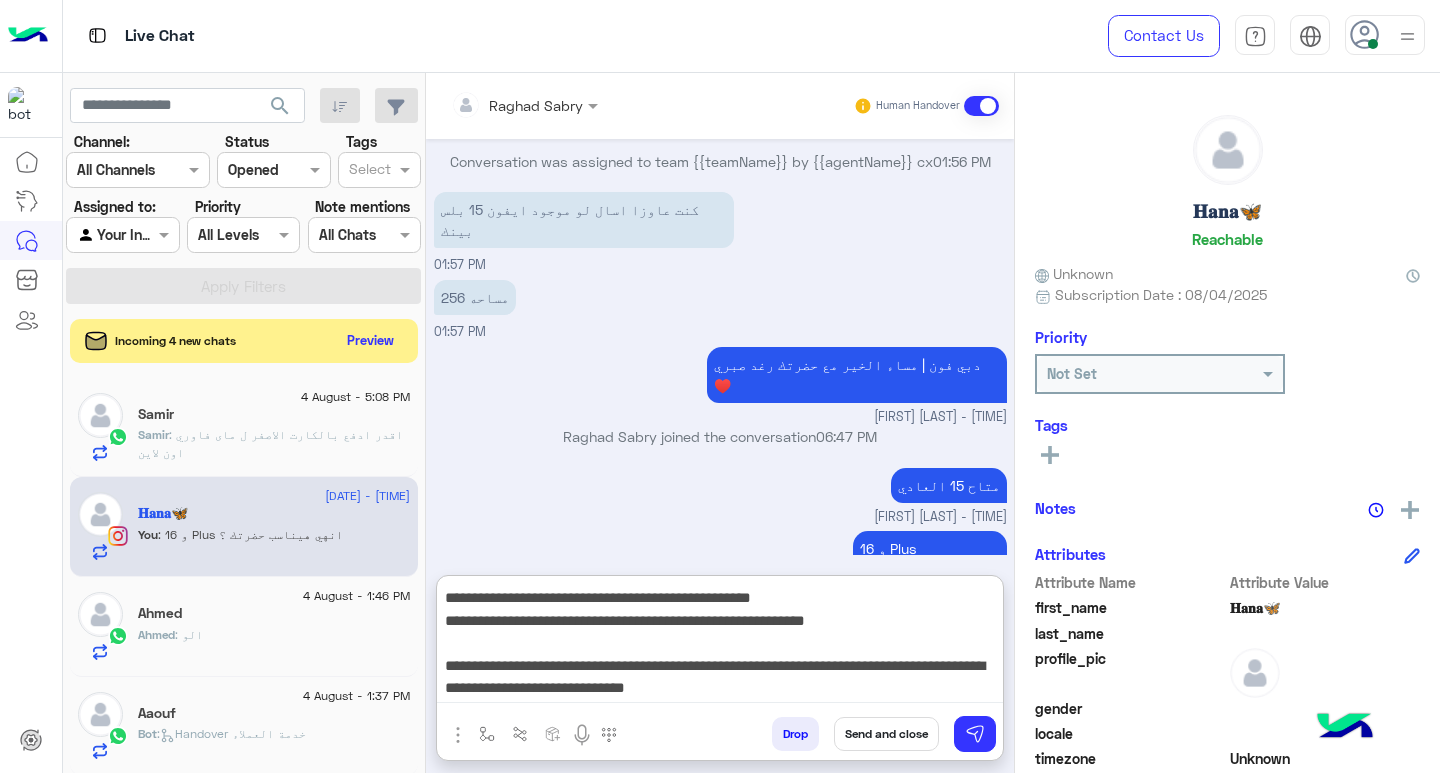 type on "**********" 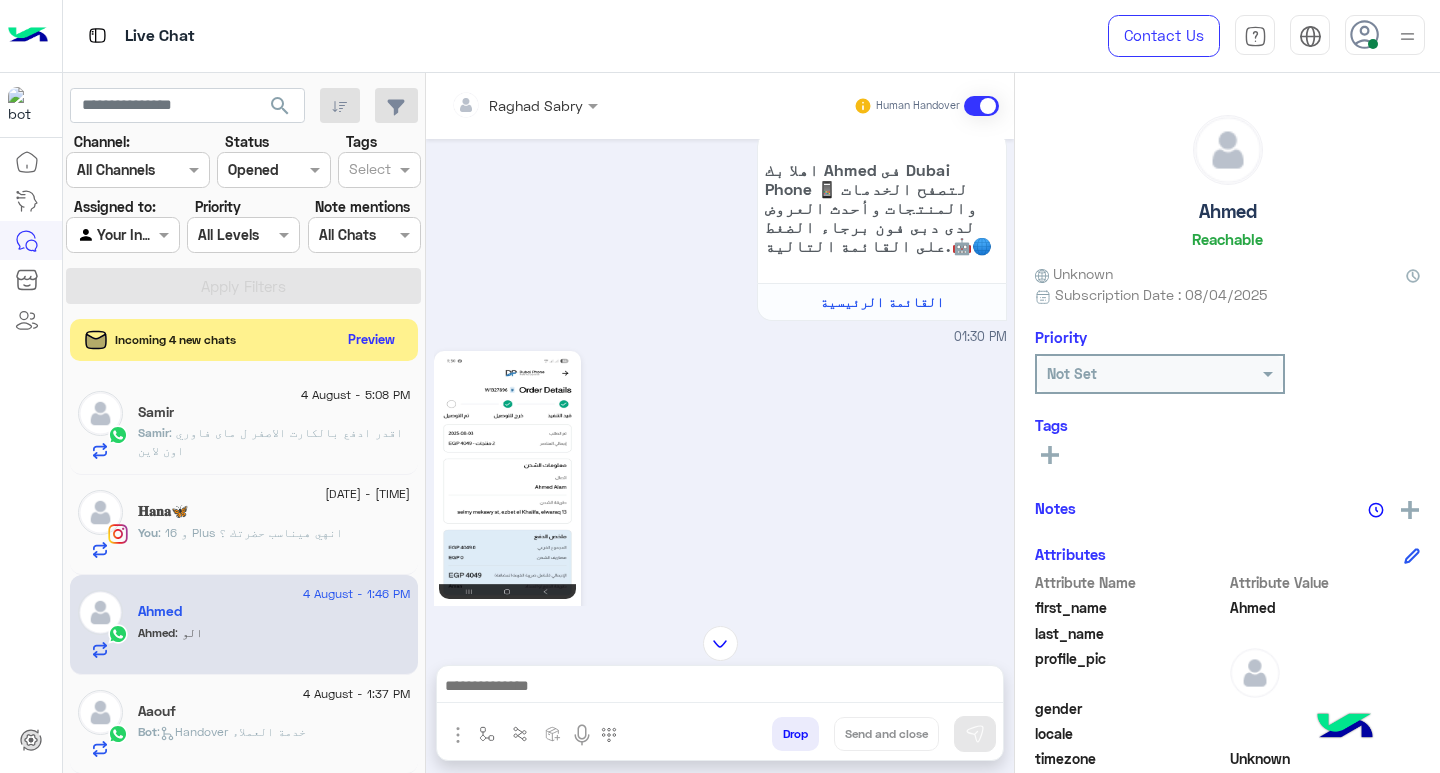 click on "Preview" 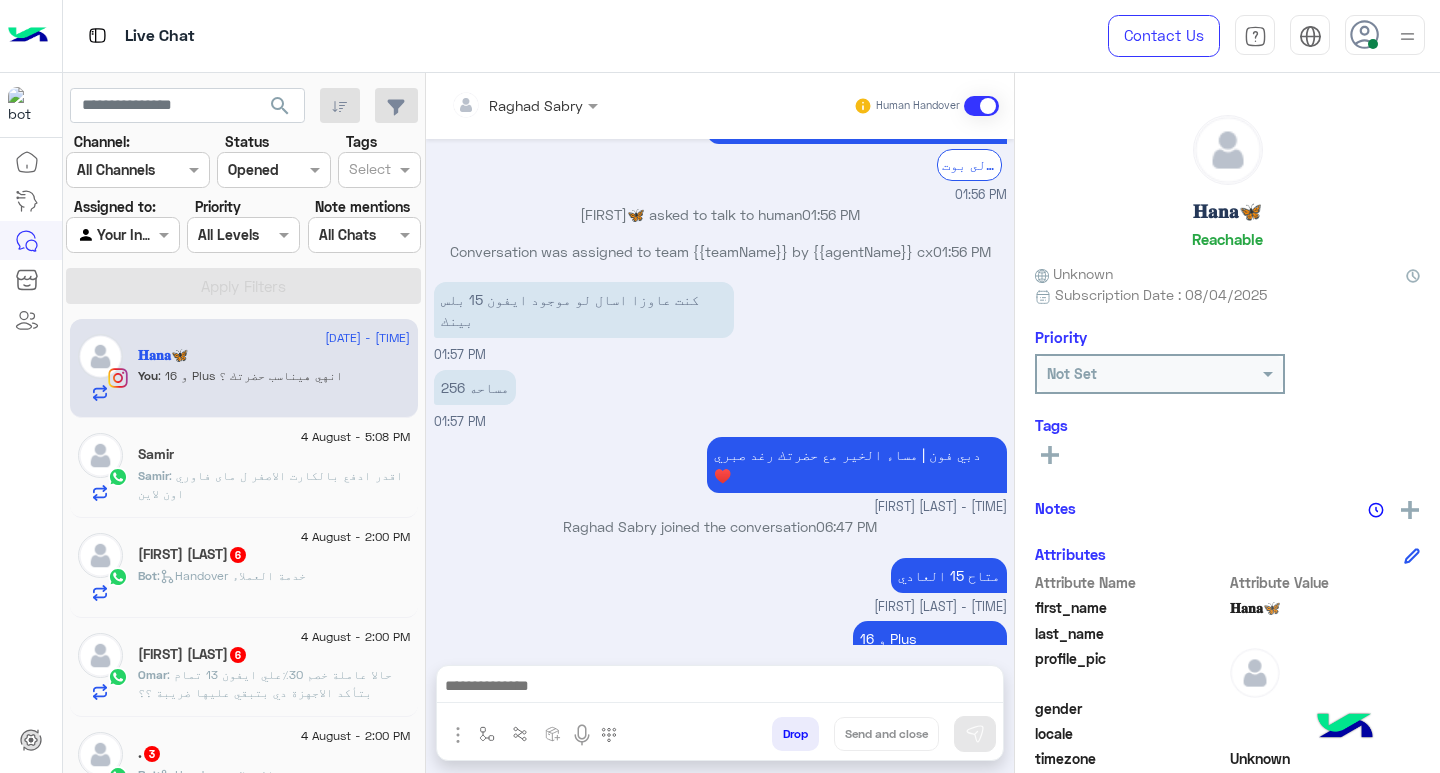 click on "Bot :   Handover خدمة العملاء" 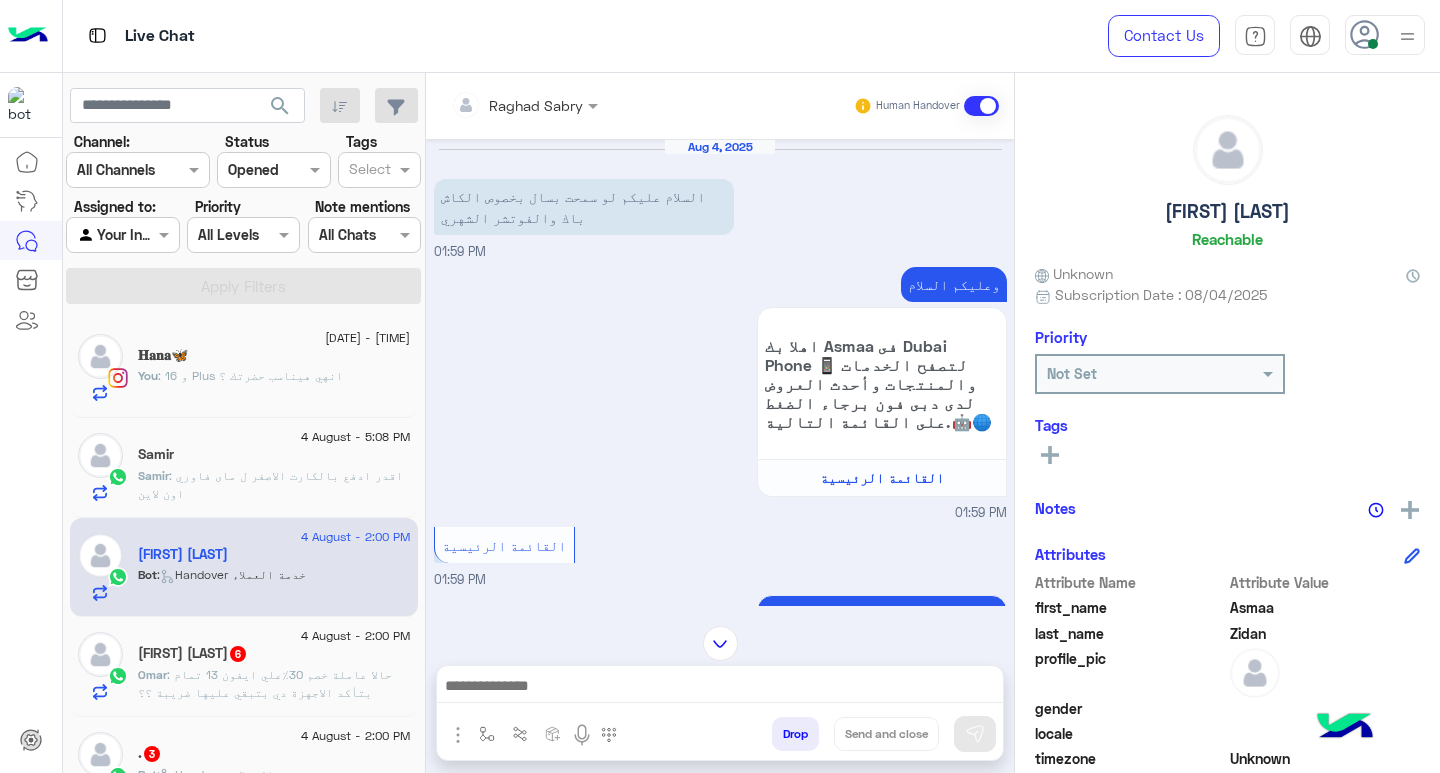 click at bounding box center (720, 688) 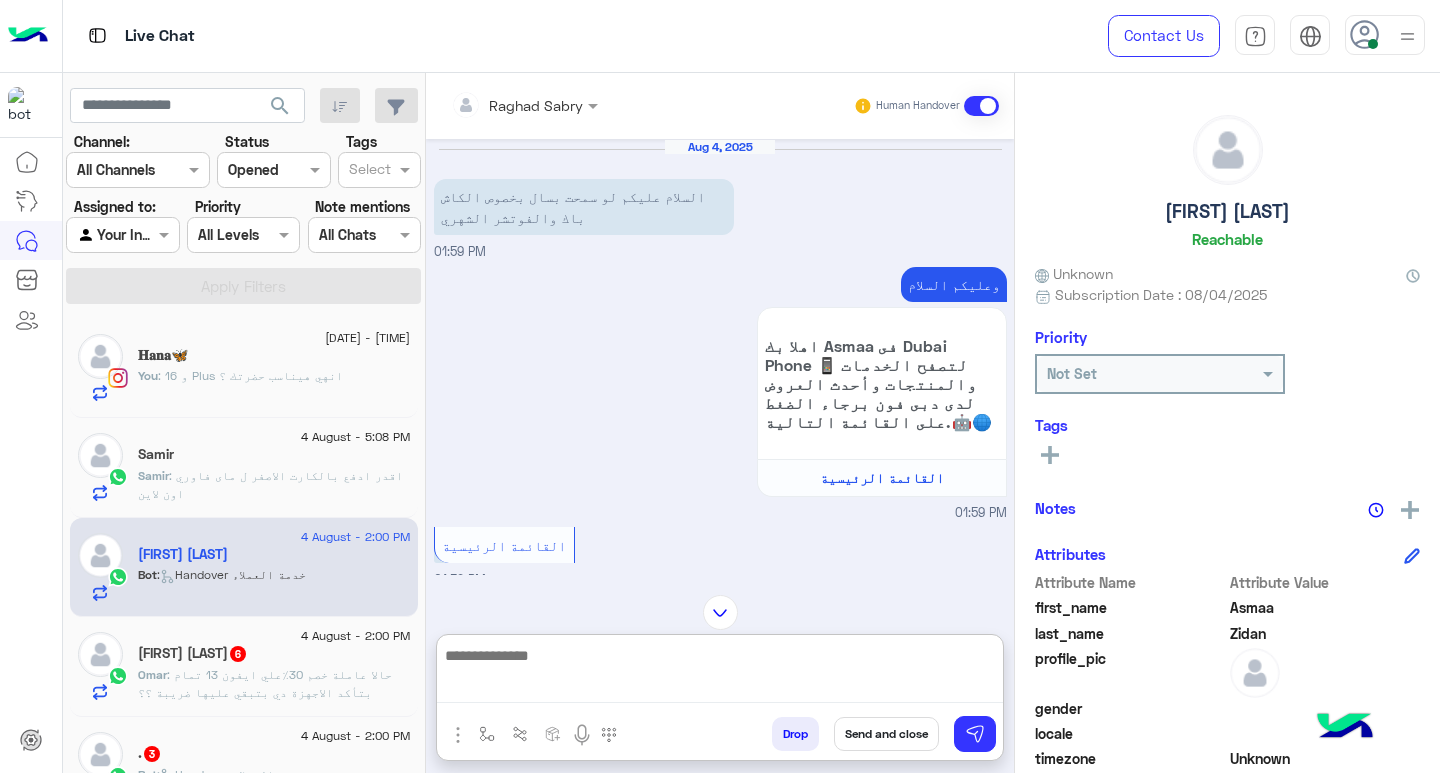 type on "**********" 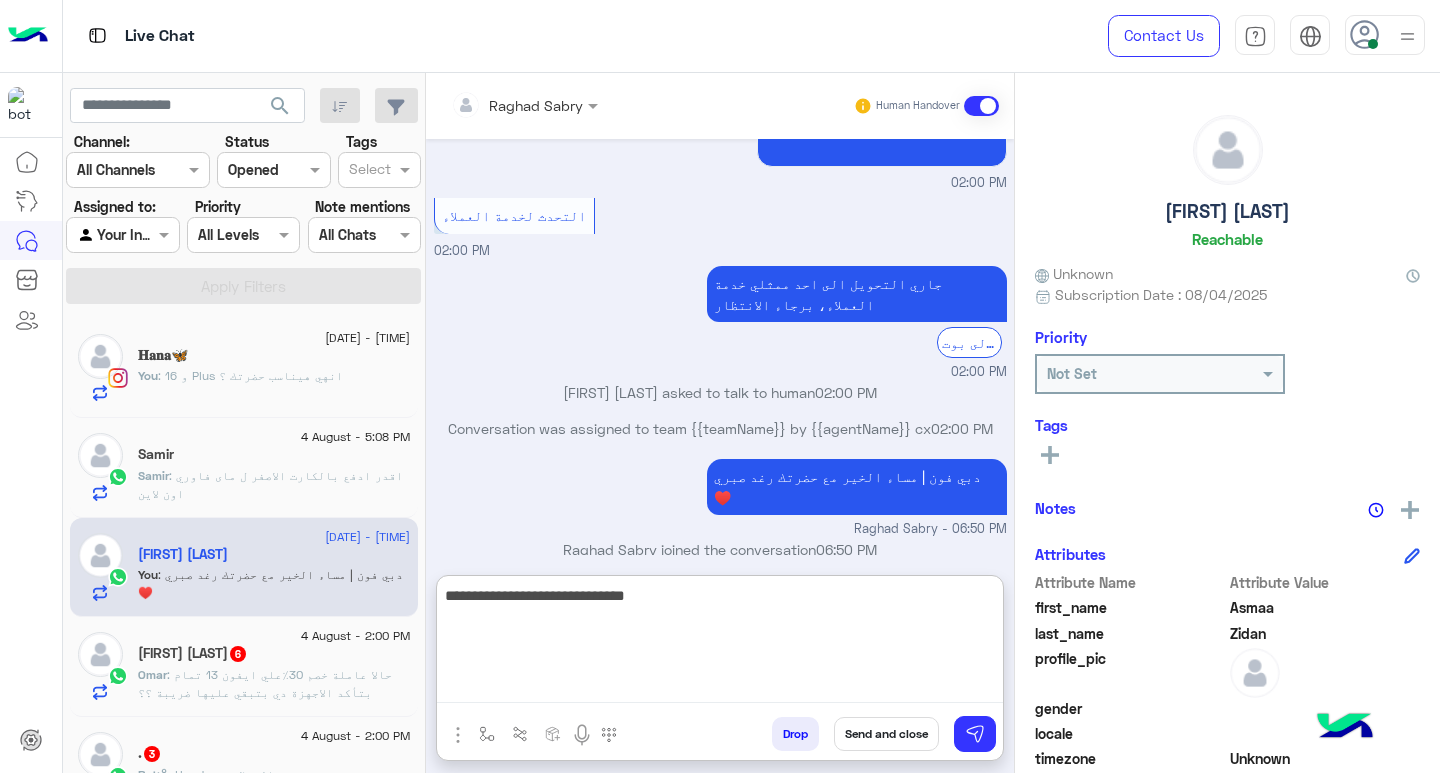 type on "**********" 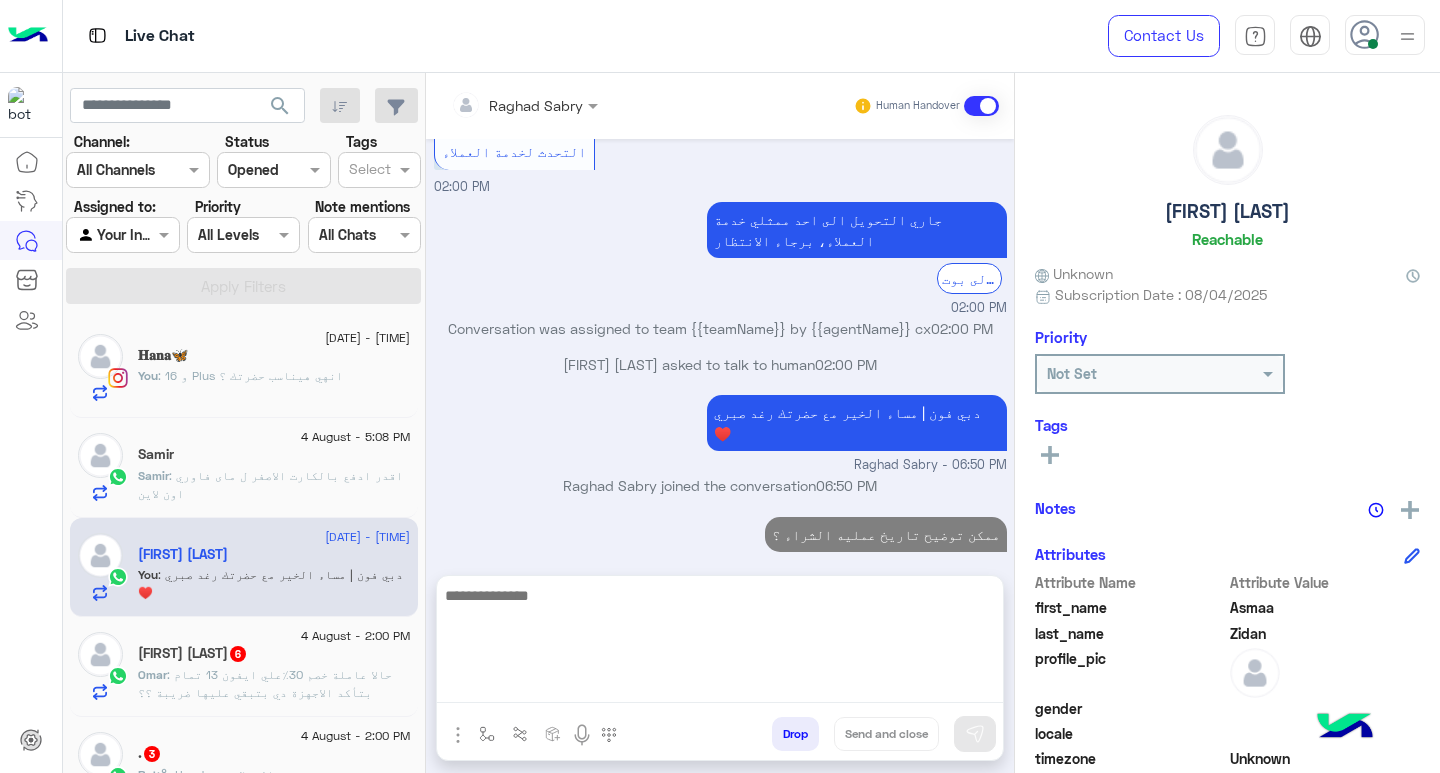 click on ": حالا عاملة خصم 30٪علي ايفون 13 تمام بتأكد الاجهزة دي بتبقي عليها ضريبة ؟؟" 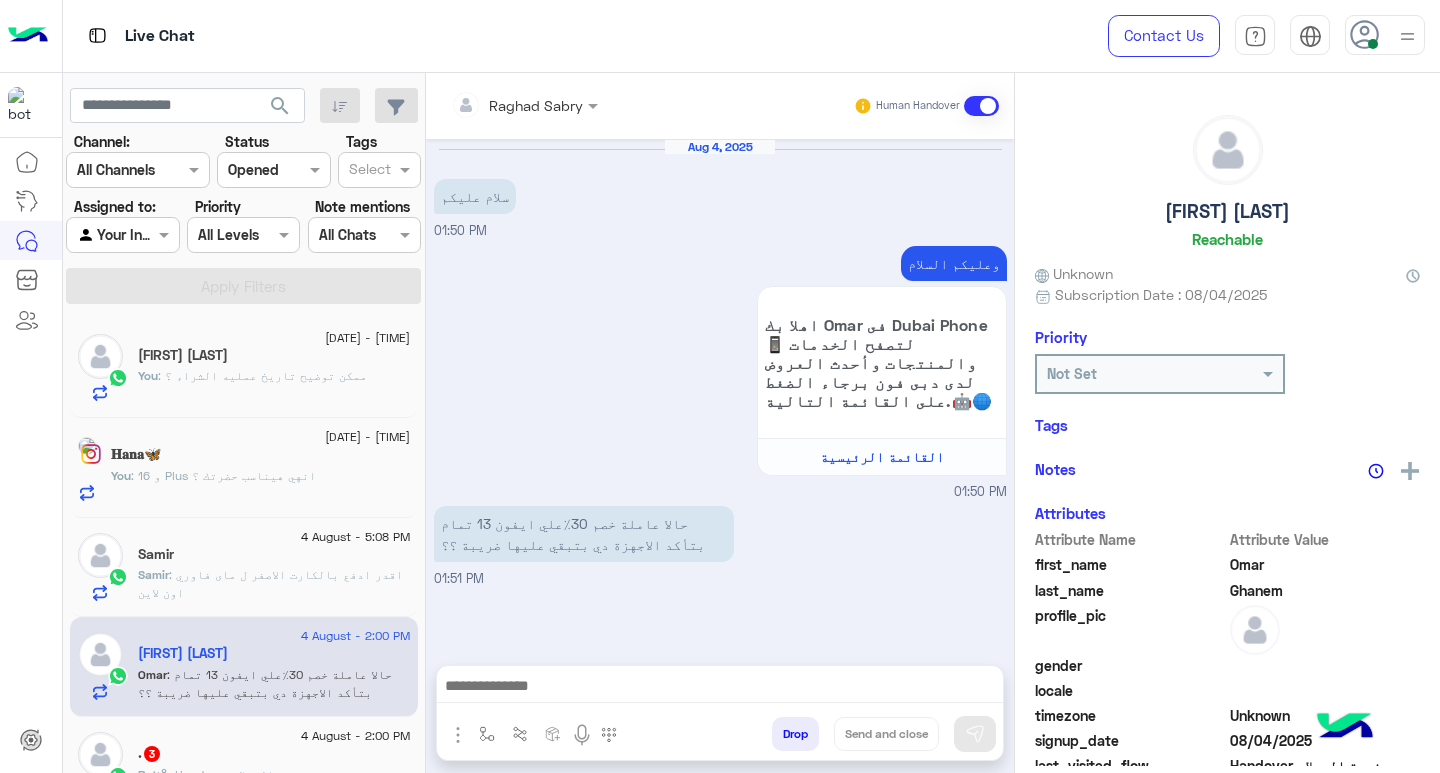 scroll, scrollTop: 842, scrollLeft: 0, axis: vertical 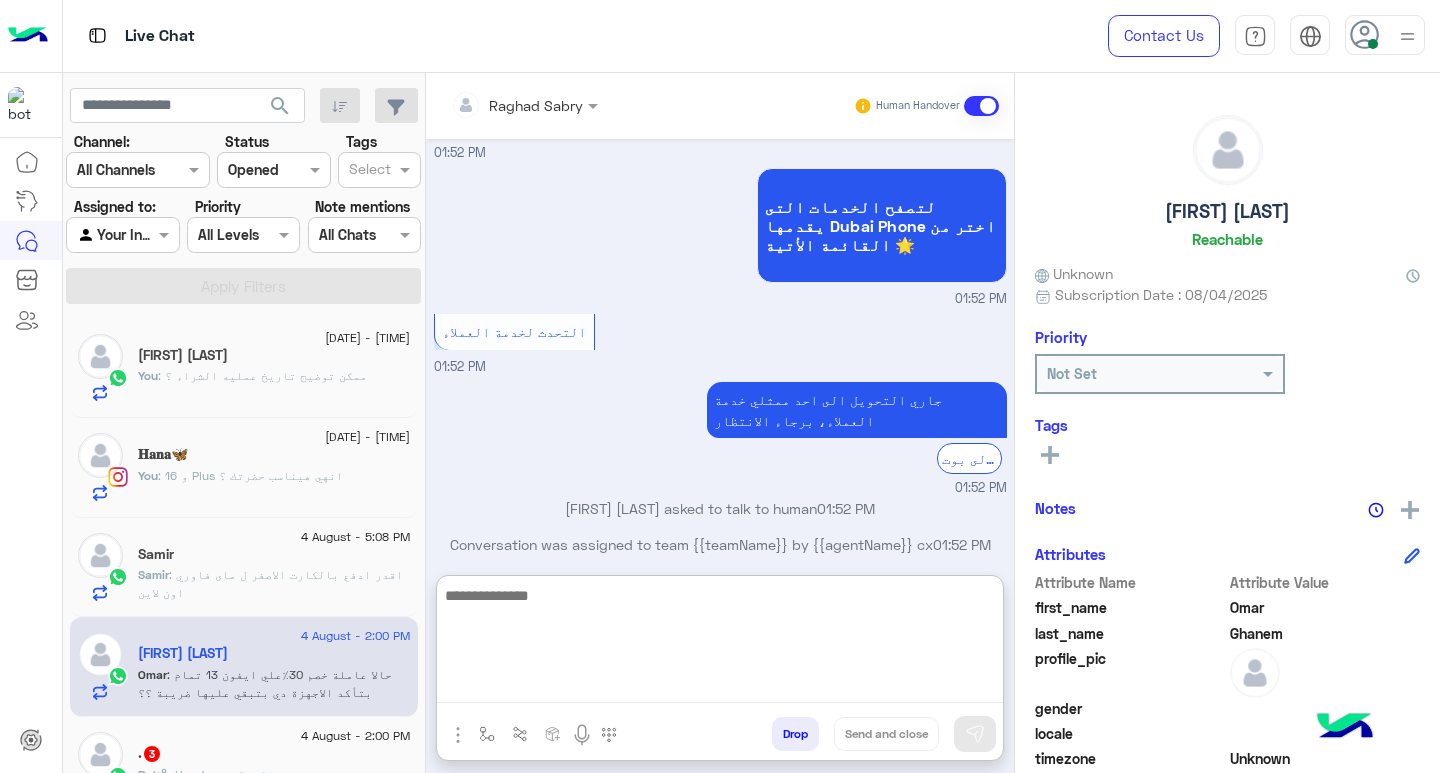 paste on "**********" 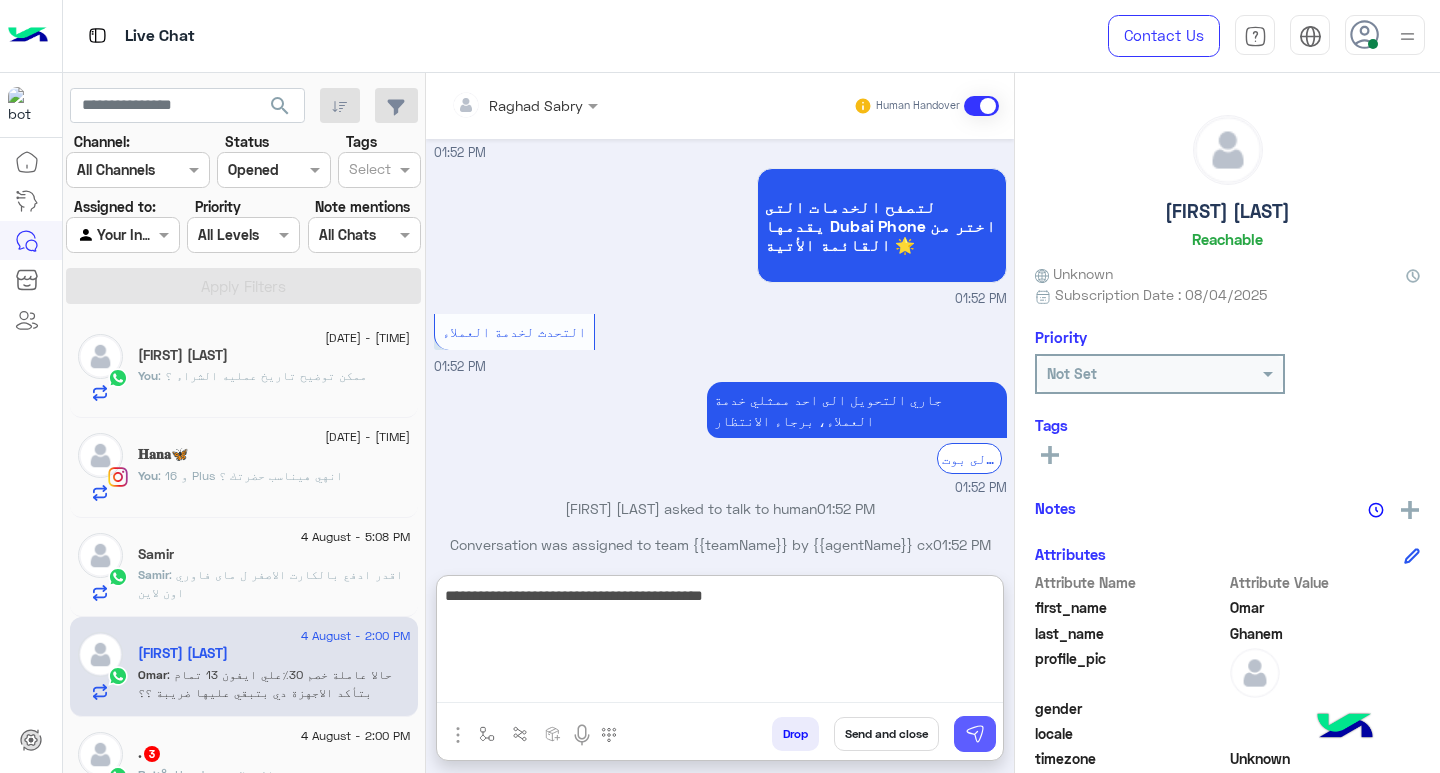 type on "**********" 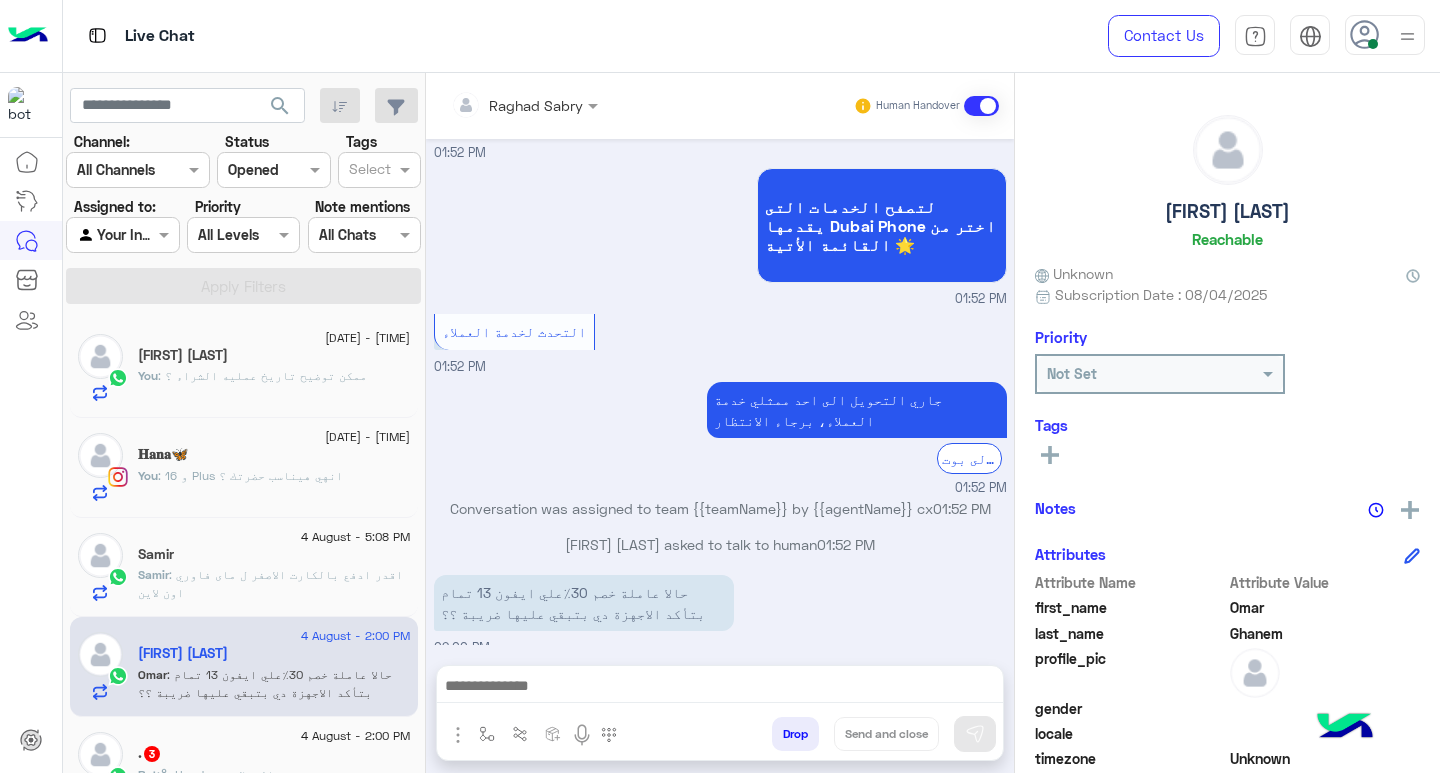 scroll, scrollTop: 905, scrollLeft: 0, axis: vertical 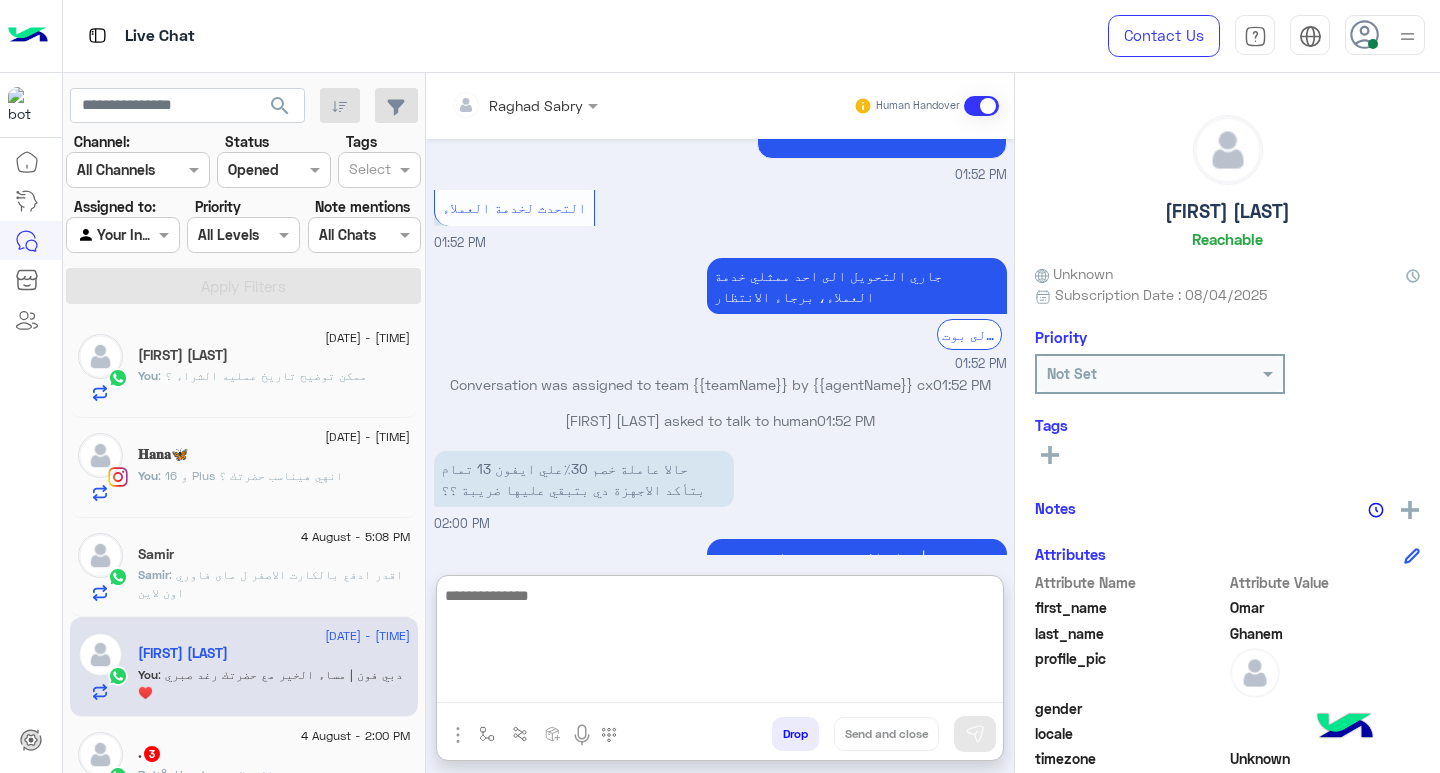 paste on "**********" 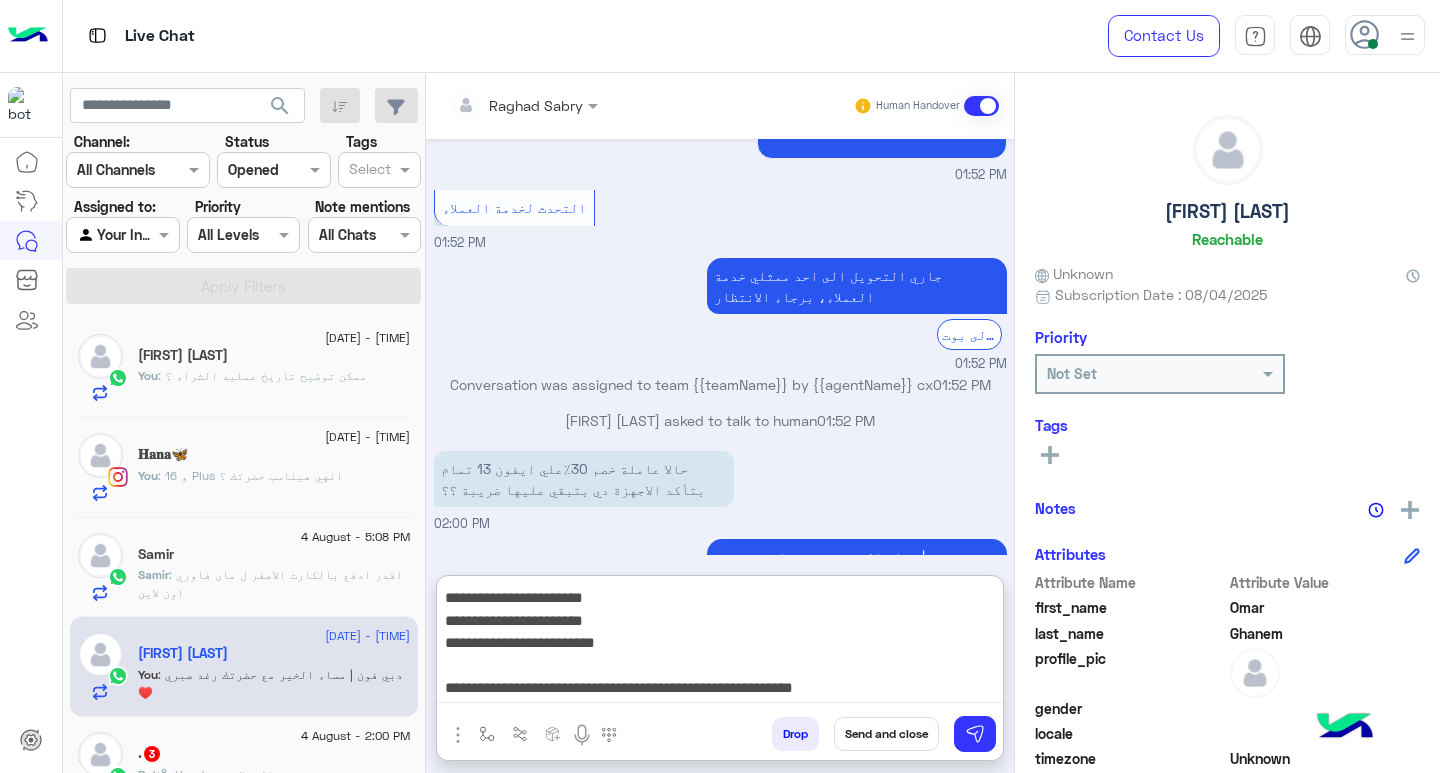 scroll, scrollTop: 133, scrollLeft: 0, axis: vertical 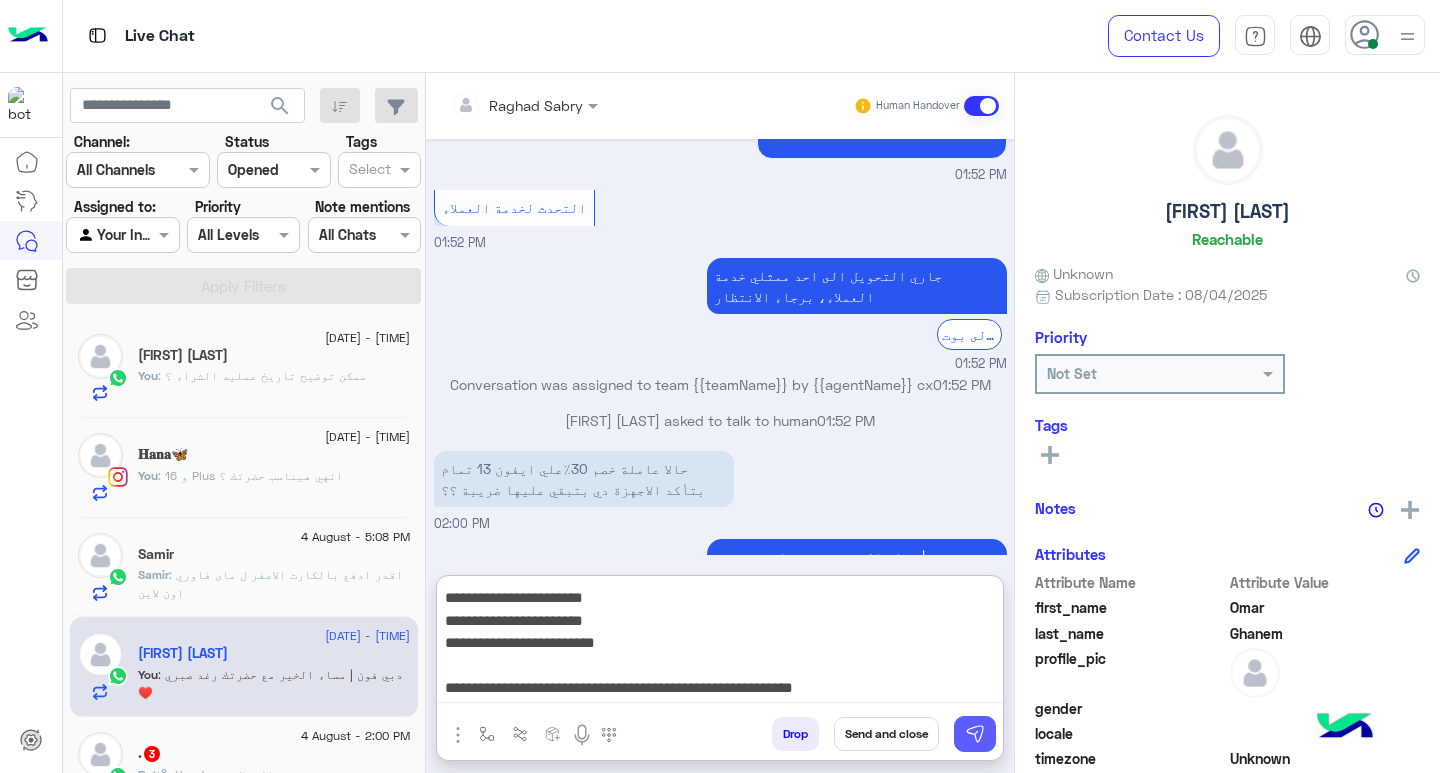 type on "**********" 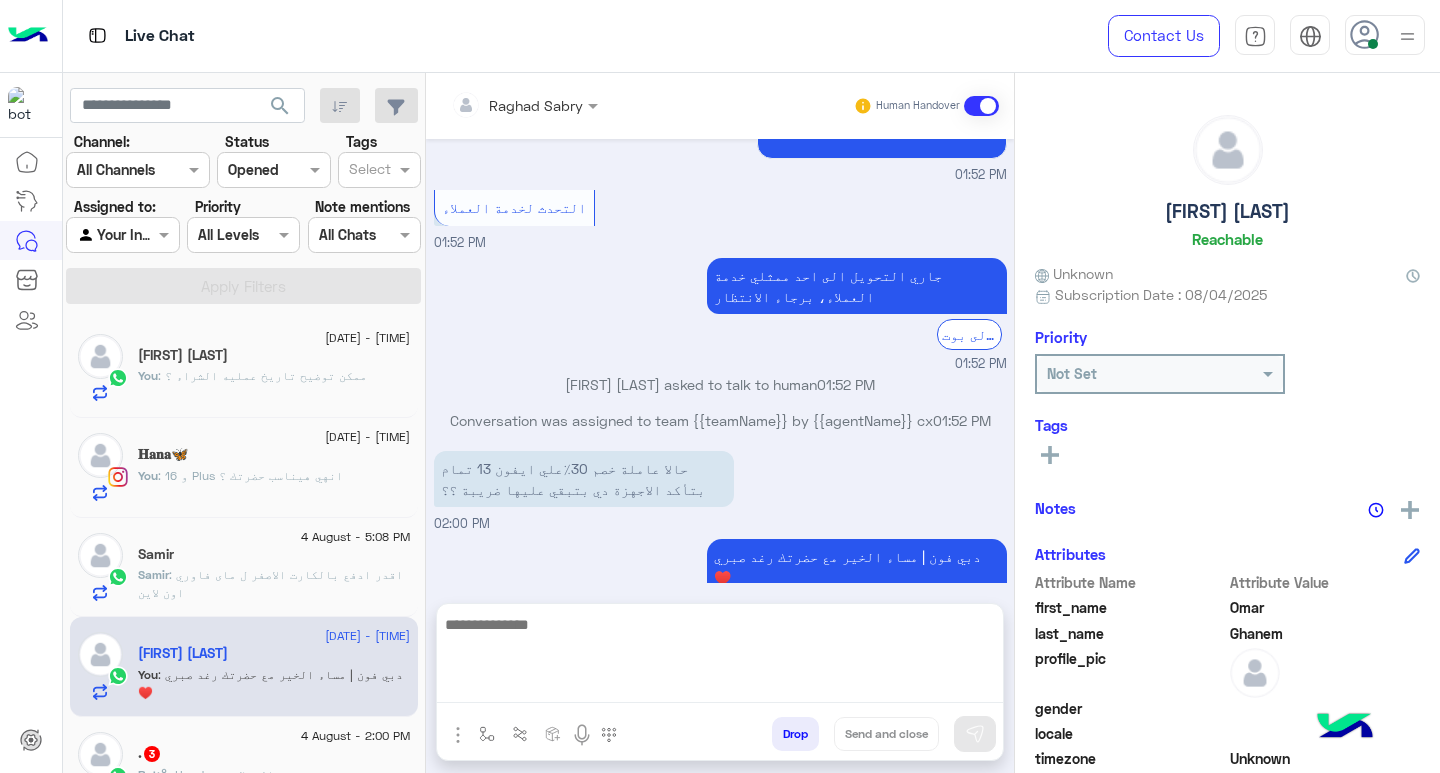 scroll, scrollTop: 0, scrollLeft: 0, axis: both 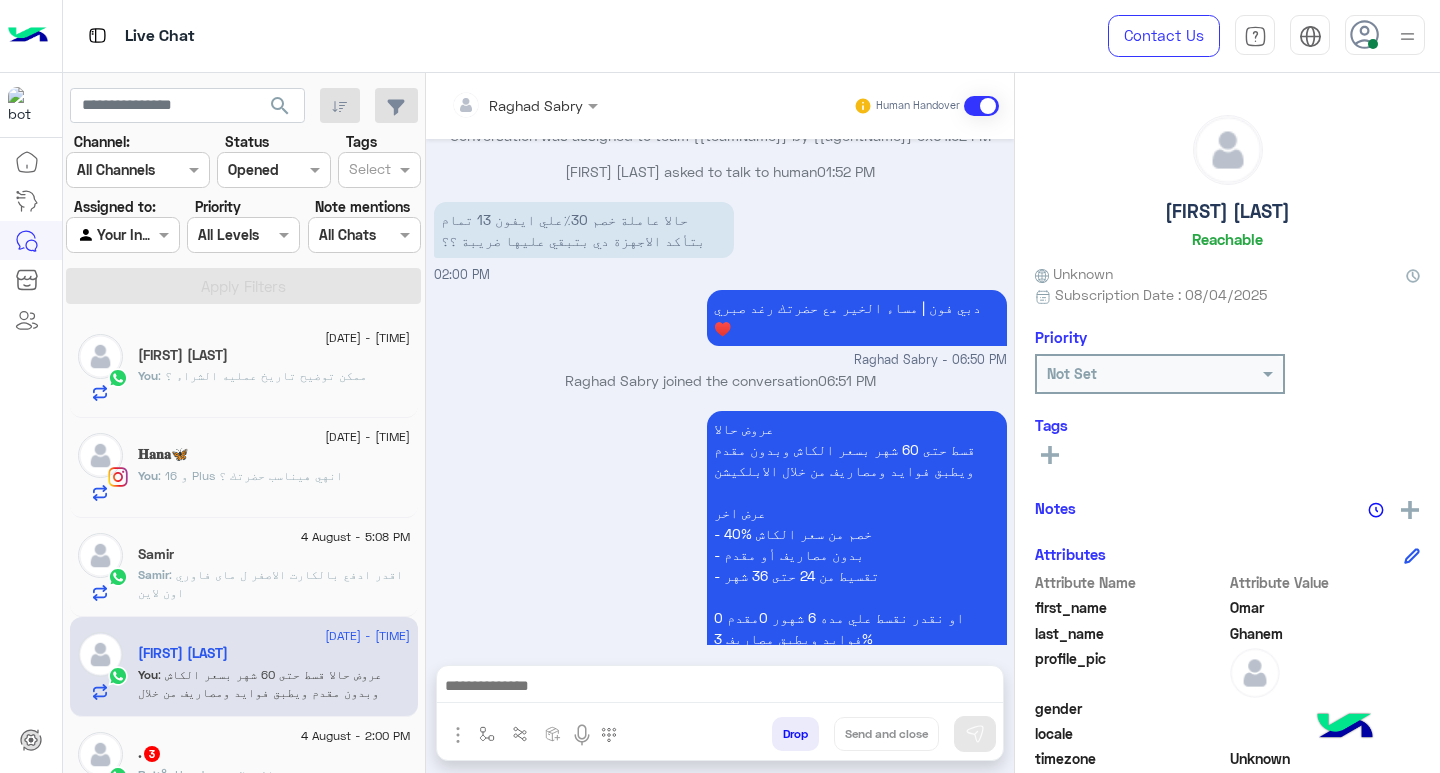 click at bounding box center [720, 688] 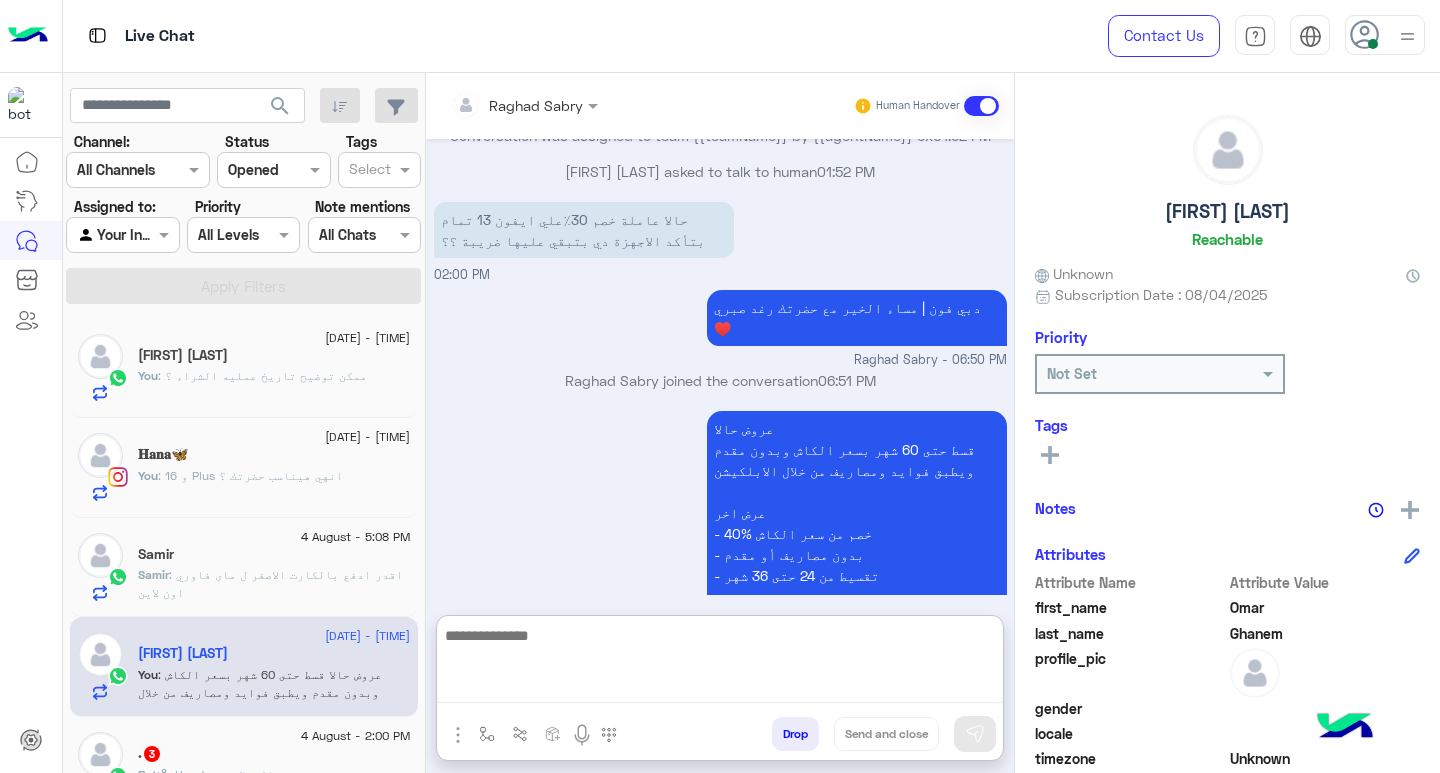 scroll, scrollTop: 1284, scrollLeft: 0, axis: vertical 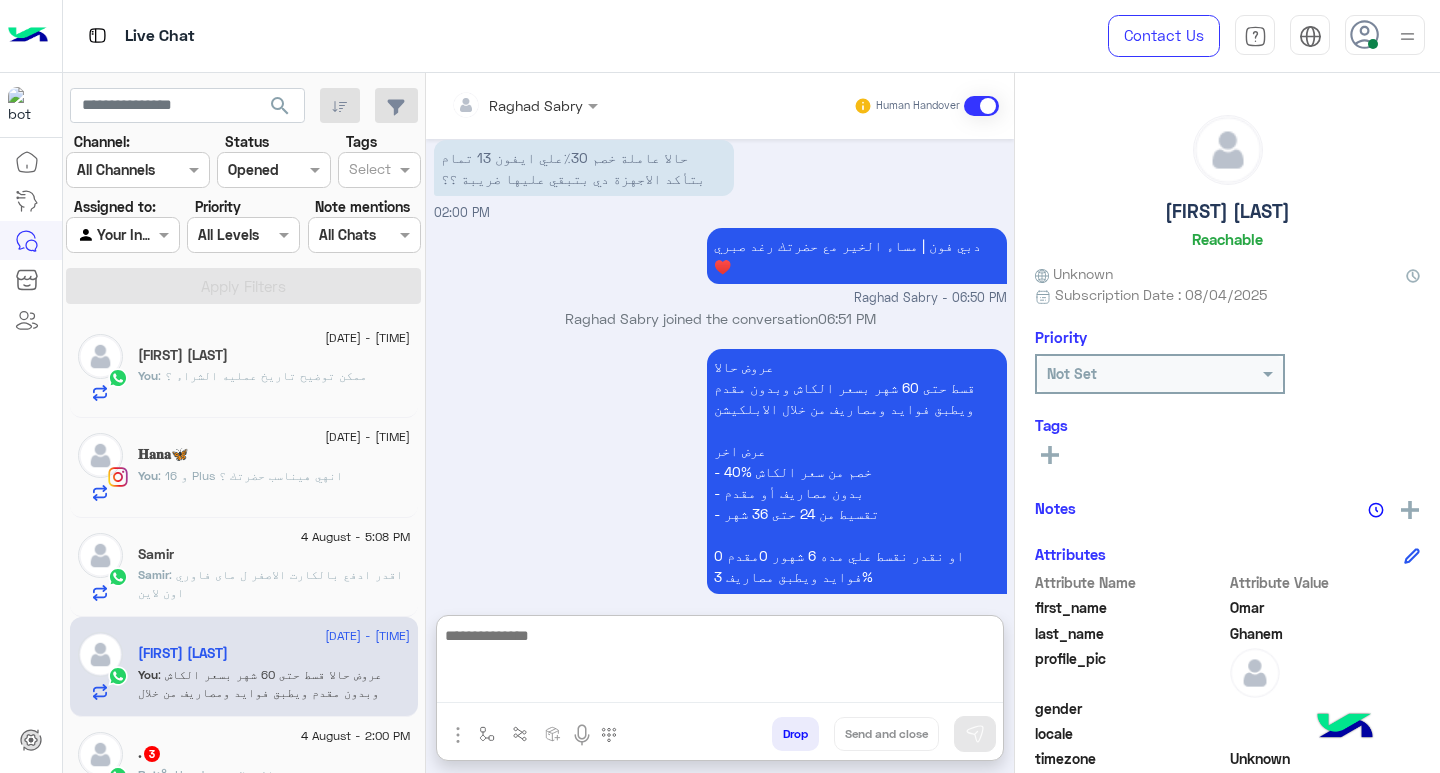 paste on "**********" 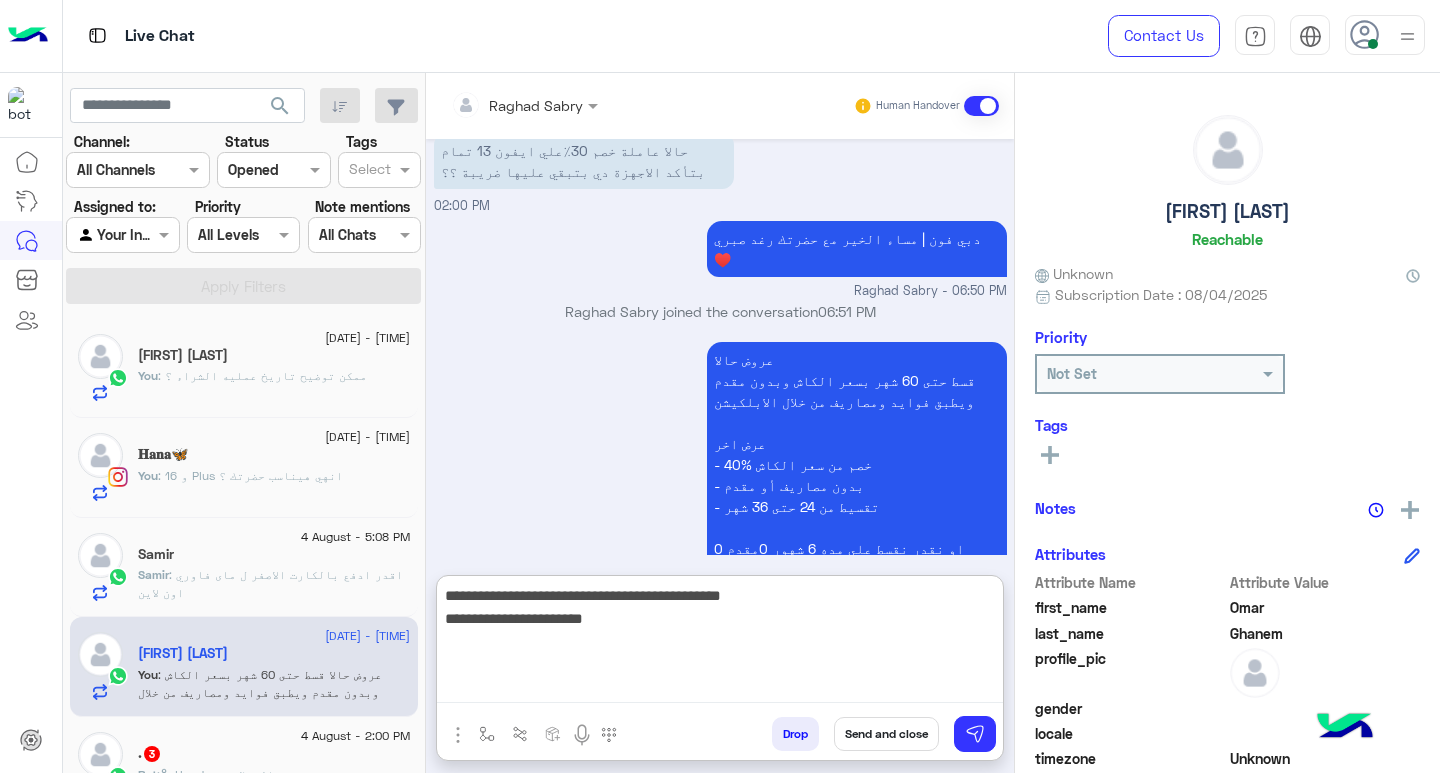 click on "**********" at bounding box center (720, 643) 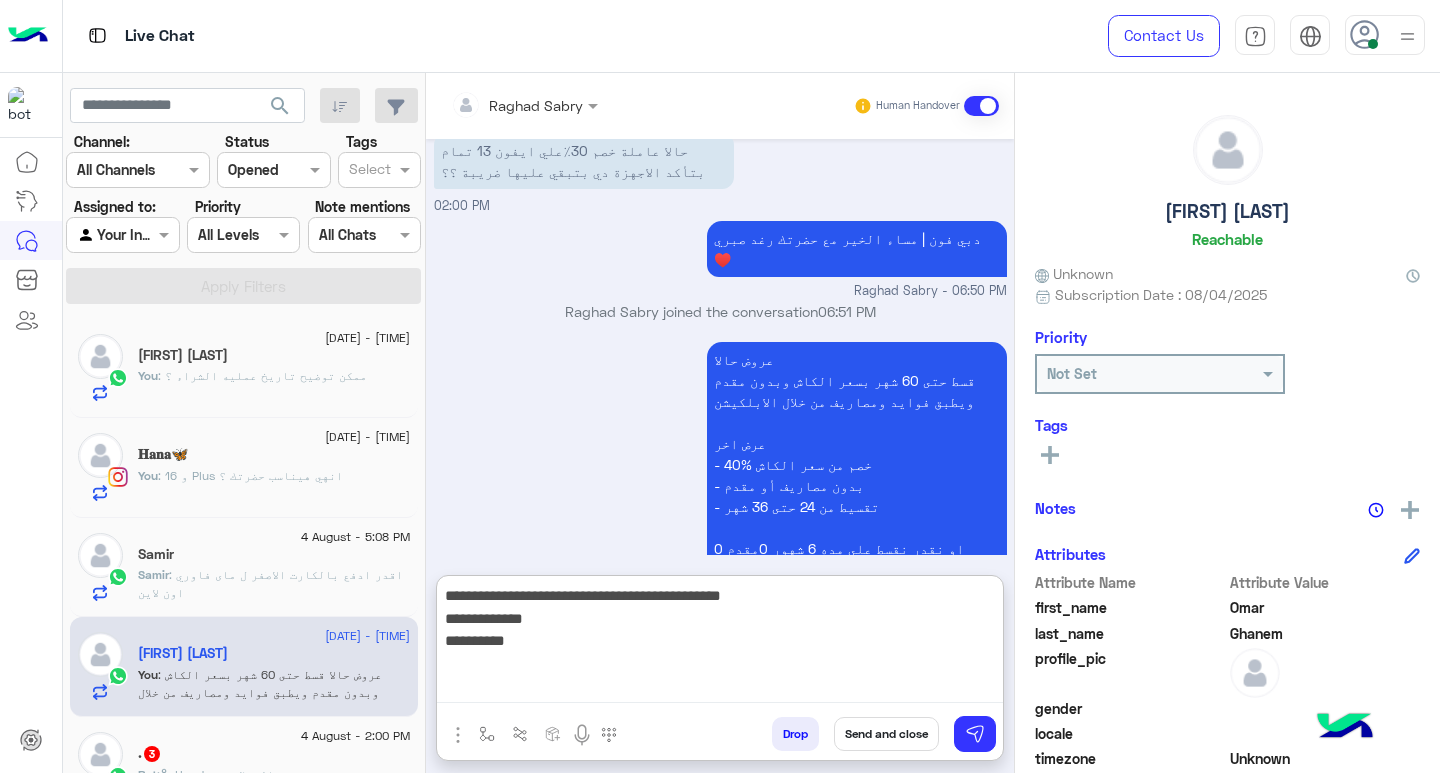 click on "**********" at bounding box center [720, 643] 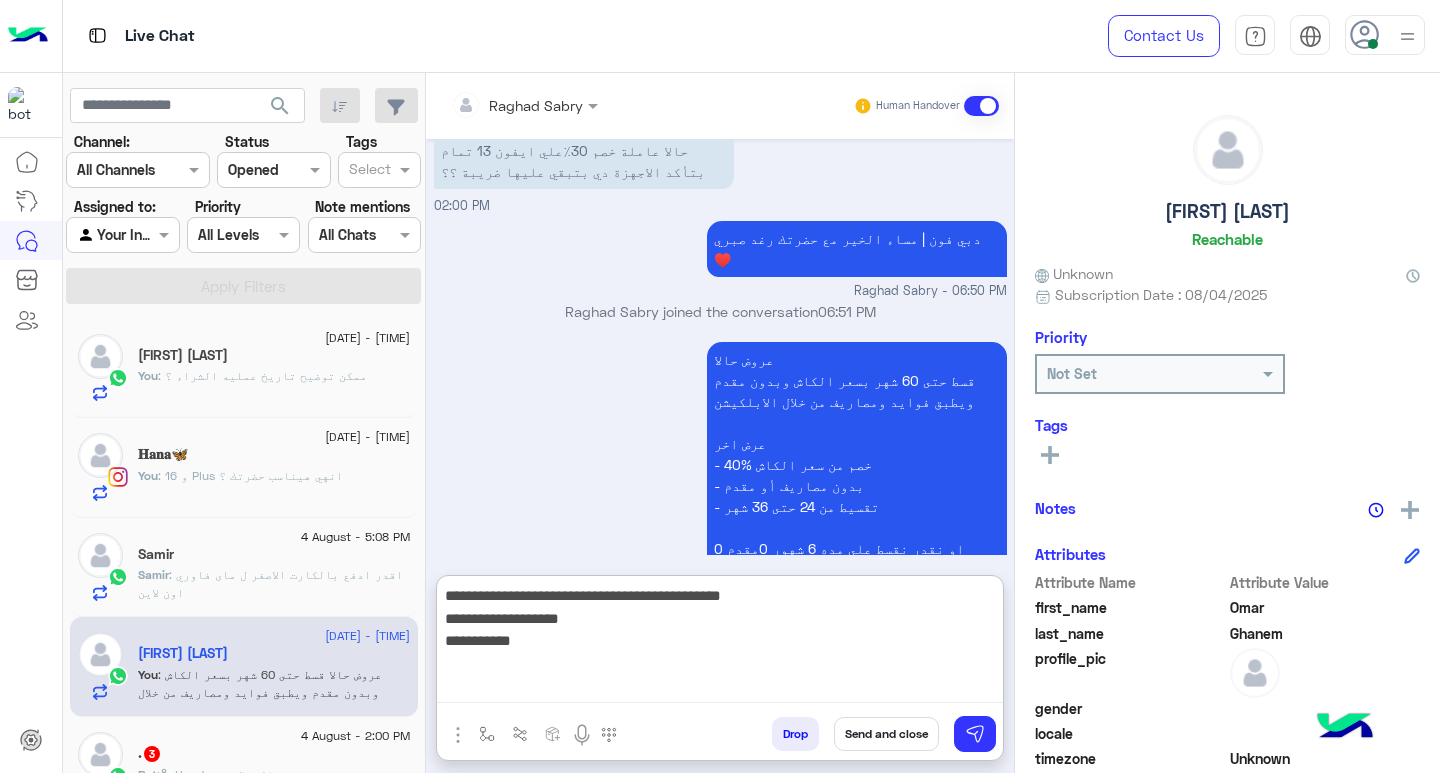 click on "**********" at bounding box center [720, 643] 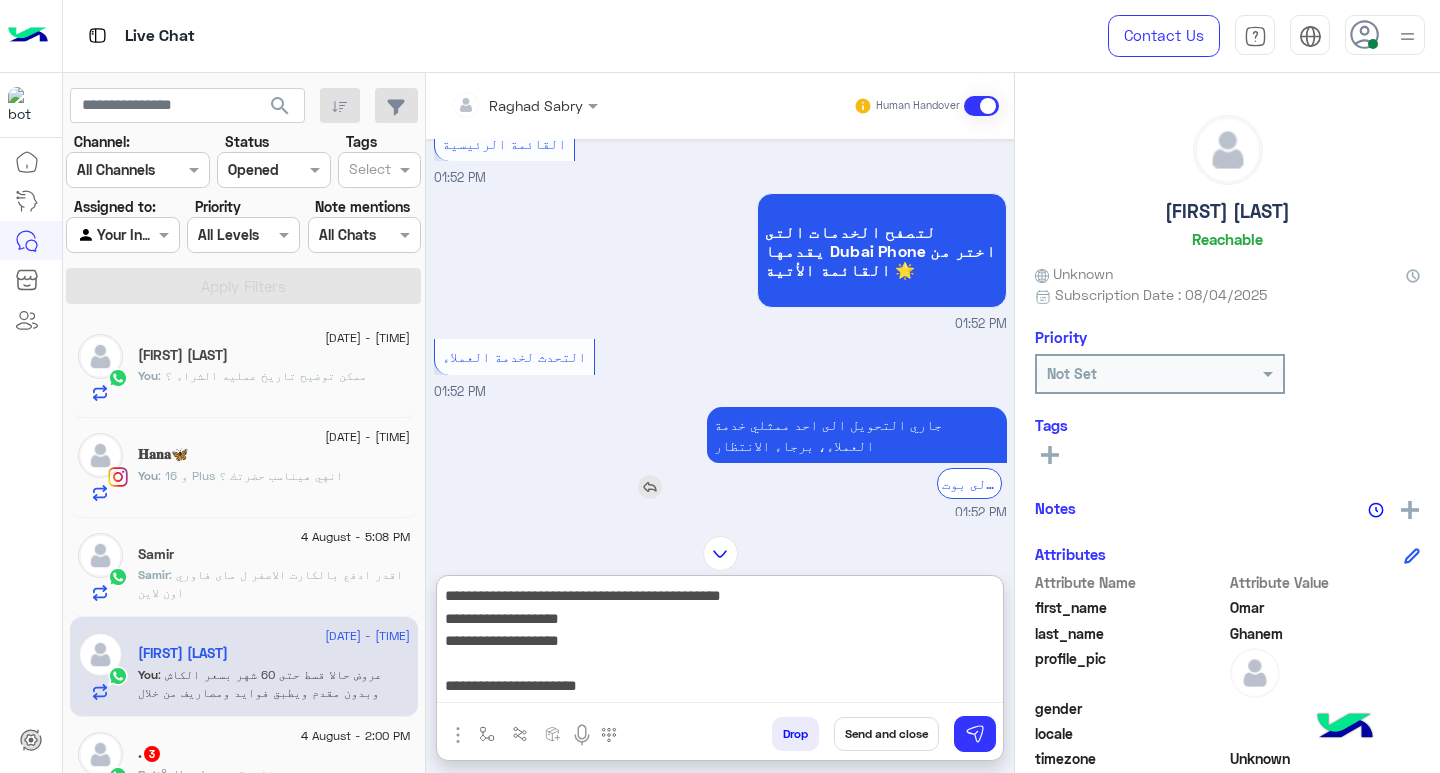 scroll, scrollTop: 1051, scrollLeft: 0, axis: vertical 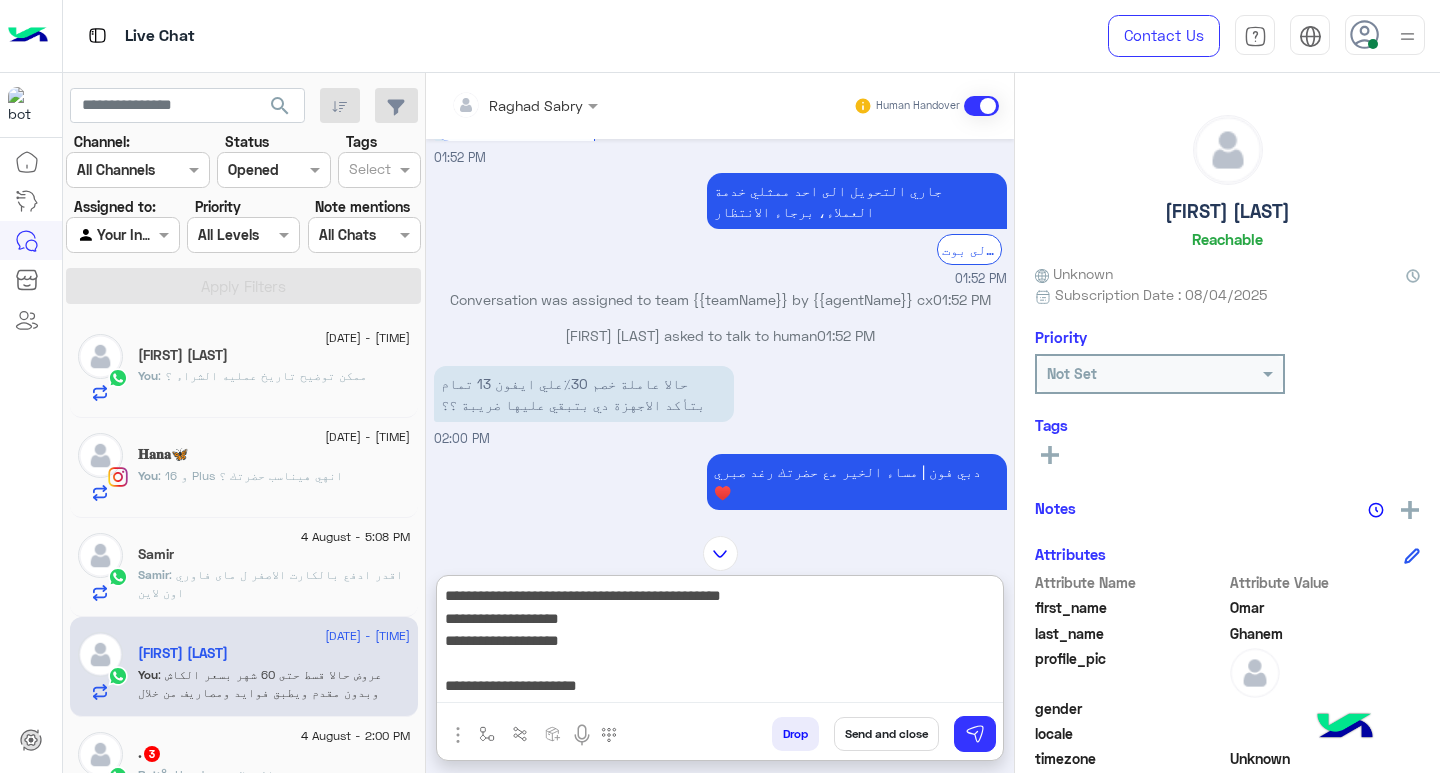 click on "**********" at bounding box center [720, 643] 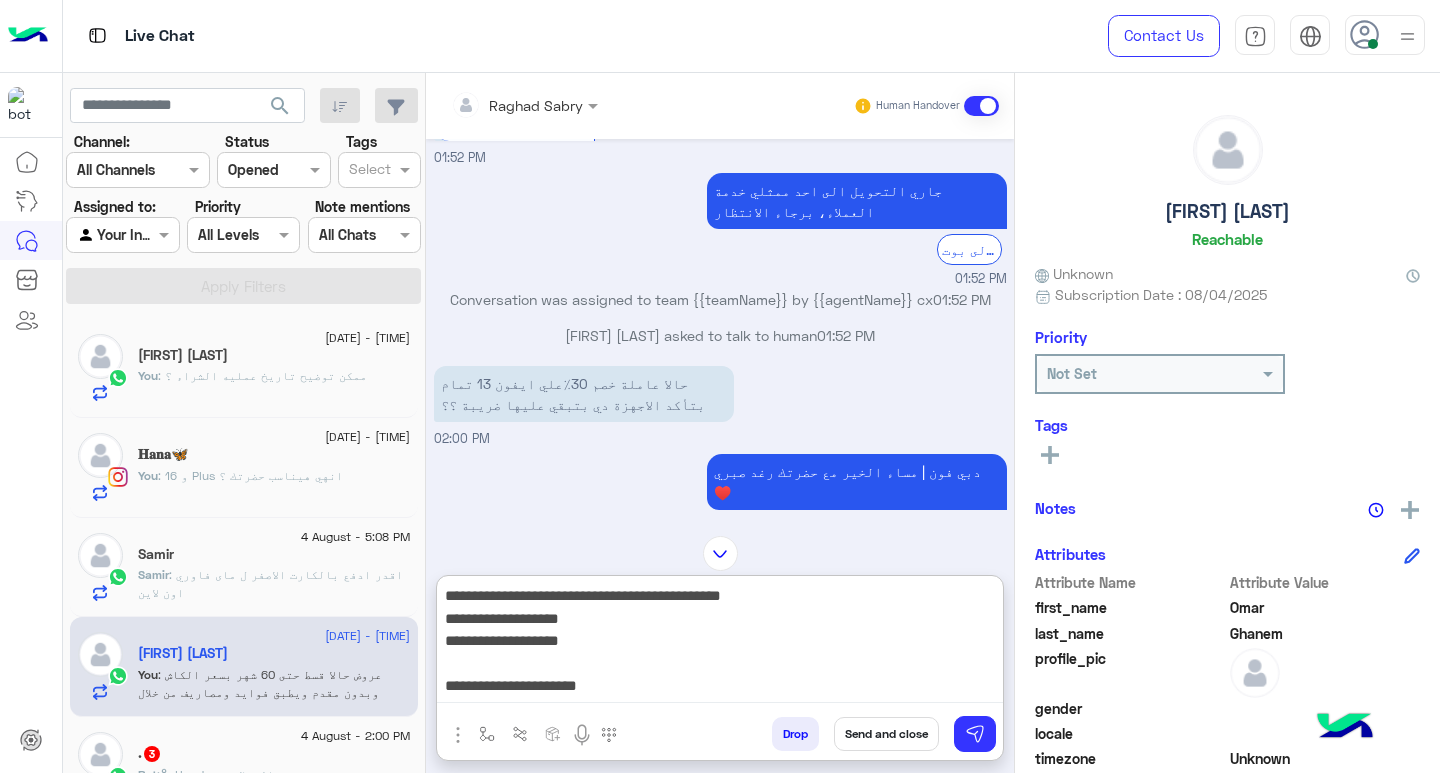 paste on "********" 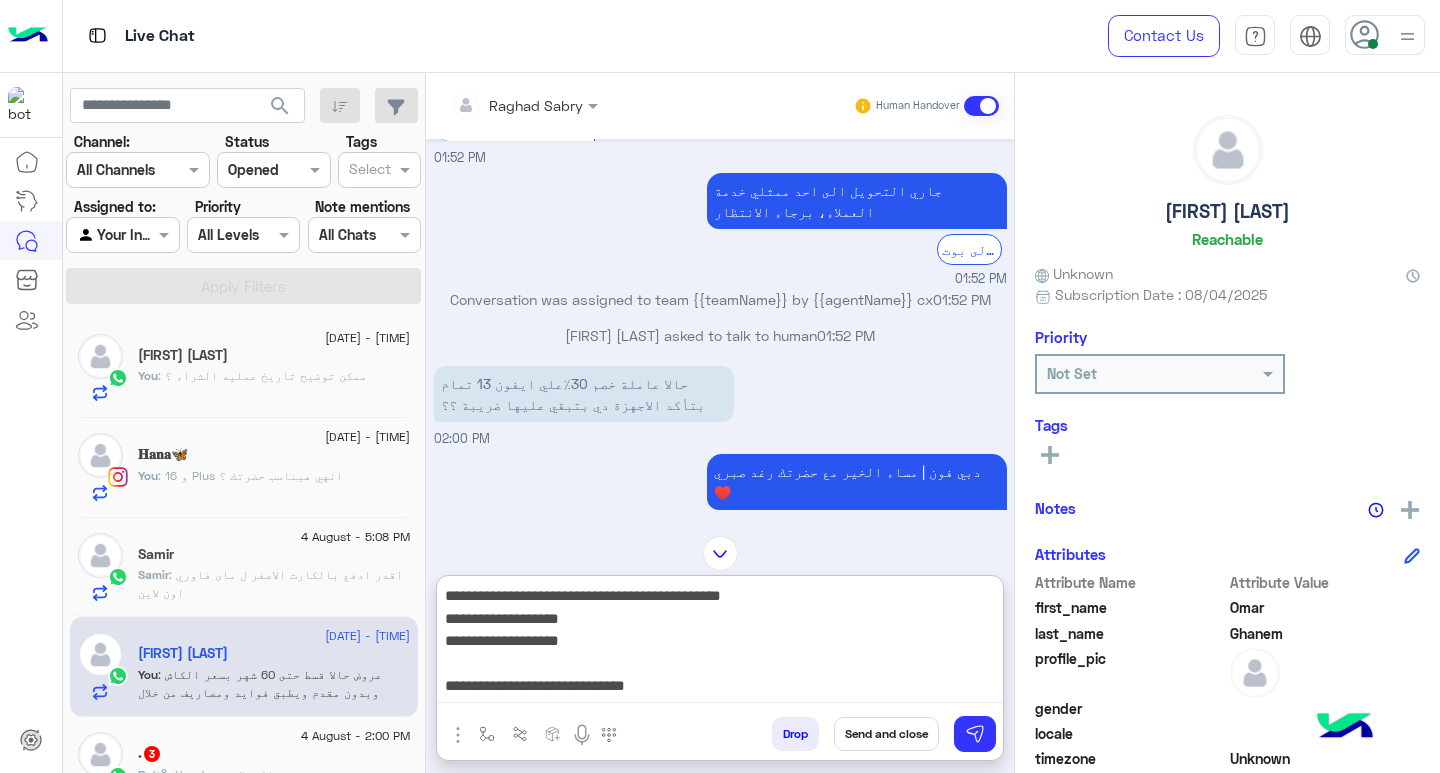 scroll, scrollTop: 16, scrollLeft: 0, axis: vertical 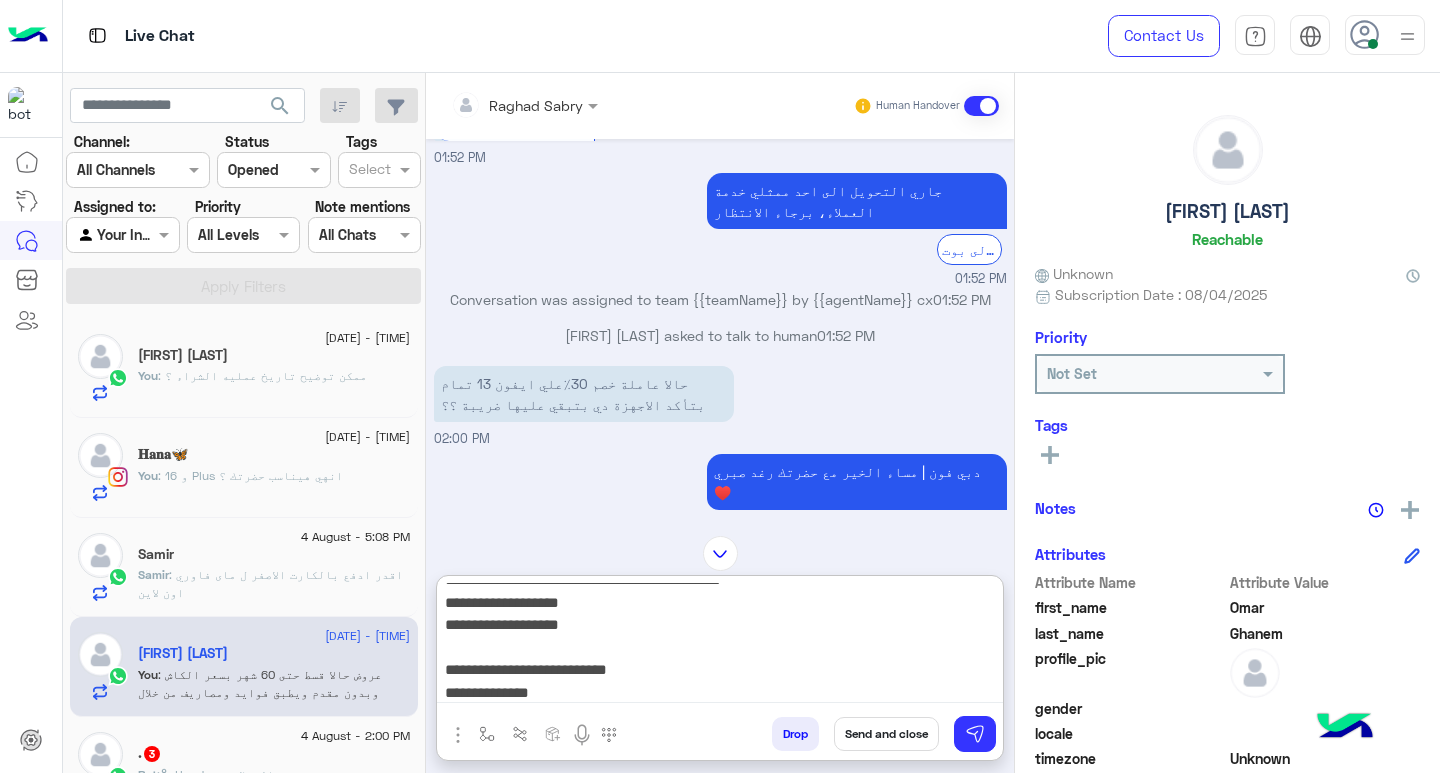 drag, startPoint x: 851, startPoint y: 692, endPoint x: 689, endPoint y: 680, distance: 162.44383 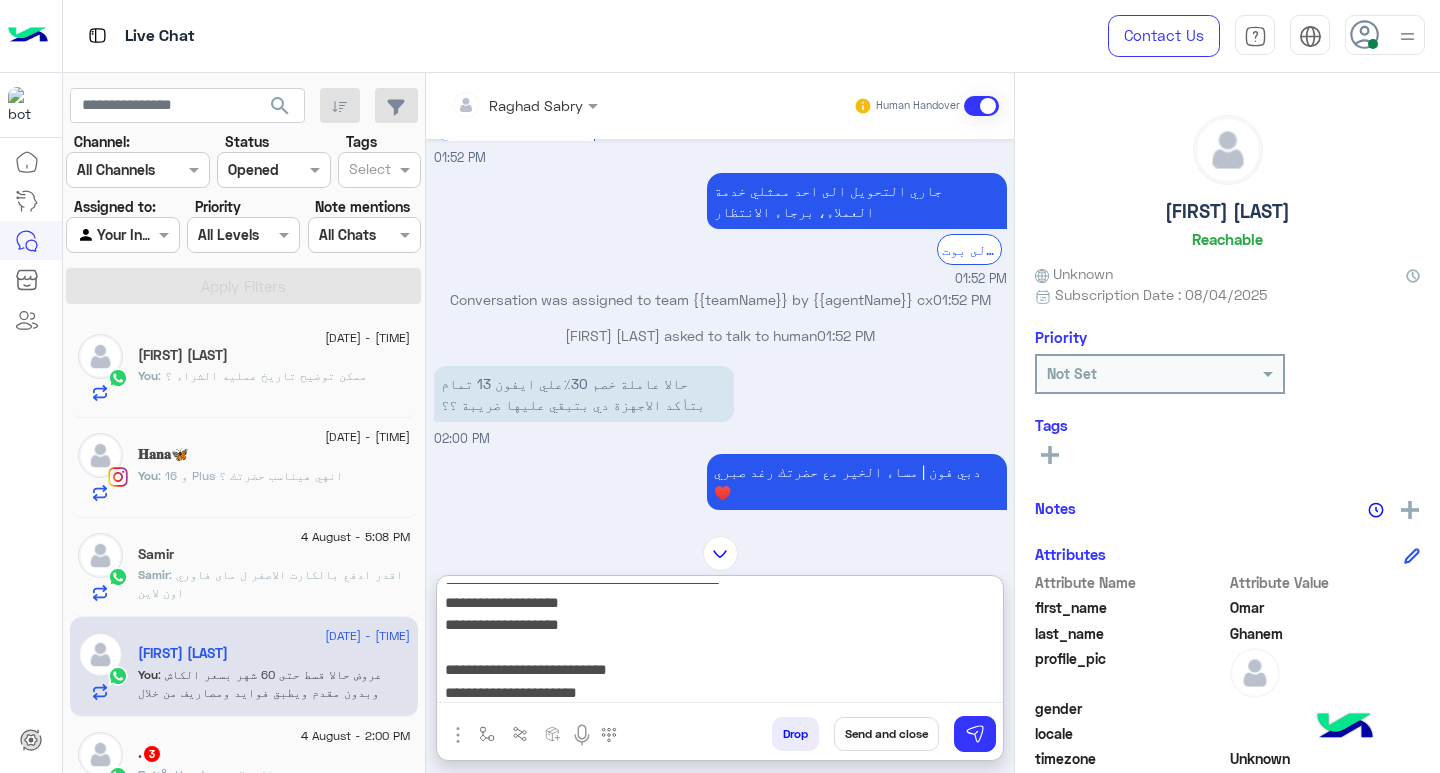 scroll, scrollTop: 39, scrollLeft: 0, axis: vertical 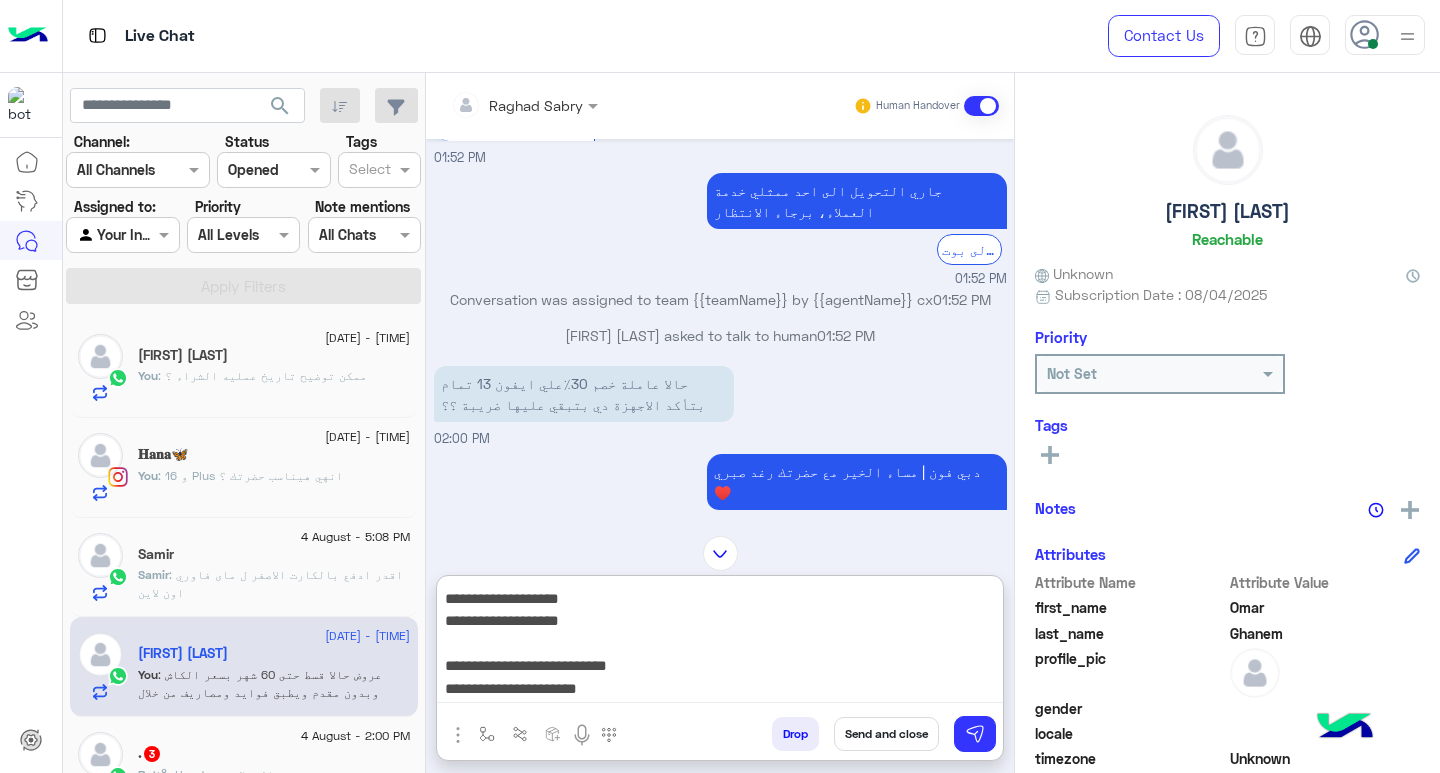 click on "**********" at bounding box center [720, 643] 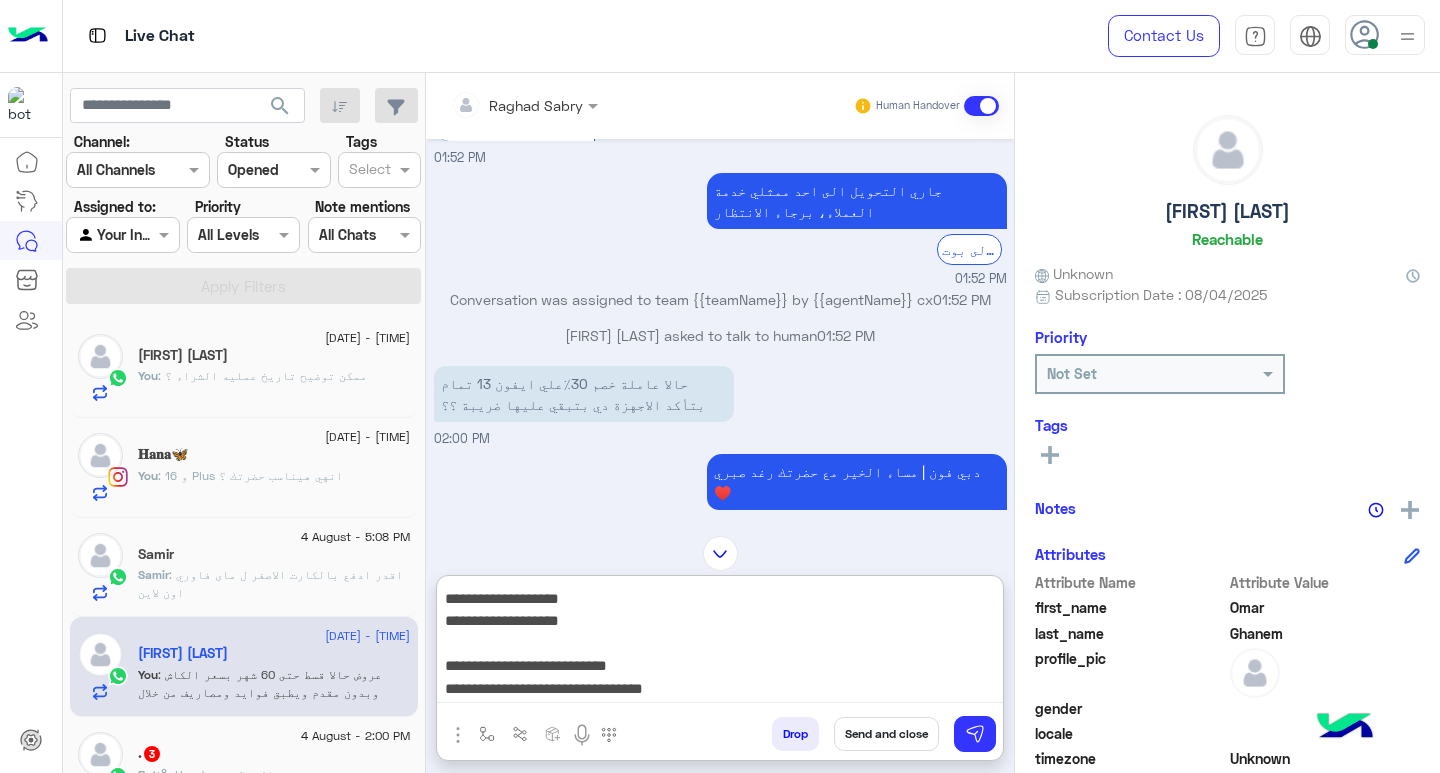 type on "**********" 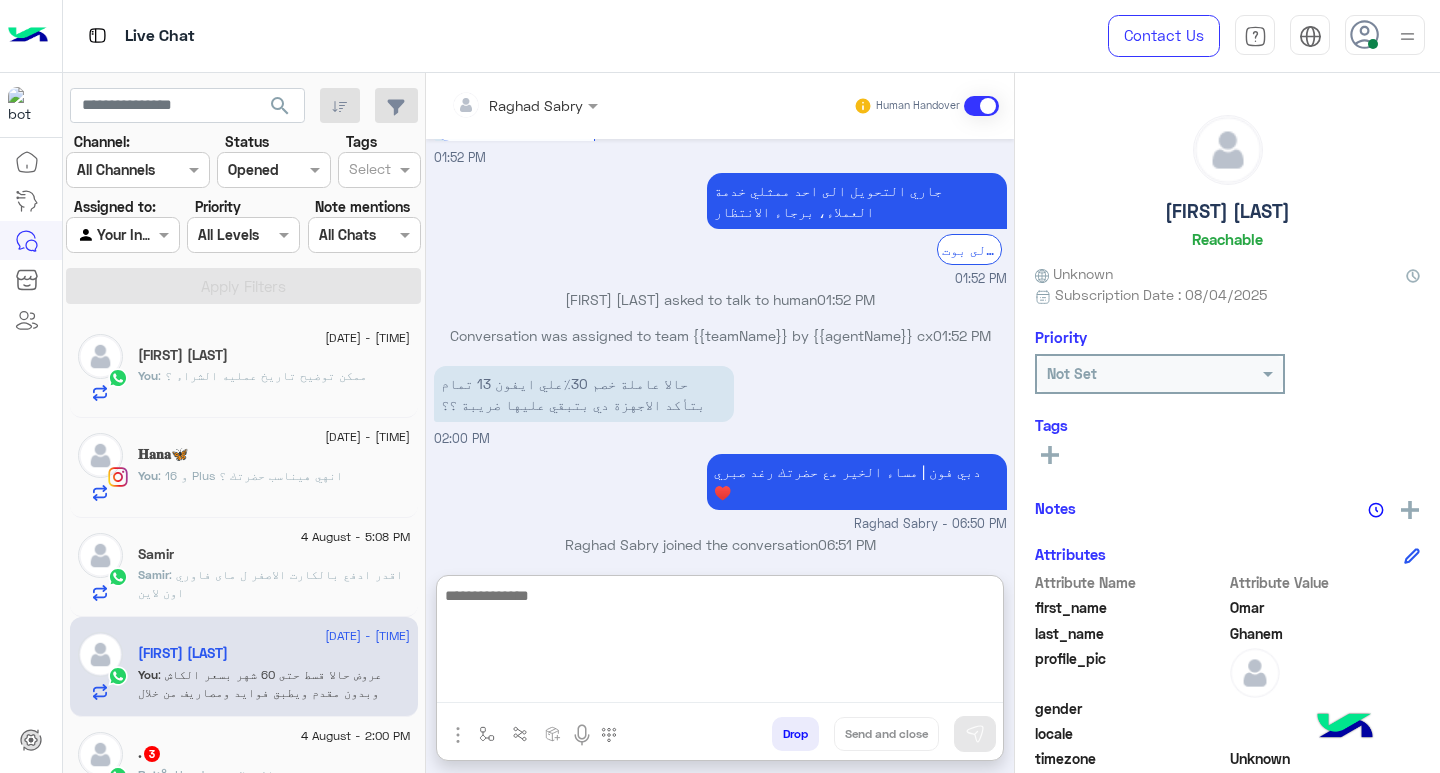 scroll, scrollTop: 0, scrollLeft: 0, axis: both 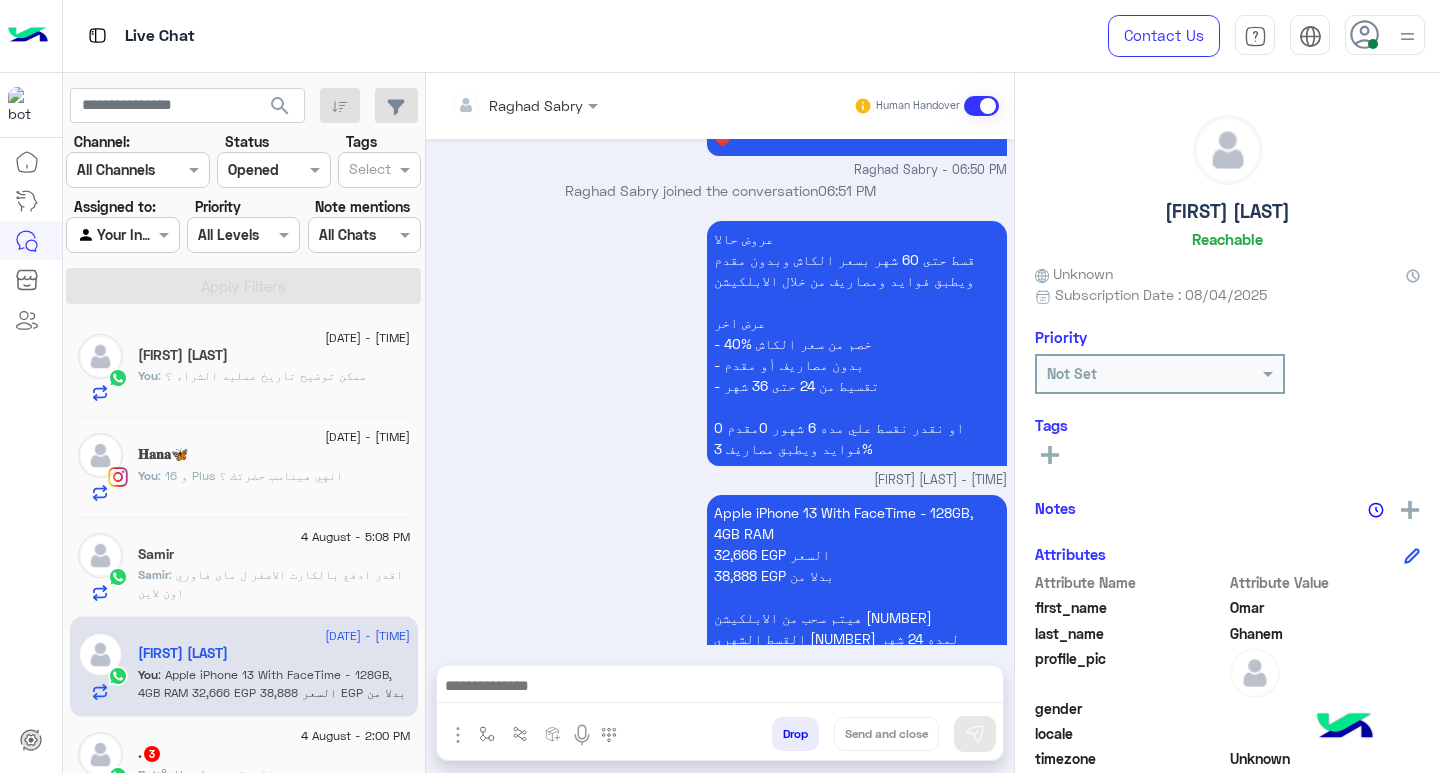 click at bounding box center [720, 688] 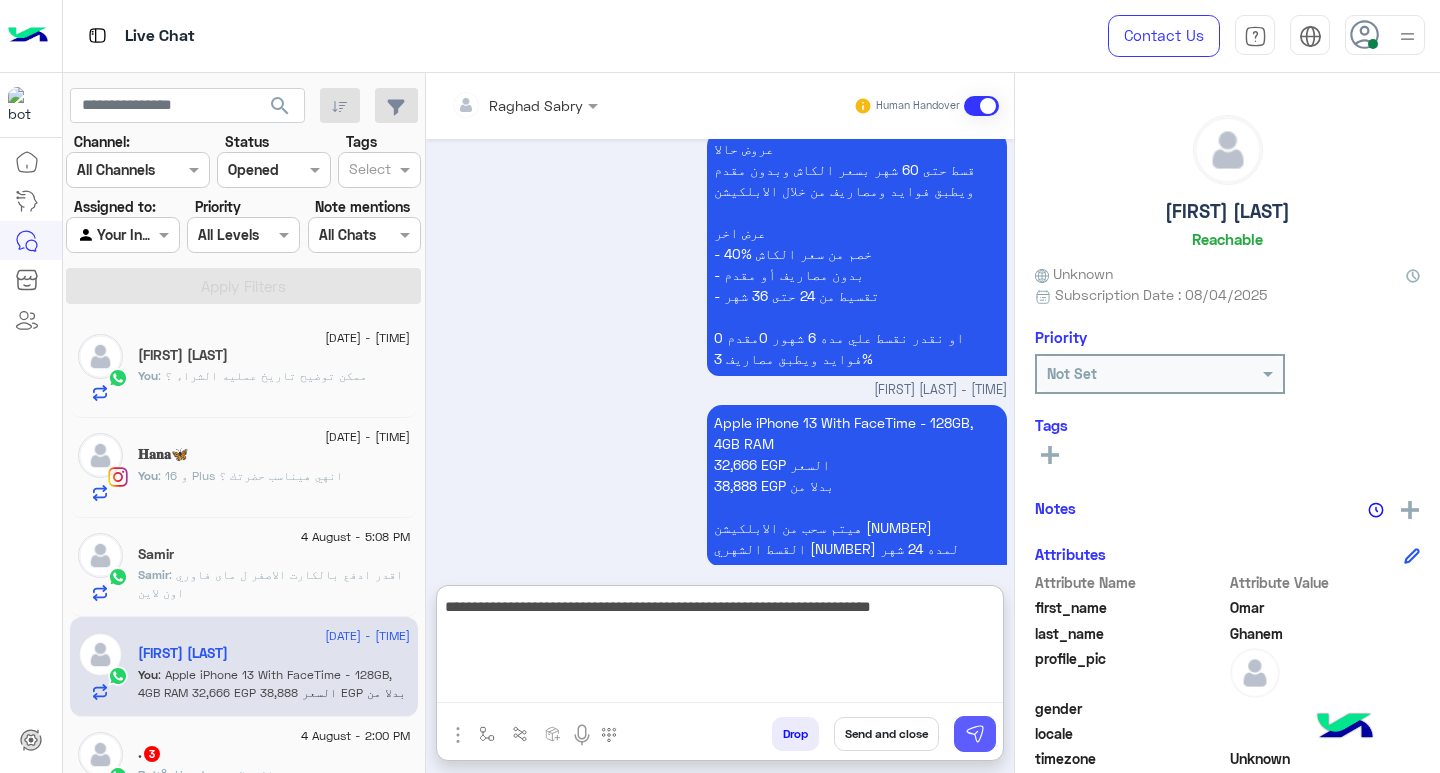 type on "**********" 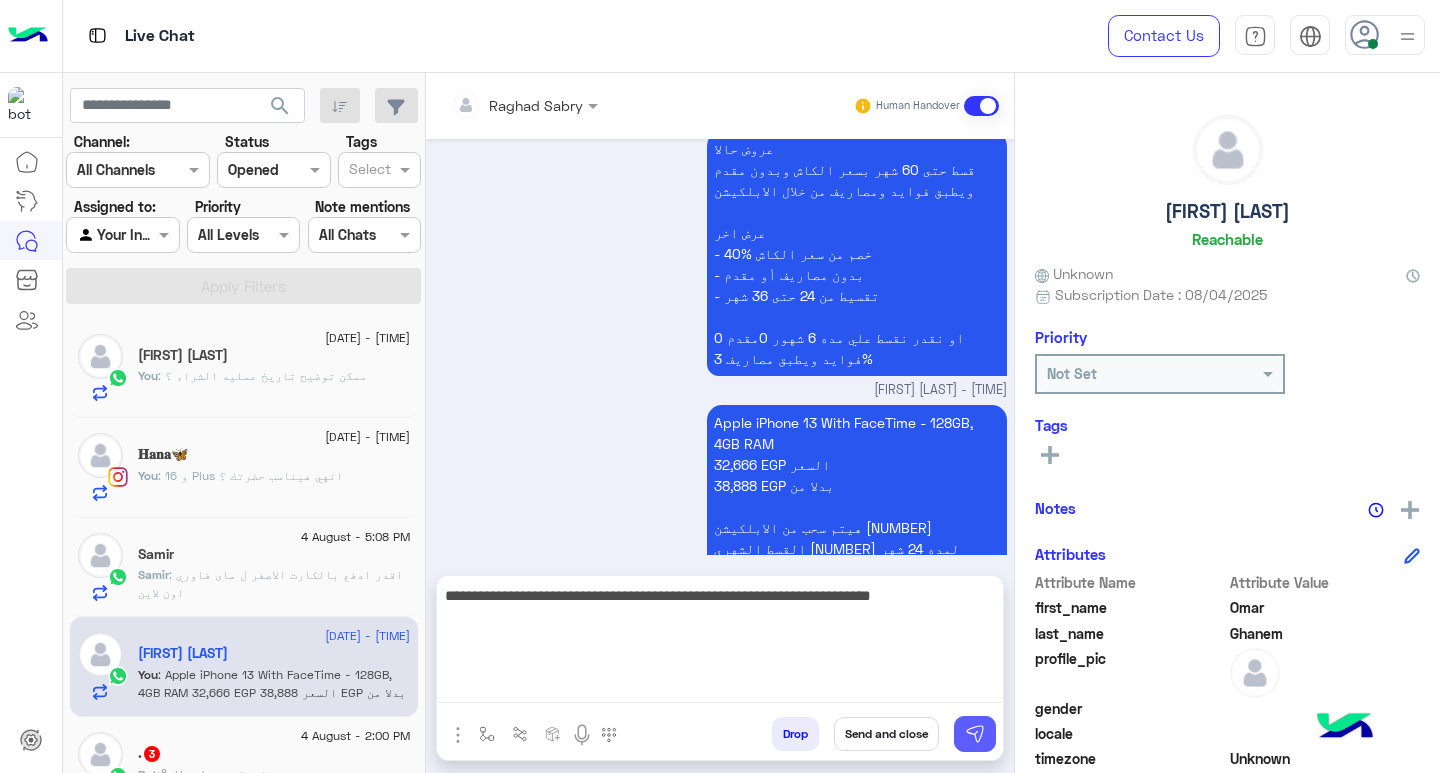 click at bounding box center (975, 734) 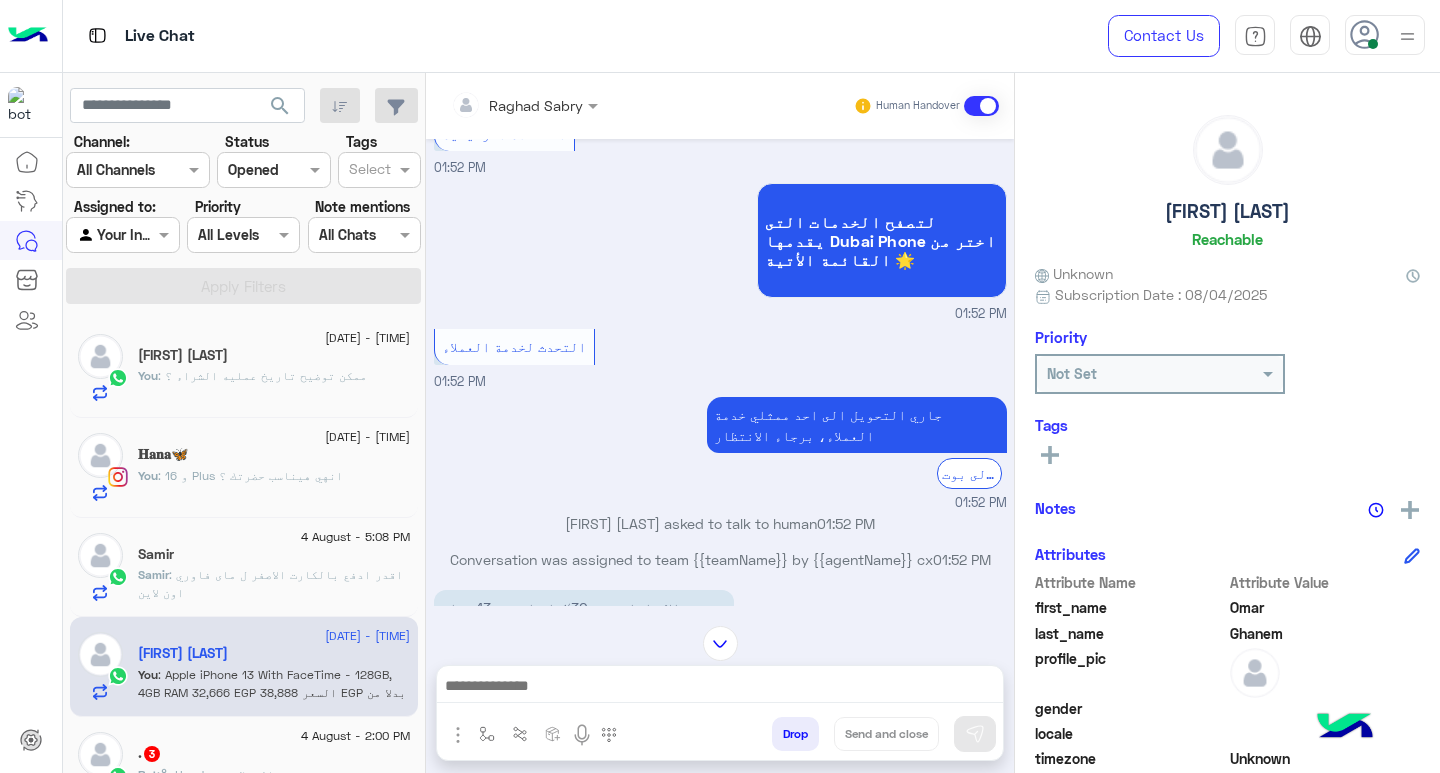 scroll, scrollTop: 323, scrollLeft: 0, axis: vertical 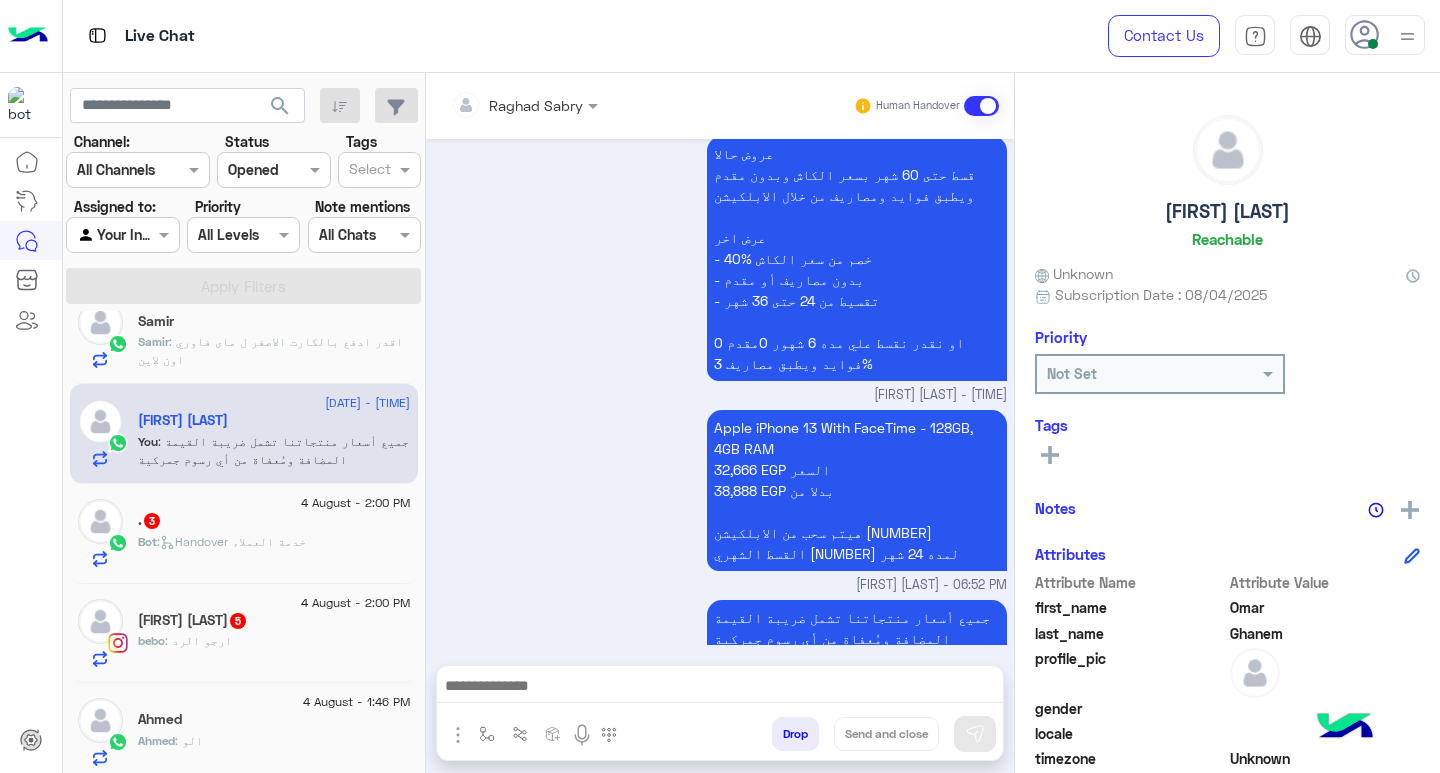 click on ".   3" 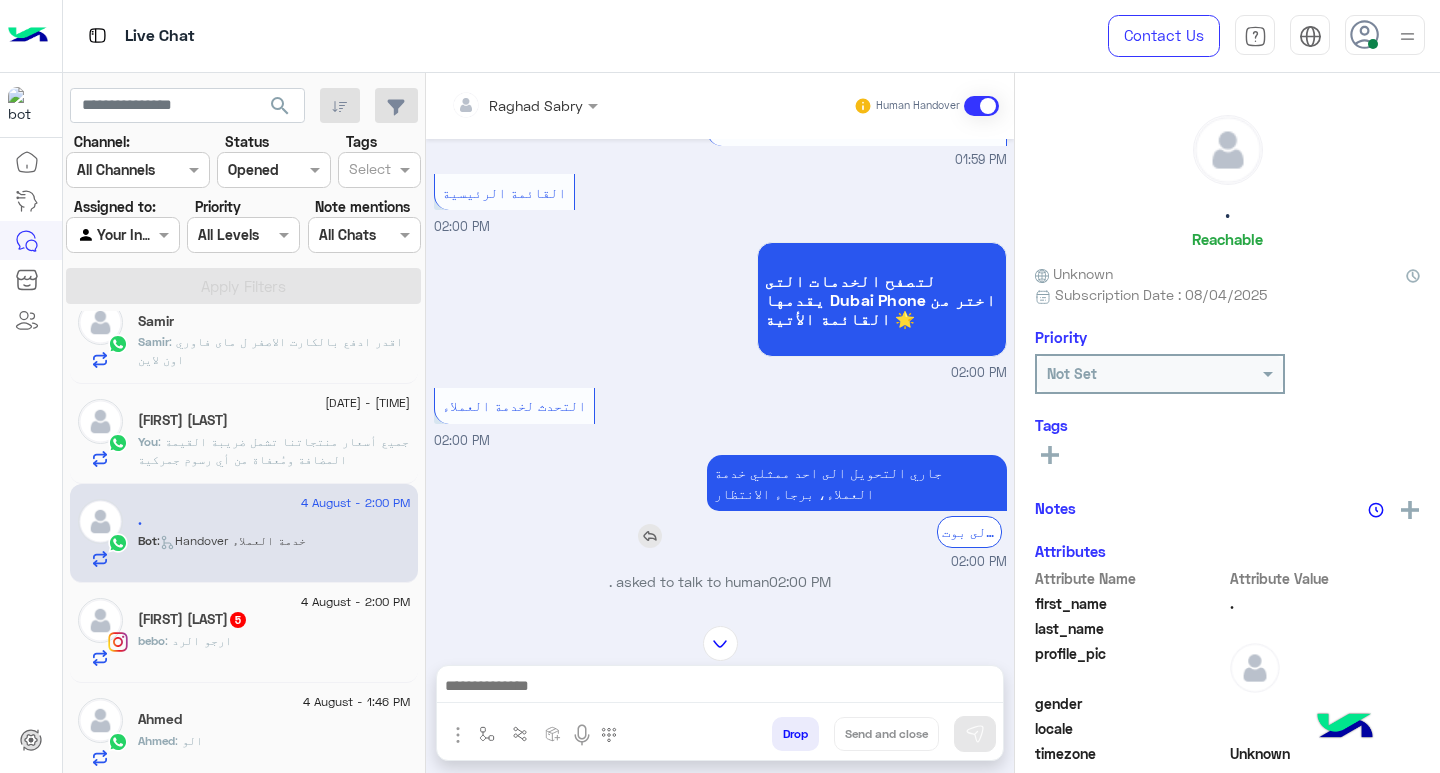 scroll, scrollTop: 0, scrollLeft: 0, axis: both 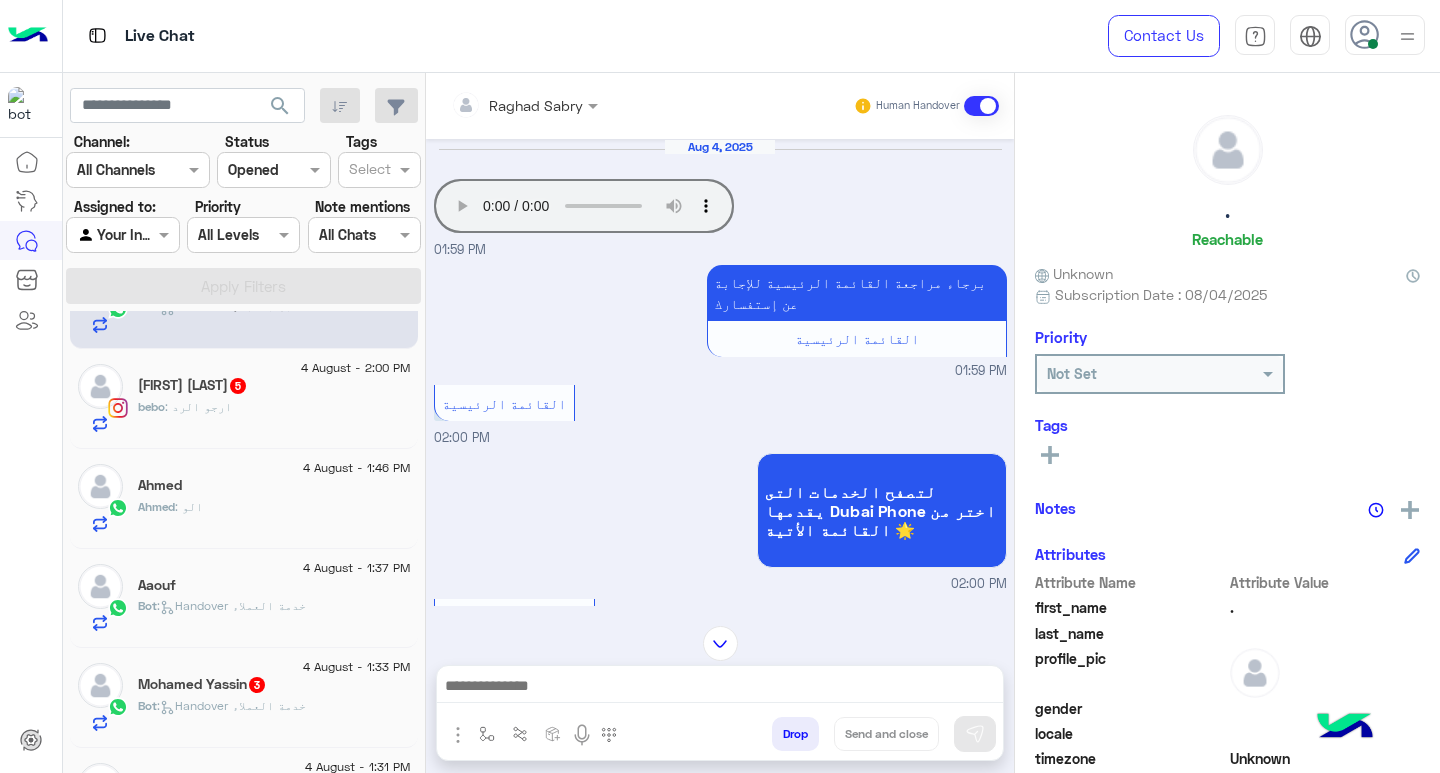 click on "bebo : ارجو الرد" 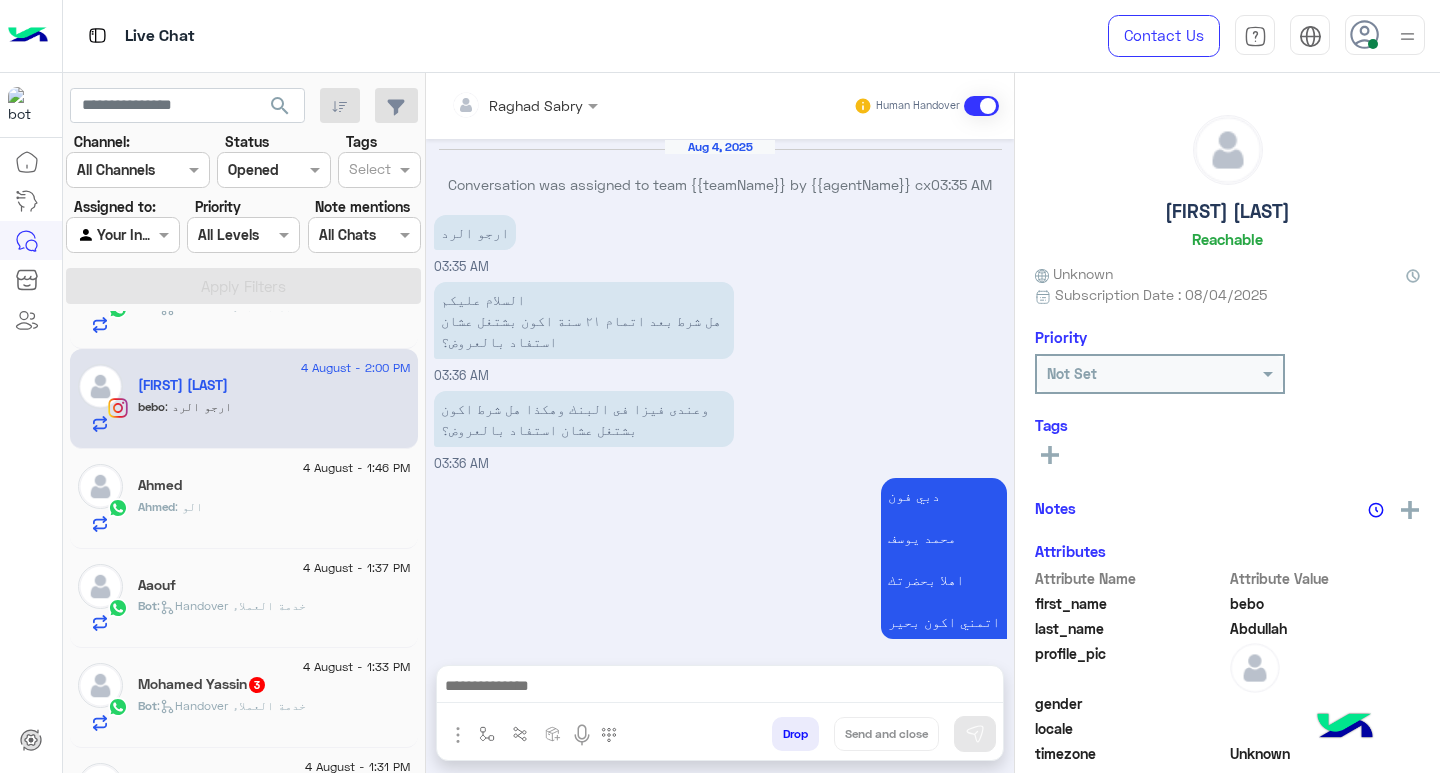 scroll, scrollTop: 1487, scrollLeft: 0, axis: vertical 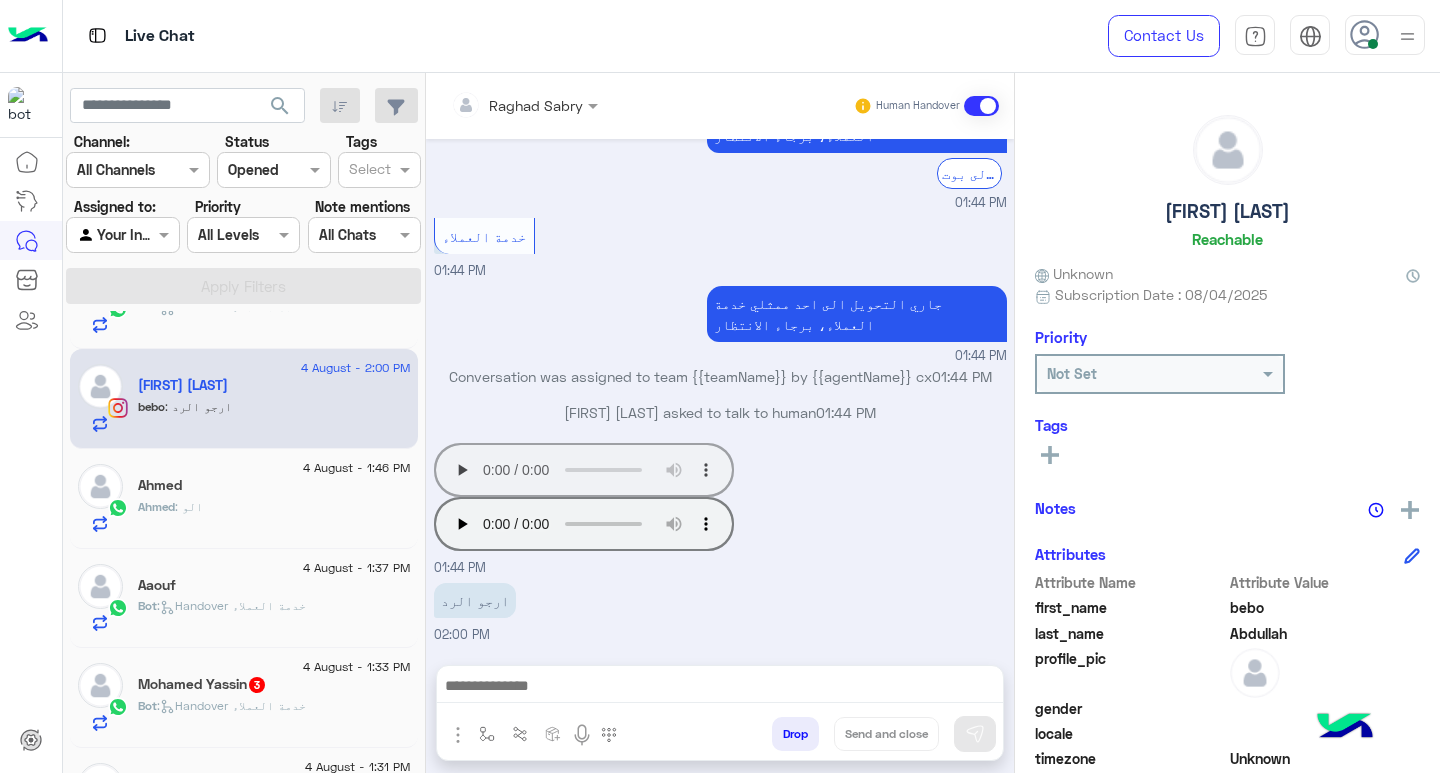 click at bounding box center (499, 105) 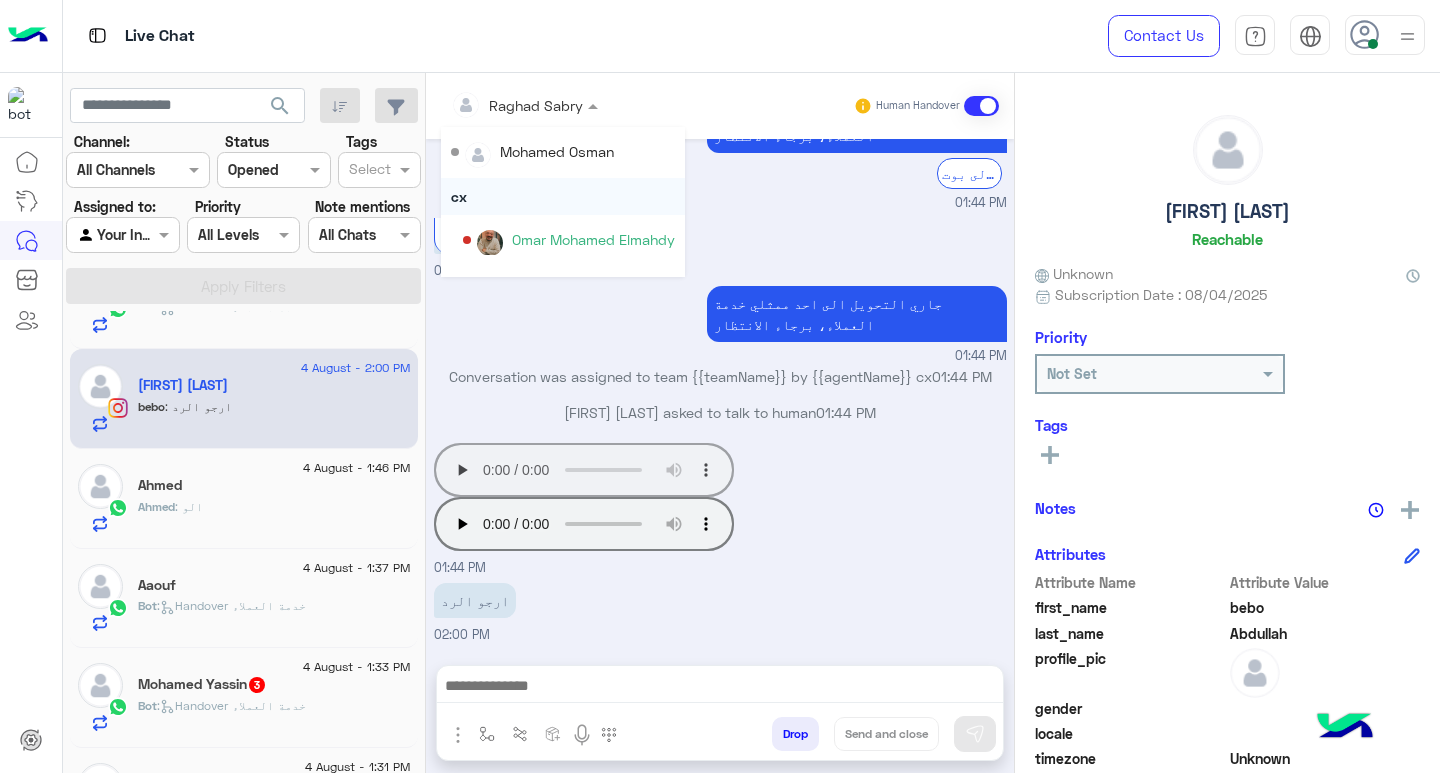 scroll, scrollTop: 233, scrollLeft: 0, axis: vertical 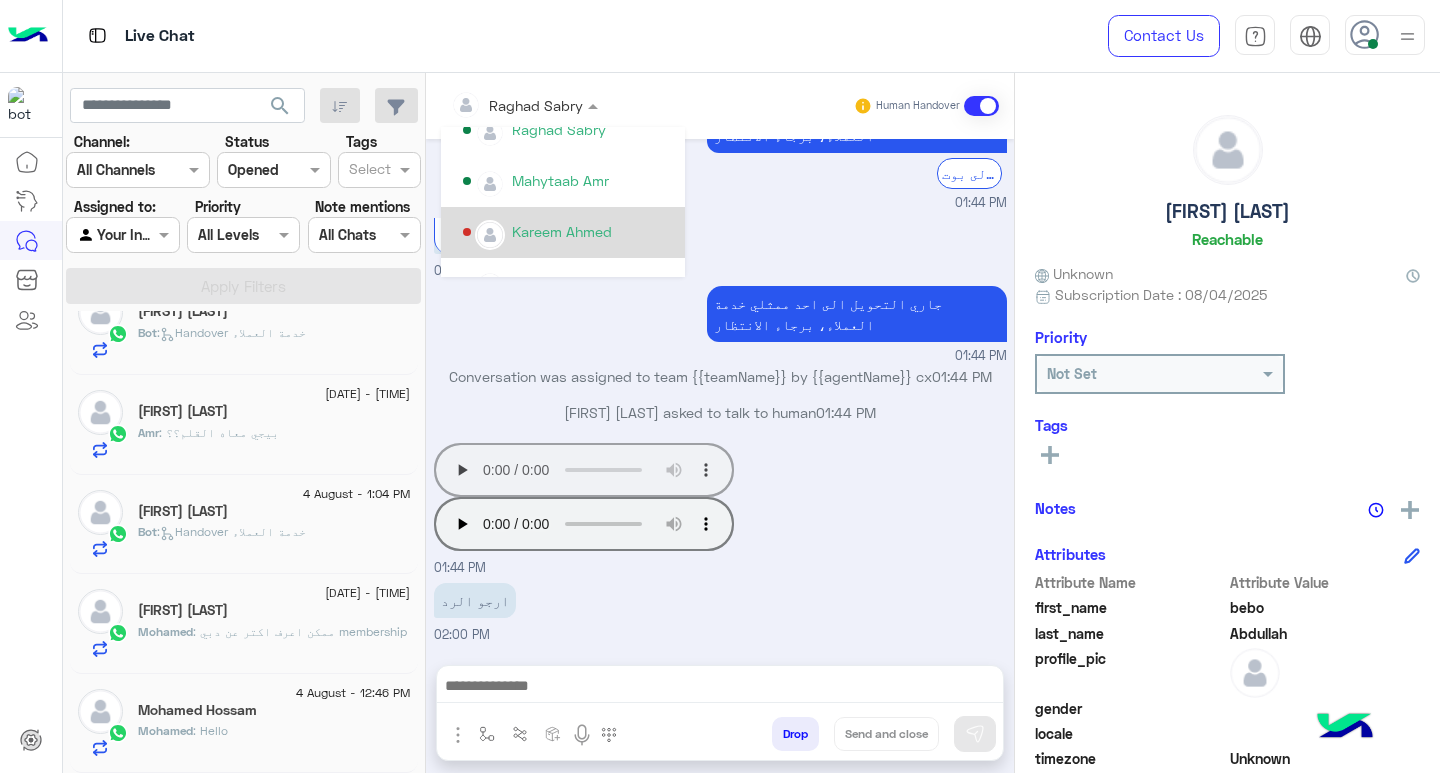 click 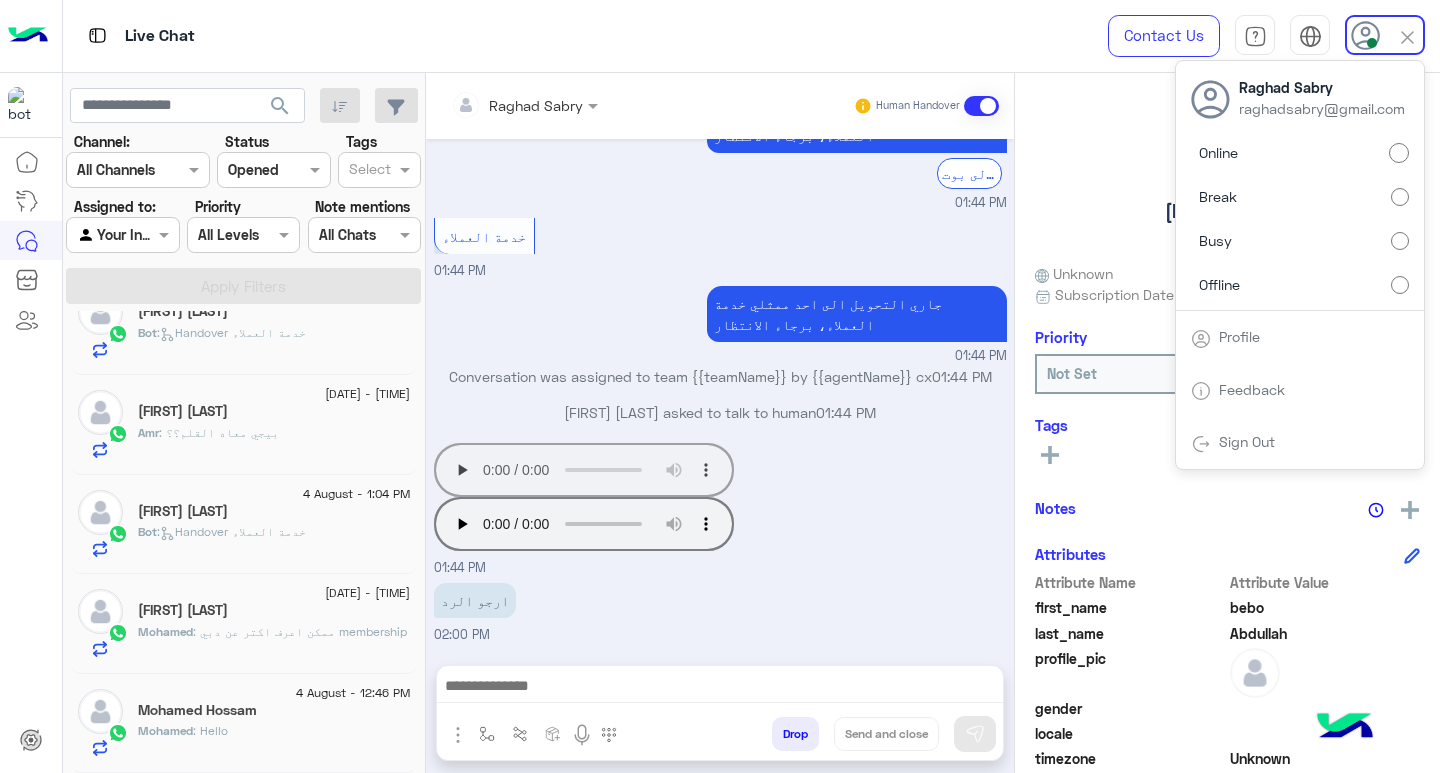 click on "Break" at bounding box center (1300, 197) 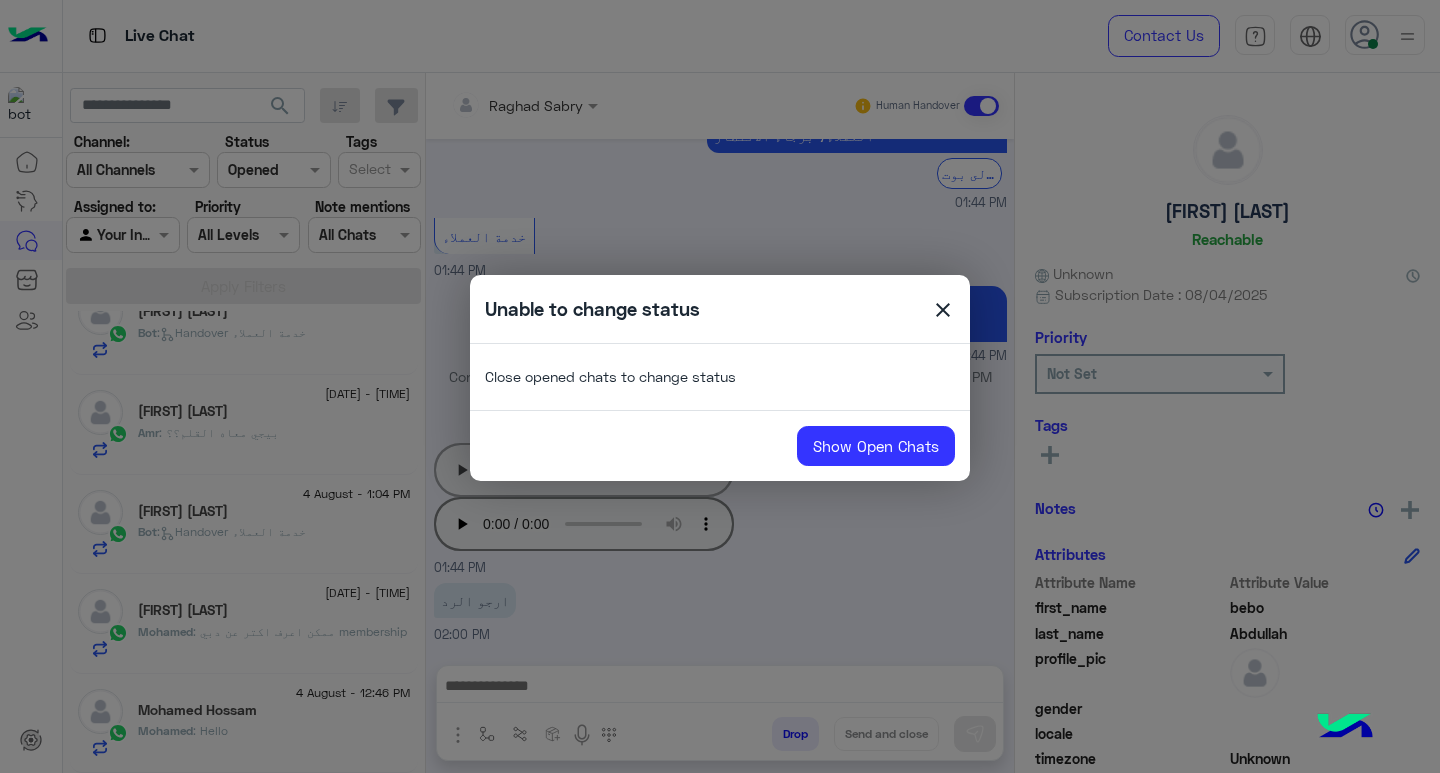 click on "close" 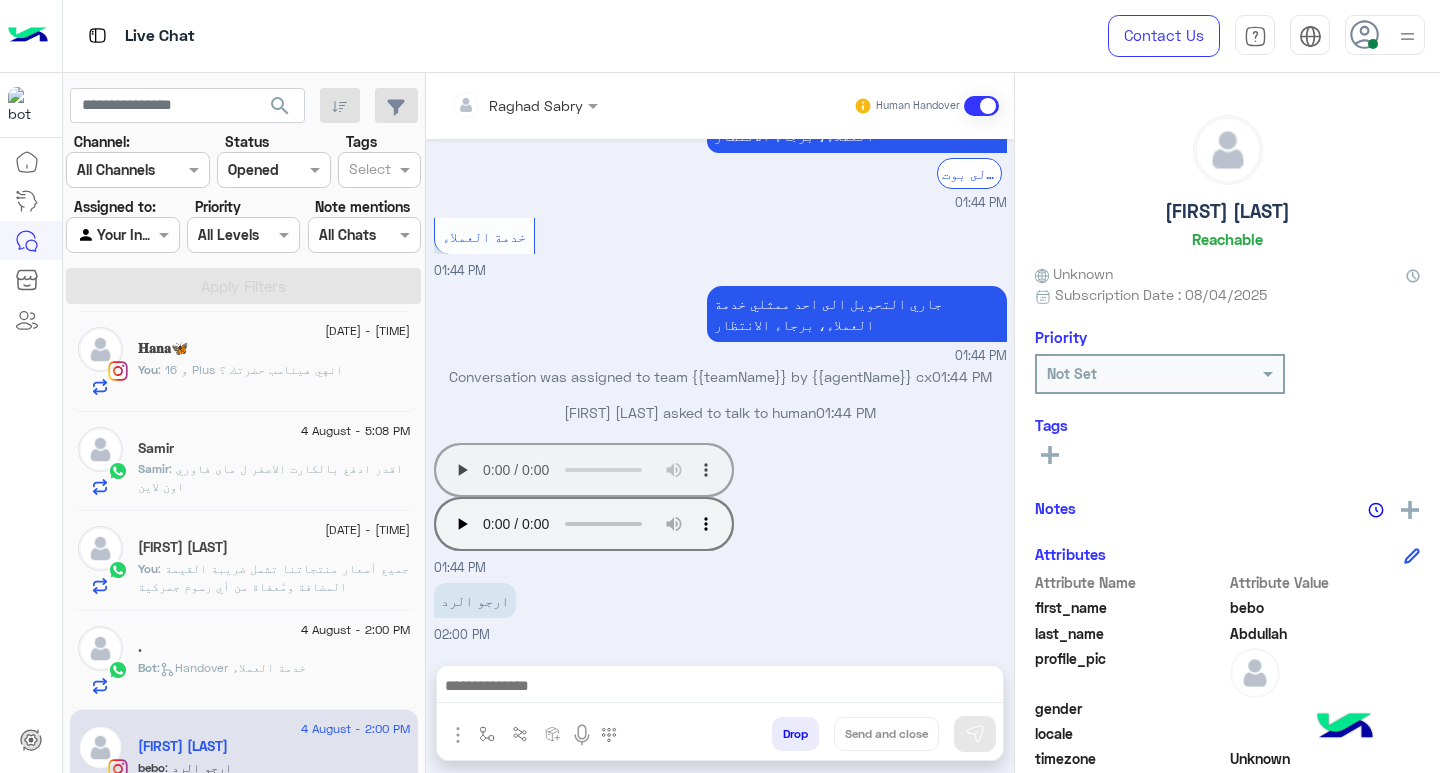 scroll, scrollTop: 0, scrollLeft: 0, axis: both 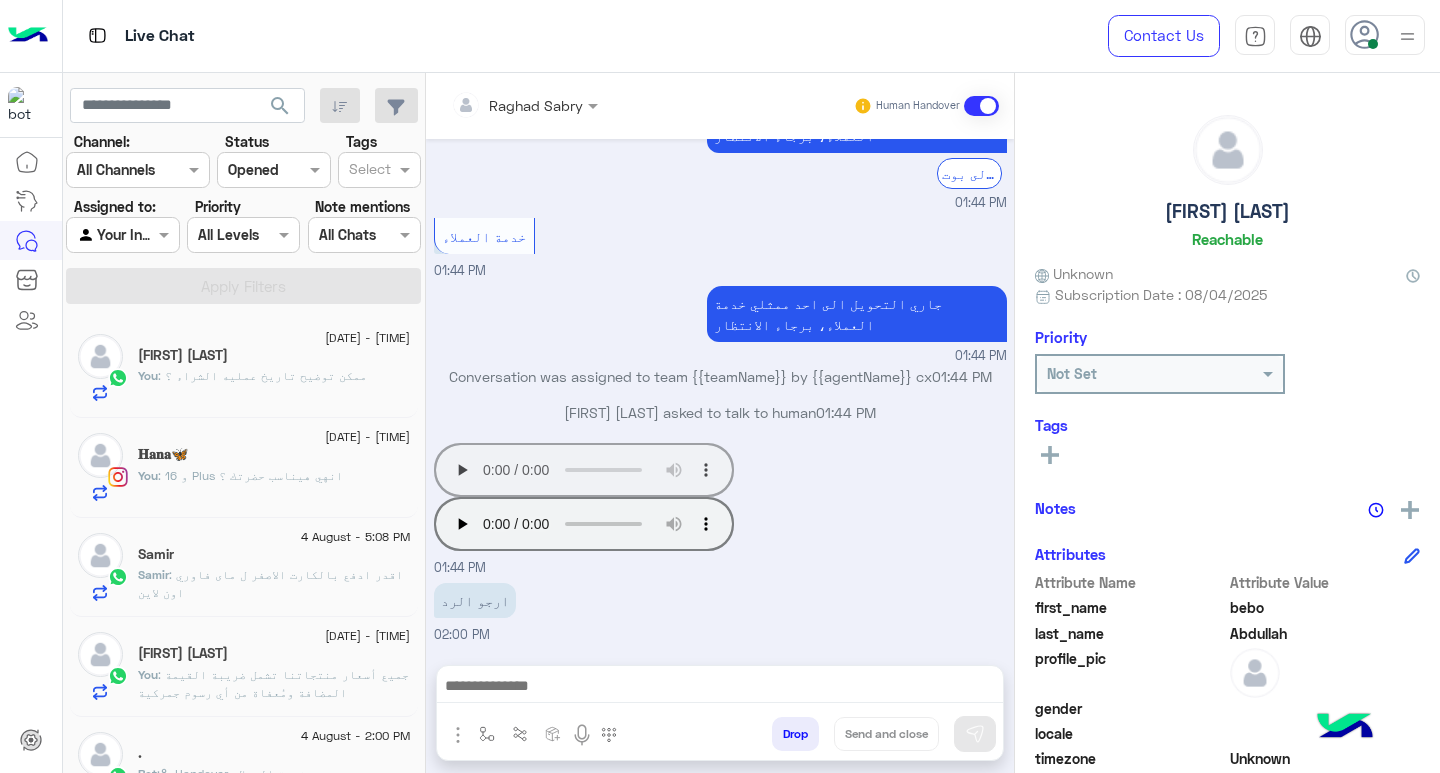 click on "𝐇𝐚𝐧𝐚🦋" 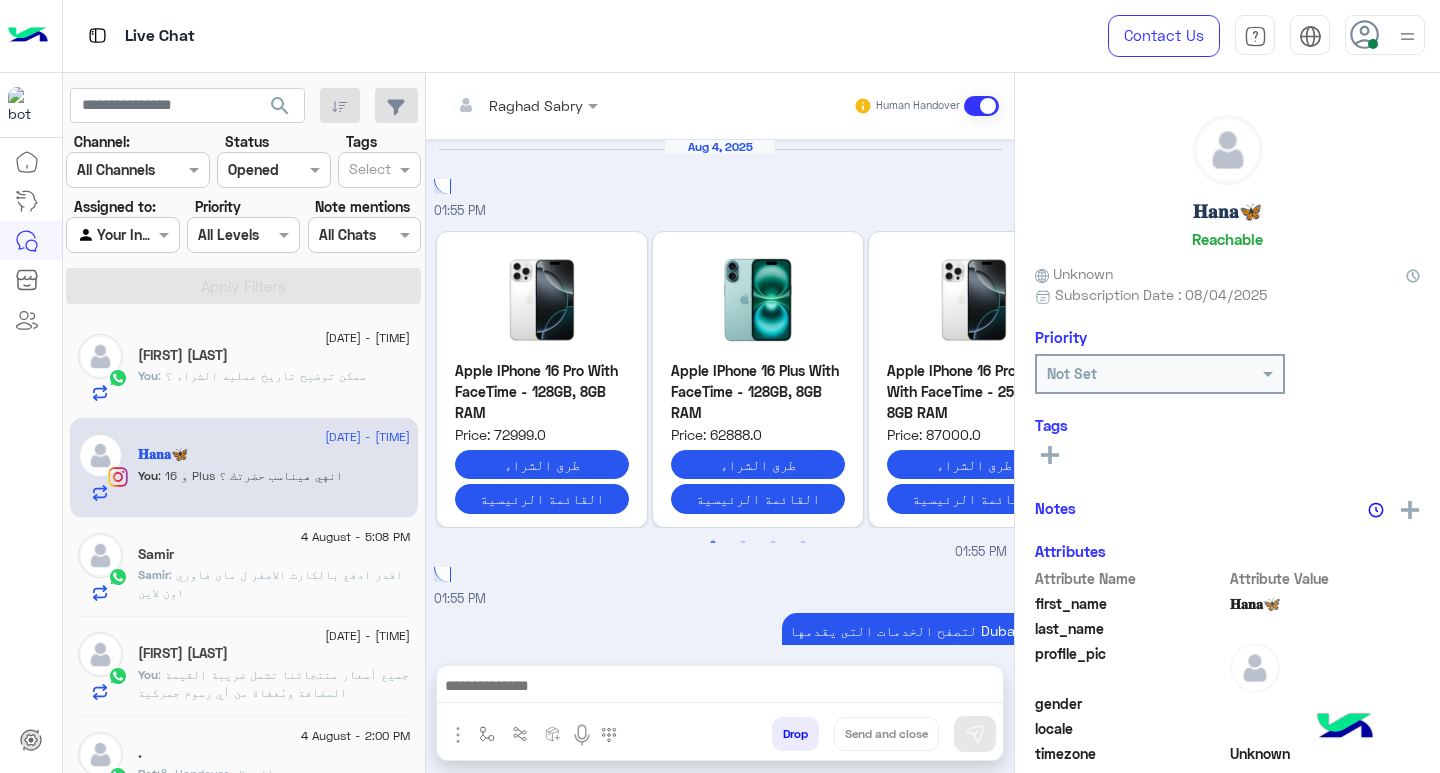 scroll, scrollTop: 1762, scrollLeft: 0, axis: vertical 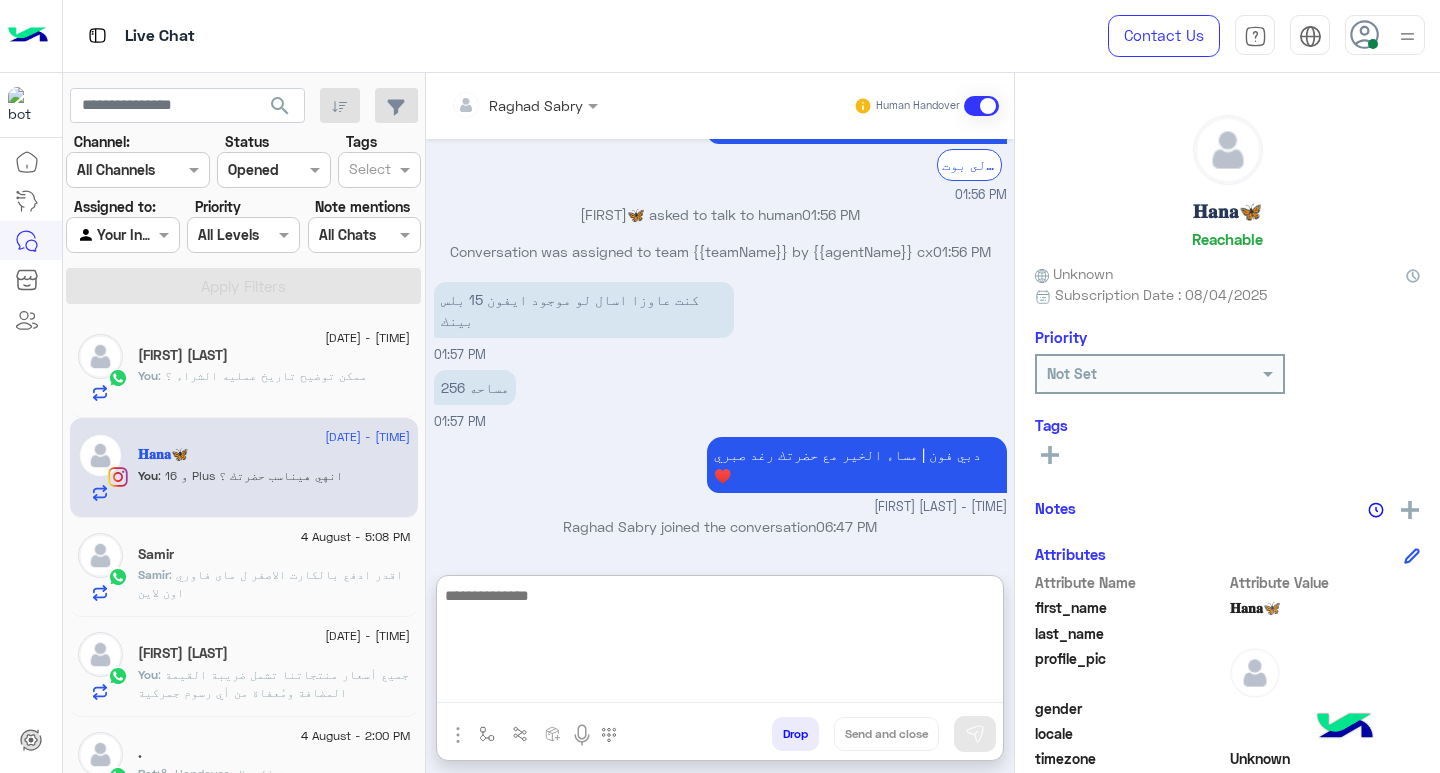 paste on "**********" 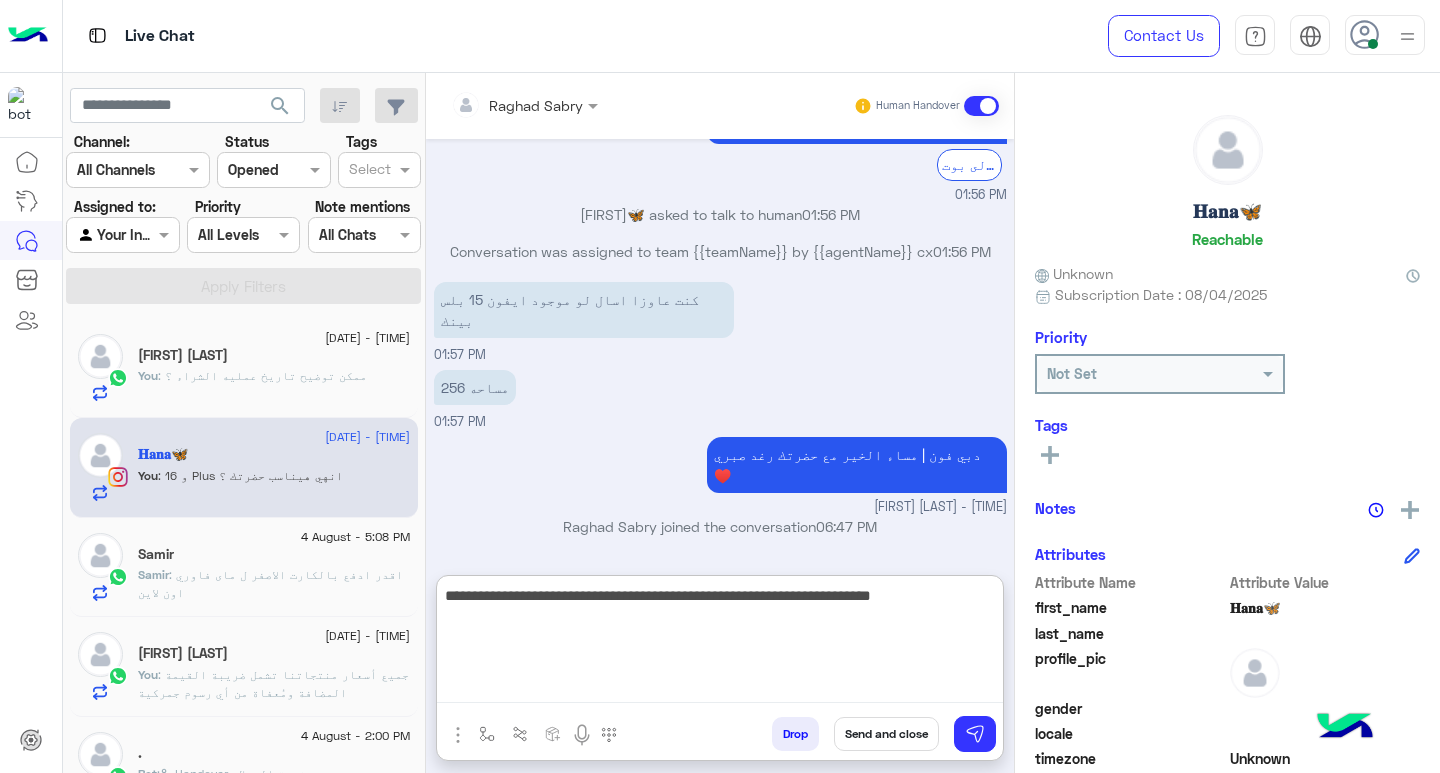 click on "**********" at bounding box center [720, 643] 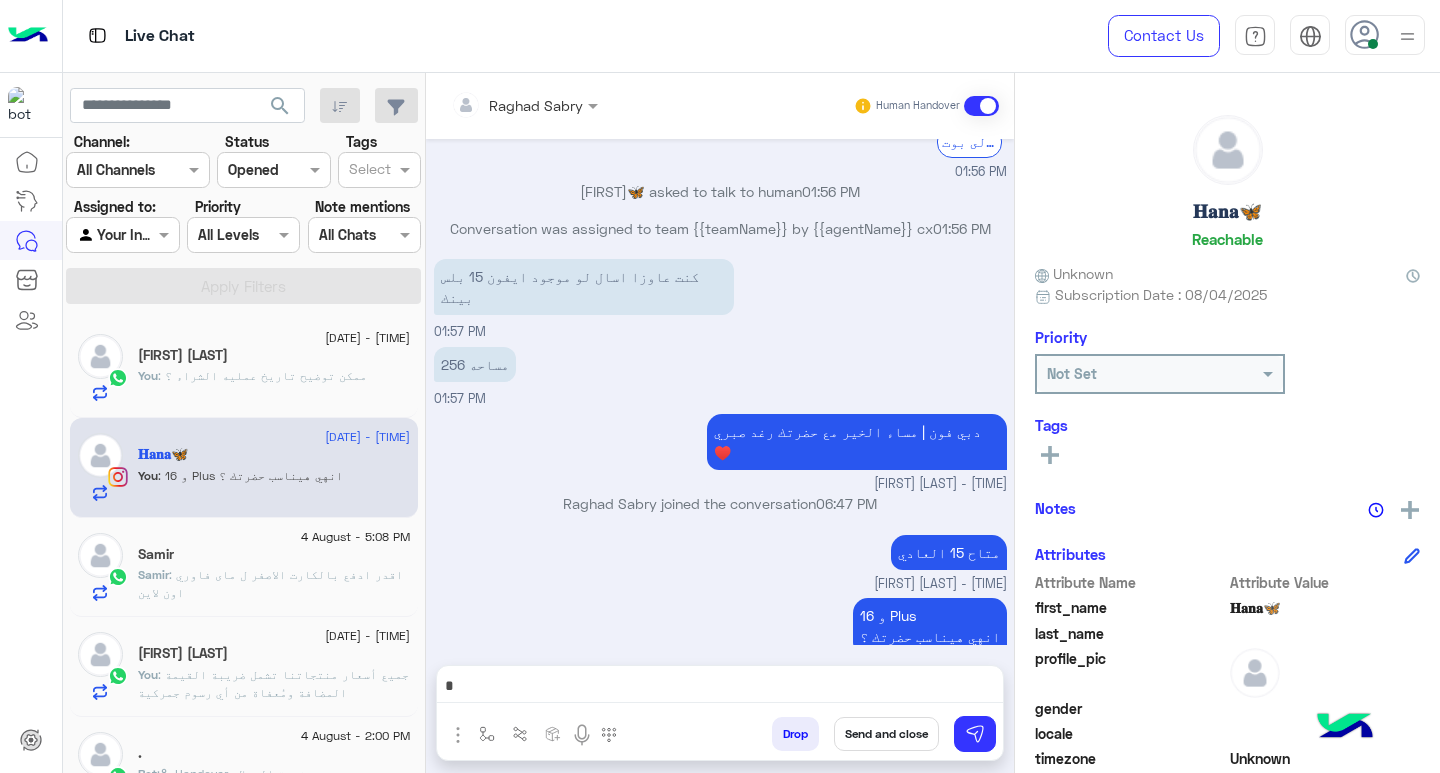 scroll, scrollTop: 1762, scrollLeft: 0, axis: vertical 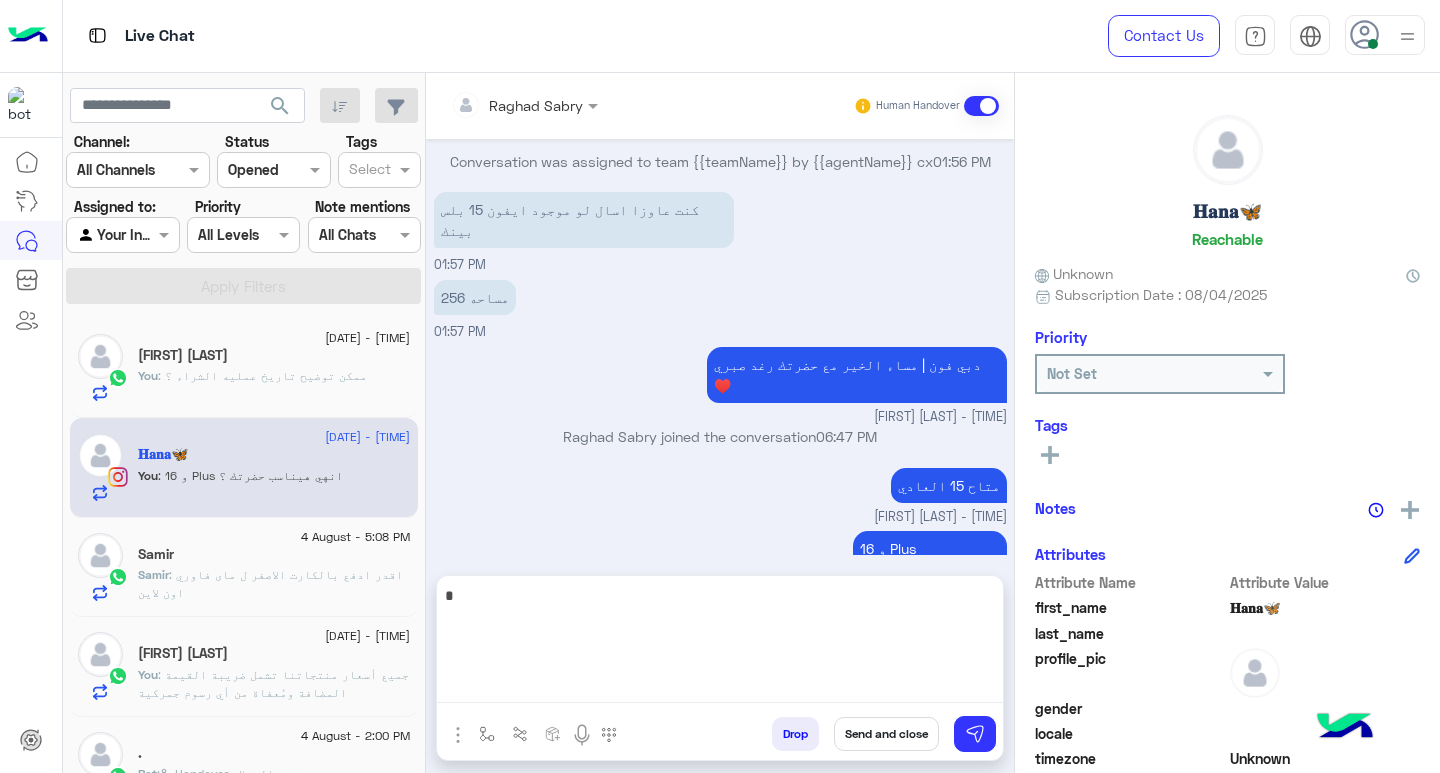 click on "You  : ممكن توضيح تاريخ عمليه الشراء ؟" 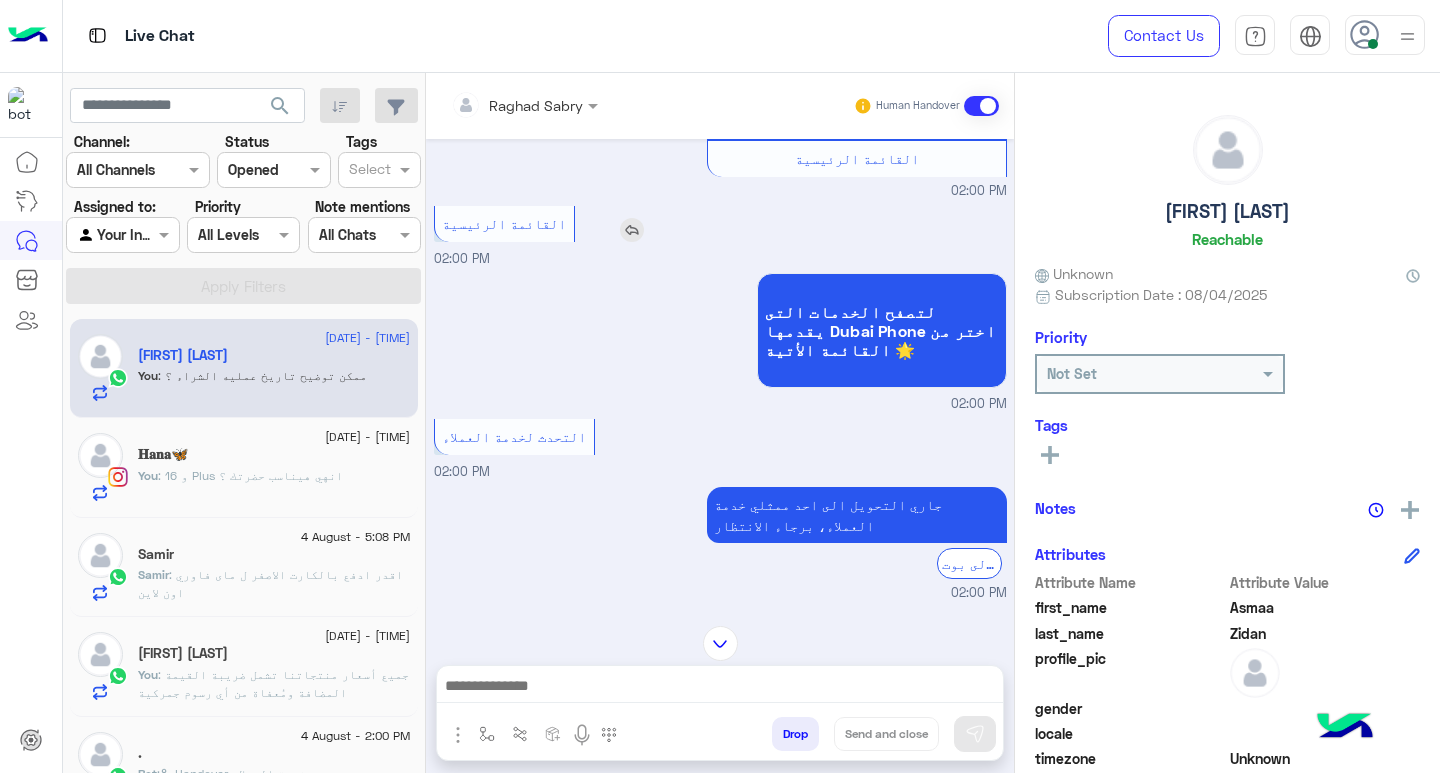 scroll, scrollTop: 1266, scrollLeft: 0, axis: vertical 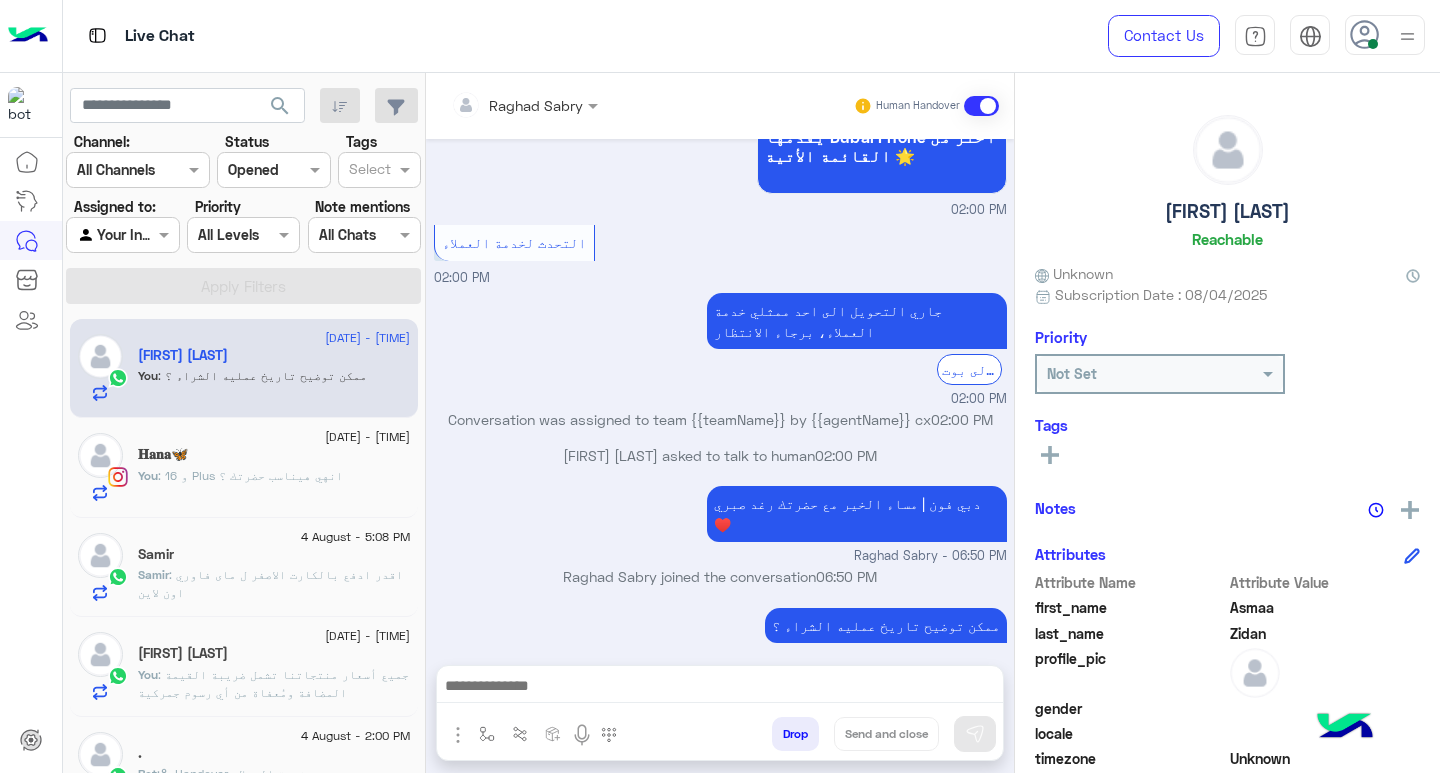 click on "Raghad Sabry -  06:50 PM" at bounding box center (720, 657) 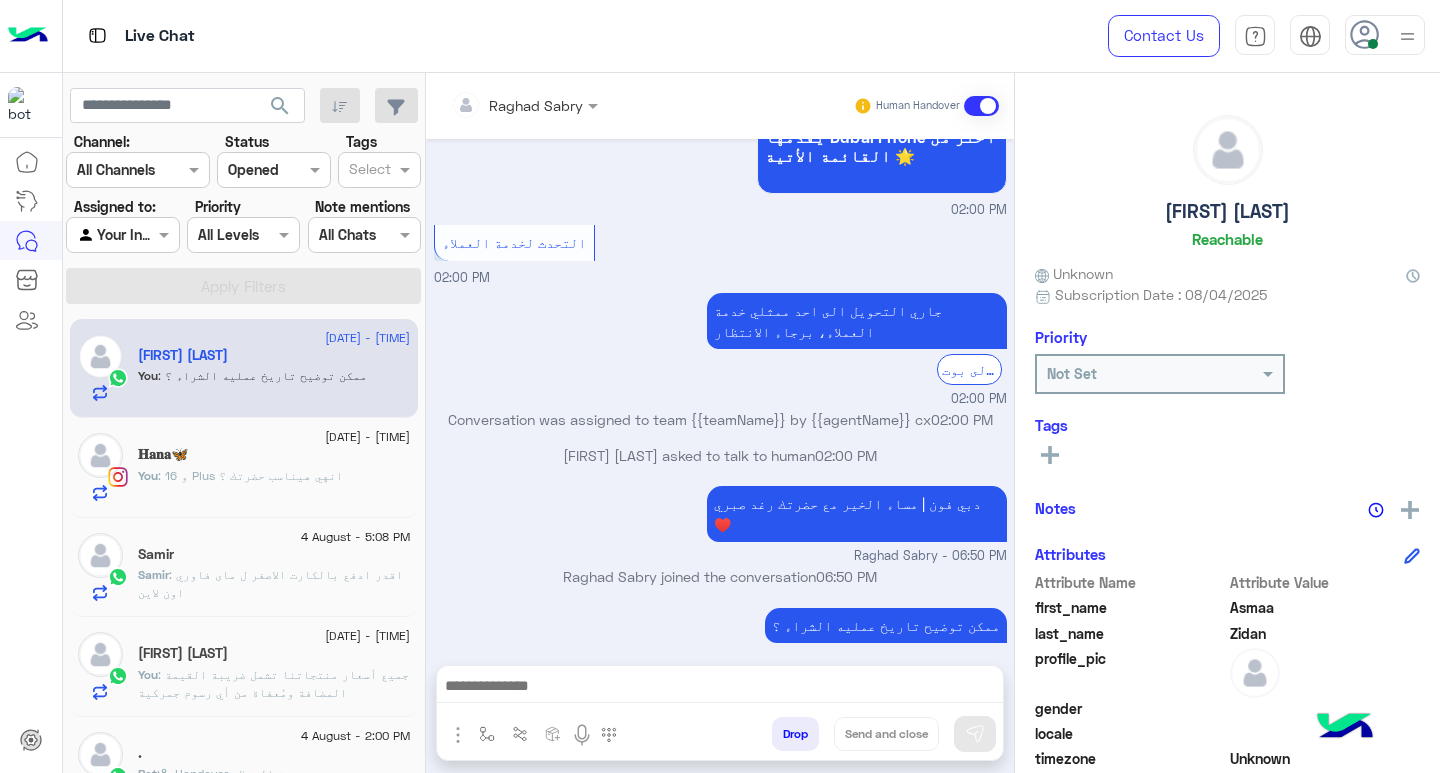 click on ": و 16 Plus
انهي هيناسب حضرتك ؟" 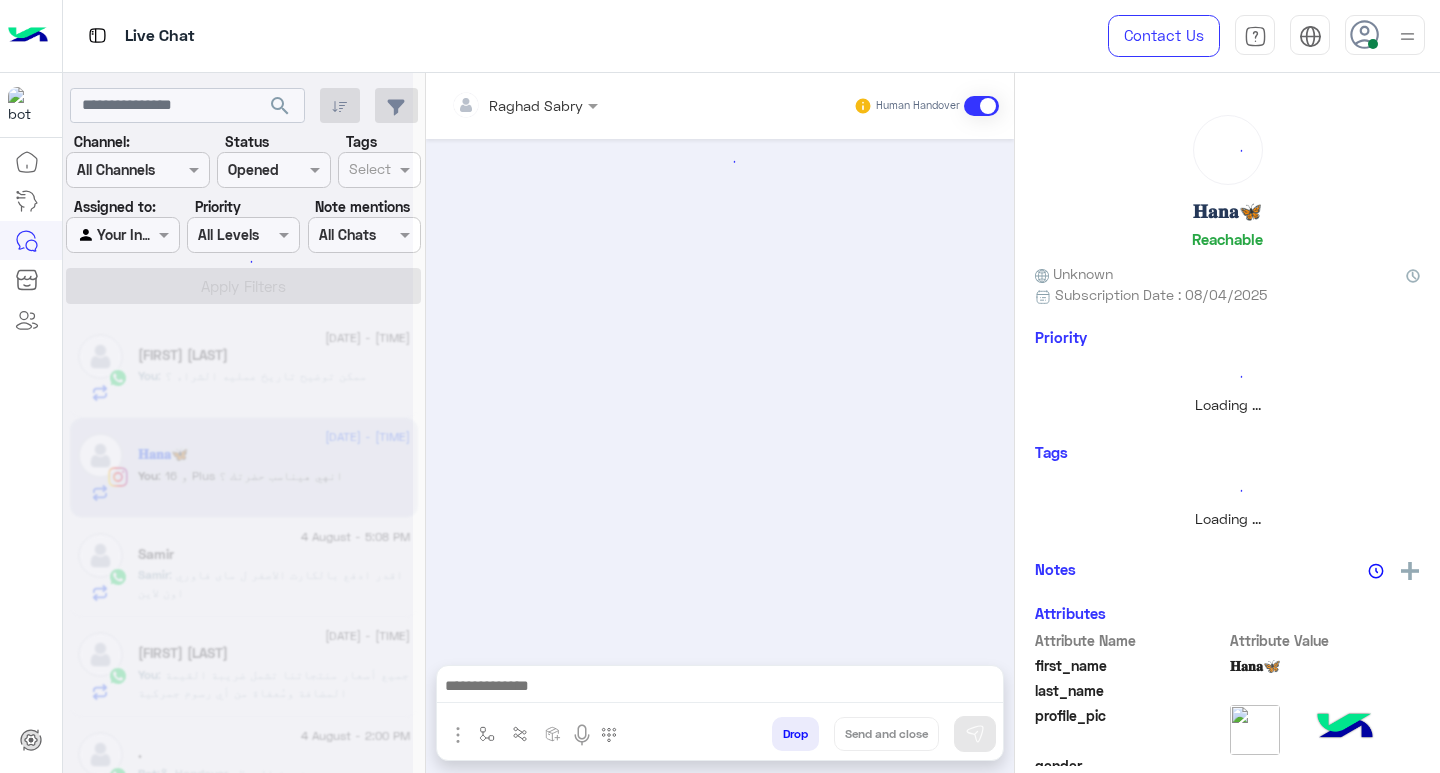 scroll, scrollTop: 0, scrollLeft: 0, axis: both 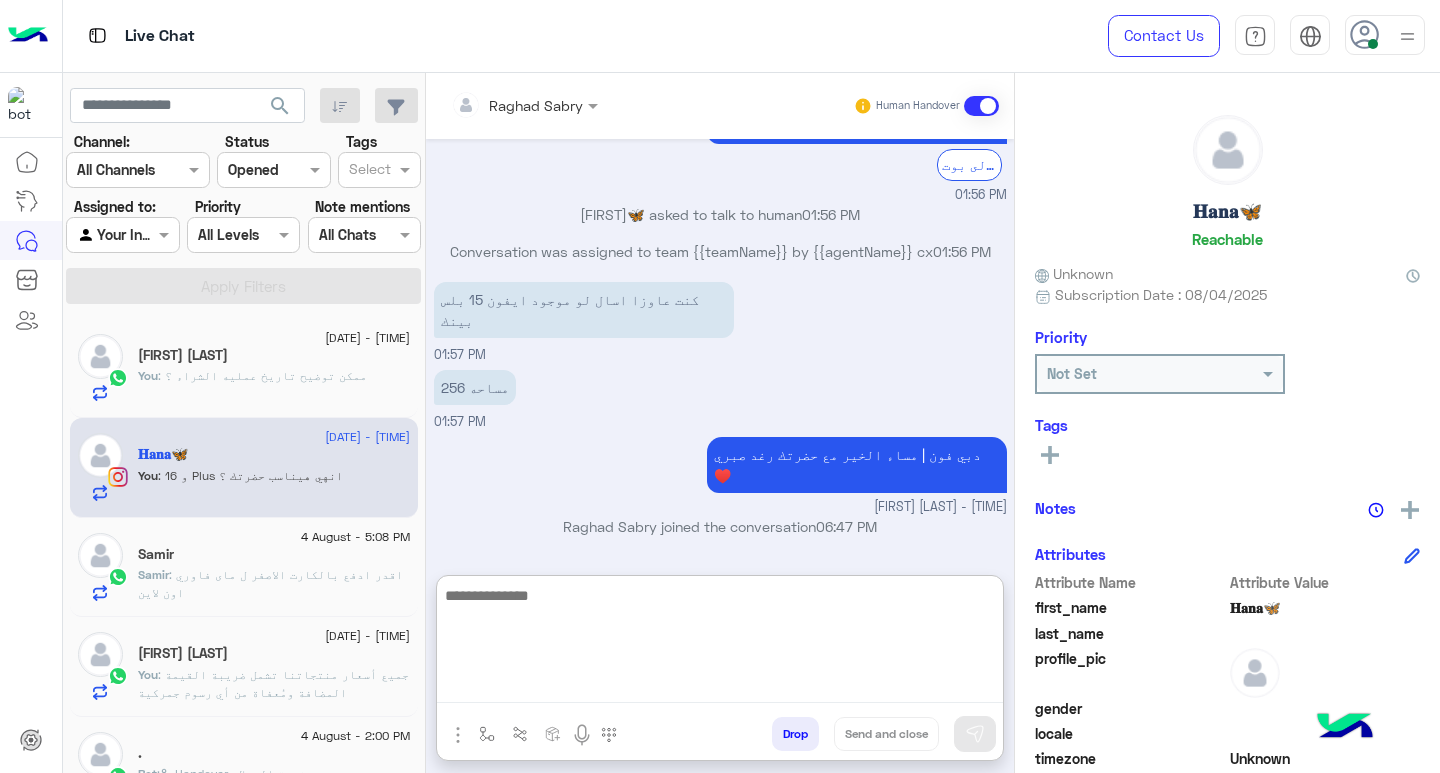 paste on "**********" 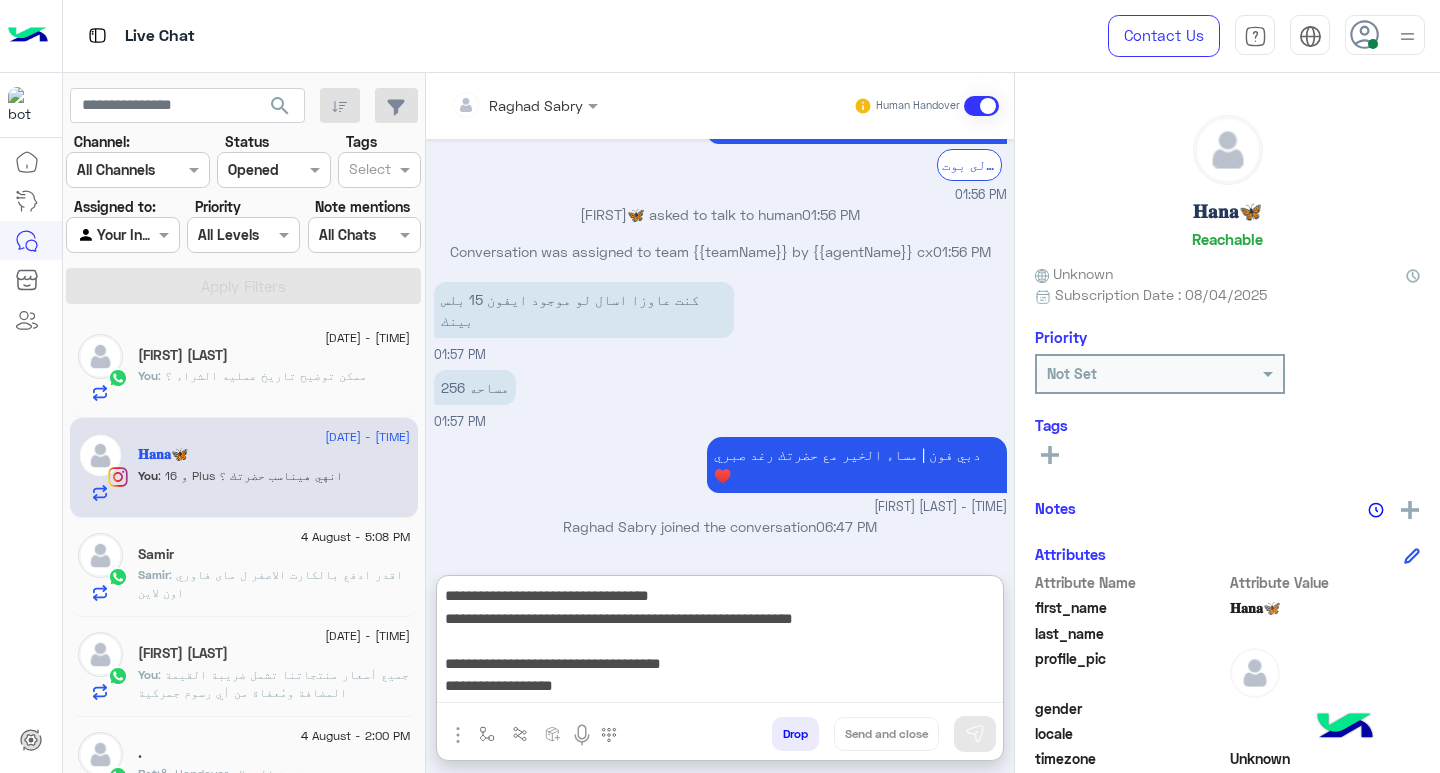 scroll, scrollTop: 151, scrollLeft: 0, axis: vertical 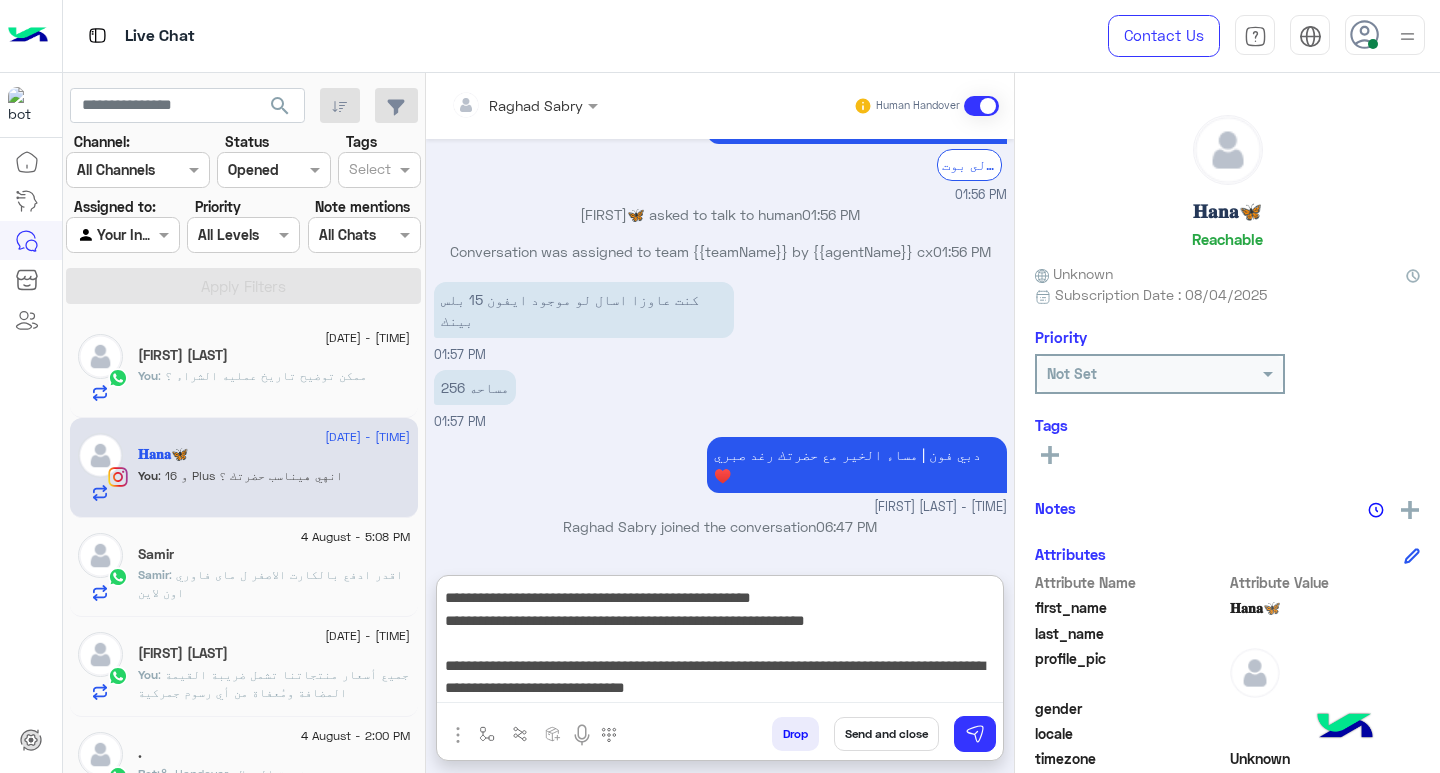type on "**********" 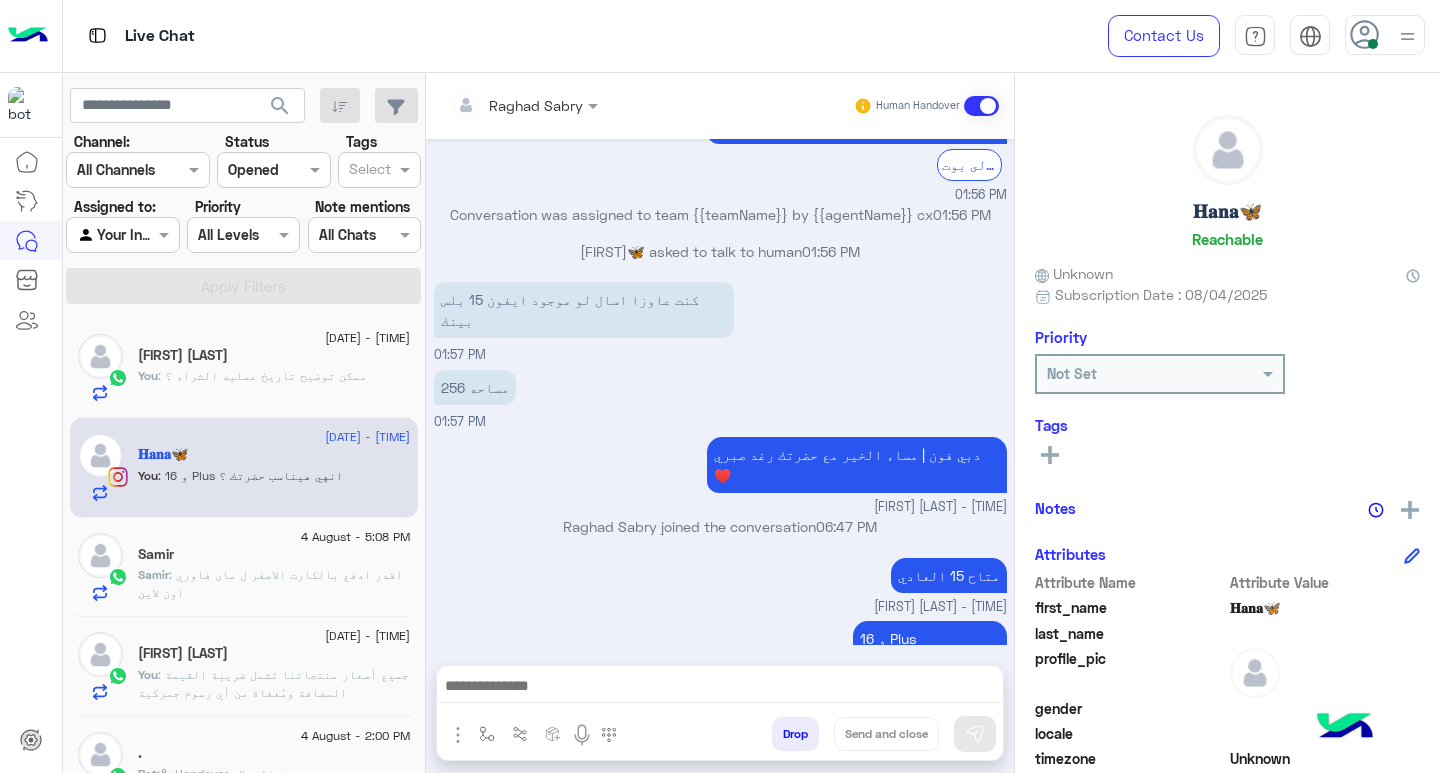 scroll, scrollTop: 0, scrollLeft: 0, axis: both 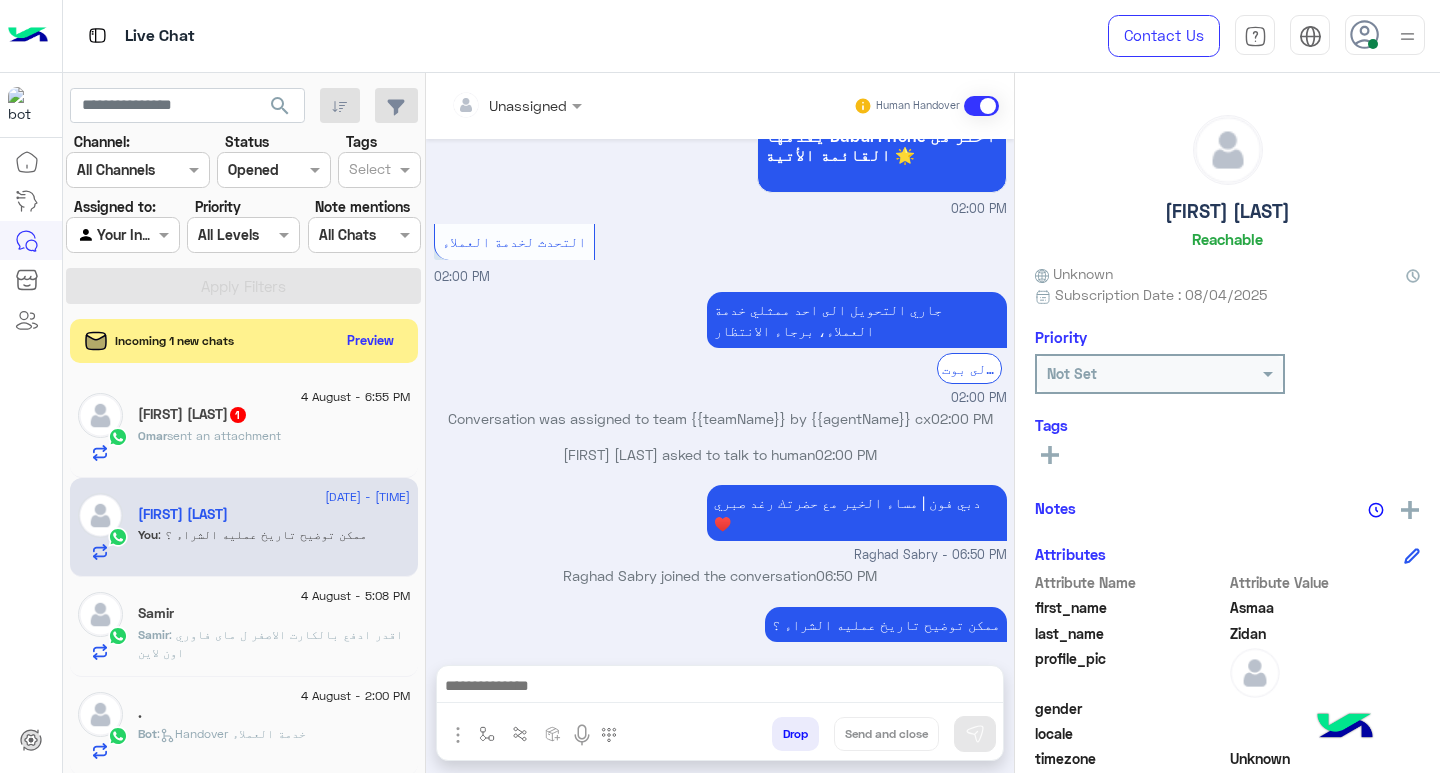 click on "4 August - 6:55 PM  Omar Ghanem  1 Omar  sent an attachment" 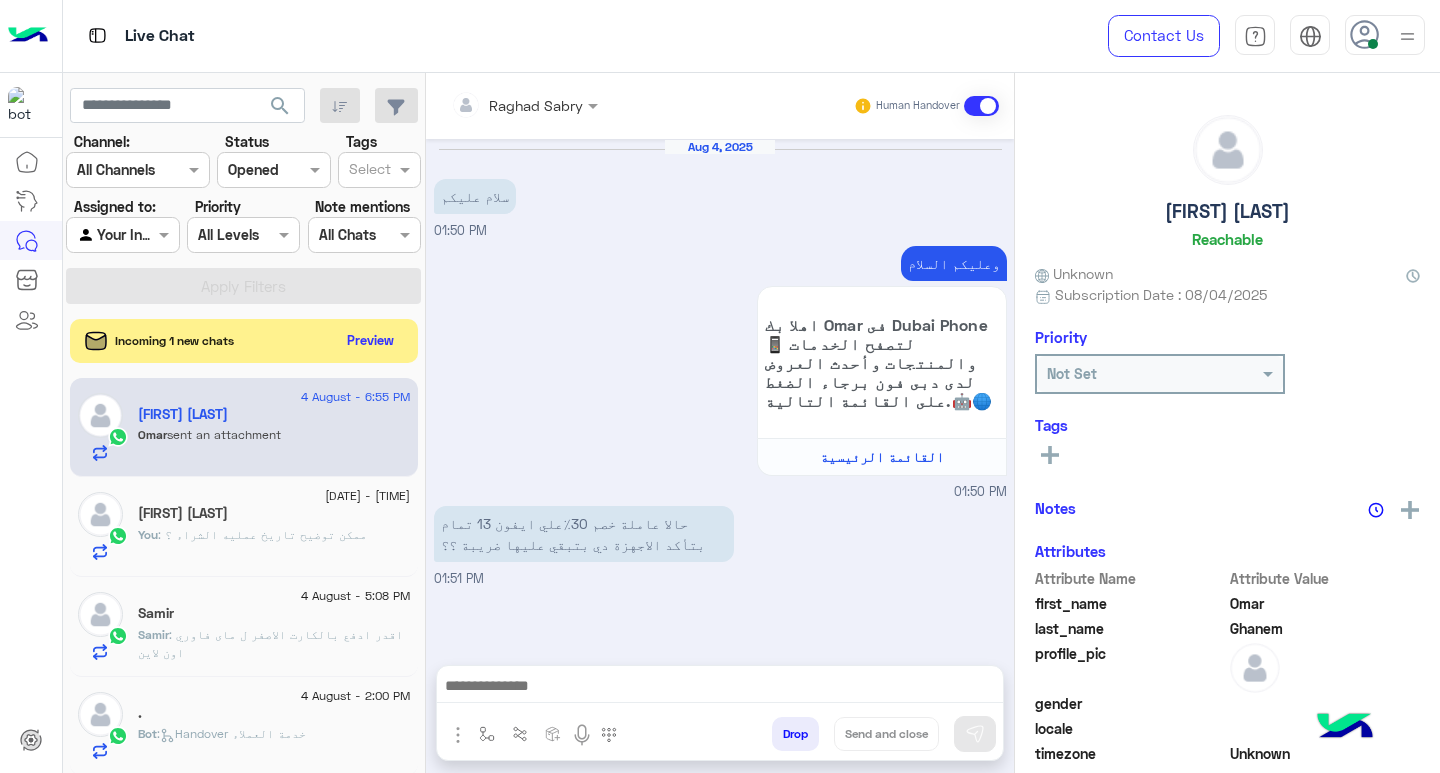 scroll, scrollTop: 1775, scrollLeft: 0, axis: vertical 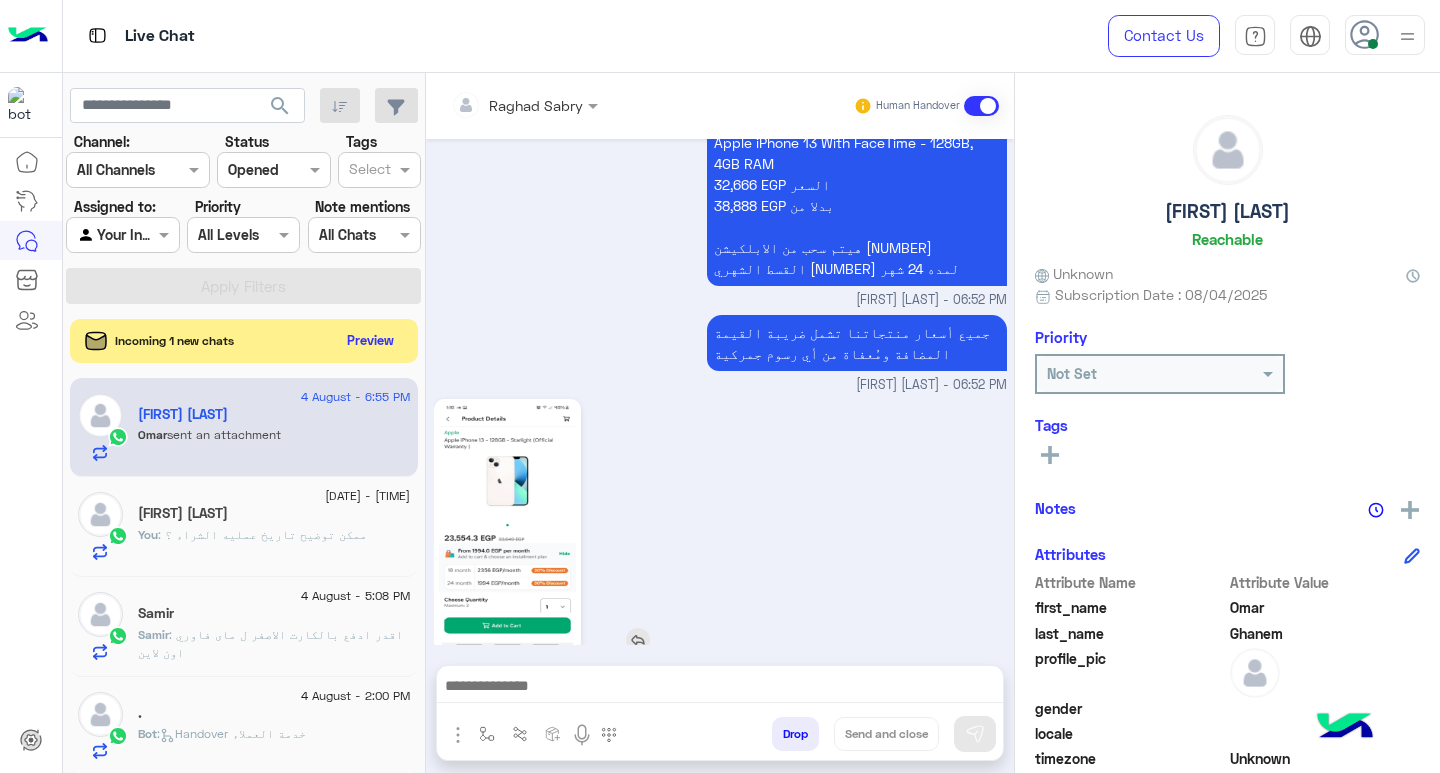 click 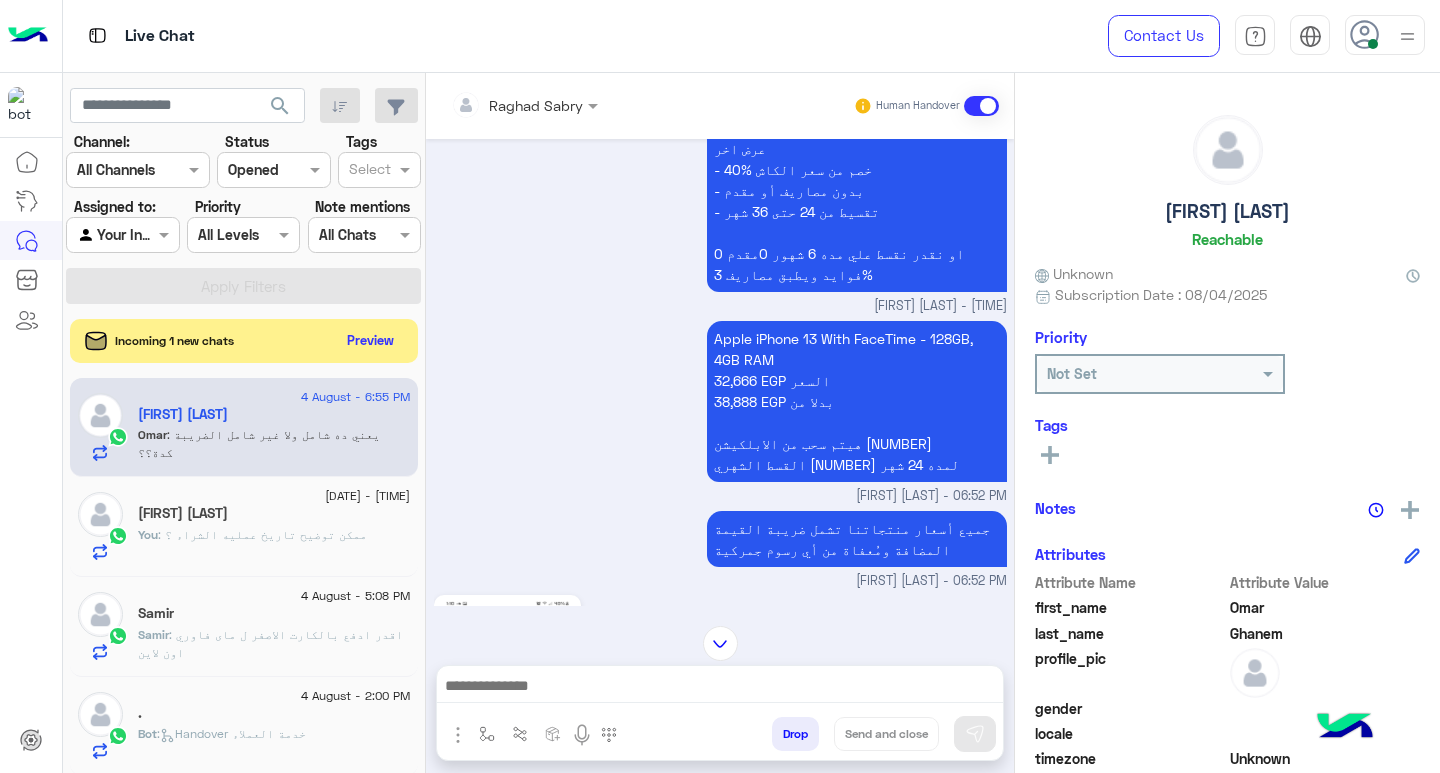 scroll, scrollTop: 1608, scrollLeft: 0, axis: vertical 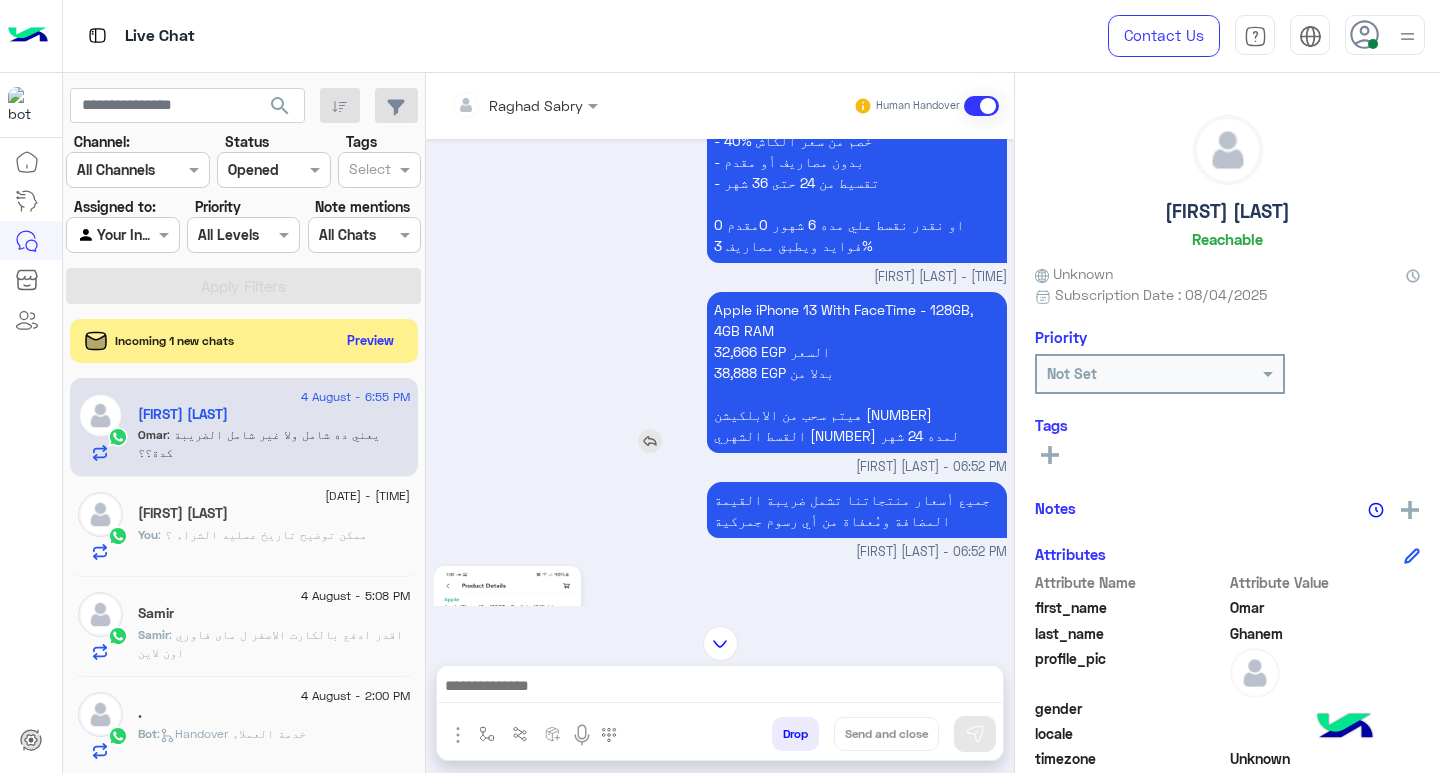 click at bounding box center (650, 441) 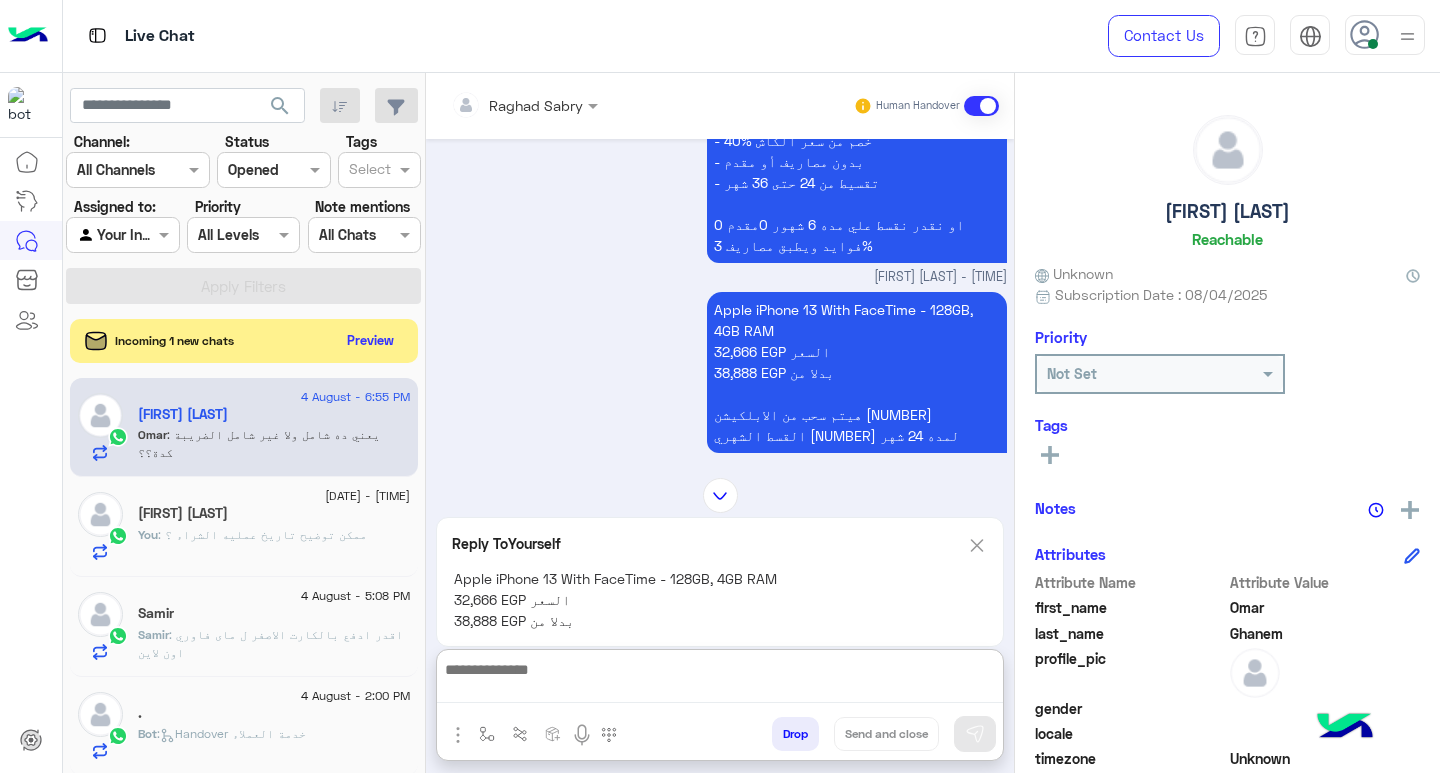 click at bounding box center [720, 680] 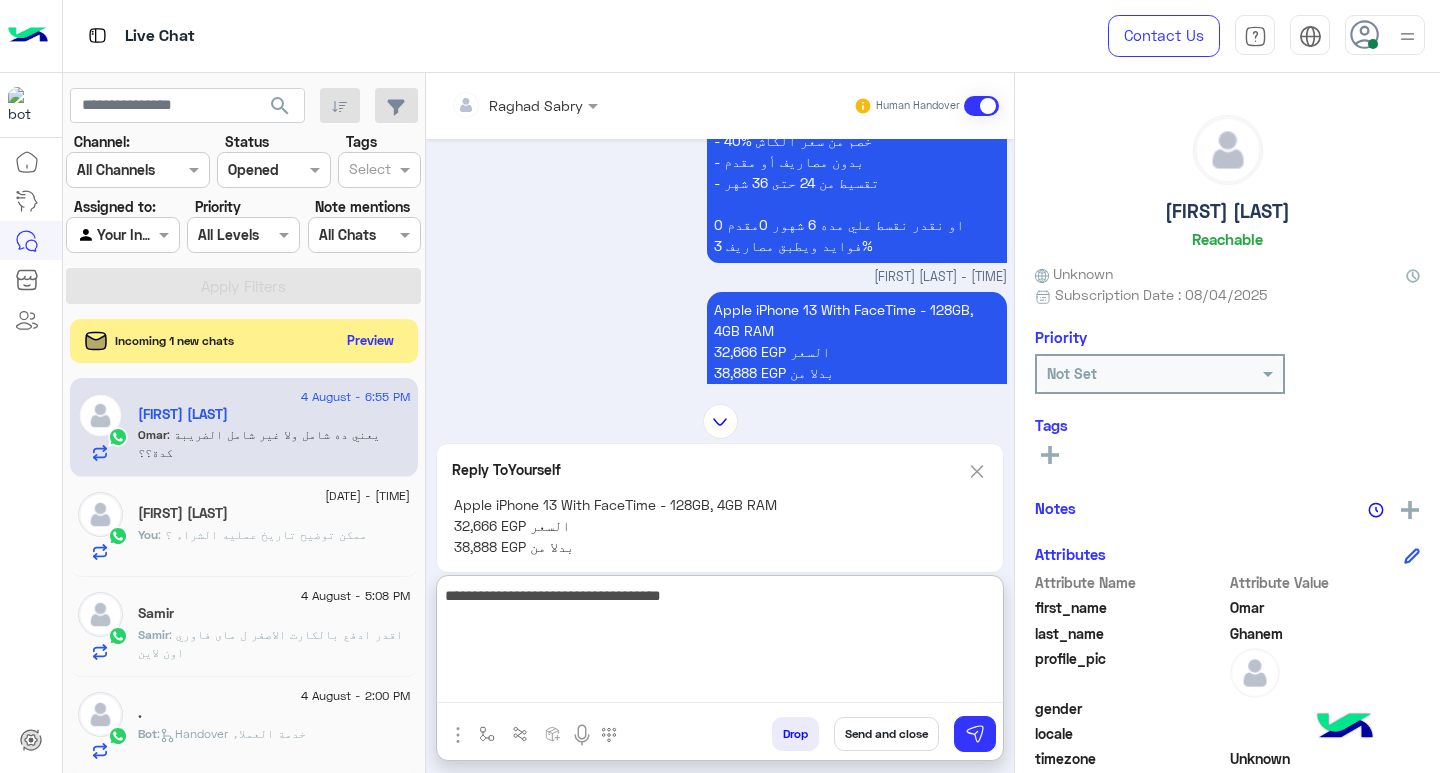 type on "**********" 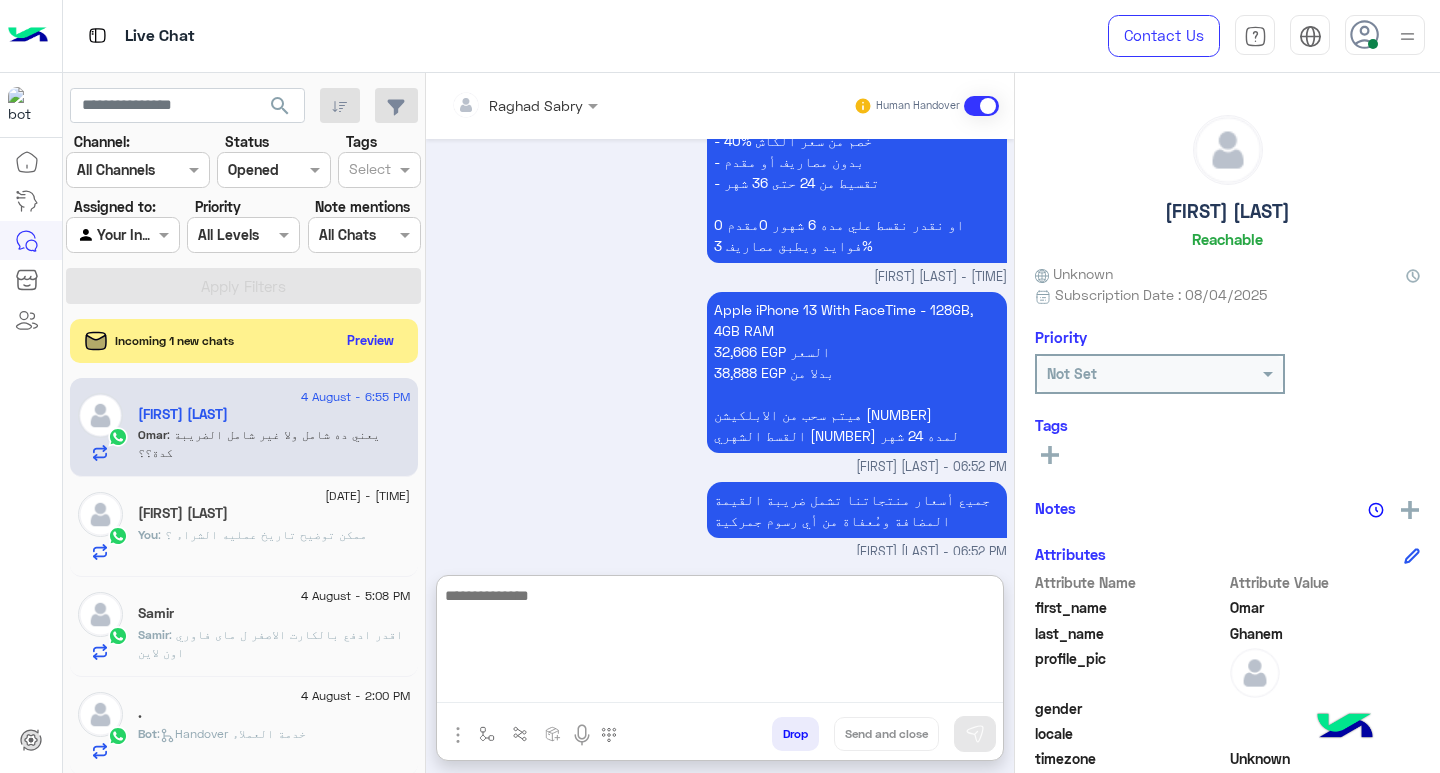 scroll, scrollTop: 2071, scrollLeft: 0, axis: vertical 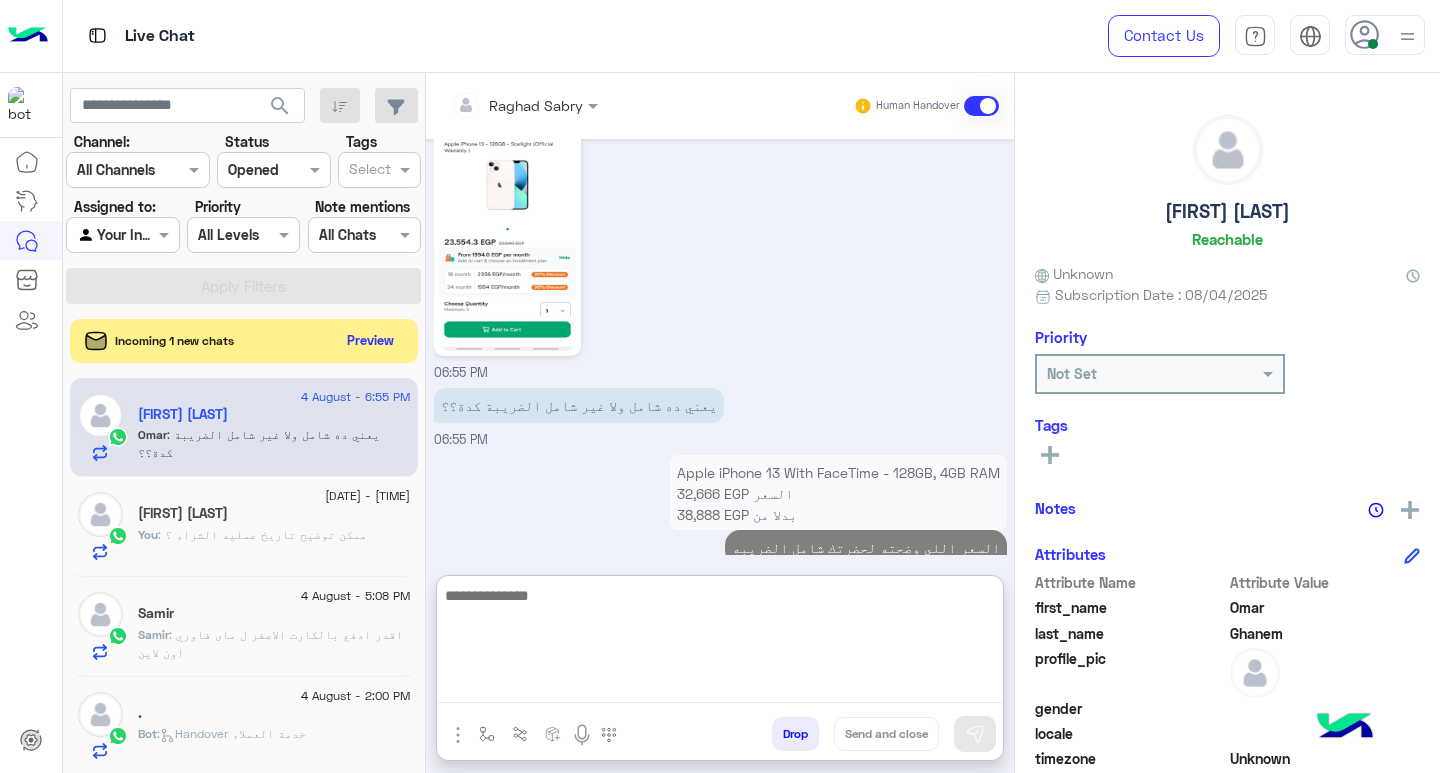 click on "4 August - 6:50 PM  Asmaa Zidan   You  : ممكن توضيح تاريخ عمليه الشراء ؟" 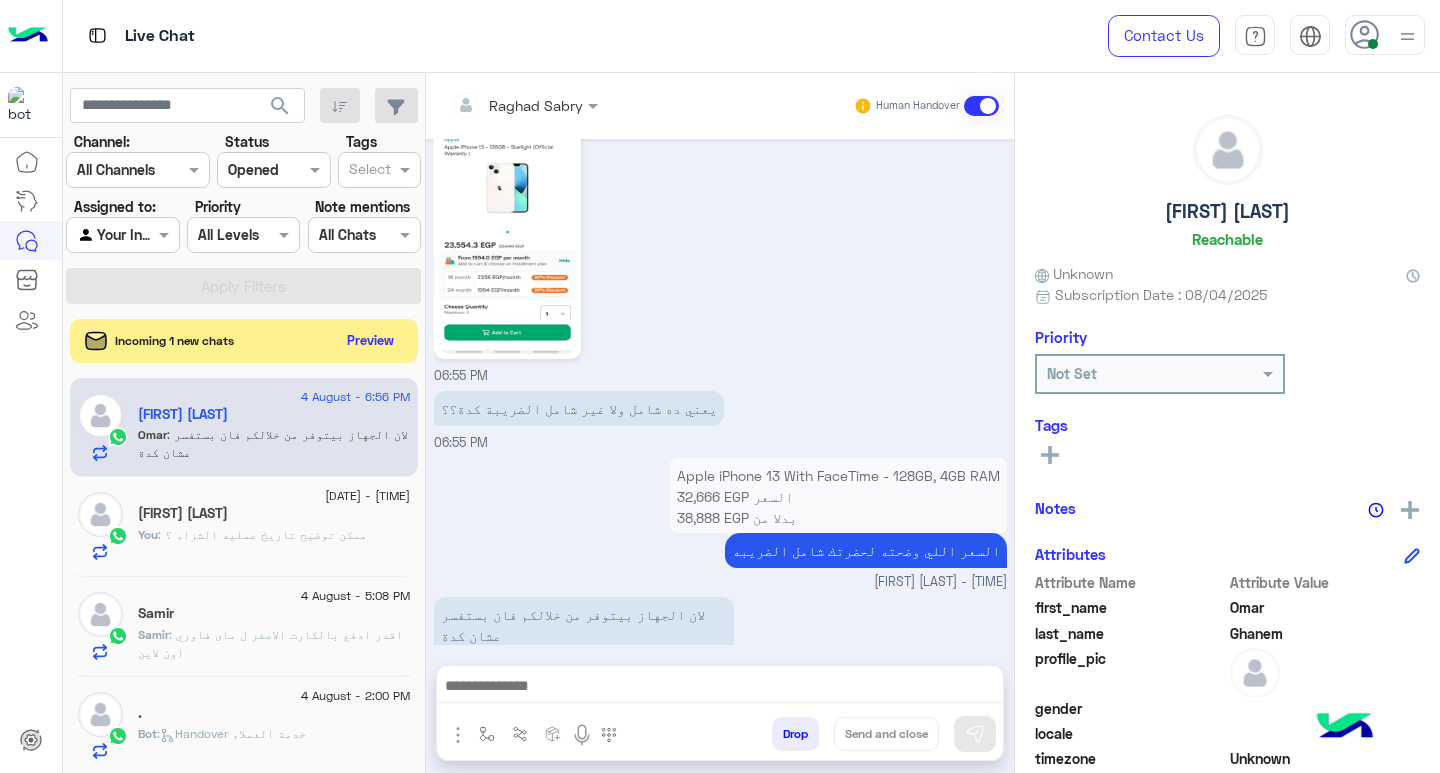 scroll, scrollTop: 2156, scrollLeft: 0, axis: vertical 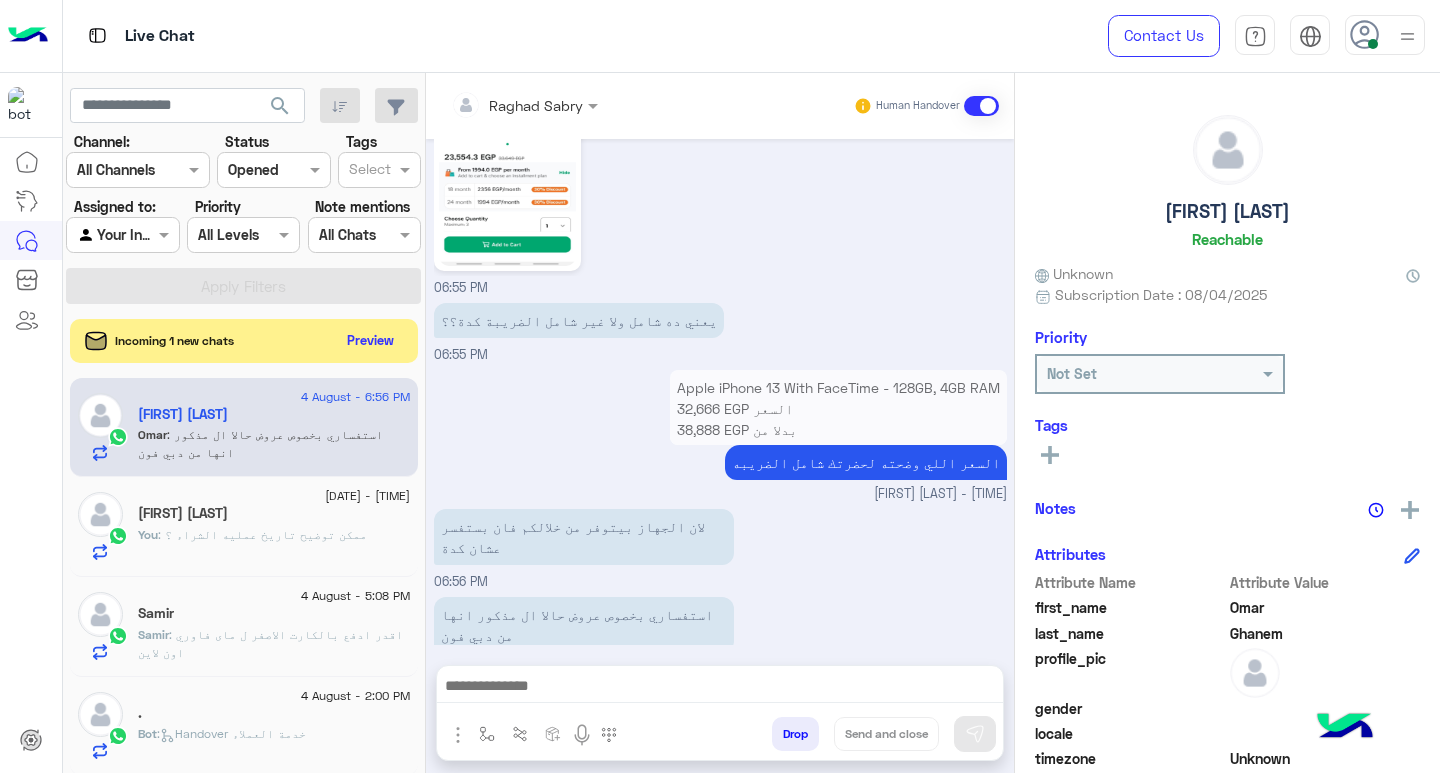 click at bounding box center [720, 688] 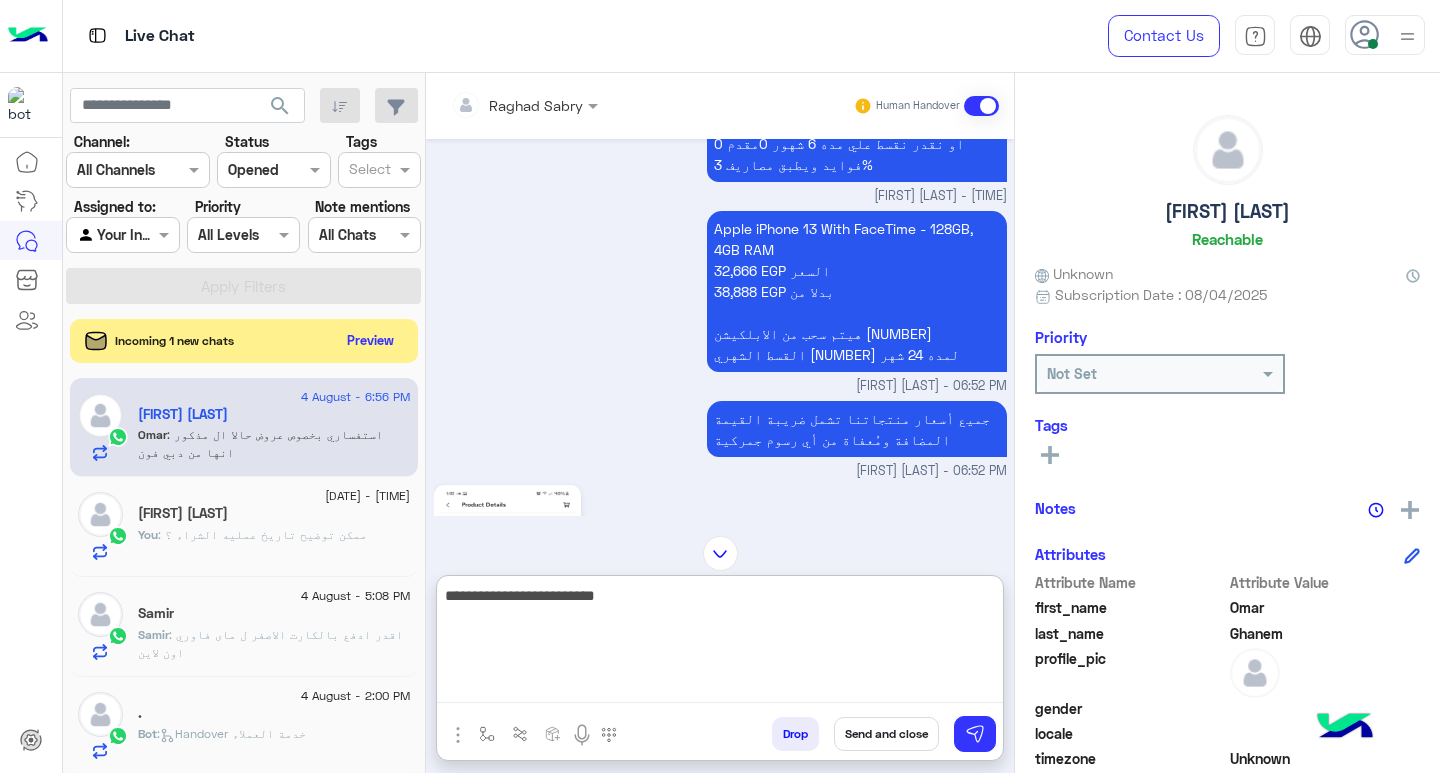 scroll, scrollTop: 1456, scrollLeft: 0, axis: vertical 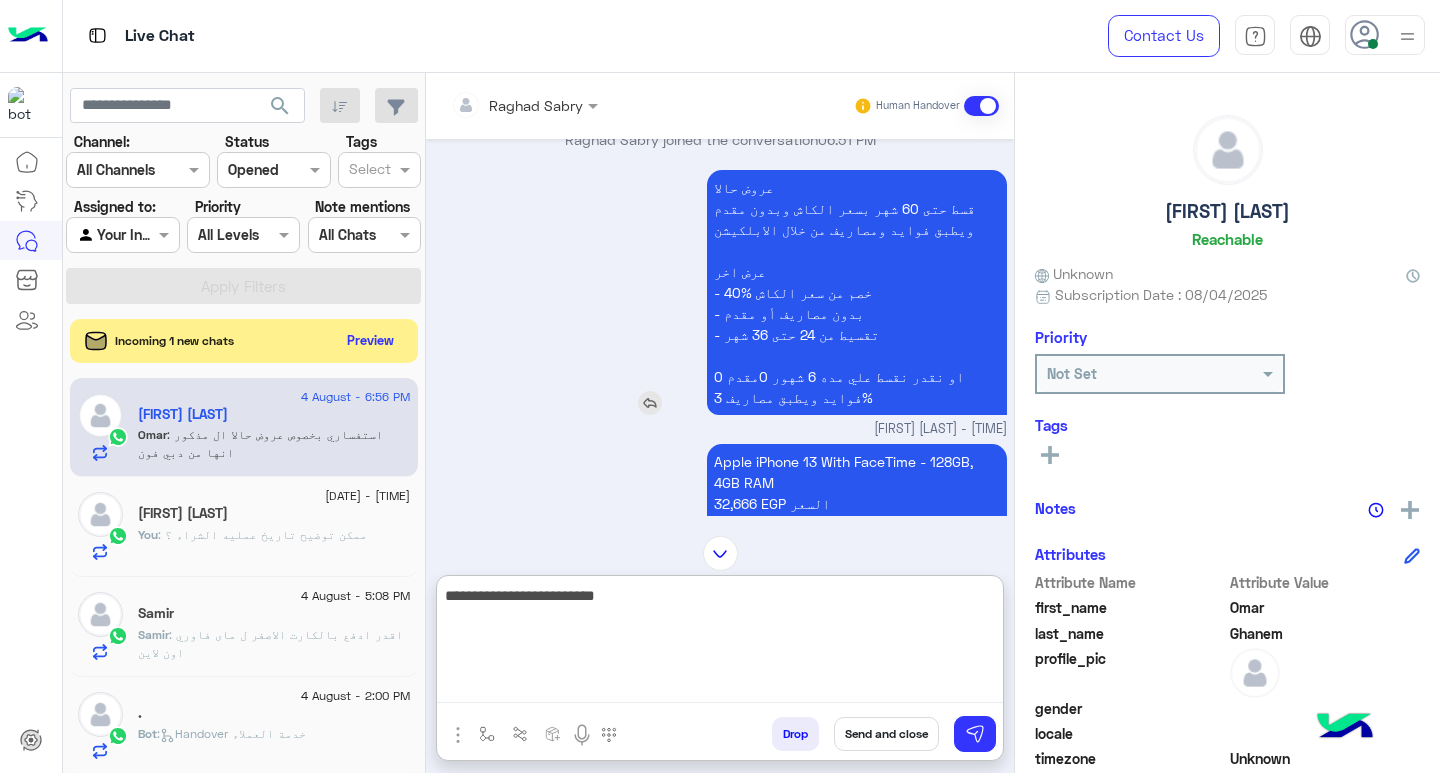 type on "**********" 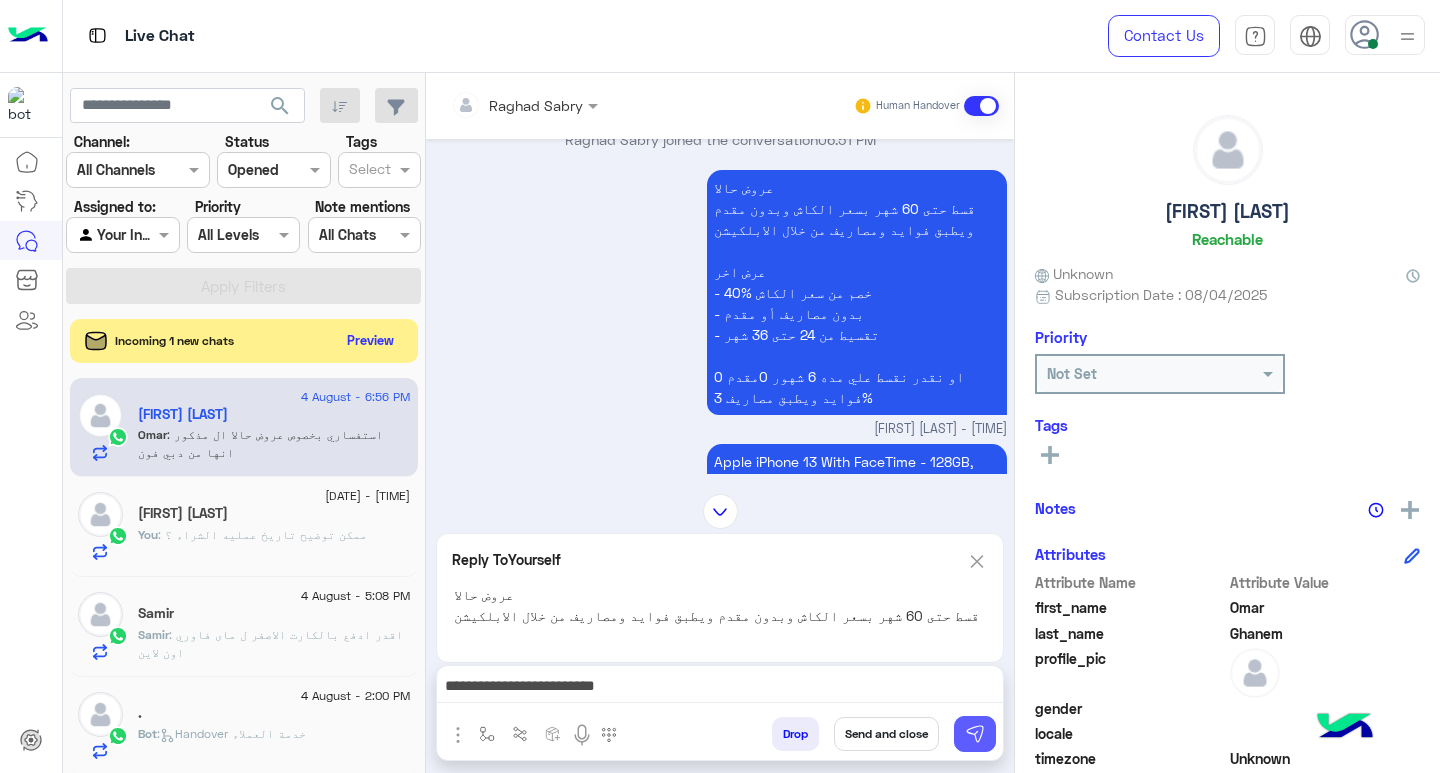 click at bounding box center (975, 734) 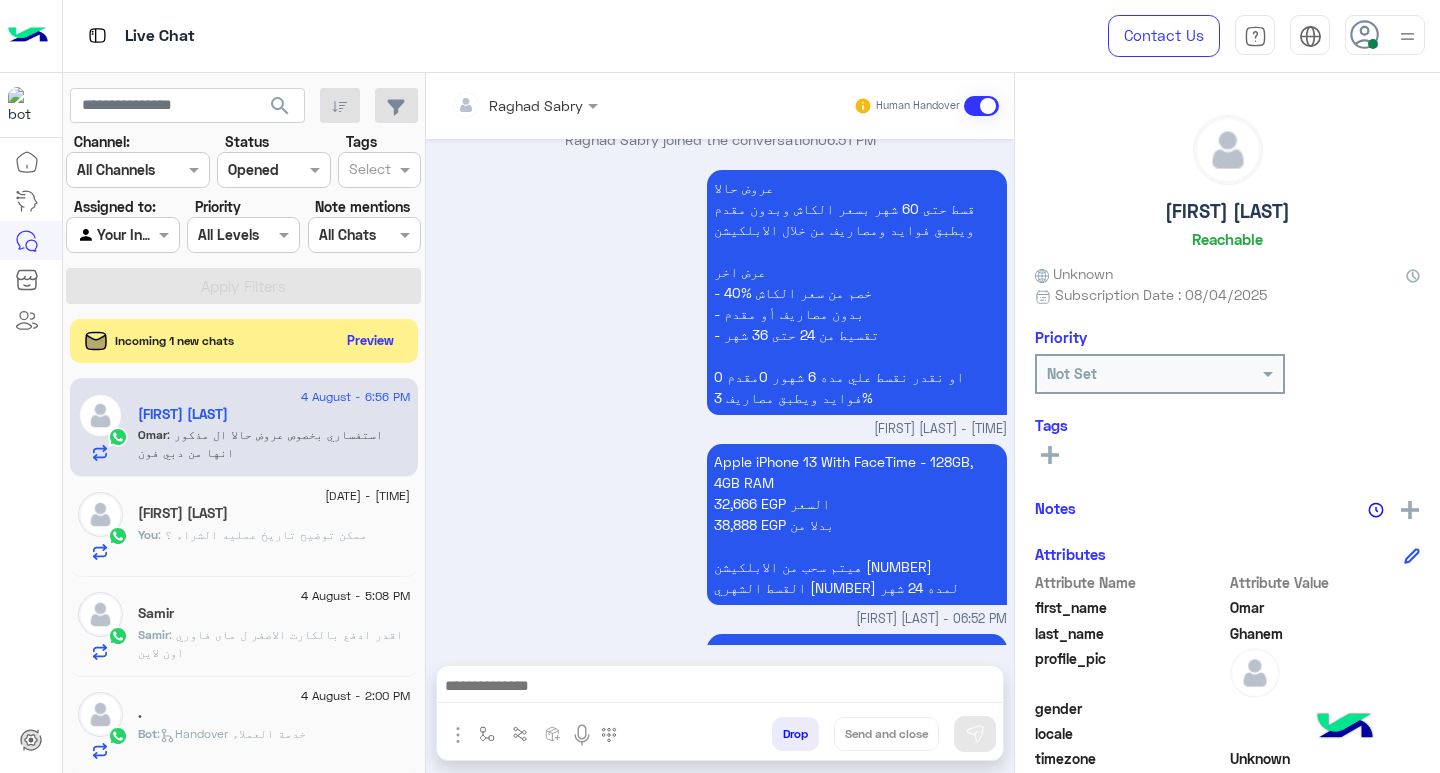 scroll, scrollTop: 2295, scrollLeft: 0, axis: vertical 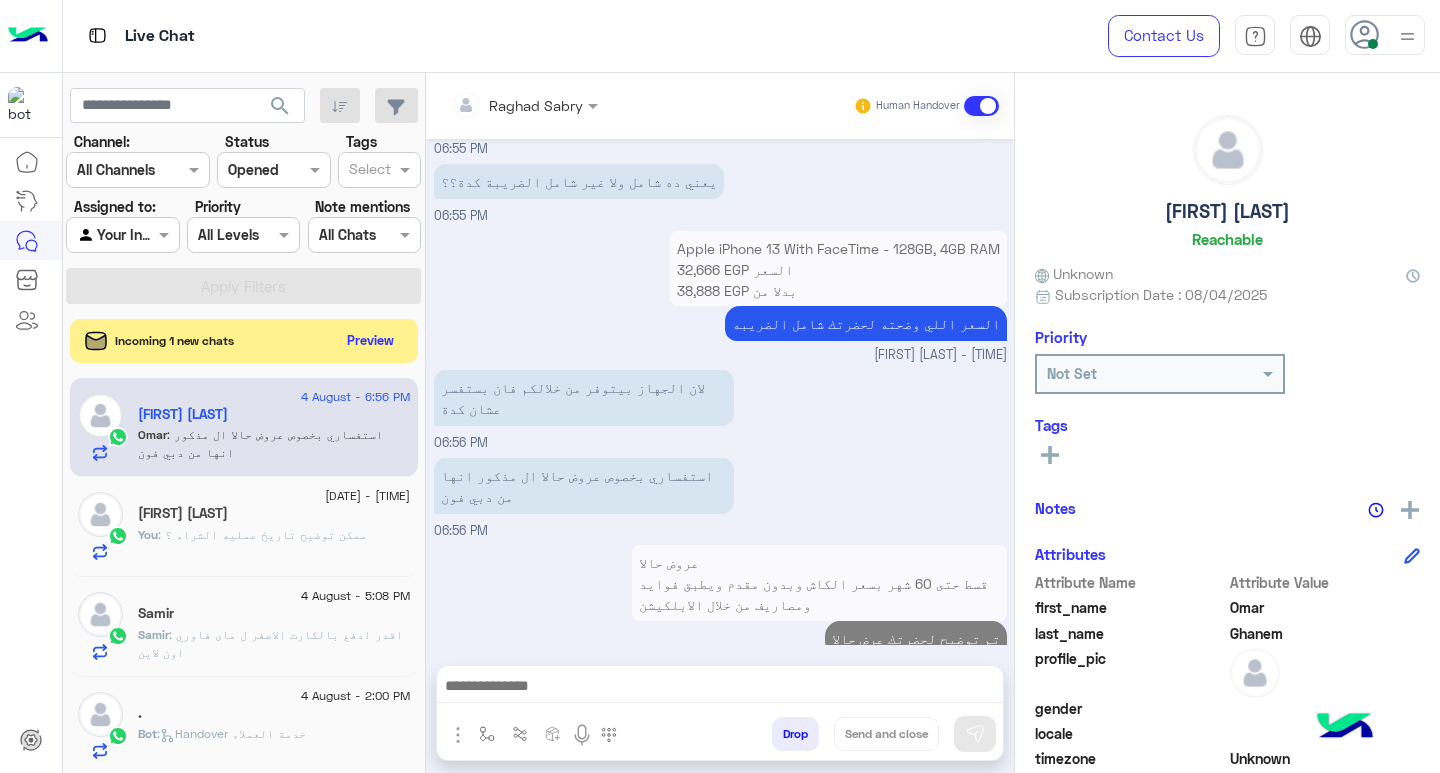 click on ": ممكن توضيح تاريخ عمليه الشراء ؟" 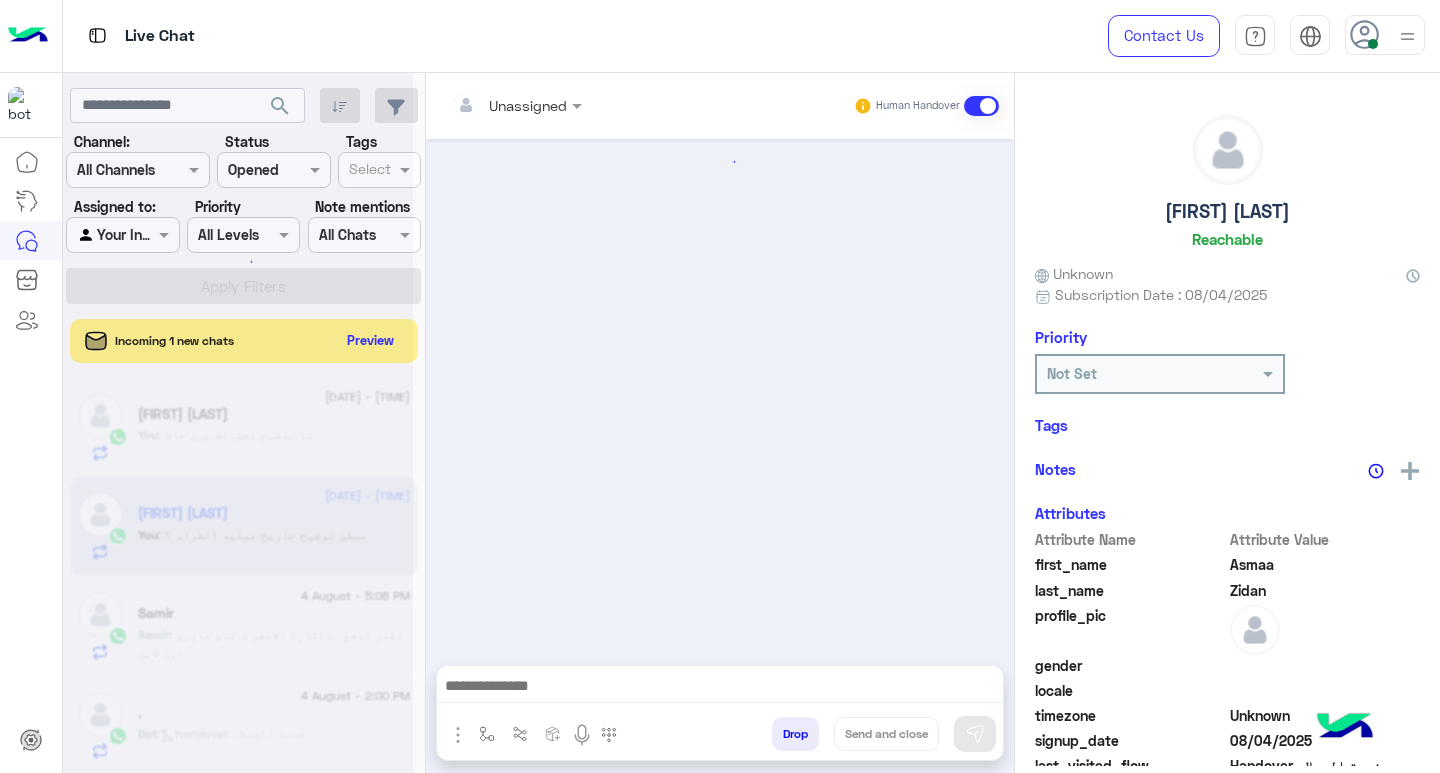 scroll, scrollTop: 1267, scrollLeft: 0, axis: vertical 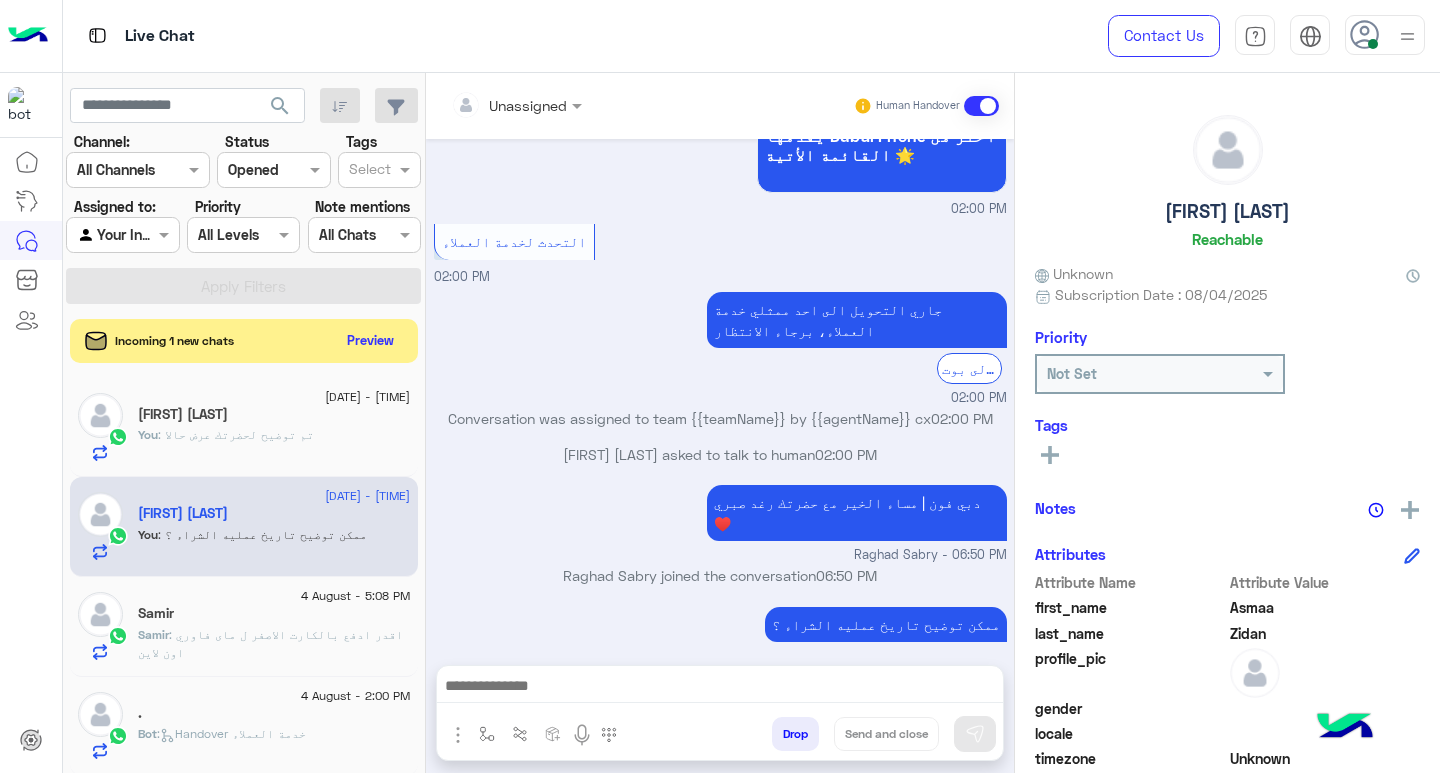 drag, startPoint x: 800, startPoint y: 684, endPoint x: 815, endPoint y: 687, distance: 15.297058 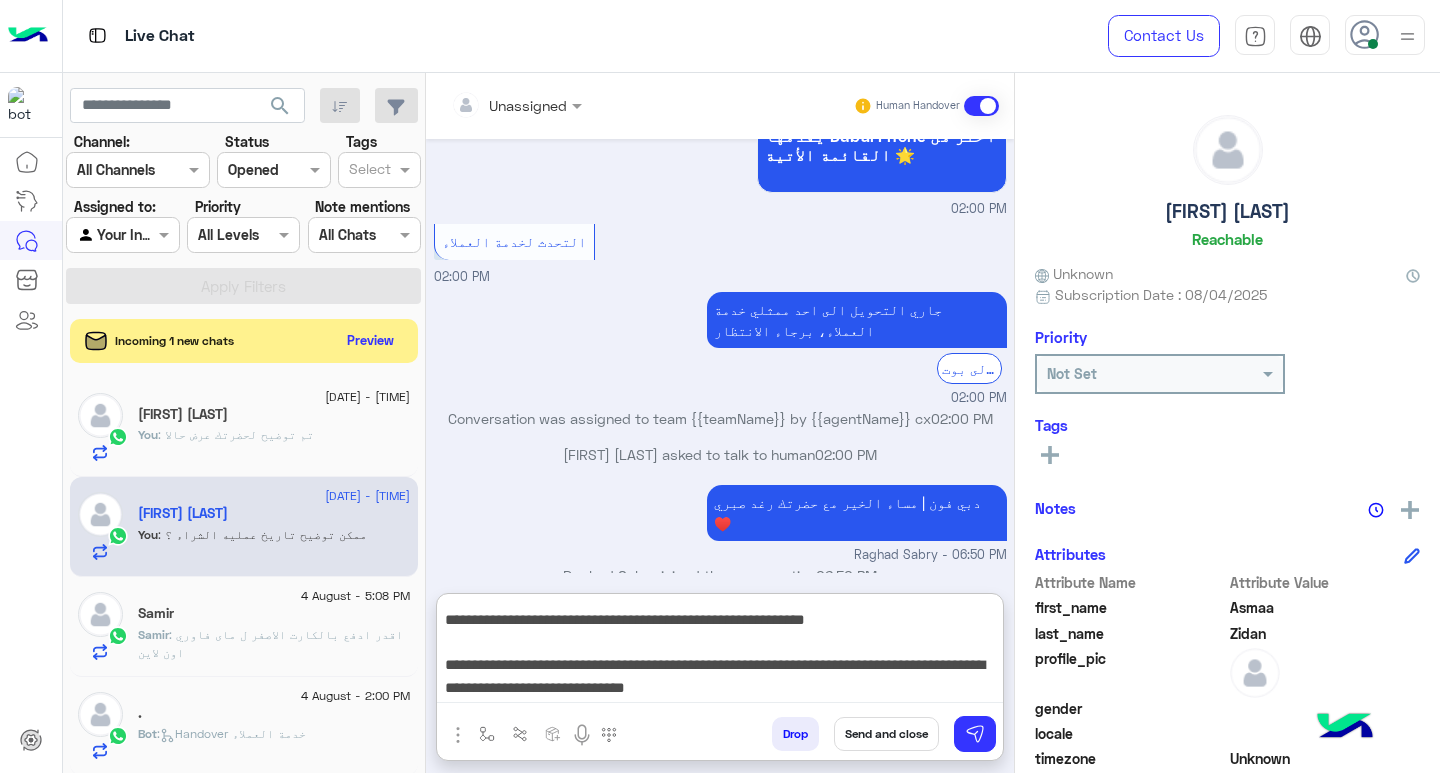 scroll, scrollTop: 155, scrollLeft: 0, axis: vertical 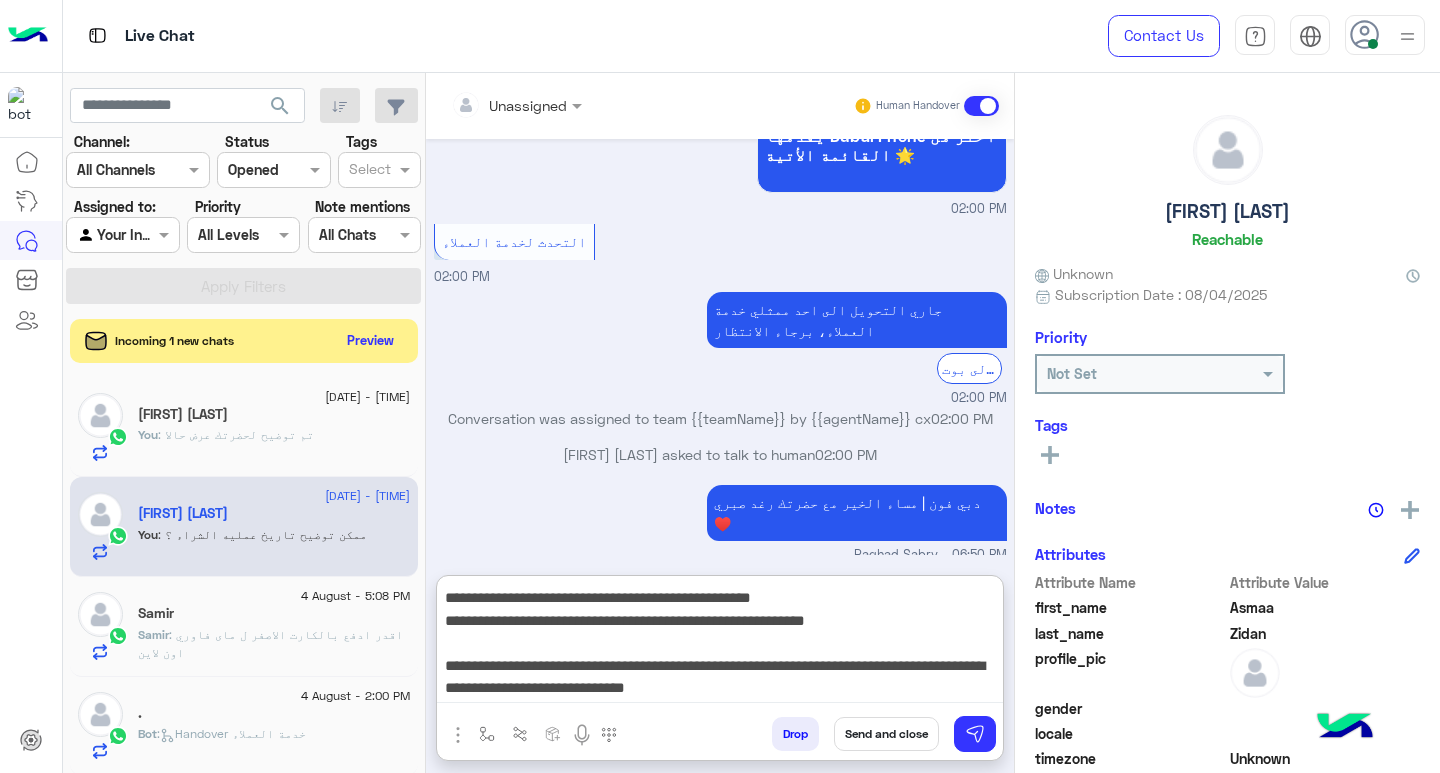 type on "**********" 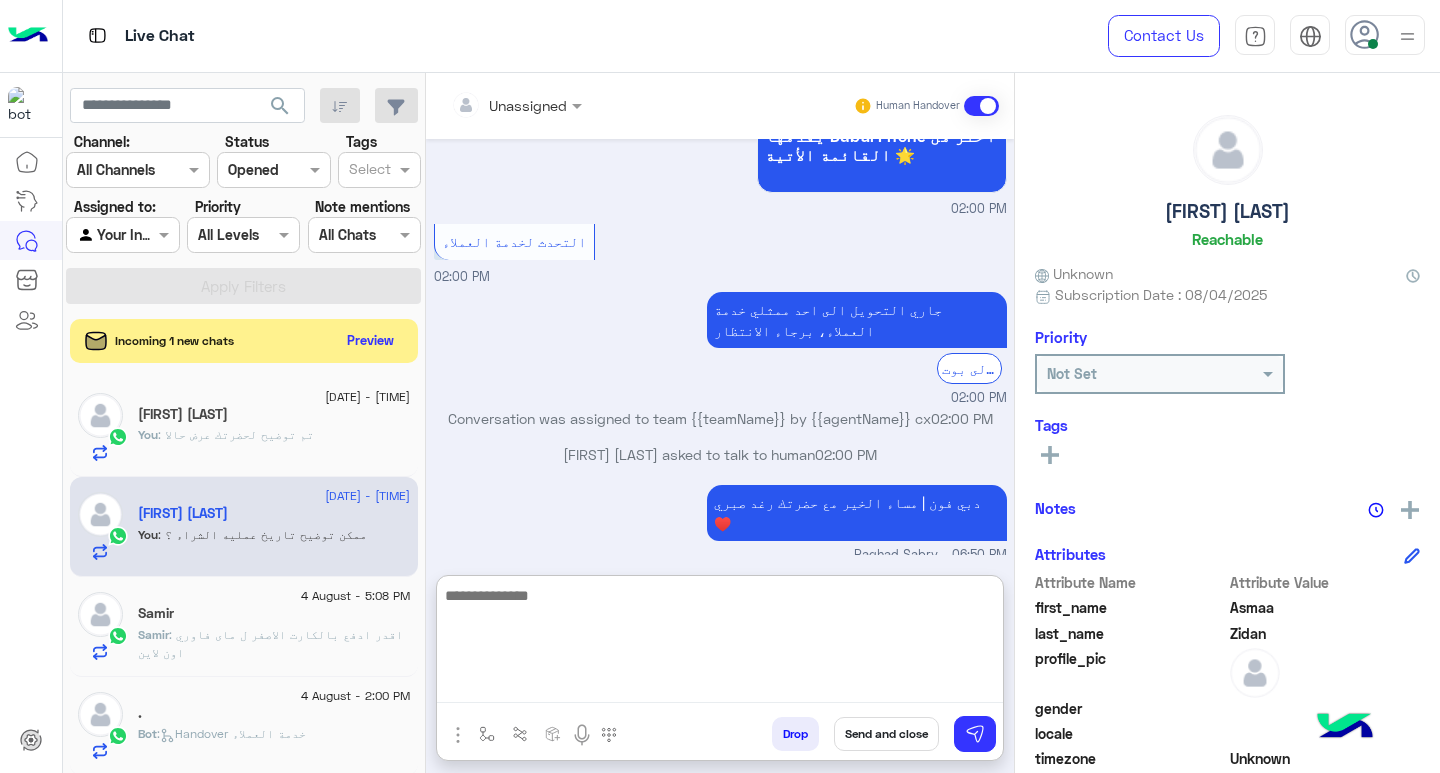 scroll, scrollTop: 0, scrollLeft: 0, axis: both 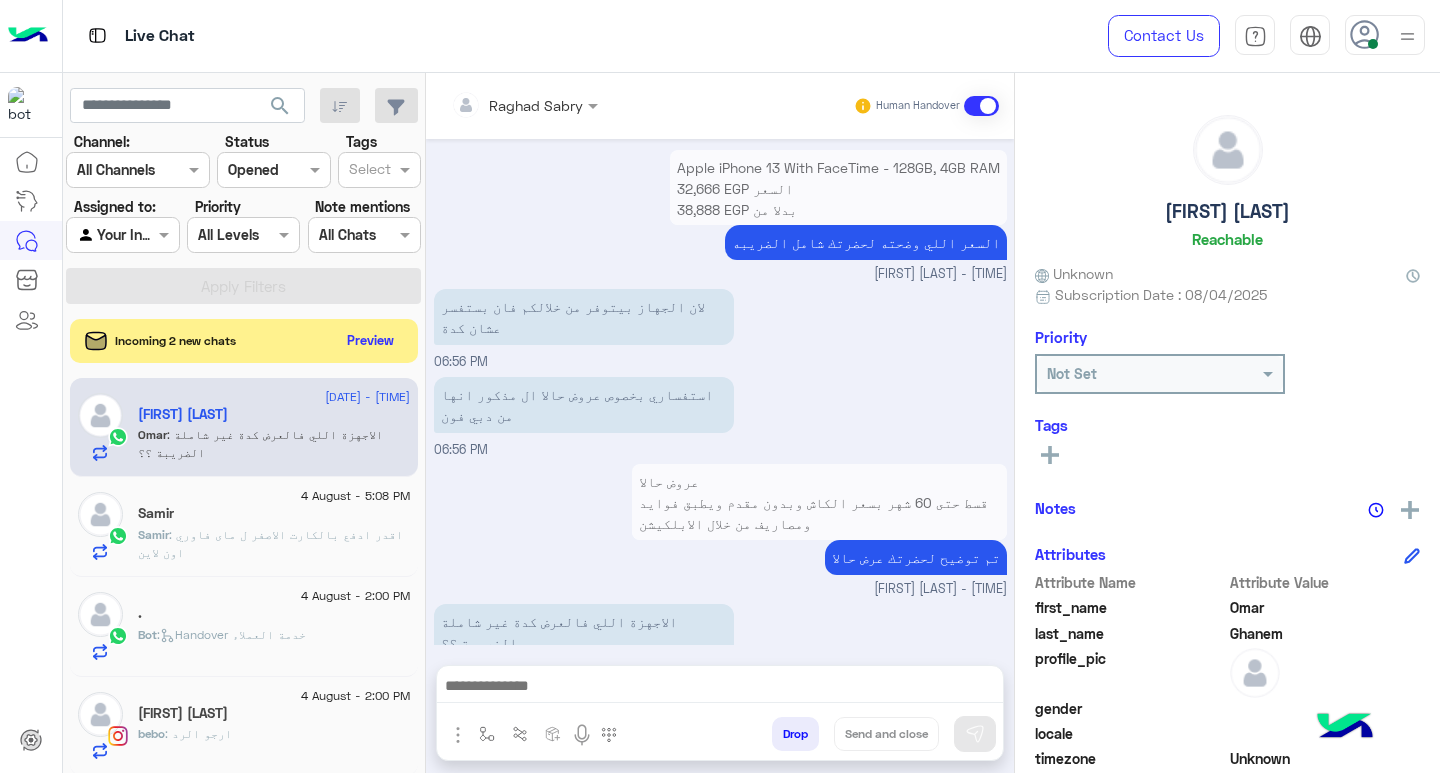 click at bounding box center (720, 688) 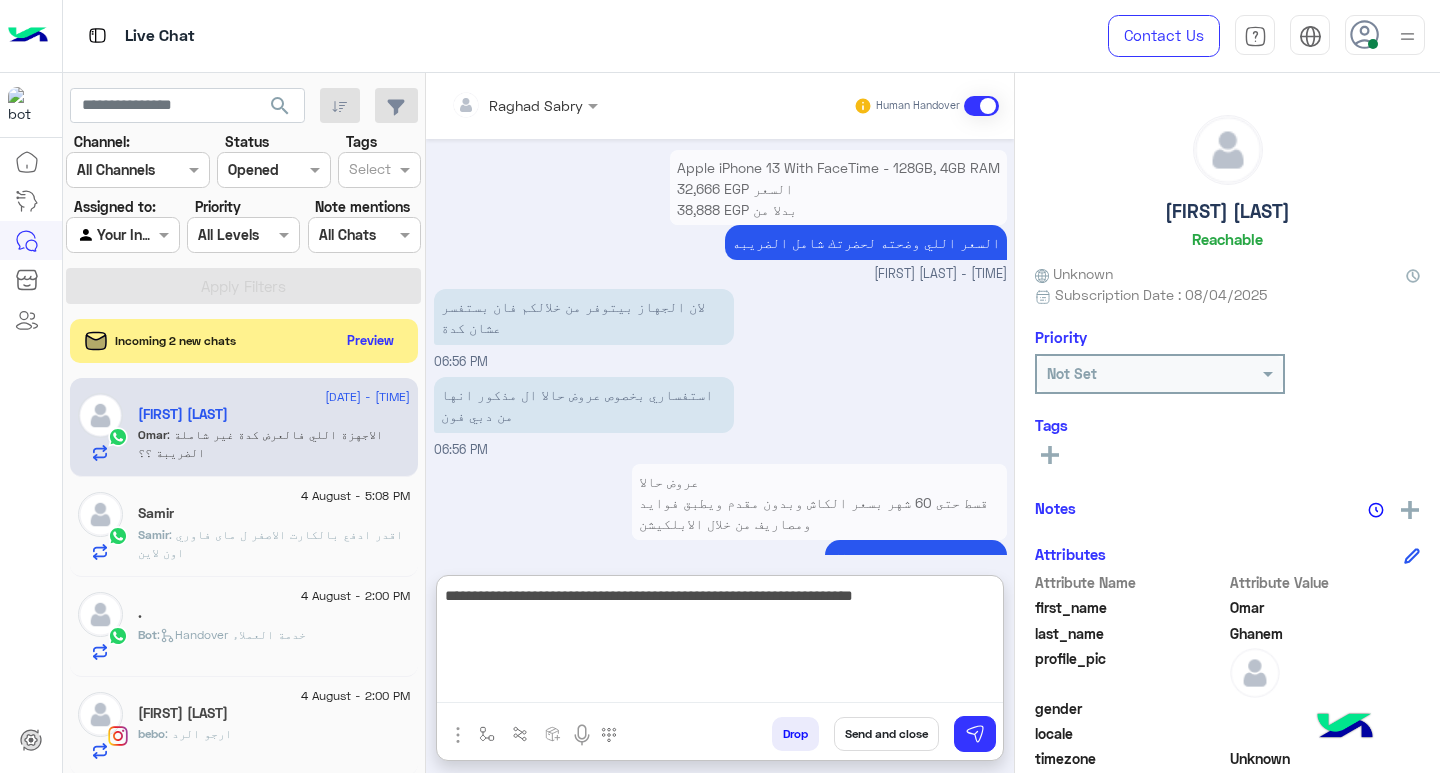type on "**********" 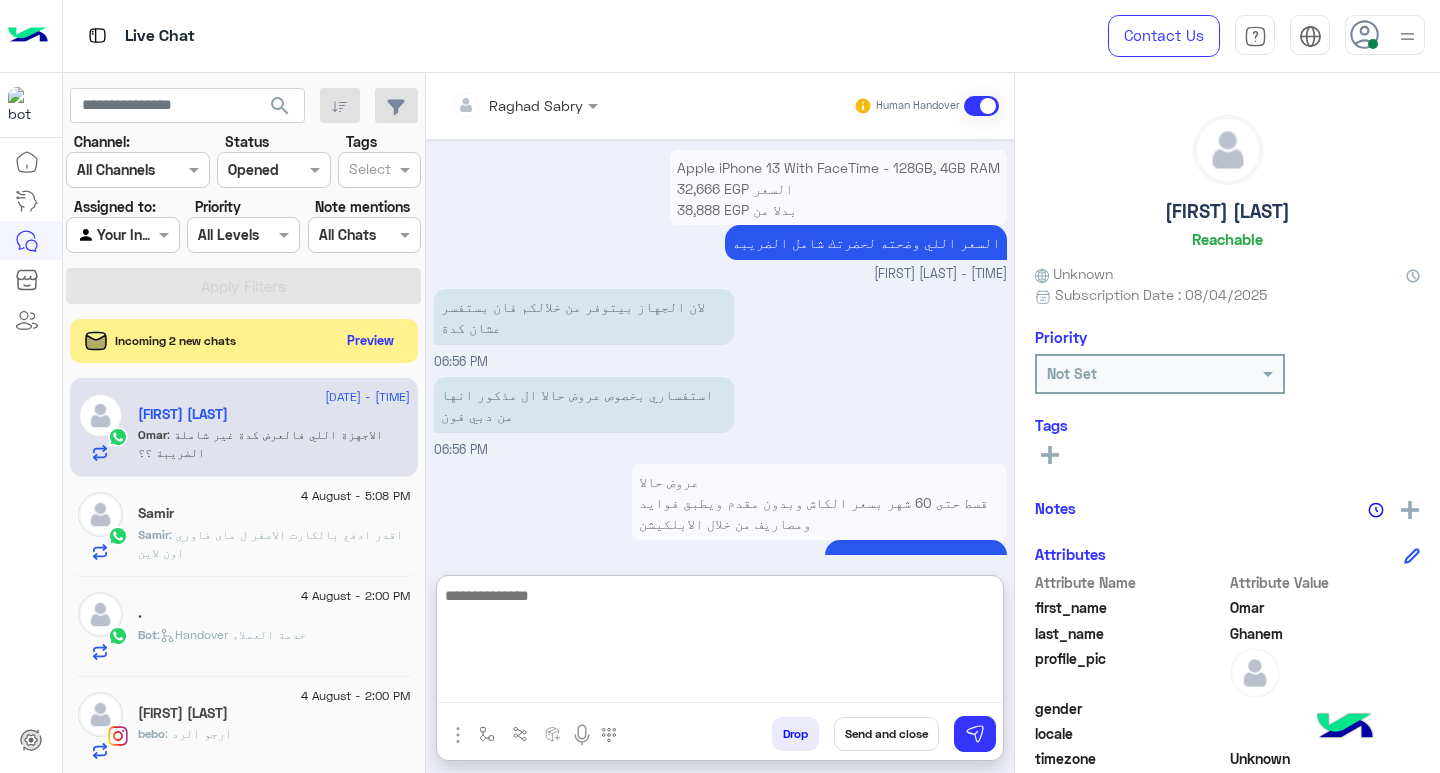 scroll, scrollTop: 1974, scrollLeft: 0, axis: vertical 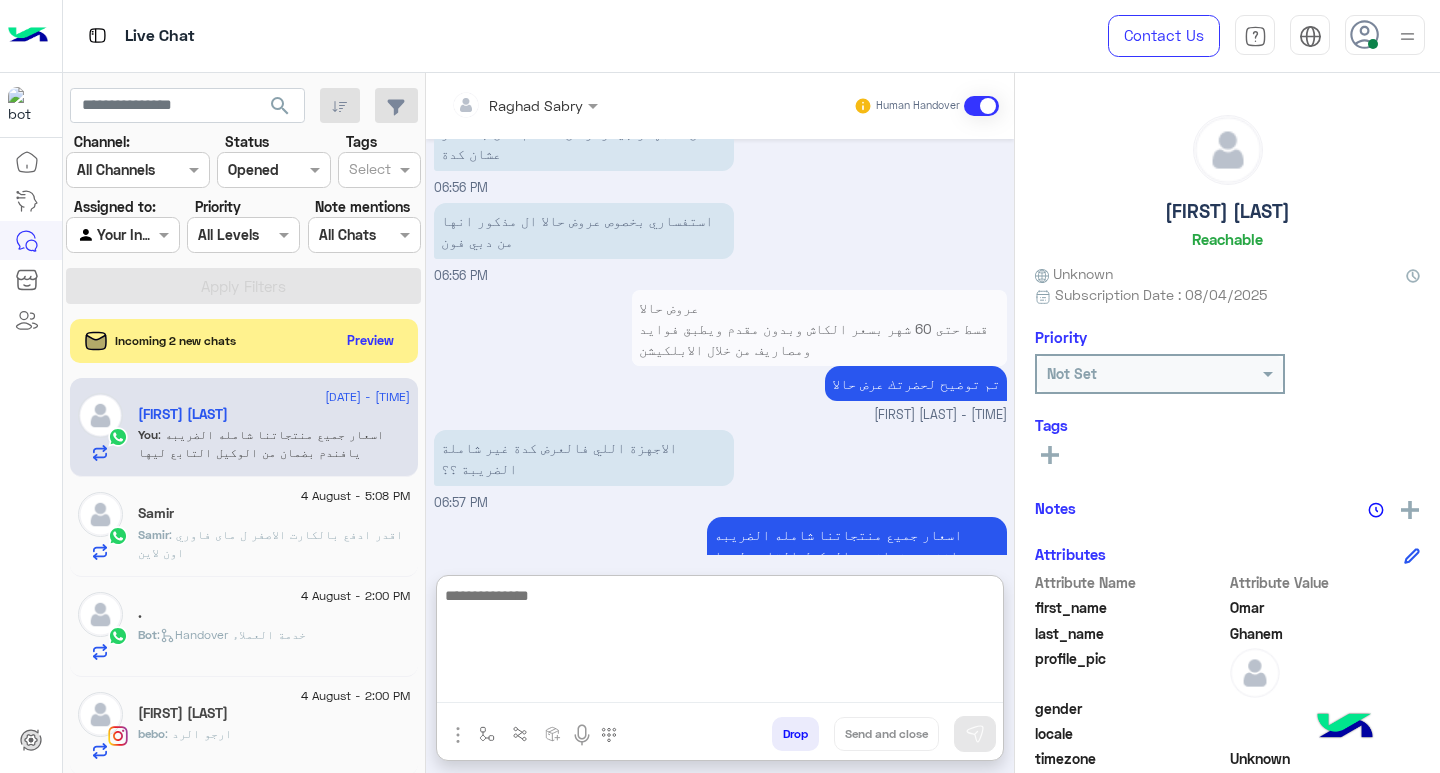 click 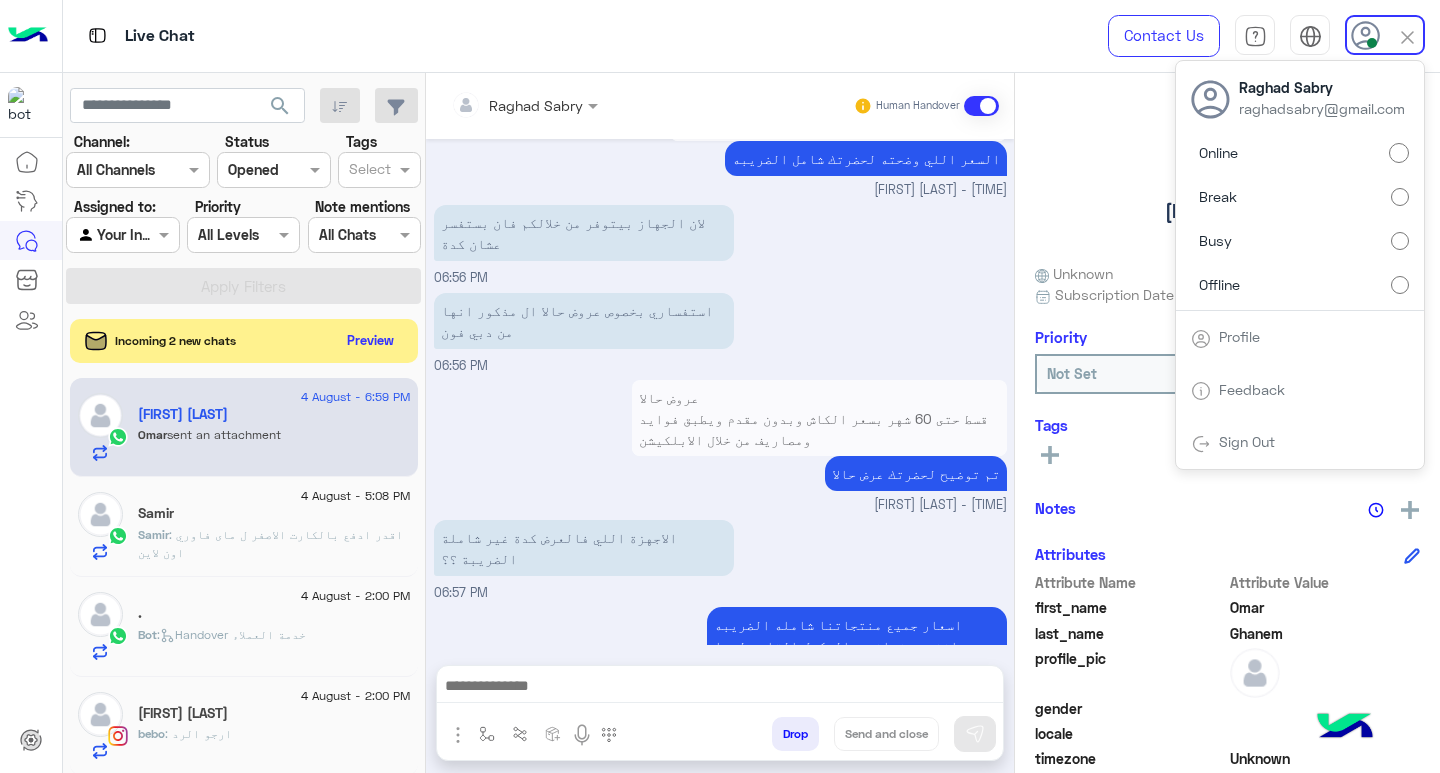 scroll, scrollTop: 2257, scrollLeft: 0, axis: vertical 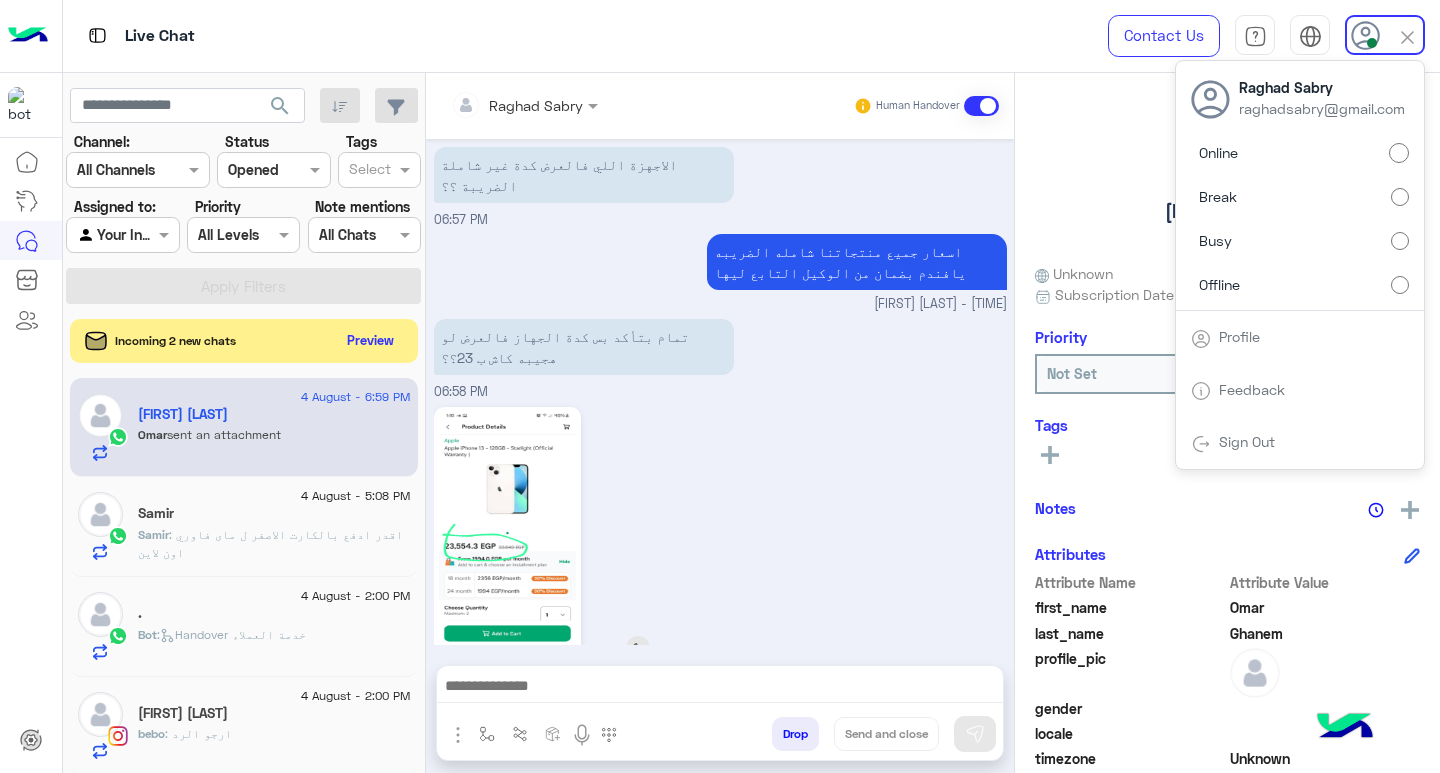 click 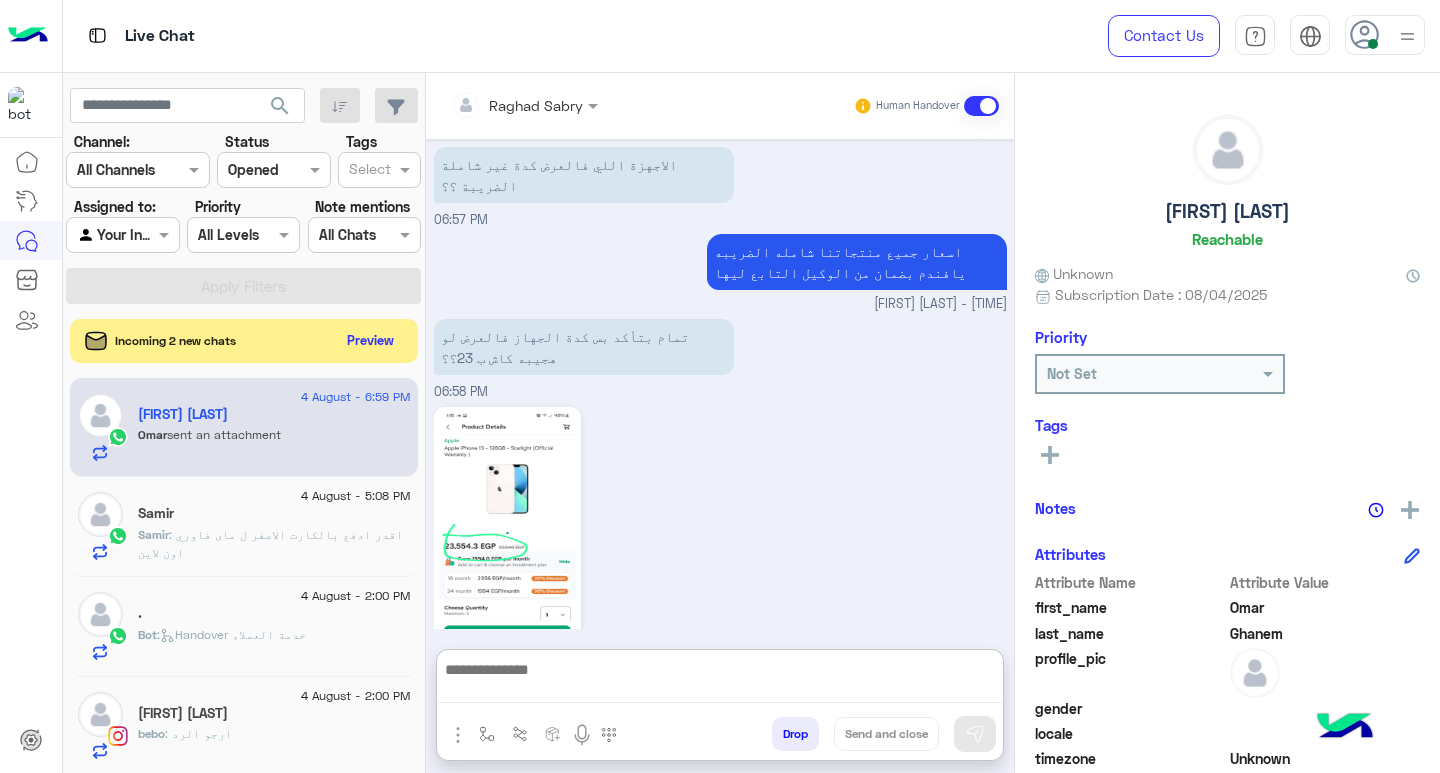 click at bounding box center [720, 680] 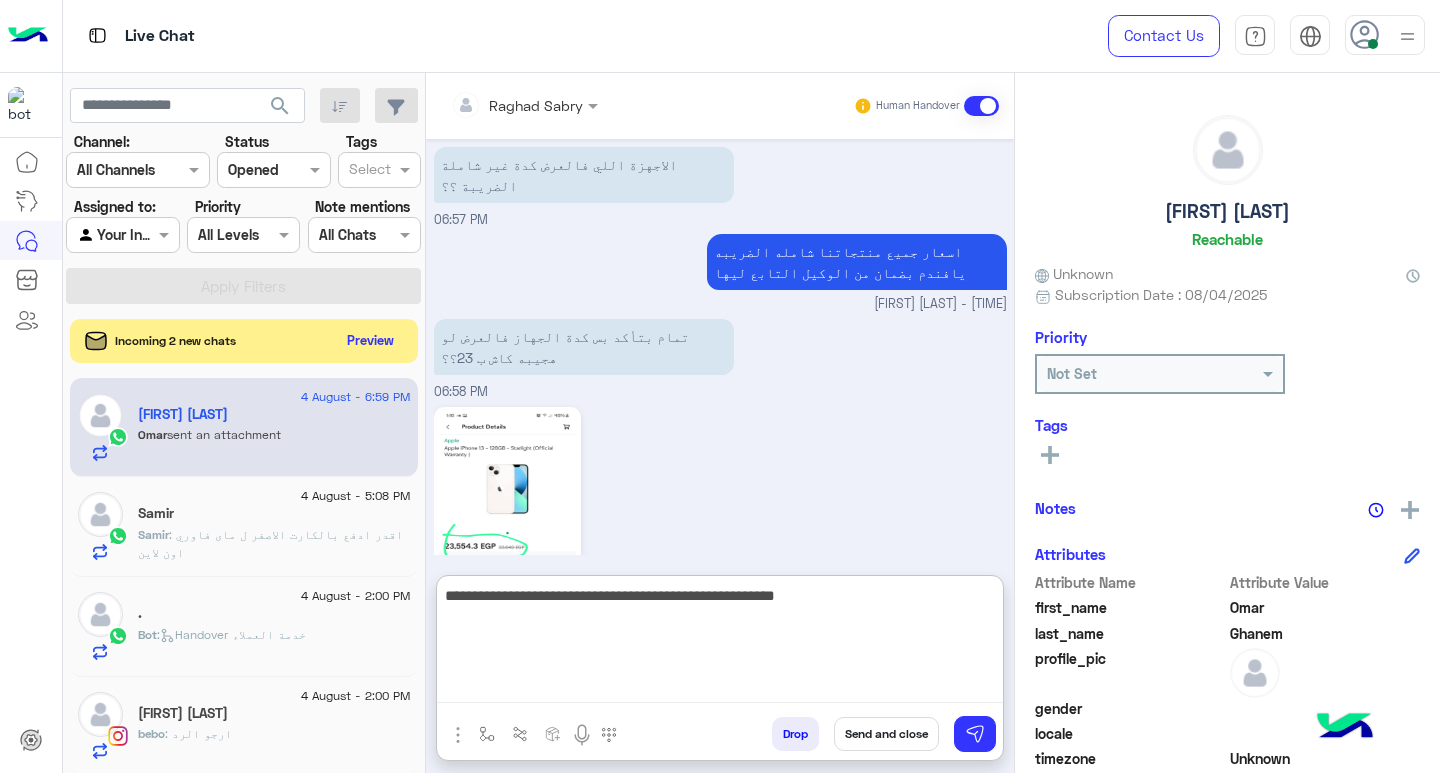 type on "**********" 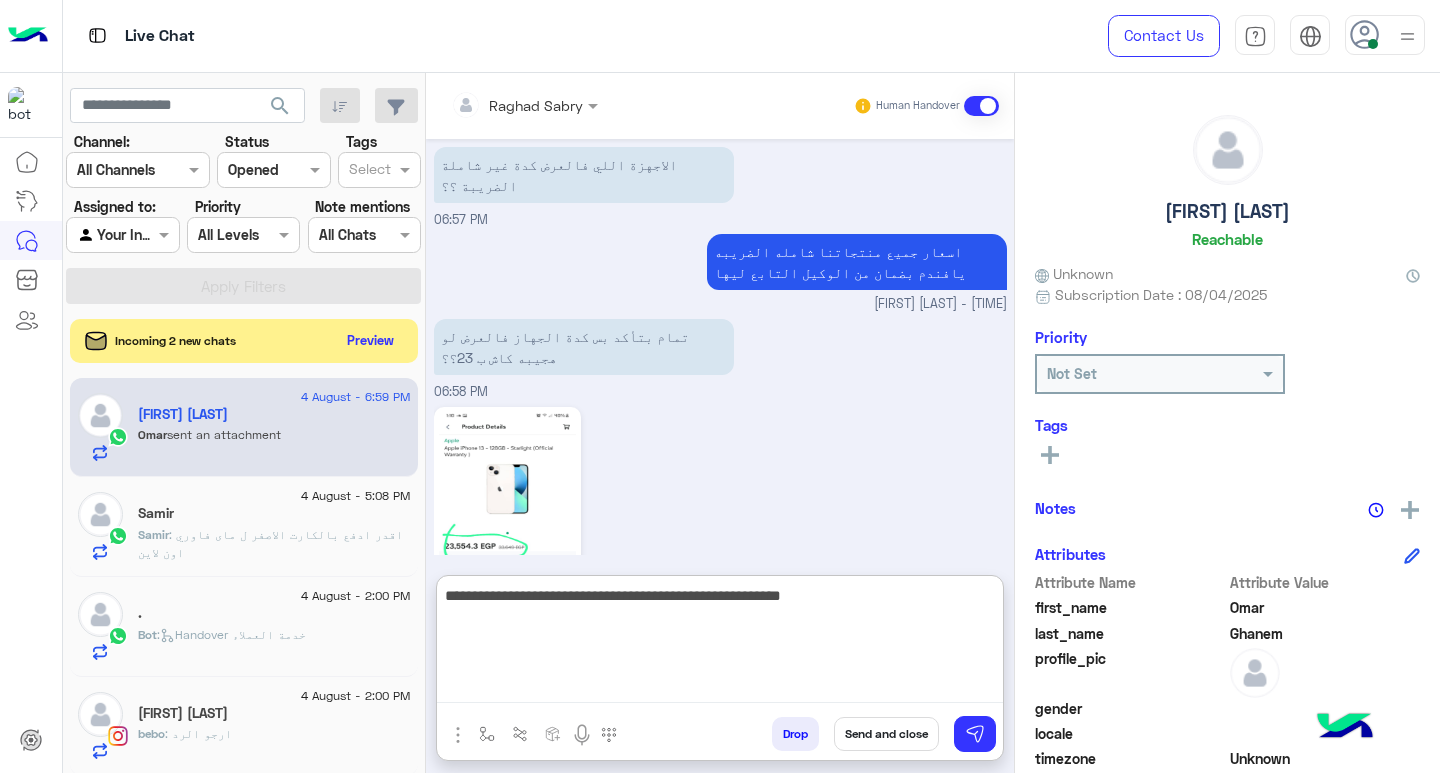 type 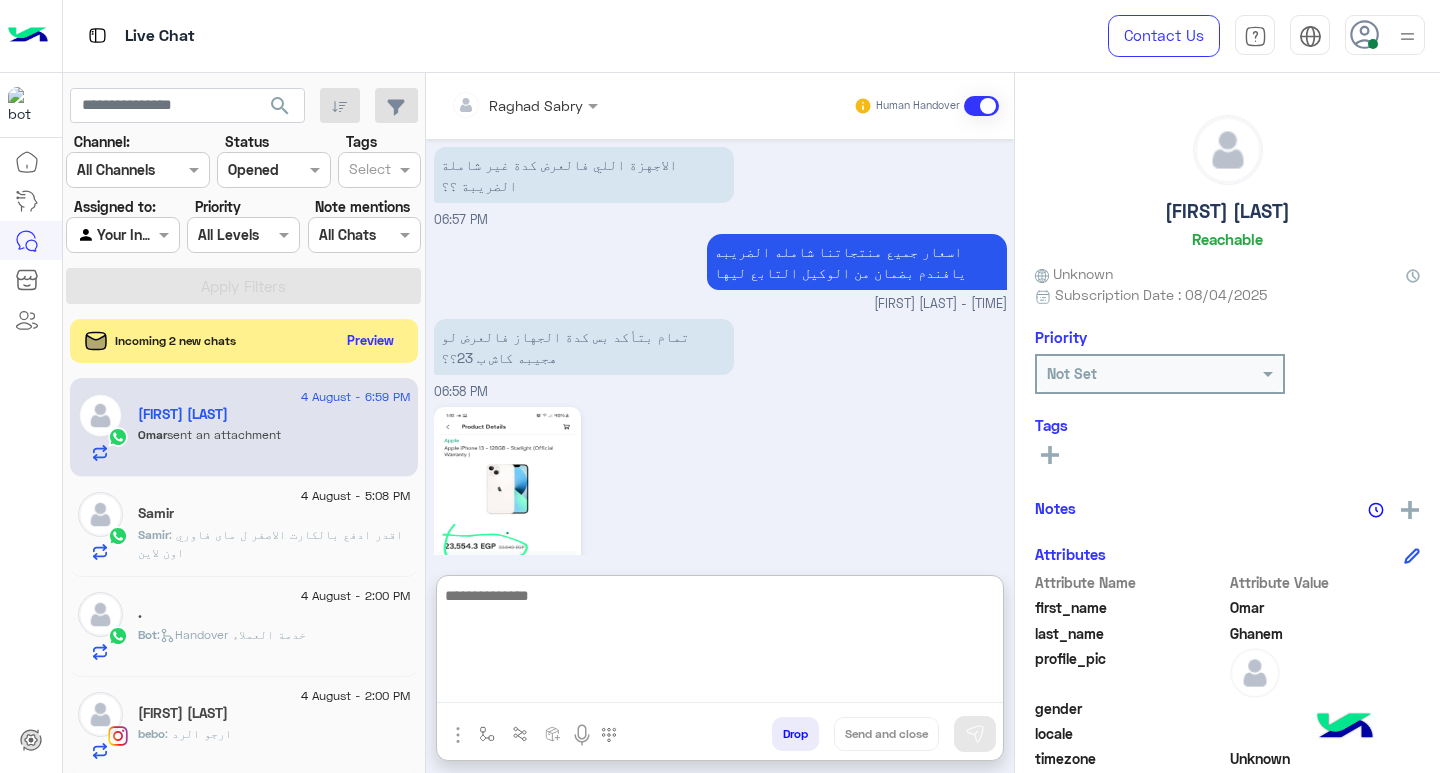 scroll, scrollTop: 2432, scrollLeft: 0, axis: vertical 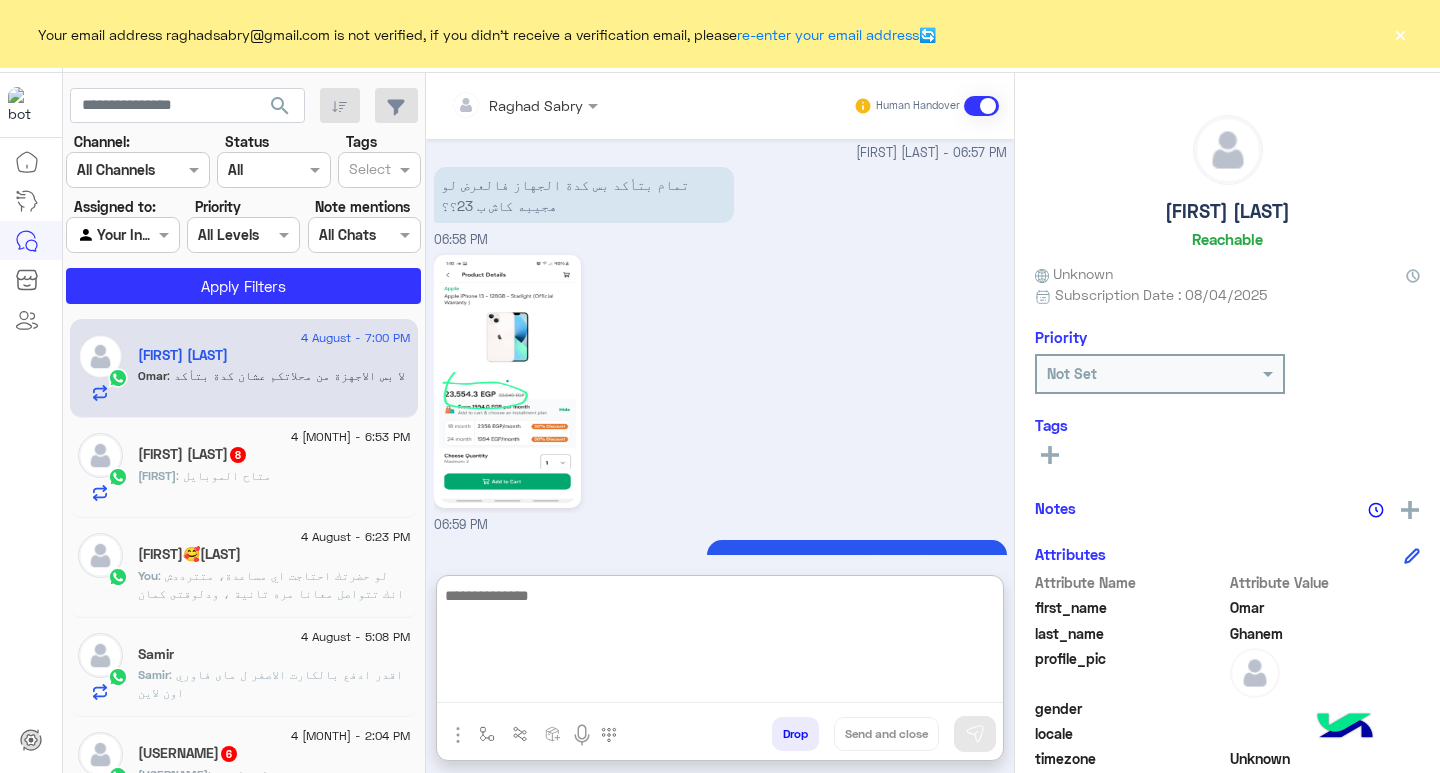 click at bounding box center (720, 643) 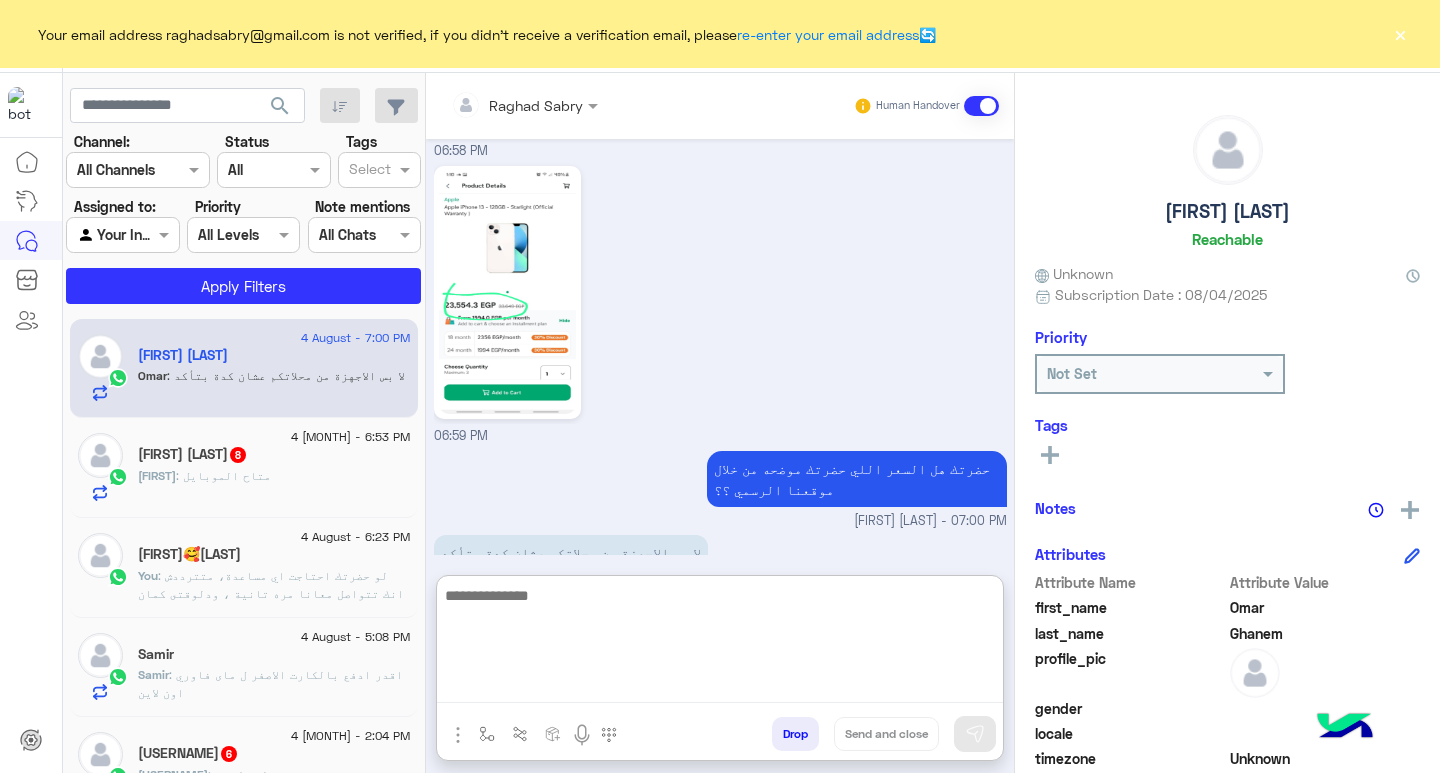 click at bounding box center (720, 643) 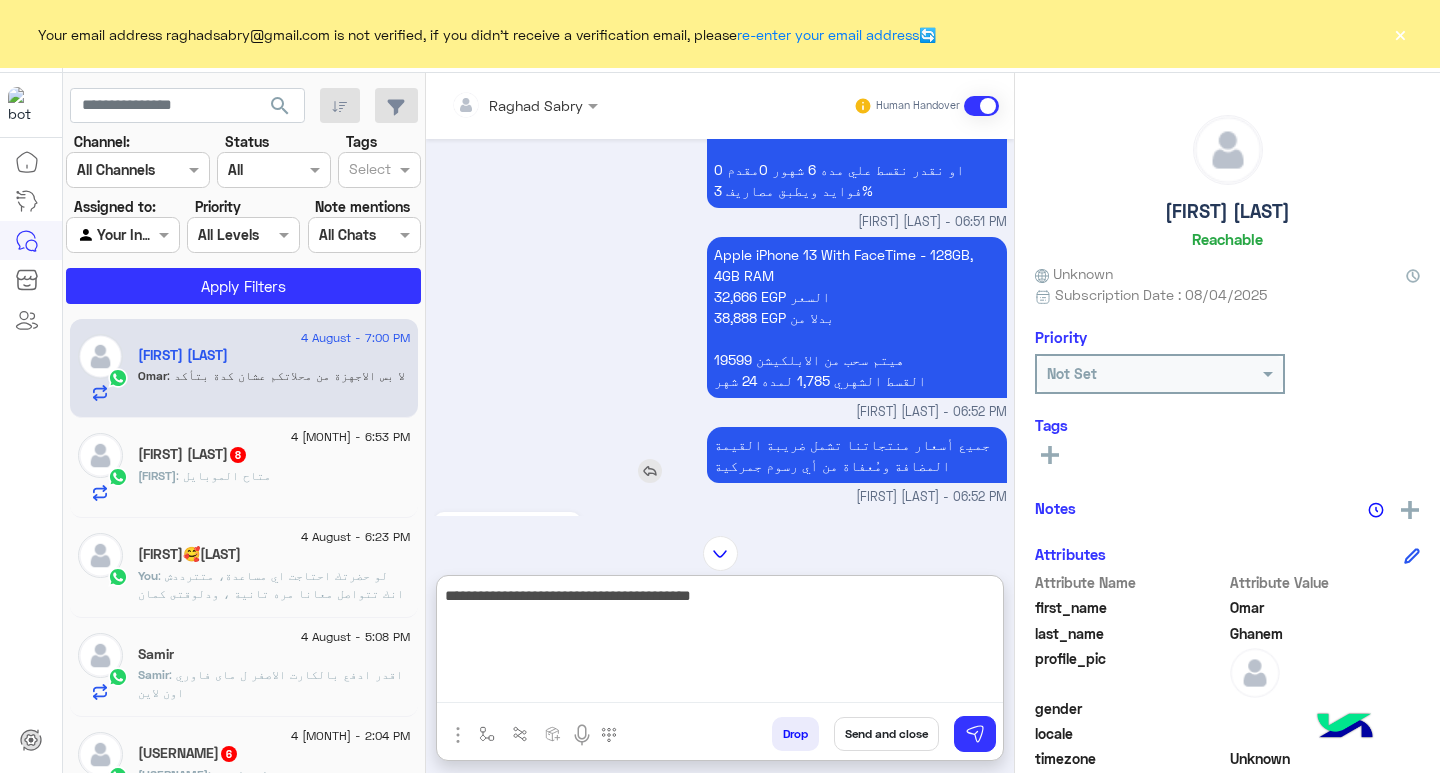 scroll, scrollTop: 508, scrollLeft: 0, axis: vertical 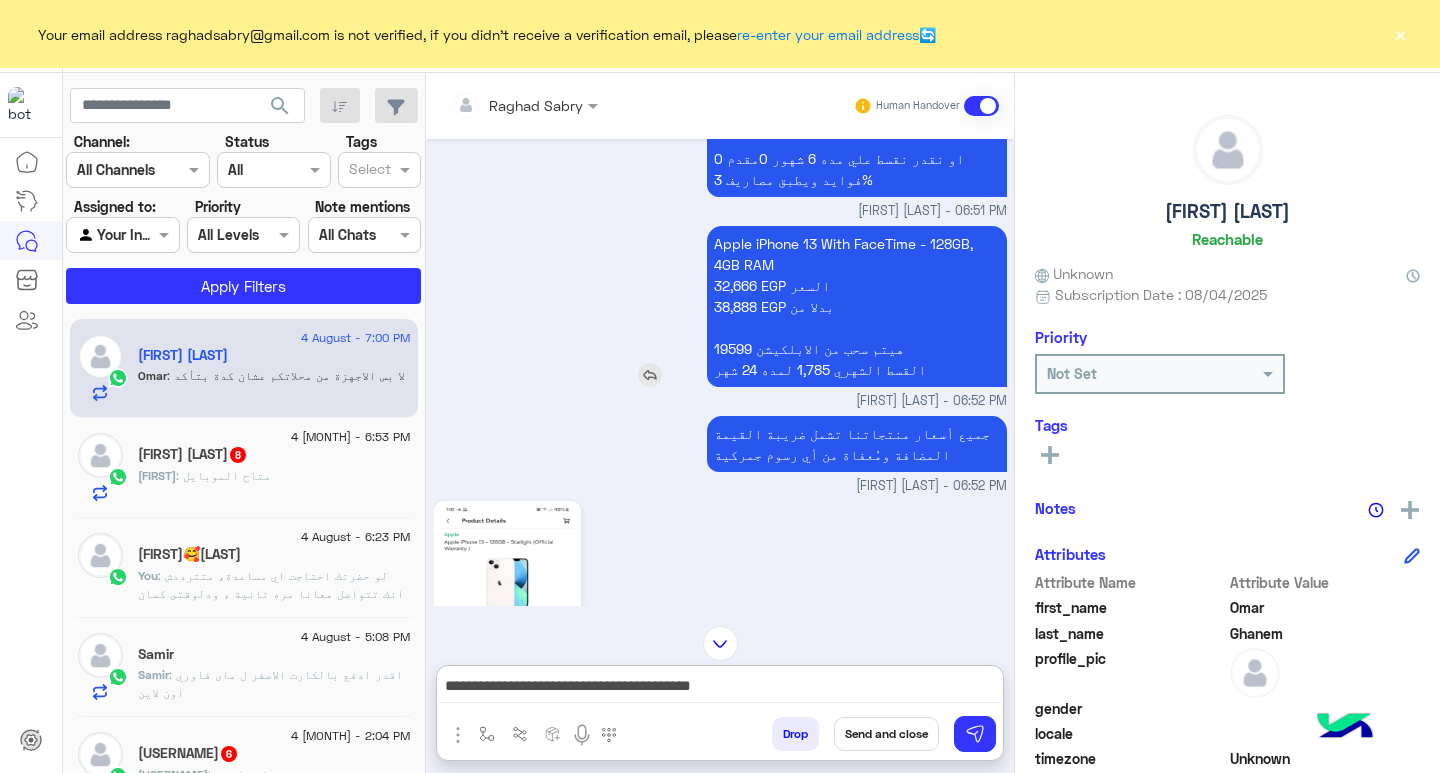 click on "Apple iPhone 13 With FaceTime - 128GB, 4GB RAM 32,666 EGP   السعر  38,888 EGP بدلا من   [PHONE]  1,785 لمده 24 شهر" at bounding box center [857, 306] 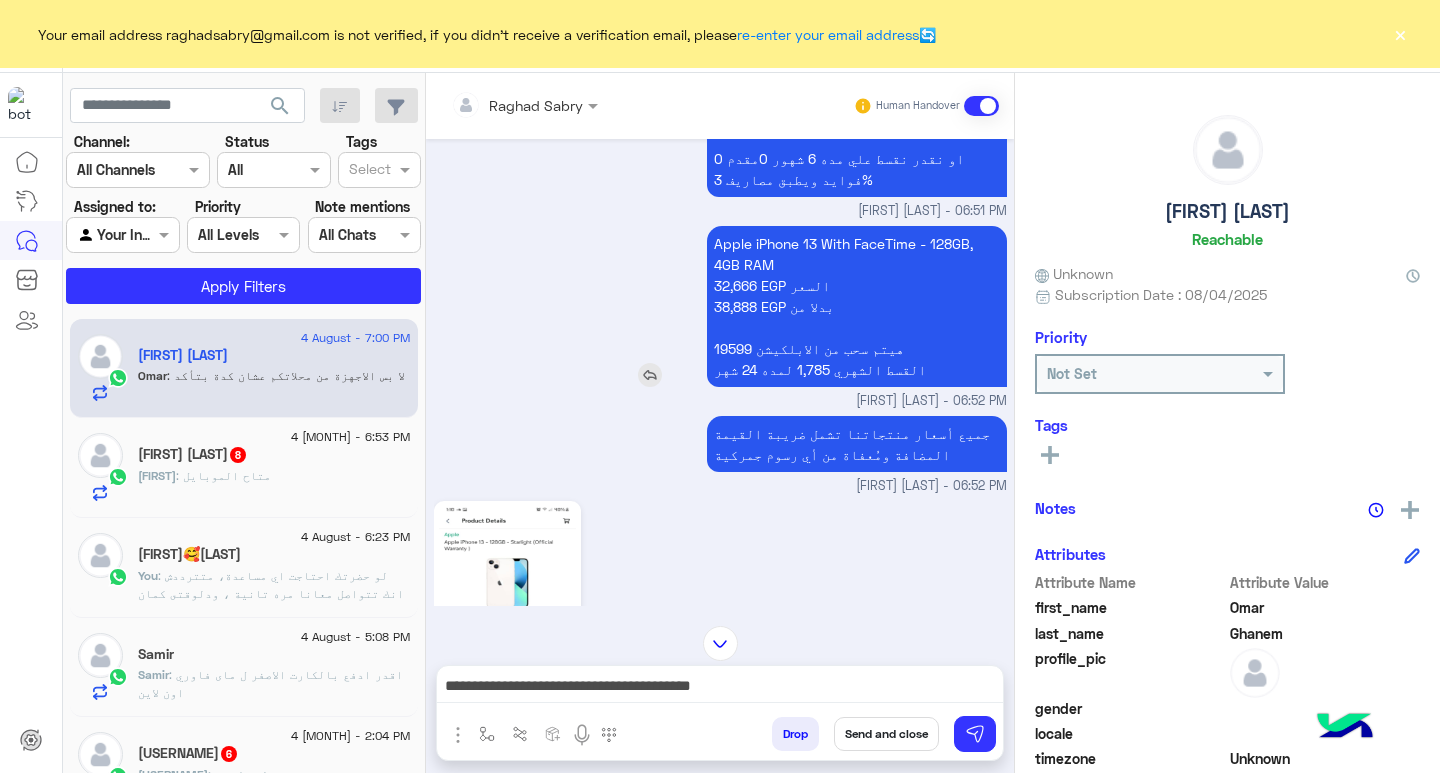 click on "Apple iPhone 13 With FaceTime - 128GB, 4GB RAM 32,666 EGP   السعر  38,888 EGP بدلا من  هيتم سحب من الابلكيشن 19599 القسط الشهري  1,785 لمده 24 شهر" at bounding box center (857, 306) 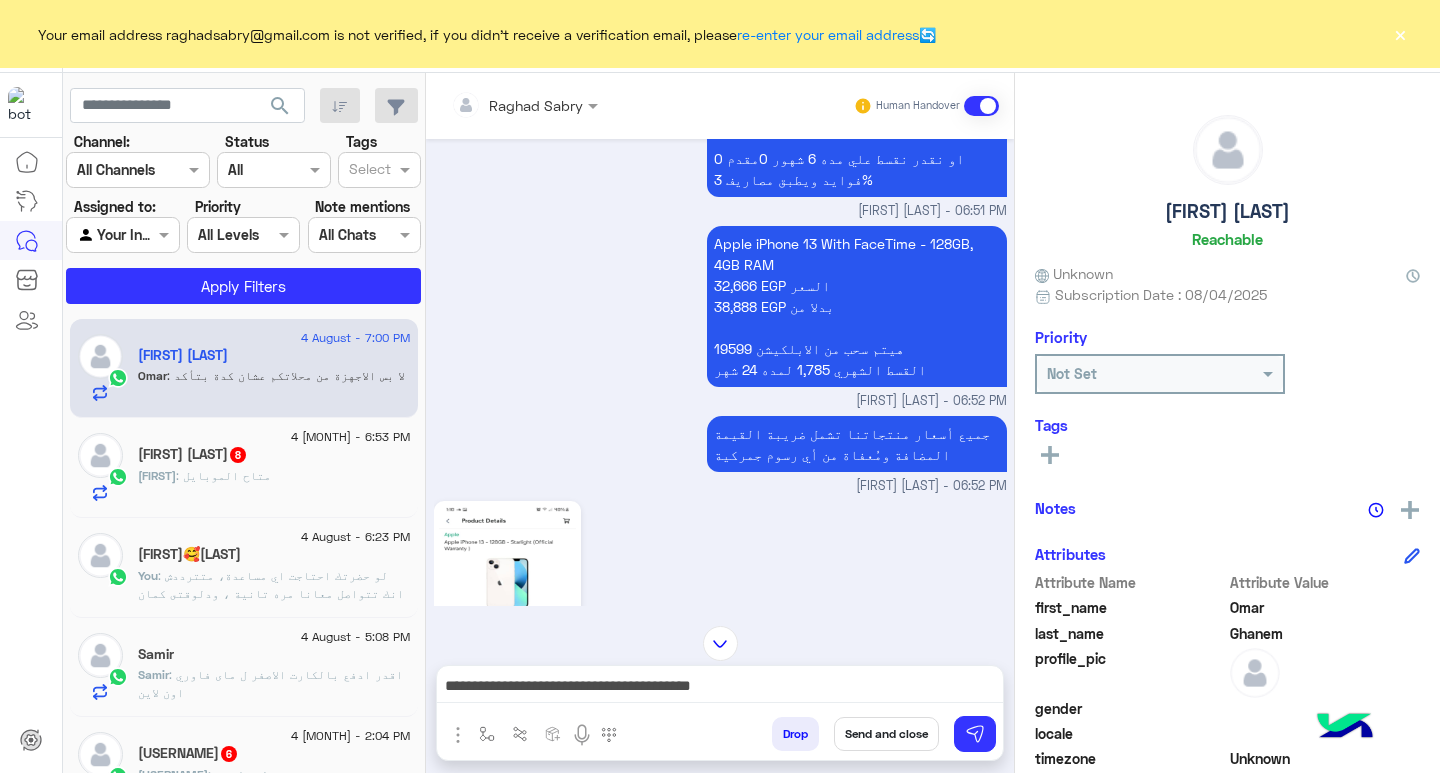 copy on "32,666" 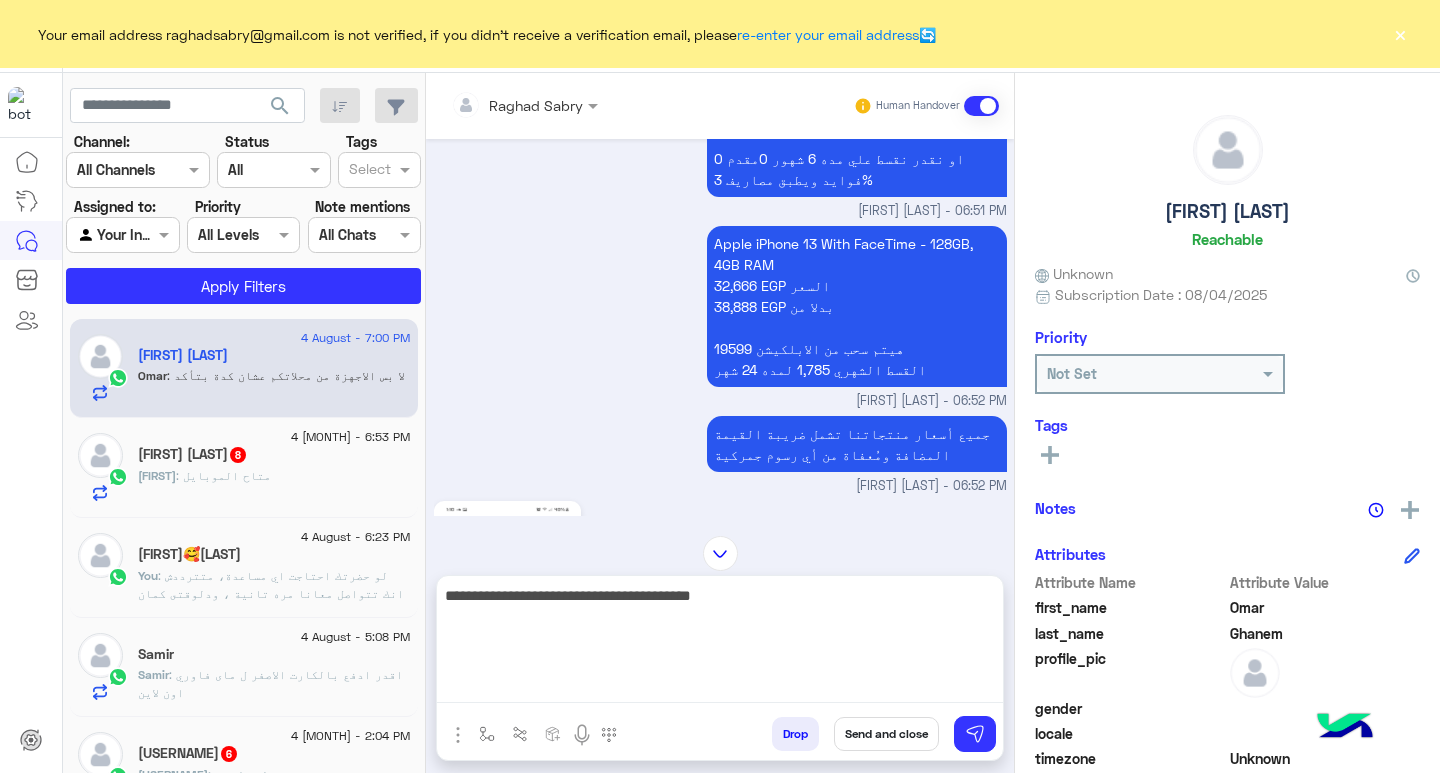 click on "**********" at bounding box center (720, 643) 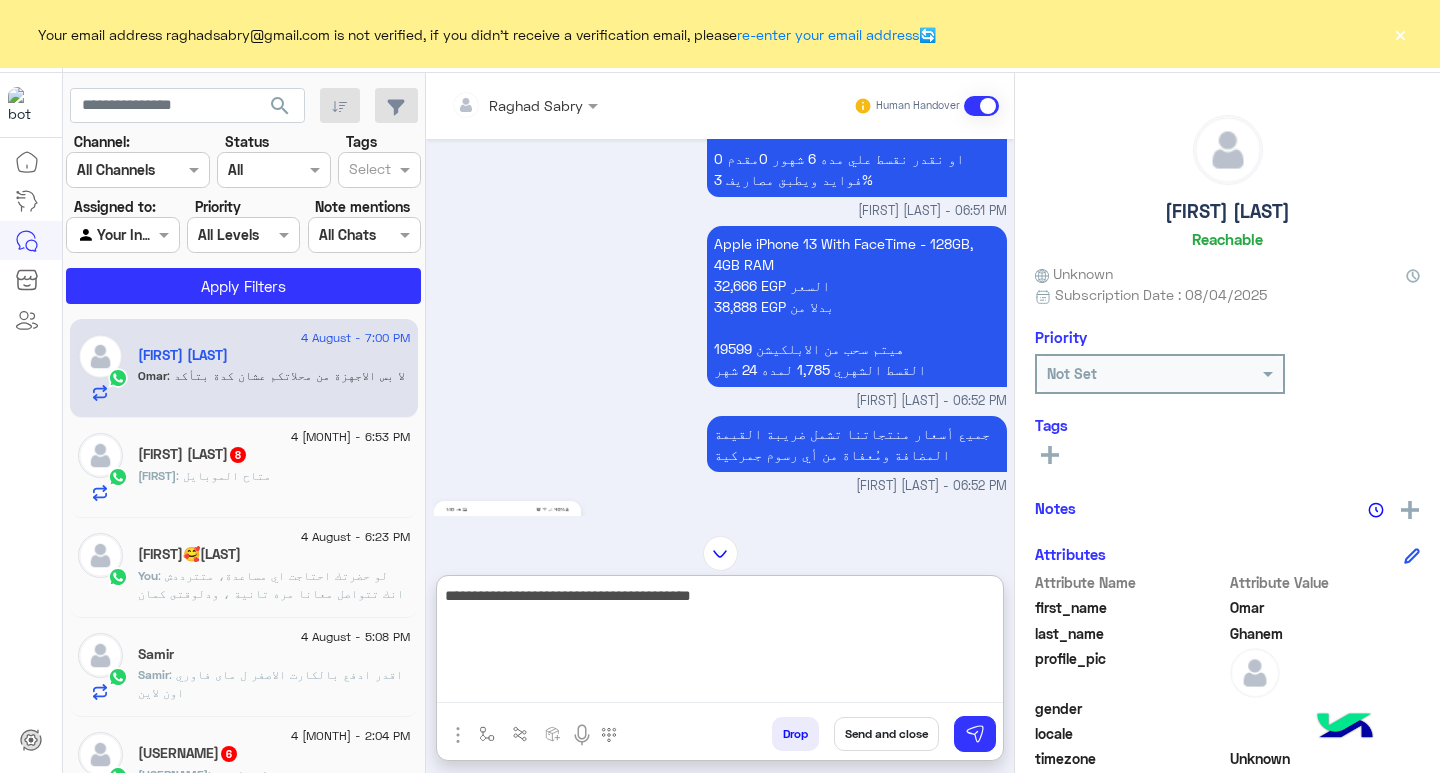 paste on "*******" 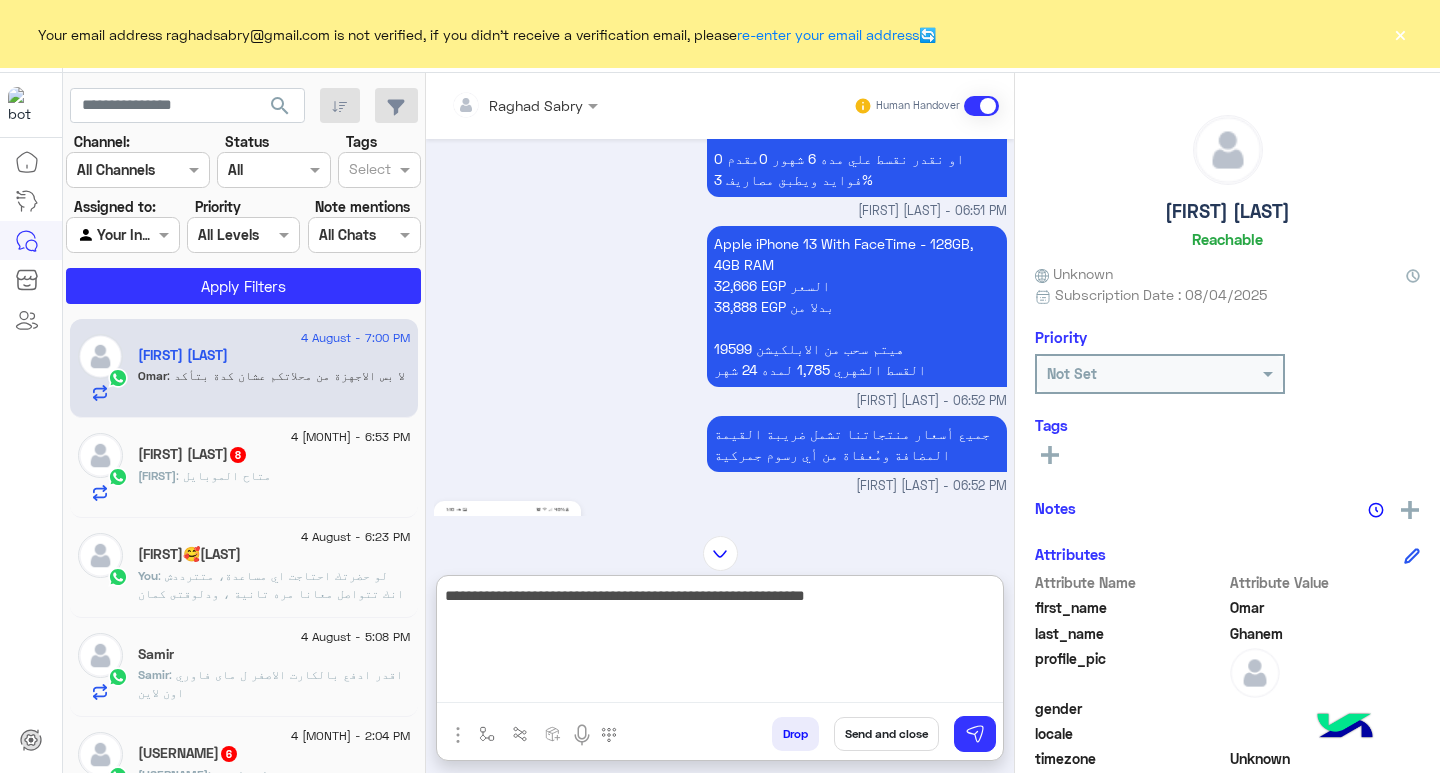 type on "**********" 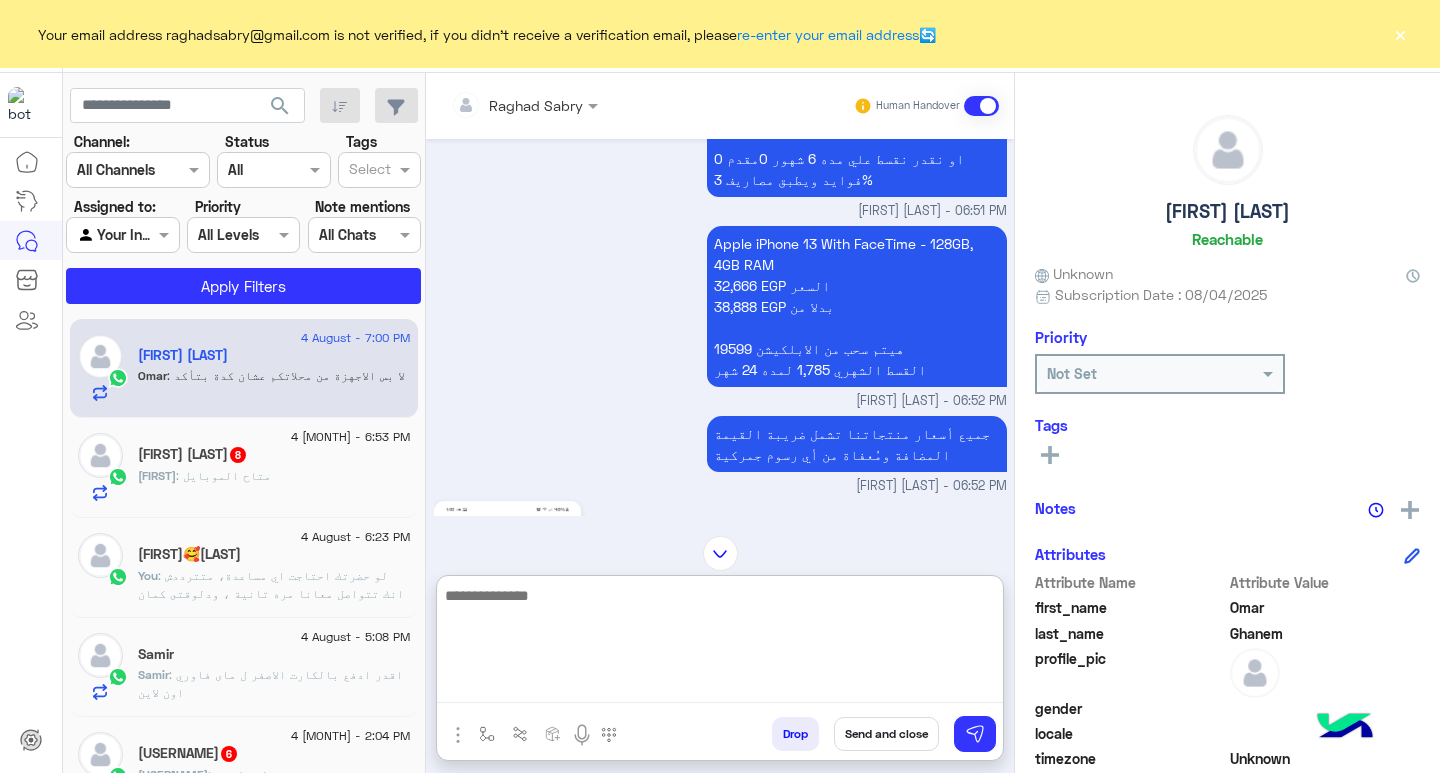 type on "*" 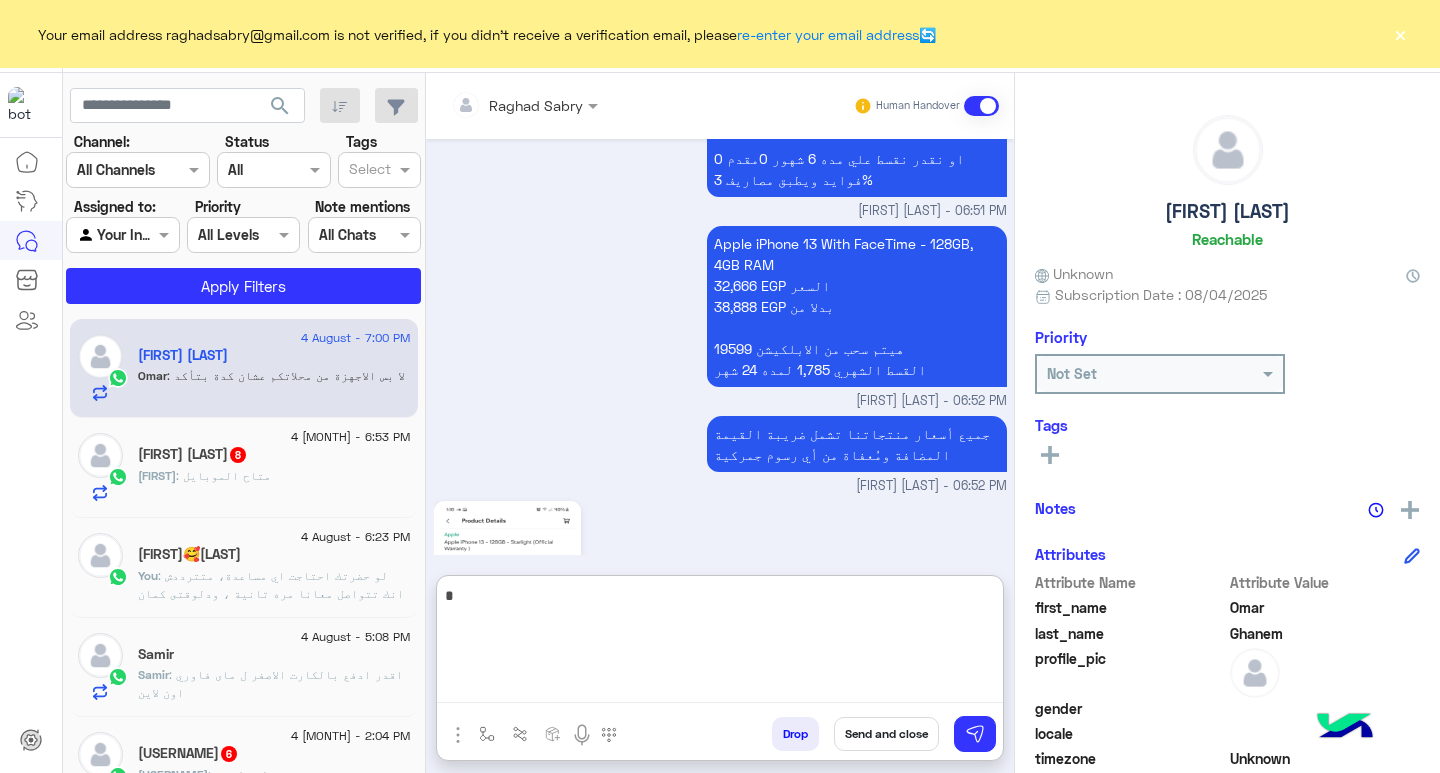 scroll, scrollTop: 1993, scrollLeft: 0, axis: vertical 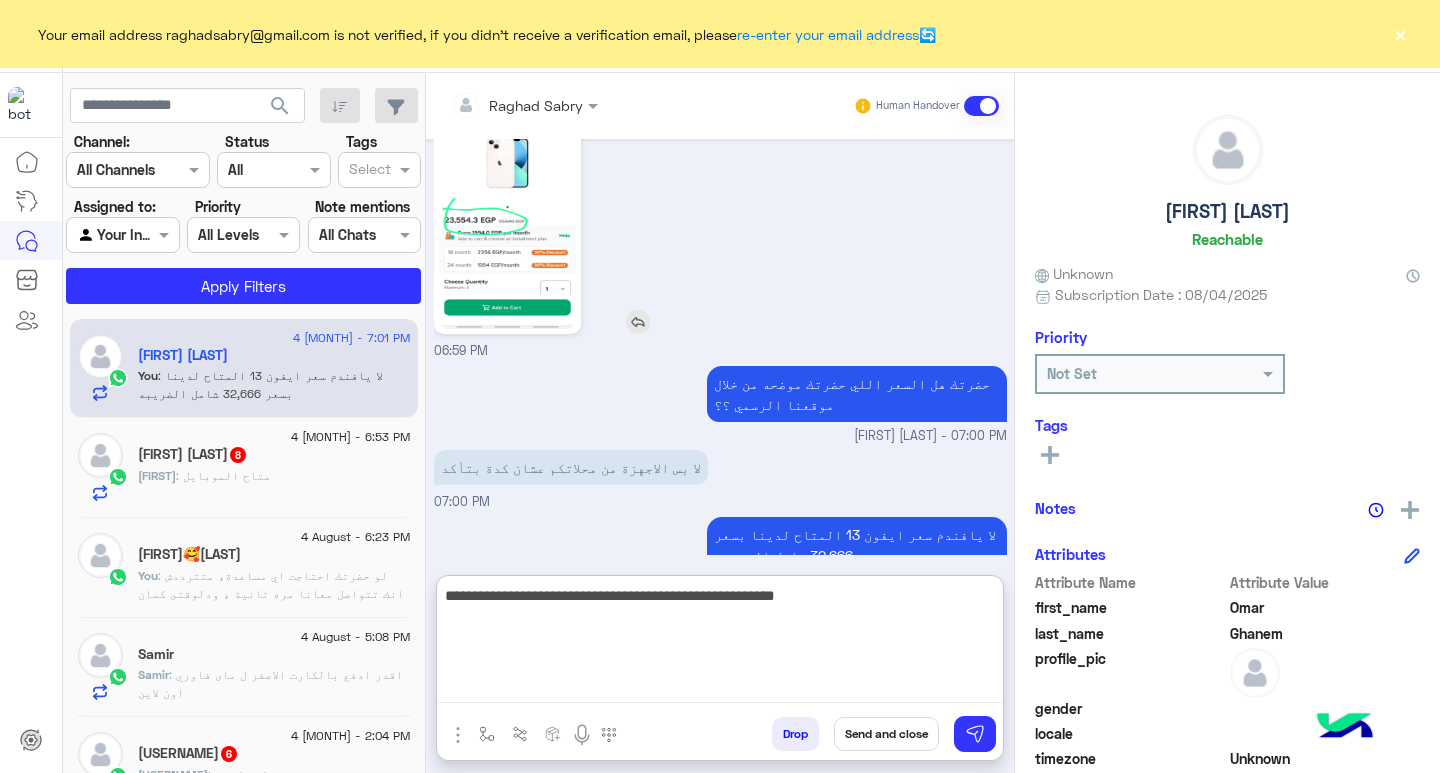 type on "**********" 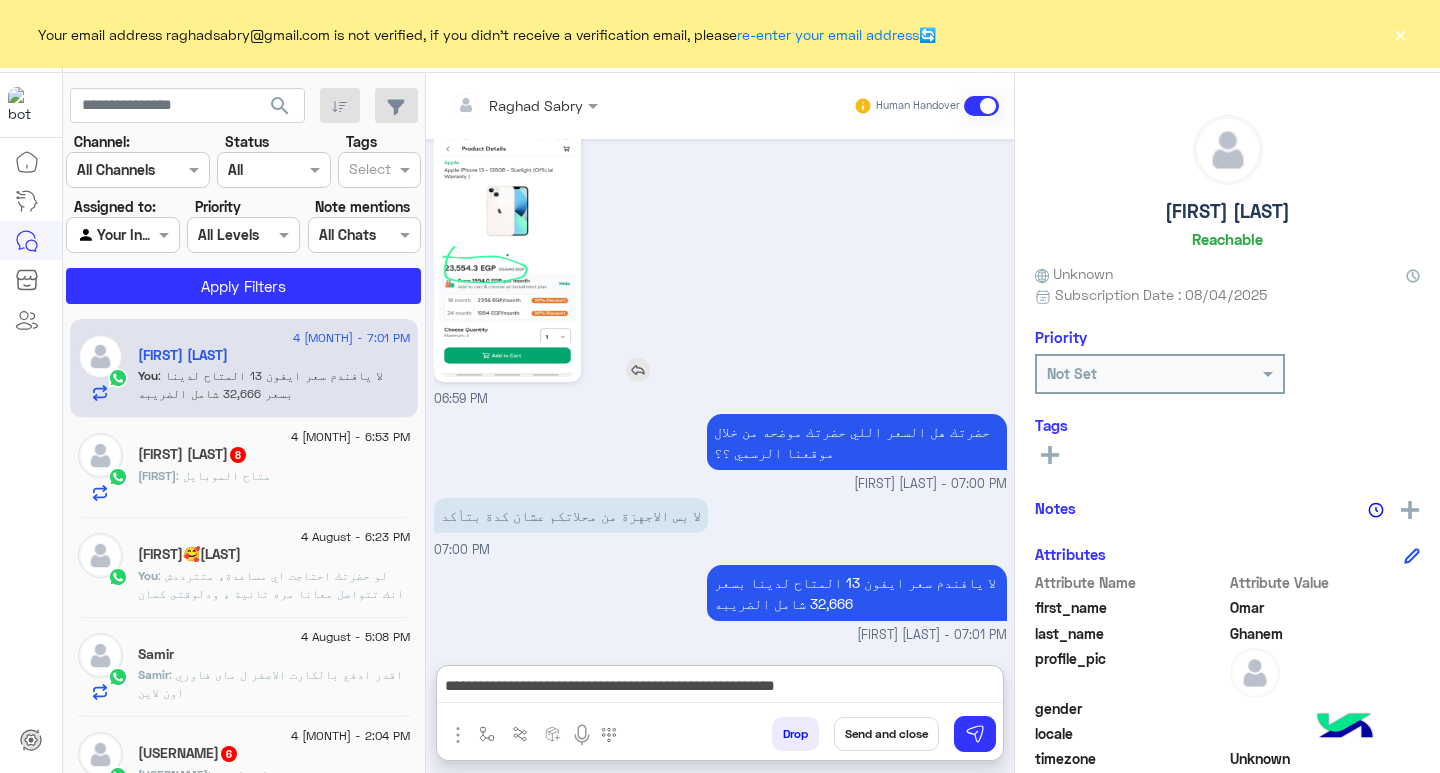 click at bounding box center (638, 370) 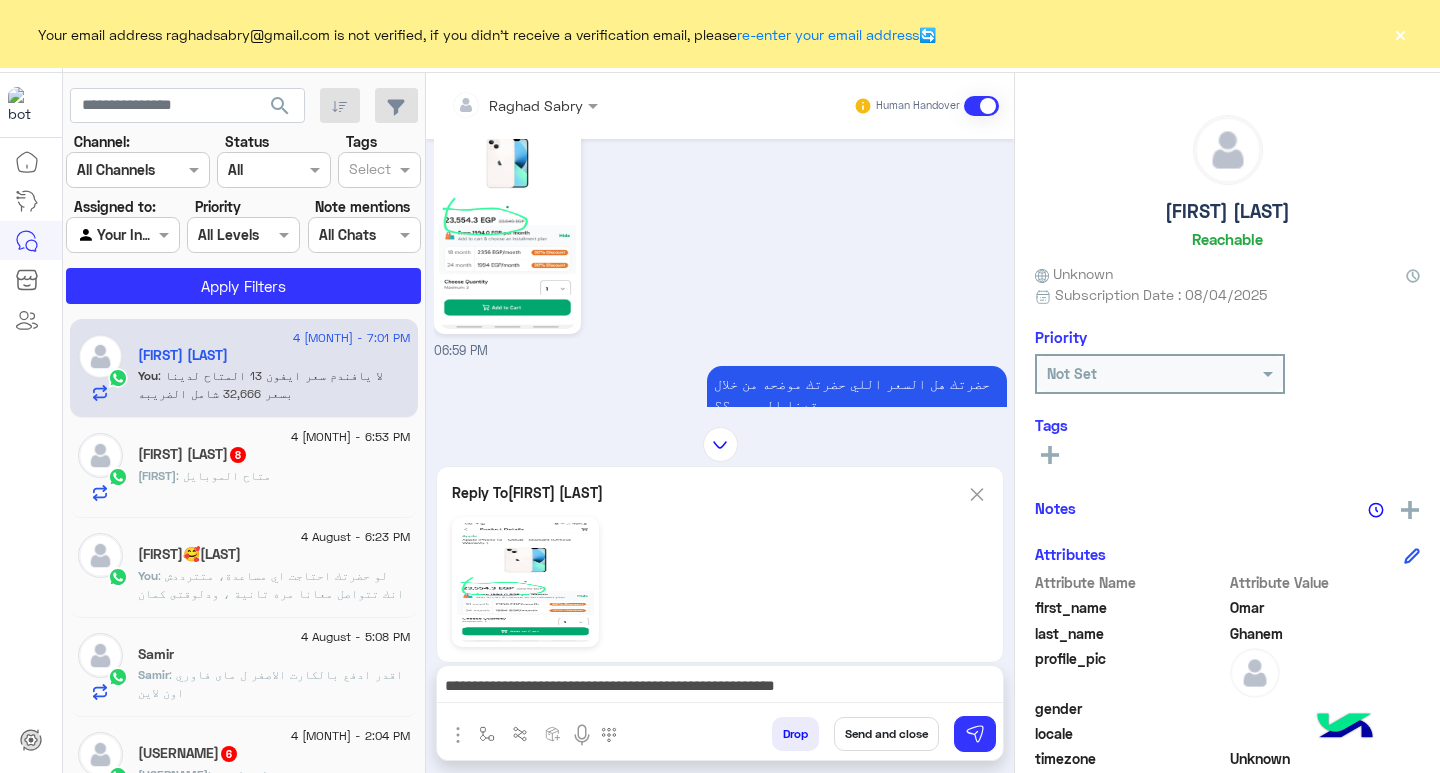 scroll, scrollTop: 1993, scrollLeft: 0, axis: vertical 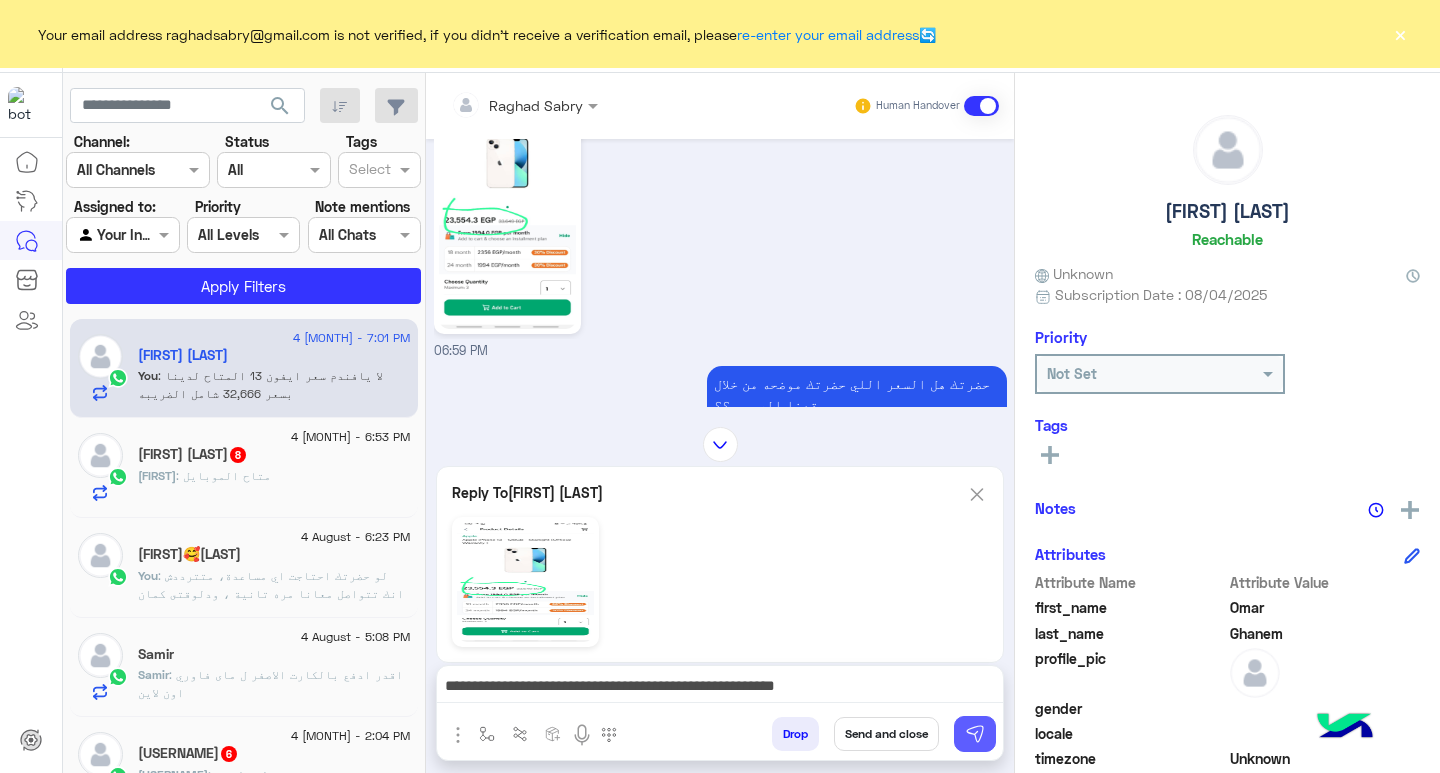 click at bounding box center [975, 734] 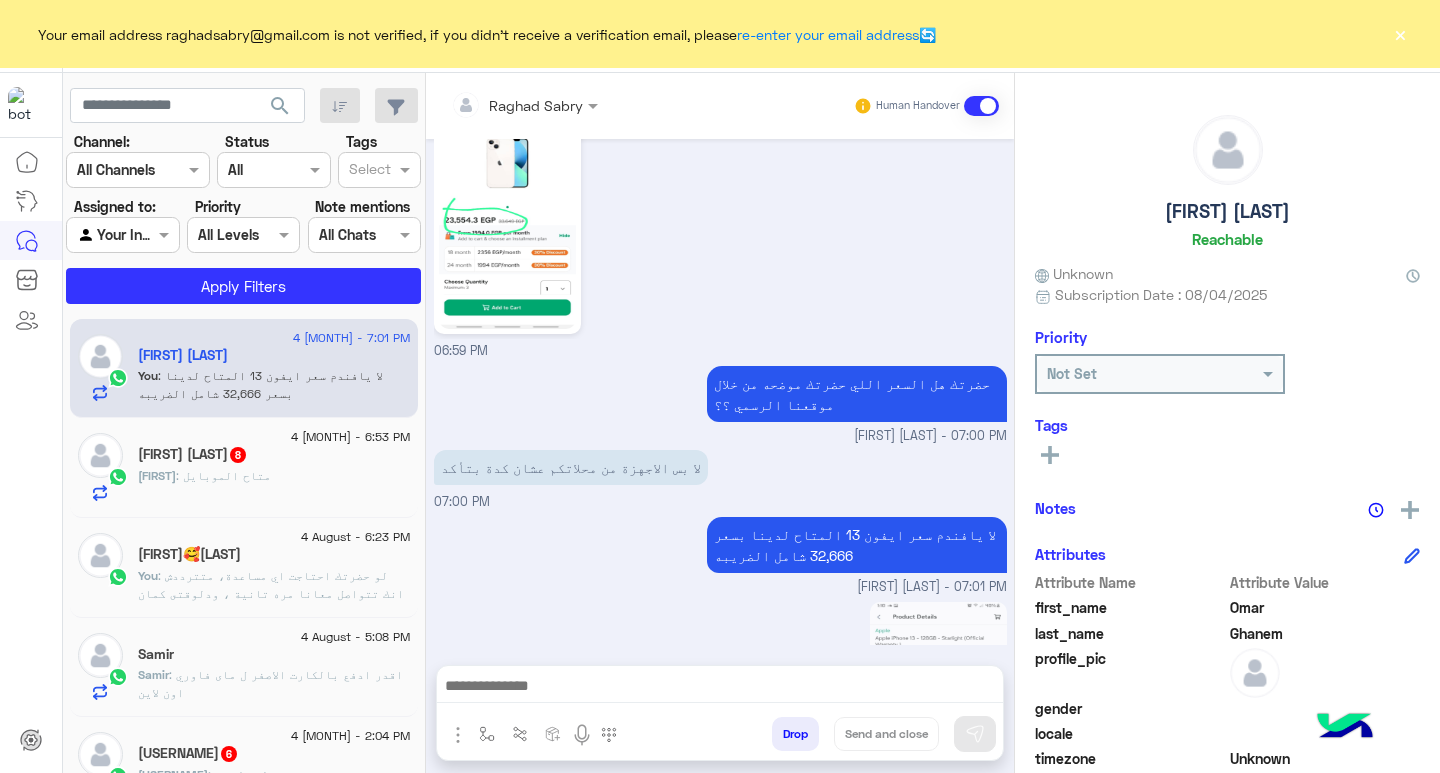 scroll, scrollTop: 2231, scrollLeft: 0, axis: vertical 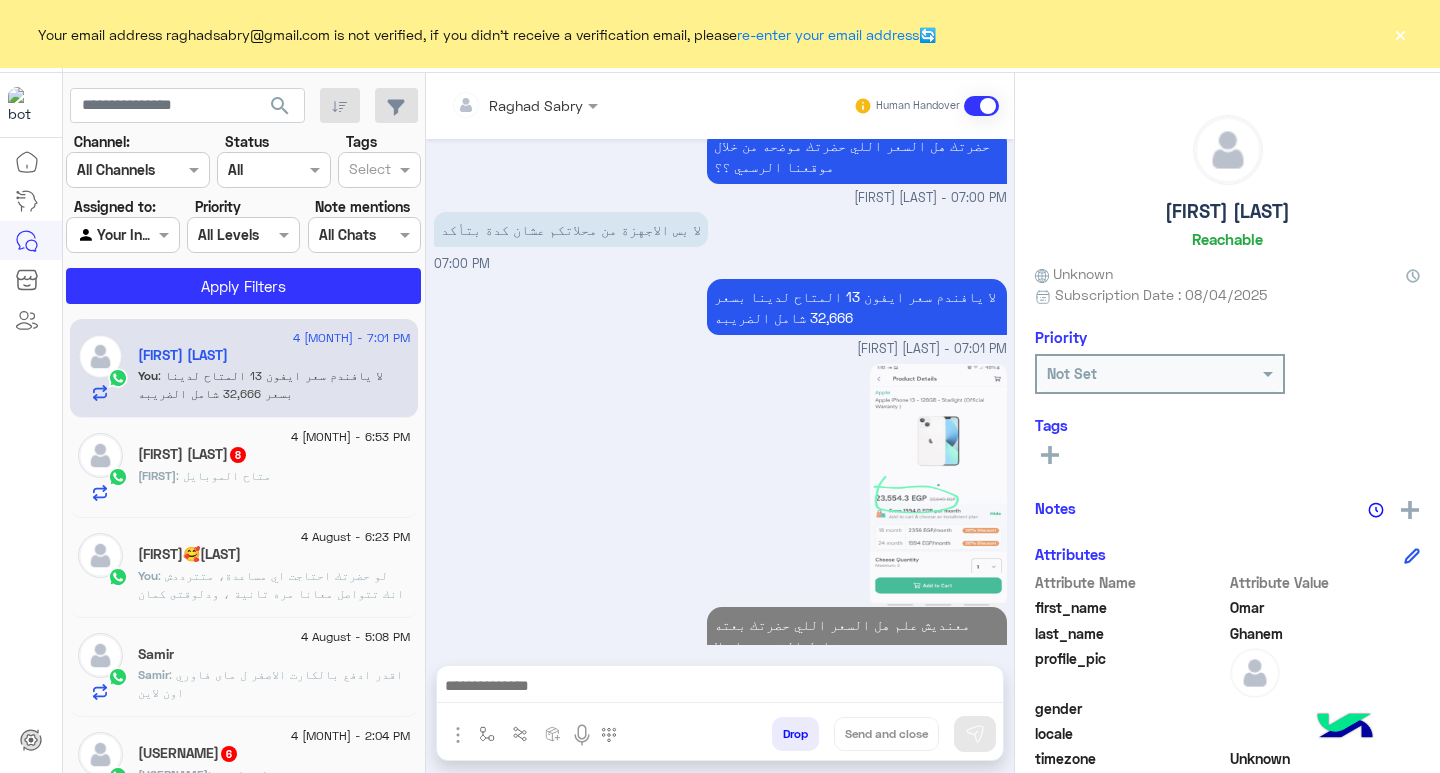 drag, startPoint x: 535, startPoint y: 433, endPoint x: 520, endPoint y: 439, distance: 16.155495 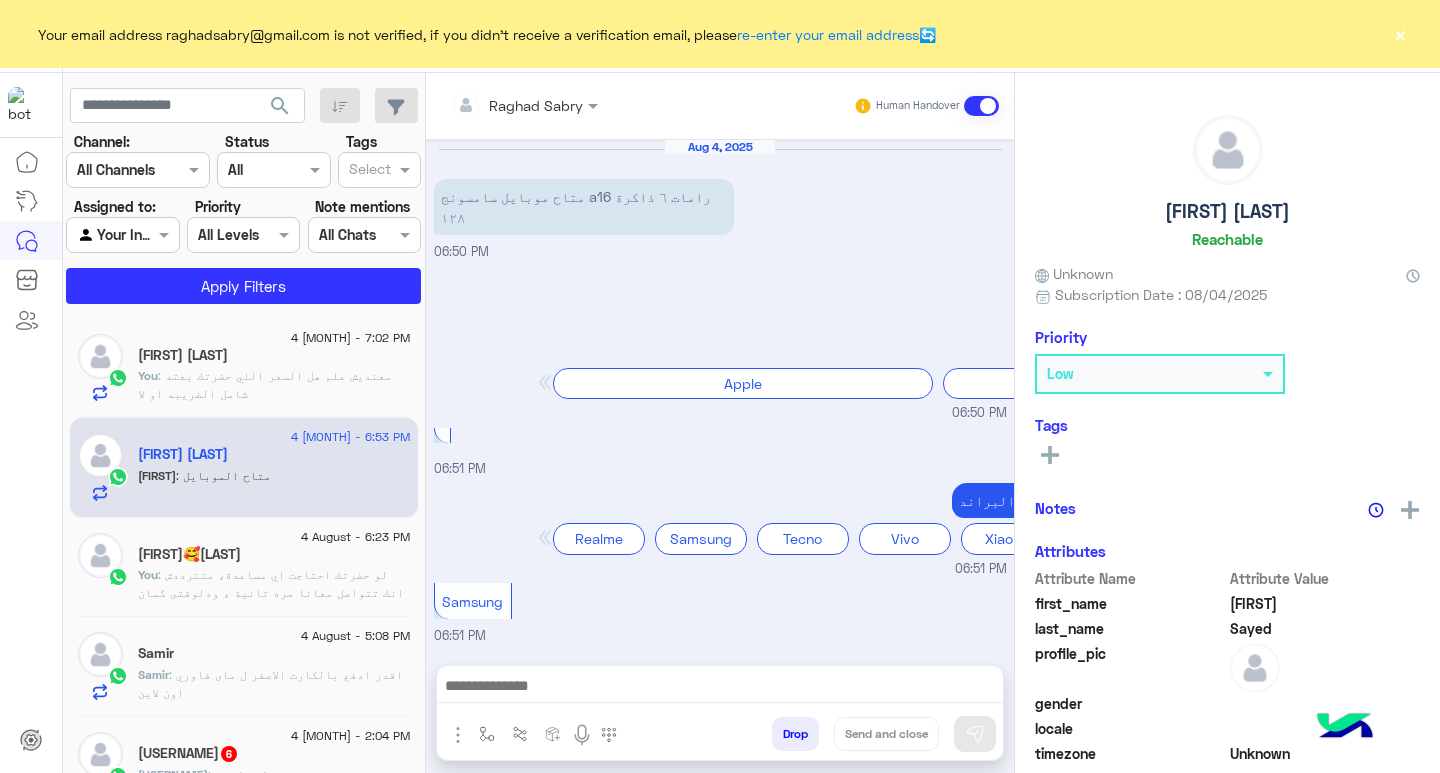 scroll, scrollTop: 1577, scrollLeft: 0, axis: vertical 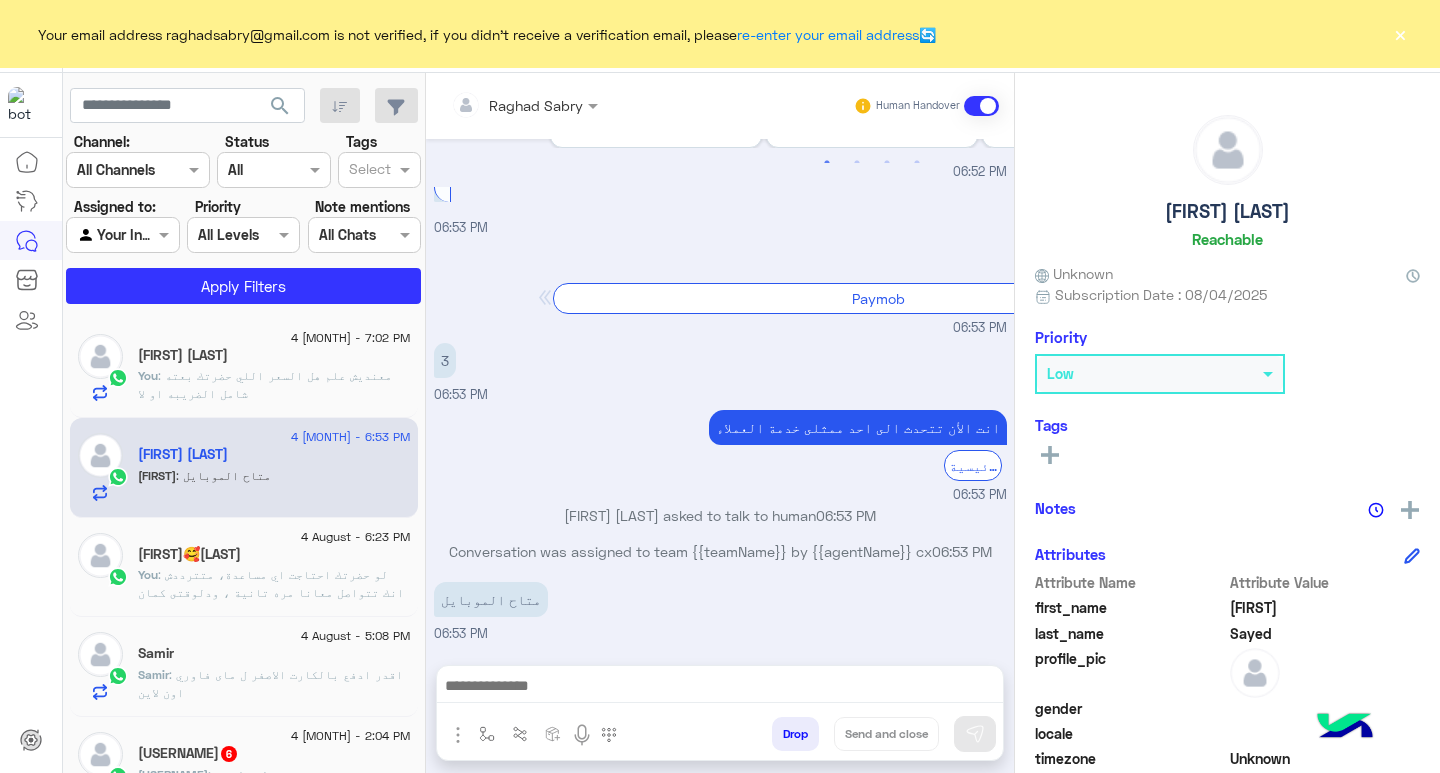 click on "×" 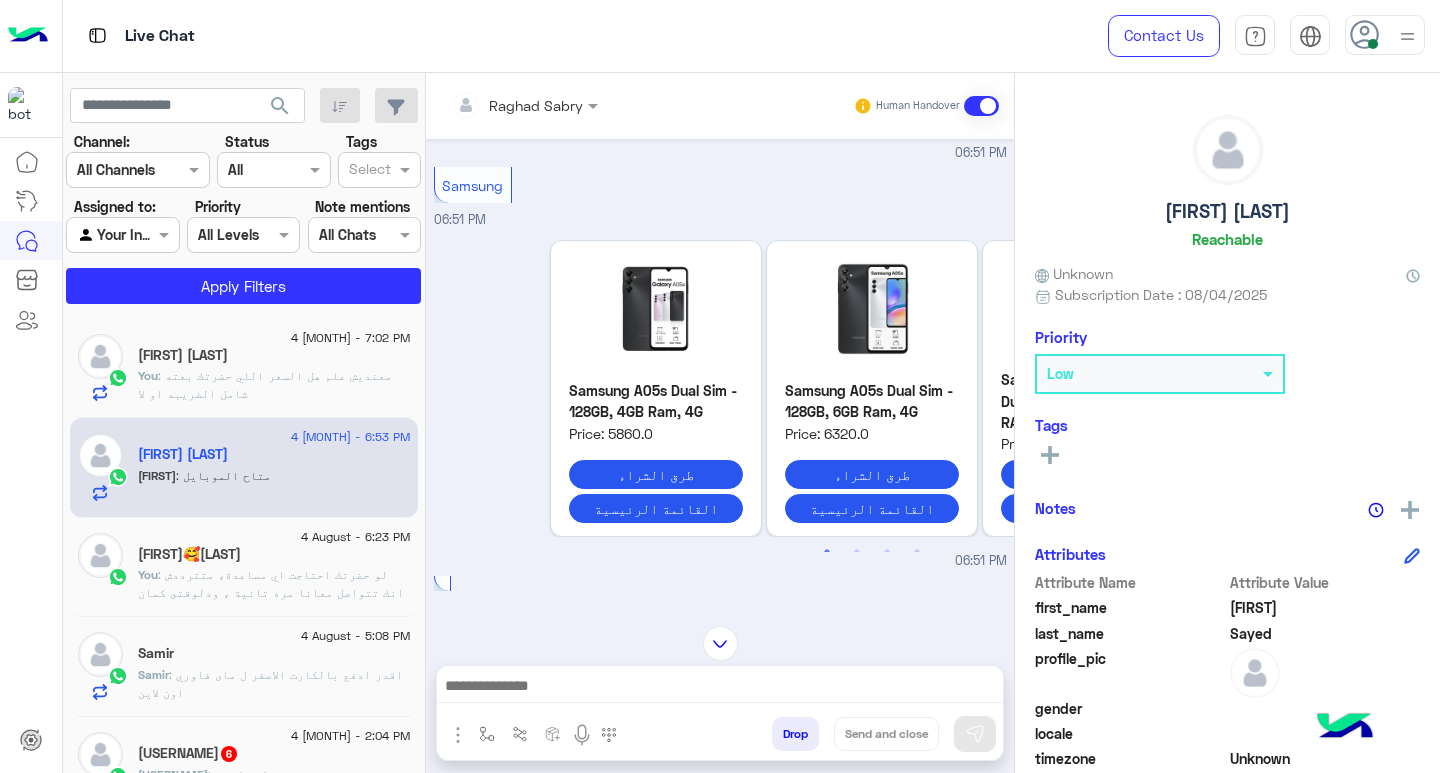 scroll, scrollTop: 410, scrollLeft: 0, axis: vertical 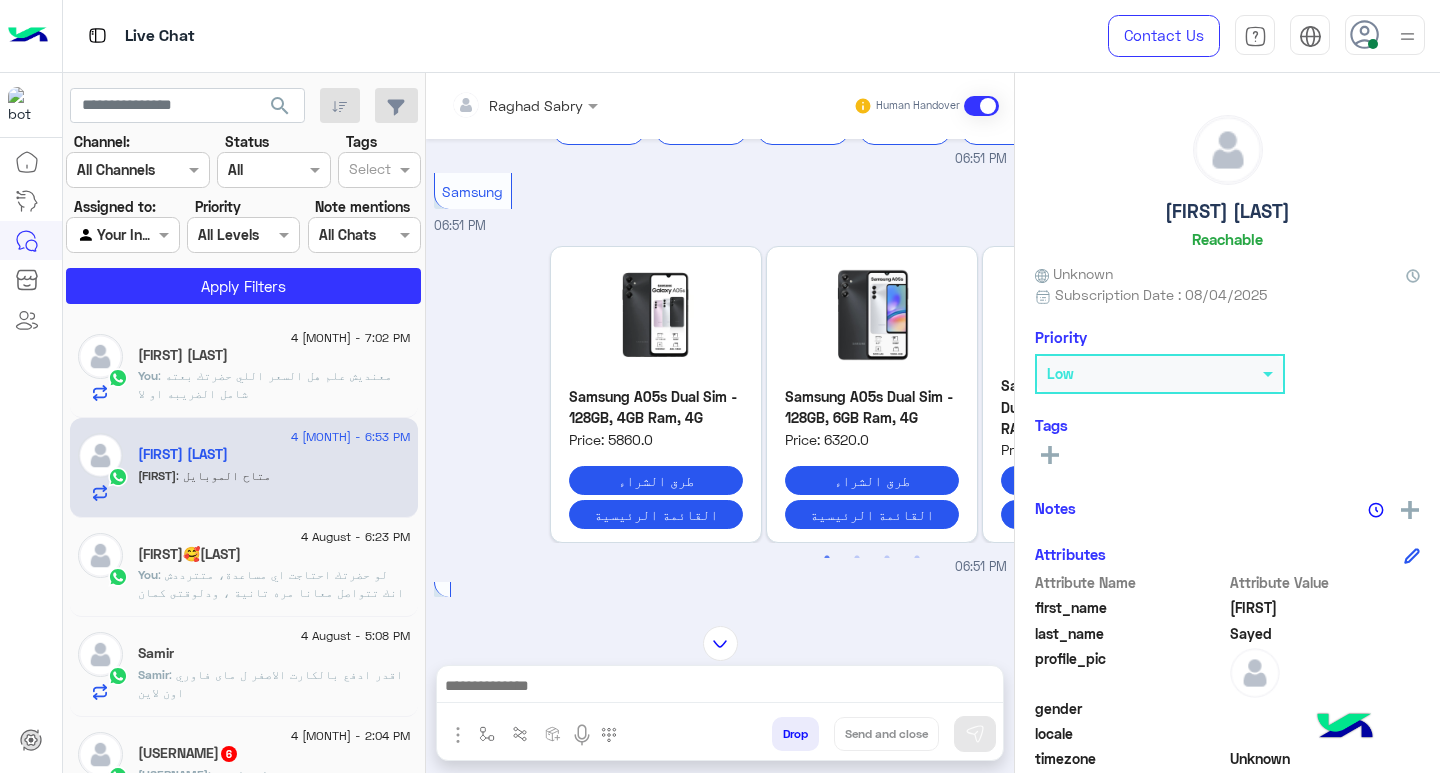 click on ": معنديش علم هل السعر اللي حضرتك بعته شامل الضريبه او لا" 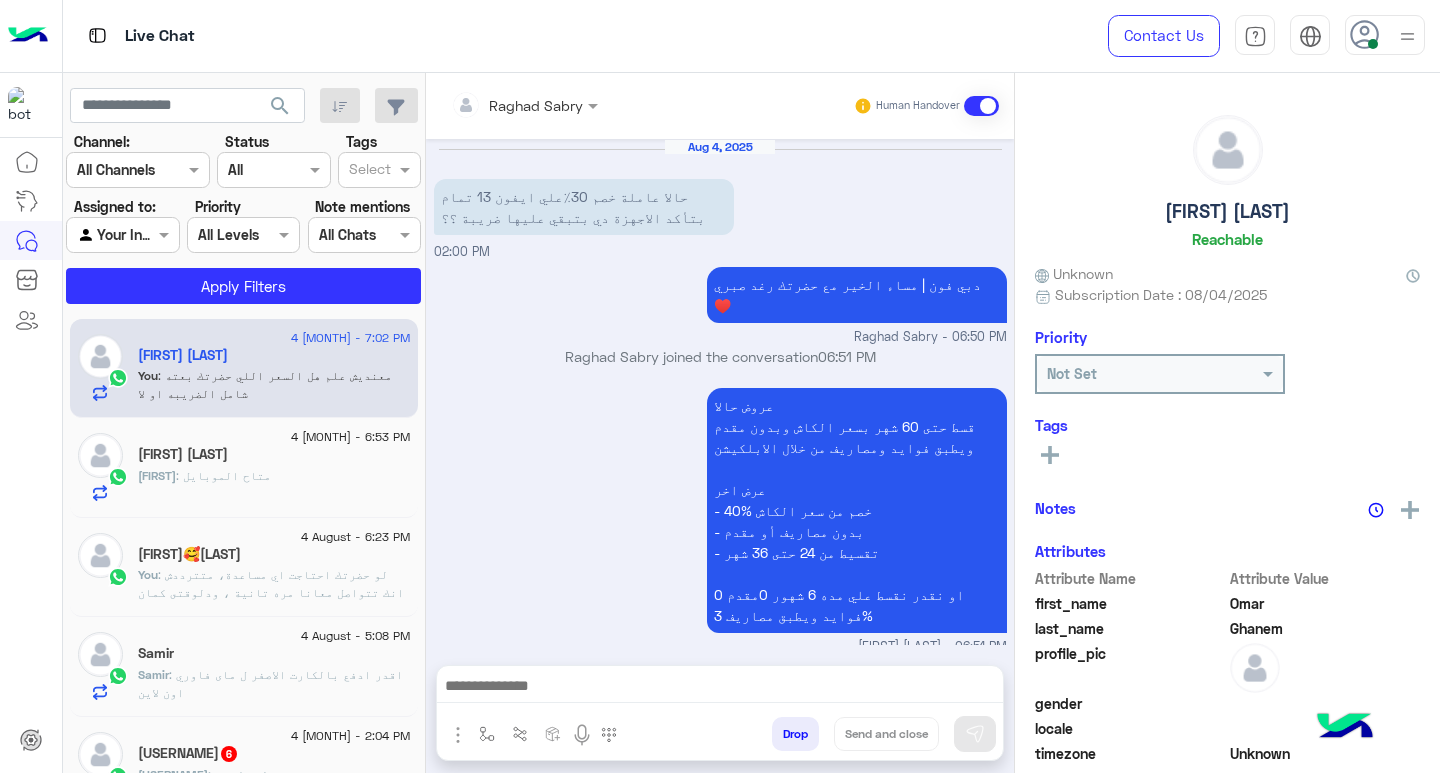 scroll, scrollTop: 2158, scrollLeft: 0, axis: vertical 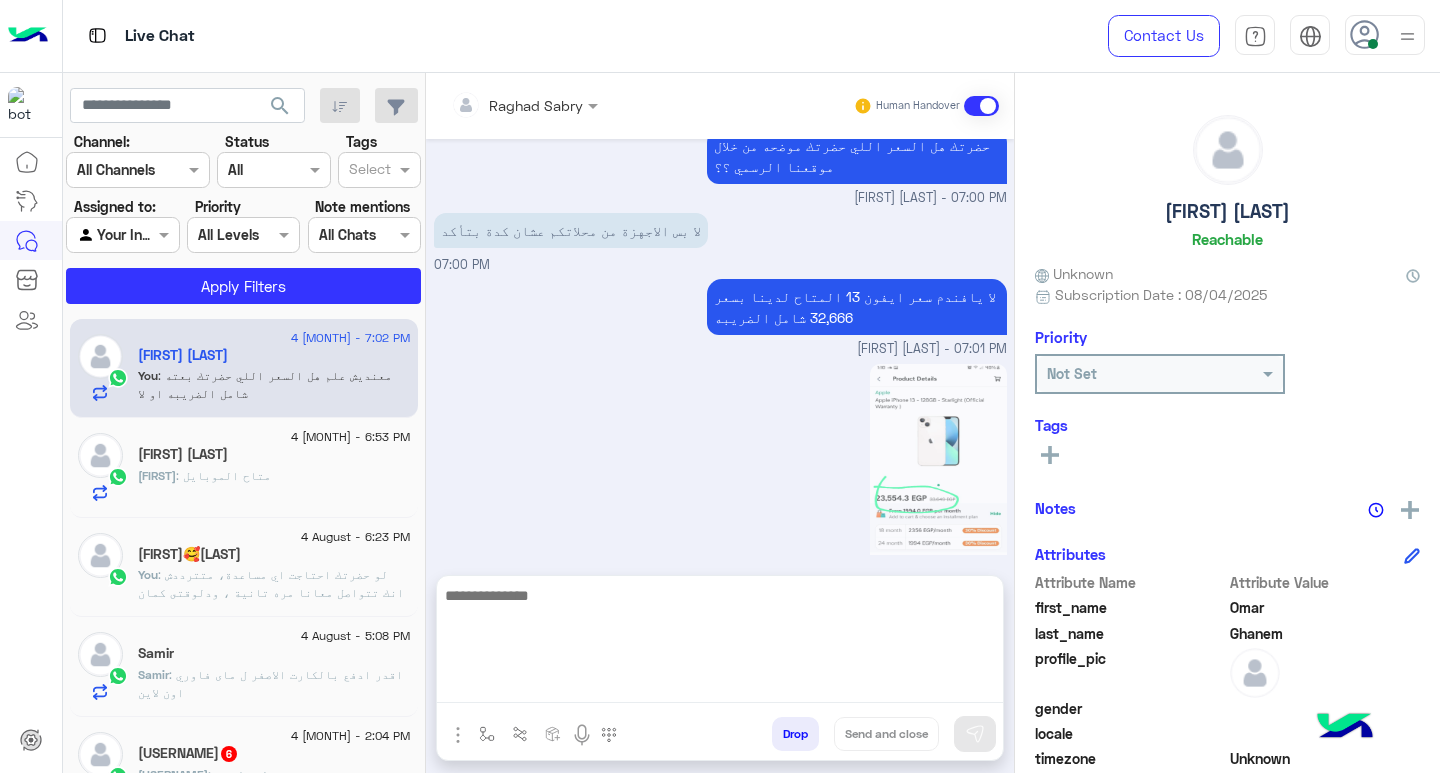 click at bounding box center (720, 643) 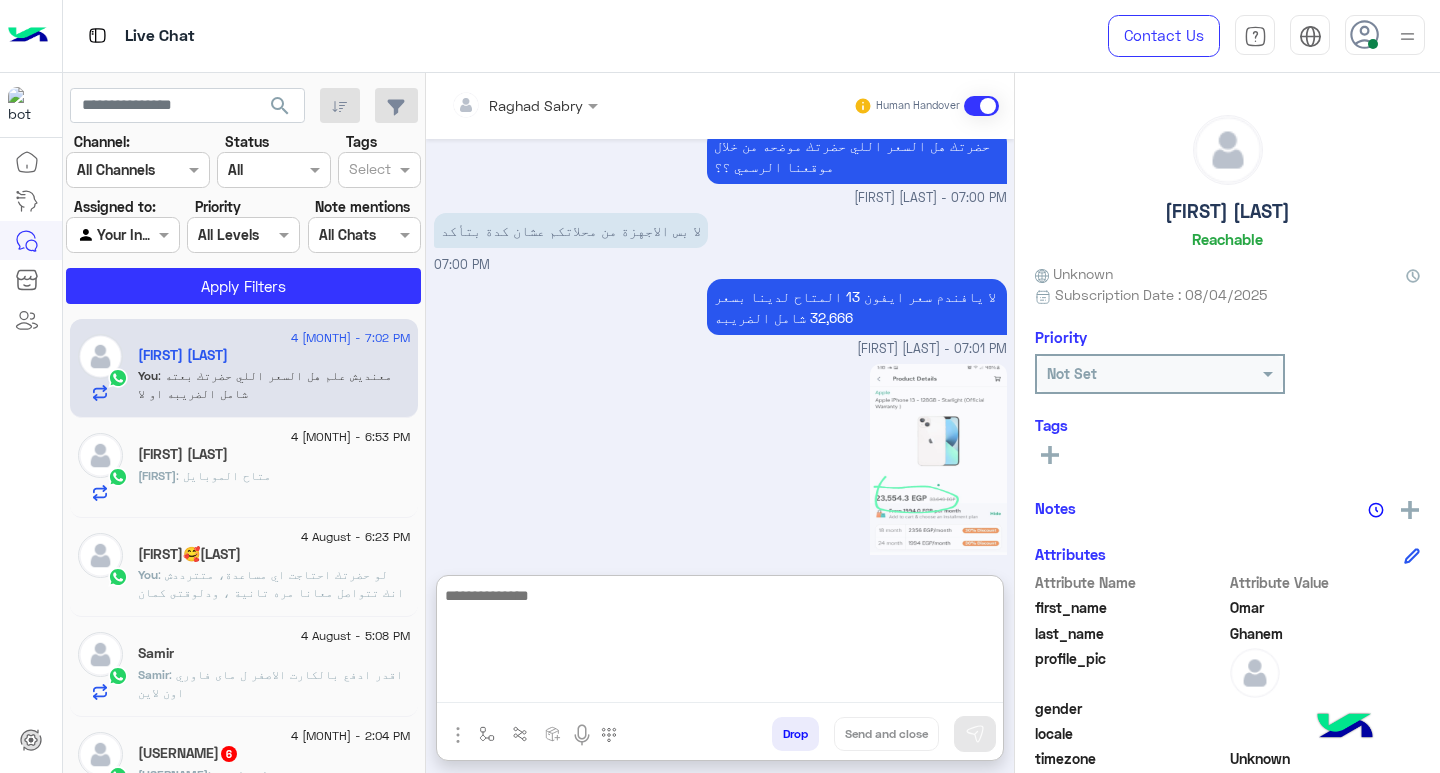 paste on "**********" 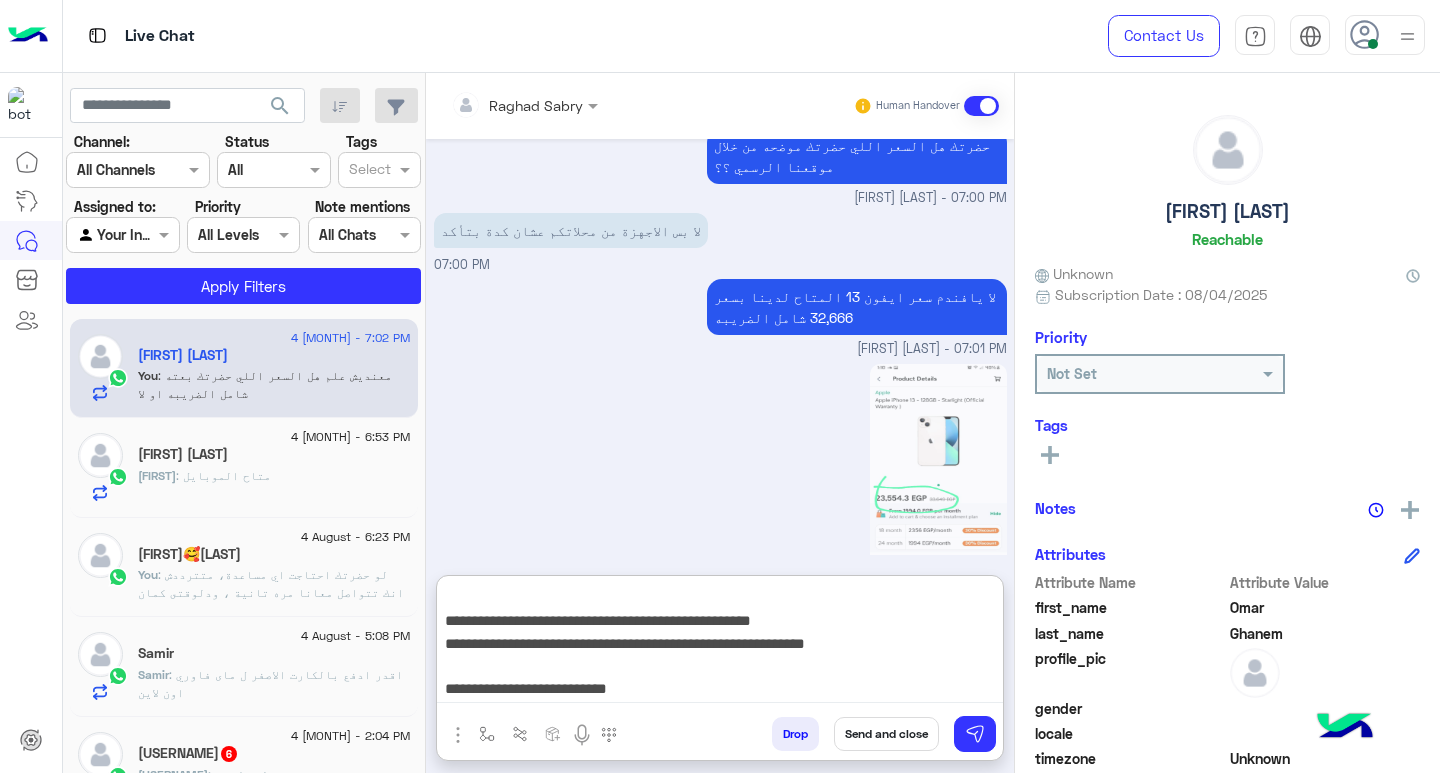 scroll, scrollTop: 133, scrollLeft: 0, axis: vertical 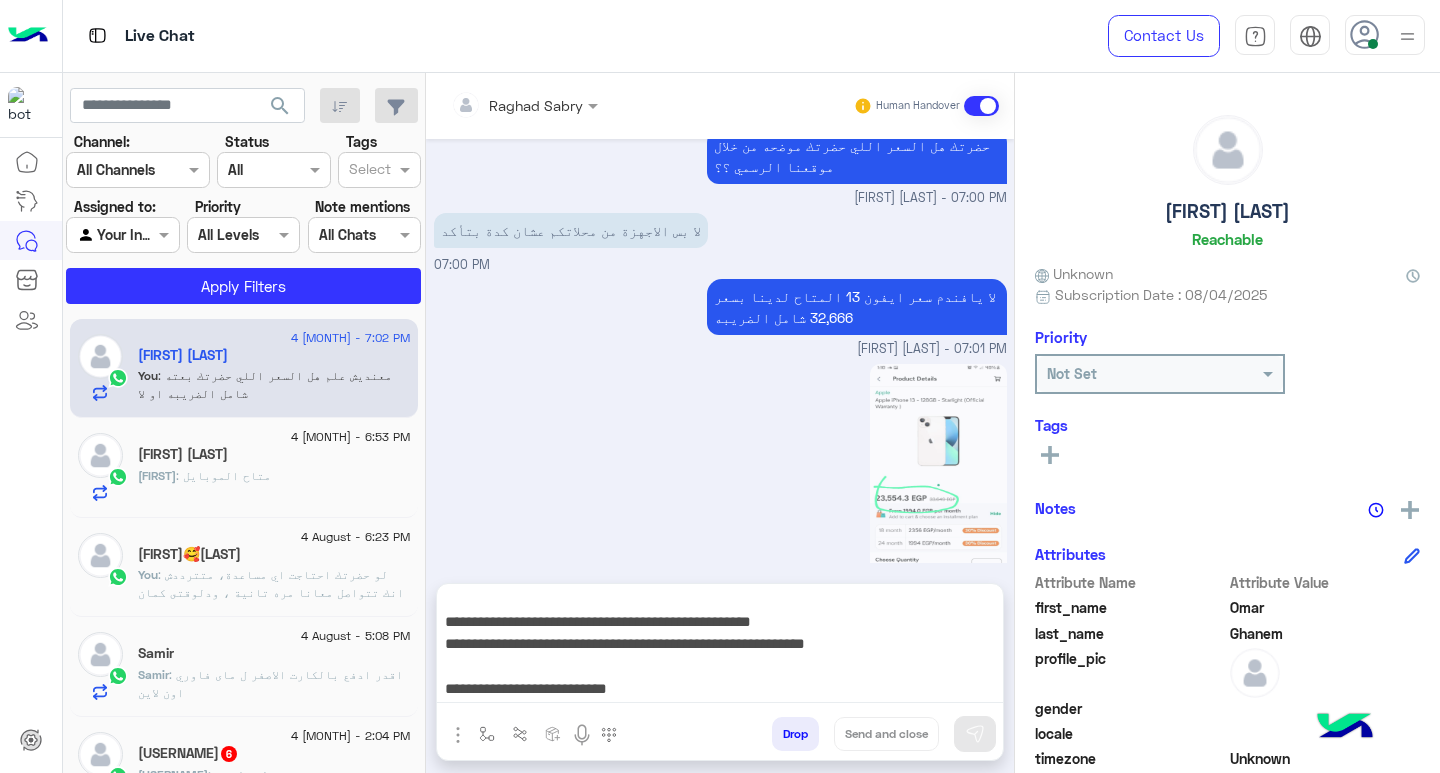 type 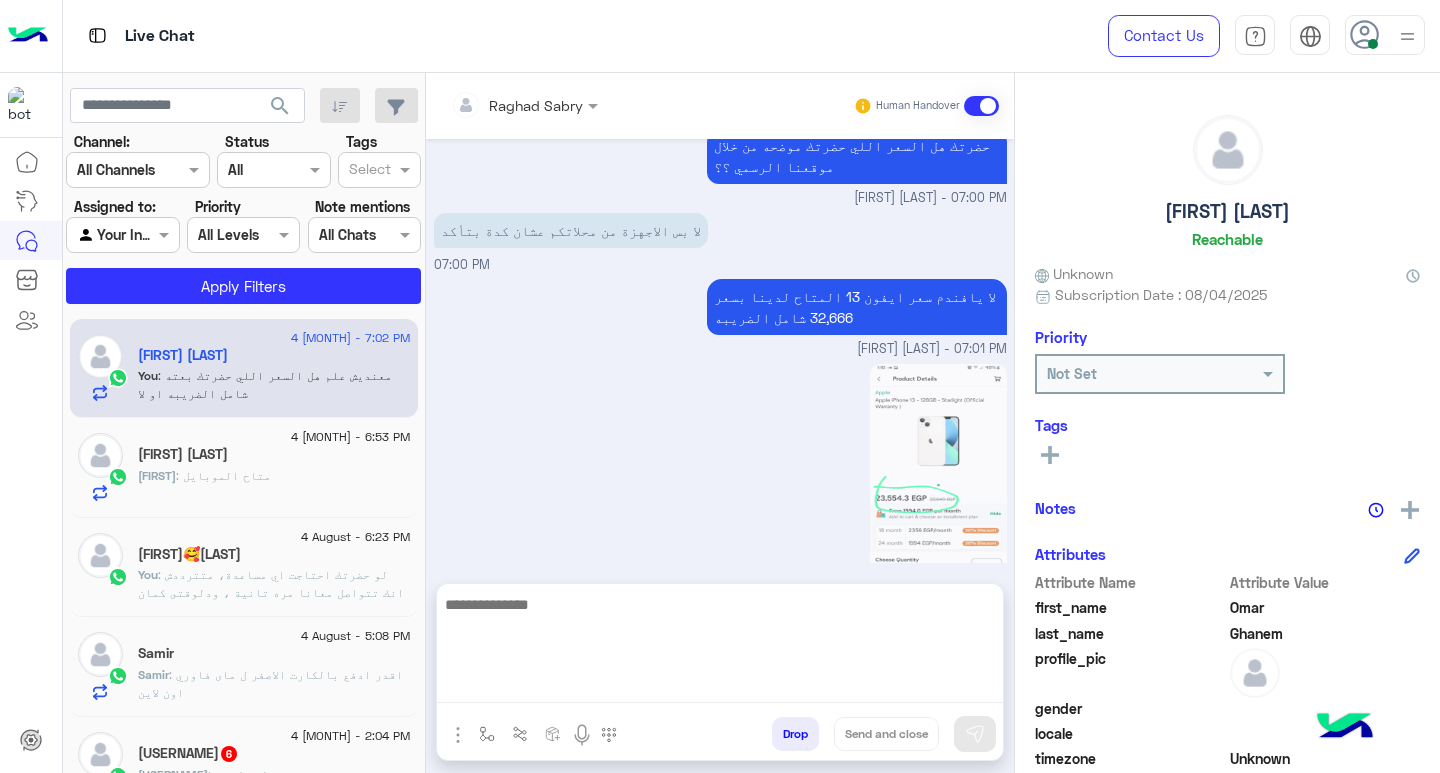 scroll, scrollTop: 0, scrollLeft: 0, axis: both 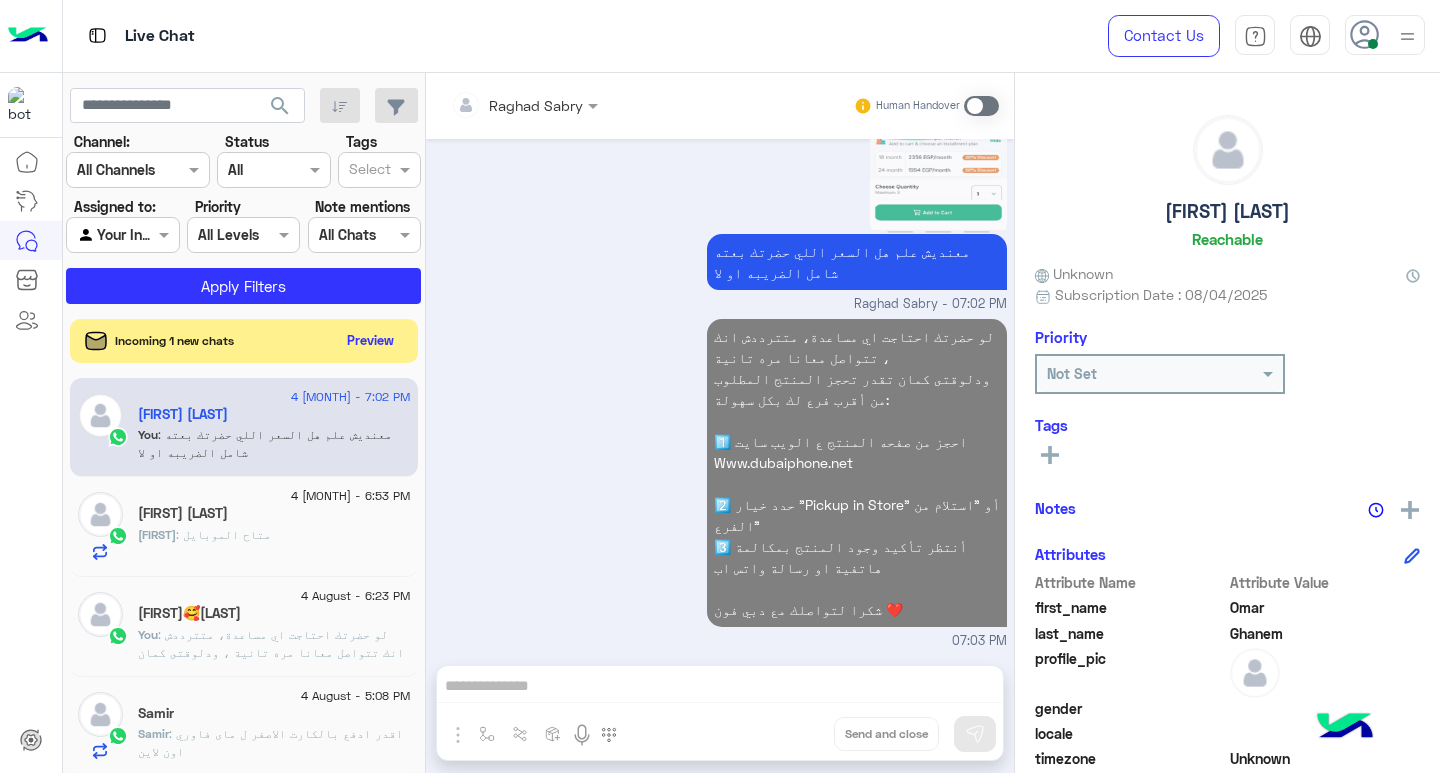 click at bounding box center [1373, 44] 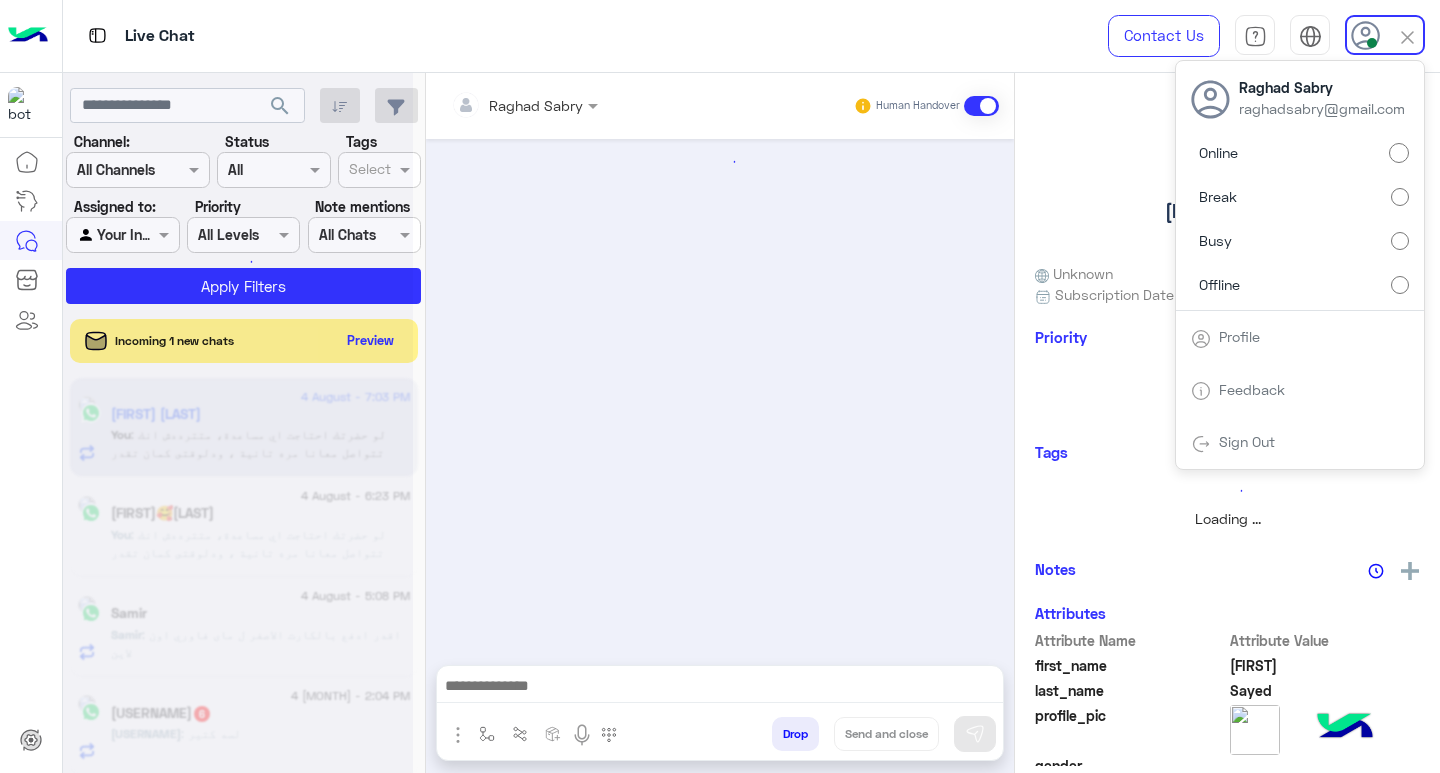 scroll, scrollTop: 0, scrollLeft: 0, axis: both 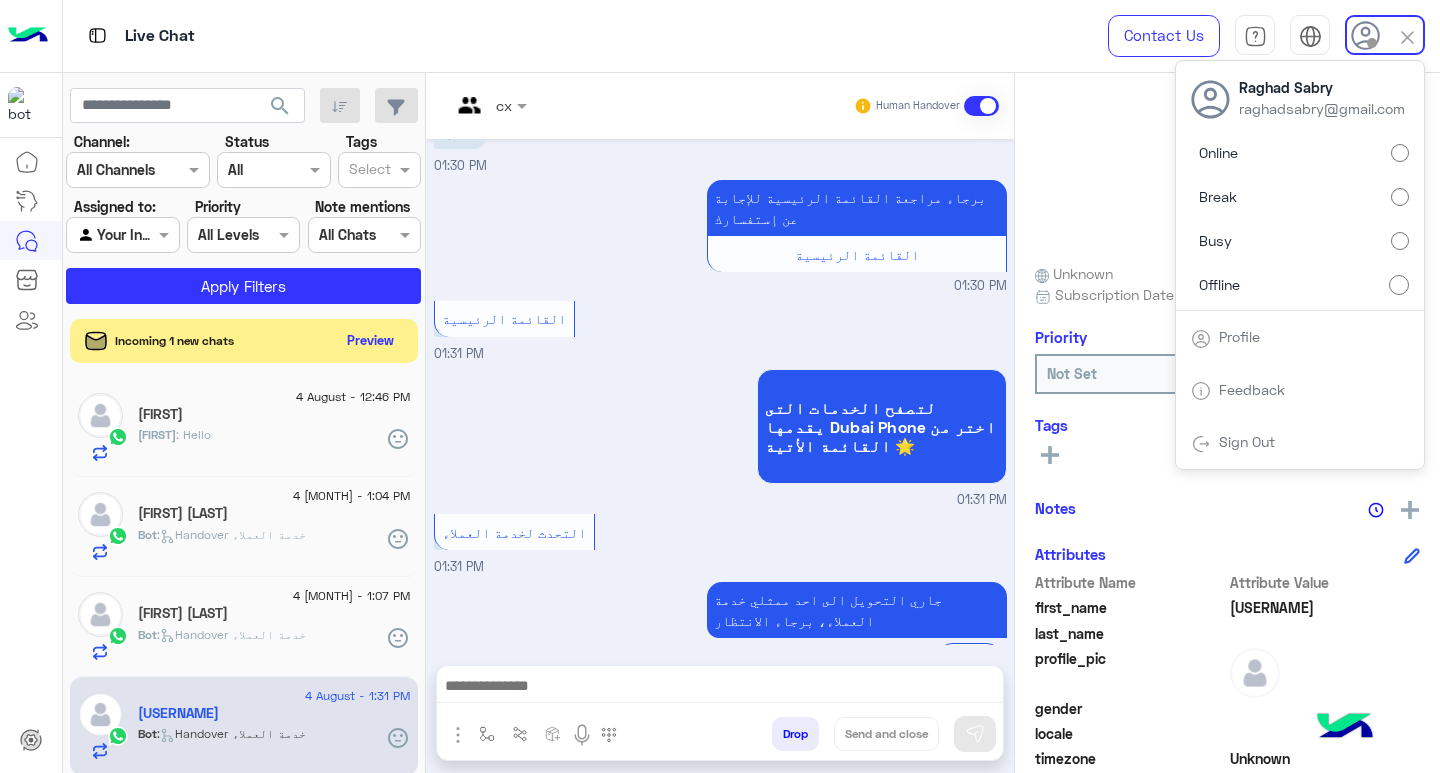 click on "search" 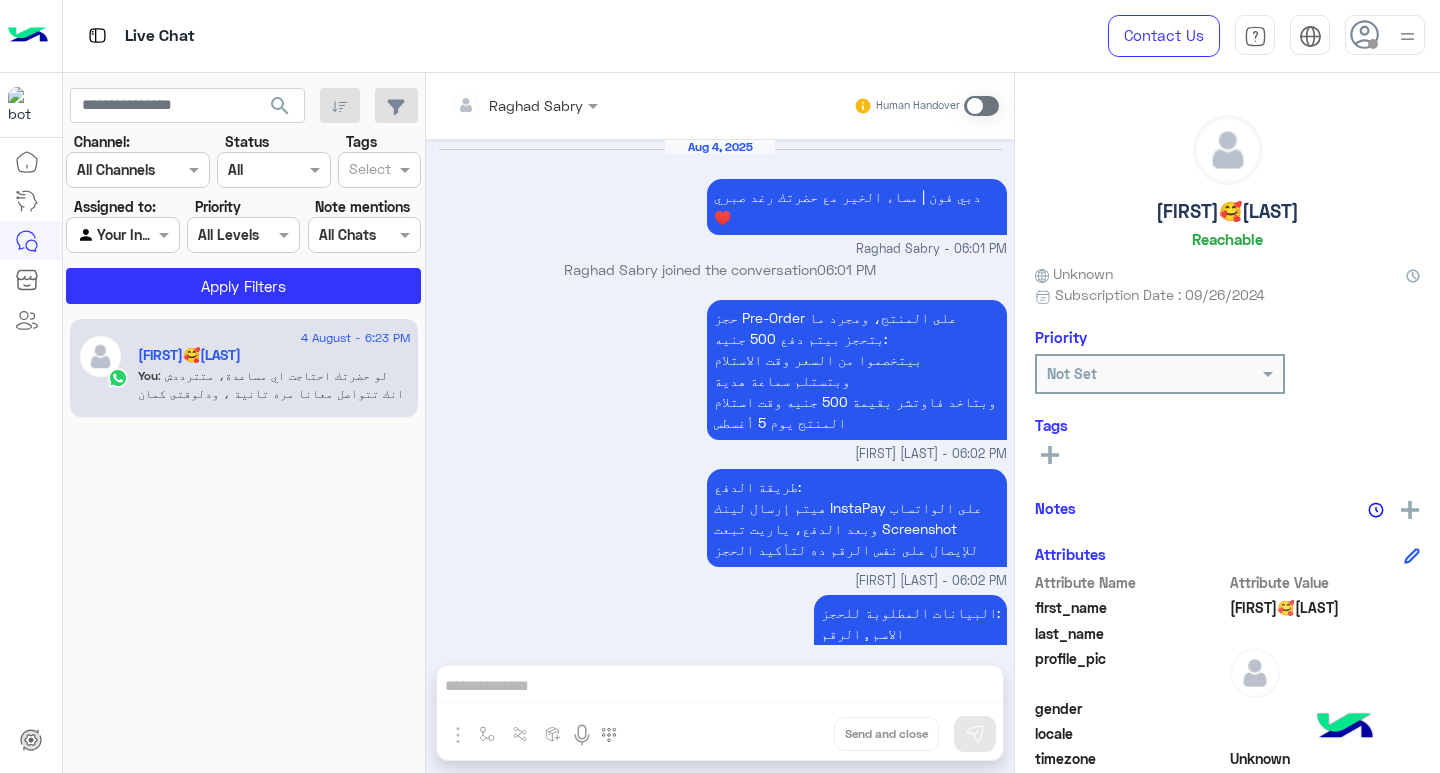 scroll, scrollTop: 1522, scrollLeft: 0, axis: vertical 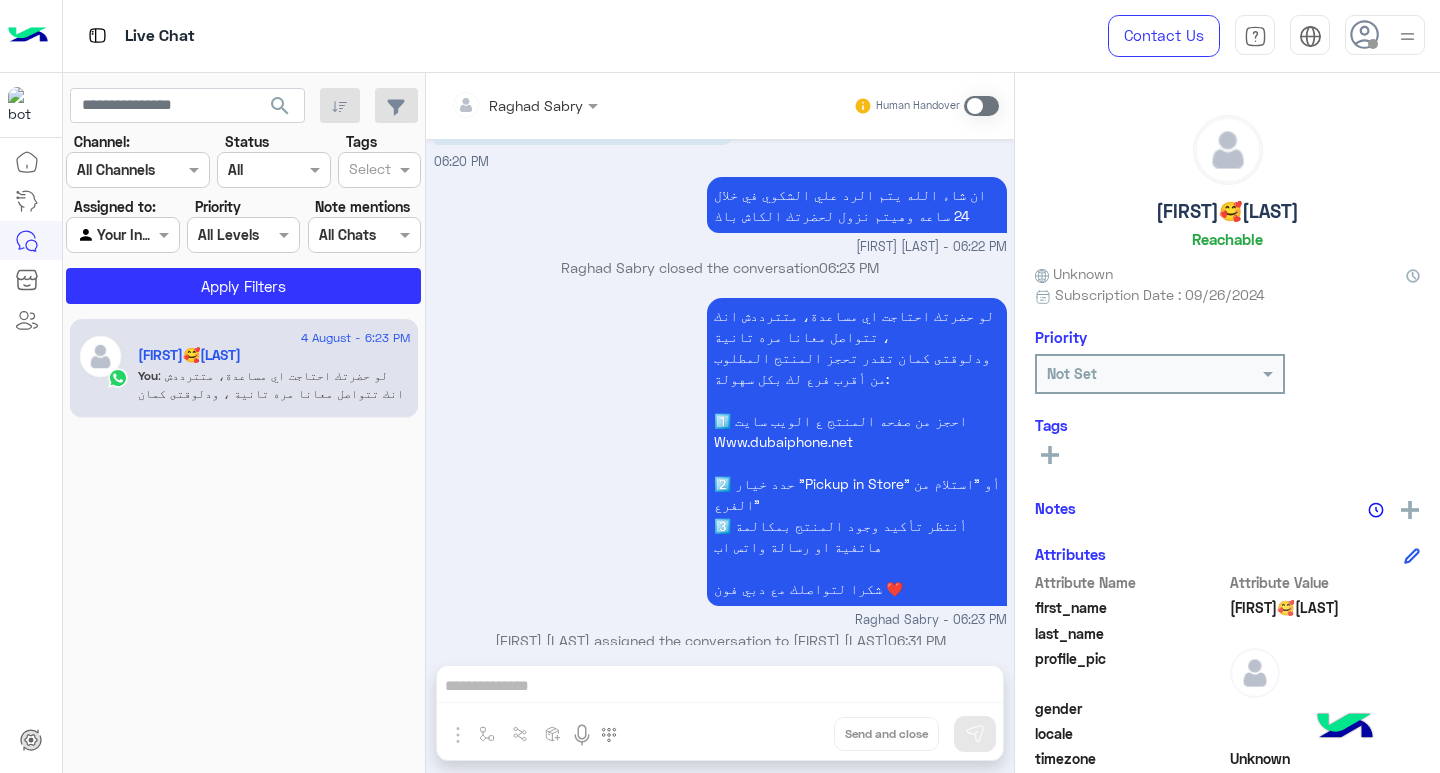 click on "search" 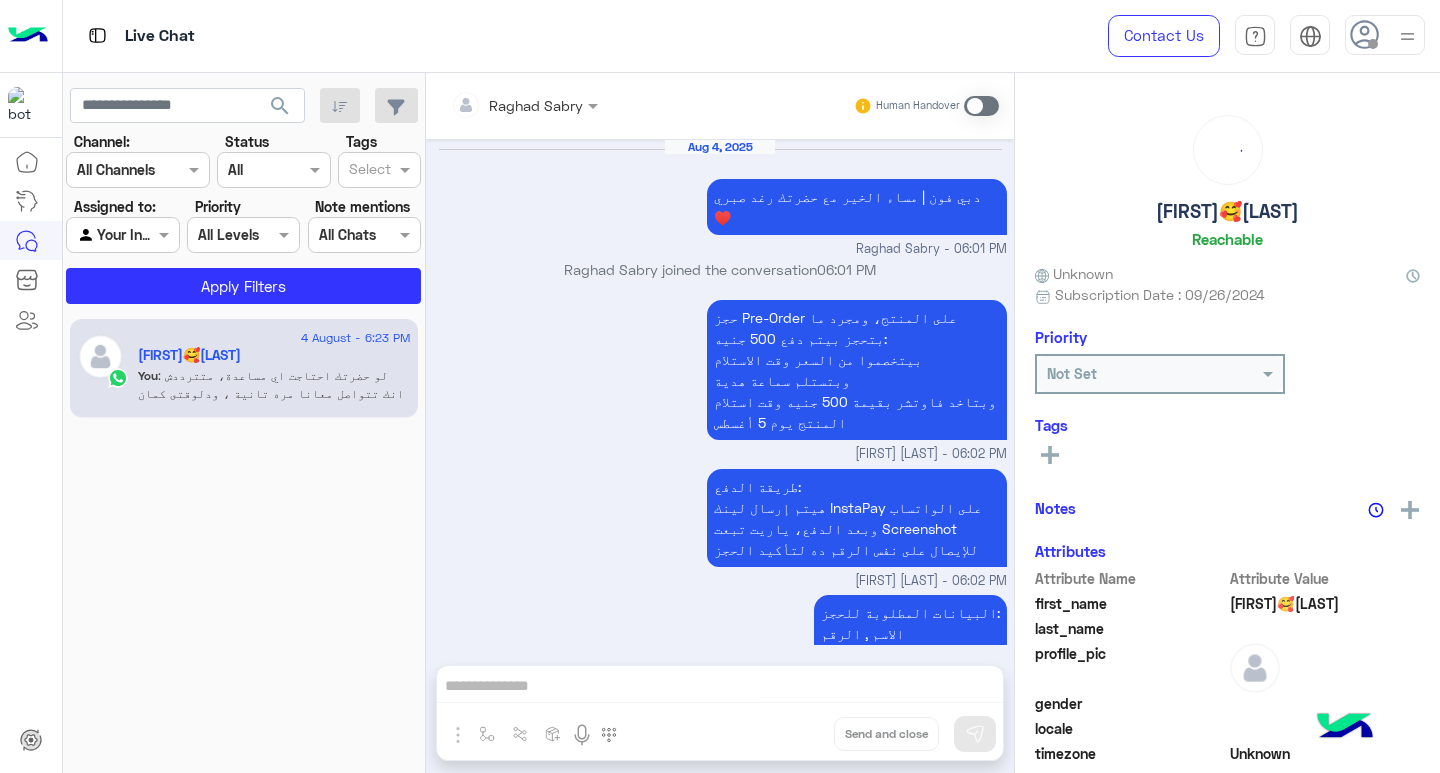 scroll, scrollTop: 1522, scrollLeft: 0, axis: vertical 